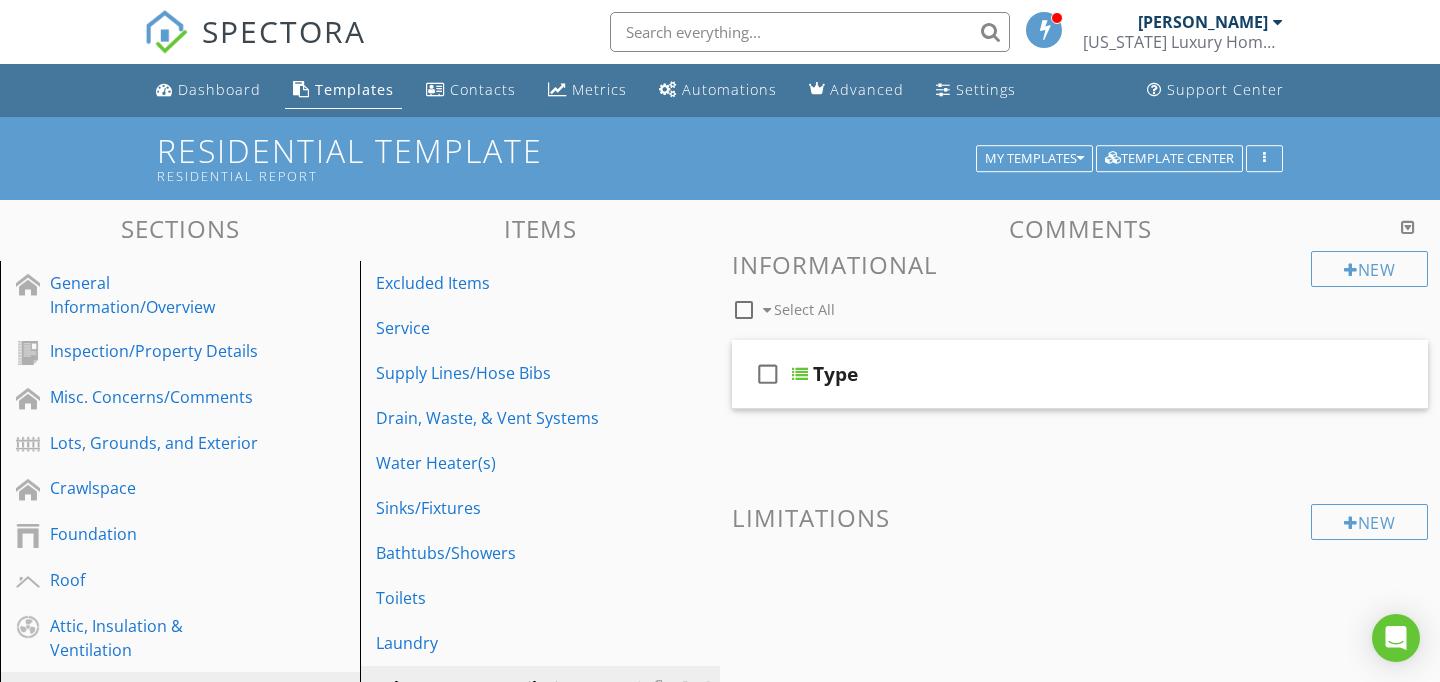 scroll, scrollTop: 638, scrollLeft: 0, axis: vertical 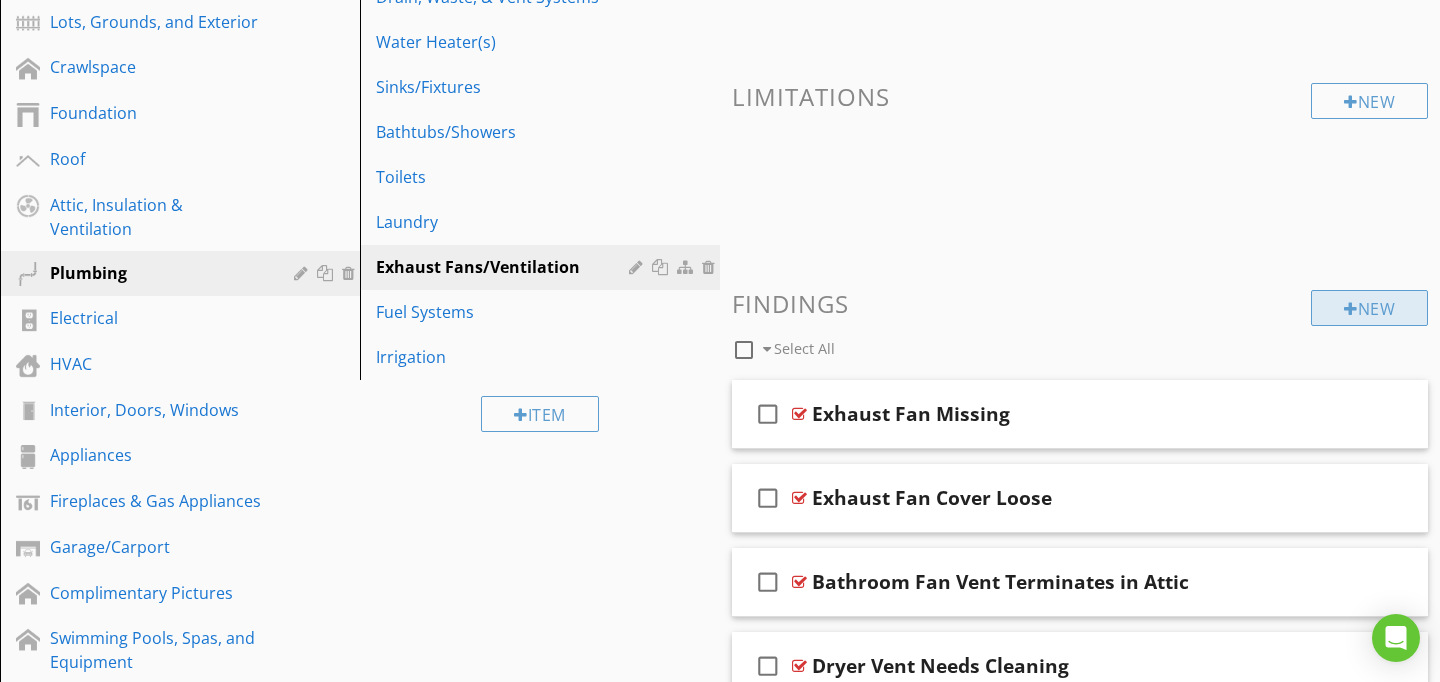 click on "New" at bounding box center [1369, 308] 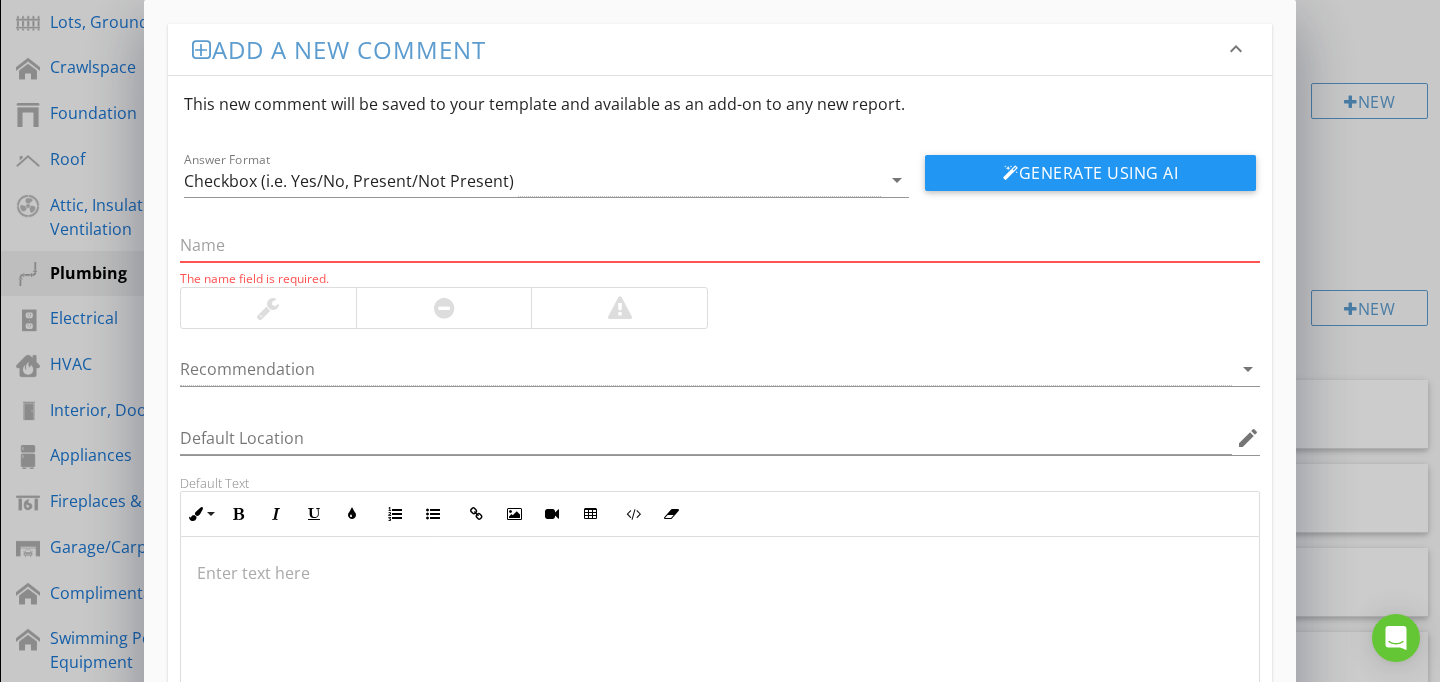 click on "Add a new comment
keyboard_arrow_down
This new comment will be saved to your template and available as an
add-on to any new report.
Answer Format Checkbox (i.e. Yes/No, Present/Not Present) arrow_drop_down
Generate Using AI
The name field is required.               Recommendation arrow_drop_down   Default Location edit       Default Text   Inline Style XLarge Large Normal Small Light Small/Light Bold Italic Underline Colors Ordered List Unordered List Insert Link Insert Image Insert Video Insert Table Code View Clear Formatting Enter text here
Save" at bounding box center (720, 436) 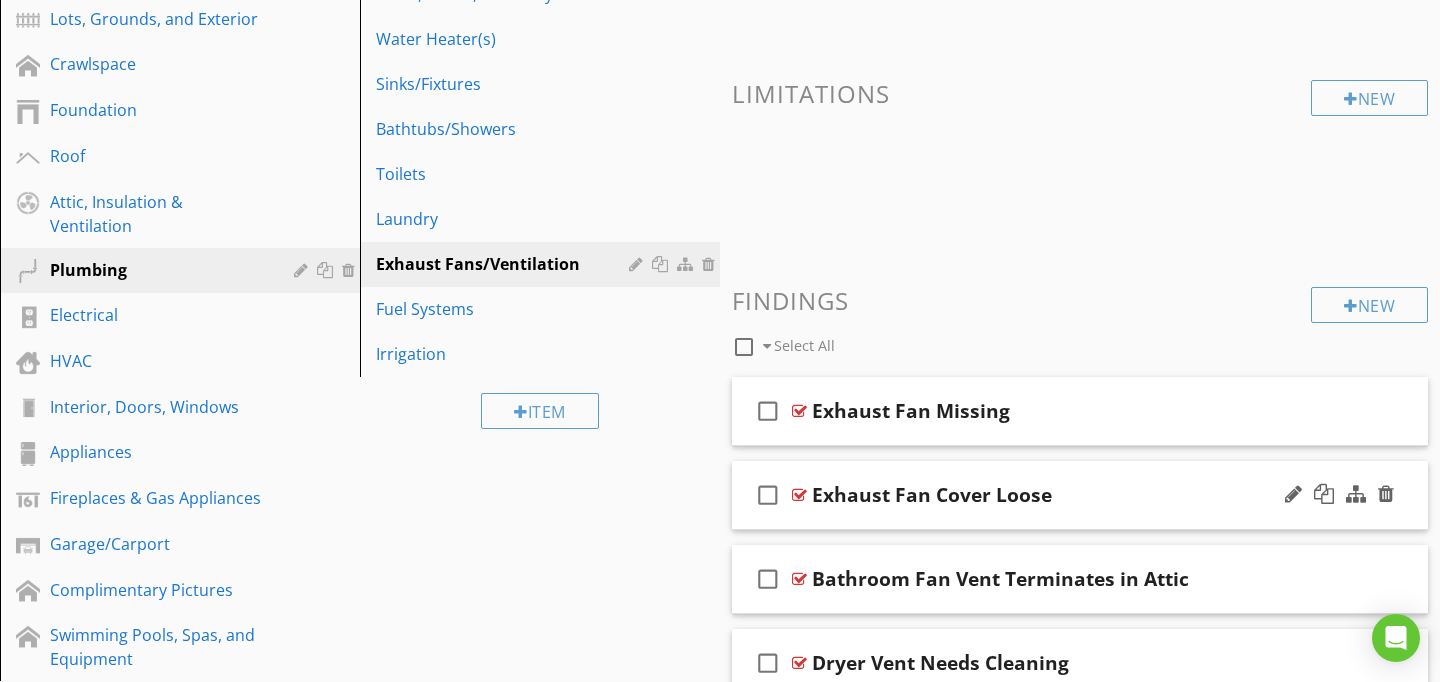 scroll, scrollTop: 440, scrollLeft: 0, axis: vertical 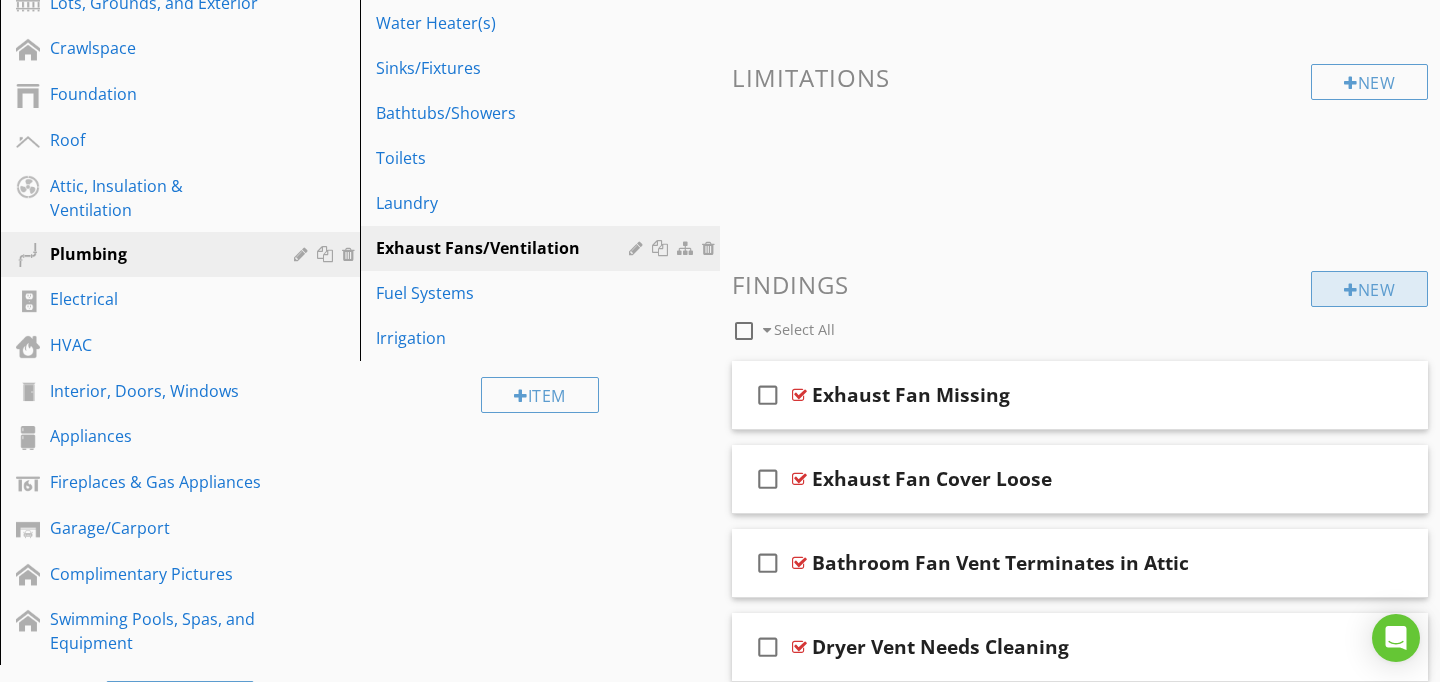 click at bounding box center (1351, 290) 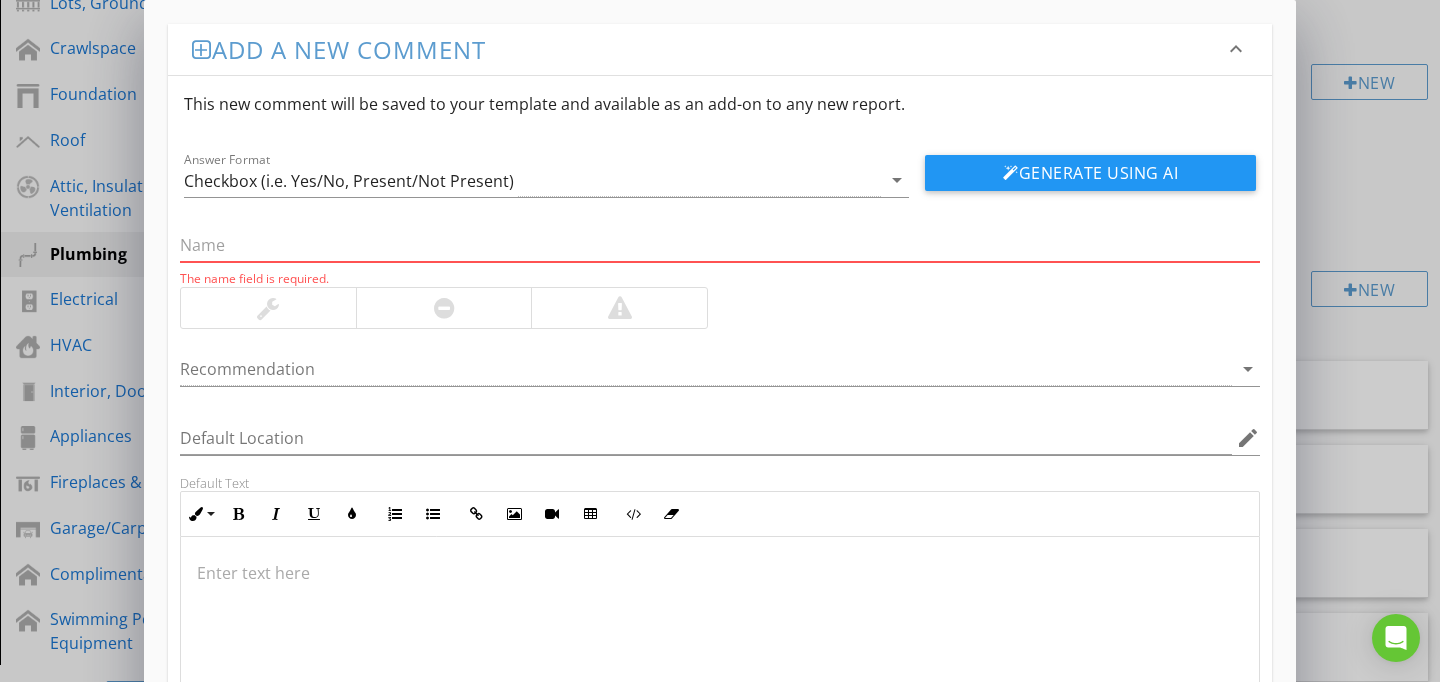 paste on "Exhaust Fan Noisy" 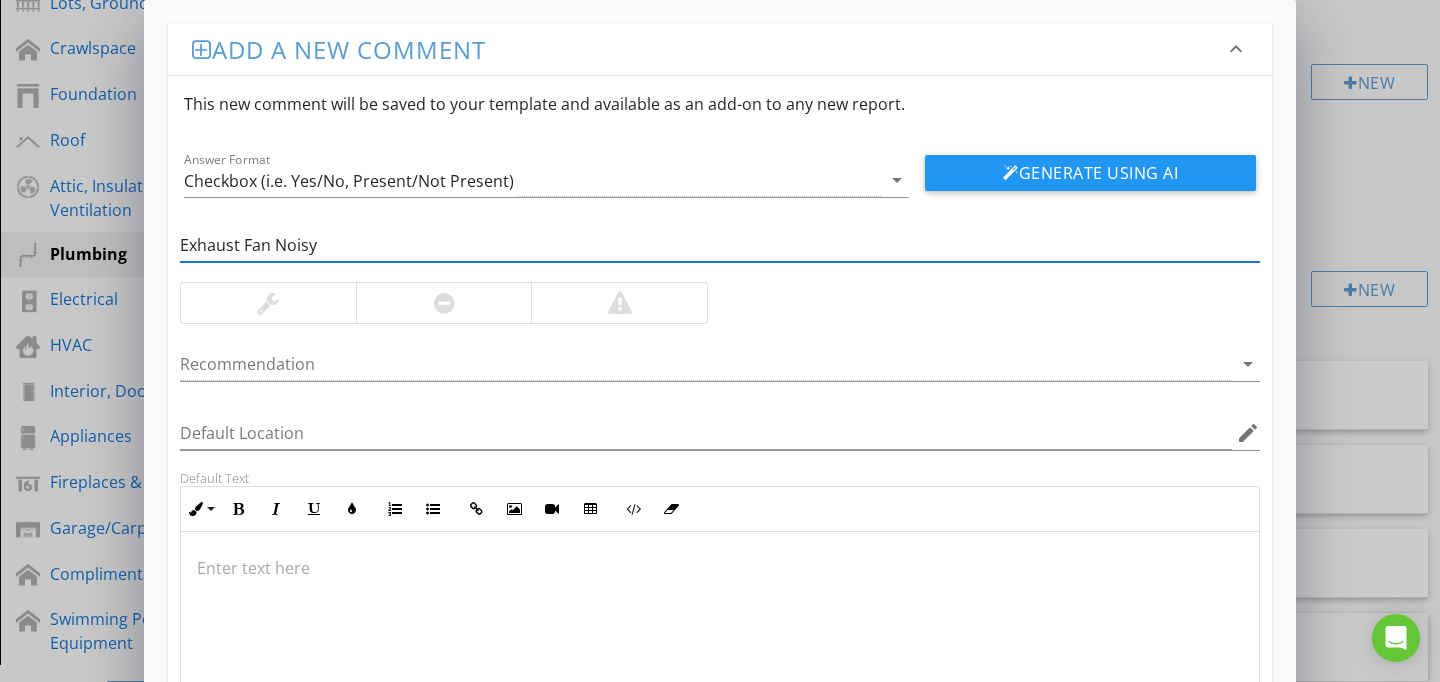 click on "Add a new comment
keyboard_arrow_down
This new comment will be saved to your template and available as an
add-on to any new report.
Answer Format Checkbox (i.e. Yes/No, Present/Not Present) arrow_drop_down
Generate Using AI
Exhaust Fan Noisy               Recommendation arrow_drop_down   Default Location edit       Default Text   Inline Style XLarge Large Normal Small Light Small/Light Bold Italic Underline Colors Ordered List Unordered List Insert Link Insert Image Insert Video Insert Table Code View Clear Formatting Enter text here
Save" at bounding box center (720, 434) 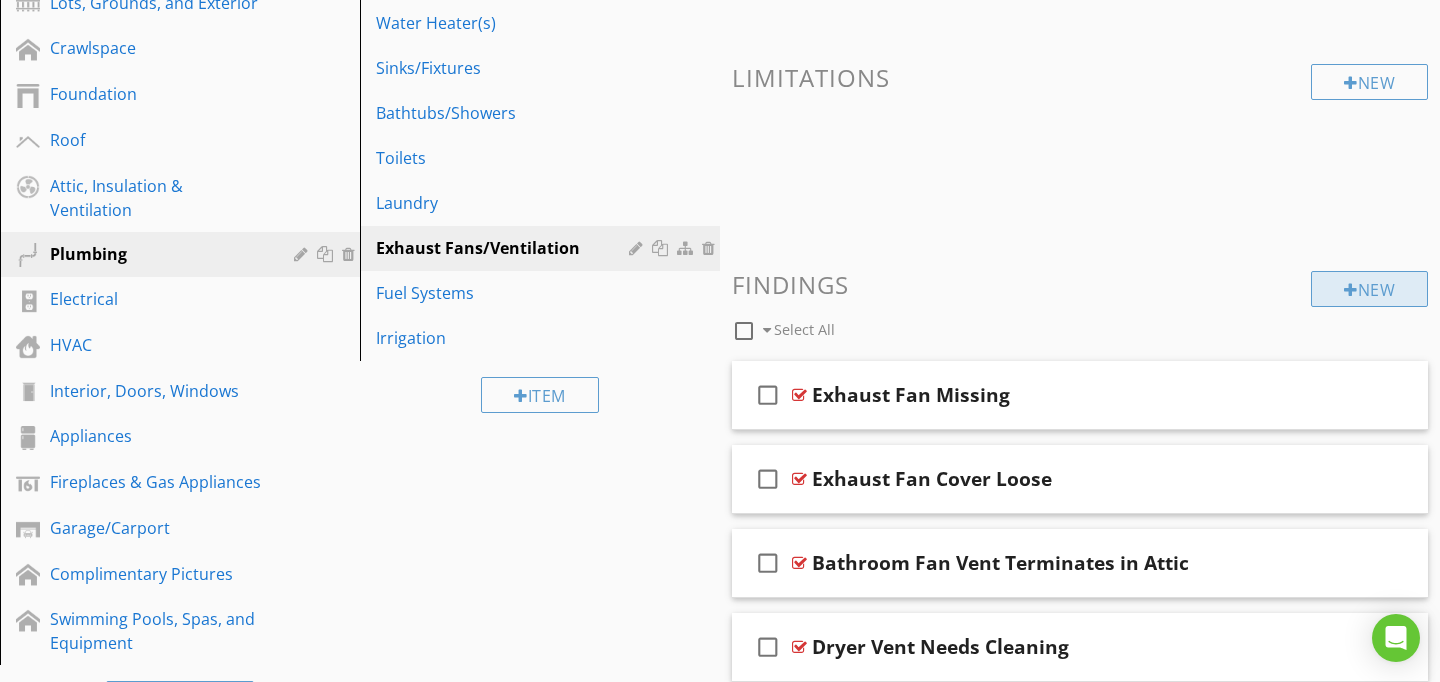 click on "New" at bounding box center [1369, 289] 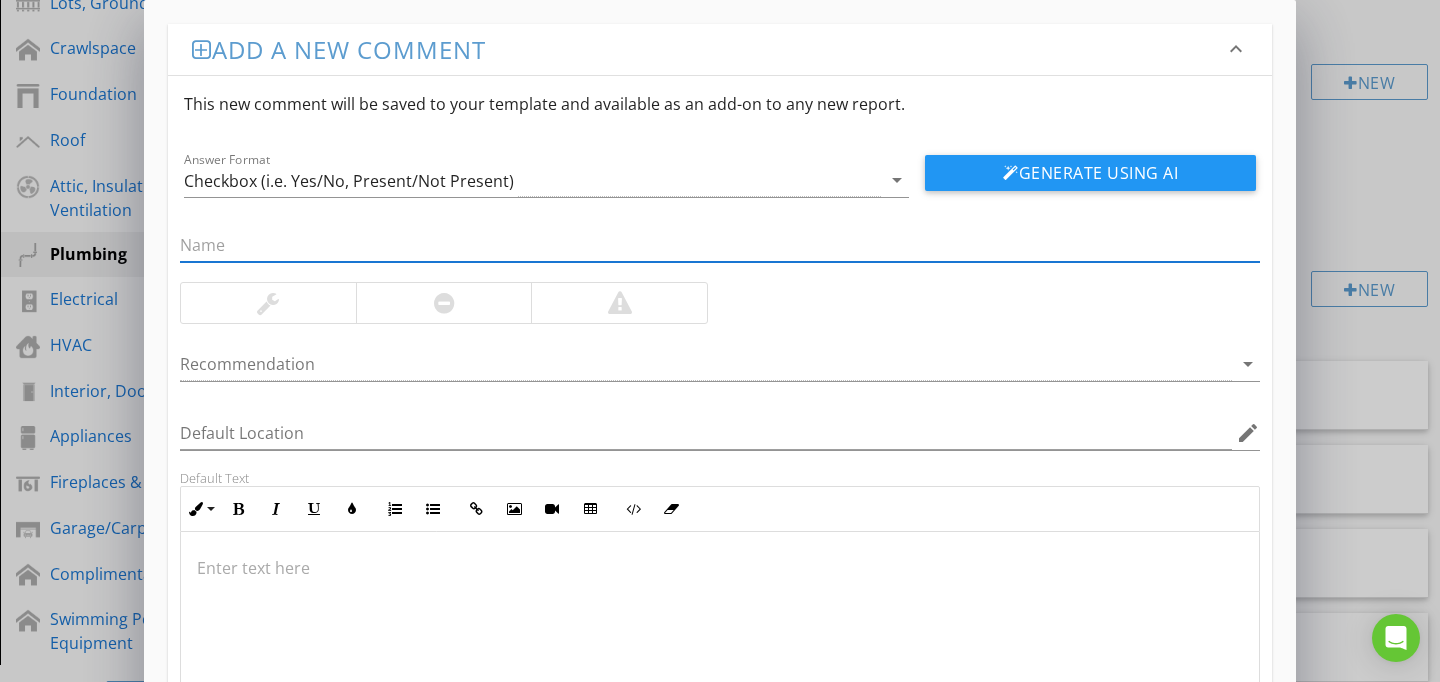 paste on "Exhaust Fan Noisy" 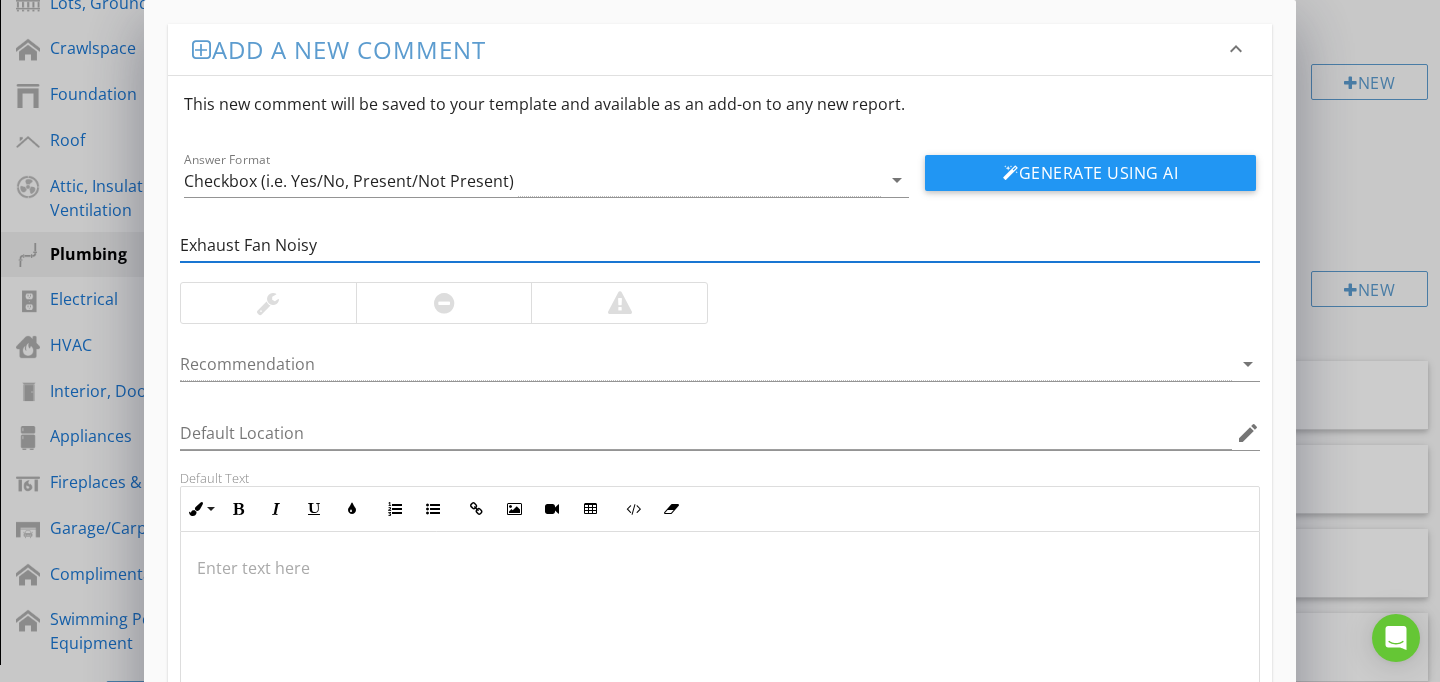 type on "Exhaust Fan Noisy" 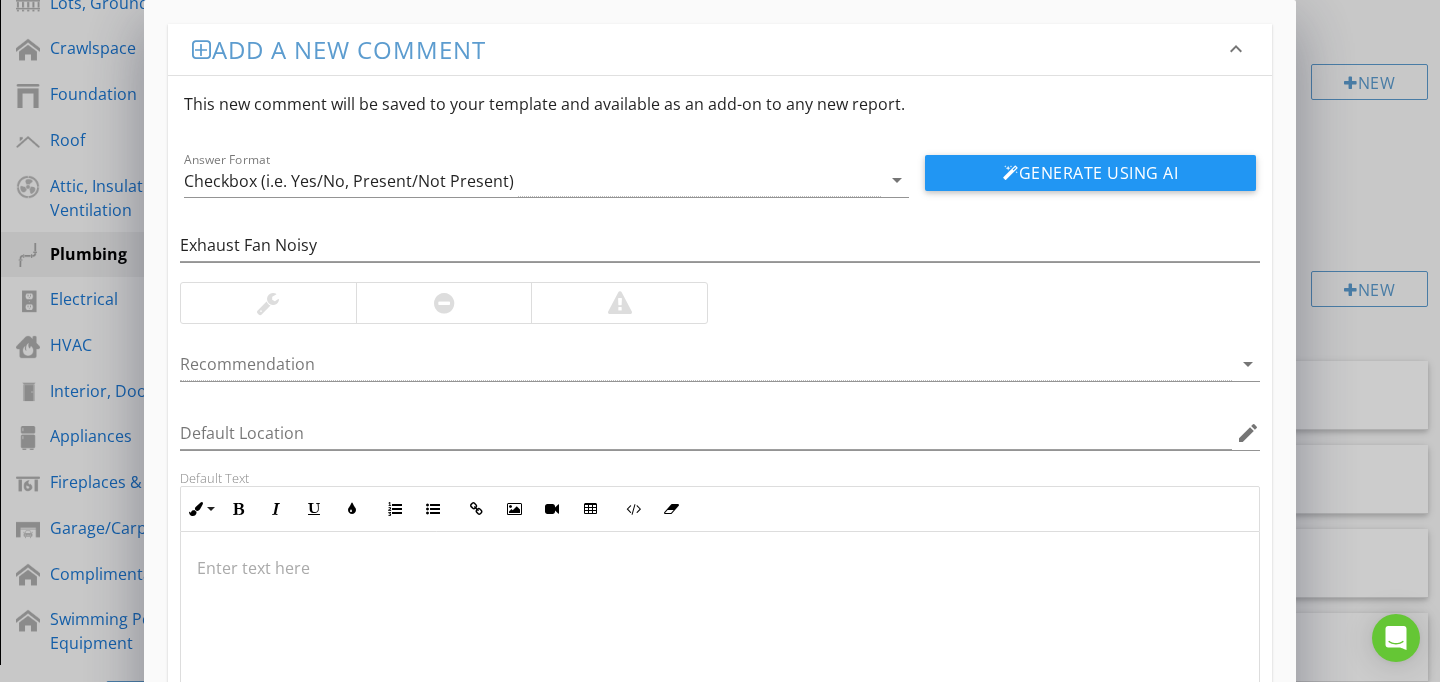 click at bounding box center [720, 632] 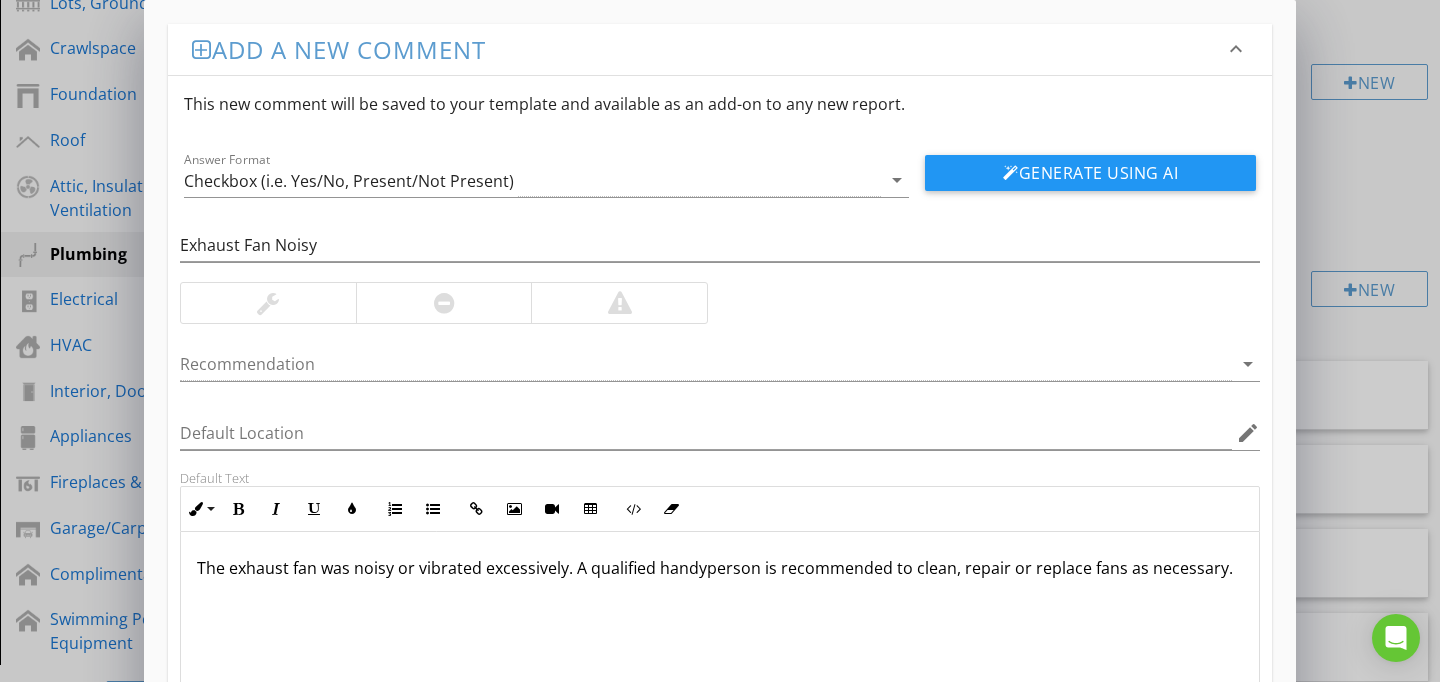 scroll, scrollTop: 1, scrollLeft: 0, axis: vertical 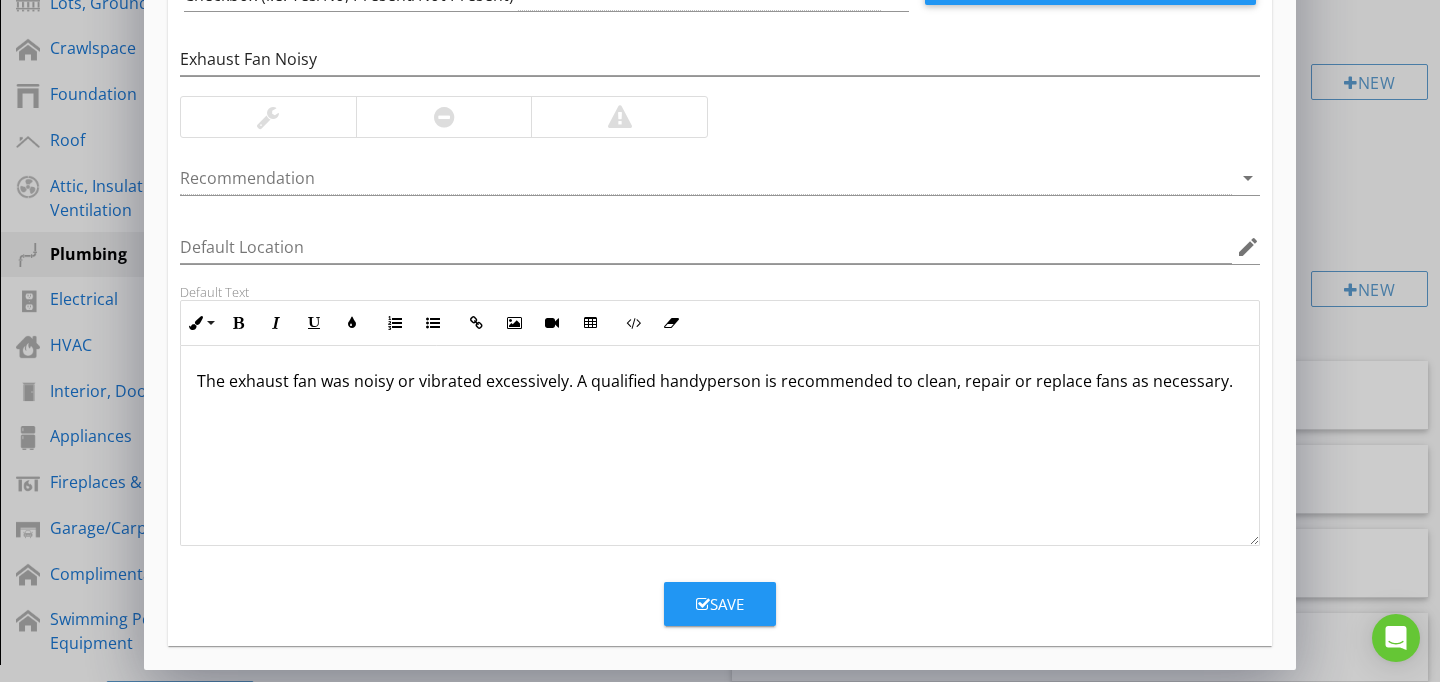 click at bounding box center (703, 604) 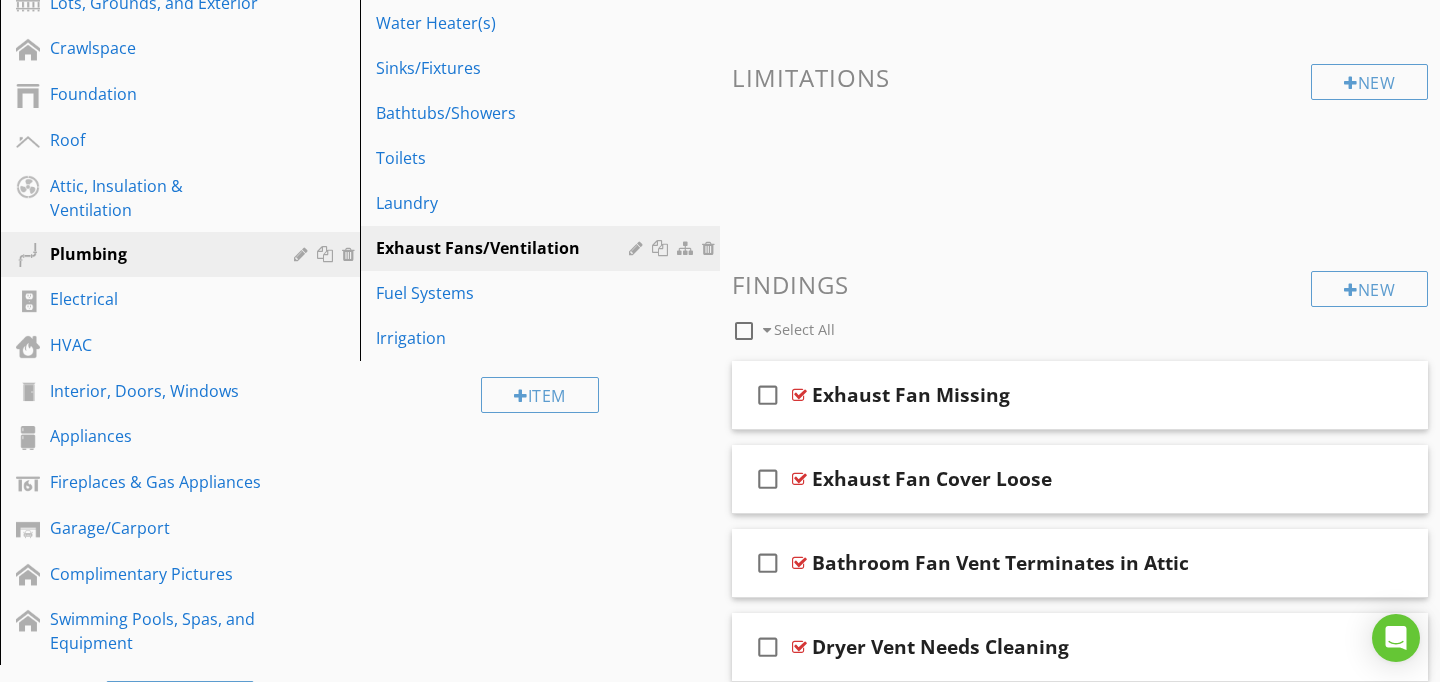 scroll, scrollTop: 89, scrollLeft: 0, axis: vertical 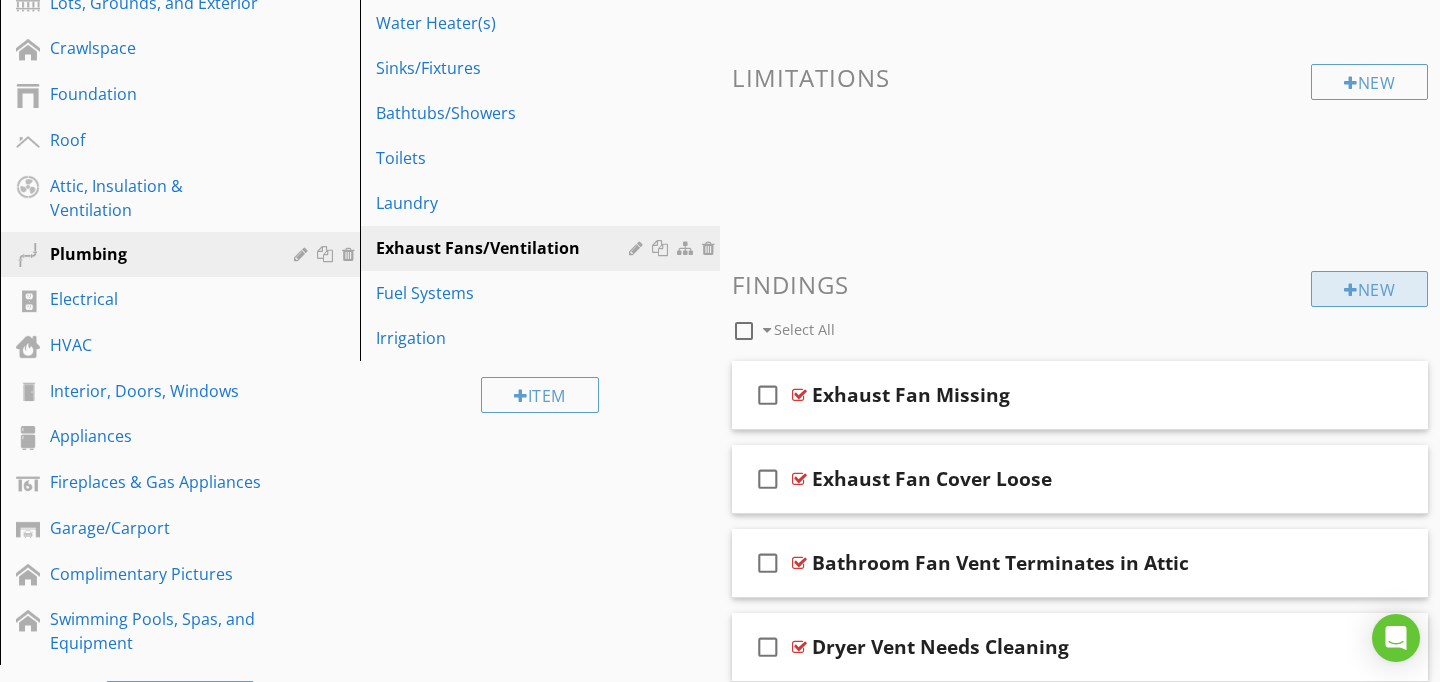 click on "New" at bounding box center (1369, 289) 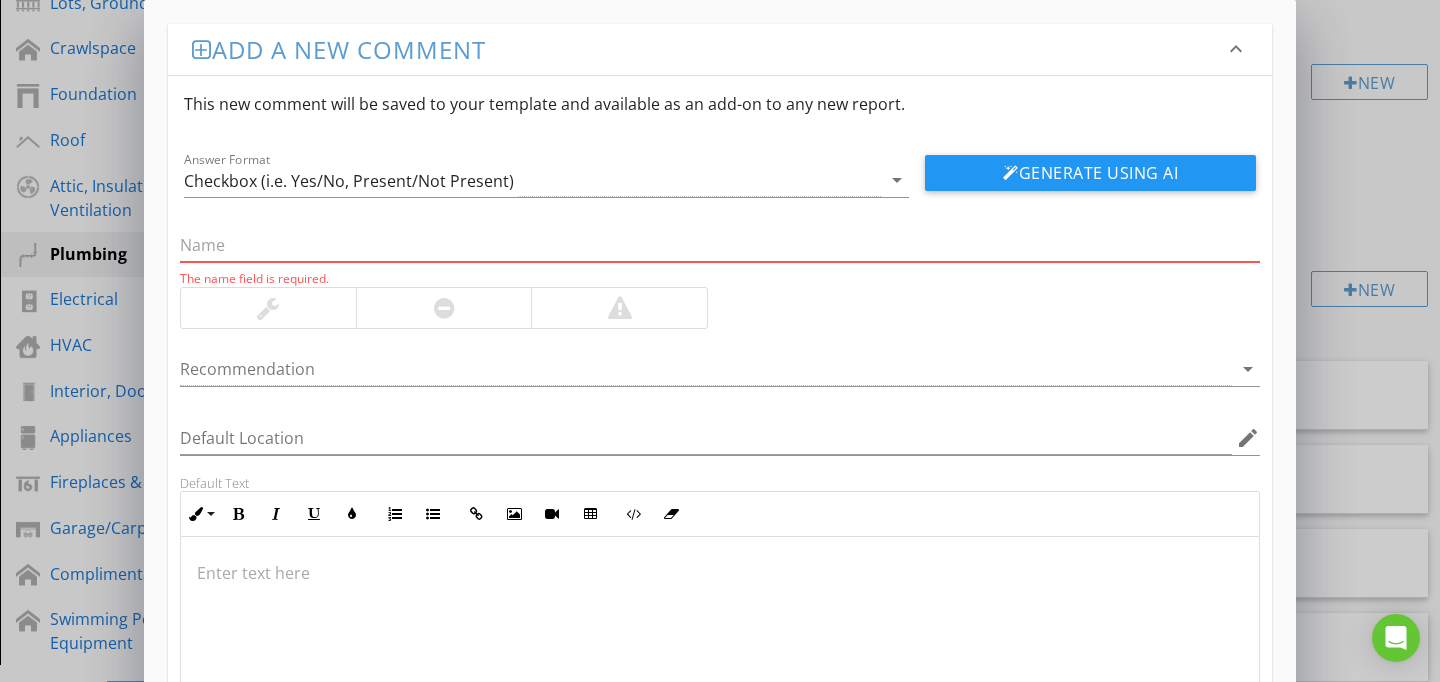 paste on "No Exhaust Fan Installed" 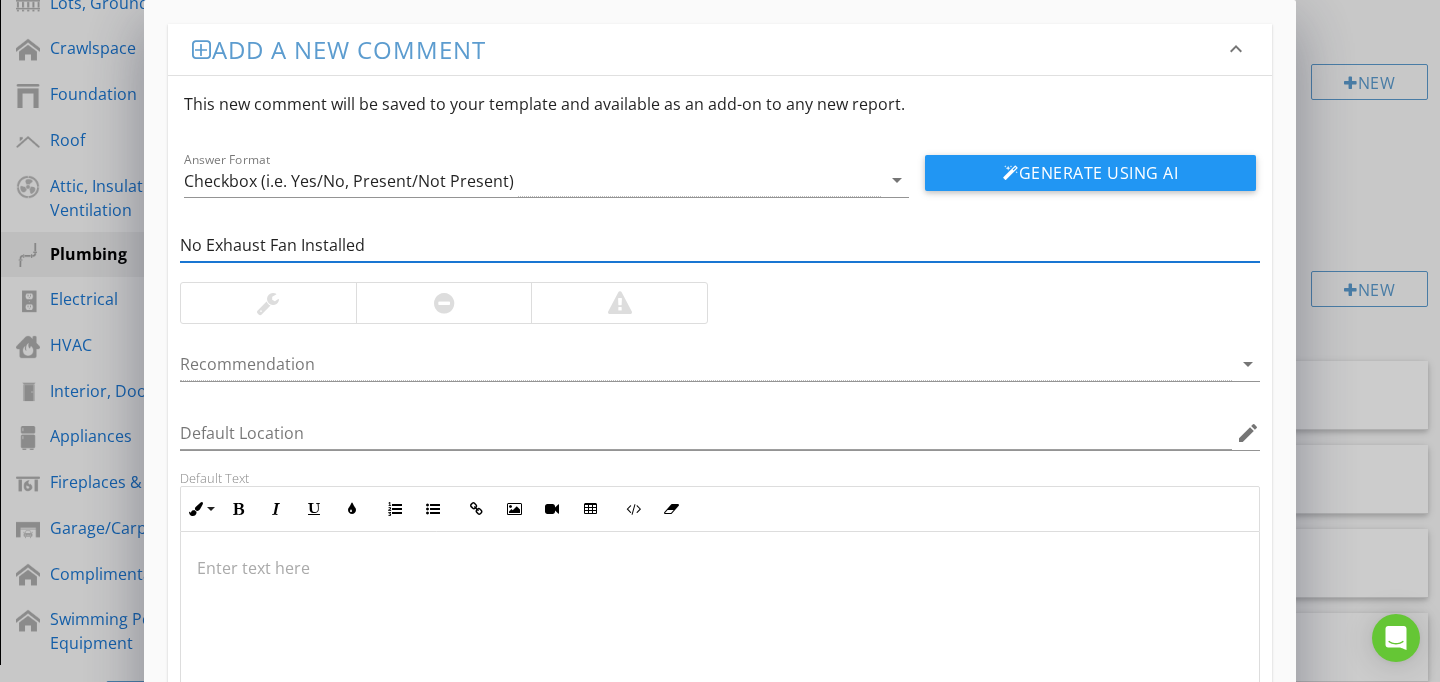 type on "No Exhaust Fan Installed" 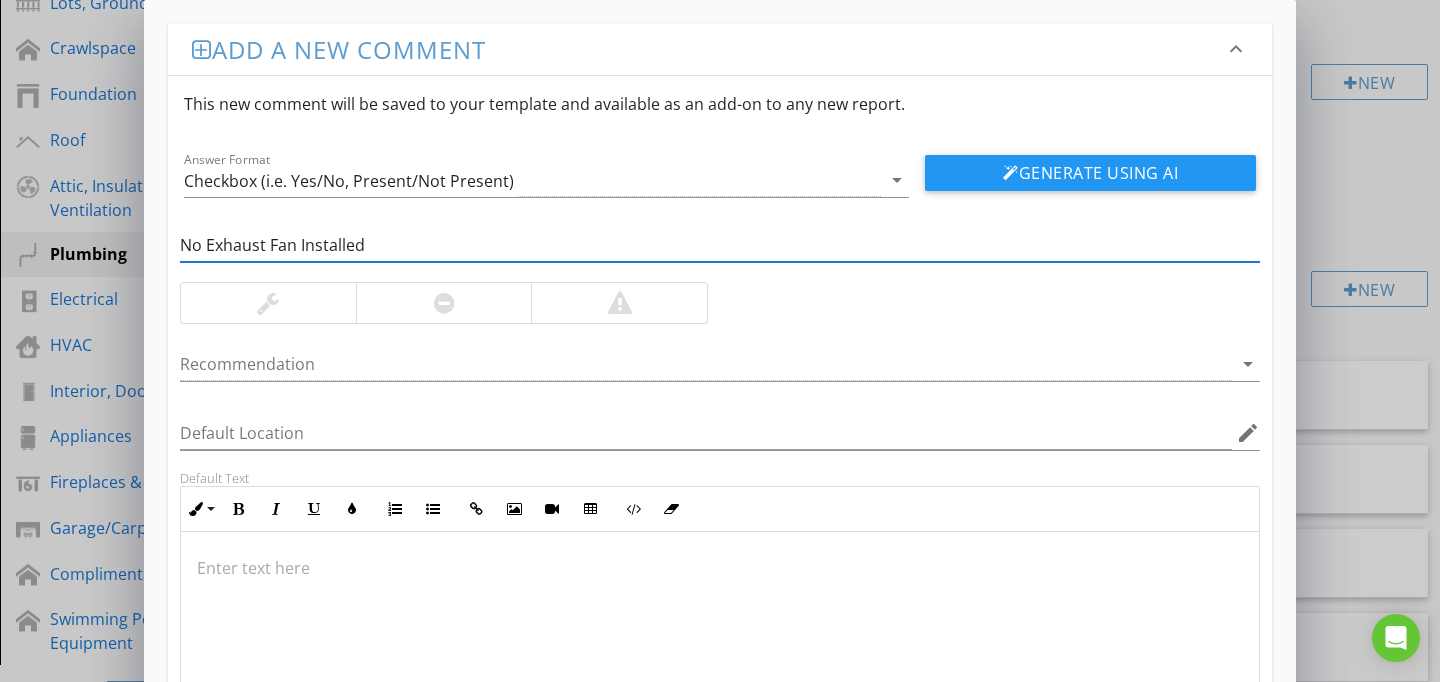 click at bounding box center [720, 632] 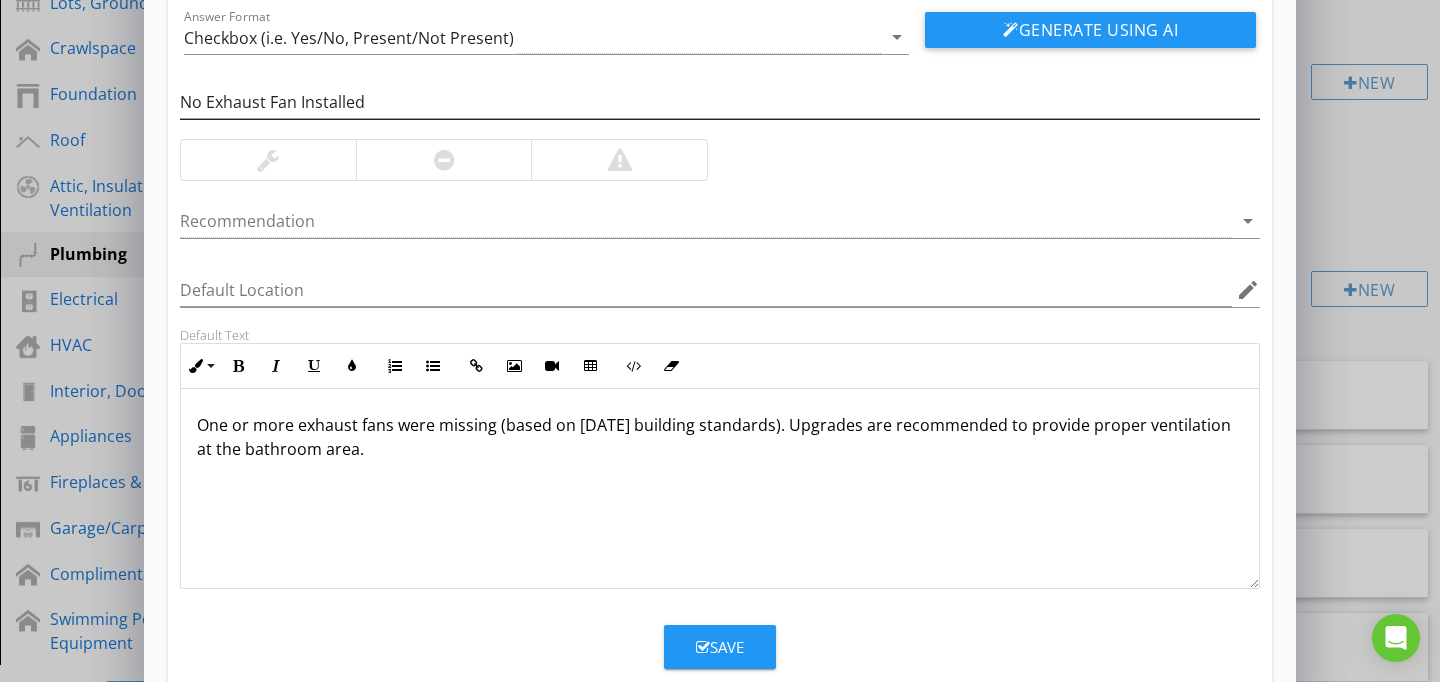 scroll, scrollTop: 186, scrollLeft: 0, axis: vertical 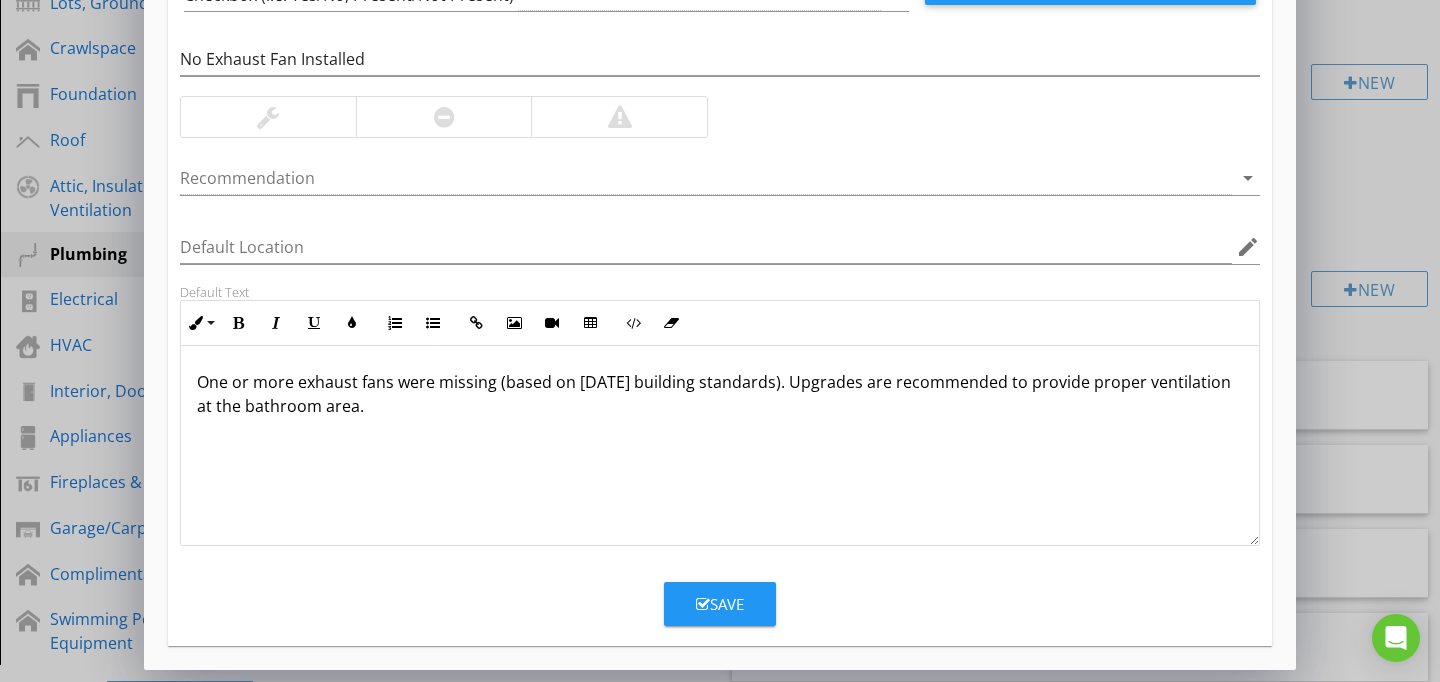 click on "Save" at bounding box center [720, 604] 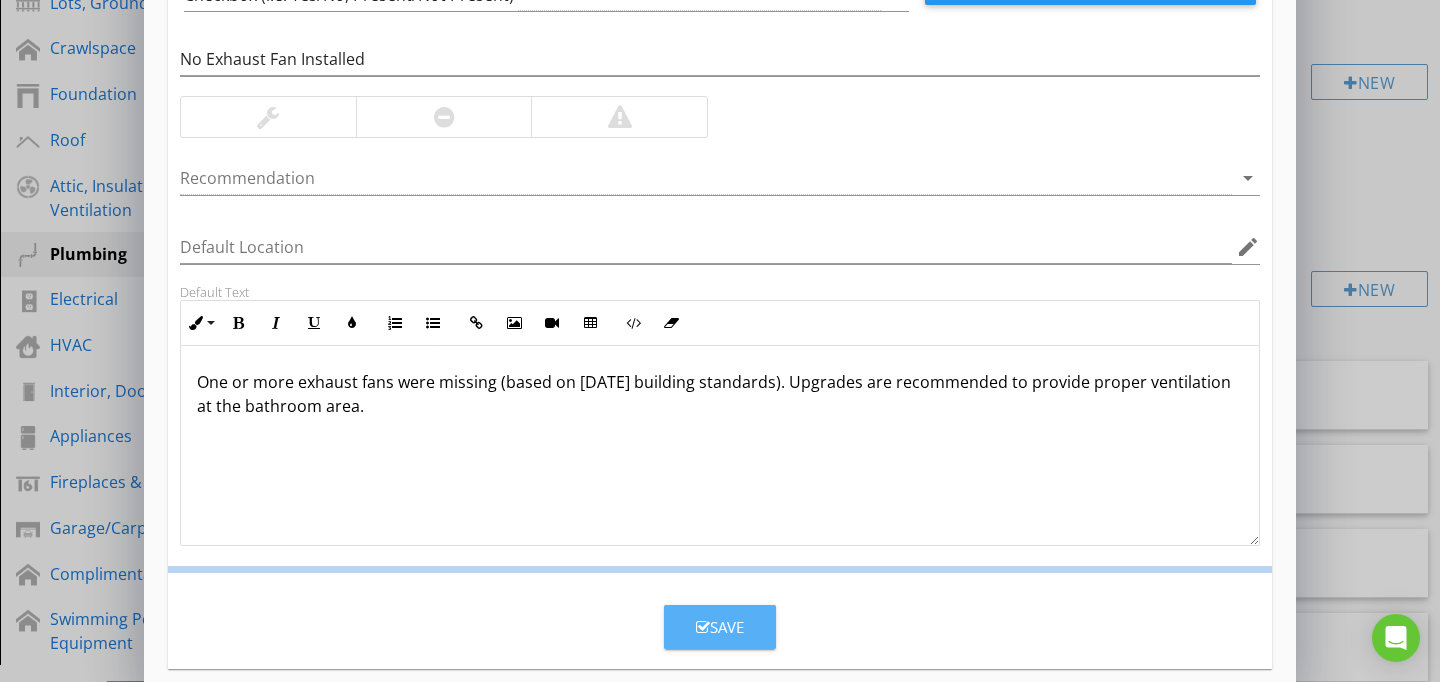 scroll, scrollTop: 89, scrollLeft: 0, axis: vertical 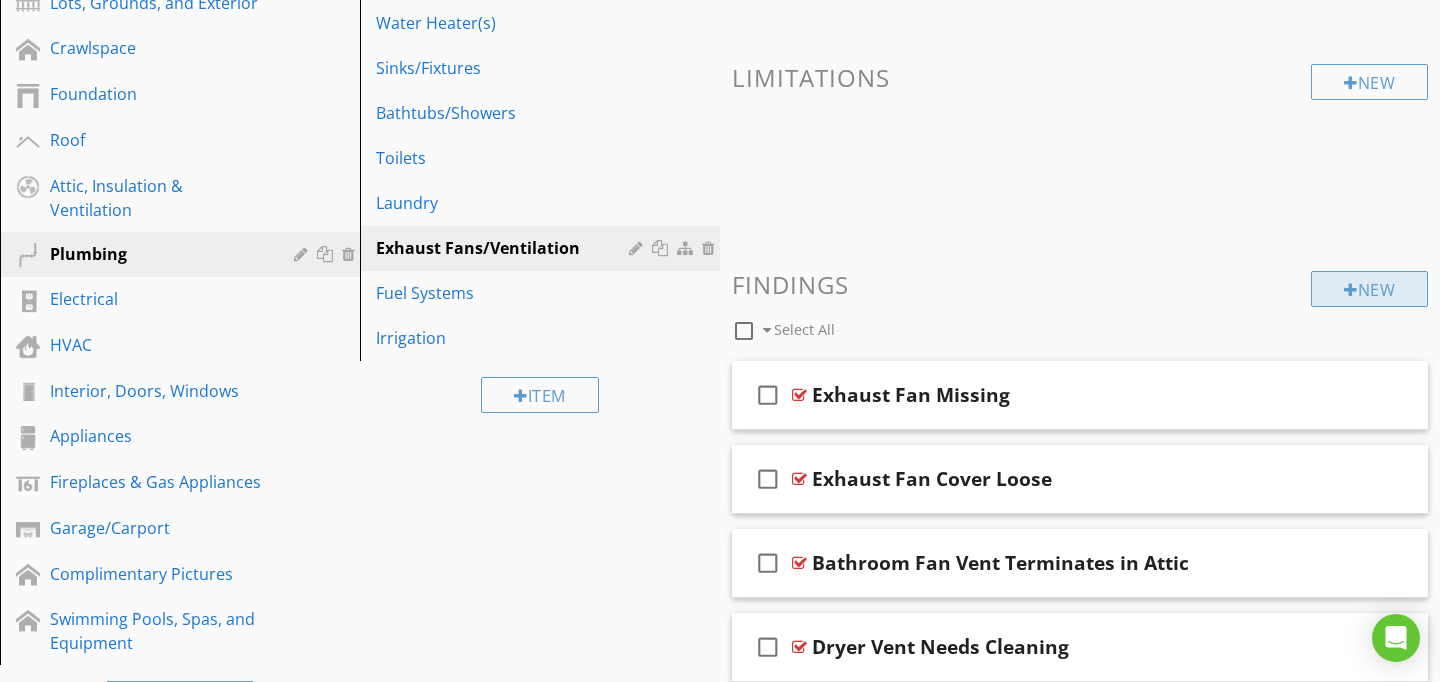 click on "New" at bounding box center [1369, 289] 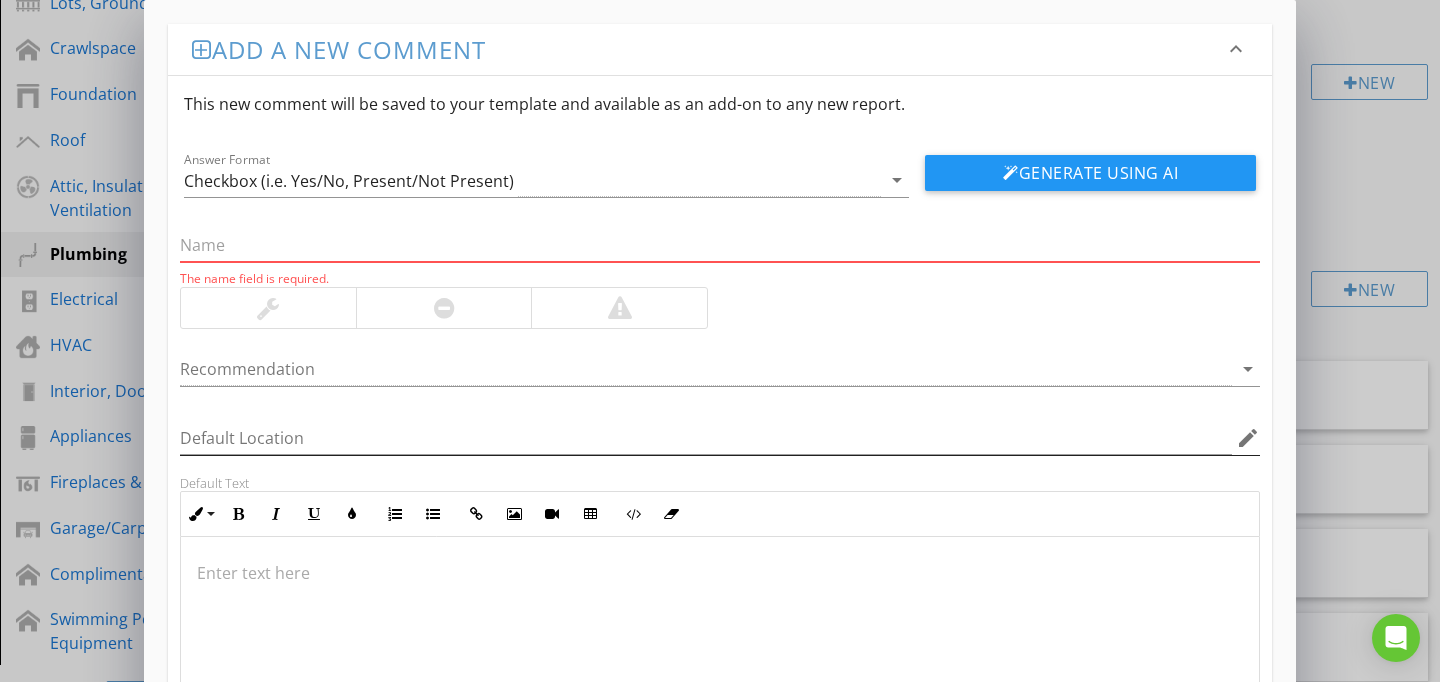 paste on "Non Mechanical Exhaust Vent Covered" 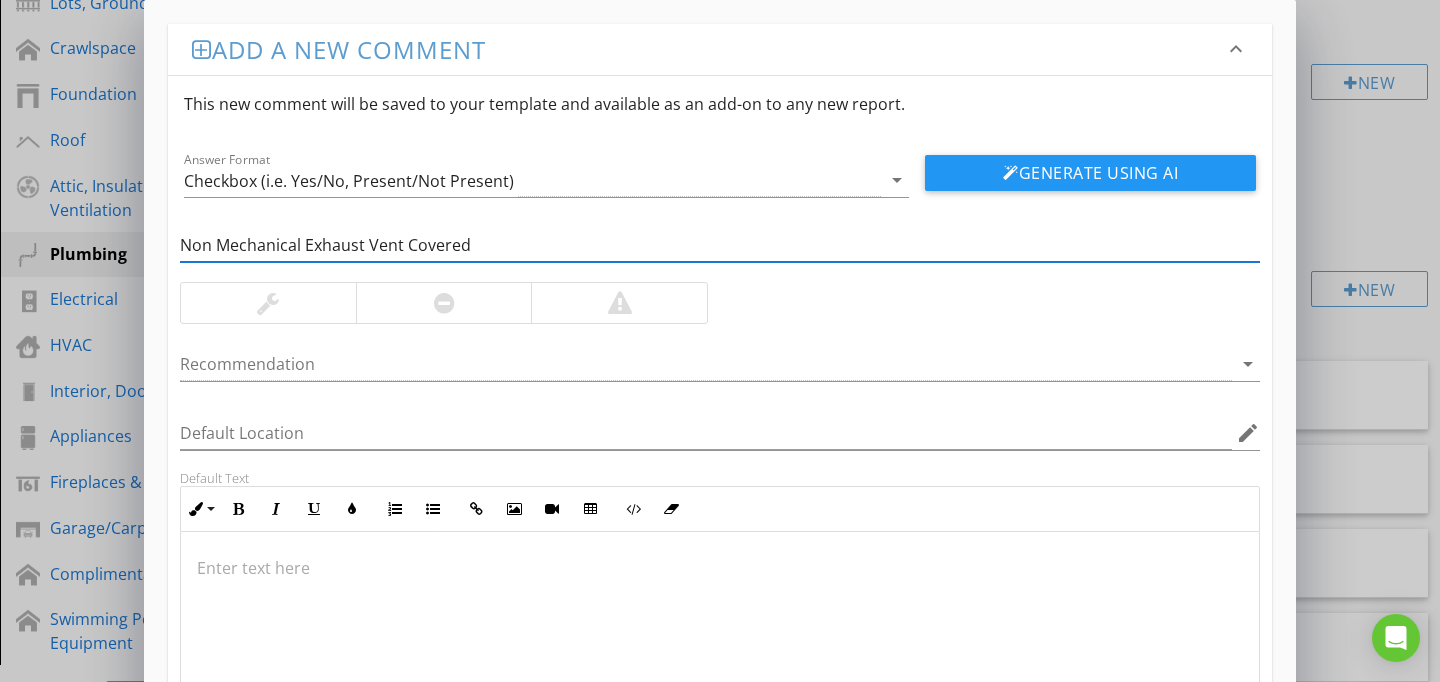 type on "Non Mechanical Exhaust Vent Covered" 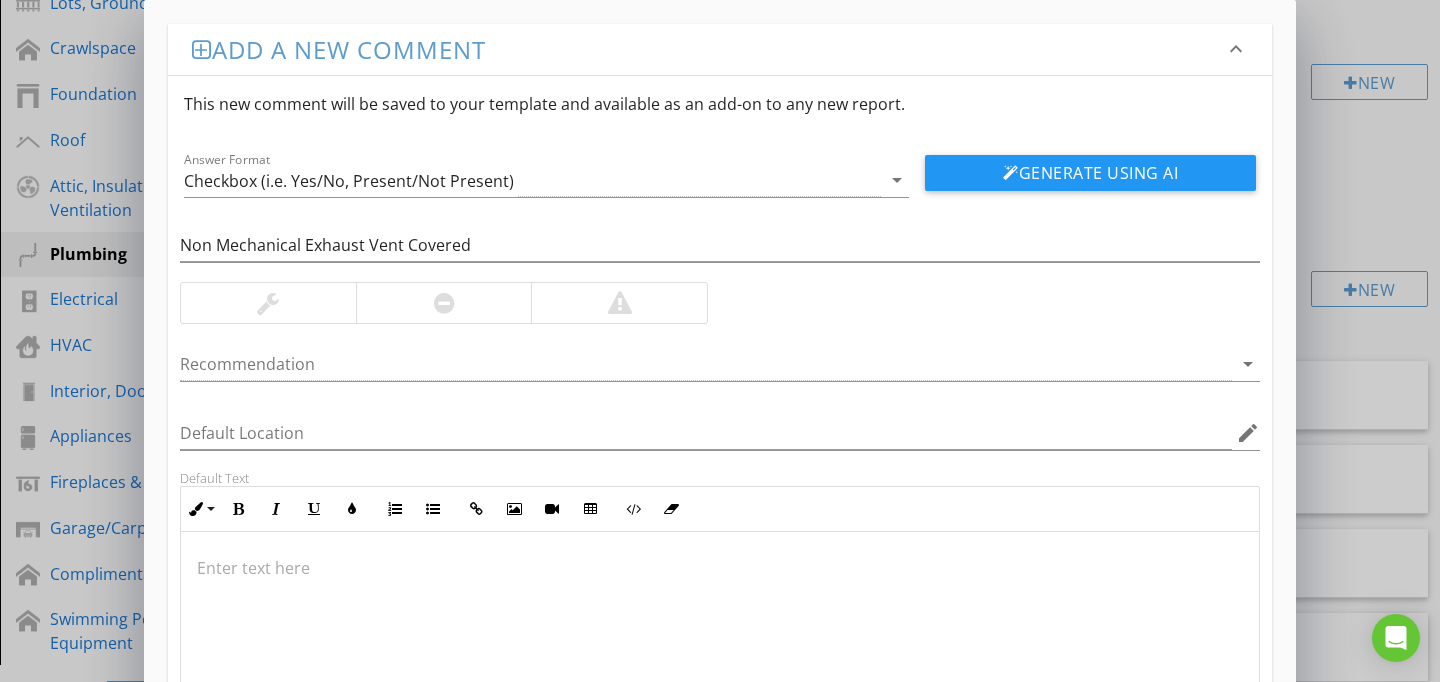 click at bounding box center (720, 632) 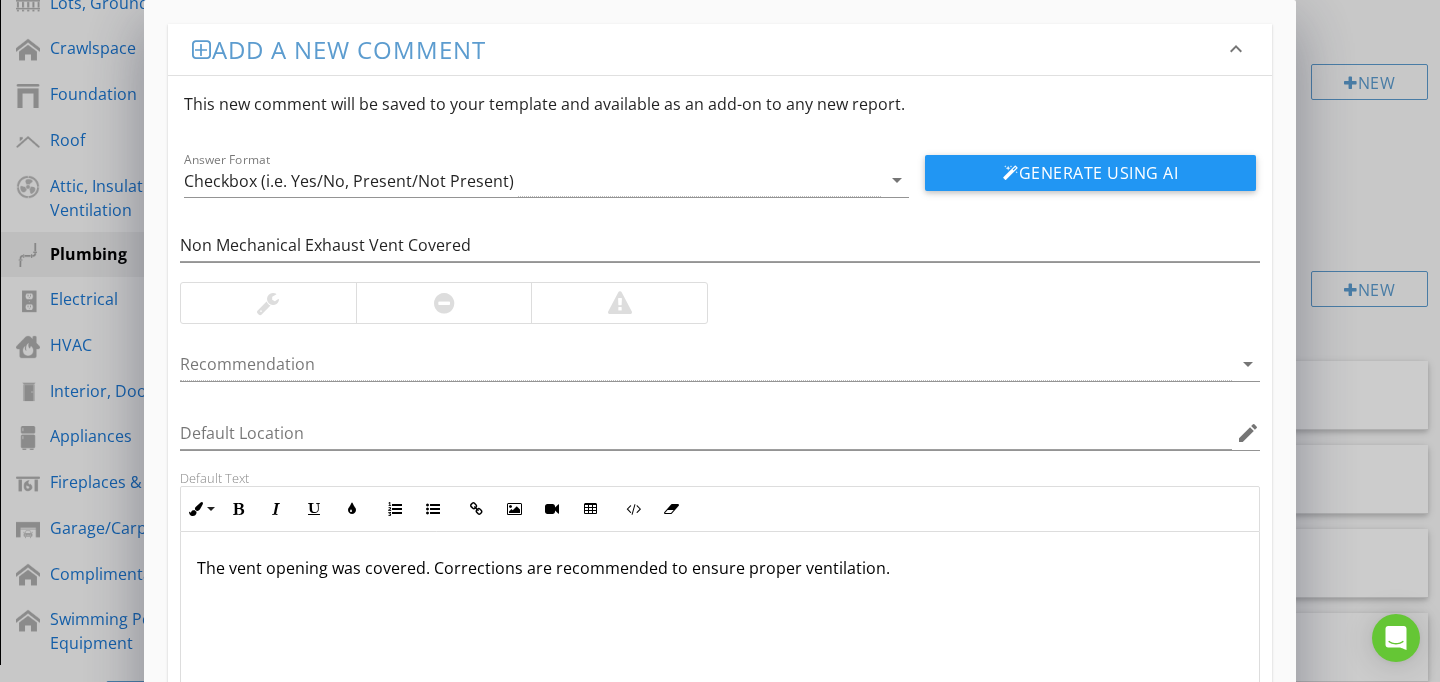 scroll, scrollTop: 1, scrollLeft: 0, axis: vertical 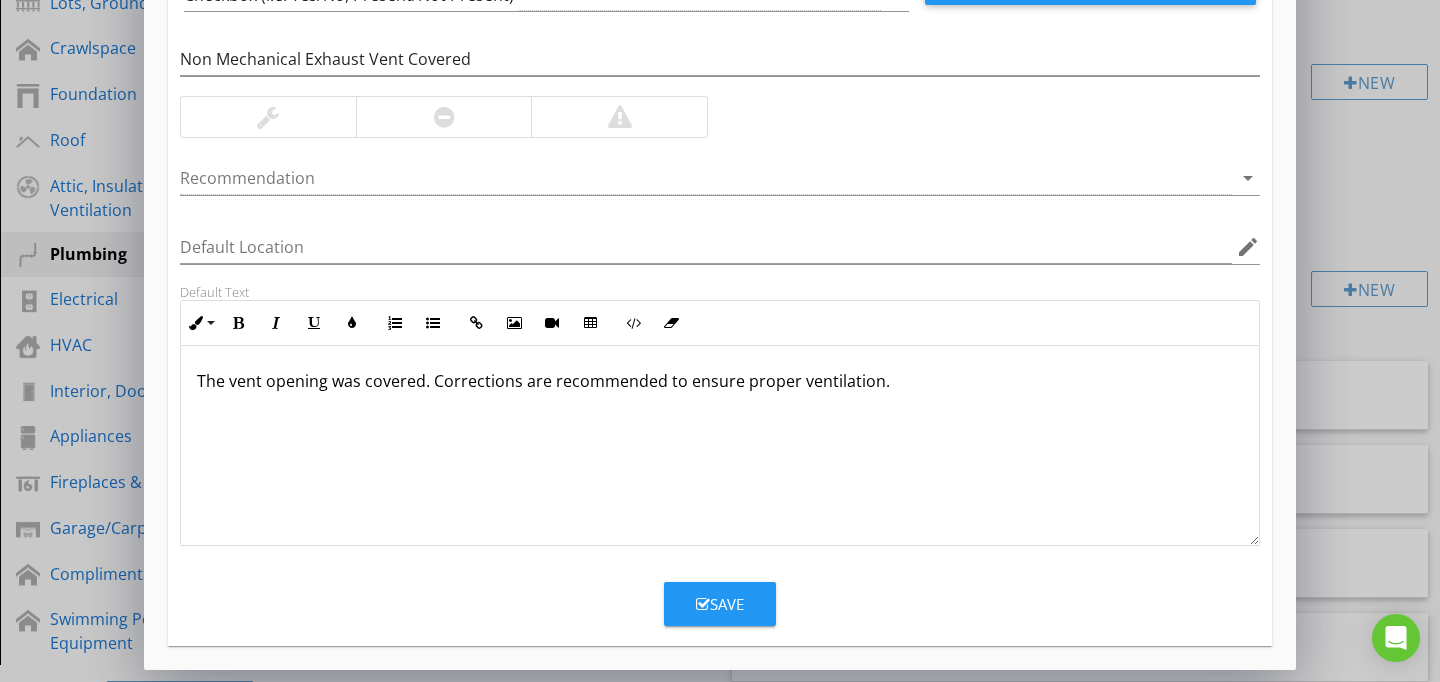 click on "Save" at bounding box center (720, 604) 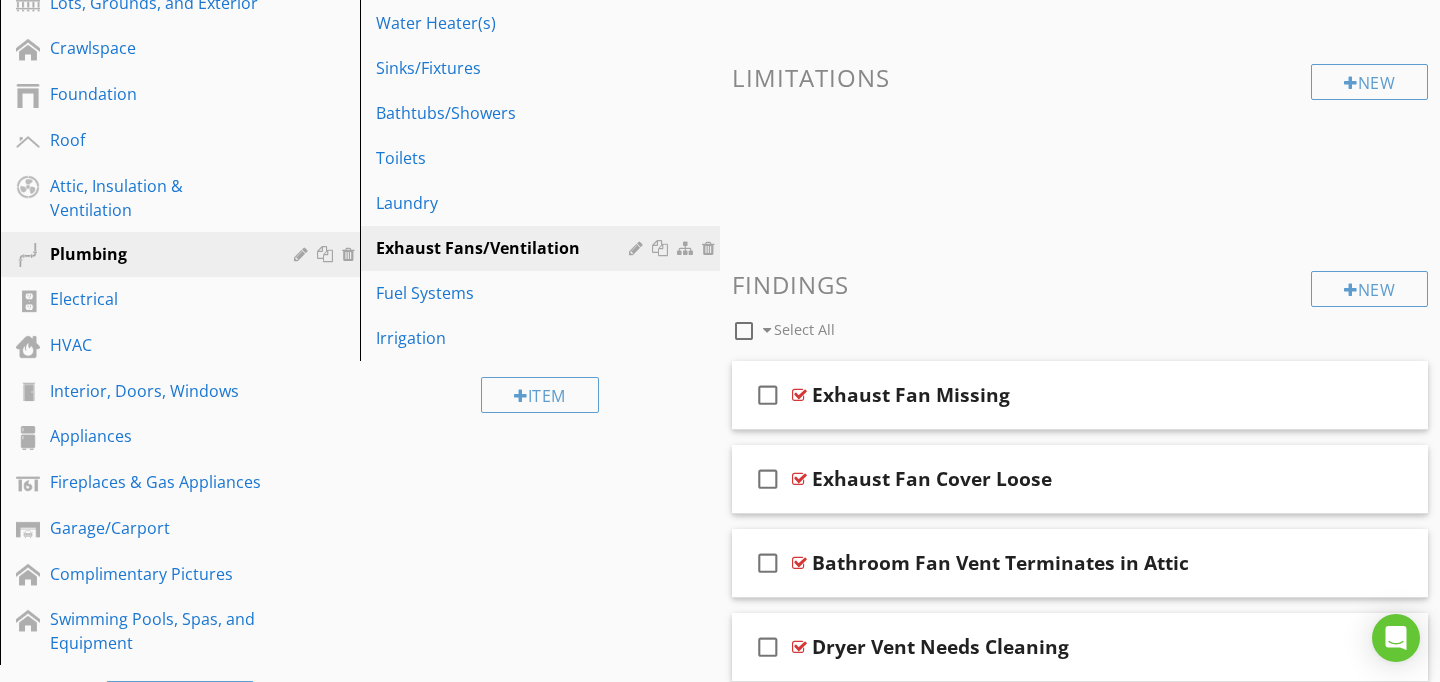 scroll, scrollTop: 89, scrollLeft: 0, axis: vertical 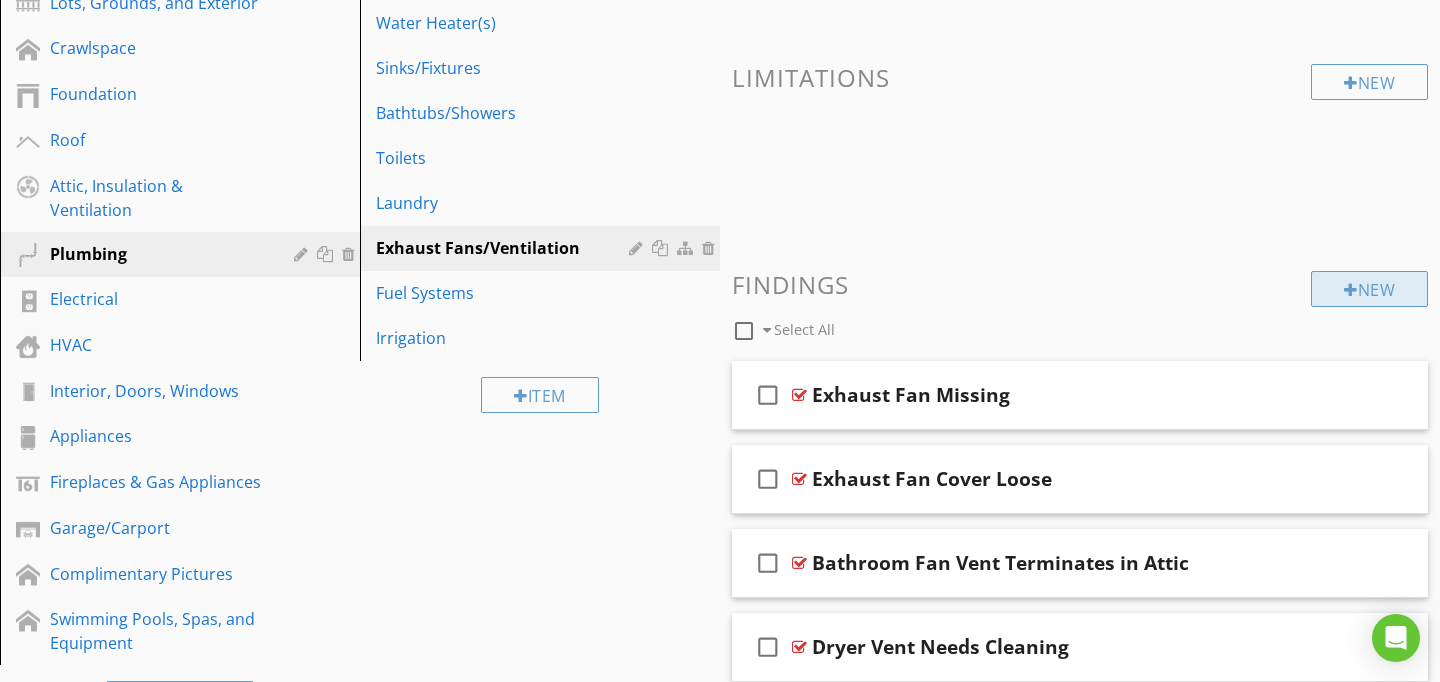 click on "New" at bounding box center [1369, 289] 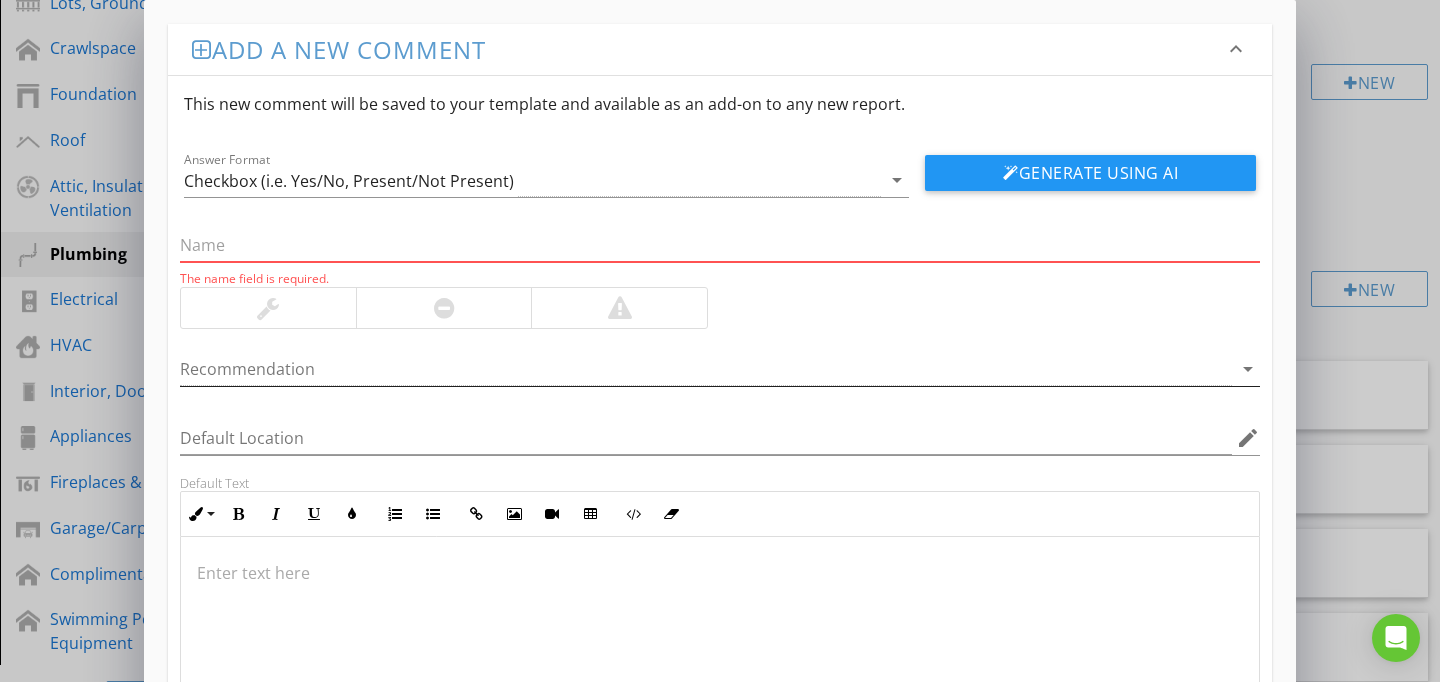 paste on "Cover Grill Damaged / Substandard" 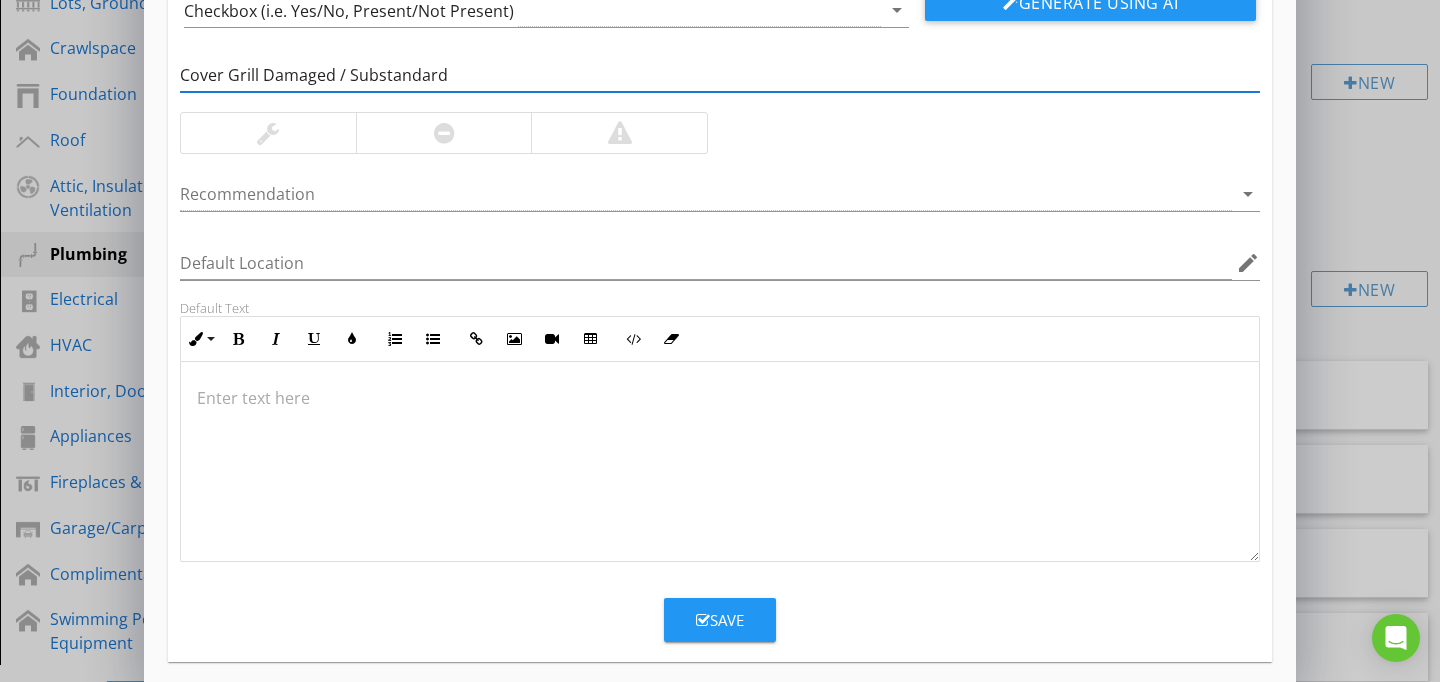 scroll, scrollTop: 186, scrollLeft: 0, axis: vertical 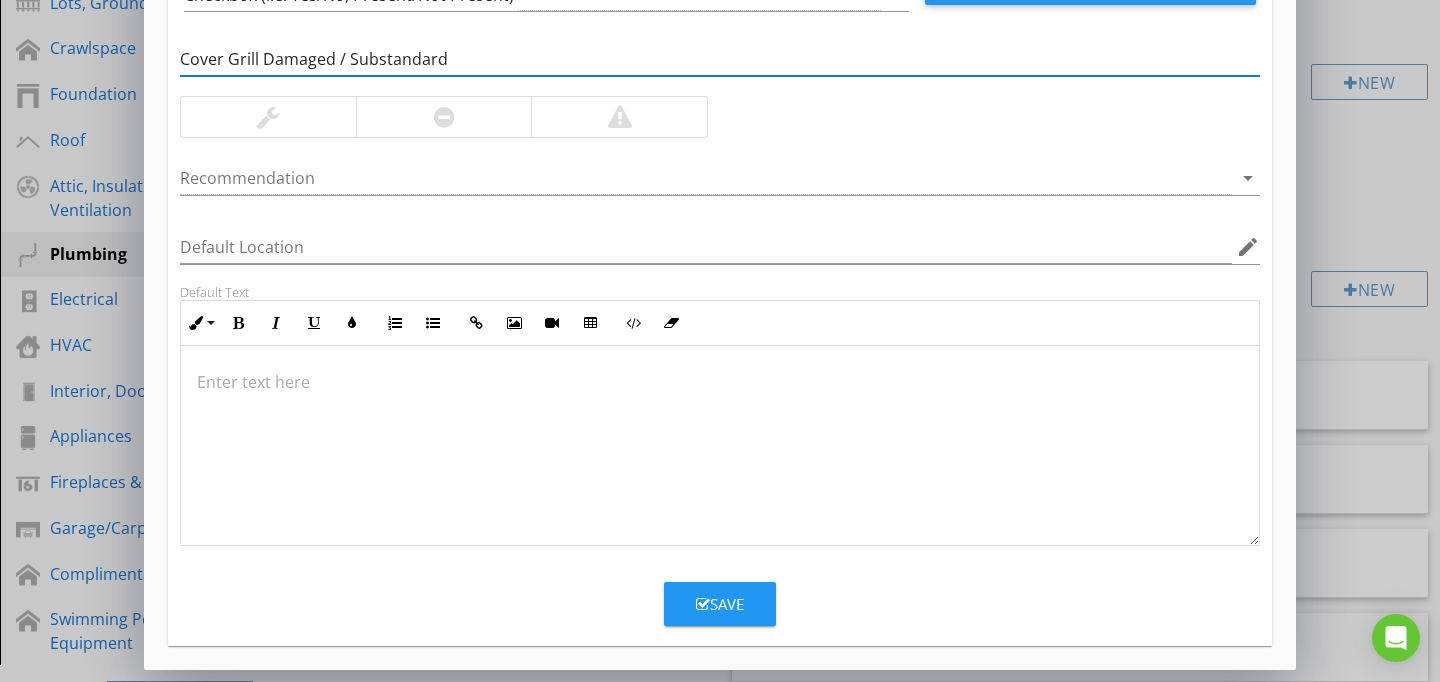 type on "Cover Grill Damaged / Substandard" 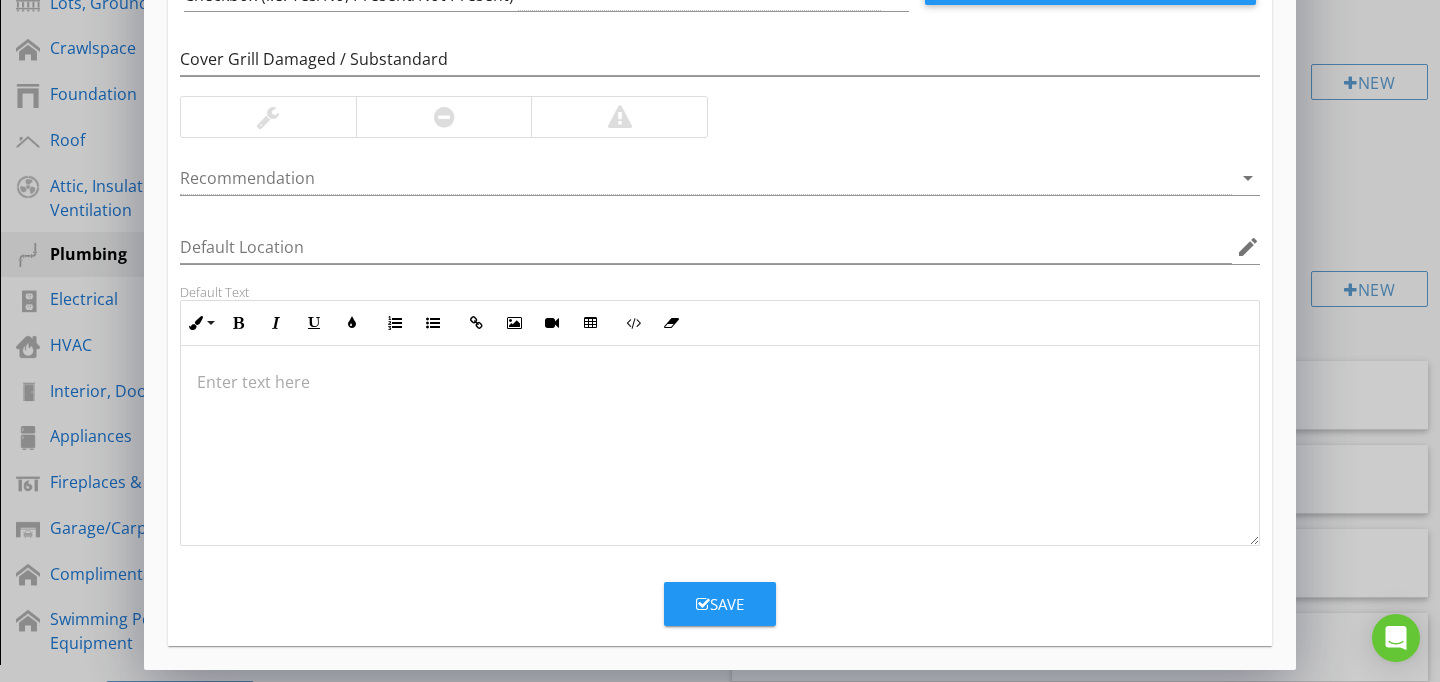click at bounding box center (720, 446) 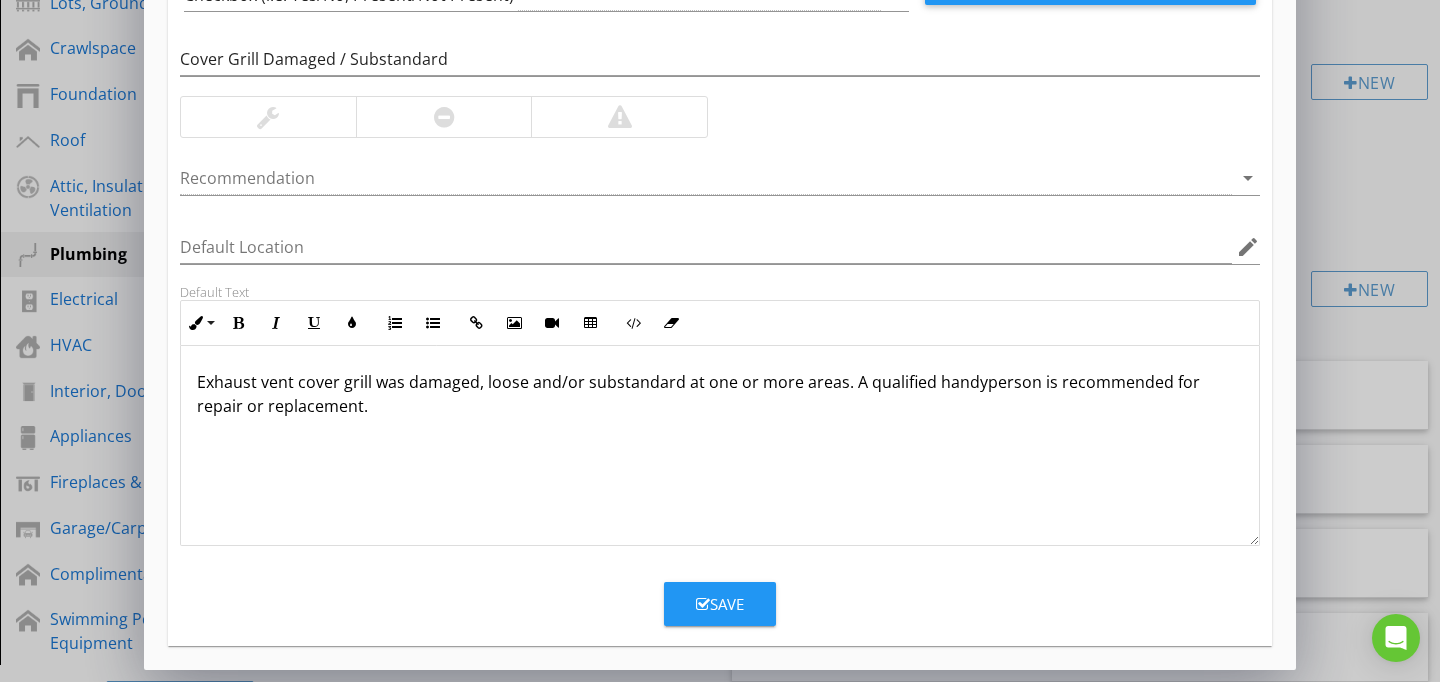 click at bounding box center (268, 117) 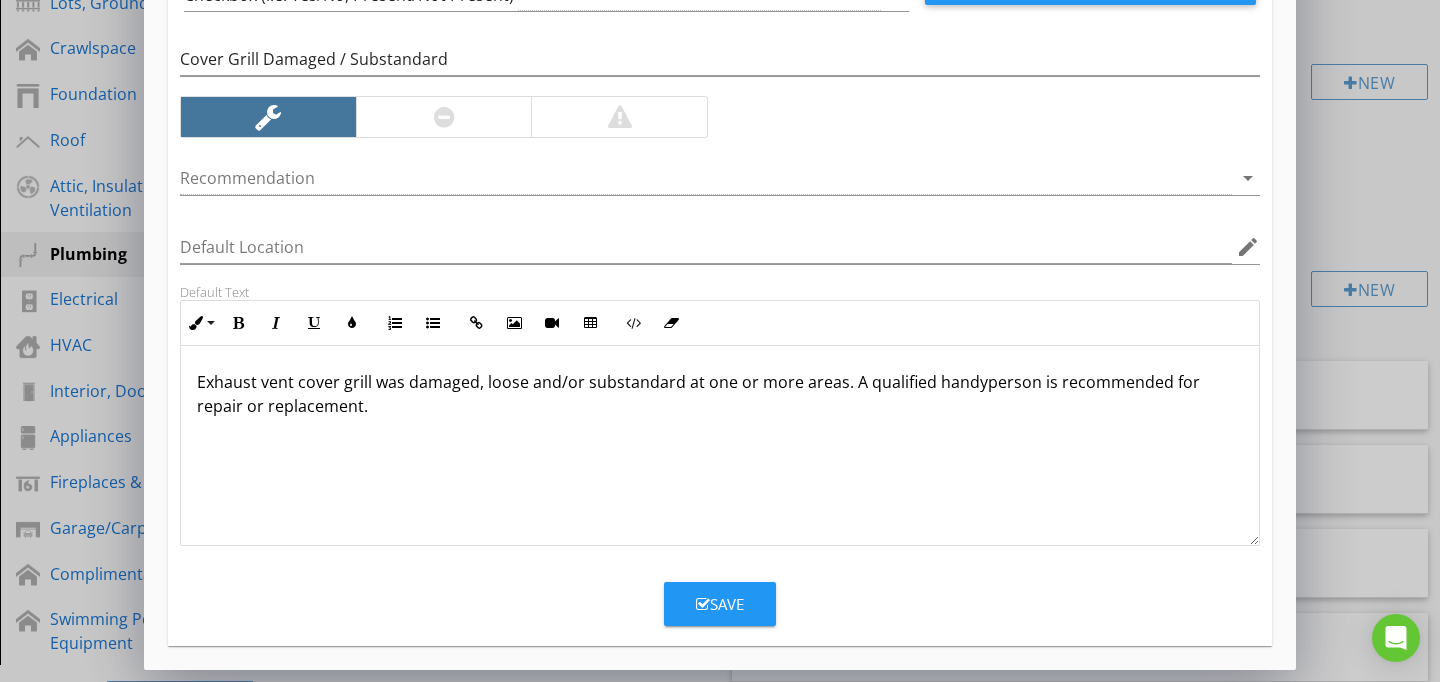 click on "Save" at bounding box center (720, 604) 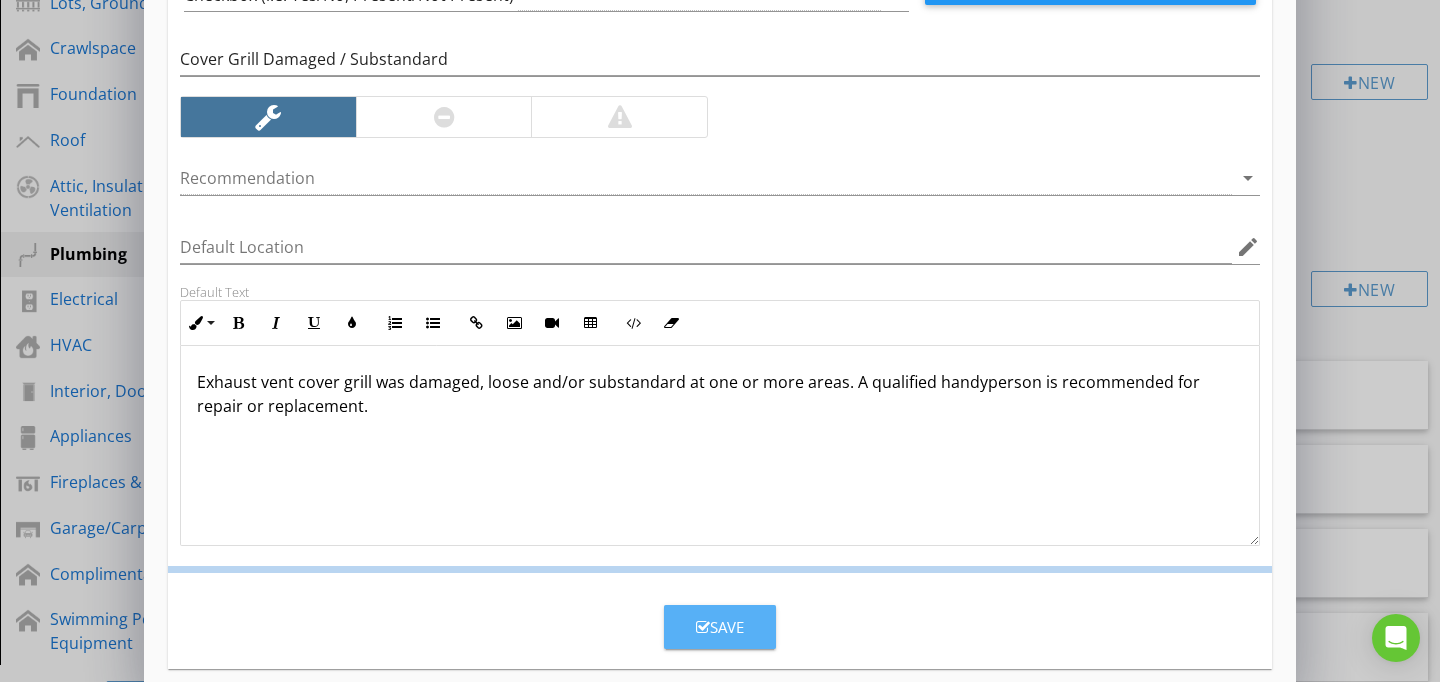 scroll, scrollTop: 89, scrollLeft: 0, axis: vertical 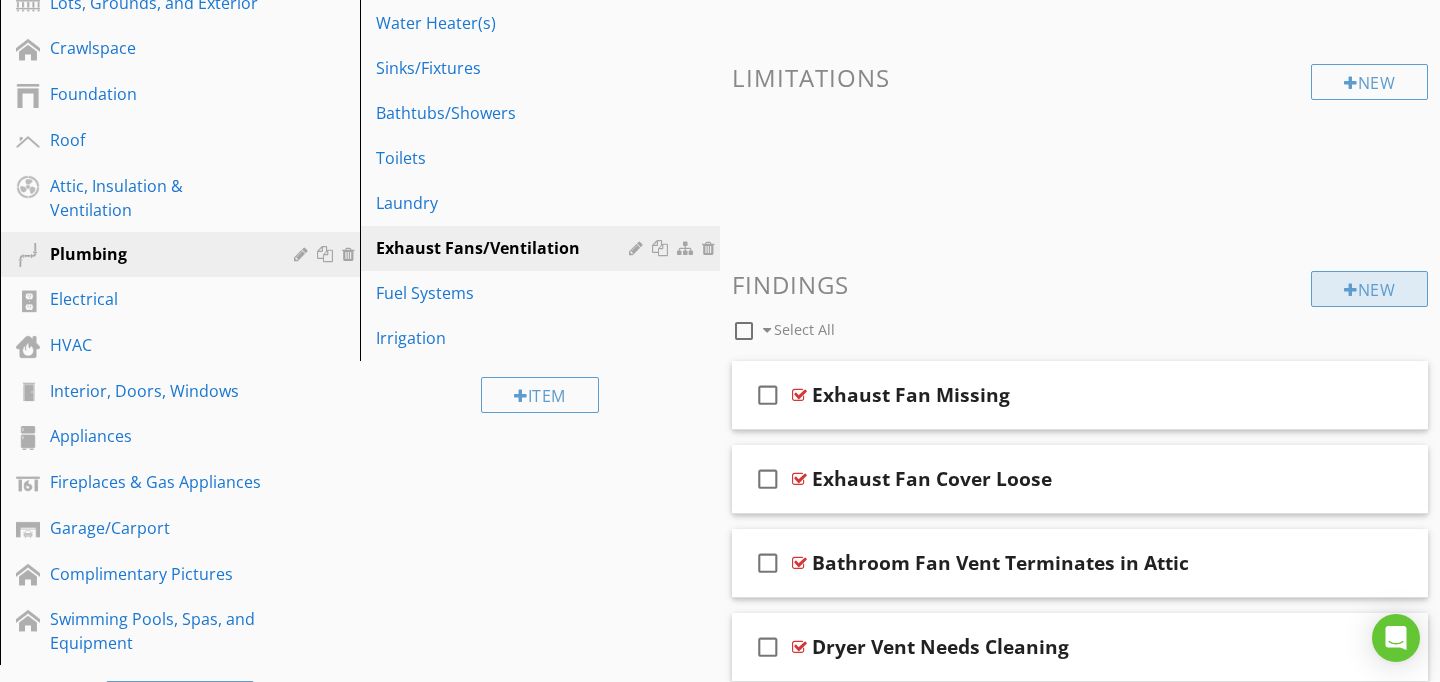 click on "New" at bounding box center (1369, 289) 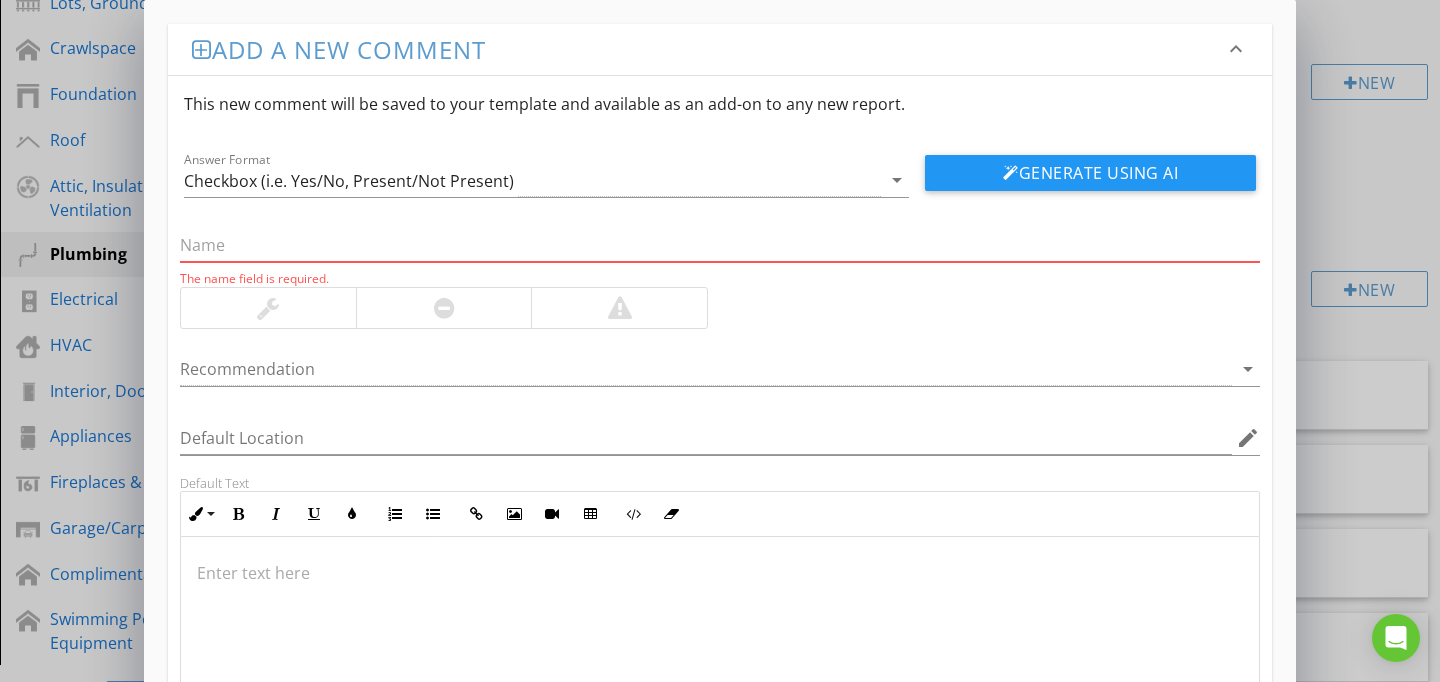 paste on "Cover Grill Dirty" 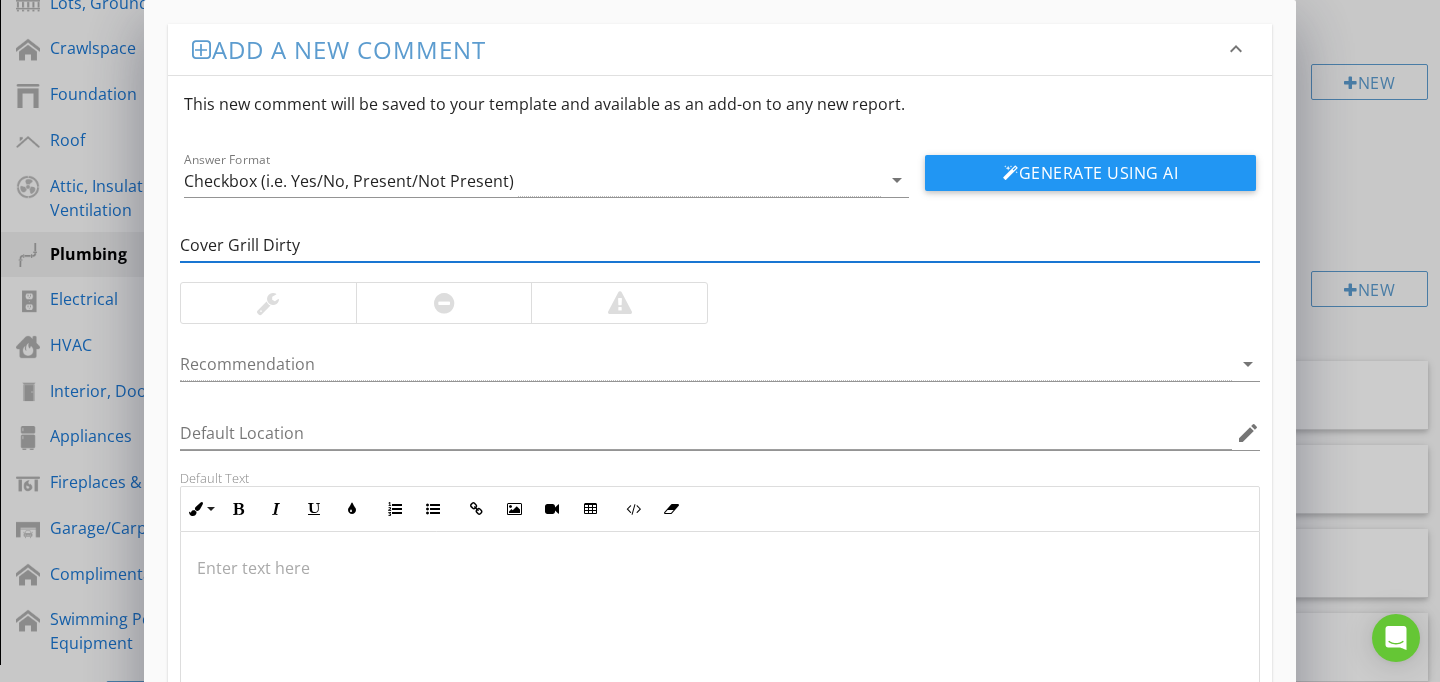 type on "Cover Grill Dirty" 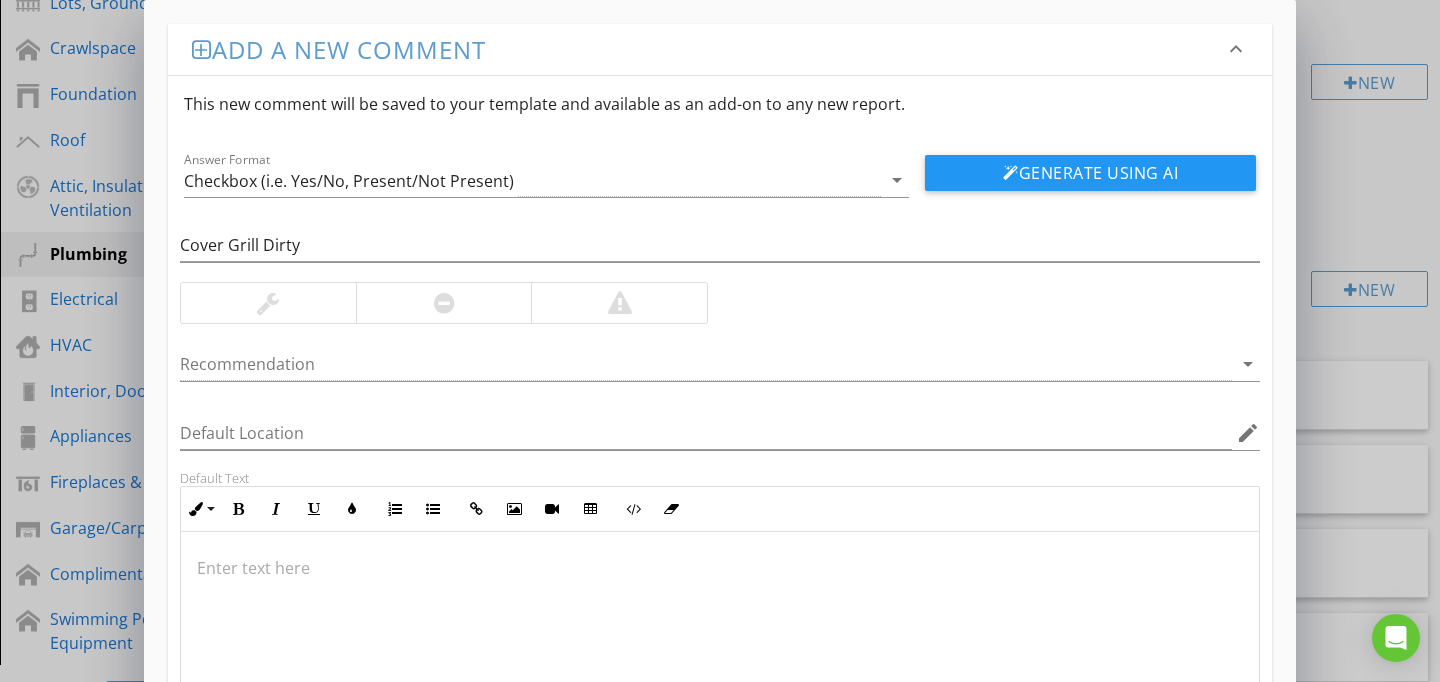 click at bounding box center (720, 632) 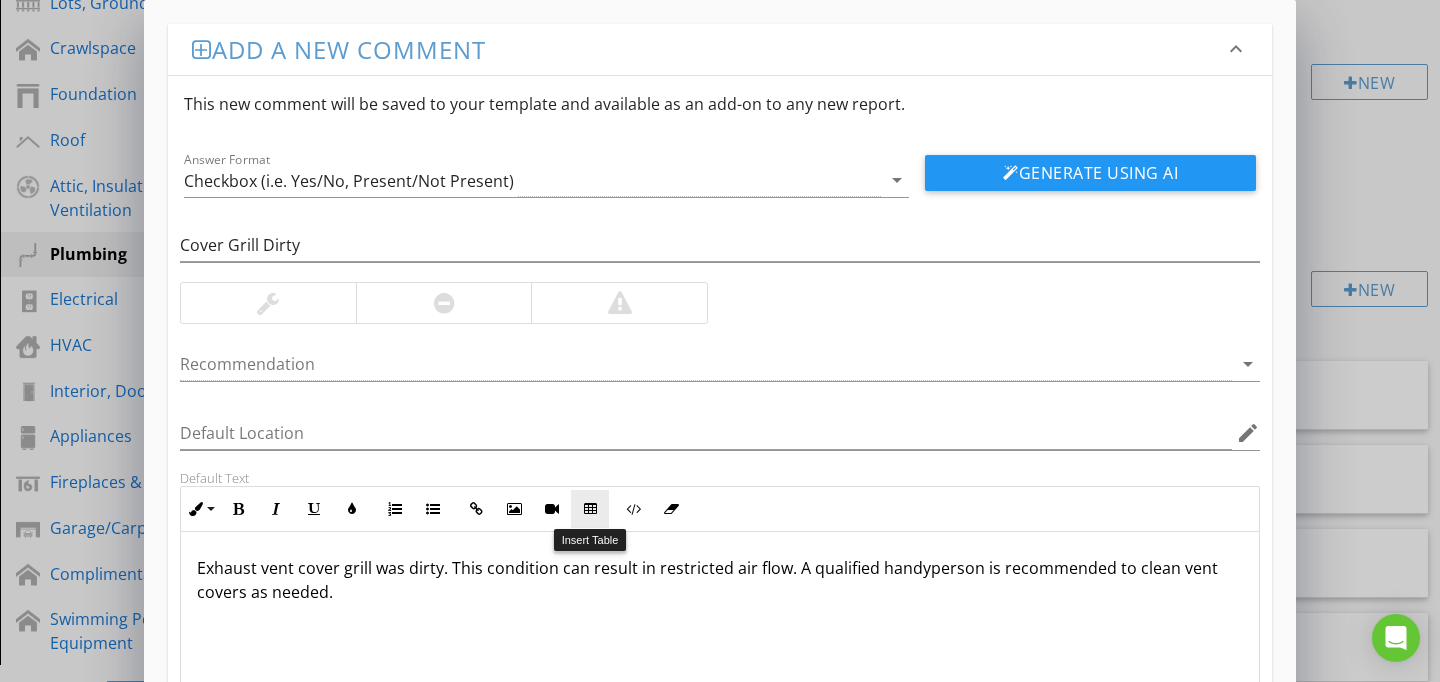 scroll, scrollTop: 186, scrollLeft: 0, axis: vertical 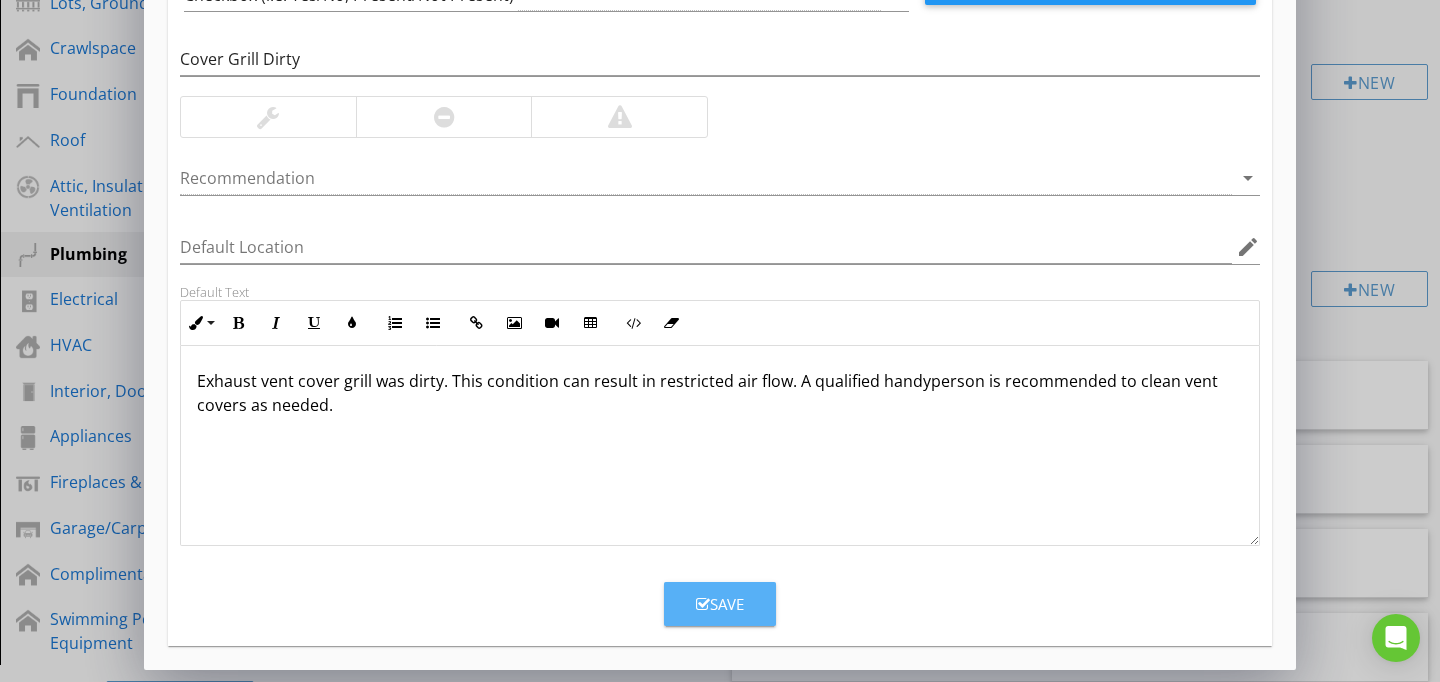 click on "Save" at bounding box center (720, 604) 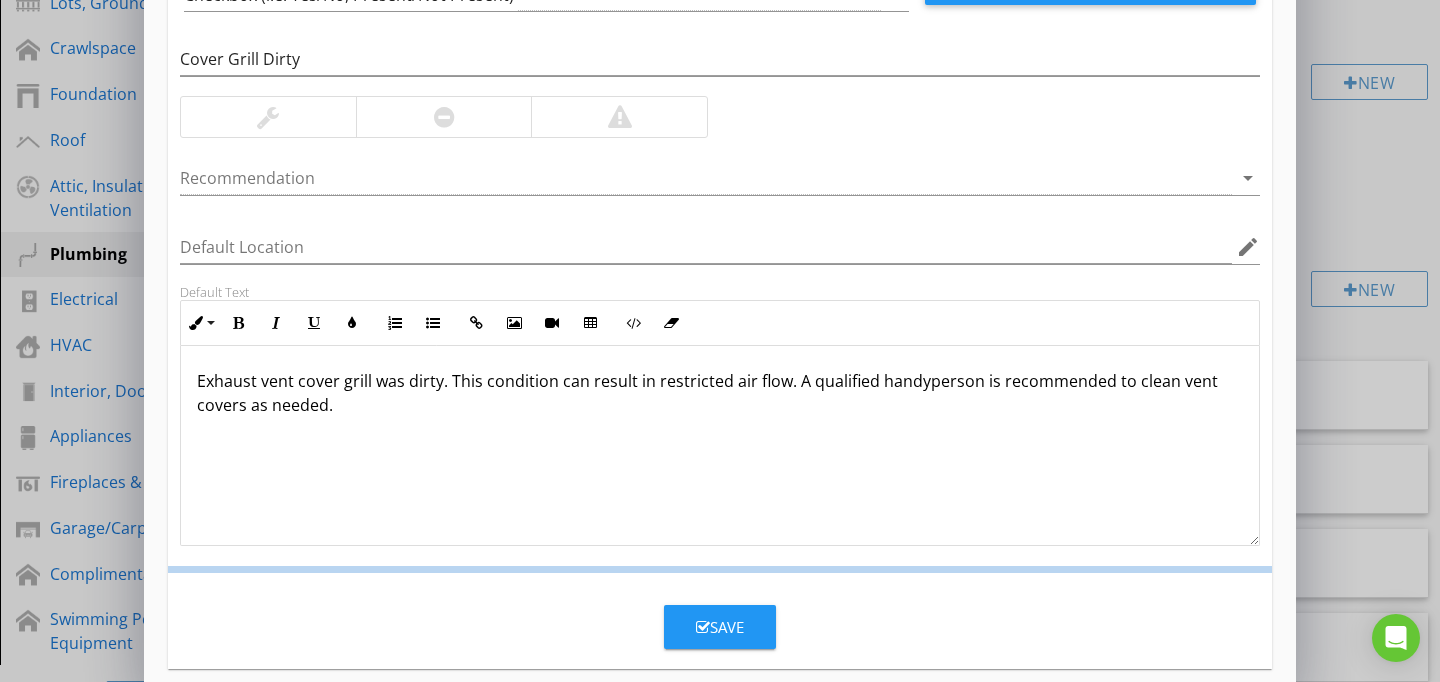scroll, scrollTop: 89, scrollLeft: 0, axis: vertical 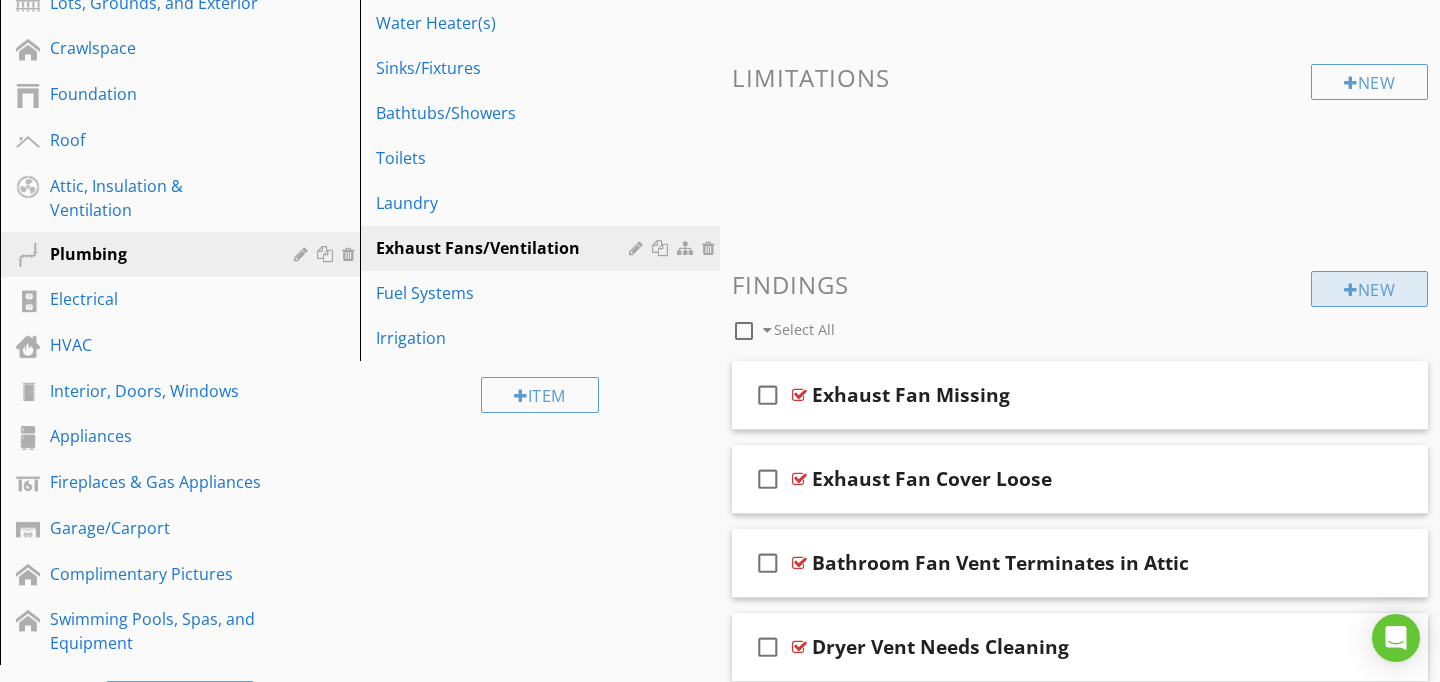 click at bounding box center [1351, 290] 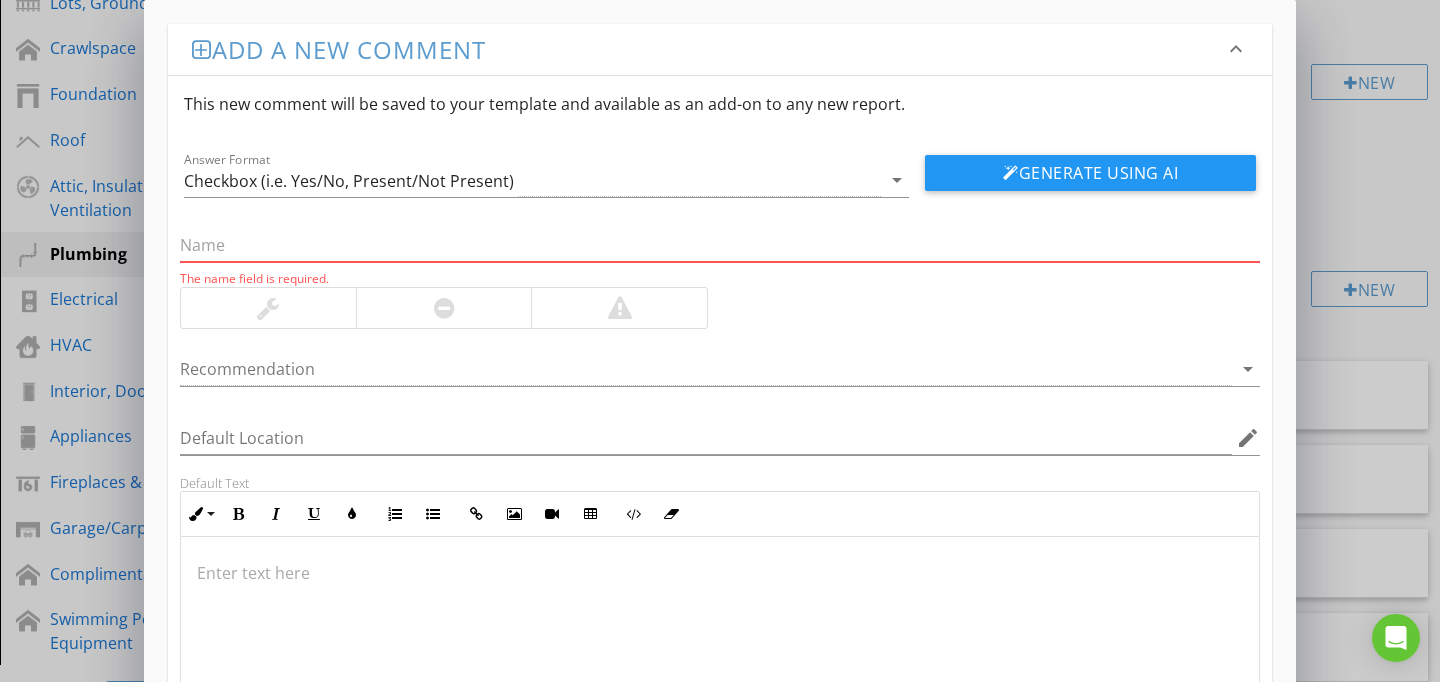 paste on "Fan Control damaged" 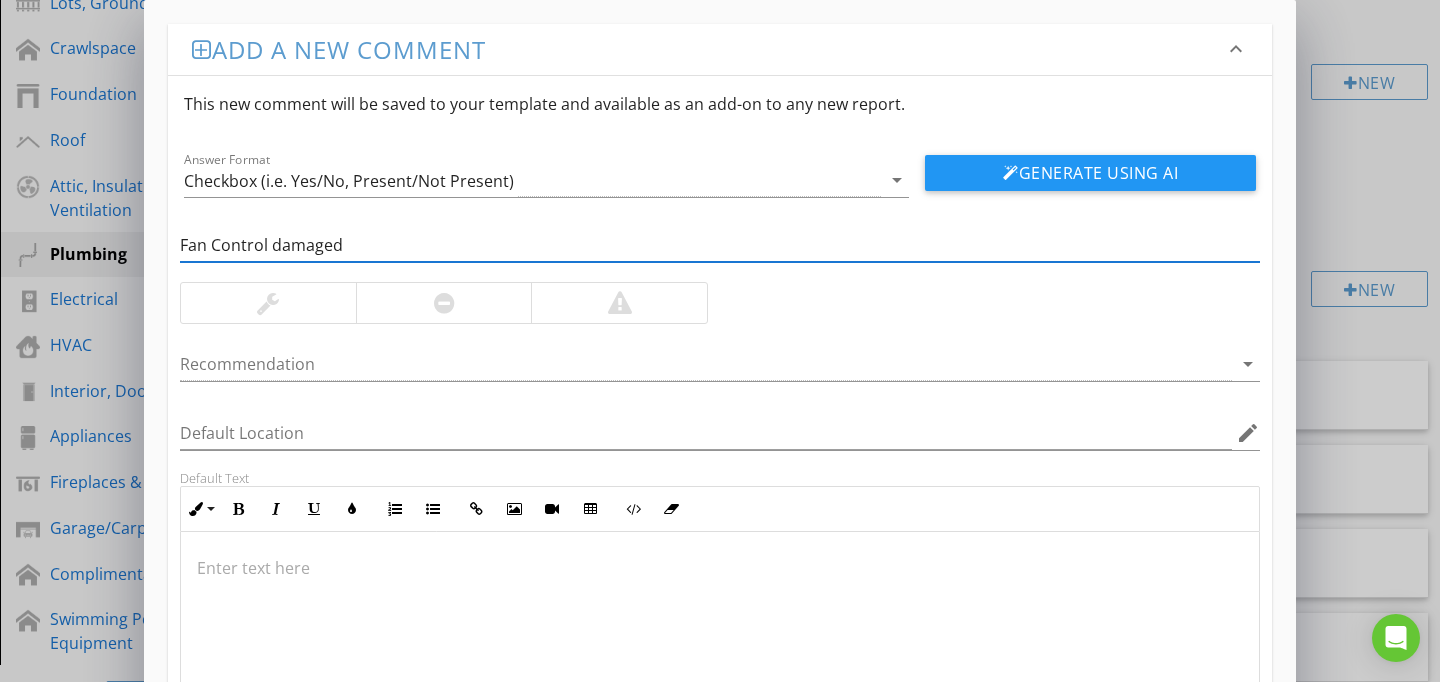 type on "Fan Control damaged" 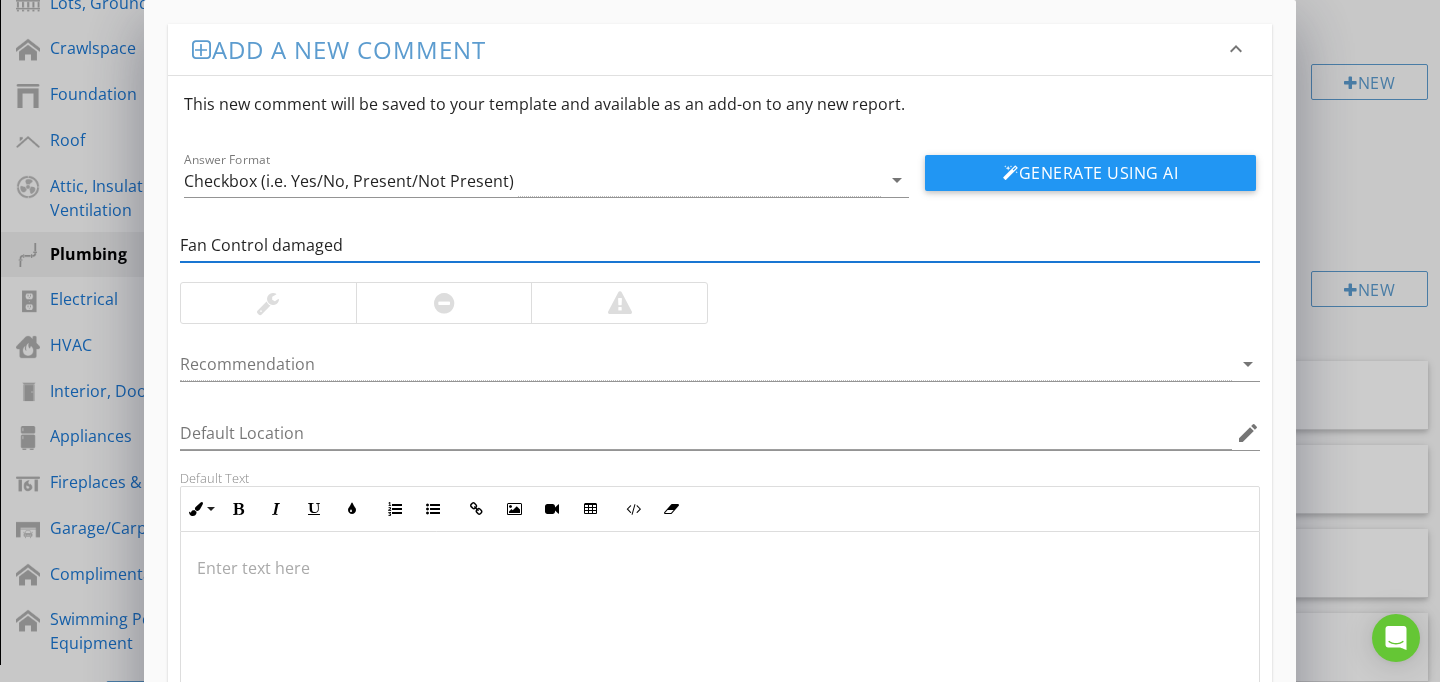 click at bounding box center [720, 568] 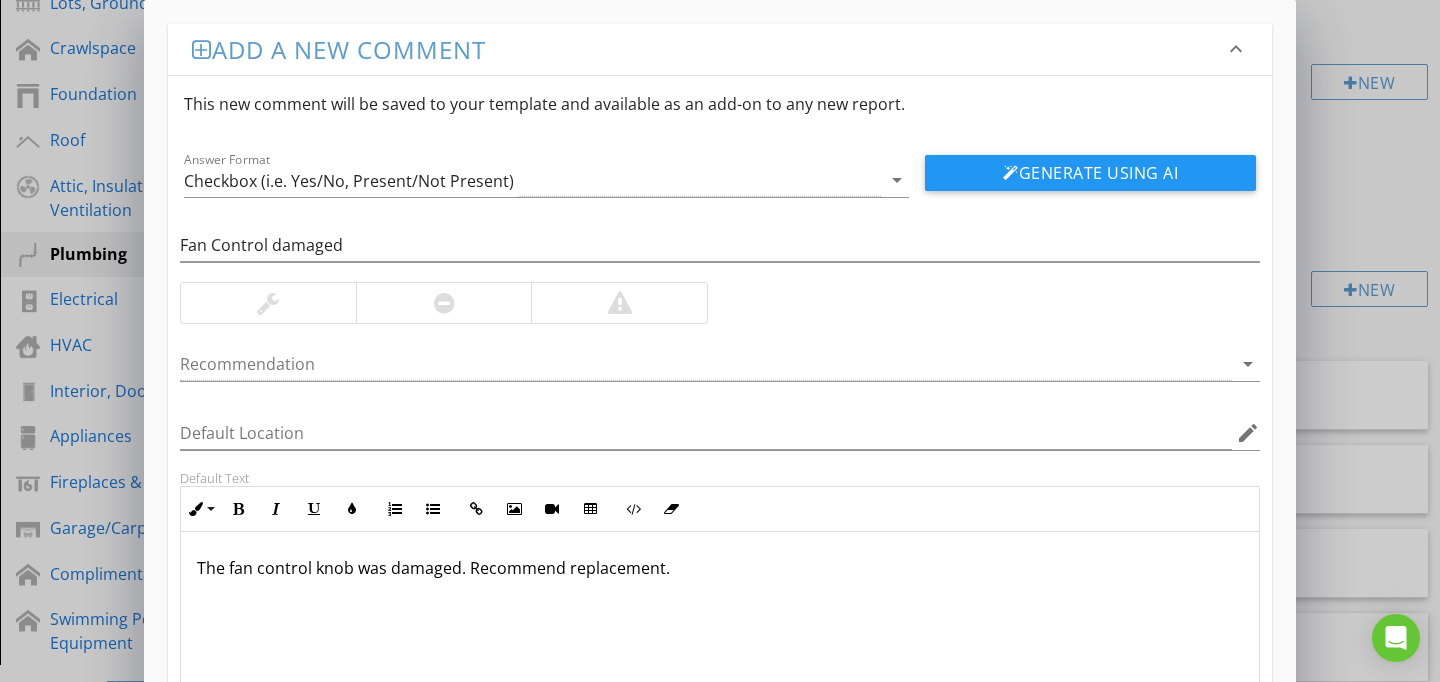scroll, scrollTop: 1, scrollLeft: 0, axis: vertical 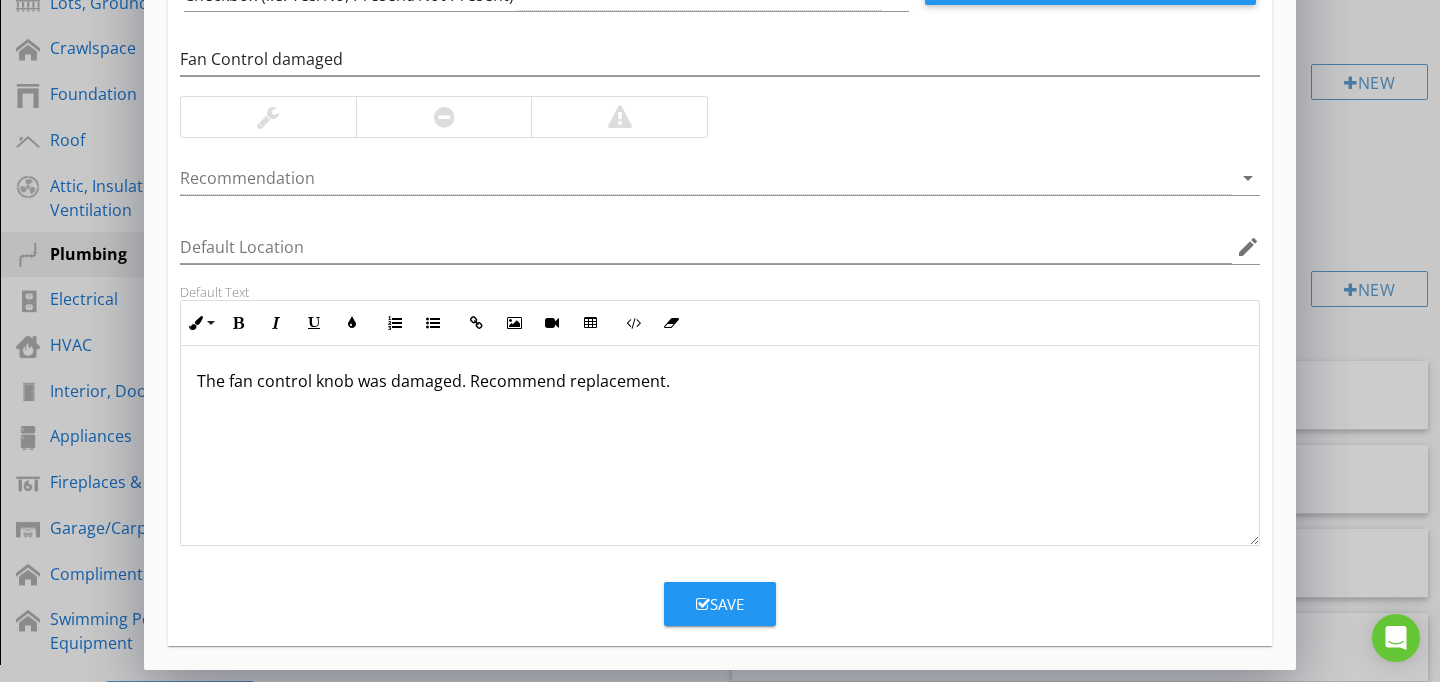 click on "Add a new comment
keyboard_arrow_down
This new comment will be saved to your template and available as an
add-on to any new report.
Answer Format Checkbox (i.e. Yes/No, Present/Not Present) arrow_drop_down
Generate Using AI
Fan Control damaged               Recommendation arrow_drop_down   Default Location edit       Default Text   Inline Style XLarge Large Normal Small Light Small/Light Bold Italic Underline Colors Ordered List Unordered List Insert Link Insert Image Insert Video Insert Table Code View Clear Formatting The fan control knob was damaged. Recommend replacement. Enter text here <p>The fan control knob was damaged. Recommend replacement.</p>
Save" at bounding box center (720, 242) 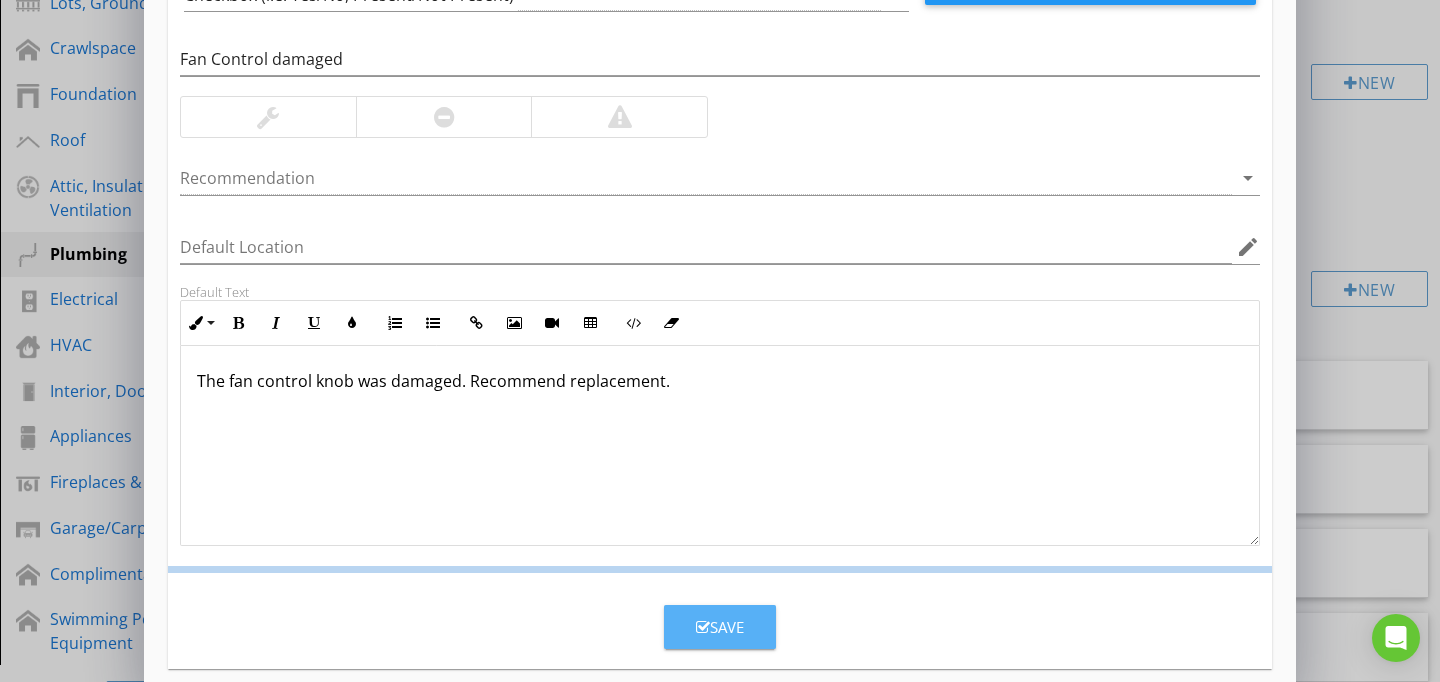 scroll, scrollTop: 89, scrollLeft: 0, axis: vertical 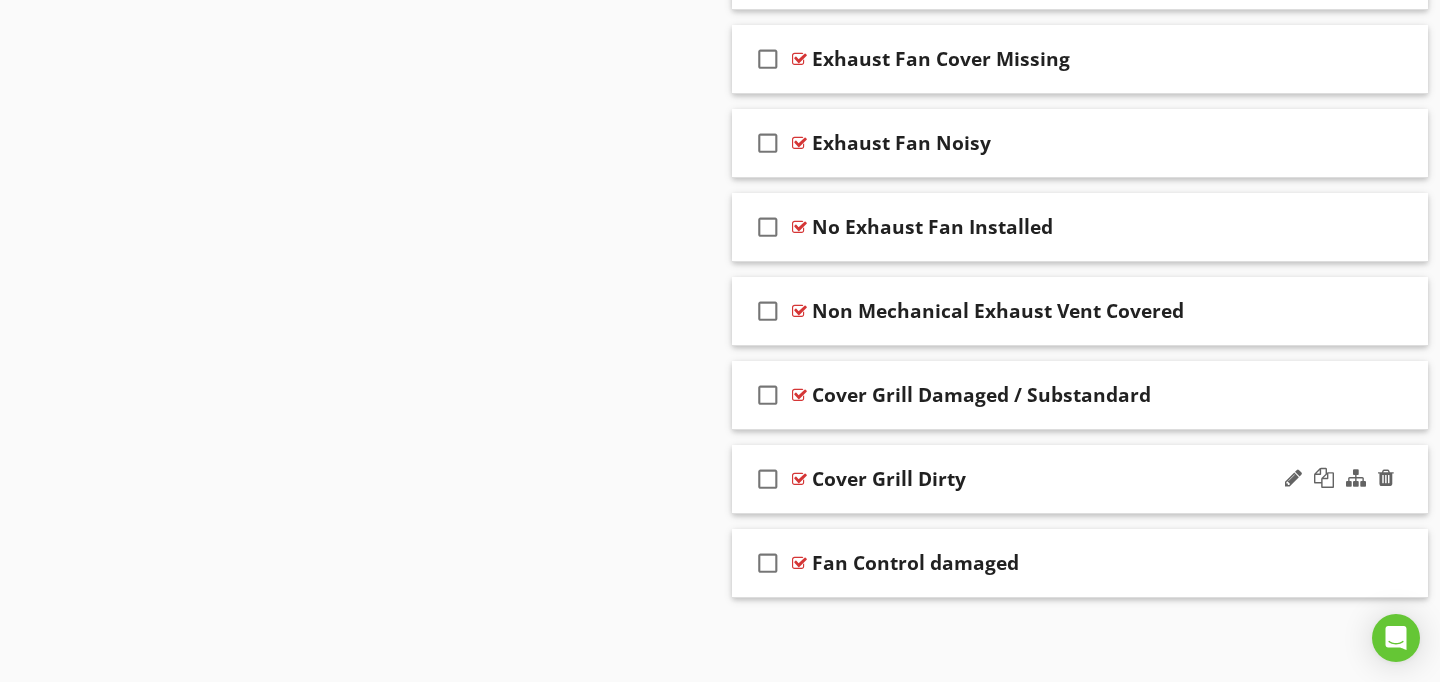 click on "Cover Grill Dirty" at bounding box center [889, 479] 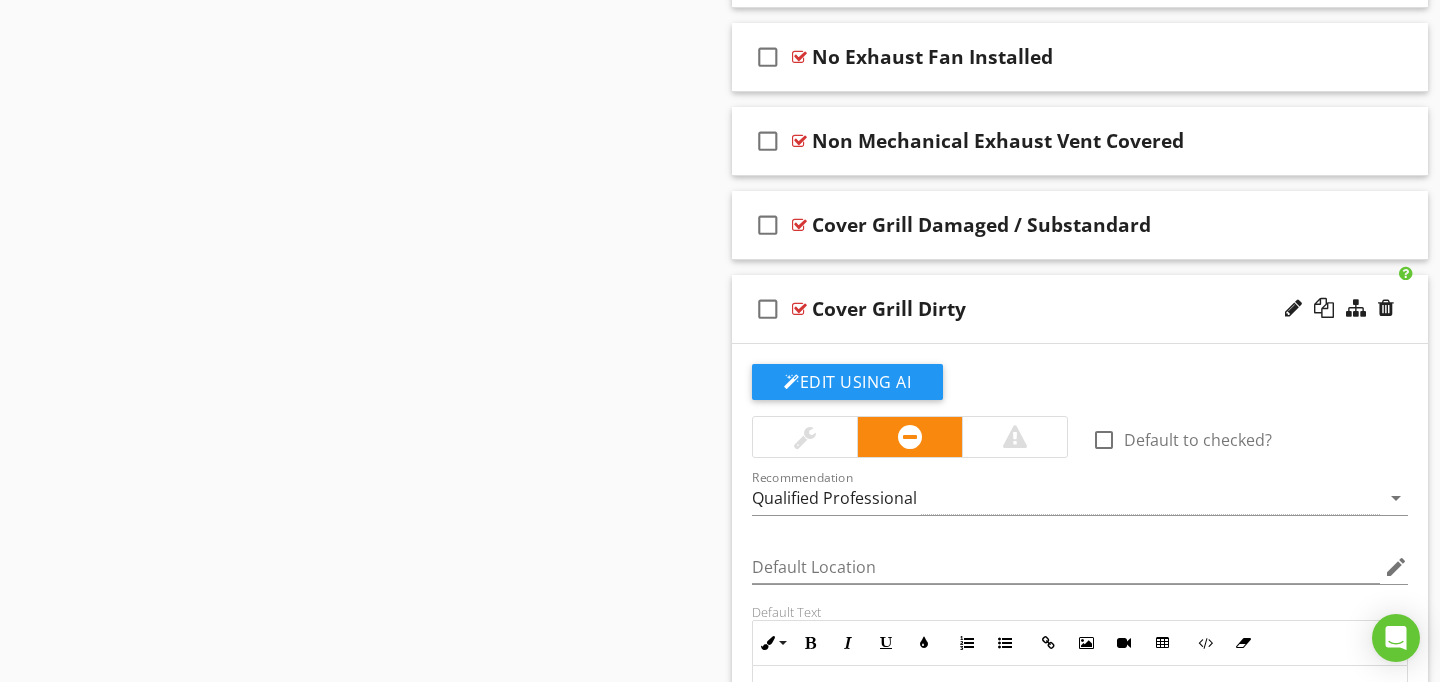scroll, scrollTop: 1876, scrollLeft: 0, axis: vertical 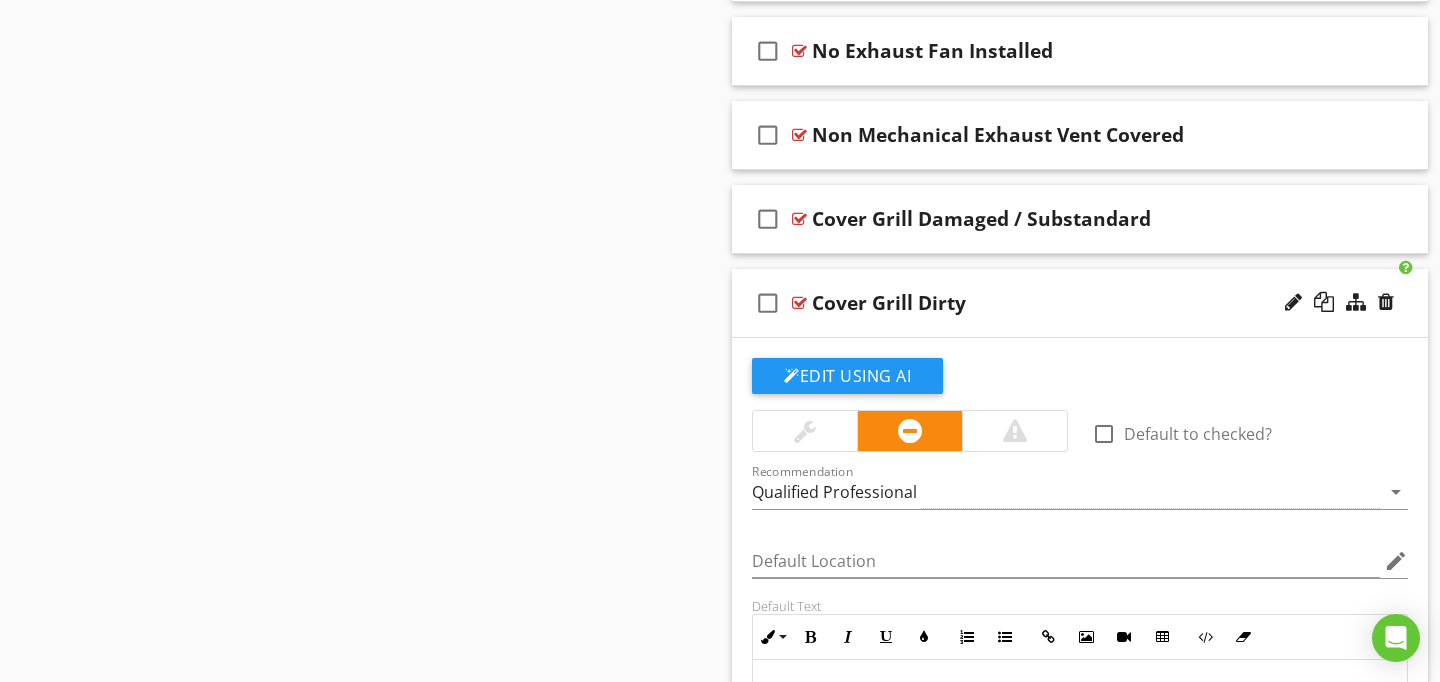 click at bounding box center [805, 431] 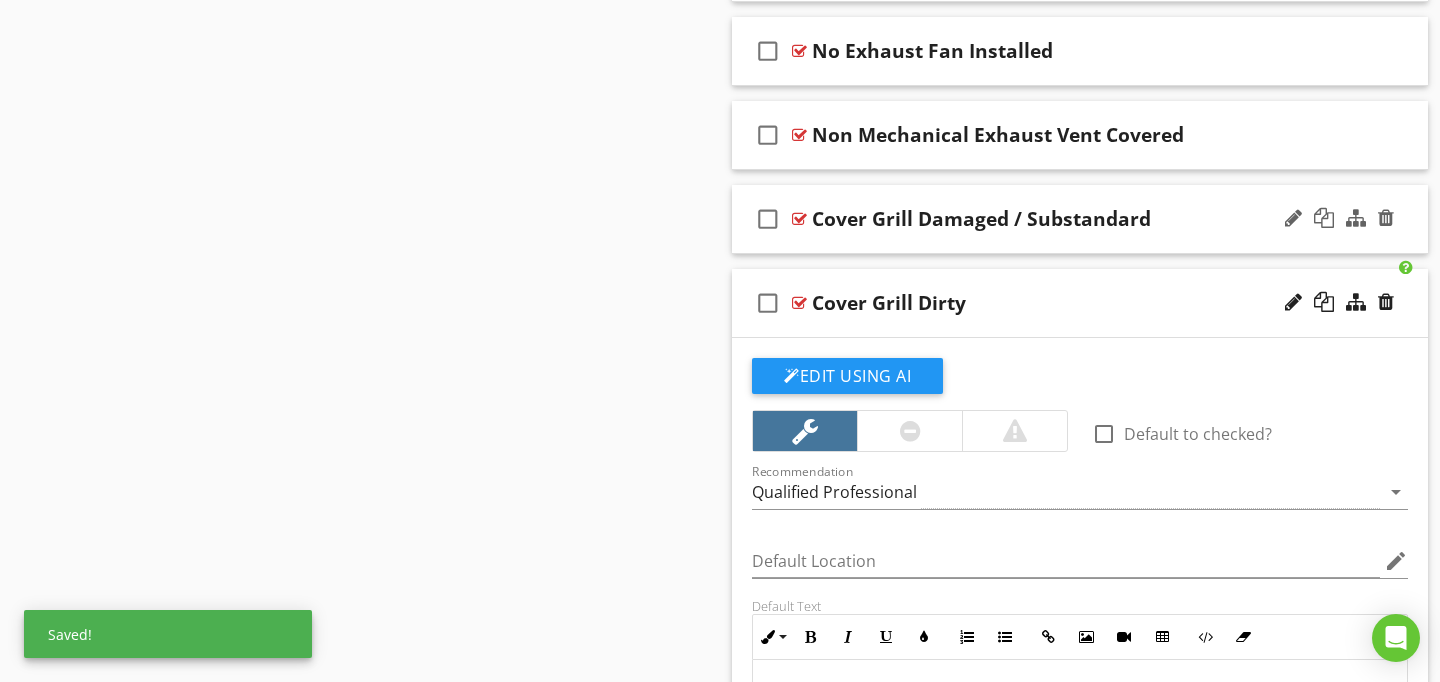 click at bounding box center [799, 219] 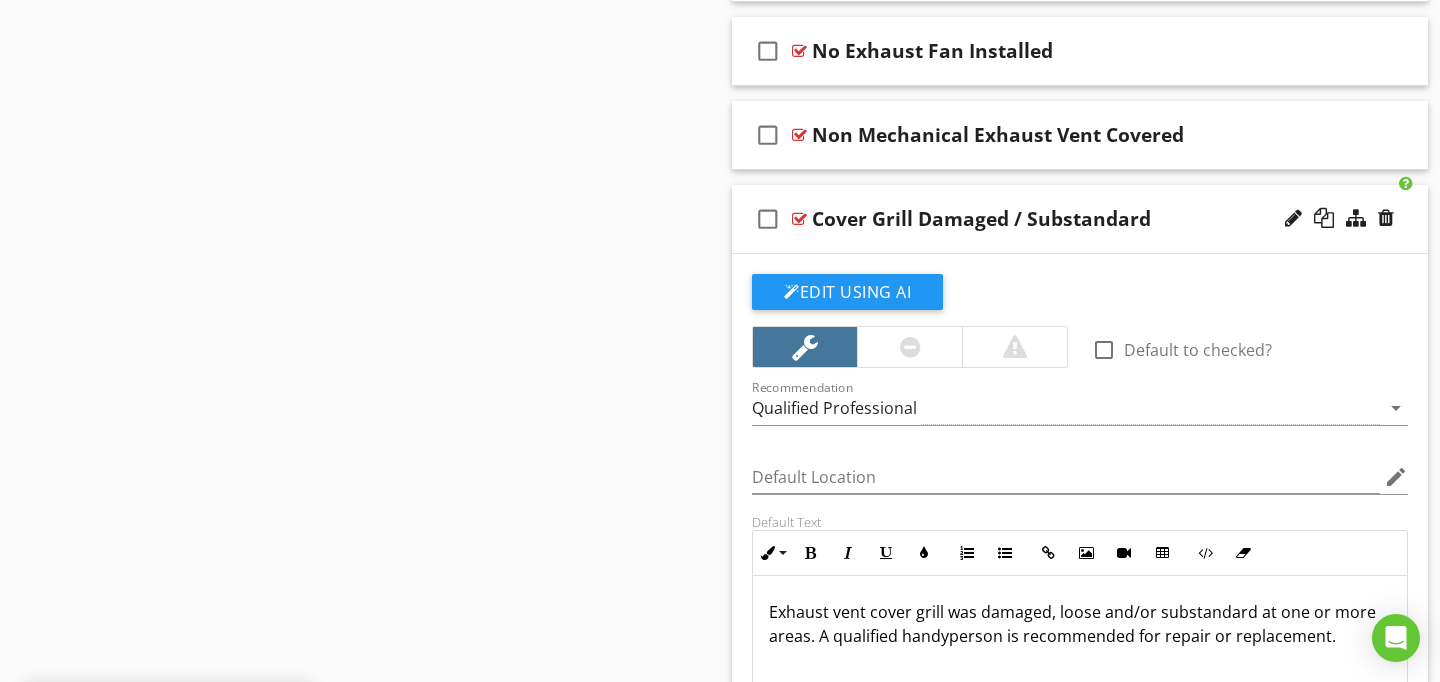 click at bounding box center [799, 219] 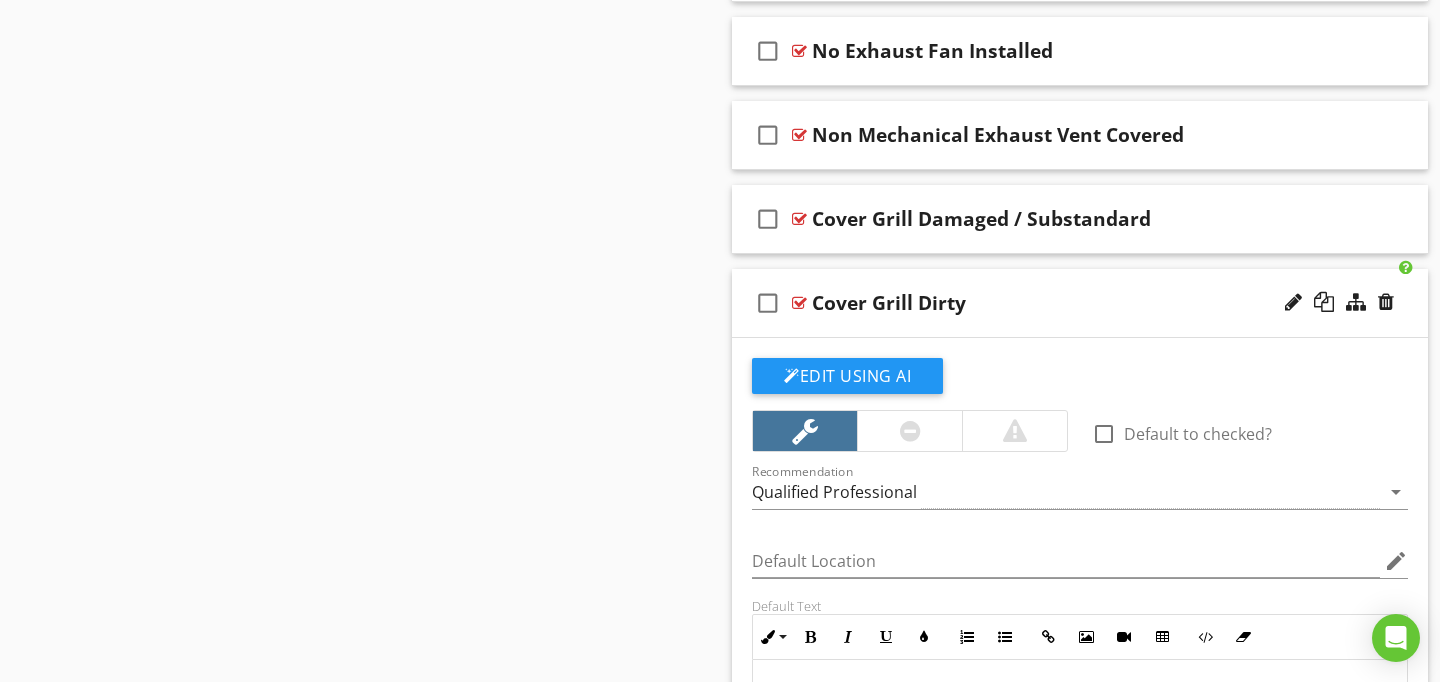 click at bounding box center [799, 303] 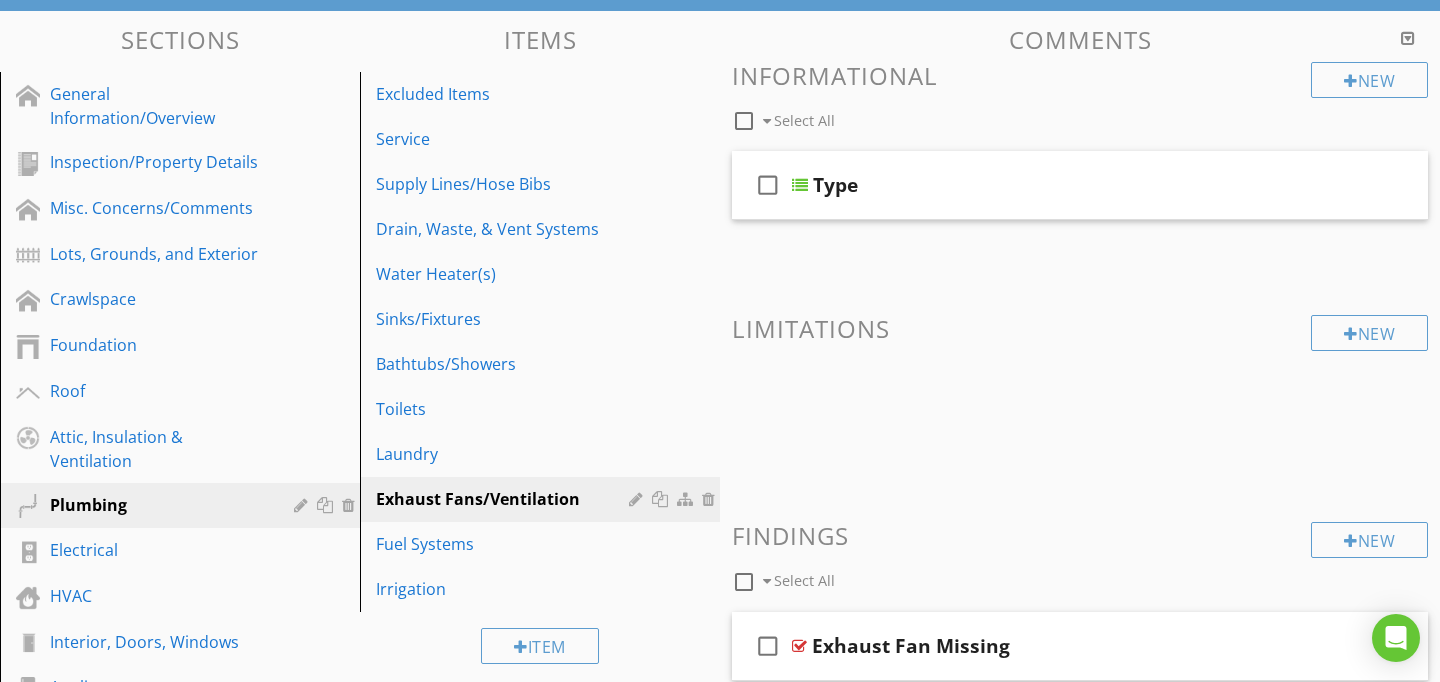 scroll, scrollTop: 188, scrollLeft: 0, axis: vertical 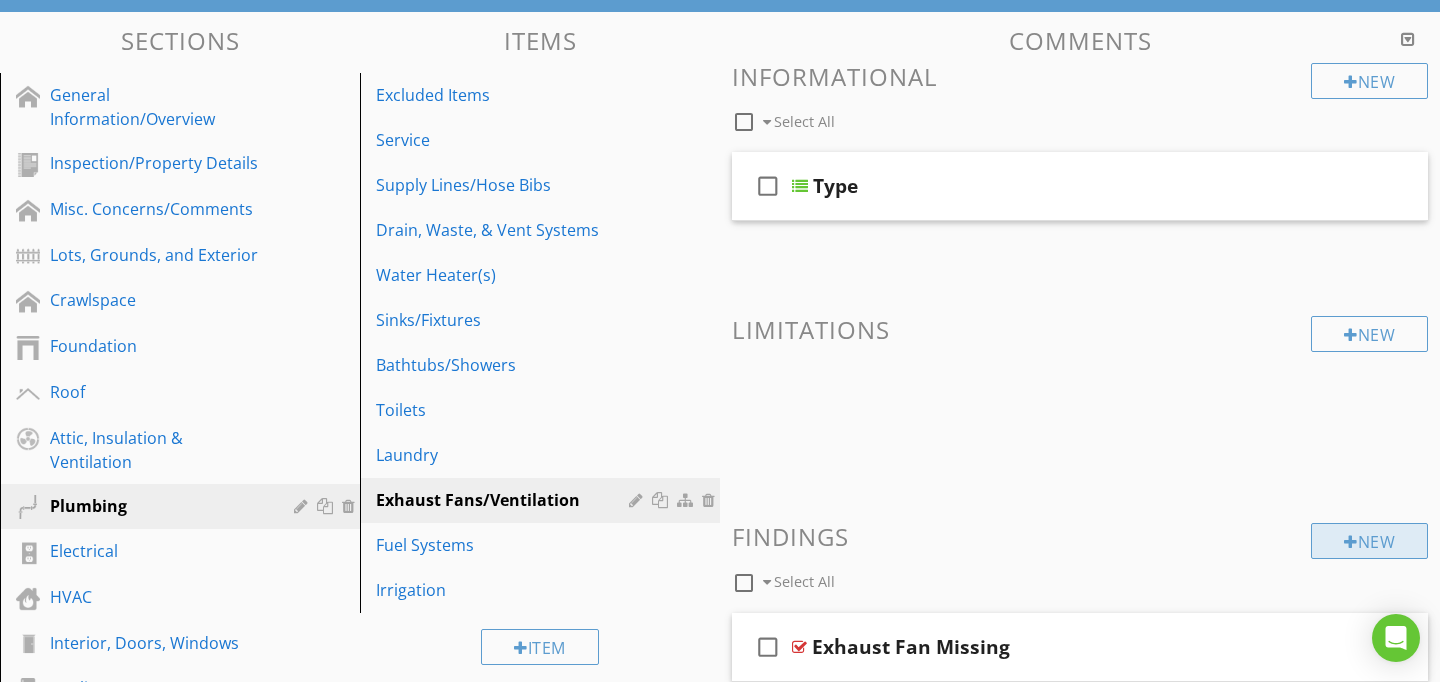 click at bounding box center (1351, 542) 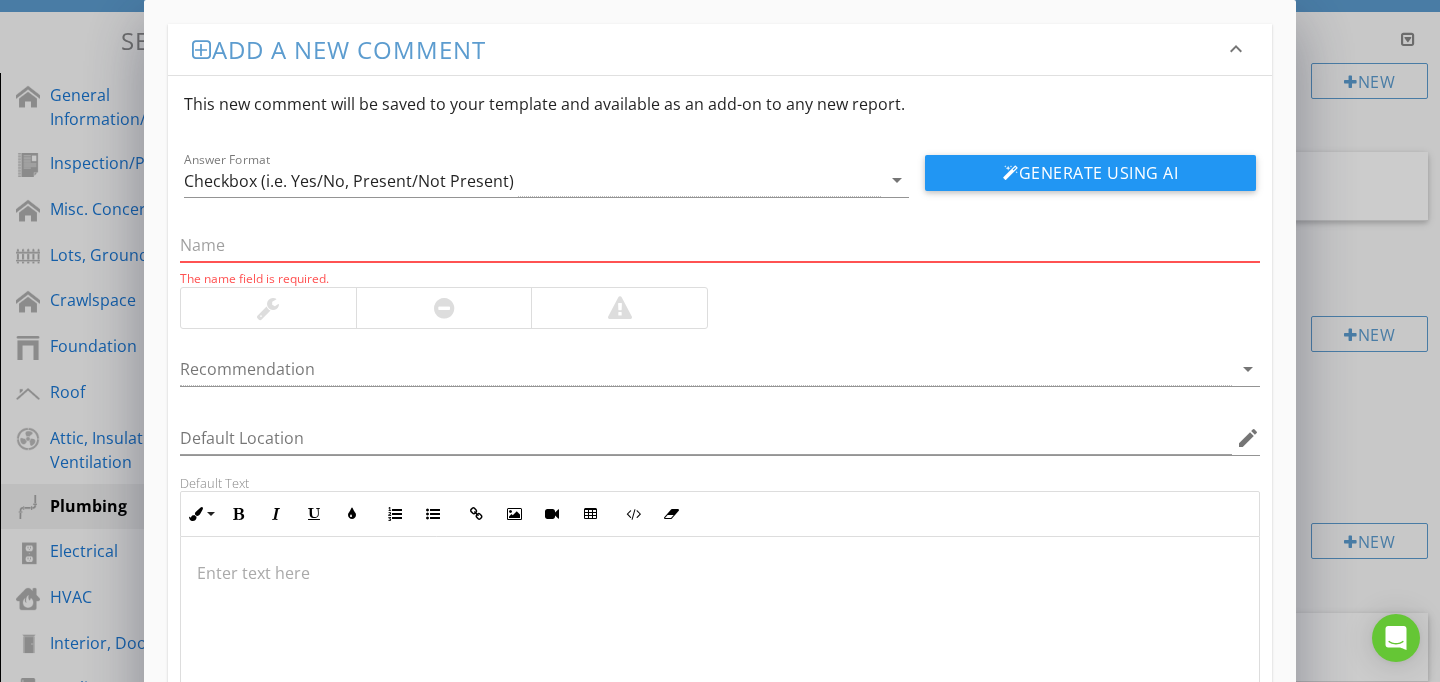 paste on "Fan(s) Run Constantly" 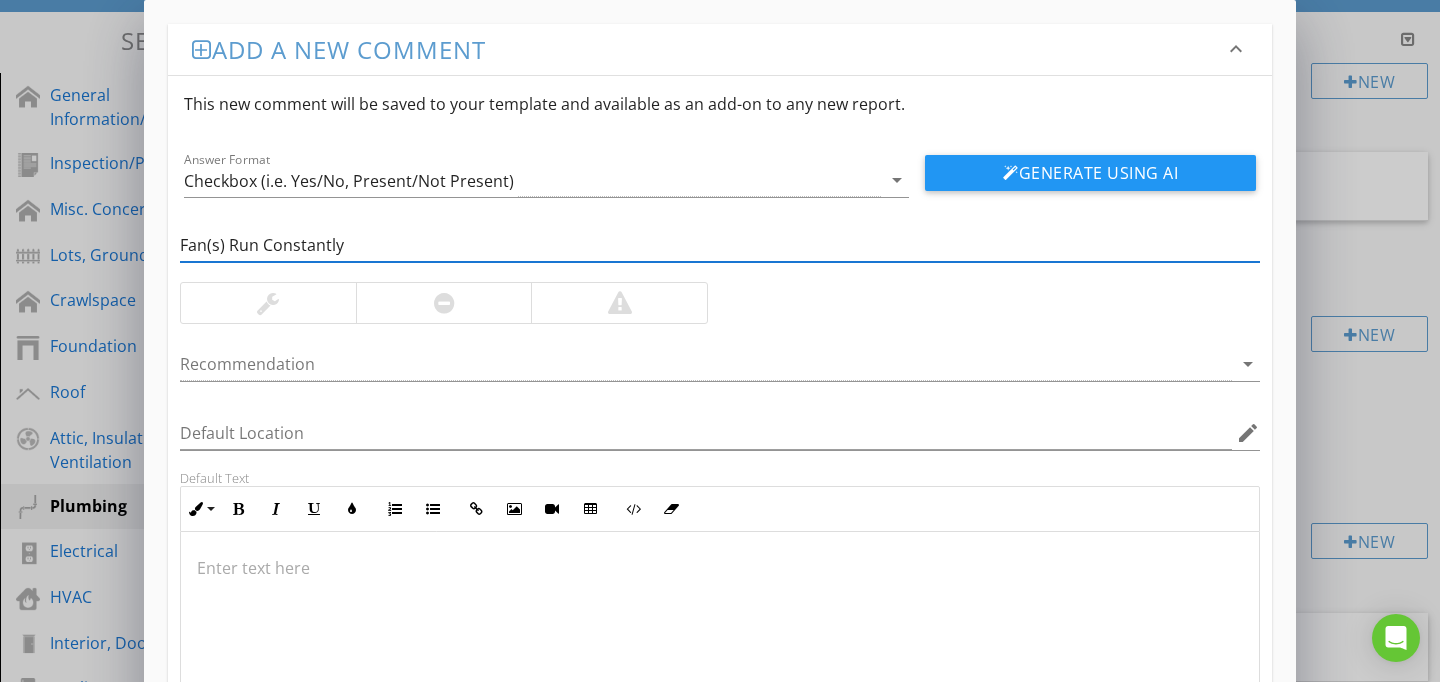 type on "Fan(s) Run Constantly" 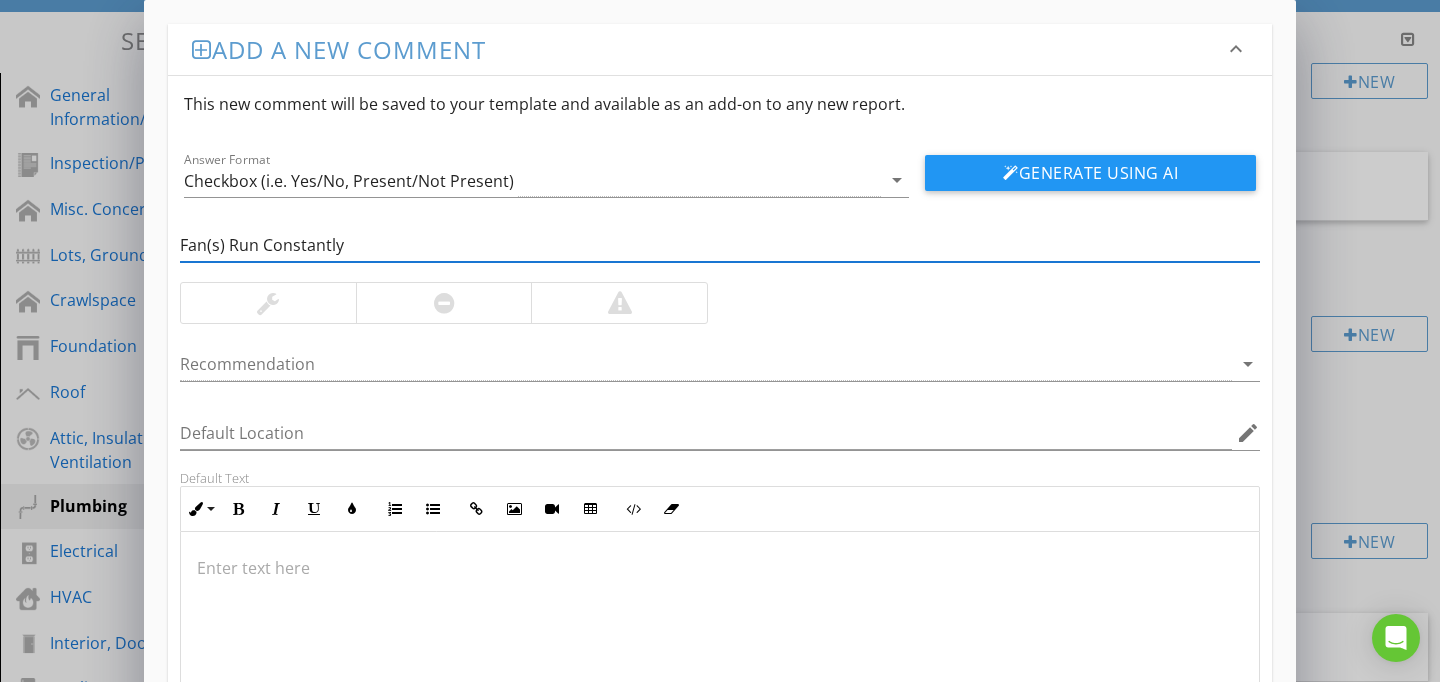 click at bounding box center (720, 632) 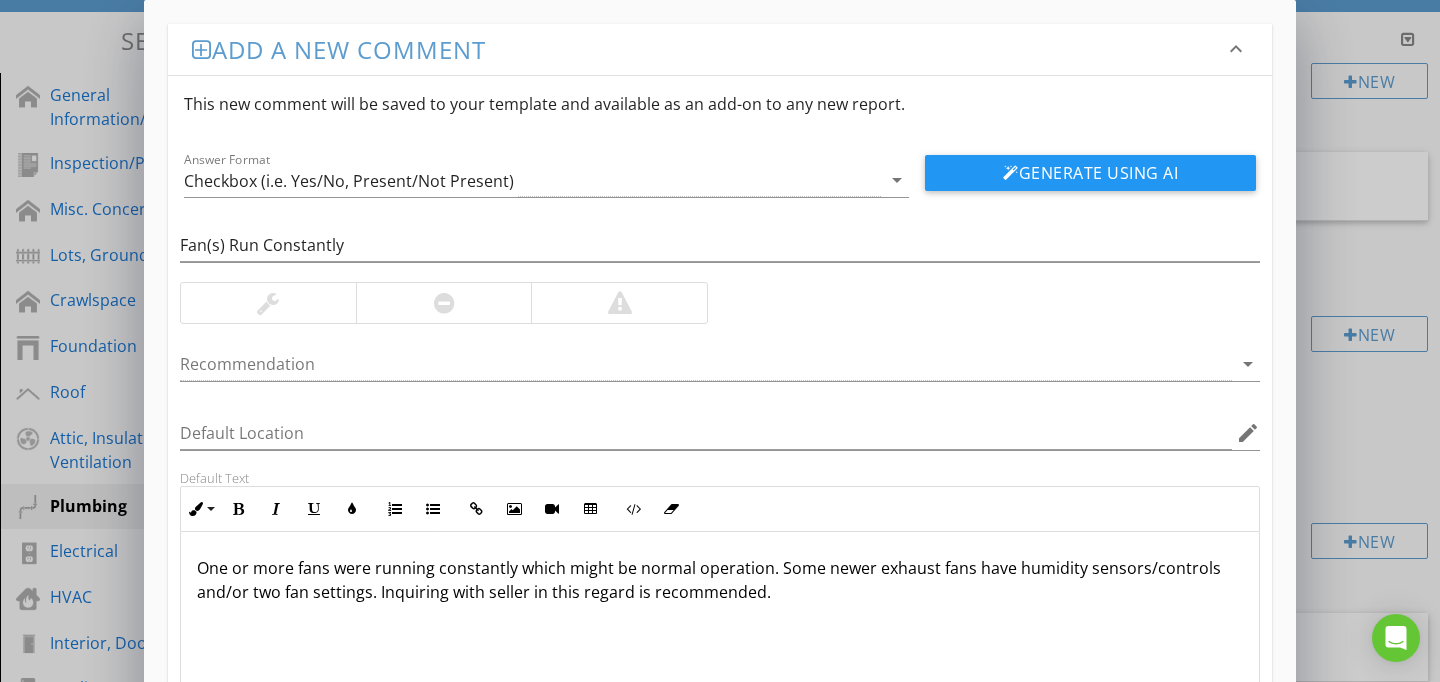 scroll, scrollTop: 1, scrollLeft: 0, axis: vertical 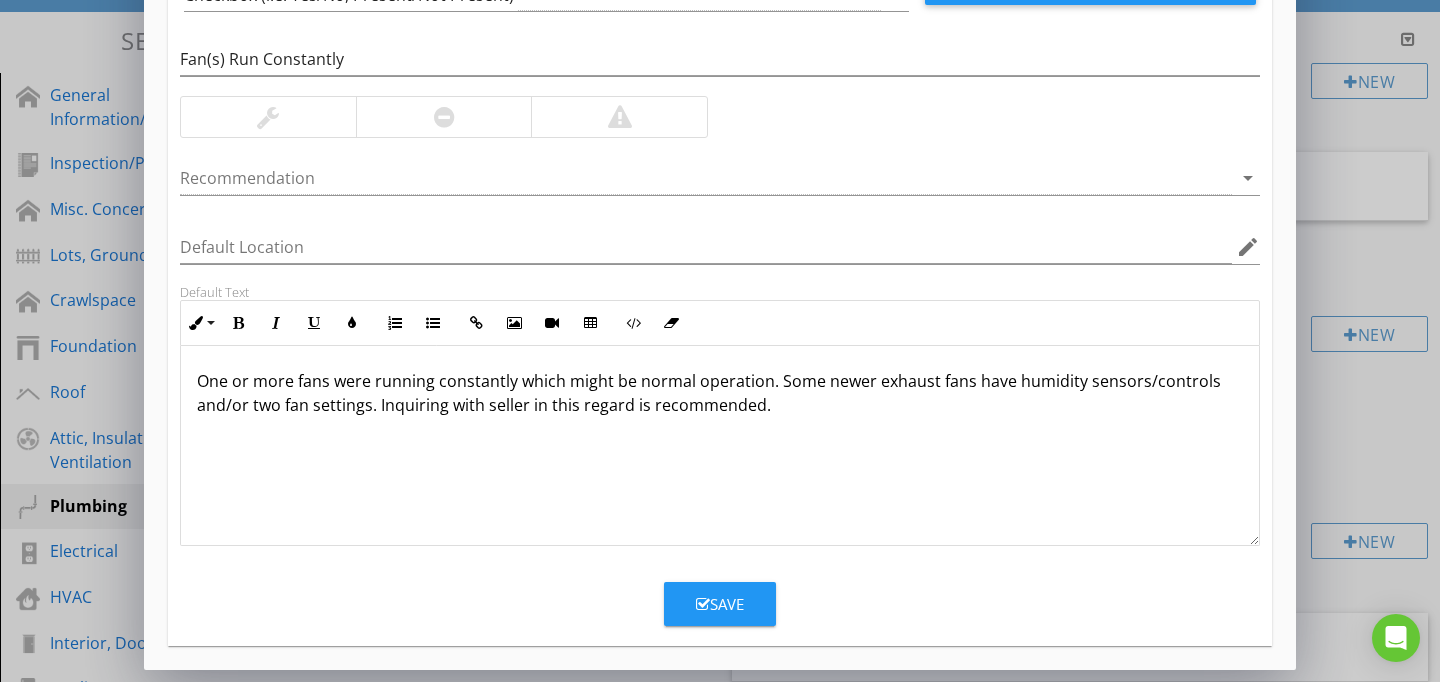 click on "Add a new comment
keyboard_arrow_down
This new comment will be saved to your template and available as an
add-on to any new report.
Answer Format Checkbox (i.e. Yes/No, Present/Not Present) arrow_drop_down
Generate Using AI
Fan(s) Run Constantly               Recommendation arrow_drop_down   Default Location edit       Default Text   Inline Style XLarge Large Normal Small Light Small/Light Bold Italic Underline Colors Ordered List Unordered List Insert Link Insert Image Insert Video Insert Table Code View Clear Formatting One or more fans were running constantly which might be normal operation. Some newer exhaust fans have humidity sensors/controls and/or two fan settings. Inquiring with seller in this regard is recommended. Enter text here
Save" at bounding box center [720, 242] 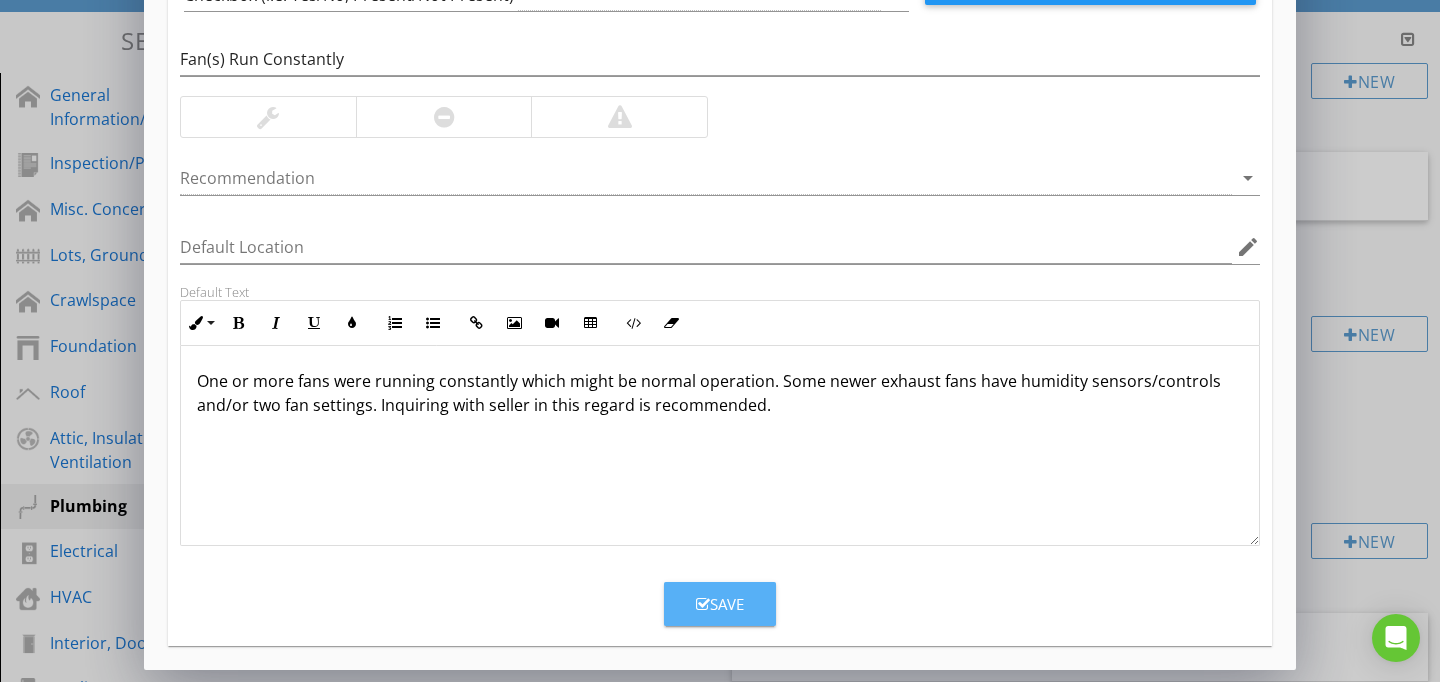 click on "Save" at bounding box center [720, 604] 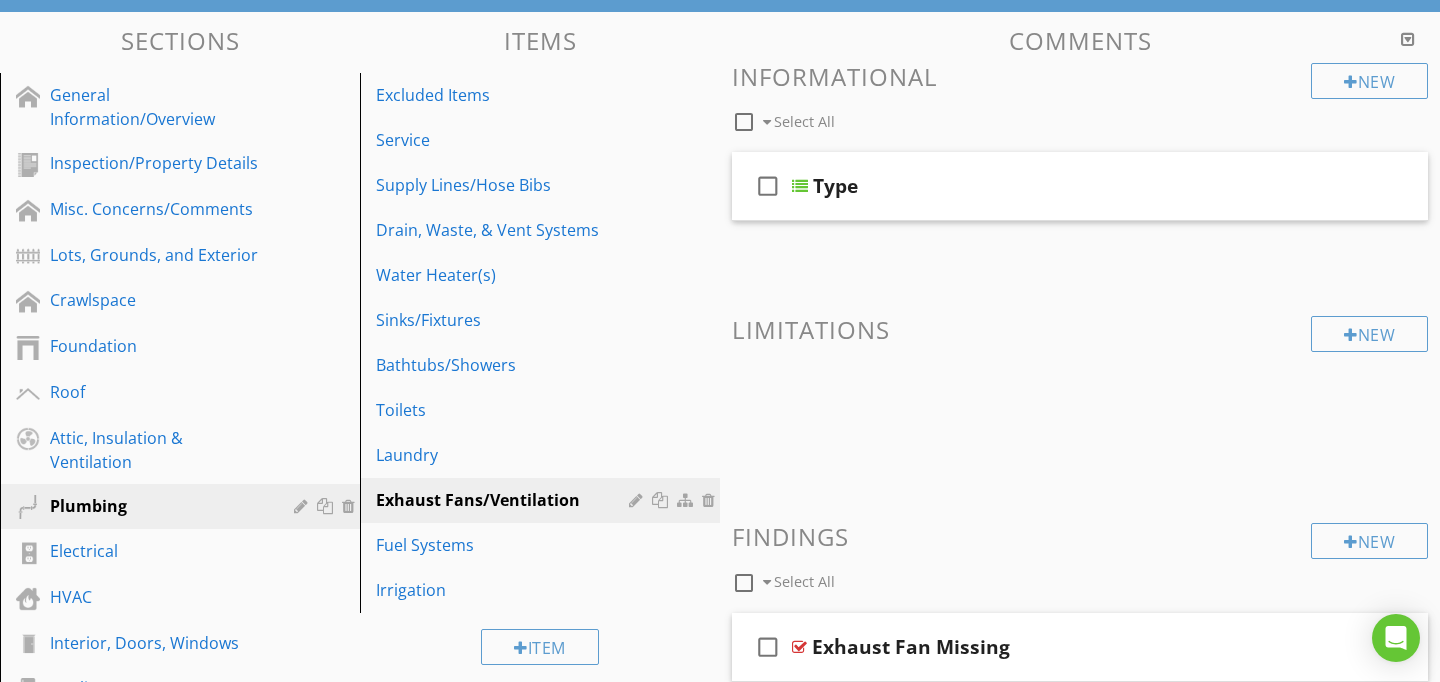 scroll, scrollTop: 89, scrollLeft: 0, axis: vertical 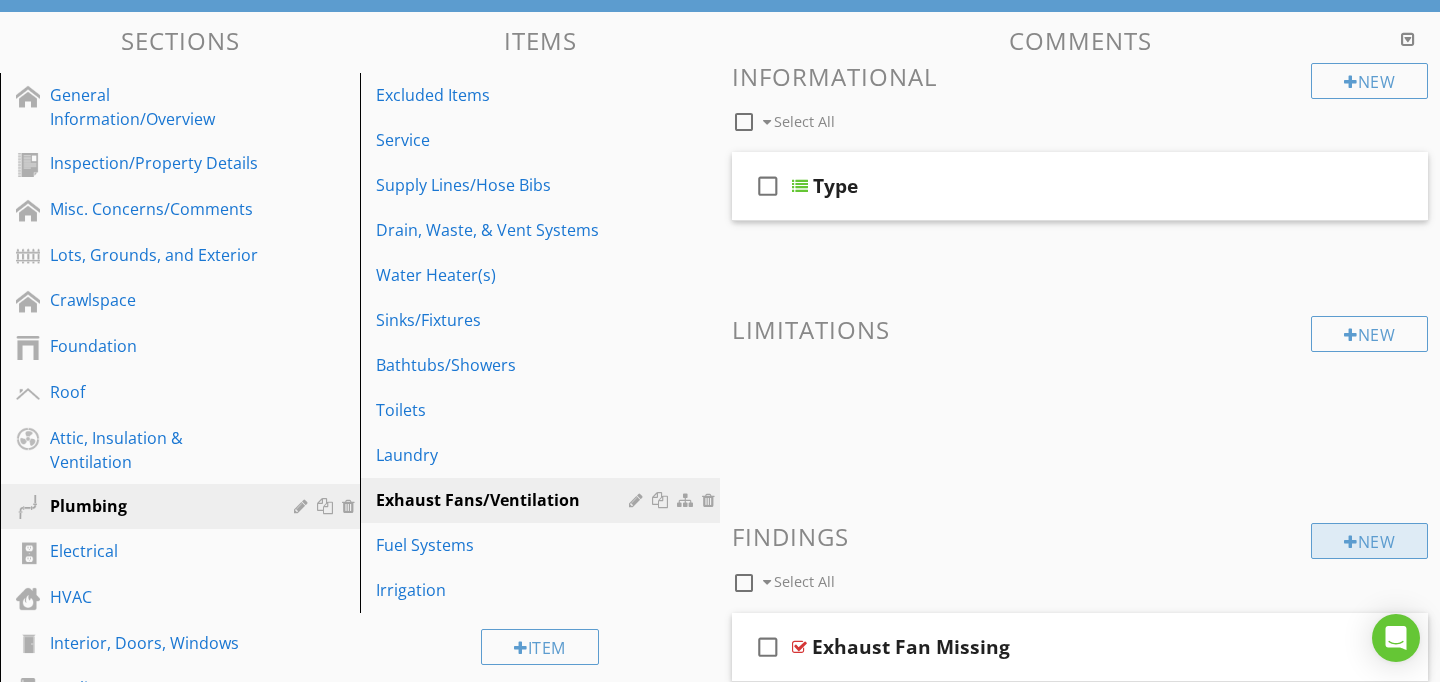 click on "New" at bounding box center [1369, 541] 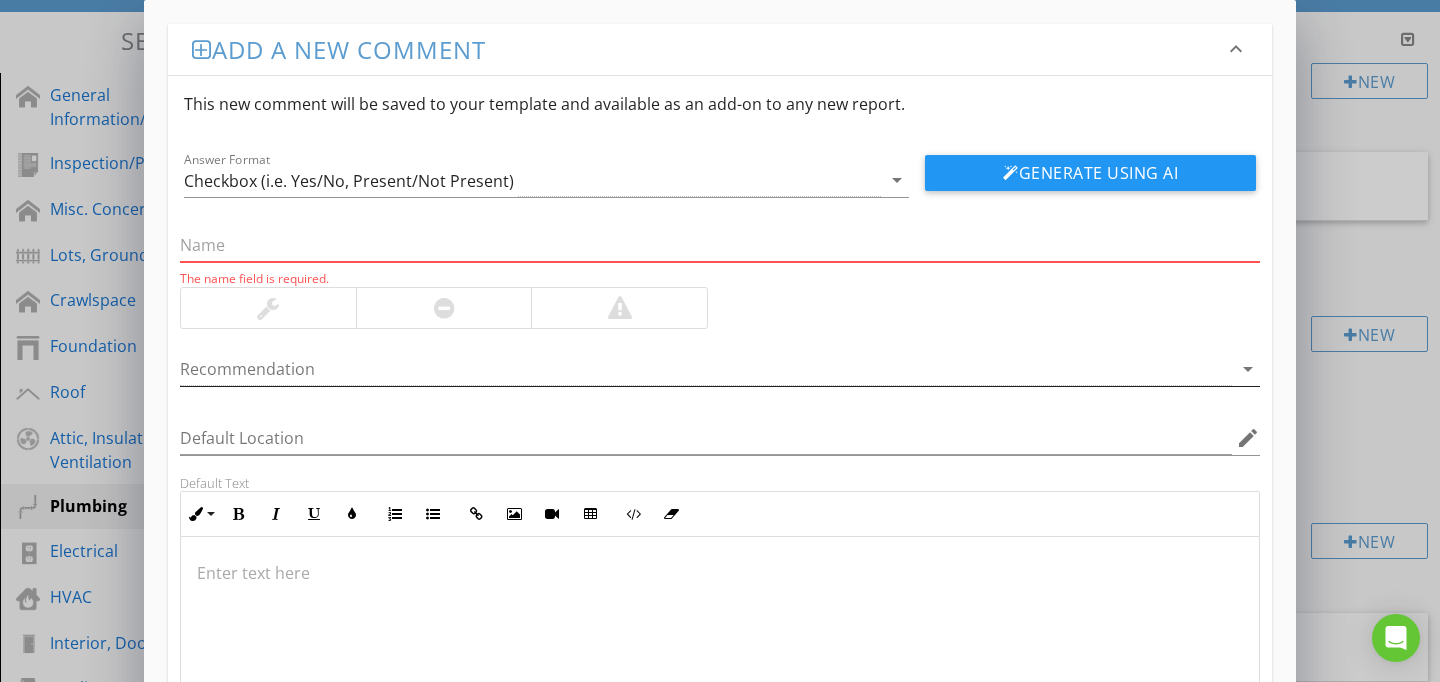 paste on "Exhaust Fan Terminates In Garage" 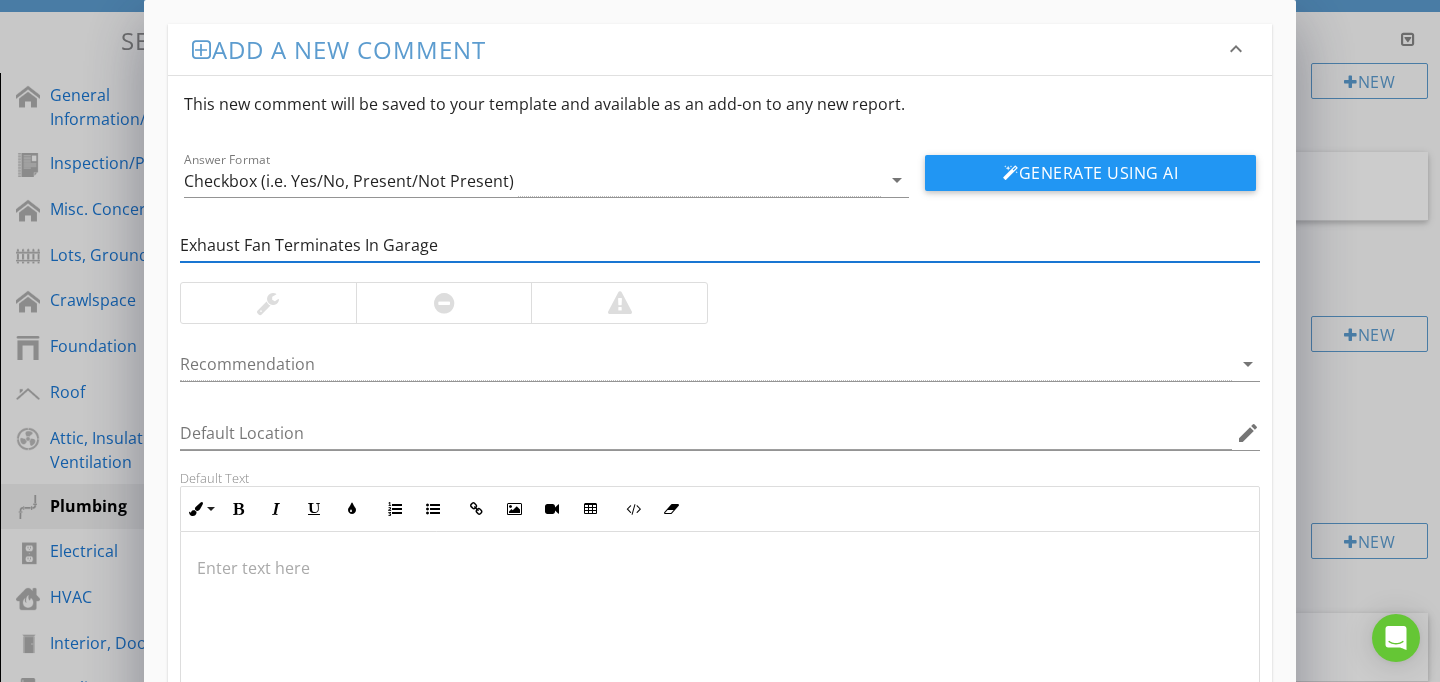 click on "Add a new comment
keyboard_arrow_down
This new comment will be saved to your template and available as an
add-on to any new report.
Answer Format Checkbox (i.e. Yes/No, Present/Not Present) arrow_drop_down
Generate Using AI
Exhaust Fan Terminates In Garage               Recommendation arrow_drop_down   Default Location edit       Default Text   Inline Style XLarge Large Normal Small Light Small/Light Bold Italic Underline Colors Ordered List Unordered List Insert Link Insert Image Insert Video Insert Table Code View Clear Formatting Enter text here
Save" at bounding box center [720, 434] 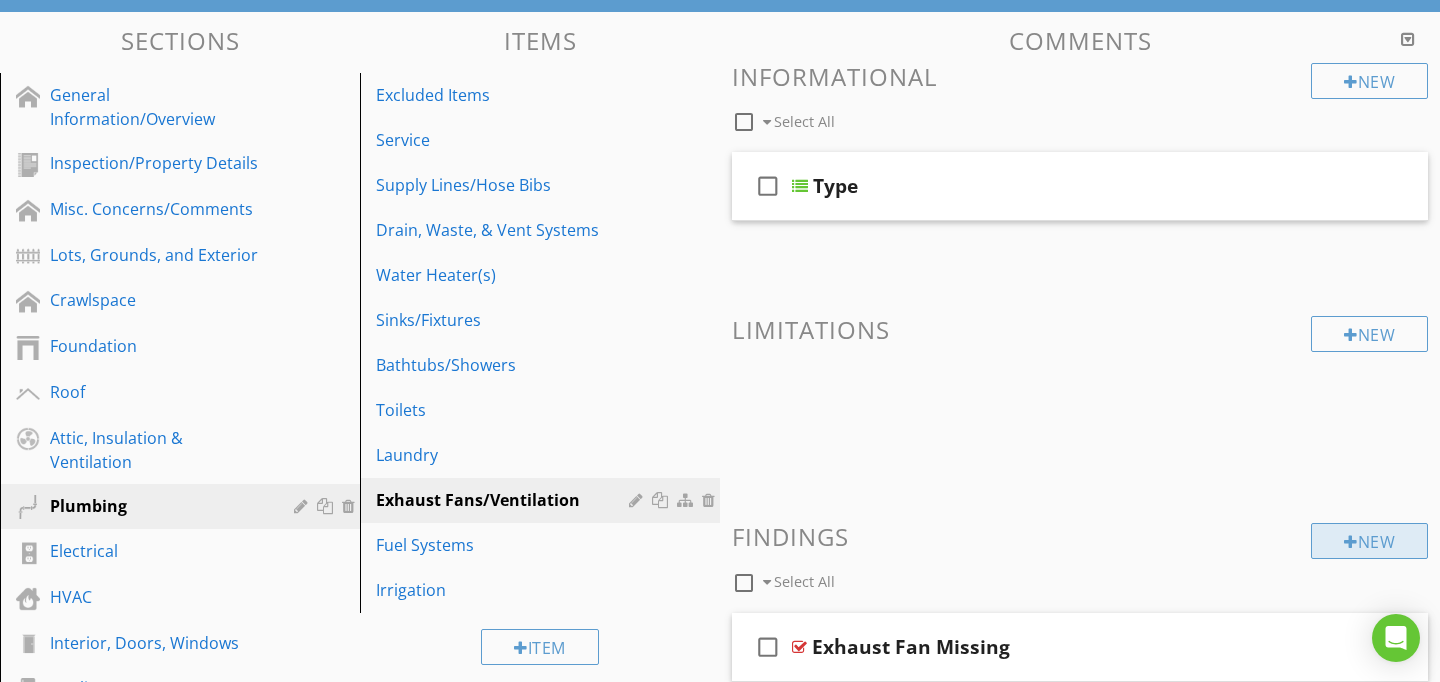 click on "New" at bounding box center [1369, 541] 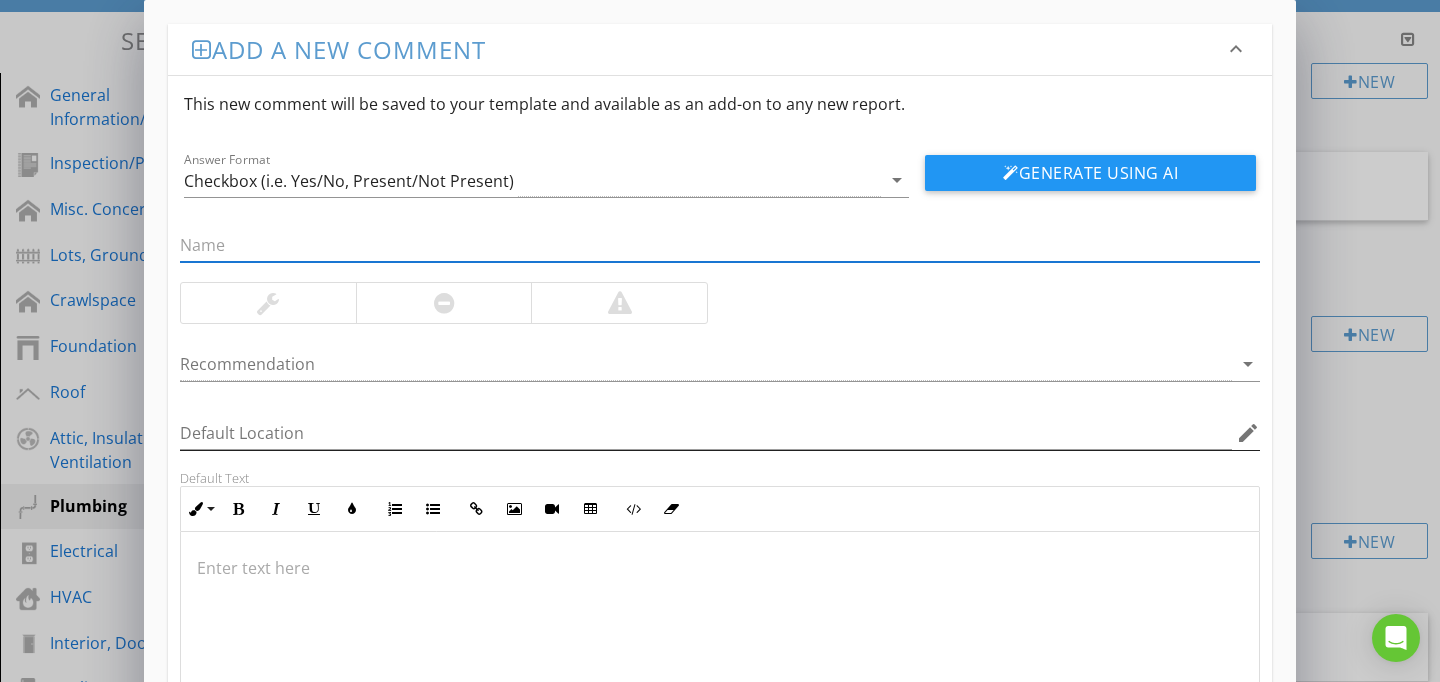 paste on "Exhaust Fan Terminates In Garage" 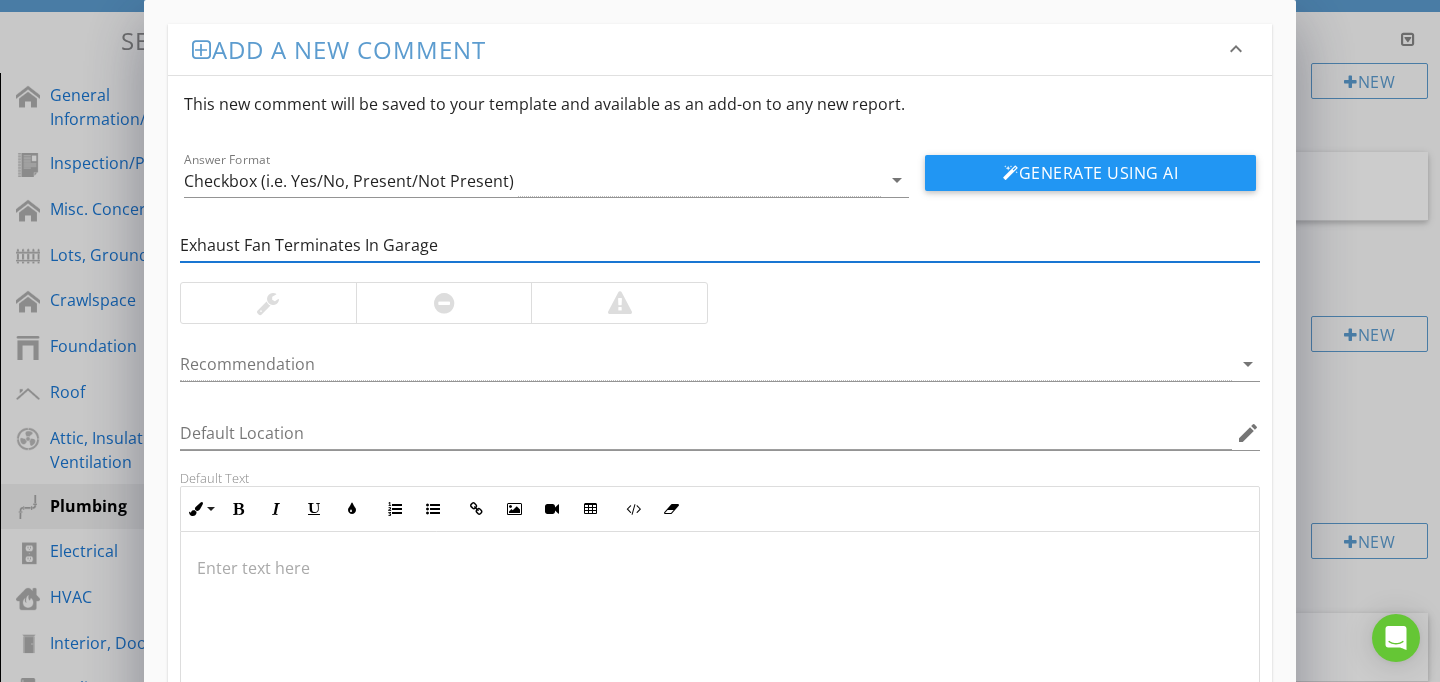 type on "Exhaust Fan Terminates In Garage" 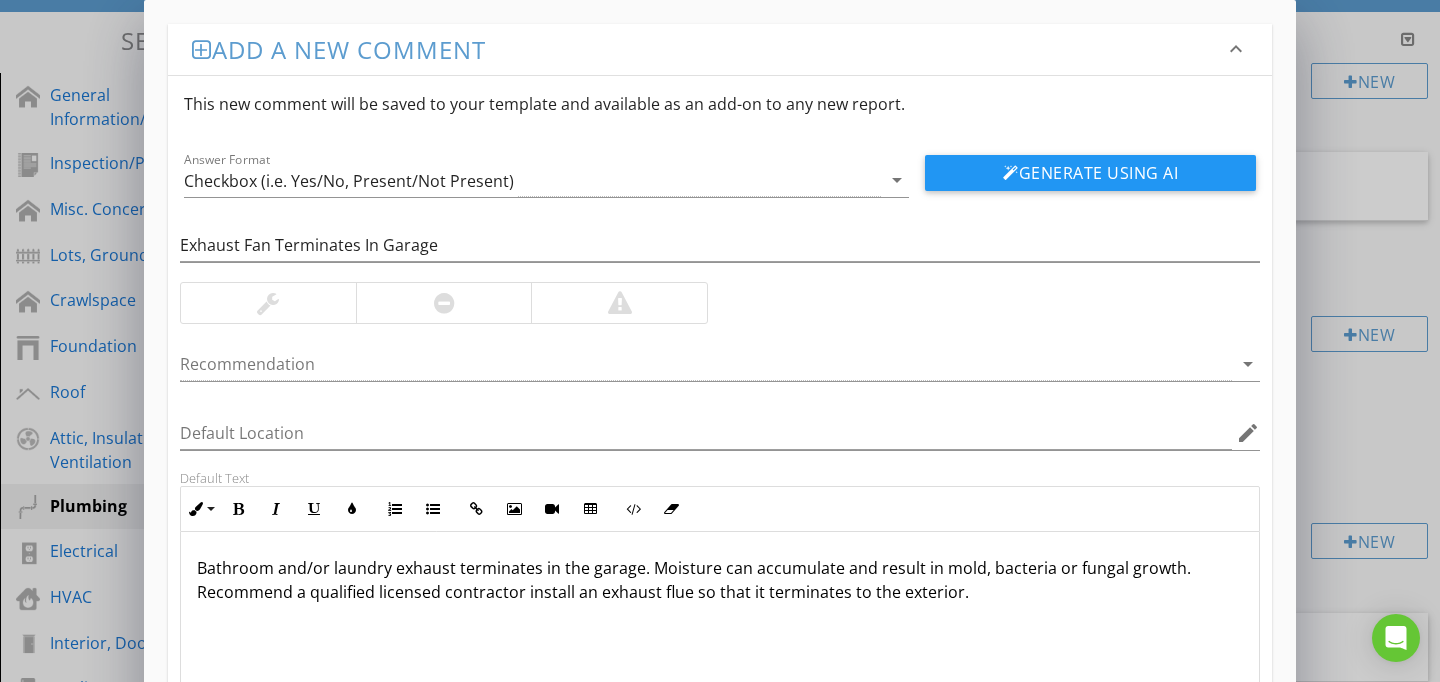scroll, scrollTop: 186, scrollLeft: 0, axis: vertical 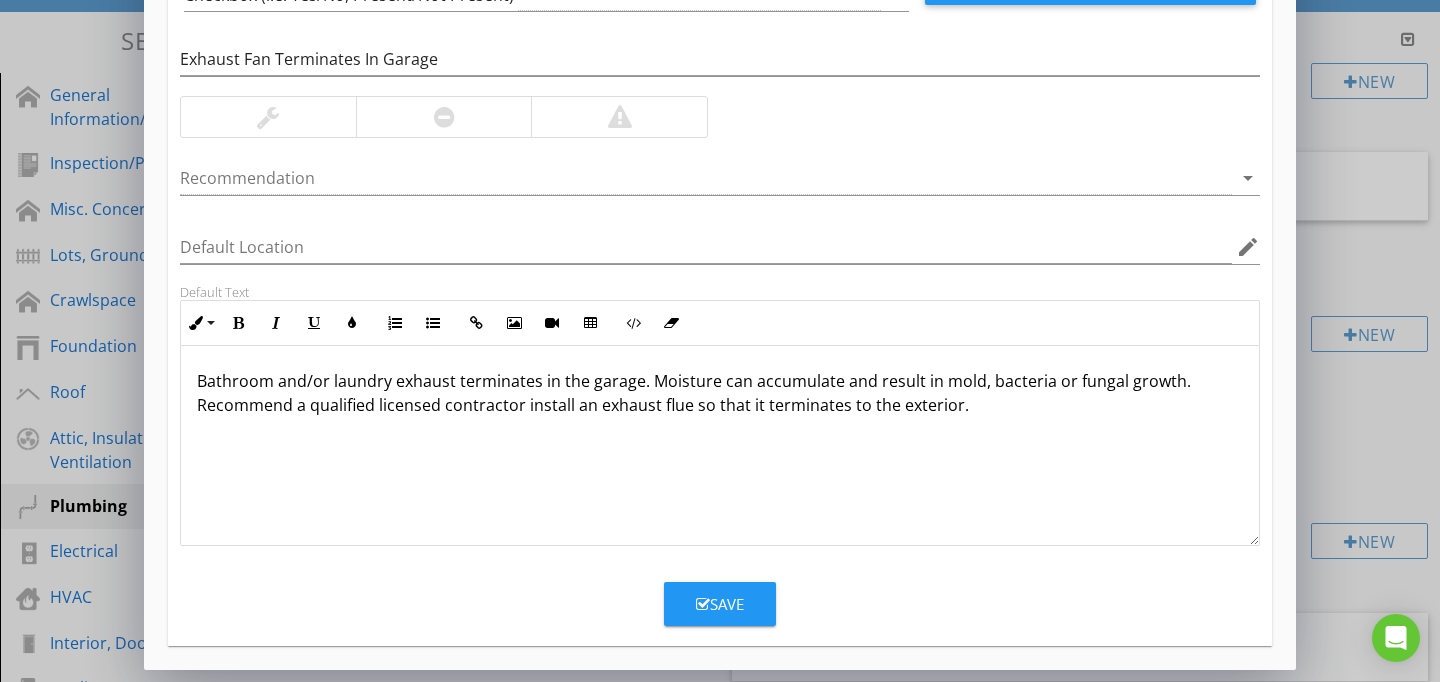click on "Save" at bounding box center (720, 604) 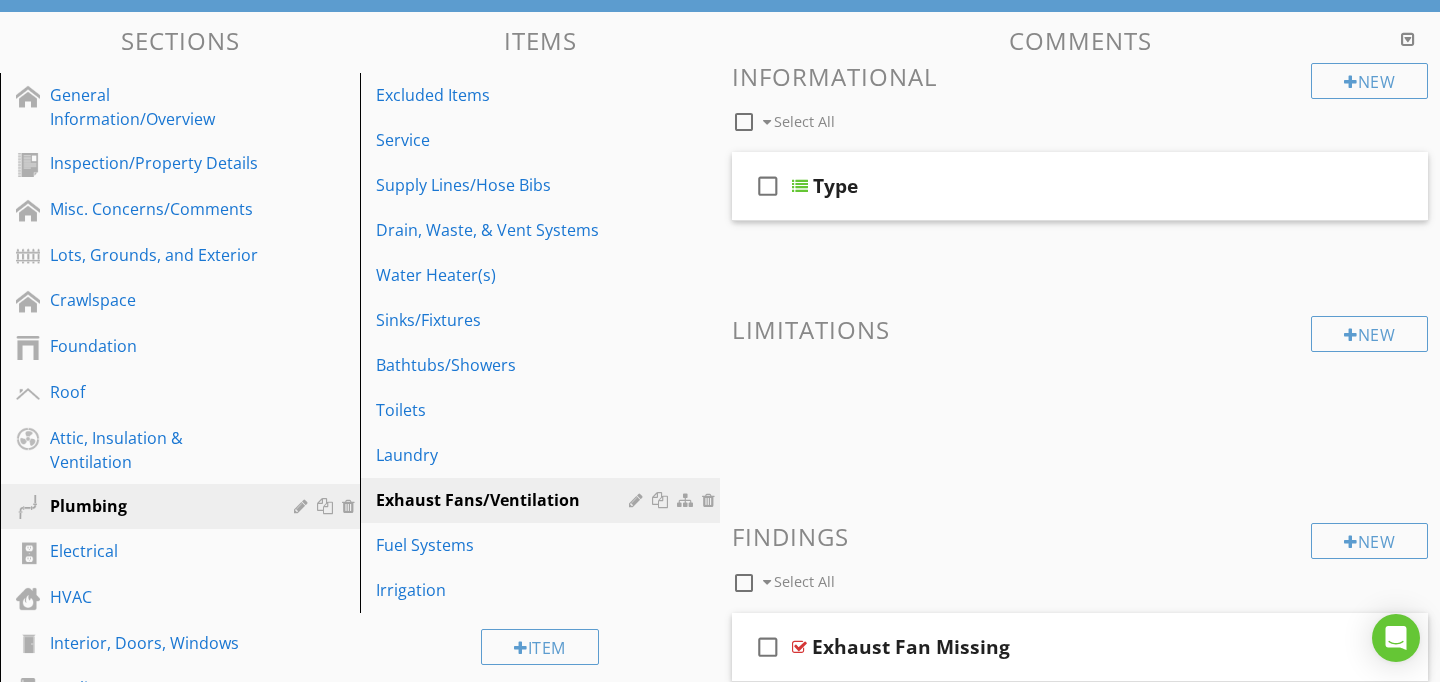 scroll, scrollTop: 89, scrollLeft: 0, axis: vertical 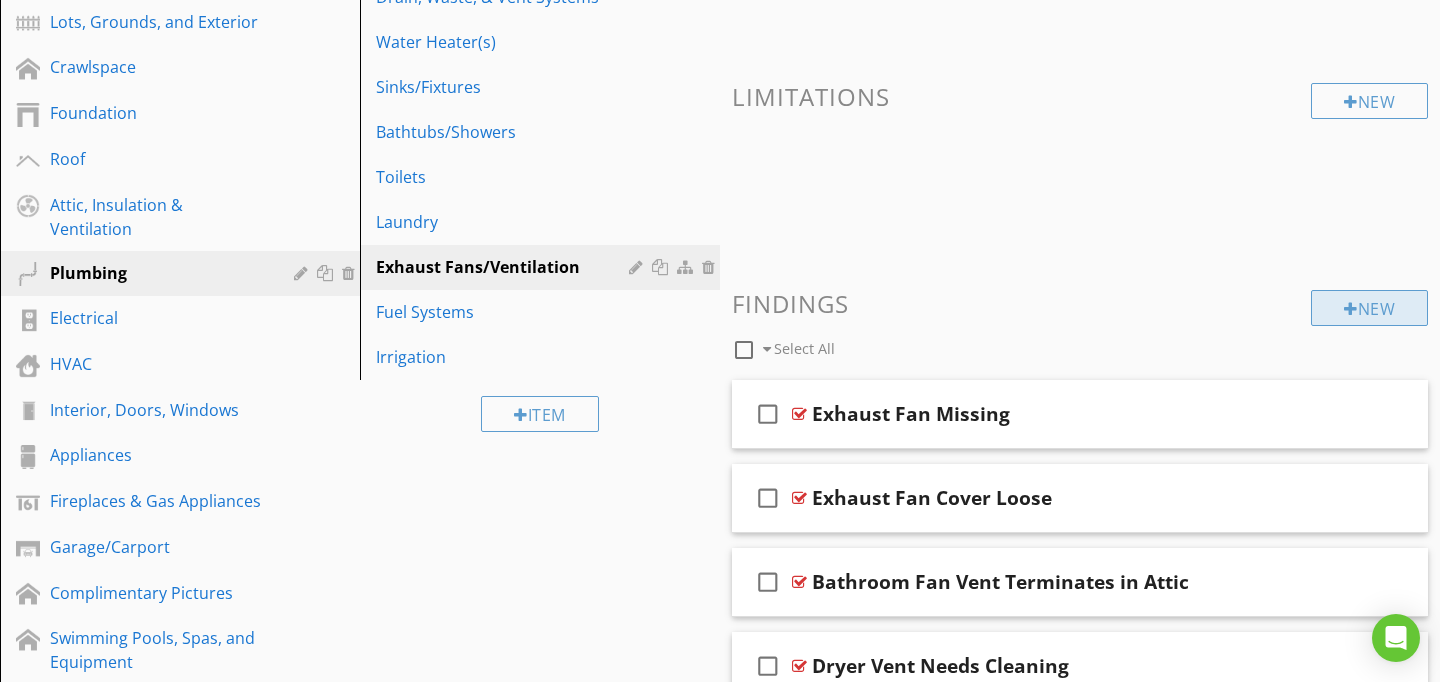 click on "New" at bounding box center [1369, 308] 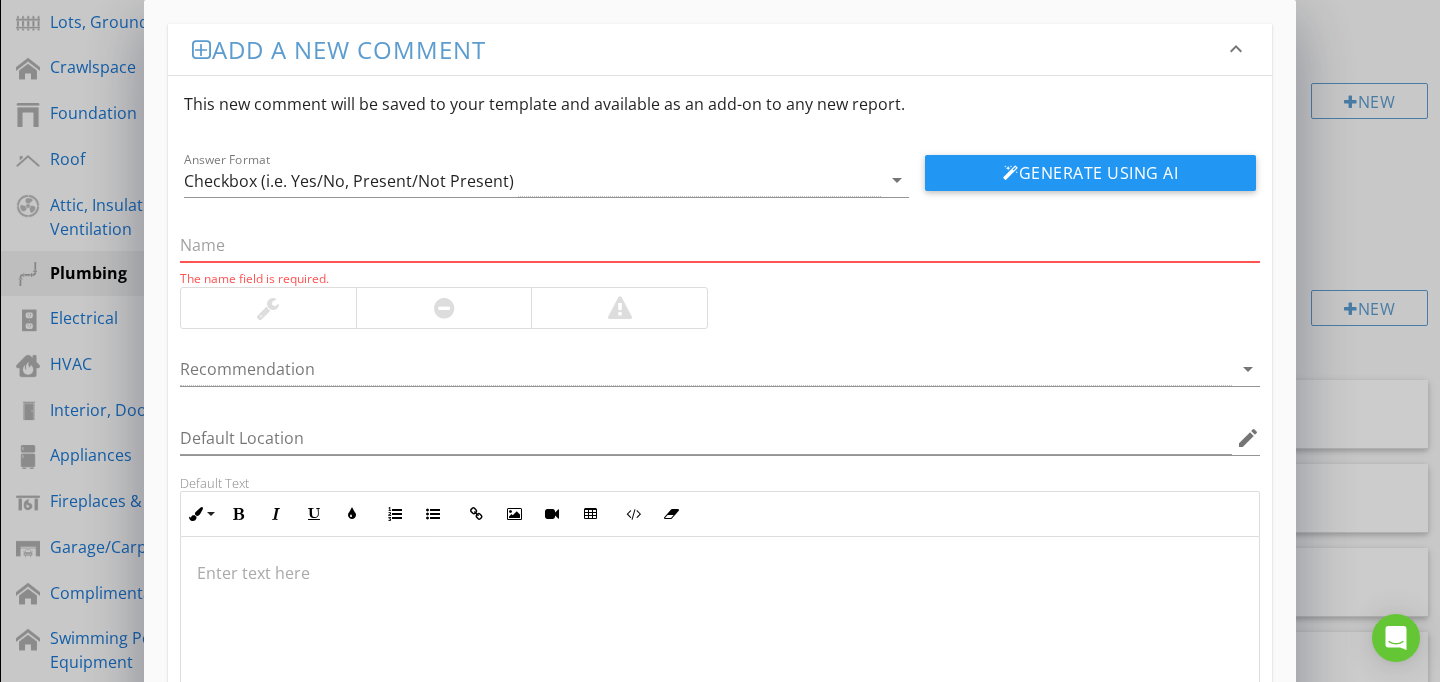 paste on "Clean Bathroom Vent" 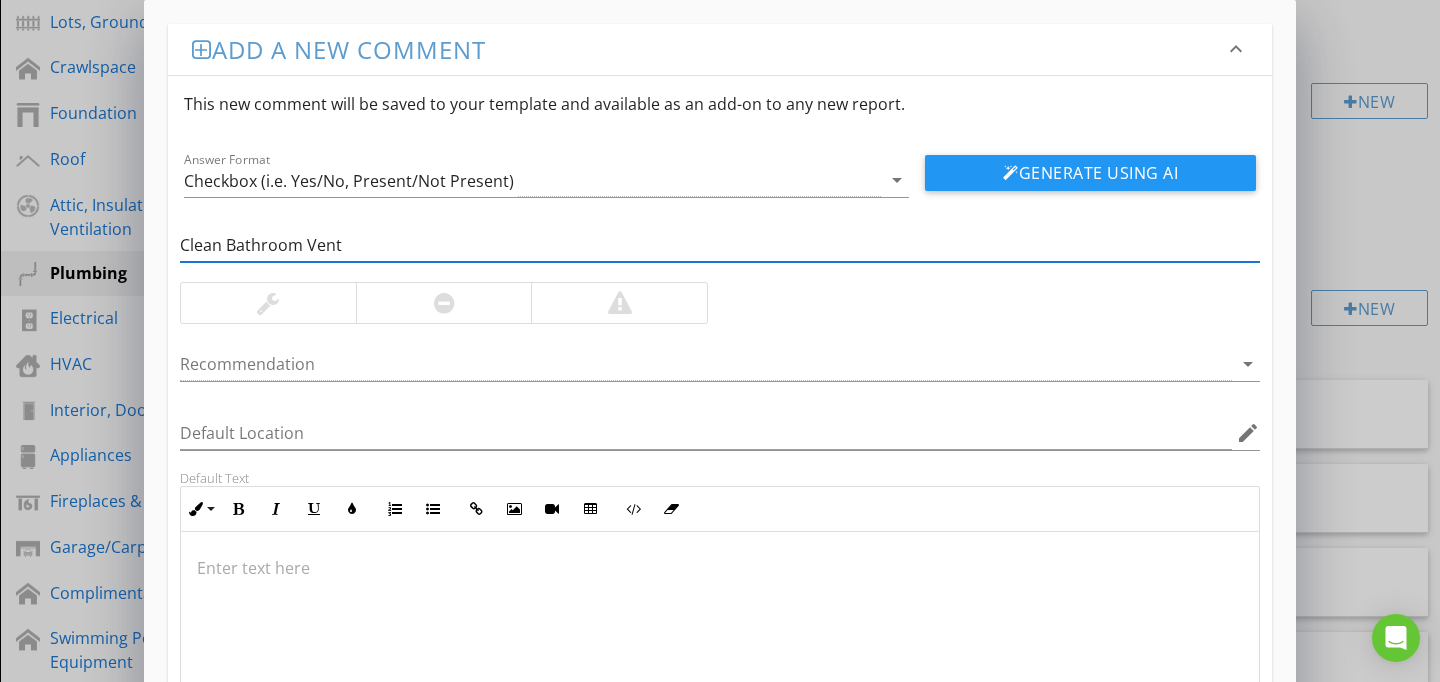 click on "SPECTORA
[PERSON_NAME]
[US_STATE] Luxury Home Inspections
Role:
Inspector
Dashboard
New Inspection
Inspections
Calendar
Template Editor
Contacts
Automations
Team
Metrics
Payments
Data Exports
Billing
Reporting
Advanced
Settings
What's New
Sign Out
Dashboard
Templates
Contacts
Metrics
Automations
Advanced
Settings
Support Center
No Recommendation Appliance Repair Builder Cabinet Contractor Carpentry Contractor Carpet Cleaner Chimney Repair Contractor Chimney Sweep Cleaning Service Concrete Contractor Countertop Contractor Deck Contractor DIY Door Repair and Installation Contractor Driveway Contractor Drywall Contractor Electrical Contractor" at bounding box center (720, 854) 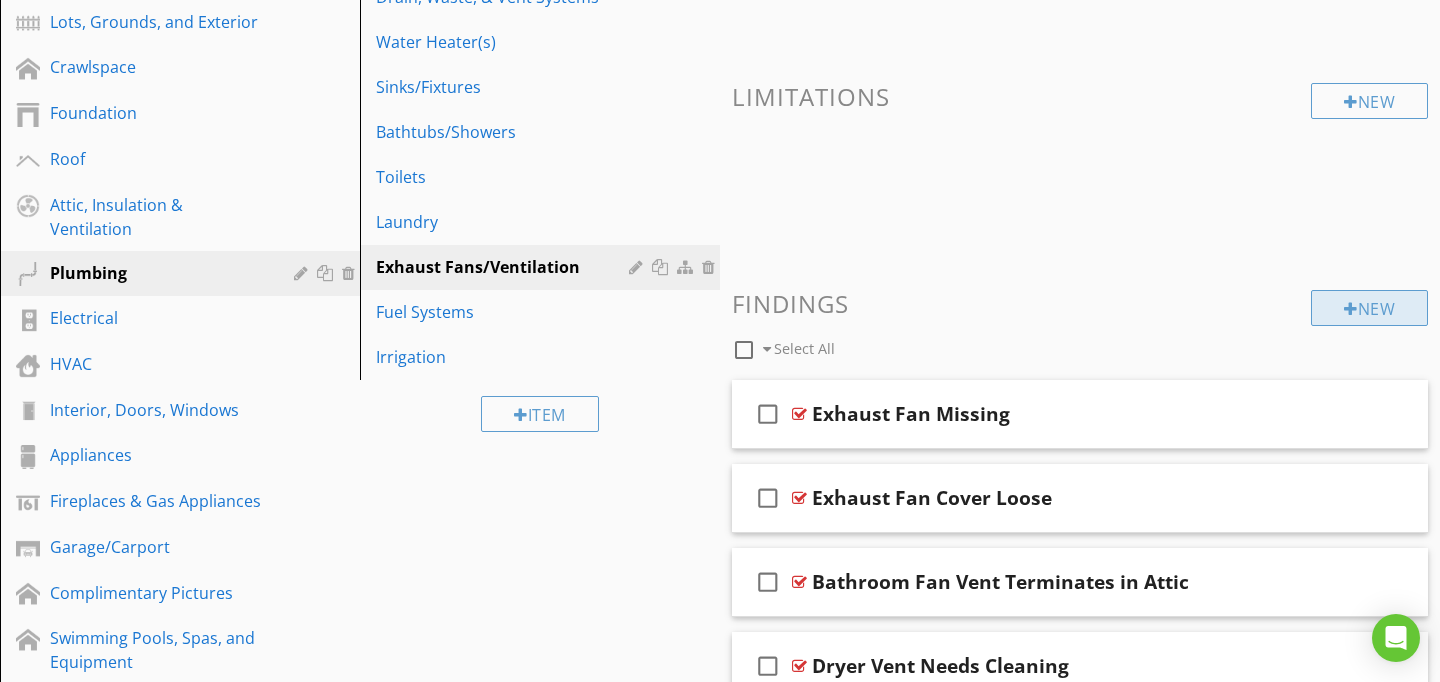 click on "New" at bounding box center (1369, 308) 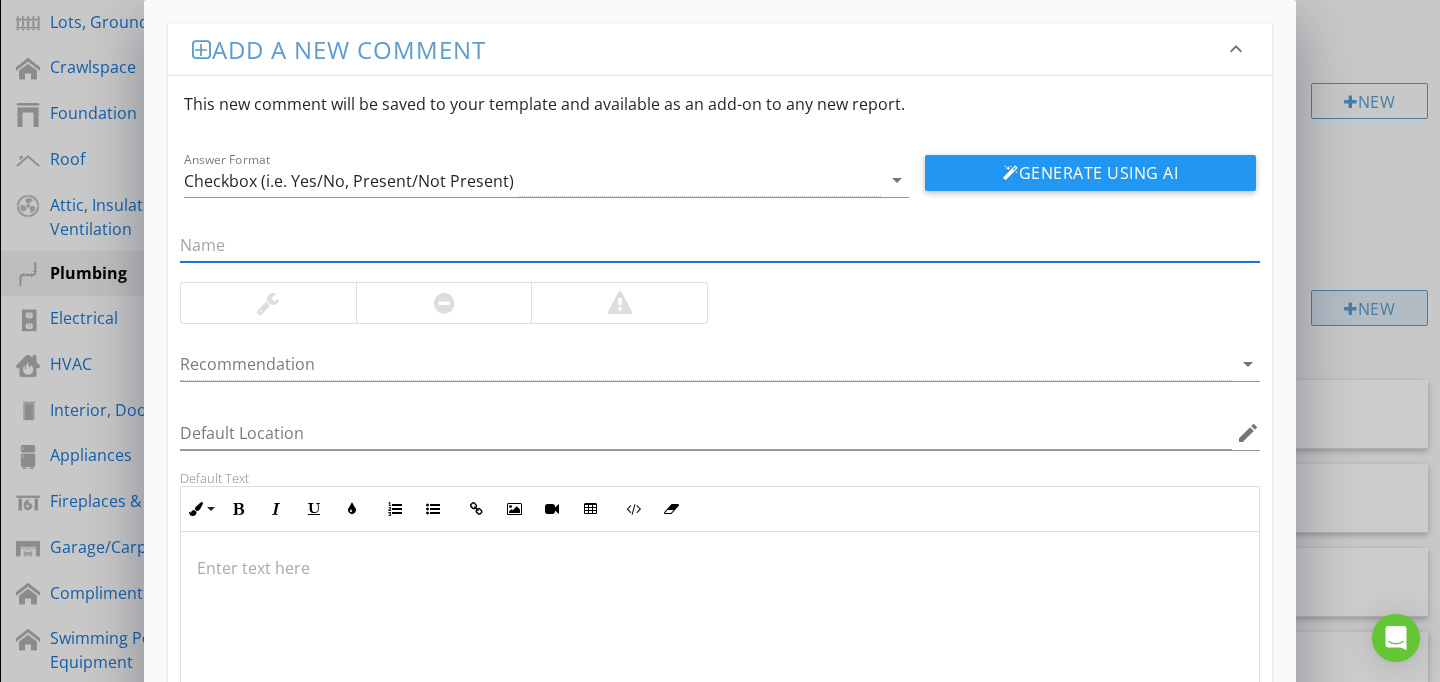 paste on "Clean Bathroom Vent" 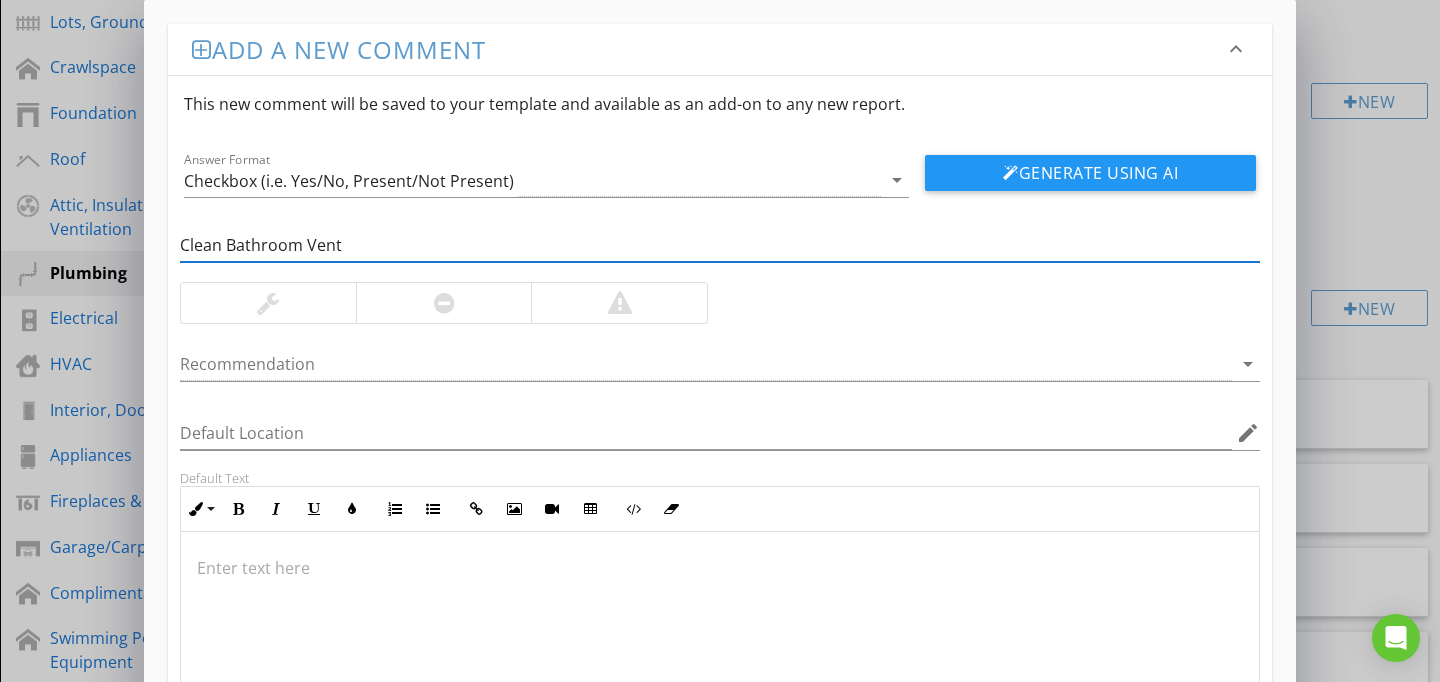 type on "Clean Bathroom Vent" 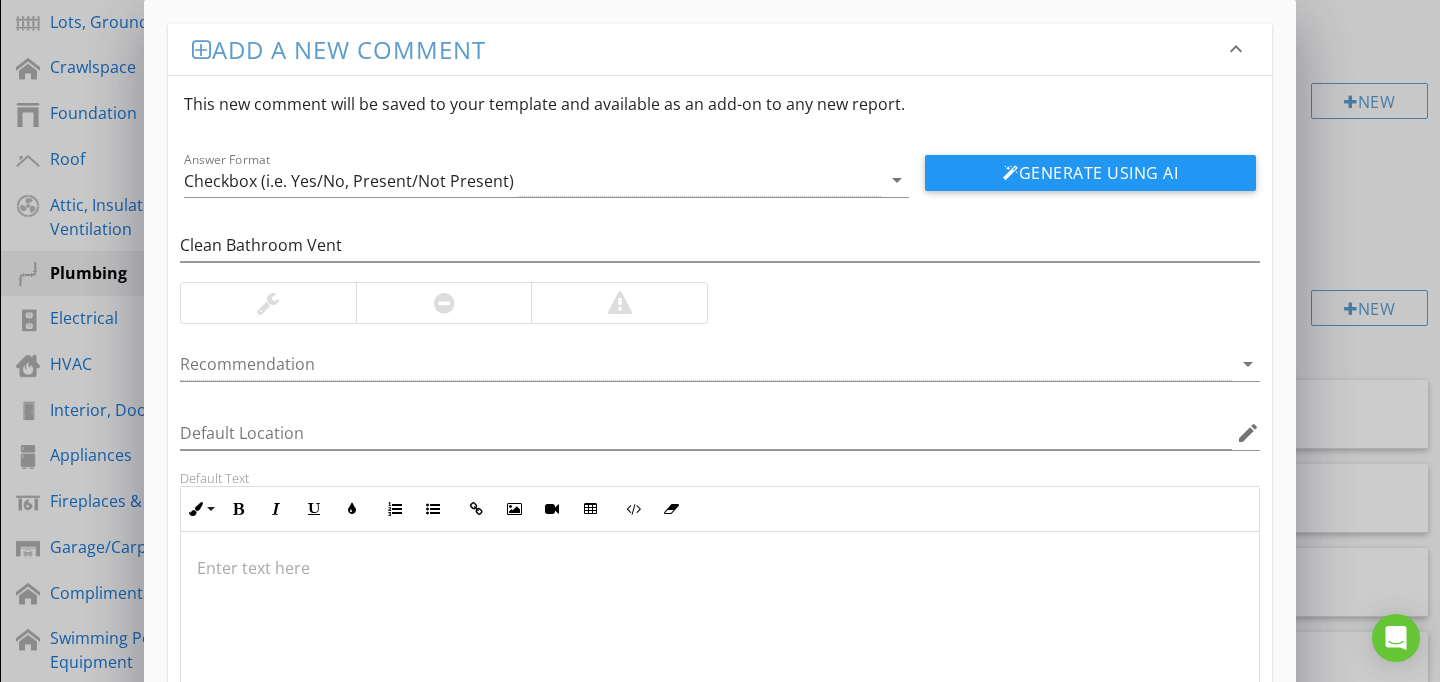 click at bounding box center (720, 632) 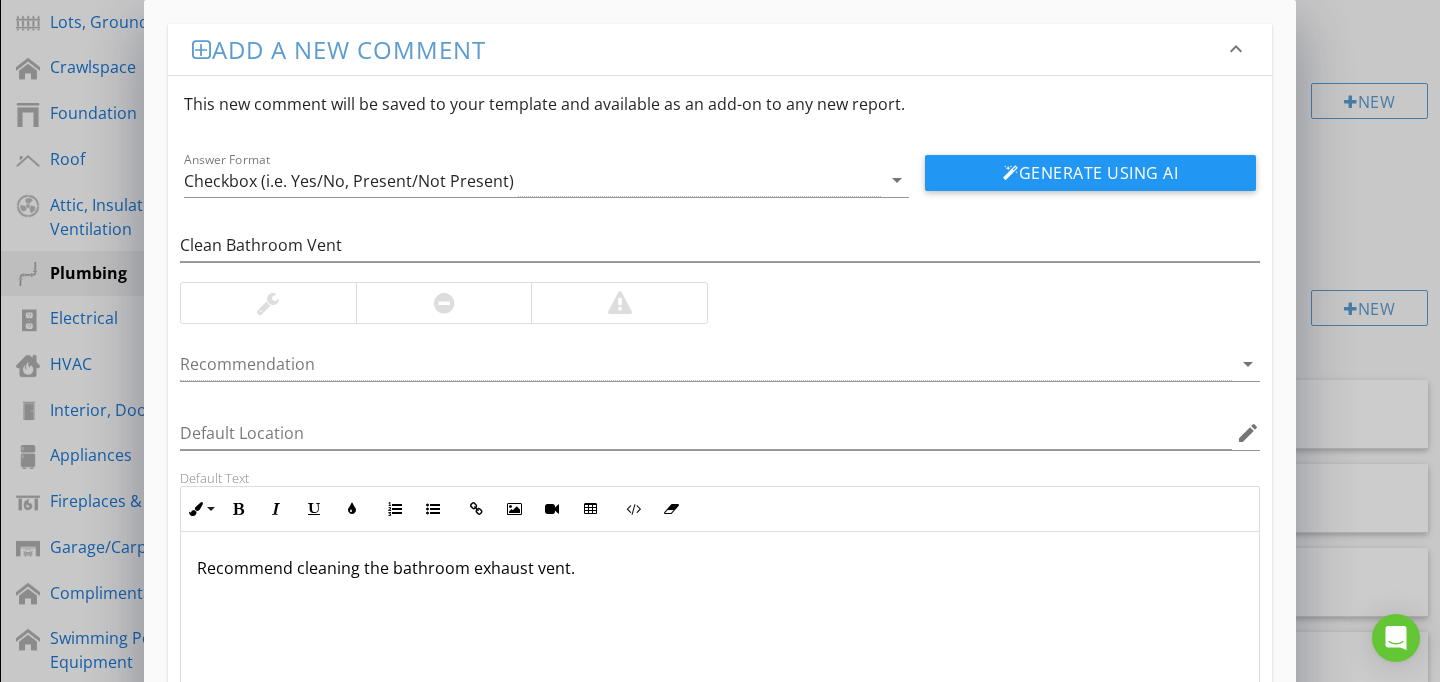scroll, scrollTop: 186, scrollLeft: 0, axis: vertical 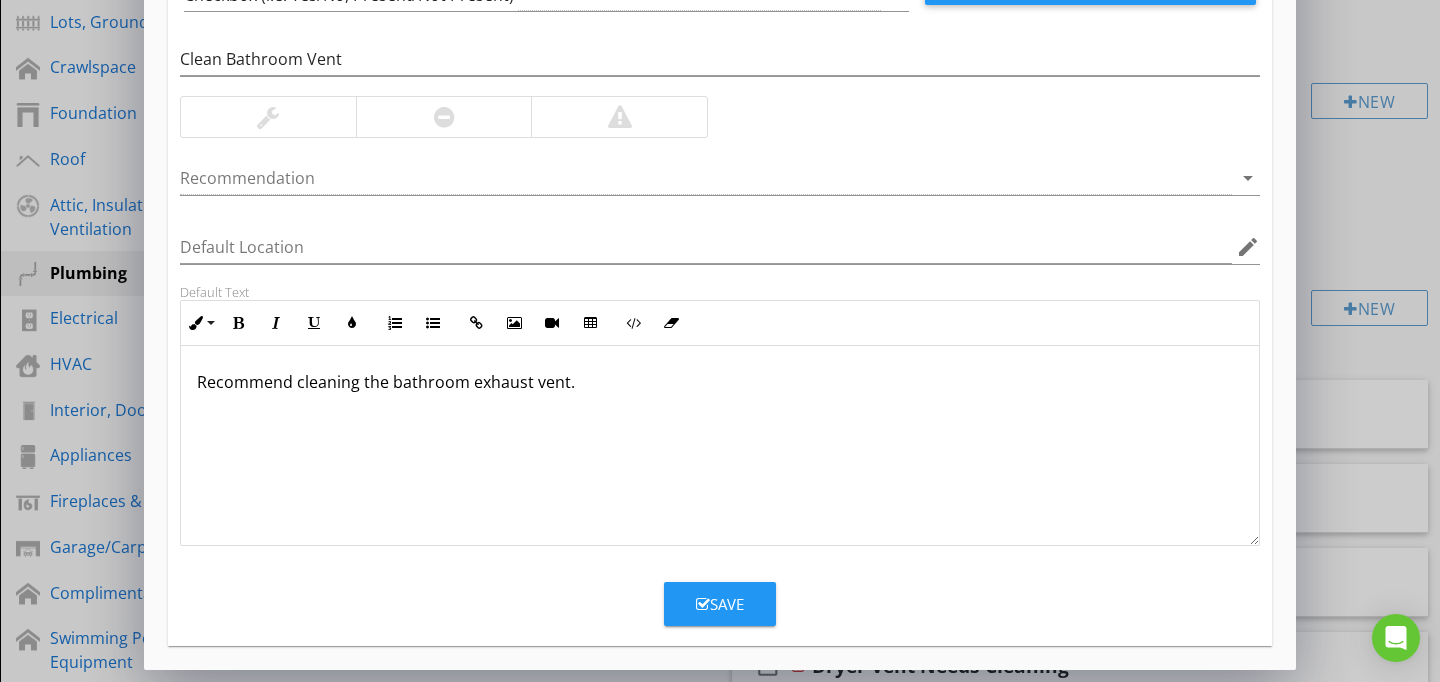 click on "Save" at bounding box center (720, 604) 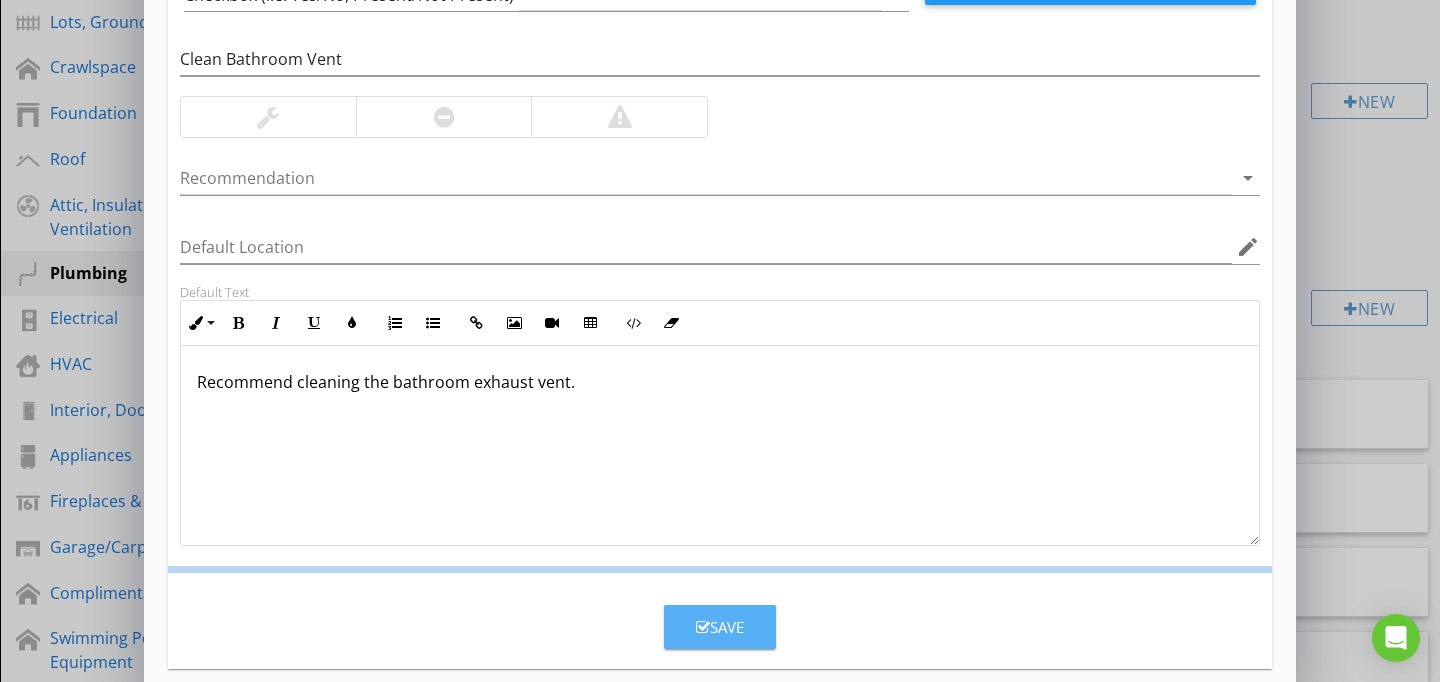 scroll, scrollTop: 89, scrollLeft: 0, axis: vertical 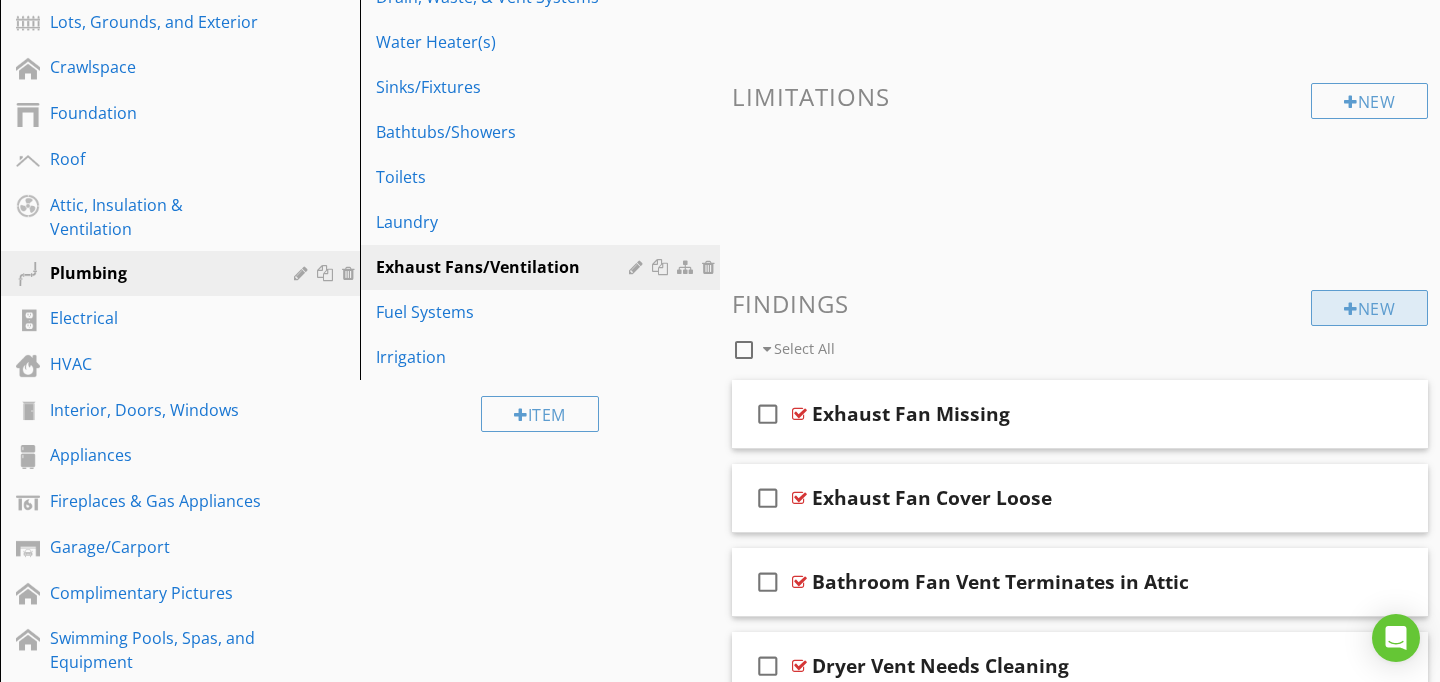 click on "New" at bounding box center [1369, 308] 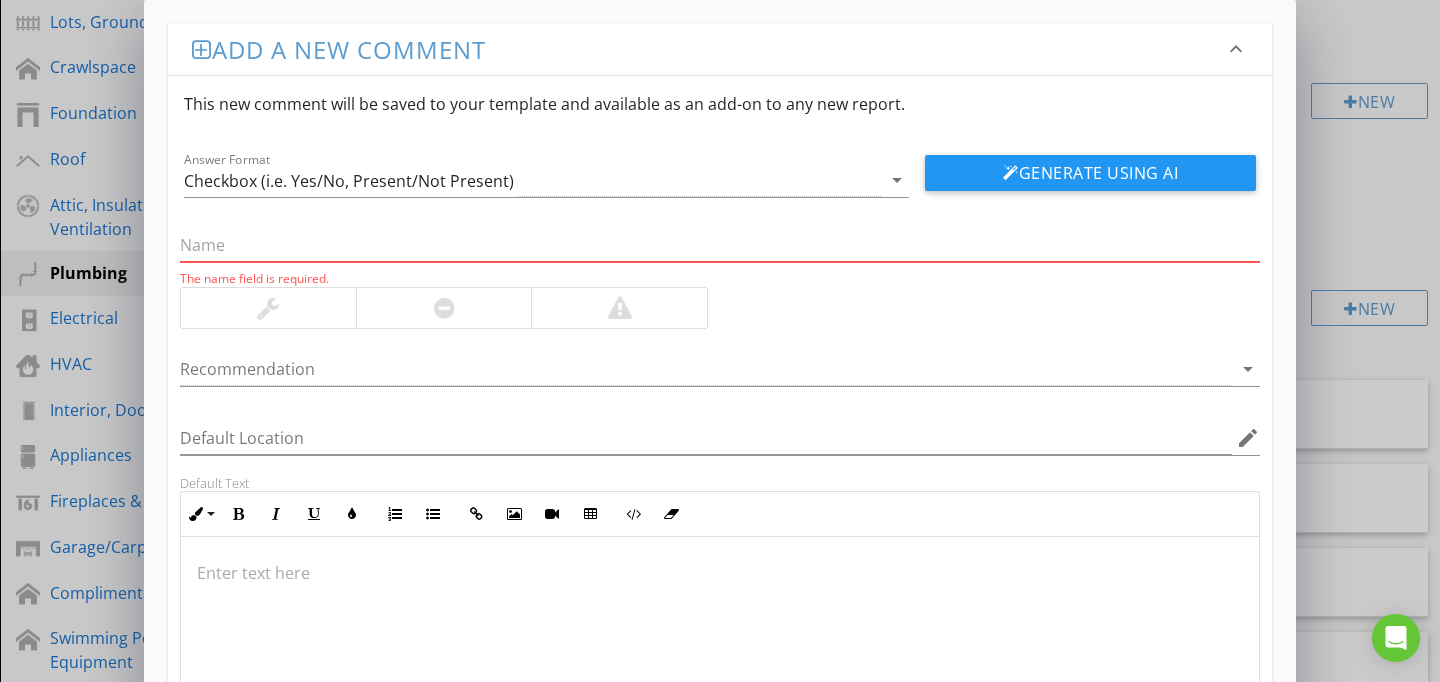 paste on "Ventilation attached to heat lamp/same control switch" 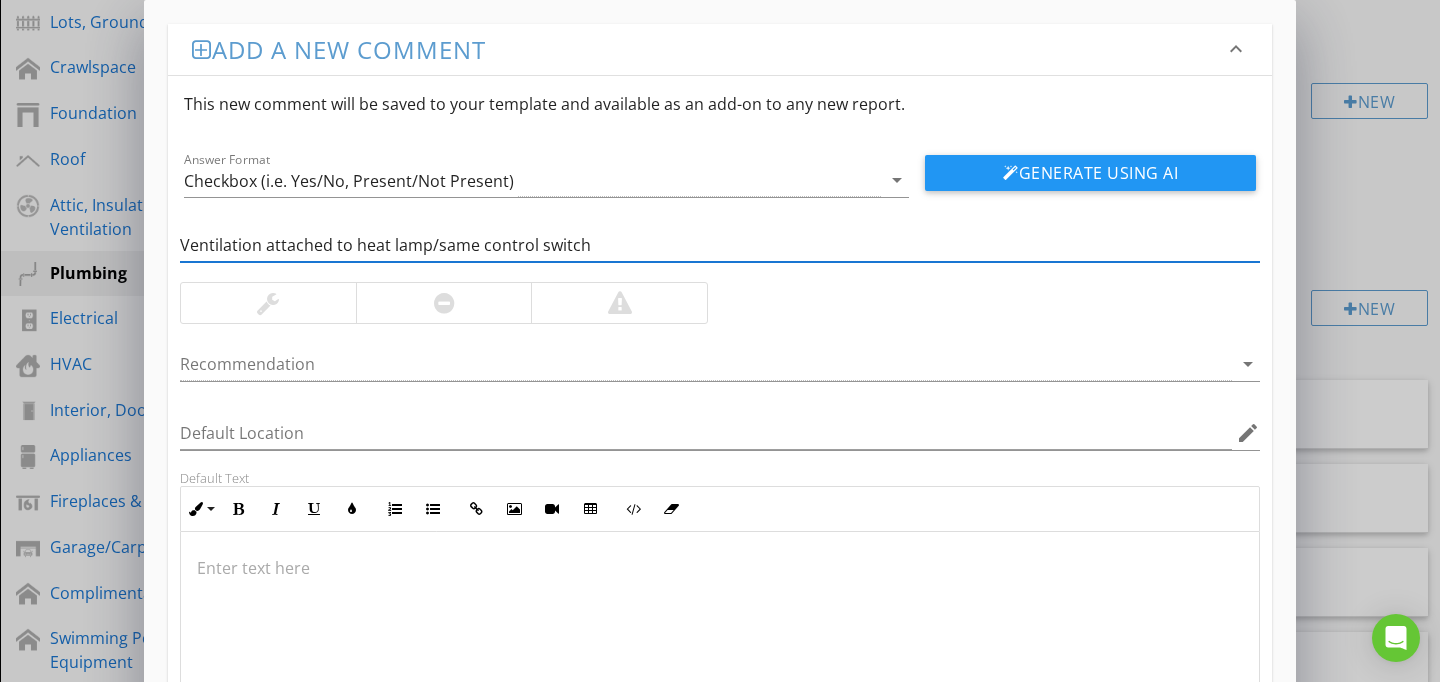 type on "Ventilation attached to heat lamp/same control switch" 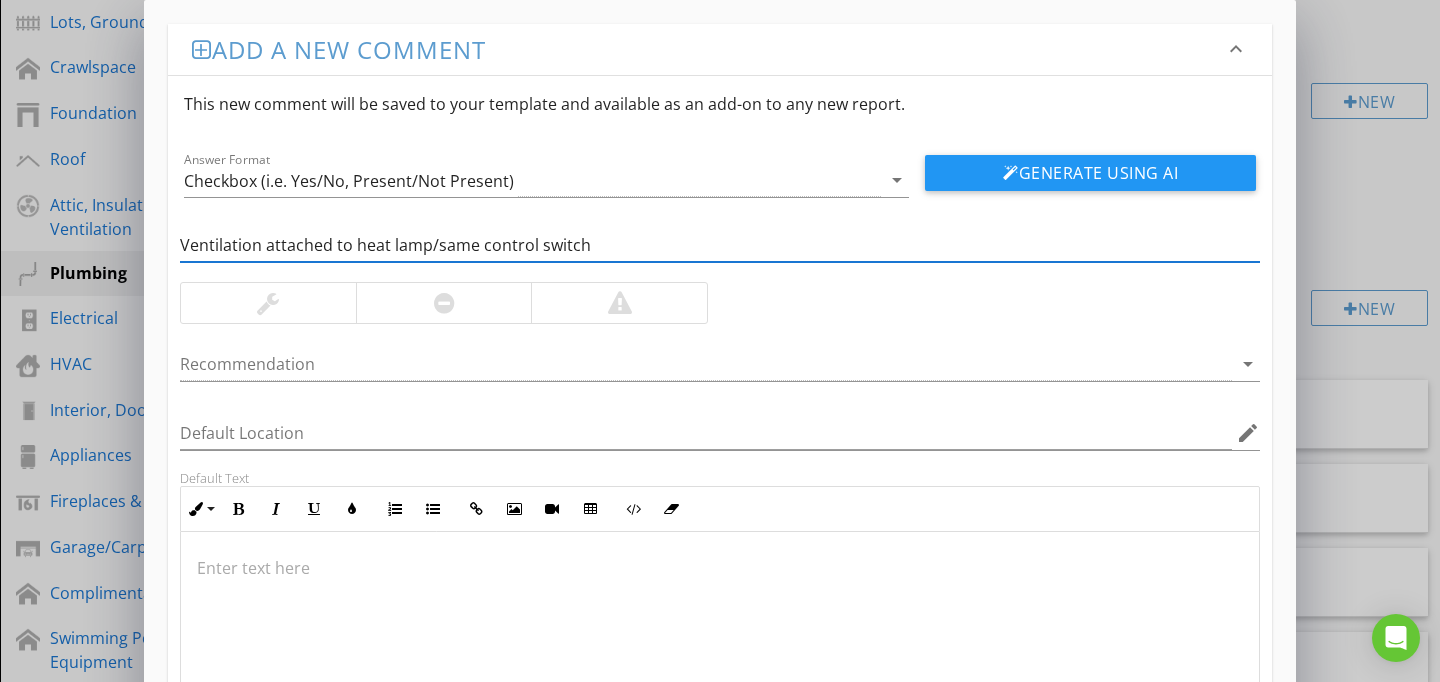 click at bounding box center (720, 632) 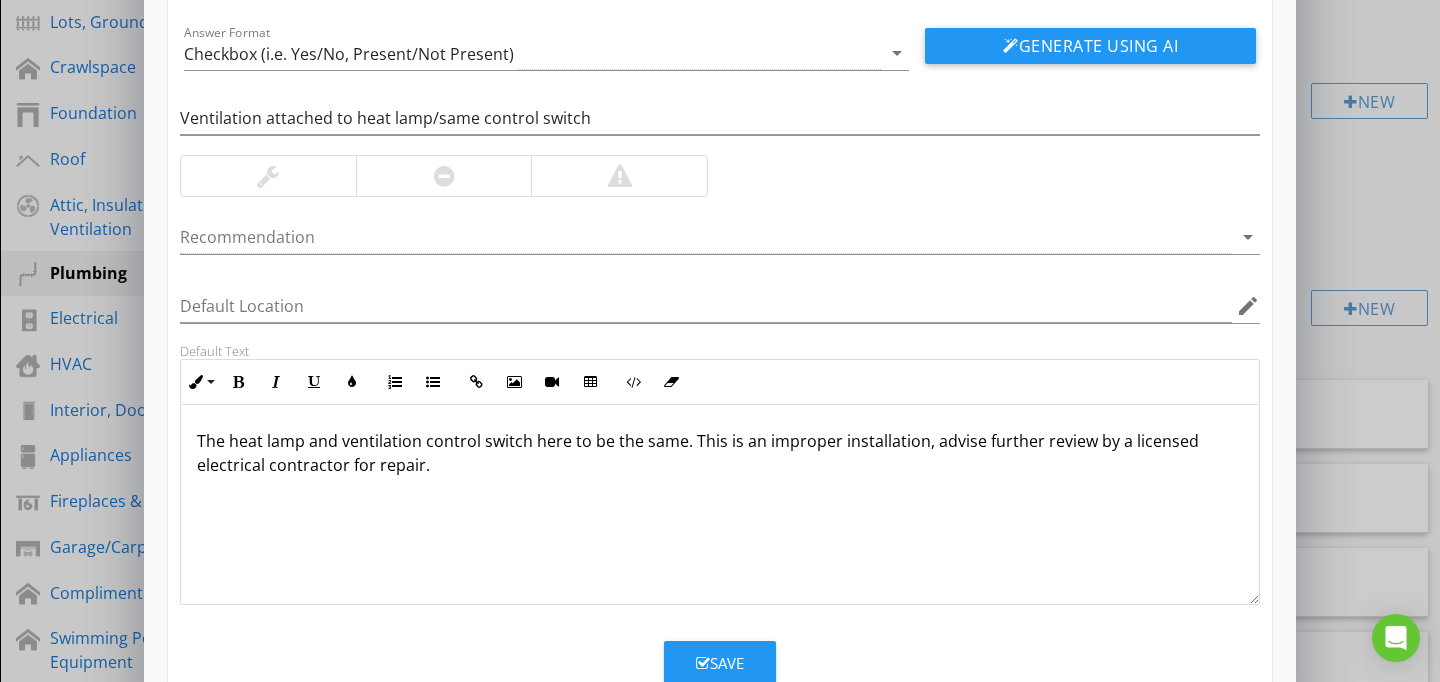 scroll, scrollTop: 186, scrollLeft: 0, axis: vertical 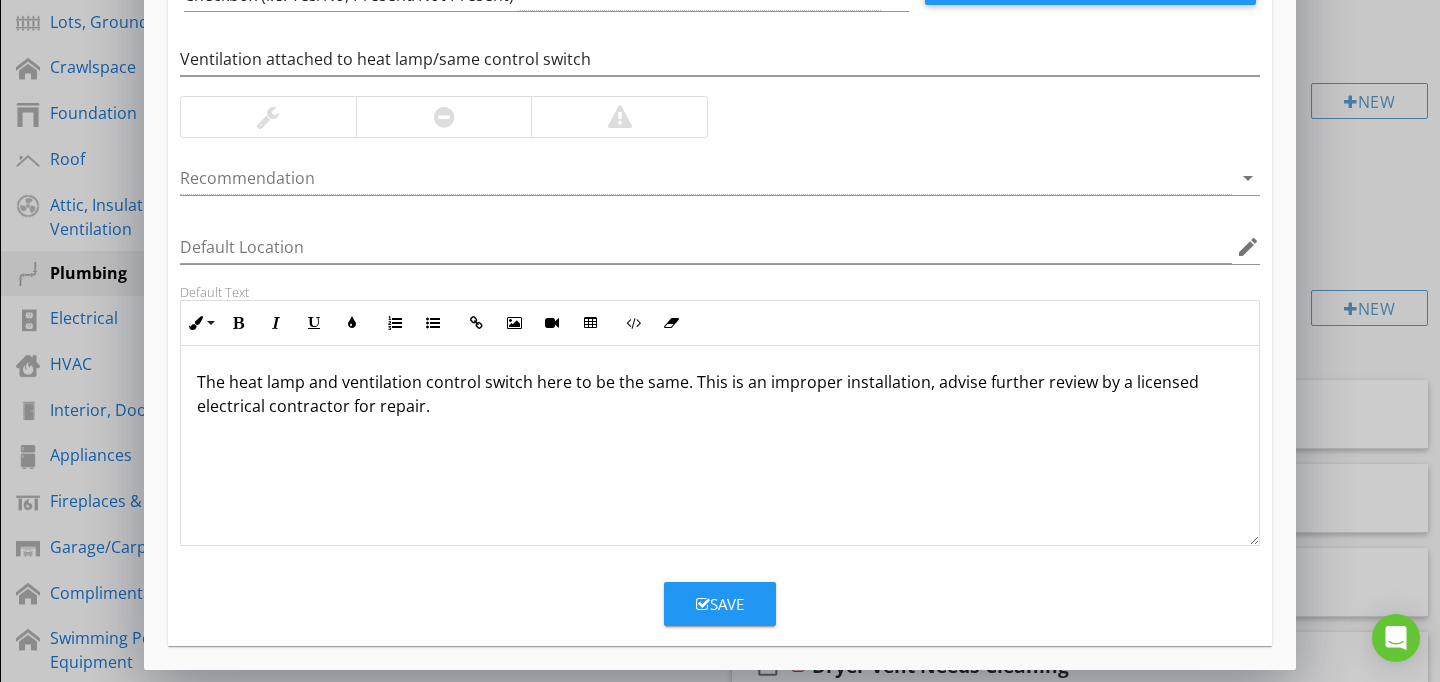 click on "Save" at bounding box center (720, 604) 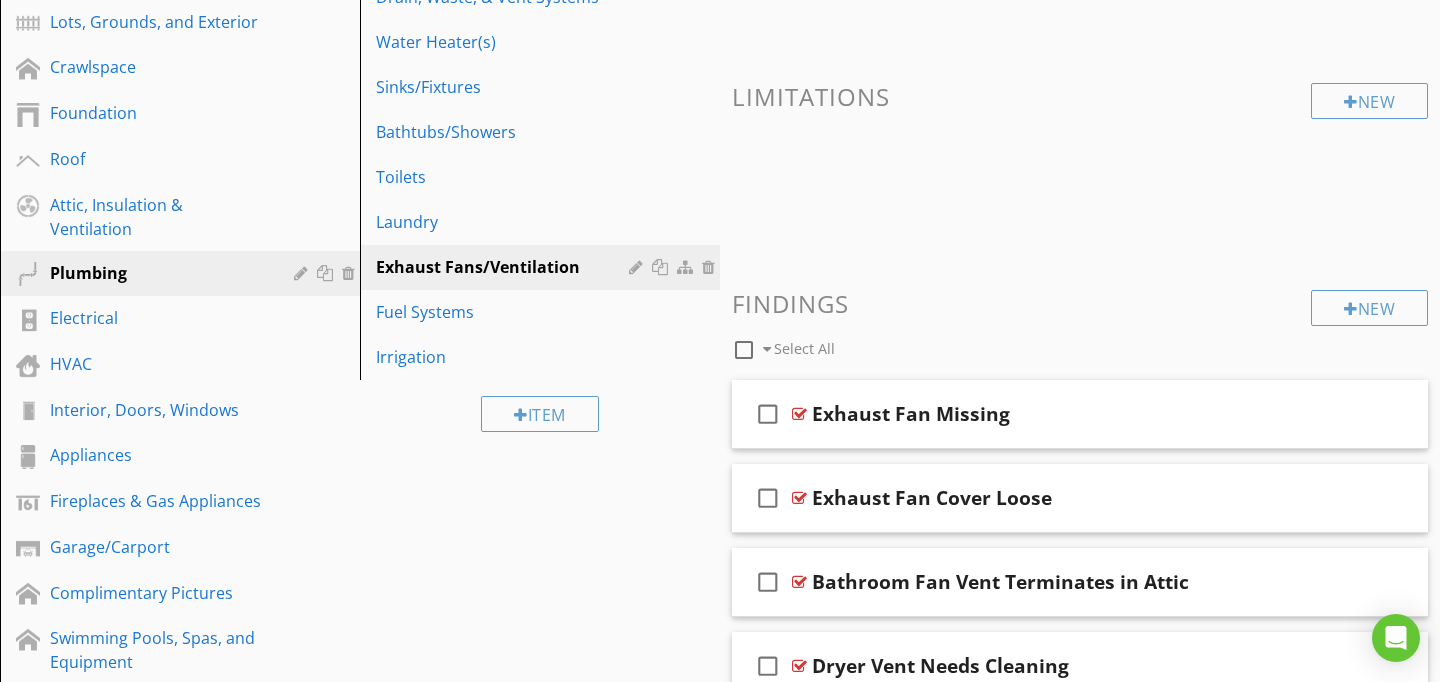 scroll, scrollTop: 89, scrollLeft: 0, axis: vertical 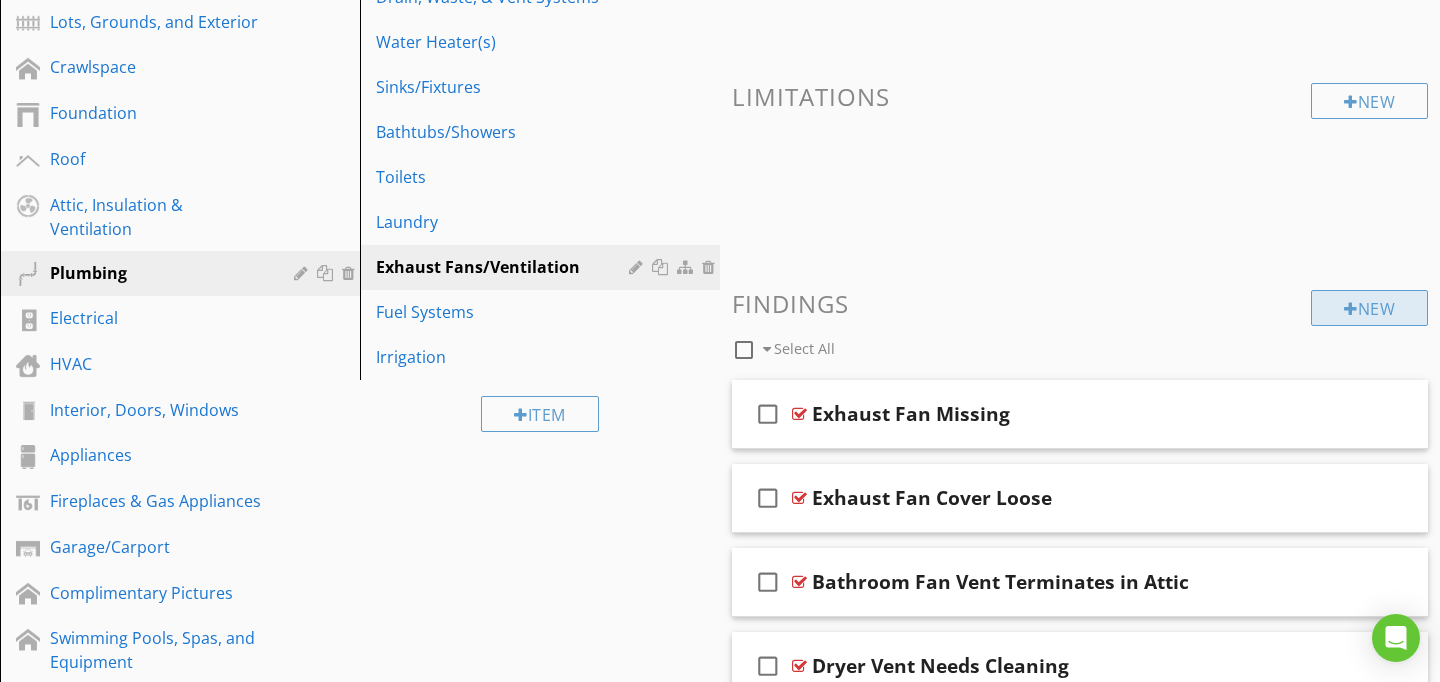 click on "New" at bounding box center (1369, 308) 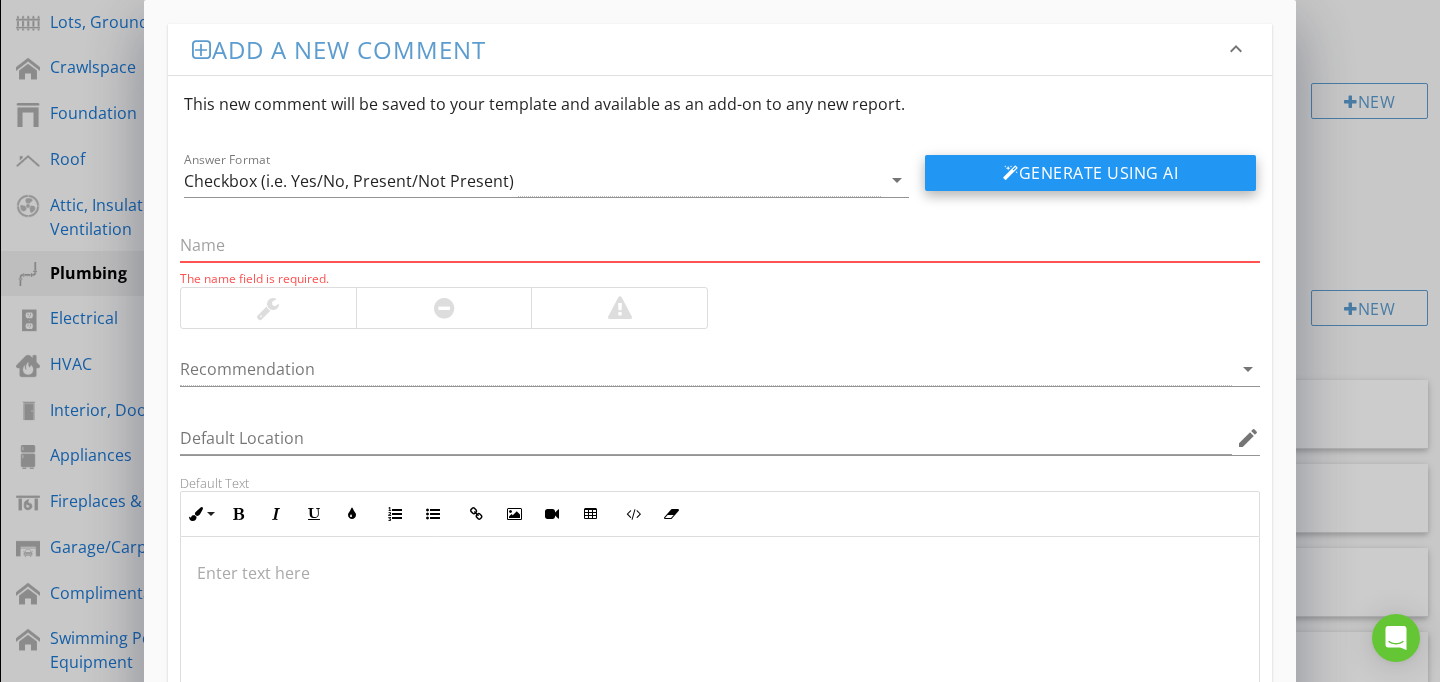 paste on "Biorganic Growth Noted - Humidistat Fan Needed" 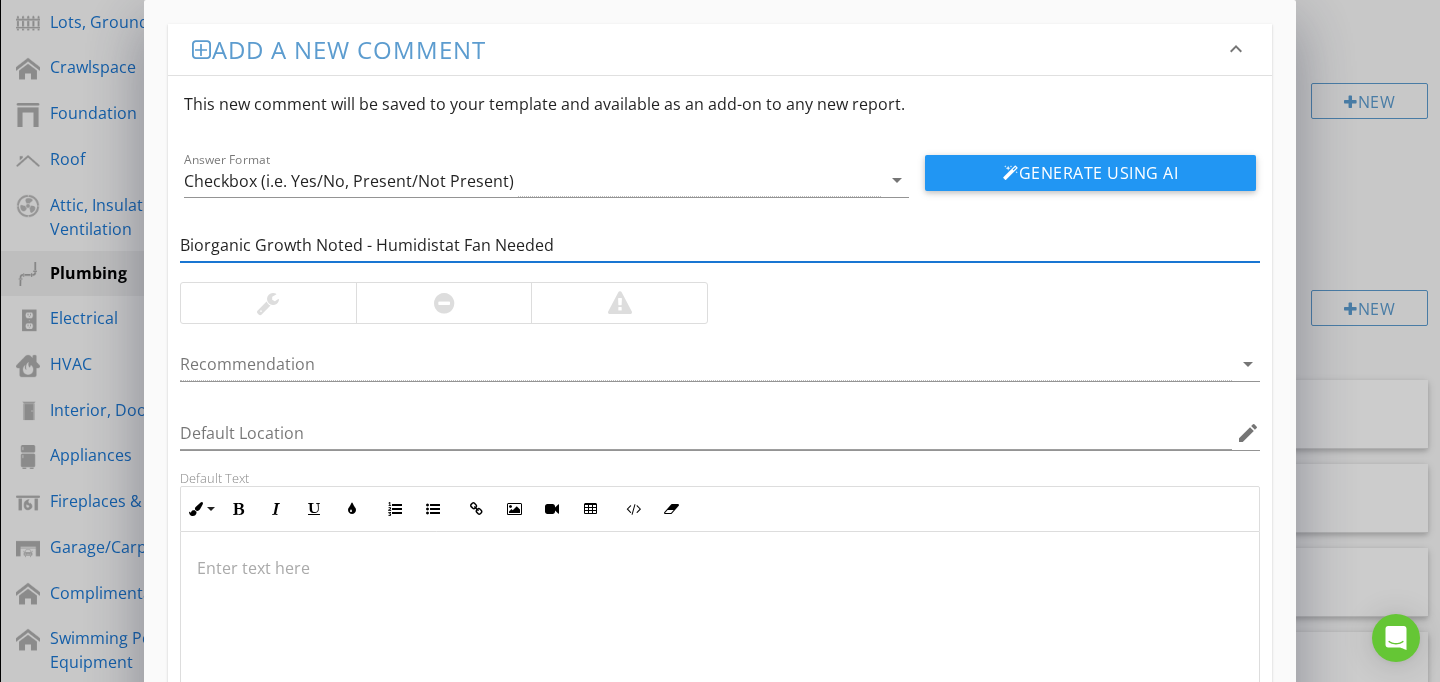 type on "Biorganic Growth Noted - Humidistat Fan Needed" 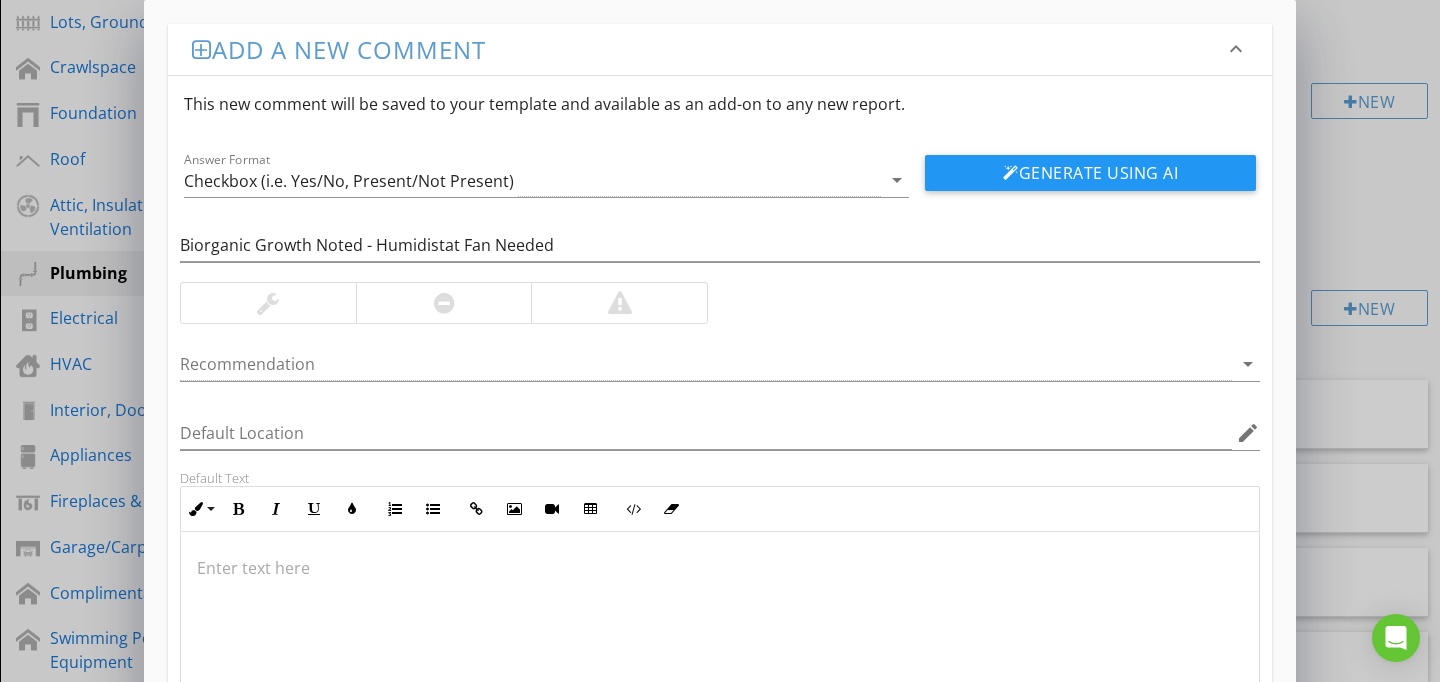 click at bounding box center [619, 303] 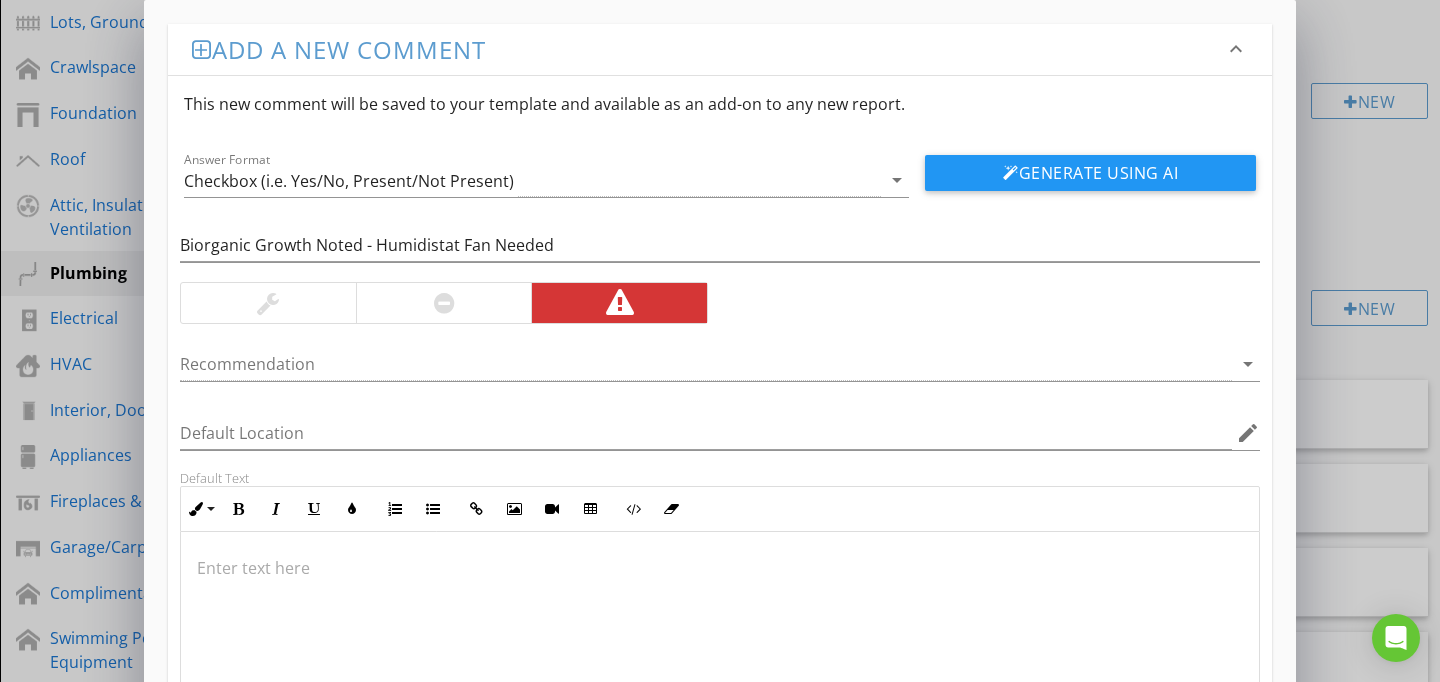 click at bounding box center (720, 632) 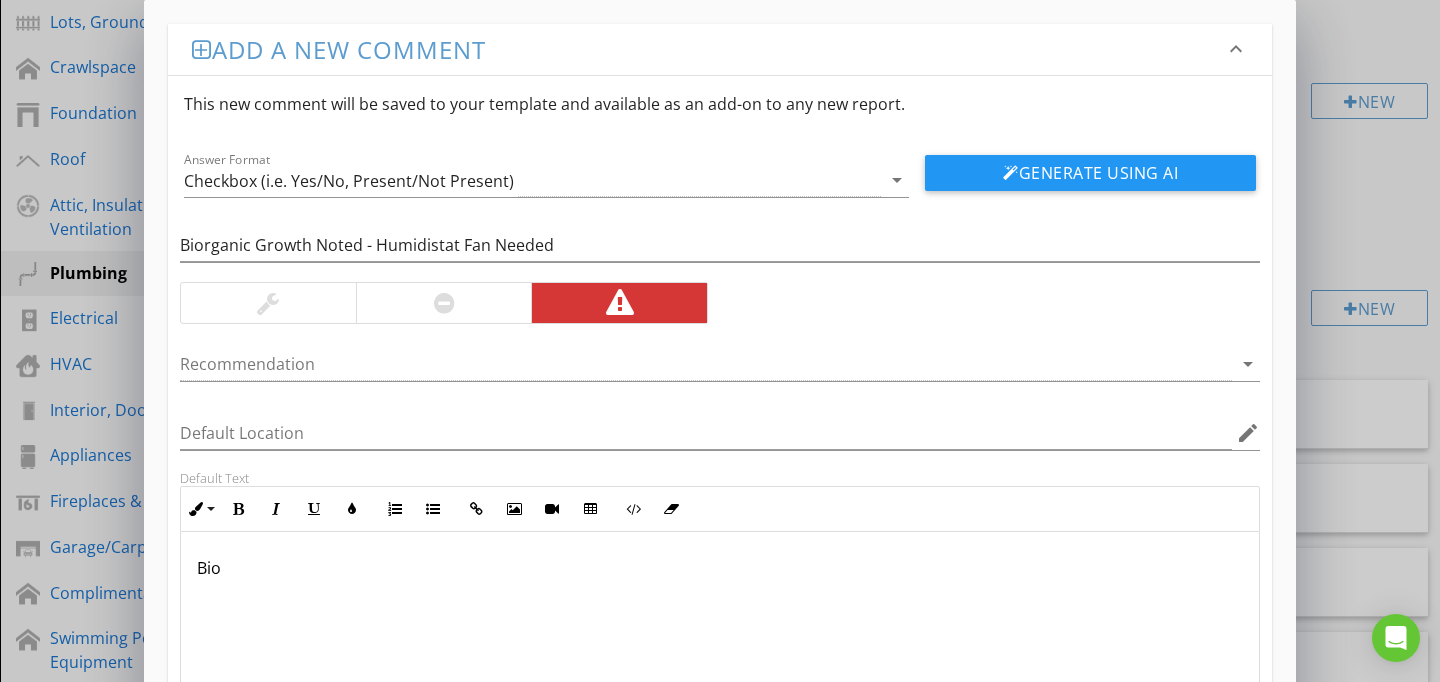 scroll, scrollTop: 186, scrollLeft: 0, axis: vertical 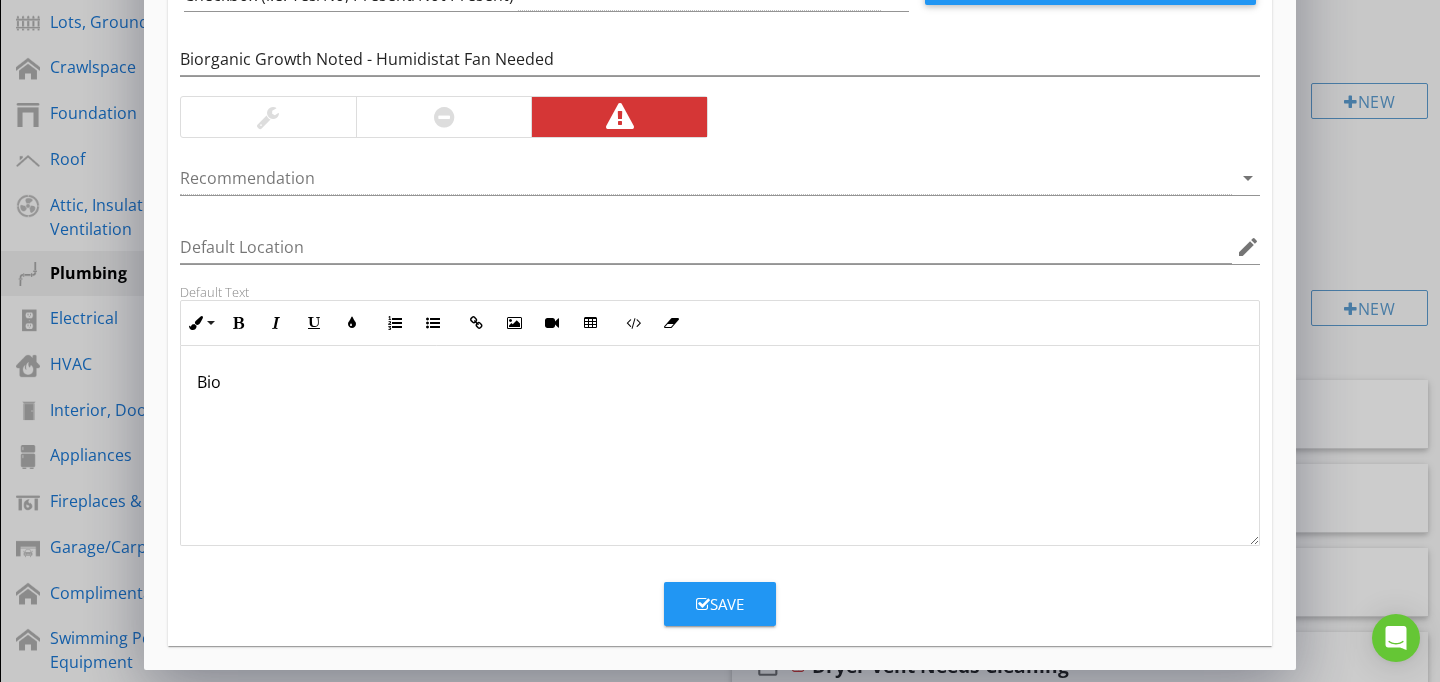 click on "Save" at bounding box center [720, 604] 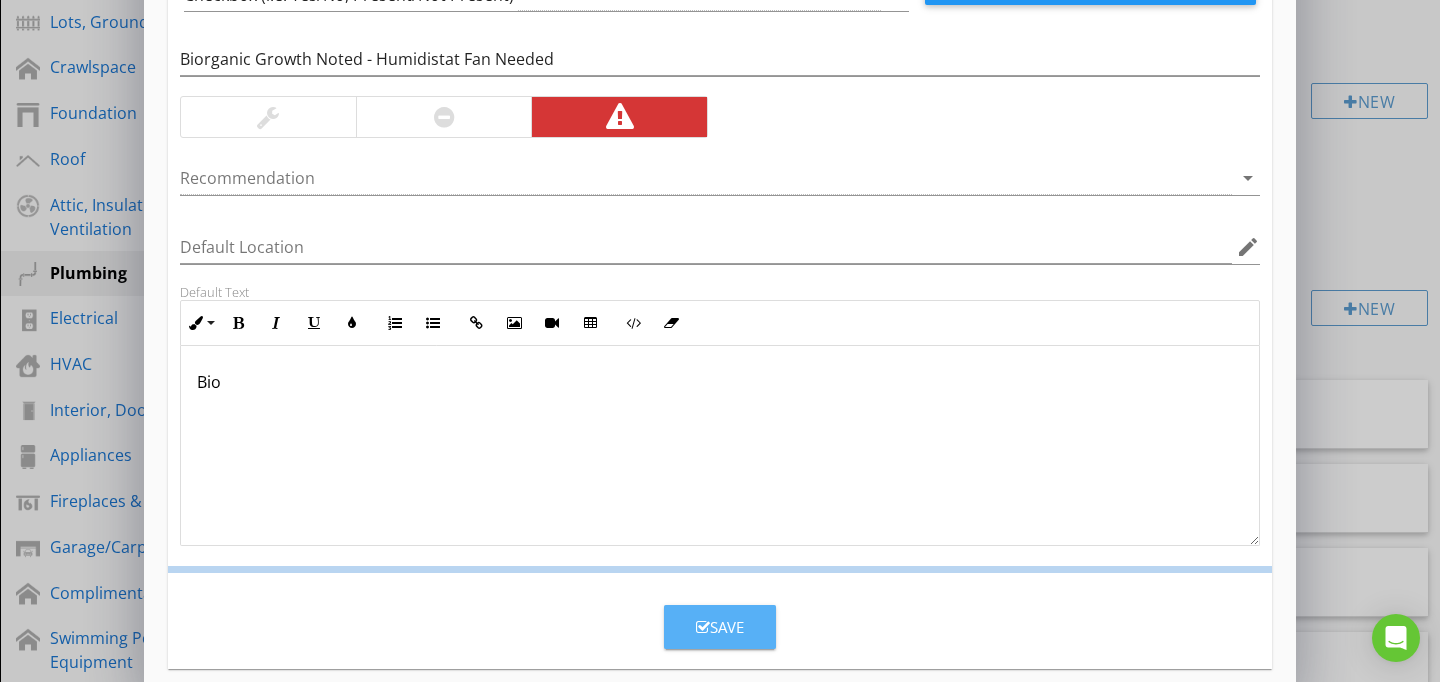 scroll, scrollTop: 89, scrollLeft: 0, axis: vertical 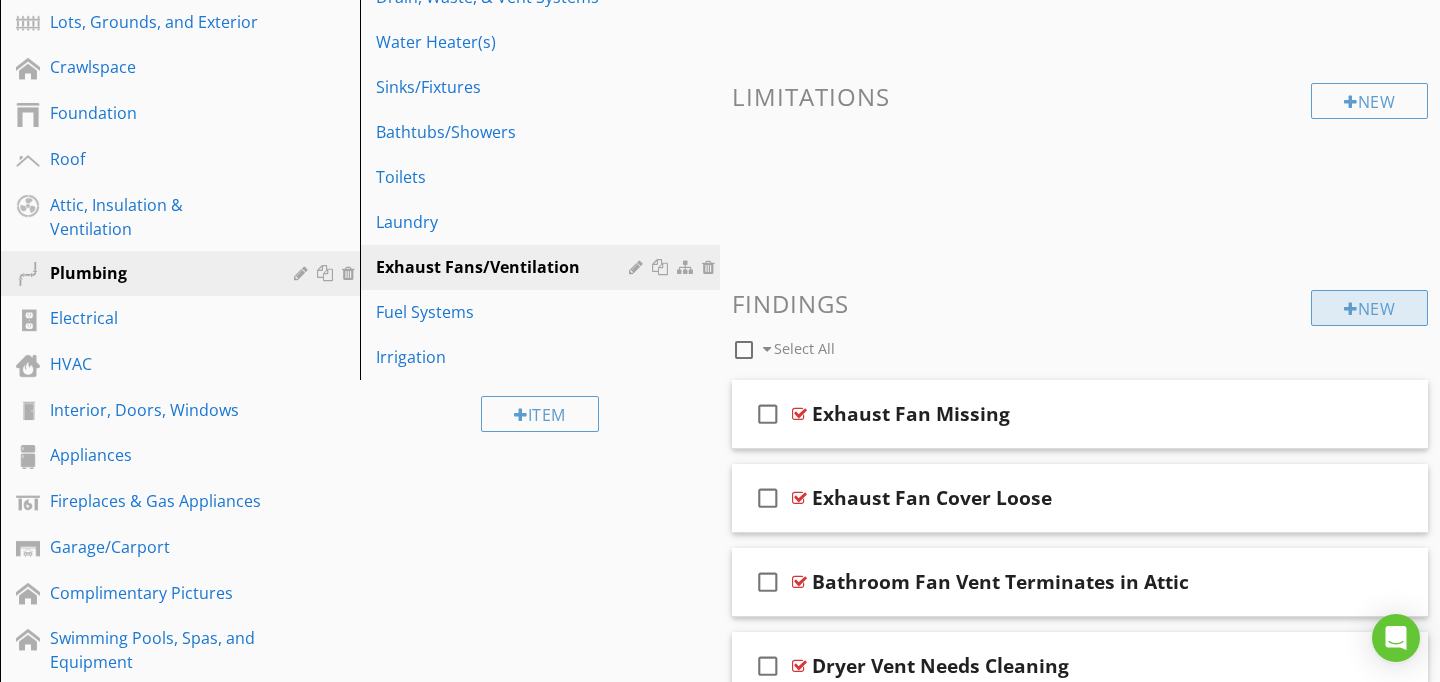 click on "New" at bounding box center (1369, 308) 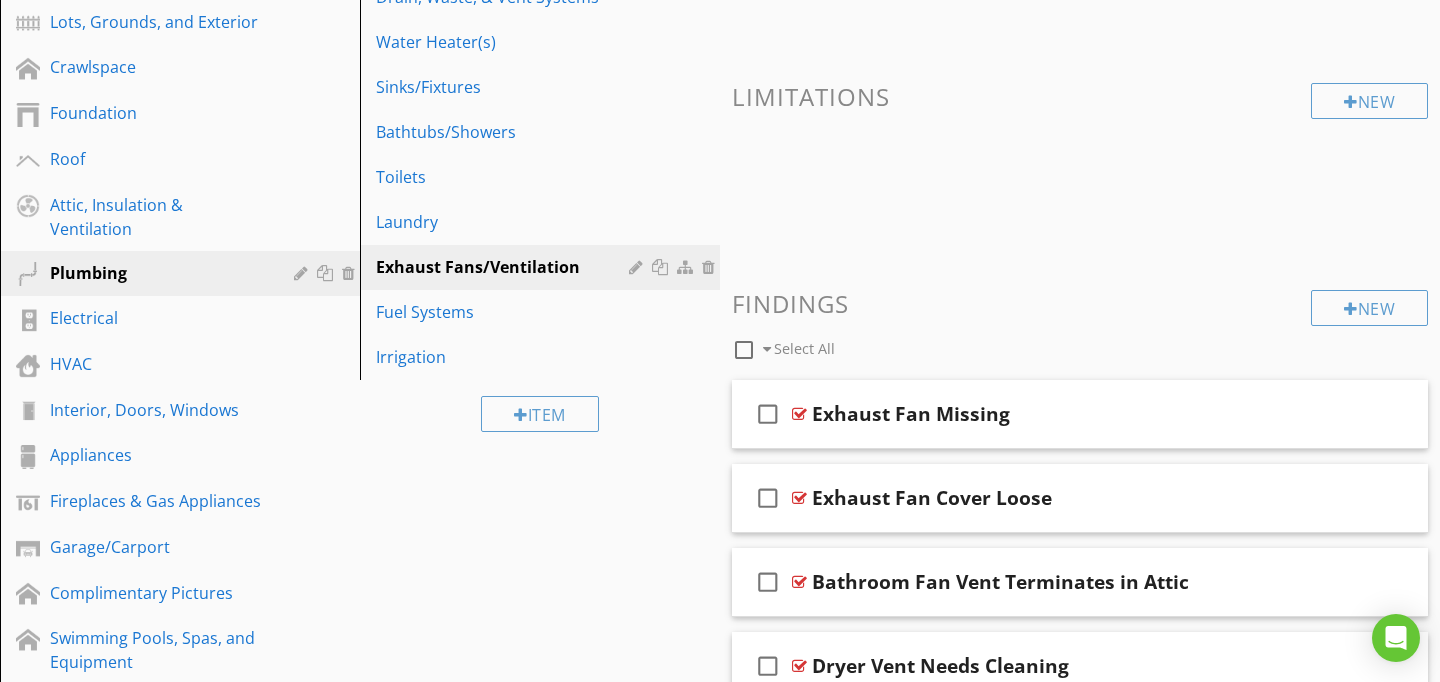 click at bounding box center [720, 341] 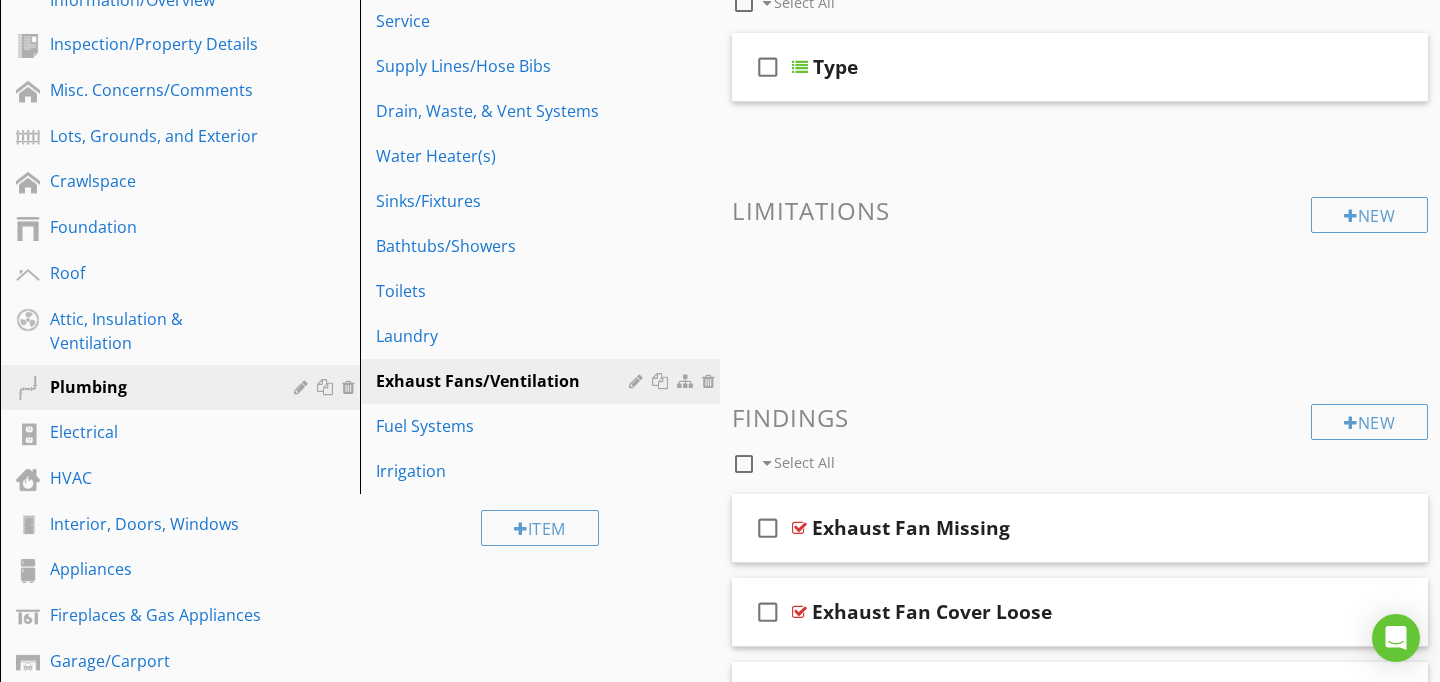 scroll, scrollTop: 286, scrollLeft: 0, axis: vertical 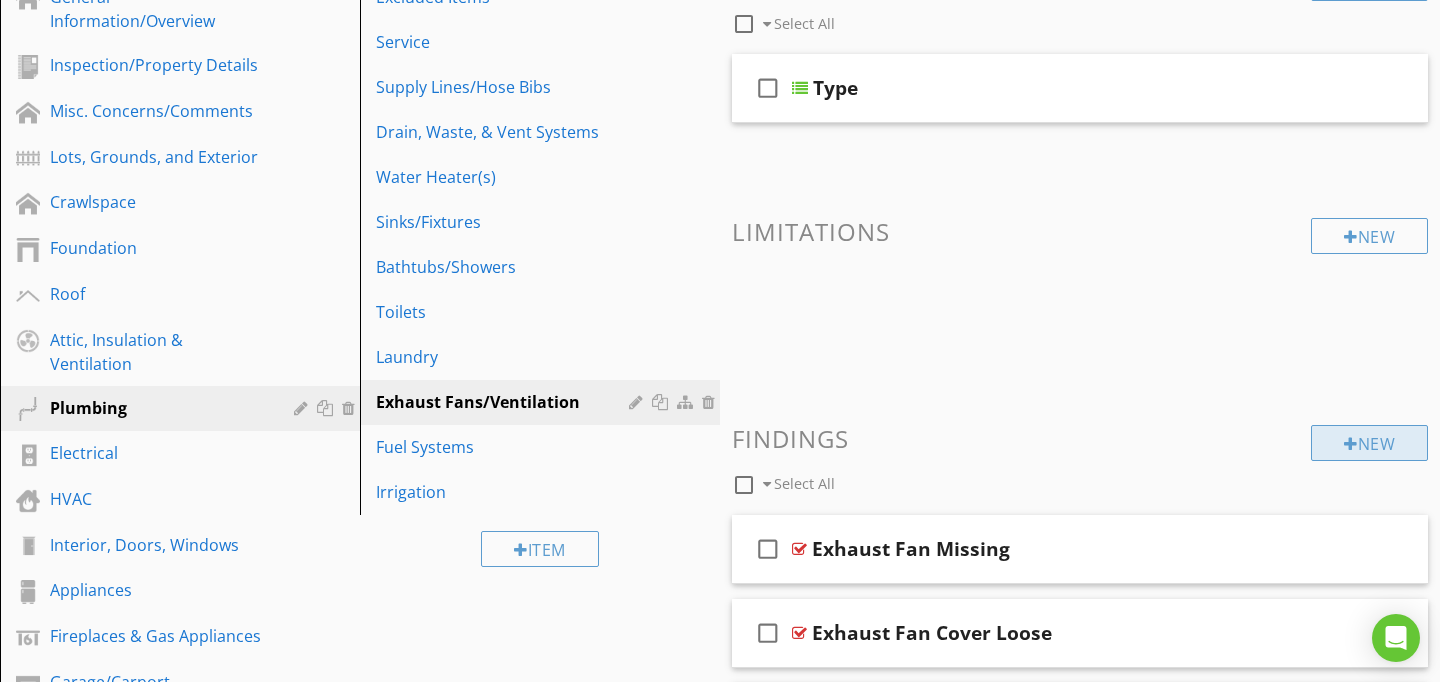 click on "New" at bounding box center (1369, 443) 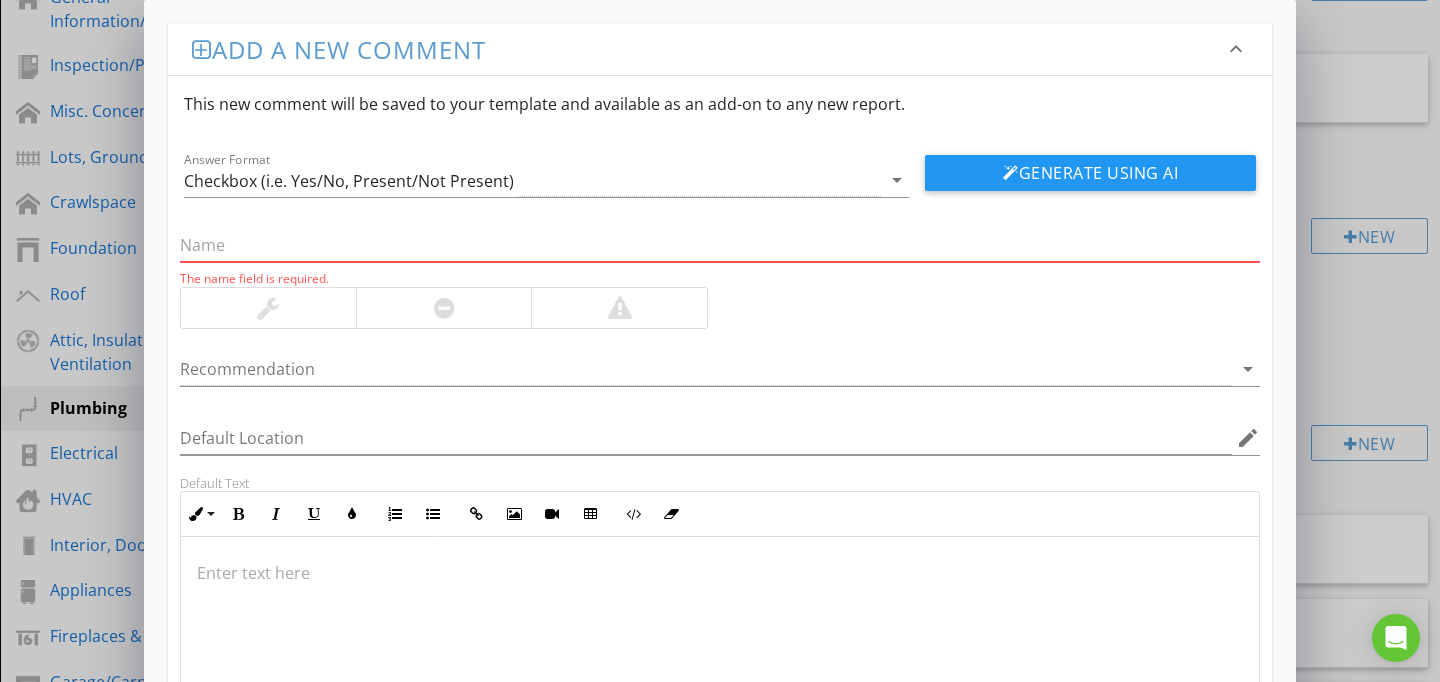 click on "Add a new comment
keyboard_arrow_down
This new comment will be saved to your template and available as an
add-on to any new report.
Answer Format Checkbox (i.e. Yes/No, Present/Not Present) arrow_drop_down
Generate Using AI
The name field is required.               Recommendation arrow_drop_down   Default Location edit       Default Text   Inline Style XLarge Large Normal Small Light Small/Light Bold Italic Underline Colors Ordered List Unordered List Insert Link Insert Image Insert Video Insert Table Code View Clear Formatting Enter text here
Save" at bounding box center (720, 436) 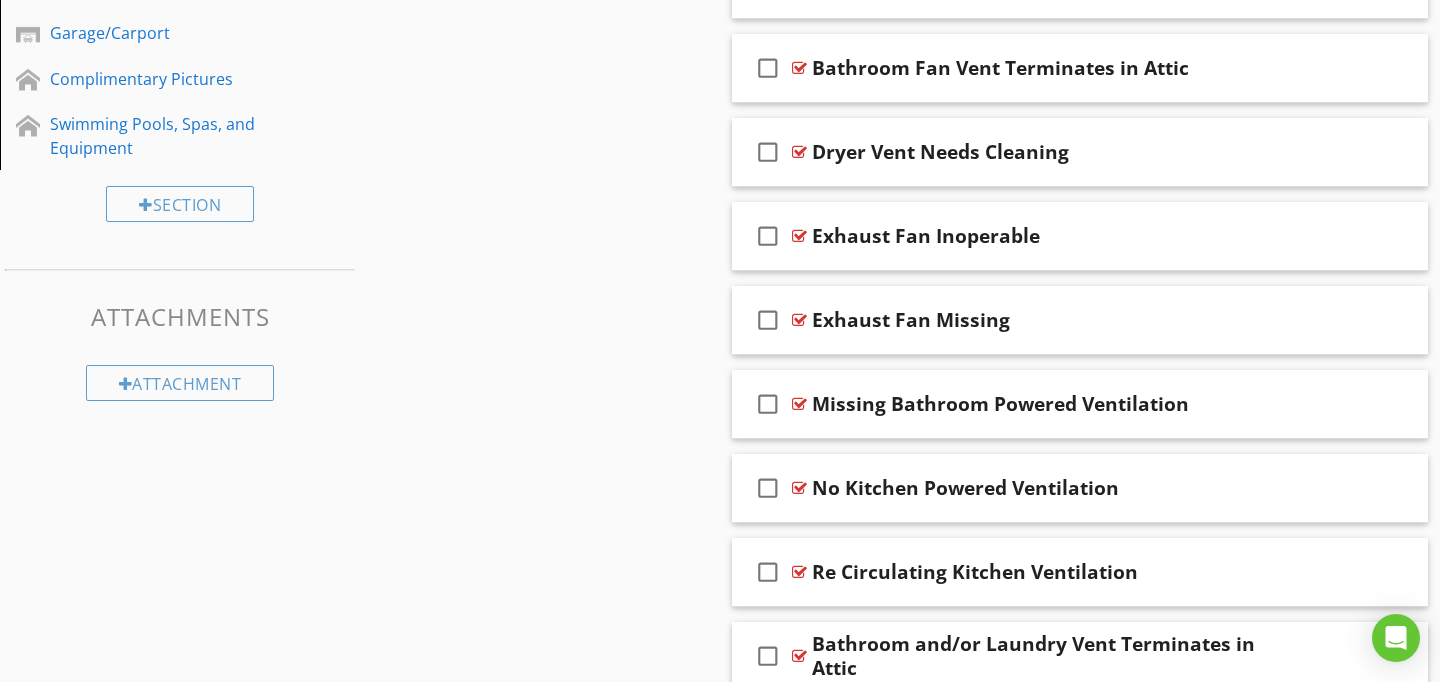 scroll, scrollTop: 2120, scrollLeft: 0, axis: vertical 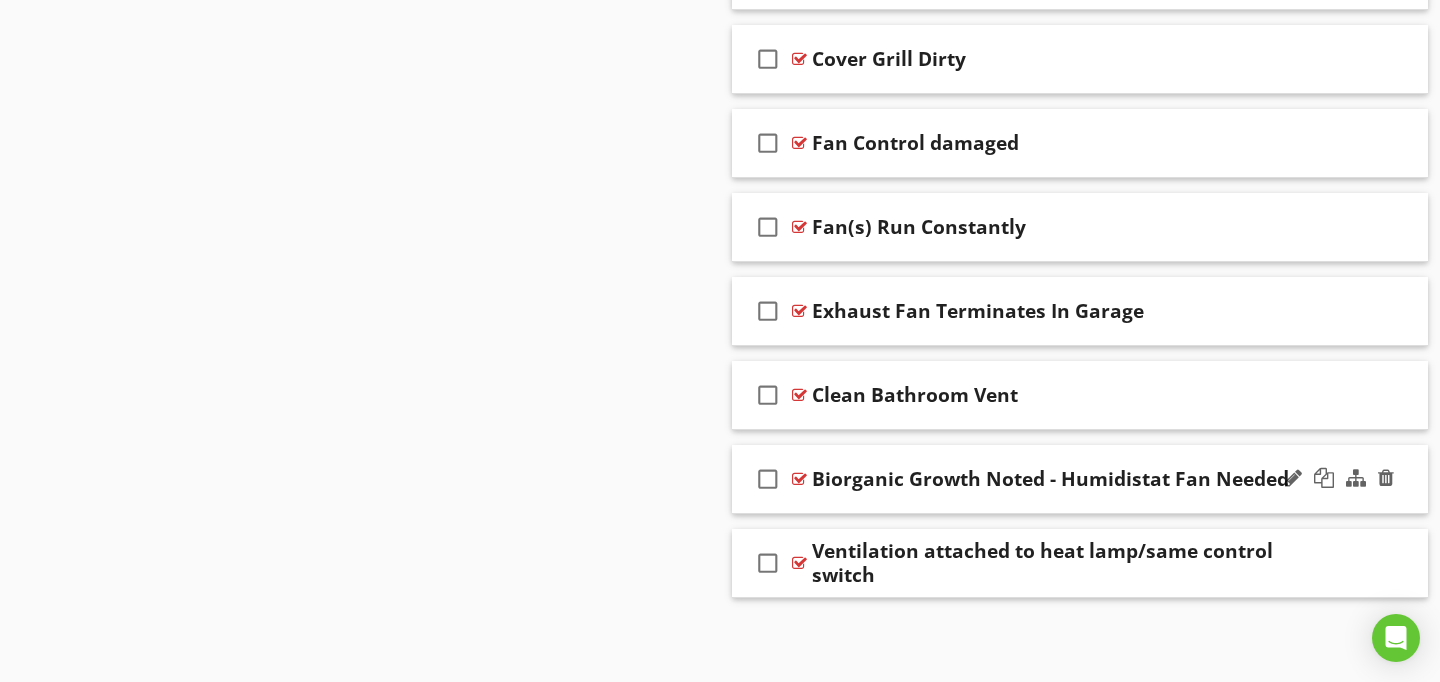 click on "Biorganic Growth Noted - Humidistat Fan Needed" at bounding box center [1050, 479] 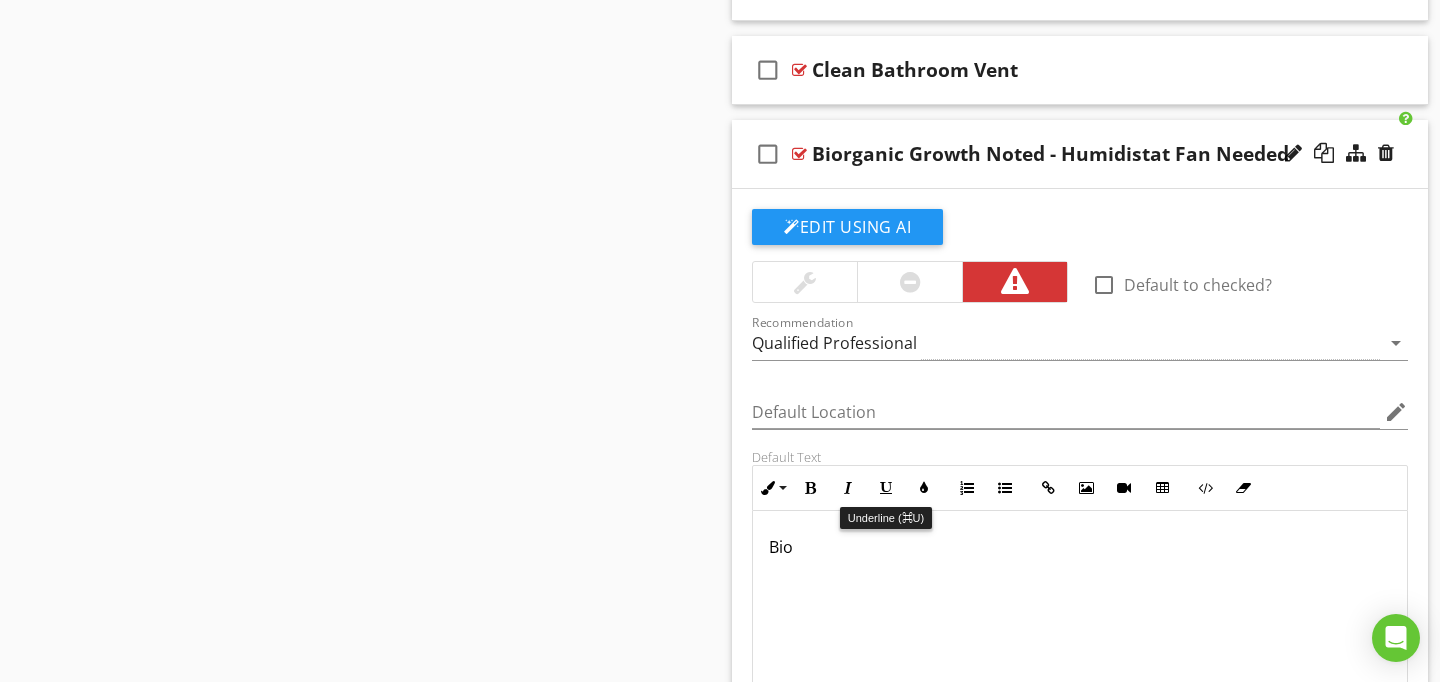 scroll, scrollTop: 2552, scrollLeft: 0, axis: vertical 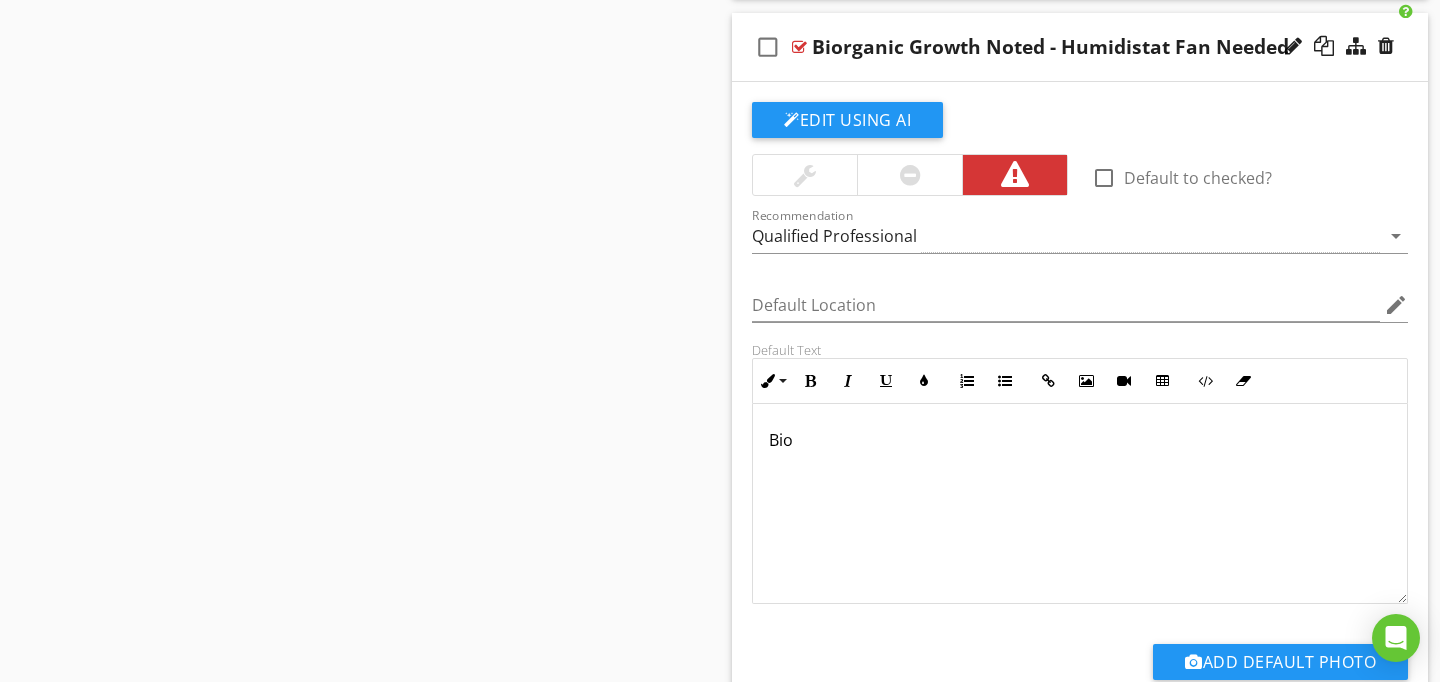 click on "Bio" at bounding box center (1080, 504) 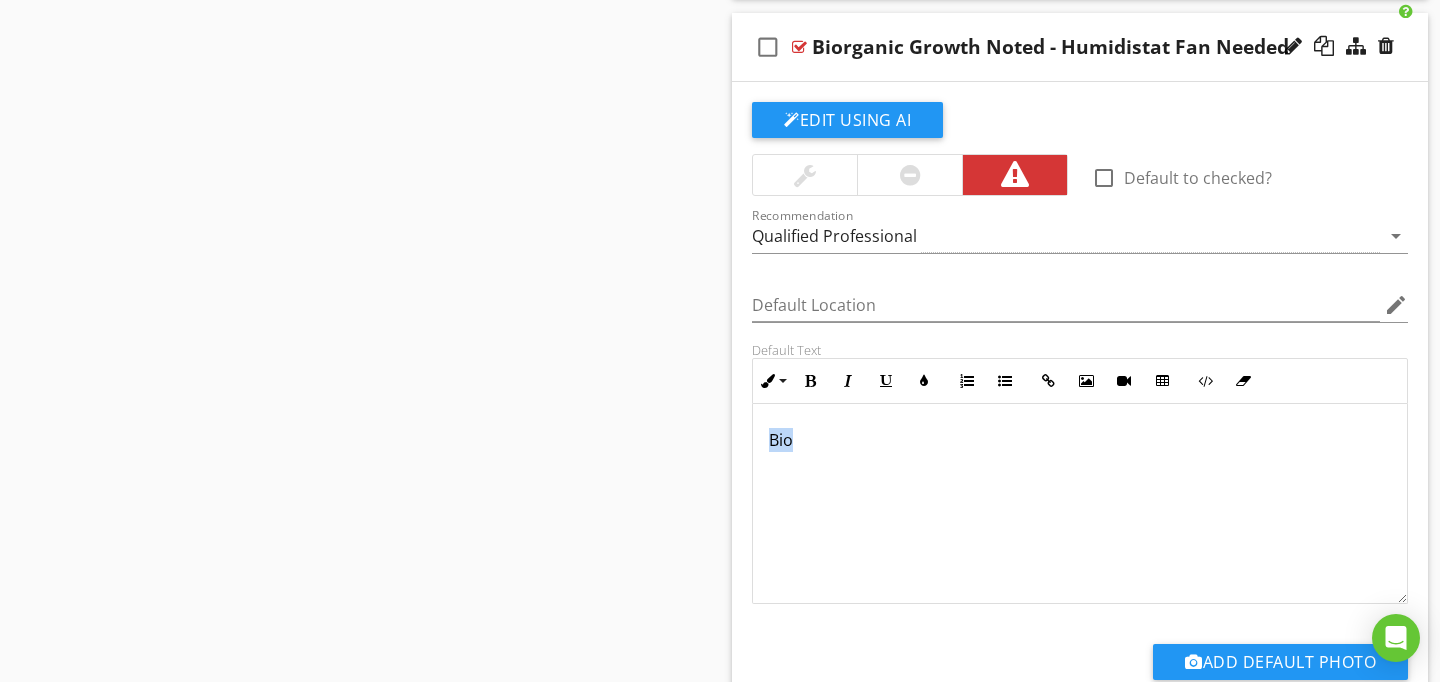 click on "Bio" at bounding box center [1080, 504] 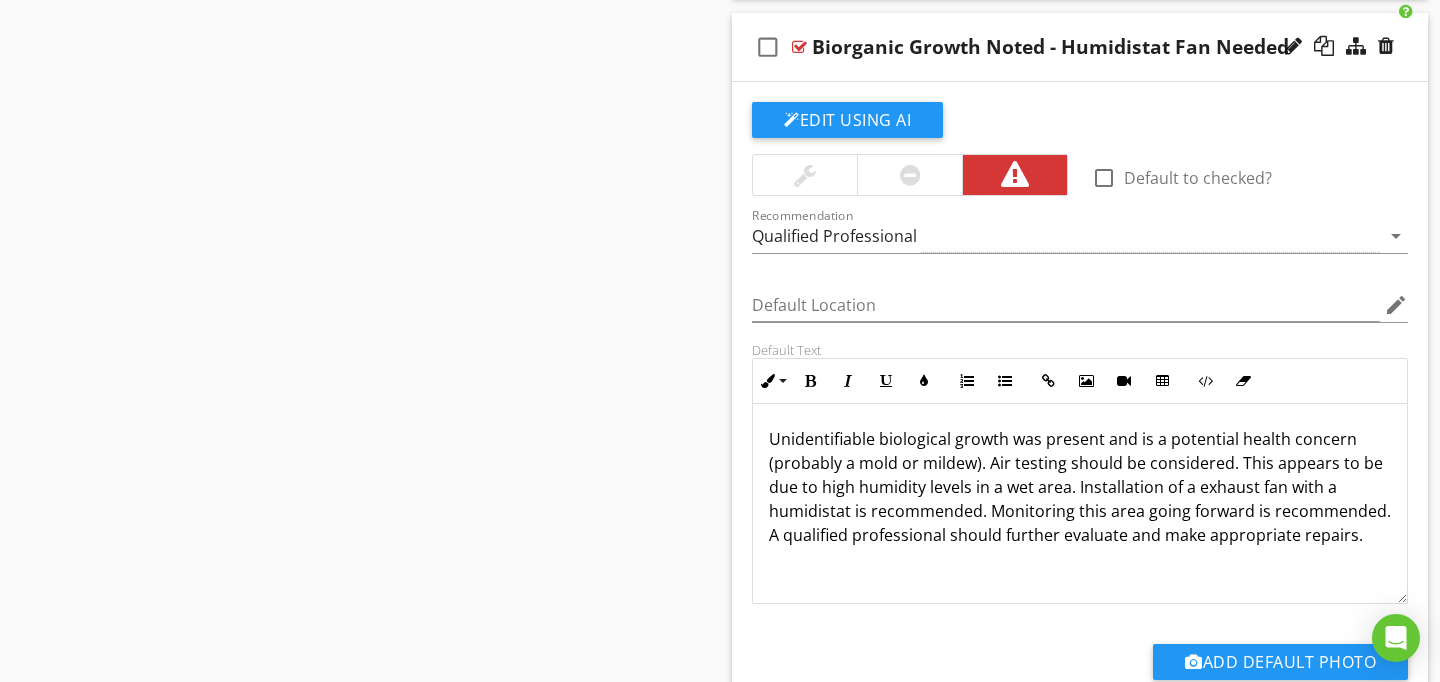 scroll, scrollTop: 0, scrollLeft: 0, axis: both 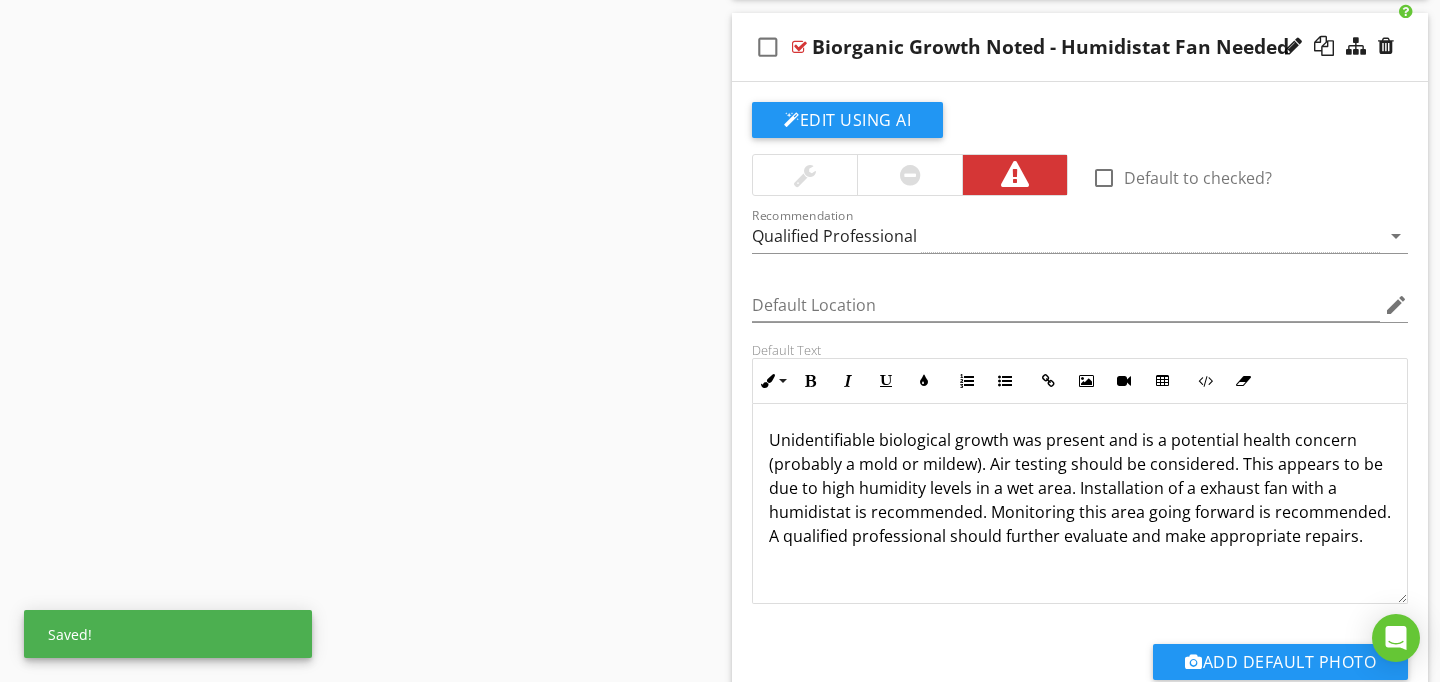 click on "Sections
General Information/Overview           Inspection/Property Details           Misc. Concerns/Comments           Lots, Grounds, and Exterior           Crawlspace           Foundation           Roof           Attic, Insulation & Ventilation           Plumbing           Electrical           HVAC           Interior, Doors, Windows           Appliances           Fireplaces & Gas Appliances           Garage/Carport           Complimentary Pictures           Swimming Pools, Spas, and Equipment
Section
Attachments
Attachment
Items
Excluded Items           Service           Supply Lines/Hose Bibs           Drain, Waste, & Vent Systems           Water Heater(s)           Sinks/Fixtures           Bathtubs/Showers           Toilets           Laundry           Exhaust Fans/Ventilation           Fuel Systems           Irrigation
Item" at bounding box center (720, -725) 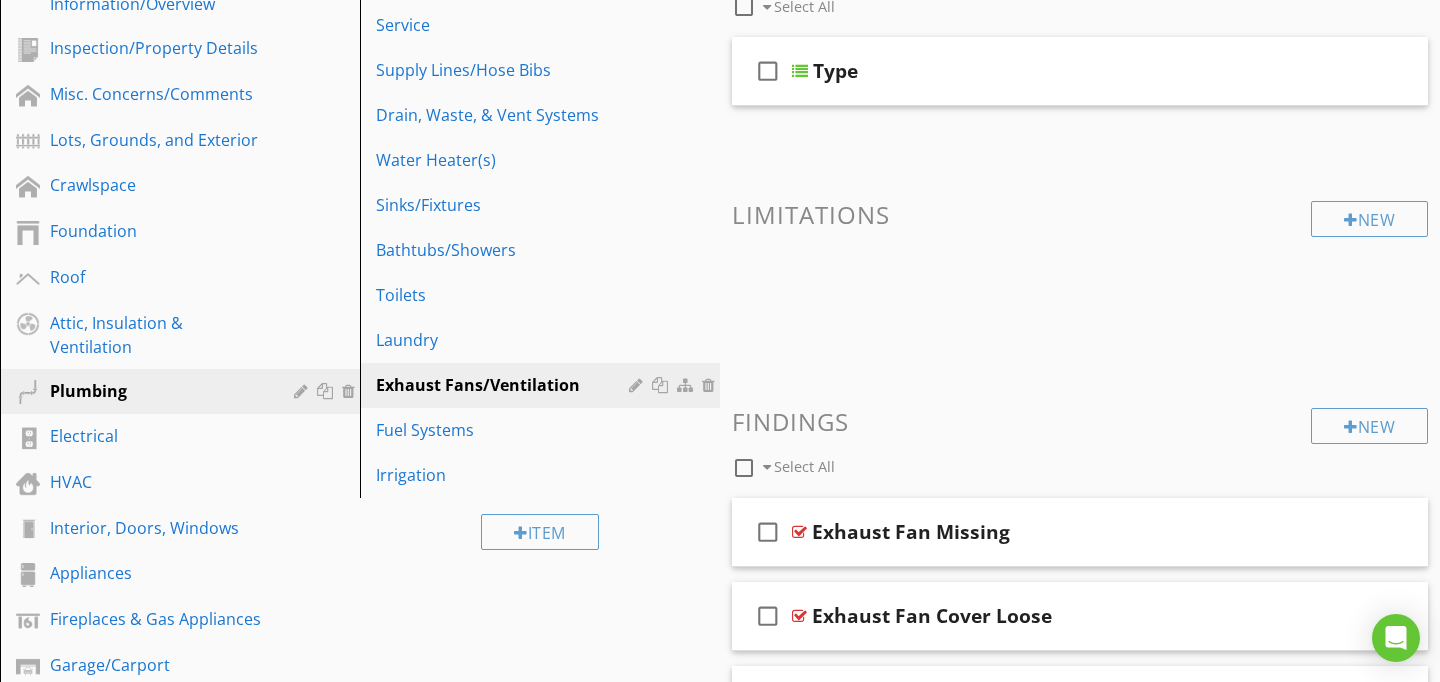 scroll, scrollTop: 291, scrollLeft: 0, axis: vertical 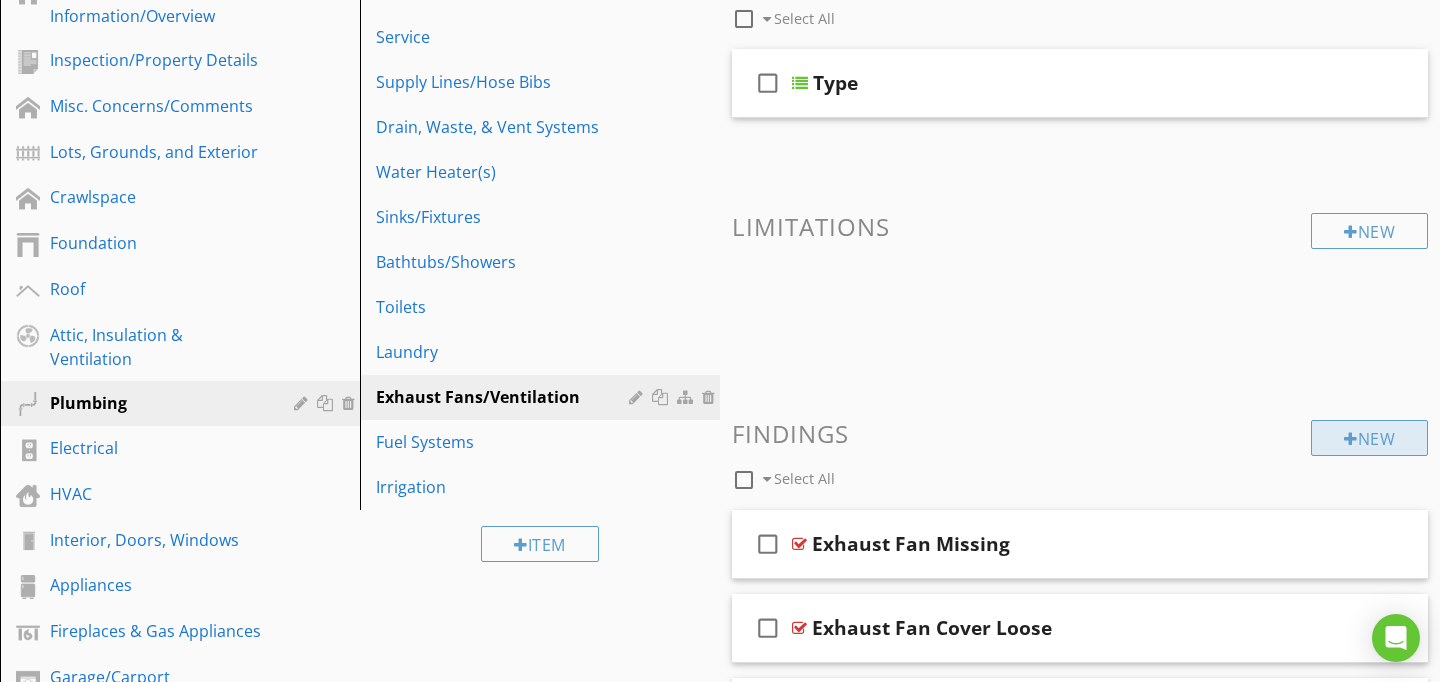 click on "New" at bounding box center [1369, 438] 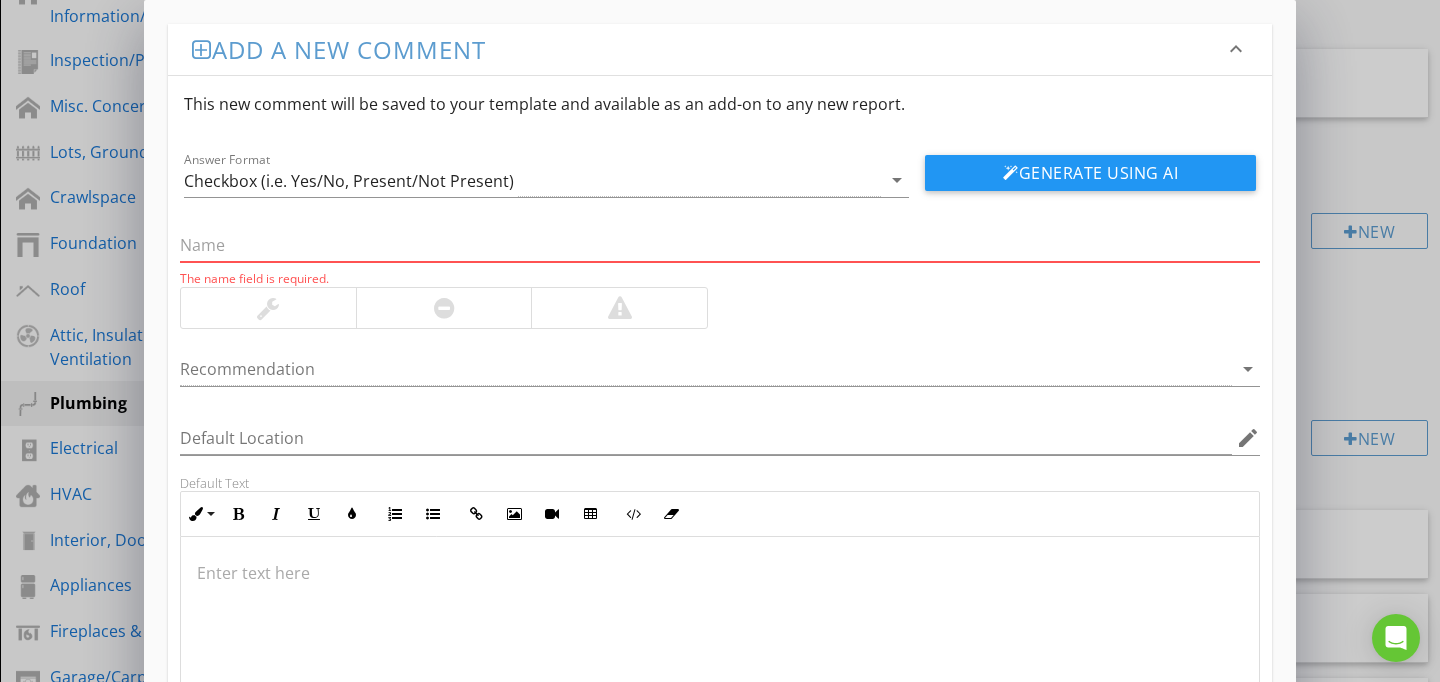 paste on "Assembly Loose in Ceiling" 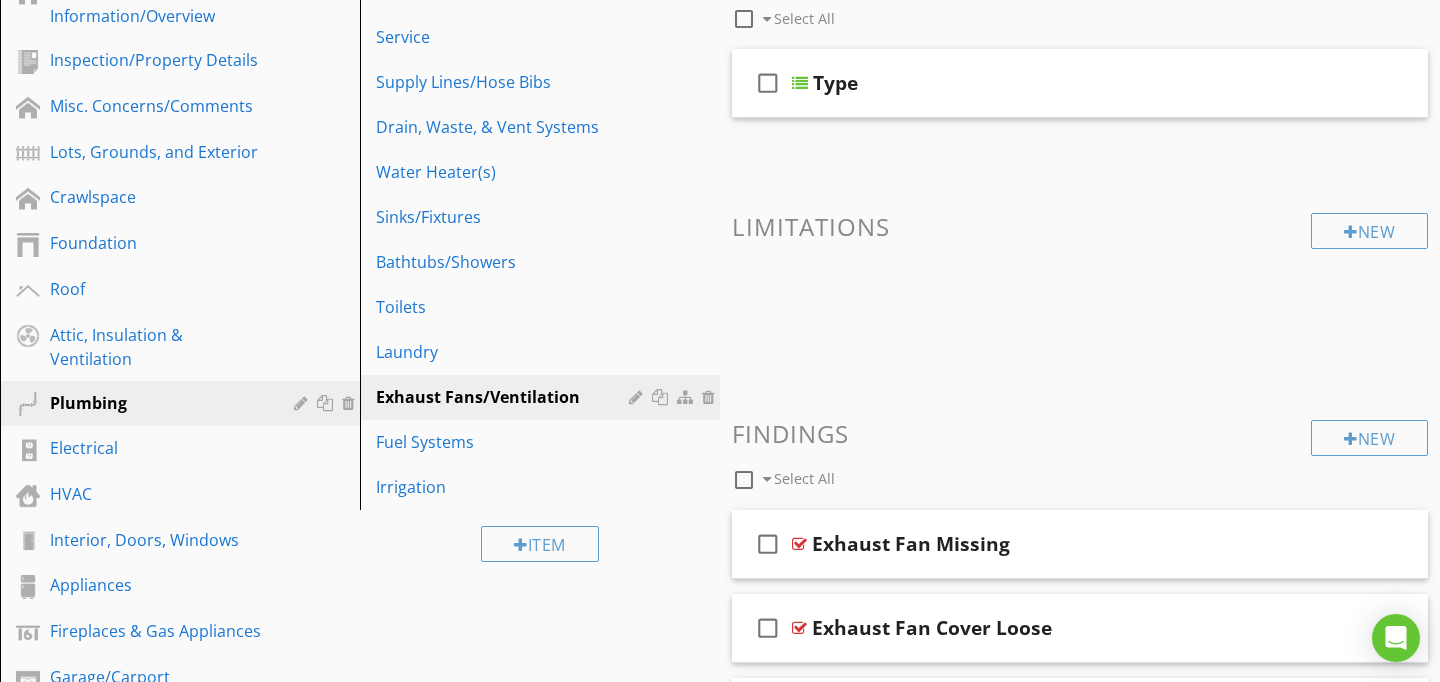 click at bounding box center (720, 341) 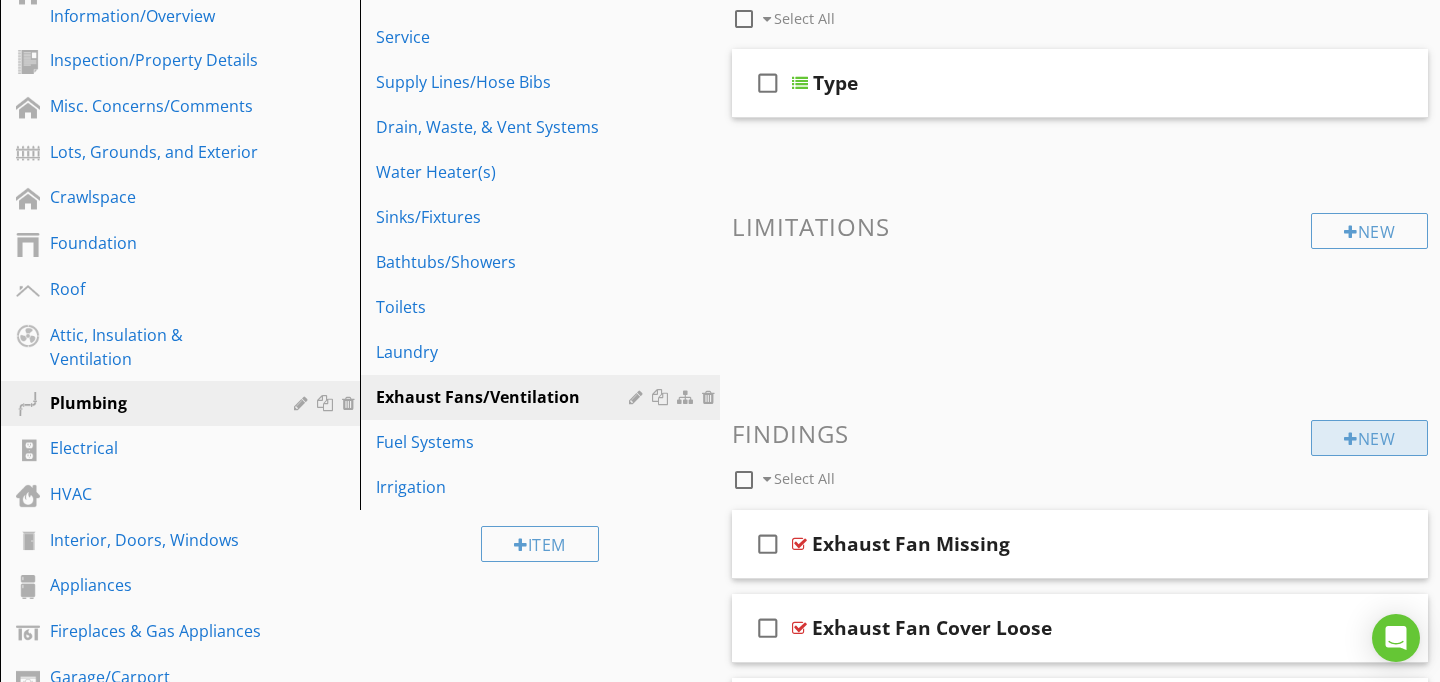 click on "New" at bounding box center [1369, 438] 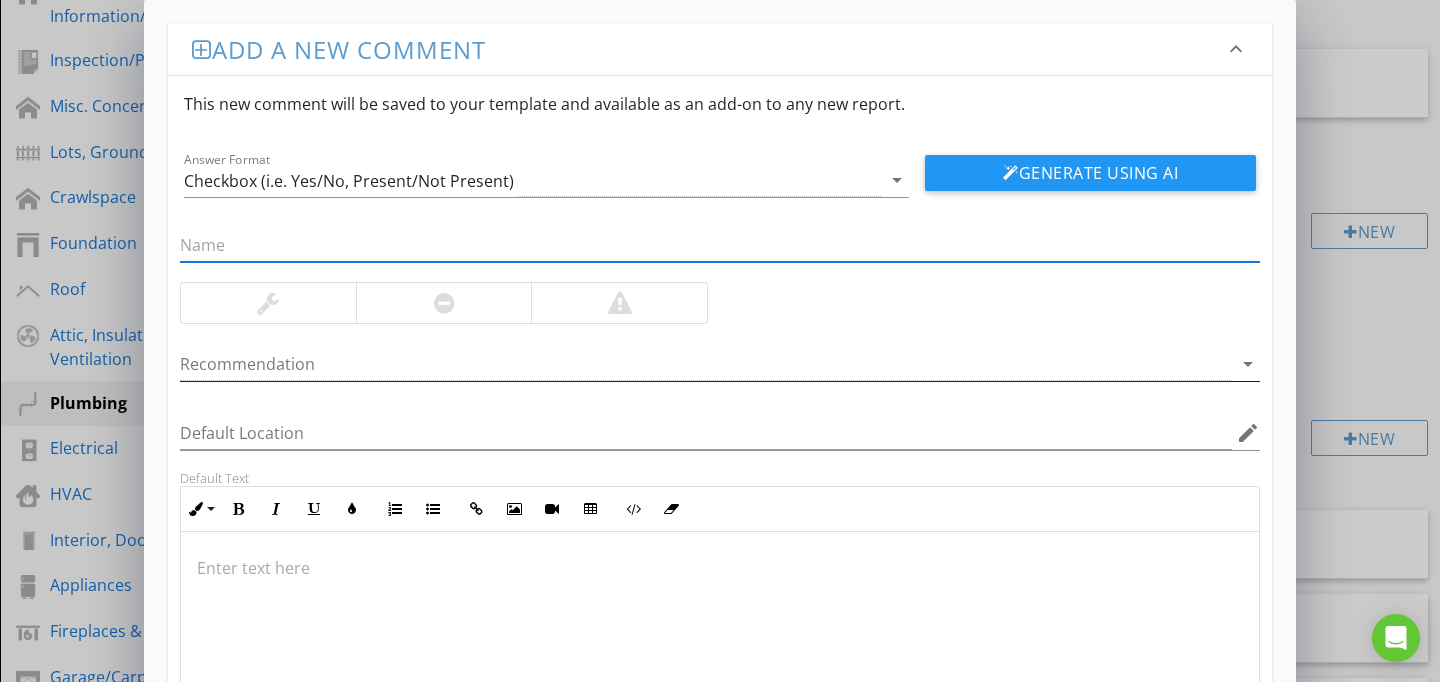 paste on "Assembly Loose in Ceiling" 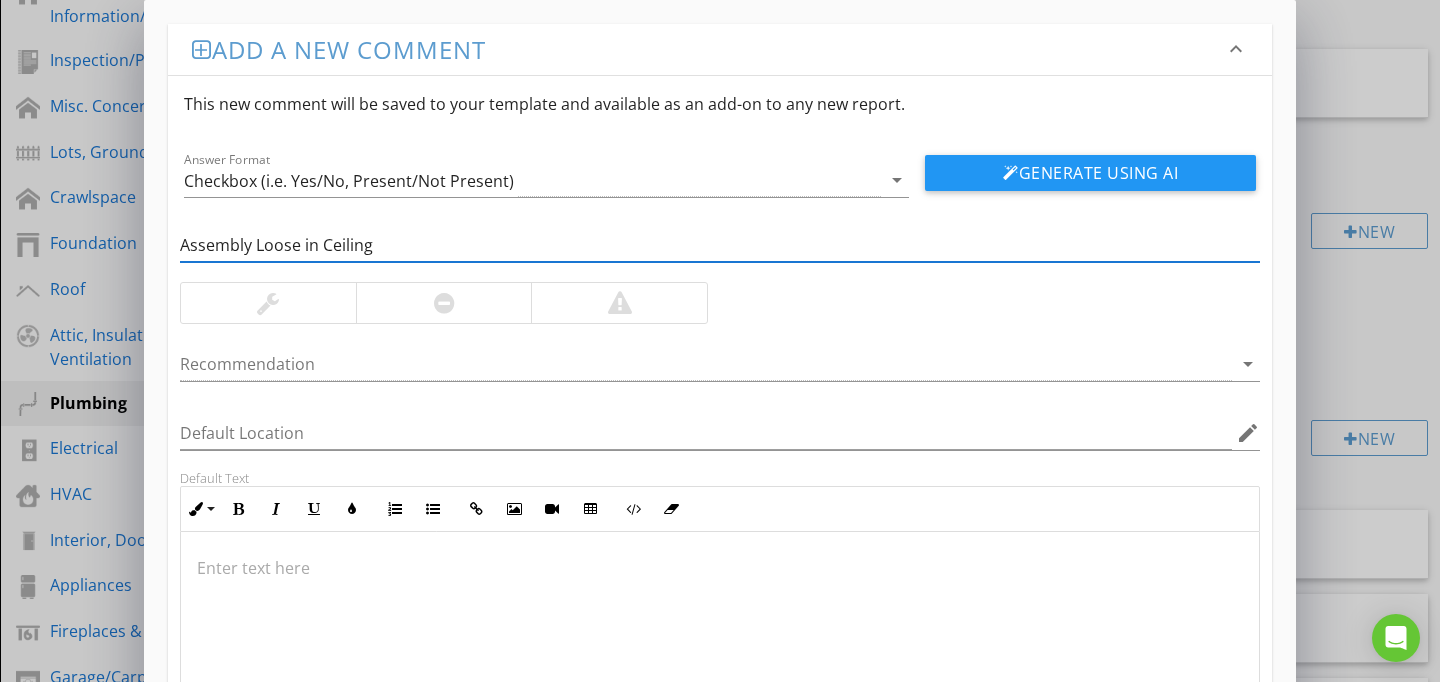 type on "Assembly Loose in Ceiling" 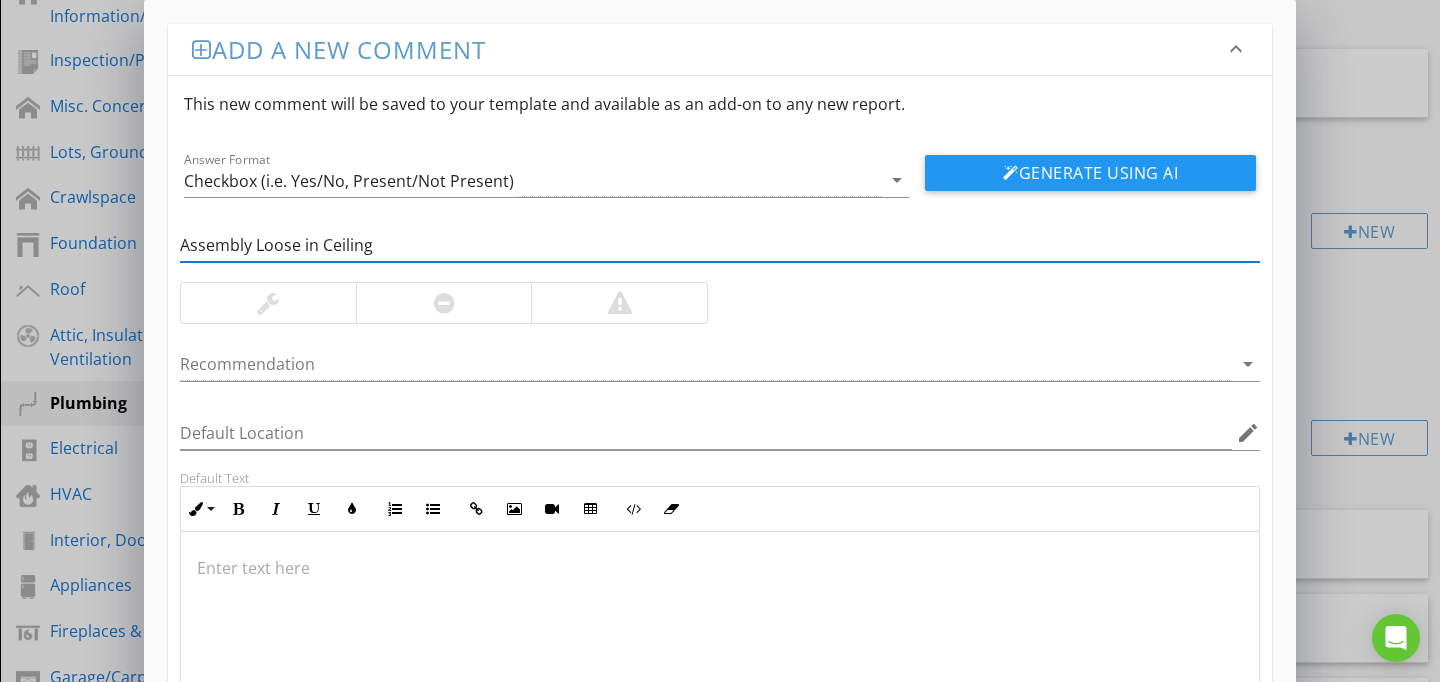 click at bounding box center (720, 632) 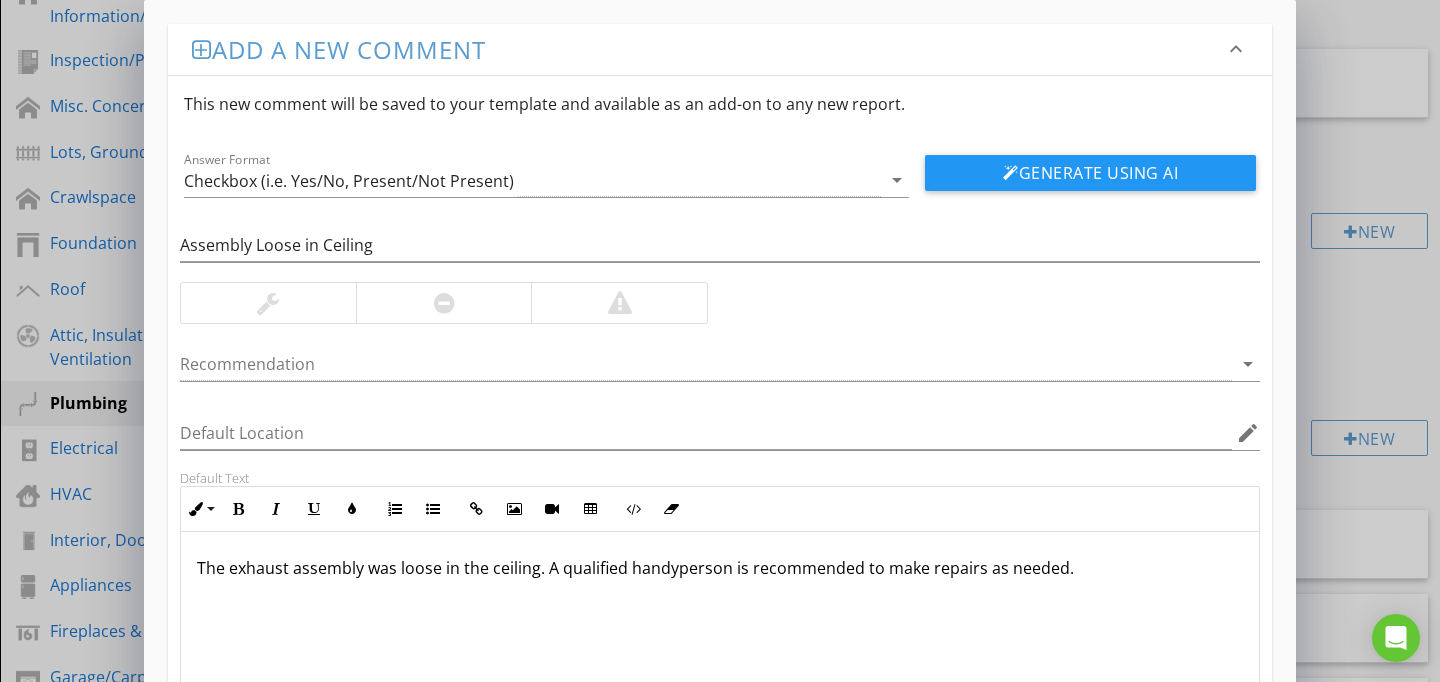 scroll, scrollTop: 1, scrollLeft: 0, axis: vertical 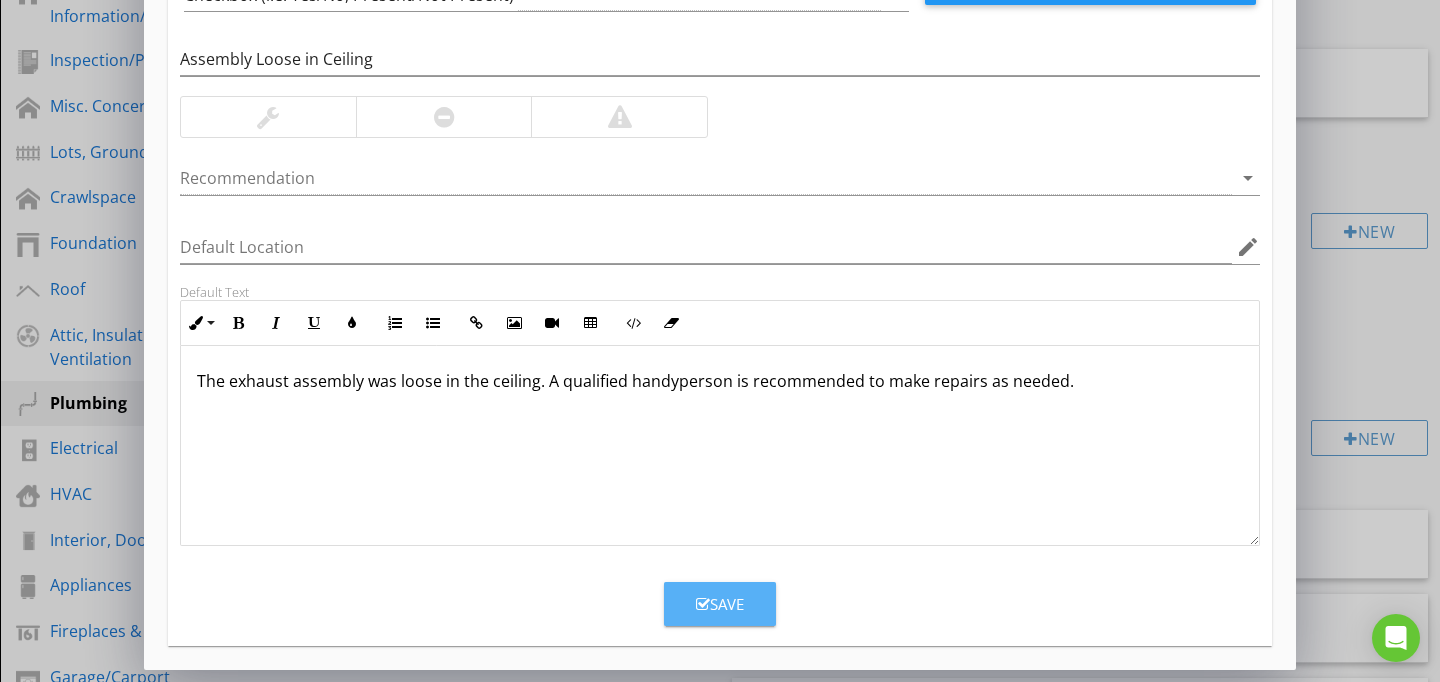 click on "Save" at bounding box center (720, 604) 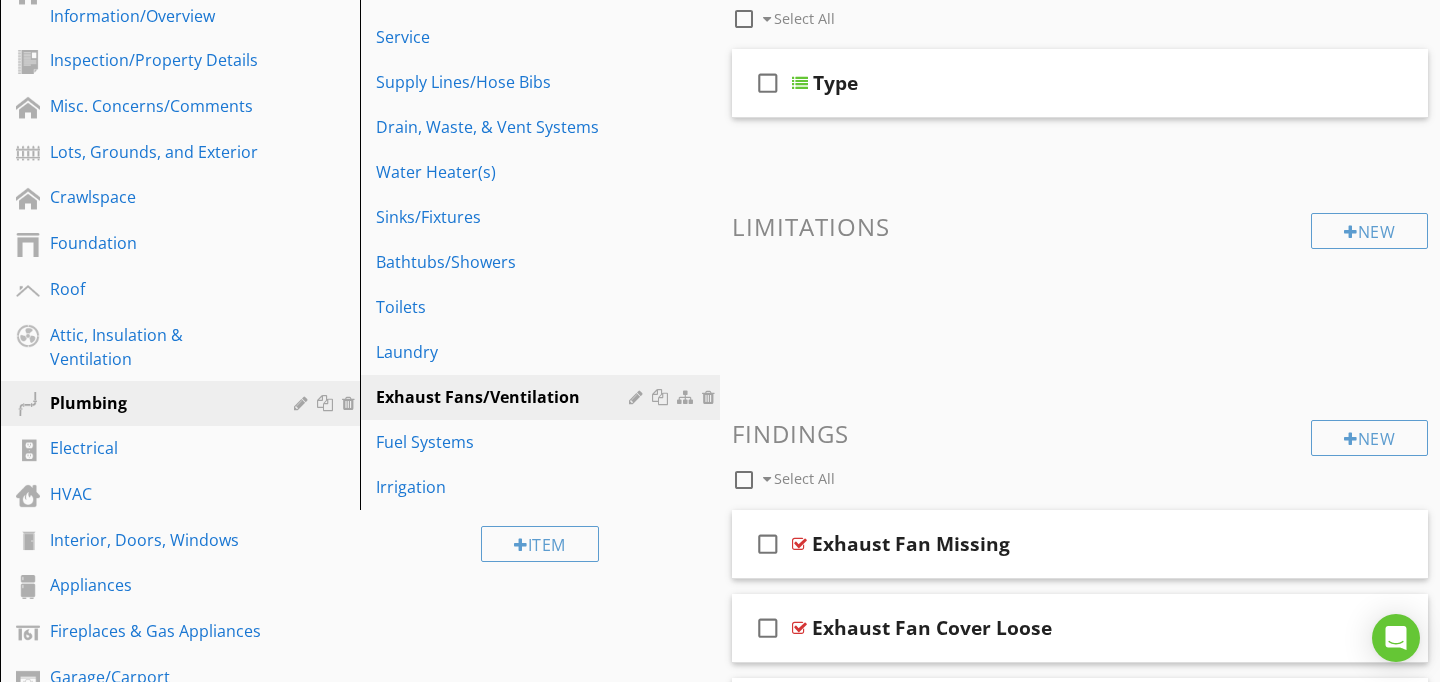 scroll, scrollTop: 89, scrollLeft: 0, axis: vertical 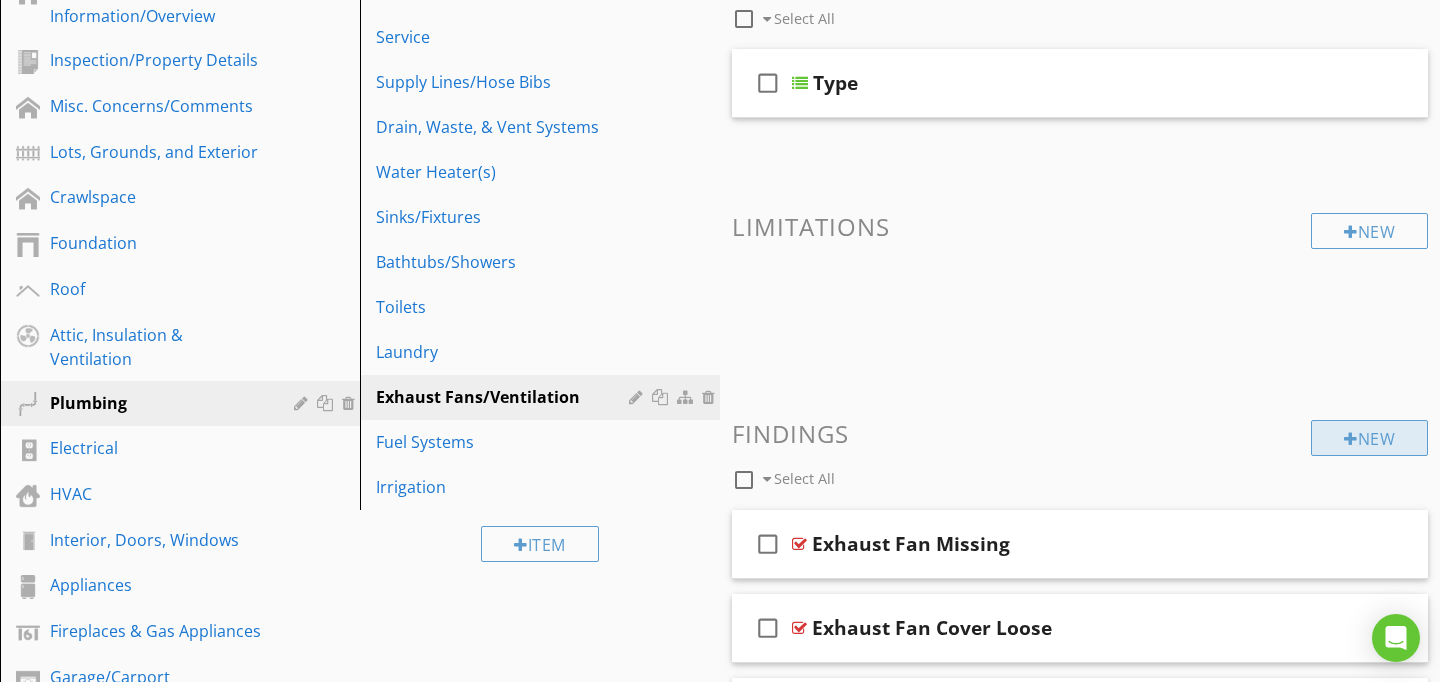 click on "New" at bounding box center (1369, 438) 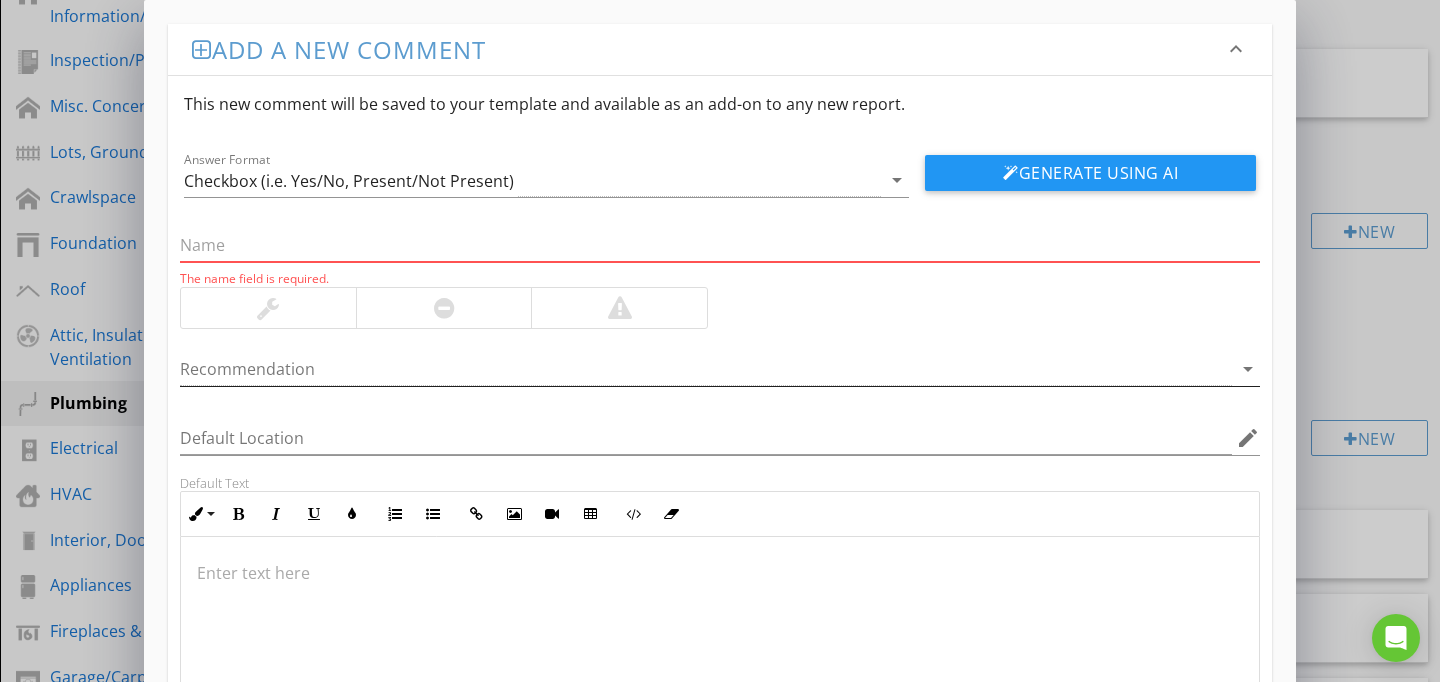 paste on "Power Fan Near End Of Lifespan" 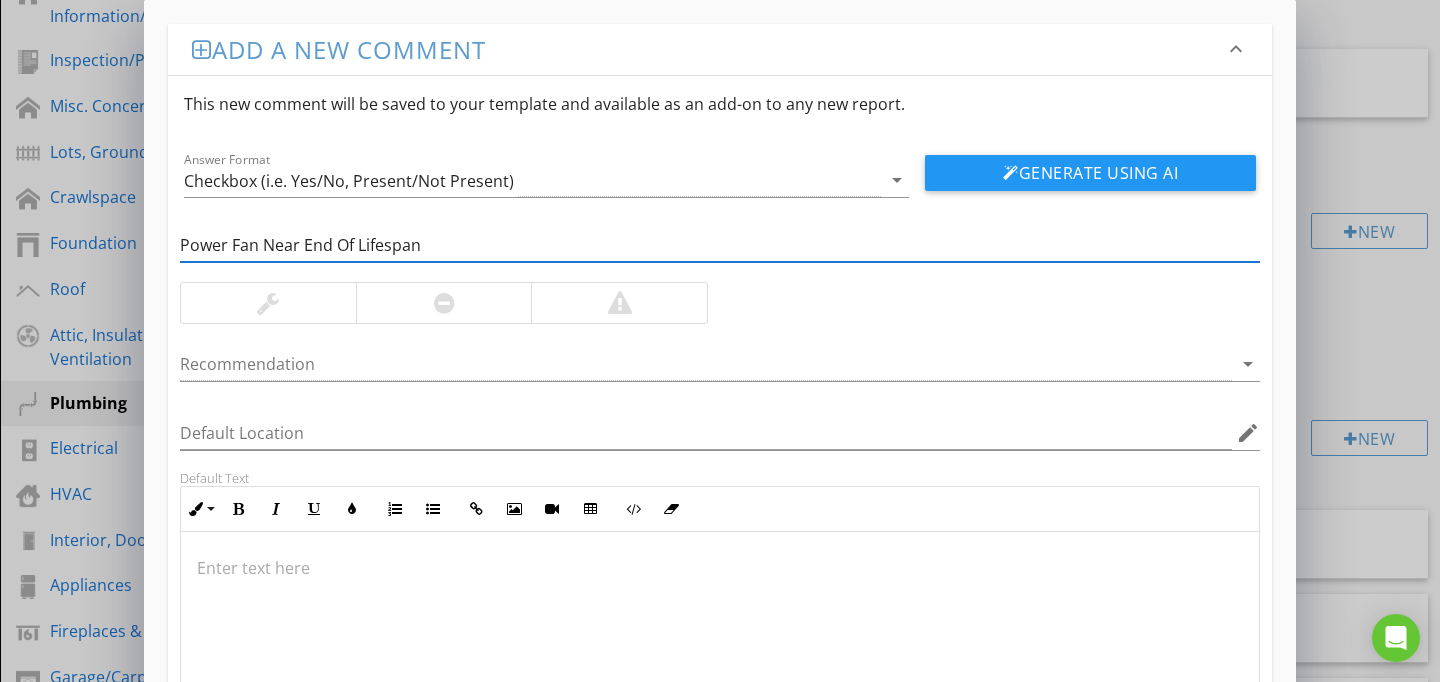 click on "Add a new comment
keyboard_arrow_down
This new comment will be saved to your template and available as an
add-on to any new report.
Answer Format Checkbox (i.e. Yes/No, Present/Not Present) arrow_drop_down
Generate Using AI
Power Fan Near End Of Lifespan               Recommendation arrow_drop_down   Default Location edit       Default Text   Inline Style XLarge Large Normal Small Light Small/Light Bold Italic Underline Colors Ordered List Unordered List Insert Link Insert Image Insert Video Insert Table Code View Clear Formatting Enter text here
Save" at bounding box center (720, 434) 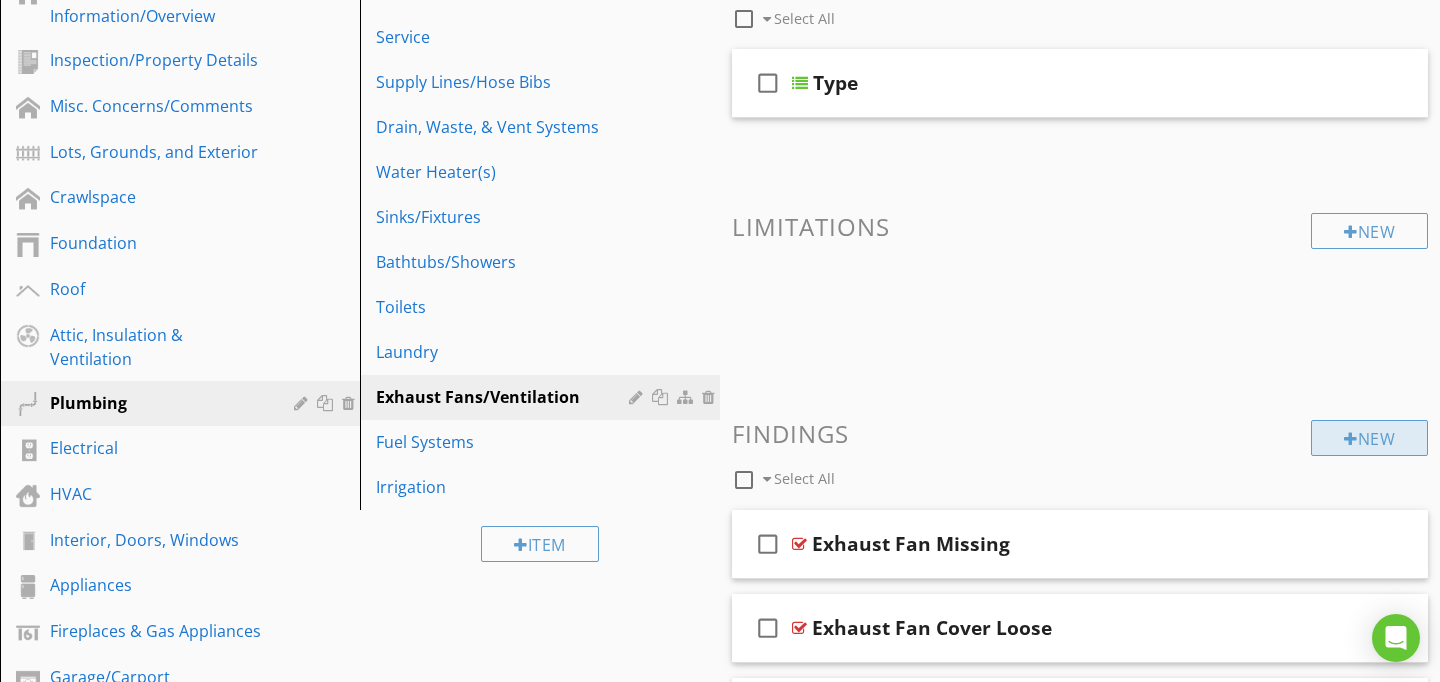 click on "New" at bounding box center [1369, 438] 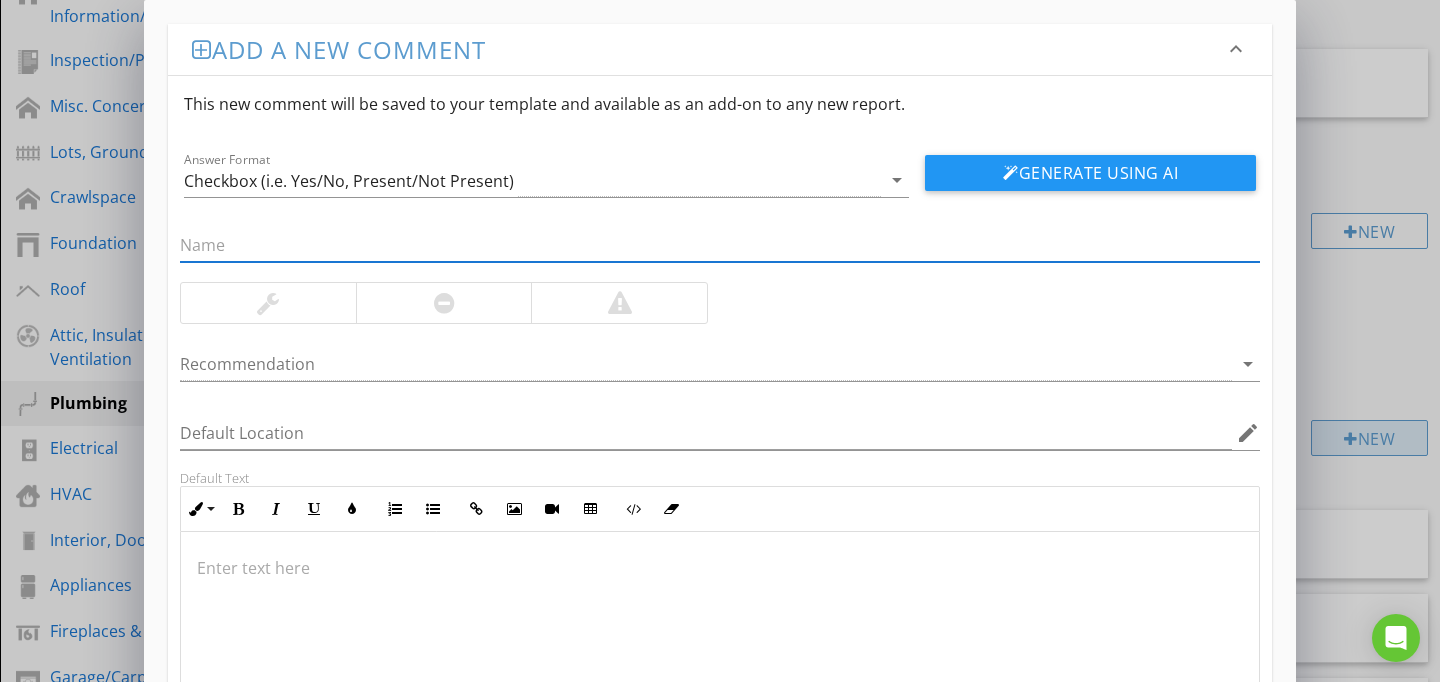 paste on "Power Fan Near End Of Lifespan" 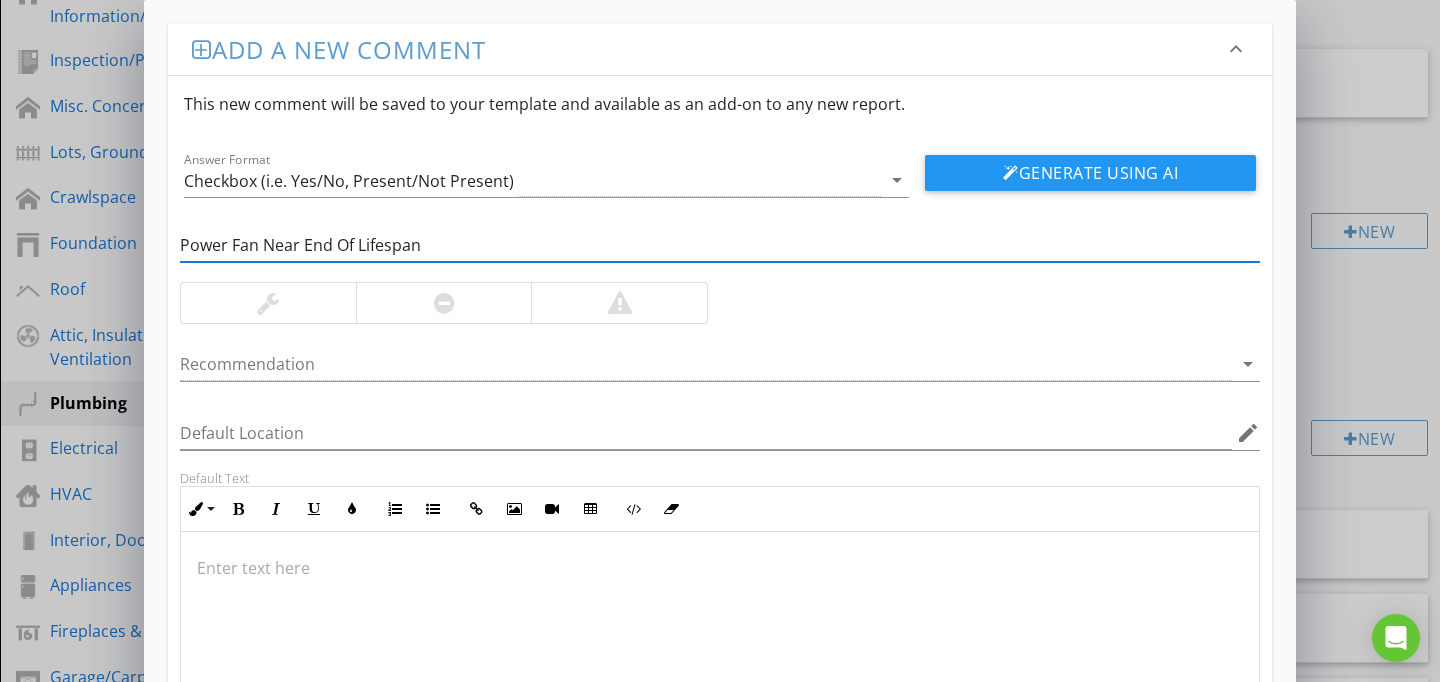 type on "Power Fan Near End Of Lifespan" 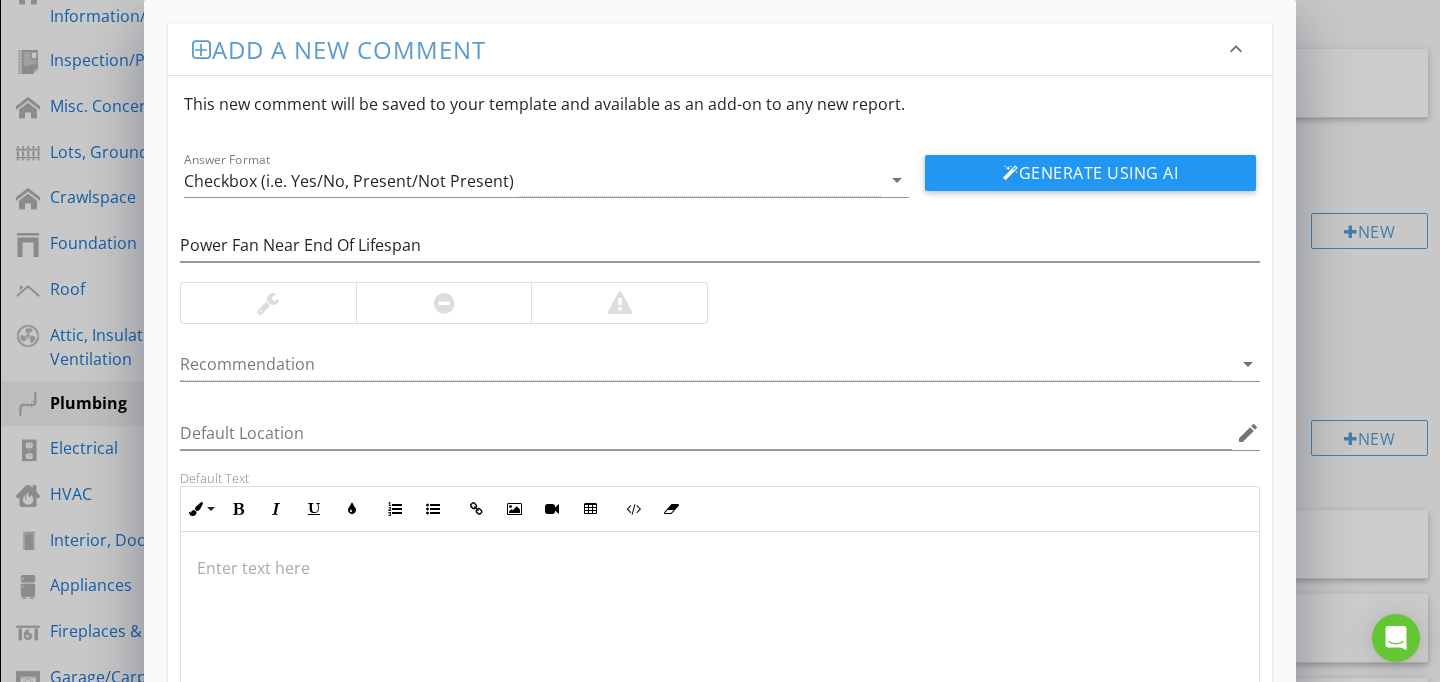 click at bounding box center (720, 632) 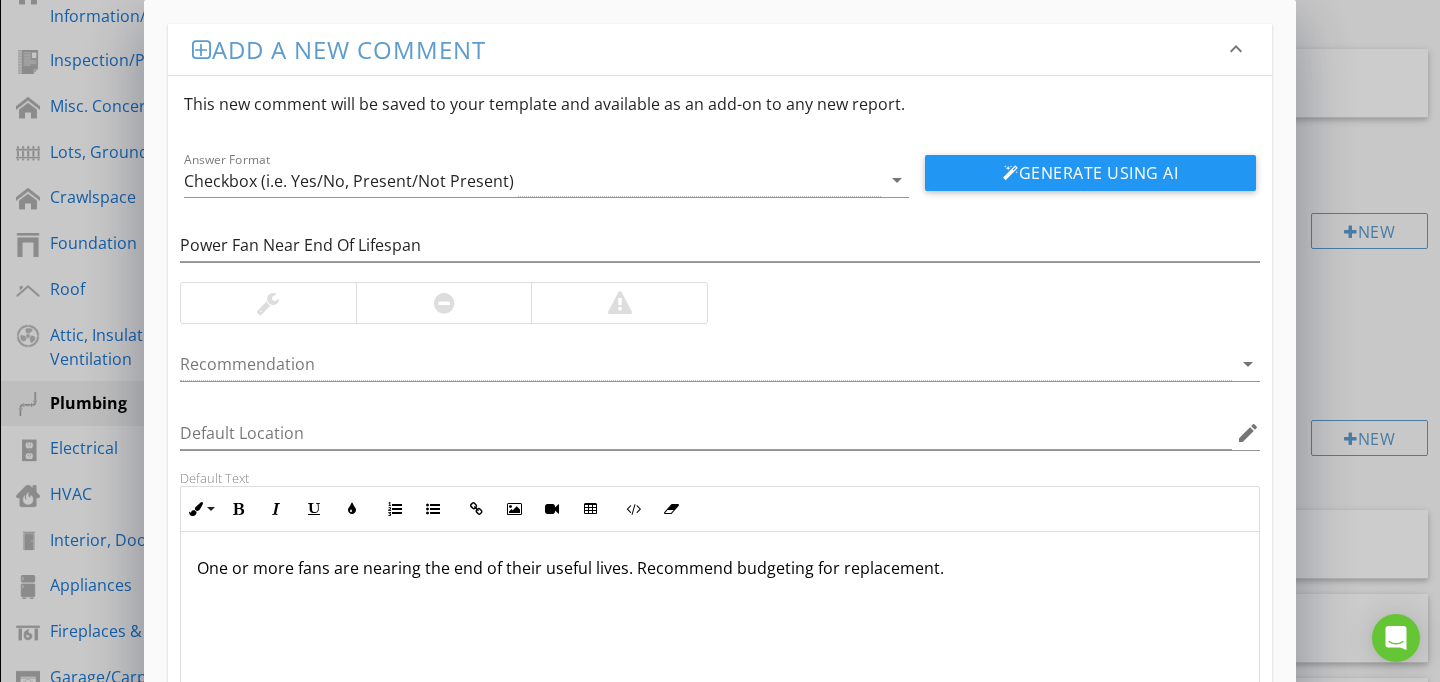 scroll, scrollTop: 186, scrollLeft: 0, axis: vertical 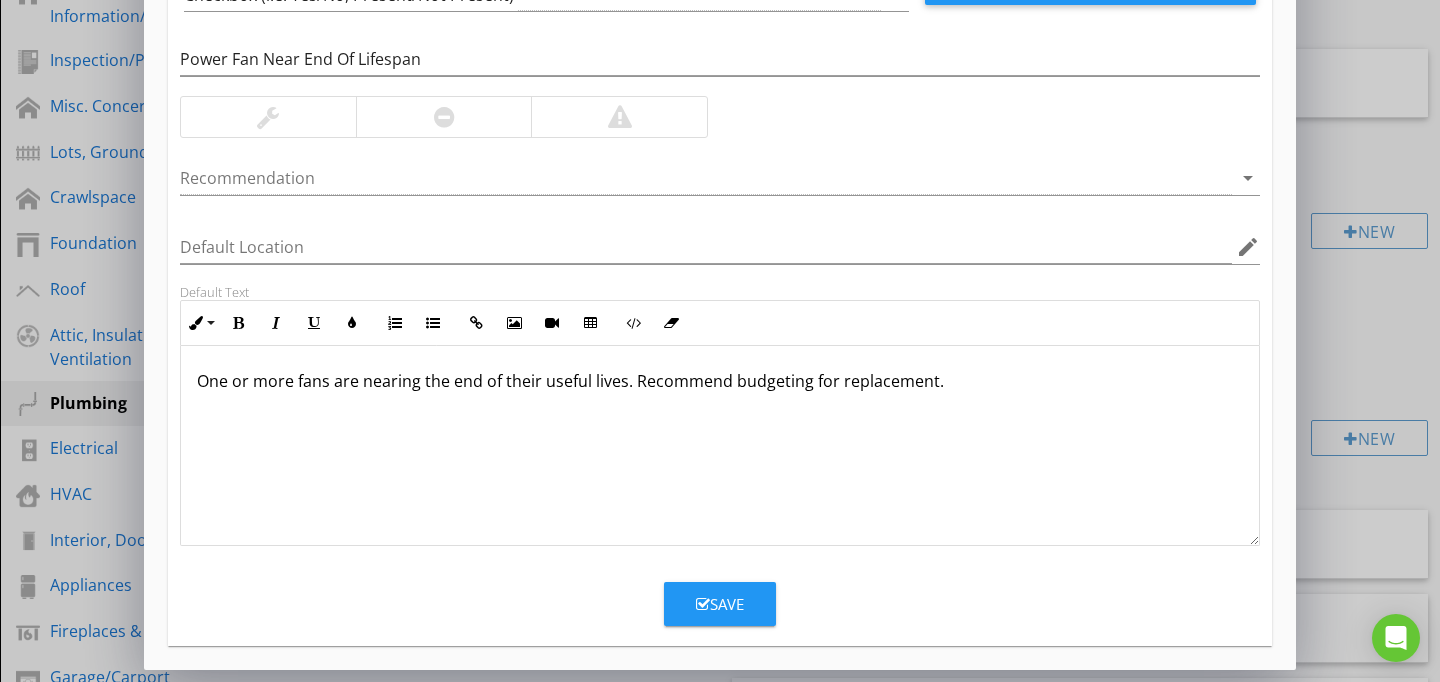 click at bounding box center [703, 604] 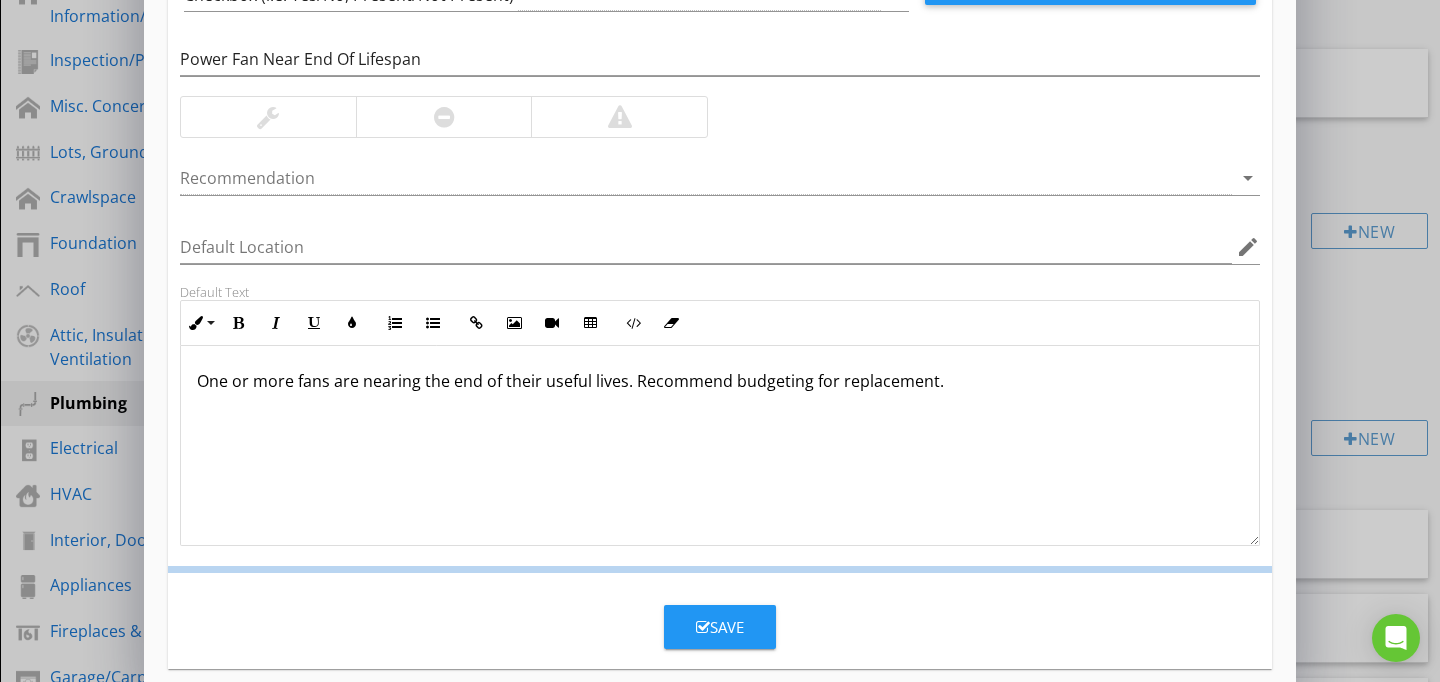 scroll, scrollTop: 89, scrollLeft: 0, axis: vertical 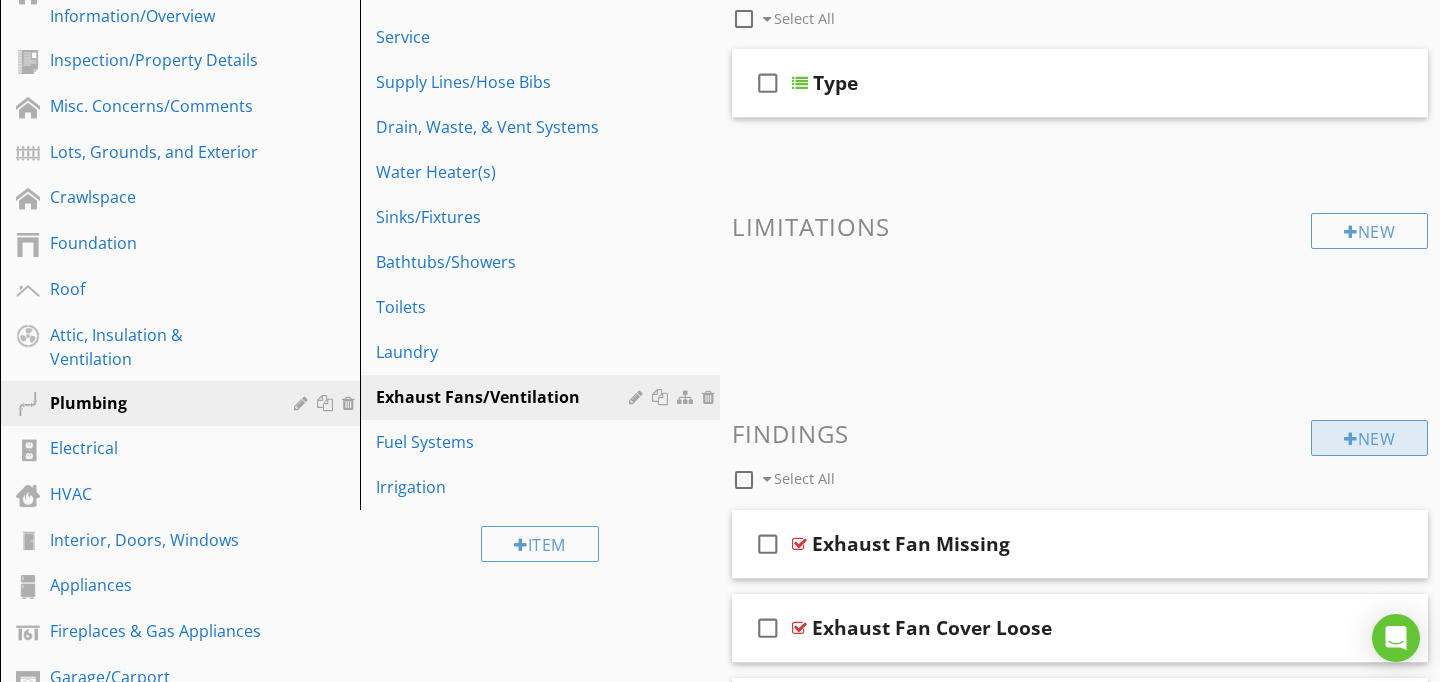 click on "New" at bounding box center (1369, 438) 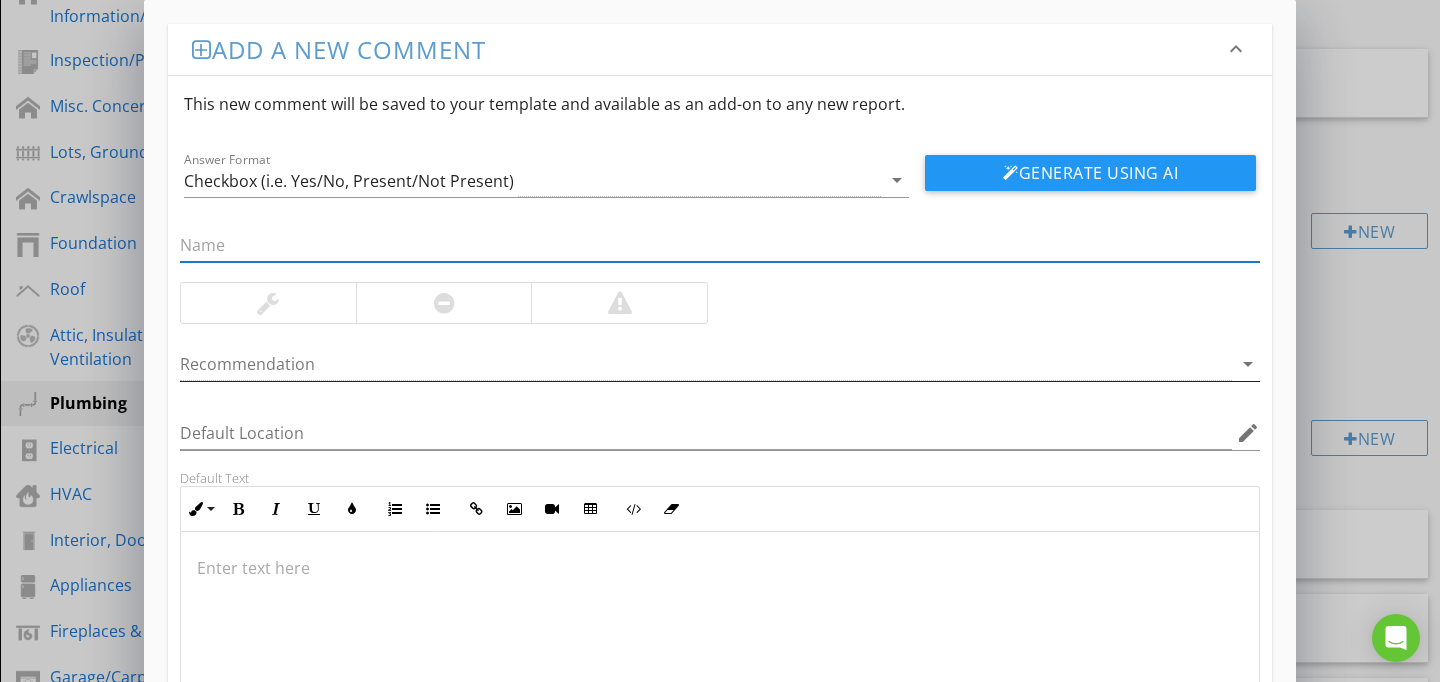 paste on "Exhaust Vent Connected" 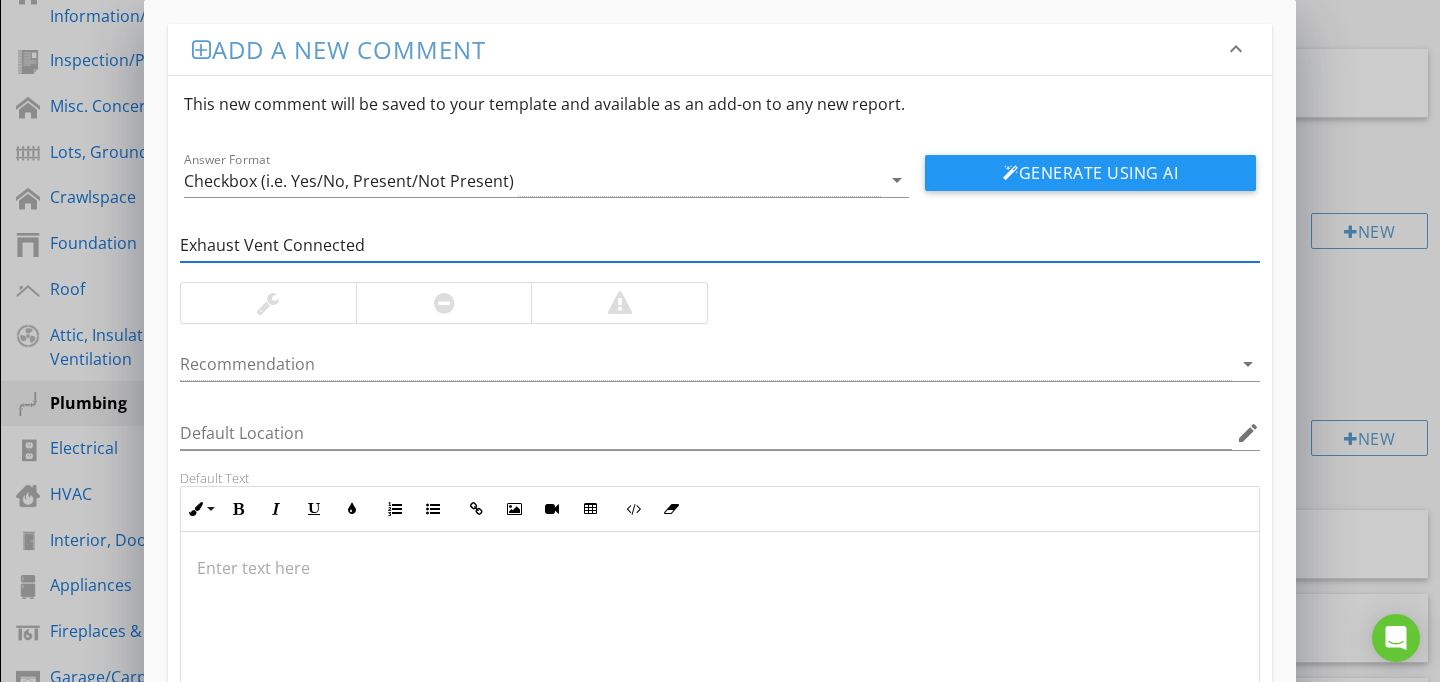 type on "Exhaust Vent Connected" 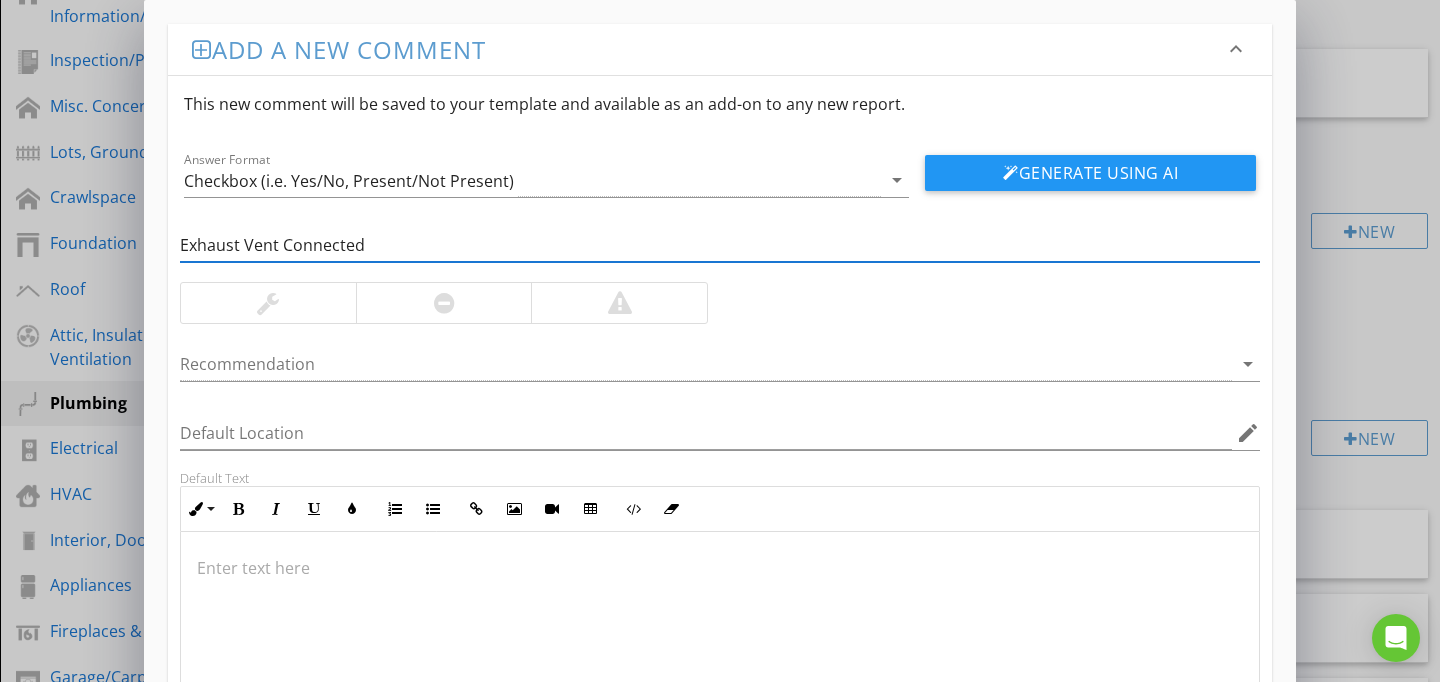 click at bounding box center [720, 632] 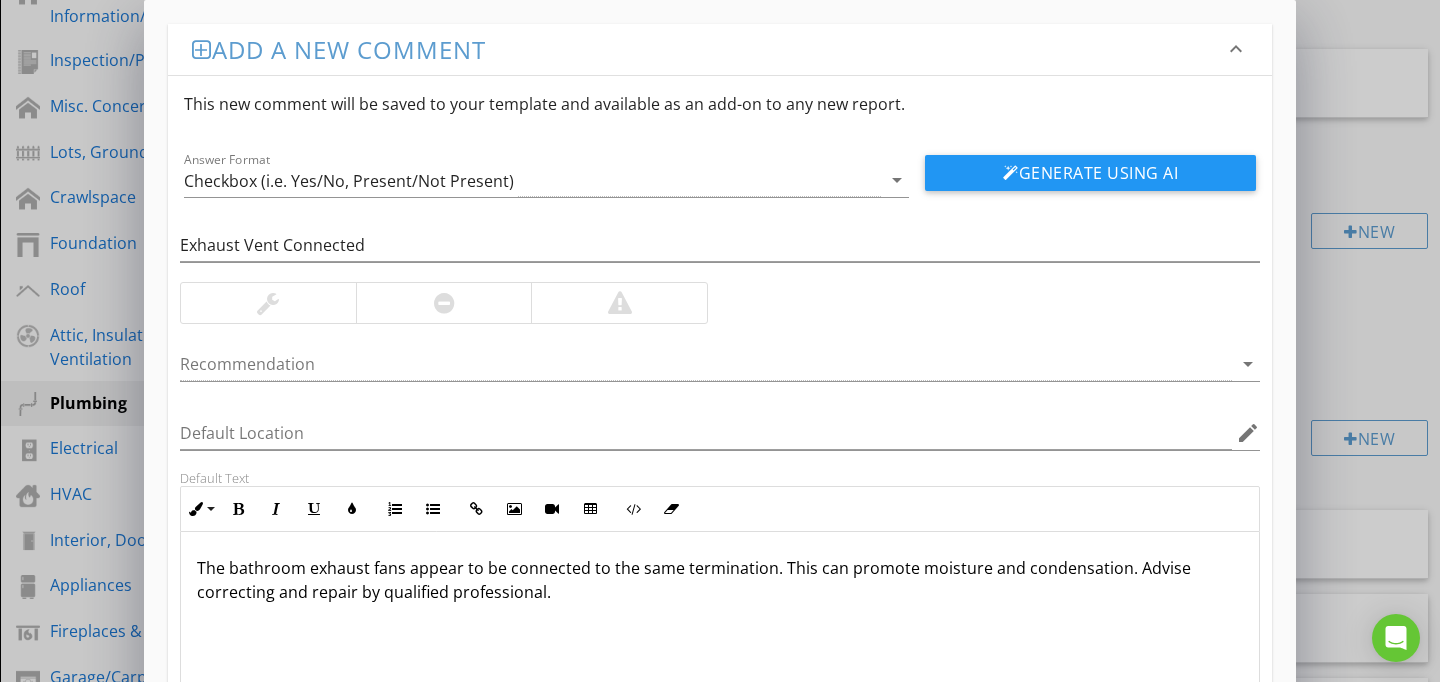 scroll, scrollTop: 1, scrollLeft: 0, axis: vertical 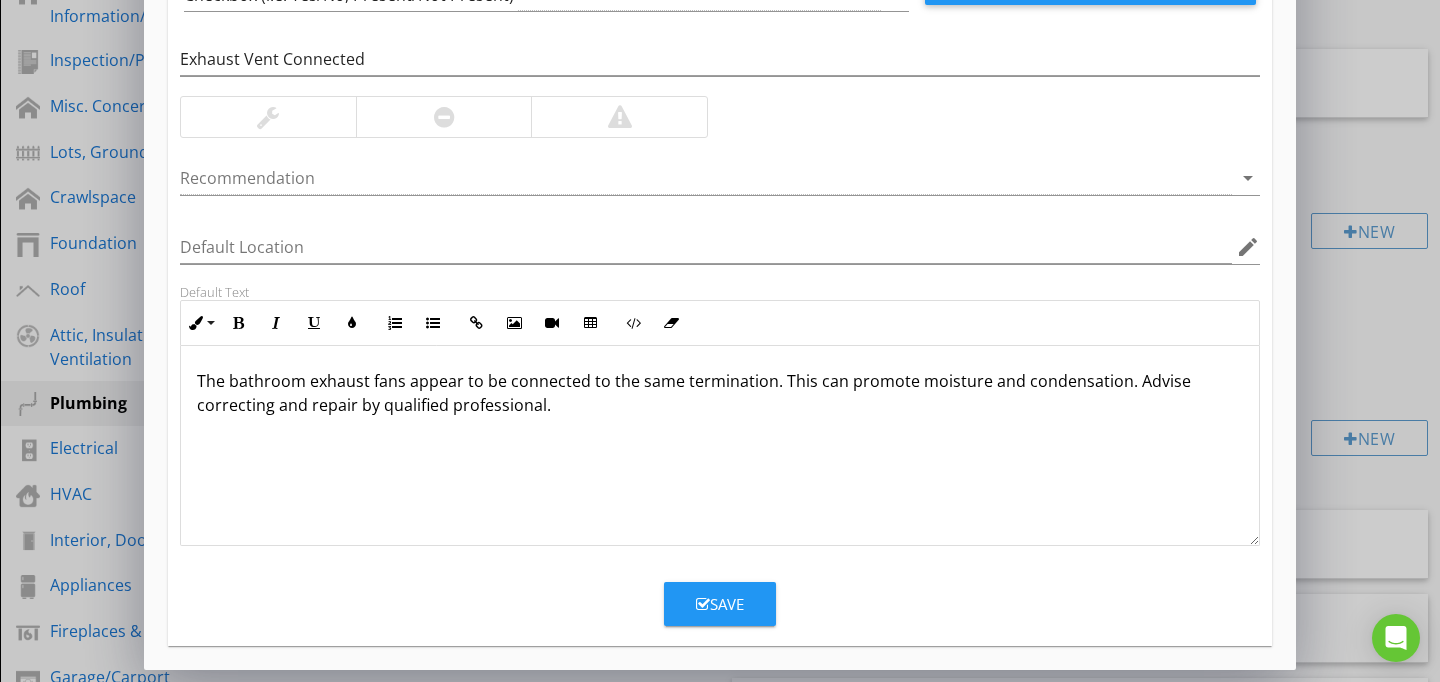 click on "Save" at bounding box center [720, 604] 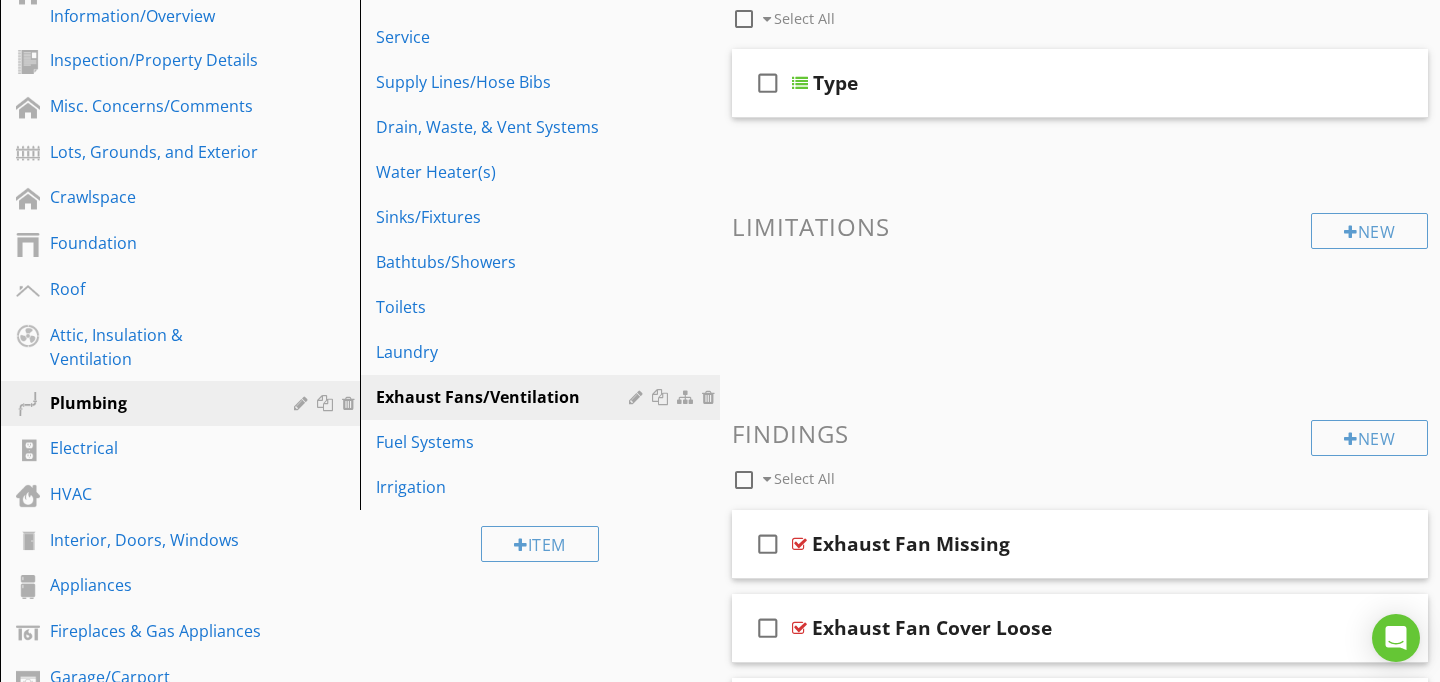 scroll, scrollTop: 89, scrollLeft: 0, axis: vertical 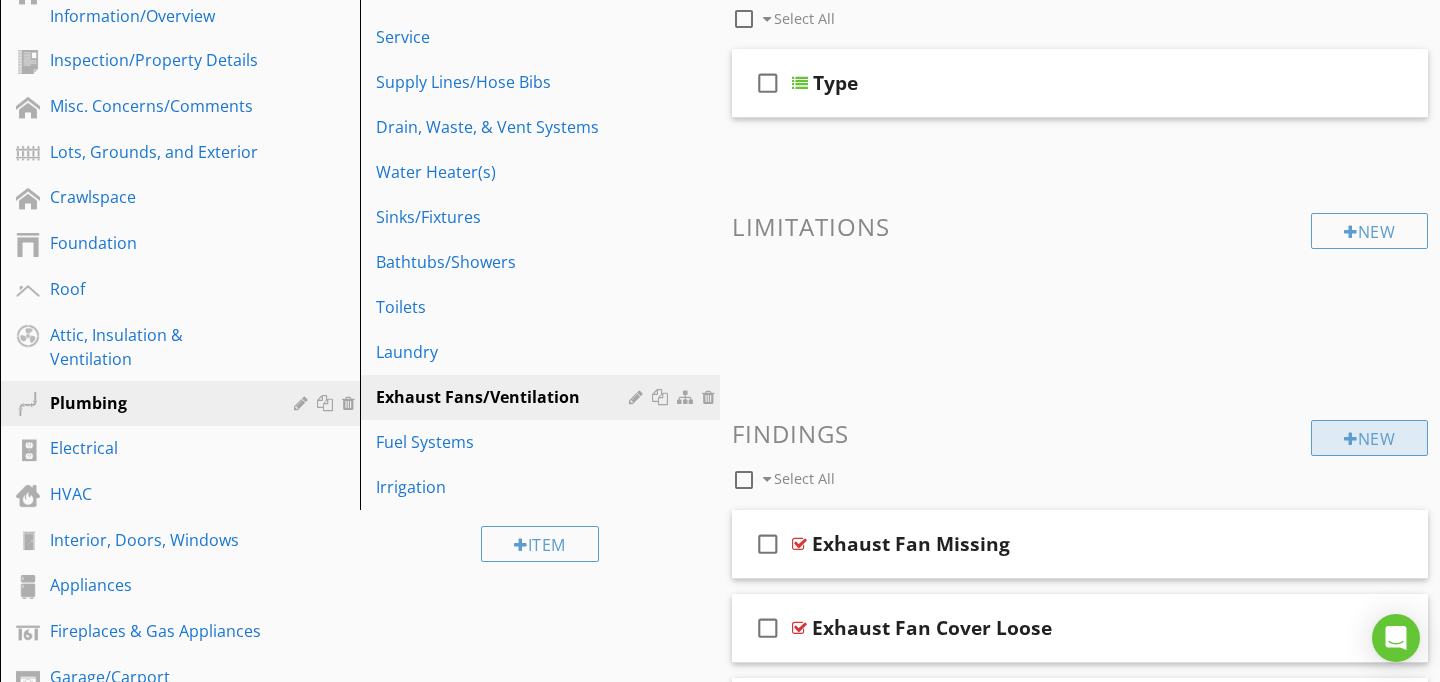 click on "New" at bounding box center [1369, 438] 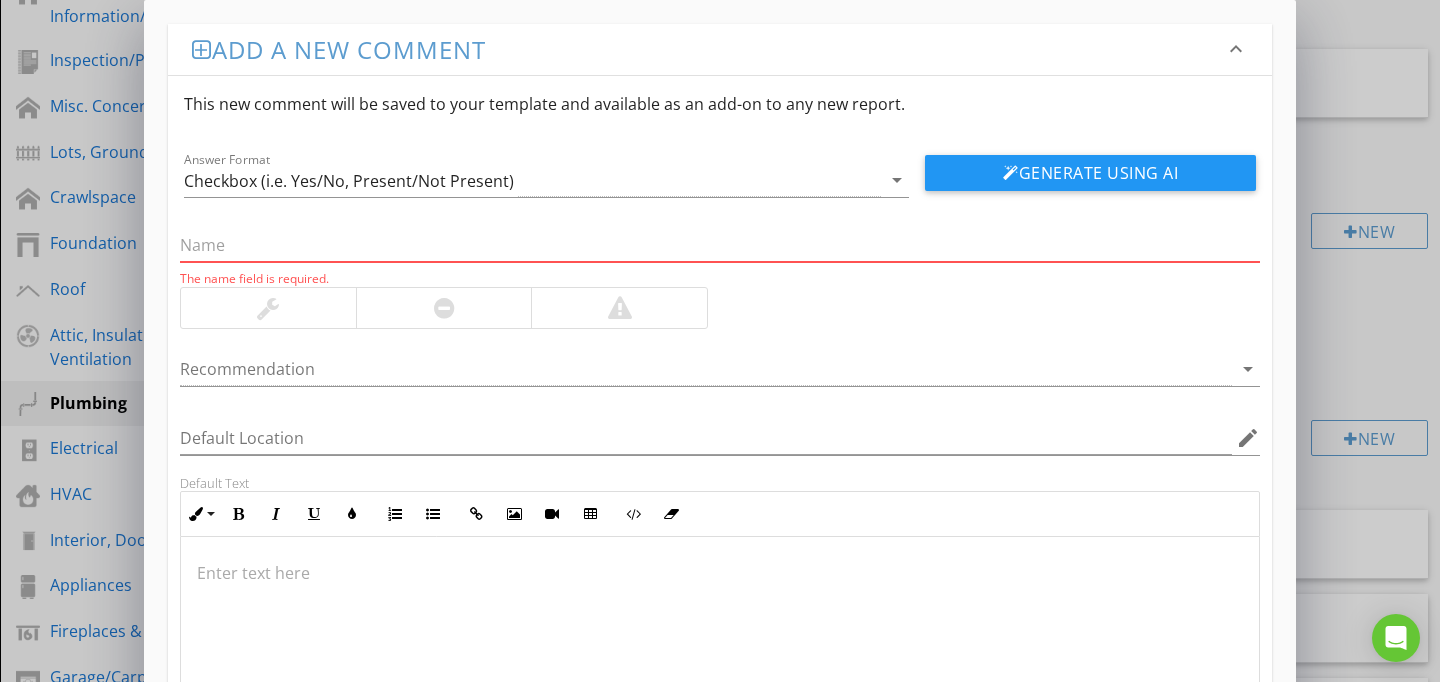 paste on "Missing Cover" 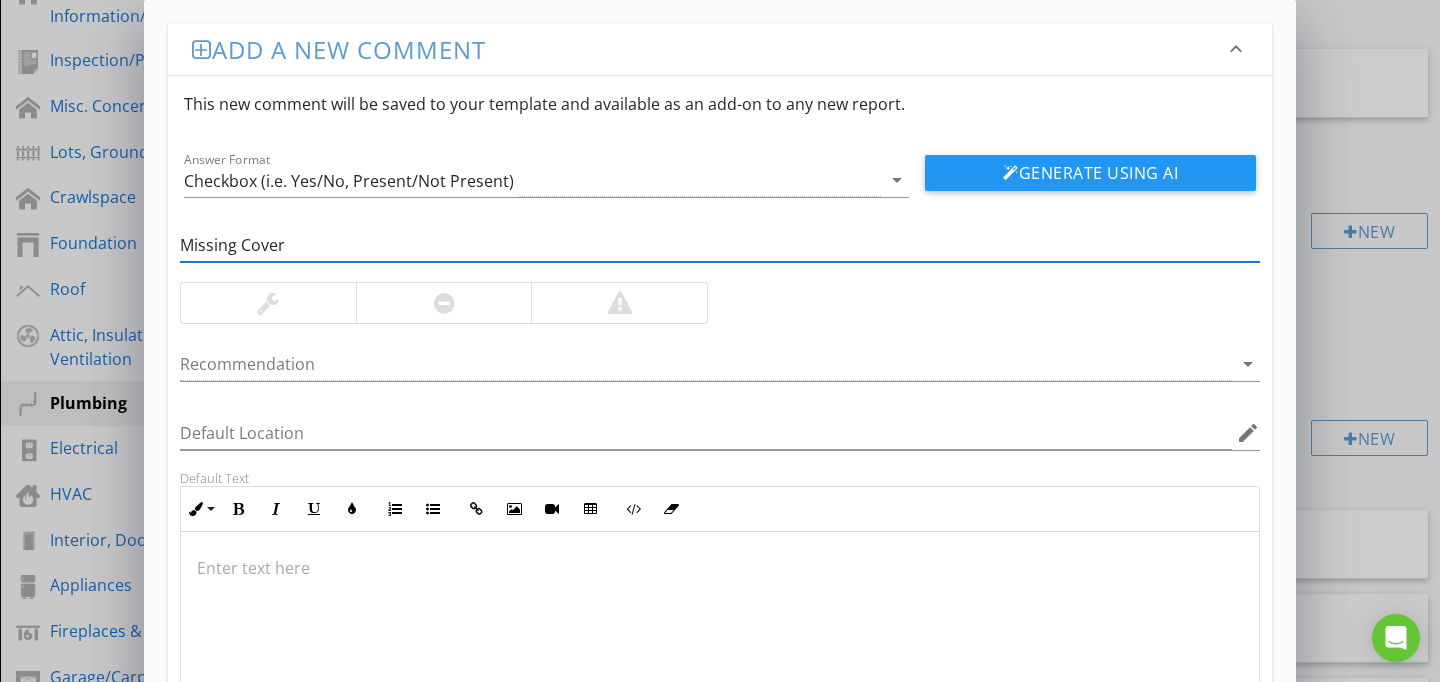 type on "Missing Cover" 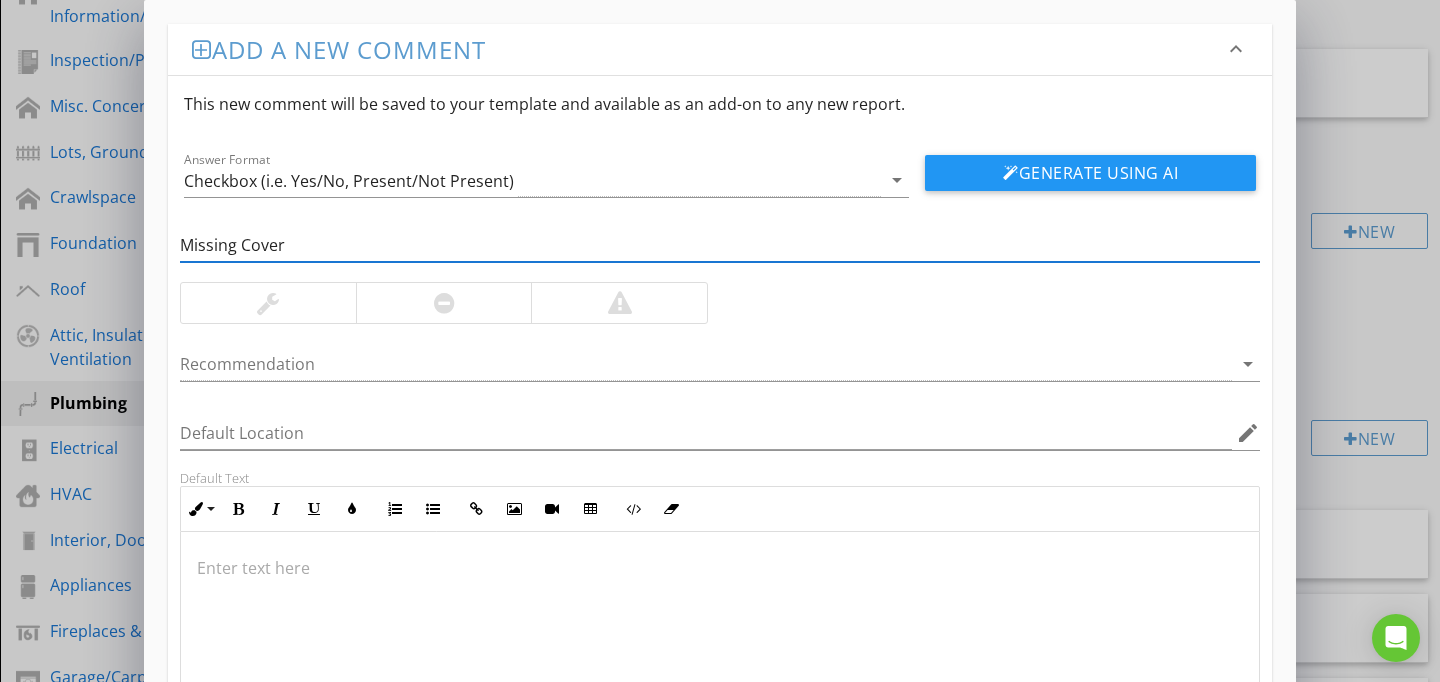 click at bounding box center [720, 568] 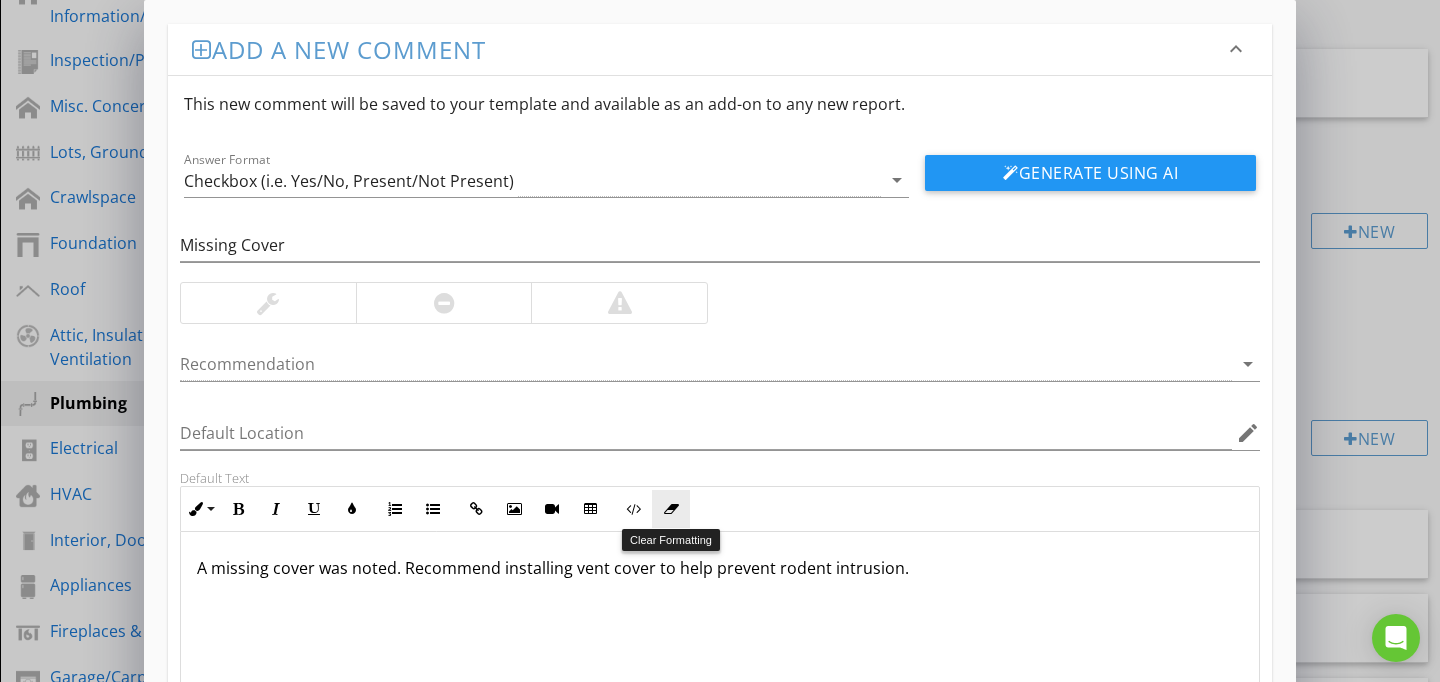 scroll, scrollTop: 186, scrollLeft: 0, axis: vertical 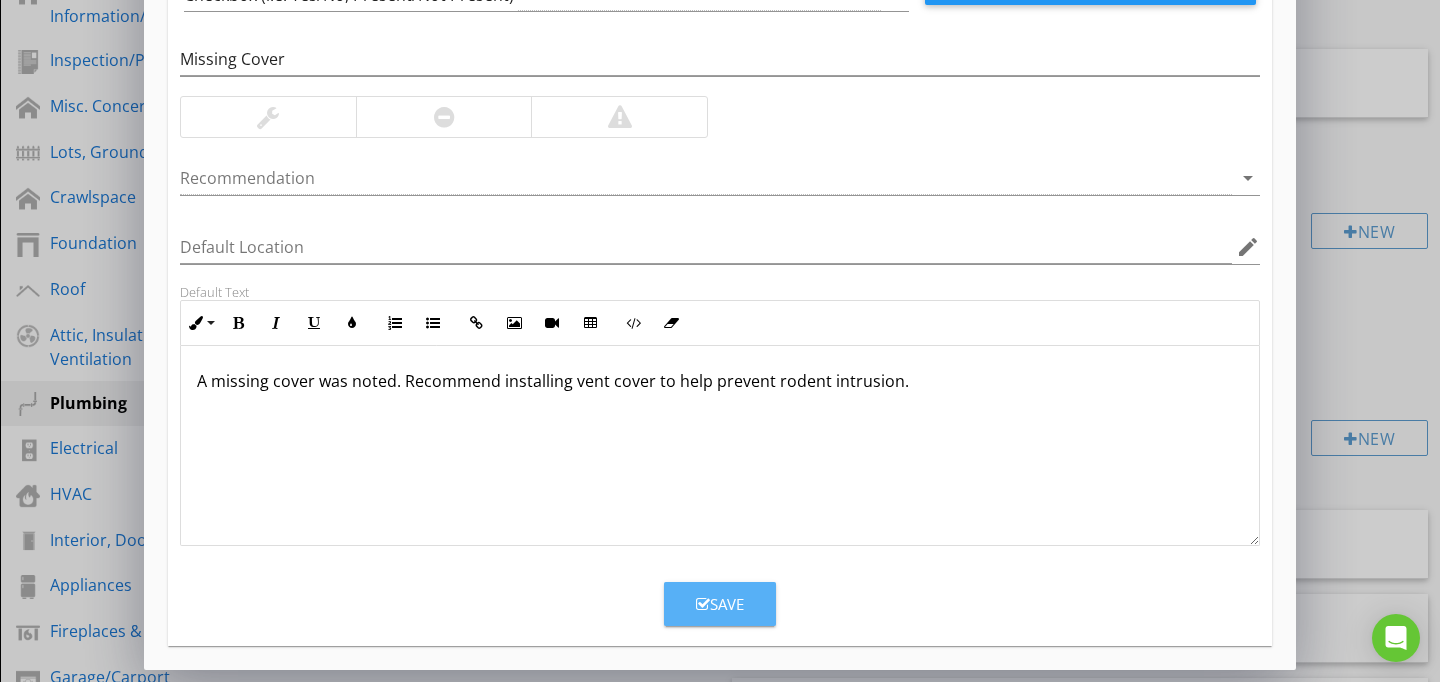 click on "Save" at bounding box center [720, 604] 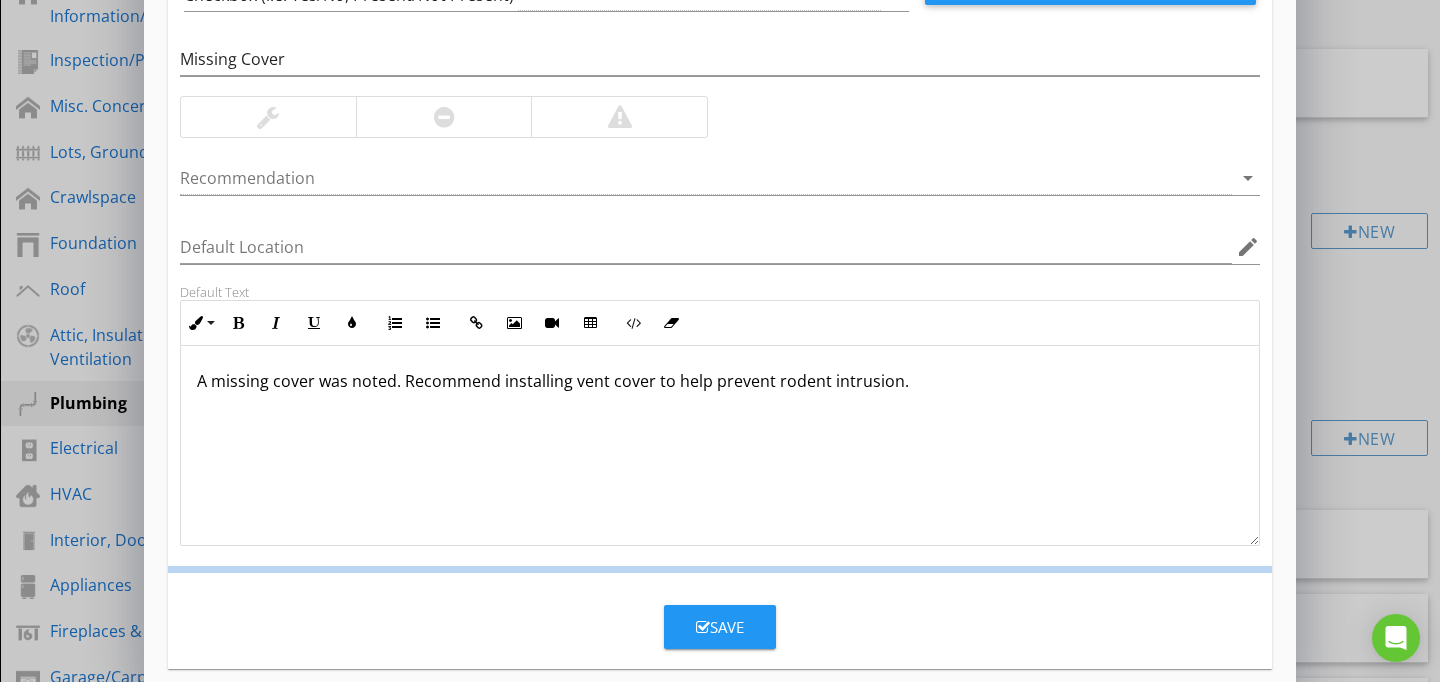 scroll, scrollTop: 89, scrollLeft: 0, axis: vertical 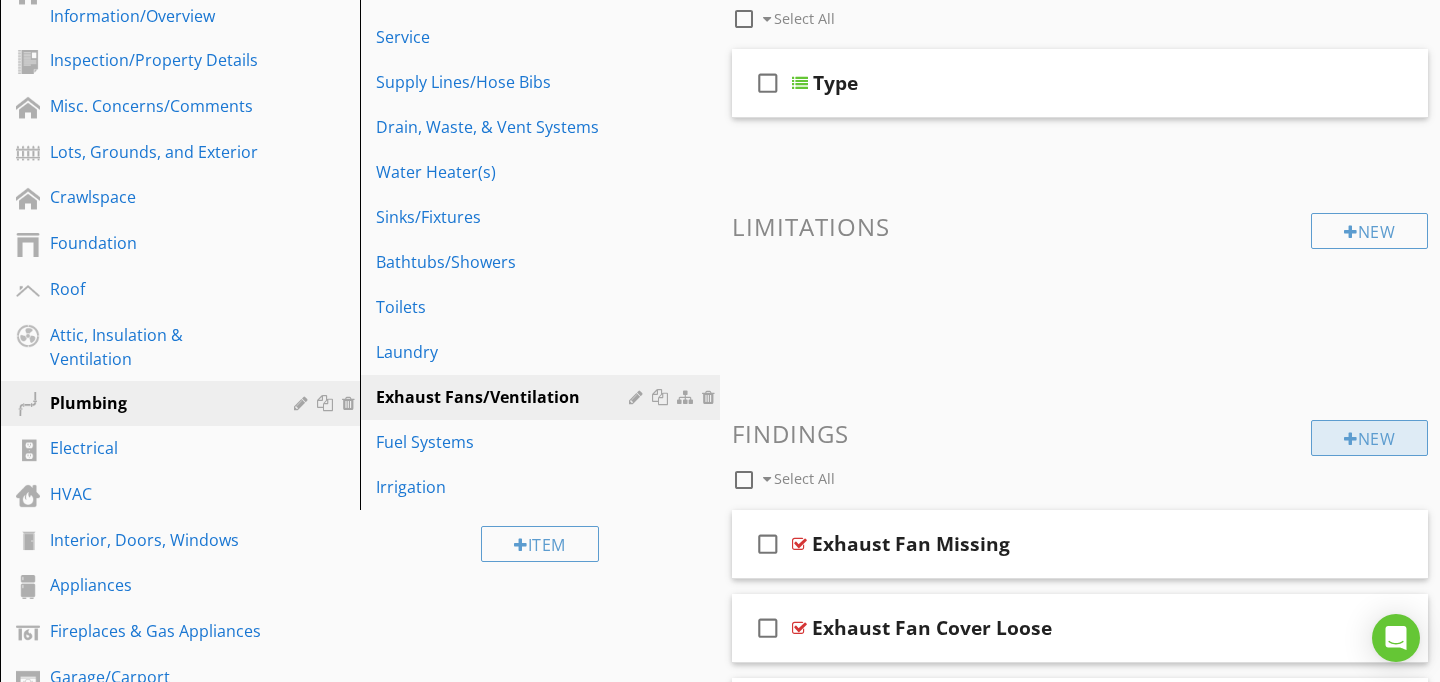 click on "New" at bounding box center [1369, 438] 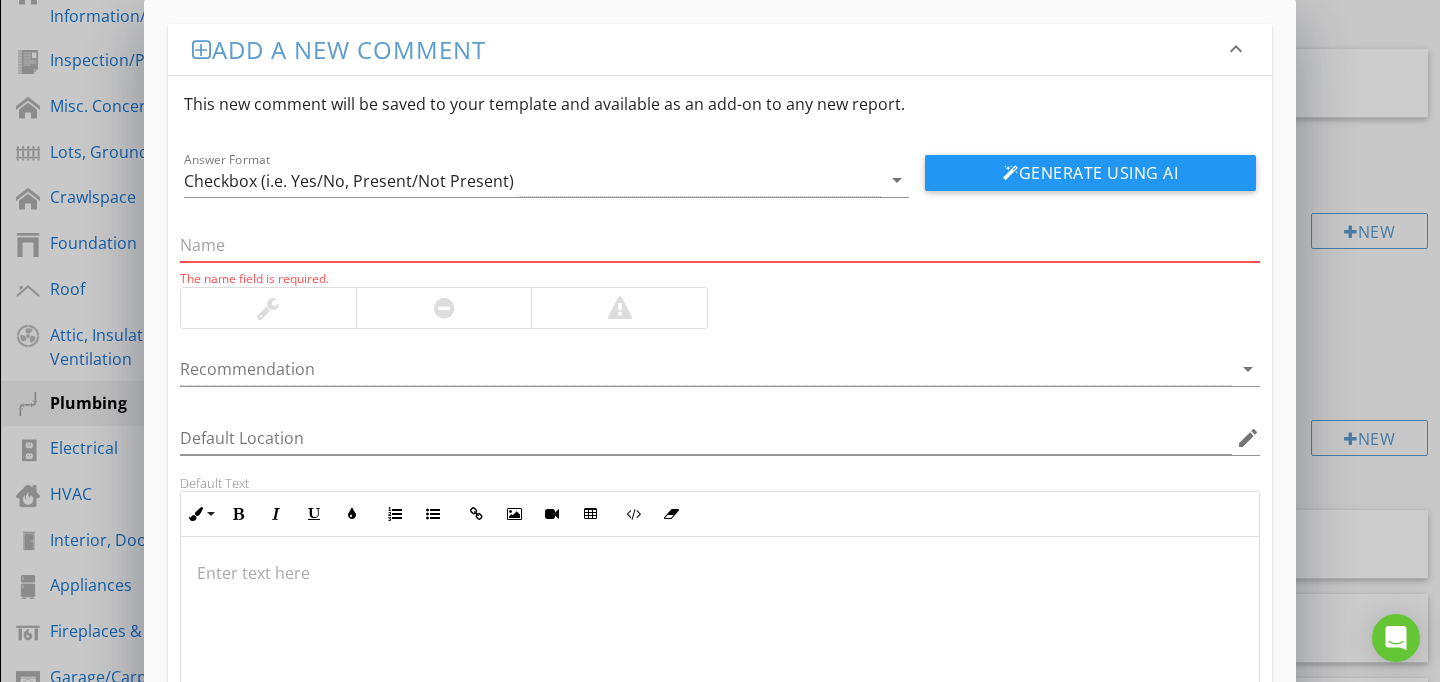 paste on "Heat Inoperable" 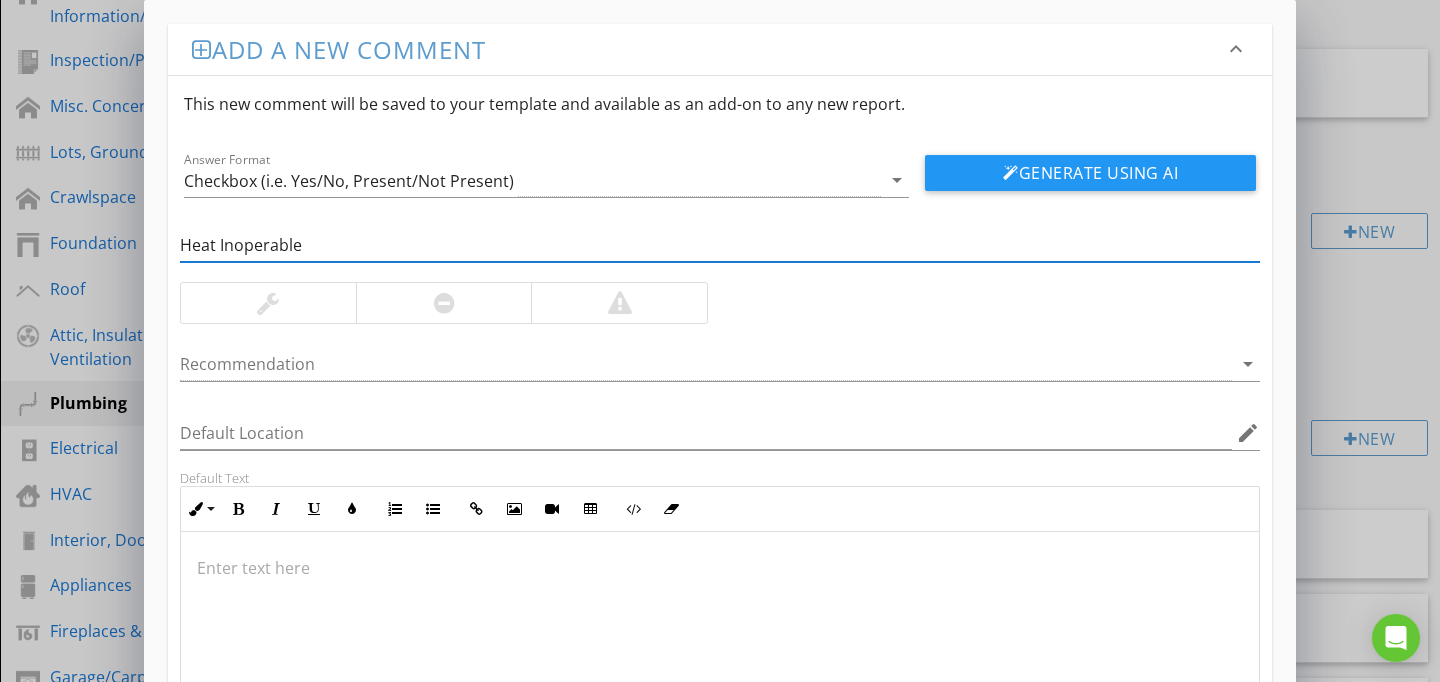 type on "Heat Inoperable" 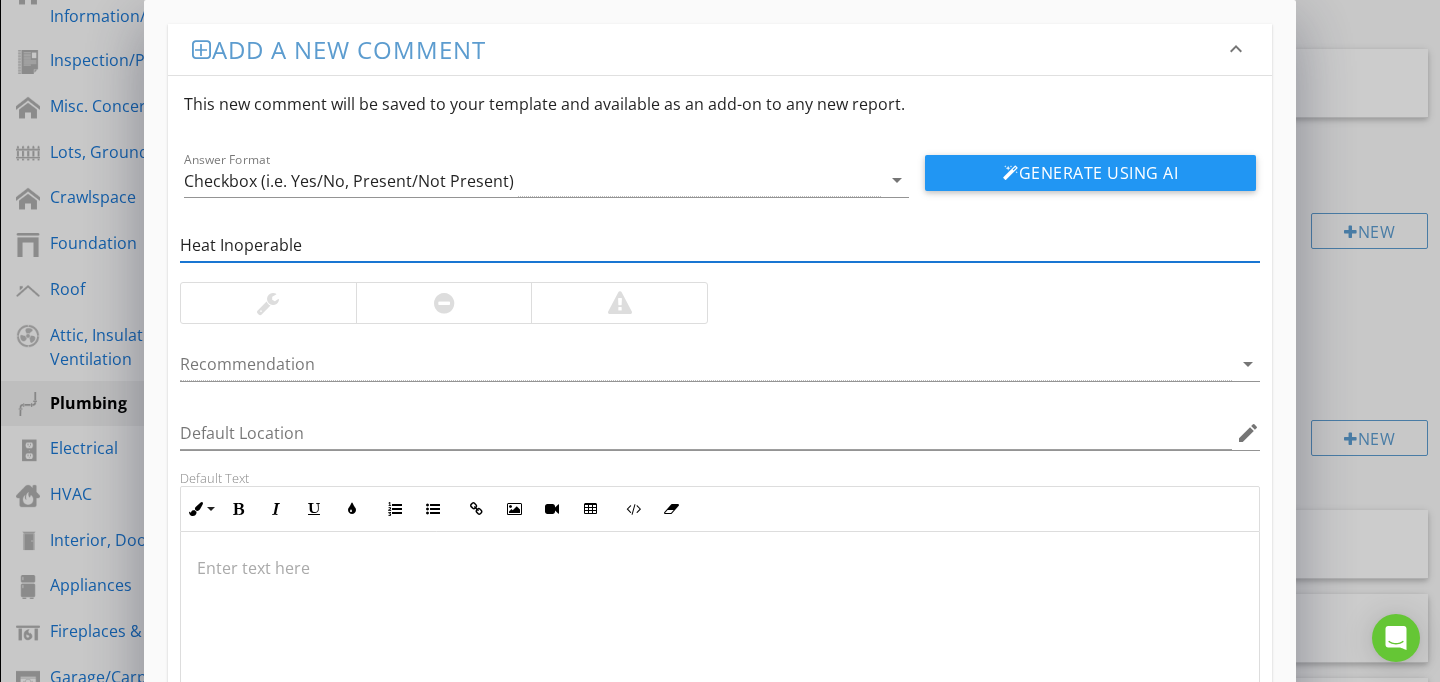 click at bounding box center [720, 568] 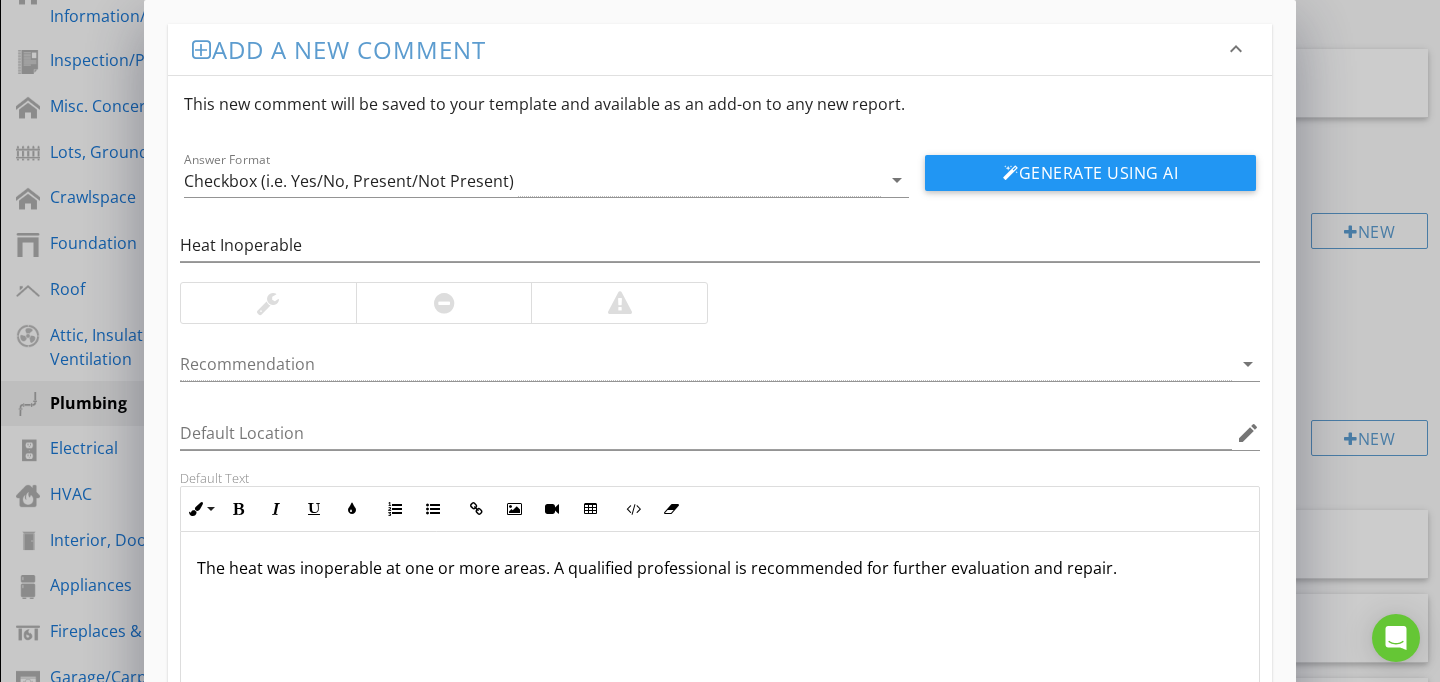scroll, scrollTop: 1, scrollLeft: 0, axis: vertical 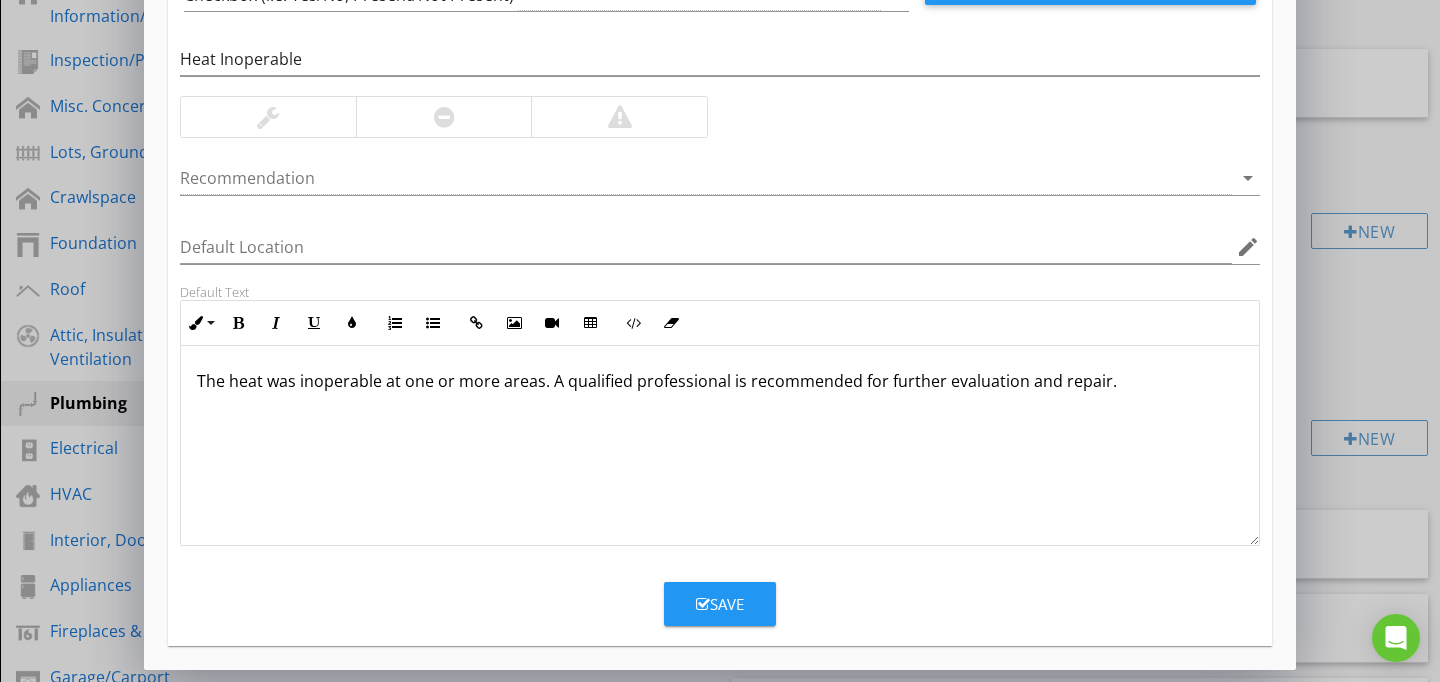 click on "Save" at bounding box center (720, 604) 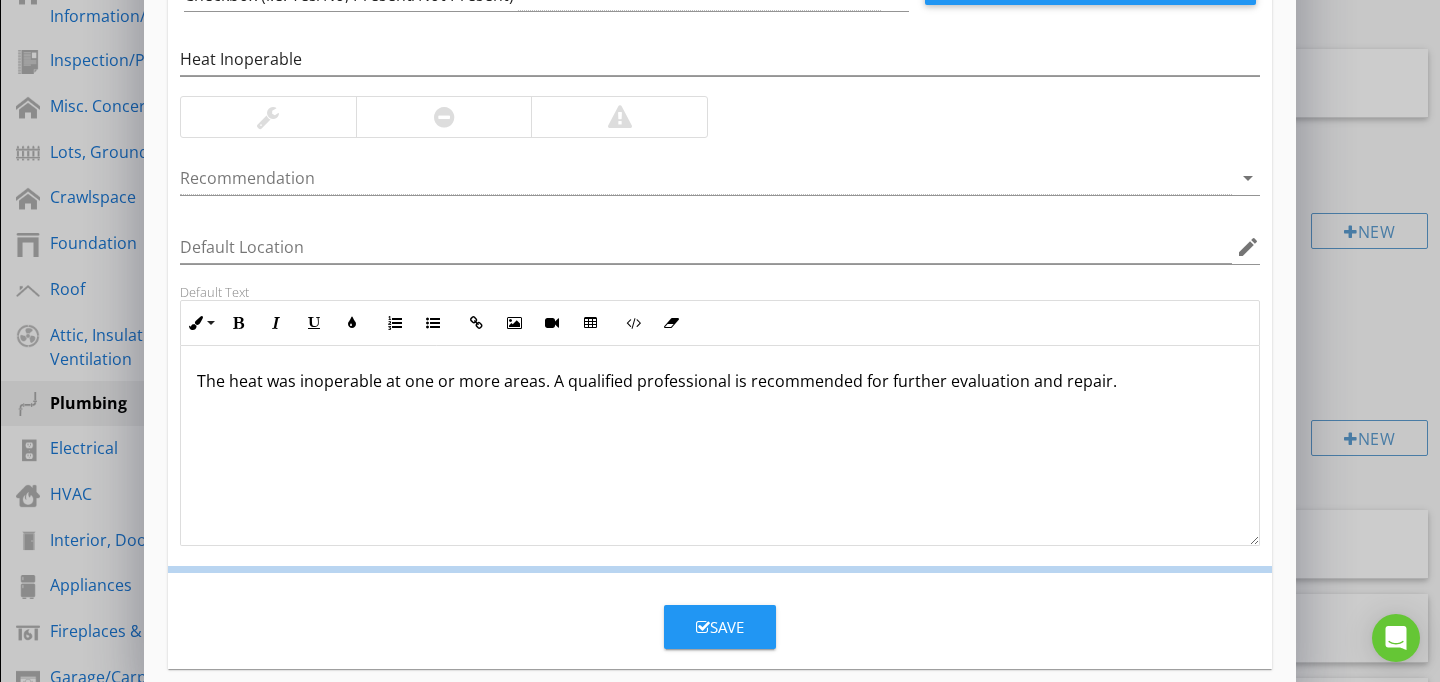 scroll, scrollTop: 89, scrollLeft: 0, axis: vertical 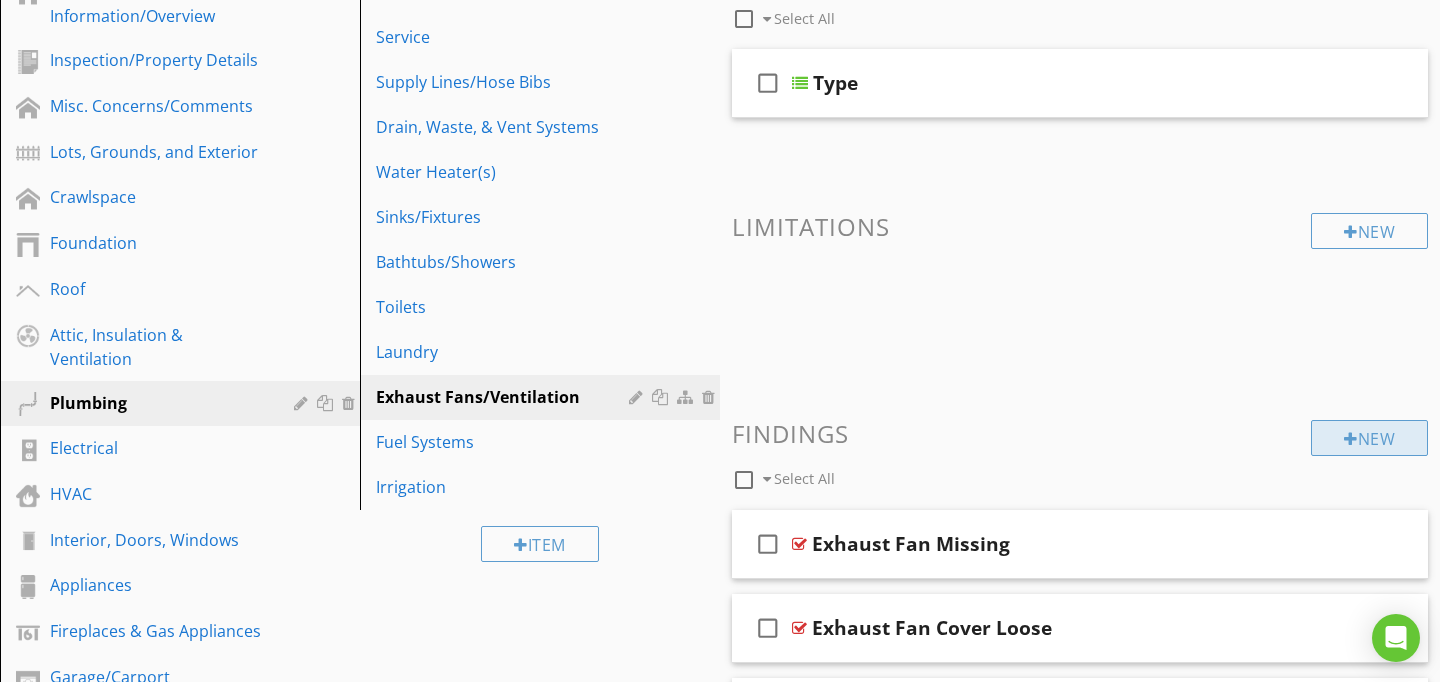 click on "New" at bounding box center [1369, 438] 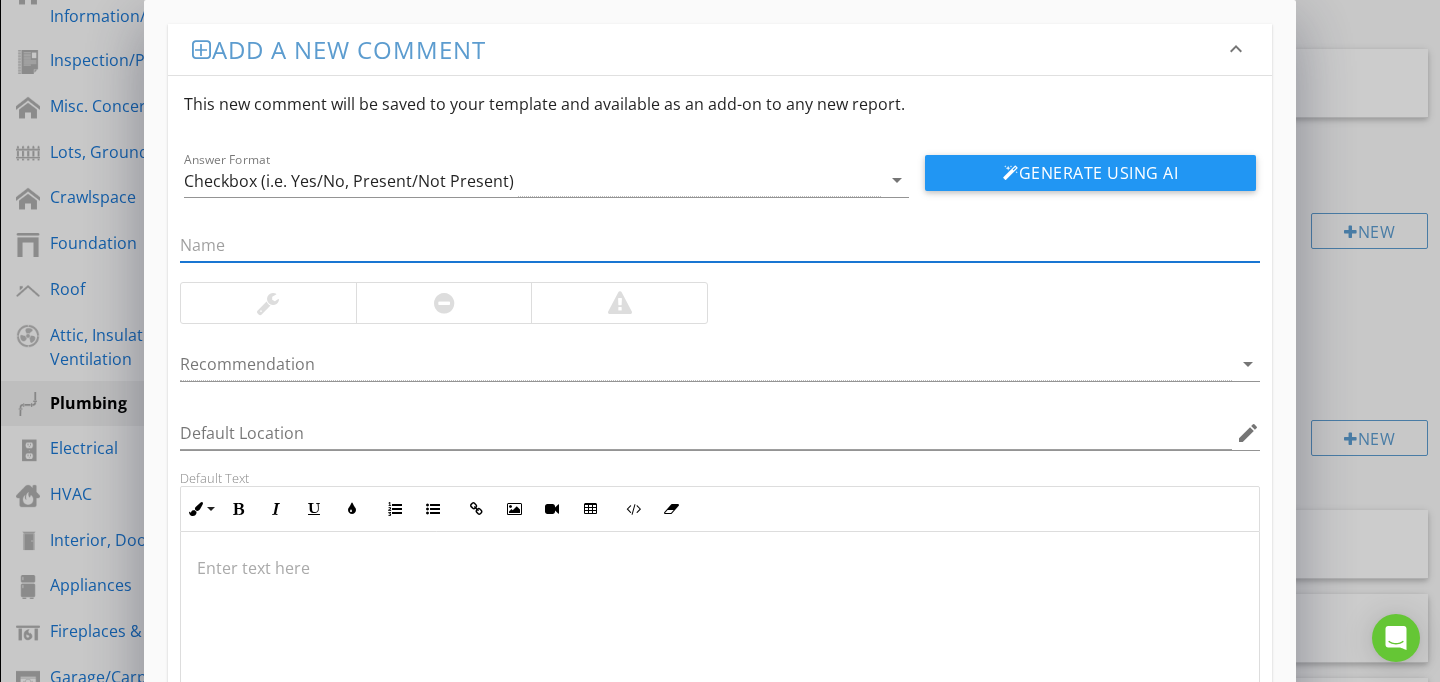 paste on "Not Operational" 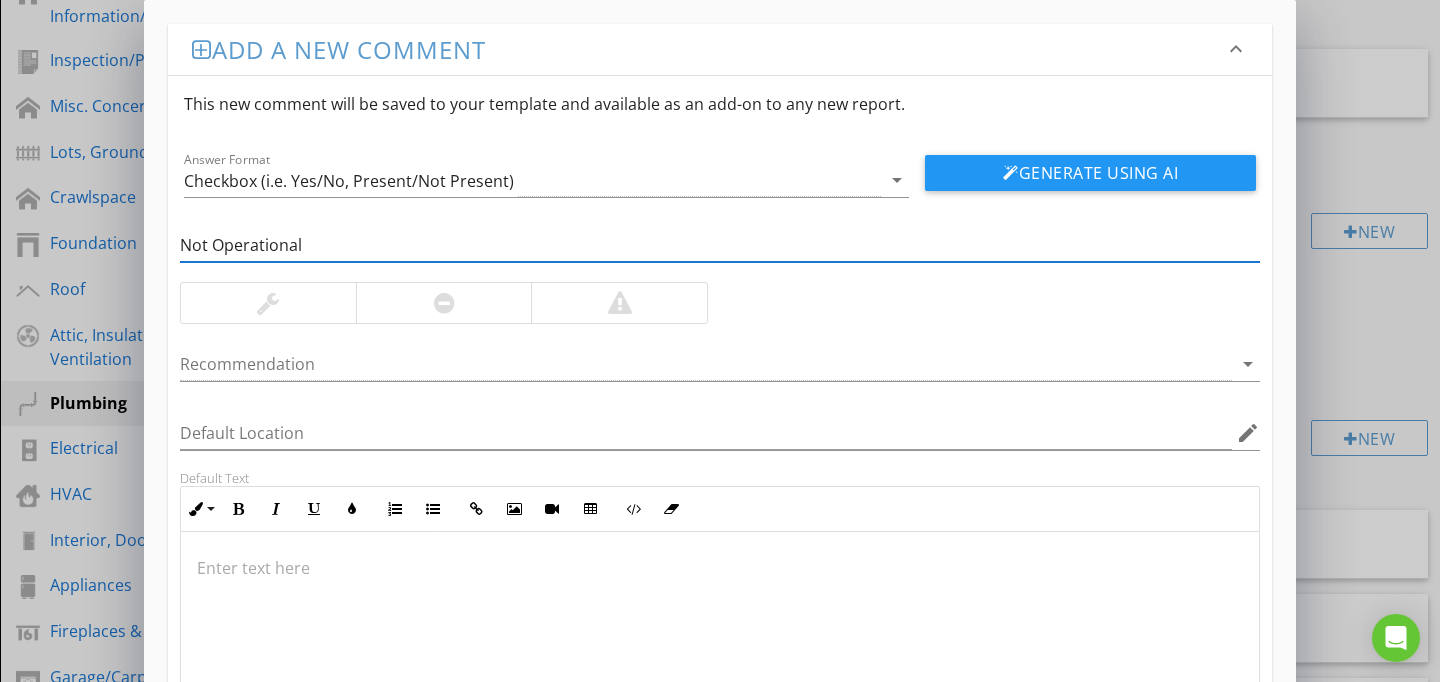 type on "Not Operational" 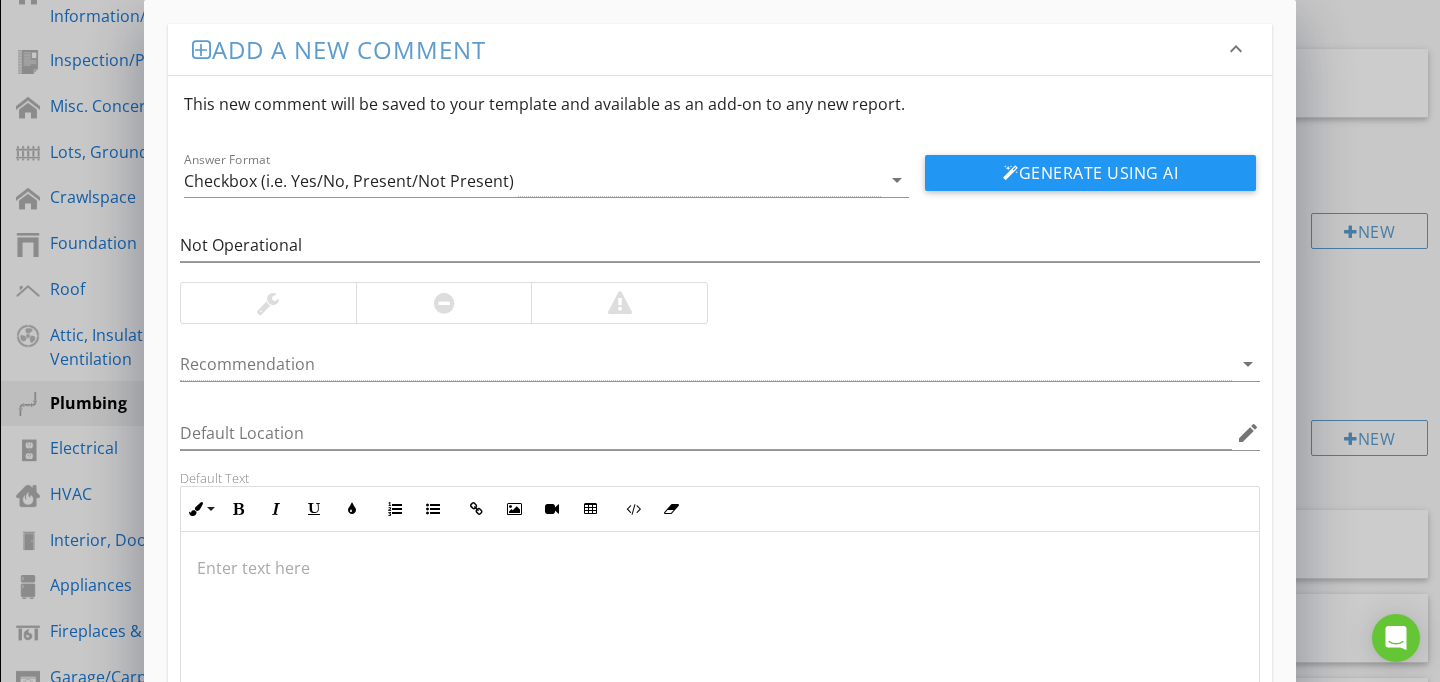 click at bounding box center (720, 632) 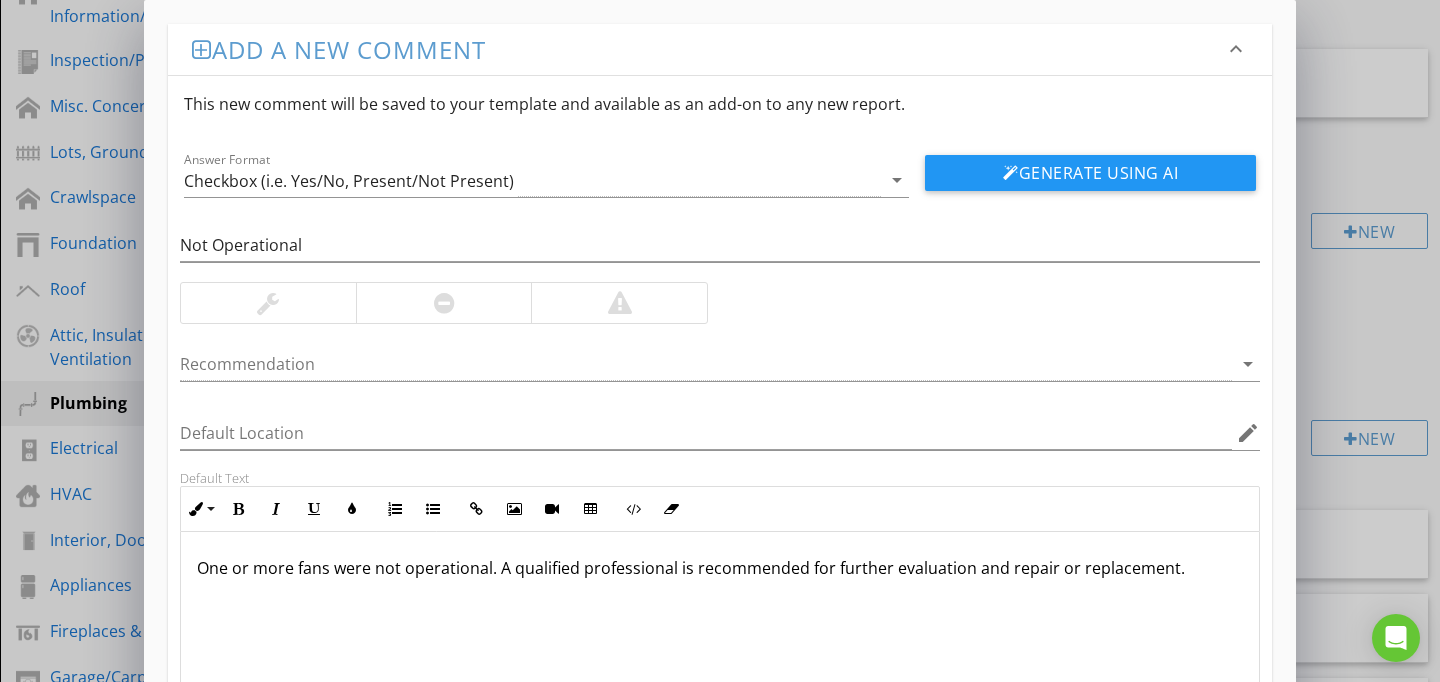 scroll, scrollTop: 1, scrollLeft: 0, axis: vertical 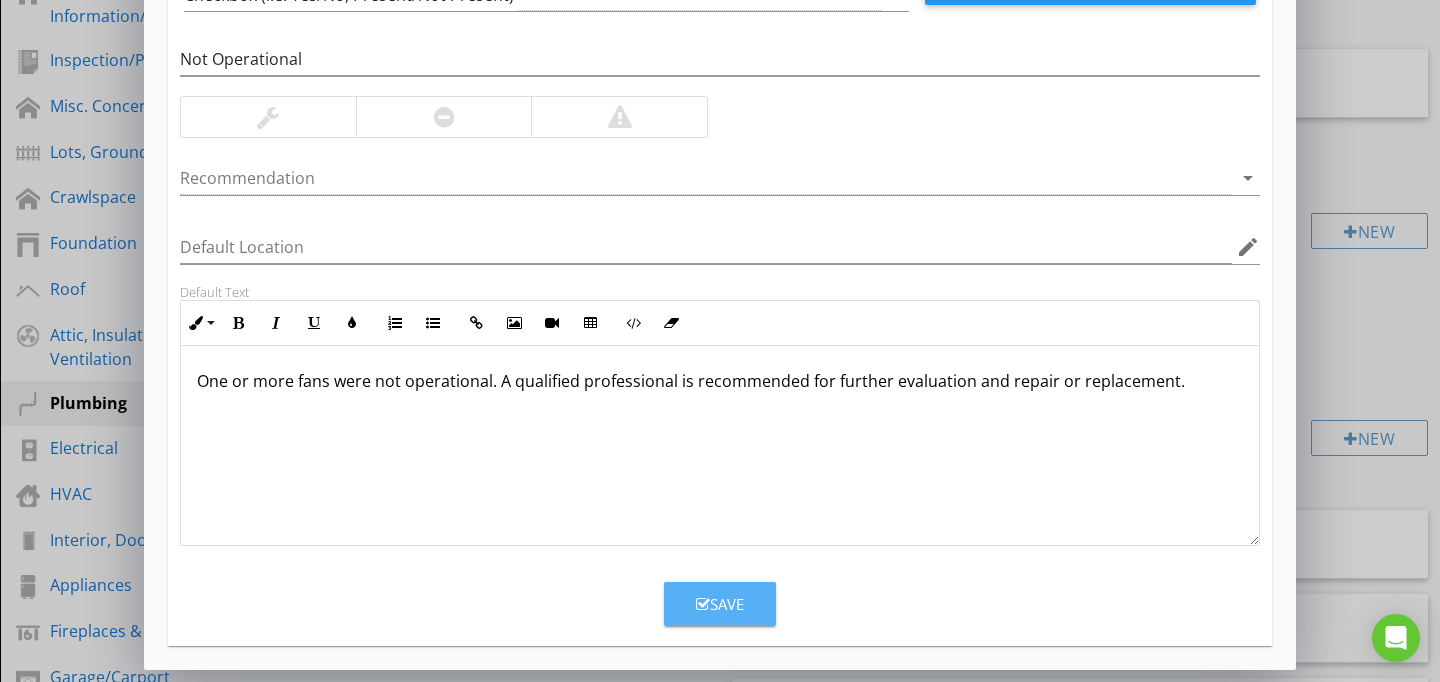 click on "Save" at bounding box center (720, 604) 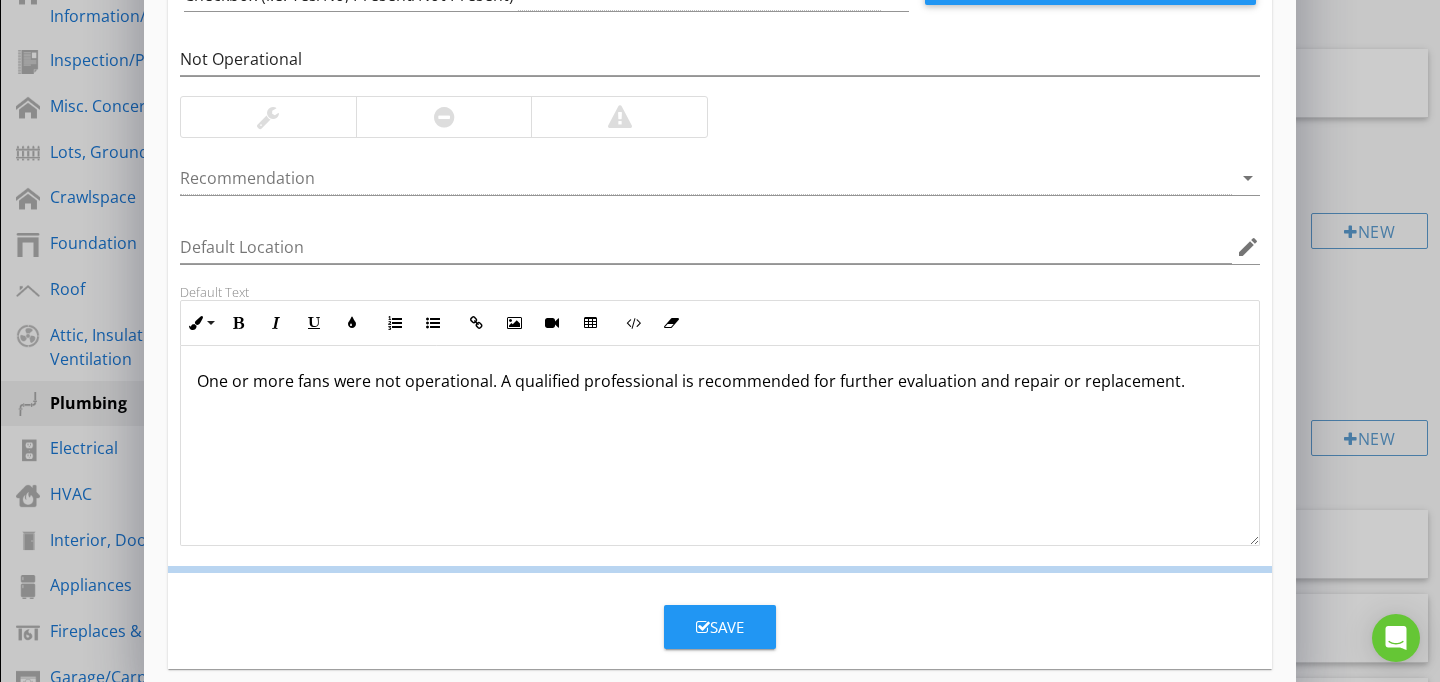 scroll, scrollTop: 89, scrollLeft: 0, axis: vertical 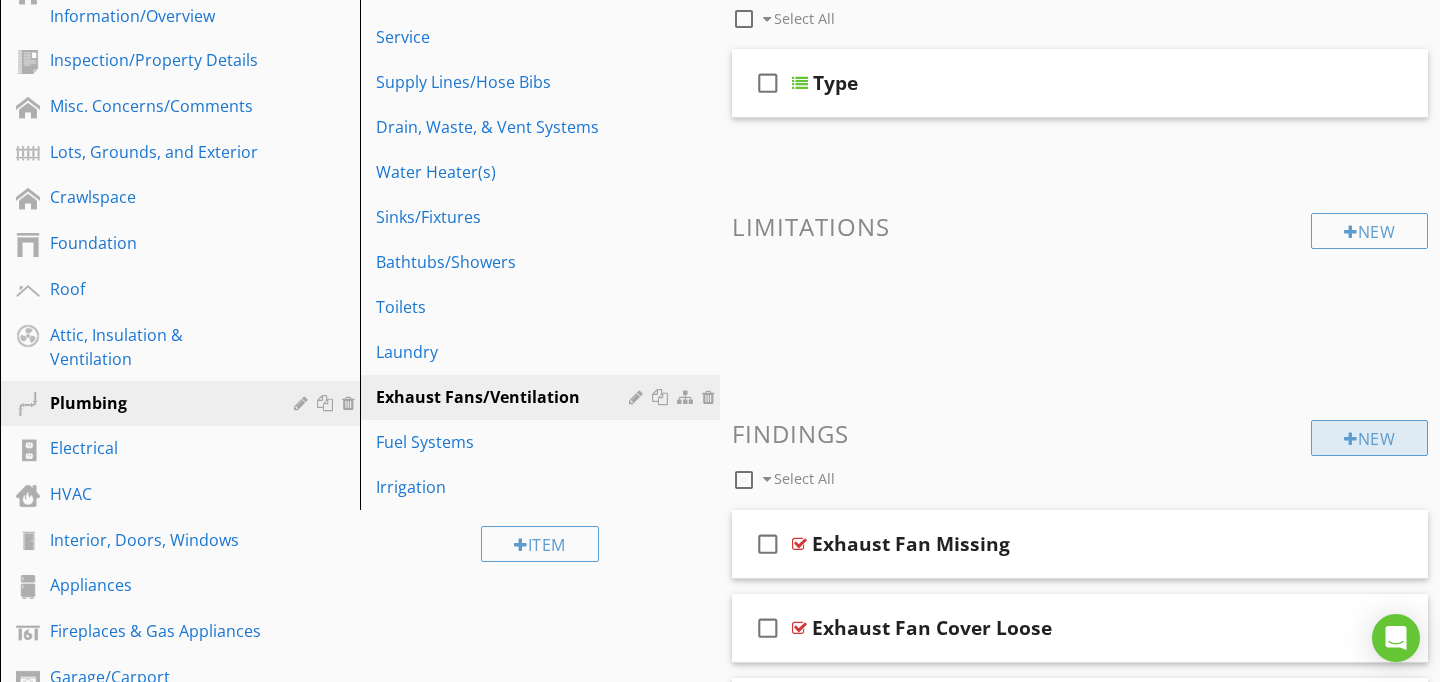 click on "New" at bounding box center [1369, 438] 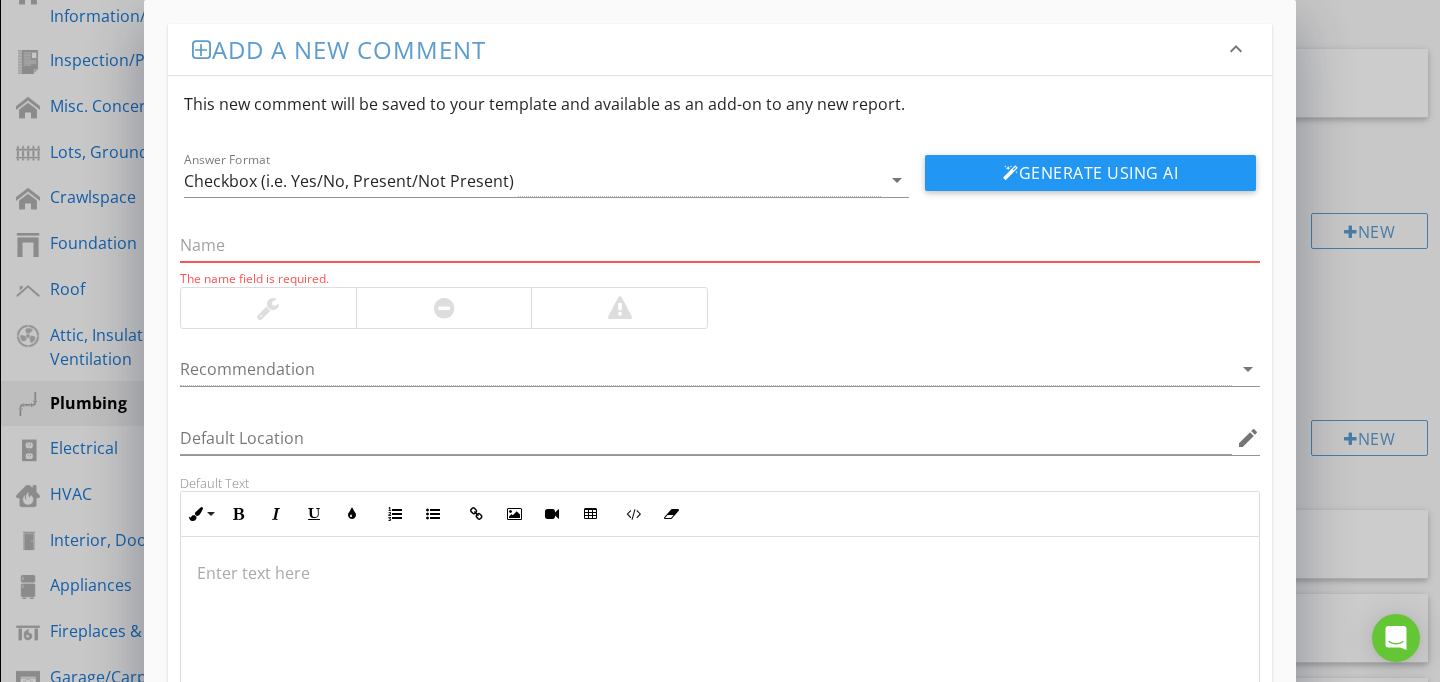 paste on "Damaged Exterior Cover" 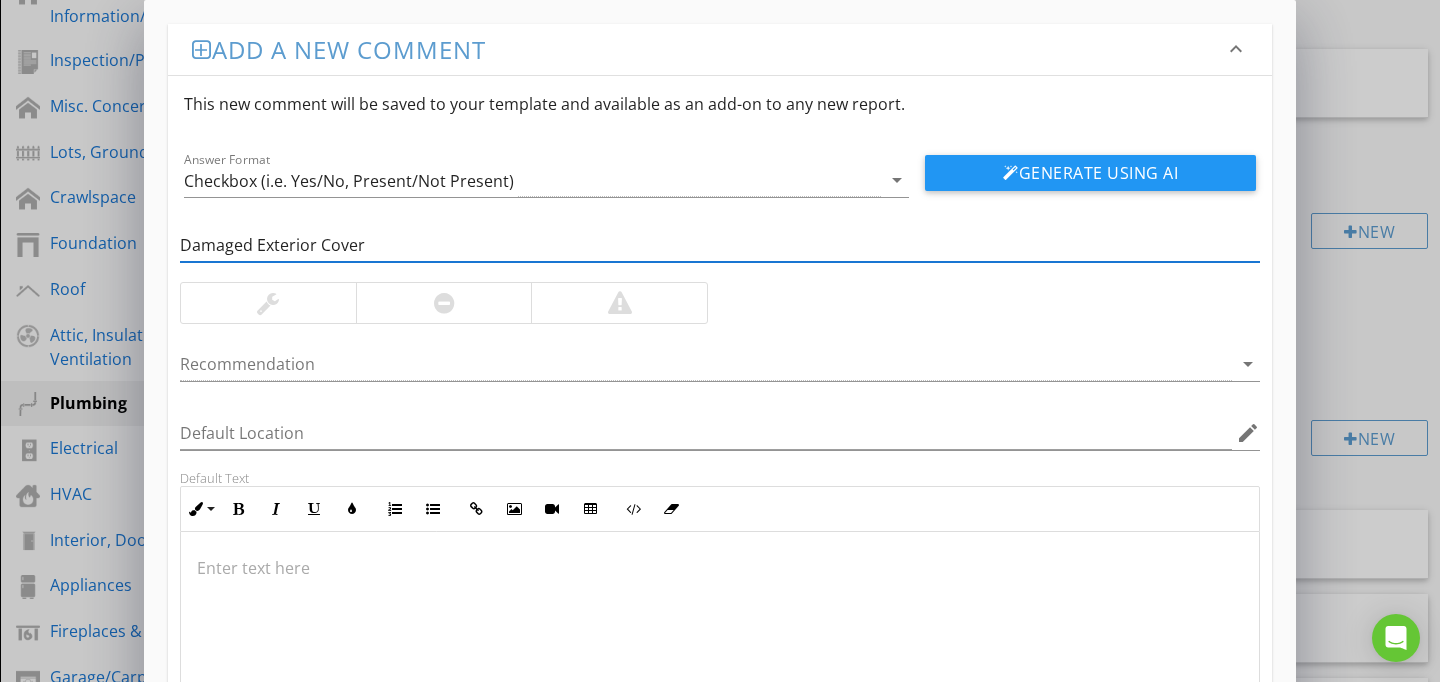 type on "Damaged Exterior Cover" 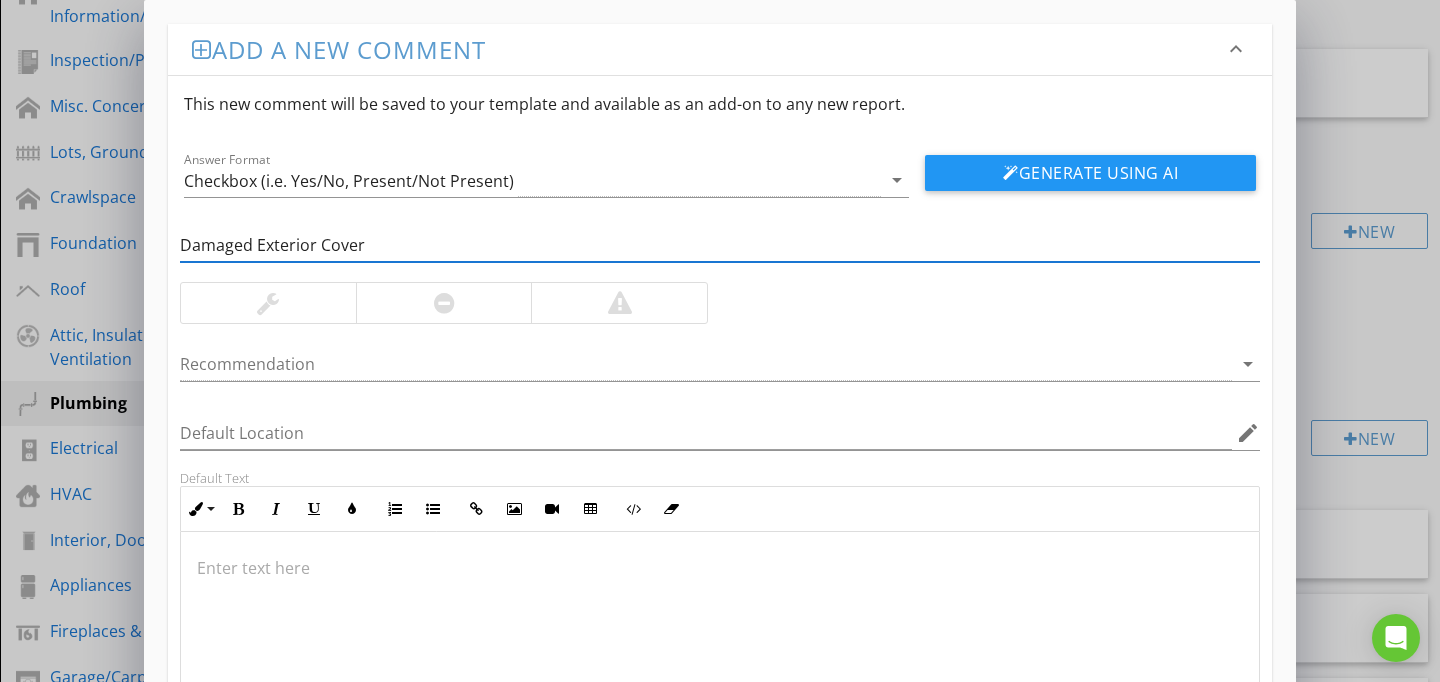 click at bounding box center (720, 632) 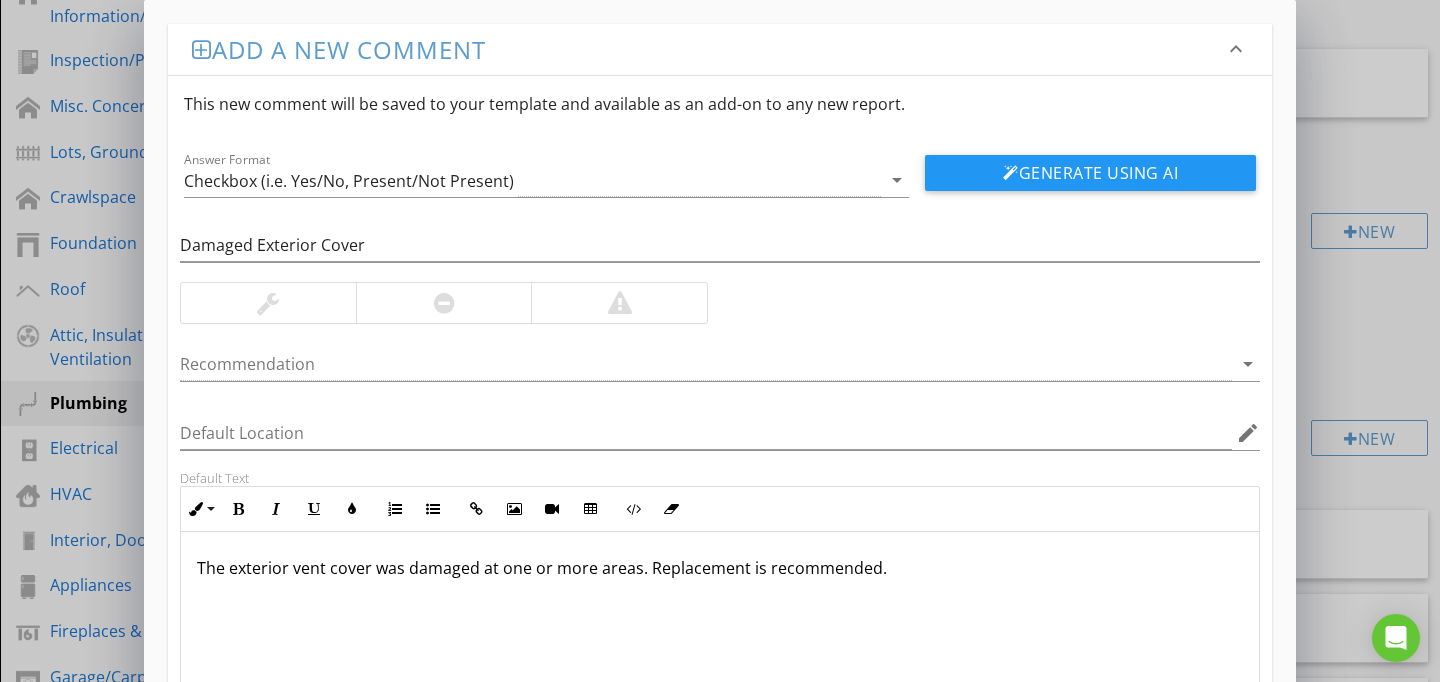 scroll, scrollTop: 1, scrollLeft: 0, axis: vertical 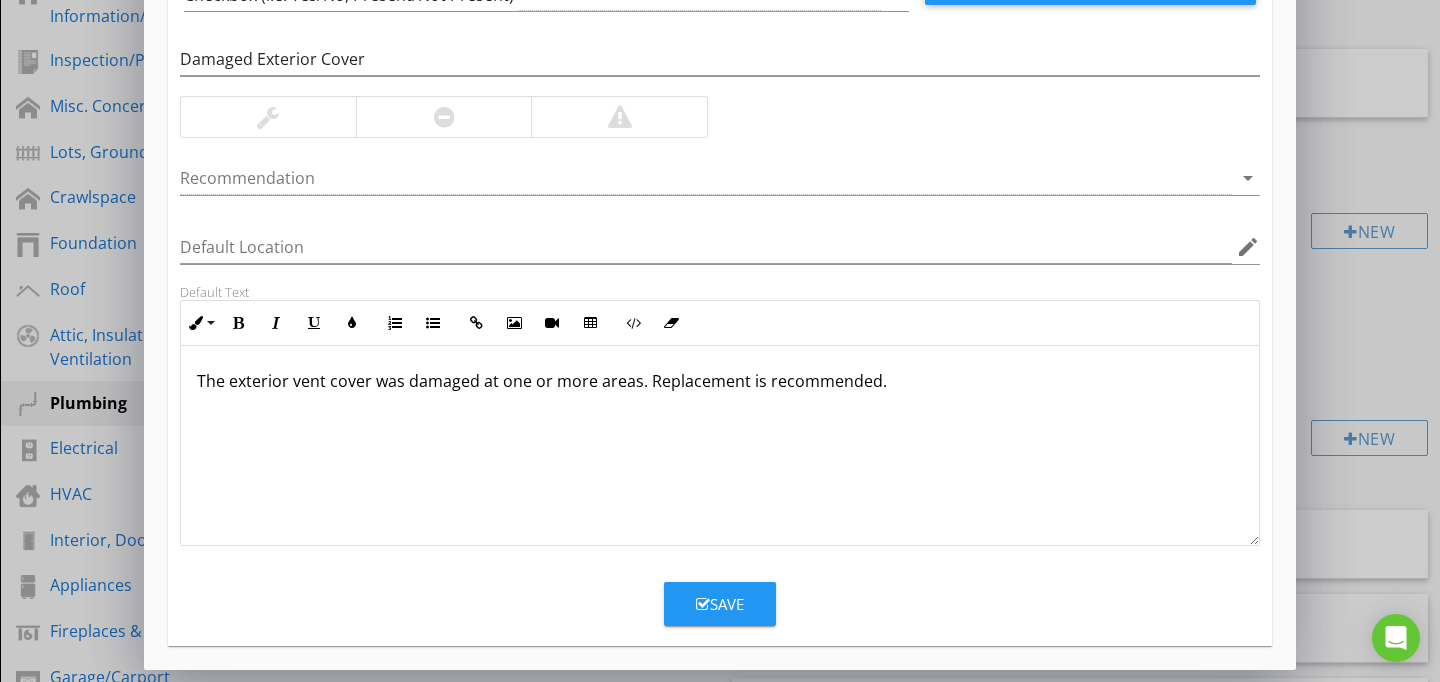 click on "Save" at bounding box center (720, 604) 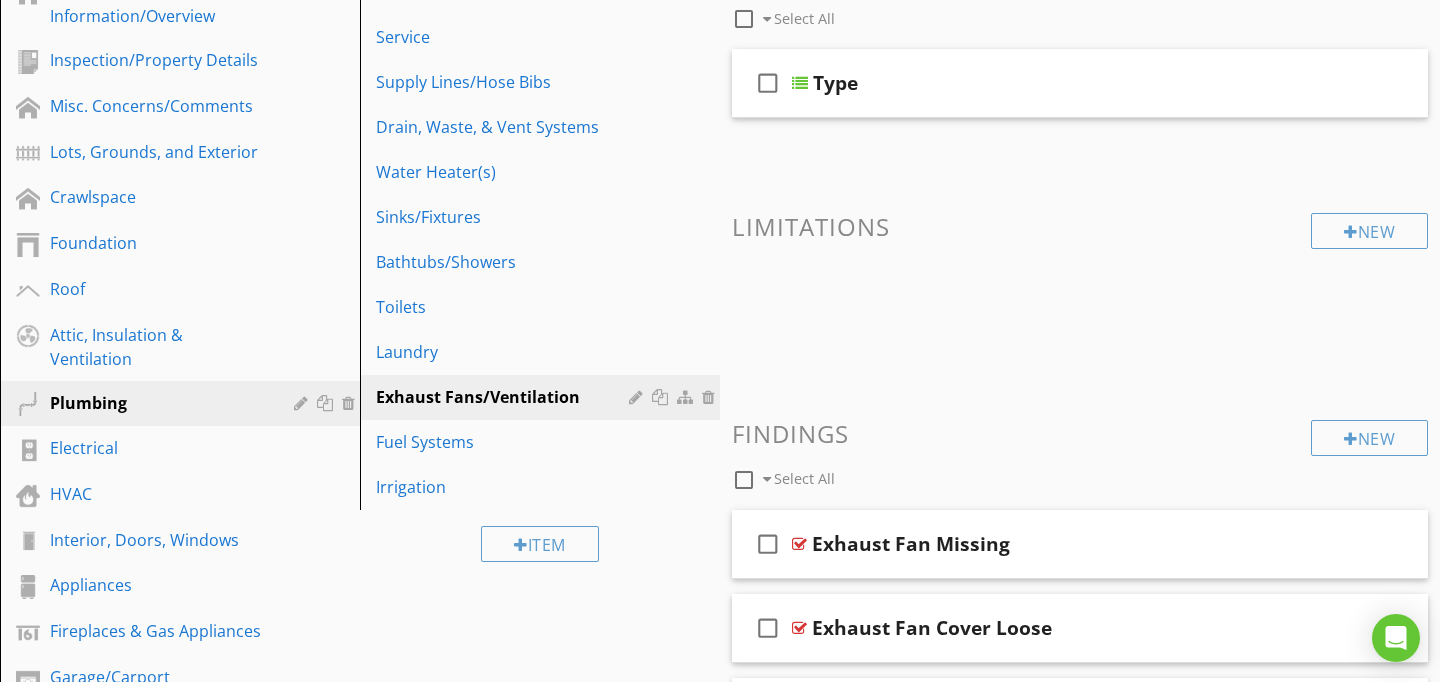 scroll, scrollTop: 89, scrollLeft: 0, axis: vertical 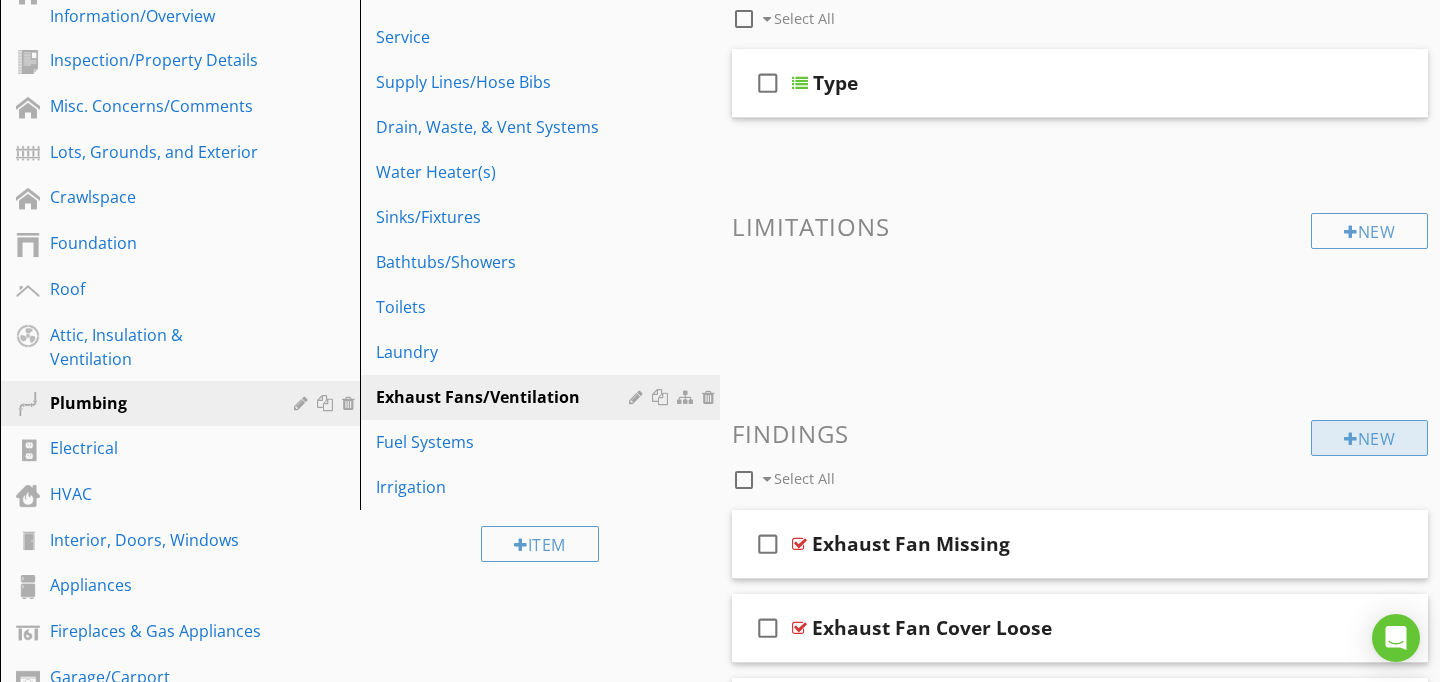 click at bounding box center (1351, 439) 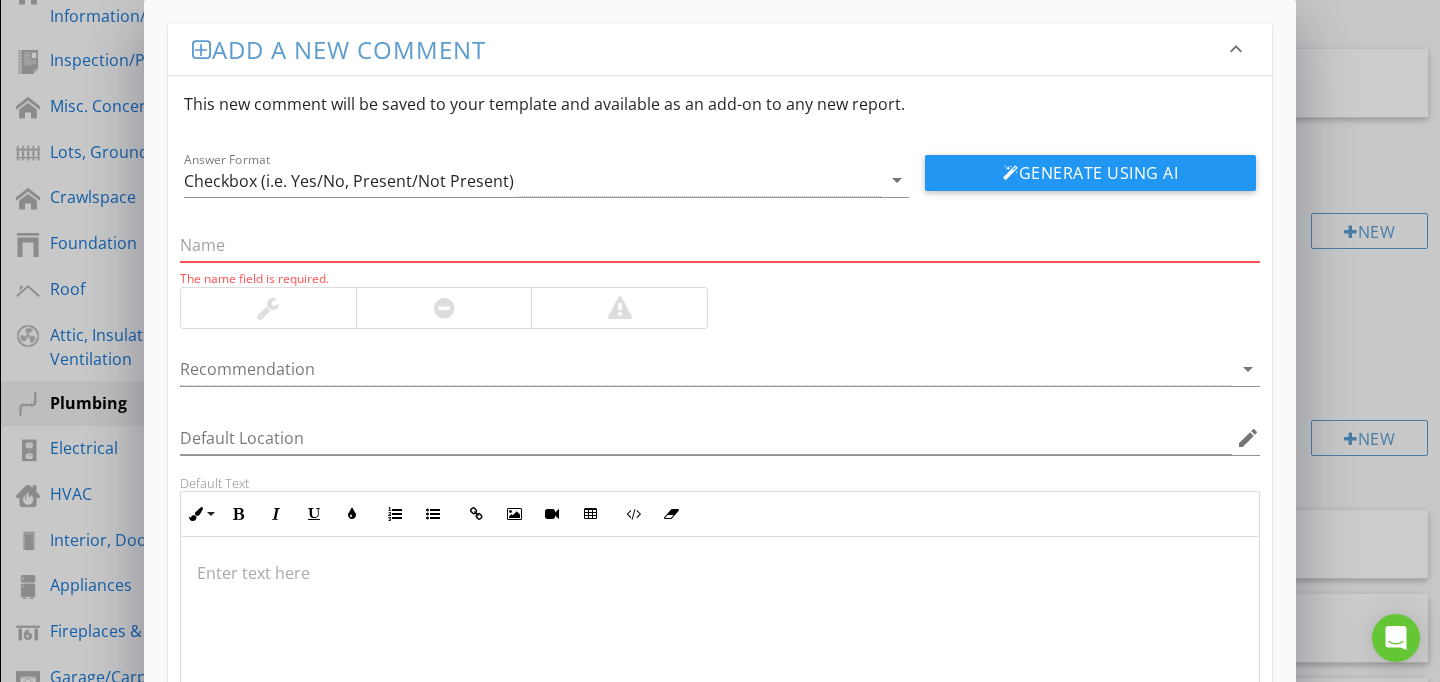 paste on "Damaged Exterior Cover" 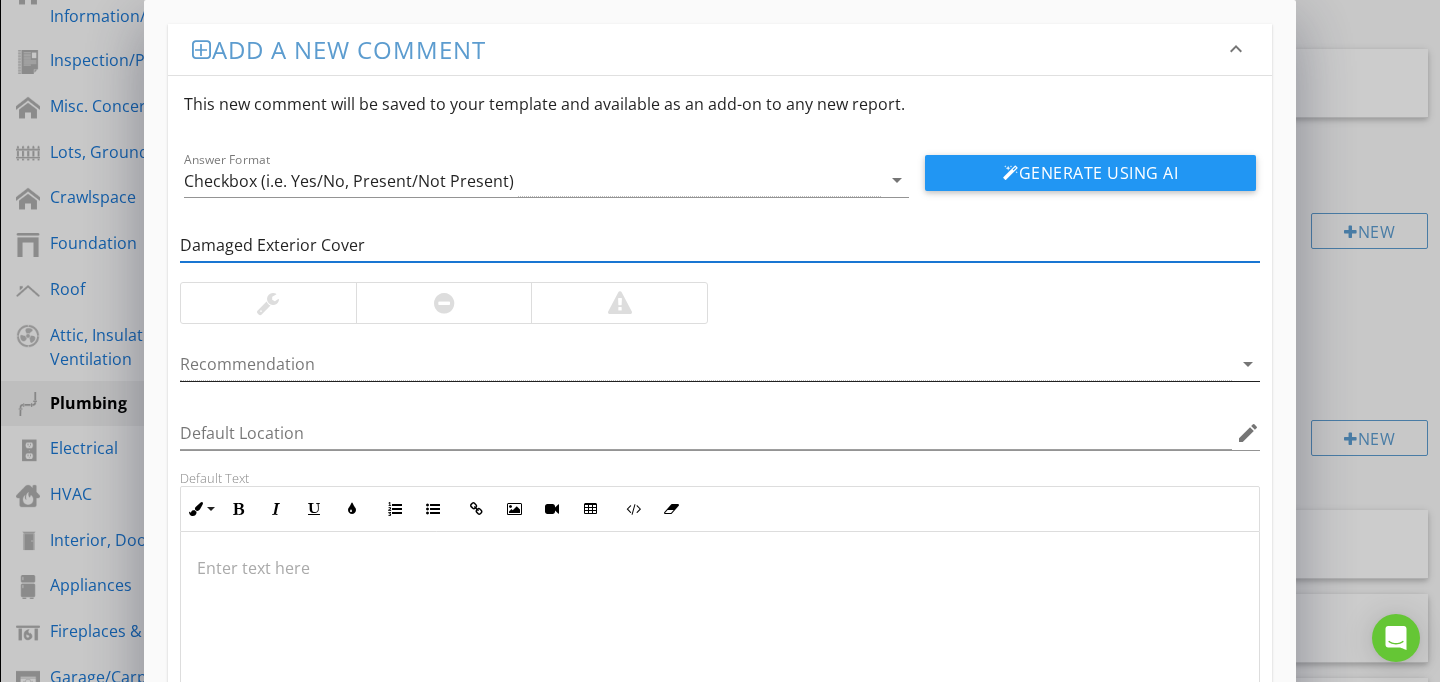 scroll, scrollTop: 70, scrollLeft: 0, axis: vertical 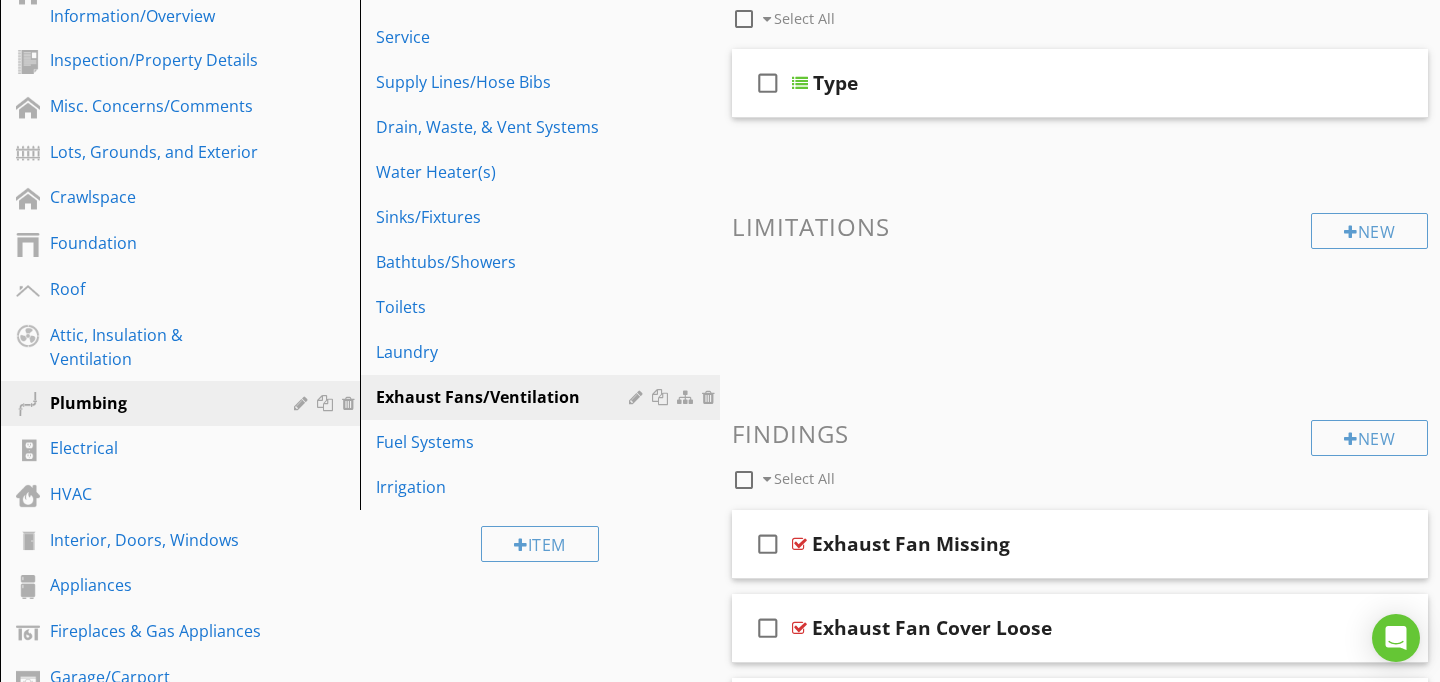click at bounding box center (720, 341) 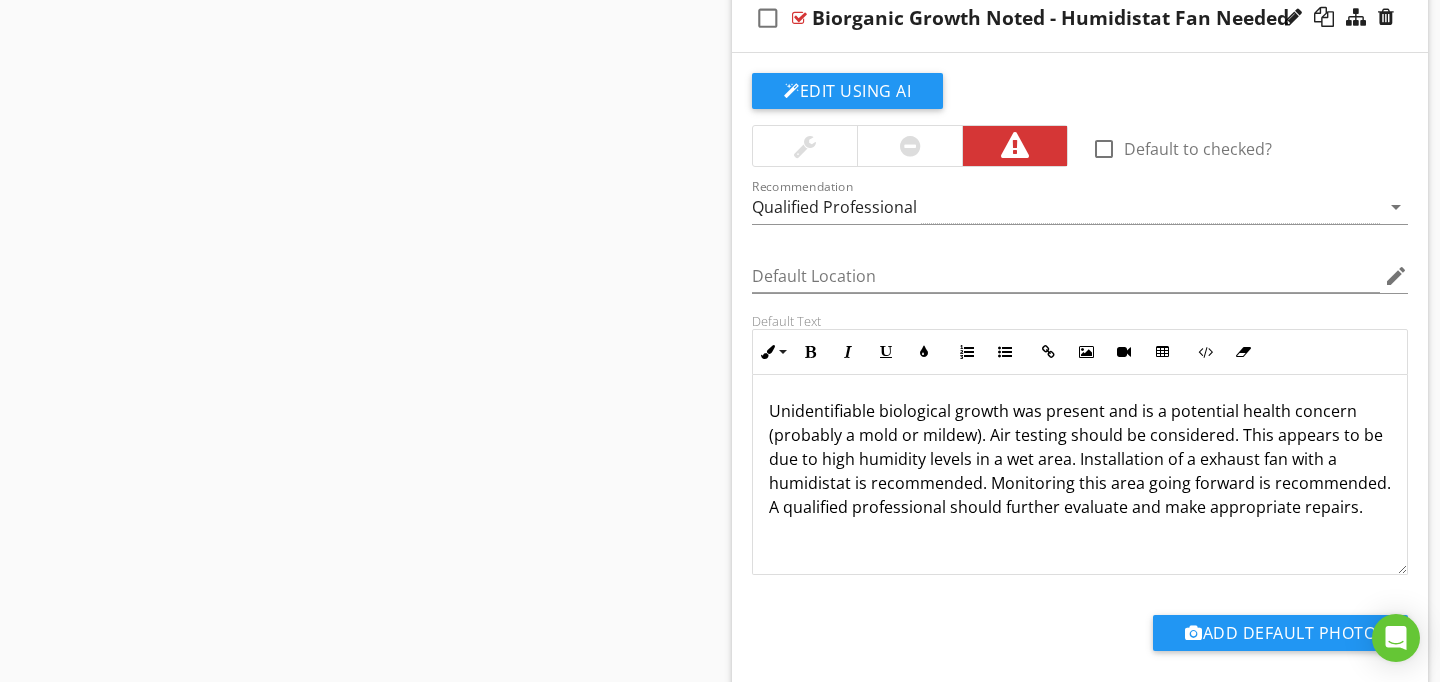 scroll, scrollTop: 2571, scrollLeft: 0, axis: vertical 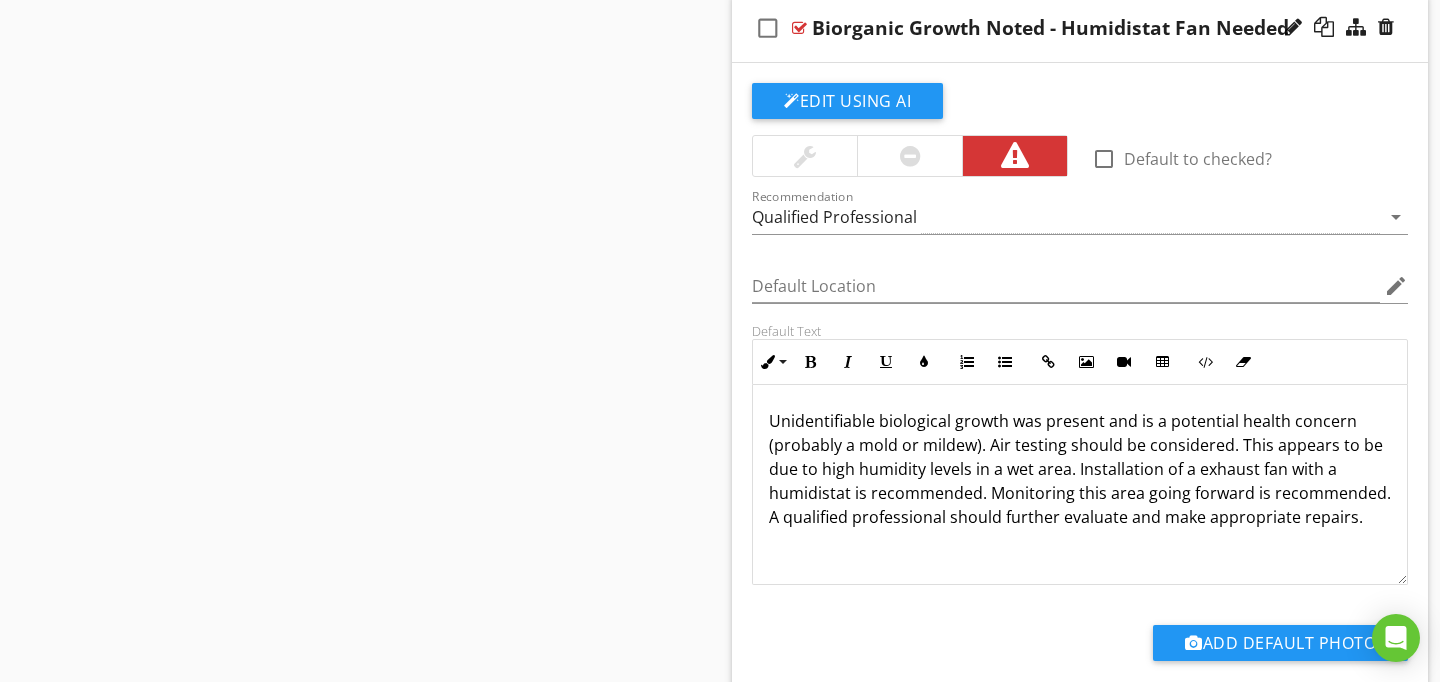 click at bounding box center [799, 28] 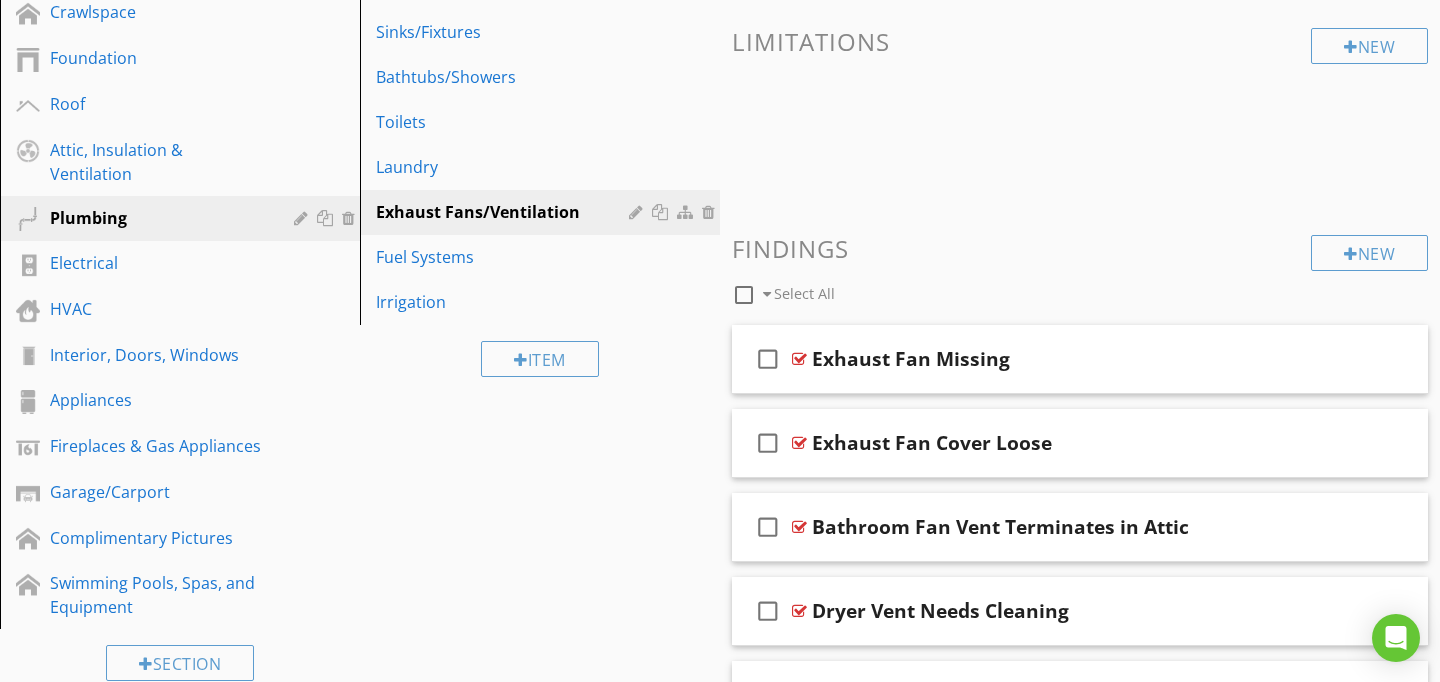 scroll, scrollTop: 414, scrollLeft: 0, axis: vertical 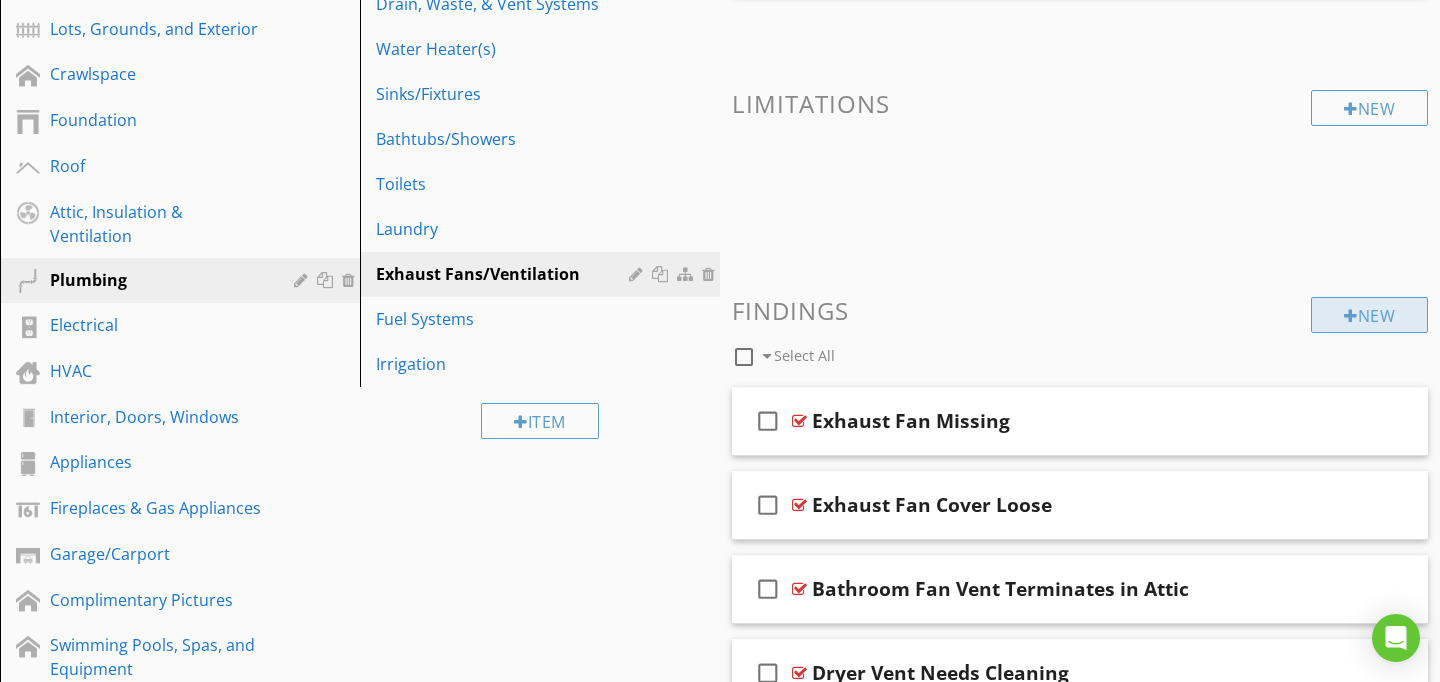 click on "New" at bounding box center [1369, 315] 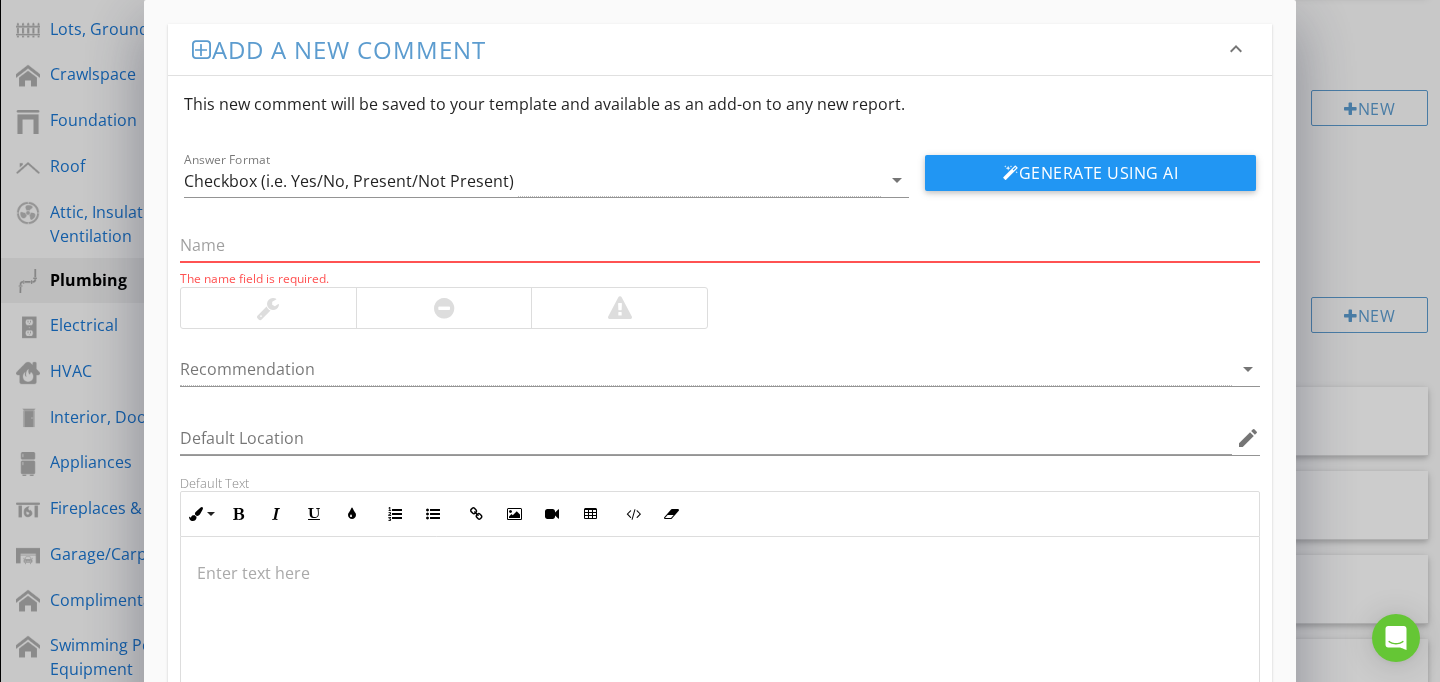 paste on "Assembly Damaged" 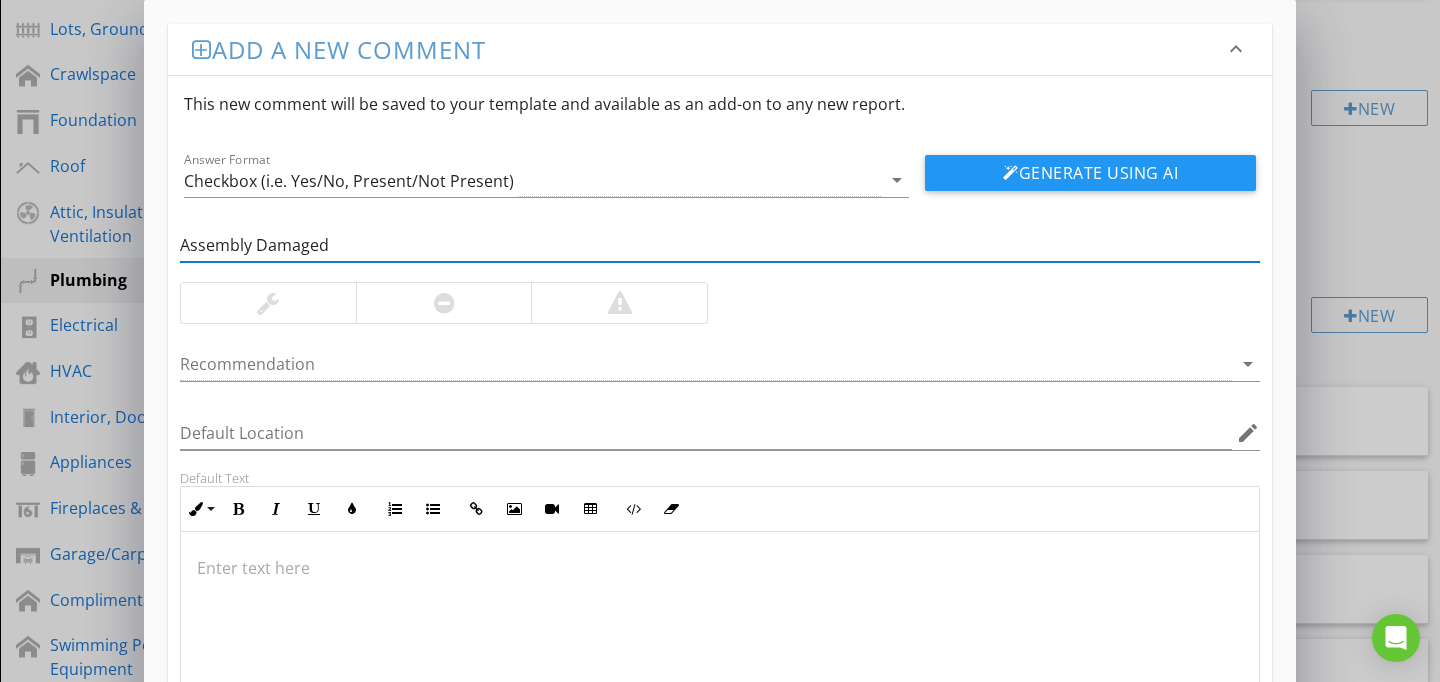 type on "Assembly Damaged" 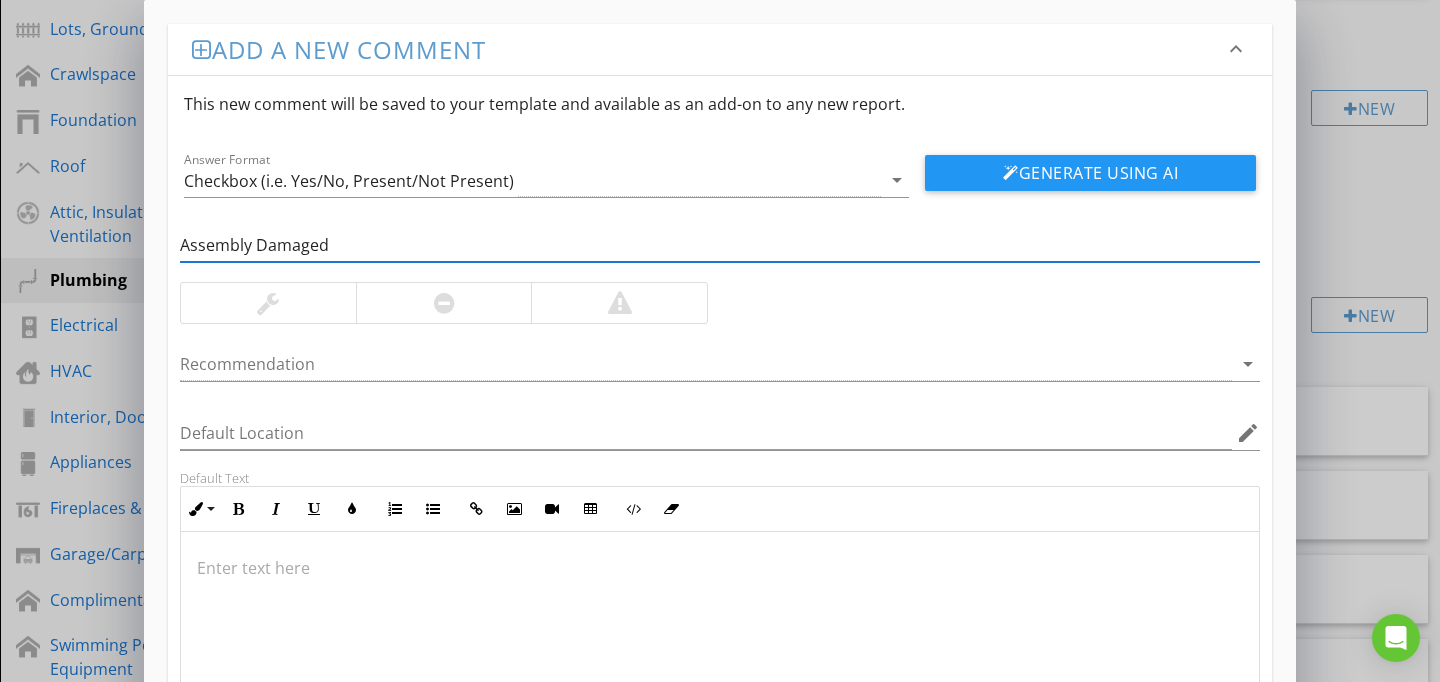 click at bounding box center [720, 632] 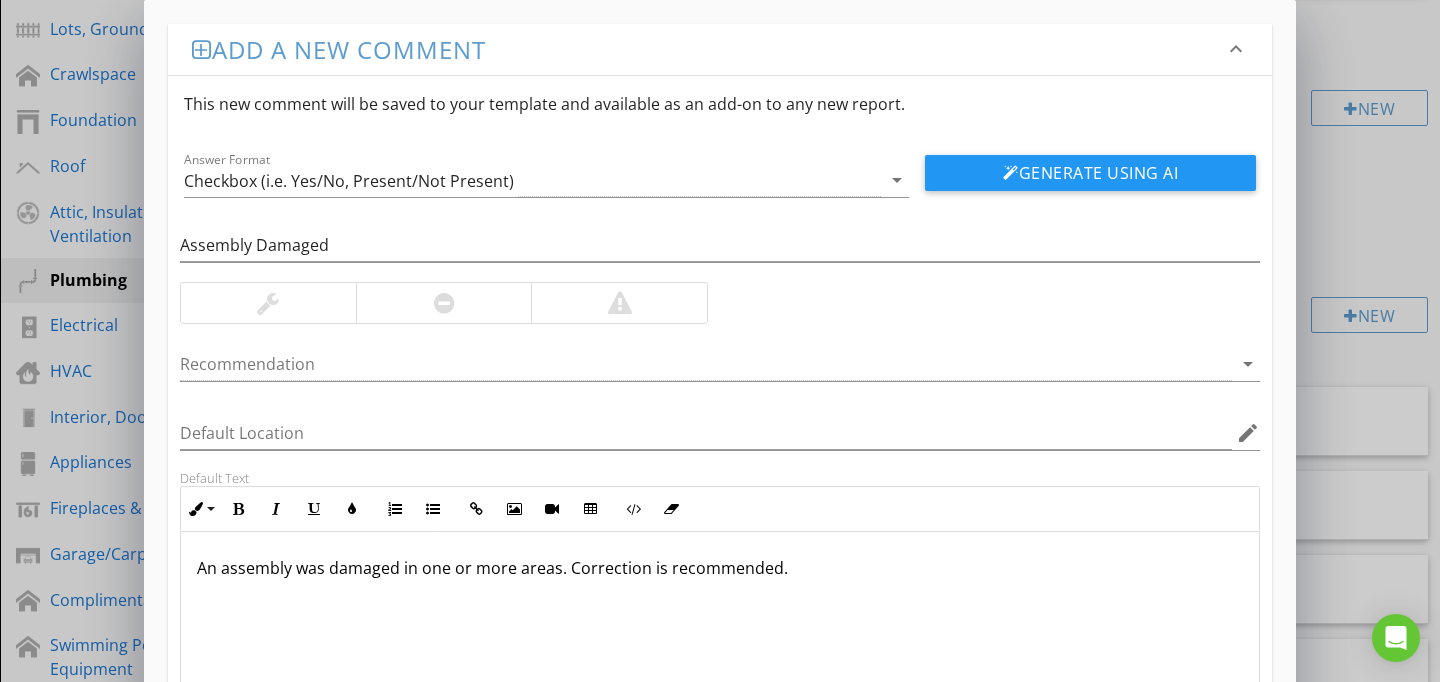 scroll, scrollTop: 1, scrollLeft: 0, axis: vertical 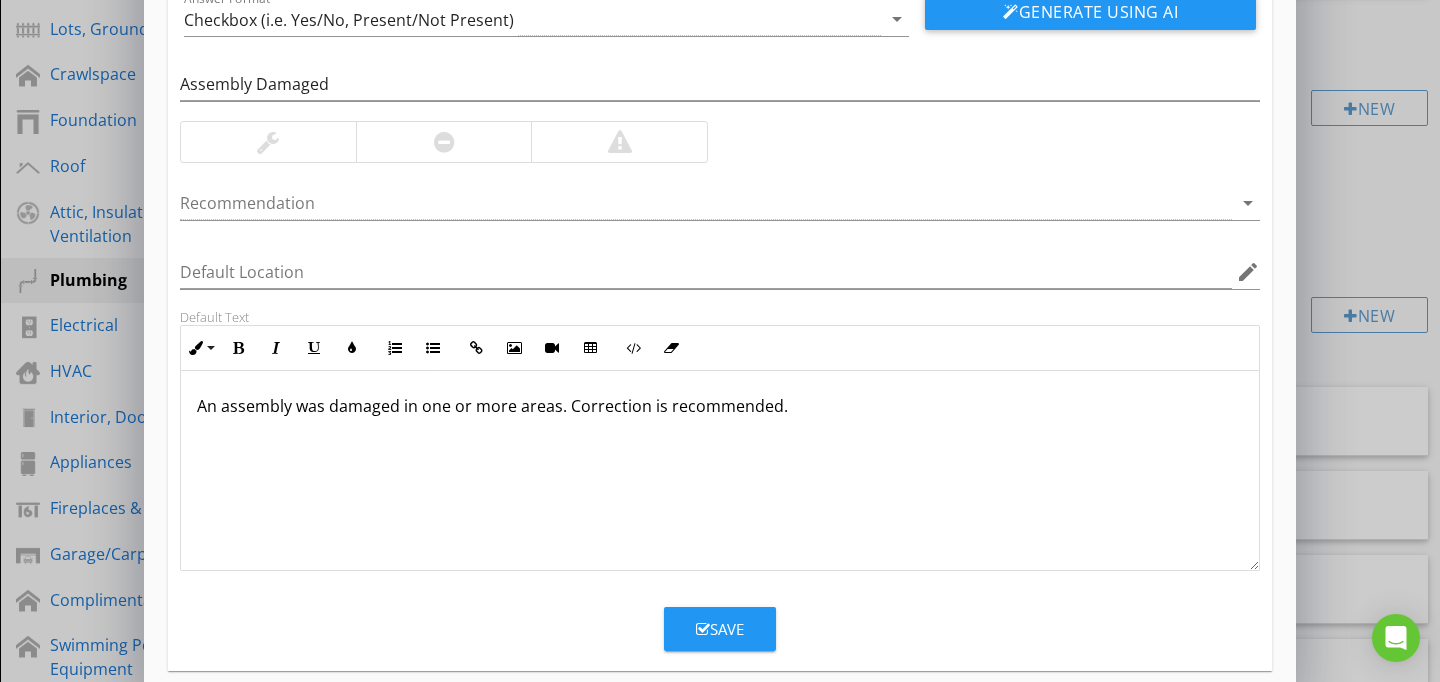 click on "Save" at bounding box center (720, 629) 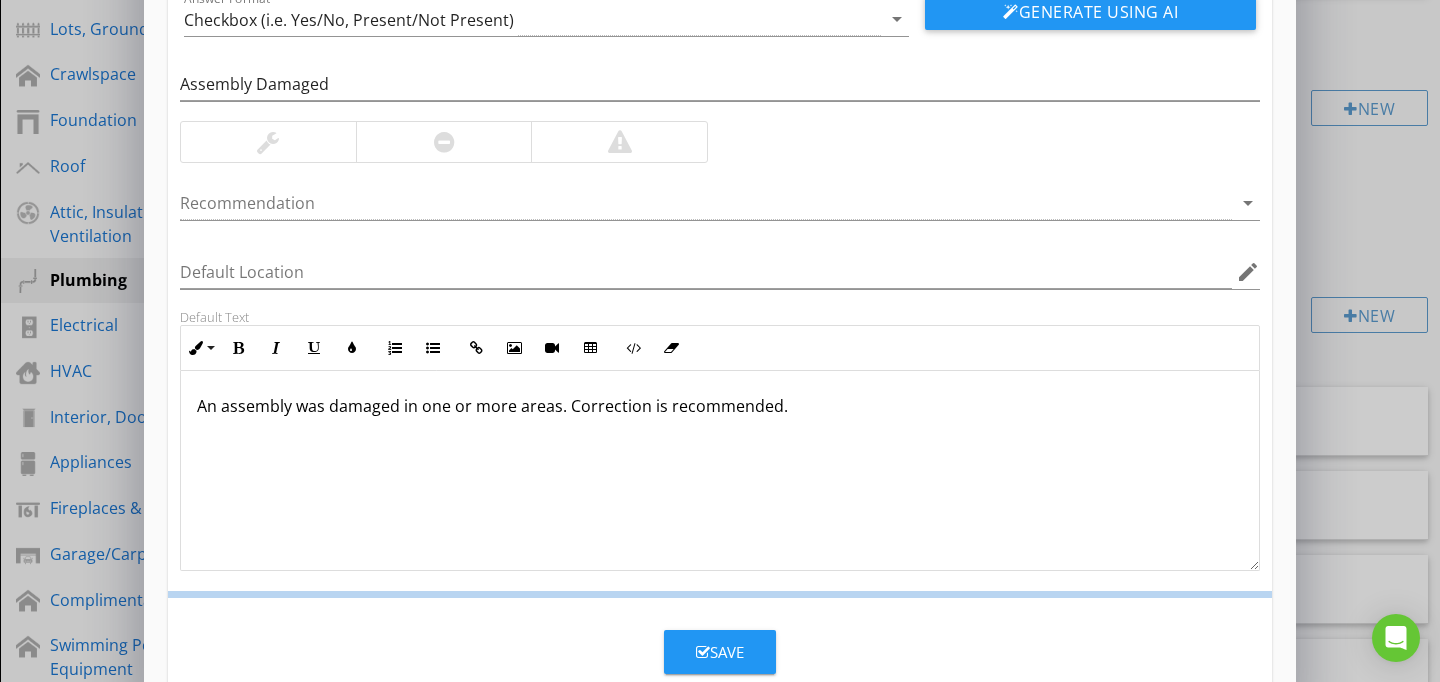 scroll, scrollTop: 89, scrollLeft: 0, axis: vertical 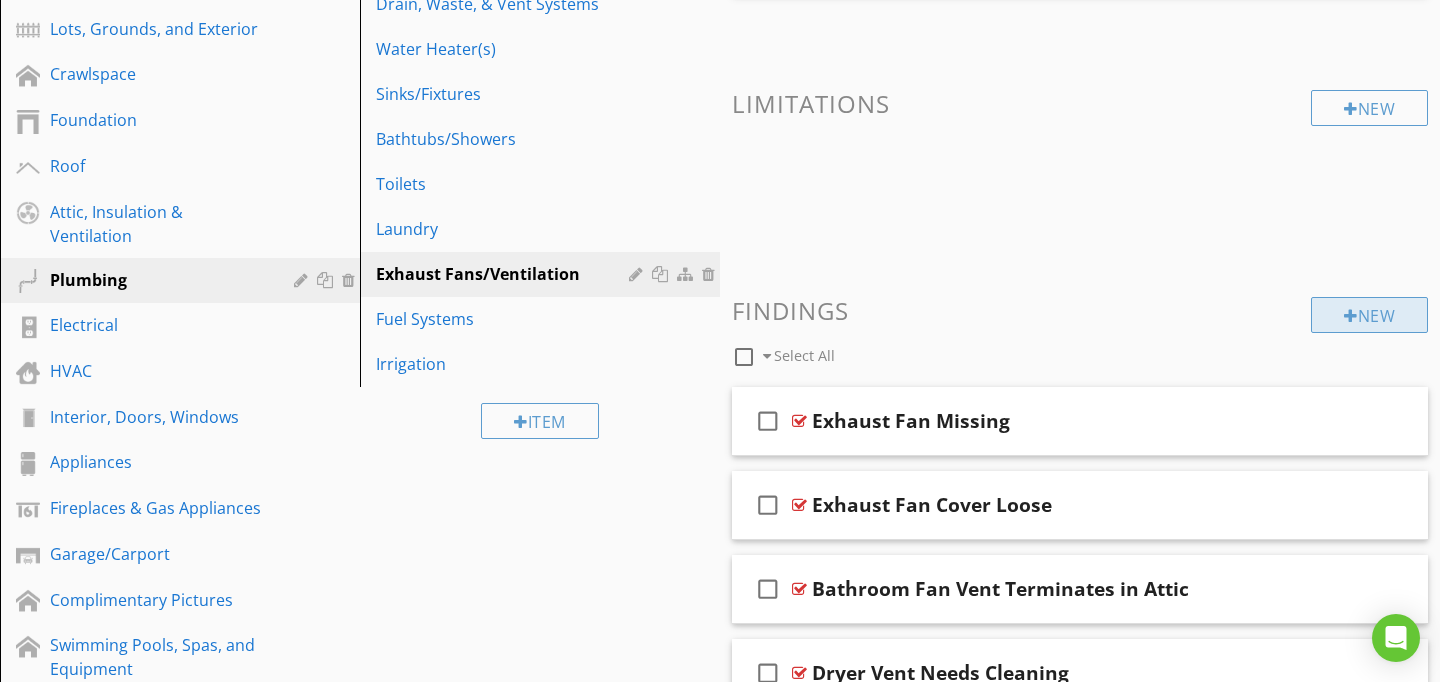 click on "New" at bounding box center (1369, 315) 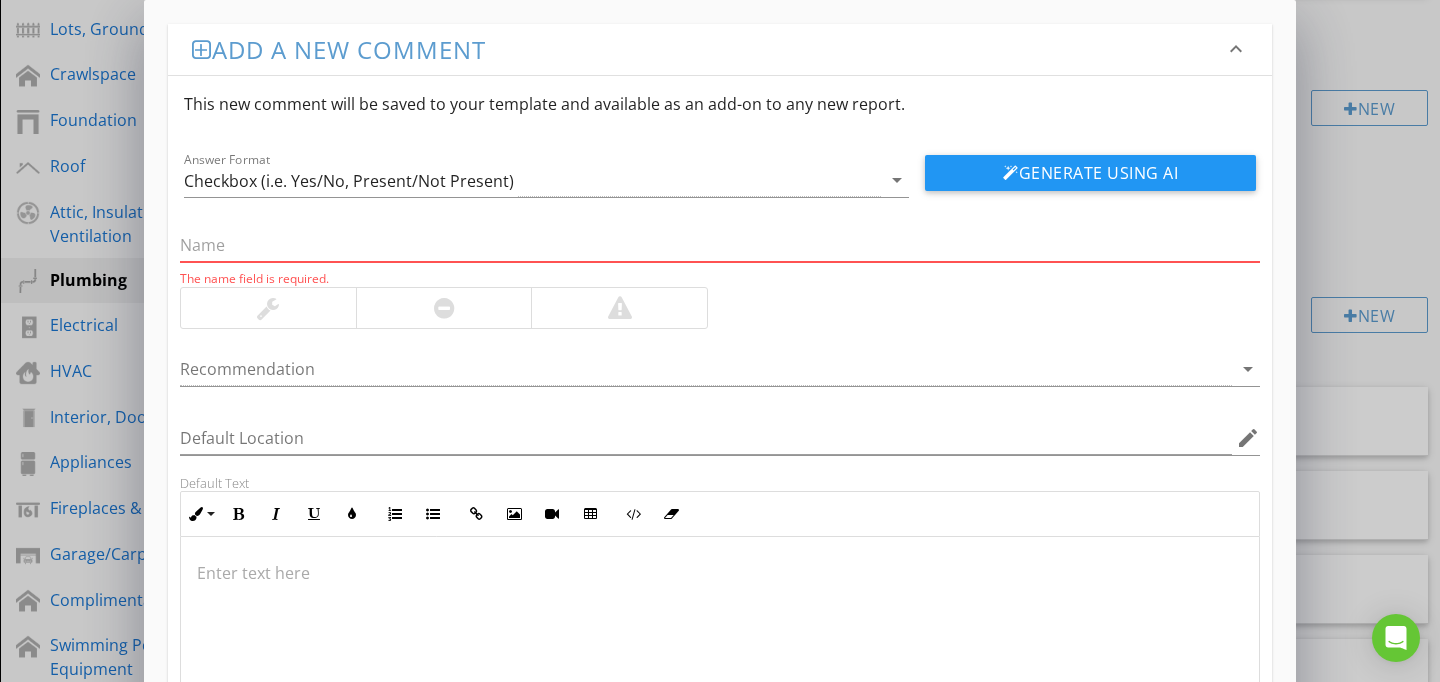 paste on "Unable to verify ducting" 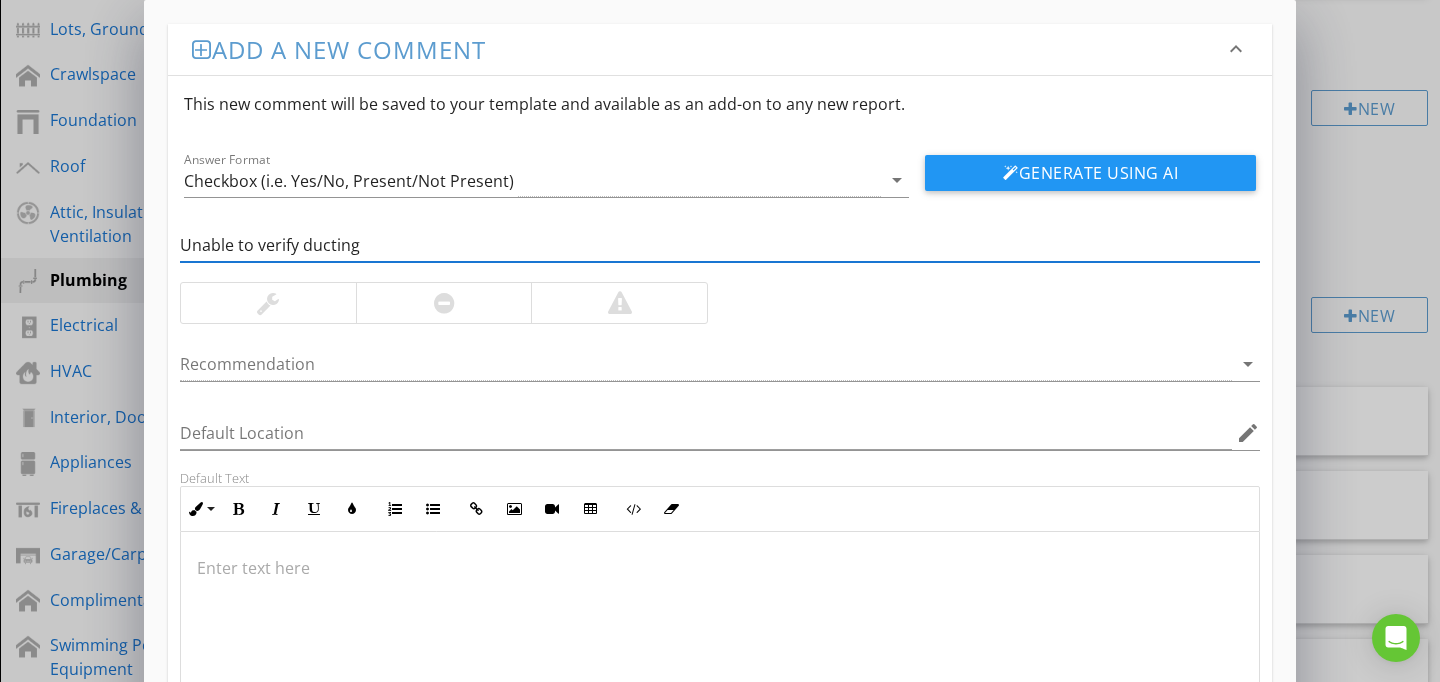 type on "Unable to verify ducting" 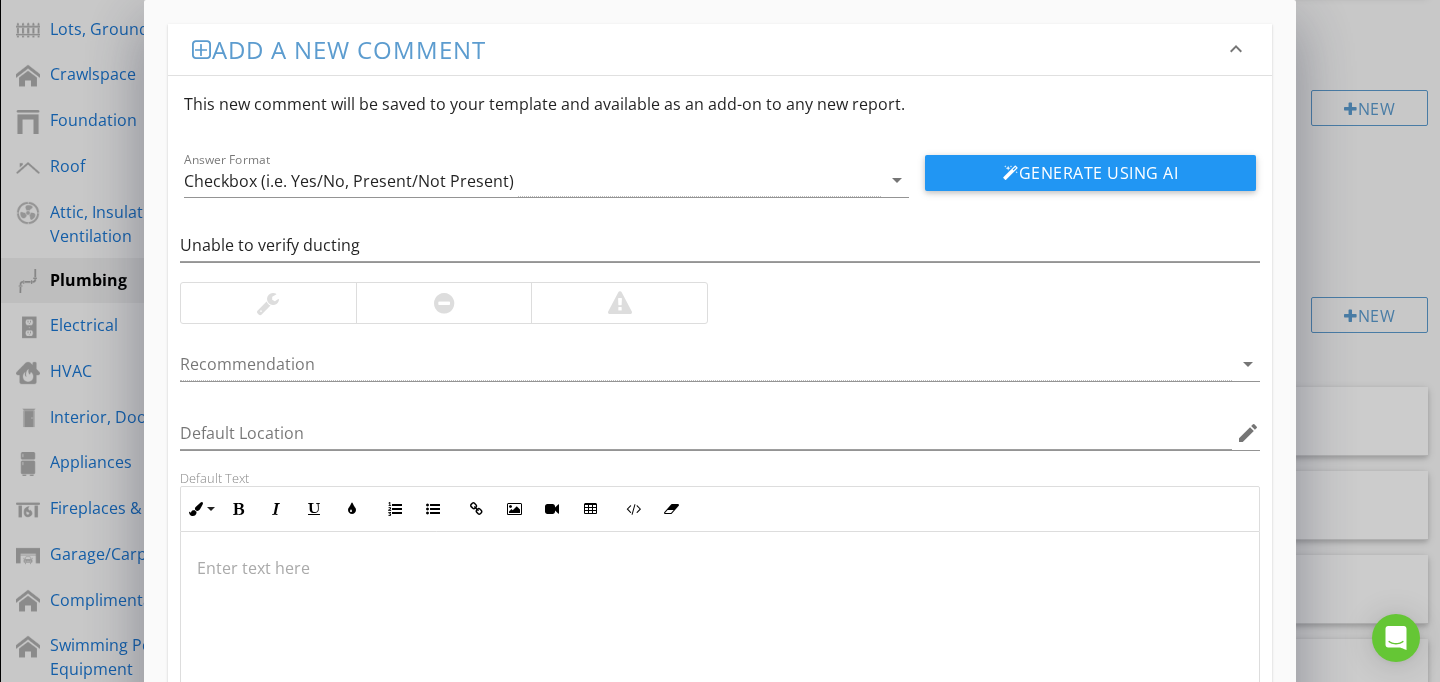 click at bounding box center [720, 632] 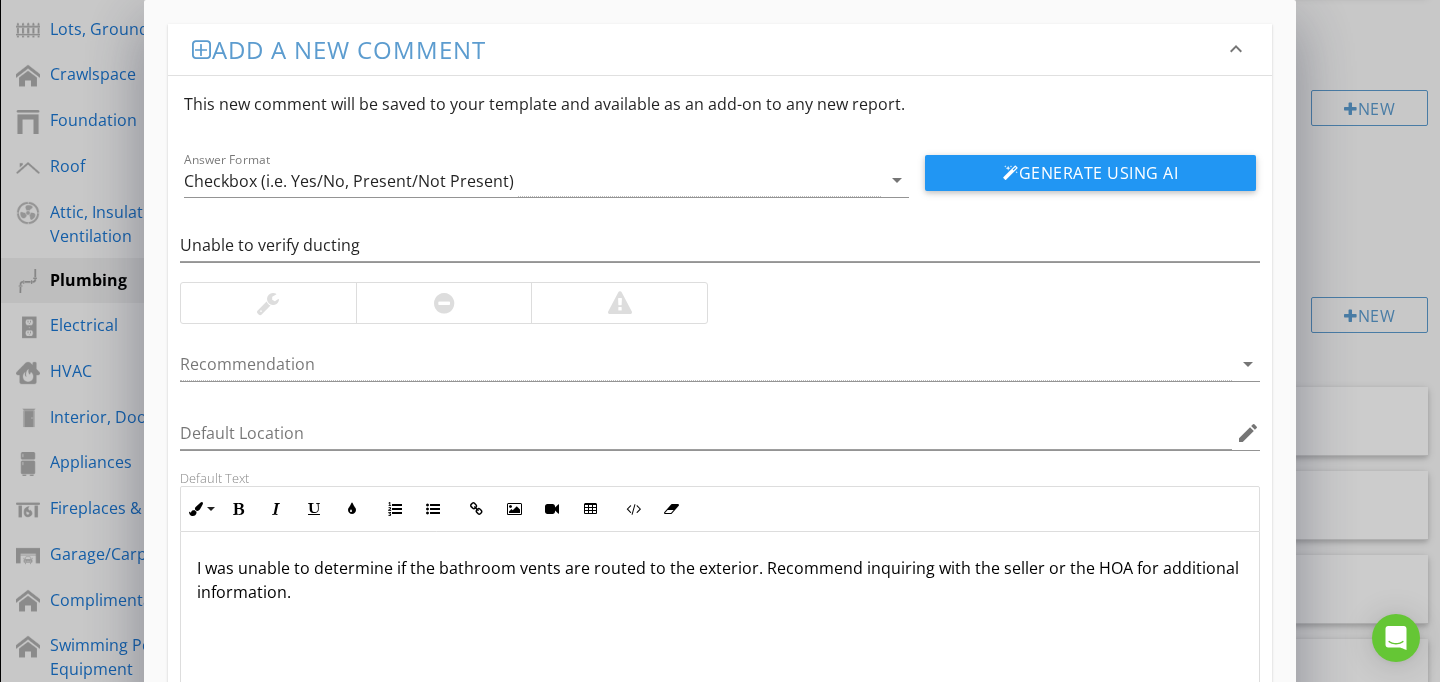 scroll, scrollTop: 1, scrollLeft: 0, axis: vertical 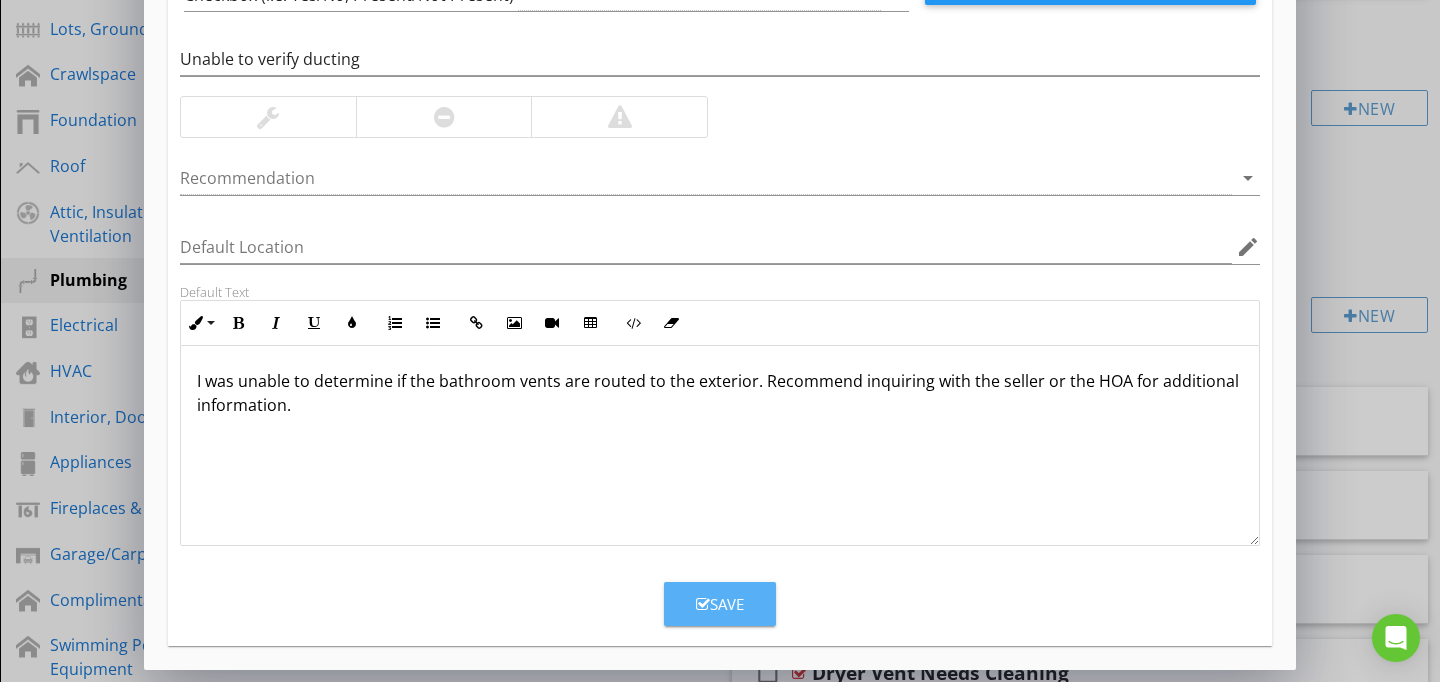 click on "Save" at bounding box center [720, 604] 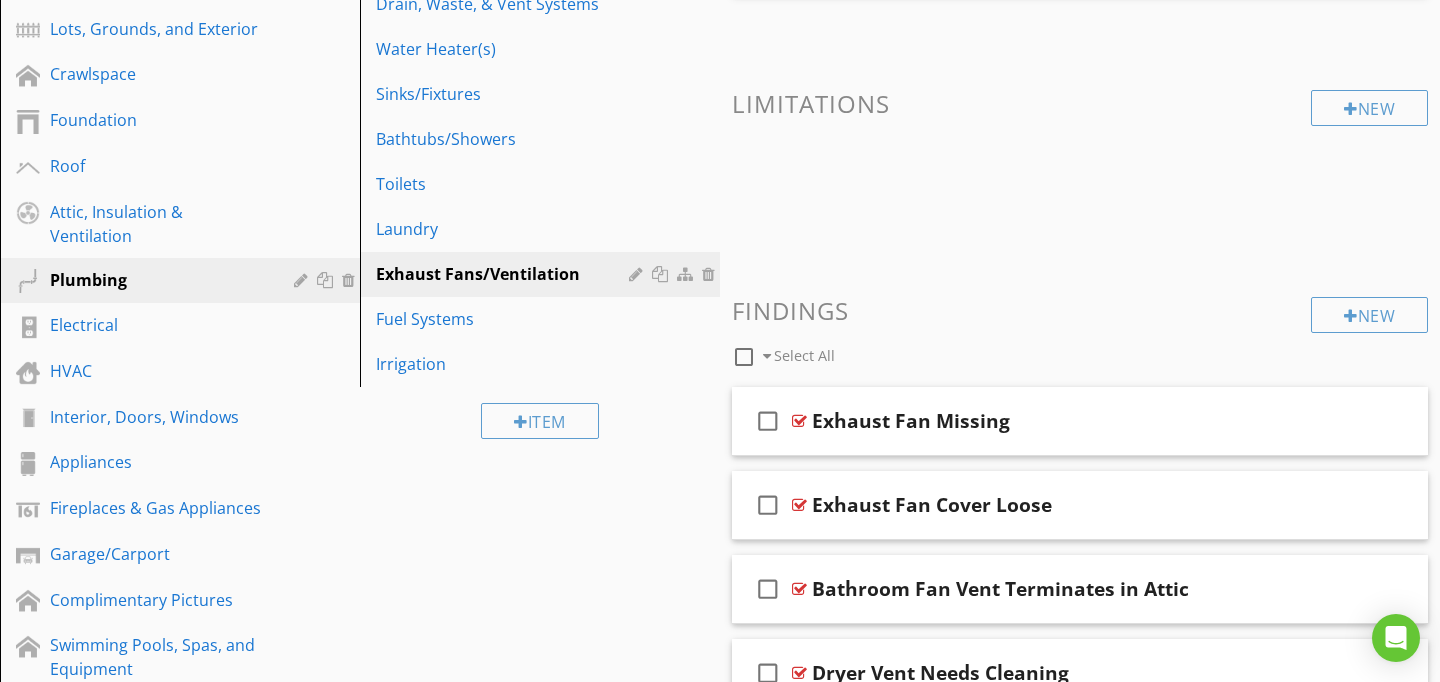 scroll, scrollTop: 89, scrollLeft: 0, axis: vertical 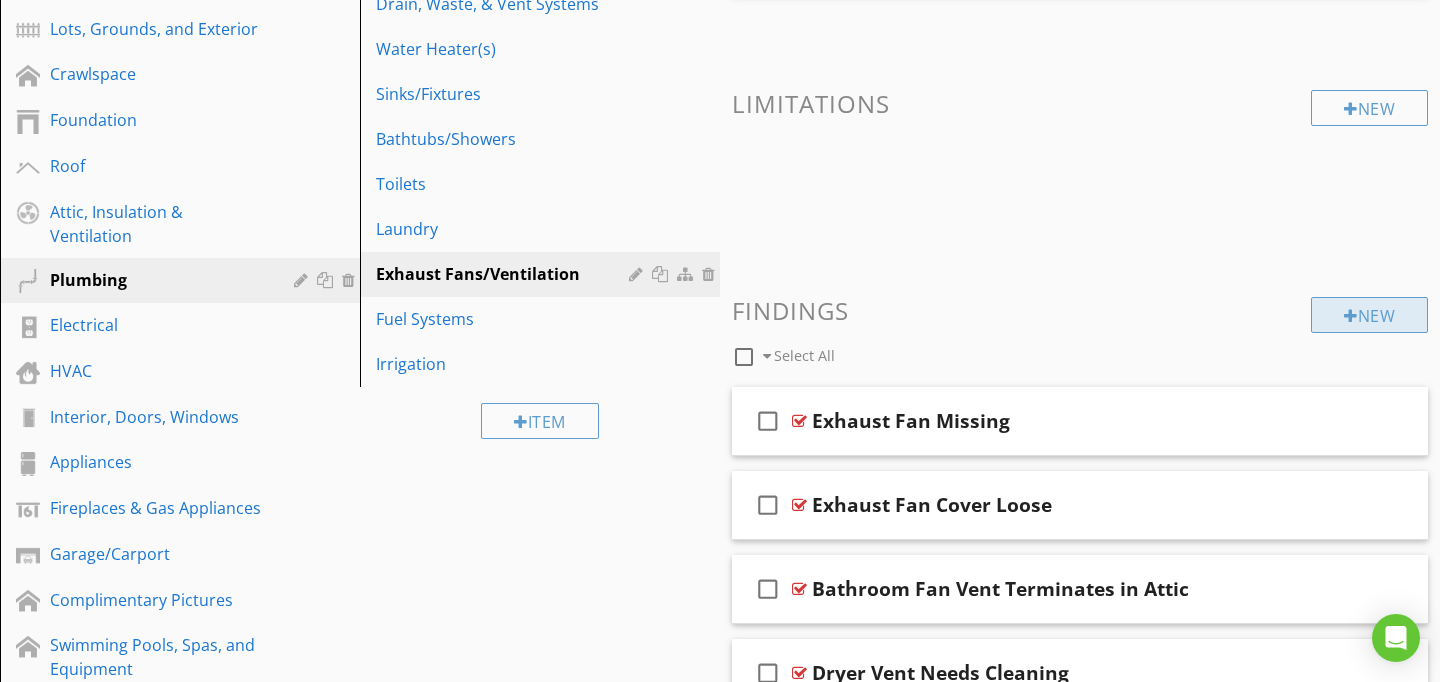 click on "New" at bounding box center (1369, 315) 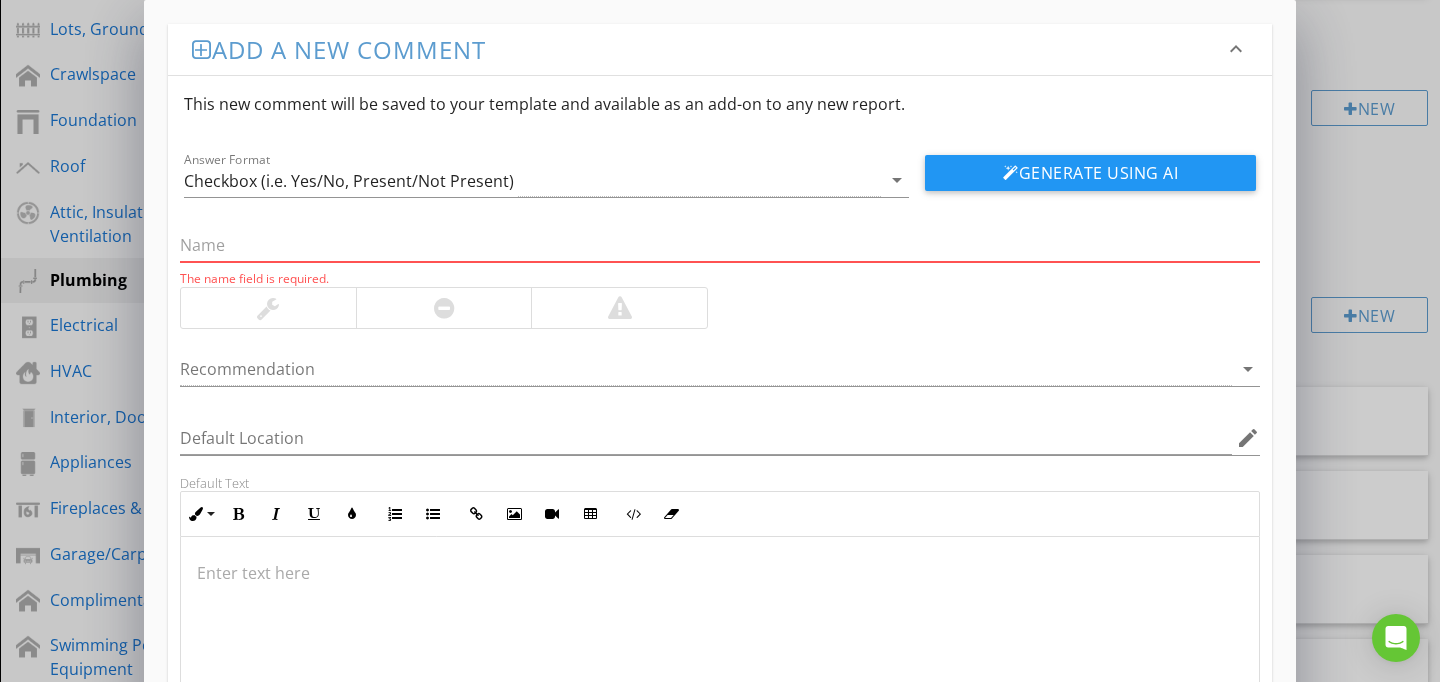 paste on "Central Old Building System" 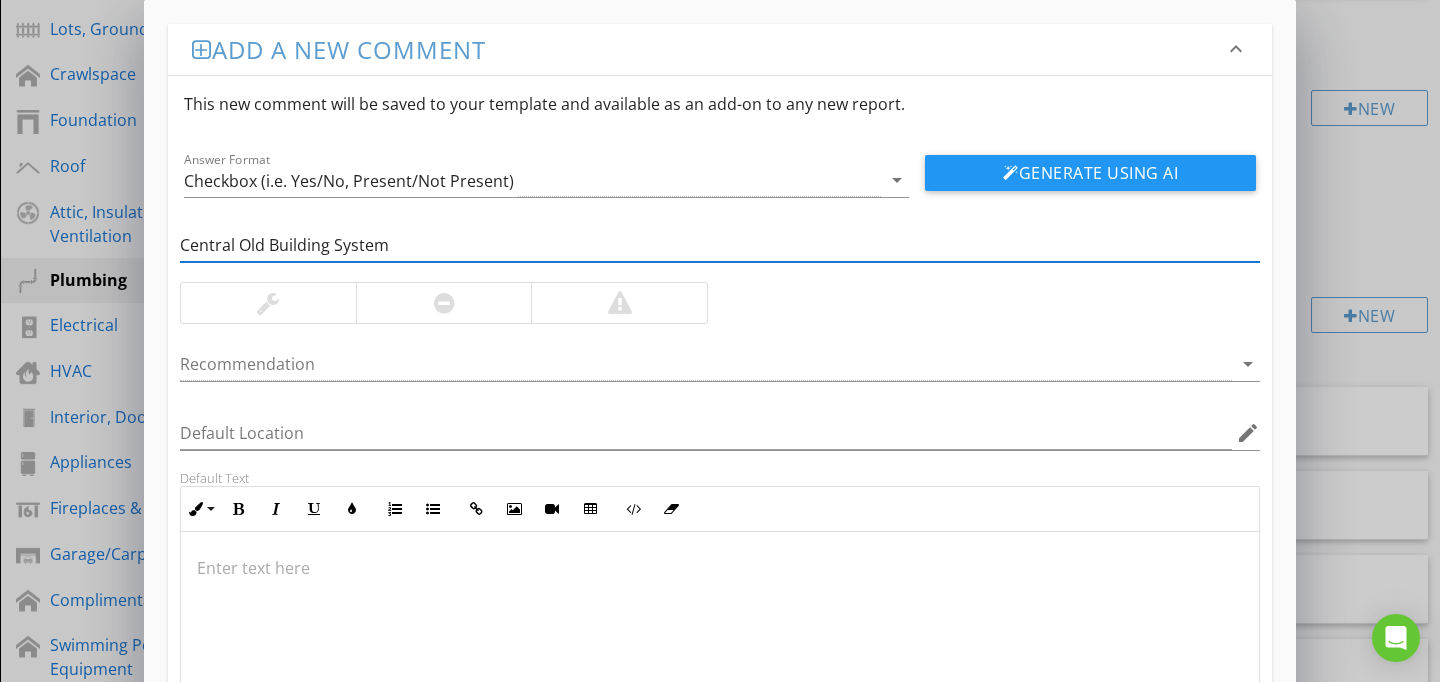 type on "Central Old Building System" 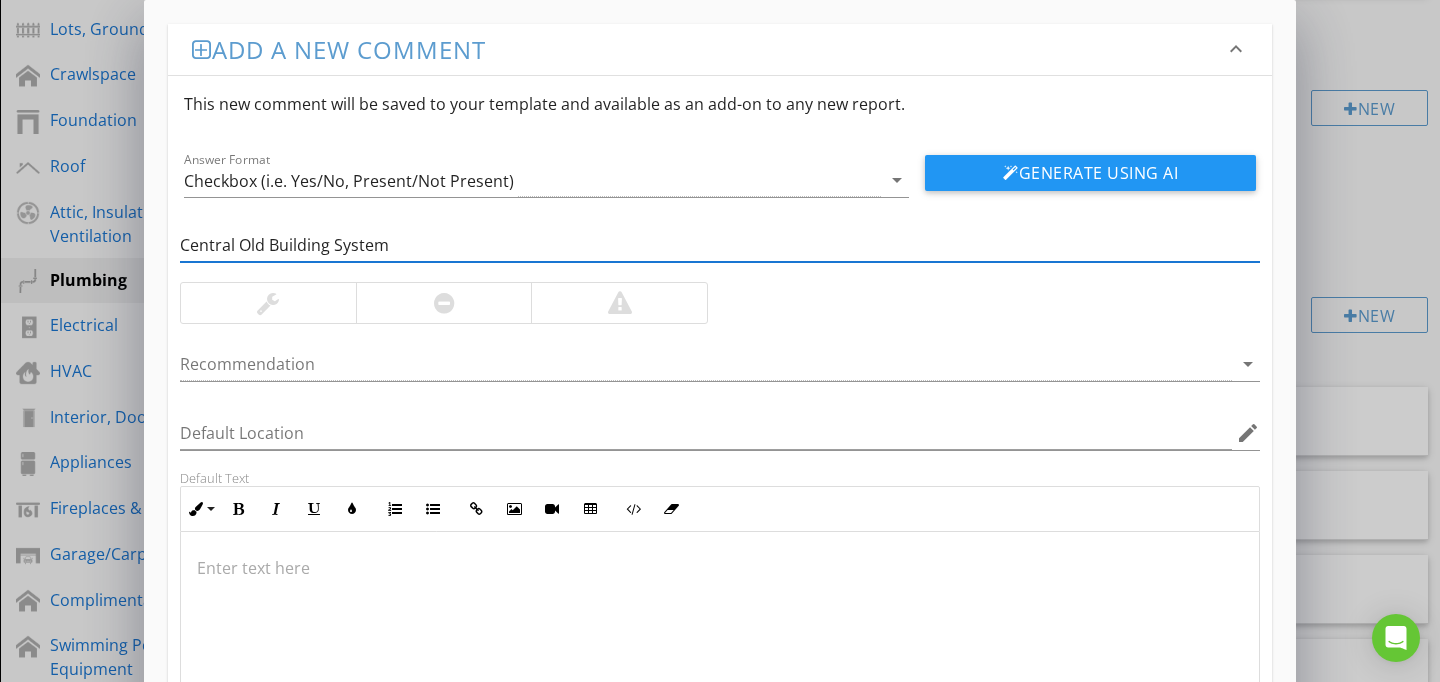 click at bounding box center [720, 632] 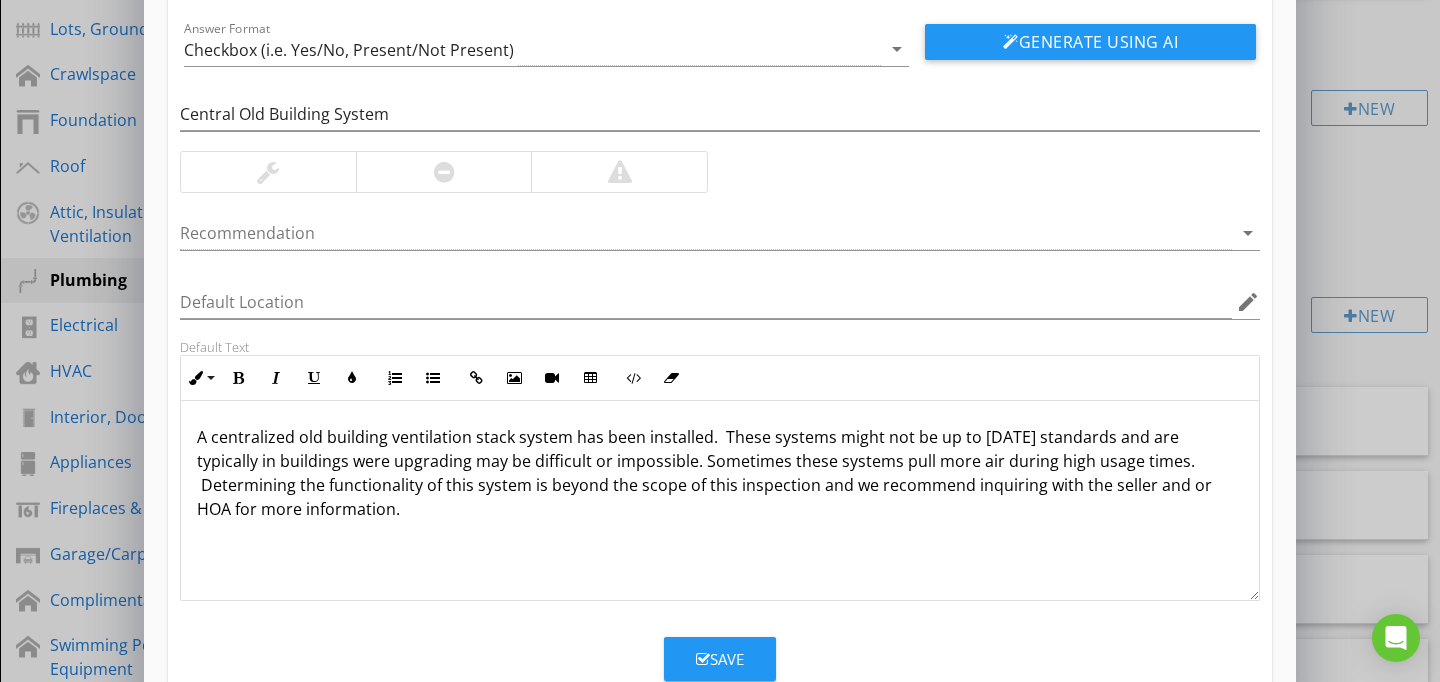 scroll, scrollTop: 186, scrollLeft: 0, axis: vertical 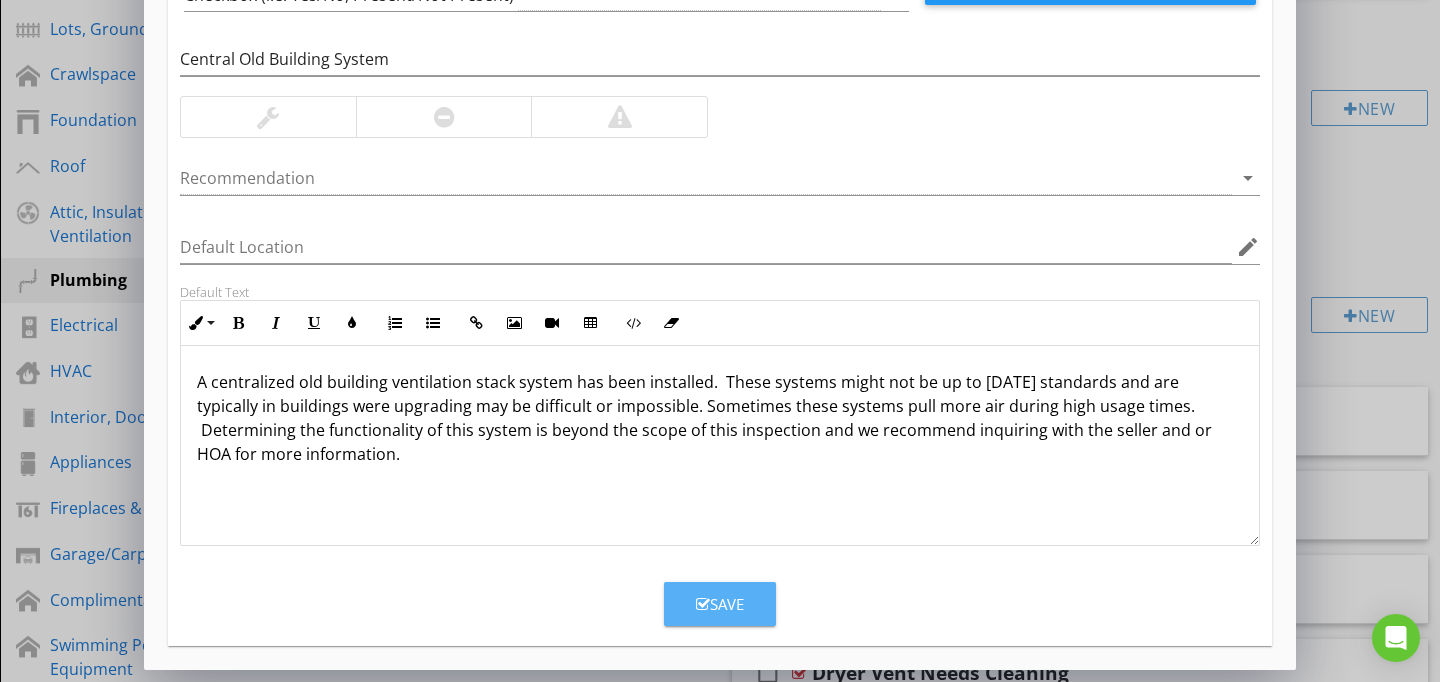 click on "Save" at bounding box center (720, 604) 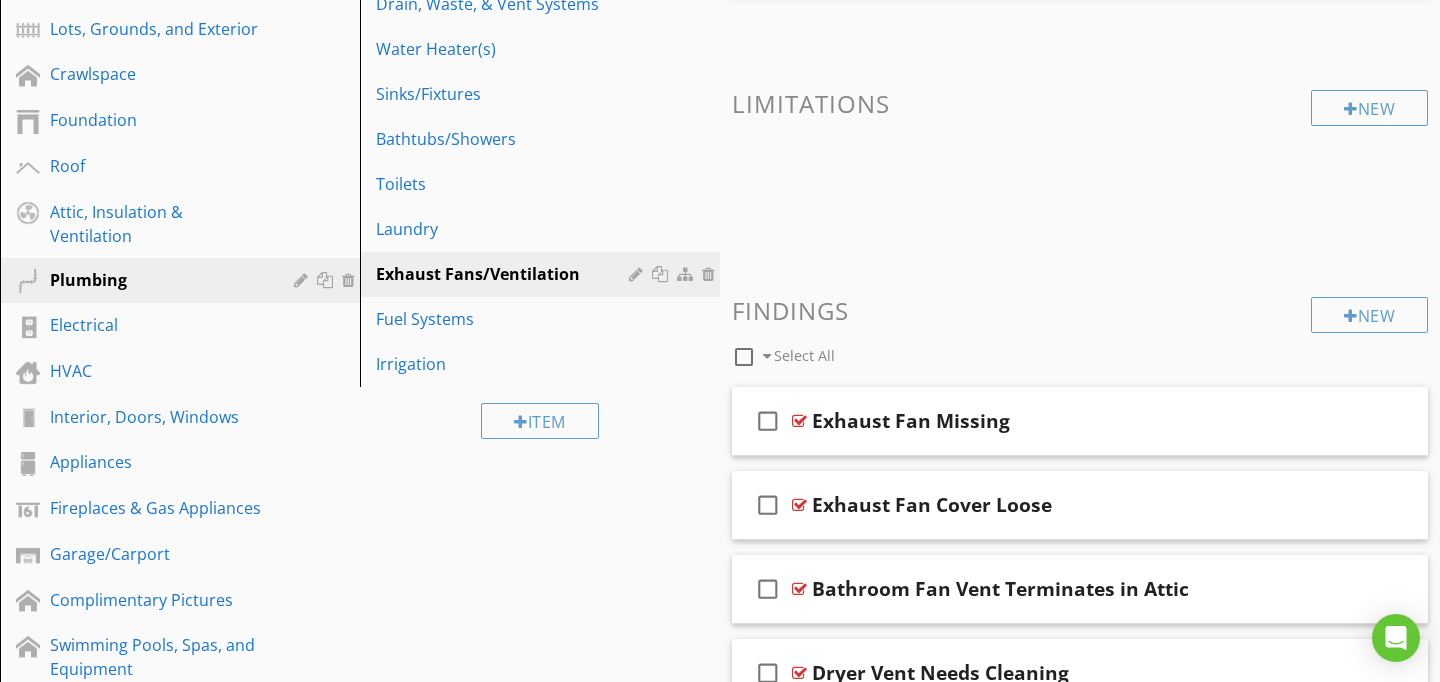 scroll, scrollTop: 89, scrollLeft: 0, axis: vertical 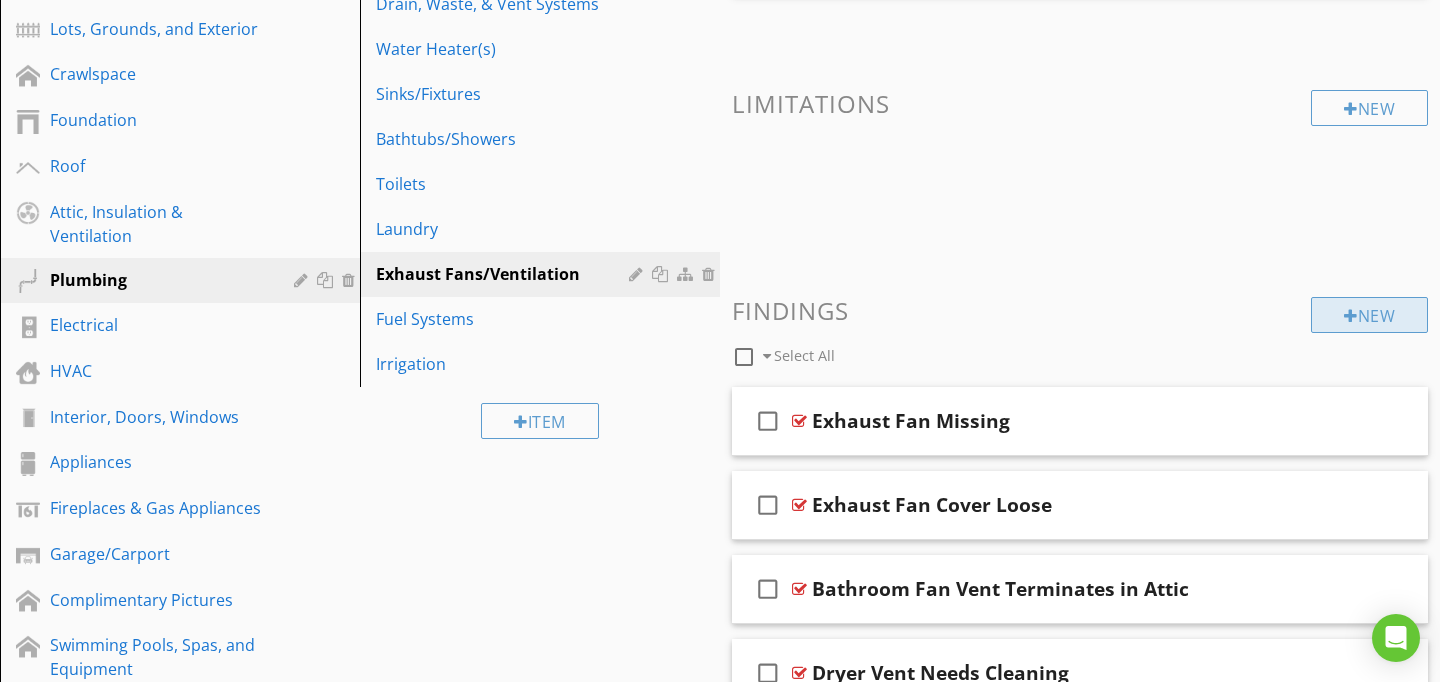 click on "New" at bounding box center (1369, 315) 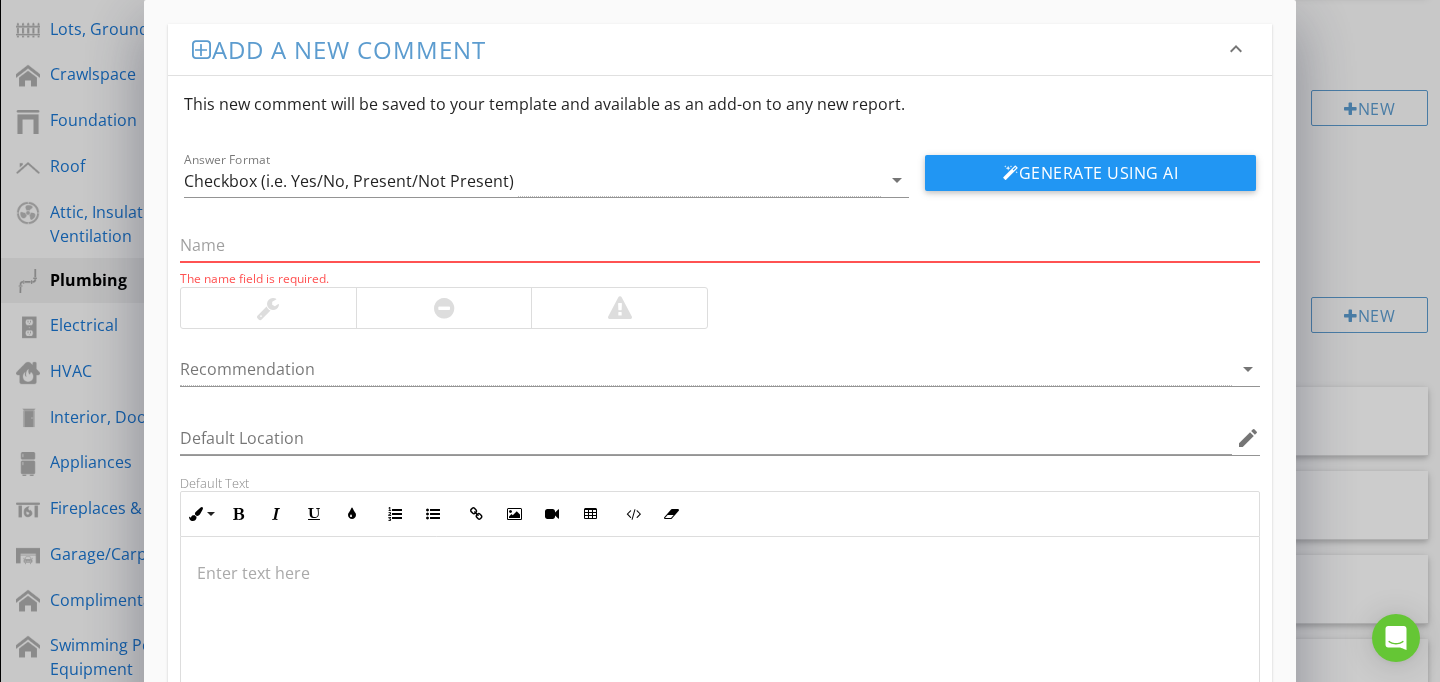 paste on "Not Vented To Exterior" 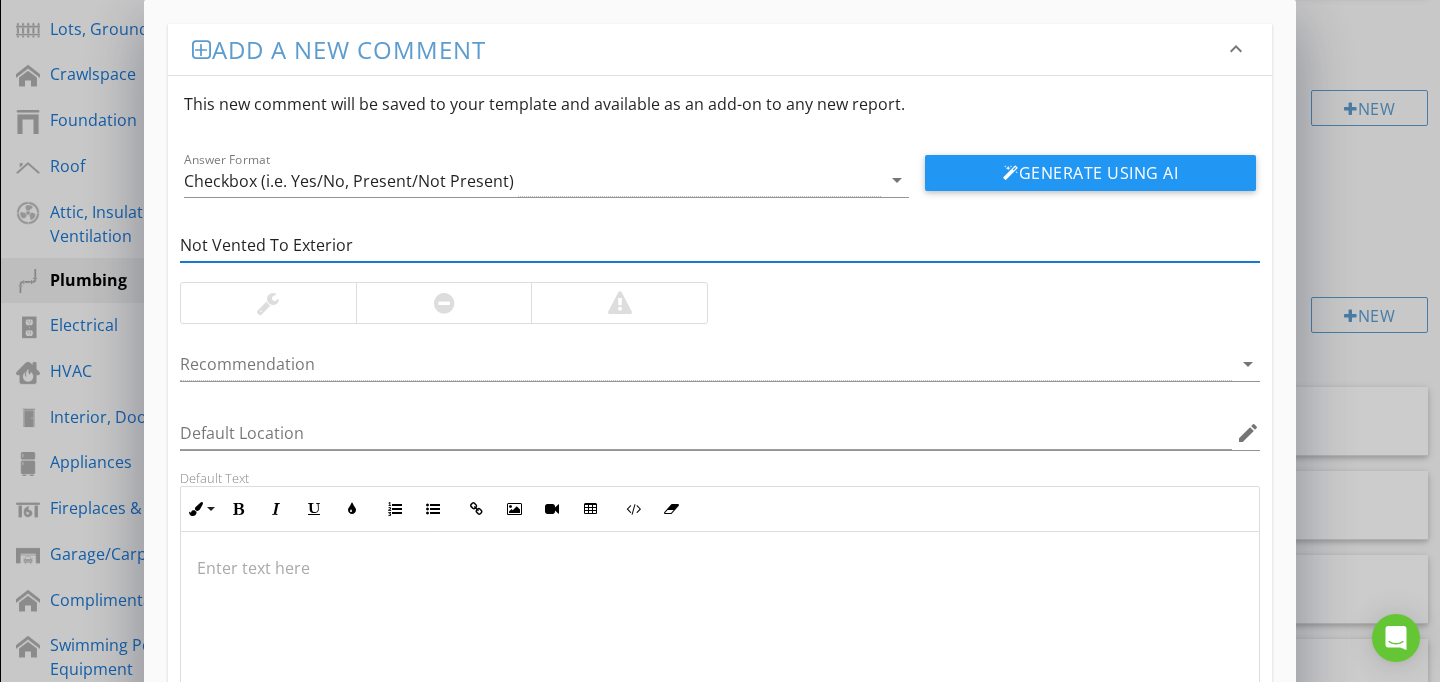 type on "Not Vented To Exterior" 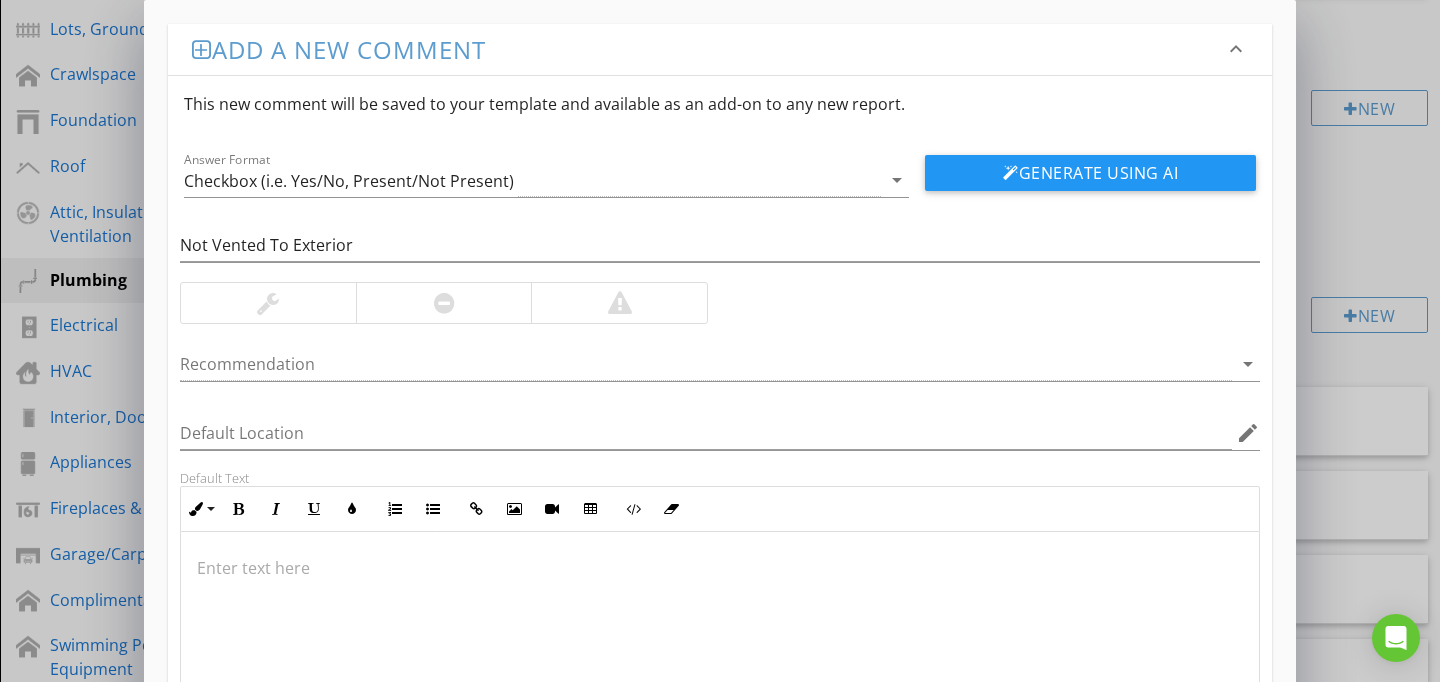 type on "<p>One or more powered vent fan did not terminate at the exterior of the property. A qualified licensed contractor is recommended to evaluate and estimate repairs. </p>" 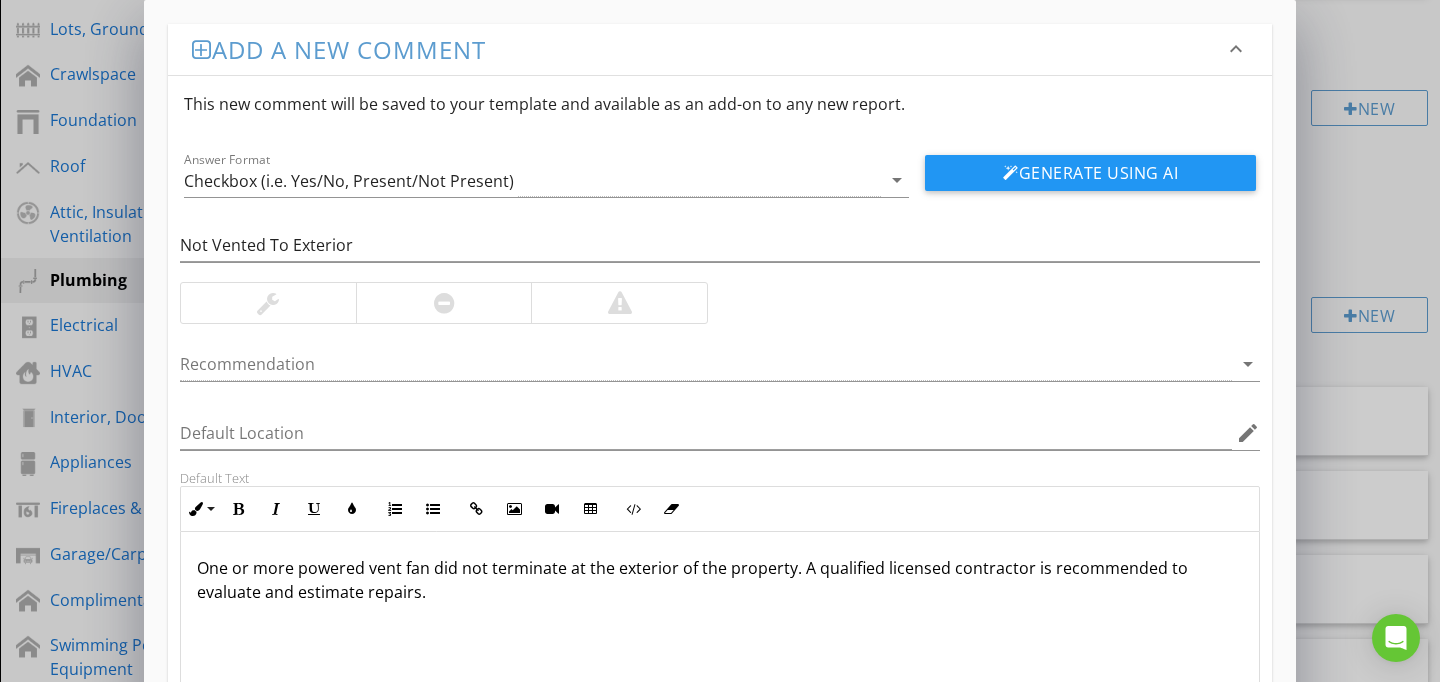 scroll, scrollTop: 186, scrollLeft: 0, axis: vertical 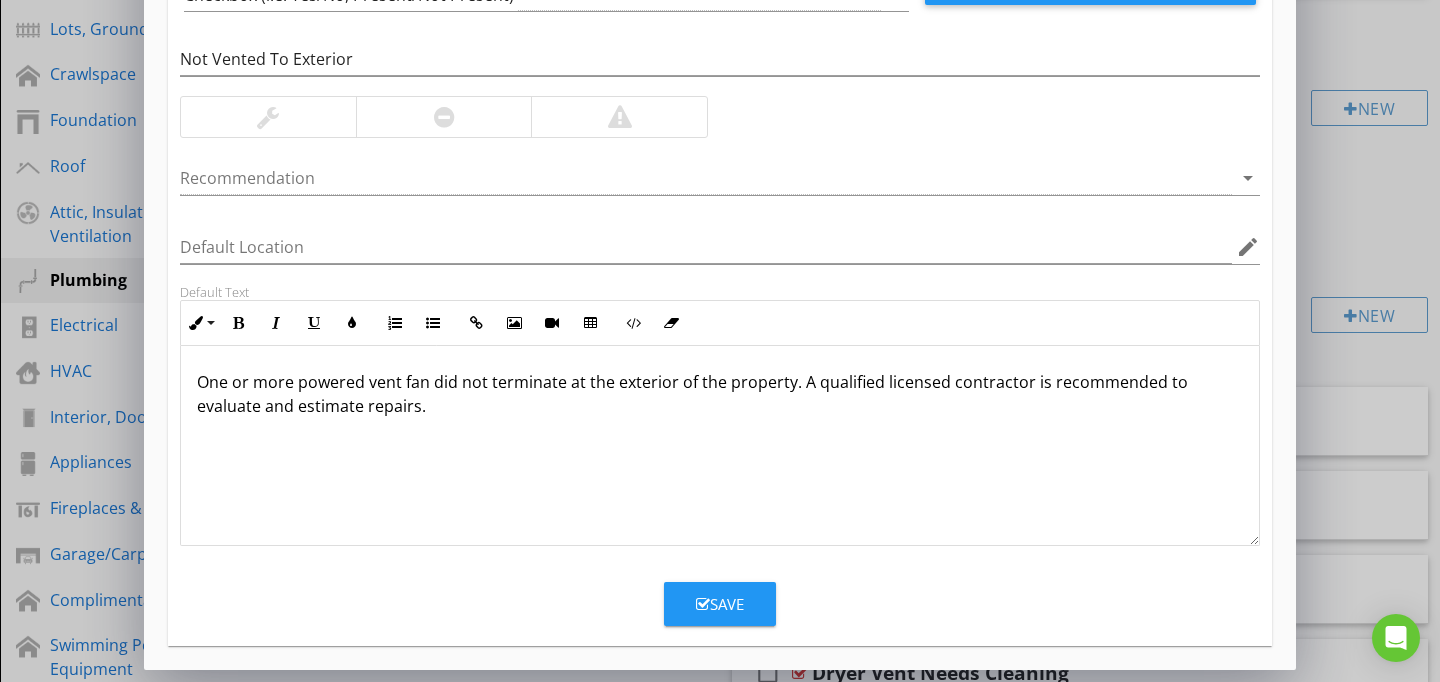 click on "Save" at bounding box center [720, 604] 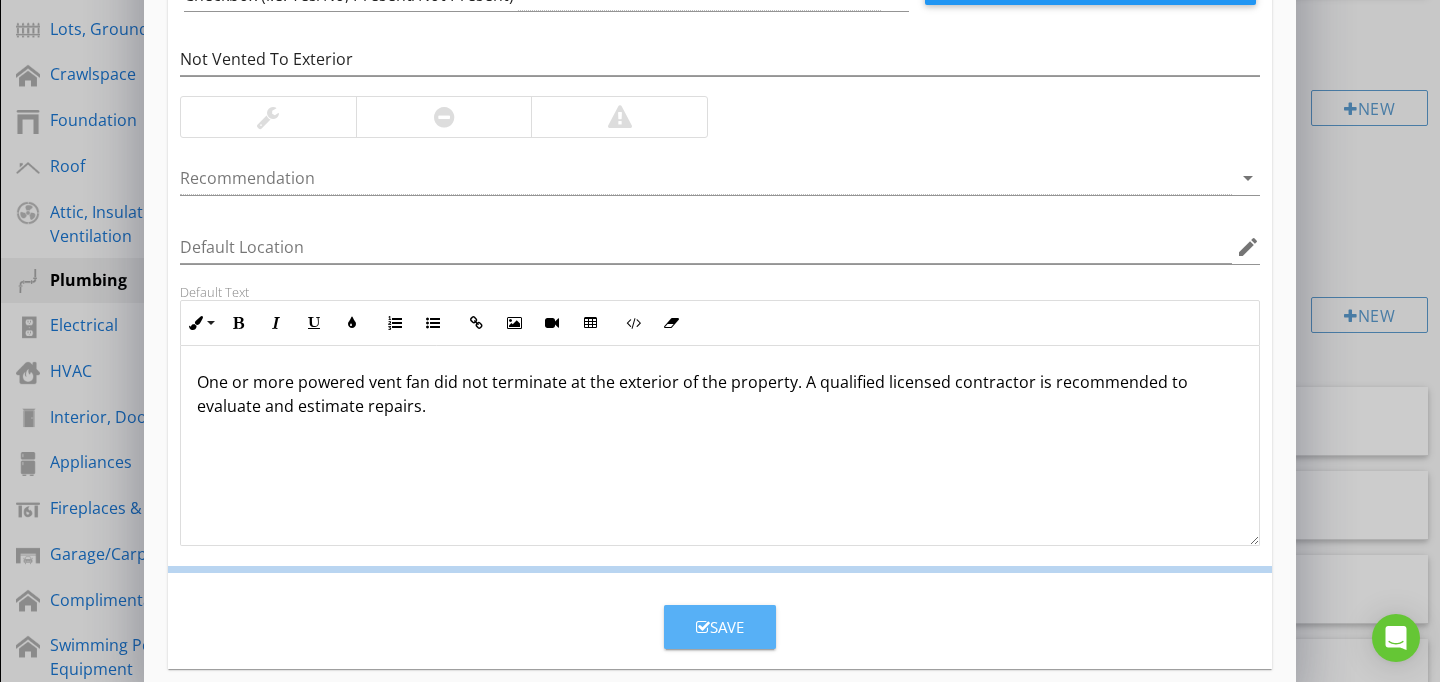 scroll, scrollTop: 89, scrollLeft: 0, axis: vertical 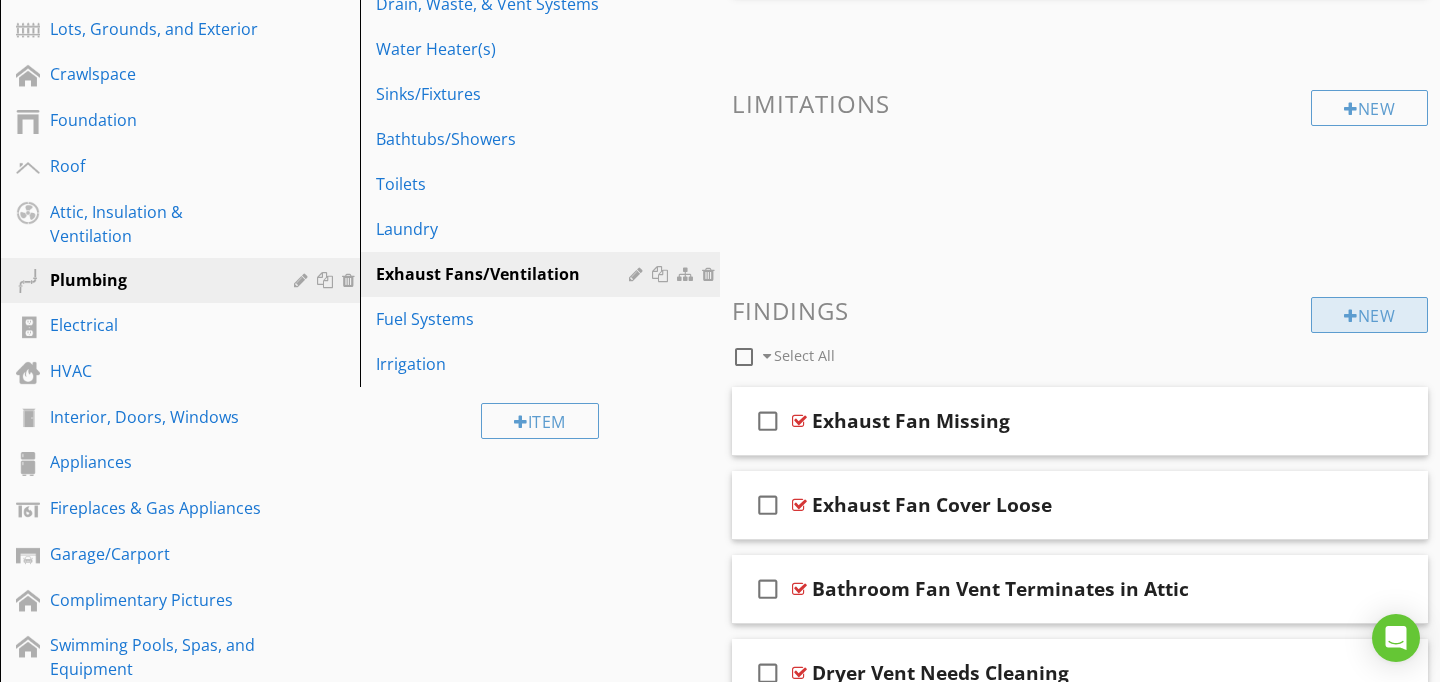 click on "New" at bounding box center (1369, 315) 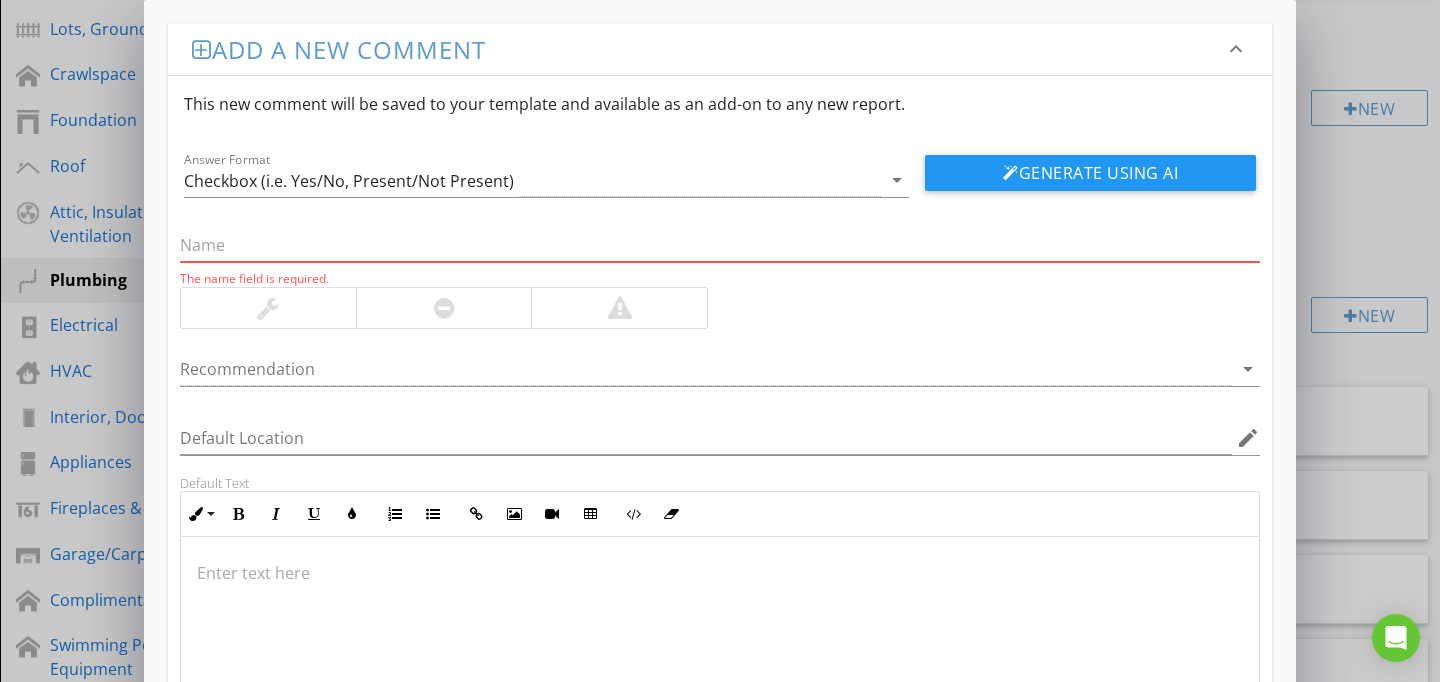 paste on "Unable To Locate Switch" 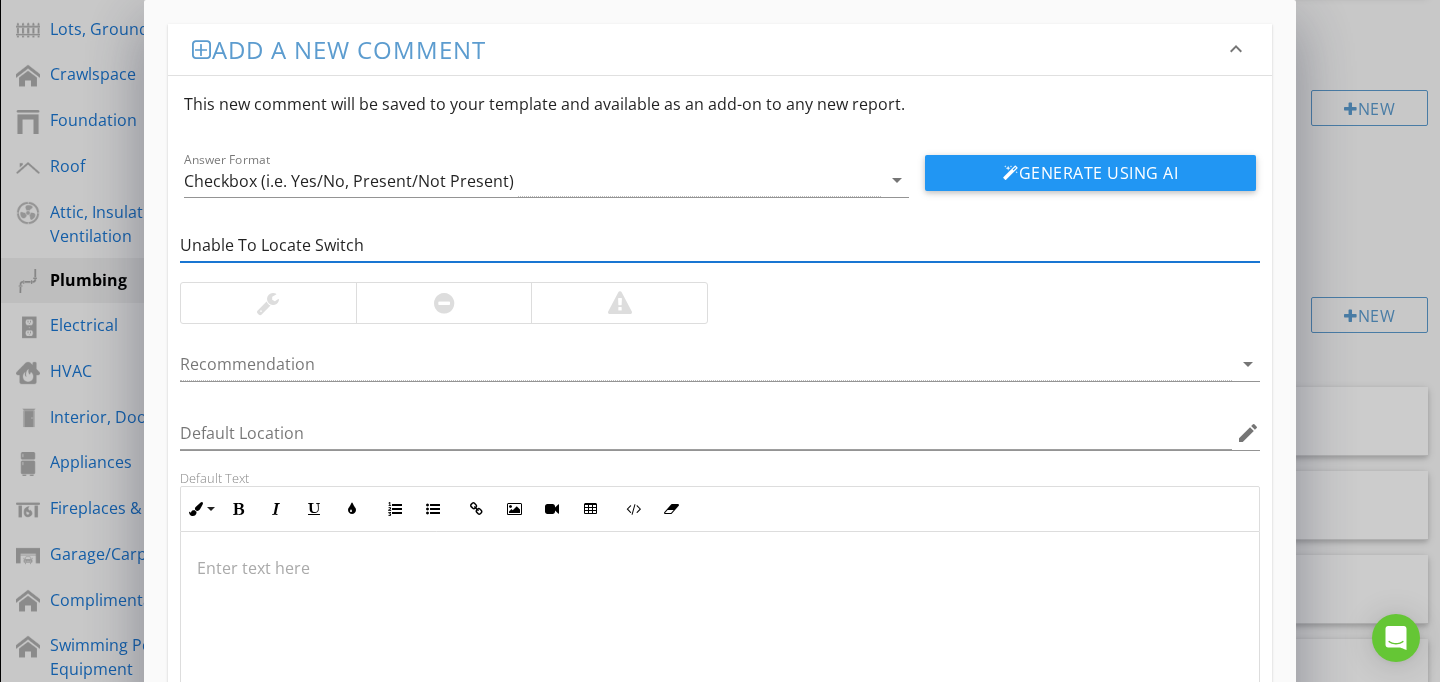 type on "Unable To Locate Switch" 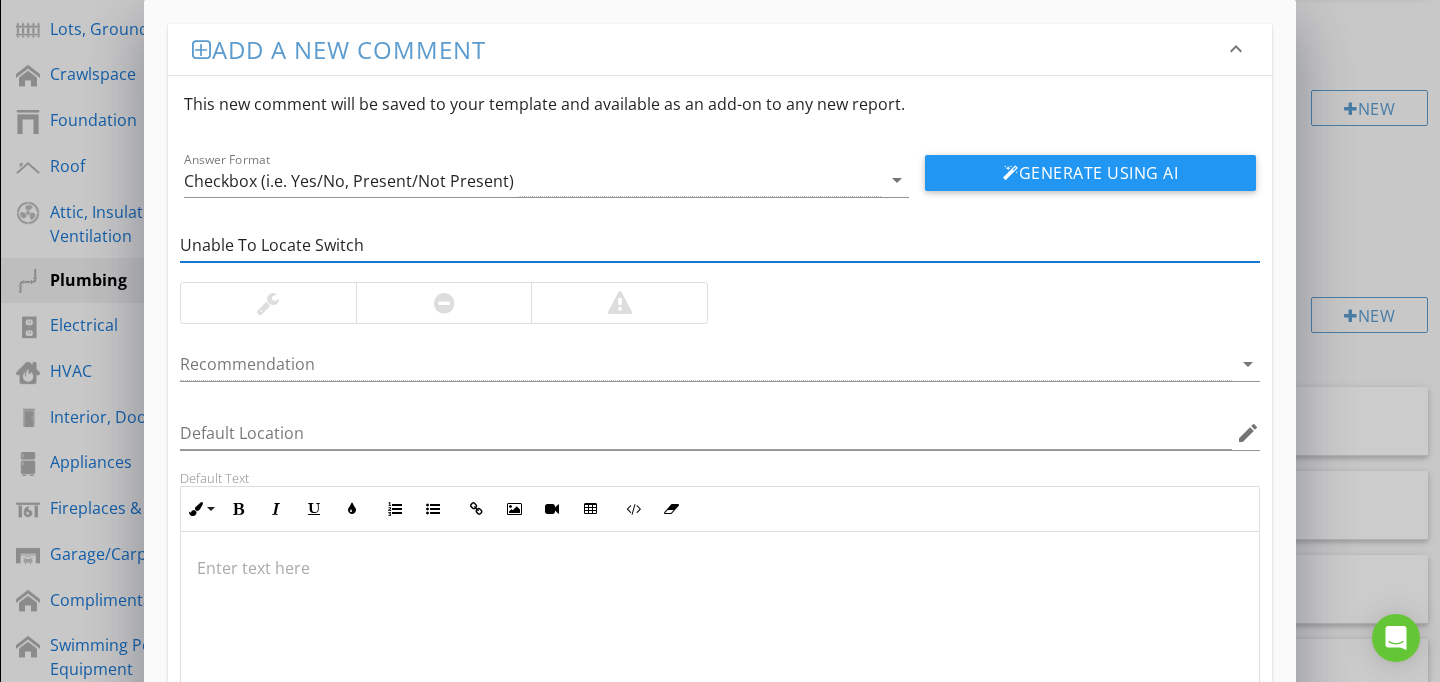 click at bounding box center (720, 632) 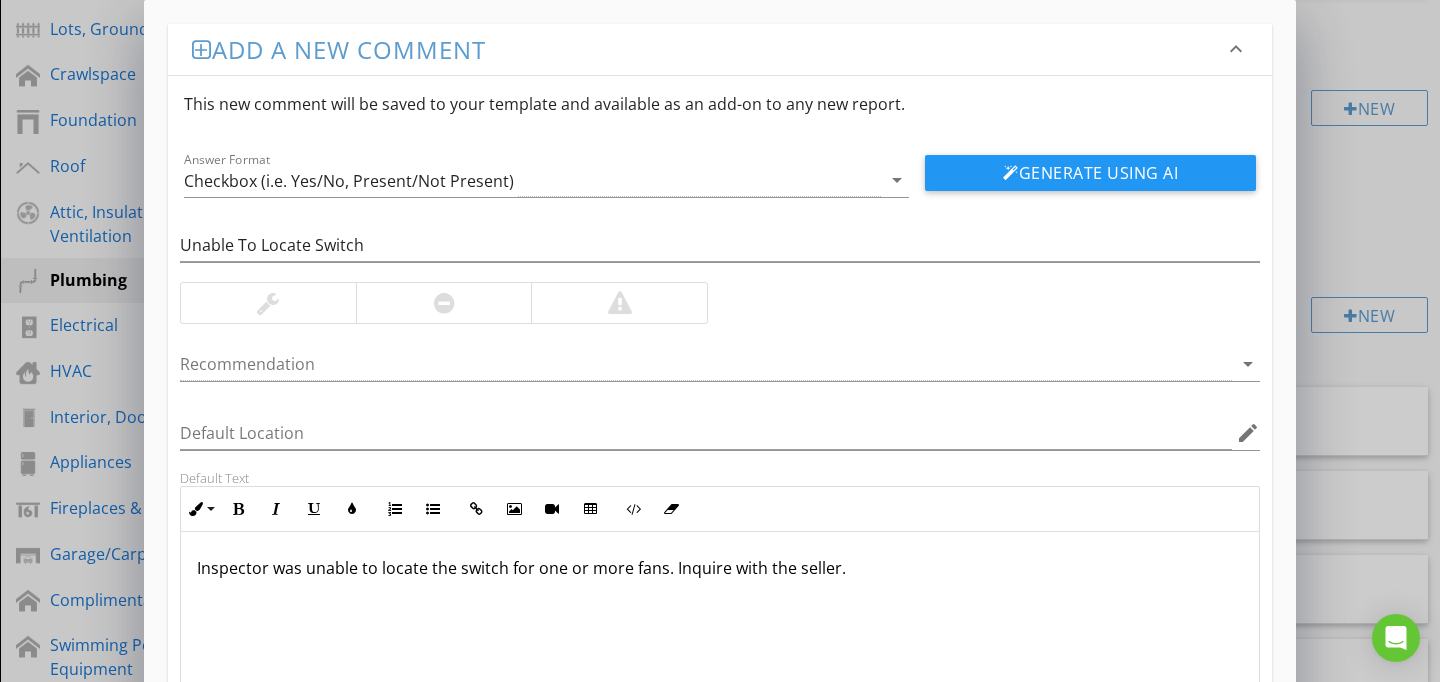 scroll, scrollTop: 1, scrollLeft: 0, axis: vertical 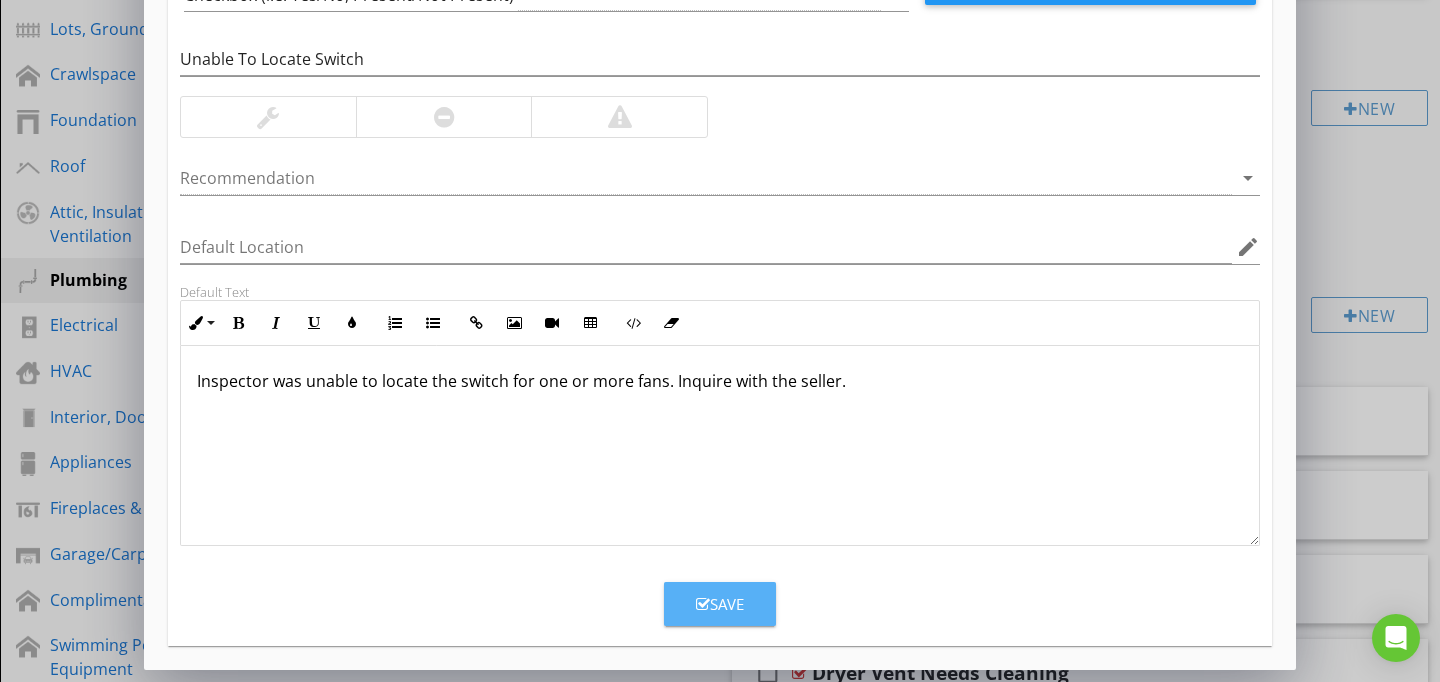click on "Save" at bounding box center (720, 604) 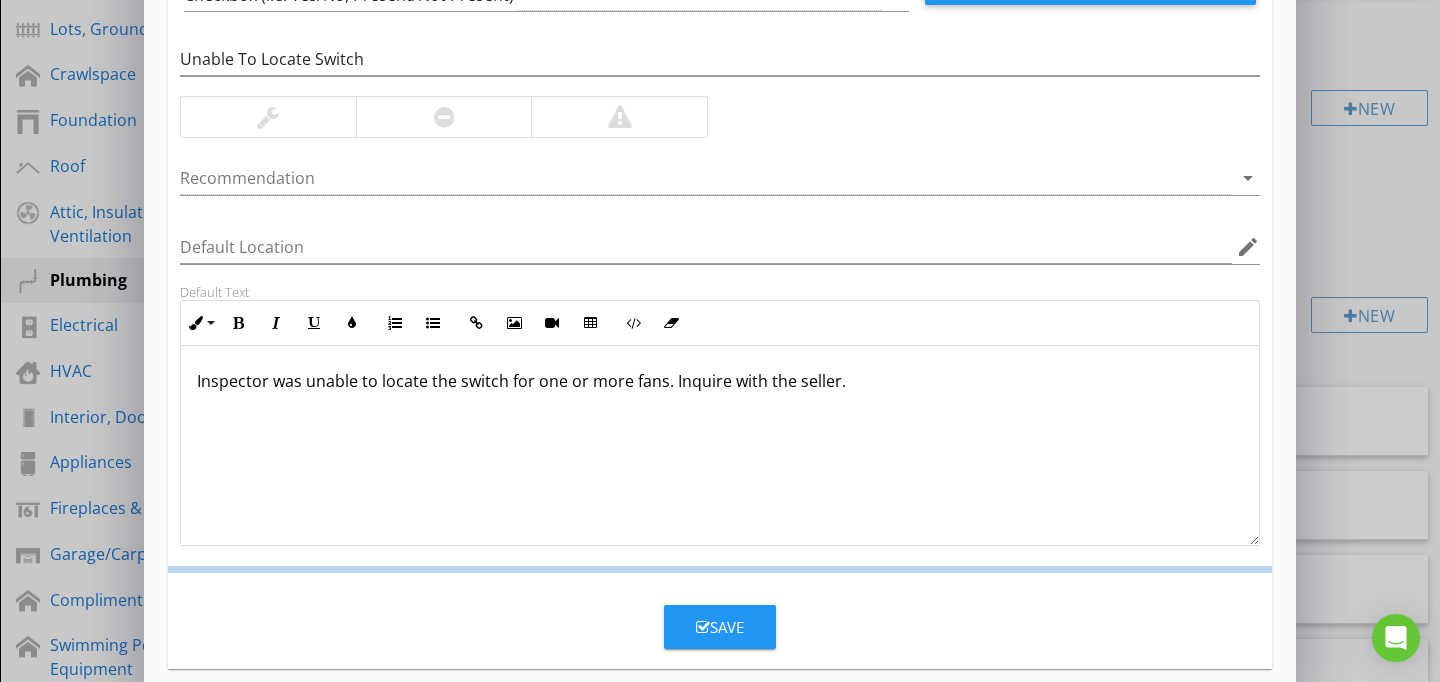 scroll, scrollTop: 89, scrollLeft: 0, axis: vertical 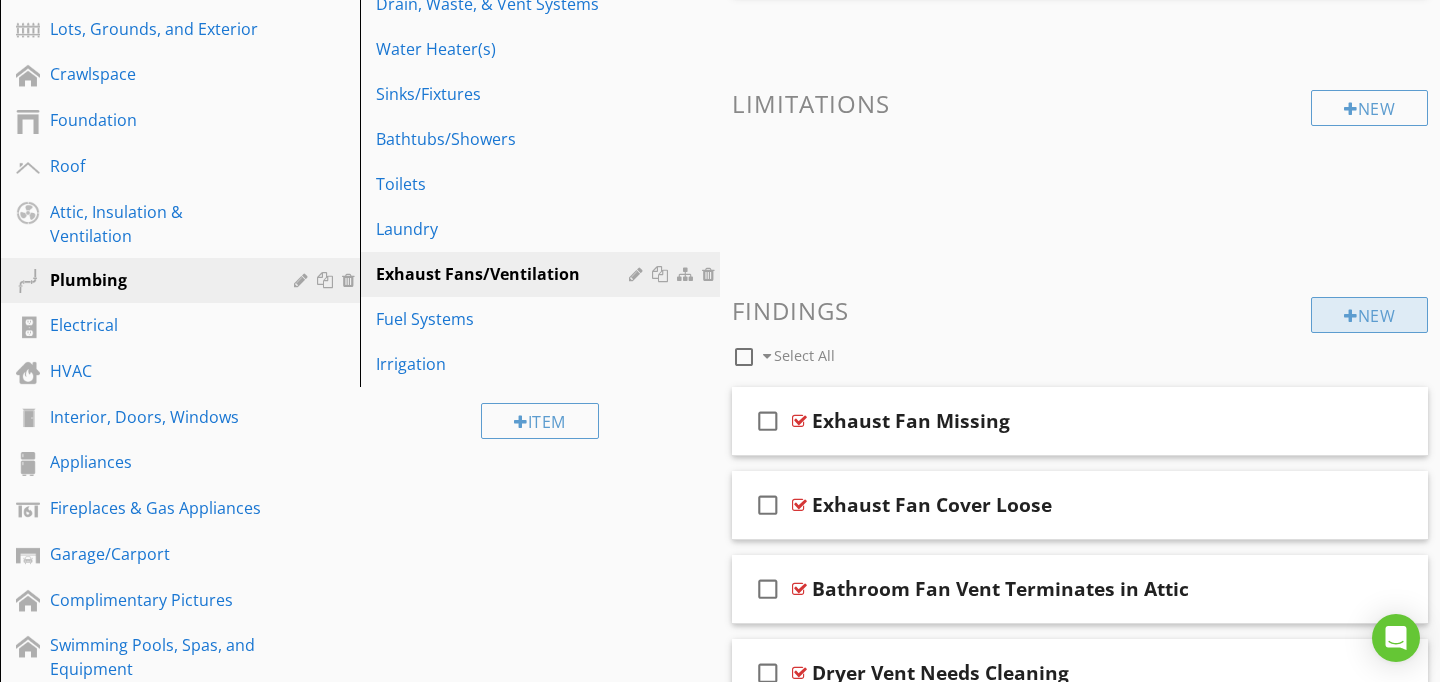 click on "New" at bounding box center [1369, 315] 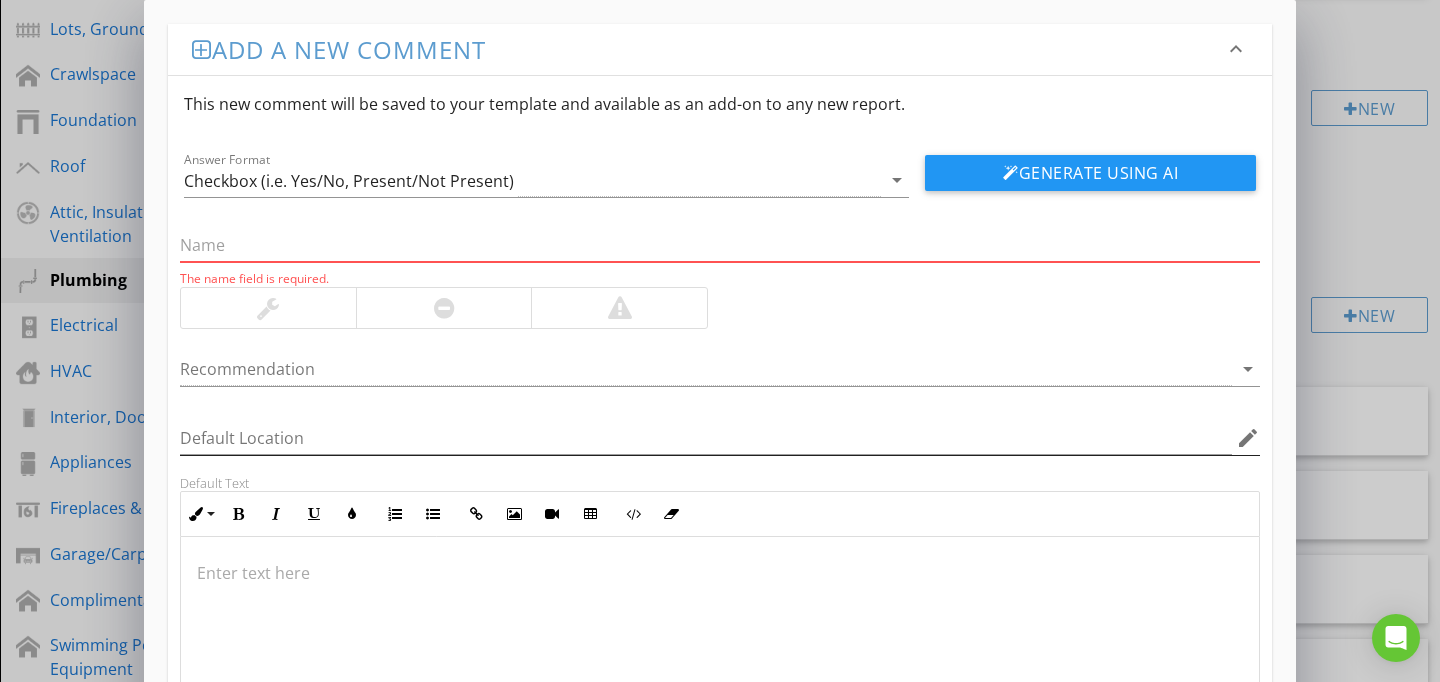 paste on "Damaged Vent(s) Noted" 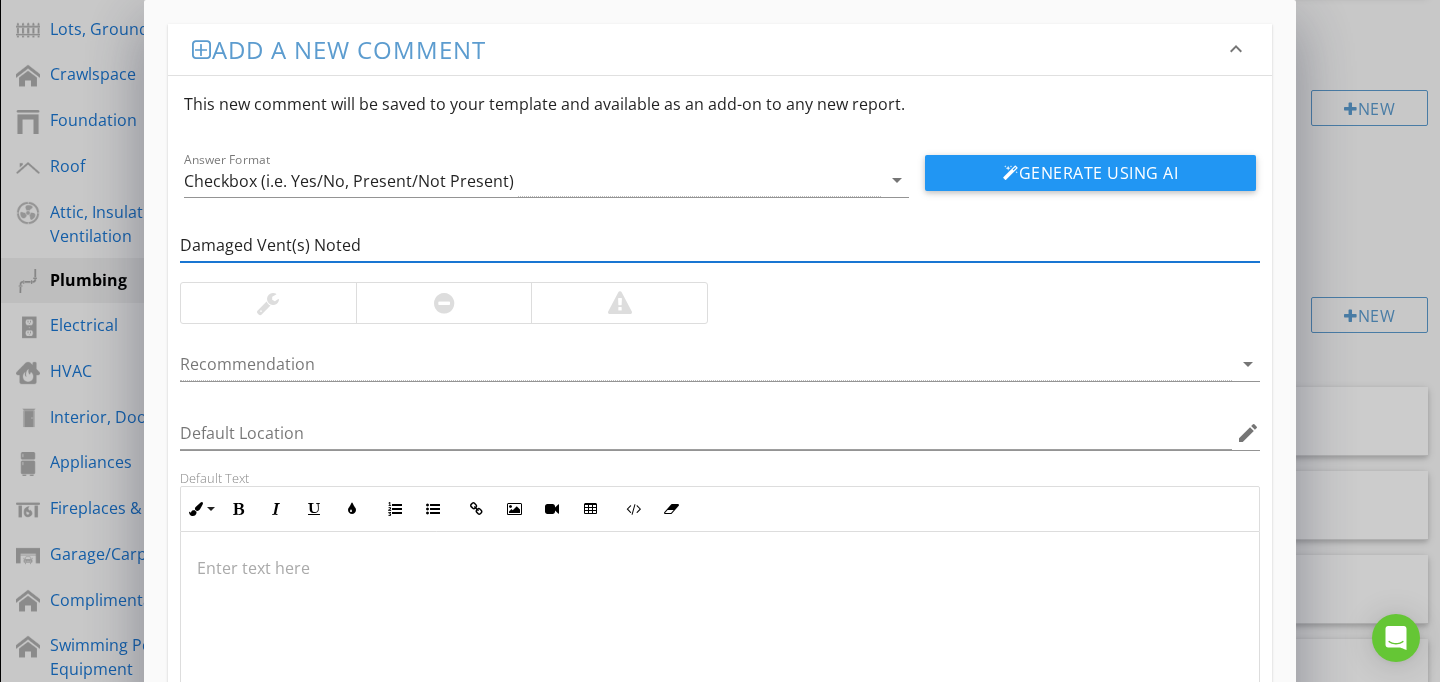 type on "Damaged Vent(s) Noted" 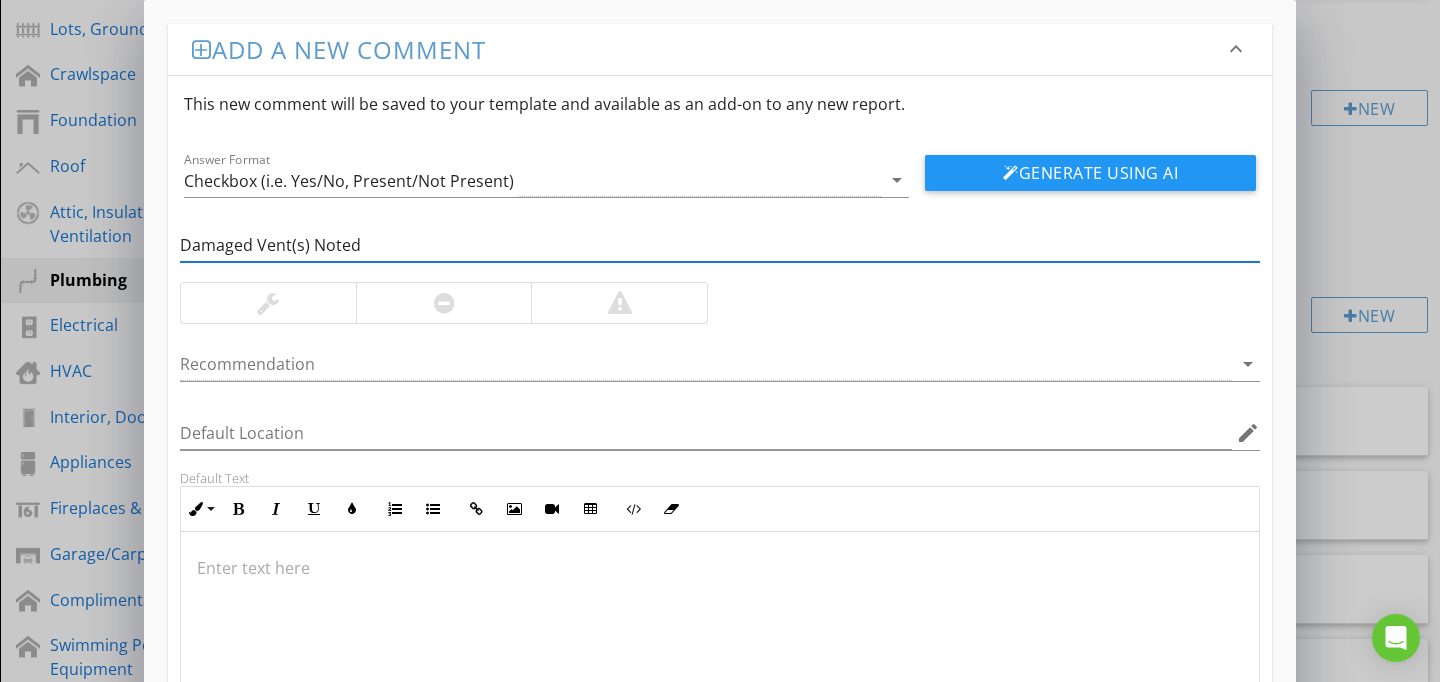 click at bounding box center [720, 632] 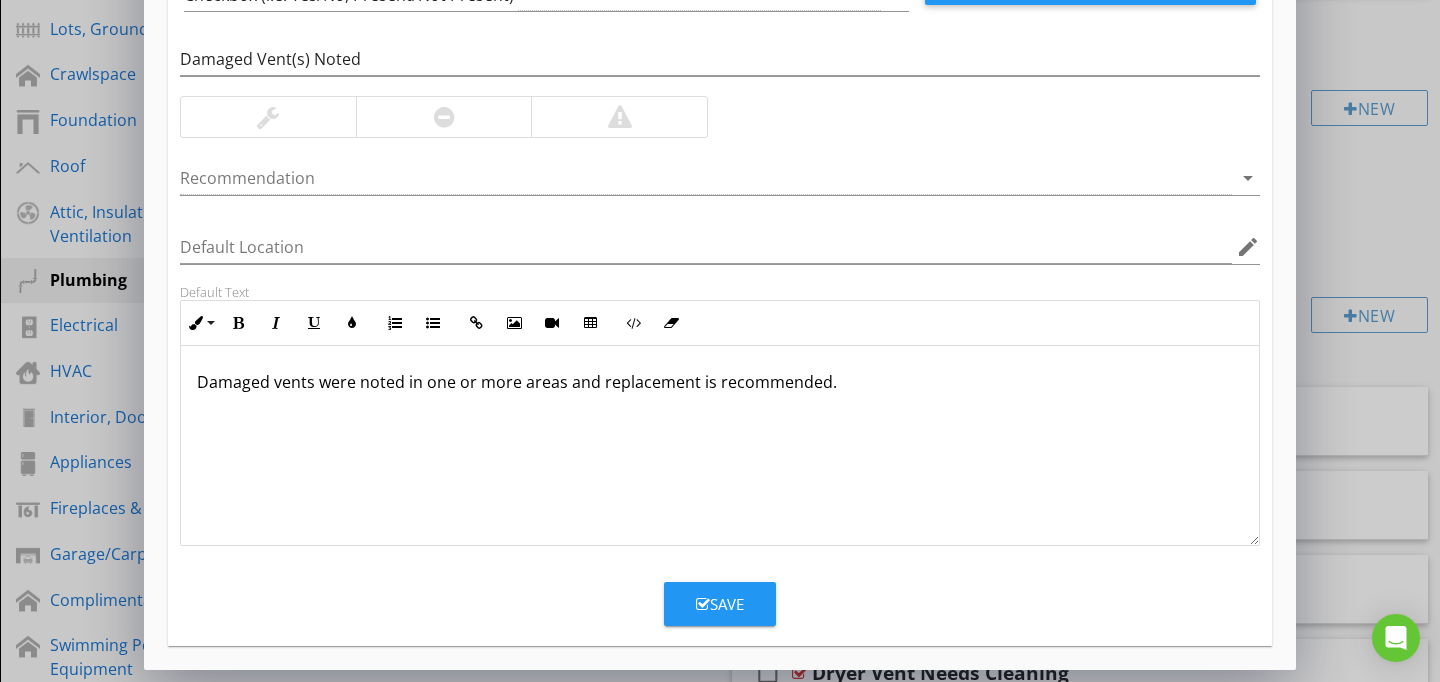 click on "Save" at bounding box center (720, 604) 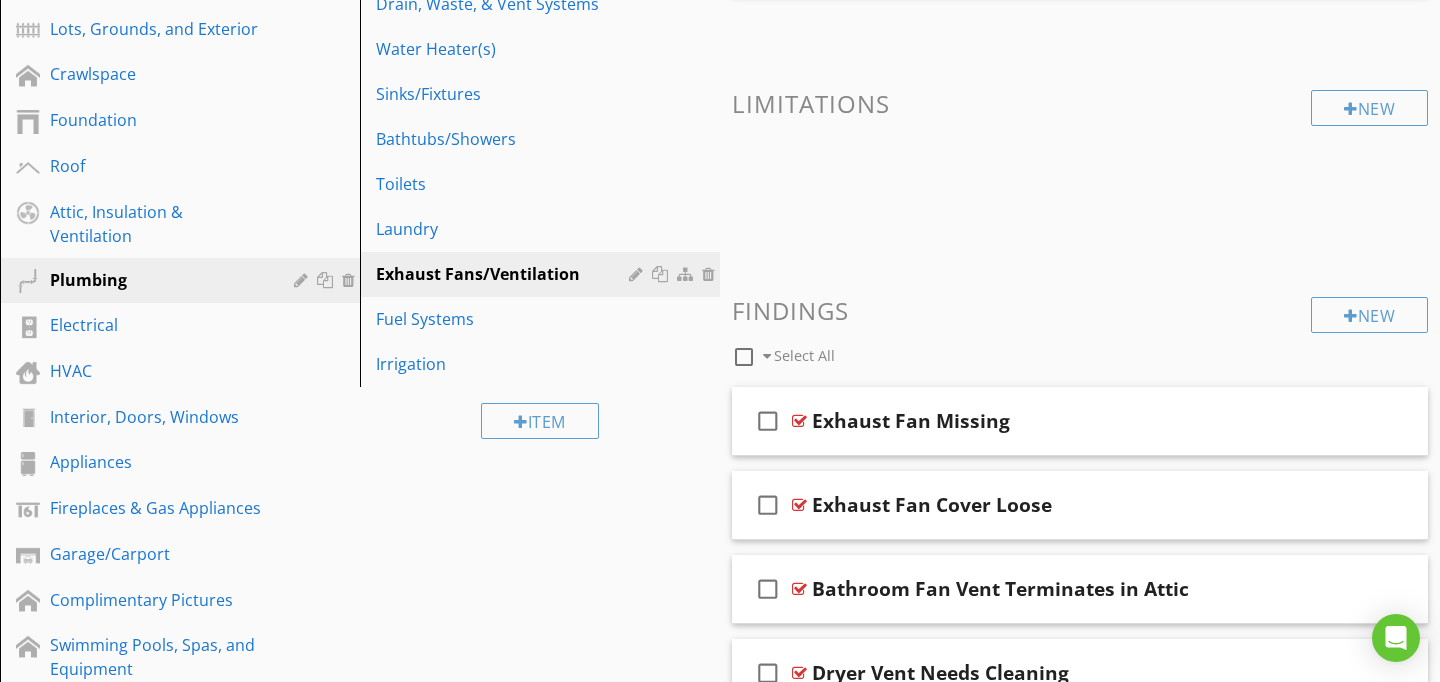 scroll, scrollTop: 89, scrollLeft: 0, axis: vertical 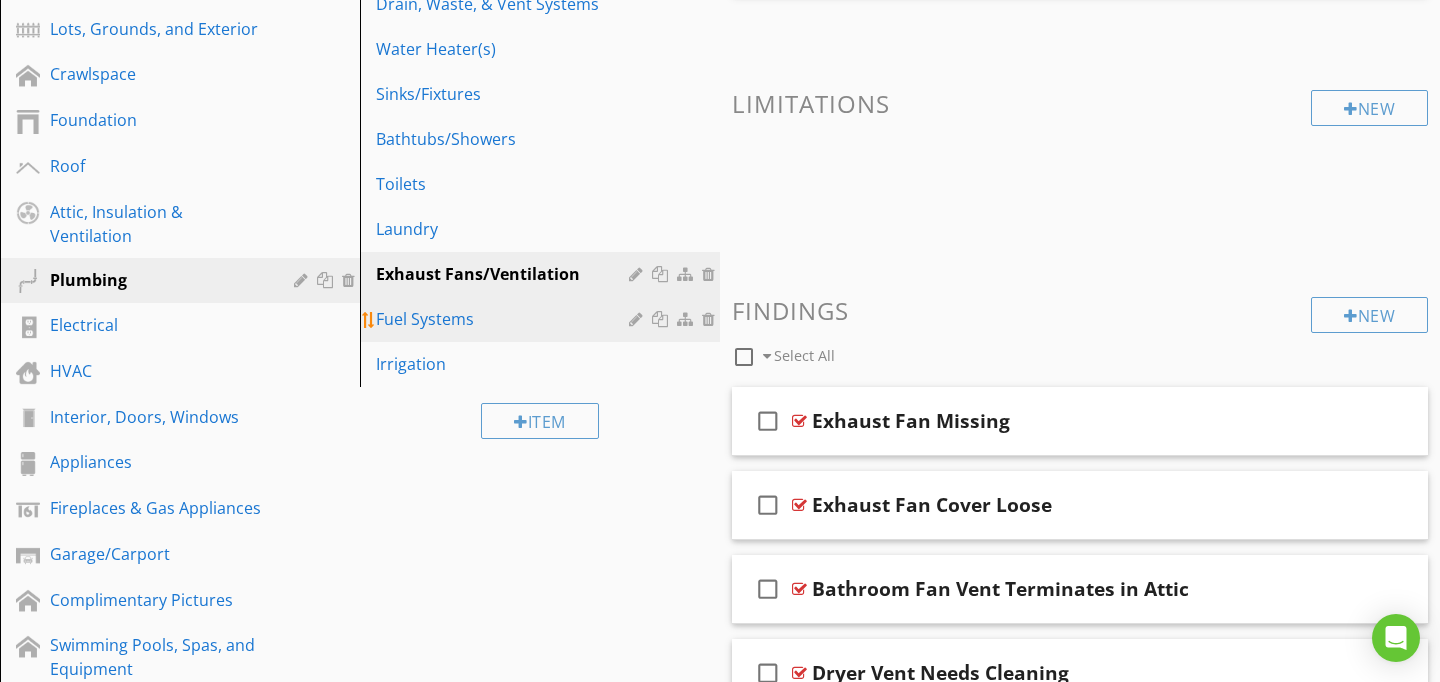 click on "Fuel Systems" at bounding box center [505, 319] 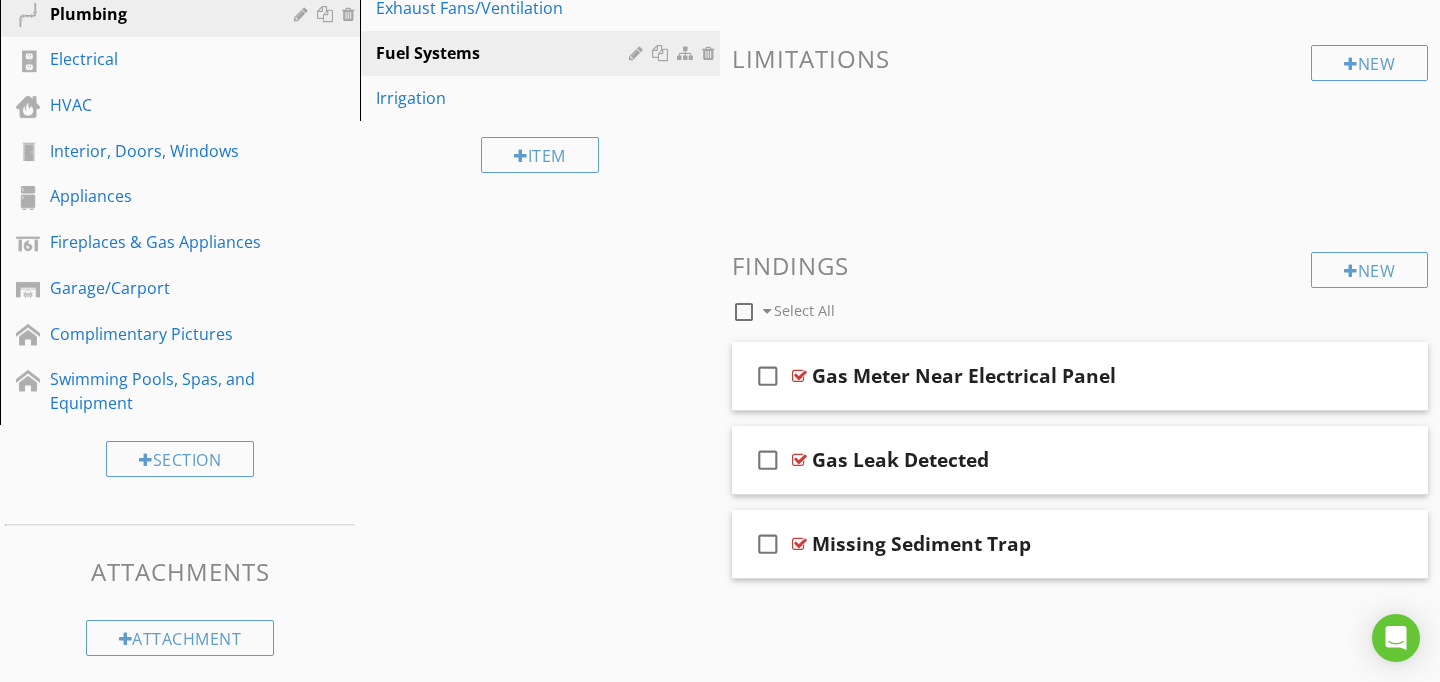 scroll, scrollTop: 689, scrollLeft: 0, axis: vertical 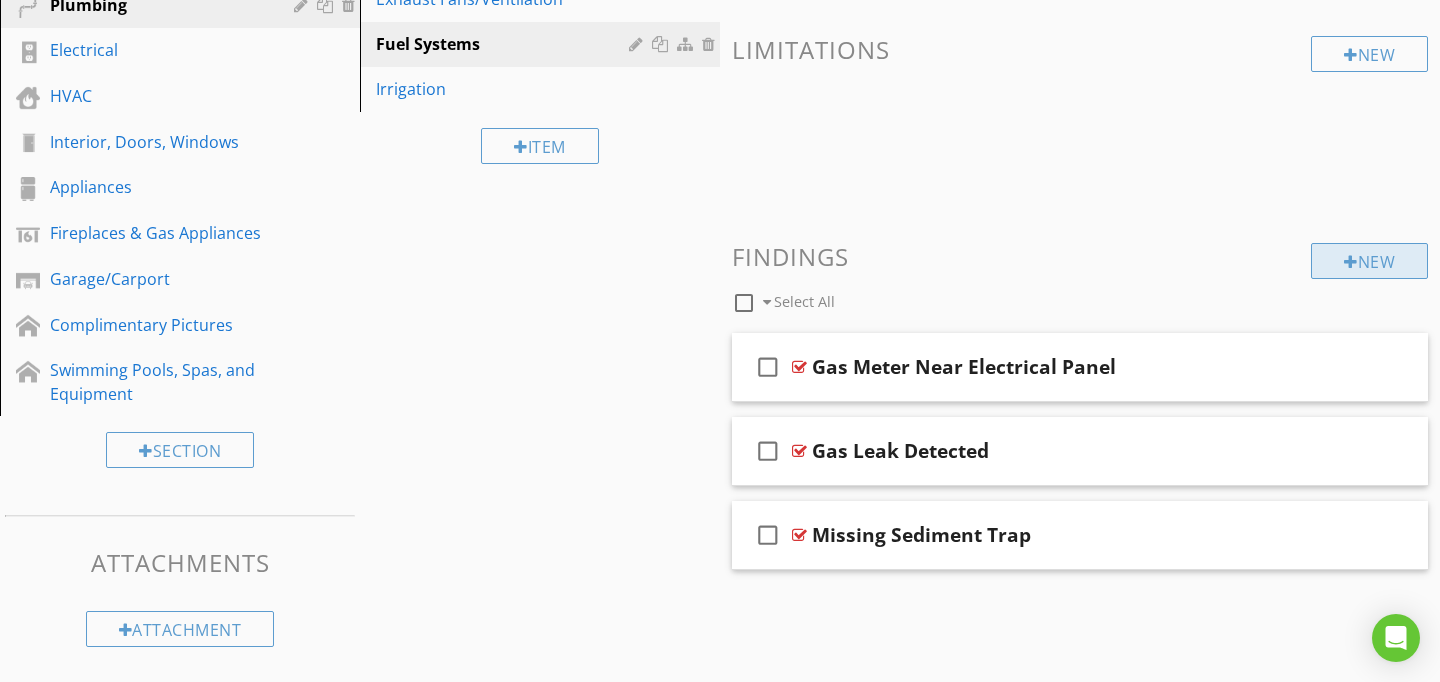 click on "New" at bounding box center [1369, 261] 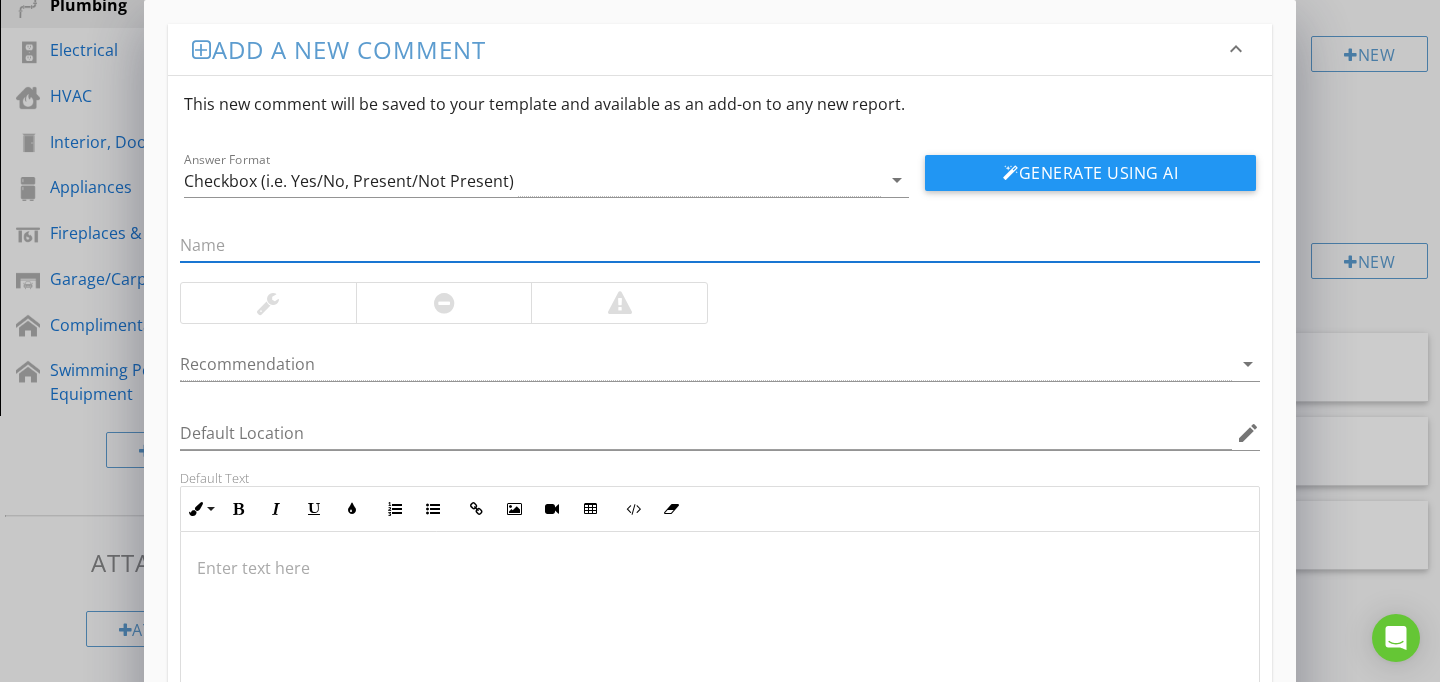 paste on "Sediment Trap Improper" 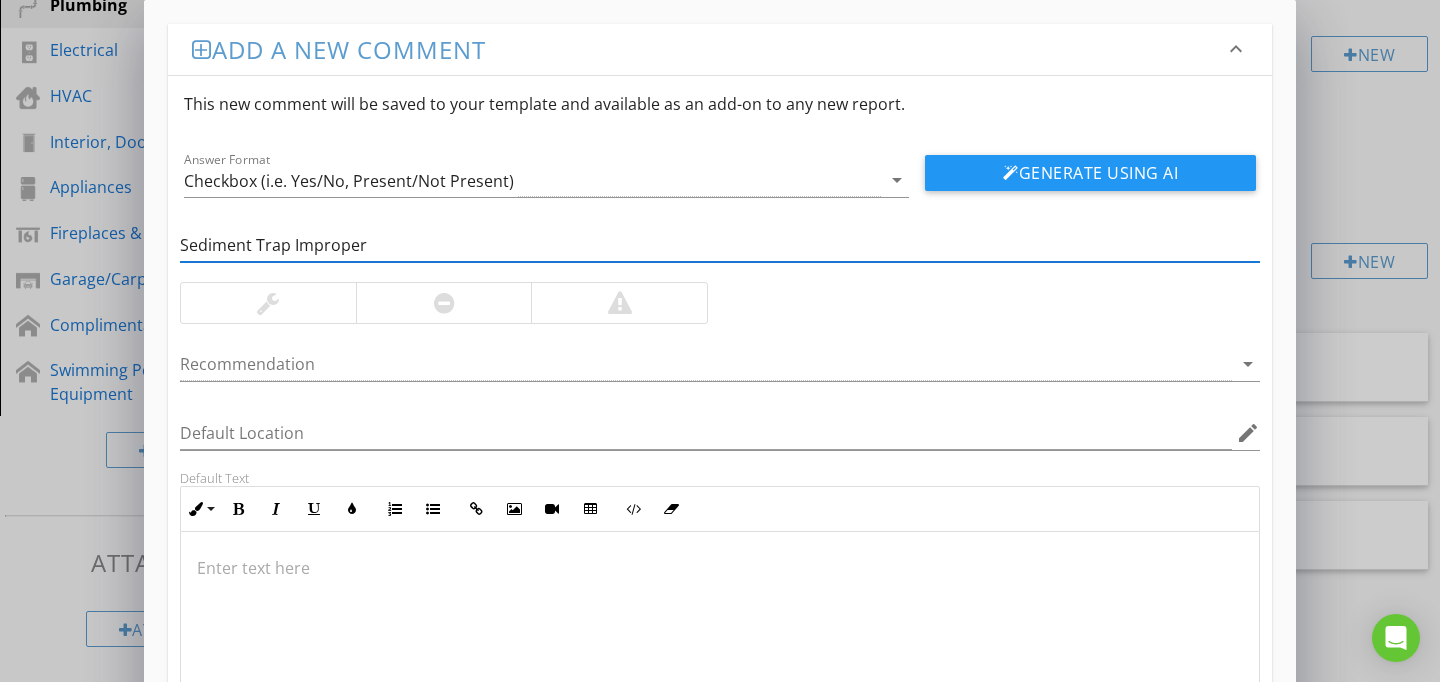 type on "Sediment Trap Improper" 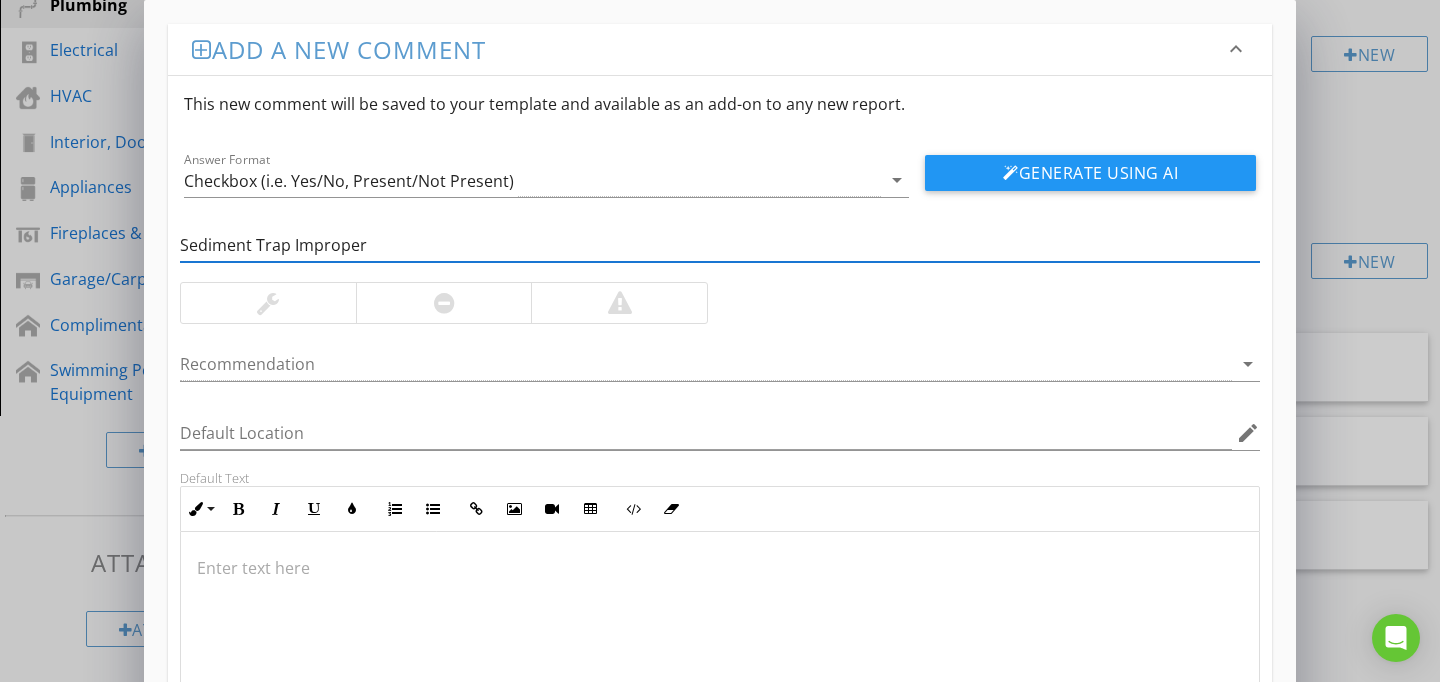 click at bounding box center [720, 632] 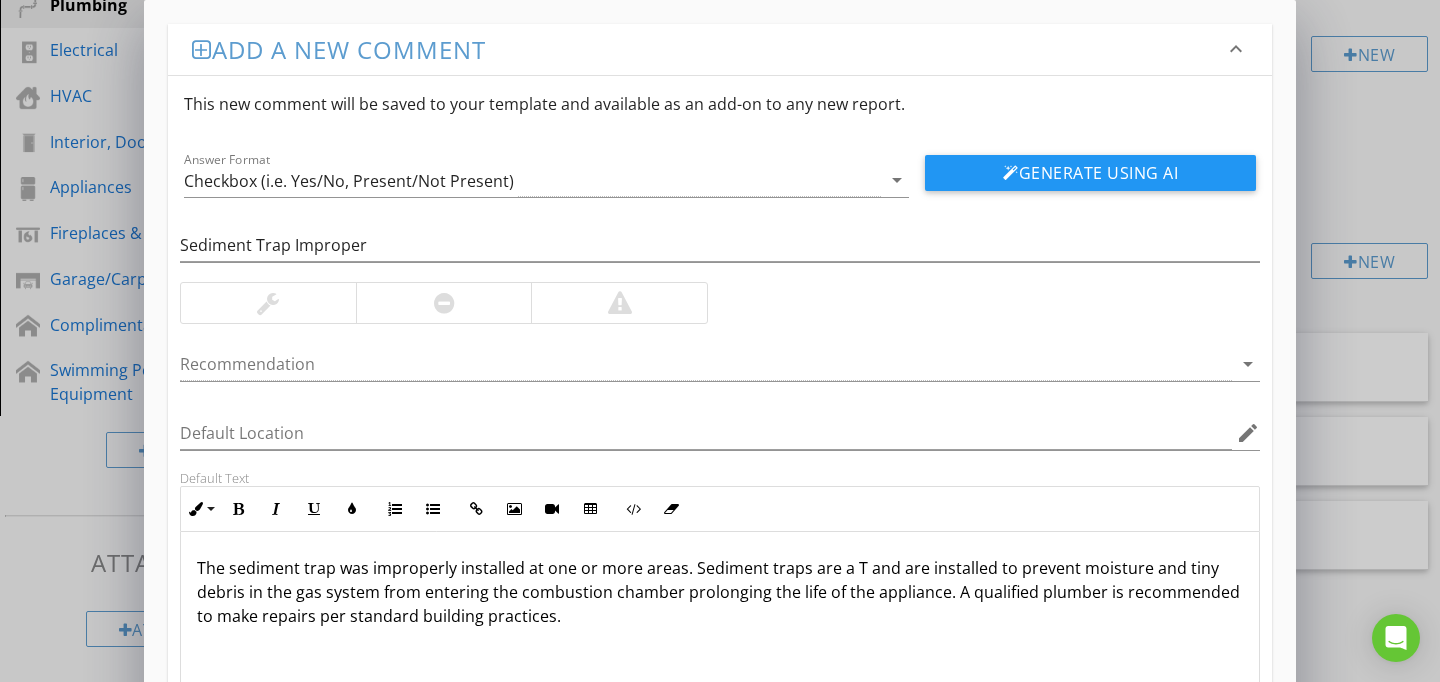 scroll, scrollTop: 186, scrollLeft: 0, axis: vertical 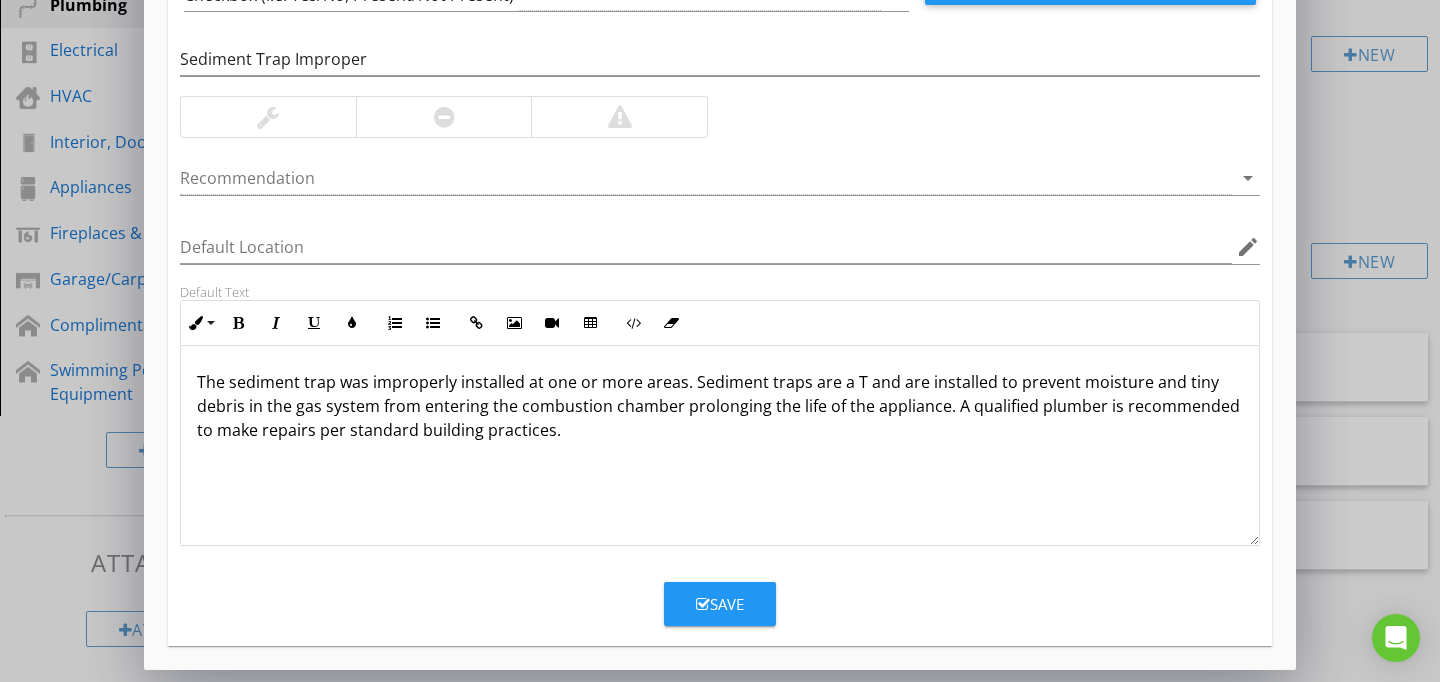 click on "Save" at bounding box center [720, 604] 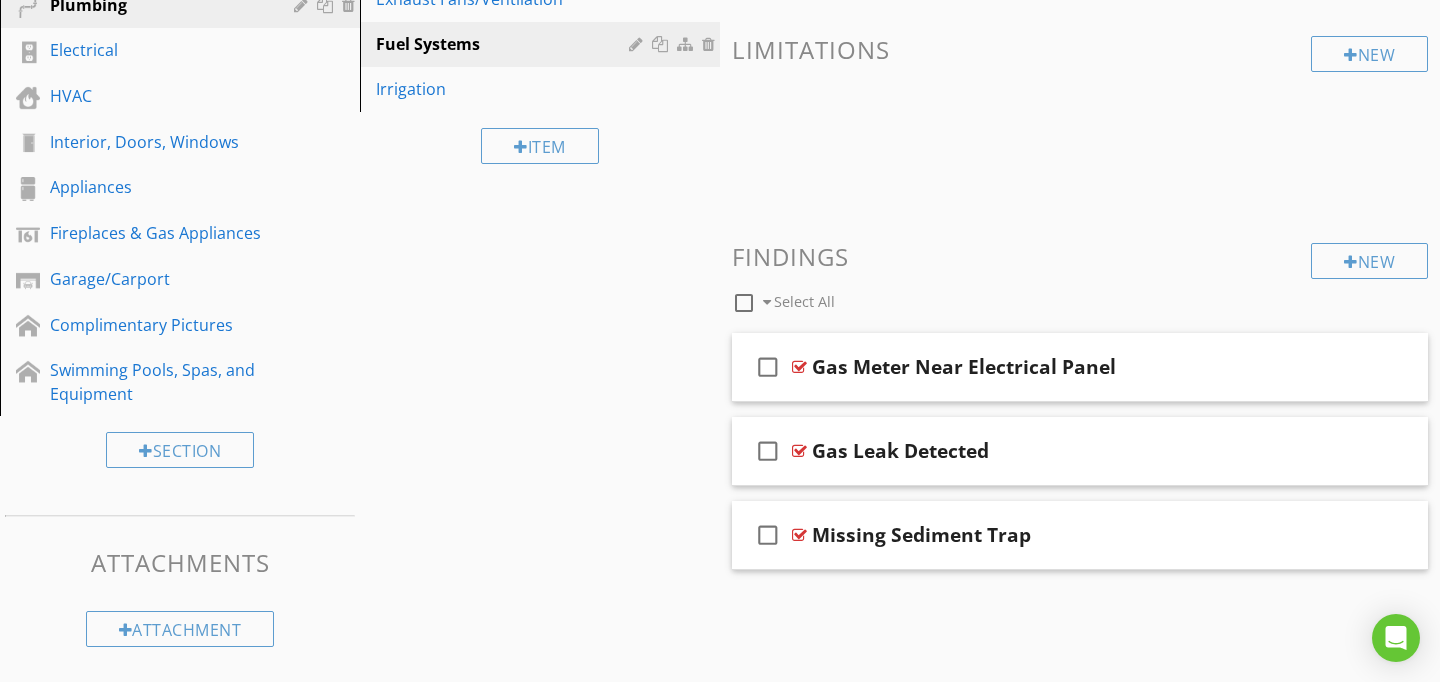 scroll, scrollTop: 89, scrollLeft: 0, axis: vertical 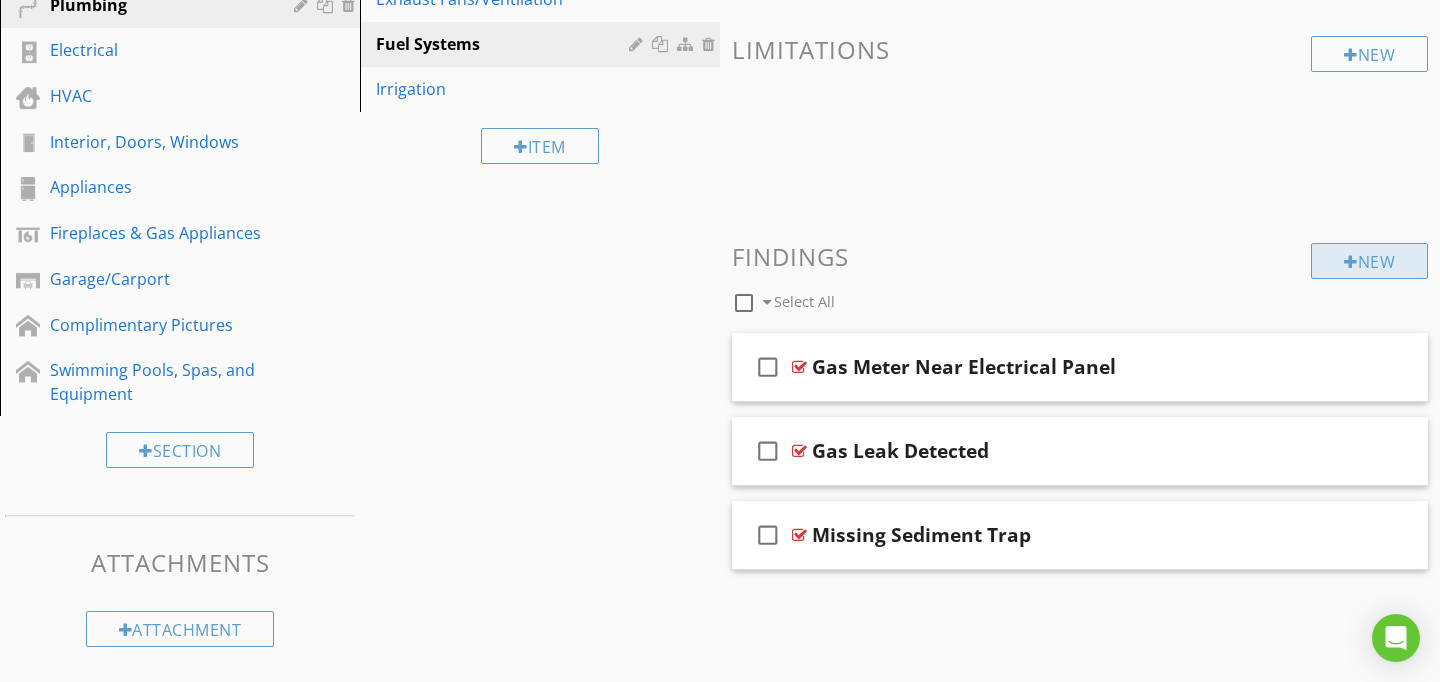 click at bounding box center [1351, 262] 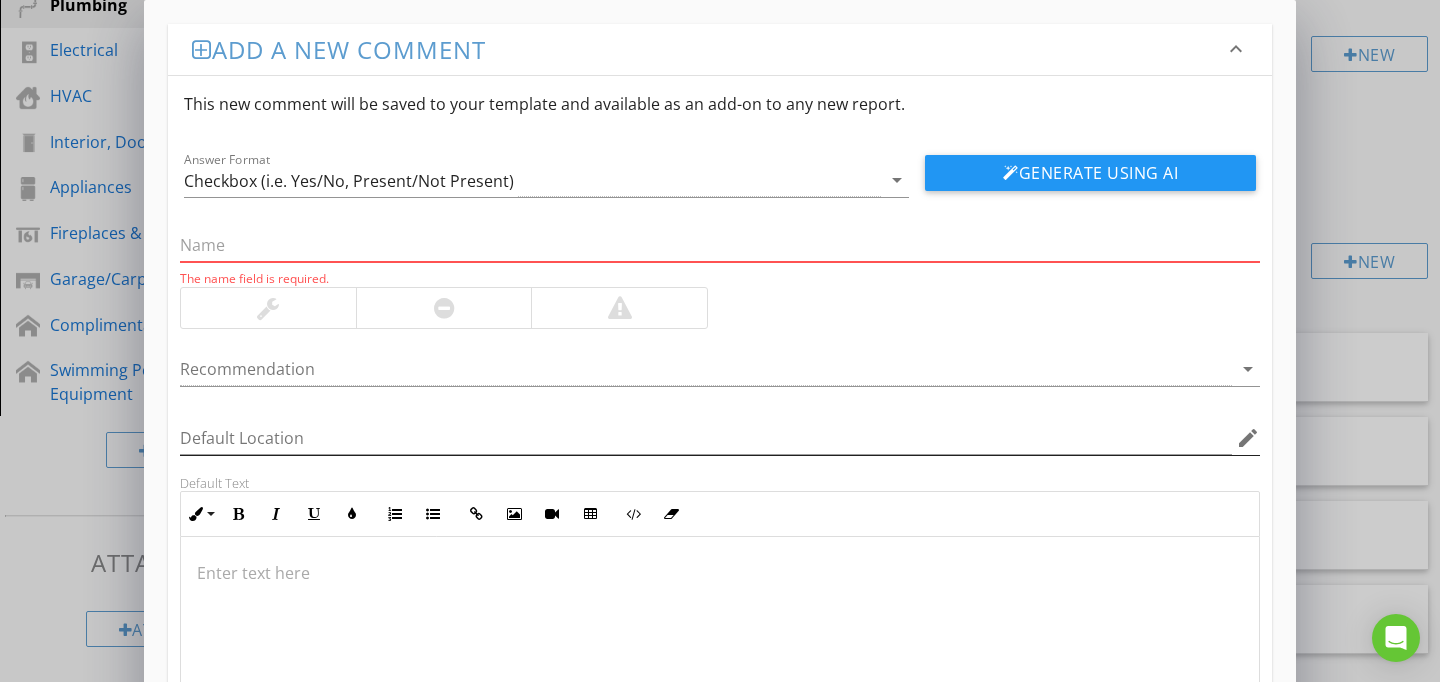 paste on "Old Valves Or Connectors" 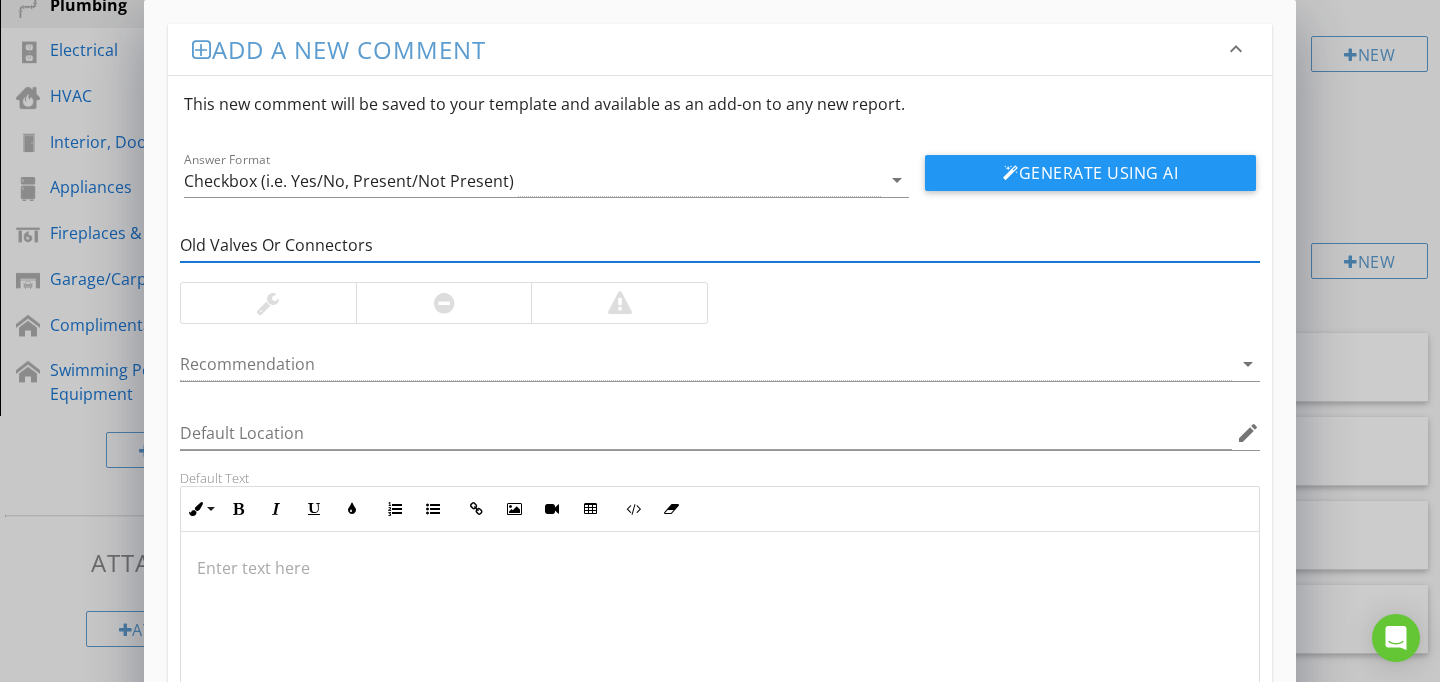 type on "Old Valves Or Connectors" 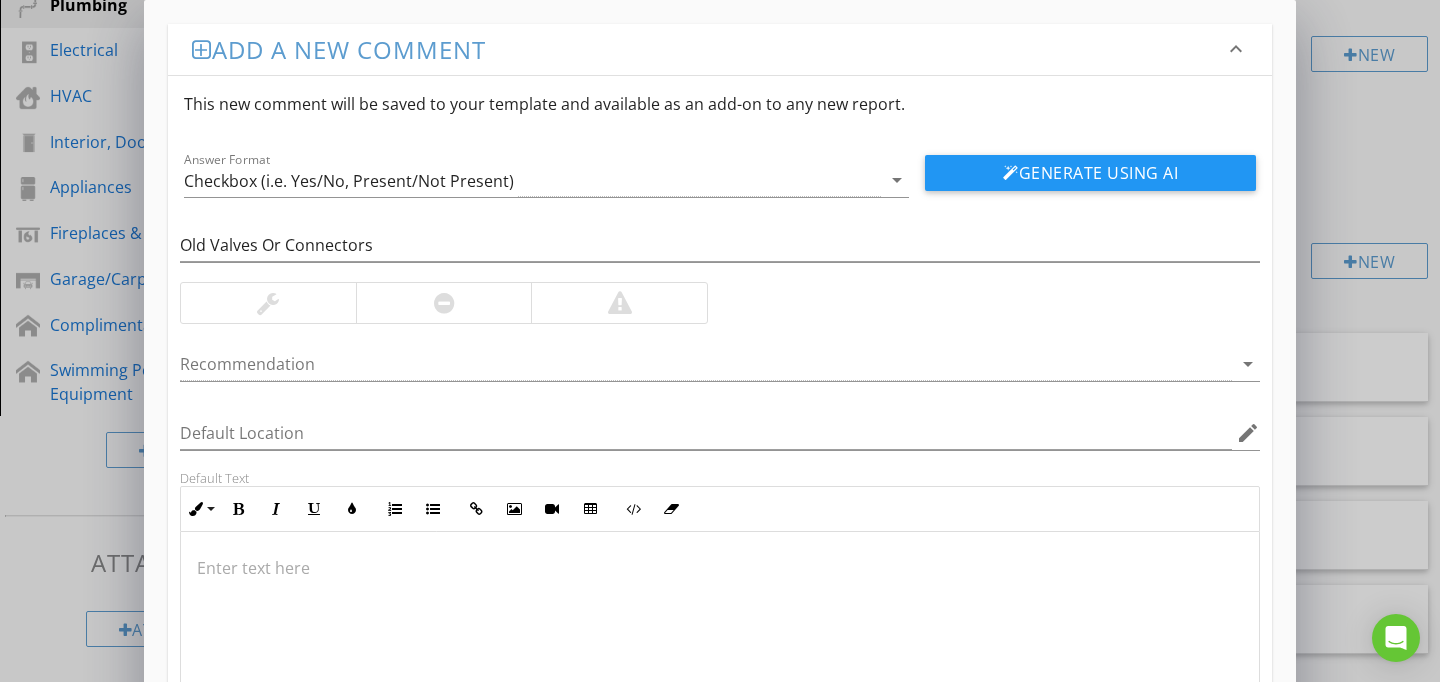 click at bounding box center (720, 632) 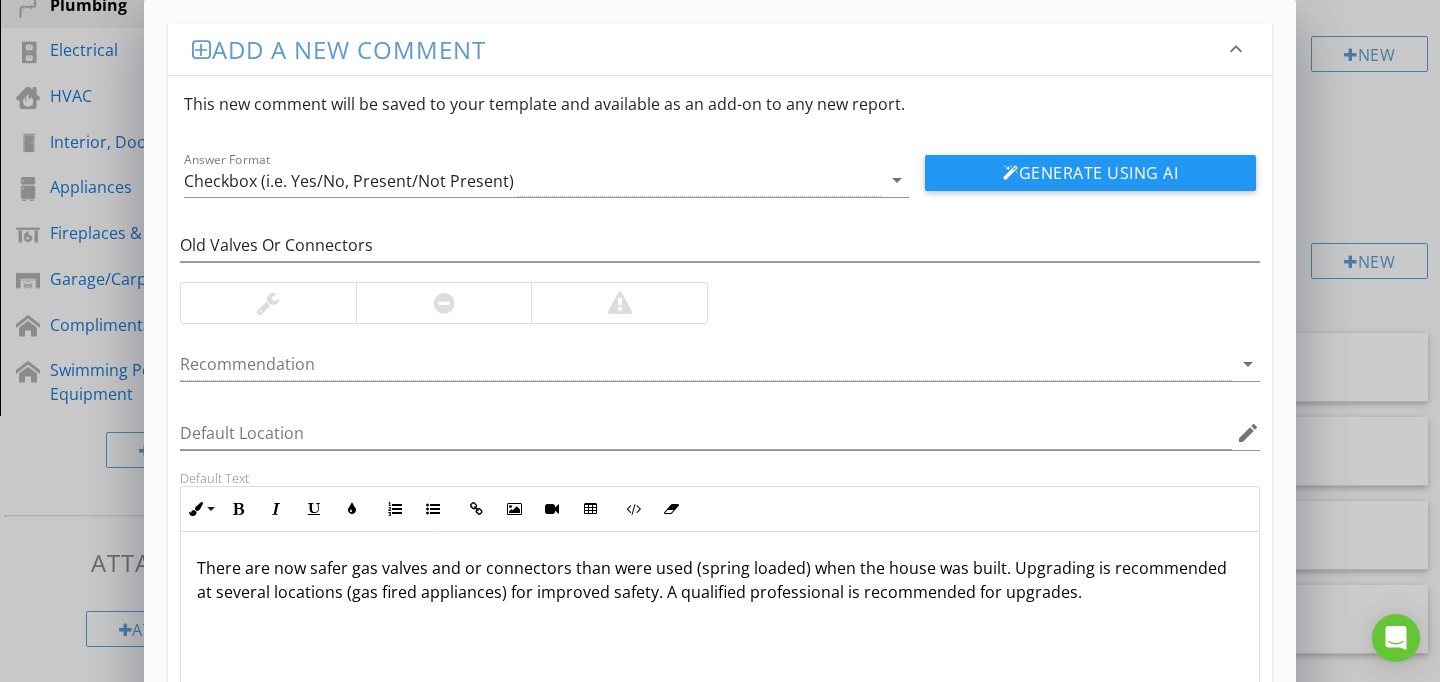 click at bounding box center [619, 303] 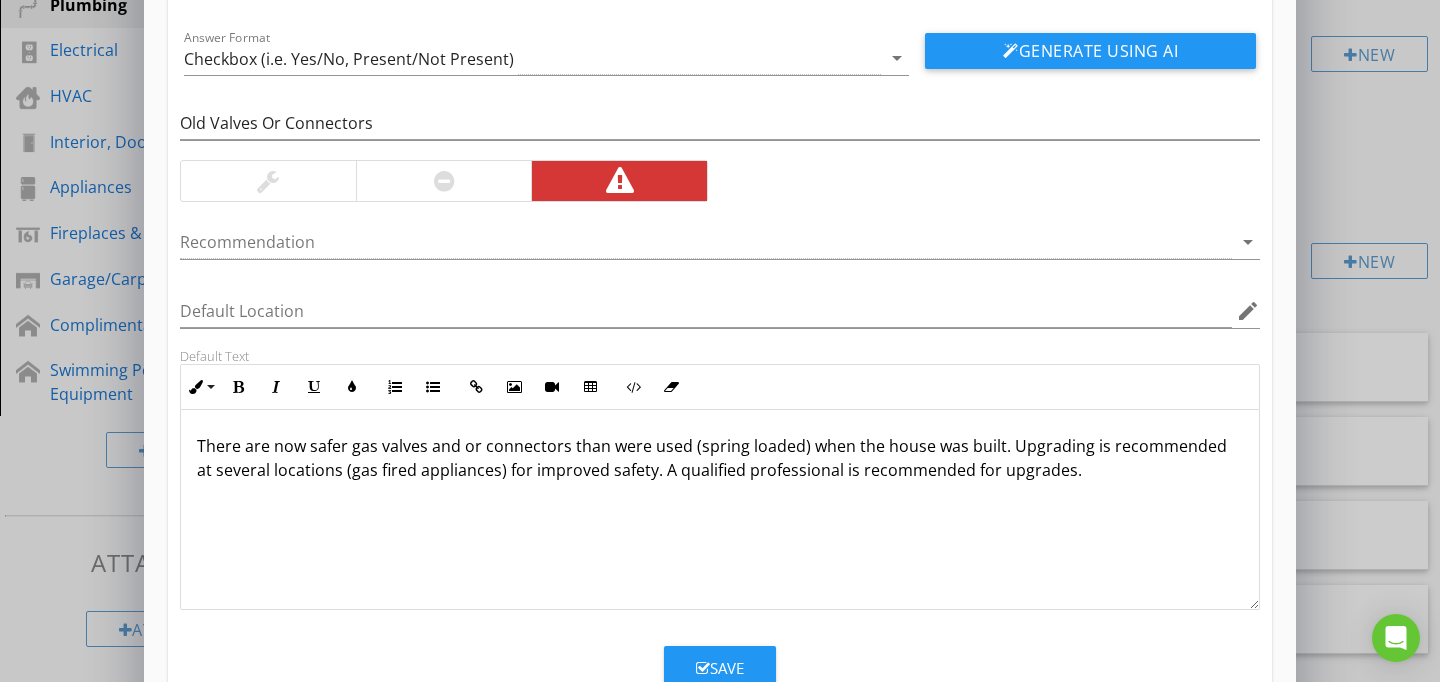 scroll, scrollTop: 186, scrollLeft: 0, axis: vertical 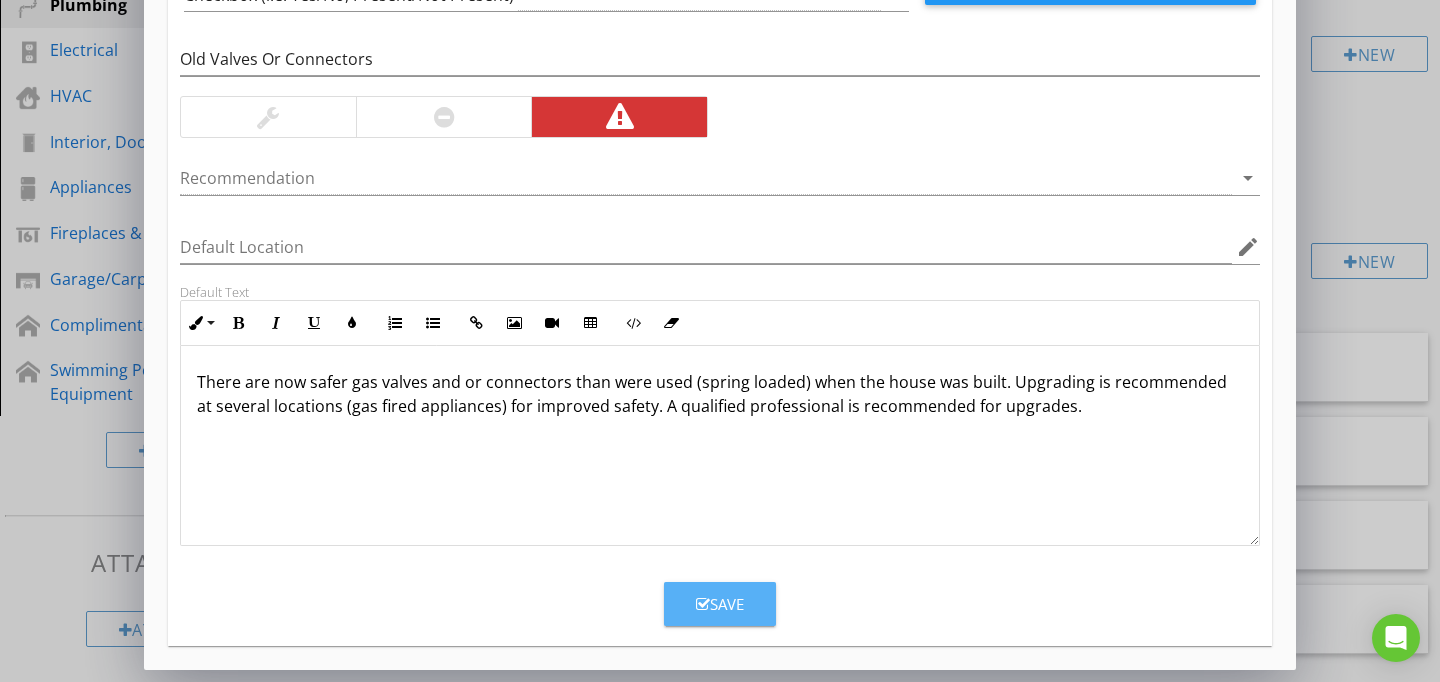 click on "Save" at bounding box center (720, 604) 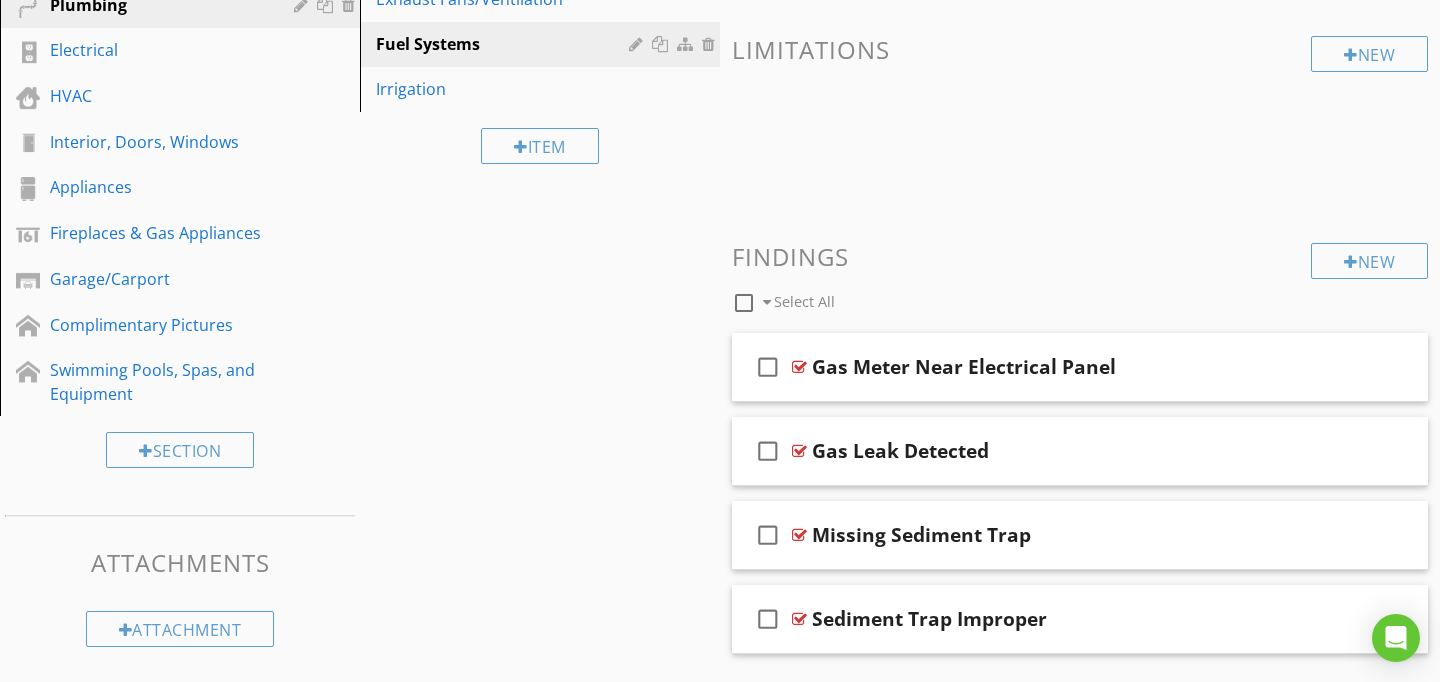 scroll, scrollTop: 89, scrollLeft: 0, axis: vertical 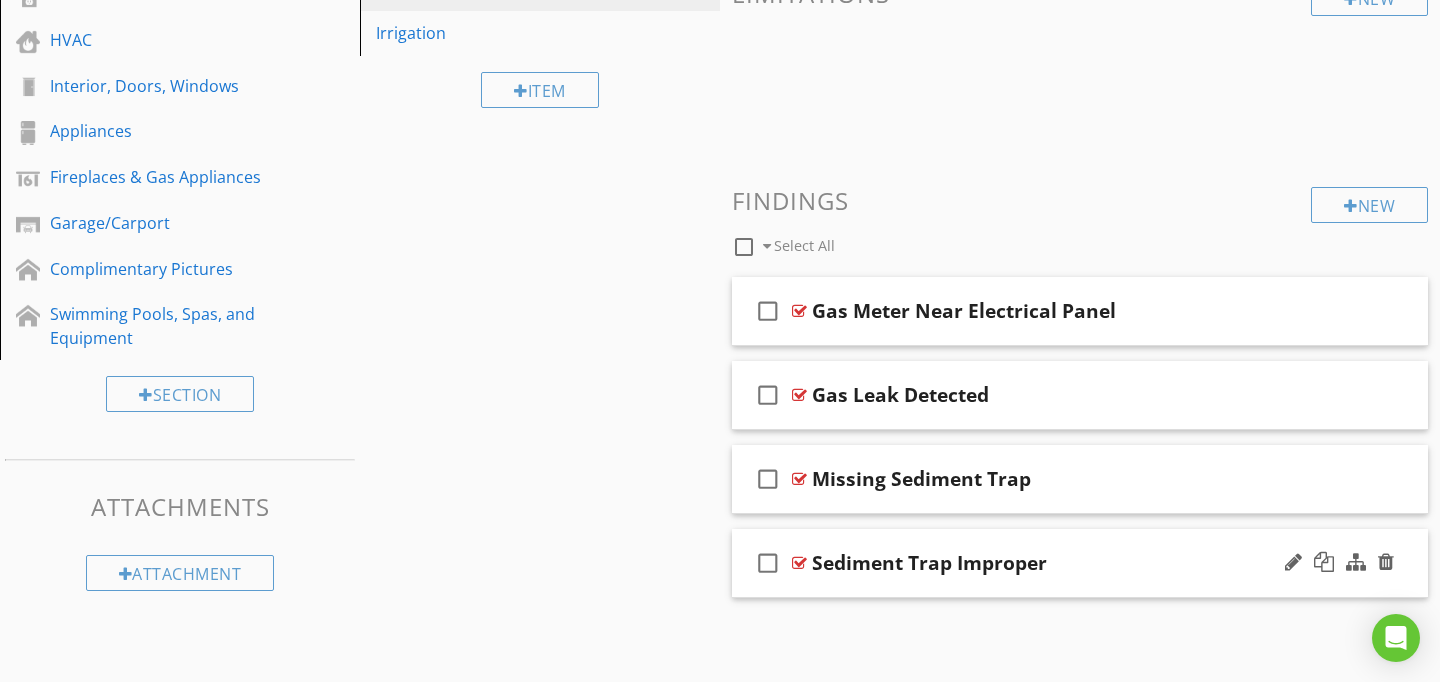click on "check_box_outline_blank
Sediment Trap Improper" at bounding box center (1080, 563) 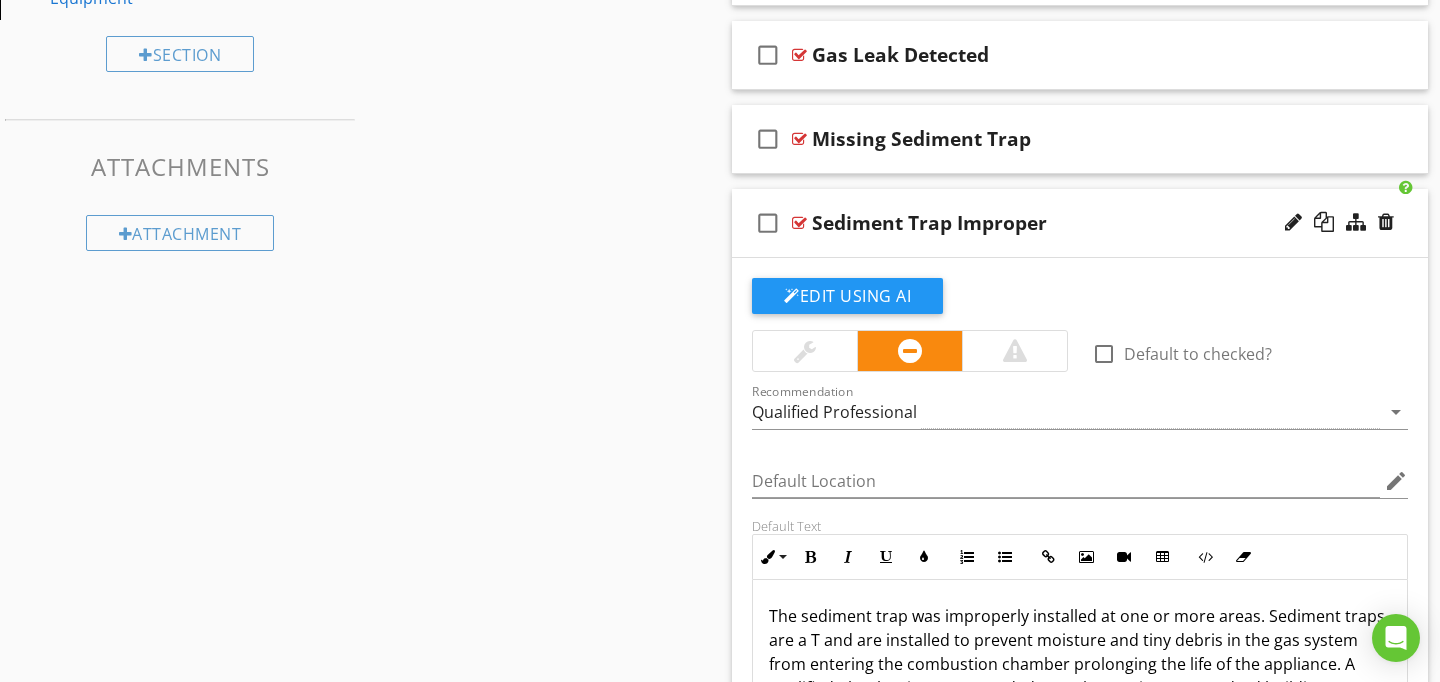 scroll, scrollTop: 1152, scrollLeft: 0, axis: vertical 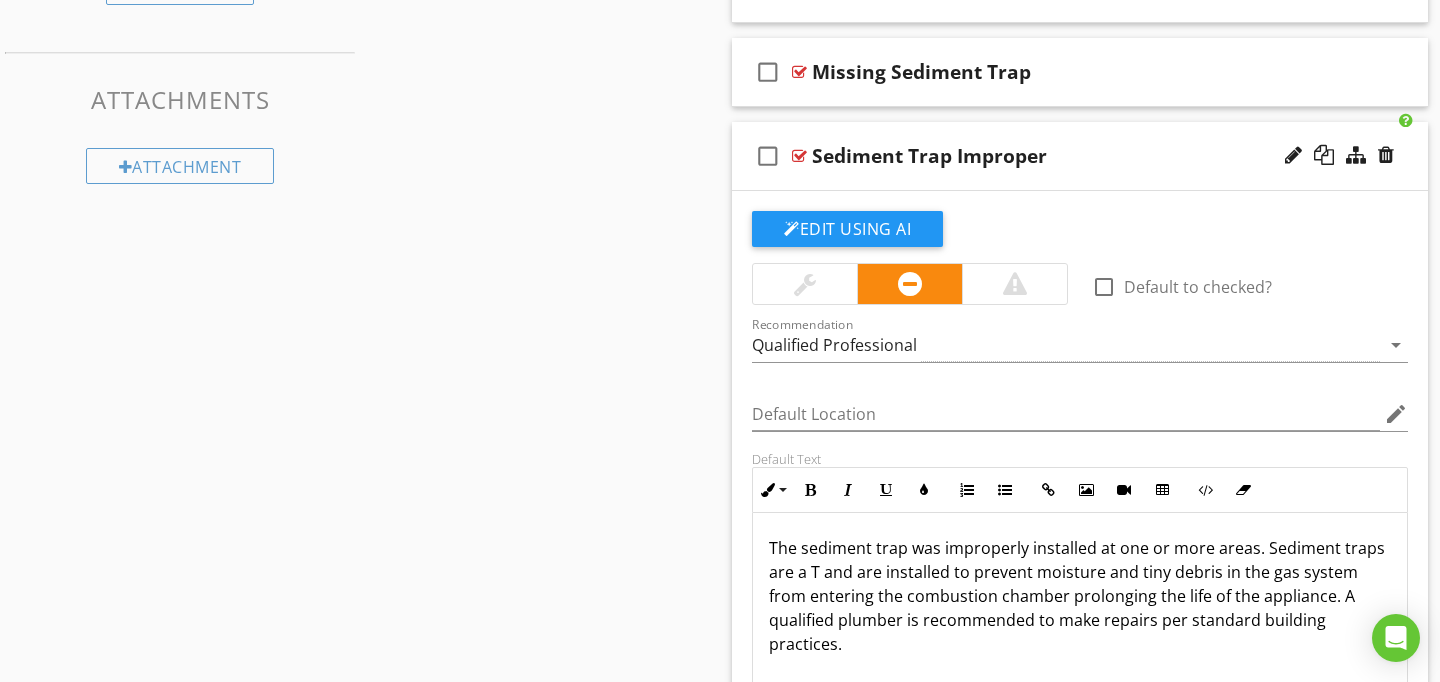 click at bounding box center [1015, 284] 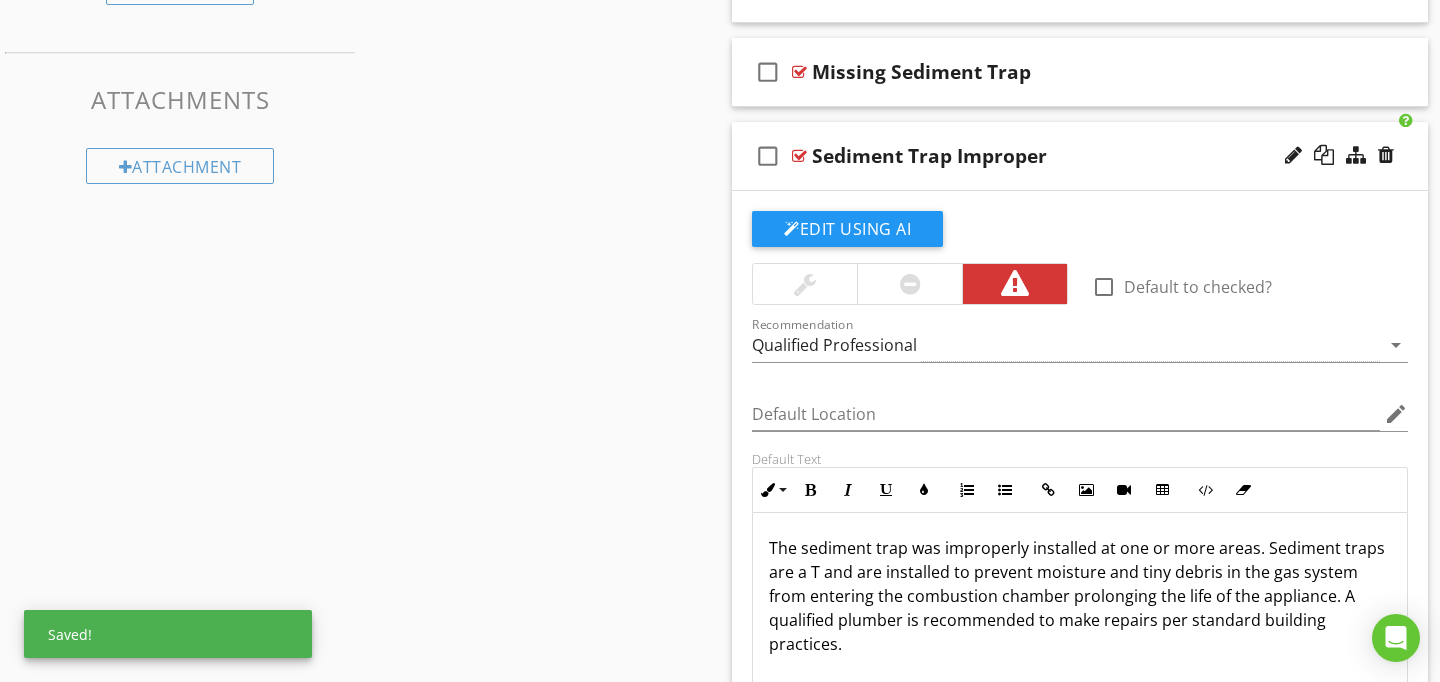 click at bounding box center [799, 156] 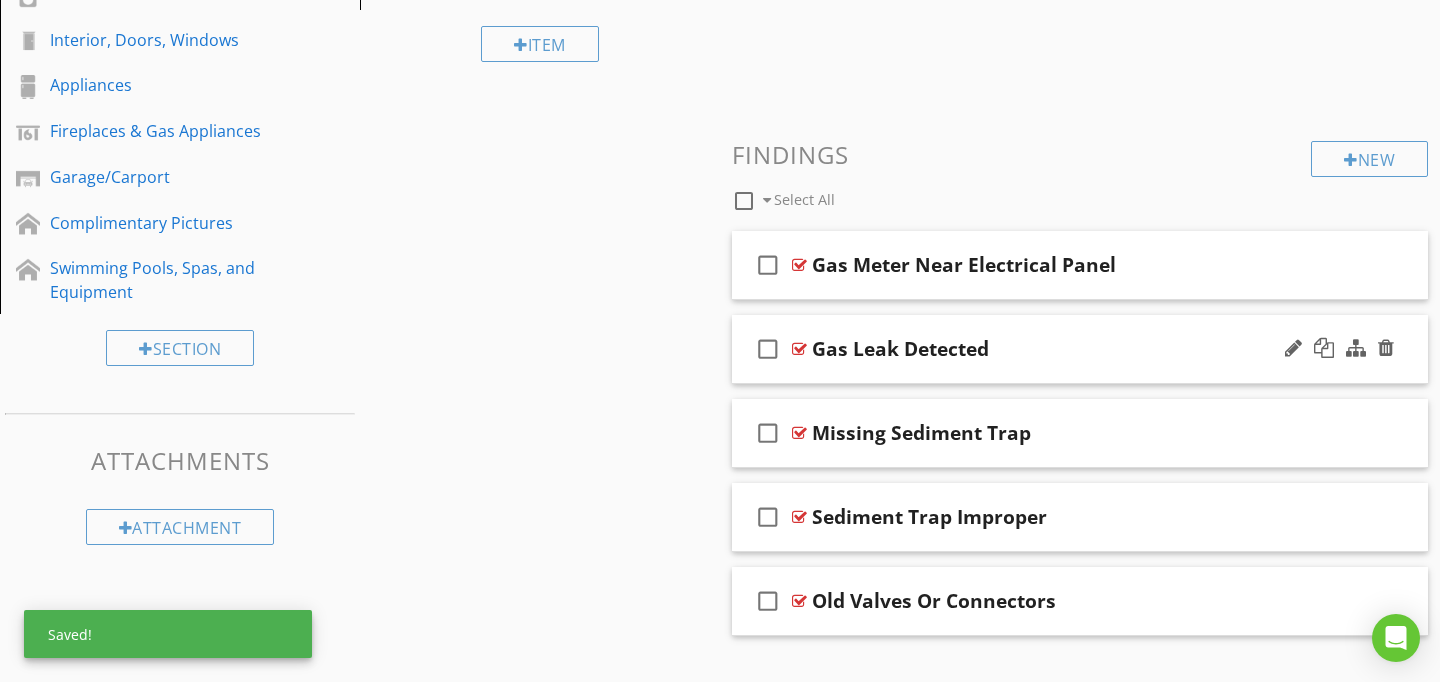 scroll, scrollTop: 787, scrollLeft: 0, axis: vertical 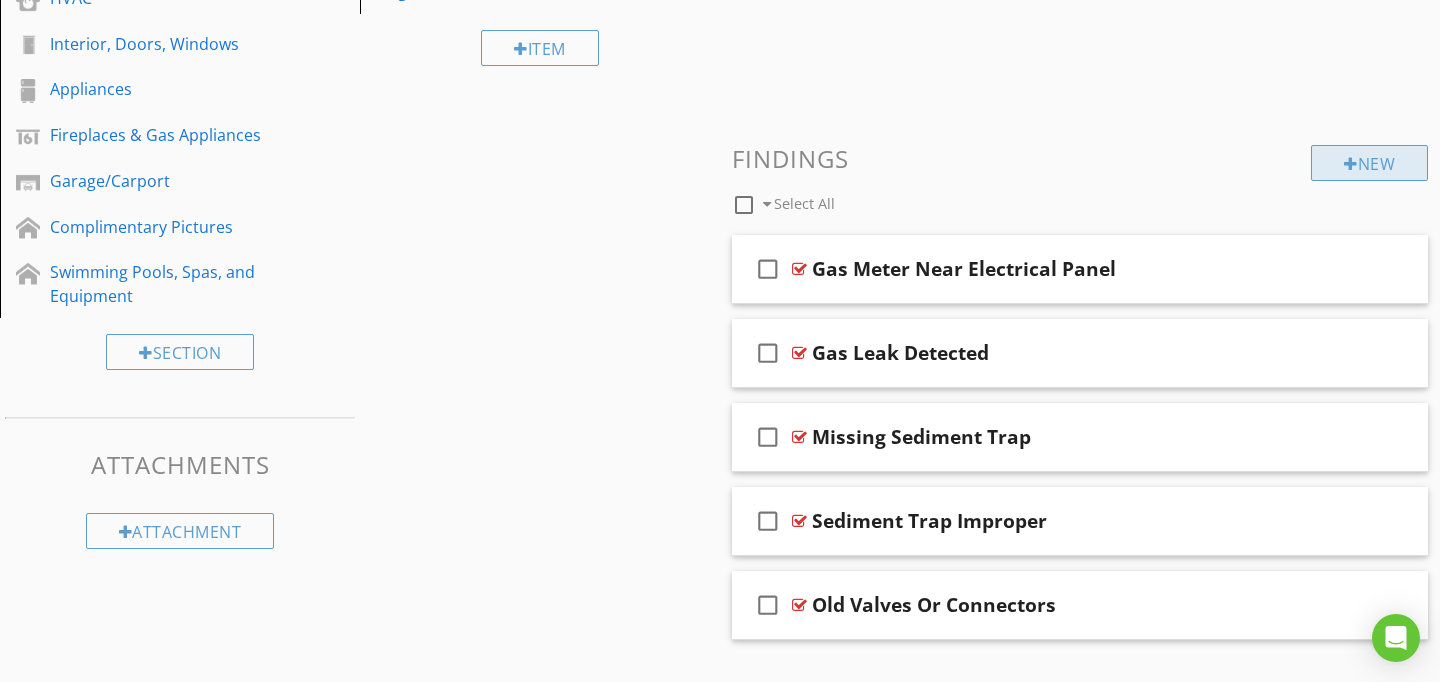 click on "New" at bounding box center [1369, 163] 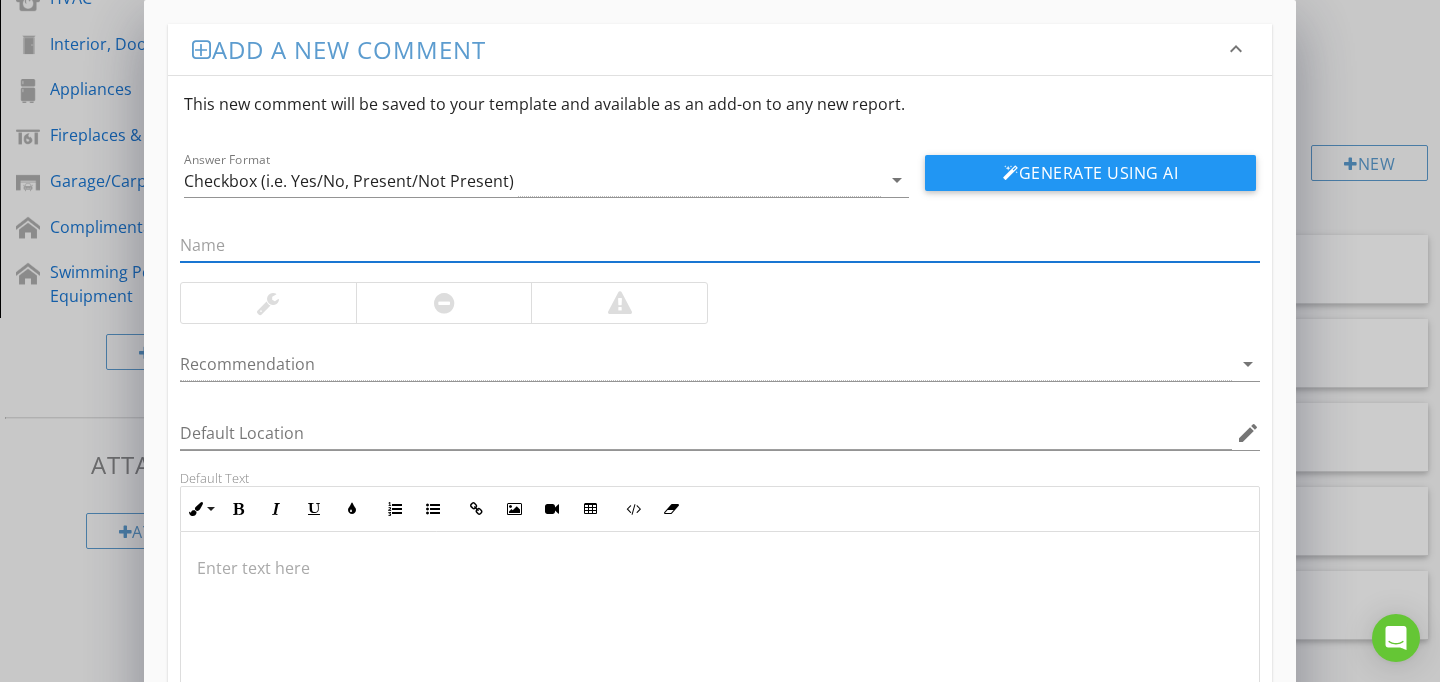 paste on "Unconventional / Substandard Piping Noted" 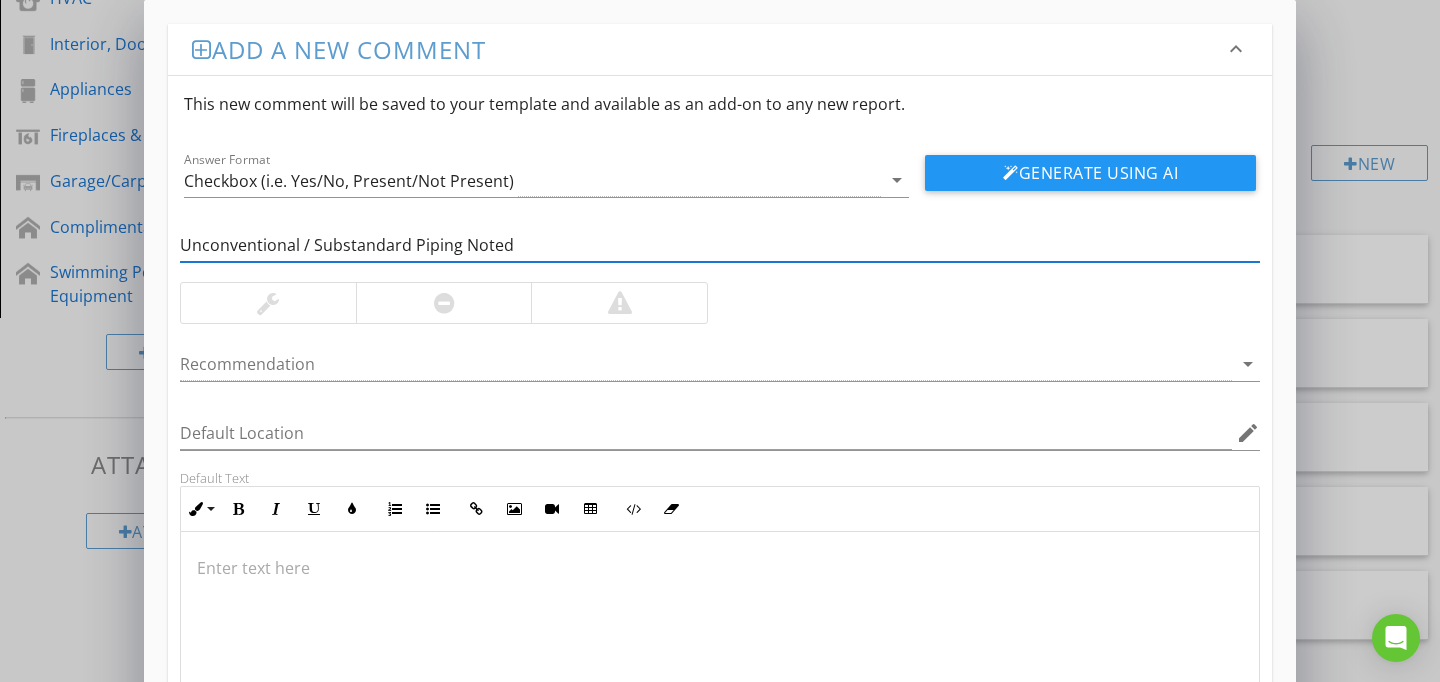 type on "Unconventional / Substandard Piping Noted" 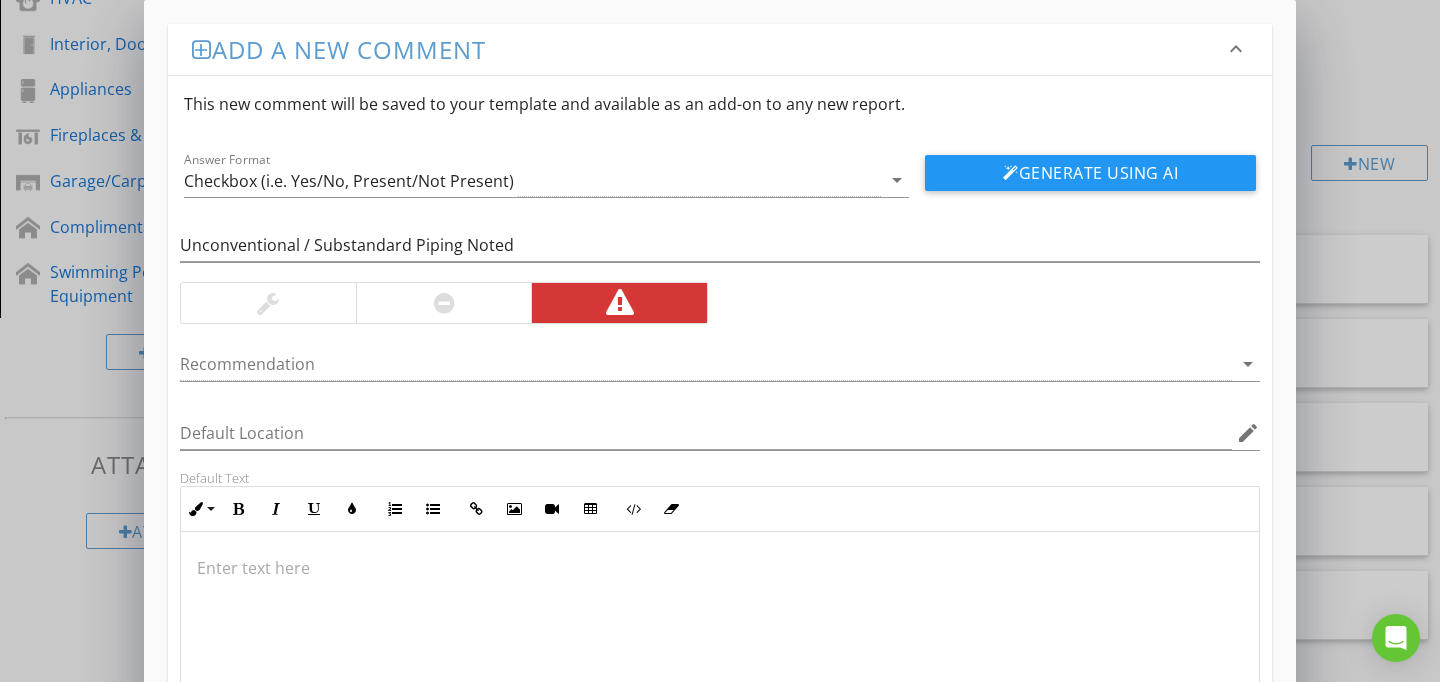 click at bounding box center [720, 568] 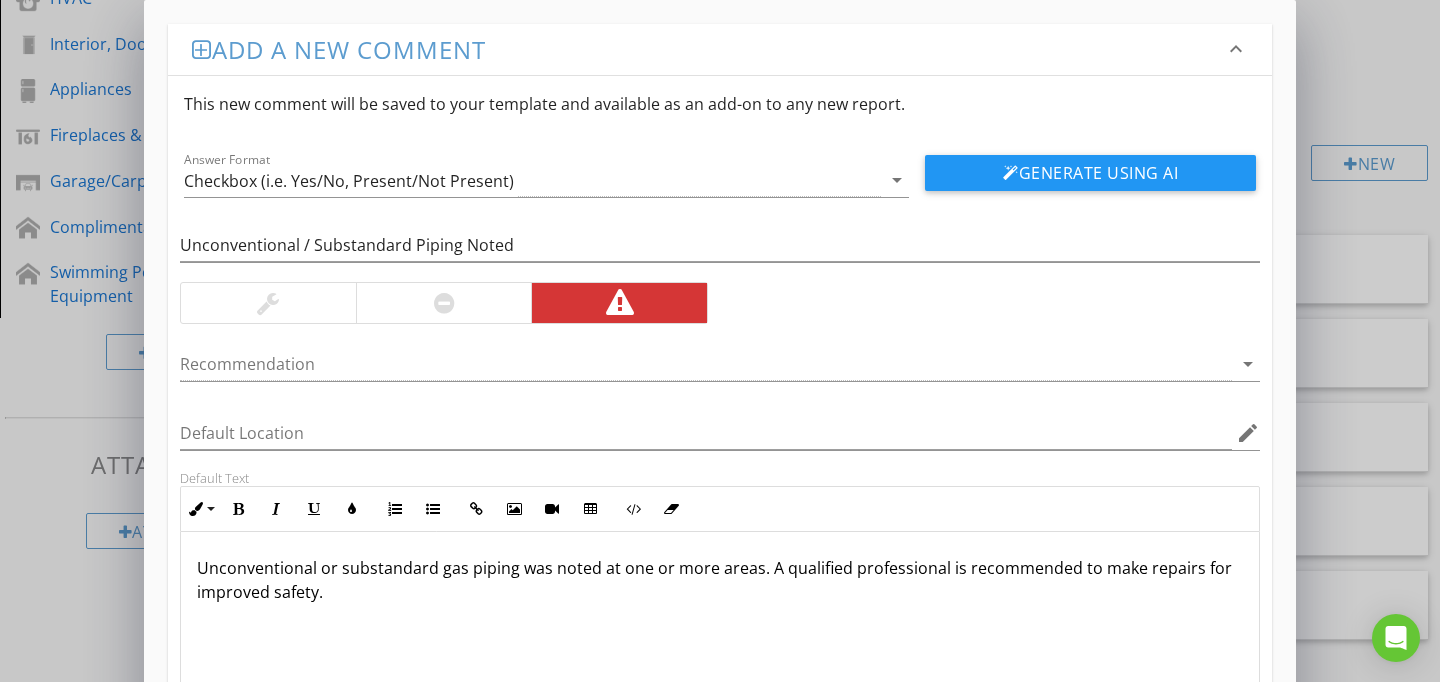scroll, scrollTop: 1, scrollLeft: 0, axis: vertical 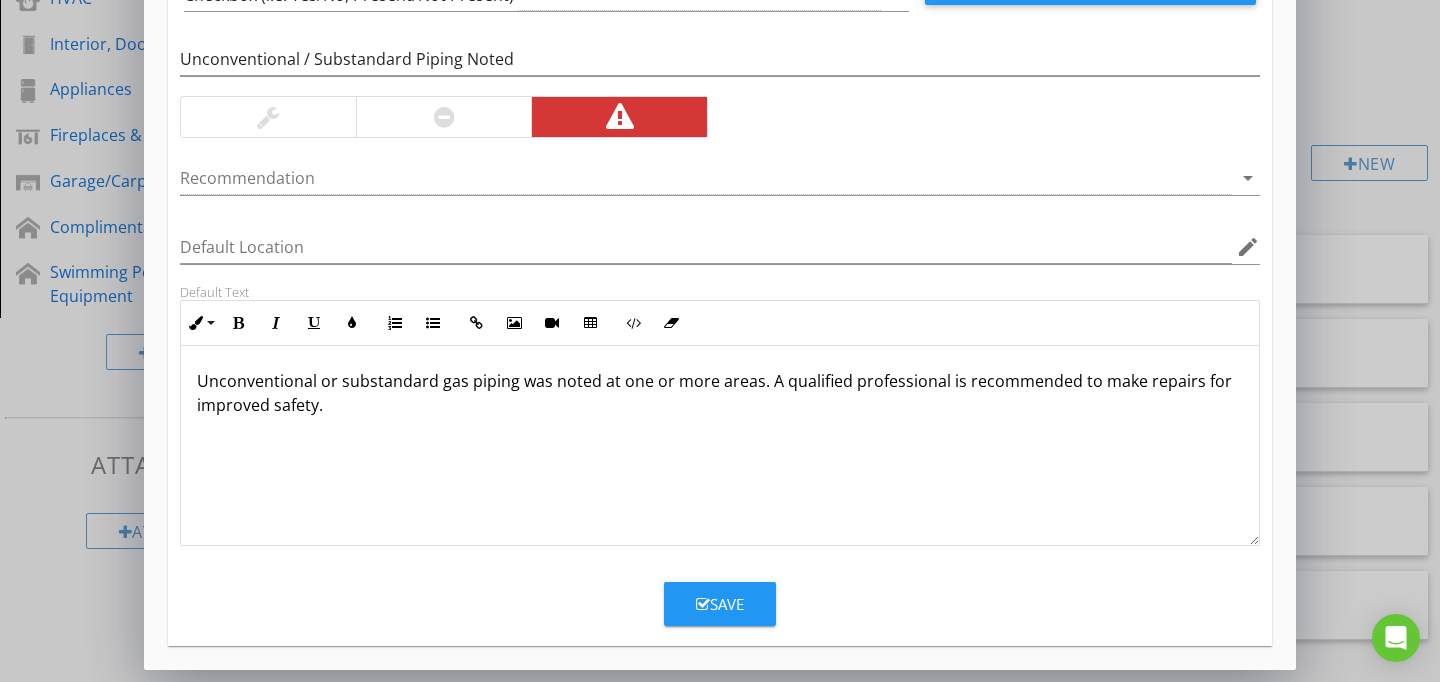 click on "Save" at bounding box center [720, 604] 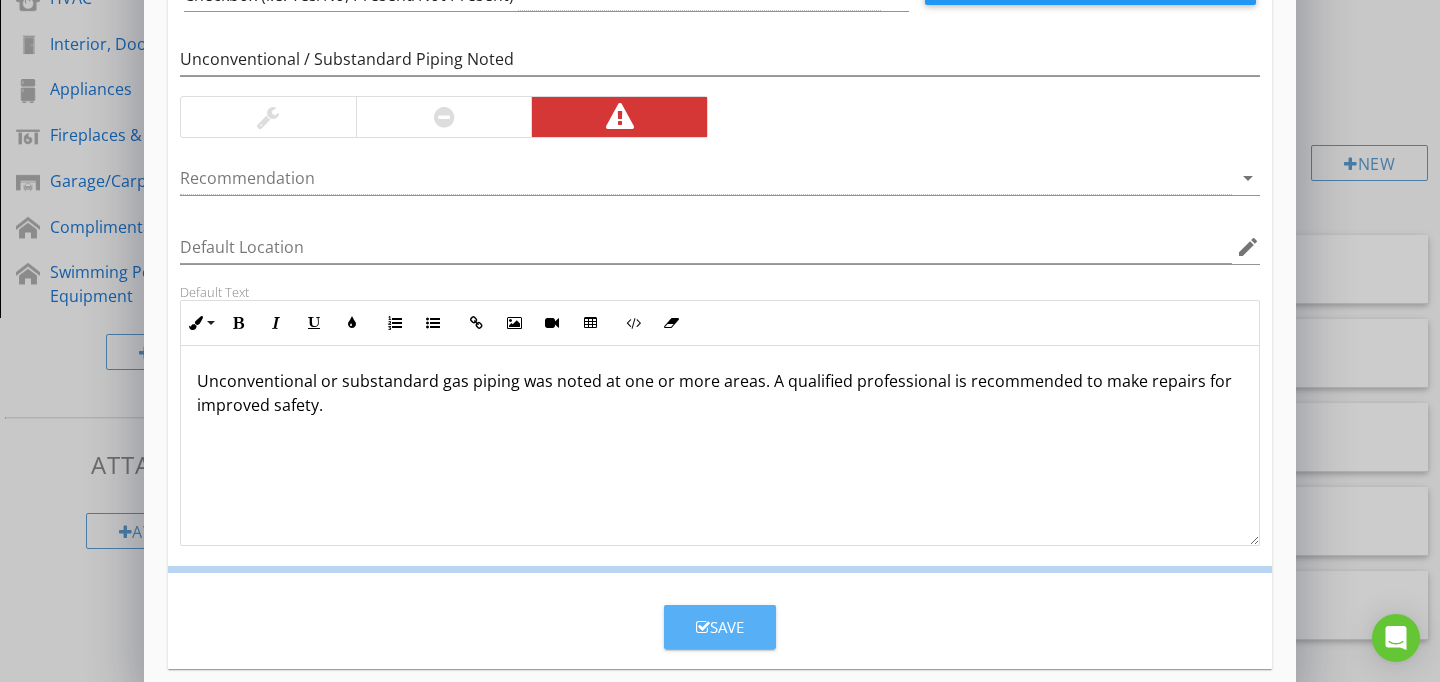 scroll, scrollTop: 89, scrollLeft: 0, axis: vertical 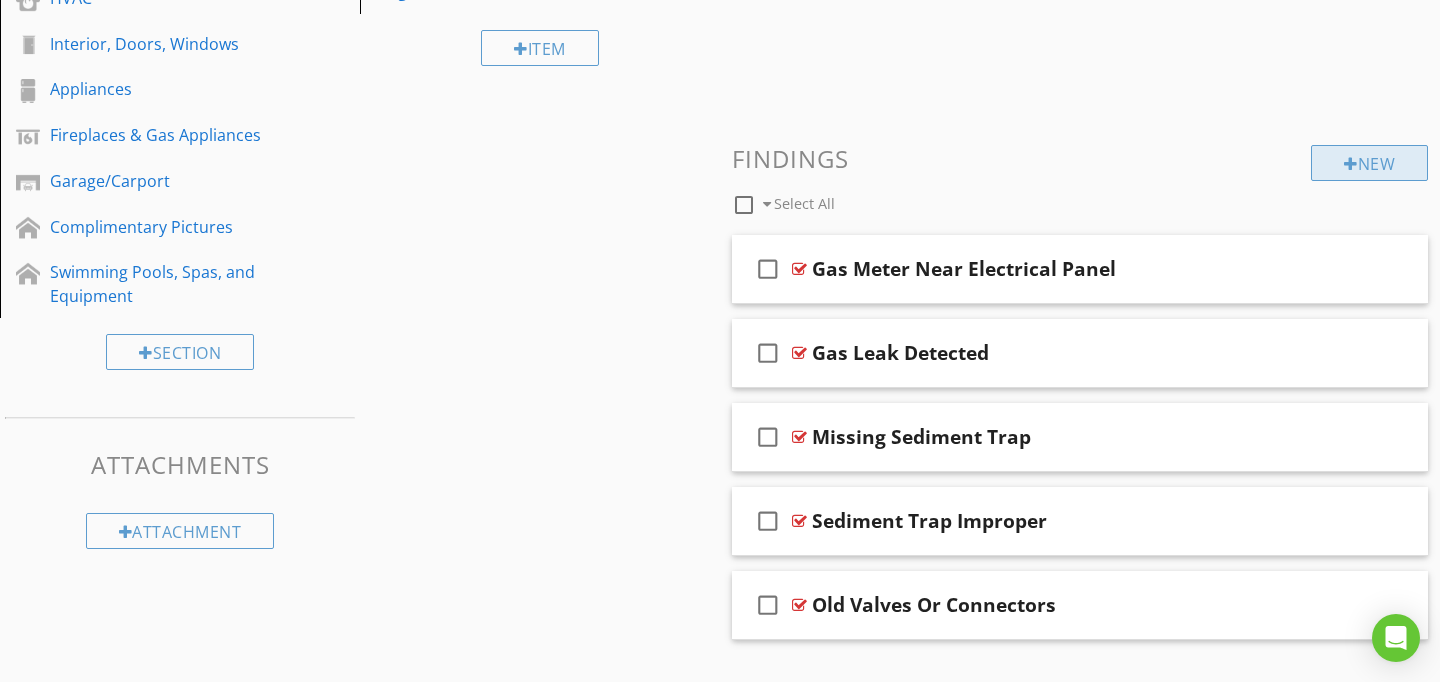 click on "New" at bounding box center (1369, 163) 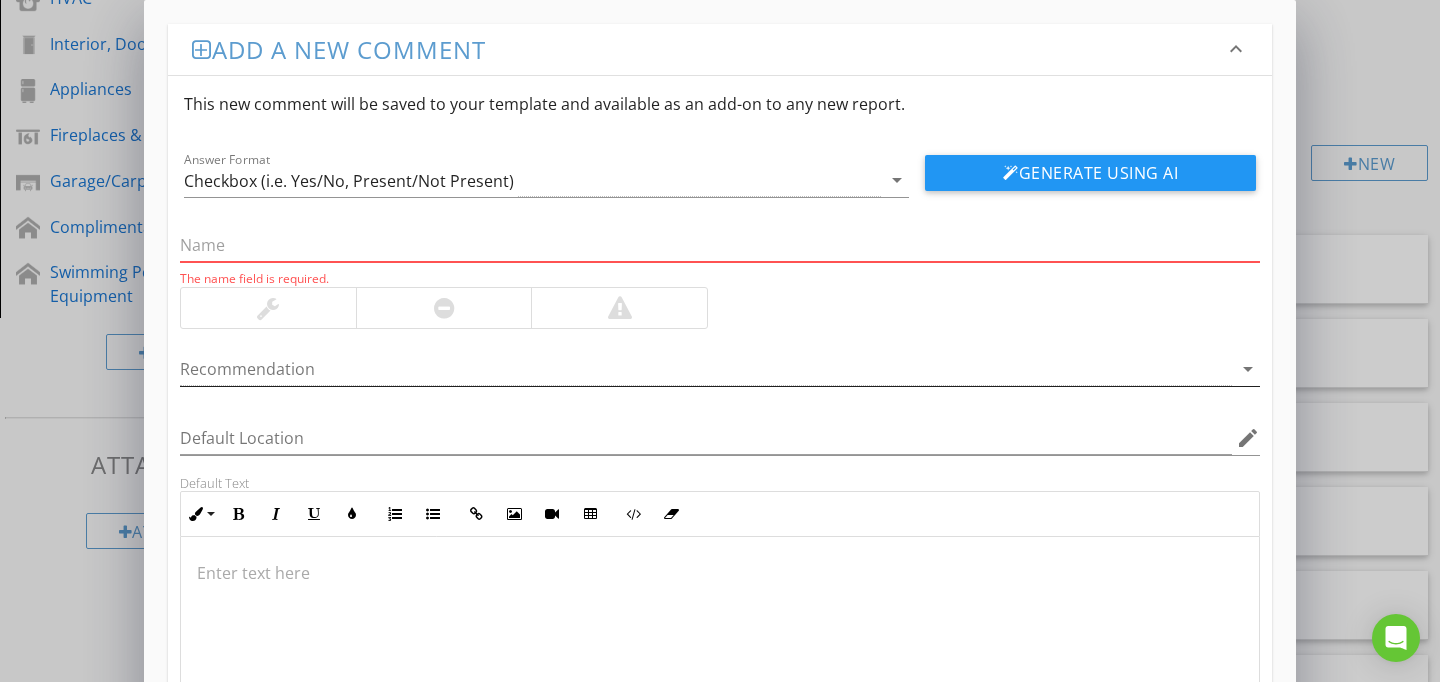 paste on "Brass Flex Gas Connector" 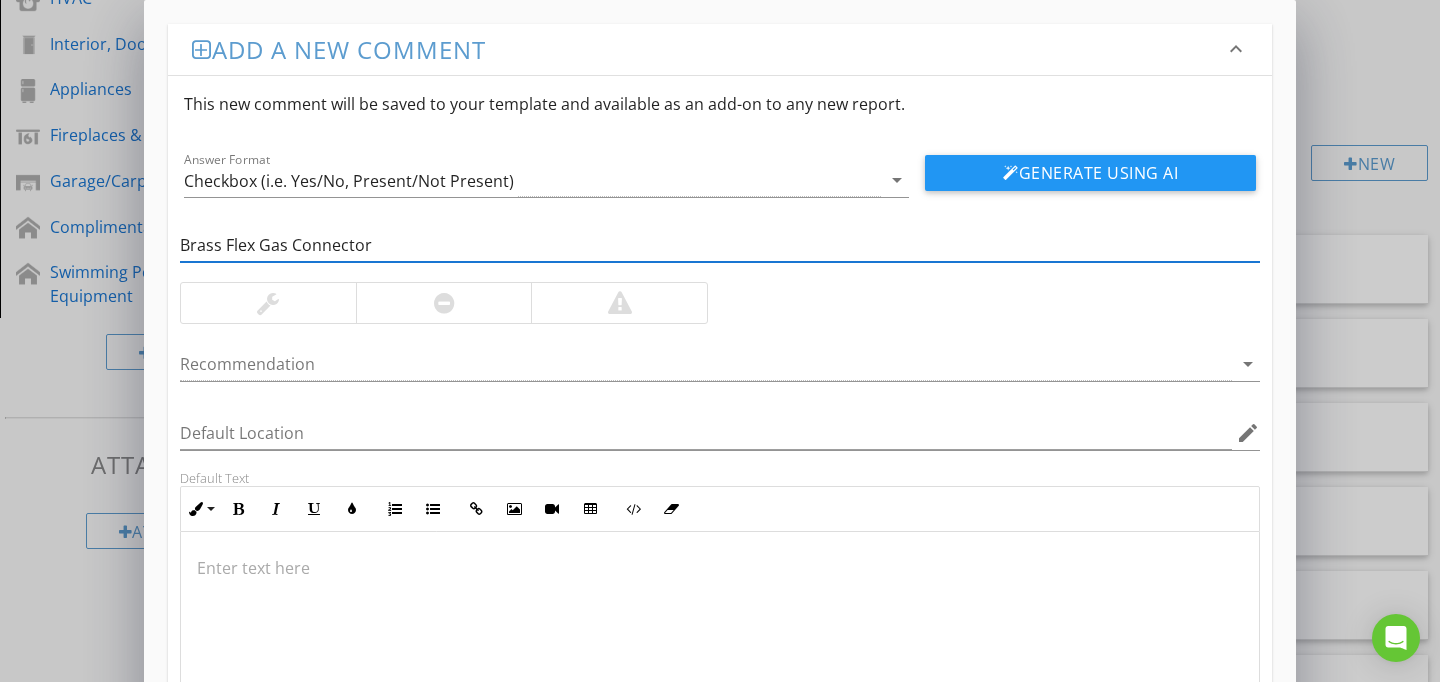 type on "Brass Flex Gas Connector" 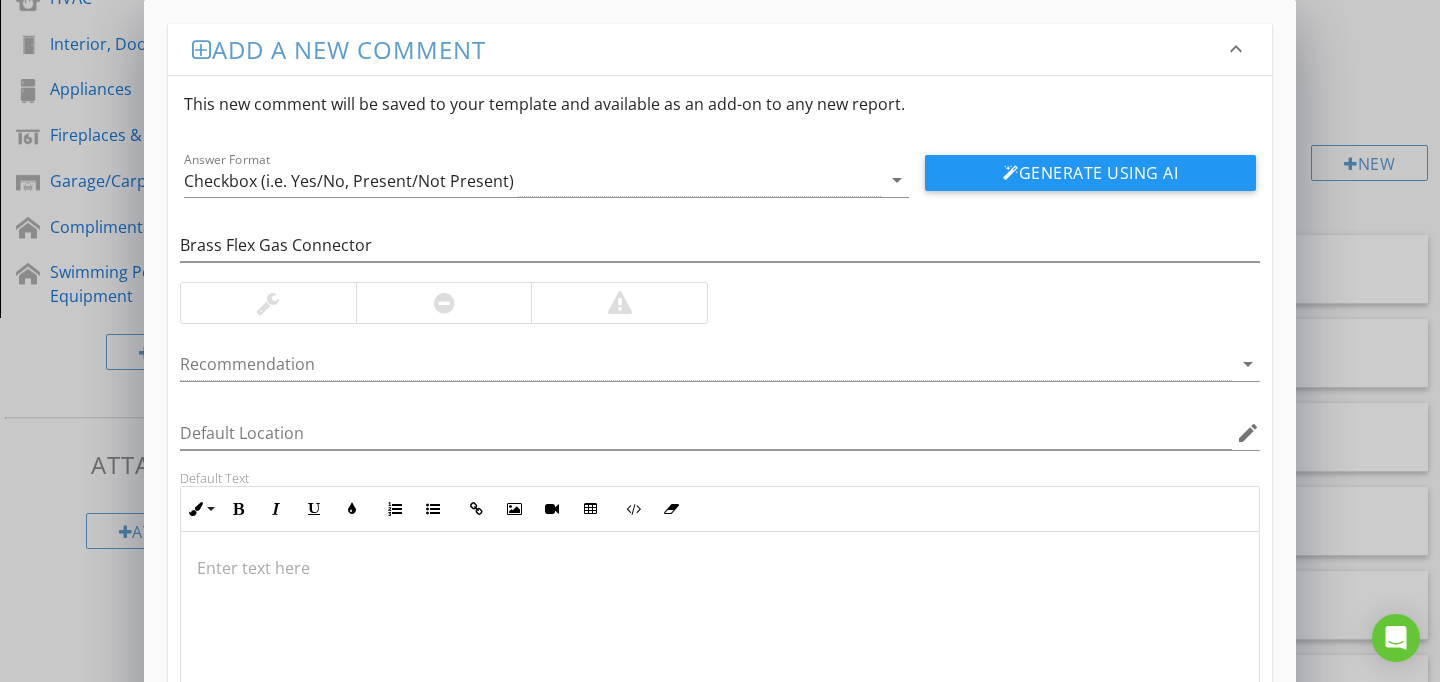 click at bounding box center (720, 632) 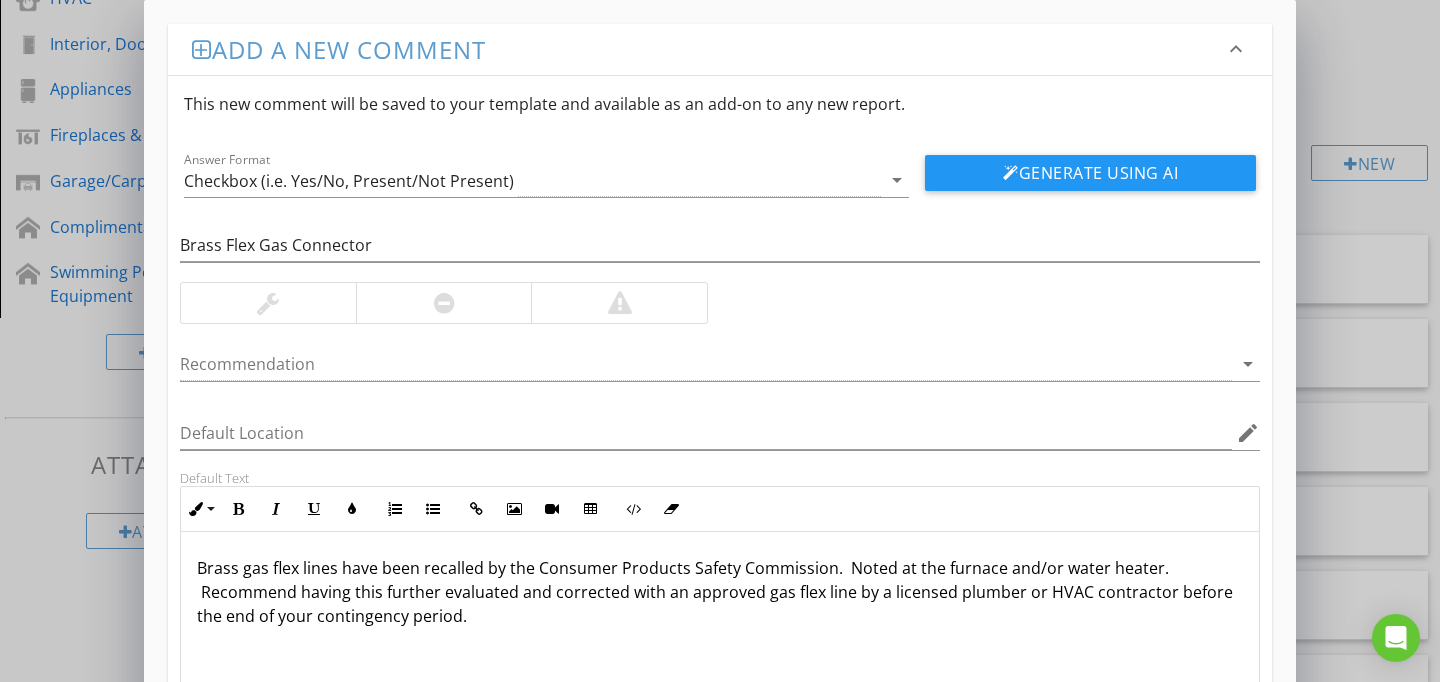 scroll, scrollTop: 1, scrollLeft: 0, axis: vertical 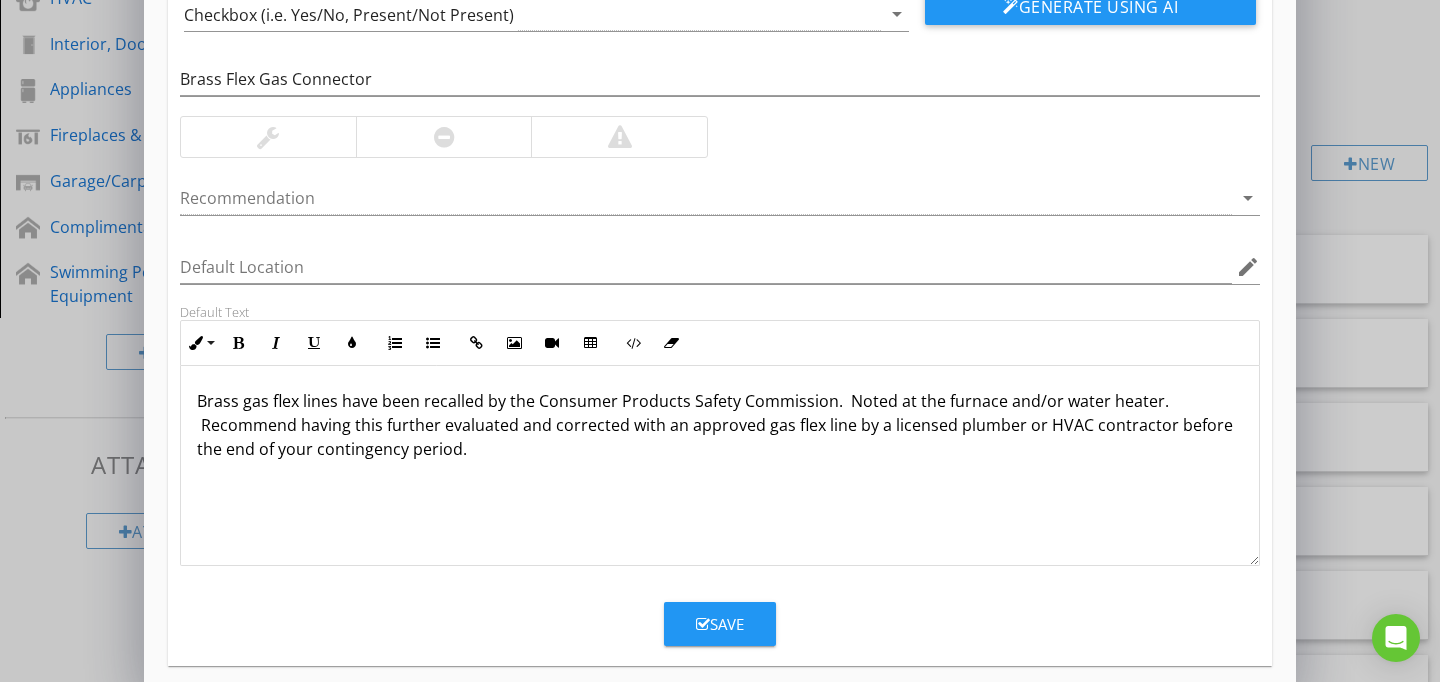 click on "Save" at bounding box center [720, 624] 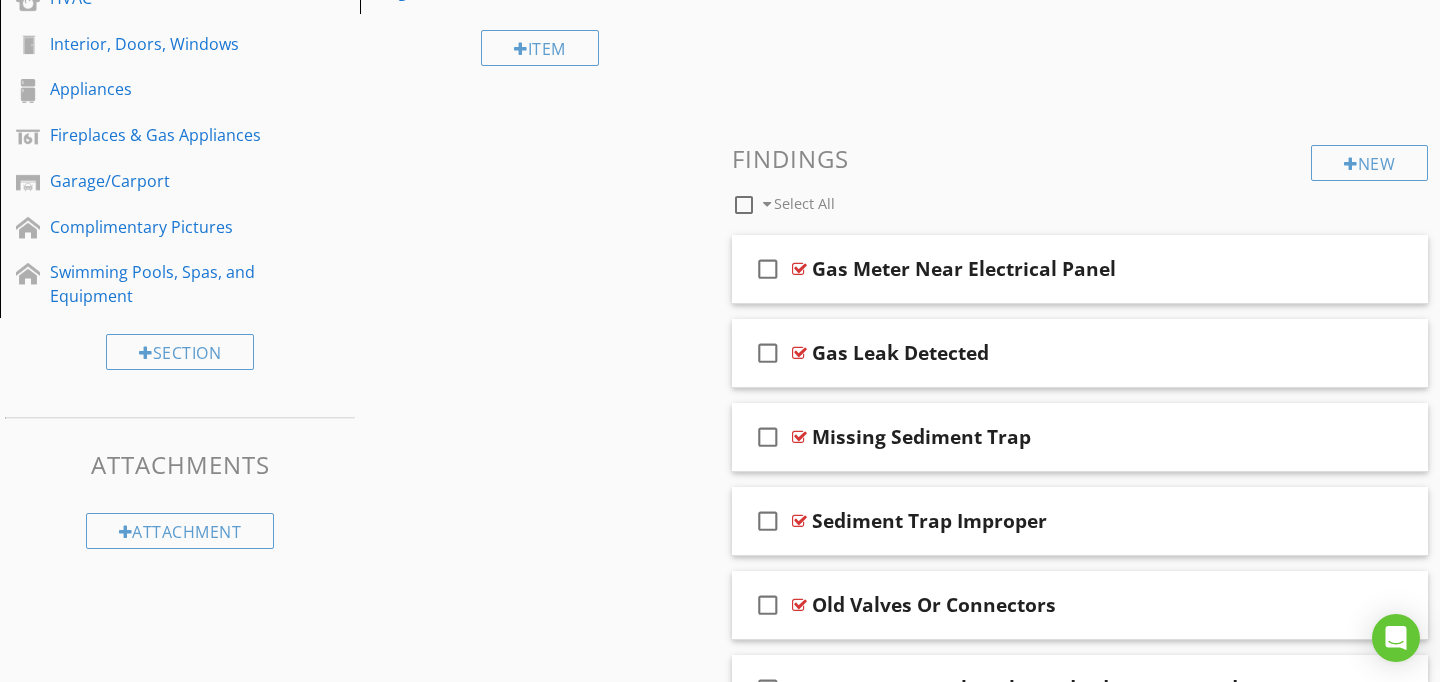 scroll, scrollTop: 89, scrollLeft: 0, axis: vertical 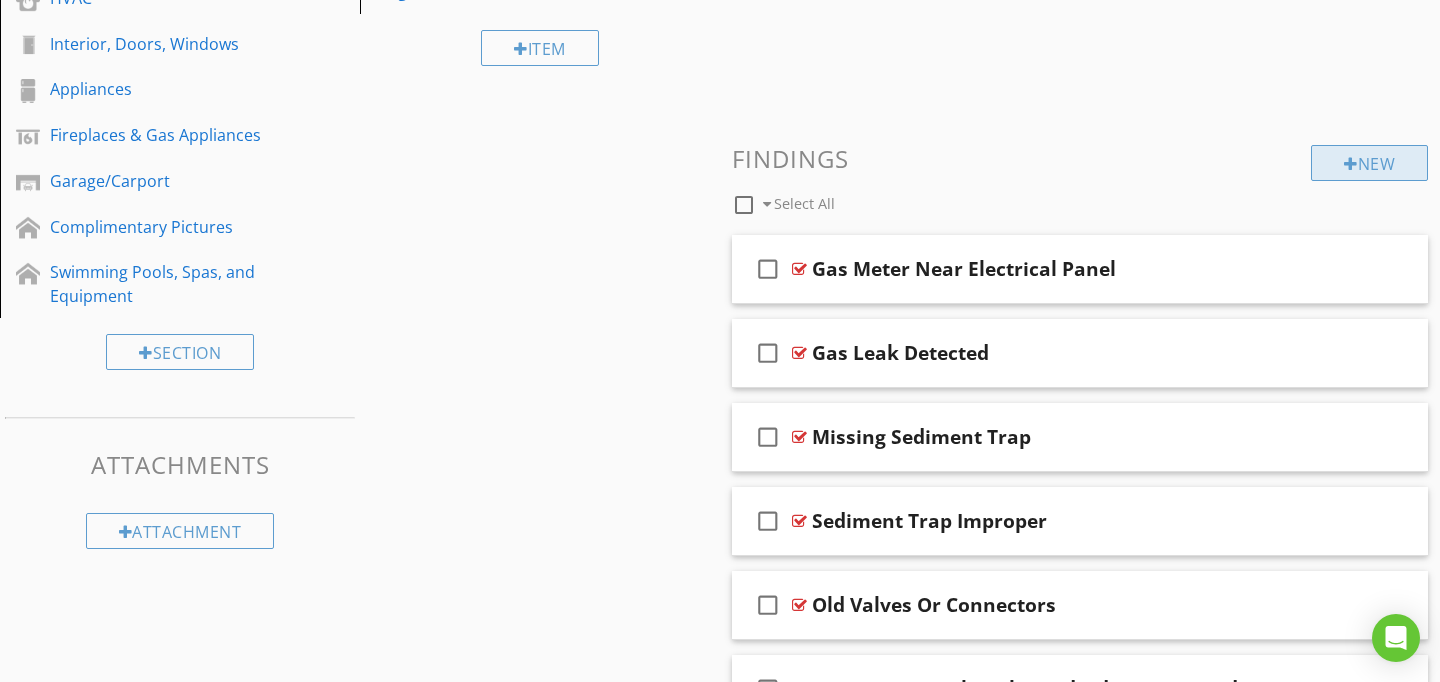 click on "New" at bounding box center [1369, 163] 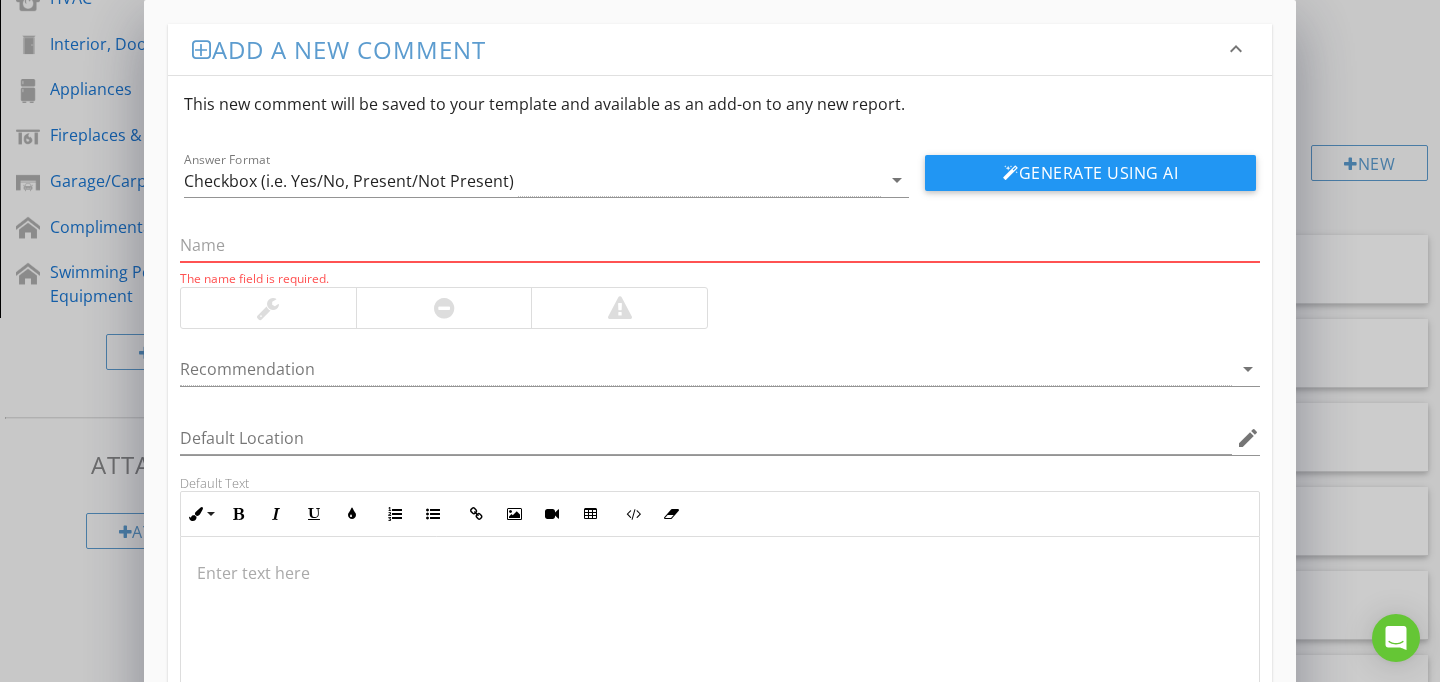 click on "Add a new comment
keyboard_arrow_down
This new comment will be saved to your template and available as an
add-on to any new report.
Answer Format Checkbox (i.e. Yes/No, Present/Not Present) arrow_drop_down
Generate Using AI
The name field is required.               Recommendation arrow_drop_down   Default Location edit       Default Text   Inline Style XLarge Large Normal Small Light Small/Light Bold Italic Underline Colors Ordered List Unordered List Insert Link Insert Image Insert Video Insert Table Code View Clear Formatting Enter text here
Save" at bounding box center (720, 436) 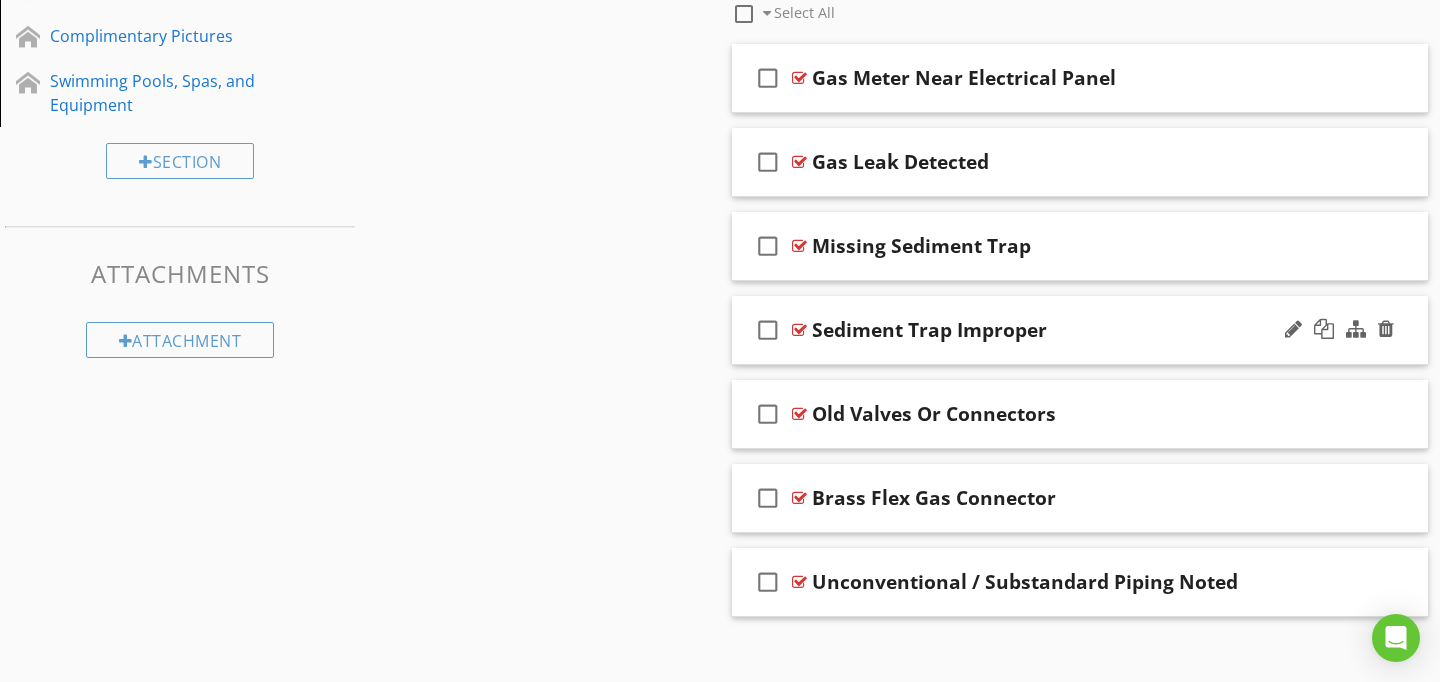 scroll, scrollTop: 975, scrollLeft: 0, axis: vertical 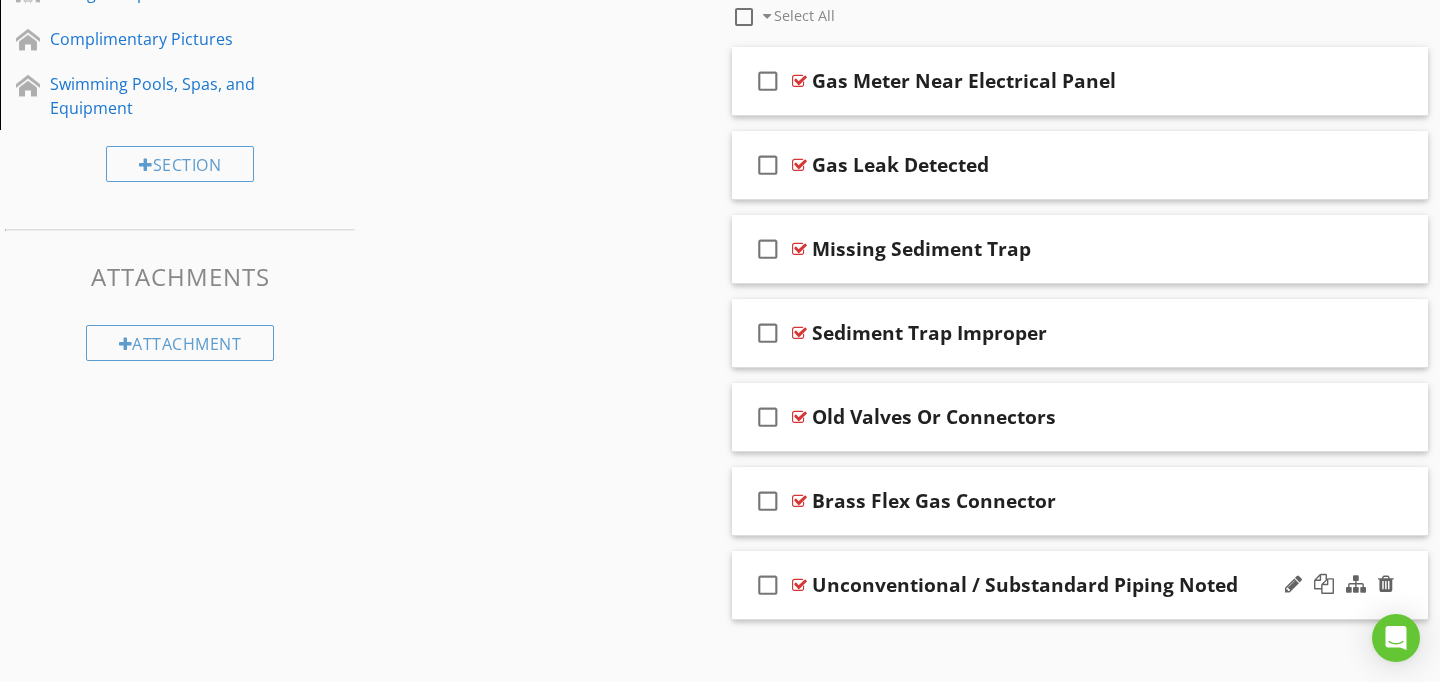click at bounding box center [799, 585] 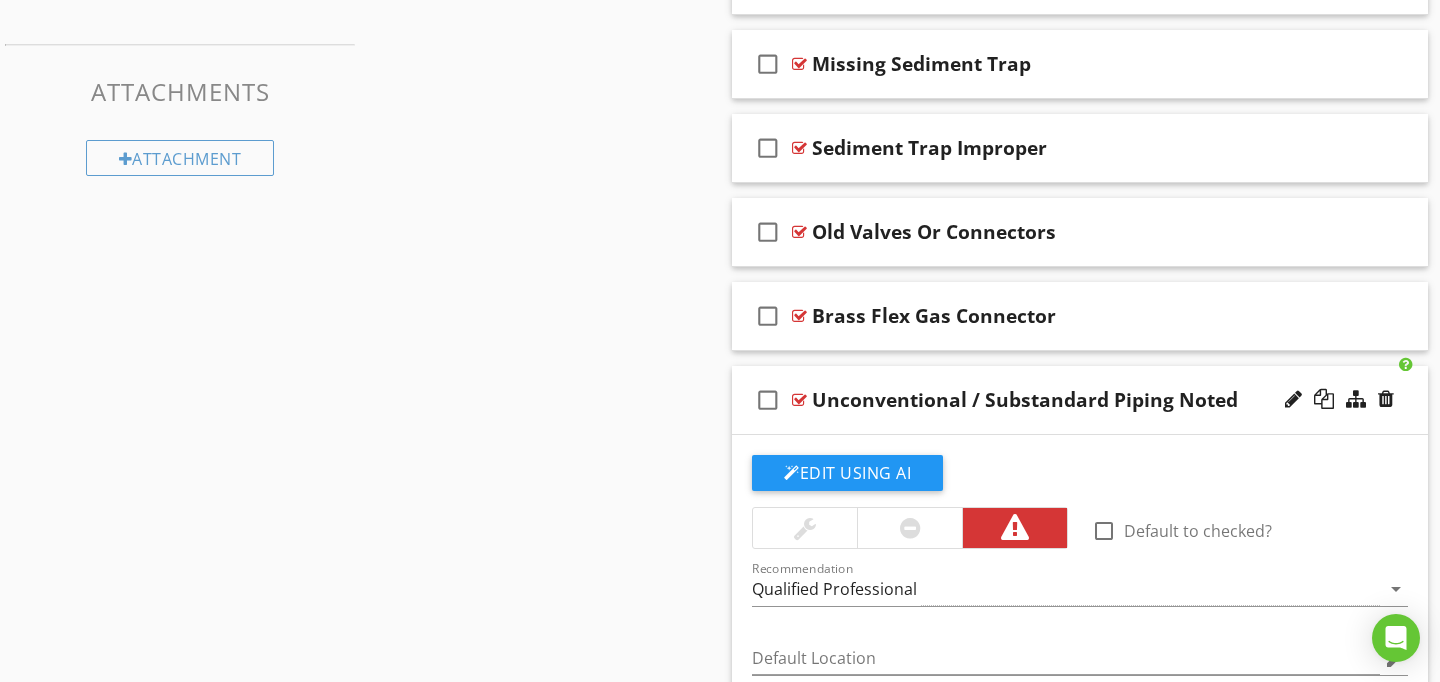 scroll, scrollTop: 1161, scrollLeft: 0, axis: vertical 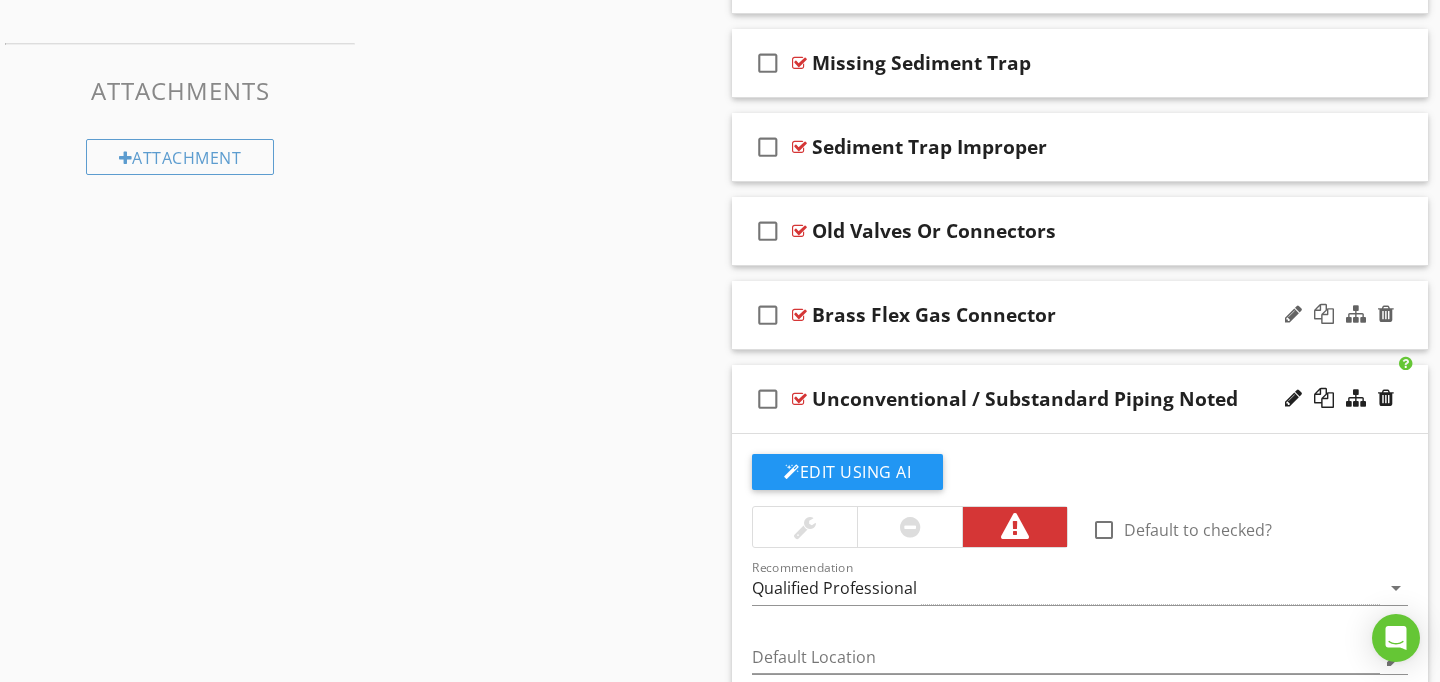 click on "check_box_outline_blank
Brass Flex Gas Connector" at bounding box center [1080, 315] 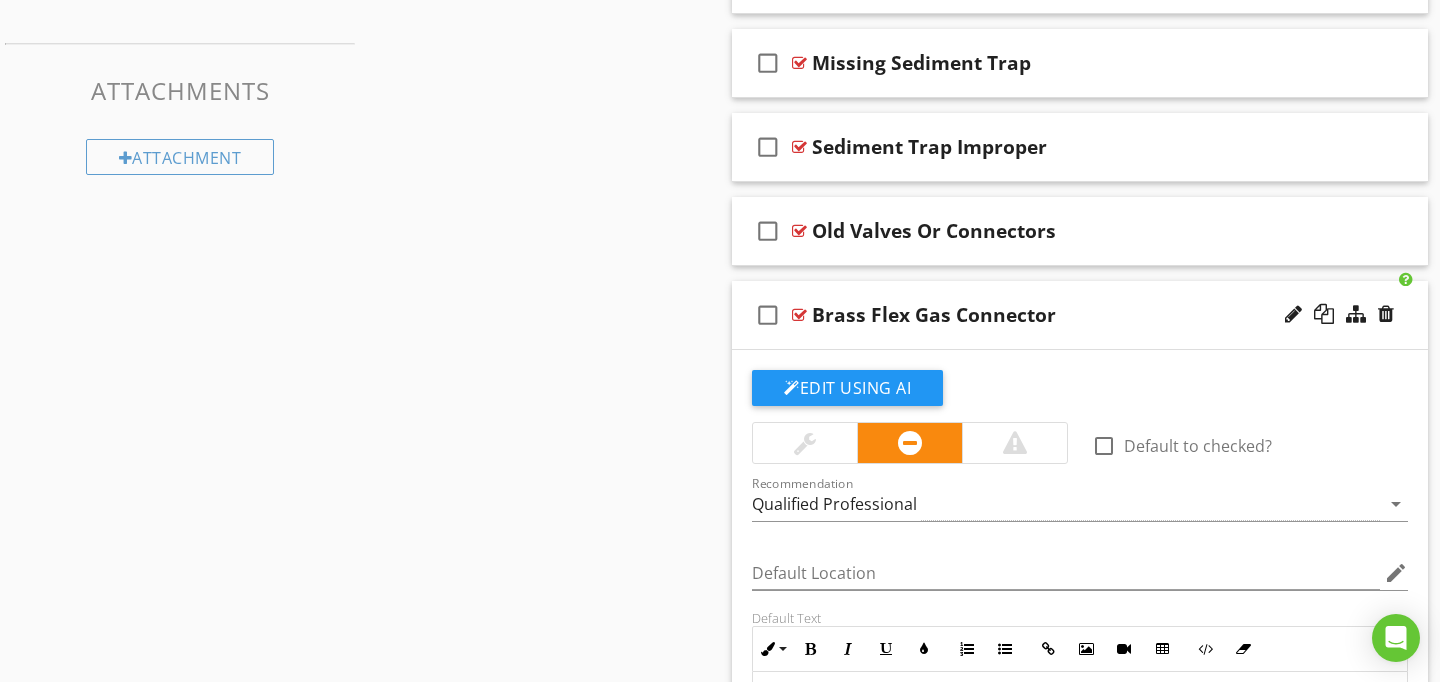 click at bounding box center (1015, 443) 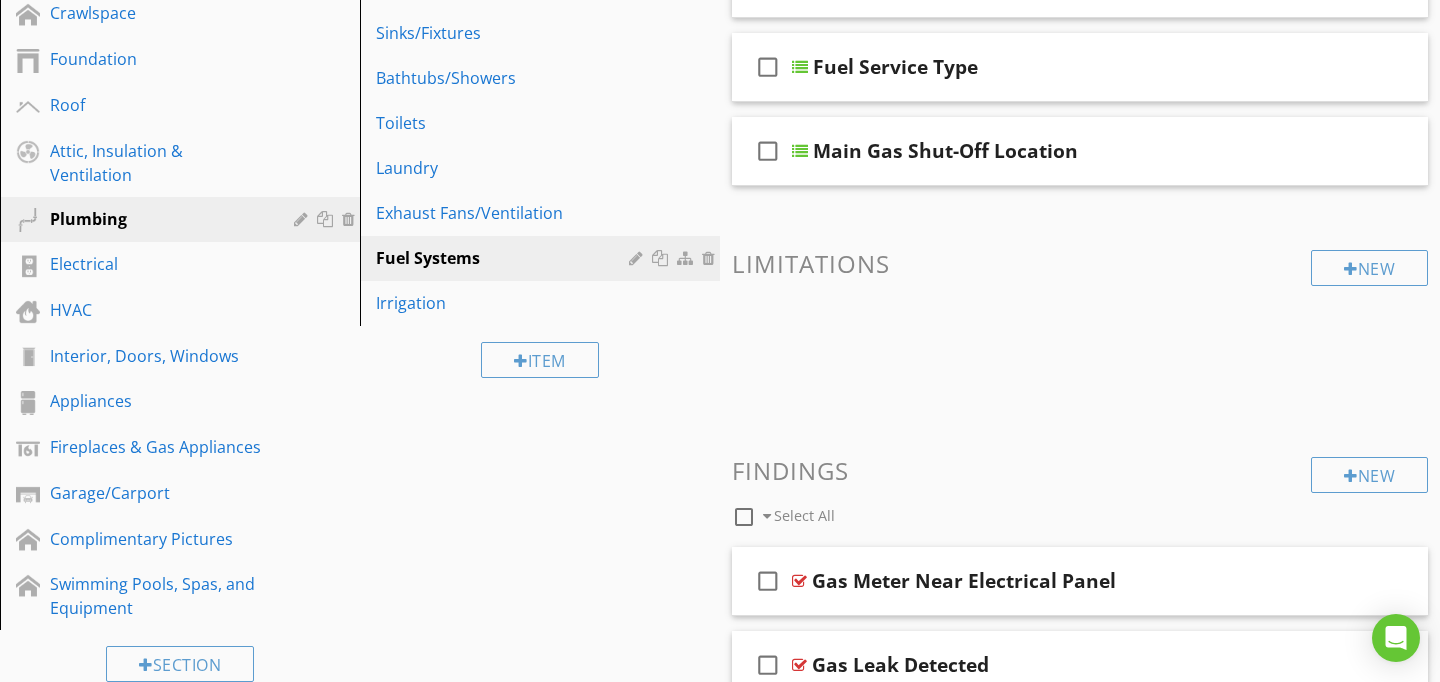 scroll, scrollTop: 466, scrollLeft: 0, axis: vertical 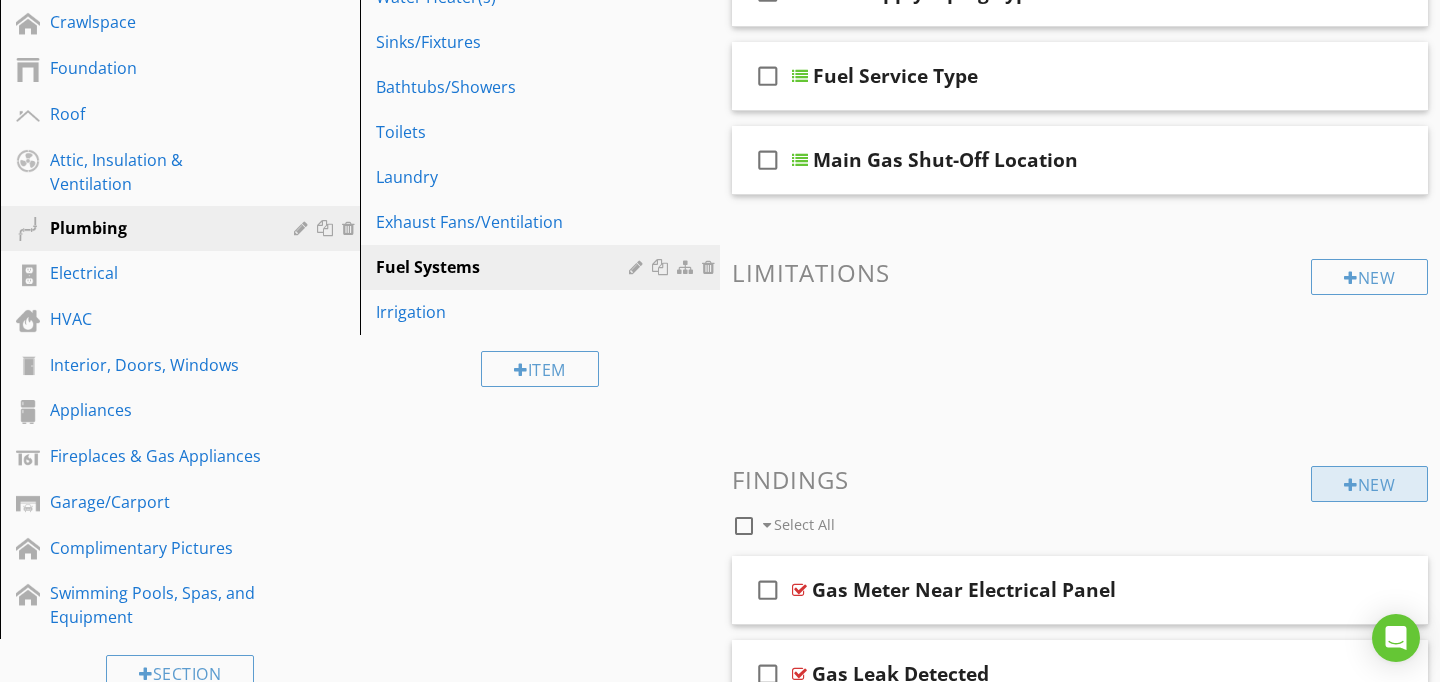 click on "New" at bounding box center (1369, 484) 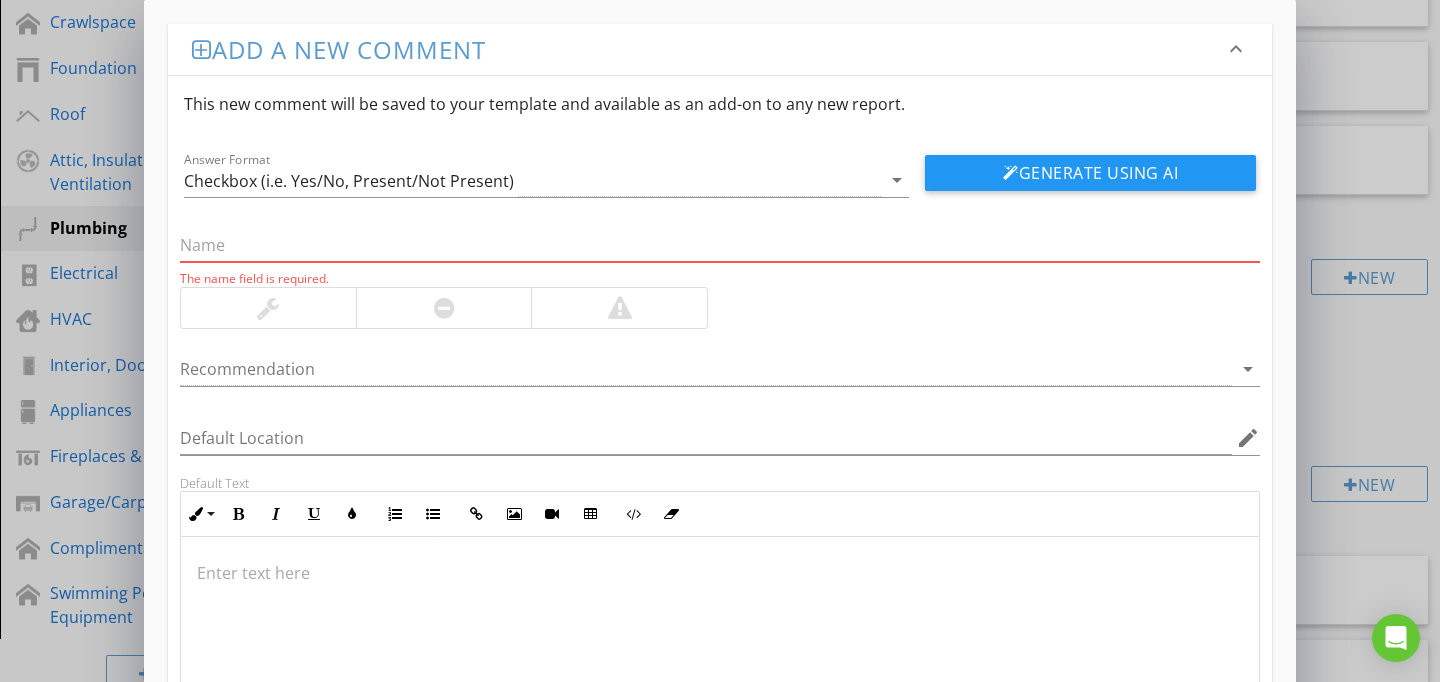 paste on "Limited Evaluation / Gas / Propane Off" 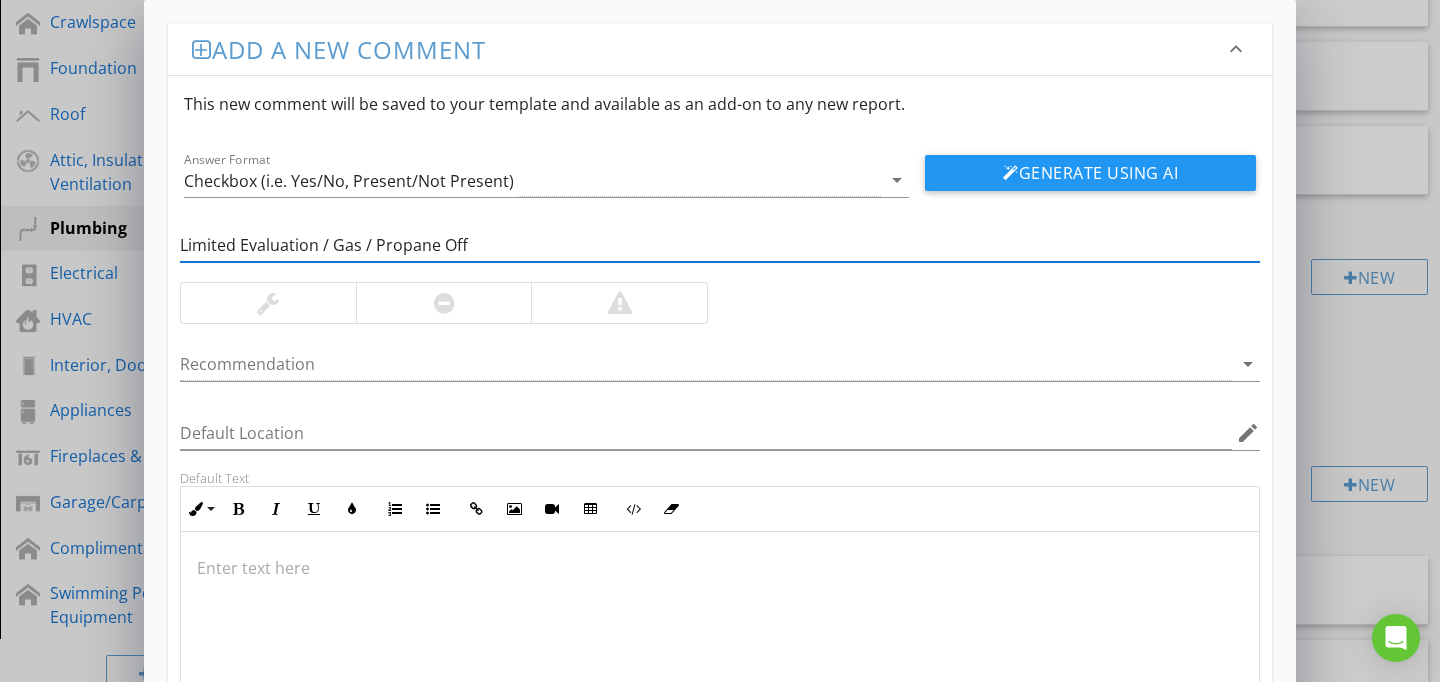 type on "Limited Evaluation / Gas / Propane Off" 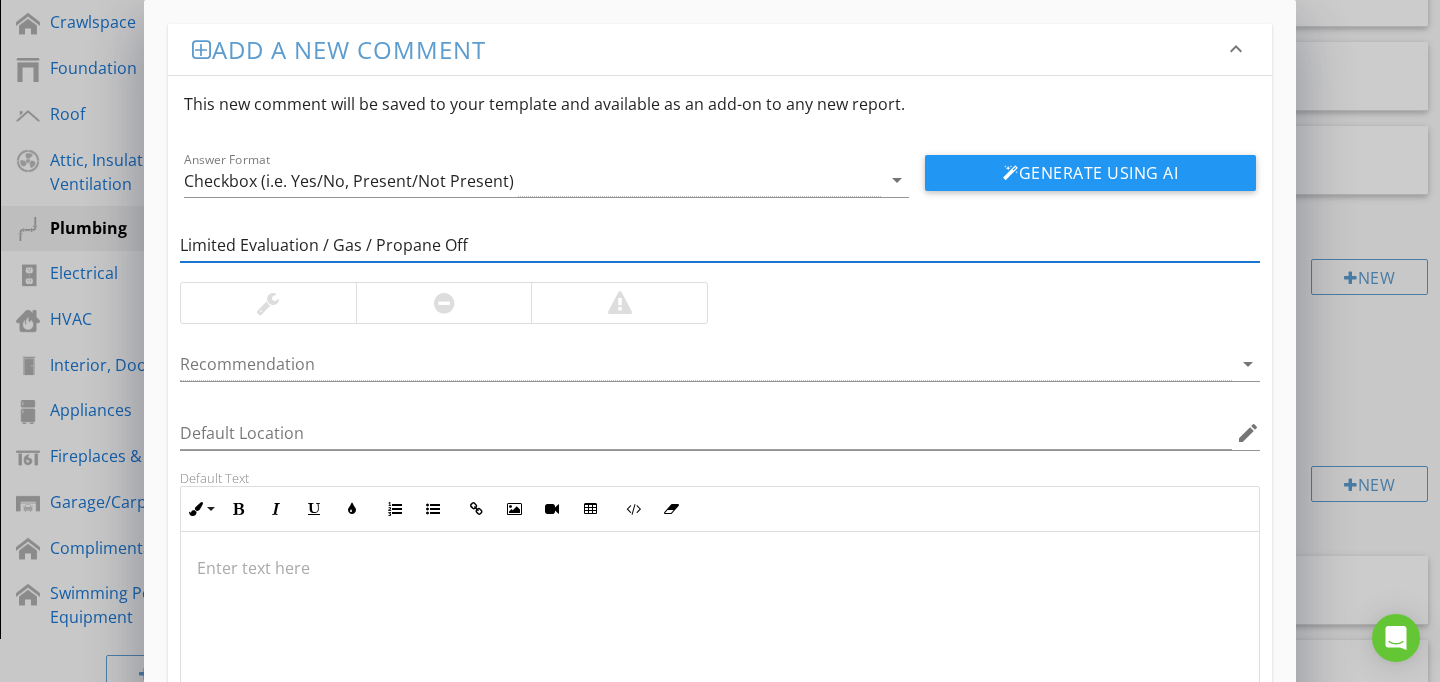 click at bounding box center [720, 568] 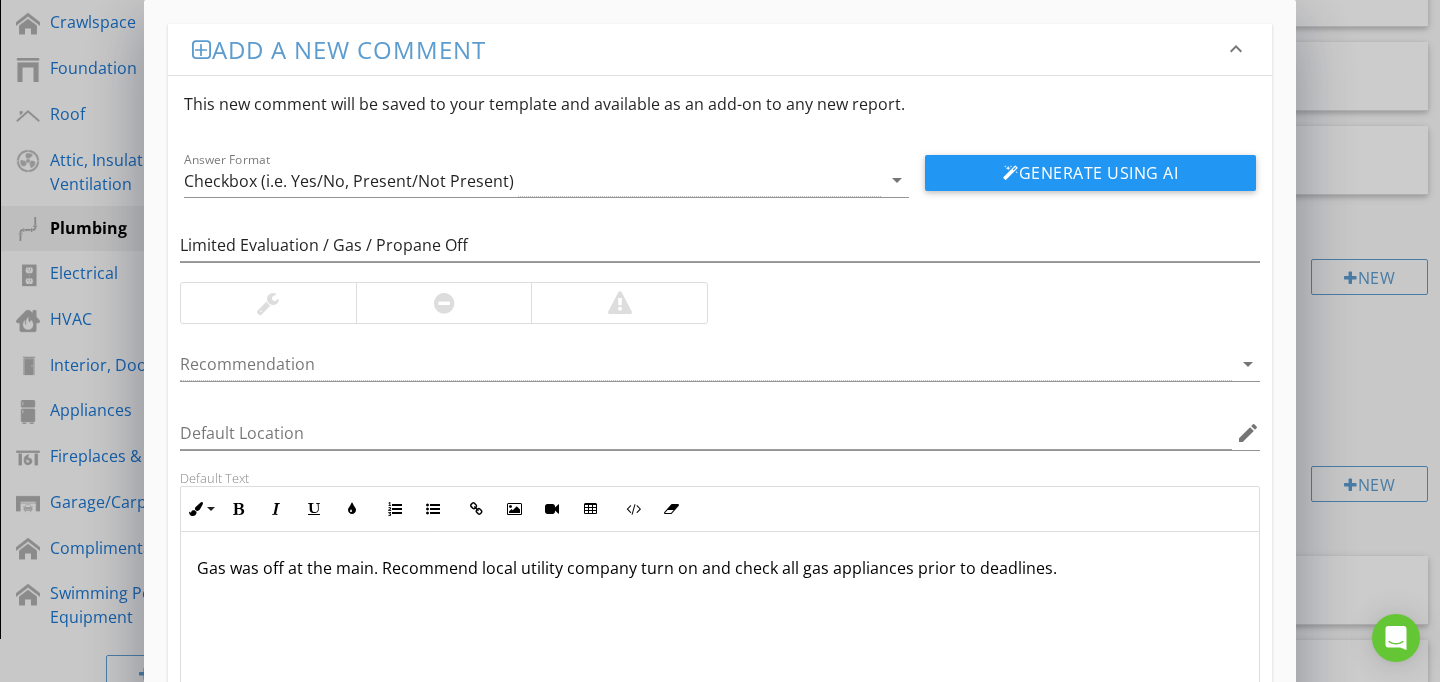 scroll, scrollTop: 186, scrollLeft: 0, axis: vertical 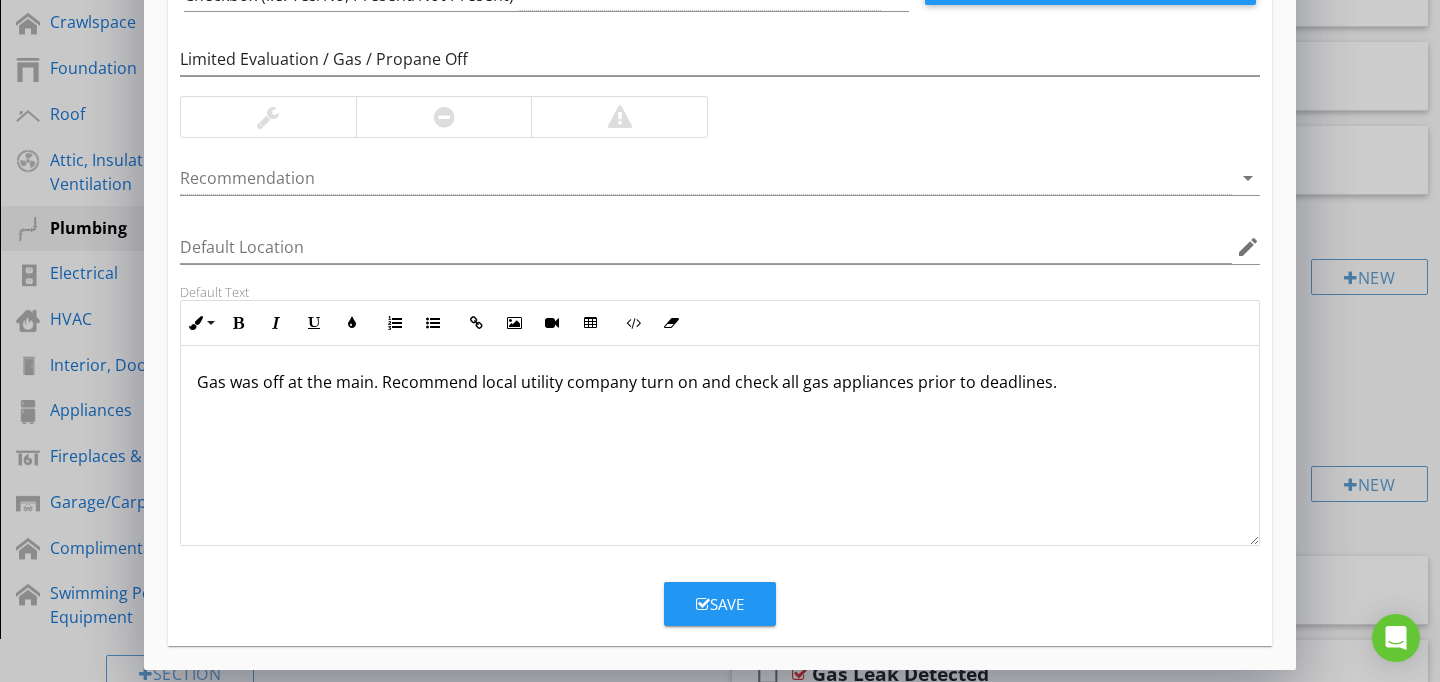 click on "Save" at bounding box center [720, 604] 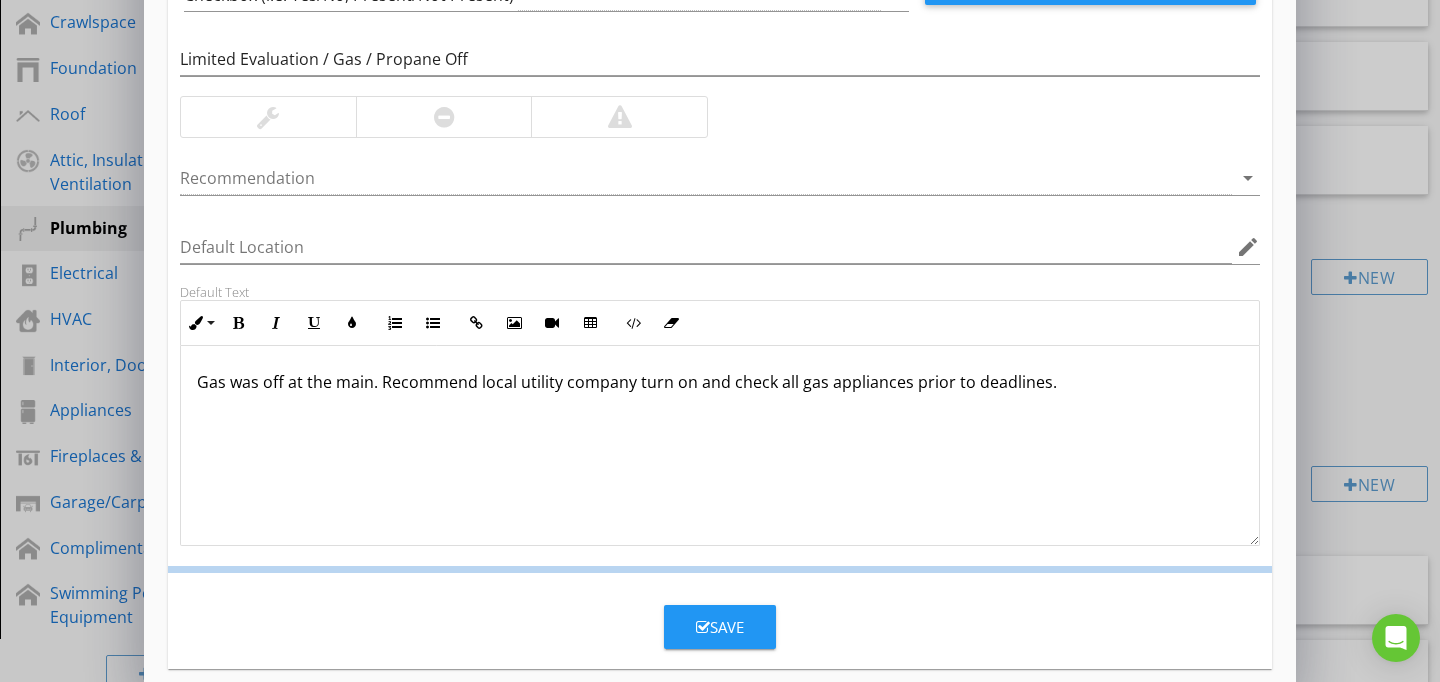 scroll, scrollTop: 89, scrollLeft: 0, axis: vertical 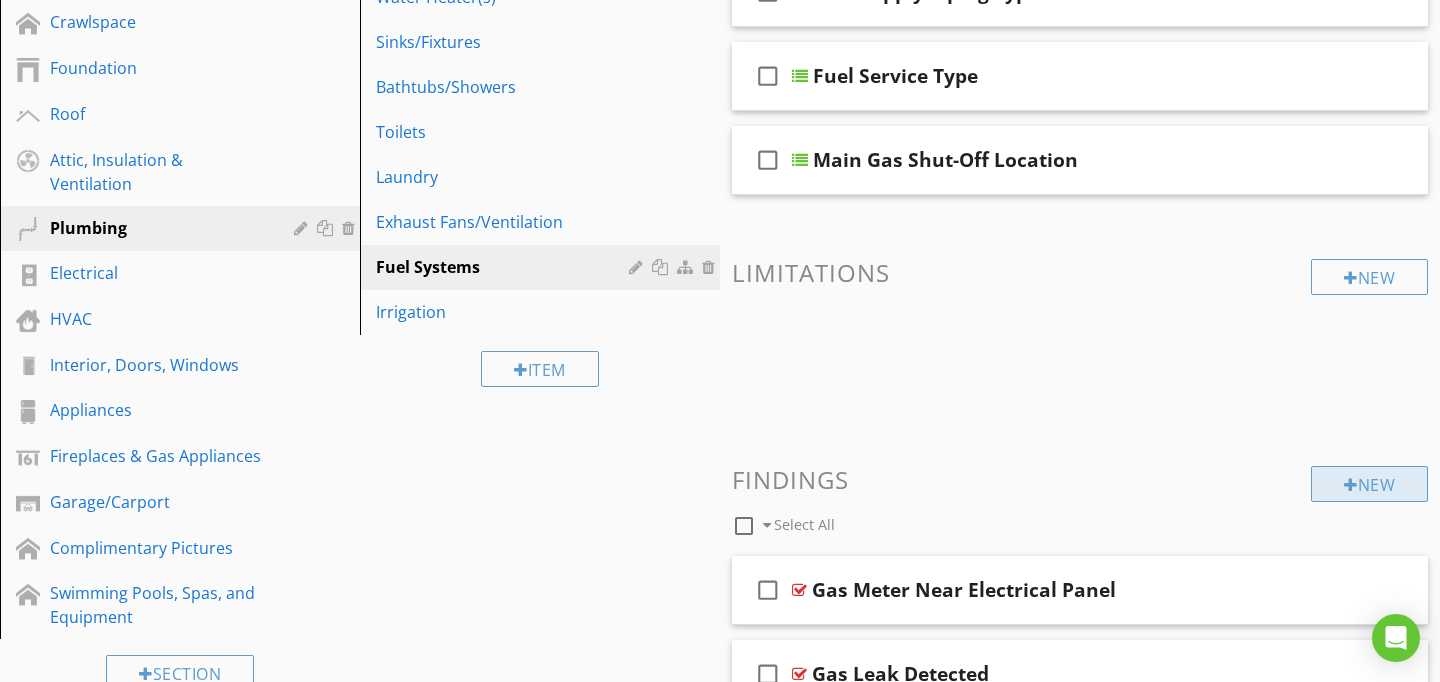 click on "New" at bounding box center (1369, 484) 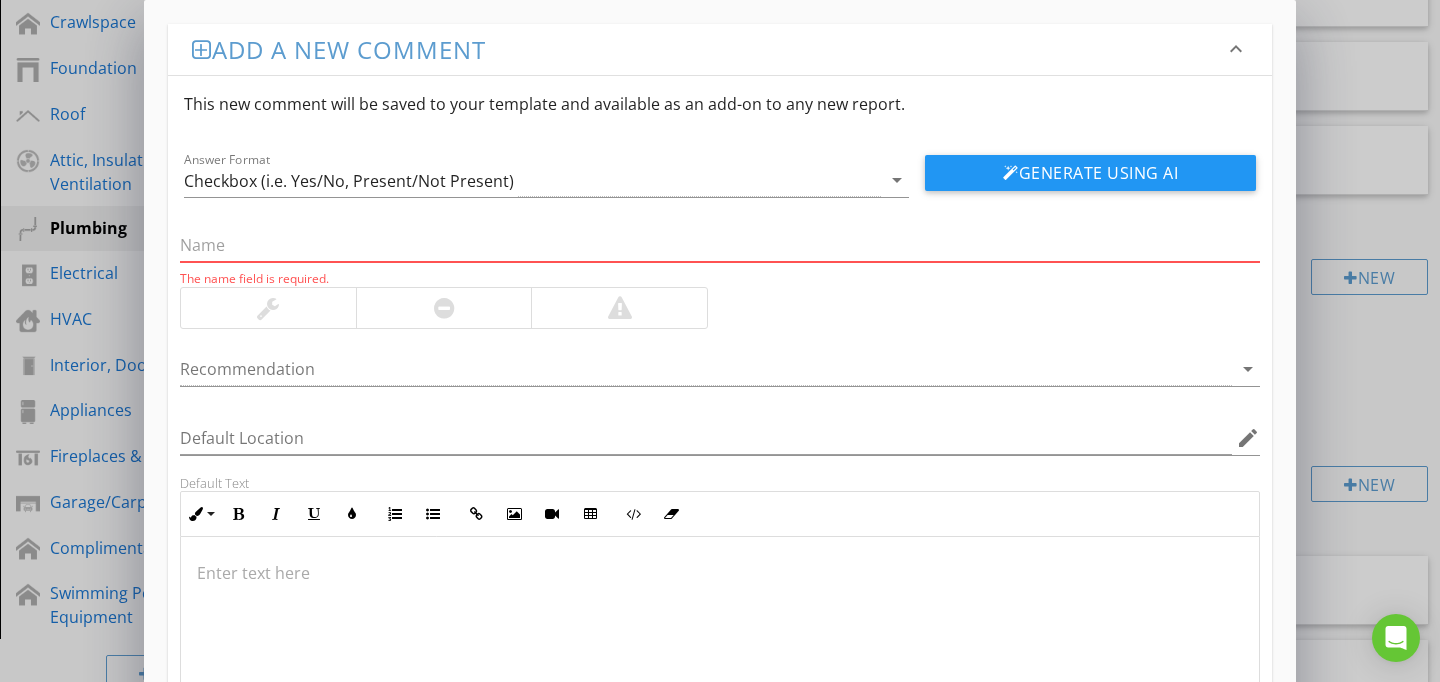 paste on "No Gas Provided To The Building" 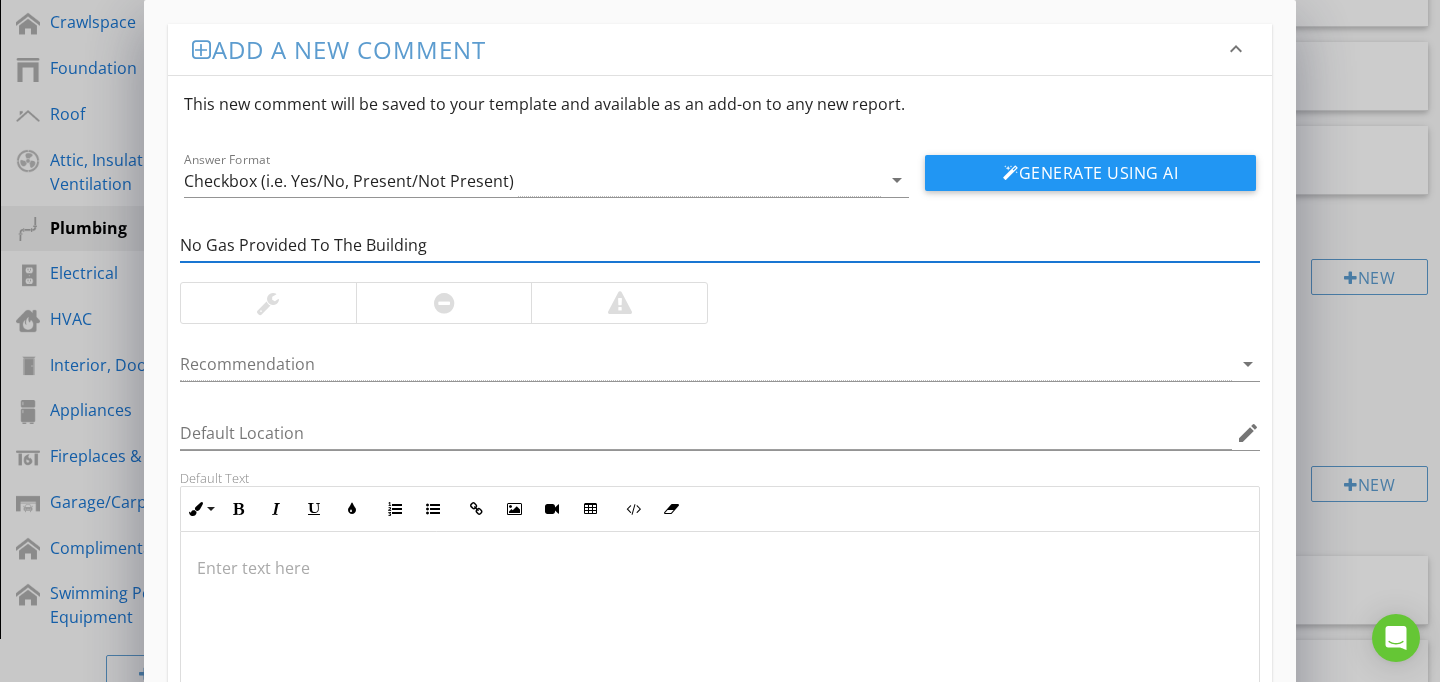 type on "No Gas Provided To The Building" 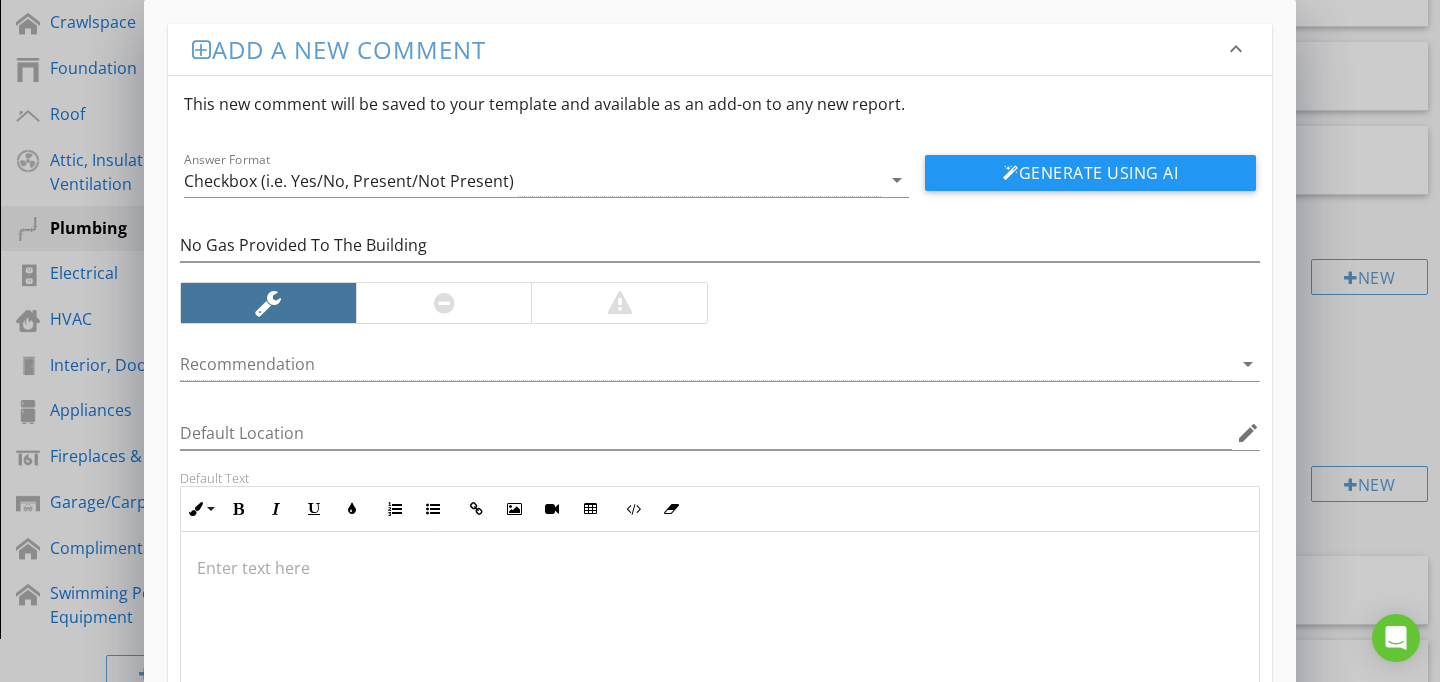 click on "Add a new comment
keyboard_arrow_down
This new comment will be saved to your template and available as an
add-on to any new report.
Answer Format Checkbox (i.e. Yes/No, Present/Not Present) arrow_drop_down
Generate Using AI
No Gas Provided To The Building               Recommendation arrow_drop_down   Default Location edit       Default Text   Inline Style XLarge Large Normal Small Light Small/Light Bold Italic Underline Colors Ordered List Unordered List Insert Link Insert Image Insert Video Insert Table Code View Clear Formatting Enter text here
Save" at bounding box center (720, 434) 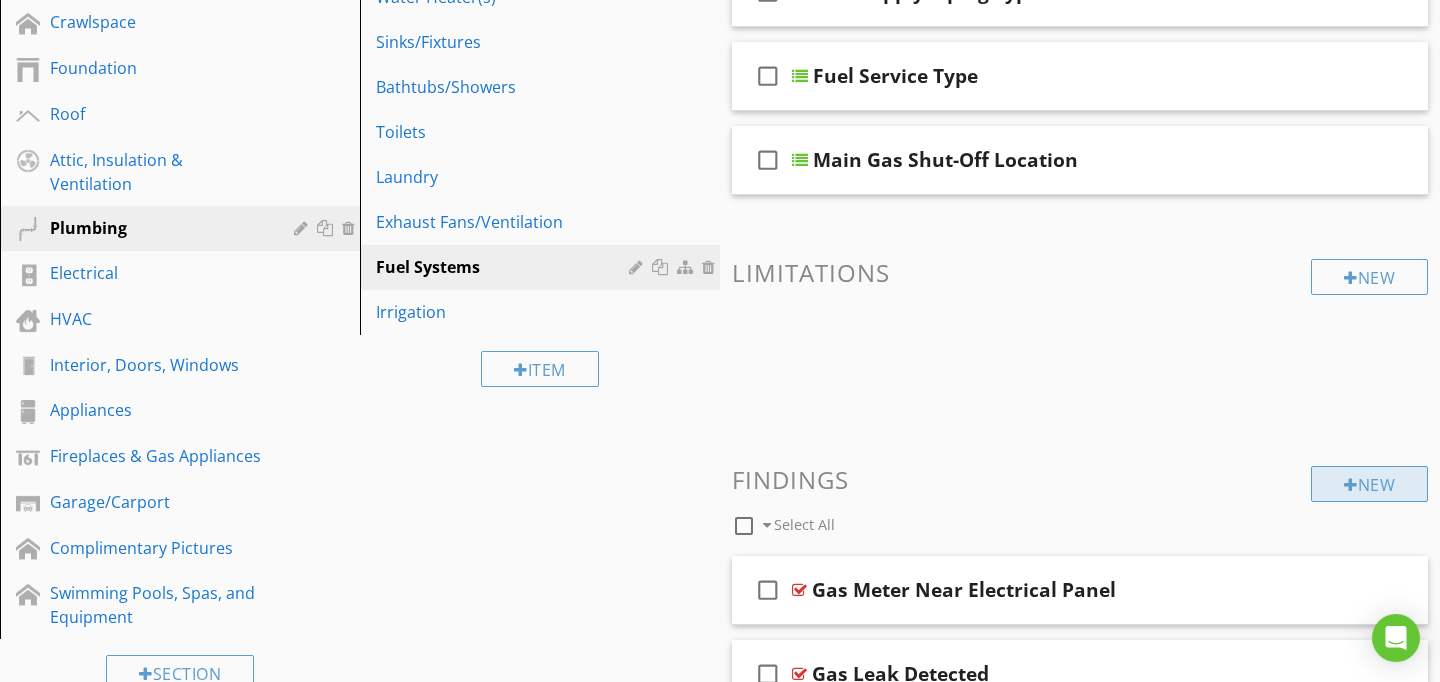 click on "New" at bounding box center [1369, 484] 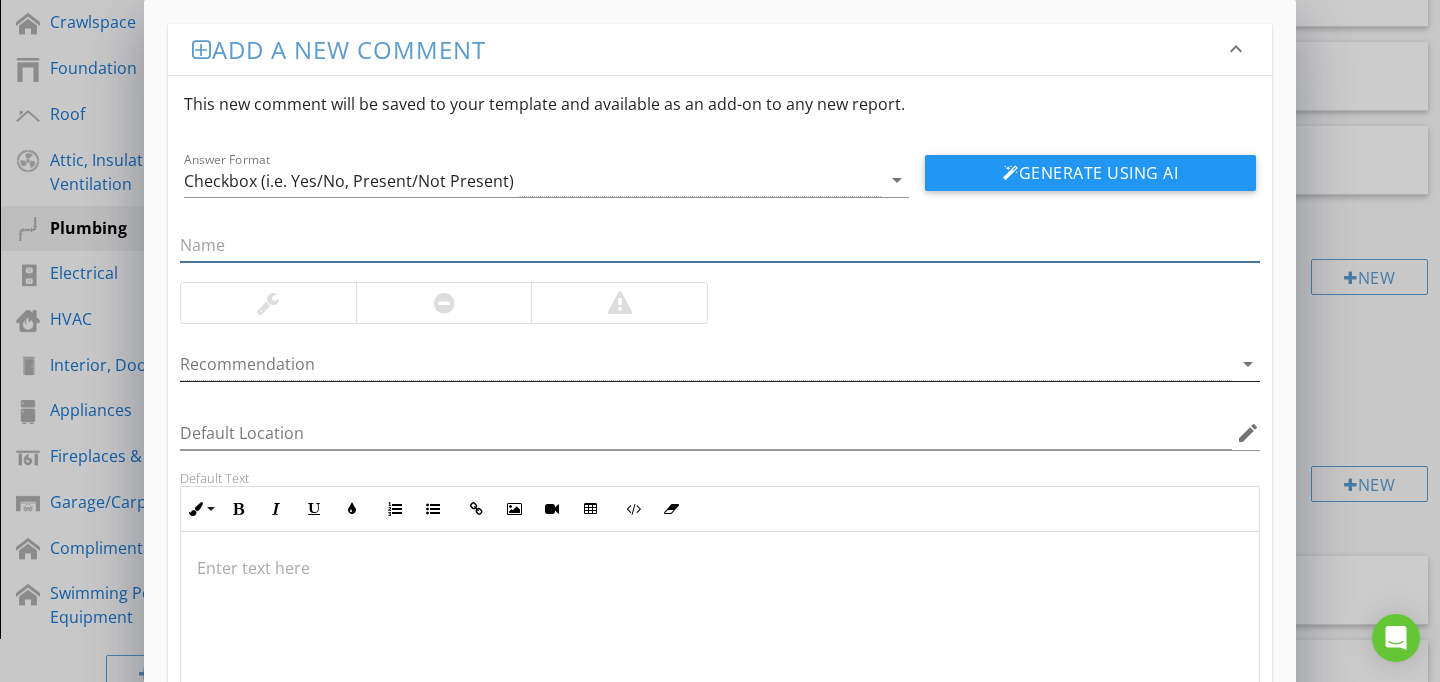 paste on "No Gas Provided To The Building" 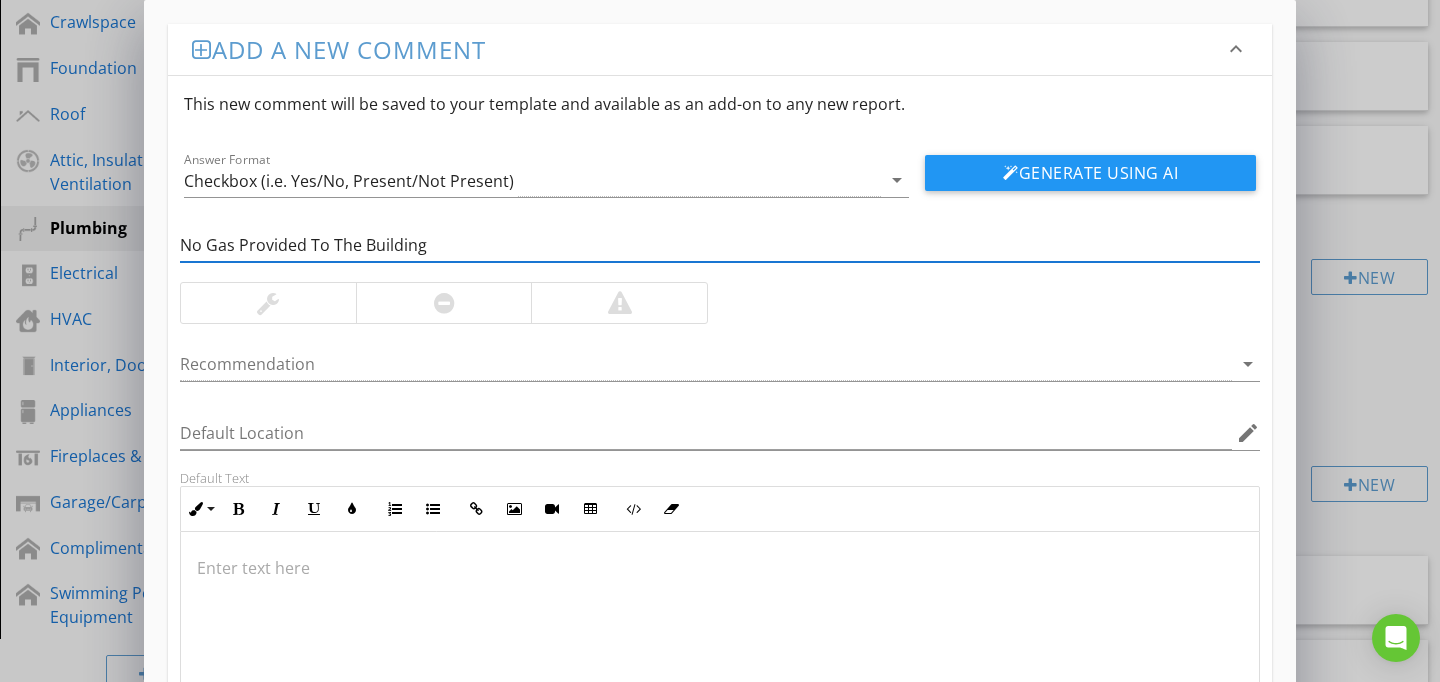 type on "No Gas Provided To The Building" 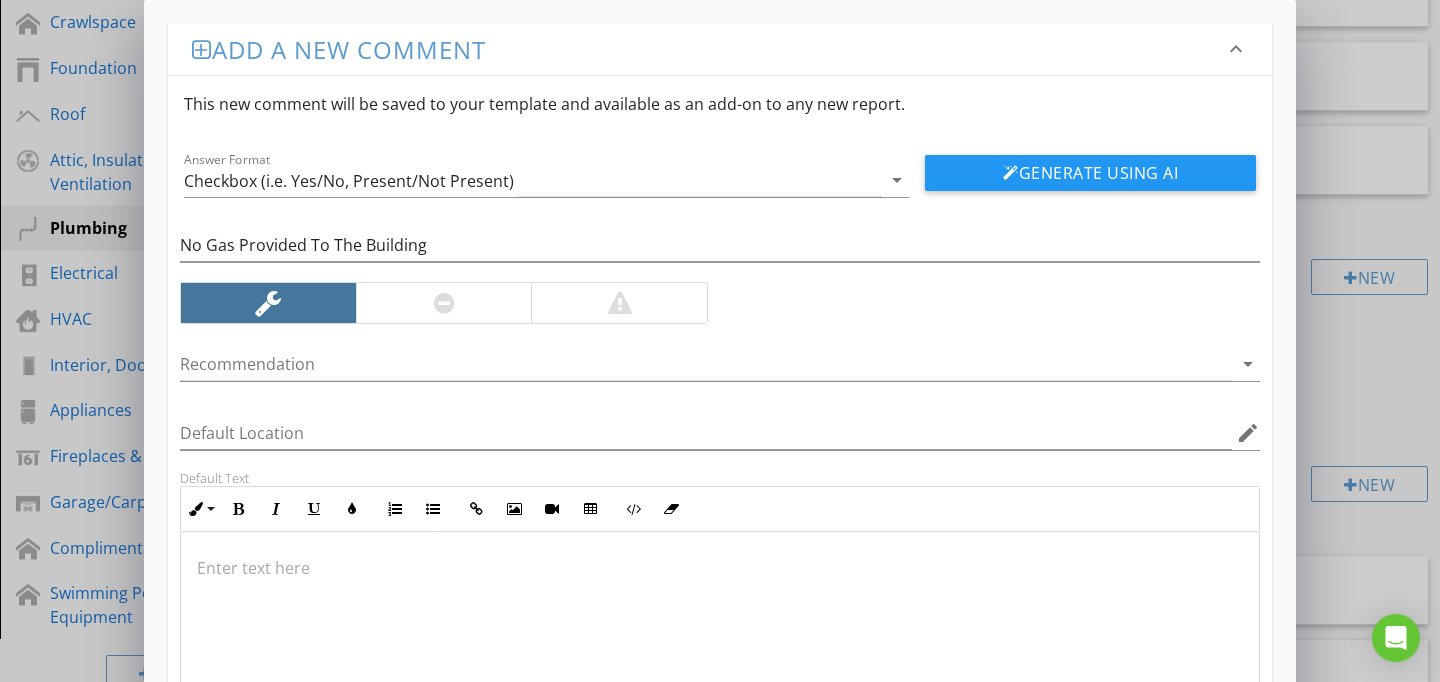 click at bounding box center (720, 632) 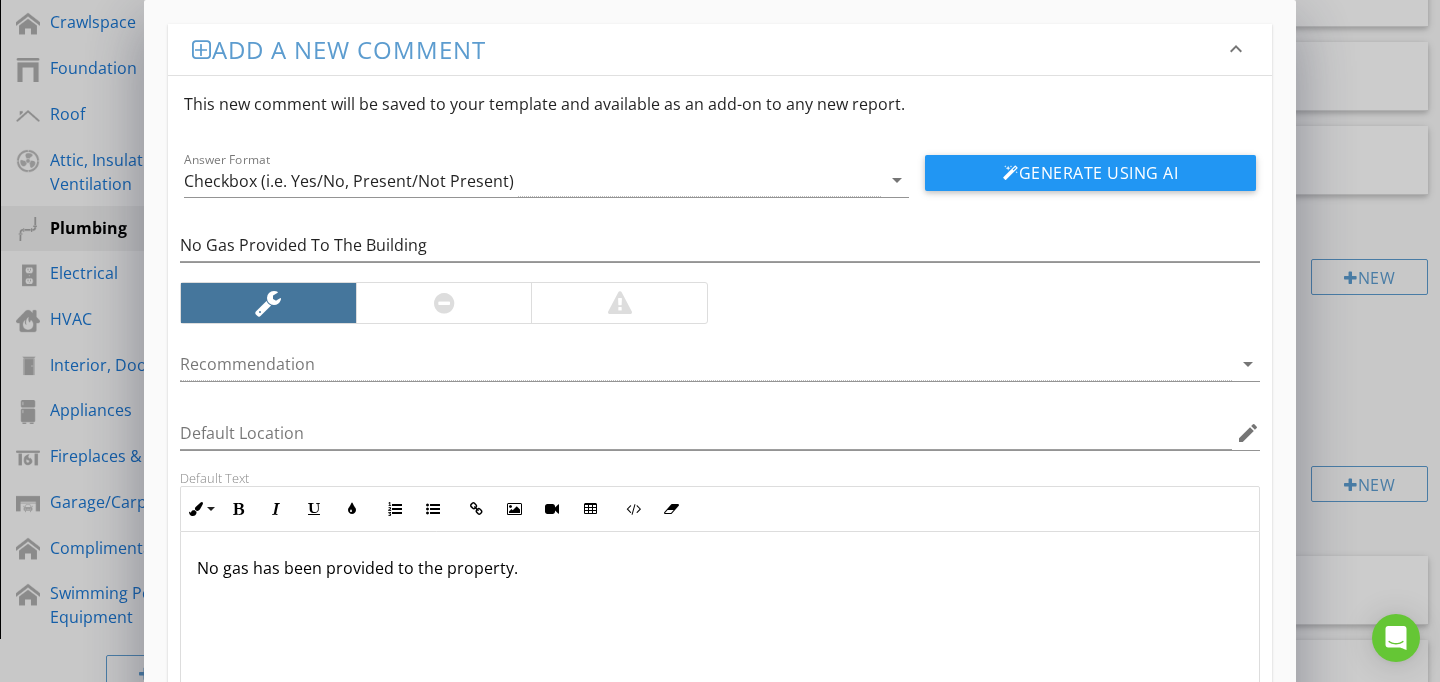 scroll, scrollTop: 1, scrollLeft: 0, axis: vertical 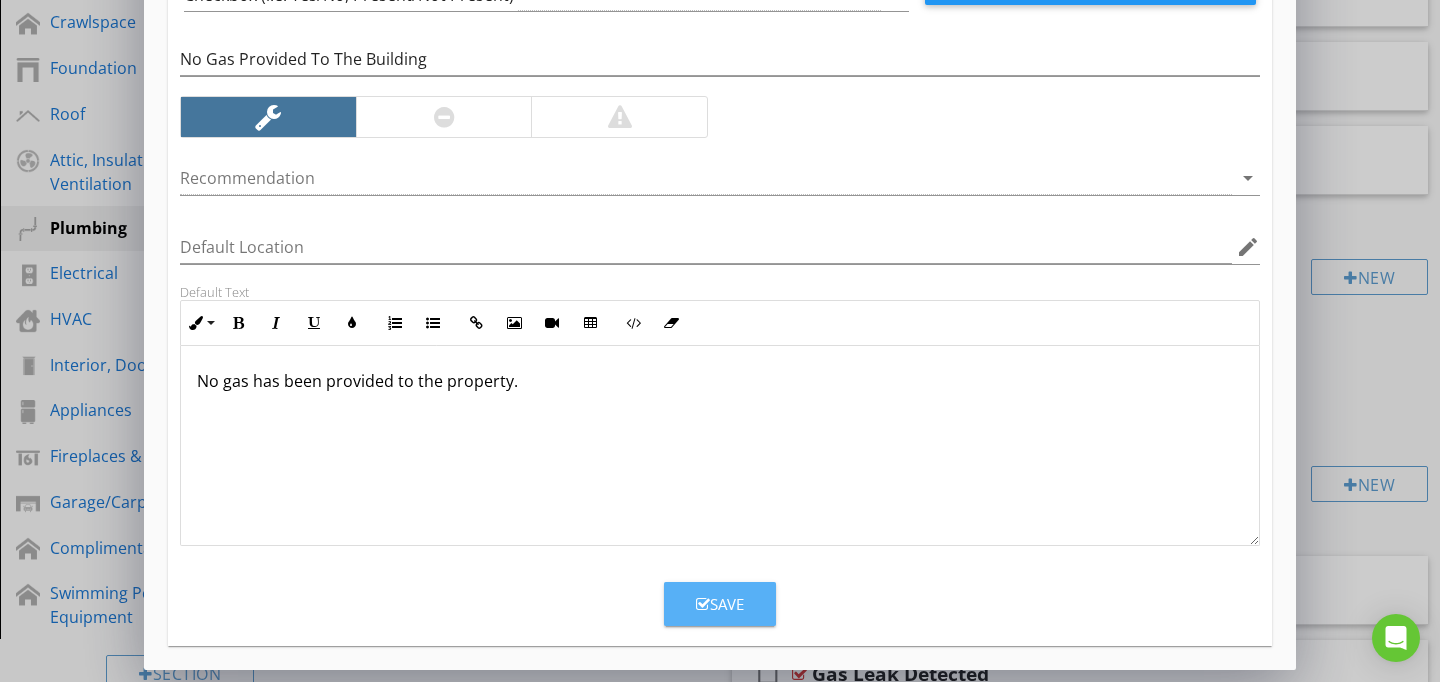 click on "Save" at bounding box center [720, 604] 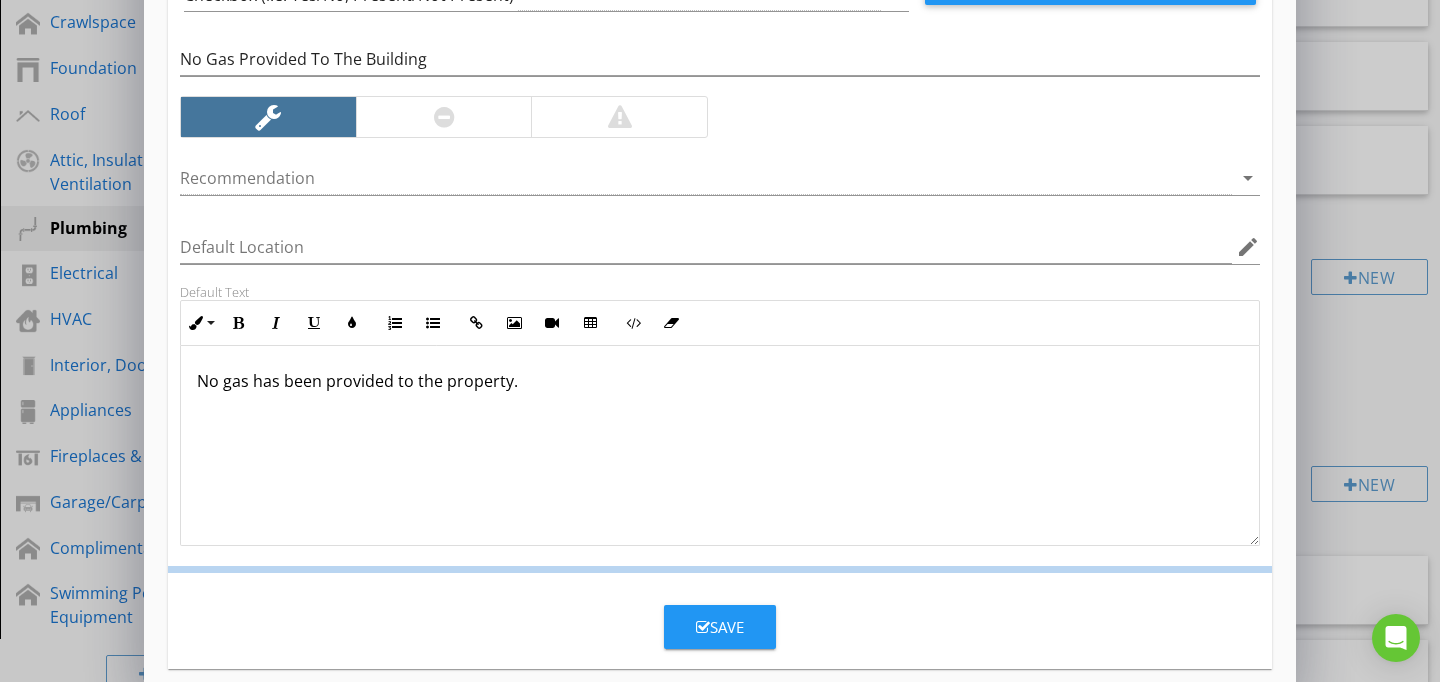 scroll, scrollTop: 89, scrollLeft: 0, axis: vertical 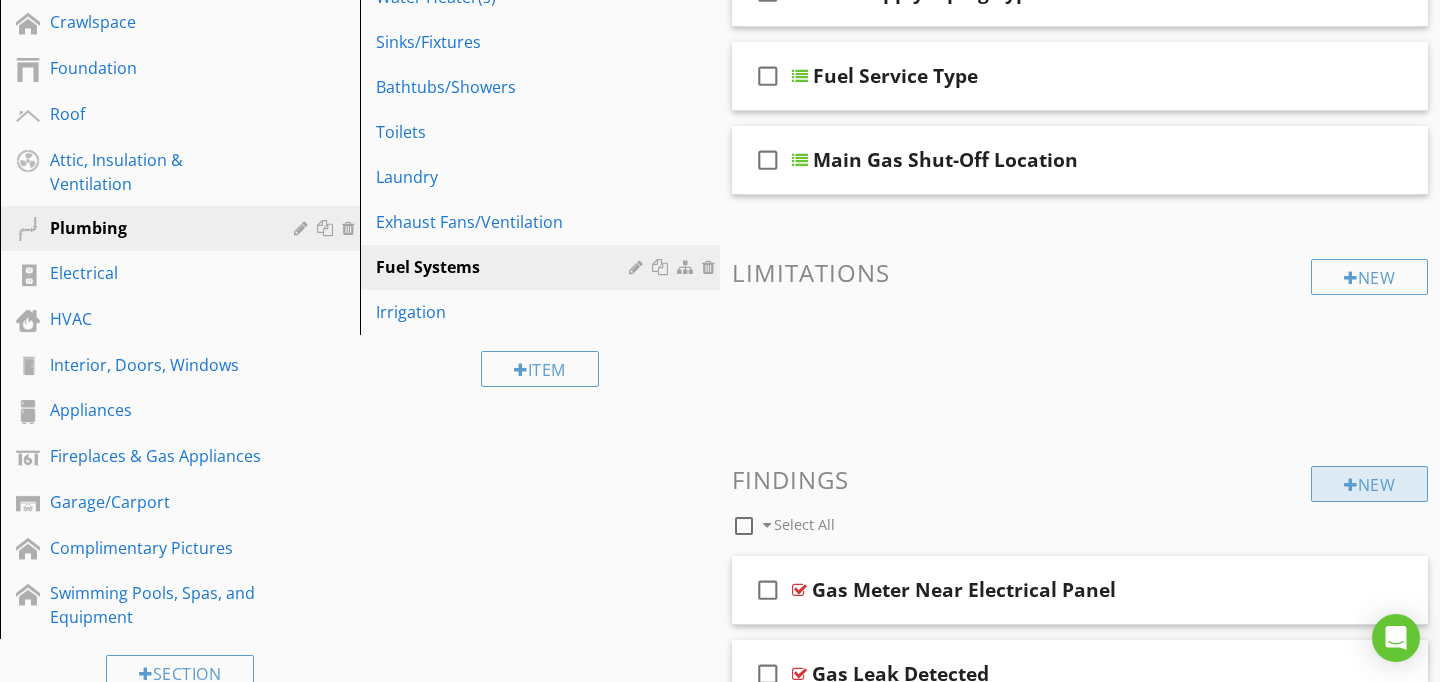 click on "New" at bounding box center (1369, 484) 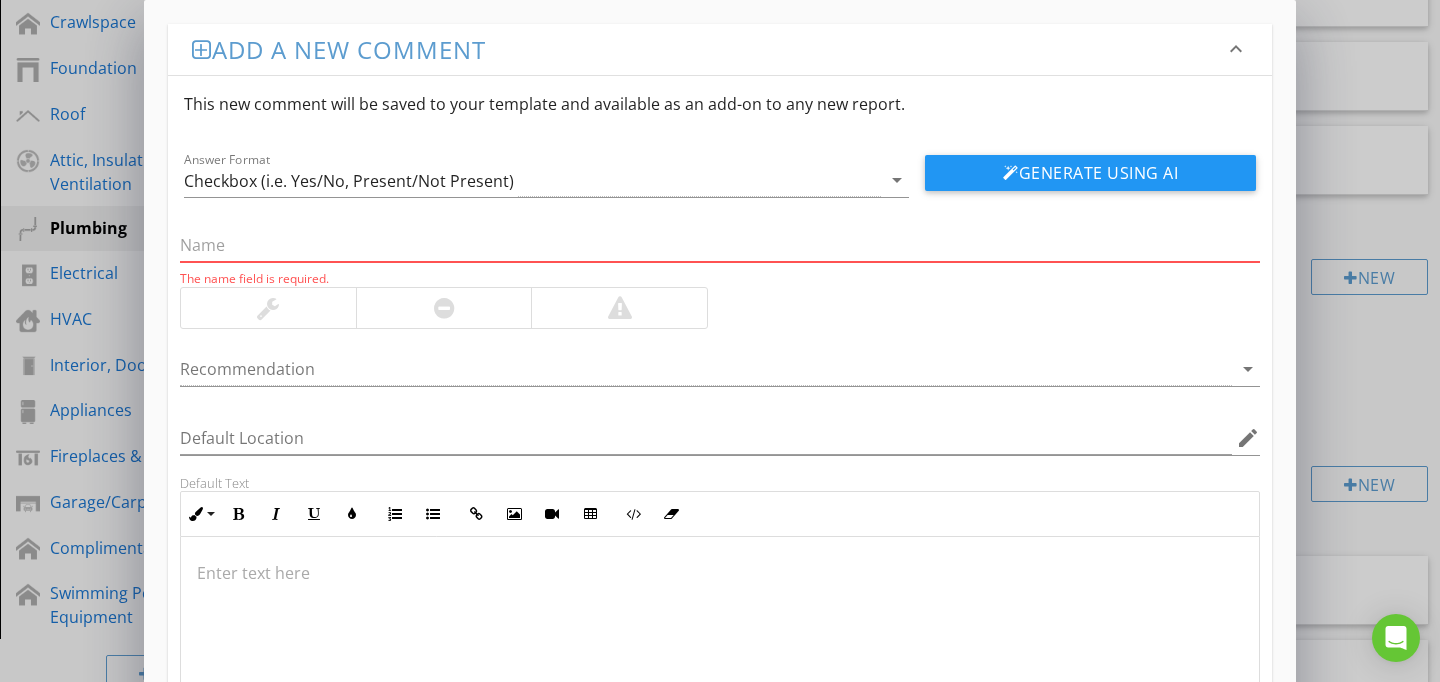 paste on "Valve Damaged" 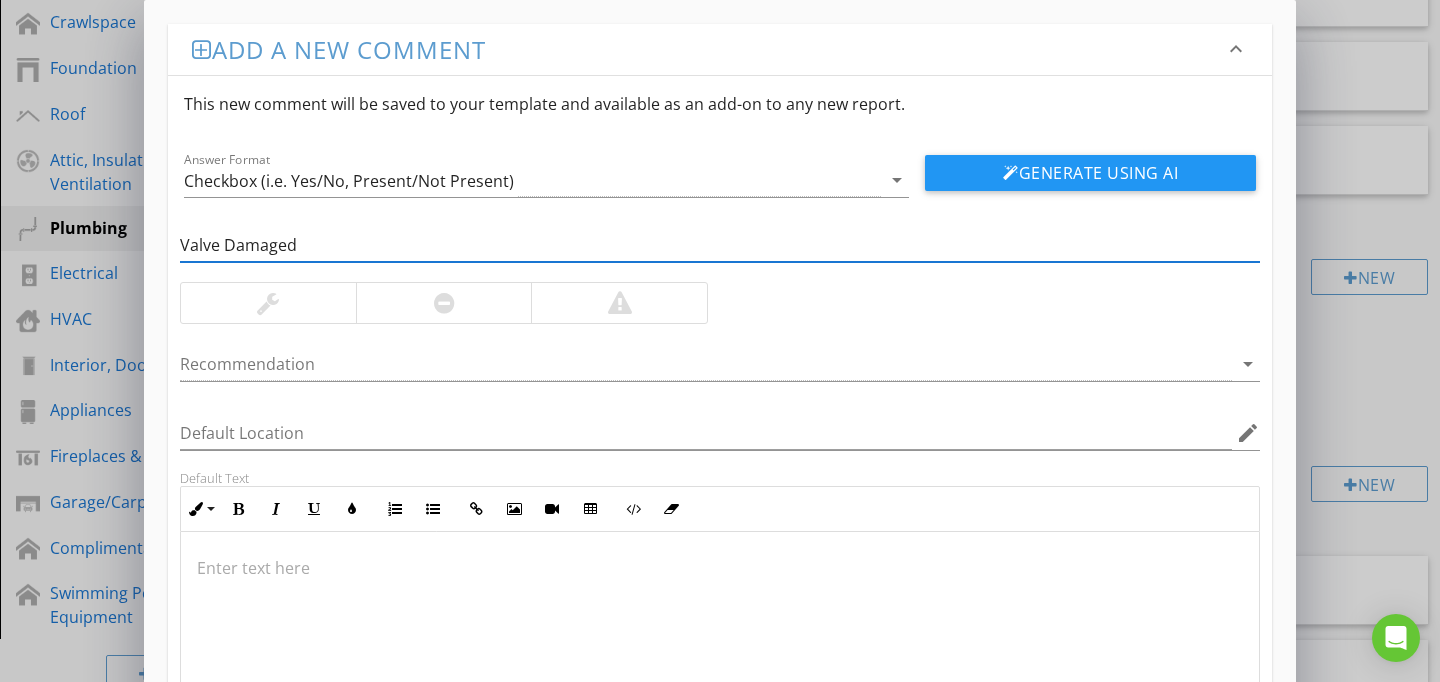 type on "Valve Damaged" 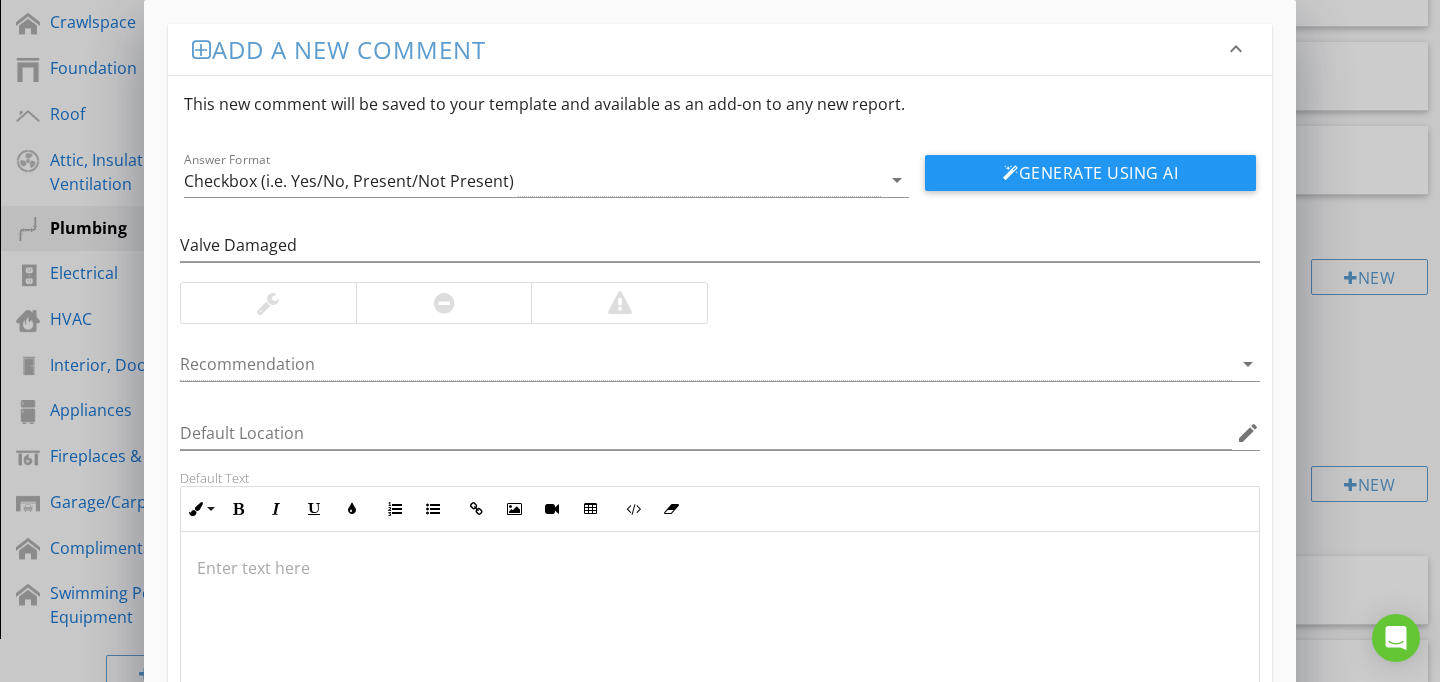 click at bounding box center [720, 632] 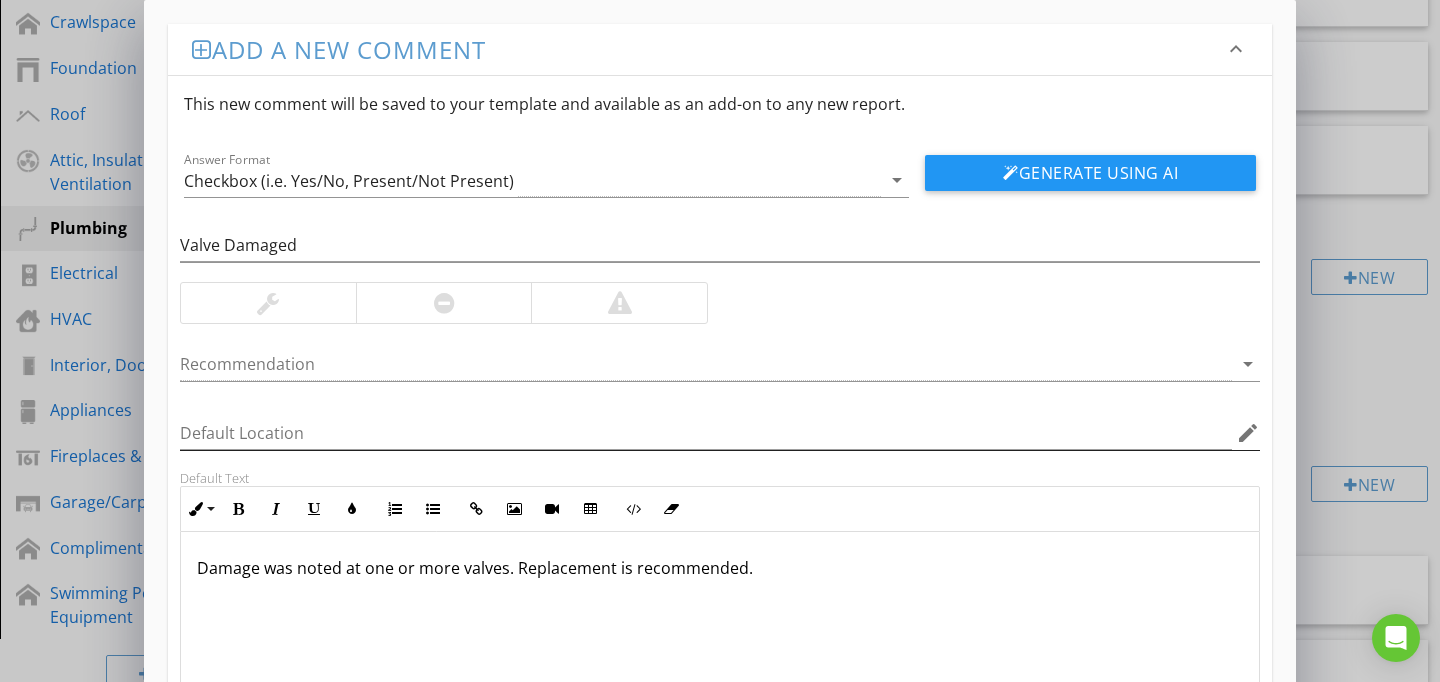 scroll, scrollTop: 186, scrollLeft: 0, axis: vertical 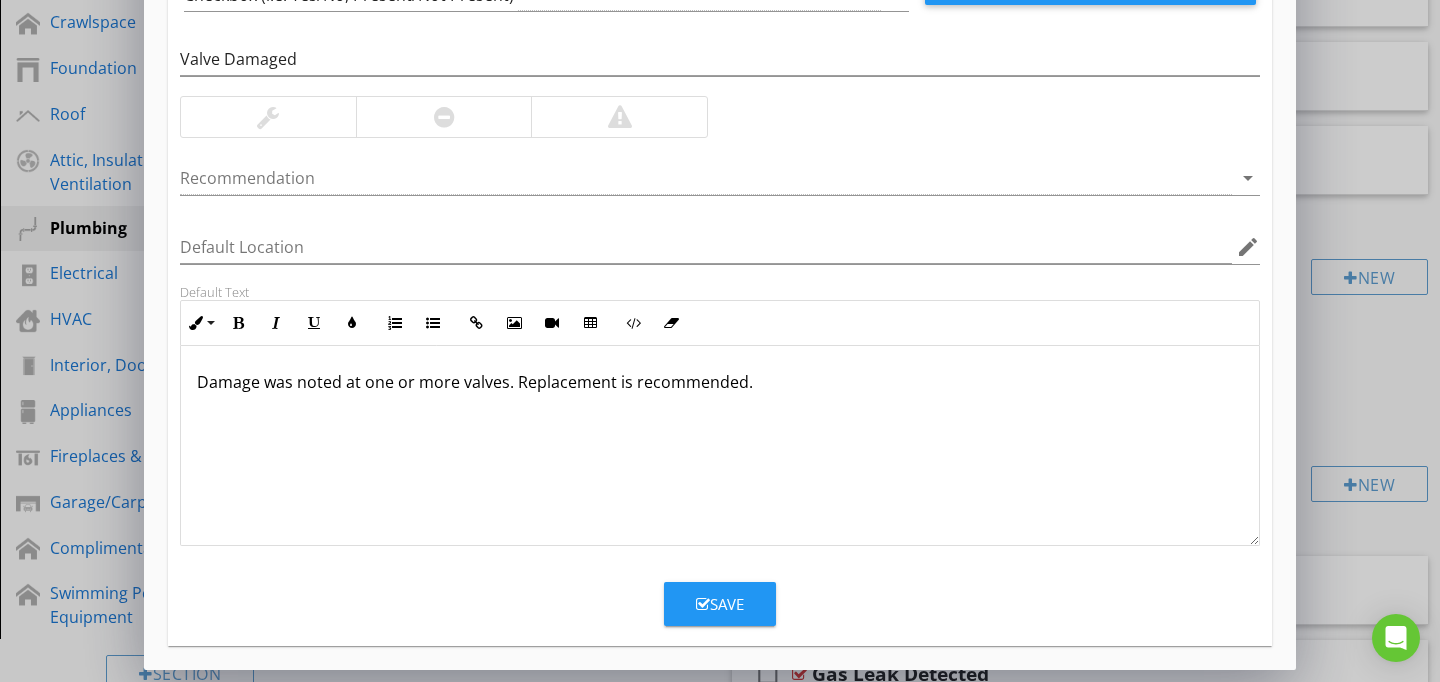 click on "Save" at bounding box center [720, 604] 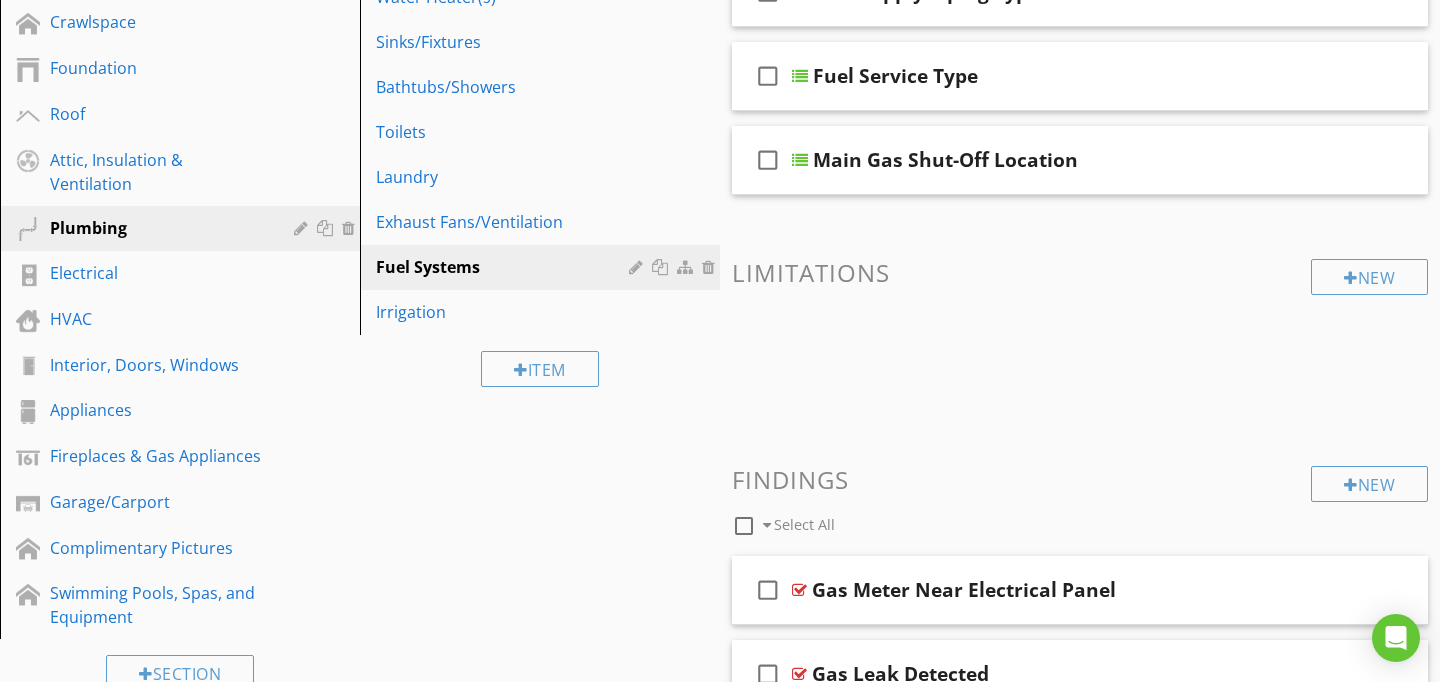 scroll, scrollTop: 89, scrollLeft: 0, axis: vertical 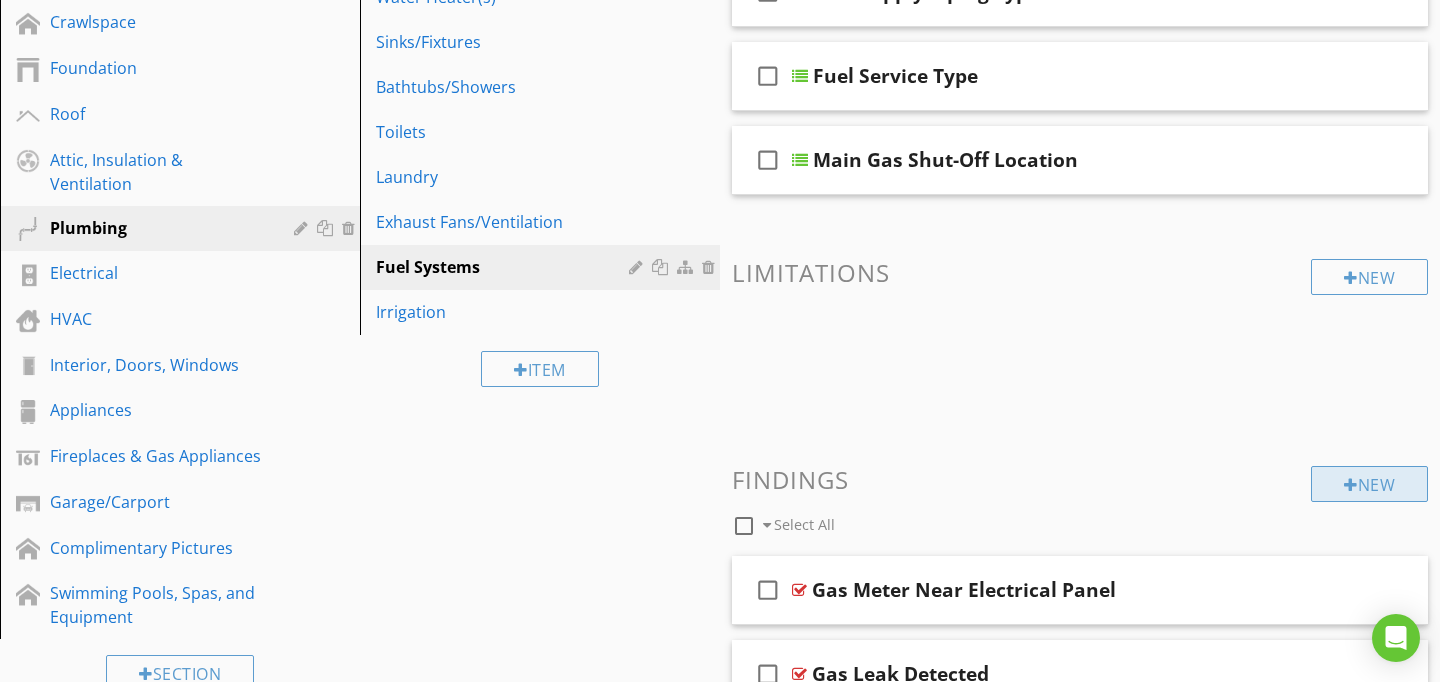click on "New" at bounding box center [1369, 484] 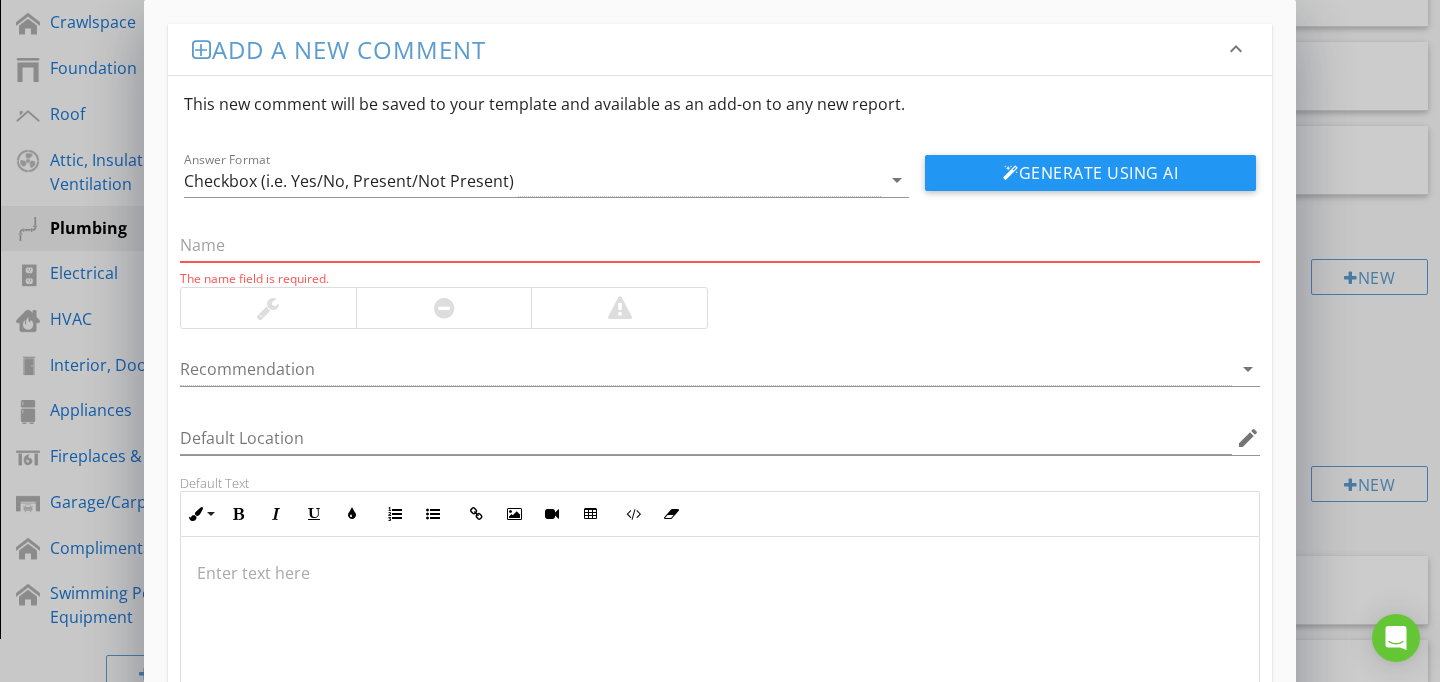 paste on "CSST Bonding" 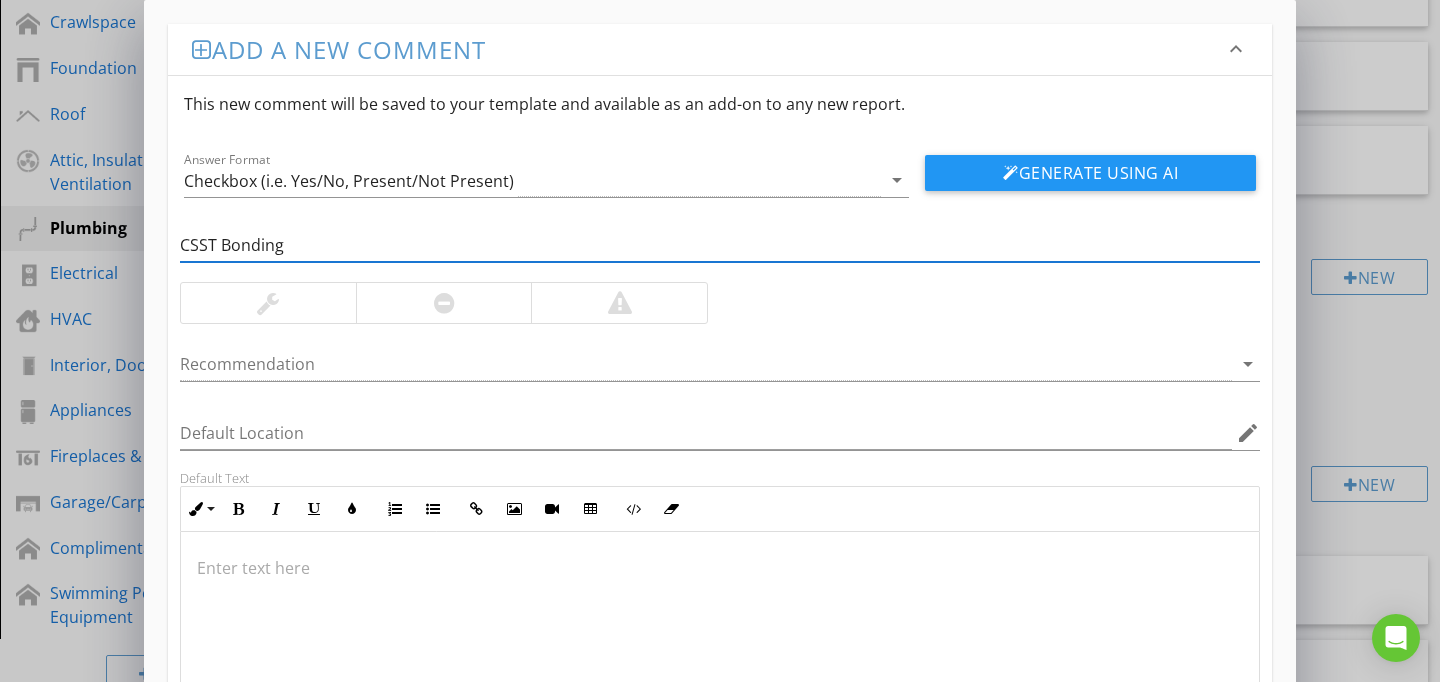 type on "CSST Bonding" 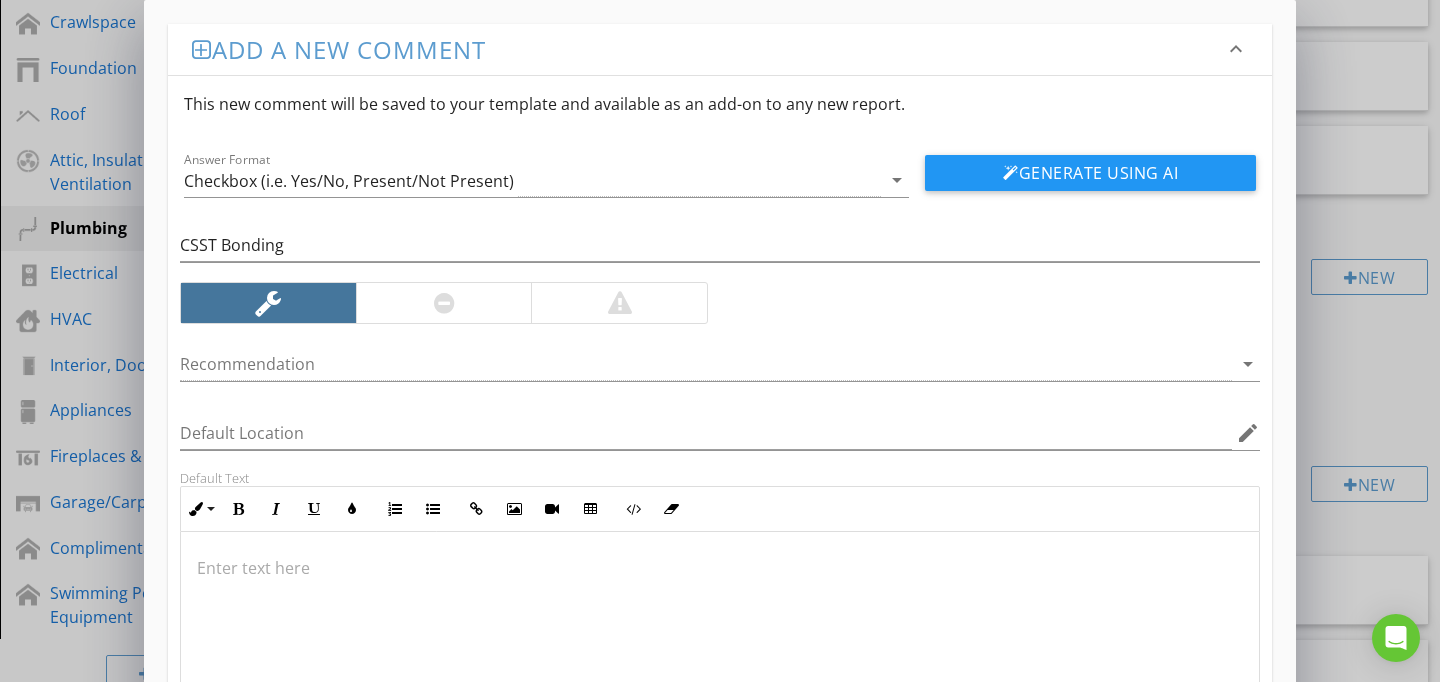 click at bounding box center [720, 632] 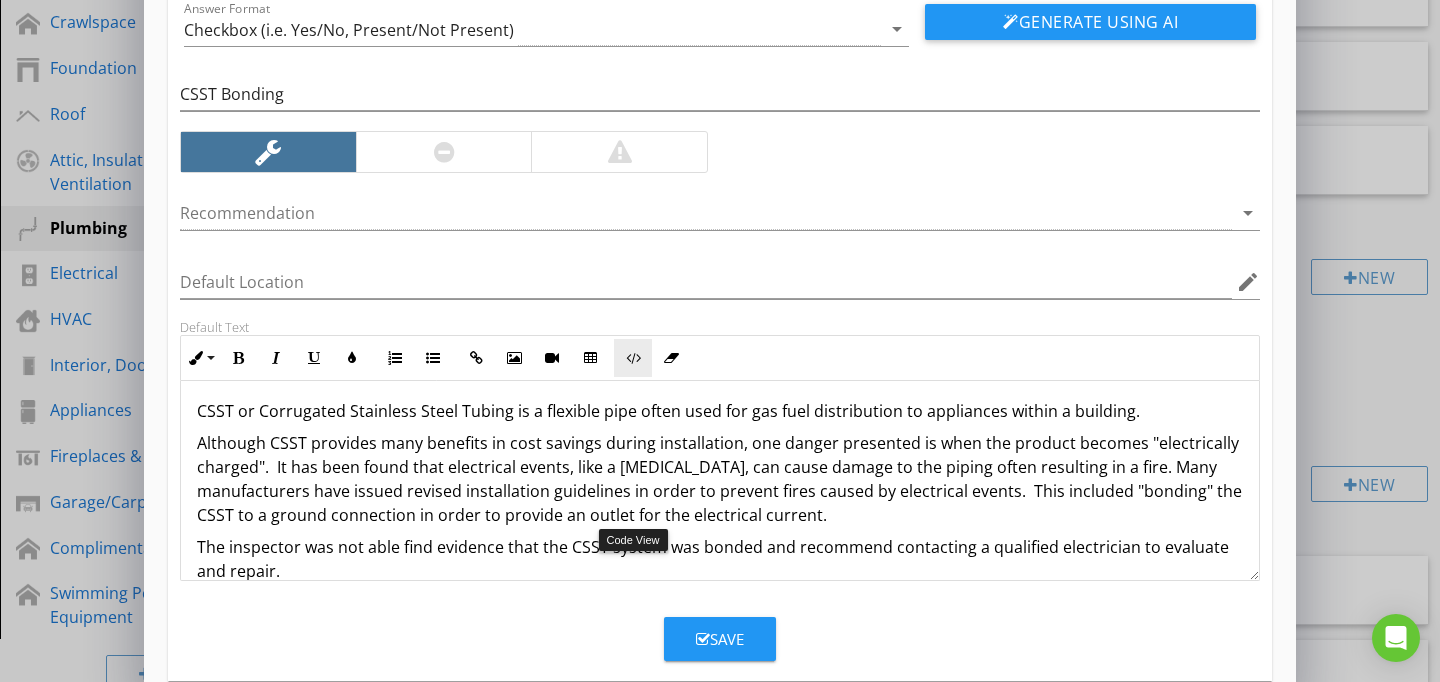 scroll, scrollTop: 186, scrollLeft: 0, axis: vertical 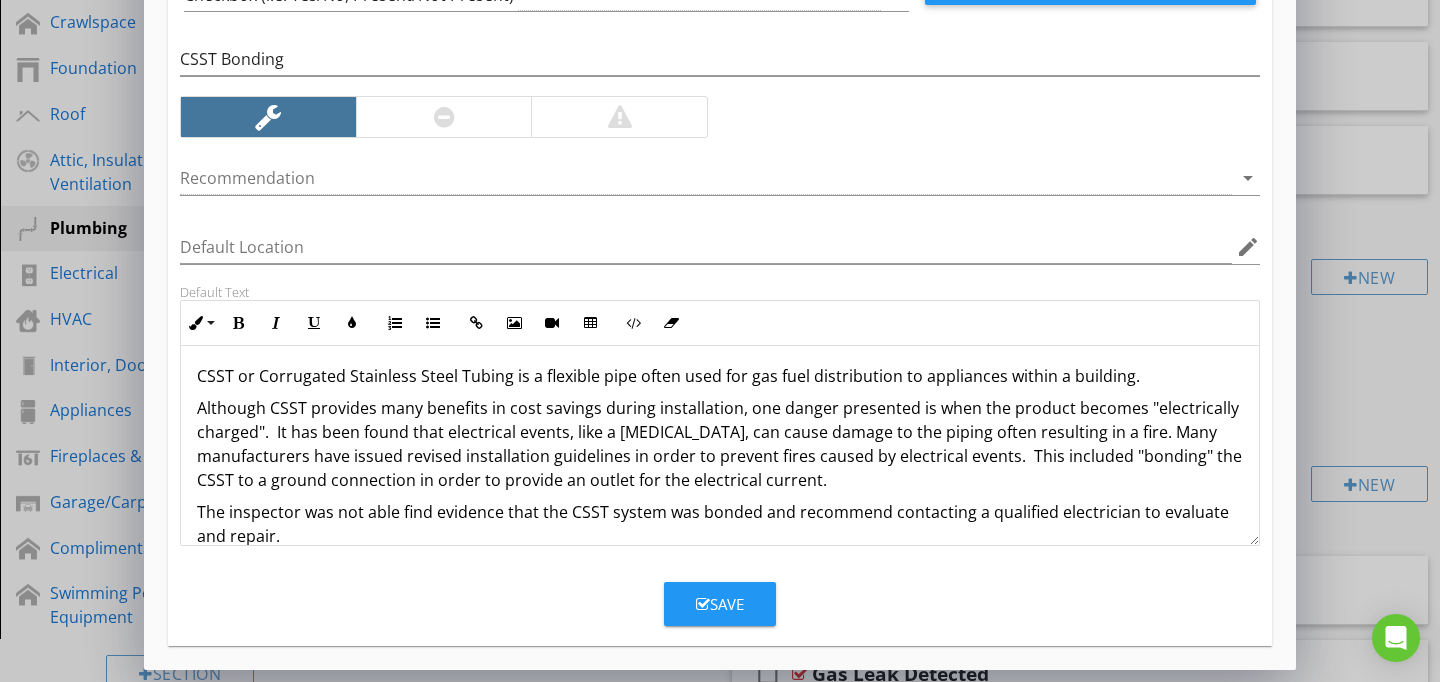 click on "Save" at bounding box center [720, 596] 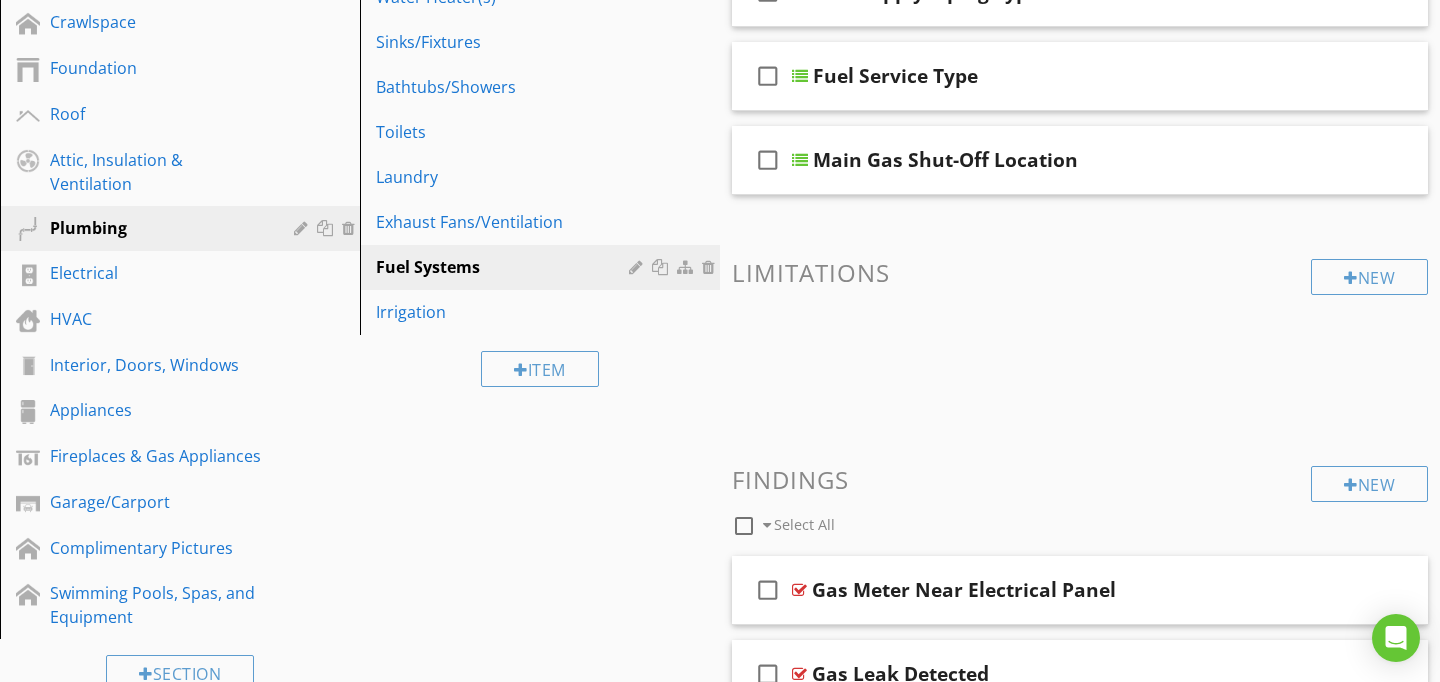 scroll, scrollTop: 89, scrollLeft: 0, axis: vertical 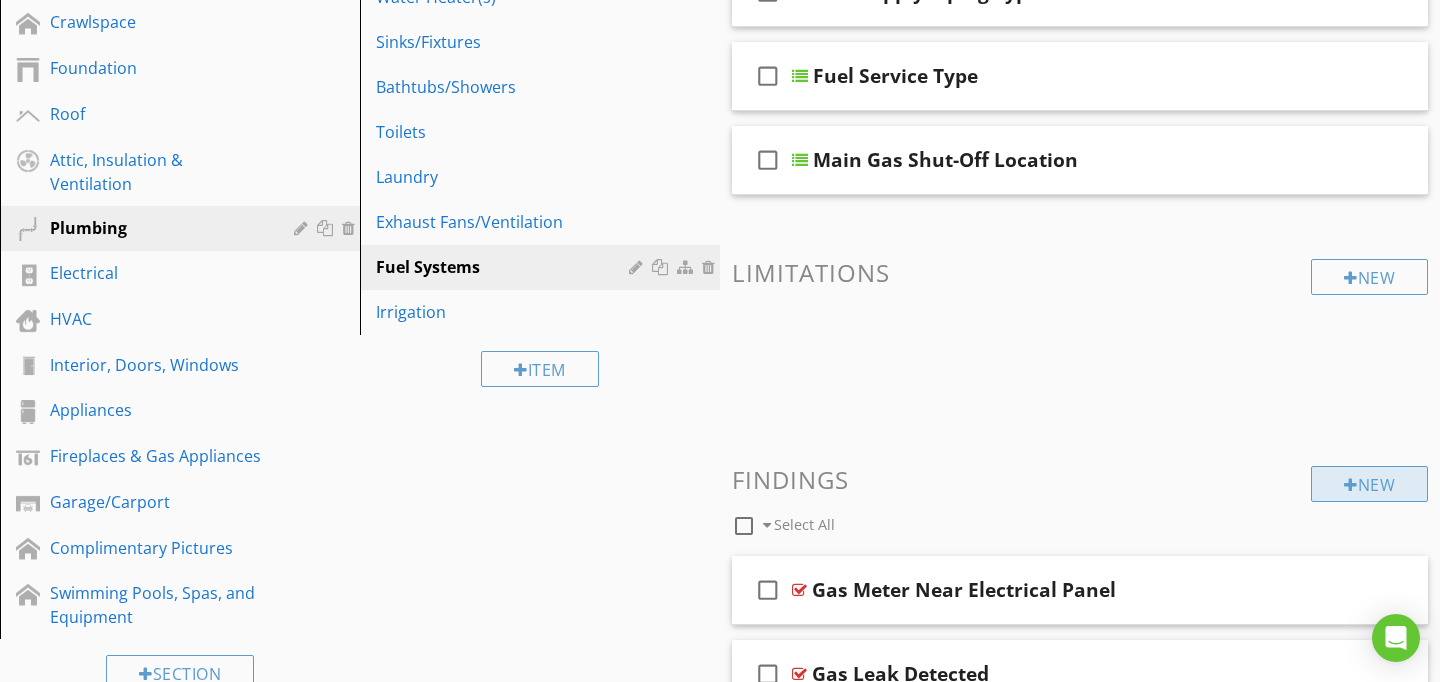 click on "New" at bounding box center (1369, 484) 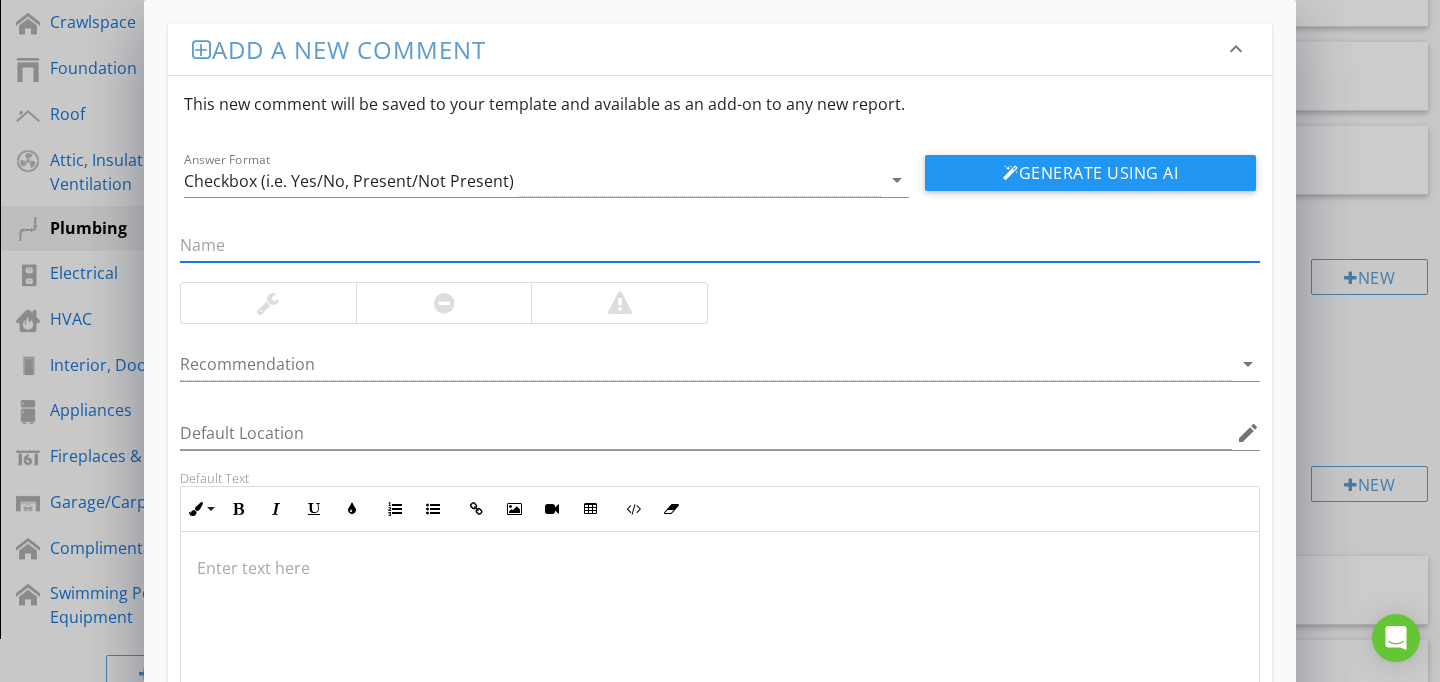click on "Add a new comment
keyboard_arrow_down
This new comment will be saved to your template and available as an
add-on to any new report.
Answer Format Checkbox (i.e. Yes/No, Present/Not Present) arrow_drop_down
Generate Using AI
Recommendation arrow_drop_down   Default Location edit       Default Text   Inline Style XLarge Large Normal Small Light Small/Light Bold Italic Underline Colors Ordered List Unordered List Insert Link Insert Image Insert Video Insert Table Code View Clear Formatting Enter text here
Save" at bounding box center (720, 434) 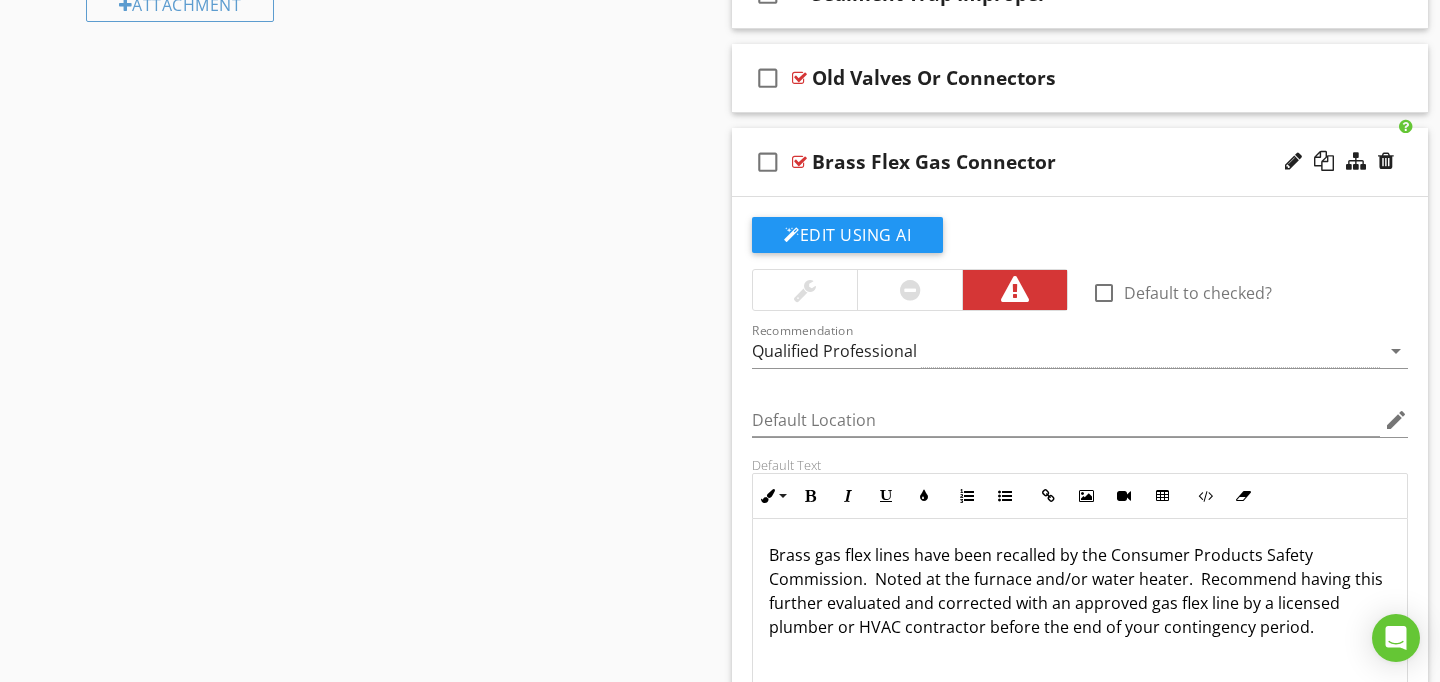 scroll, scrollTop: 1313, scrollLeft: 0, axis: vertical 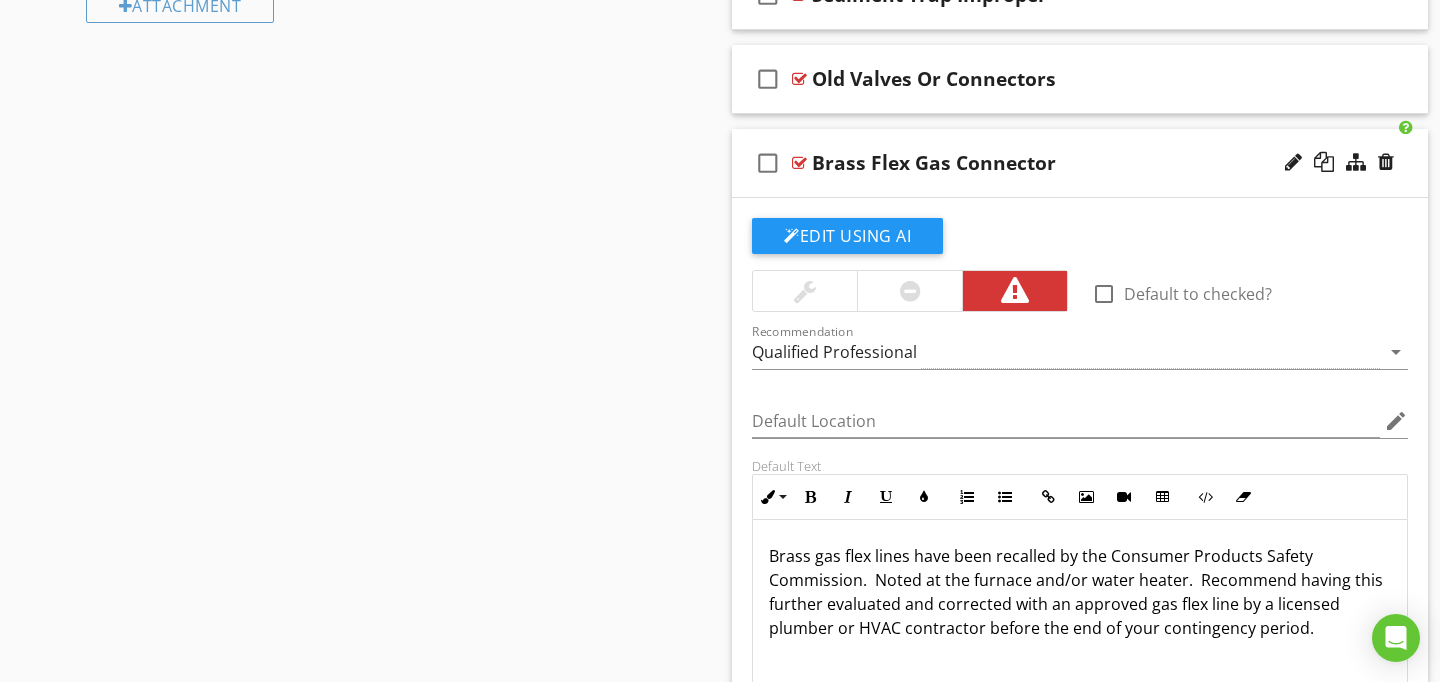click at bounding box center (799, 163) 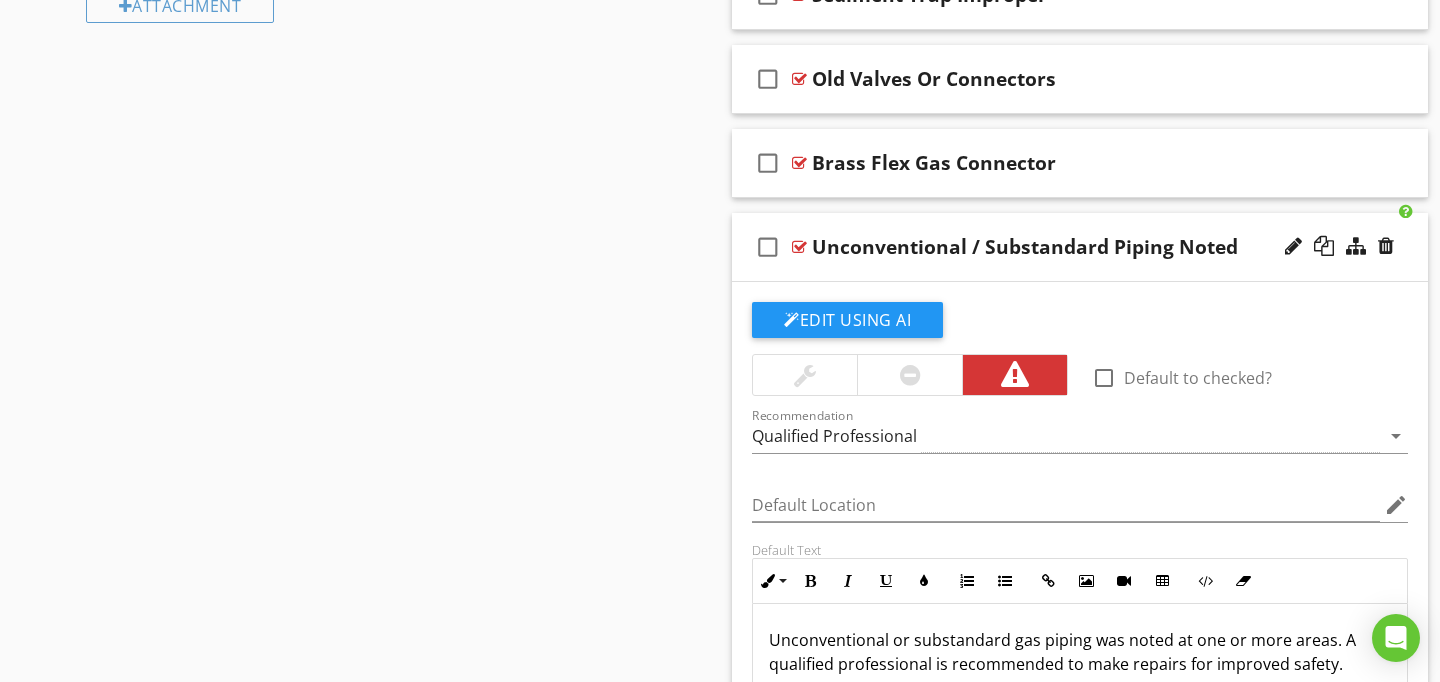 click at bounding box center (799, 247) 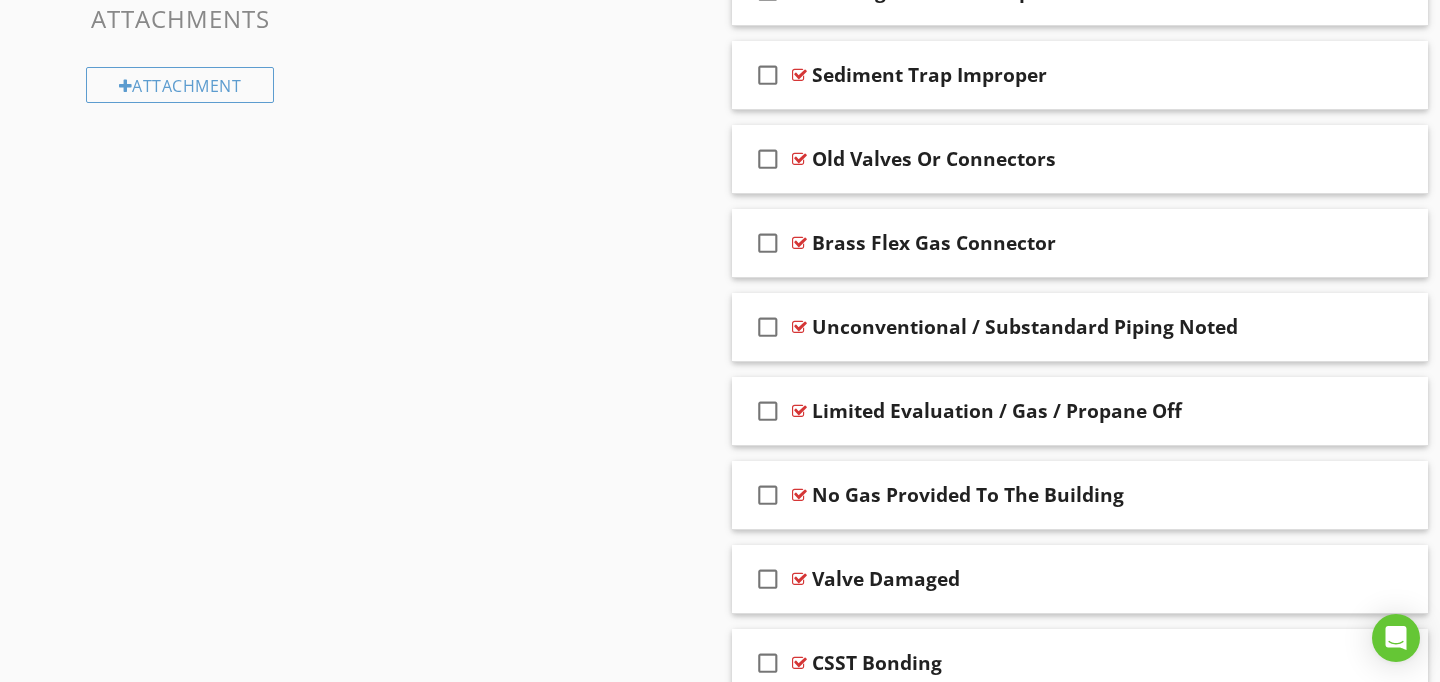 scroll, scrollTop: 1333, scrollLeft: 0, axis: vertical 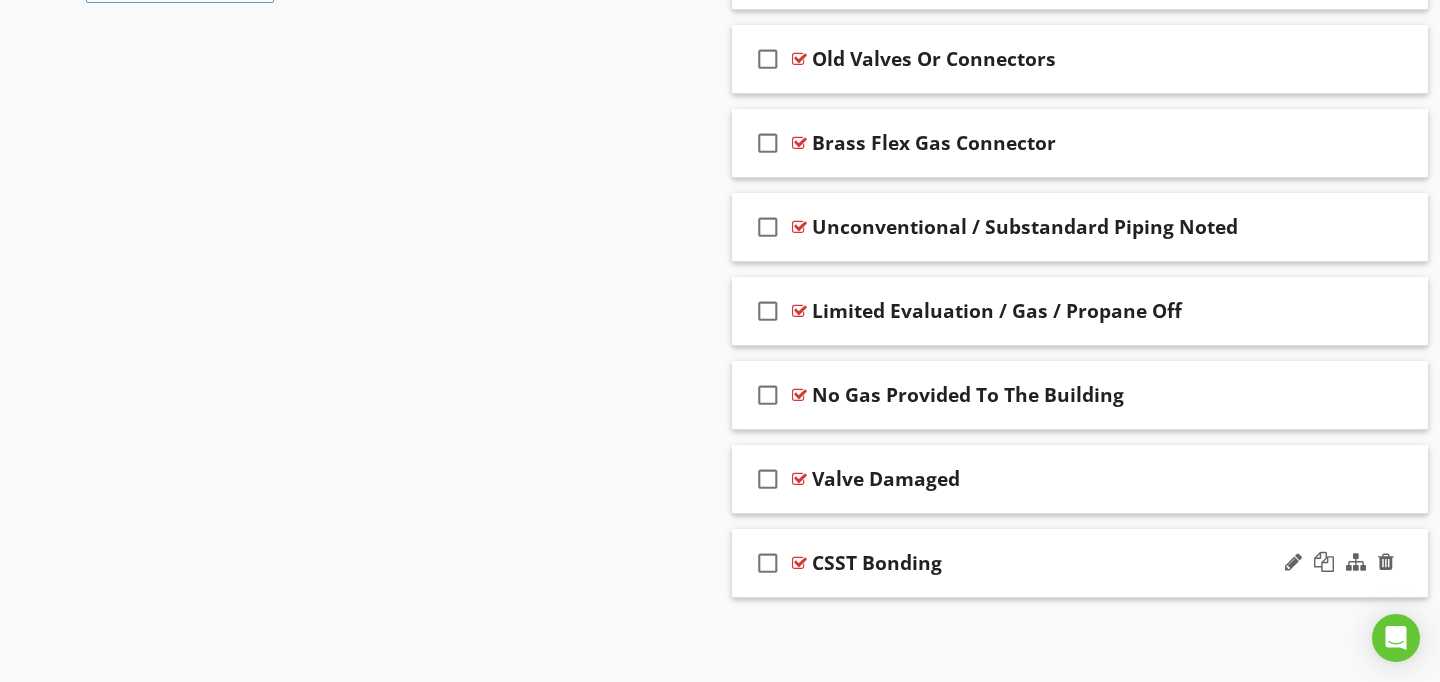 click at bounding box center (799, 563) 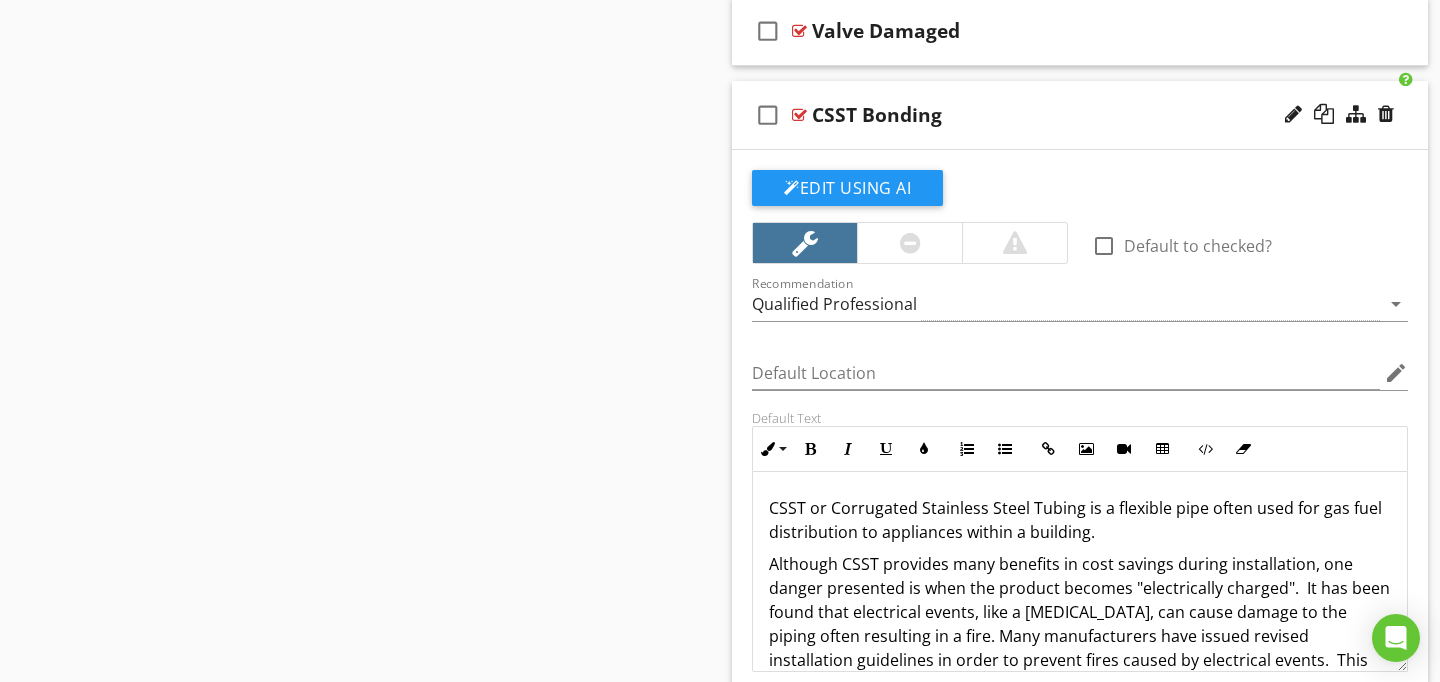 scroll, scrollTop: 1779, scrollLeft: 0, axis: vertical 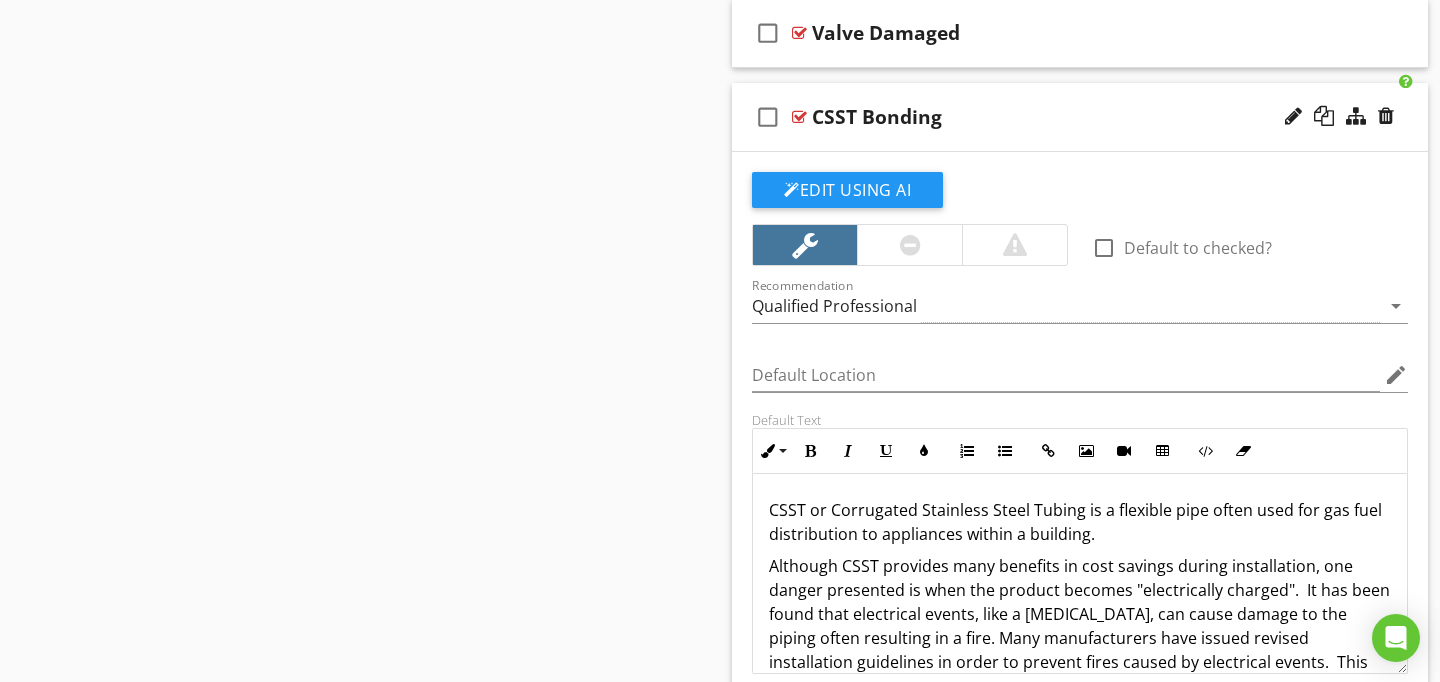 click on "Sections
General Information/Overview           Inspection/Property Details           Misc. Concerns/Comments           Lots, Grounds, and Exterior           Crawlspace           Foundation           Roof           Attic, Insulation & Ventilation           Plumbing           Electrical           HVAC           Interior, Doors, Windows           Appliances           Fireplaces & Gas Appliances           Garage/Carport           Complimentary Pictures           Swimming Pools, Spas, and Equipment
Section
Attachments
Attachment
Items
Excluded Items           Service           Supply Lines/Hose Bibs           Drain, Waste, & Vent Systems           Water Heater(s)           Sinks/Fixtures           Bathtubs/Showers           Toilets           Laundry           Exhaust Fans/Ventilation           Fuel Systems           Irrigation
Item" at bounding box center [720, -345] 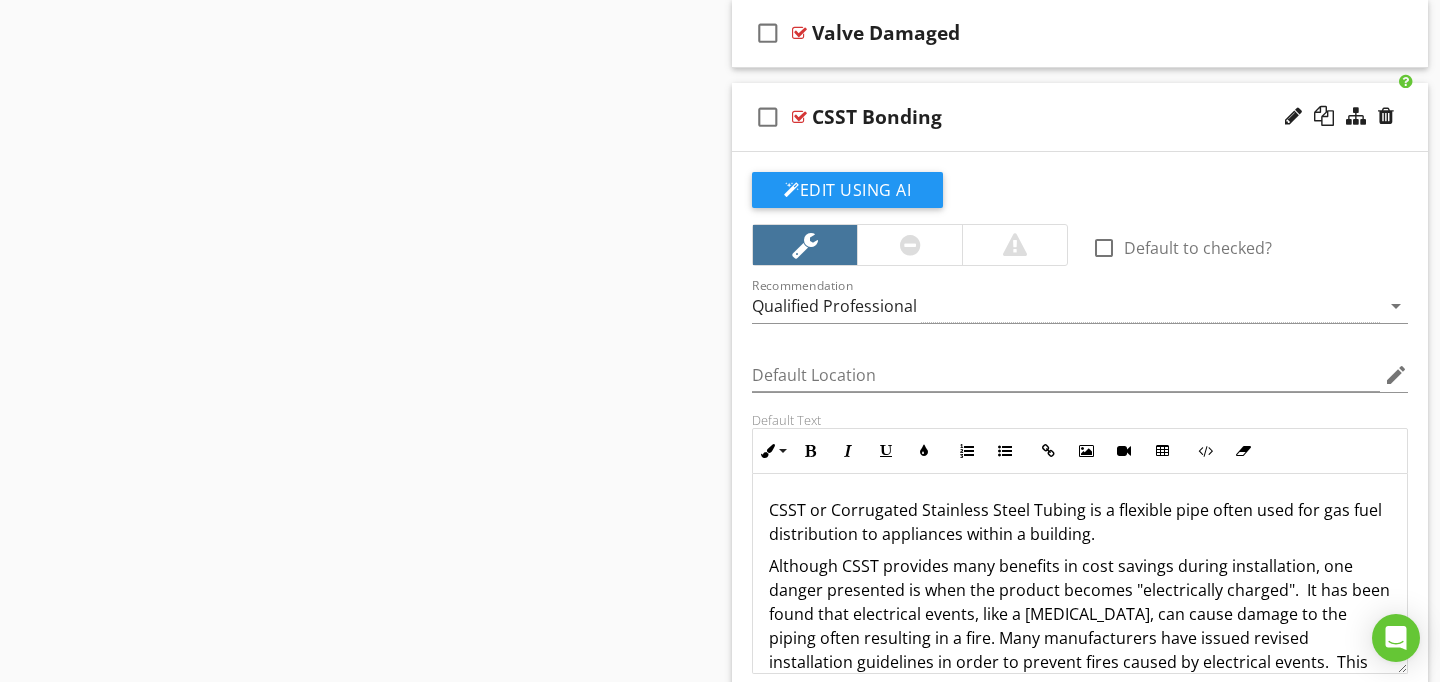 click at bounding box center (799, 117) 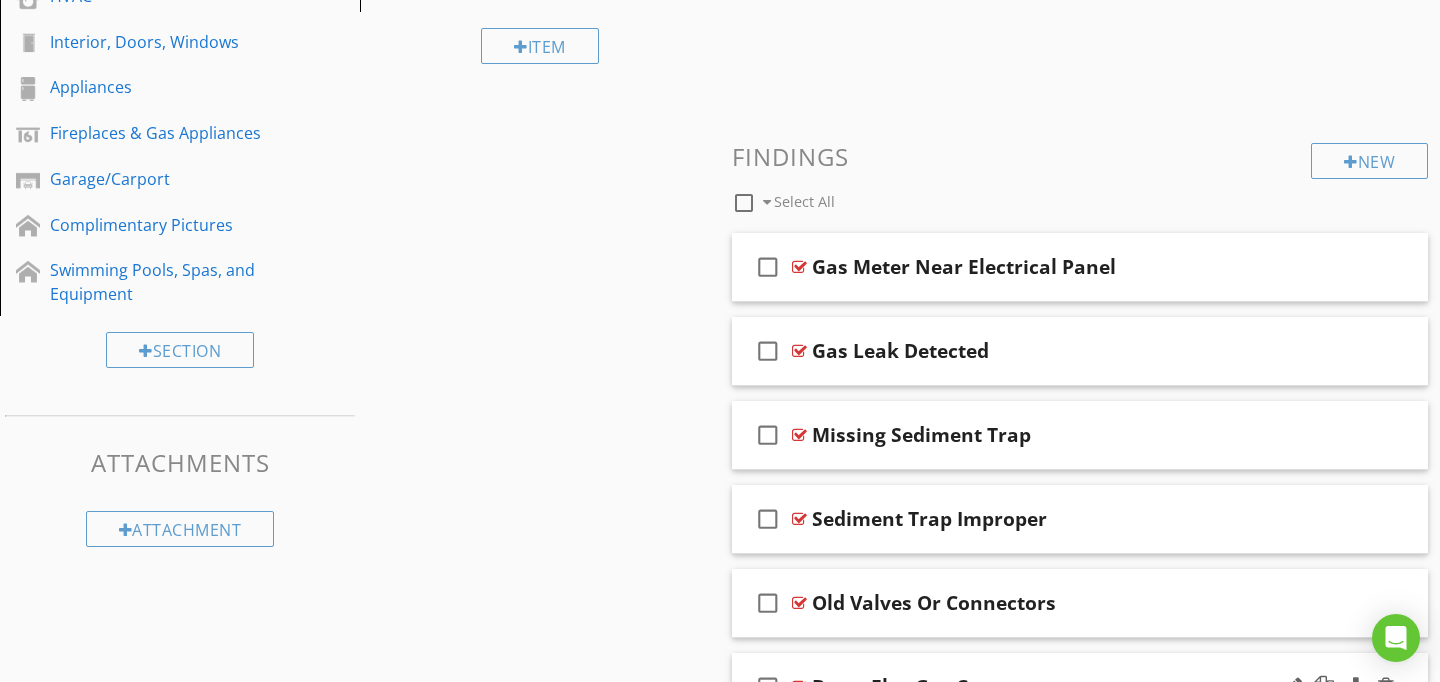 scroll, scrollTop: 787, scrollLeft: 0, axis: vertical 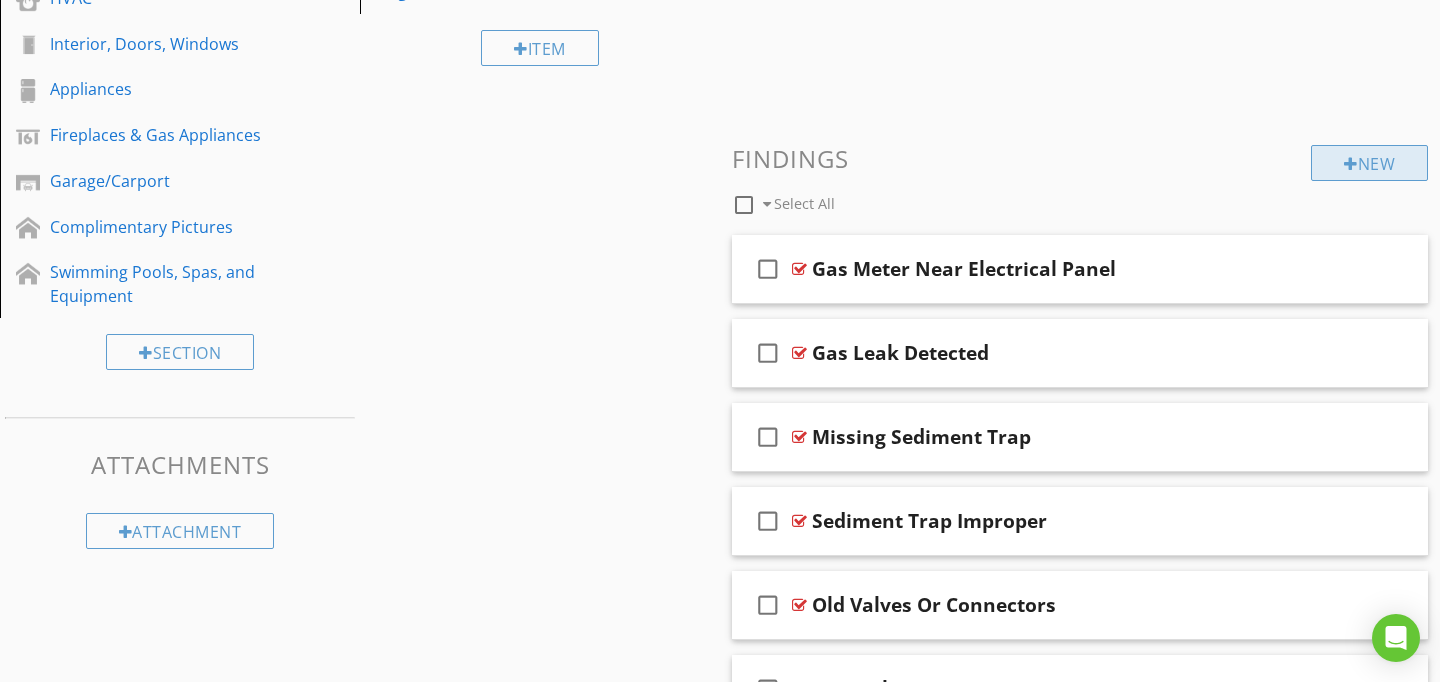 click at bounding box center [1351, 164] 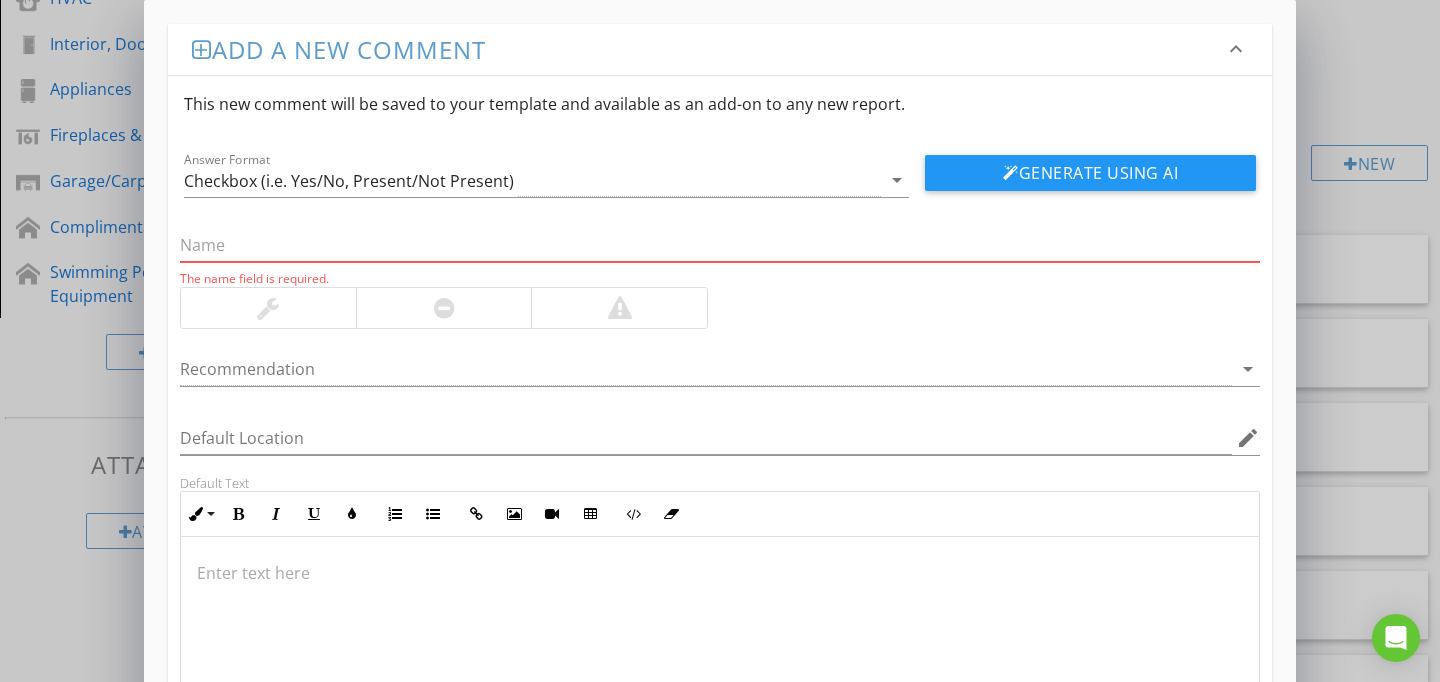 paste on "Multiple Flex Connectors Noted" 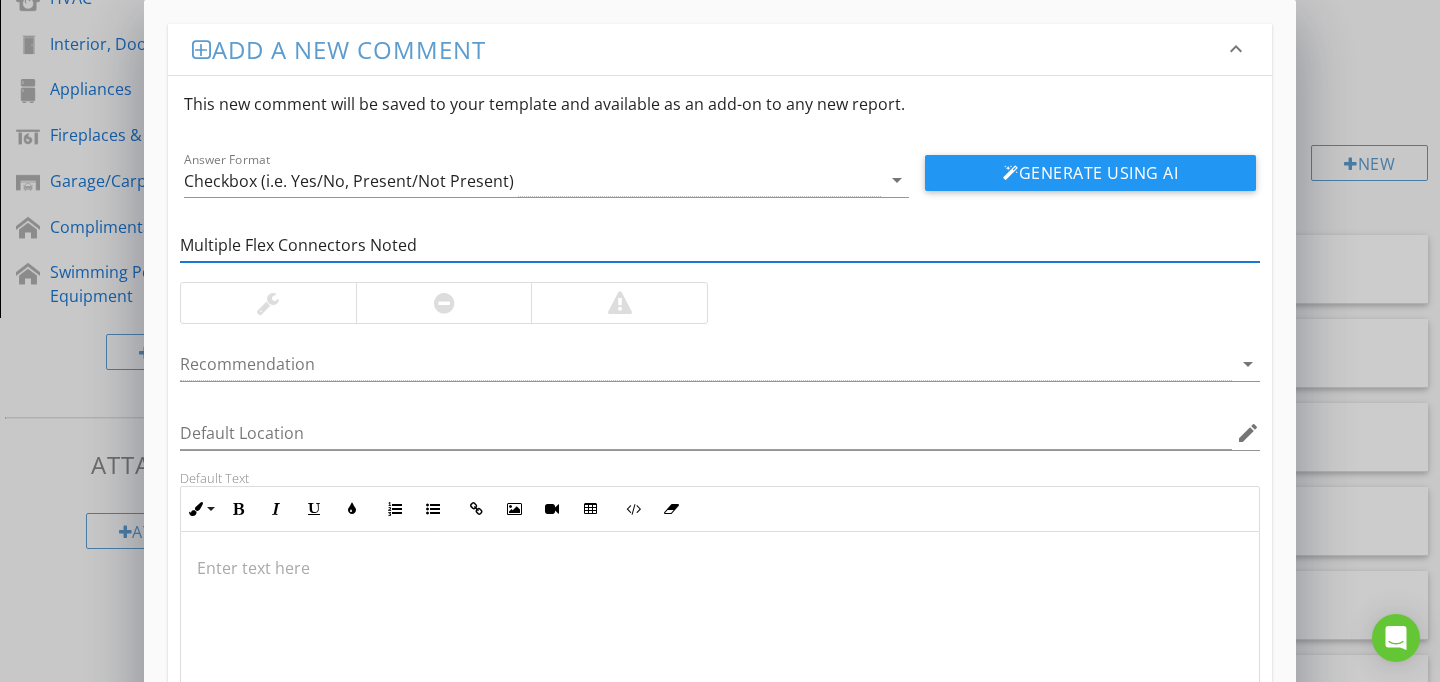 type on "Multiple Flex Connectors Noted" 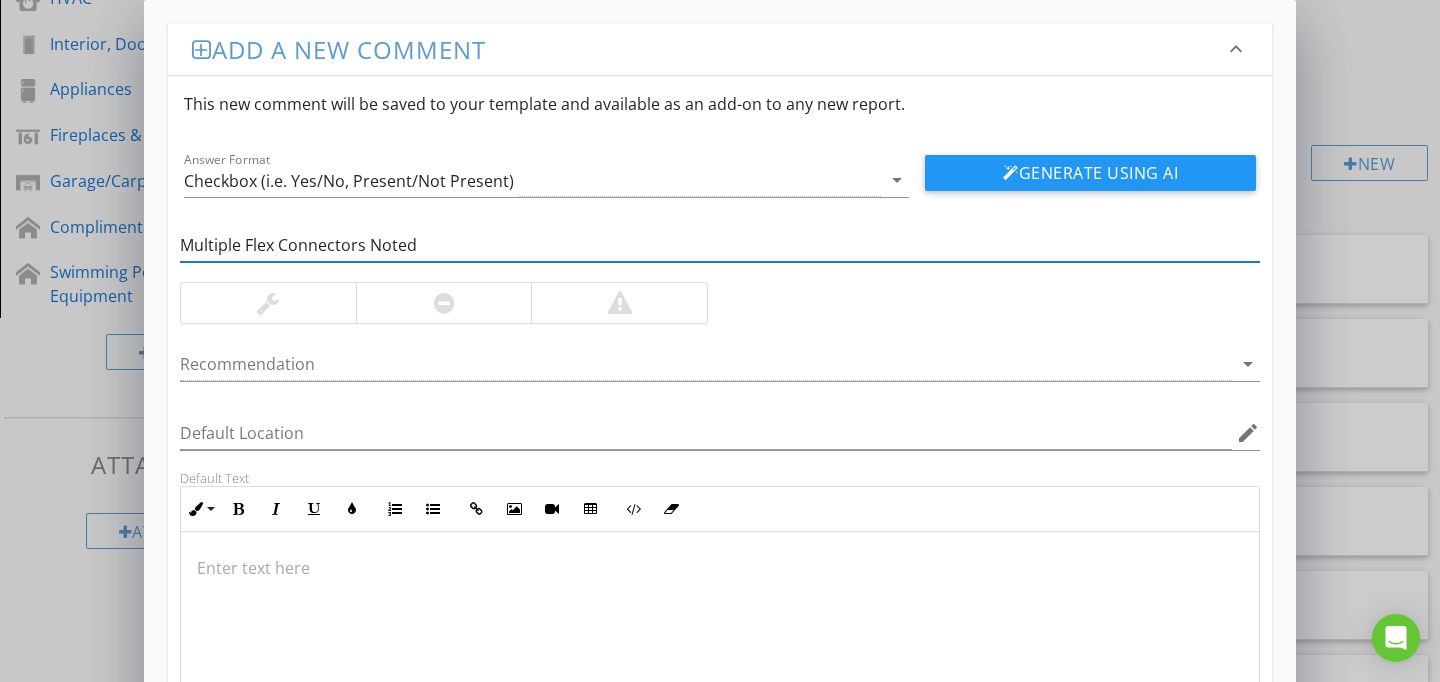 click at bounding box center (720, 568) 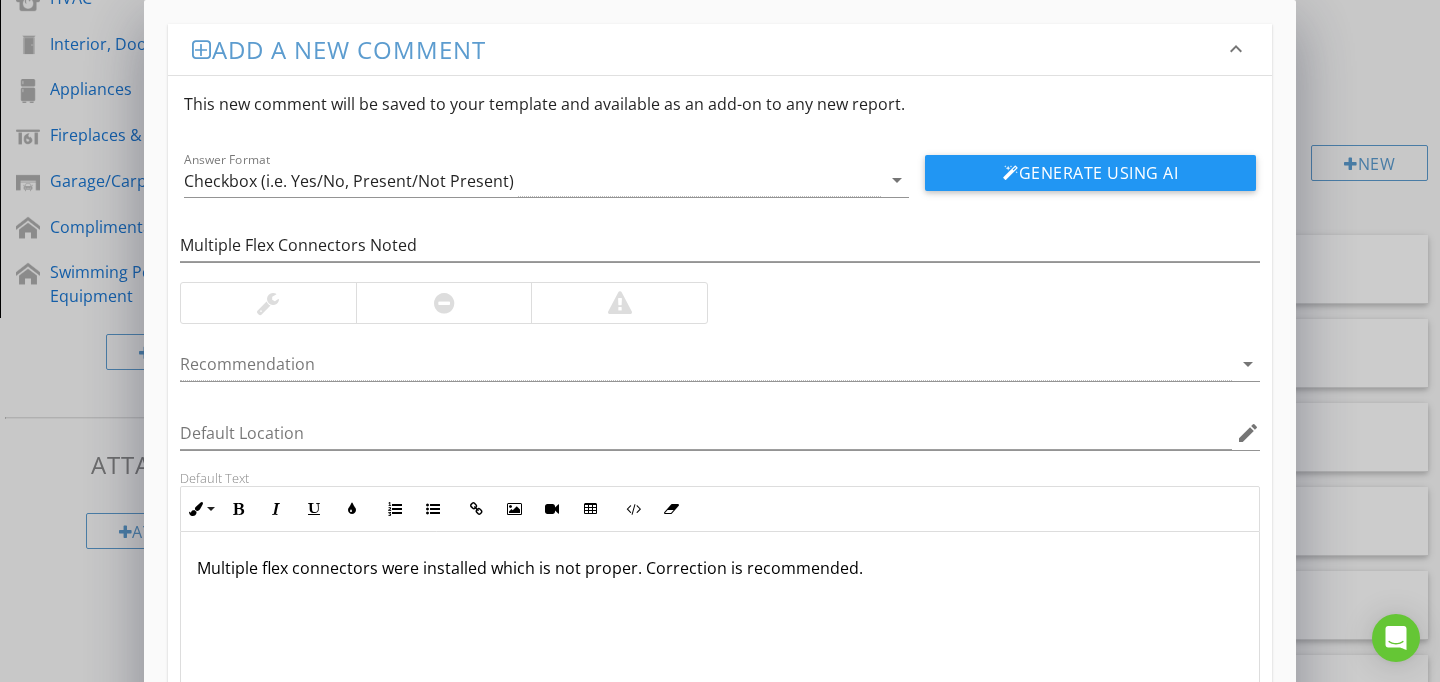 scroll, scrollTop: 1, scrollLeft: 0, axis: vertical 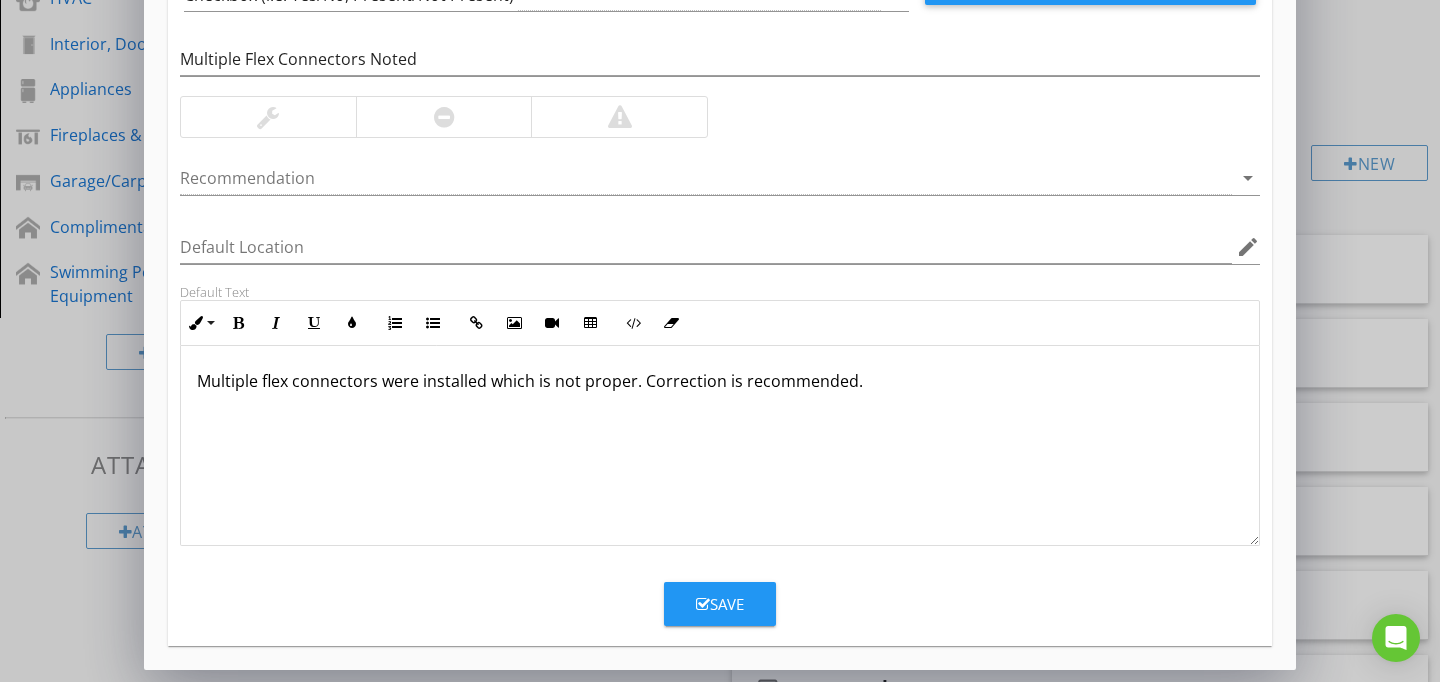 click on "Save" at bounding box center [720, 604] 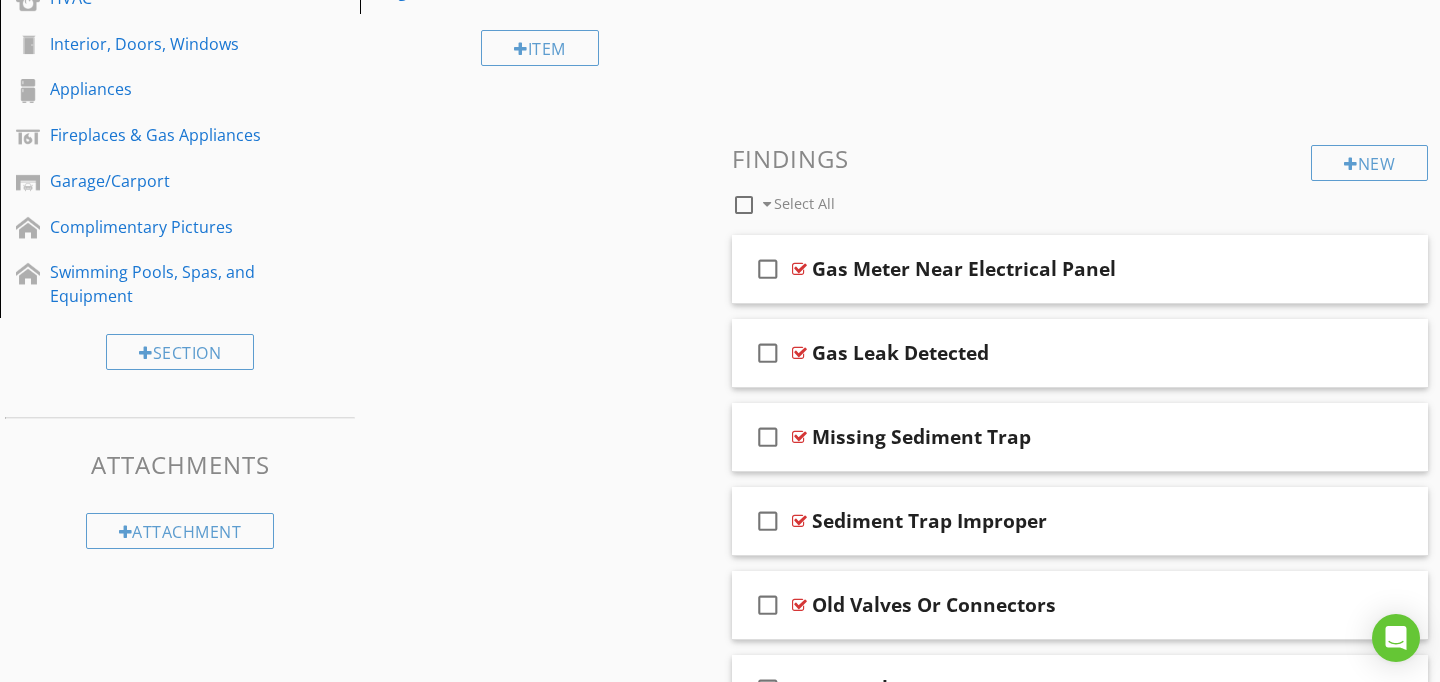 scroll, scrollTop: 89, scrollLeft: 0, axis: vertical 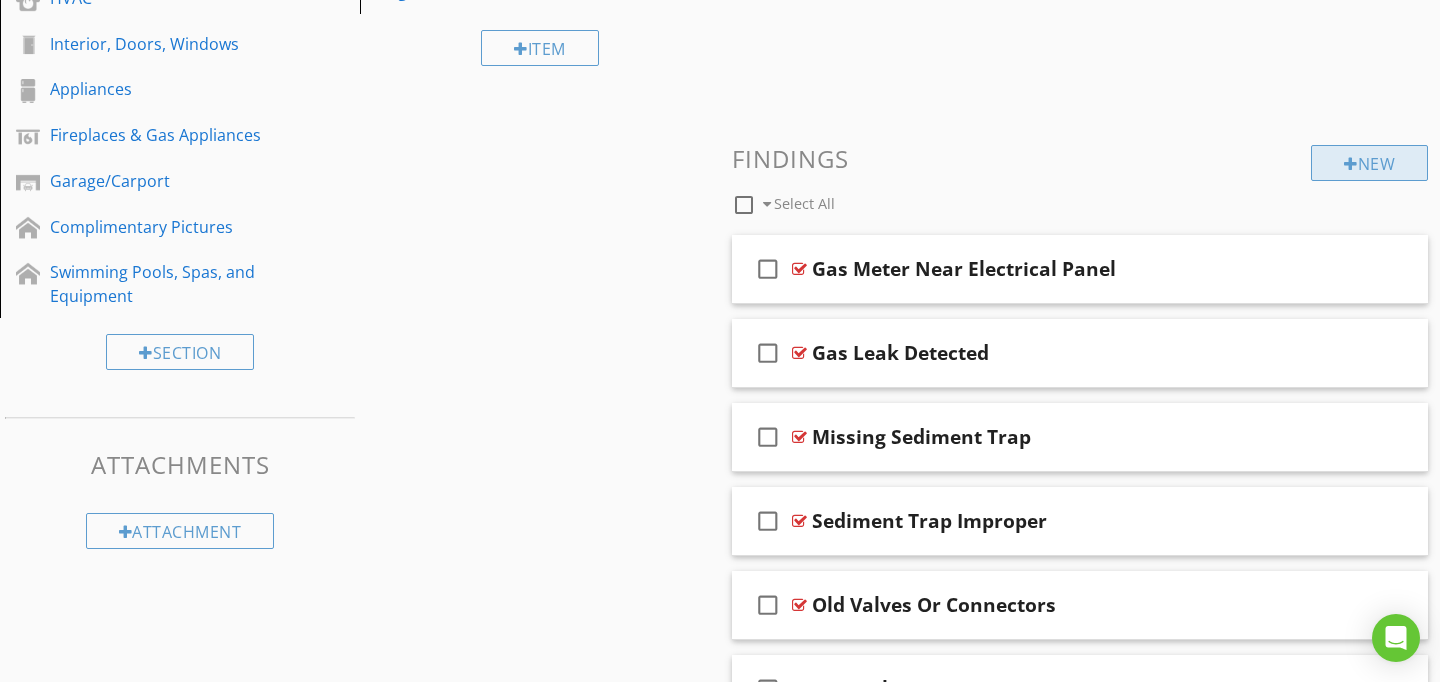 click on "New" at bounding box center [1369, 163] 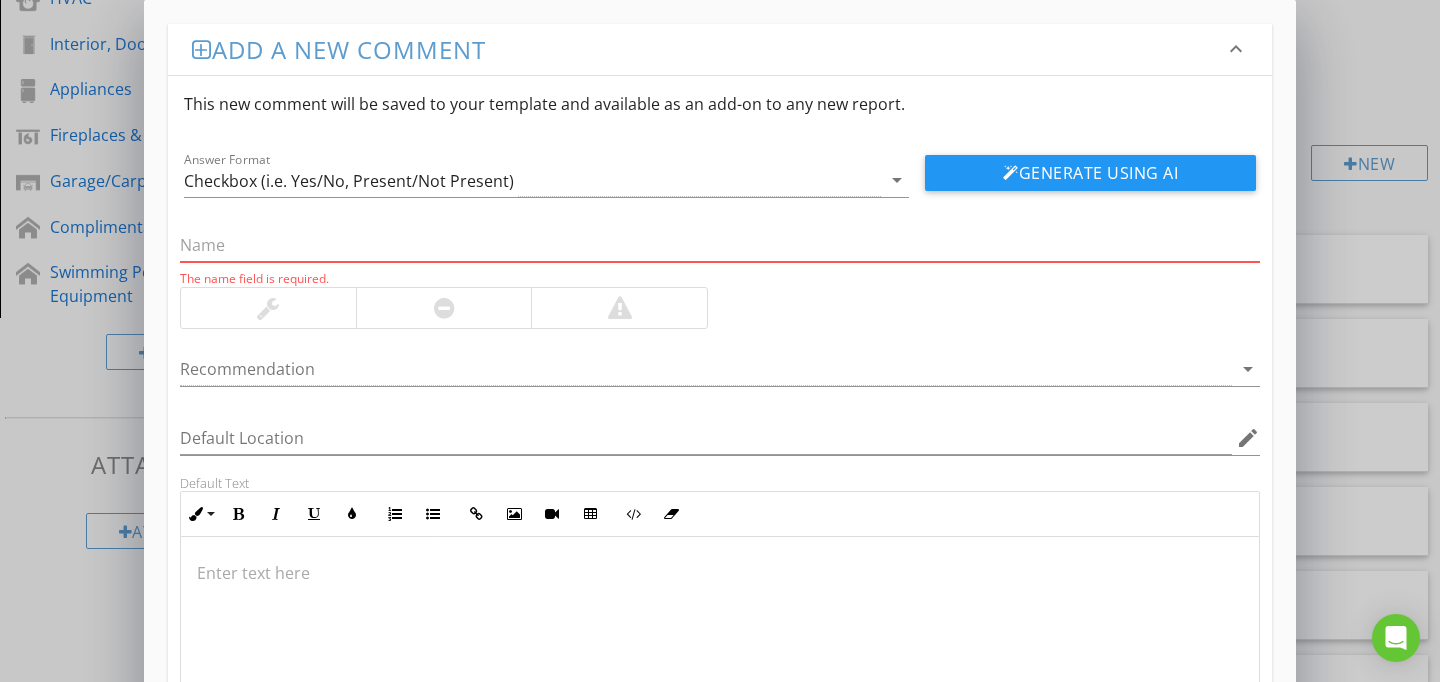 paste on "Propane Tank / Gas Meter Soil Contact" 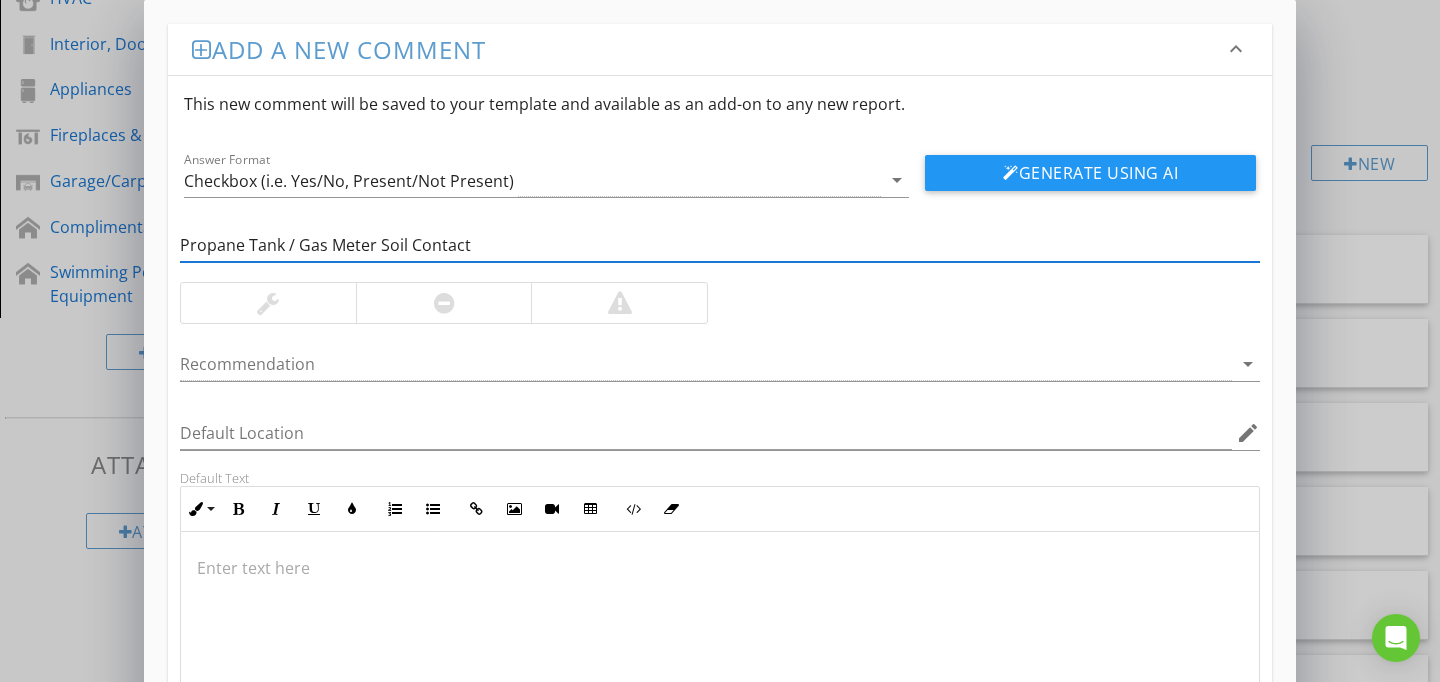 type on "Propane Tank / Gas Meter Soil Contact" 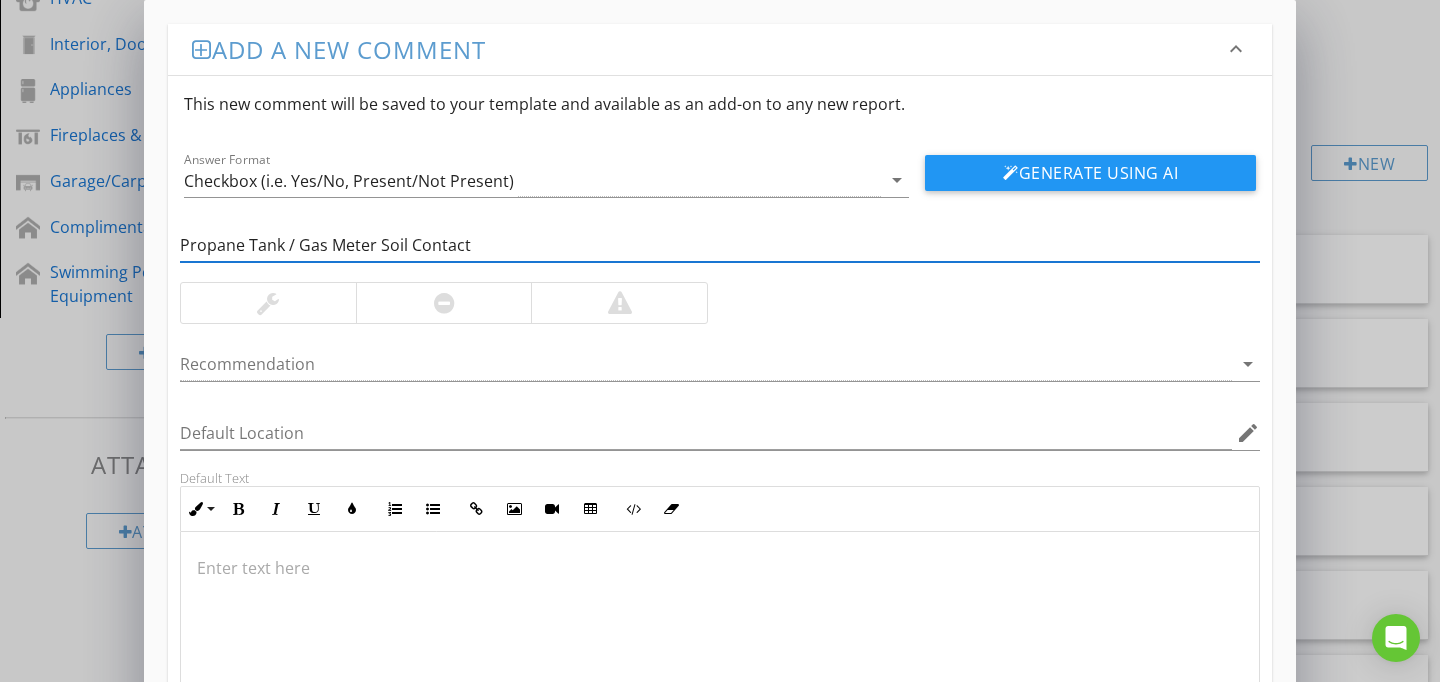 click at bounding box center (720, 632) 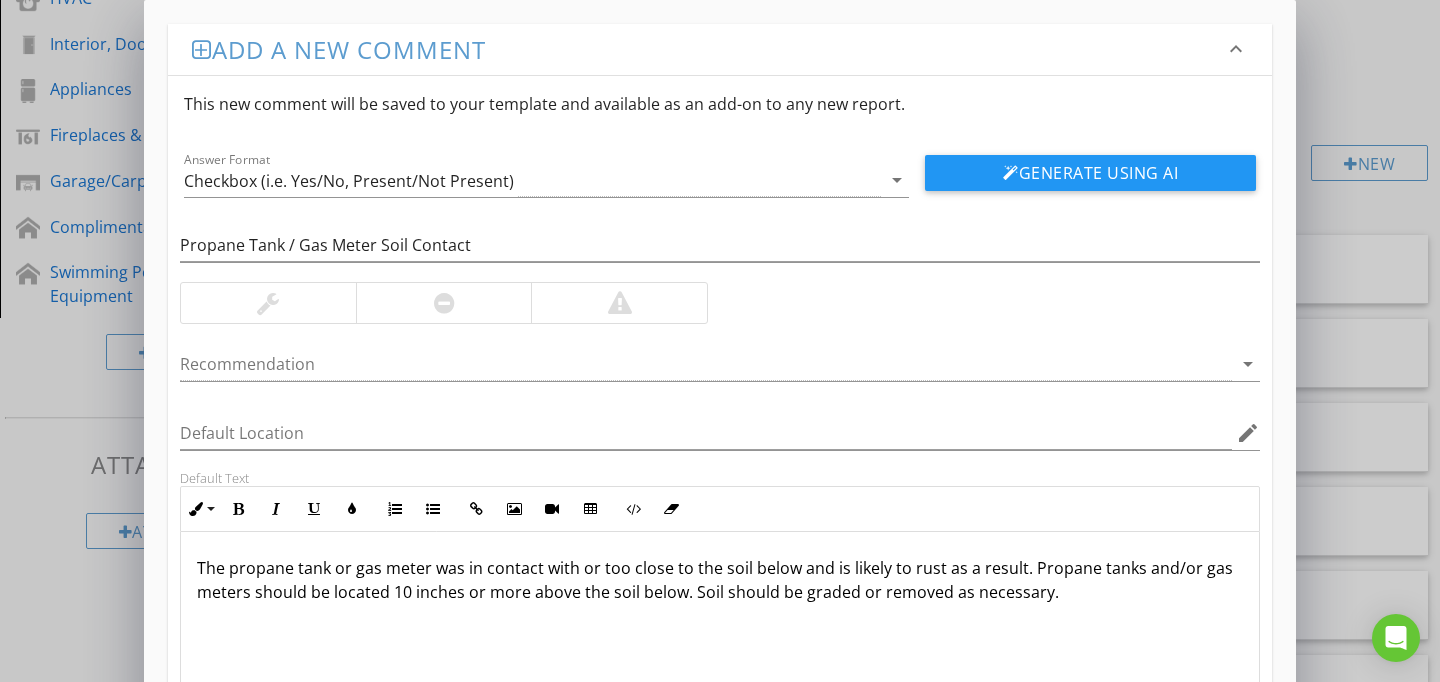 scroll, scrollTop: 1, scrollLeft: 0, axis: vertical 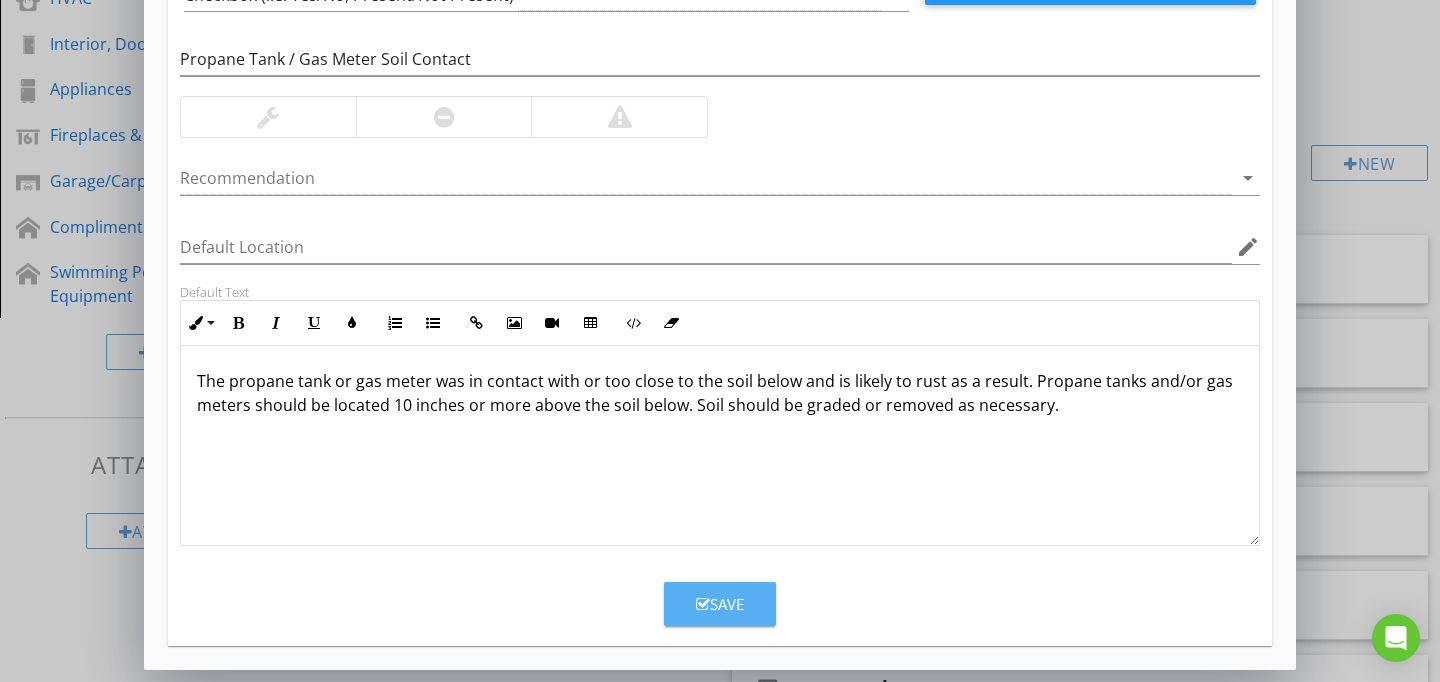 click on "Save" at bounding box center [720, 604] 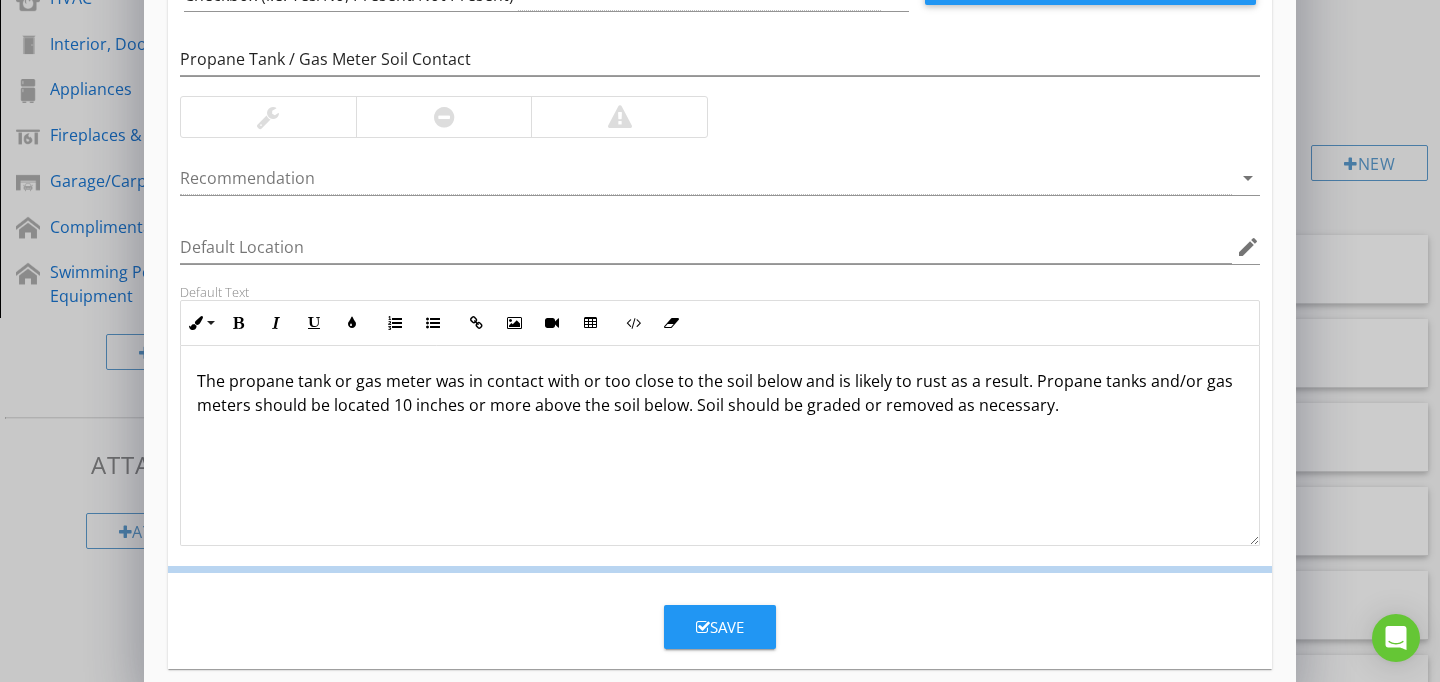 scroll, scrollTop: 89, scrollLeft: 0, axis: vertical 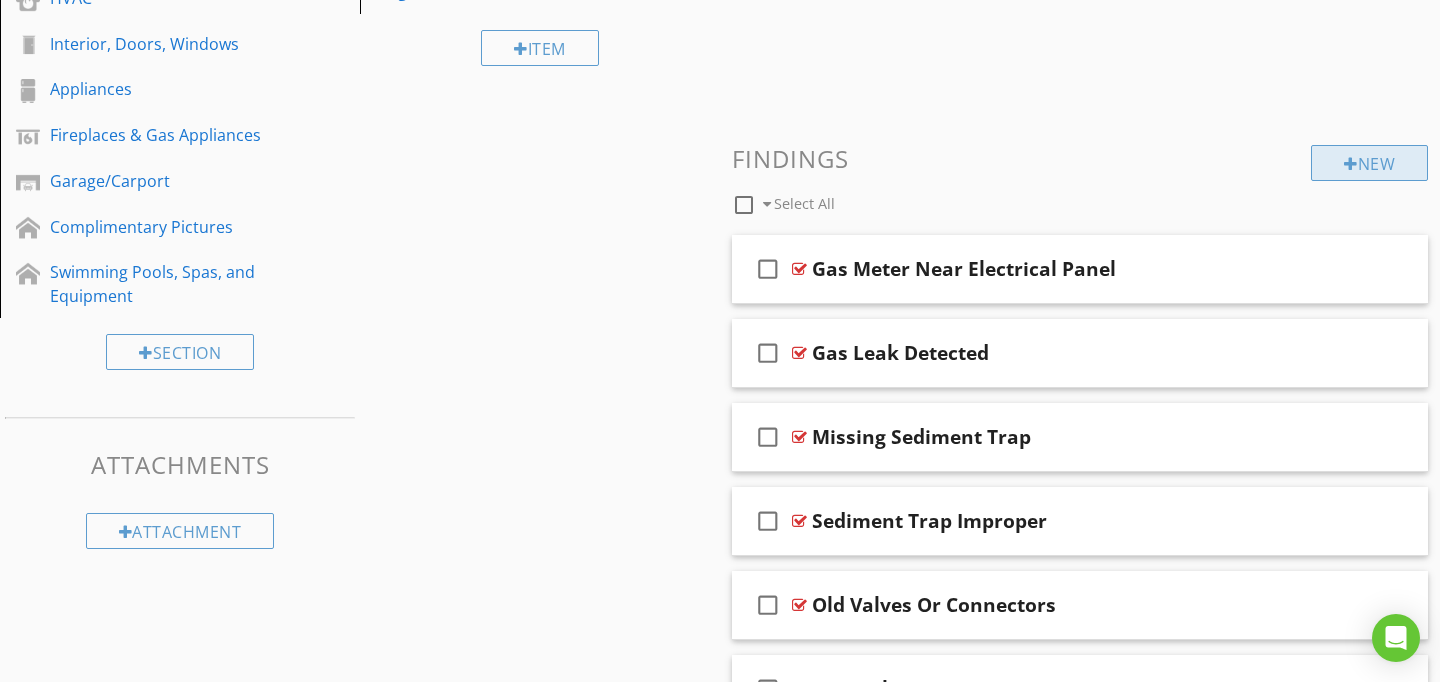 click on "New" at bounding box center [1369, 163] 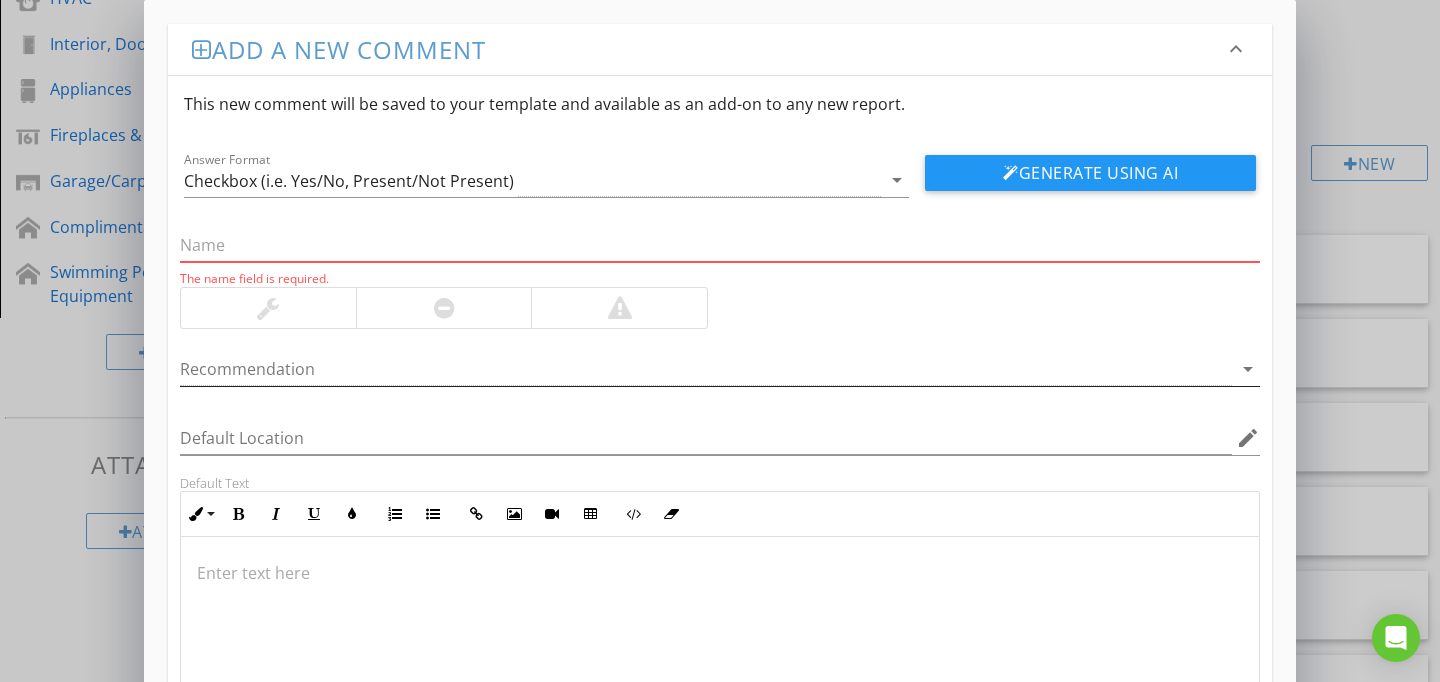 paste on "Meter / Shut-off / Propane Tank / No Protection" 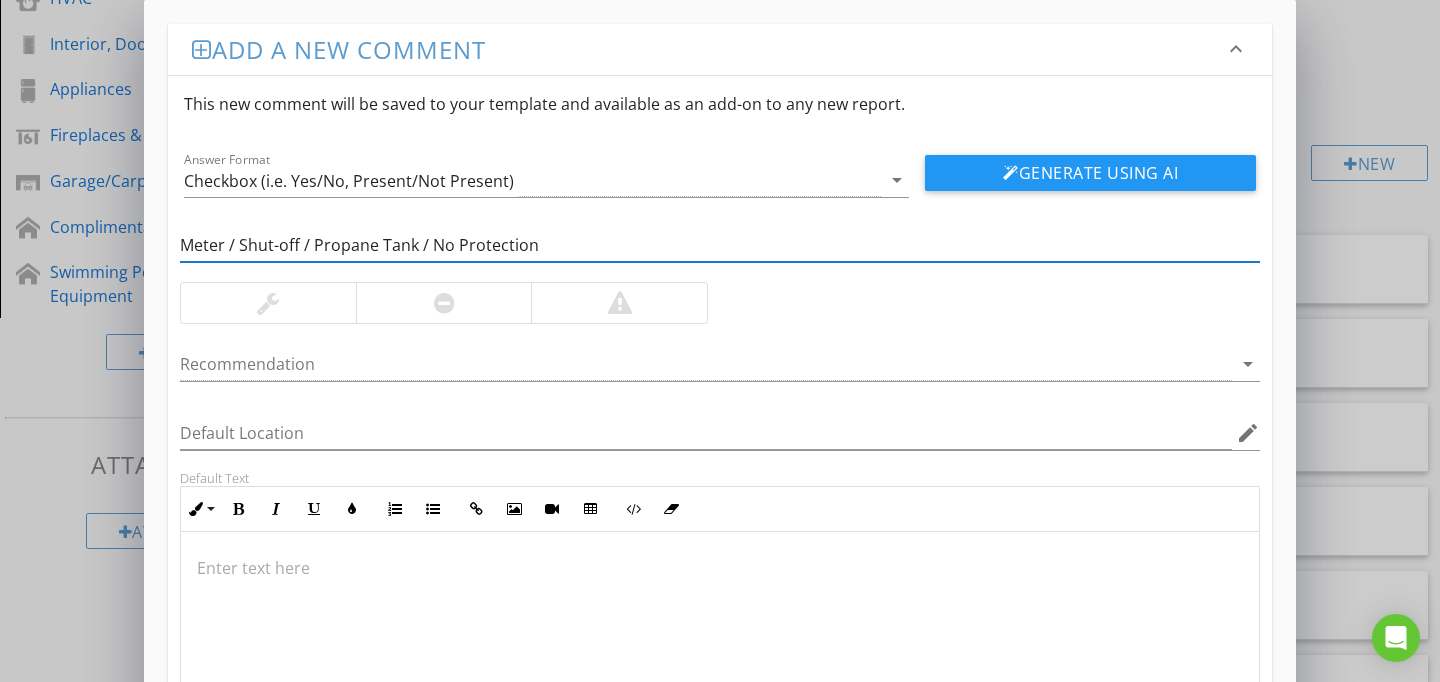 type on "Meter / Shut-off / Propane Tank / No Protection" 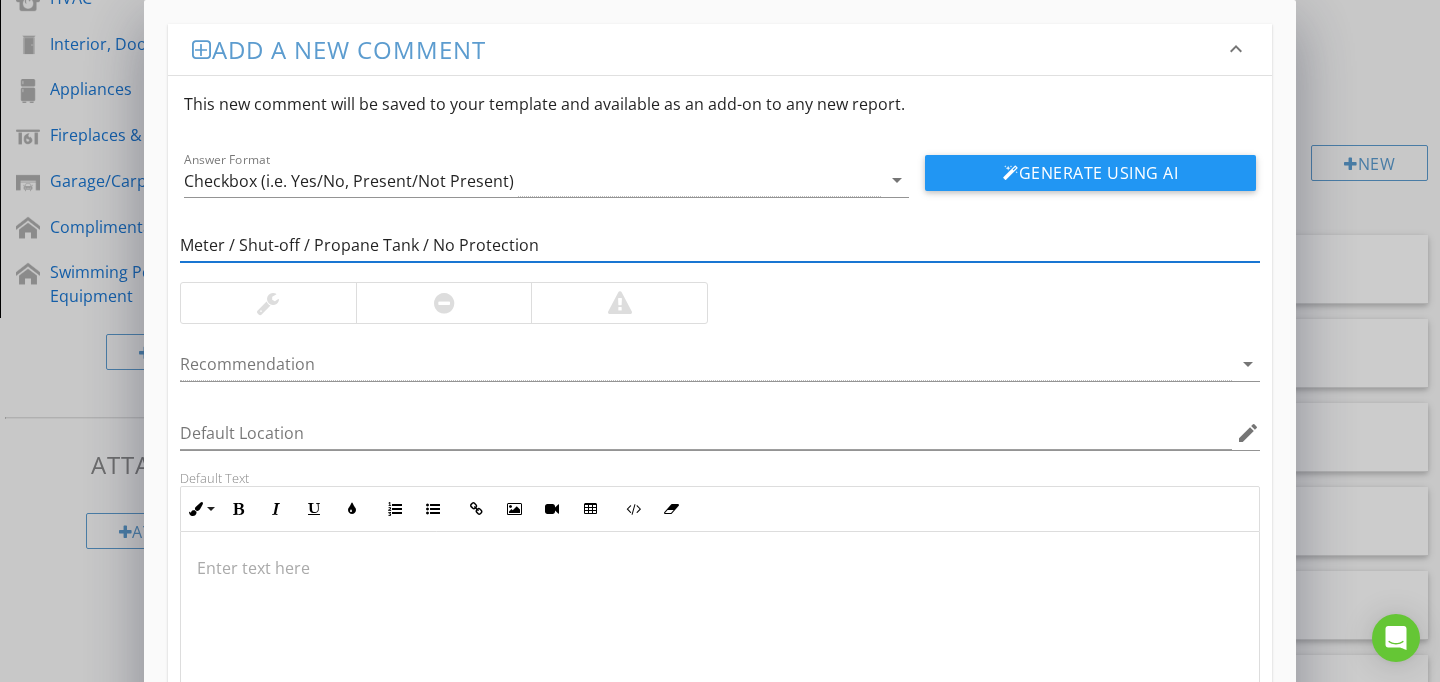 click at bounding box center [620, 303] 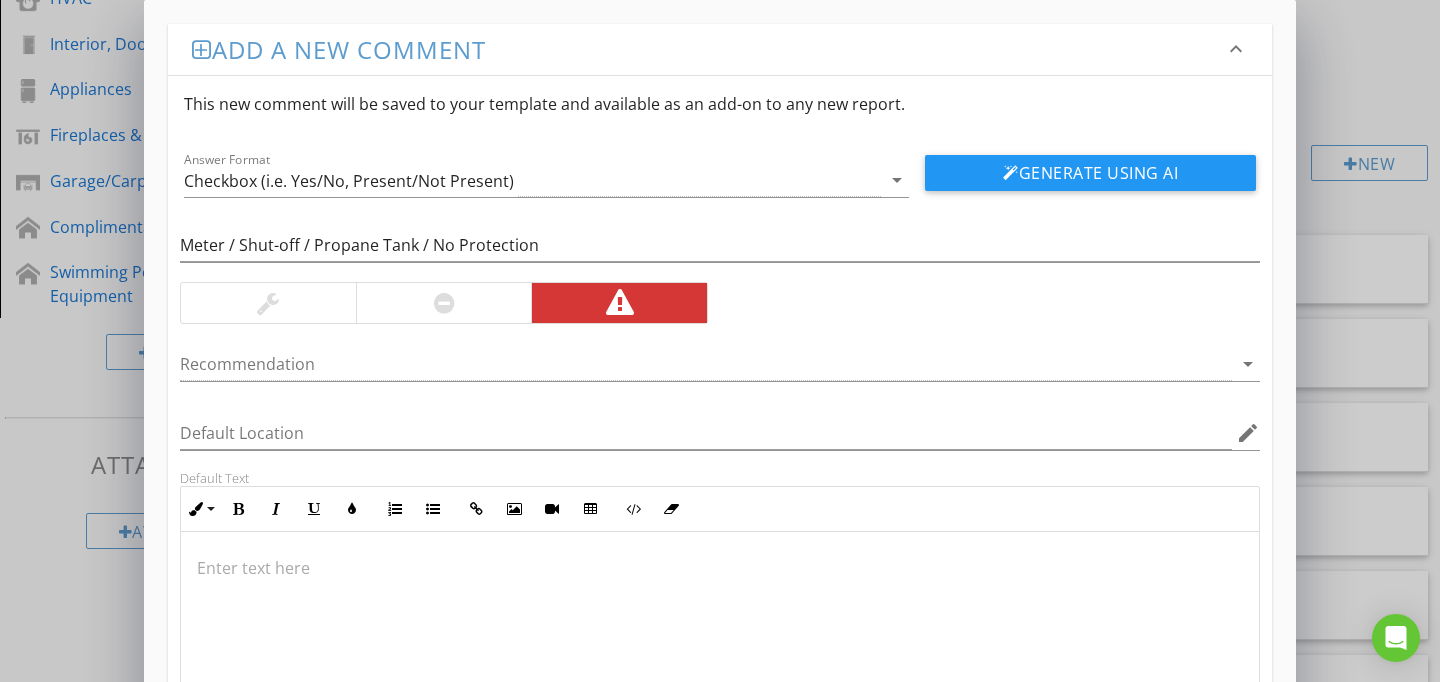 click on "Add a new comment
keyboard_arrow_down
This new comment will be saved to your template and available as an
add-on to any new report.
Answer Format Checkbox (i.e. Yes/No, Present/Not Present) arrow_drop_down
Generate Using AI
Meter / Shut-off / Propane Tank / No Protection               Recommendation arrow_drop_down   Default Location edit       Default Text   Inline Style XLarge Large Normal Small Light Small/Light Bold Italic Underline Colors Ordered List Unordered List Insert Link Insert Image Insert Video Insert Table Code View Clear Formatting Enter text here
Save" at bounding box center (720, 434) 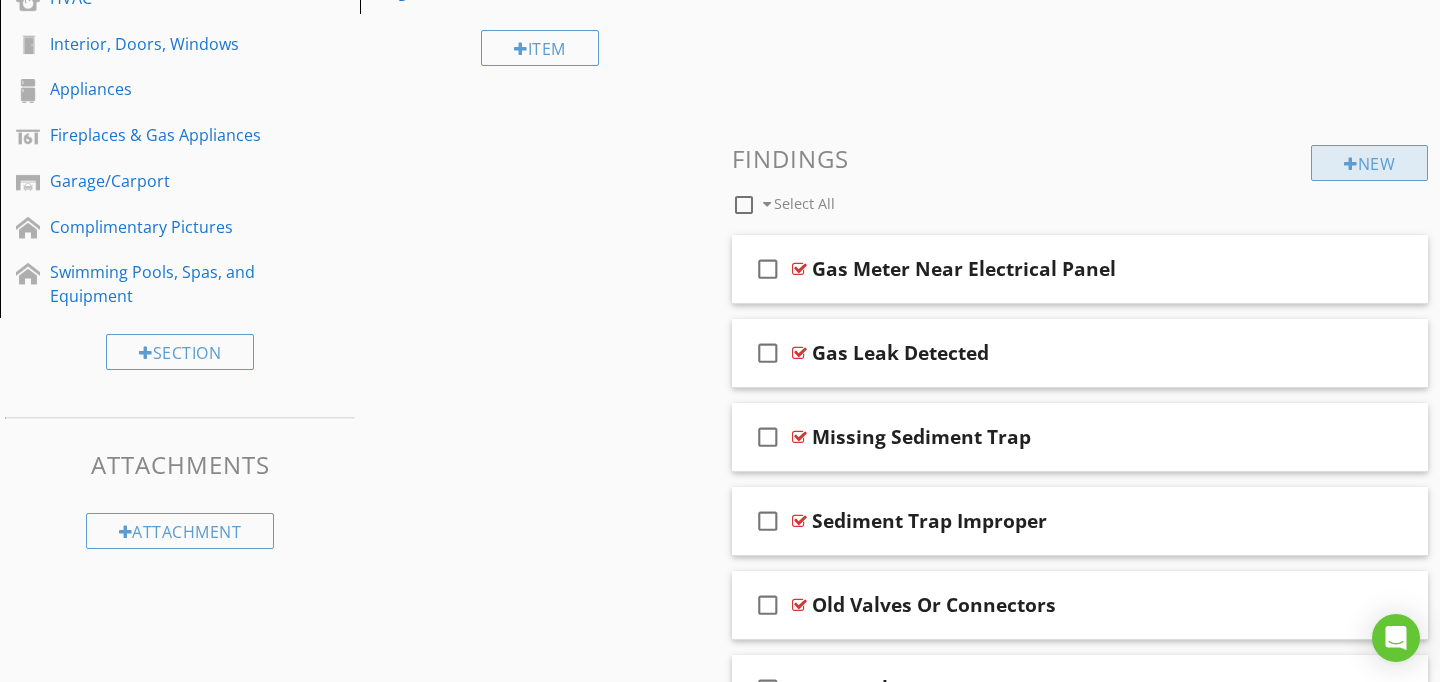 click on "New" at bounding box center (1369, 163) 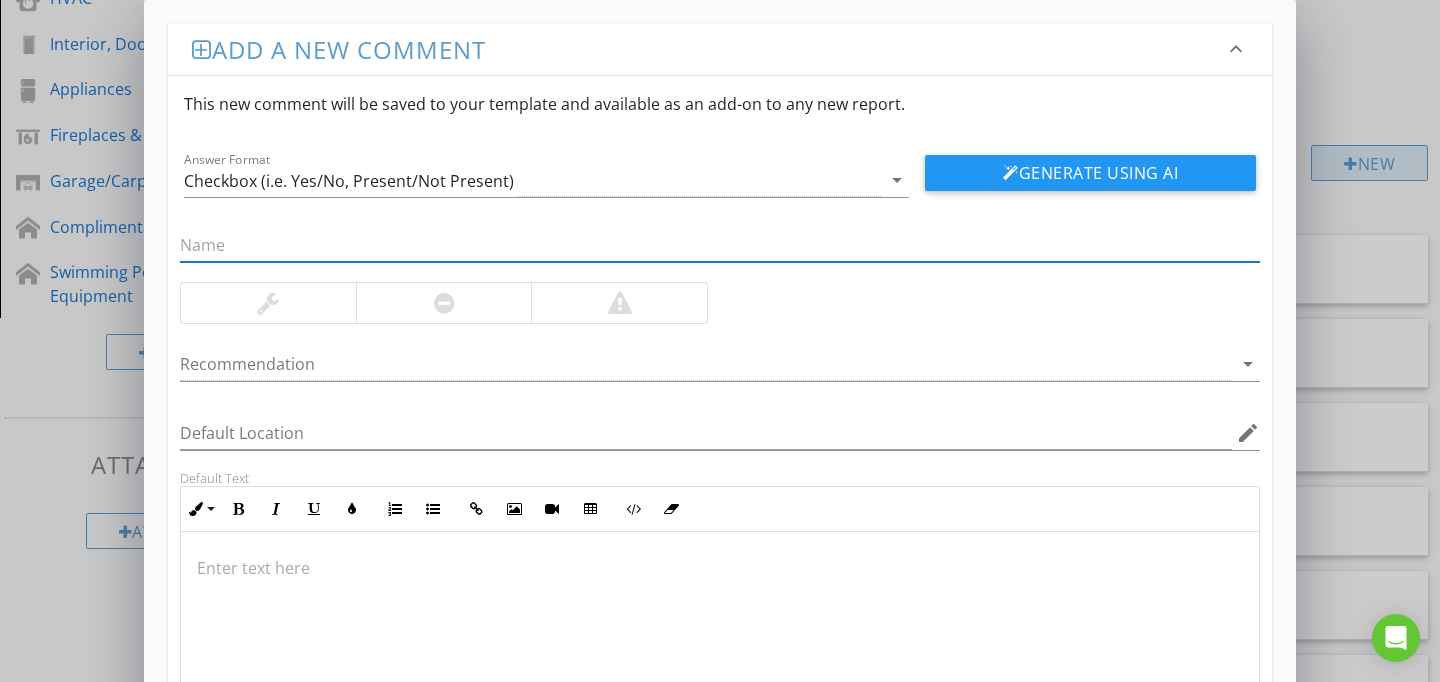 paste on "Meter / Shut-off / Propane Tank / No Protection" 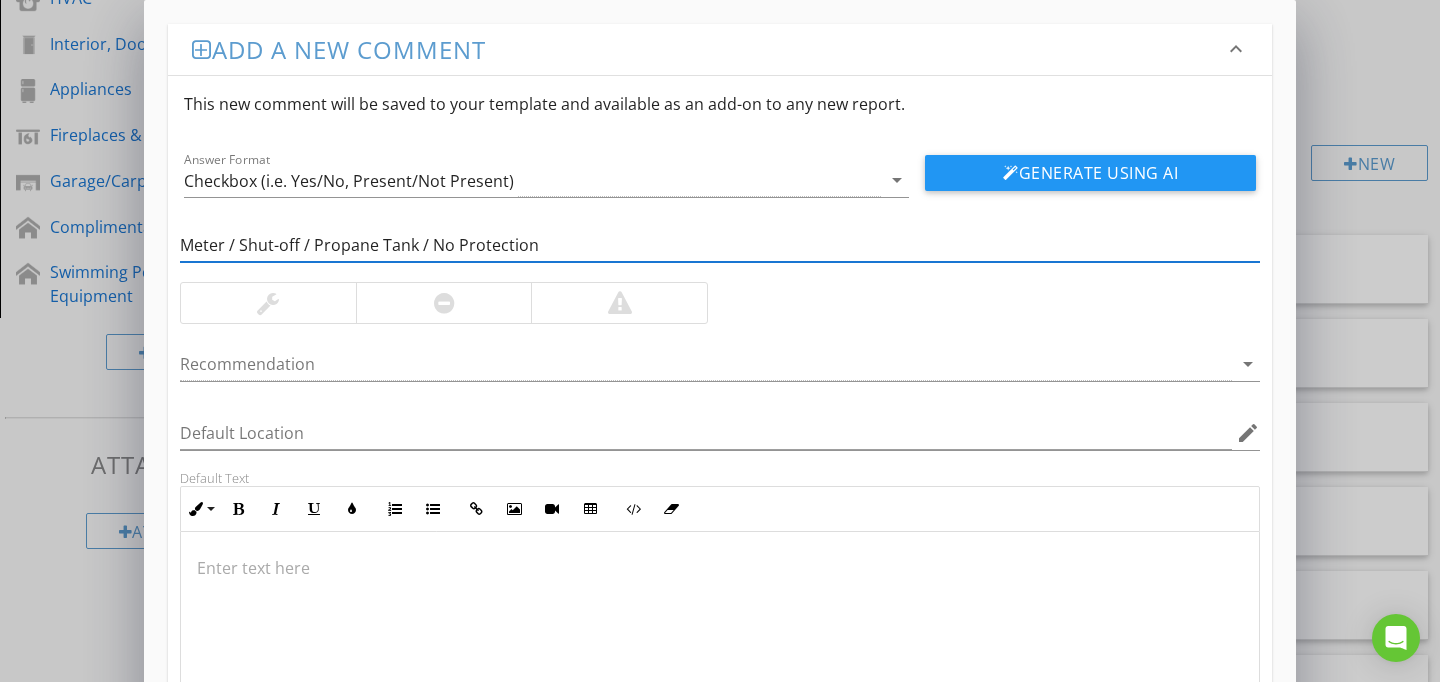 type on "Meter / Shut-off / Propane Tank / No Protection" 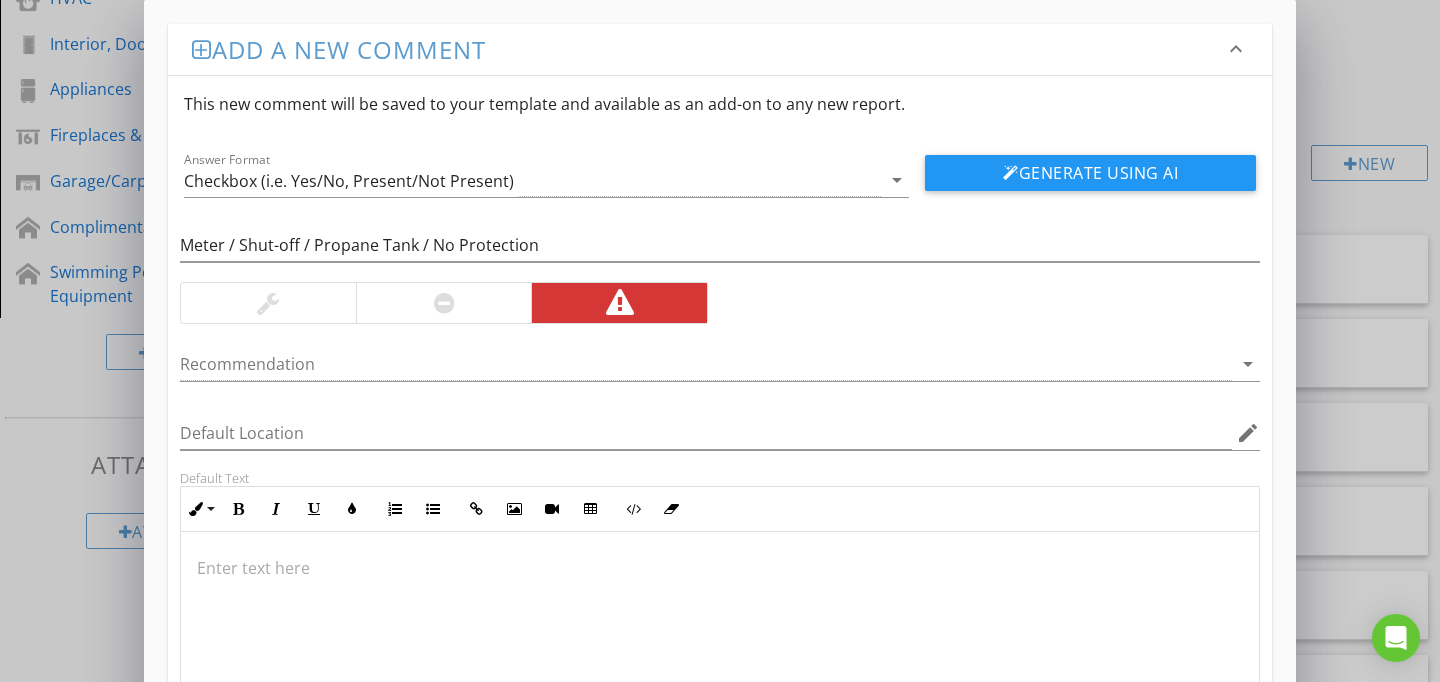click at bounding box center [720, 632] 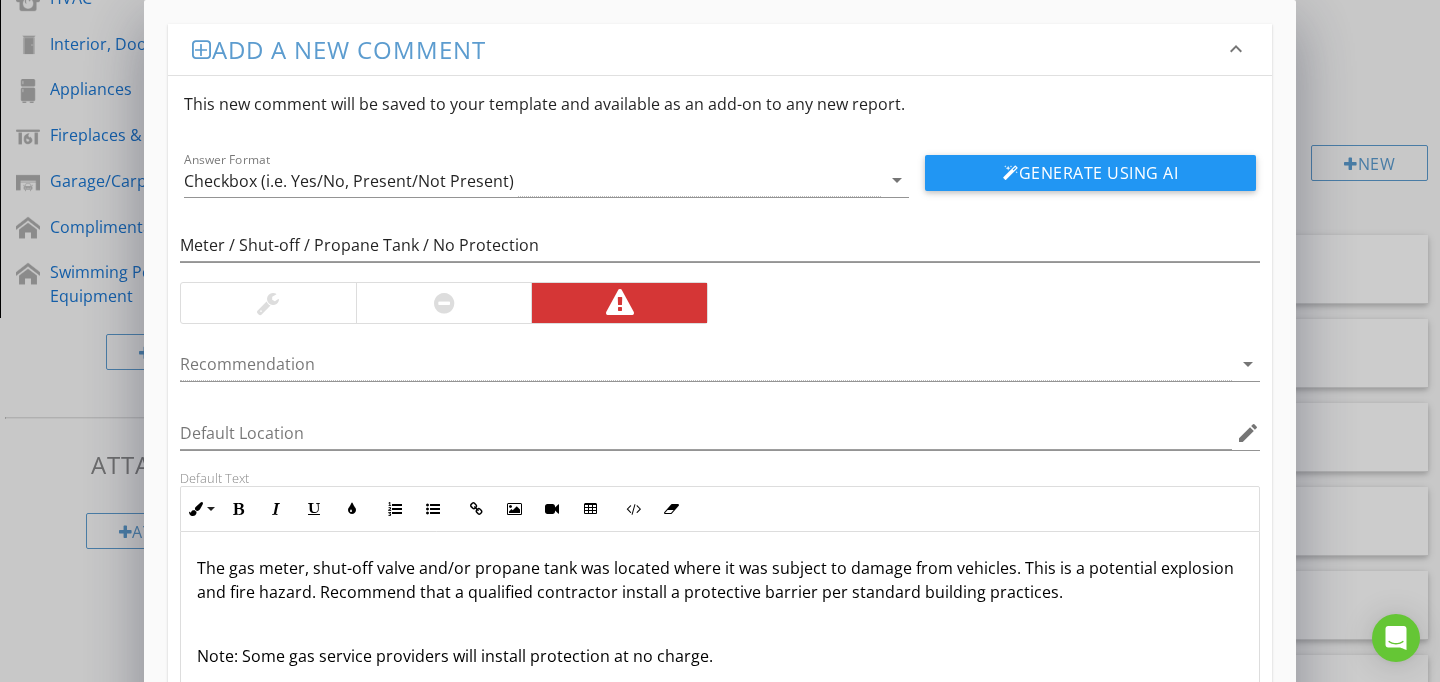 scroll, scrollTop: 186, scrollLeft: 0, axis: vertical 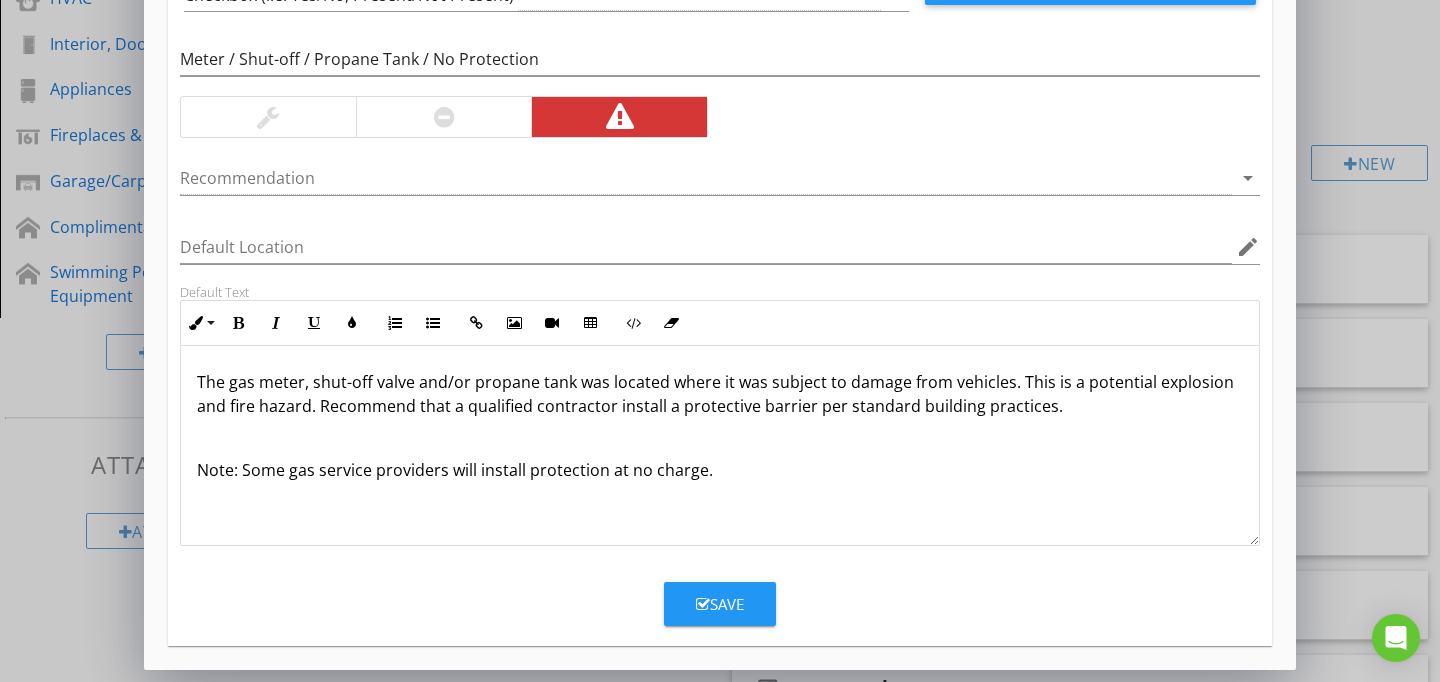 click on "Save" at bounding box center (720, 604) 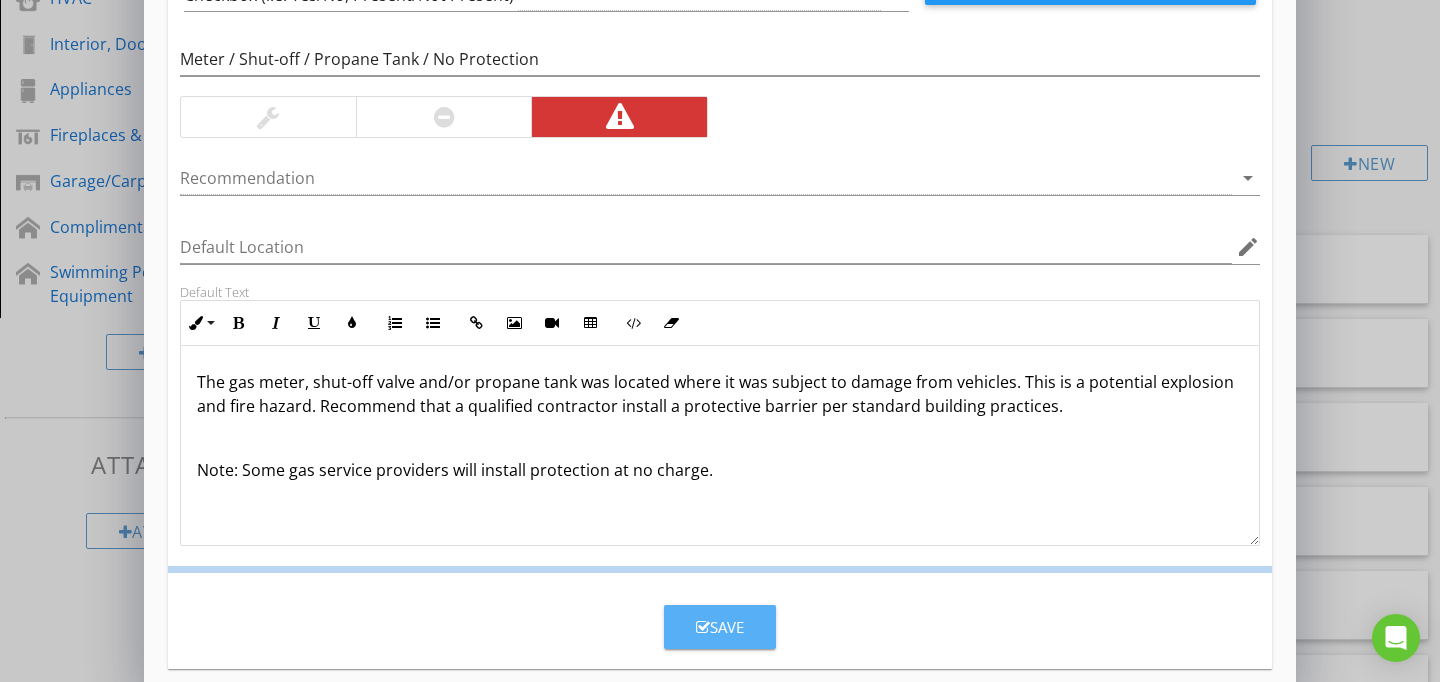 scroll, scrollTop: 89, scrollLeft: 0, axis: vertical 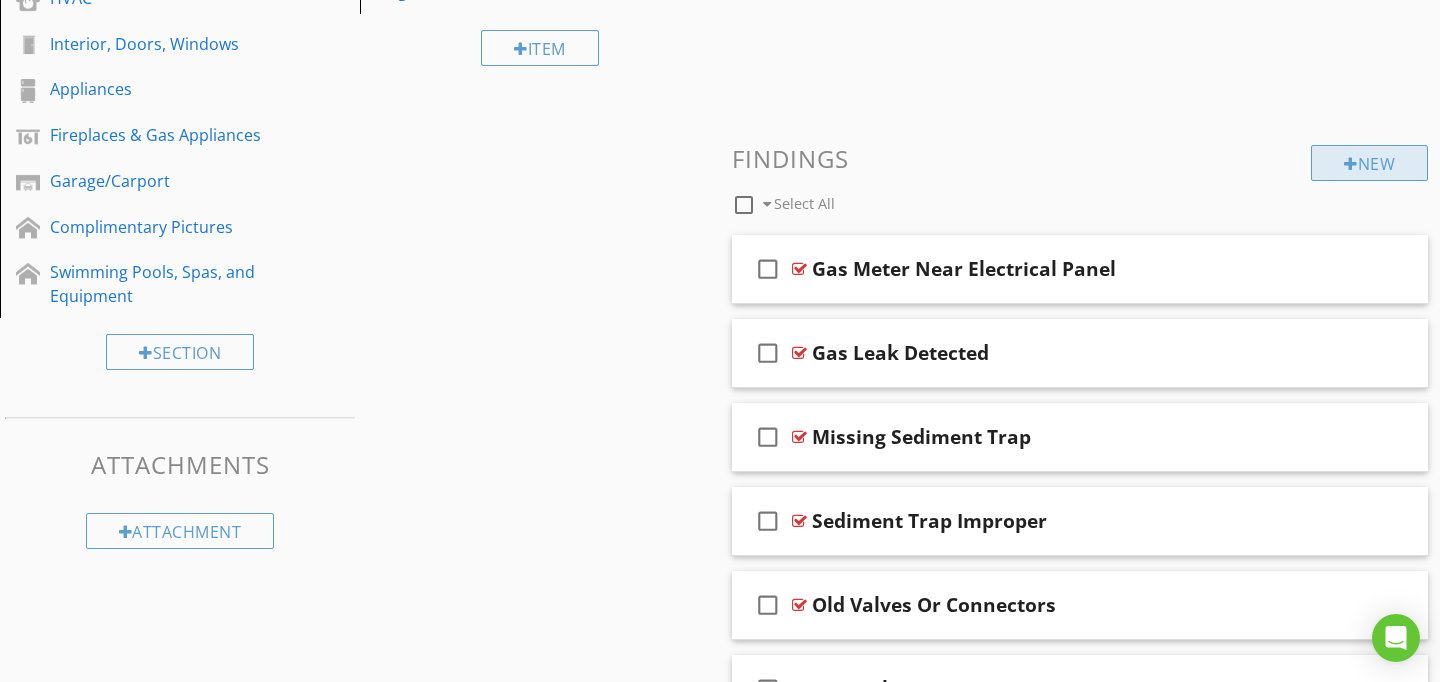 click on "New" at bounding box center [1369, 163] 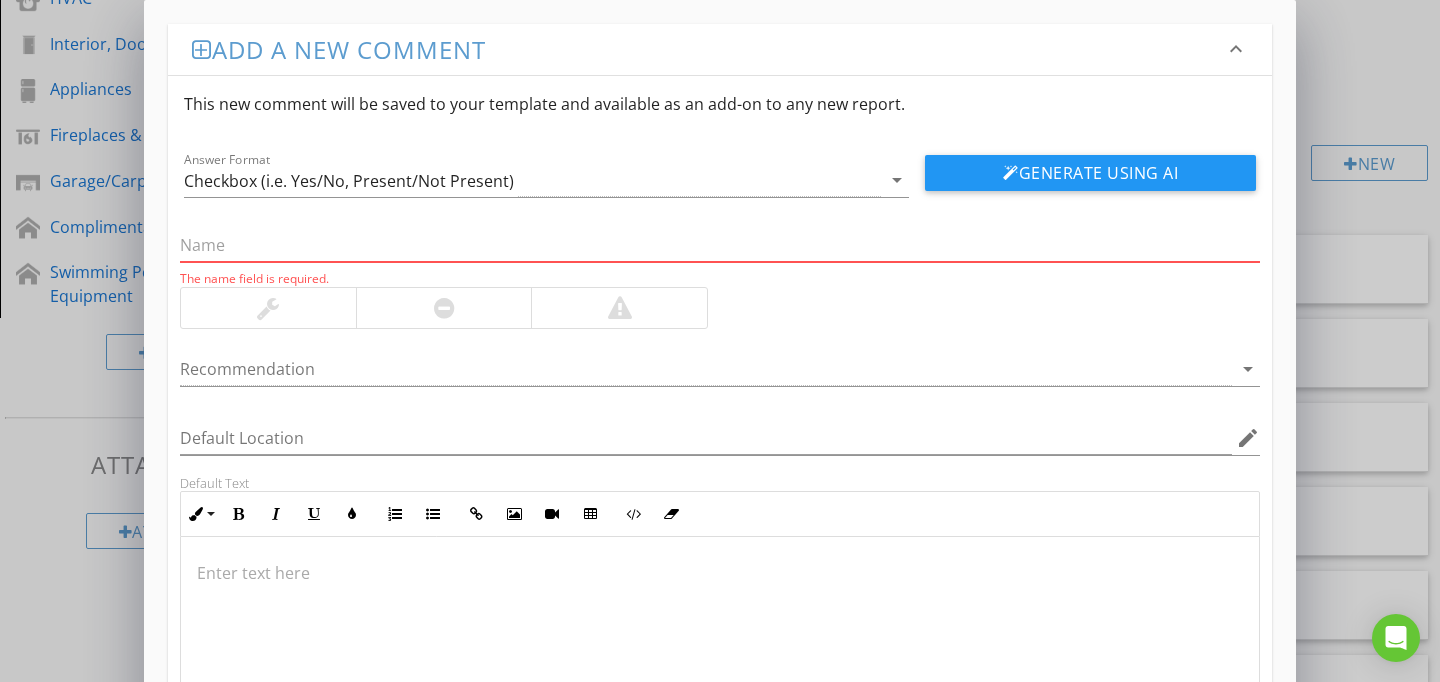 paste on "Cut Piping" 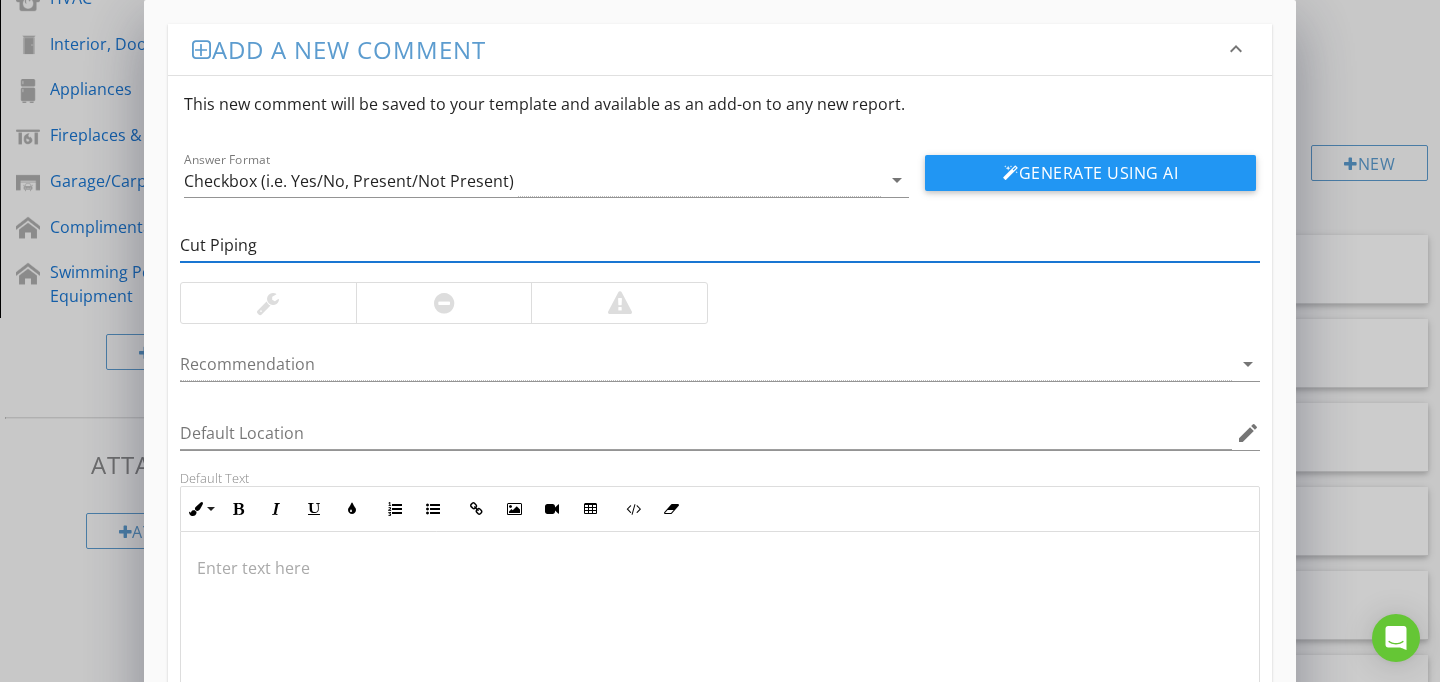 type on "Cut Piping" 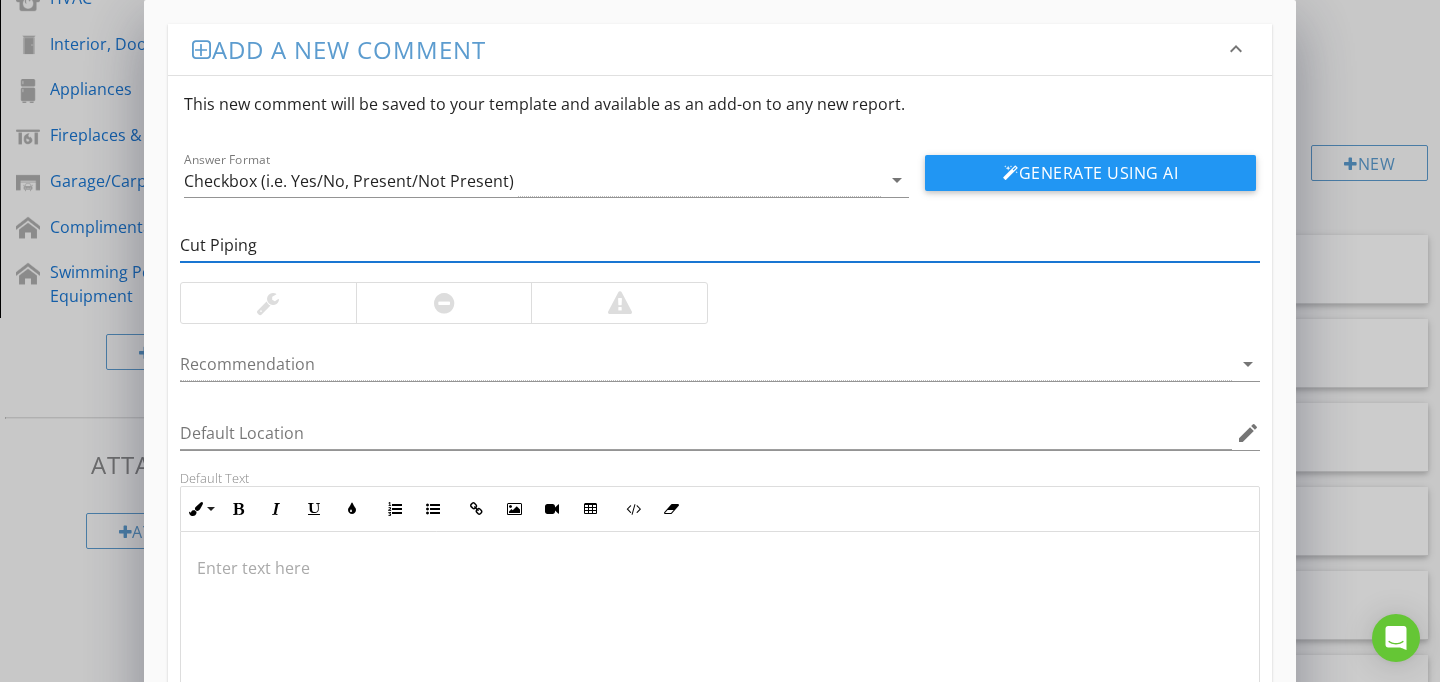 click at bounding box center [720, 632] 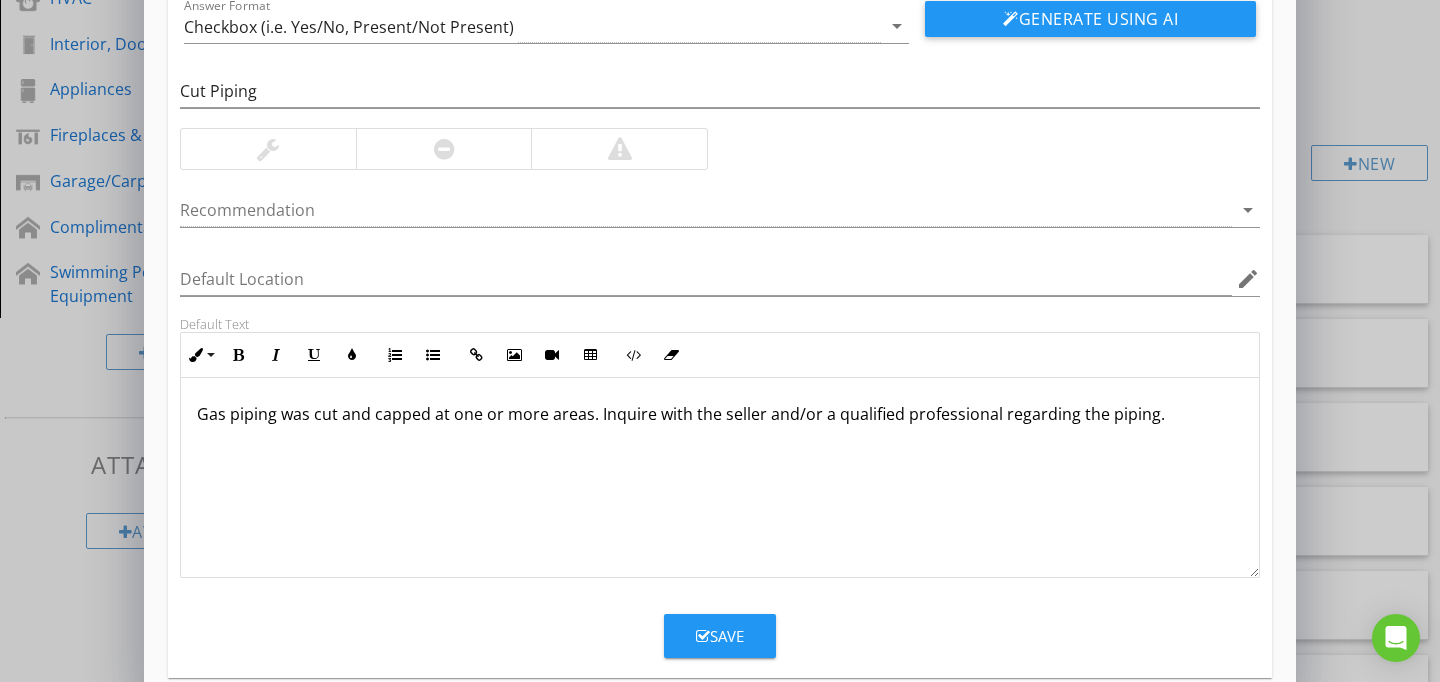 scroll, scrollTop: 186, scrollLeft: 0, axis: vertical 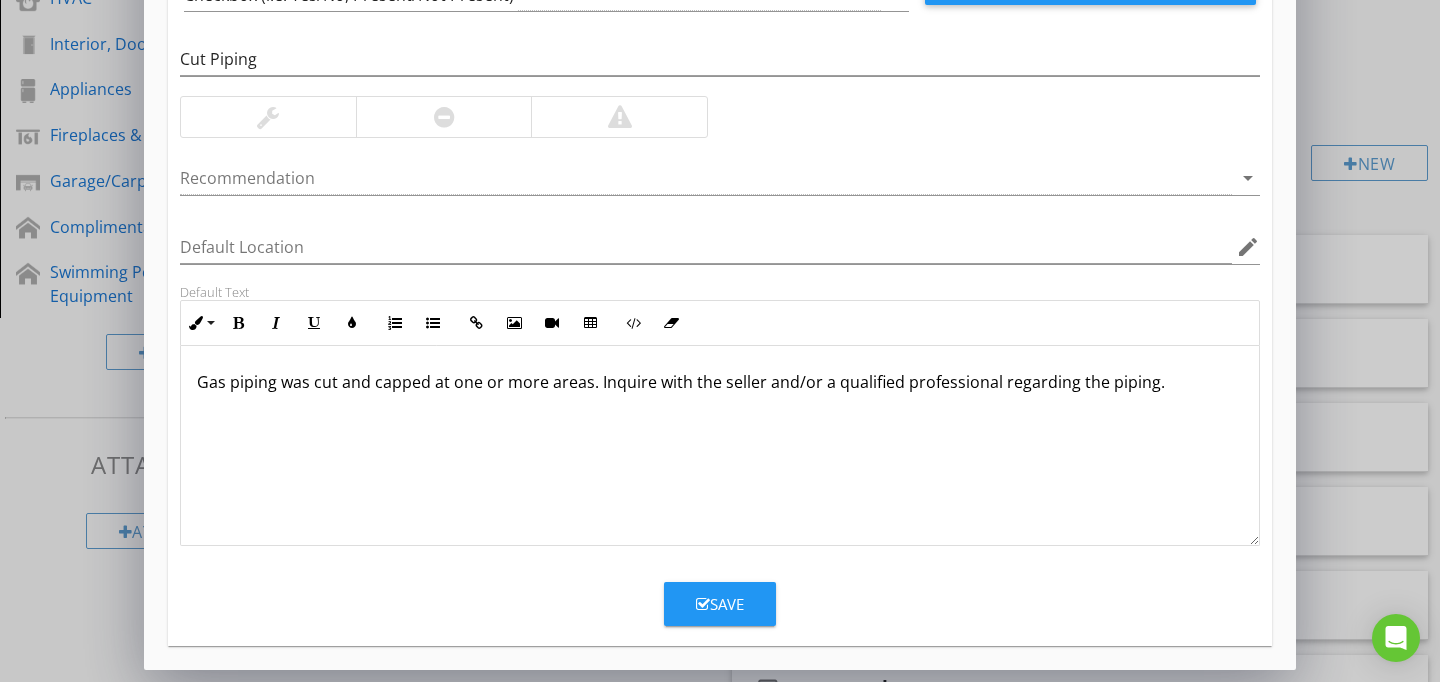 click on "Save" at bounding box center (720, 604) 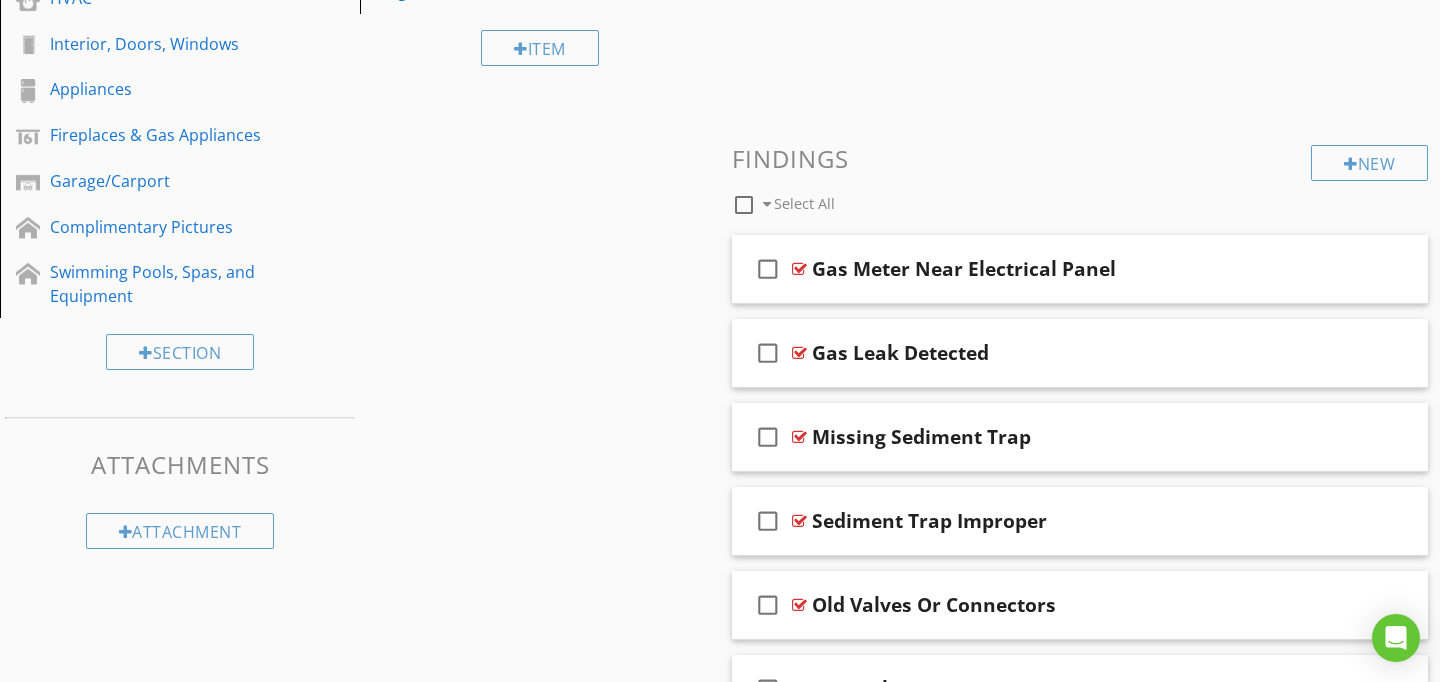 scroll, scrollTop: 89, scrollLeft: 0, axis: vertical 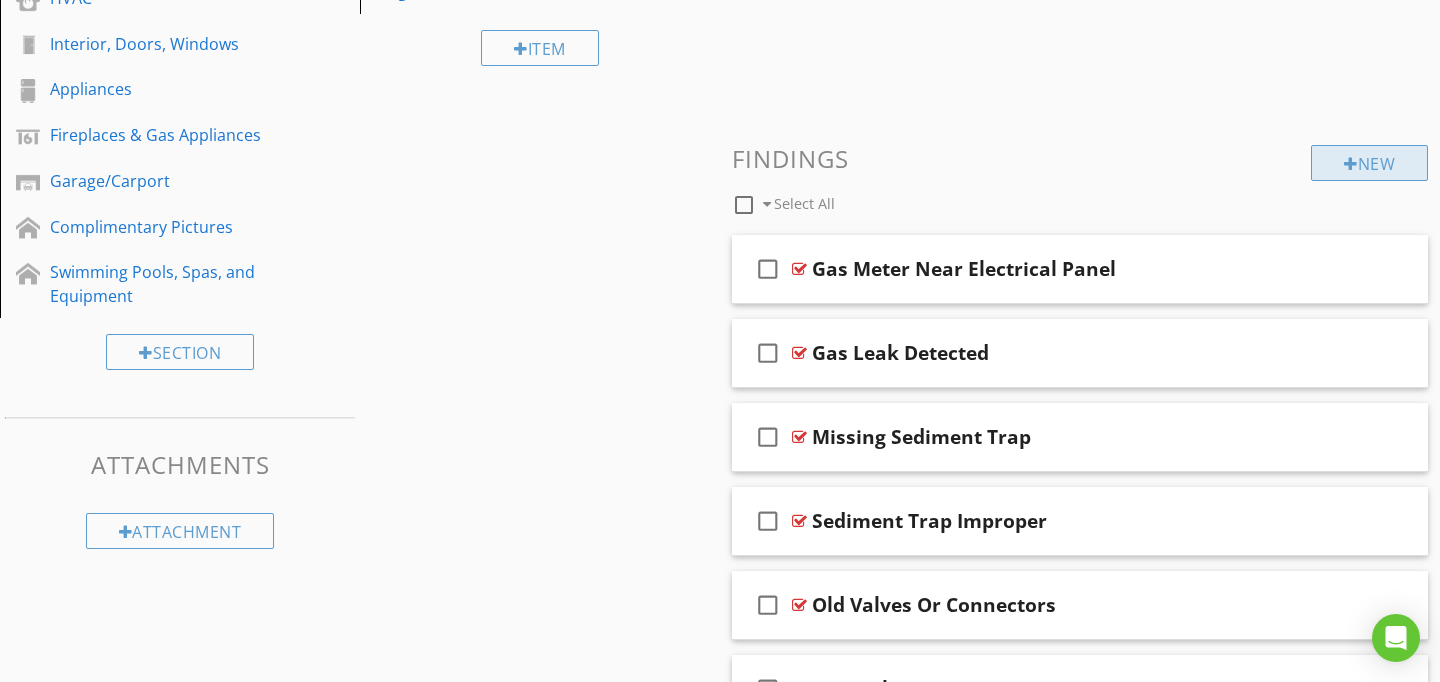click on "New" at bounding box center (1369, 163) 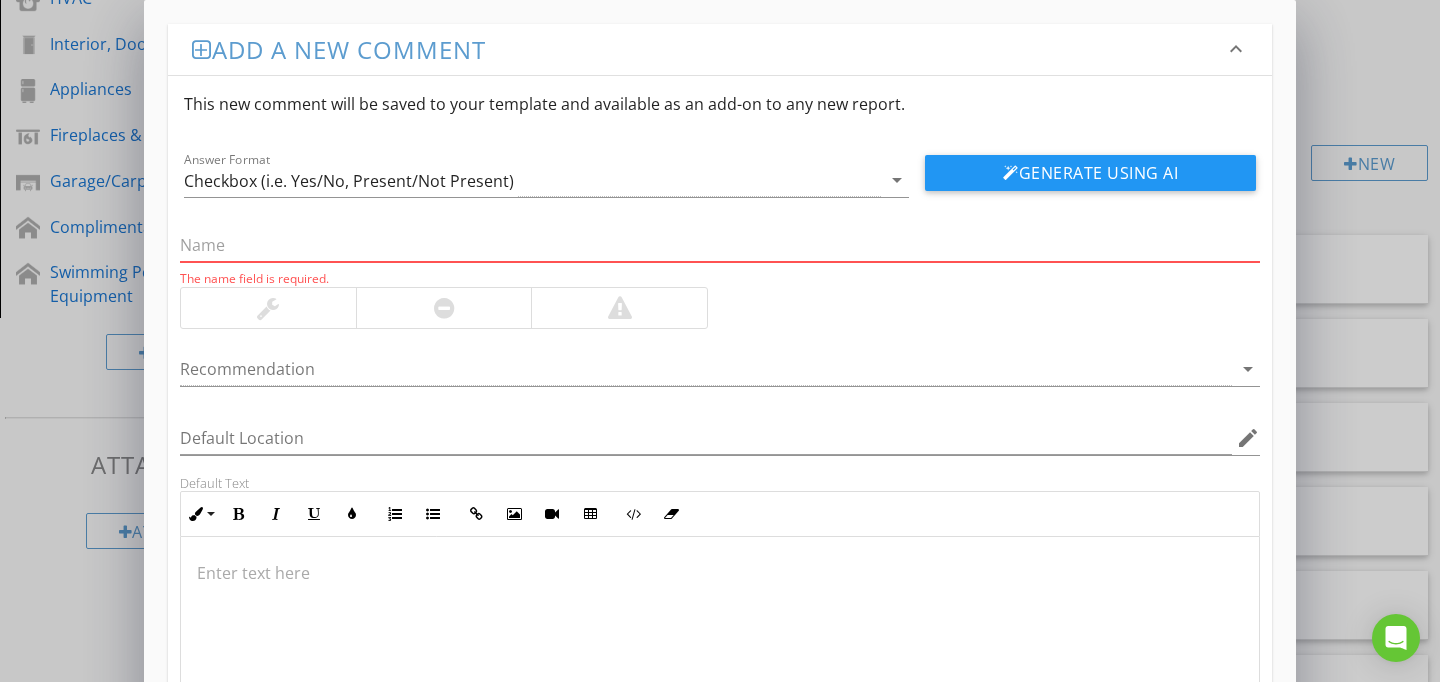 paste on "No Cap / Abandoned" 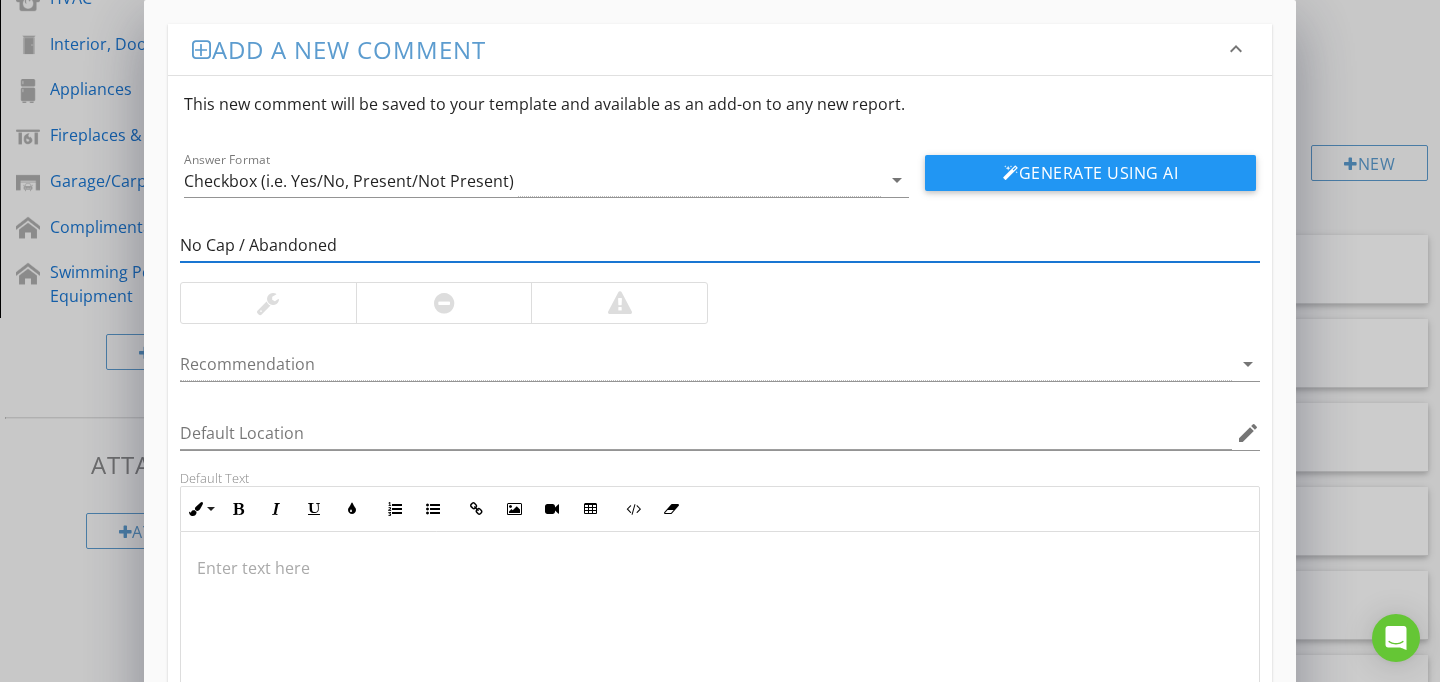 type on "No Cap / Abandoned" 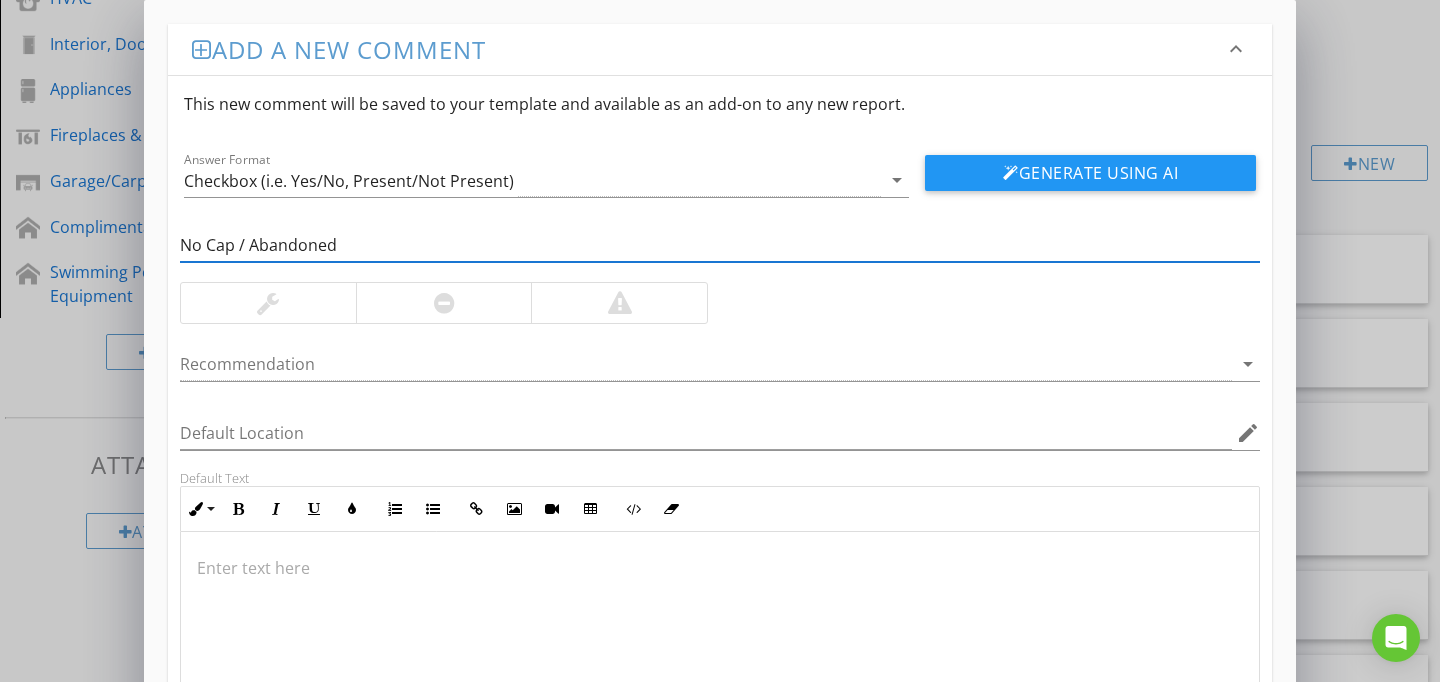 click at bounding box center (720, 632) 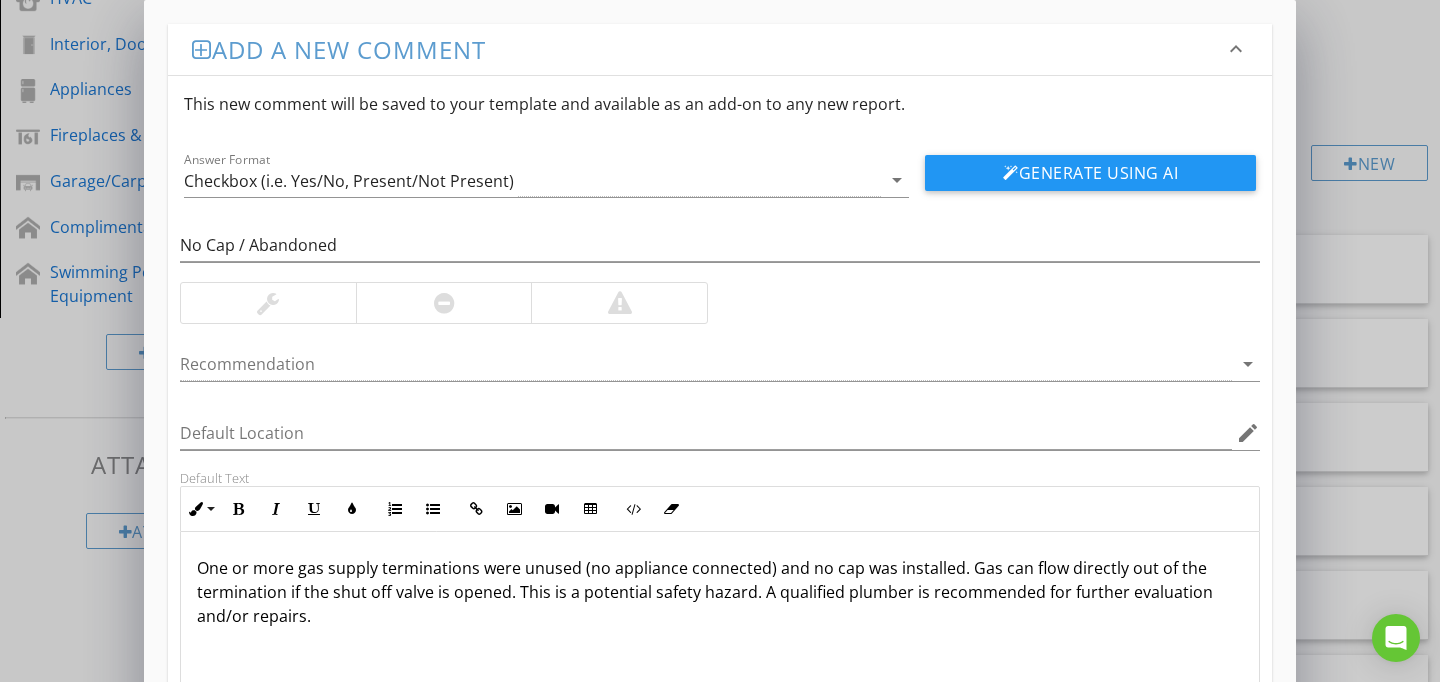 scroll, scrollTop: 1, scrollLeft: 0, axis: vertical 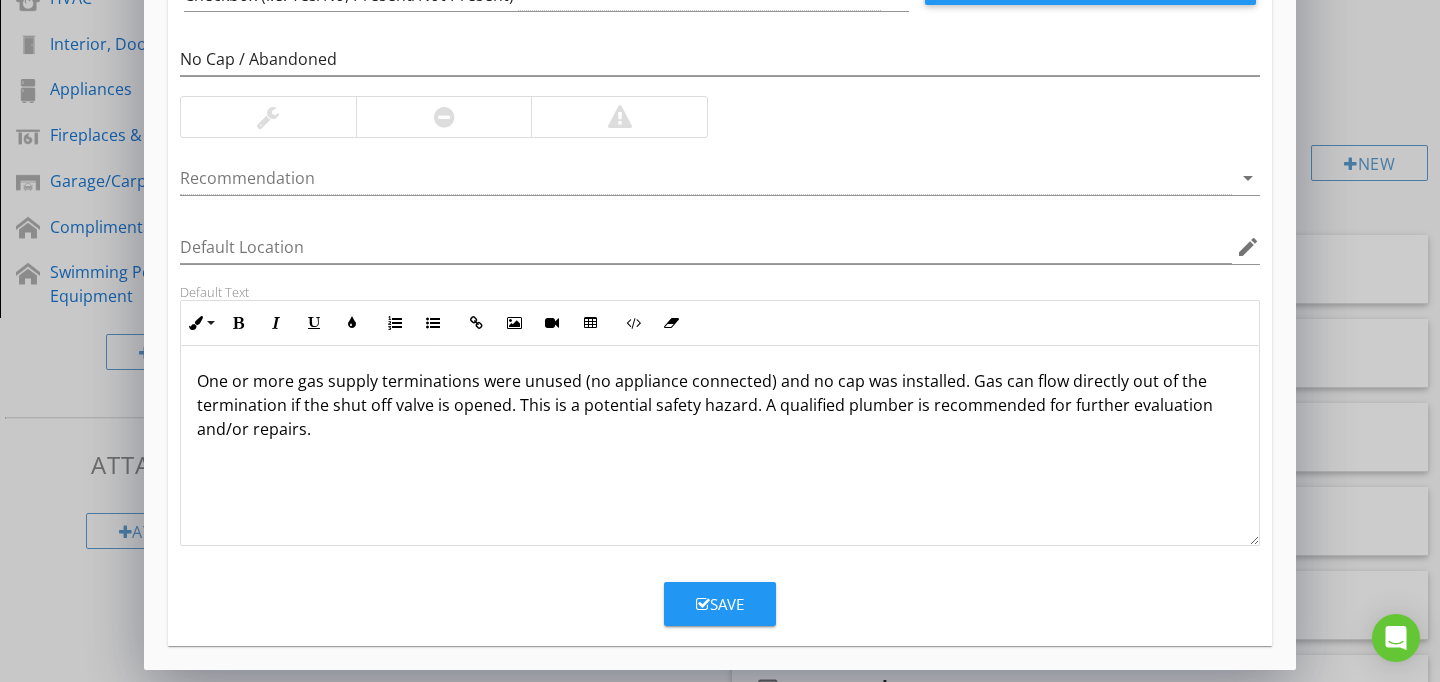 click on "Save" at bounding box center [720, 604] 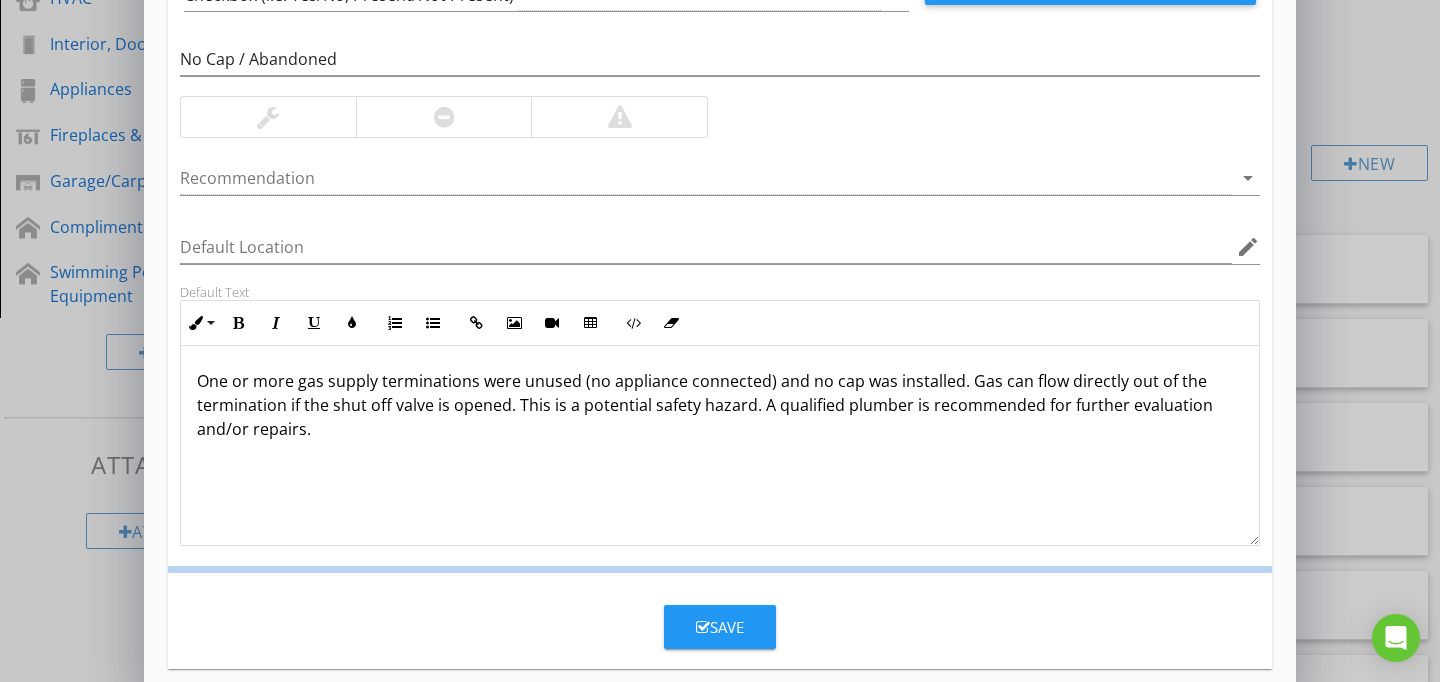 scroll, scrollTop: 89, scrollLeft: 0, axis: vertical 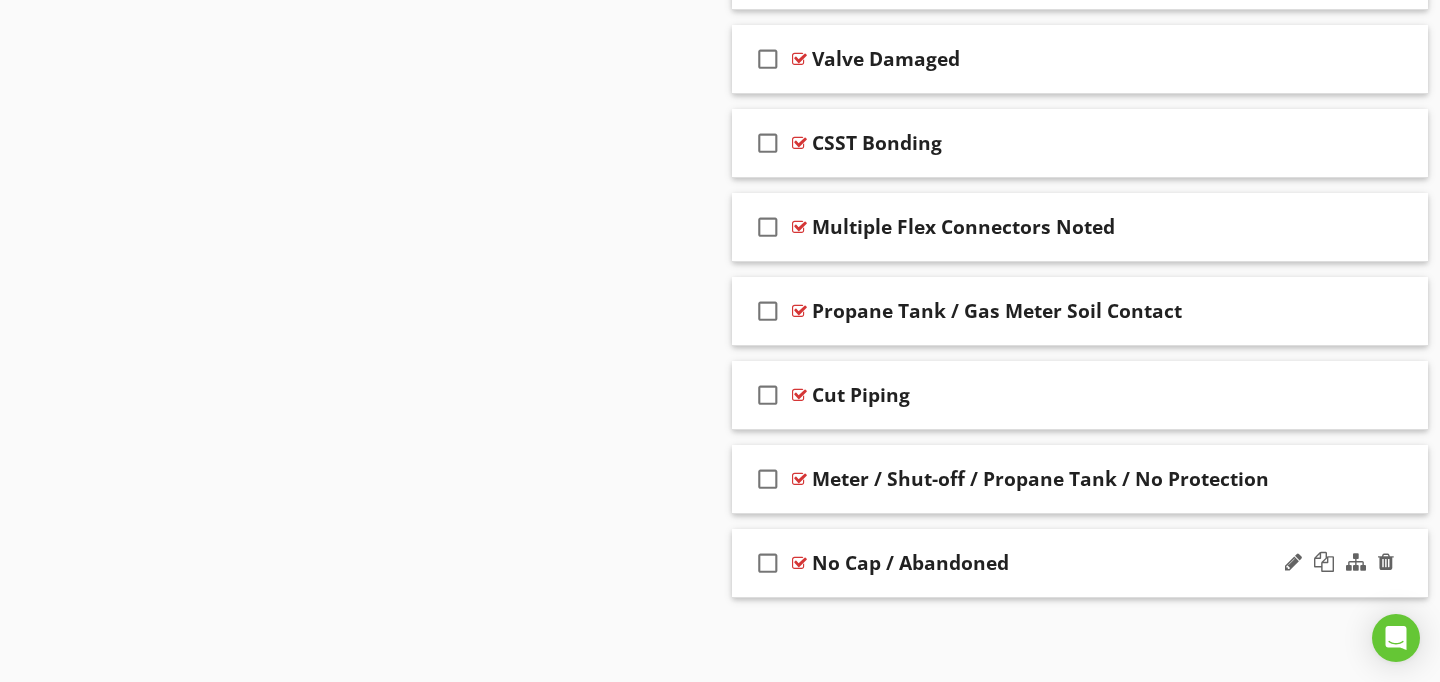 click at bounding box center (799, 563) 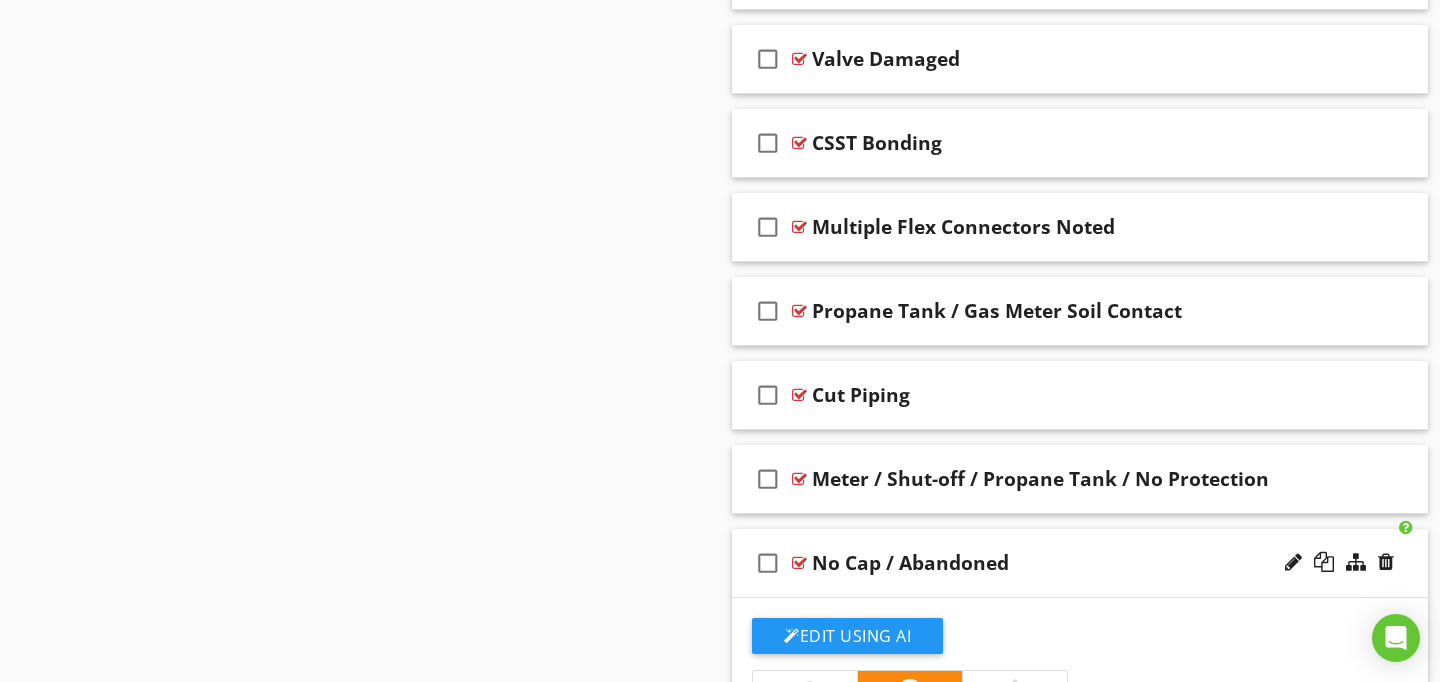 scroll, scrollTop: 1938, scrollLeft: 0, axis: vertical 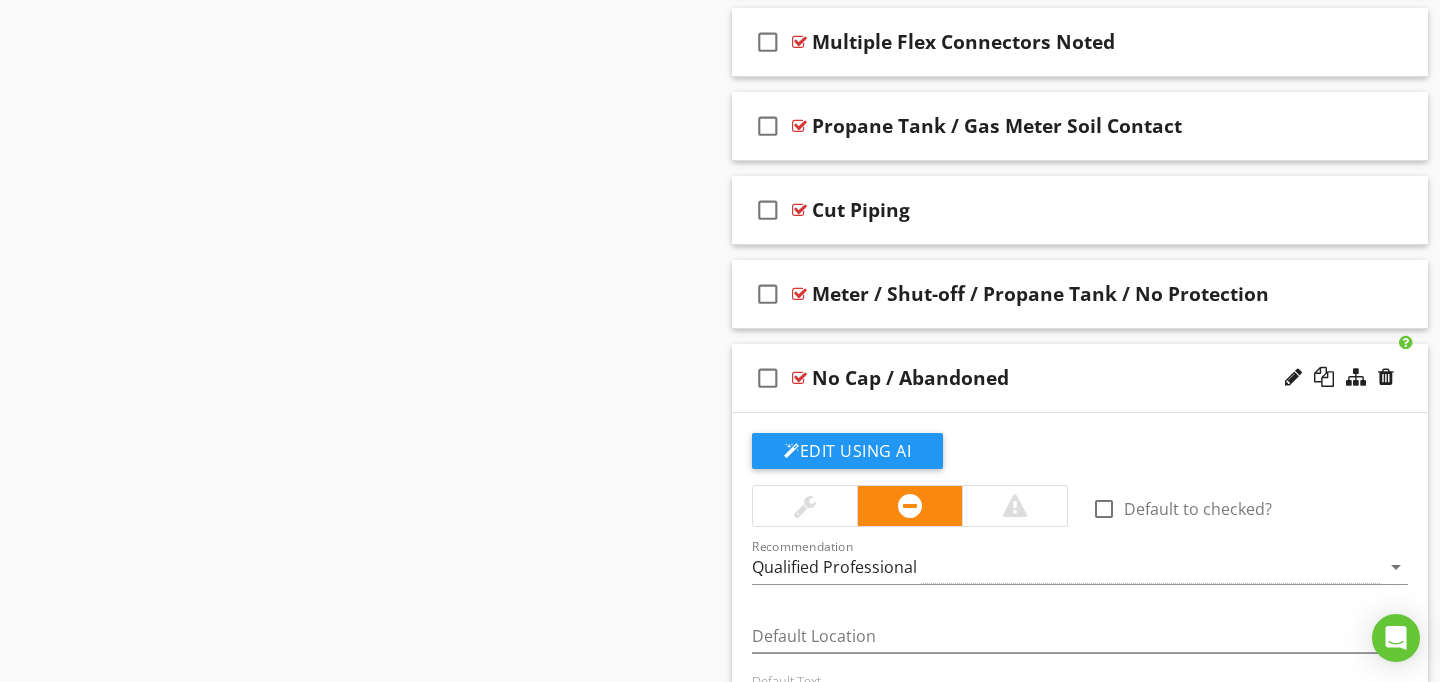 click at bounding box center (1014, 506) 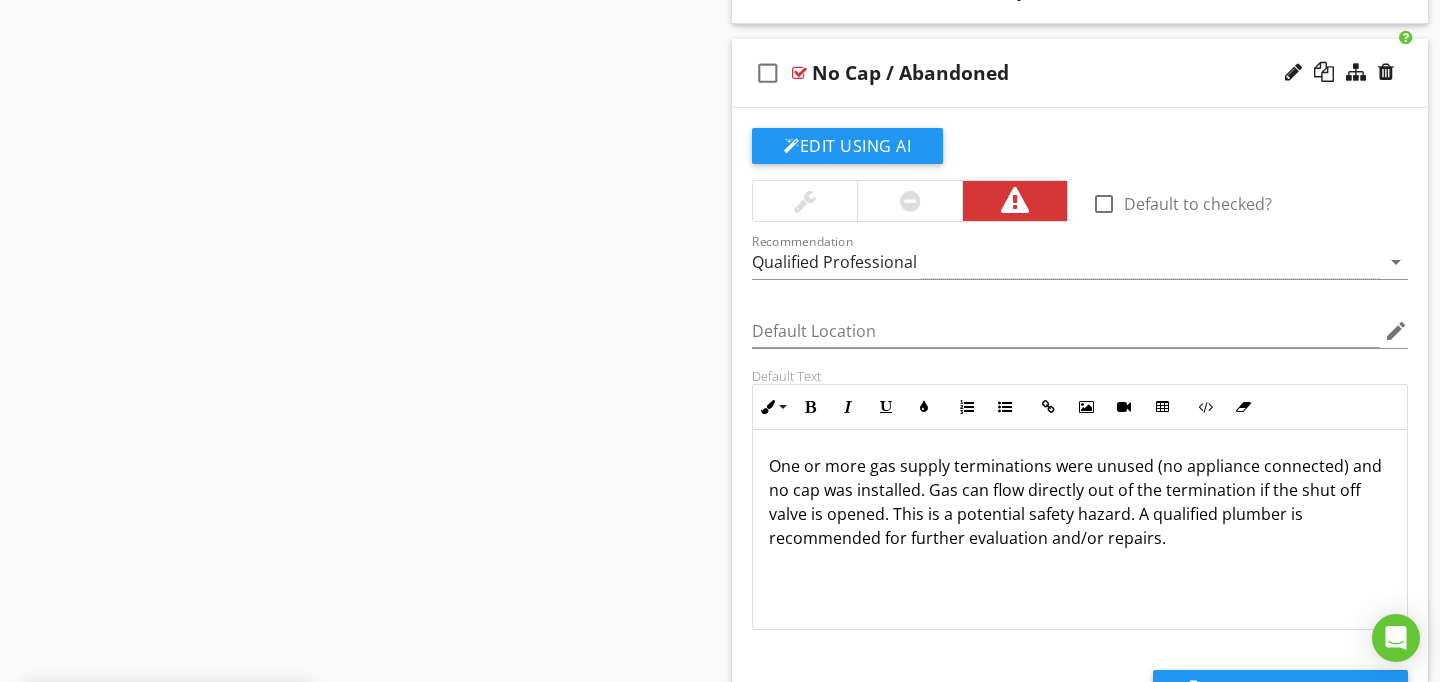 scroll, scrollTop: 2168, scrollLeft: 0, axis: vertical 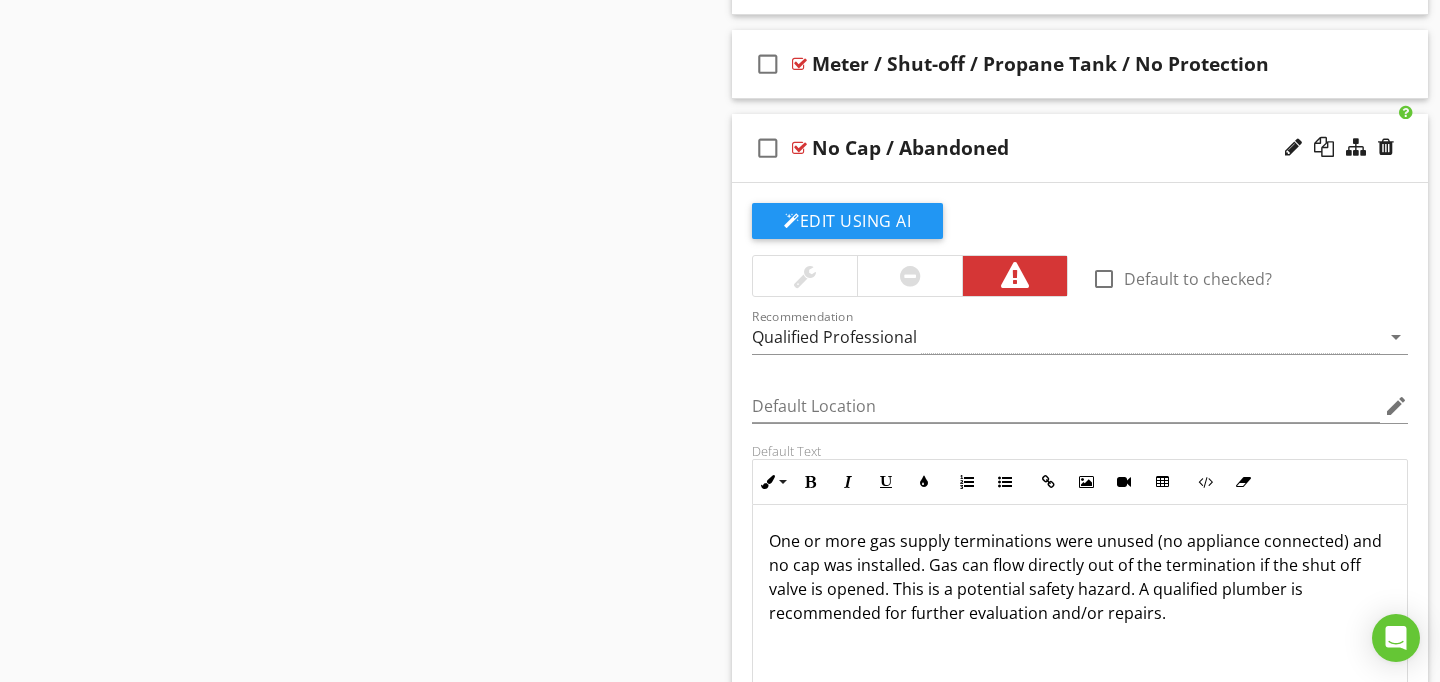 click at bounding box center [799, 148] 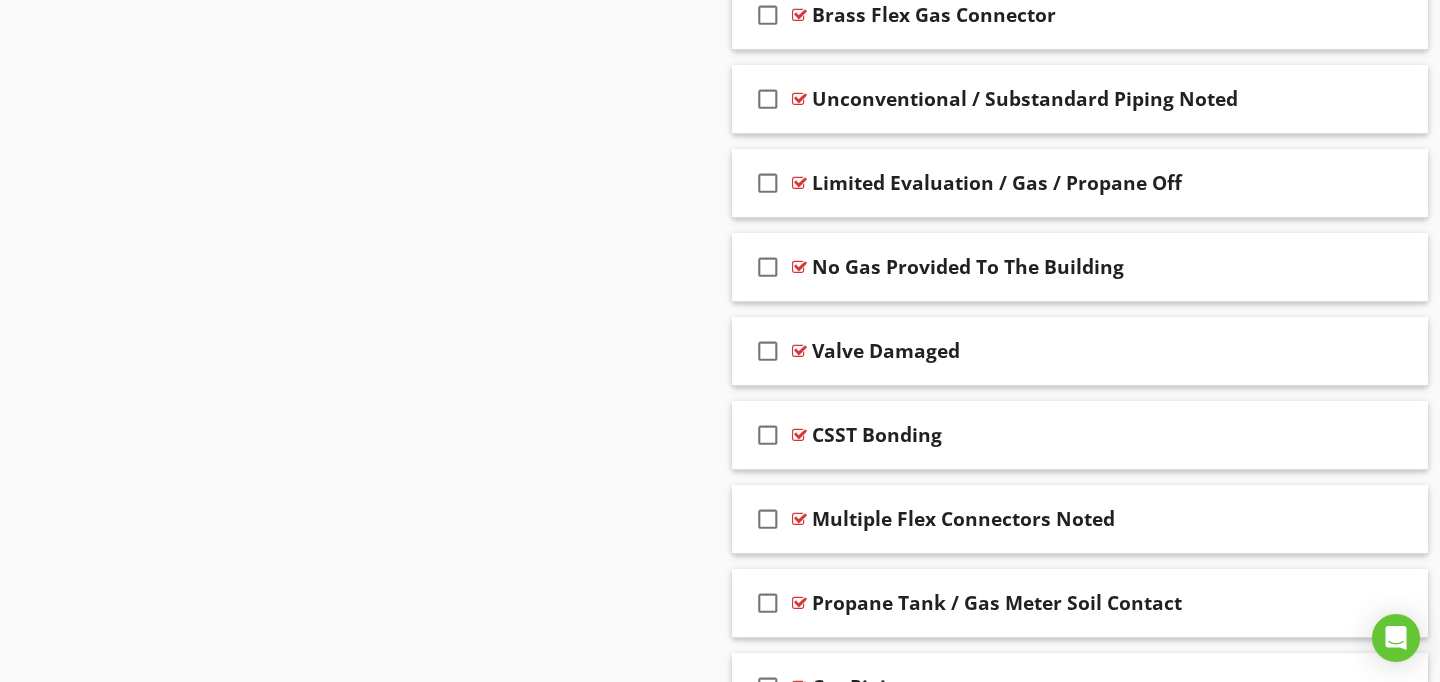 scroll, scrollTop: 638, scrollLeft: 0, axis: vertical 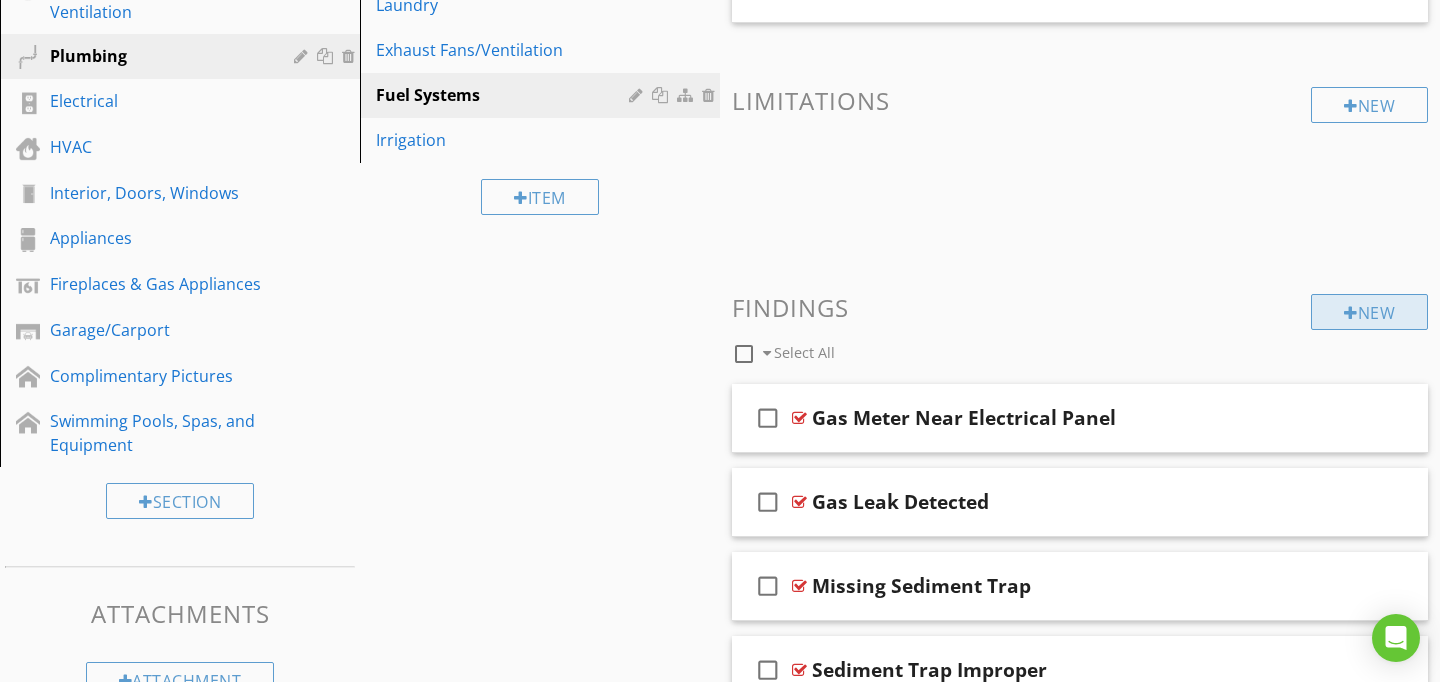 click on "New" at bounding box center [1369, 312] 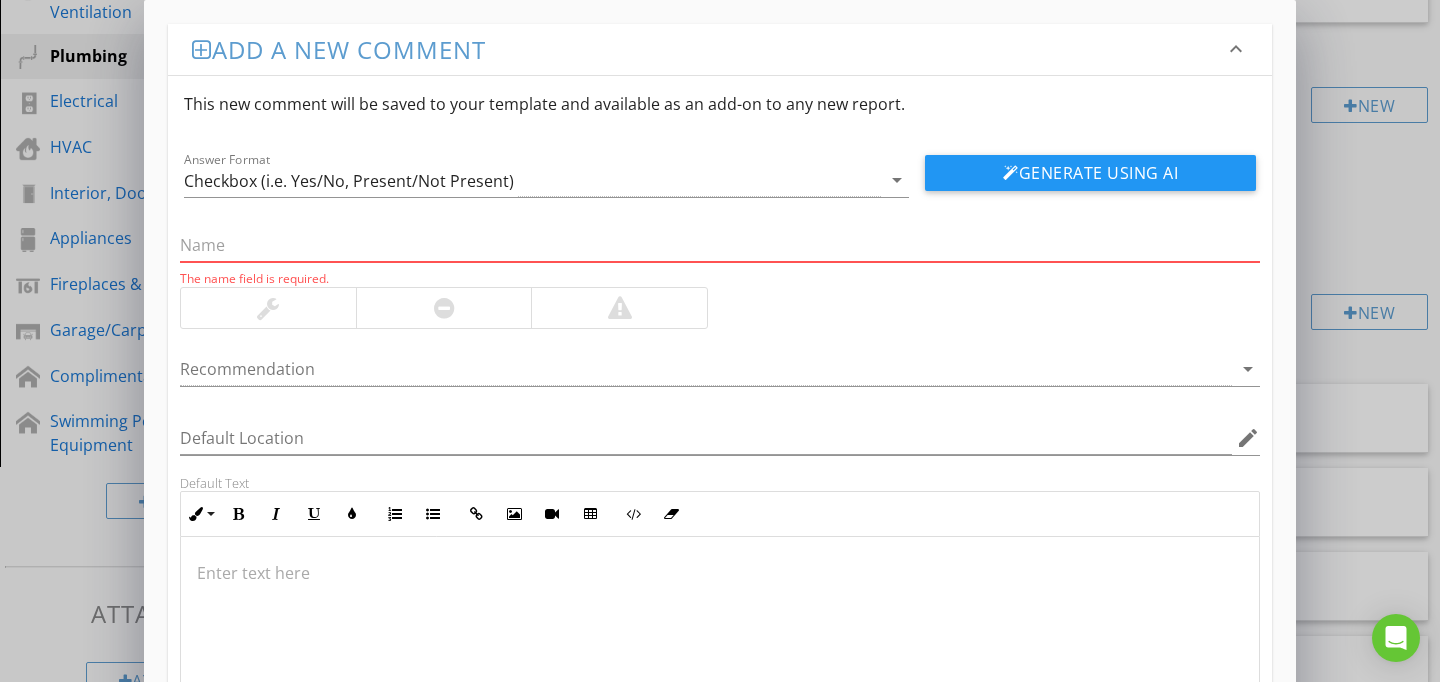 paste on "CSST Unsecured" 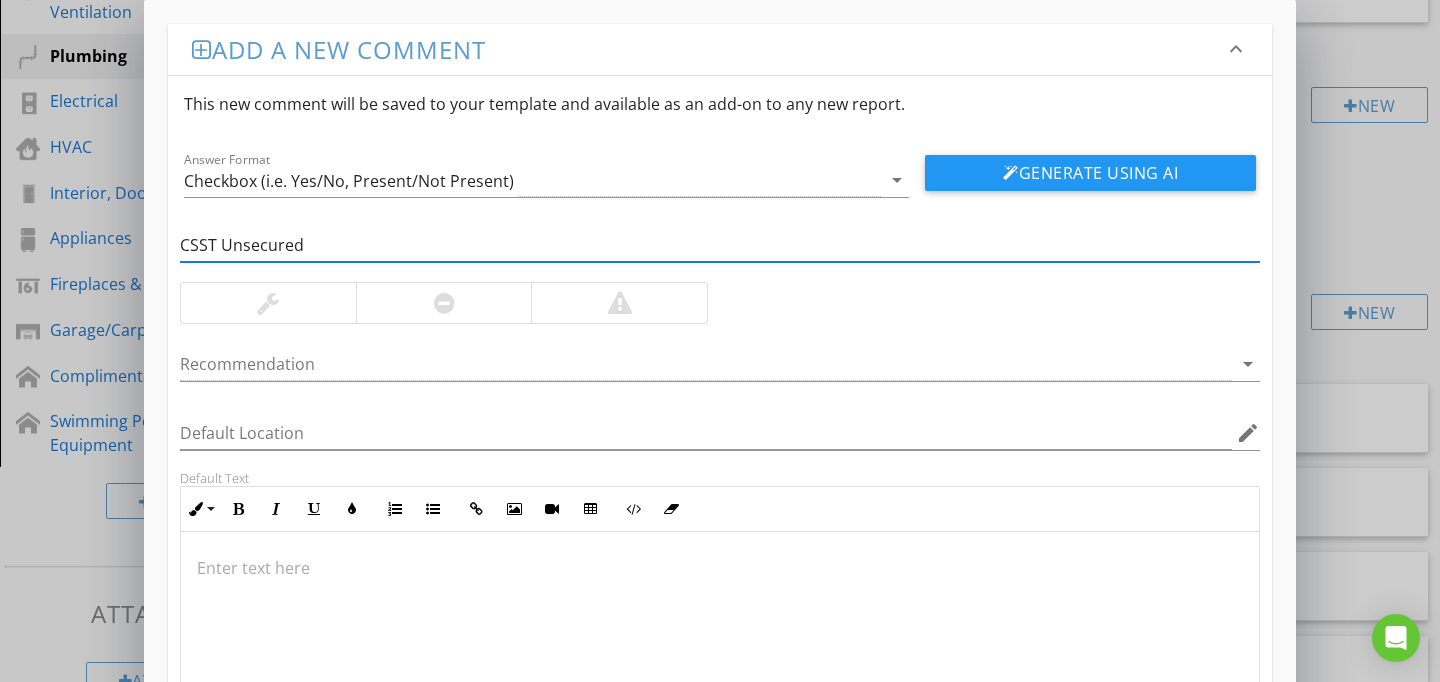 type on "CSST Unsecured" 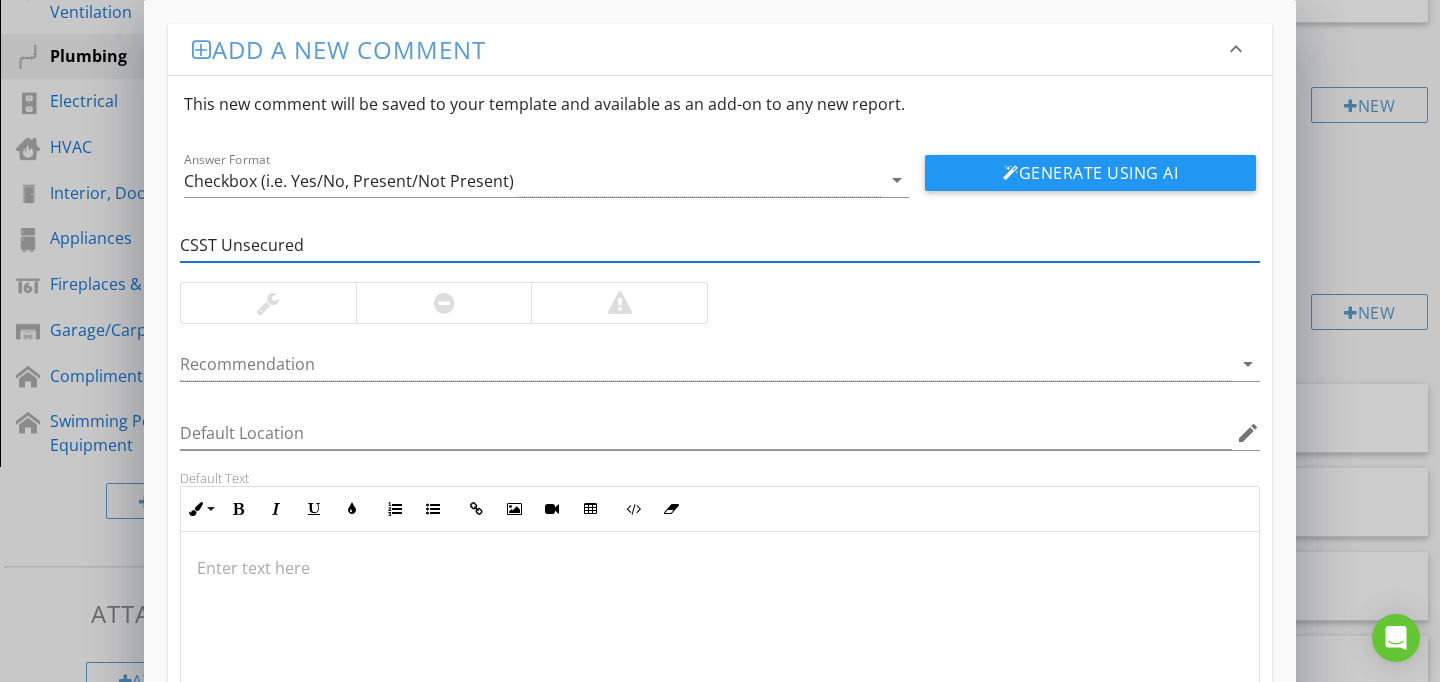 click at bounding box center [720, 632] 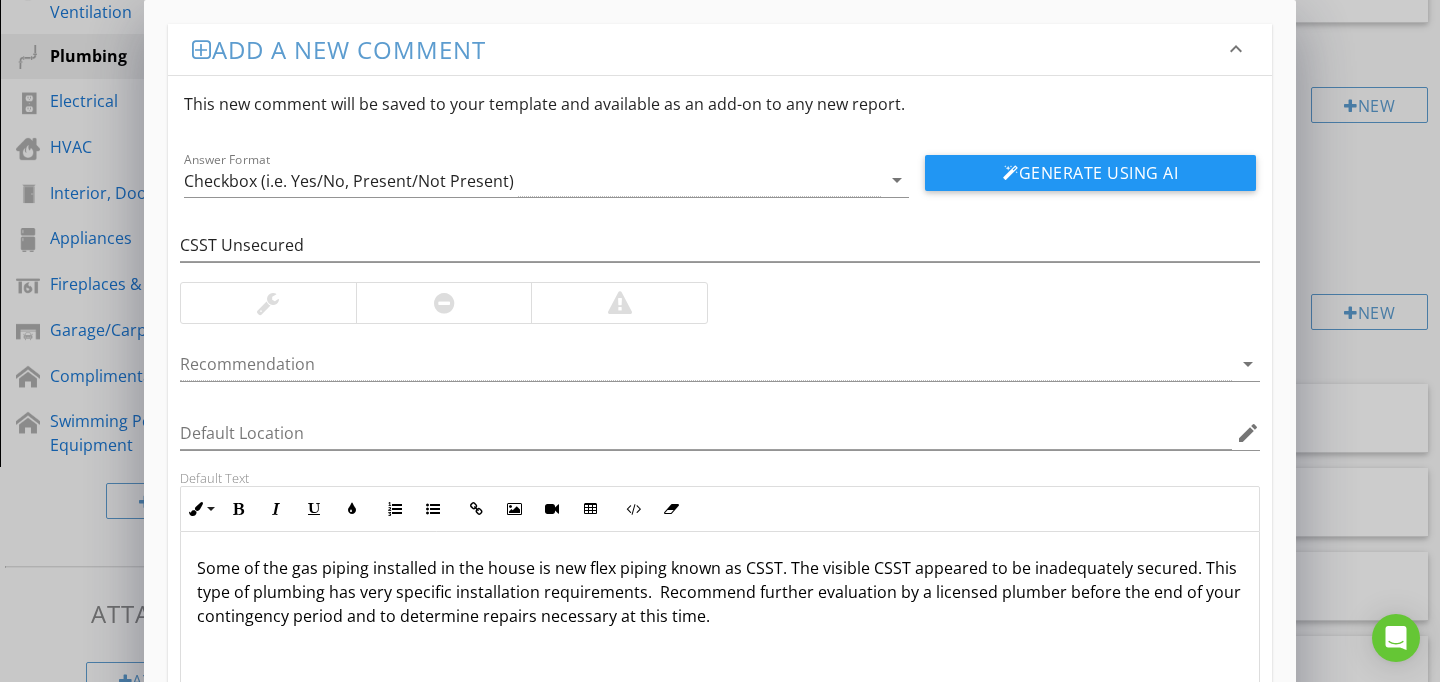 scroll, scrollTop: 1, scrollLeft: 0, axis: vertical 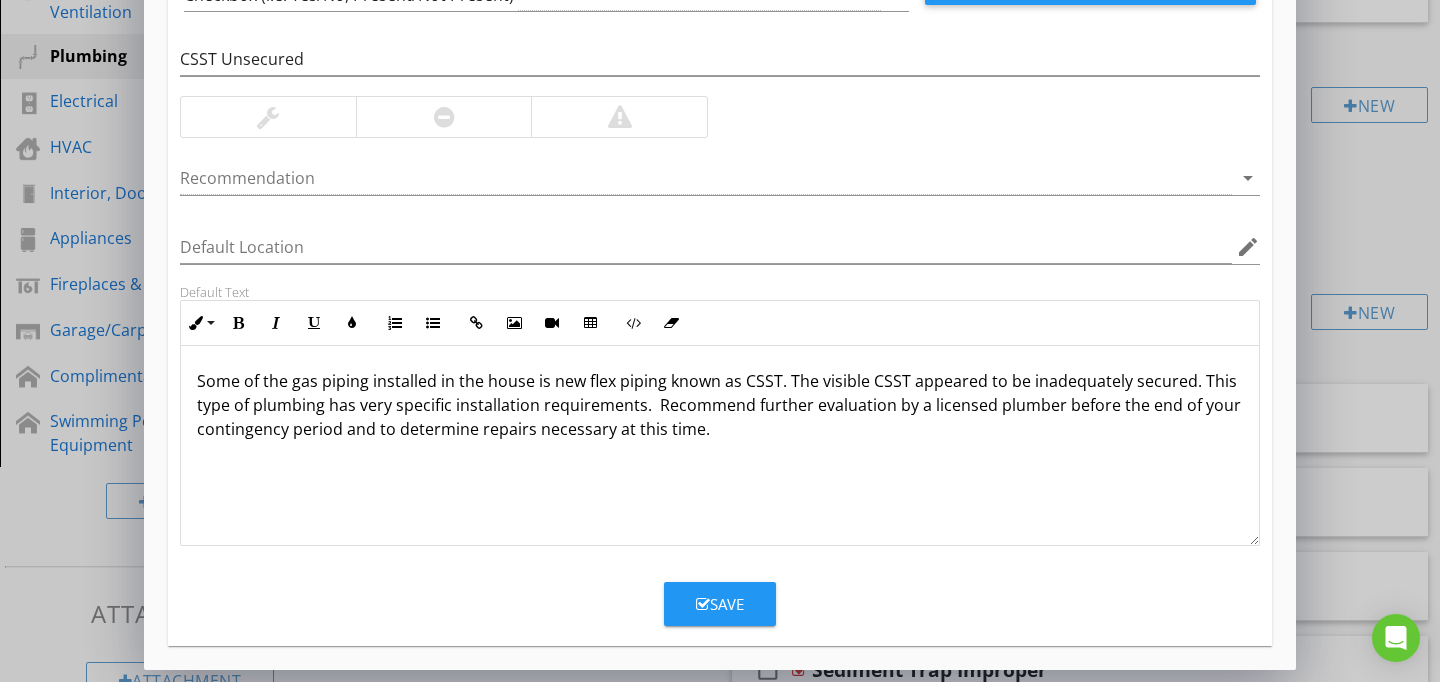 click on "Save" at bounding box center [720, 604] 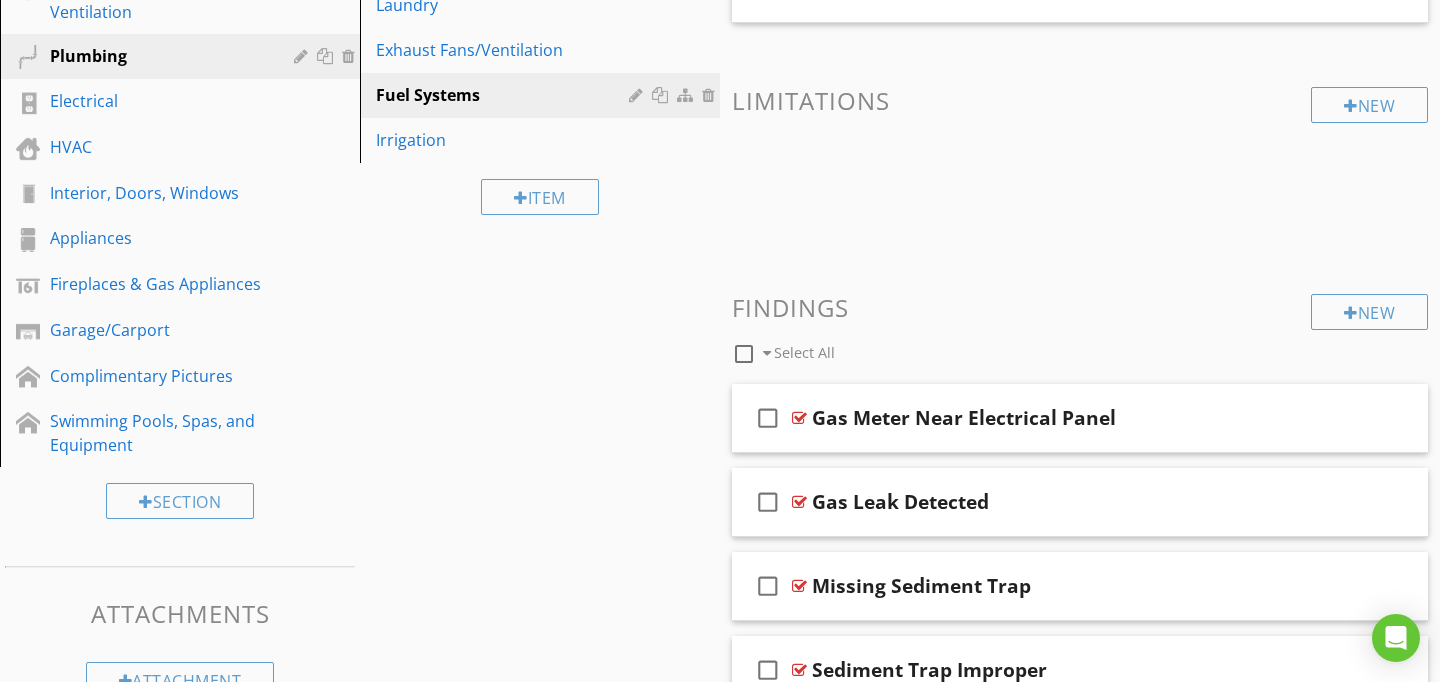 scroll, scrollTop: 89, scrollLeft: 0, axis: vertical 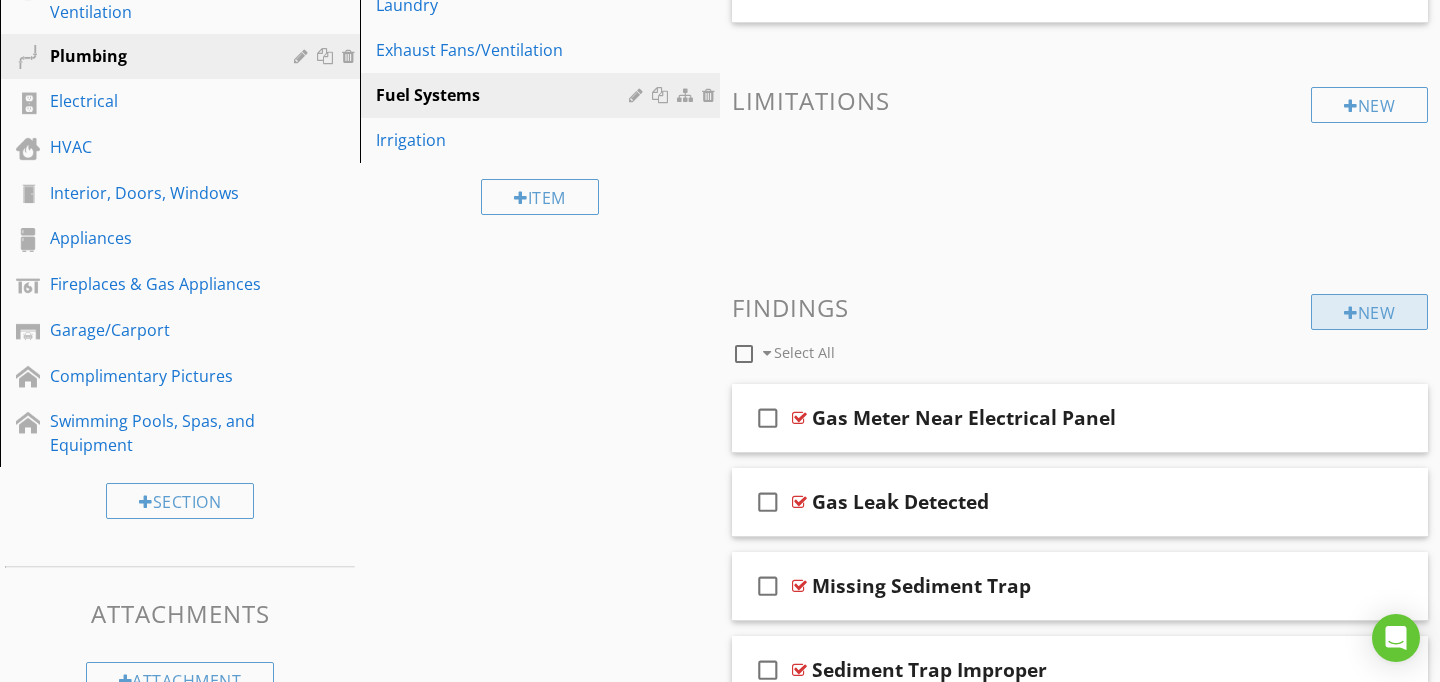 click on "New" at bounding box center [1369, 312] 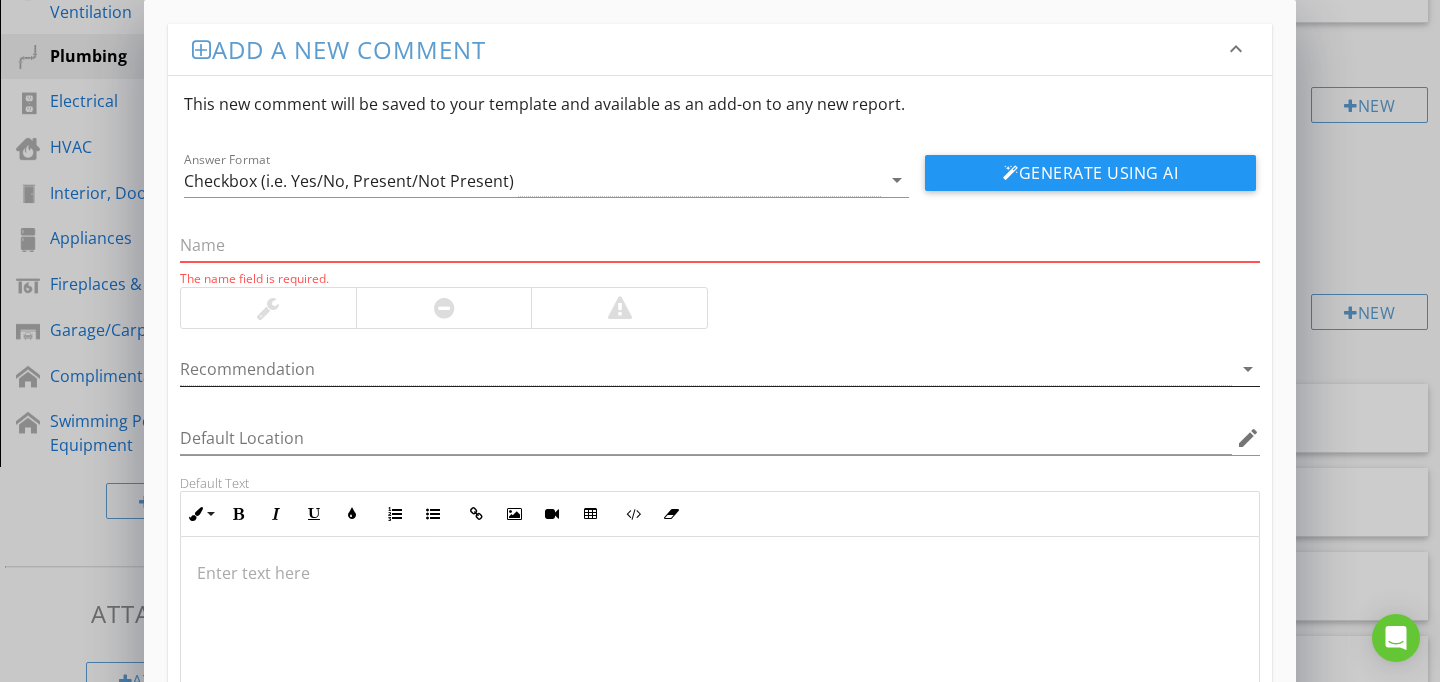 paste on "Flex Line Through Wall / Other Item" 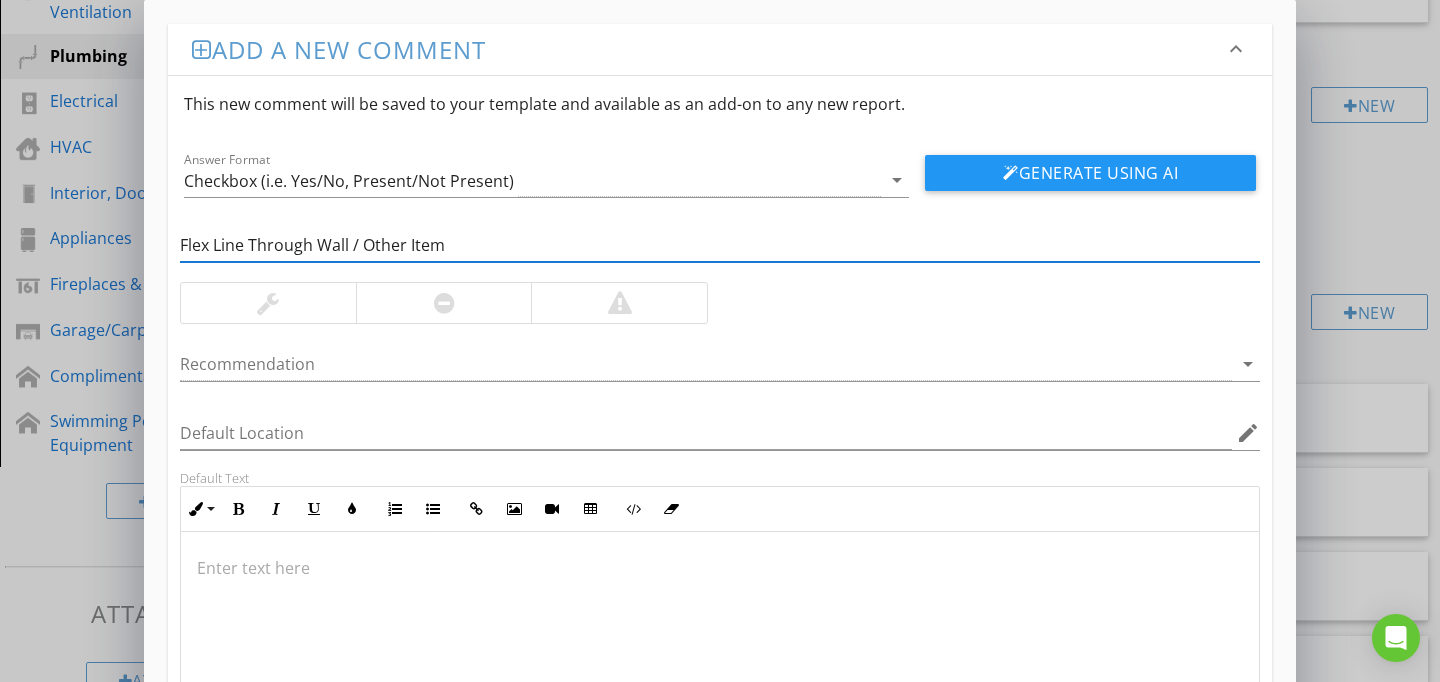 type on "Flex Line Through Wall / Other Item" 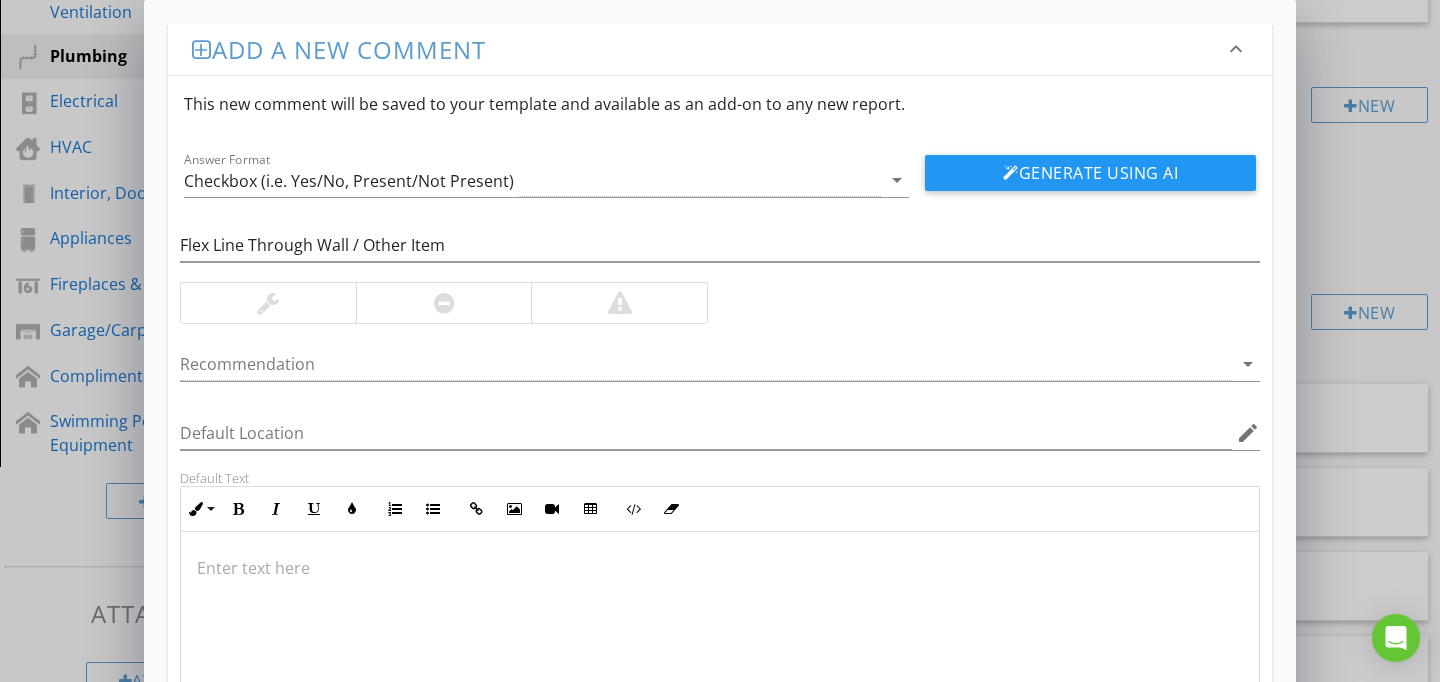 click at bounding box center [720, 632] 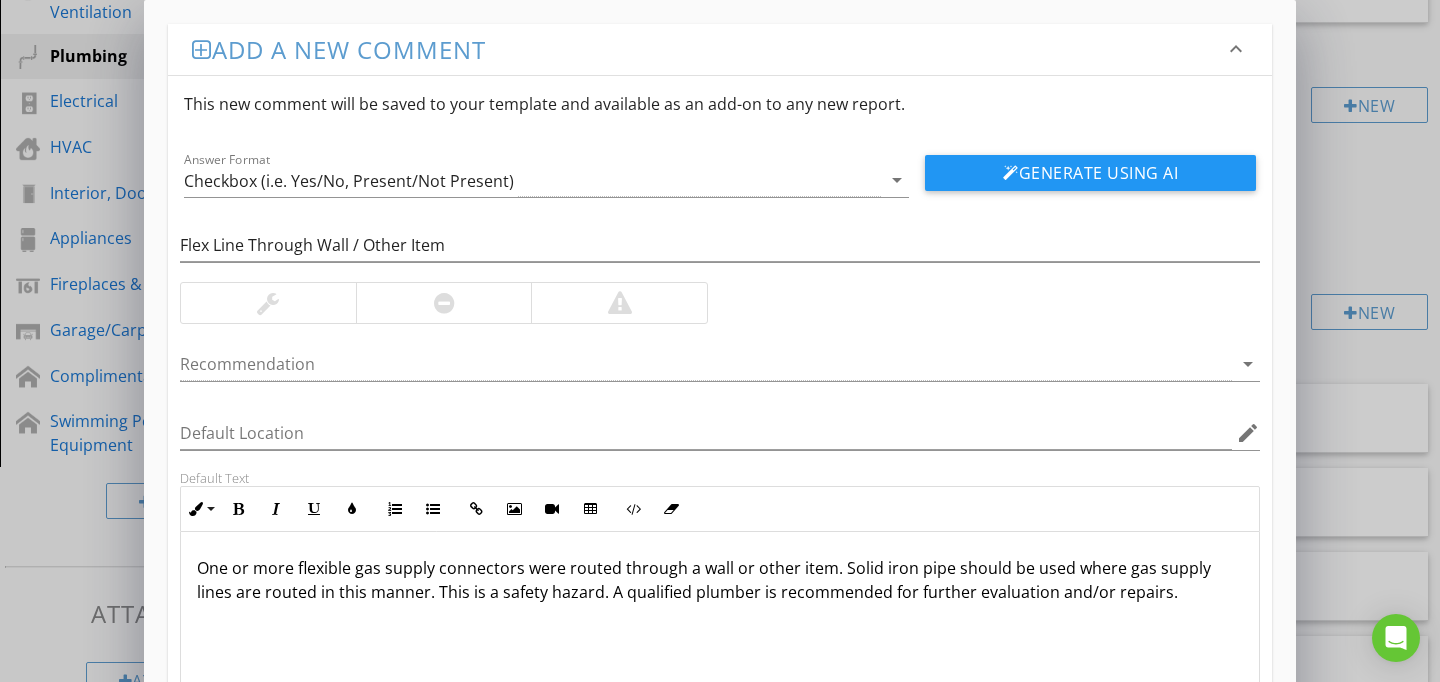 click at bounding box center [620, 303] 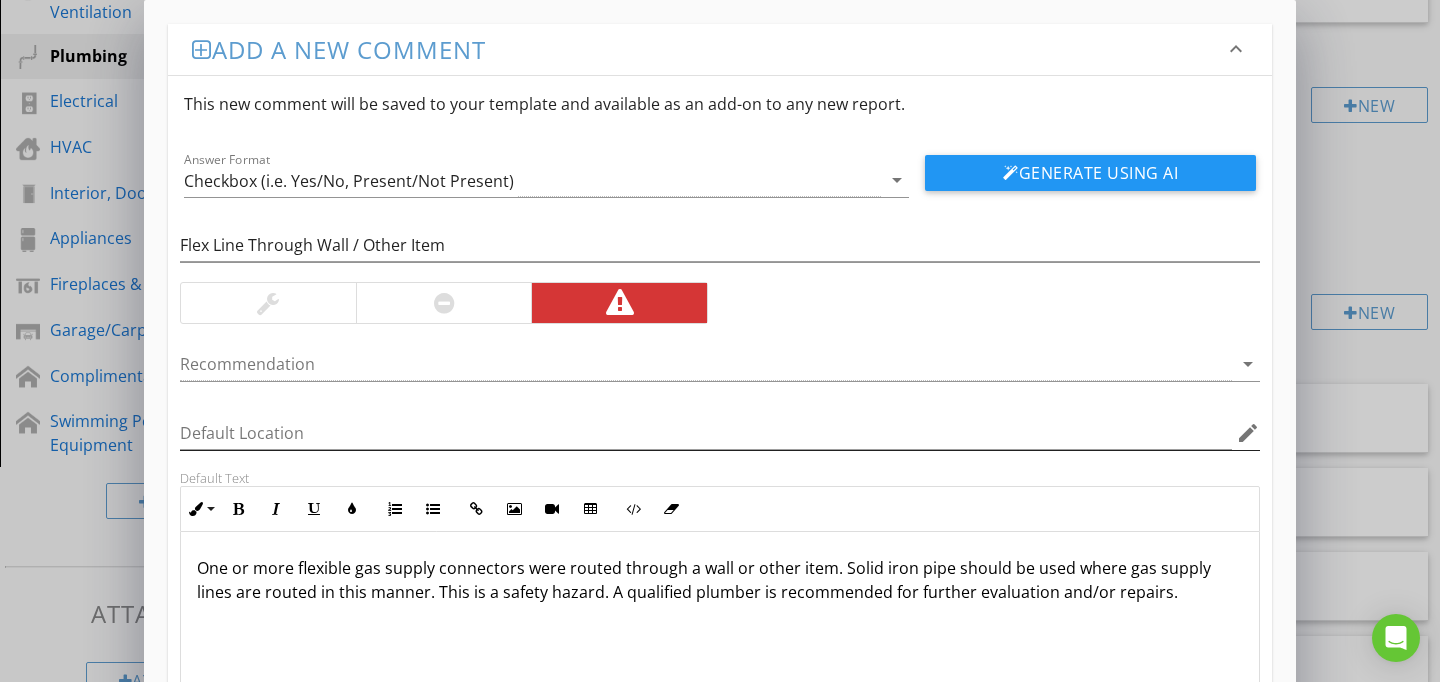 scroll, scrollTop: 186, scrollLeft: 0, axis: vertical 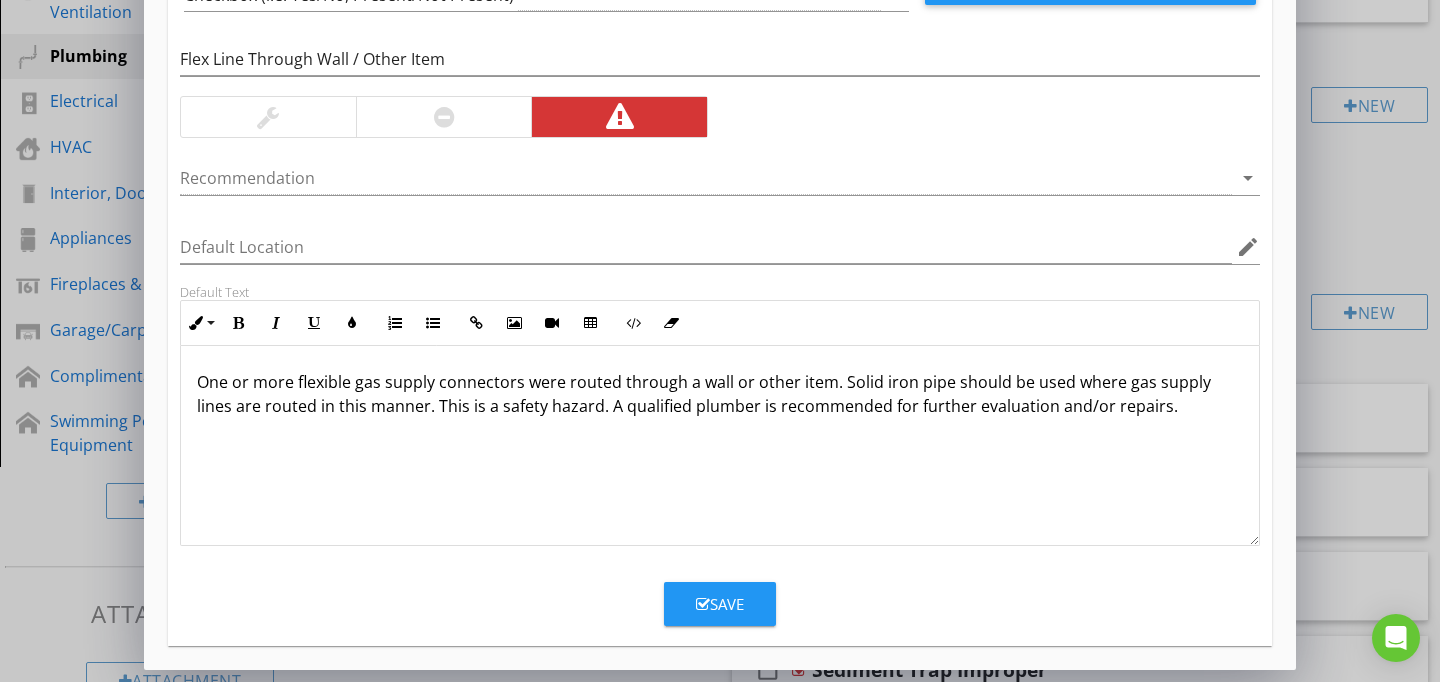click on "Save" at bounding box center [720, 604] 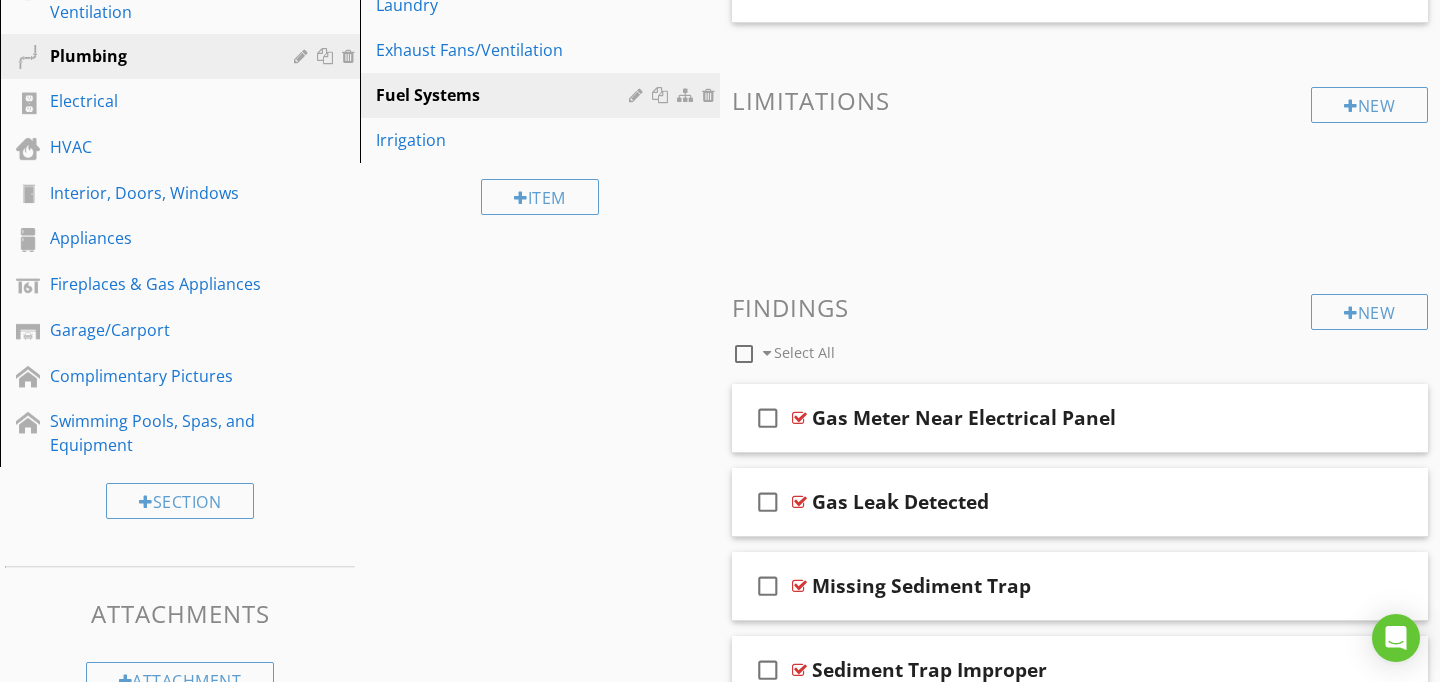 scroll, scrollTop: 89, scrollLeft: 0, axis: vertical 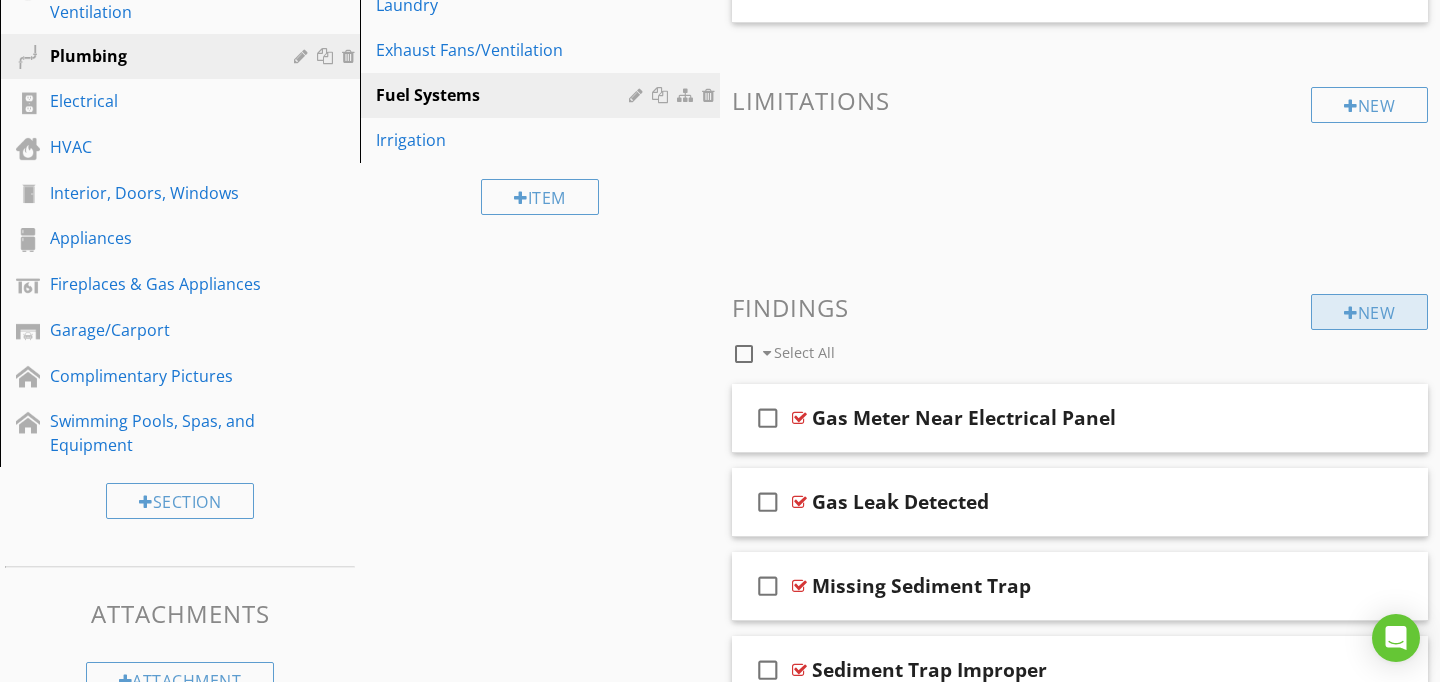 click on "New" at bounding box center (1369, 312) 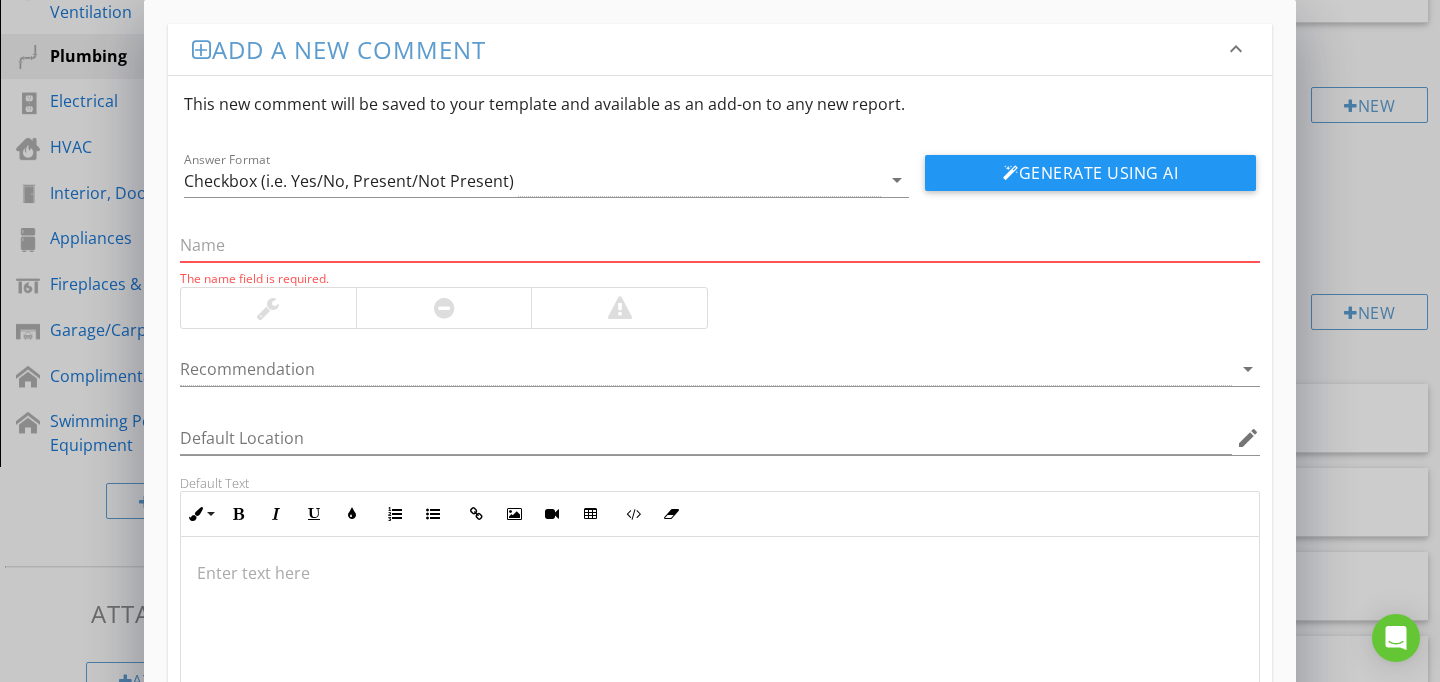 paste on "Gas line modifications" 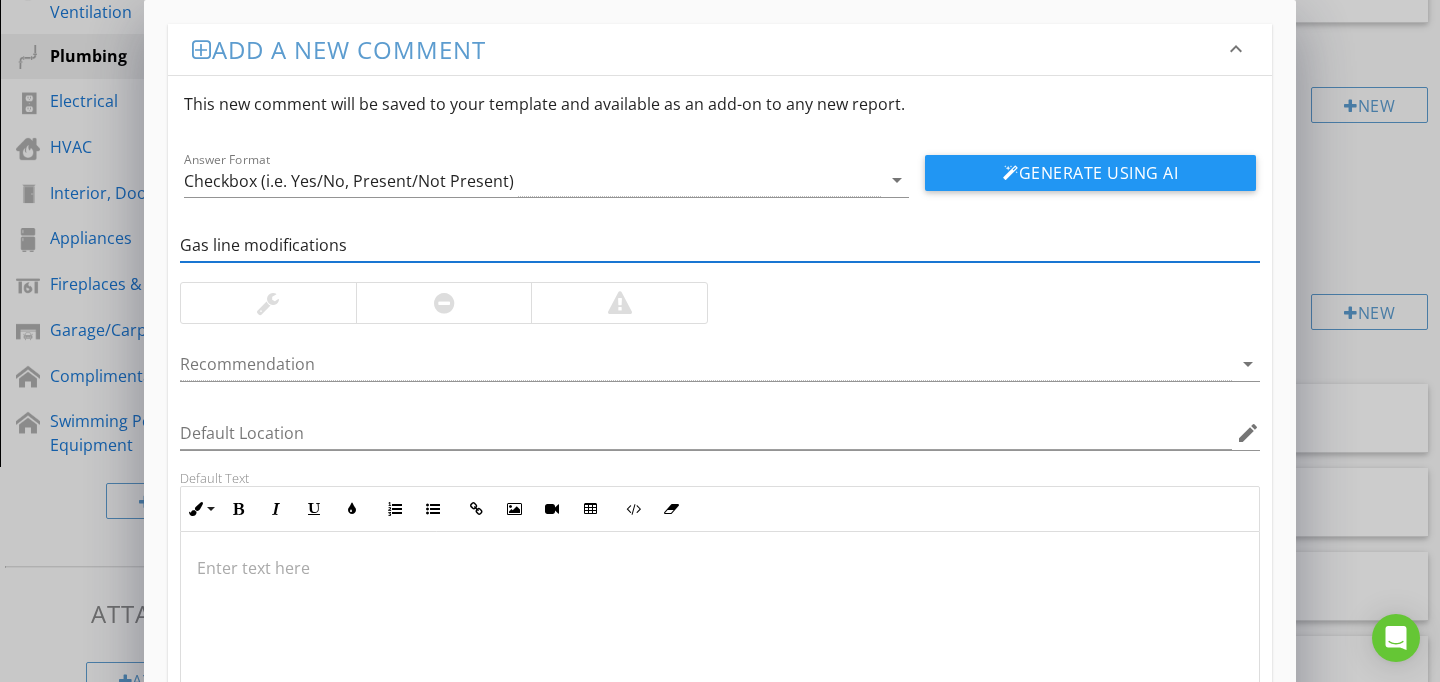 type on "Gas line modifications" 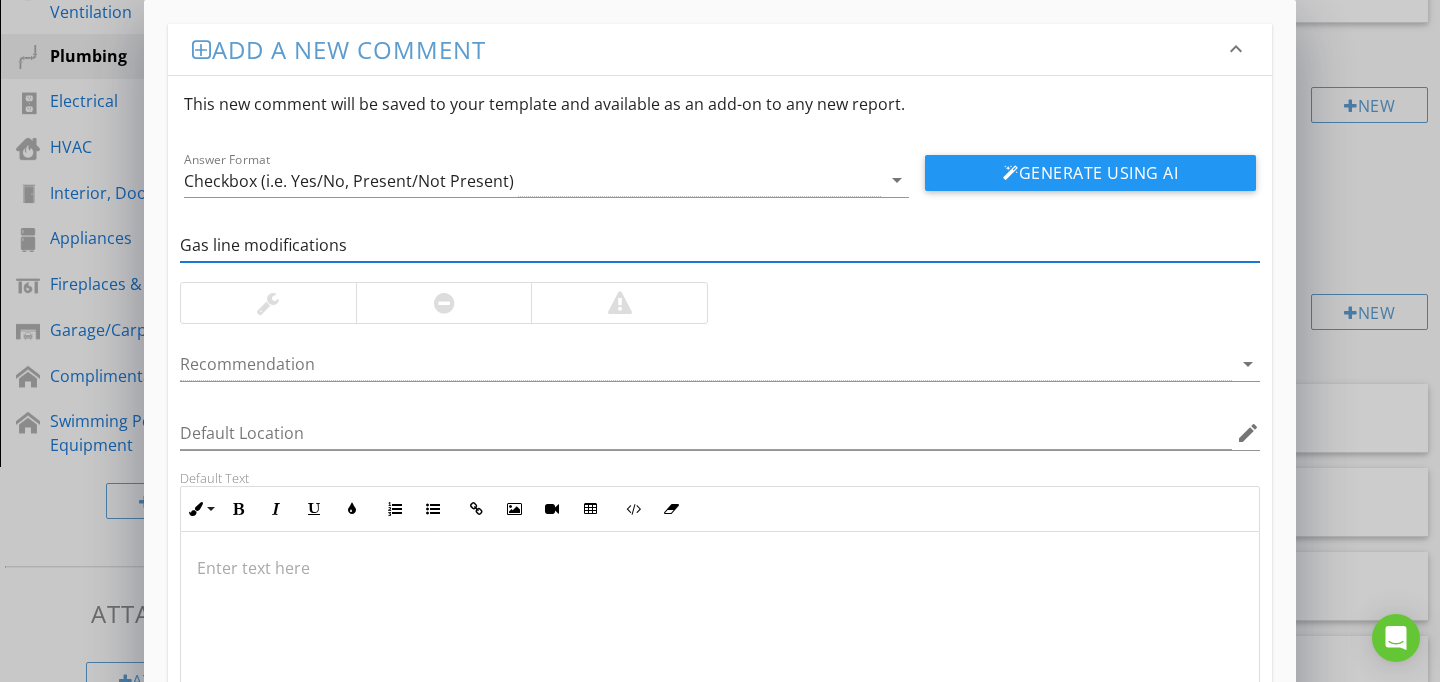 click at bounding box center (720, 632) 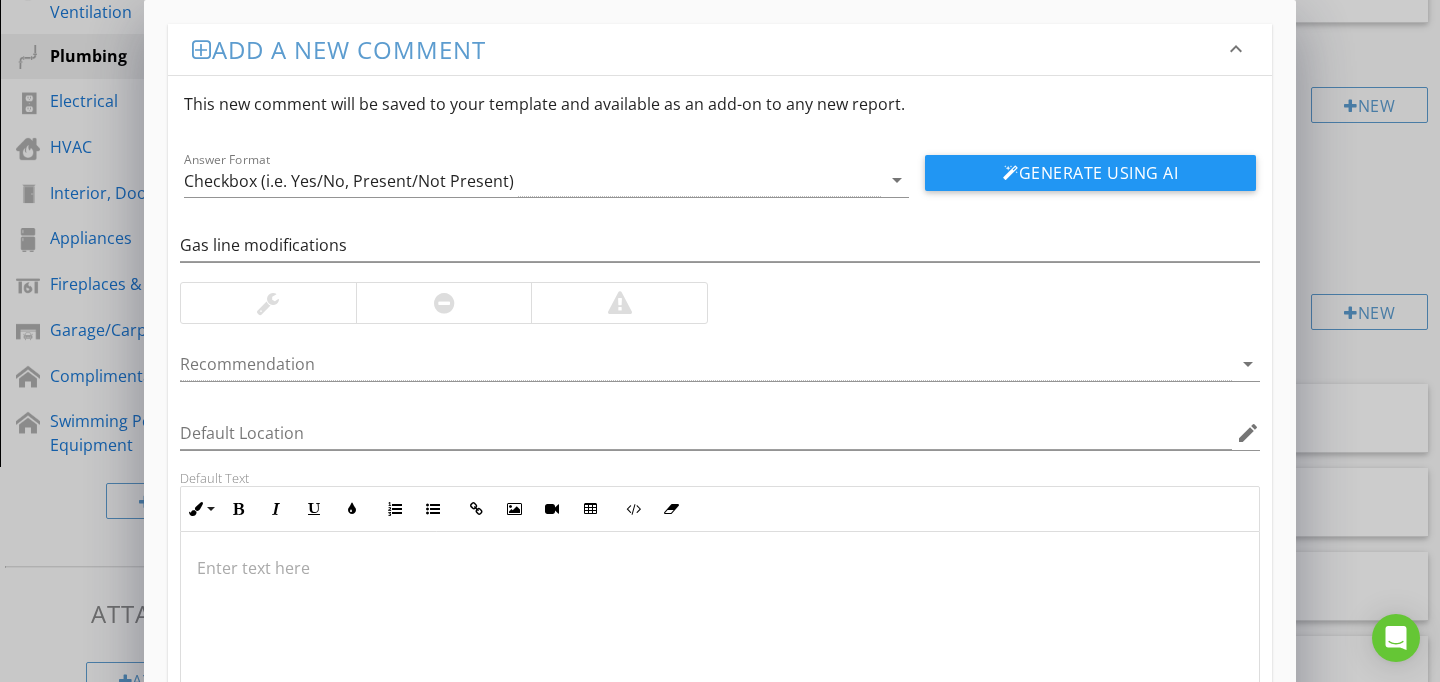 type on "<p>Gas line modifications were noted. Recommend verification of permits for these repairs and further evaluation by a licensed plumbing contractor to determine if corrections are needed at this time.</p>" 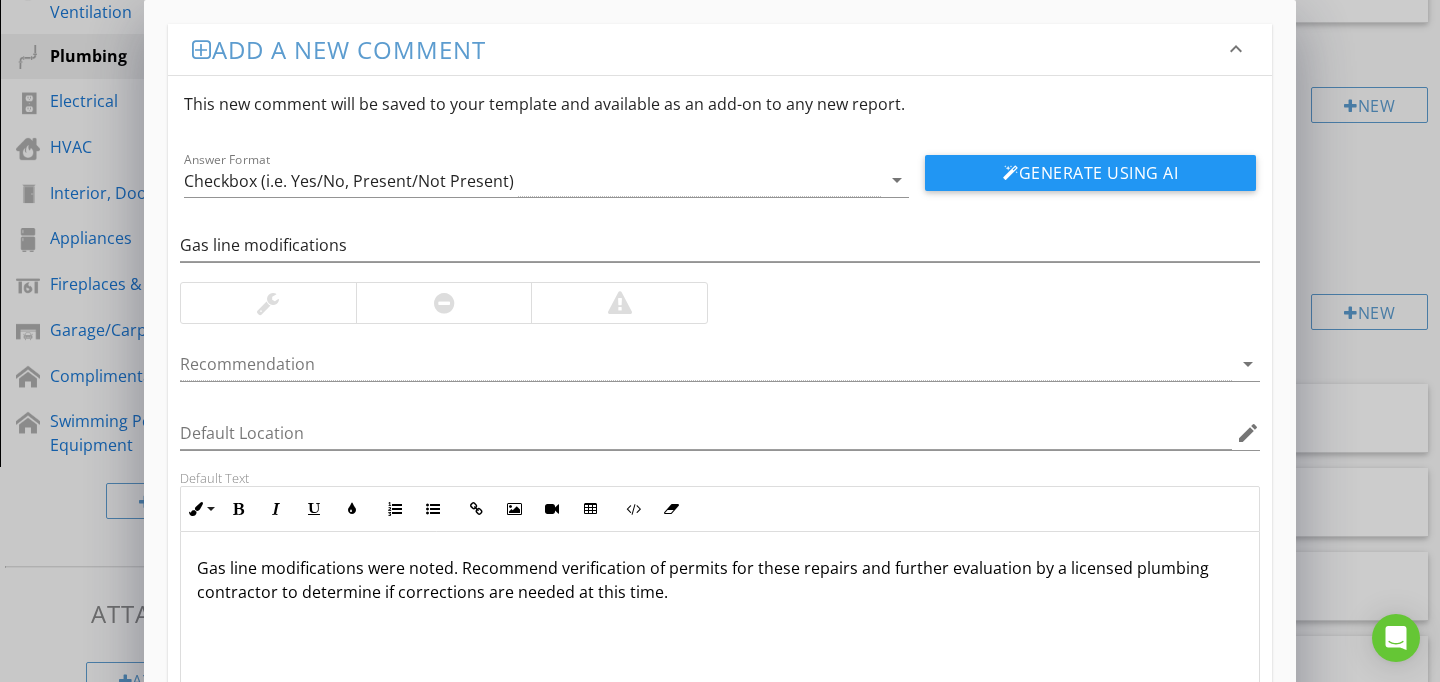 scroll, scrollTop: 1, scrollLeft: 0, axis: vertical 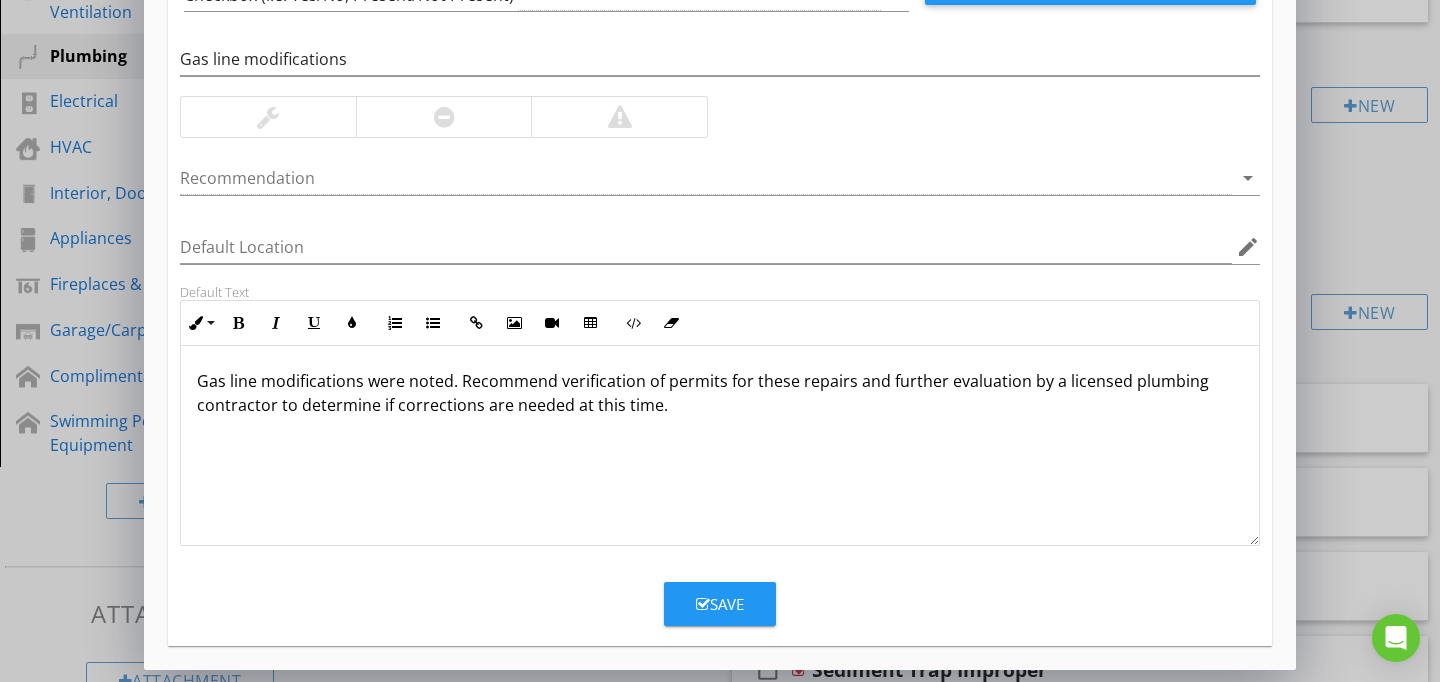 click on "Save" at bounding box center [720, 604] 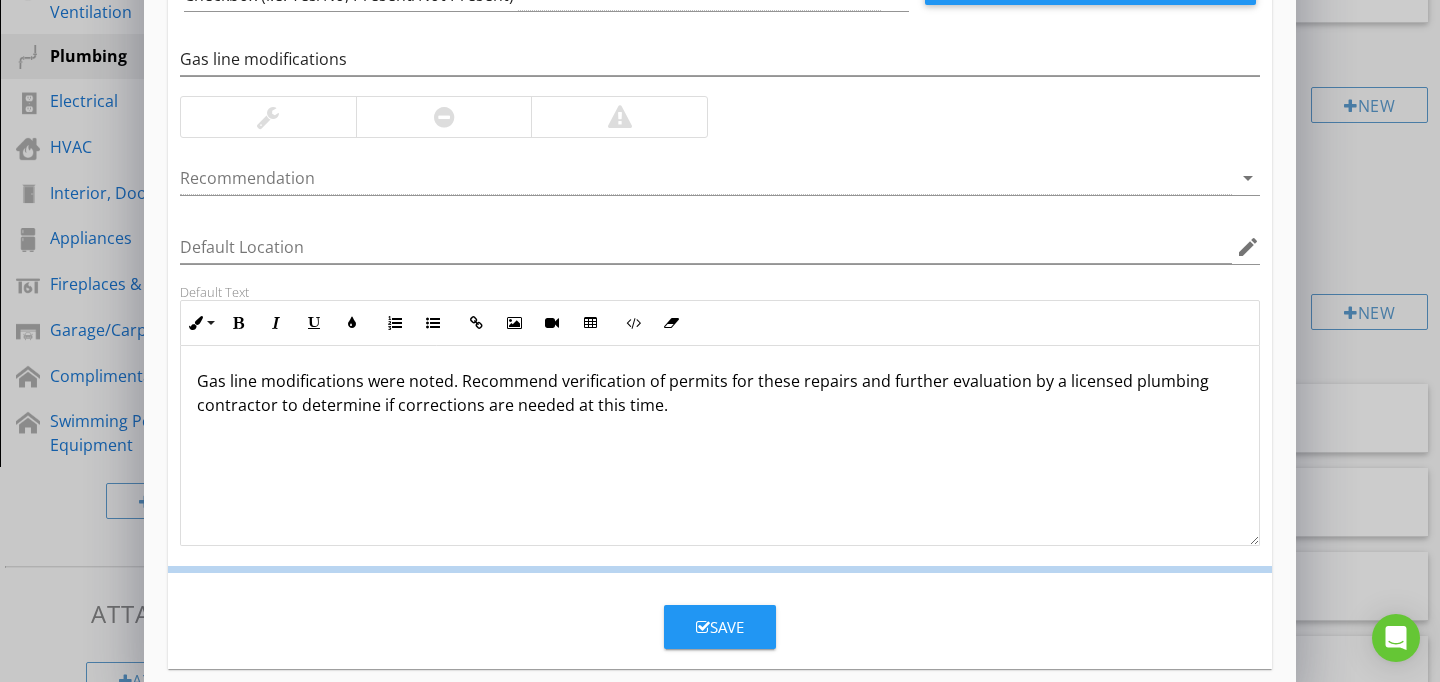 scroll, scrollTop: 89, scrollLeft: 0, axis: vertical 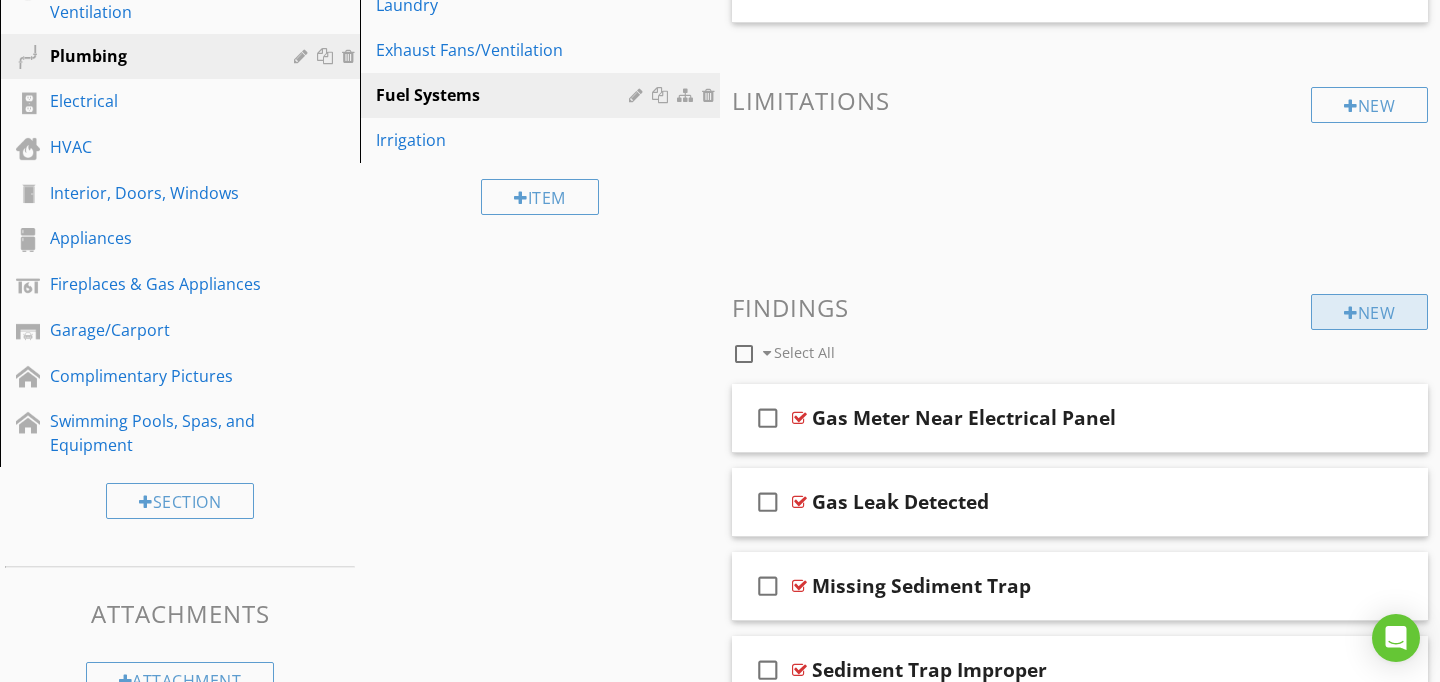click on "New" at bounding box center (1369, 312) 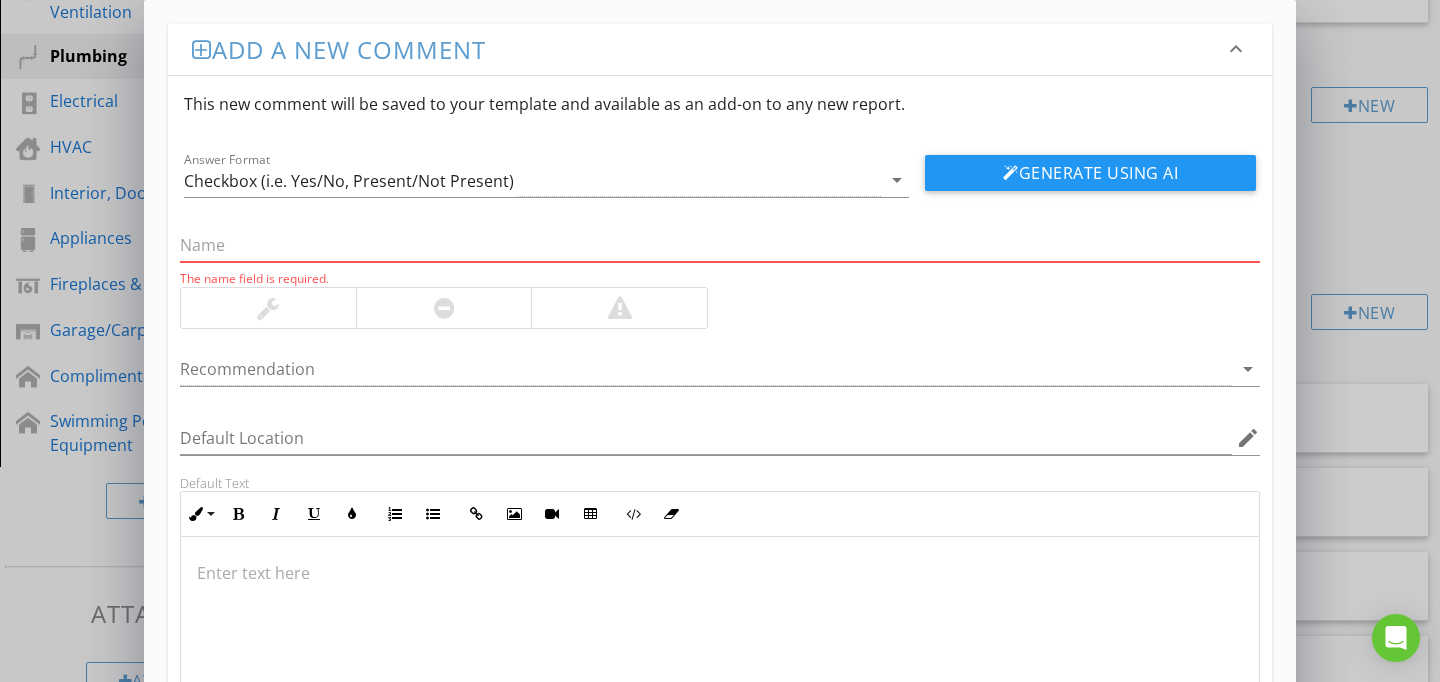 paste on "Gas Pipes Buried Unprotected" 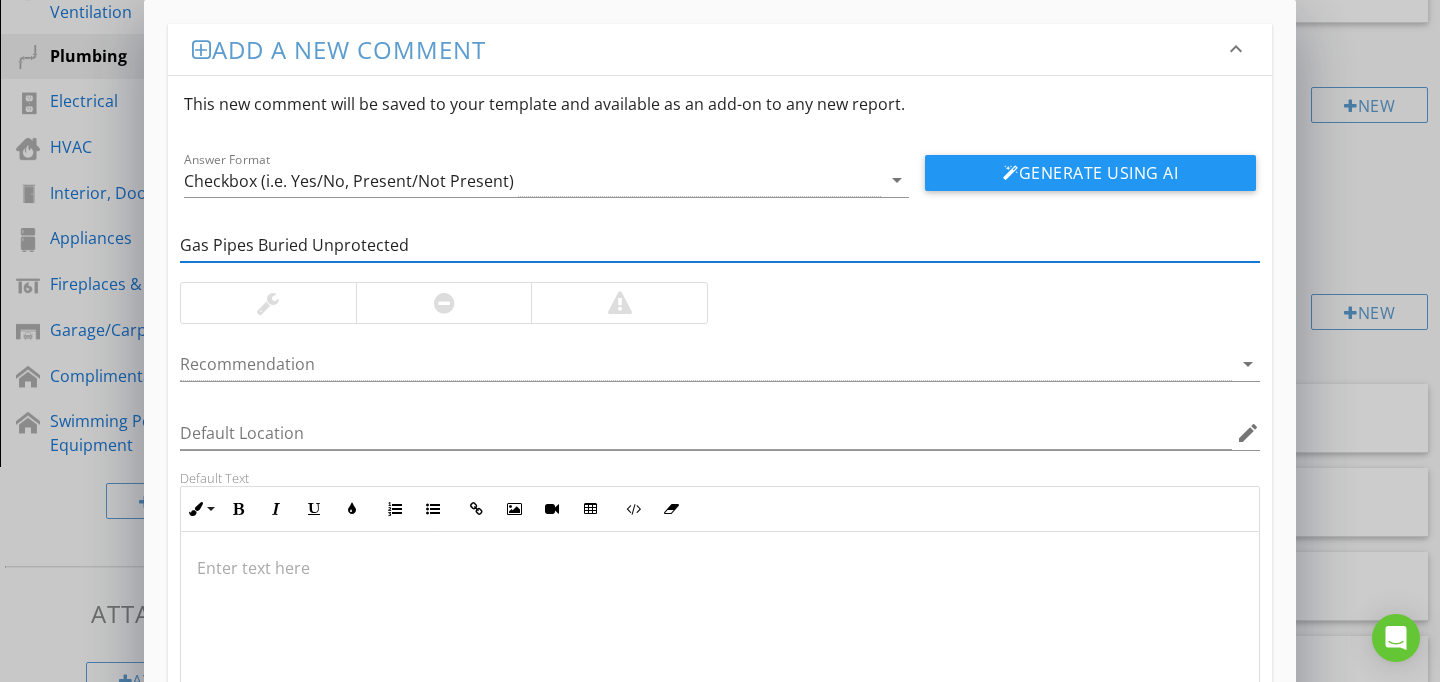 type on "Gas Pipes Buried Unprotected" 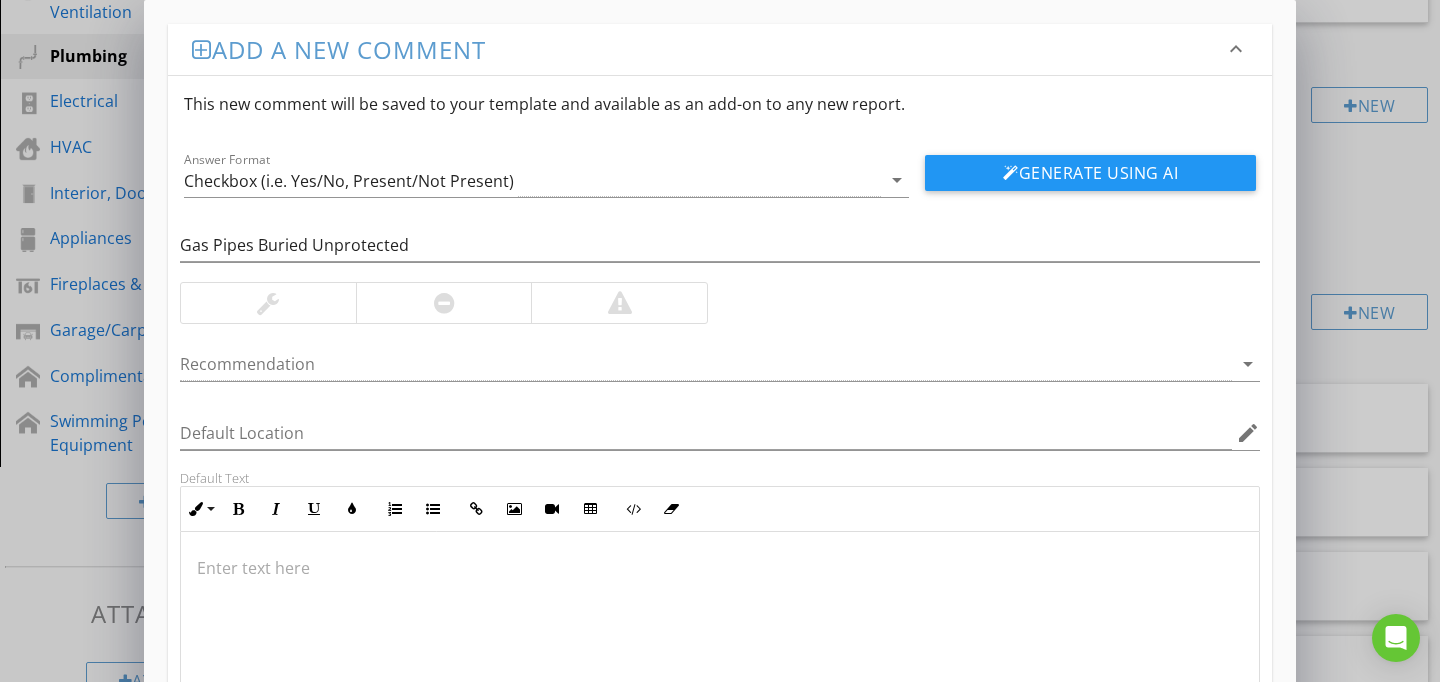 click at bounding box center [720, 632] 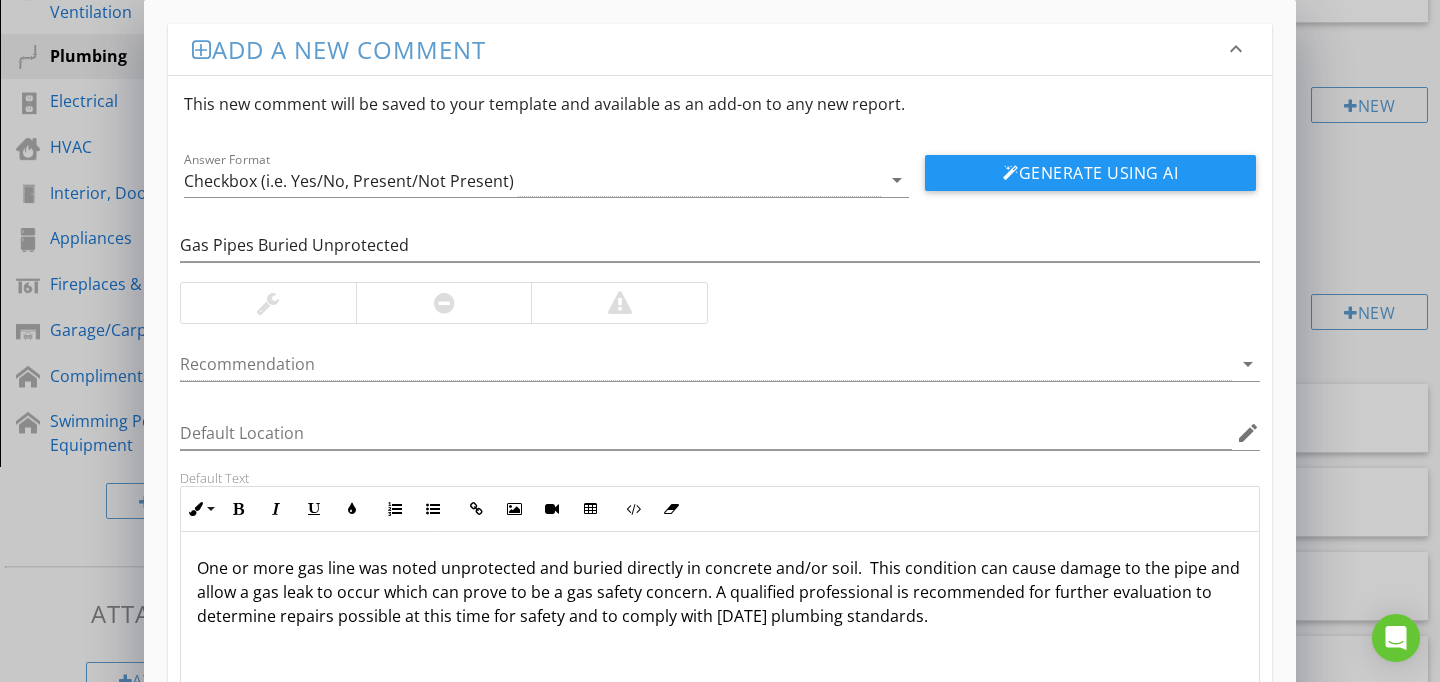 scroll, scrollTop: 1, scrollLeft: 0, axis: vertical 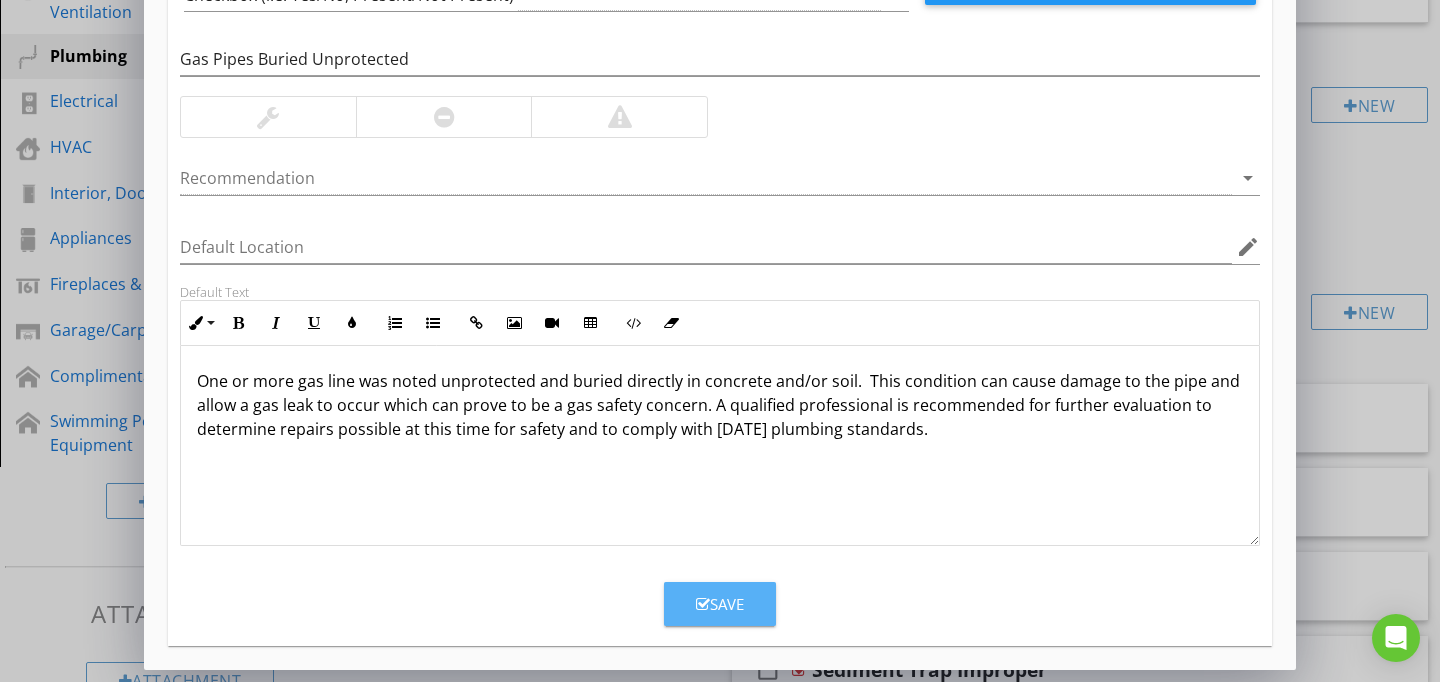 click on "Save" at bounding box center [720, 604] 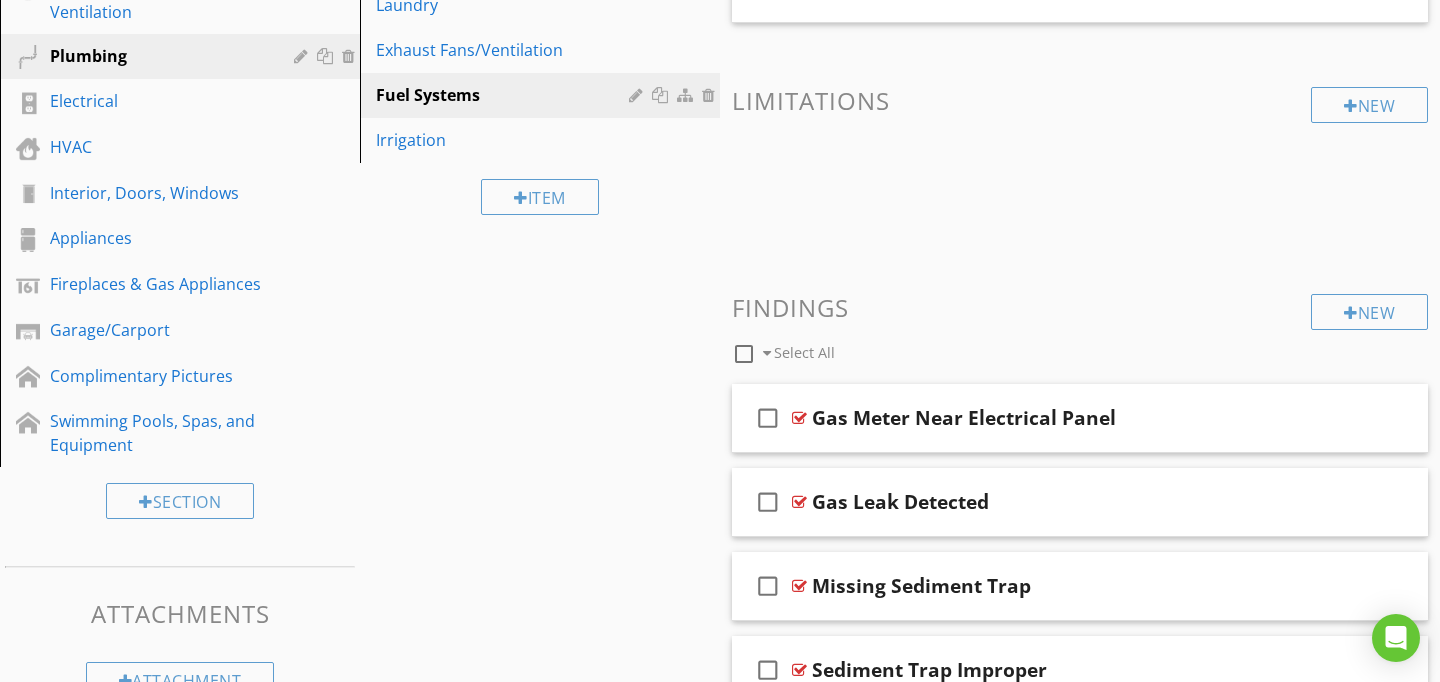 scroll, scrollTop: 89, scrollLeft: 0, axis: vertical 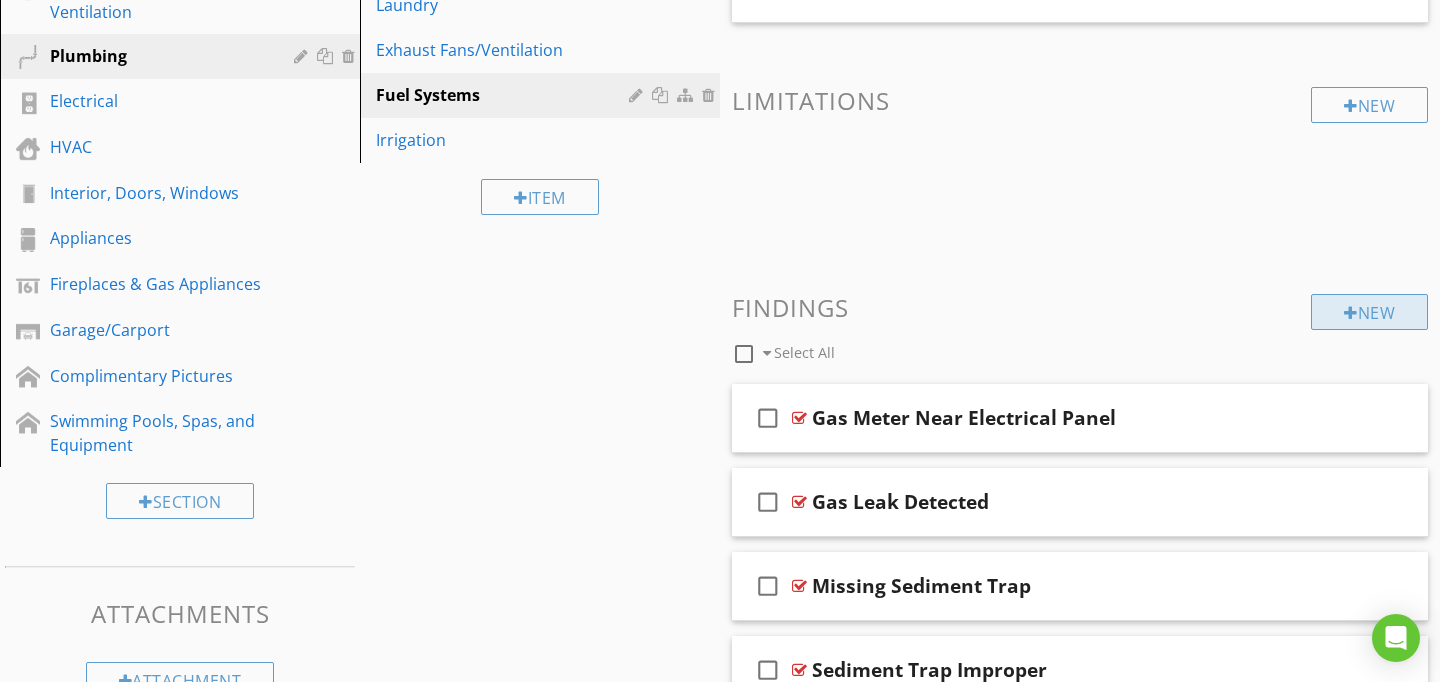 click on "New" at bounding box center [1369, 312] 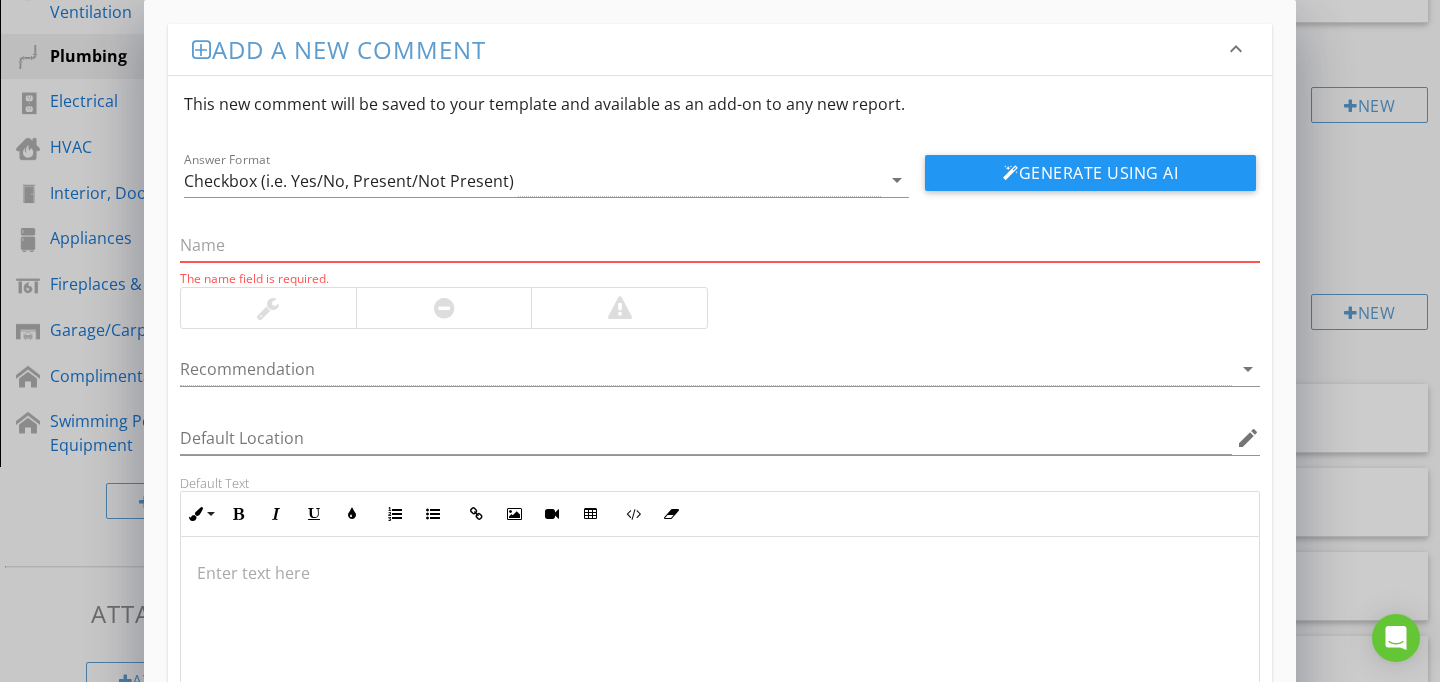 paste on "Rigid Aluminum Gas Line" 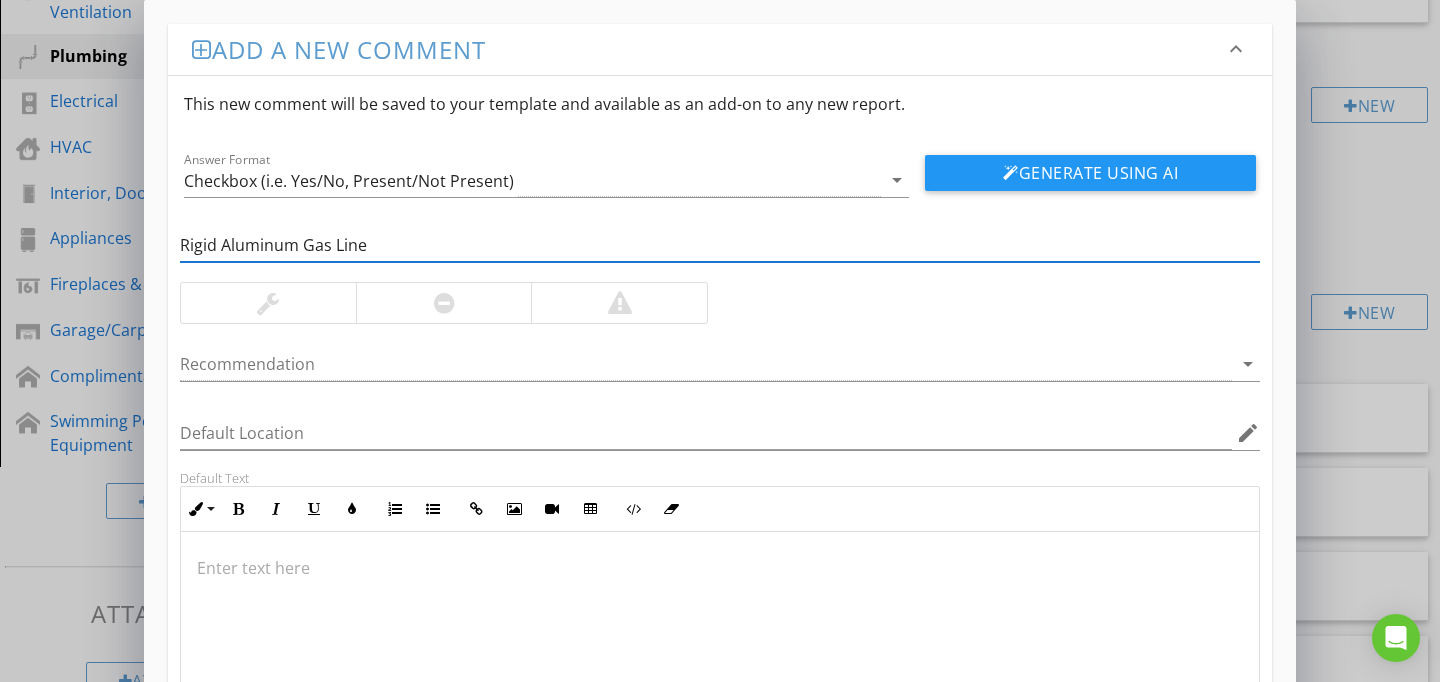 type on "Rigid Aluminum Gas Line" 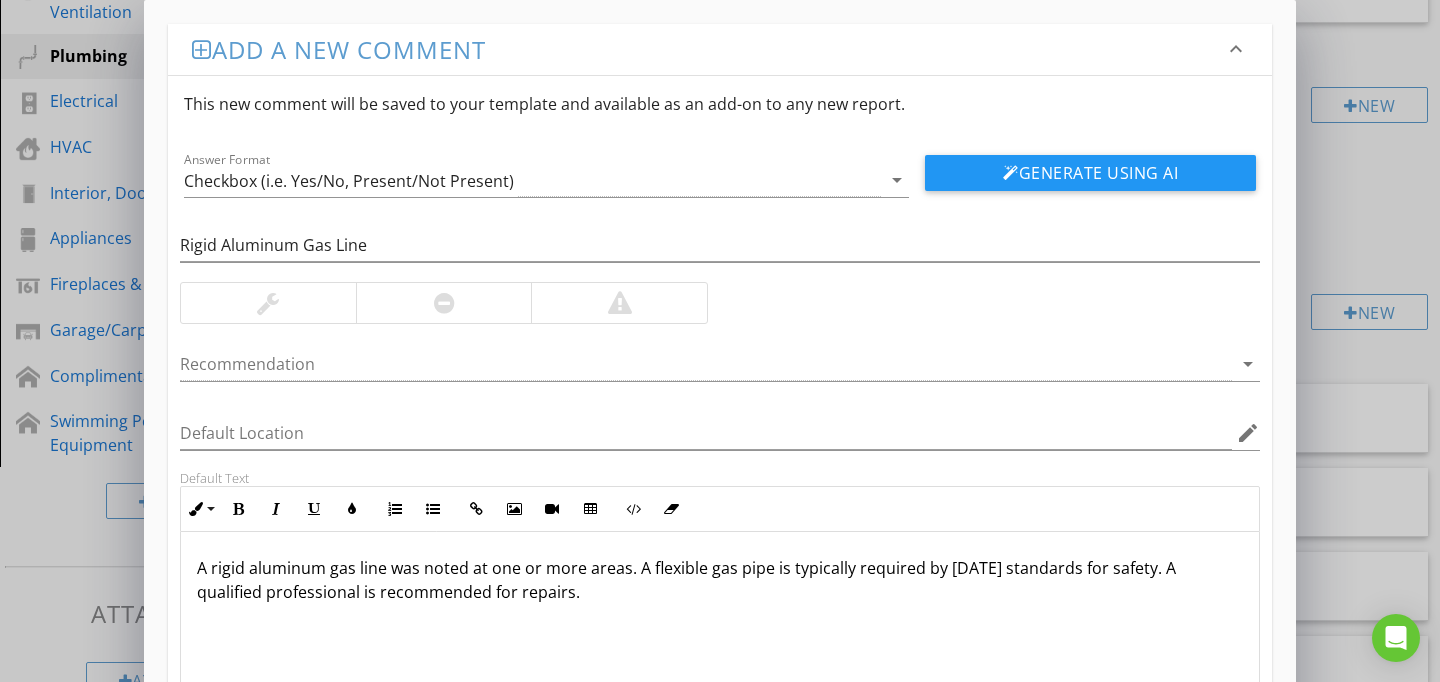 scroll, scrollTop: 186, scrollLeft: 0, axis: vertical 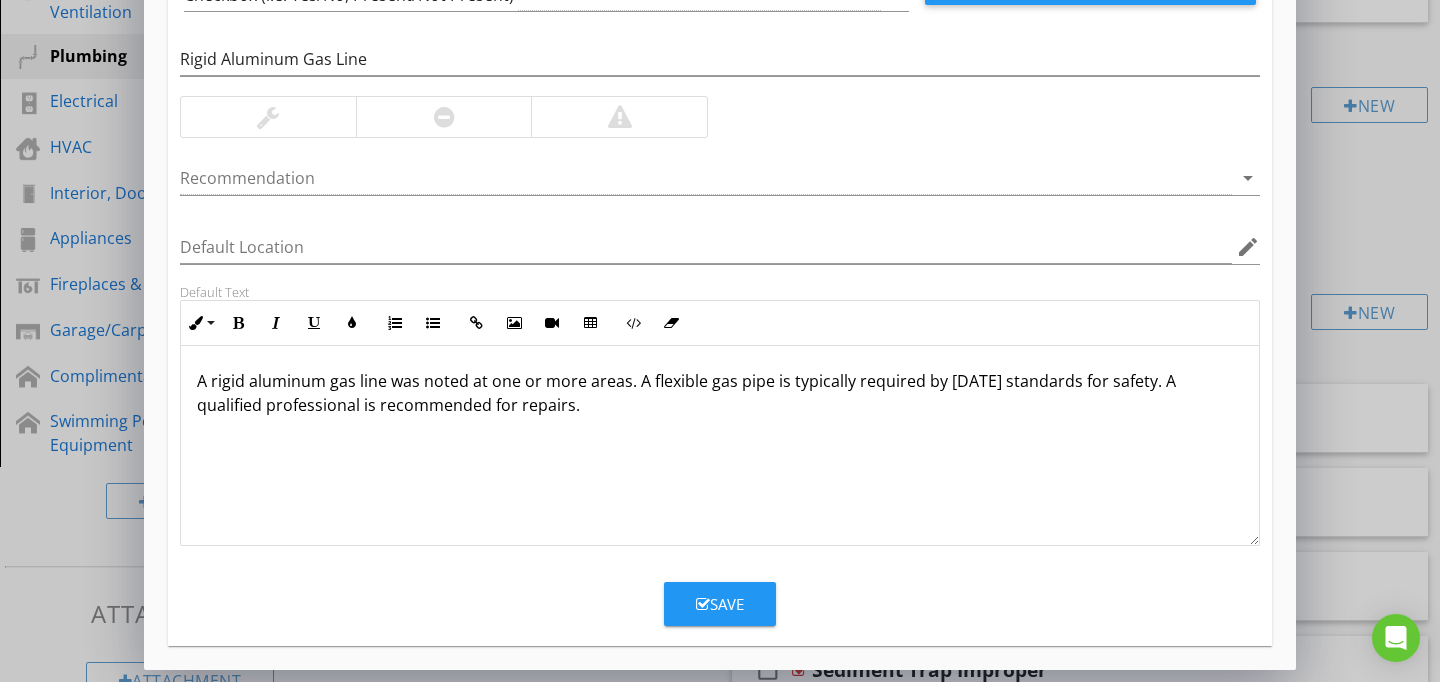 click on "Save" at bounding box center [720, 604] 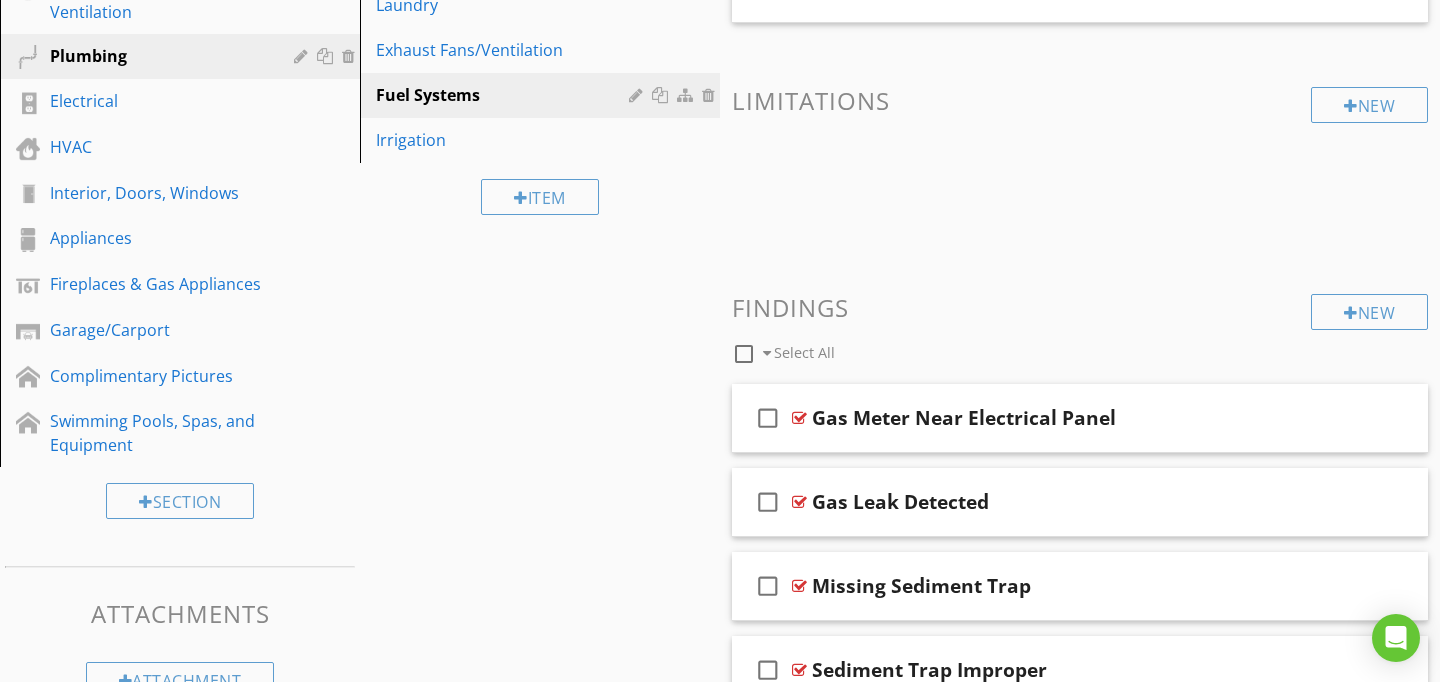 scroll, scrollTop: 89, scrollLeft: 0, axis: vertical 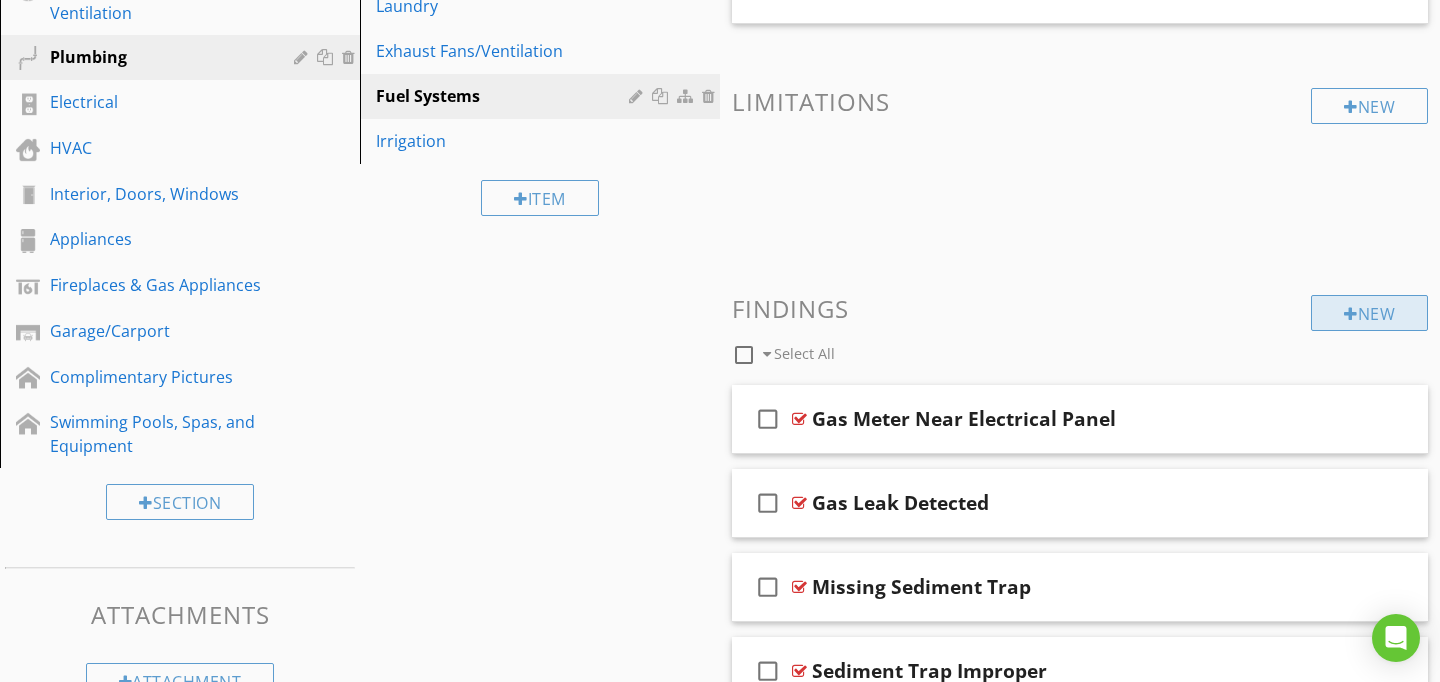 click on "New" at bounding box center [1369, 313] 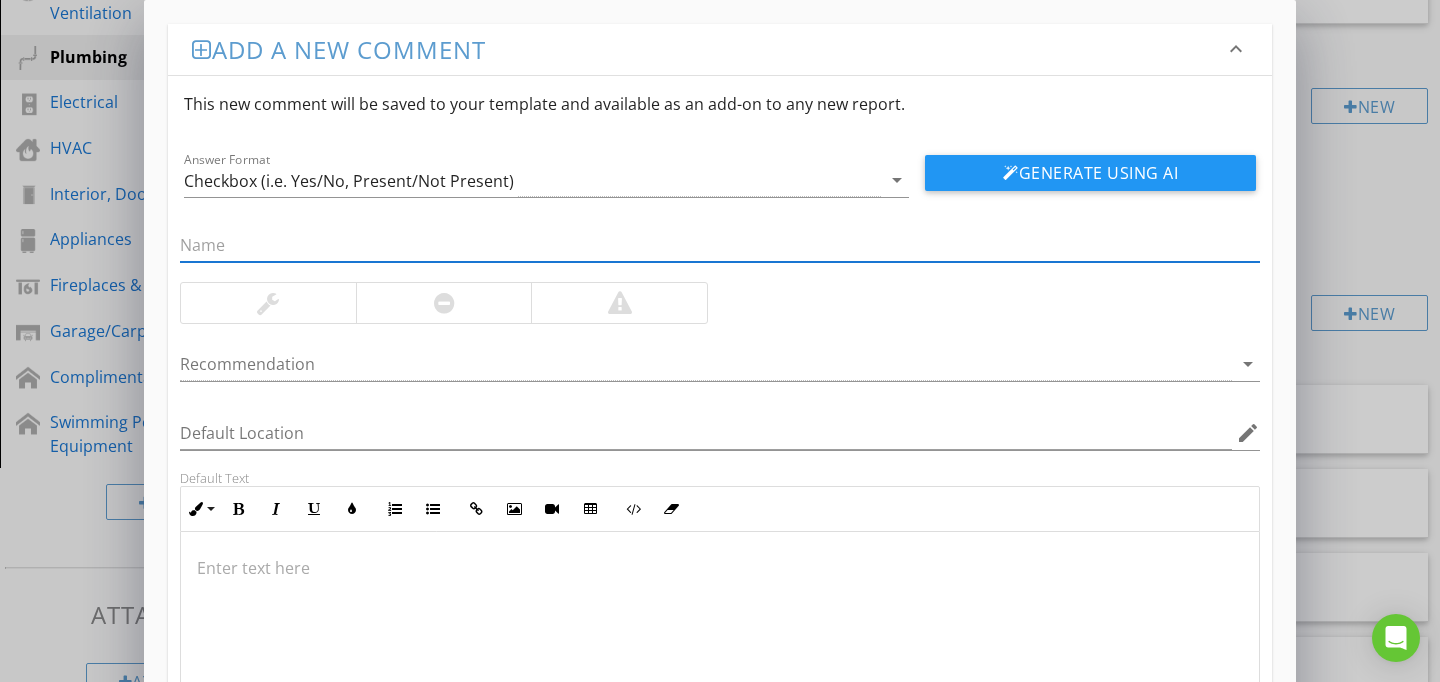 paste on "Rusted Gas Line(s) Or Connector(s)" 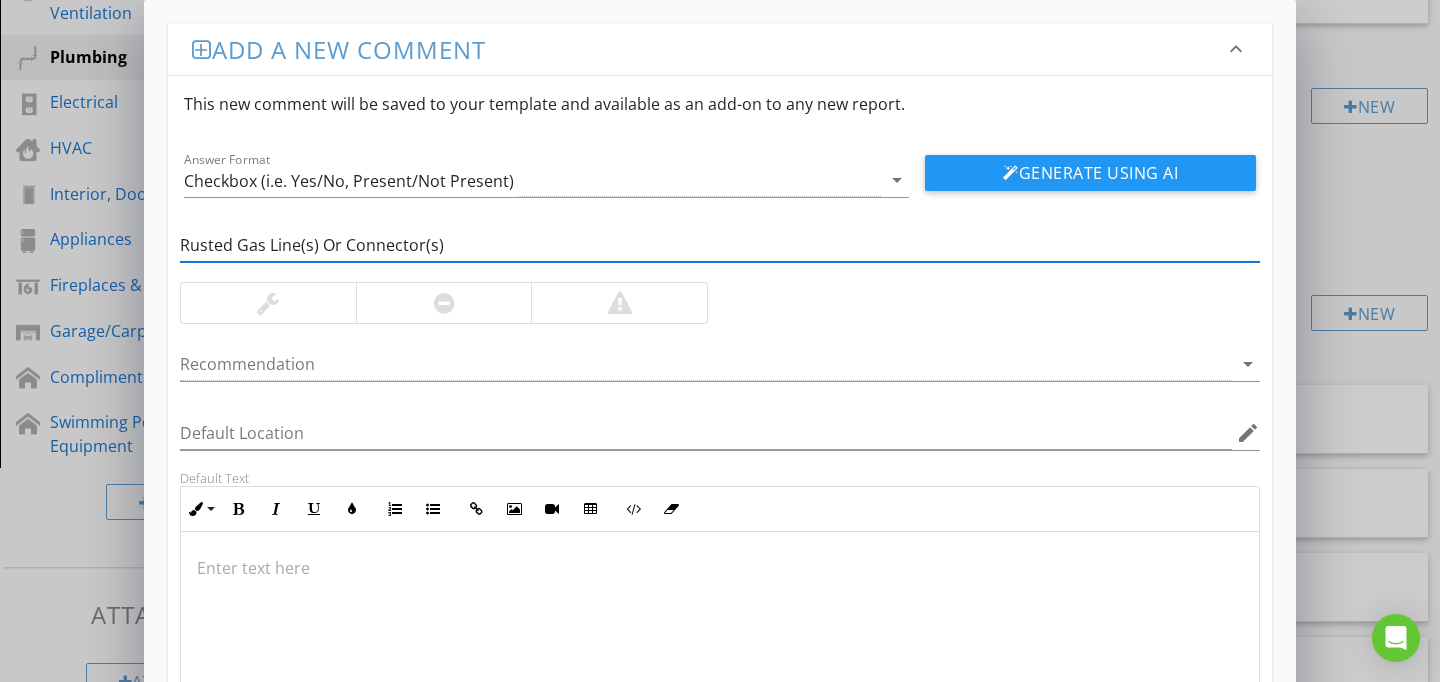 type on "Rusted Gas Line(s) Or Connector(s)" 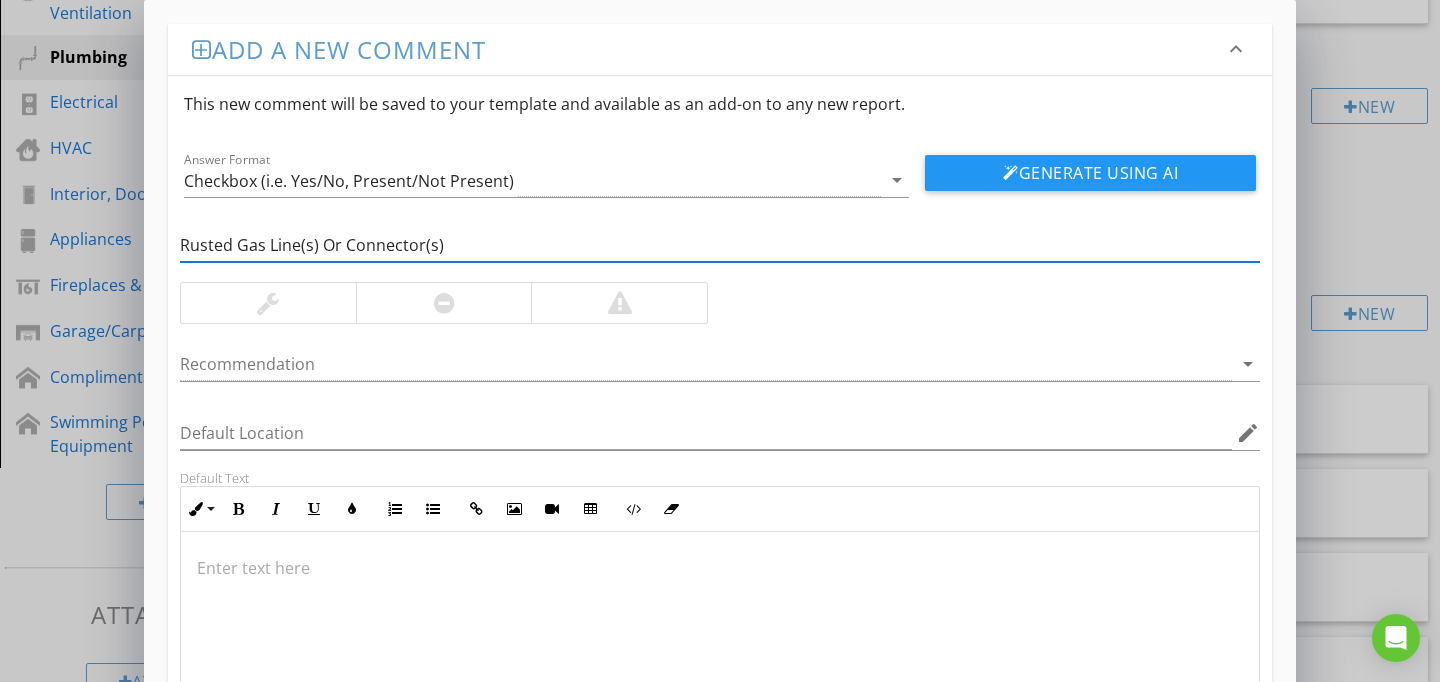 click at bounding box center (720, 568) 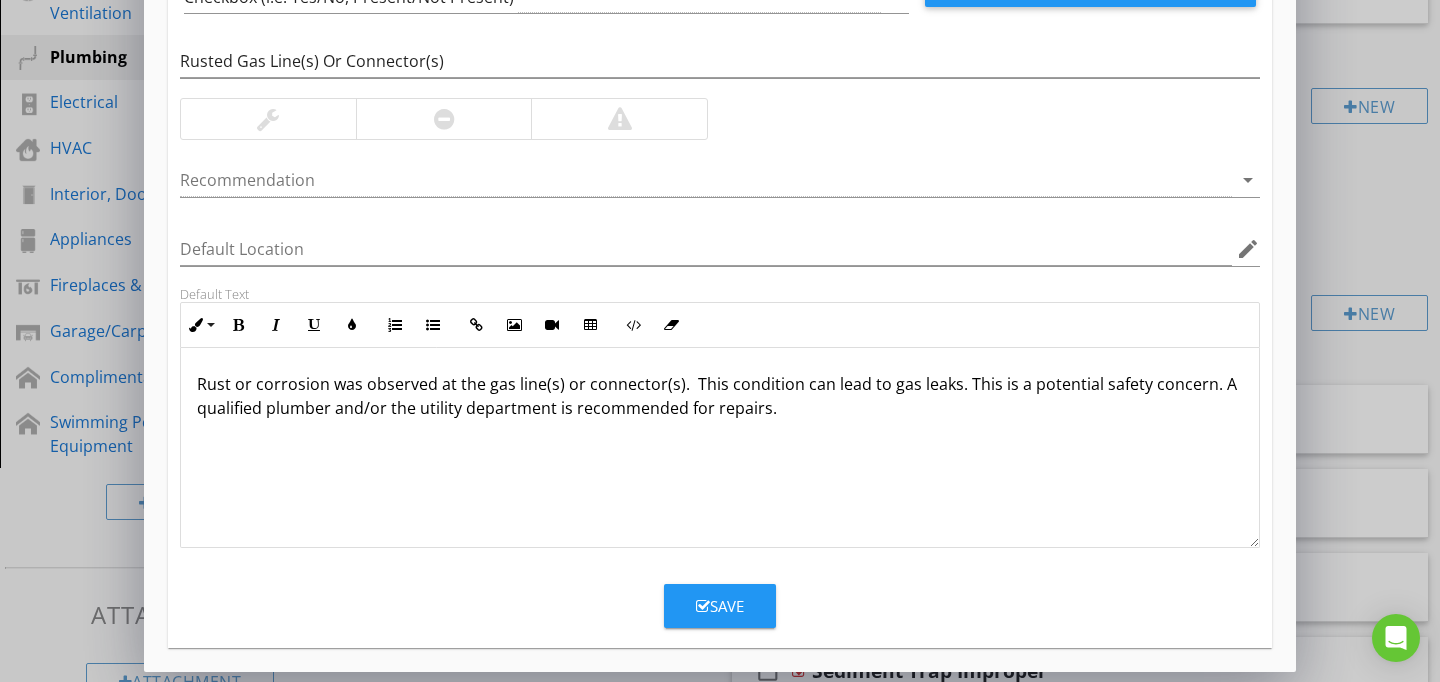 scroll, scrollTop: 183, scrollLeft: 0, axis: vertical 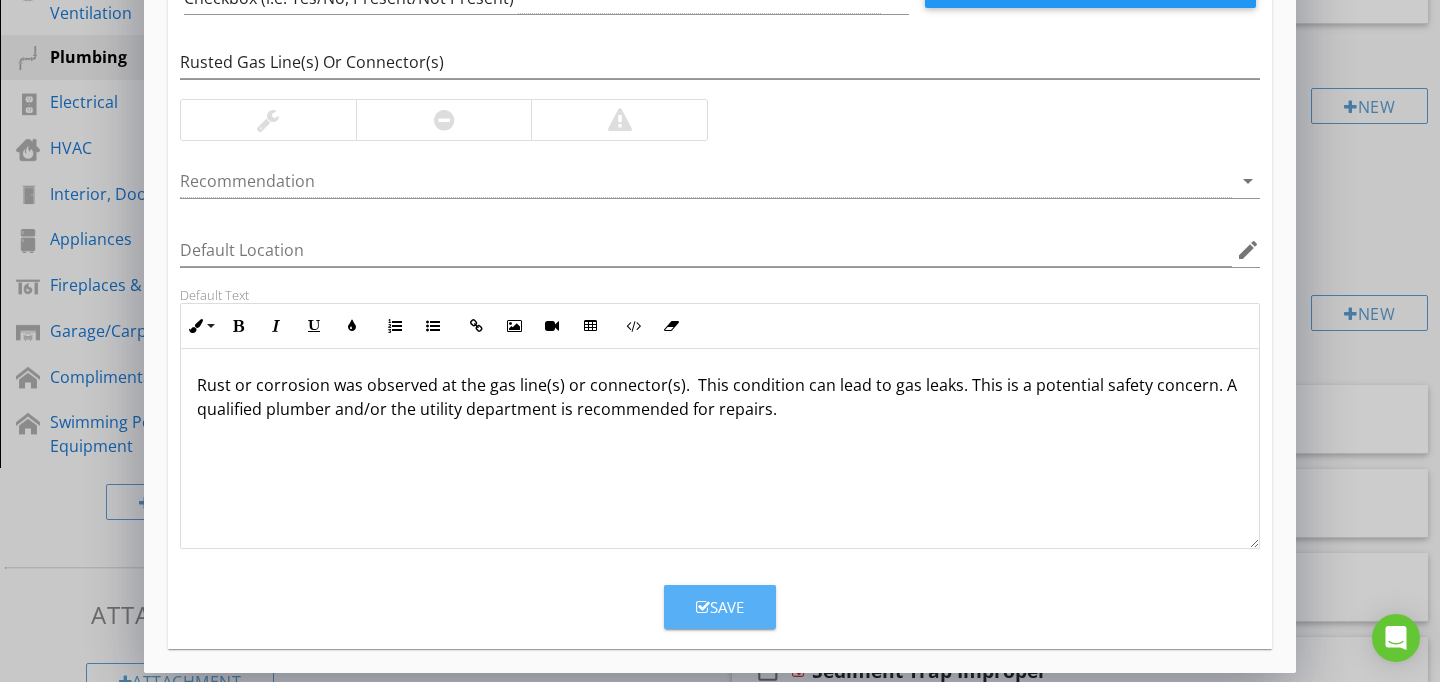 click on "Save" at bounding box center (720, 607) 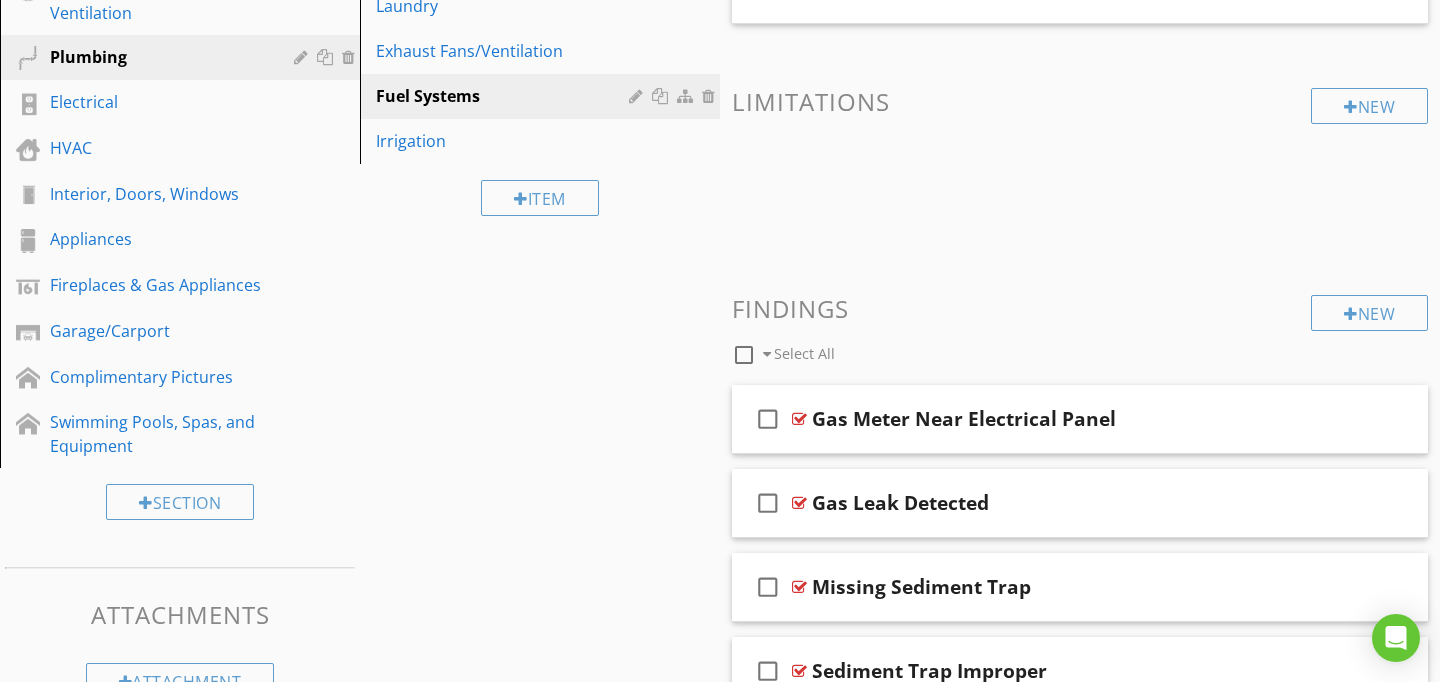 scroll, scrollTop: 89, scrollLeft: 0, axis: vertical 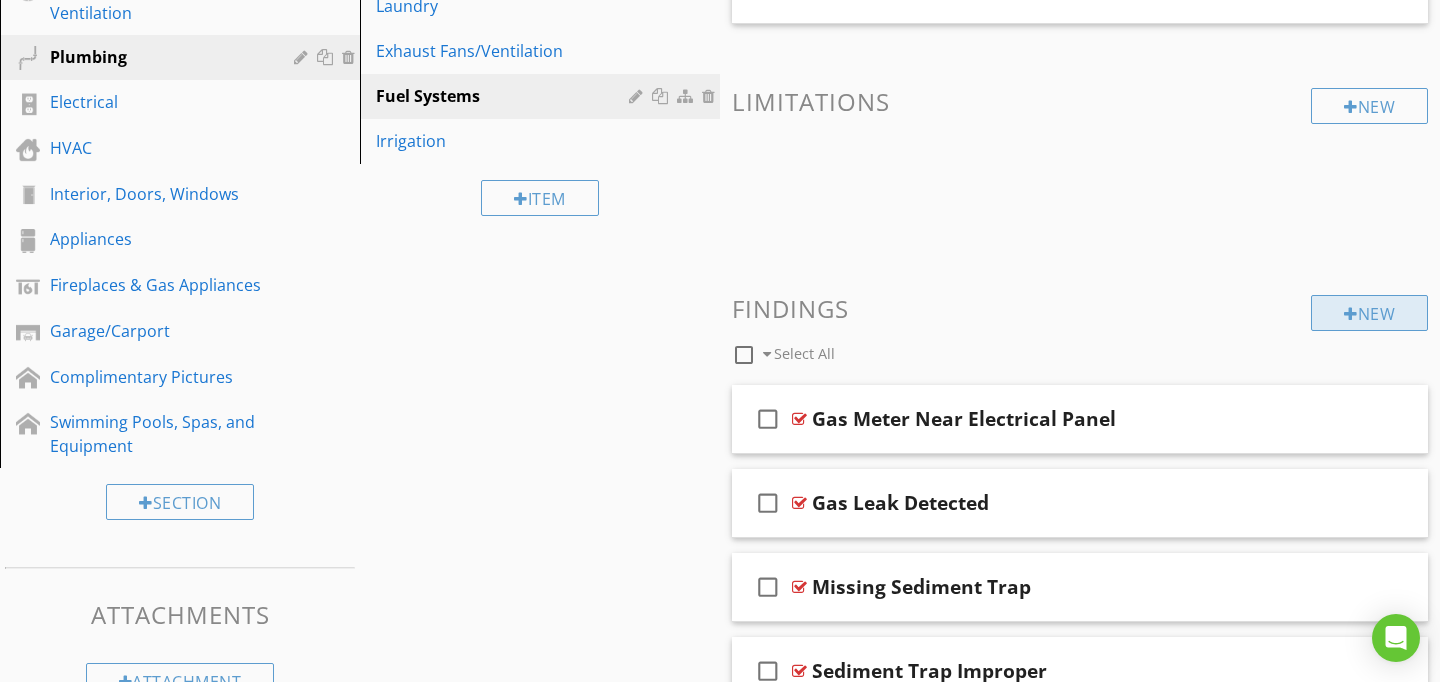 click on "New" at bounding box center [1369, 313] 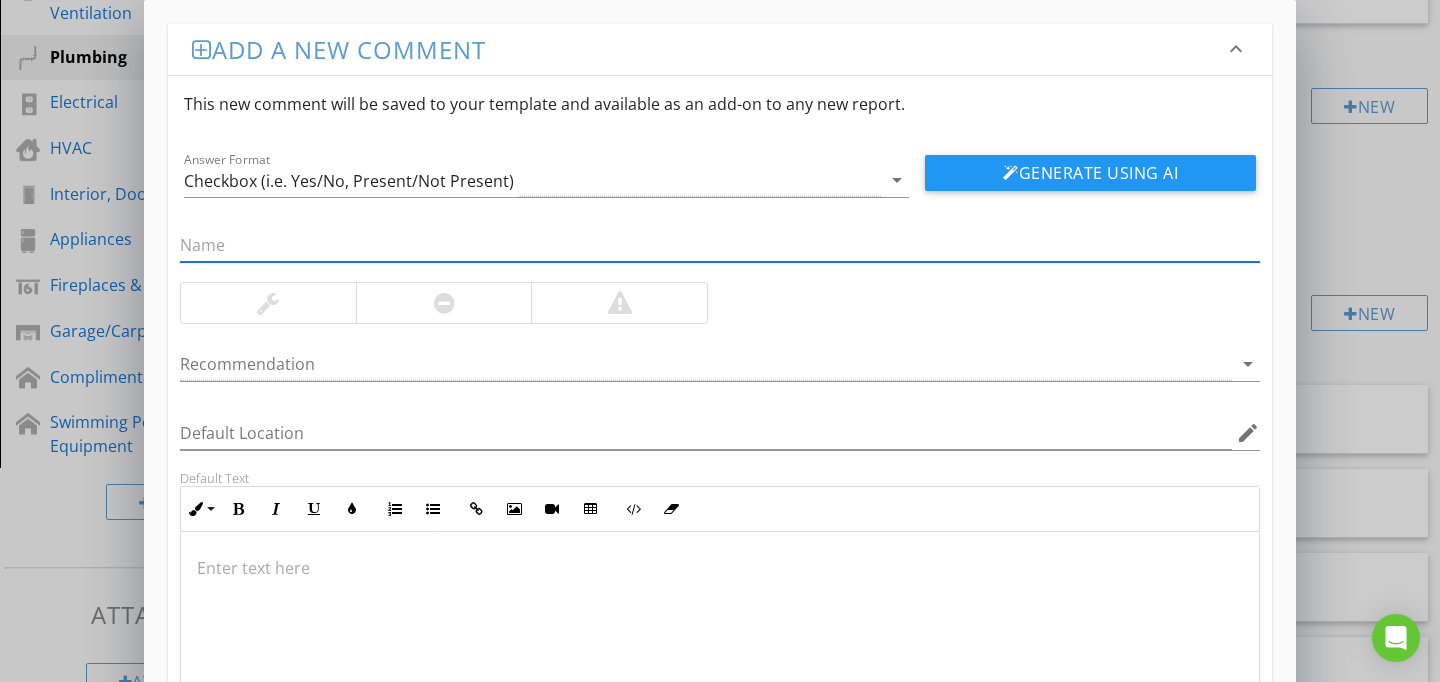click at bounding box center [720, 632] 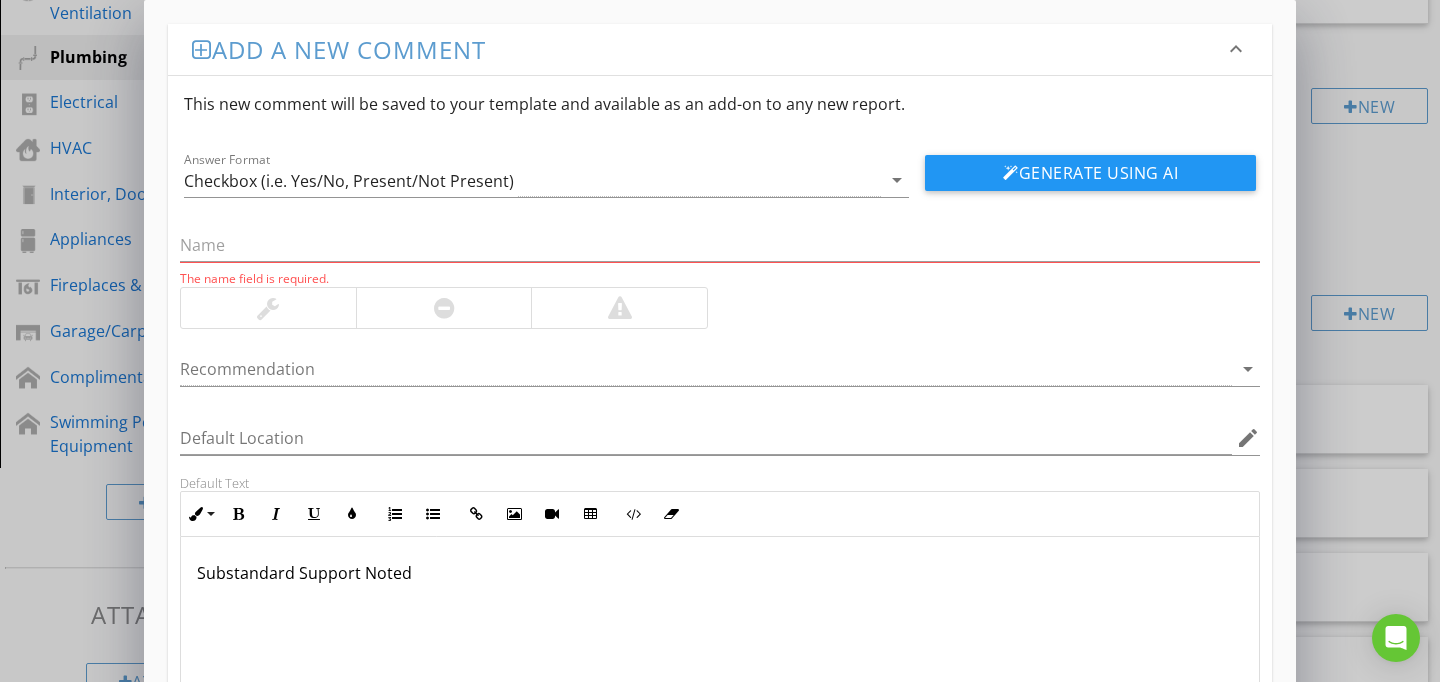 scroll, scrollTop: 191, scrollLeft: 0, axis: vertical 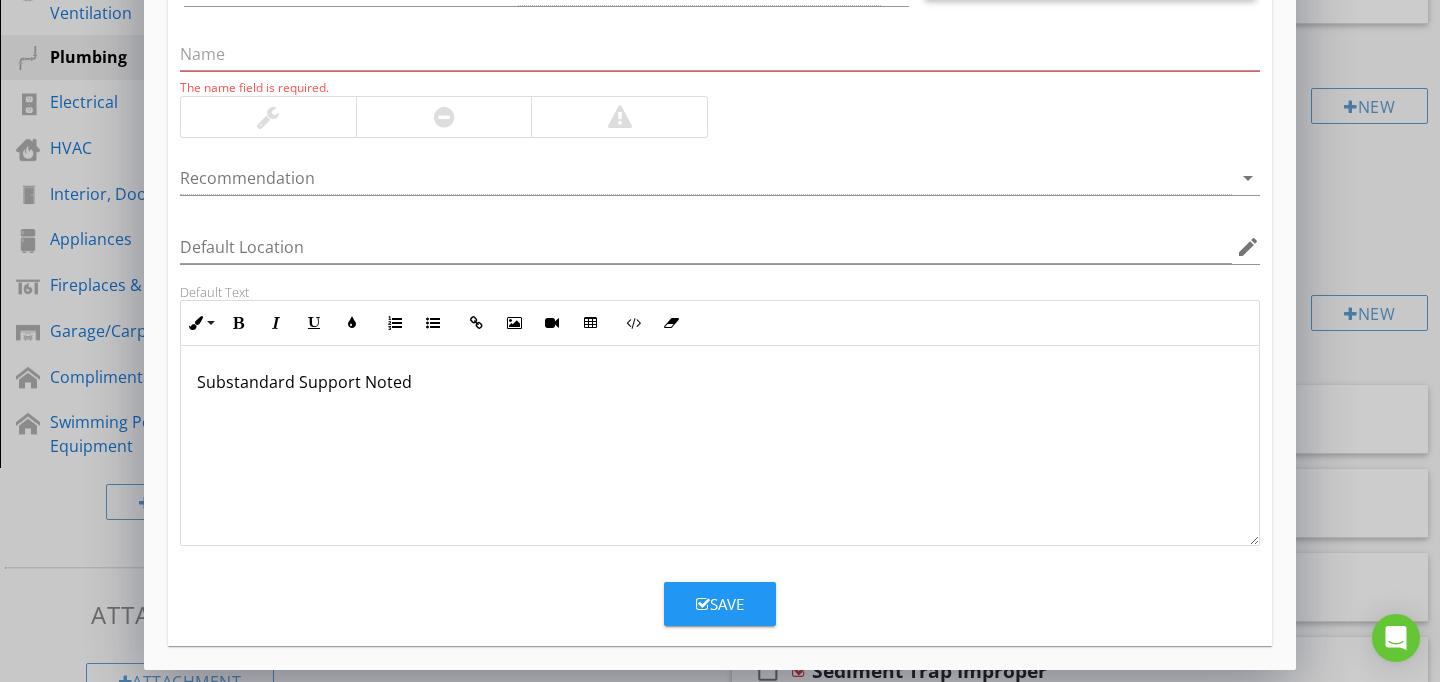 click on "Save" at bounding box center [720, 604] 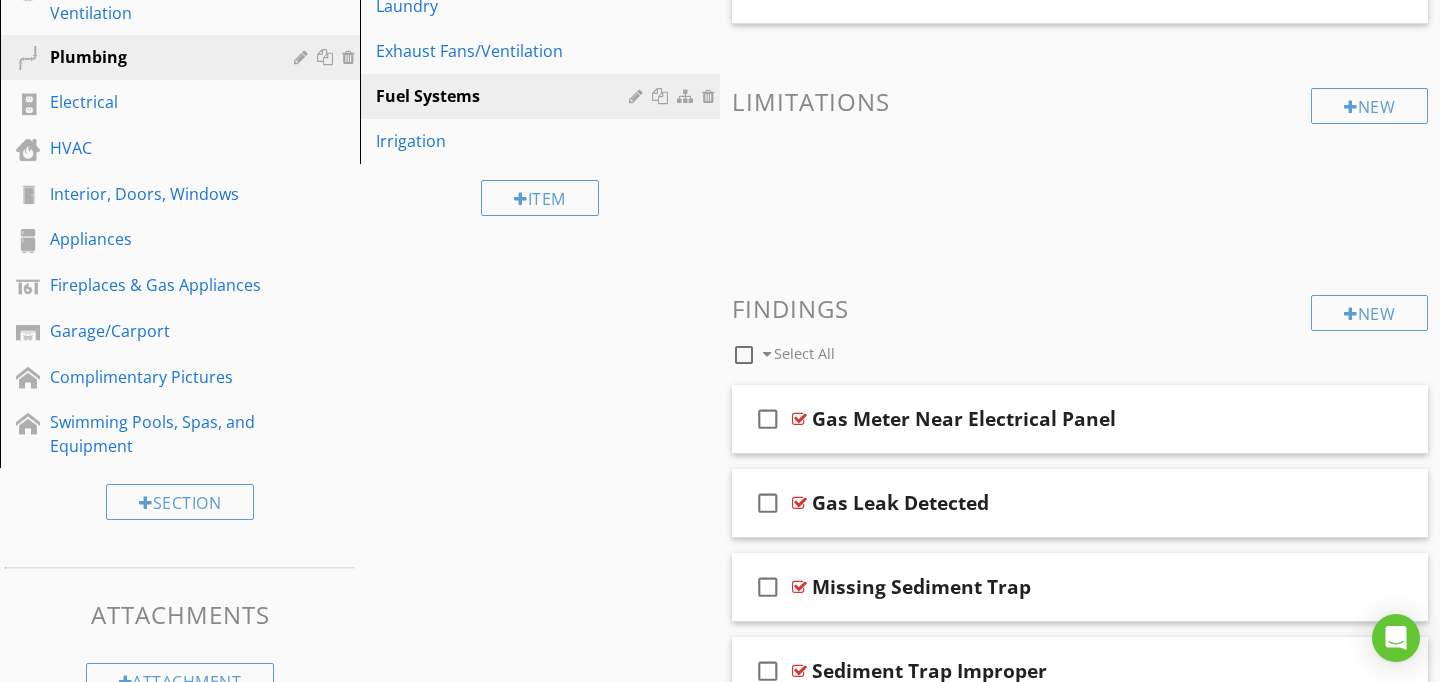 scroll, scrollTop: 94, scrollLeft: 0, axis: vertical 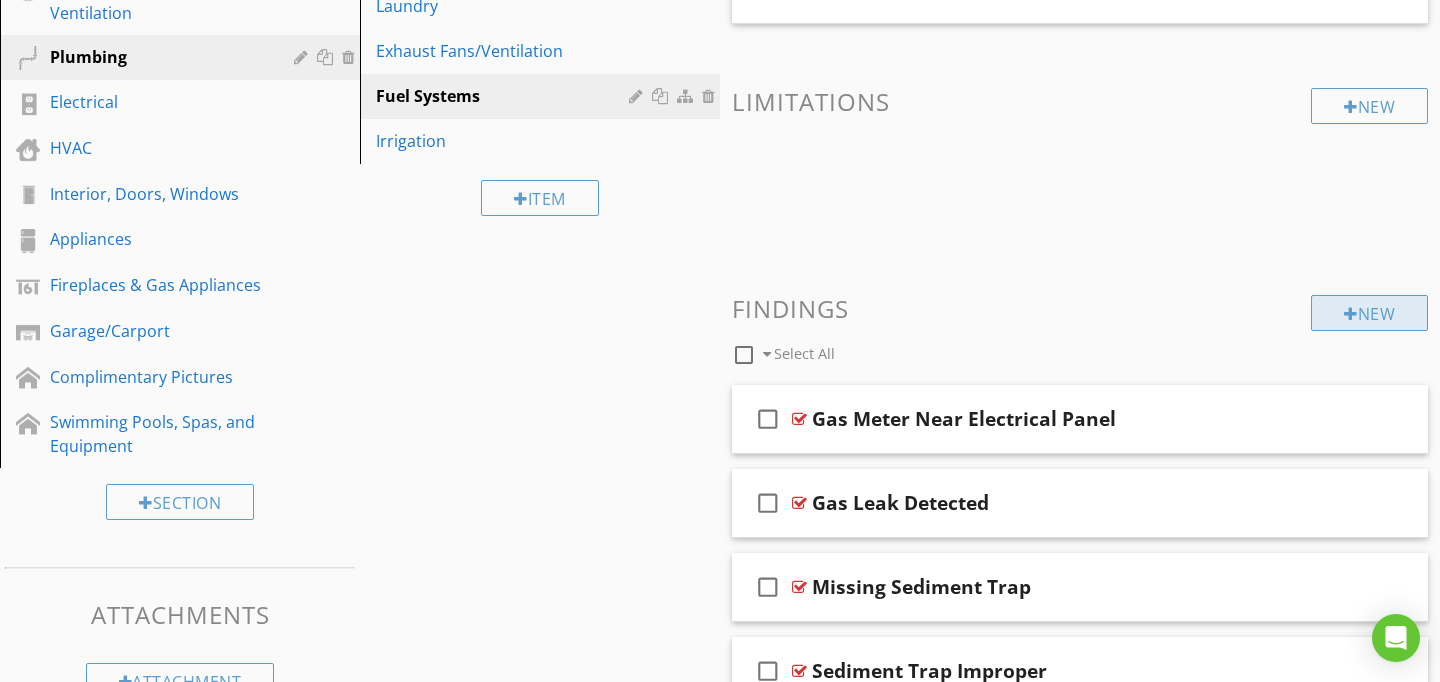 click on "New" at bounding box center (1369, 313) 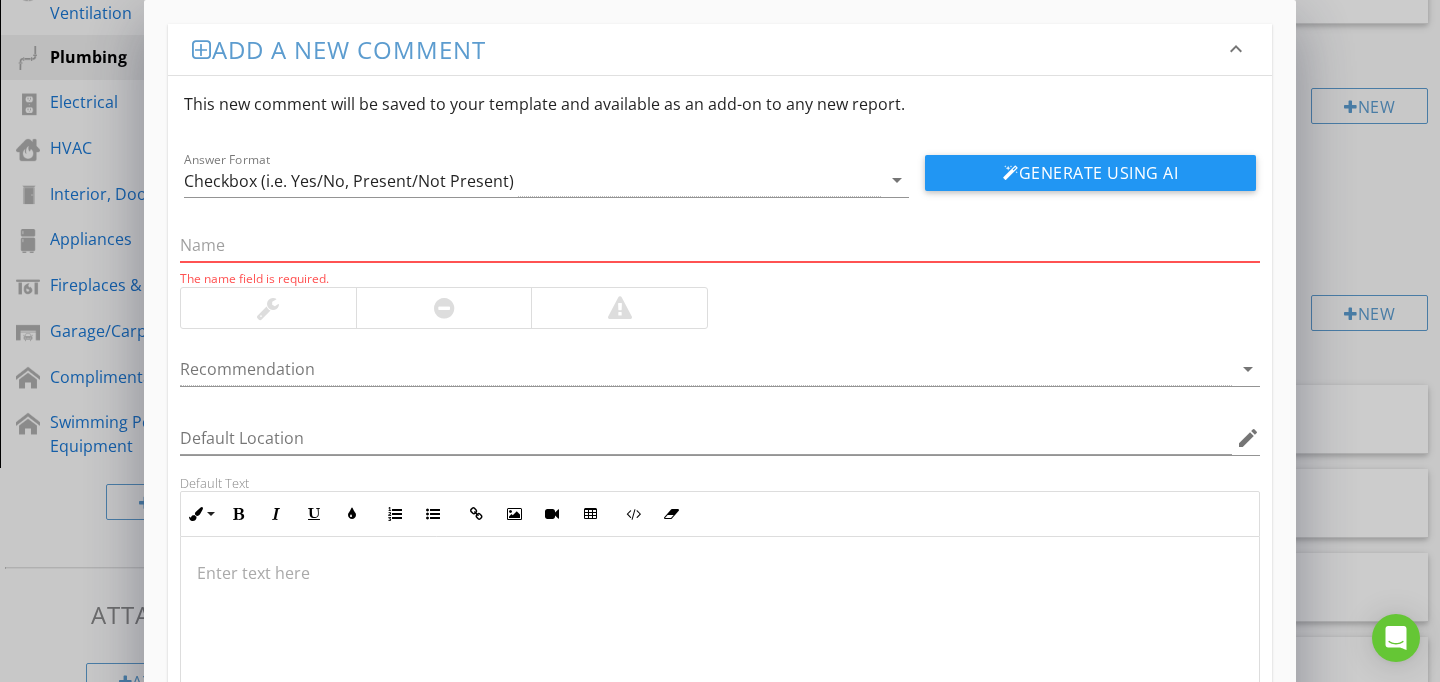paste on "[PERSON_NAME] Gas Line" 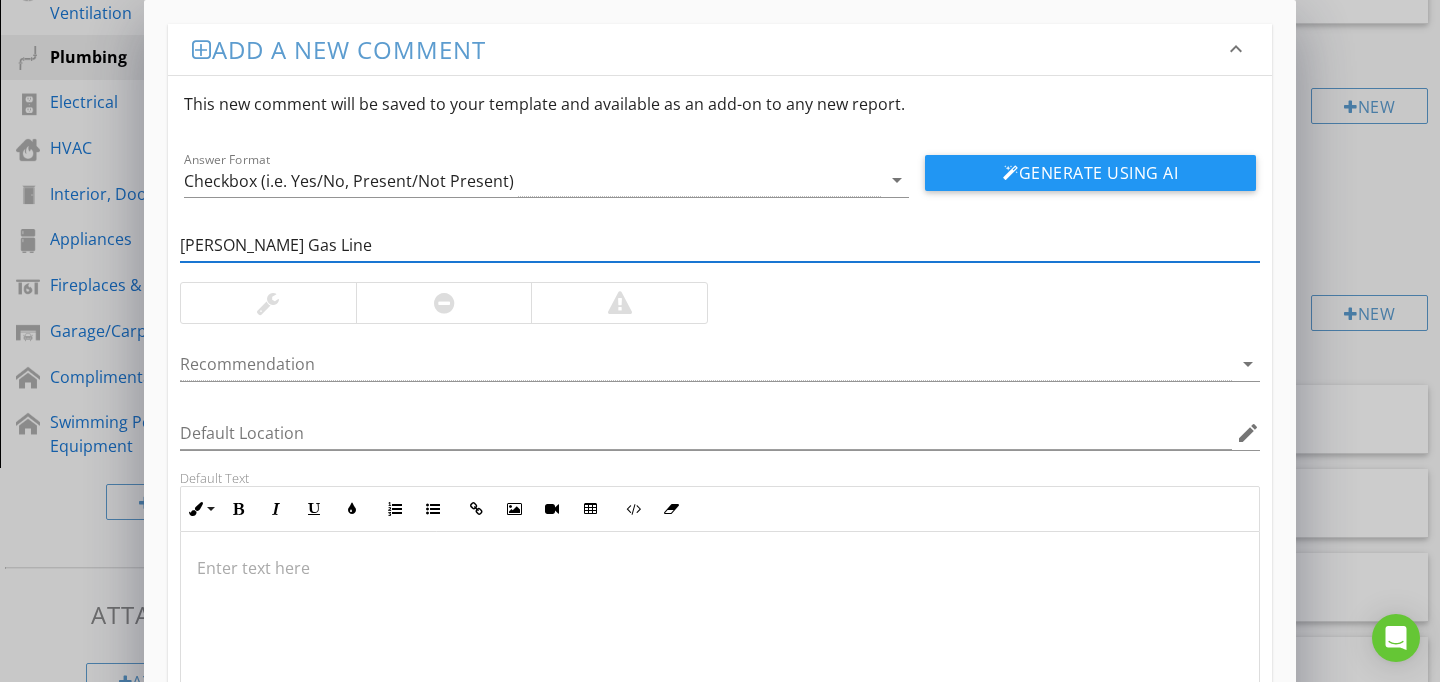 type on "[PERSON_NAME] Gas Line" 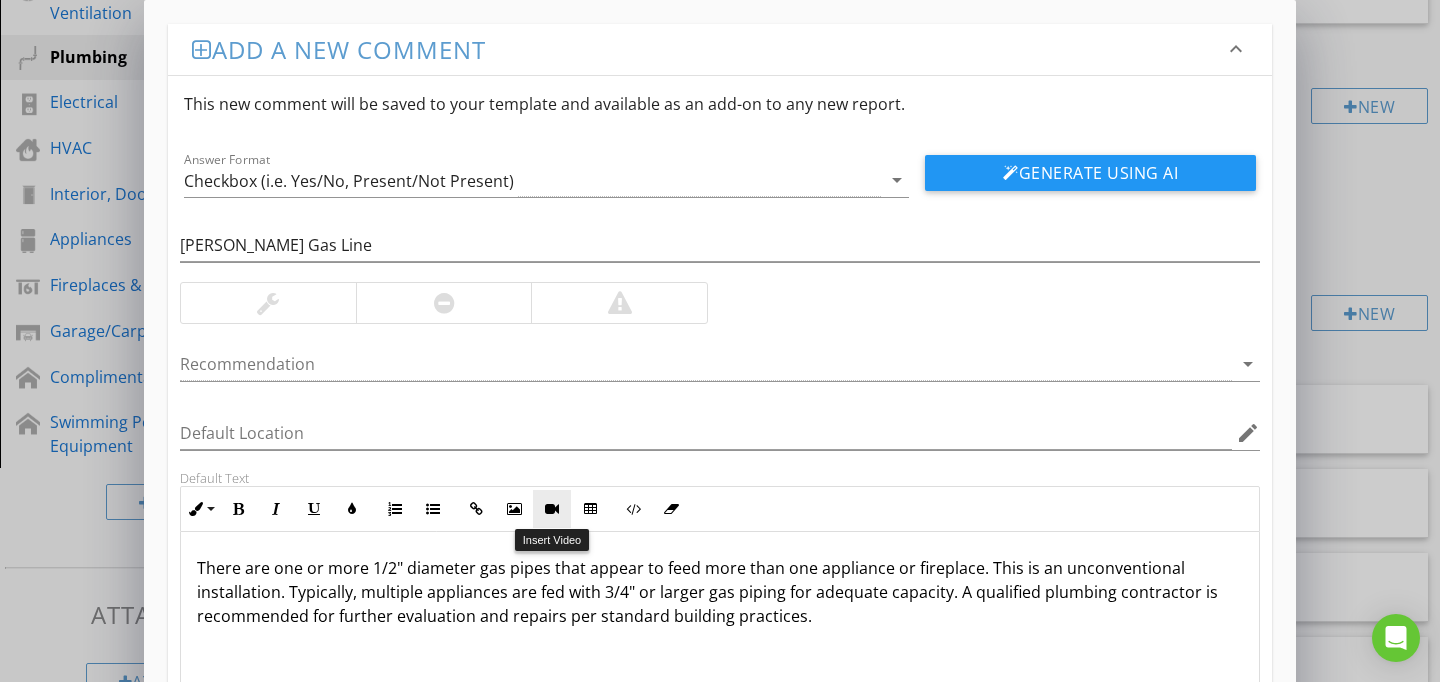 scroll, scrollTop: 186, scrollLeft: 0, axis: vertical 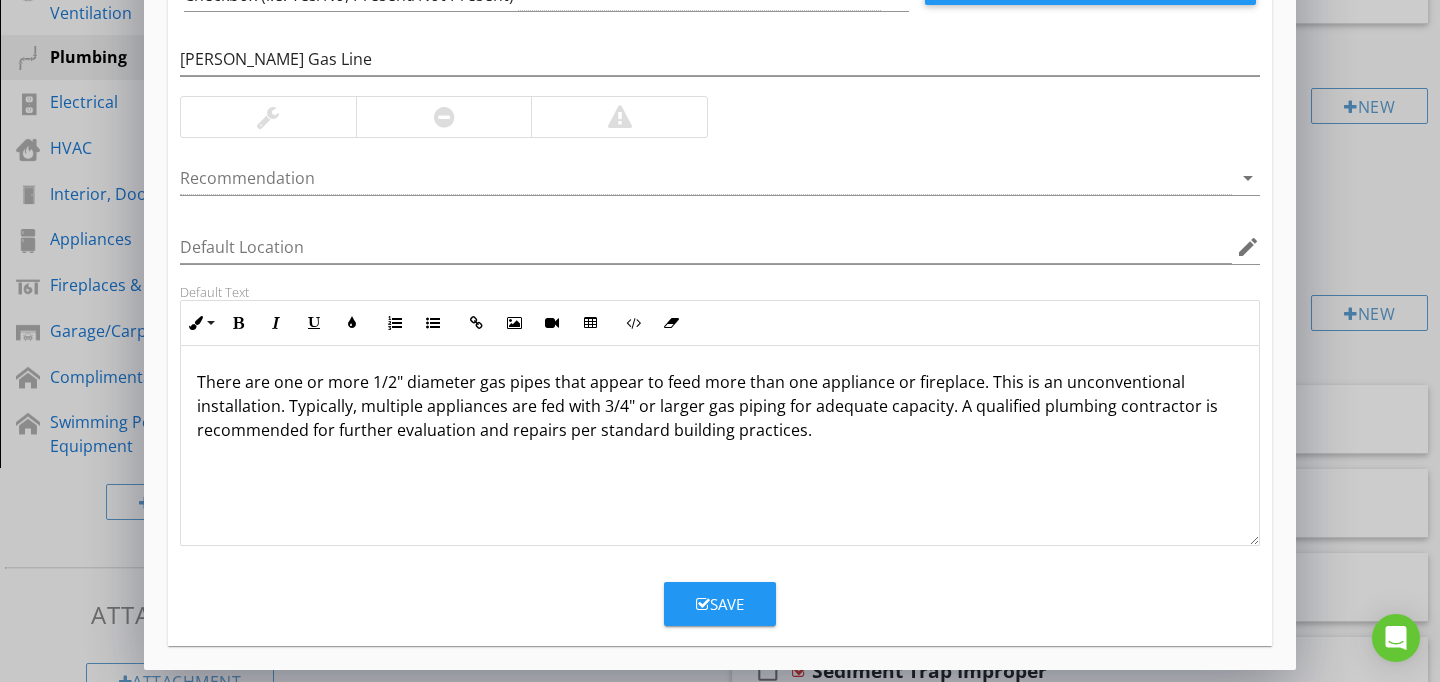 click on "Save" at bounding box center (720, 604) 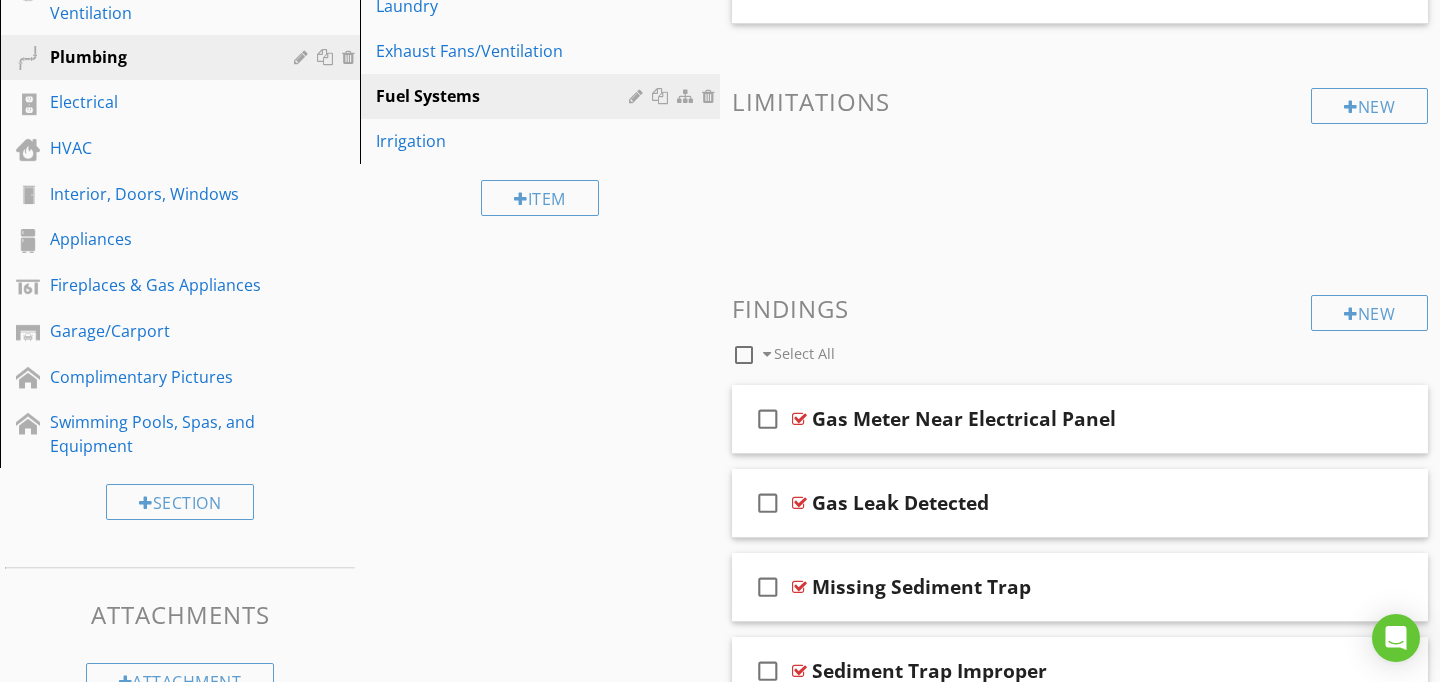 scroll, scrollTop: 89, scrollLeft: 0, axis: vertical 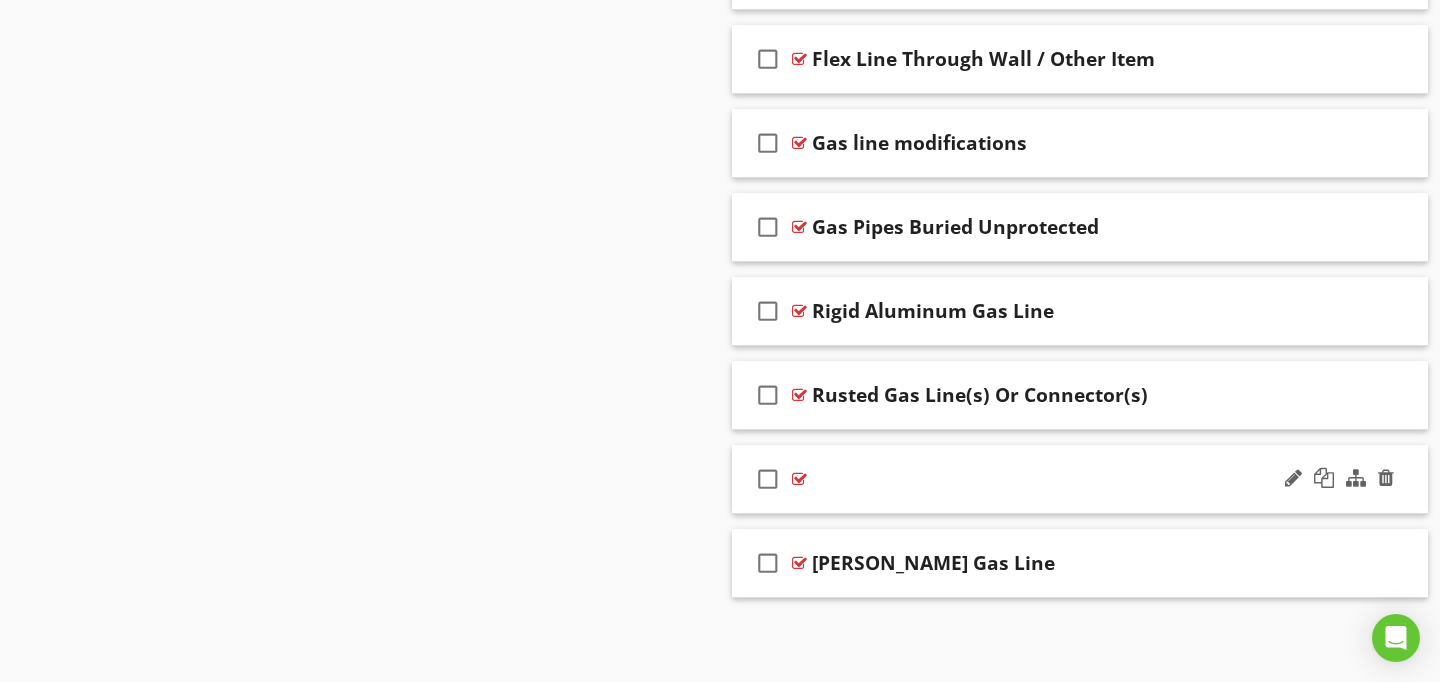 click at bounding box center [799, 479] 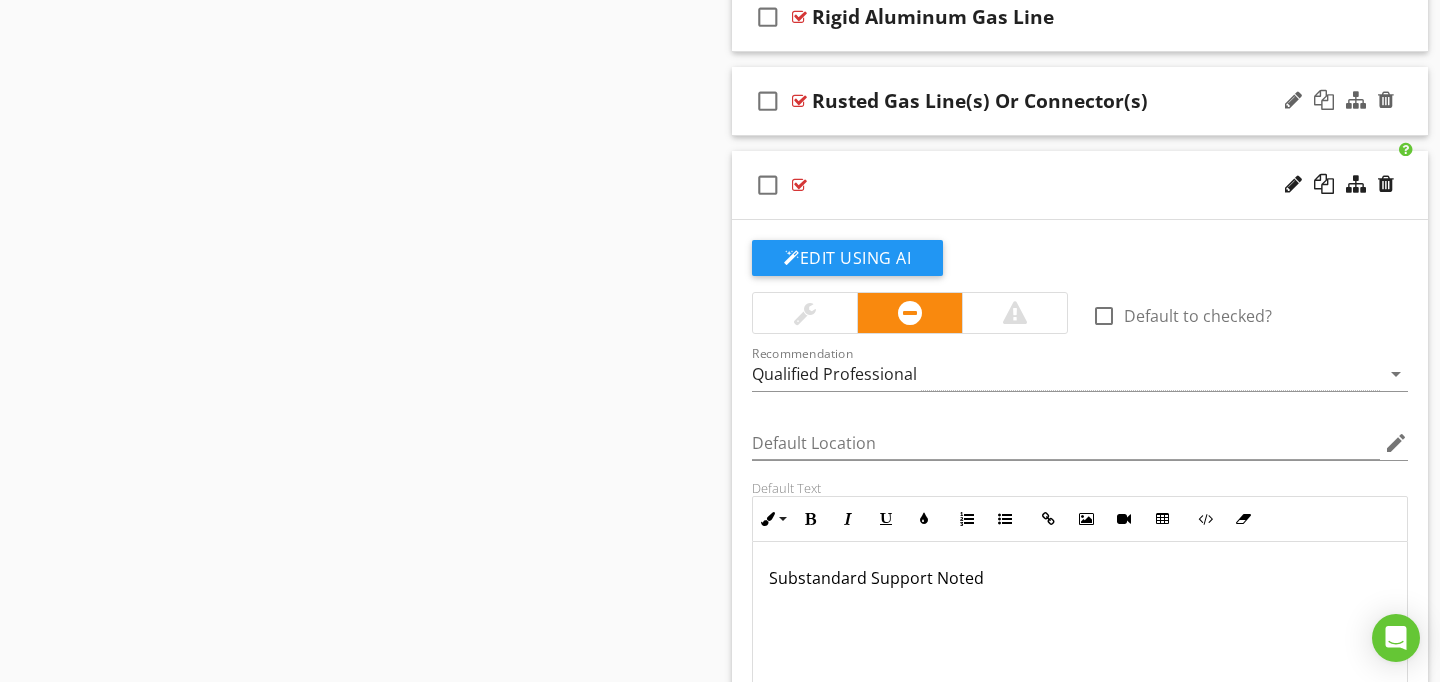 scroll, scrollTop: 2716, scrollLeft: 0, axis: vertical 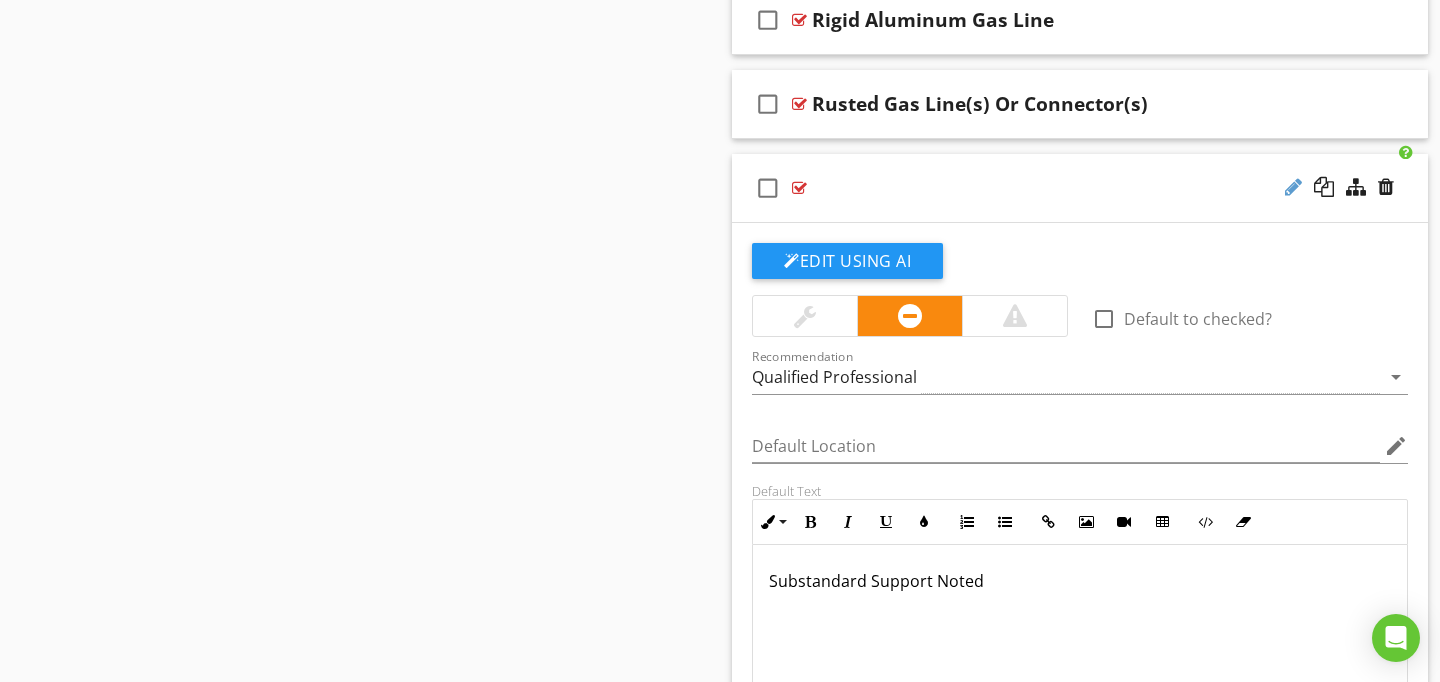 click at bounding box center [1293, 187] 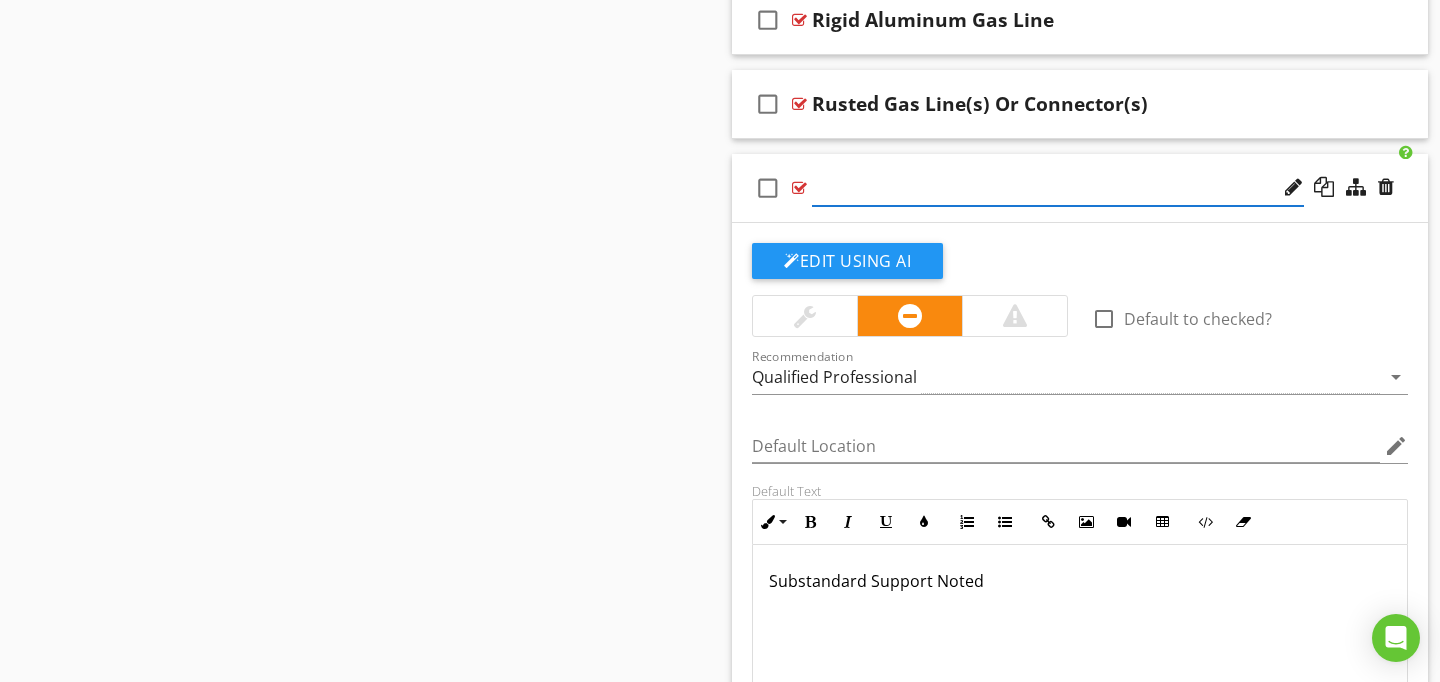 paste on "Substandard Support Noted" 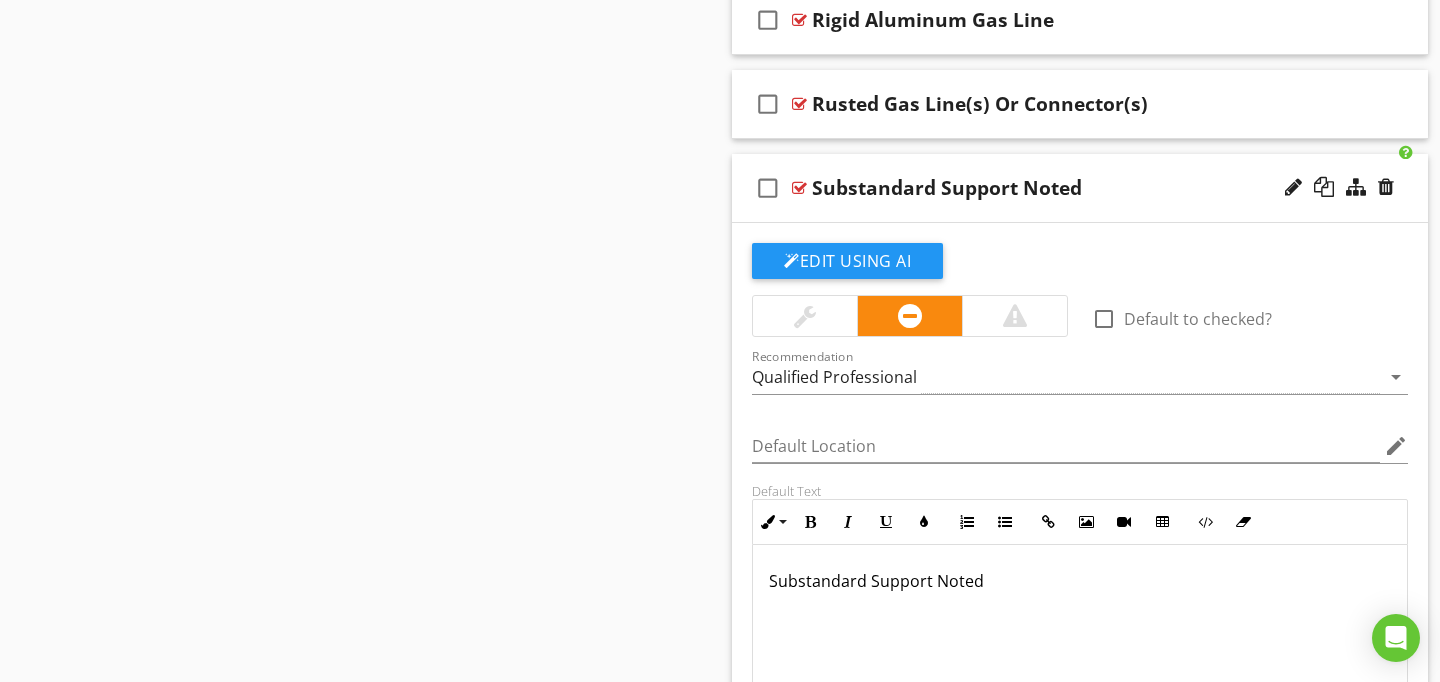click on "Substandard Support Noted" at bounding box center (1080, 581) 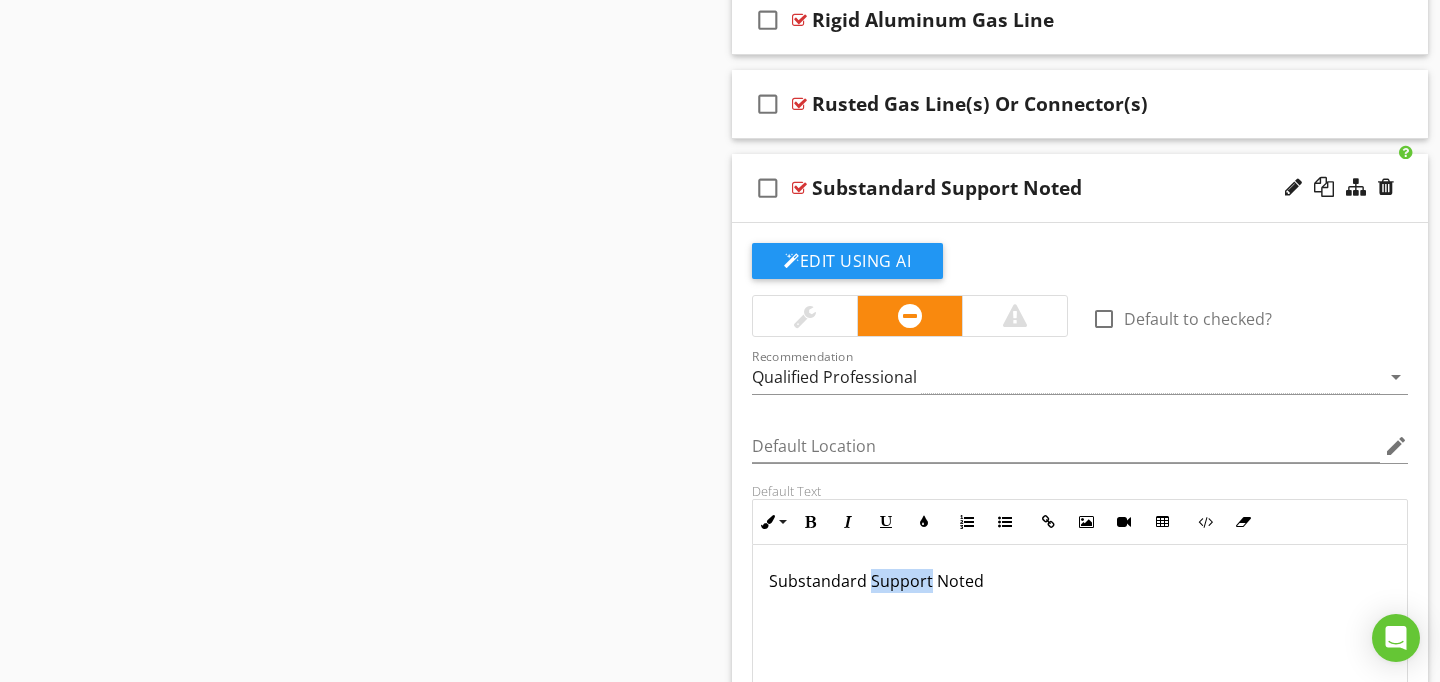 click on "Substandard Support Noted" at bounding box center (1080, 581) 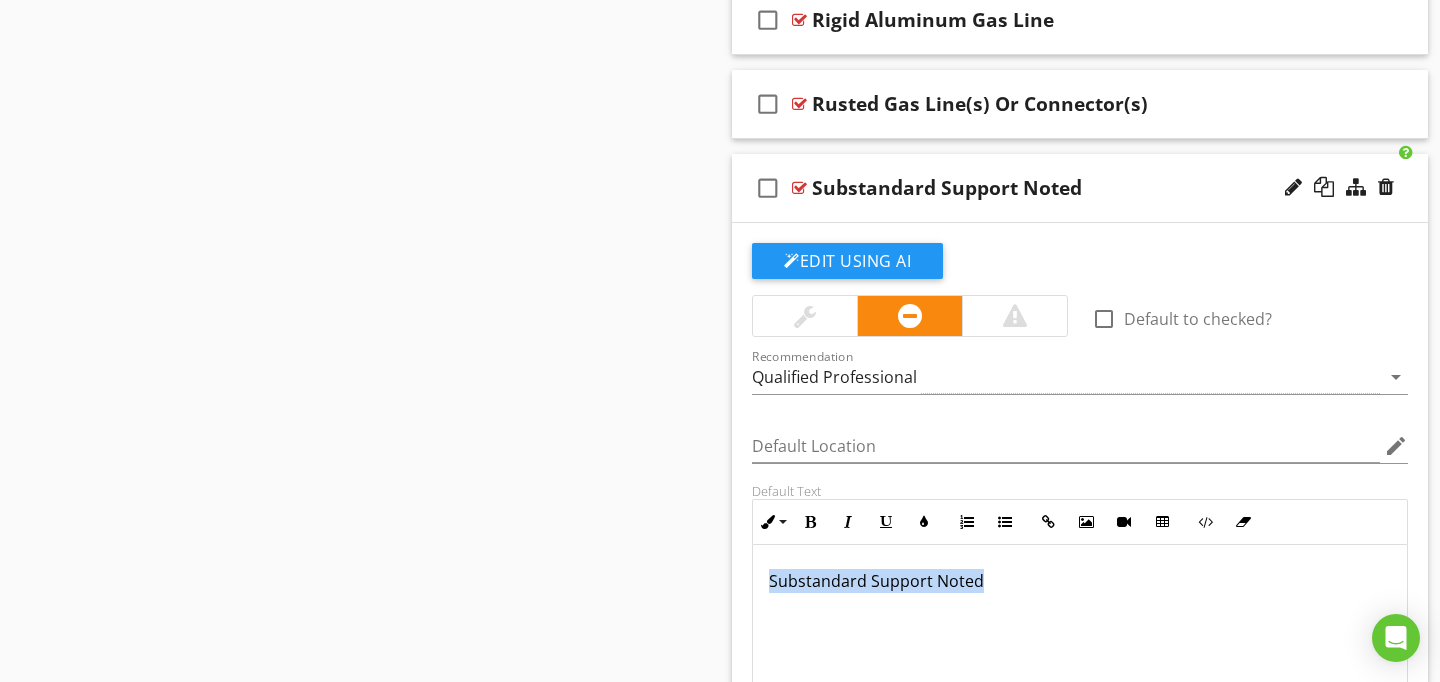 click on "Substandard Support Noted" at bounding box center [1080, 581] 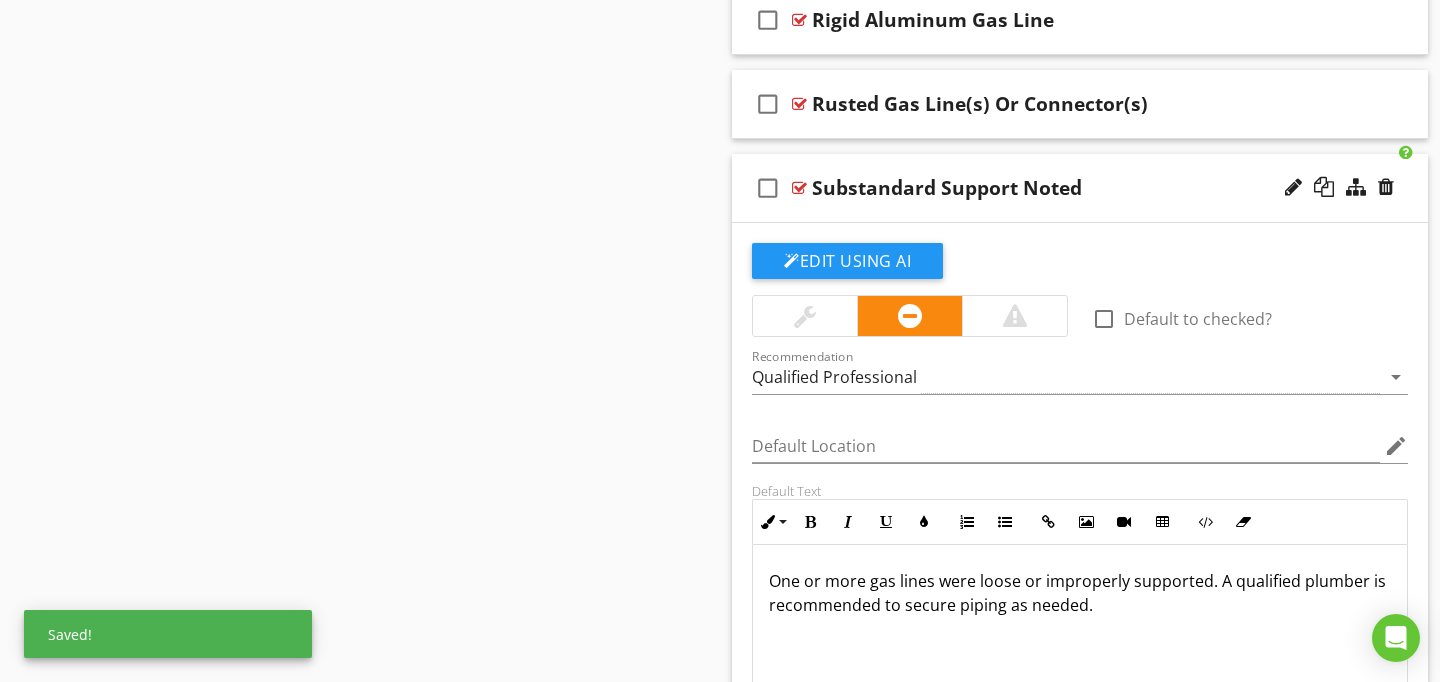 click on "Sections
General Information/Overview           Inspection/Property Details           Misc. Concerns/Comments           Lots, Grounds, and Exterior           Crawlspace           Foundation           Roof           Attic, Insulation & Ventilation           Plumbing           Electrical           HVAC           Interior, Doors, Windows           Appliances           Fireplaces & Gas Appliances           Garage/Carport           Complimentary Pictures           Swimming Pools, Spas, and Equipment
Section
Attachments
Attachment
Items
Excluded Items           Service           Supply Lines/Hose Bibs           Drain, Waste, & Vent Systems           Water Heater(s)           Sinks/Fixtures           Bathtubs/Showers           Toilets           Laundry           Exhaust Fans/Ventilation           Fuel Systems           Irrigation
Item" at bounding box center [720, -736] 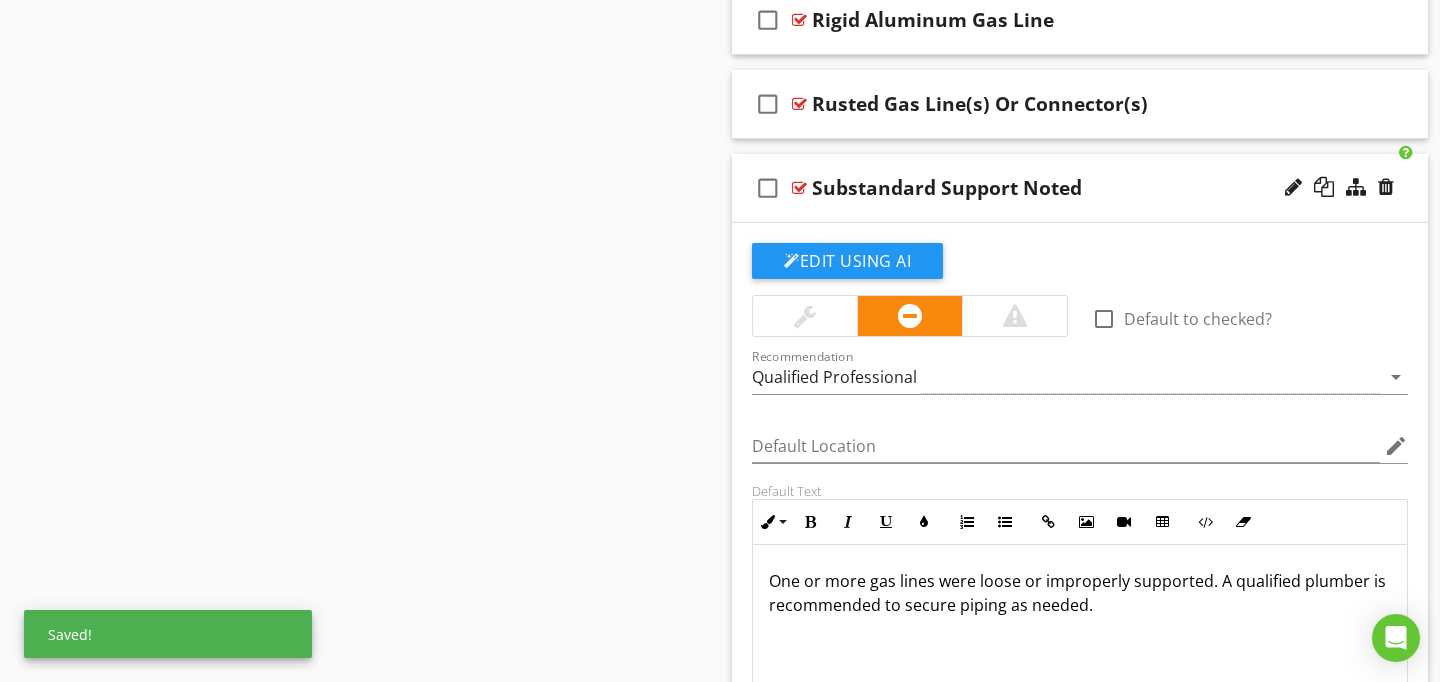 click at bounding box center [799, 188] 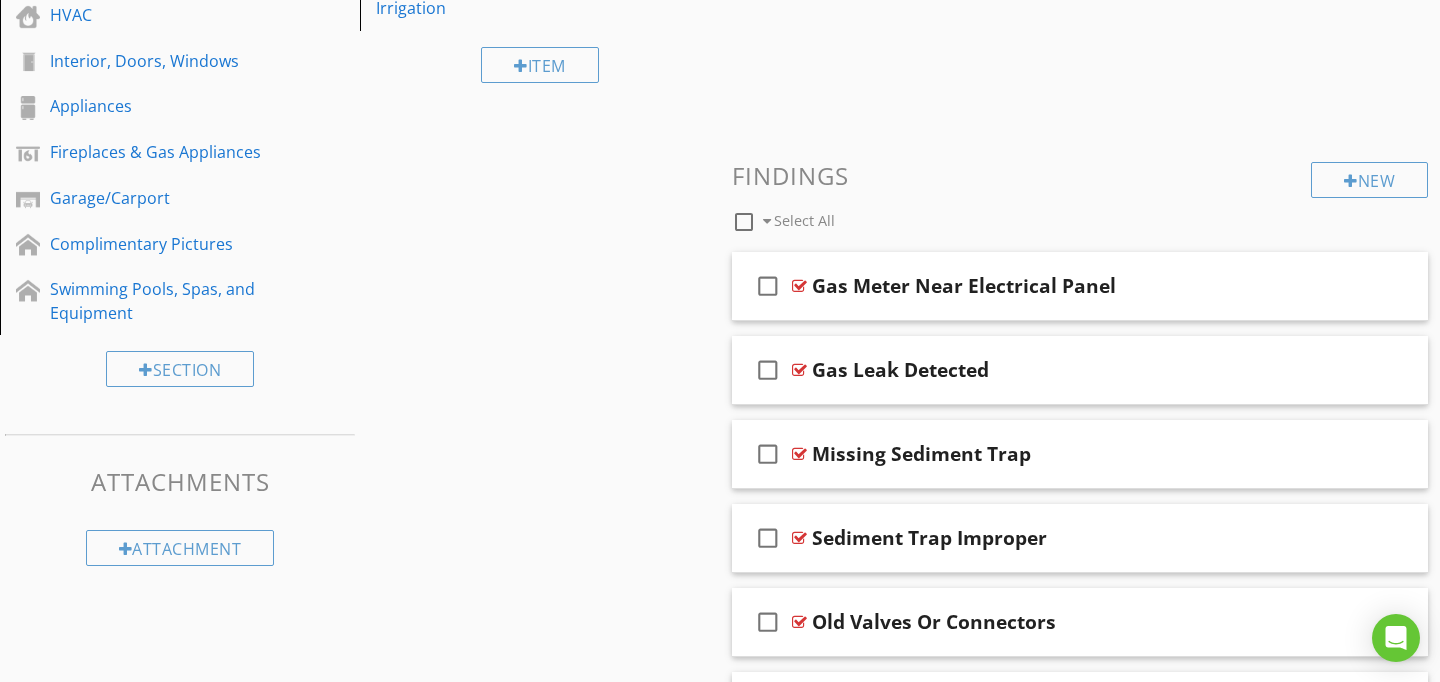 scroll, scrollTop: 582, scrollLeft: 0, axis: vertical 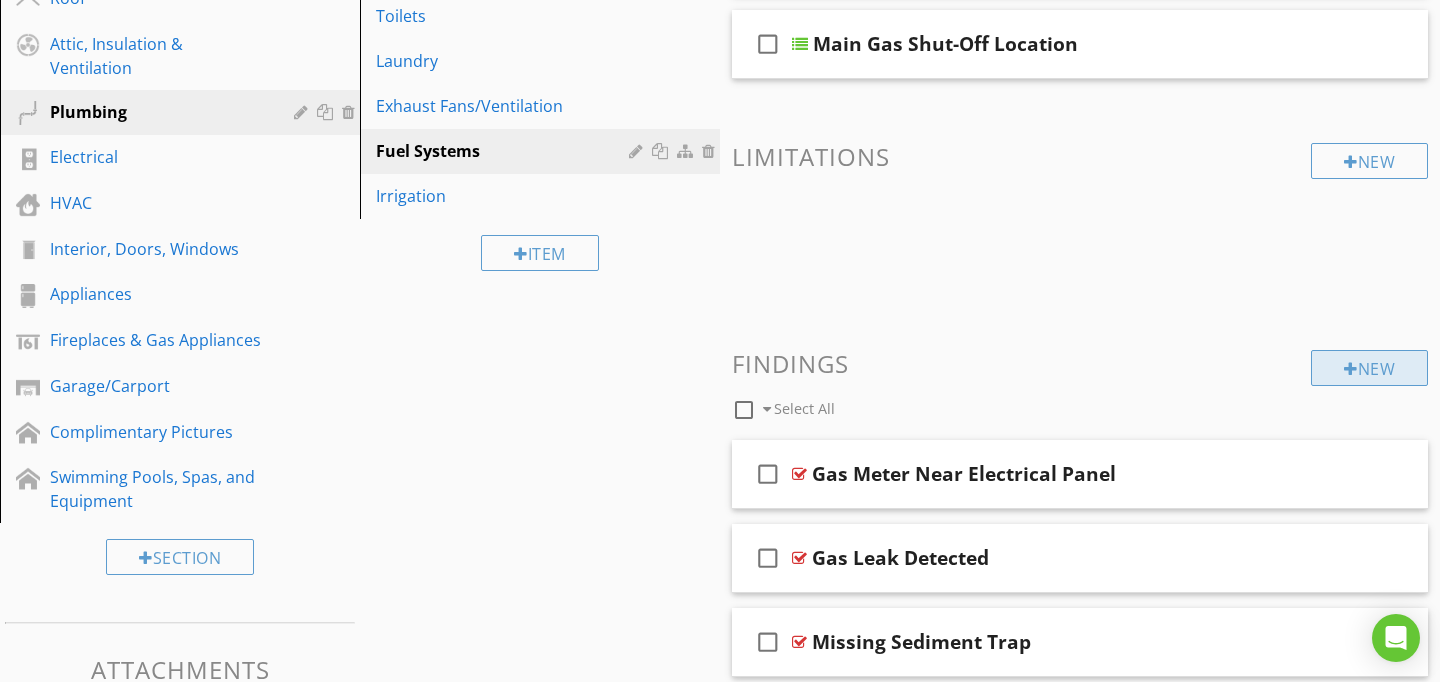 click on "New" at bounding box center [1369, 368] 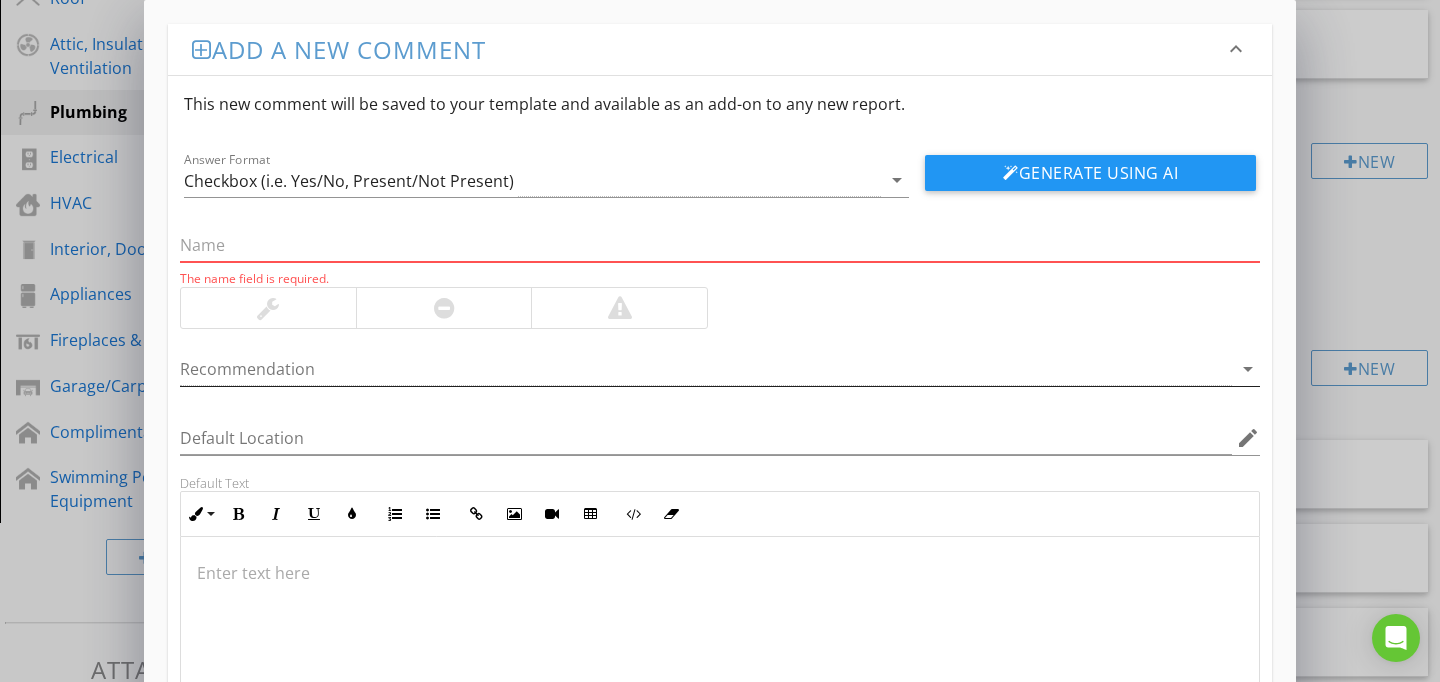 paste on "Unknown Item" 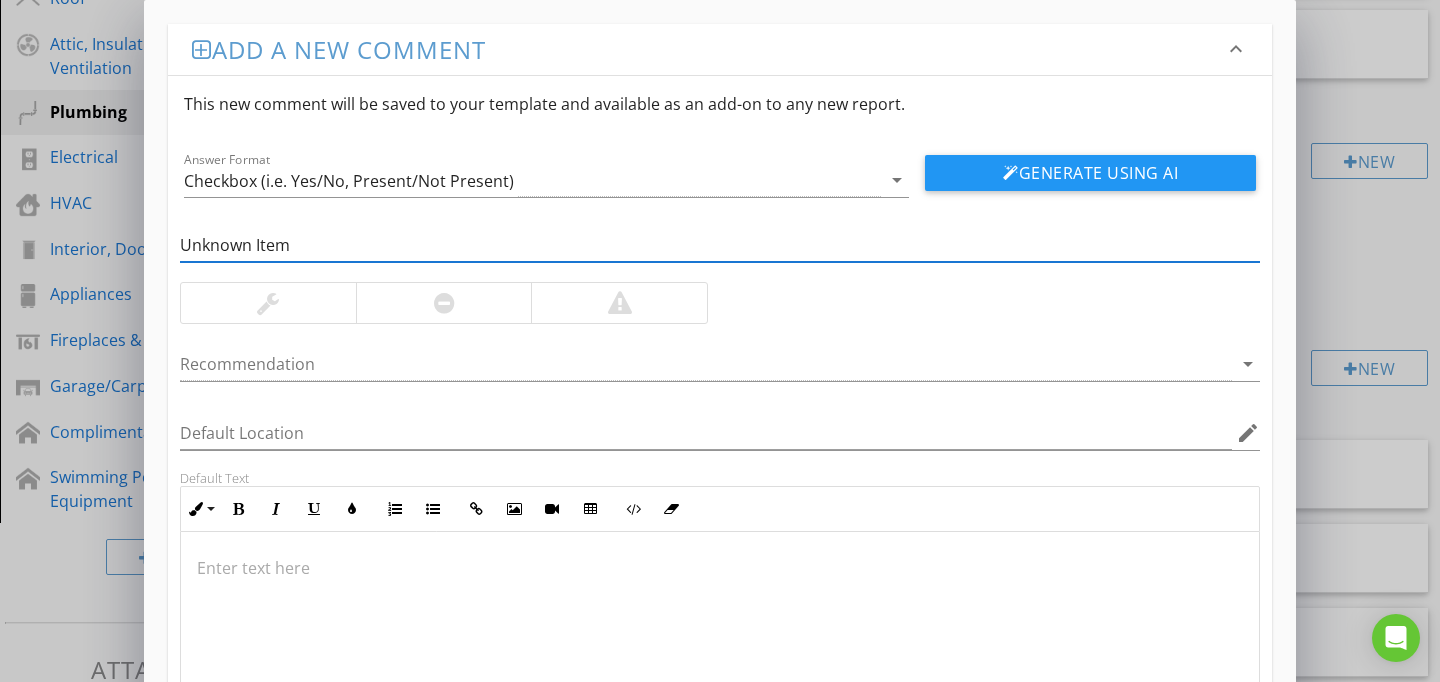 type on "Unknown Item" 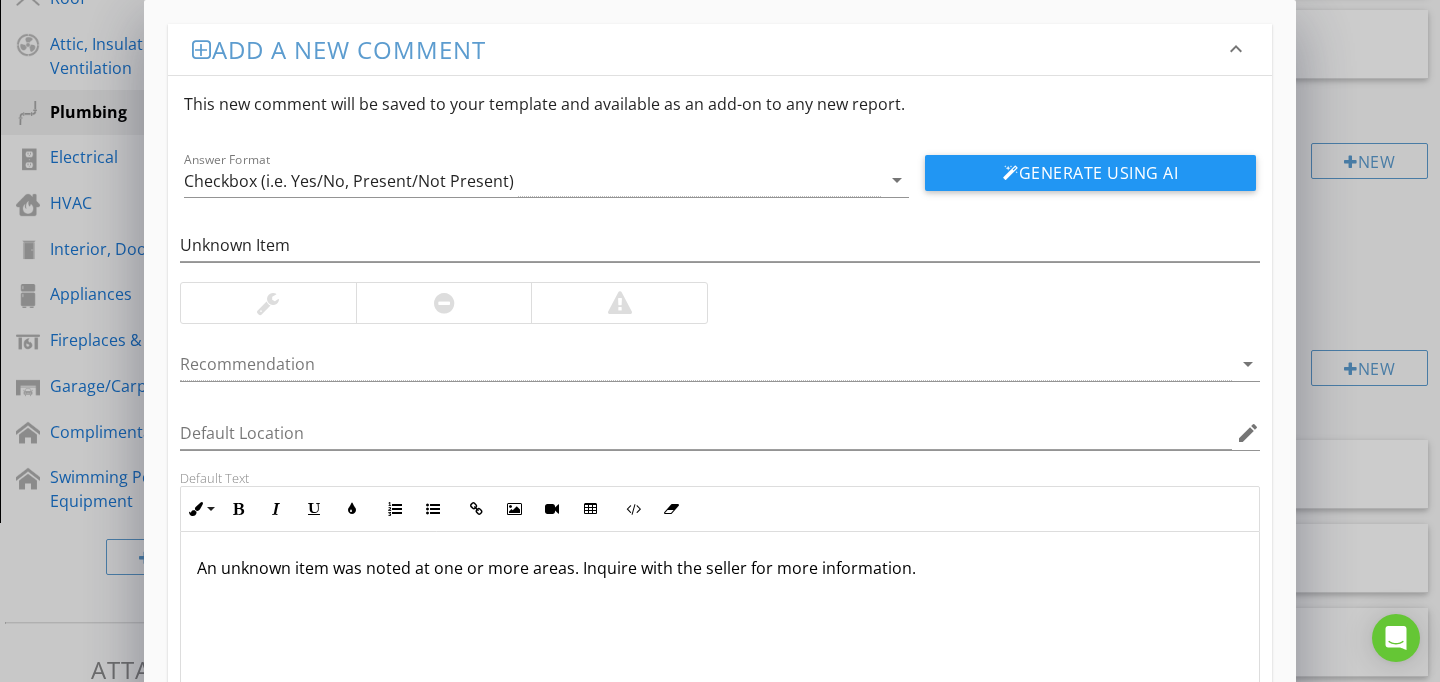 scroll, scrollTop: 186, scrollLeft: 0, axis: vertical 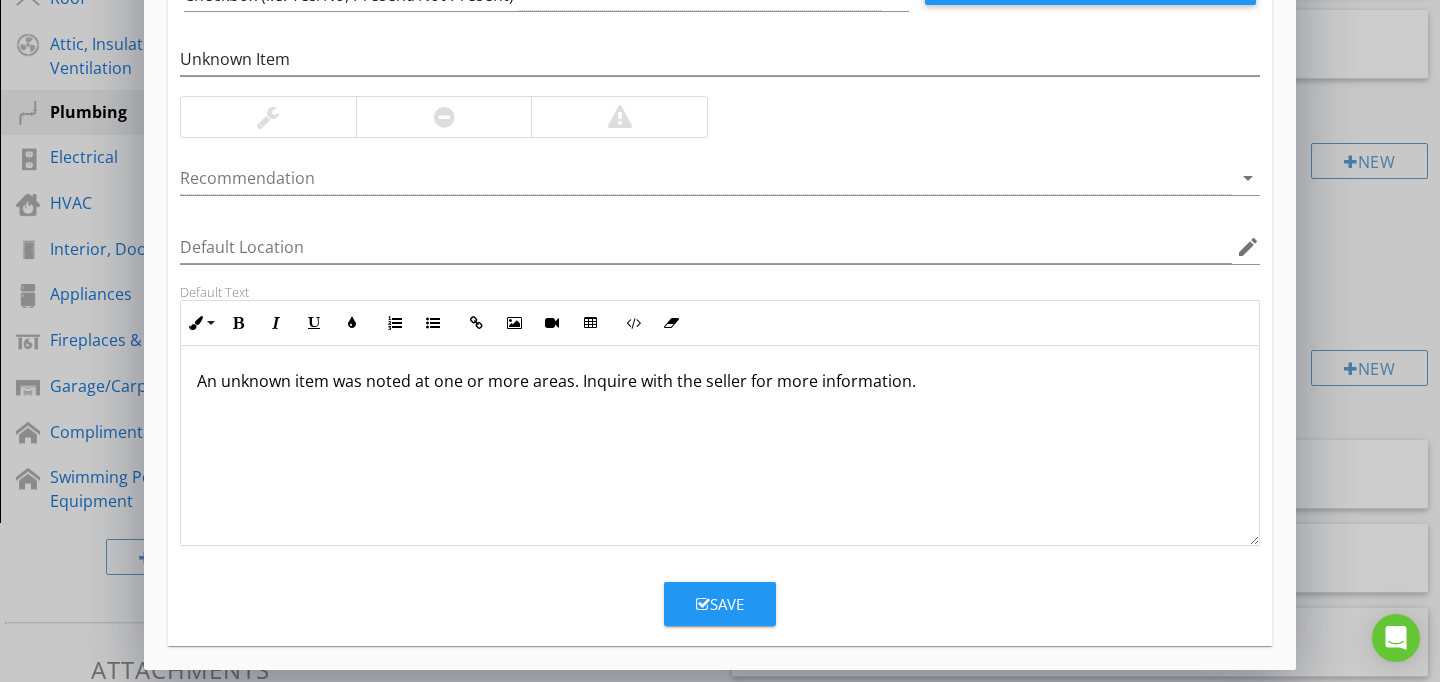 click on "Save" at bounding box center [720, 604] 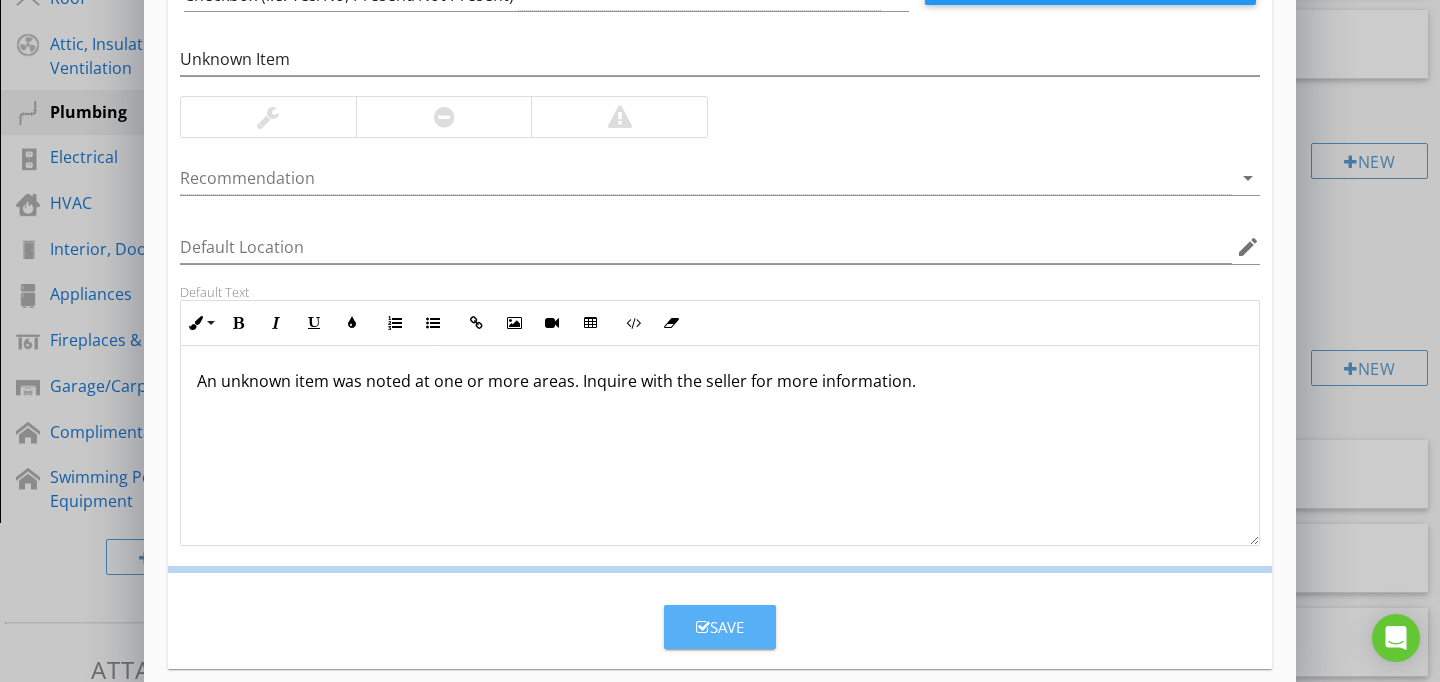 scroll, scrollTop: 89, scrollLeft: 0, axis: vertical 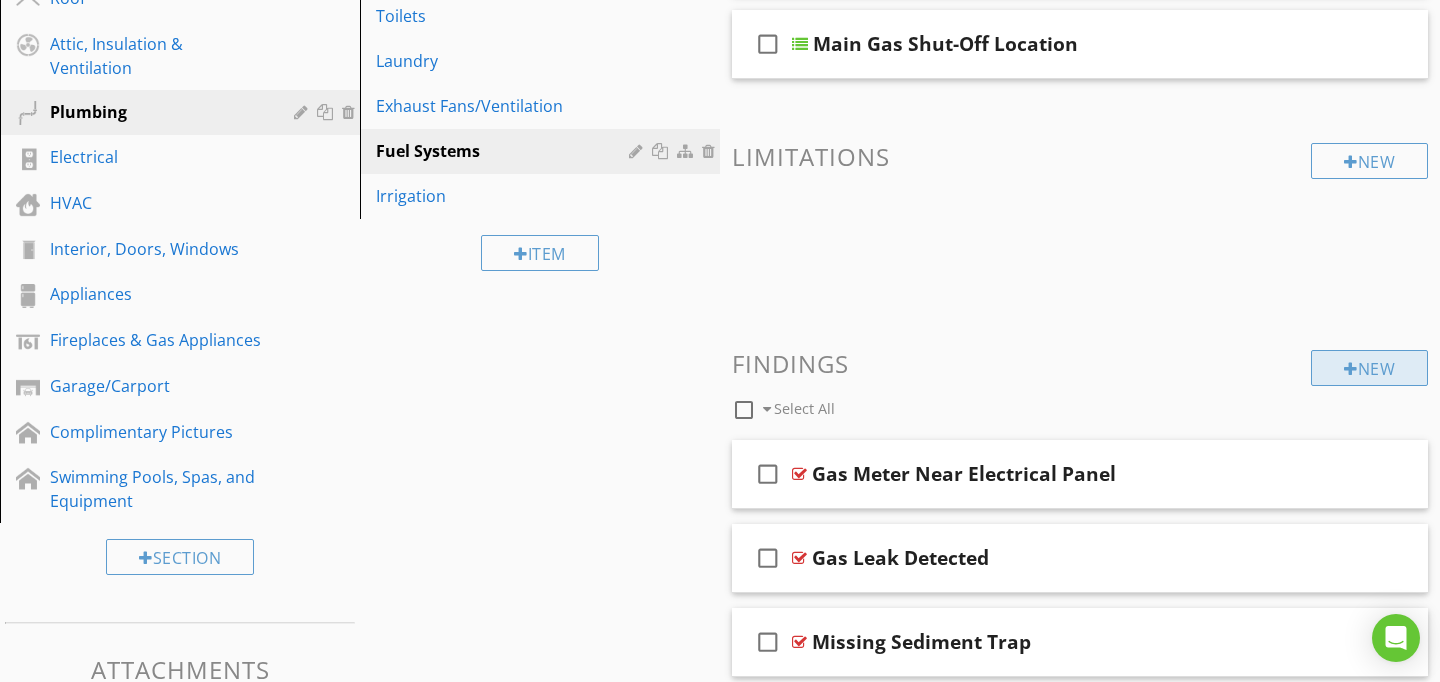 click on "New" at bounding box center (1369, 368) 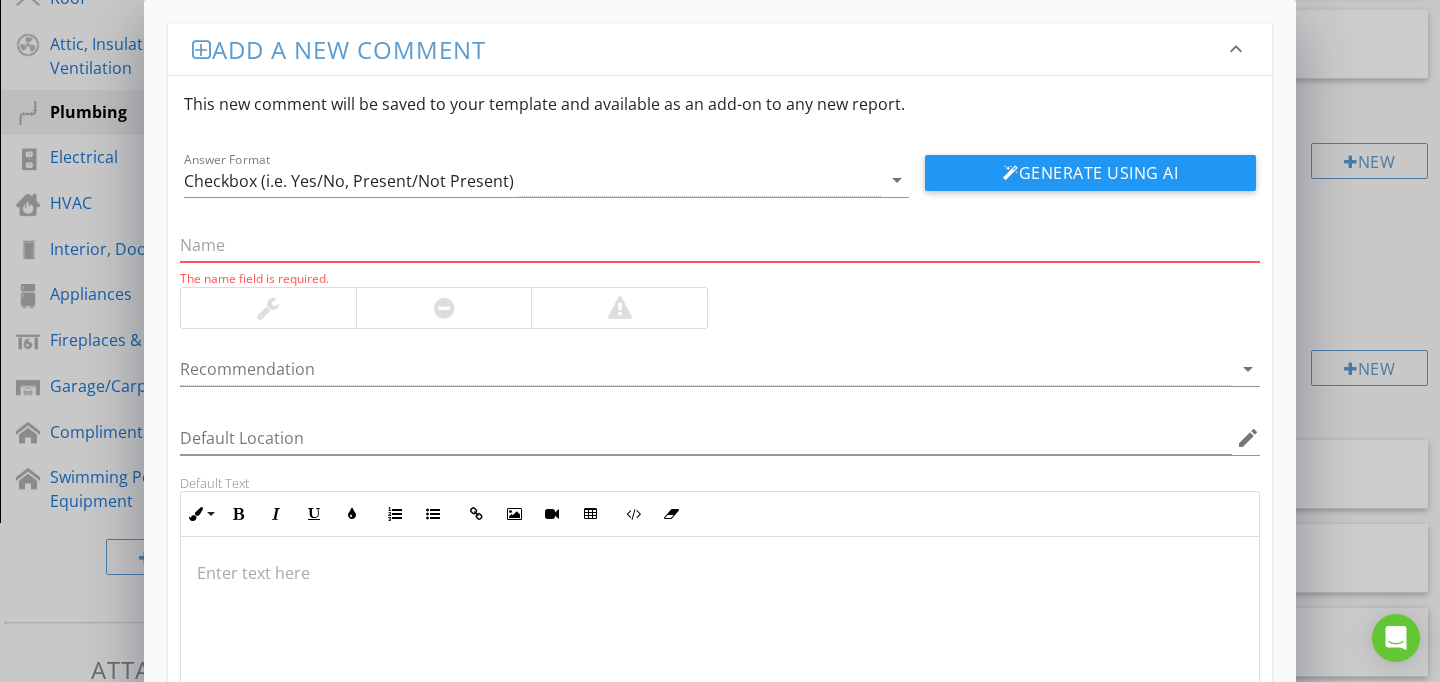 paste on "Unprotected Gas Line(s) - Cars" 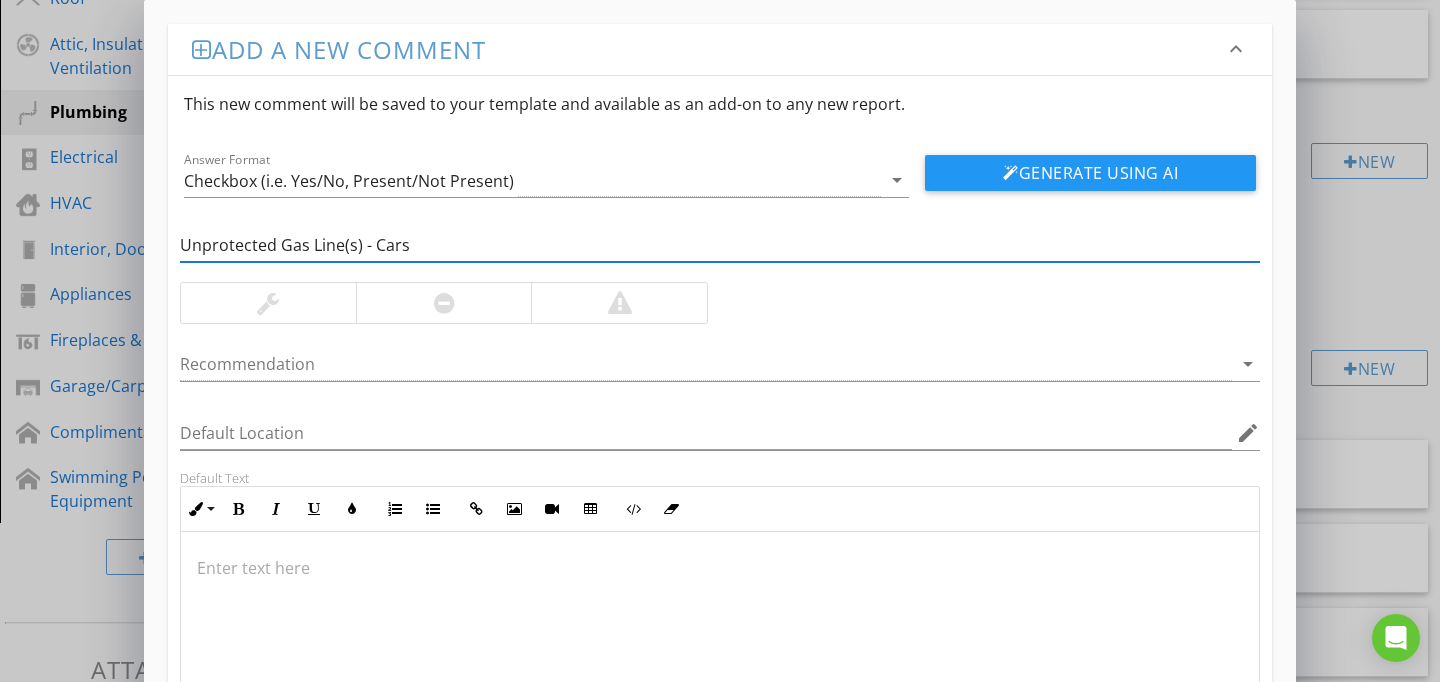 type on "Unprotected Gas Line(s) - Cars" 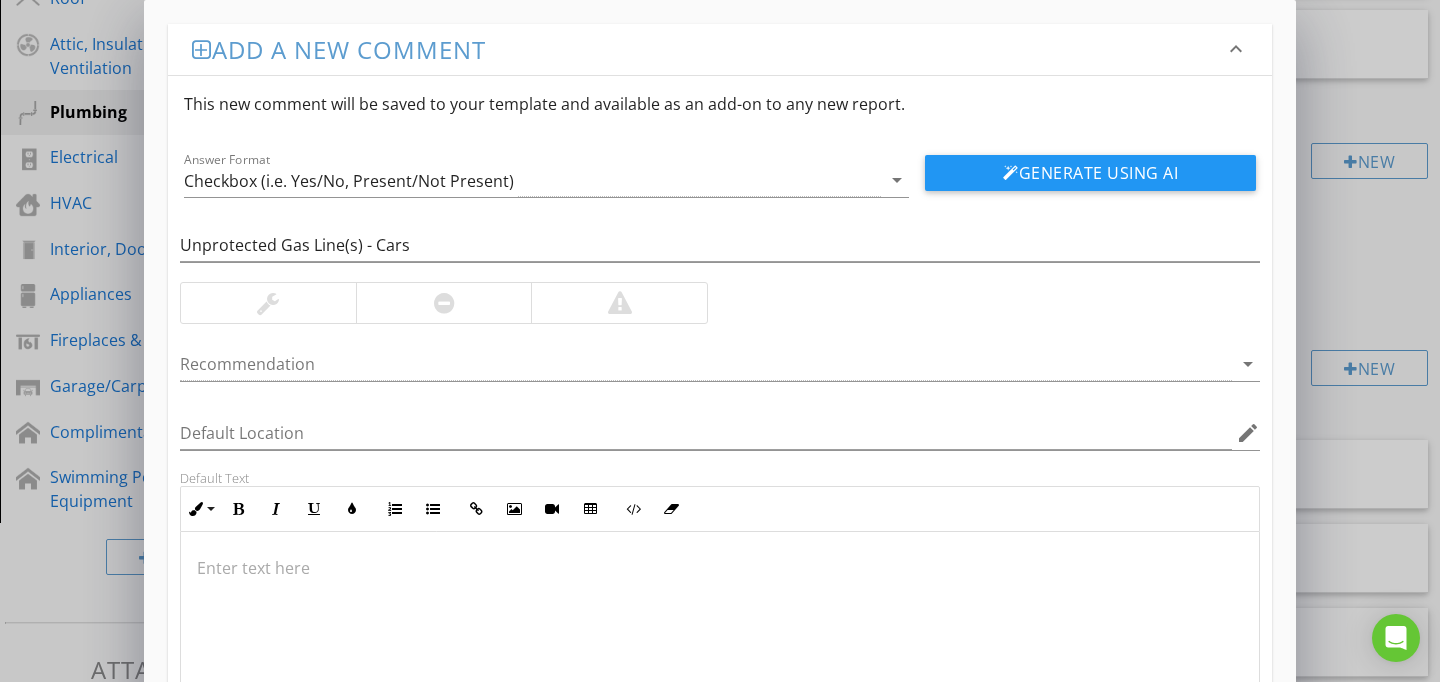 click at bounding box center [720, 632] 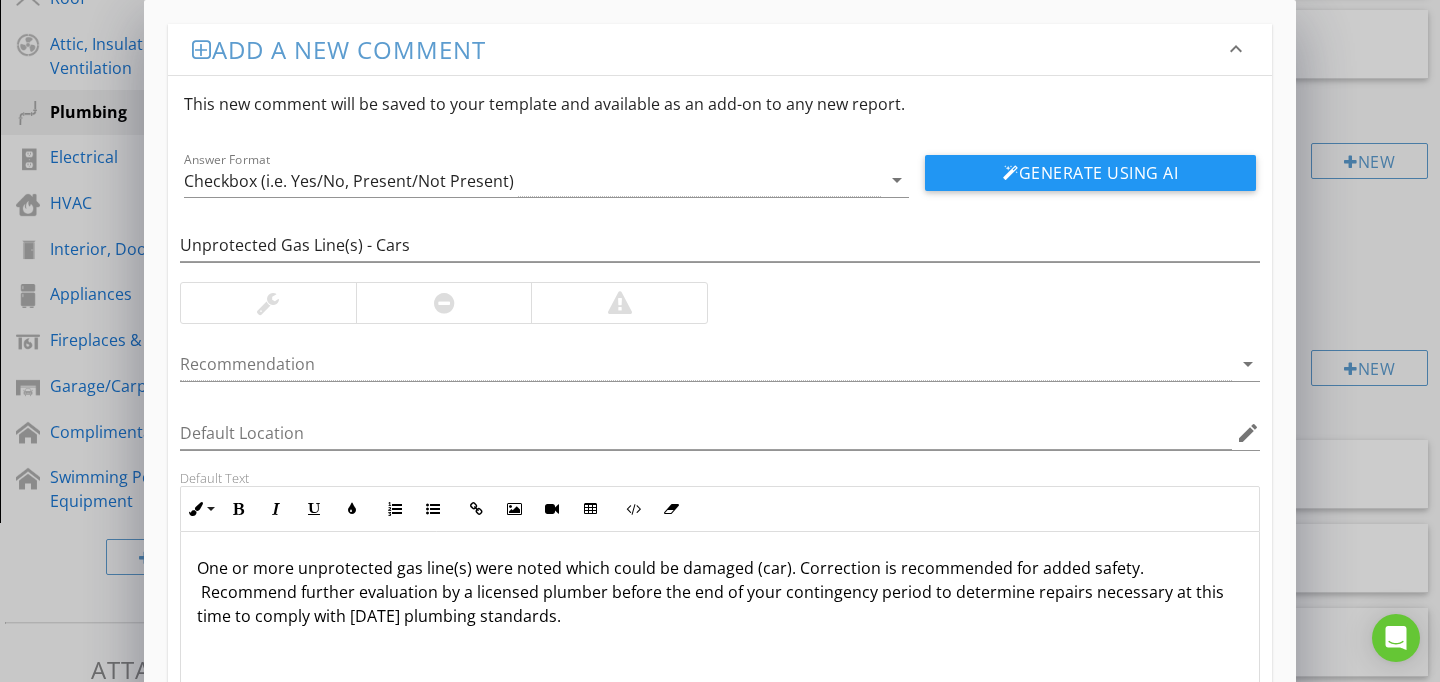 scroll, scrollTop: 1, scrollLeft: 0, axis: vertical 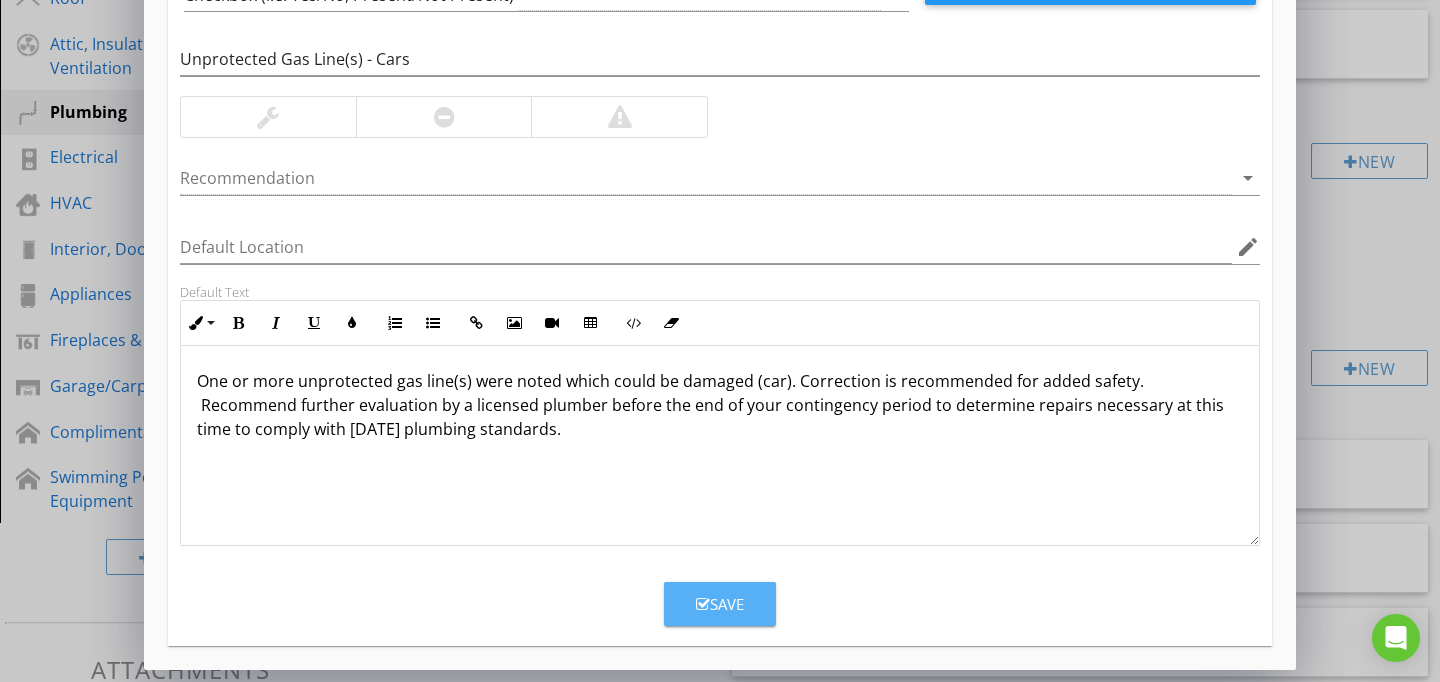 click on "Save" at bounding box center [720, 604] 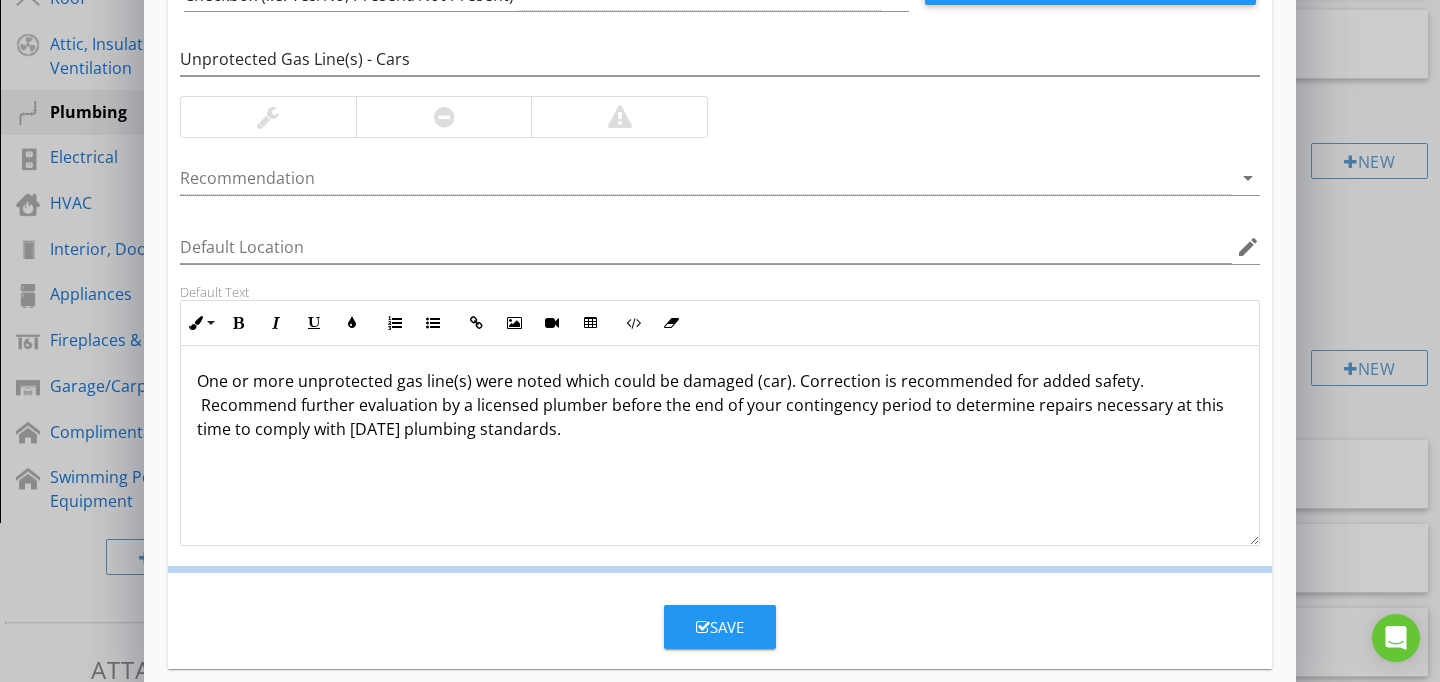 scroll, scrollTop: 89, scrollLeft: 0, axis: vertical 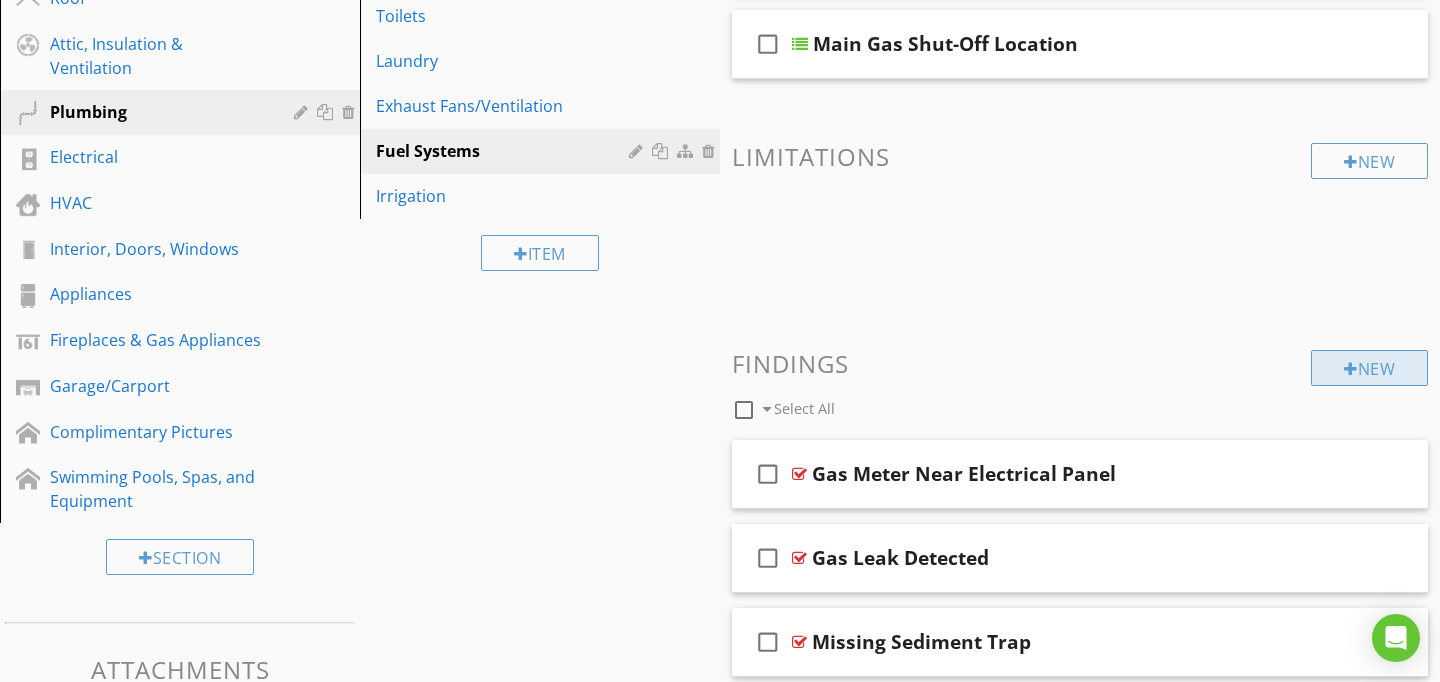 click on "New" at bounding box center [1369, 368] 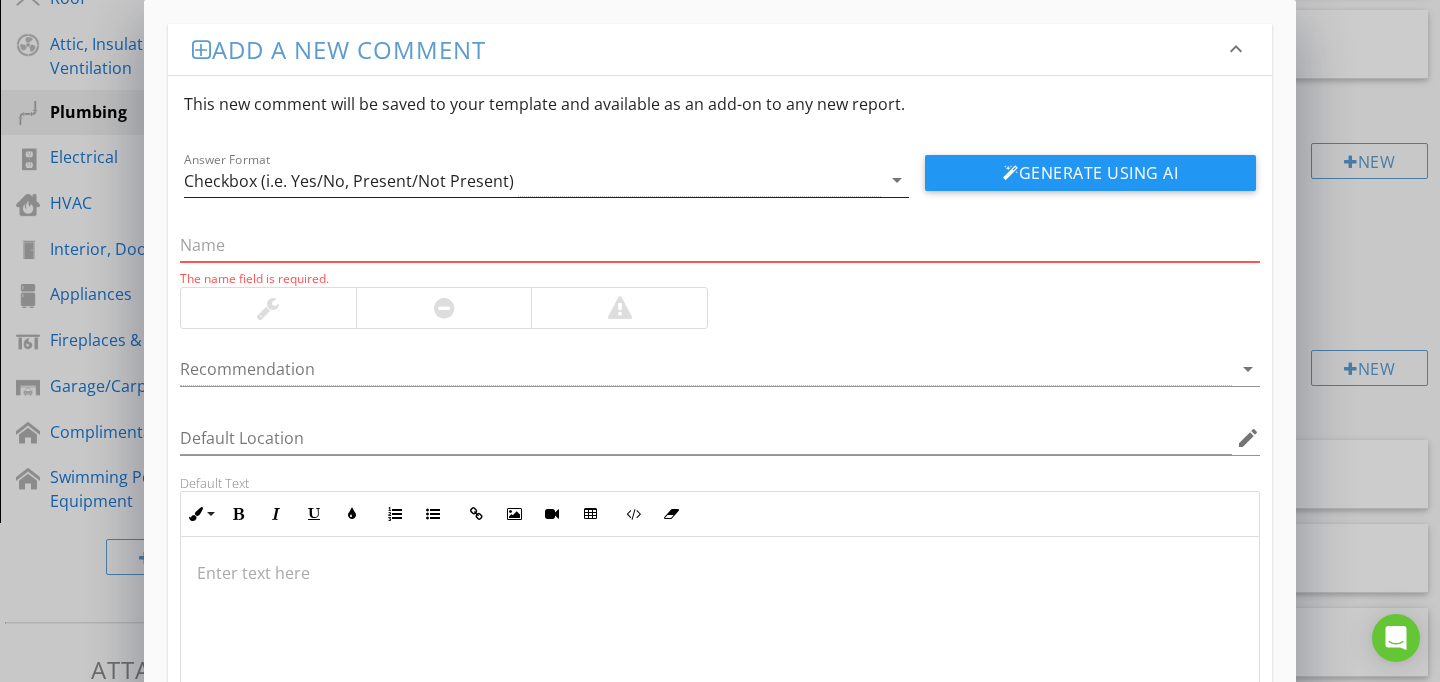 paste on "Oil Tank Noted" 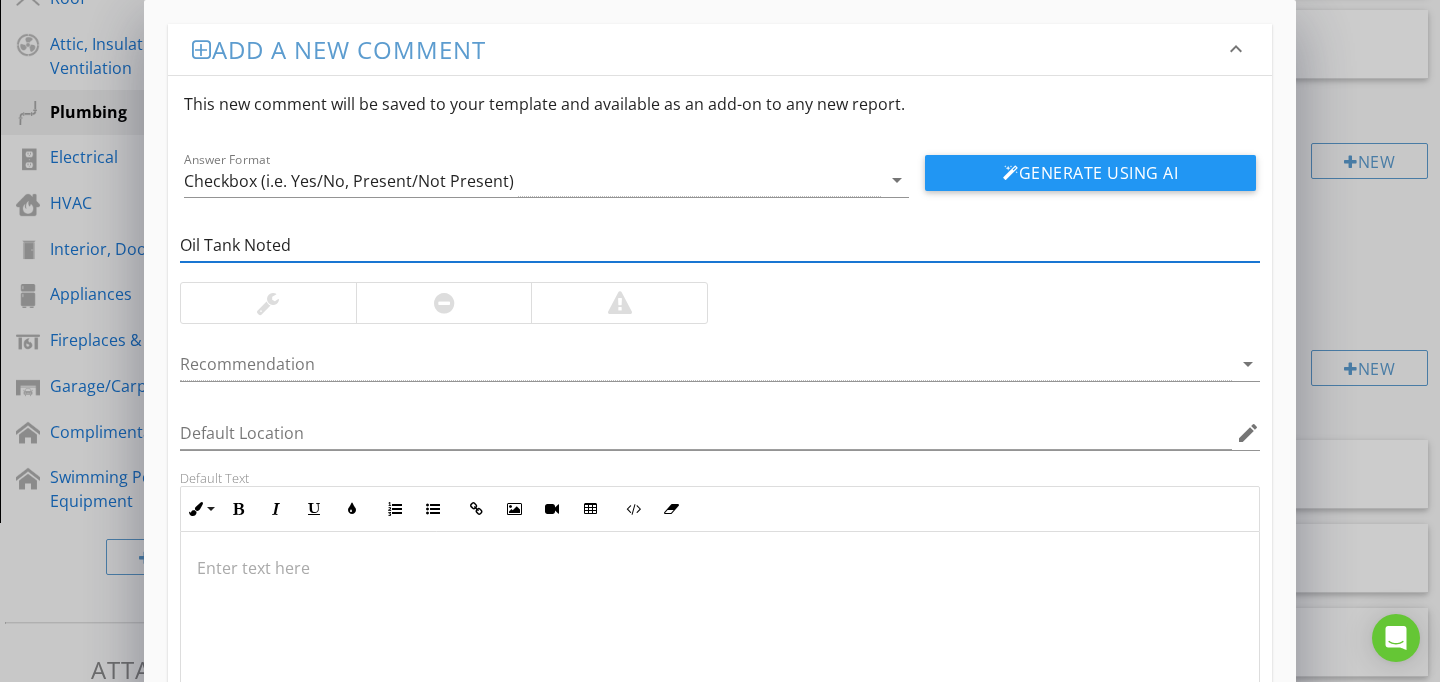 type on "Oil Tank Noted" 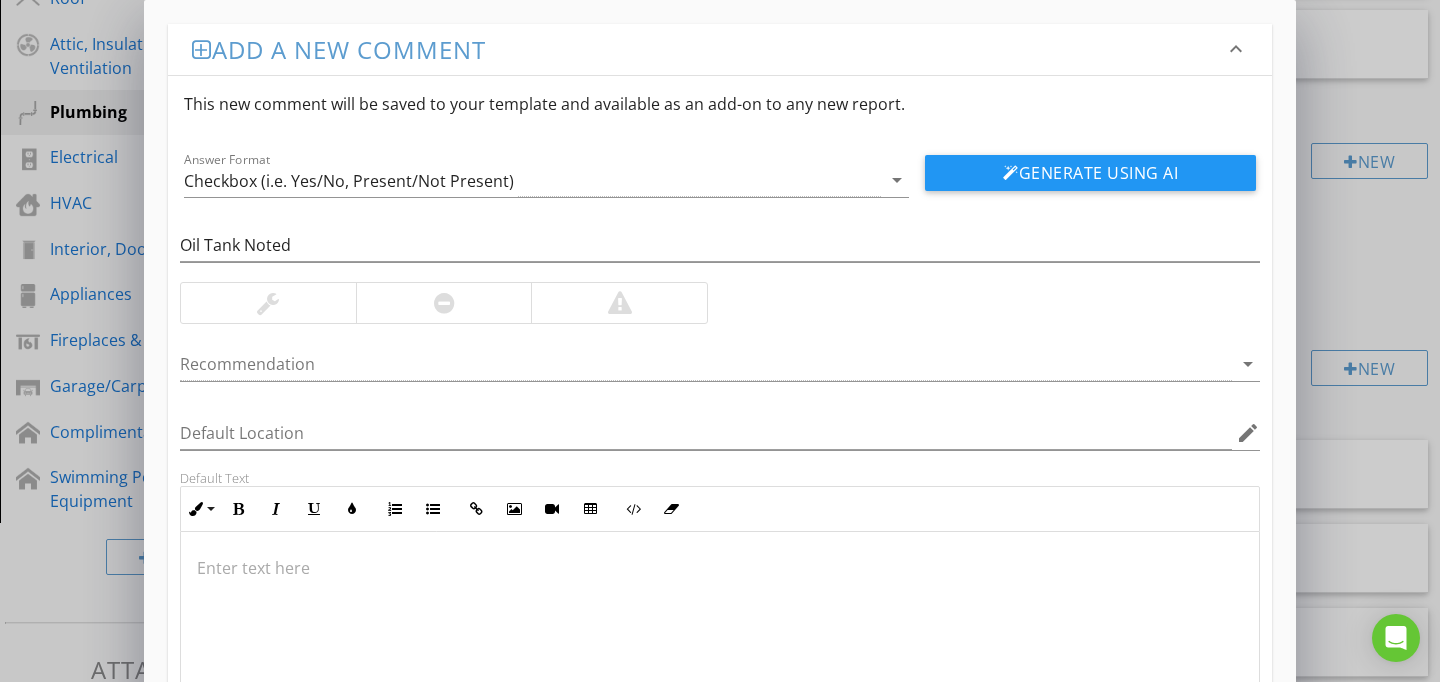 click at bounding box center [720, 632] 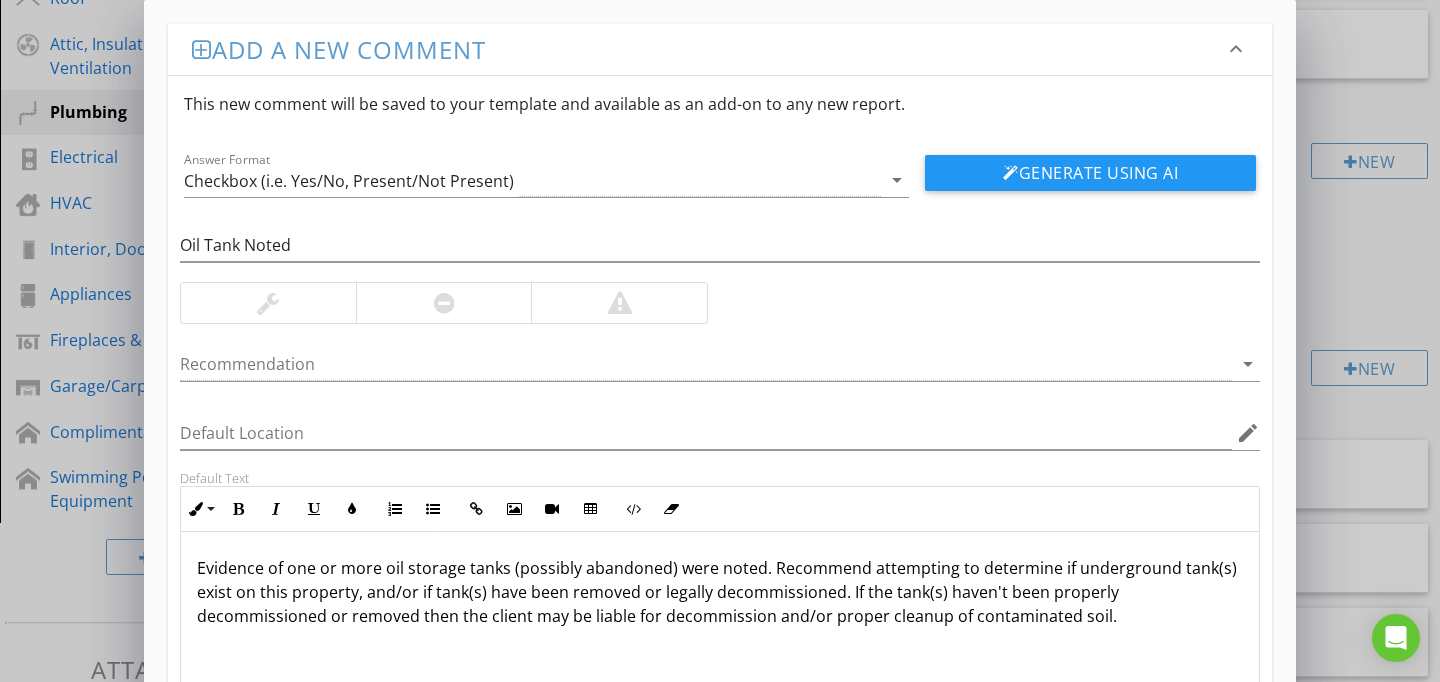 click at bounding box center (619, 303) 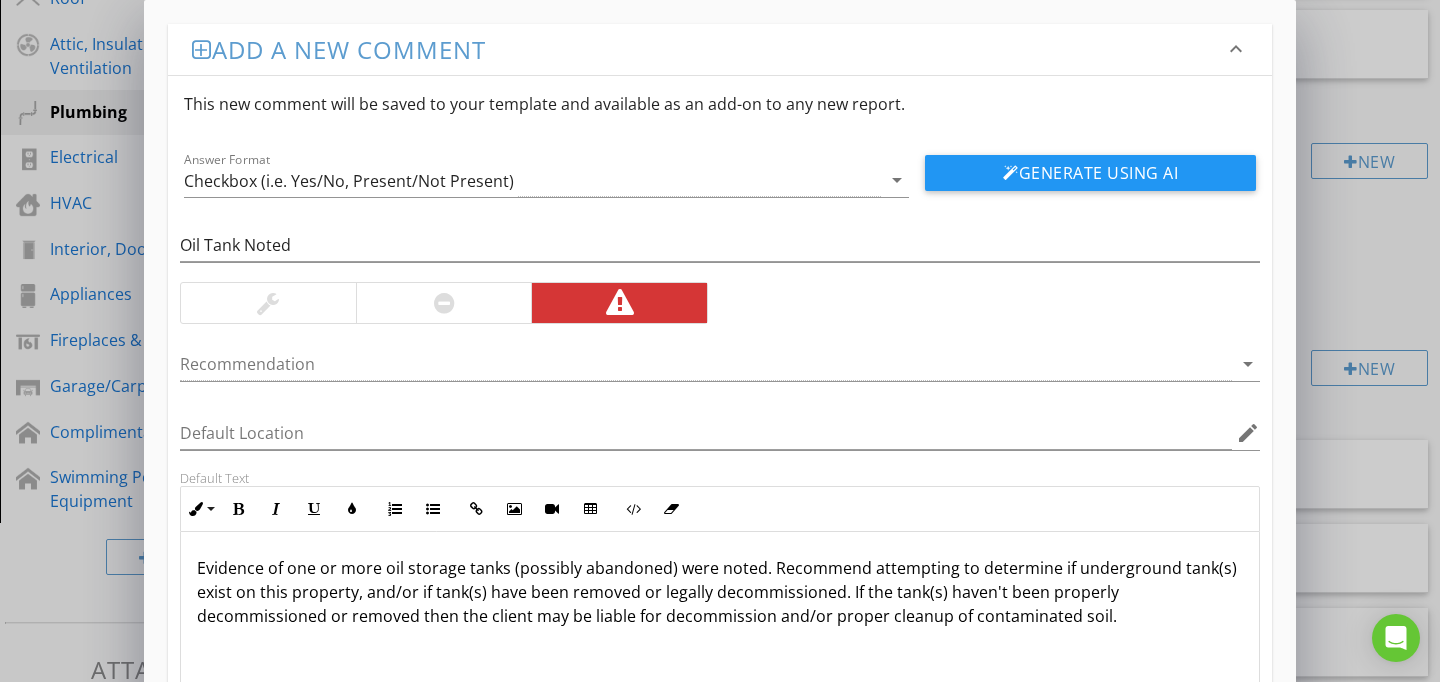 scroll, scrollTop: 186, scrollLeft: 0, axis: vertical 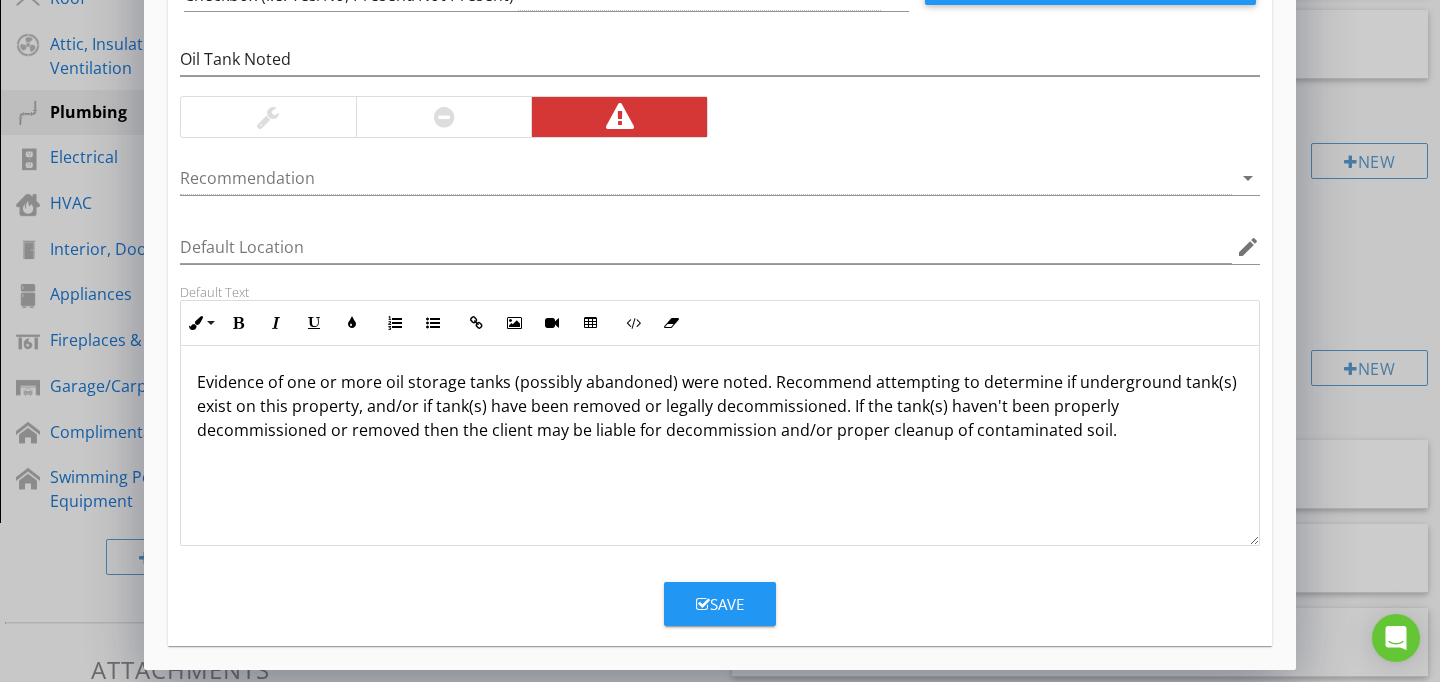 click on "Add a new comment
keyboard_arrow_down
This new comment will be saved to your template and available as an
add-on to any new report.
Answer Format Checkbox (i.e. Yes/No, Present/Not Present) arrow_drop_down
Generate Using AI
Oil Tank Noted               Recommendation arrow_drop_down   Default Location edit       Default Text   Inline Style XLarge Large Normal Small Light Small/Light Bold Italic Underline Colors Ordered List Unordered List Insert Link Insert Image Insert Video Insert Table Code View Clear Formatting Evidence of one or more oil storage tanks (possibly abandoned) were noted. Recommend attempting to determine if underground tank(s) exist on this property, and/or if tank(s) have been removed or legally decommissioned. If the tank(s) haven't been properly decommissioned or removed then the client may be liable for decommission and/or proper cleanup of contaminated soil. Enter text here" at bounding box center (720, 242) 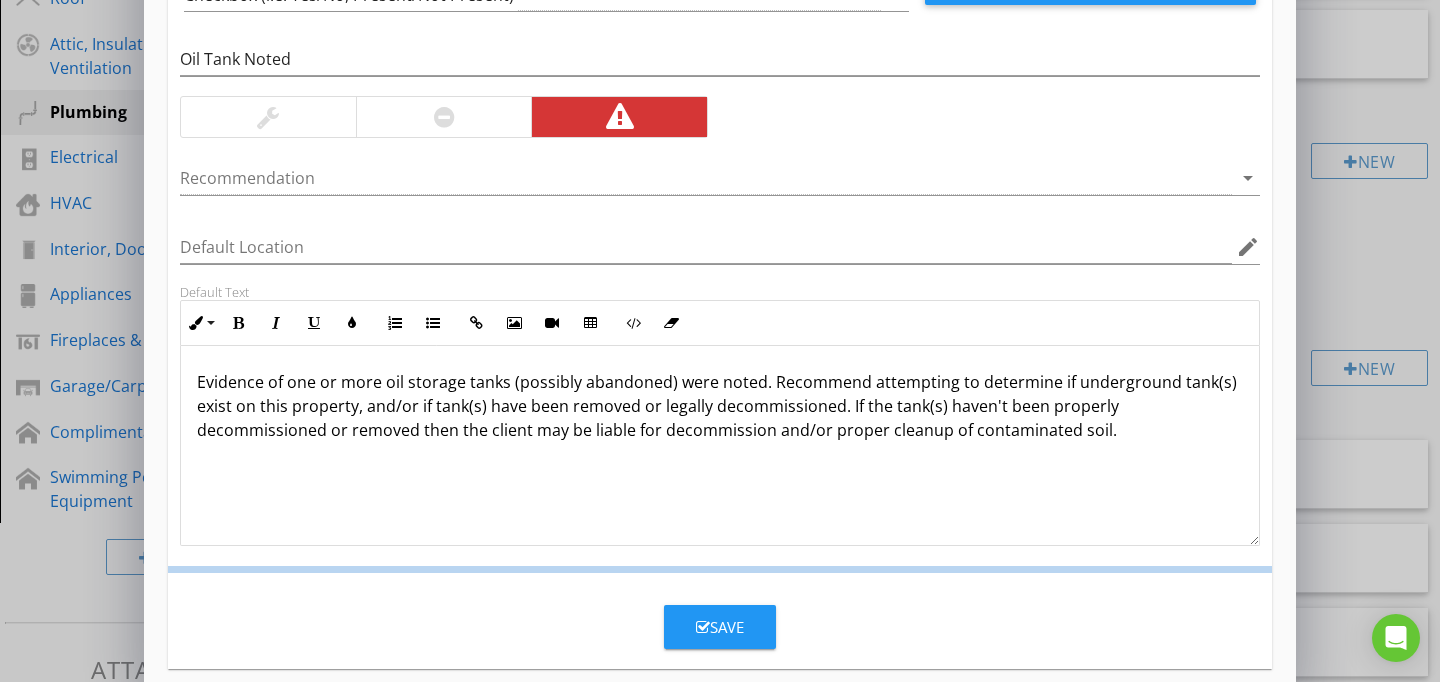 scroll, scrollTop: 89, scrollLeft: 0, axis: vertical 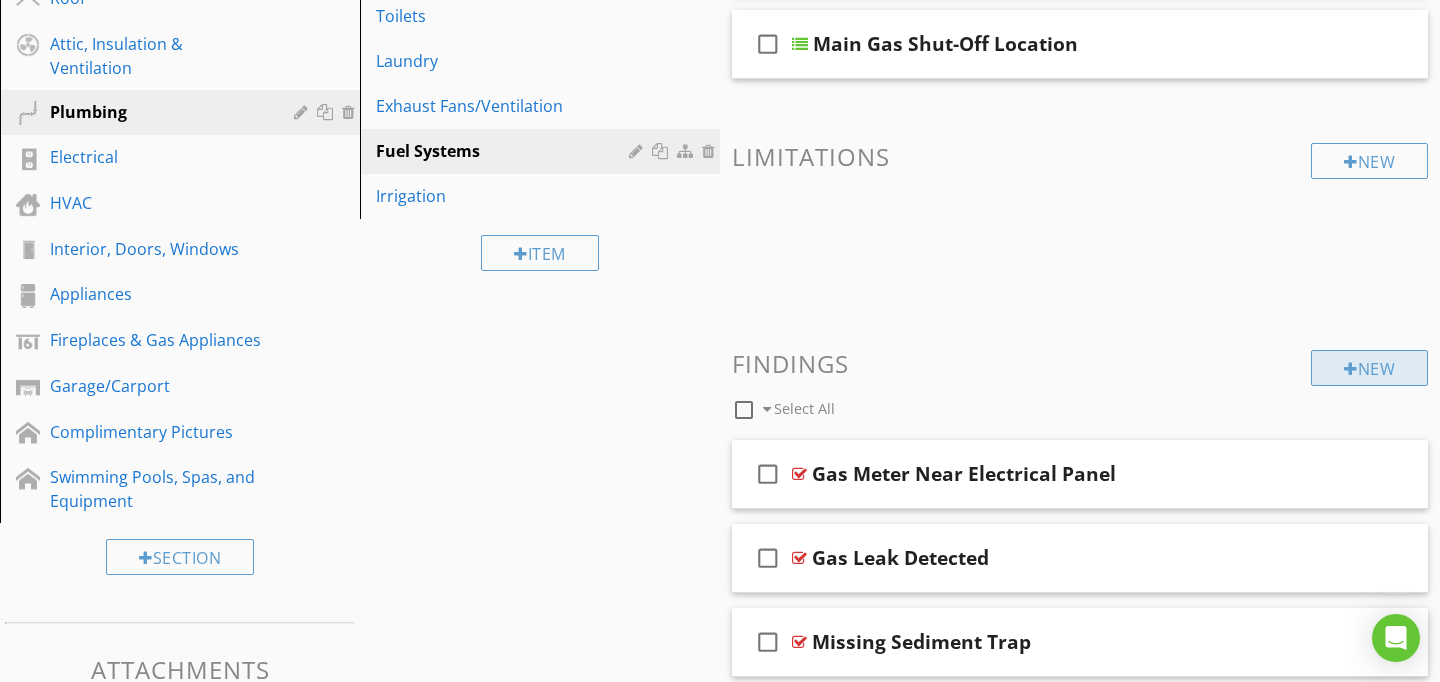 click on "New" at bounding box center [1369, 368] 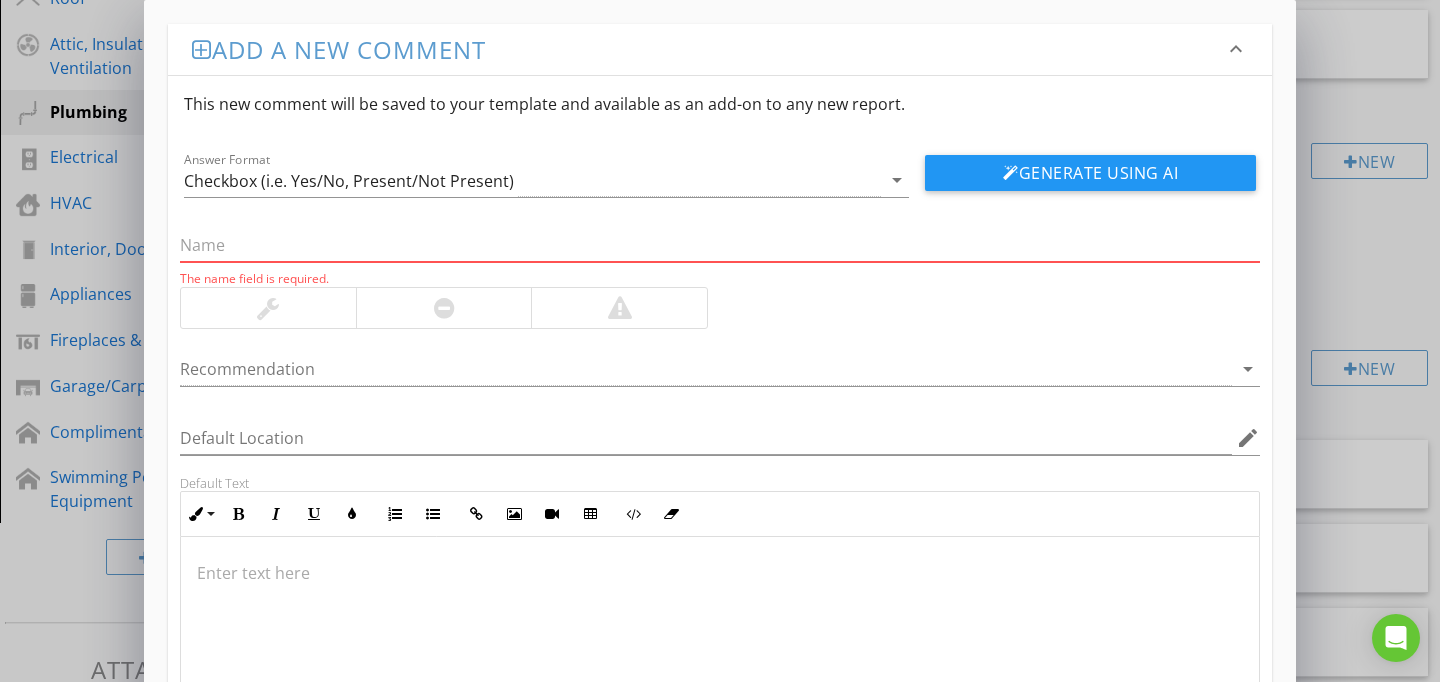 paste on "CSST Damaged" 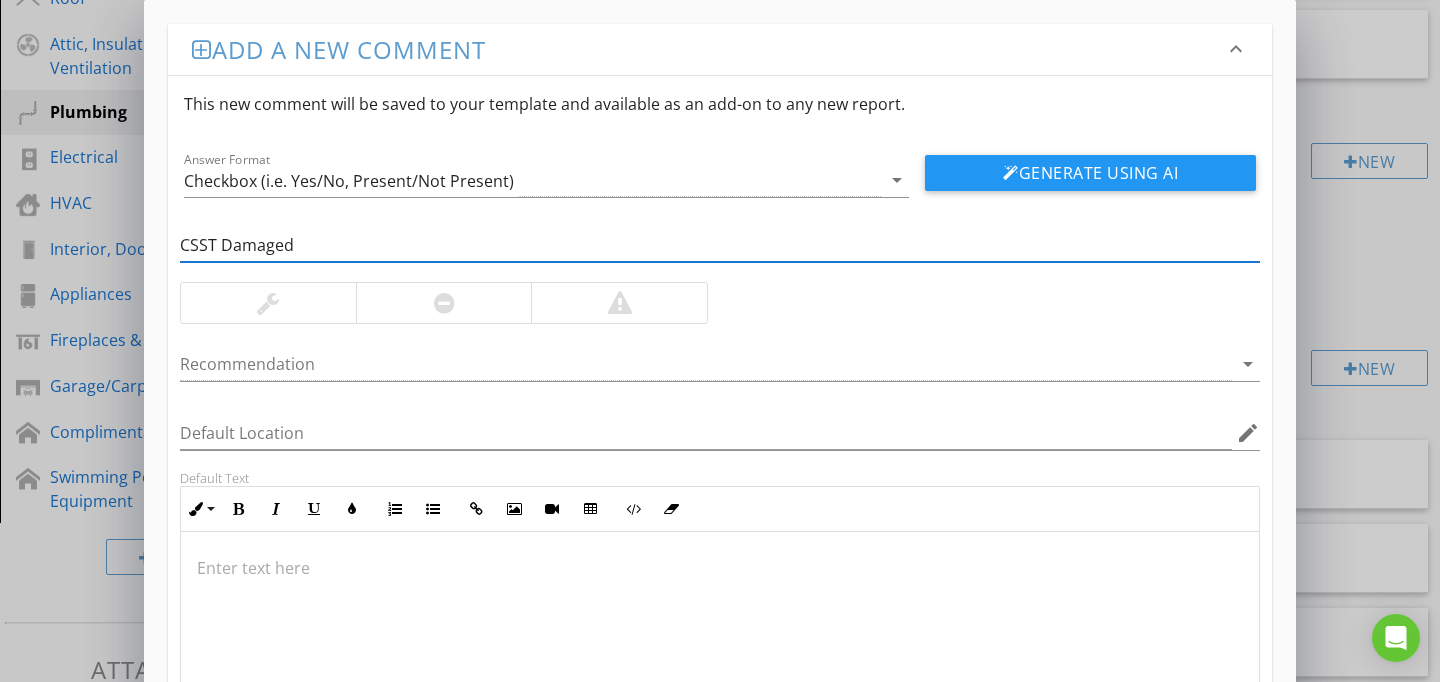 type on "CSST Damaged" 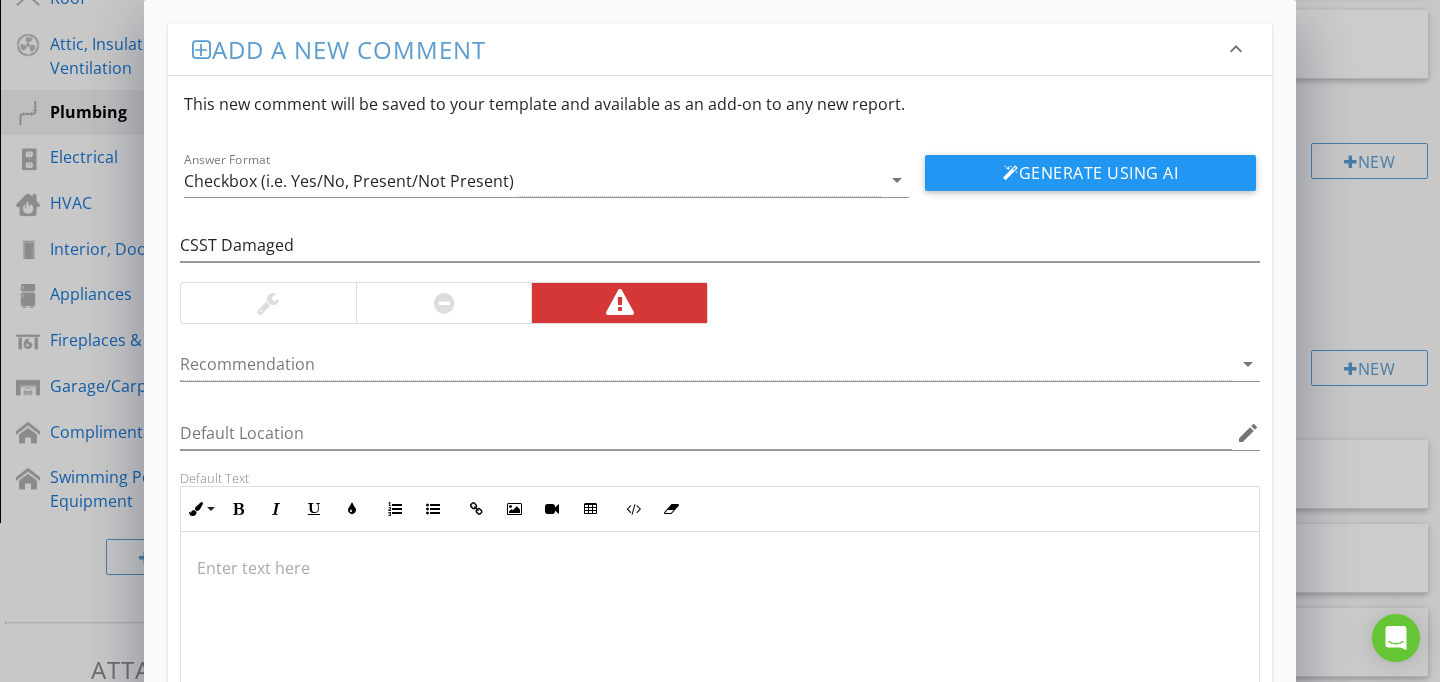 click at bounding box center [720, 568] 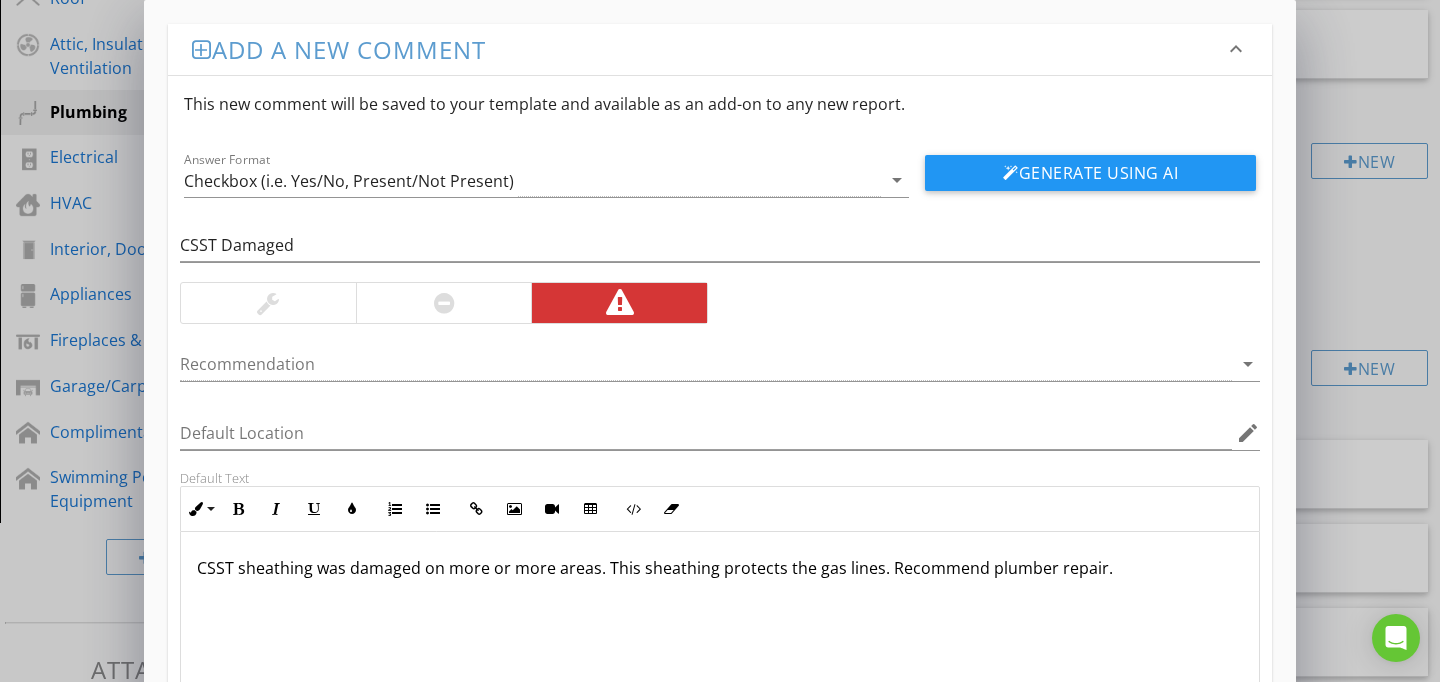 scroll, scrollTop: 1, scrollLeft: 0, axis: vertical 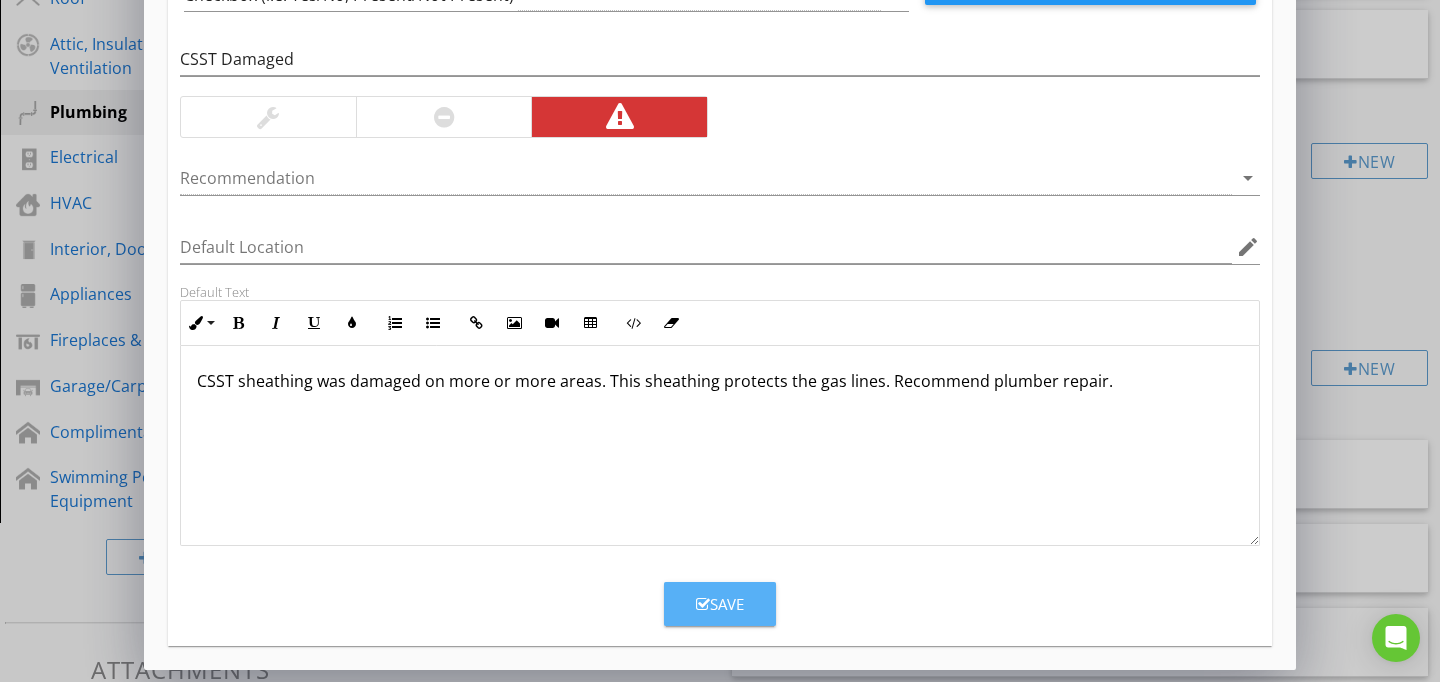 click at bounding box center (703, 604) 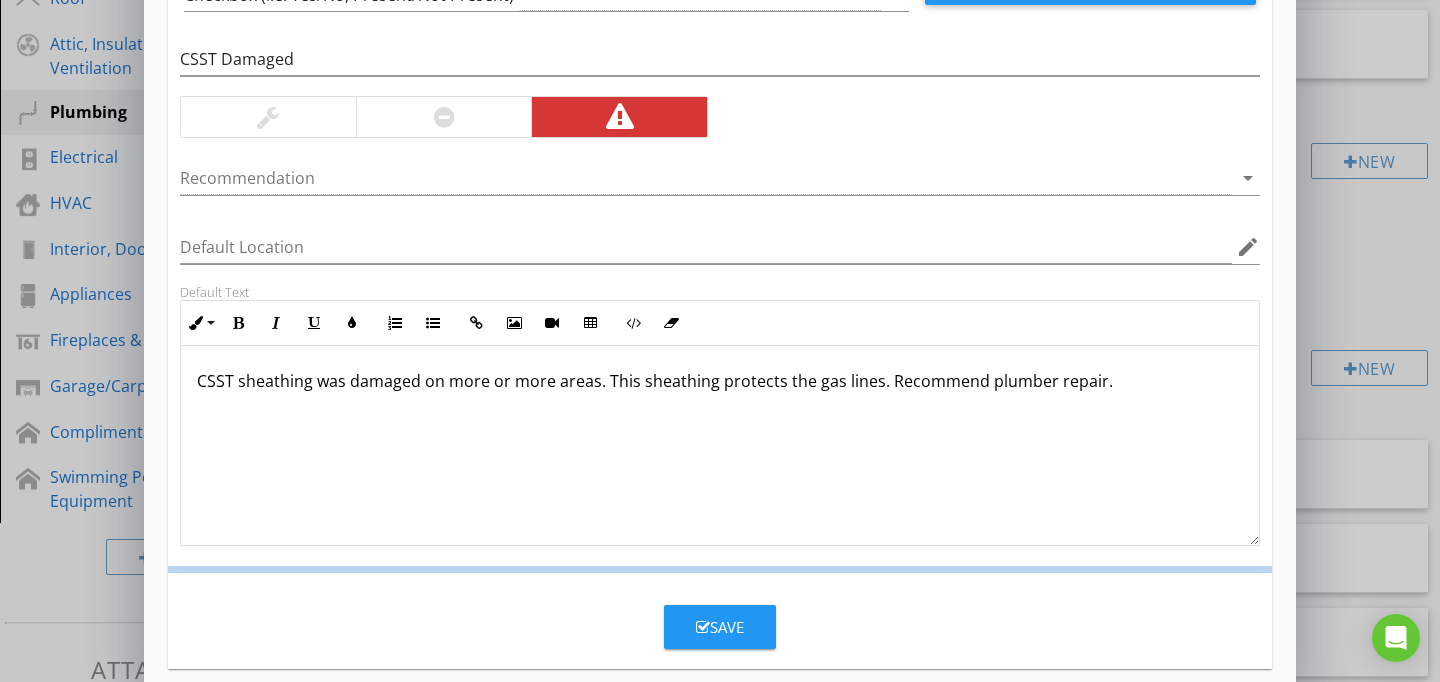 scroll, scrollTop: 89, scrollLeft: 0, axis: vertical 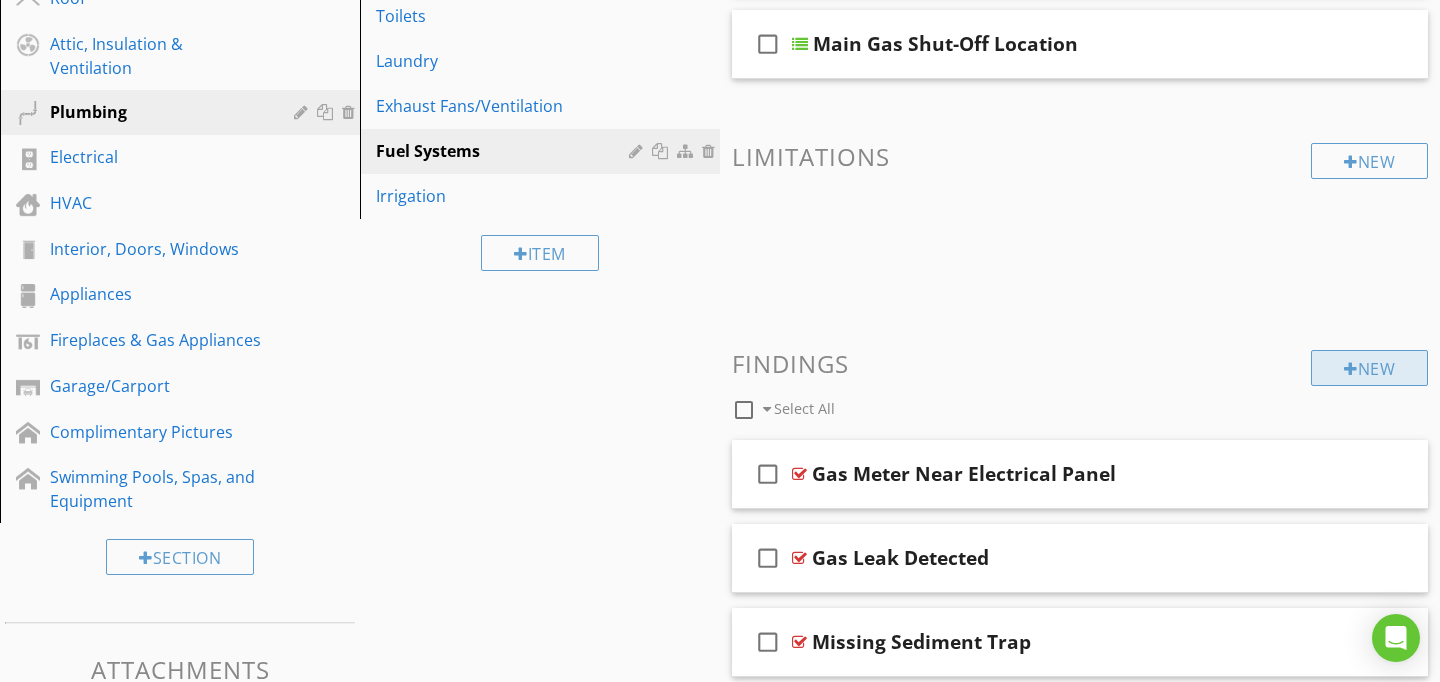 click at bounding box center (1351, 369) 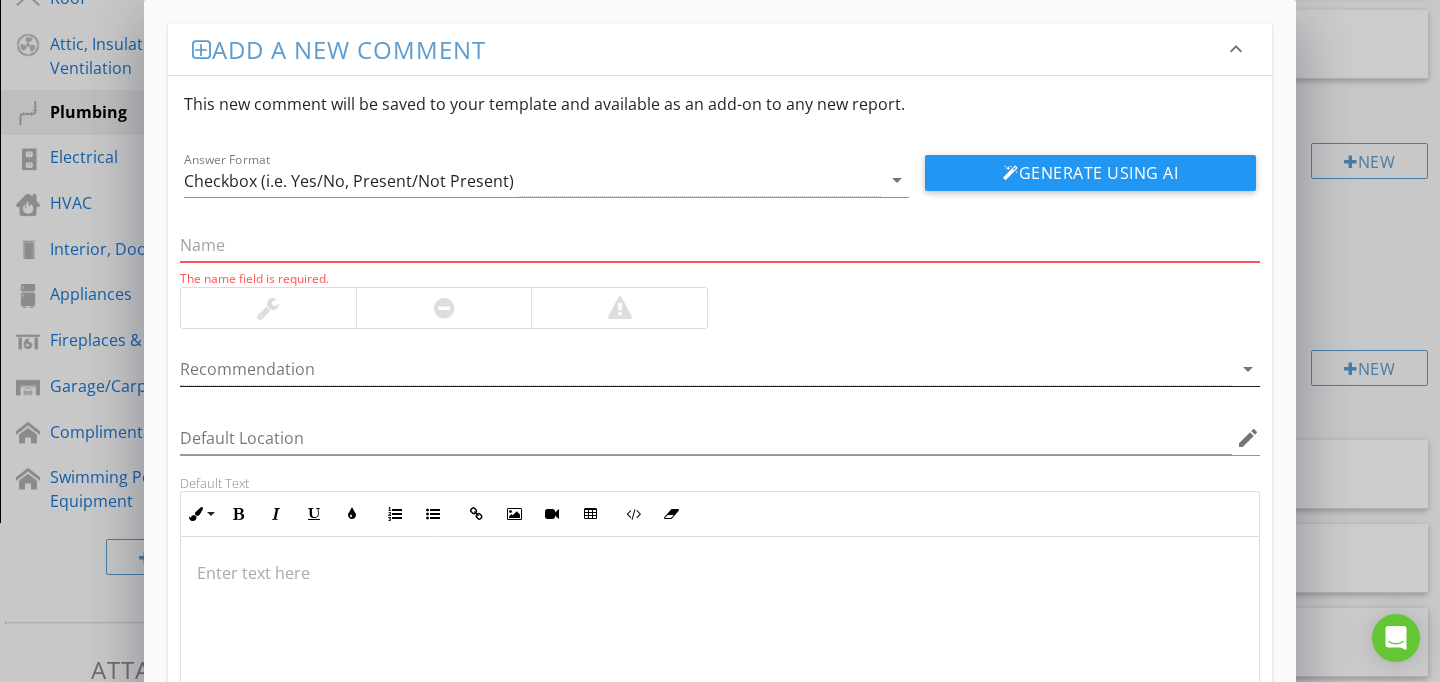 paste on "Main Shut Off Close to Soil" 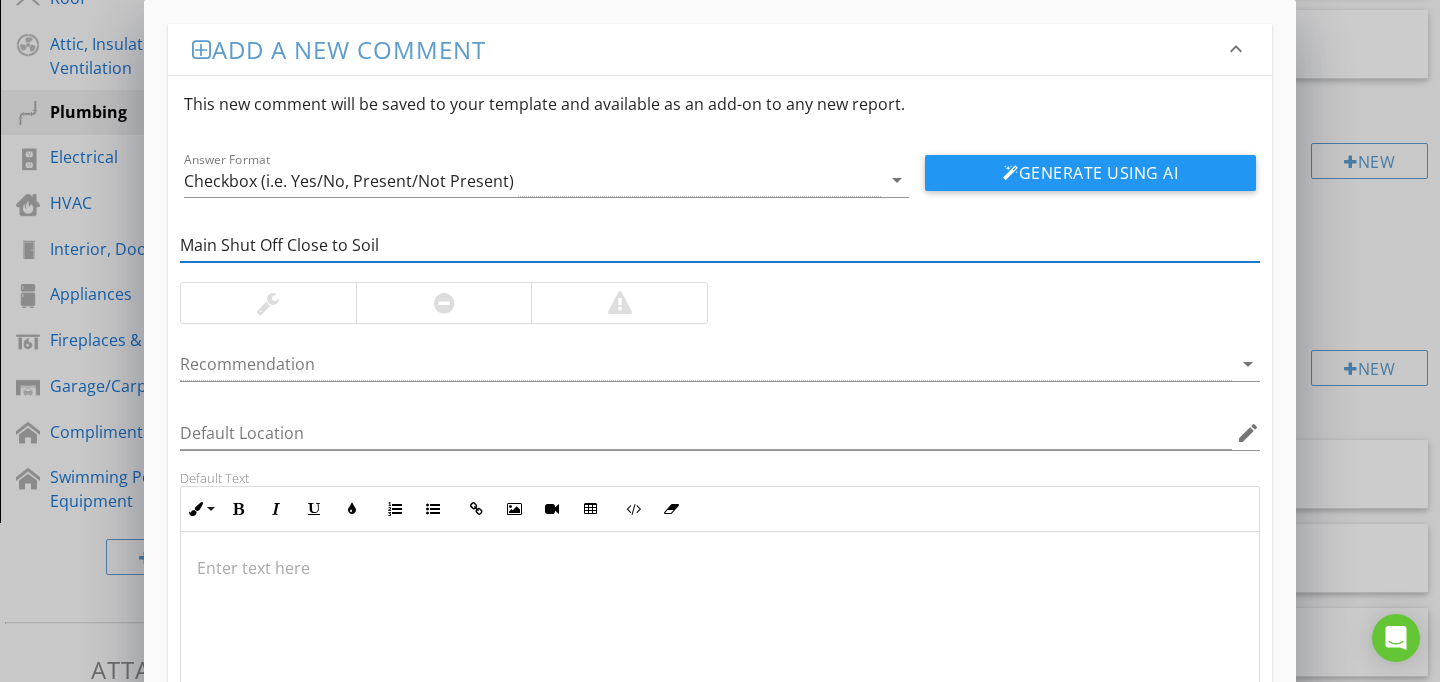 type on "Main Shut Off Close to Soil" 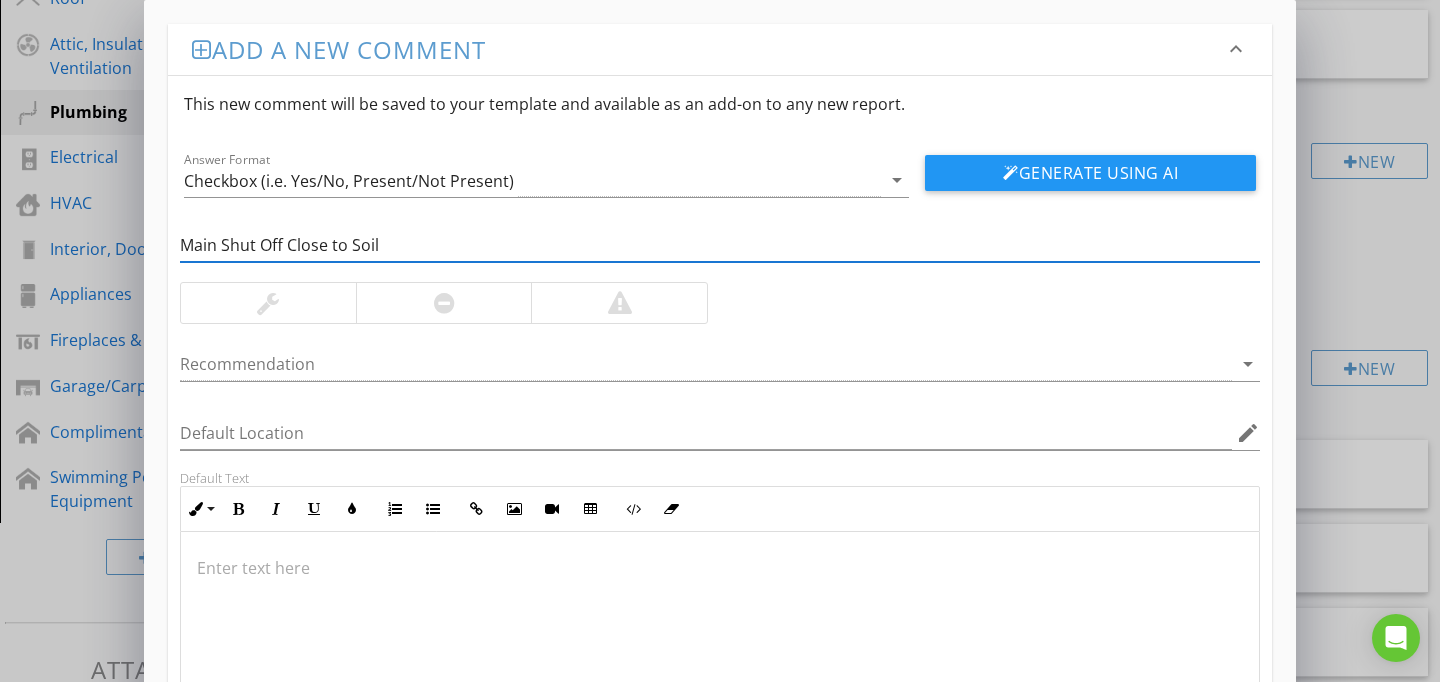 click at bounding box center (720, 632) 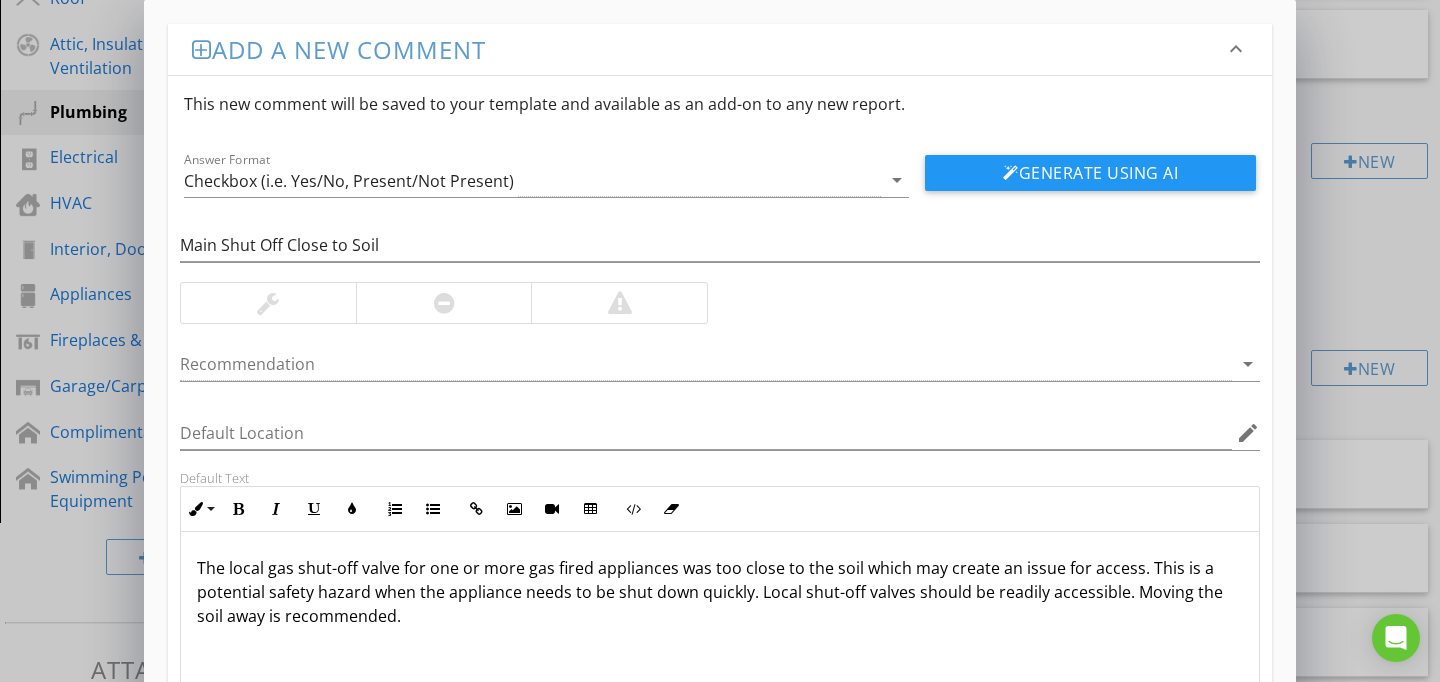 scroll, scrollTop: 1, scrollLeft: 0, axis: vertical 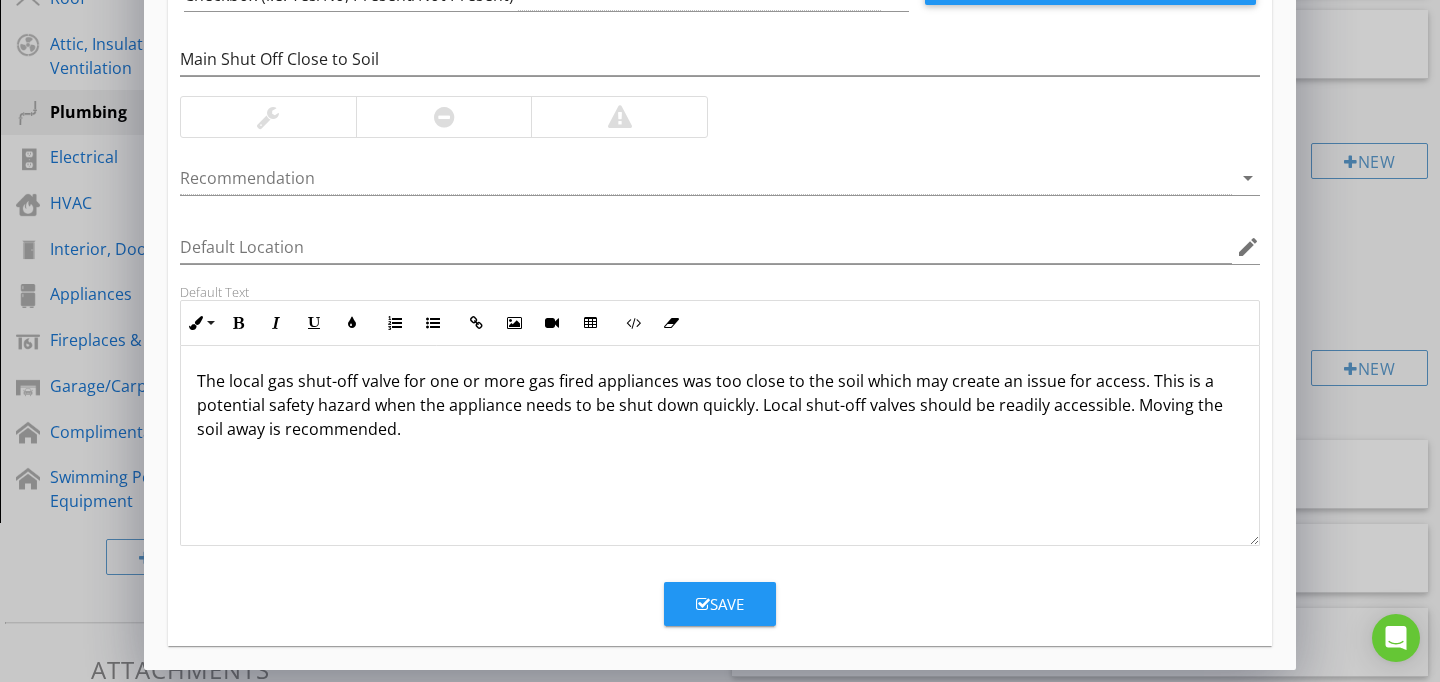 click on "Save" at bounding box center (720, 604) 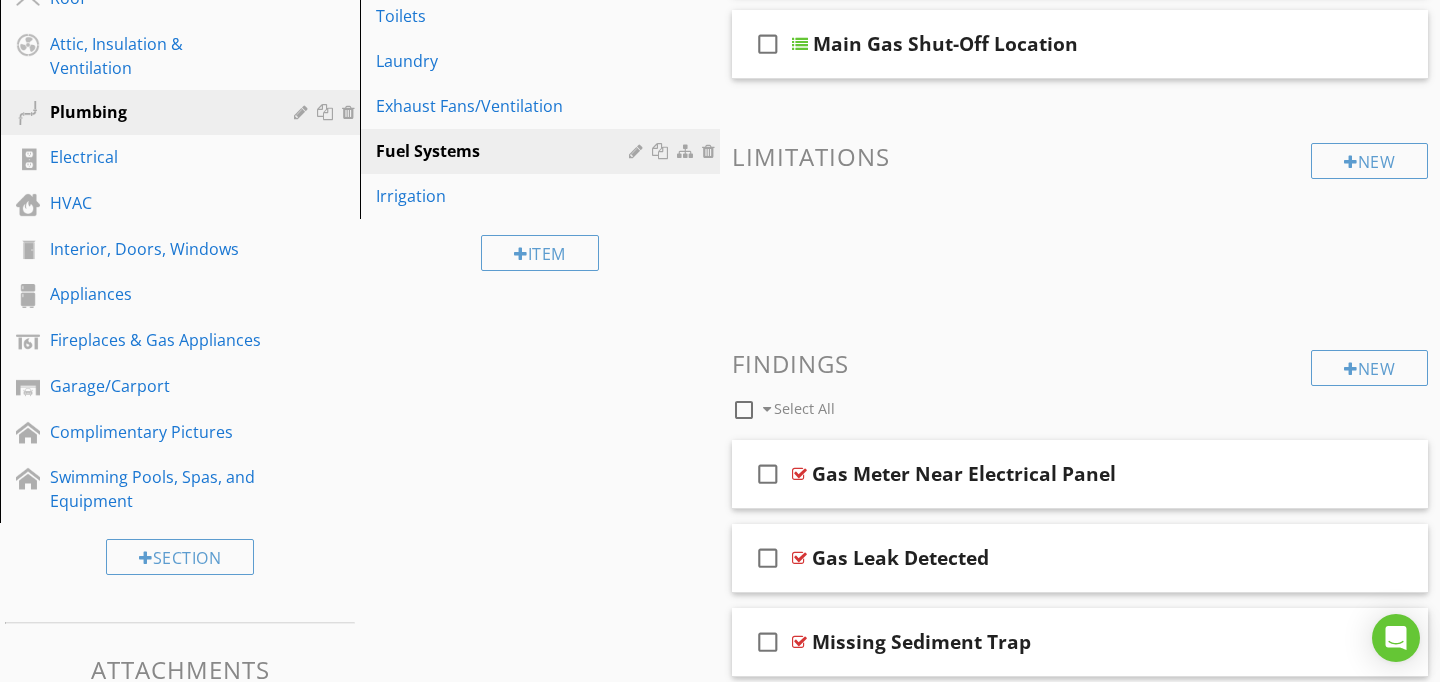 scroll, scrollTop: 89, scrollLeft: 0, axis: vertical 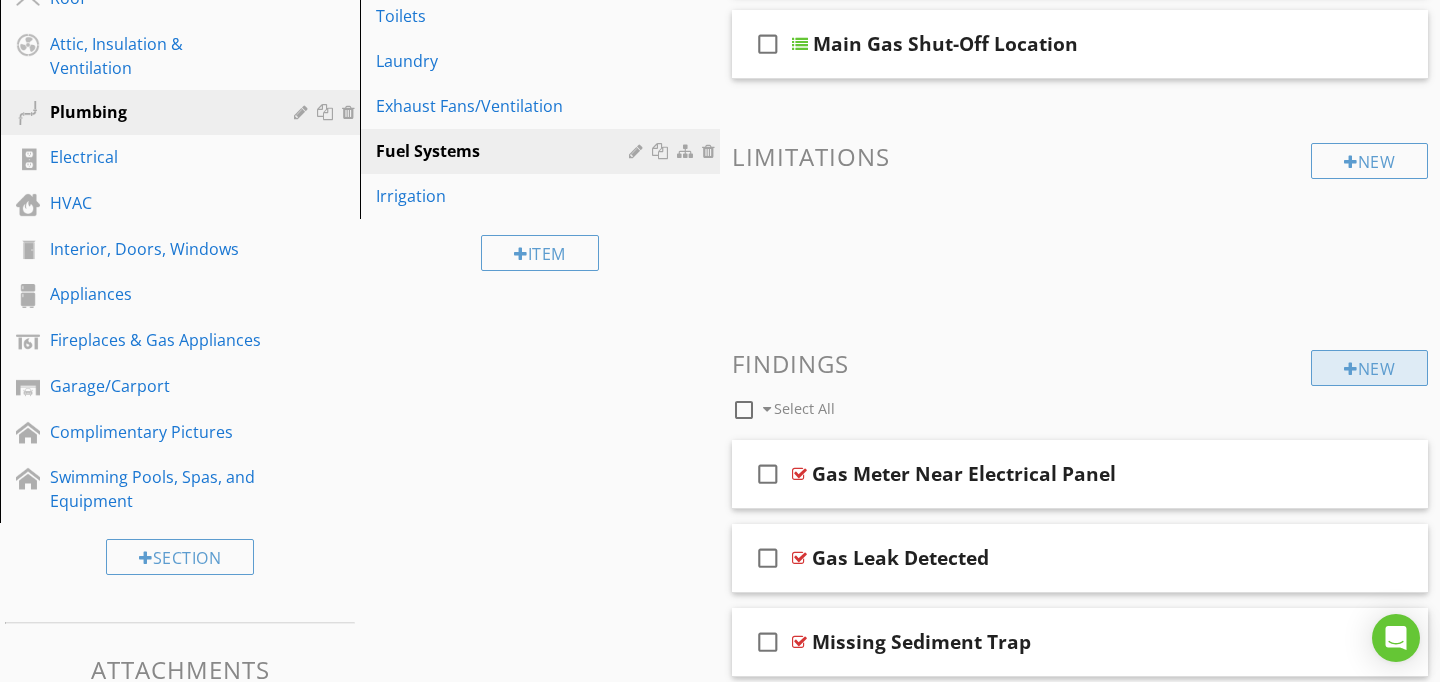 click on "New" at bounding box center (1369, 368) 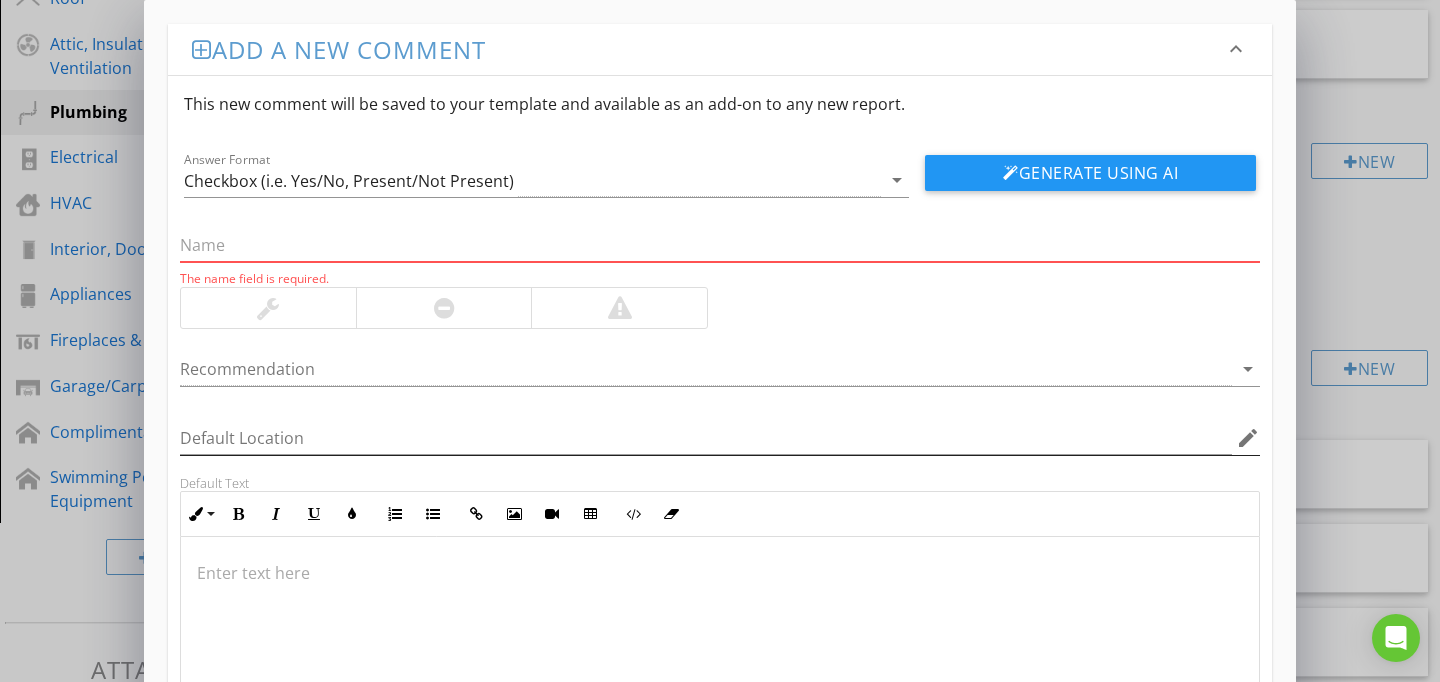 paste on "Missing Shut-offs or Handle" 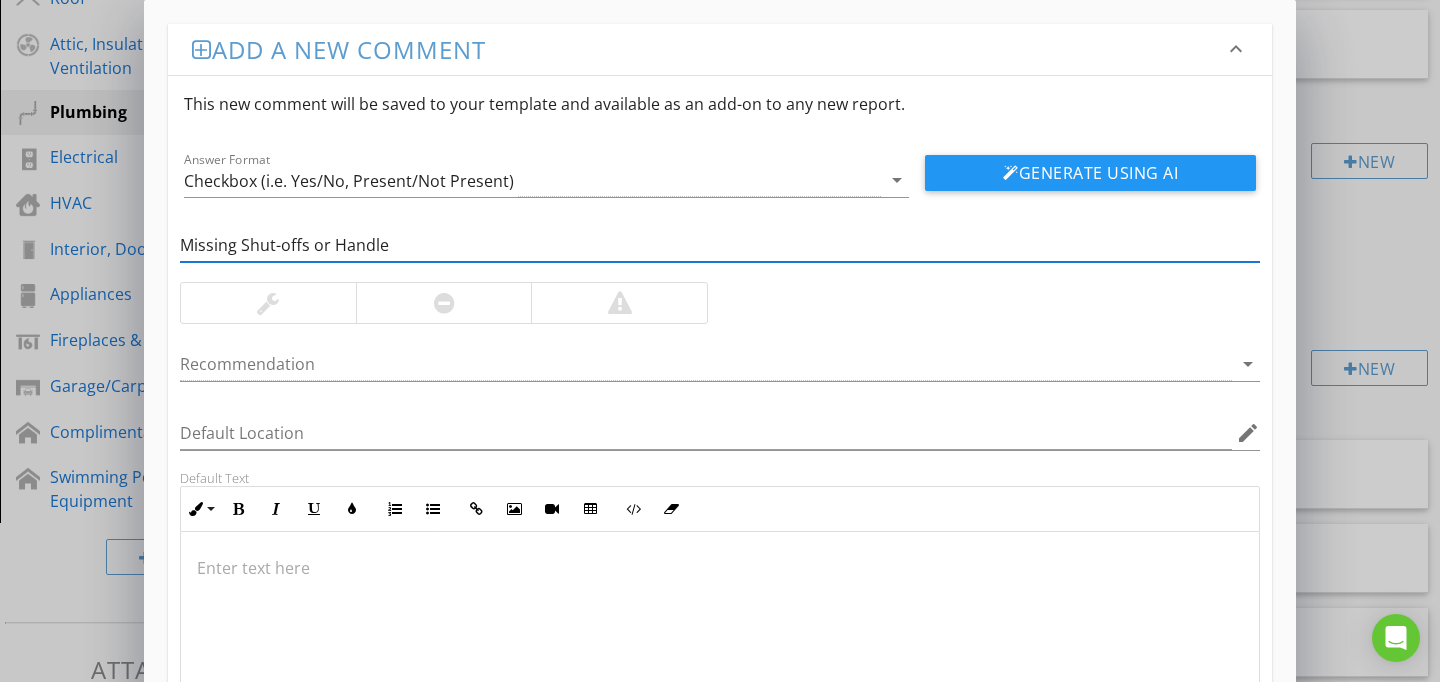 type on "Missing Shut-offs or Handle" 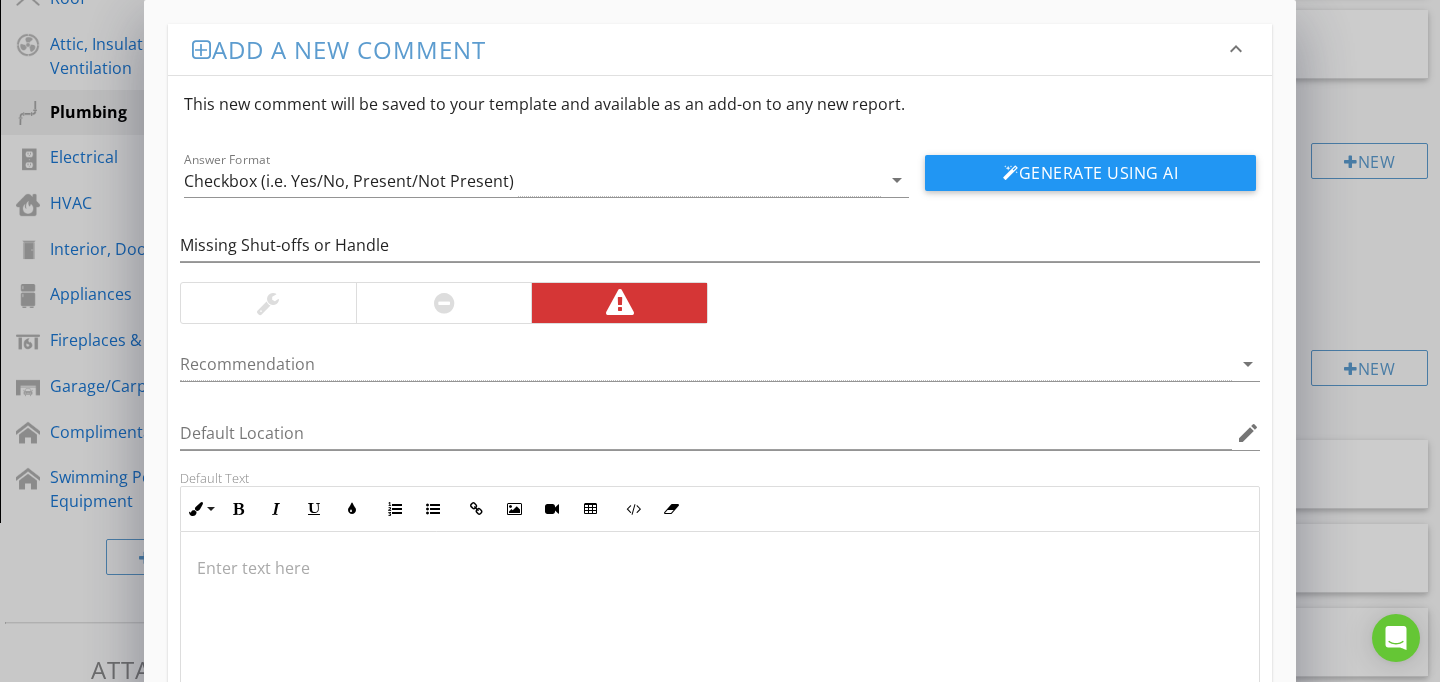 click at bounding box center [720, 632] 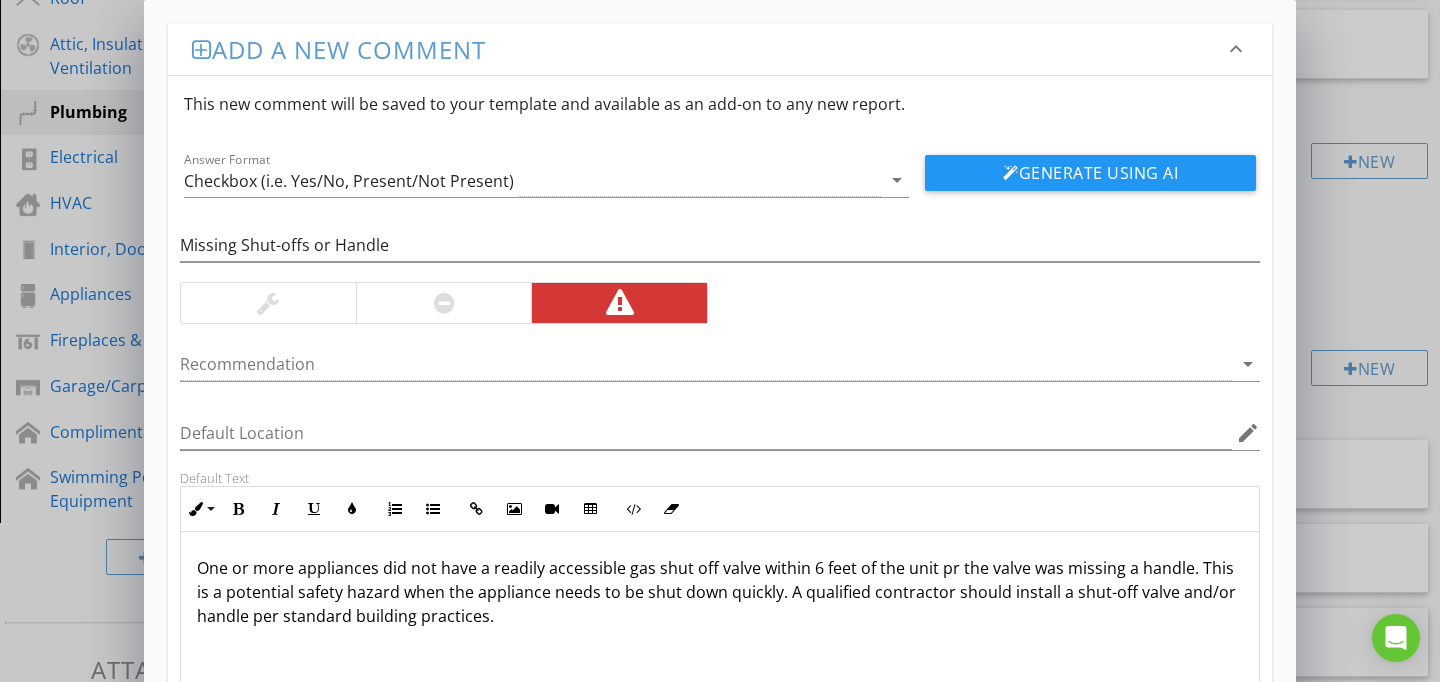scroll, scrollTop: 1, scrollLeft: 0, axis: vertical 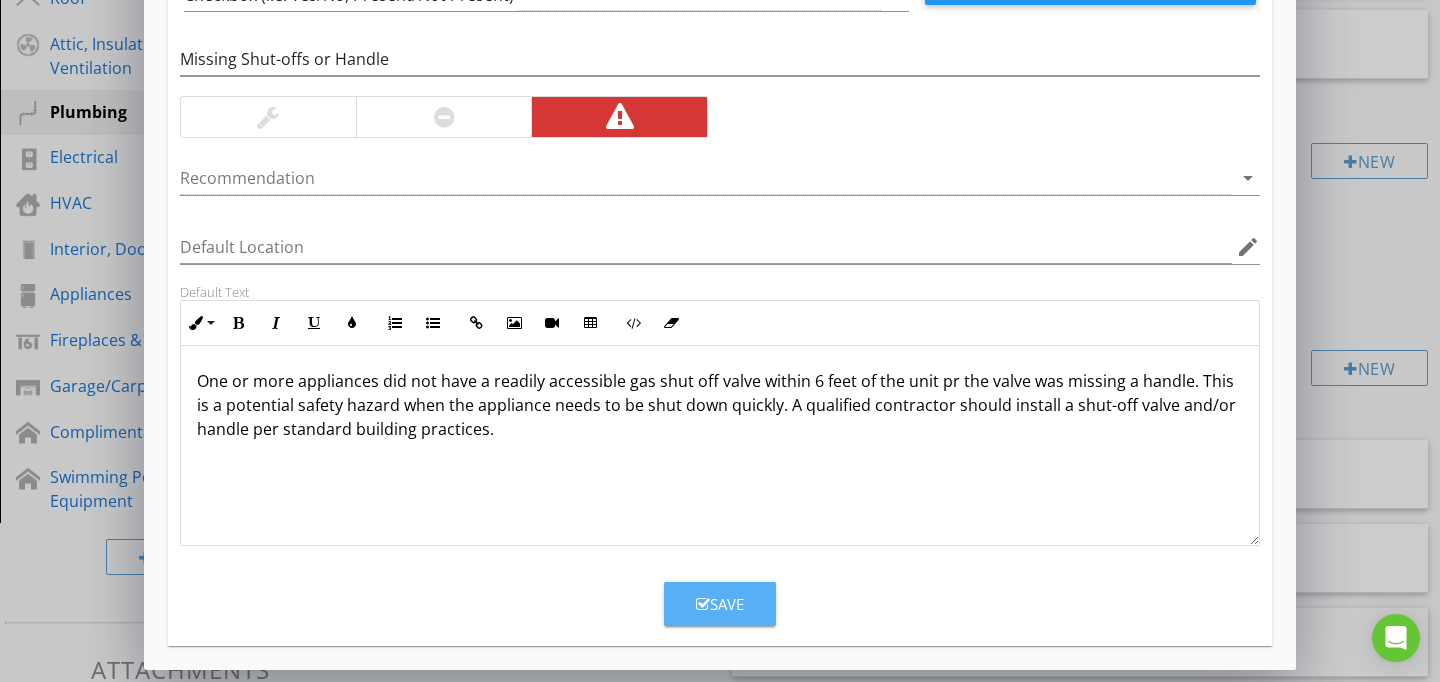 click on "Save" at bounding box center [720, 604] 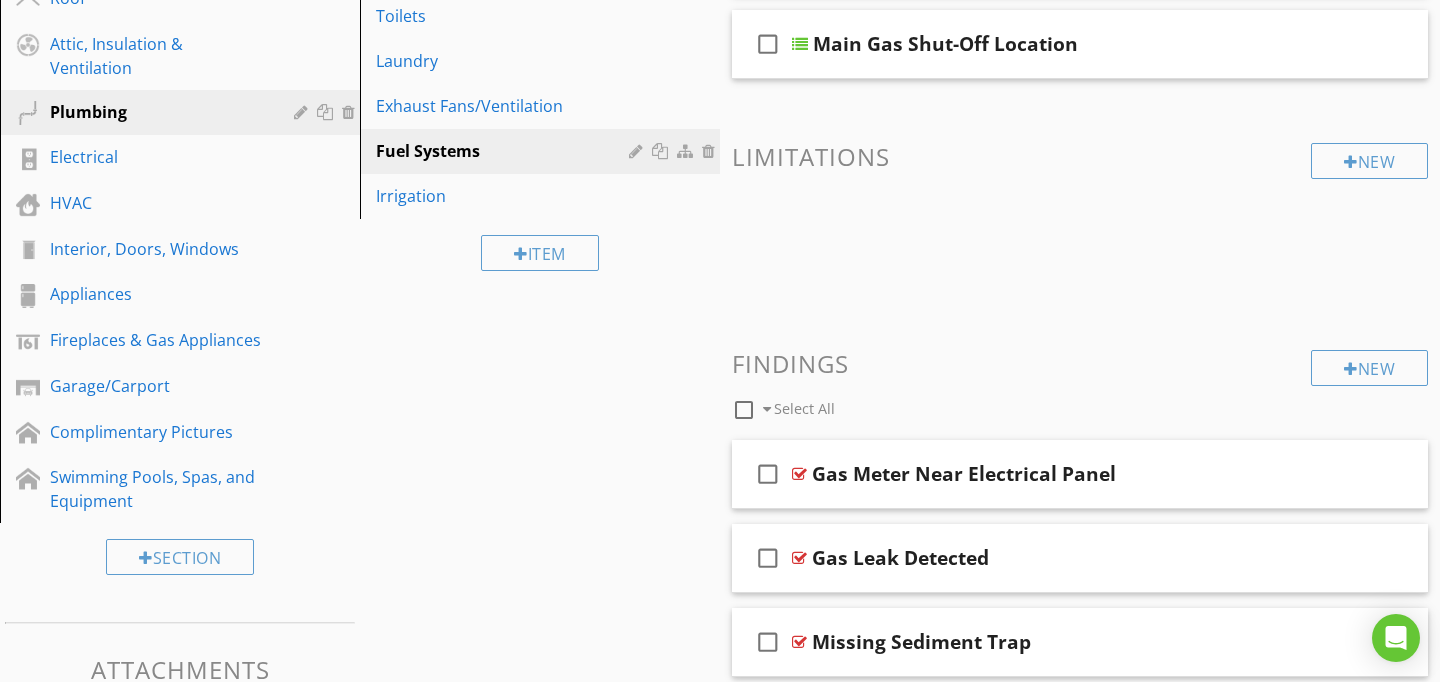 scroll, scrollTop: 89, scrollLeft: 0, axis: vertical 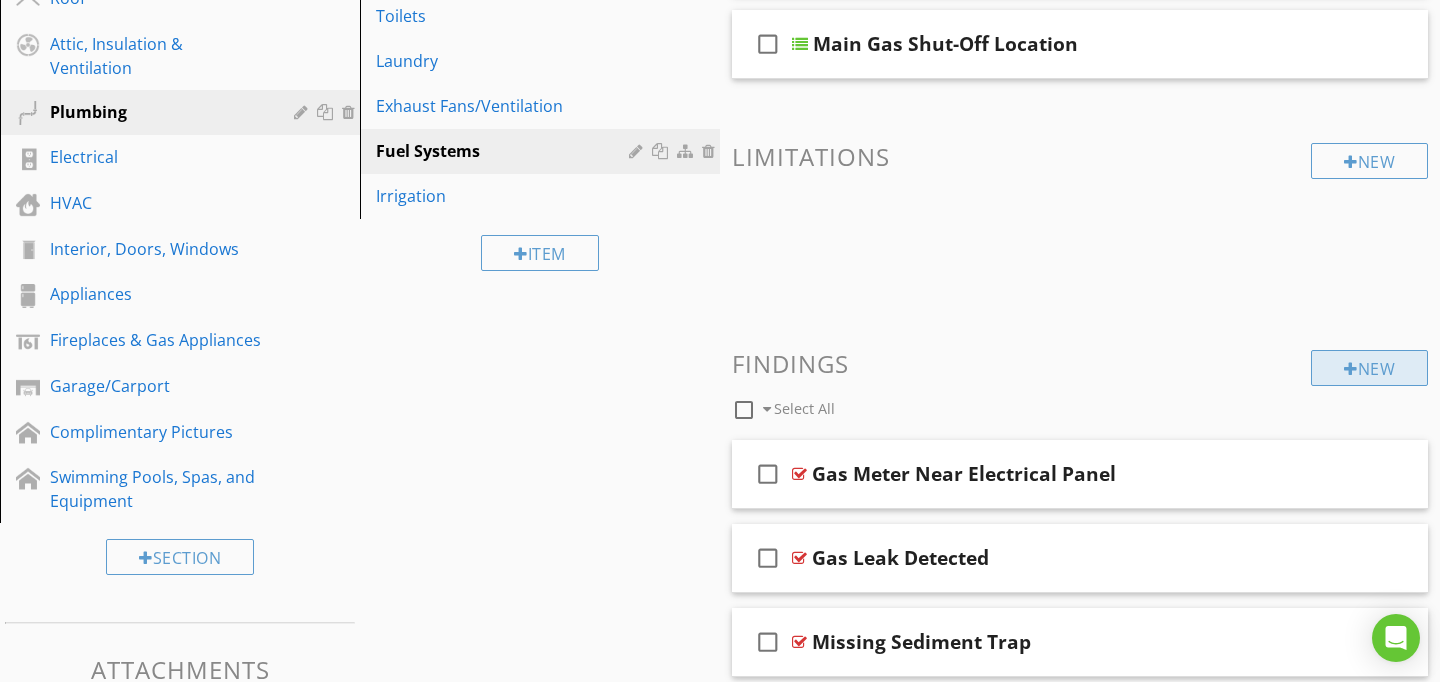 click on "New" at bounding box center [1369, 368] 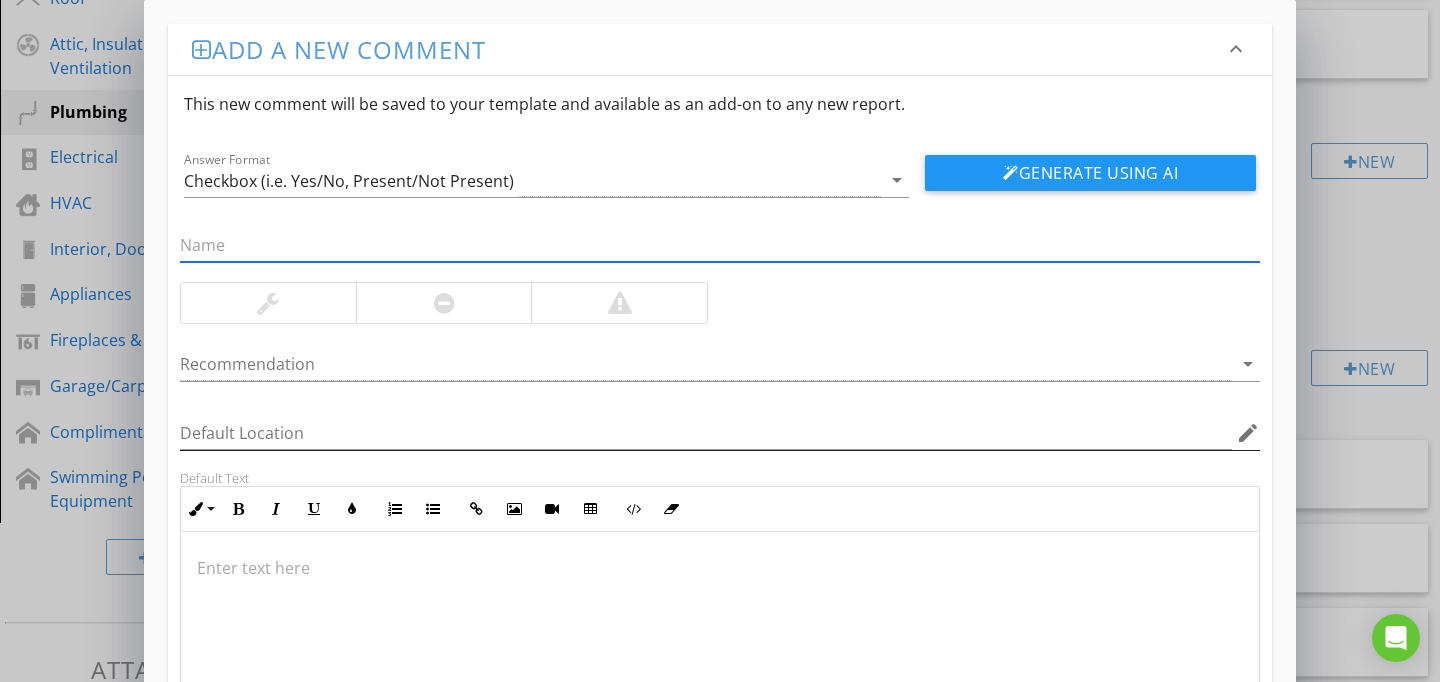 paste on "Flexible Line Into Heater Housing" 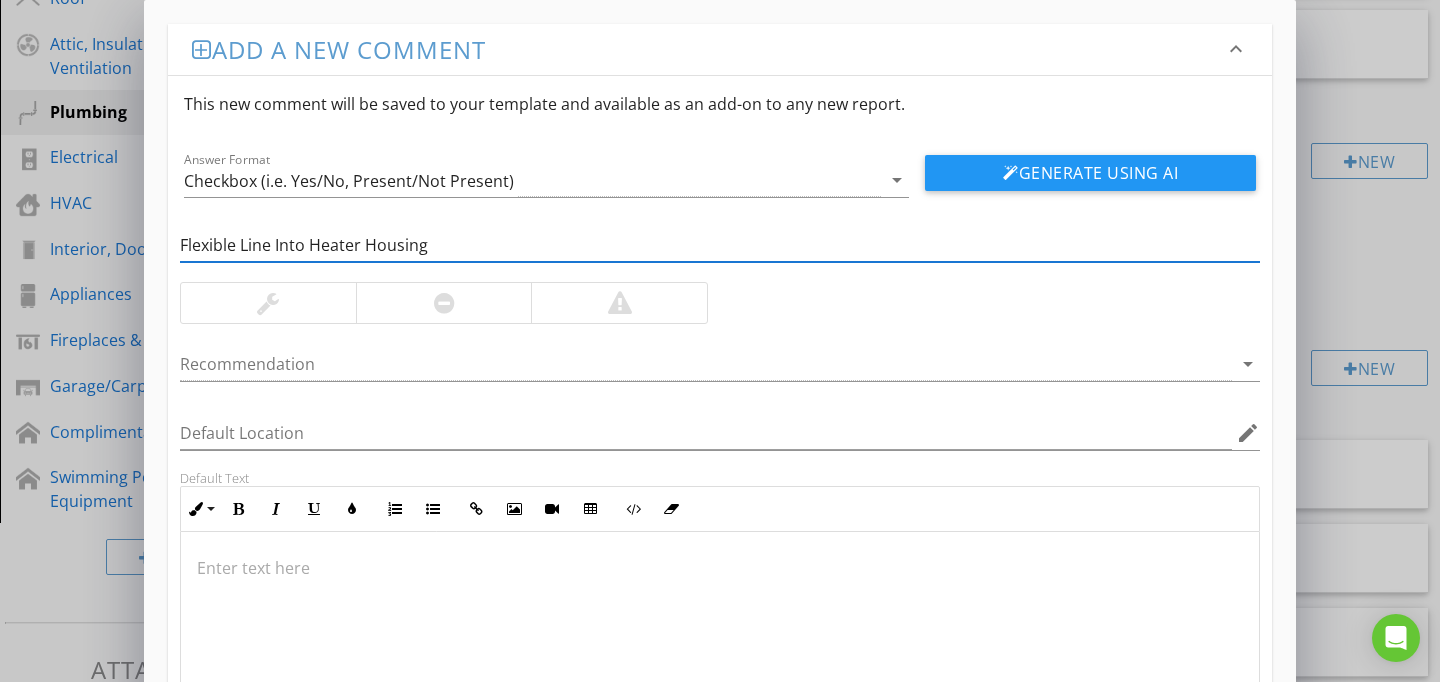 type on "Flexible Line Into Heater Housing" 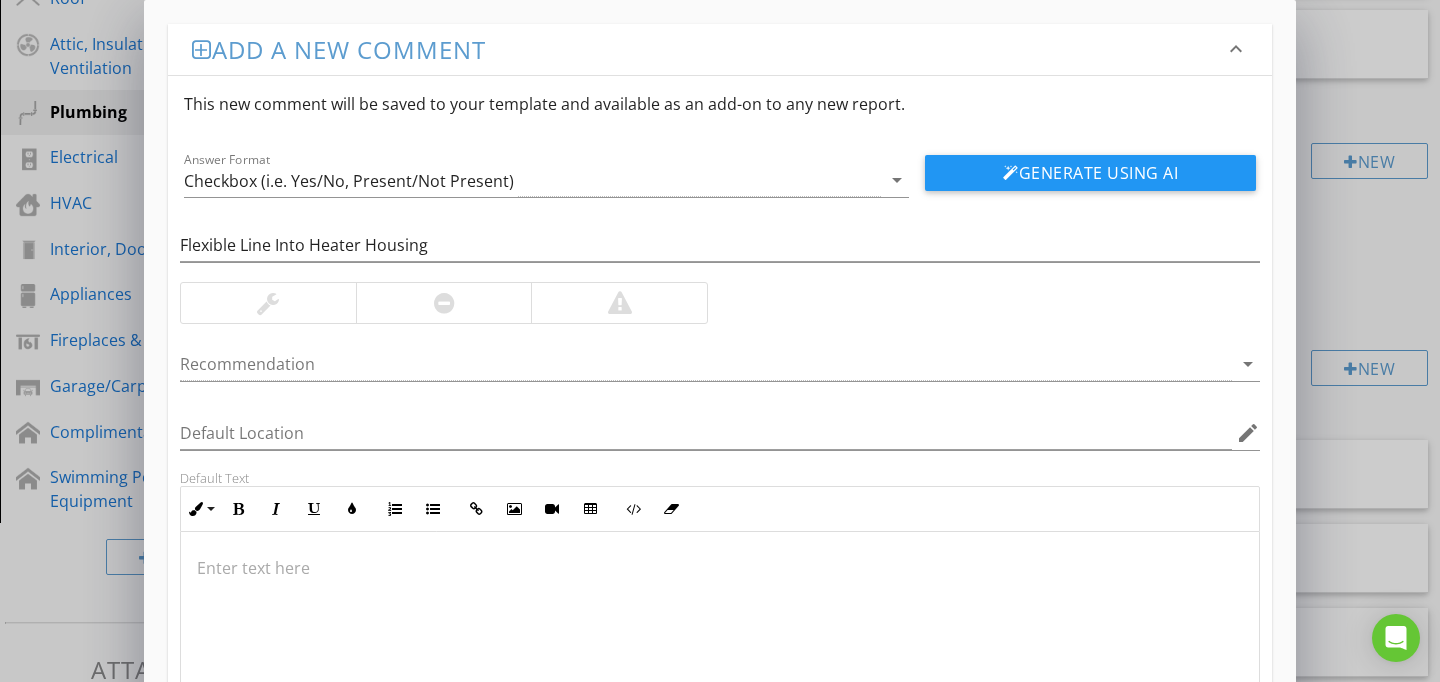 click at bounding box center [620, 303] 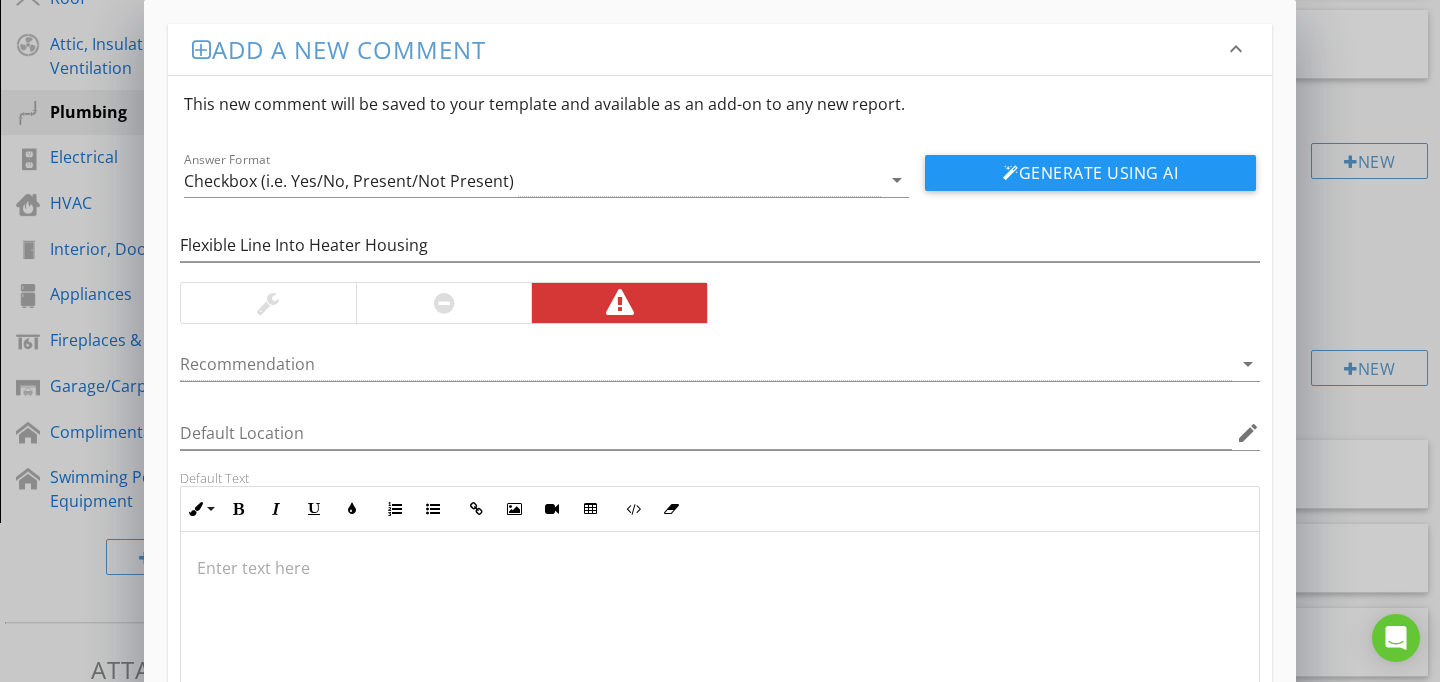 click at bounding box center (720, 632) 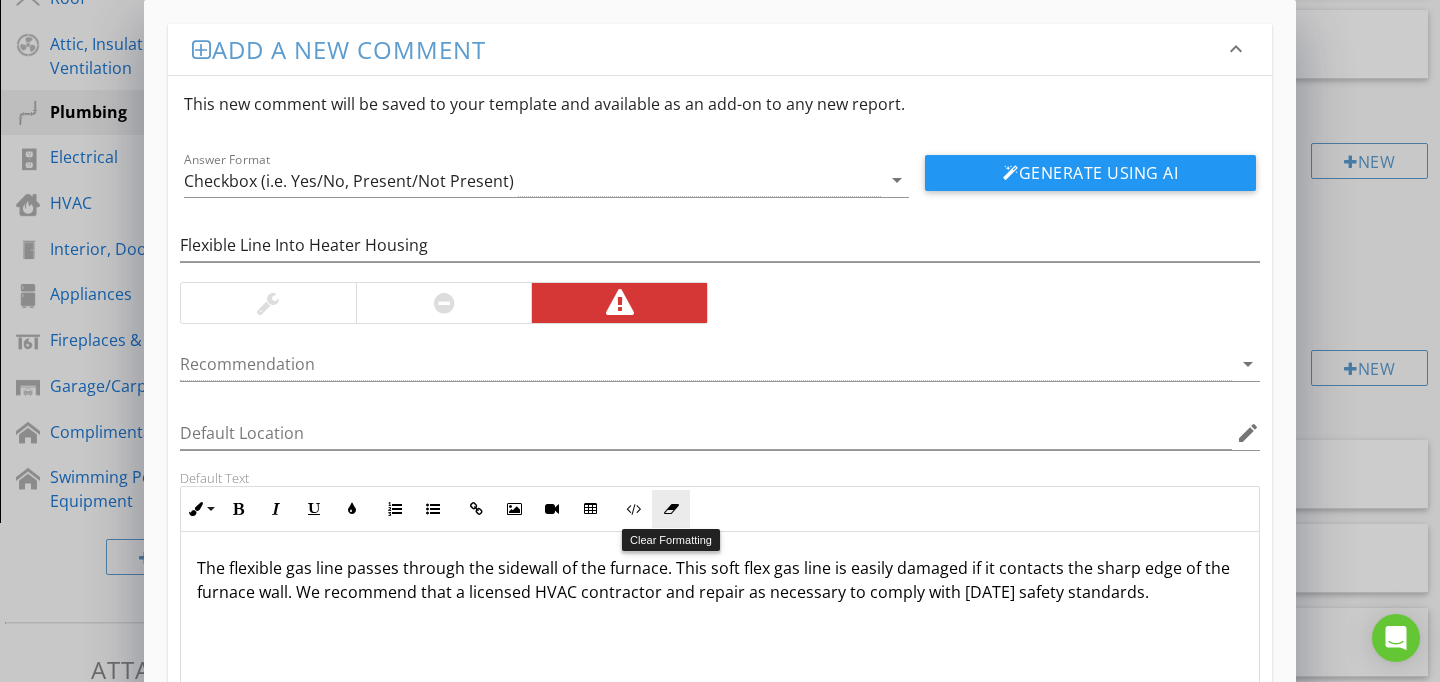 scroll, scrollTop: 186, scrollLeft: 0, axis: vertical 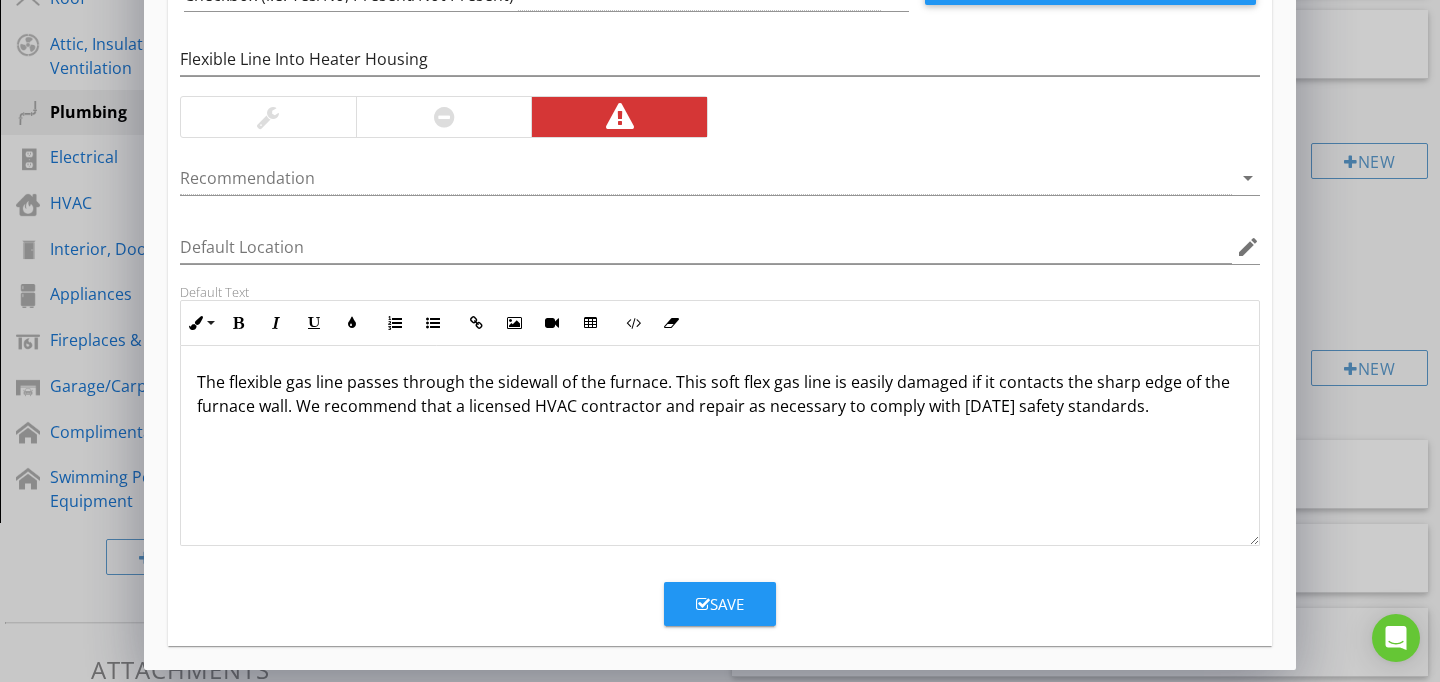 click on "Save" at bounding box center [720, 604] 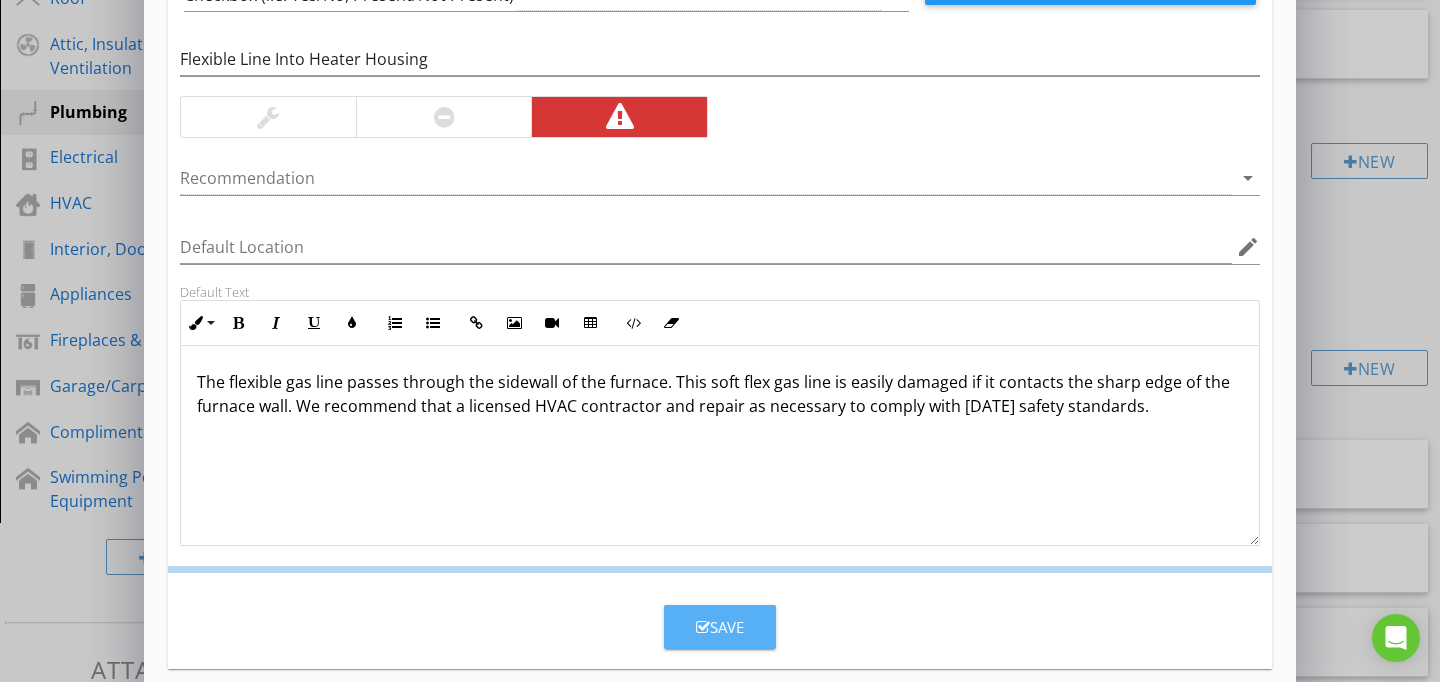 scroll, scrollTop: 89, scrollLeft: 0, axis: vertical 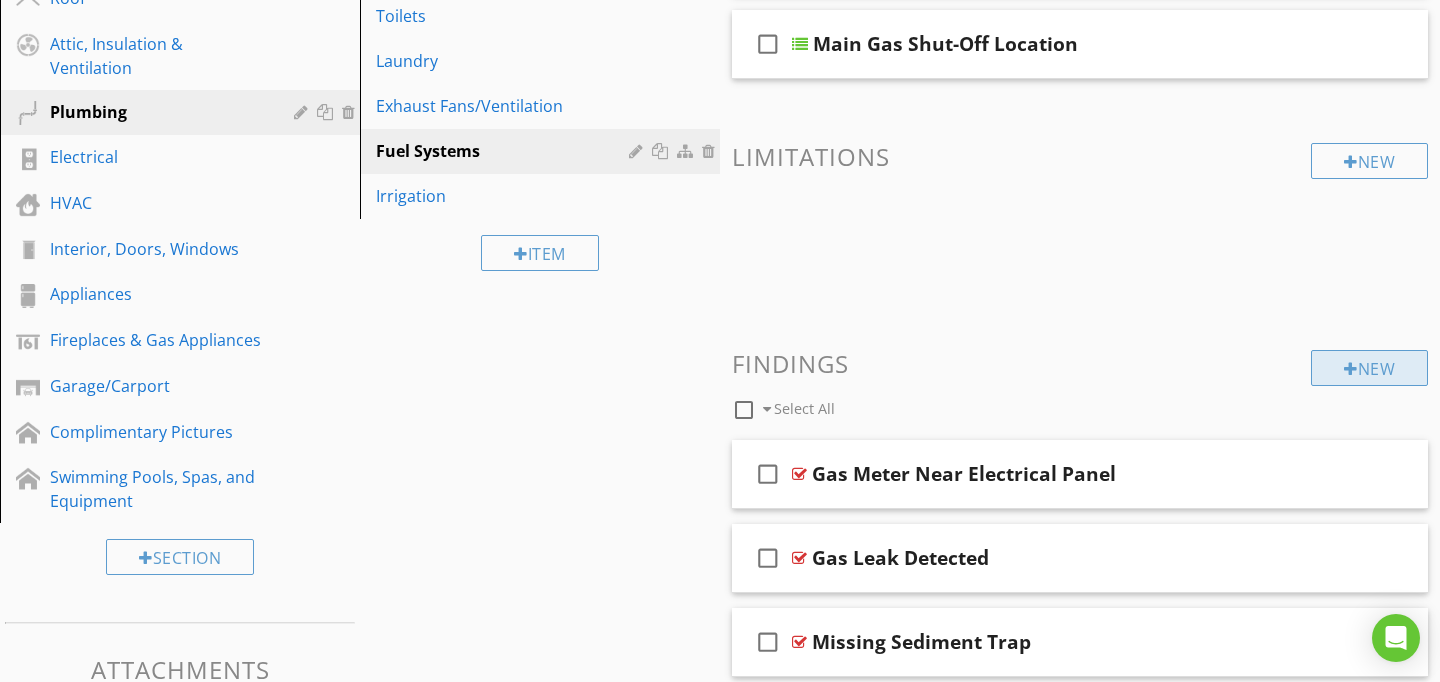 click on "New" at bounding box center [1369, 368] 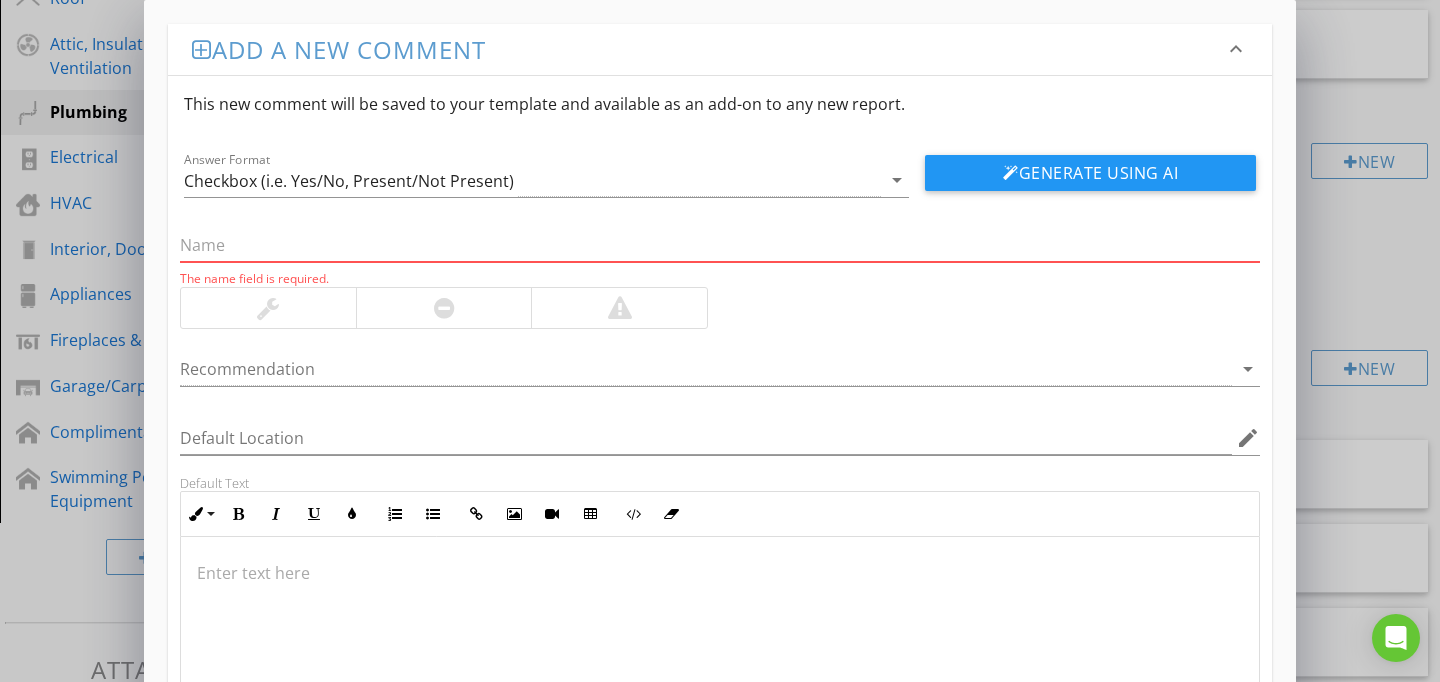 paste on "Propane Tank Box Damaged /Deteriorated" 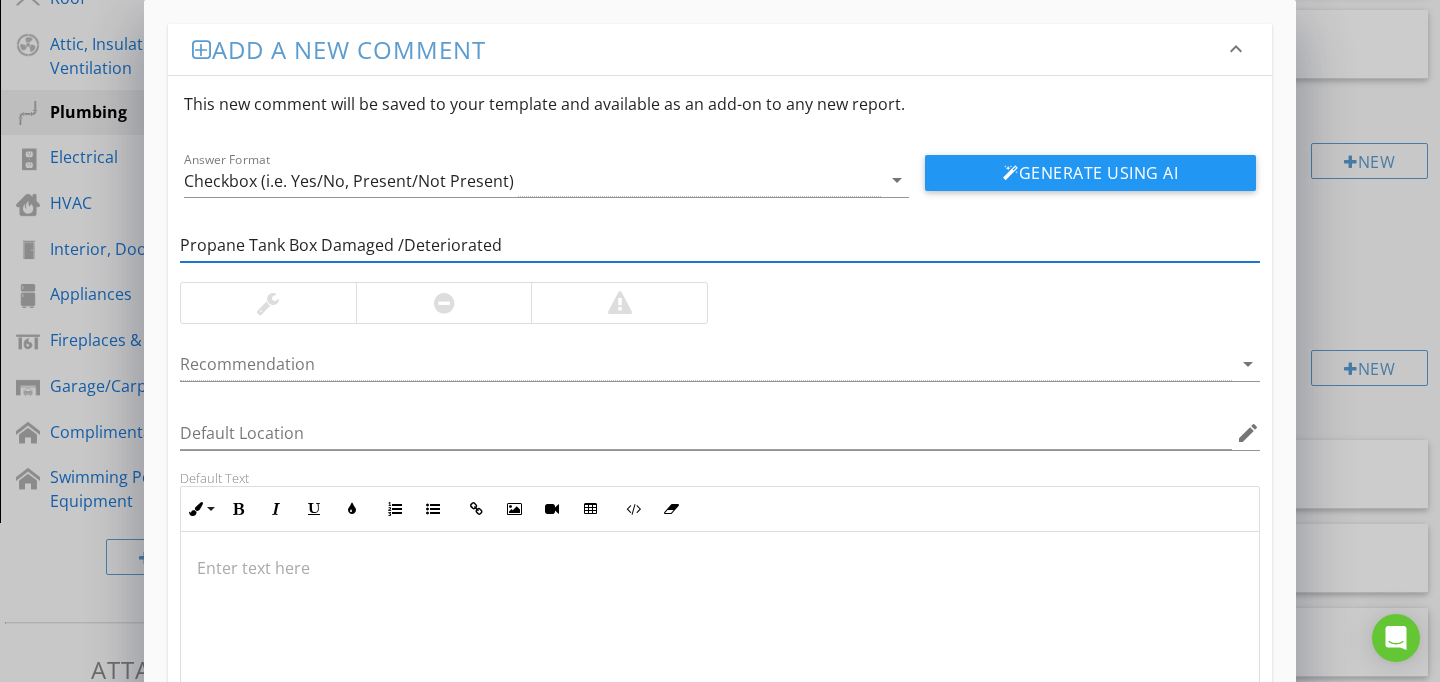type on "Propane Tank Box Damaged /Deteriorated" 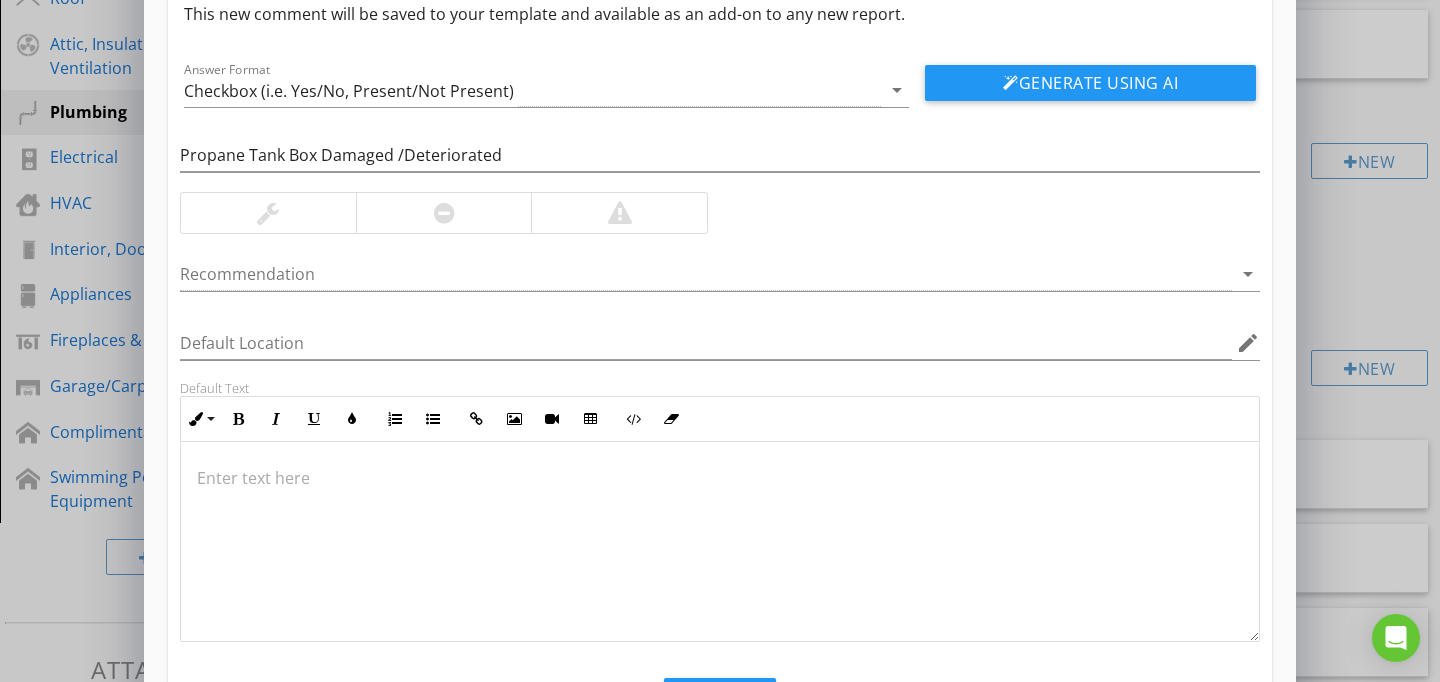scroll, scrollTop: 93, scrollLeft: 0, axis: vertical 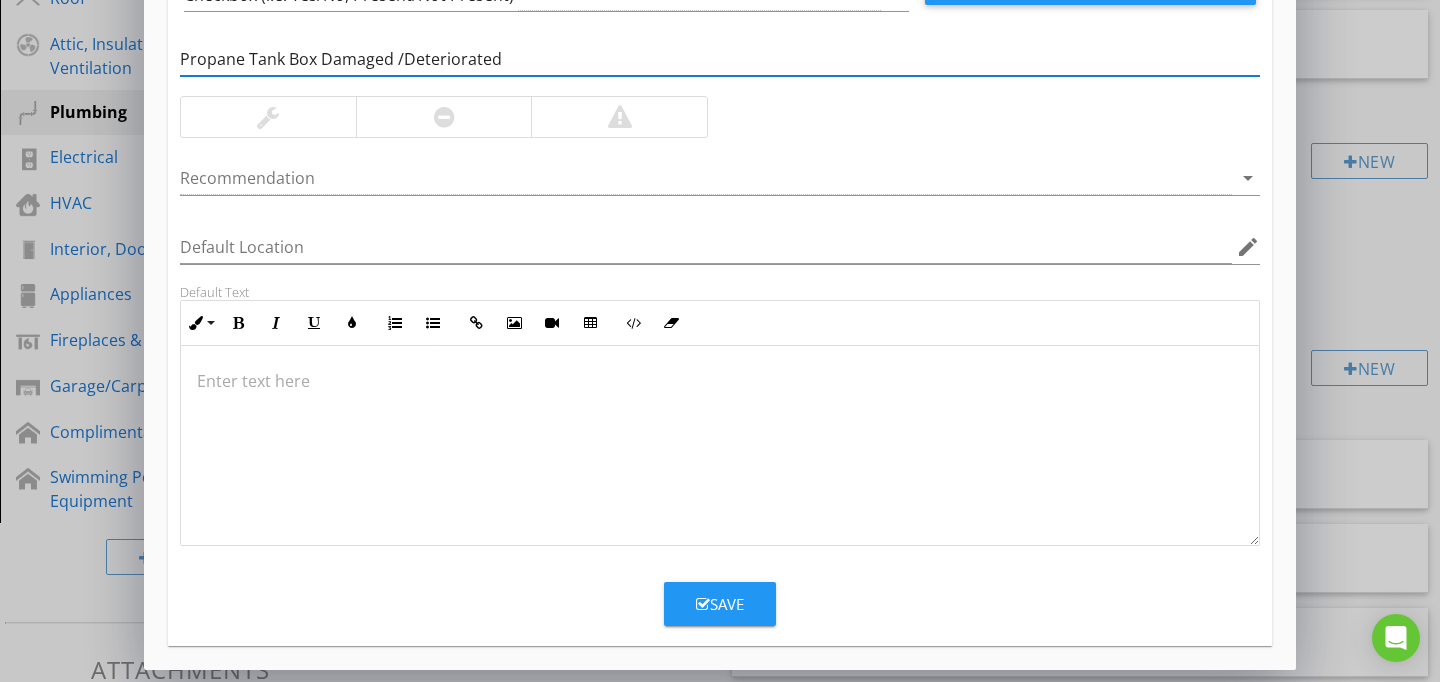 click on "Save" at bounding box center (720, 604) 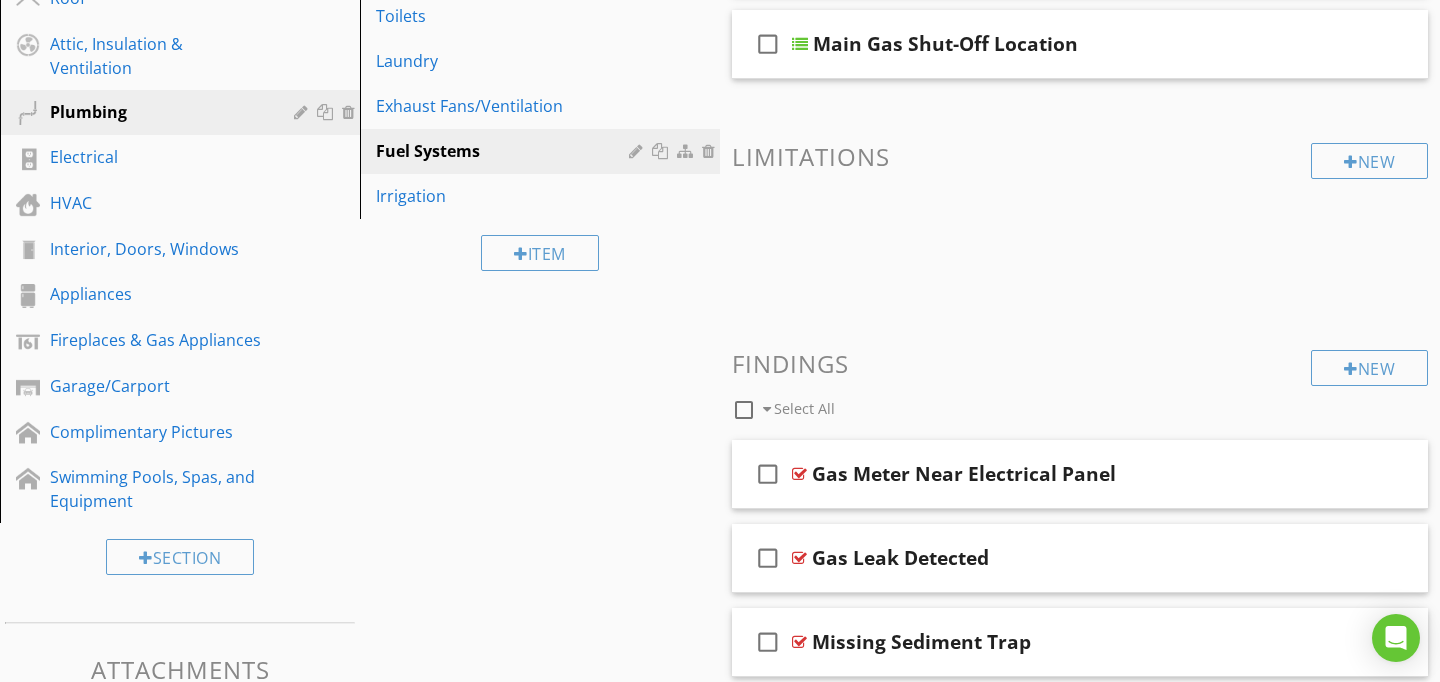 scroll, scrollTop: 89, scrollLeft: 0, axis: vertical 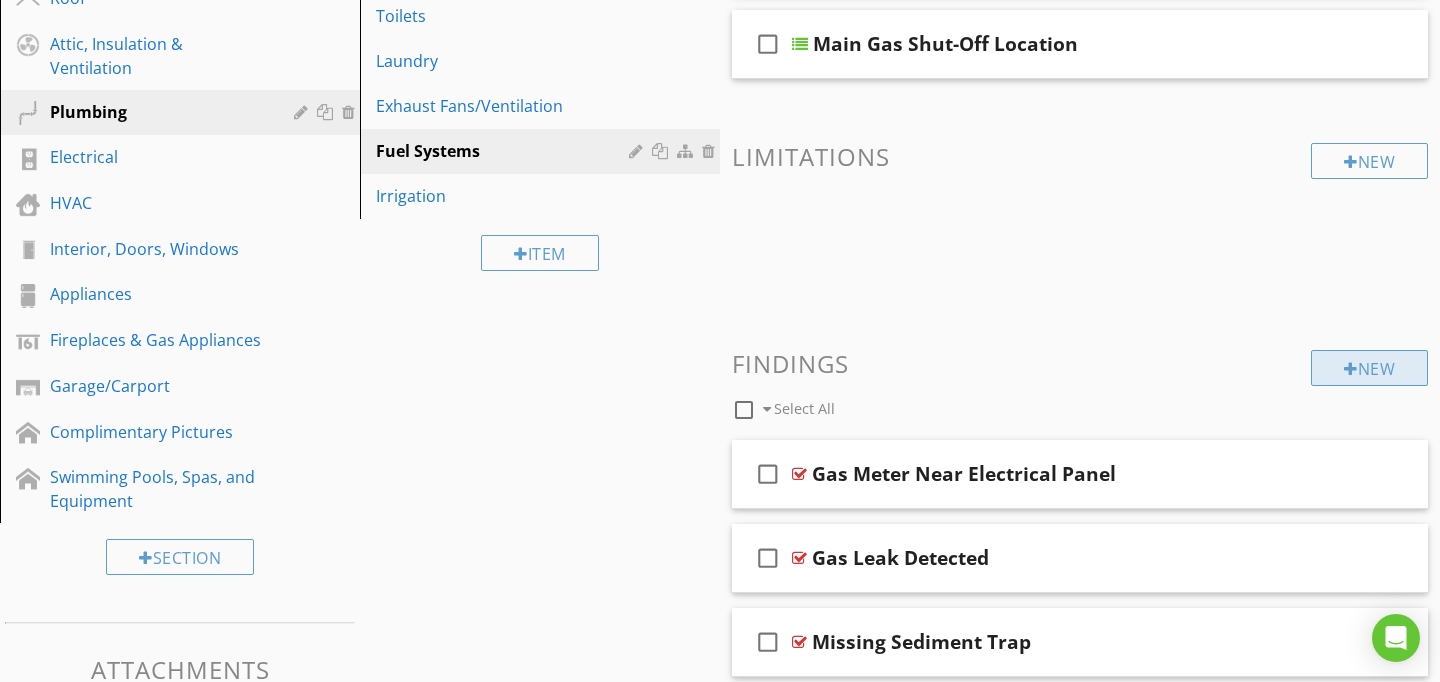 click on "New" at bounding box center [1369, 368] 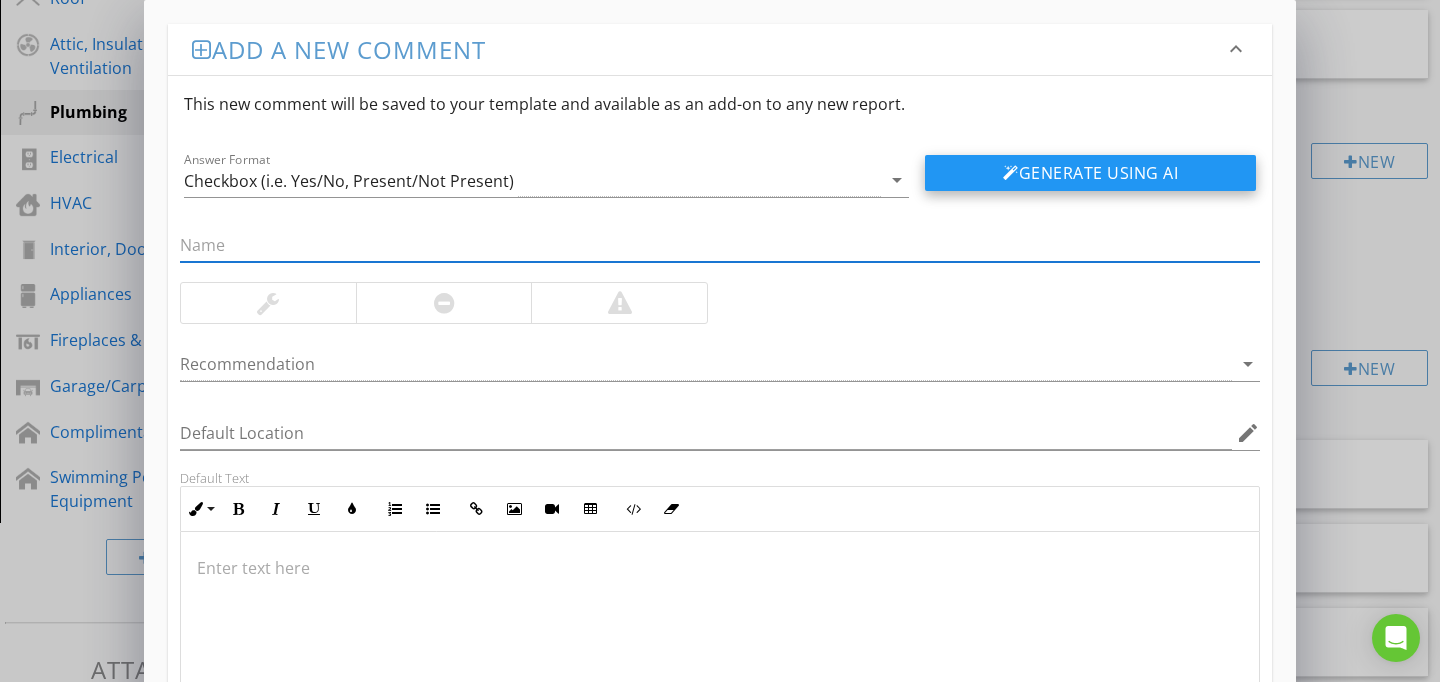 paste on "Gas Pipe - Unprotected" 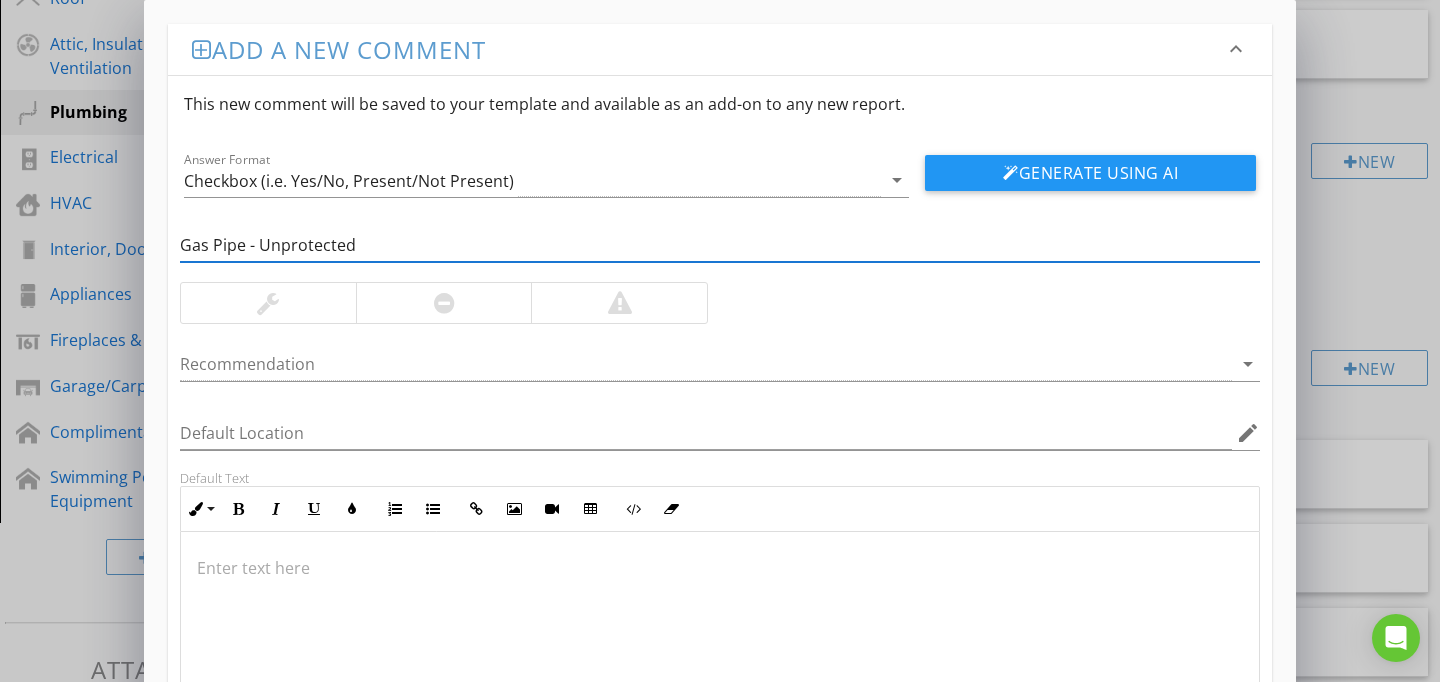 type on "Gas Pipe - Unprotected" 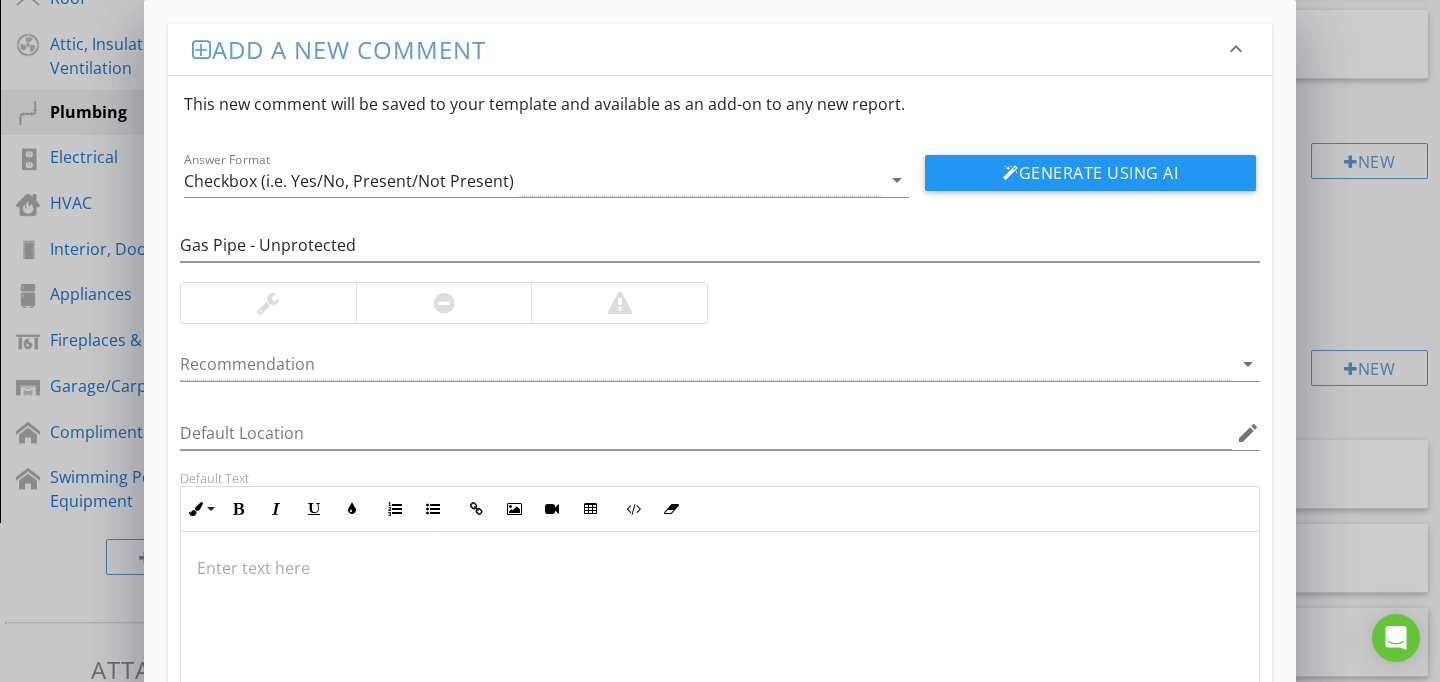 click at bounding box center [720, 632] 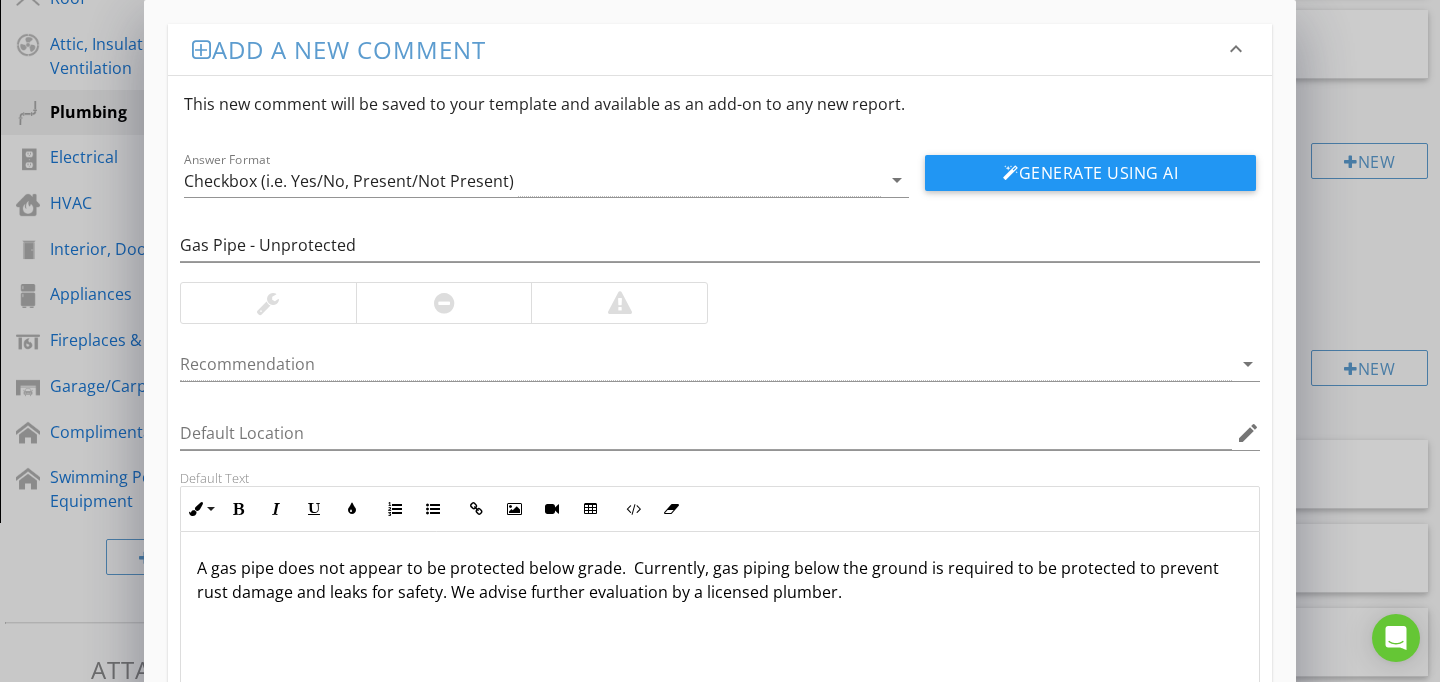 scroll, scrollTop: 1, scrollLeft: 0, axis: vertical 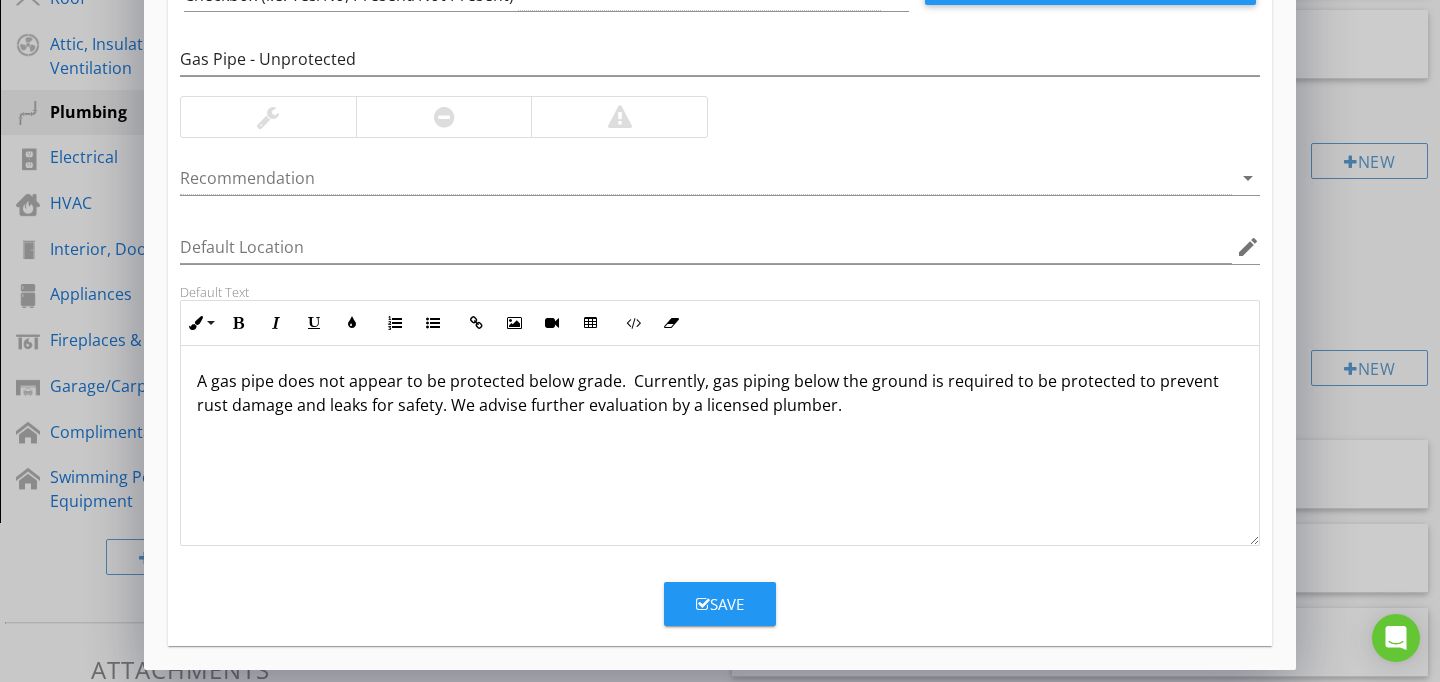 click on "Save" at bounding box center [720, 604] 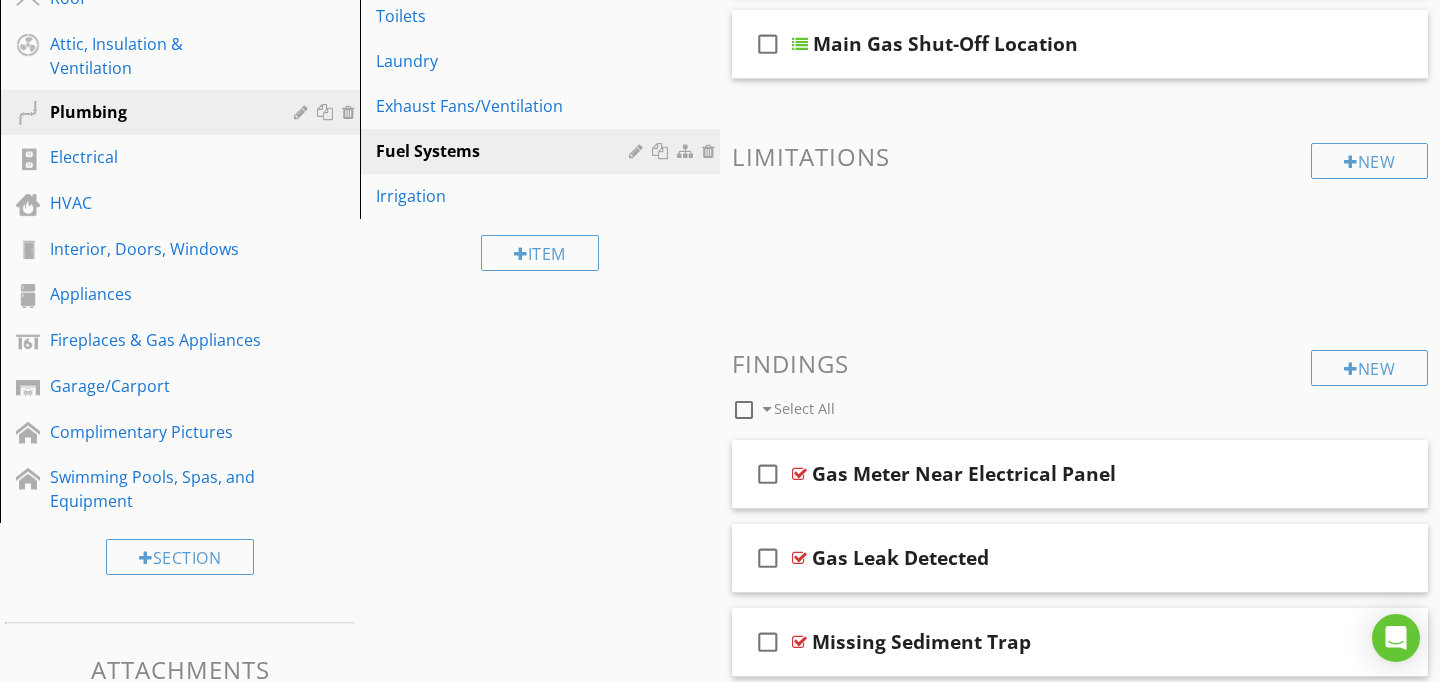 scroll, scrollTop: 89, scrollLeft: 0, axis: vertical 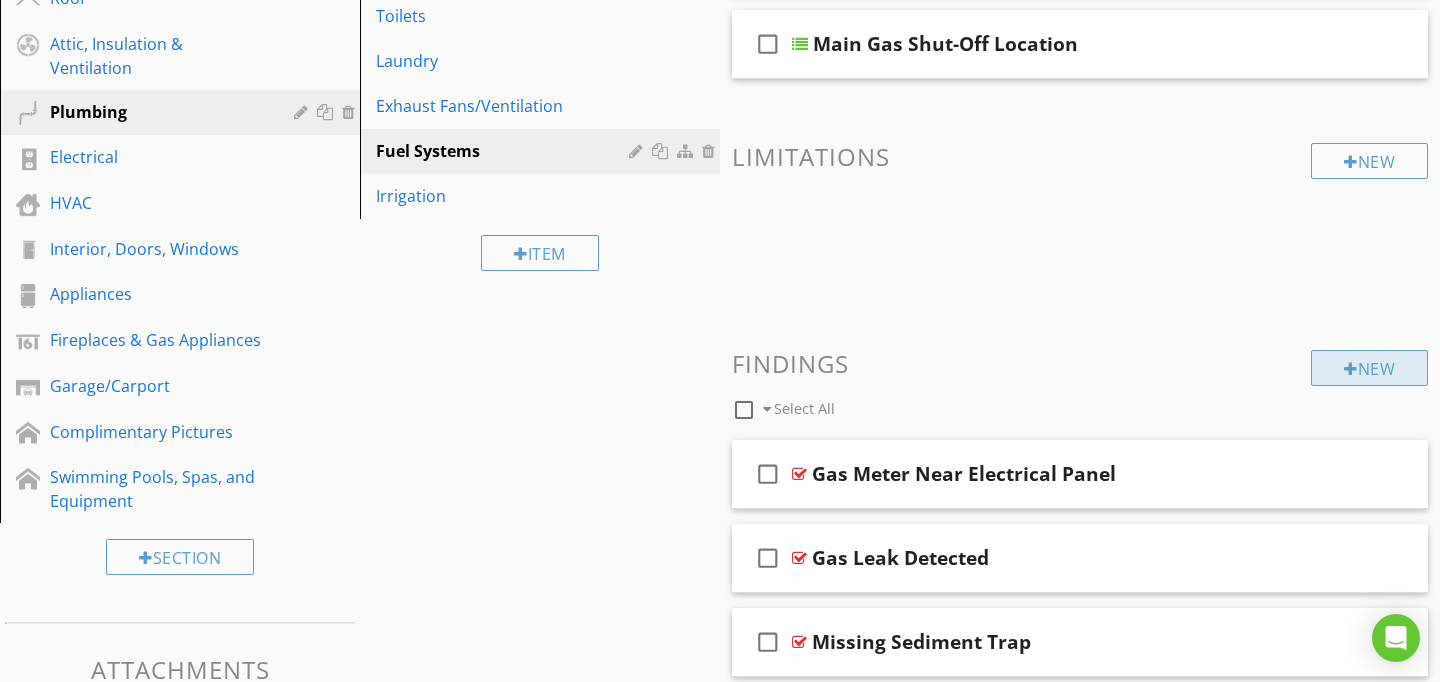 click on "New" at bounding box center [1369, 368] 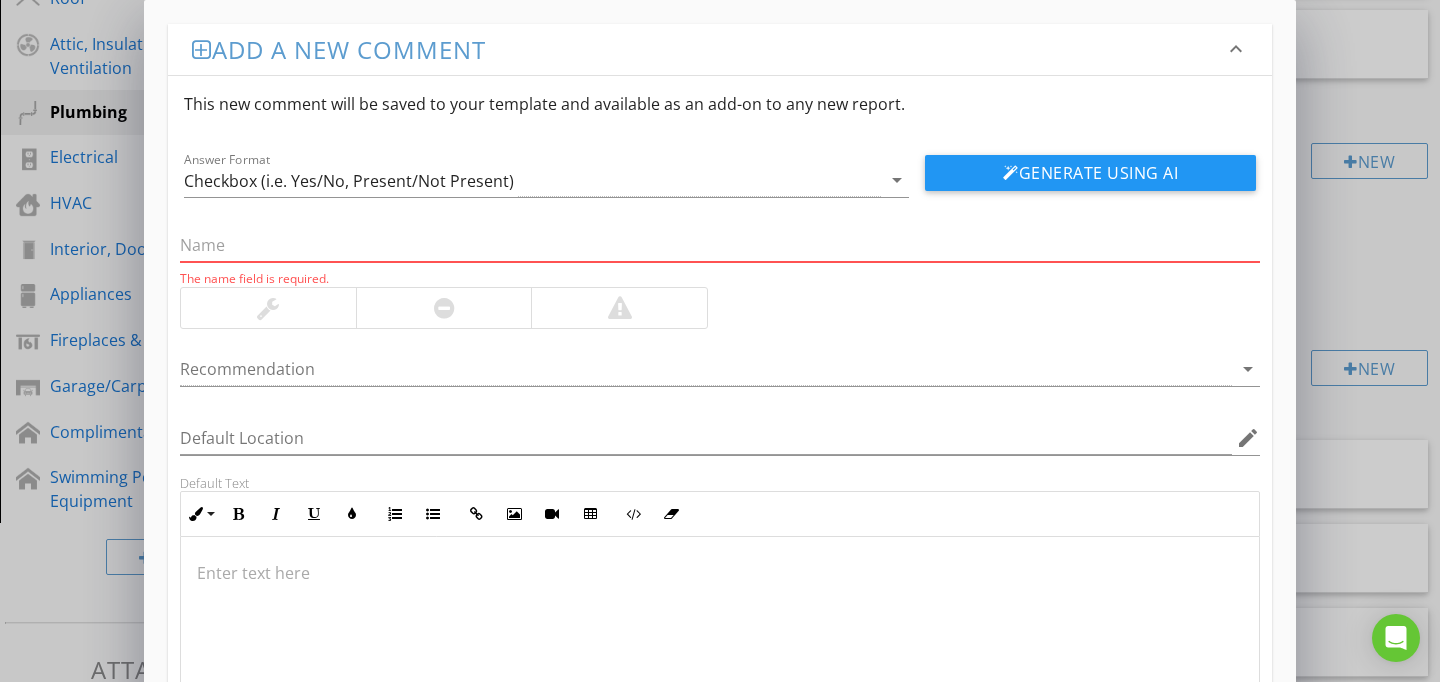paste on "Uncoated Brass Flexible Connector" 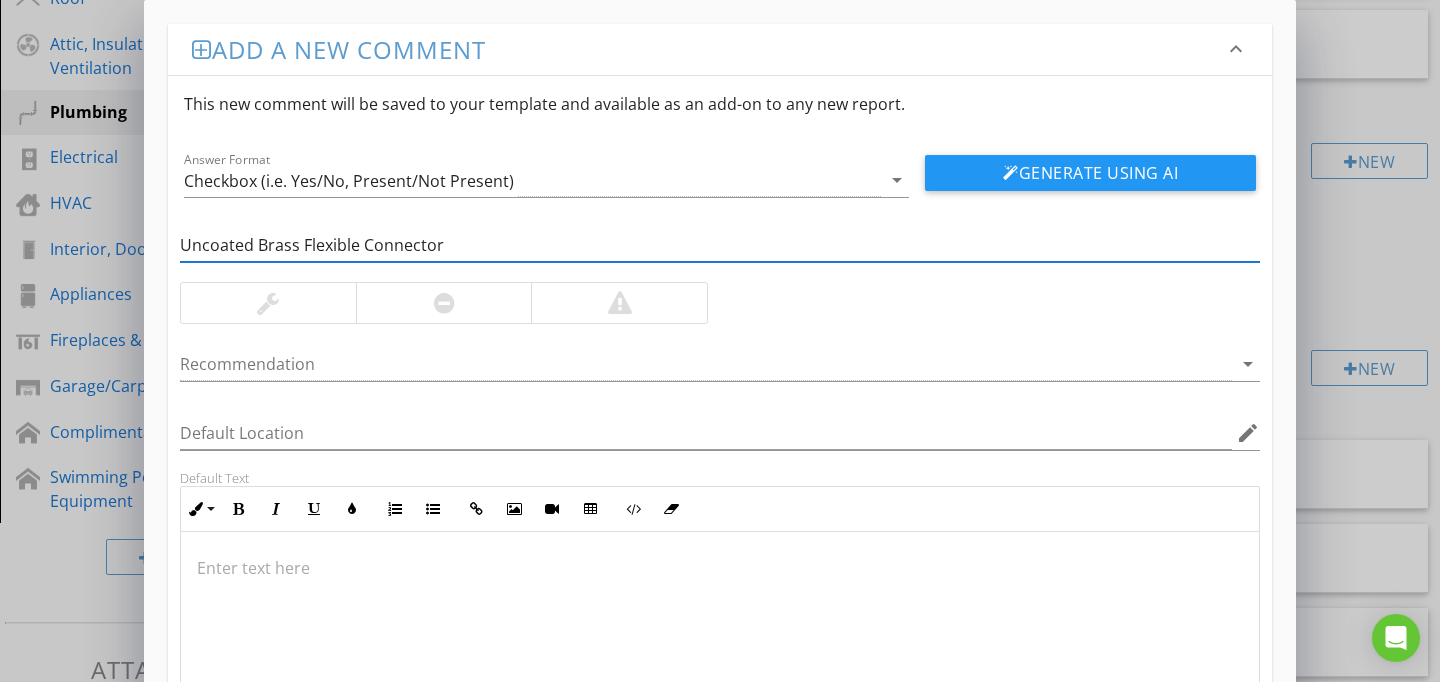 type on "Uncoated Brass Flexible Connector" 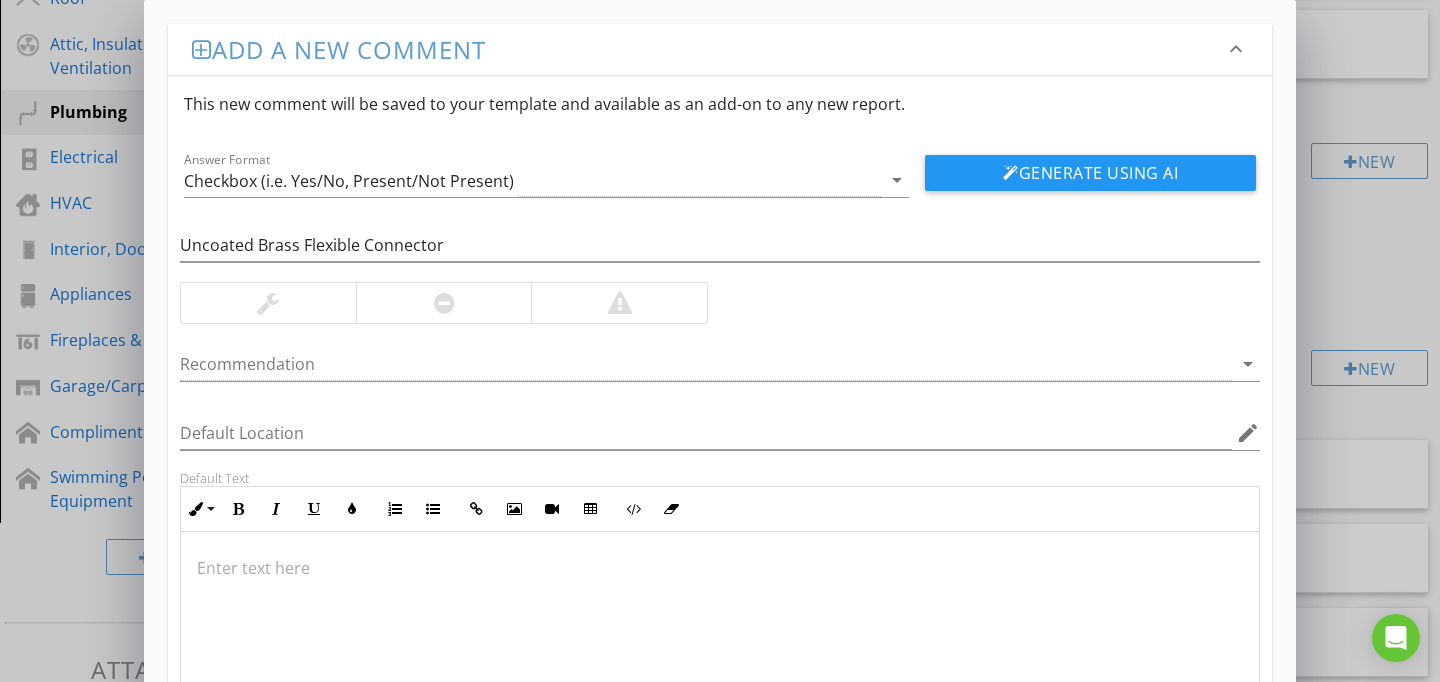 click at bounding box center (619, 303) 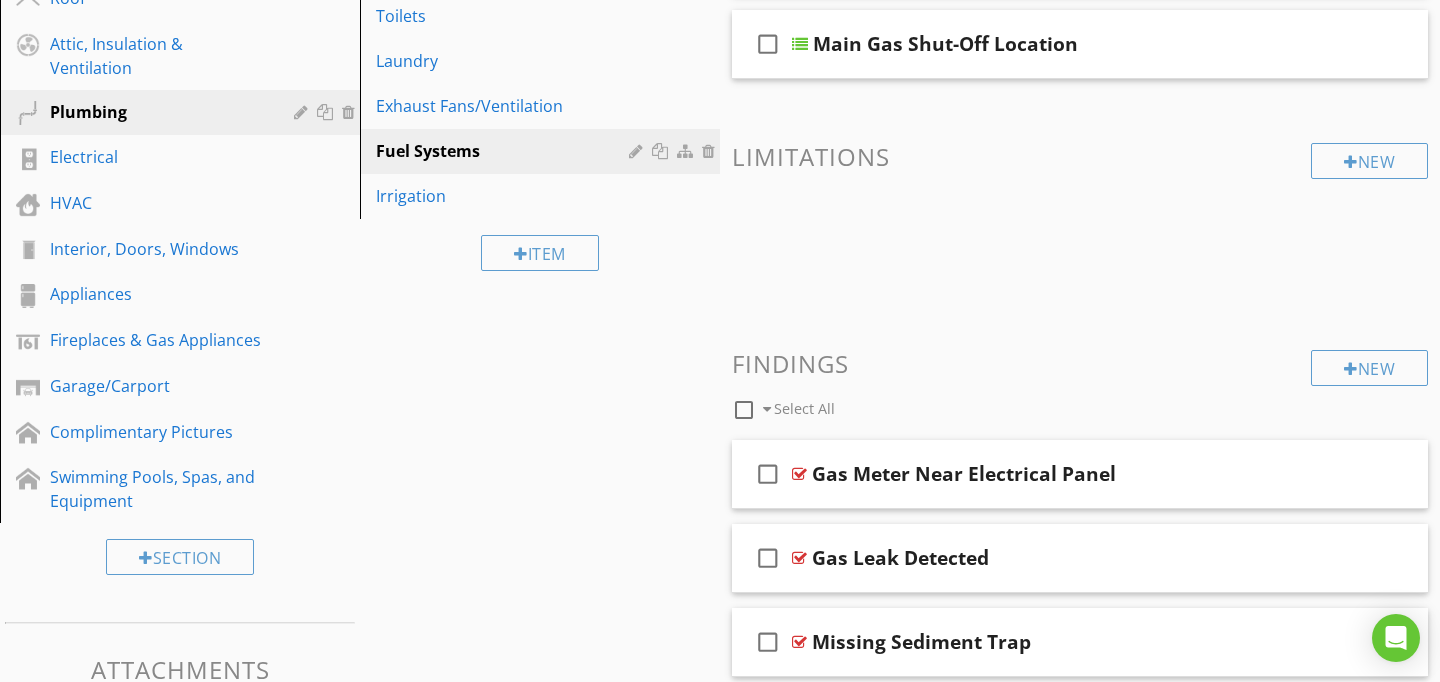 click at bounding box center (720, 341) 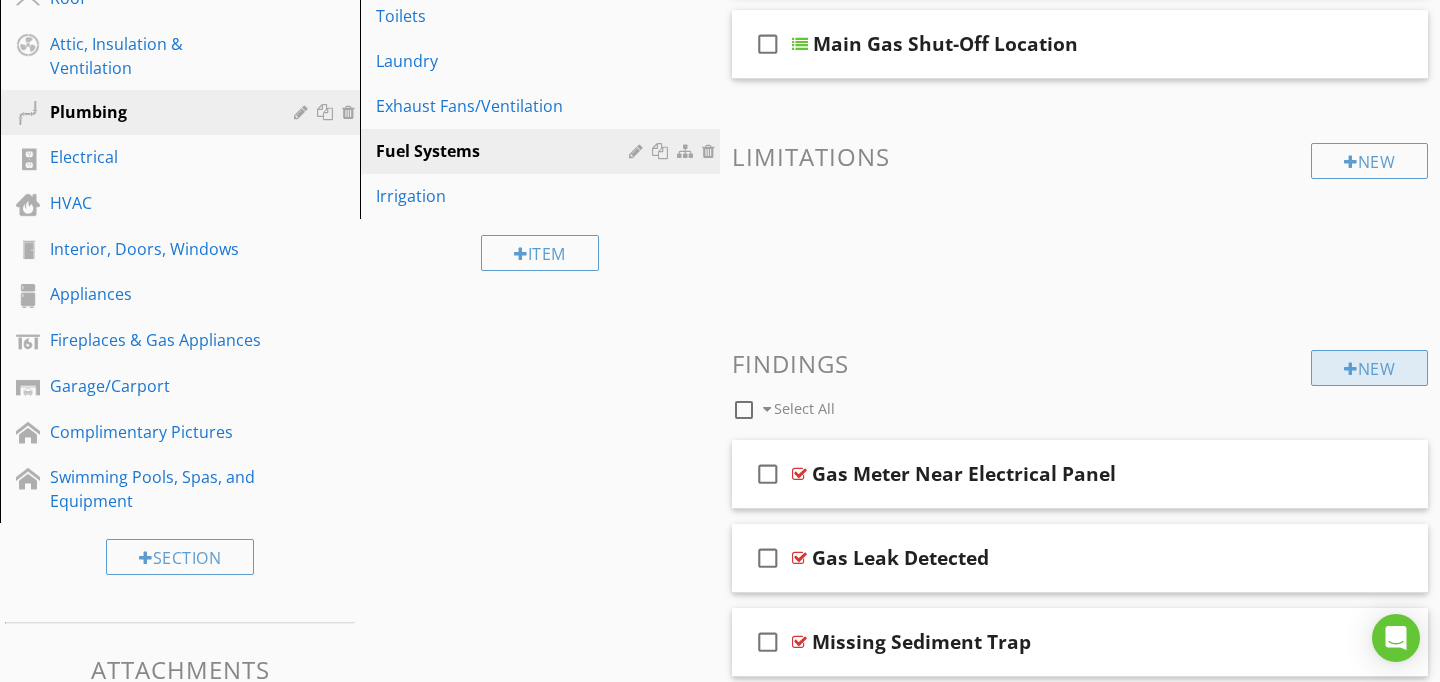 click on "New" at bounding box center (1369, 368) 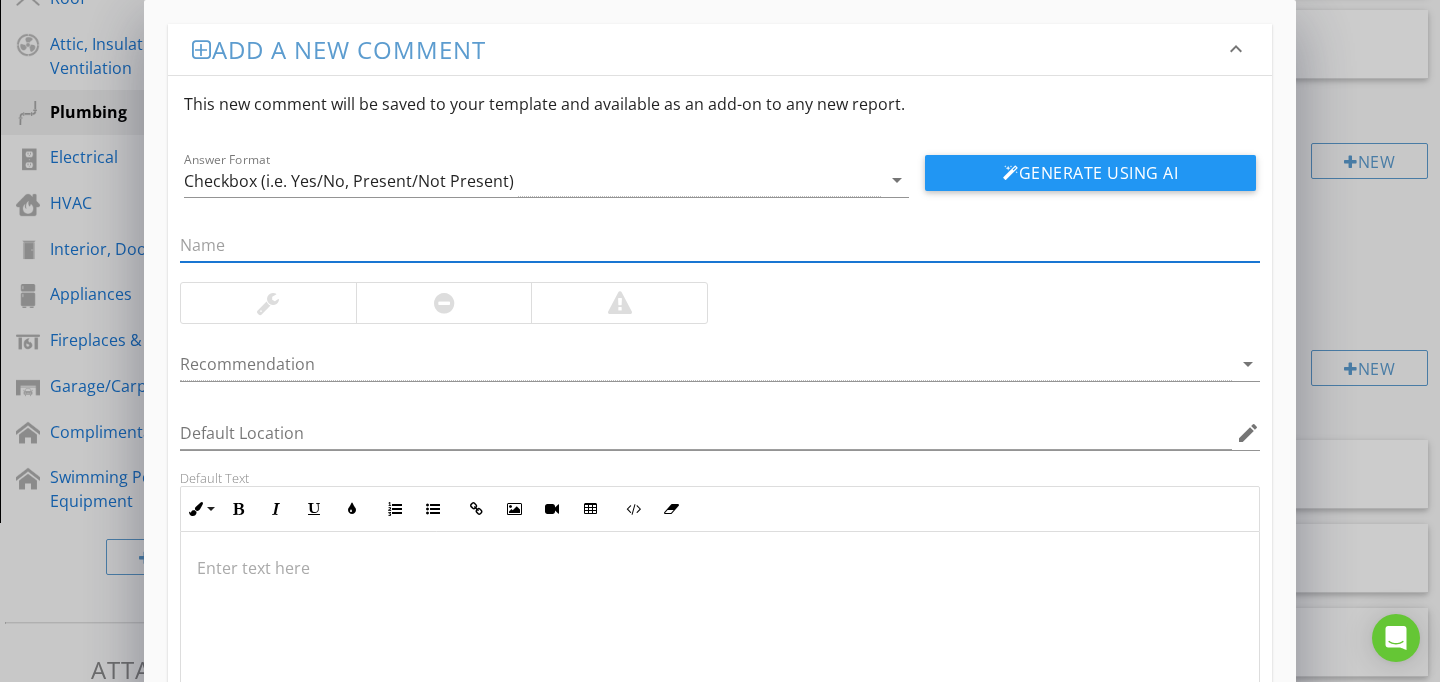 paste on "Uncoated Brass Flexible Connector" 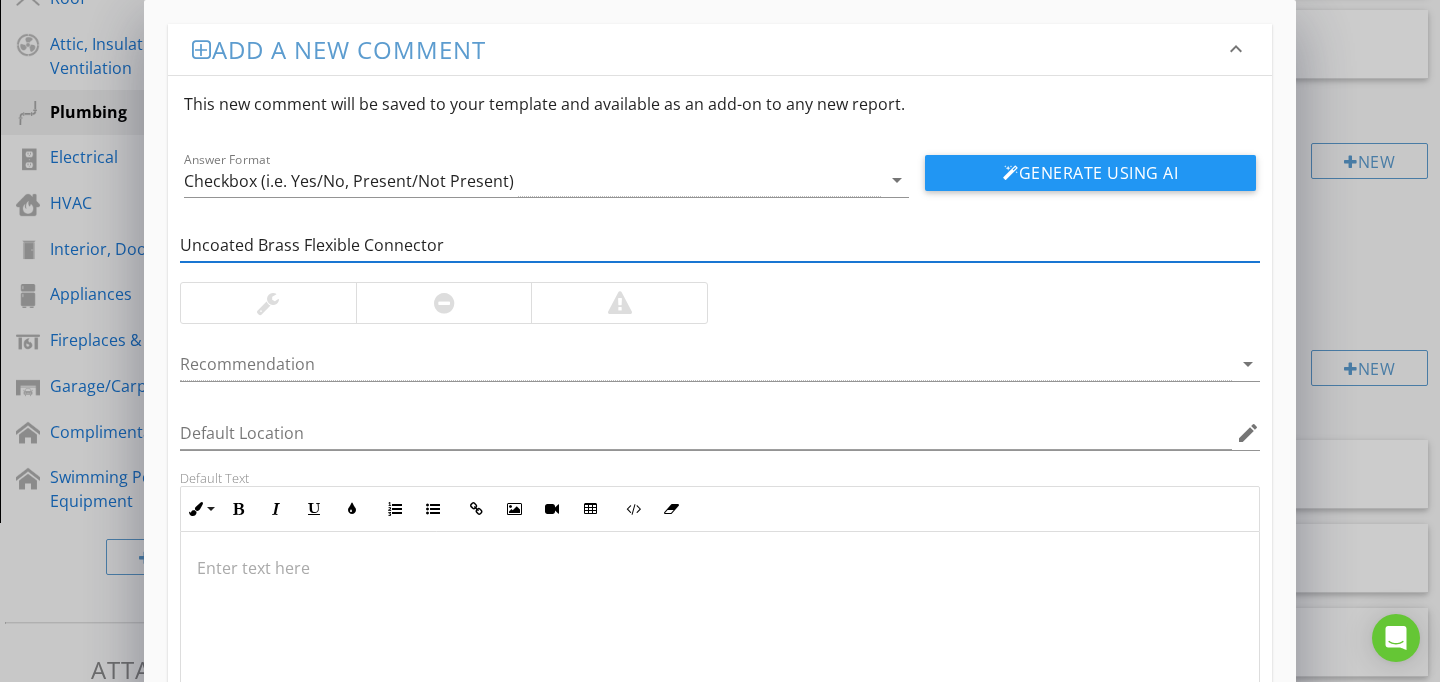 type on "Uncoated Brass Flexible Connector" 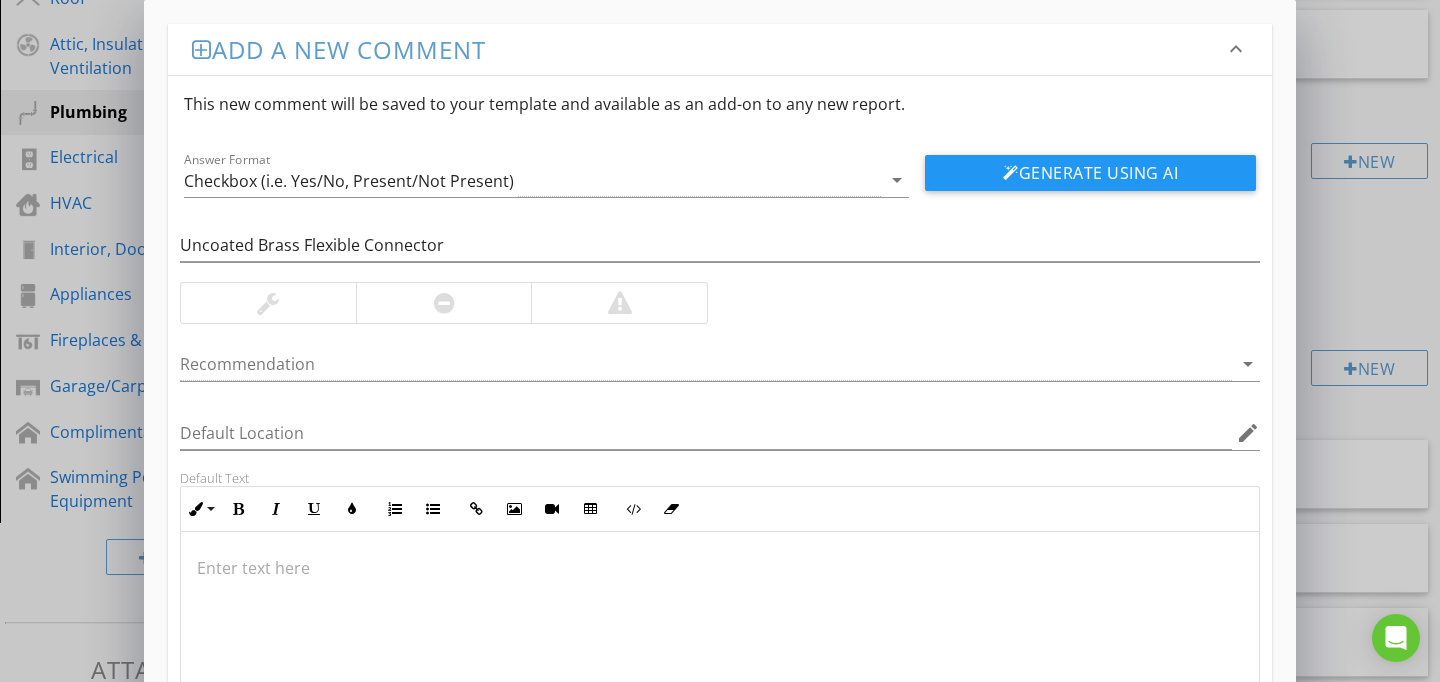click at bounding box center [619, 303] 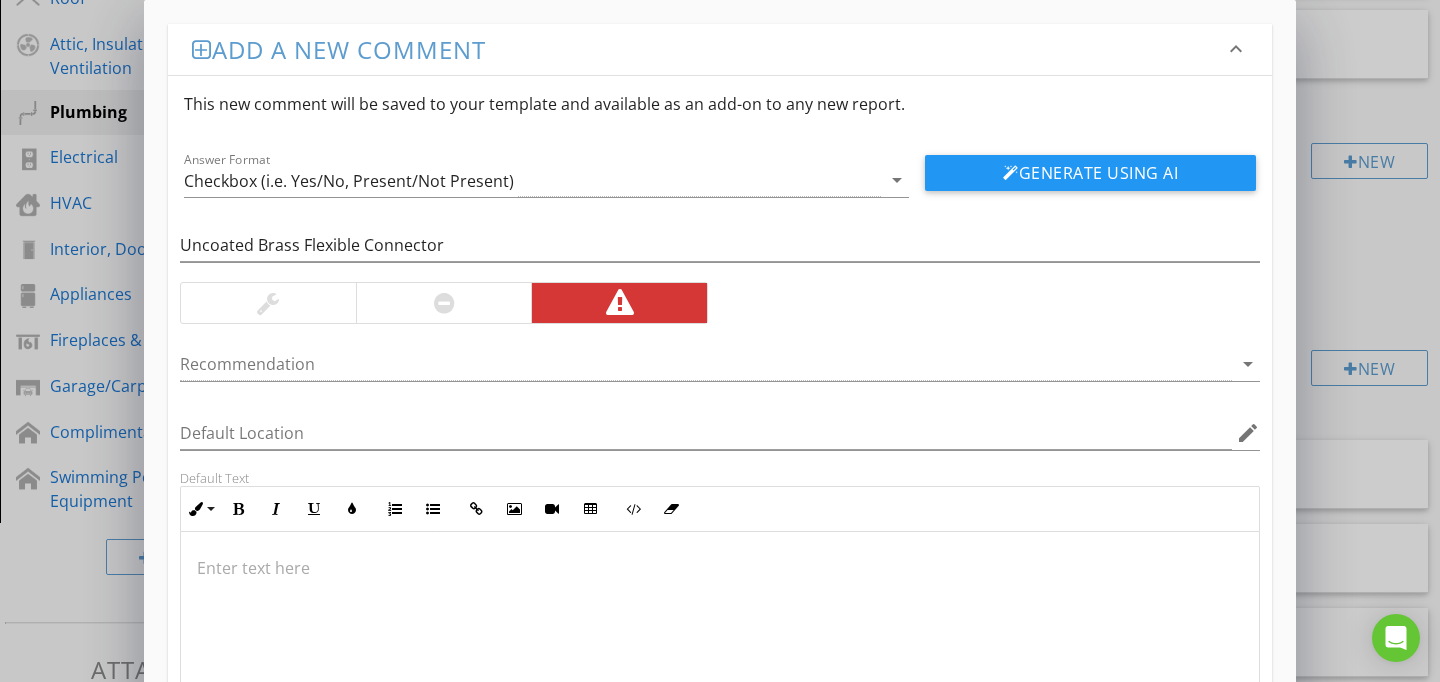 click at bounding box center (720, 632) 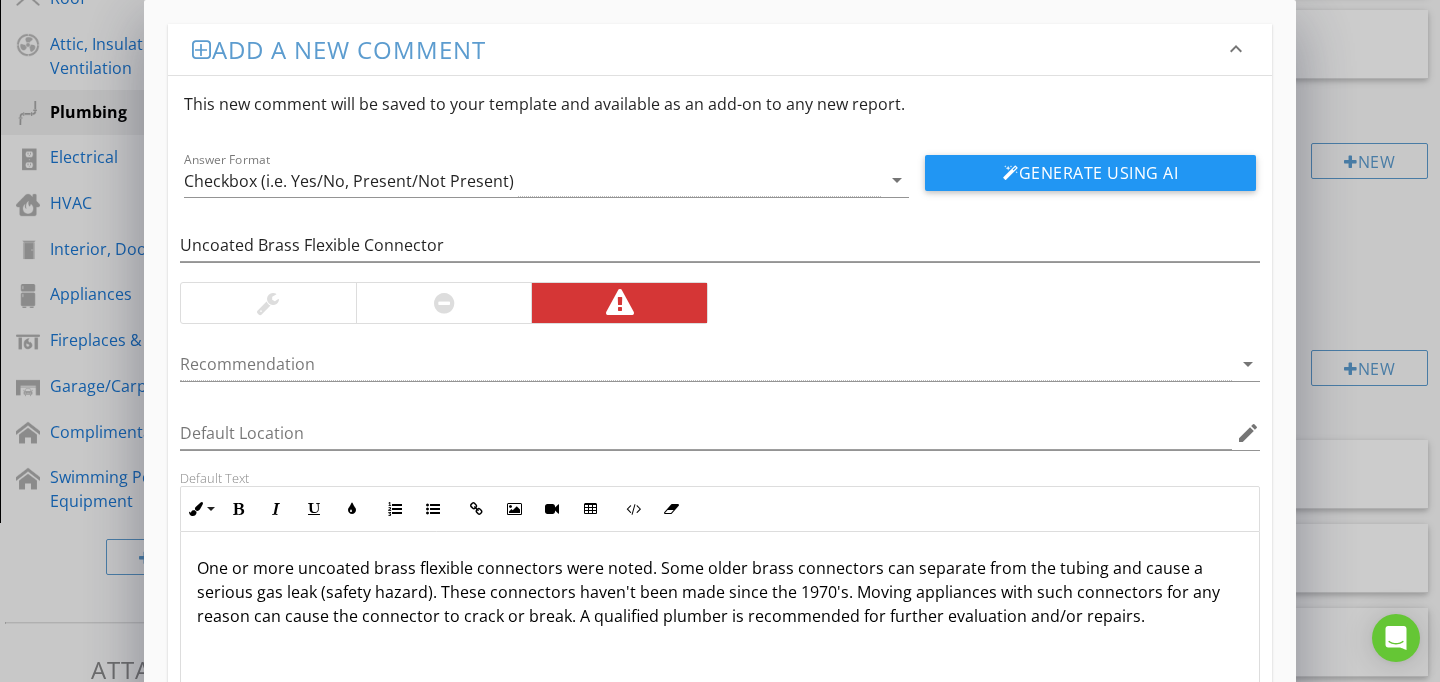 scroll, scrollTop: 1, scrollLeft: 0, axis: vertical 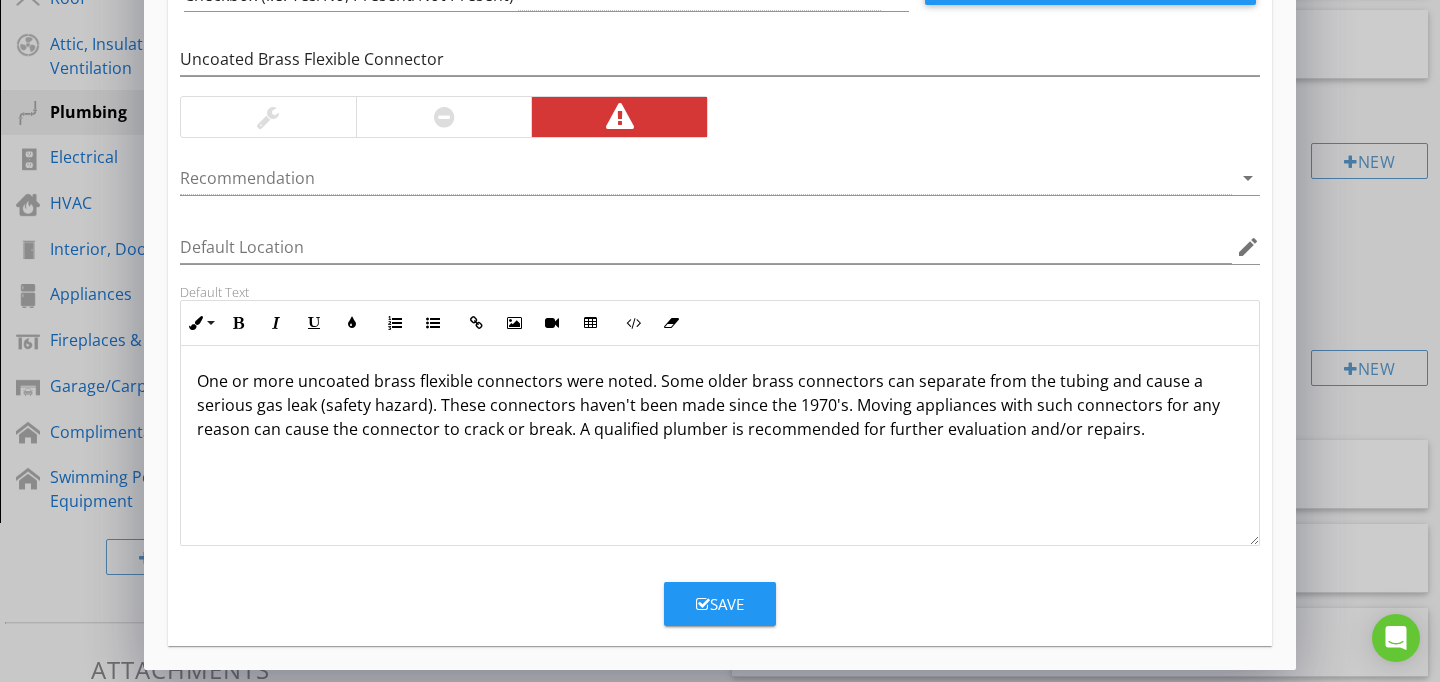 click on "Save" at bounding box center (720, 604) 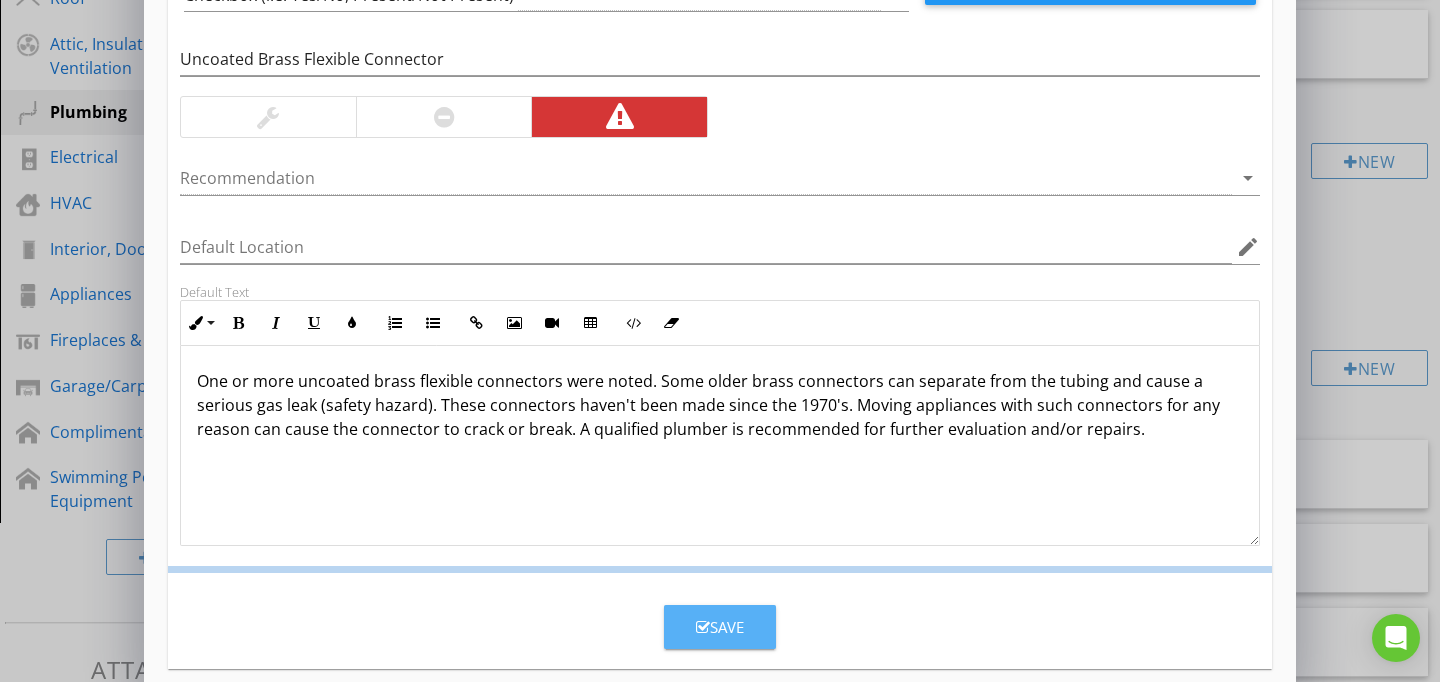 scroll, scrollTop: 89, scrollLeft: 0, axis: vertical 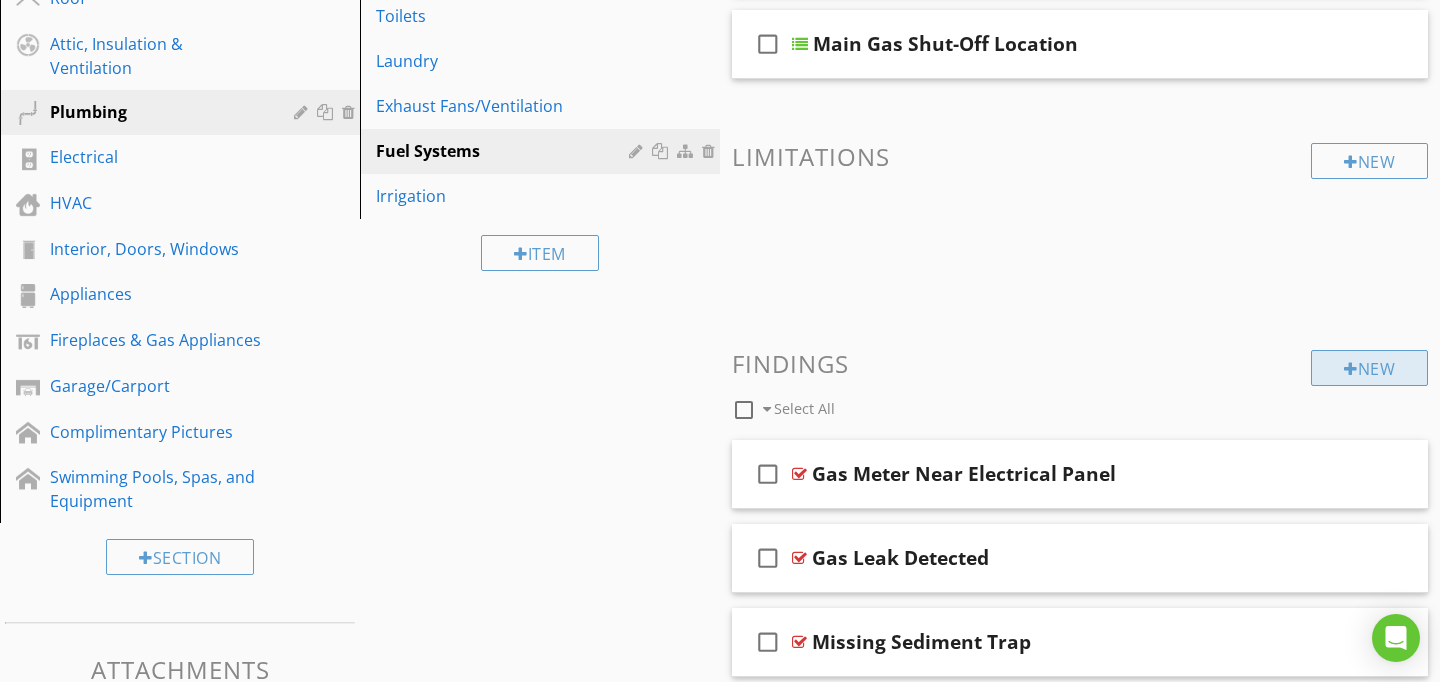 click at bounding box center [1351, 369] 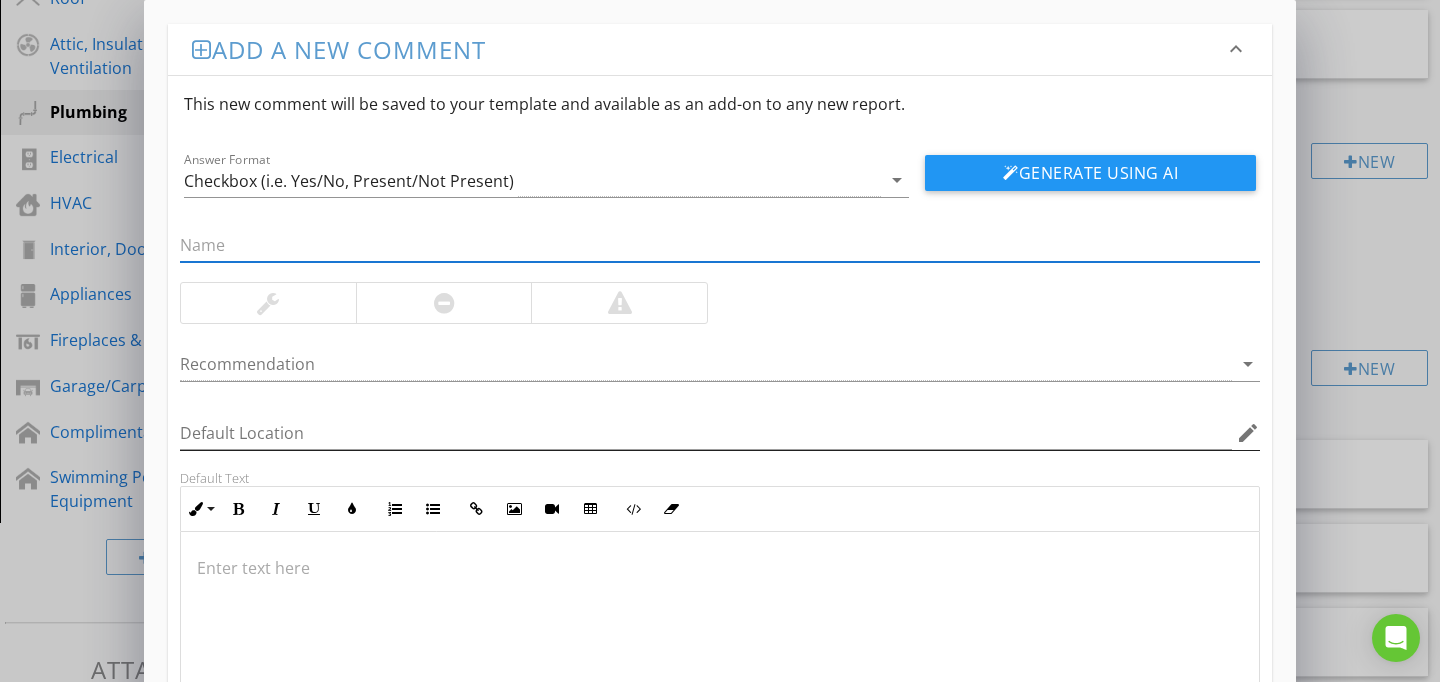 paste on "Main Shut Off Valve Not Found" 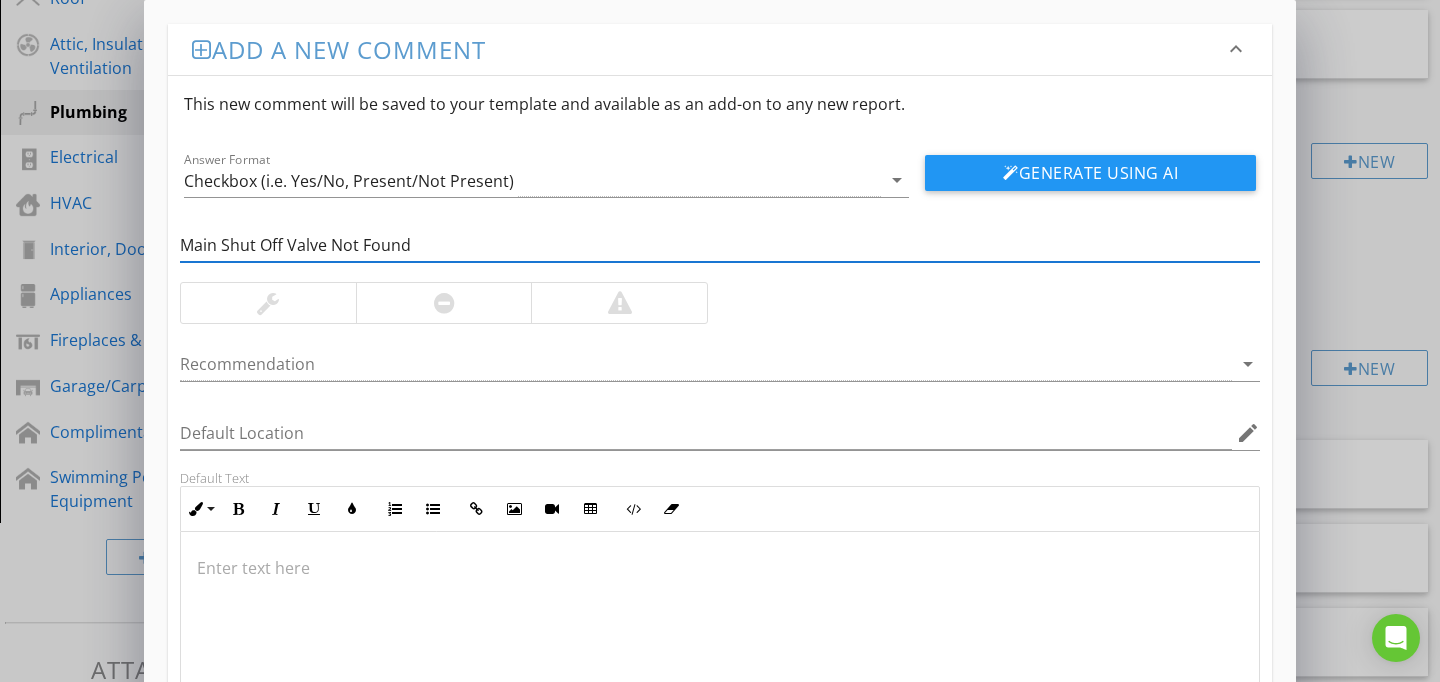 type on "Main Shut Off Valve Not Found" 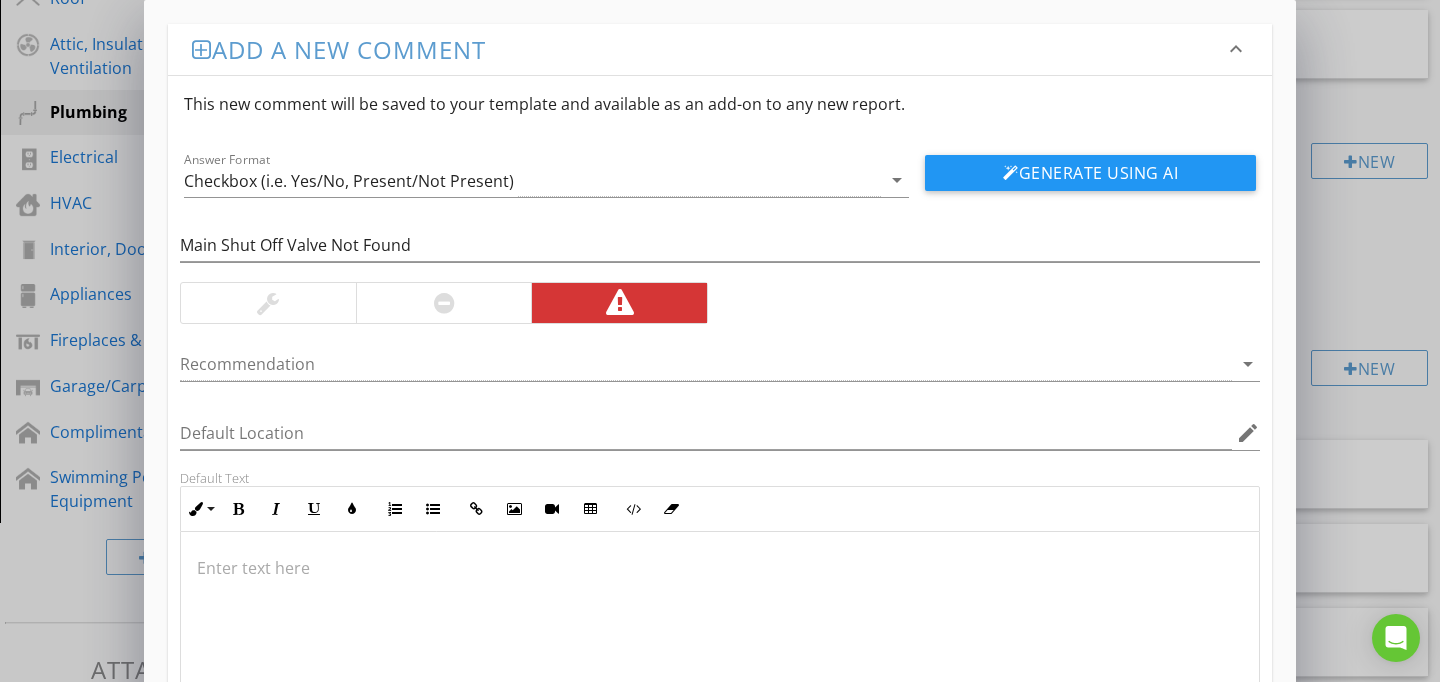 click at bounding box center [720, 632] 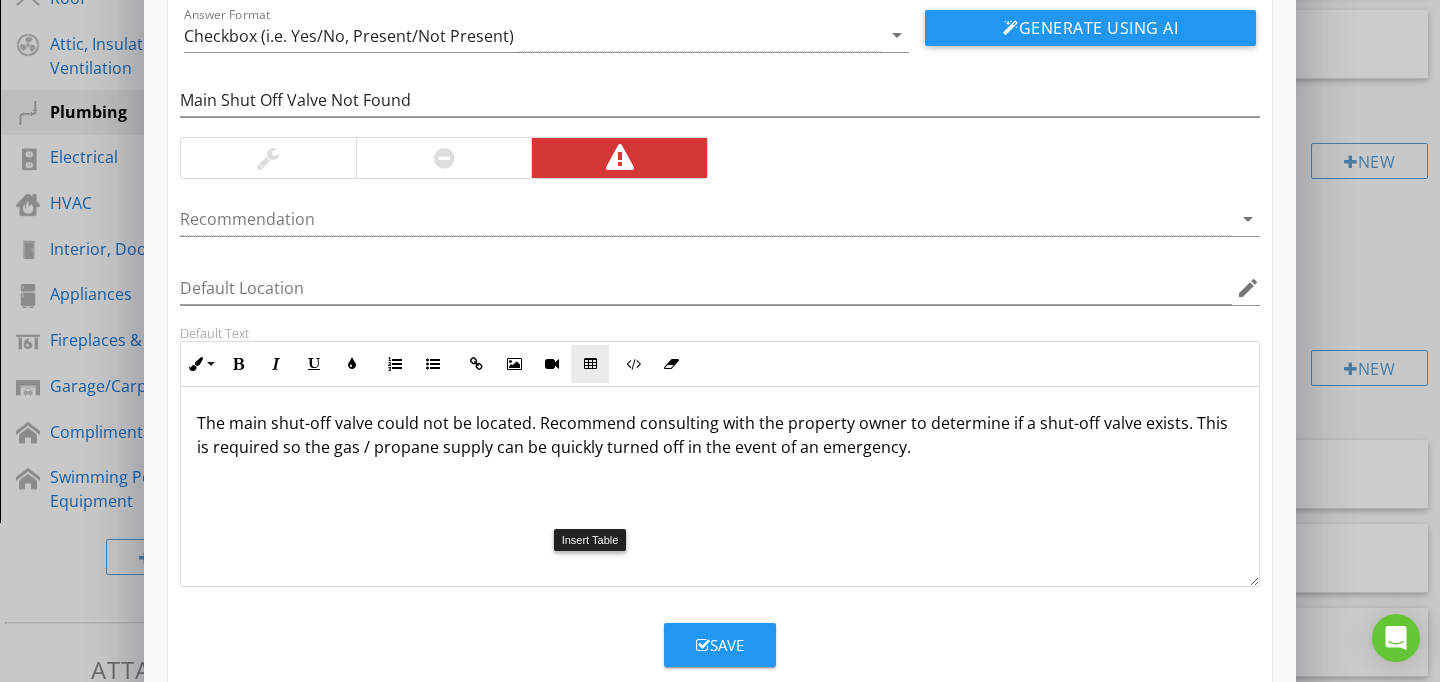 scroll, scrollTop: 186, scrollLeft: 0, axis: vertical 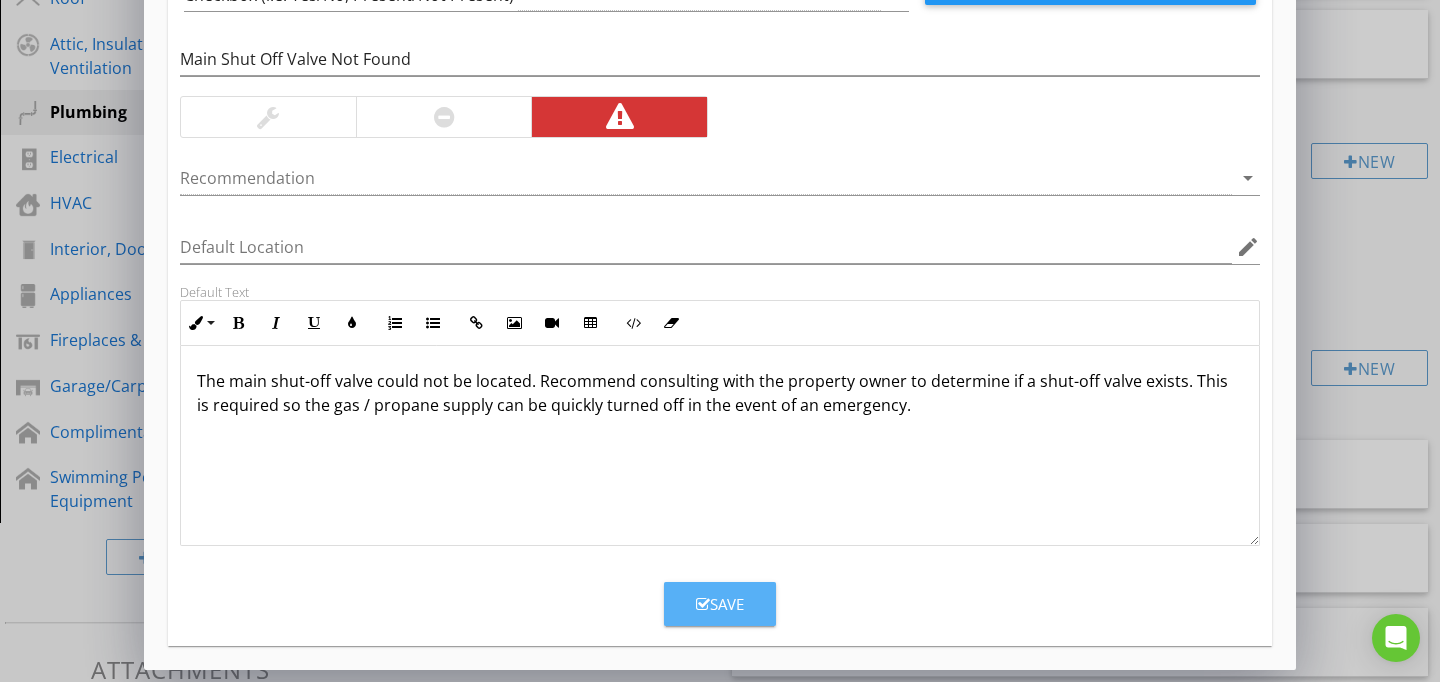 click on "Save" at bounding box center (720, 604) 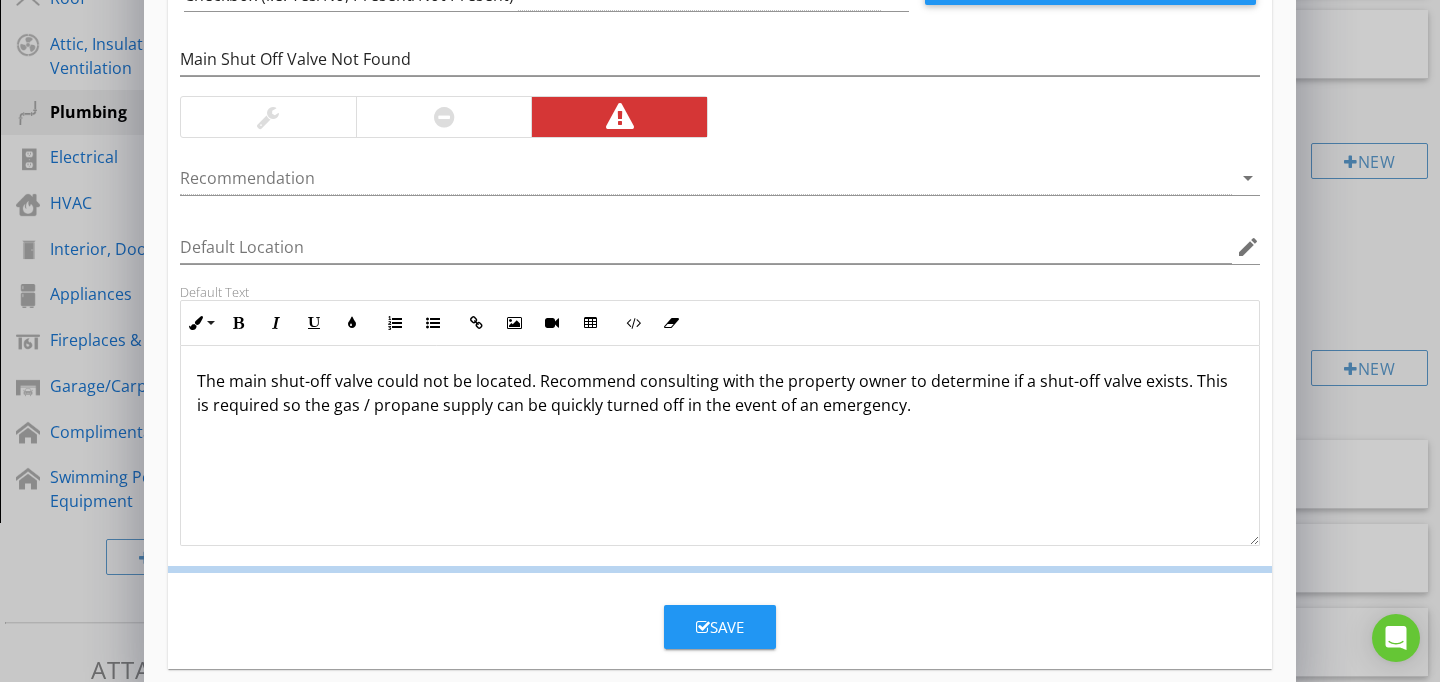 scroll, scrollTop: 89, scrollLeft: 0, axis: vertical 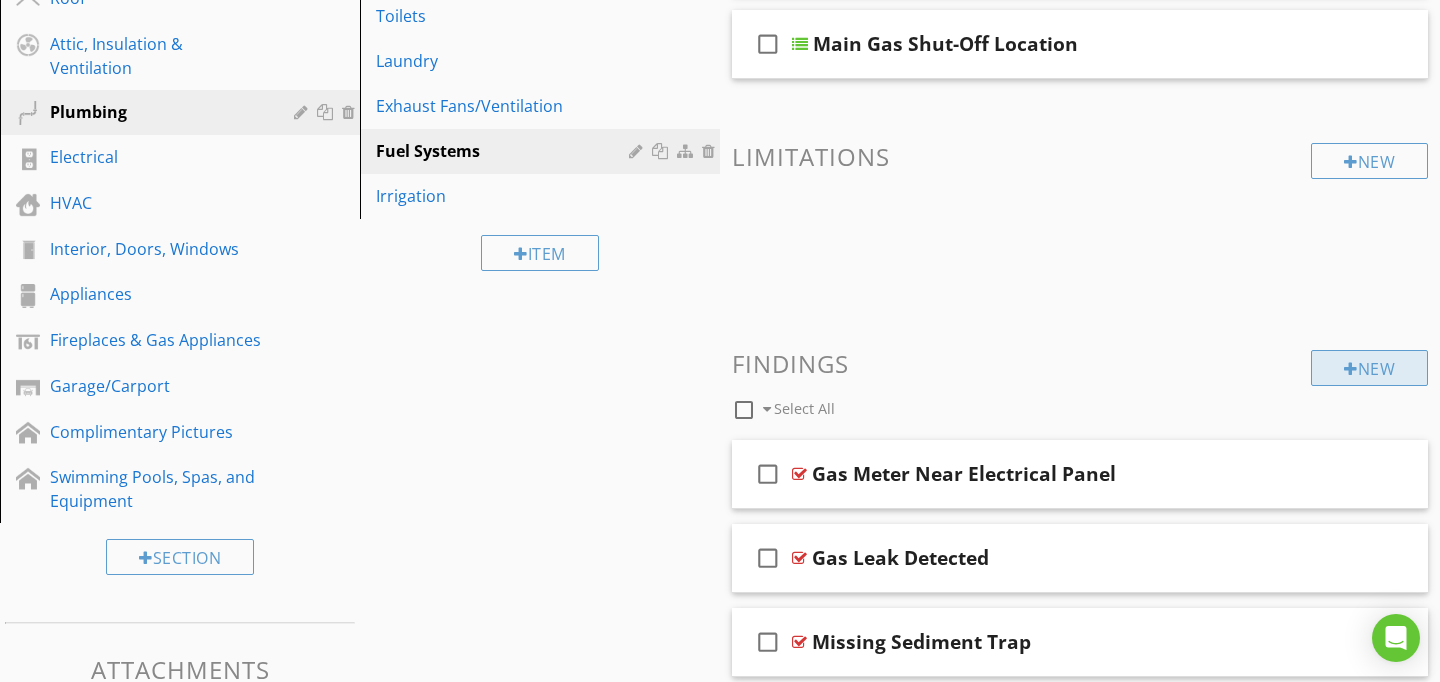 click on "New" at bounding box center (1369, 368) 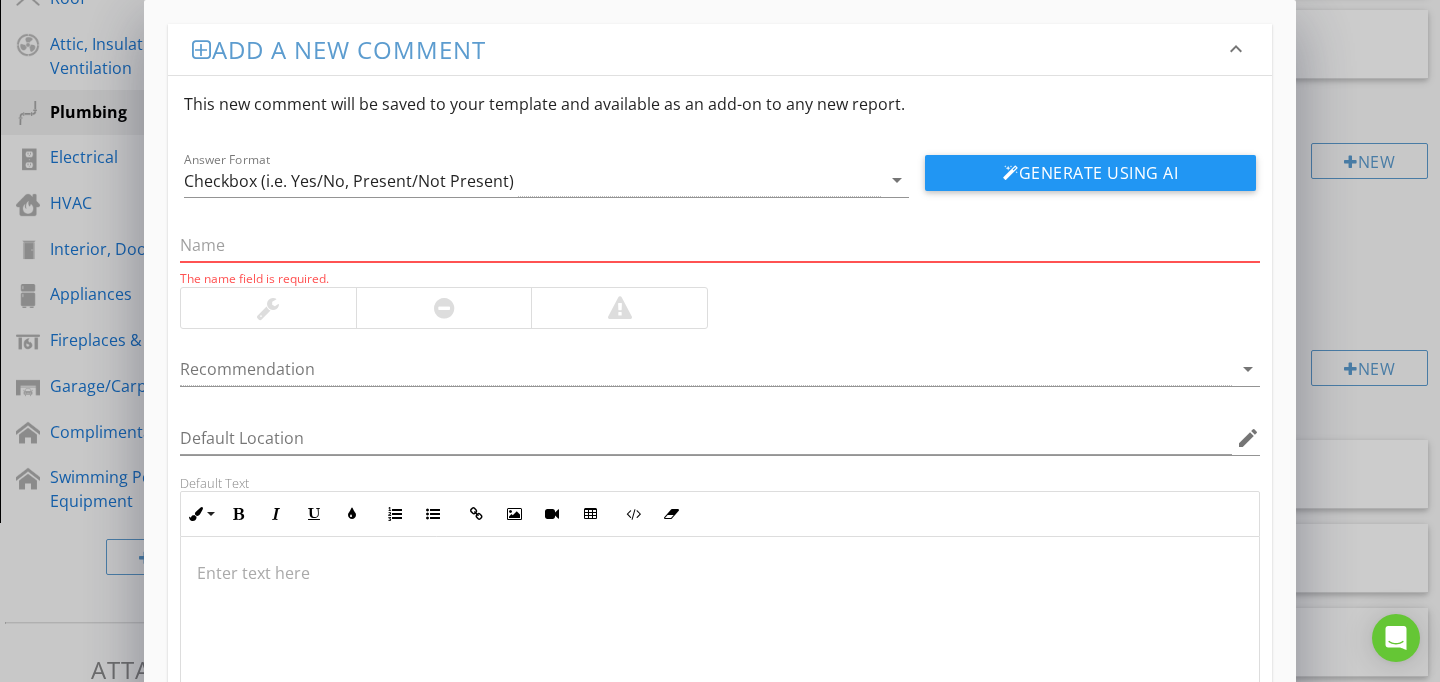 paste on "Natural Gas Appliance Connected to Liquid Propane Supply" 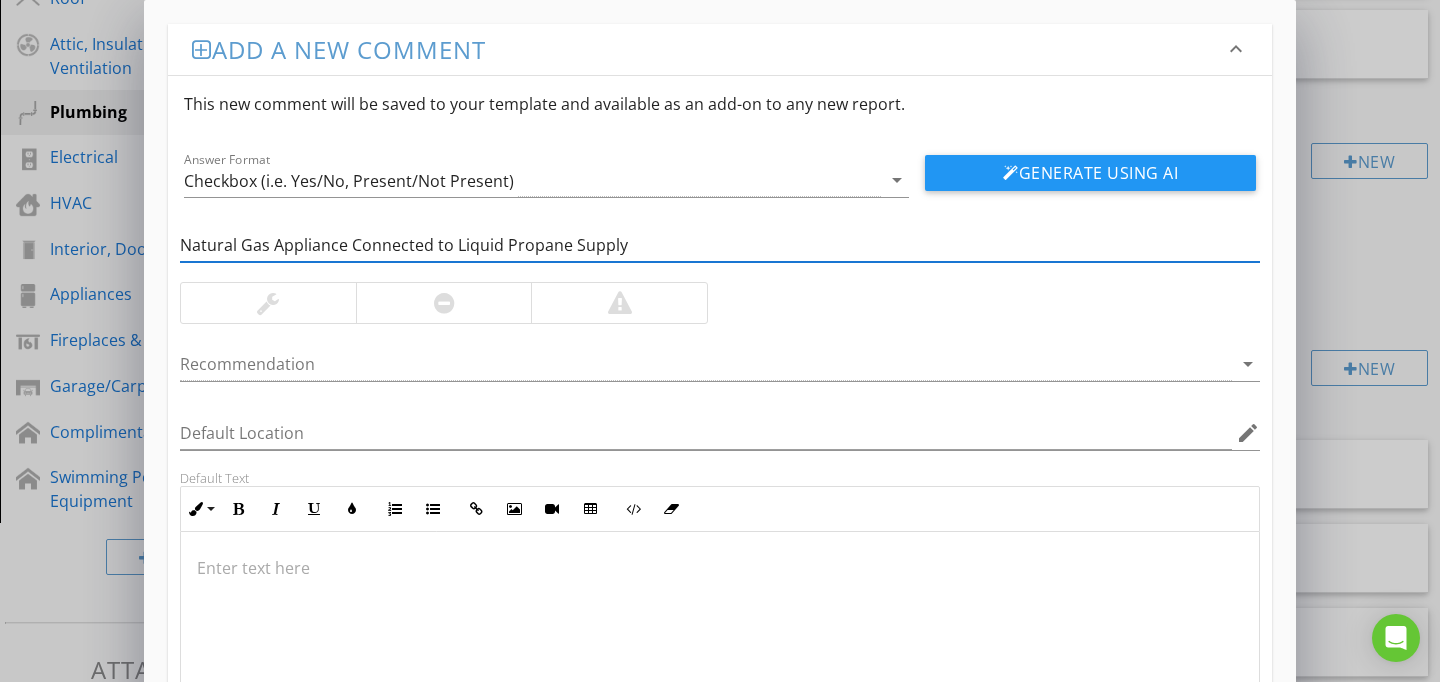 type on "Natural Gas Appliance Connected to Liquid Propane Supply" 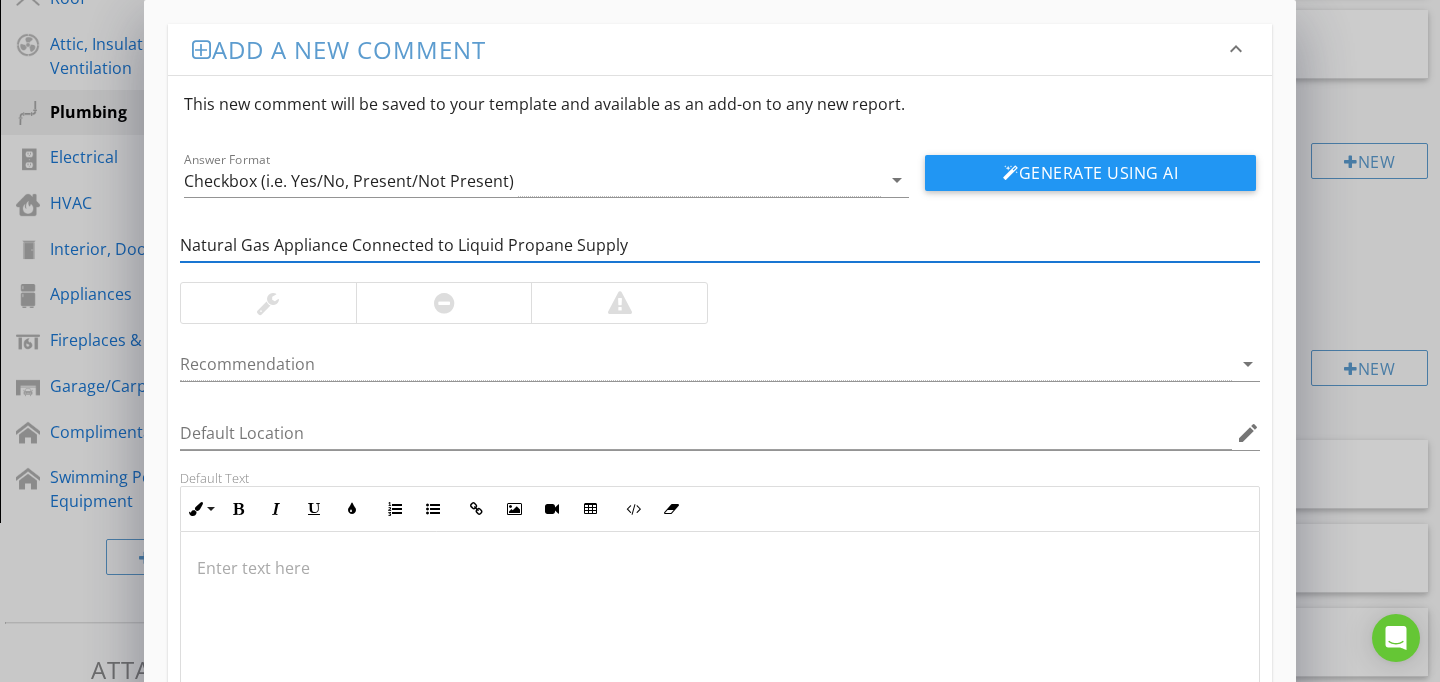 click at bounding box center [720, 632] 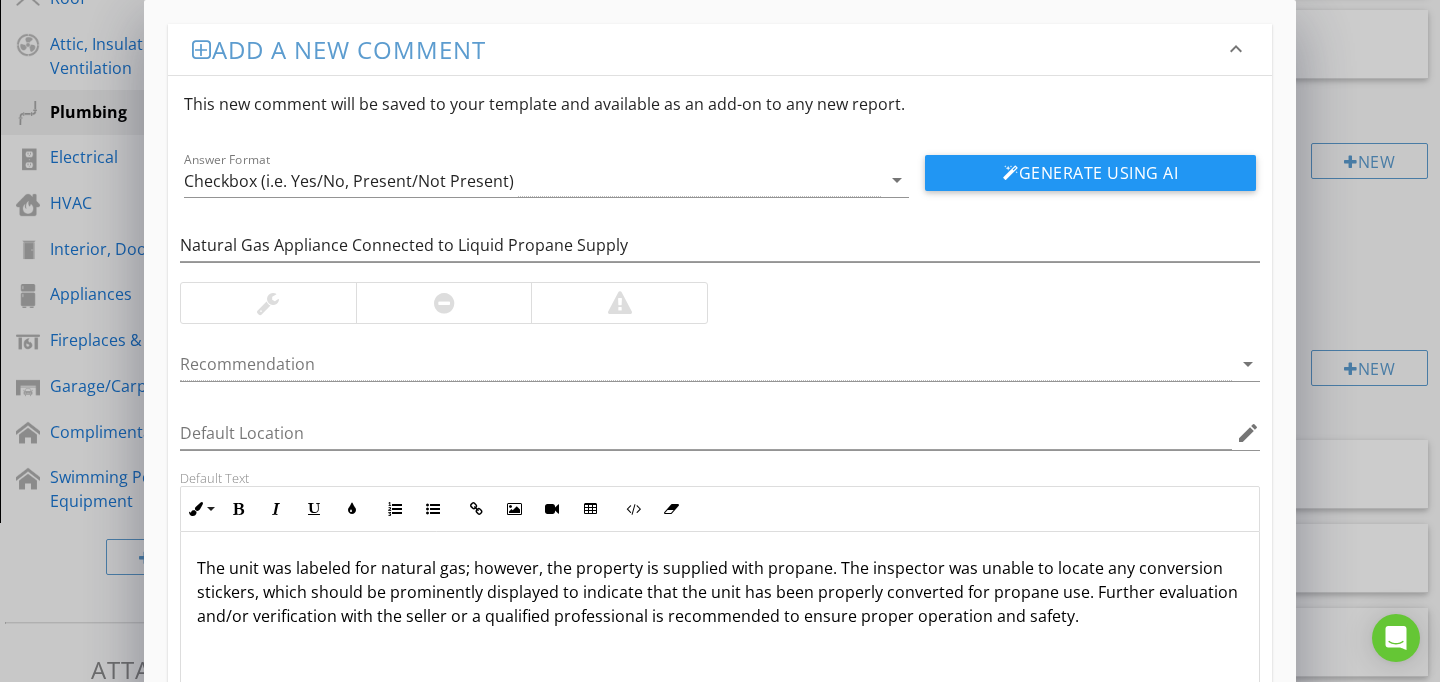 scroll, scrollTop: 1, scrollLeft: 0, axis: vertical 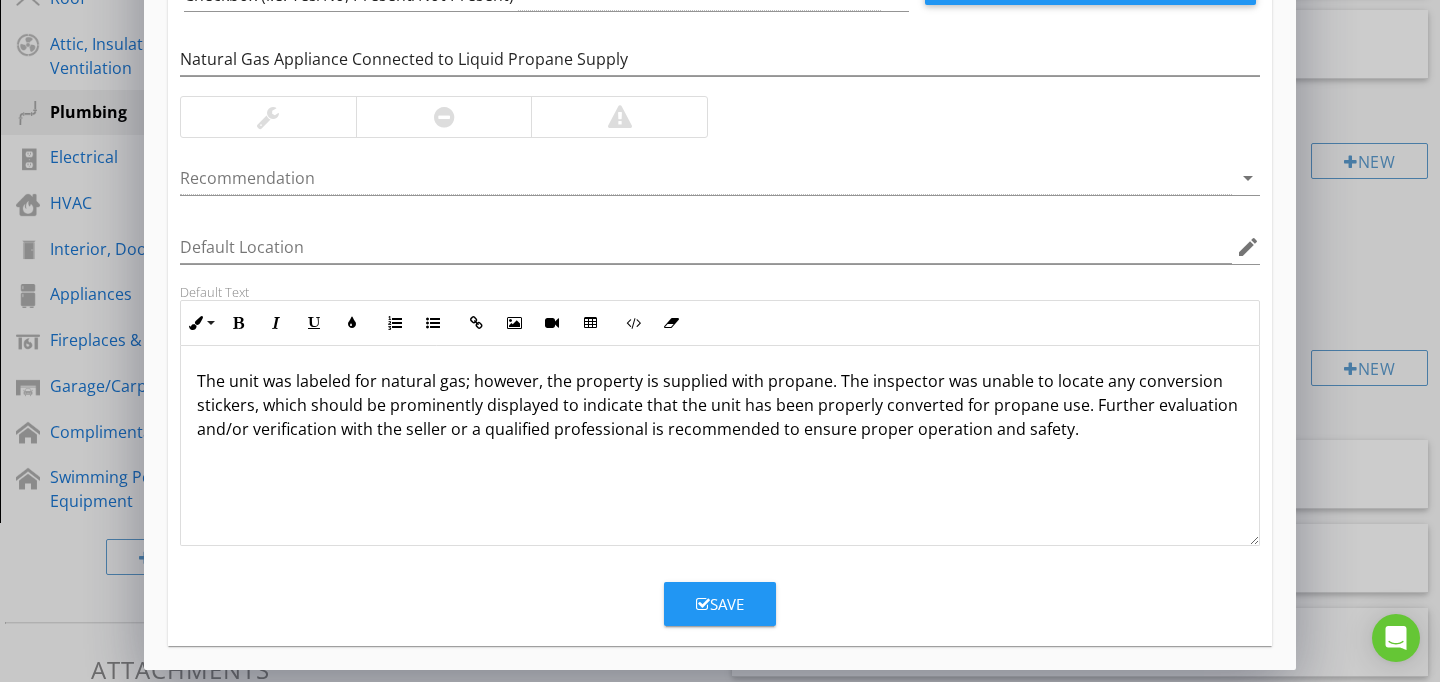 click at bounding box center (620, 117) 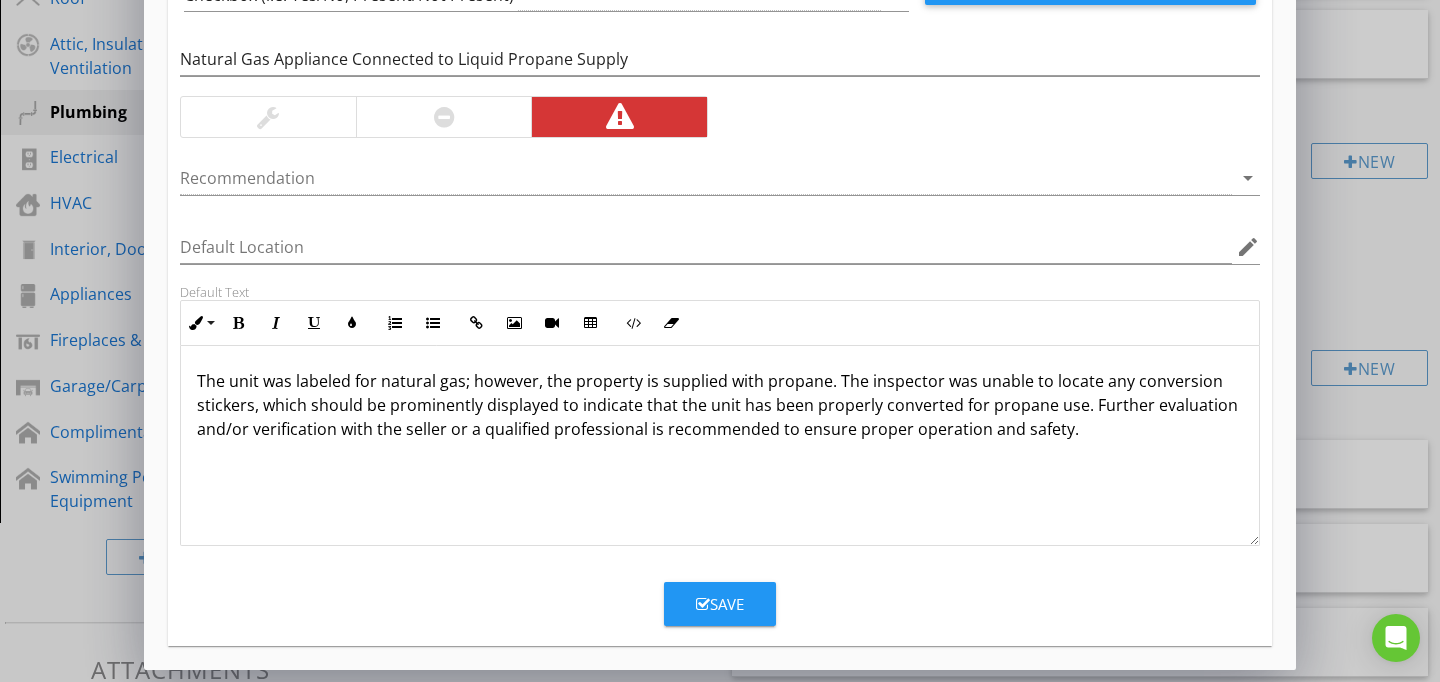 click on "Save" at bounding box center [720, 604] 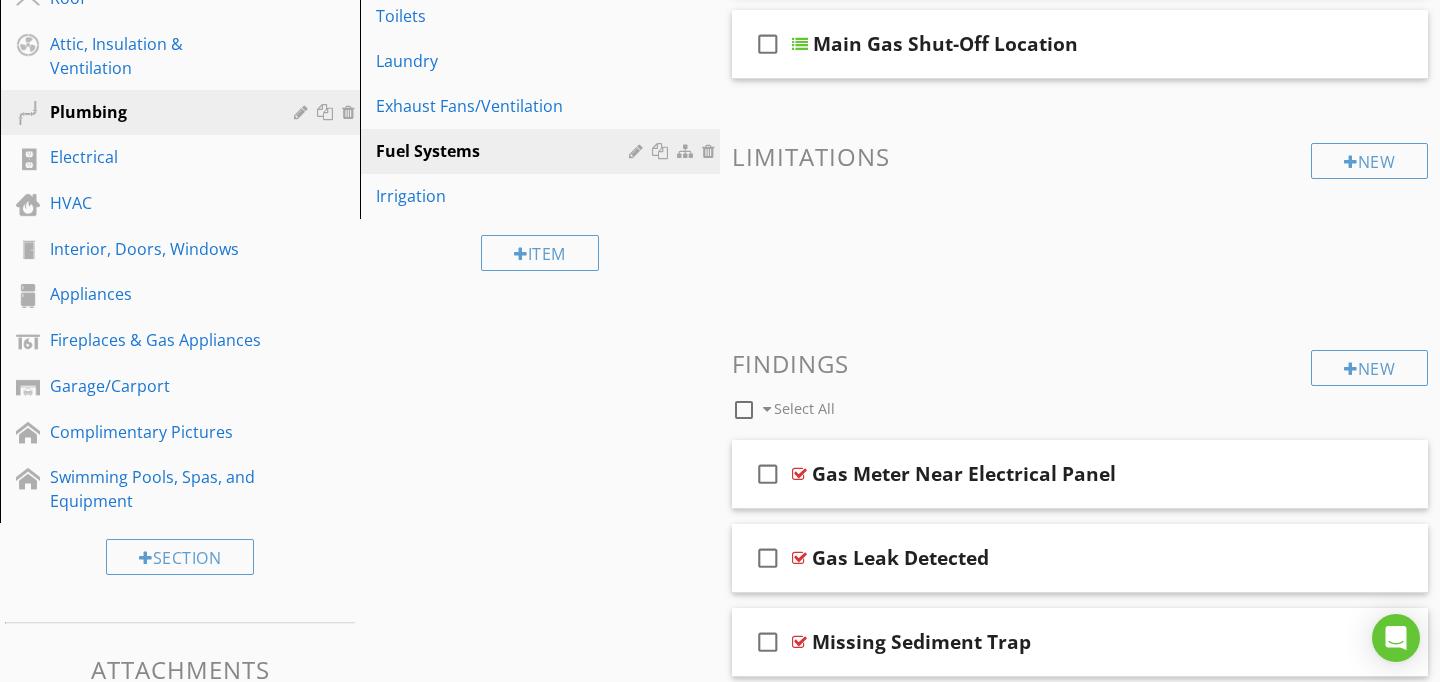 scroll, scrollTop: 89, scrollLeft: 0, axis: vertical 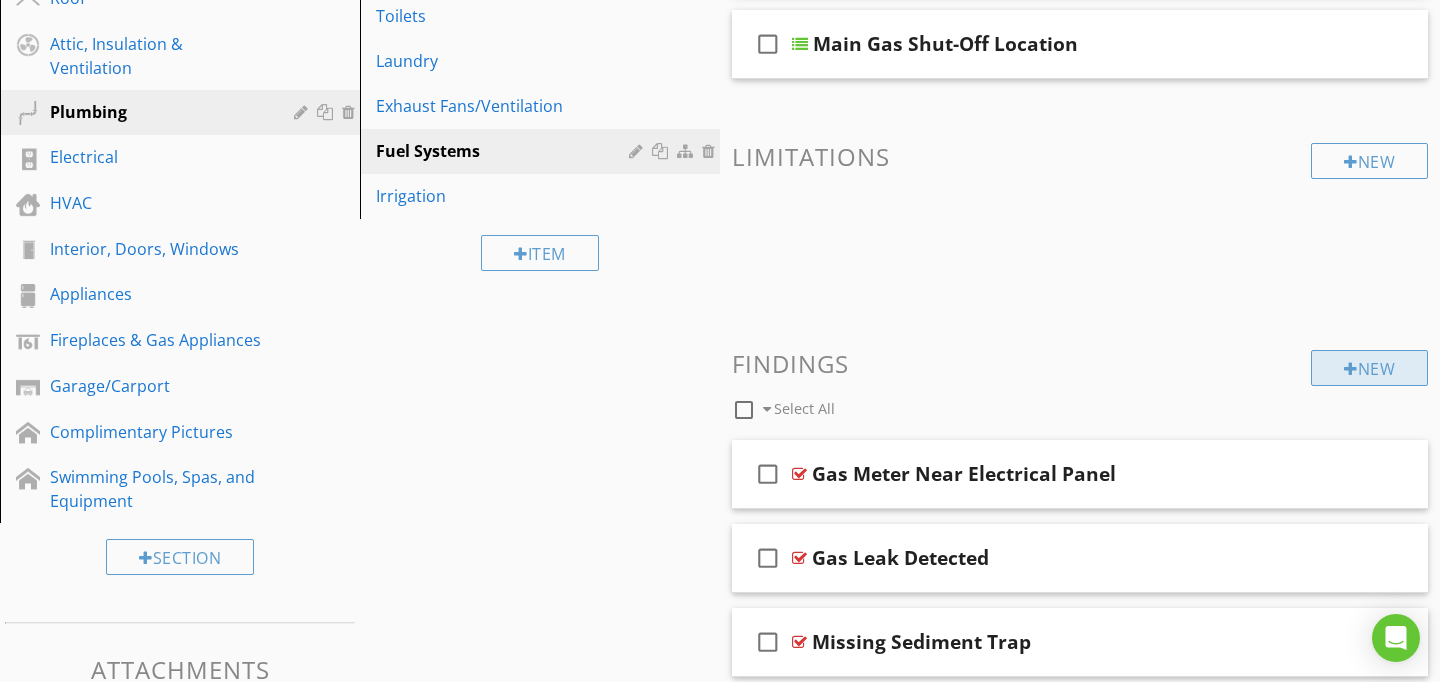 click on "New" at bounding box center [1369, 368] 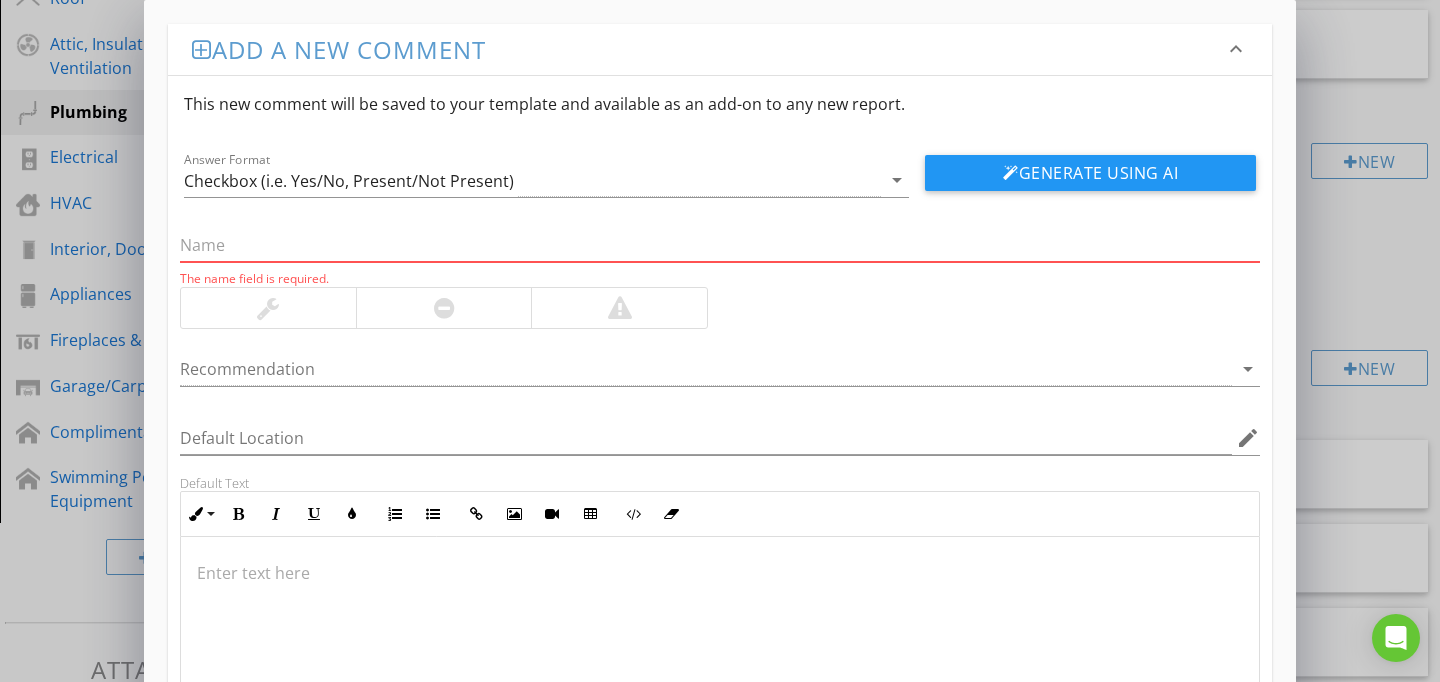 paste on "Meter Covered" 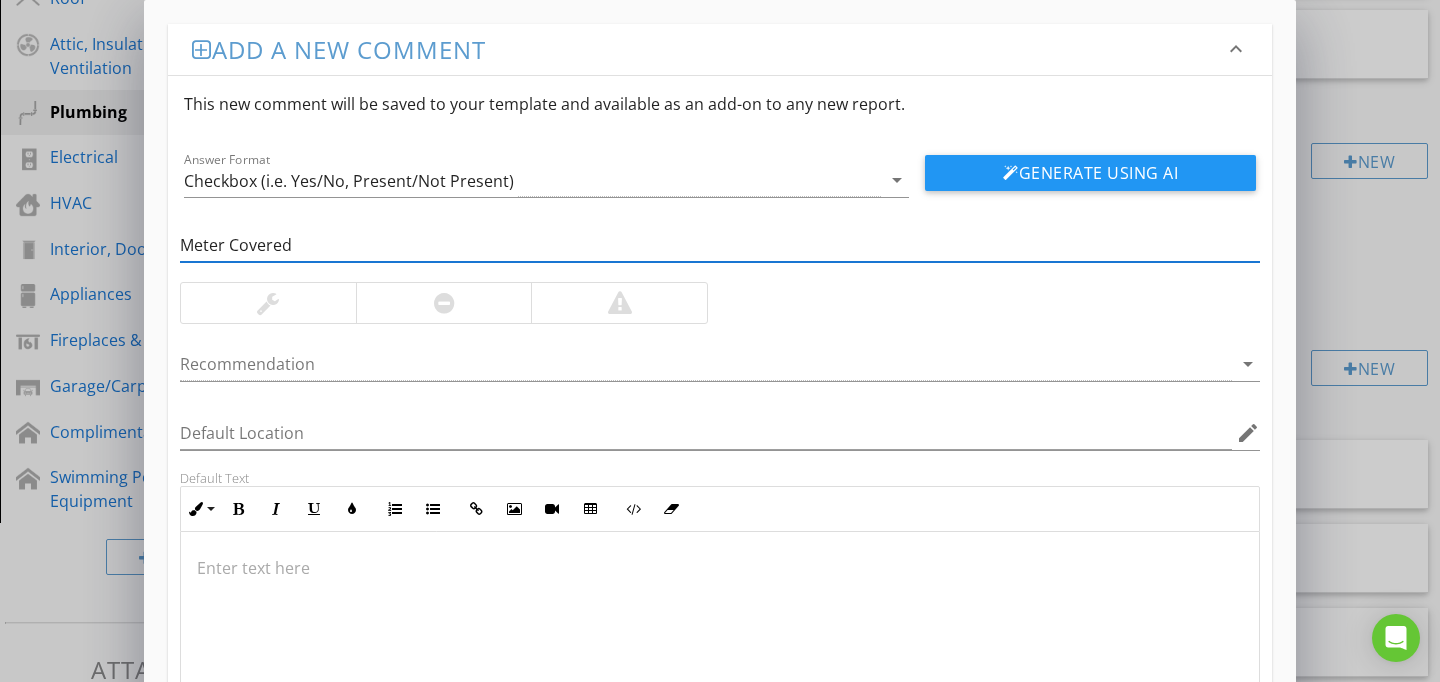 type on "Meter Covered" 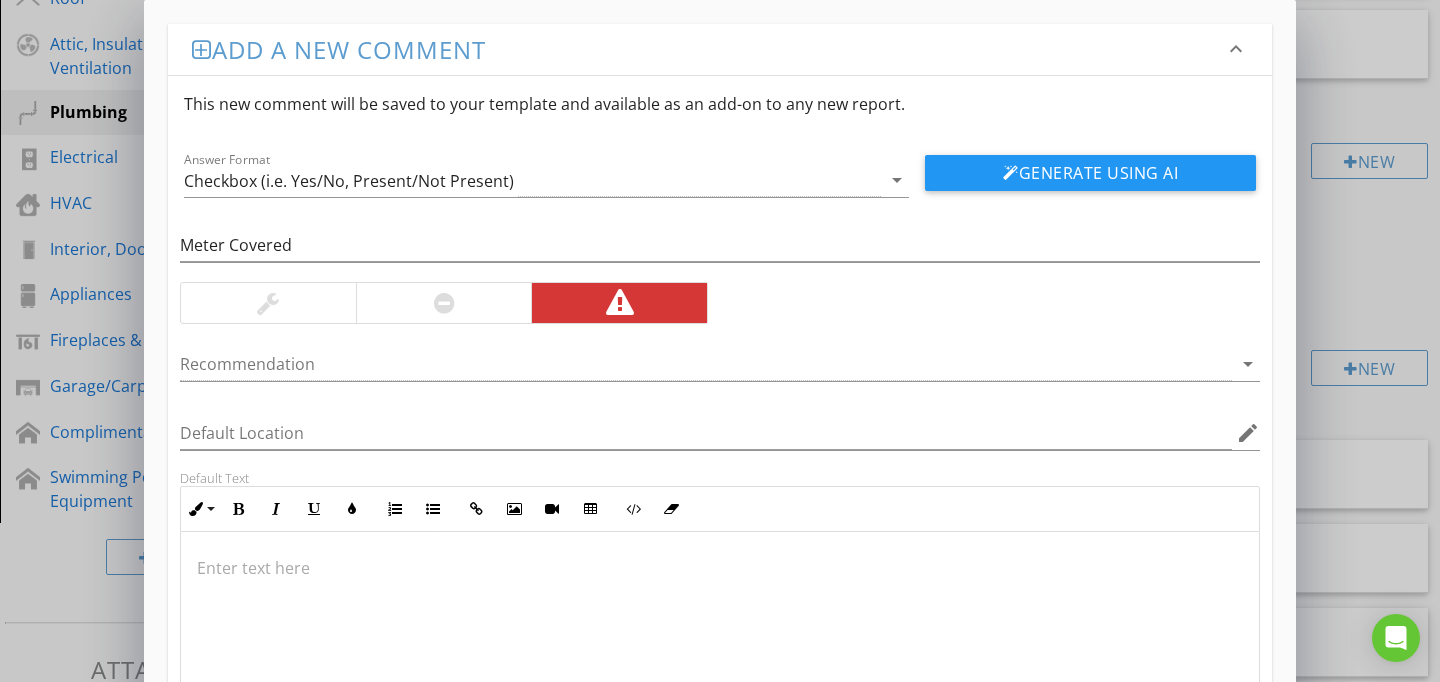 click at bounding box center (720, 632) 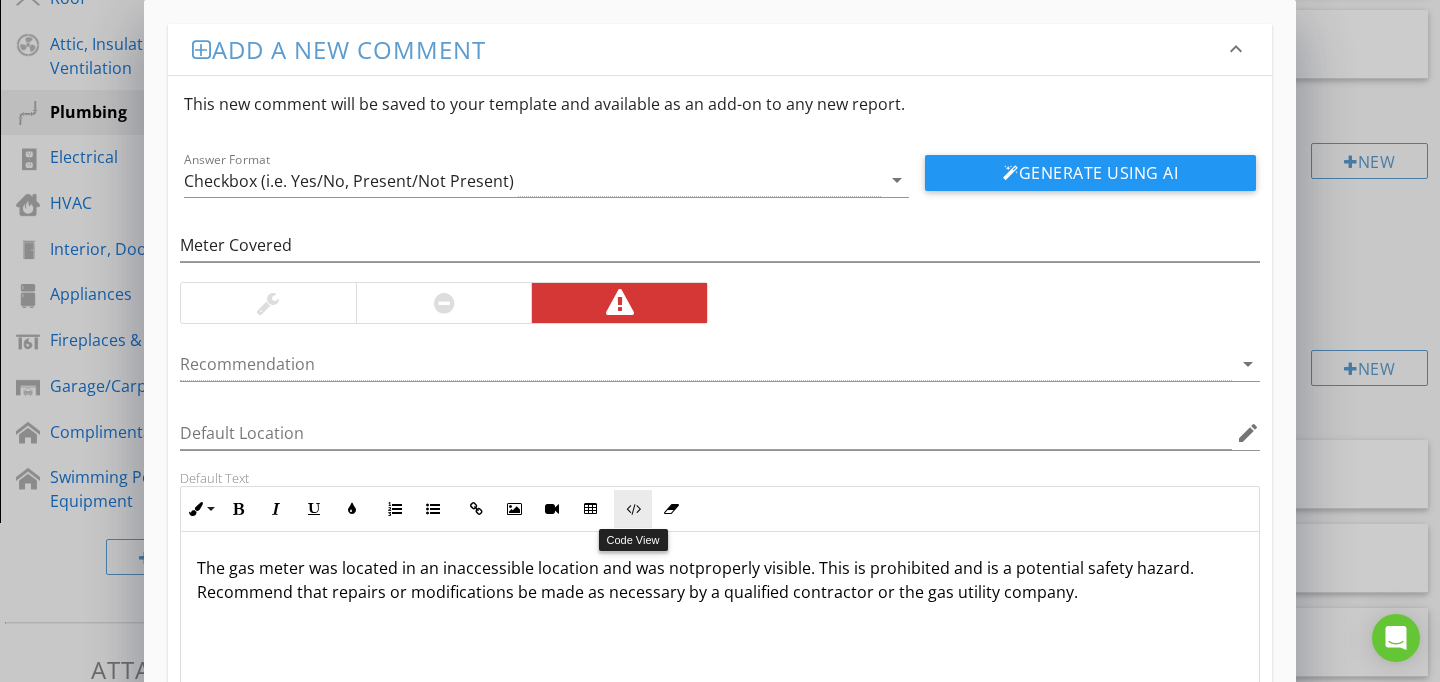 scroll, scrollTop: 186, scrollLeft: 0, axis: vertical 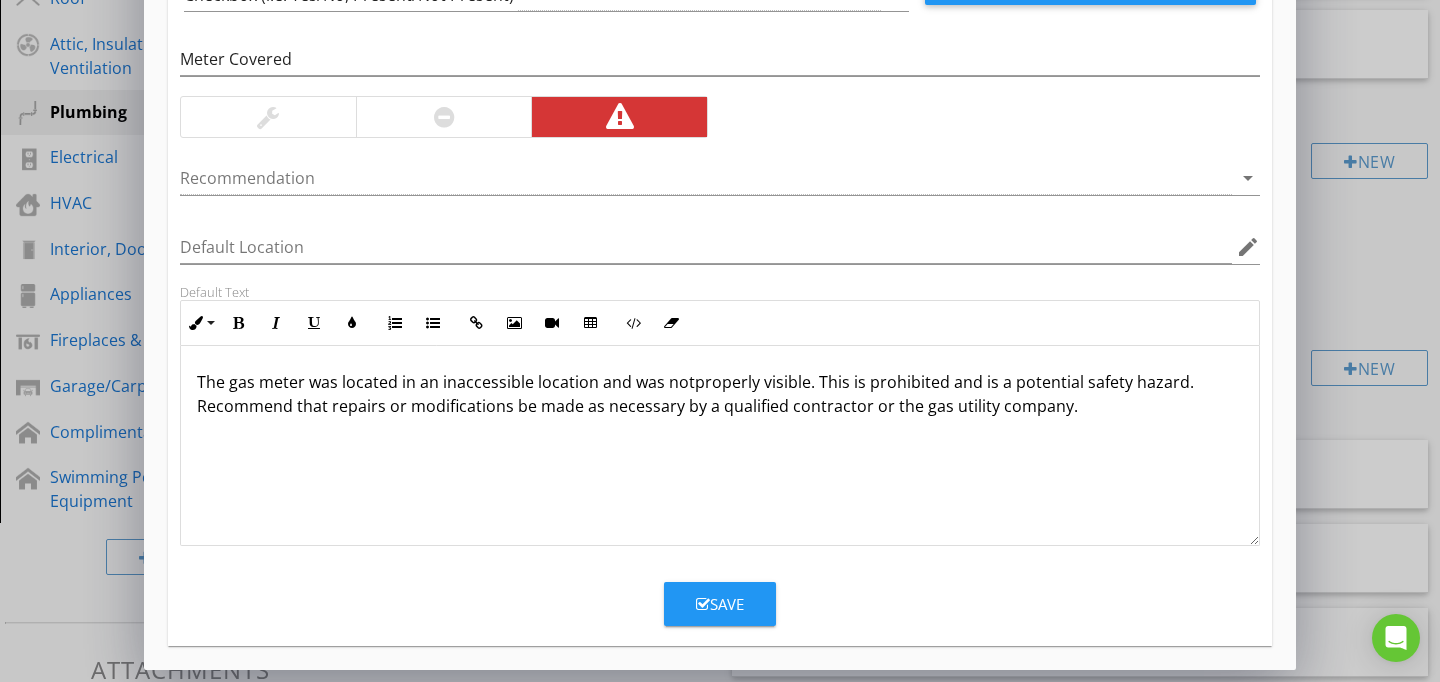 click on "Save" at bounding box center (720, 604) 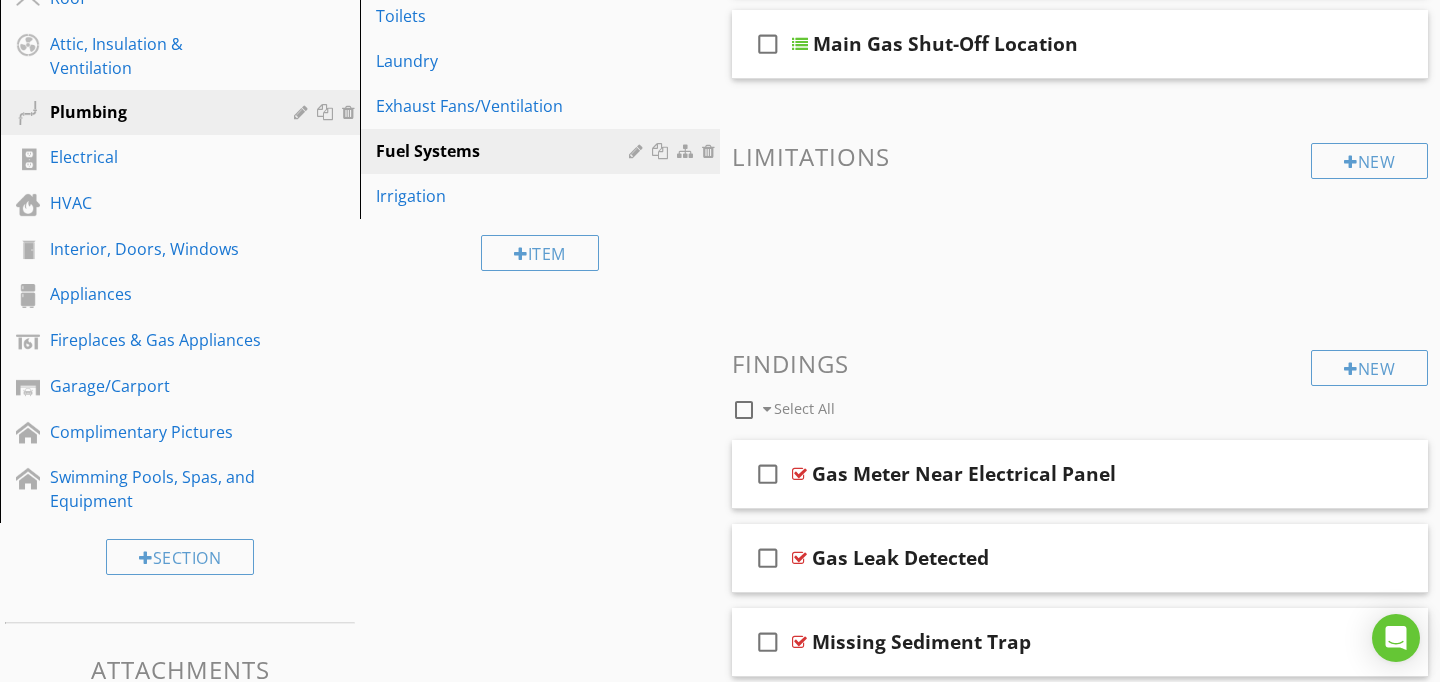 scroll, scrollTop: 89, scrollLeft: 0, axis: vertical 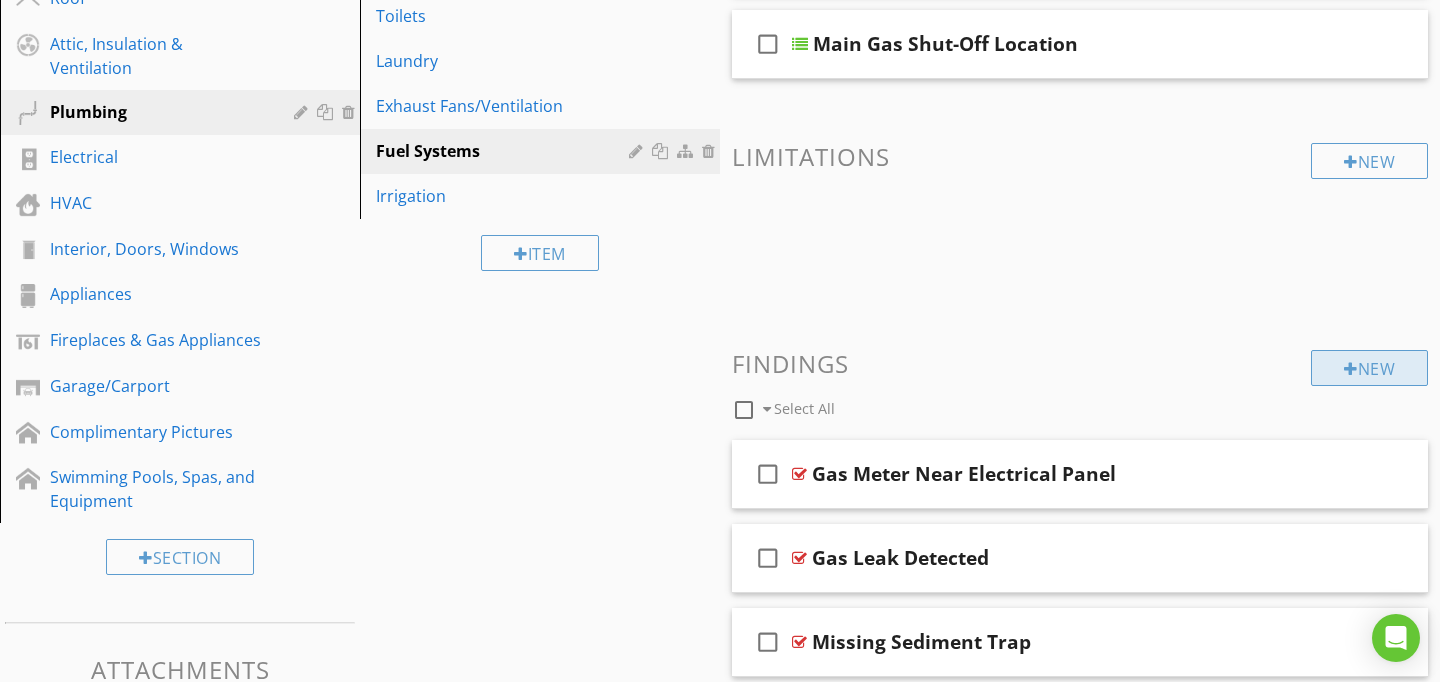 click at bounding box center [1351, 369] 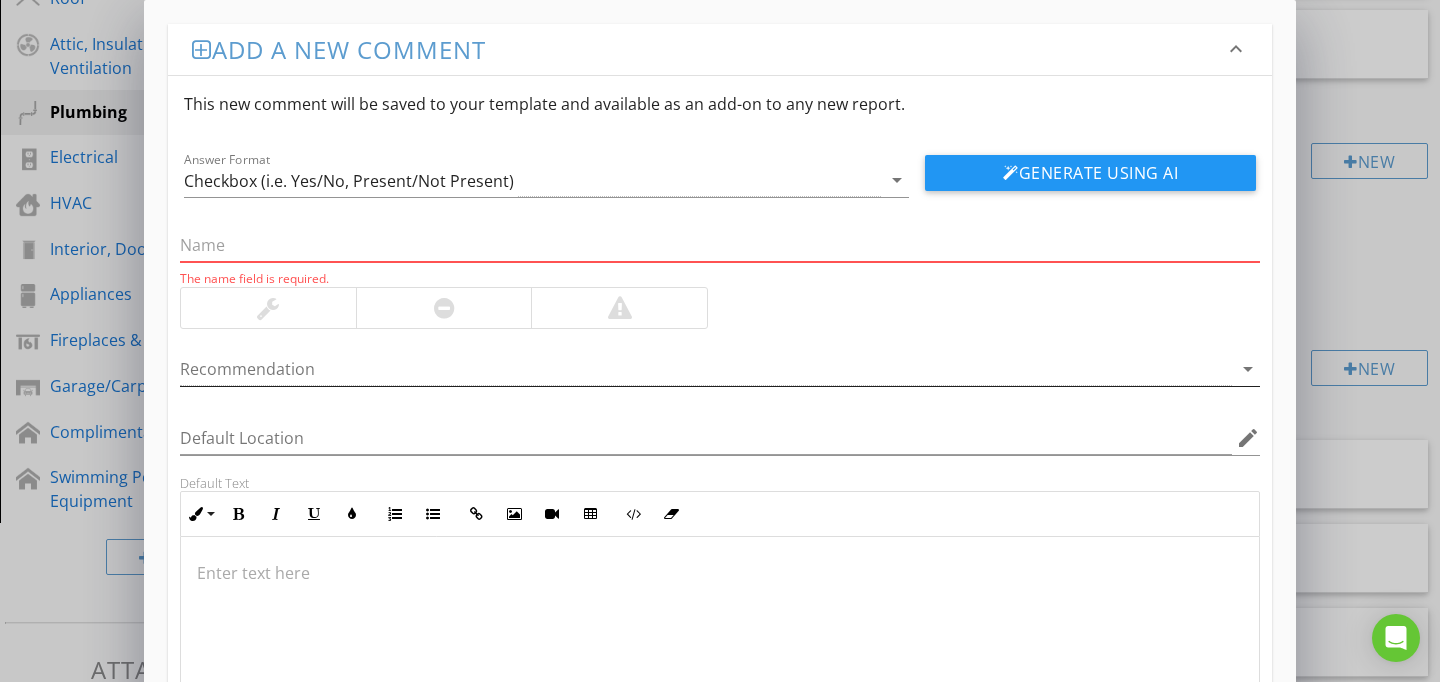 paste on "No Propane Tank" 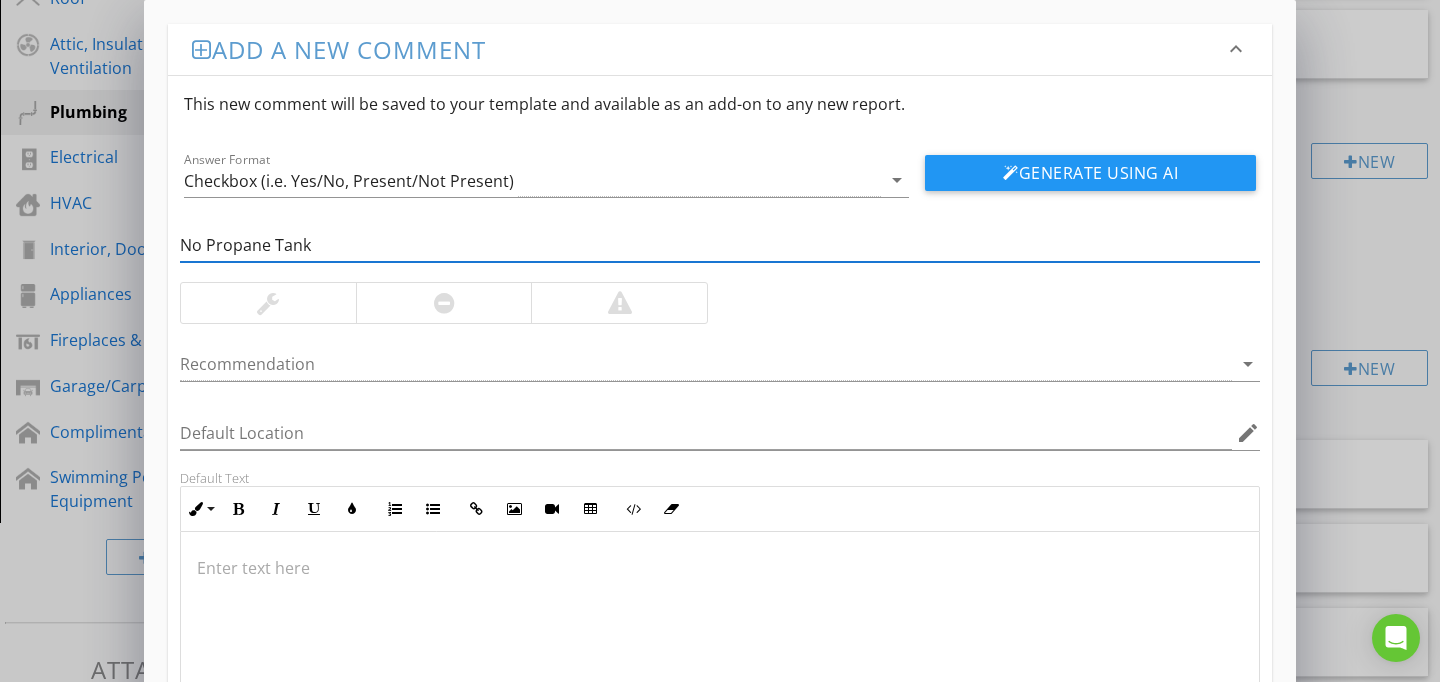 type on "No Propane Tank" 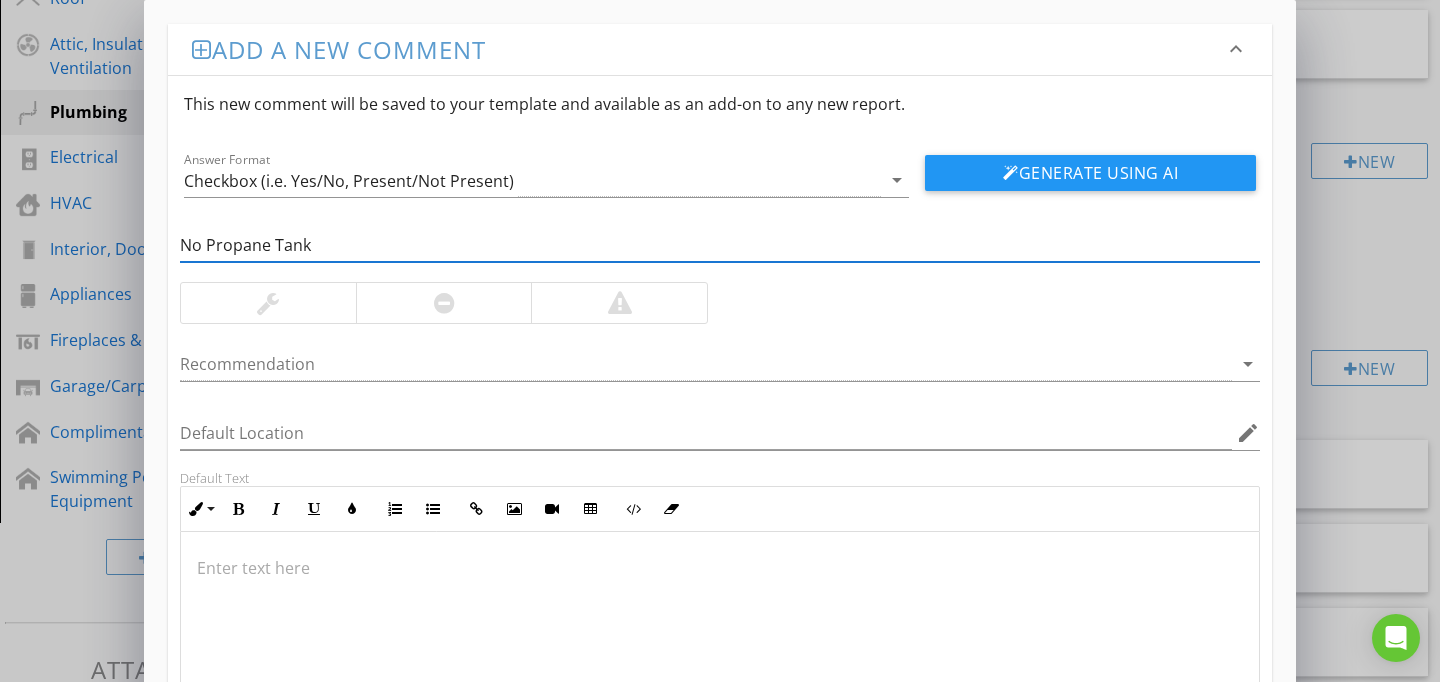 click at bounding box center (720, 632) 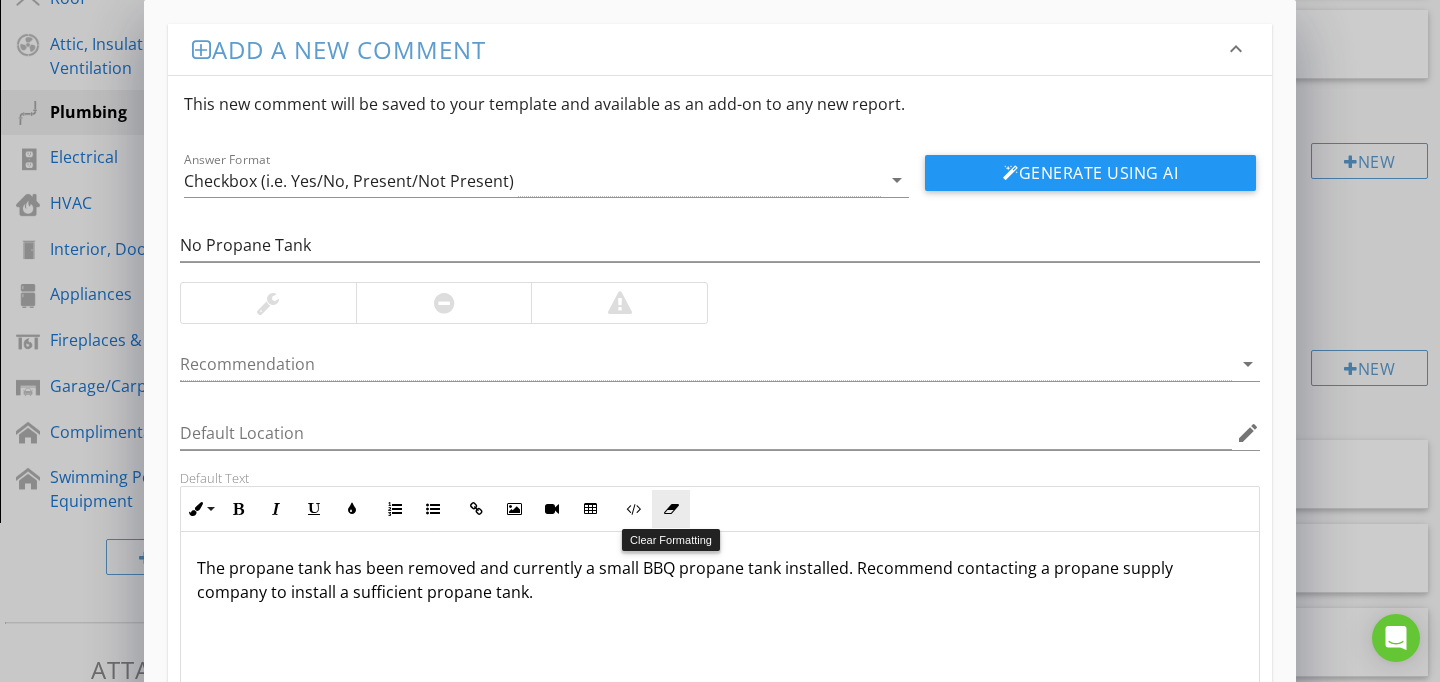 scroll, scrollTop: 186, scrollLeft: 0, axis: vertical 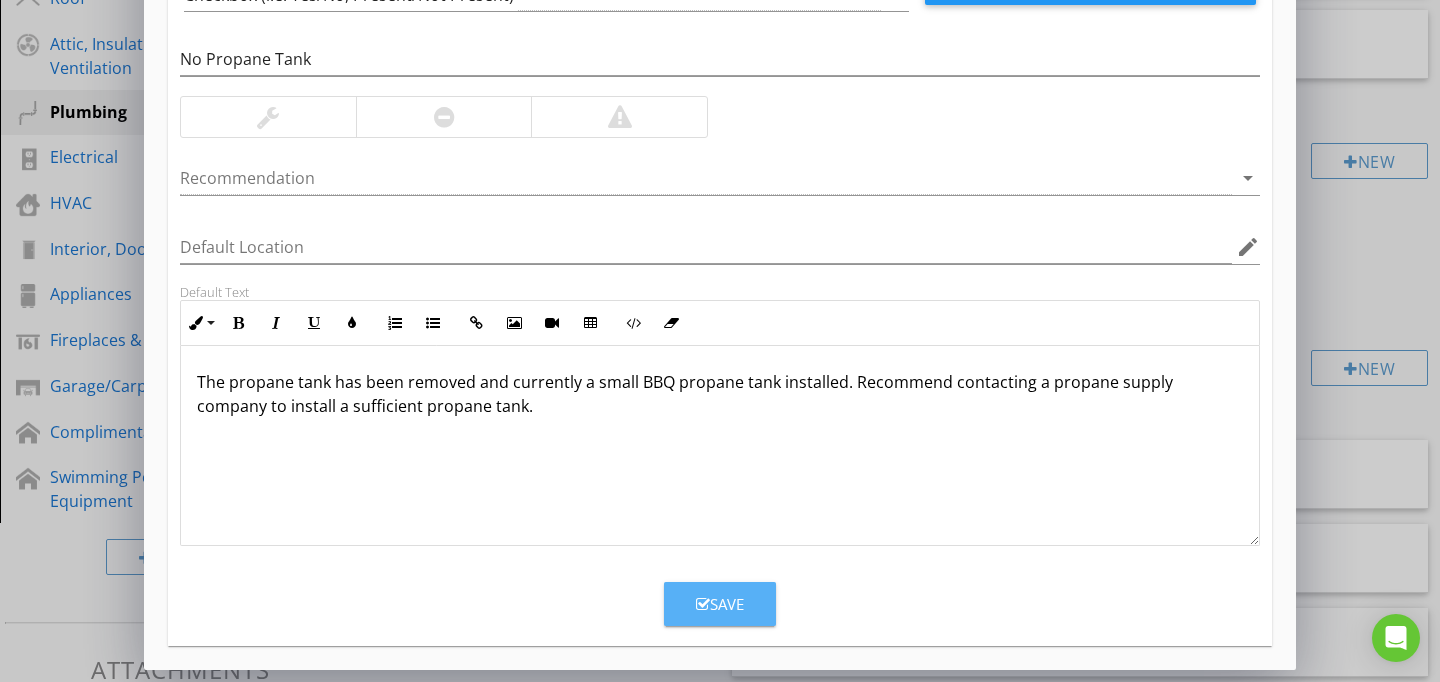 click on "Save" at bounding box center (720, 604) 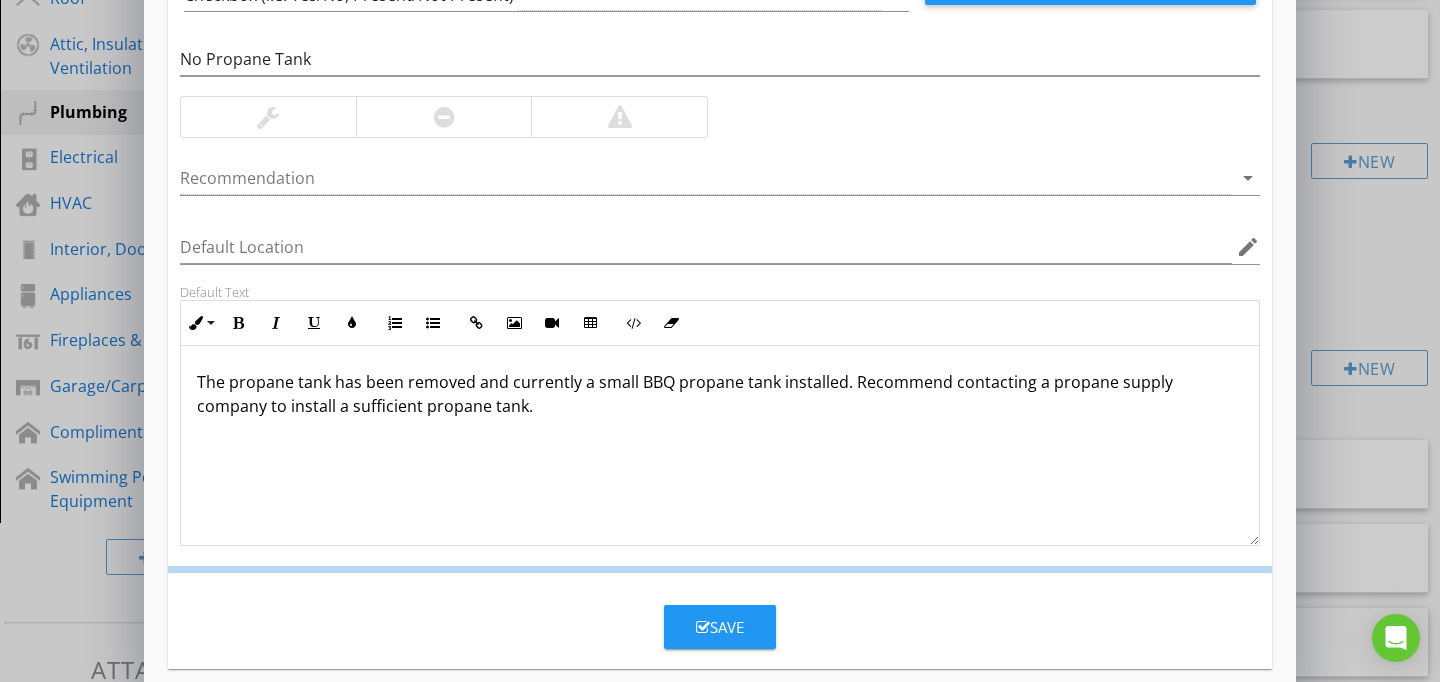 scroll, scrollTop: 89, scrollLeft: 0, axis: vertical 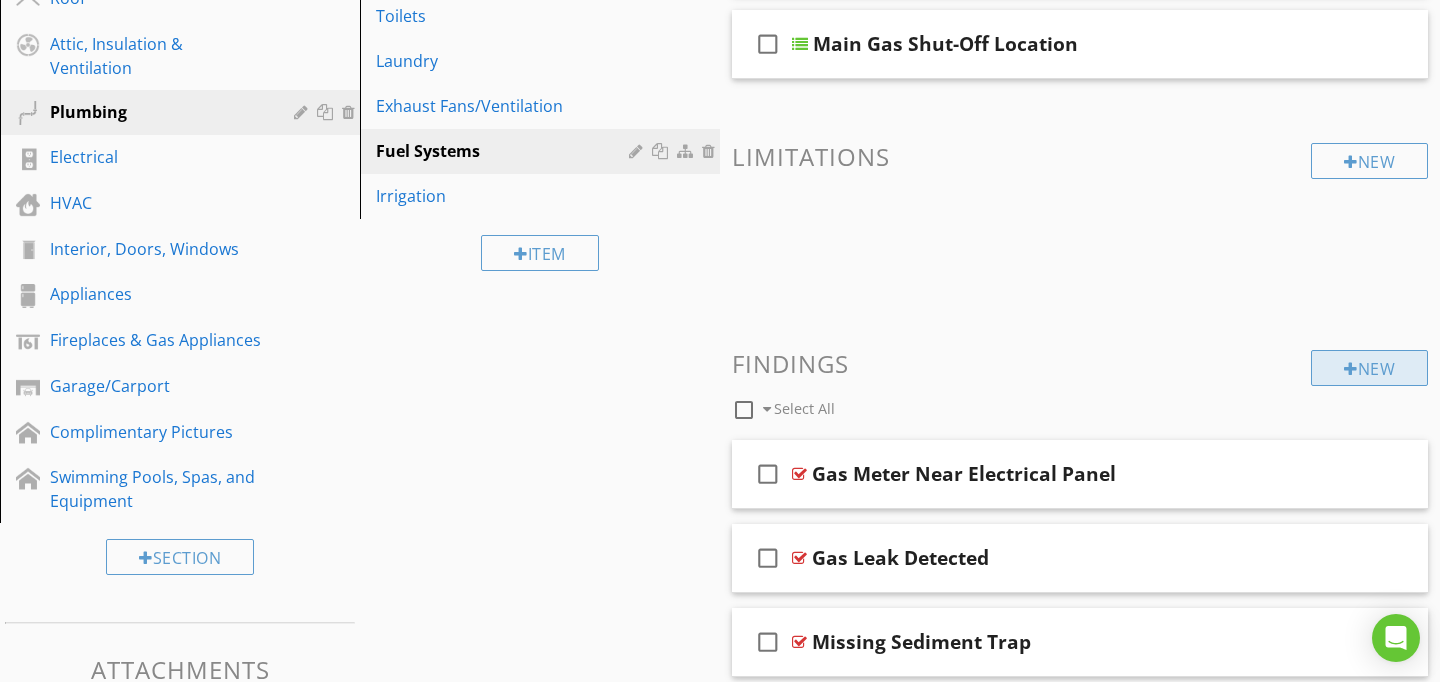 click on "New" at bounding box center [1369, 368] 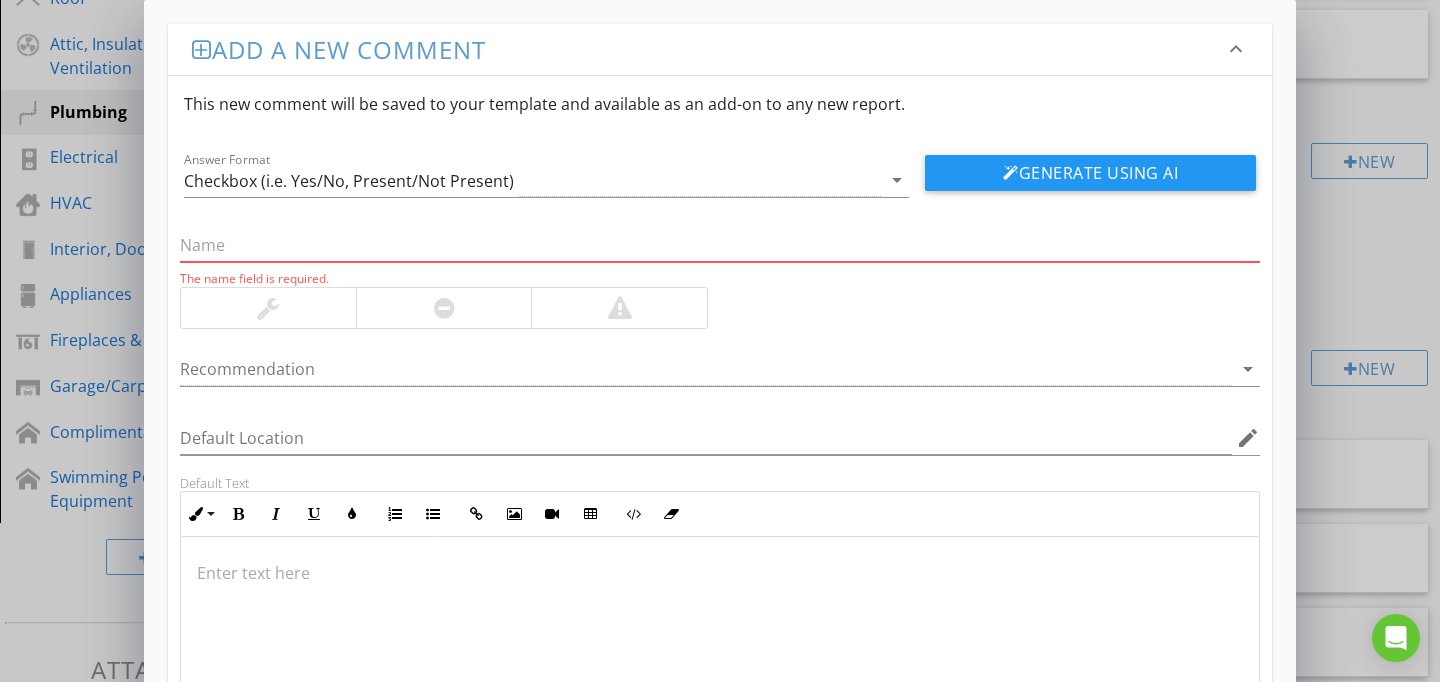 paste on "Appliance Connector Substandsrd" 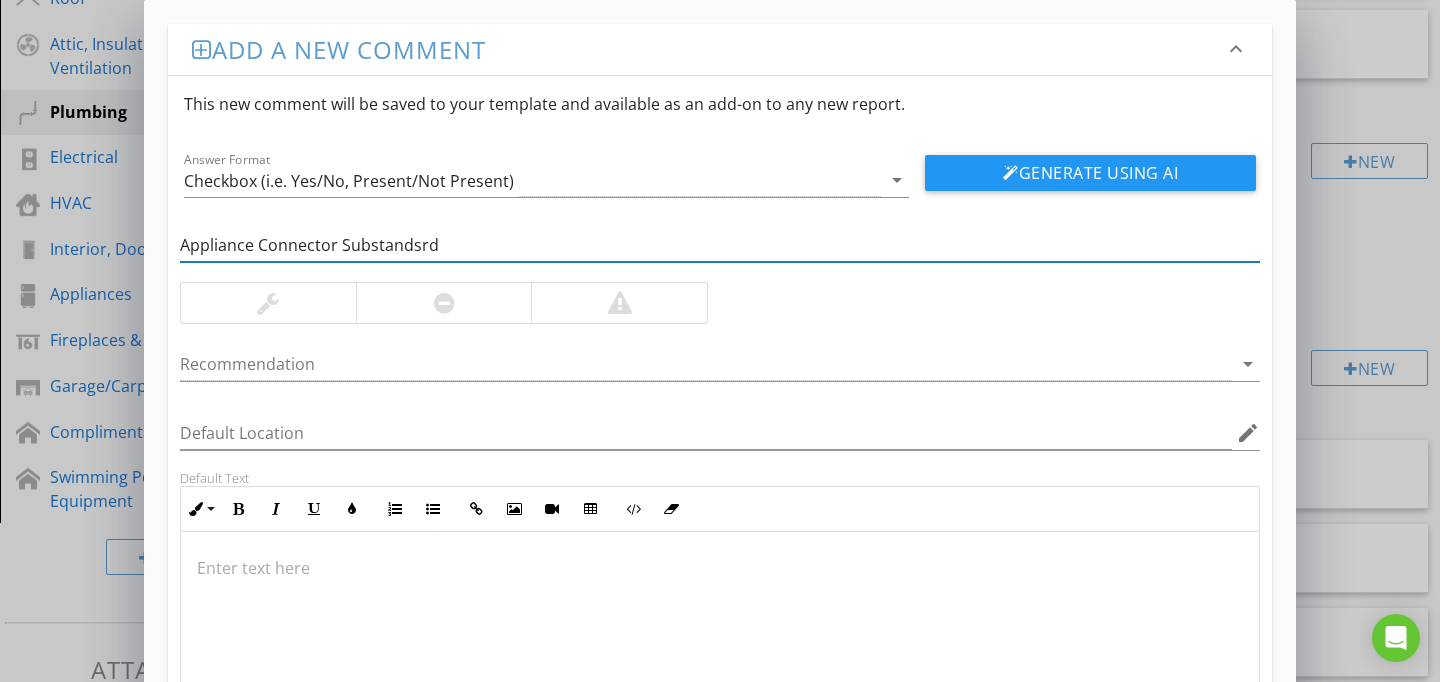 type on "Appliance Connector Substandsrd" 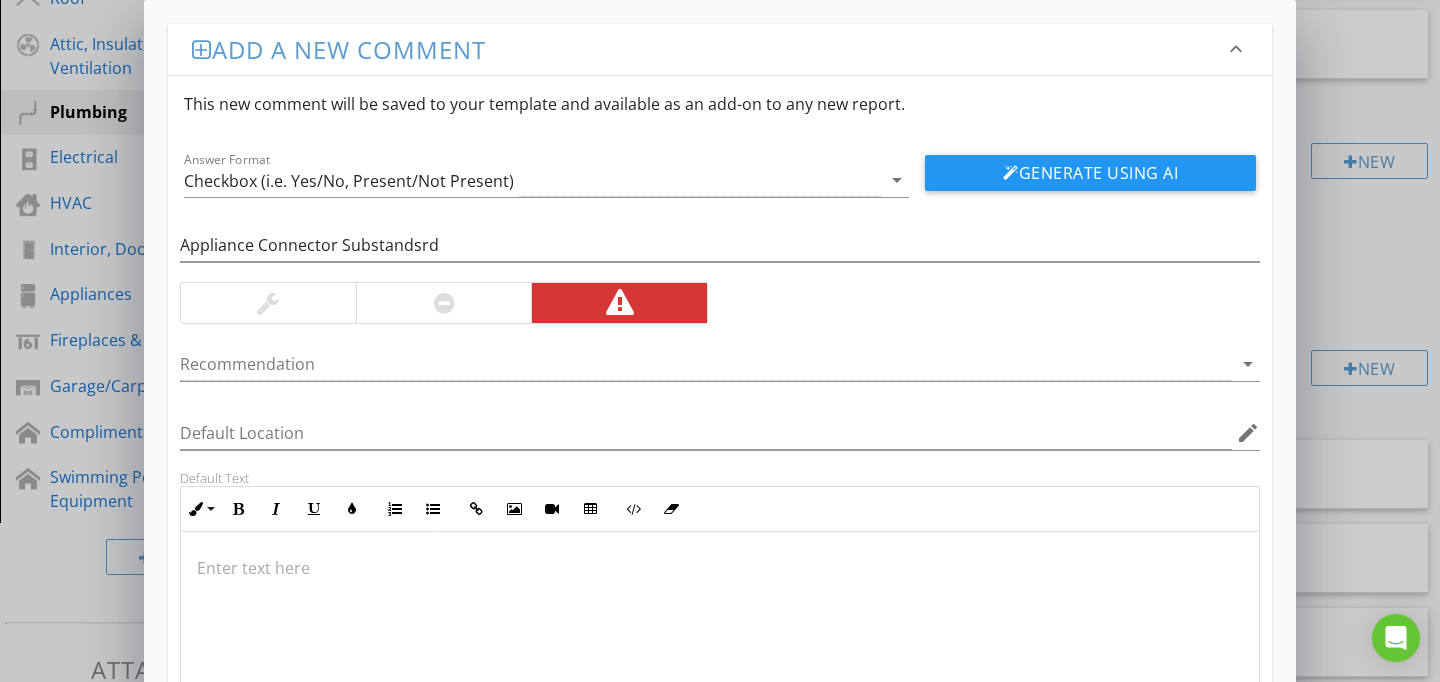 click at bounding box center (720, 632) 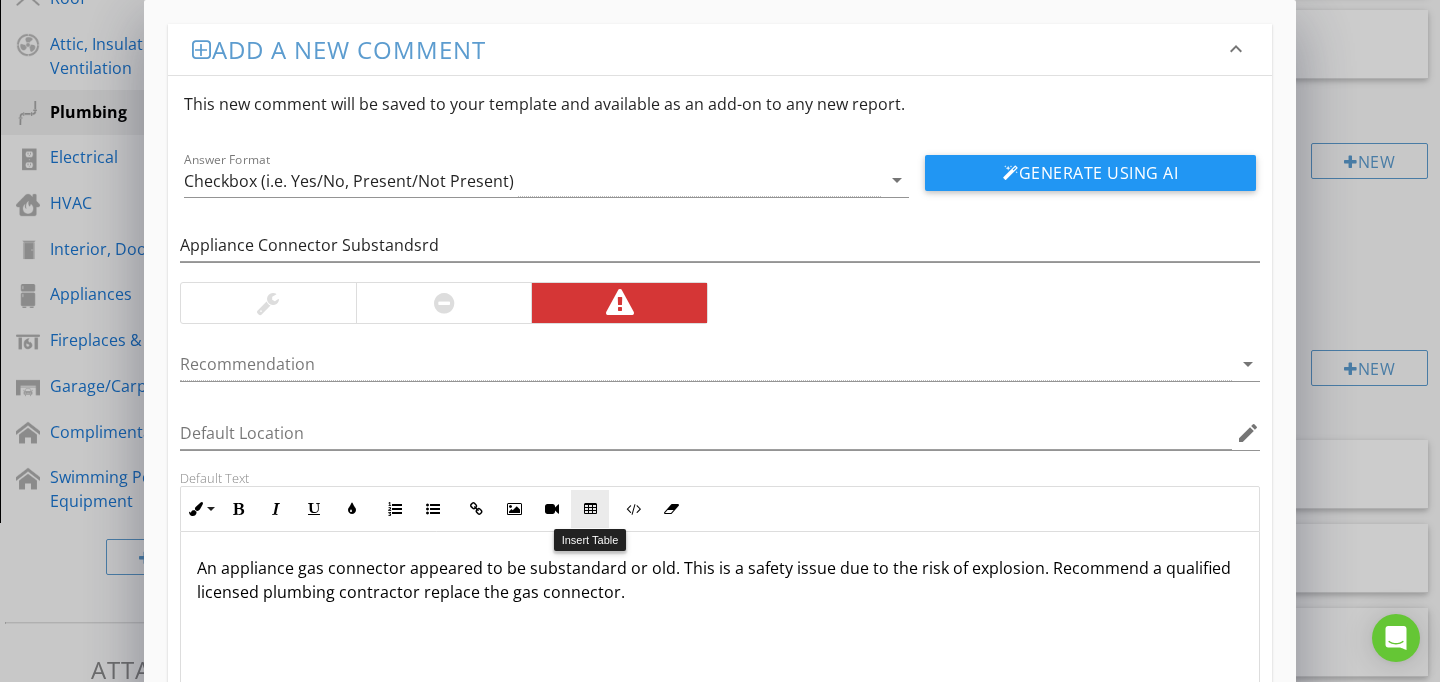 scroll, scrollTop: 186, scrollLeft: 0, axis: vertical 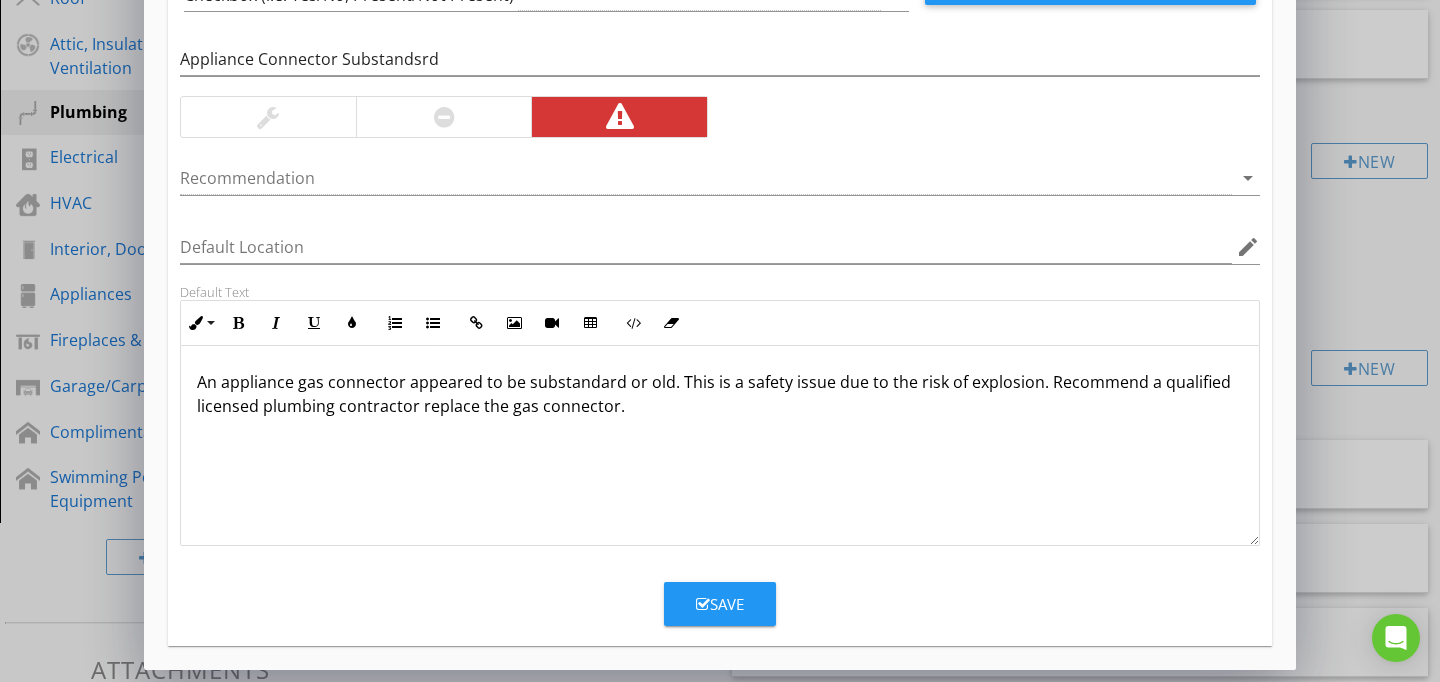 click on "Save" at bounding box center [720, 604] 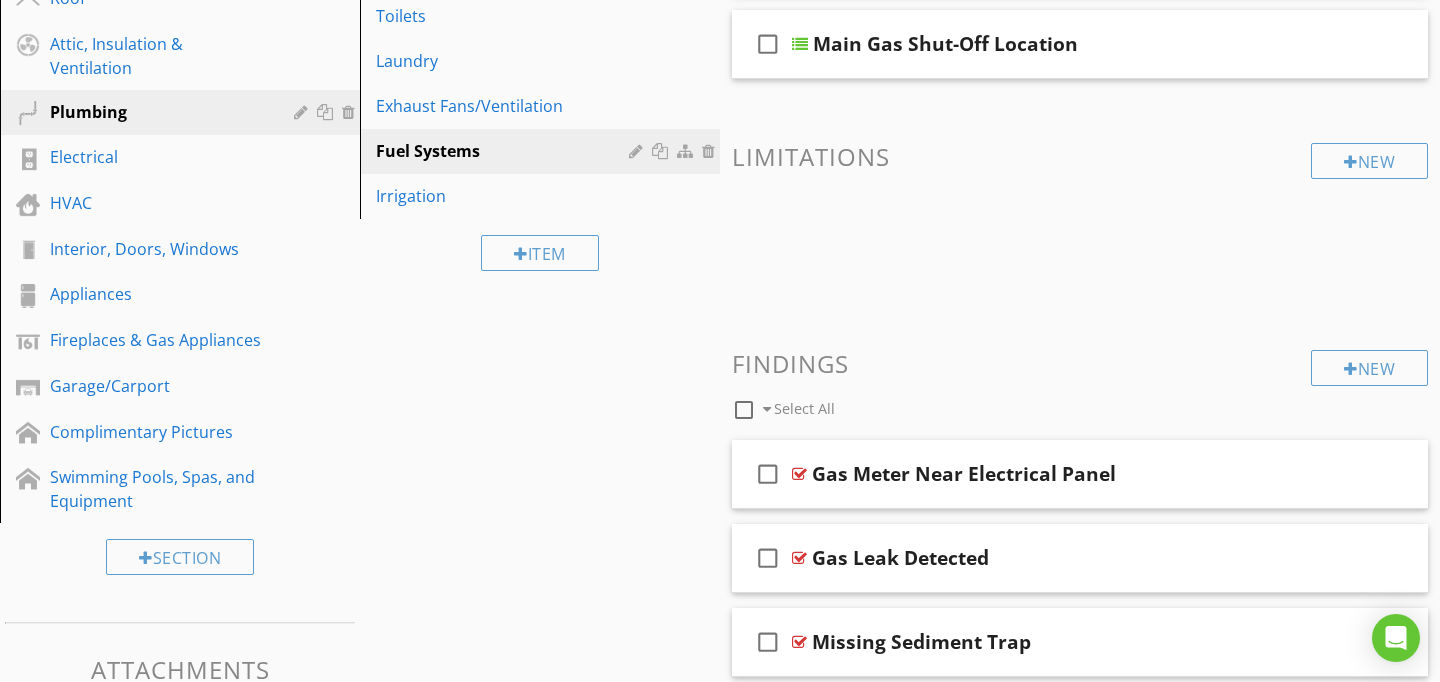 scroll, scrollTop: 89, scrollLeft: 0, axis: vertical 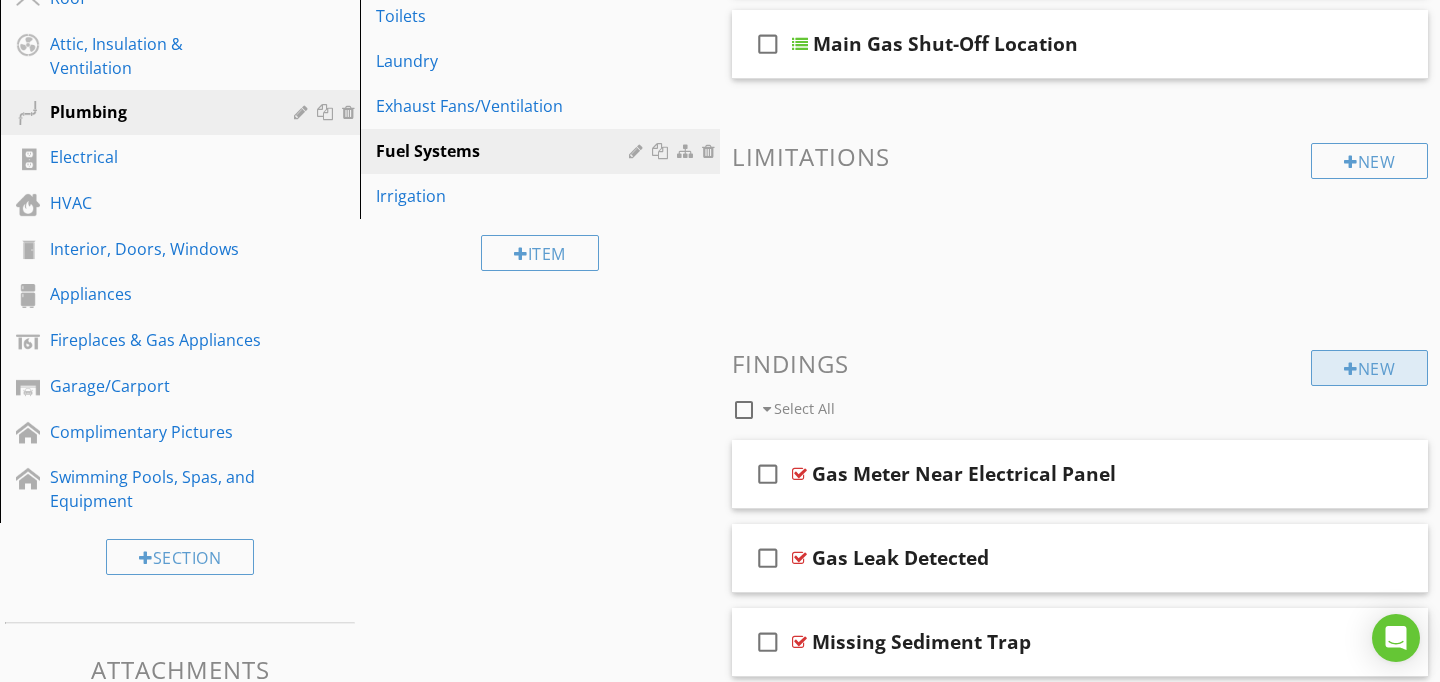 click on "New" at bounding box center [1369, 368] 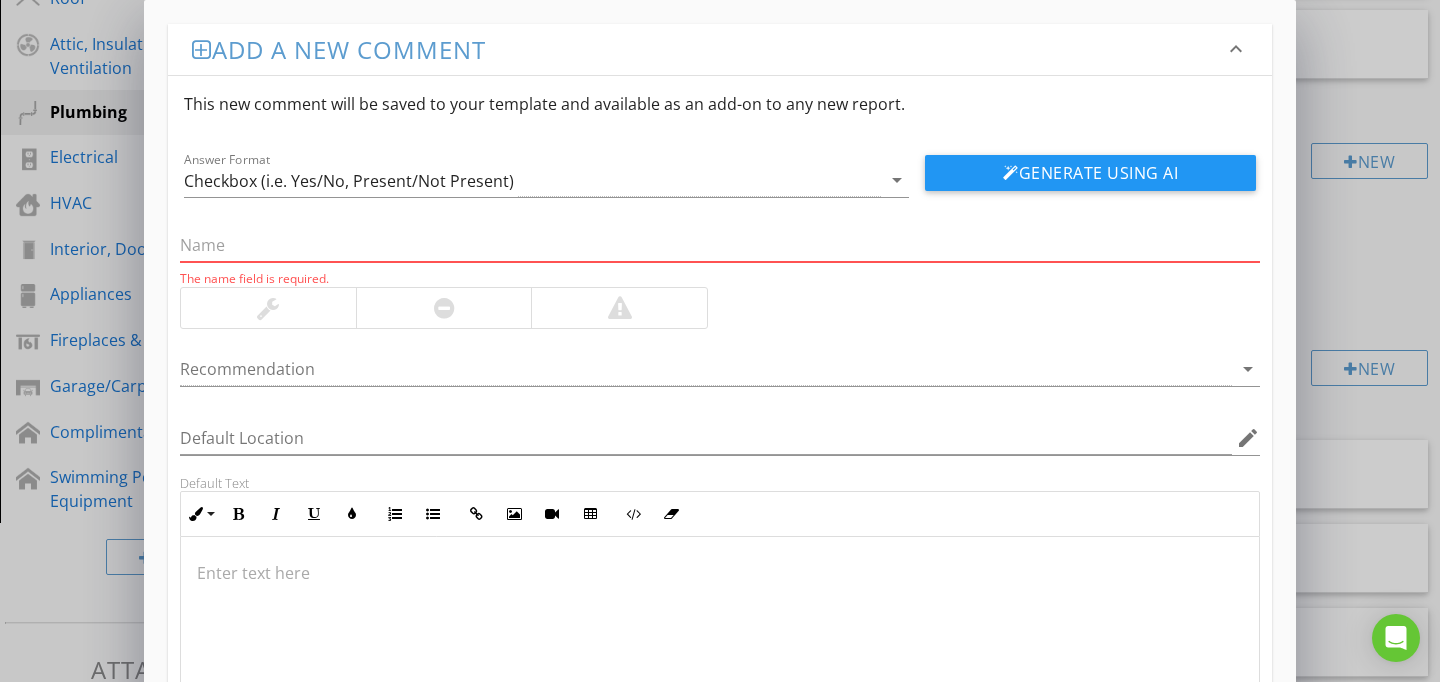 paste on "Gas Valve Inoperable / No Flow" 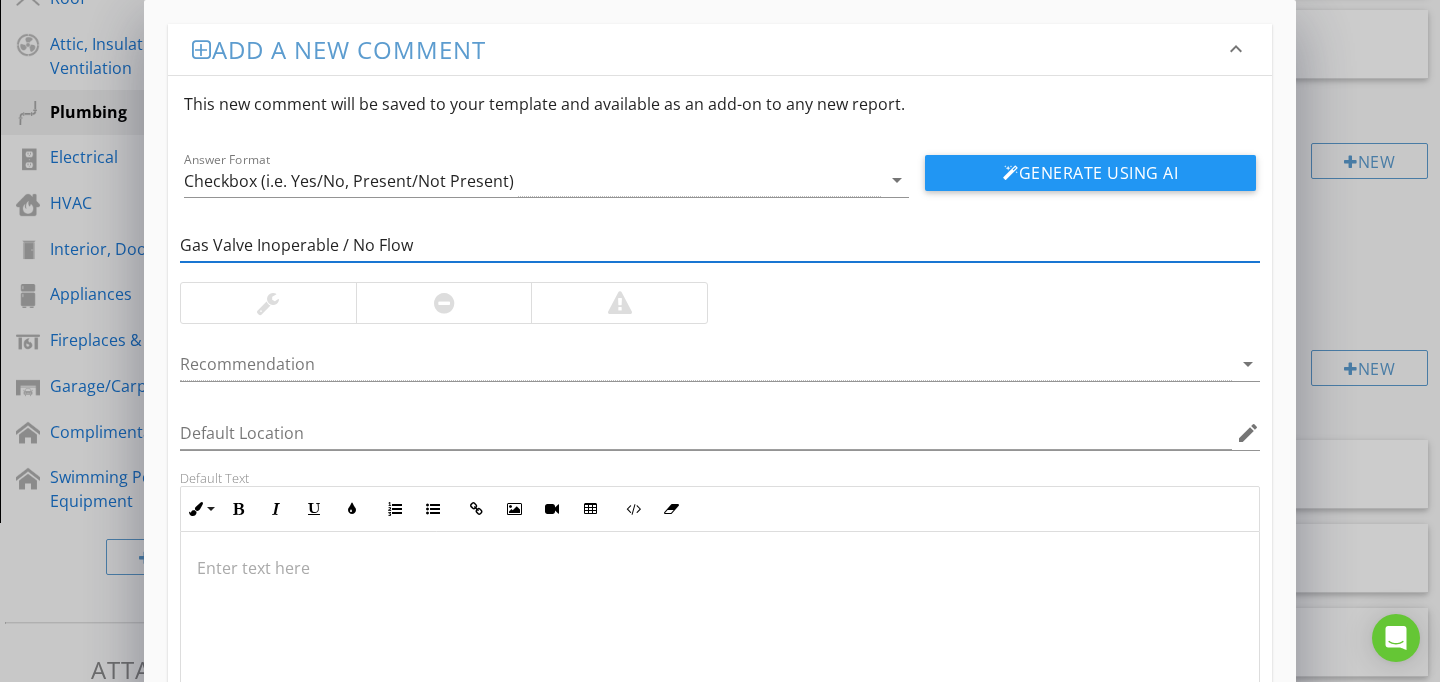 type on "Gas Valve Inoperable / No Flow" 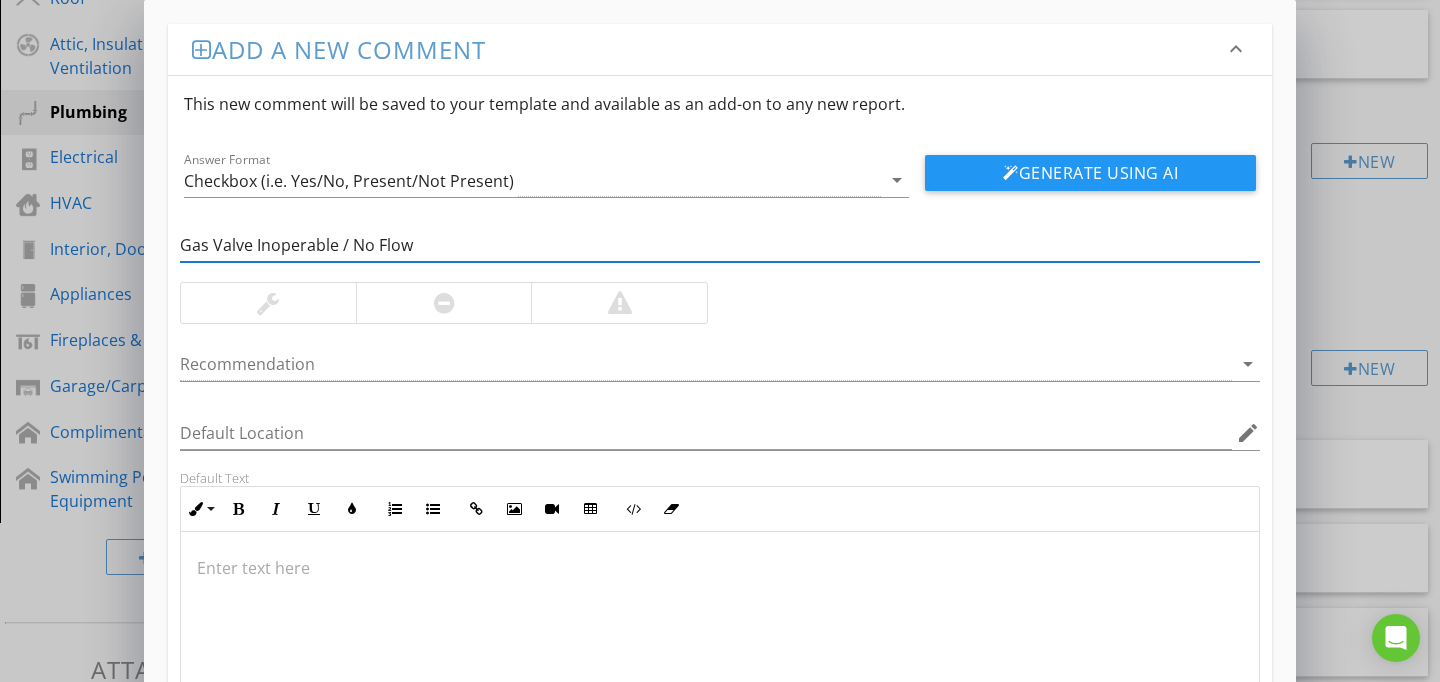 click at bounding box center (720, 568) 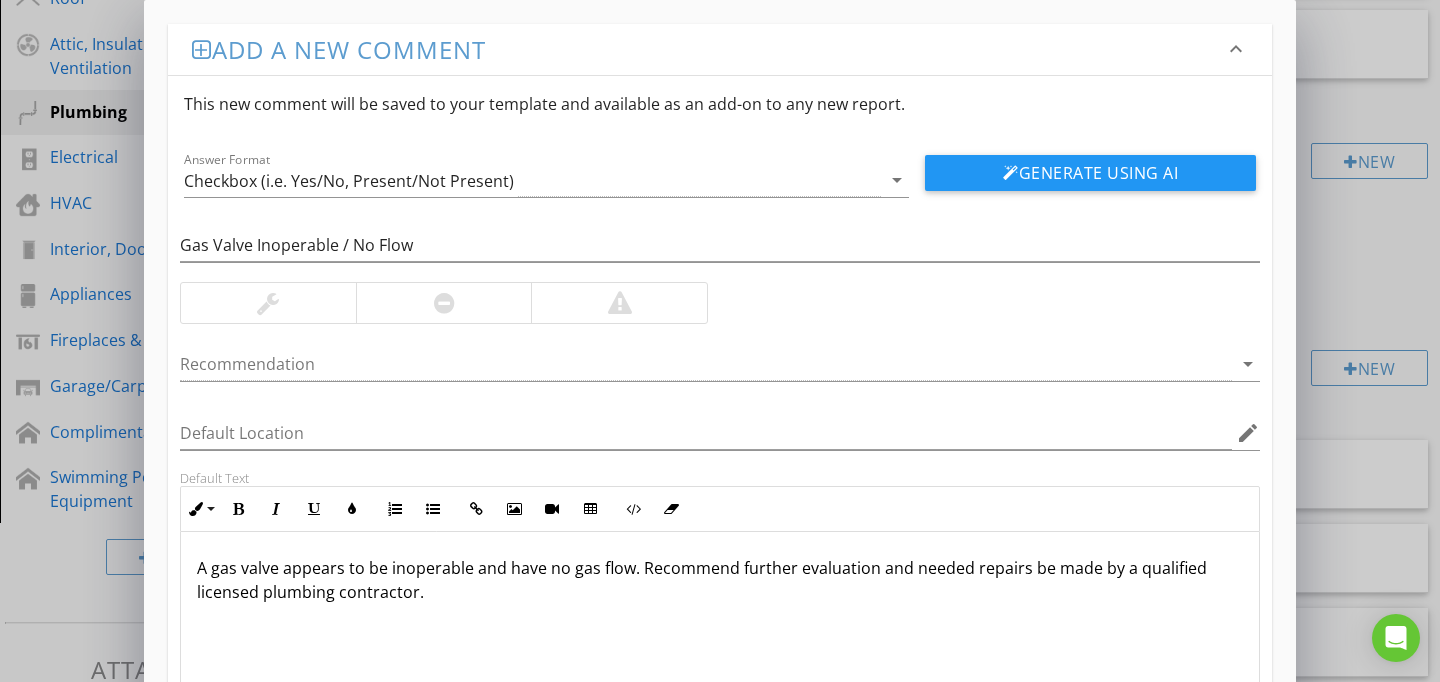 scroll, scrollTop: 1, scrollLeft: 0, axis: vertical 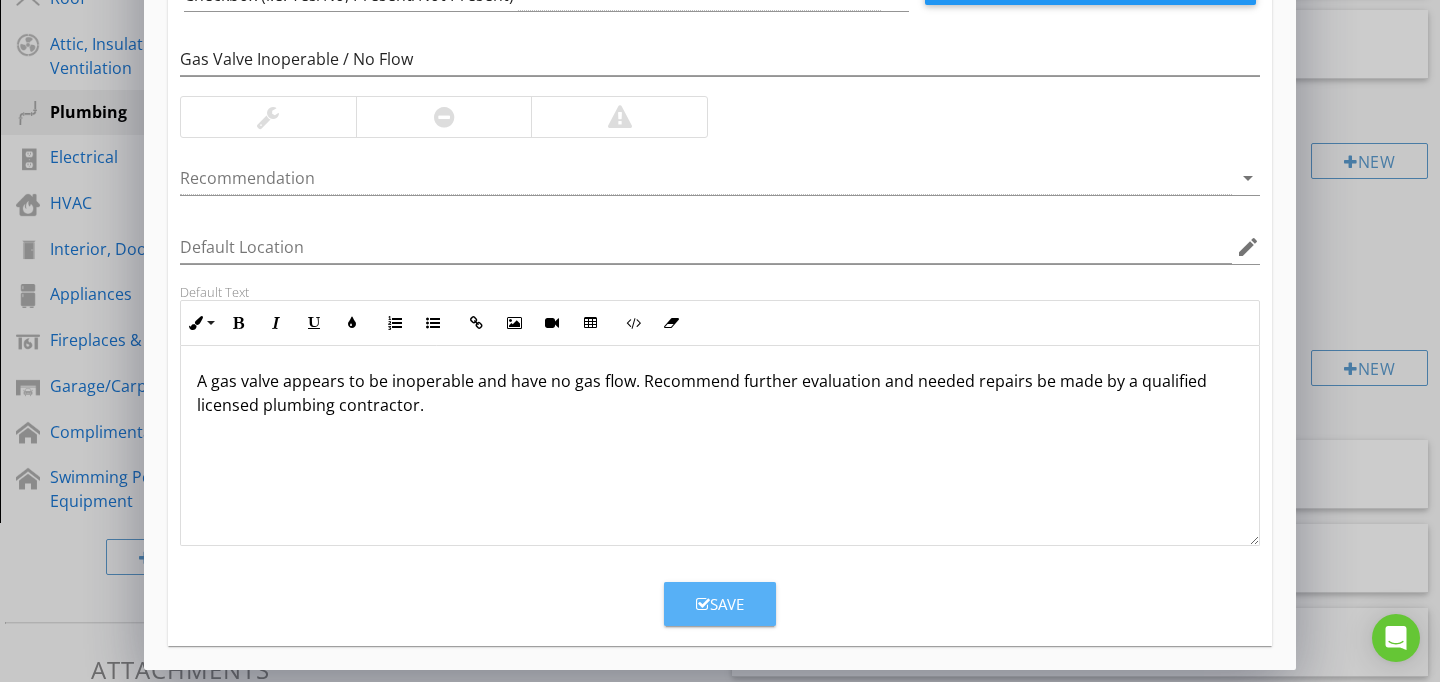 click on "Save" at bounding box center (720, 604) 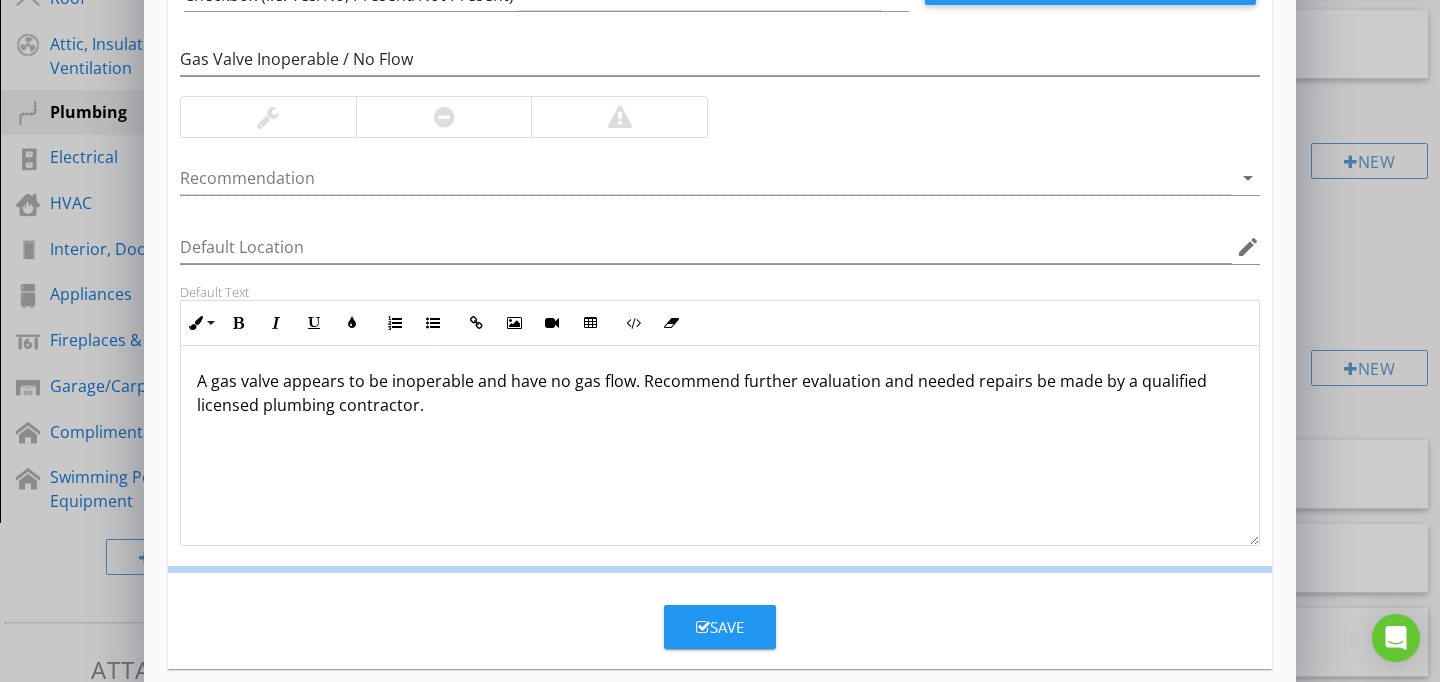 scroll, scrollTop: 89, scrollLeft: 0, axis: vertical 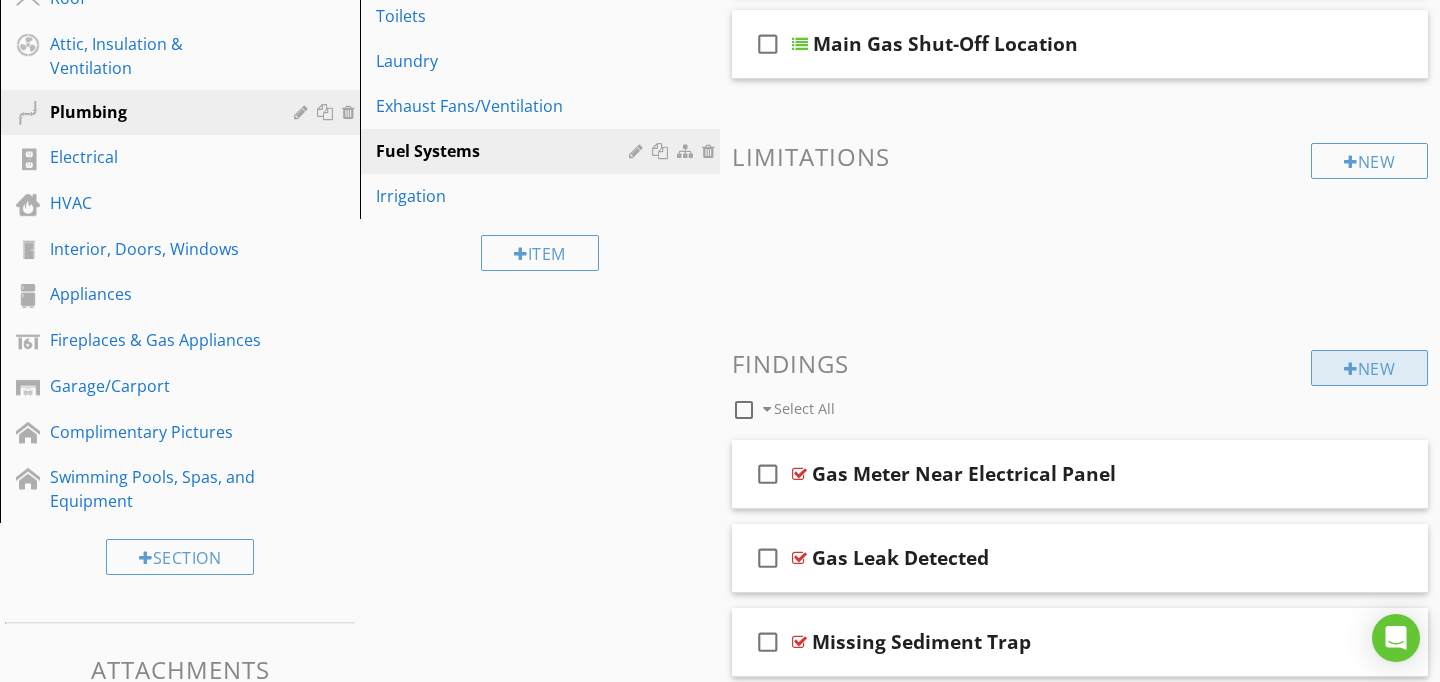 click at bounding box center (1351, 369) 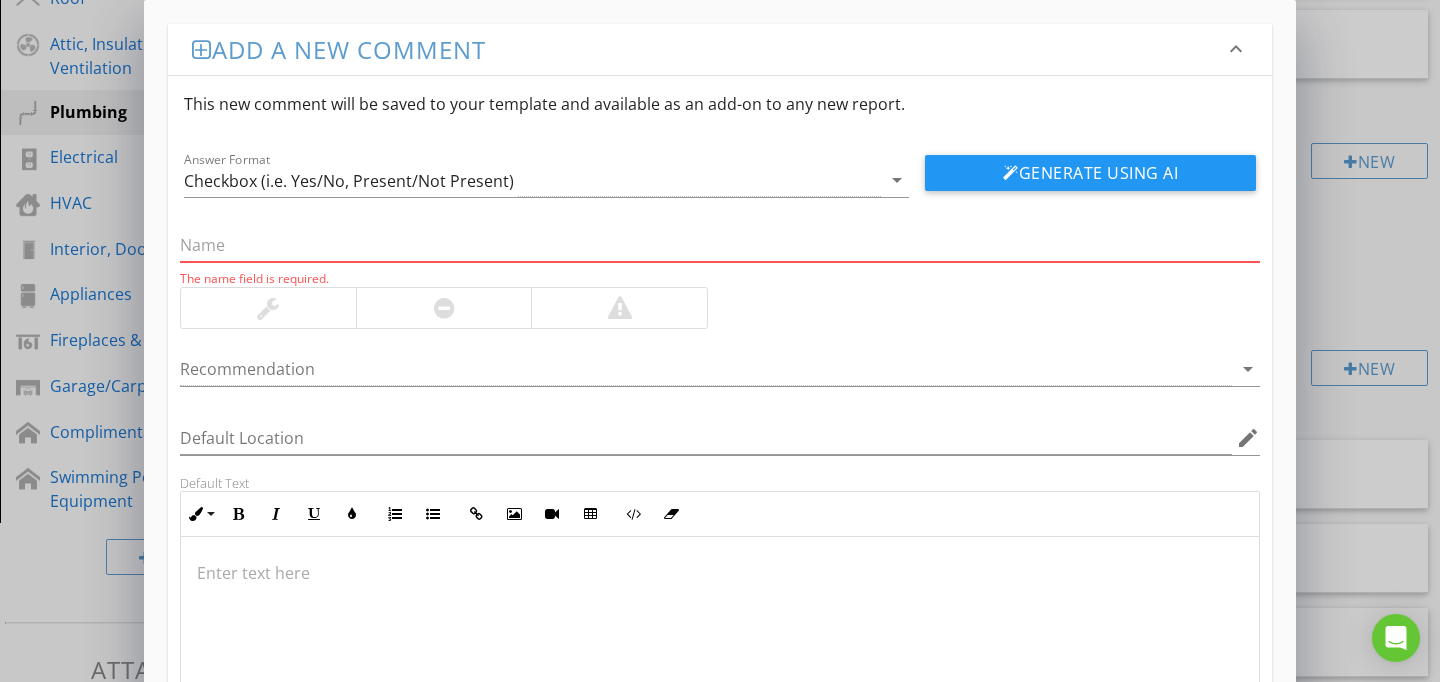 paste on "Liquid Propane Appliance Connected to Natural Gas" 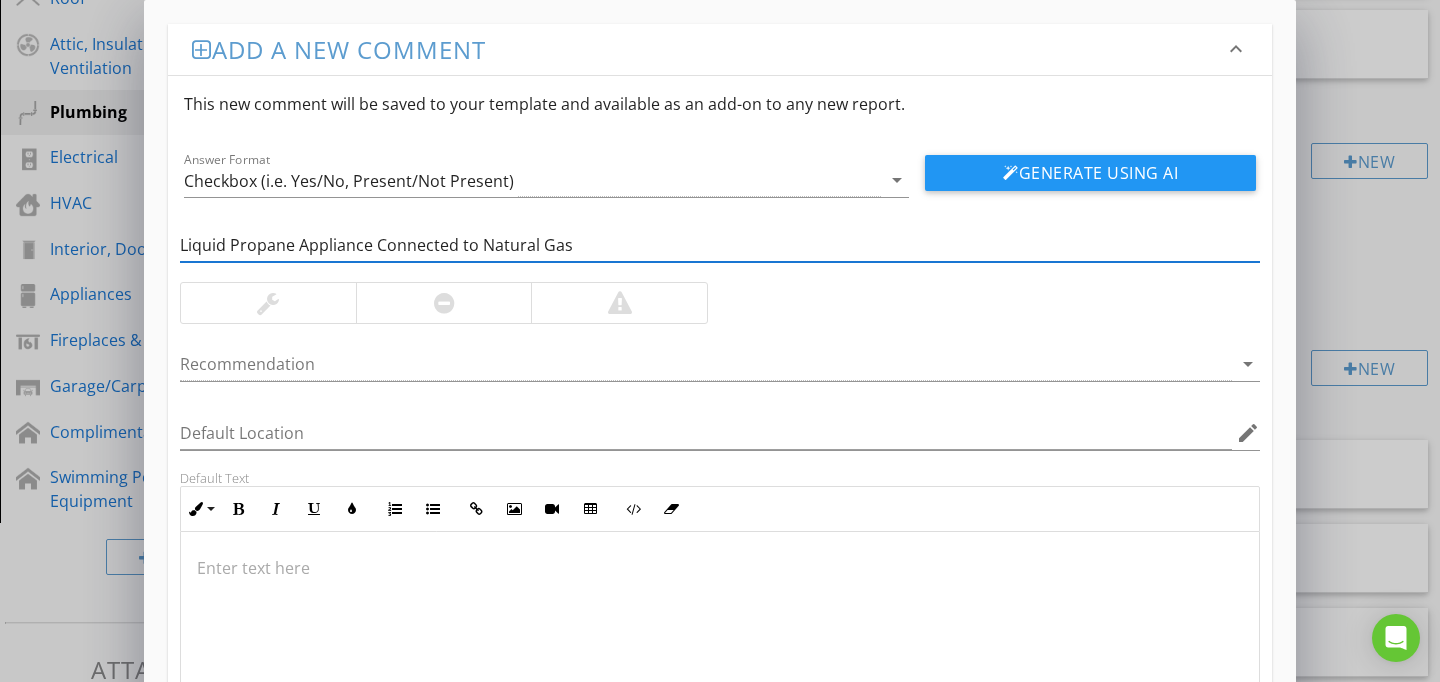 type on "Liquid Propane Appliance Connected to Natural Gas" 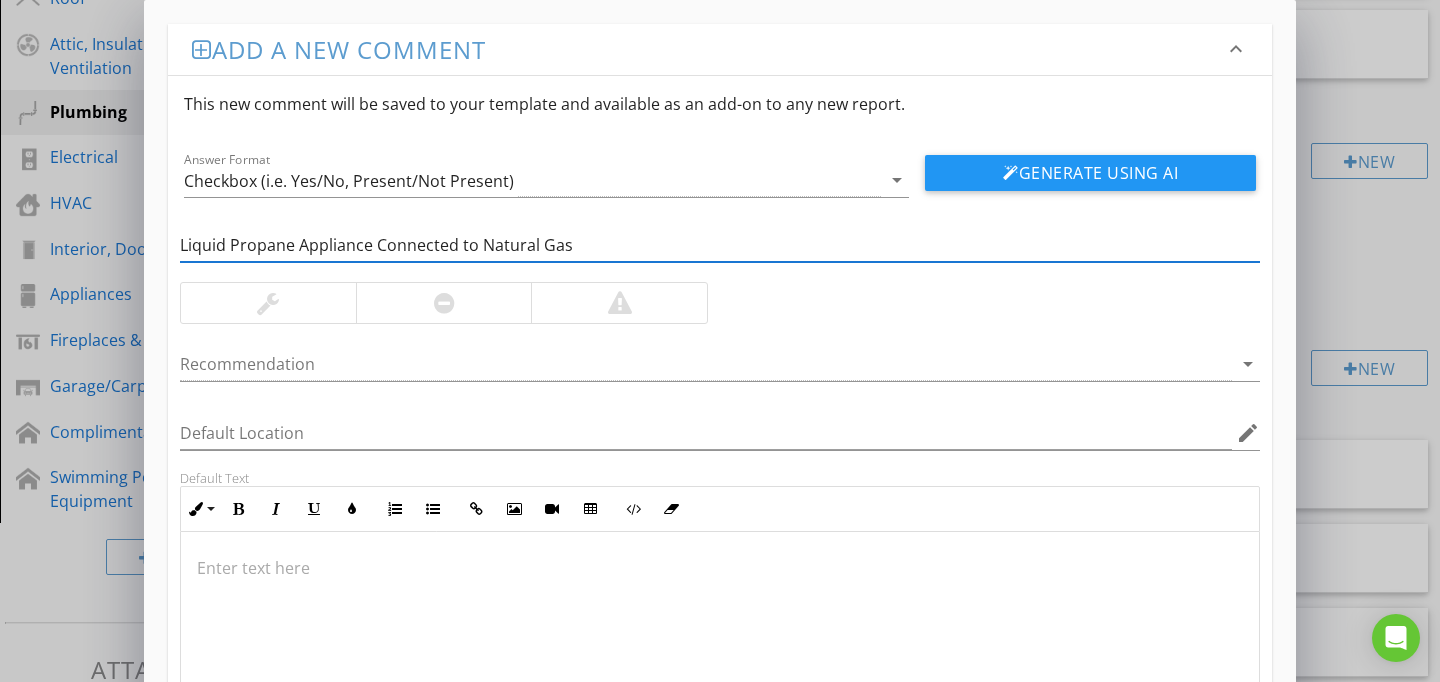 click at bounding box center (720, 632) 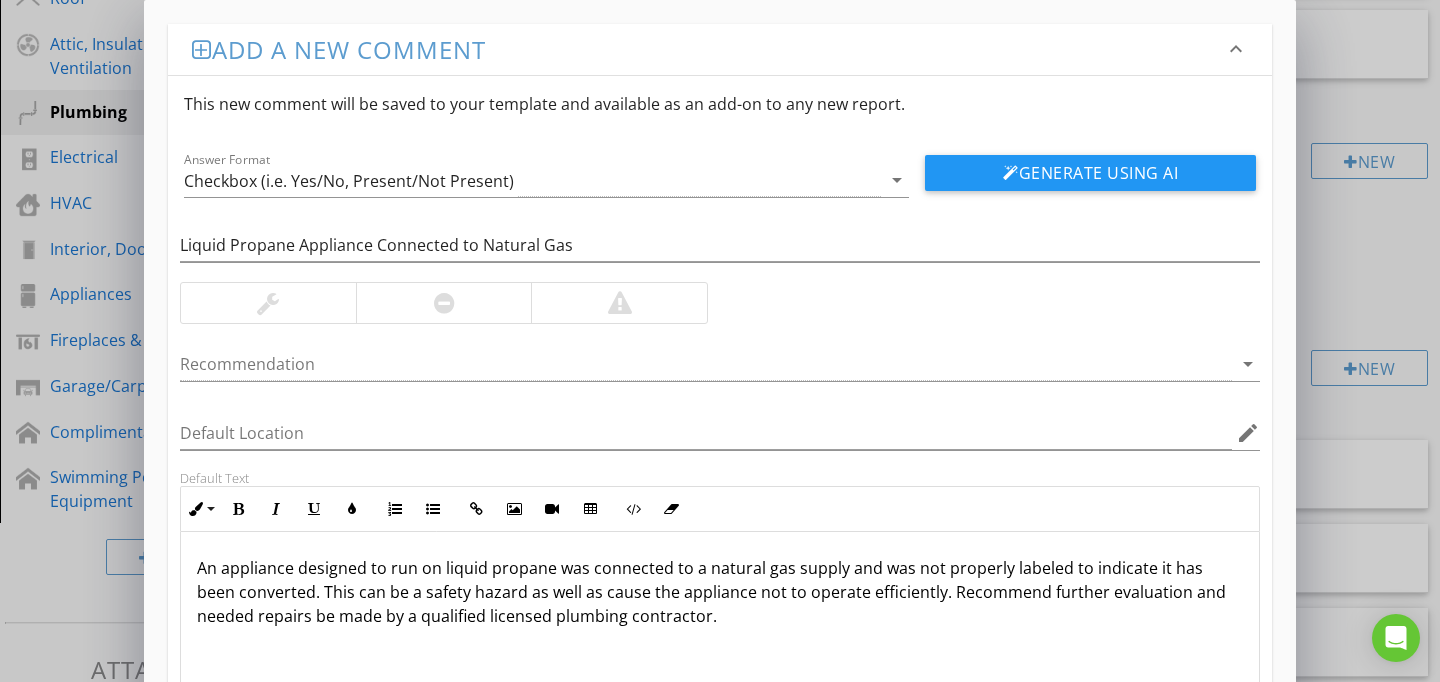 click at bounding box center [619, 303] 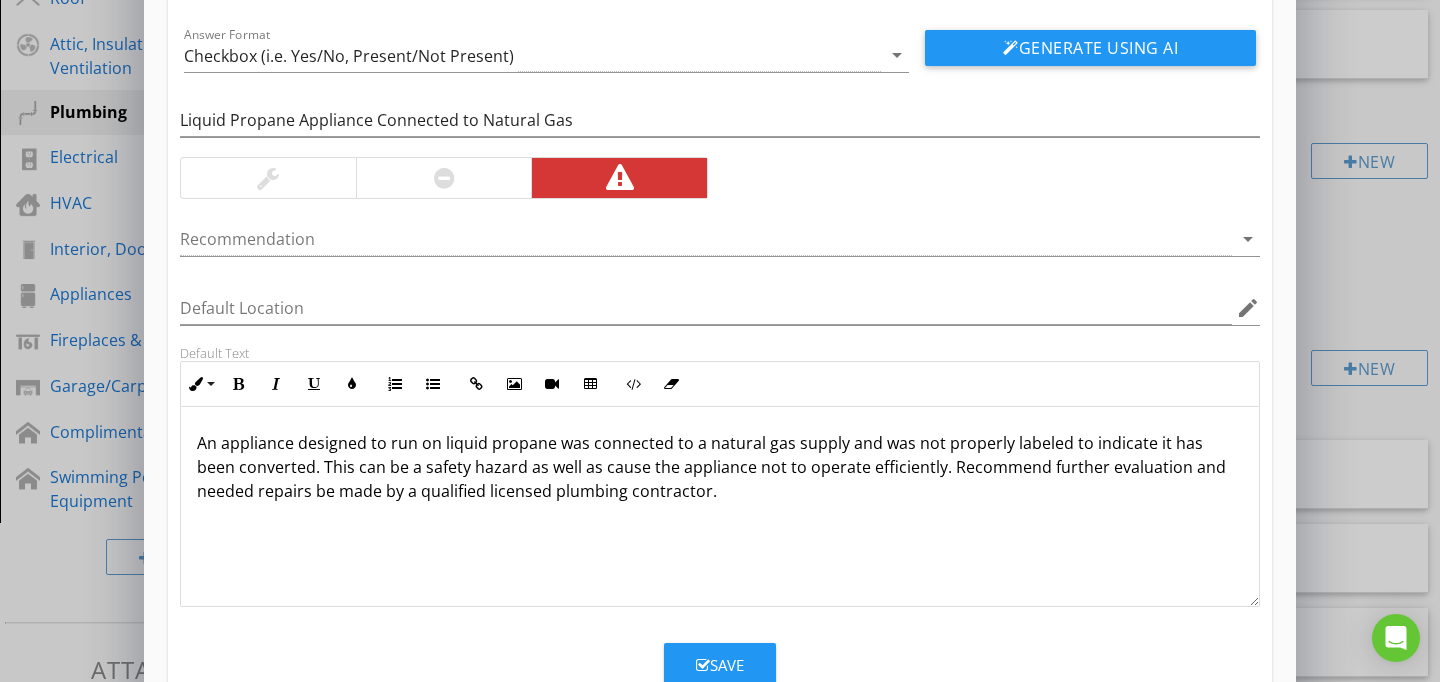 scroll, scrollTop: 131, scrollLeft: 0, axis: vertical 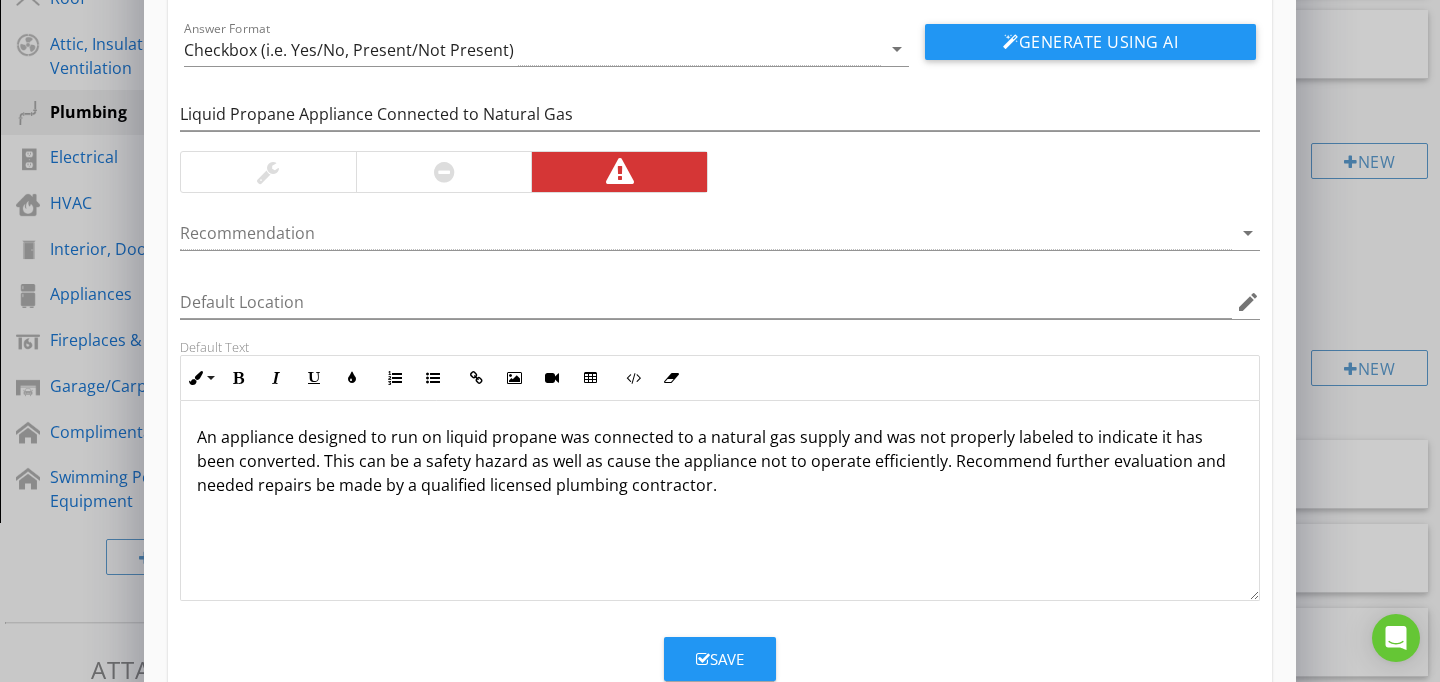 click on "Save" at bounding box center [720, 659] 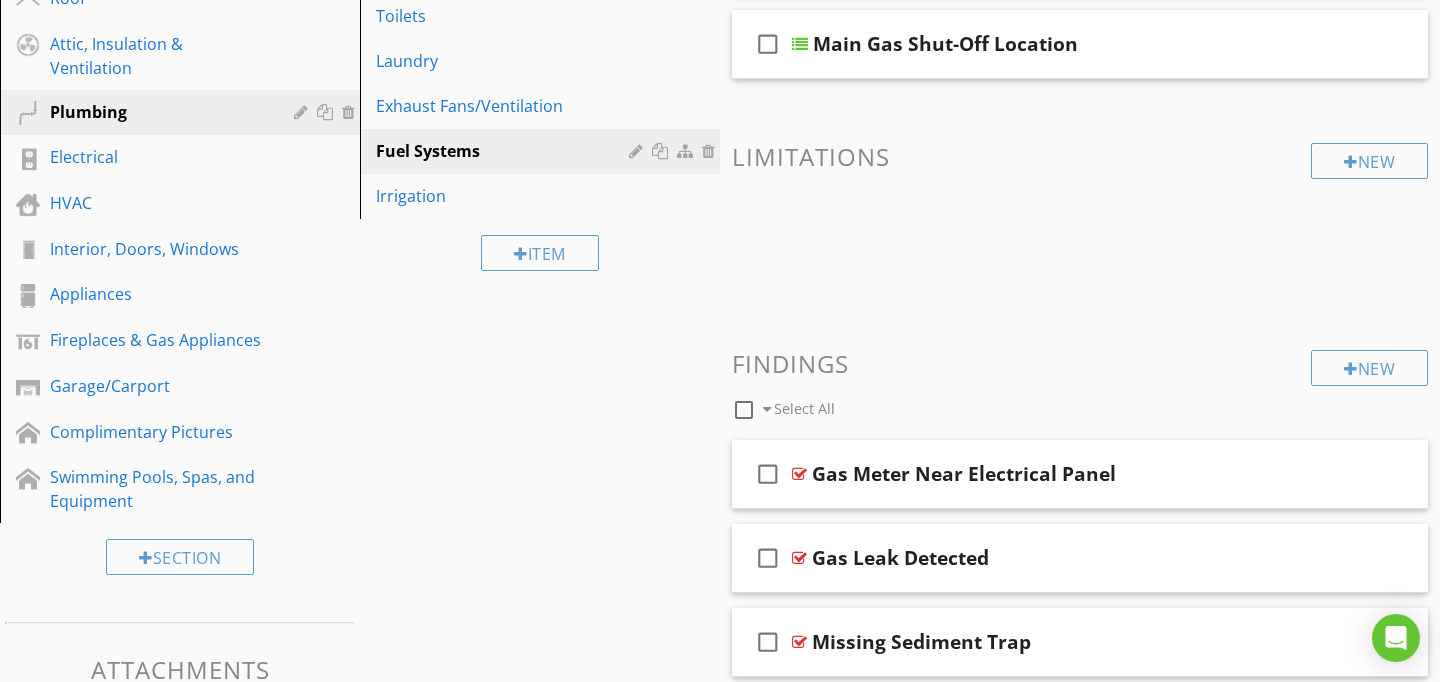 scroll, scrollTop: 89, scrollLeft: 0, axis: vertical 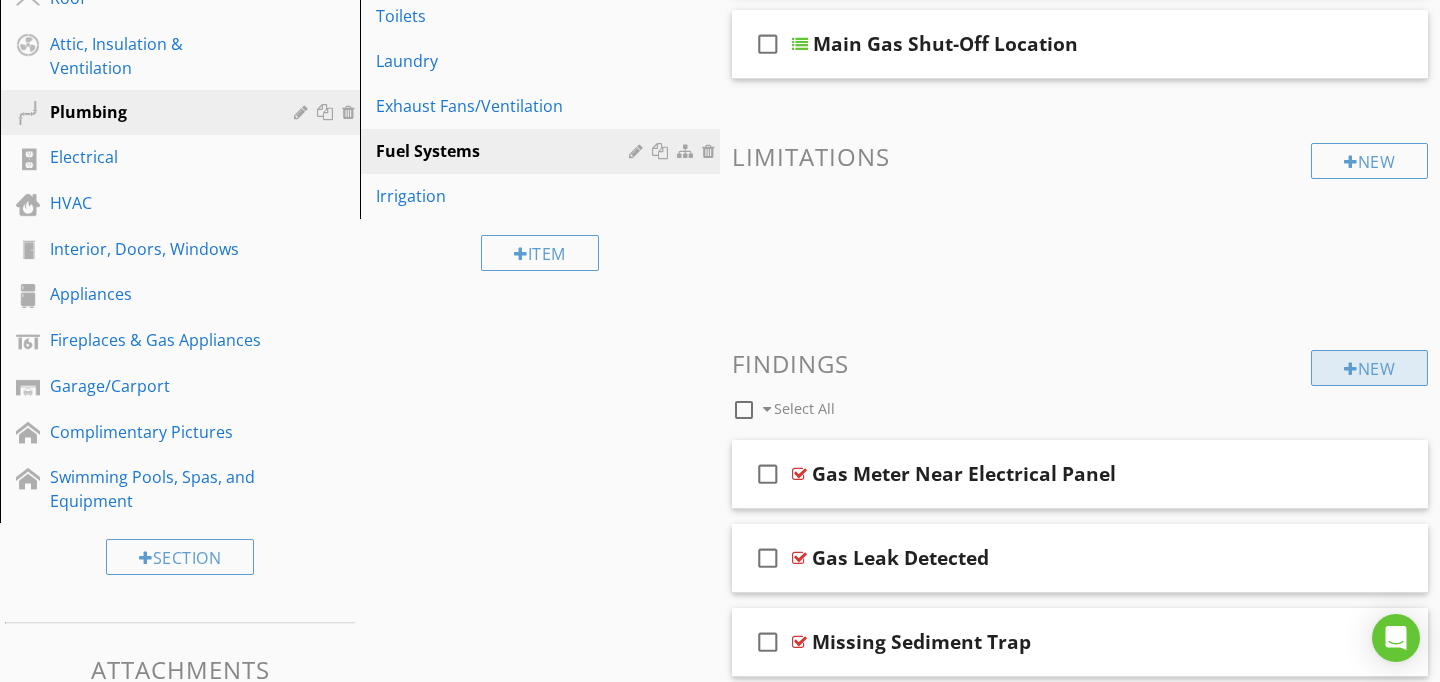 click on "New" at bounding box center (1369, 368) 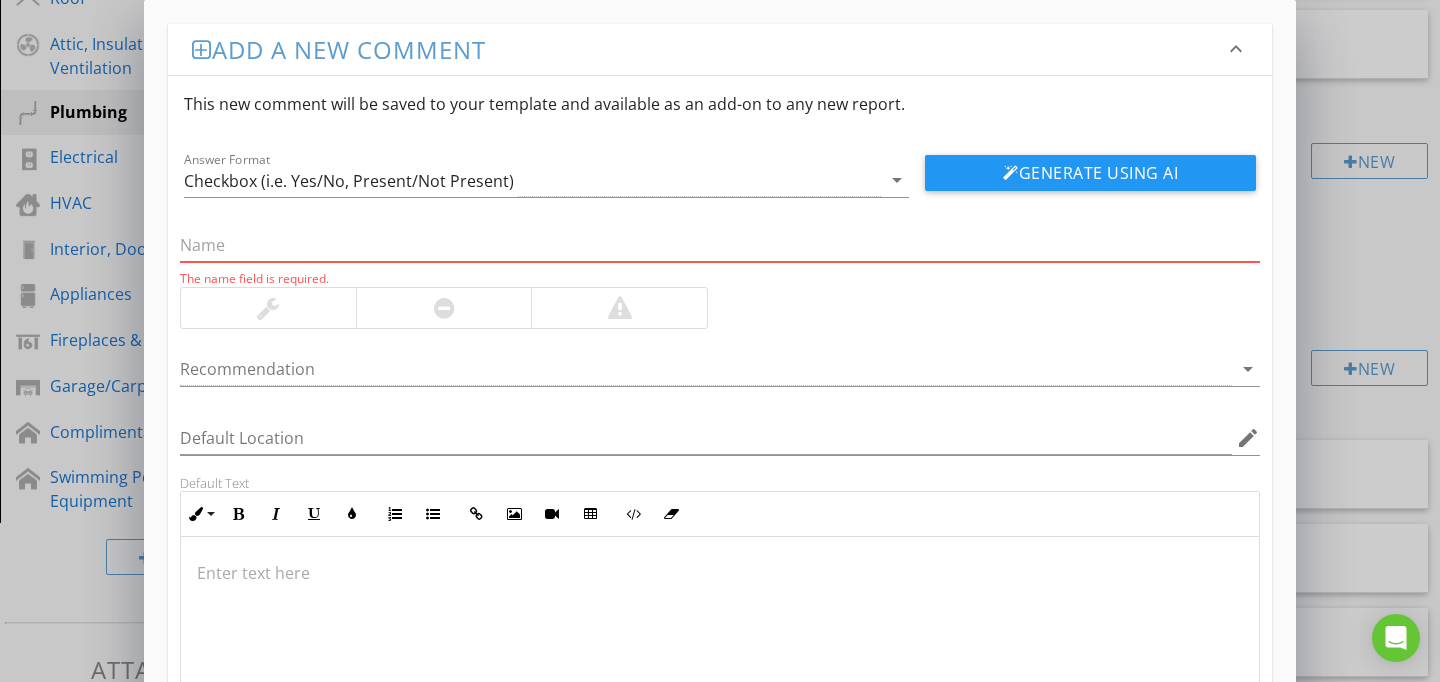 paste on "Gas Union In Confined Space" 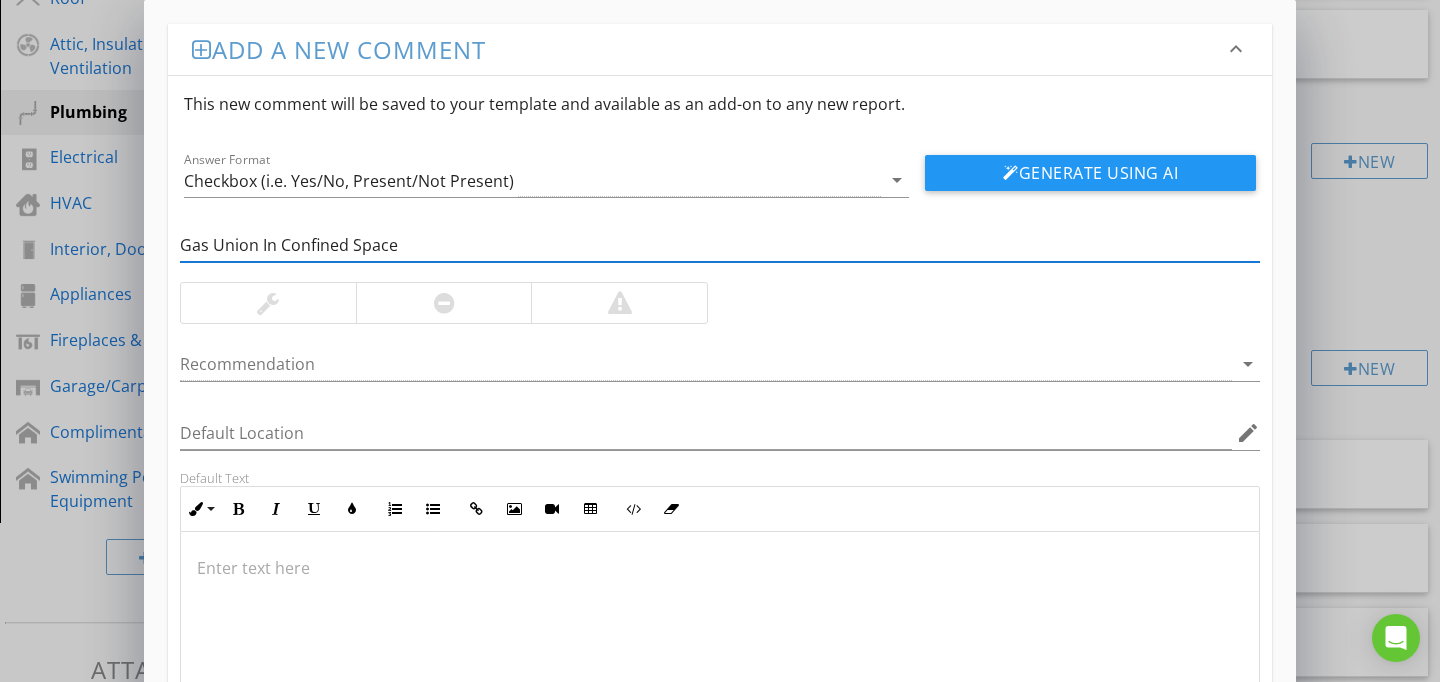 type on "Gas Union In Confined Space" 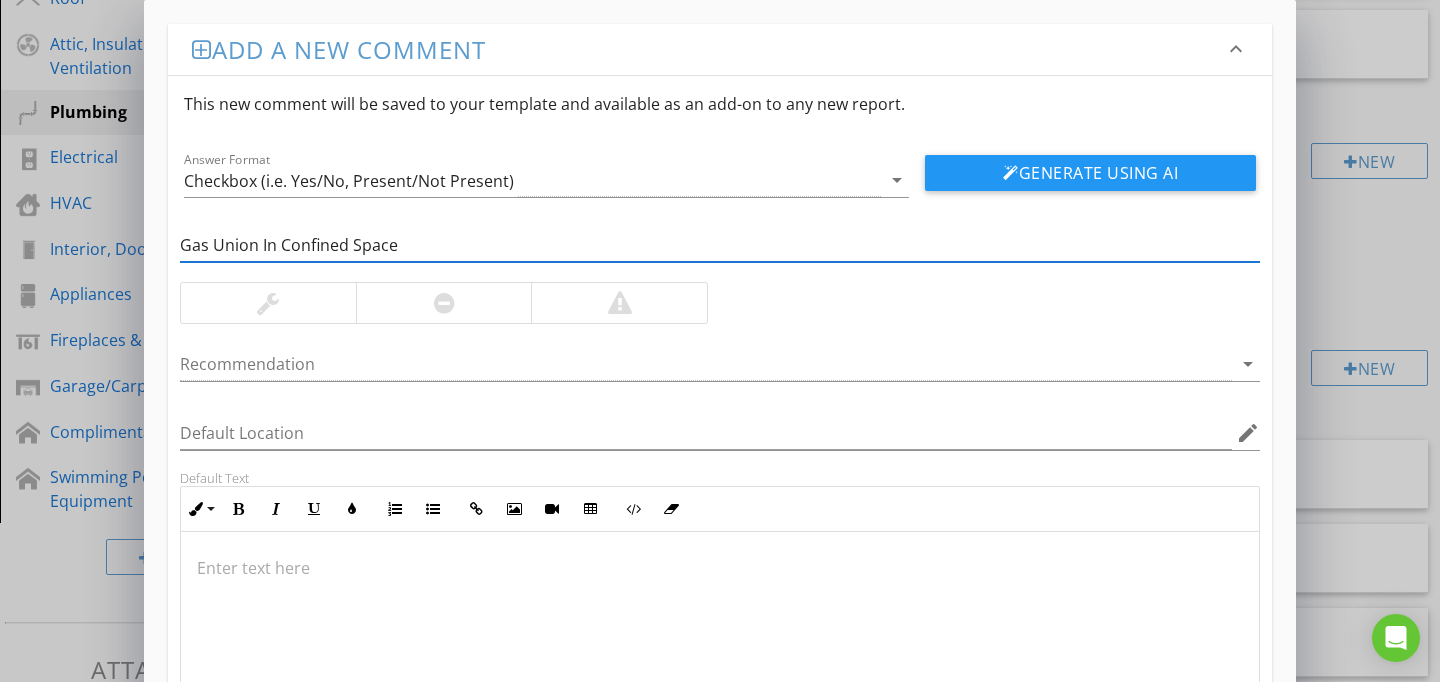 click at bounding box center (720, 568) 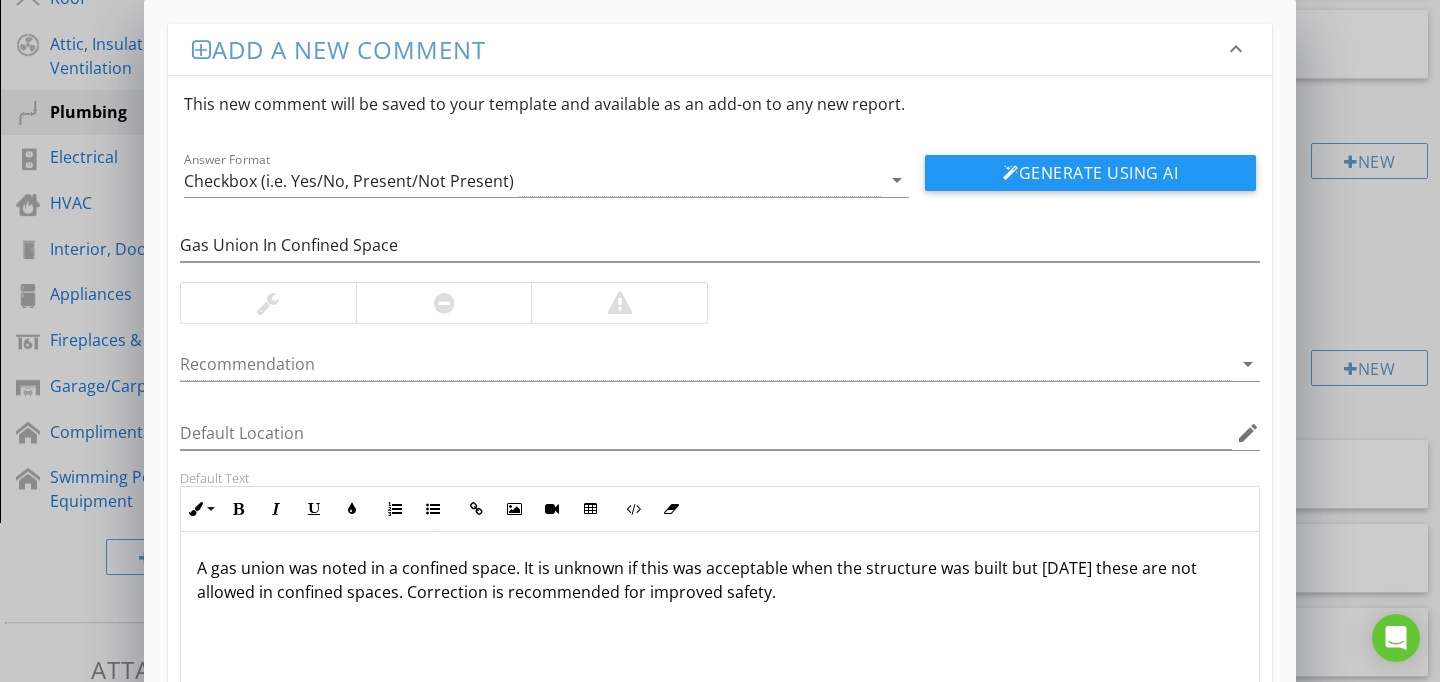 scroll, scrollTop: 1, scrollLeft: 0, axis: vertical 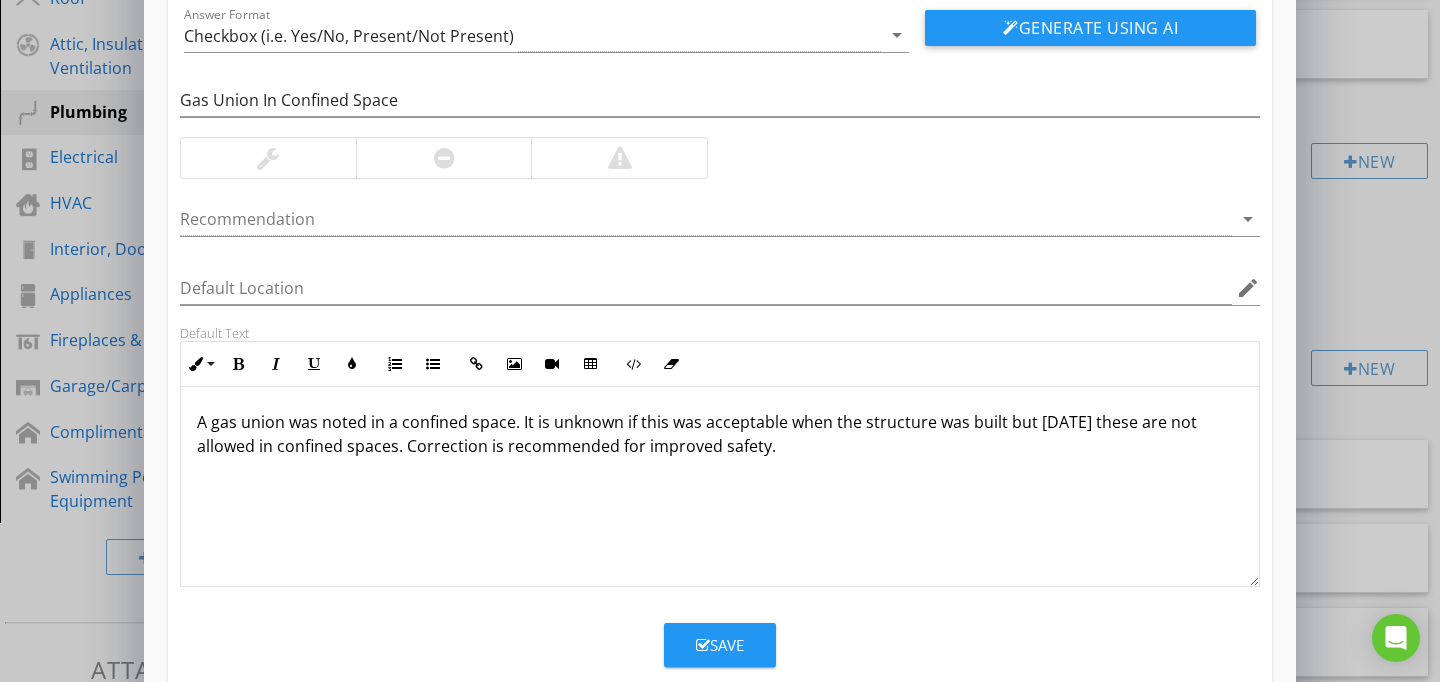 click on "Save" at bounding box center (720, 645) 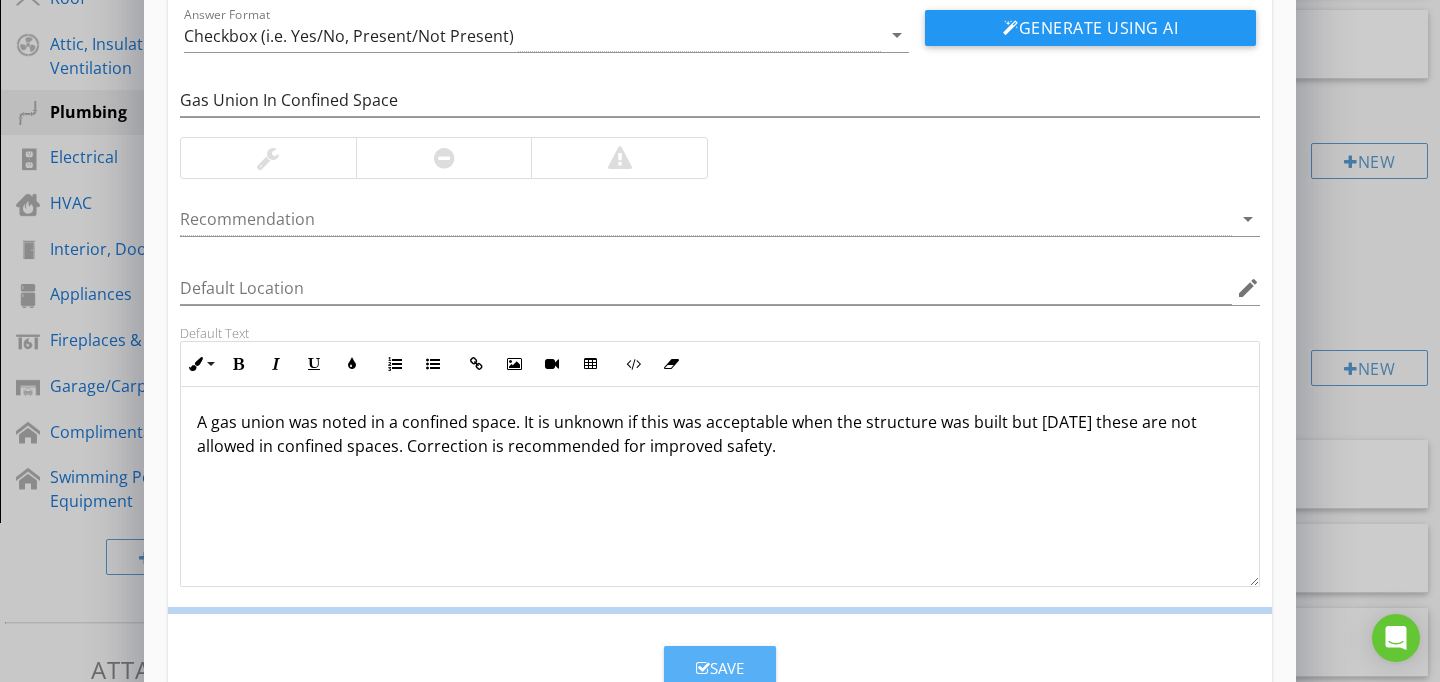 scroll, scrollTop: 89, scrollLeft: 0, axis: vertical 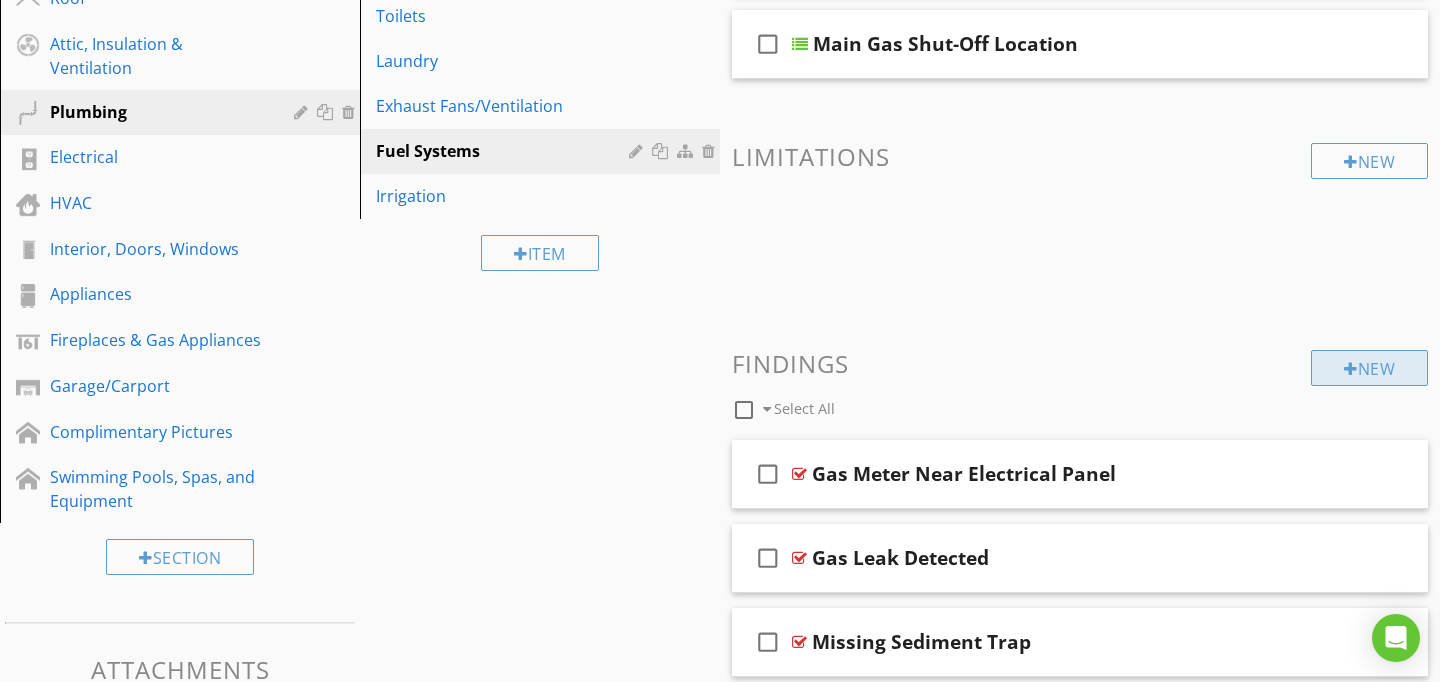 click on "New" at bounding box center (1369, 368) 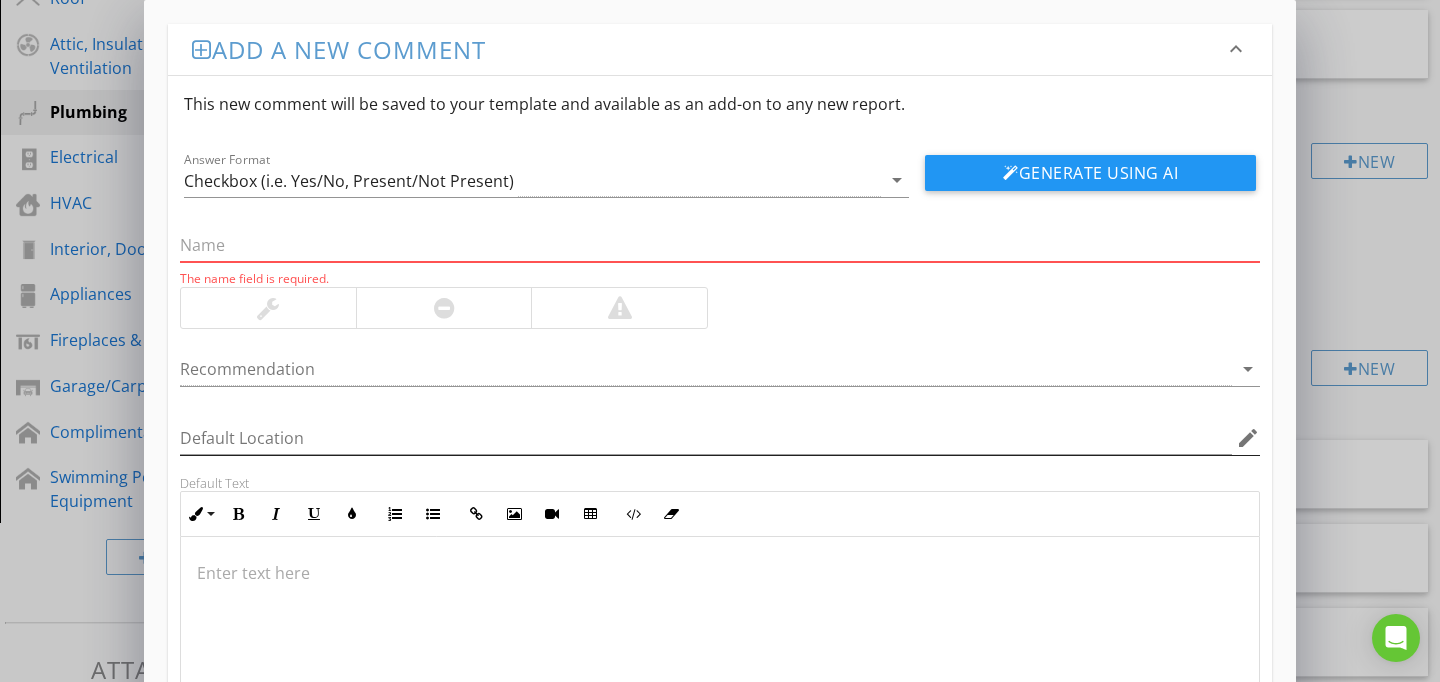 paste on "Improper Gas Line For Soil Contact" 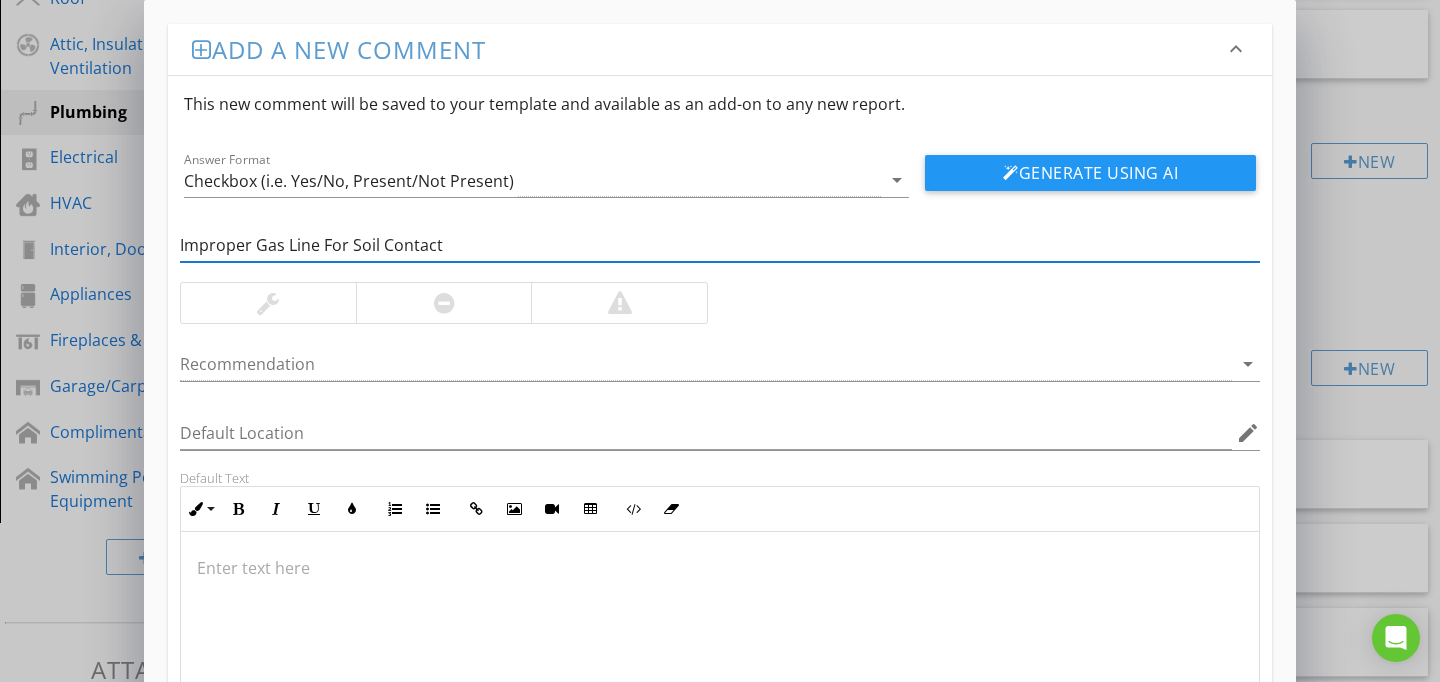 type on "Improper Gas Line For Soil Contact" 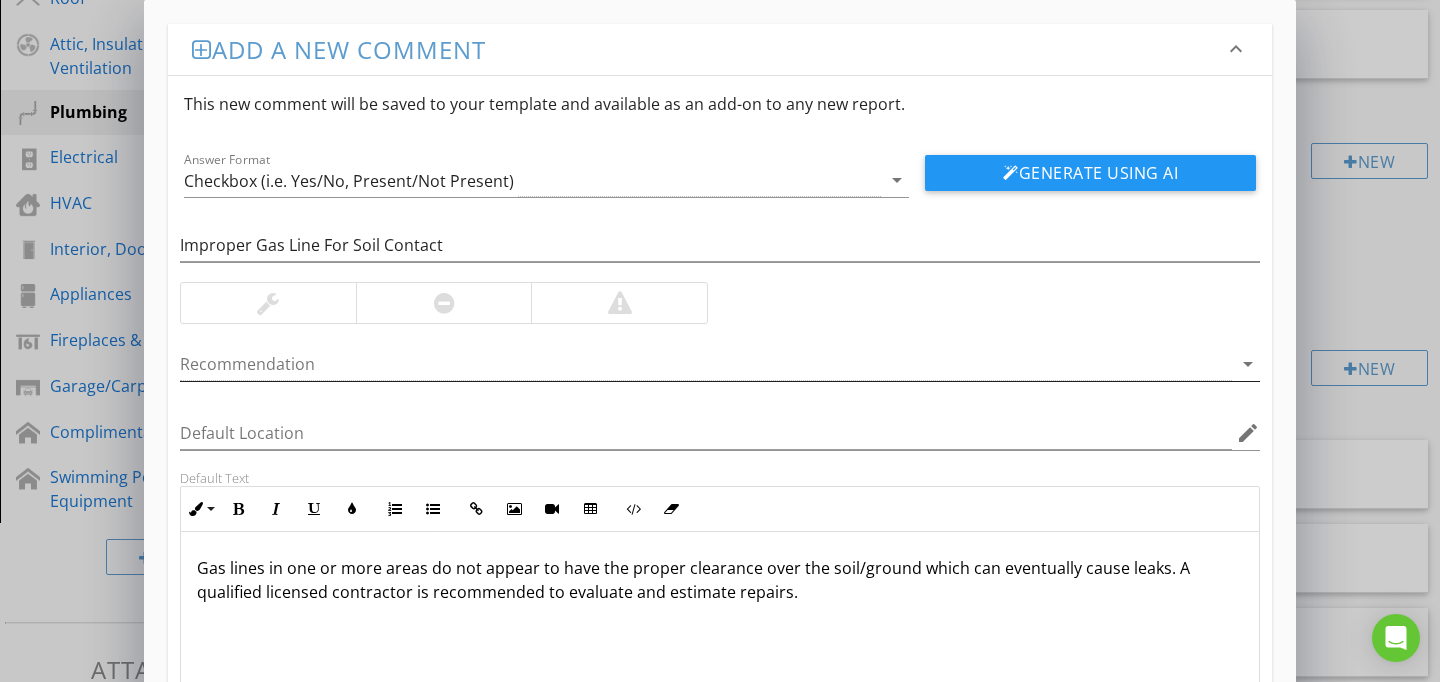scroll, scrollTop: 186, scrollLeft: 0, axis: vertical 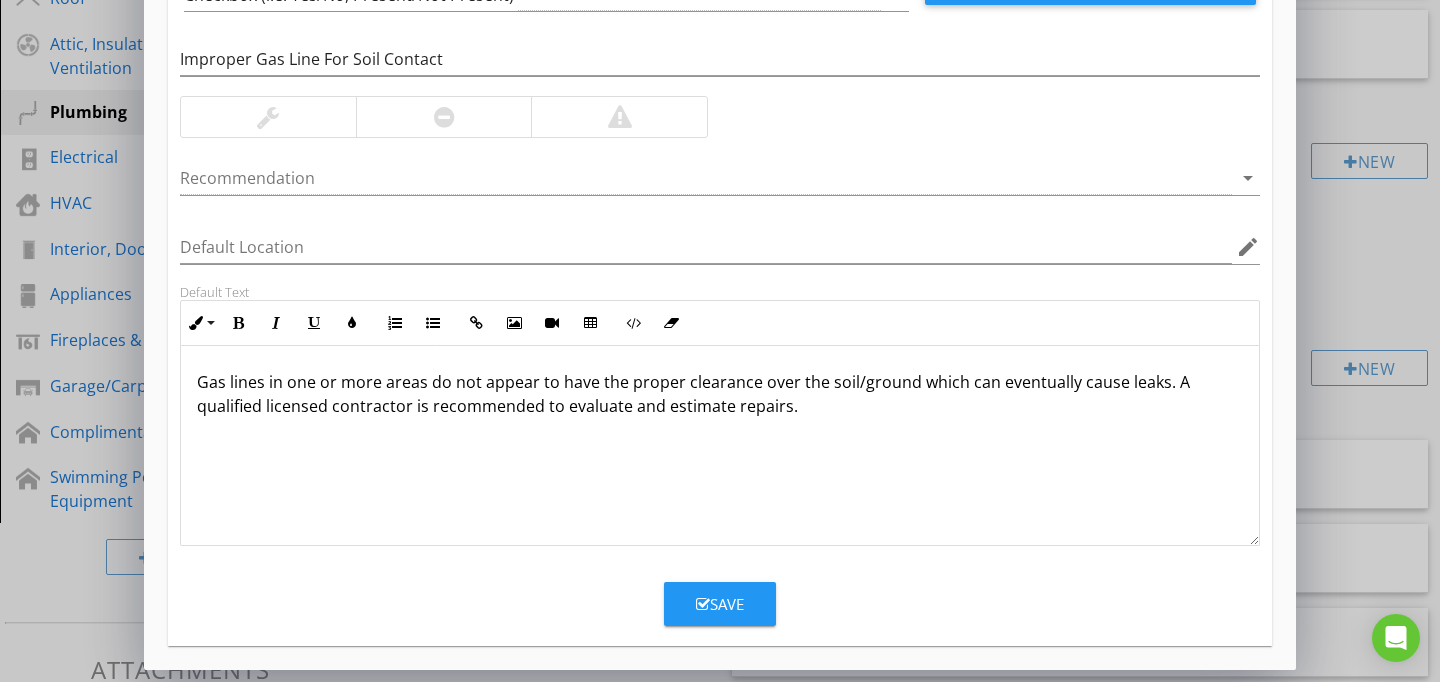 click on "Save" at bounding box center (720, 604) 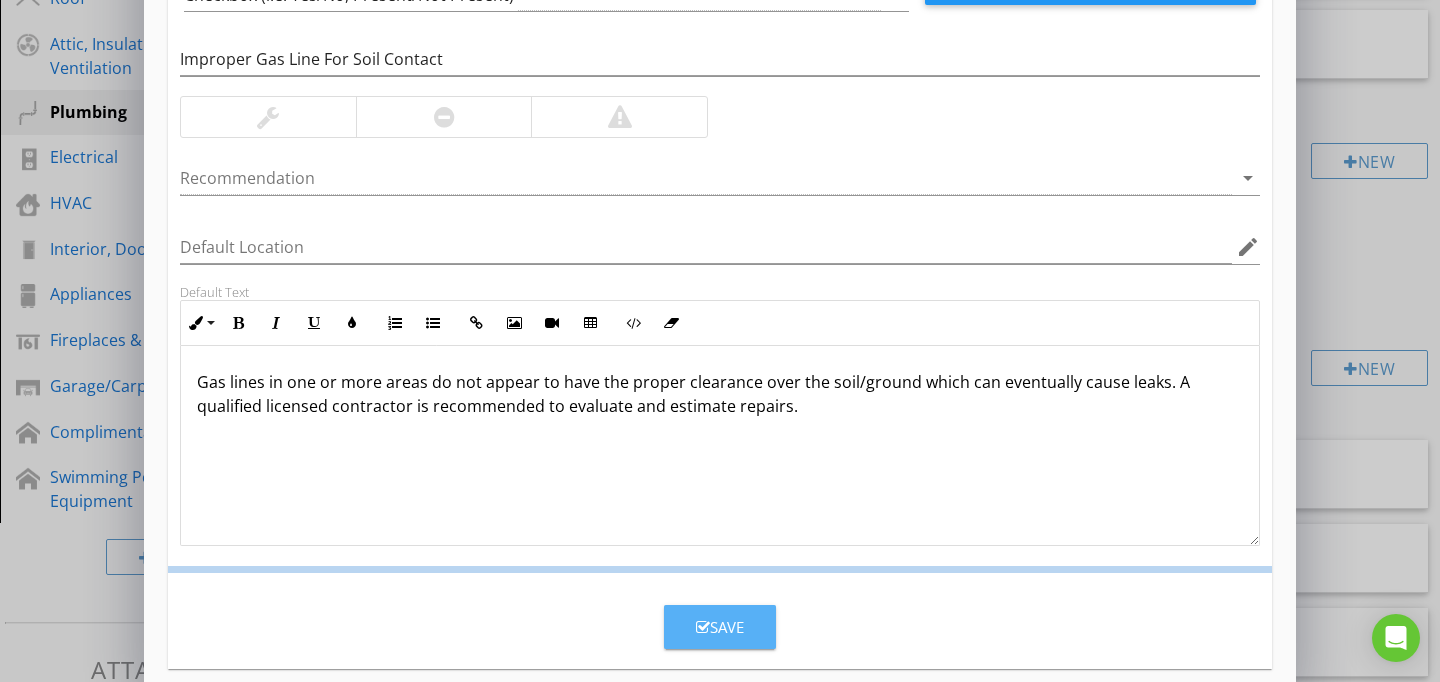 scroll, scrollTop: 89, scrollLeft: 0, axis: vertical 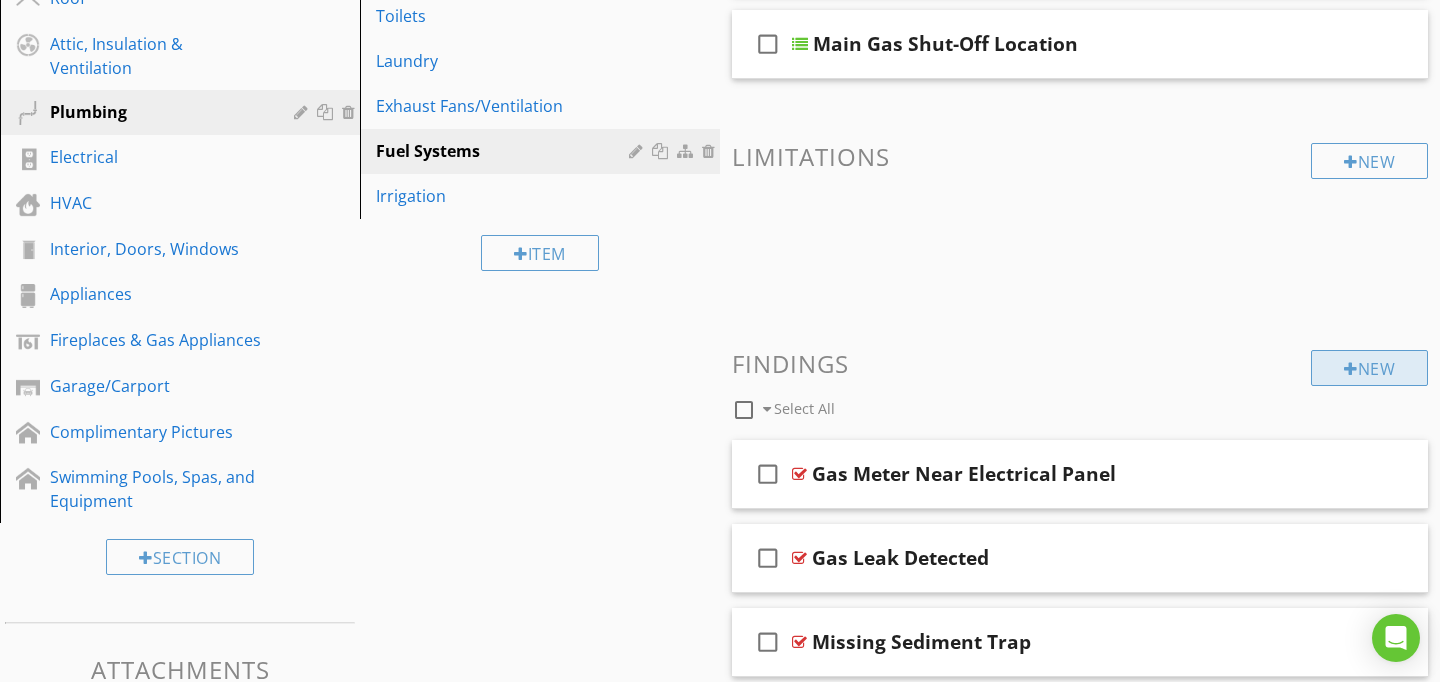 click on "New" at bounding box center (1369, 368) 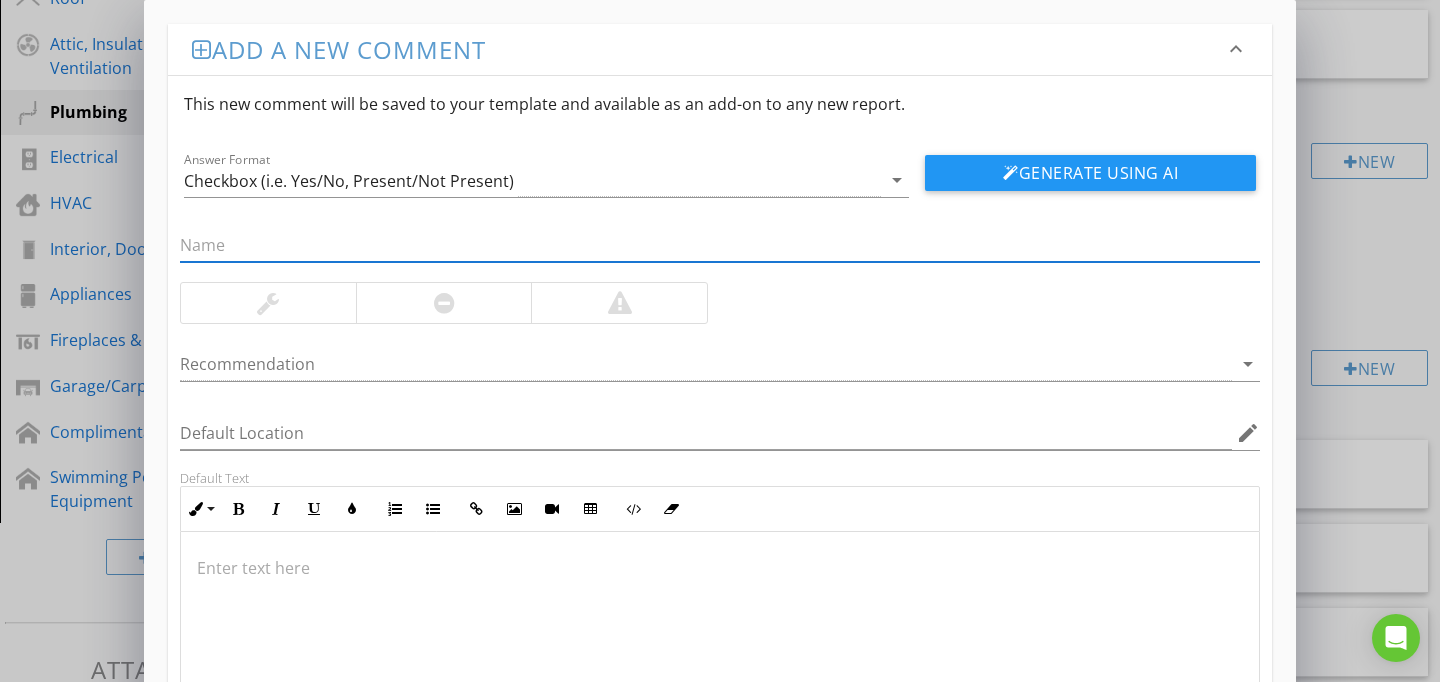 paste on "Gas Meter In Contact With Soil" 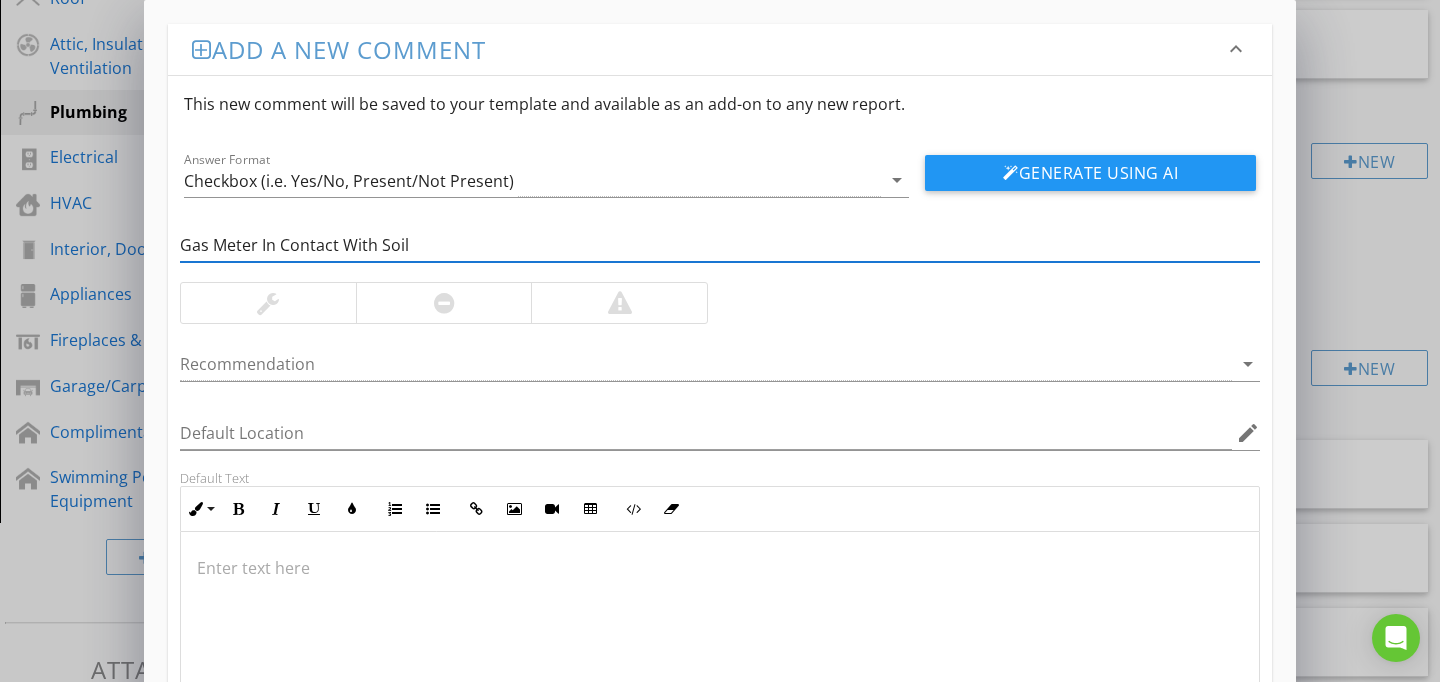 type on "Gas Meter In Contact With Soil" 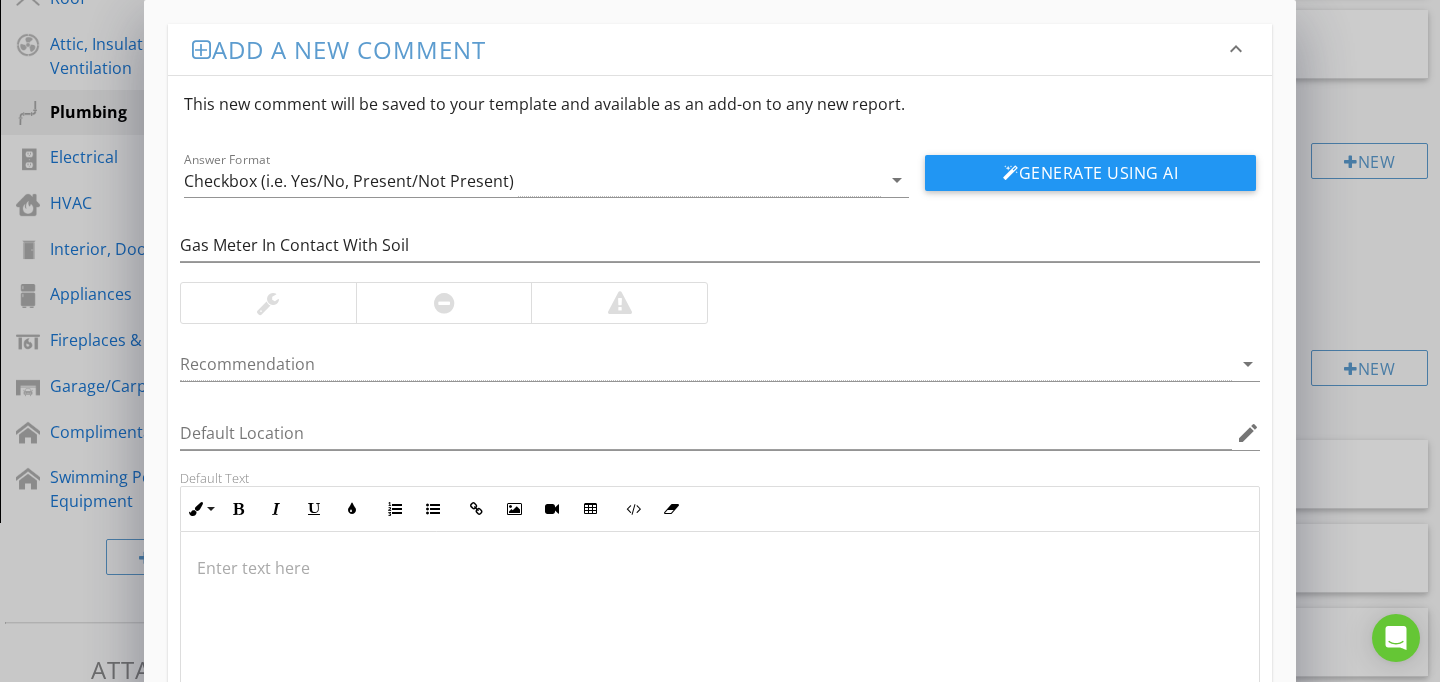 click at bounding box center (619, 303) 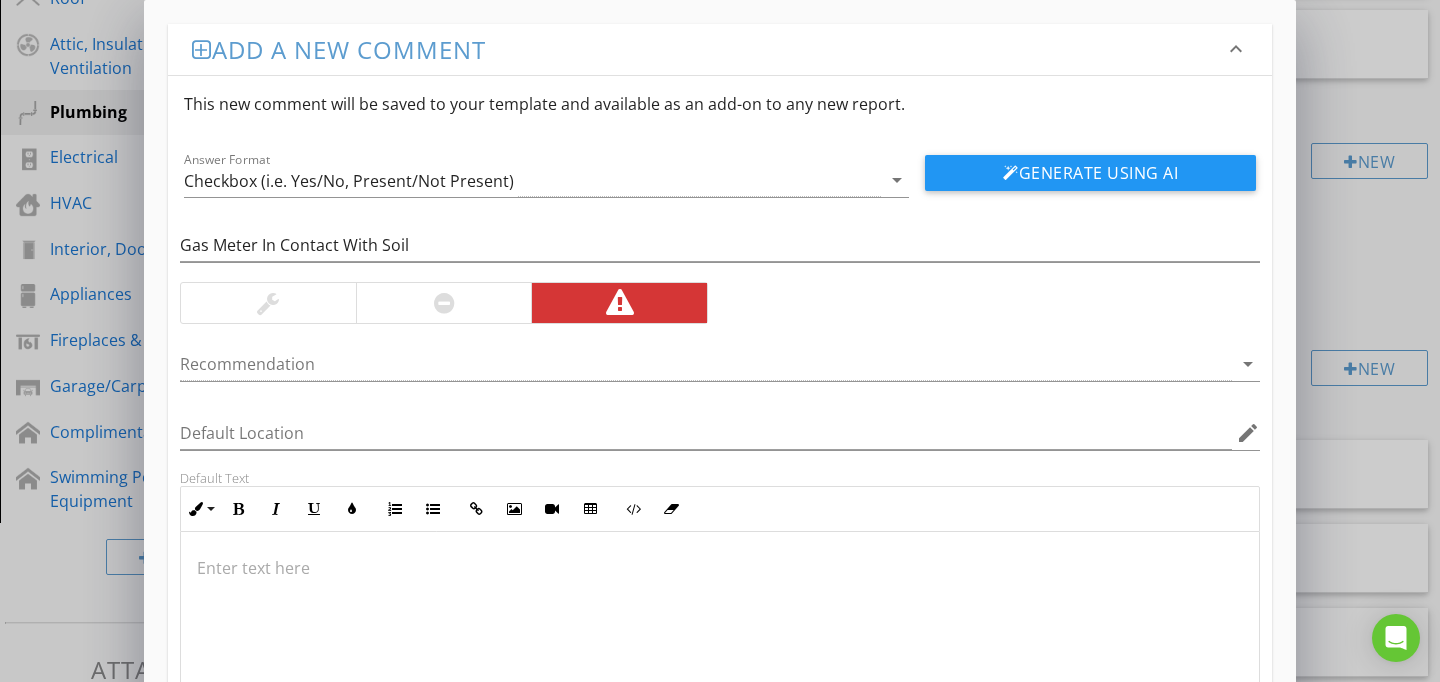 click at bounding box center (720, 632) 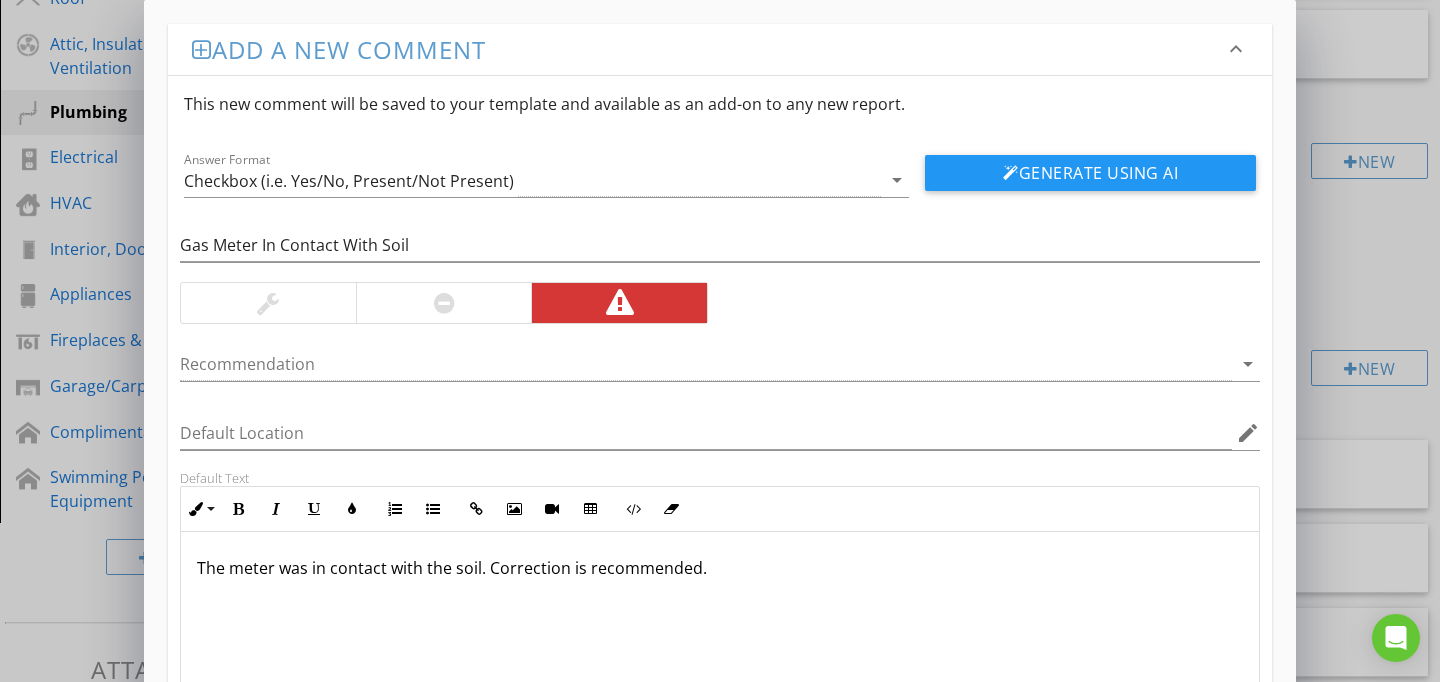 scroll, scrollTop: 1, scrollLeft: 0, axis: vertical 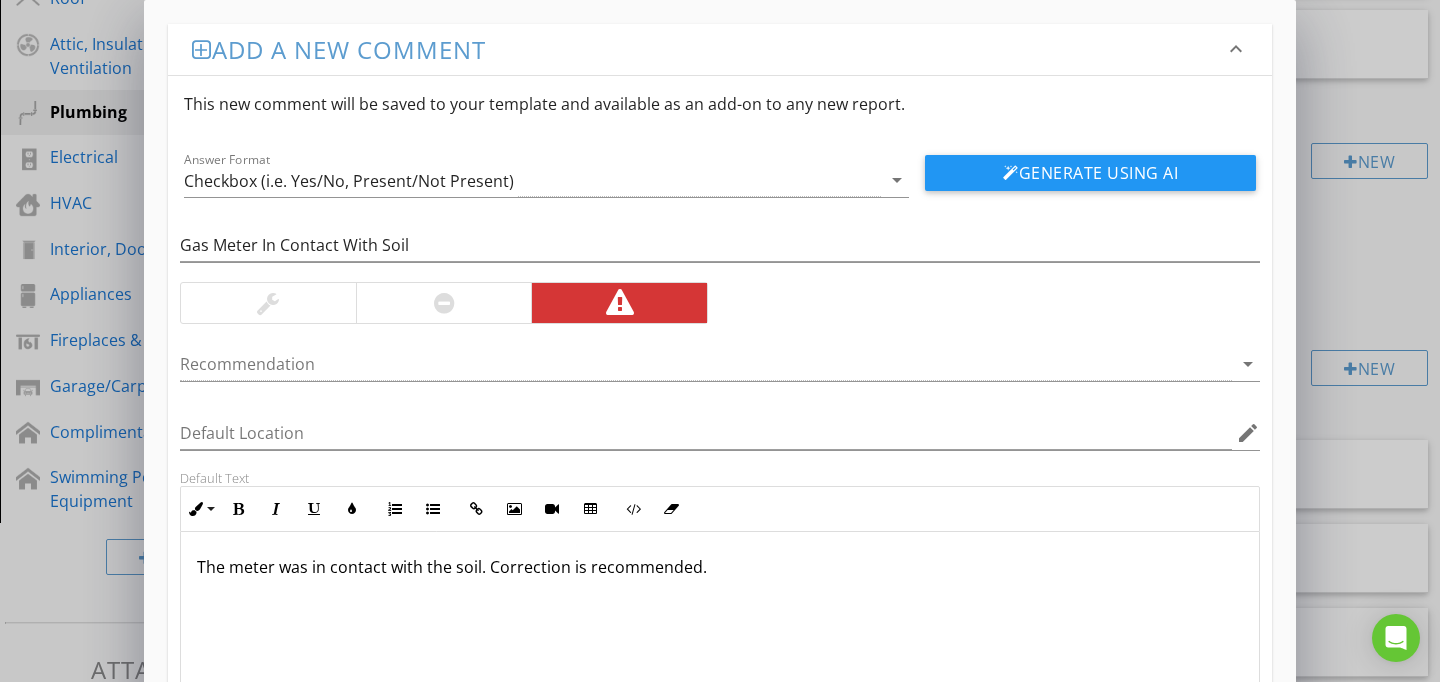 click at bounding box center (268, 303) 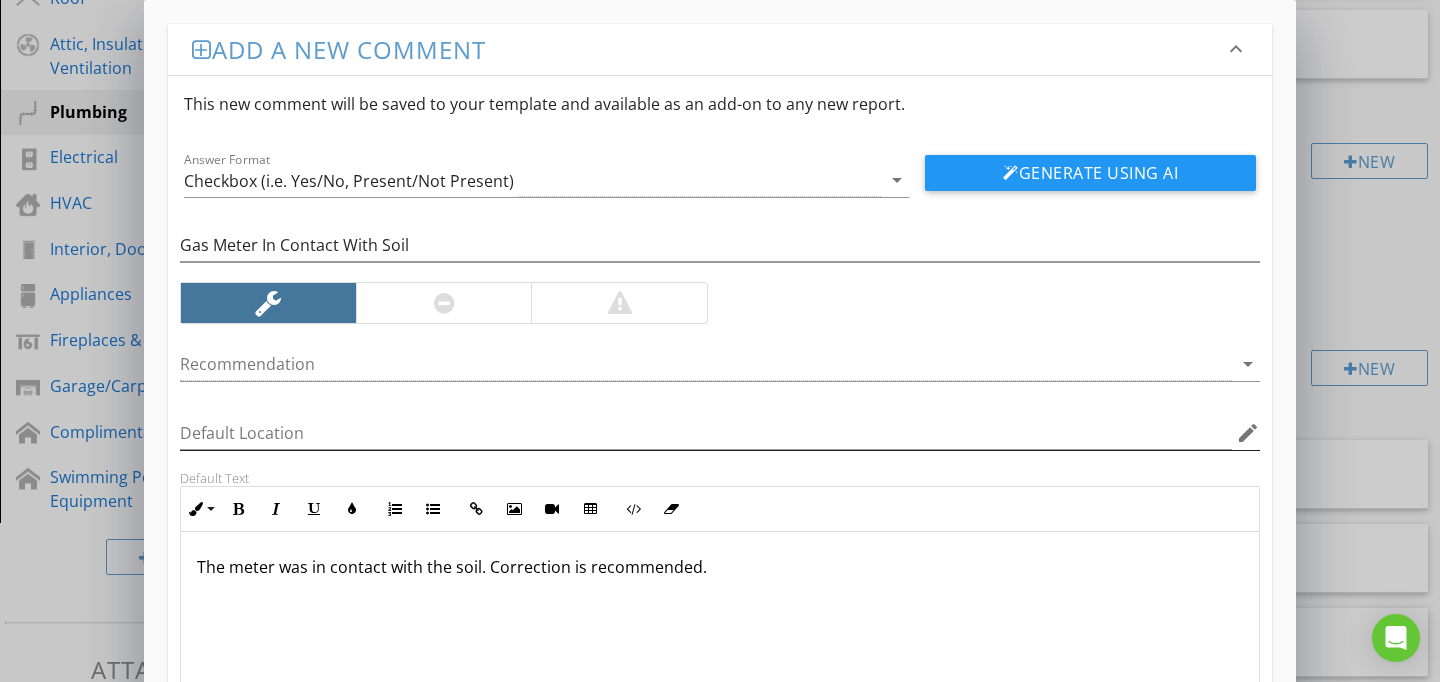 scroll, scrollTop: 186, scrollLeft: 0, axis: vertical 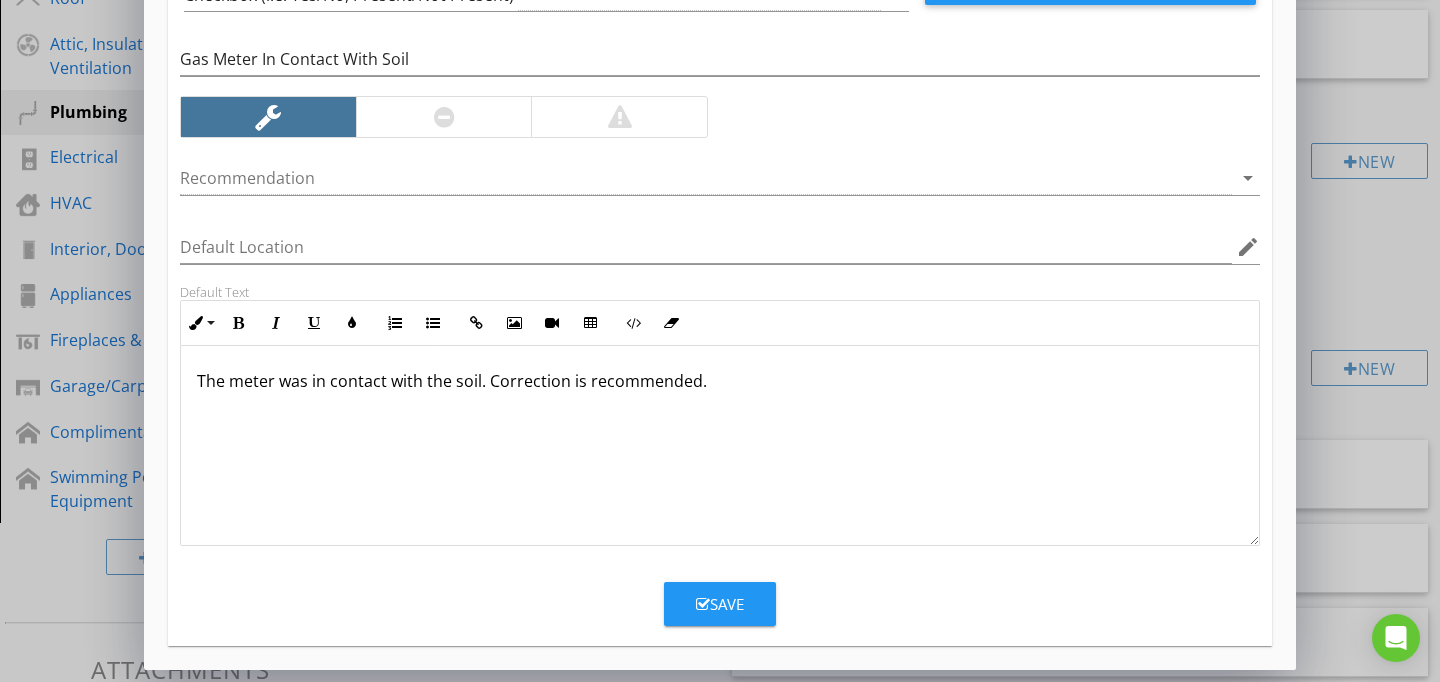 click on "Save" at bounding box center [720, 604] 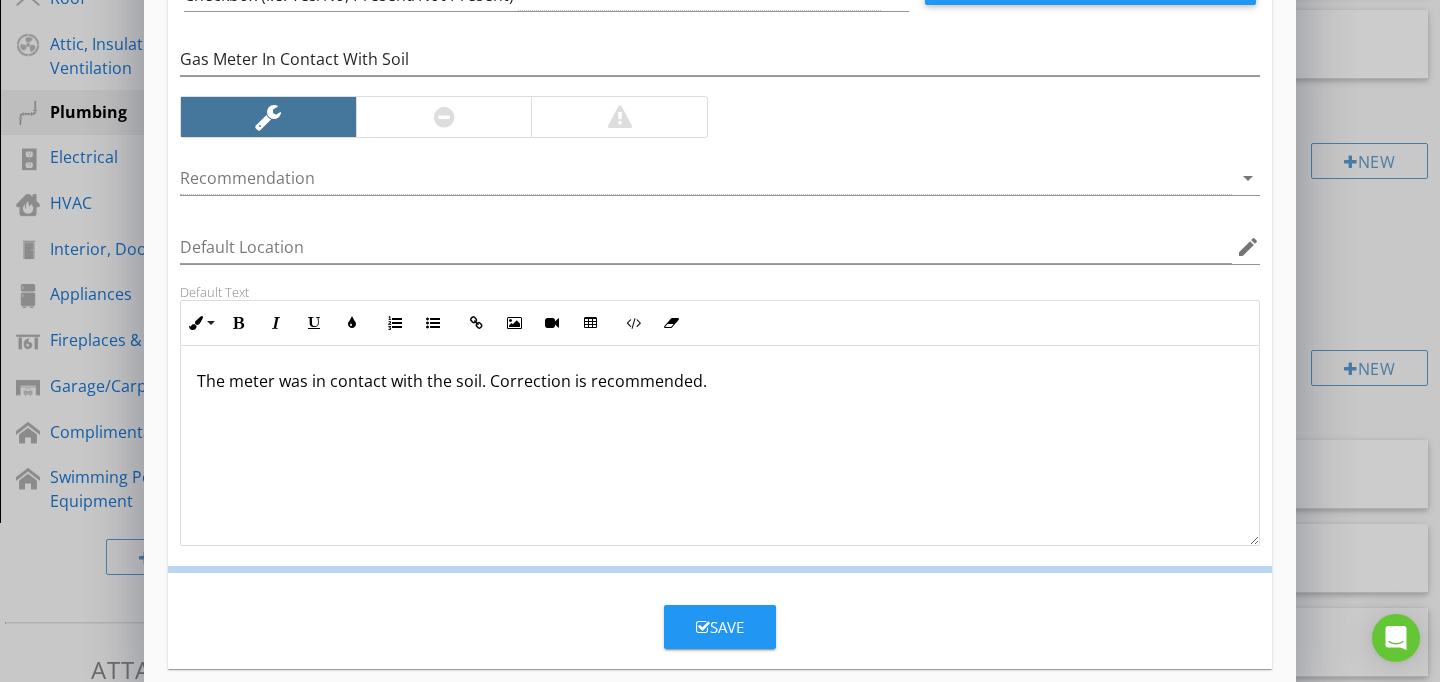 scroll, scrollTop: 89, scrollLeft: 0, axis: vertical 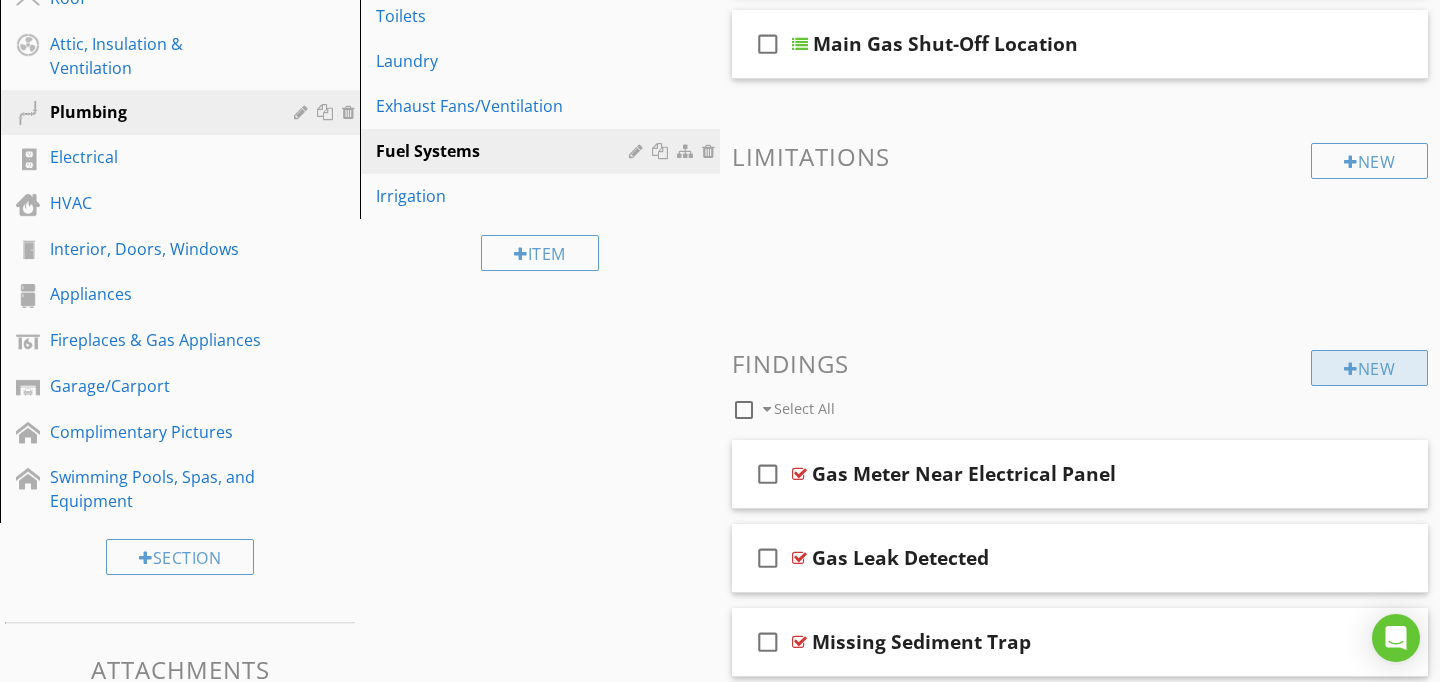 click at bounding box center (1351, 369) 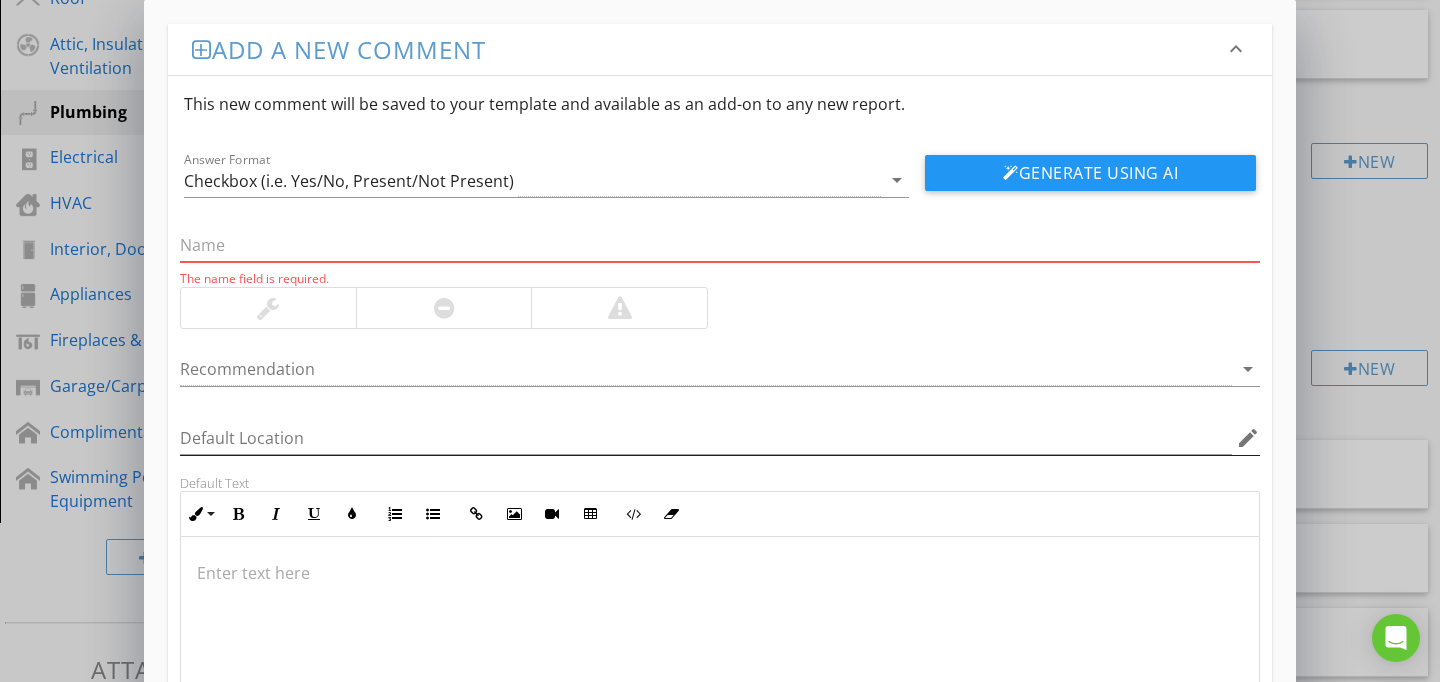 paste on "Improper support" 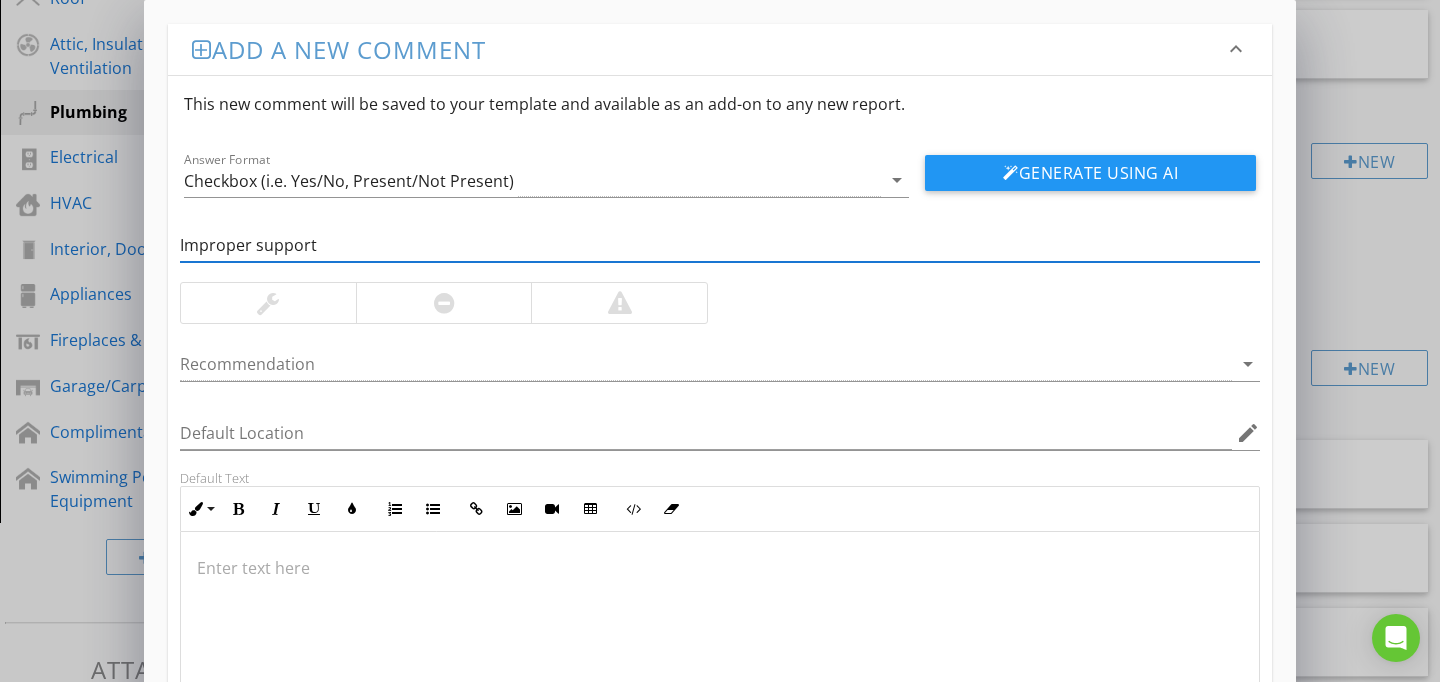 type on "Improper support" 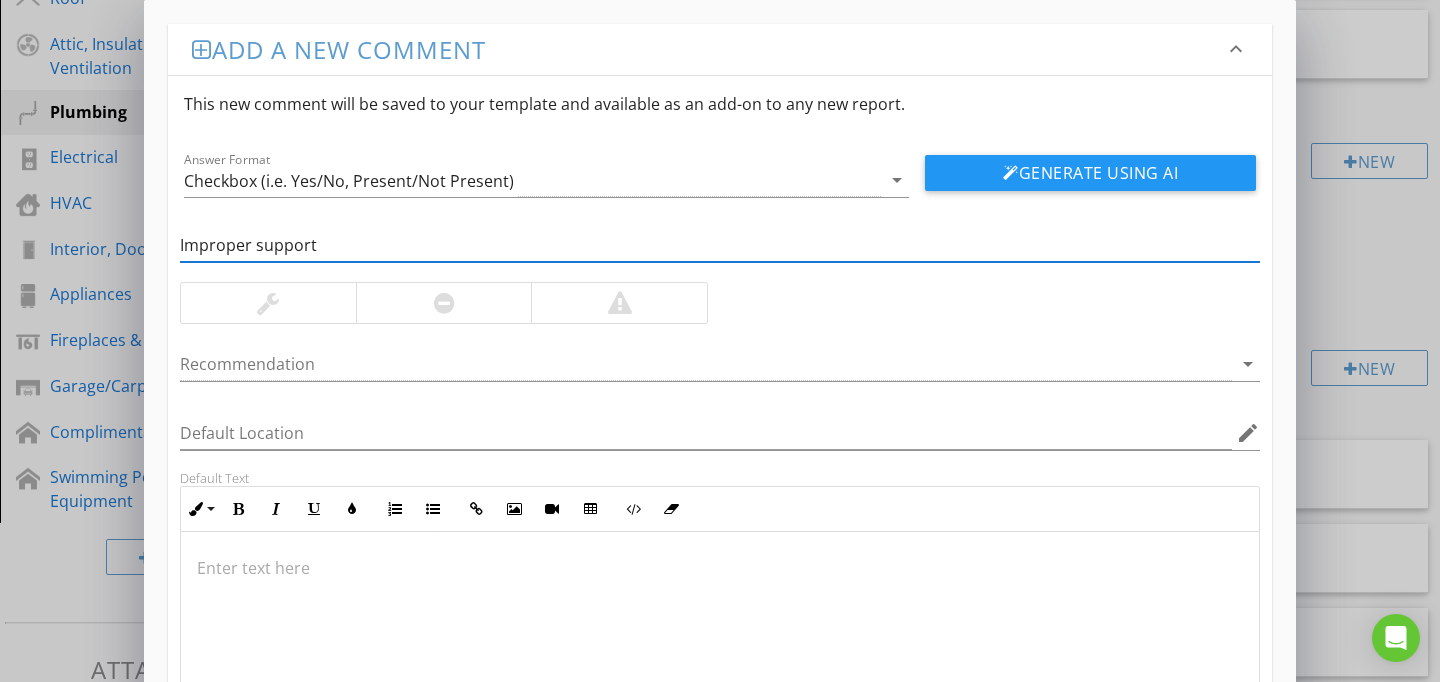click at bounding box center [720, 632] 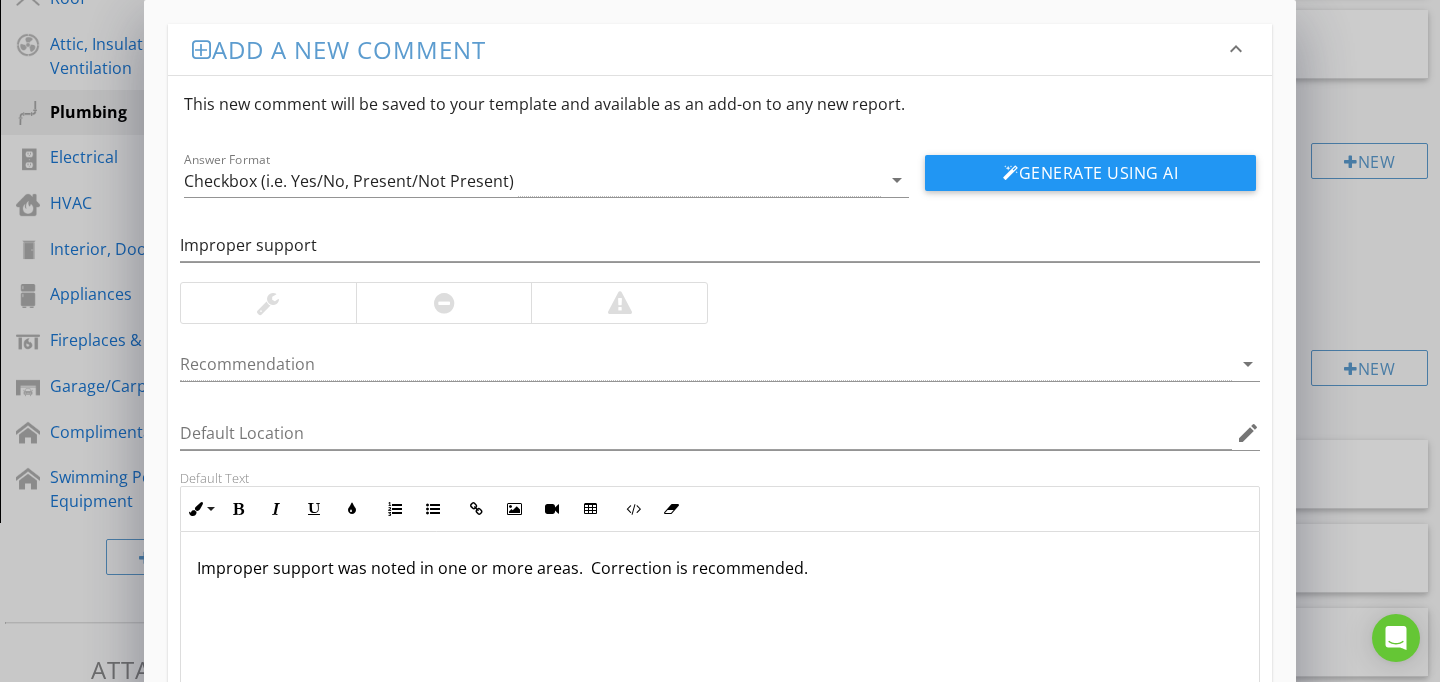 scroll, scrollTop: 1, scrollLeft: 0, axis: vertical 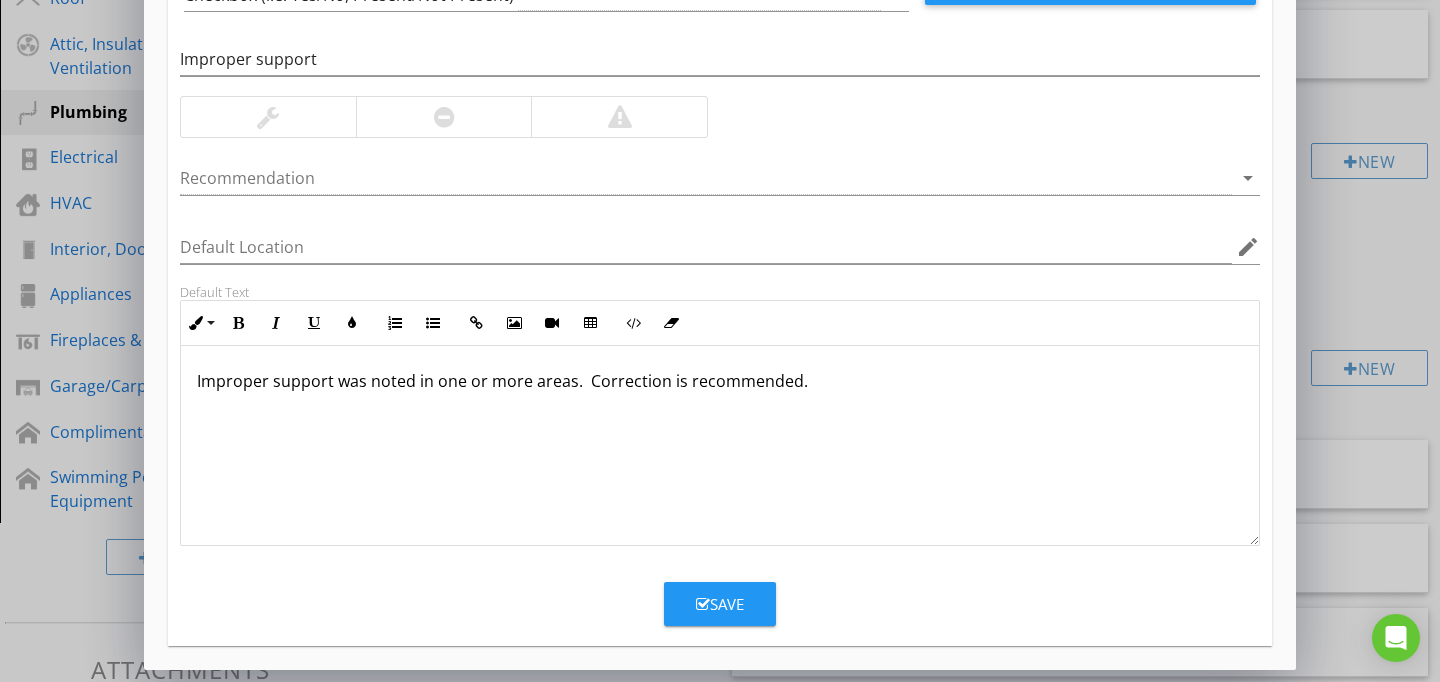 click on "Save" at bounding box center (720, 604) 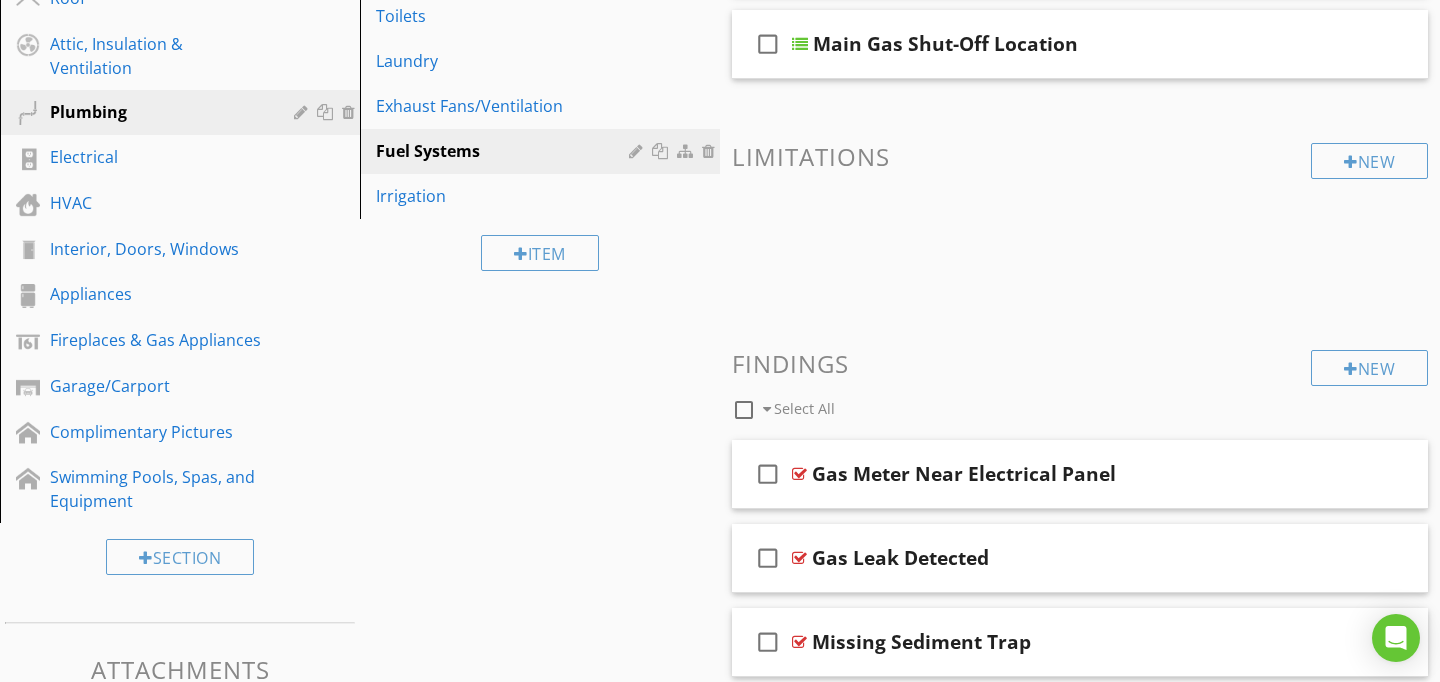 scroll, scrollTop: 89, scrollLeft: 0, axis: vertical 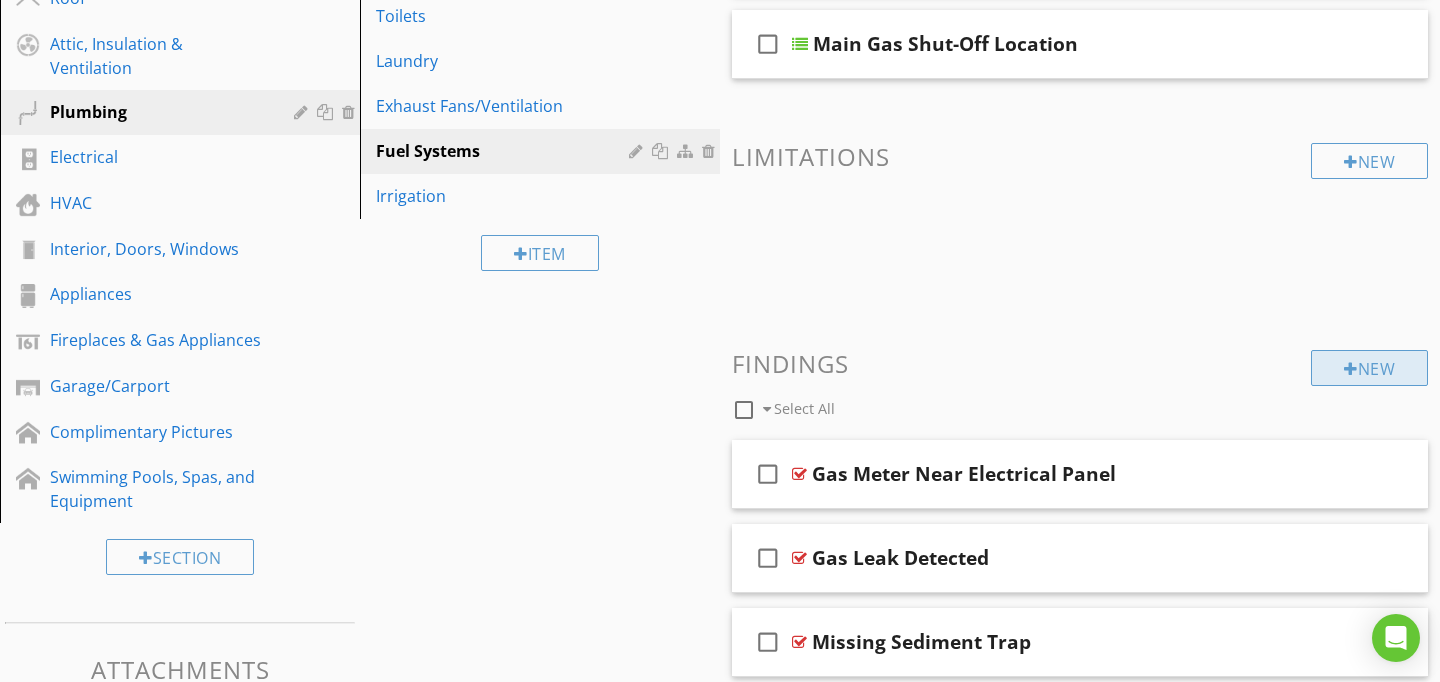 click on "New" at bounding box center (1369, 368) 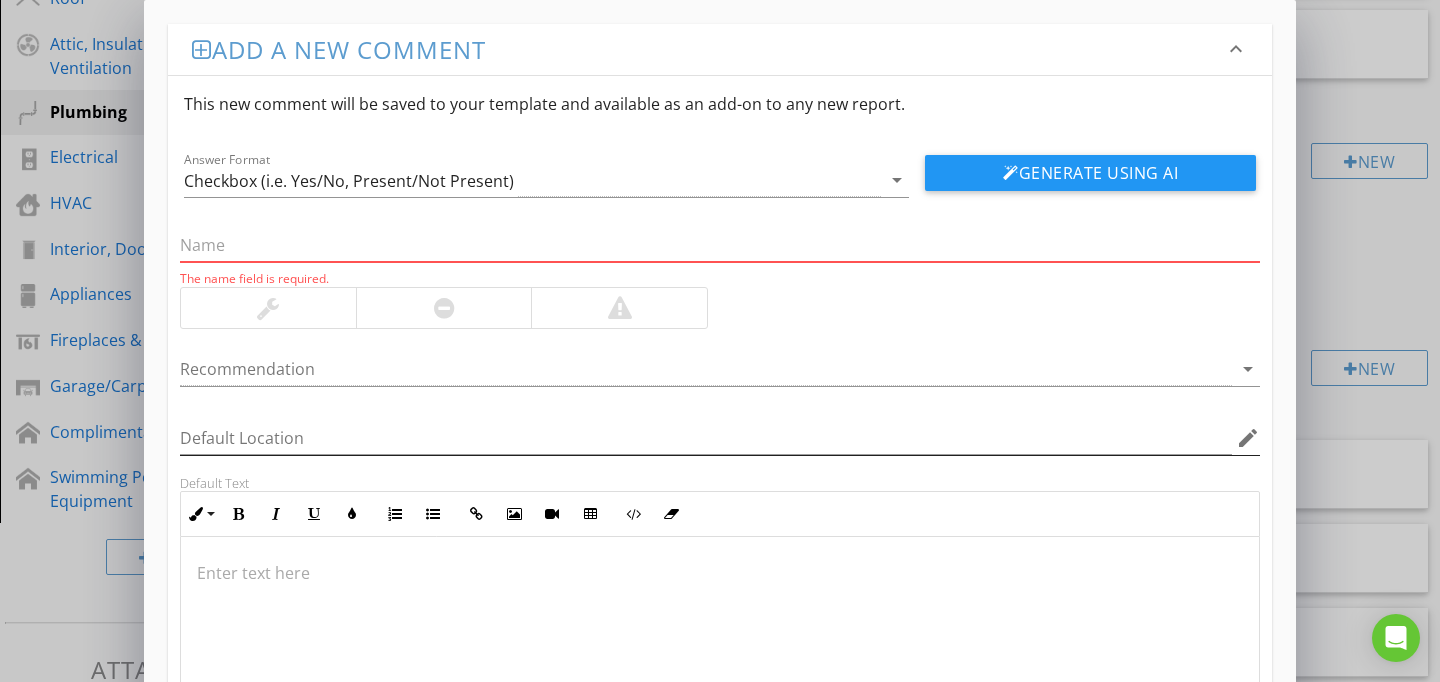 paste on "Not Labeled Properly" 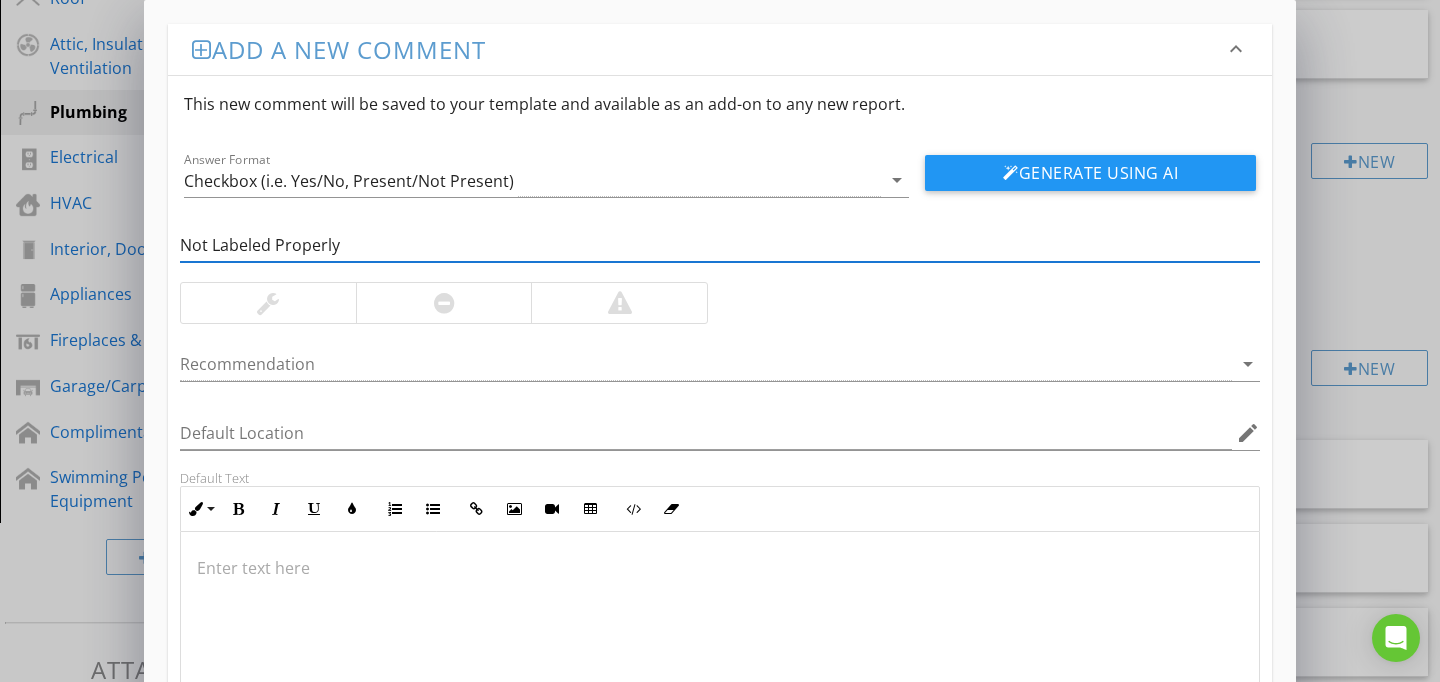 type on "Not Labeled Properly" 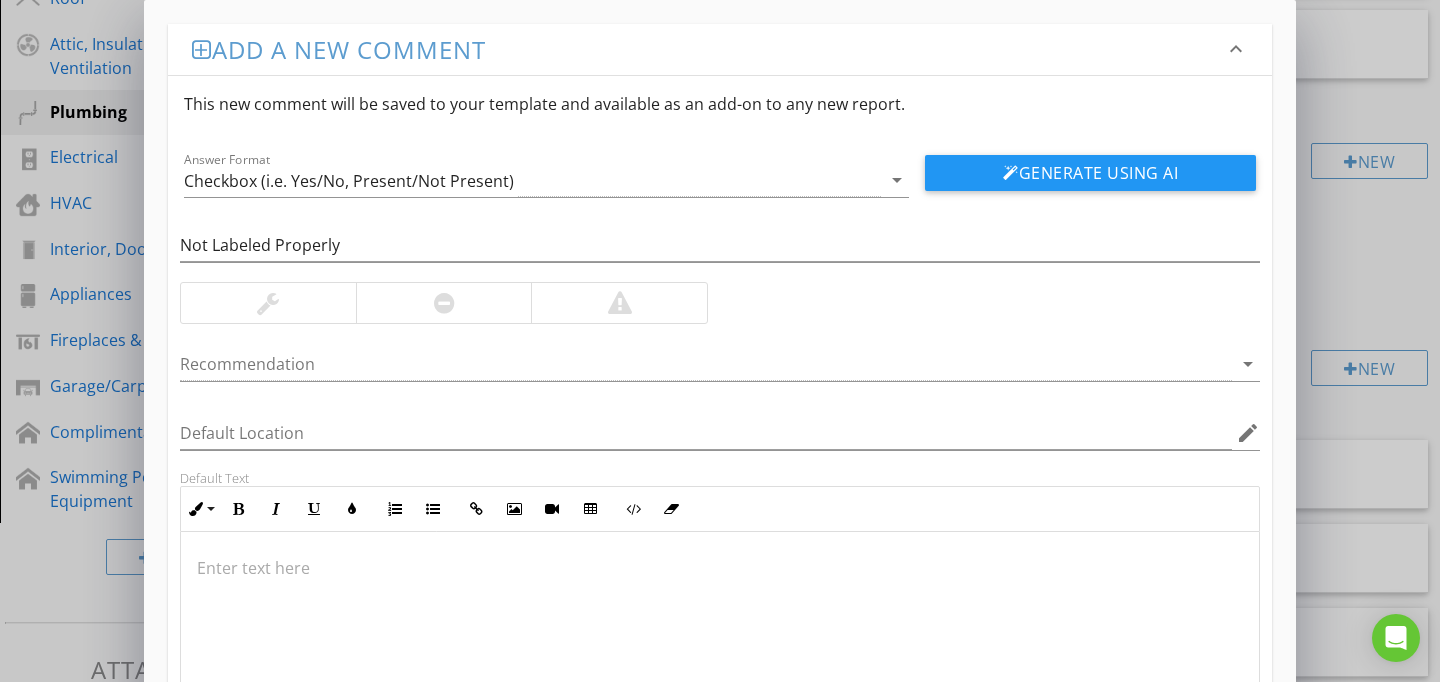 click at bounding box center (720, 568) 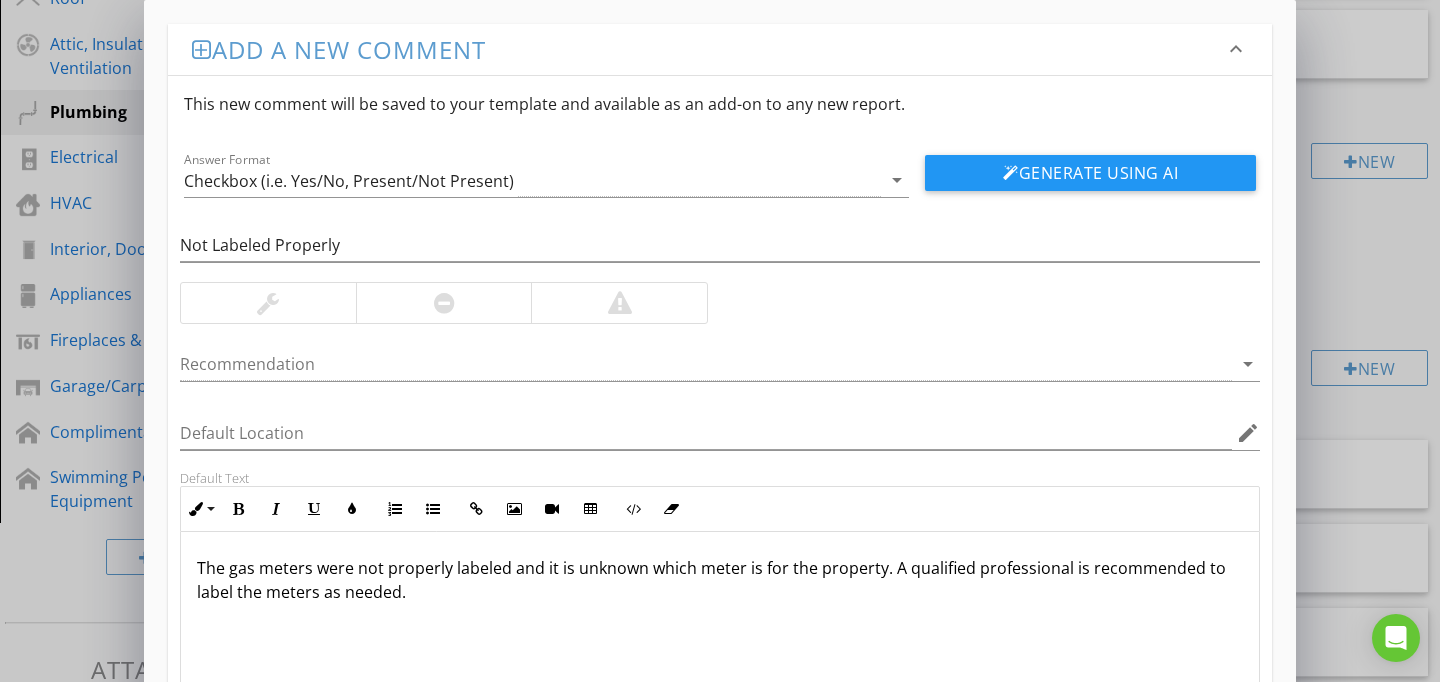 scroll, scrollTop: 1, scrollLeft: 0, axis: vertical 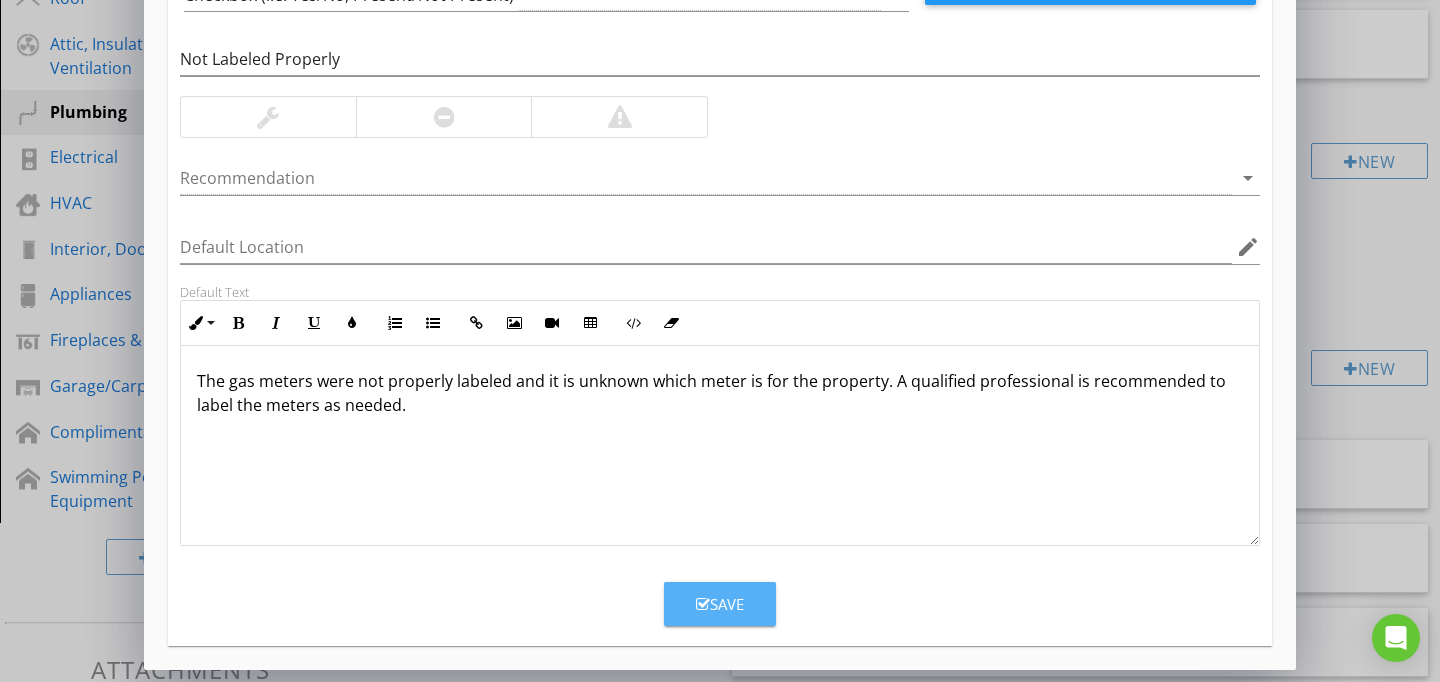 click on "Save" at bounding box center (720, 604) 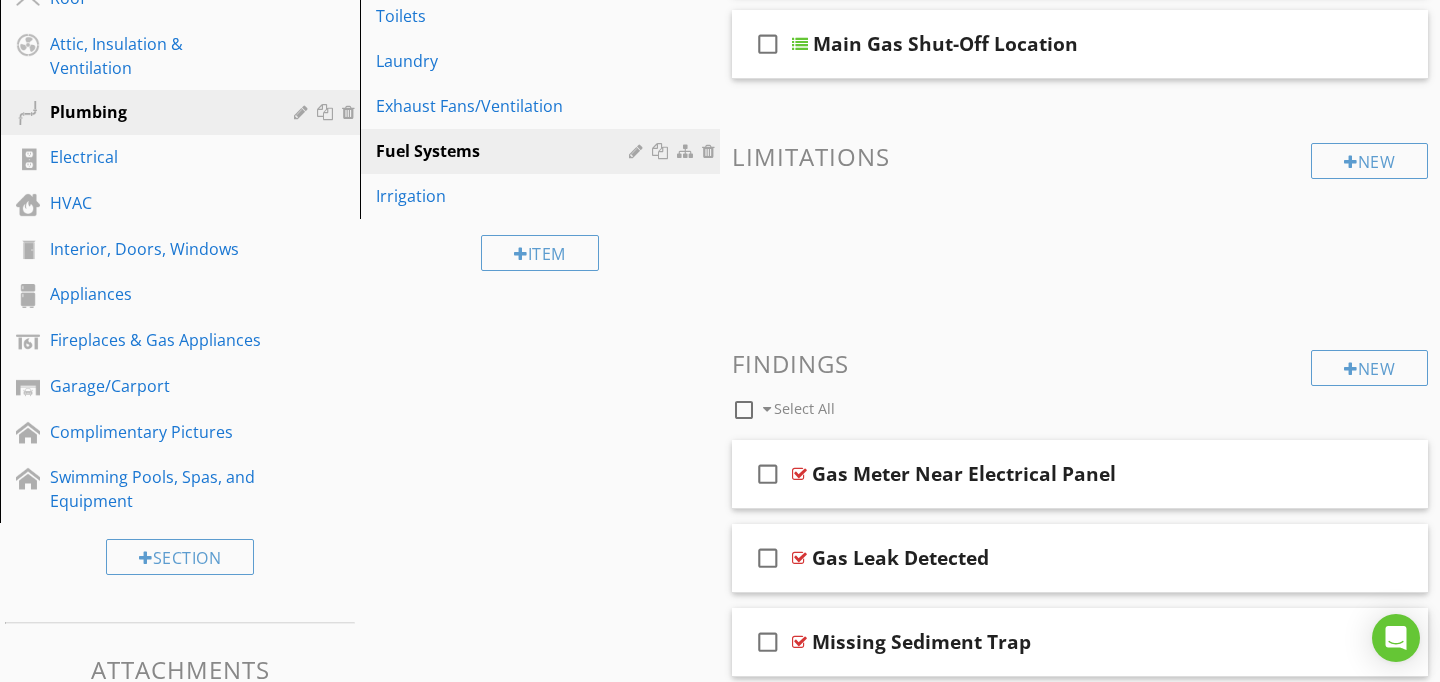 scroll, scrollTop: 89, scrollLeft: 0, axis: vertical 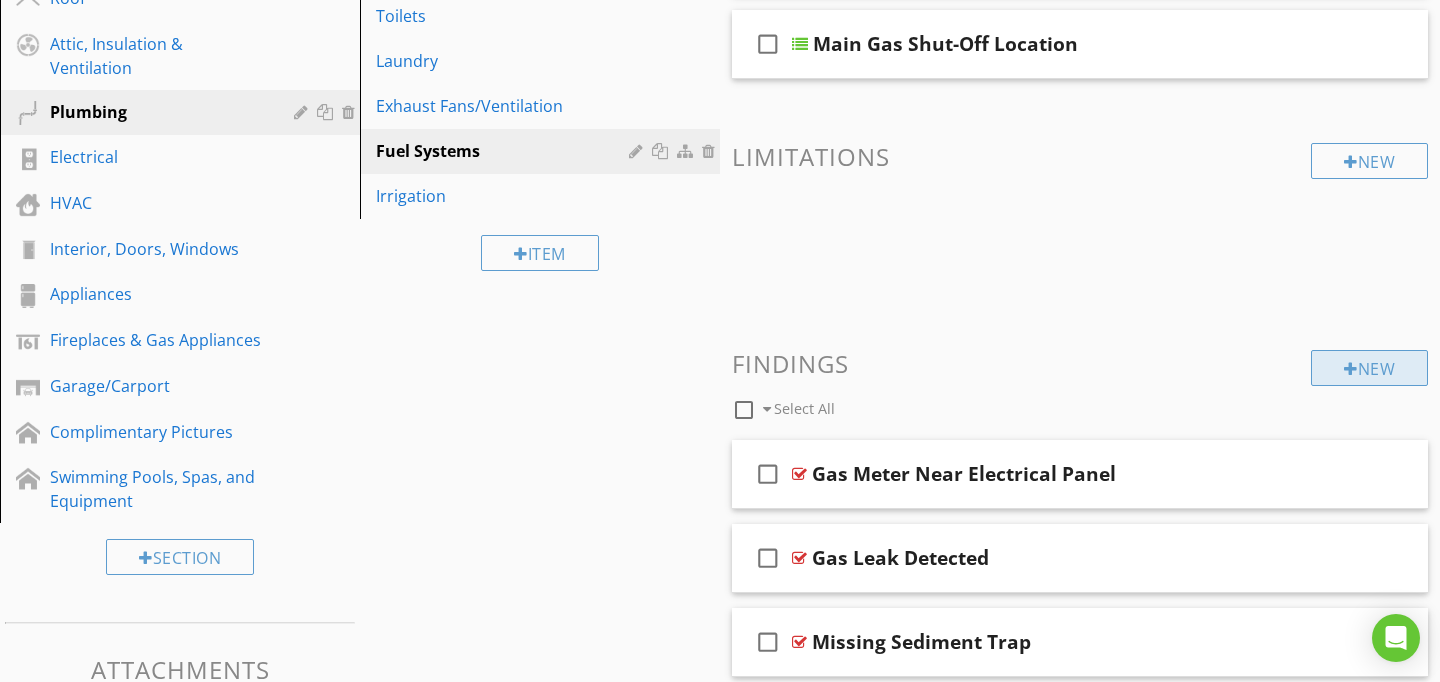 click on "New" at bounding box center [1369, 368] 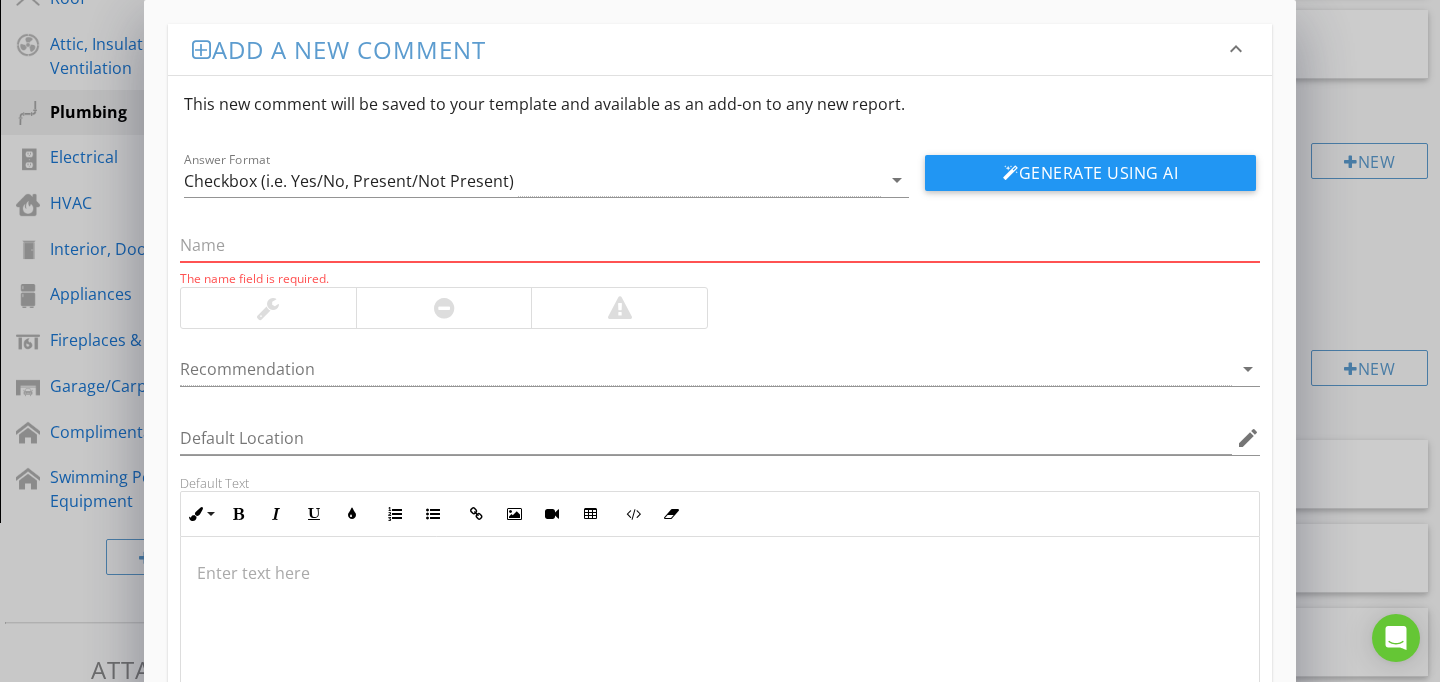 click at bounding box center (720, 573) 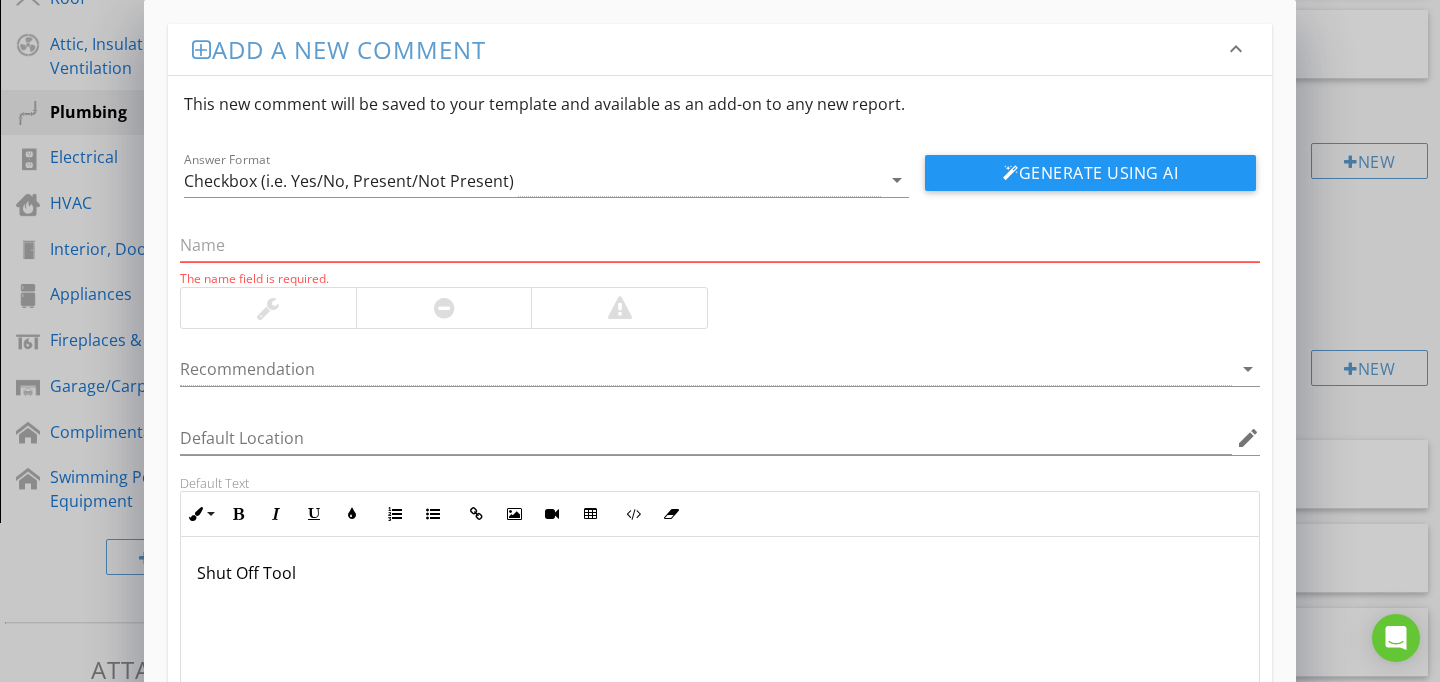 scroll, scrollTop: 1, scrollLeft: 0, axis: vertical 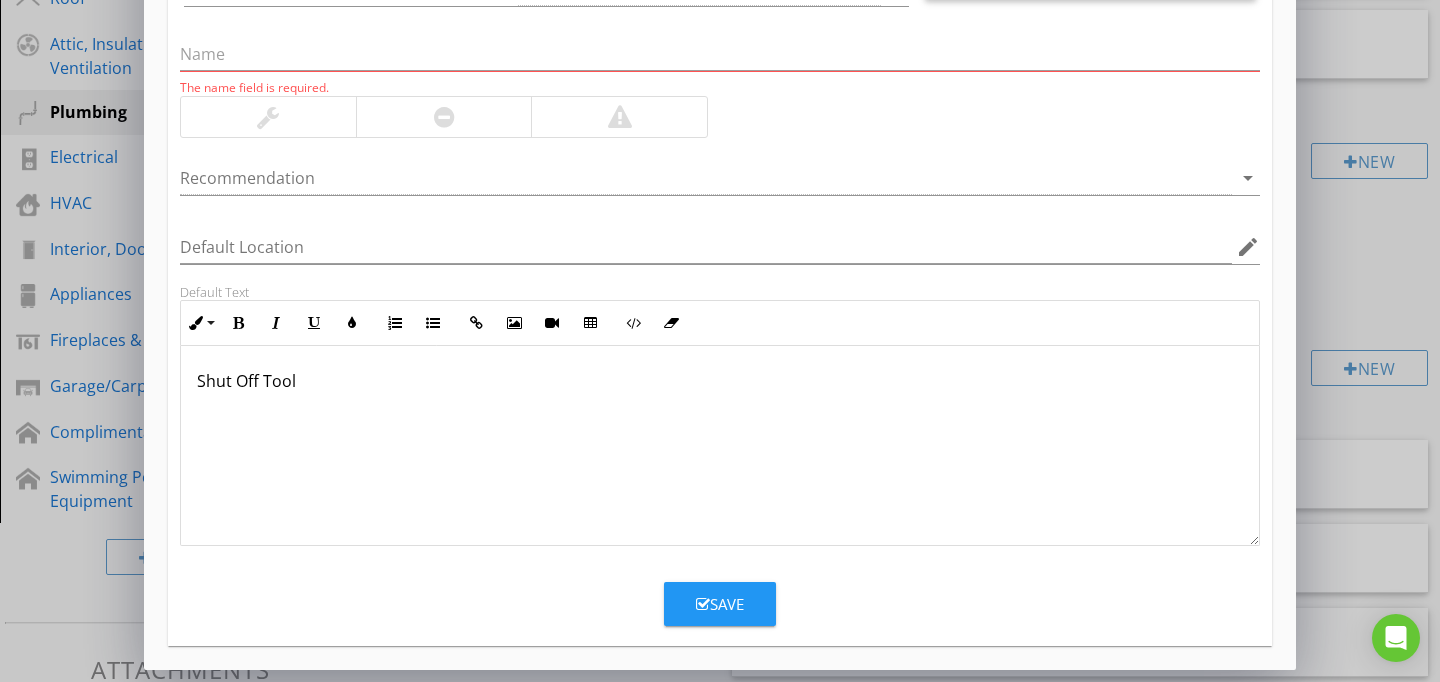 click on "Save" at bounding box center [720, 596] 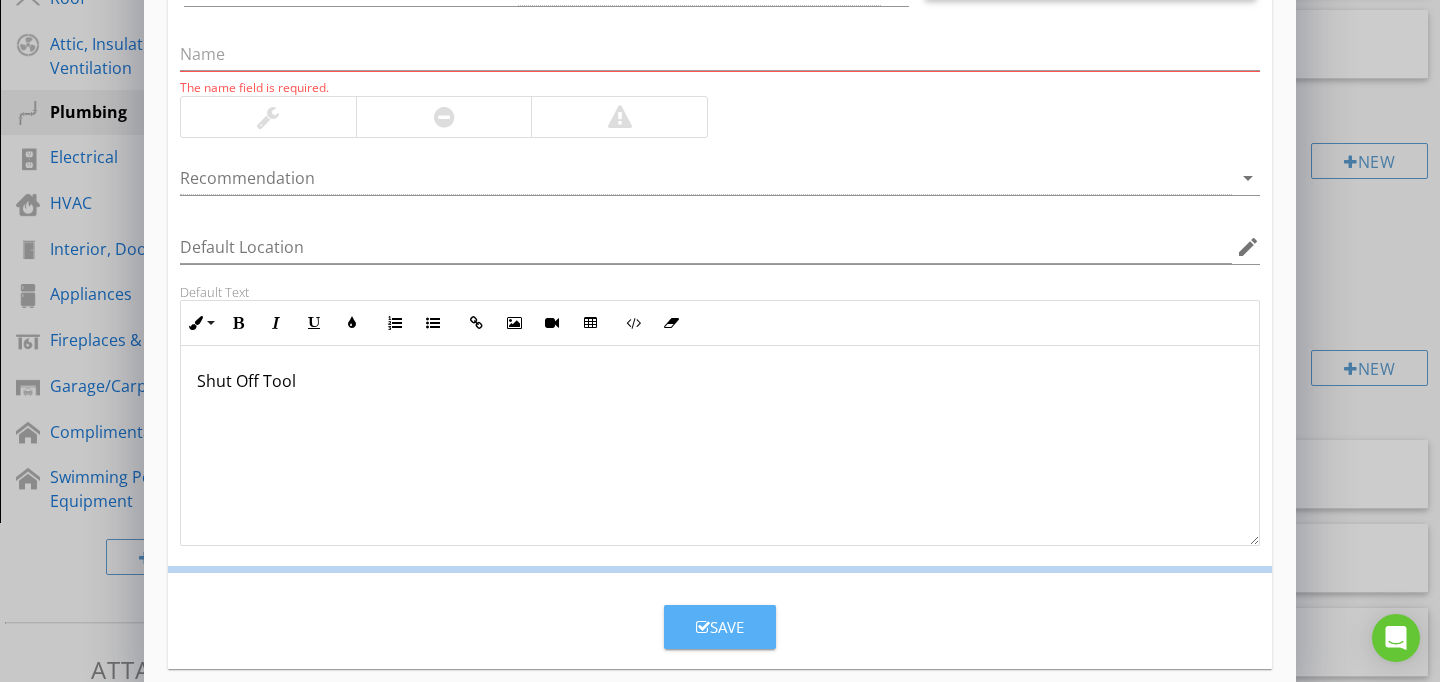 scroll, scrollTop: 94, scrollLeft: 0, axis: vertical 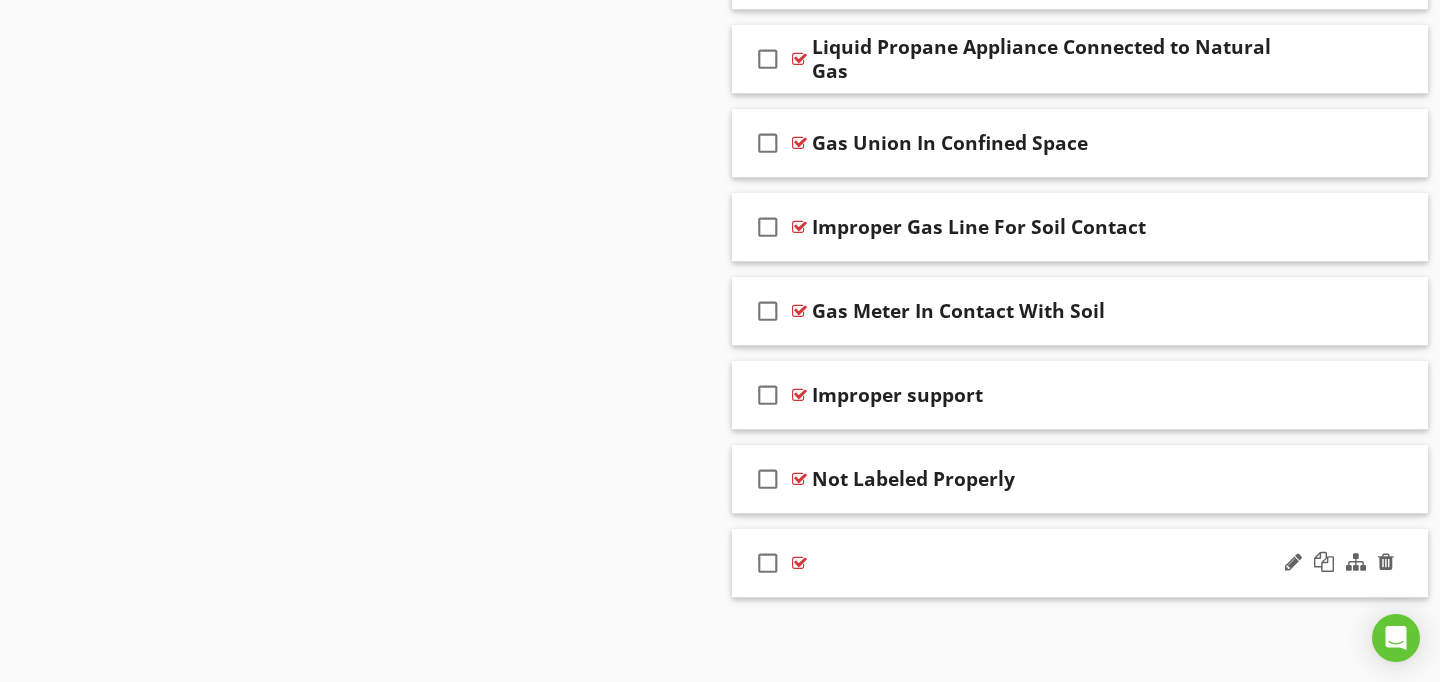 click on "check_box_outline_blank" at bounding box center (1080, 563) 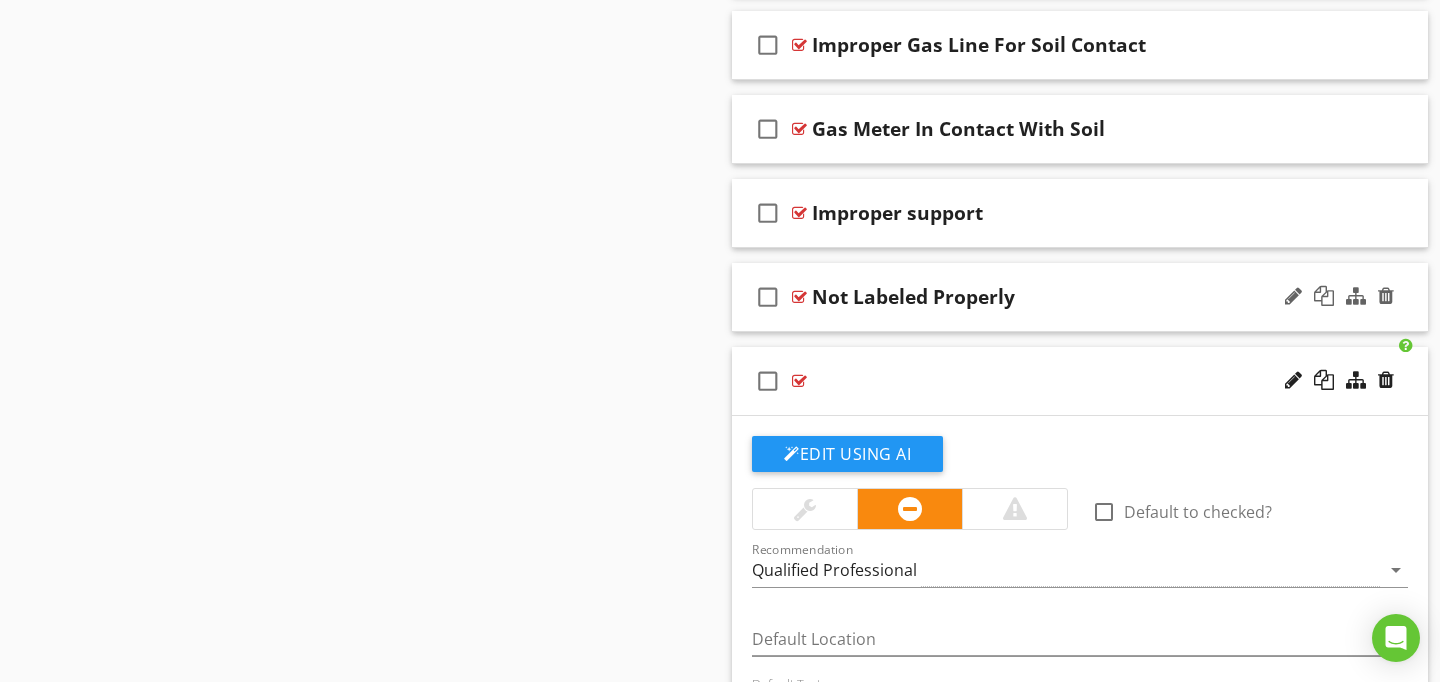 scroll, scrollTop: 4558, scrollLeft: 0, axis: vertical 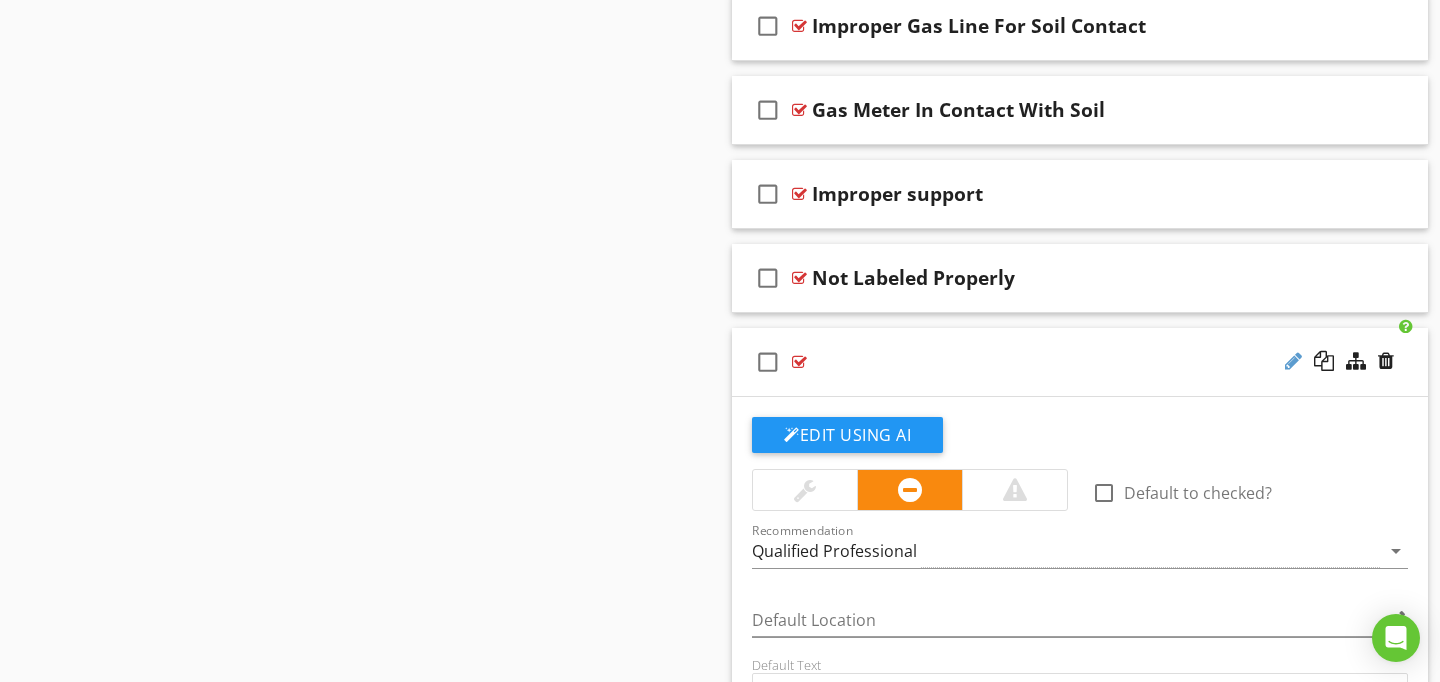 click at bounding box center [1293, 361] 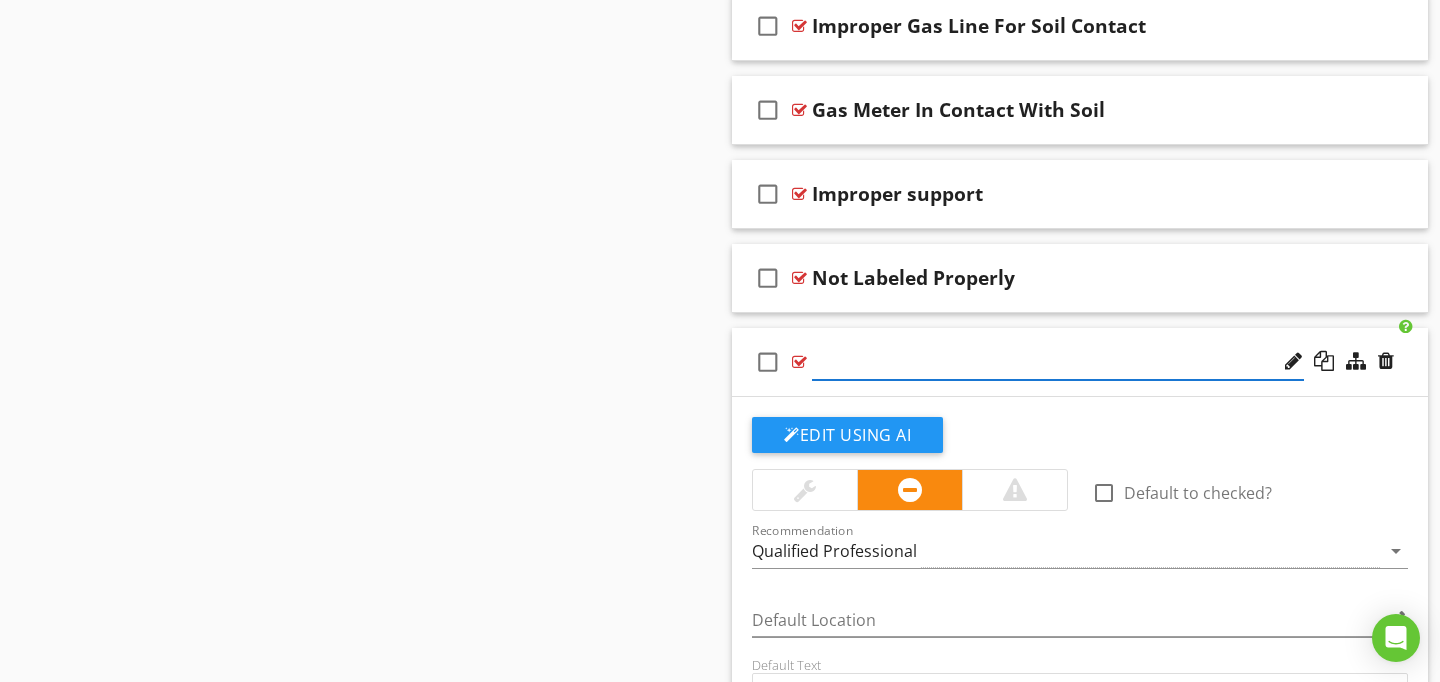 paste on "Shut Off Tool" 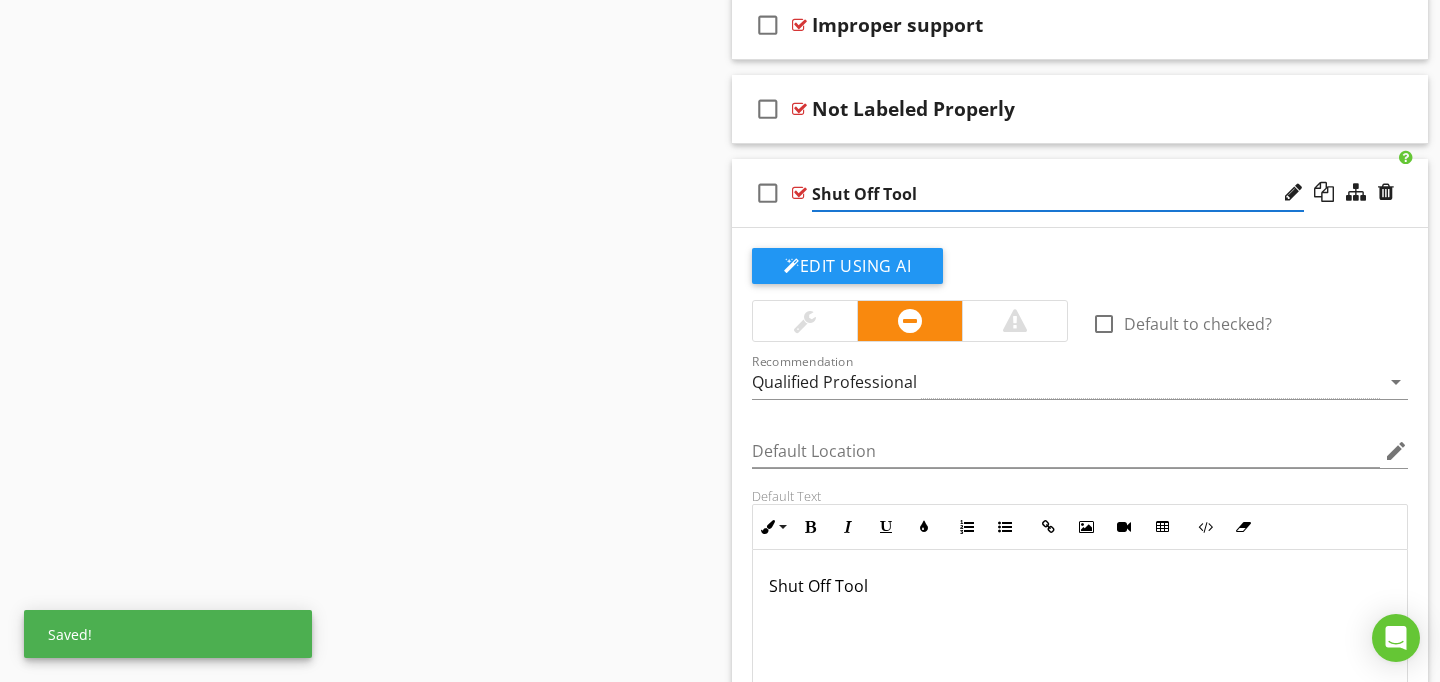 scroll, scrollTop: 4743, scrollLeft: 0, axis: vertical 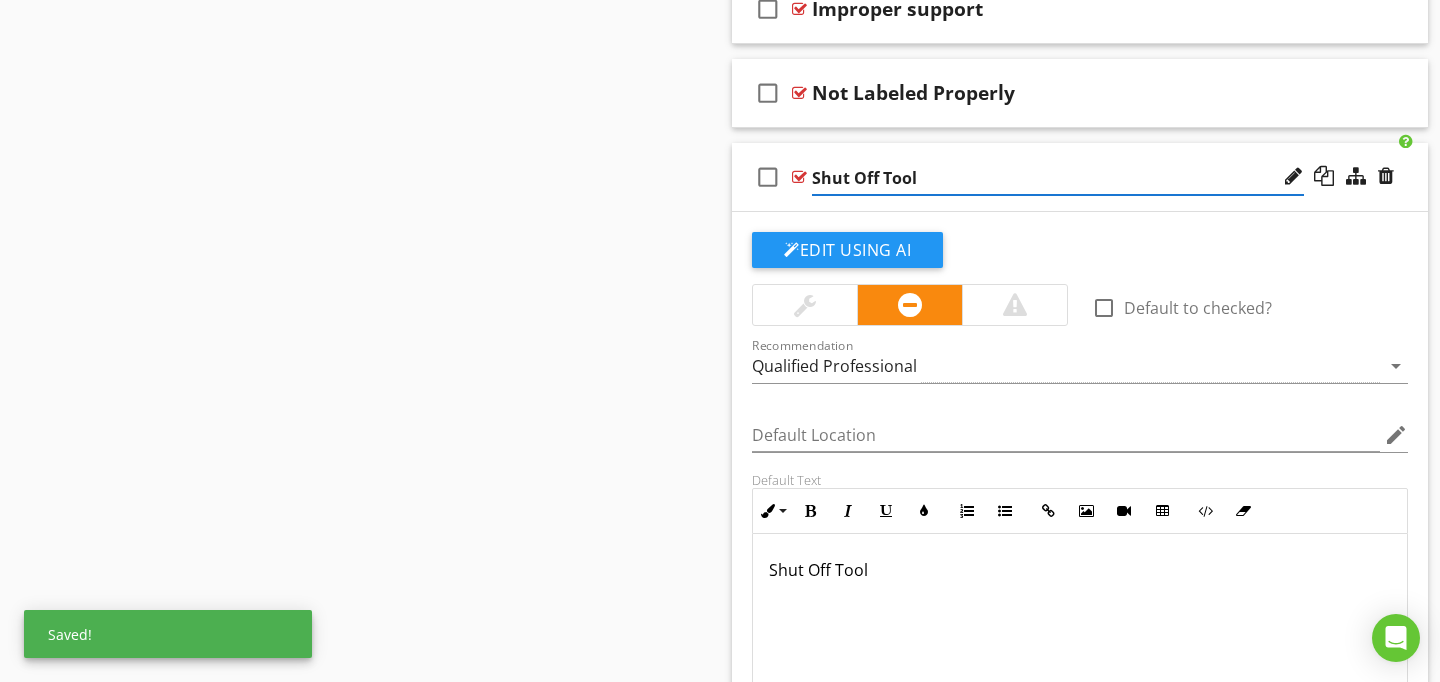 click at bounding box center [799, 177] 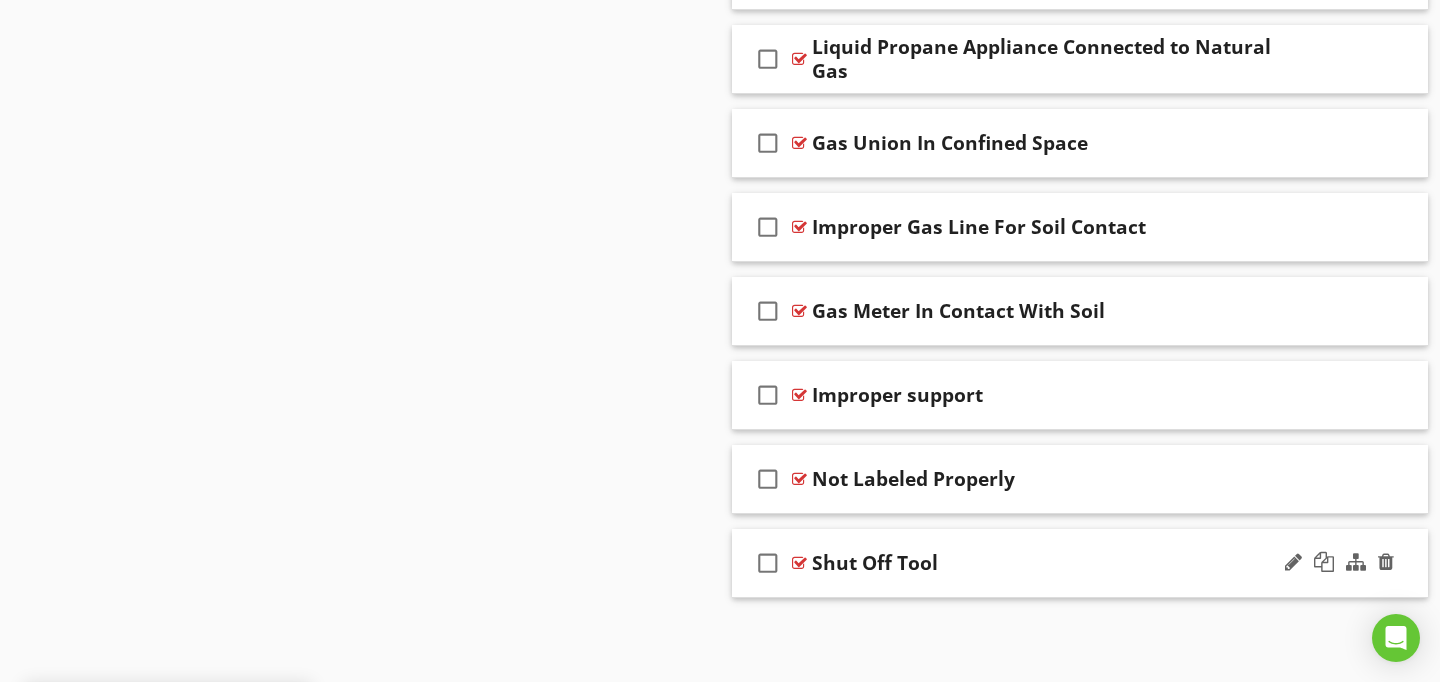 click on "check_box_outline_blank
Gas Union In Confined Space" at bounding box center [1080, 143] 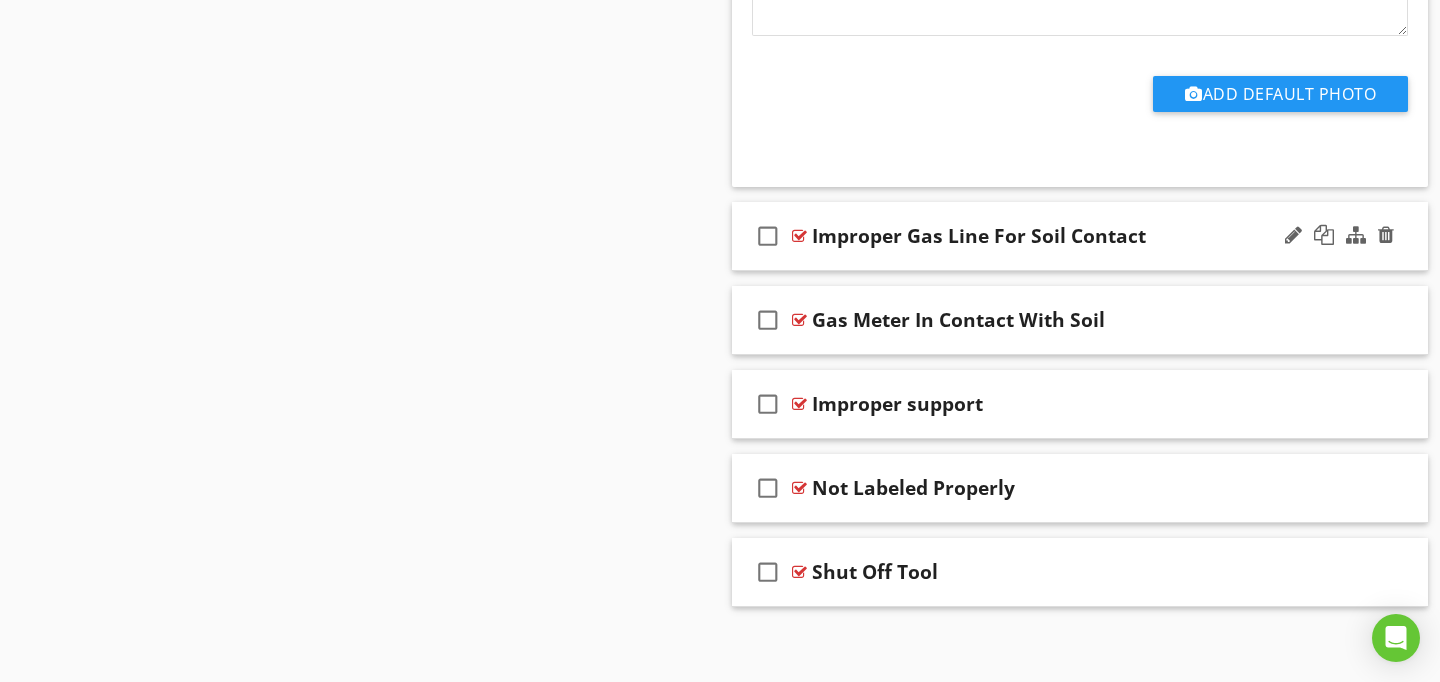 scroll, scrollTop: 5030, scrollLeft: 0, axis: vertical 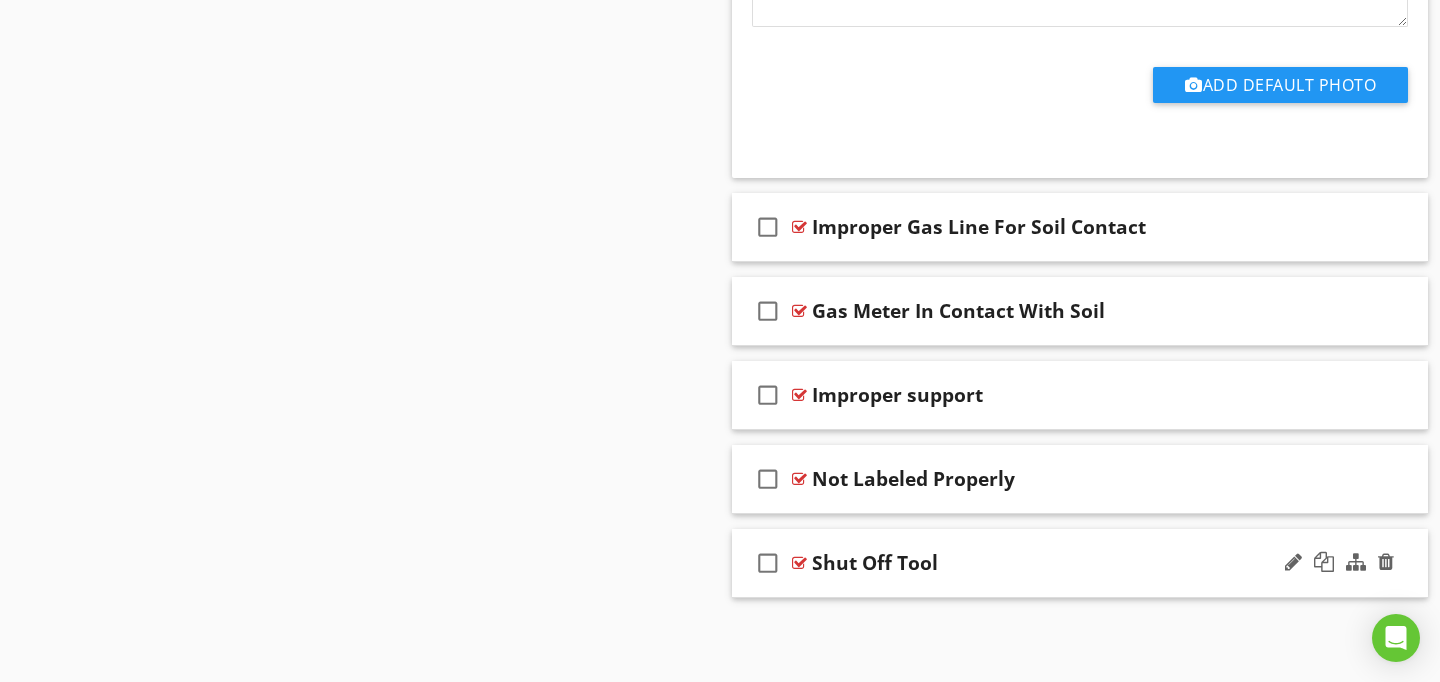 click on "check_box_outline_blank
Shut Off Tool" at bounding box center [1080, 563] 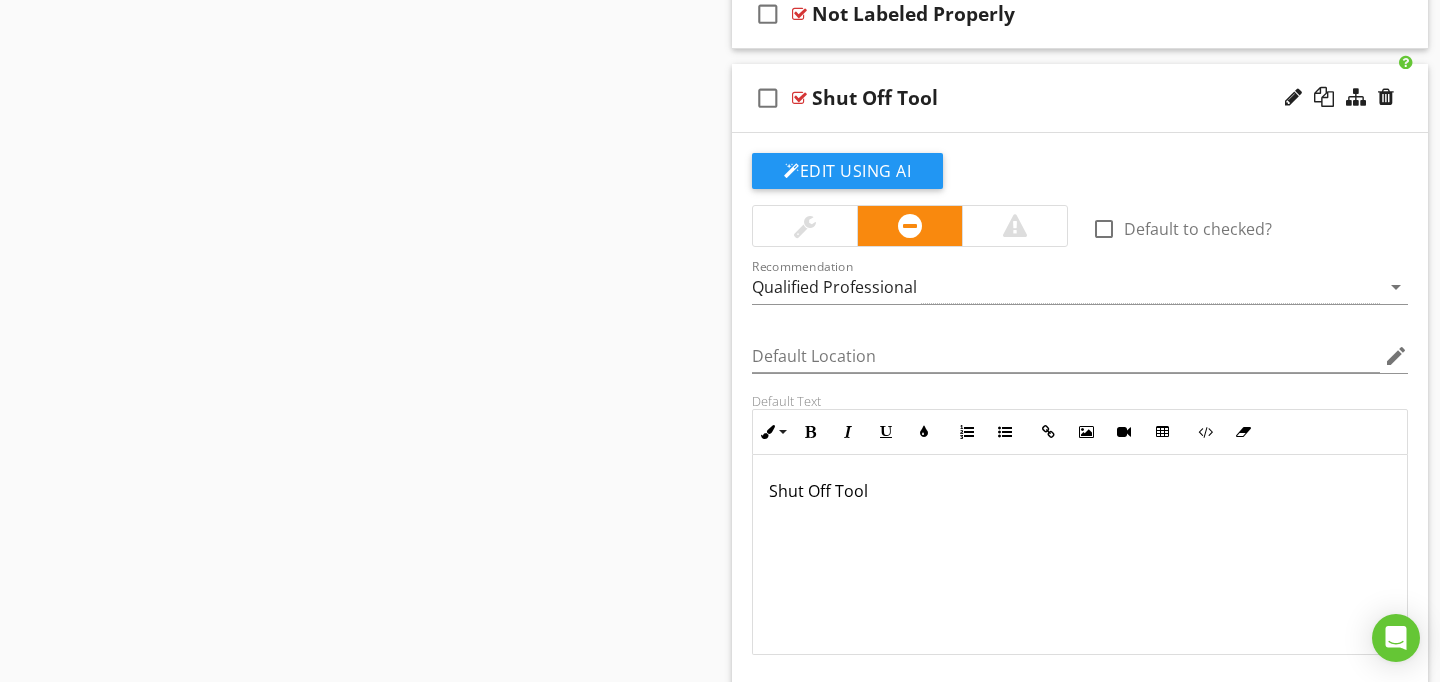 scroll, scrollTop: 5496, scrollLeft: 0, axis: vertical 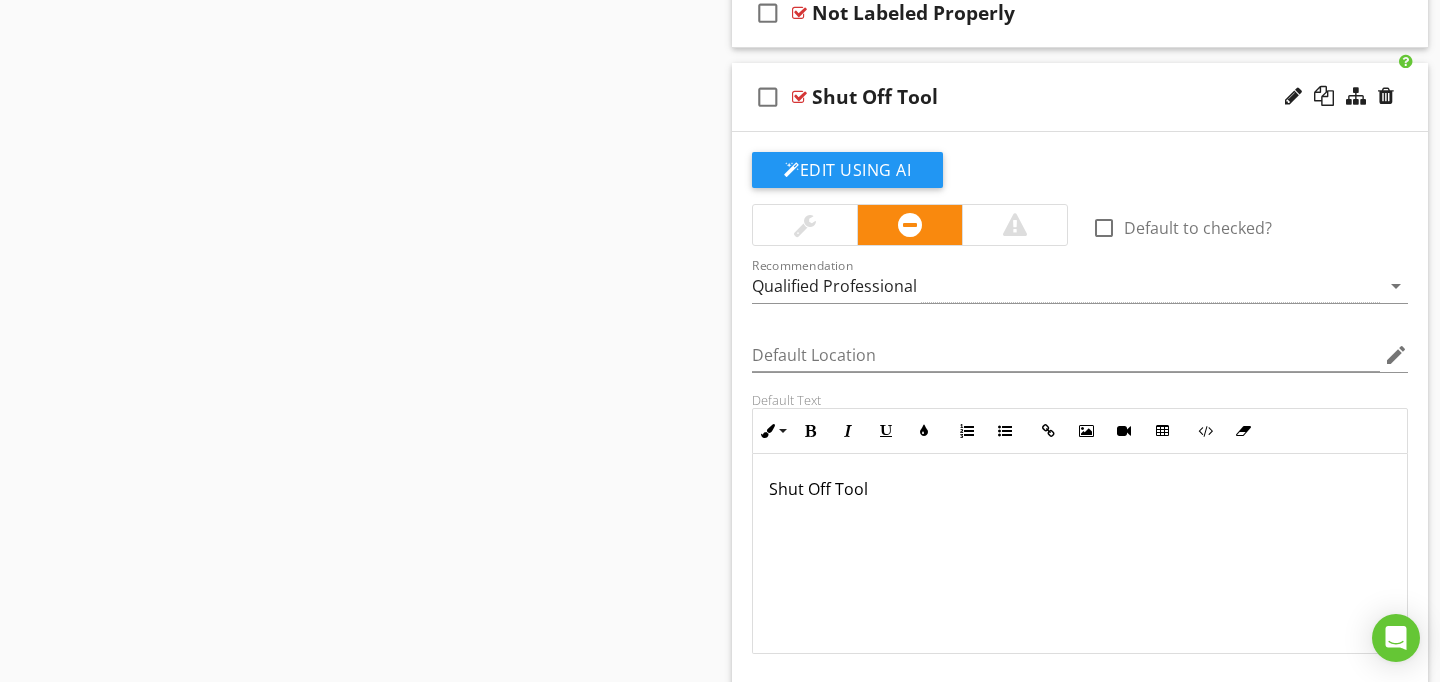 click on "Shut Off Tool" at bounding box center [1080, 553] 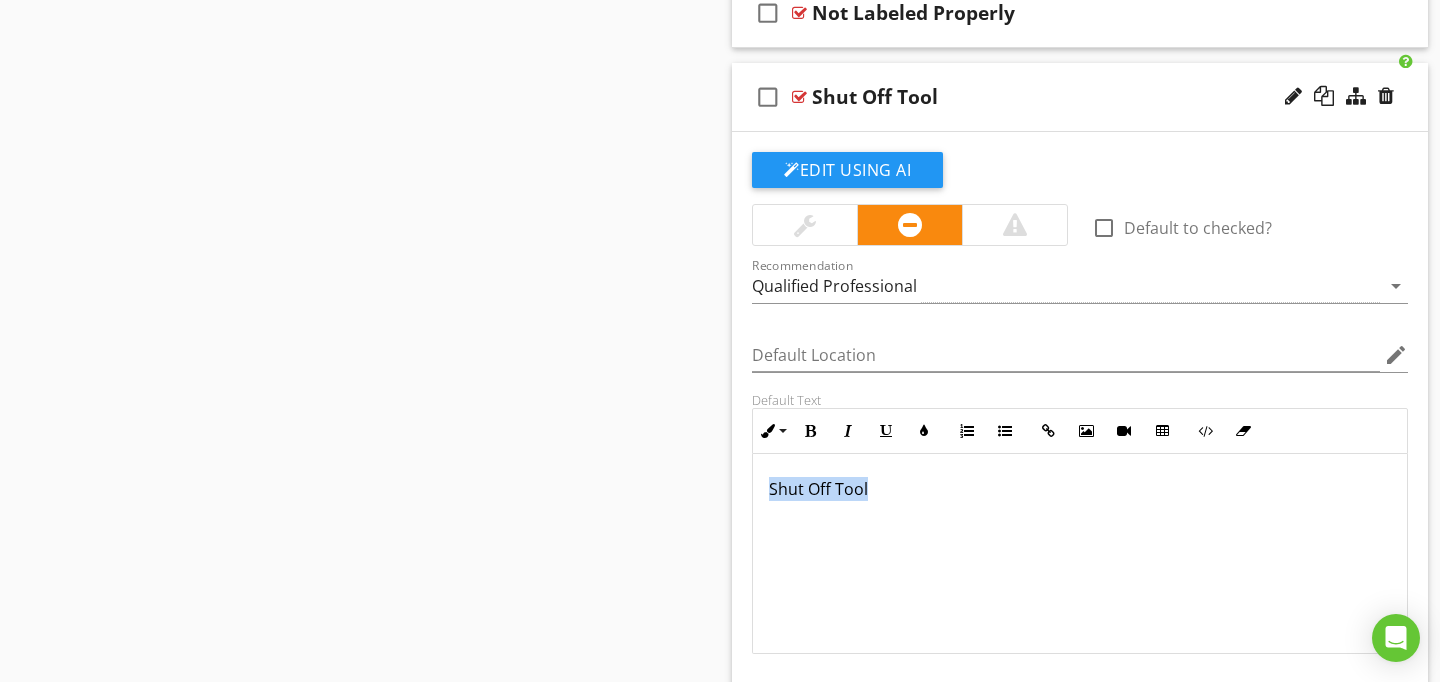 click on "Shut Off Tool" at bounding box center (1080, 553) 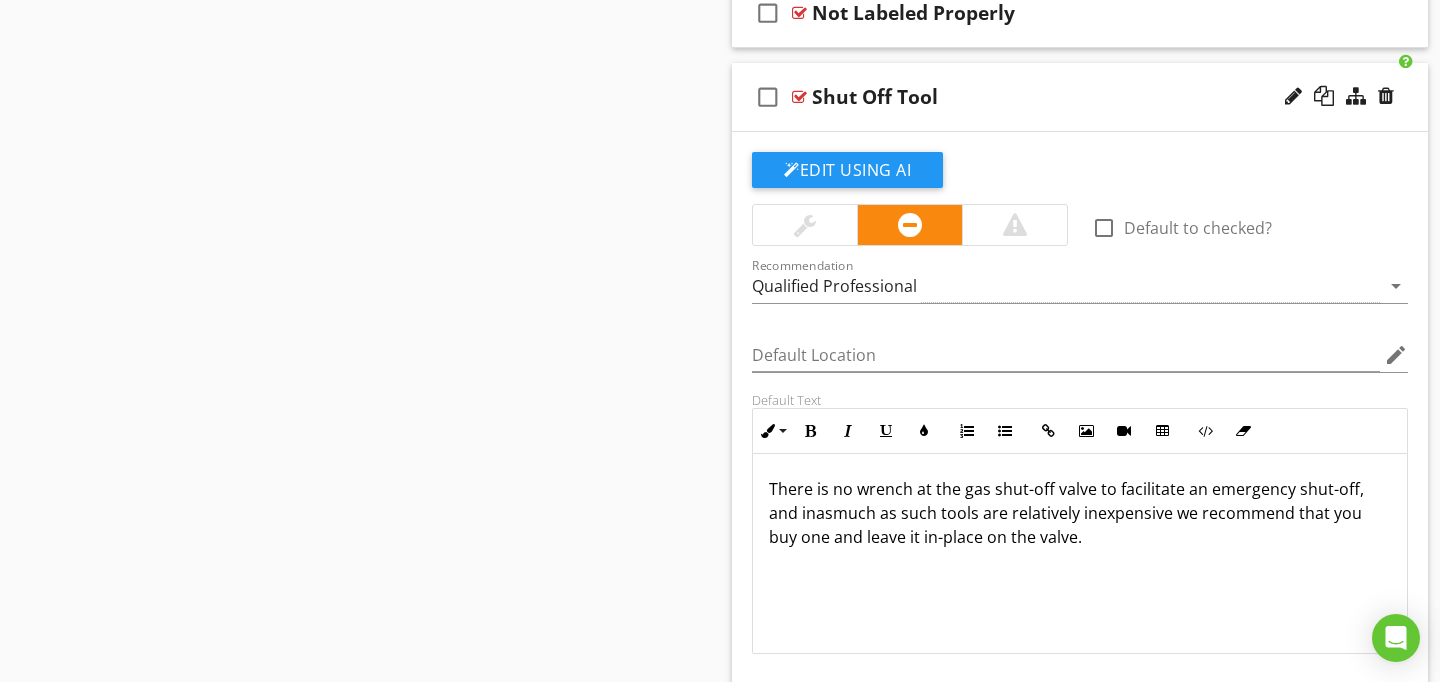 click on "Sections
General Information/Overview           Inspection/Property Details           Misc. Concerns/Comments           Lots, Grounds, and Exterior           Crawlspace           Foundation           Roof           Attic, Insulation & Ventilation           Plumbing           Electrical           HVAC           Interior, Doors, Windows           Appliances           Fireplaces & Gas Appliances           Garage/Carport           Complimentary Pictures           Swimming Pools, Spas, and Equipment
Section
Attachments
Attachment
Items
Excluded Items           Service           Supply Lines/Hose Bibs           Drain, Waste, & Vent Systems           Water Heater(s)           Sinks/Fixtures           Bathtubs/Showers           Toilets           Laundry           Exhaust Fans/Ventilation           Fuel Systems           Irrigation
Item" at bounding box center (720, -2214) 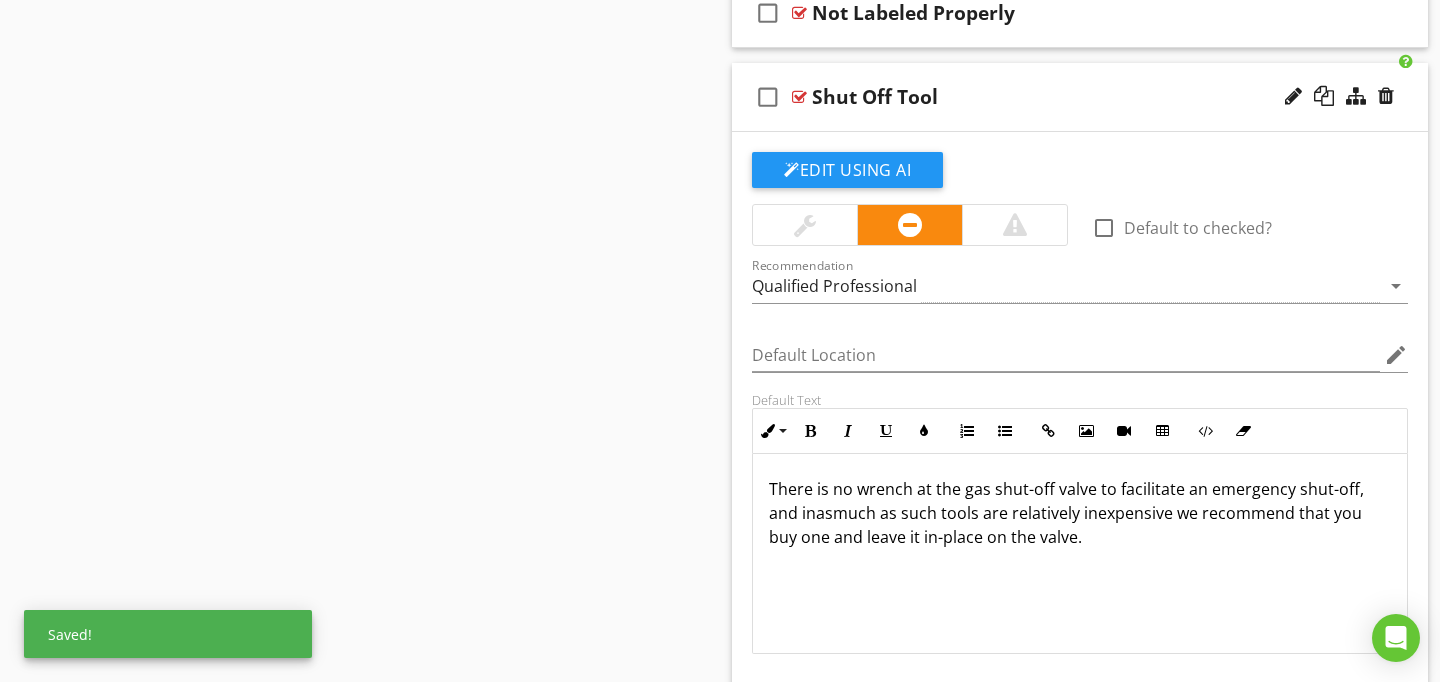 click at bounding box center [799, 97] 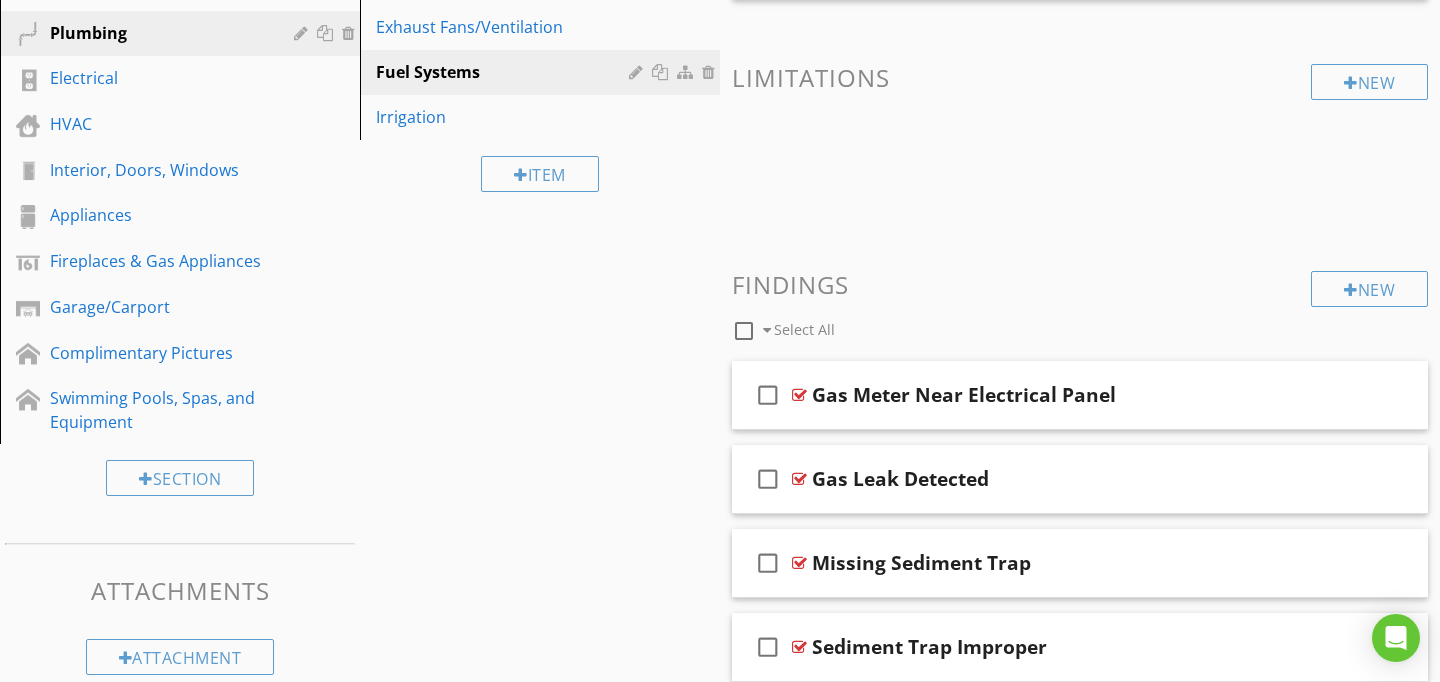 scroll, scrollTop: 633, scrollLeft: 0, axis: vertical 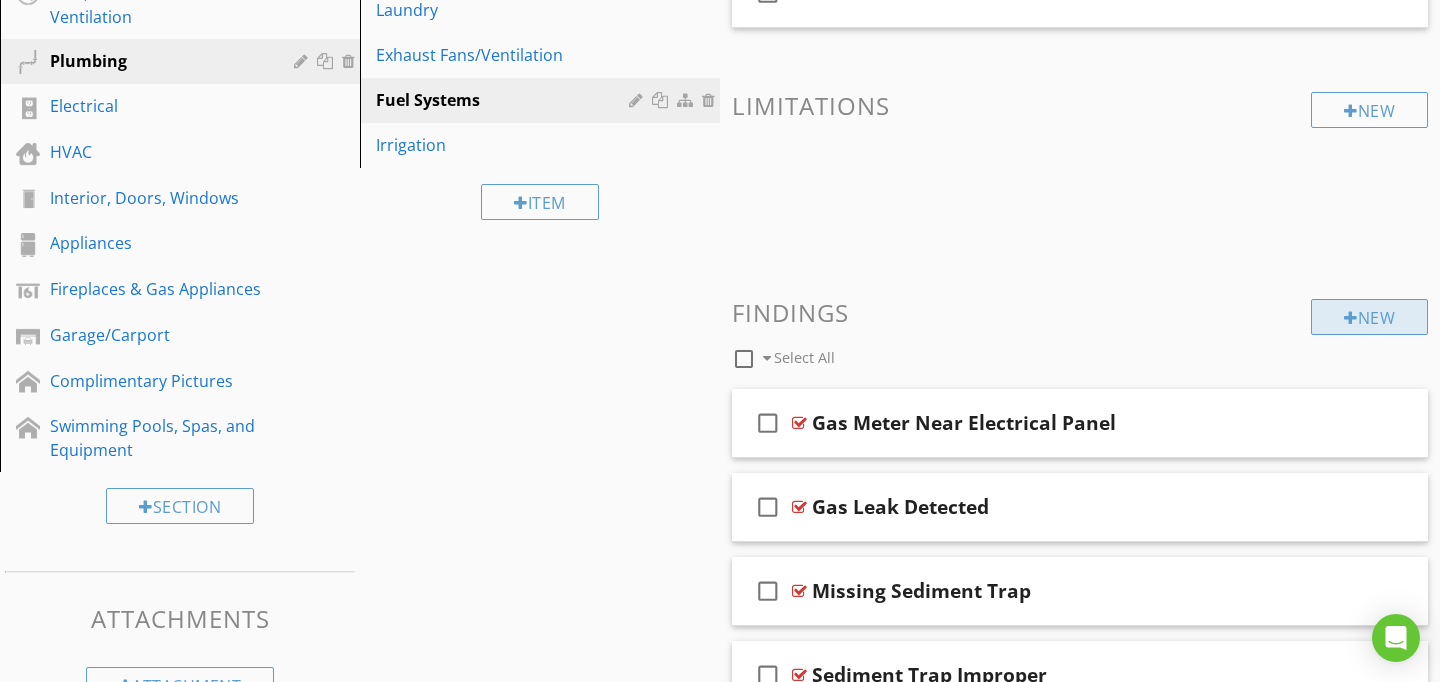 click at bounding box center [1351, 318] 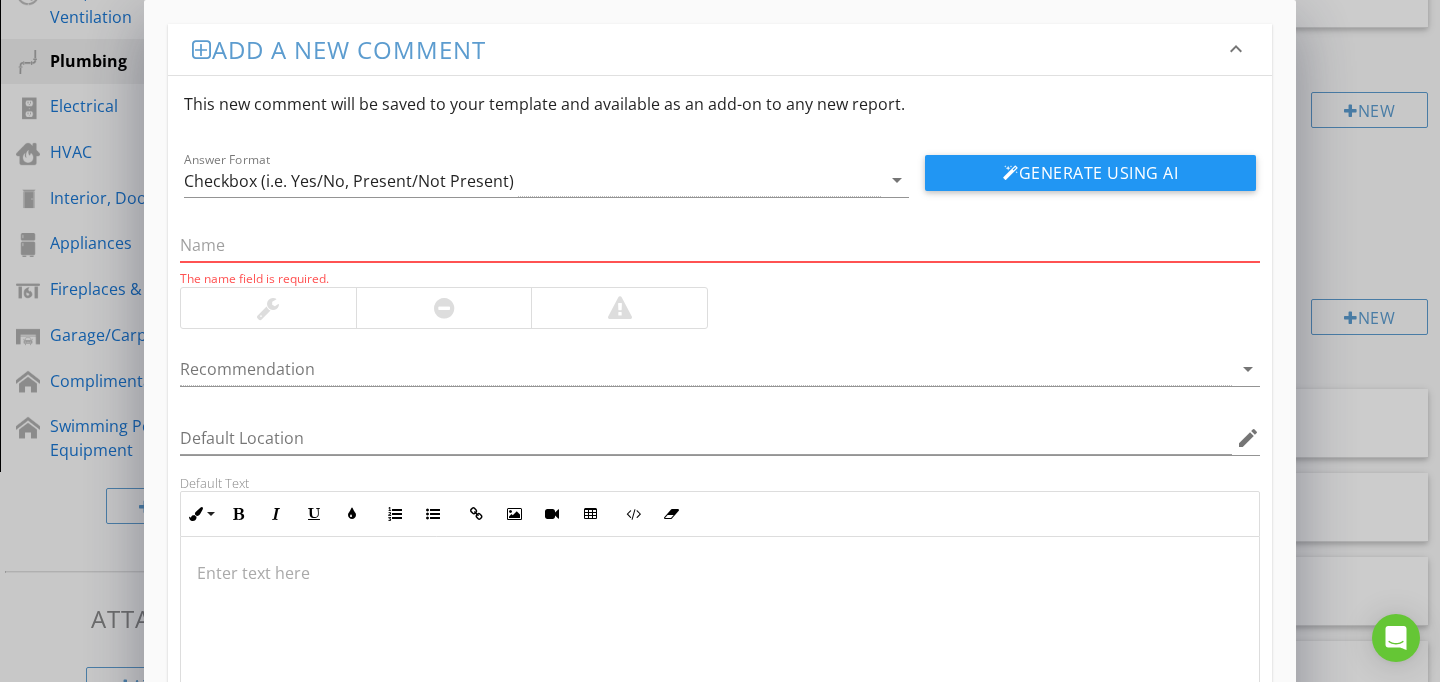 paste on "Improper Work Space" 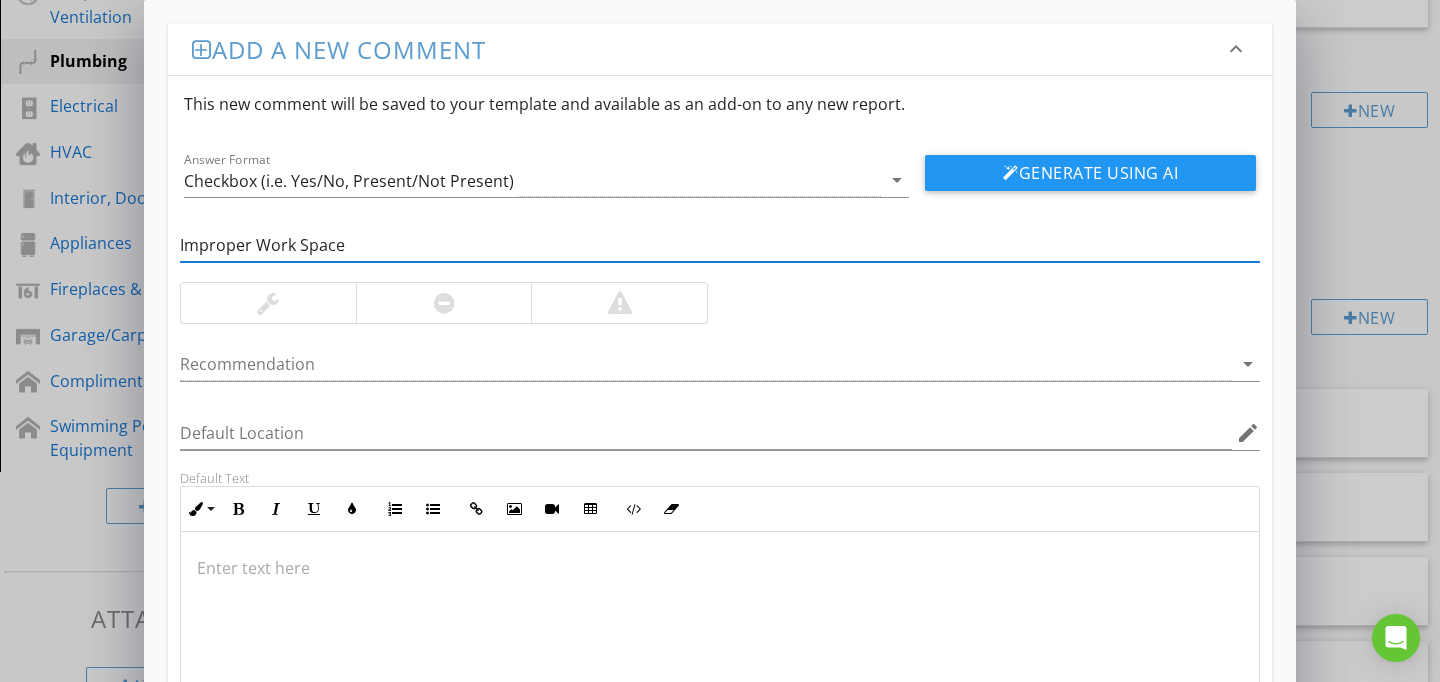 type on "Improper Work Space" 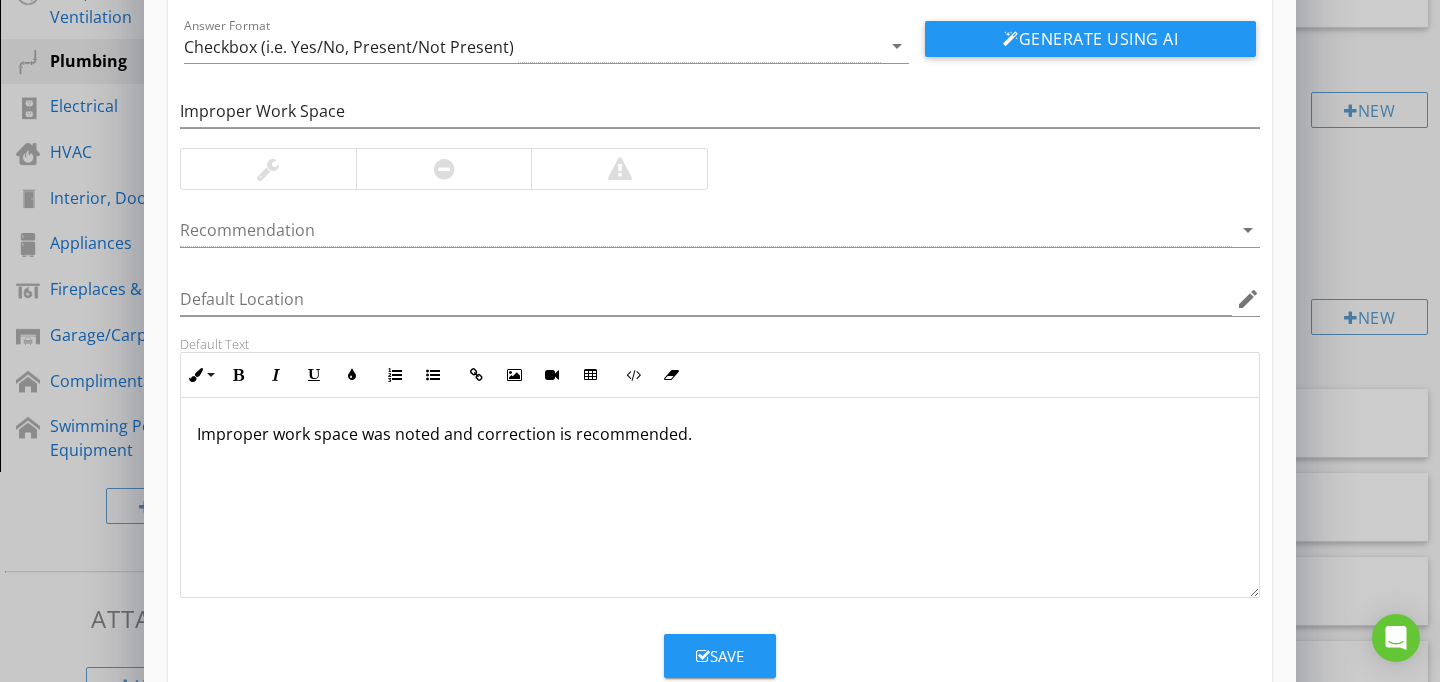 scroll, scrollTop: 186, scrollLeft: 0, axis: vertical 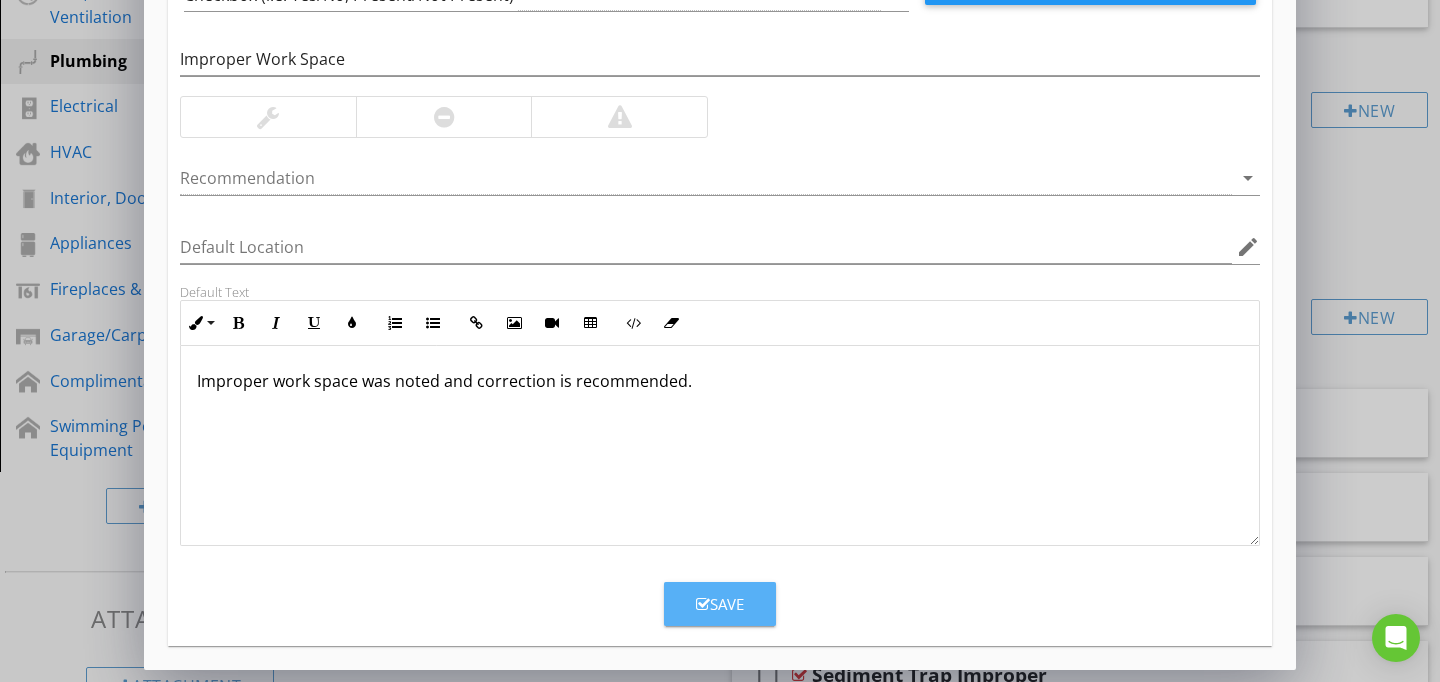 click on "Save" at bounding box center (720, 604) 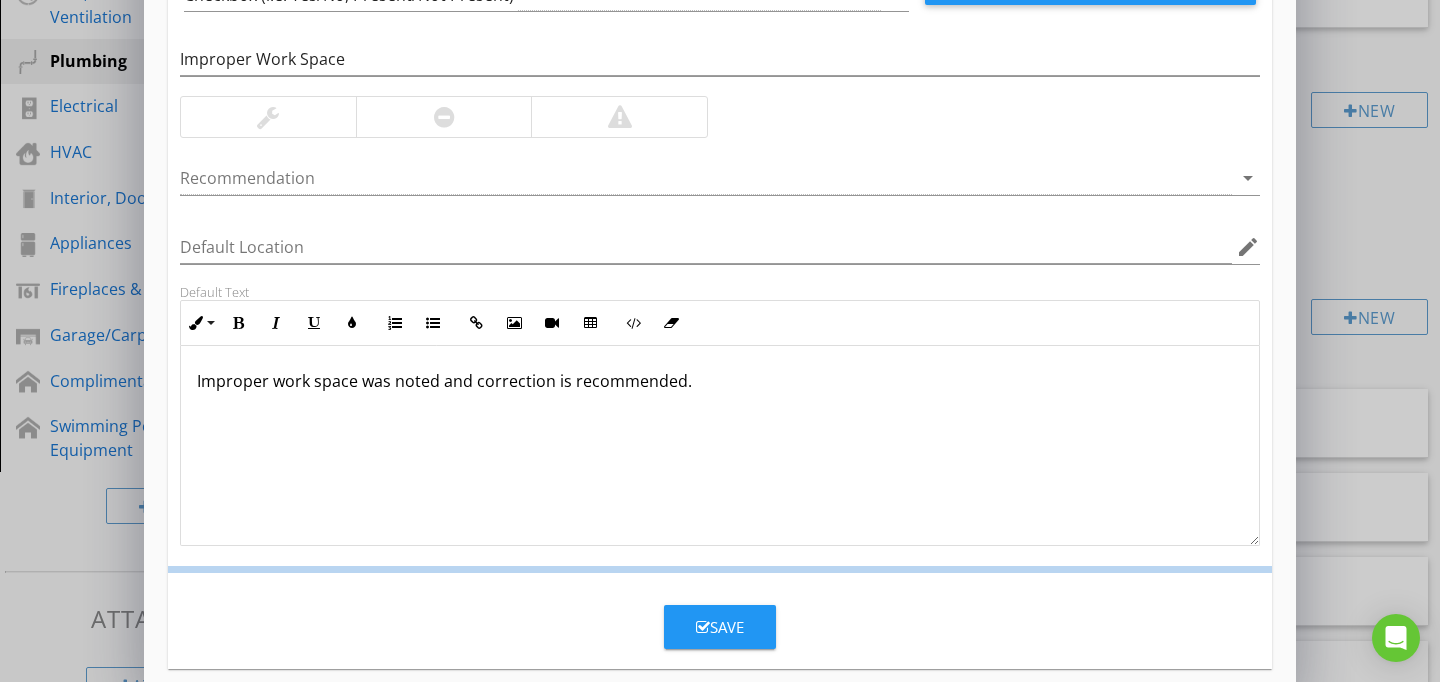 scroll, scrollTop: 89, scrollLeft: 0, axis: vertical 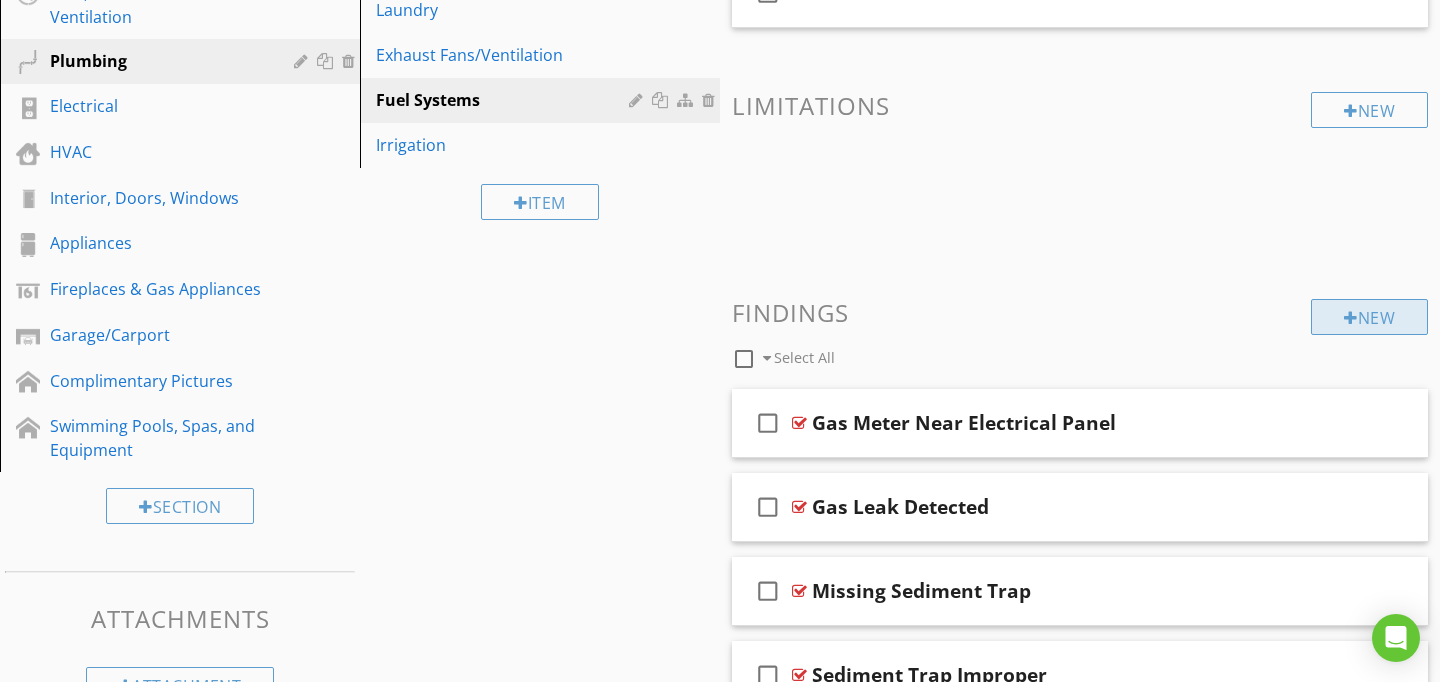 click at bounding box center (1351, 318) 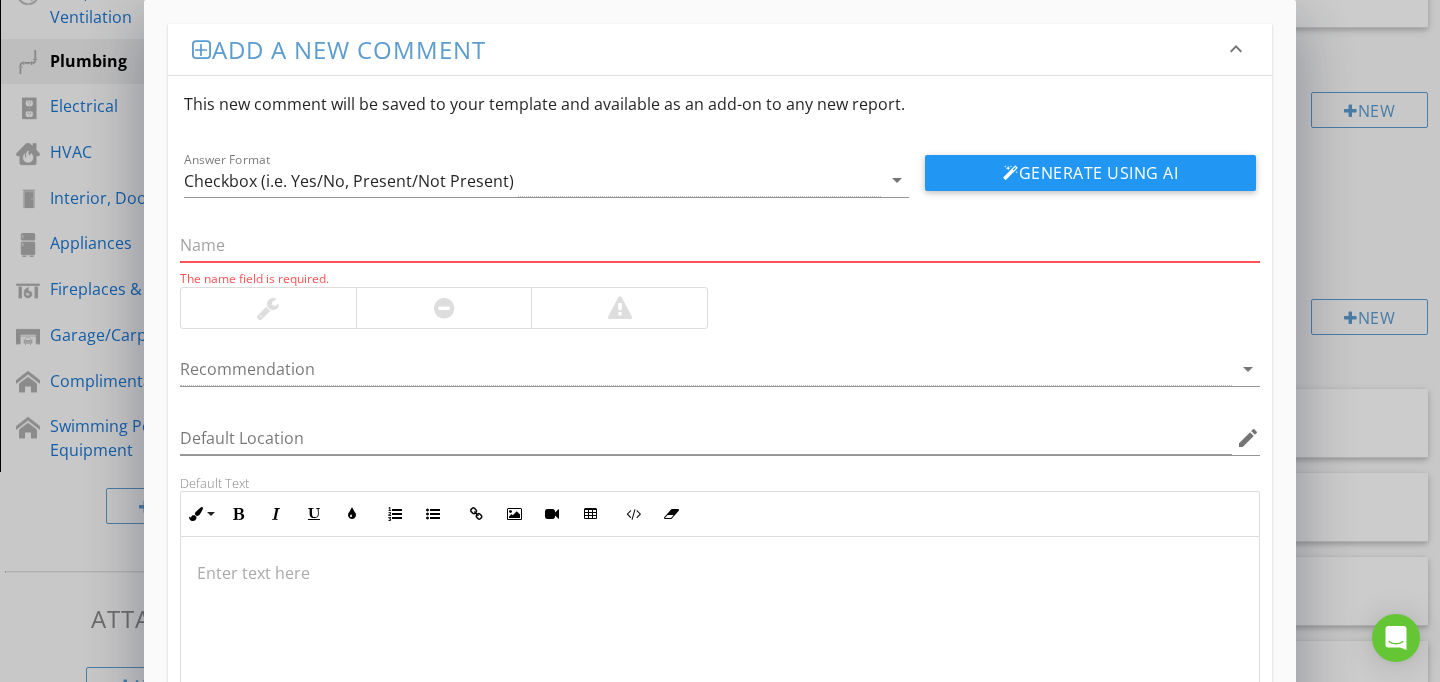 paste on "Drywall Damaged at Exterior Closet" 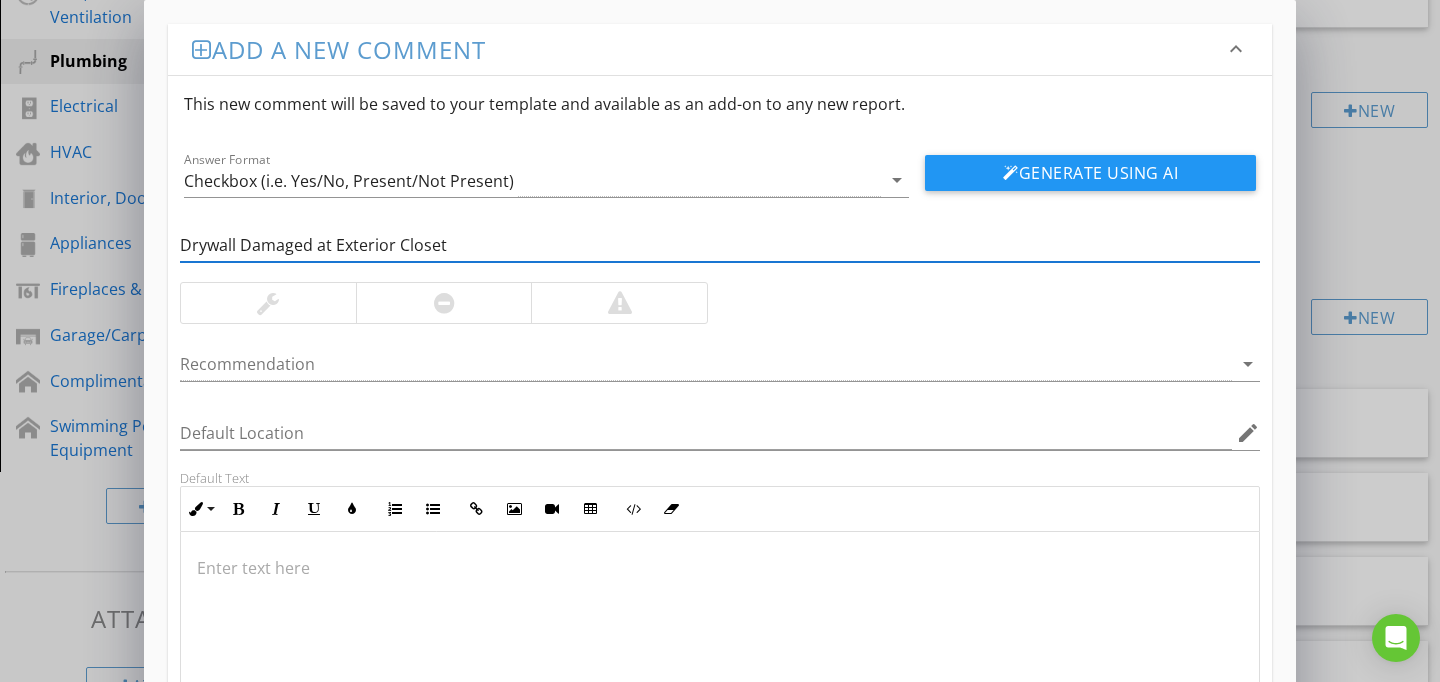 type on "Drywall Damaged at Exterior Closet" 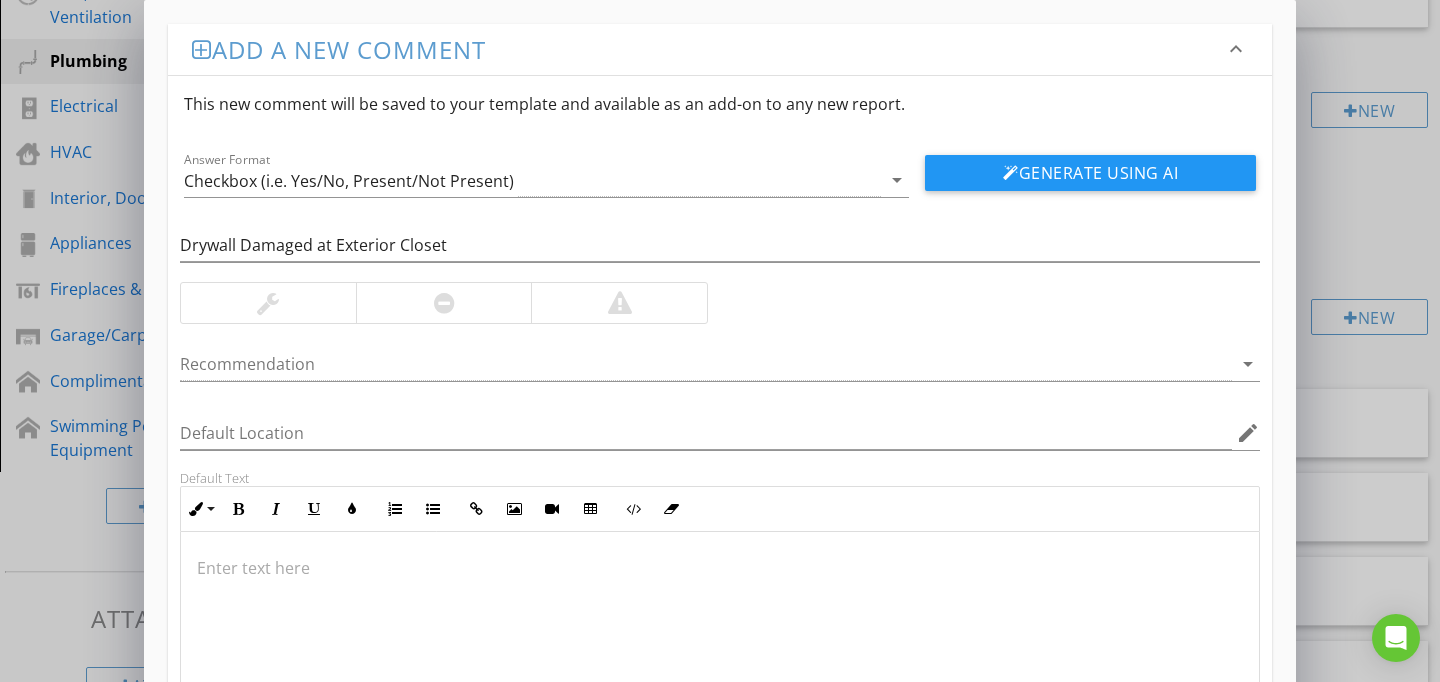 click at bounding box center [619, 303] 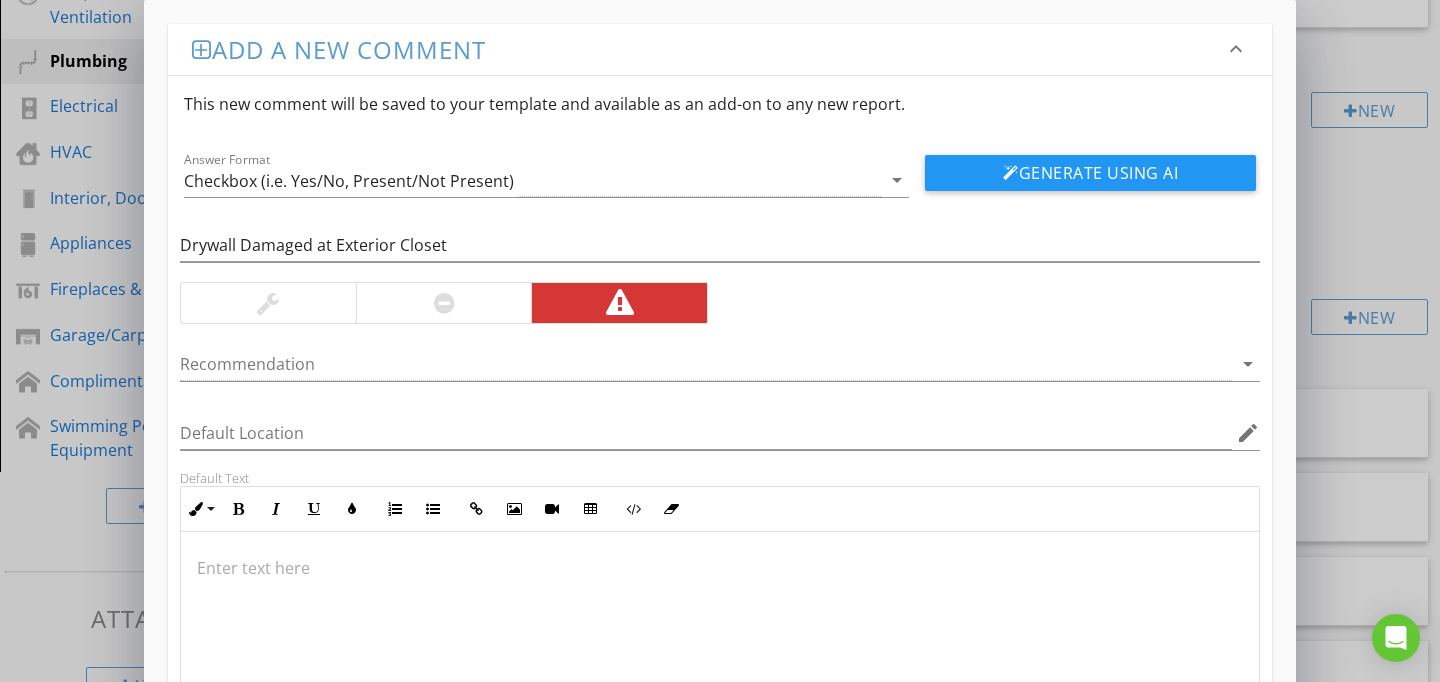 click at bounding box center [720, 632] 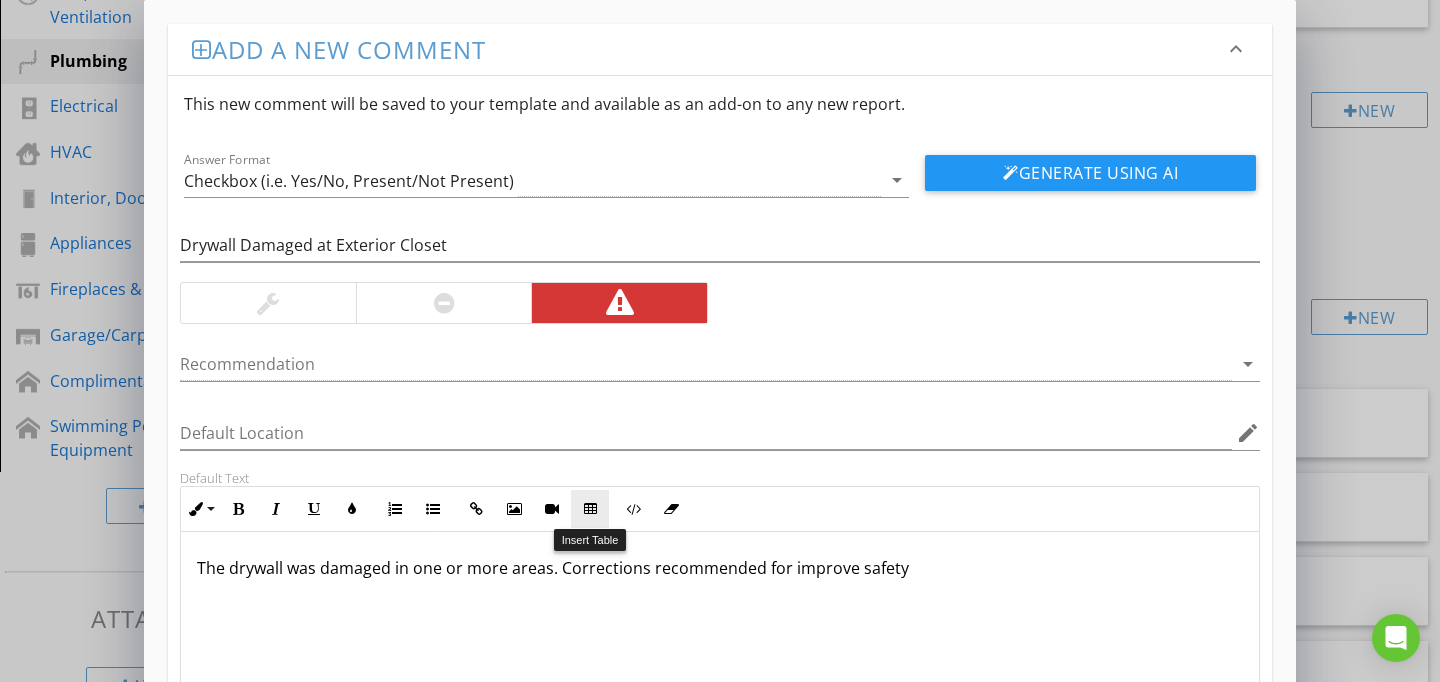 scroll, scrollTop: 186, scrollLeft: 0, axis: vertical 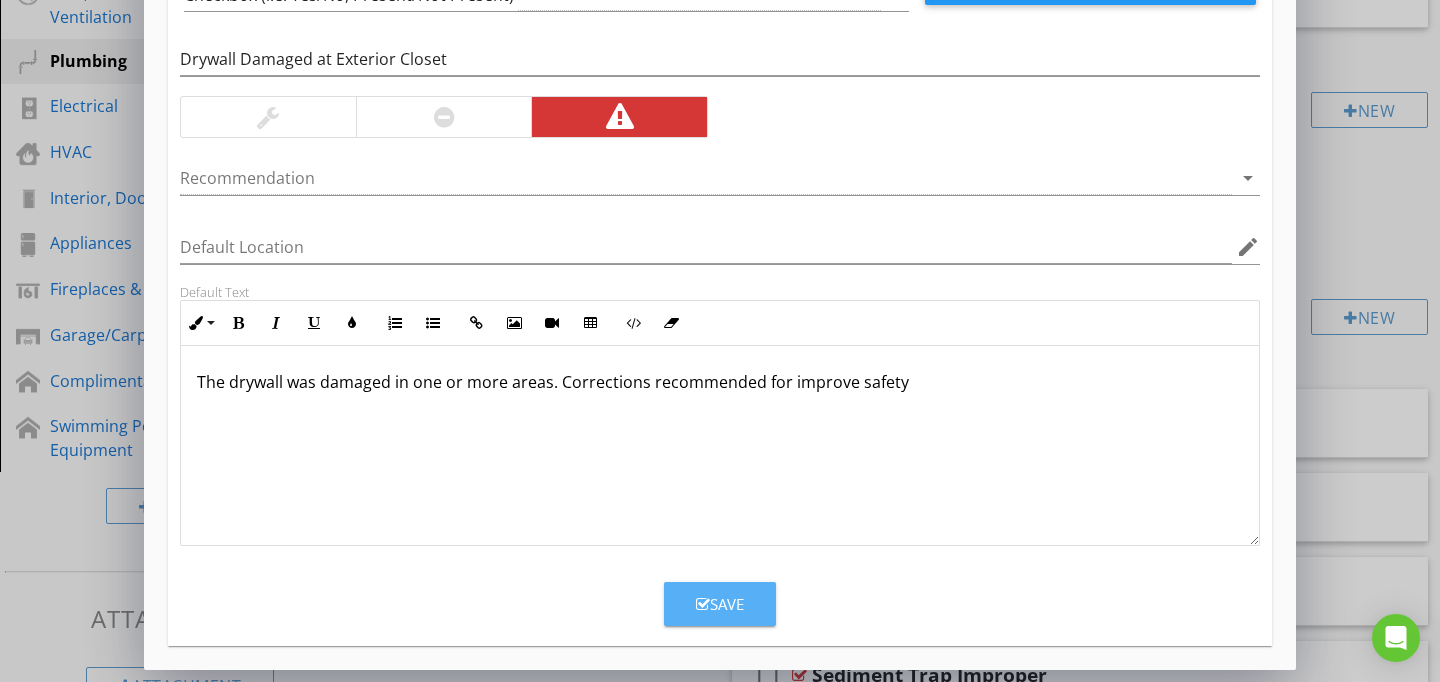 click on "Save" at bounding box center [720, 604] 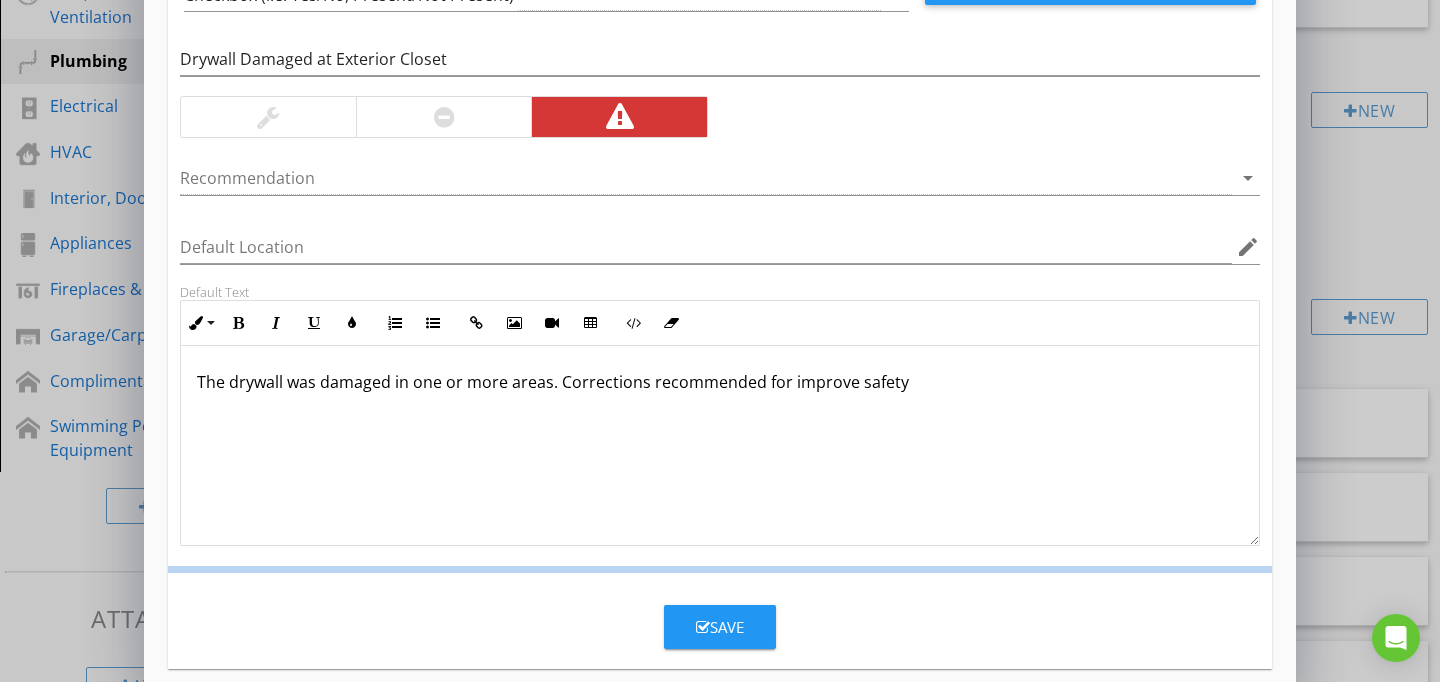 scroll, scrollTop: 89, scrollLeft: 0, axis: vertical 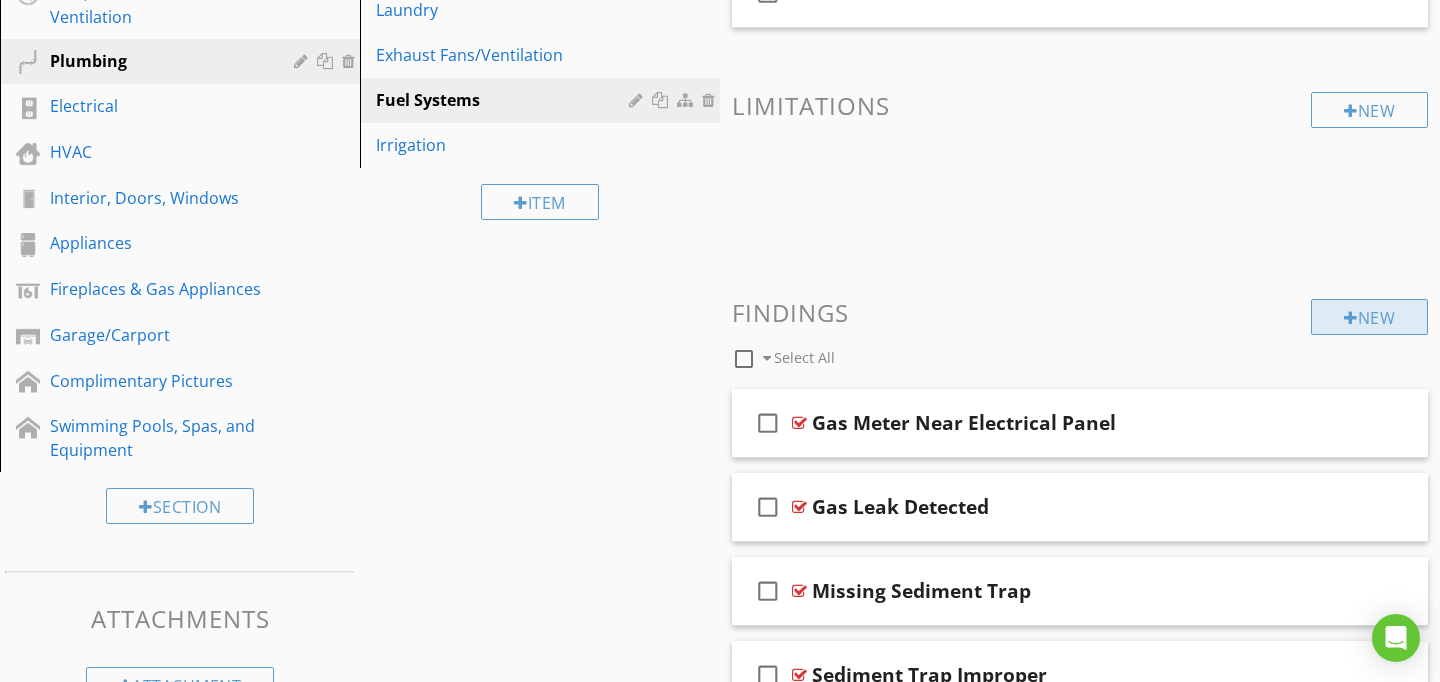 click at bounding box center (1351, 318) 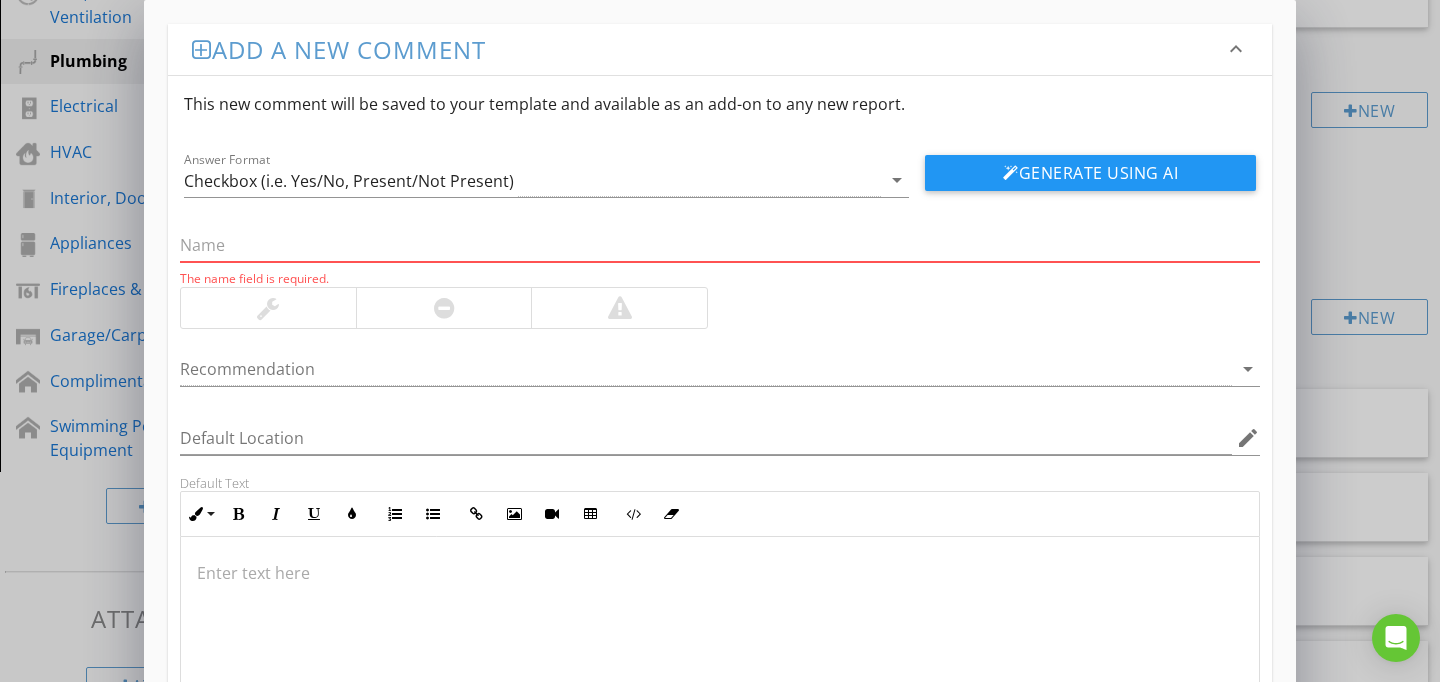 paste on "Gas Meter Possibly Undersized" 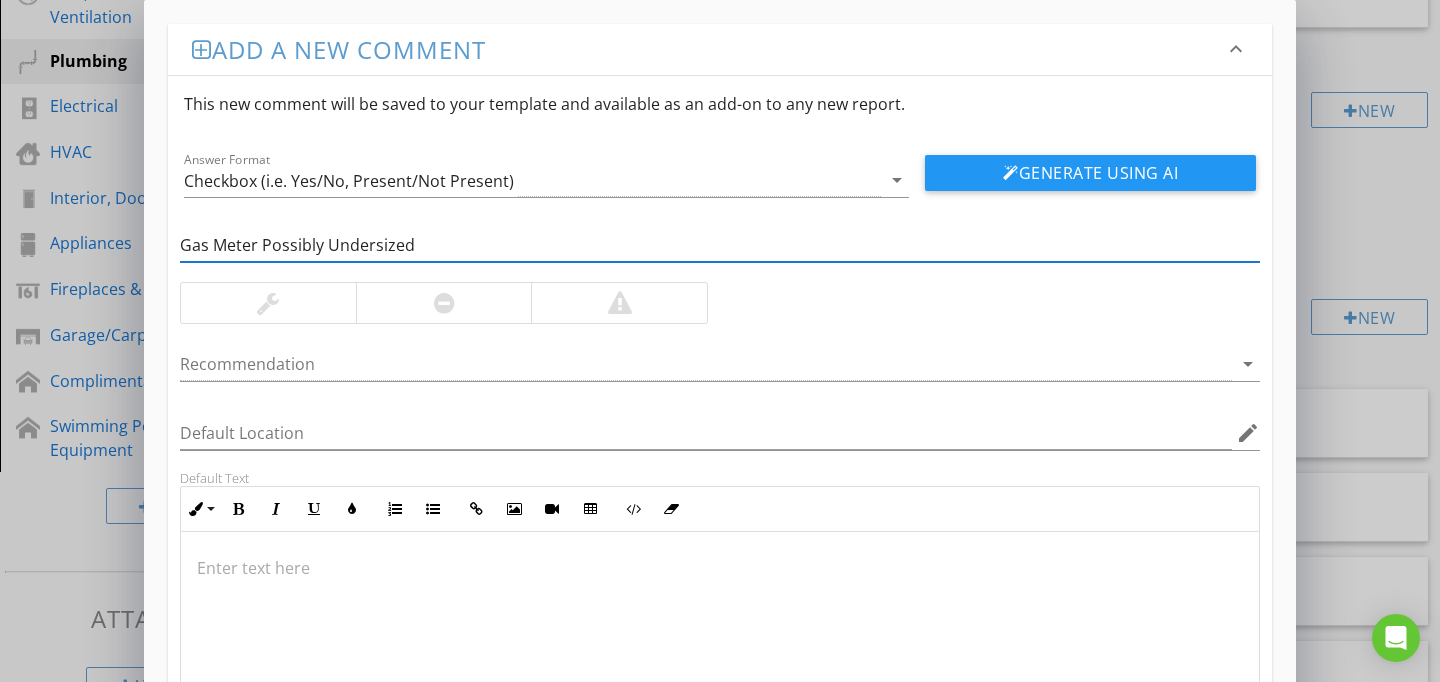type on "Gas Meter Possibly Undersized" 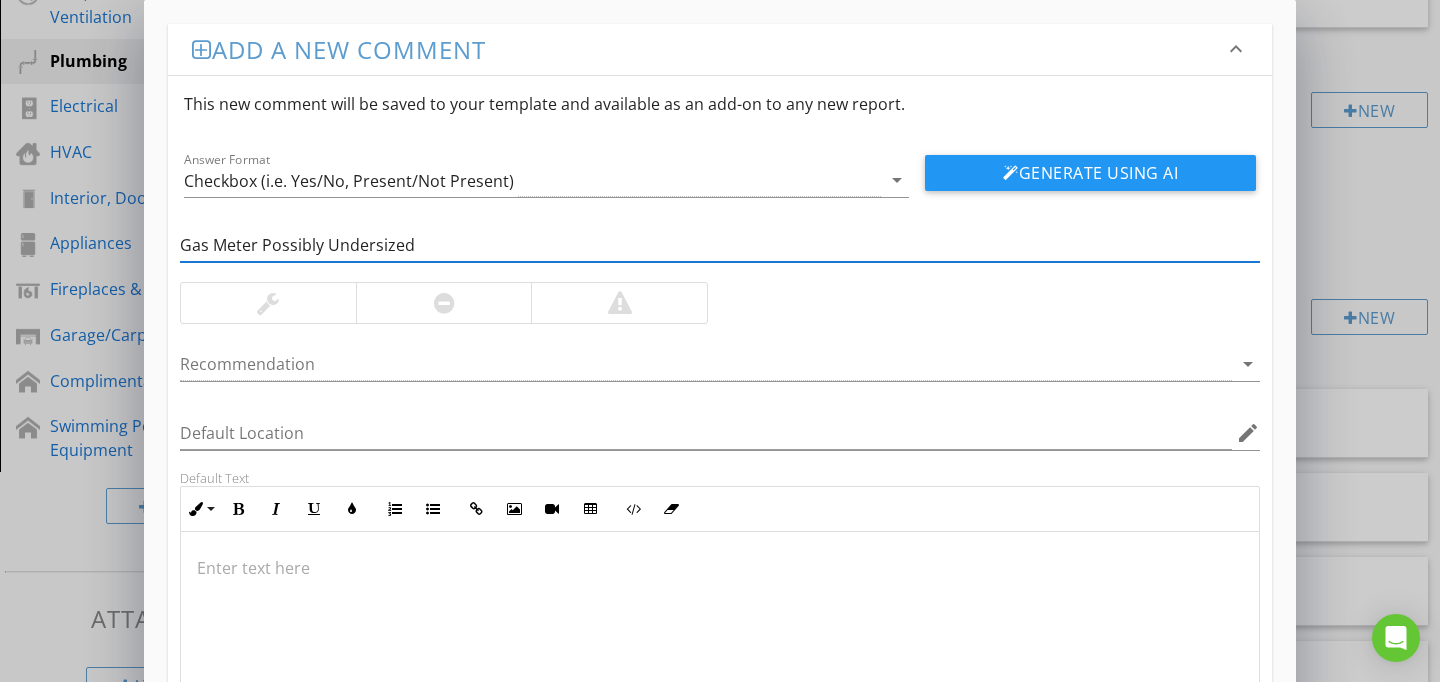click at bounding box center (720, 632) 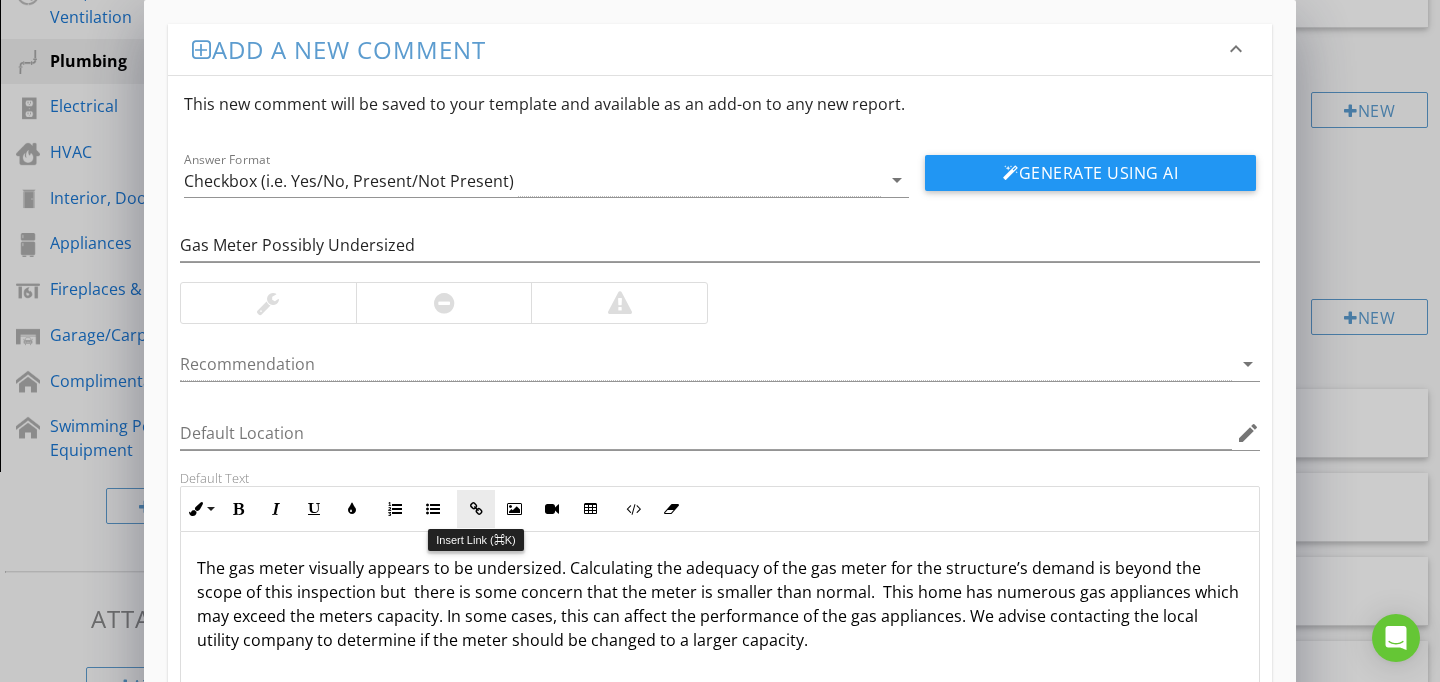 scroll, scrollTop: 186, scrollLeft: 0, axis: vertical 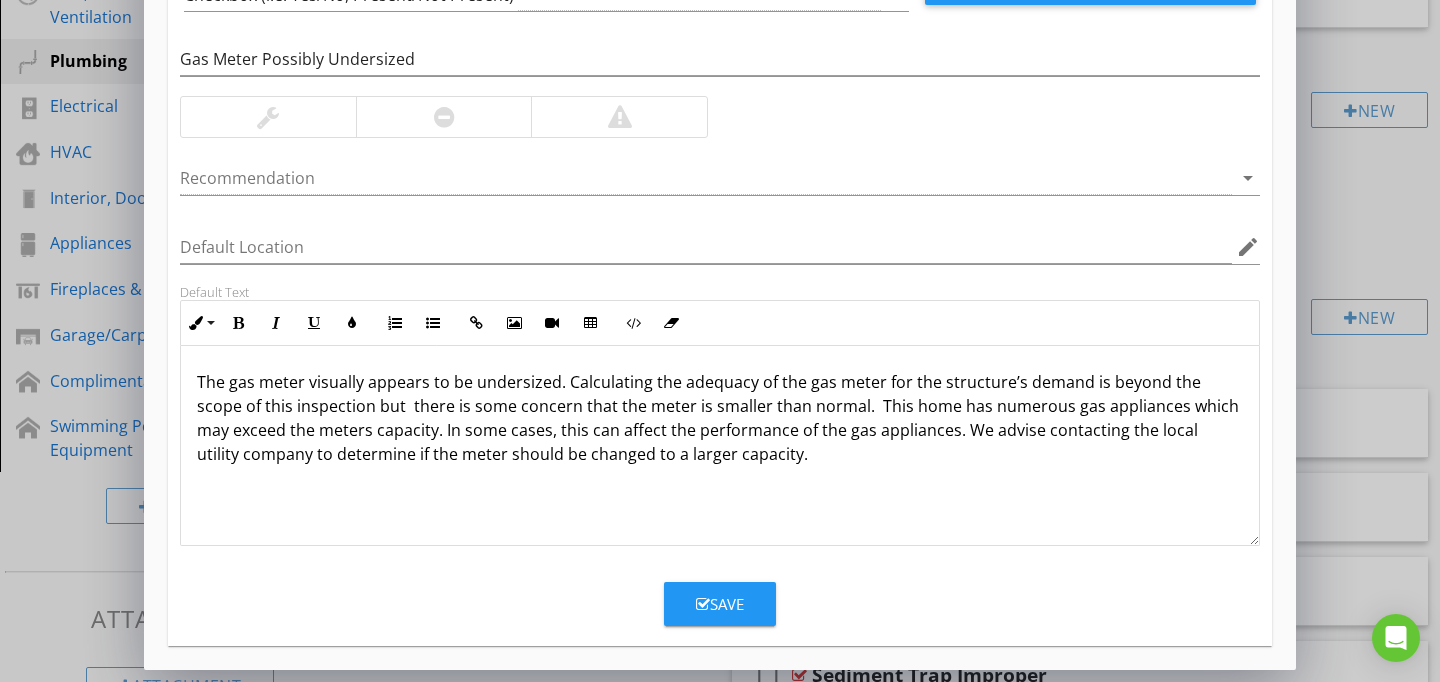 click on "Save" at bounding box center (720, 604) 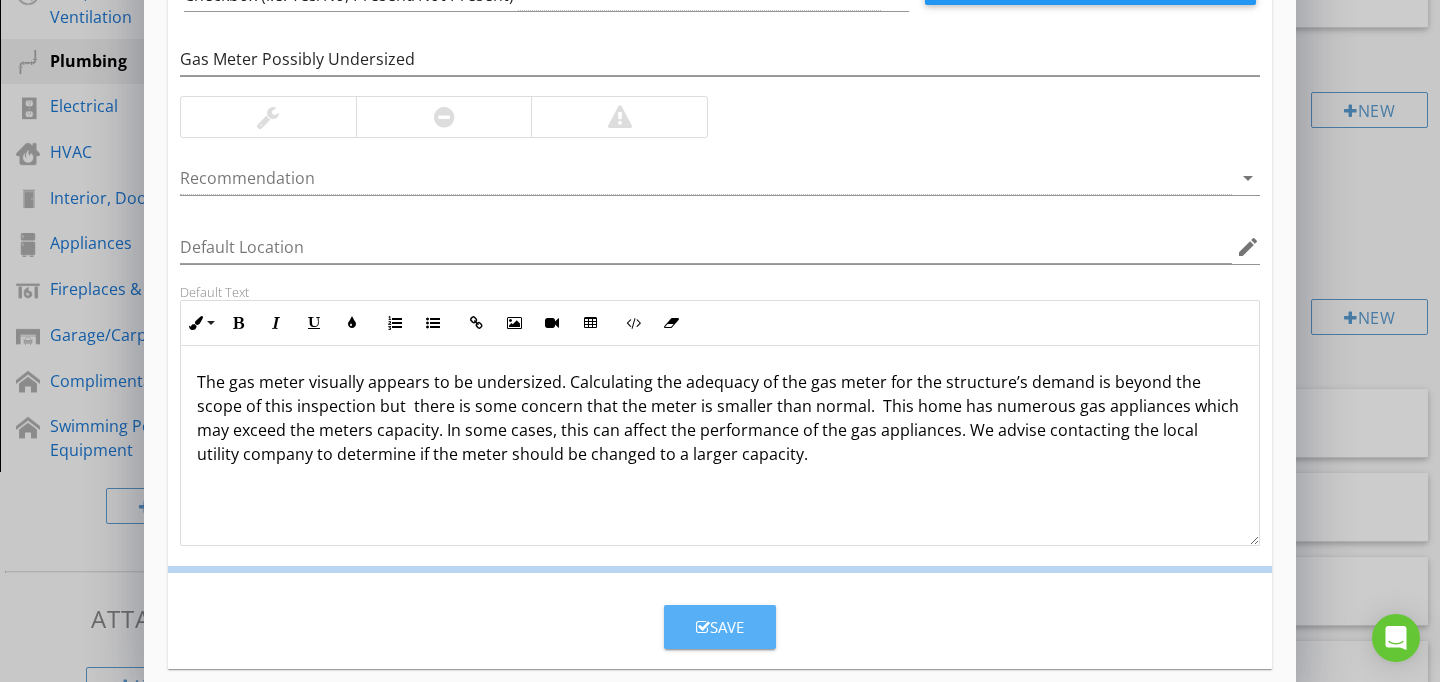 scroll, scrollTop: 89, scrollLeft: 0, axis: vertical 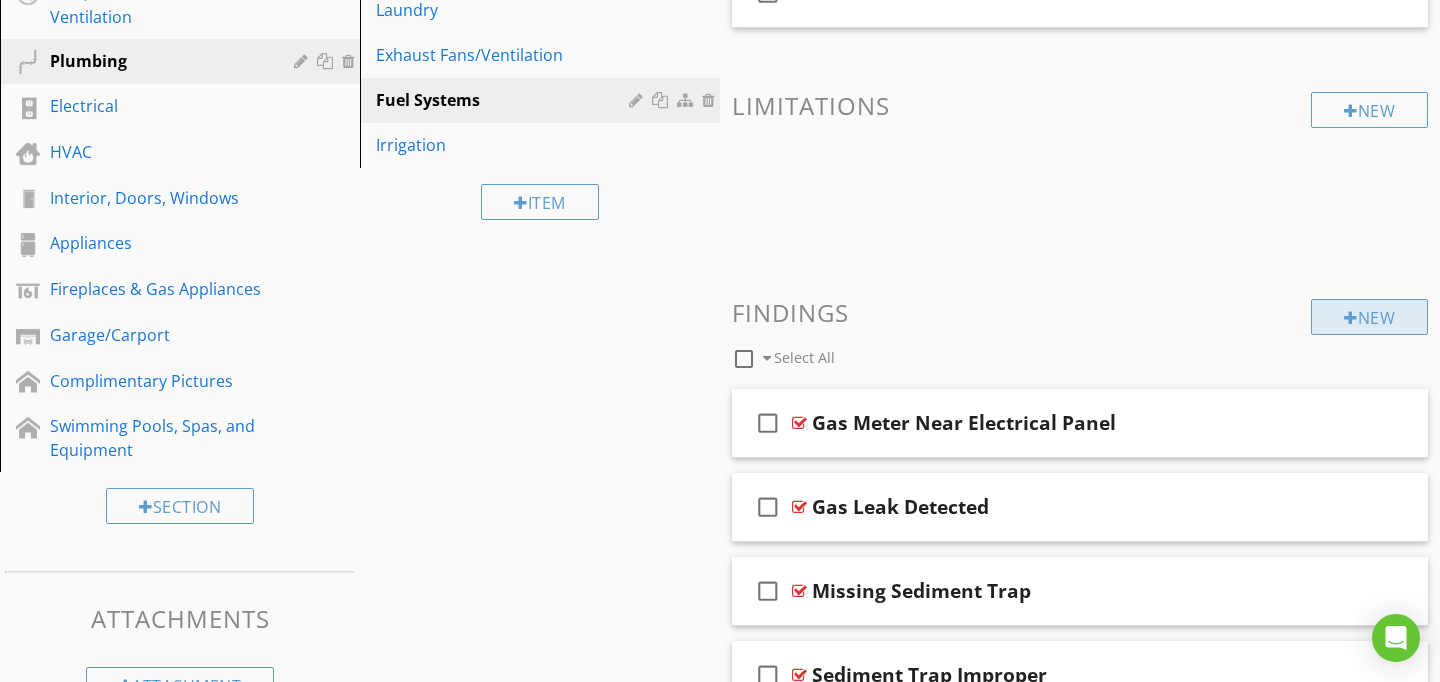 click on "New" at bounding box center (1369, 317) 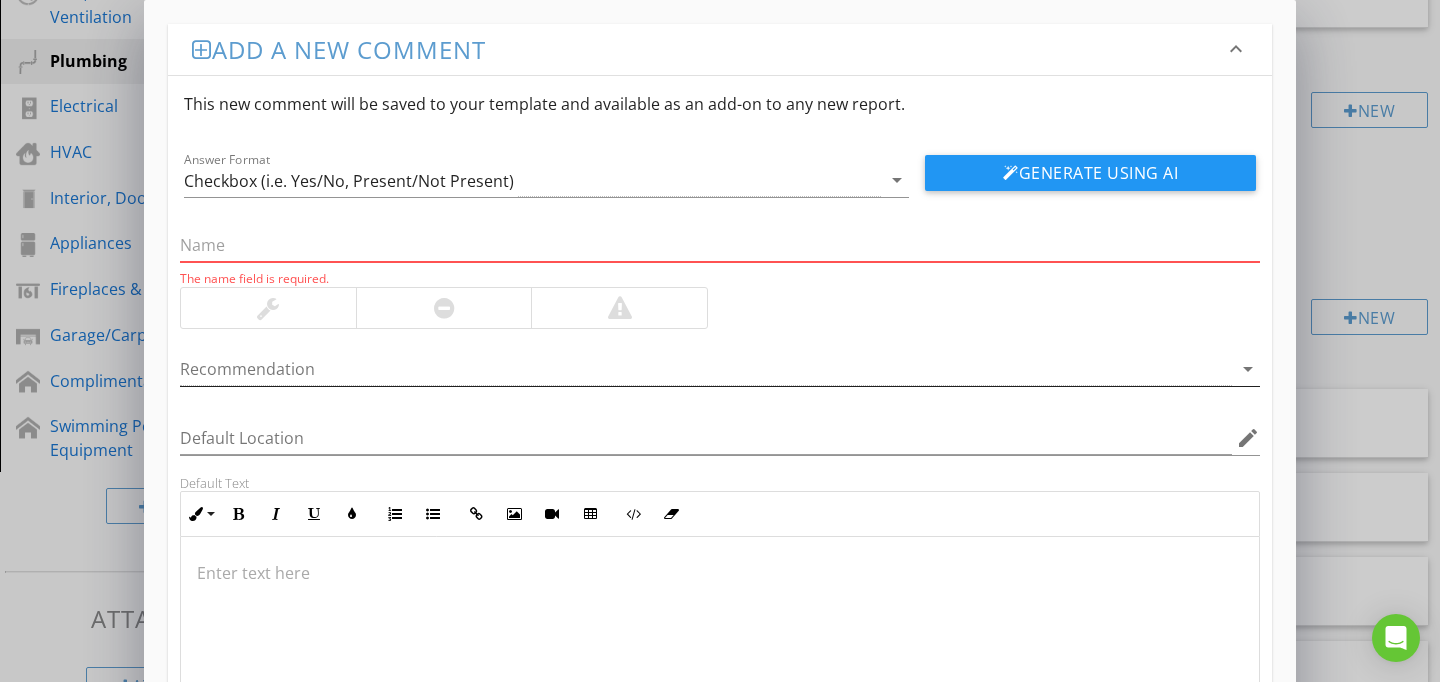 paste on "SDG&E Locked" 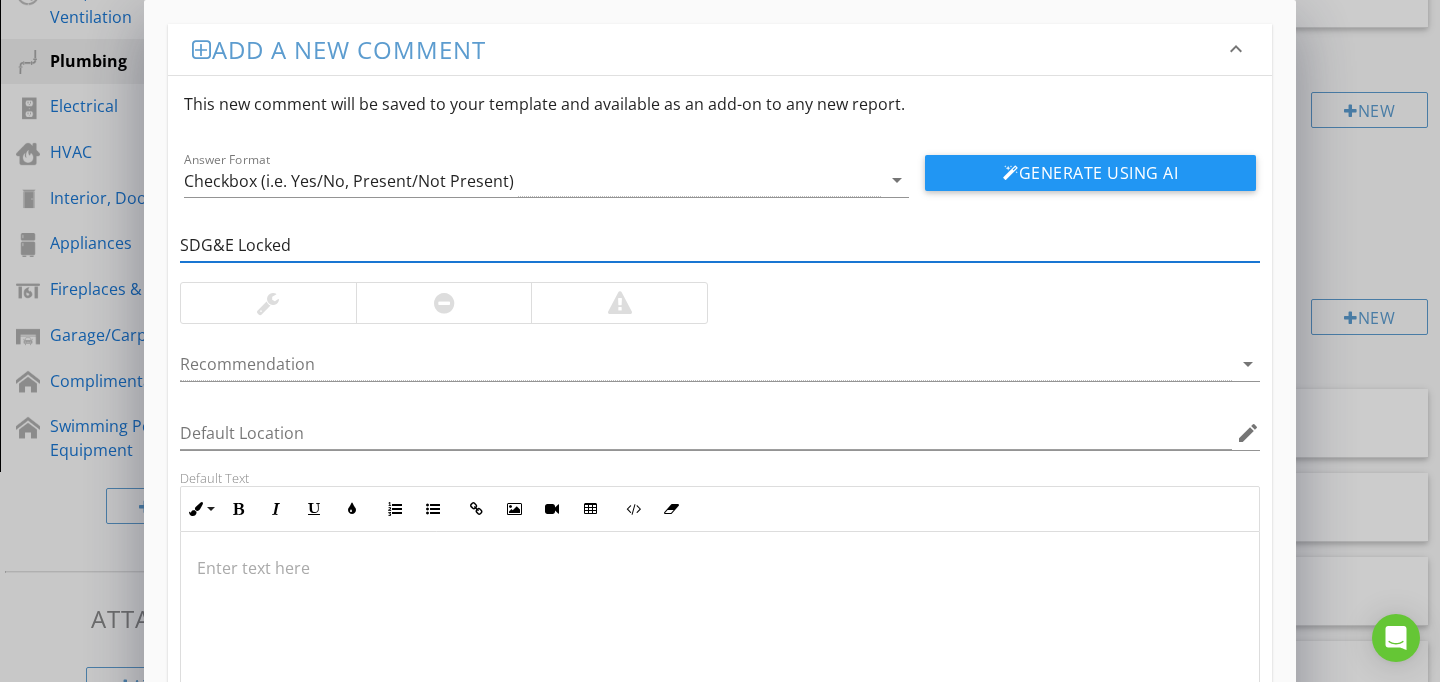 type on "SDG&E Locked" 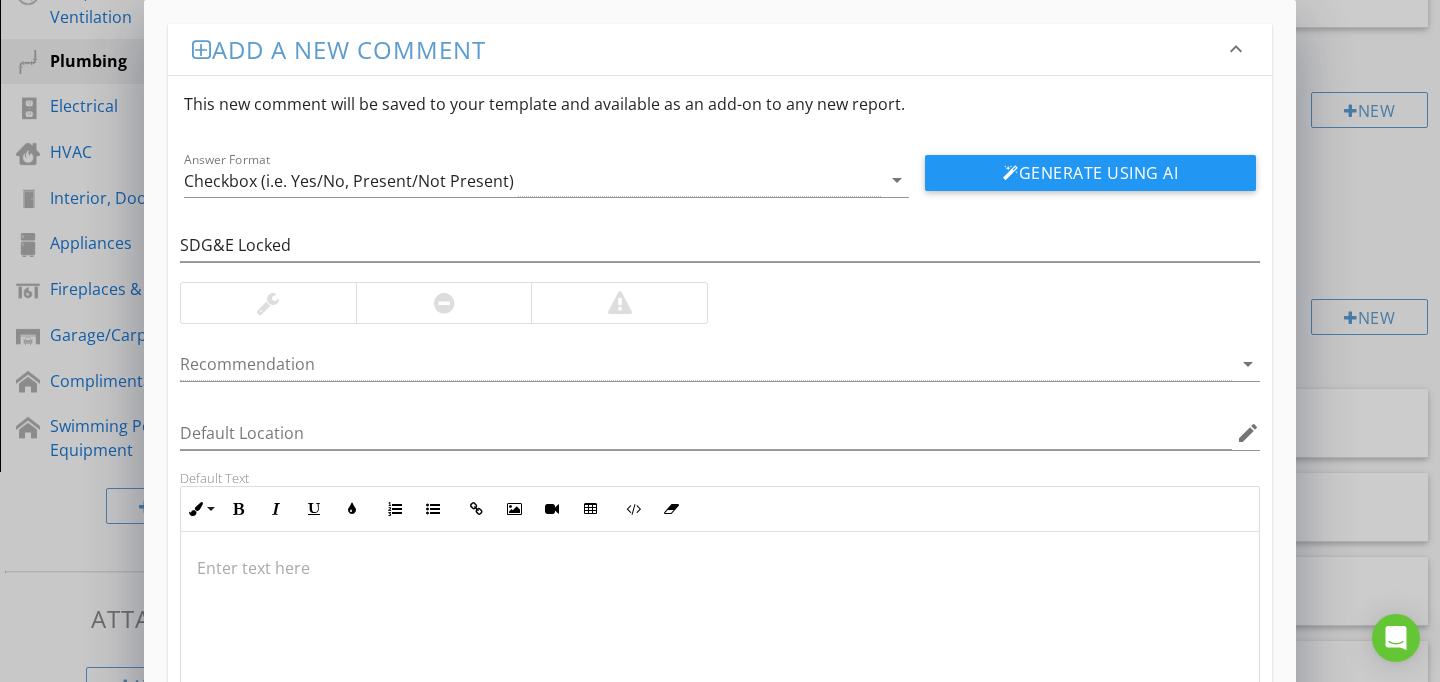 click at bounding box center (720, 632) 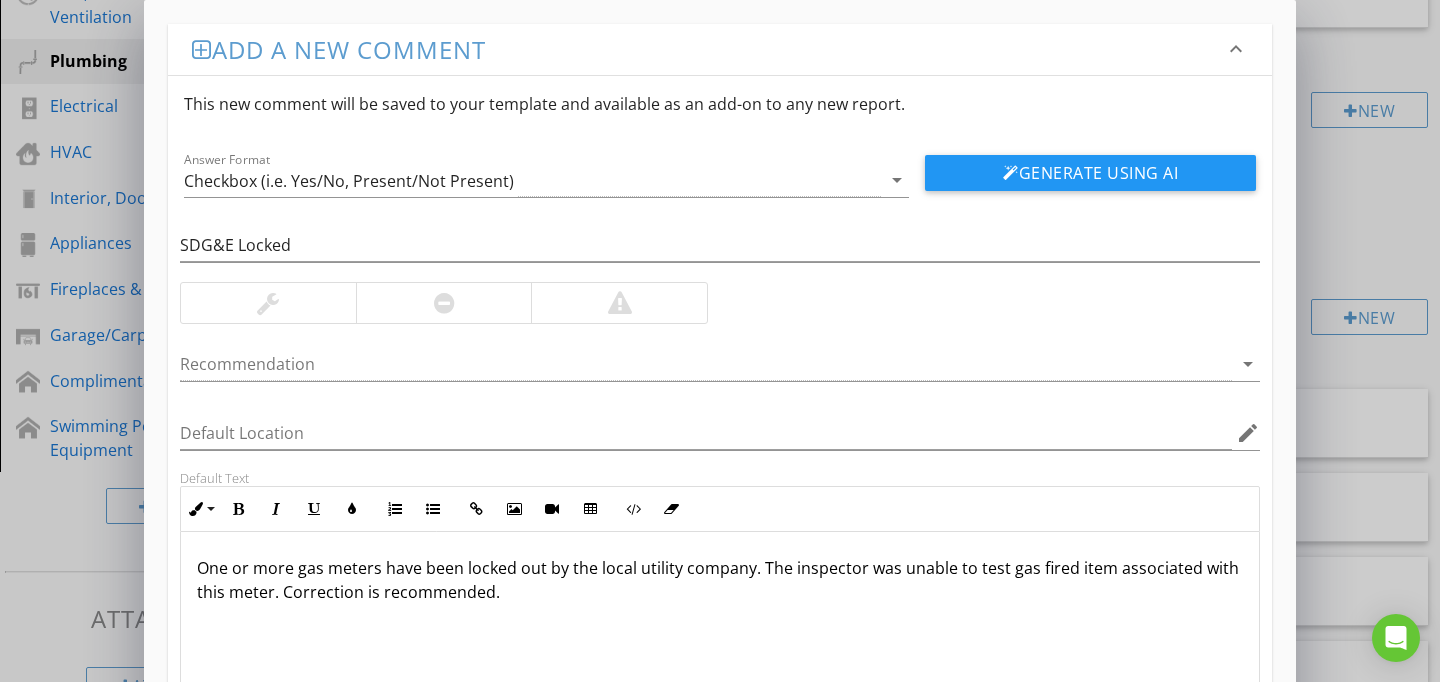 scroll, scrollTop: 186, scrollLeft: 0, axis: vertical 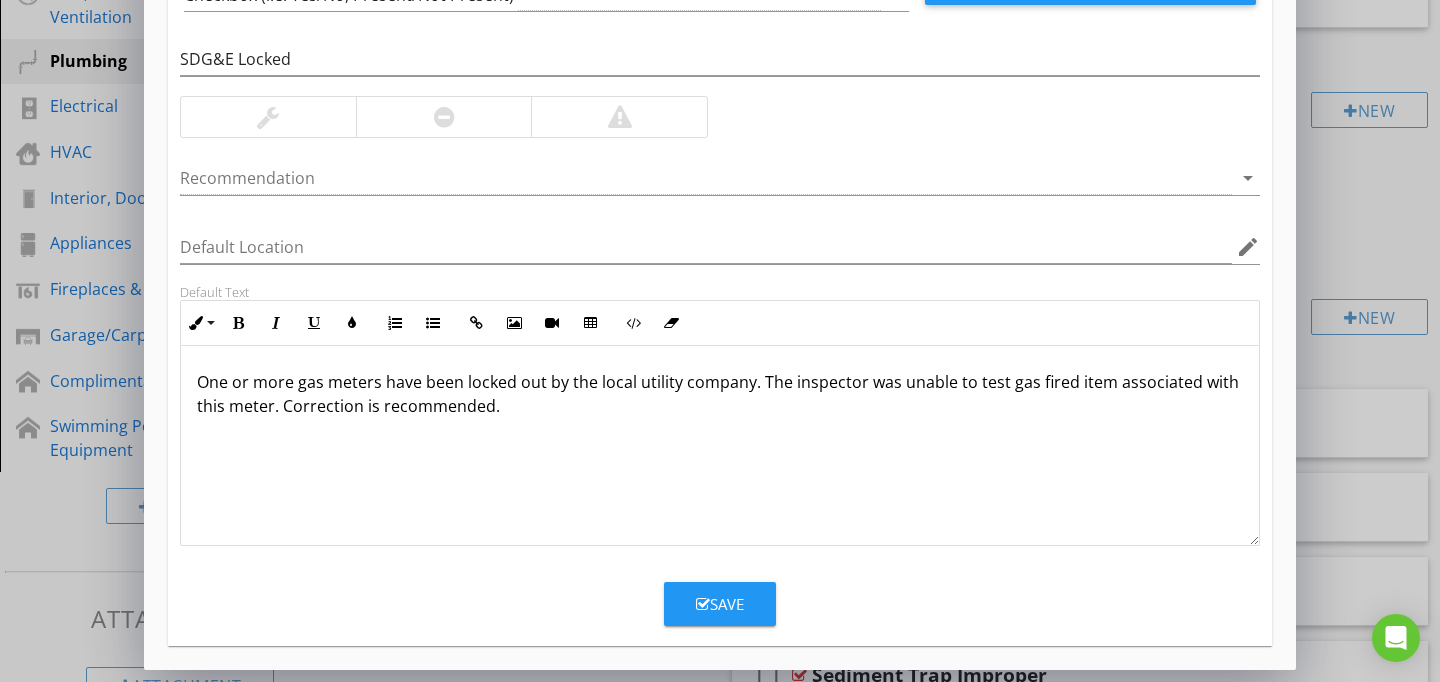 click on "Save" at bounding box center (720, 604) 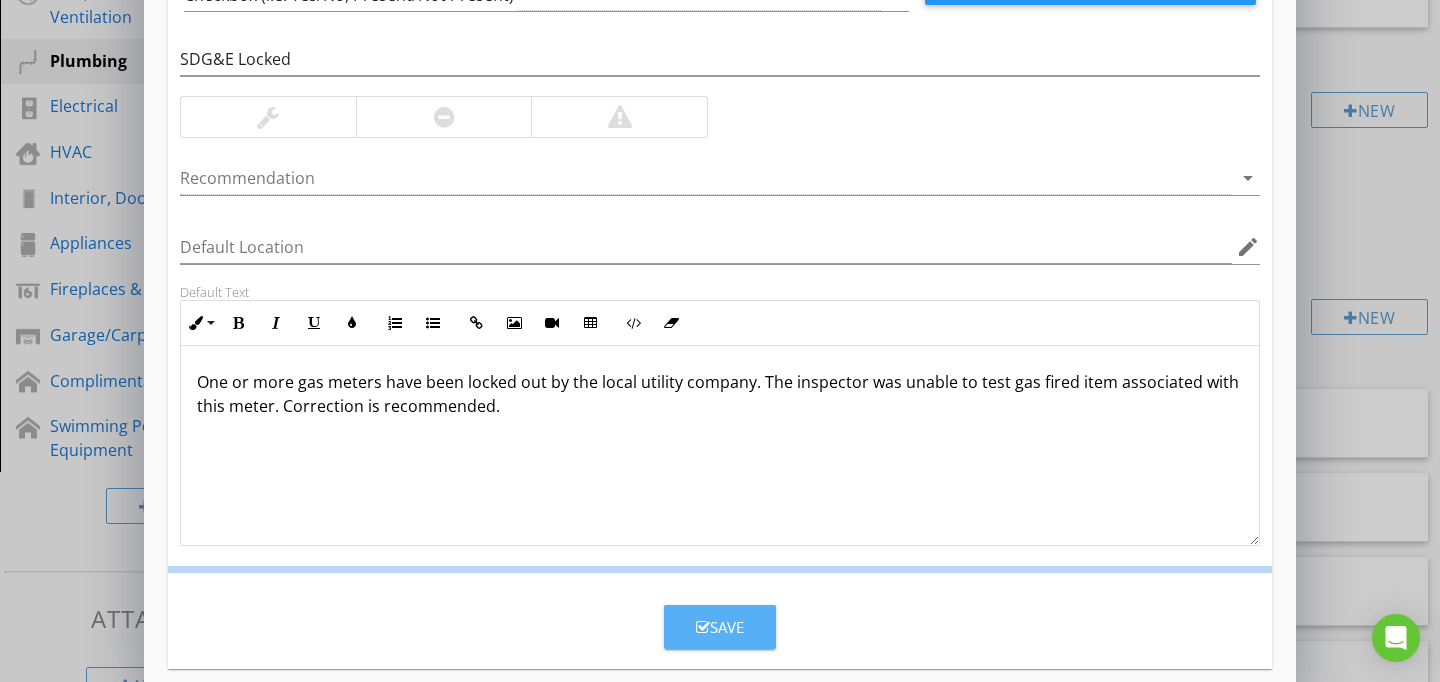 scroll, scrollTop: 89, scrollLeft: 0, axis: vertical 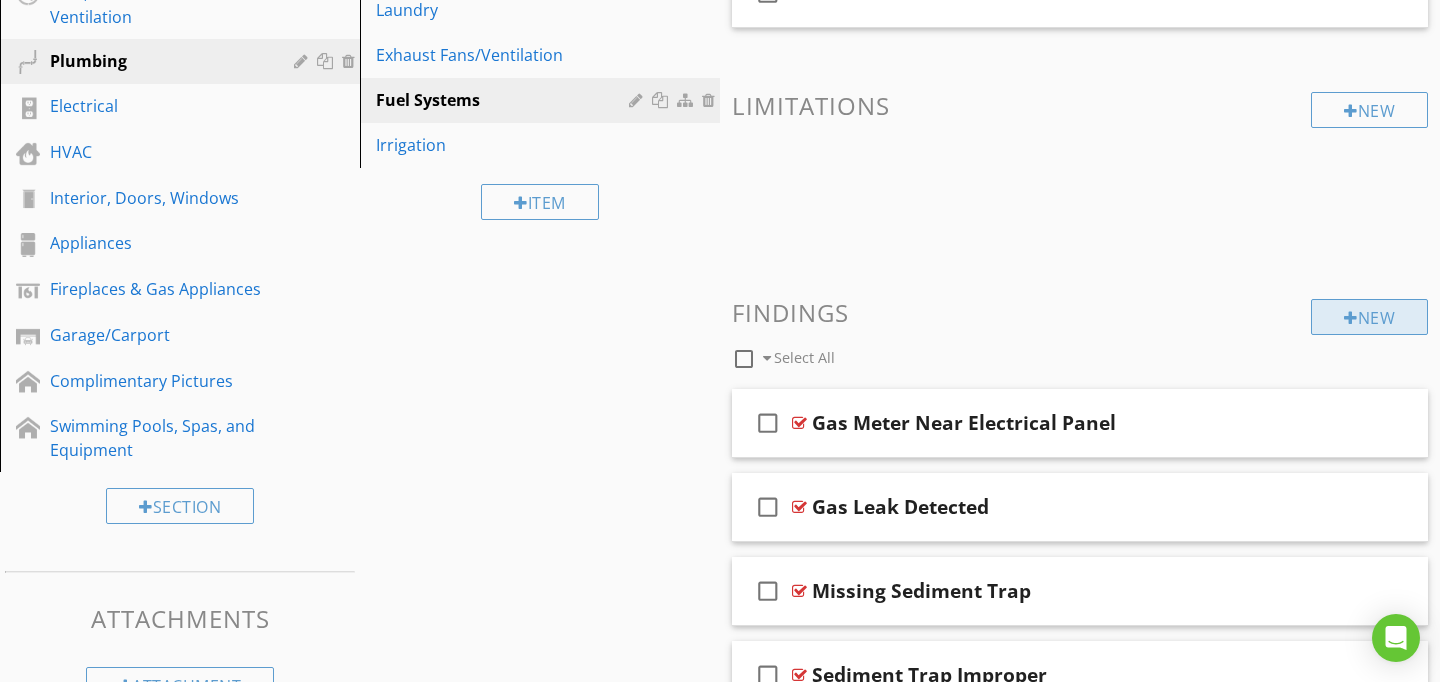 click on "New" at bounding box center [1369, 317] 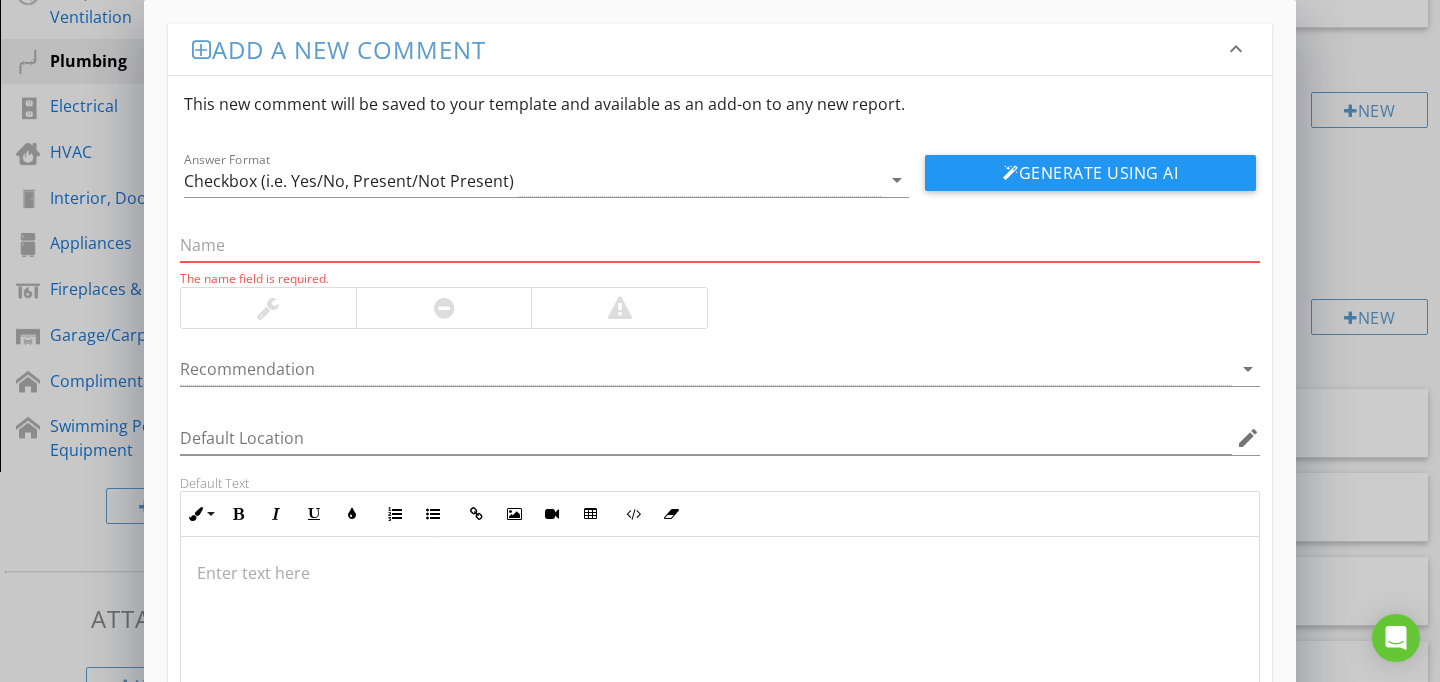 paste on "Plug / Stop Recommended" 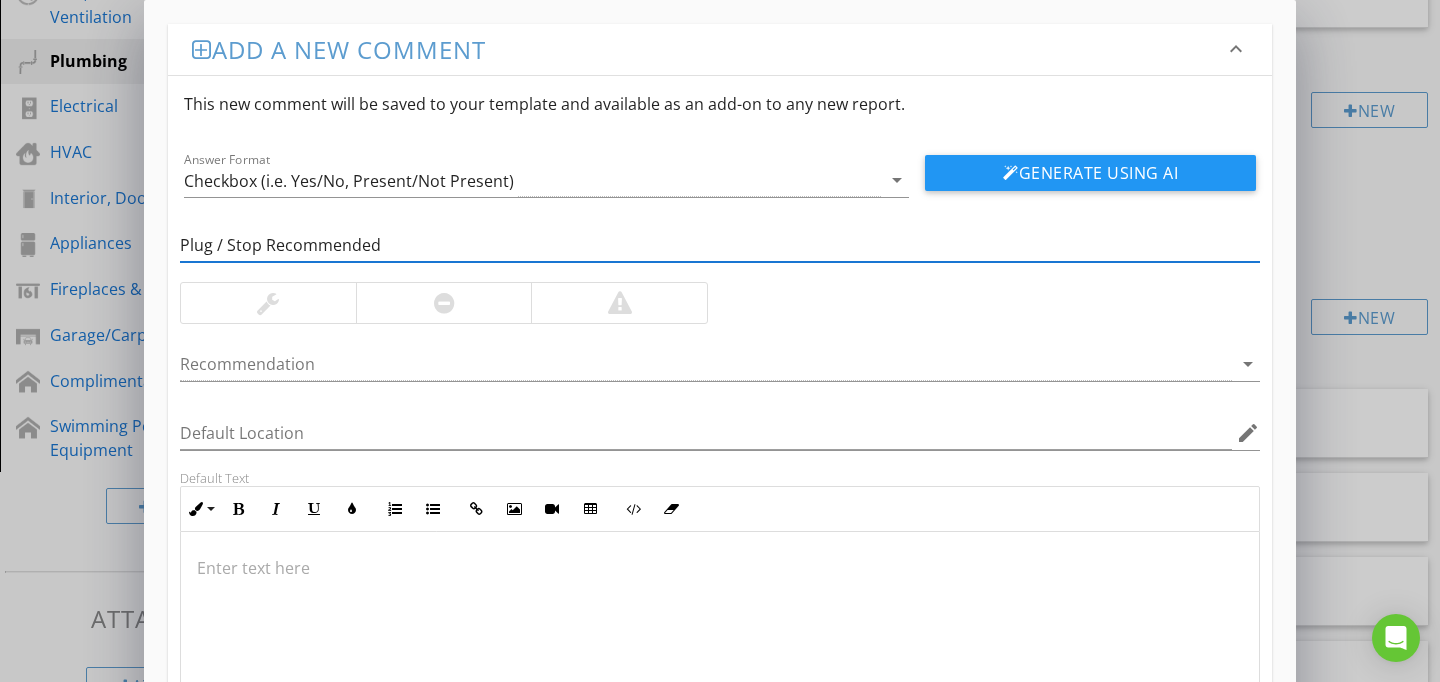 type on "Plug / Stop Recommended" 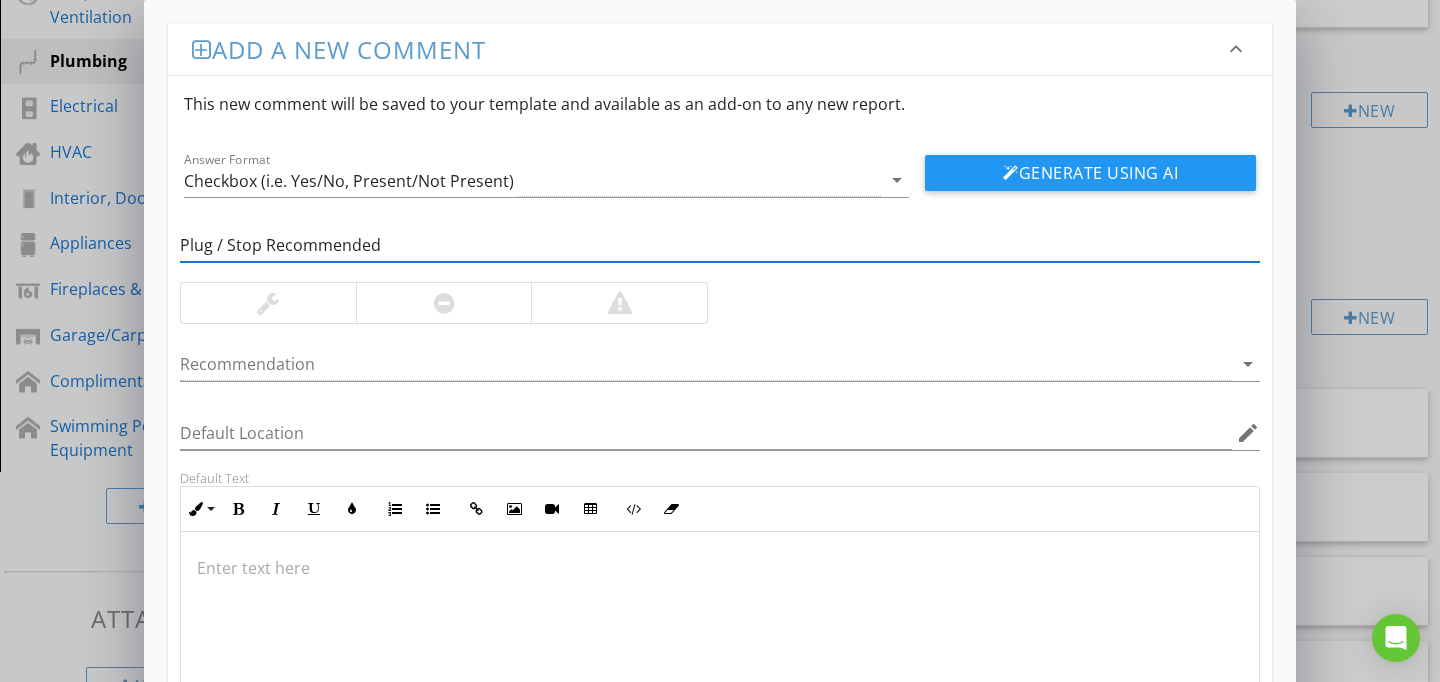 click at bounding box center [720, 632] 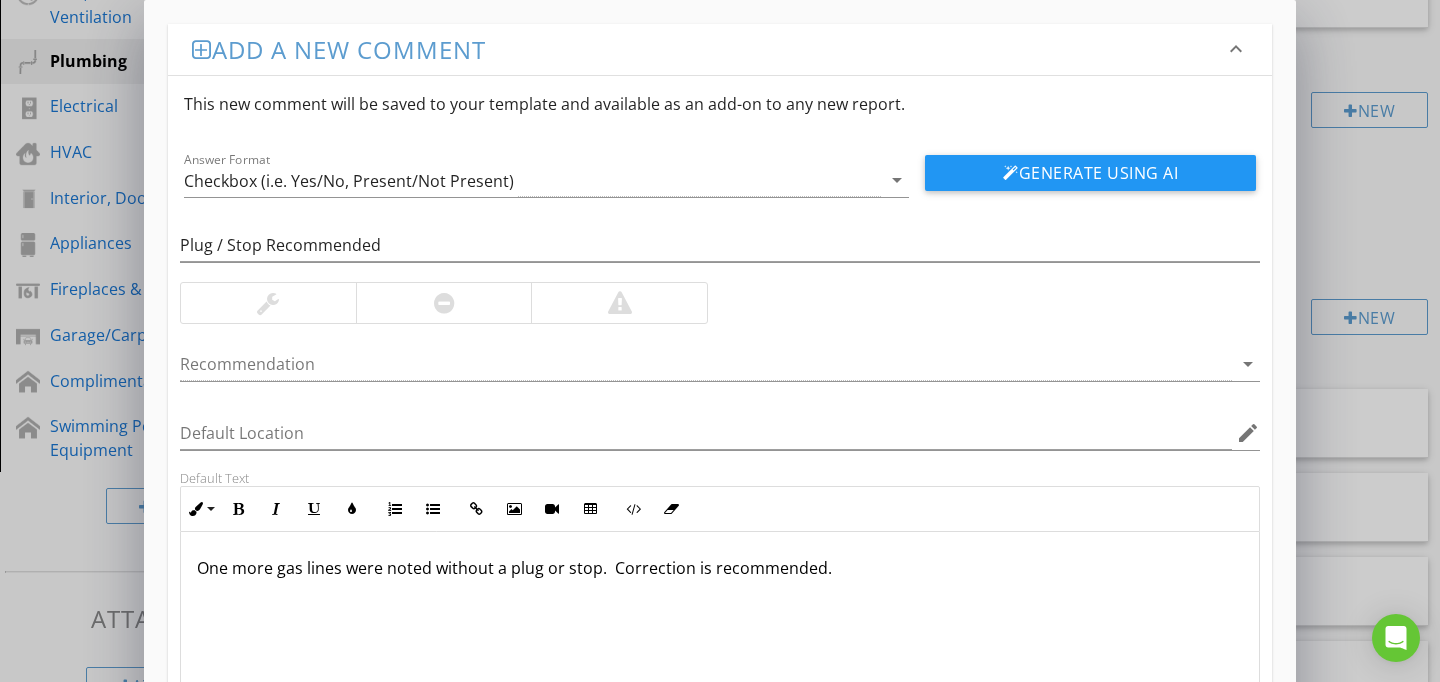 scroll, scrollTop: 1, scrollLeft: 0, axis: vertical 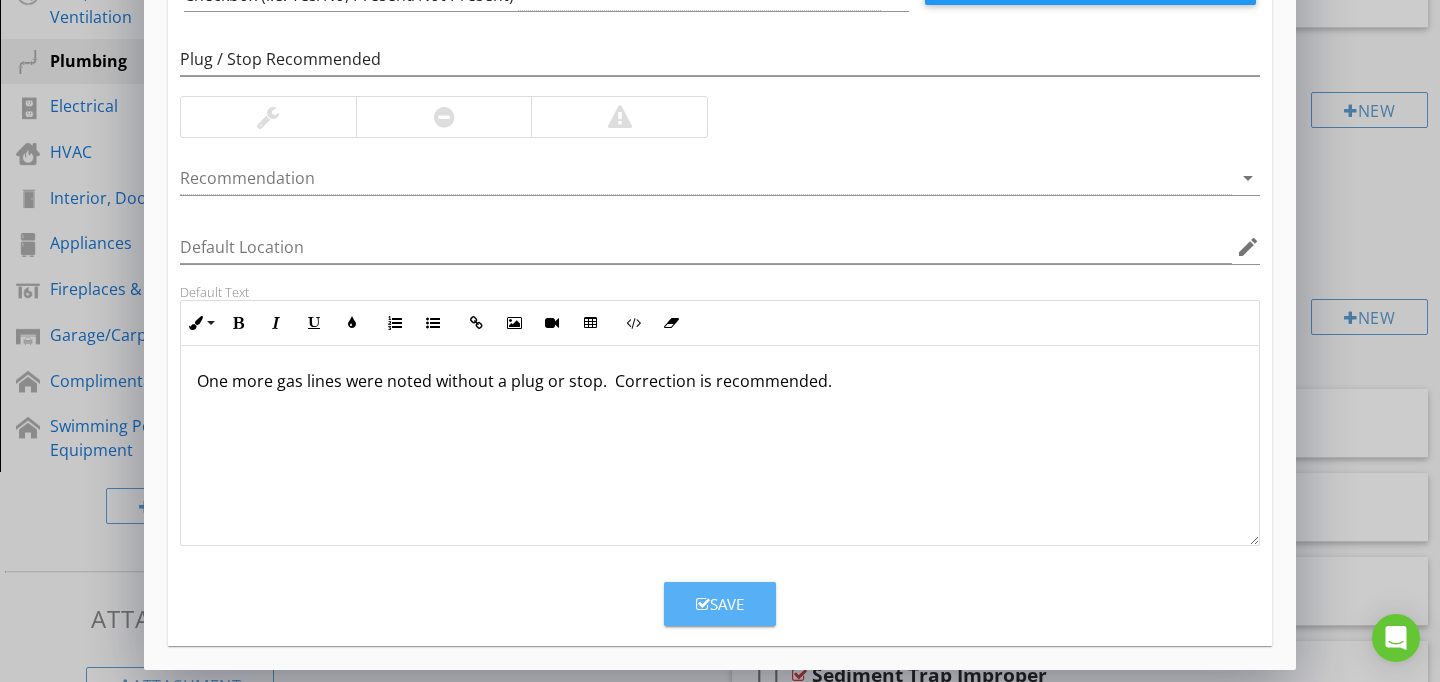 click on "Save" at bounding box center (720, 604) 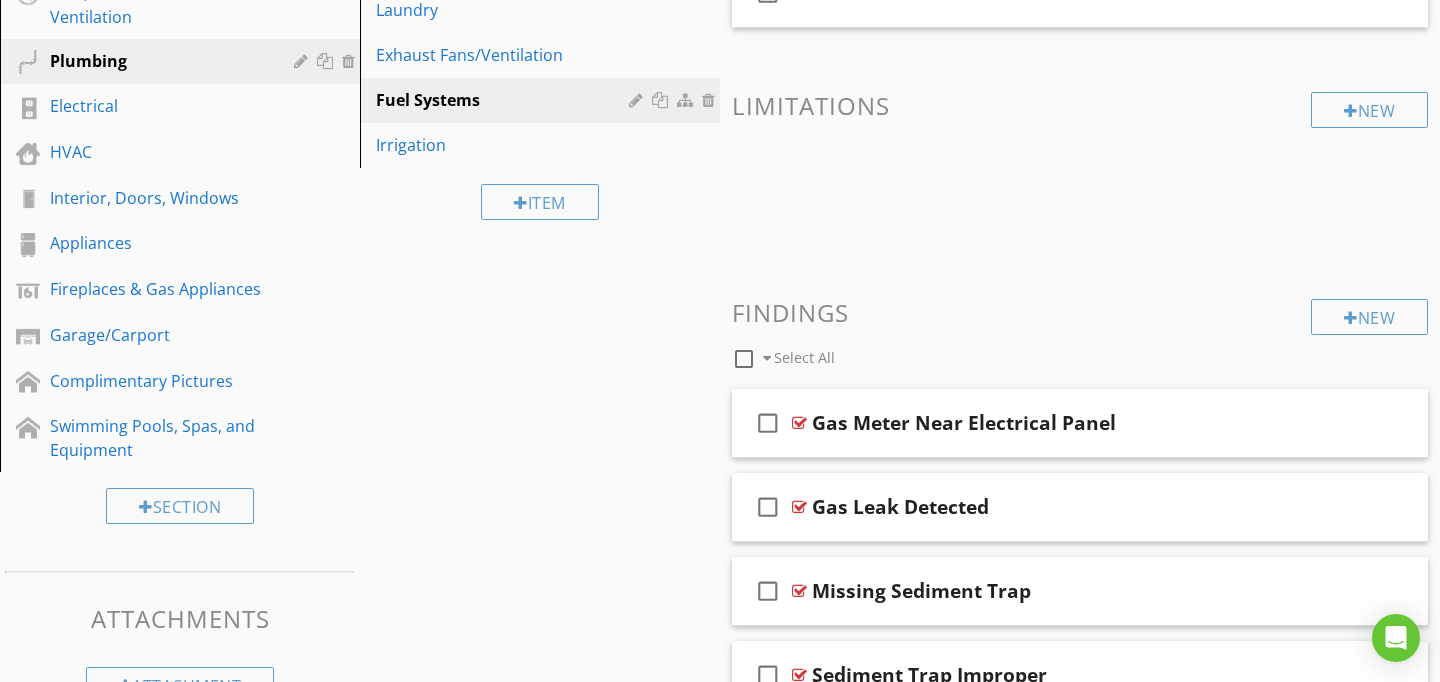 scroll, scrollTop: 89, scrollLeft: 0, axis: vertical 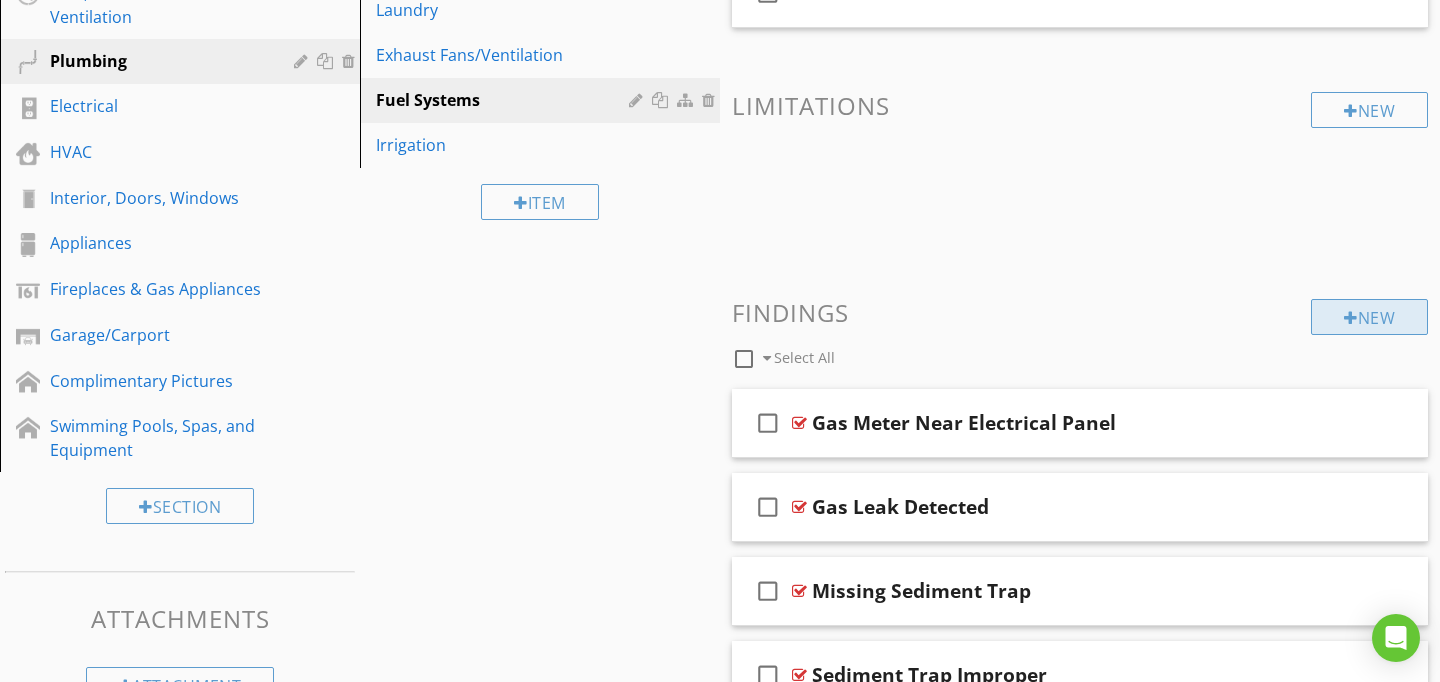 click on "New" at bounding box center [1369, 317] 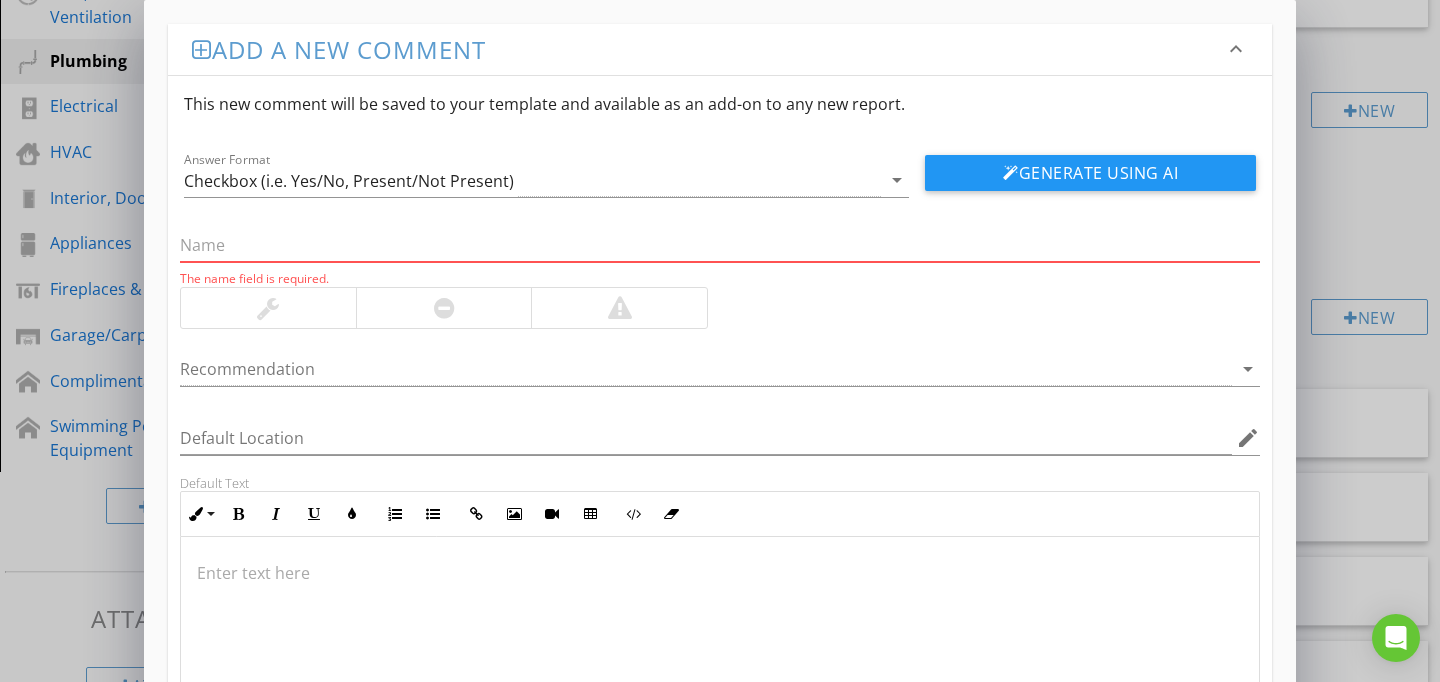 paste on "Unknown Meter" 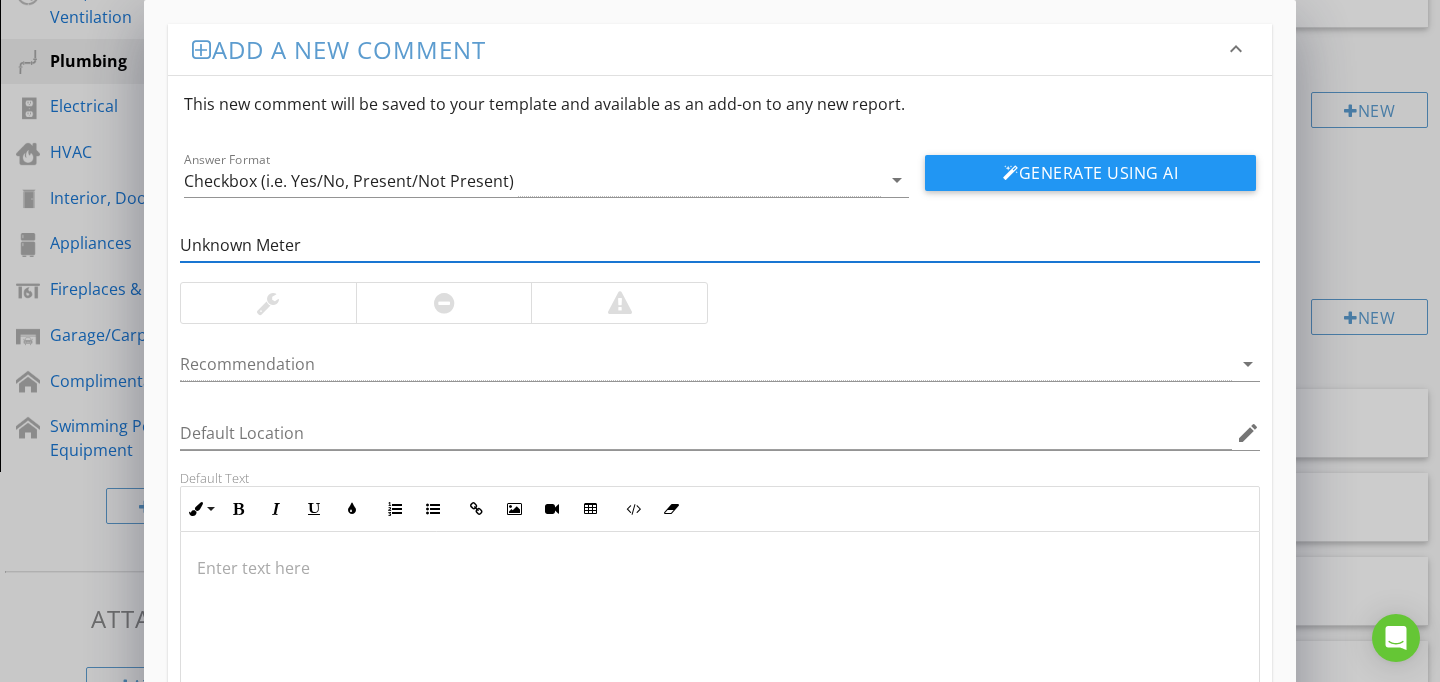 type on "Unknown Meter" 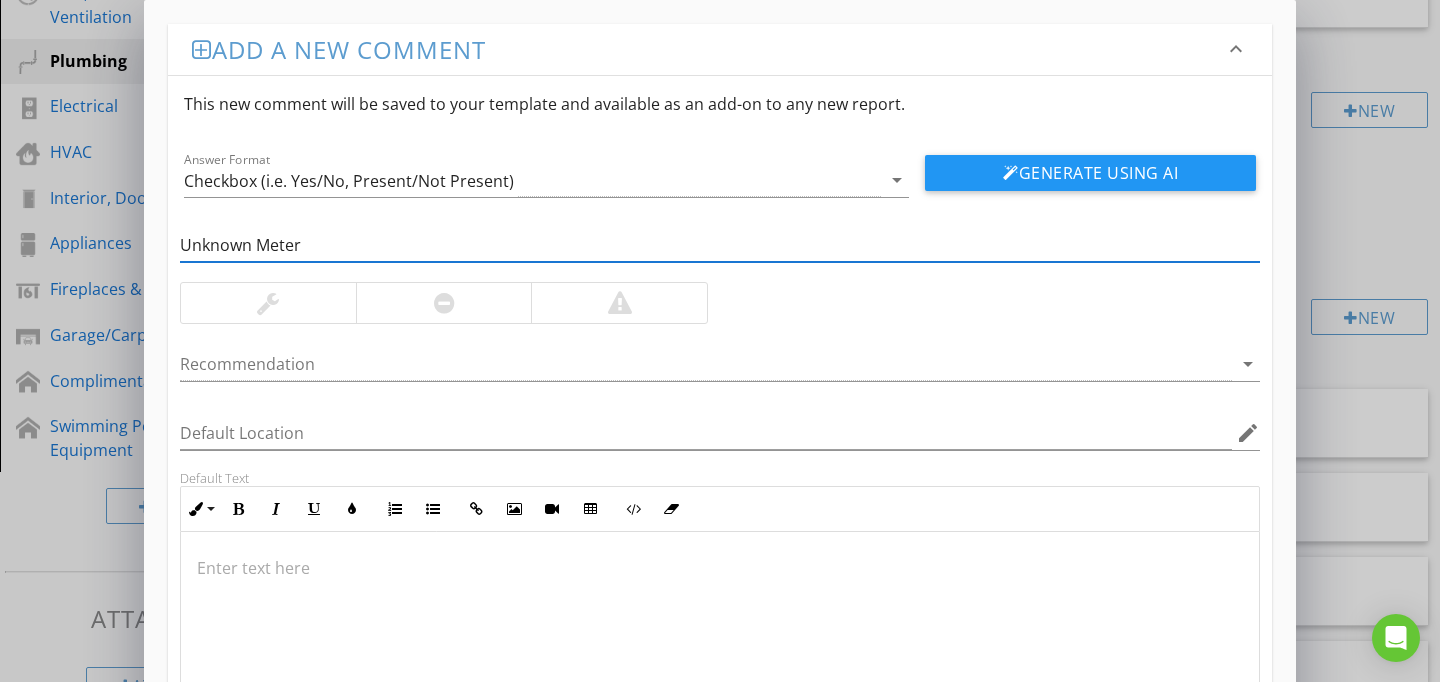 click at bounding box center (720, 632) 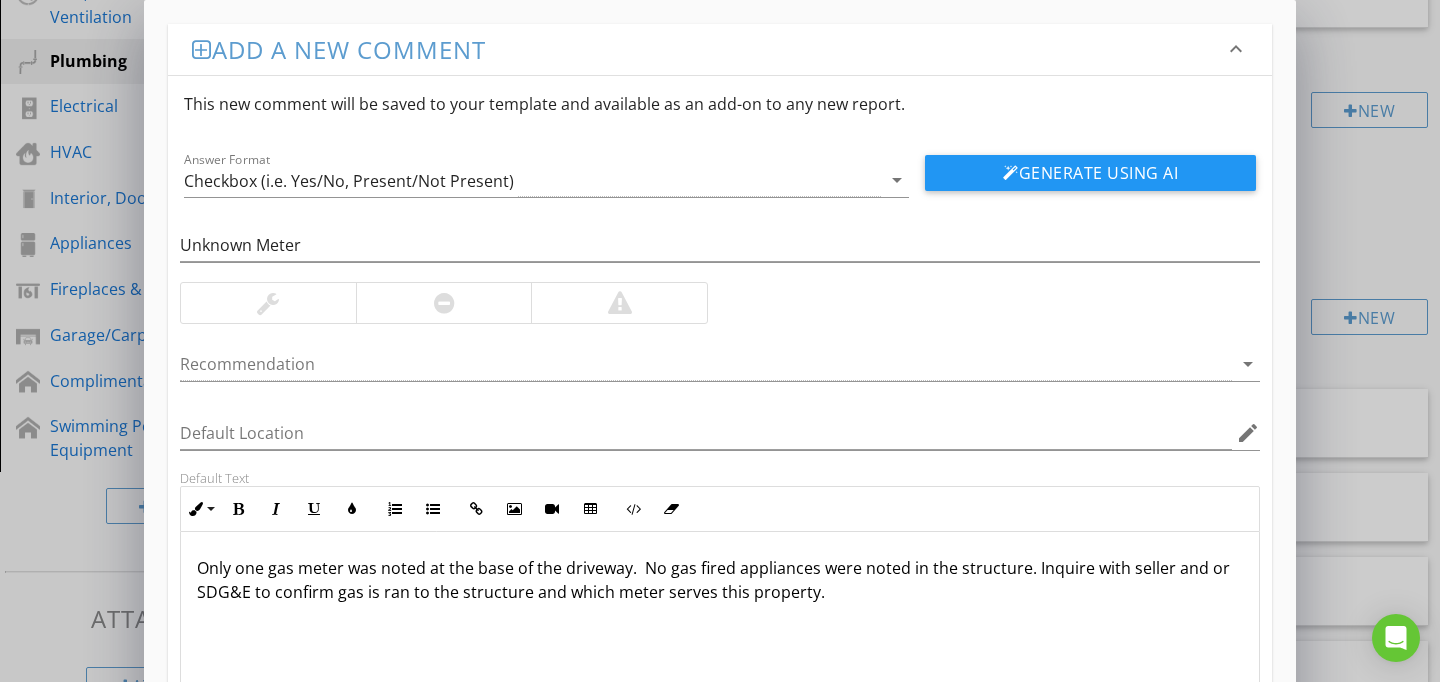 scroll, scrollTop: 186, scrollLeft: 0, axis: vertical 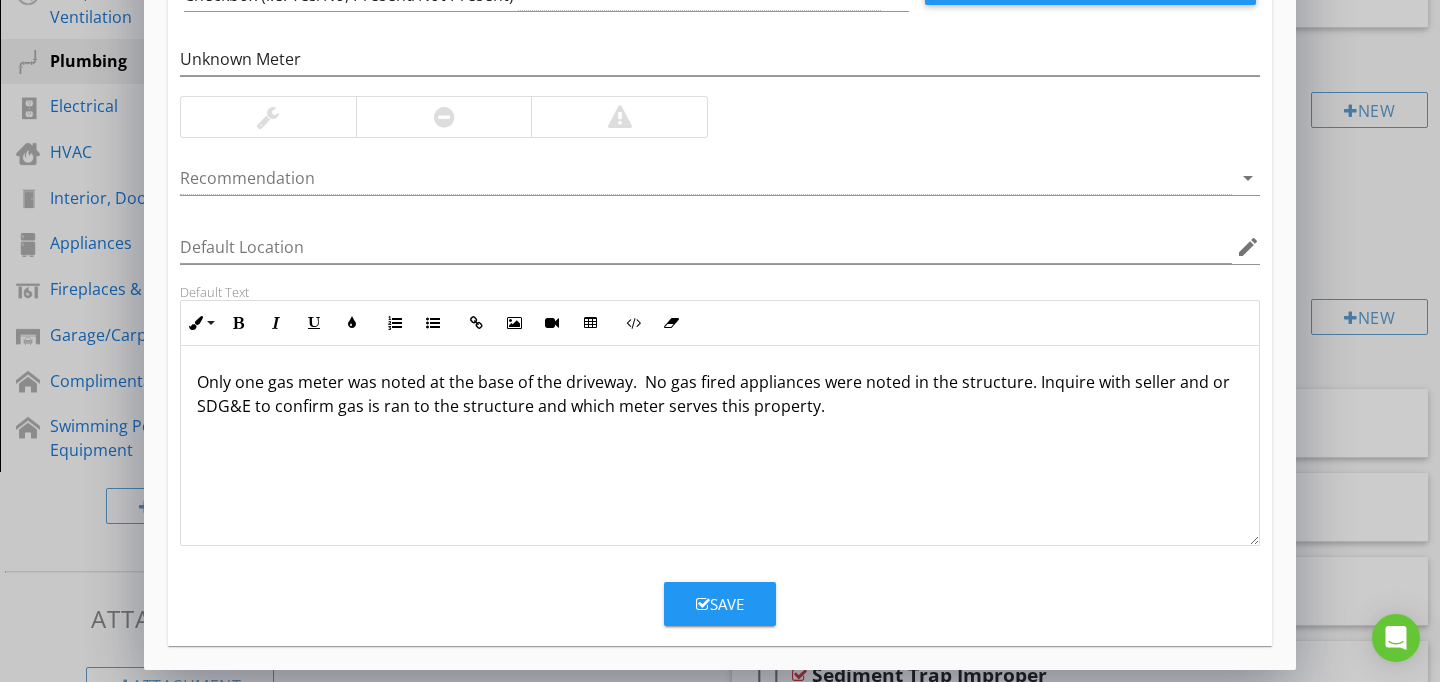 click on "Save" at bounding box center (720, 604) 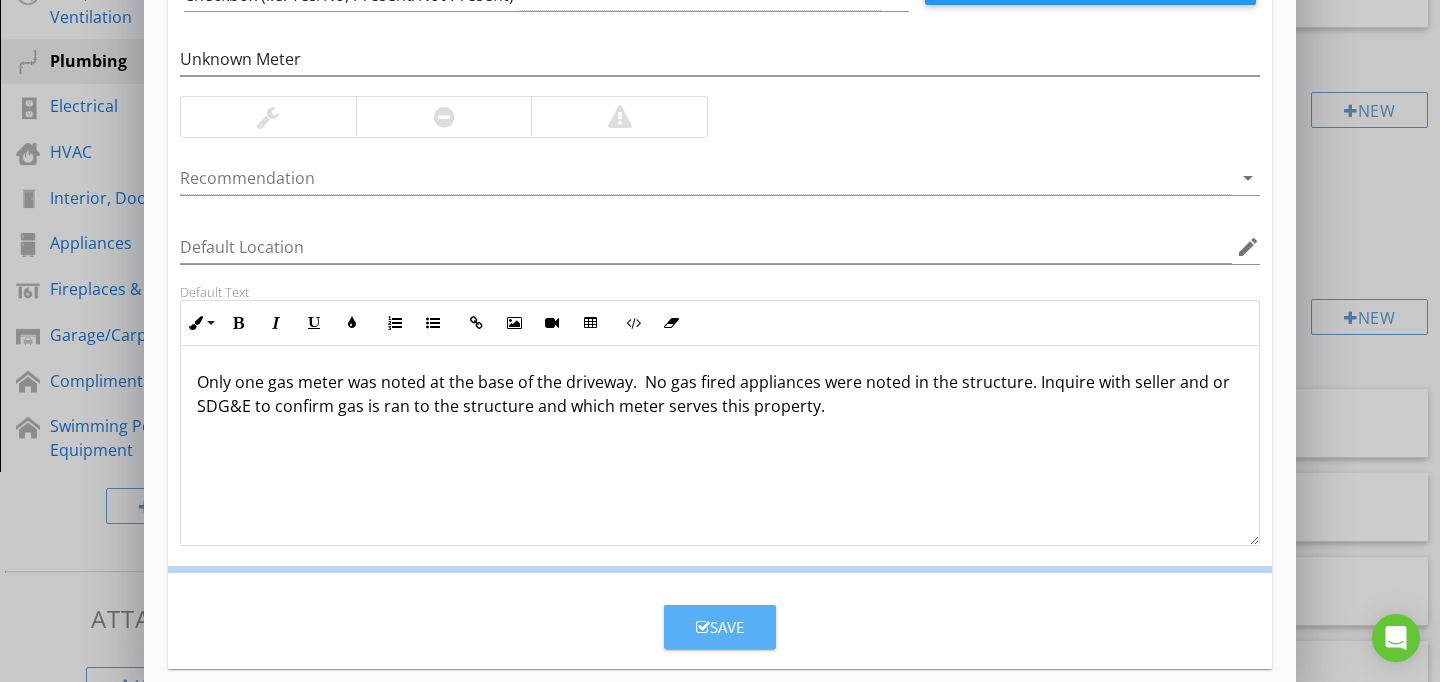 scroll, scrollTop: 89, scrollLeft: 0, axis: vertical 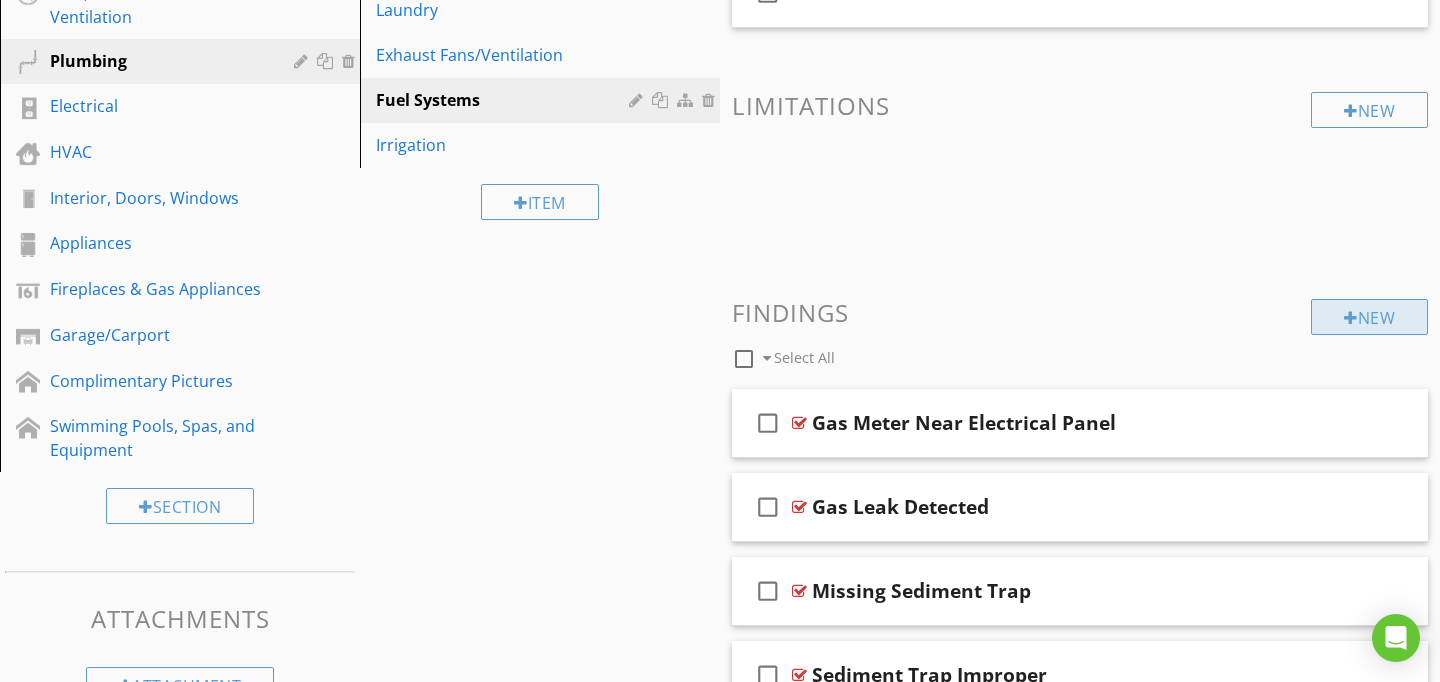 click on "New" at bounding box center (1369, 317) 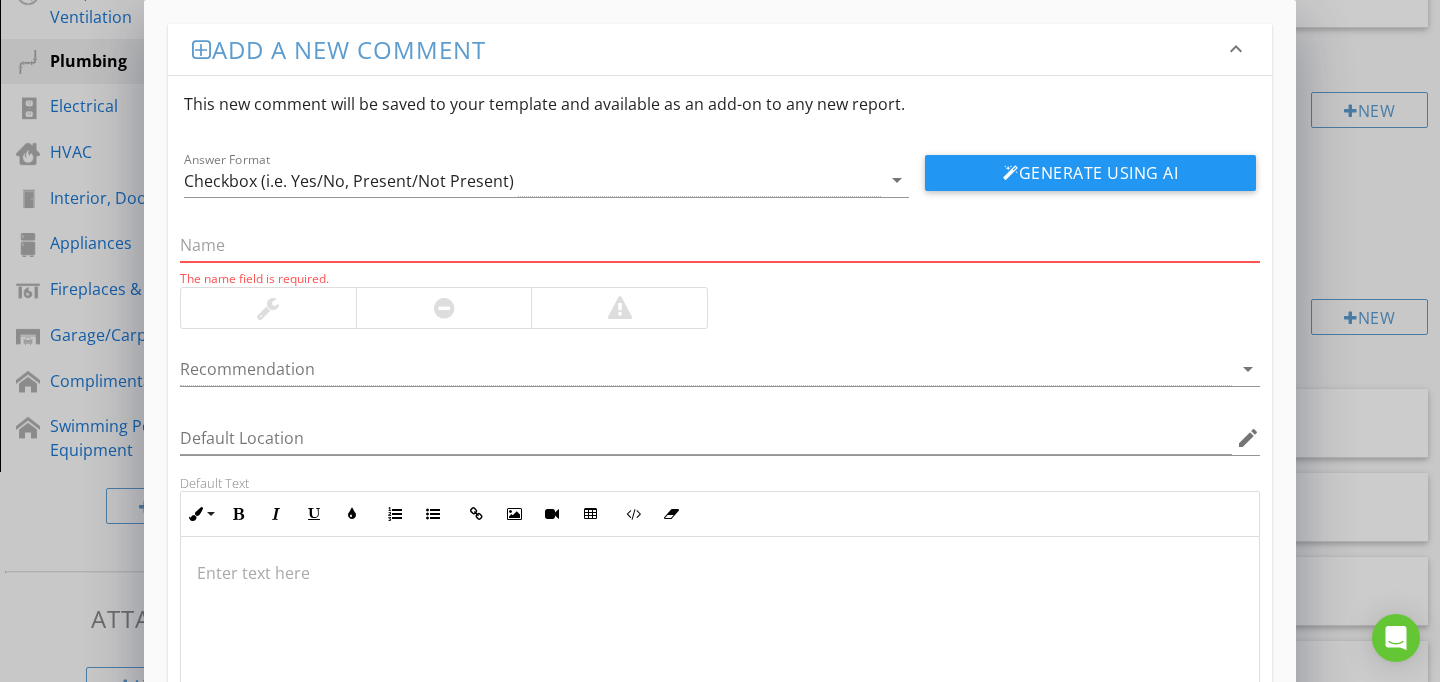paste on "Gas Valves Not Easily Accessibke" 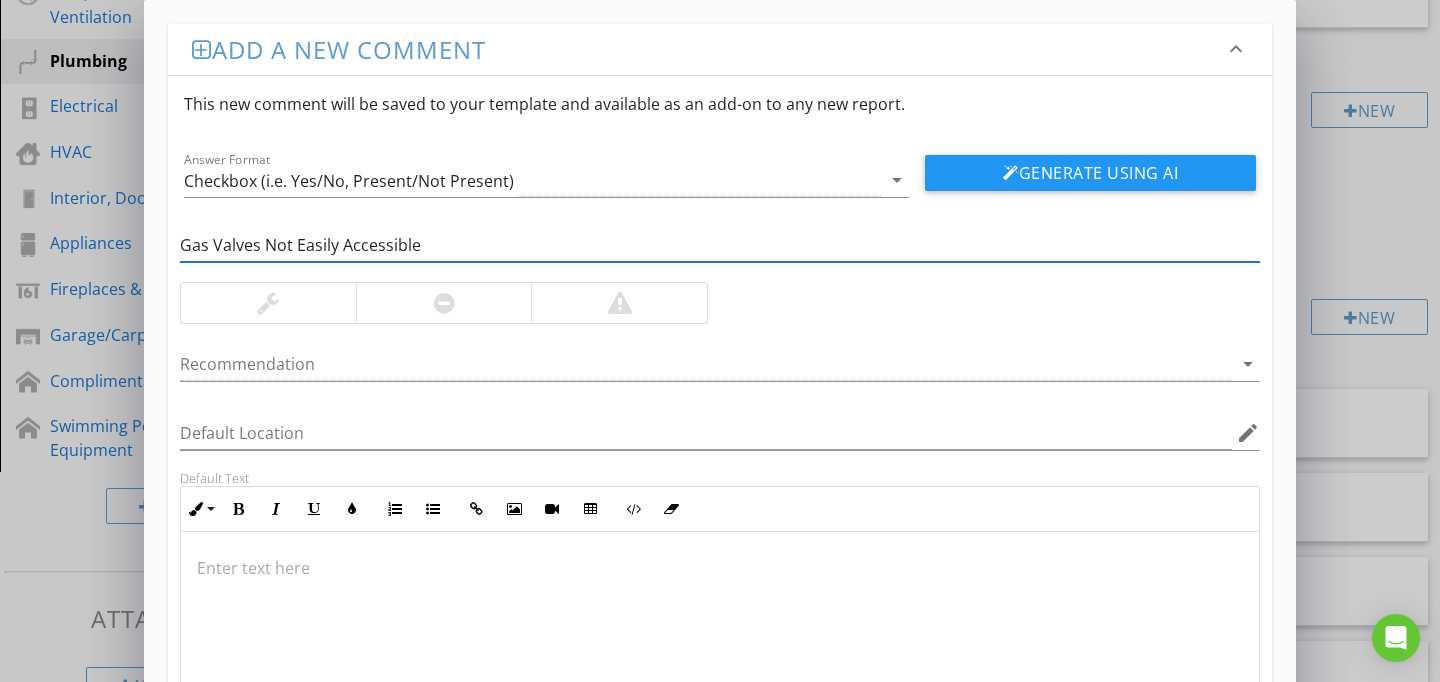 type on "Gas Valves Not Easily Accessible" 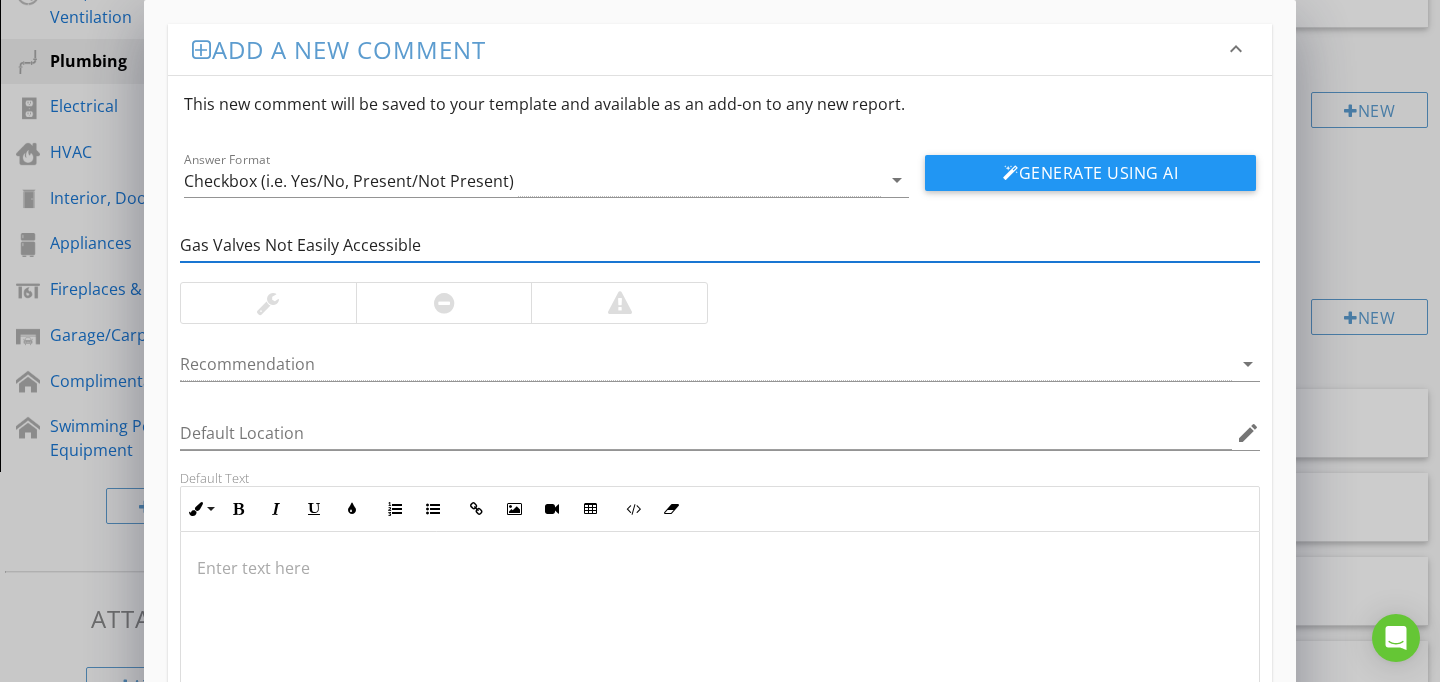 click at bounding box center [720, 632] 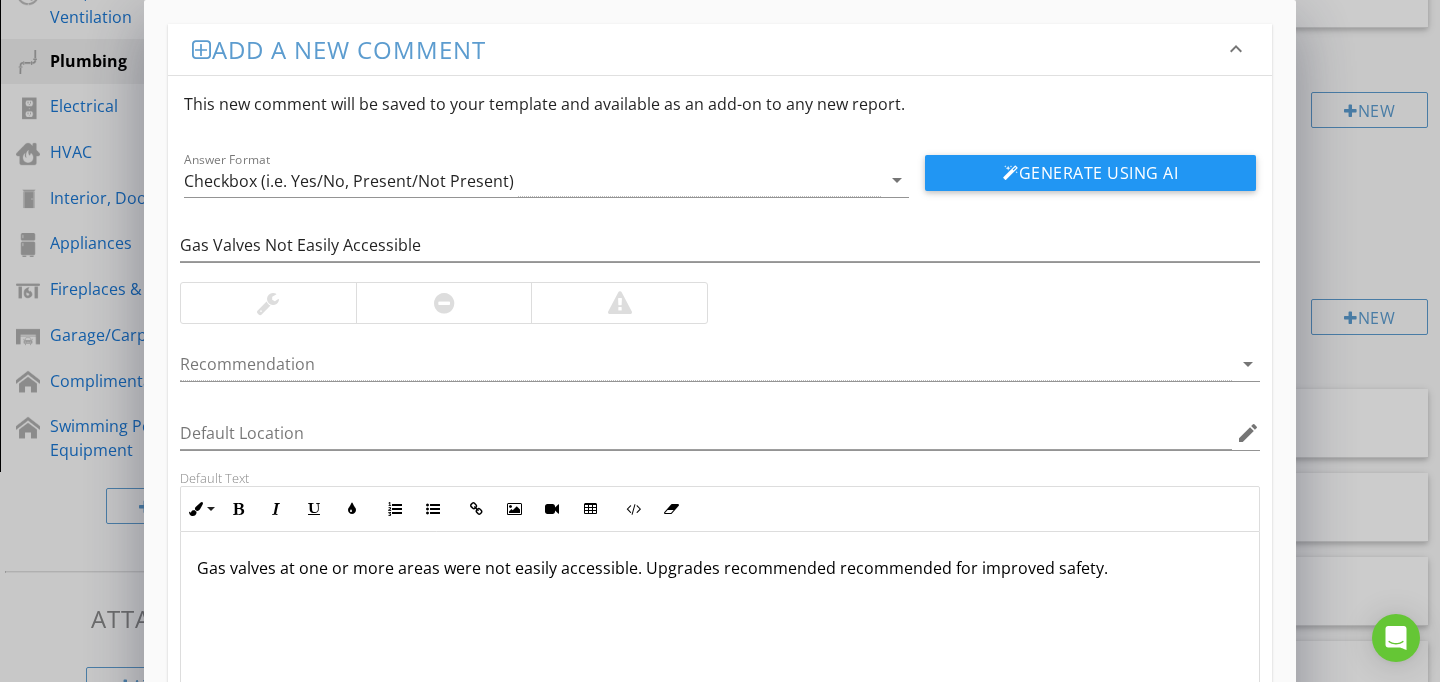 scroll, scrollTop: 186, scrollLeft: 0, axis: vertical 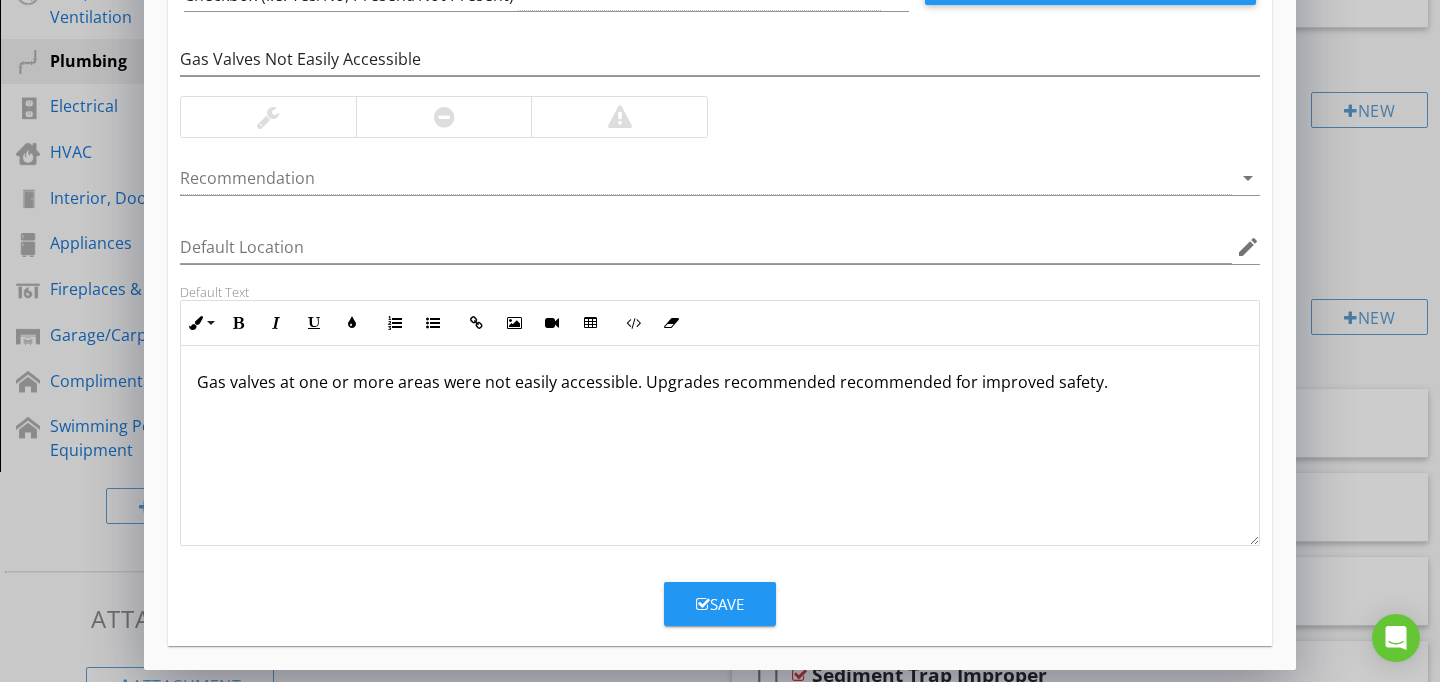 click on "Save" at bounding box center [720, 604] 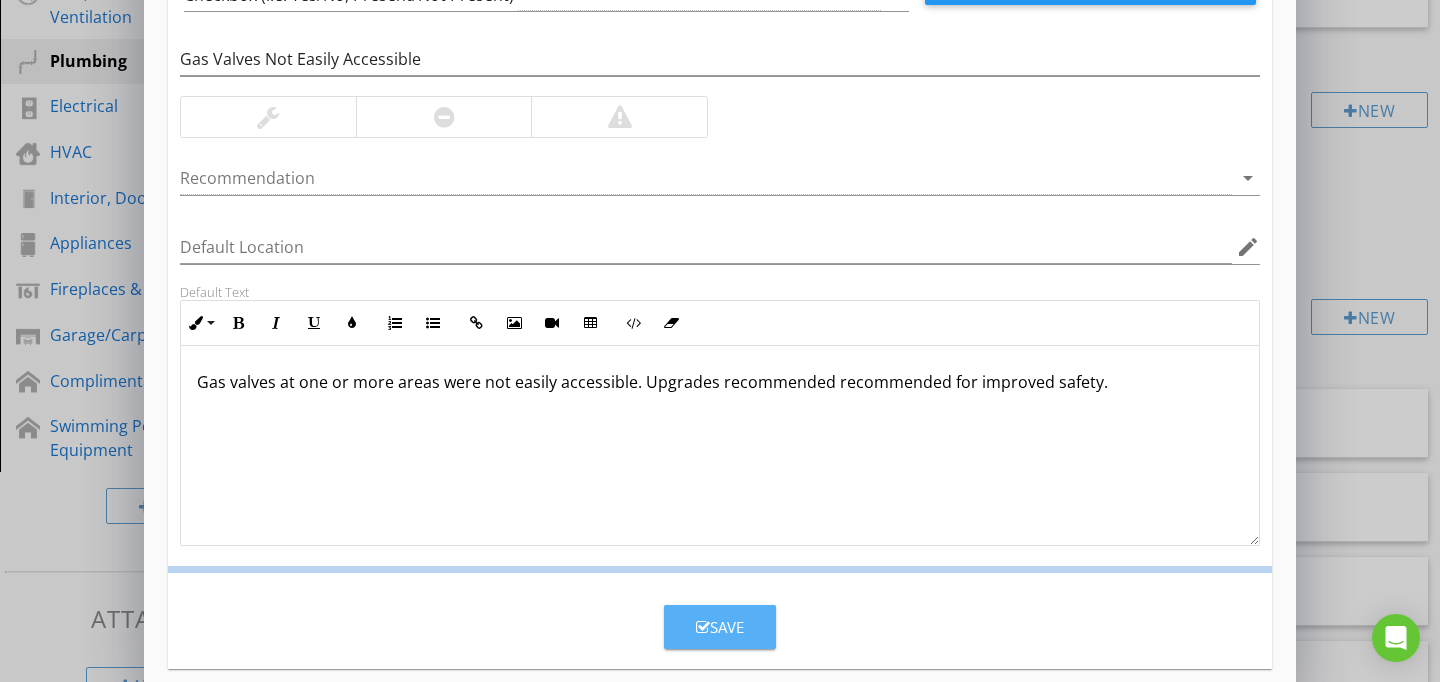 scroll, scrollTop: 89, scrollLeft: 0, axis: vertical 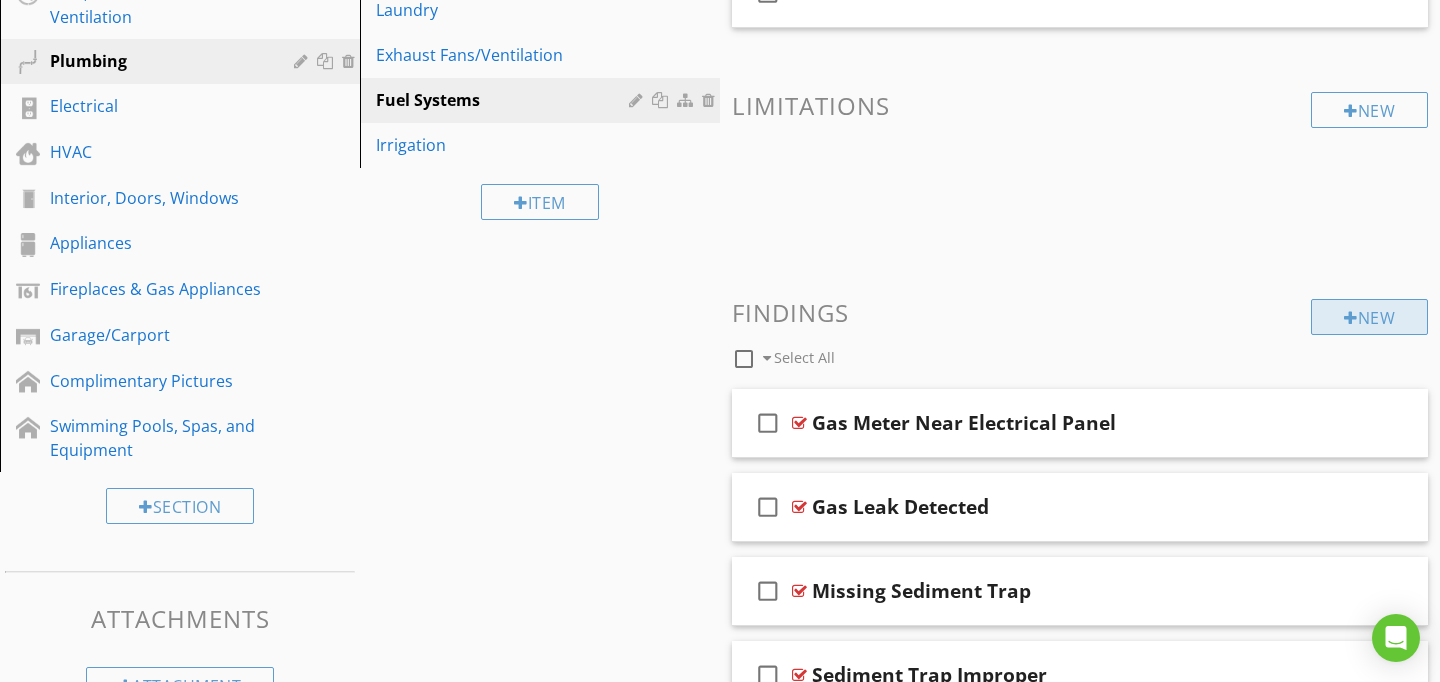 click at bounding box center (1351, 318) 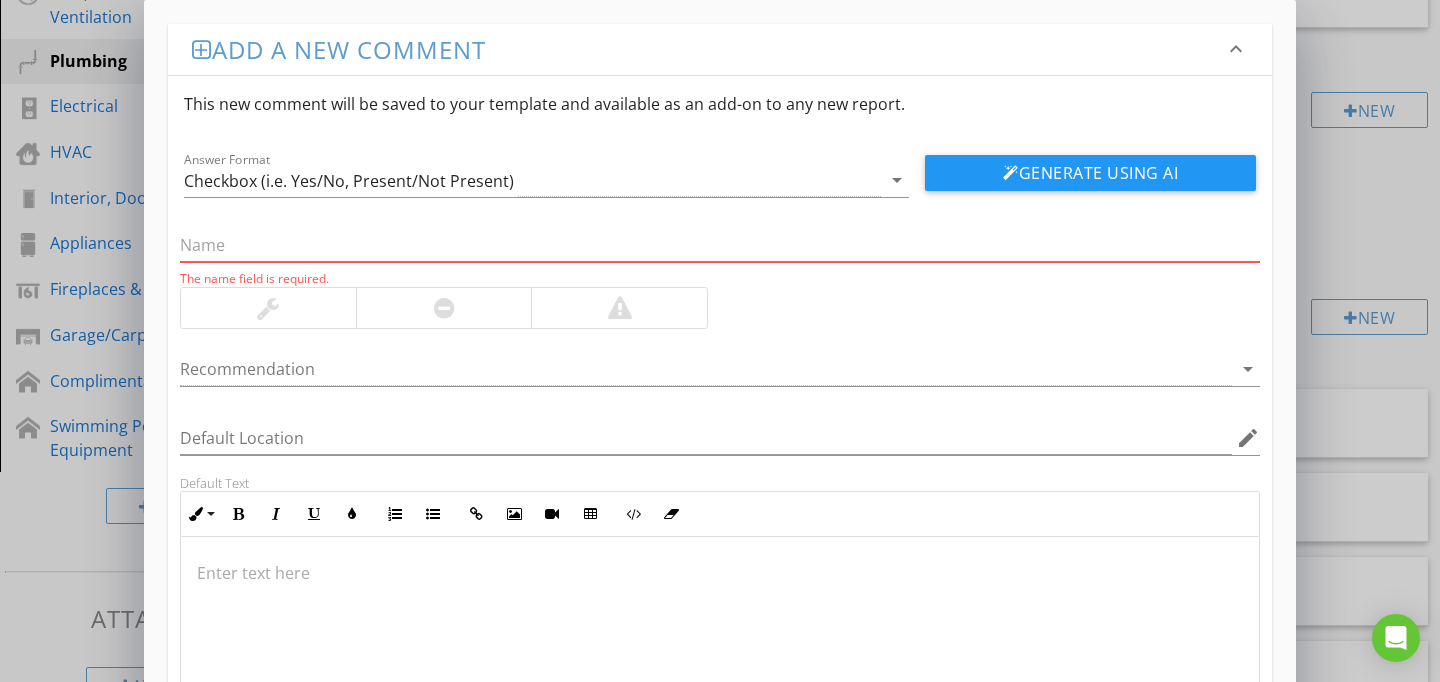 paste on "Gas Pipe Below Slab - (ISLAND)" 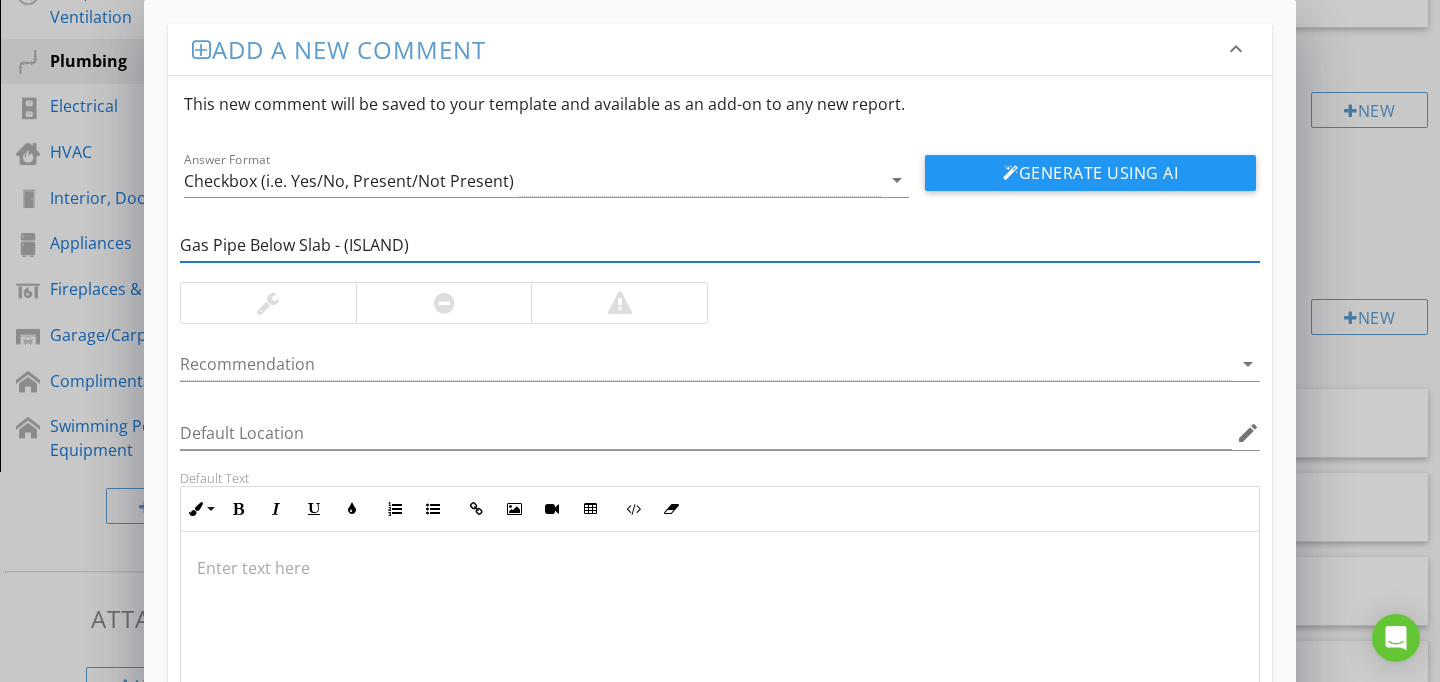 type on "Gas Pipe Below Slab - (ISLAND)" 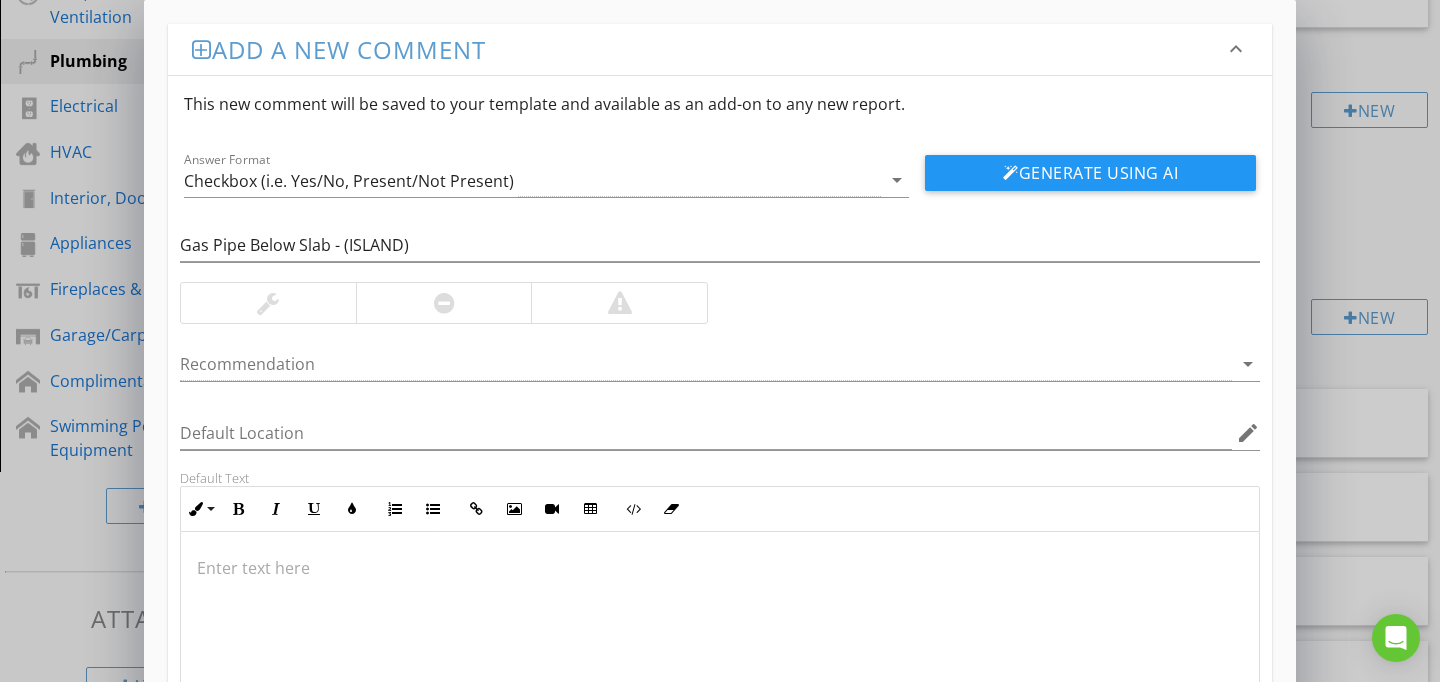 click at bounding box center [720, 632] 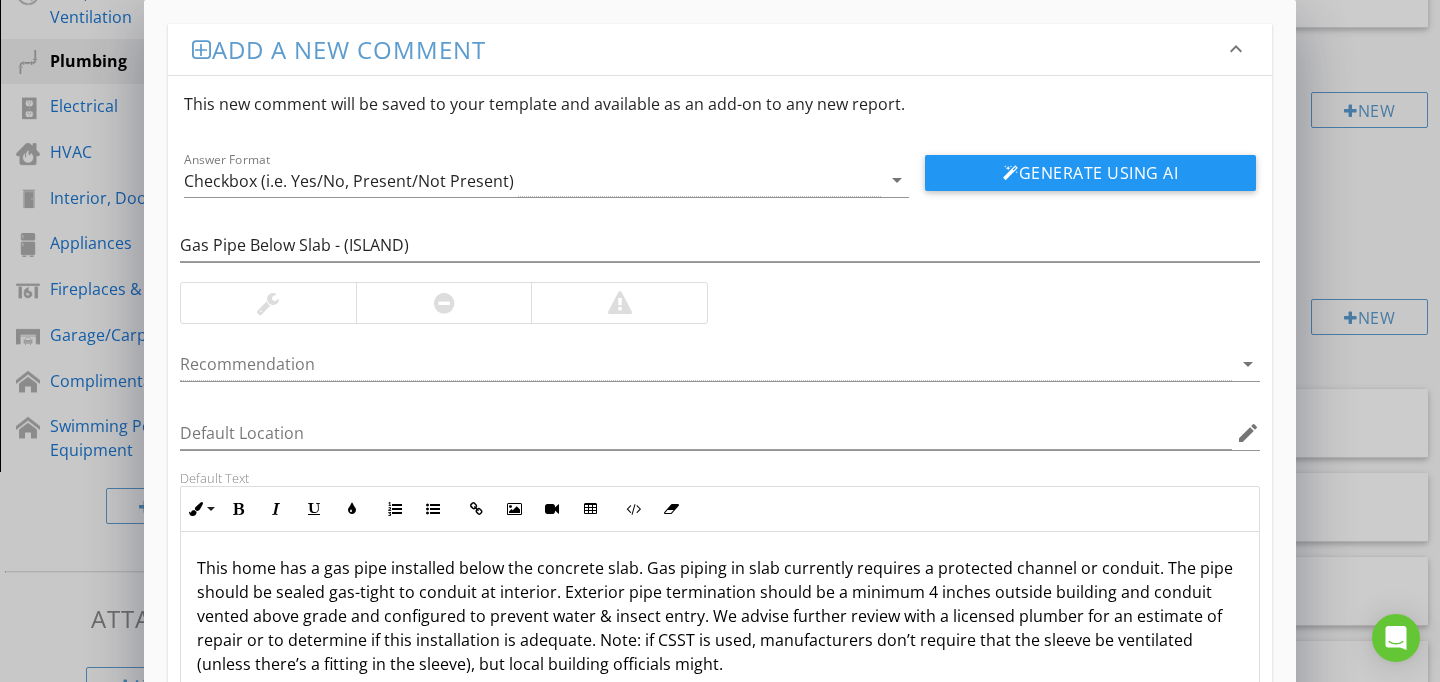 scroll, scrollTop: 186, scrollLeft: 0, axis: vertical 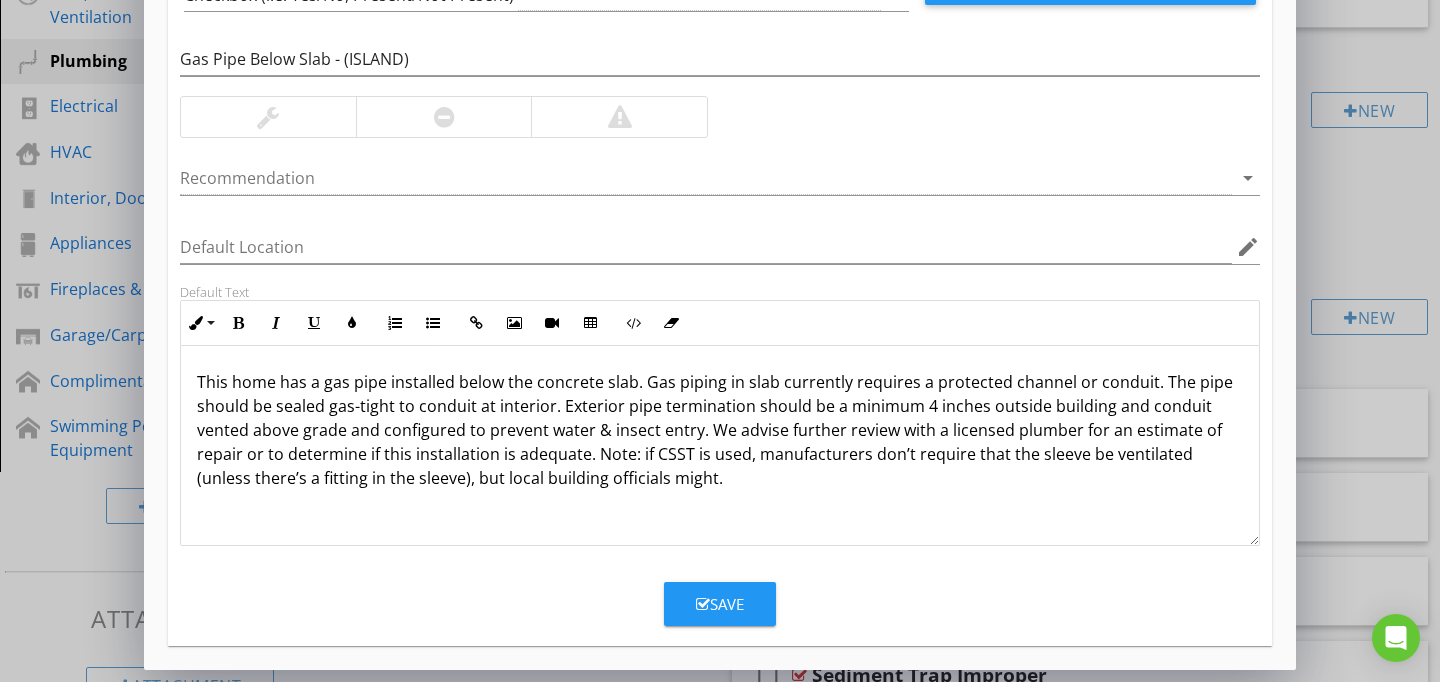 click on "Save" at bounding box center [720, 604] 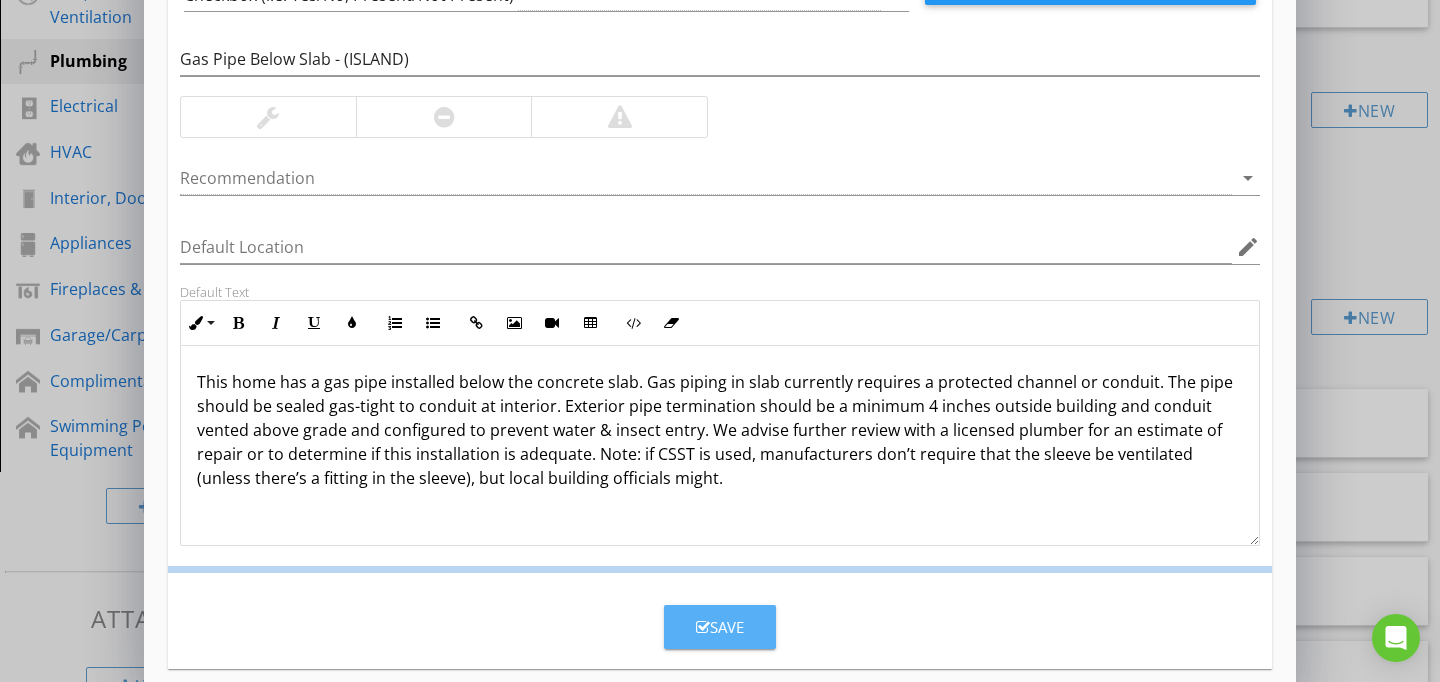 scroll, scrollTop: 89, scrollLeft: 0, axis: vertical 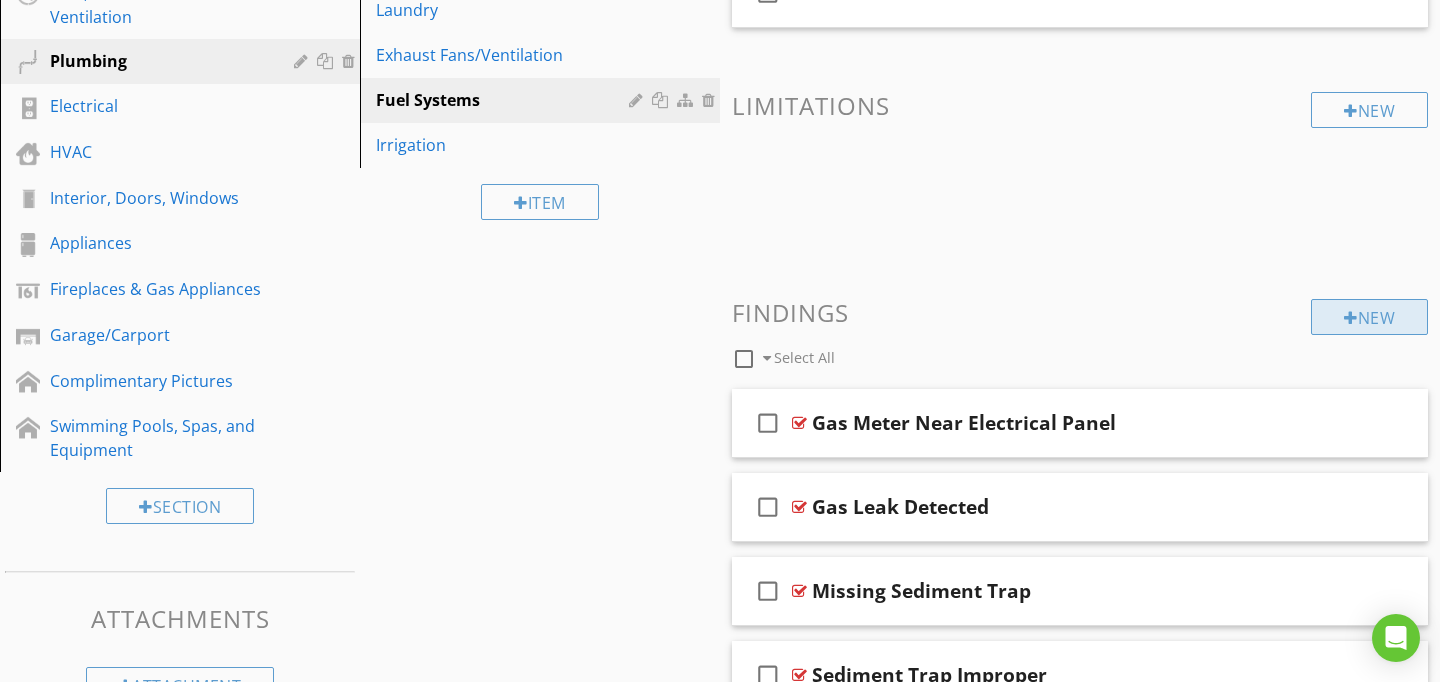 click at bounding box center (1351, 318) 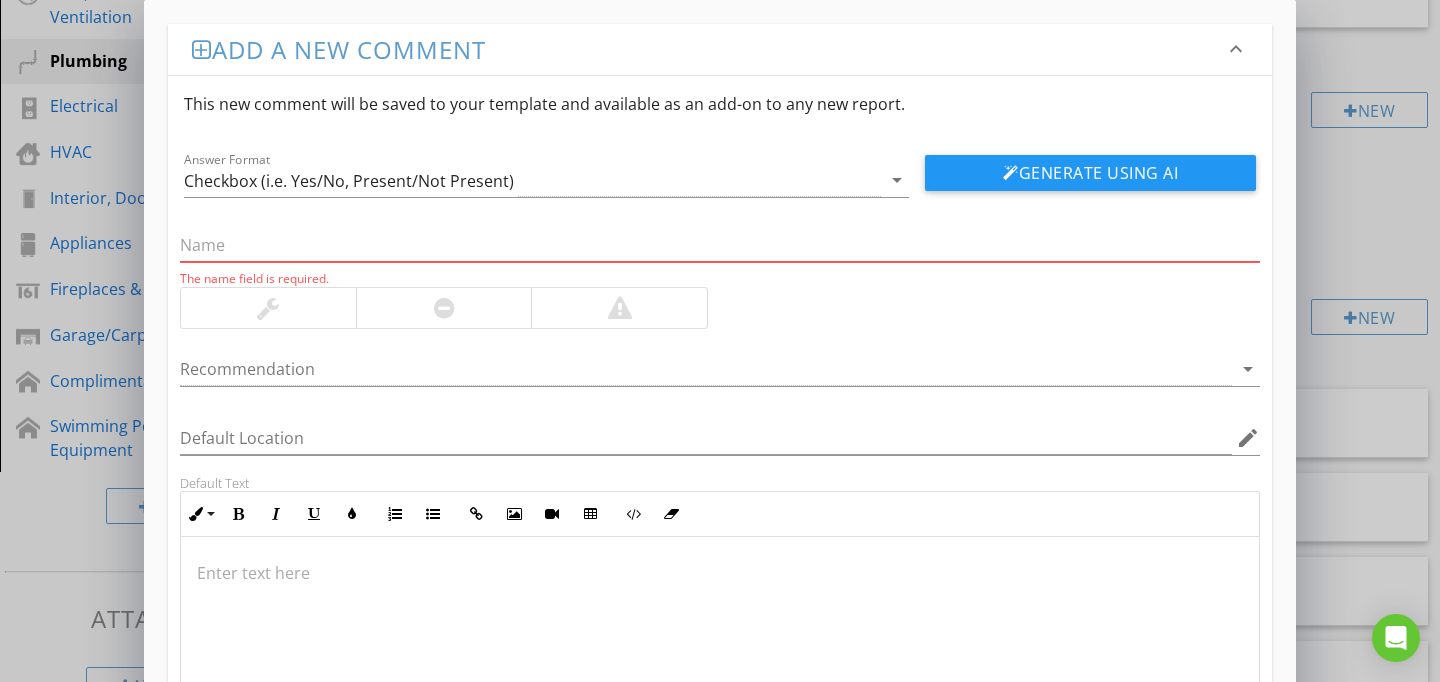 paste on "Rusted Meter" 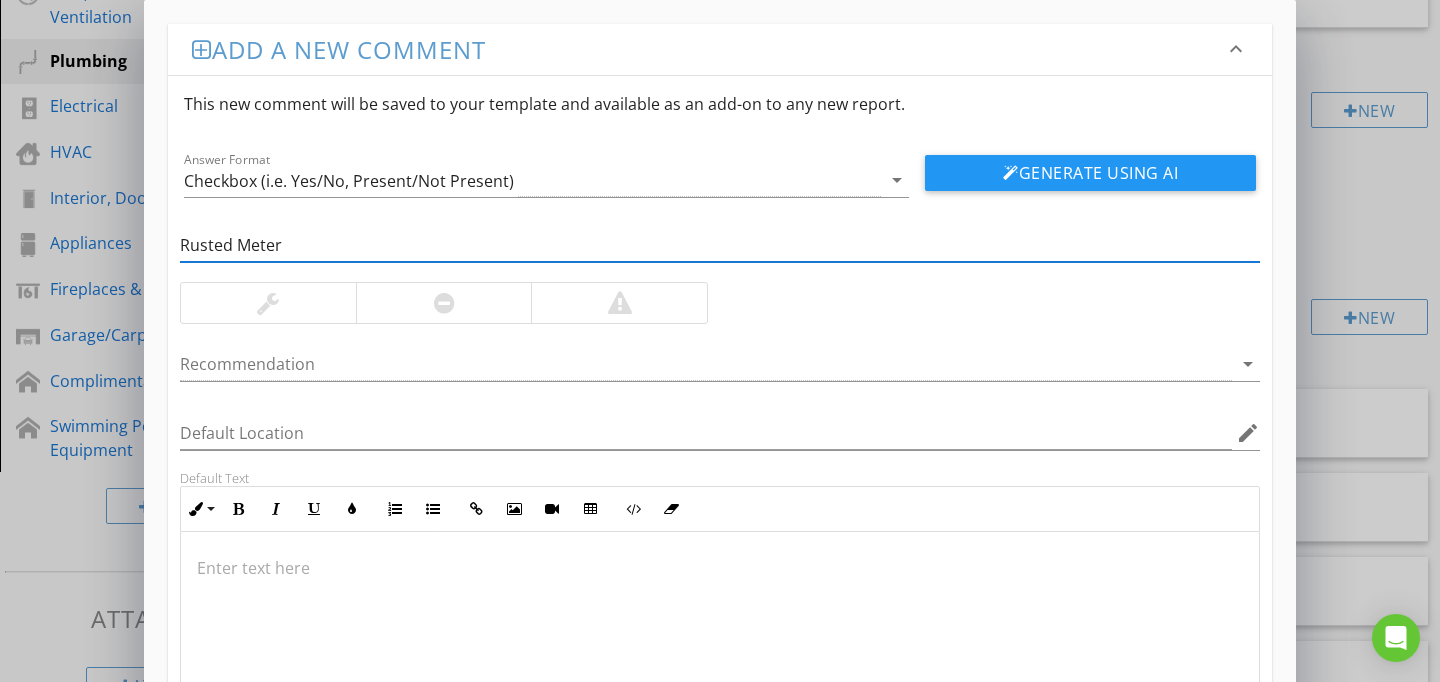 type on "Rusted Meter" 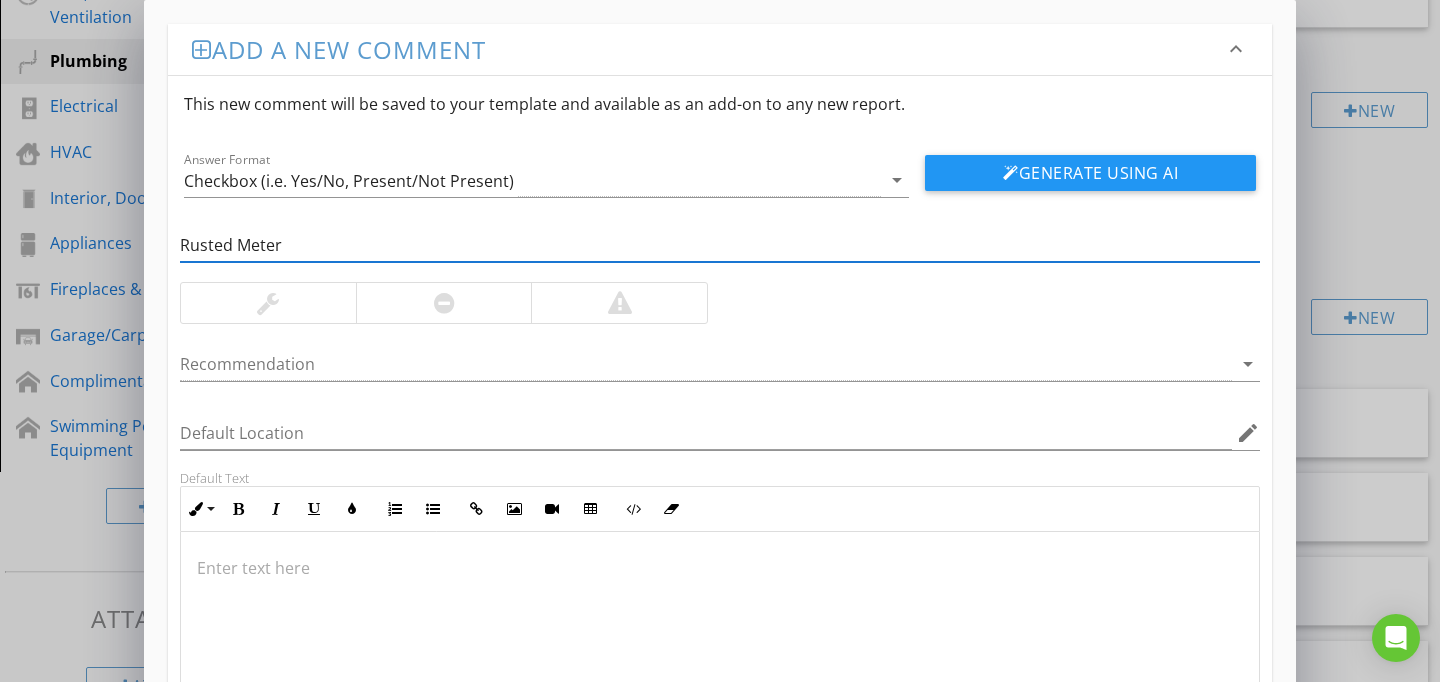 click at bounding box center (720, 632) 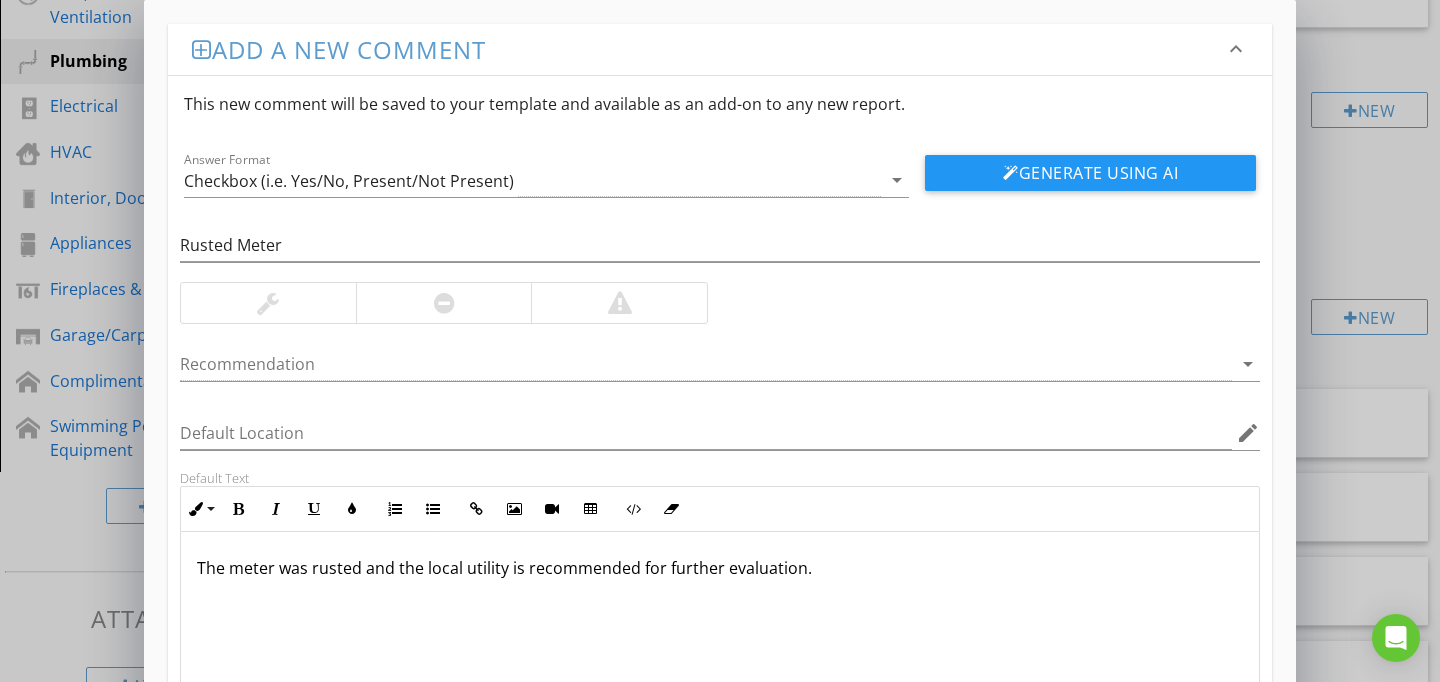 scroll, scrollTop: 186, scrollLeft: 0, axis: vertical 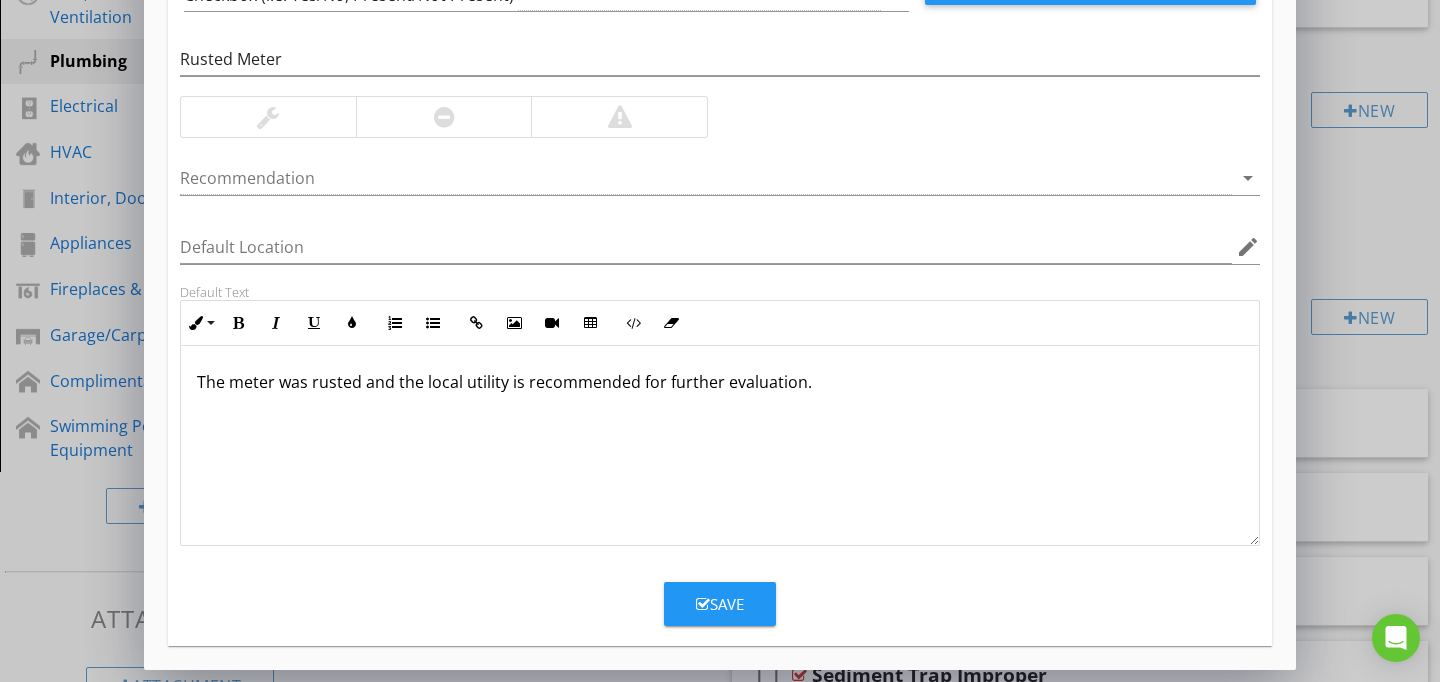click on "Save" at bounding box center (720, 604) 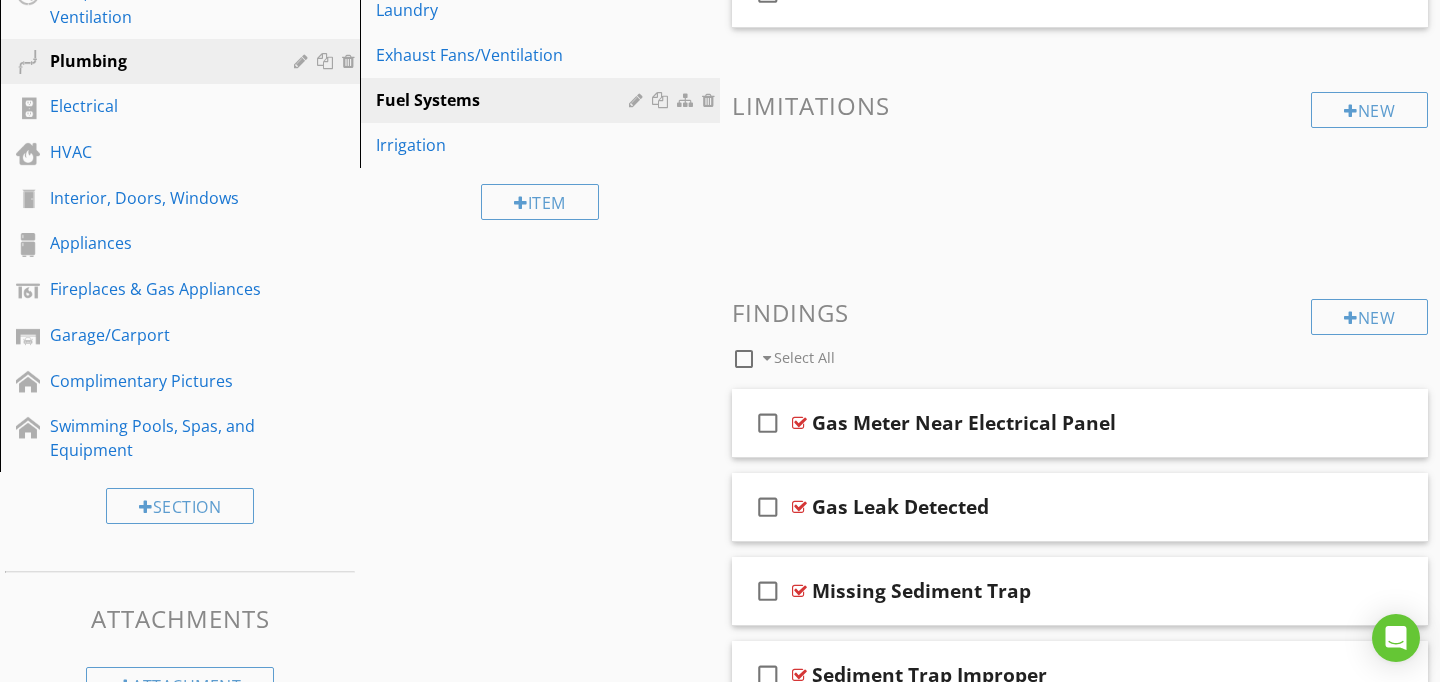 scroll, scrollTop: 89, scrollLeft: 0, axis: vertical 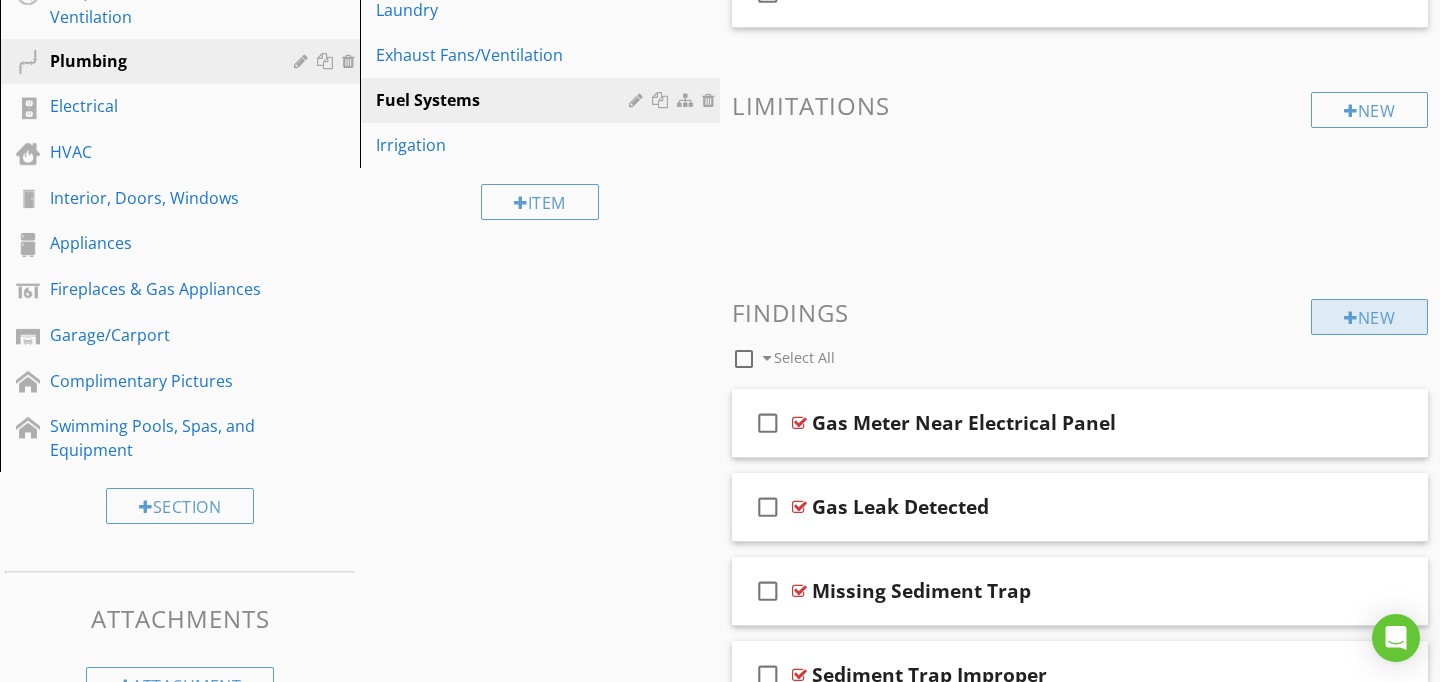 click on "New" at bounding box center (1369, 317) 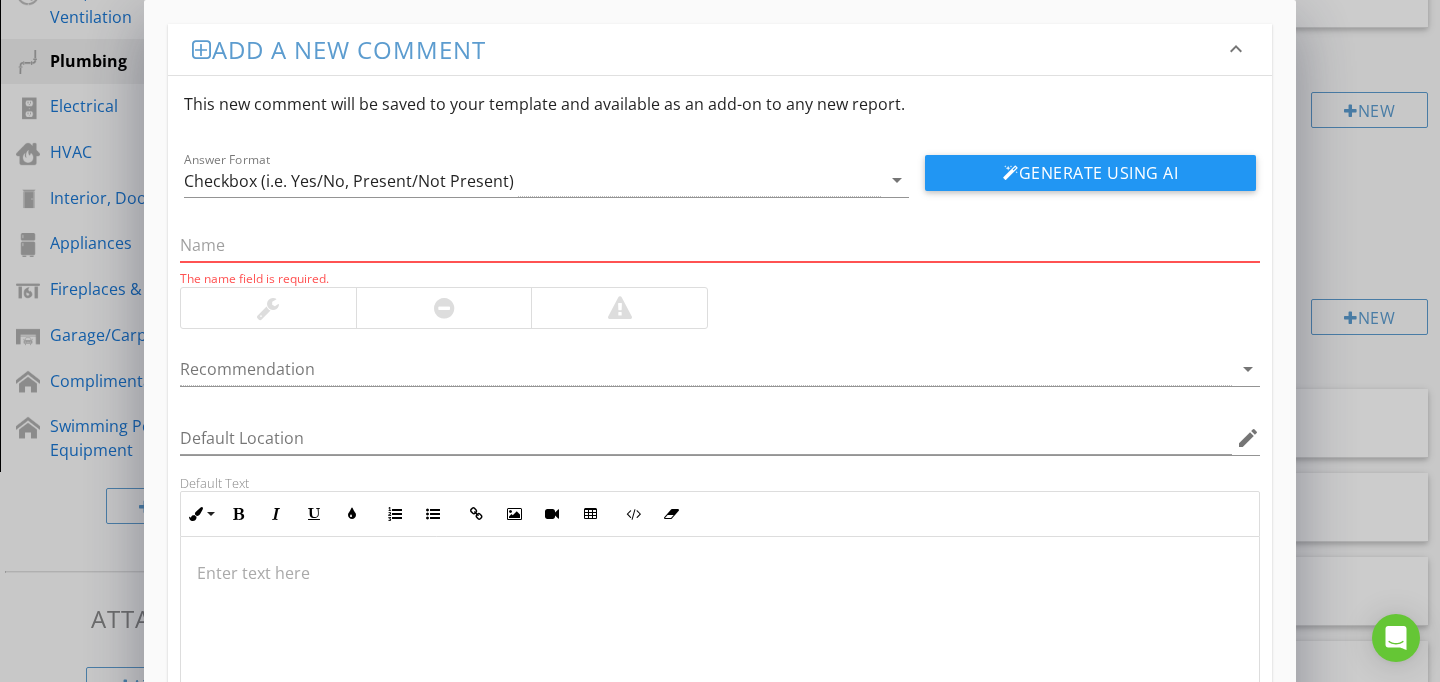 paste on "Gas Odor Detected" 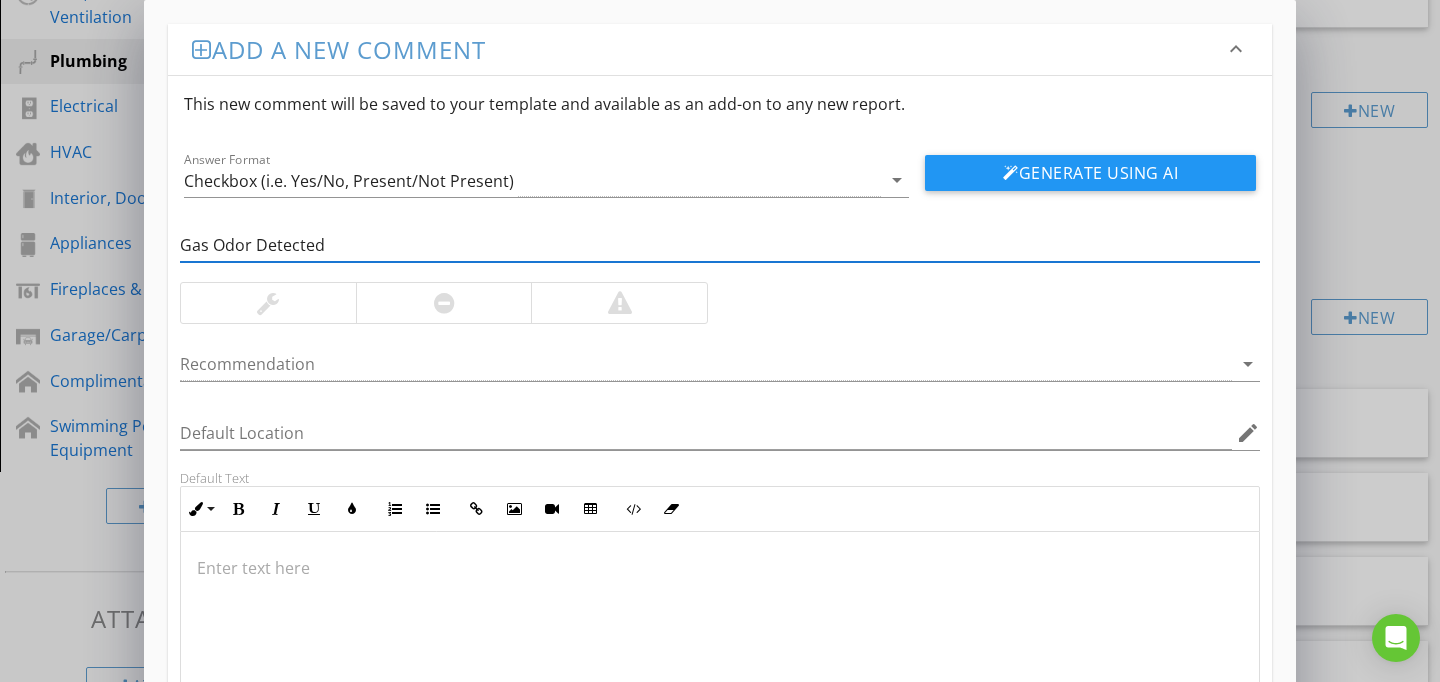 type on "Gas Odor Detected" 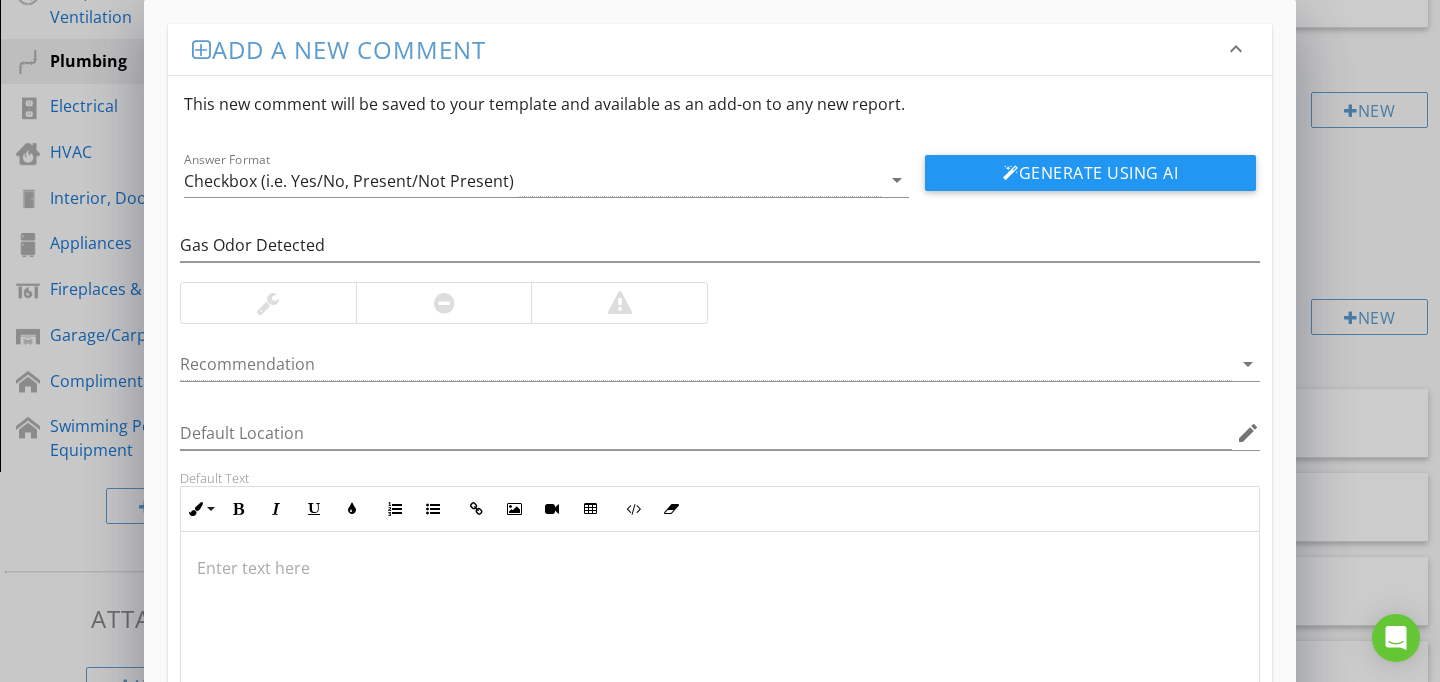 click at bounding box center [620, 303] 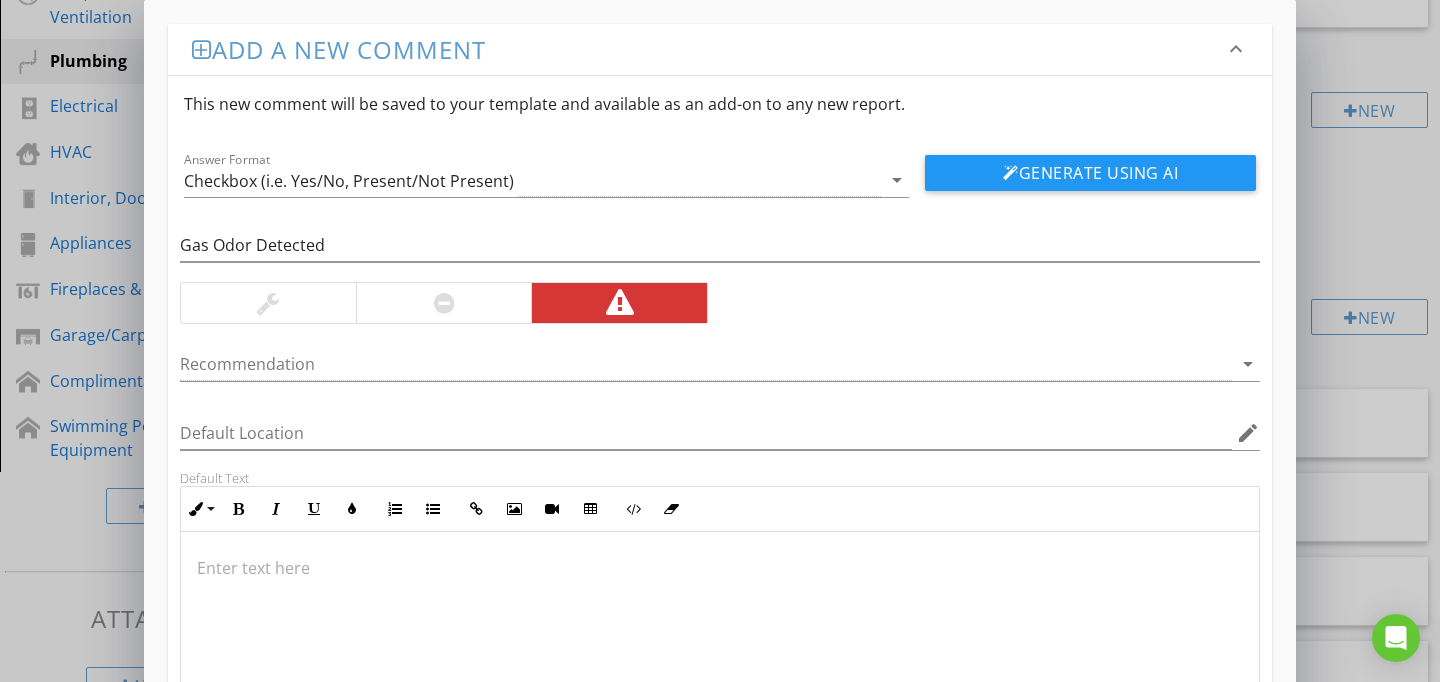 click at bounding box center [720, 632] 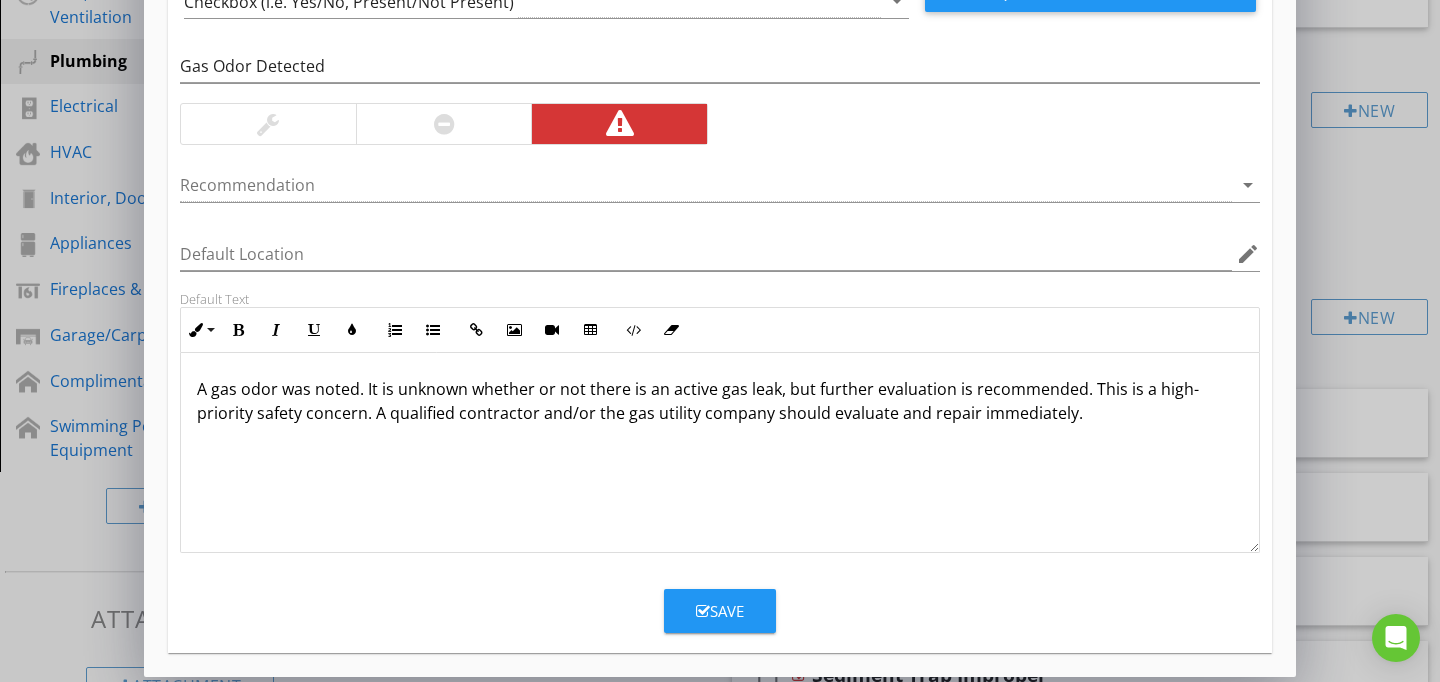 scroll, scrollTop: 186, scrollLeft: 0, axis: vertical 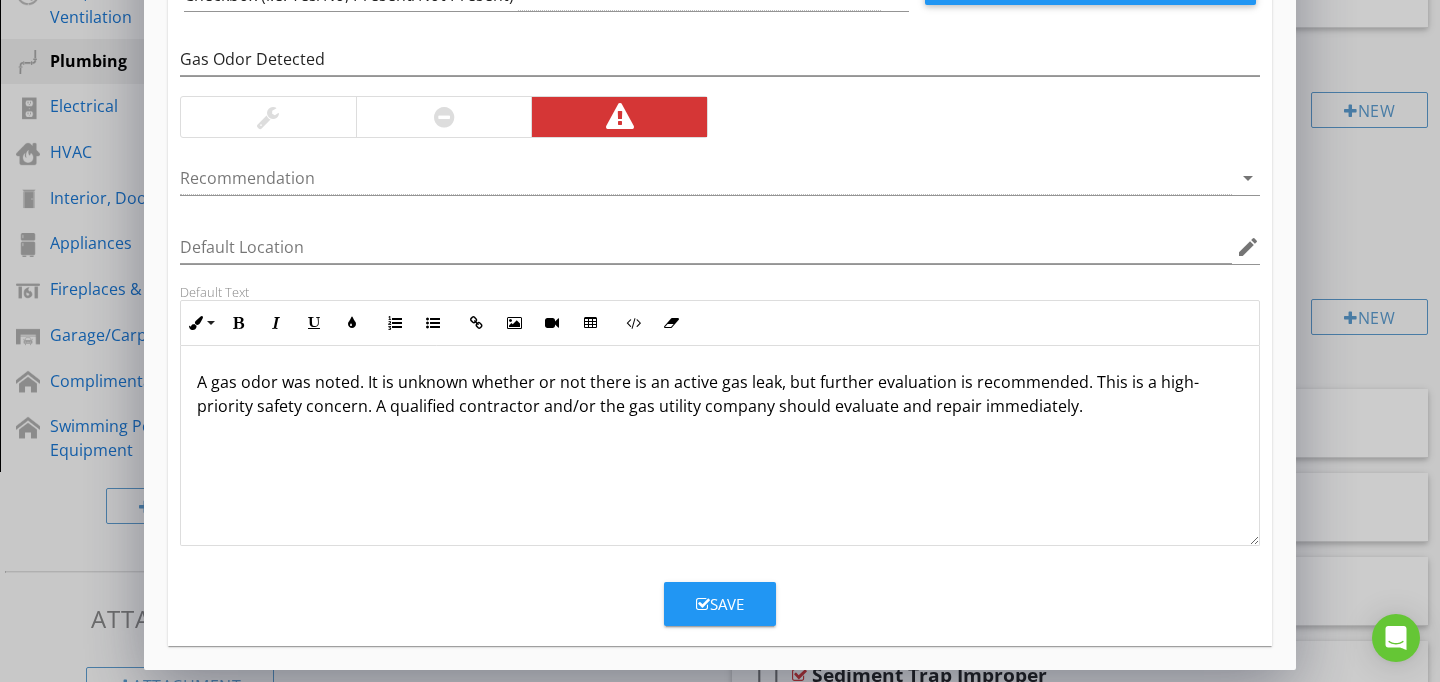 click on "Save" at bounding box center (720, 604) 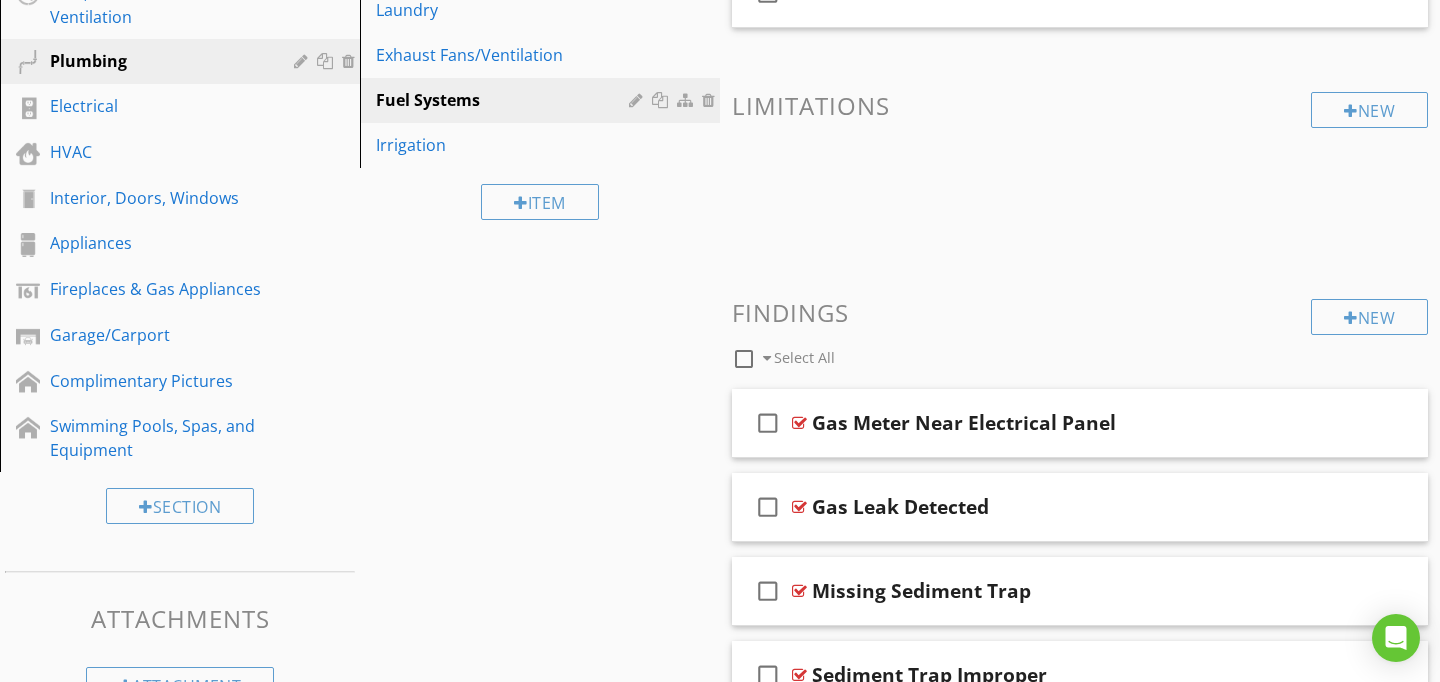 scroll, scrollTop: 89, scrollLeft: 0, axis: vertical 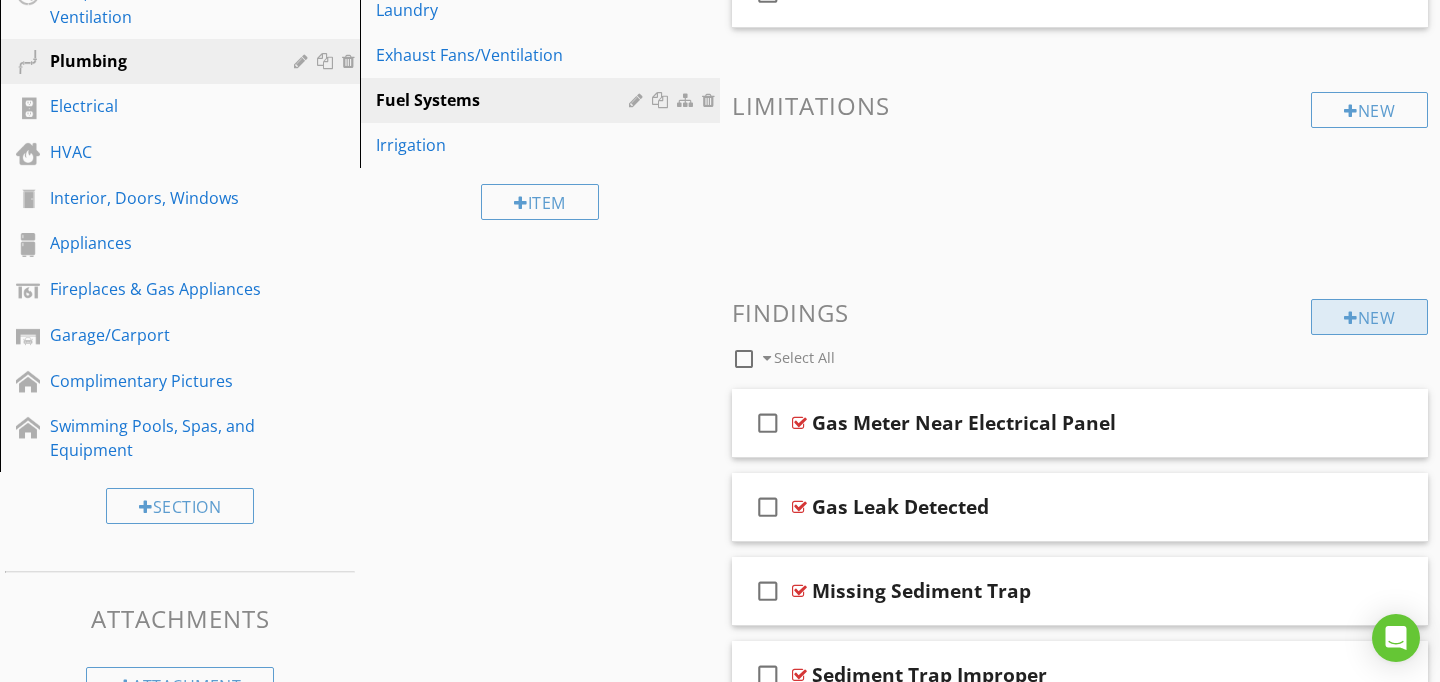 click on "New" at bounding box center (1369, 317) 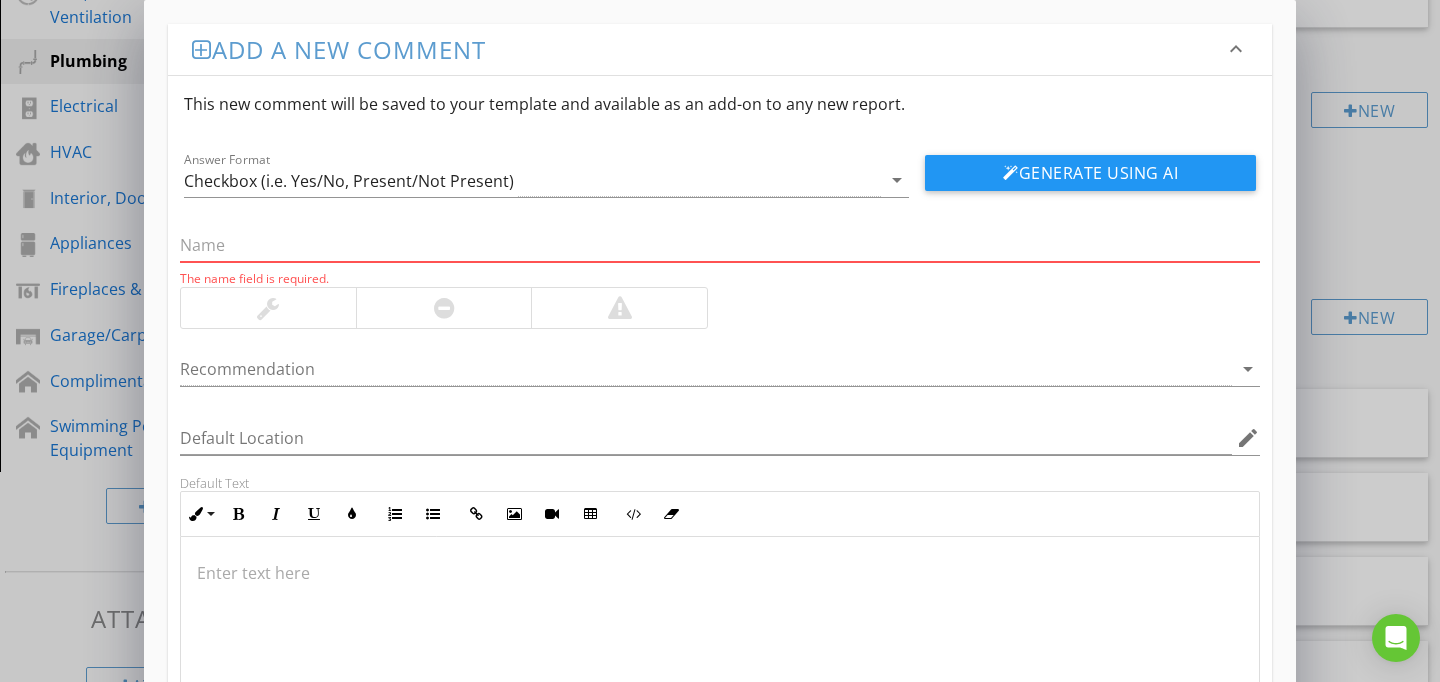 paste on "Meter Near Building Opening" 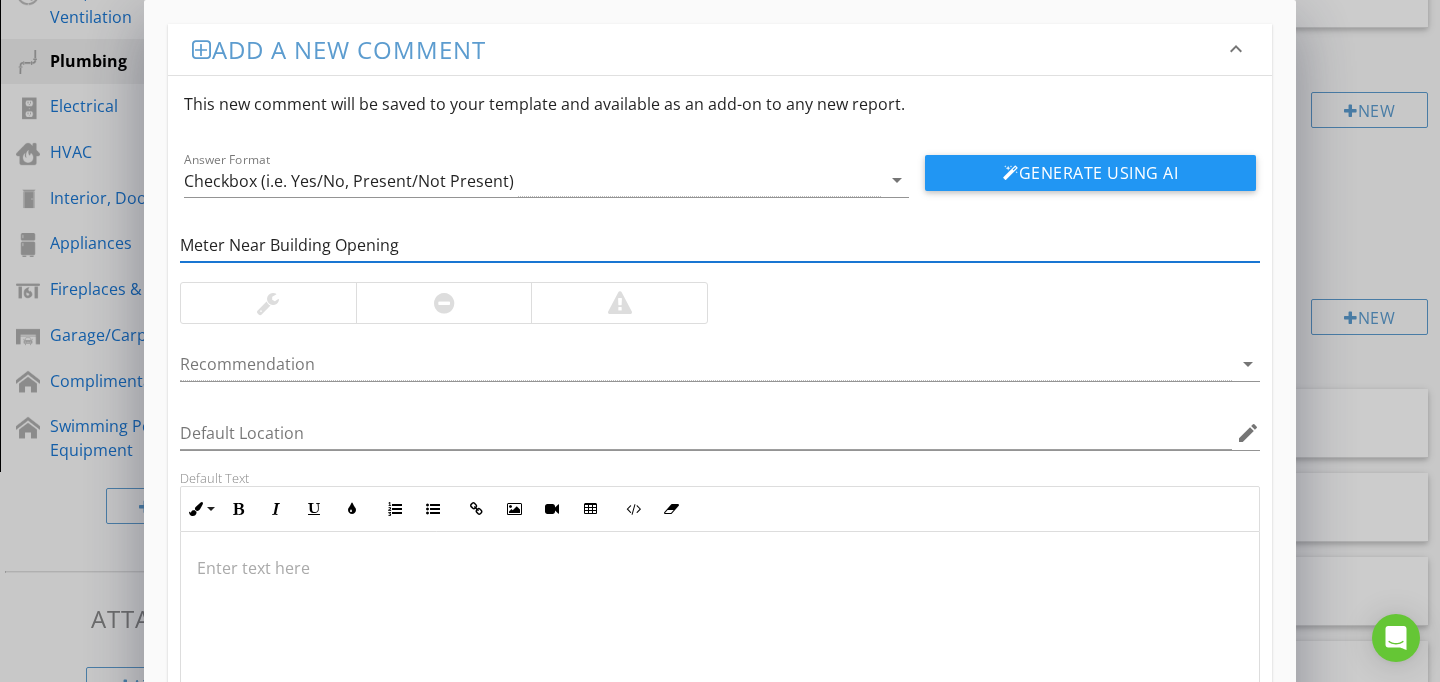 type on "Meter Near Building Opening" 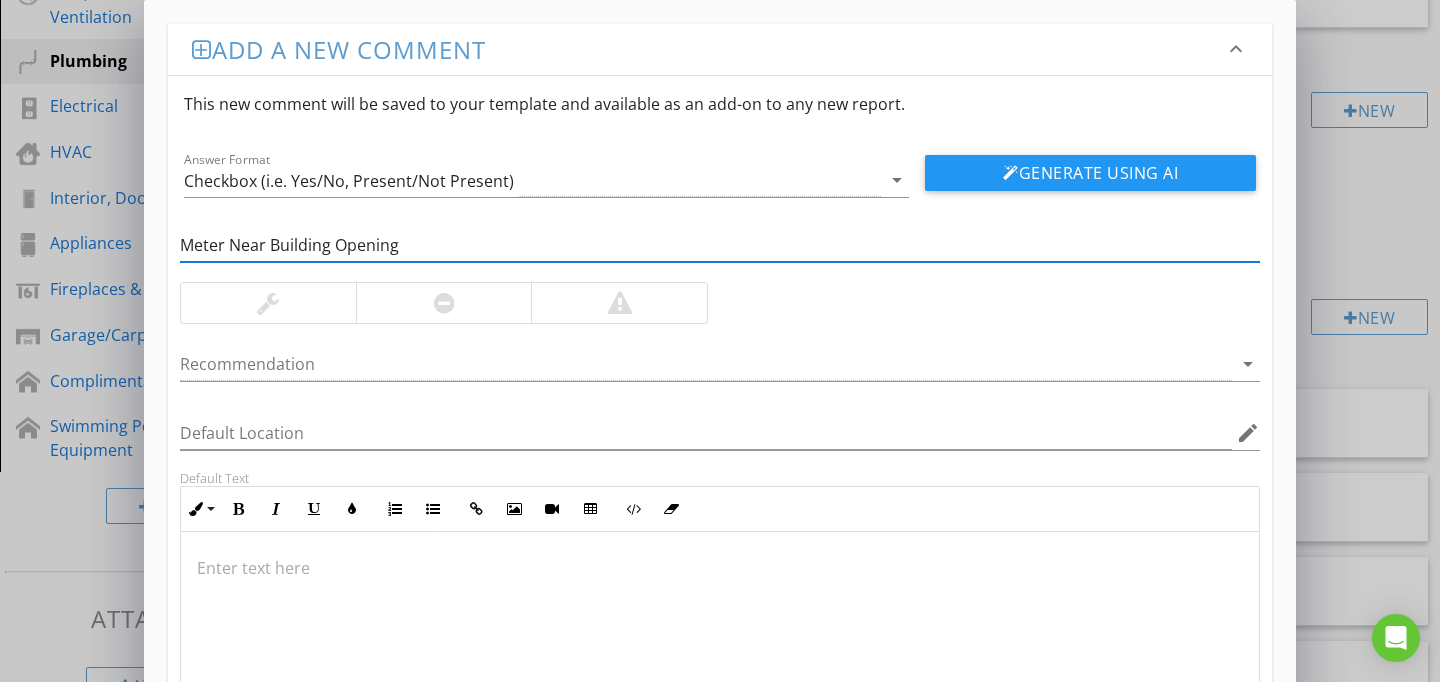 click at bounding box center (720, 632) 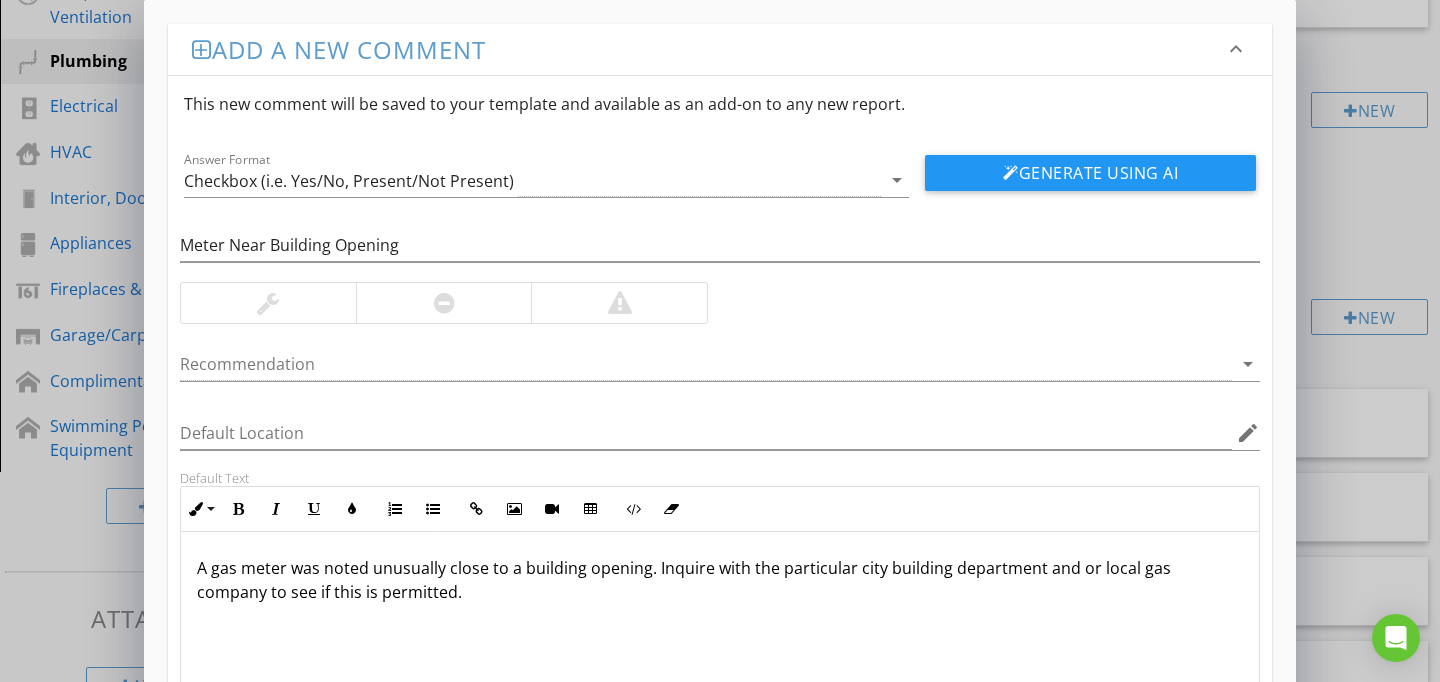 click at bounding box center [619, 303] 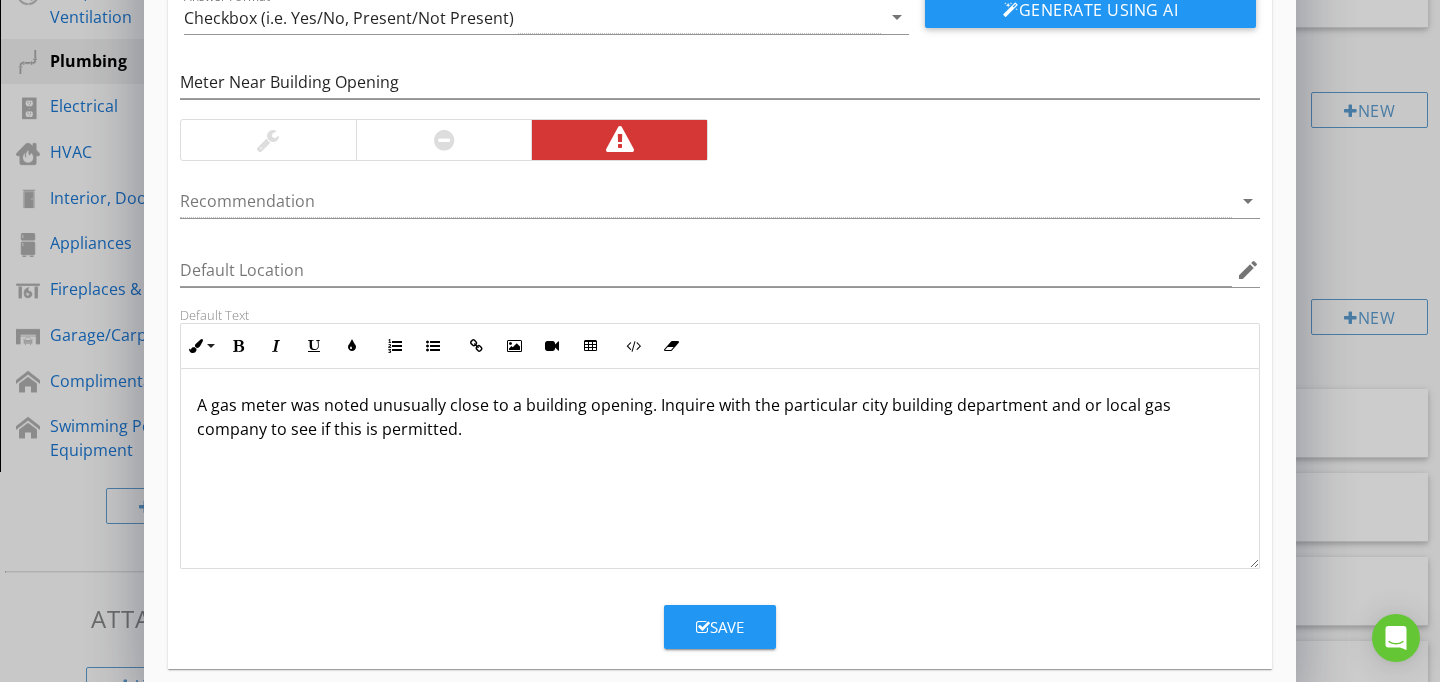 scroll, scrollTop: 186, scrollLeft: 0, axis: vertical 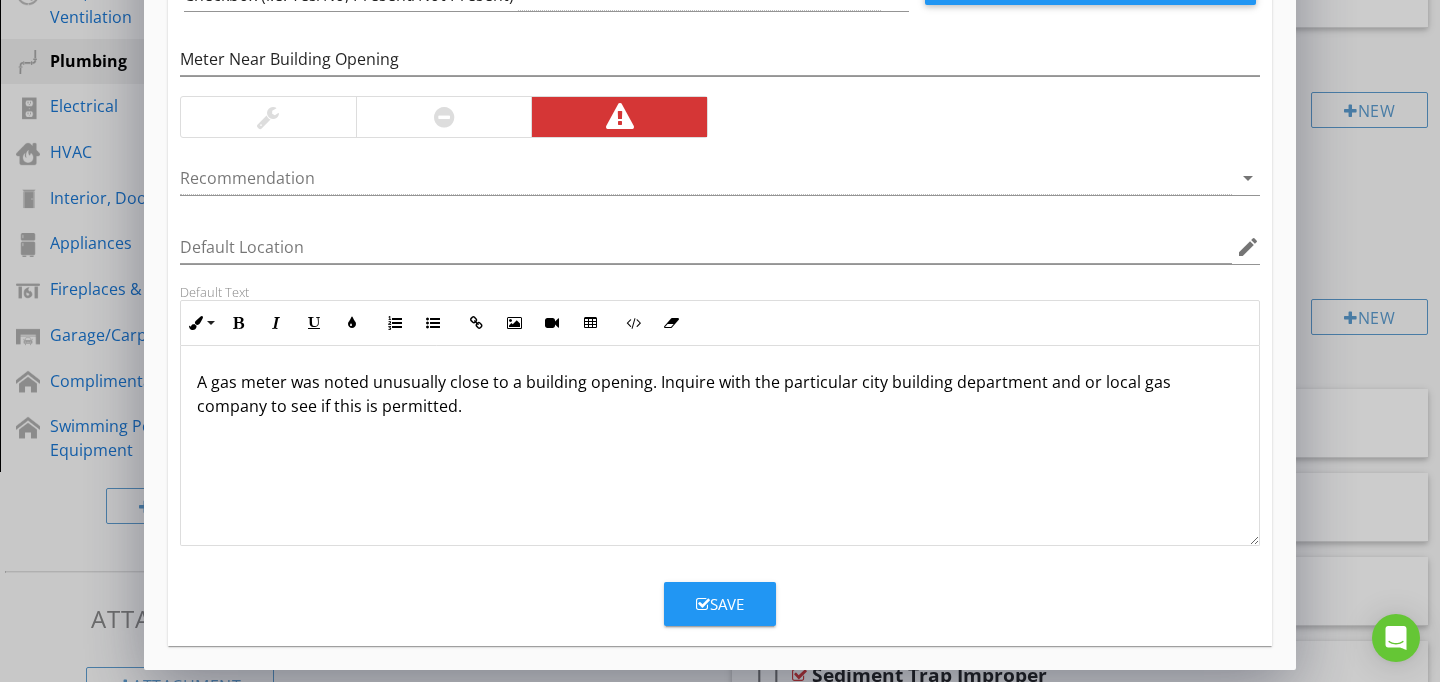 click on "Add a new comment
keyboard_arrow_down
This new comment will be saved to your template and available as an
add-on to any new report.
Answer Format Checkbox (i.e. Yes/No, Present/Not Present) arrow_drop_down
Generate Using AI
Meter Near Building Opening               Recommendation arrow_drop_down   Default Location edit       Default Text   Inline Style XLarge Large Normal Small Light Small/Light Bold Italic Underline Colors Ordered List Unordered List Insert Link Insert Image Insert Video Insert Table Code View Clear Formatting A gas meter was noted unusually close to a building opening. Inquire with the particular city building department and or local gas company to see if this is permitted.  Enter text here <p>A gas meter was noted unusually close to a building opening. Inquire with the particular city building department and or local gas company to see if this is permitted. </p>" at bounding box center (720, 242) 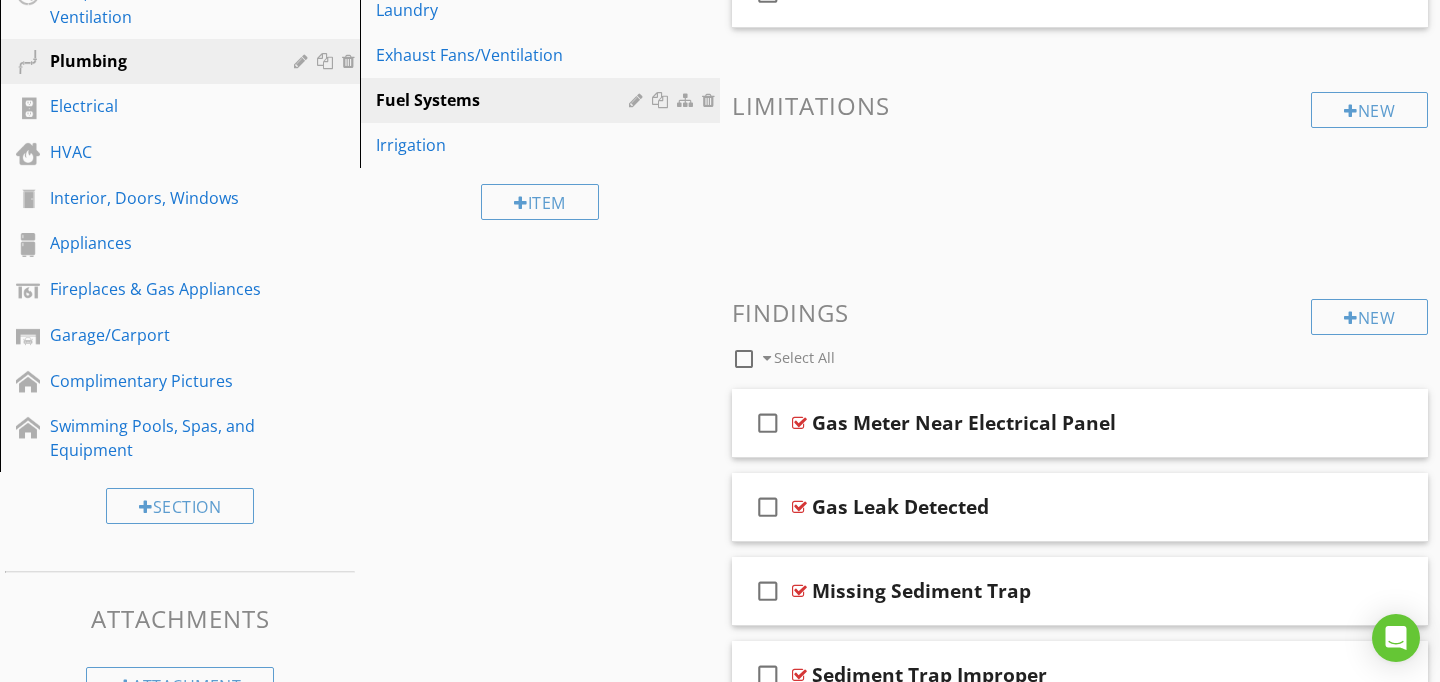 scroll, scrollTop: 89, scrollLeft: 0, axis: vertical 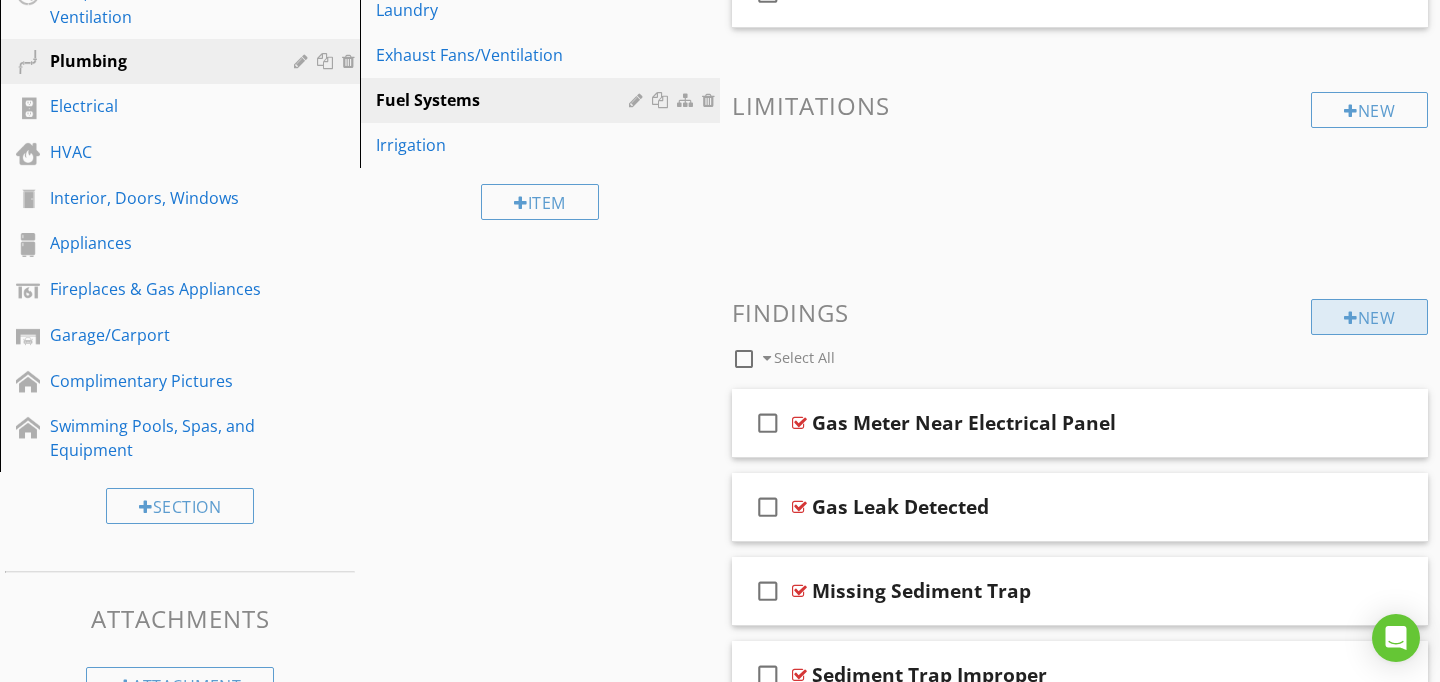 click on "New" at bounding box center [1369, 317] 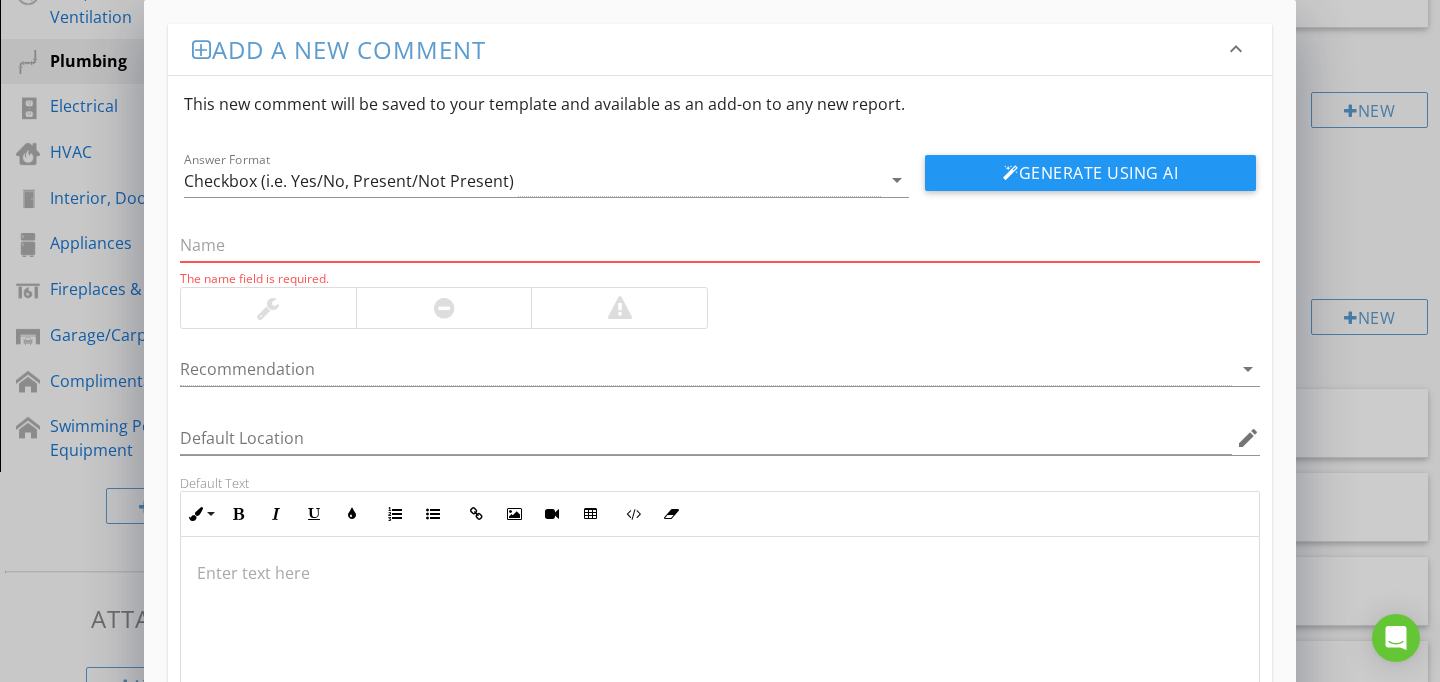 paste on "Gas Smell Noted" 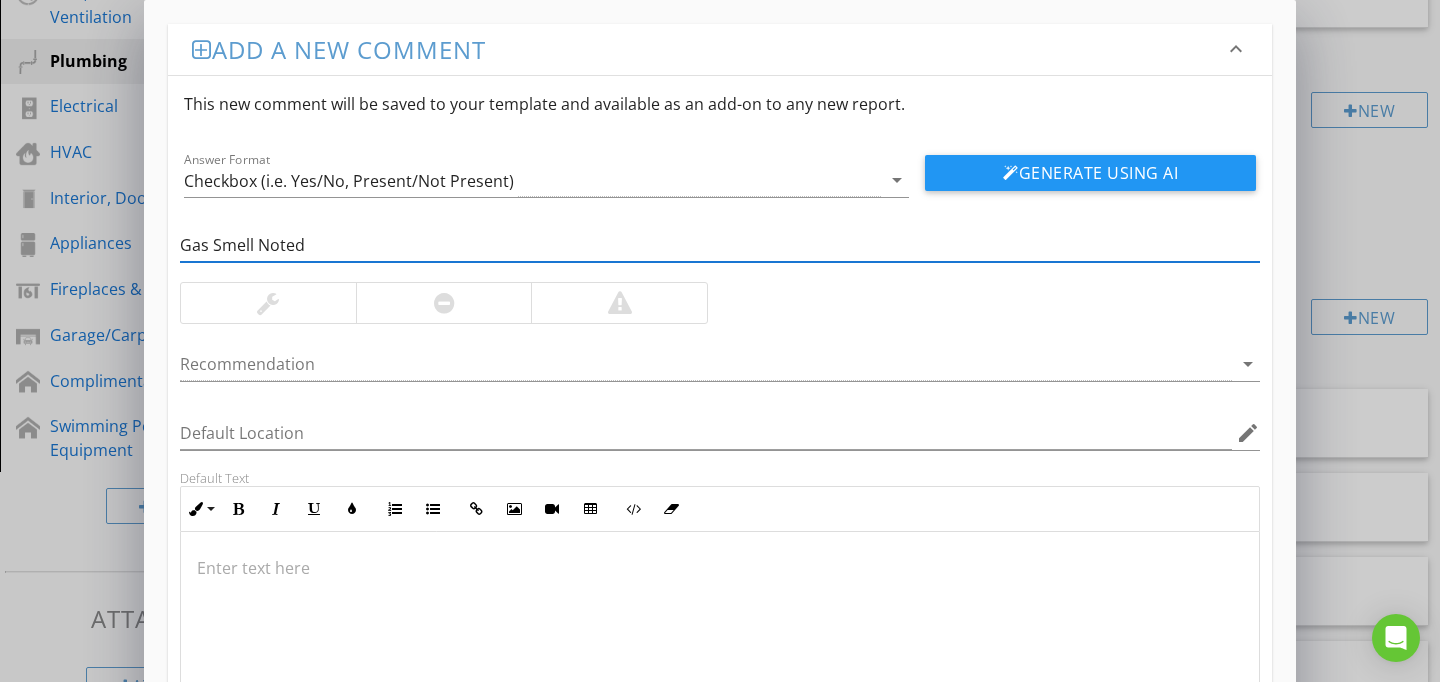 type on "Gas Smell Noted" 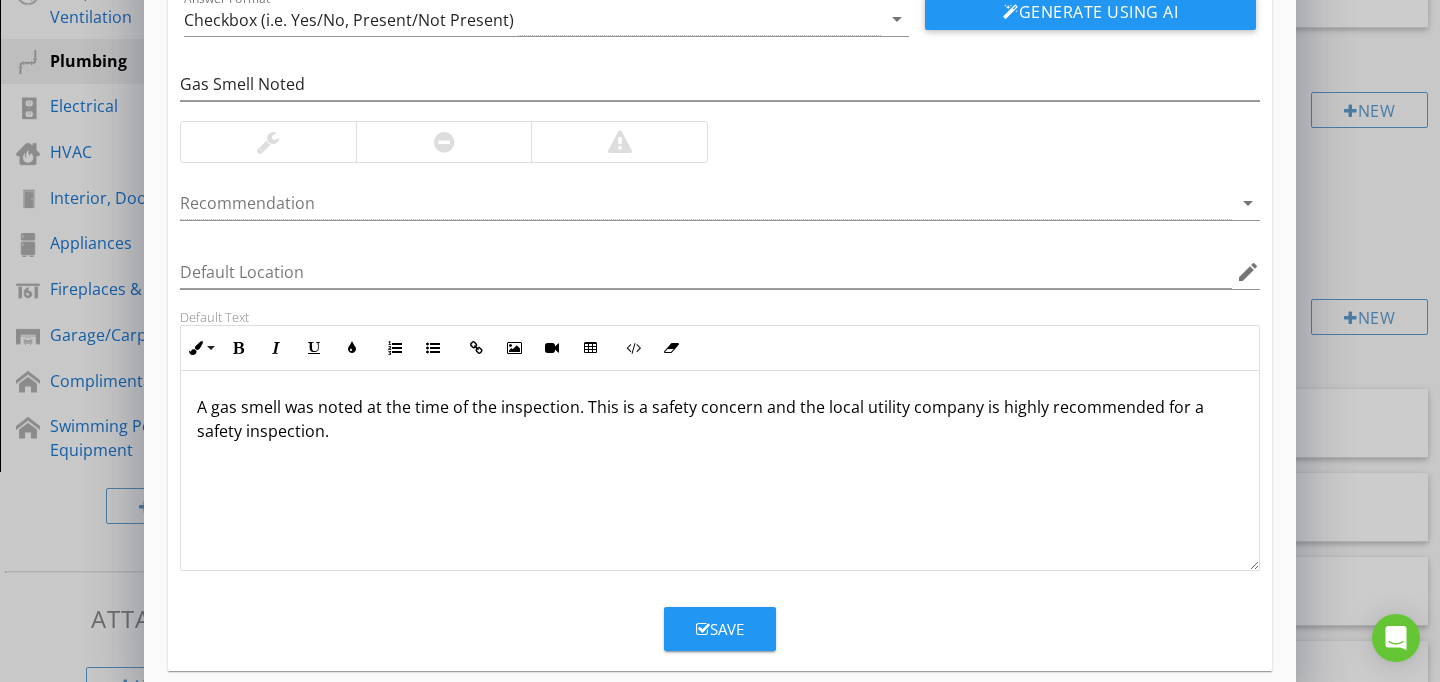 scroll, scrollTop: 186, scrollLeft: 0, axis: vertical 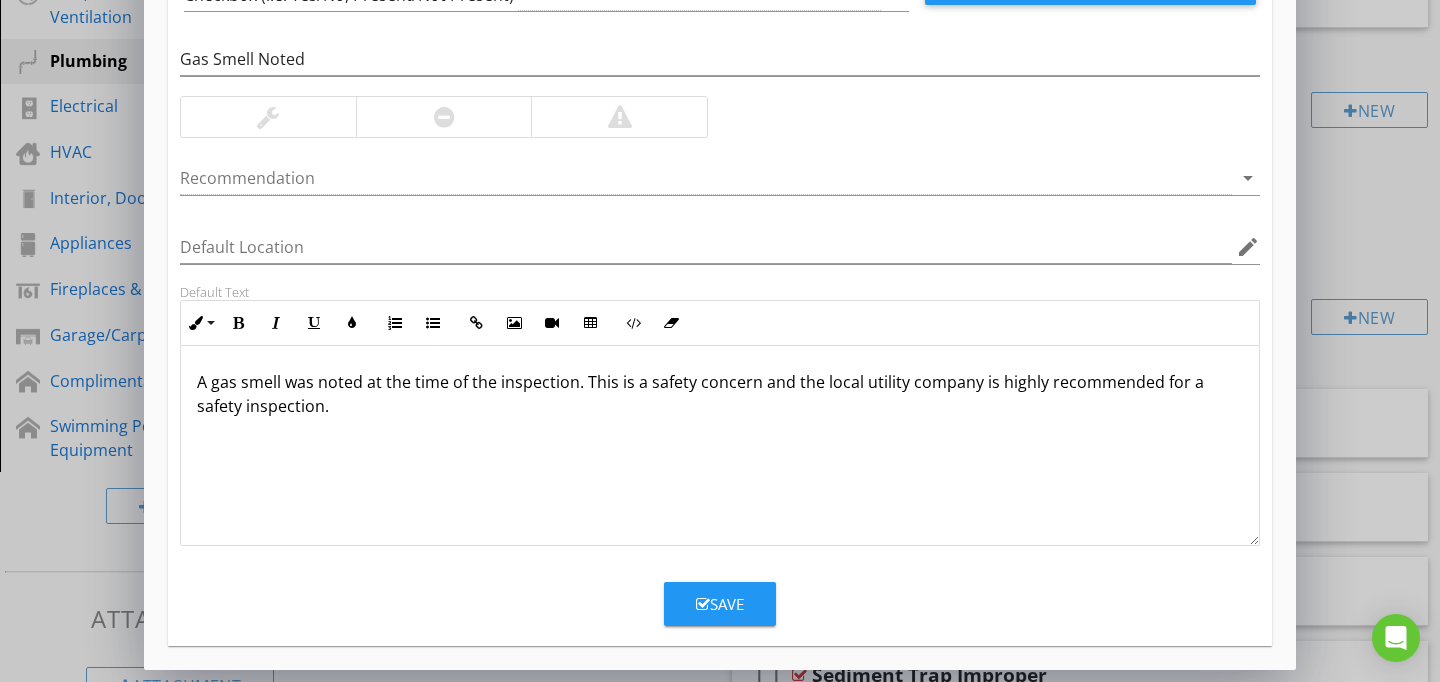 click on "Save" at bounding box center (720, 604) 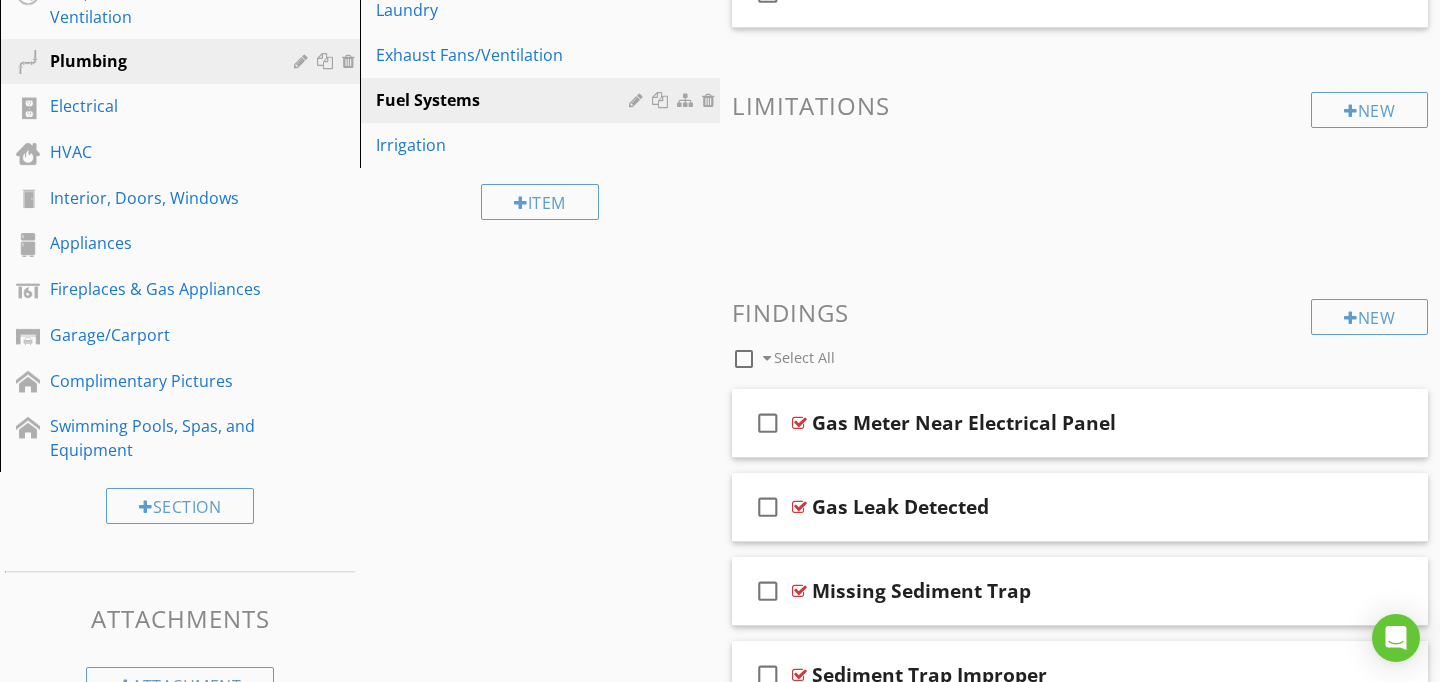 scroll, scrollTop: 89, scrollLeft: 0, axis: vertical 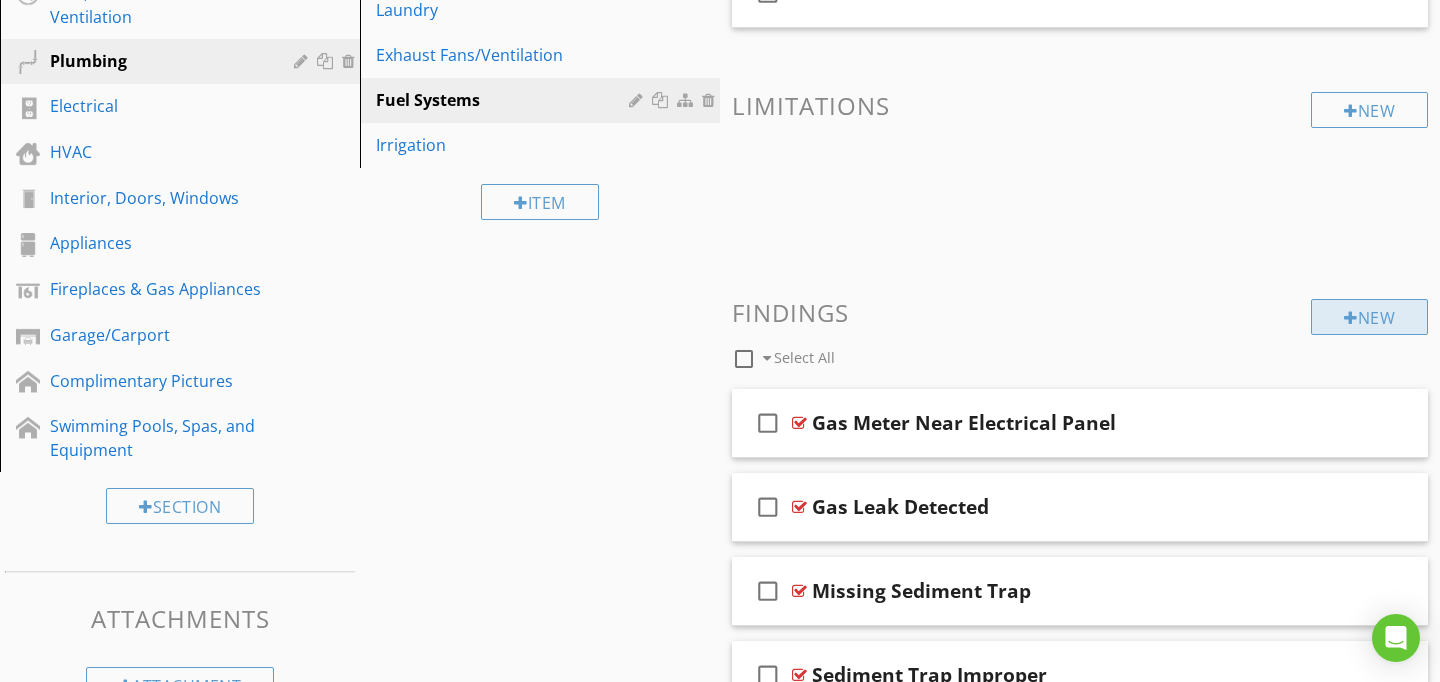 click on "New" at bounding box center [1369, 317] 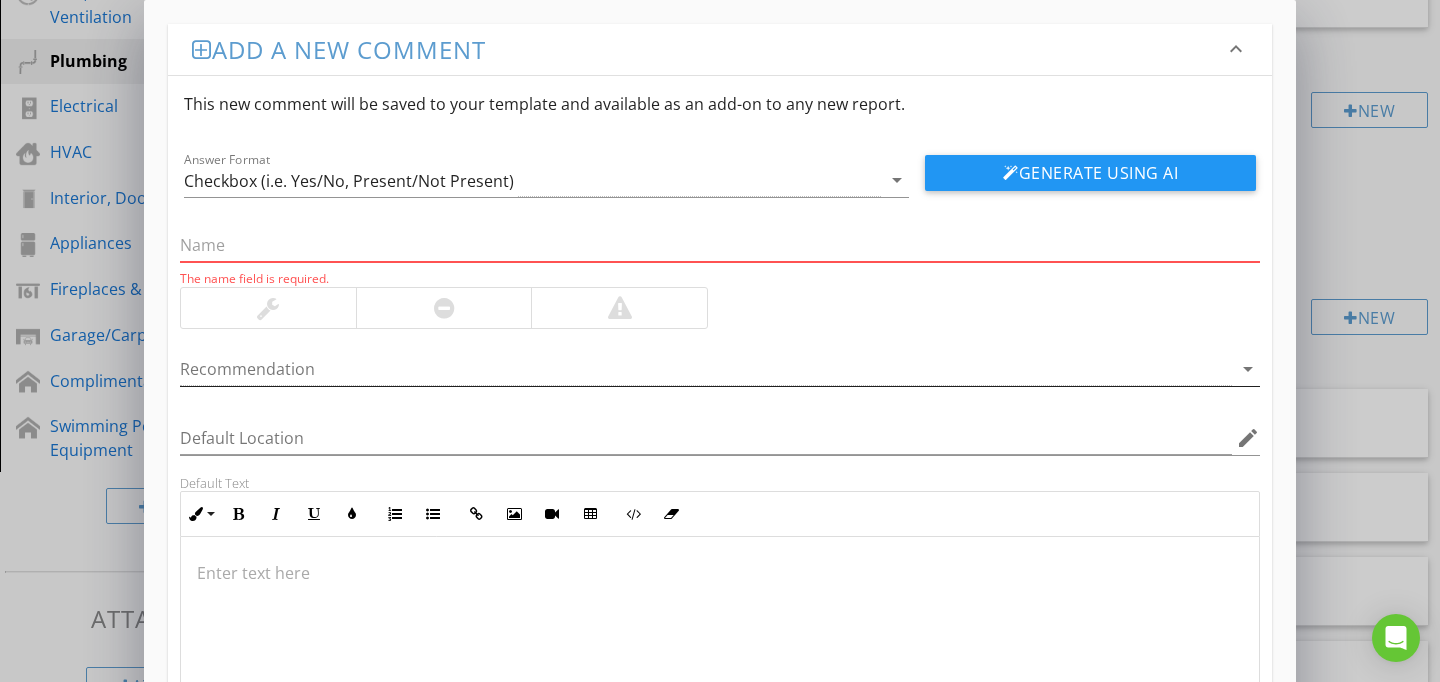 paste on "Re Piping Noted" 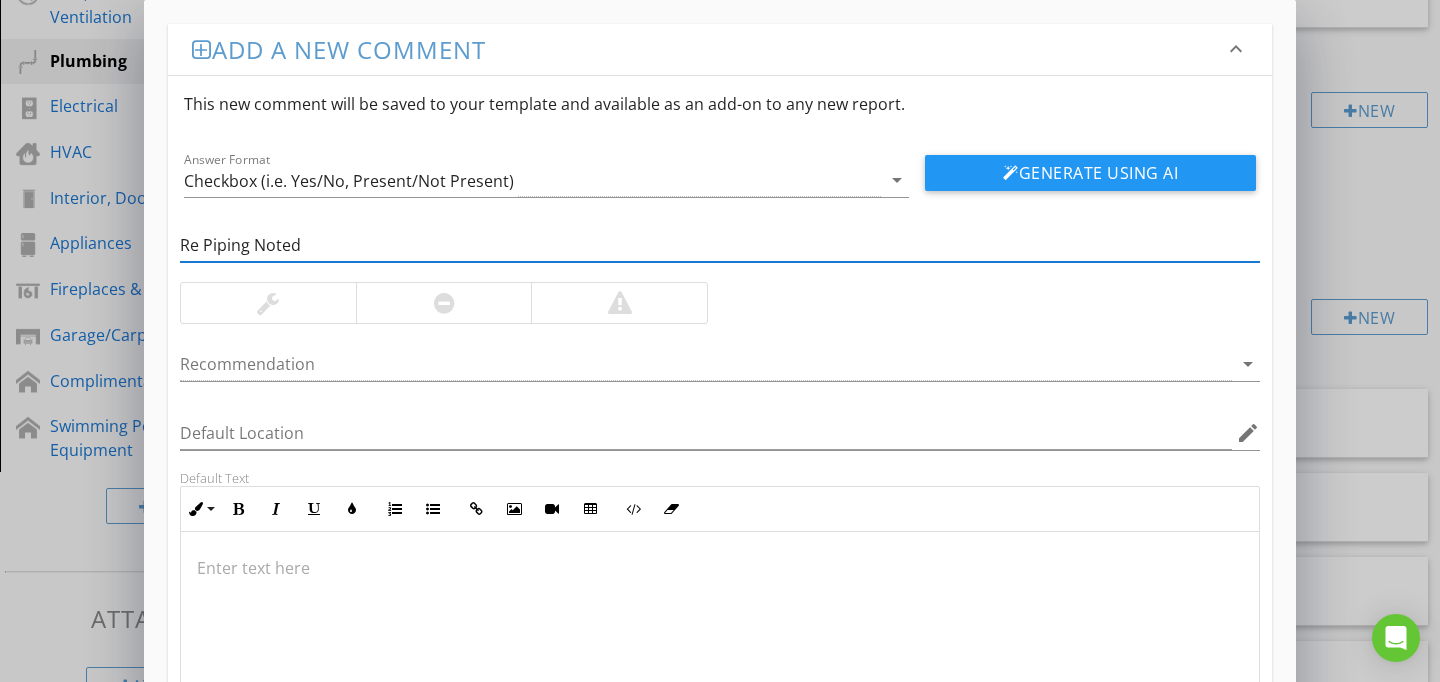 type on "Re Piping Noted" 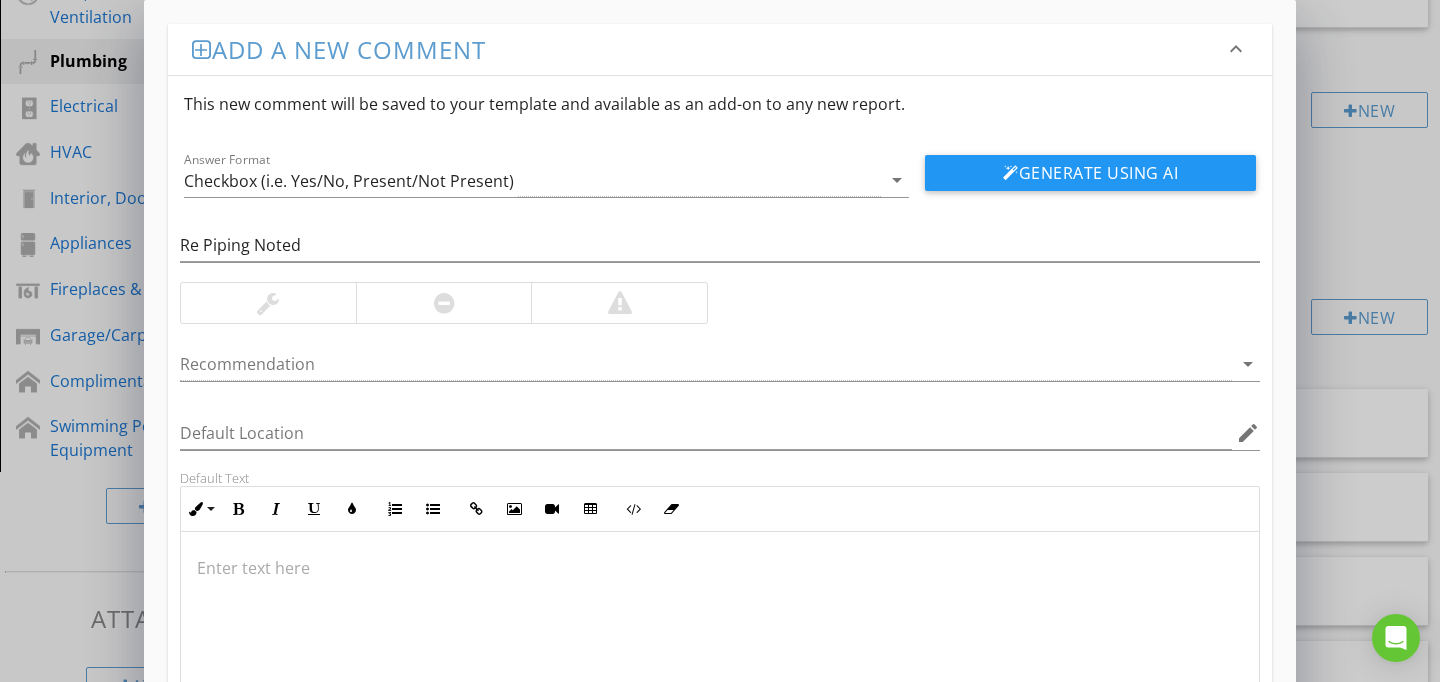 click at bounding box center (720, 568) 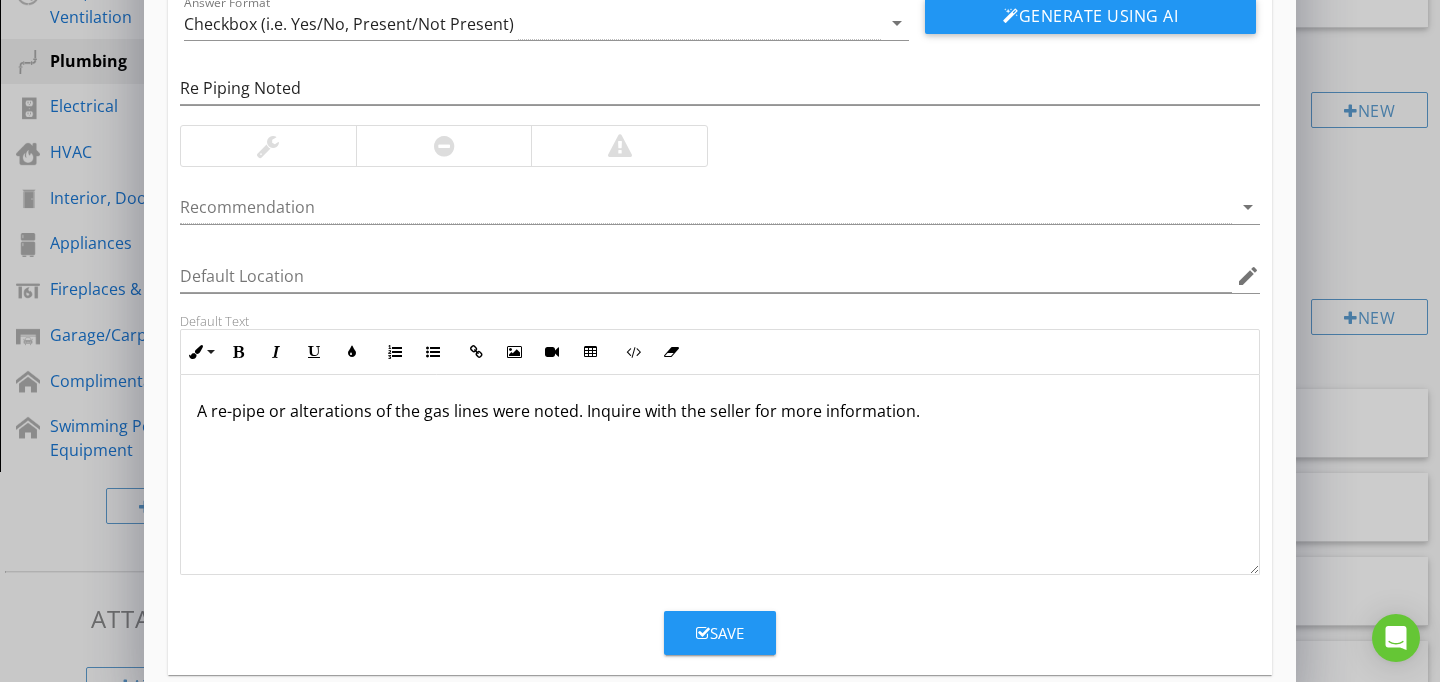 scroll, scrollTop: 186, scrollLeft: 0, axis: vertical 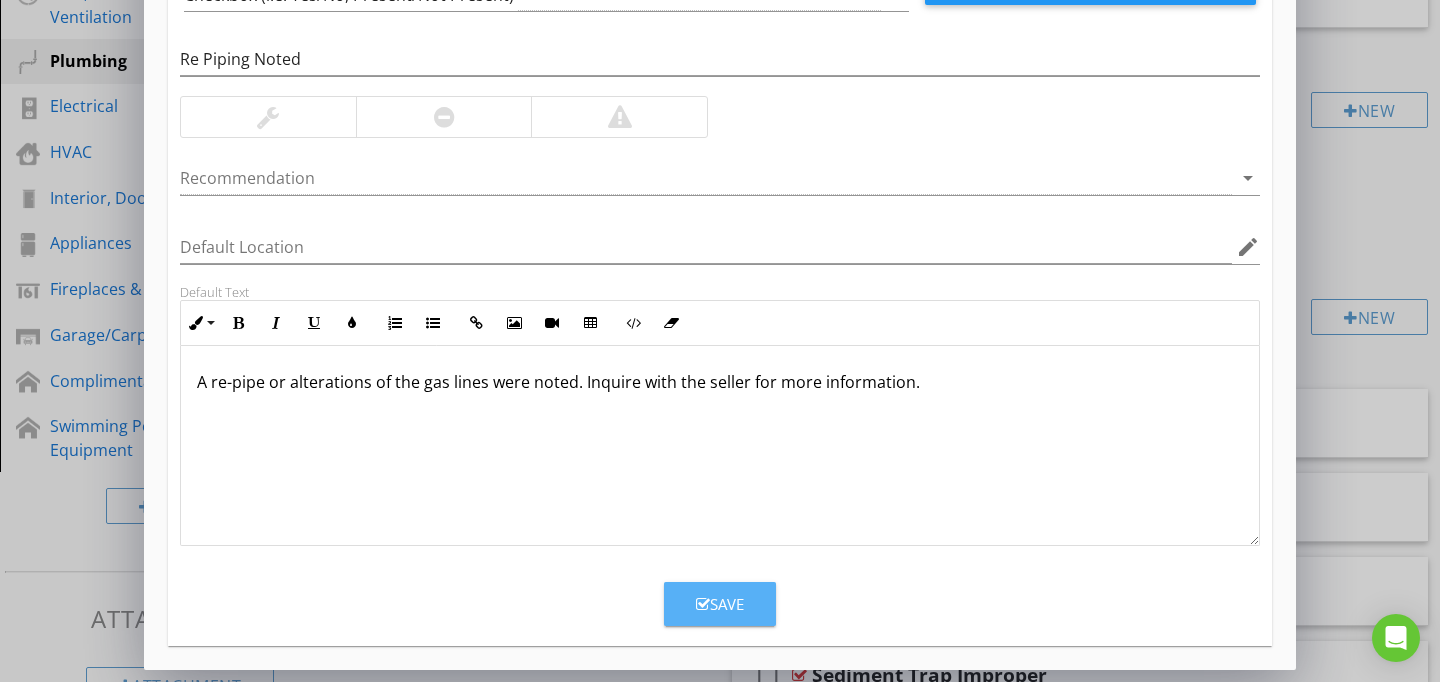 click on "Save" at bounding box center (720, 604) 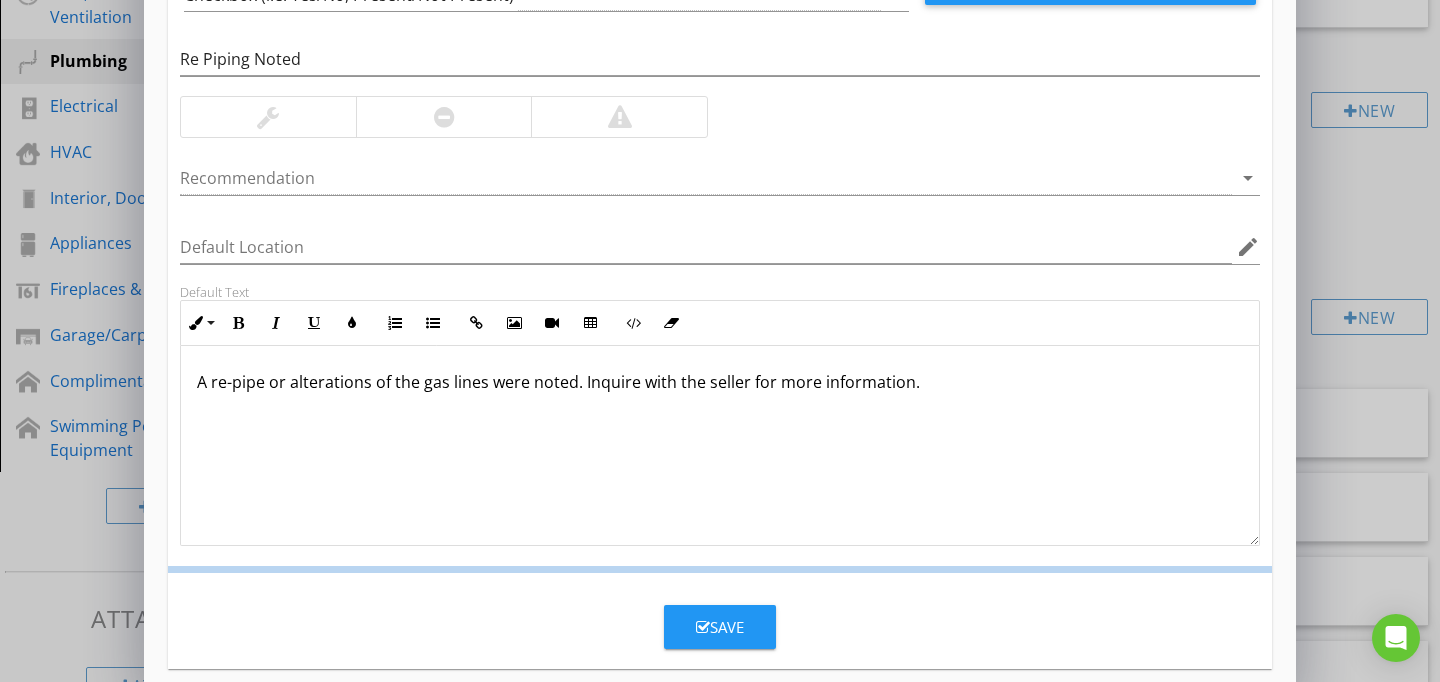scroll, scrollTop: 89, scrollLeft: 0, axis: vertical 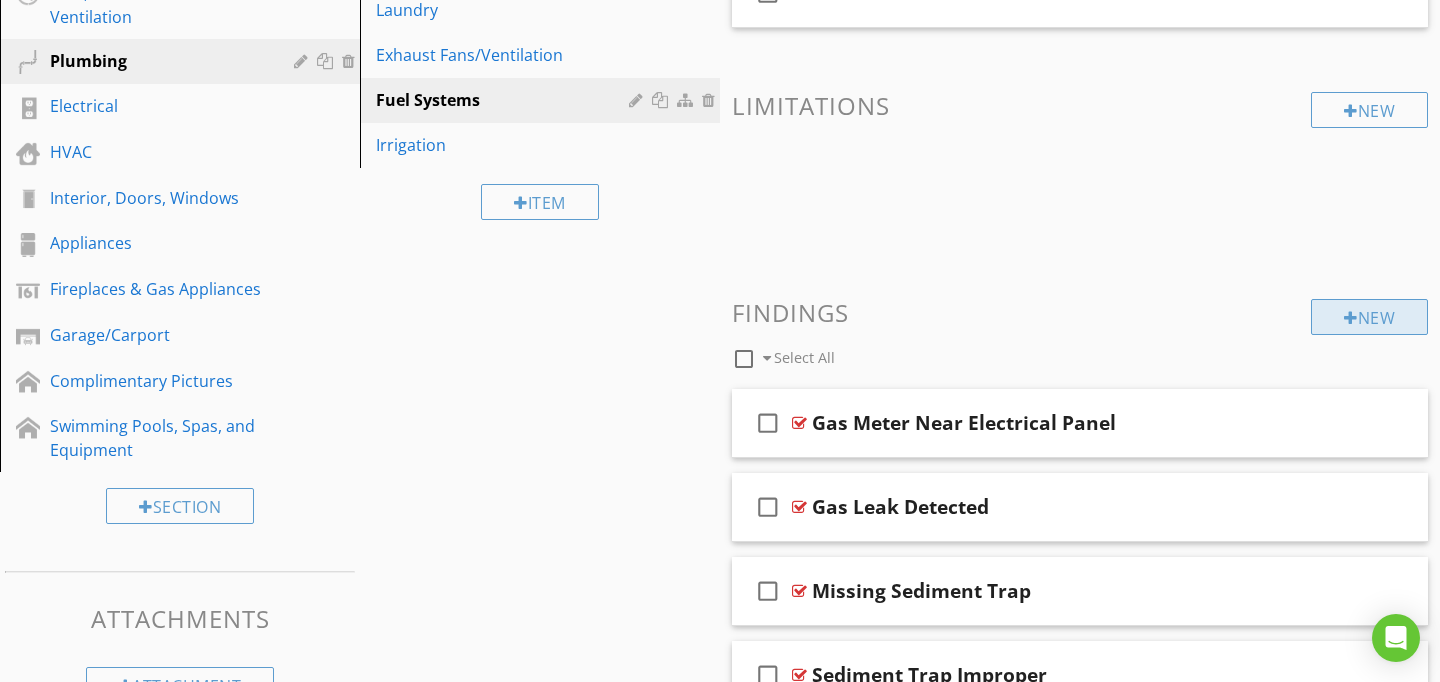 click at bounding box center [1351, 318] 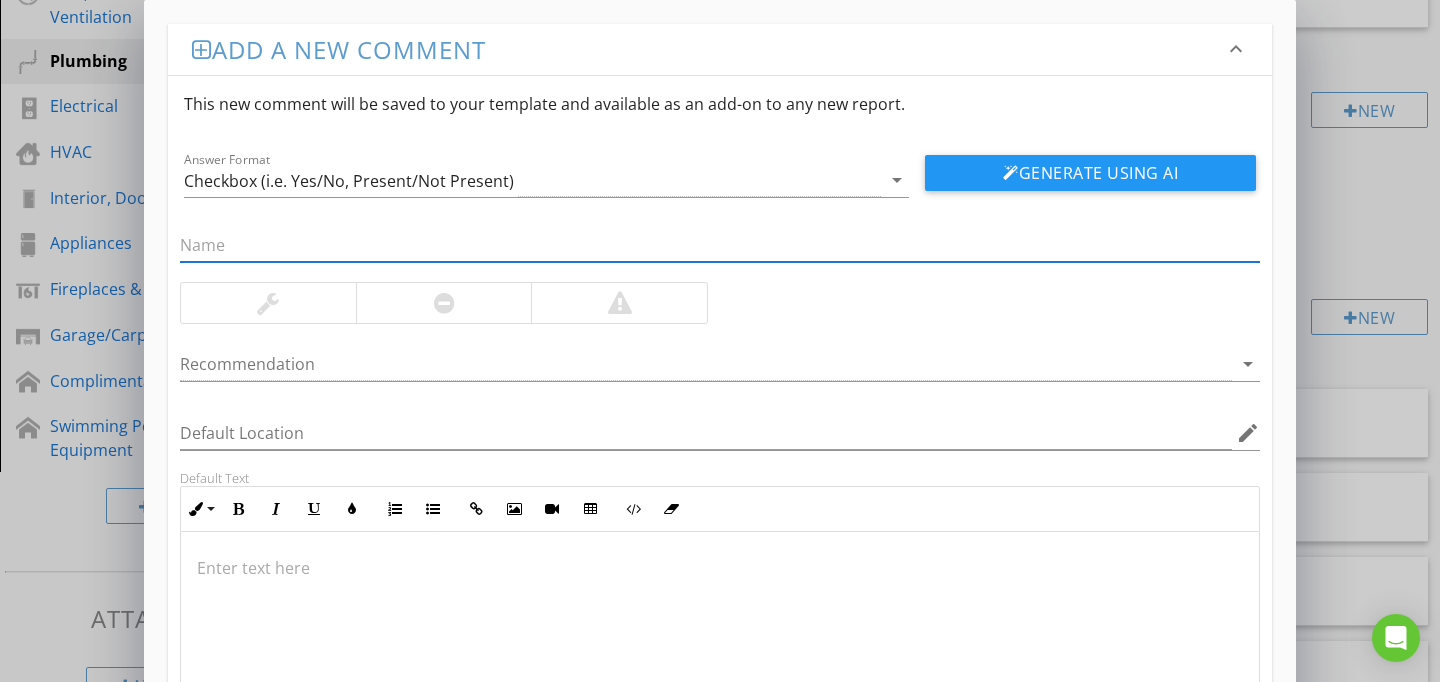 paste on "Out of Propane" 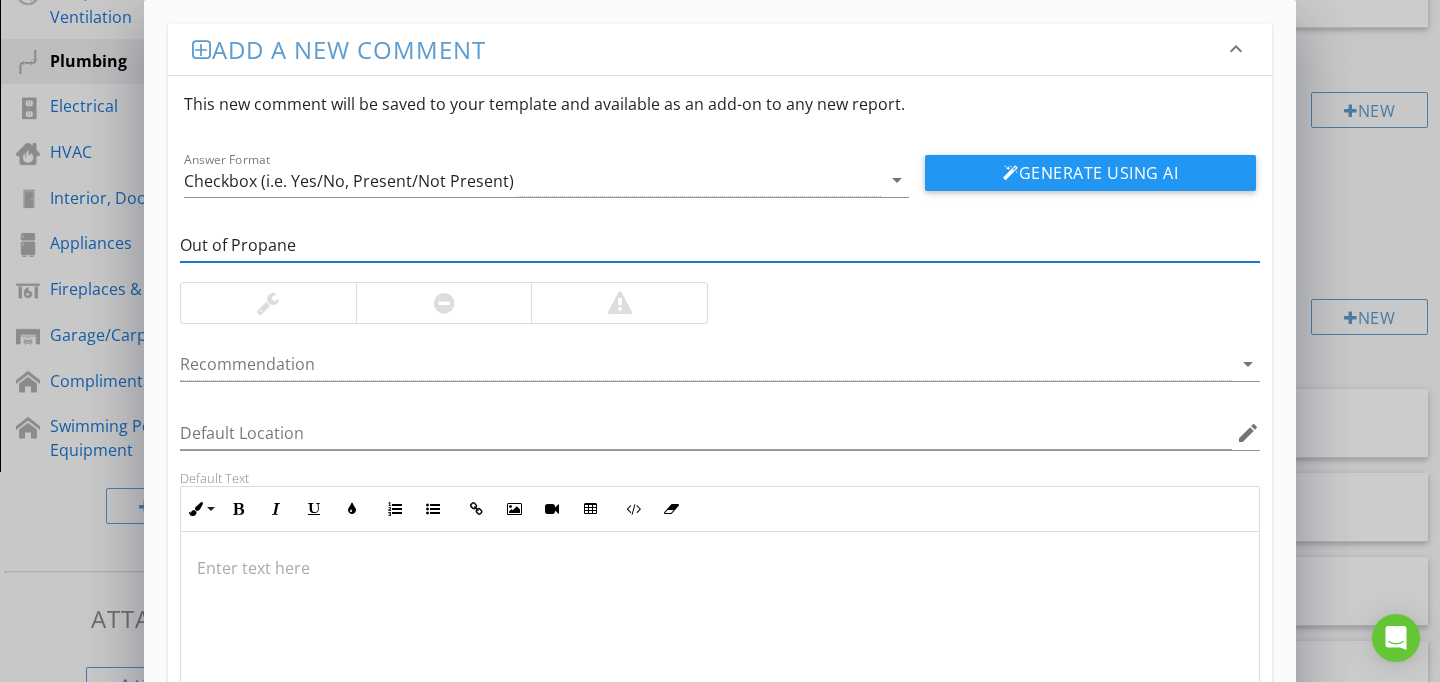 type on "Out of Propane" 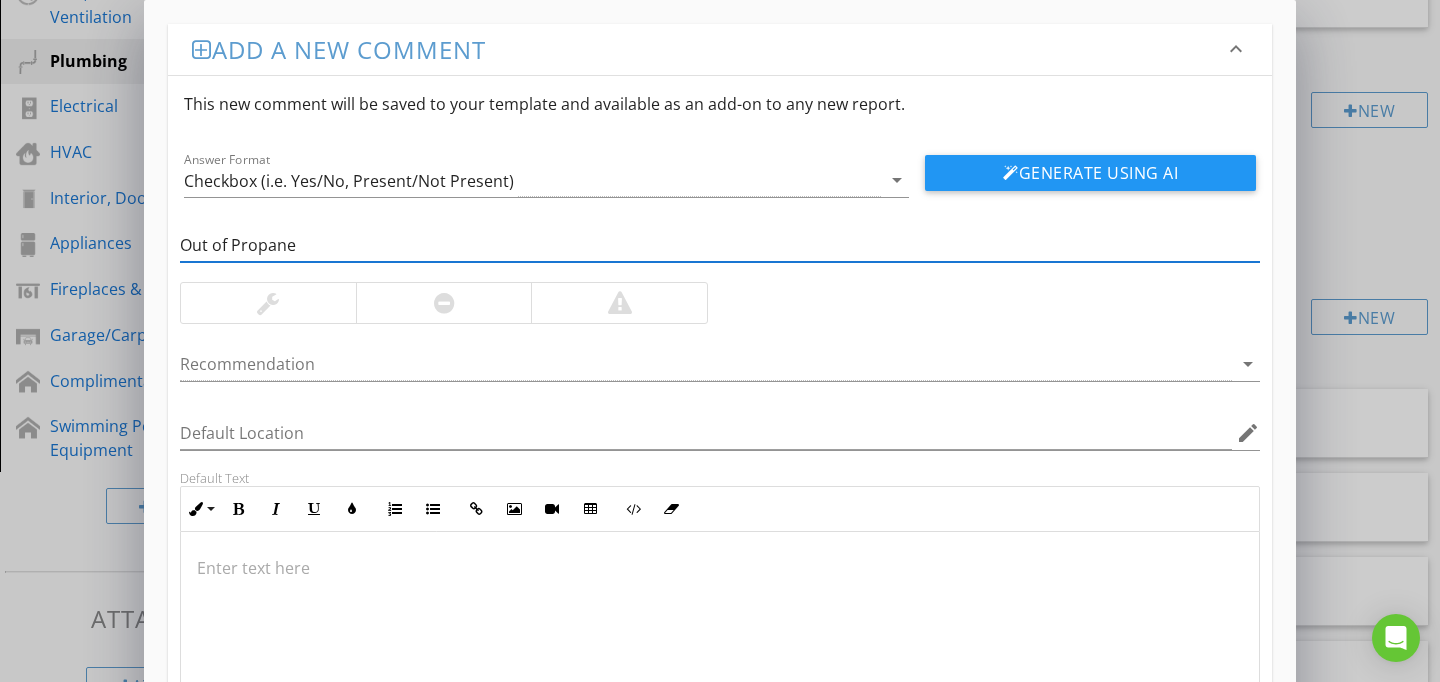 click at bounding box center (720, 632) 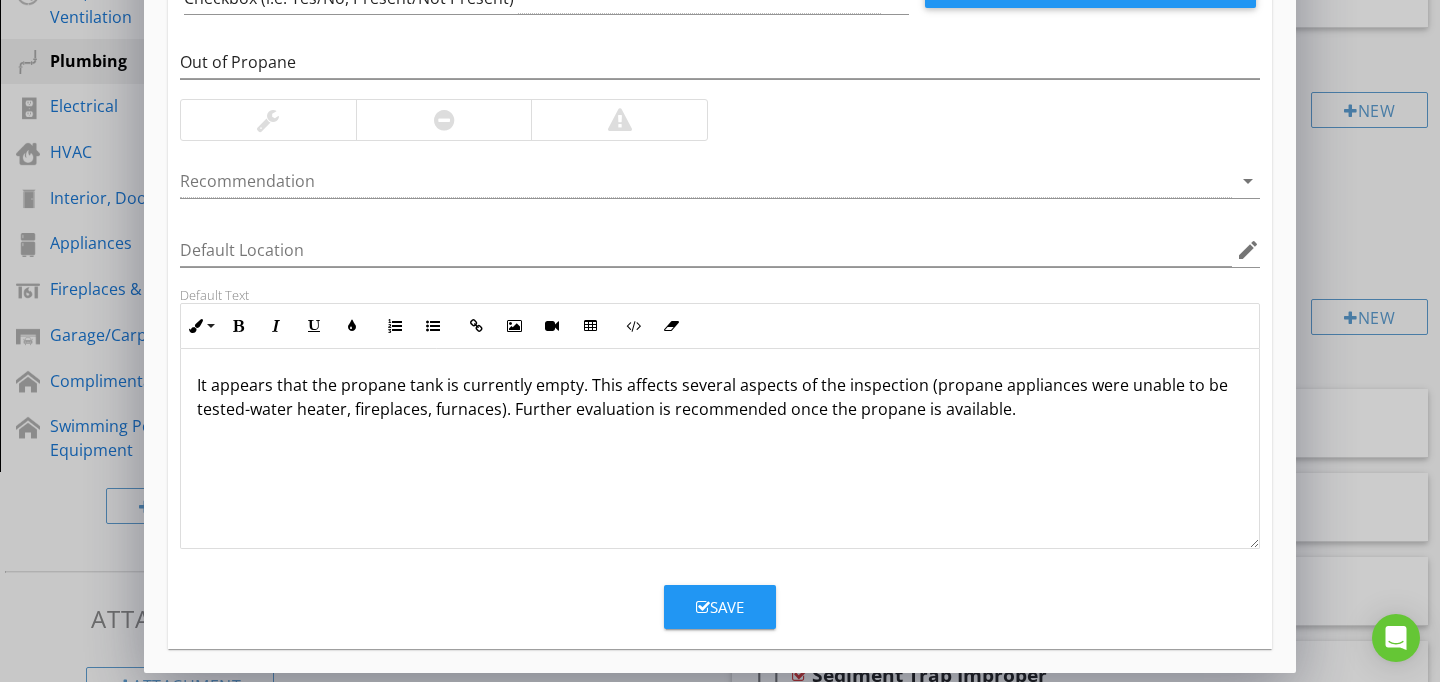 click at bounding box center (703, 607) 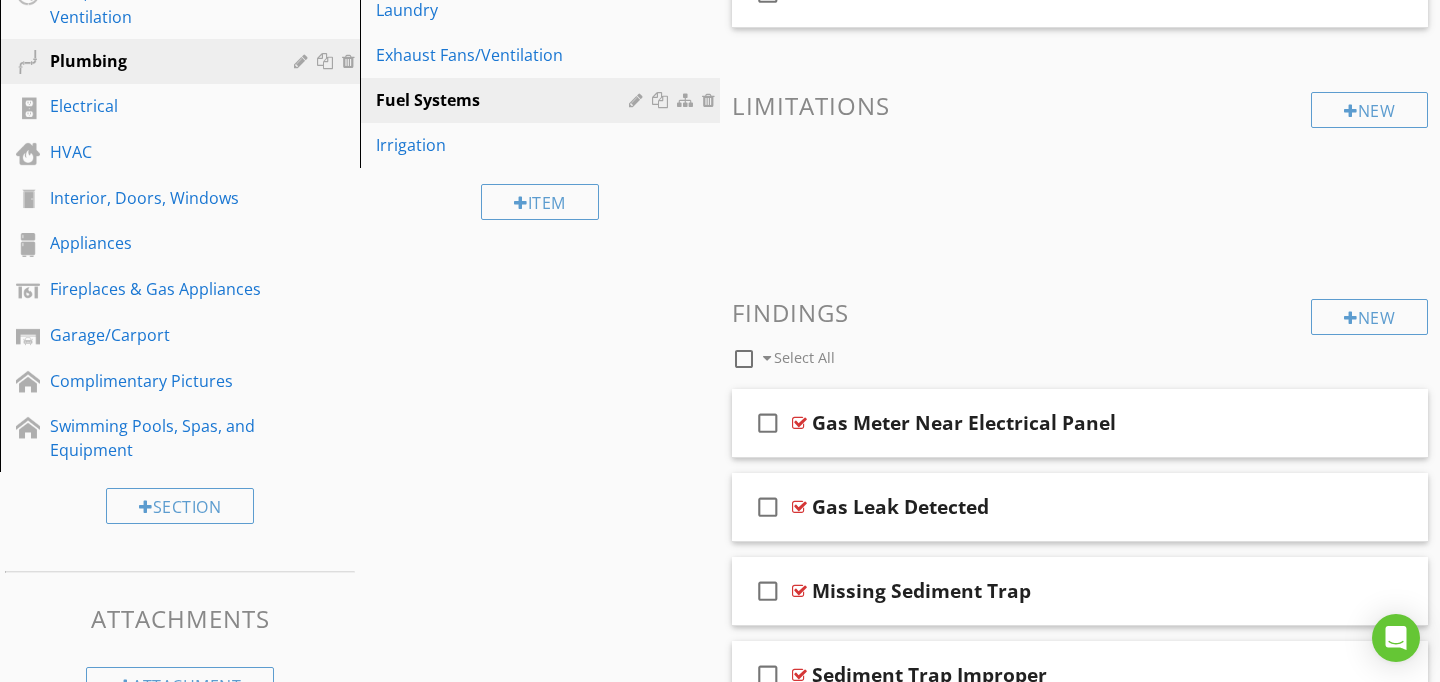 scroll, scrollTop: 89, scrollLeft: 0, axis: vertical 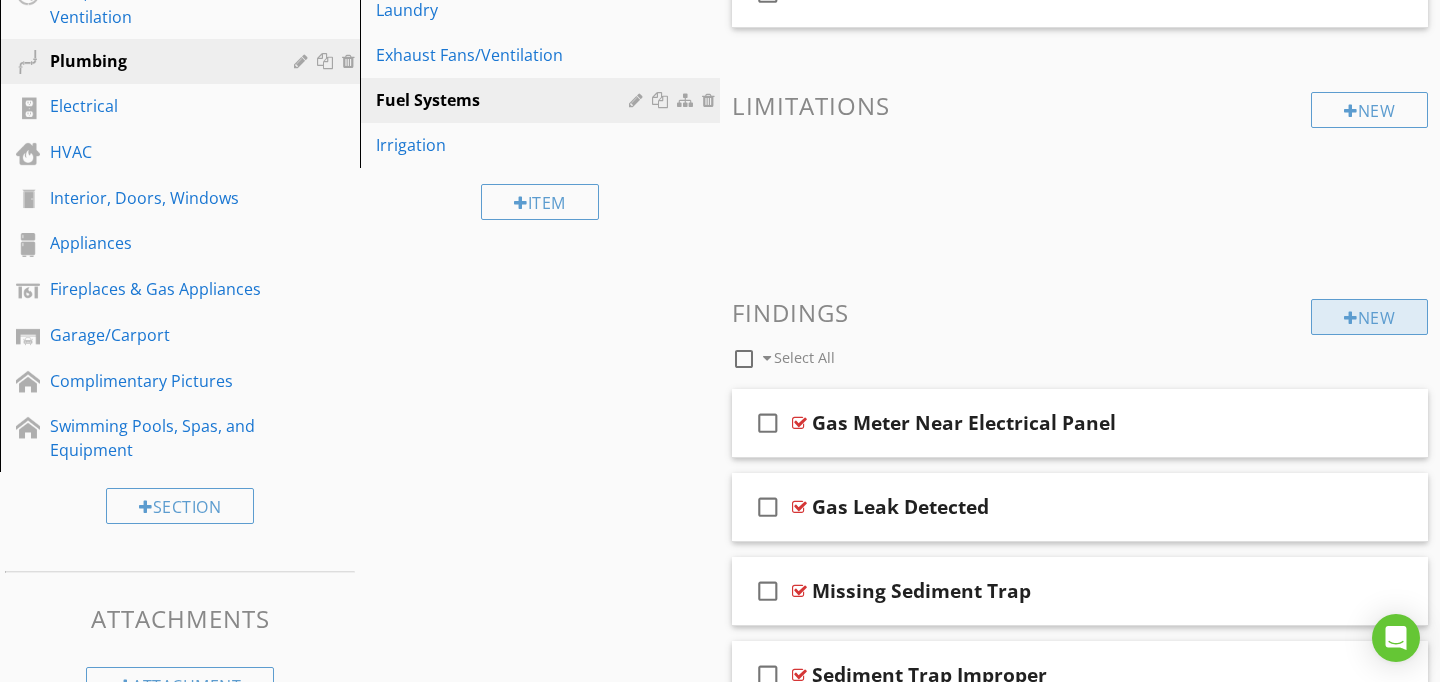 click on "New" at bounding box center [1369, 317] 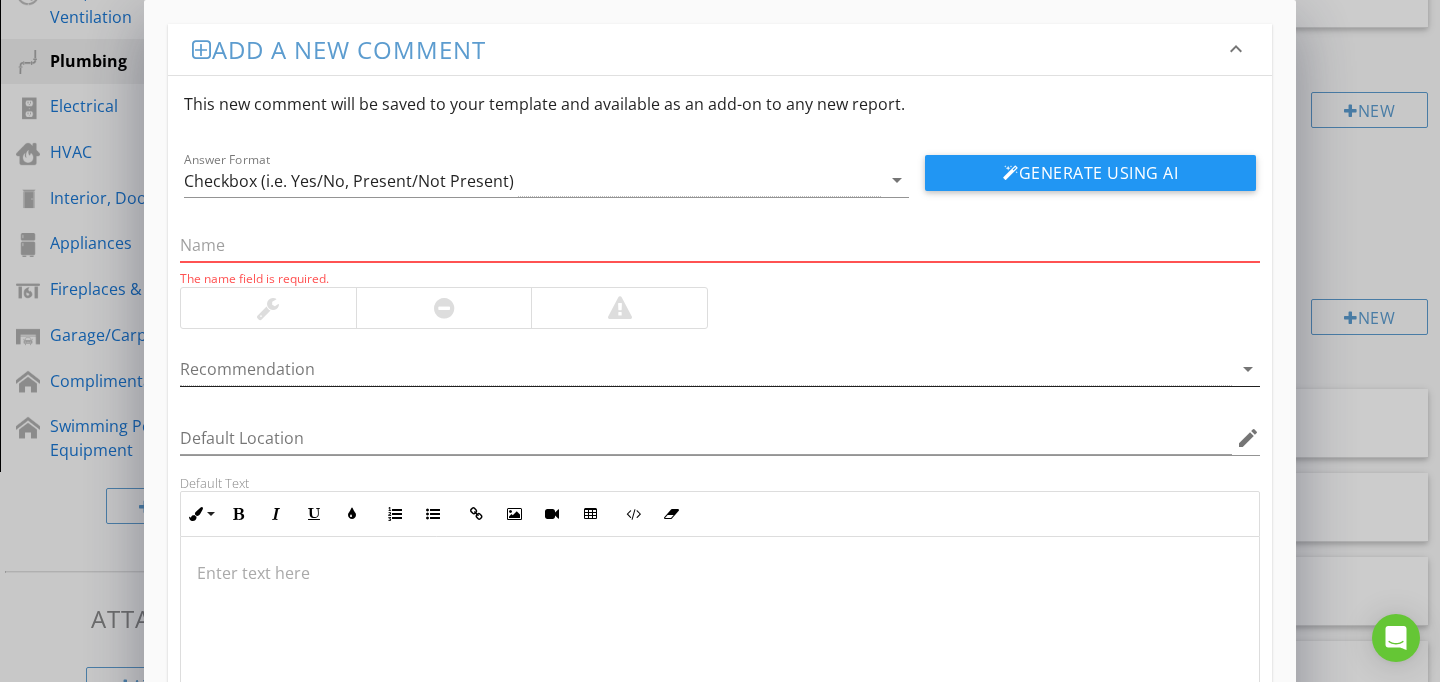 paste on "Gas Valve Off" 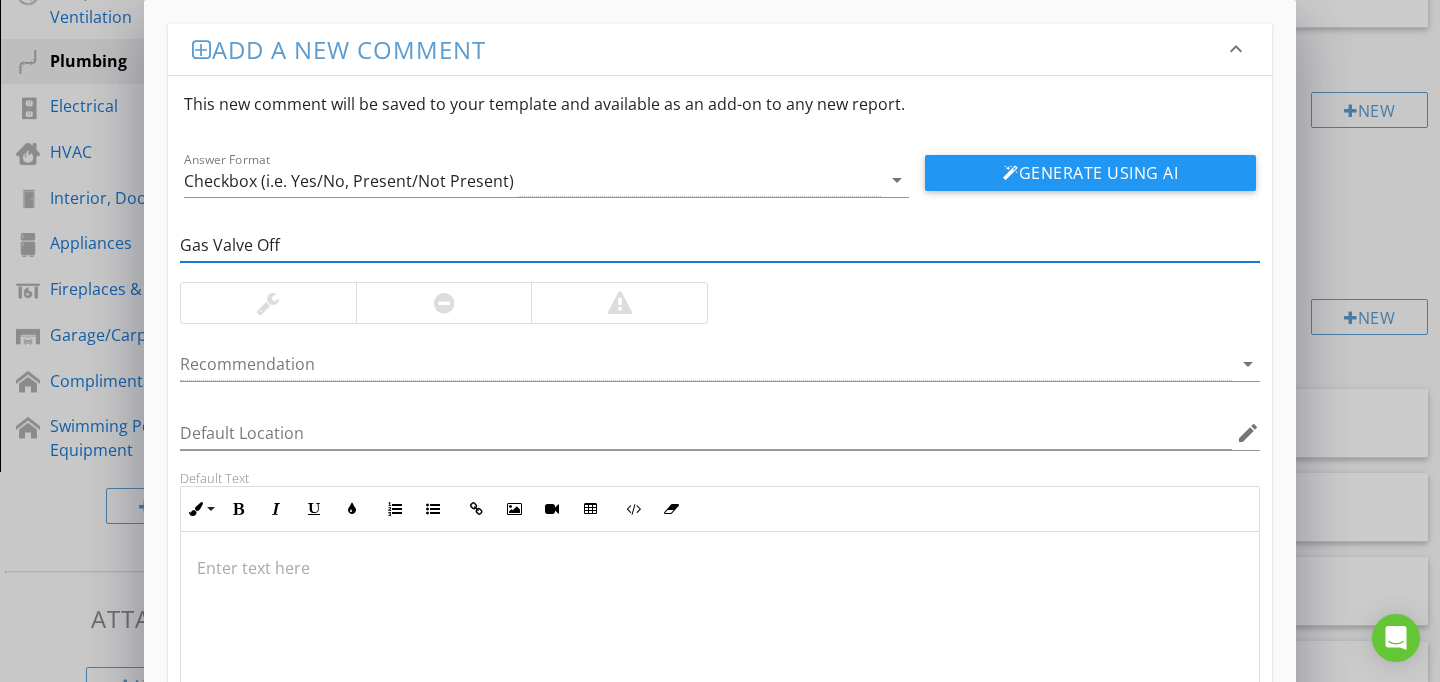 type on "Gas Valve Off" 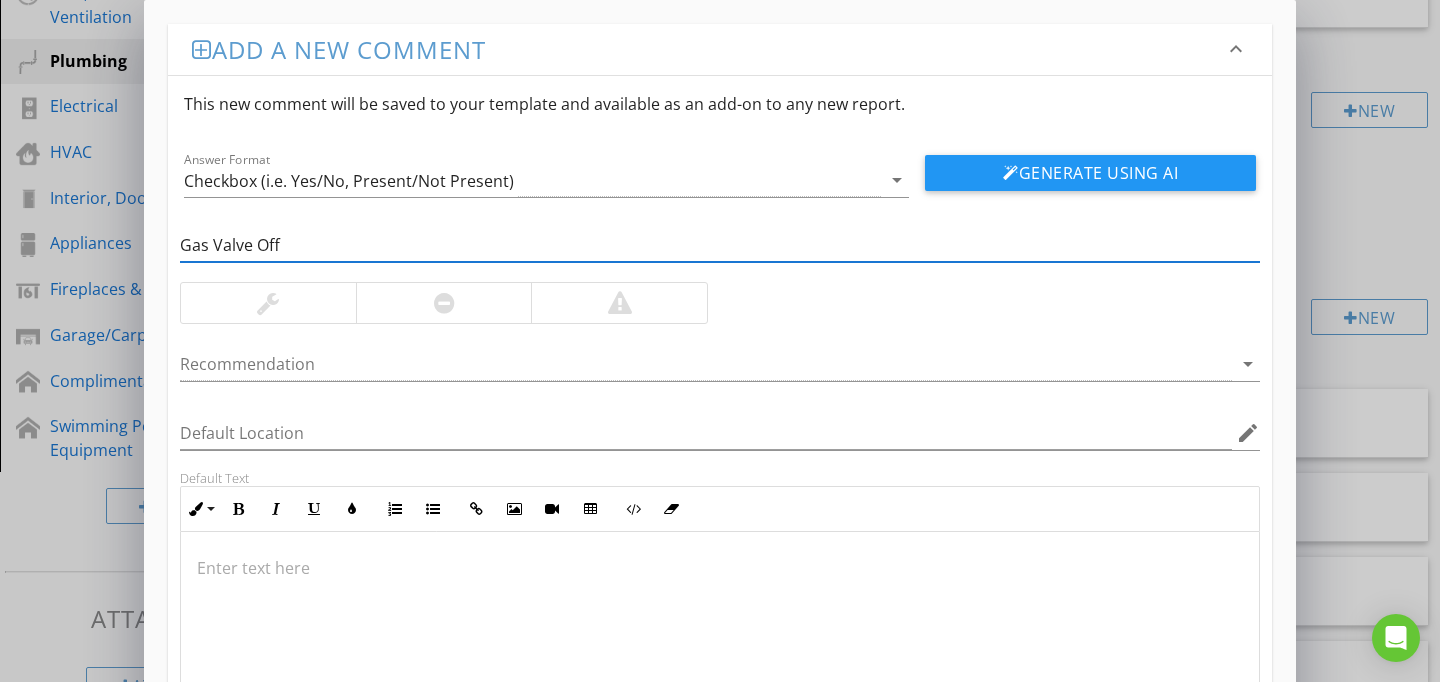 click at bounding box center (720, 632) 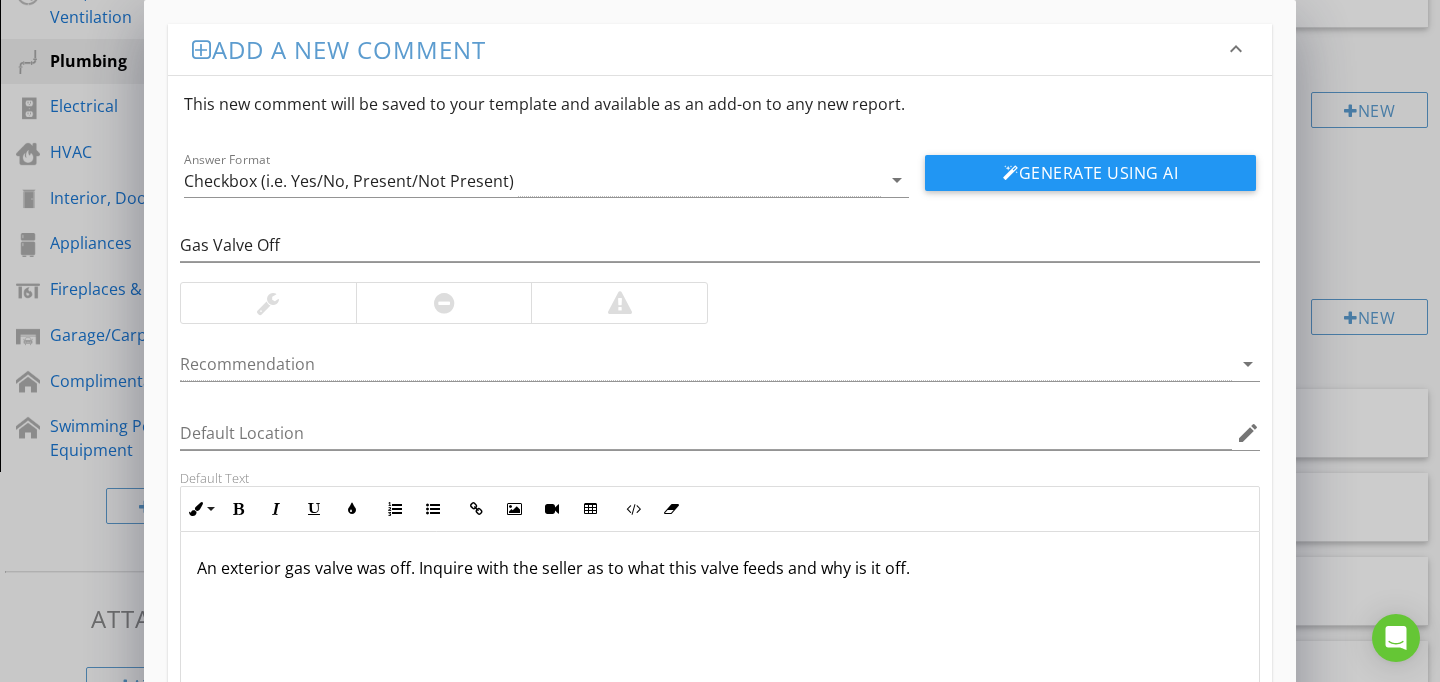 scroll, scrollTop: 186, scrollLeft: 0, axis: vertical 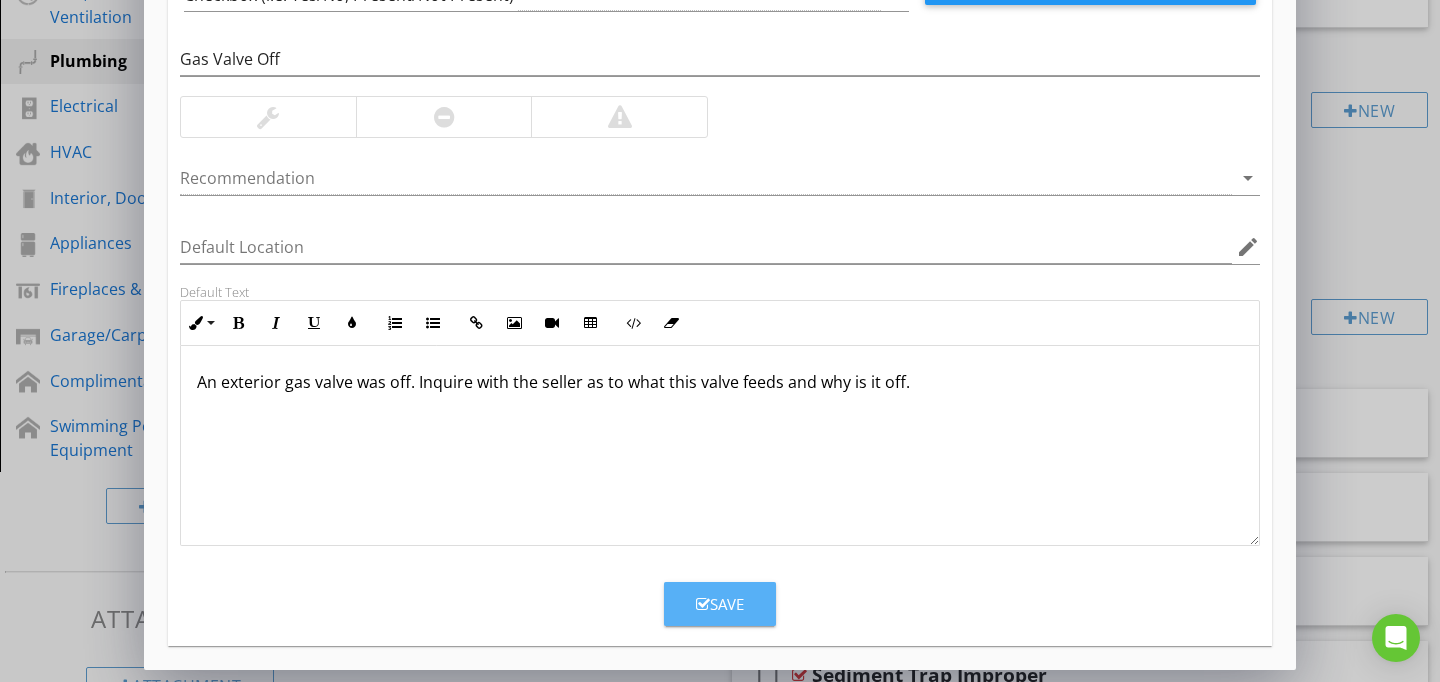 click on "Save" at bounding box center (720, 604) 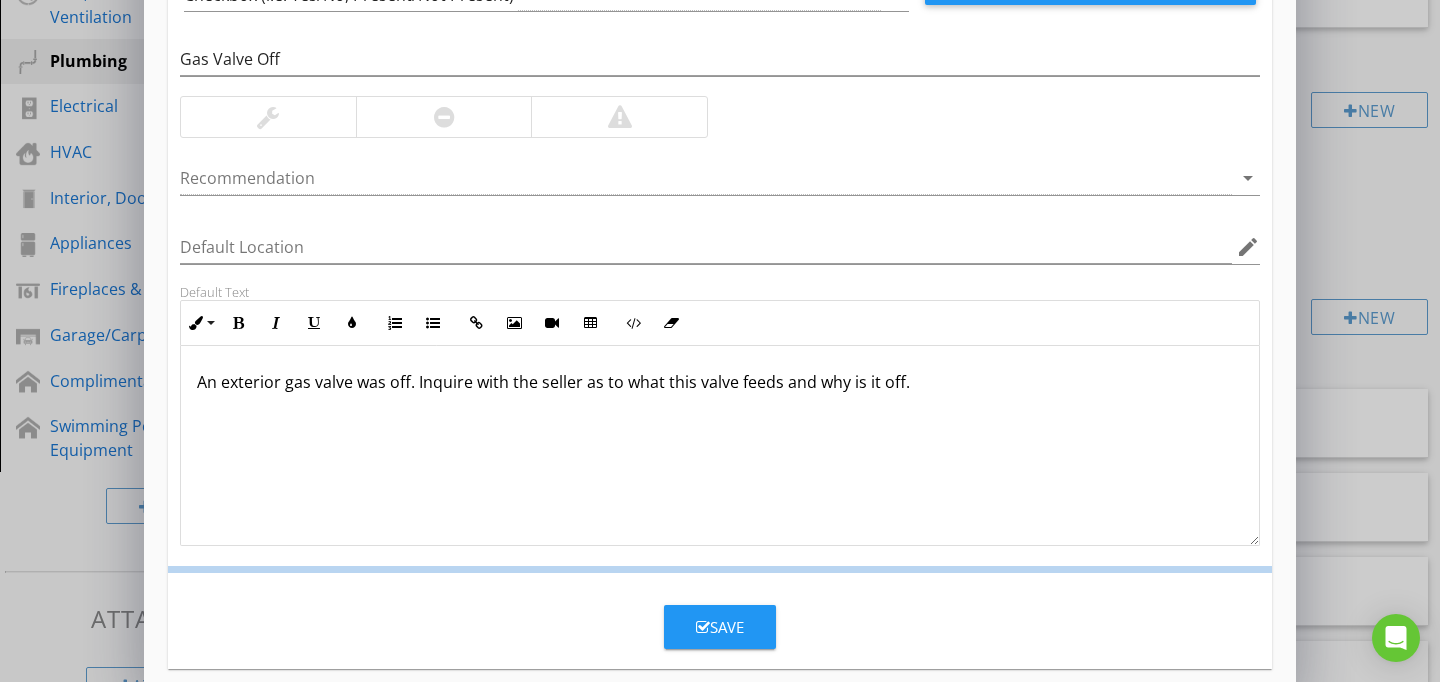 scroll, scrollTop: 89, scrollLeft: 0, axis: vertical 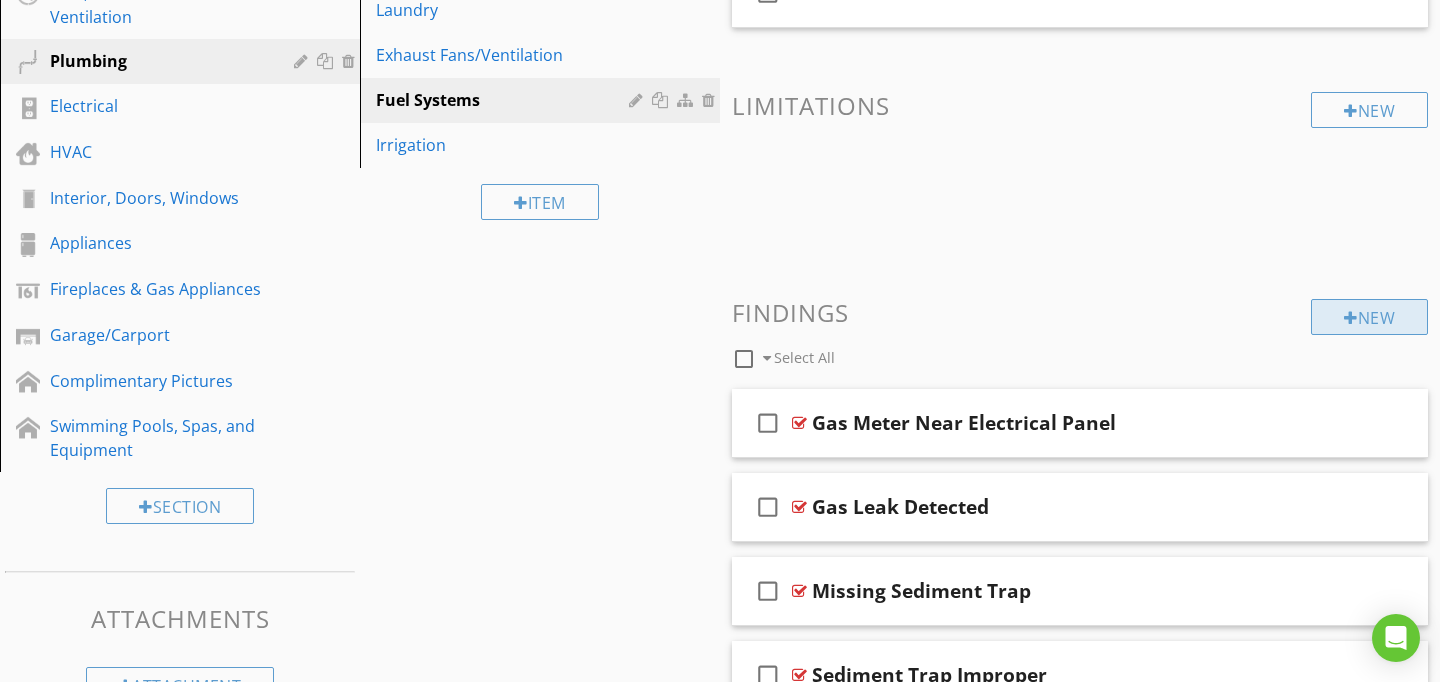 click on "New" at bounding box center (1369, 317) 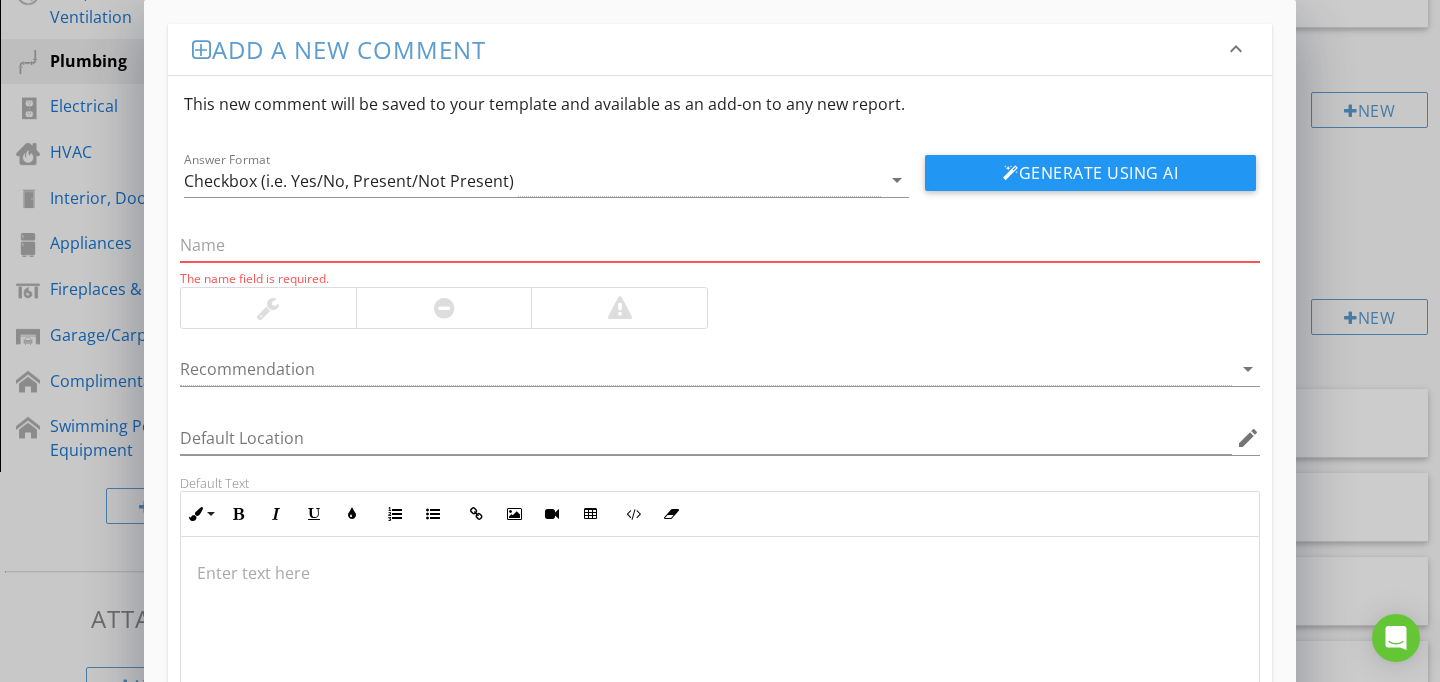 paste on "Meter Not Located" 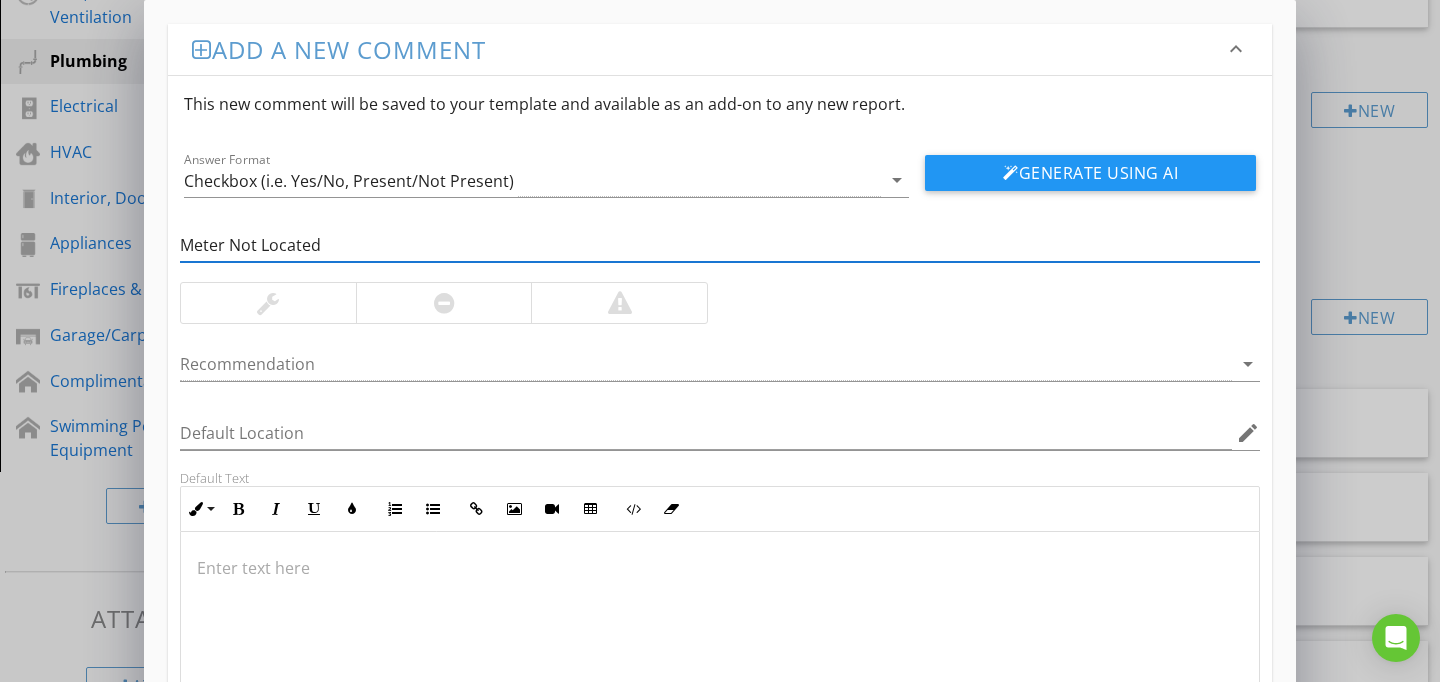 type on "Meter Not Located" 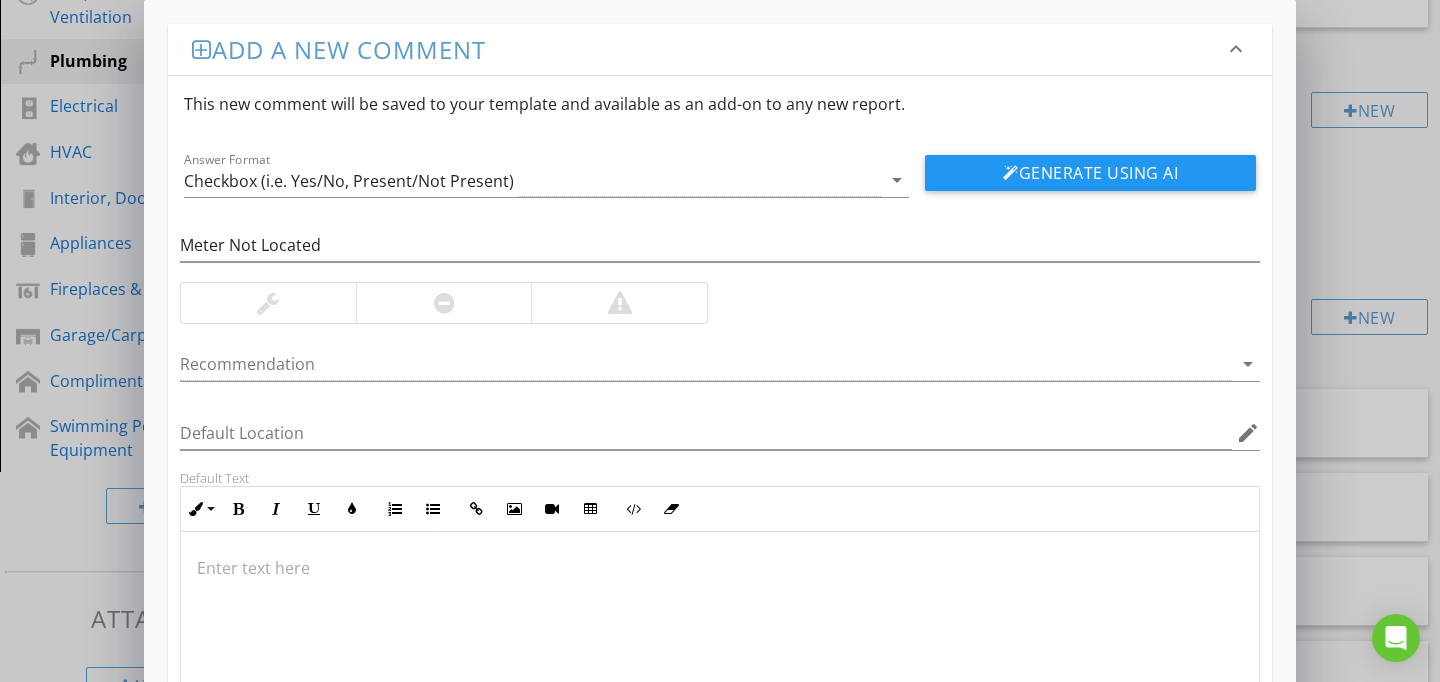 type on "<p>The meter was not located or inspected. Inquire with the seller for more information as to the location.</p>" 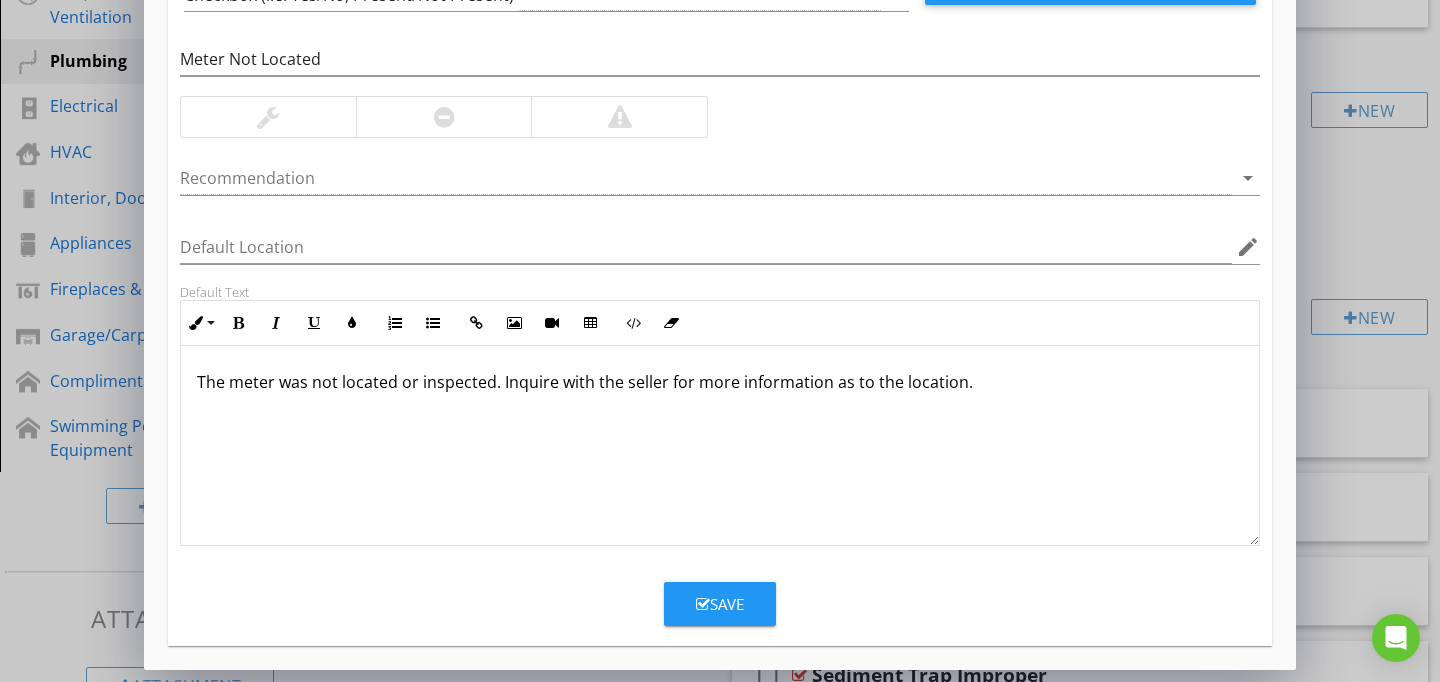 scroll, scrollTop: 183, scrollLeft: 0, axis: vertical 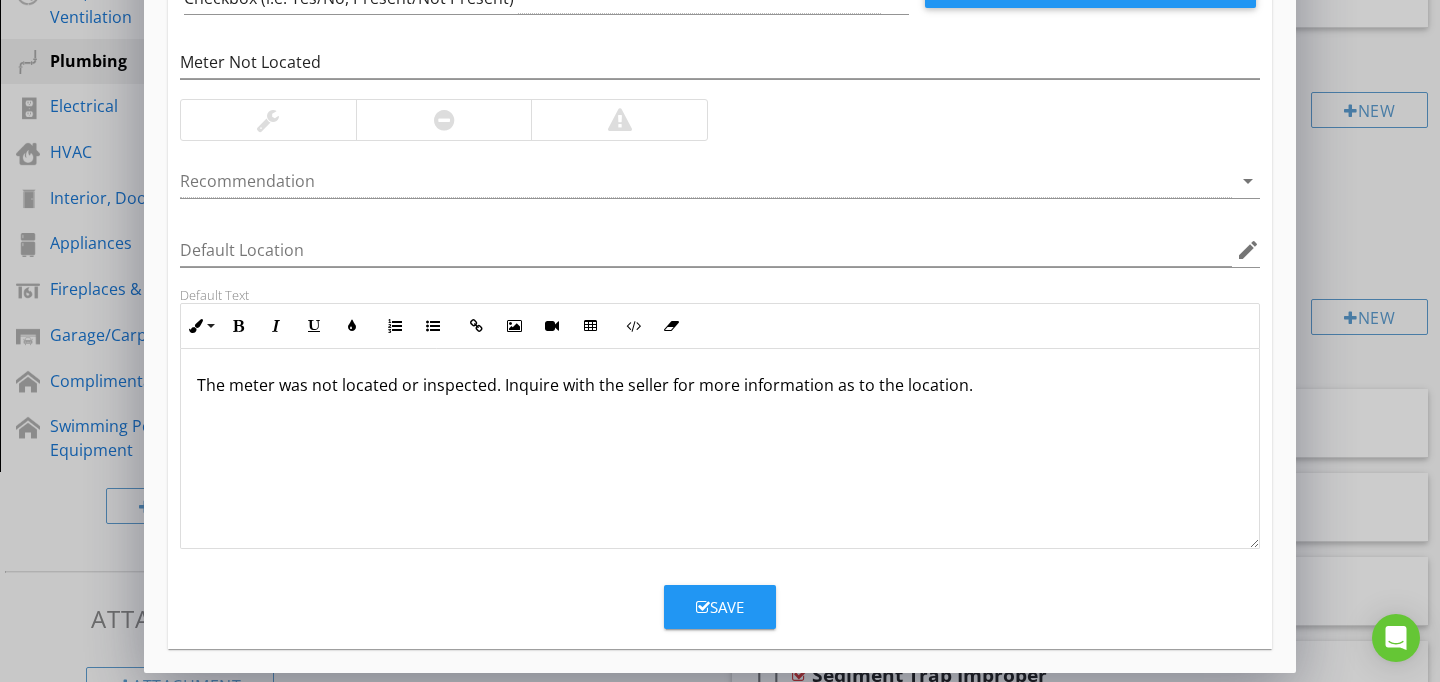 click on "Save" at bounding box center (720, 607) 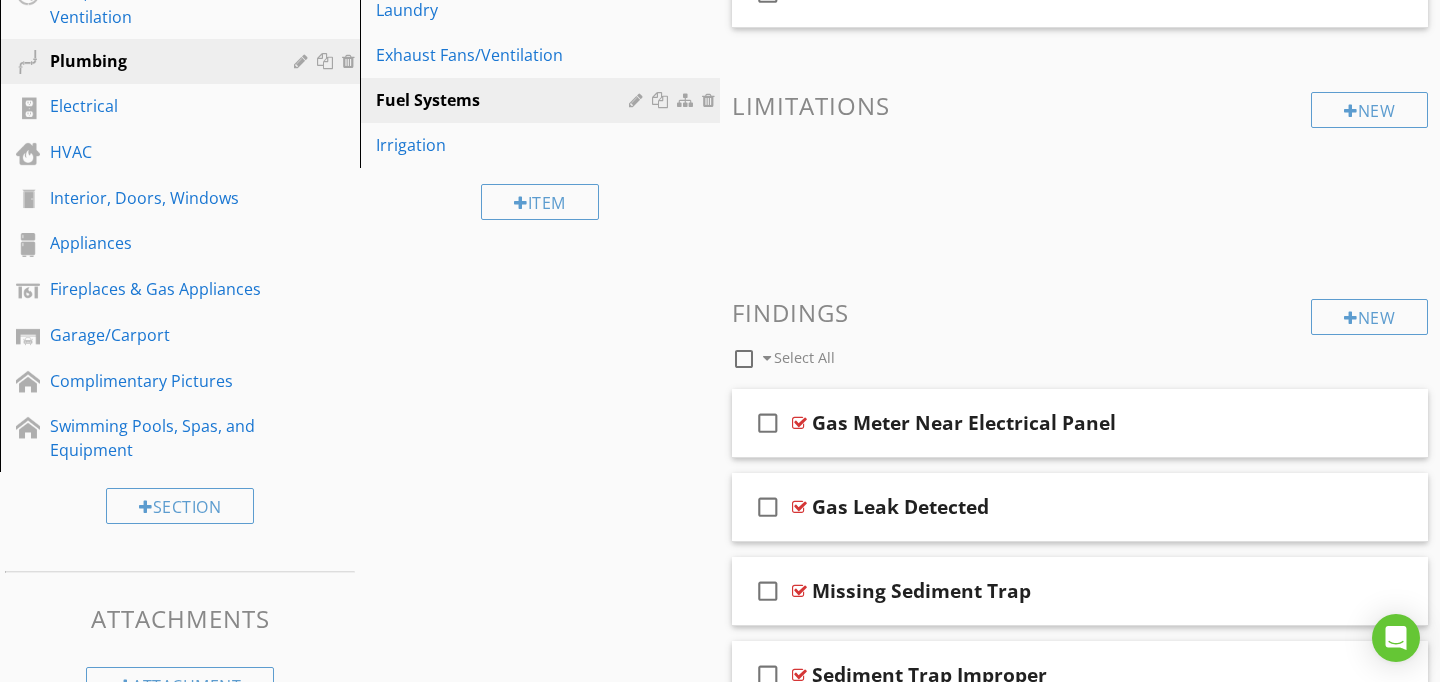 scroll, scrollTop: 89, scrollLeft: 0, axis: vertical 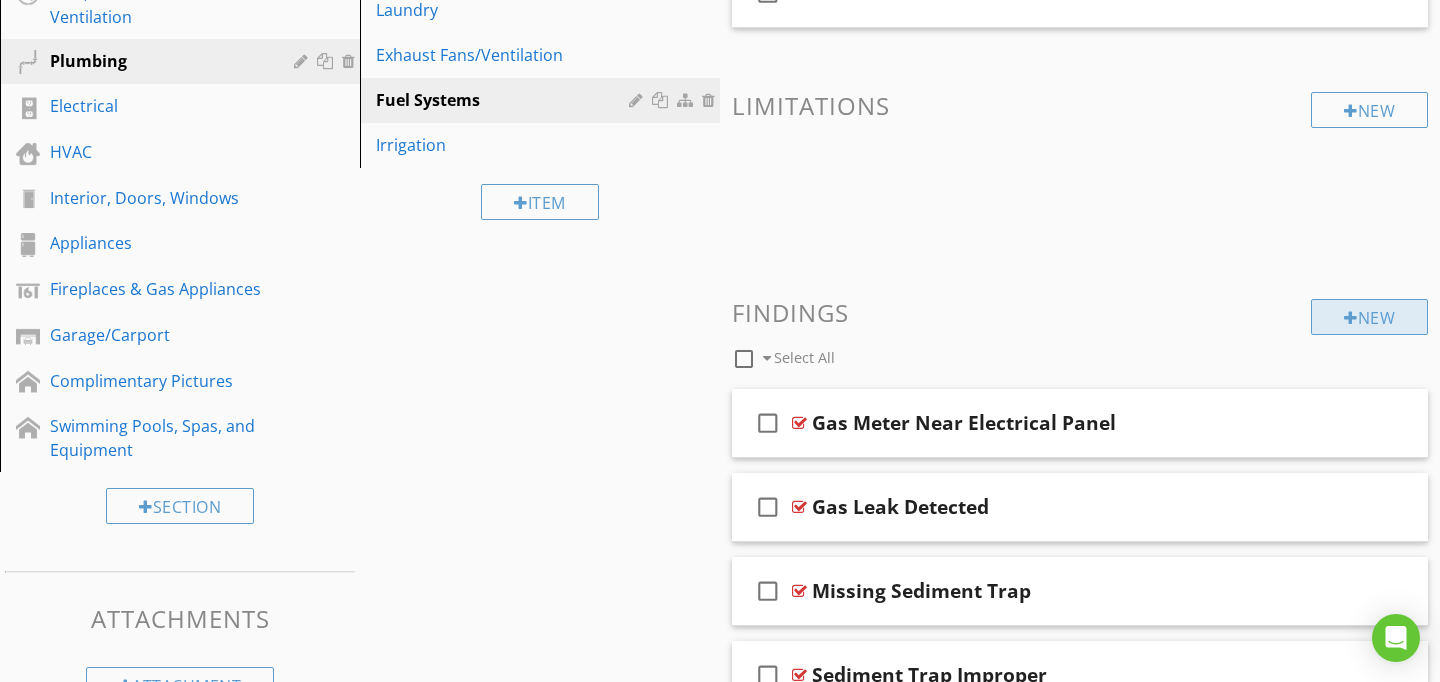 click at bounding box center [1351, 318] 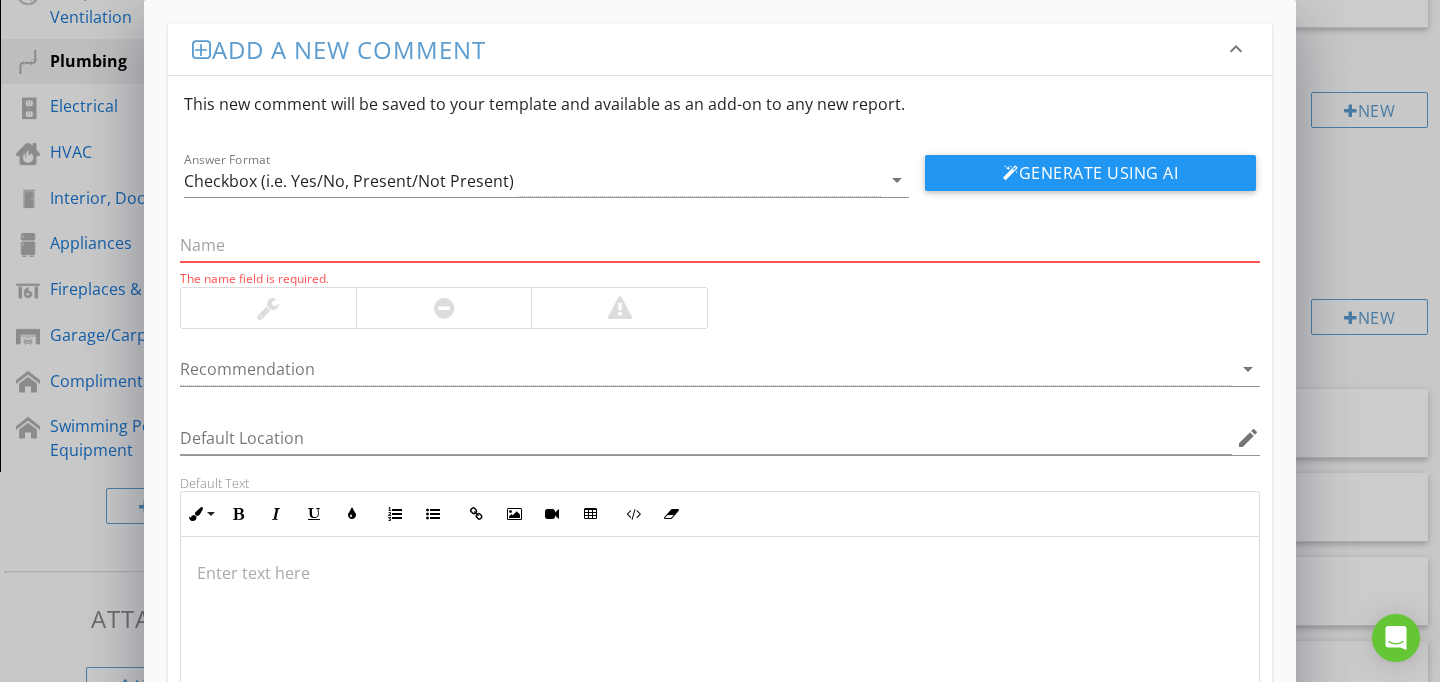 paste on "Vegetation Around Unit" 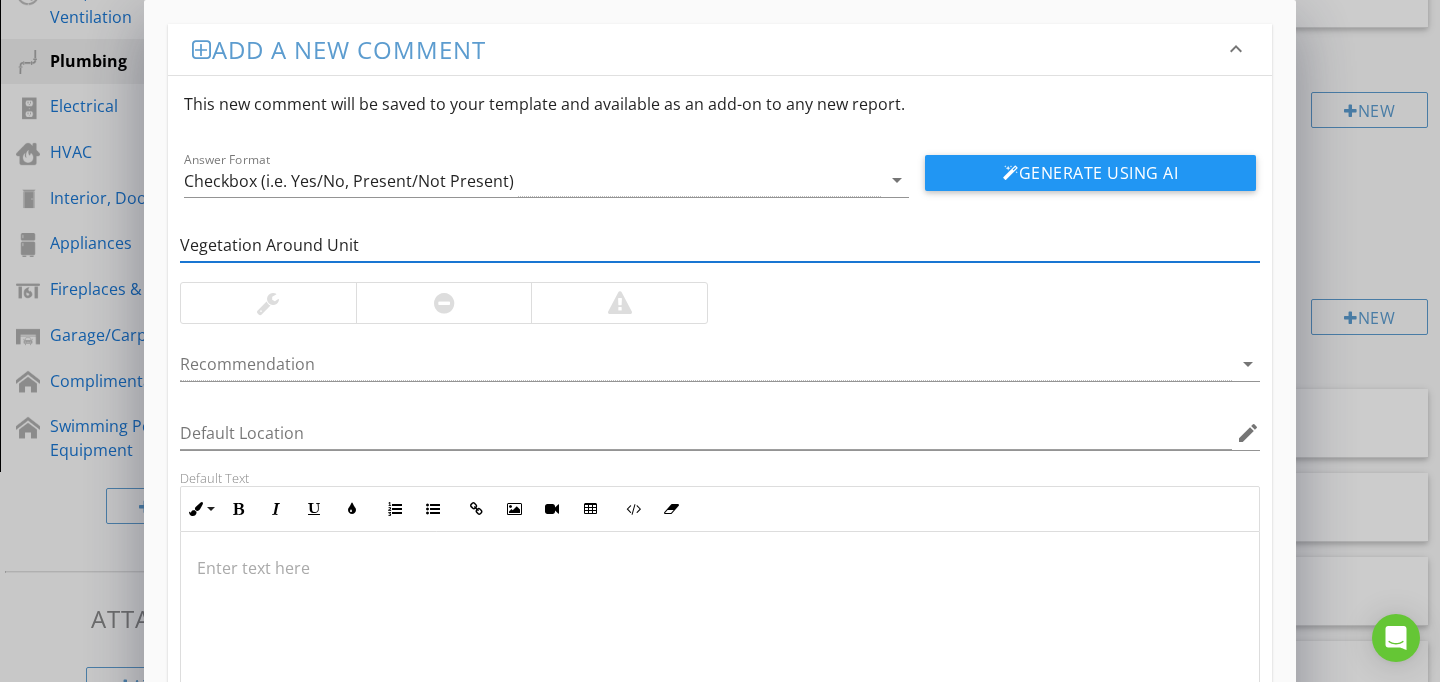 type on "Vegetation Around Unit" 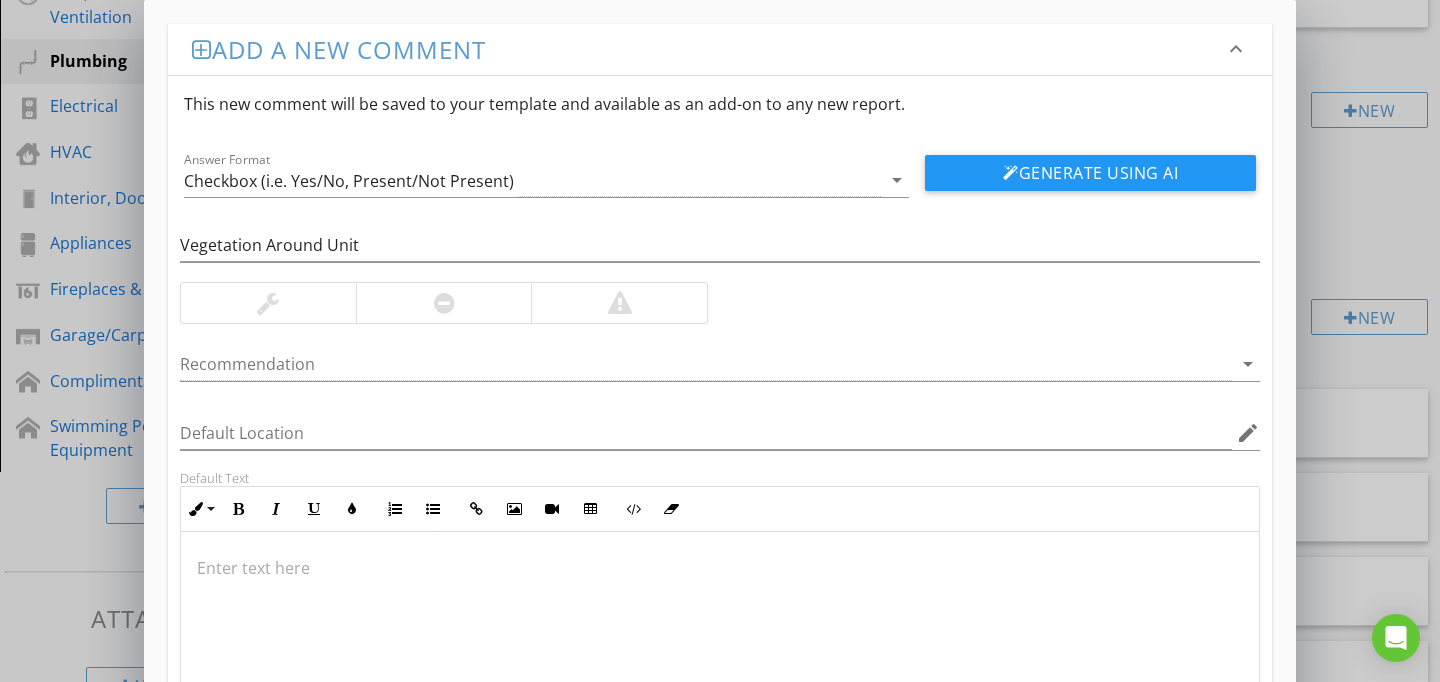 click at bounding box center (720, 568) 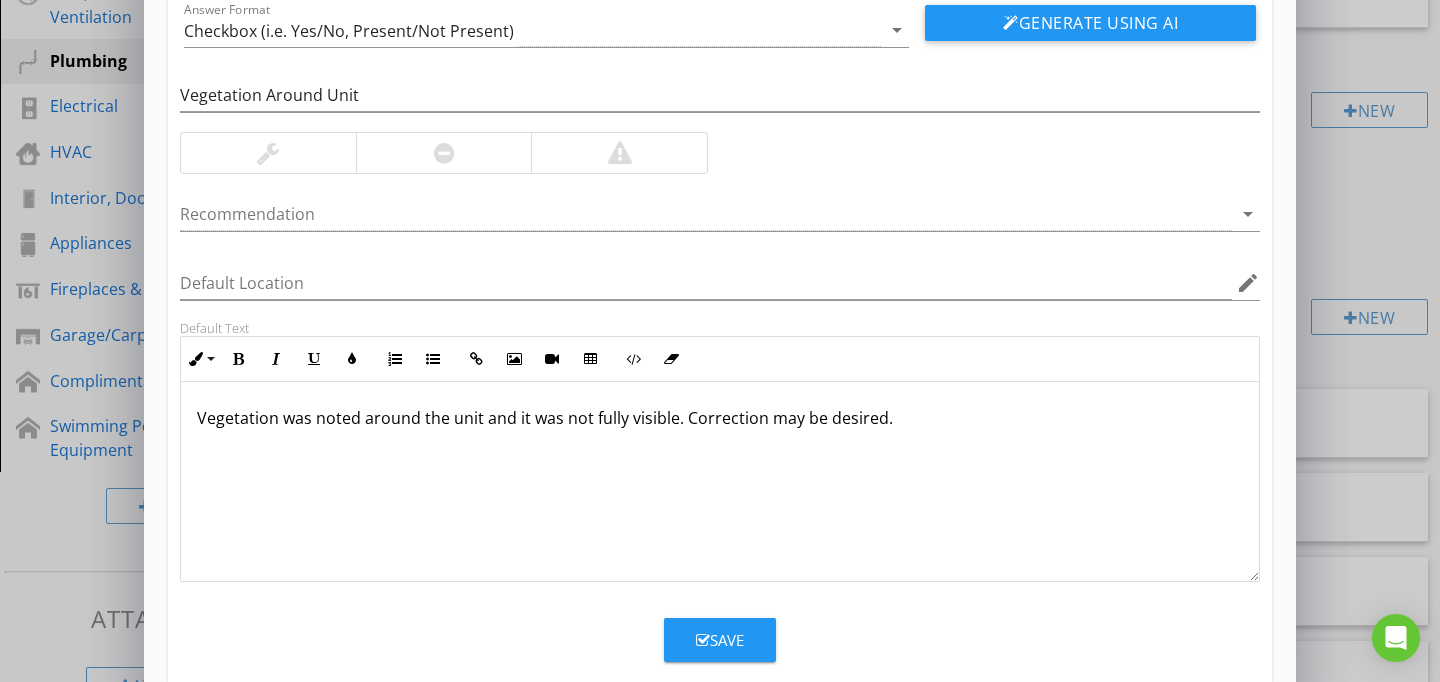 scroll, scrollTop: 186, scrollLeft: 0, axis: vertical 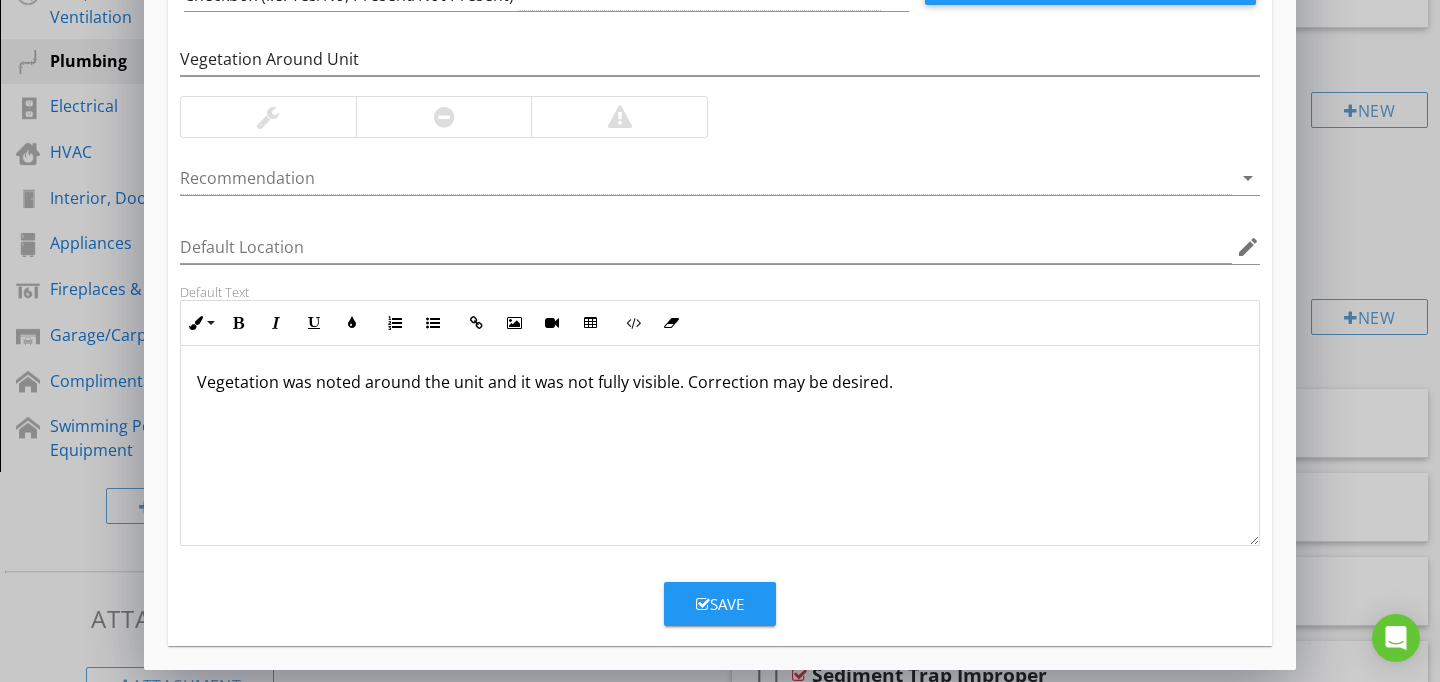 click at bounding box center [703, 604] 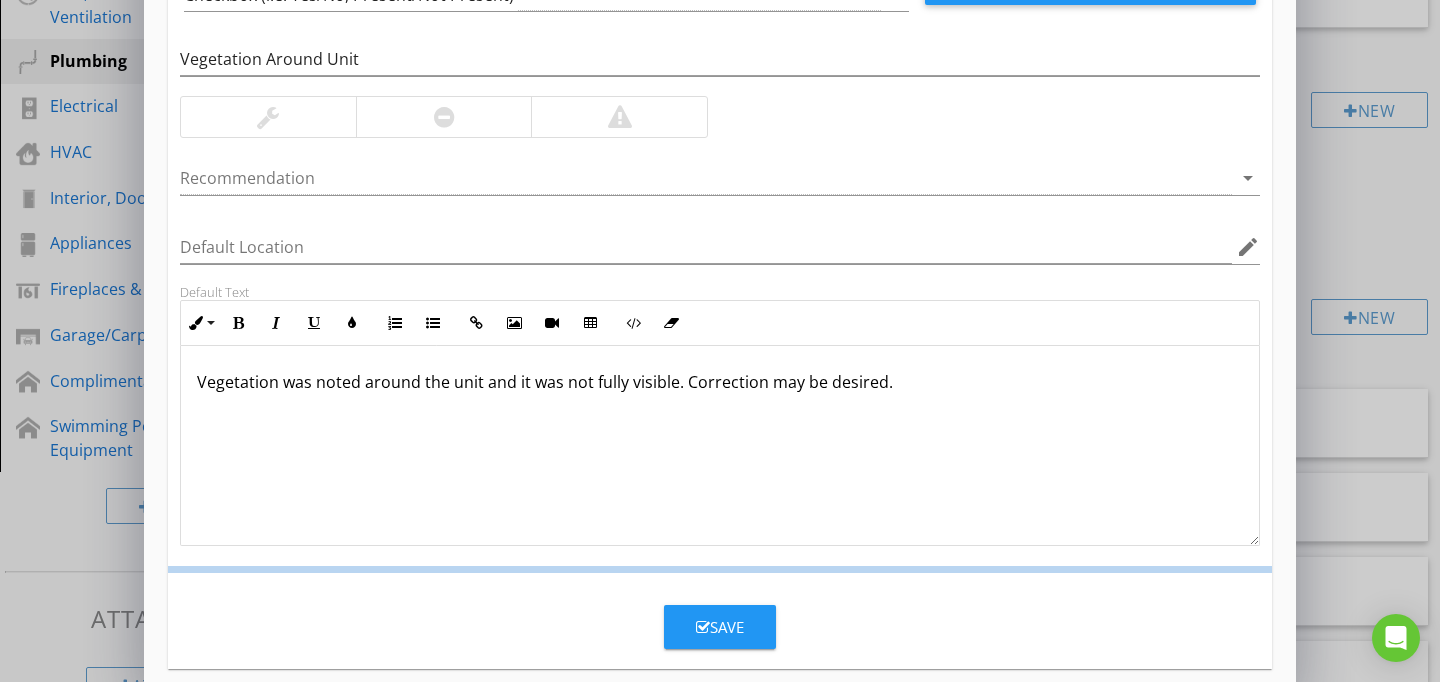 scroll, scrollTop: 89, scrollLeft: 0, axis: vertical 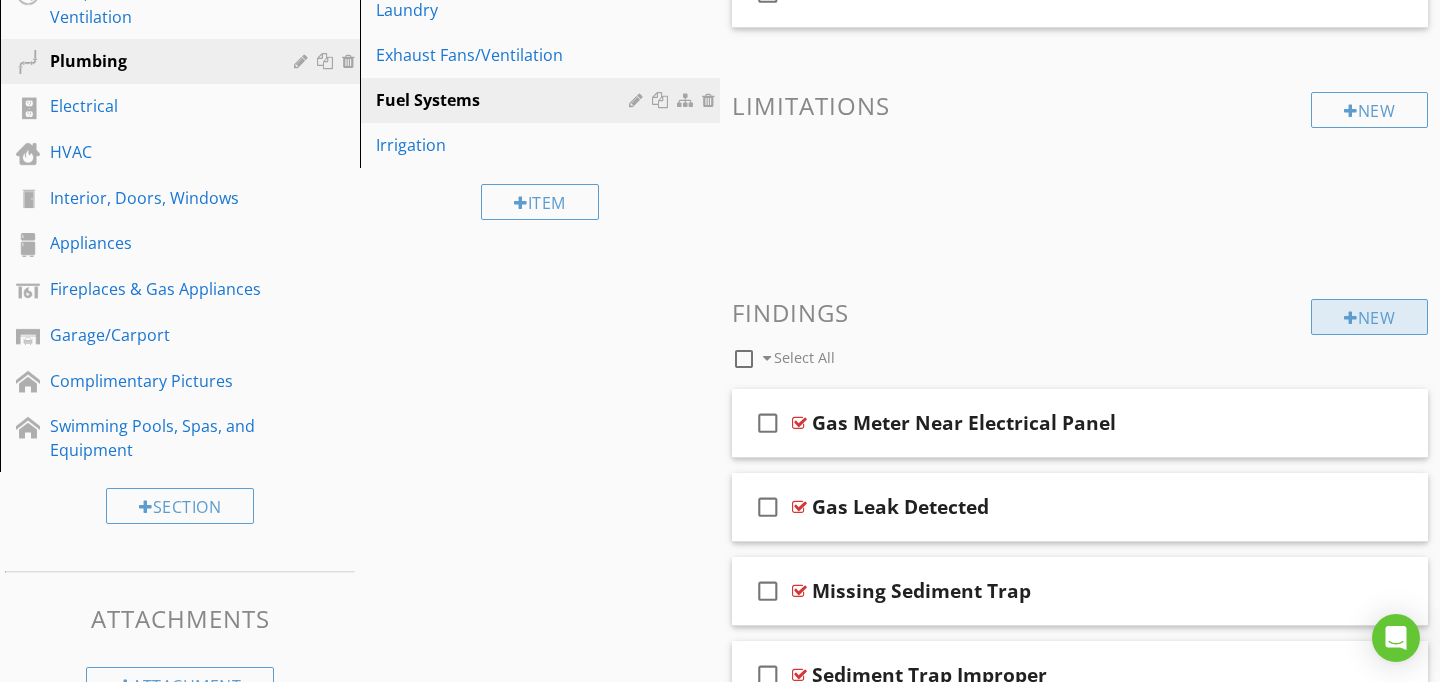 click on "New" at bounding box center [1369, 317] 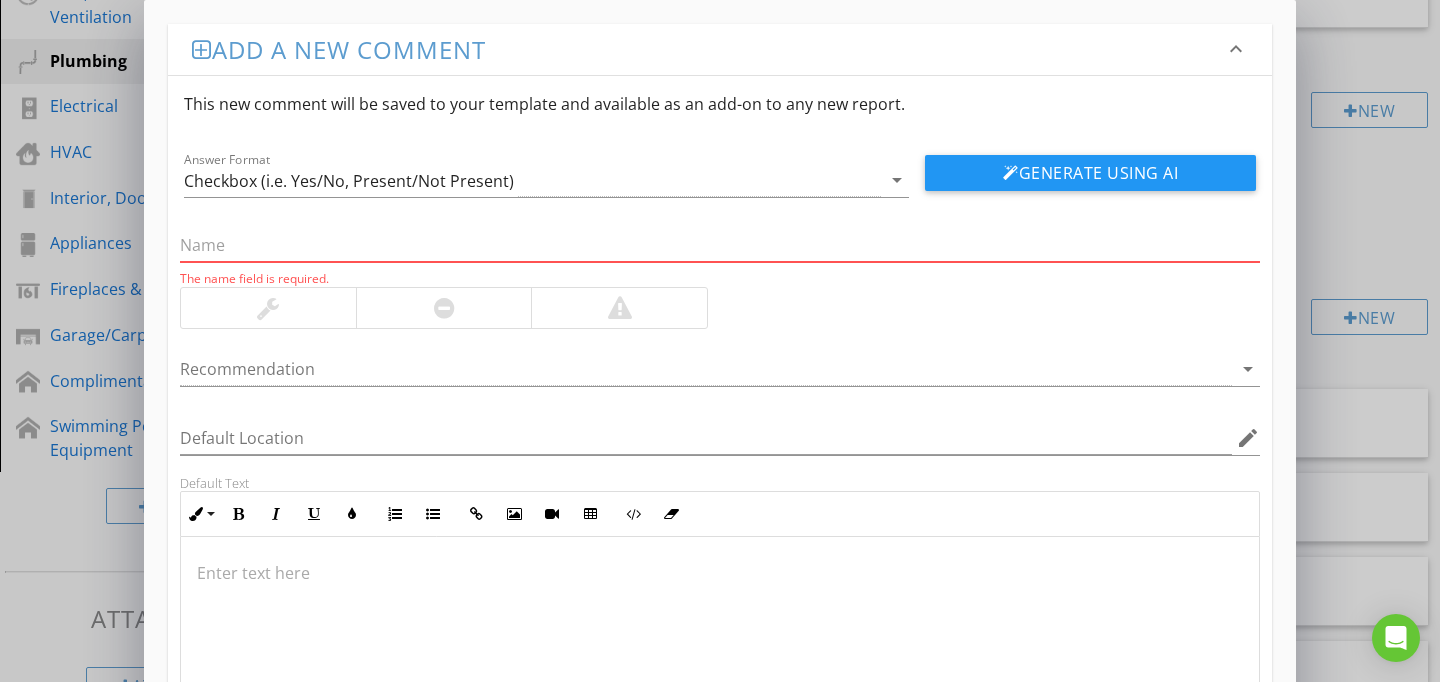 paste on "Repairs Noted" 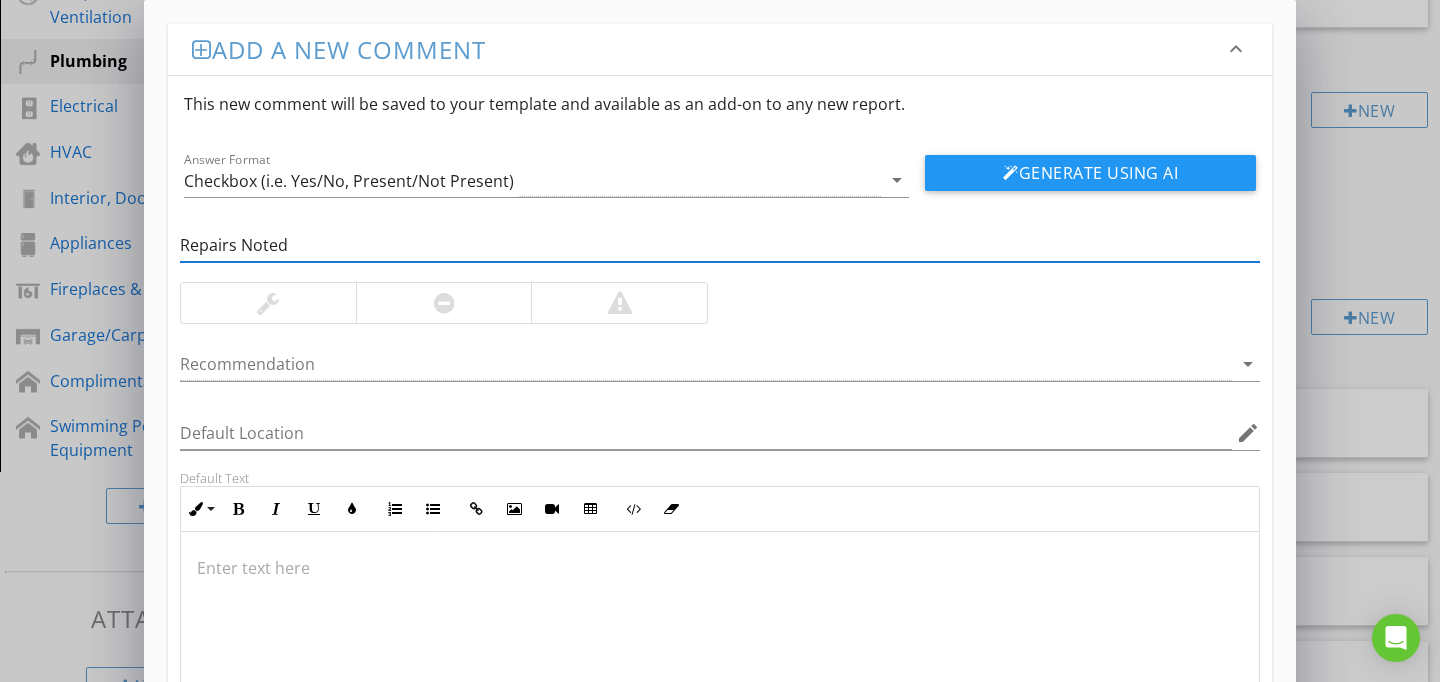 type on "Repairs Noted" 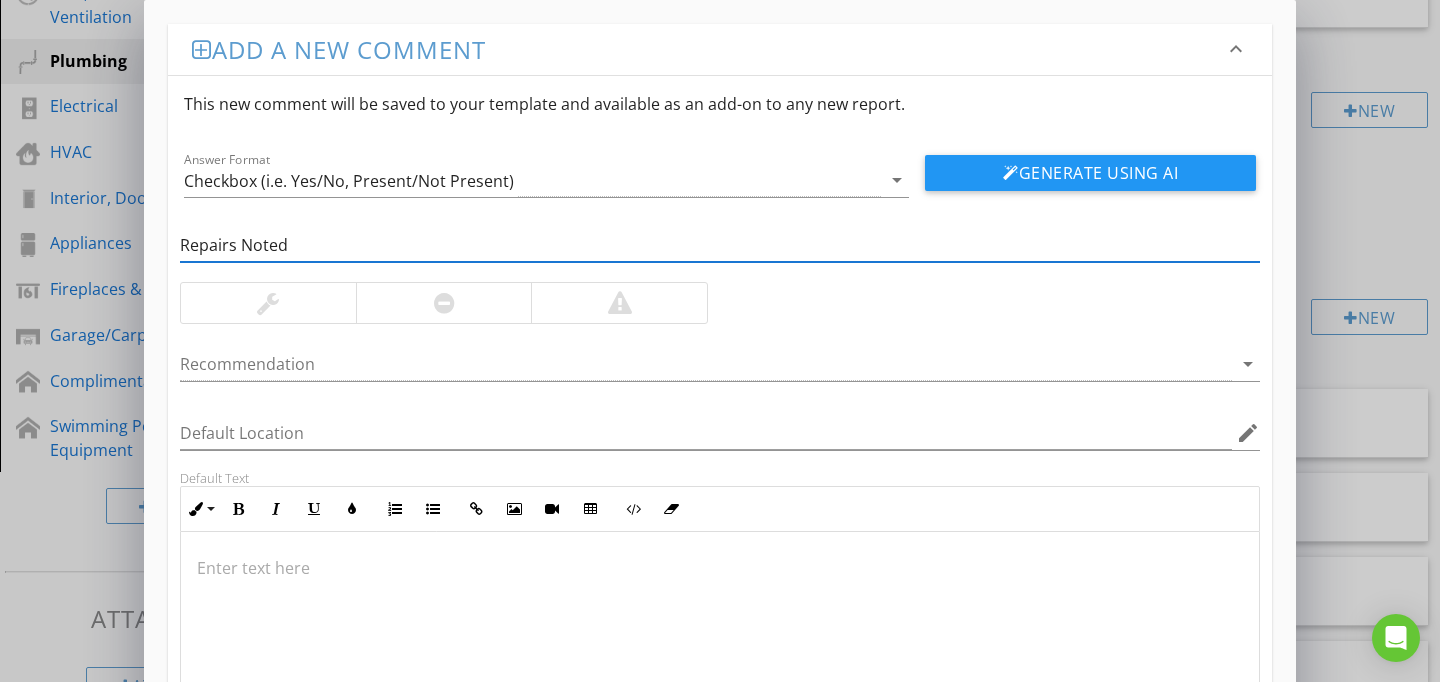 click at bounding box center [720, 632] 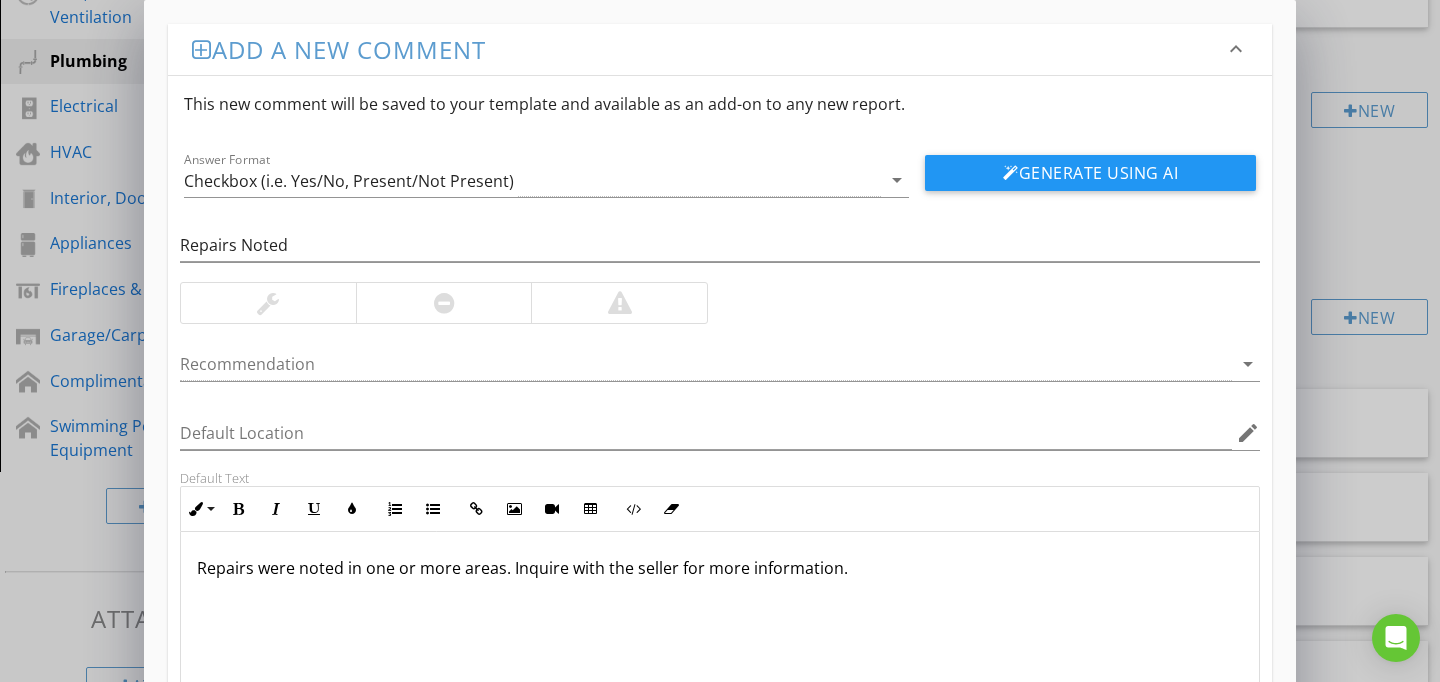 scroll, scrollTop: 1, scrollLeft: 0, axis: vertical 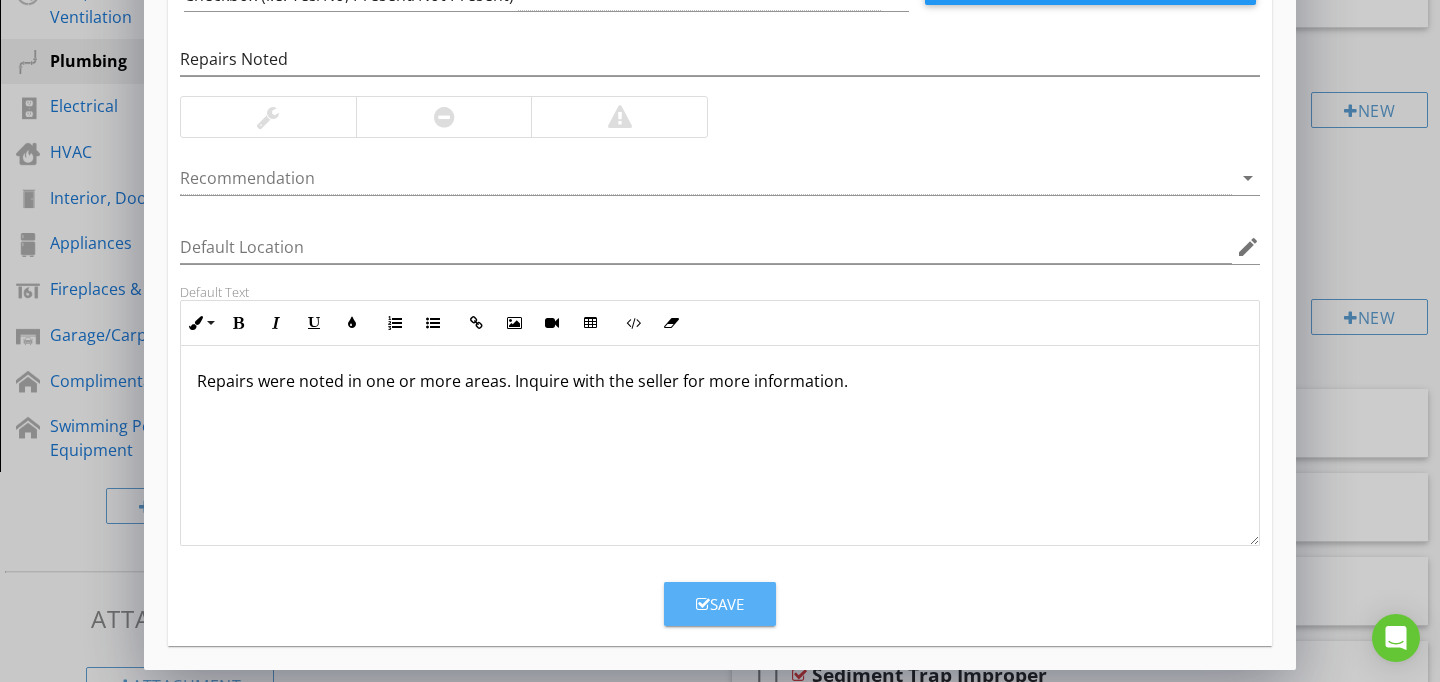 click on "Save" at bounding box center [720, 604] 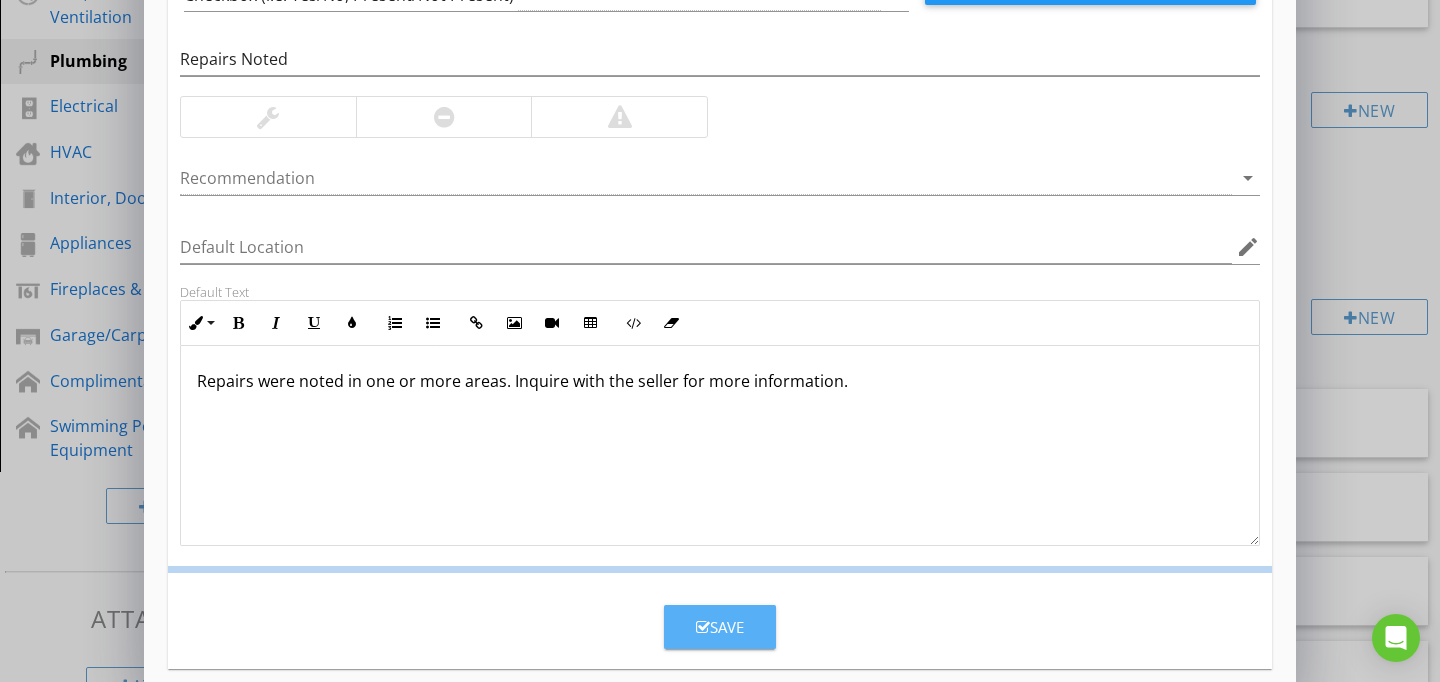scroll, scrollTop: 89, scrollLeft: 0, axis: vertical 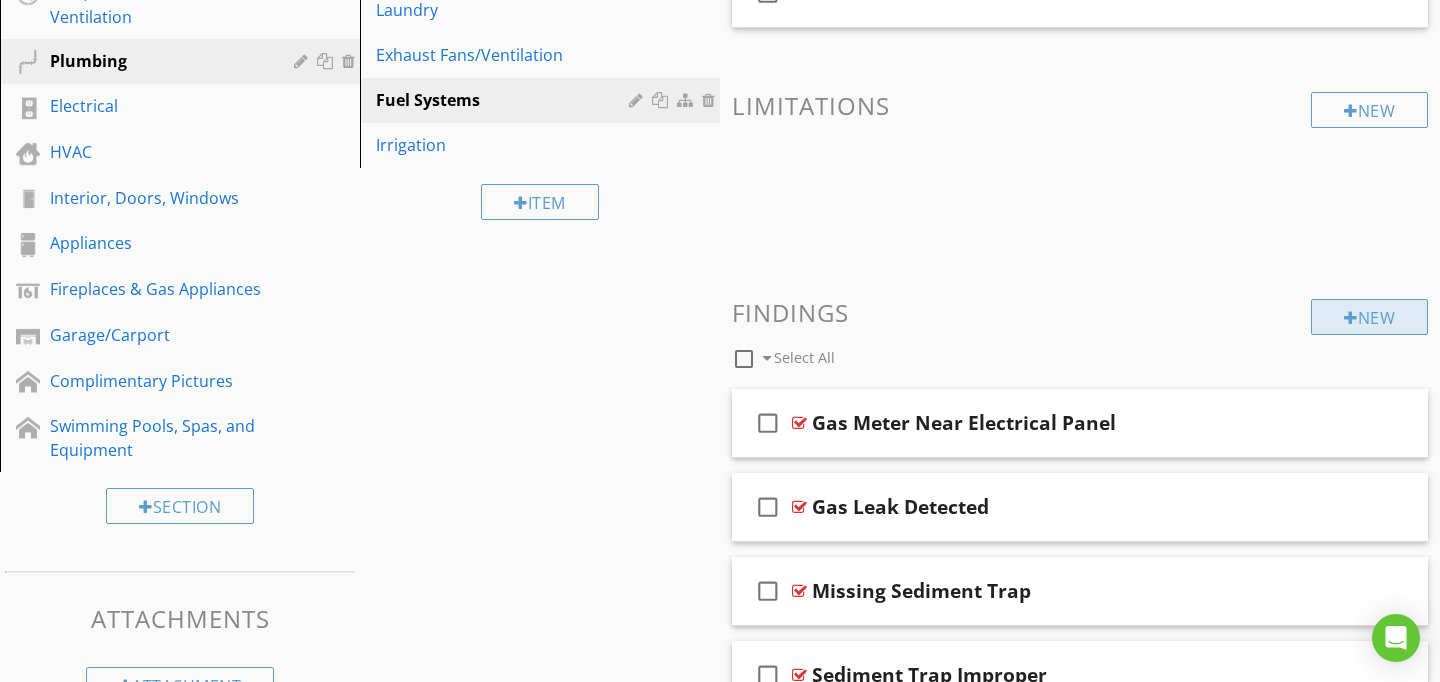 click at bounding box center (1351, 318) 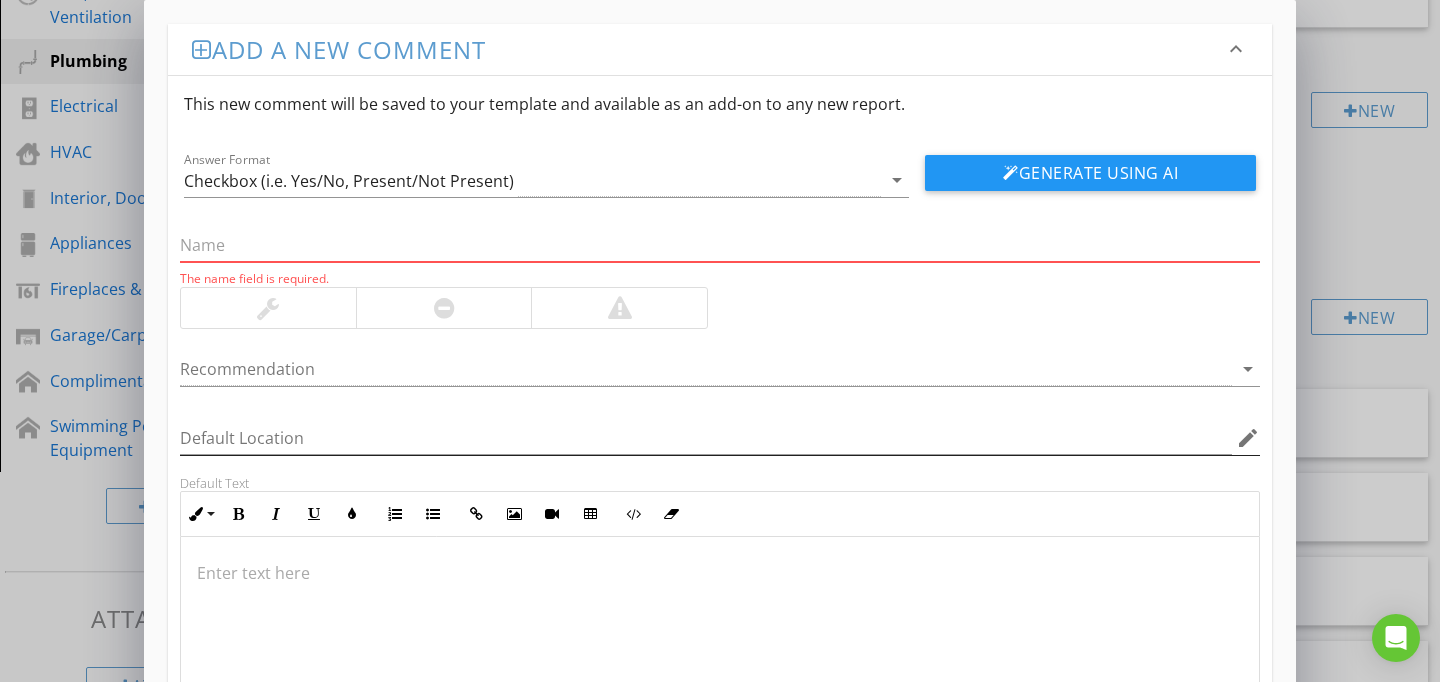 paste on "Gas Line In Air Plenum" 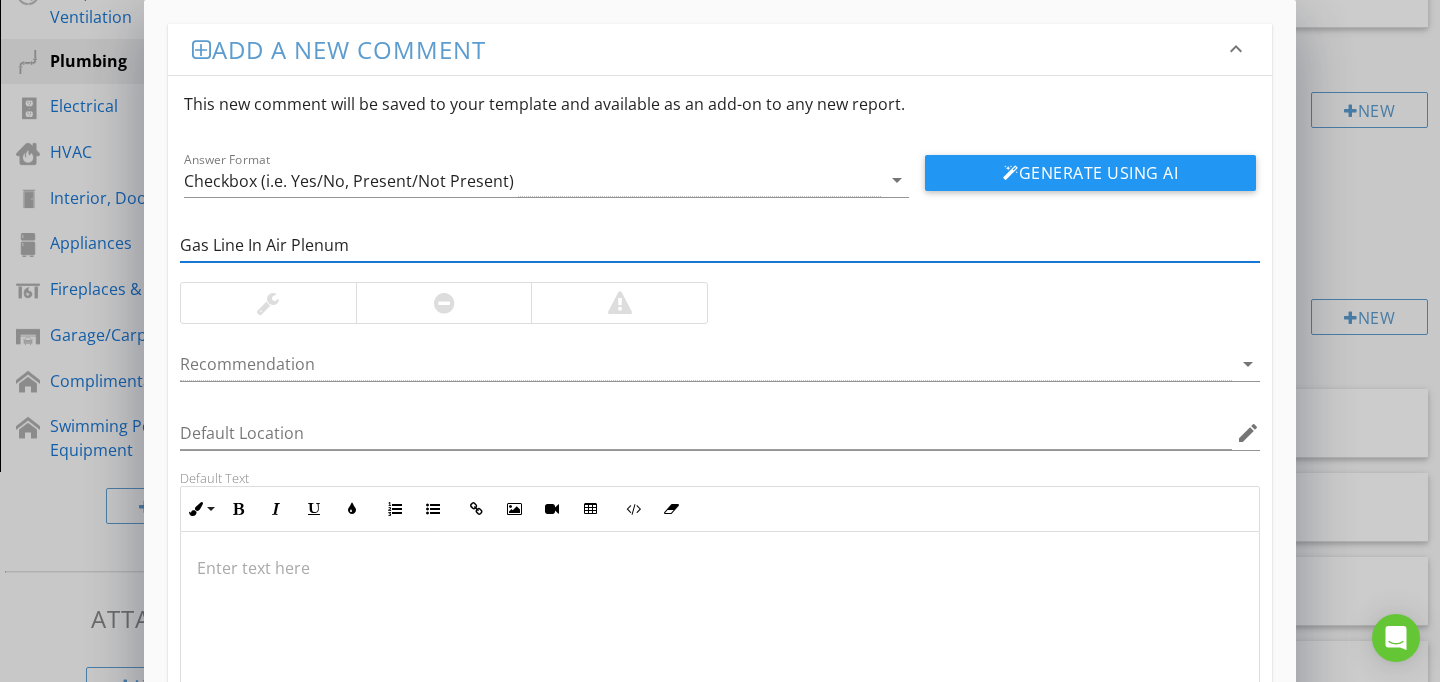 type on "Gas Line In Air Plenum" 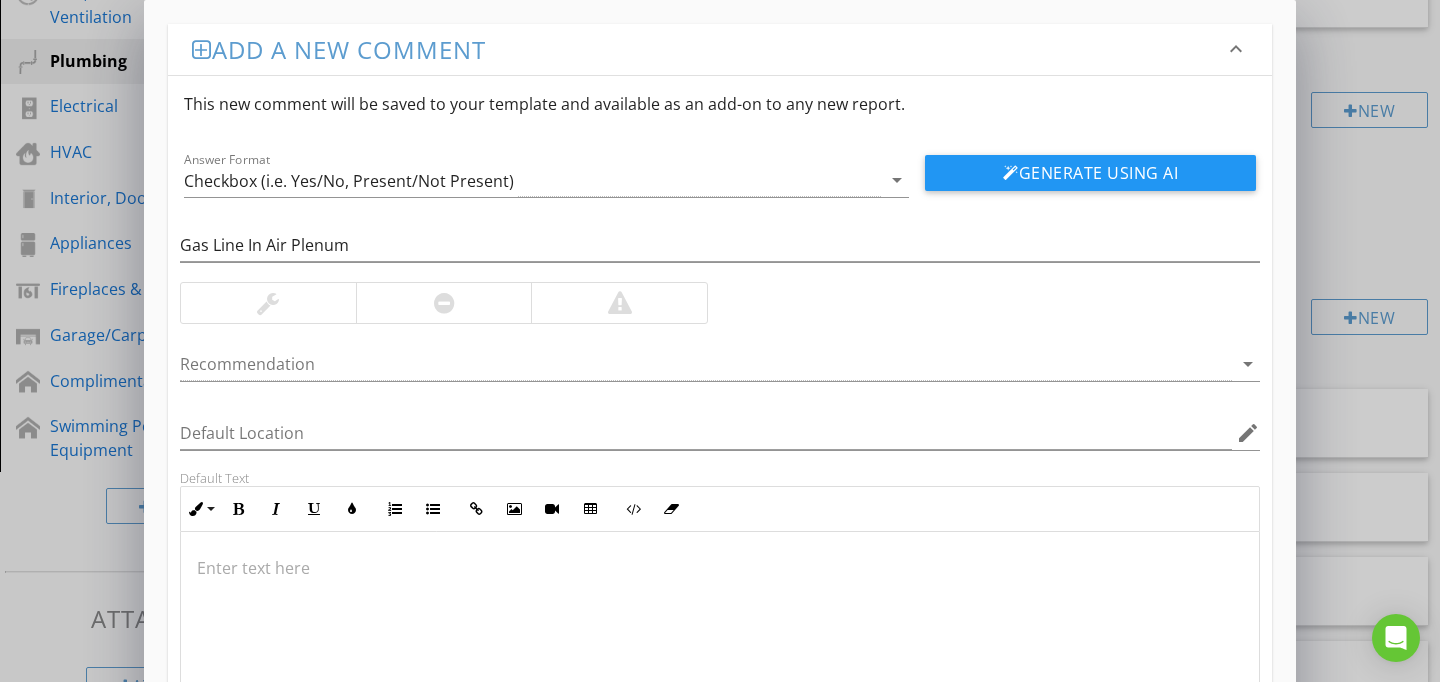 click at bounding box center [720, 632] 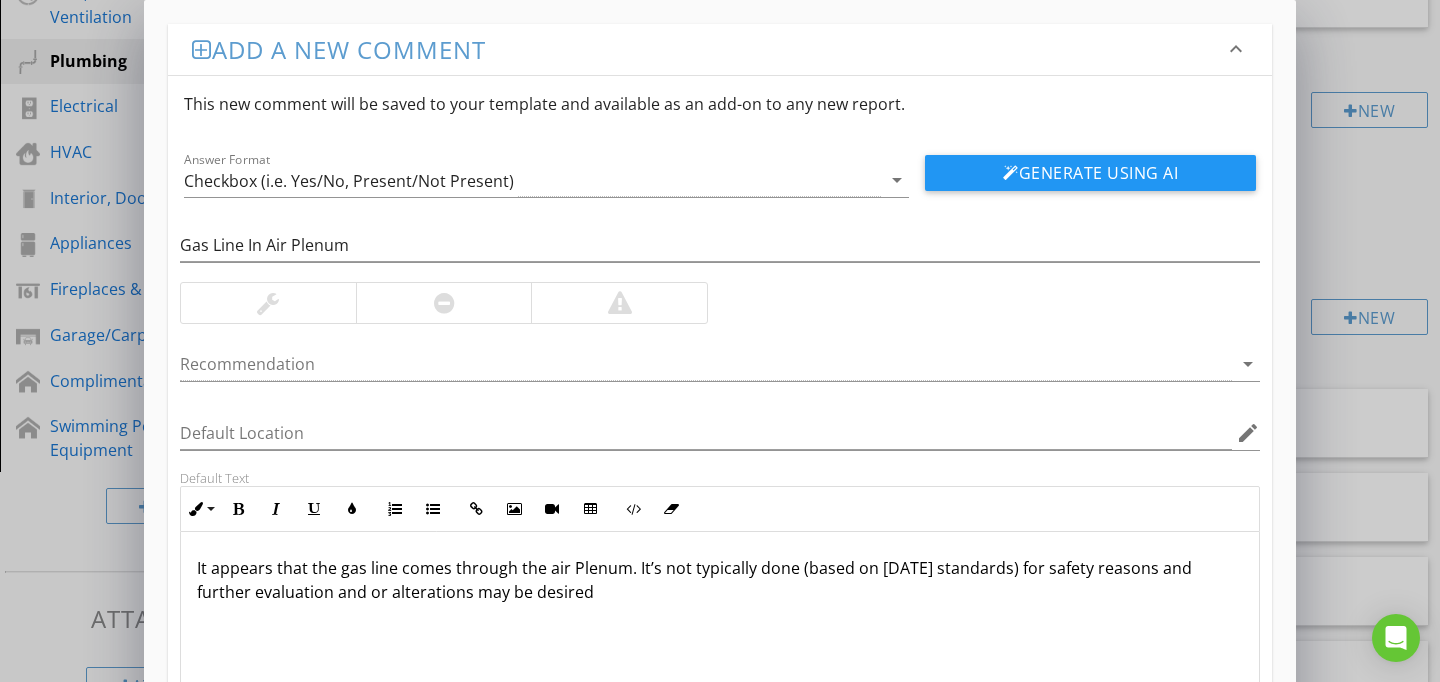 scroll, scrollTop: 130, scrollLeft: 0, axis: vertical 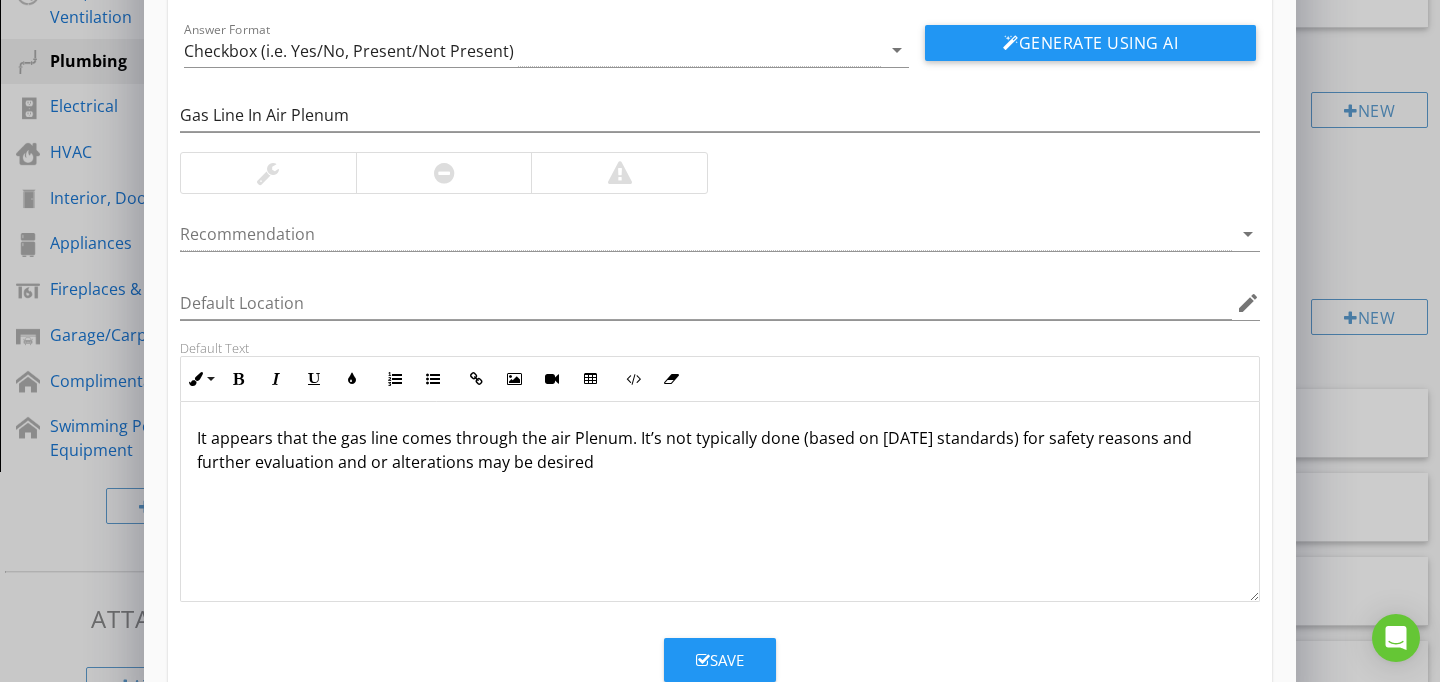 click on "Save" at bounding box center [720, 660] 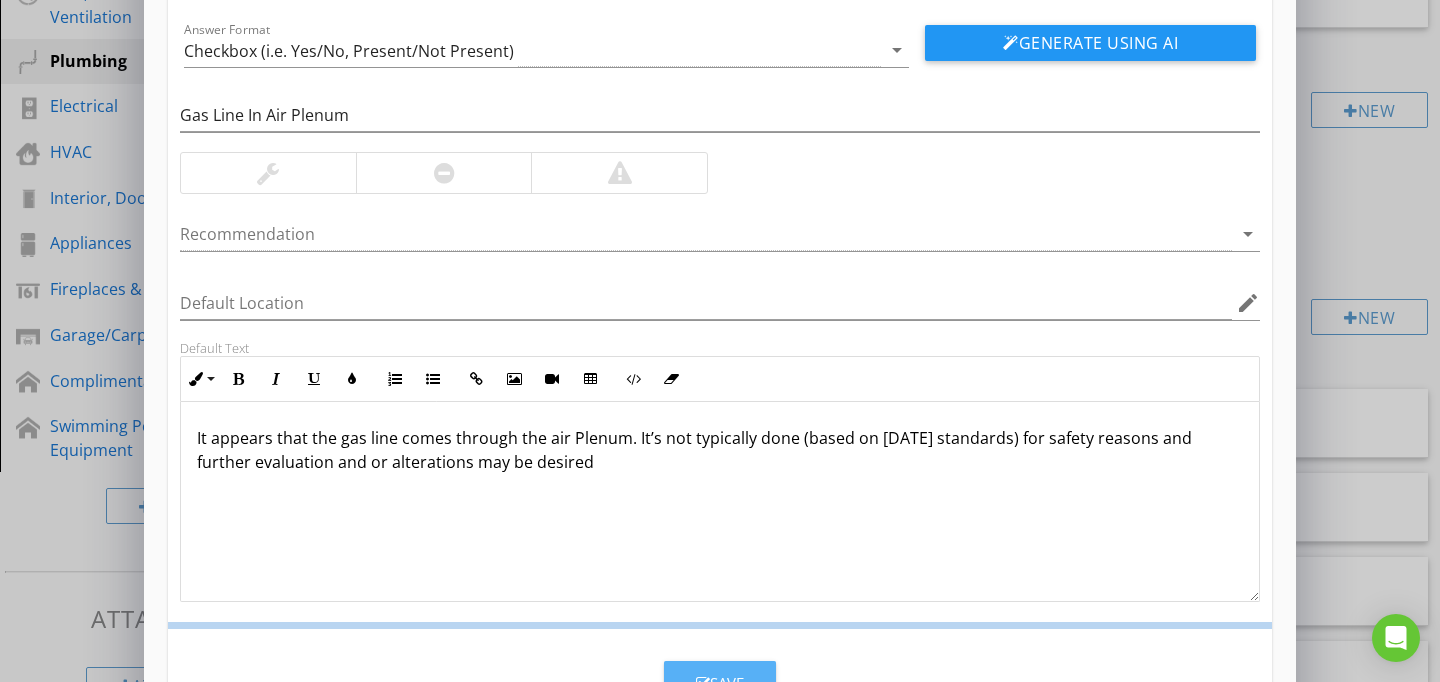 scroll, scrollTop: 89, scrollLeft: 0, axis: vertical 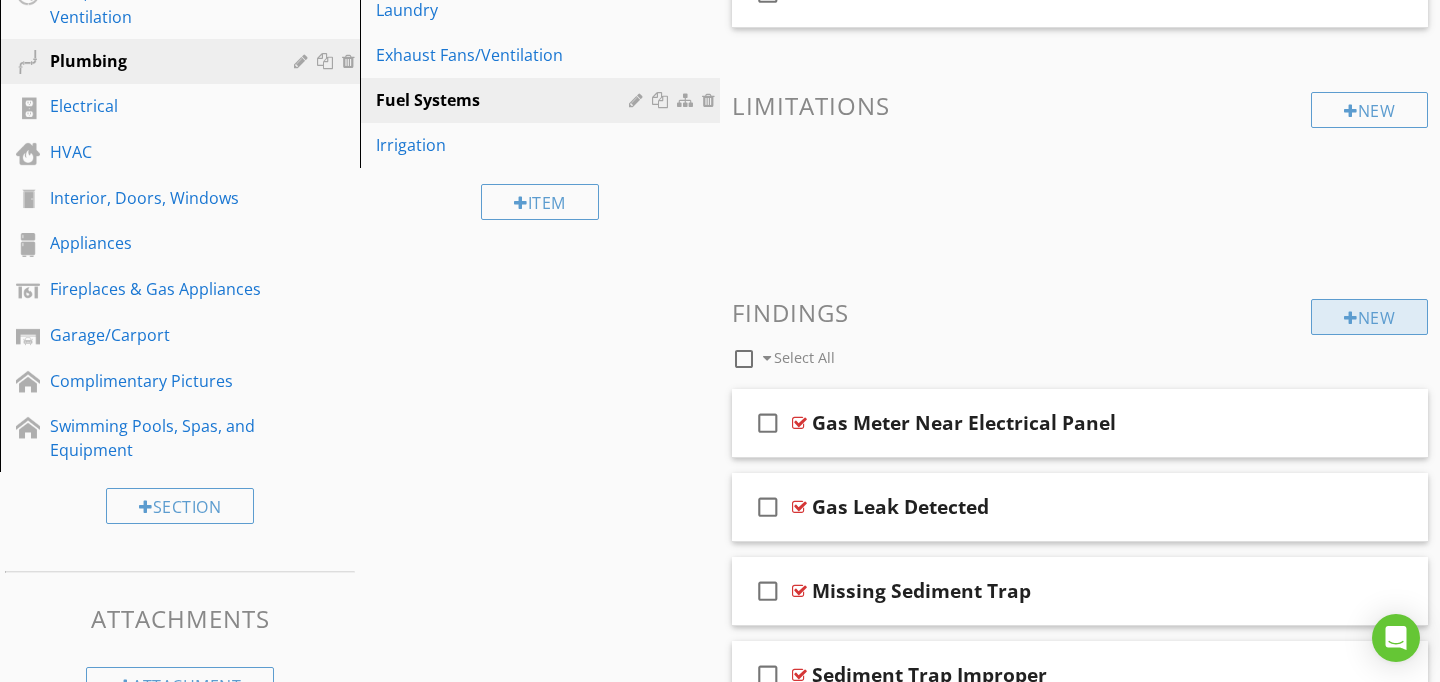 click on "New" at bounding box center (1369, 317) 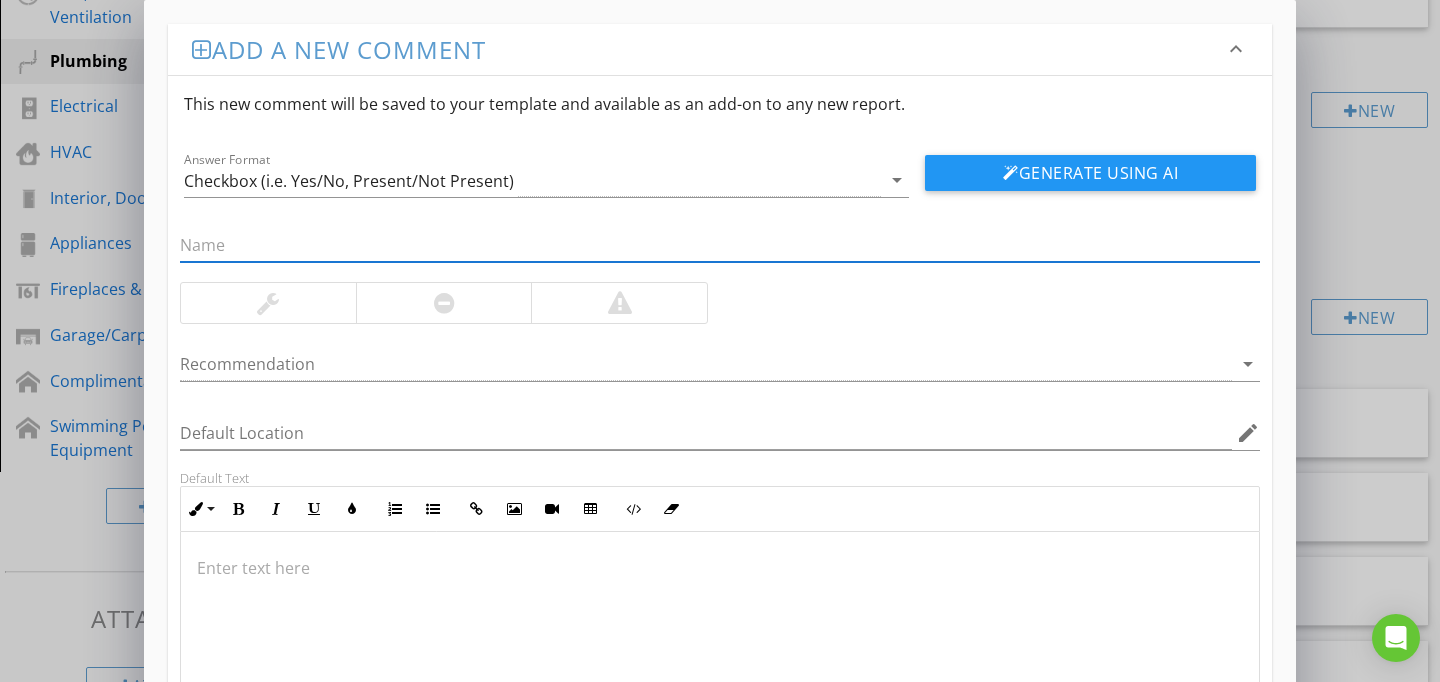 paste on "Galvanized Piping" 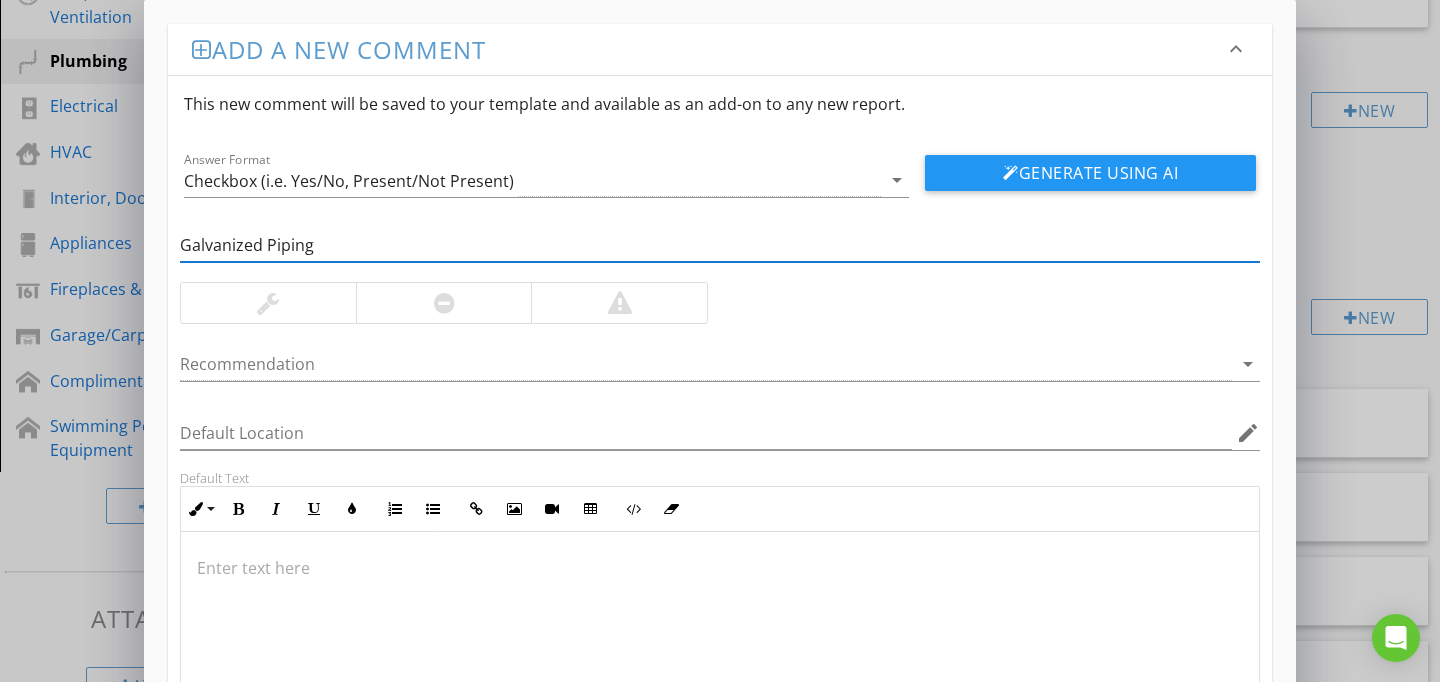type on "Galvanized Piping" 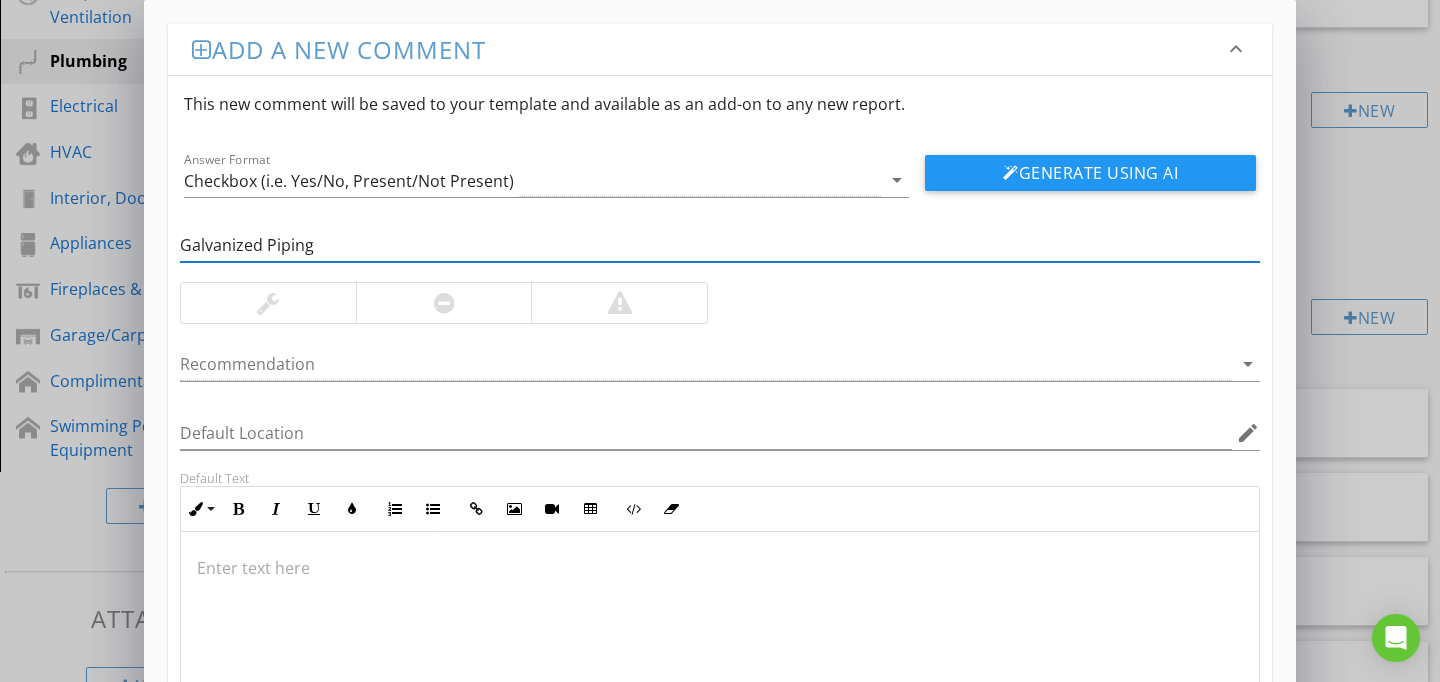 click at bounding box center [720, 632] 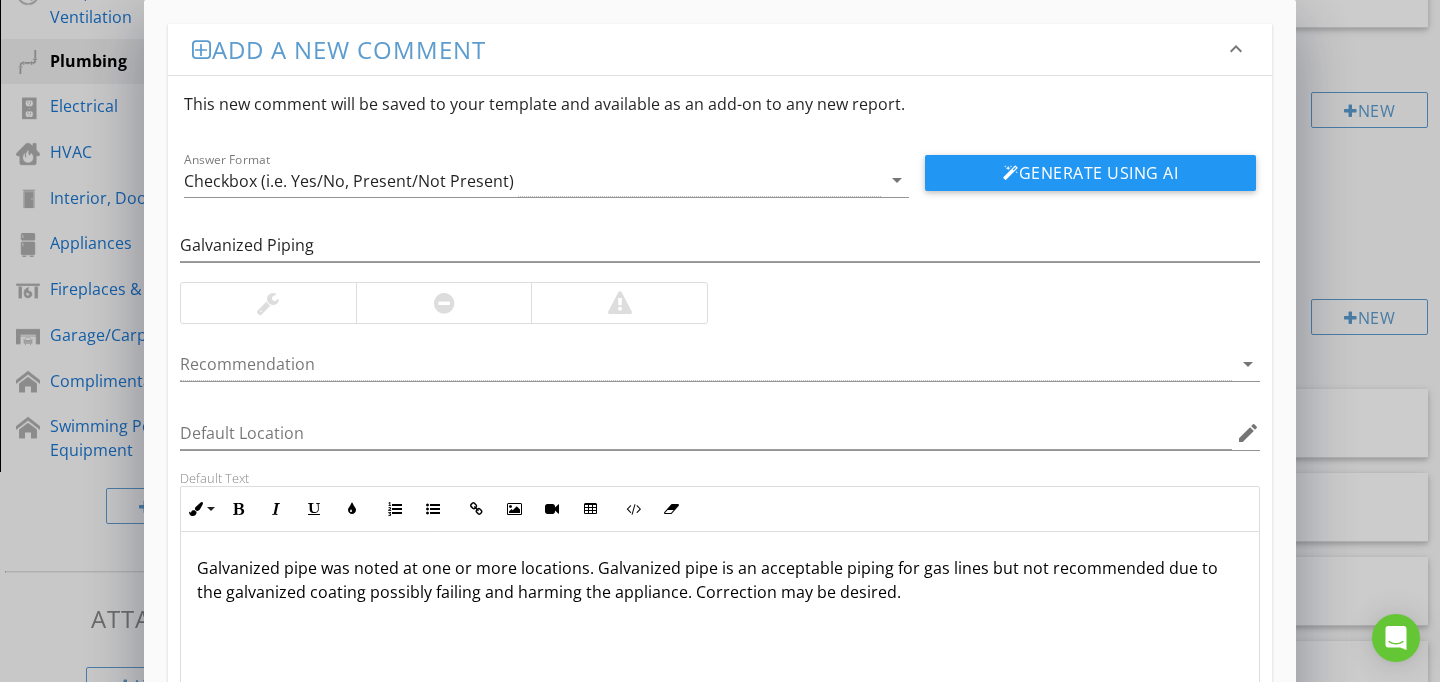 scroll, scrollTop: 186, scrollLeft: 0, axis: vertical 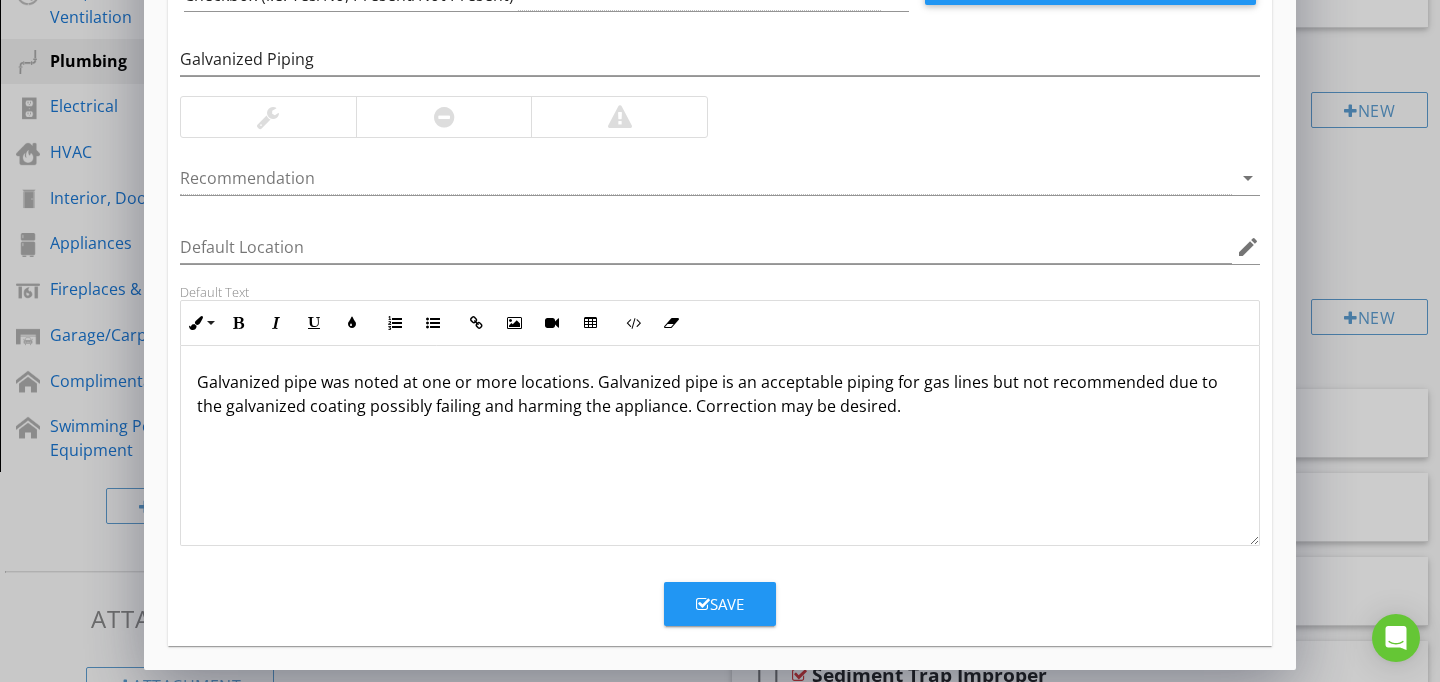 click on "Save" at bounding box center [720, 604] 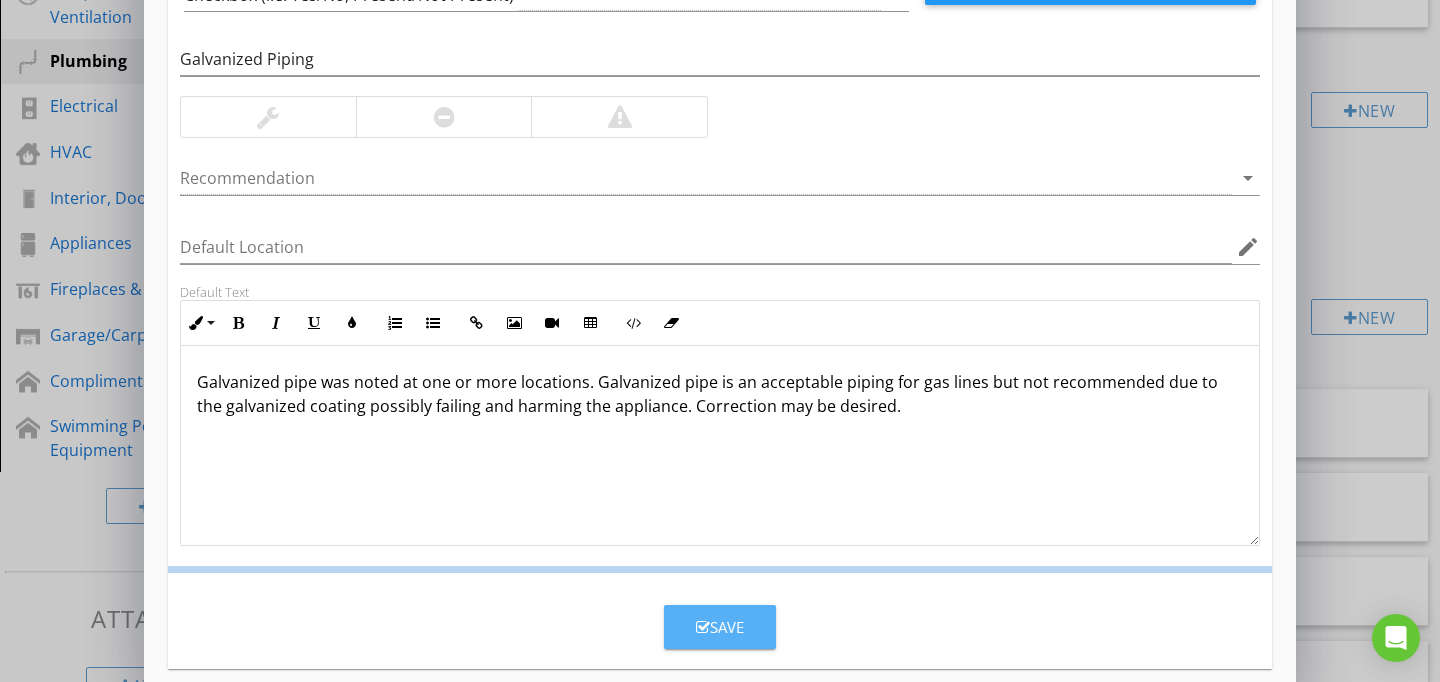 scroll, scrollTop: 89, scrollLeft: 0, axis: vertical 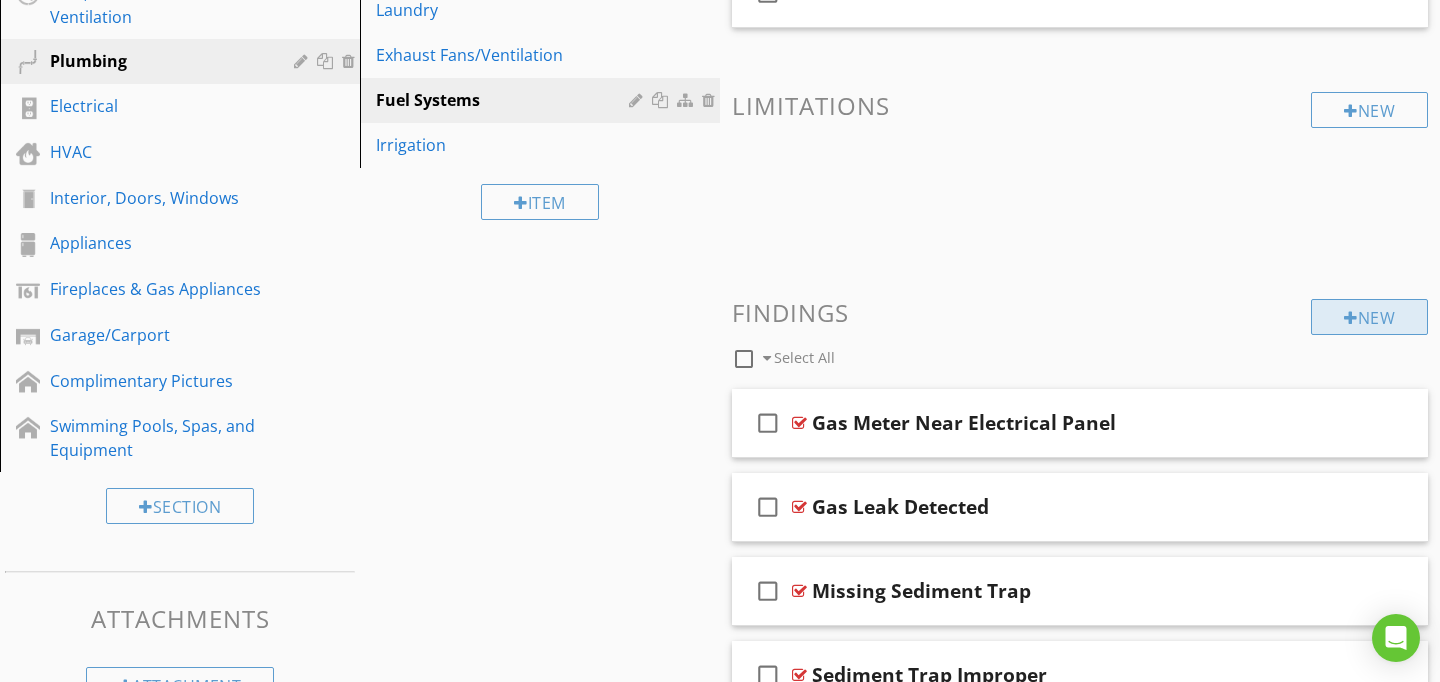 click at bounding box center (1351, 318) 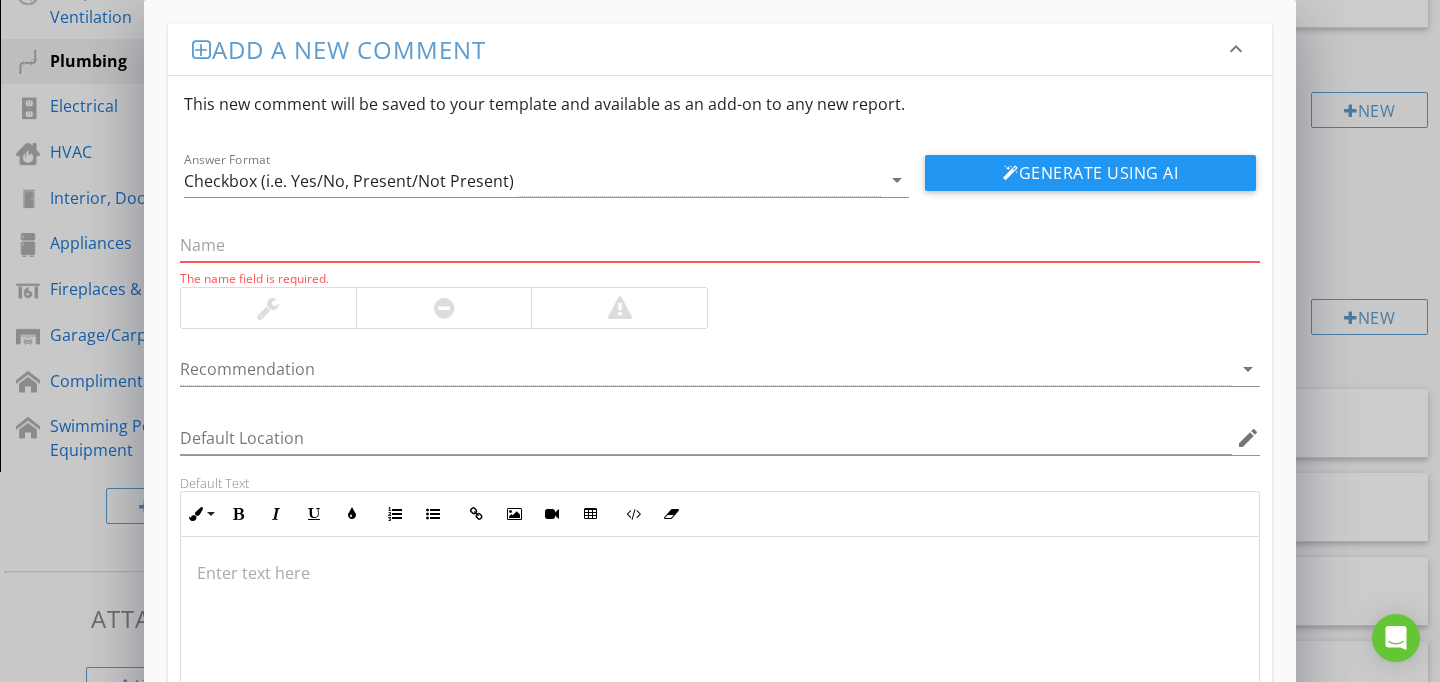 paste on "Gas Pipe Subject to Damage" 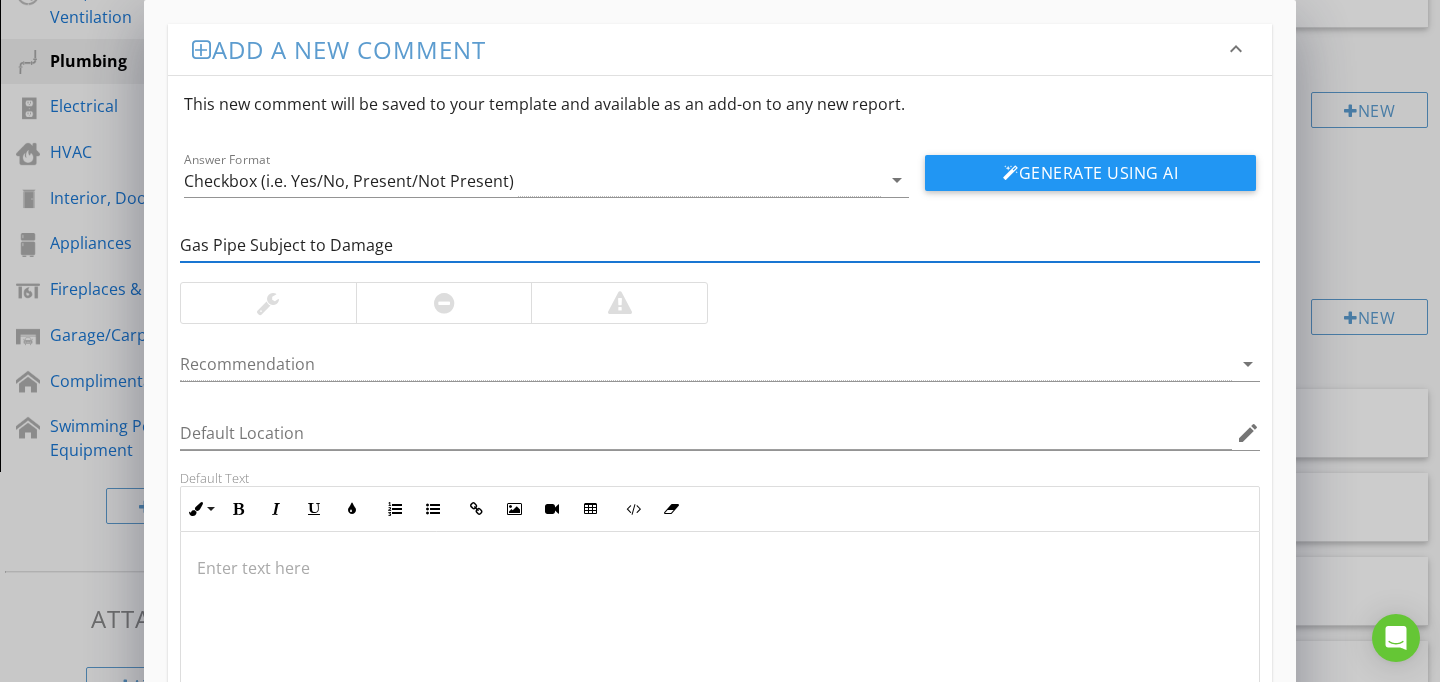 type on "Gas Pipe Subject to Damage" 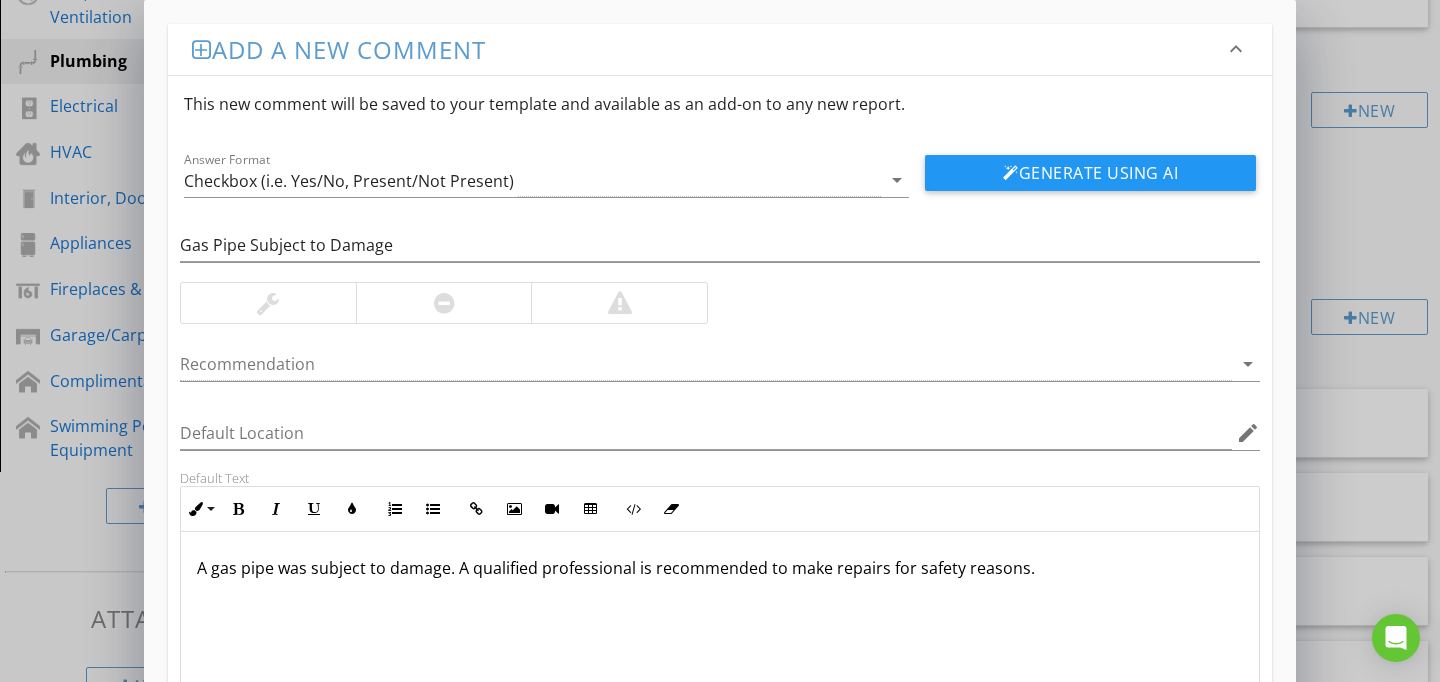 scroll, scrollTop: 1, scrollLeft: 0, axis: vertical 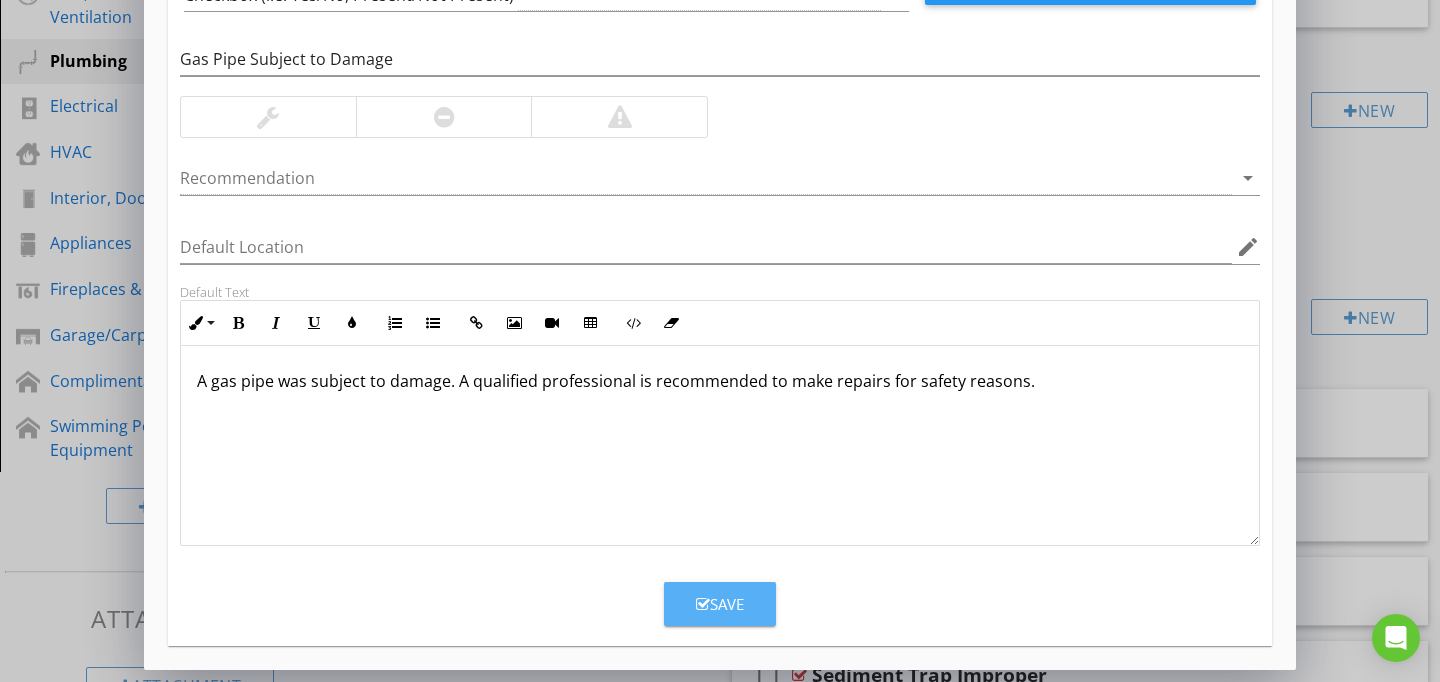 click on "Save" at bounding box center (720, 604) 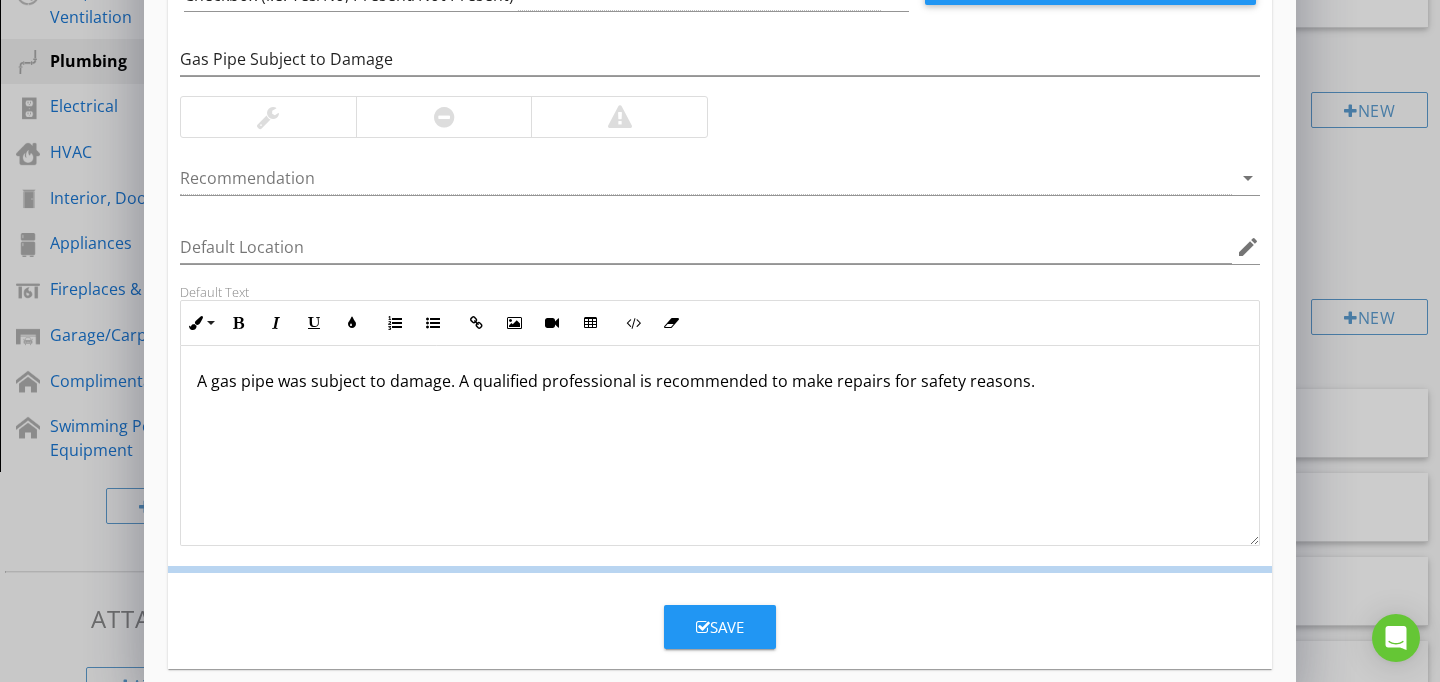 scroll, scrollTop: 89, scrollLeft: 0, axis: vertical 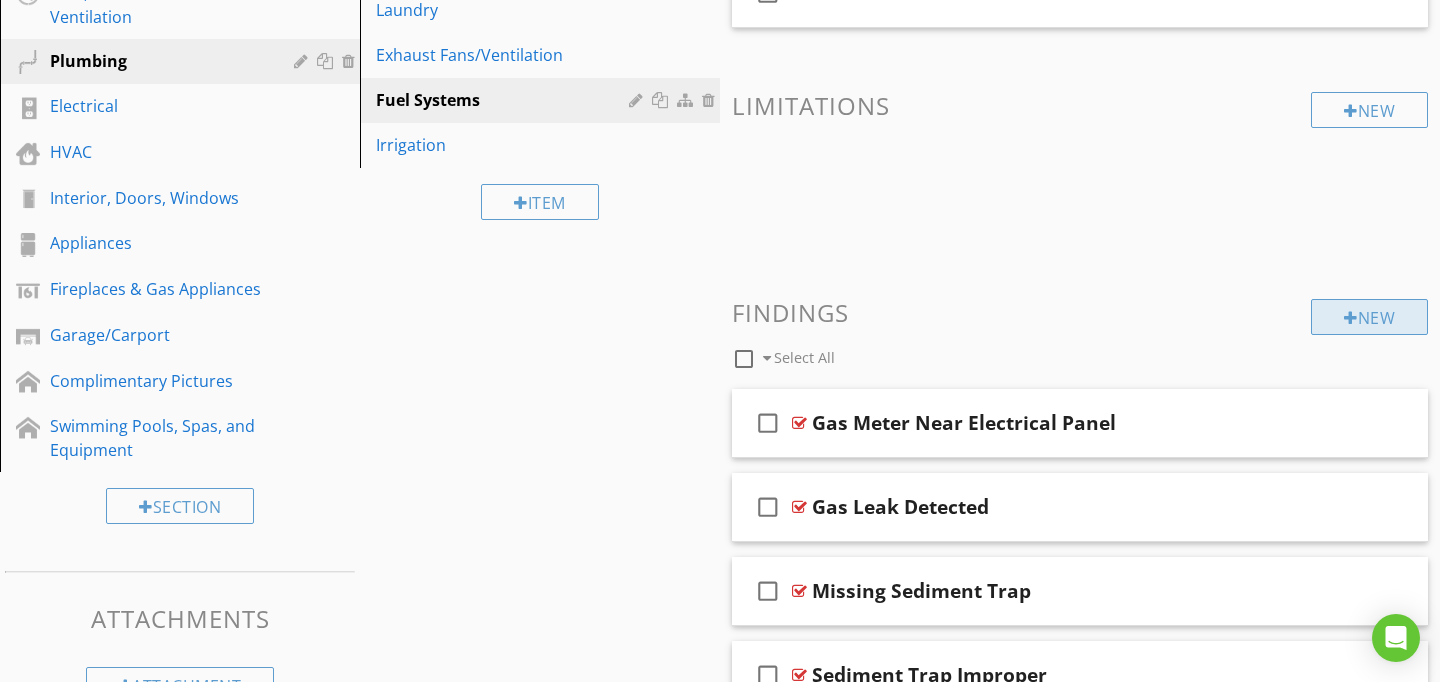 click on "New" at bounding box center [1369, 317] 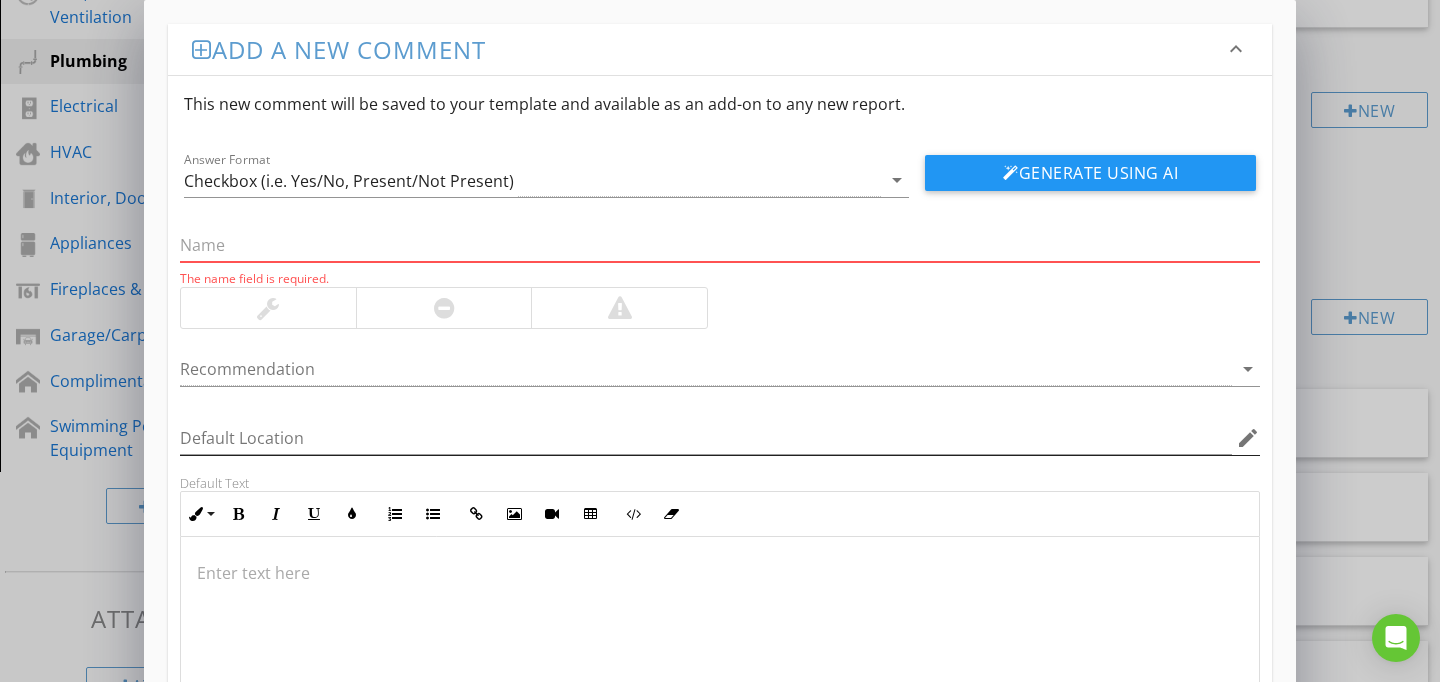 paste on "Main Gas Valve Was Off" 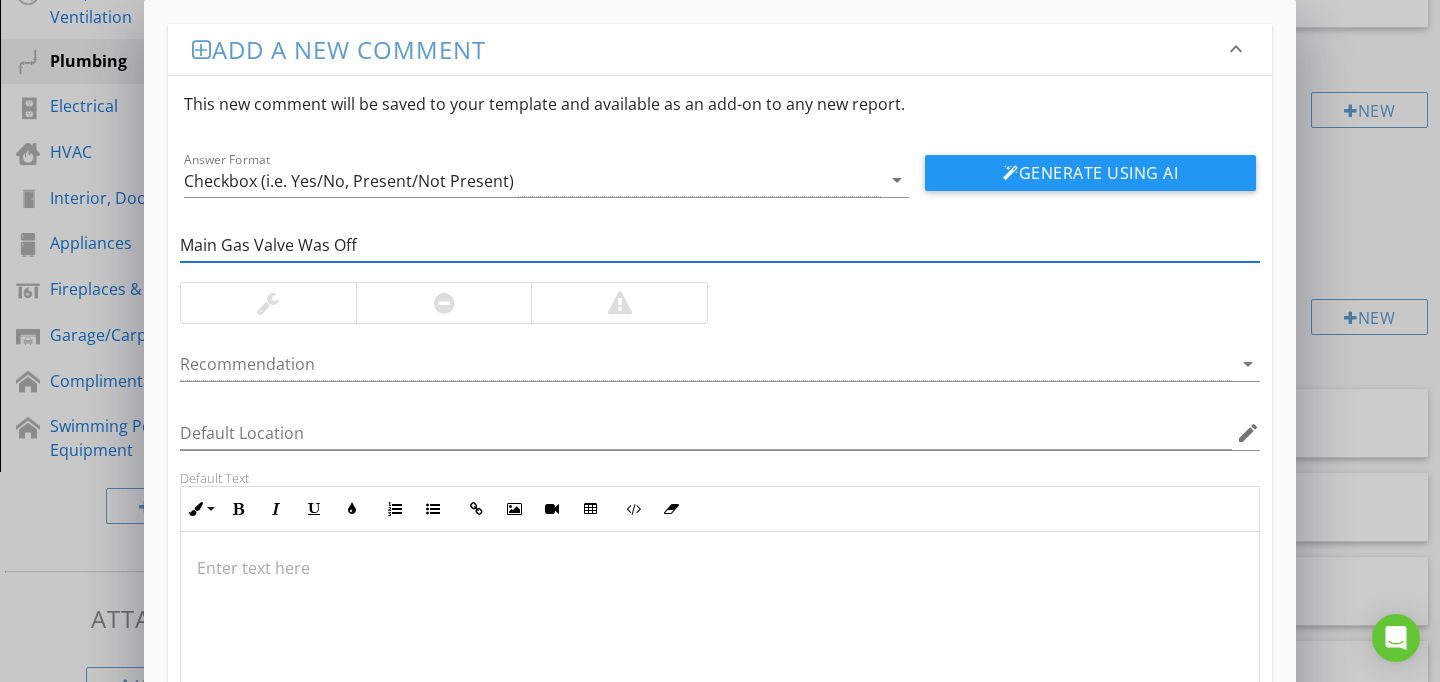 type on "Main Gas Valve Was Off" 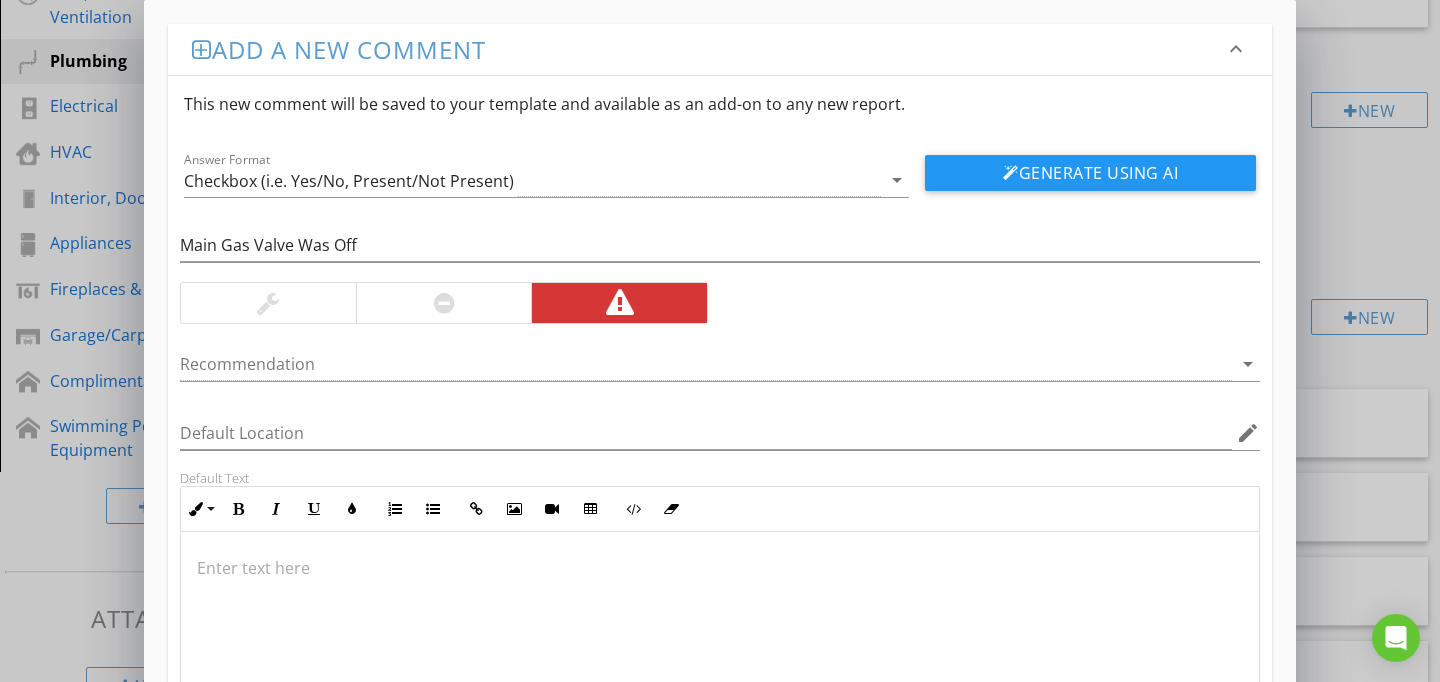 click at bounding box center (720, 632) 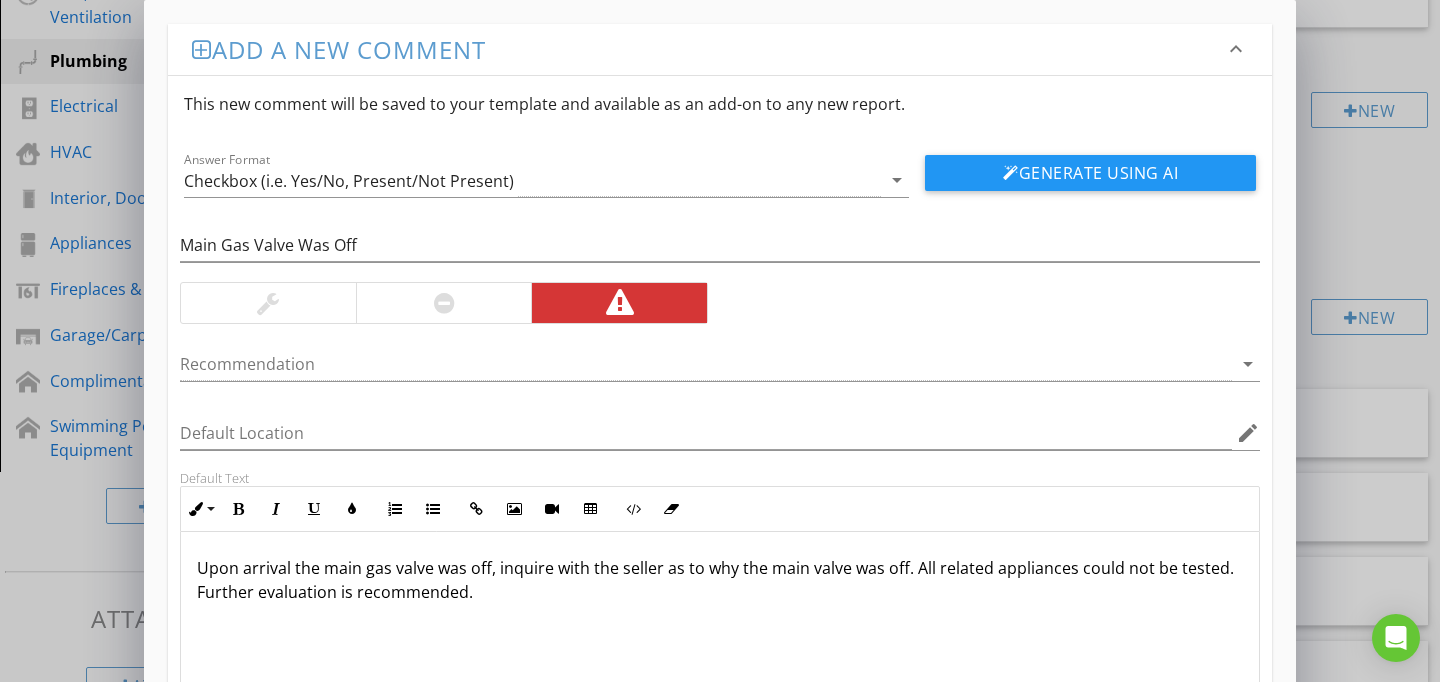 scroll, scrollTop: 186, scrollLeft: 0, axis: vertical 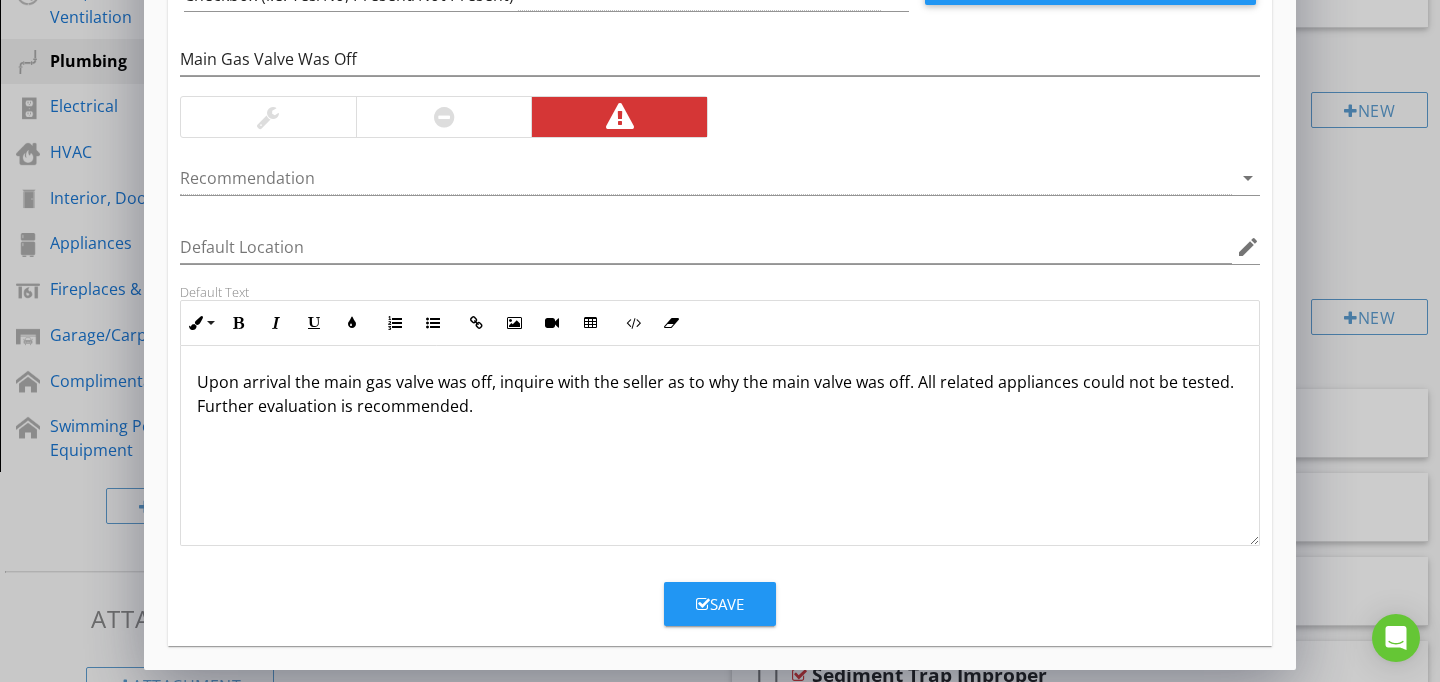 click on "Save" at bounding box center [720, 604] 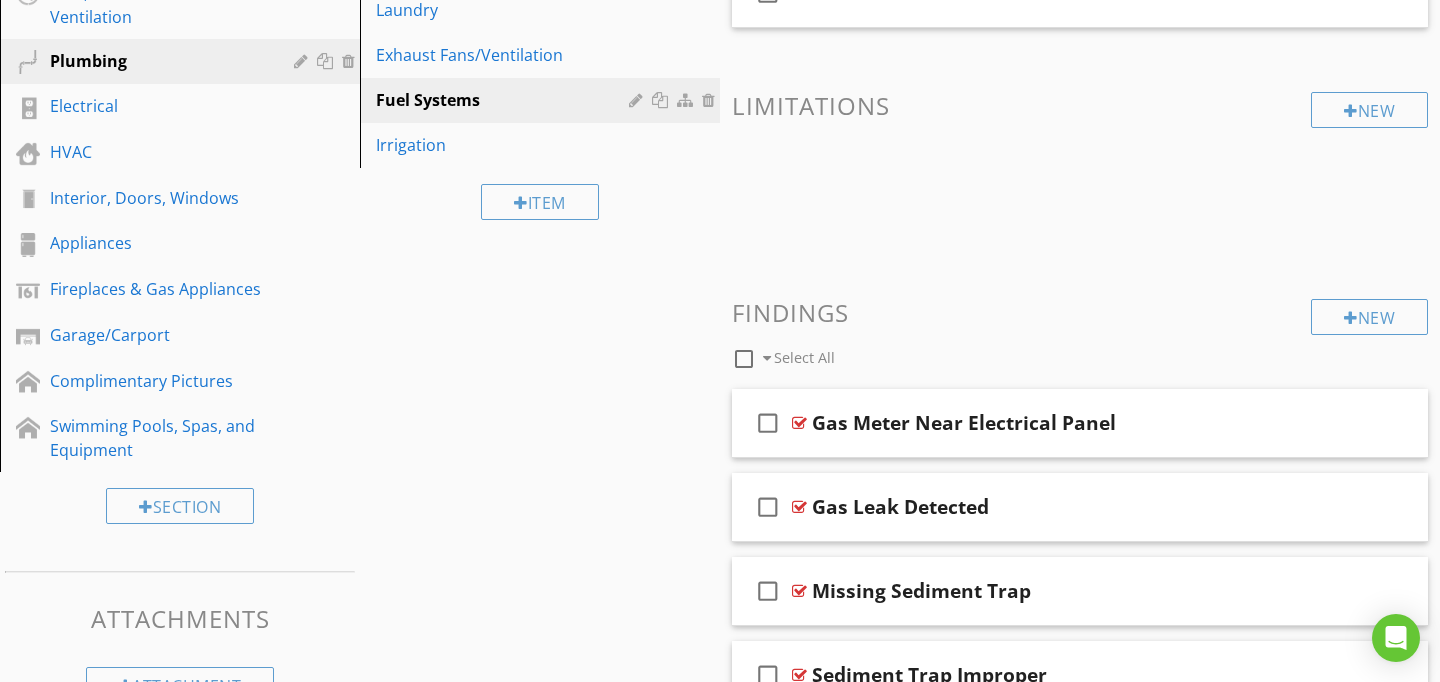scroll, scrollTop: 89, scrollLeft: 0, axis: vertical 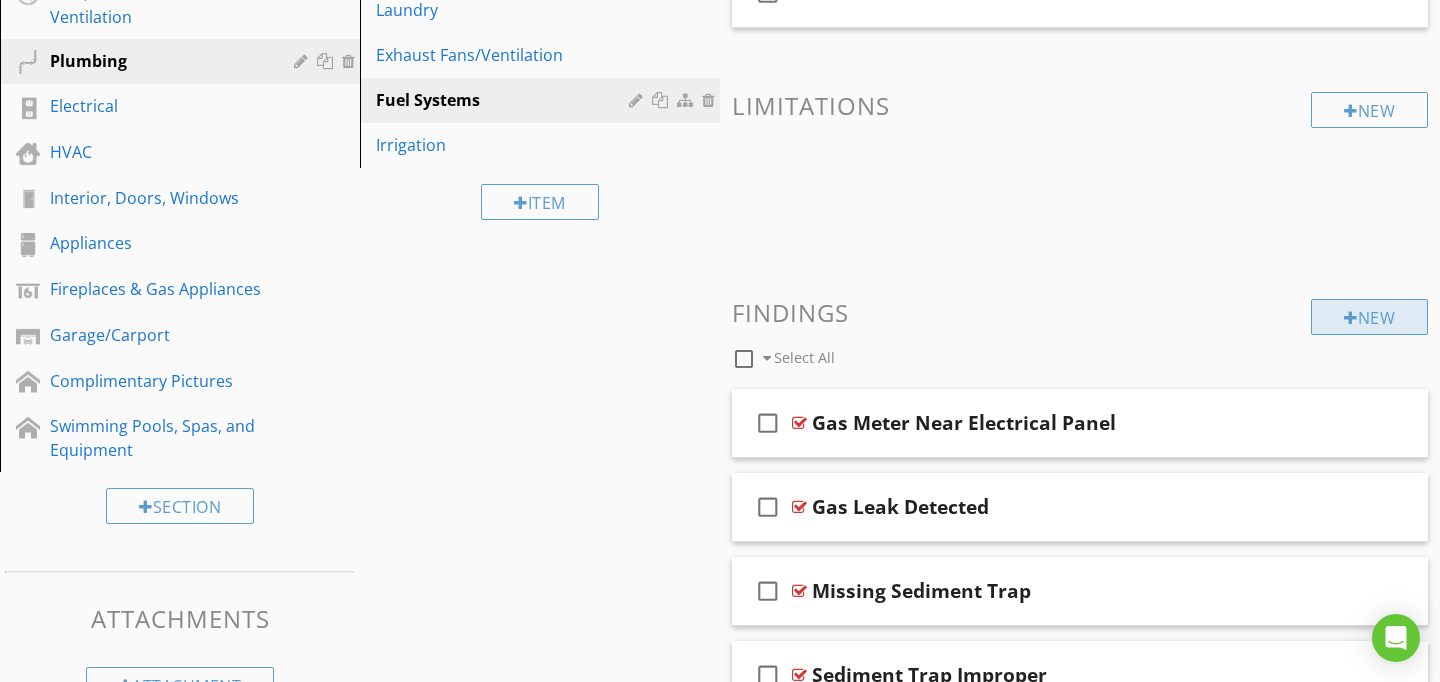 click on "New" at bounding box center (1369, 317) 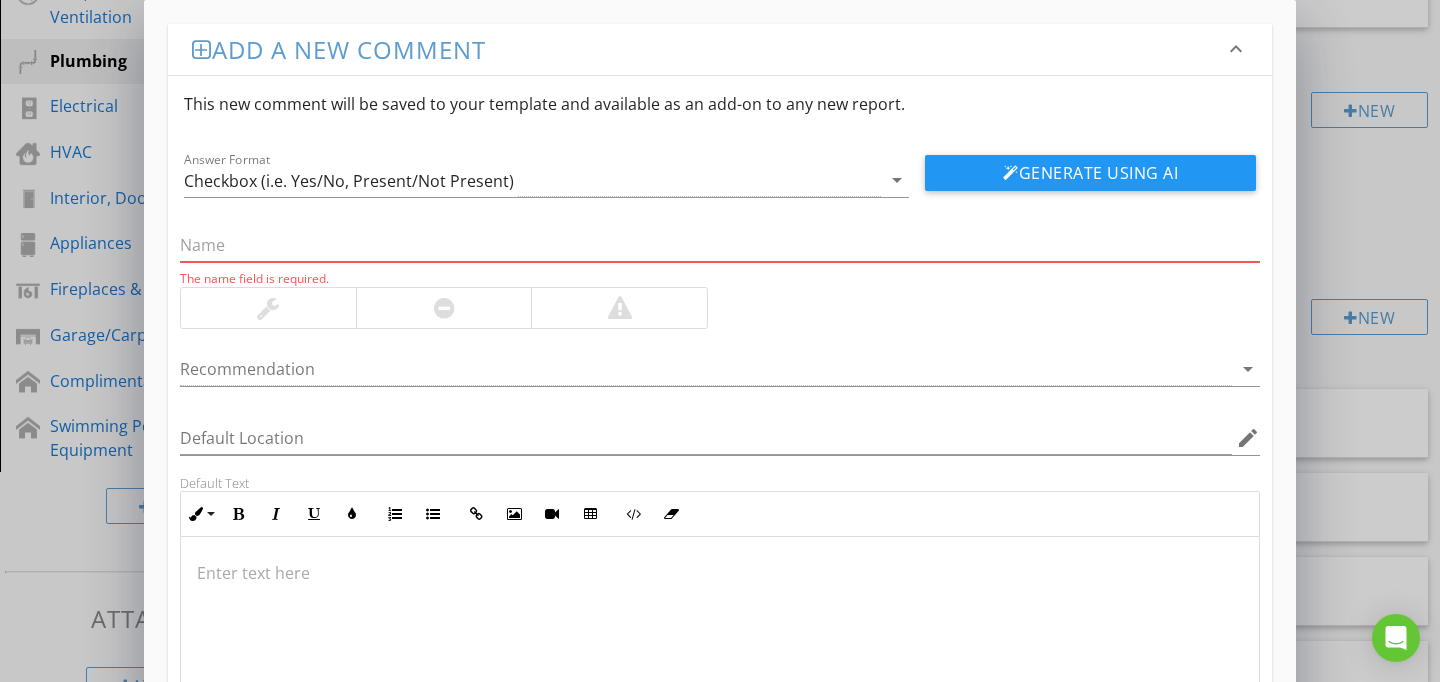 paste on "Shut Off Valve Not Fully Operable" 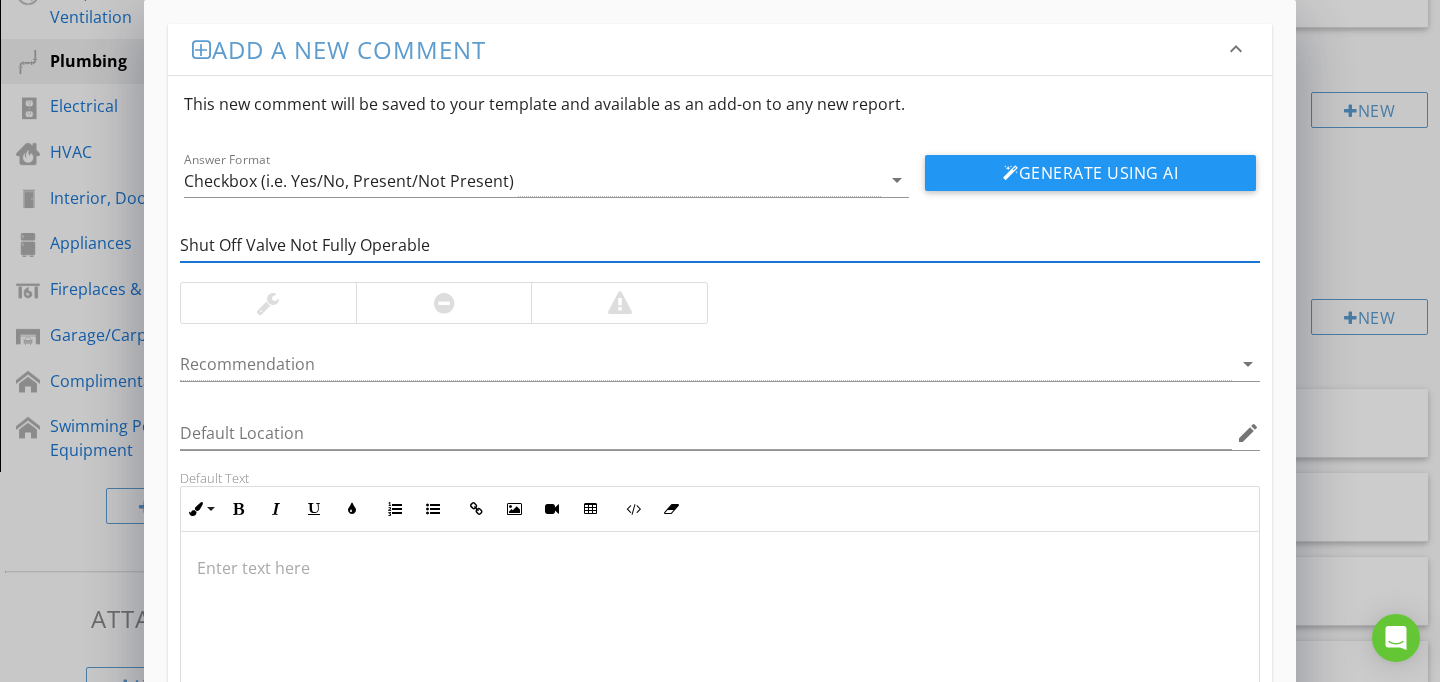 type on "Shut Off Valve Not Fully Operable" 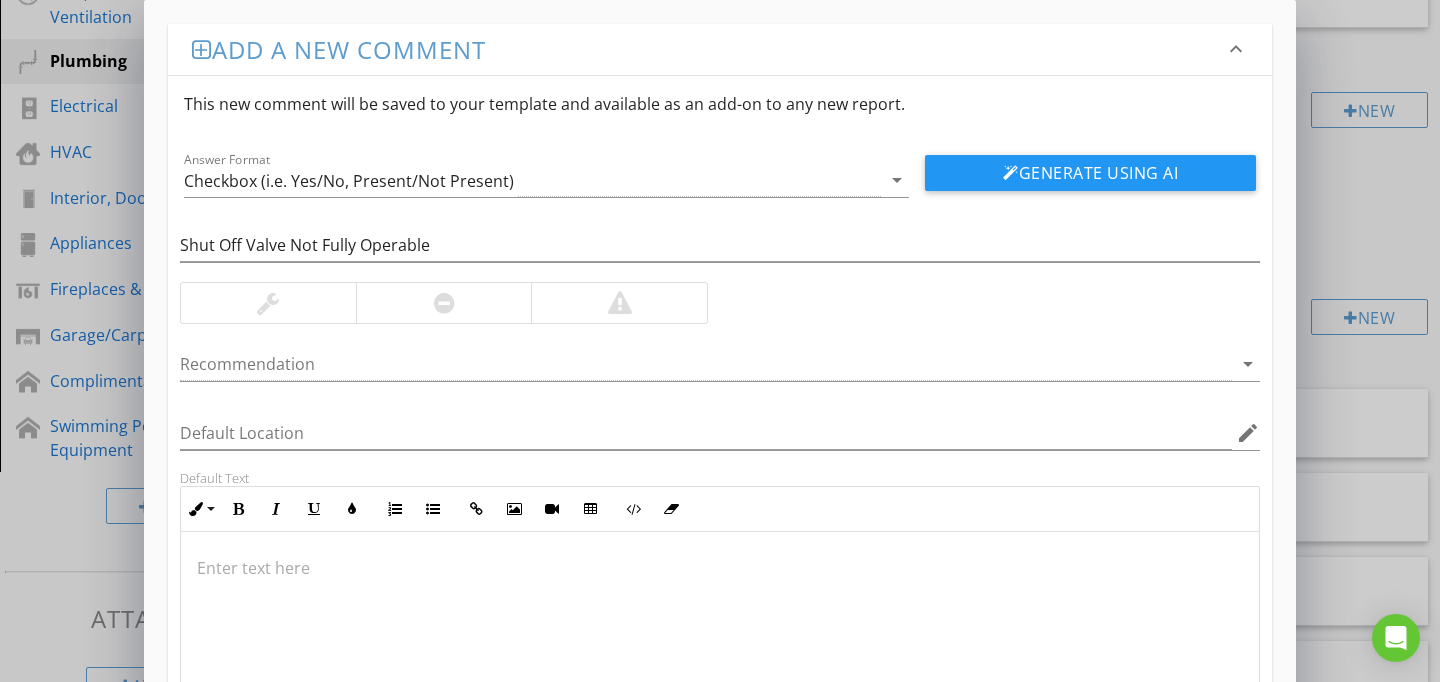 click at bounding box center (619, 303) 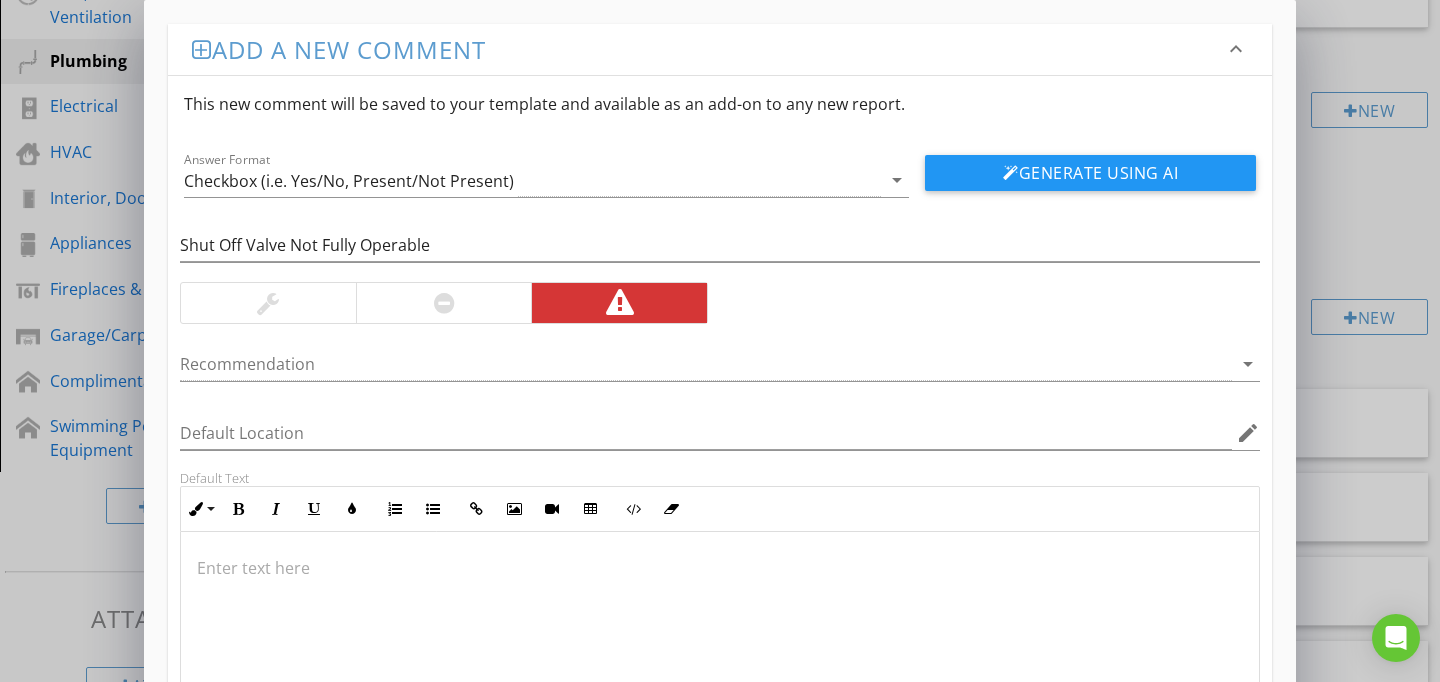 click at bounding box center (720, 632) 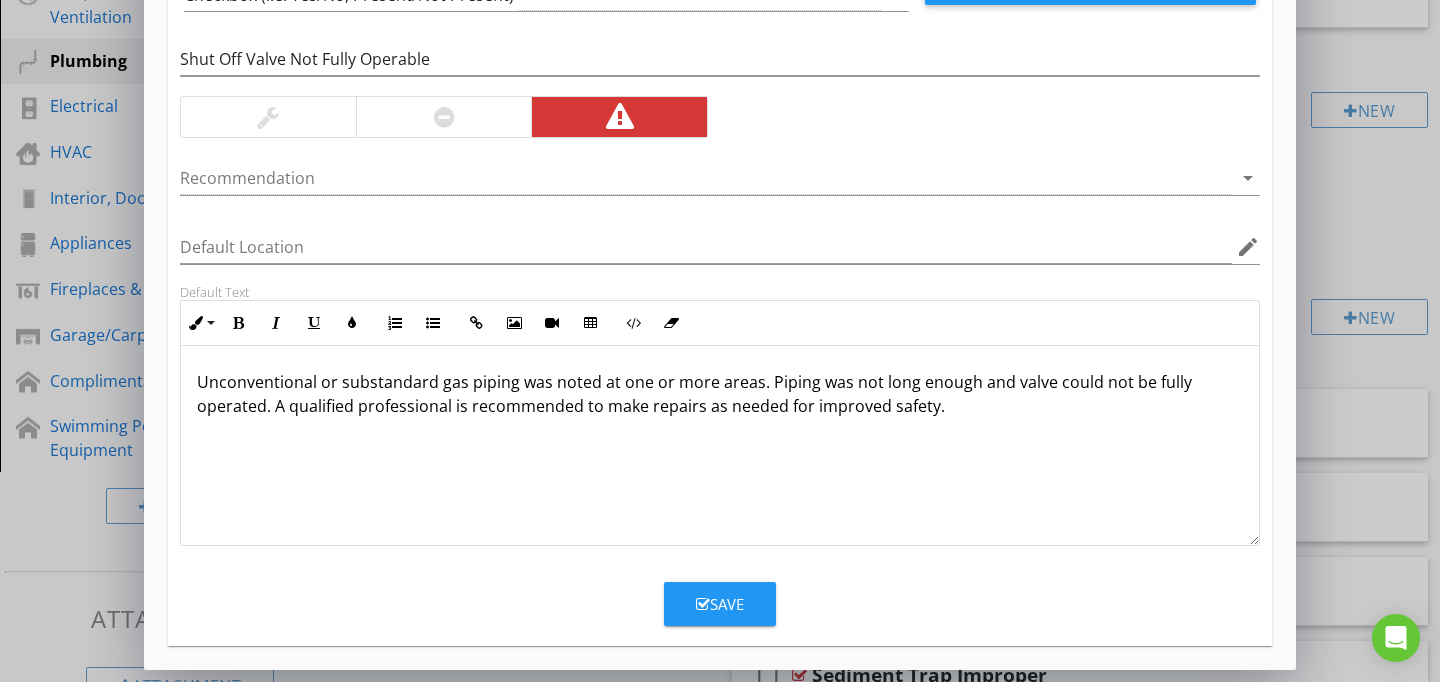 click on "Save" at bounding box center [720, 604] 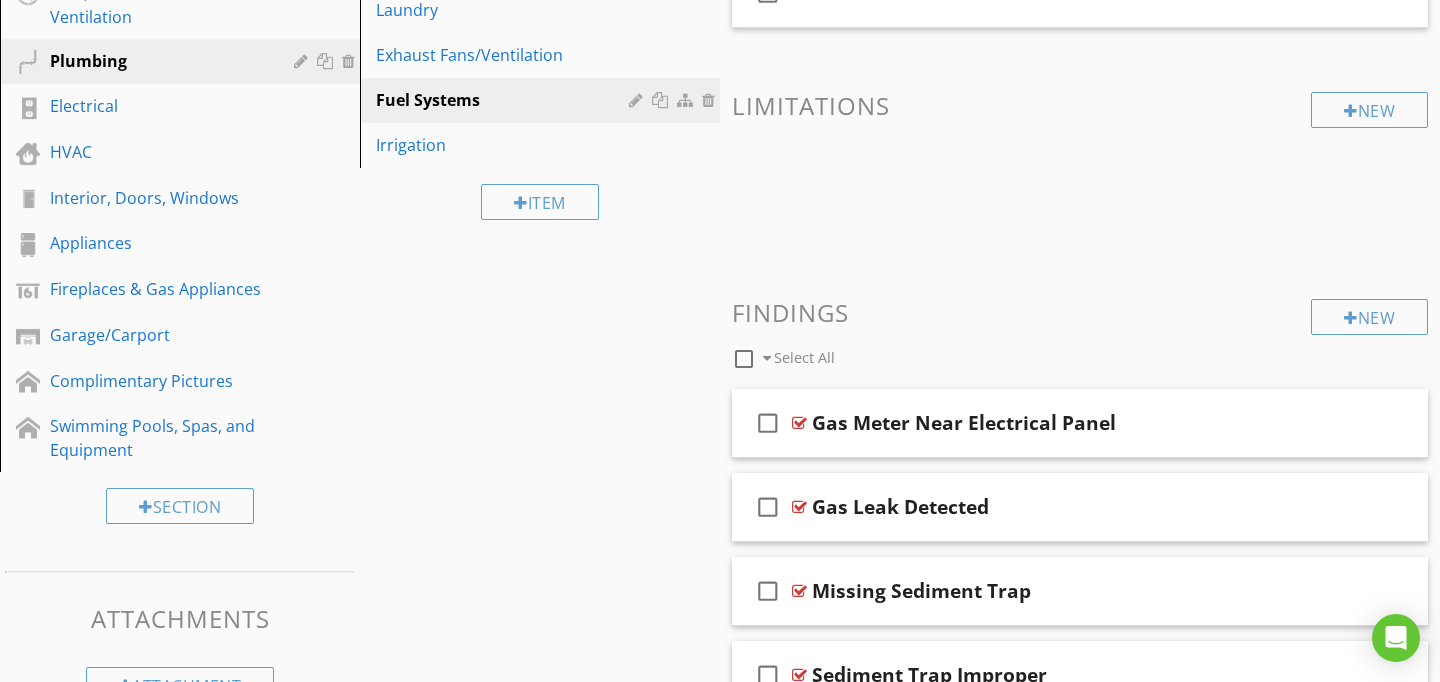 scroll, scrollTop: 89, scrollLeft: 0, axis: vertical 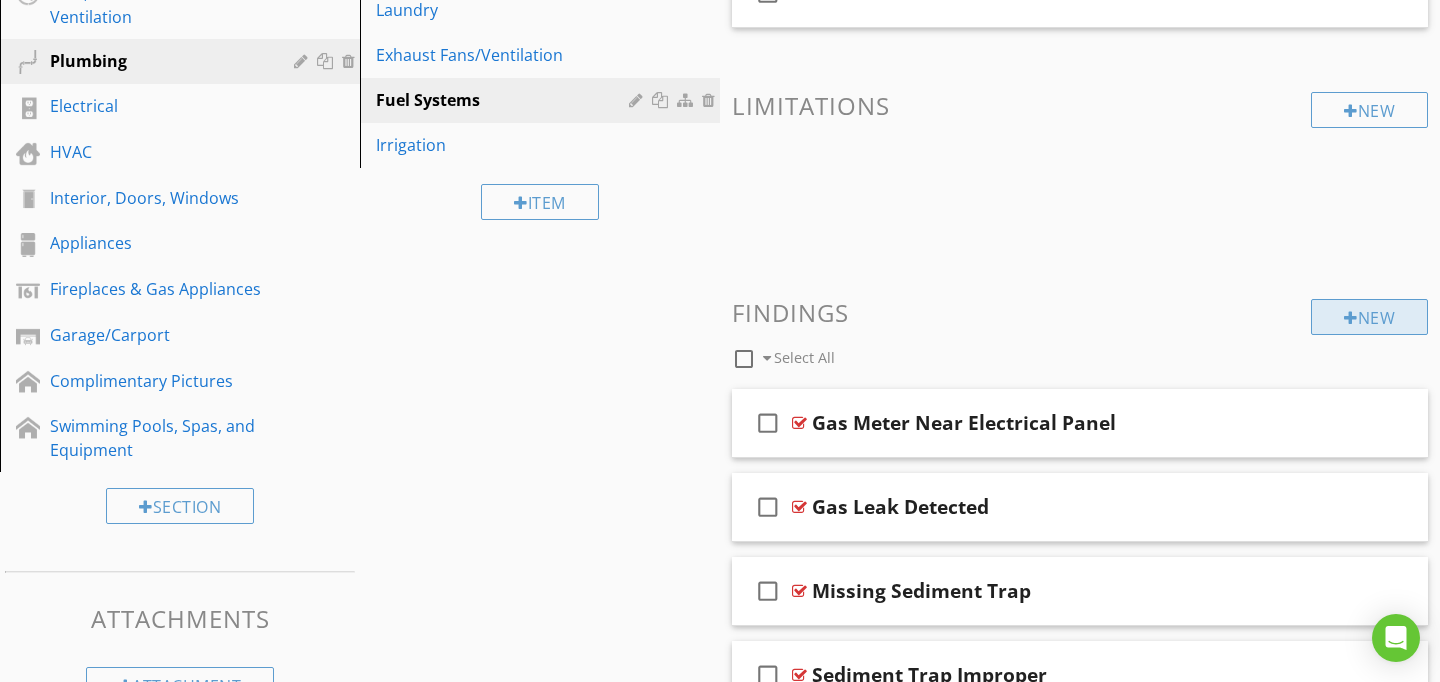 click on "New" at bounding box center [1369, 317] 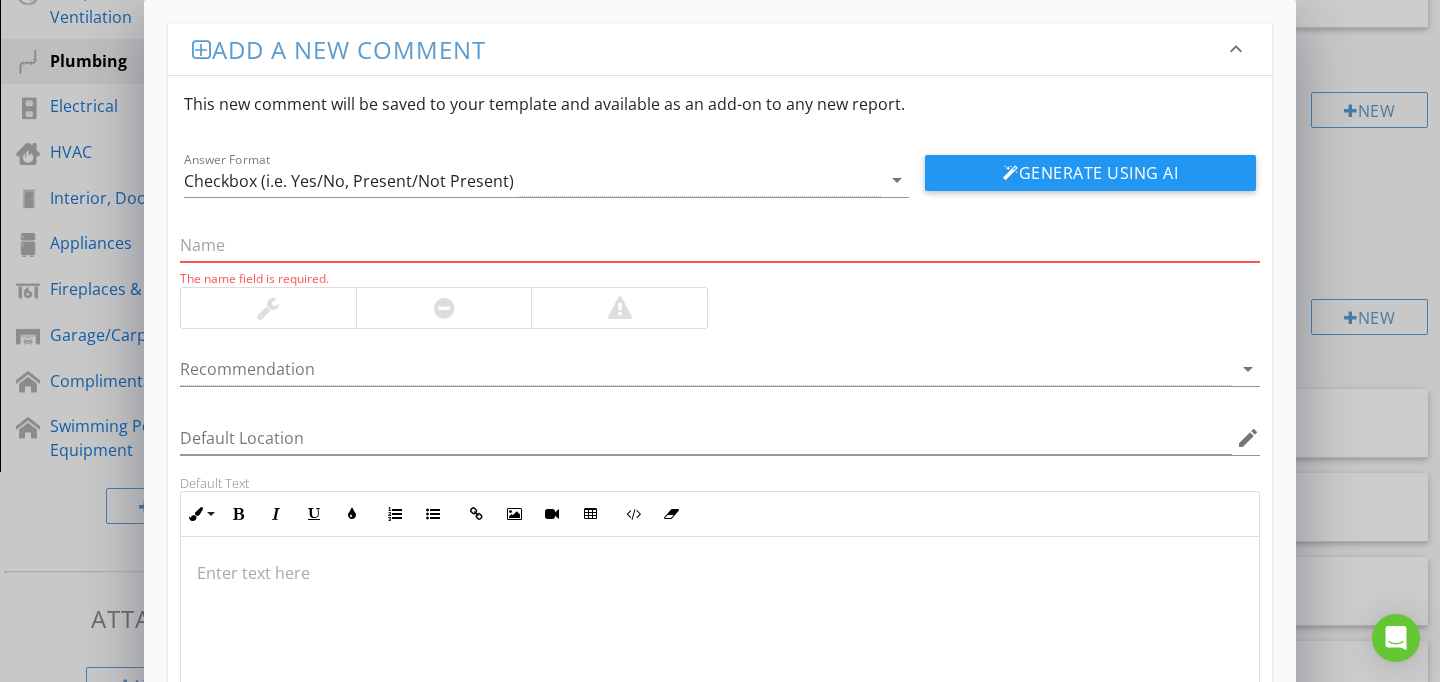 paste 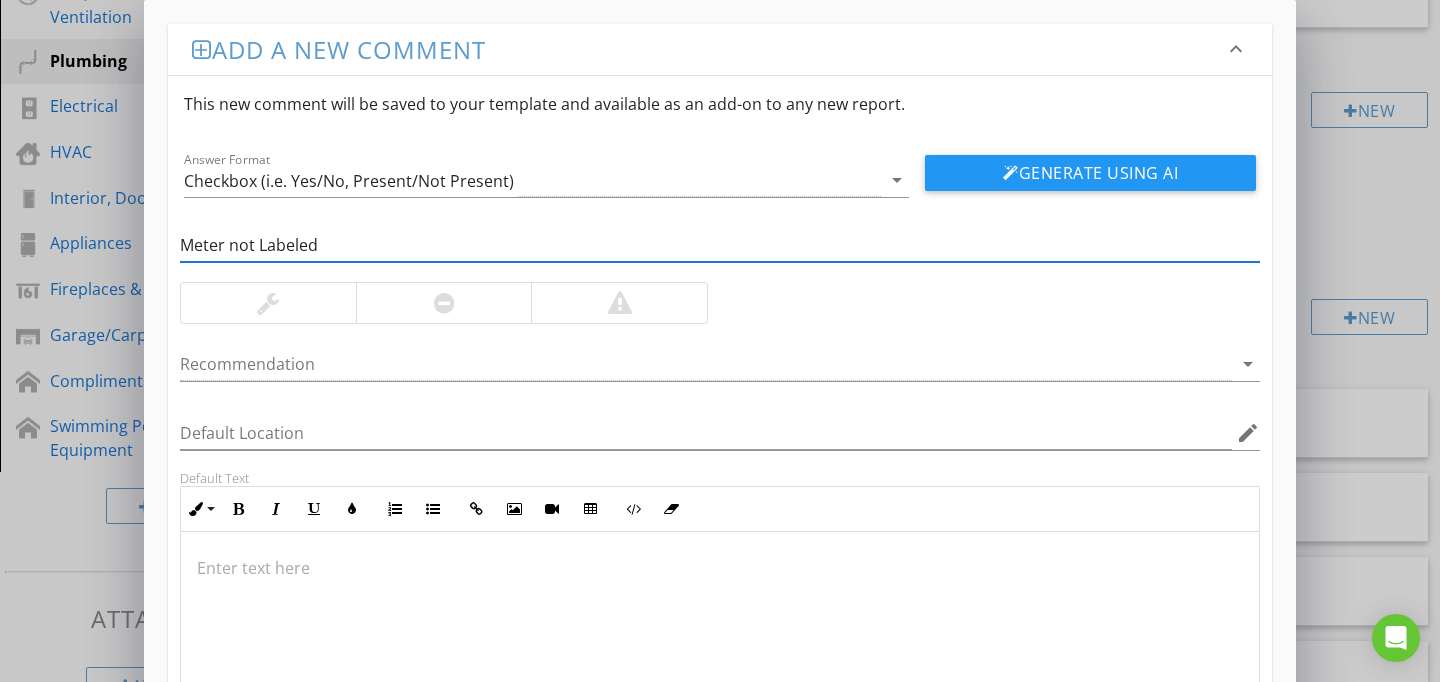 type on "Meter not Labeled" 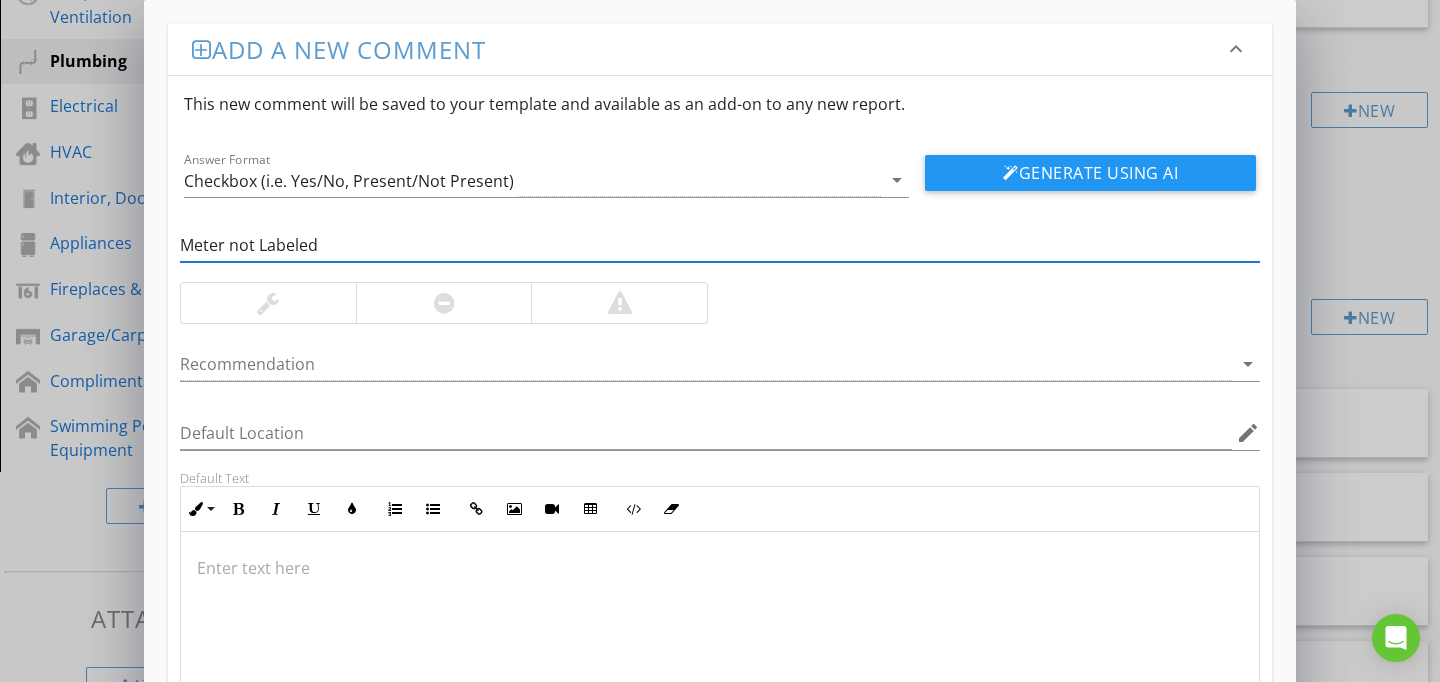 click at bounding box center [720, 632] 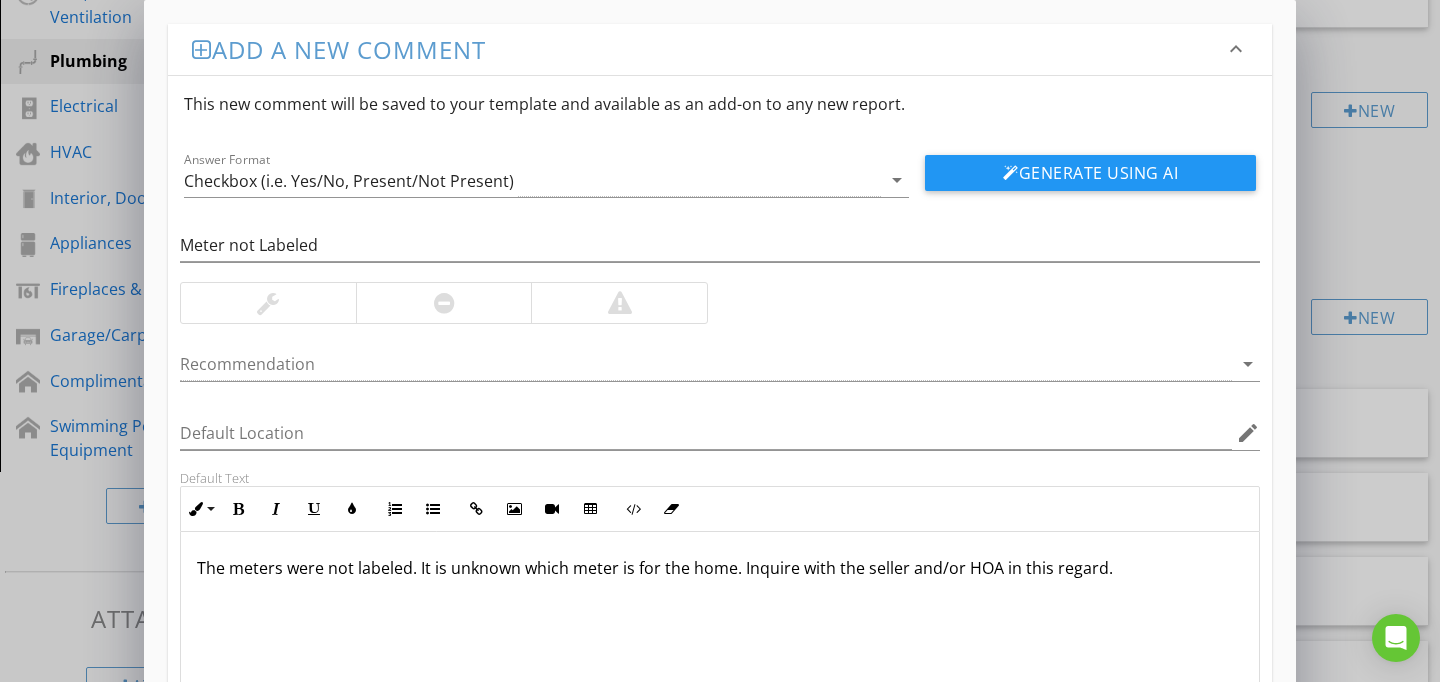 scroll, scrollTop: 1, scrollLeft: 0, axis: vertical 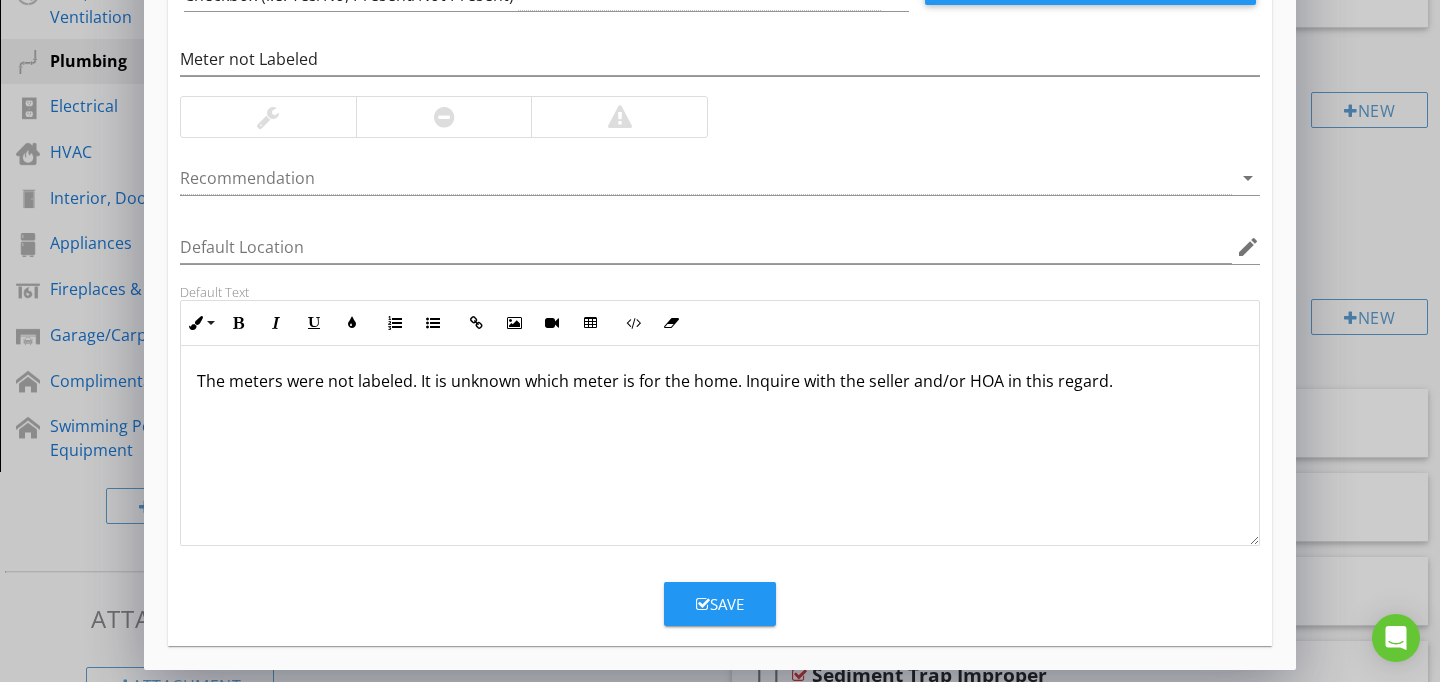 click at bounding box center (703, 604) 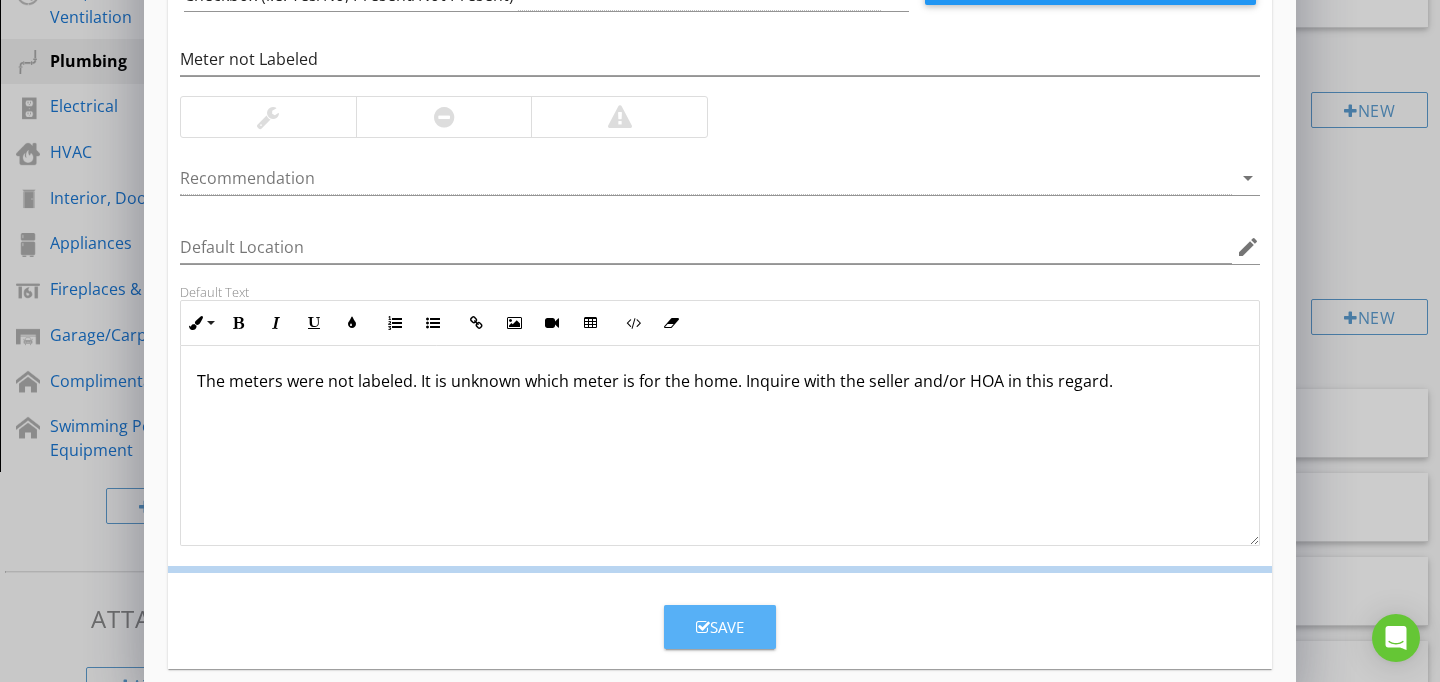 scroll, scrollTop: 89, scrollLeft: 0, axis: vertical 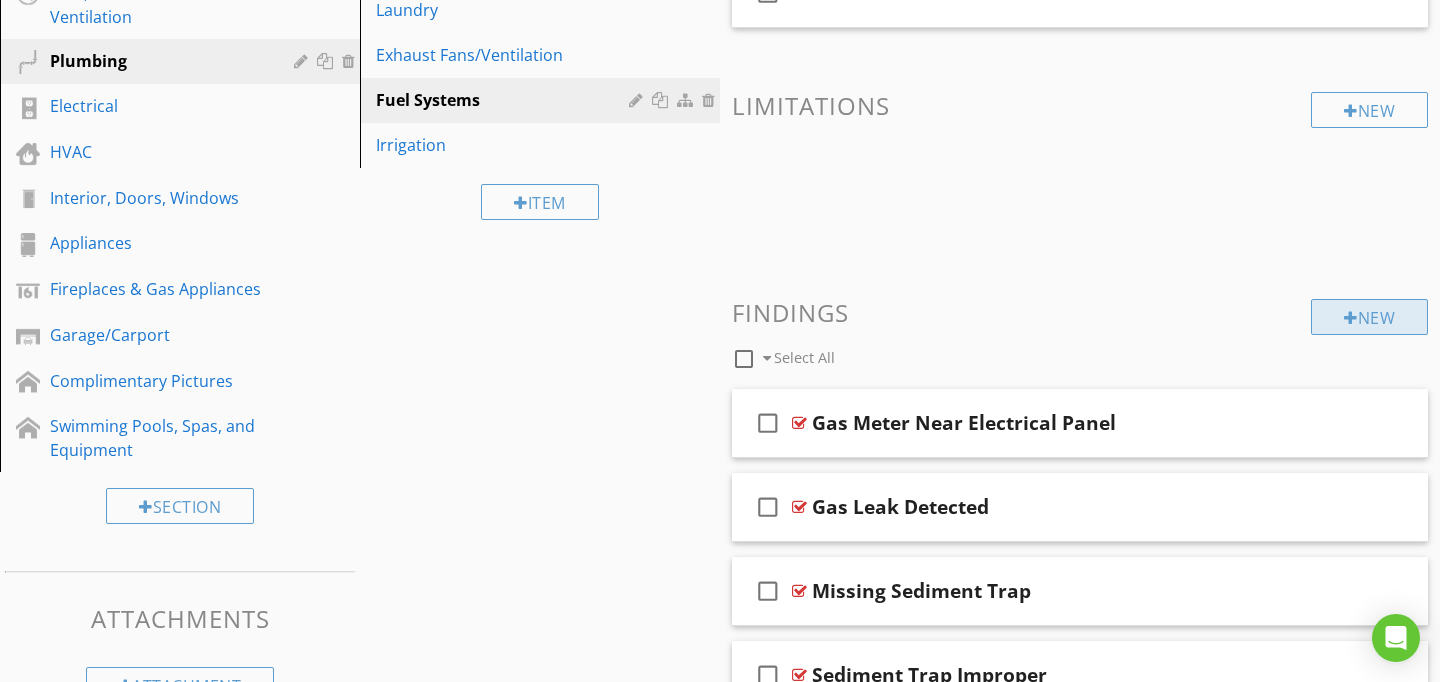 click on "New" at bounding box center [1369, 317] 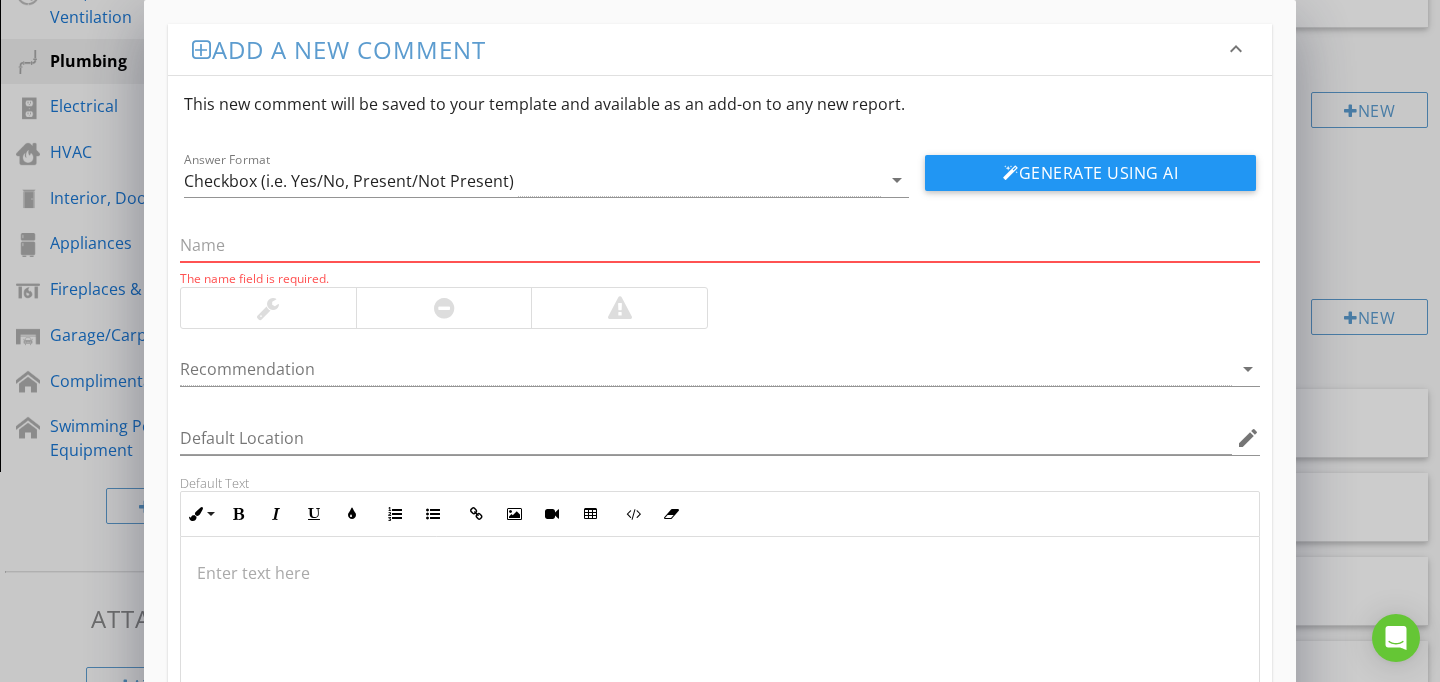 click on "Add a new comment
keyboard_arrow_down
This new comment will be saved to your template and available as an
add-on to any new report.
Answer Format Checkbox (i.e. Yes/No, Present/Not Present) arrow_drop_down
Generate Using AI
The name field is required.               Recommendation arrow_drop_down   Default Location edit       Default Text   Inline Style XLarge Large Normal Small Light Small/Light Bold Italic Underline Colors Ordered List Unordered List Insert Link Insert Image Insert Video Insert Table Code View Clear Formatting Enter text here
Save" at bounding box center (720, 436) 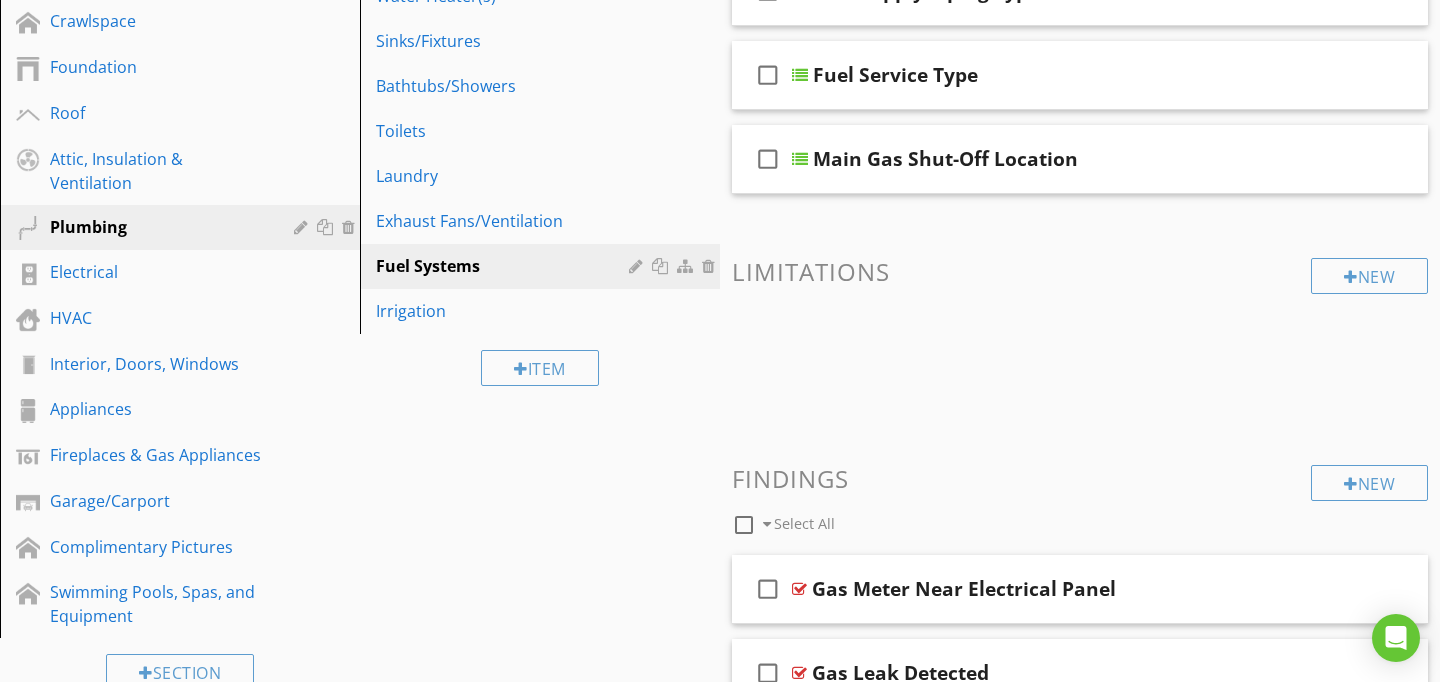 scroll, scrollTop: 451, scrollLeft: 0, axis: vertical 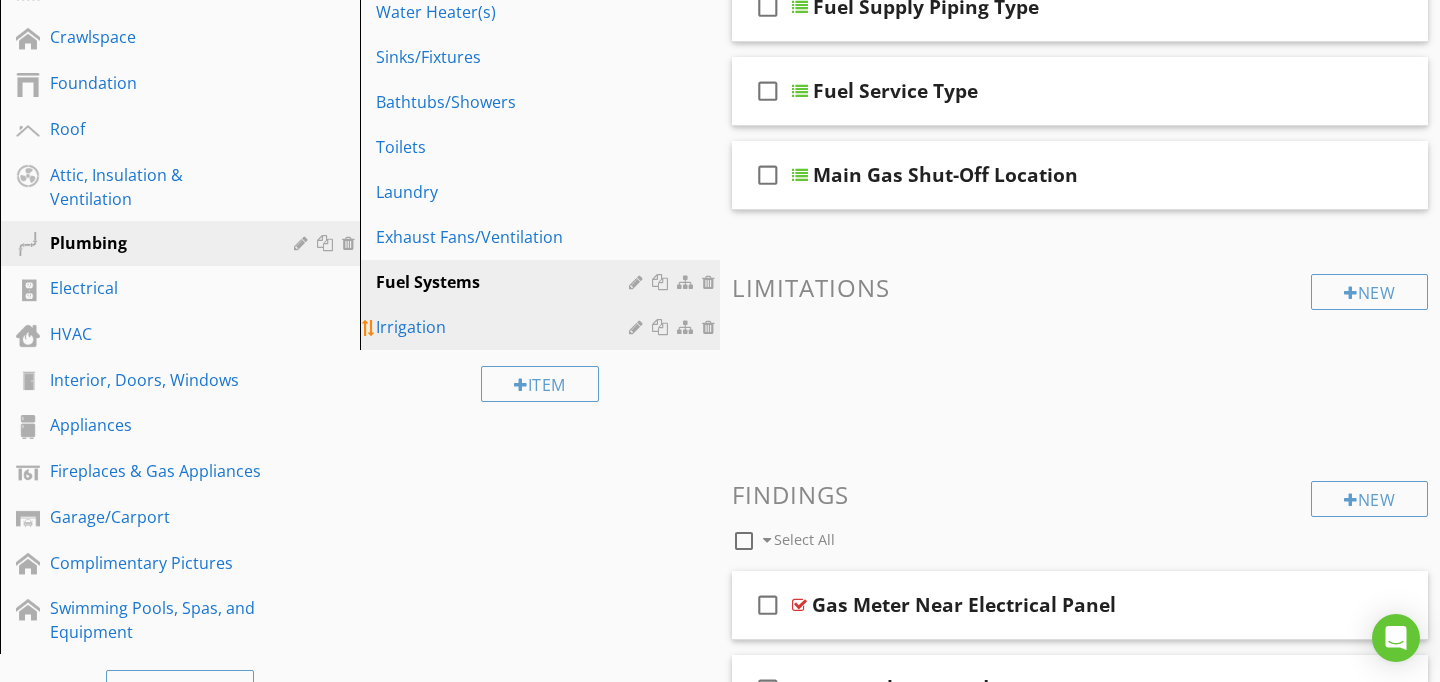 click on "Irrigation" at bounding box center [505, 327] 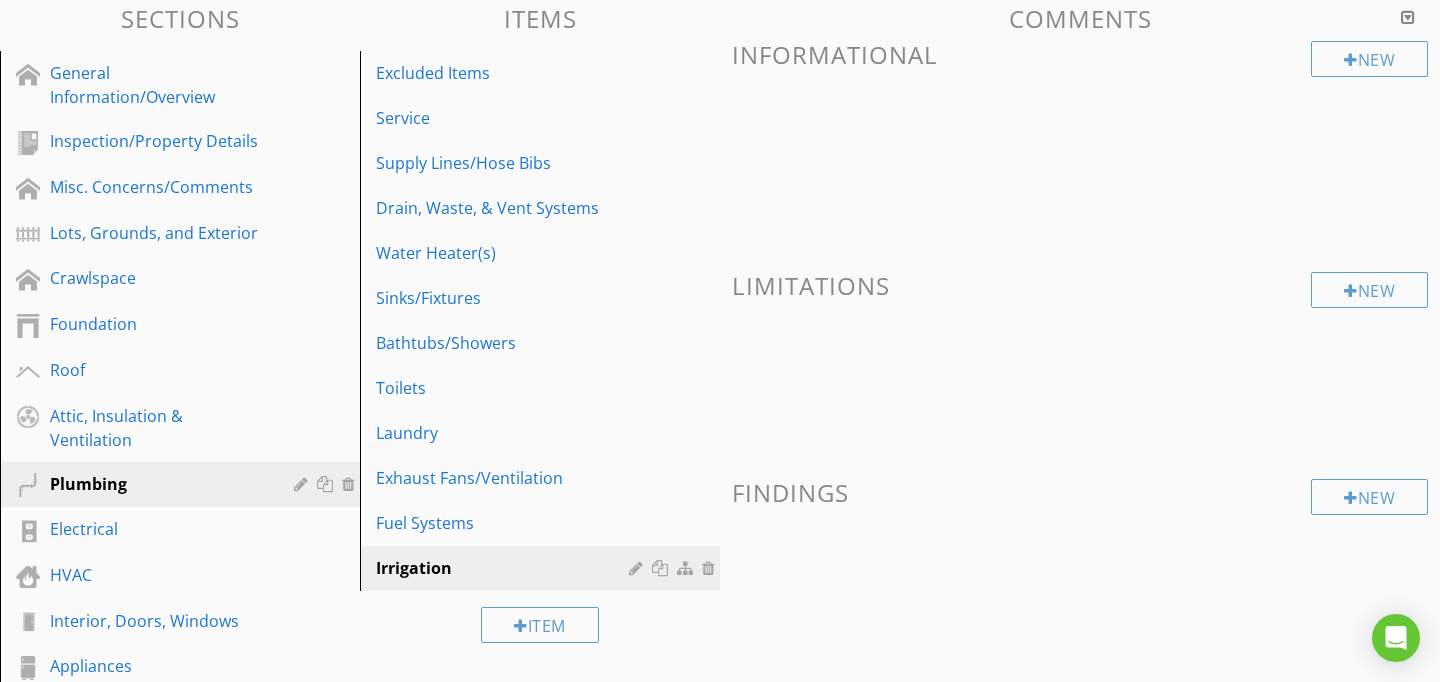 scroll, scrollTop: 140, scrollLeft: 0, axis: vertical 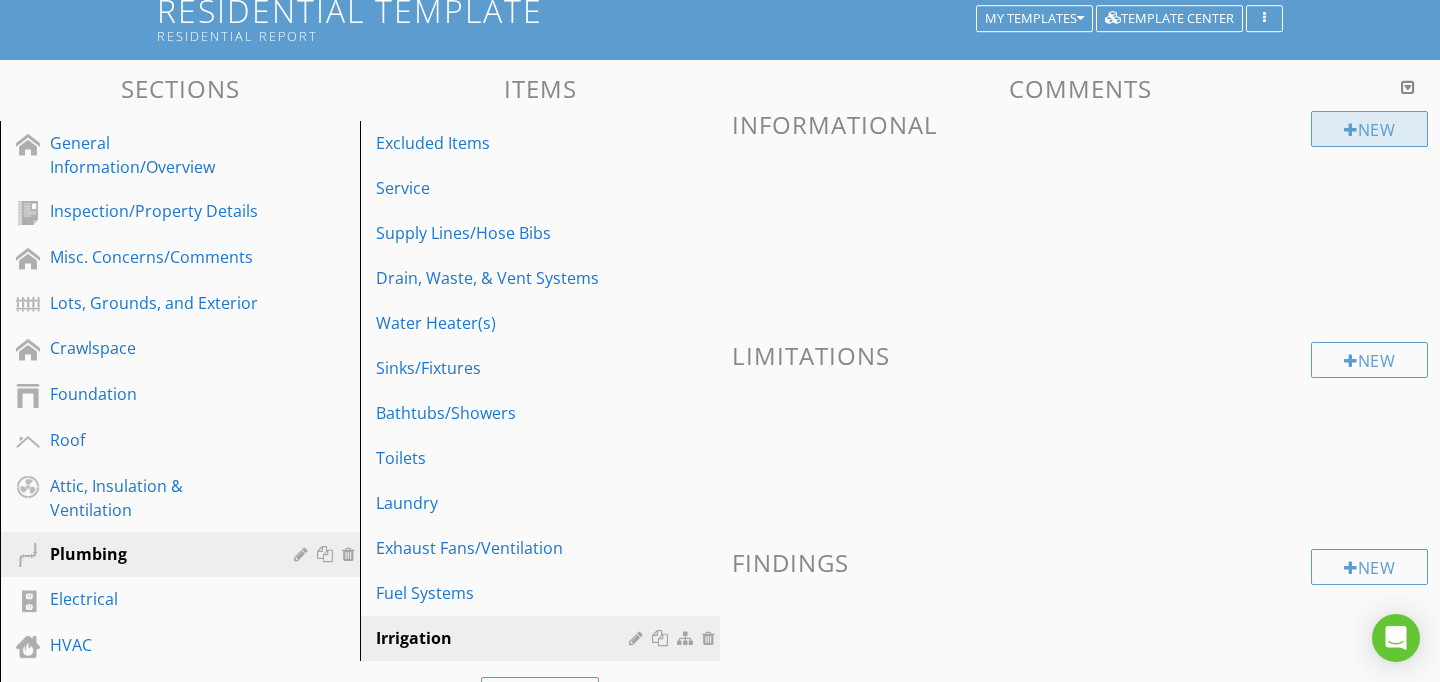 click on "New" at bounding box center (1369, 129) 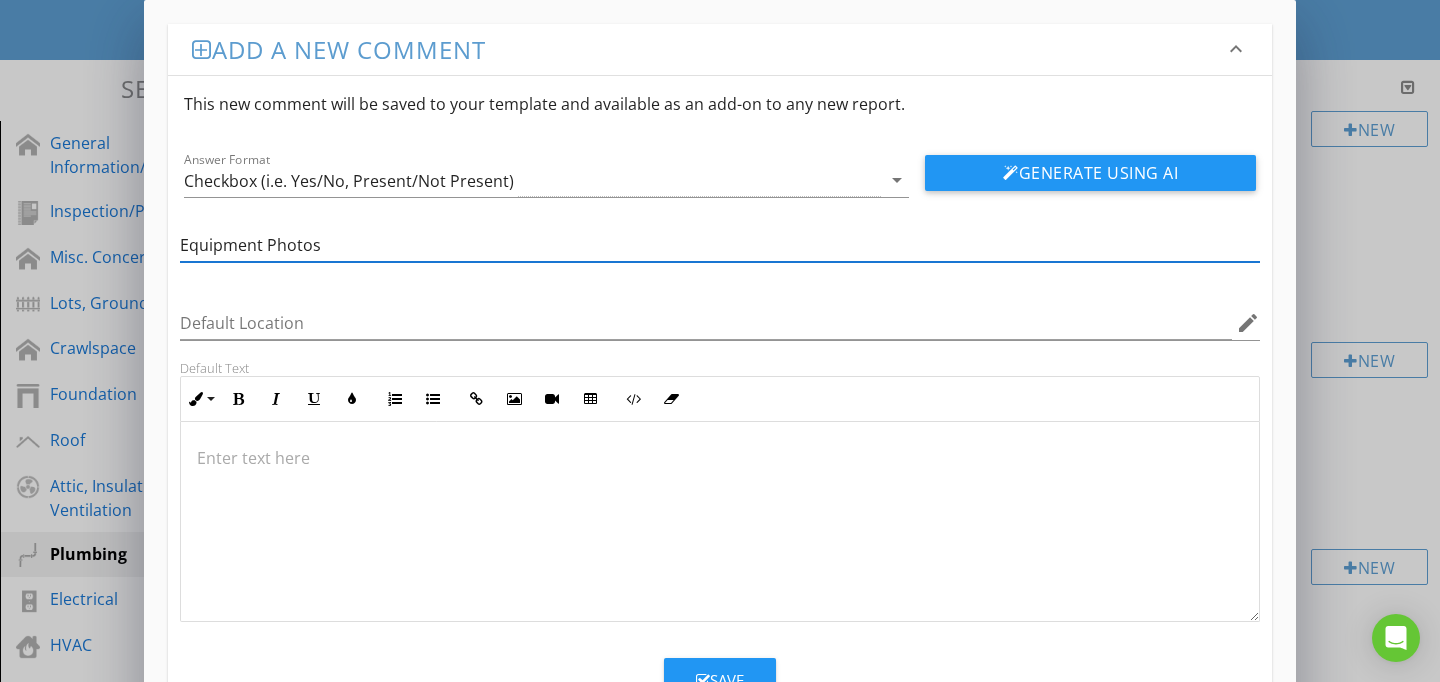 scroll, scrollTop: 76, scrollLeft: 0, axis: vertical 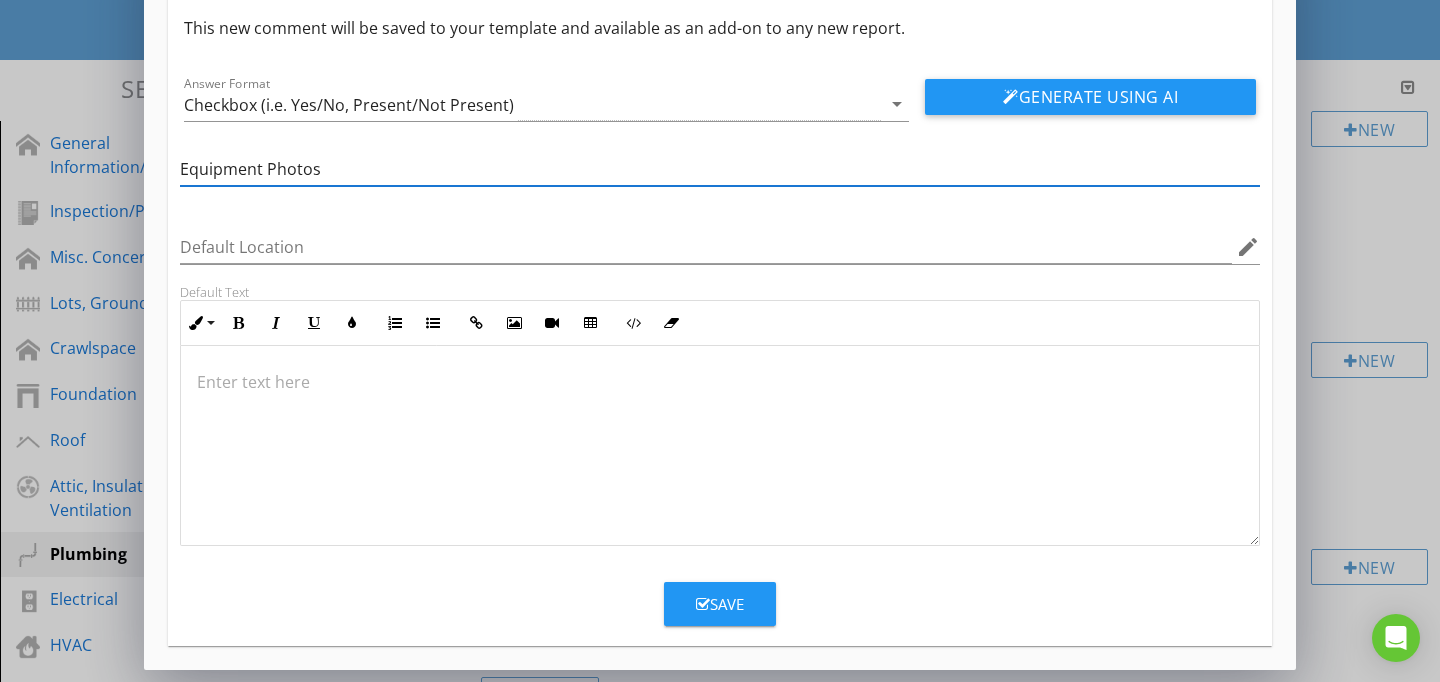 type on "Equipment Photos" 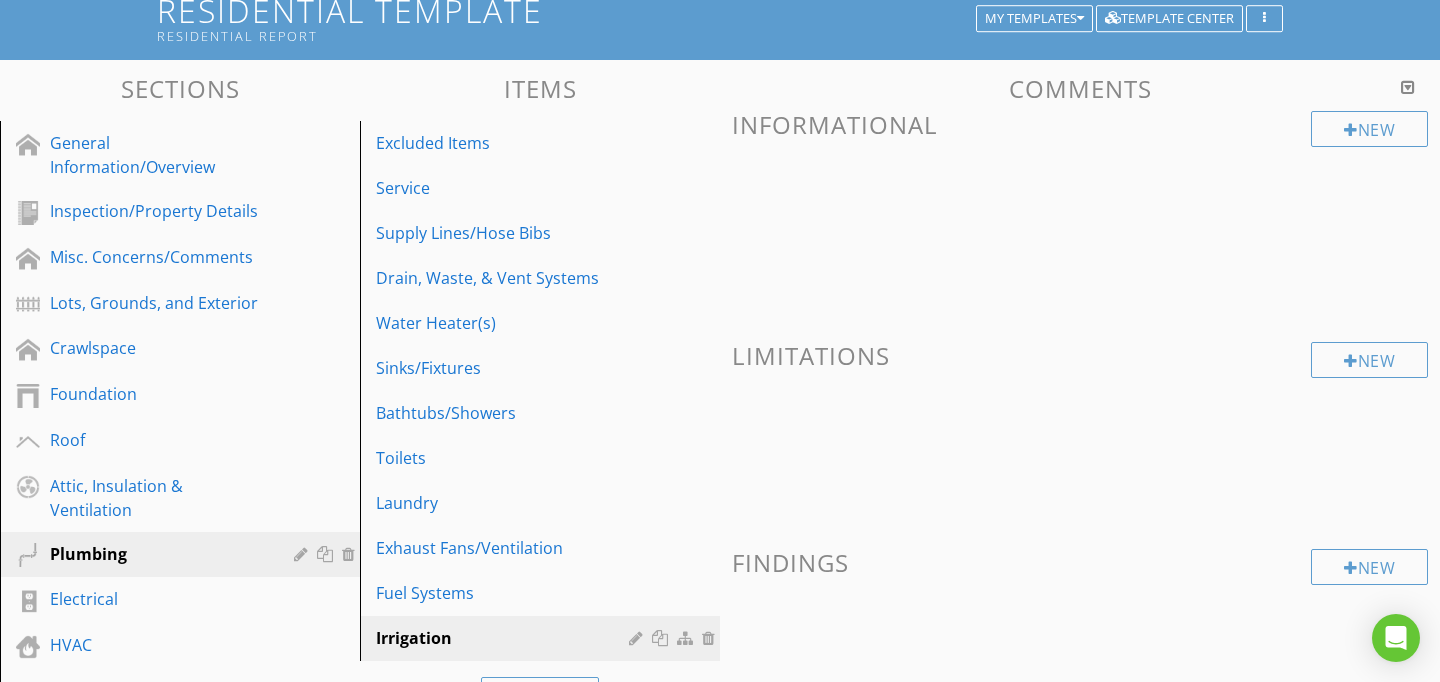 scroll, scrollTop: 0, scrollLeft: 0, axis: both 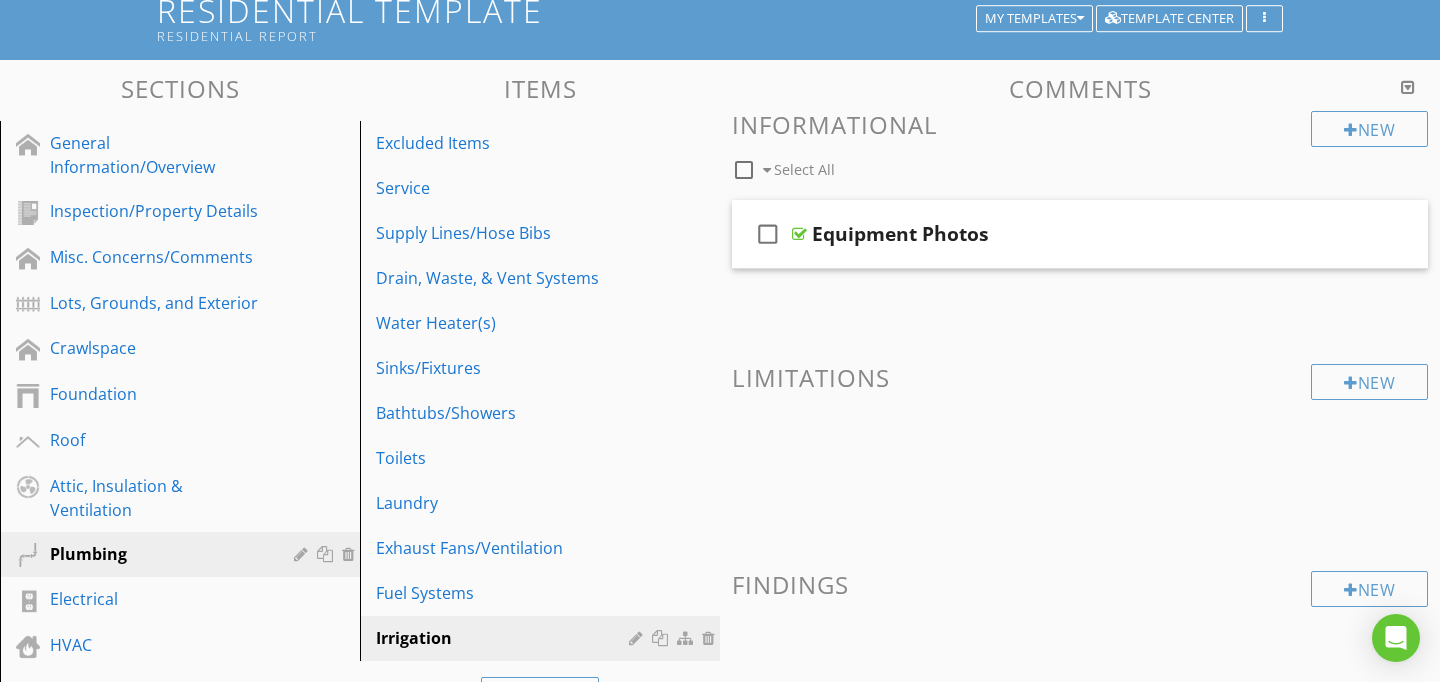 click on "New
Informational   check_box_outline_blank     Select All" at bounding box center (1080, 148) 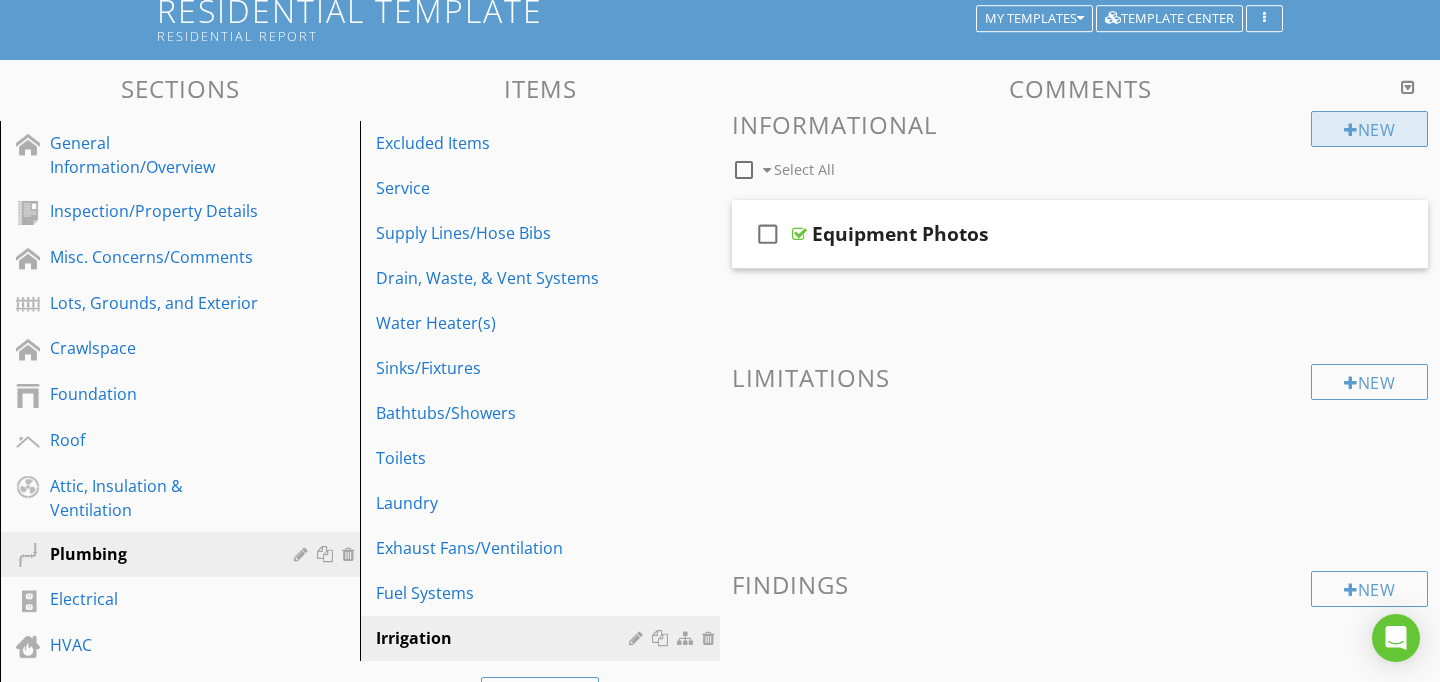click on "New" at bounding box center (1369, 129) 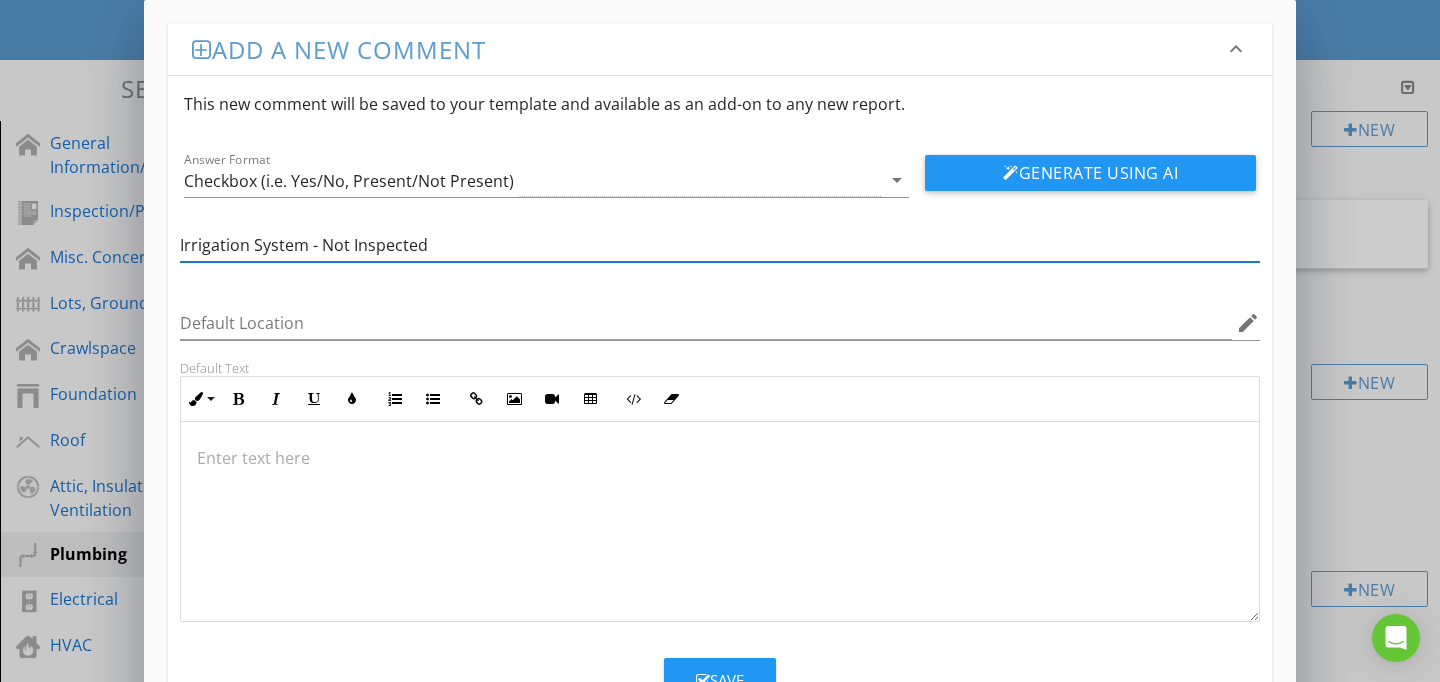 type on "Irrigation System - Not Inspected" 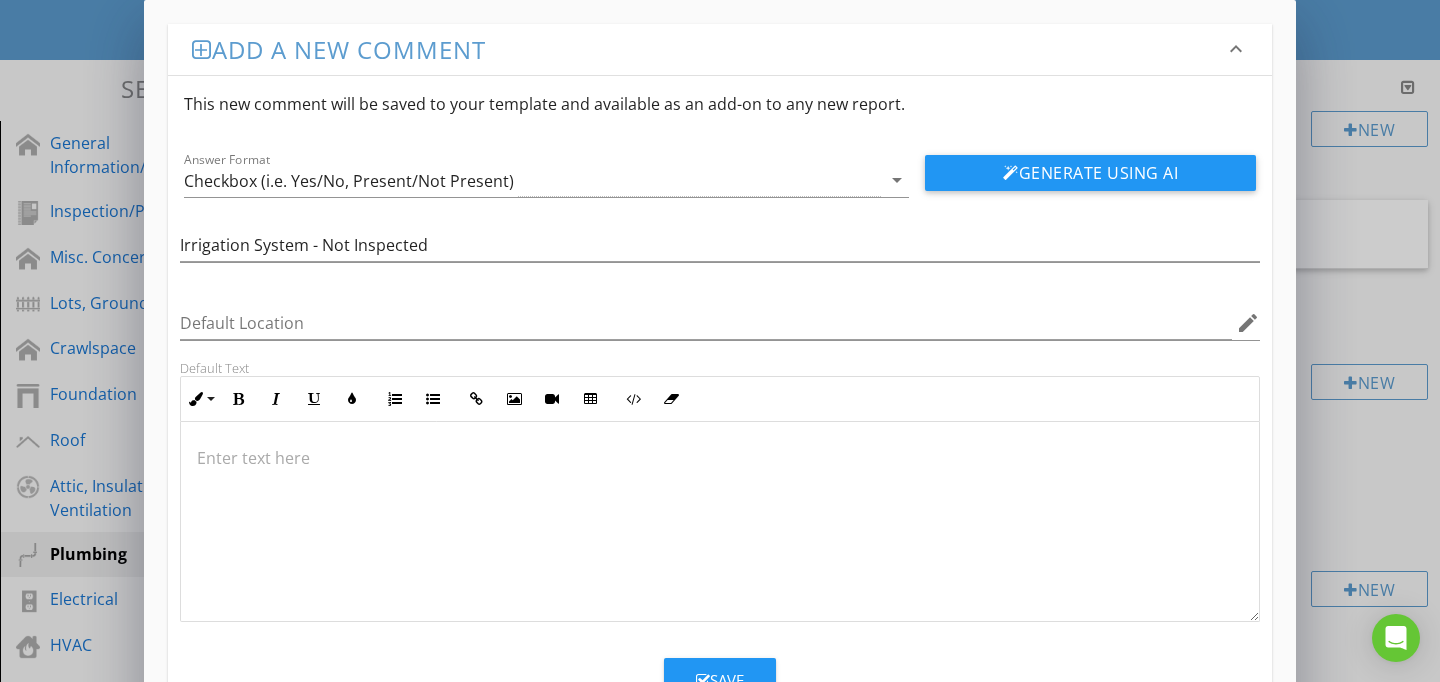 click at bounding box center [720, 522] 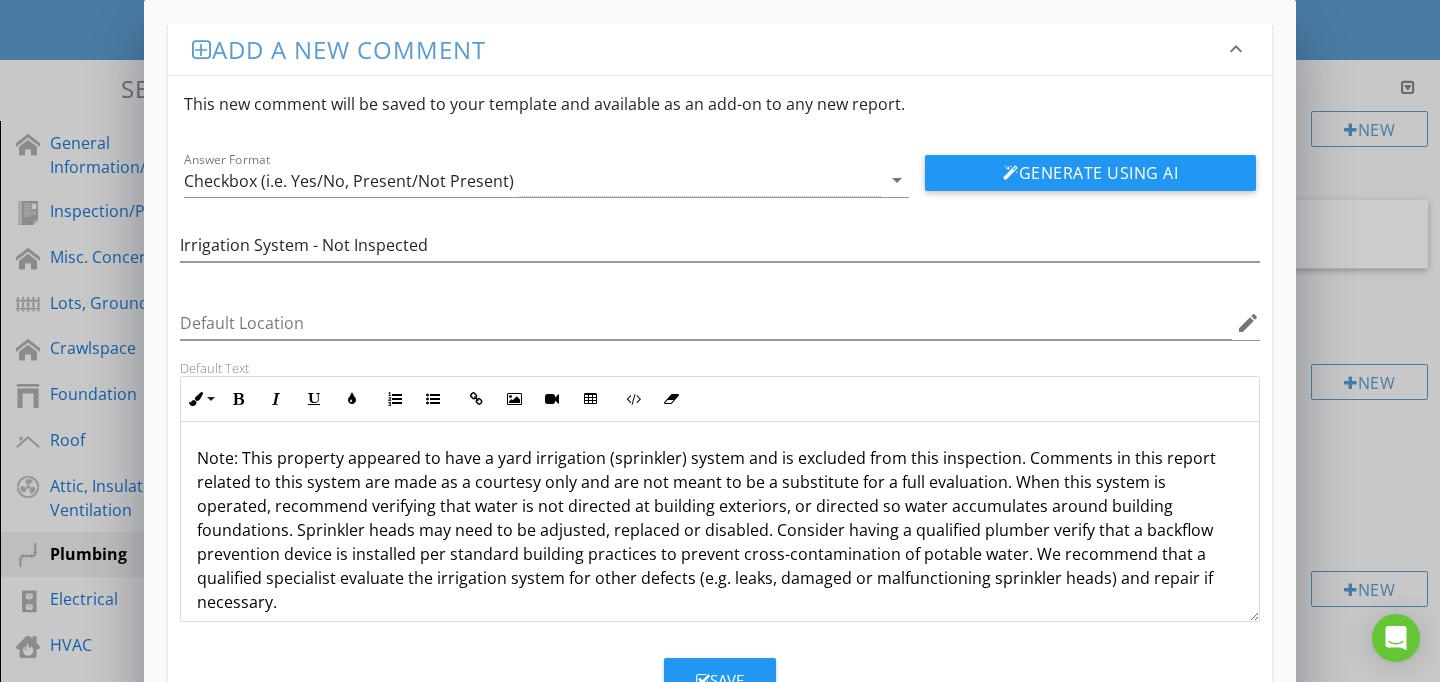 scroll, scrollTop: 76, scrollLeft: 0, axis: vertical 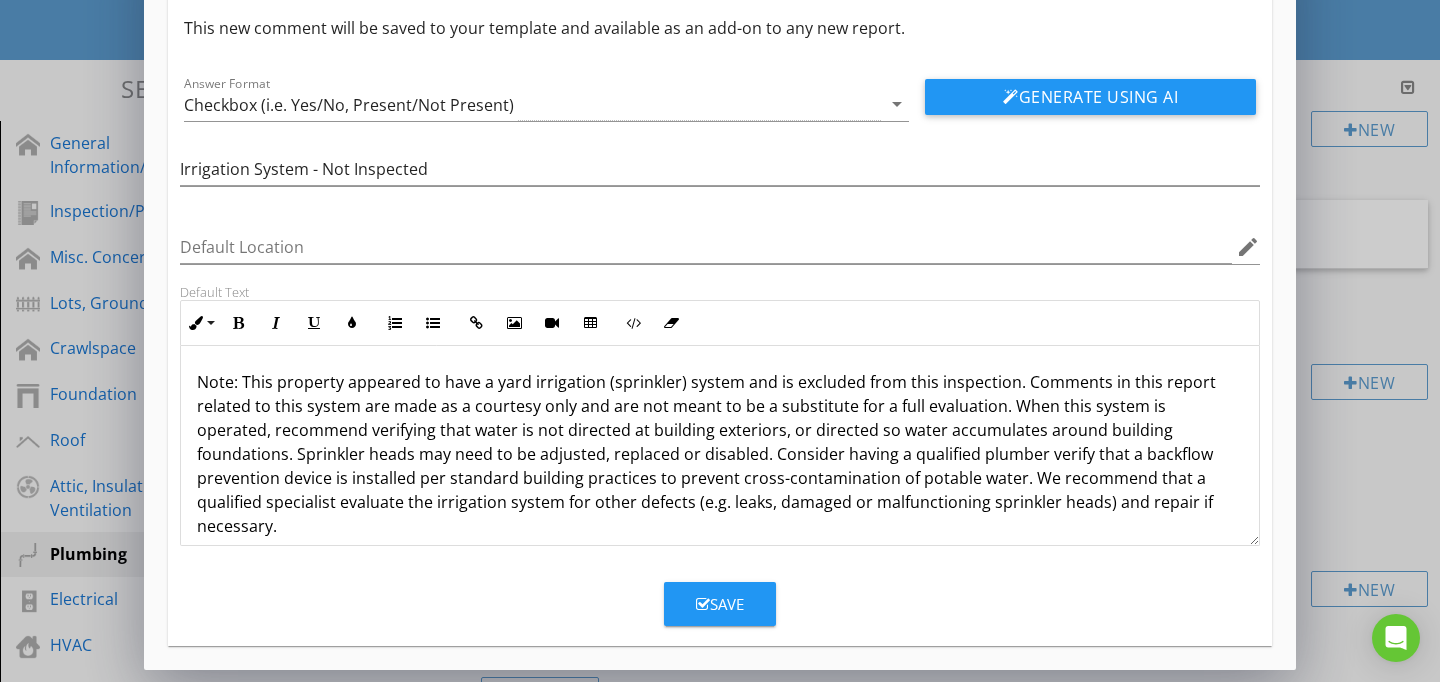 click on "Save" at bounding box center [720, 604] 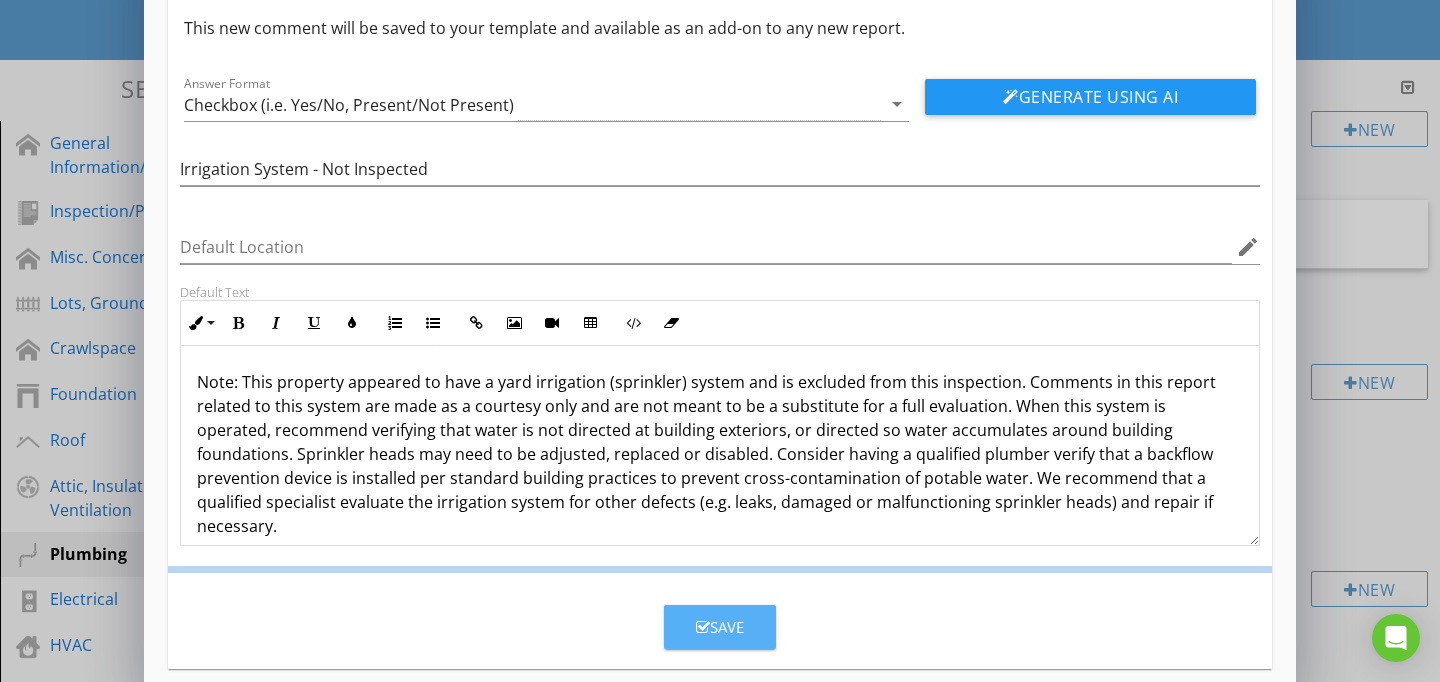 scroll, scrollTop: 0, scrollLeft: 0, axis: both 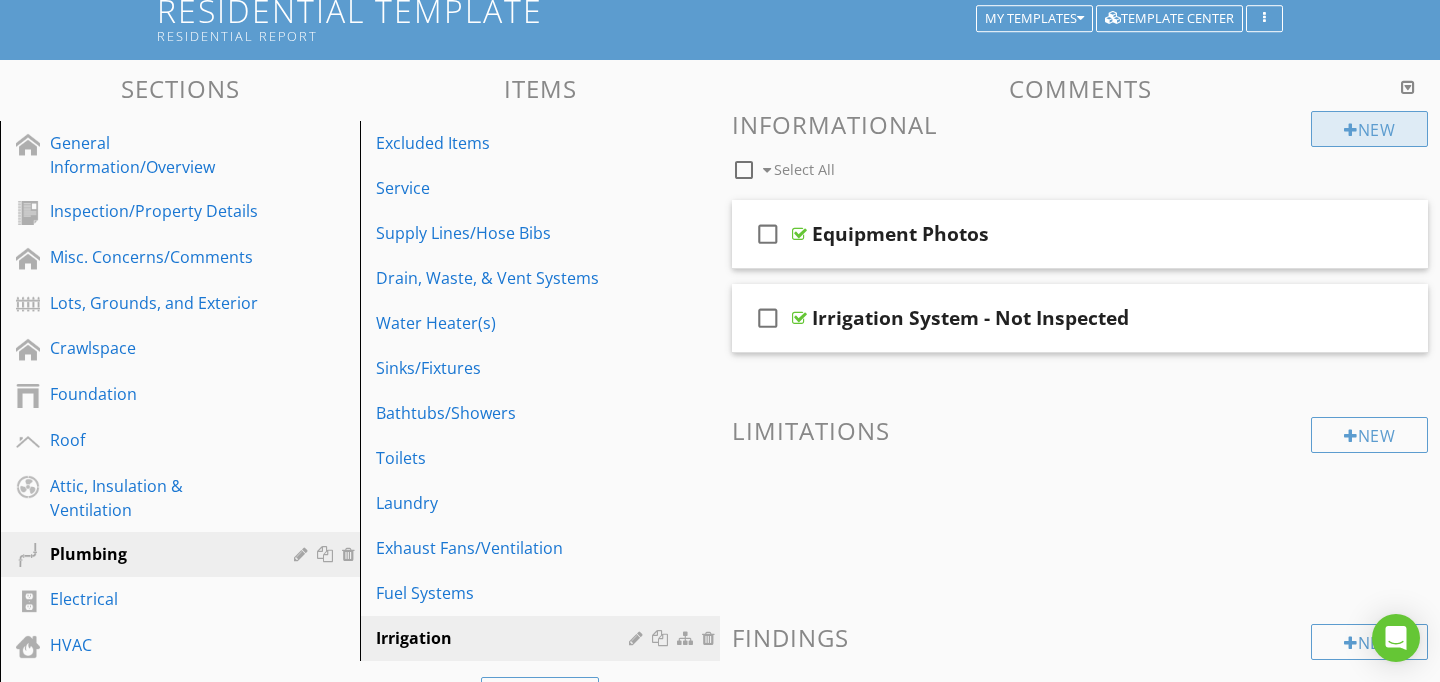 click on "New" at bounding box center [1369, 129] 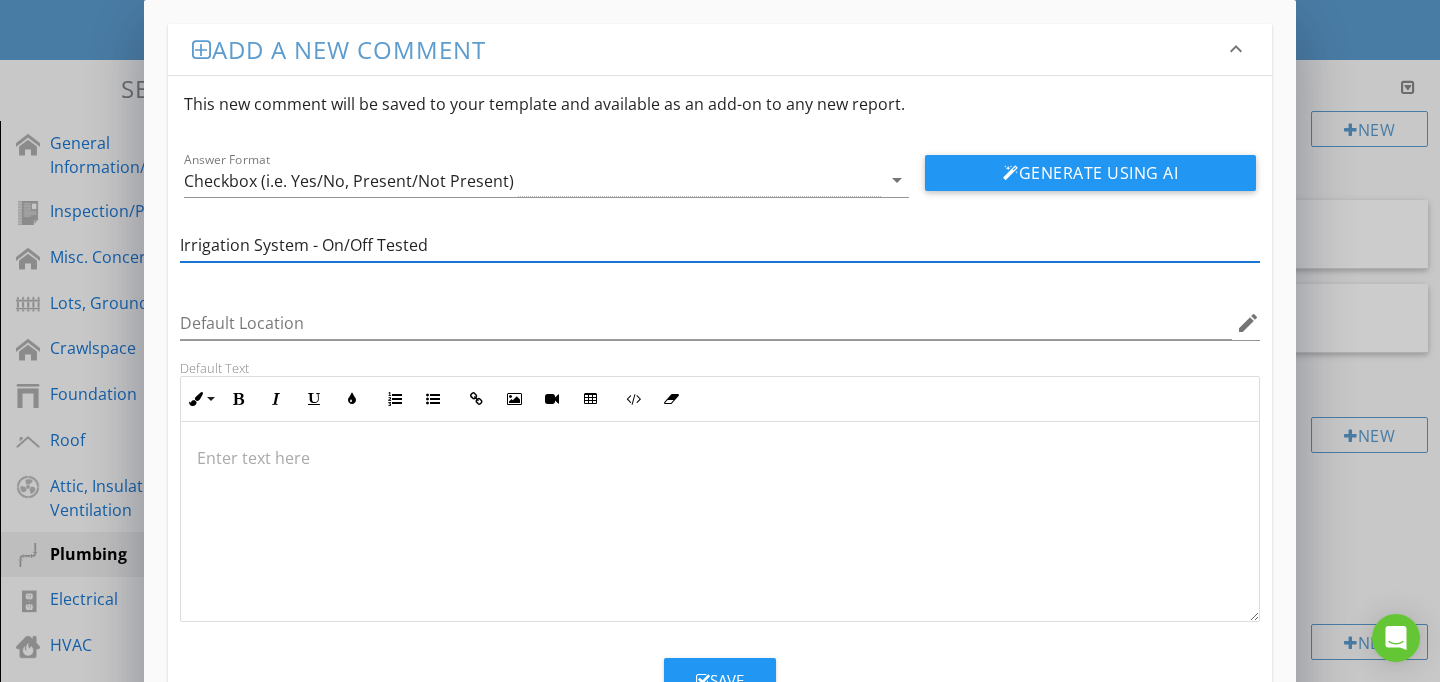 type on "Irrigation System - On/Off Tested" 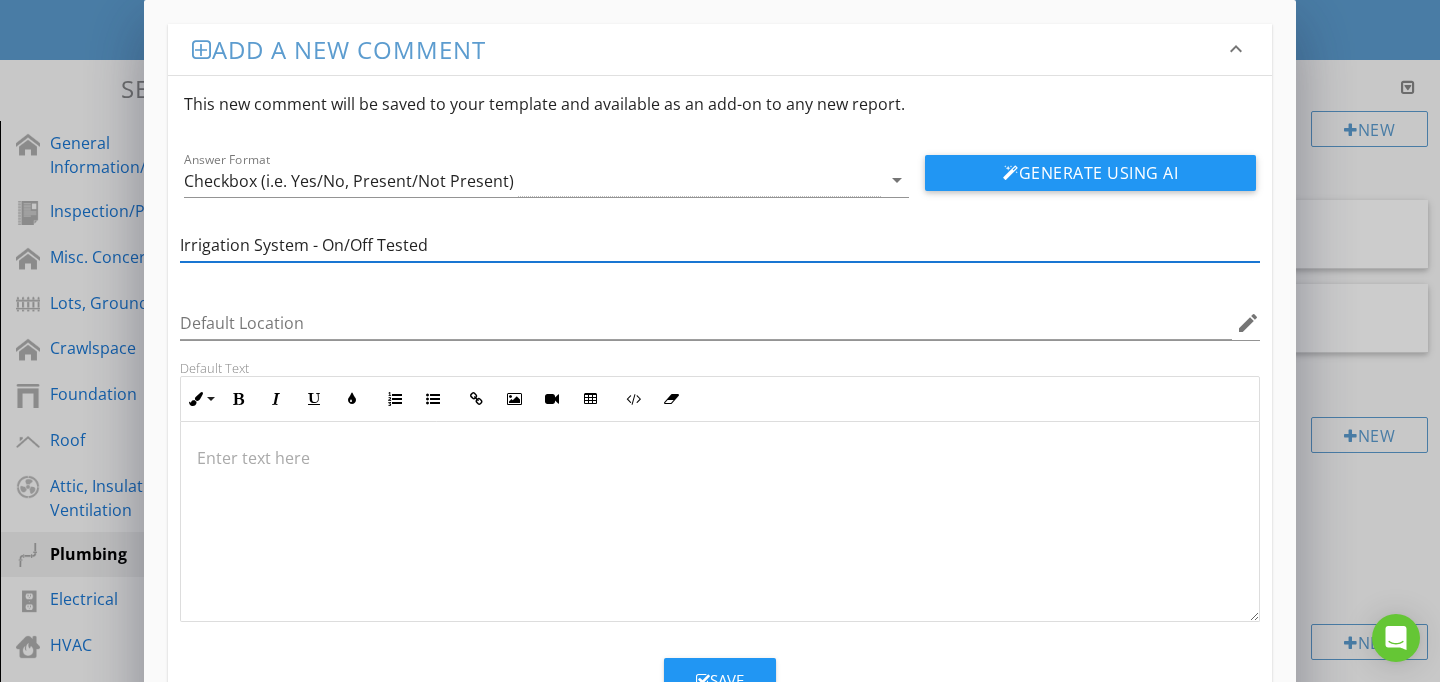 click at bounding box center (720, 522) 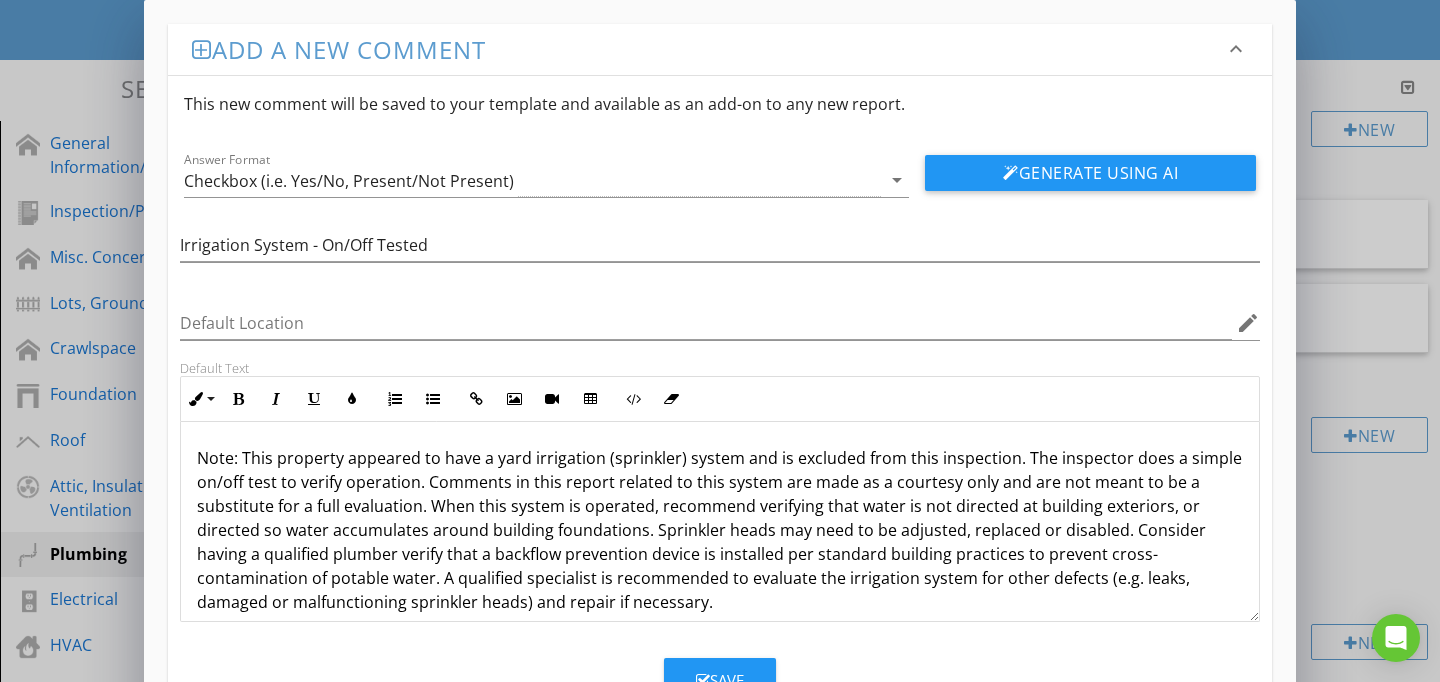 scroll, scrollTop: 17, scrollLeft: 0, axis: vertical 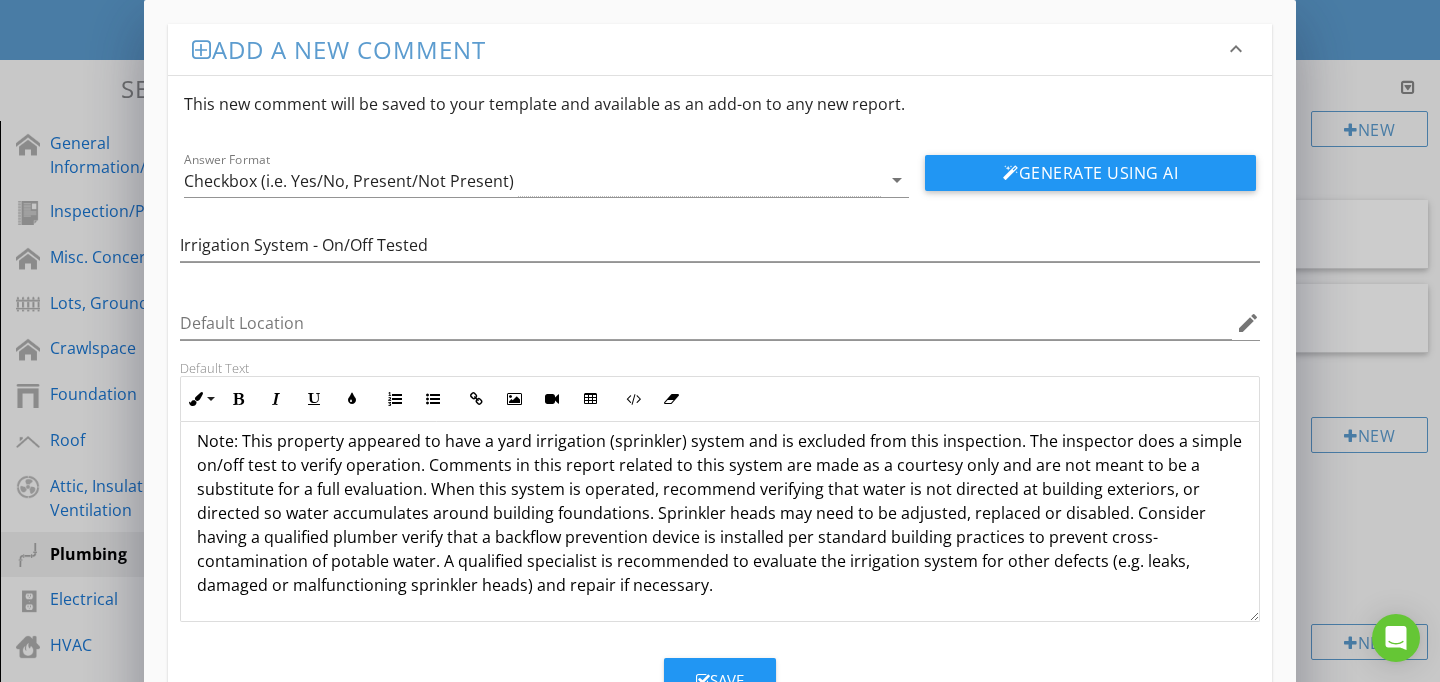 click on "Save" at bounding box center (720, 680) 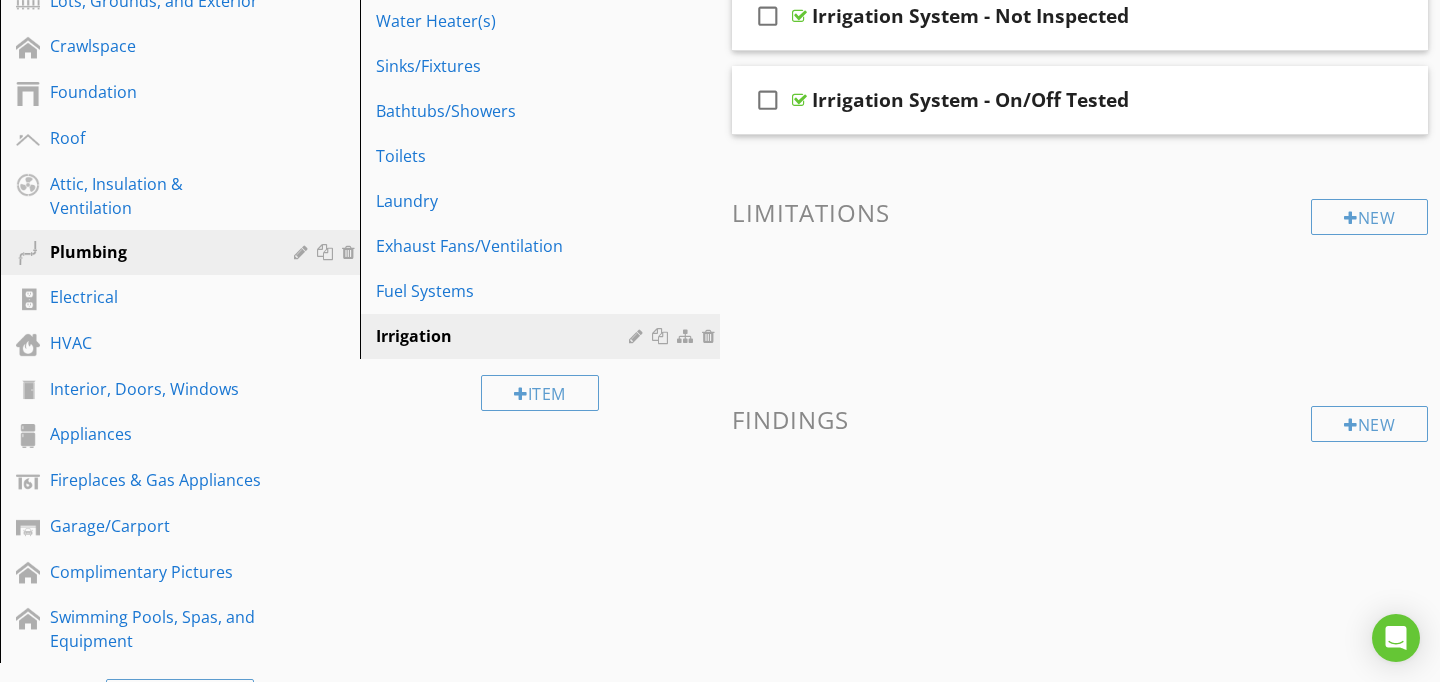 scroll, scrollTop: 408, scrollLeft: 0, axis: vertical 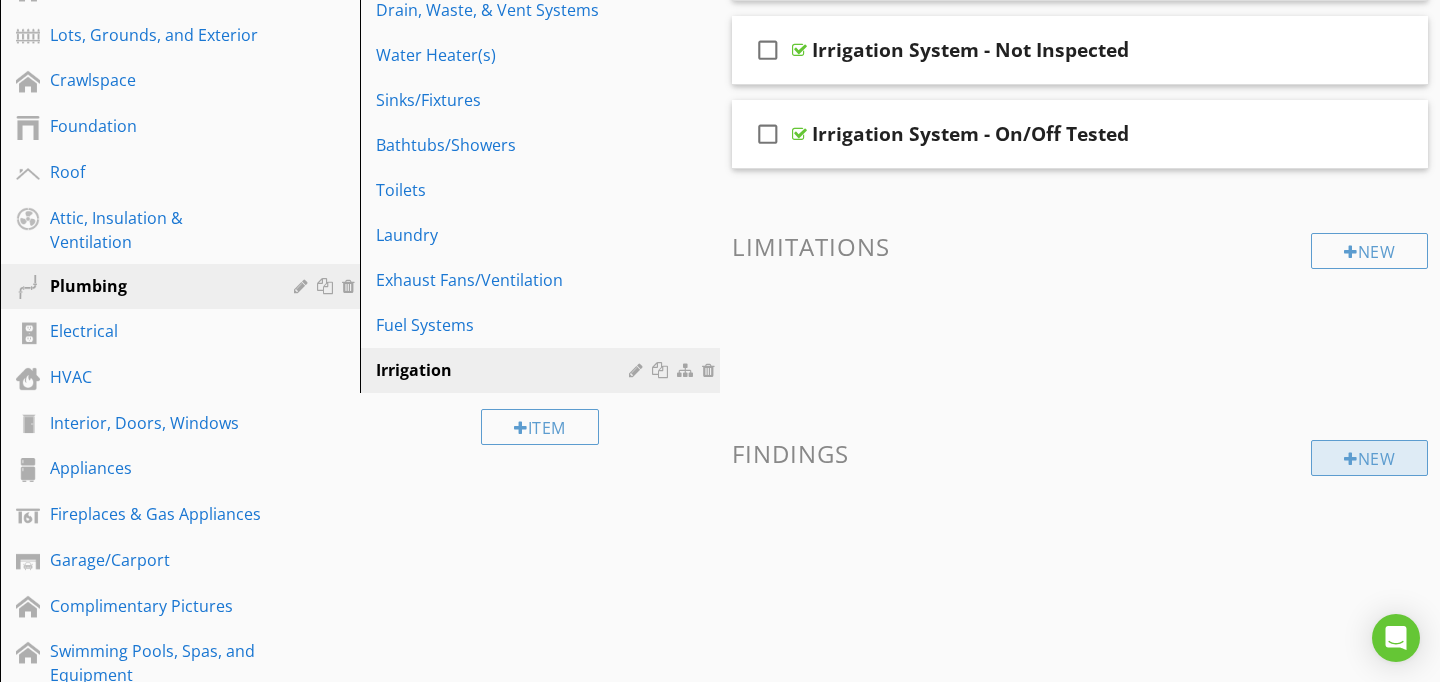 click on "New" at bounding box center (1369, 458) 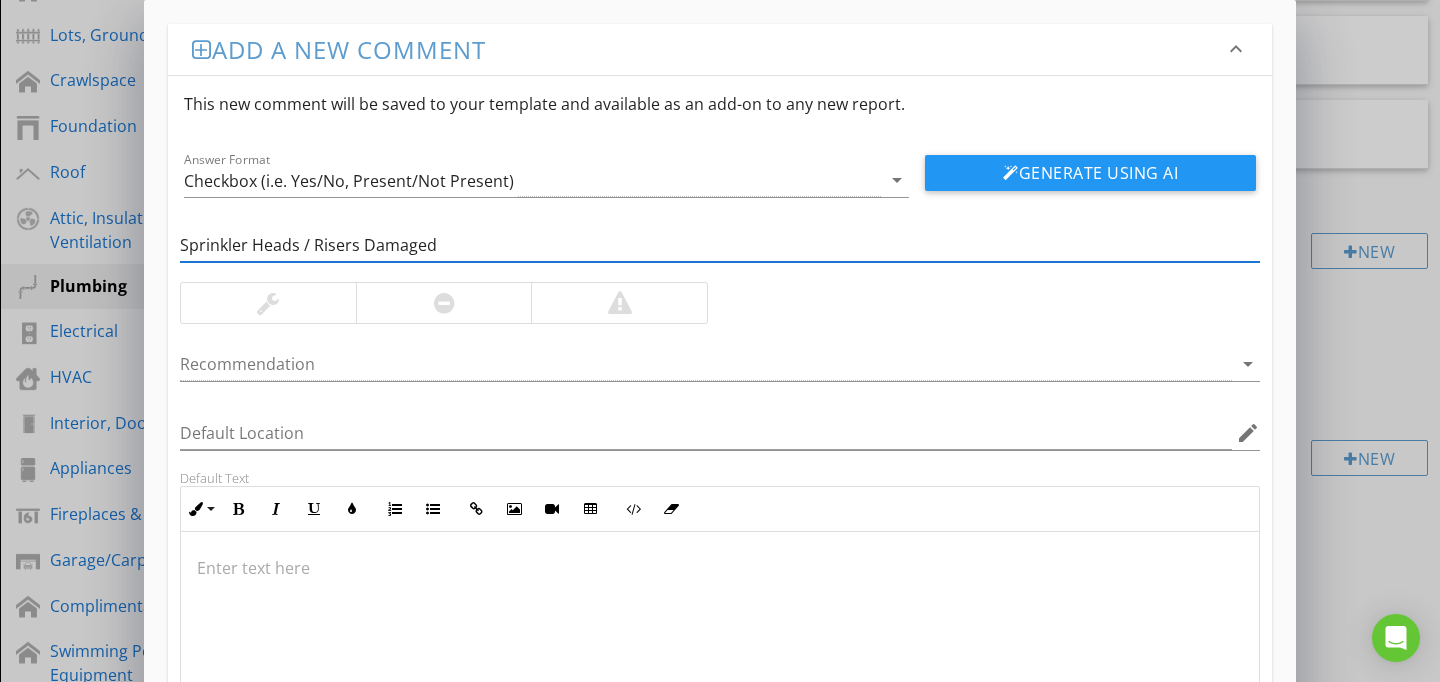 type on "Sprinkler Heads / Risers Damaged" 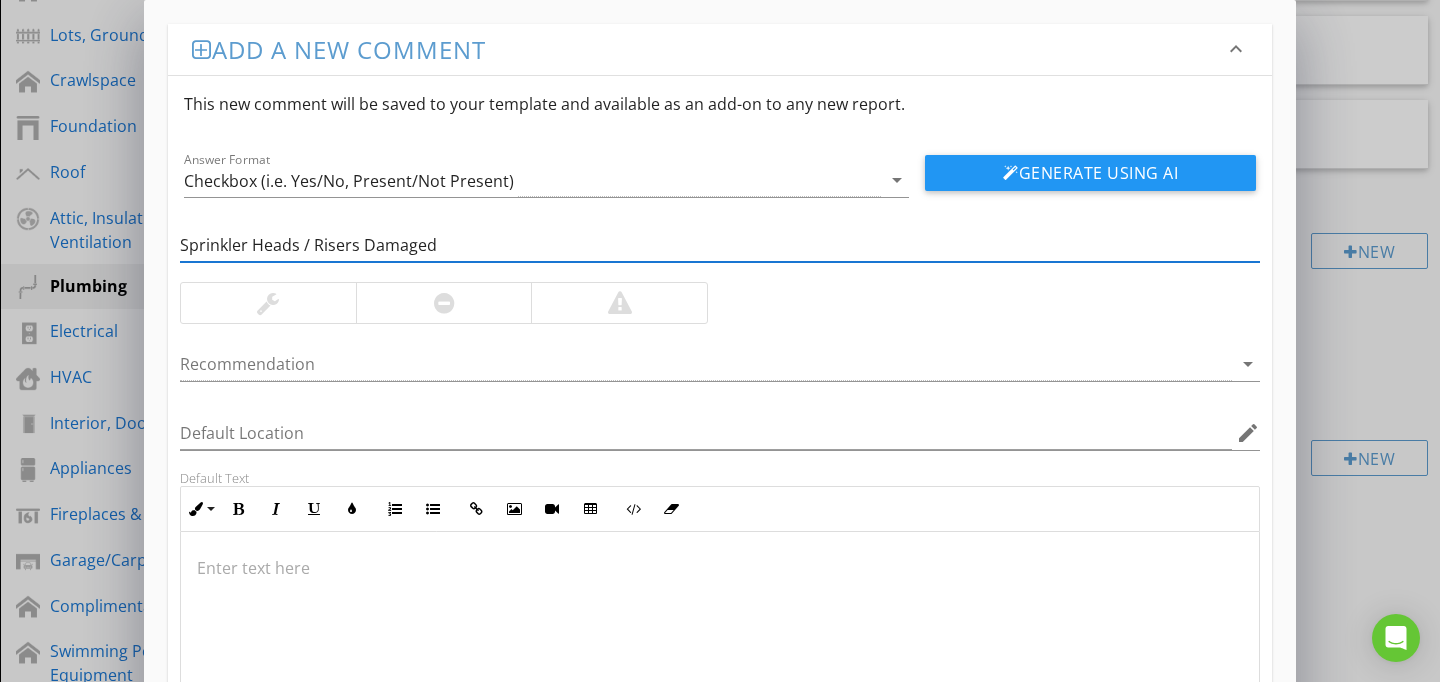 click at bounding box center (720, 632) 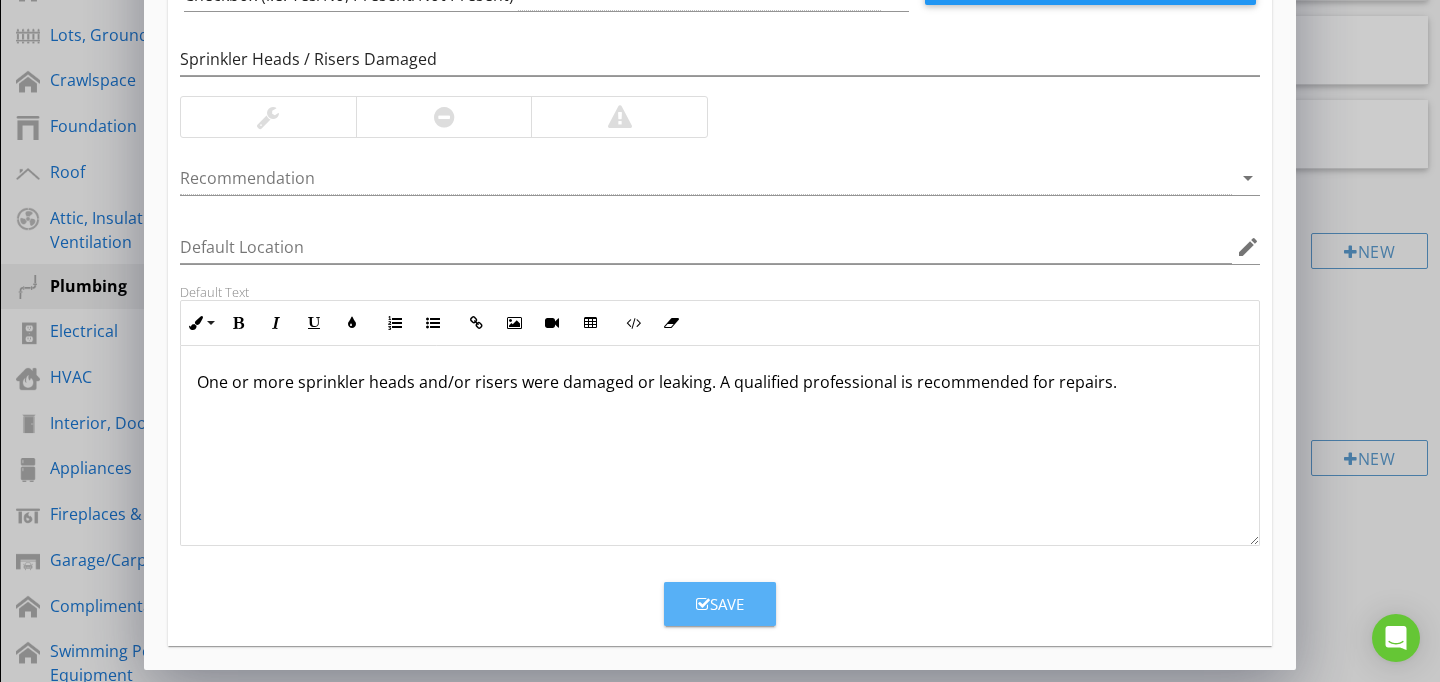 click on "Save" at bounding box center (720, 604) 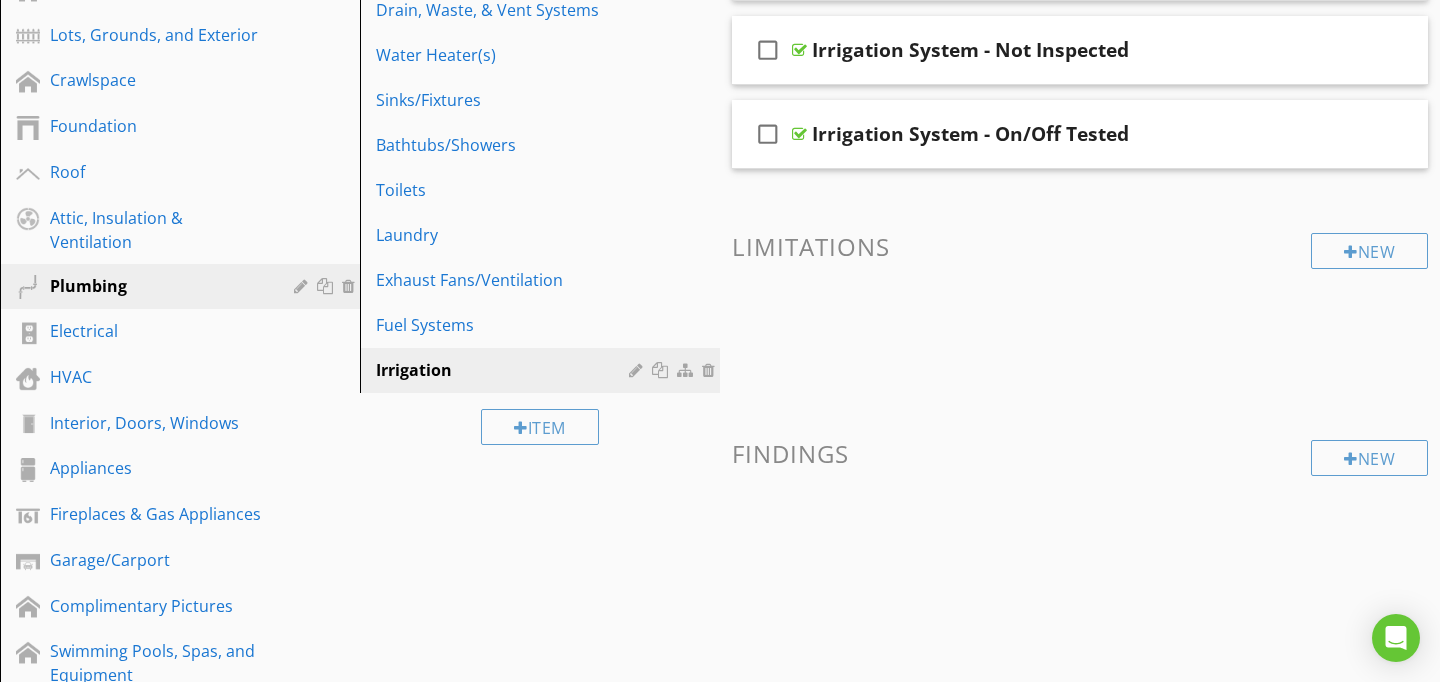 scroll, scrollTop: 89, scrollLeft: 0, axis: vertical 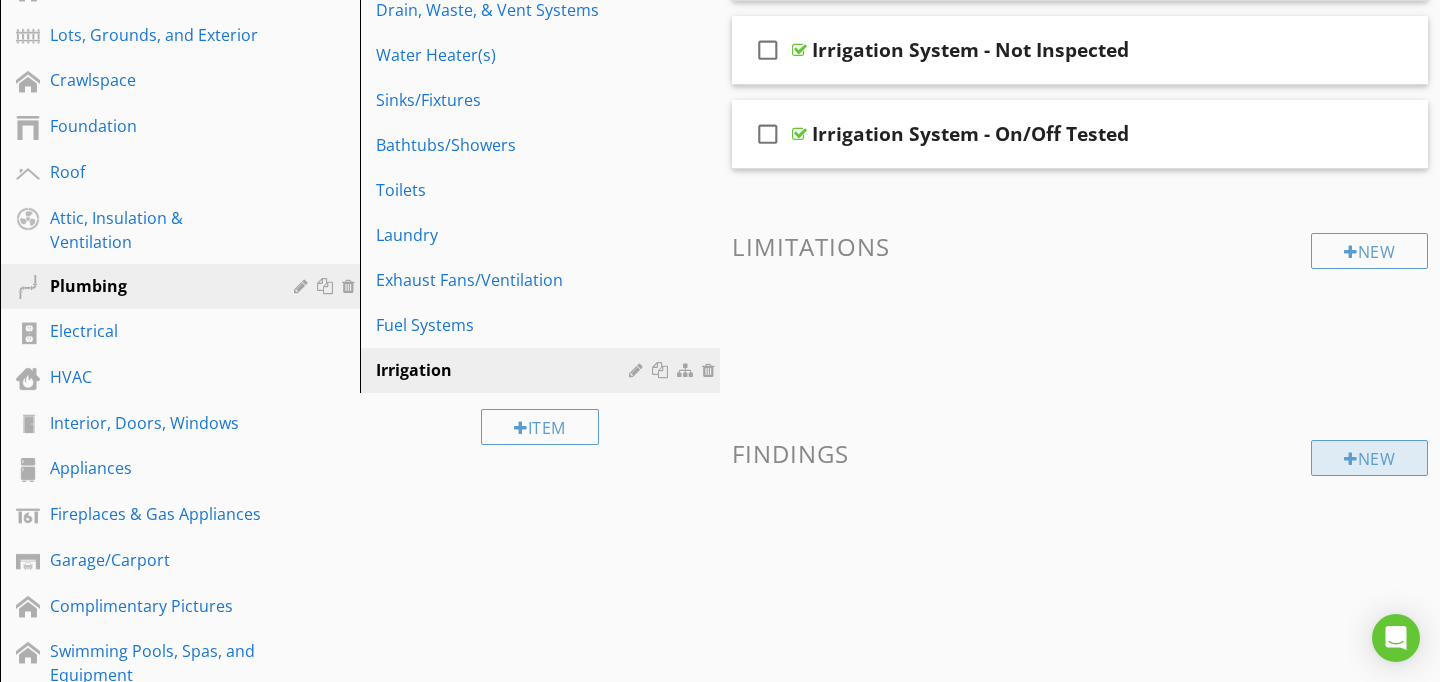 click at bounding box center (1351, 459) 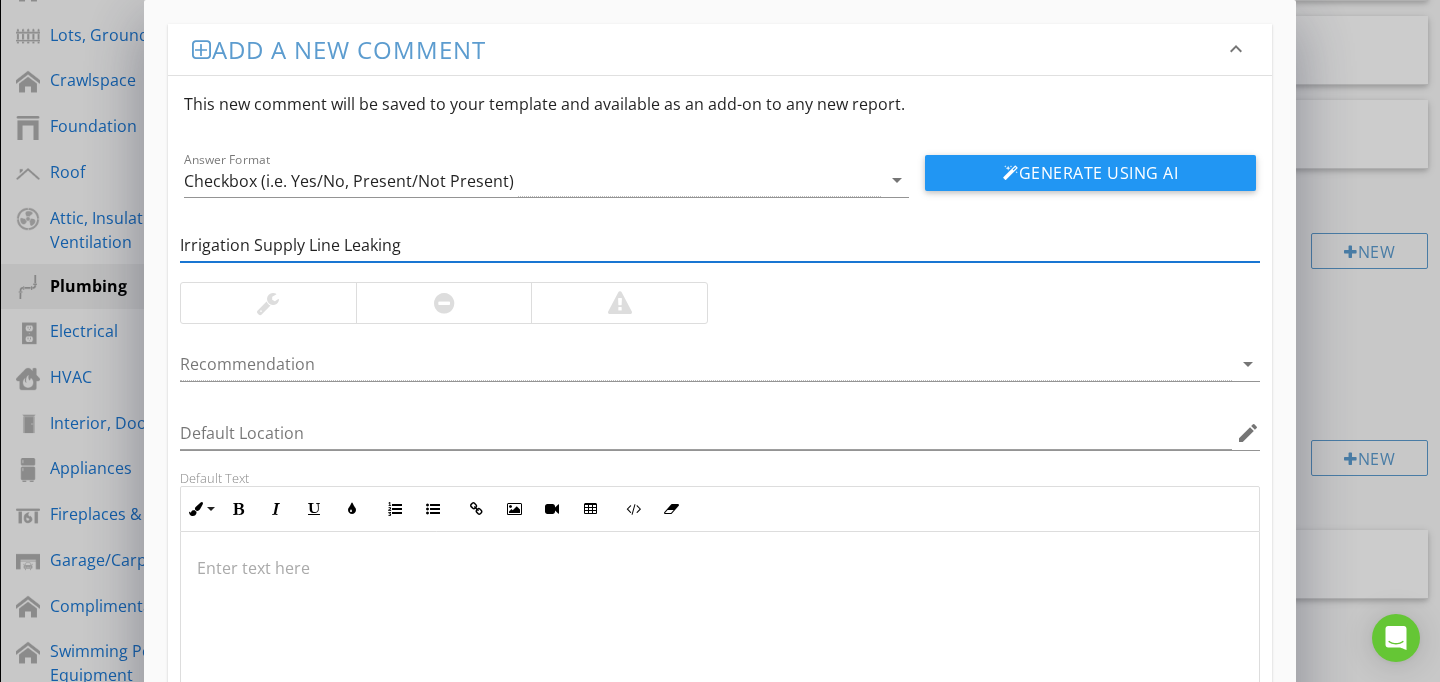 type on "Irrigation Supply Line Leaking" 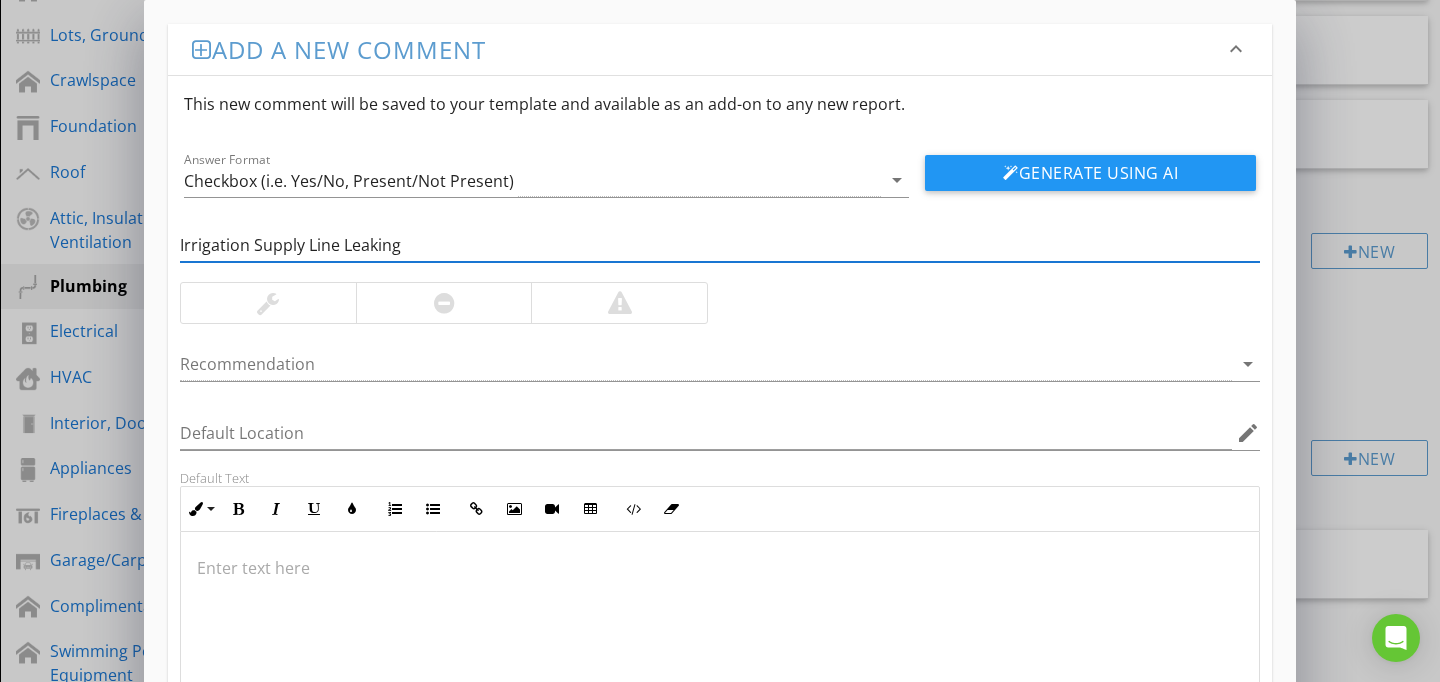 click at bounding box center (720, 632) 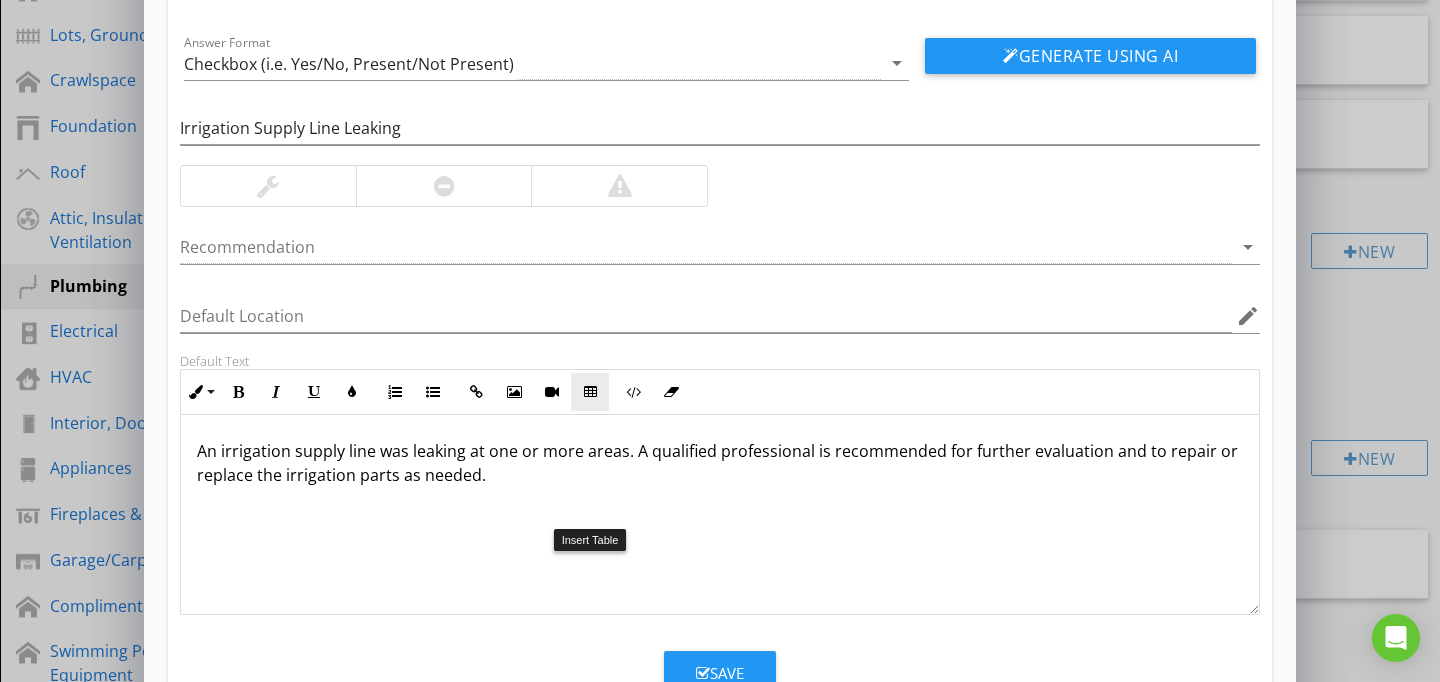 scroll, scrollTop: 186, scrollLeft: 0, axis: vertical 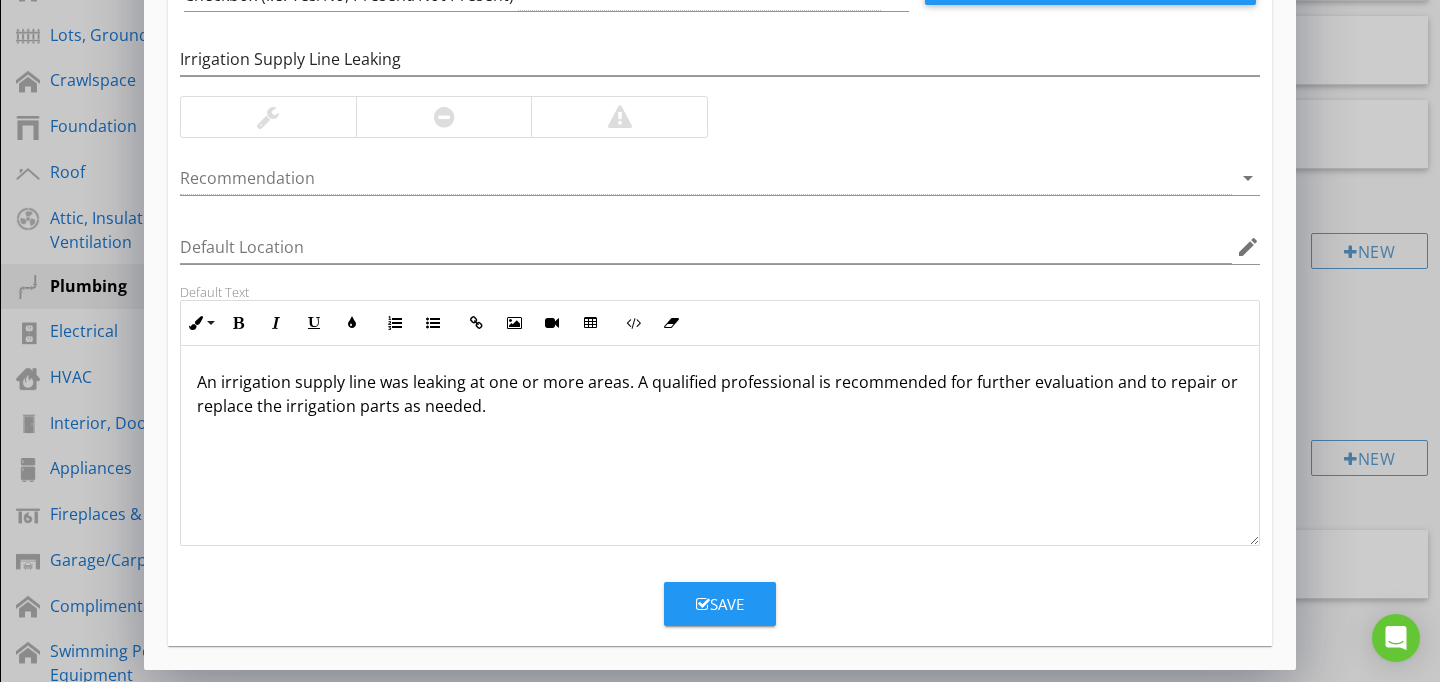 click on "Save" at bounding box center [720, 604] 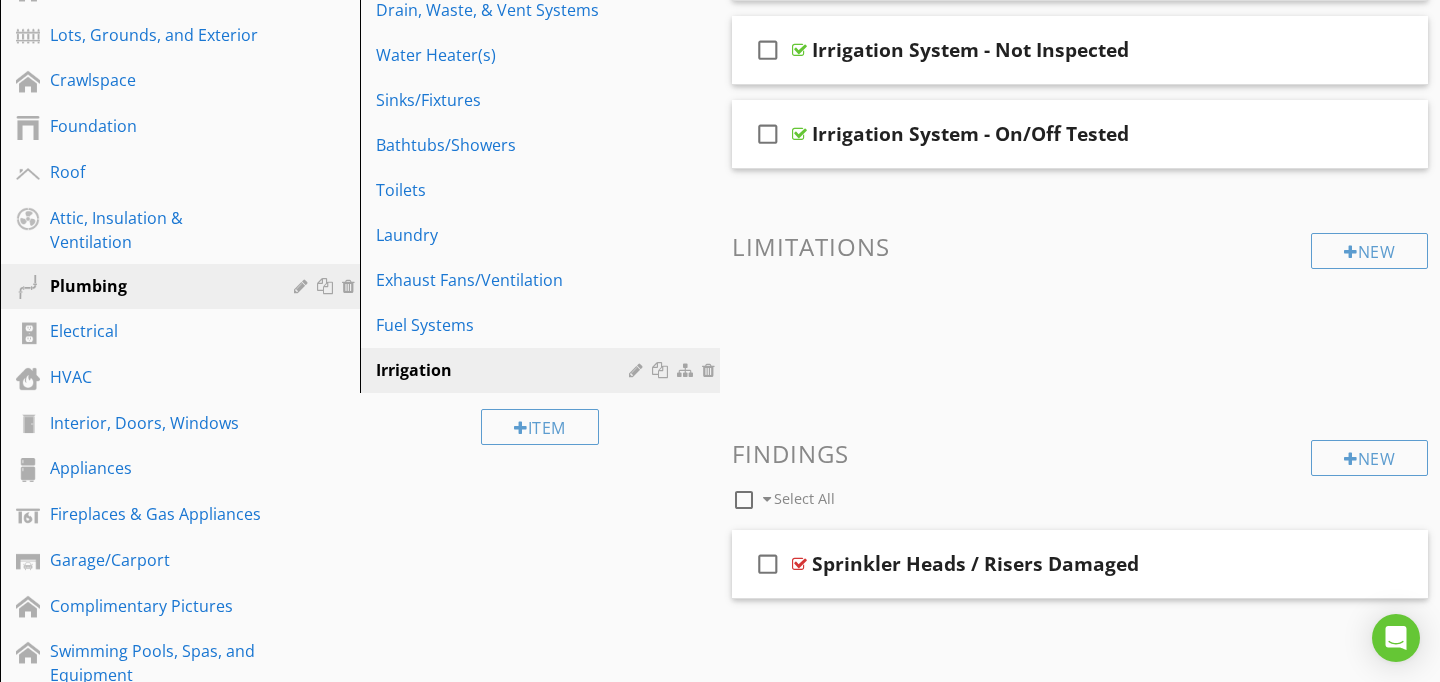 scroll, scrollTop: 89, scrollLeft: 0, axis: vertical 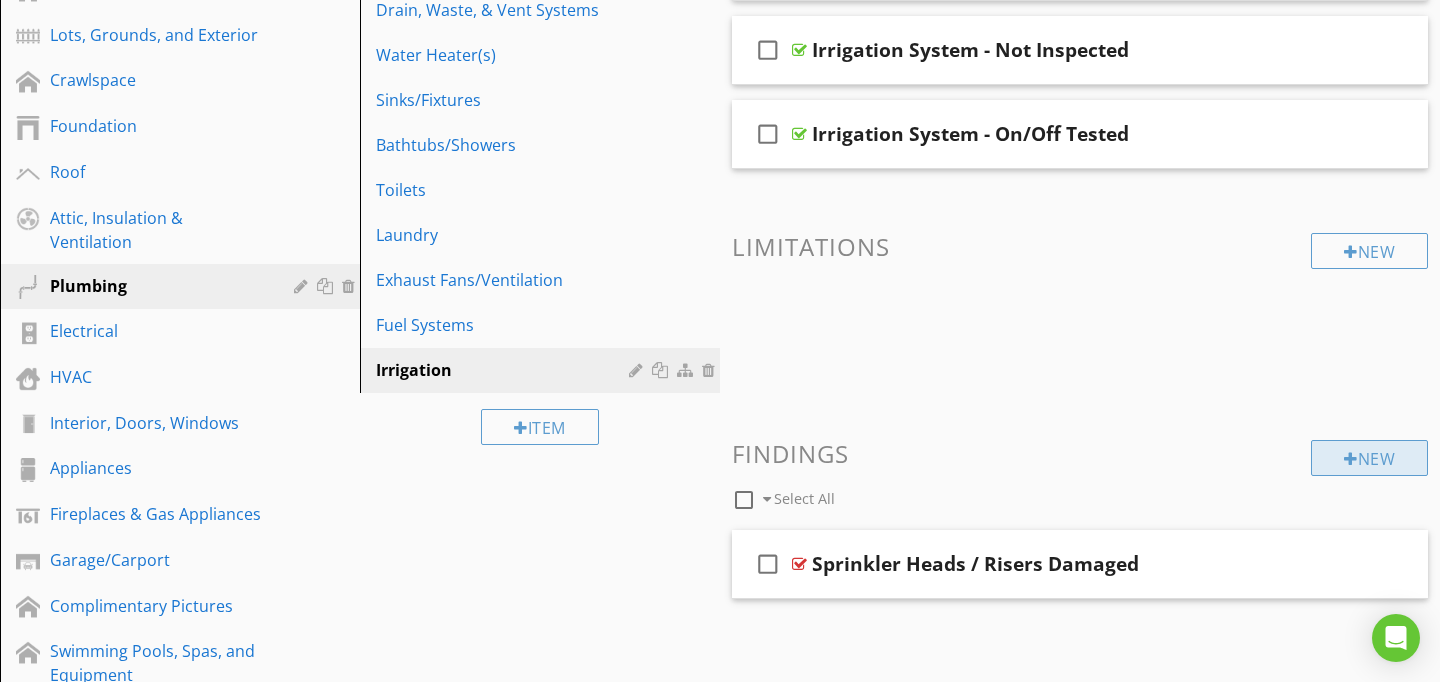 click at bounding box center [1351, 459] 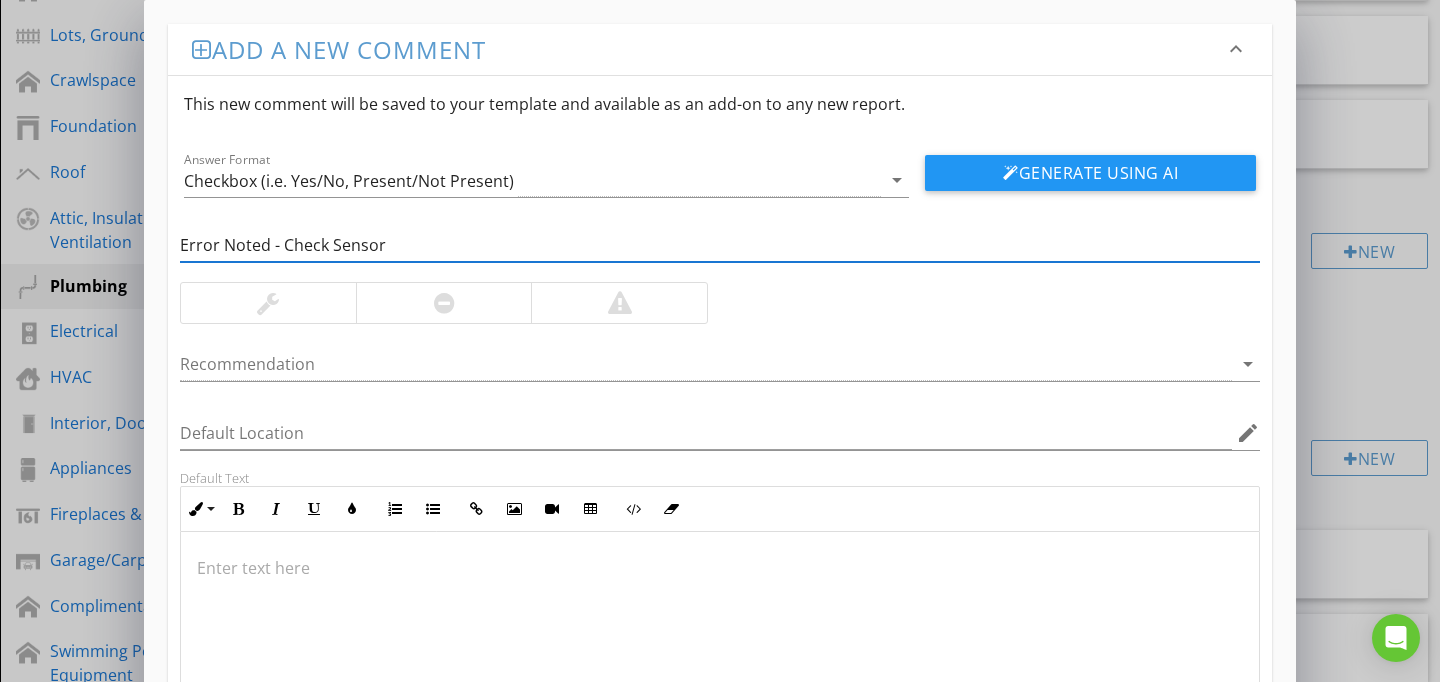 type on "Error Noted - Check Sensor" 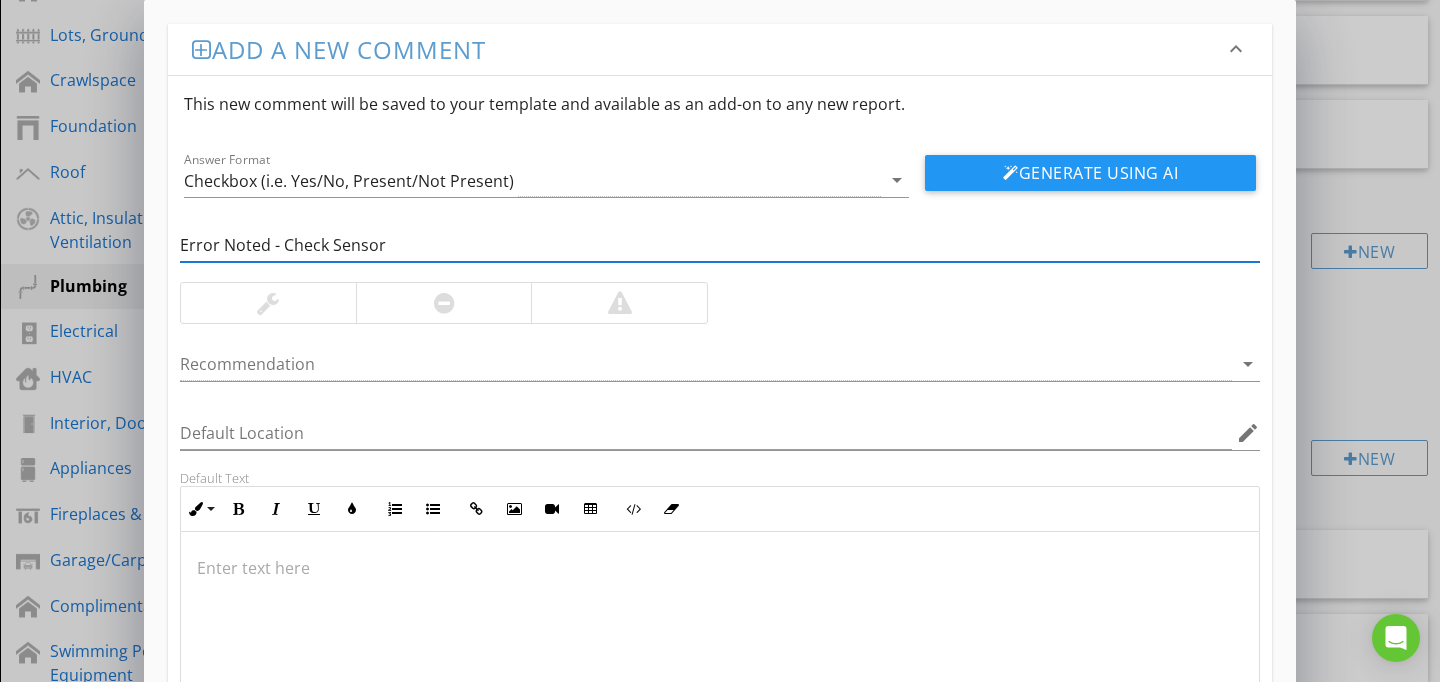 click at bounding box center [720, 632] 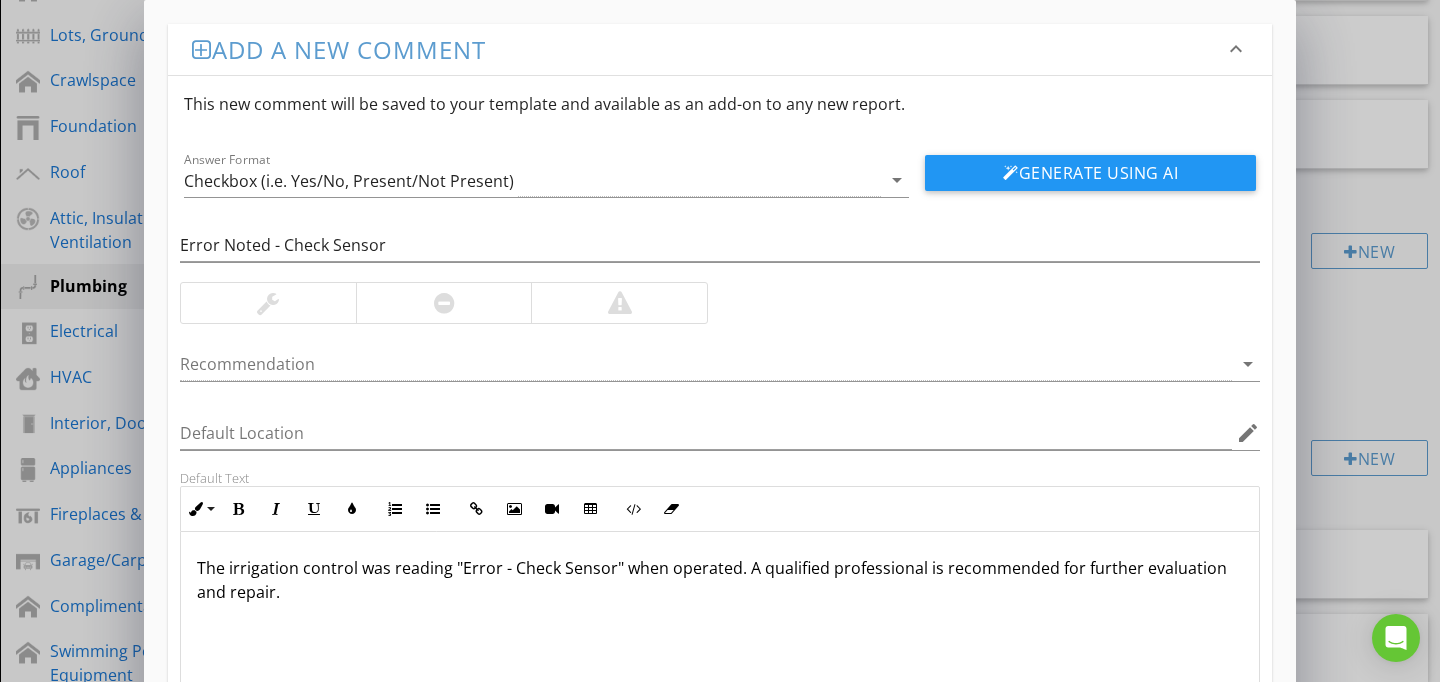 scroll, scrollTop: 186, scrollLeft: 0, axis: vertical 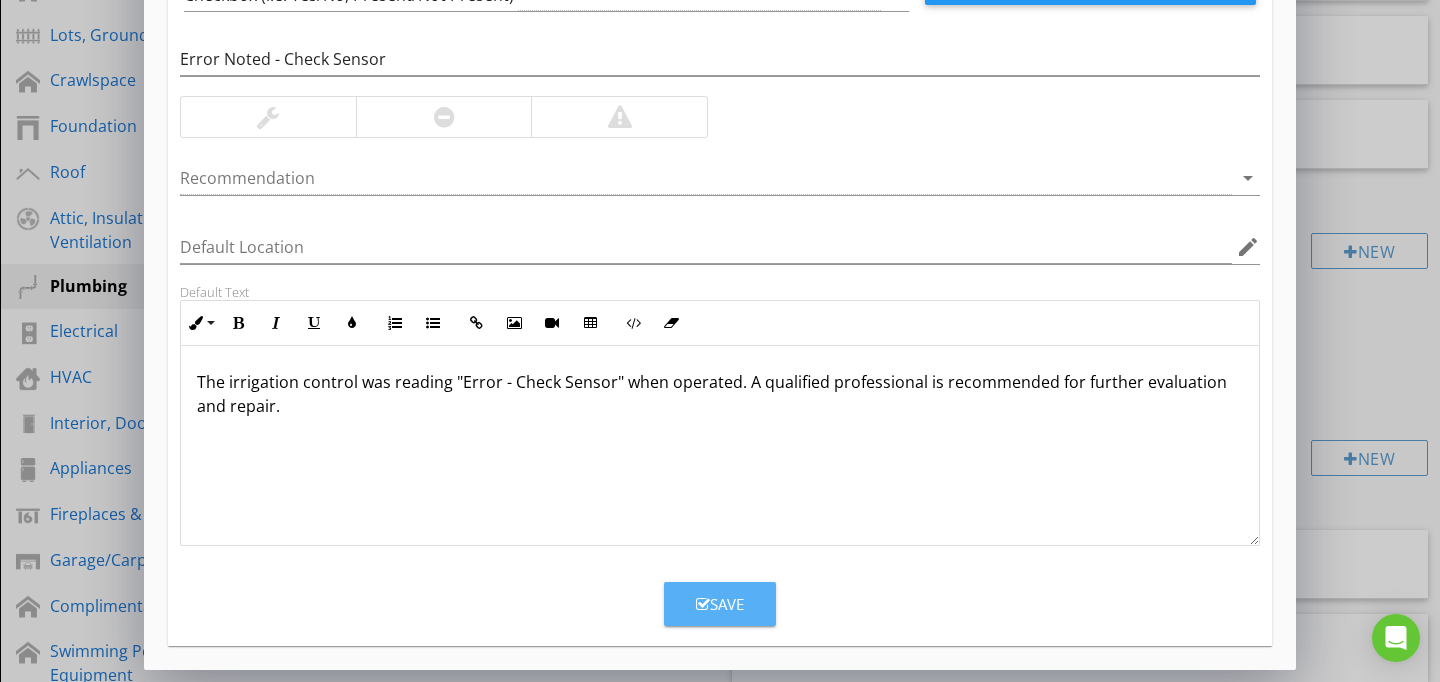 click on "Save" at bounding box center (720, 604) 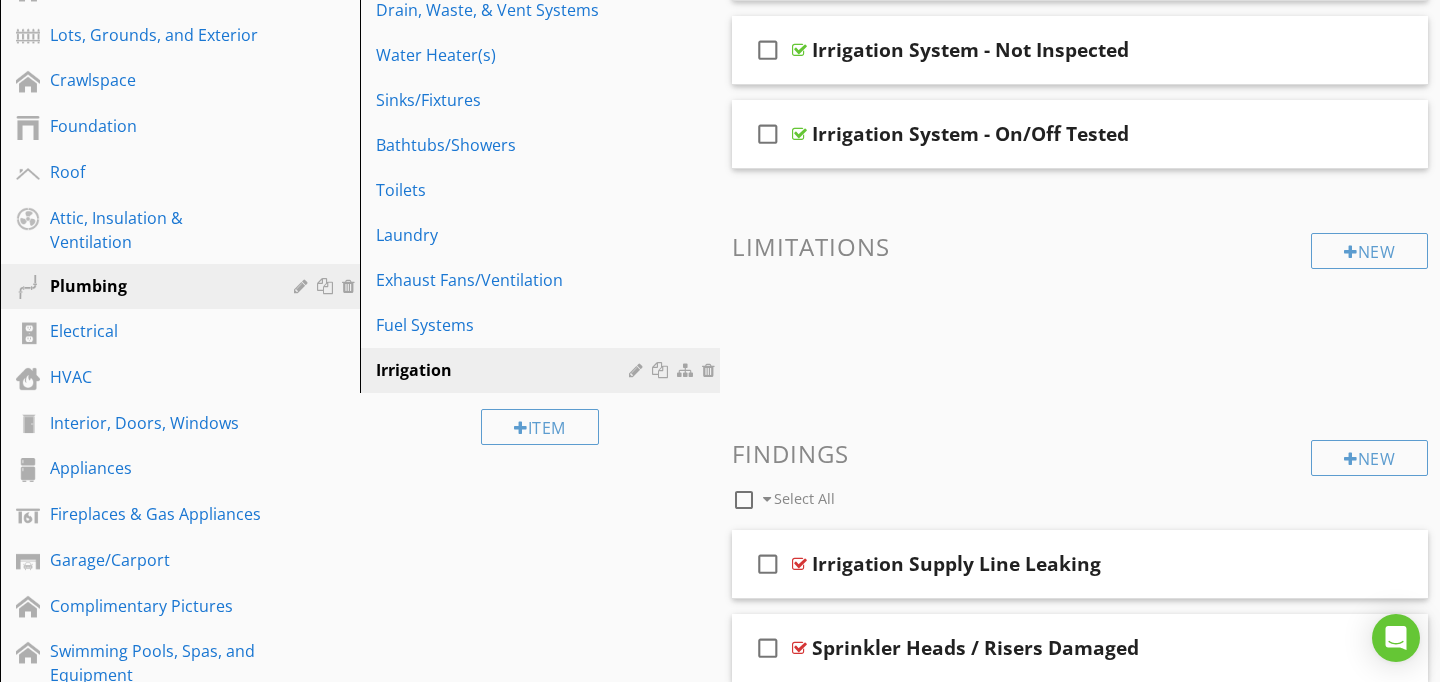 scroll, scrollTop: 89, scrollLeft: 0, axis: vertical 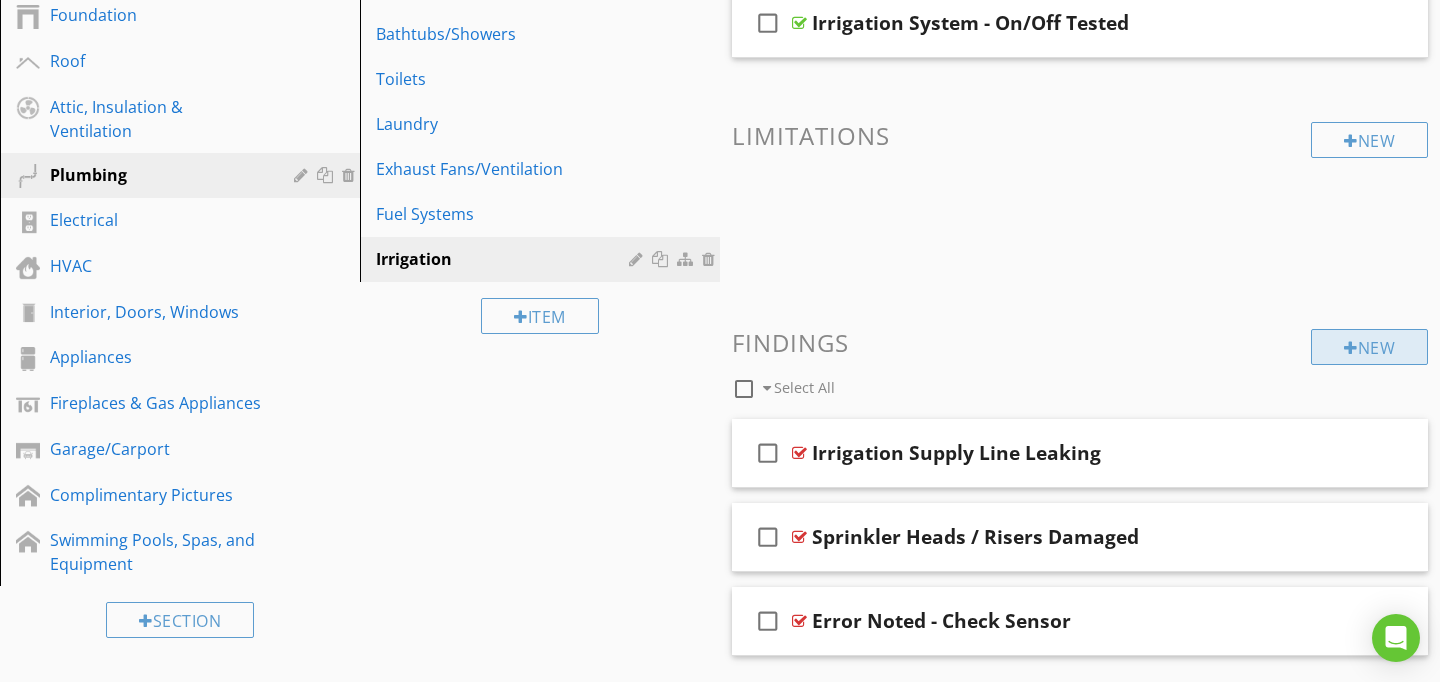 click on "New" at bounding box center (1369, 347) 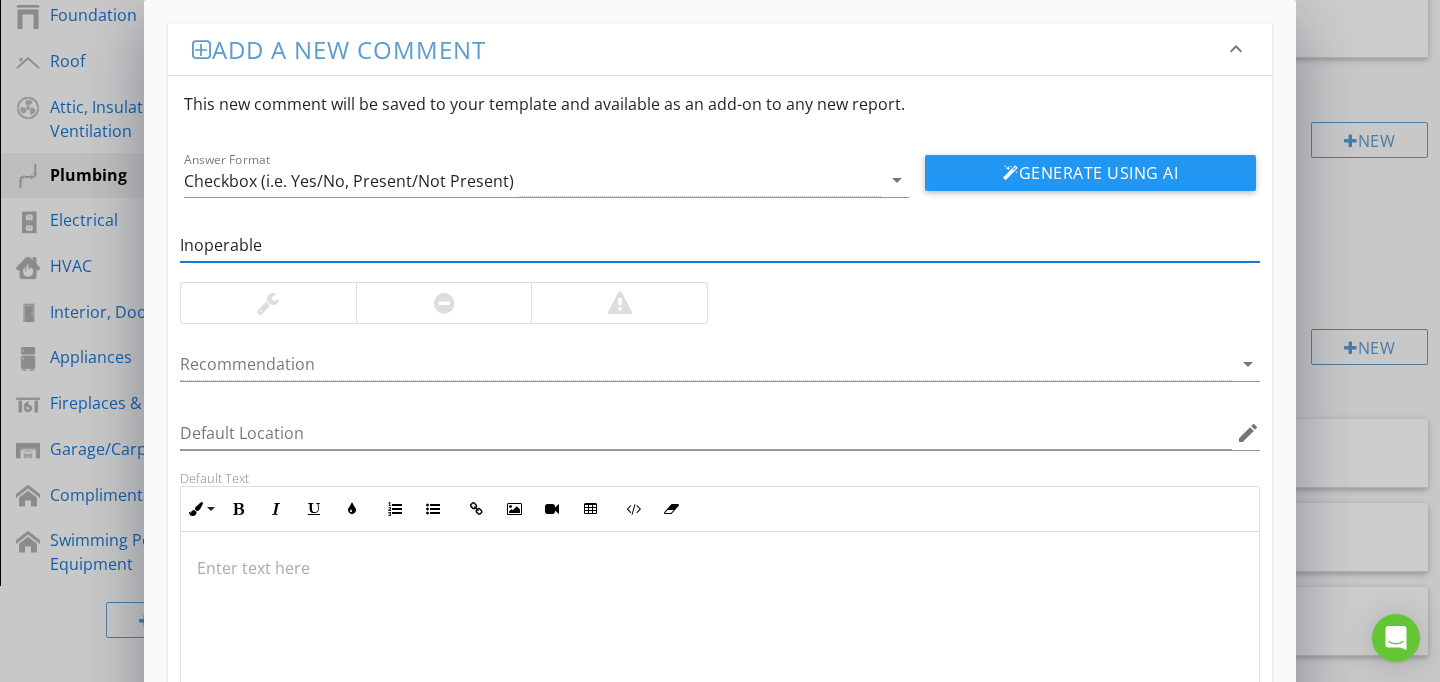 type on "Inoperable" 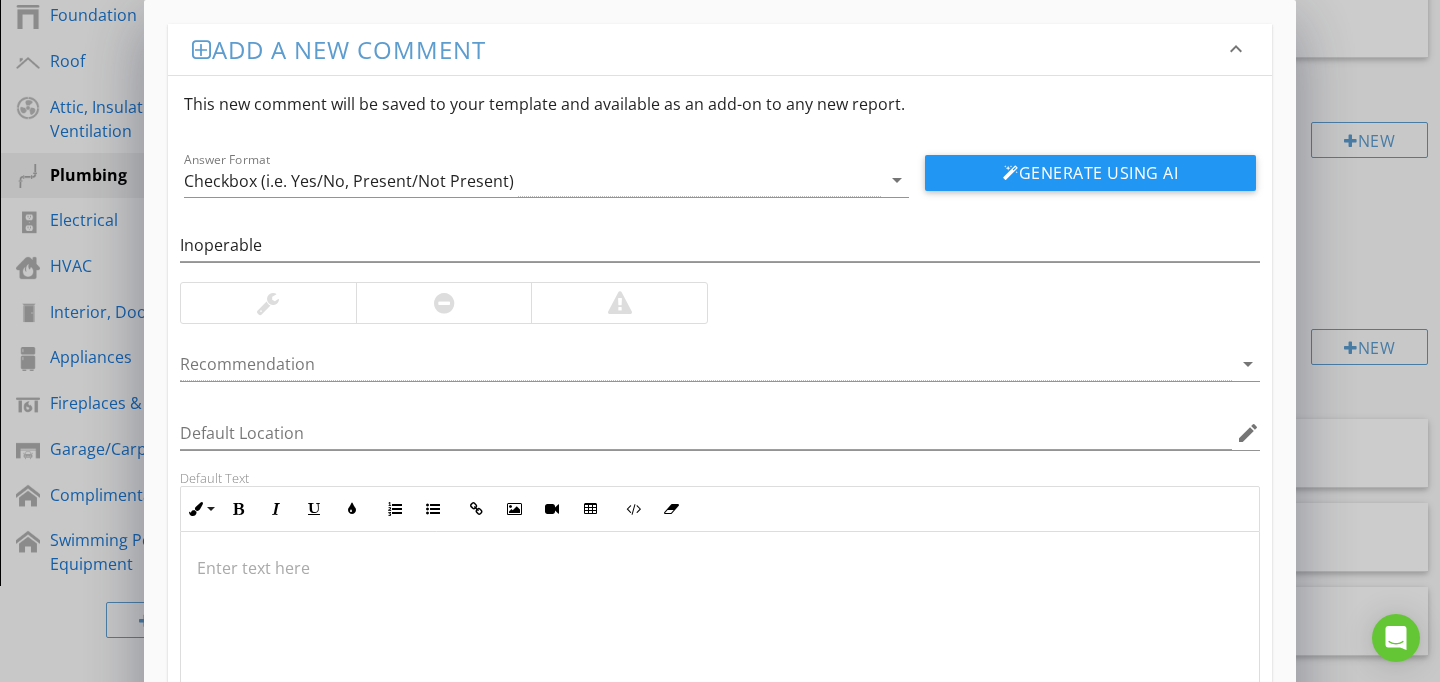 click at bounding box center [720, 632] 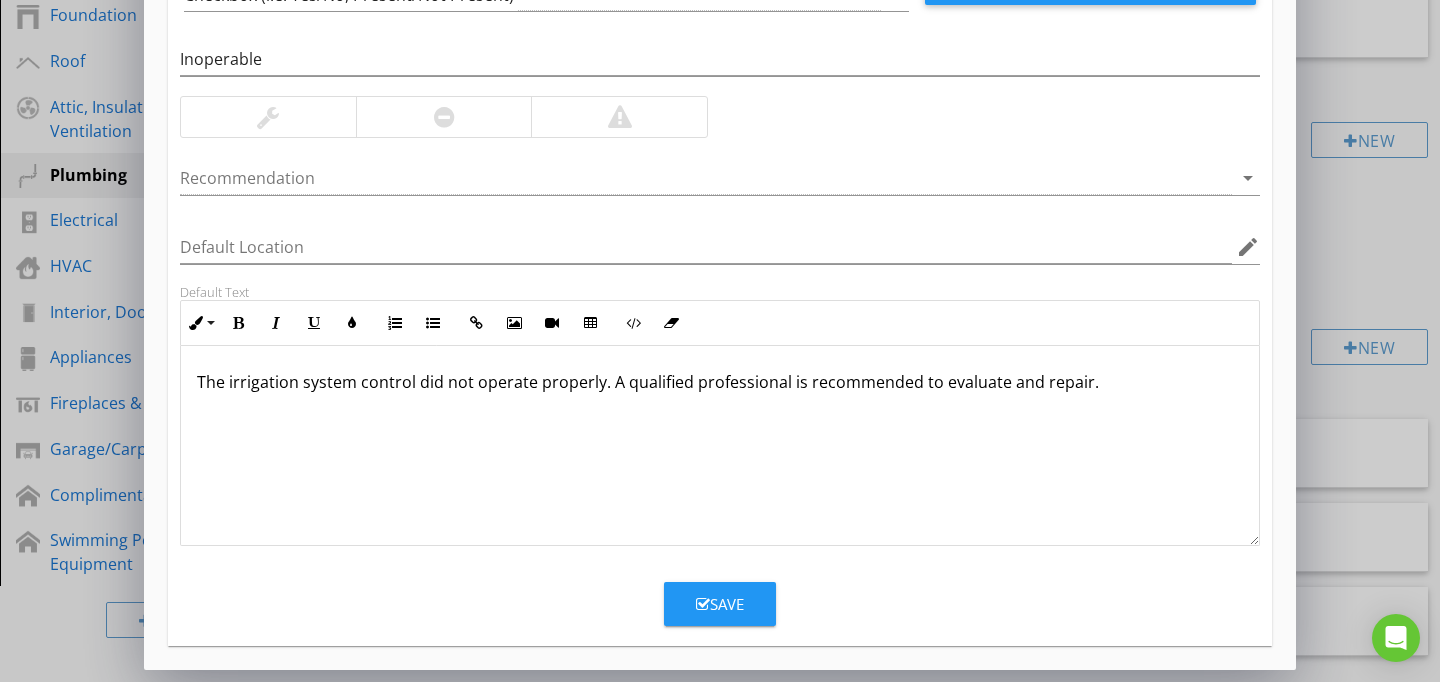 click on "Save" at bounding box center [720, 604] 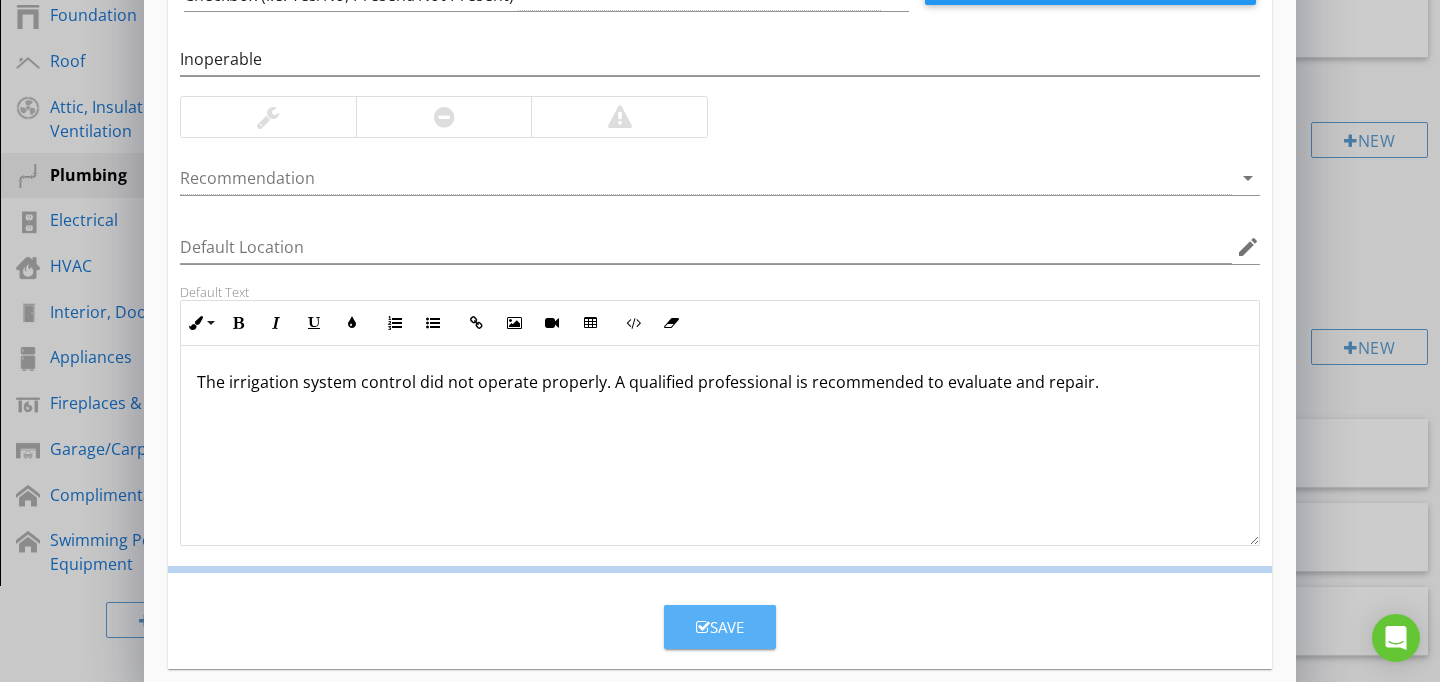scroll, scrollTop: 89, scrollLeft: 0, axis: vertical 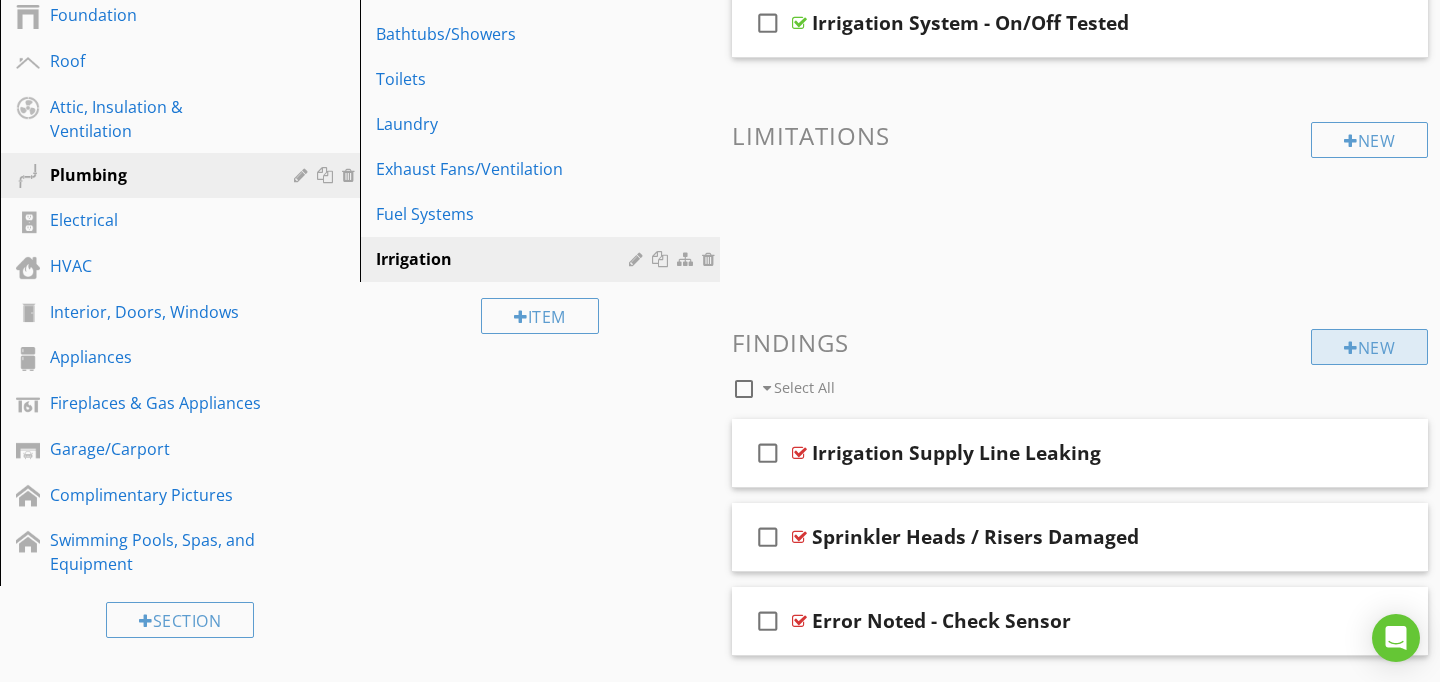 click on "New" at bounding box center (1369, 347) 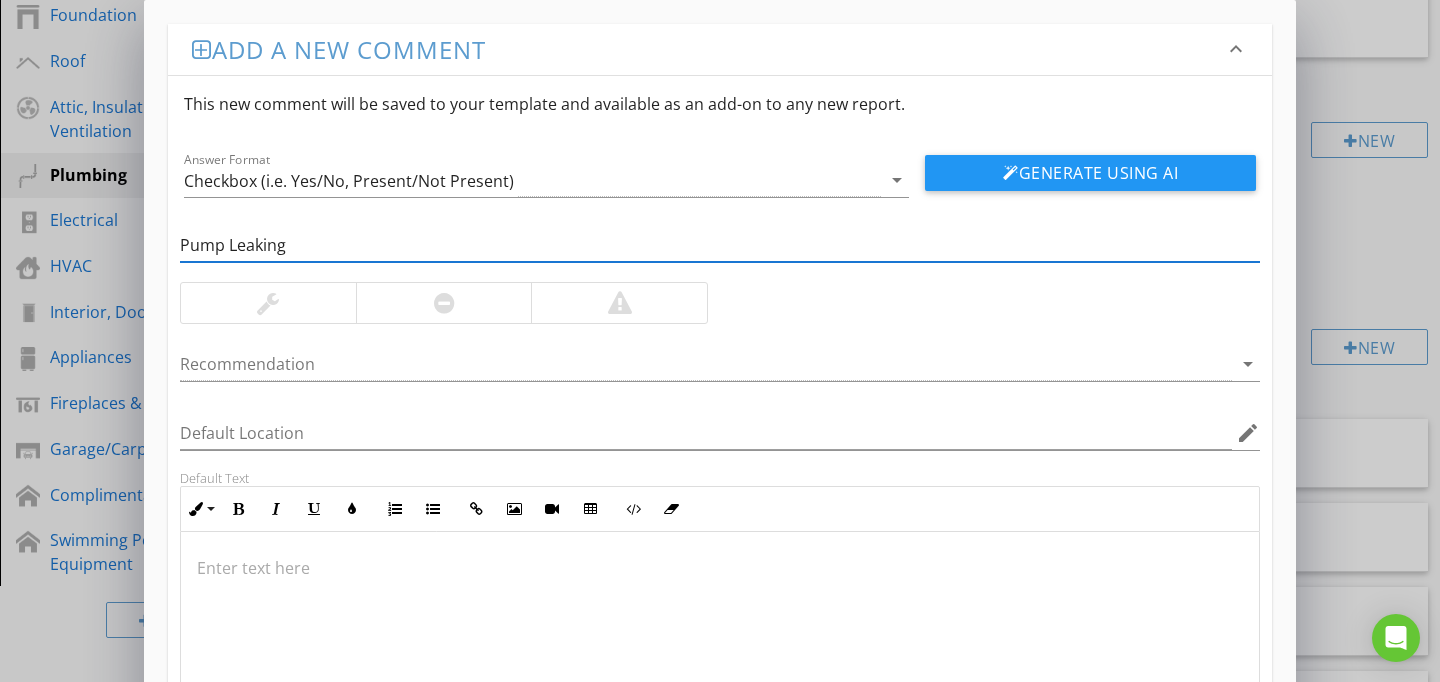 type on "Pump Leaking" 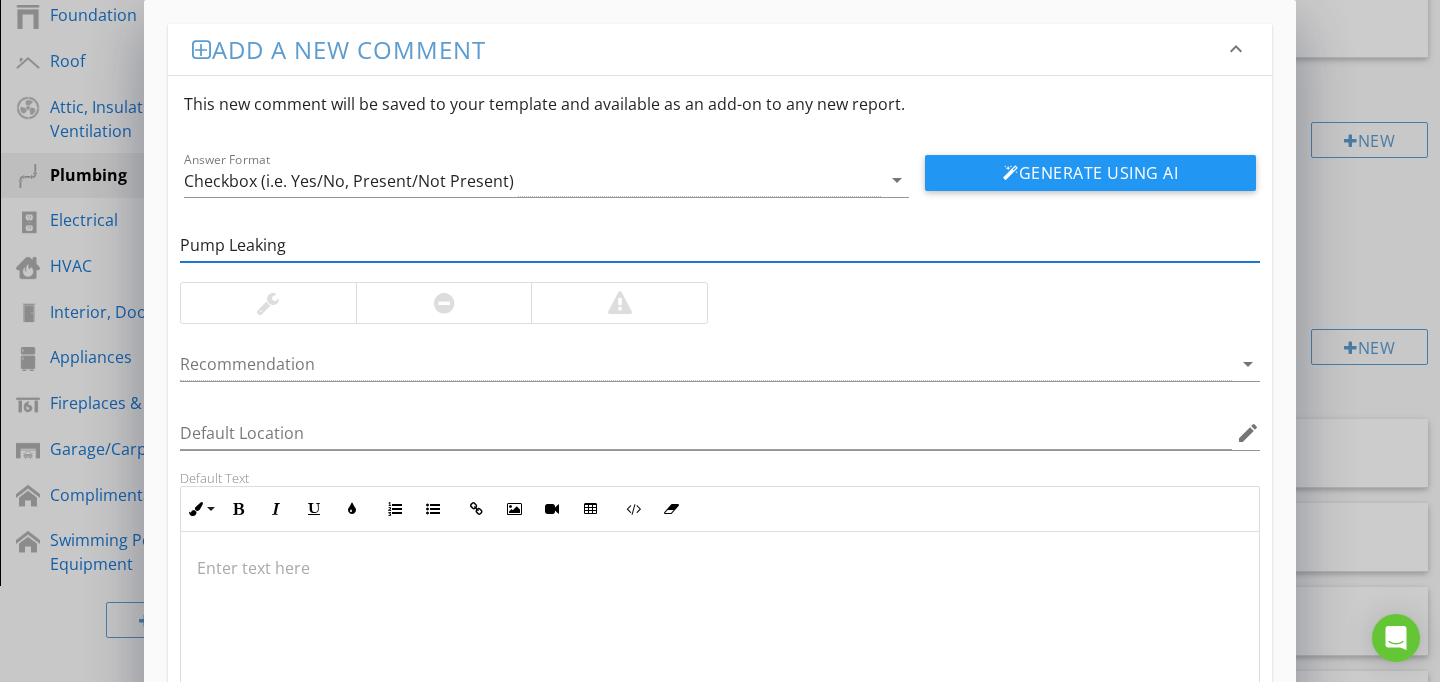 click at bounding box center (720, 632) 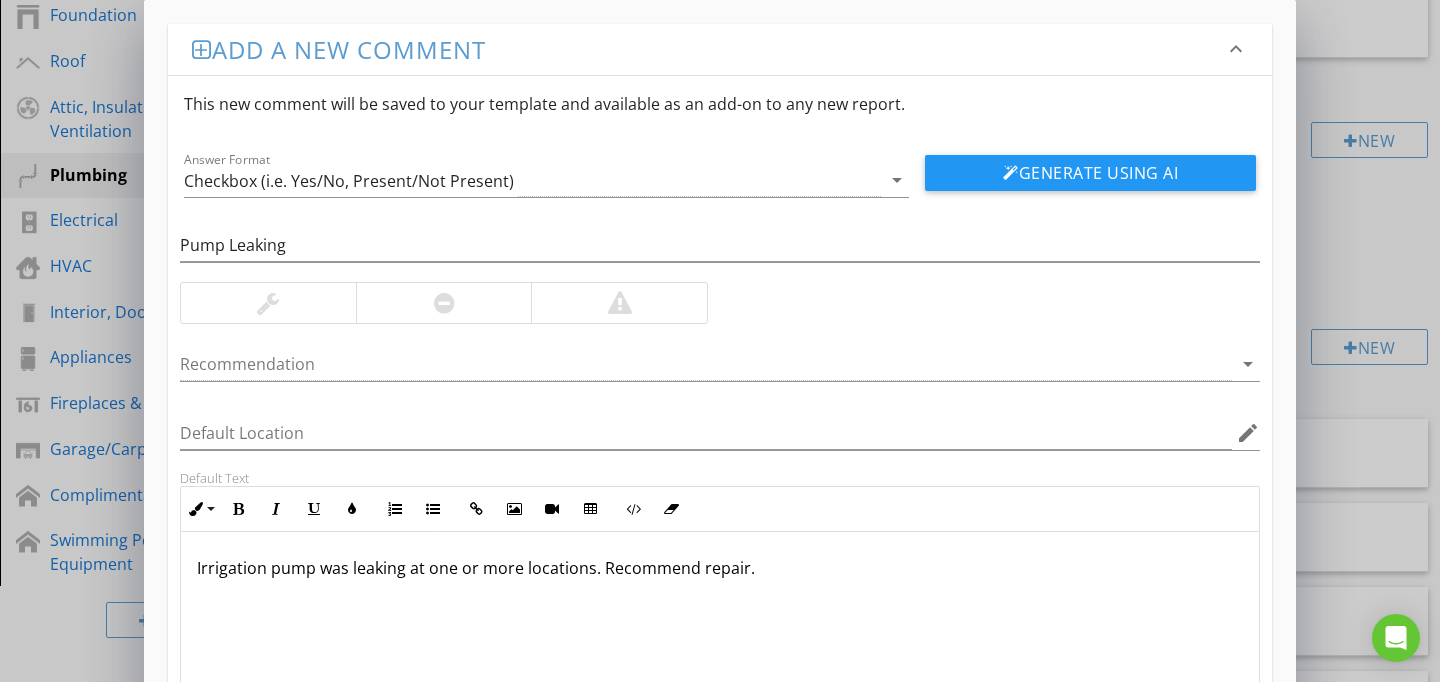 scroll, scrollTop: 186, scrollLeft: 0, axis: vertical 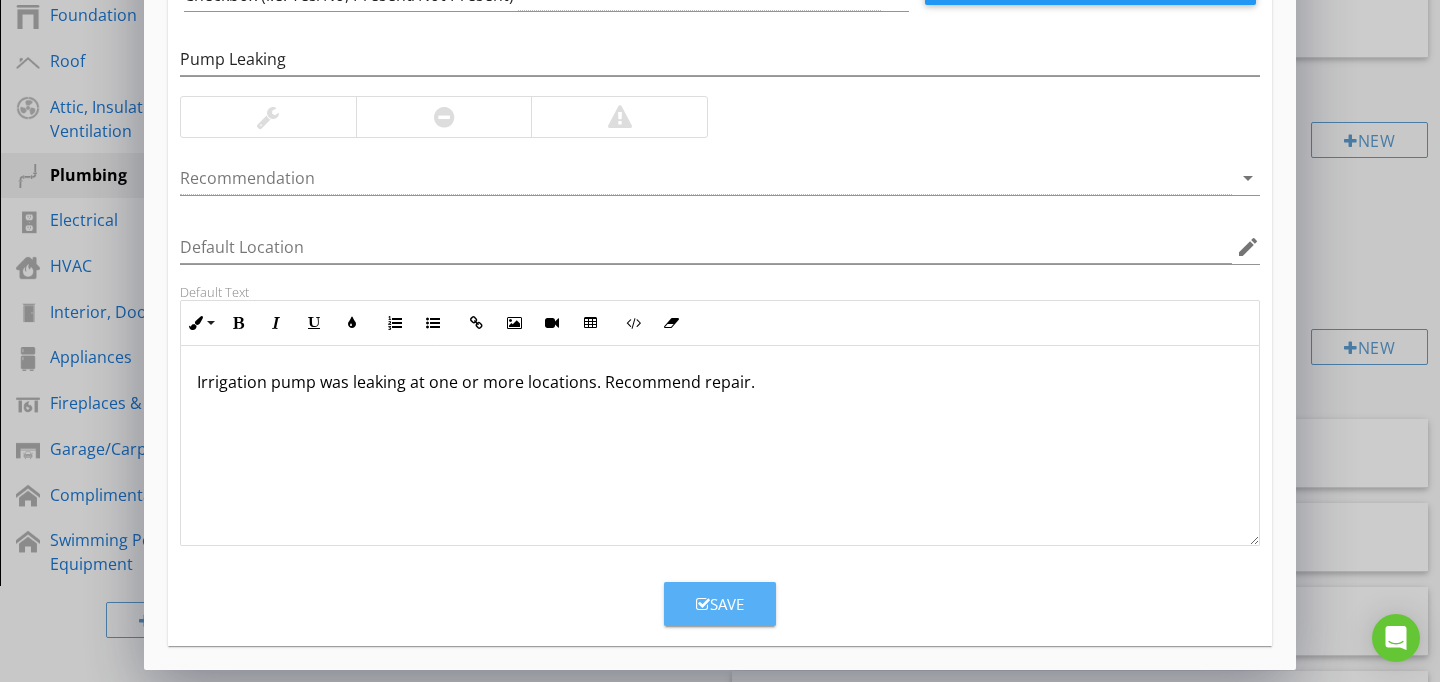 click on "Save" at bounding box center (720, 604) 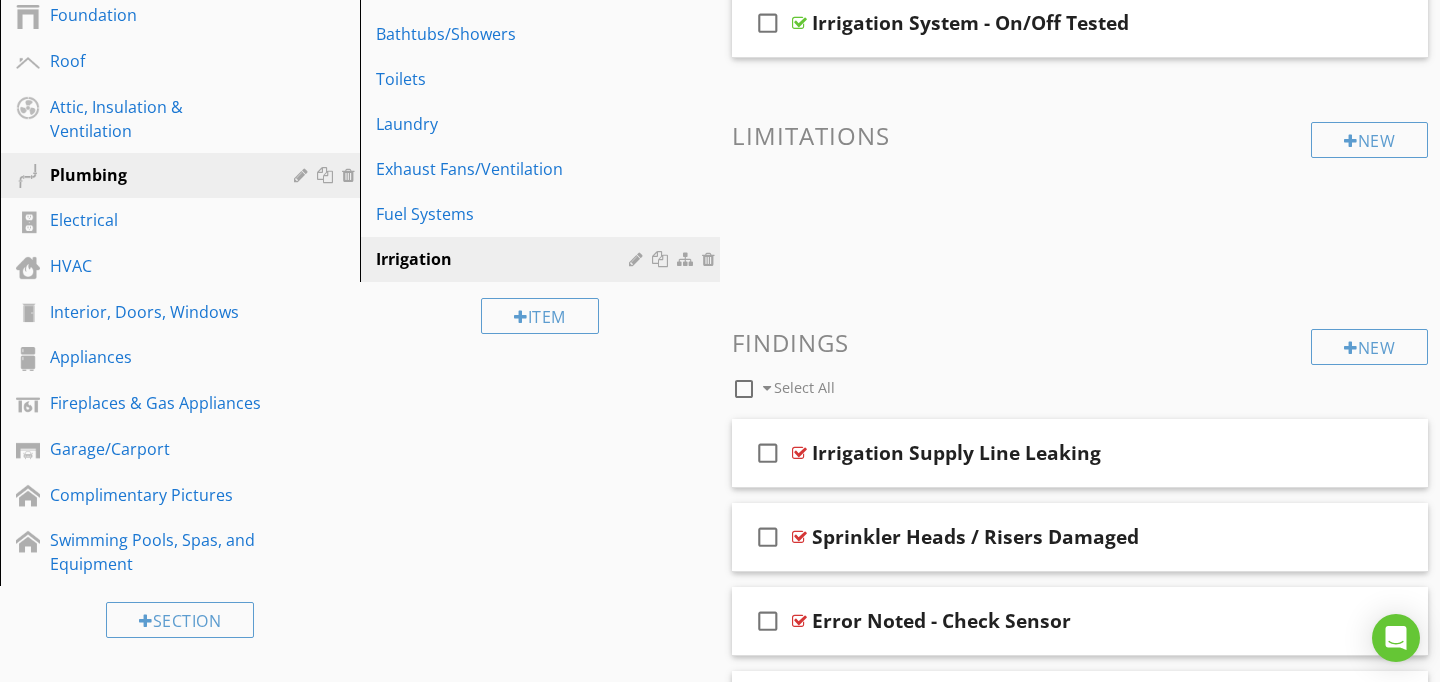 scroll, scrollTop: 89, scrollLeft: 0, axis: vertical 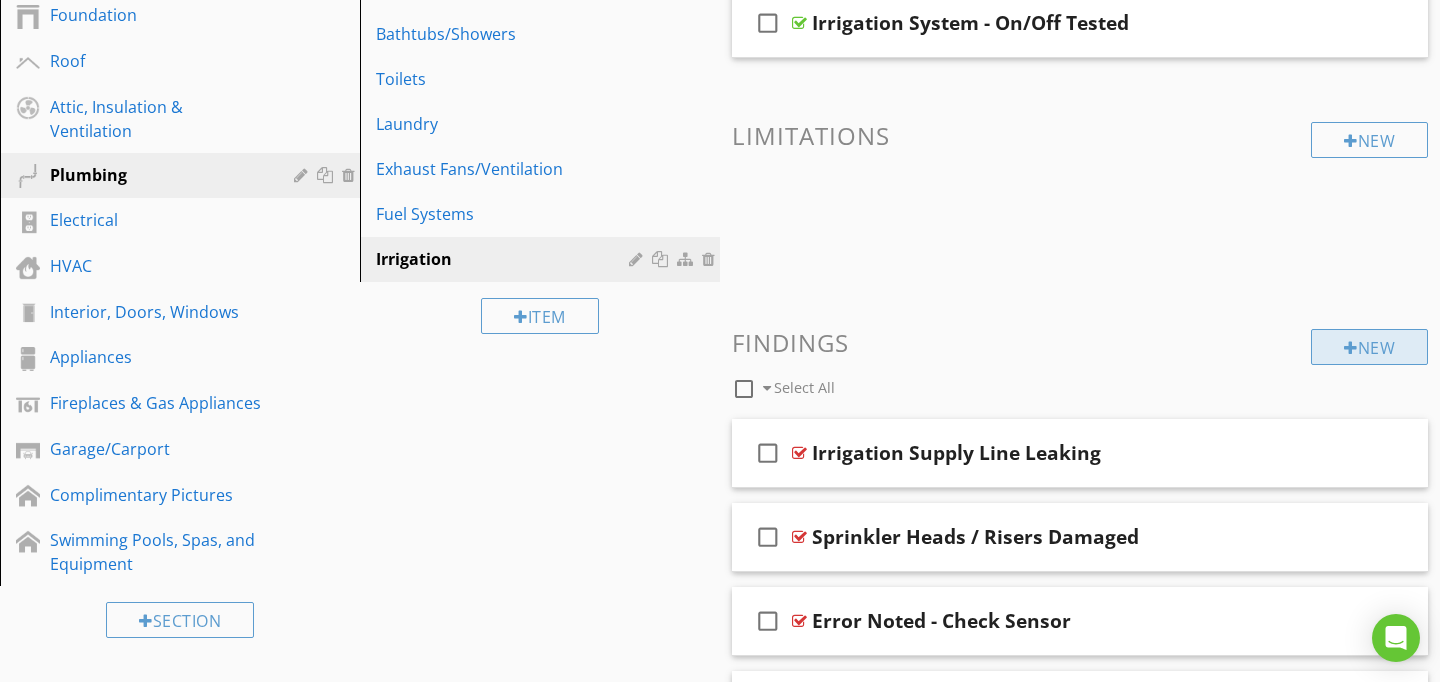click on "New" at bounding box center [1369, 347] 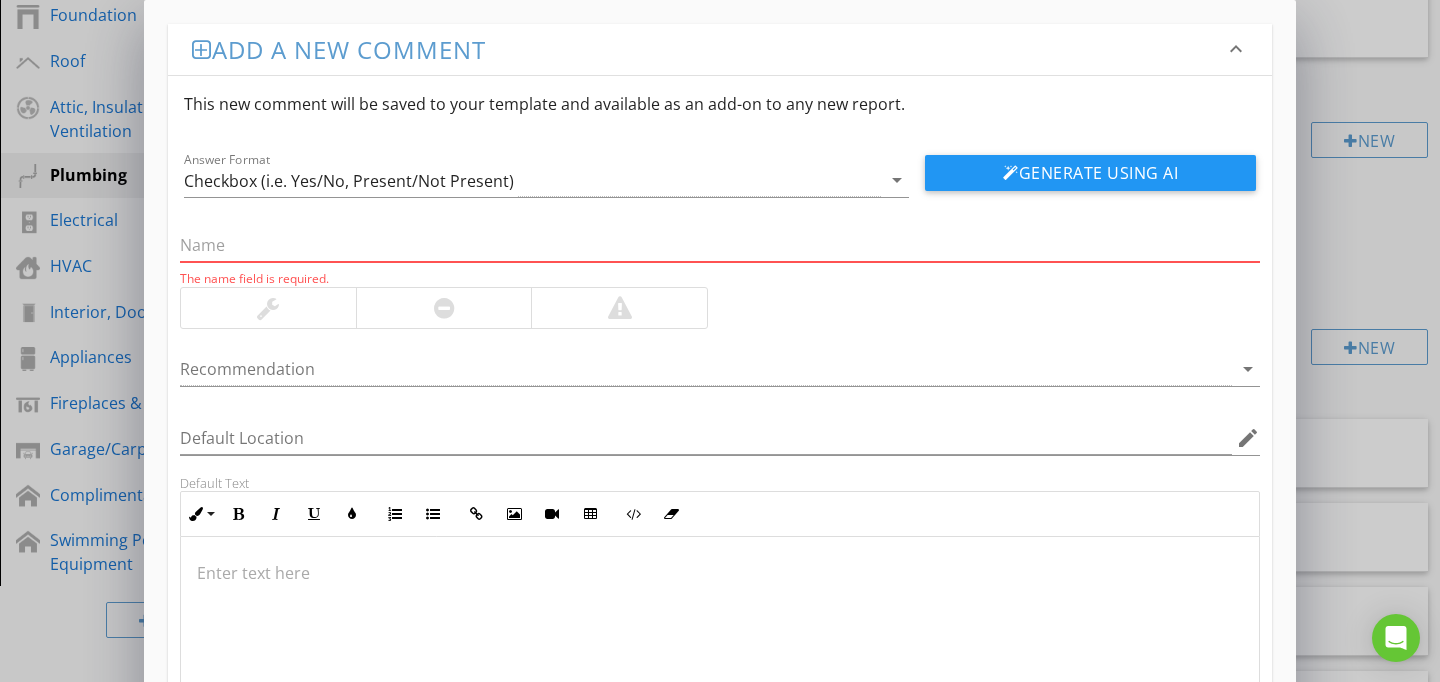 click at bounding box center [720, 637] 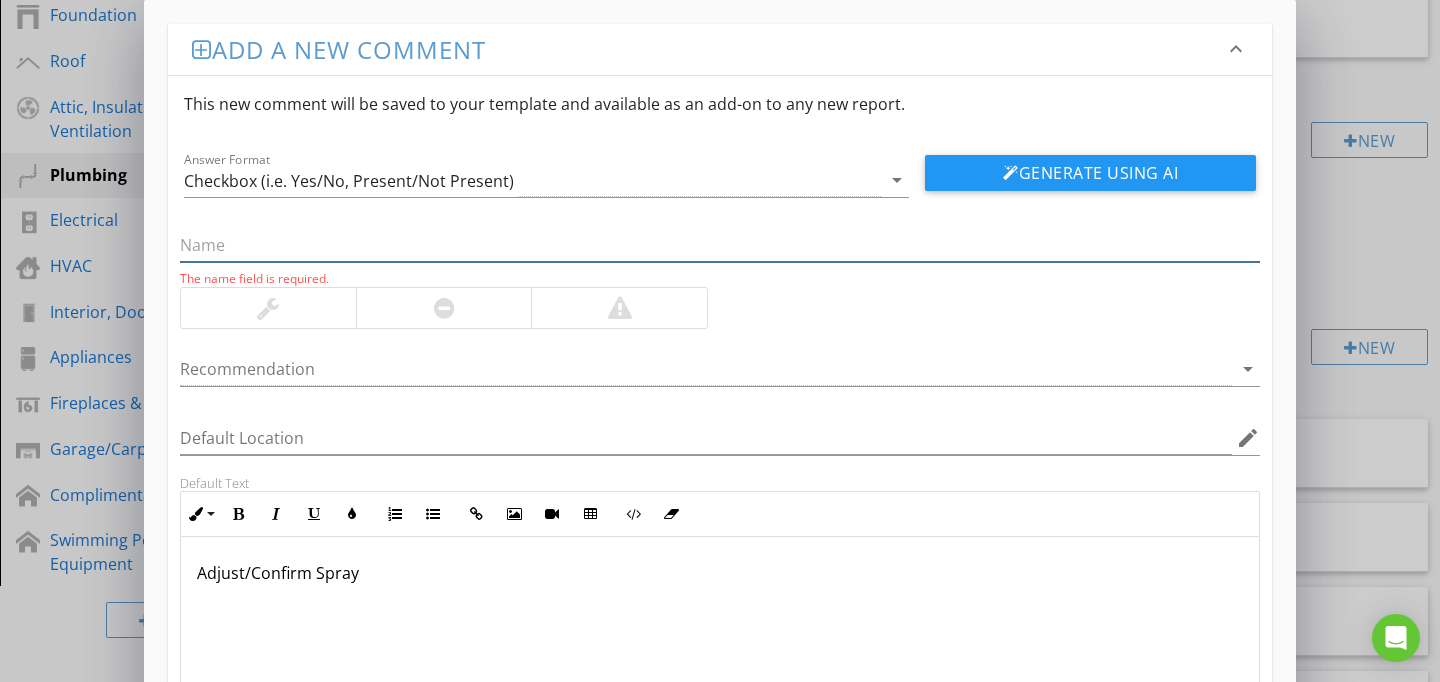 click at bounding box center (720, 245) 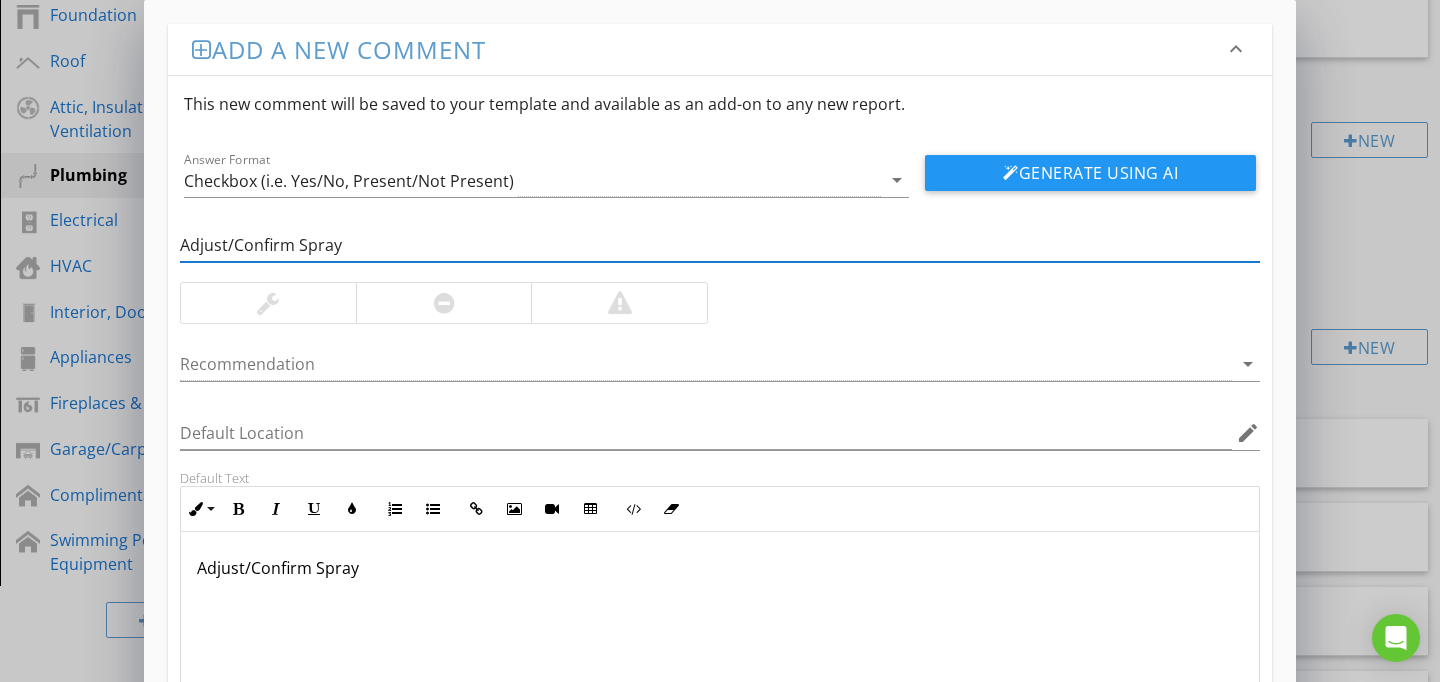 type on "Adjust/Confirm Spray" 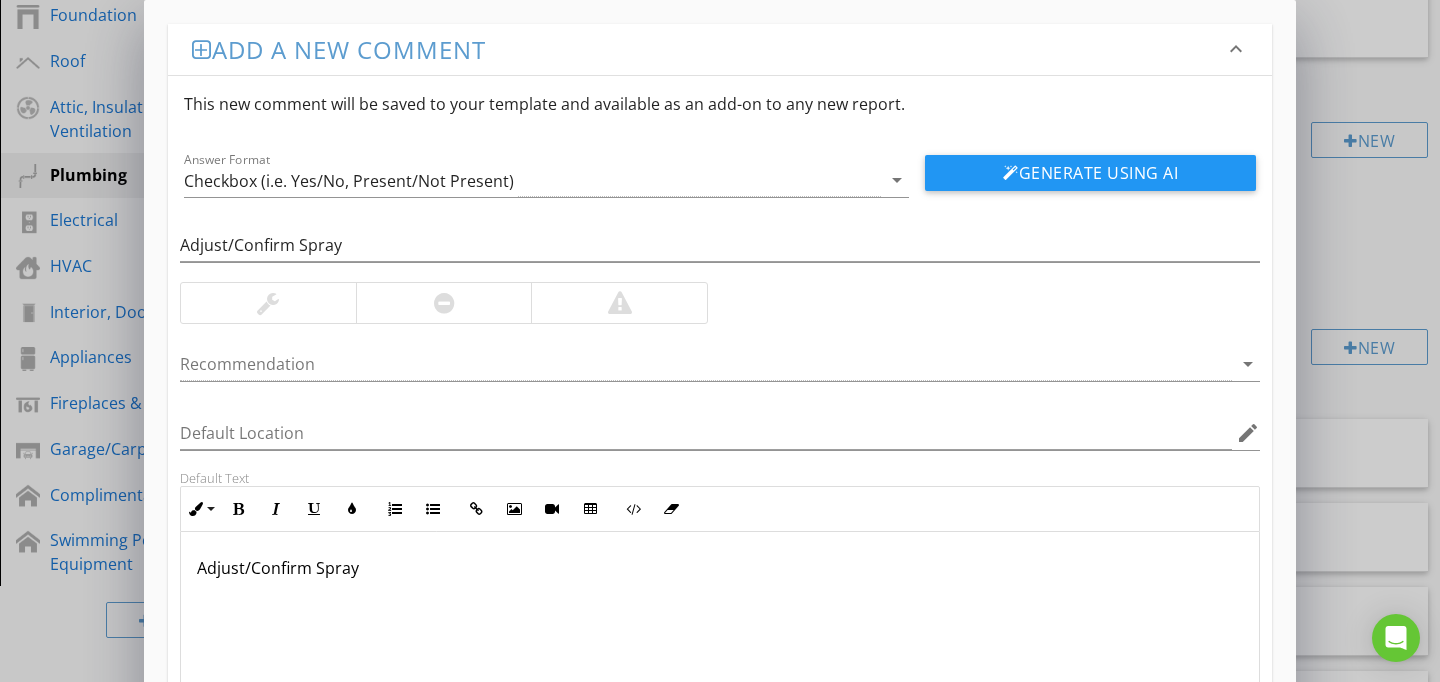 click on "Adjust/Confirm Spray" at bounding box center [720, 632] 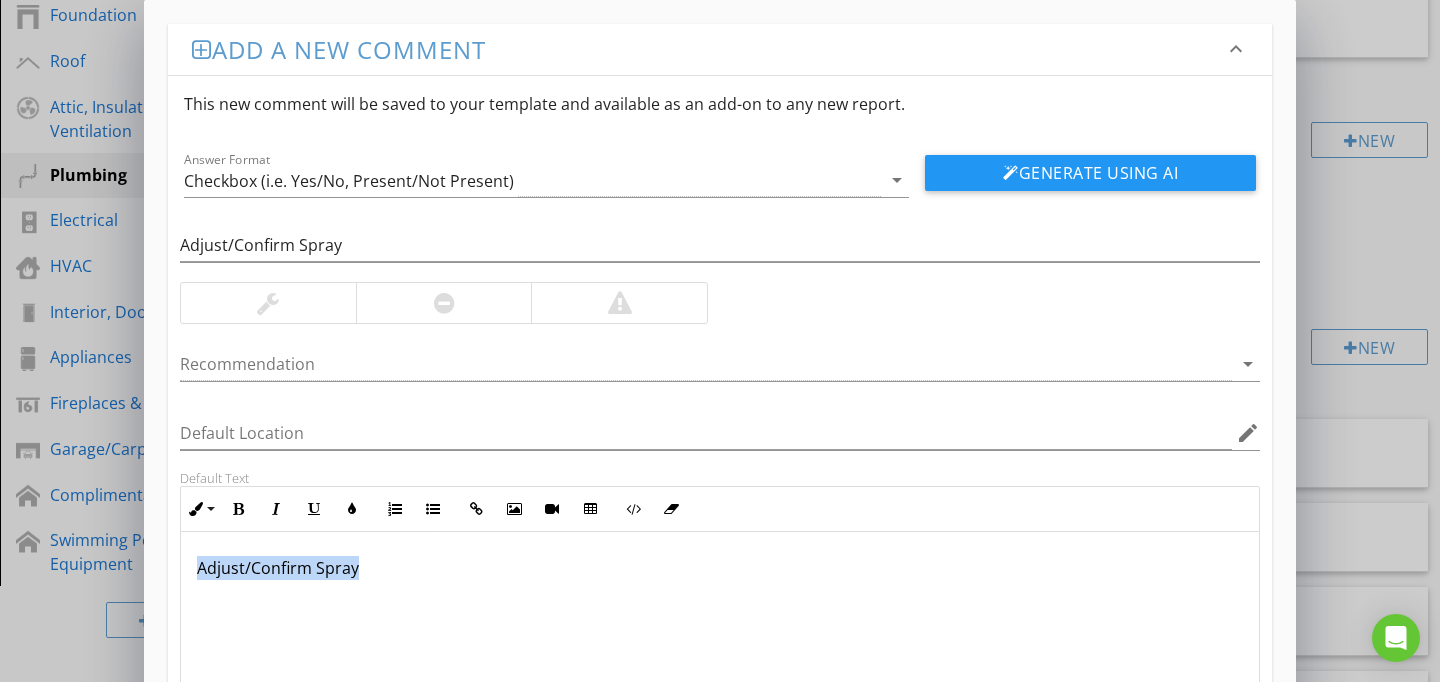 click on "Adjust/Confirm Spray" at bounding box center (720, 632) 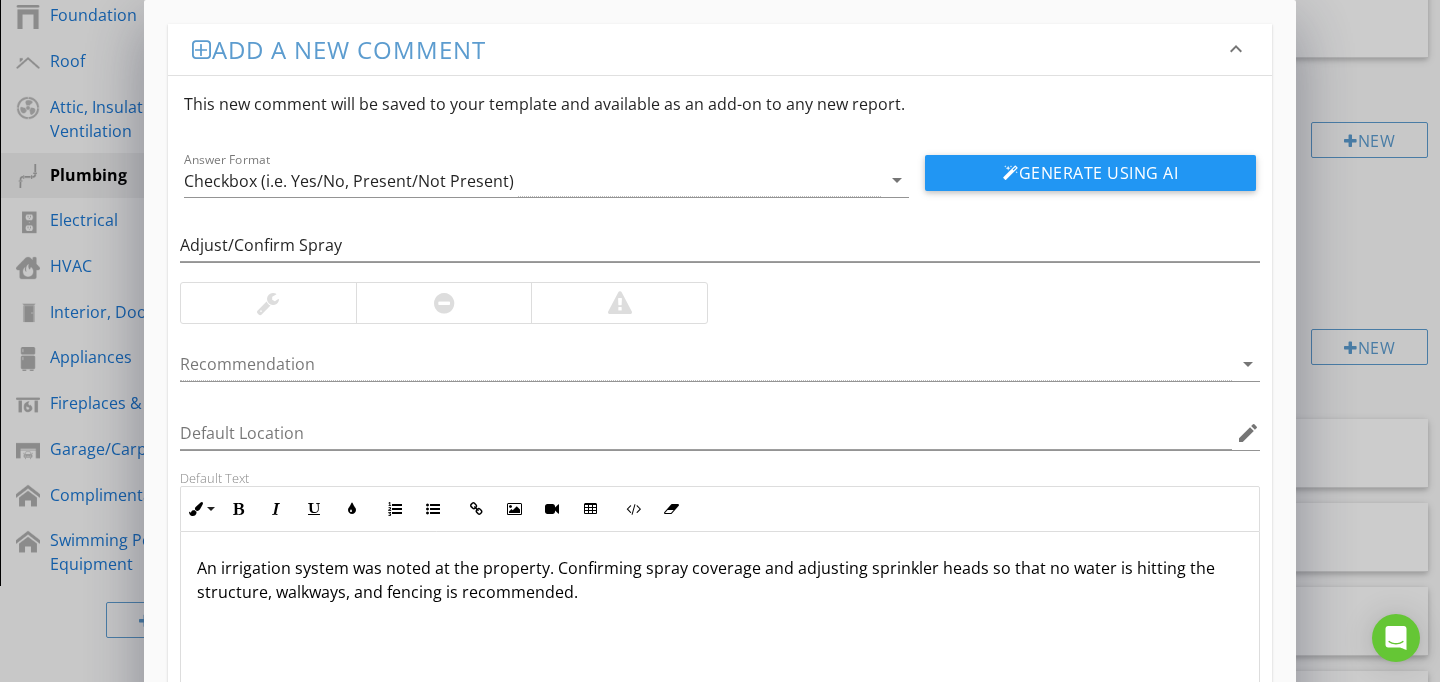 scroll, scrollTop: 1, scrollLeft: 0, axis: vertical 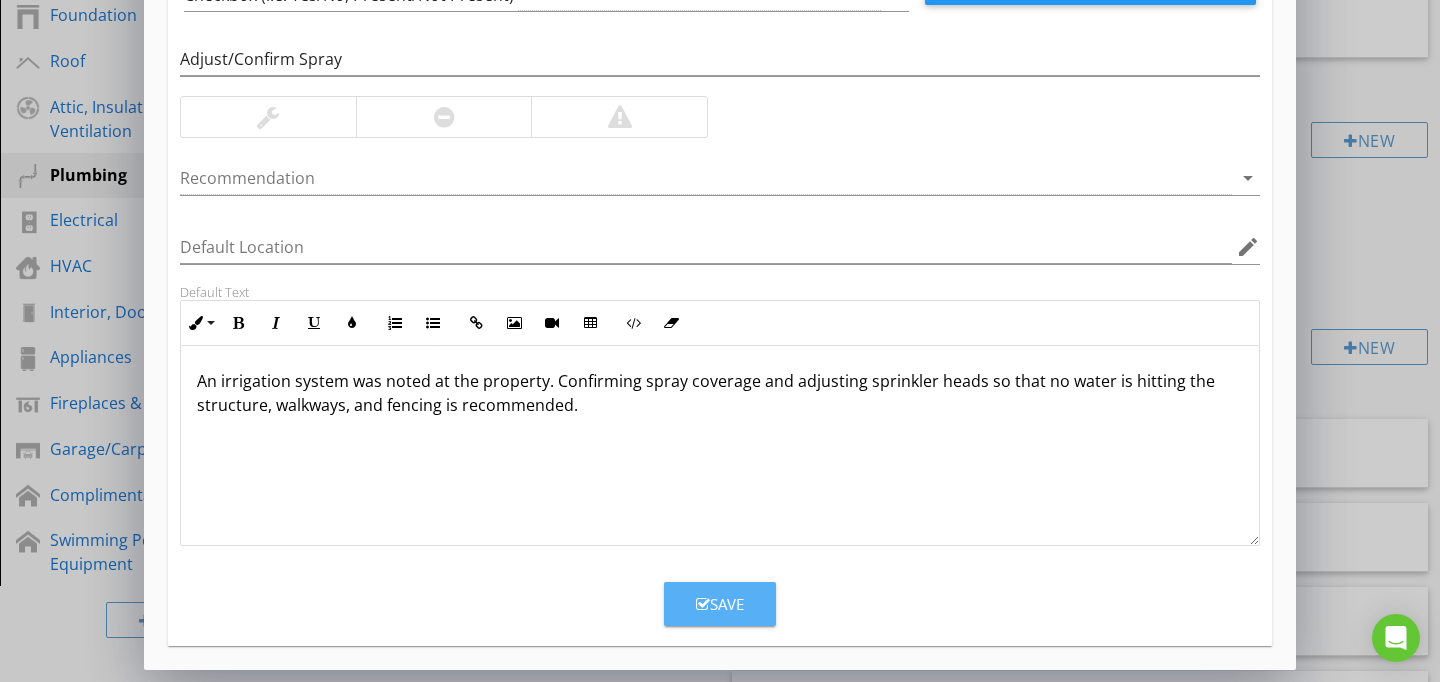 click on "Save" at bounding box center [720, 604] 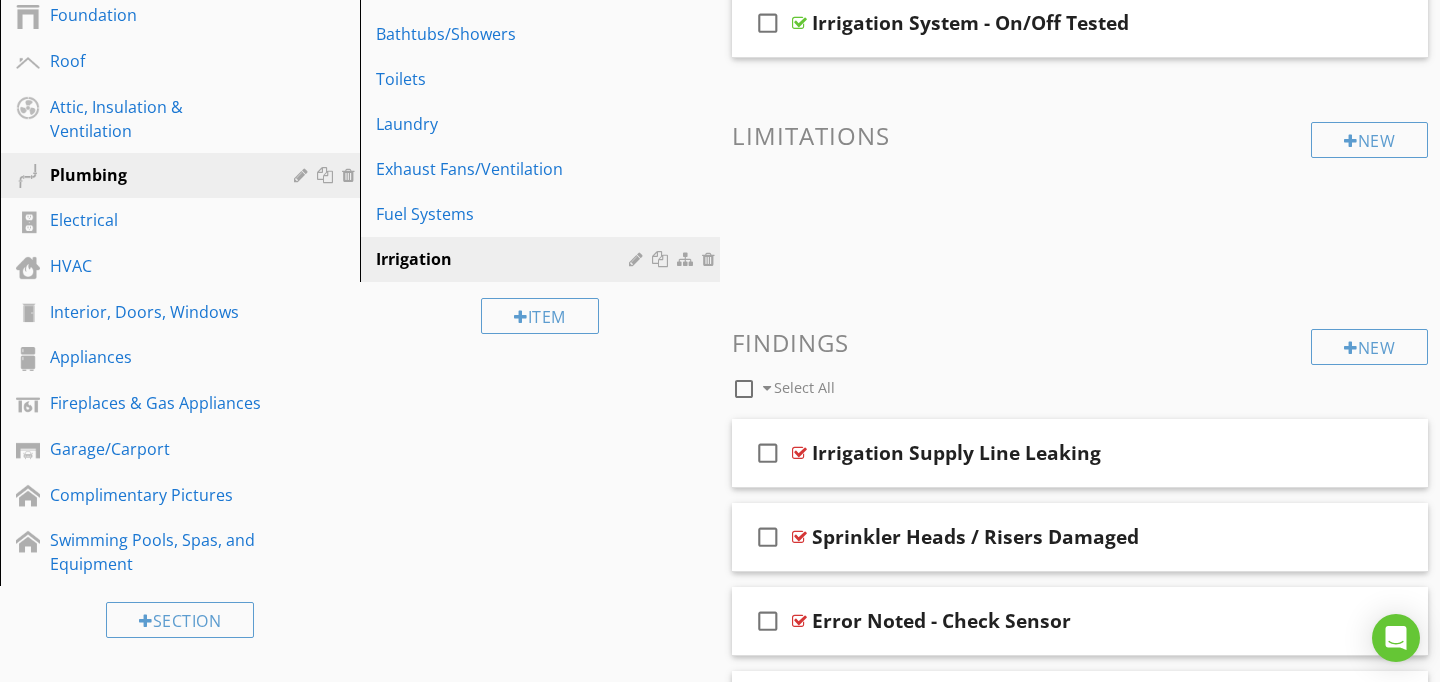 scroll, scrollTop: 89, scrollLeft: 0, axis: vertical 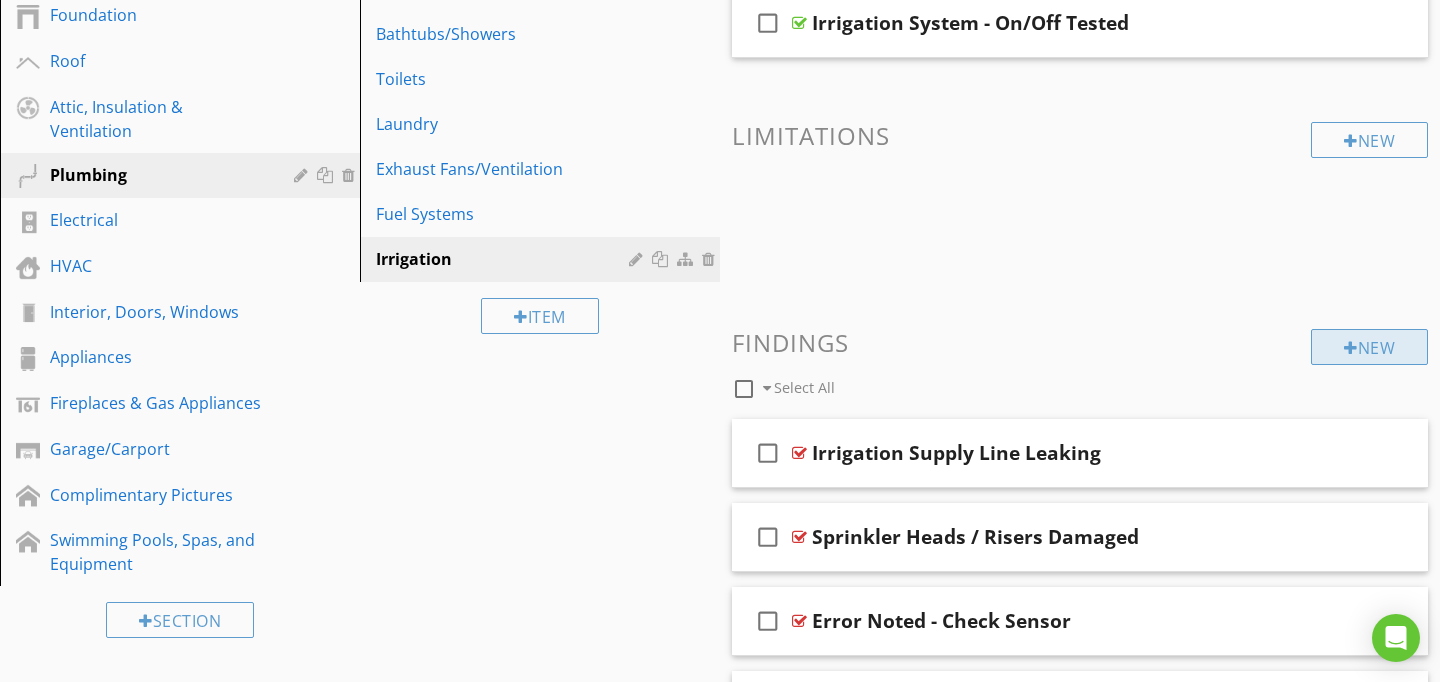 click on "New" at bounding box center [1369, 347] 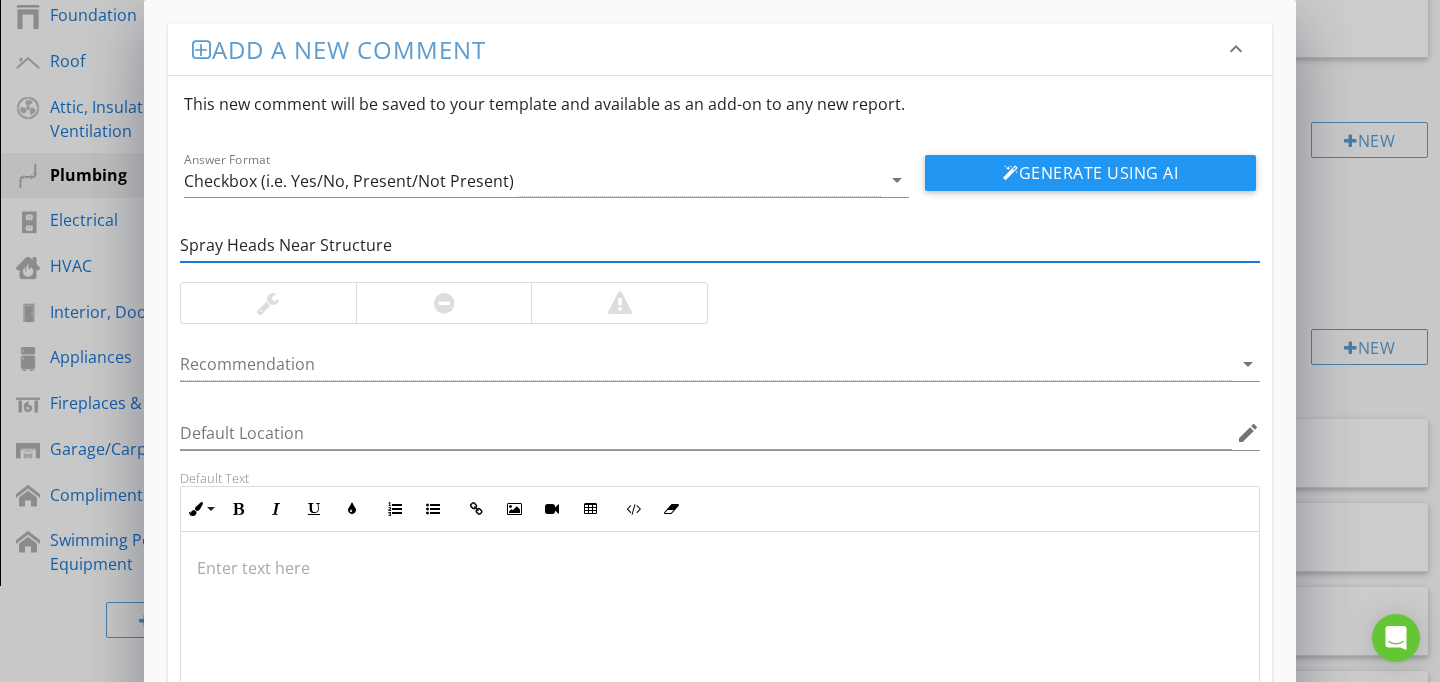 type on "Spray Heads Near Structure" 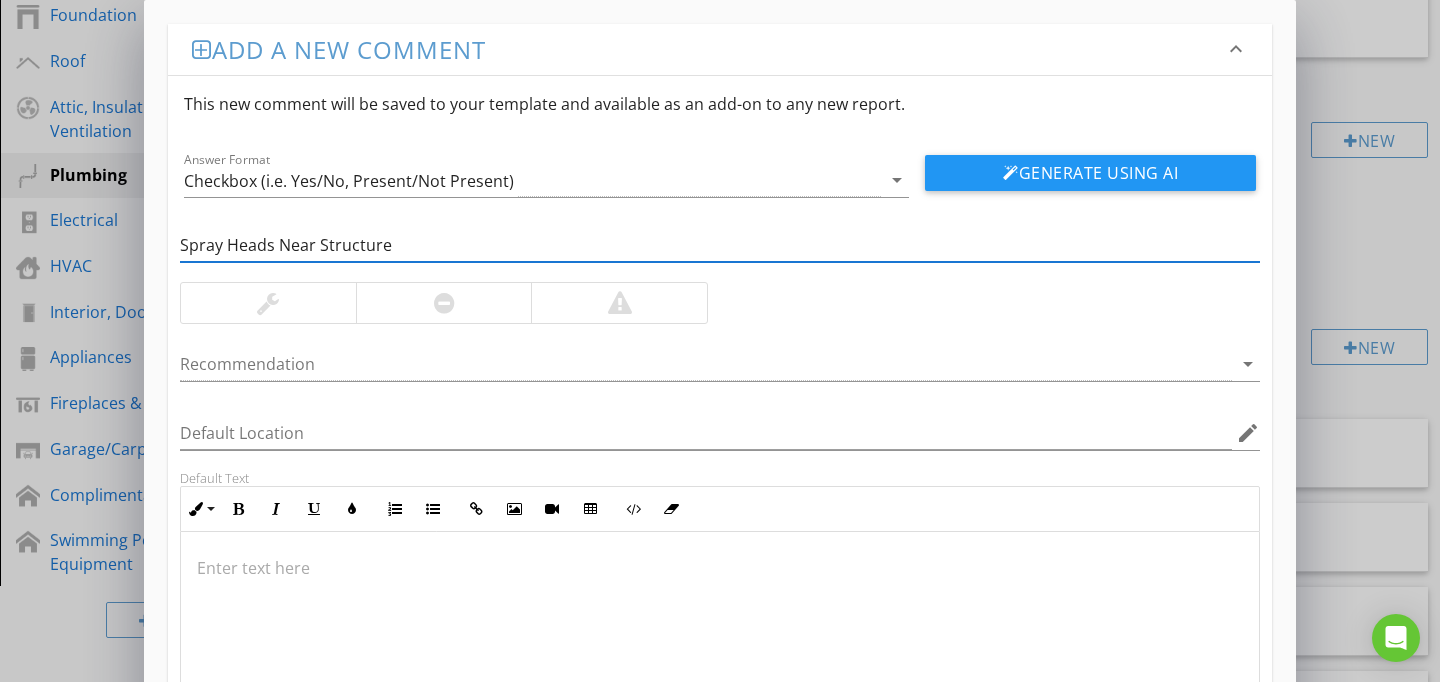 click at bounding box center (720, 632) 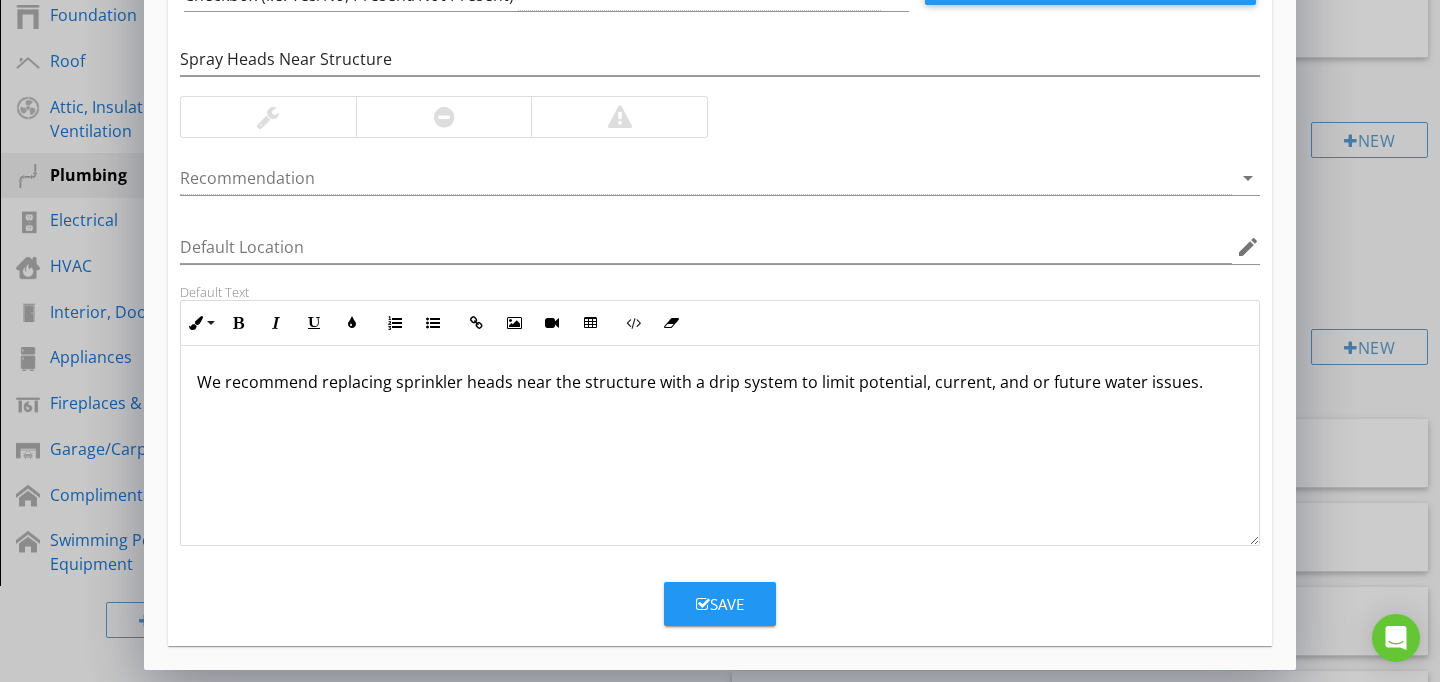 click at bounding box center (703, 604) 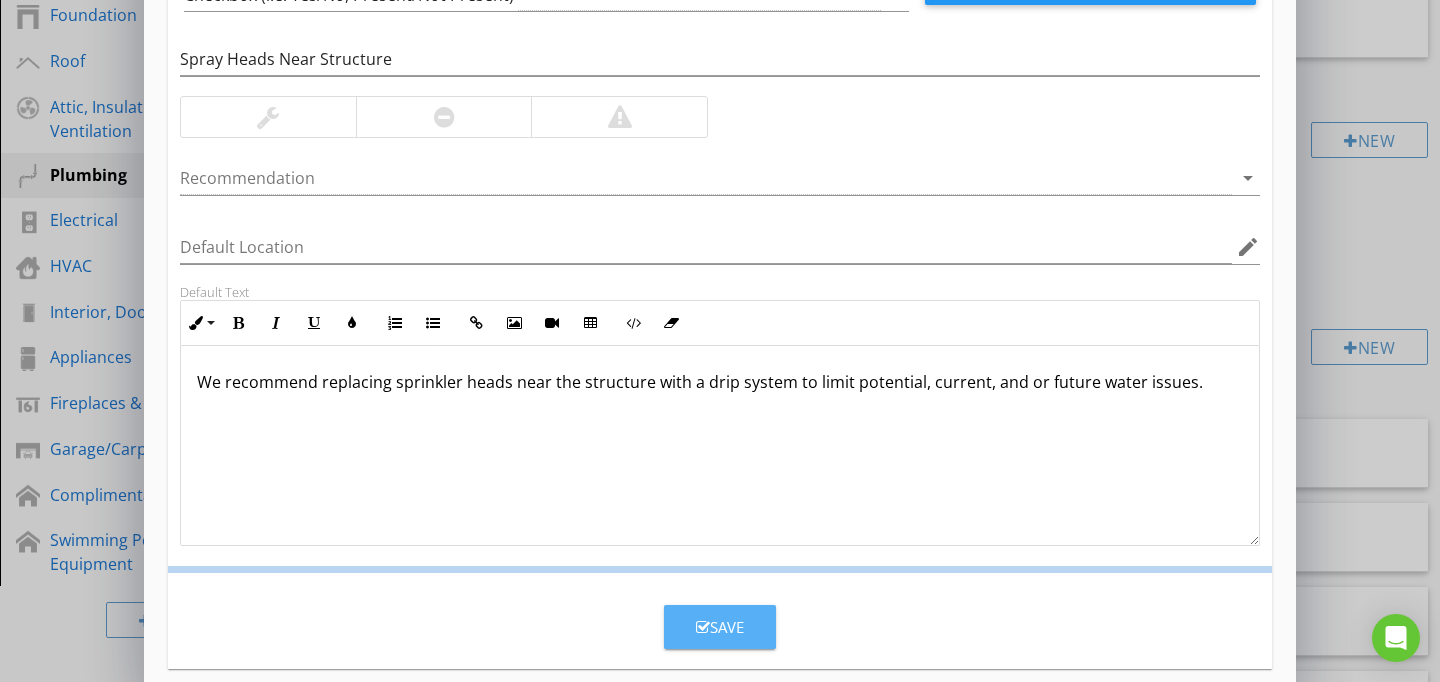 scroll, scrollTop: 89, scrollLeft: 0, axis: vertical 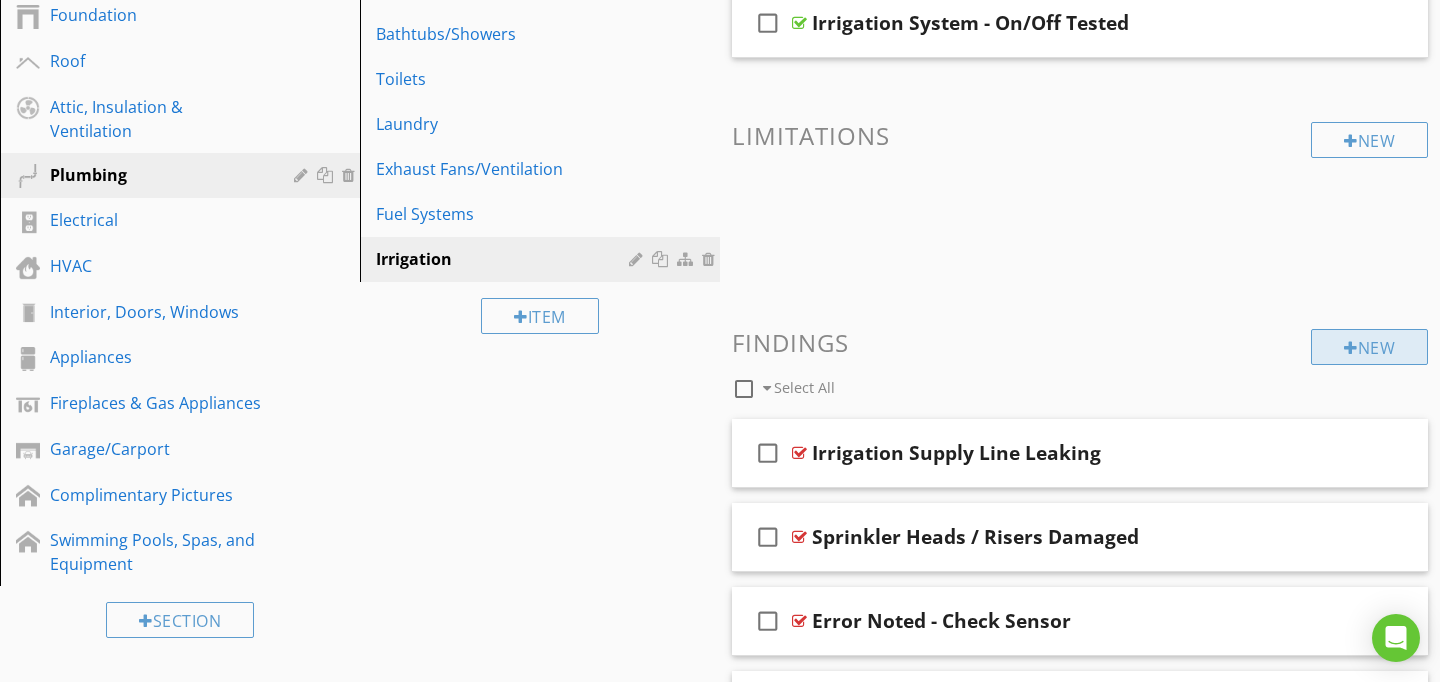 click on "New" at bounding box center [1369, 347] 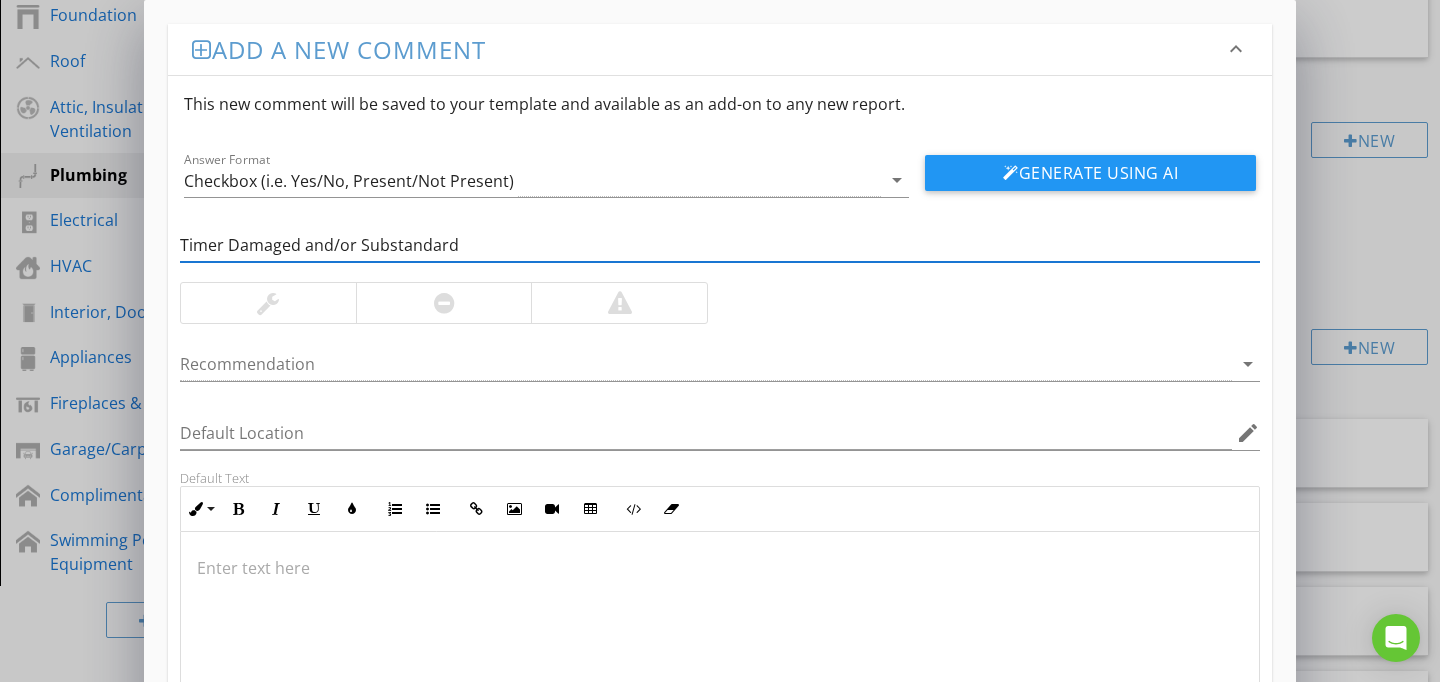 type on "Timer Damaged and/or Substandard" 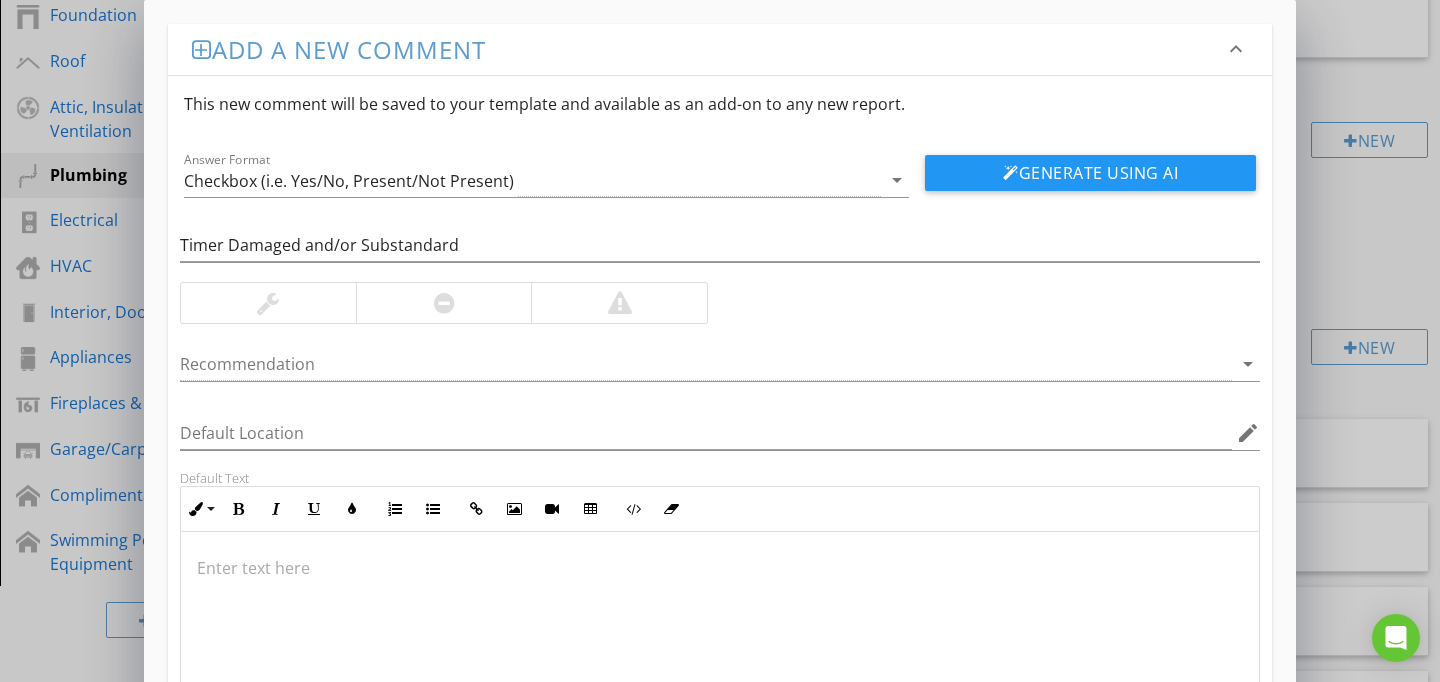 click at bounding box center [720, 632] 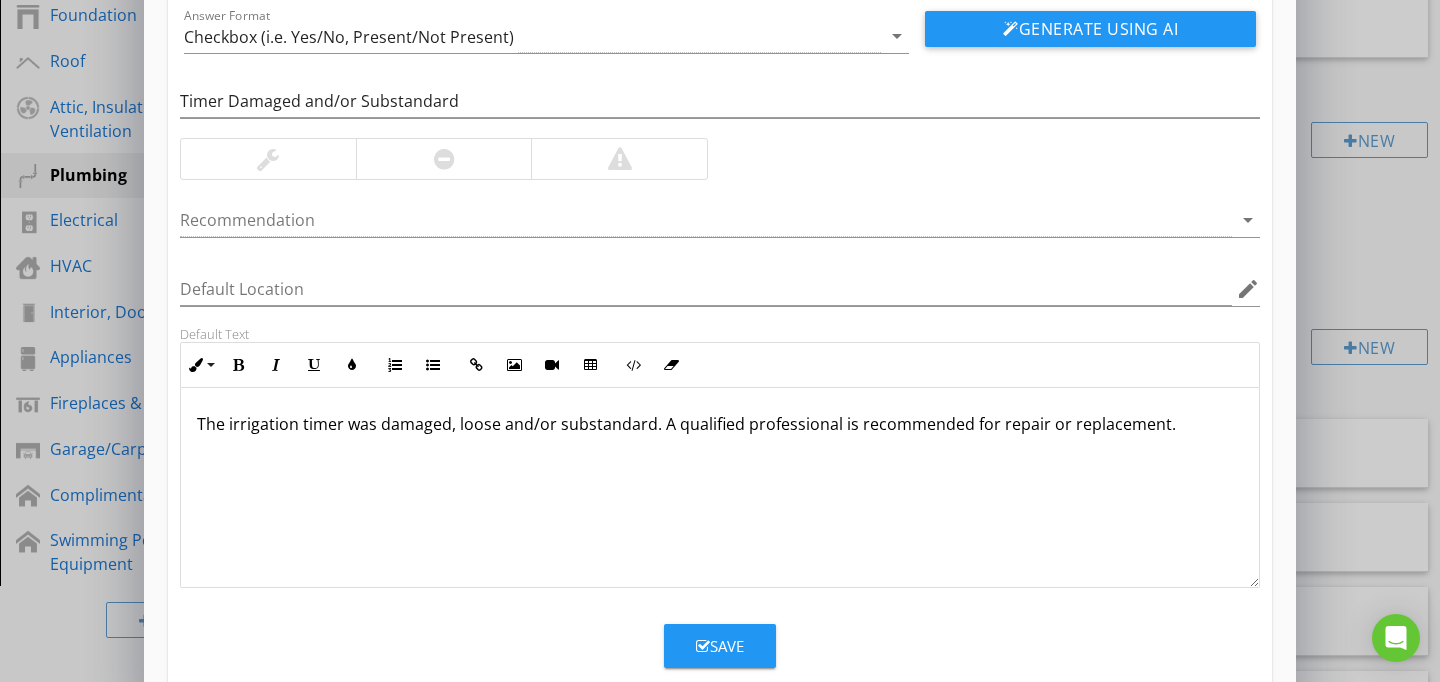 scroll, scrollTop: 186, scrollLeft: 0, axis: vertical 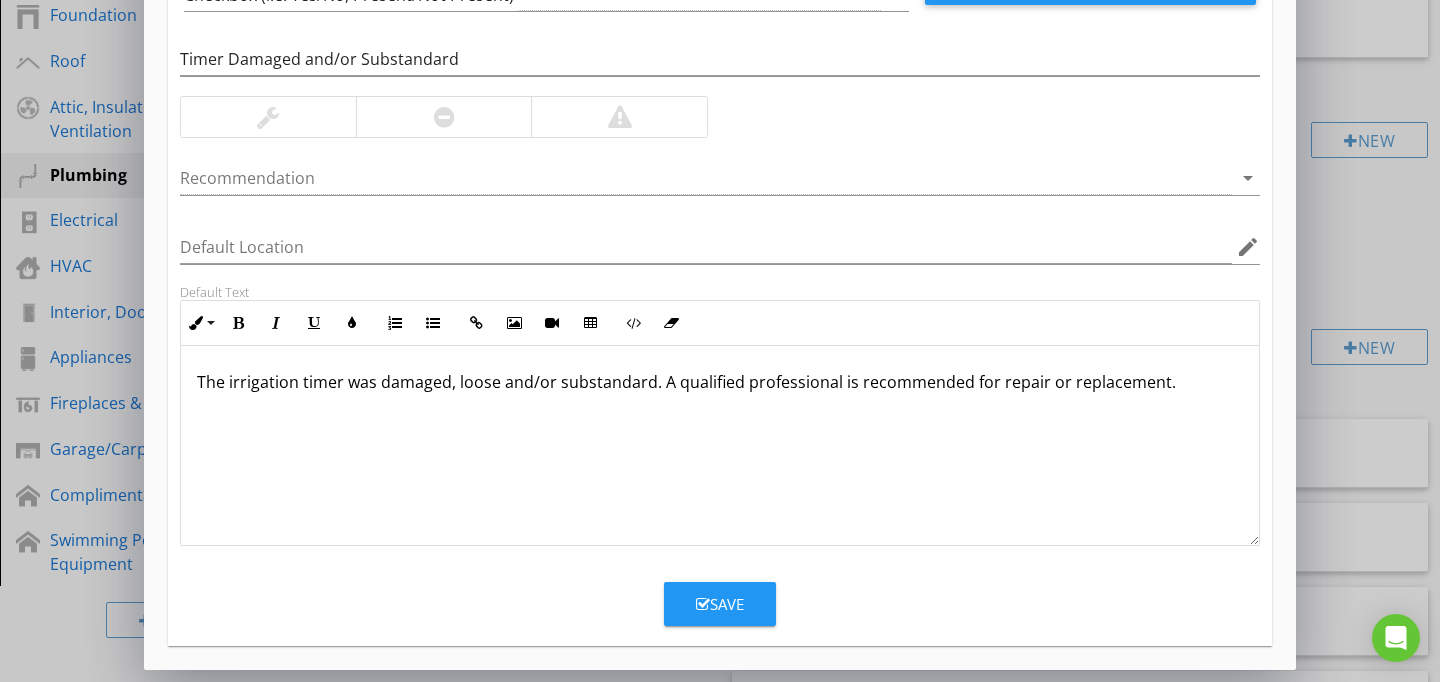 click on "Save" at bounding box center [720, 604] 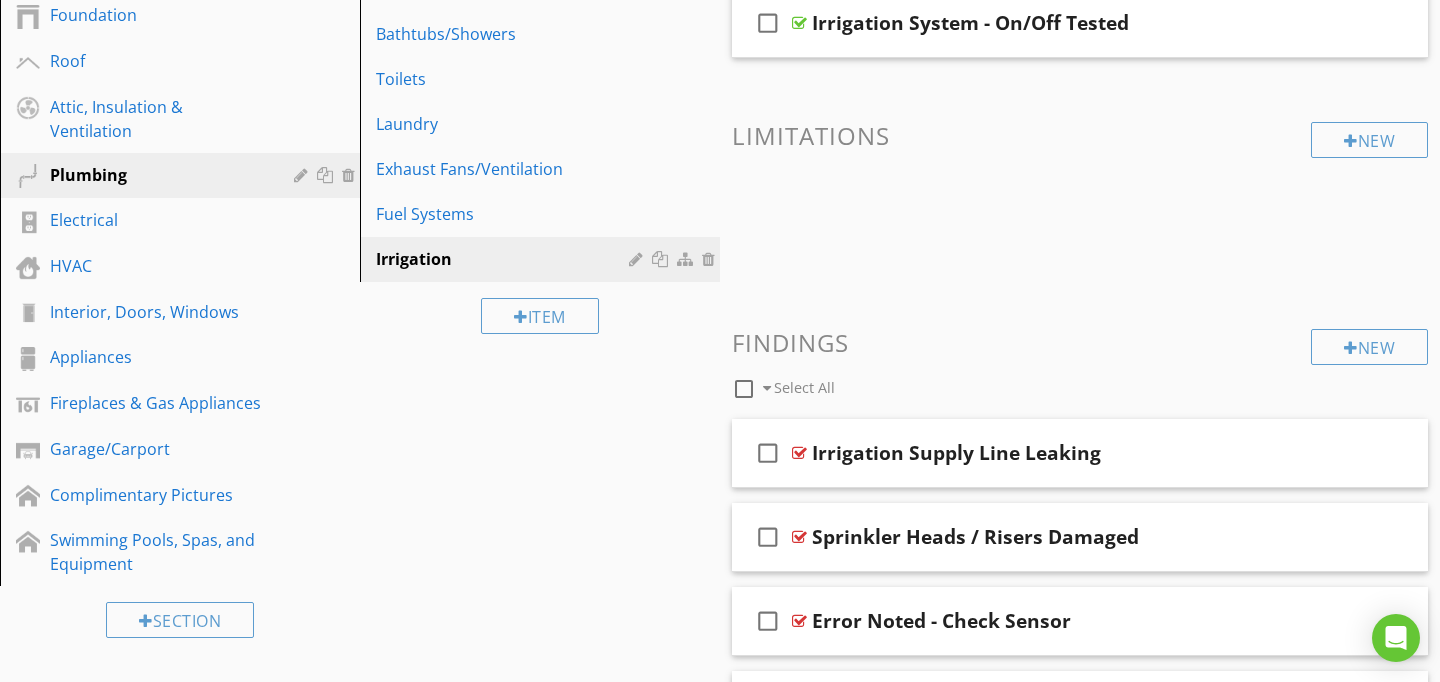 scroll, scrollTop: 89, scrollLeft: 0, axis: vertical 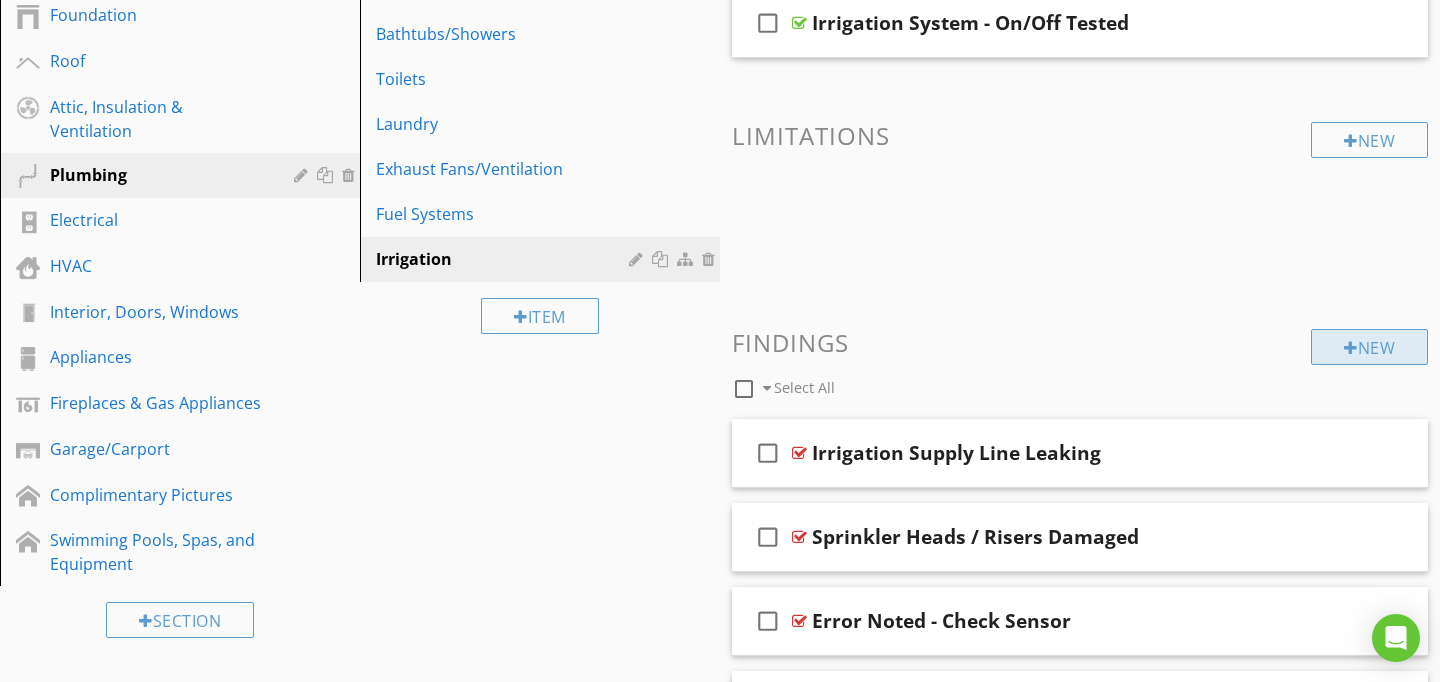click at bounding box center [1351, 348] 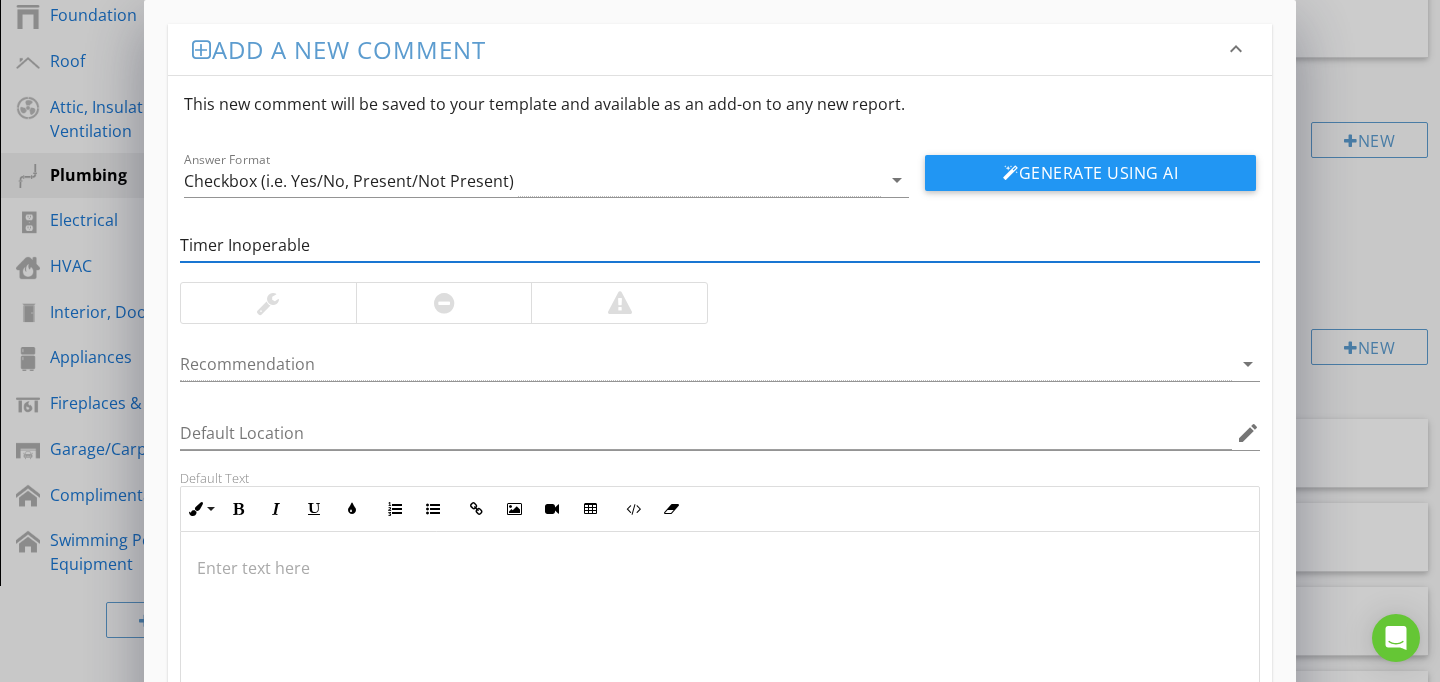 type on "Timer Inoperable" 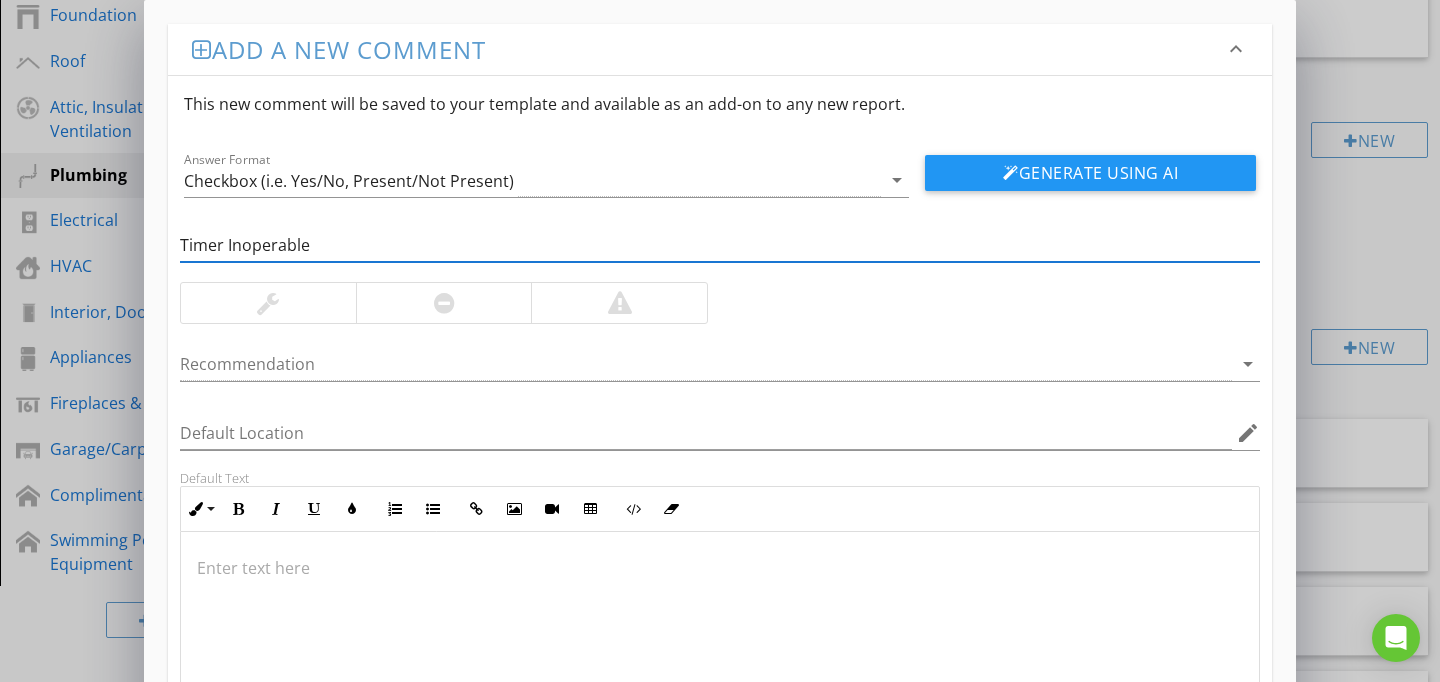 click at bounding box center [720, 632] 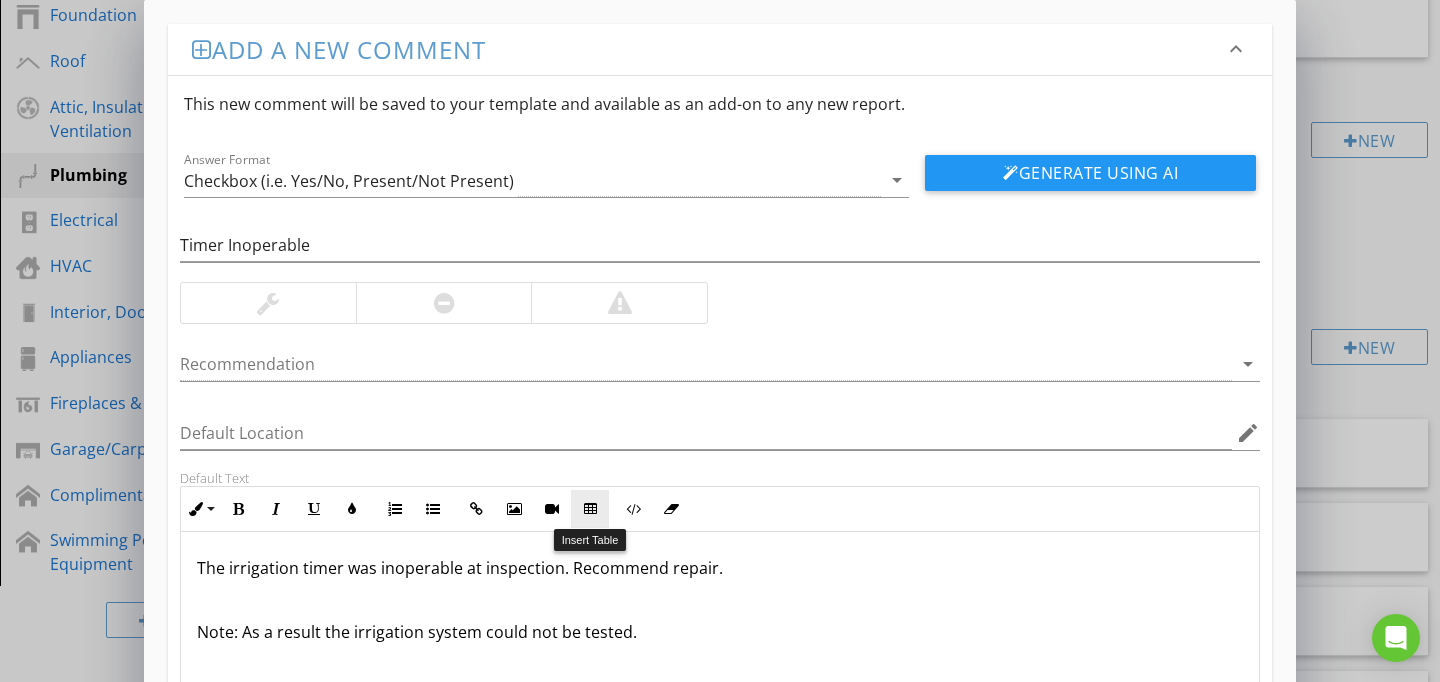 scroll, scrollTop: 186, scrollLeft: 0, axis: vertical 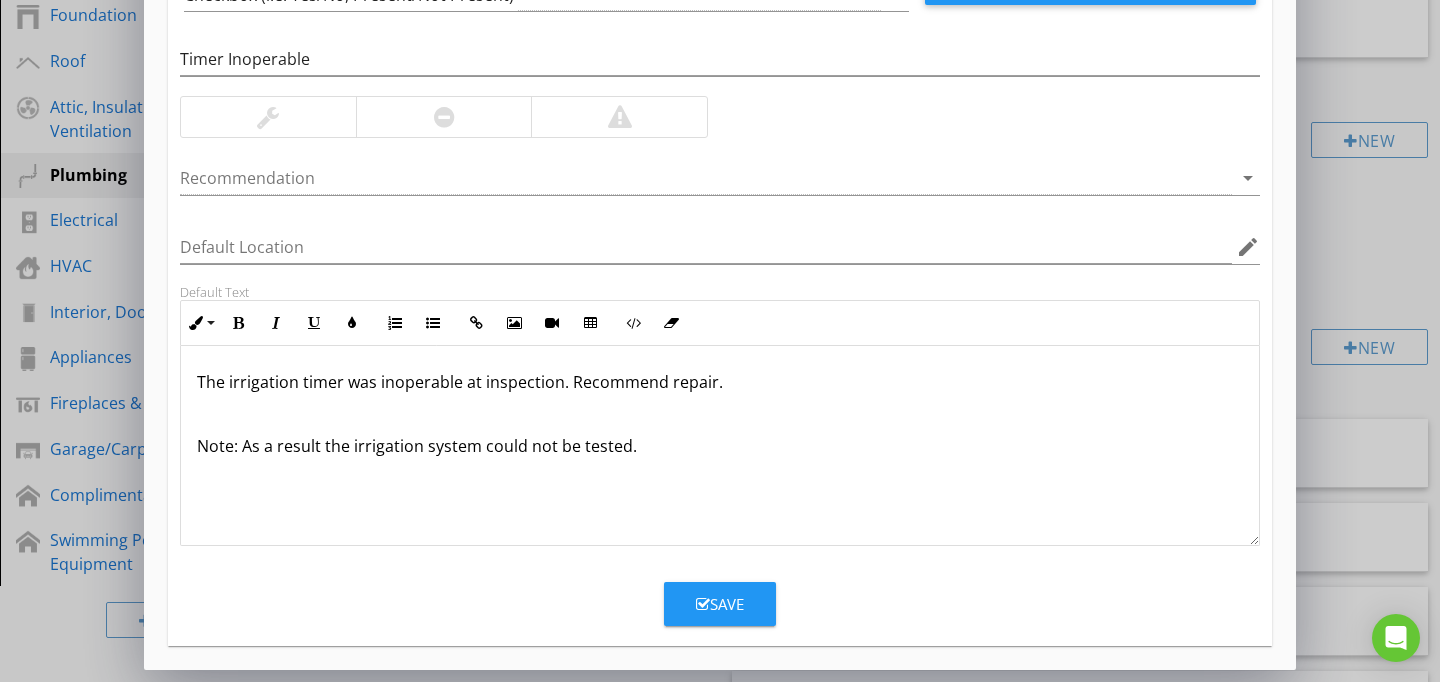 click on "Save" at bounding box center [720, 604] 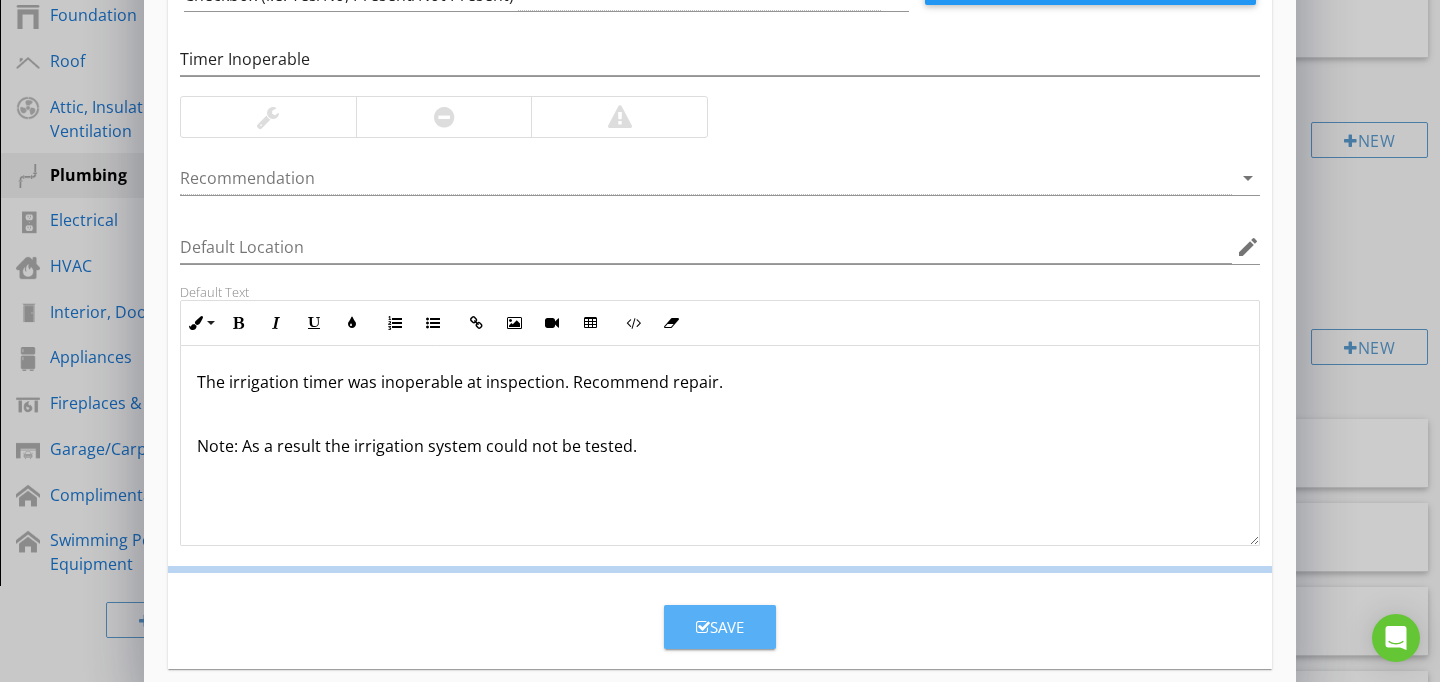 scroll, scrollTop: 89, scrollLeft: 0, axis: vertical 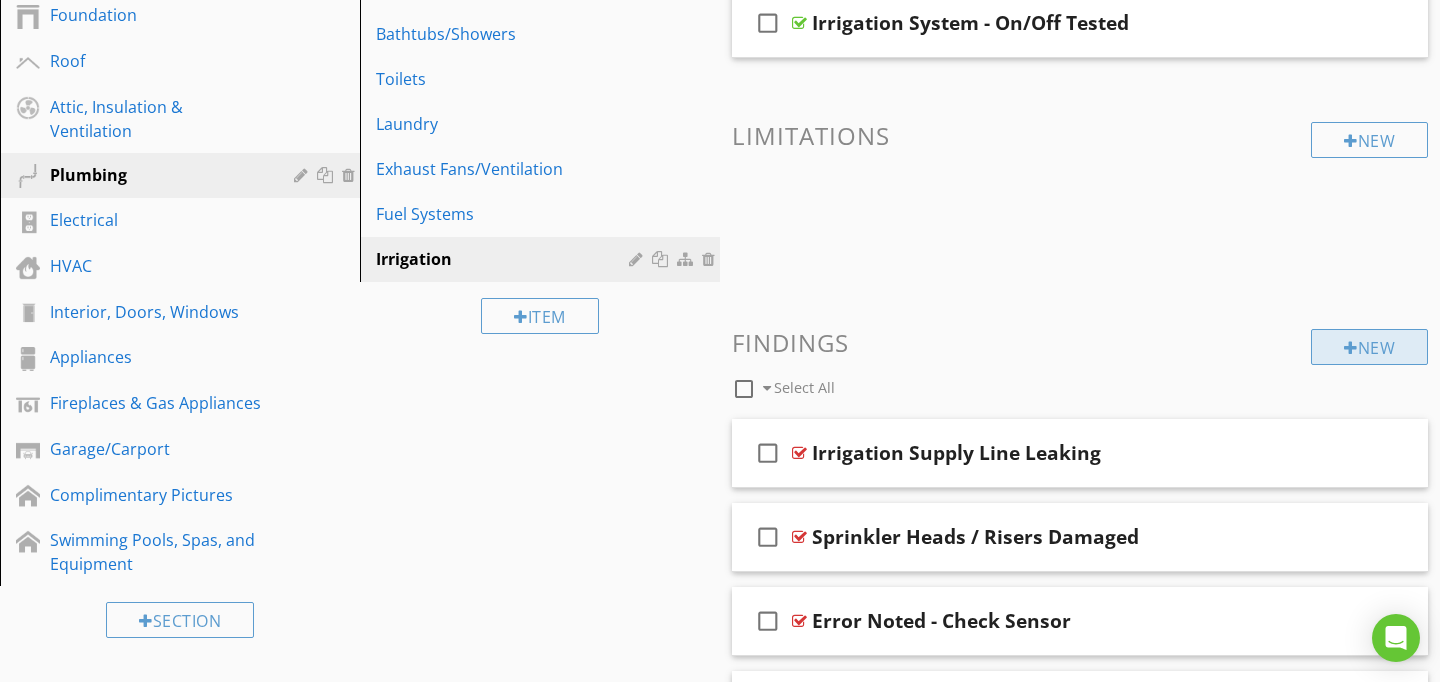 click at bounding box center [1351, 348] 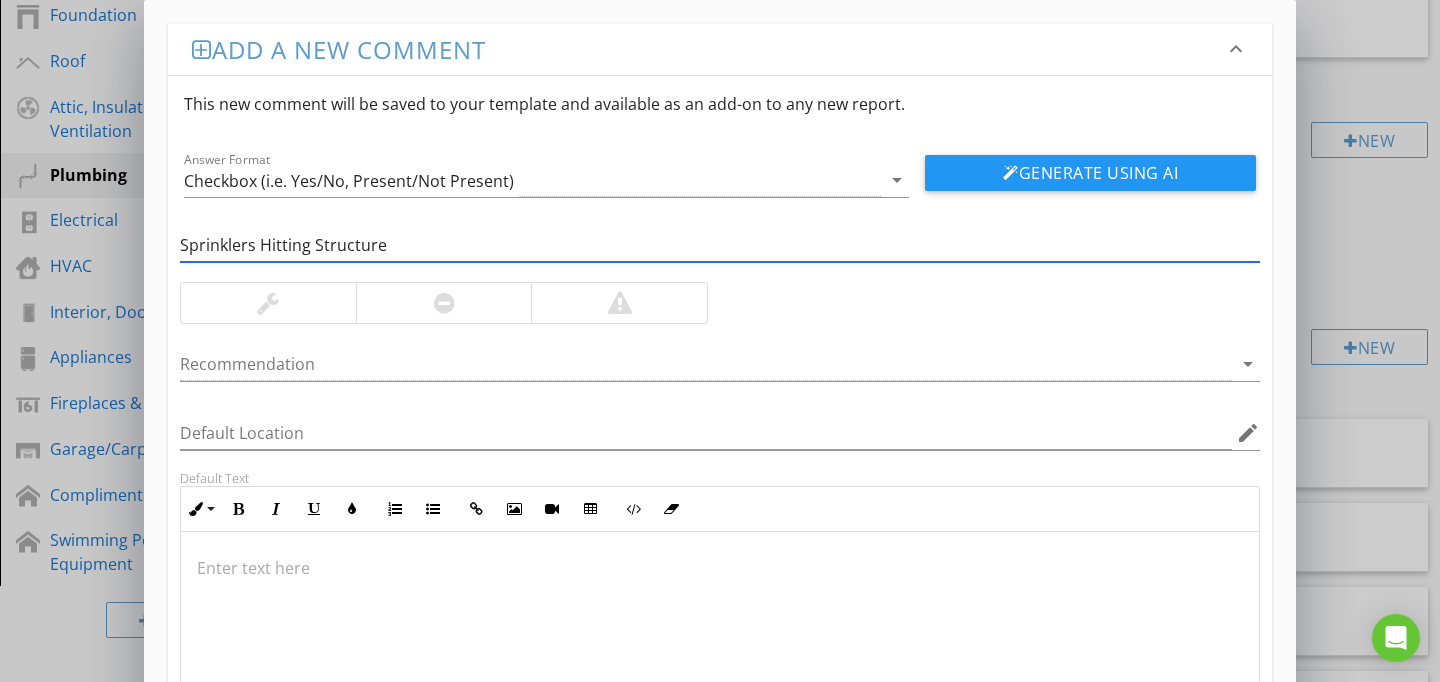 type on "Sprinklers Hitting Structure" 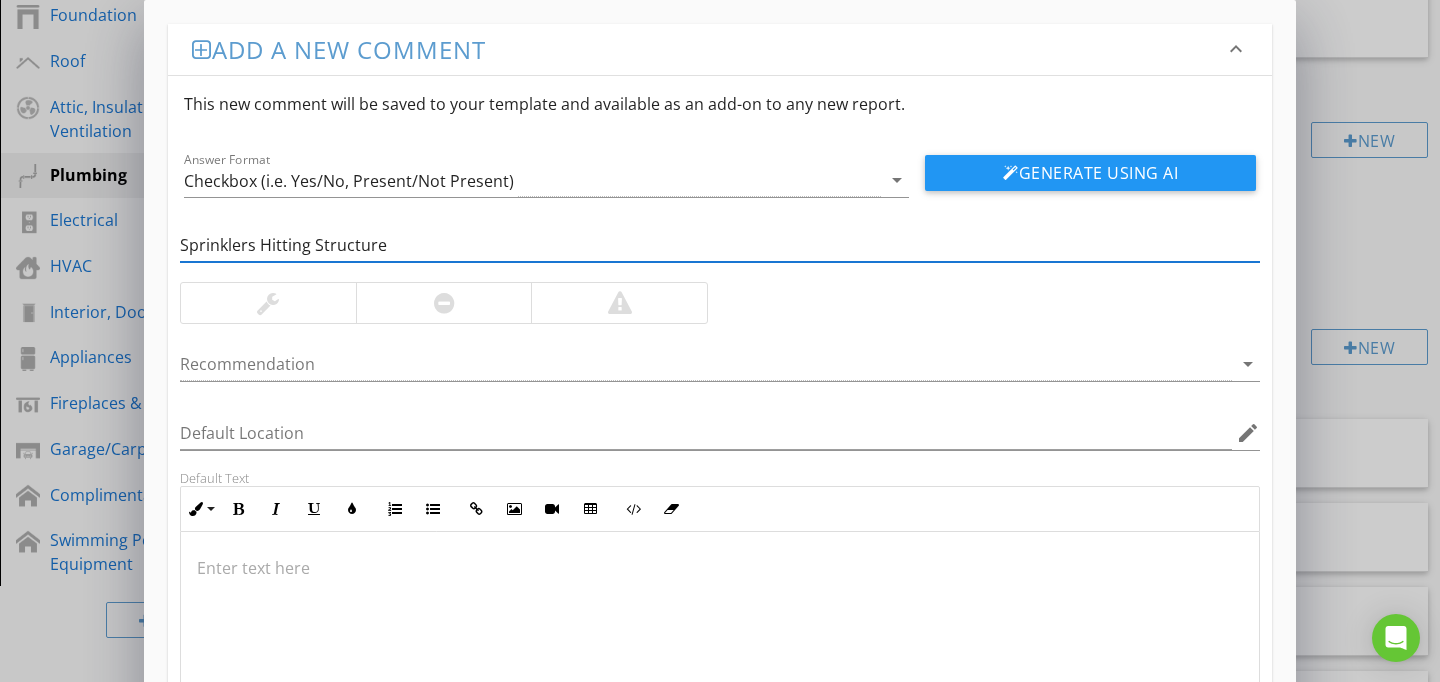 click at bounding box center (720, 632) 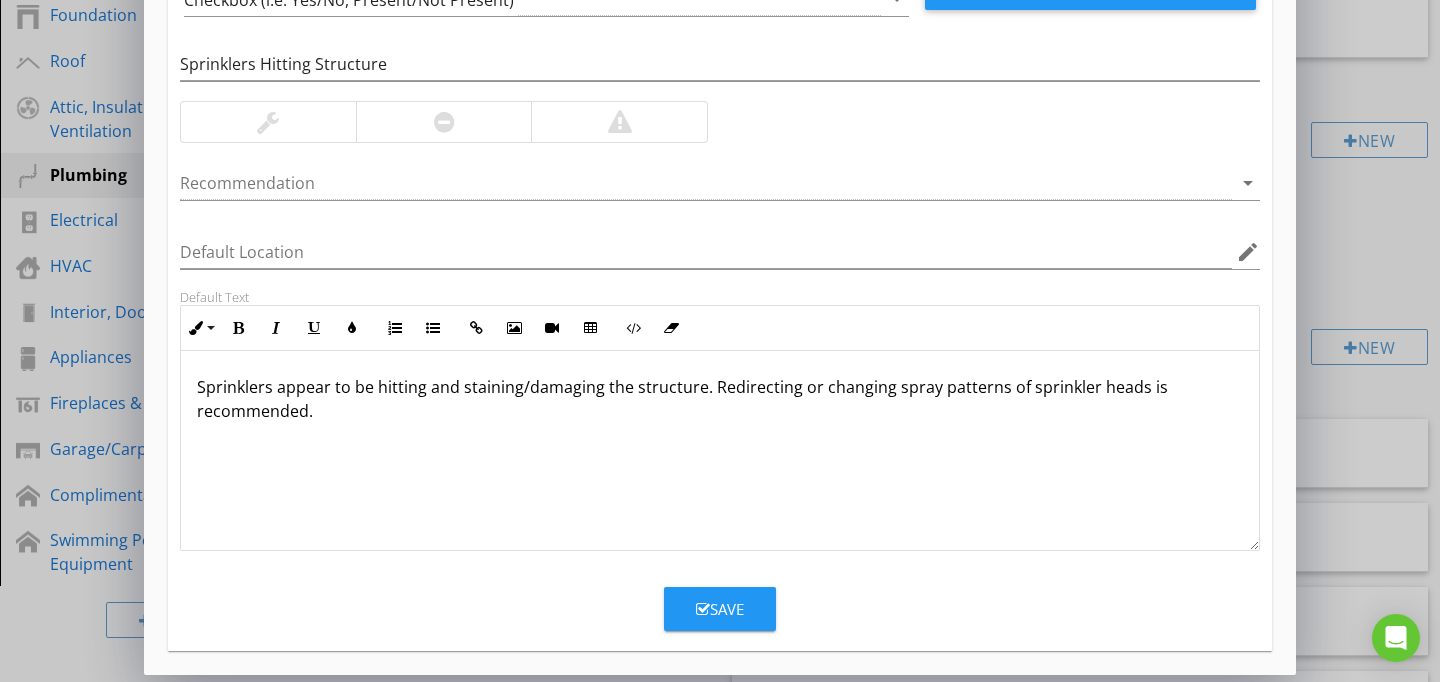 click on "Save" at bounding box center [720, 609] 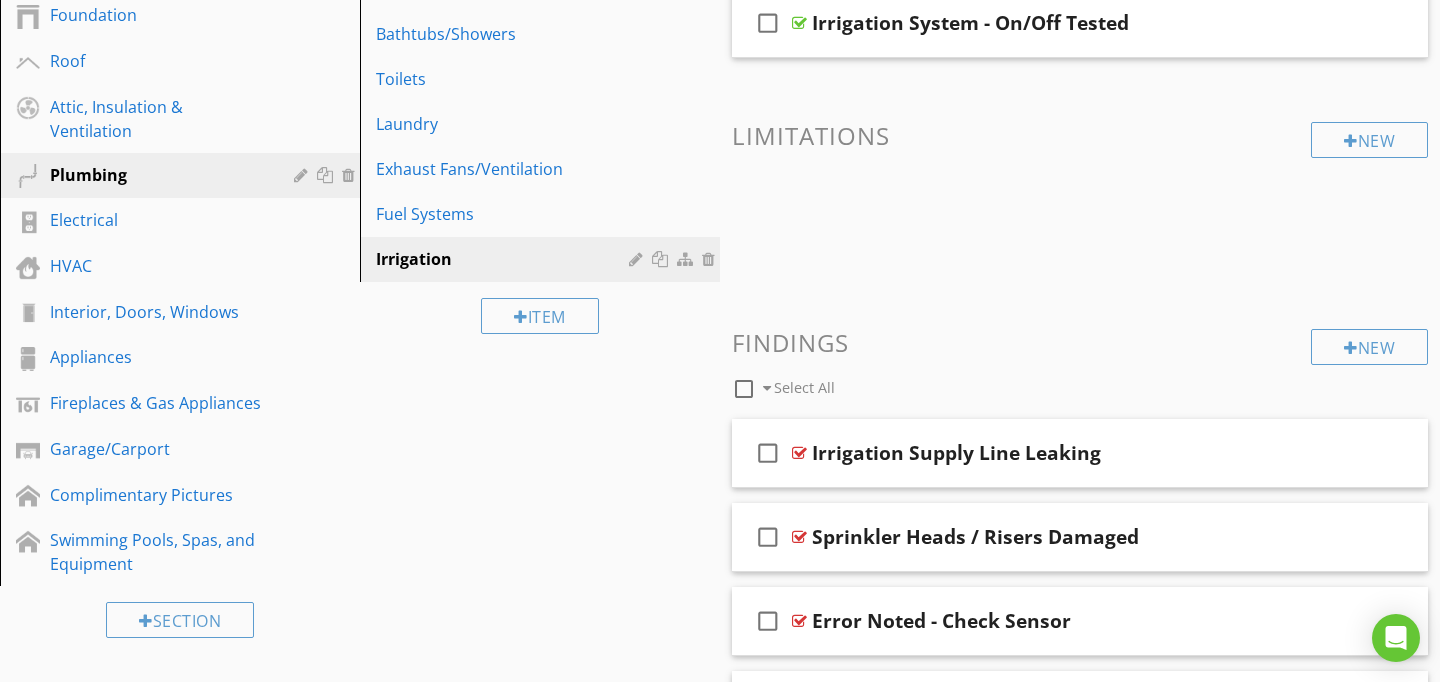 scroll, scrollTop: 89, scrollLeft: 0, axis: vertical 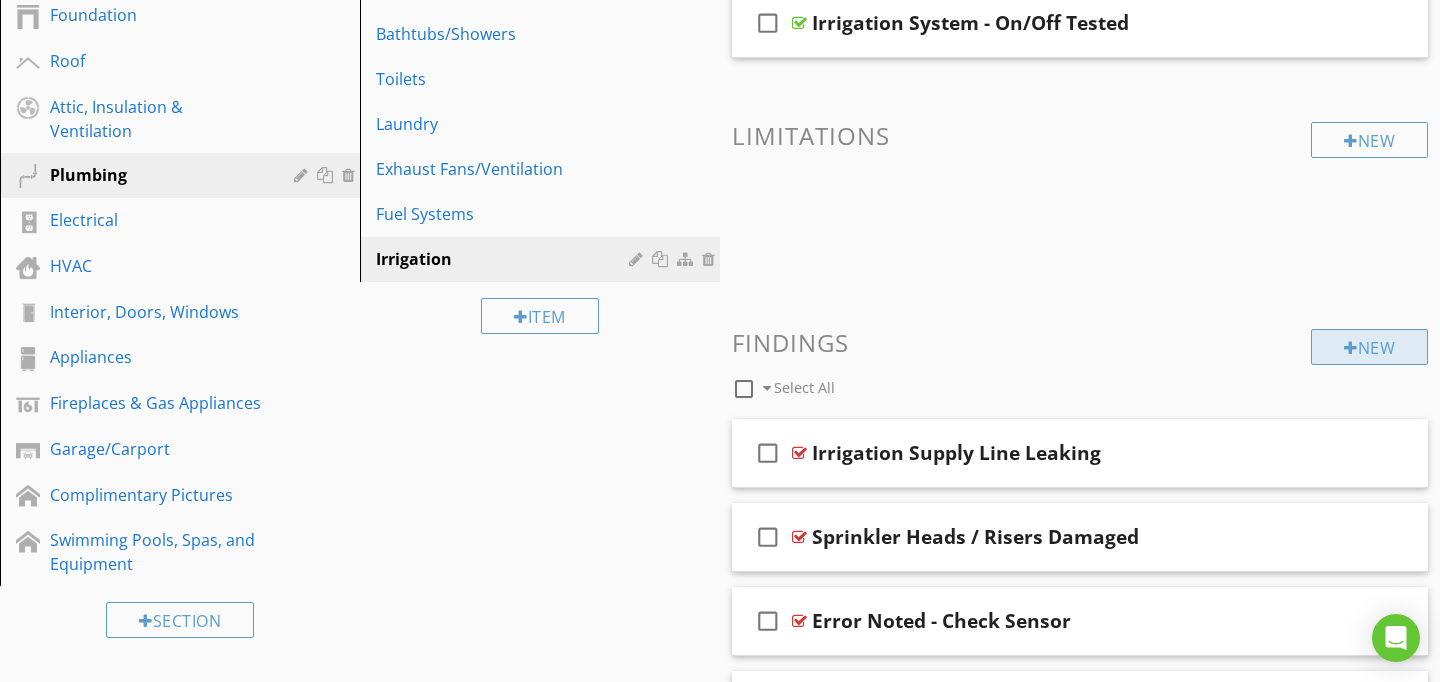 click on "New" at bounding box center [1369, 347] 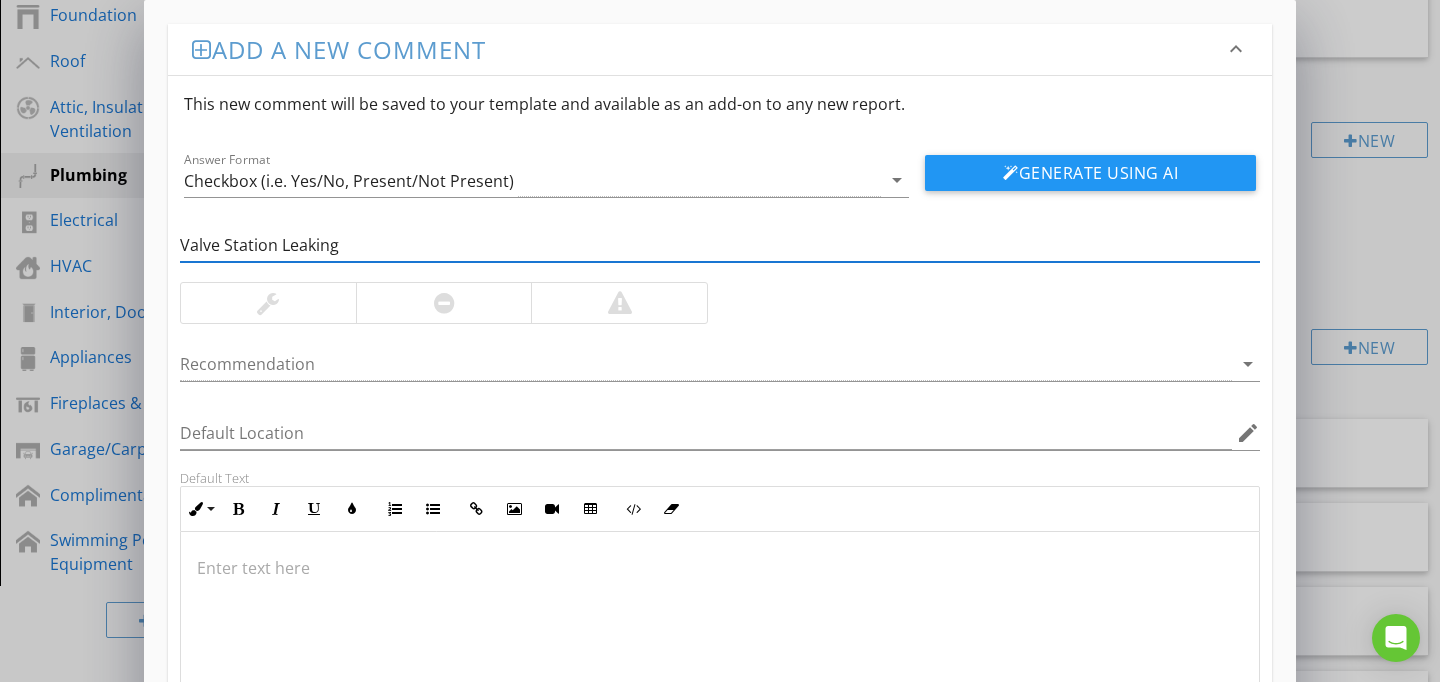 type on "Valve Station Leaking" 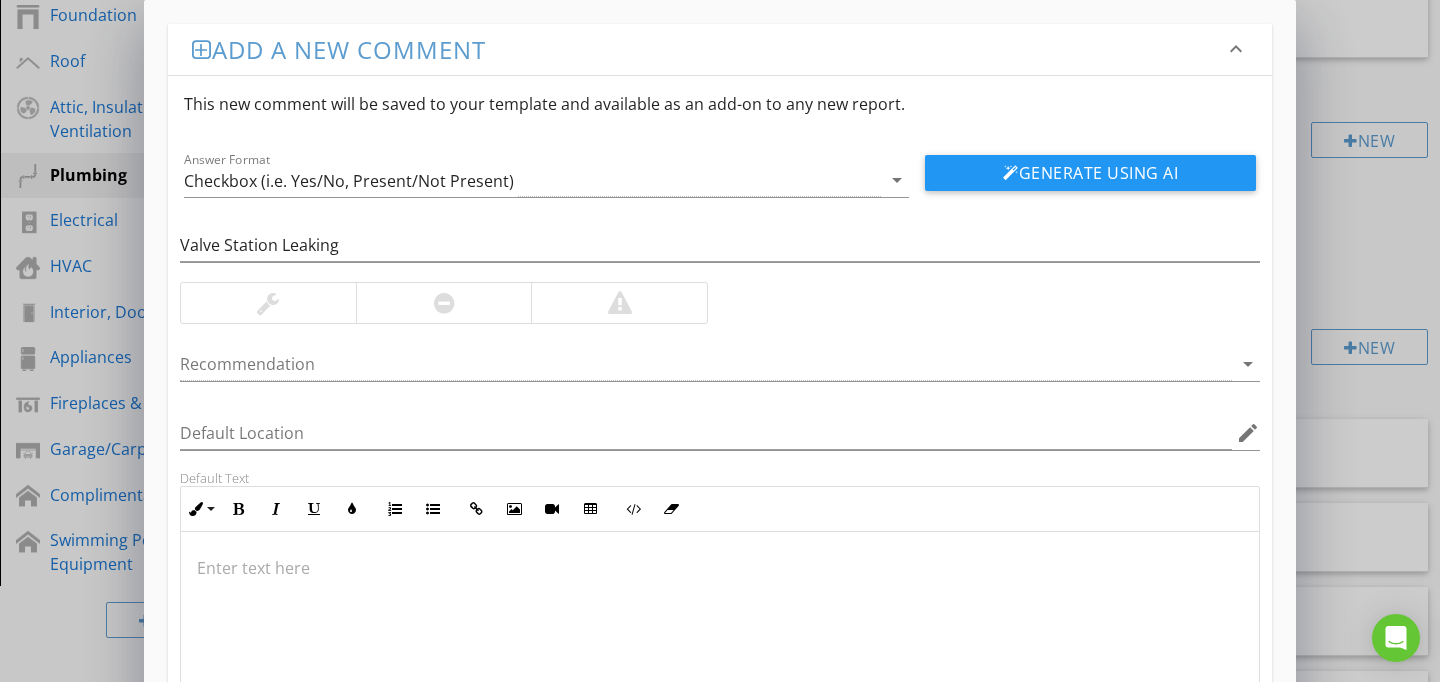 click at bounding box center (720, 568) 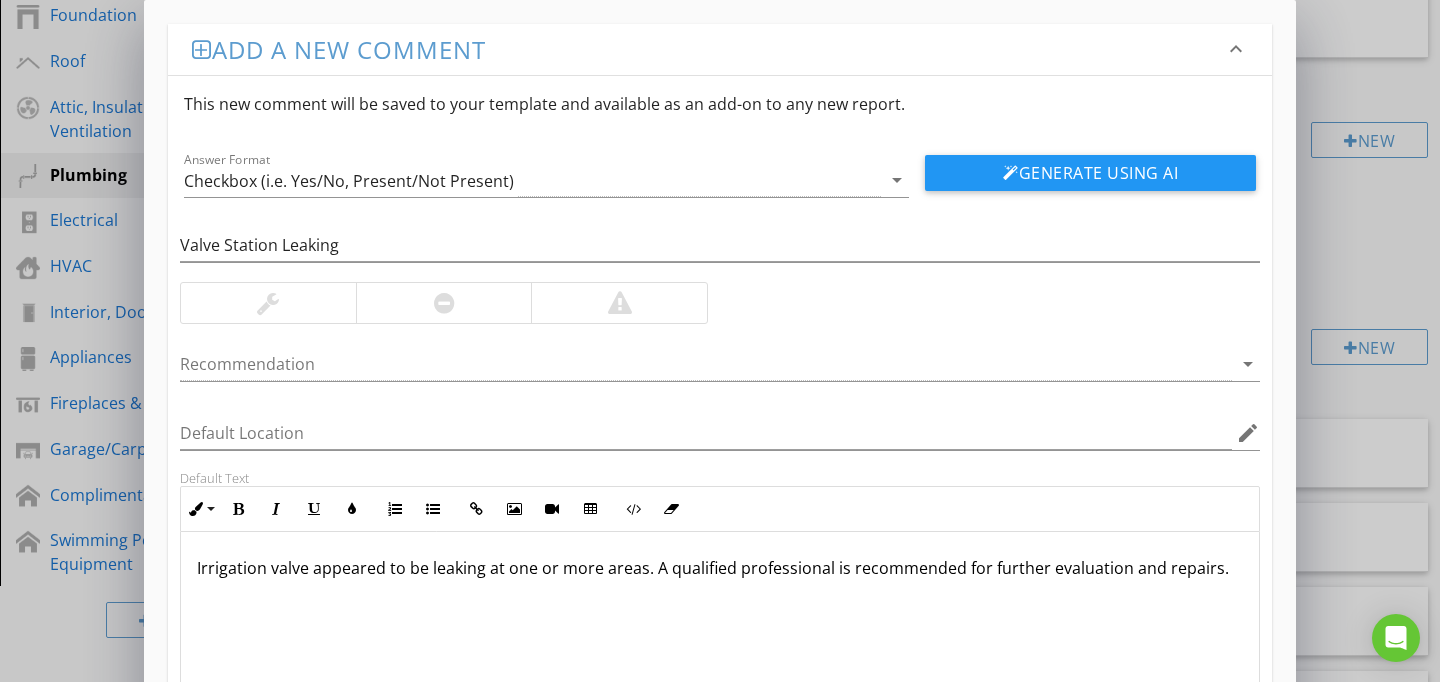 scroll, scrollTop: 186, scrollLeft: 0, axis: vertical 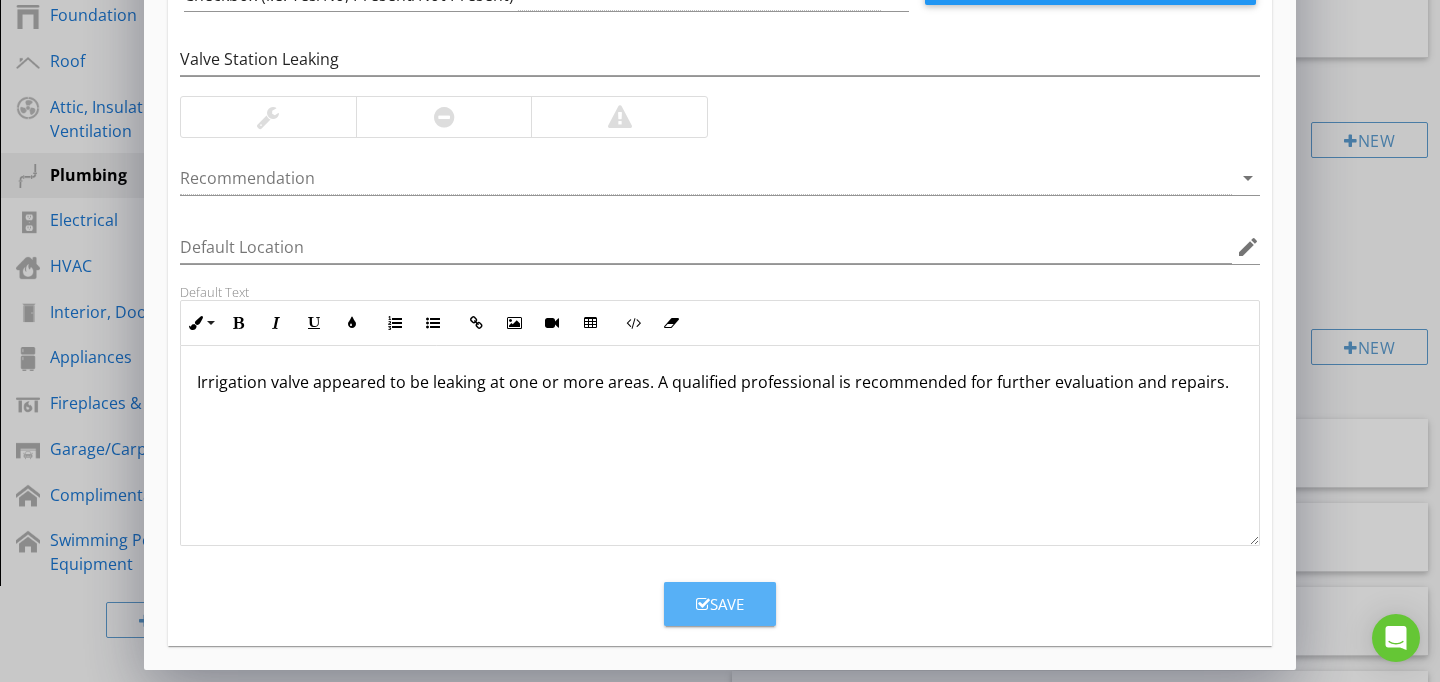 click at bounding box center [703, 604] 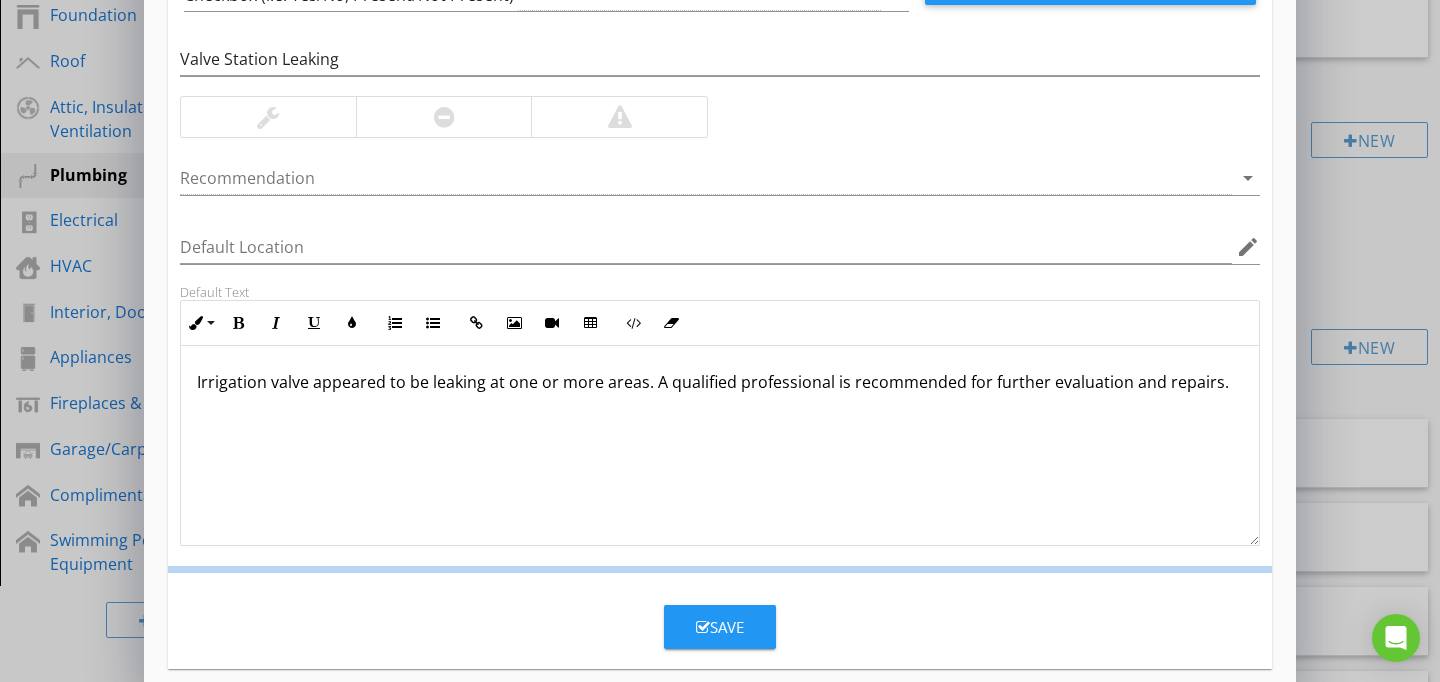 scroll, scrollTop: 89, scrollLeft: 0, axis: vertical 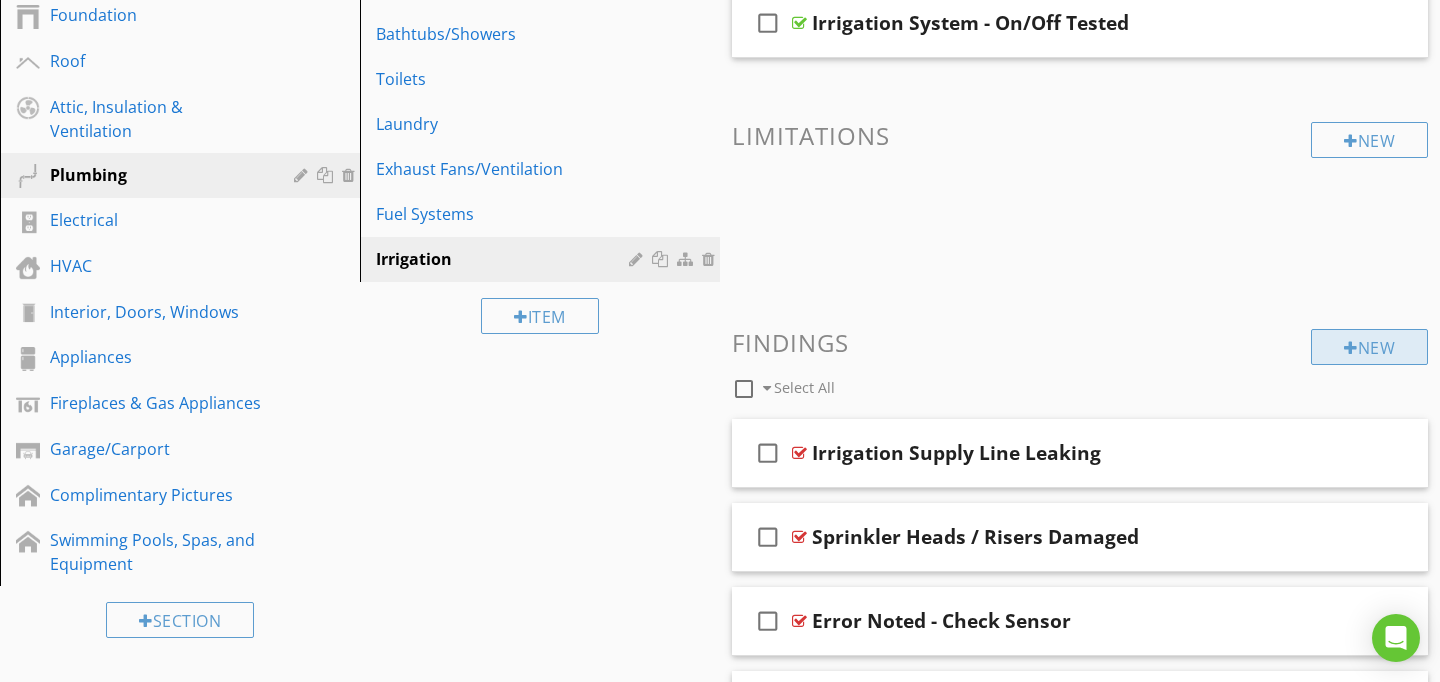 click on "New" at bounding box center (1369, 347) 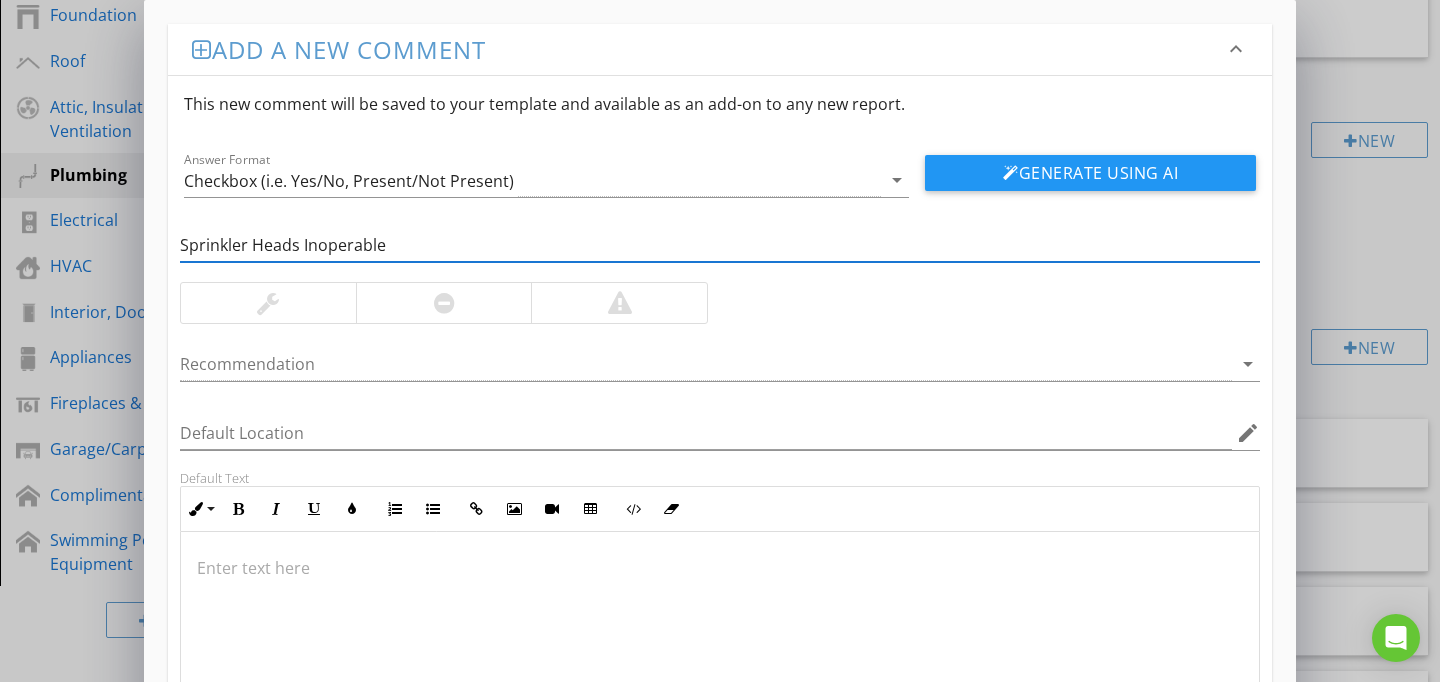 type on "Sprinkler Heads Inoperable" 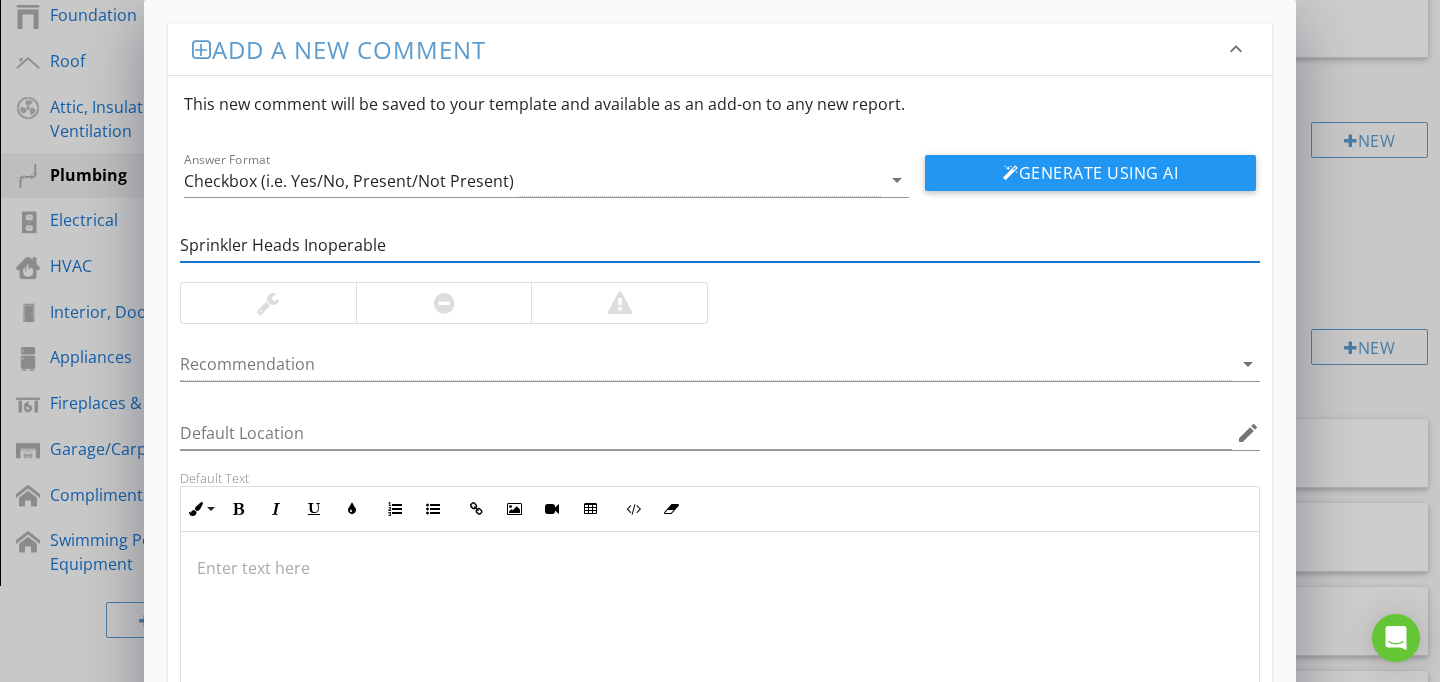 click at bounding box center (720, 568) 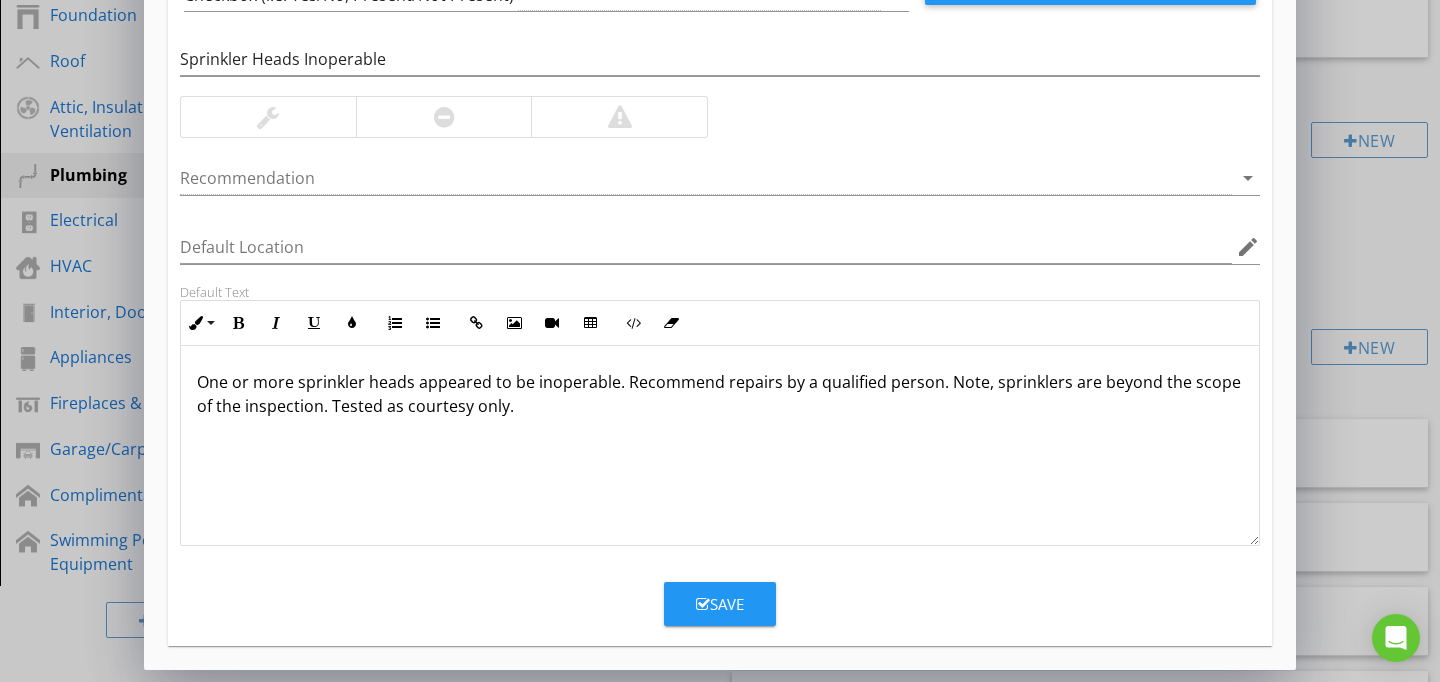 click at bounding box center (703, 604) 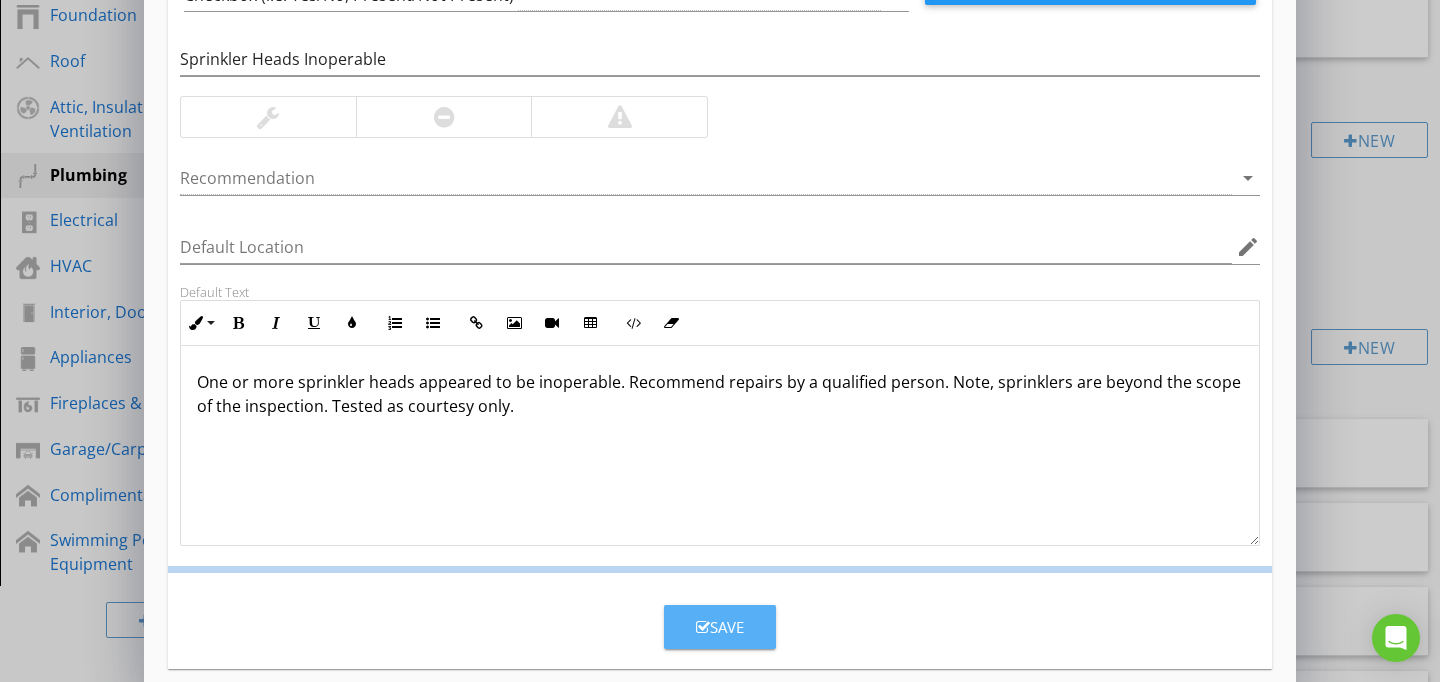 scroll, scrollTop: 89, scrollLeft: 0, axis: vertical 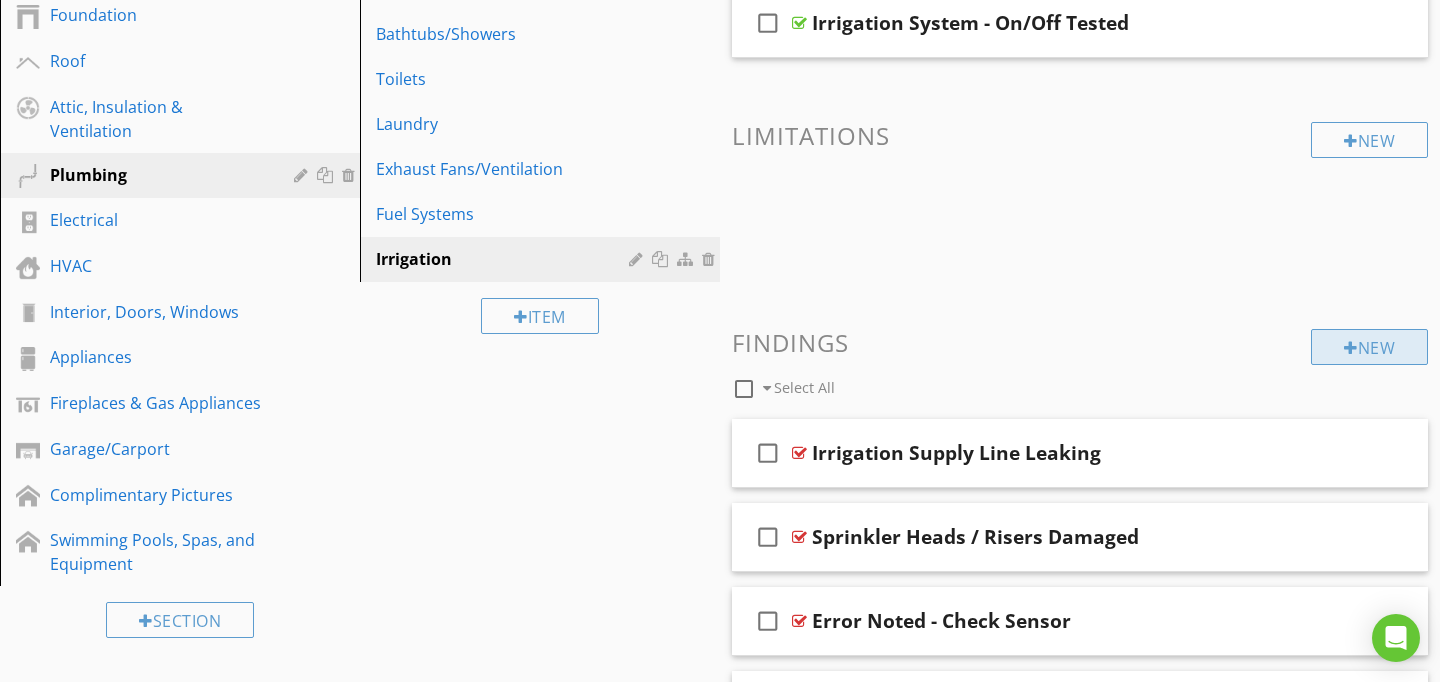 click on "New" at bounding box center (1369, 347) 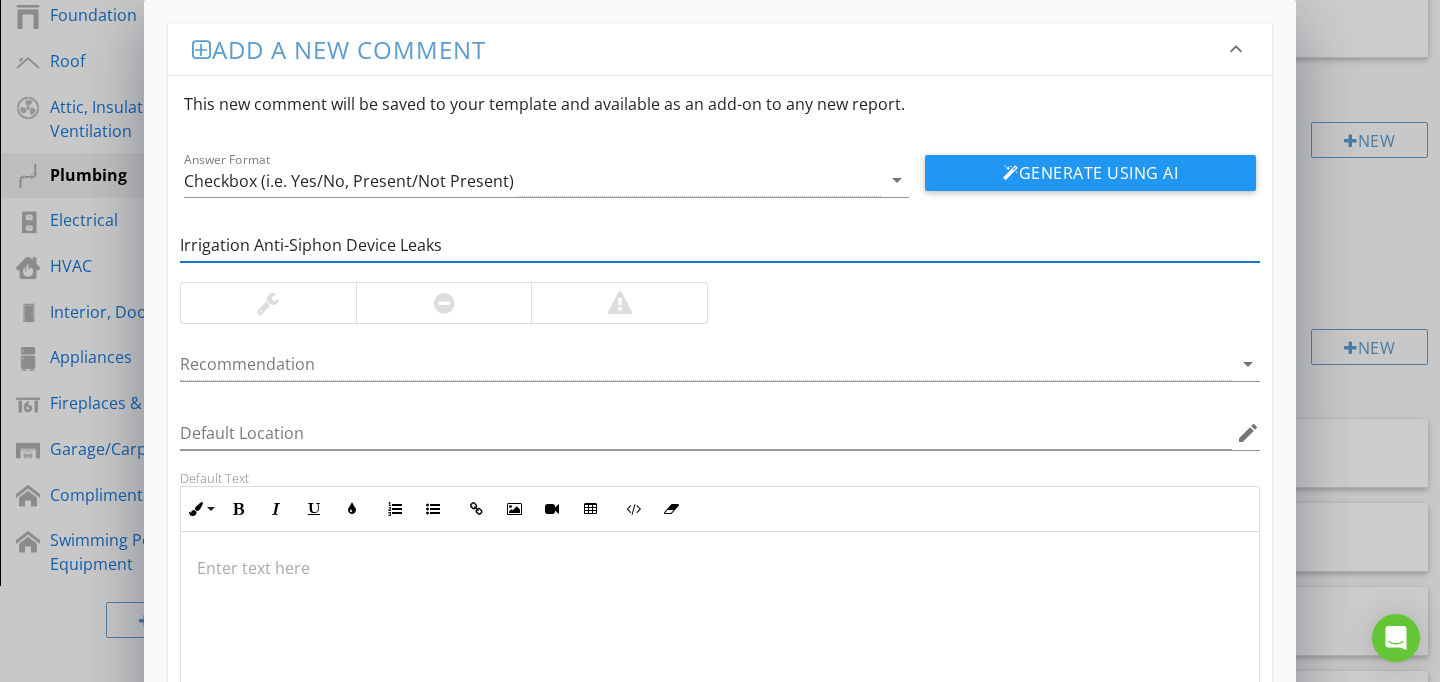 type on "Irrigation Anti-Siphon Device Leaks" 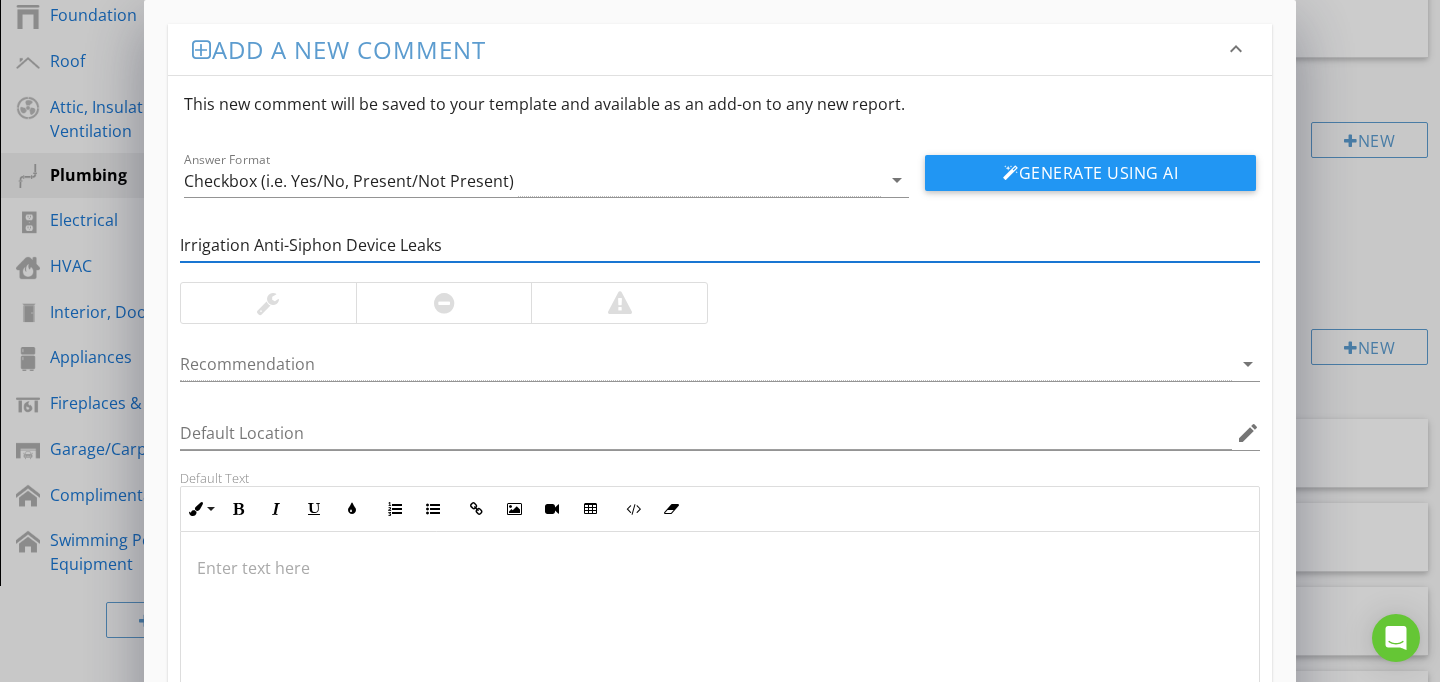 click at bounding box center [720, 632] 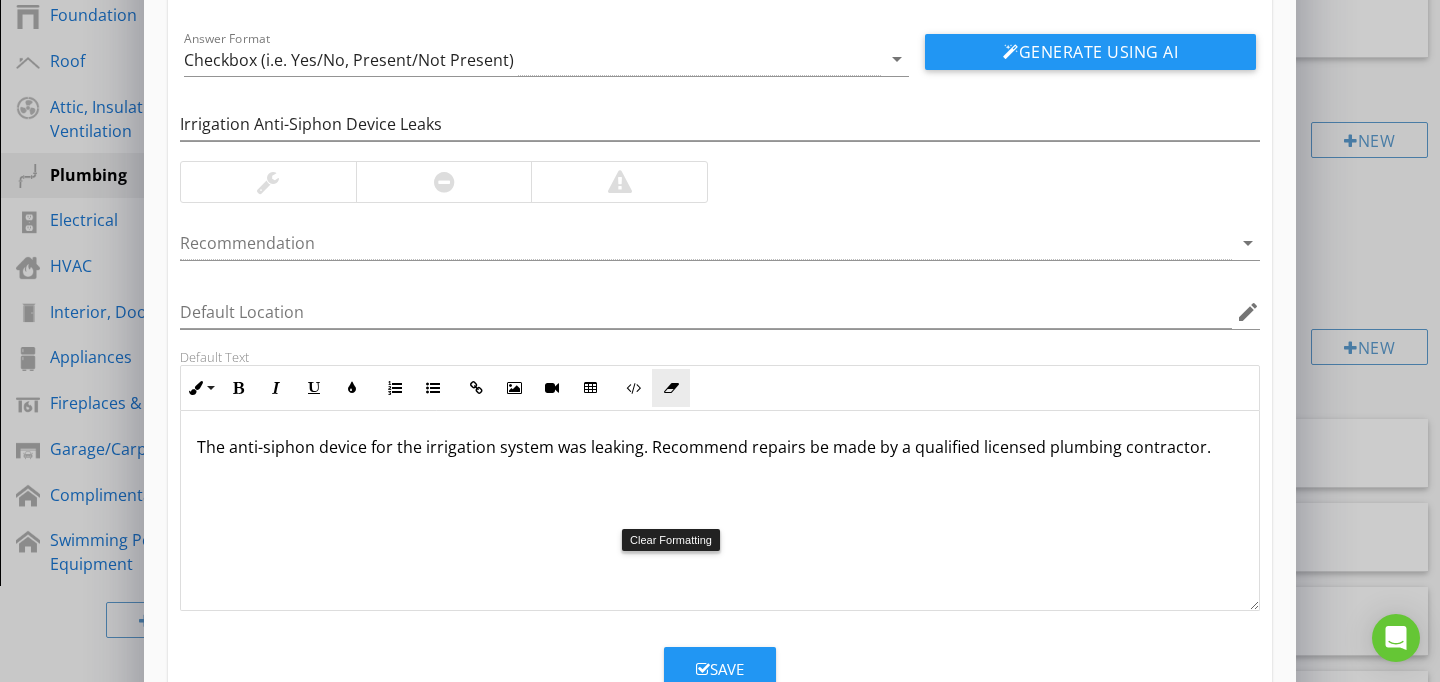 scroll, scrollTop: 186, scrollLeft: 0, axis: vertical 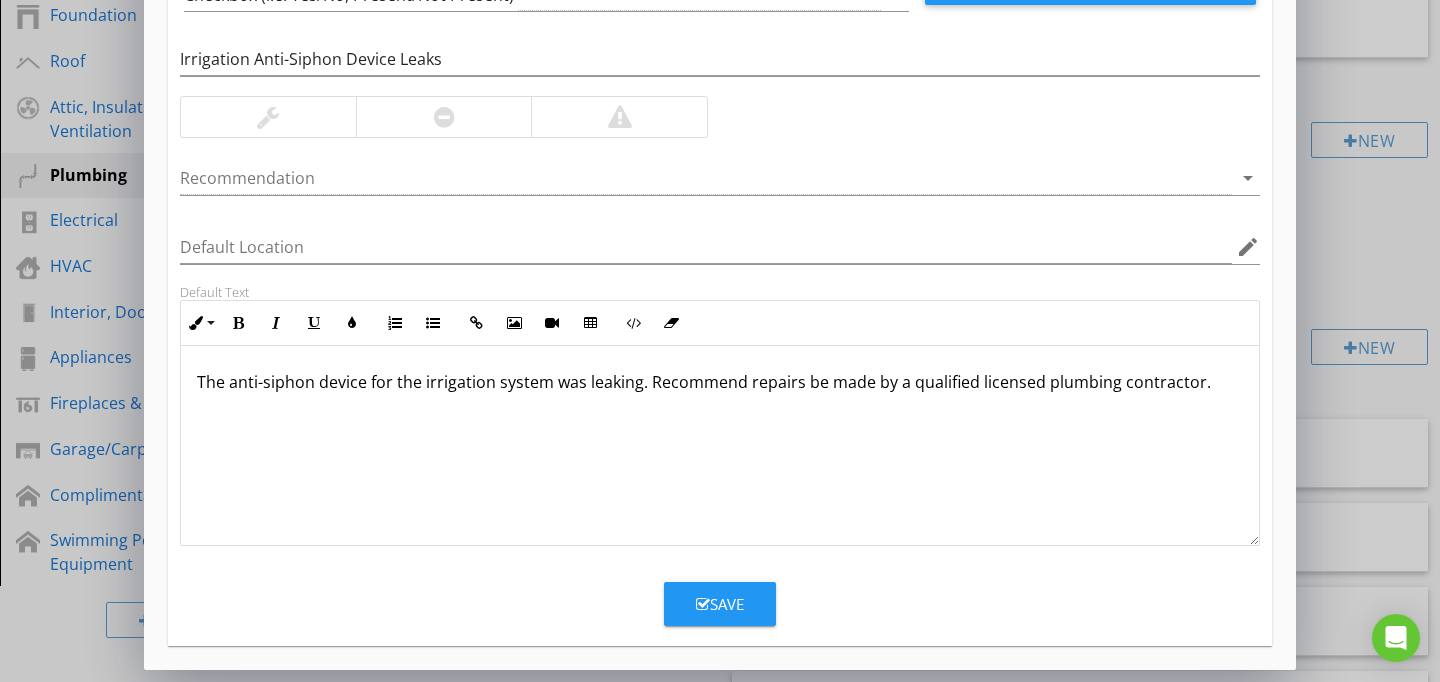 click on "Save" at bounding box center (720, 604) 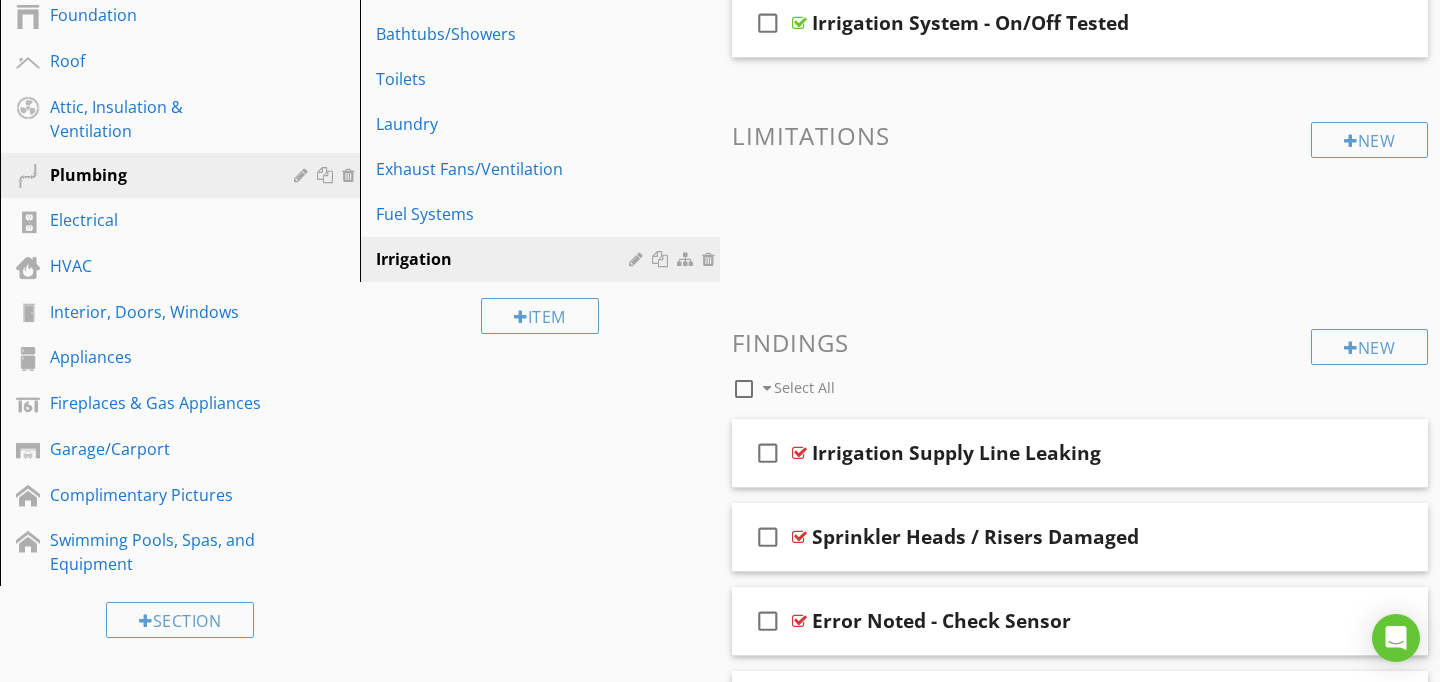 scroll, scrollTop: 89, scrollLeft: 0, axis: vertical 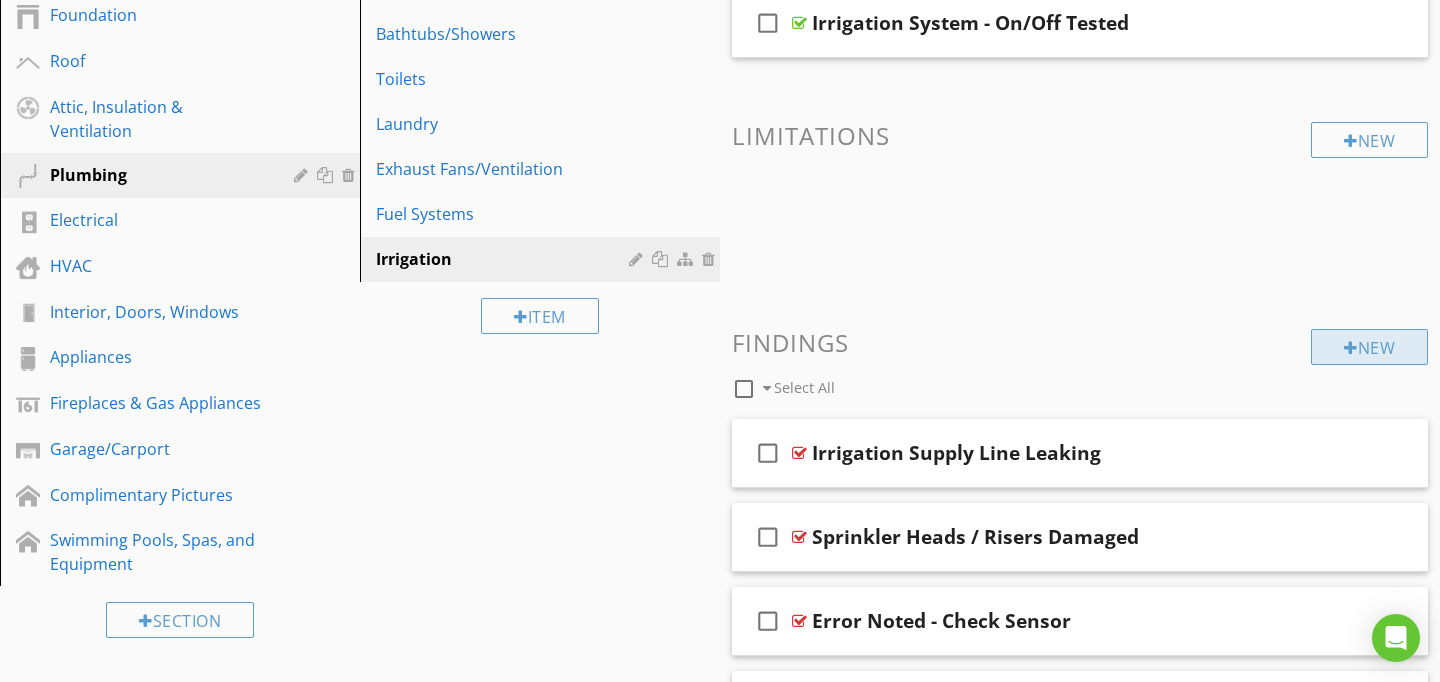 click at bounding box center [1351, 348] 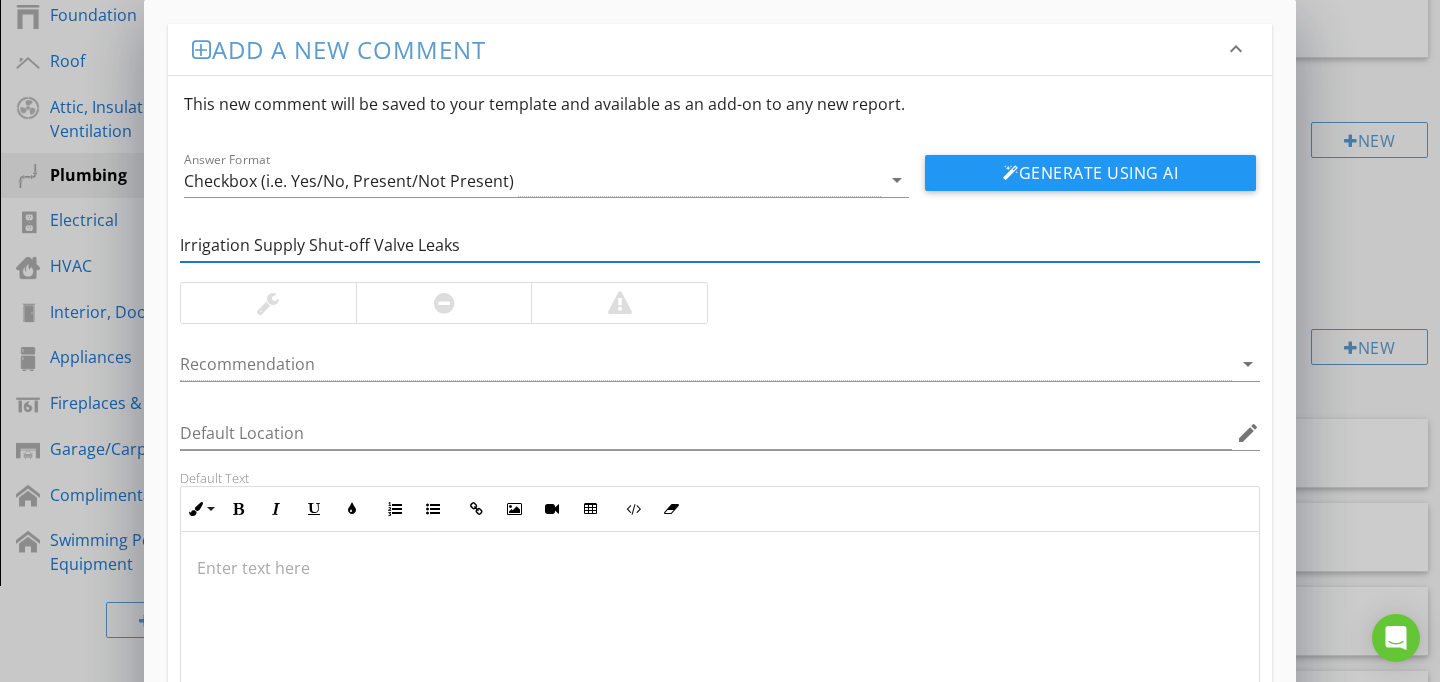 type on "Irrigation Supply Shut-off Valve Leaks" 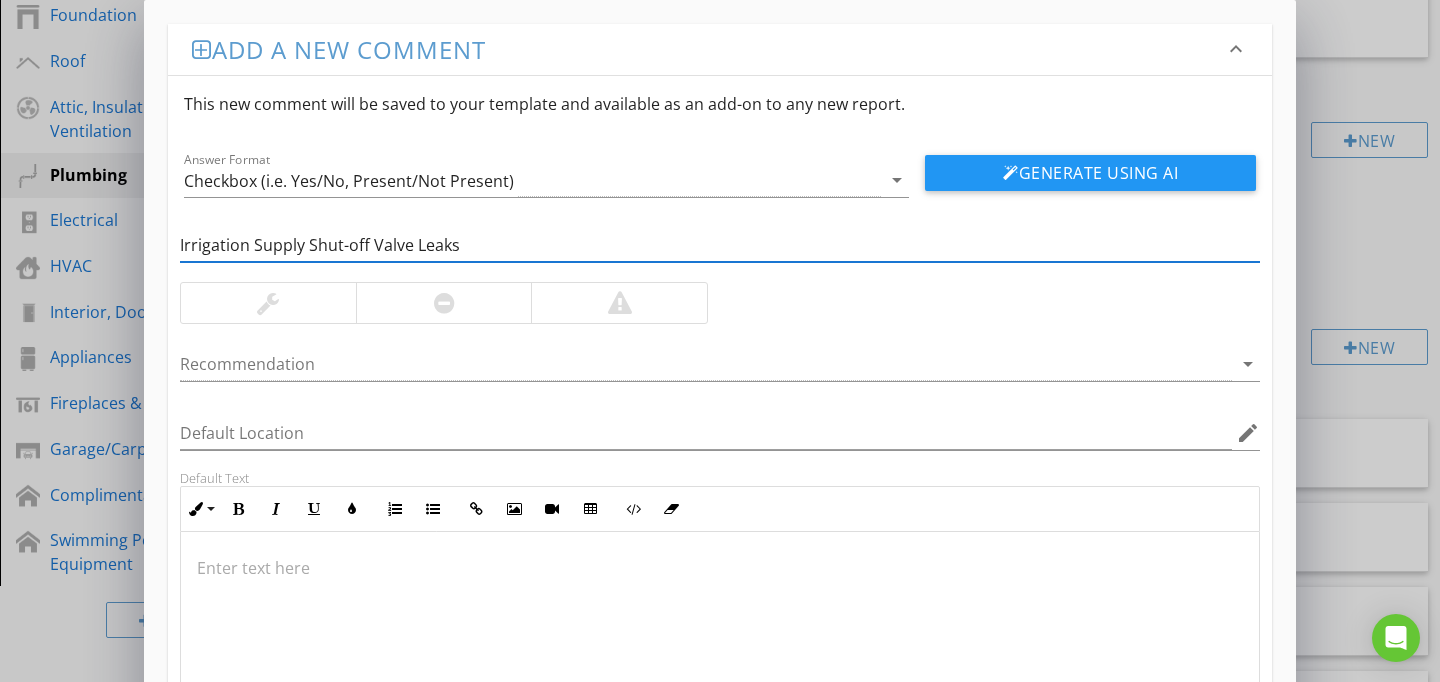 click at bounding box center (720, 632) 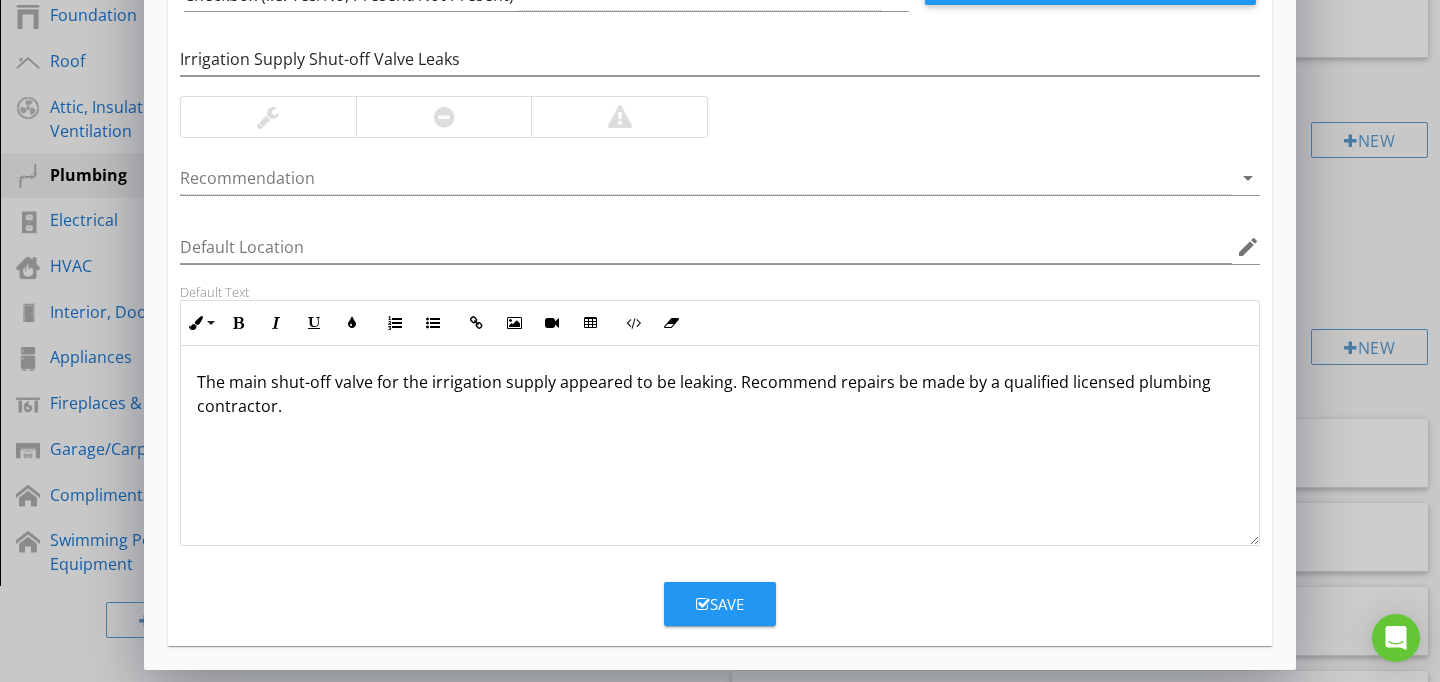 click on "Save" at bounding box center [720, 604] 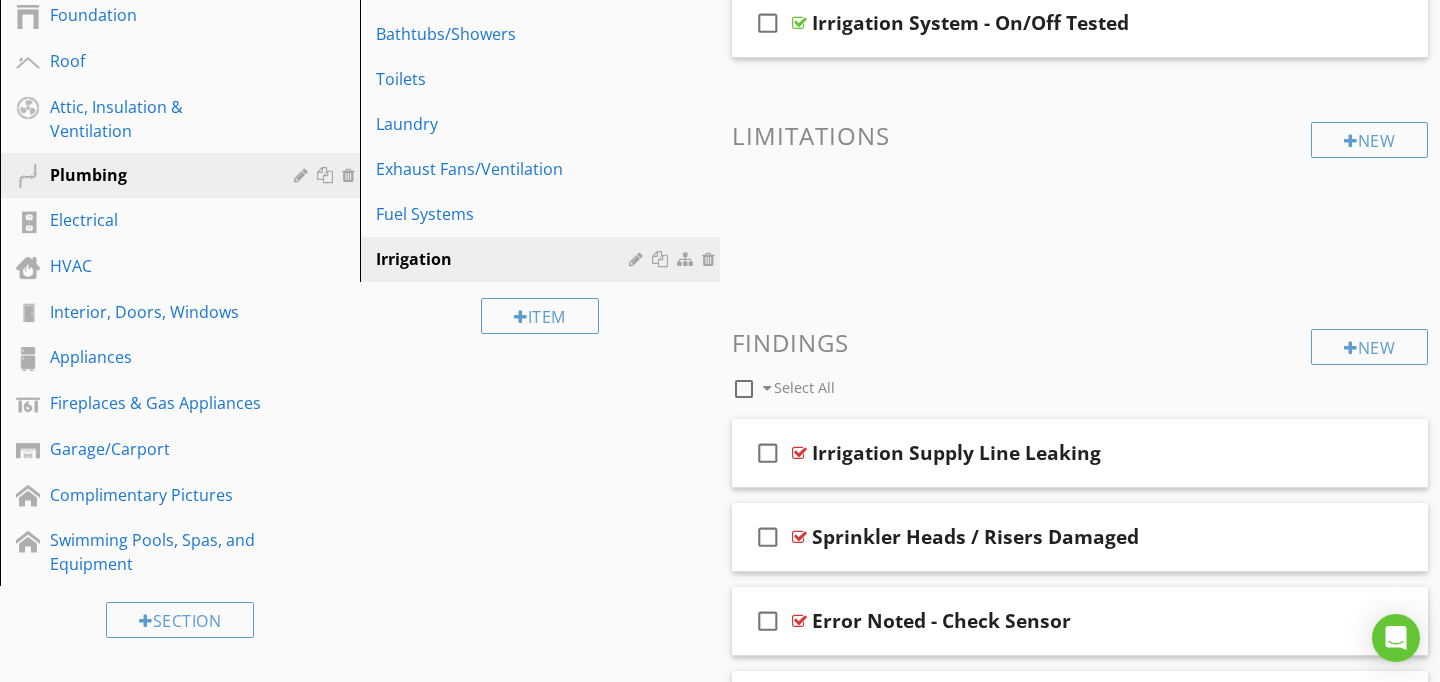 scroll, scrollTop: 89, scrollLeft: 0, axis: vertical 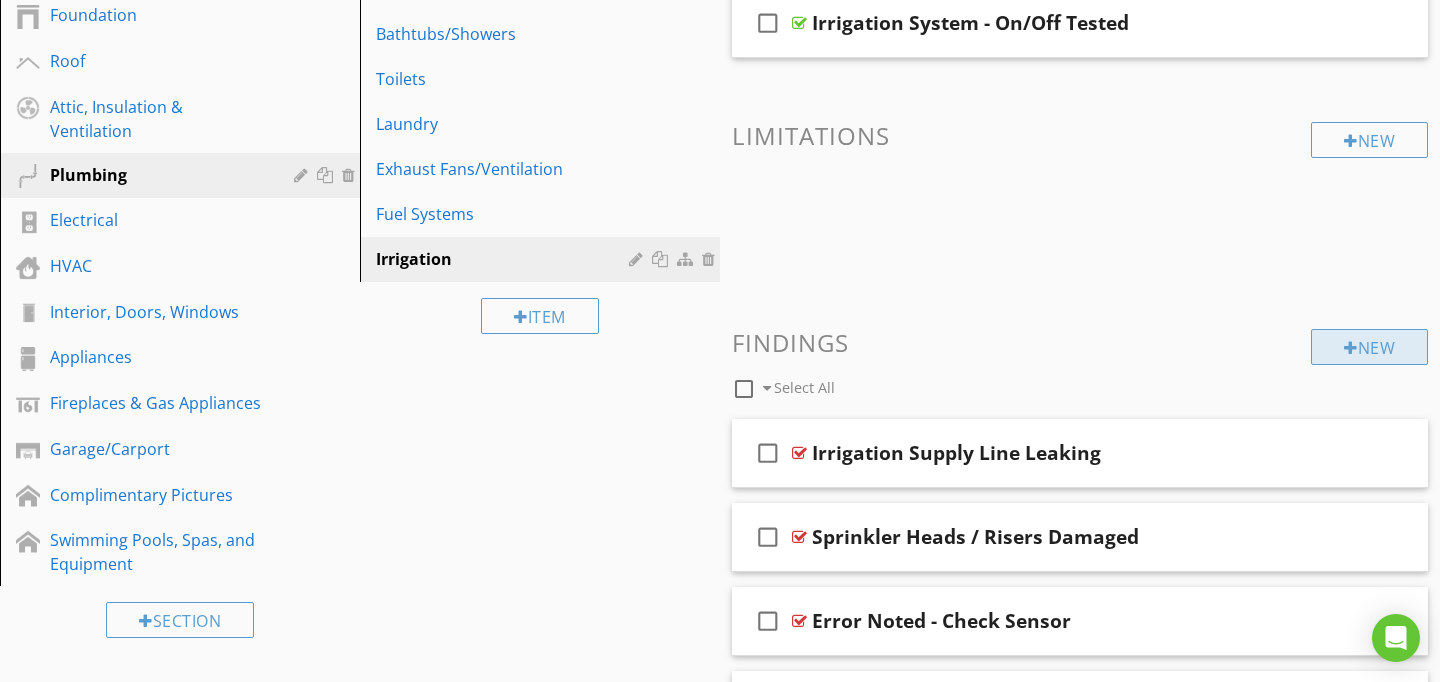 click on "New" at bounding box center (1369, 347) 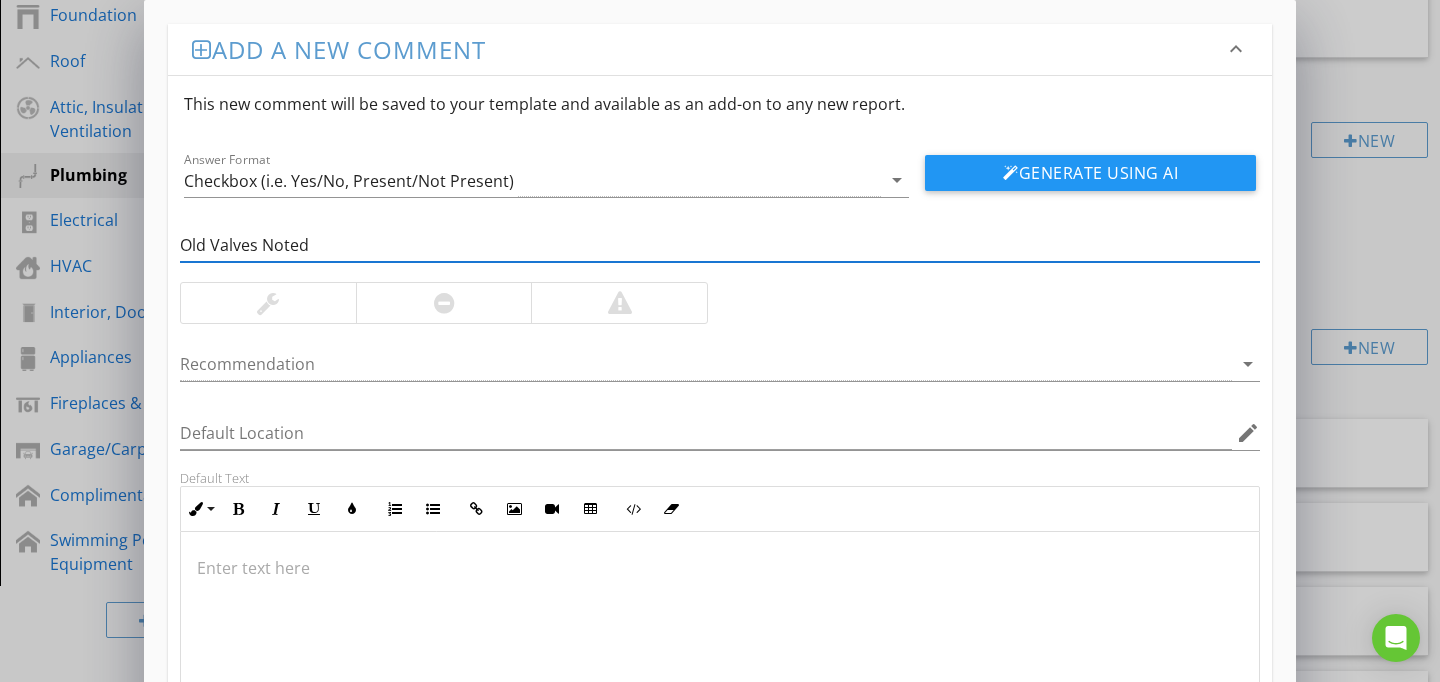 type on "Old Valves Noted" 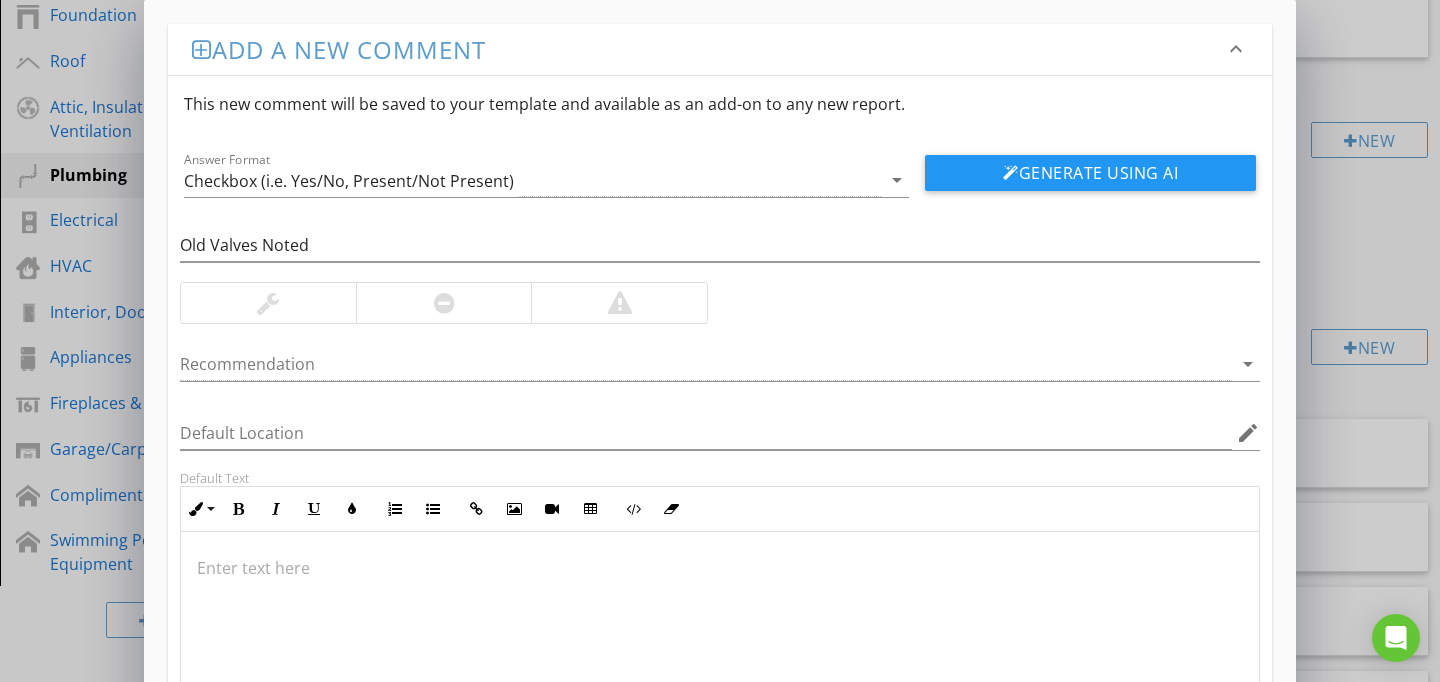 click at bounding box center (268, 303) 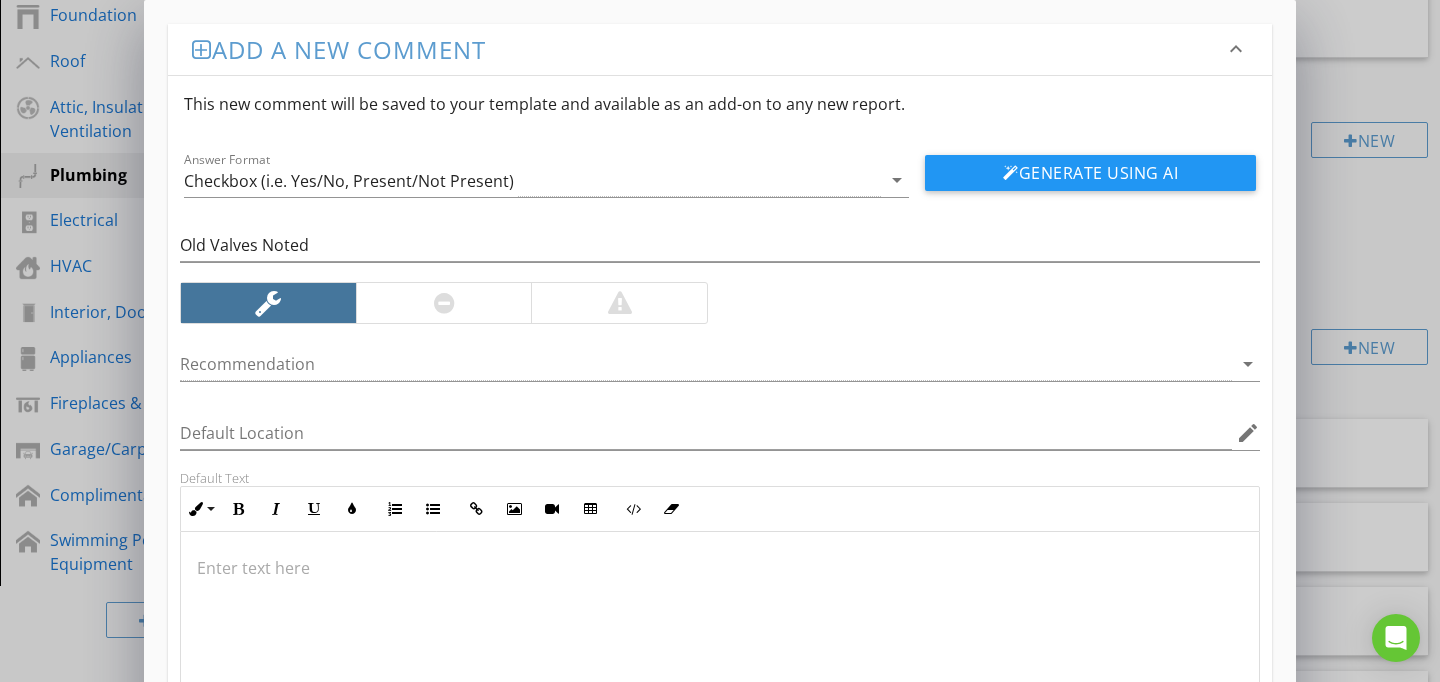 click at bounding box center (720, 632) 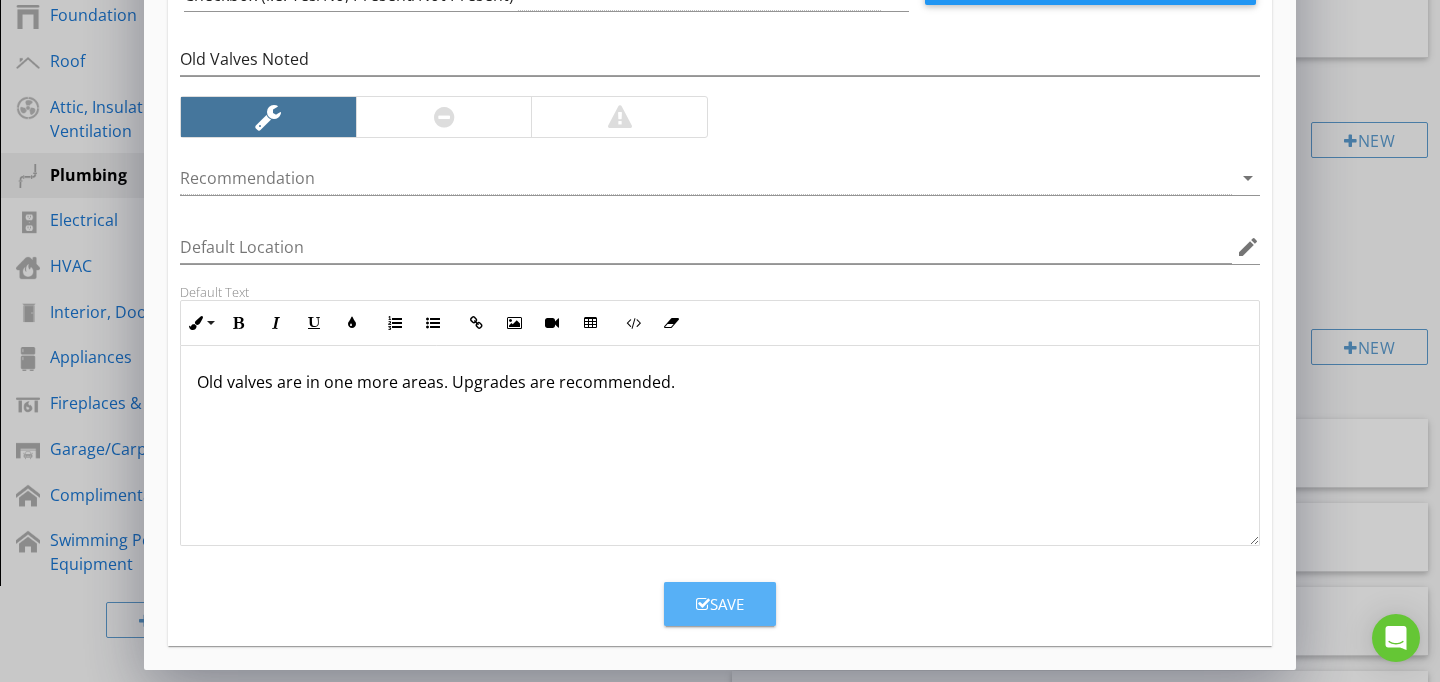 click on "Save" at bounding box center (720, 604) 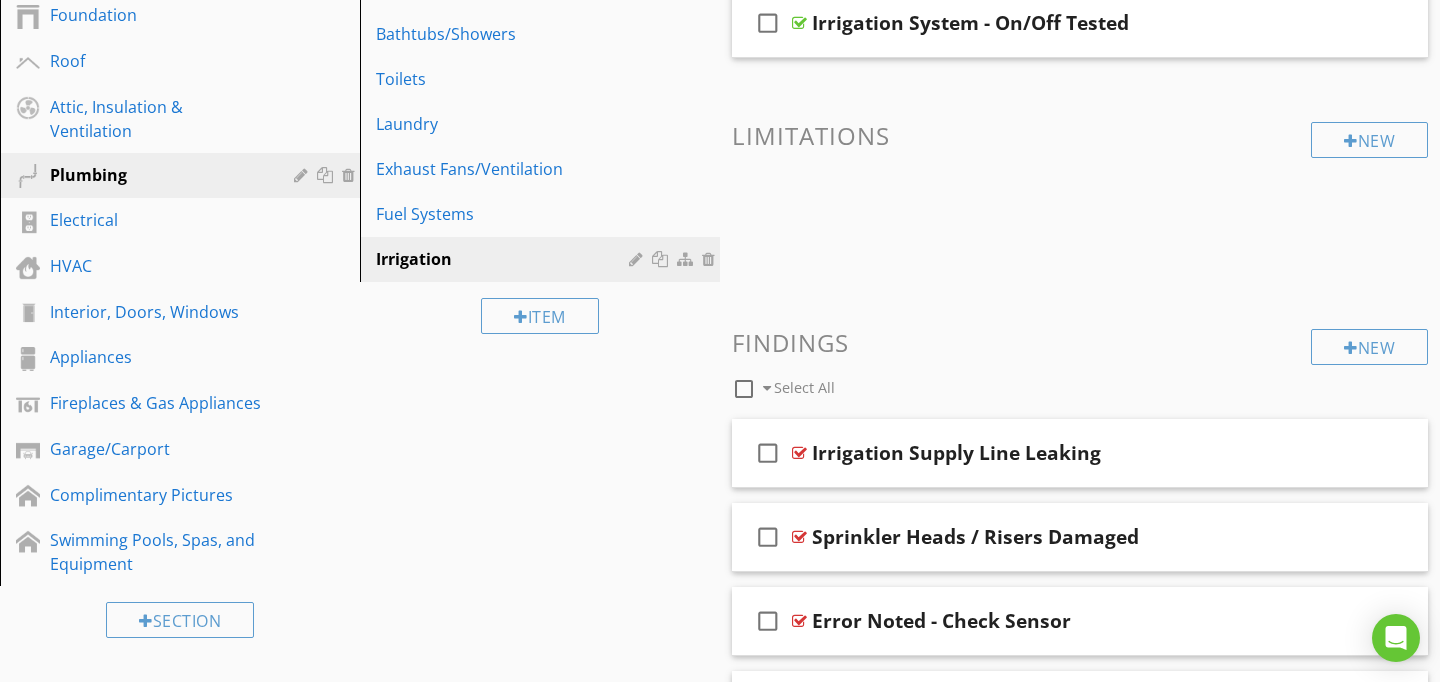 scroll, scrollTop: 89, scrollLeft: 0, axis: vertical 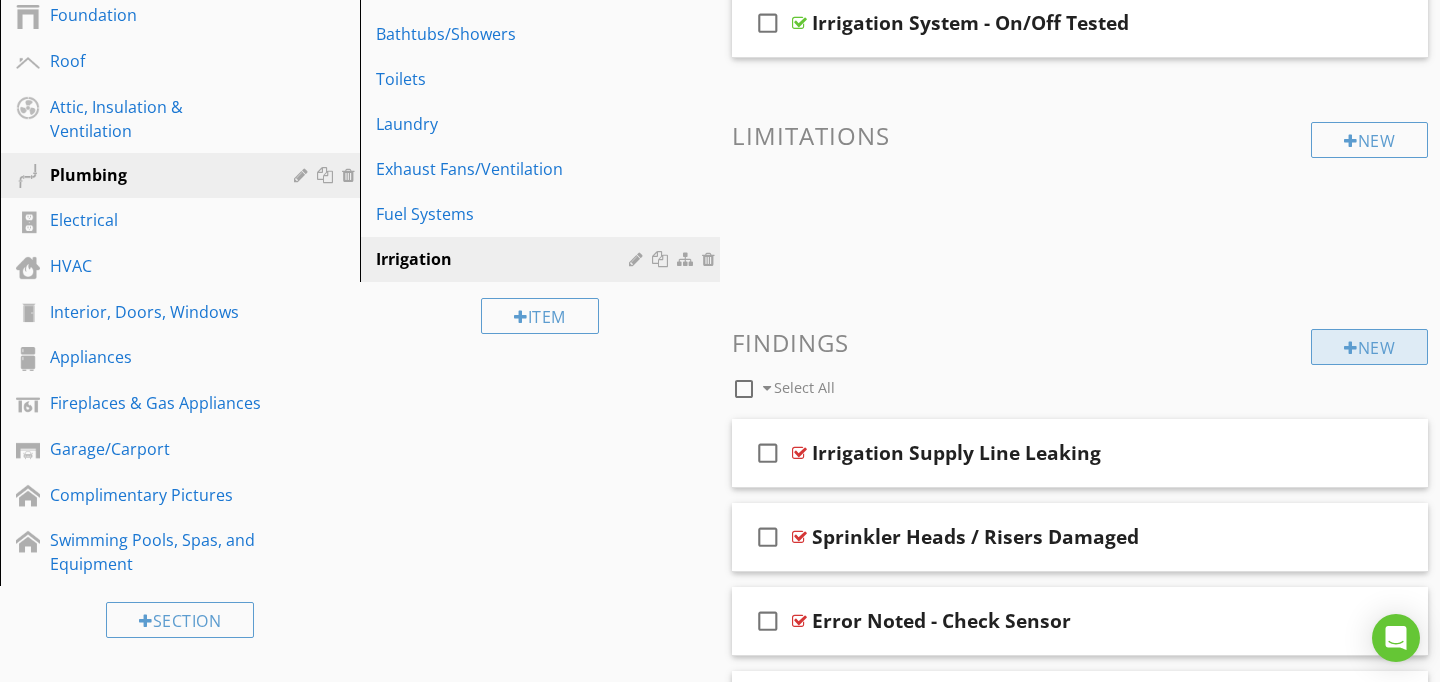 click on "New" at bounding box center (1369, 347) 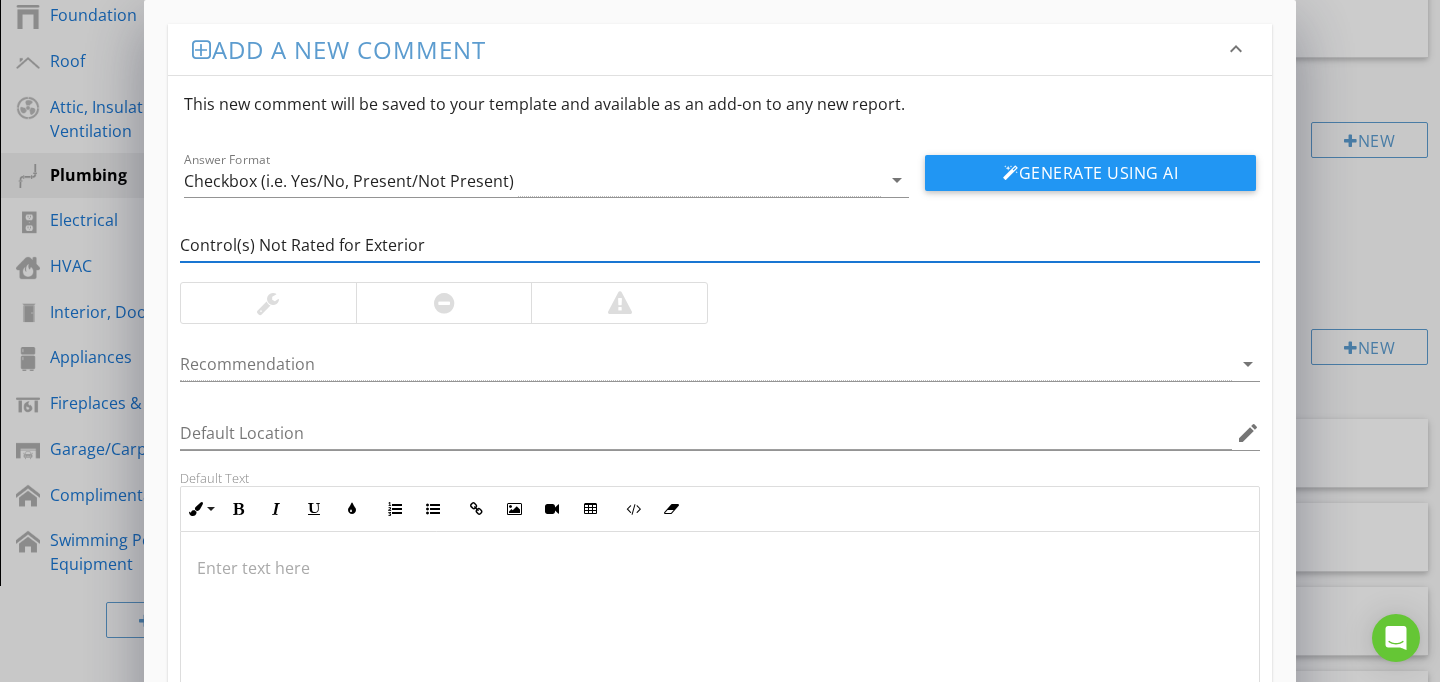 type on "Control(s) Not Rated for Exterior" 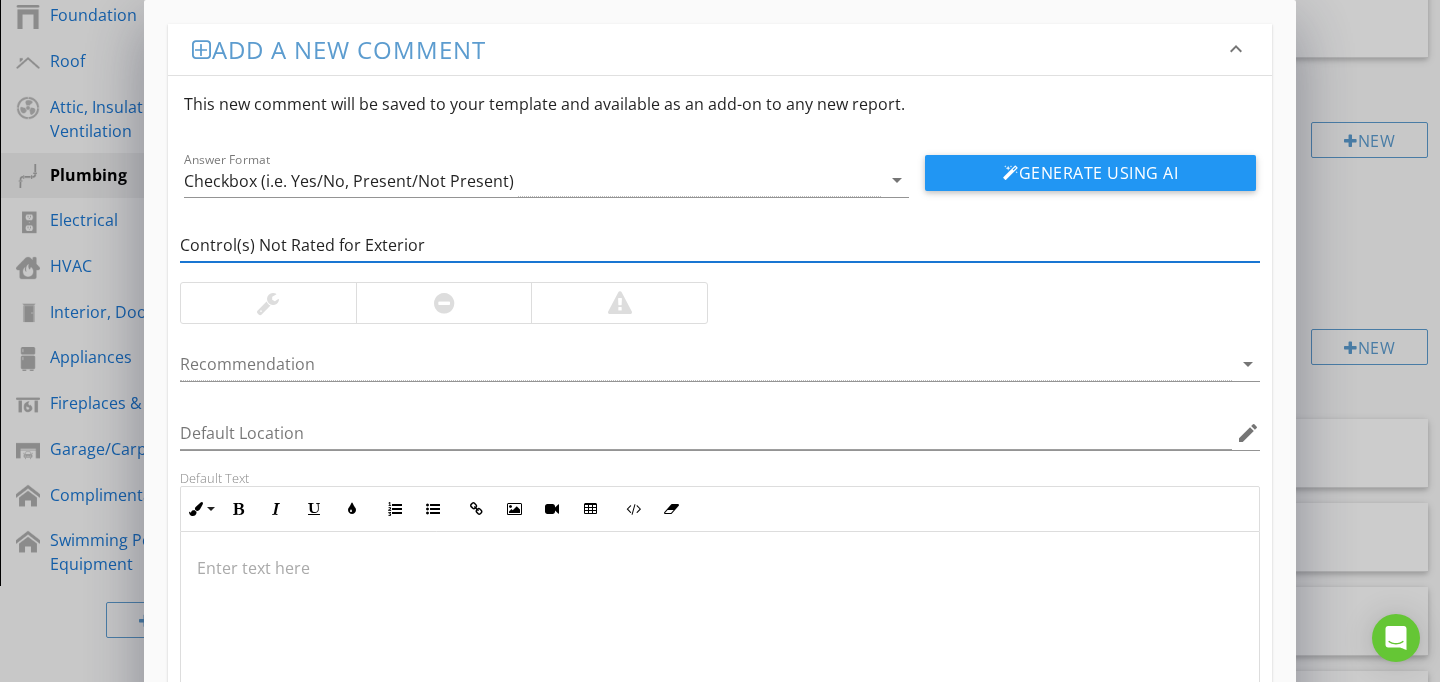 click at bounding box center [720, 568] 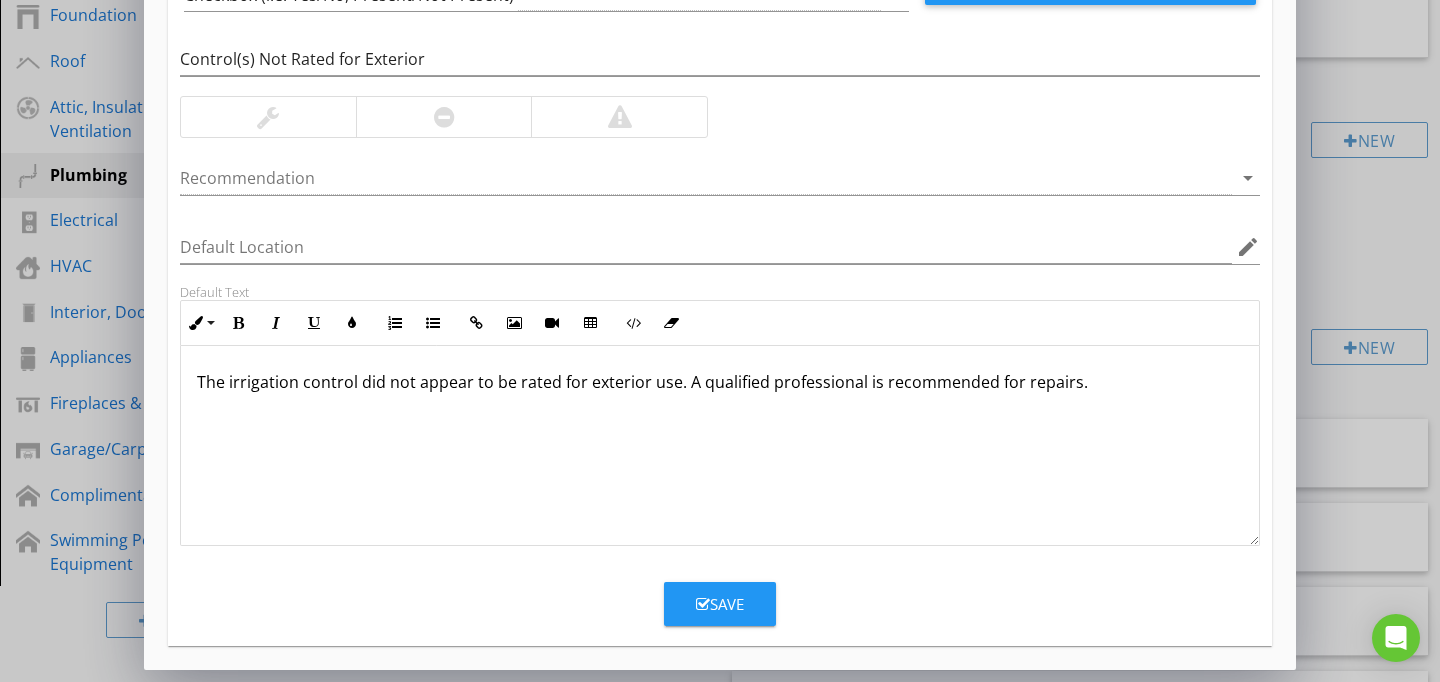 click on "Save" at bounding box center [720, 604] 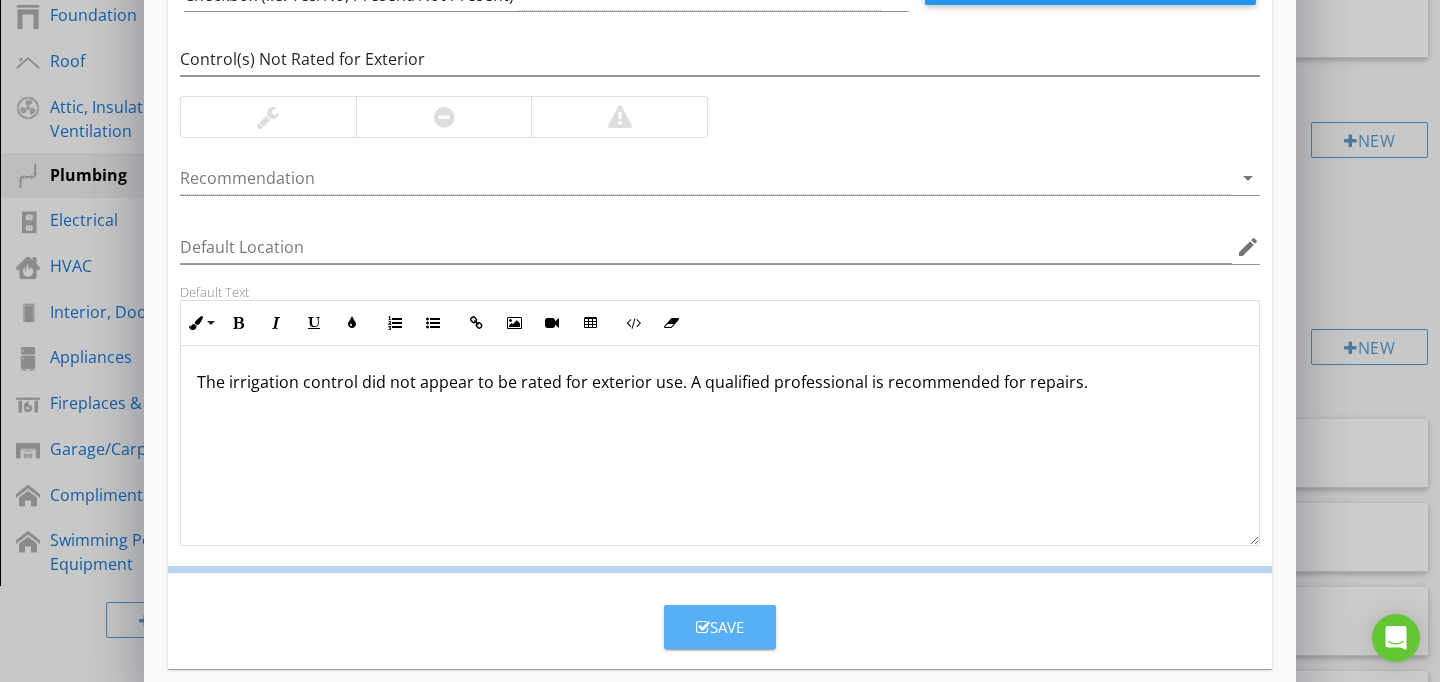 scroll, scrollTop: 89, scrollLeft: 0, axis: vertical 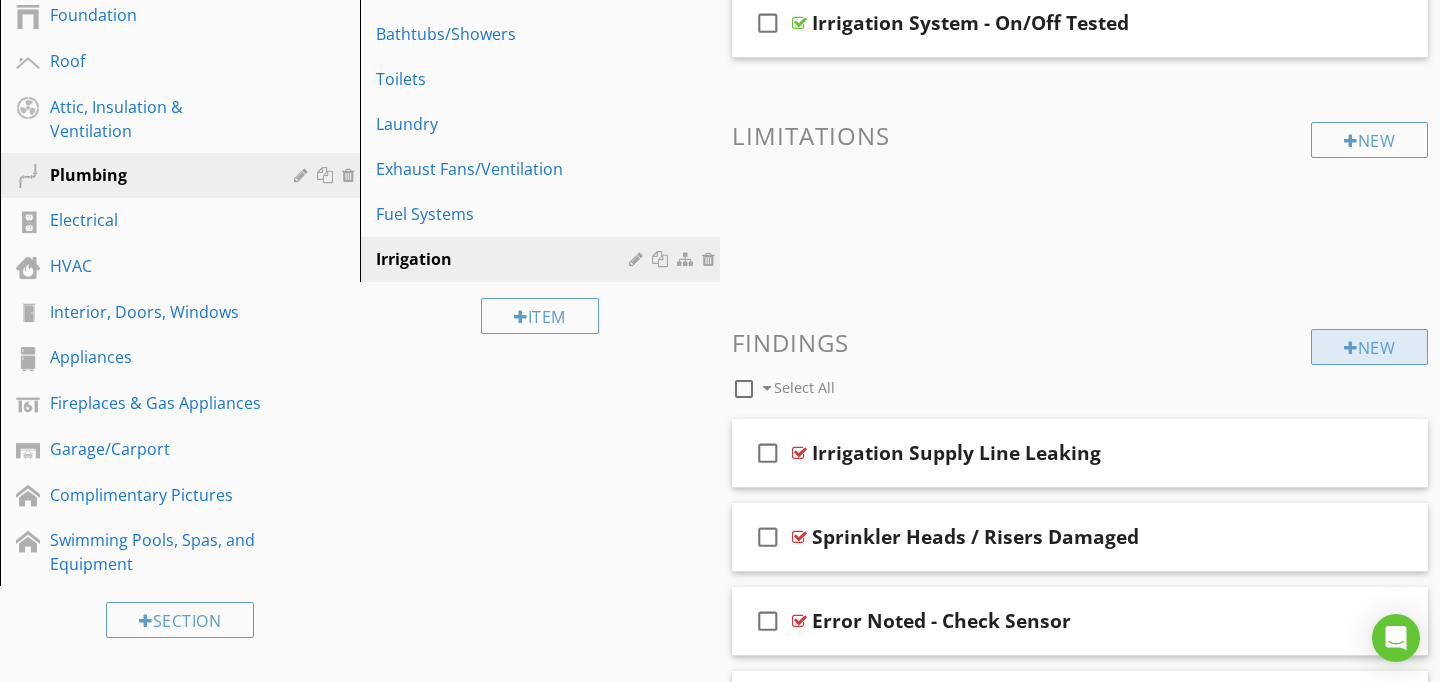 click at bounding box center [1351, 348] 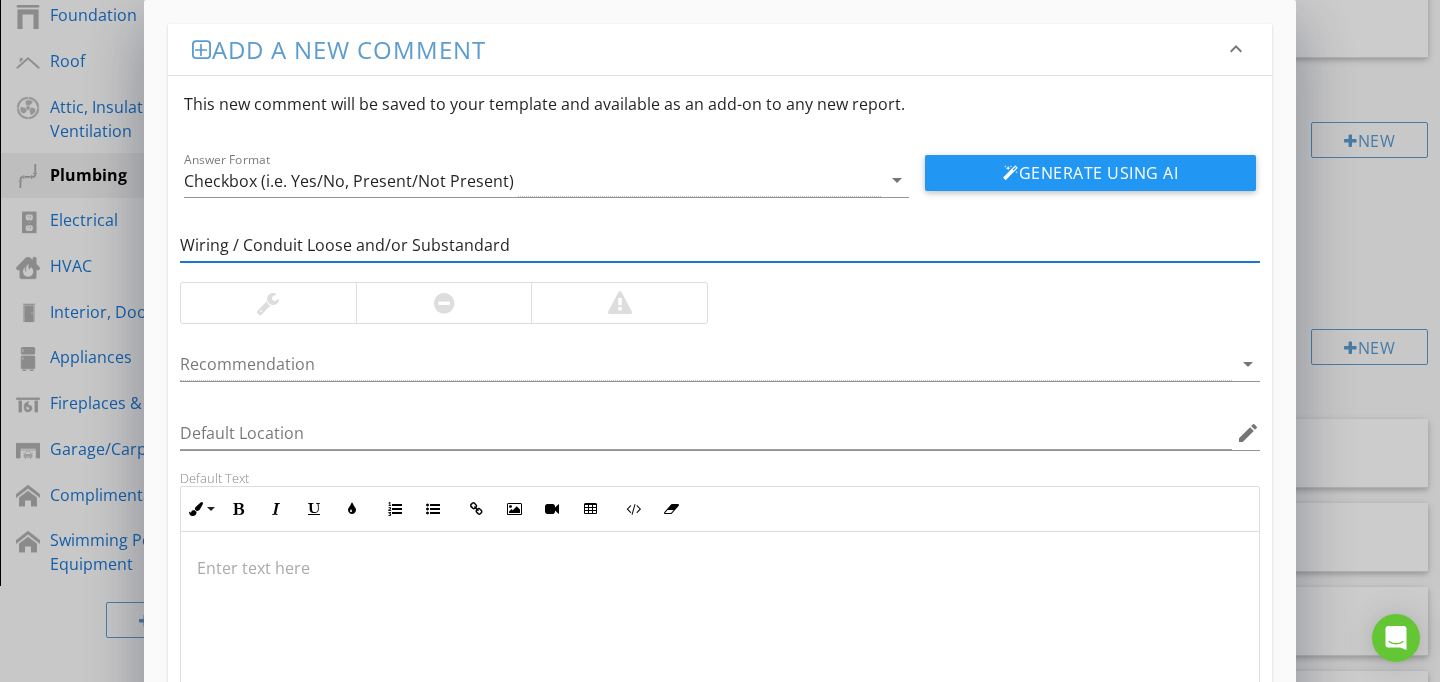 type on "Wiring / Conduit Loose and/or Substandard" 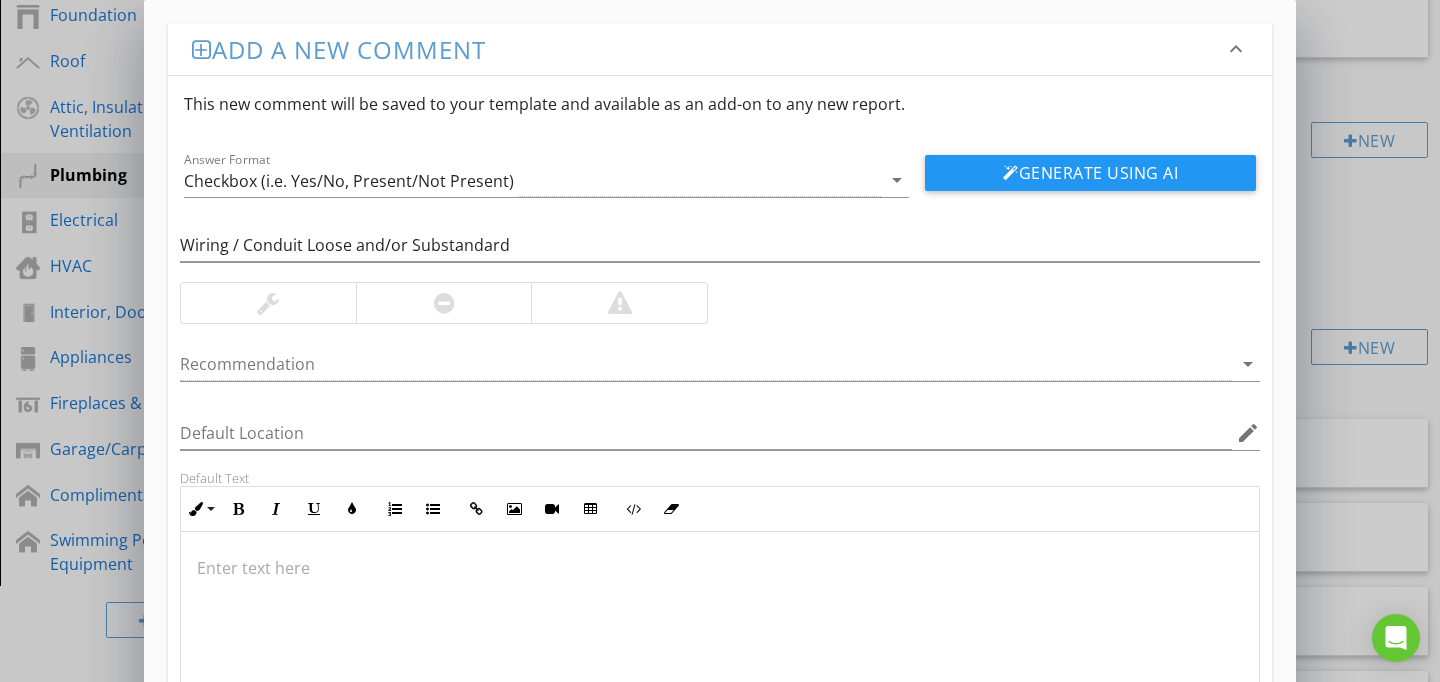 click at bounding box center (720, 632) 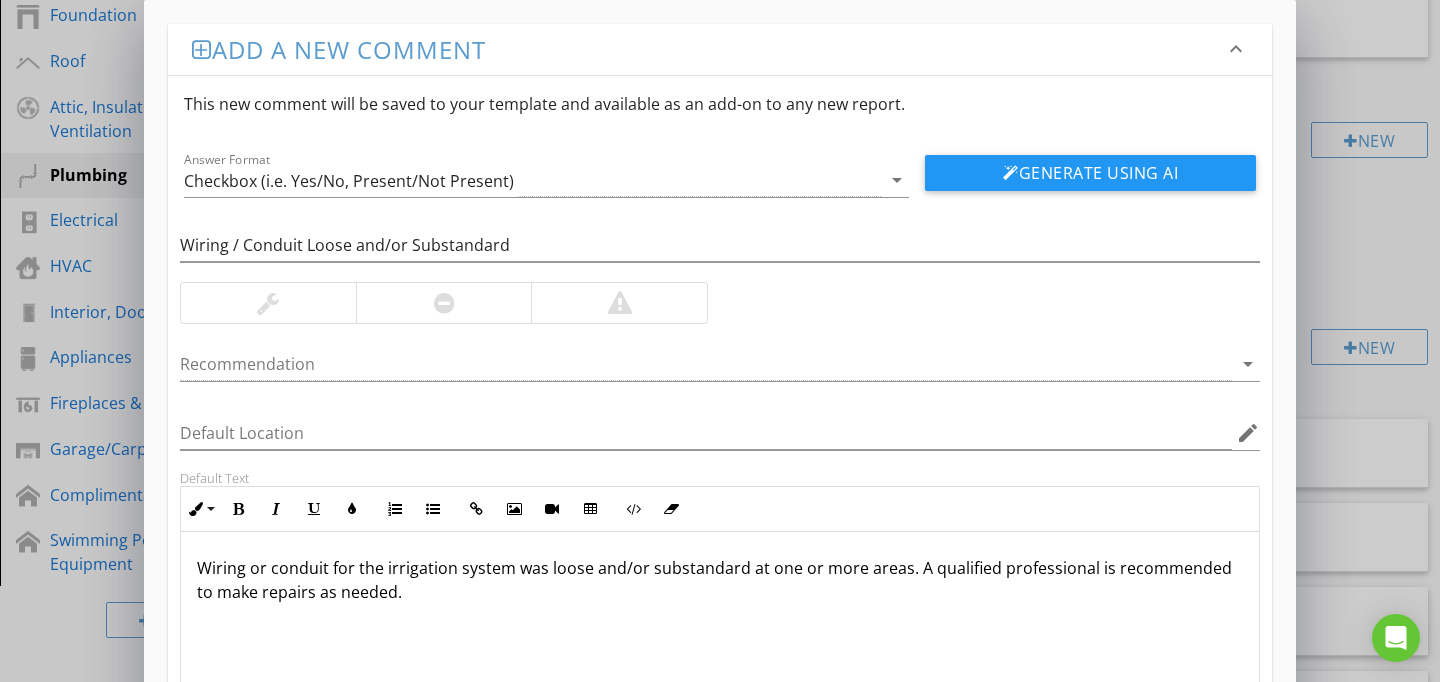 scroll, scrollTop: 1, scrollLeft: 0, axis: vertical 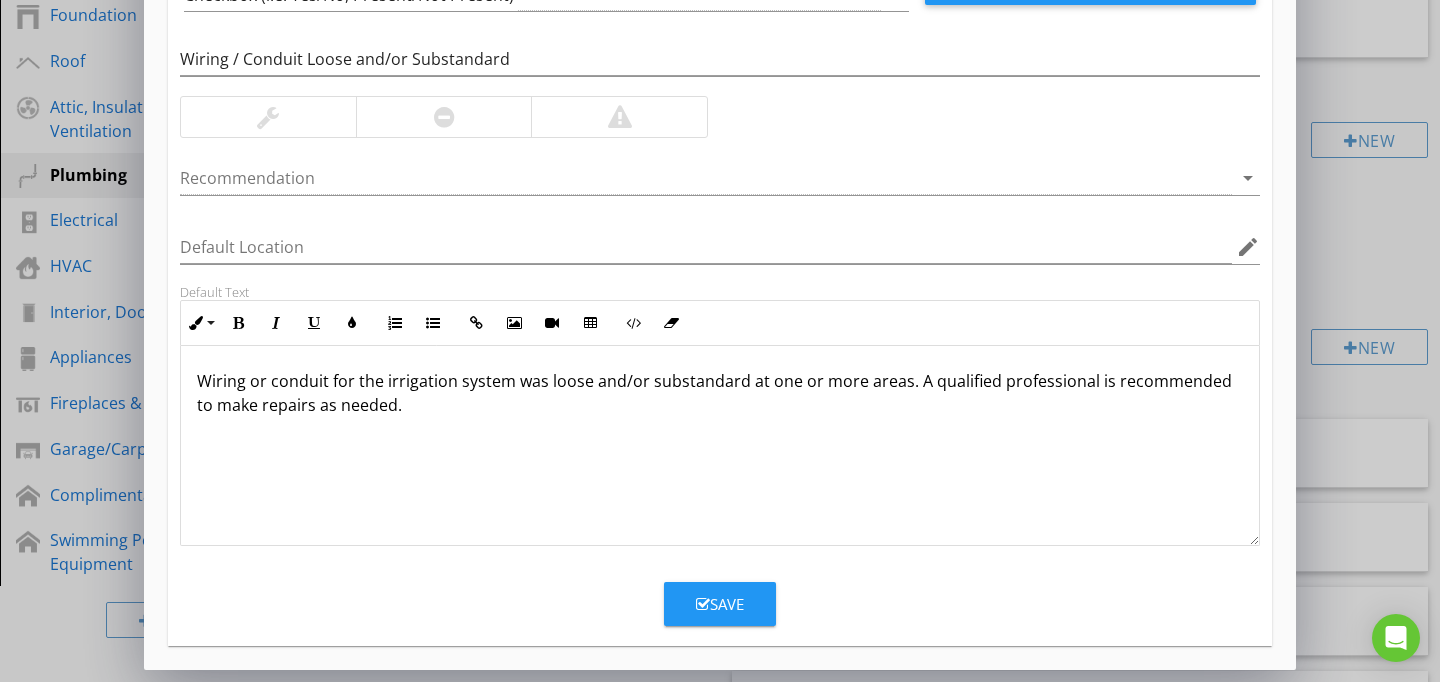 click on "Save" at bounding box center (720, 604) 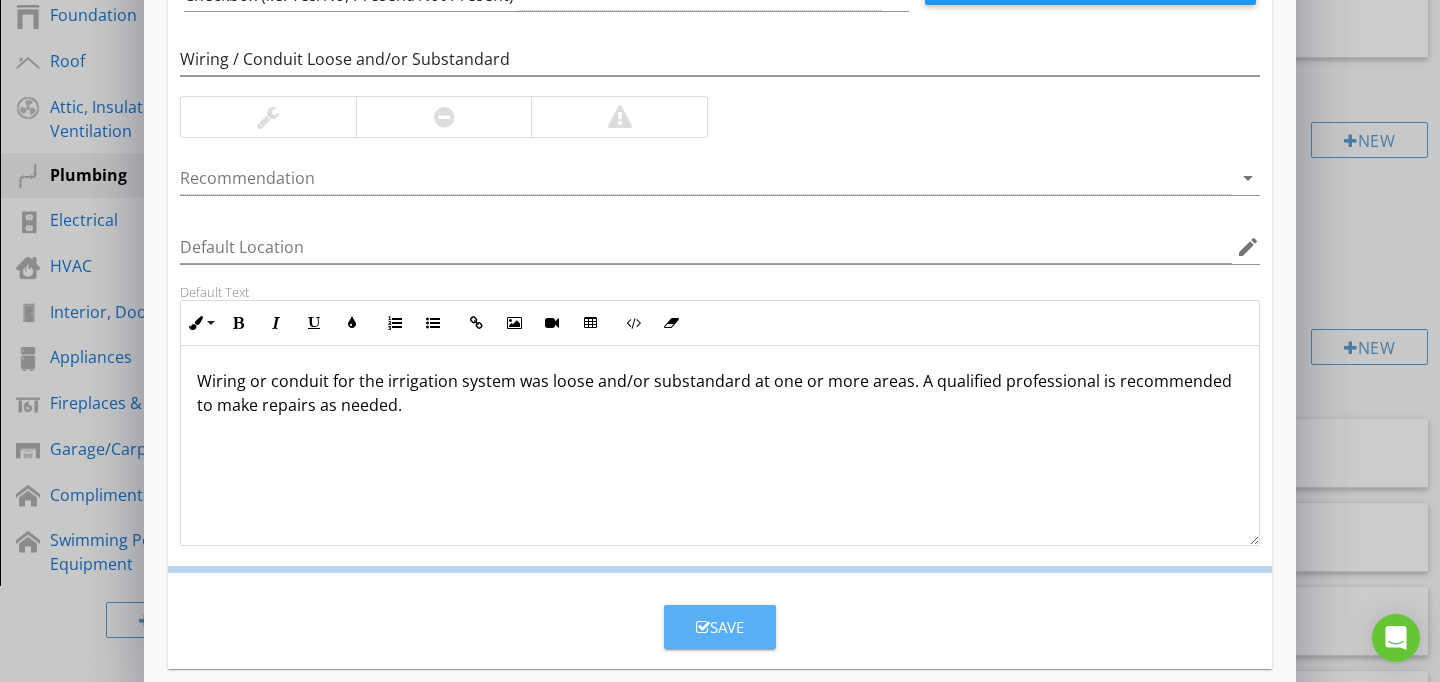 scroll, scrollTop: 89, scrollLeft: 0, axis: vertical 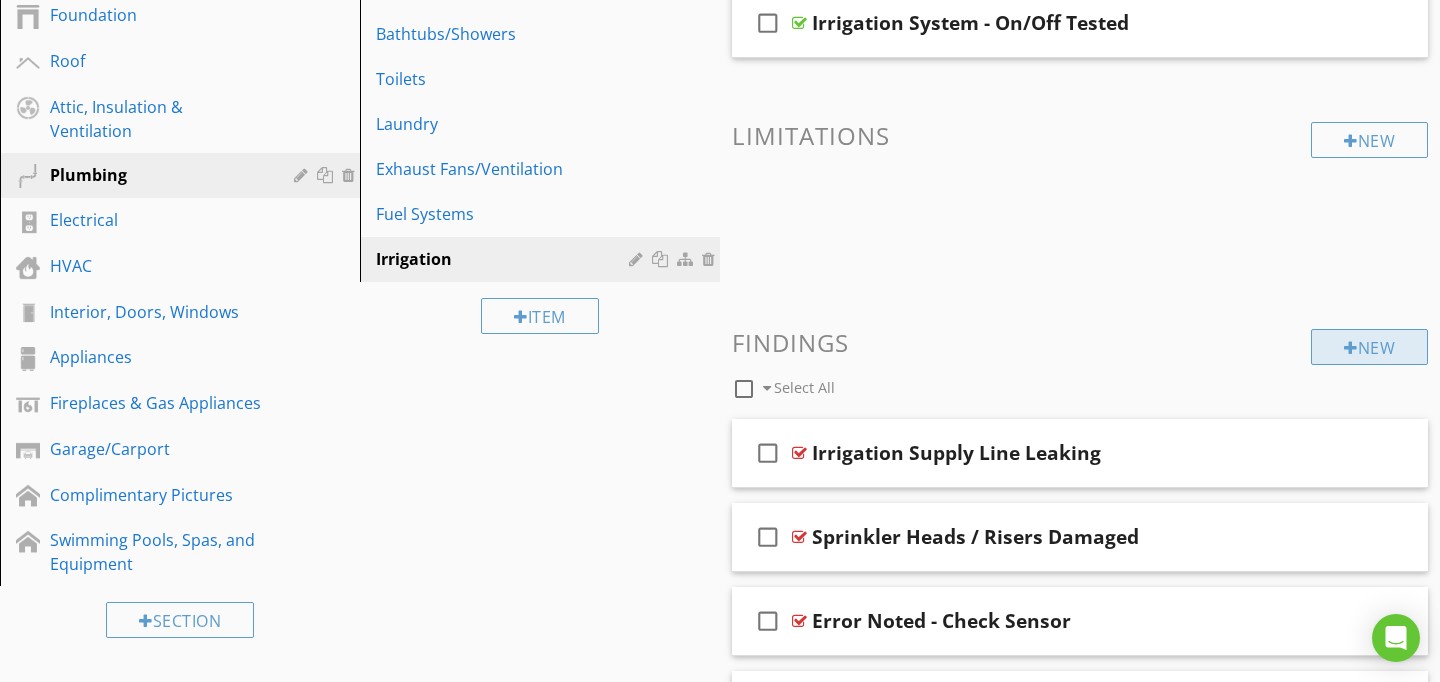 click on "New" at bounding box center (1369, 347) 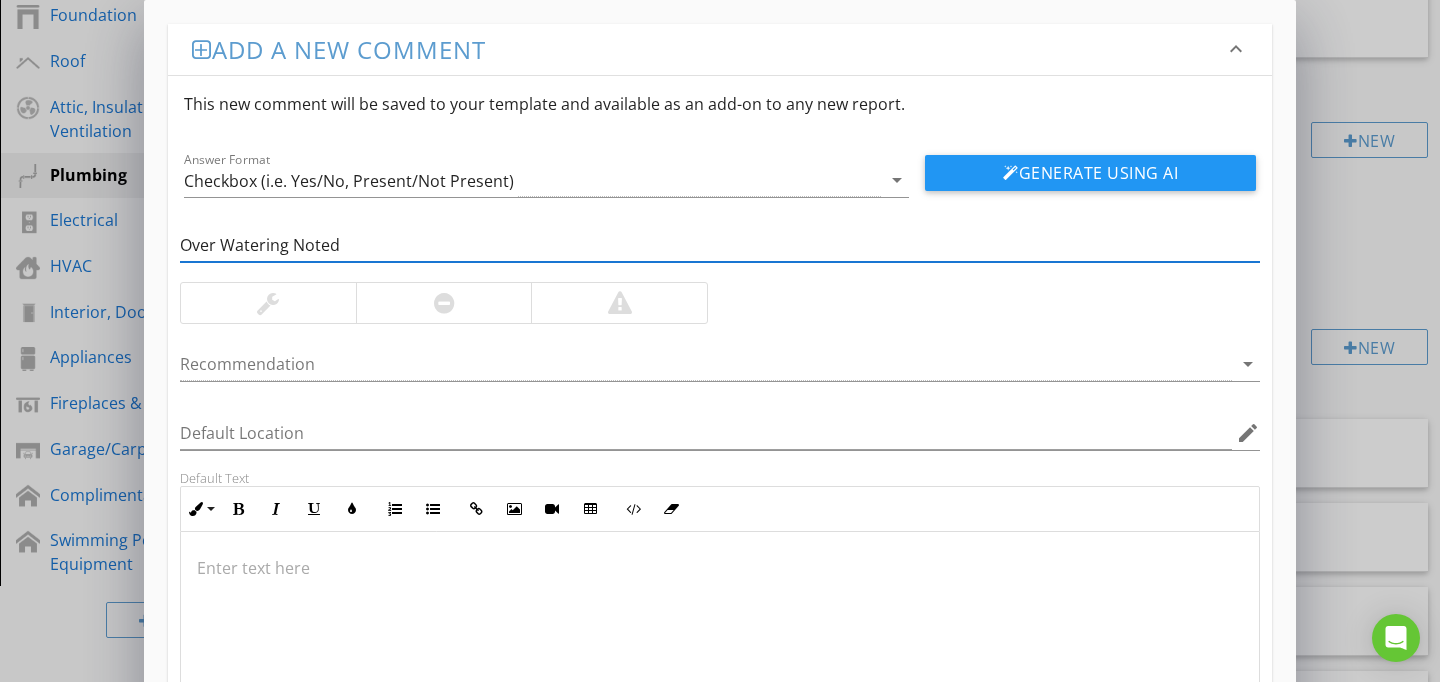 type on "Over Watering Noted" 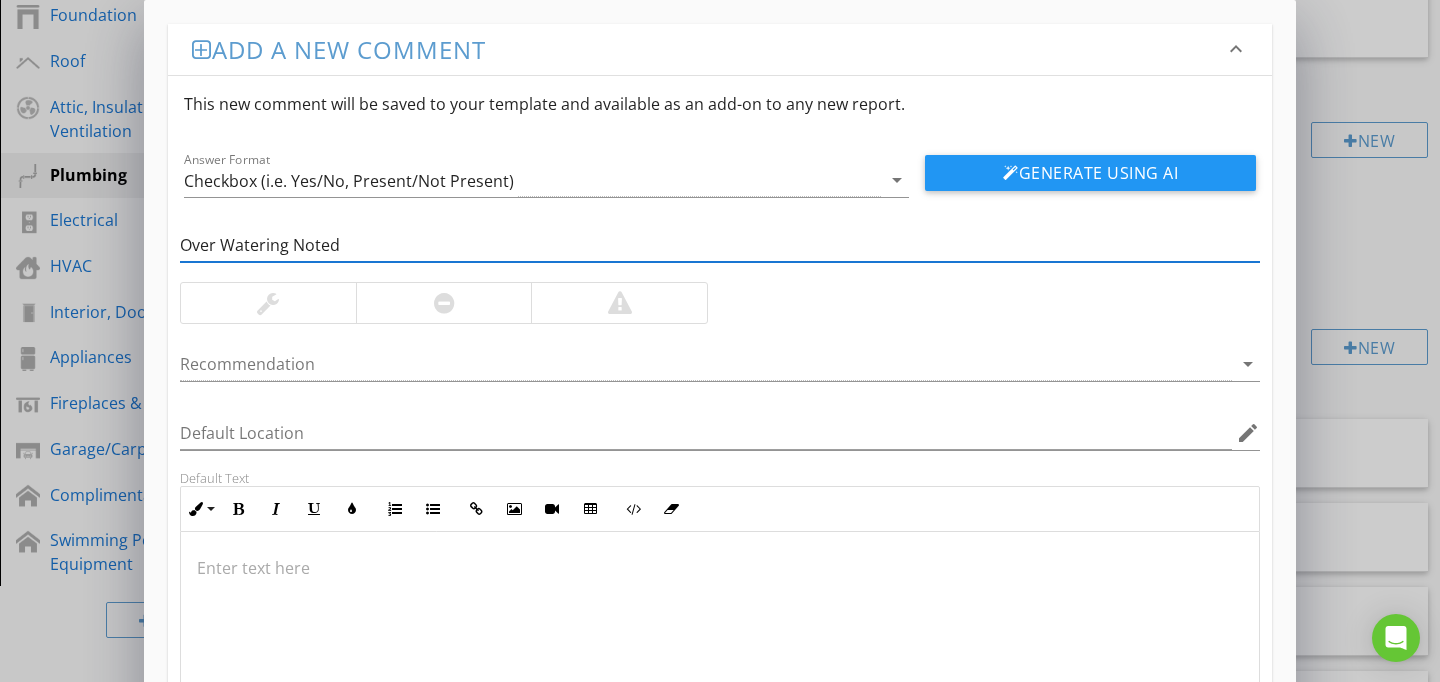 click at bounding box center (720, 568) 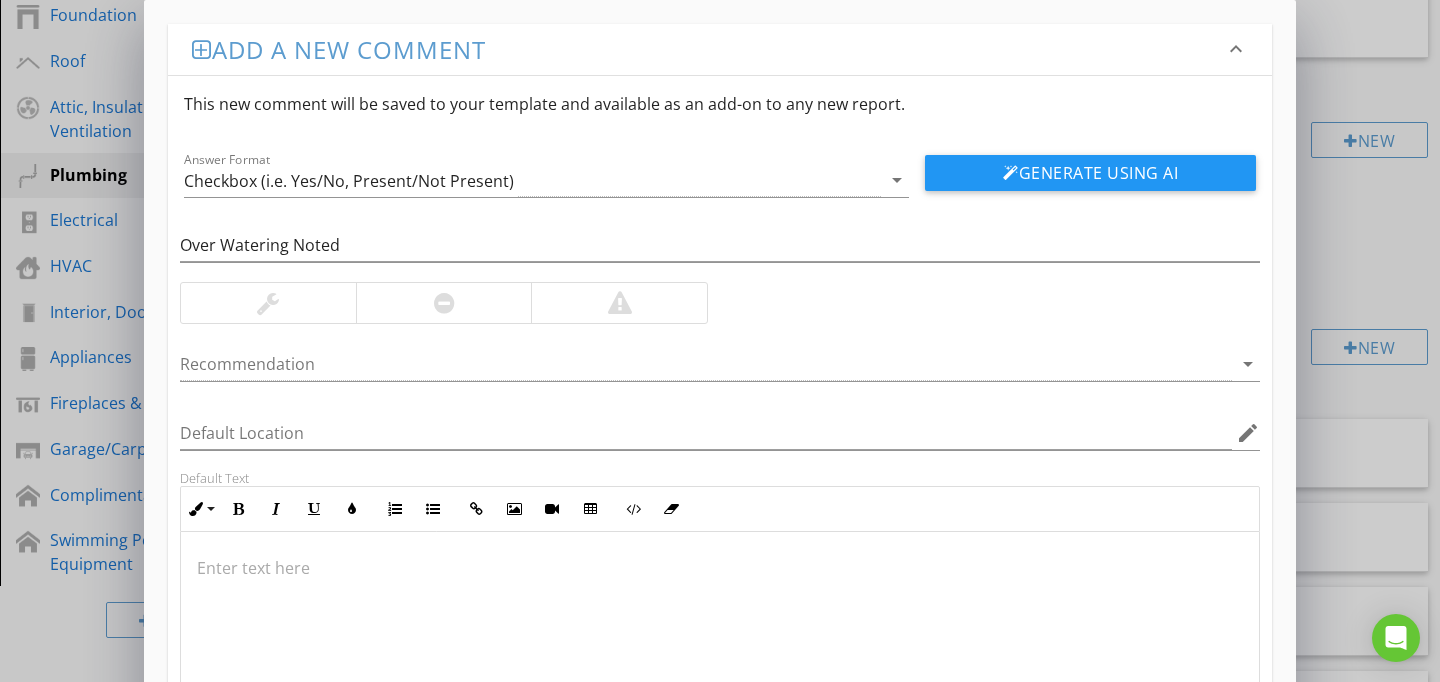 type on "<p>It appears that the lawn was being over watered. There were several areas where the yard was spongy/mushy. A qualified professional is recommended to further evaluate the system and make repairs as needed.</p>" 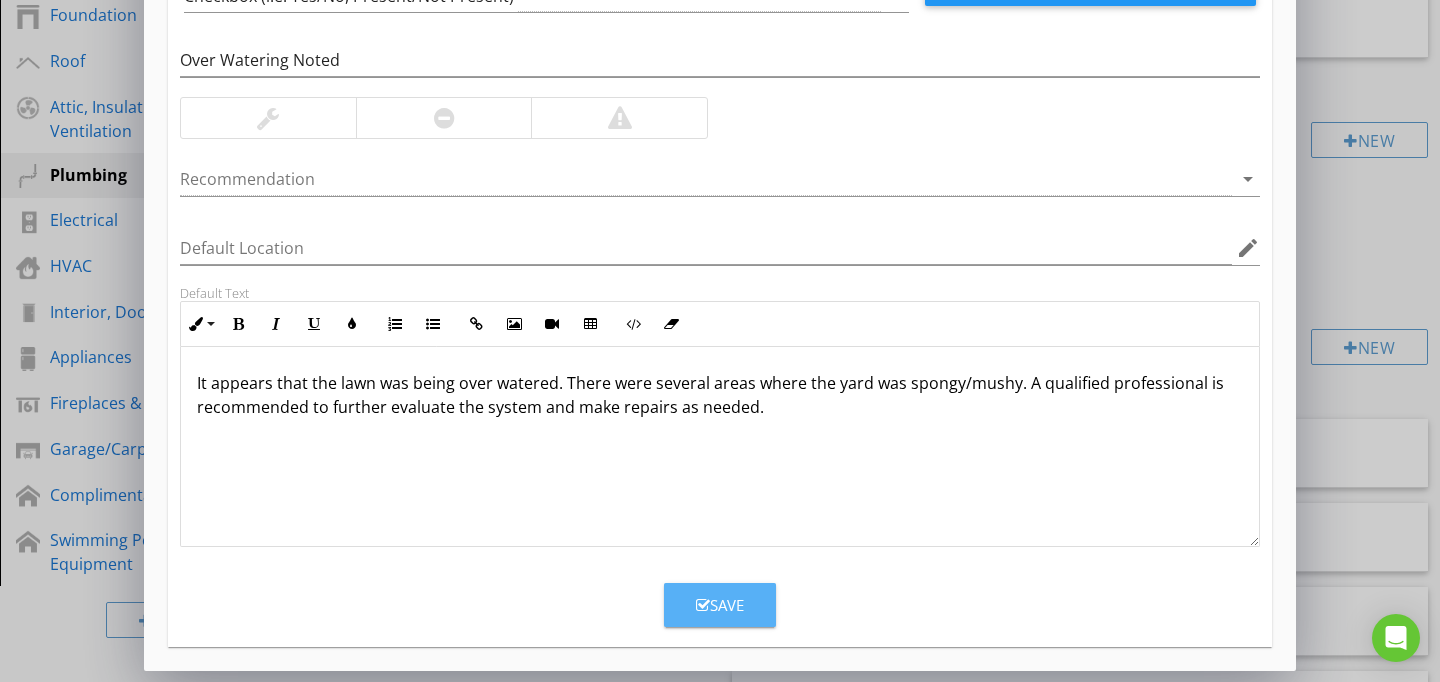 click at bounding box center (703, 605) 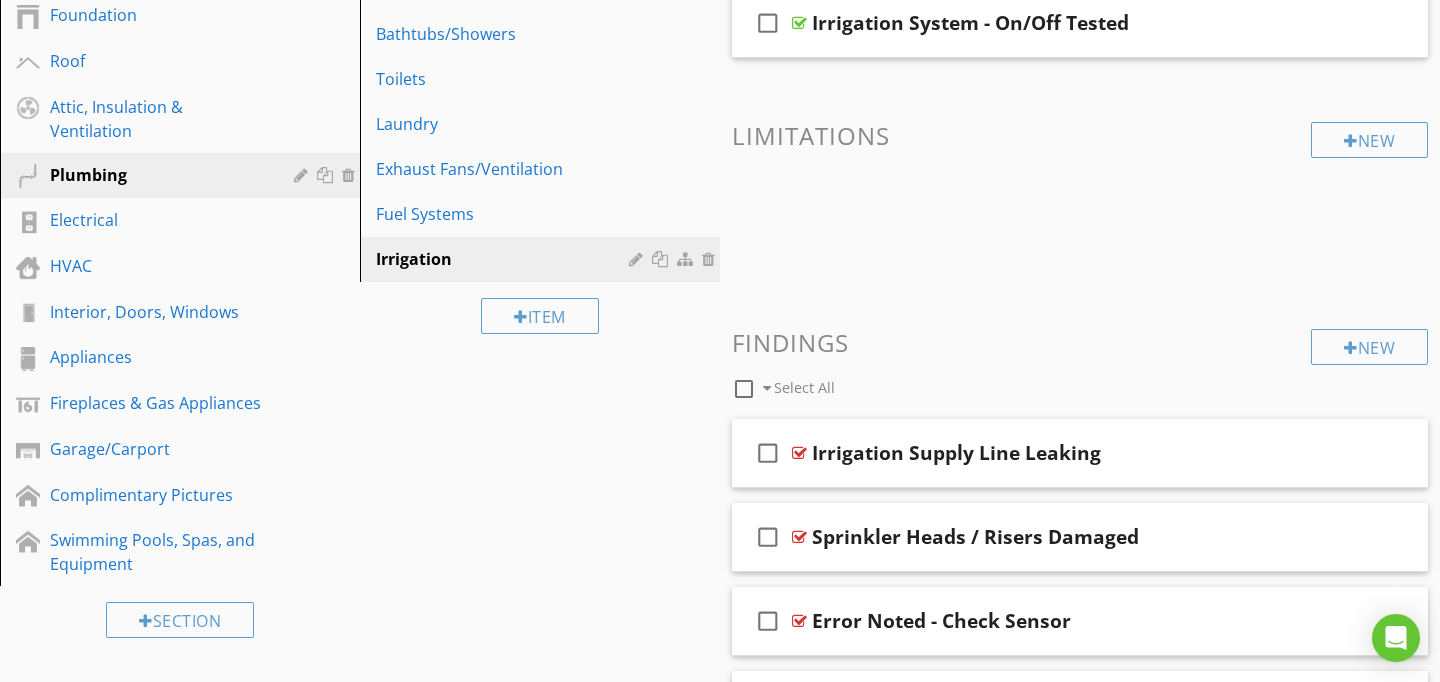 scroll, scrollTop: 89, scrollLeft: 0, axis: vertical 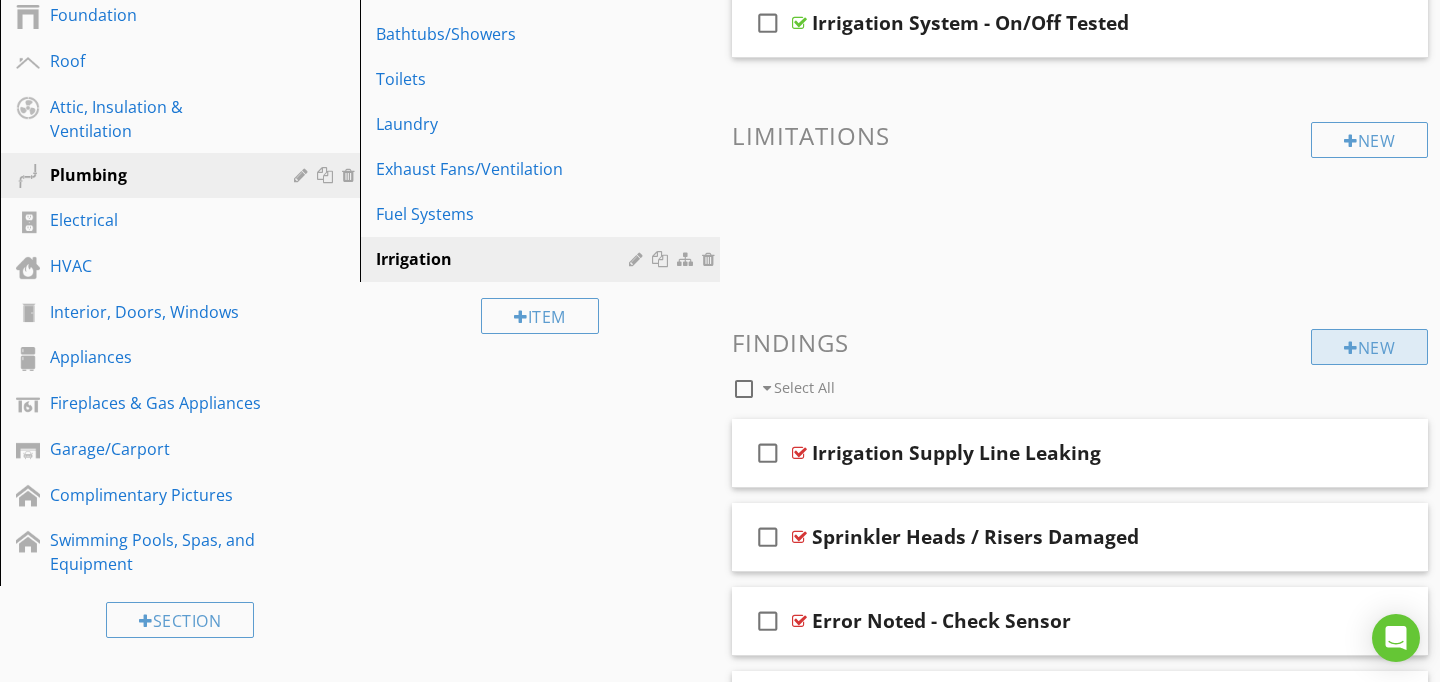 click on "New" at bounding box center (1369, 347) 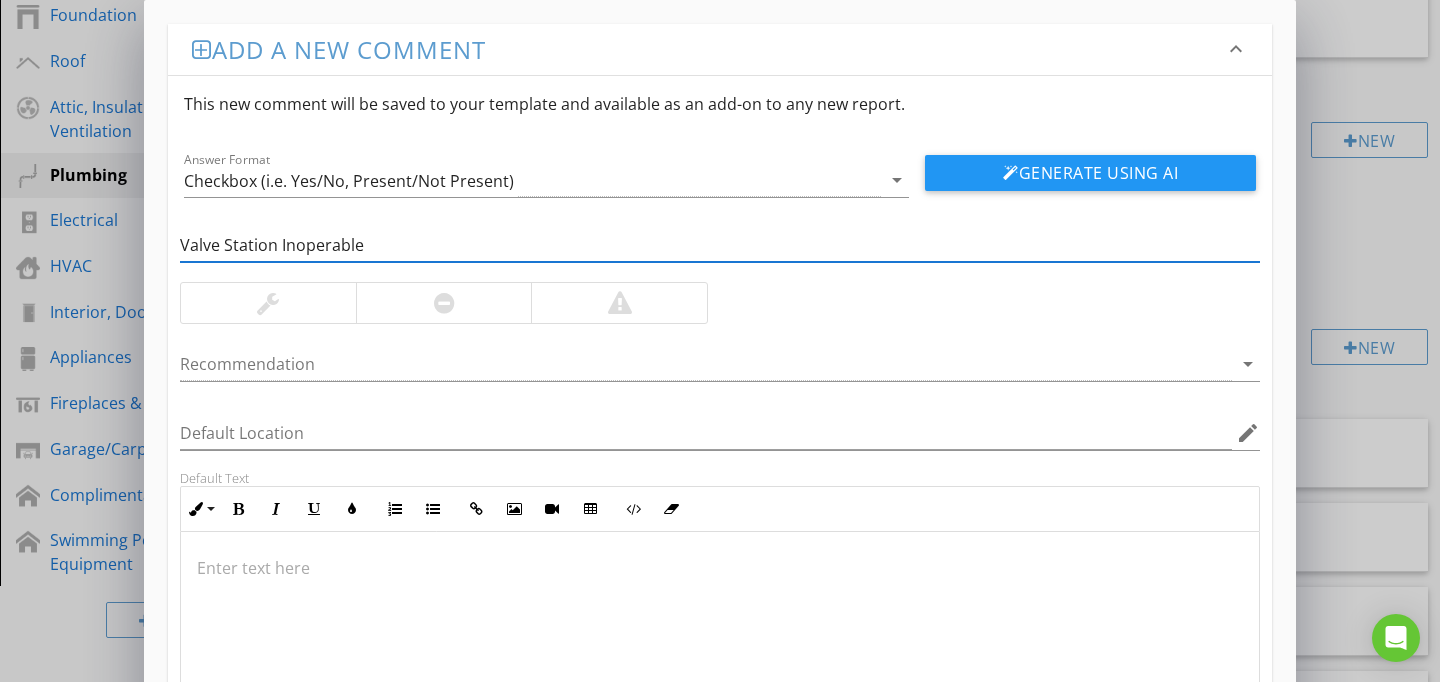 type on "Valve Station Inoperable" 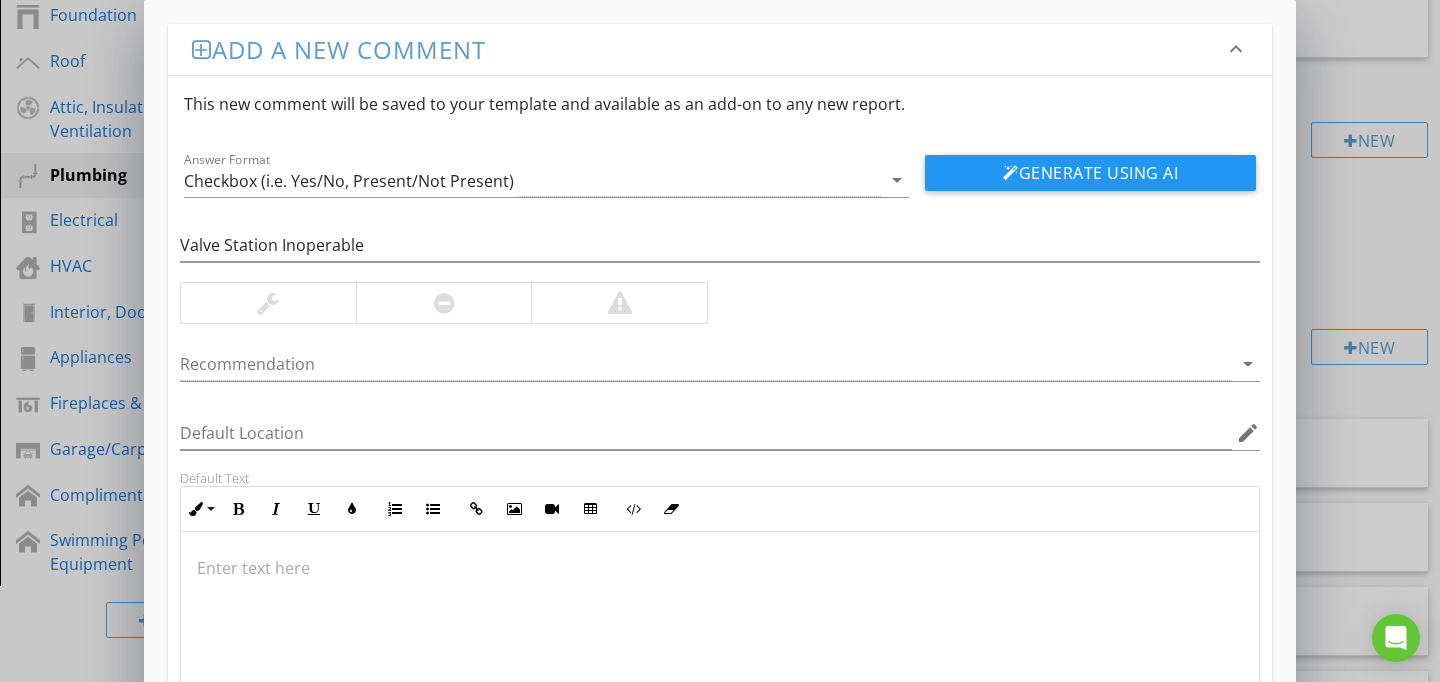 click at bounding box center (720, 632) 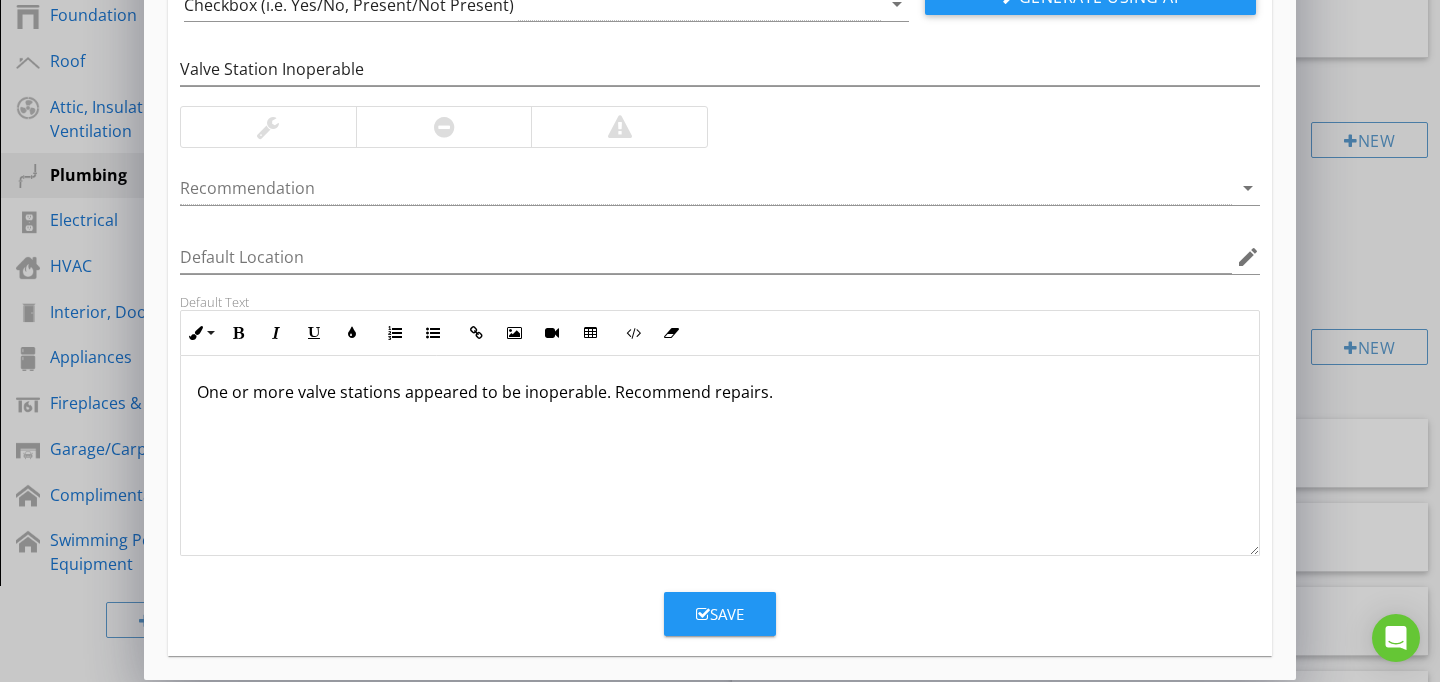 click at bounding box center [703, 614] 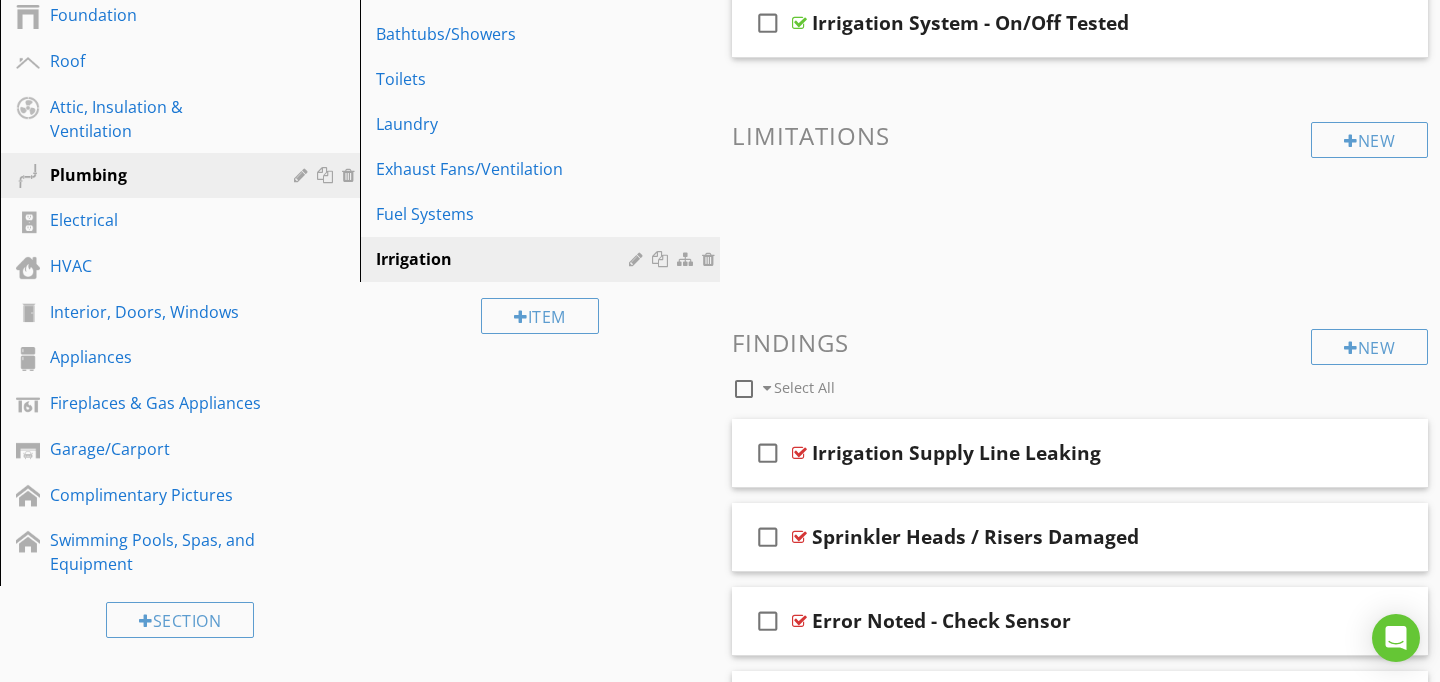 scroll, scrollTop: 89, scrollLeft: 0, axis: vertical 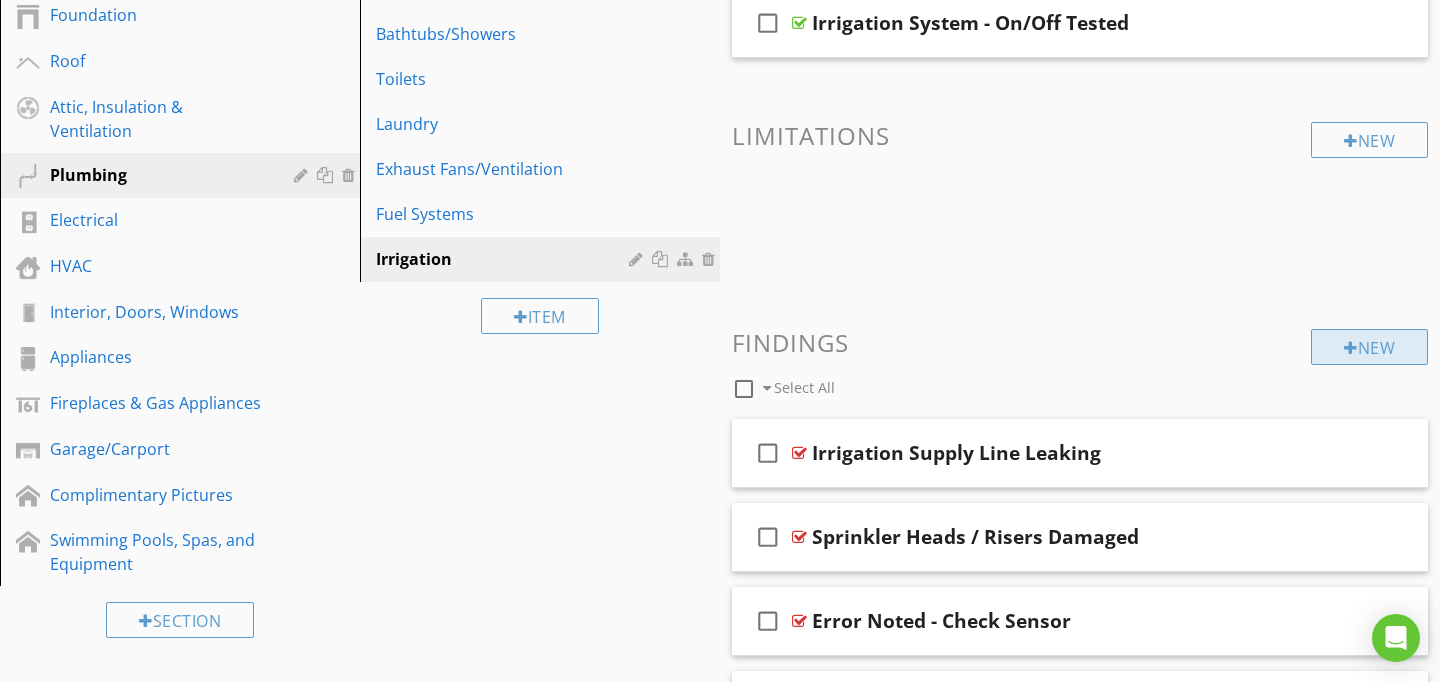 click on "New" at bounding box center (1369, 347) 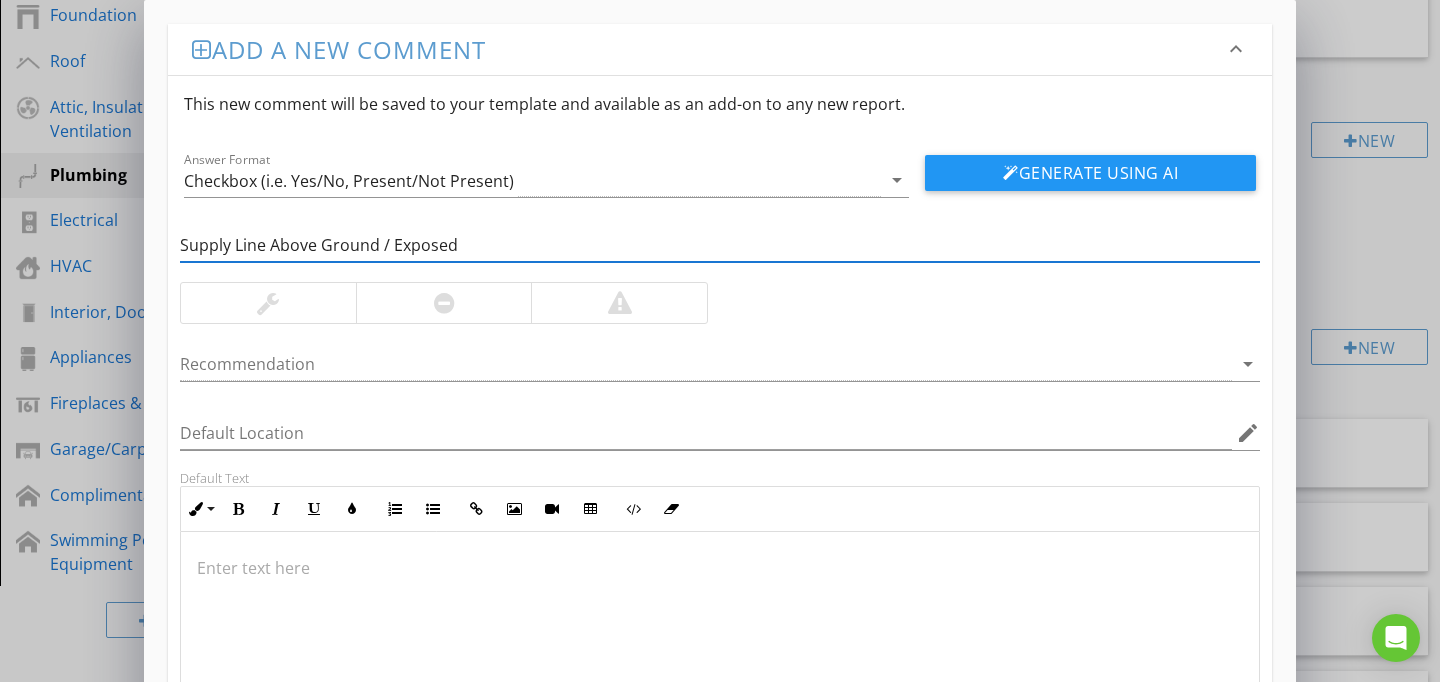 type on "Supply Line Above Ground / Exposed" 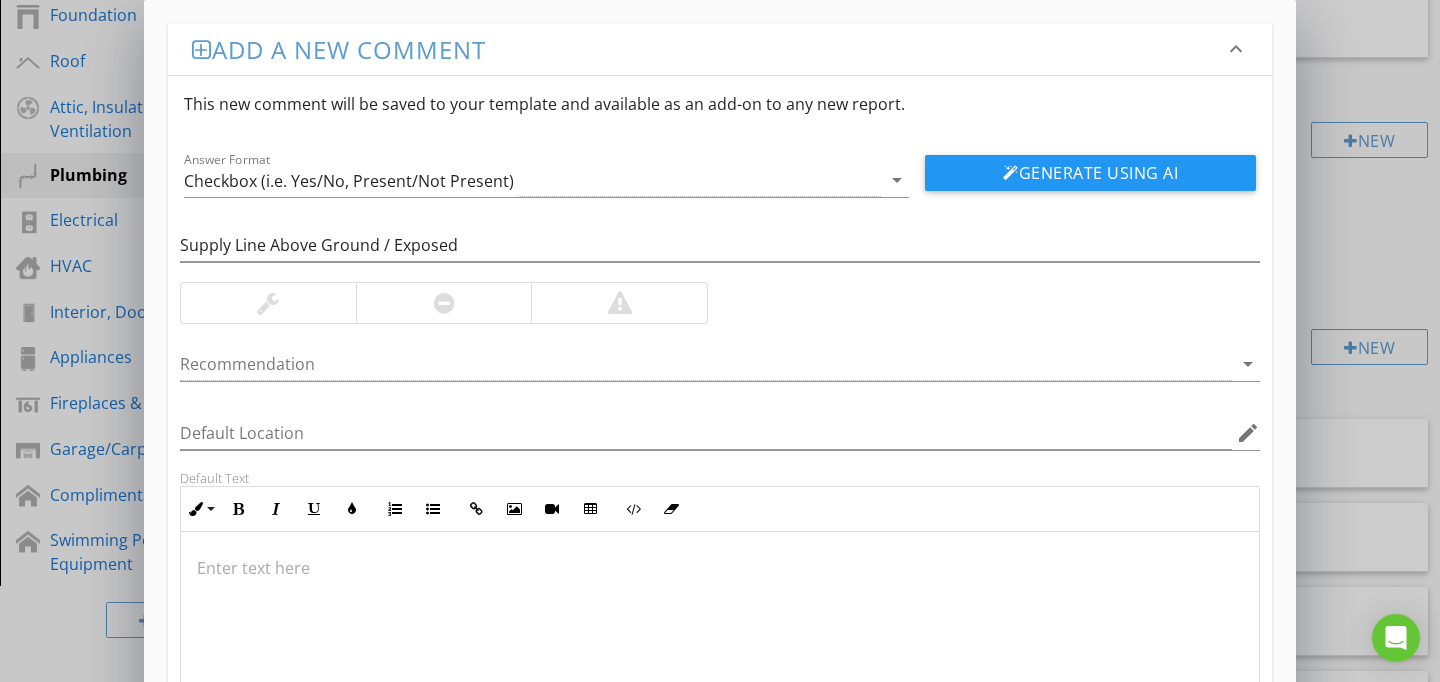 click at bounding box center [268, 303] 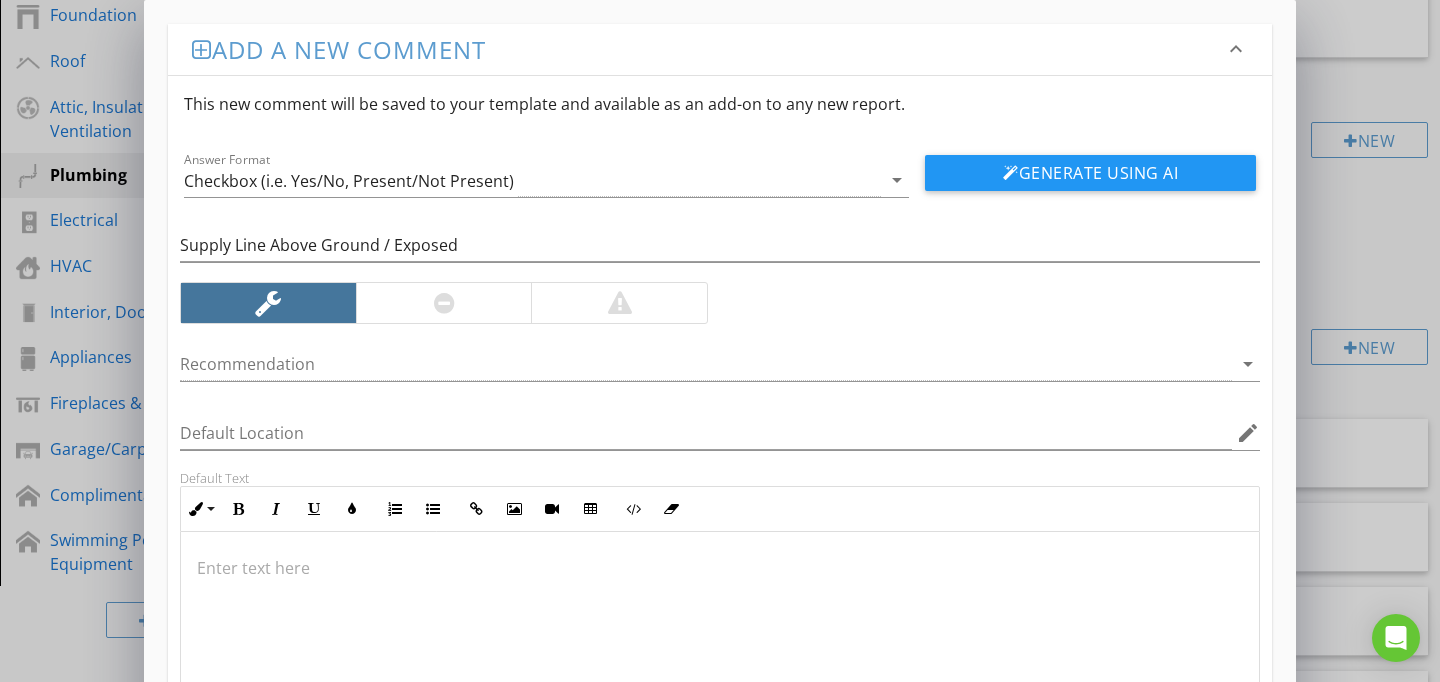 click at bounding box center (720, 632) 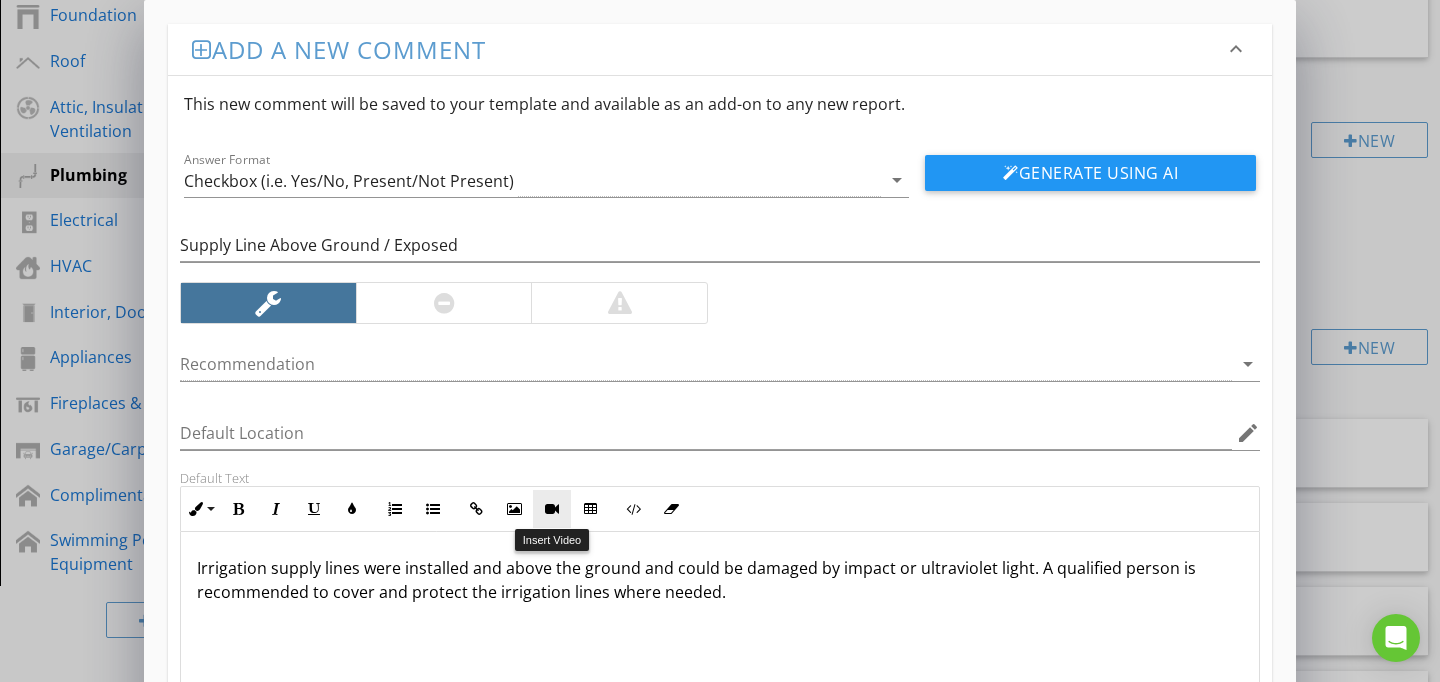 scroll, scrollTop: 186, scrollLeft: 0, axis: vertical 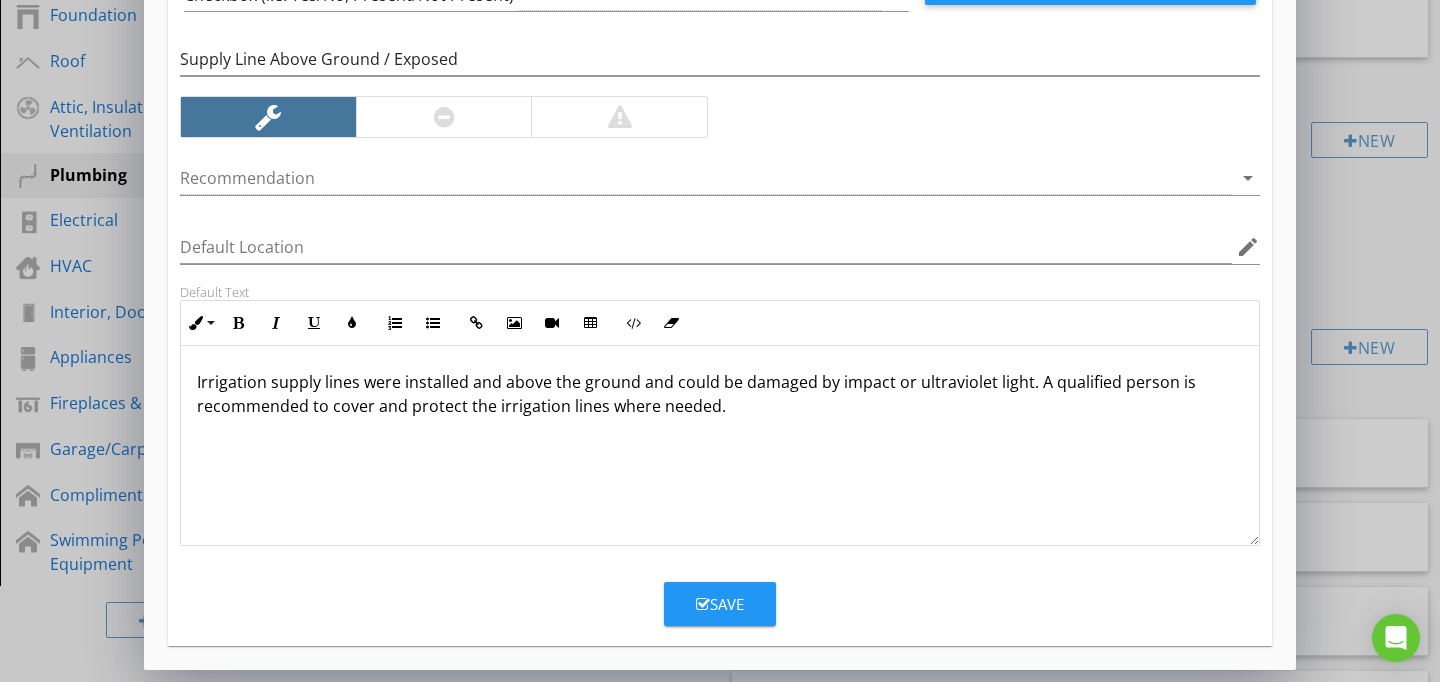 click on "Save" at bounding box center (720, 604) 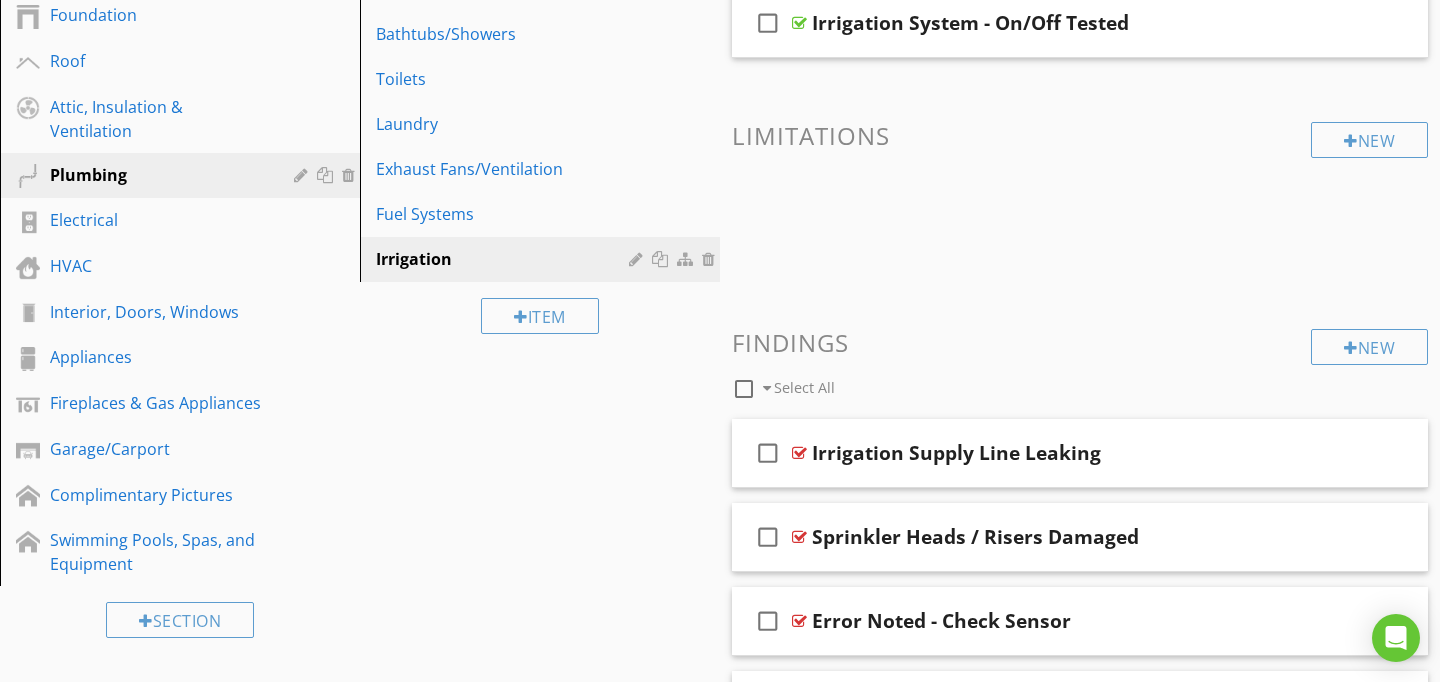 scroll, scrollTop: 89, scrollLeft: 0, axis: vertical 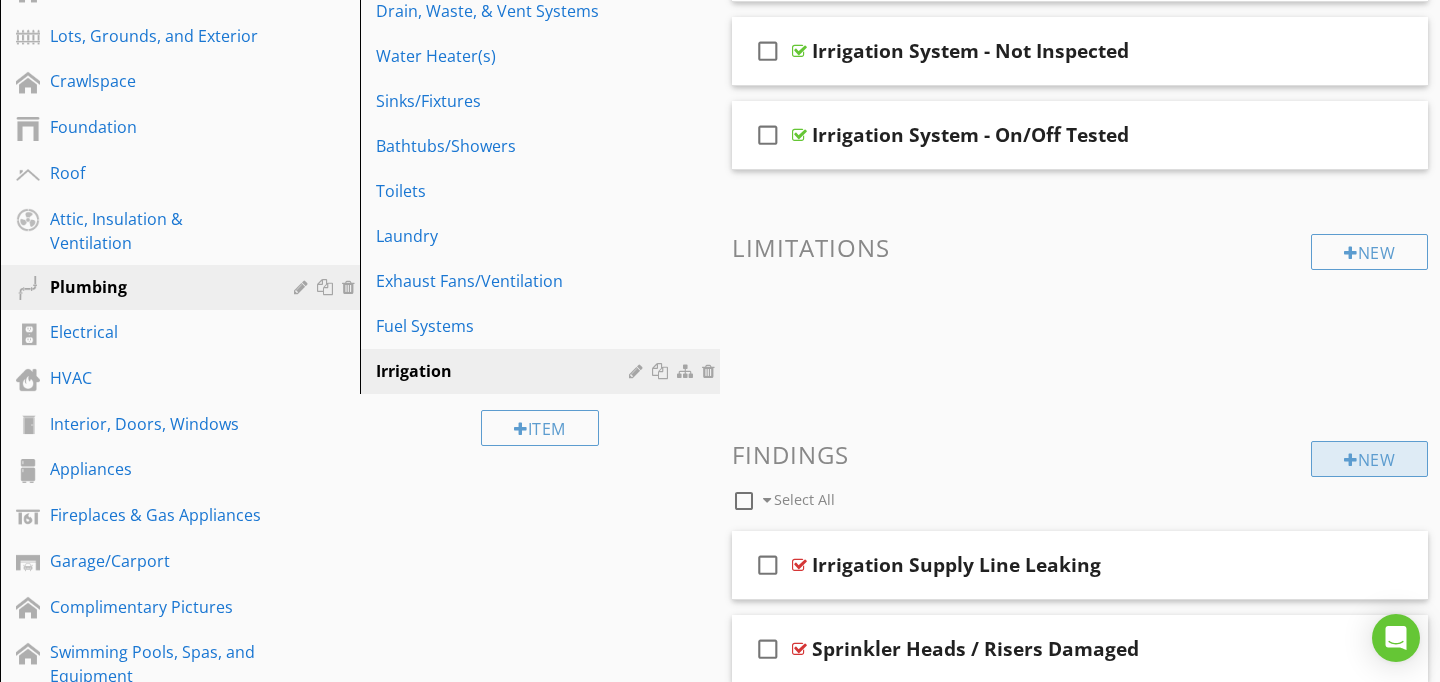 click on "New" at bounding box center (1369, 459) 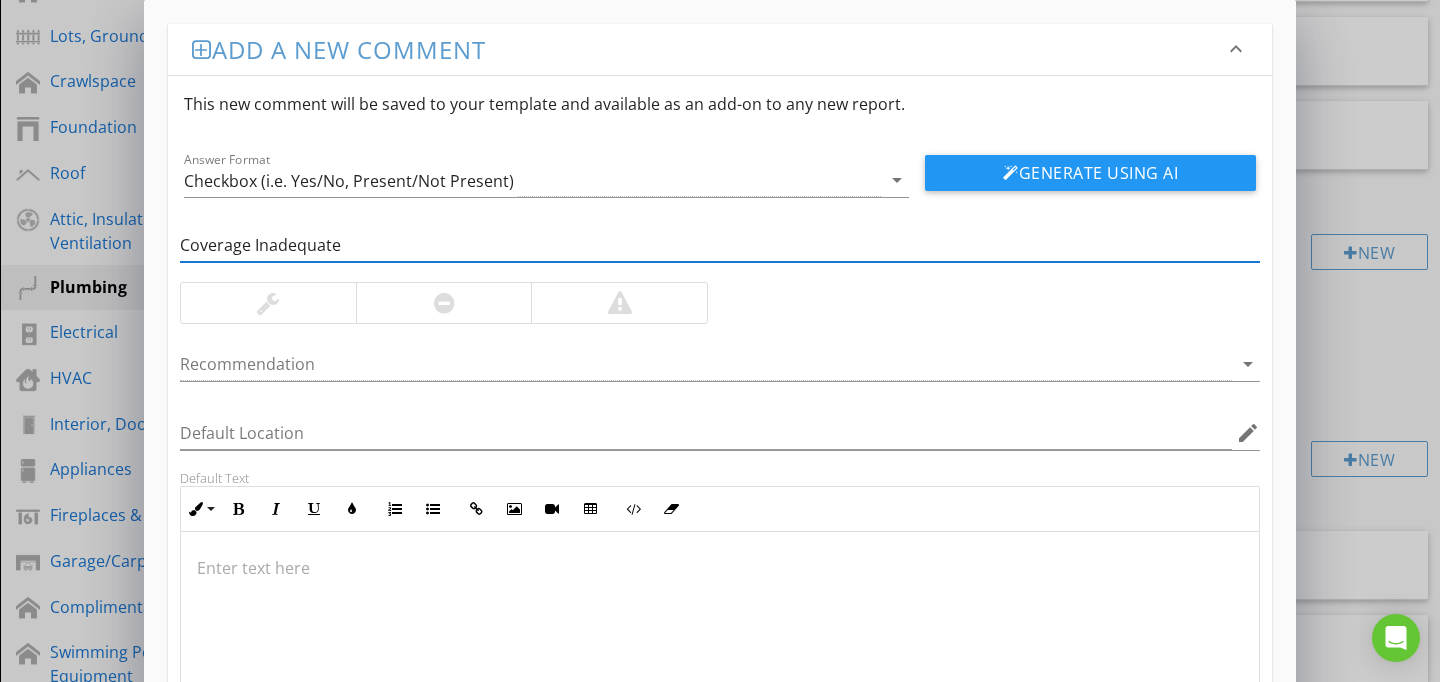 type on "Coverage Inadequate" 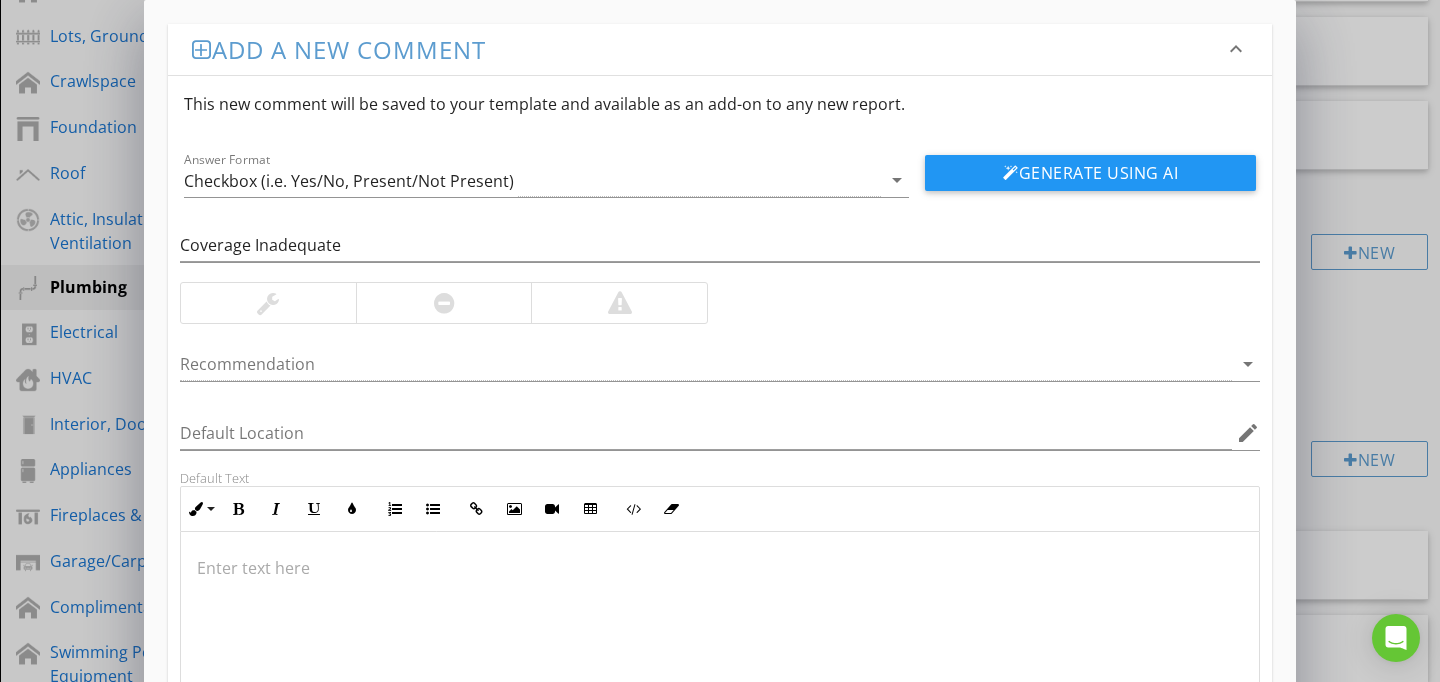 click at bounding box center (720, 632) 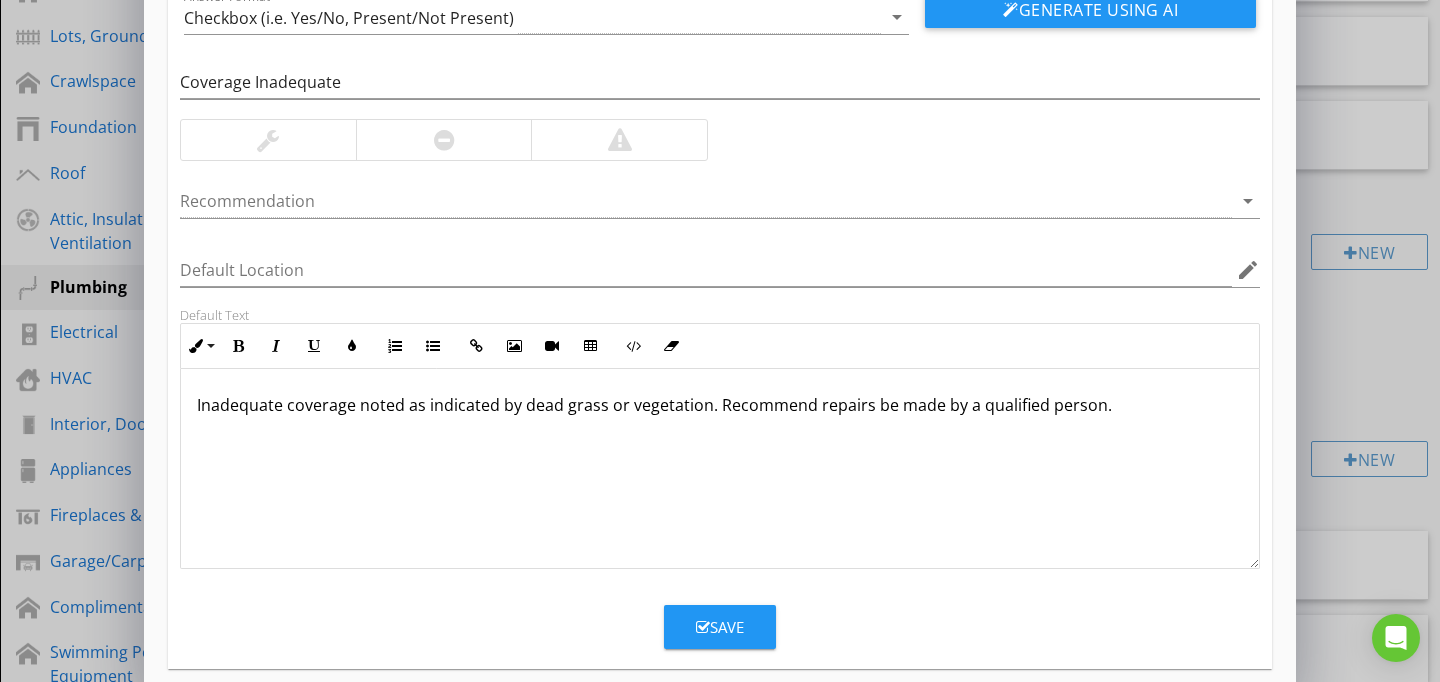 scroll, scrollTop: 186, scrollLeft: 0, axis: vertical 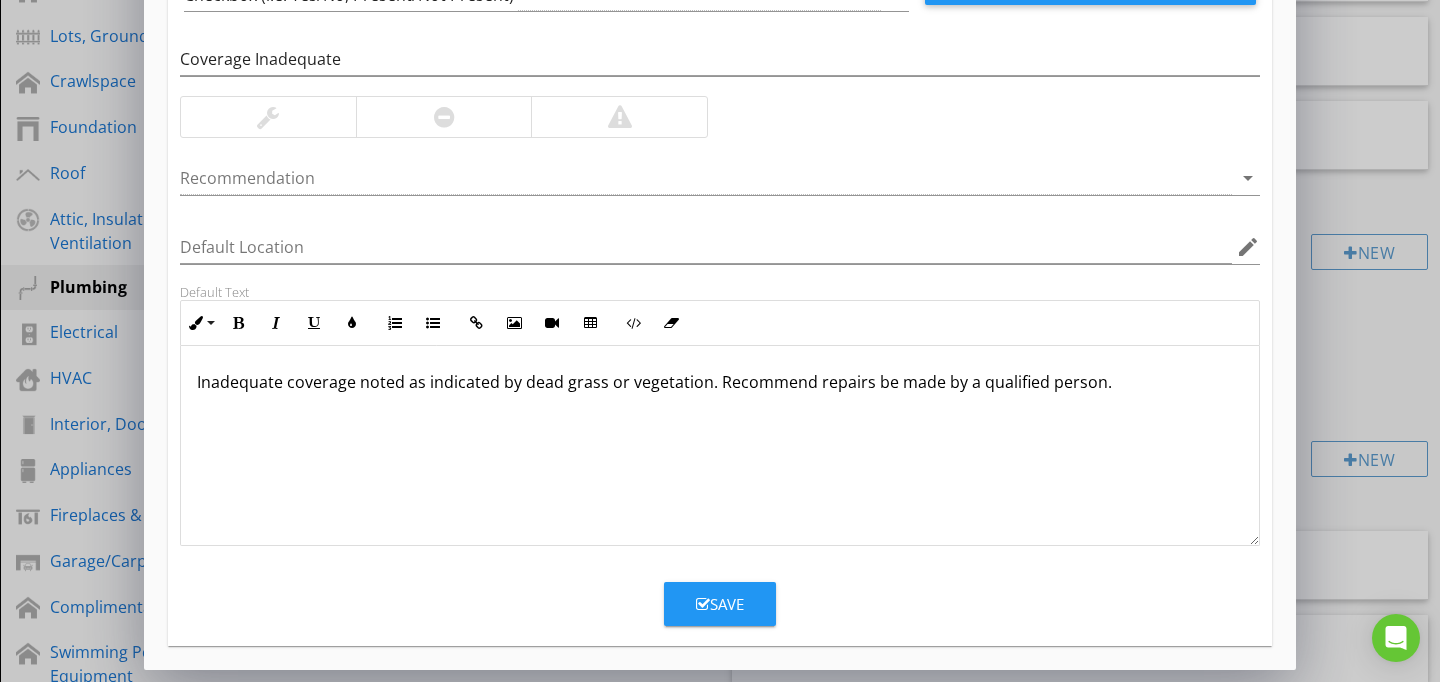 click at bounding box center [703, 604] 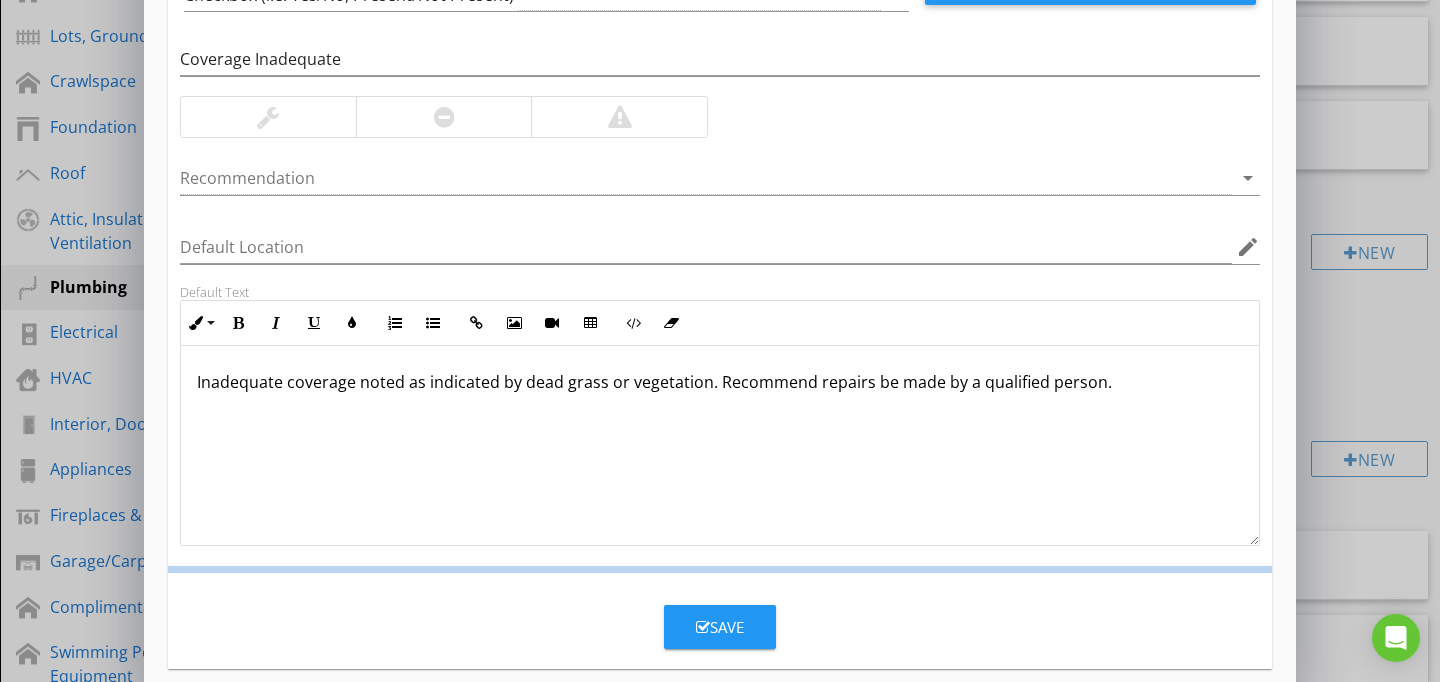 scroll, scrollTop: 89, scrollLeft: 0, axis: vertical 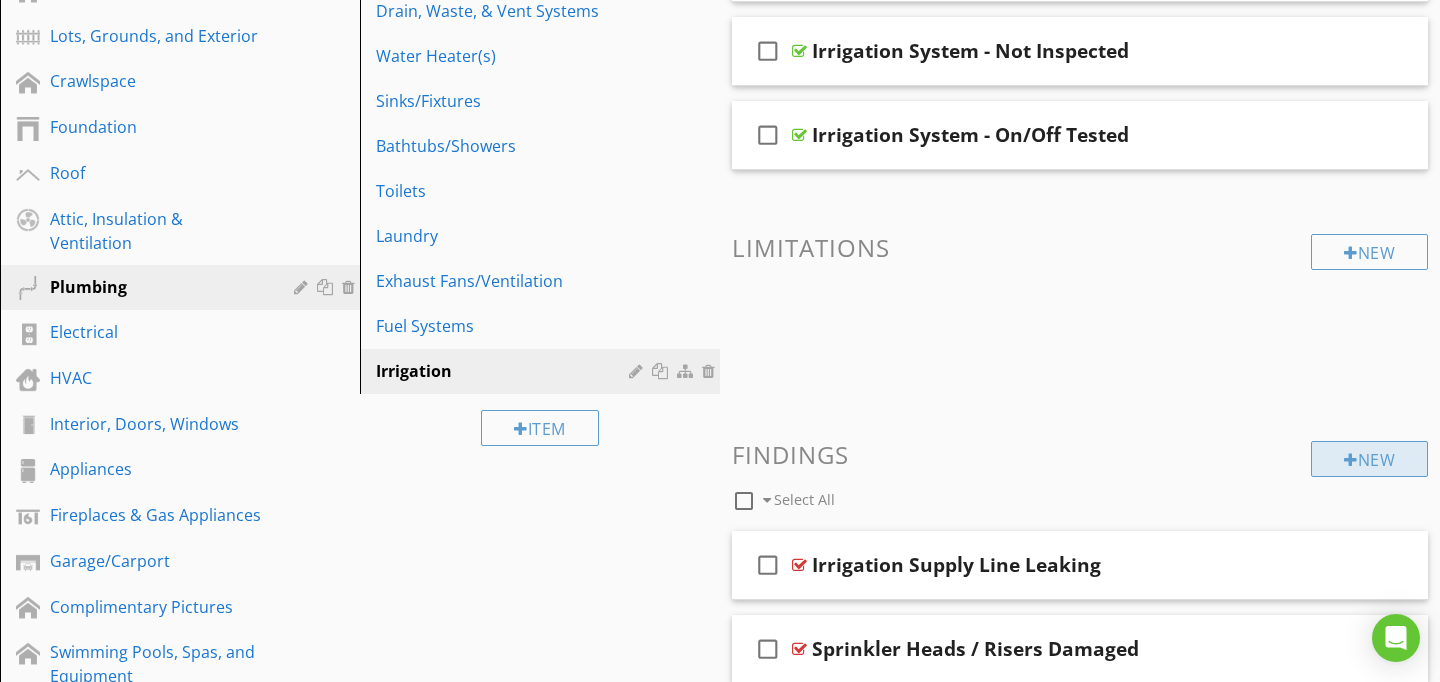 click on "New" at bounding box center [1369, 459] 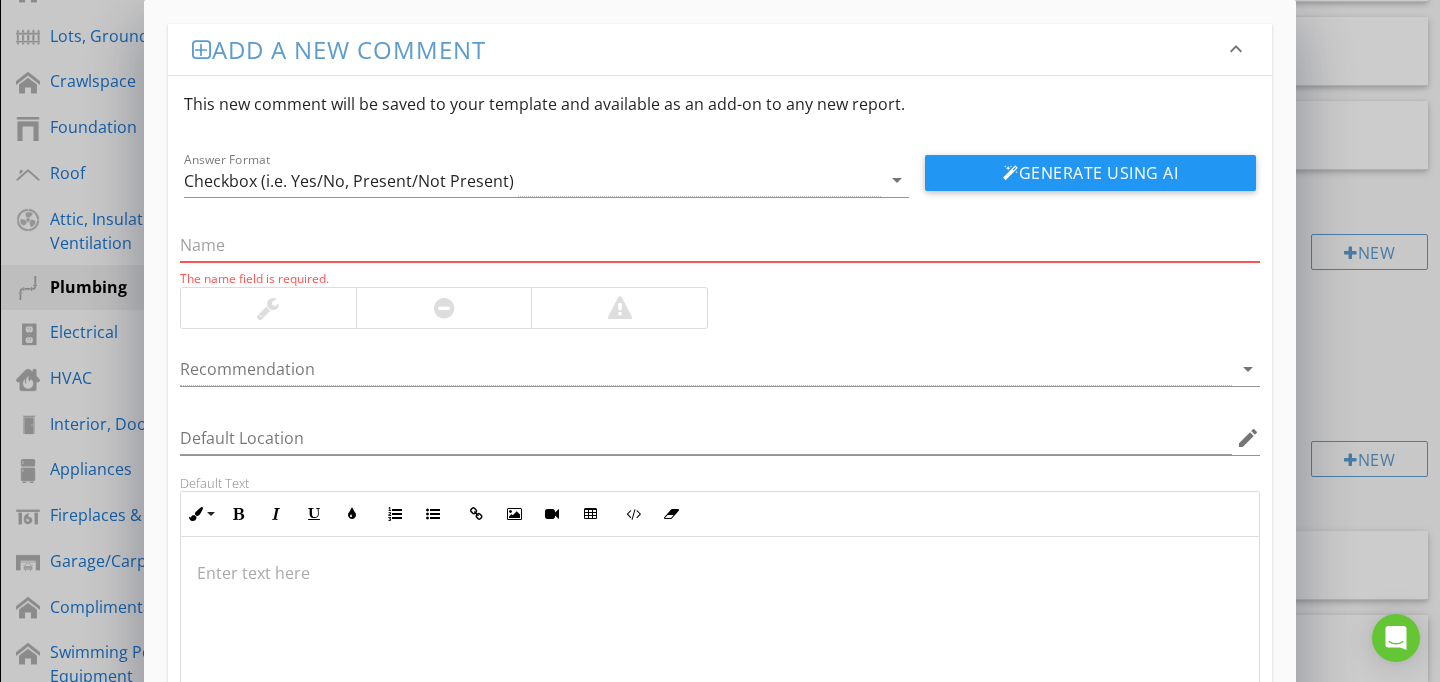 type on "Inadequate coverage noted as indicated by dead grass or vegetation. Recommend repairs be made by a qualified person." 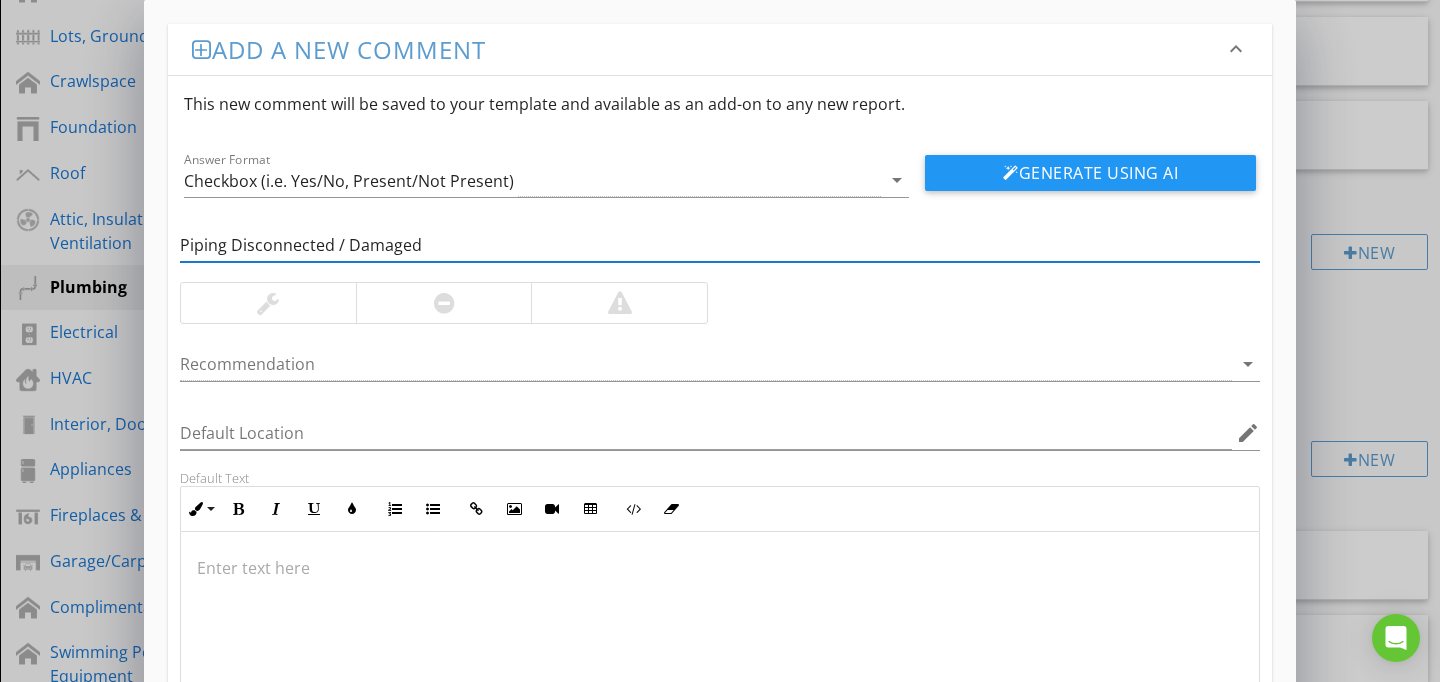 type on "Piping Disconnected / Damaged" 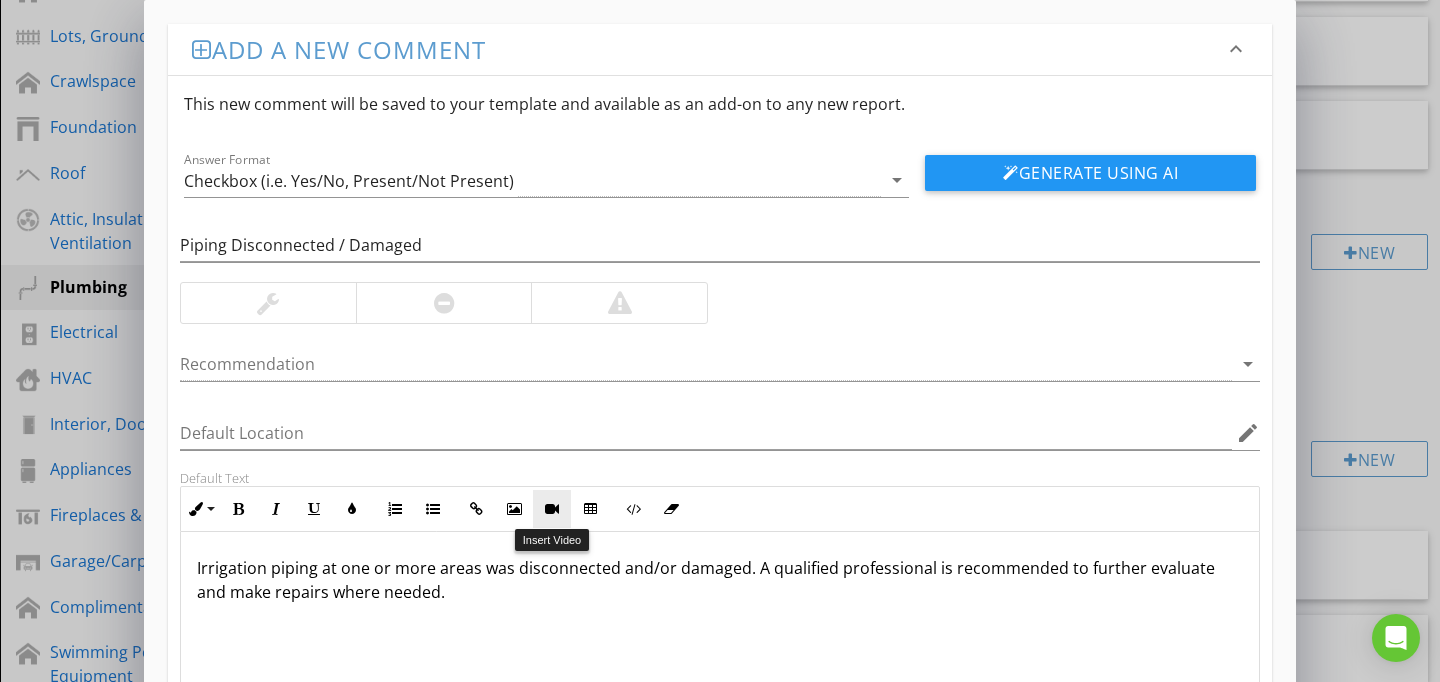 scroll, scrollTop: 186, scrollLeft: 0, axis: vertical 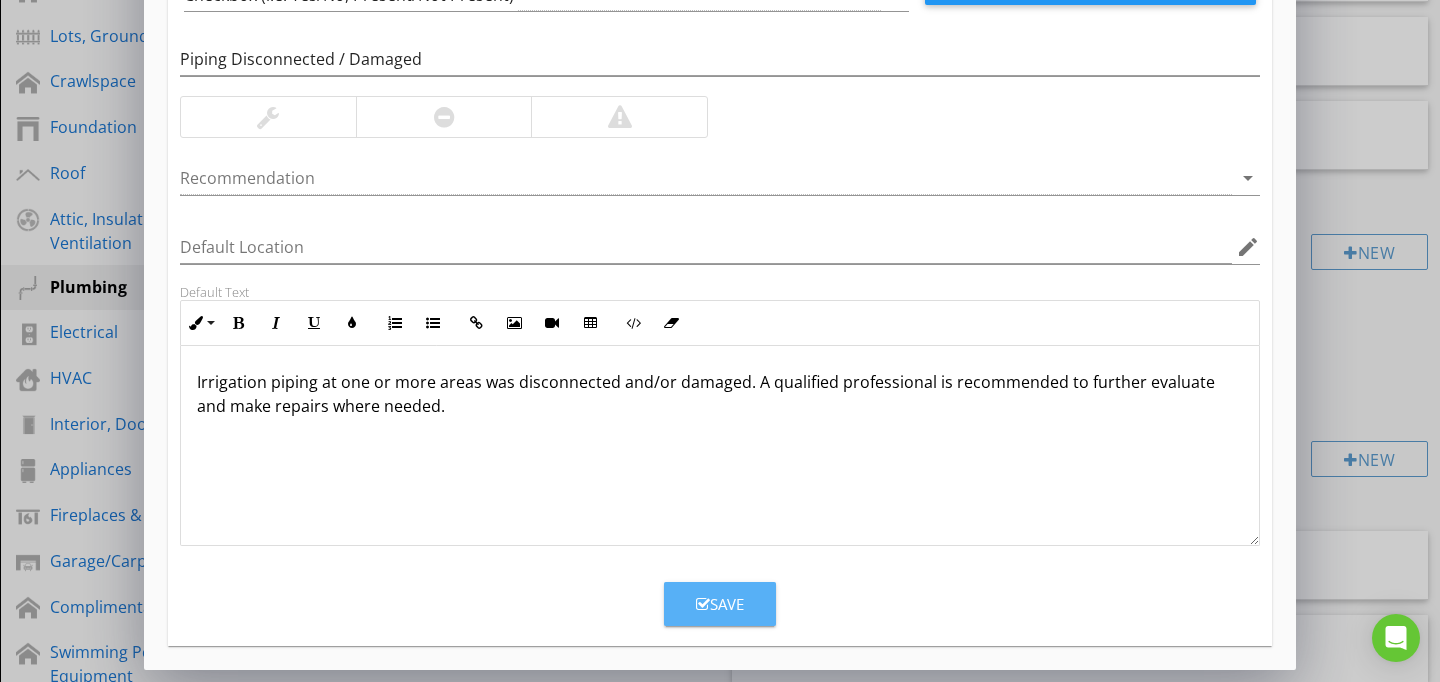 click on "Save" at bounding box center [720, 604] 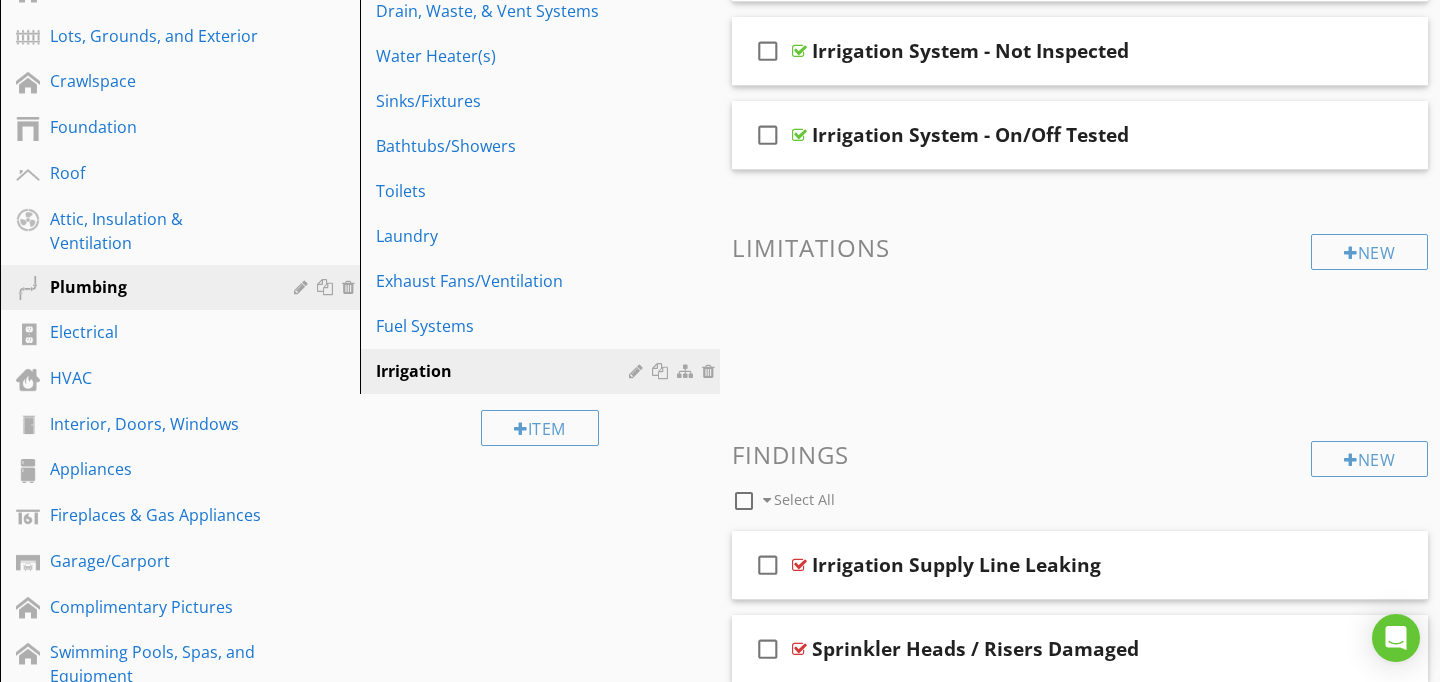 scroll, scrollTop: 89, scrollLeft: 0, axis: vertical 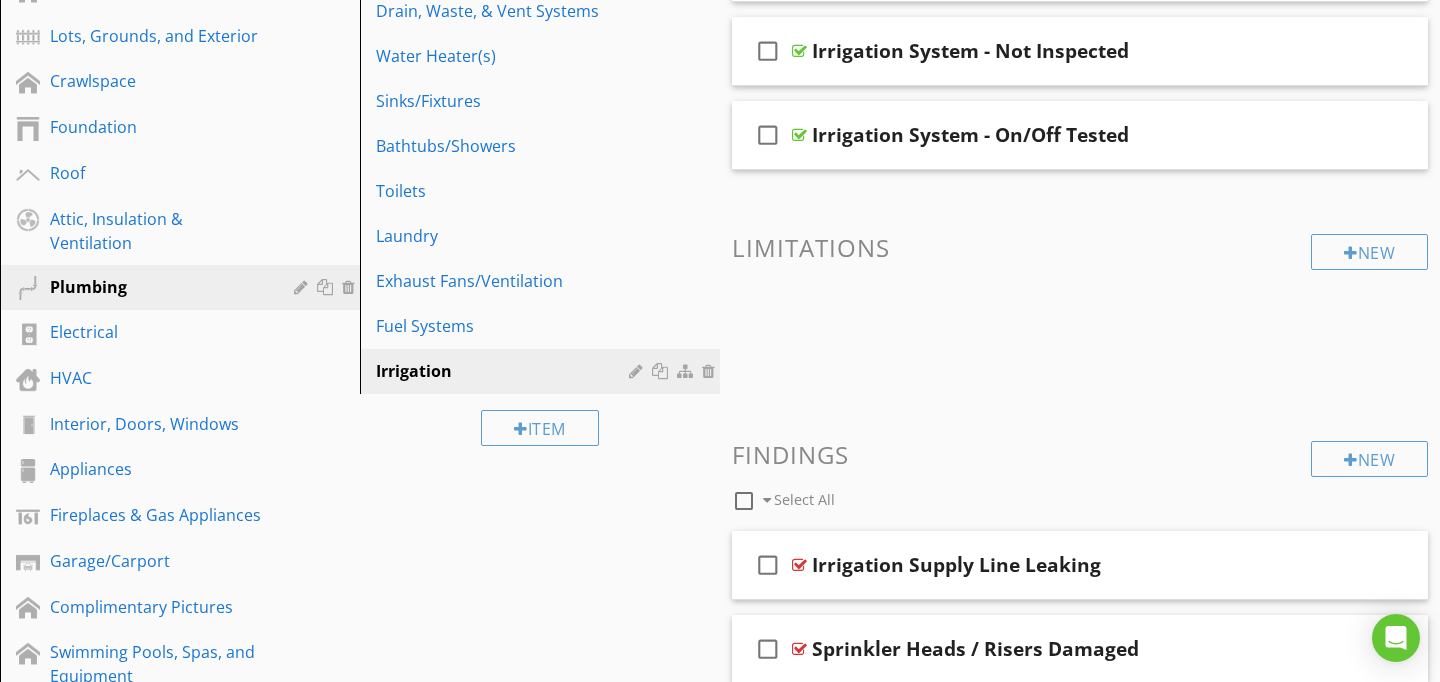 click on "New
Informational   check_box_outline_blank     Select All       check_box_outline_blank
Equipment Photos
check_box_outline_blank
Irrigation System - Not Inspected
check_box_outline_blank
Irrigation System - On/Off Tested
New
Limitations
New
Findings   check_box_outline_blank     Select All     check_box_outline_blank
Irrigation Supply Line Leaking
check_box_outline_blank
Sprinkler Heads / Risers Damaged
check_box_outline_blank
Error Noted - Check Sensor
check_box_outline_blank
Inoperable
check_box_outline_blank
Pump Leaking
check_box_outline_blank
Adjust/Confirm Spray" at bounding box center (1080, 1062) 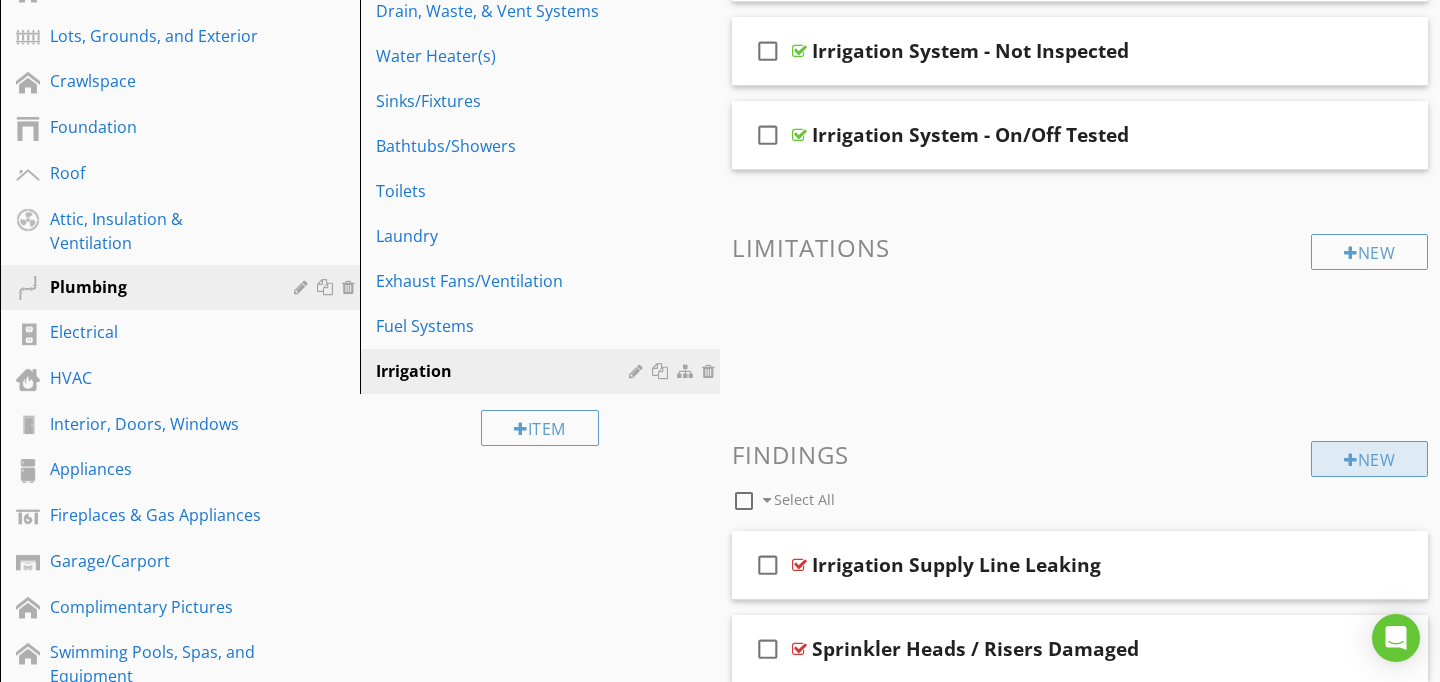 click at bounding box center (1351, 460) 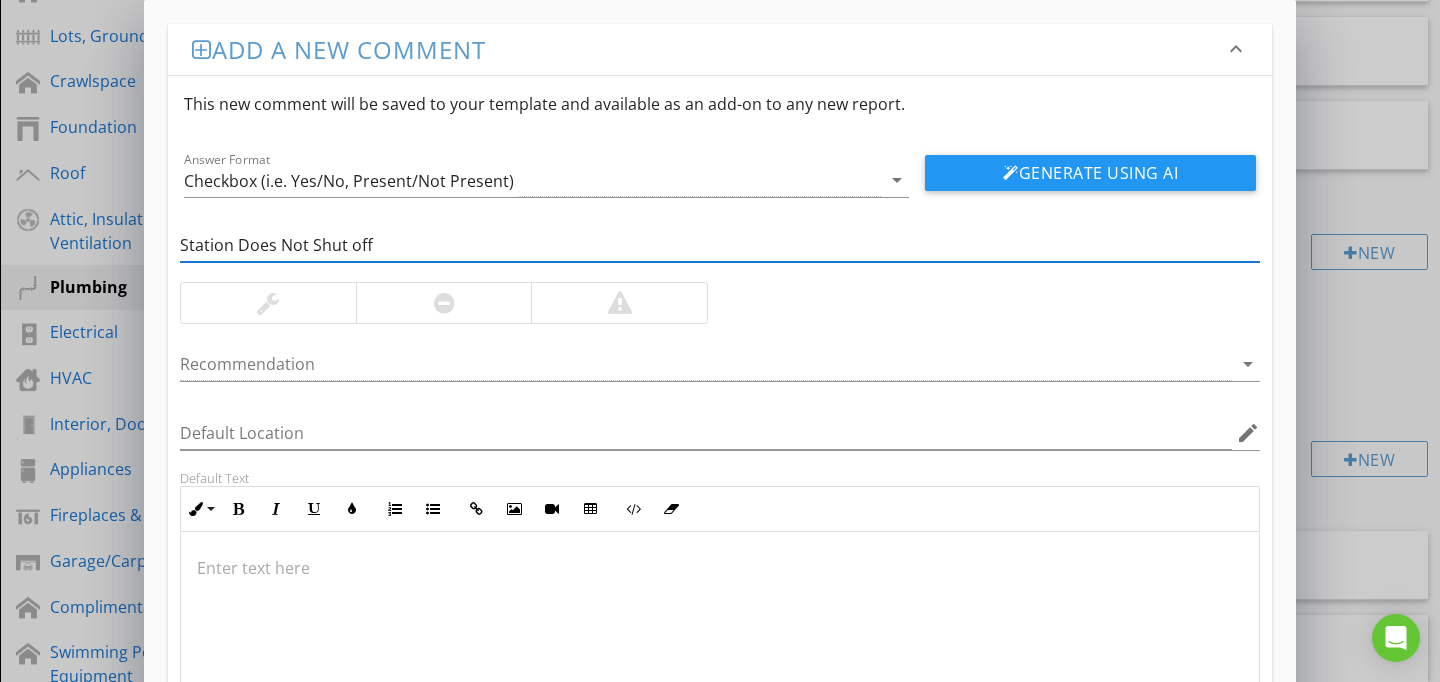 type on "Station Does Not Shut off" 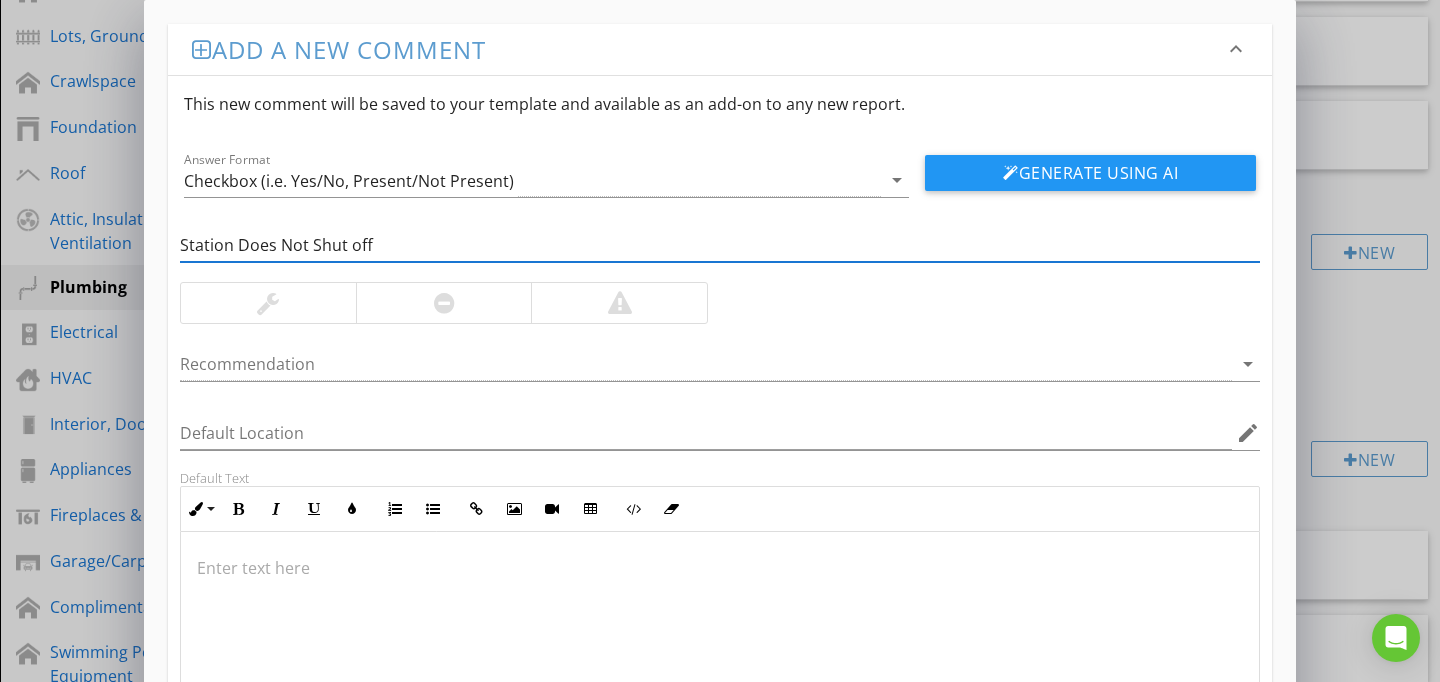 click at bounding box center [720, 632] 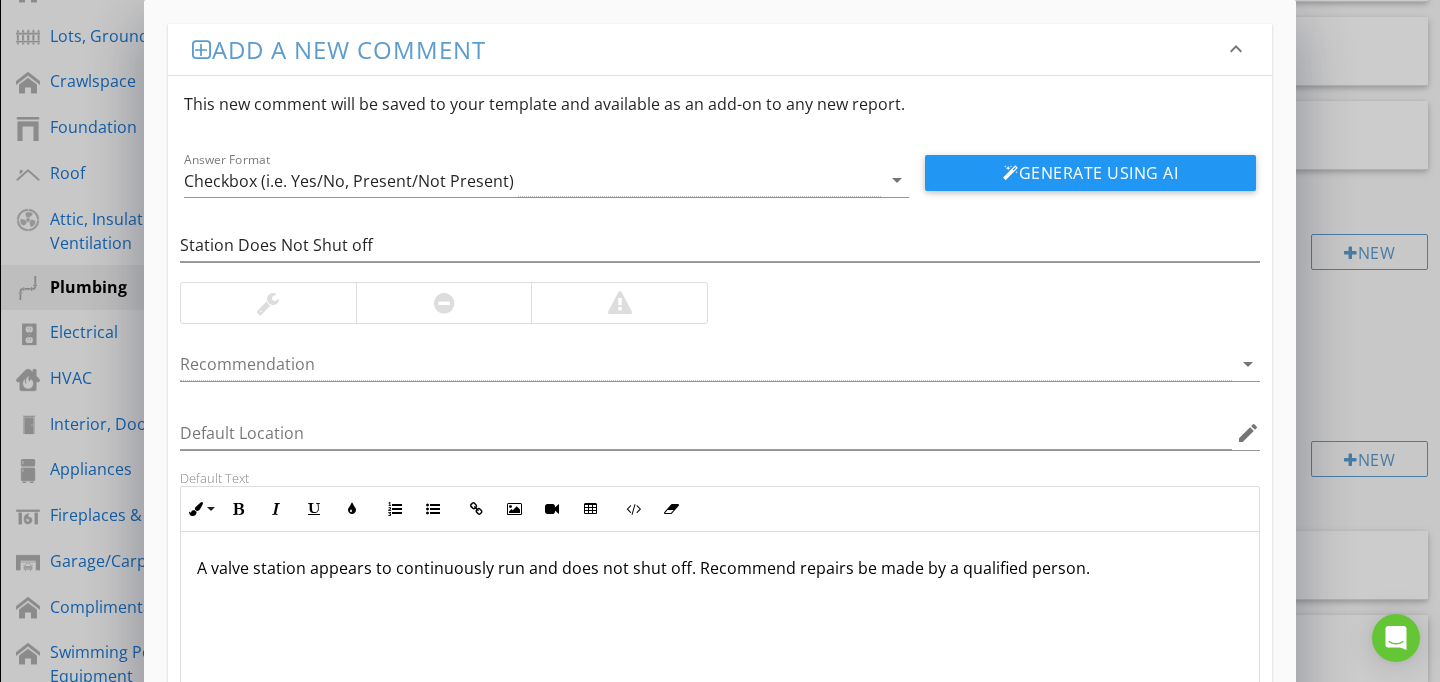 scroll, scrollTop: 1, scrollLeft: 0, axis: vertical 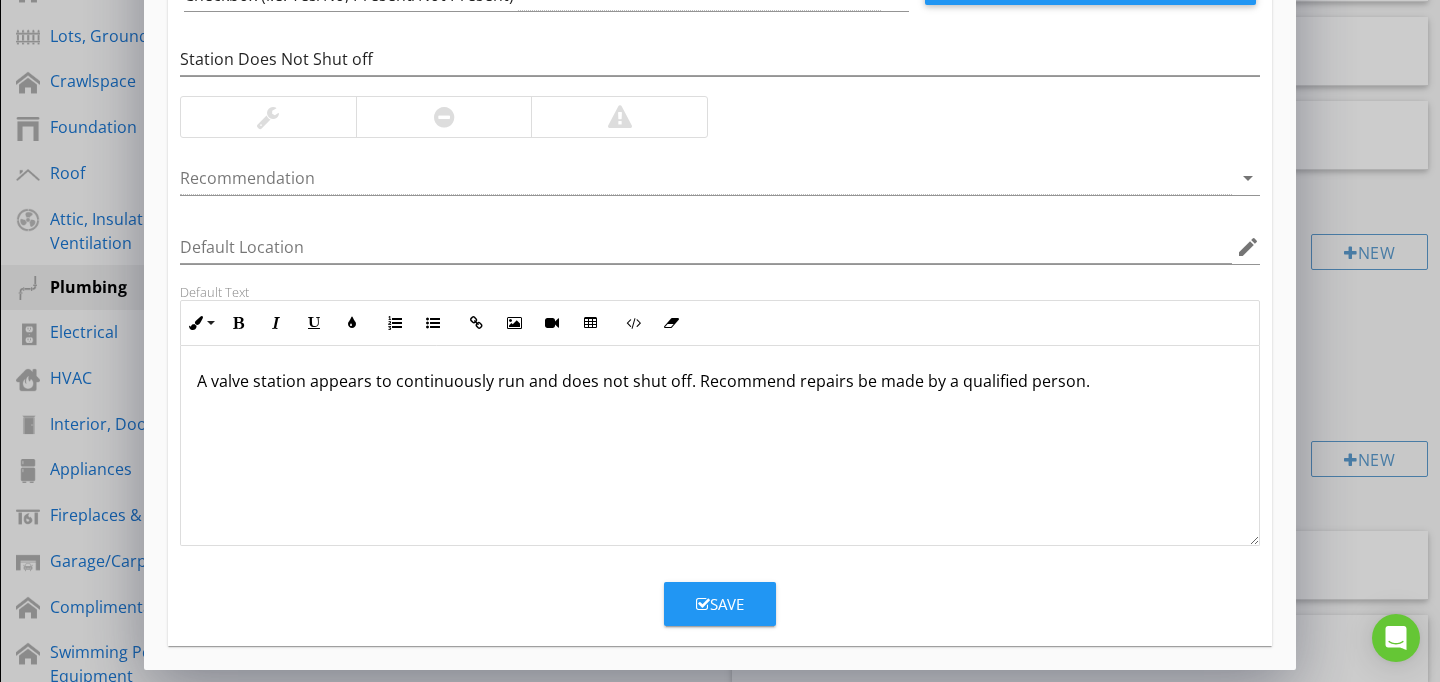 click at bounding box center [703, 604] 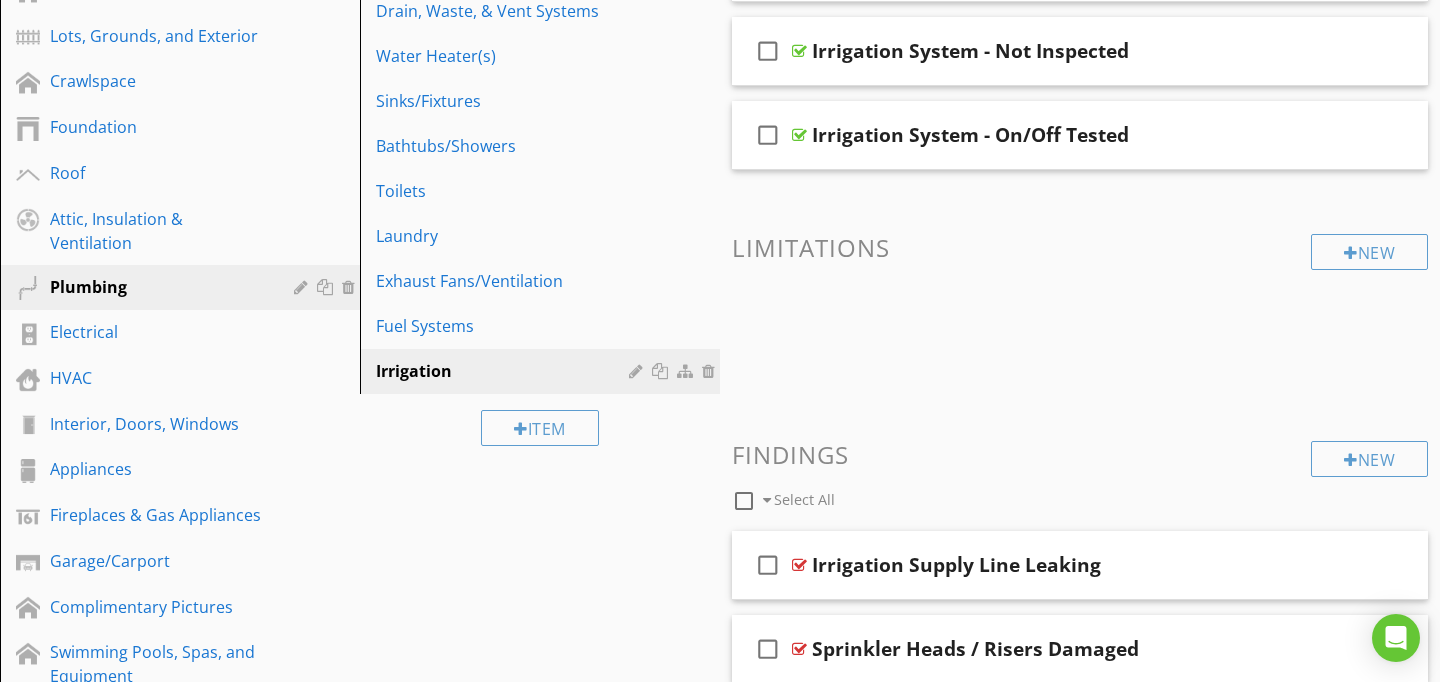 scroll, scrollTop: 89, scrollLeft: 0, axis: vertical 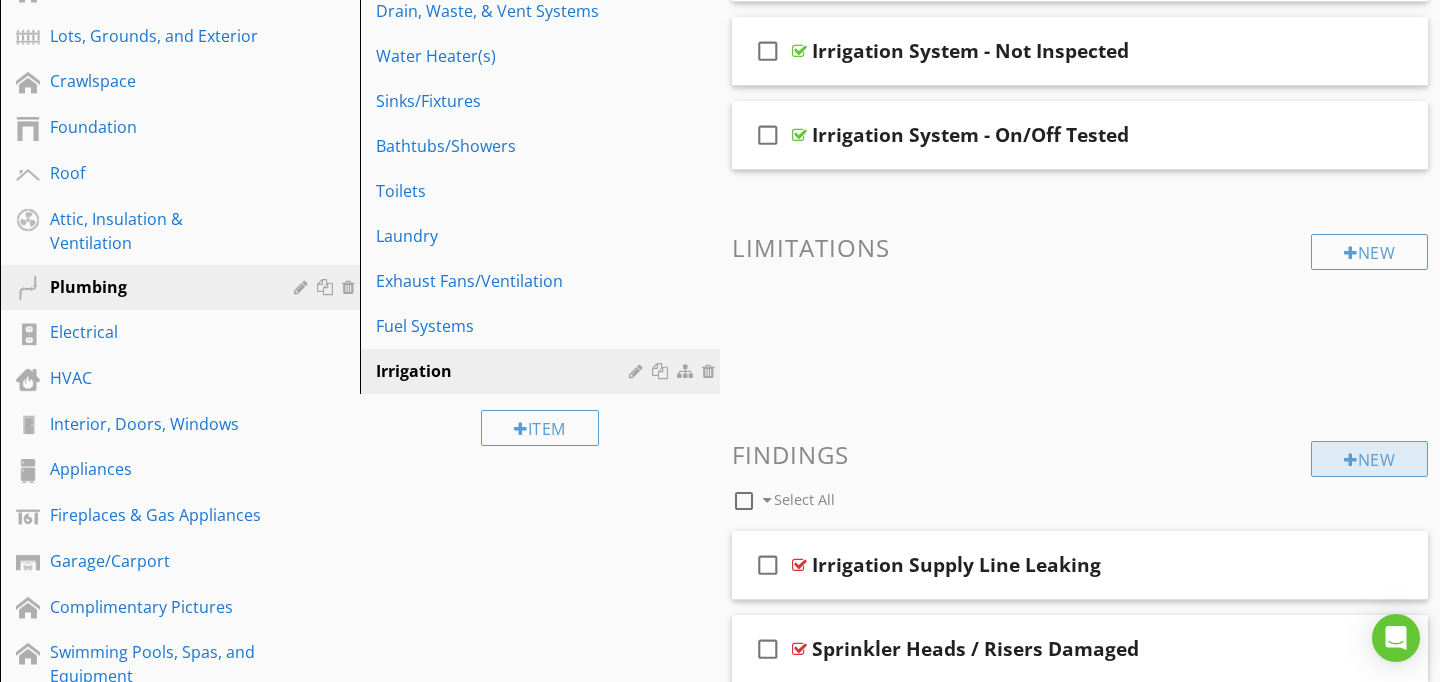 click on "New" at bounding box center (1369, 459) 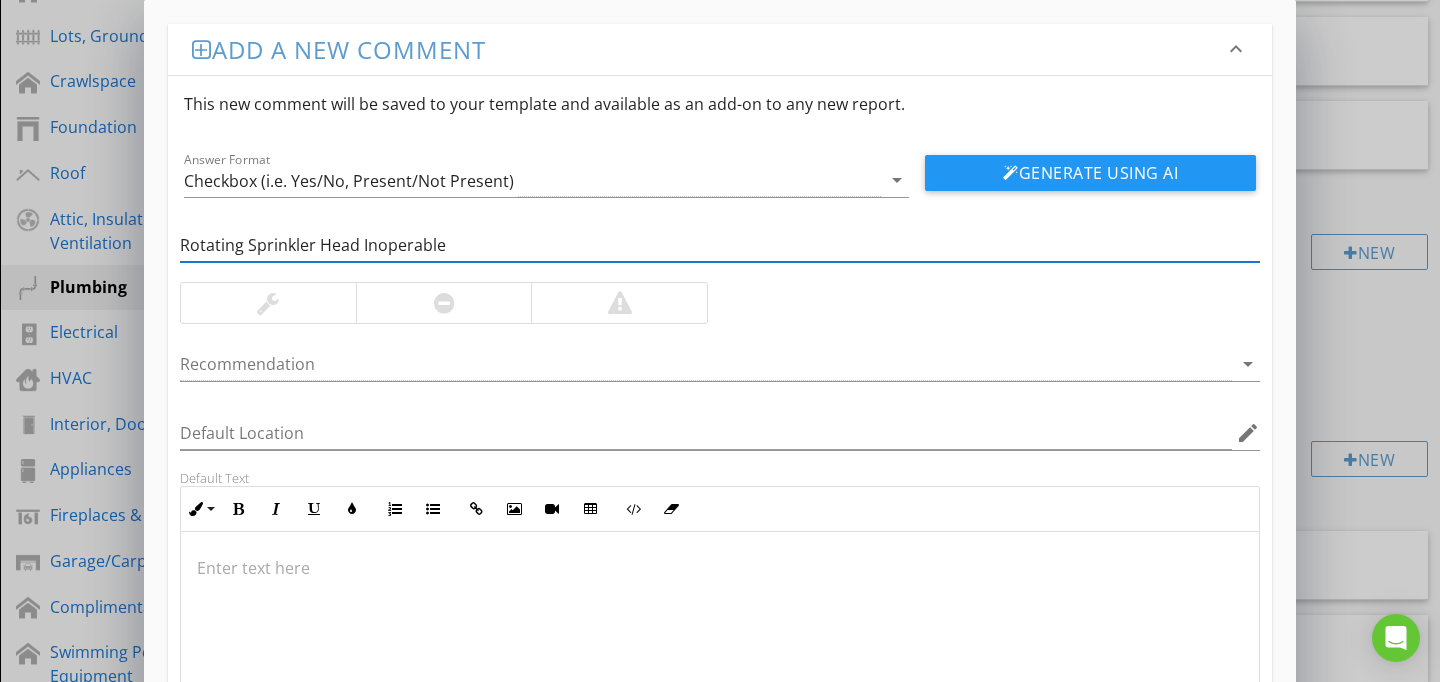 type on "Rotating Sprinkler Head Inoperable" 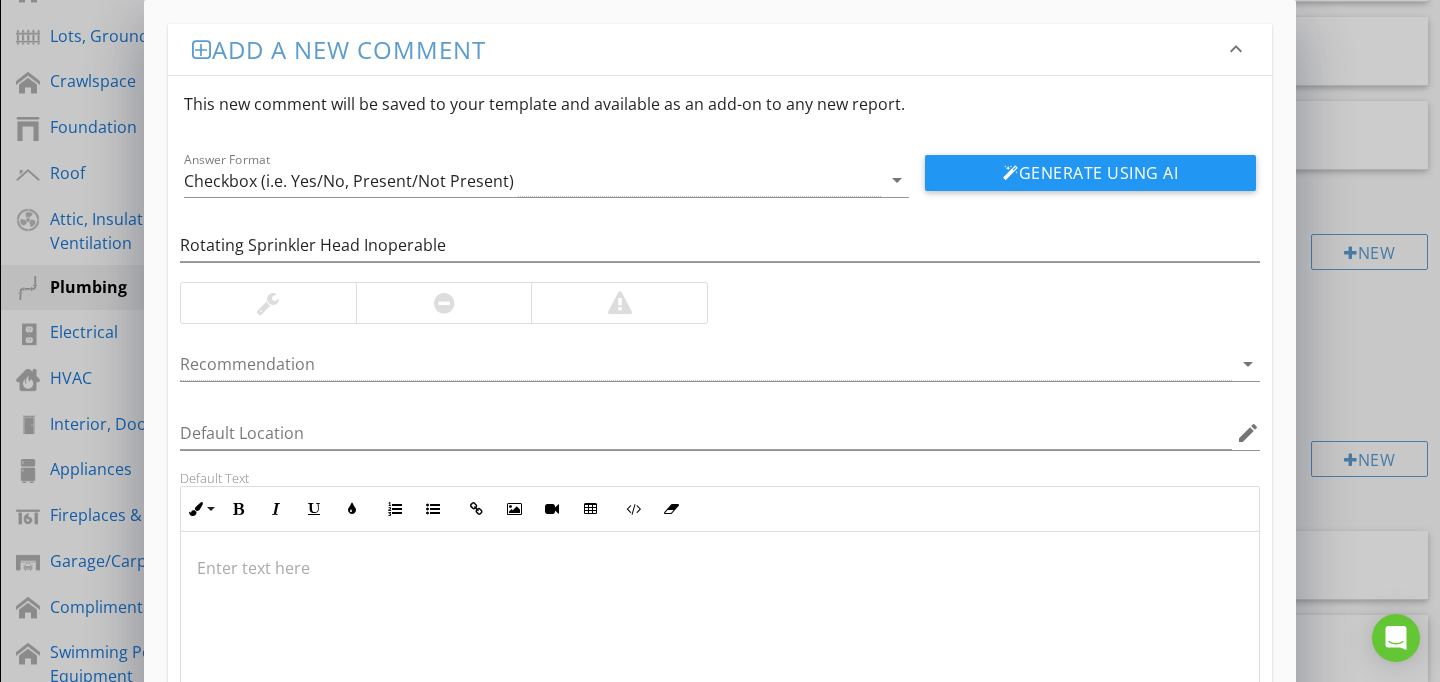 click at bounding box center [720, 632] 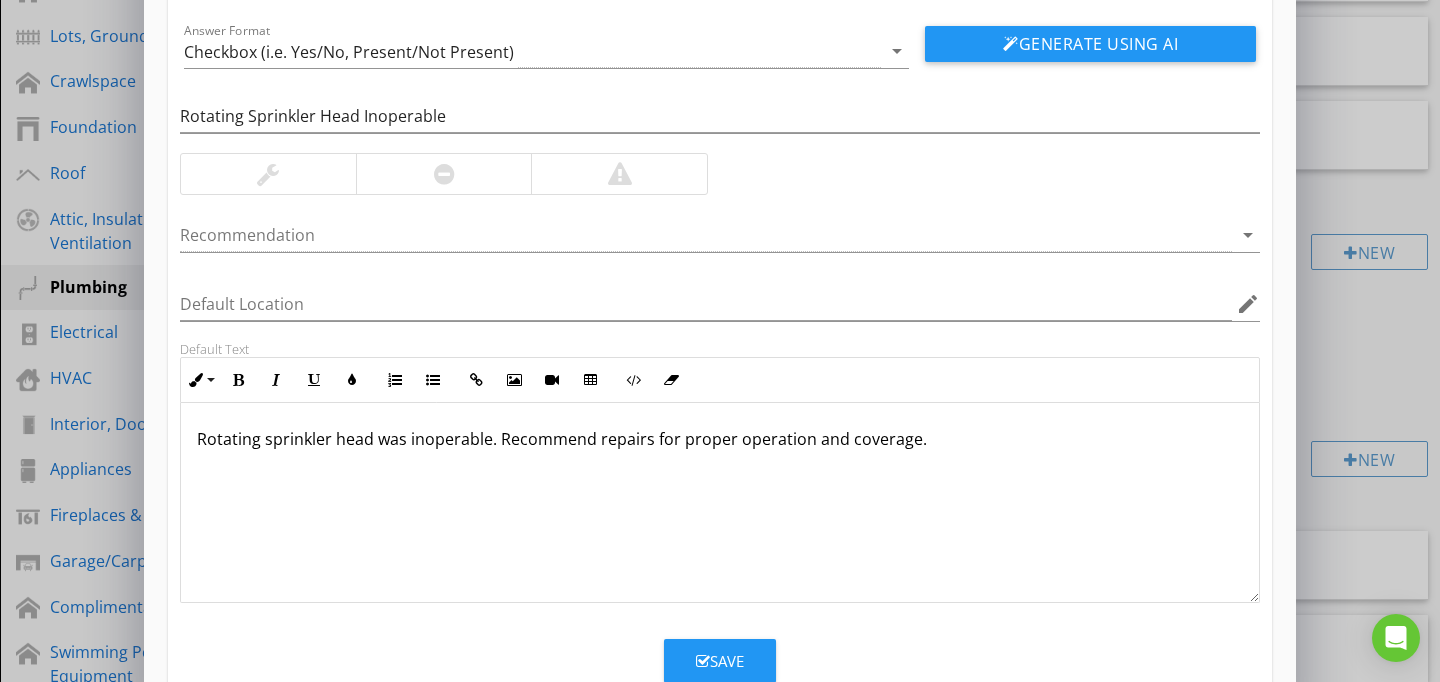 scroll, scrollTop: 186, scrollLeft: 0, axis: vertical 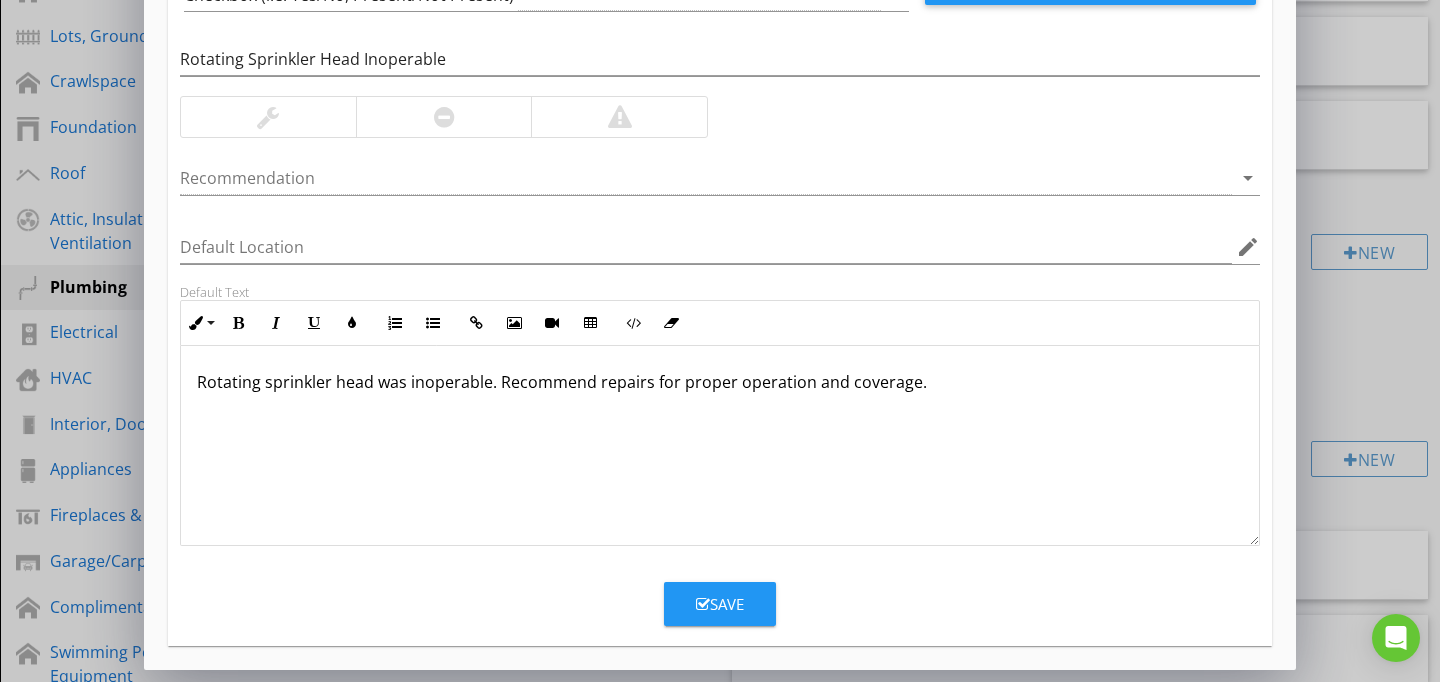 click on "Save" at bounding box center (720, 596) 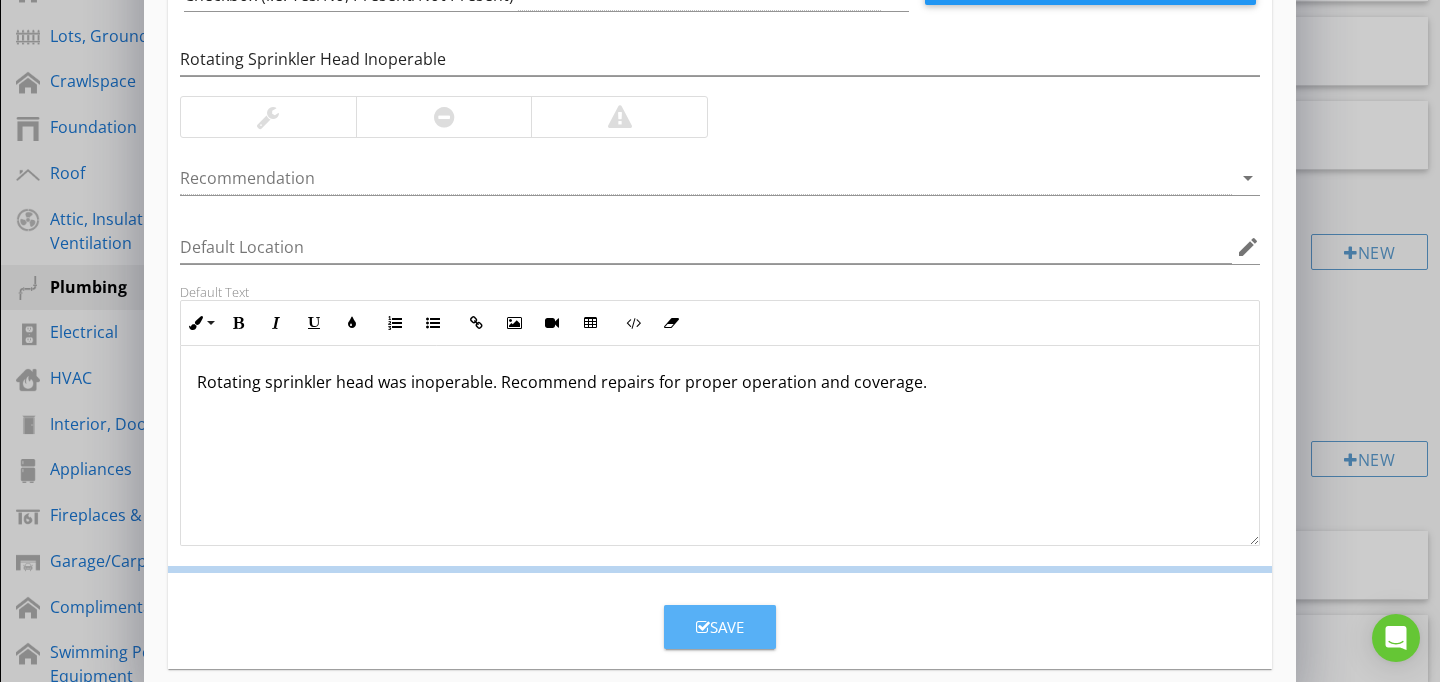 scroll, scrollTop: 89, scrollLeft: 0, axis: vertical 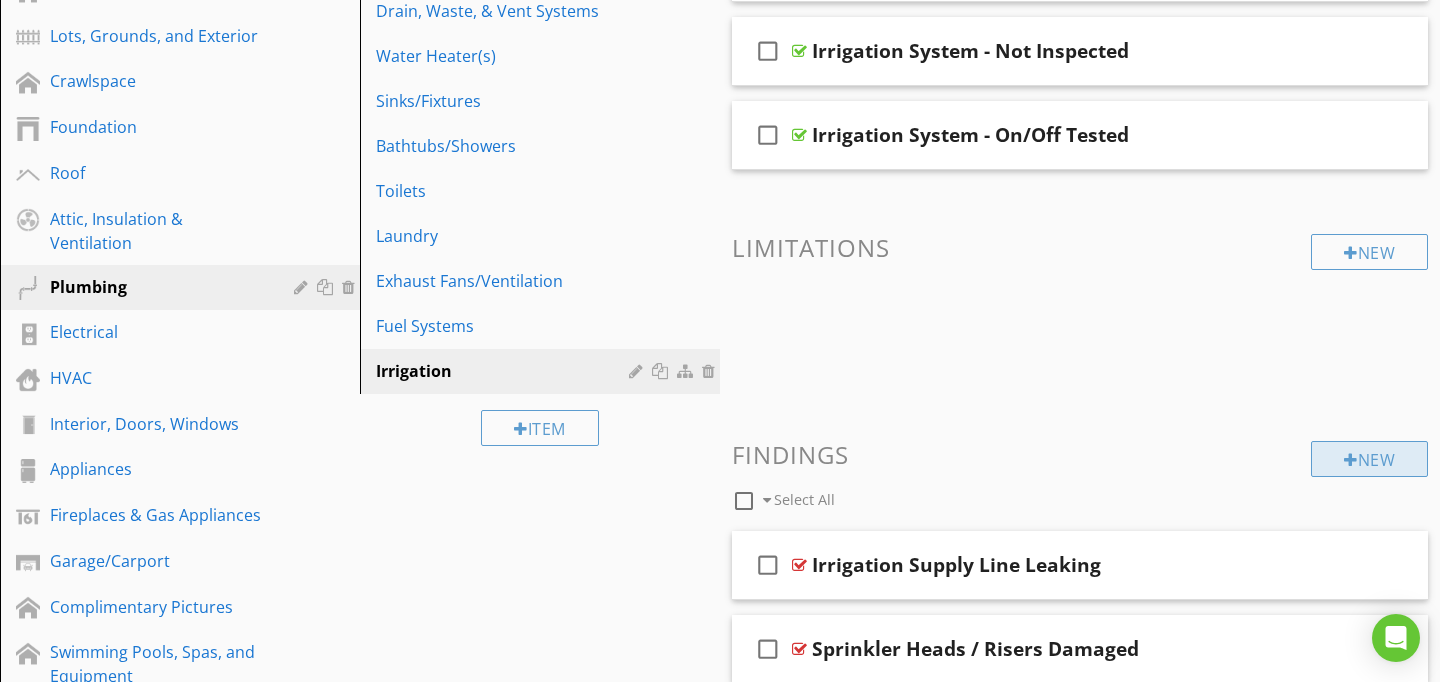 click on "New" at bounding box center [1369, 459] 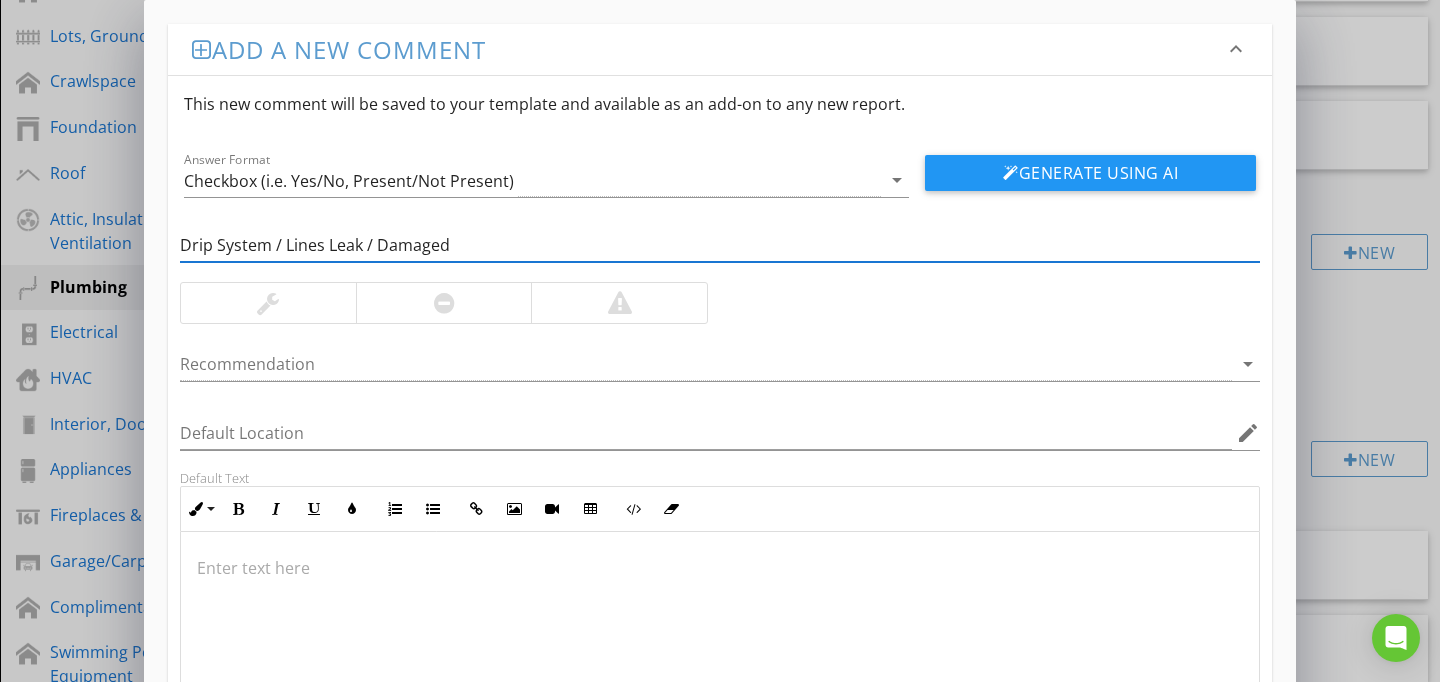 type on "Drip System / Lines Leak / Damaged" 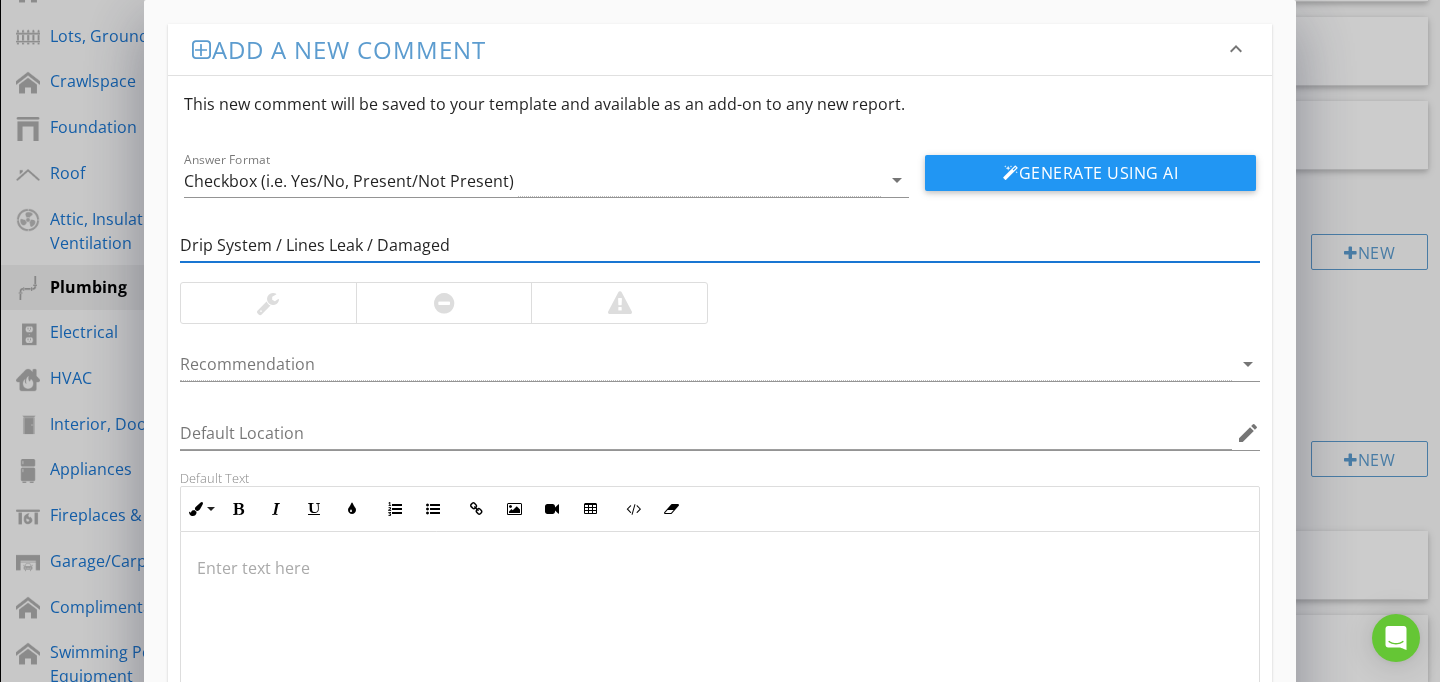 click at bounding box center (720, 632) 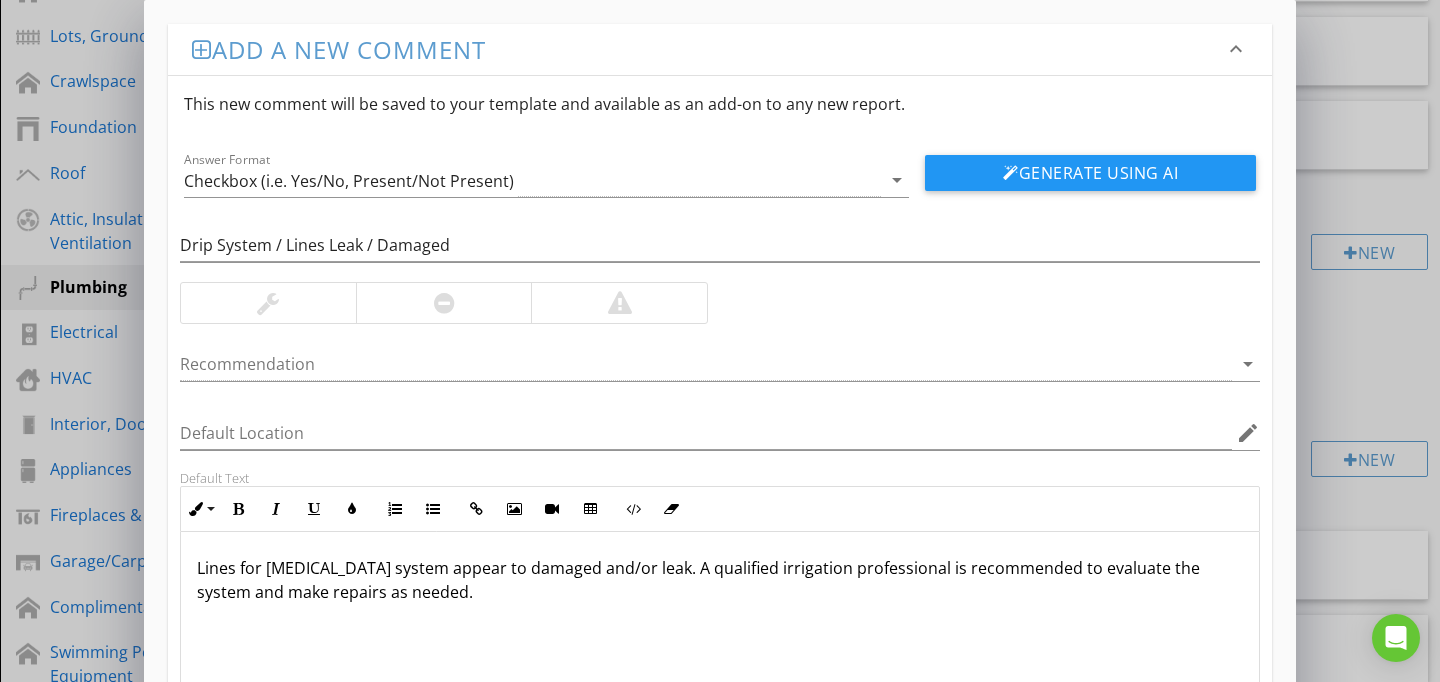 scroll, scrollTop: 186, scrollLeft: 0, axis: vertical 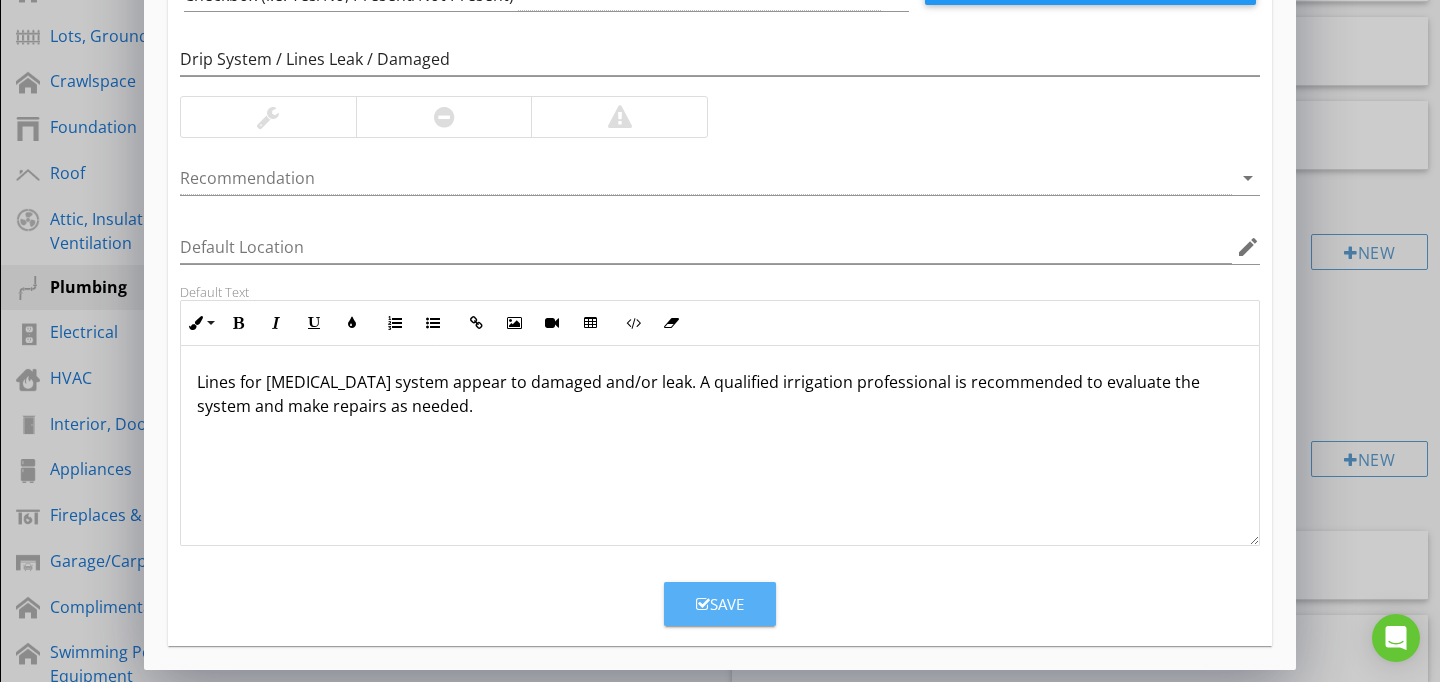click on "Save" at bounding box center [720, 604] 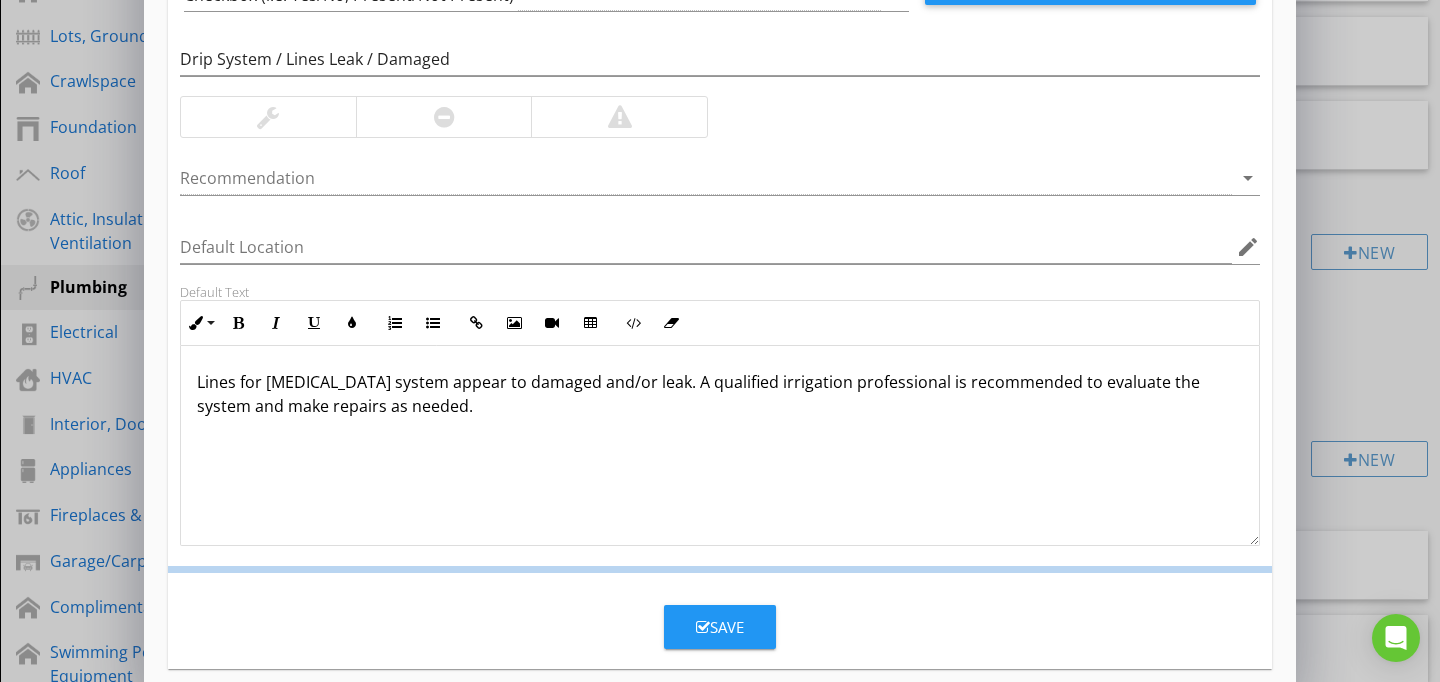 scroll, scrollTop: 89, scrollLeft: 0, axis: vertical 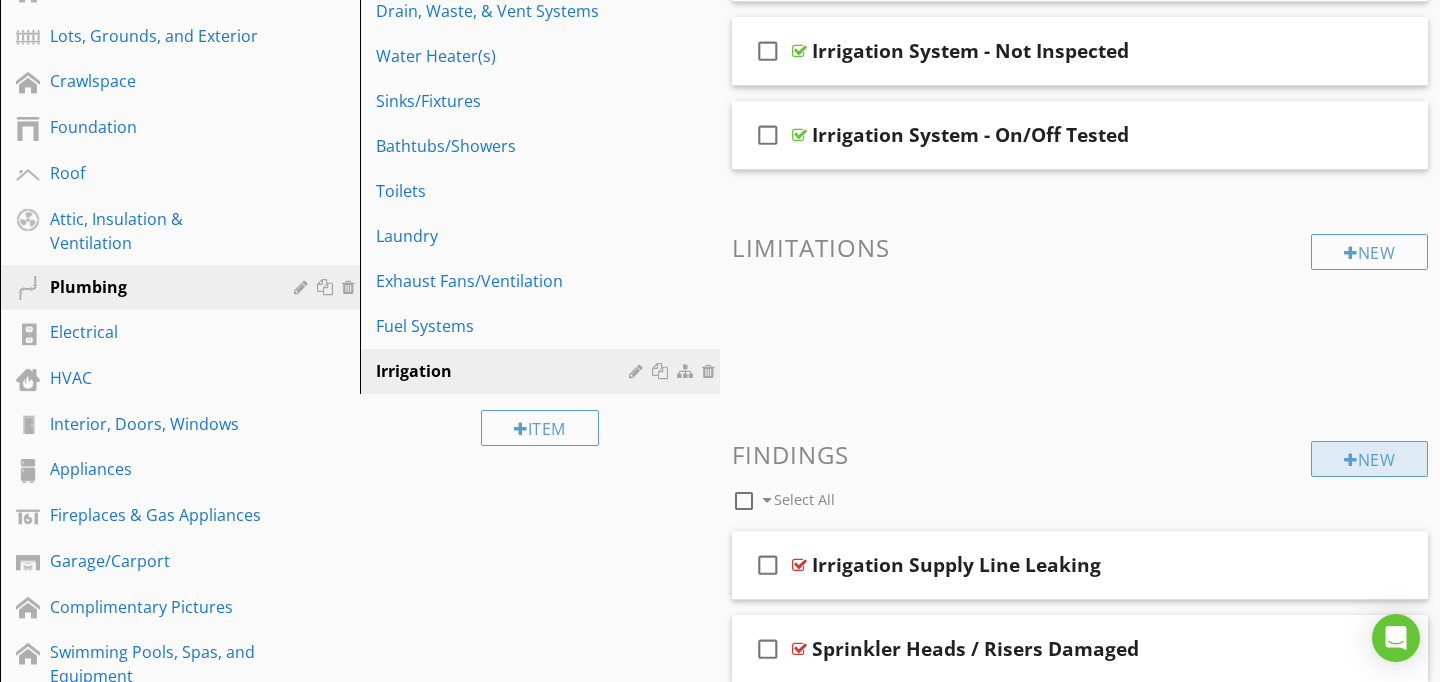 click on "New" at bounding box center [1369, 459] 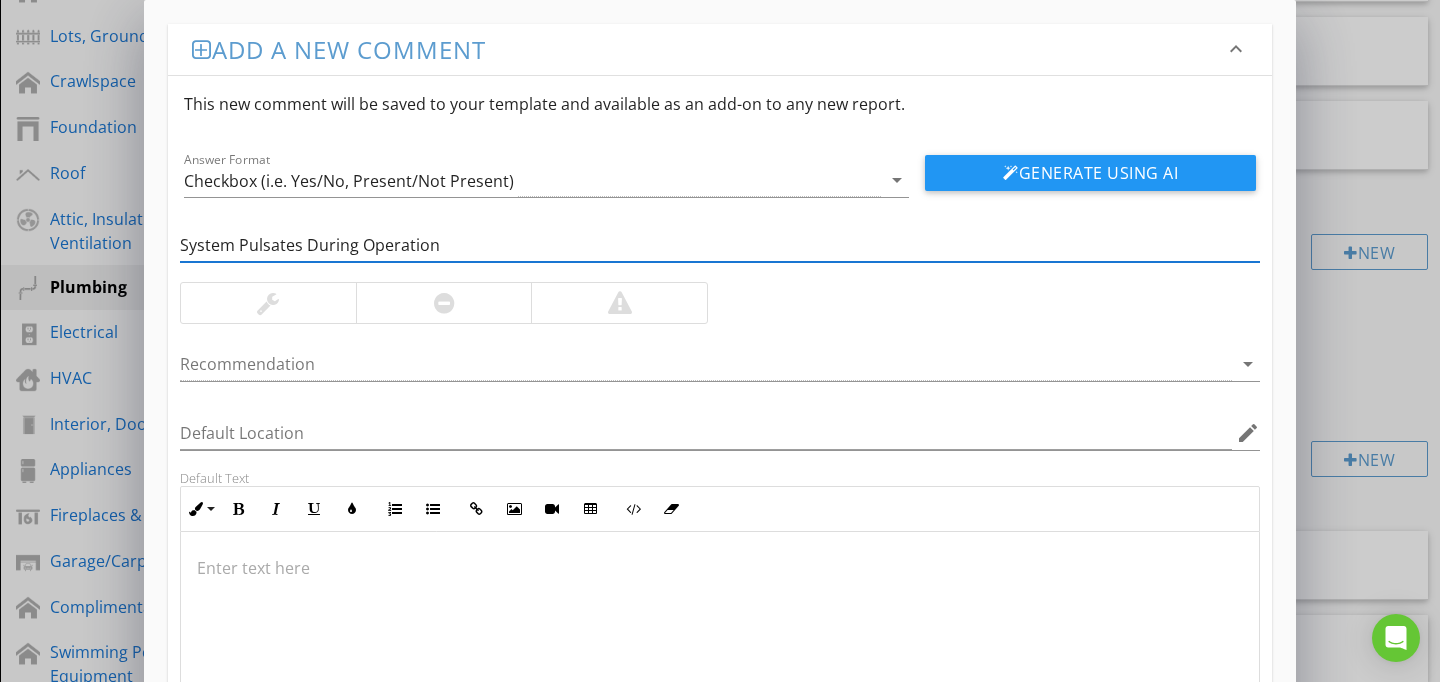 type on "System Pulsates During Operation" 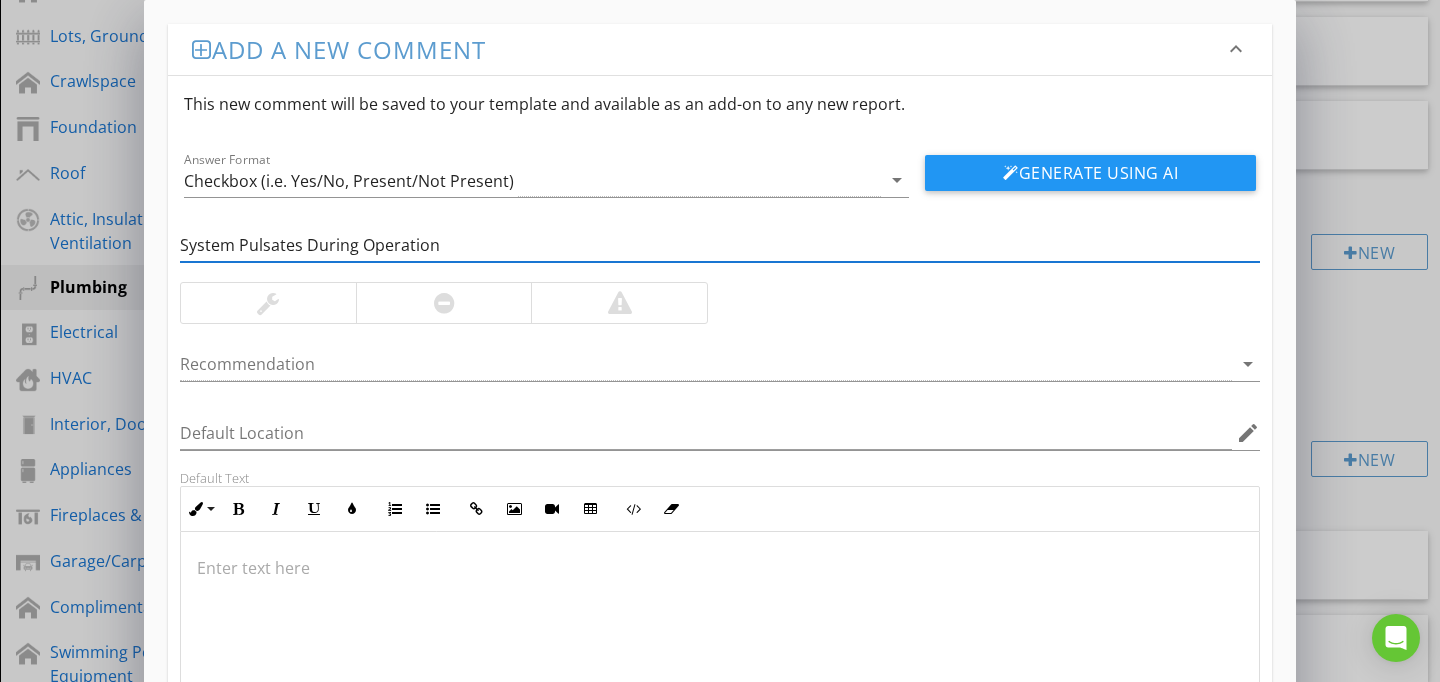click at bounding box center (720, 632) 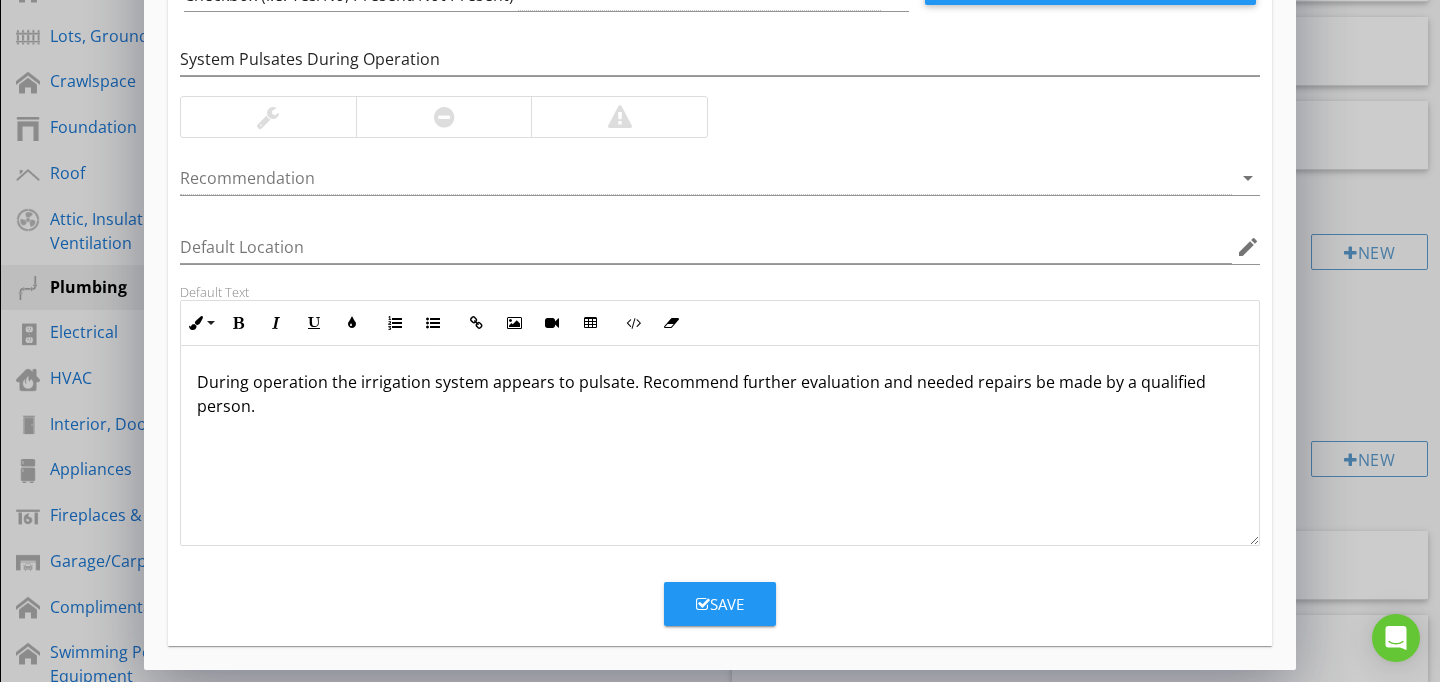 click on "Save" at bounding box center [720, 604] 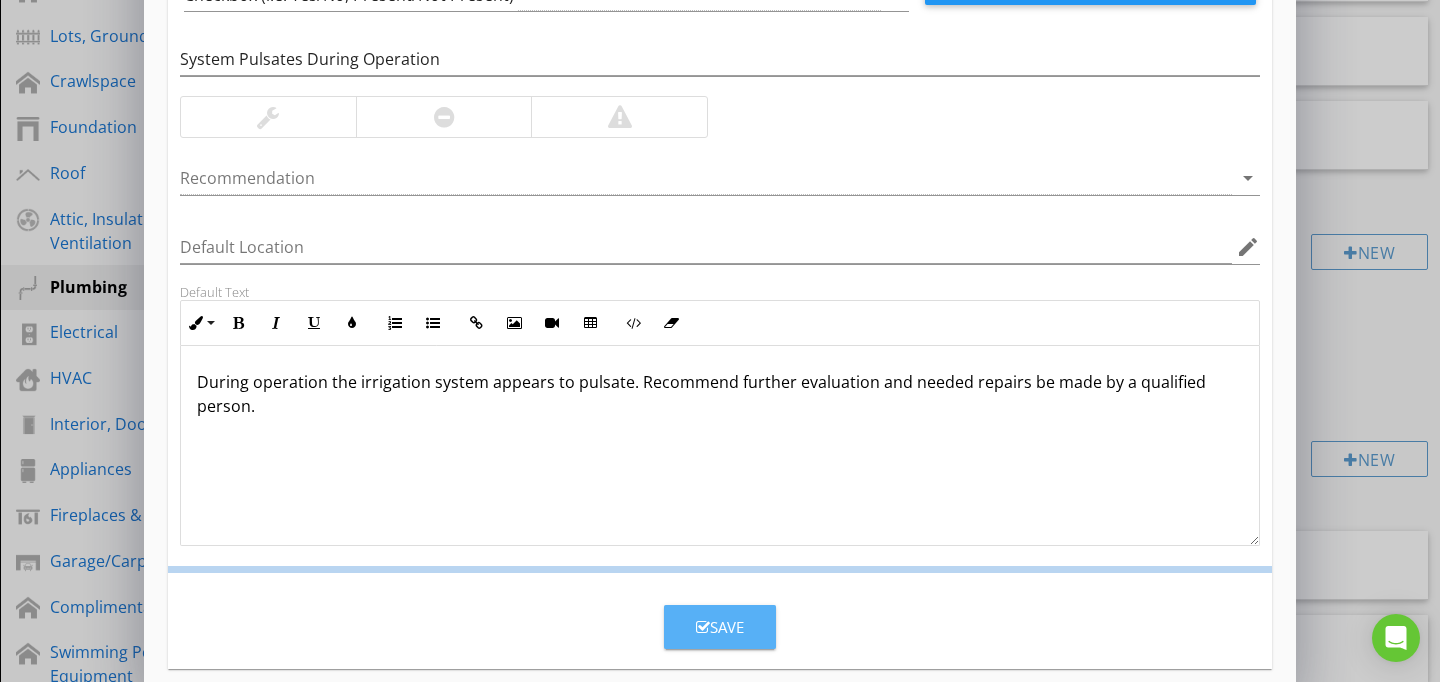 scroll, scrollTop: 89, scrollLeft: 0, axis: vertical 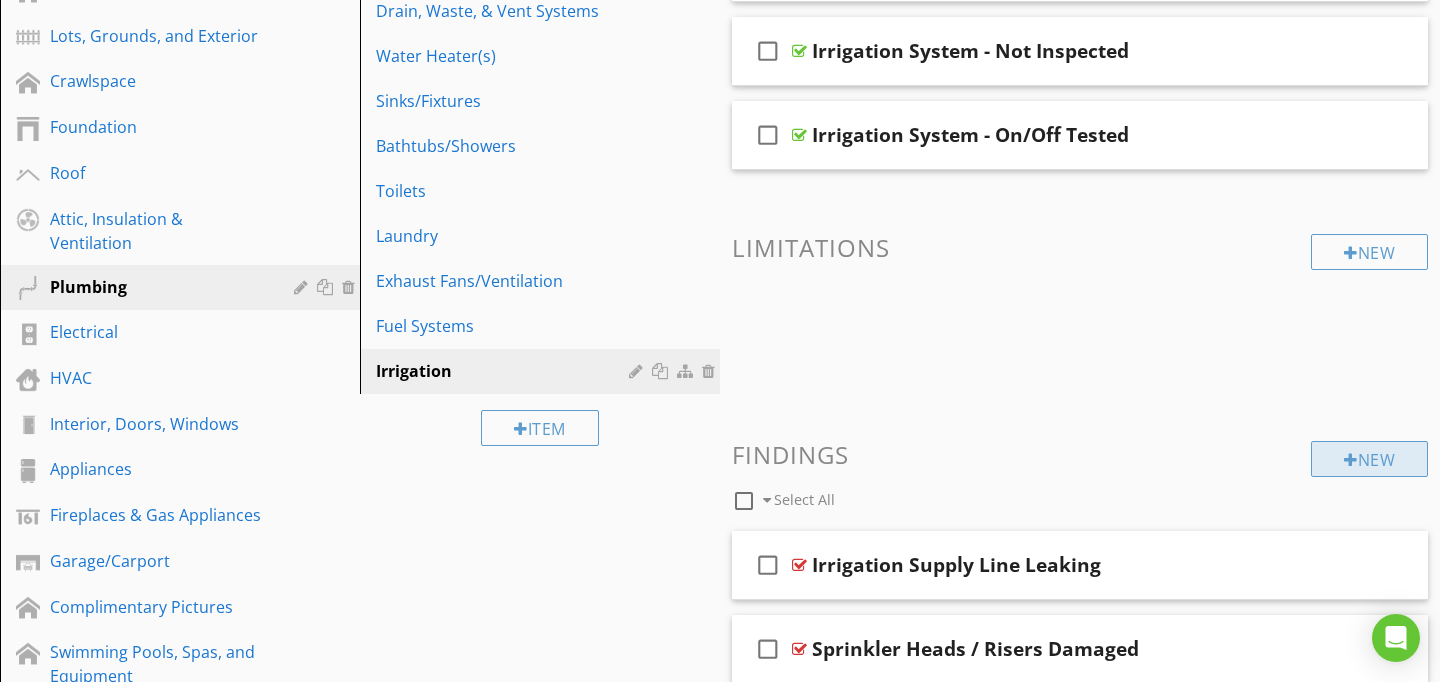 click at bounding box center (1351, 460) 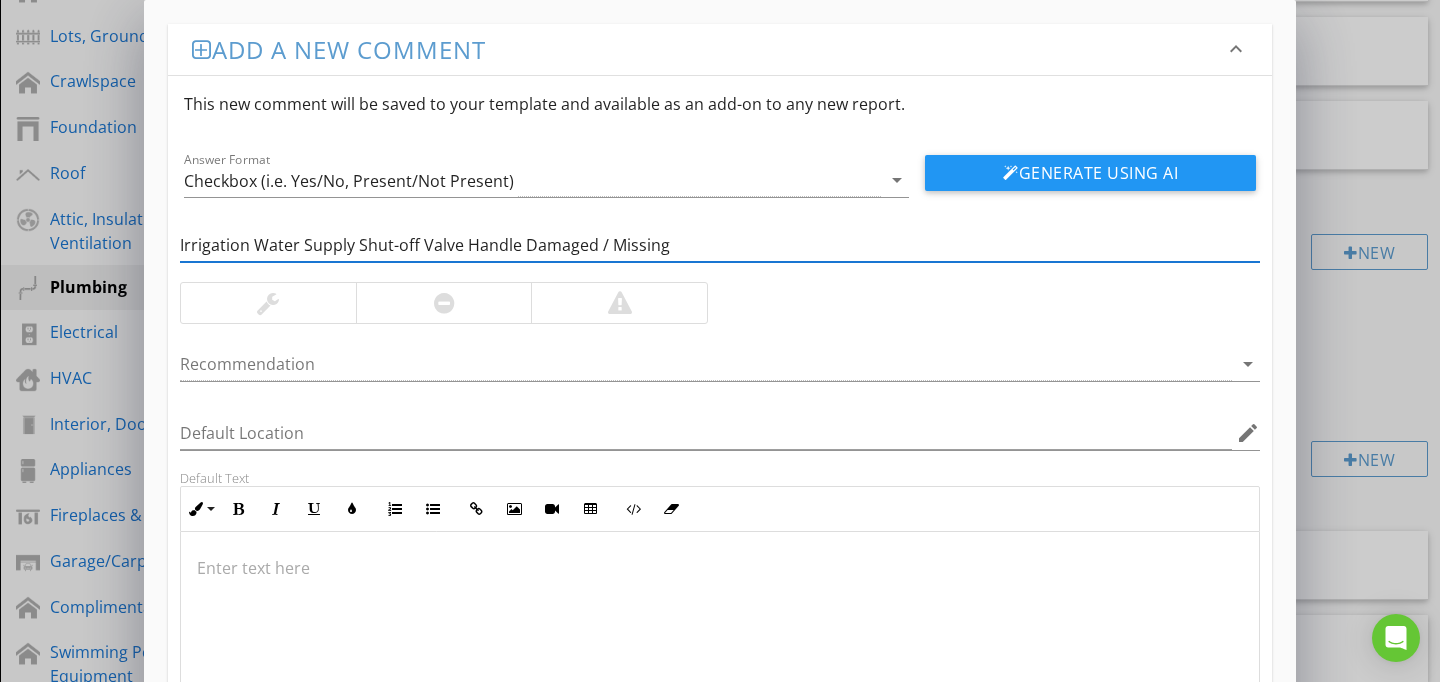 type on "Irrigation Water Supply Shut-off Valve Handle Damaged / Missing" 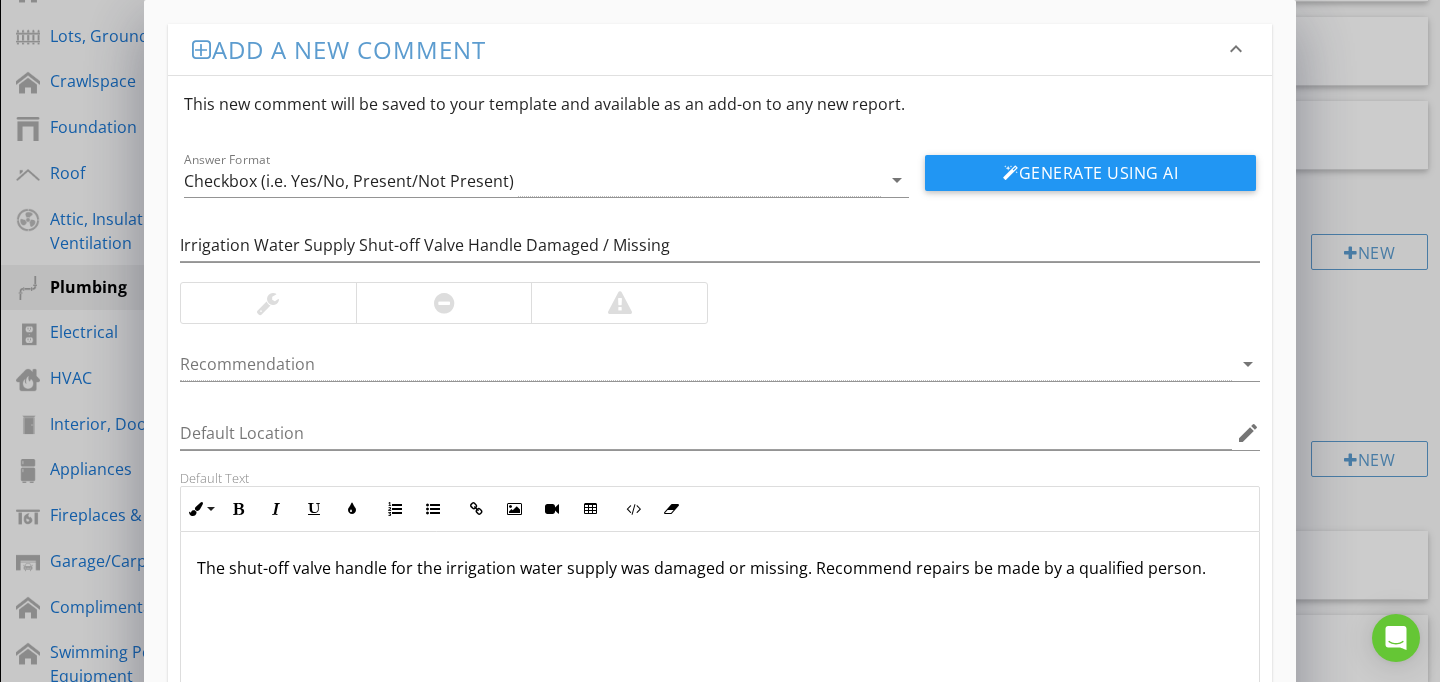 scroll, scrollTop: 186, scrollLeft: 0, axis: vertical 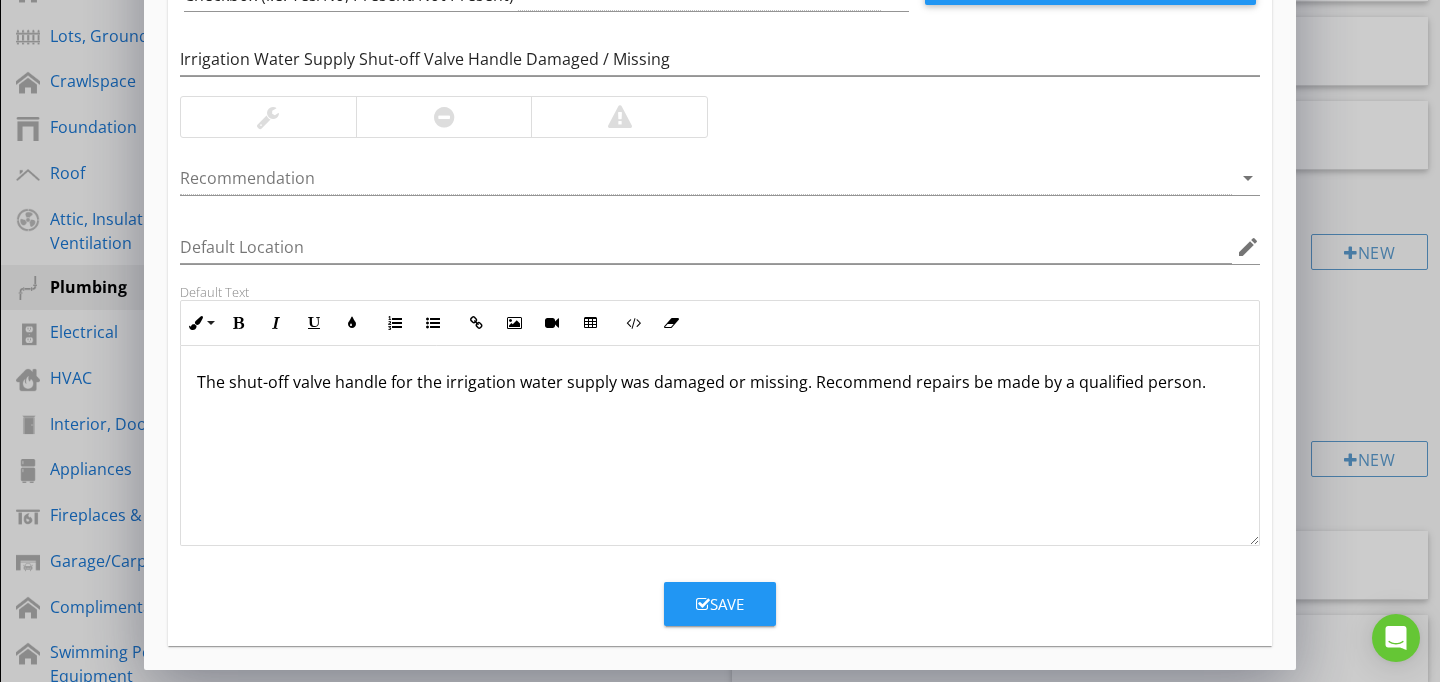 click on "Save" at bounding box center [720, 604] 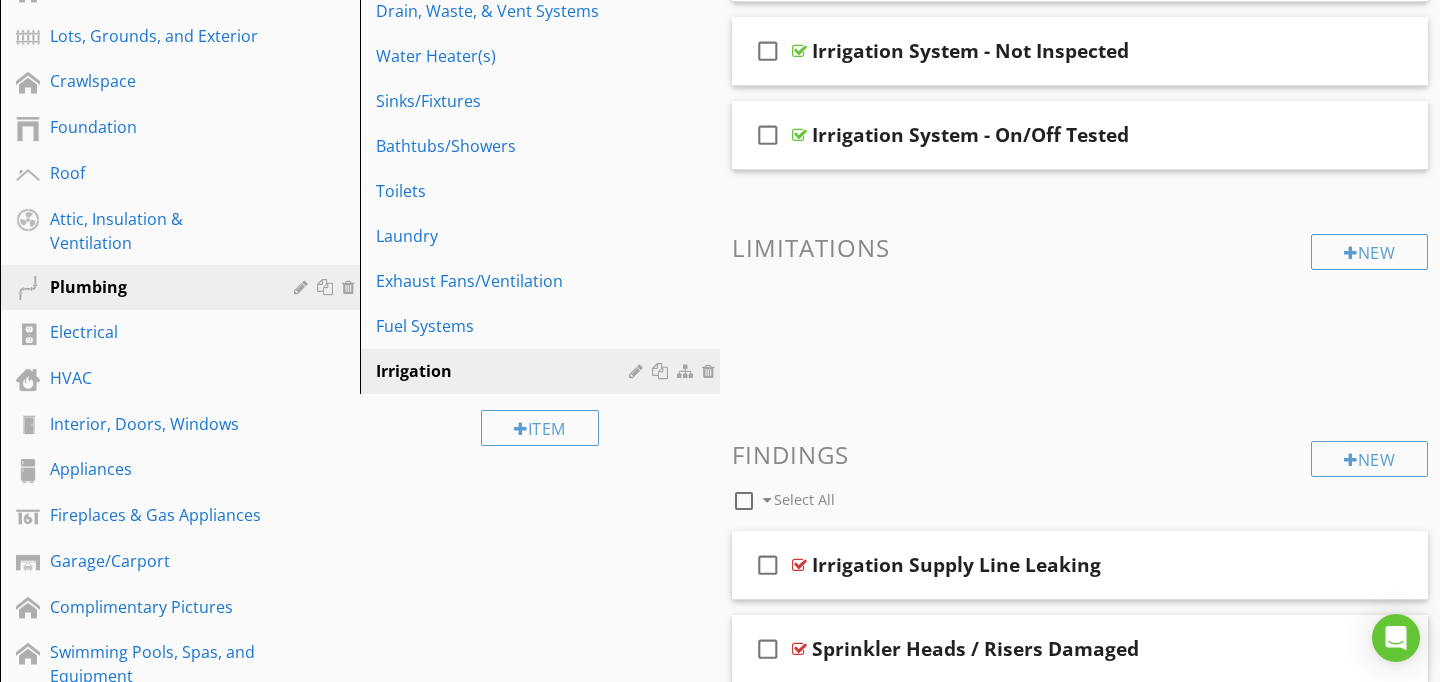 scroll, scrollTop: 89, scrollLeft: 0, axis: vertical 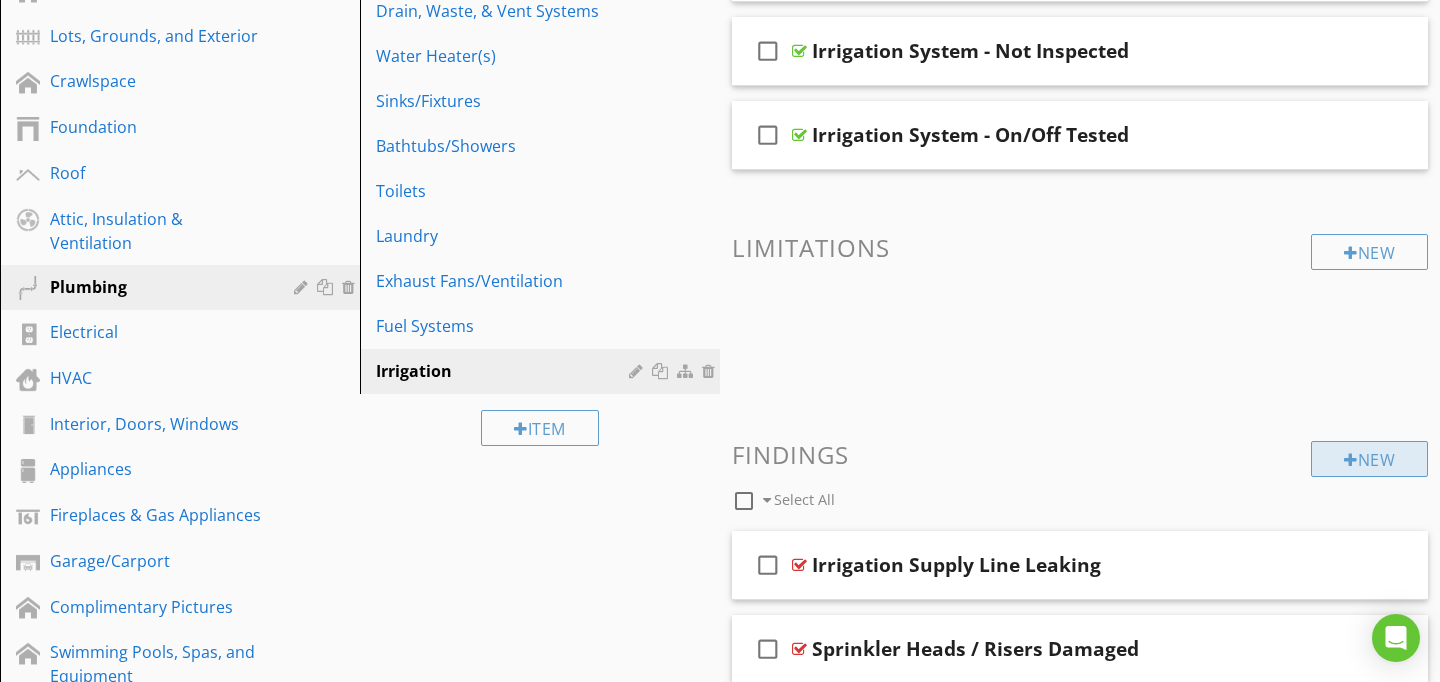 click on "New" at bounding box center (1369, 459) 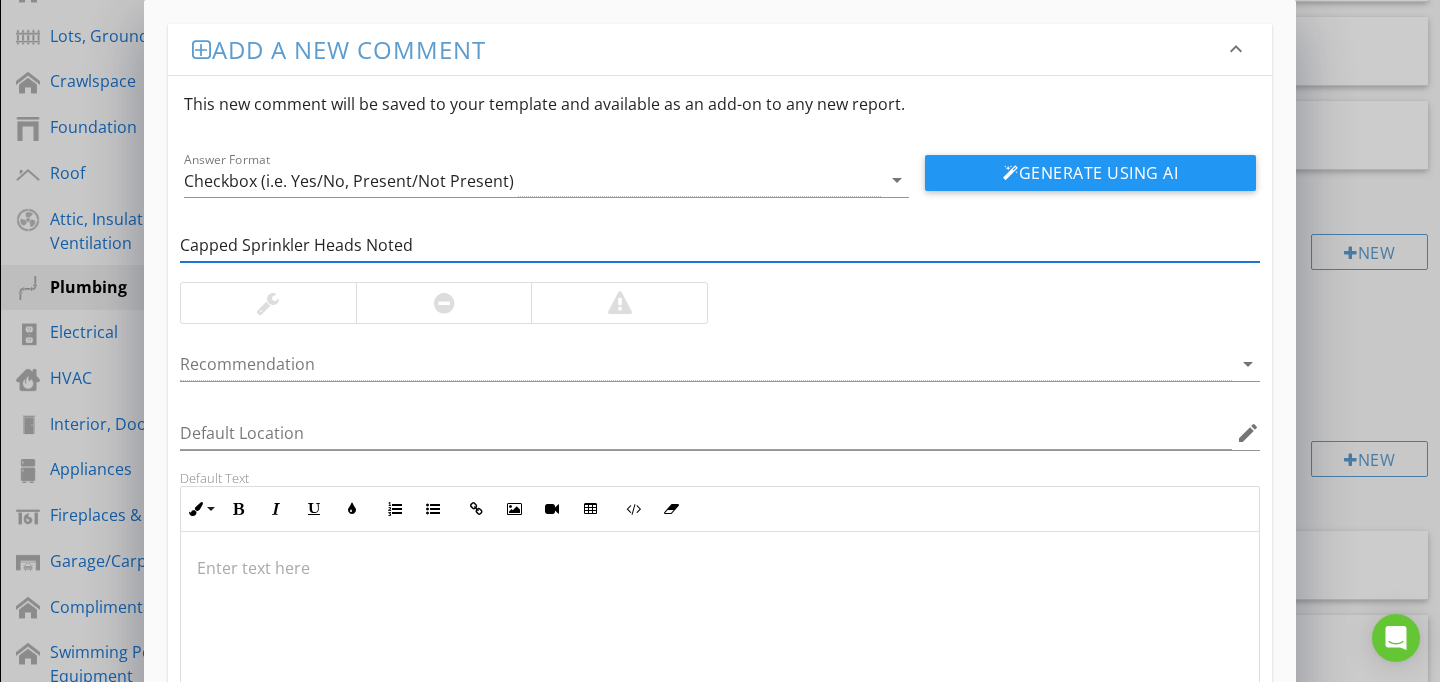 type on "Capped Sprinkler Heads Noted" 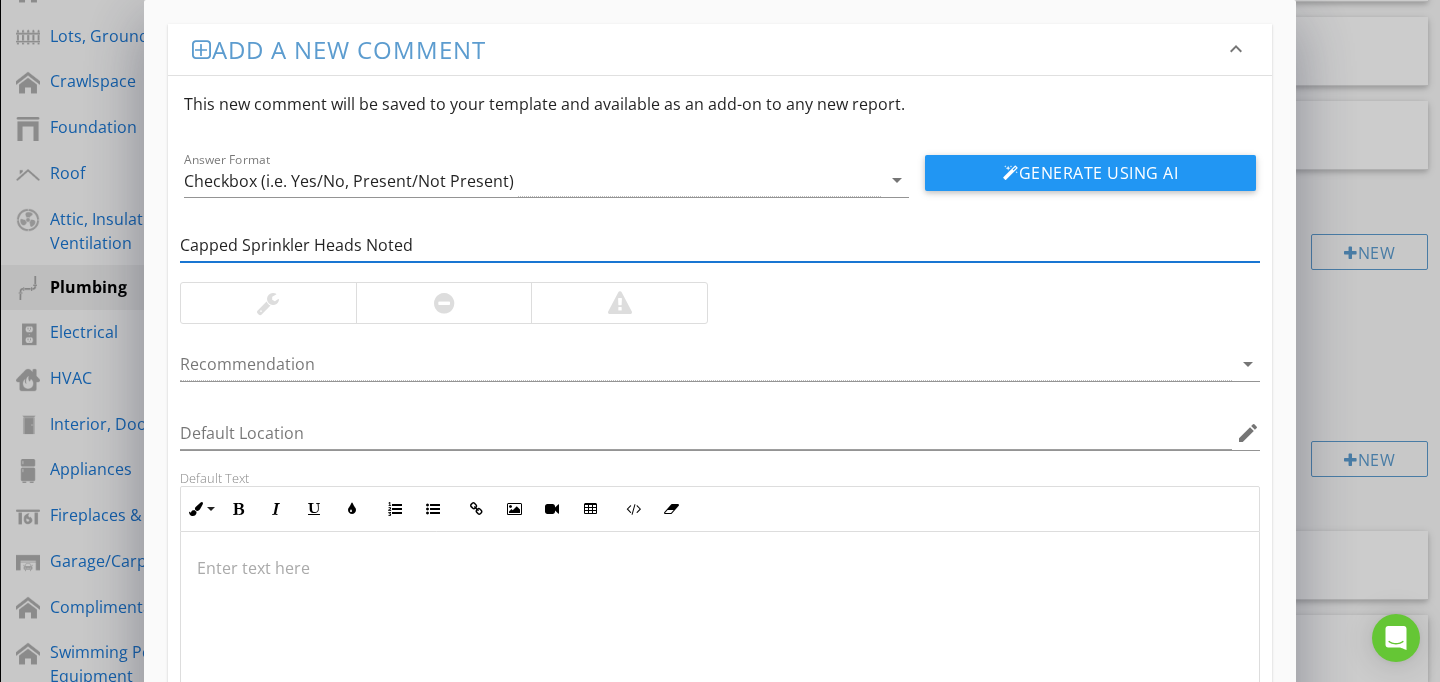 click at bounding box center [720, 632] 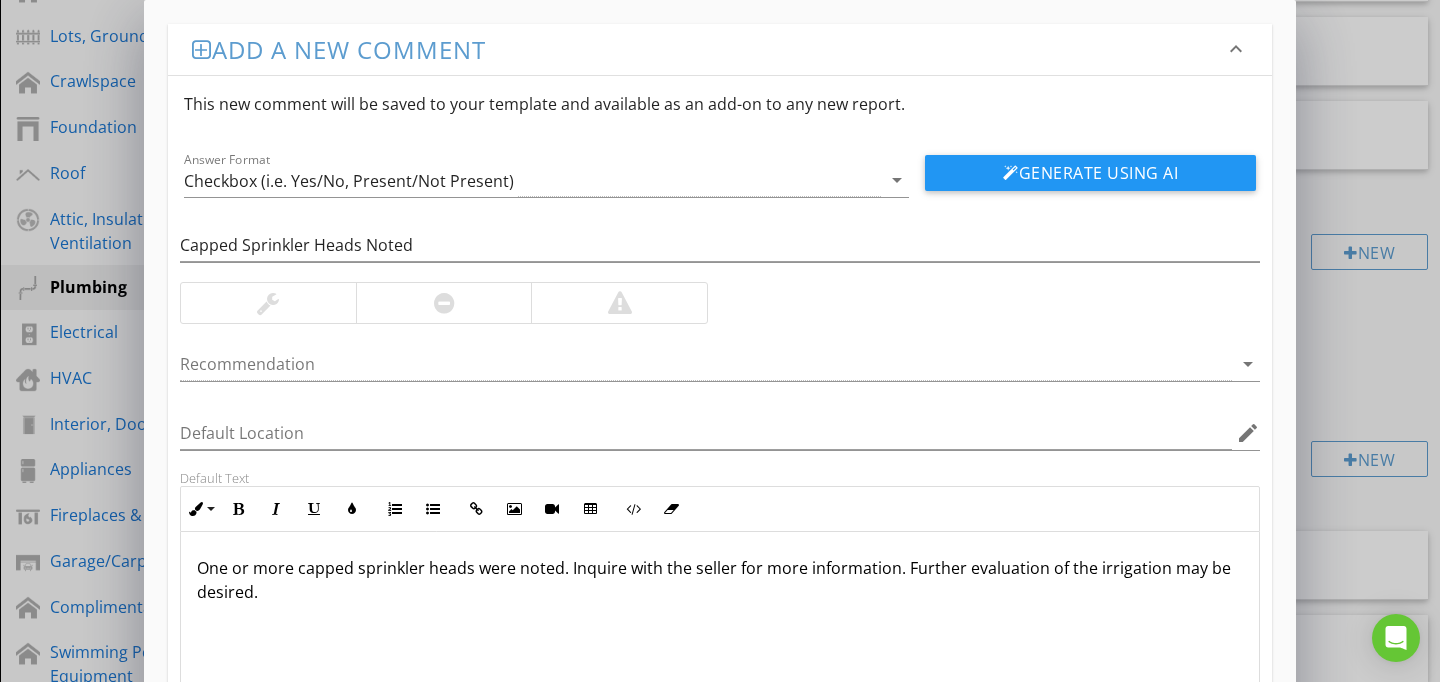 scroll, scrollTop: 186, scrollLeft: 0, axis: vertical 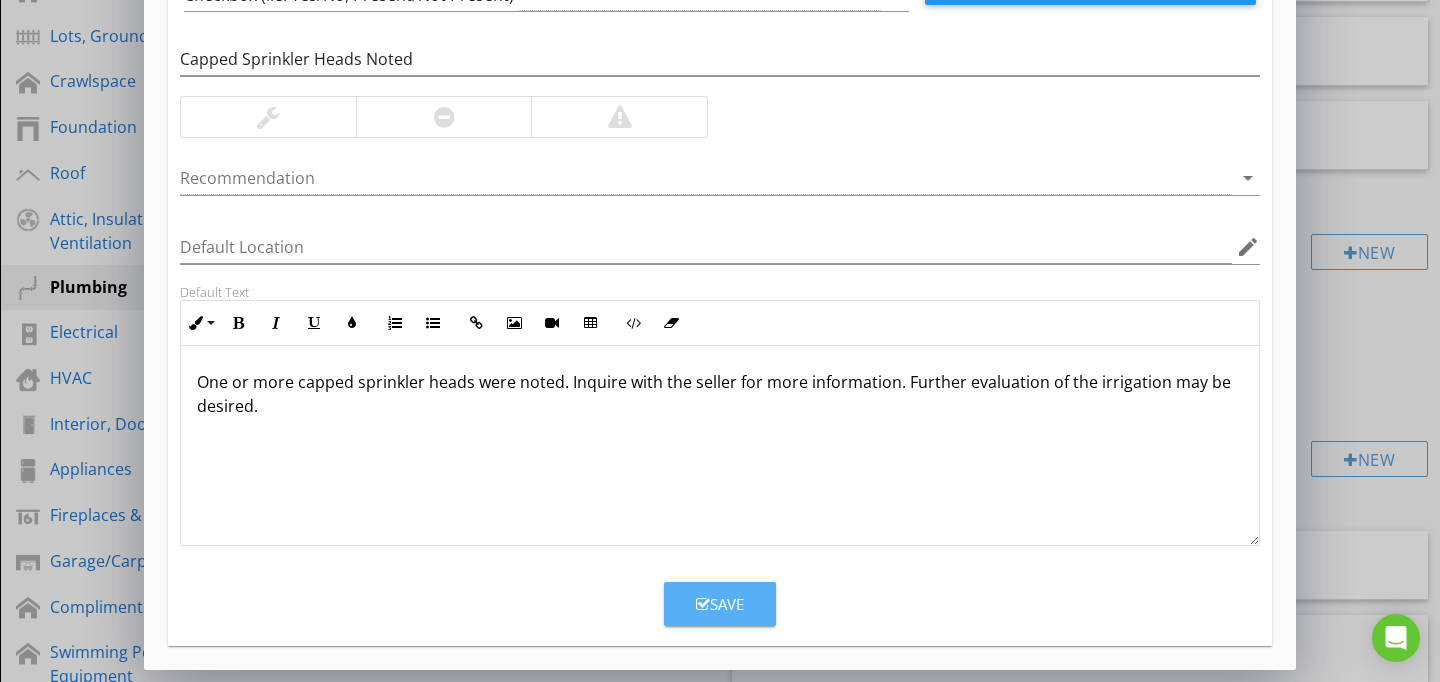 click on "Save" at bounding box center [720, 604] 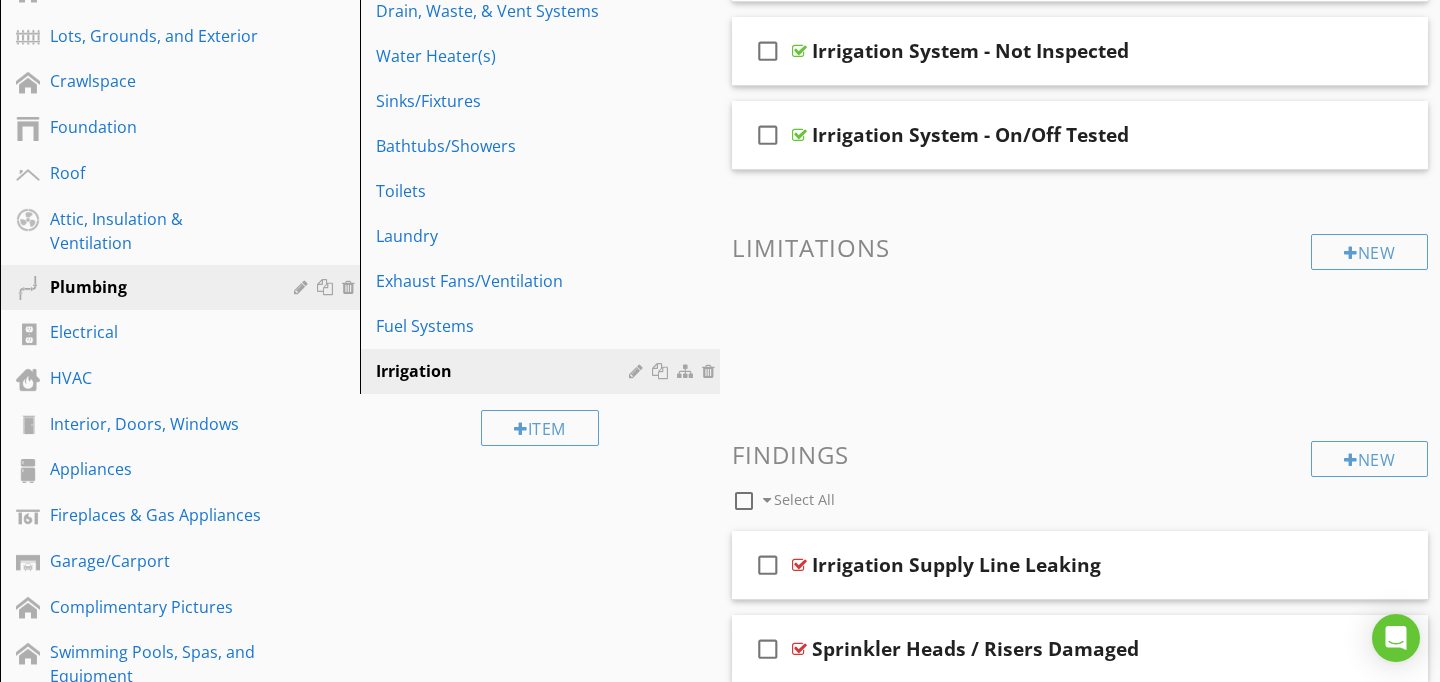 scroll, scrollTop: 89, scrollLeft: 0, axis: vertical 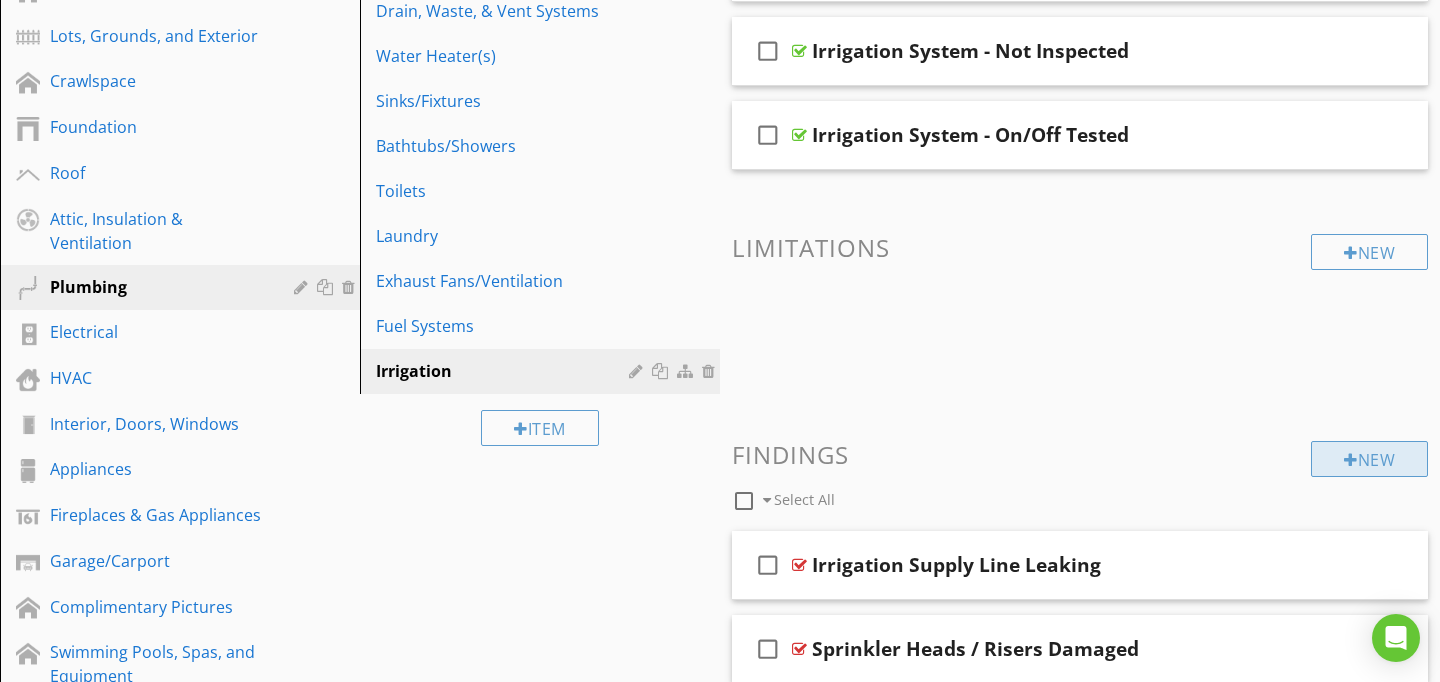 click on "New" at bounding box center (1369, 459) 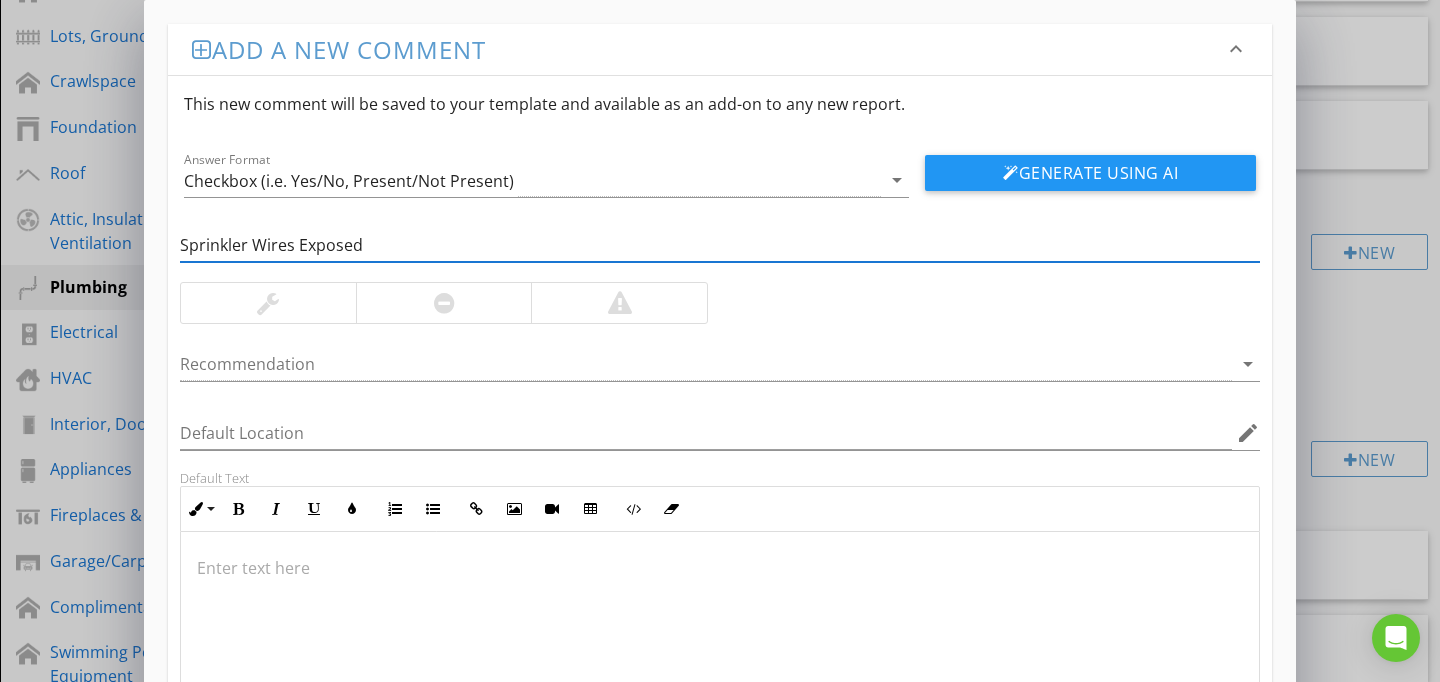 type on "Sprinkler Wires Exposed" 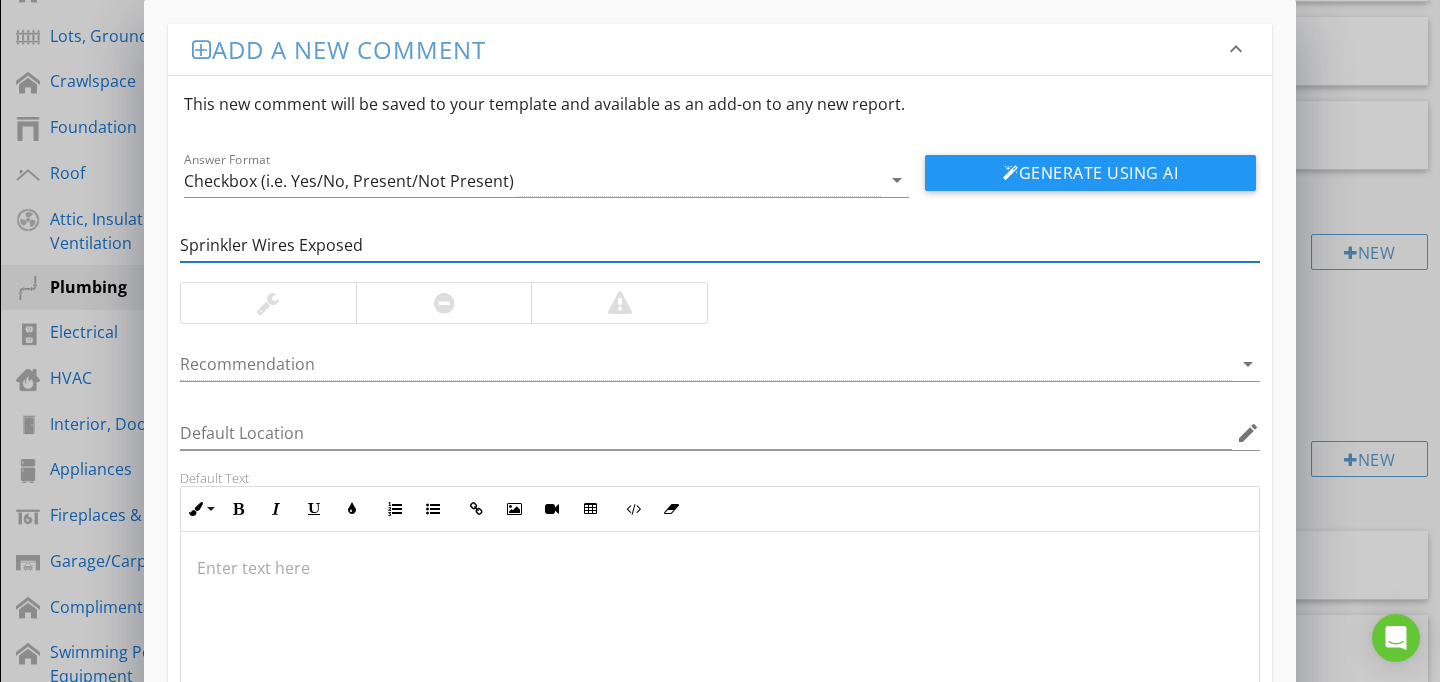 click at bounding box center [720, 632] 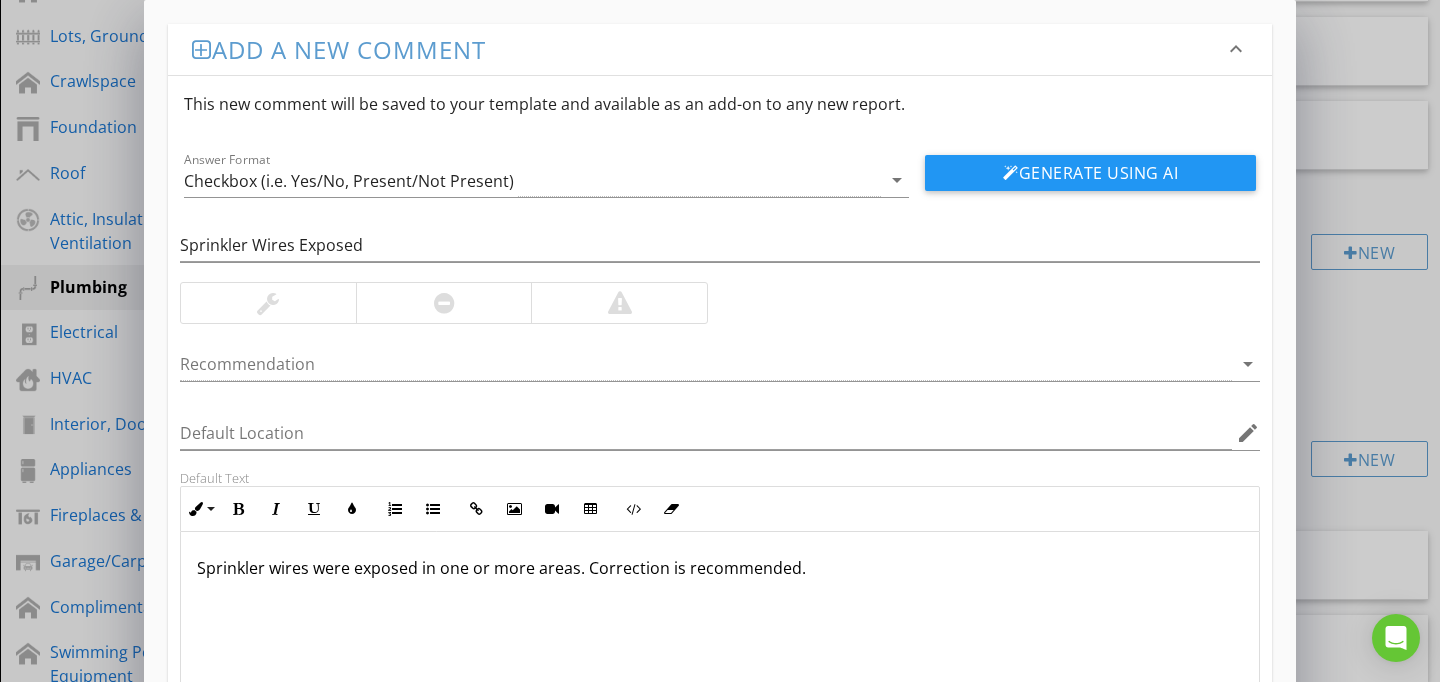scroll, scrollTop: 1, scrollLeft: 0, axis: vertical 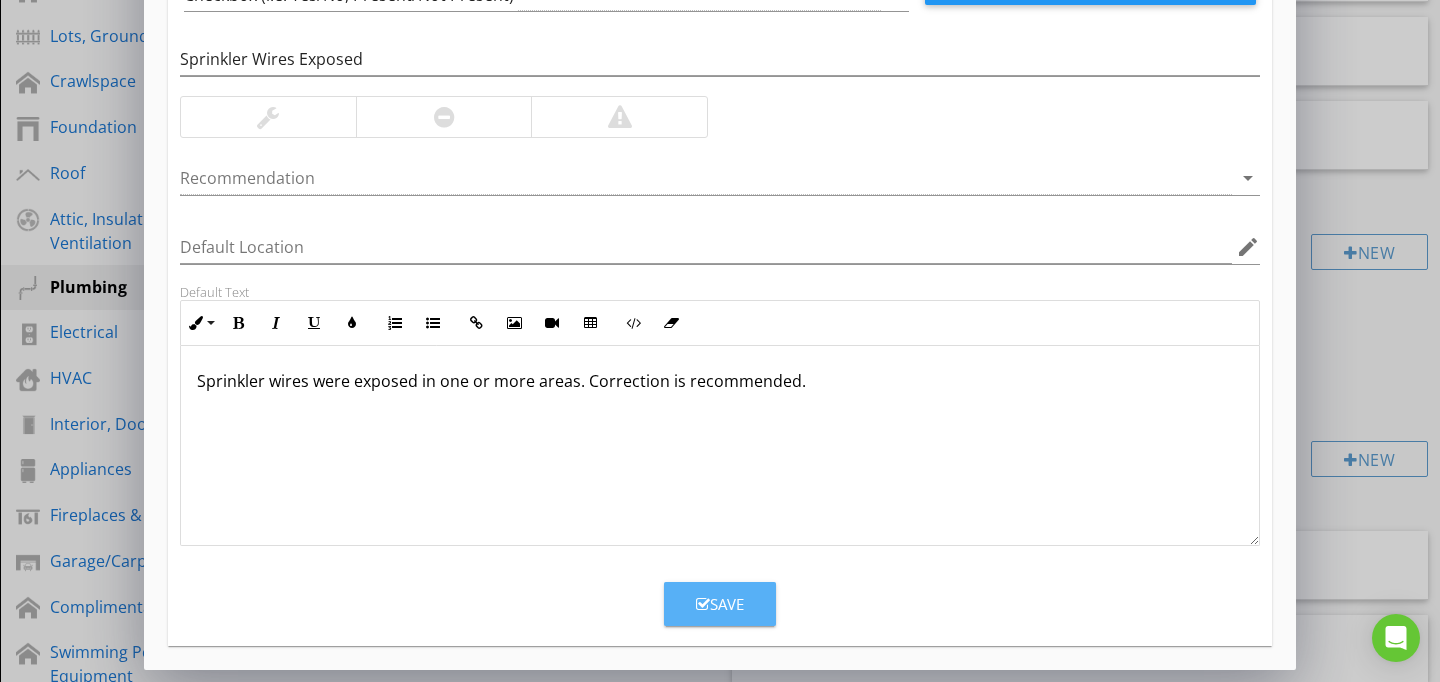 click on "Save" at bounding box center [720, 604] 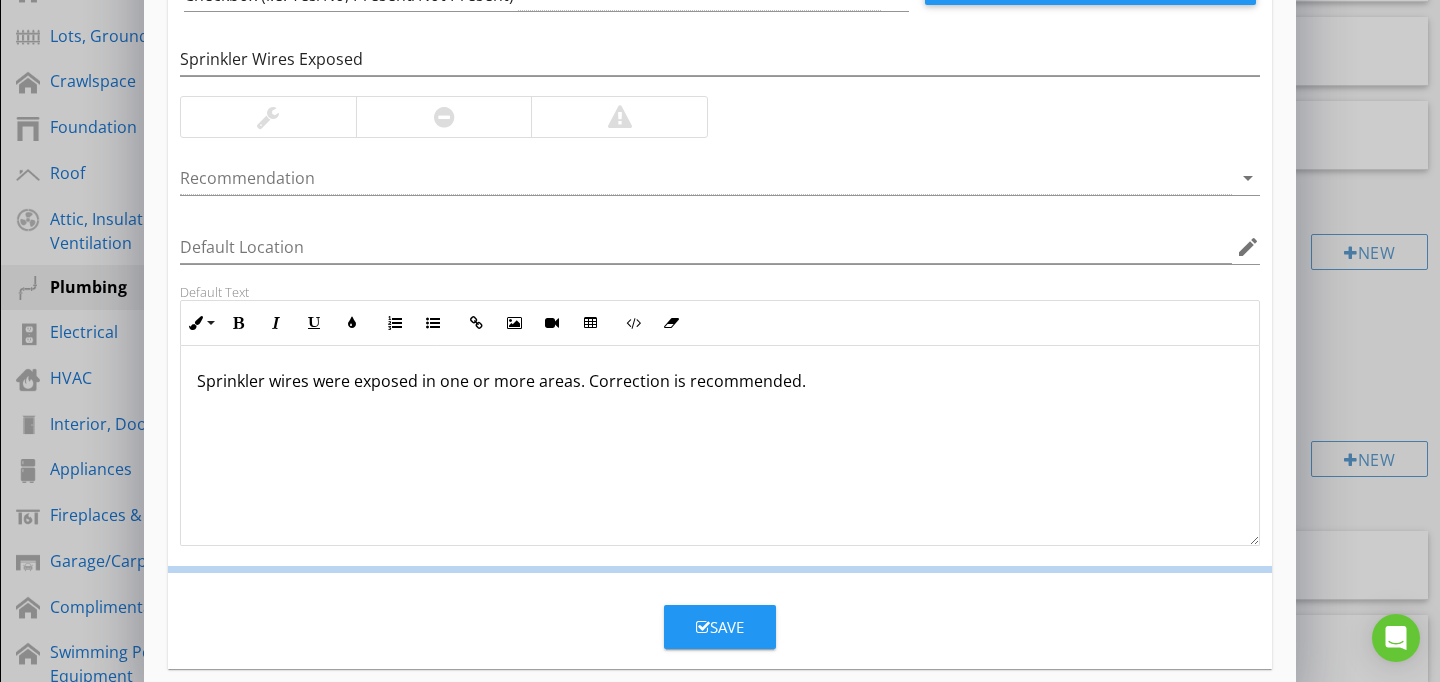 scroll, scrollTop: 89, scrollLeft: 0, axis: vertical 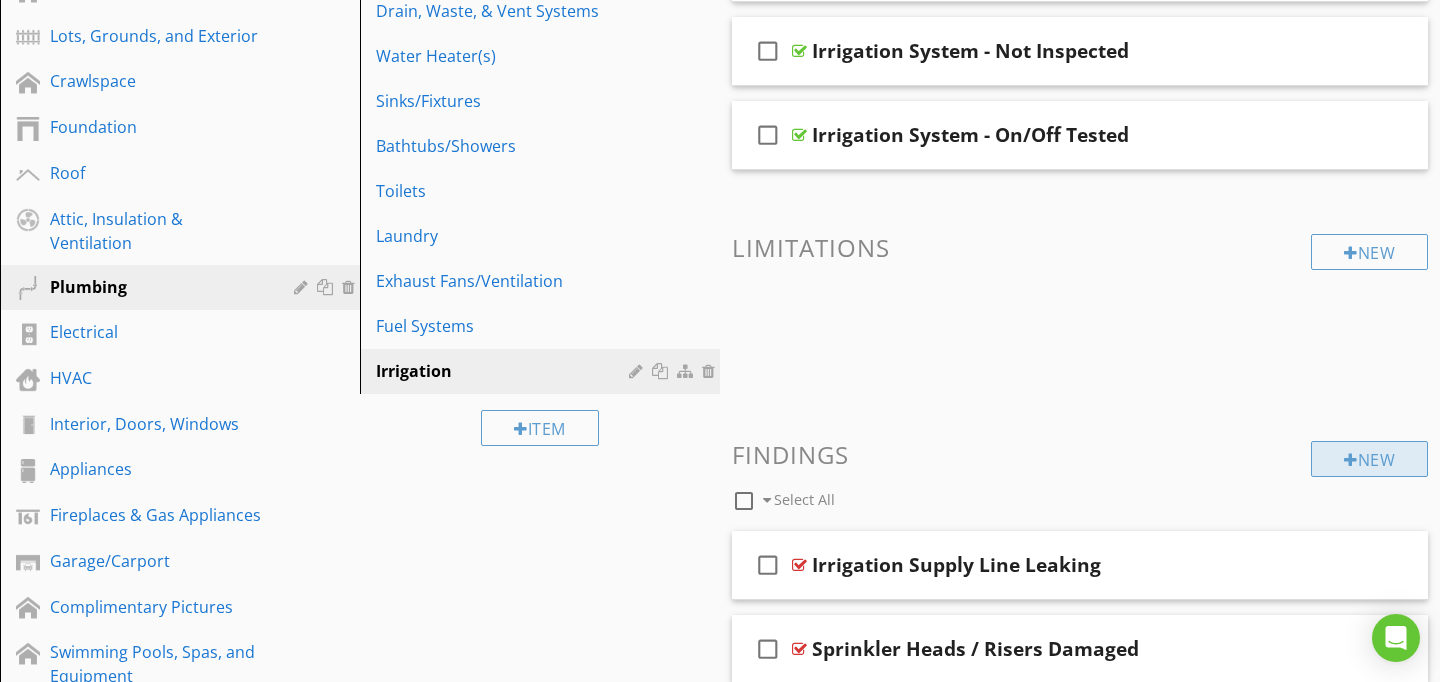 click on "New" at bounding box center (1369, 459) 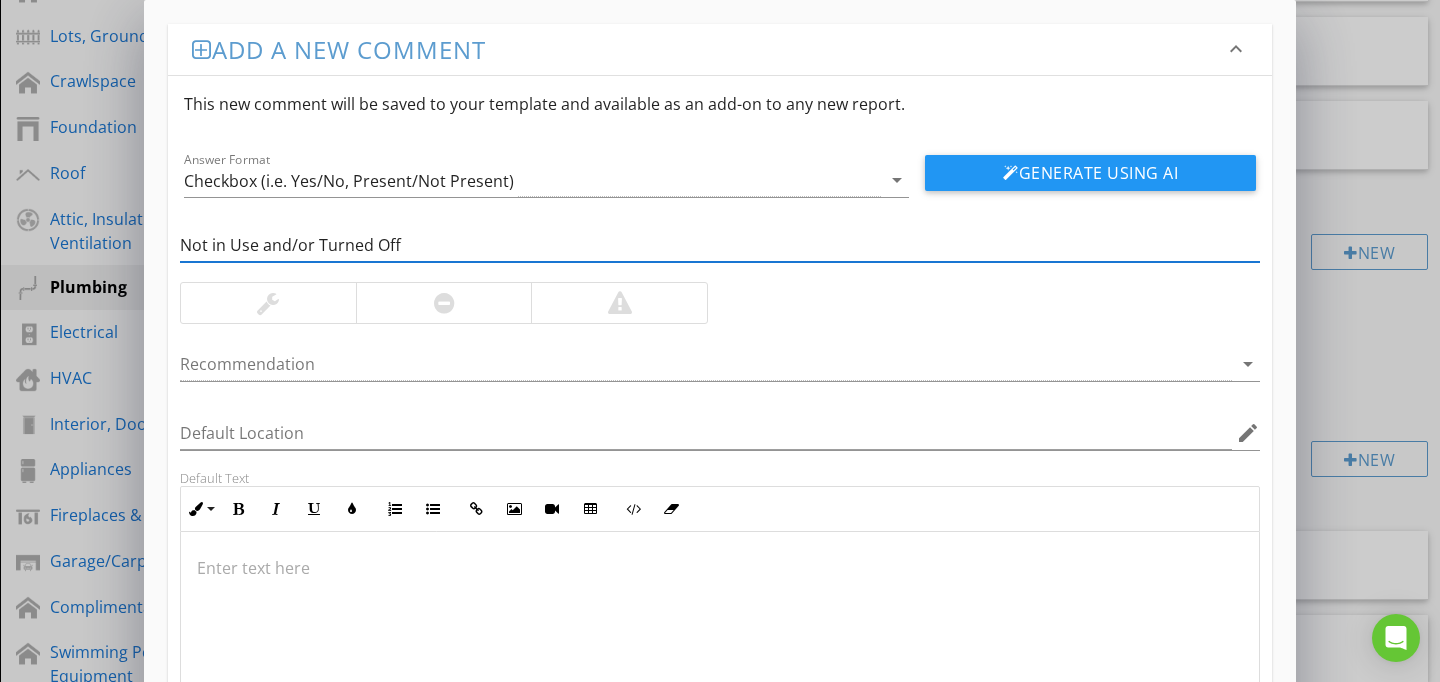 type on "Not in Use and/or Turned Off" 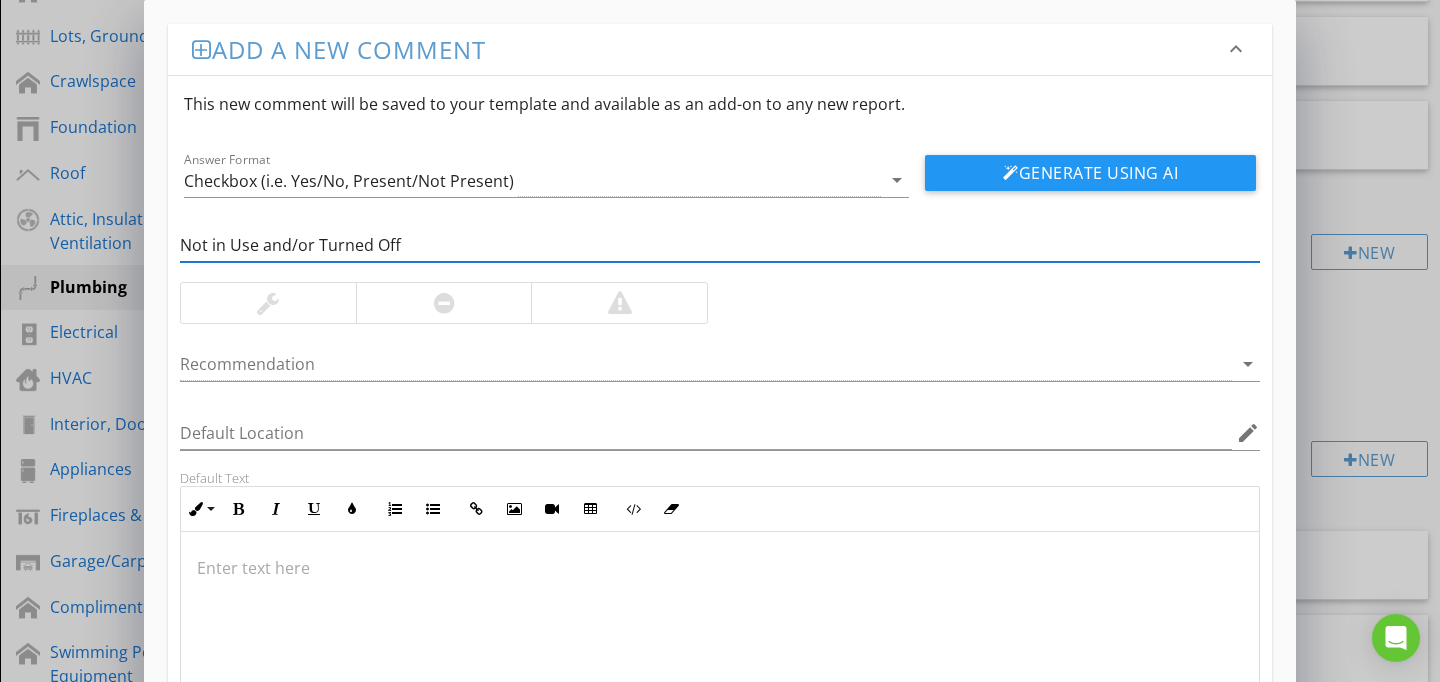 click at bounding box center [720, 632] 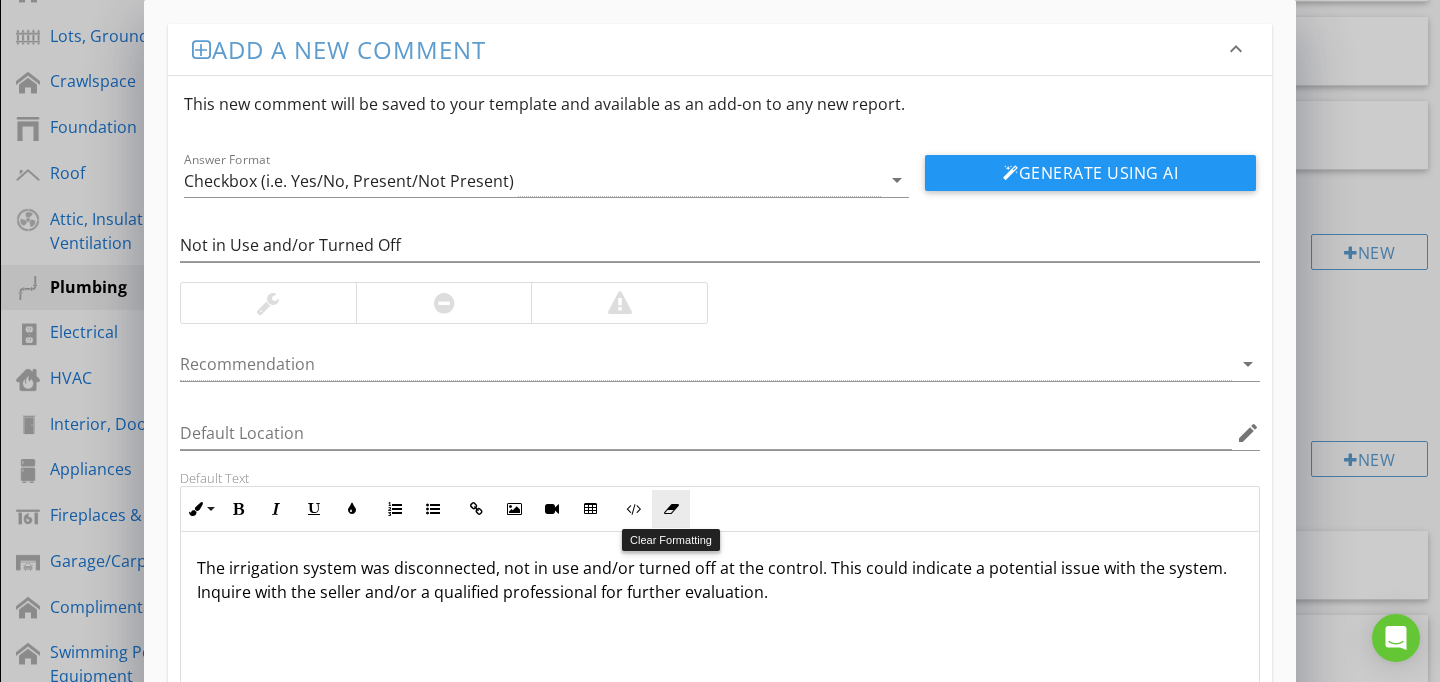 scroll, scrollTop: 186, scrollLeft: 0, axis: vertical 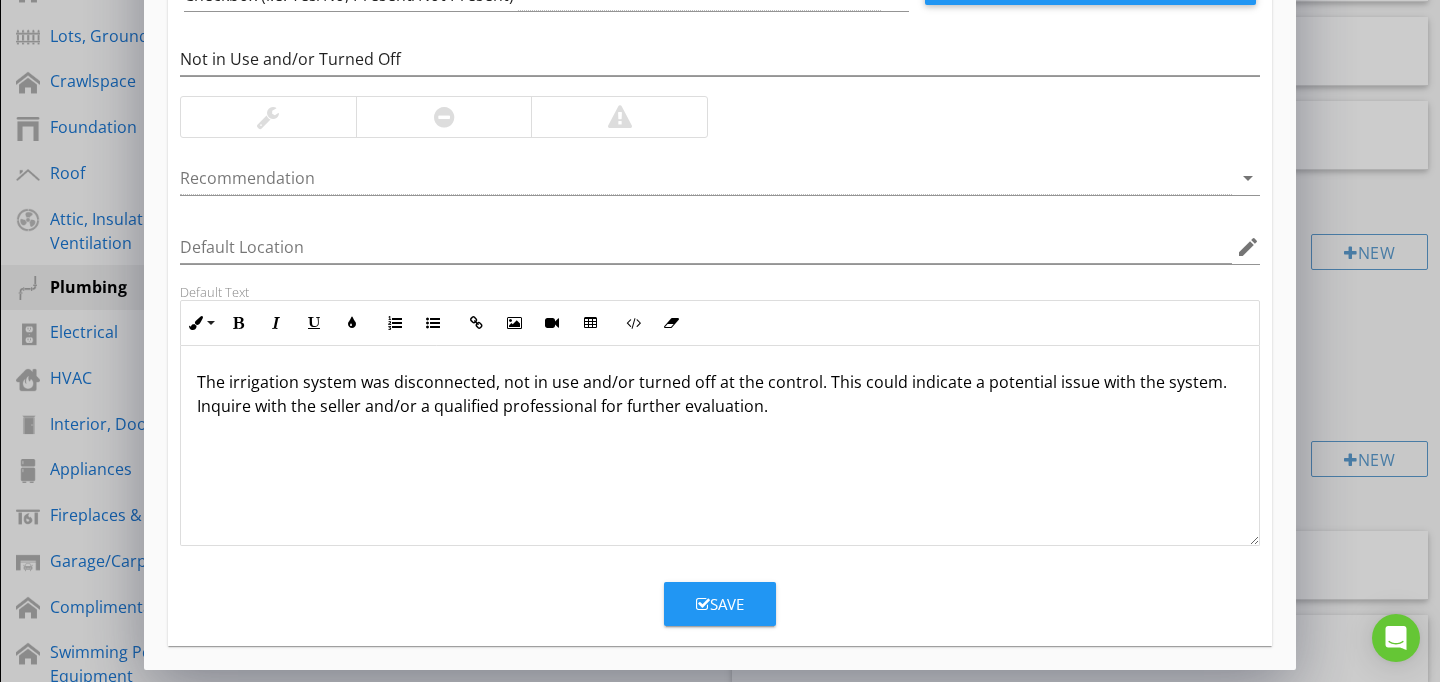 click on "Save" at bounding box center [720, 604] 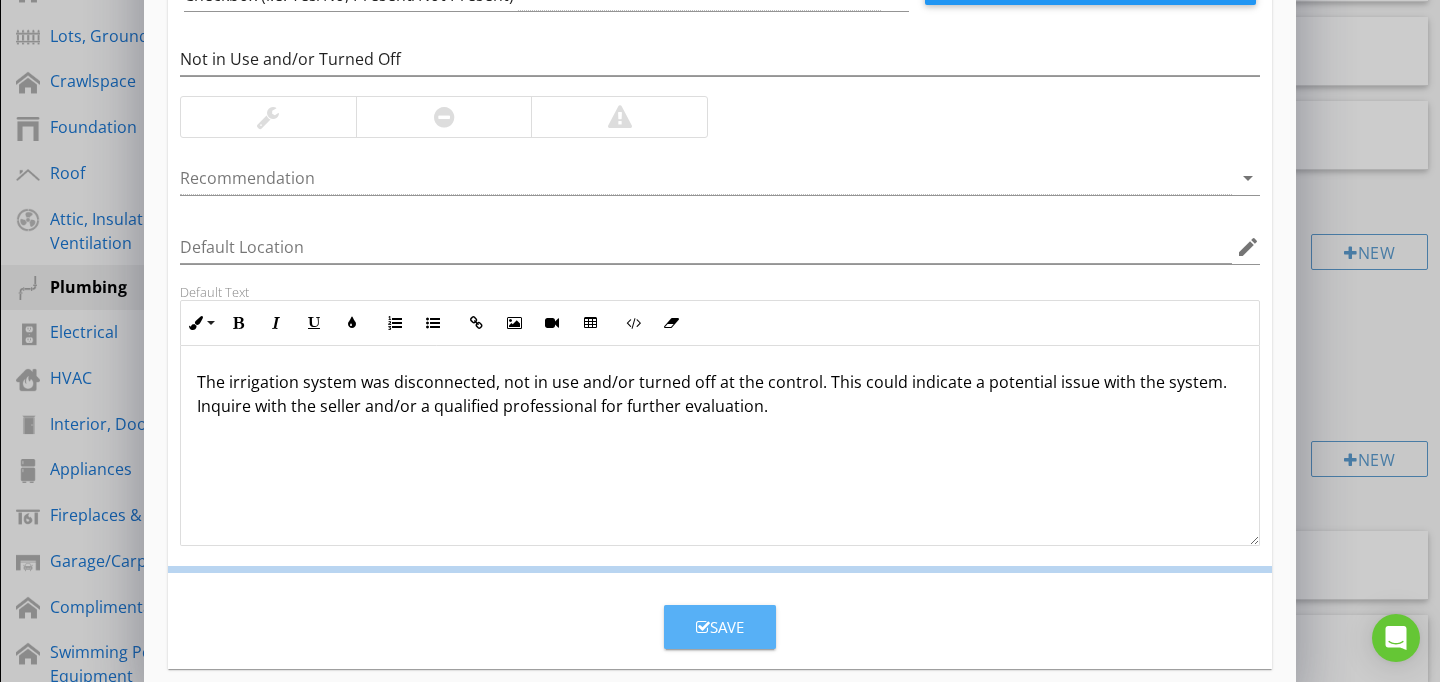 scroll, scrollTop: 89, scrollLeft: 0, axis: vertical 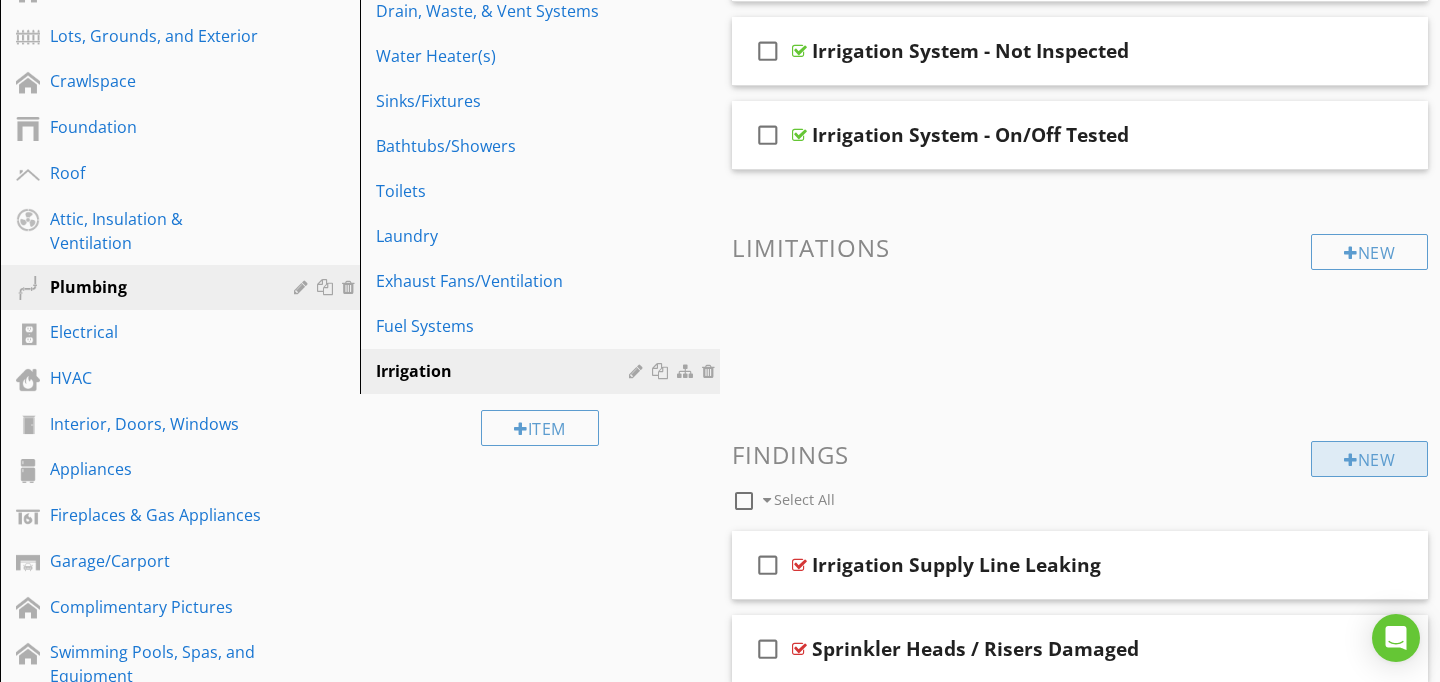 click on "New" at bounding box center (1369, 459) 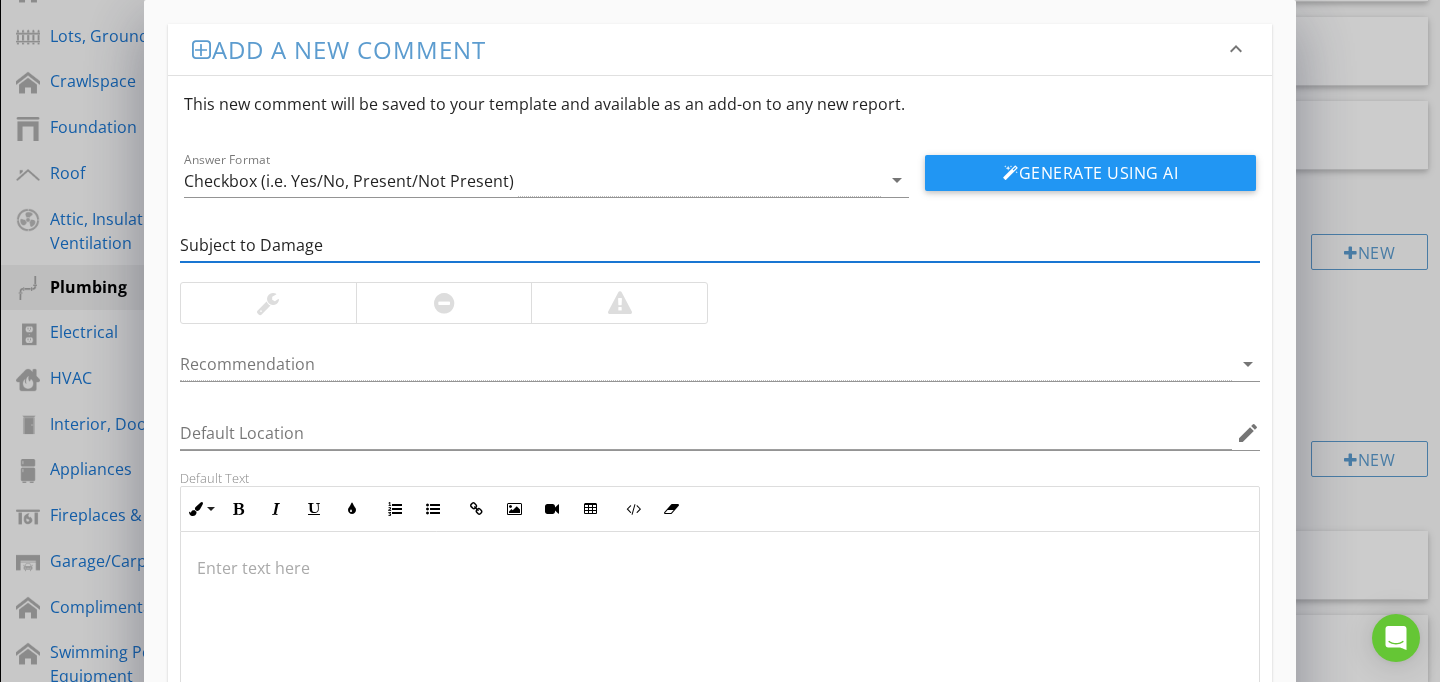 type on "Subject to Damage" 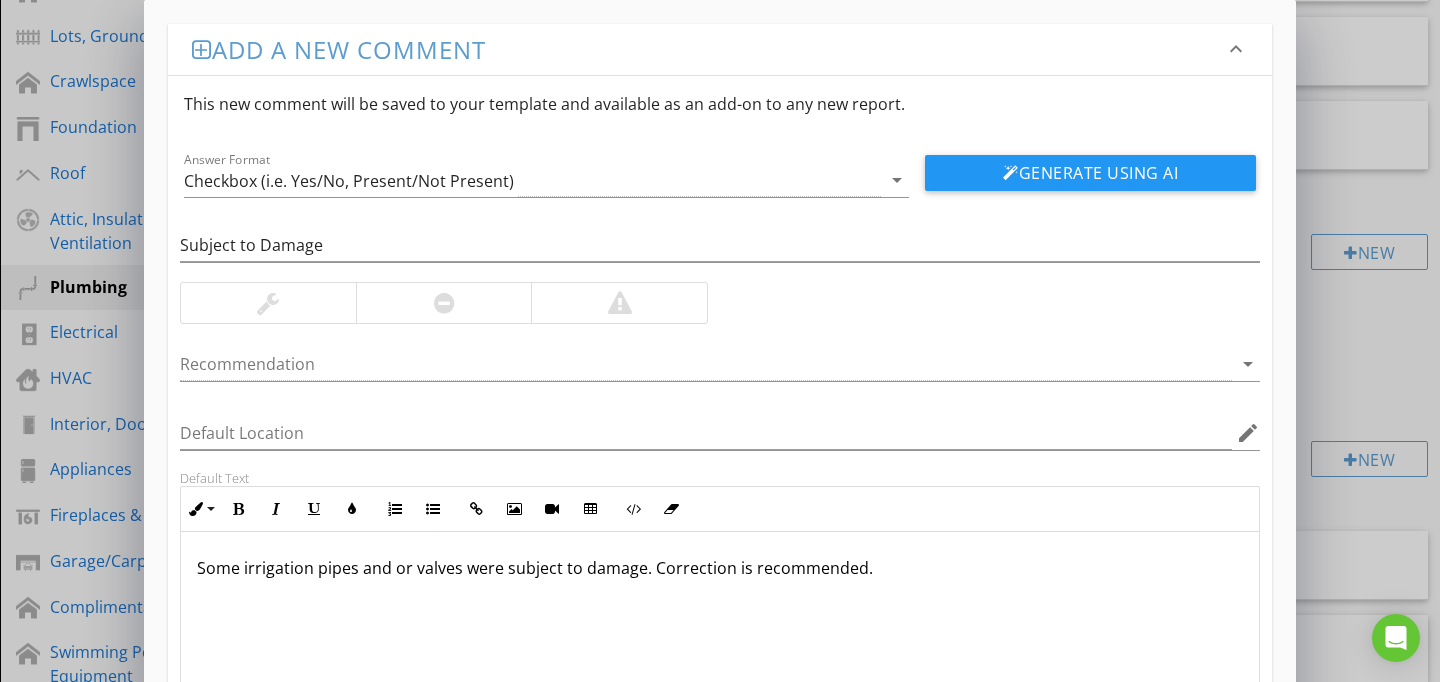 scroll, scrollTop: 1, scrollLeft: 0, axis: vertical 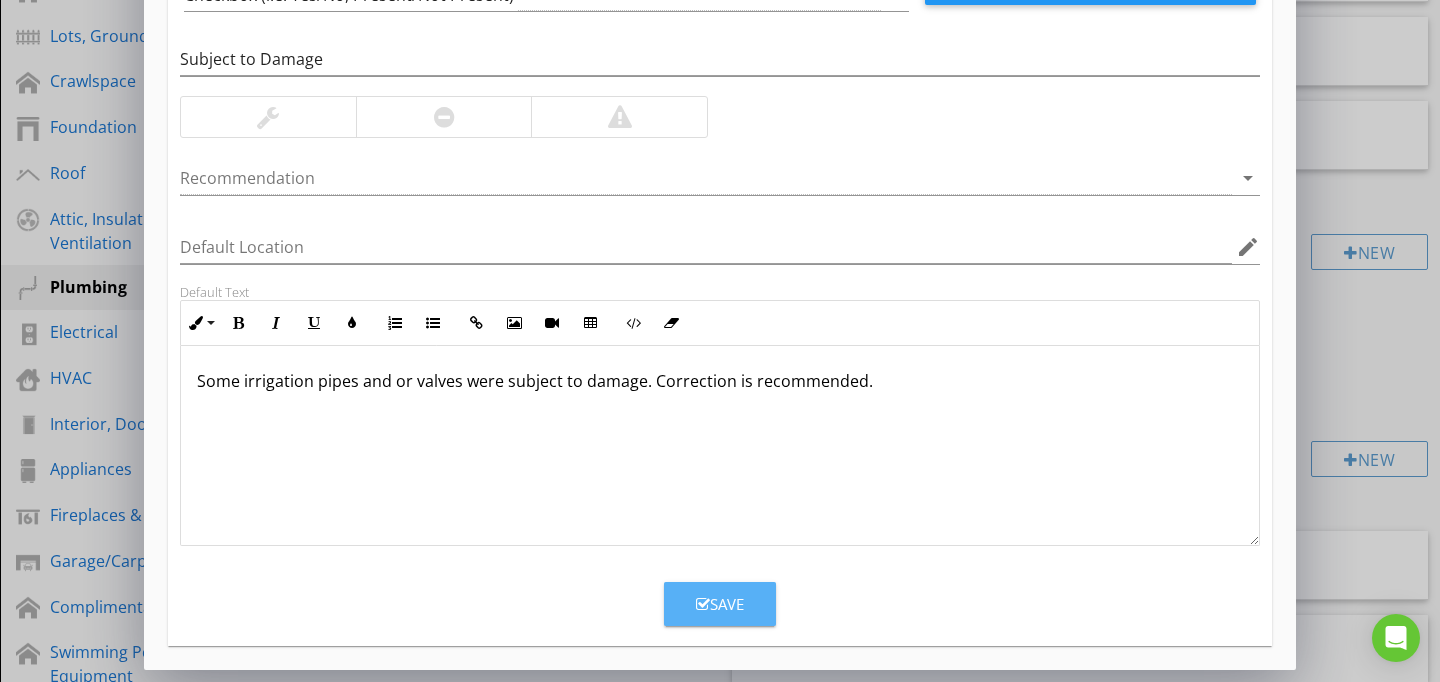 click on "Save" at bounding box center [720, 604] 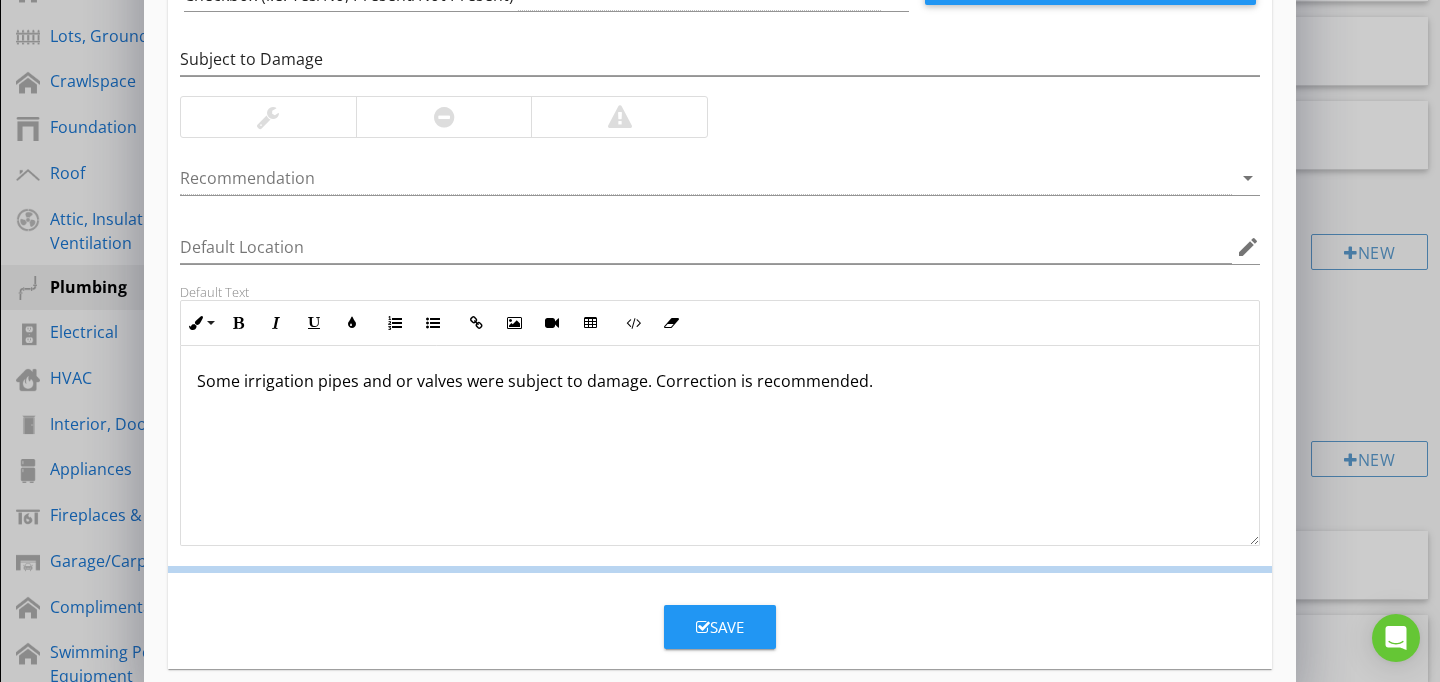 scroll, scrollTop: 89, scrollLeft: 0, axis: vertical 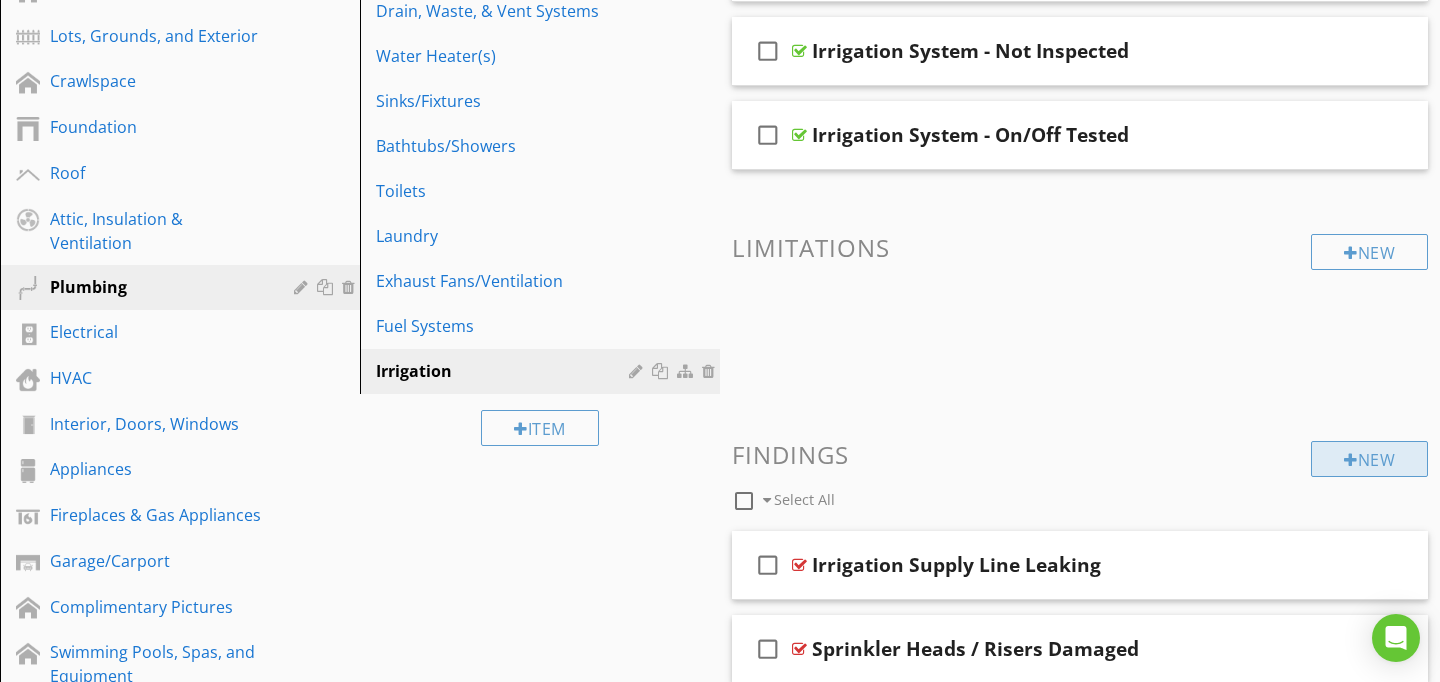 click on "New" at bounding box center (1369, 459) 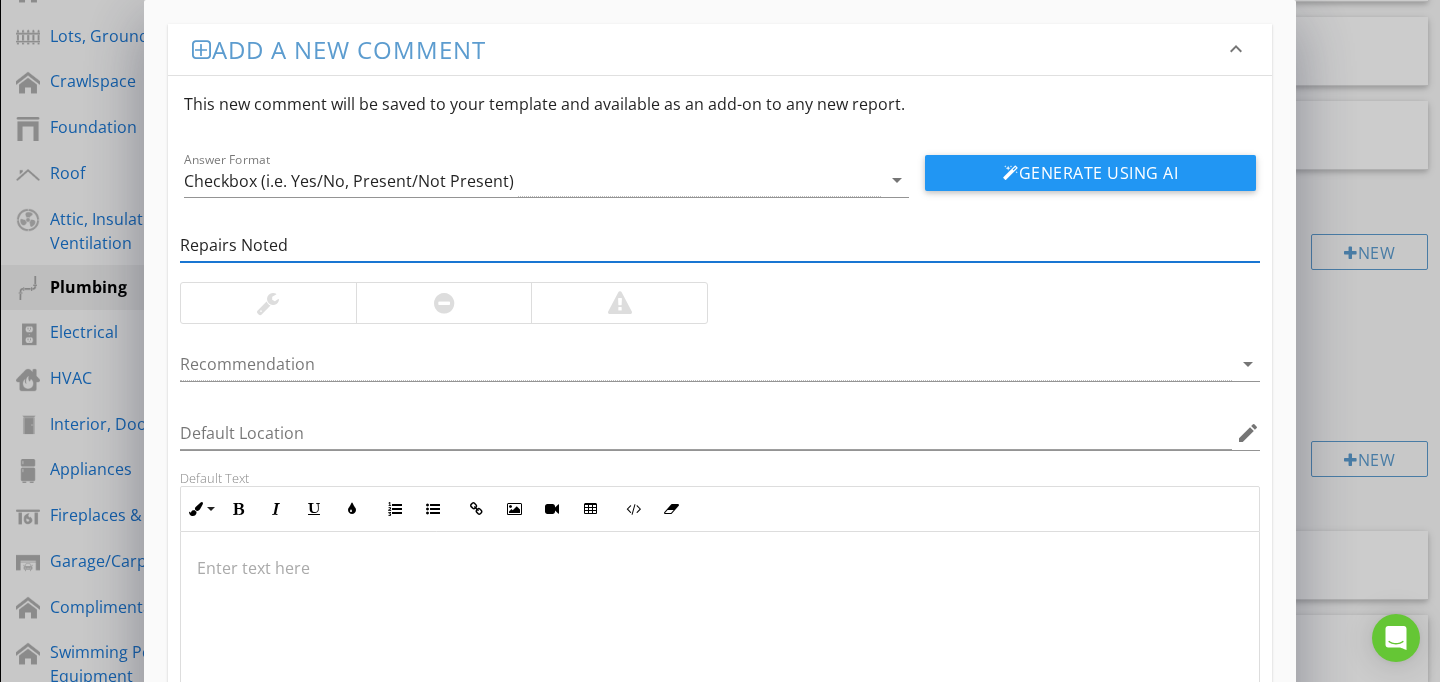 type on "Repairs Noted" 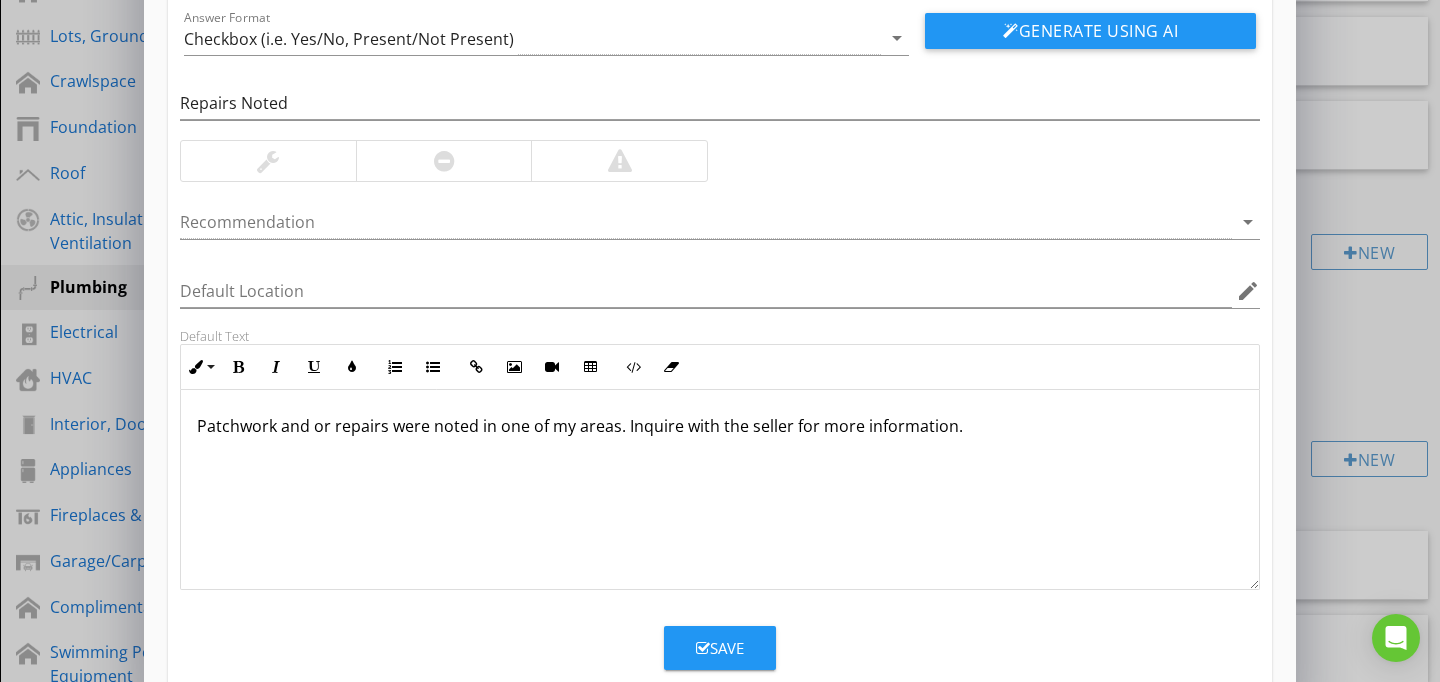 scroll, scrollTop: 186, scrollLeft: 0, axis: vertical 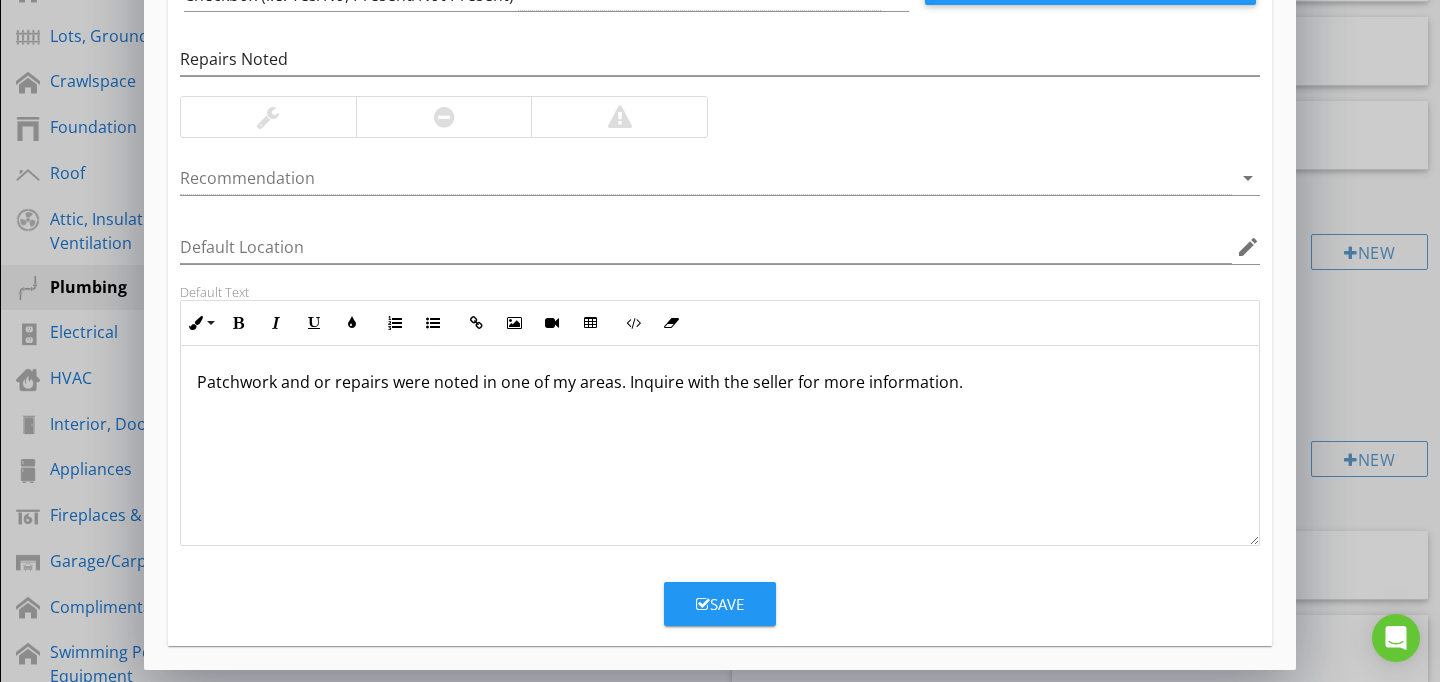 click on "Save" at bounding box center [720, 604] 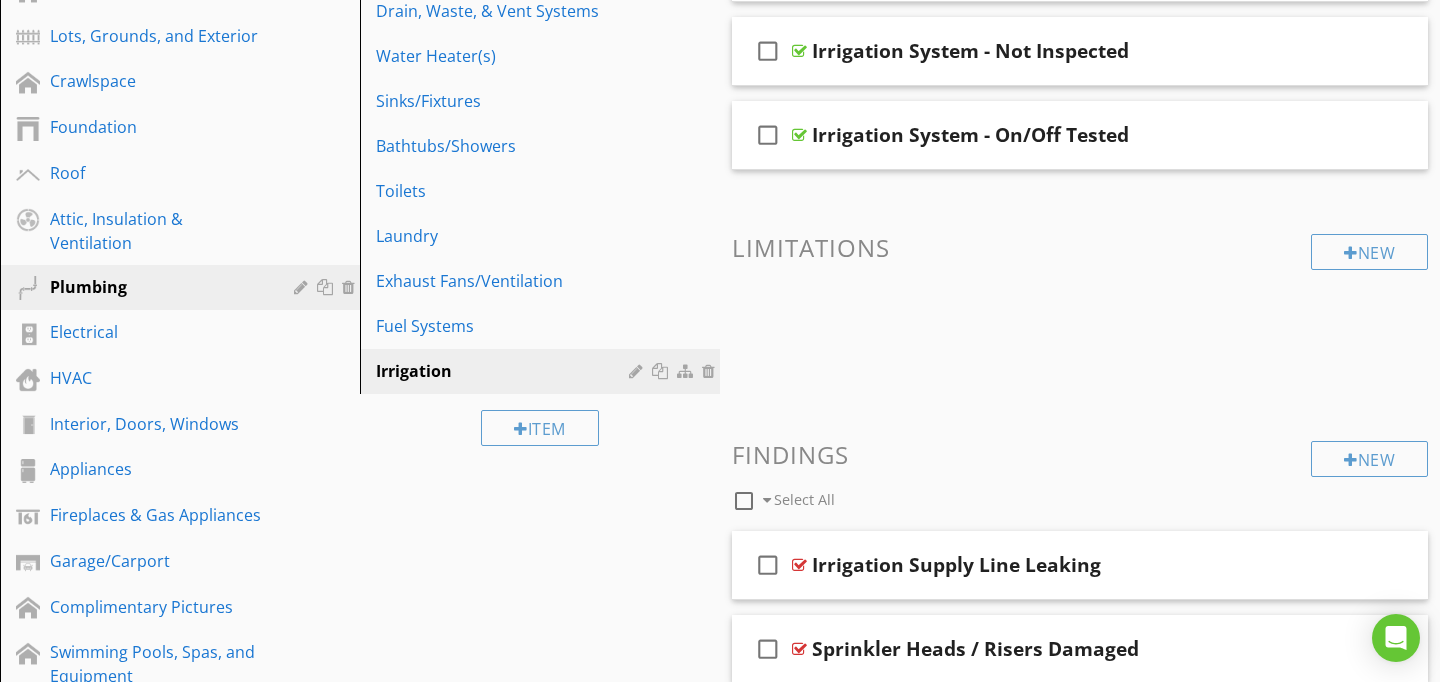 scroll, scrollTop: 89, scrollLeft: 0, axis: vertical 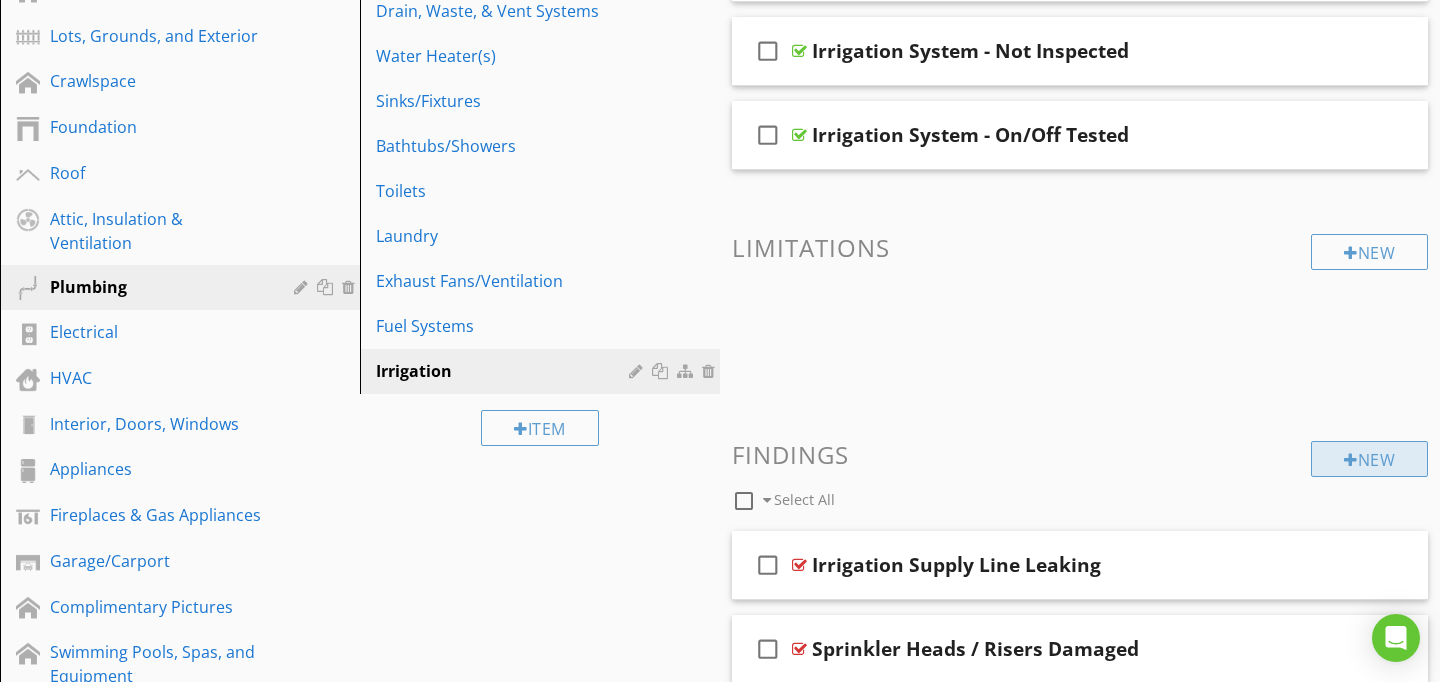 click on "New" at bounding box center (1369, 459) 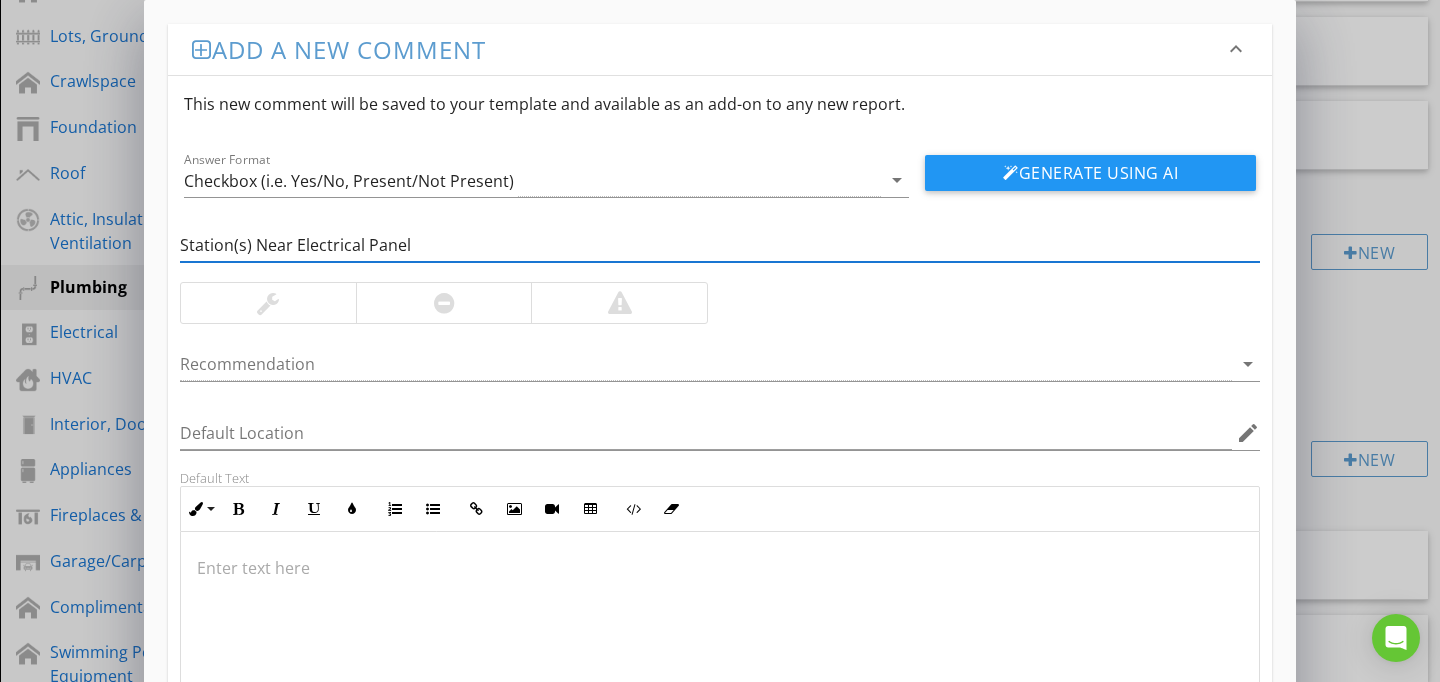 type on "Station(s) Near Electrical Panel" 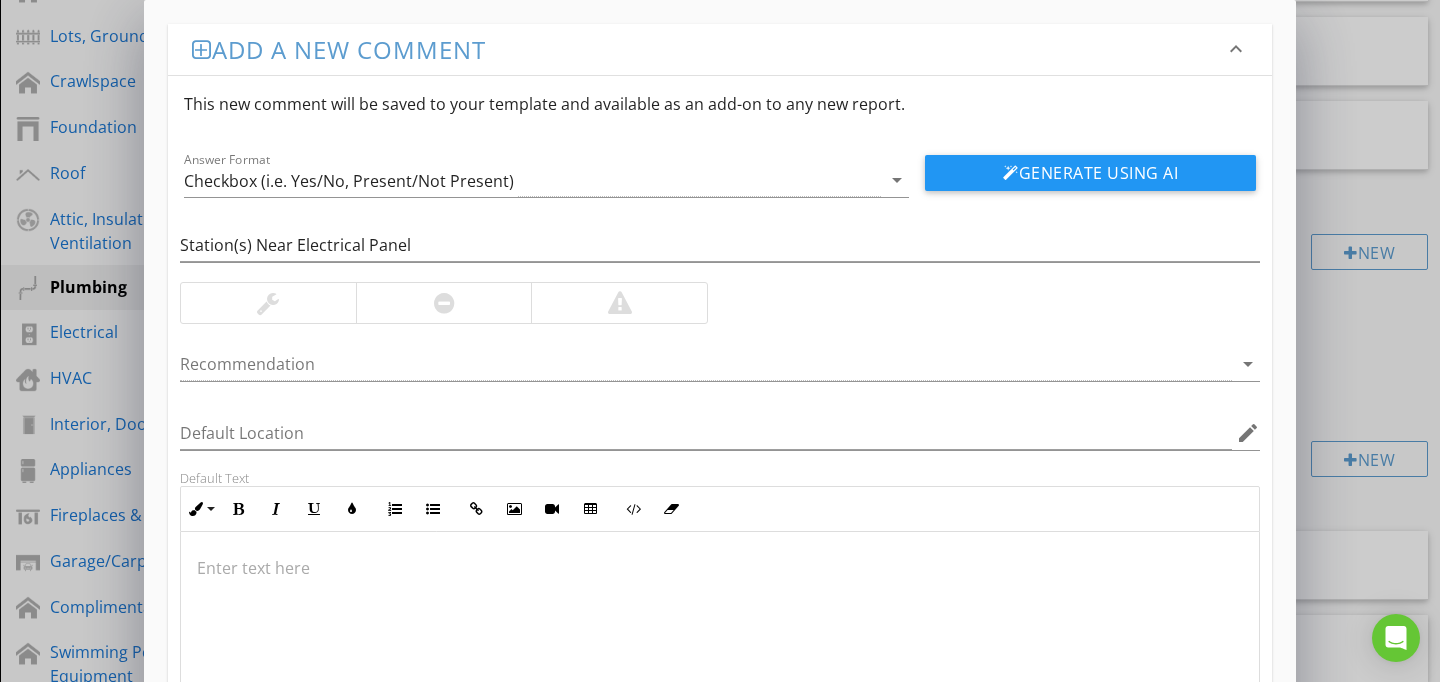 click at bounding box center (720, 632) 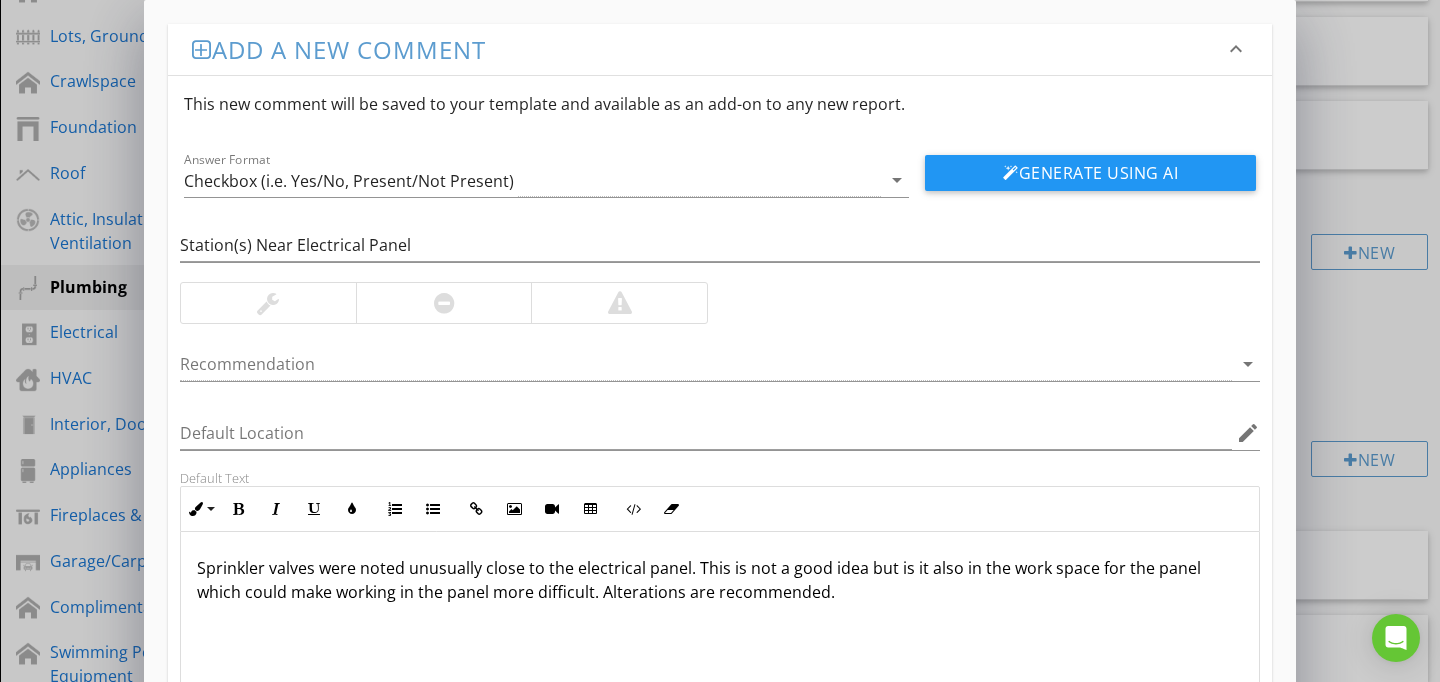 scroll, scrollTop: 1, scrollLeft: 0, axis: vertical 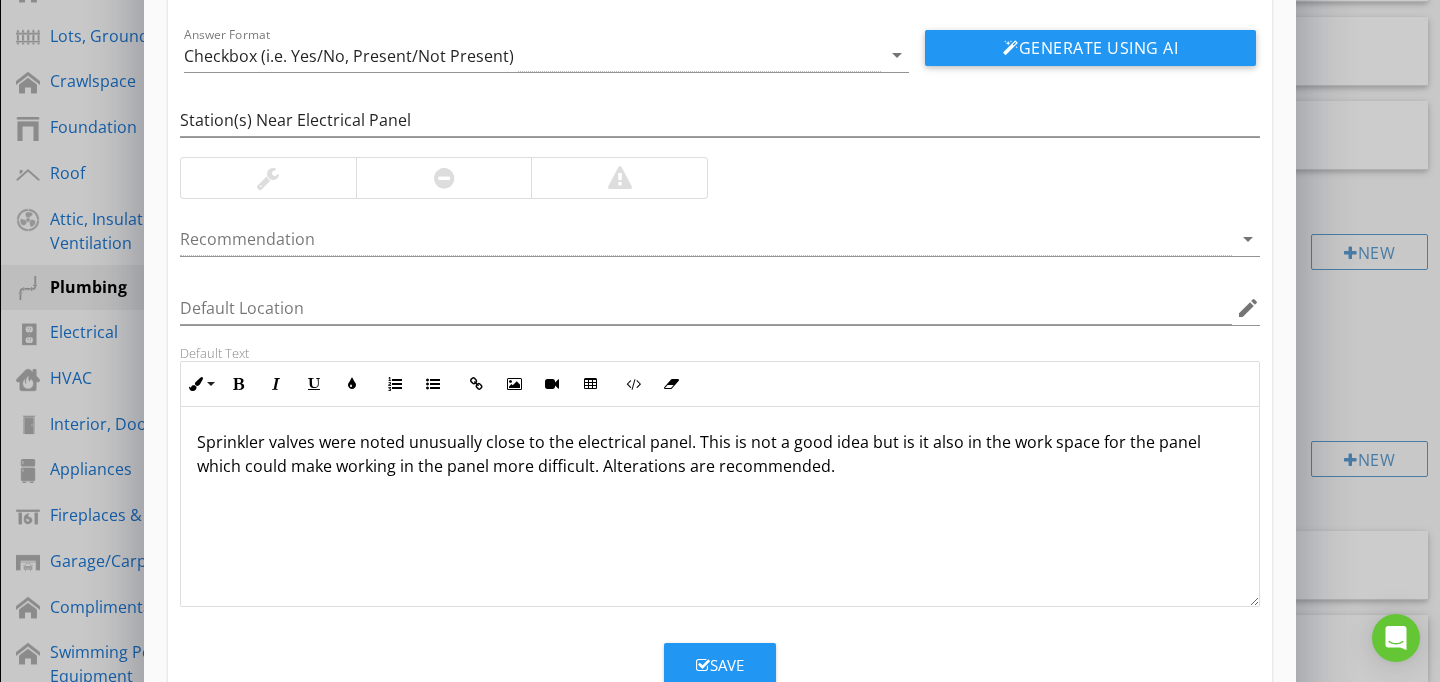 click on "Save" at bounding box center (720, 665) 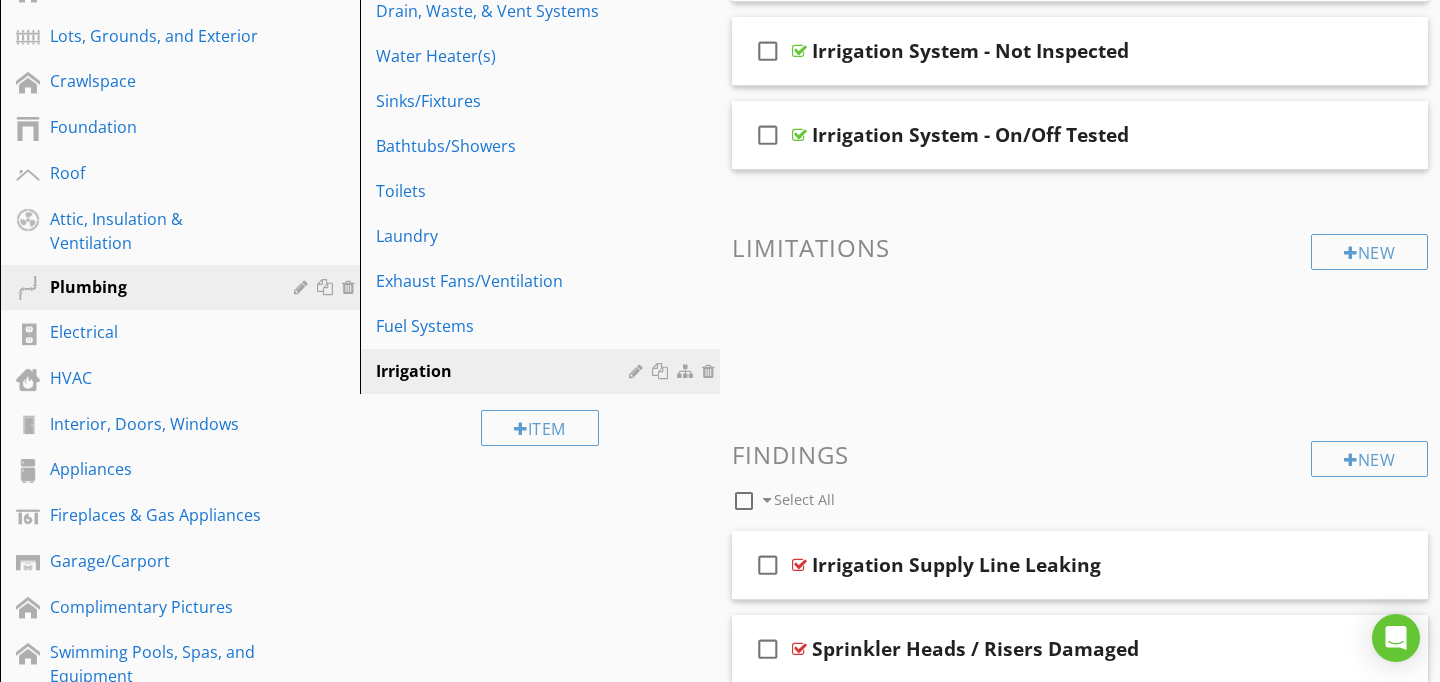 scroll, scrollTop: 89, scrollLeft: 0, axis: vertical 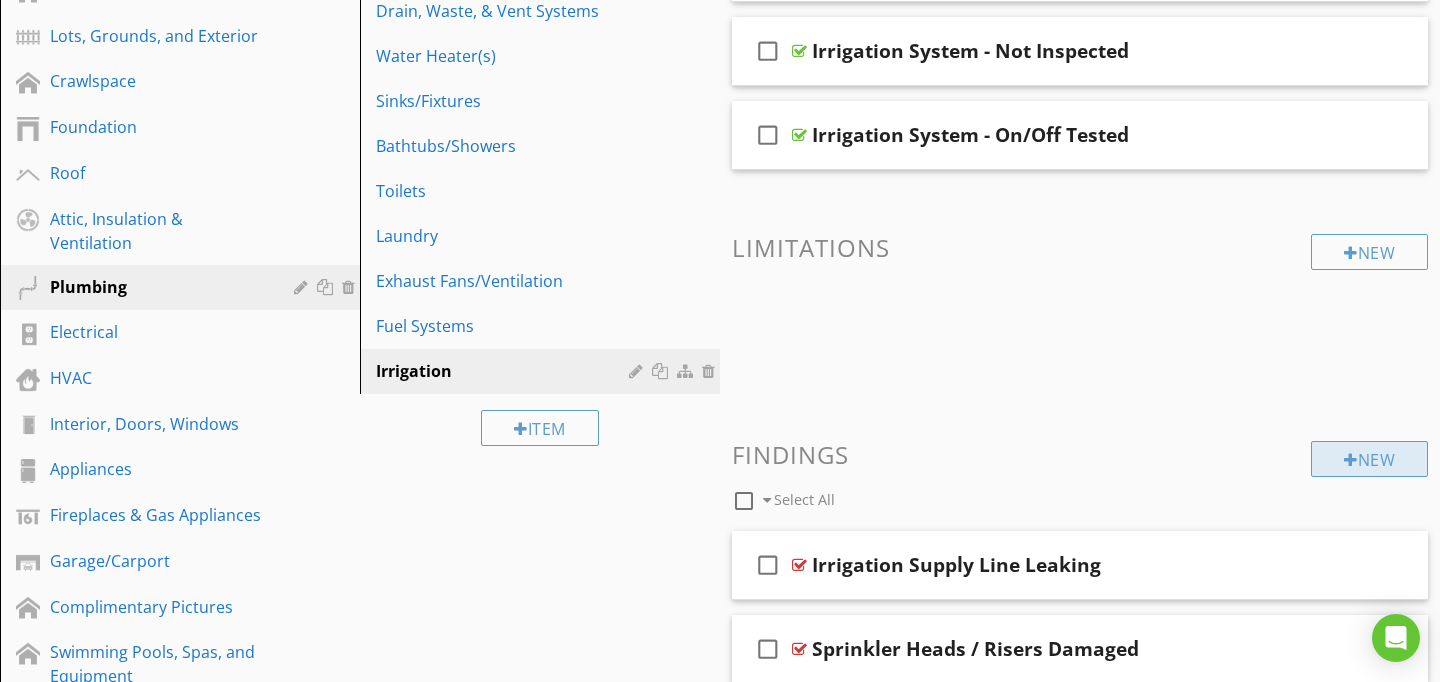 click on "New" at bounding box center (1369, 459) 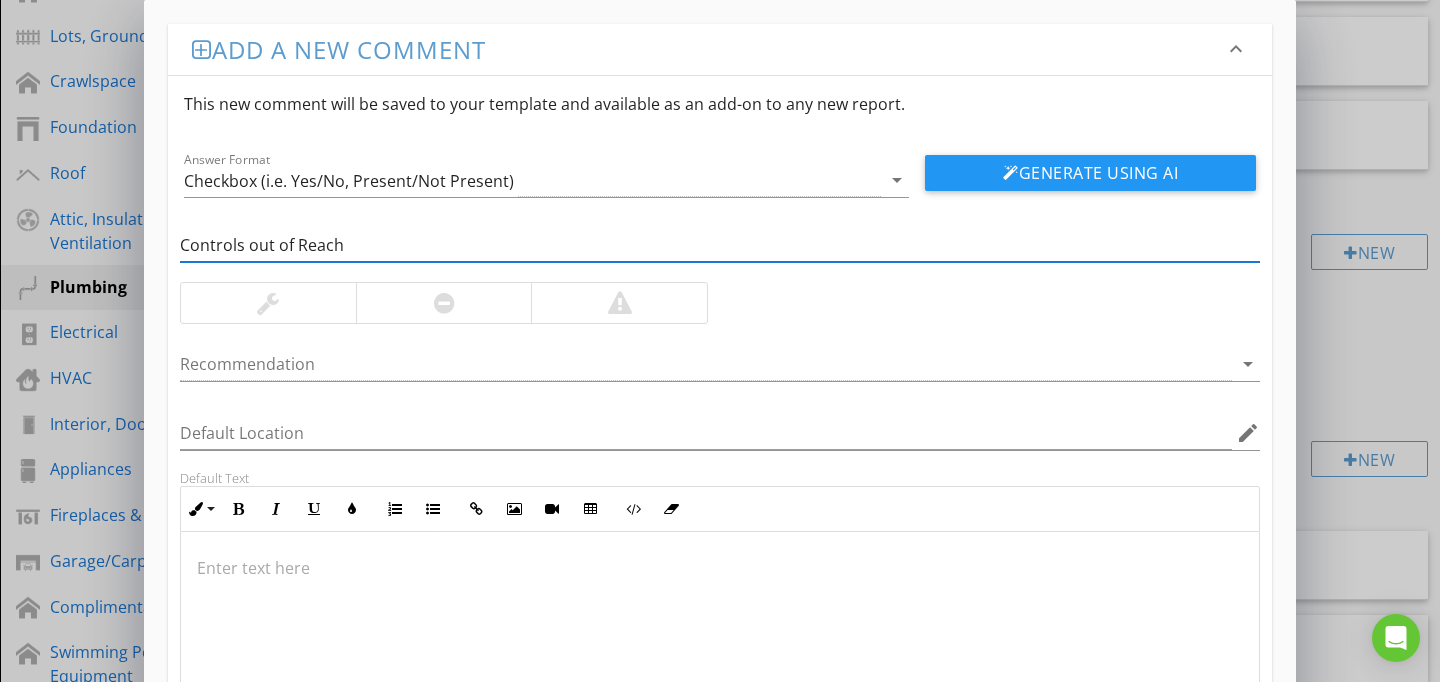 type on "Controls out of Reach" 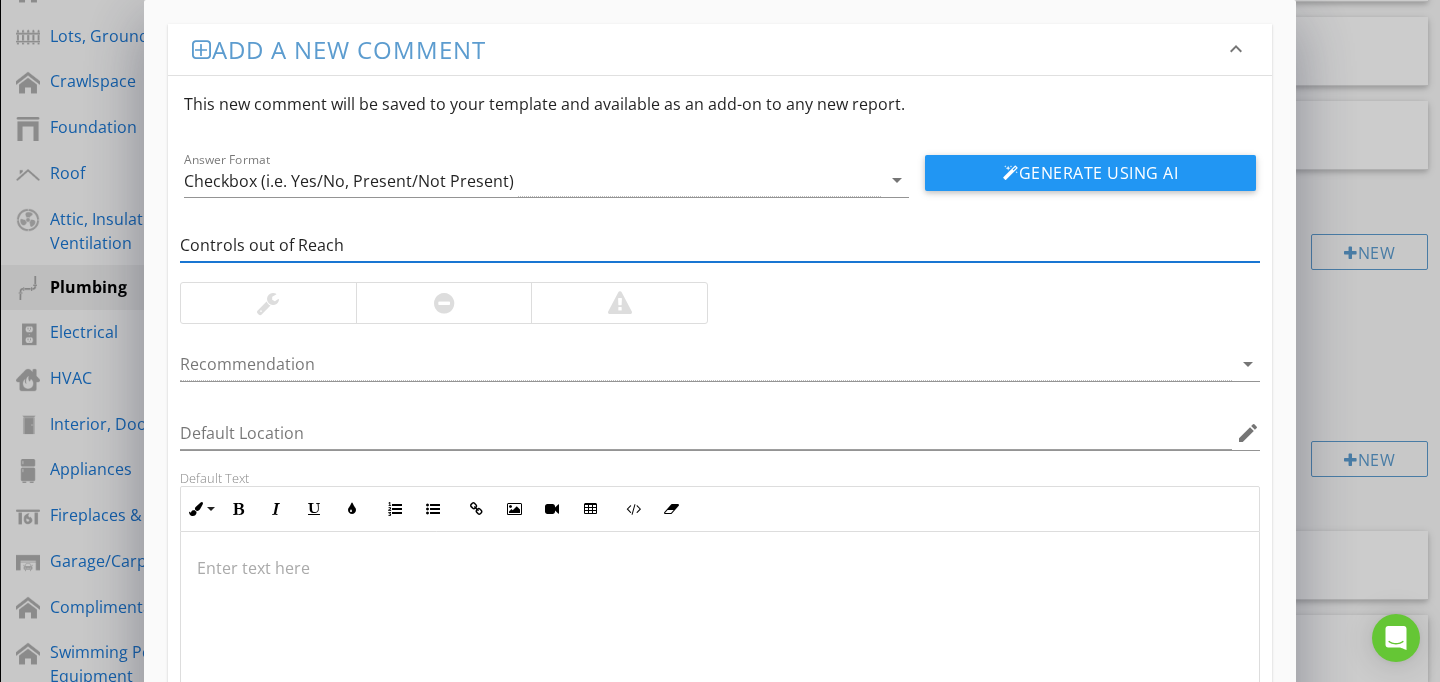click at bounding box center (720, 568) 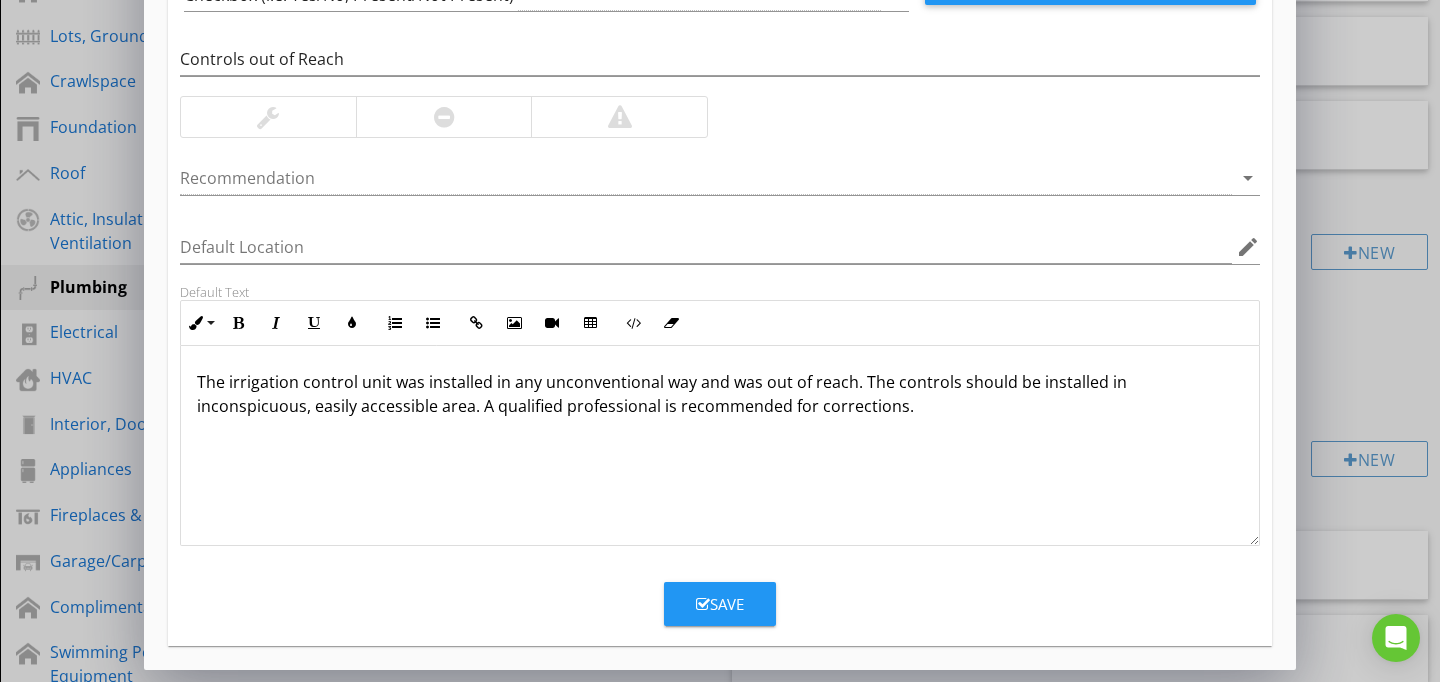 click on "Save" at bounding box center (720, 604) 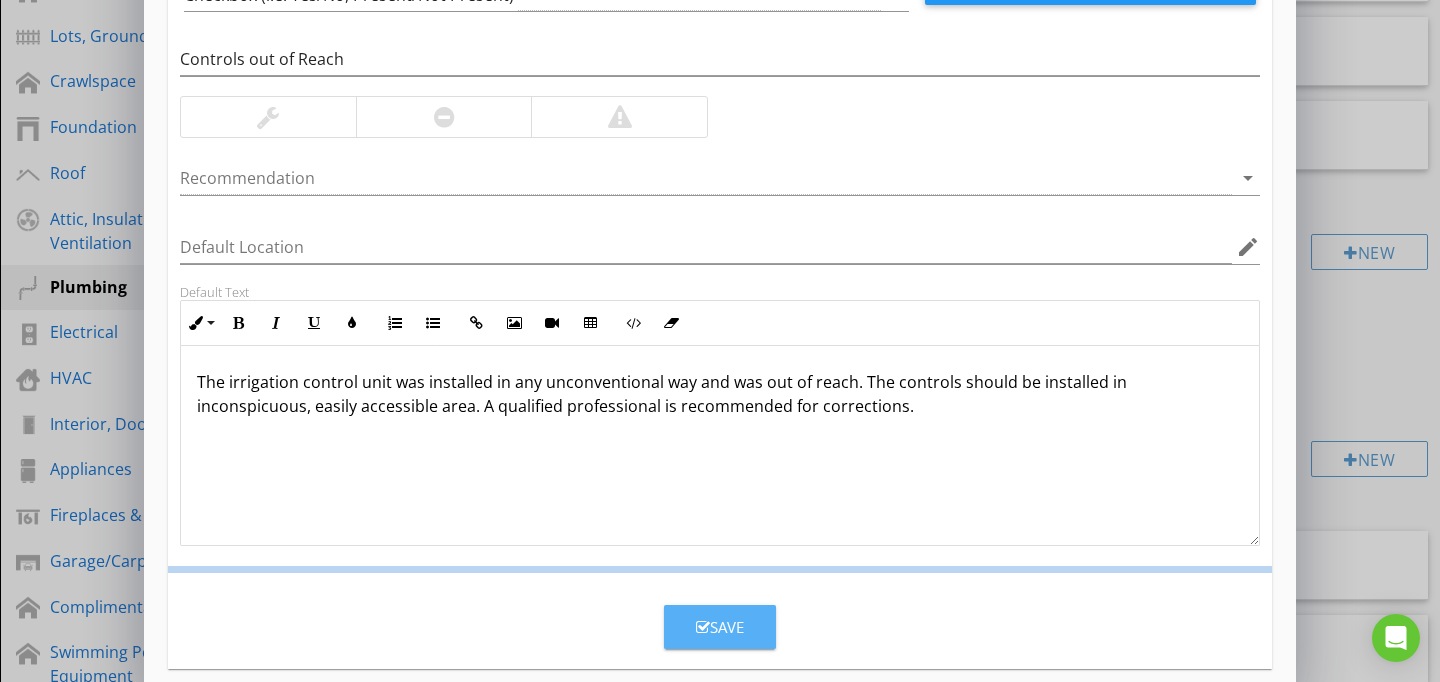 scroll, scrollTop: 89, scrollLeft: 0, axis: vertical 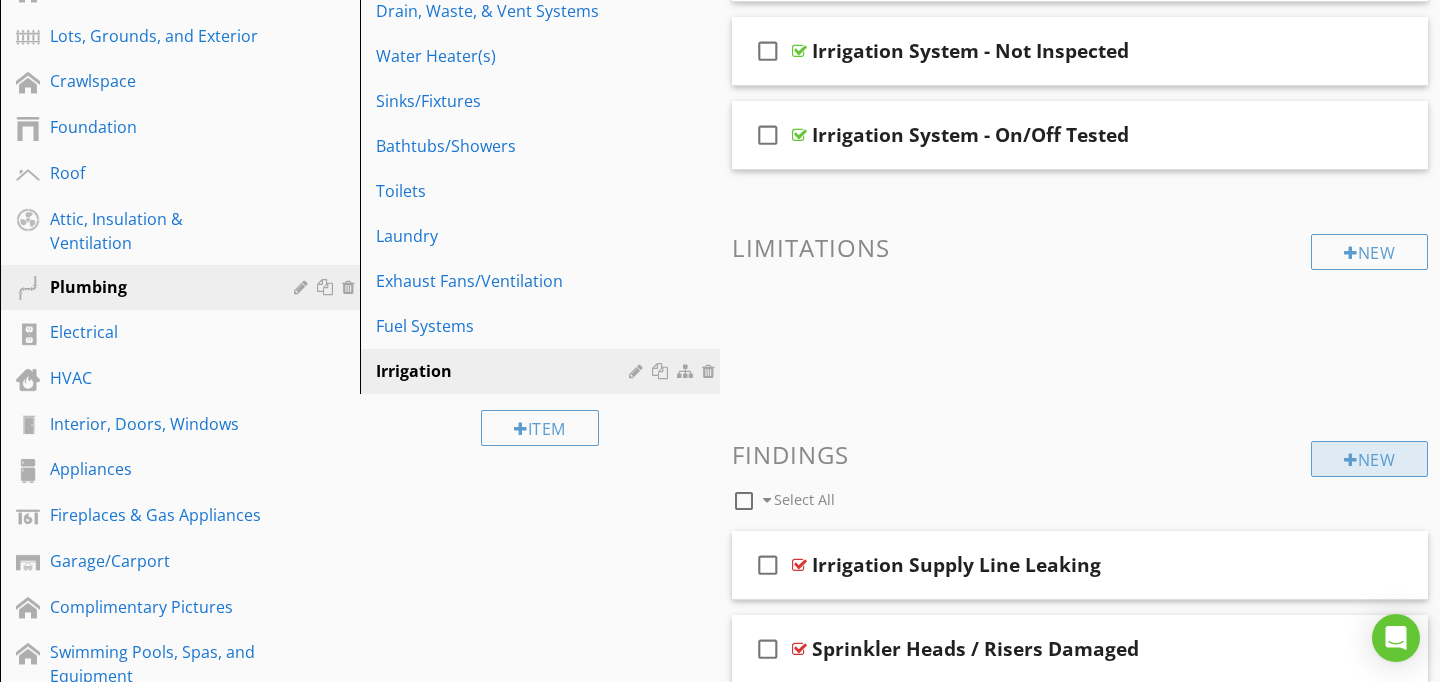 click on "New" at bounding box center [1369, 459] 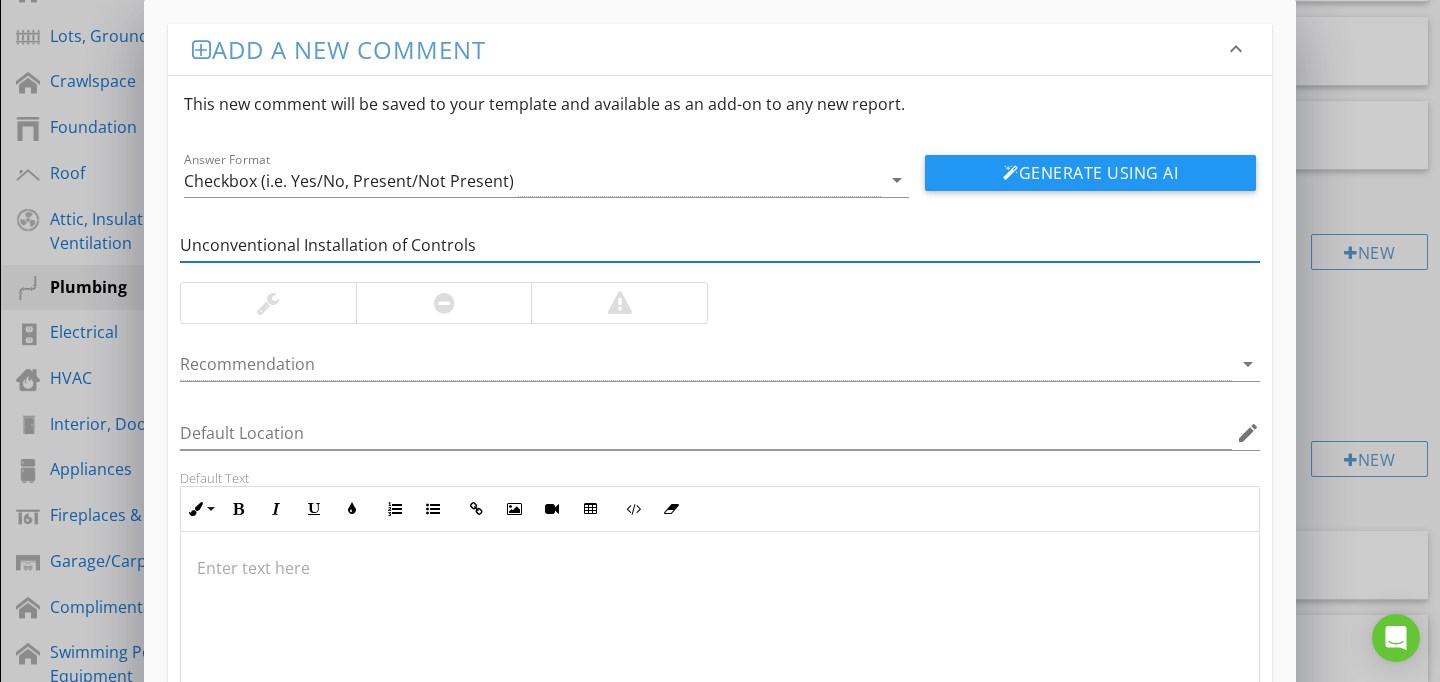 type on "Unconventional Installation of Controls" 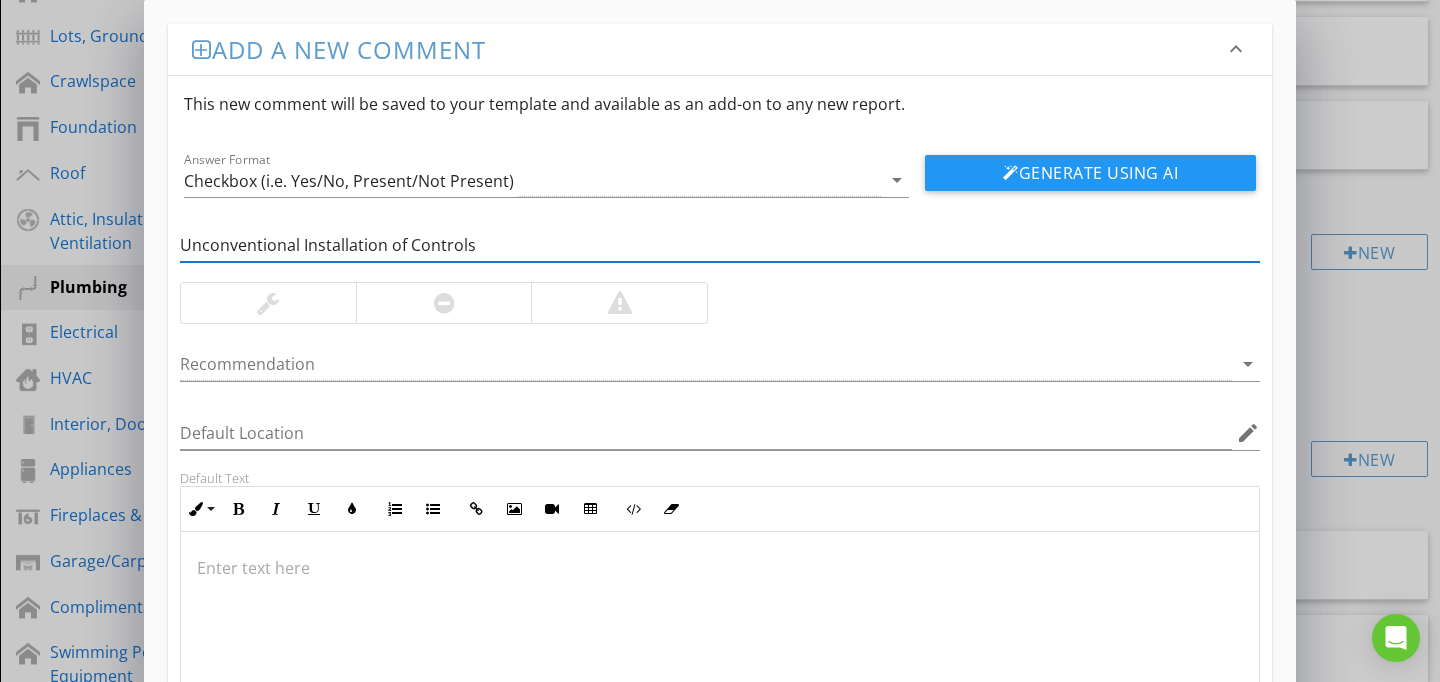 click at bounding box center [720, 632] 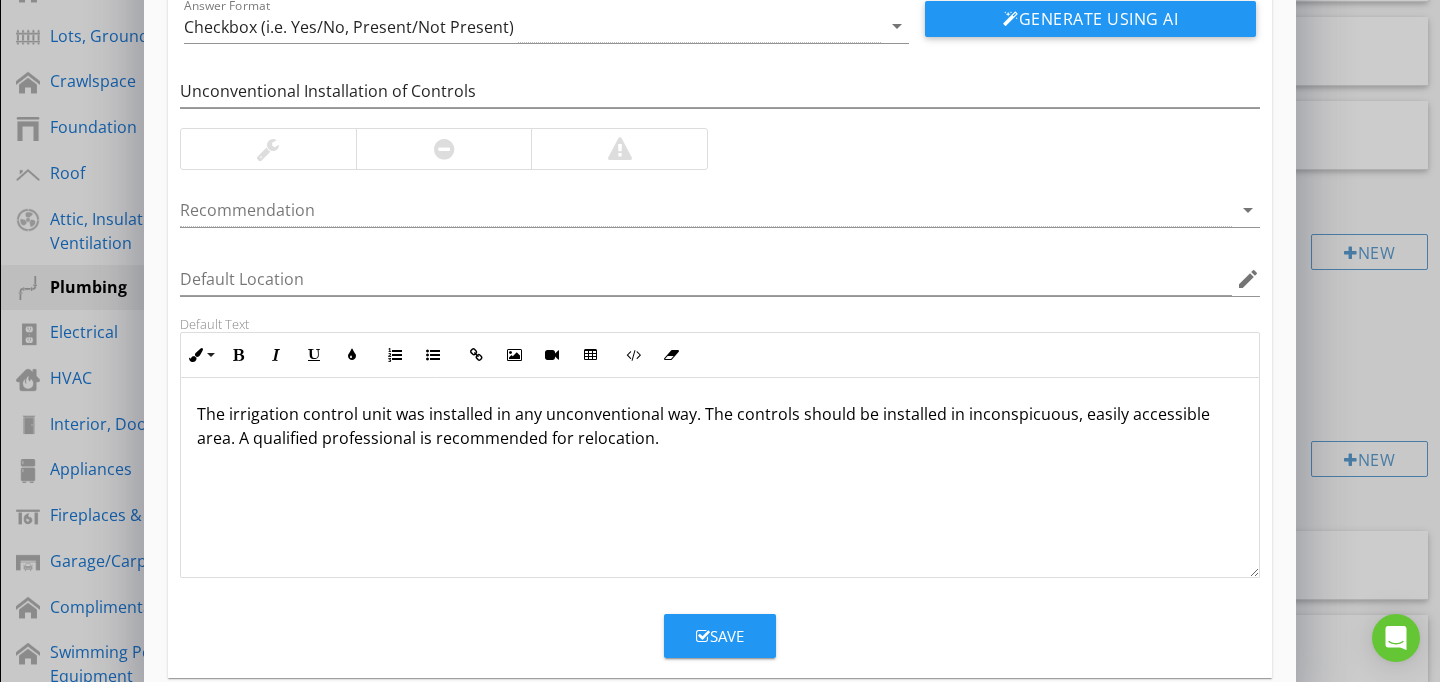 scroll, scrollTop: 186, scrollLeft: 0, axis: vertical 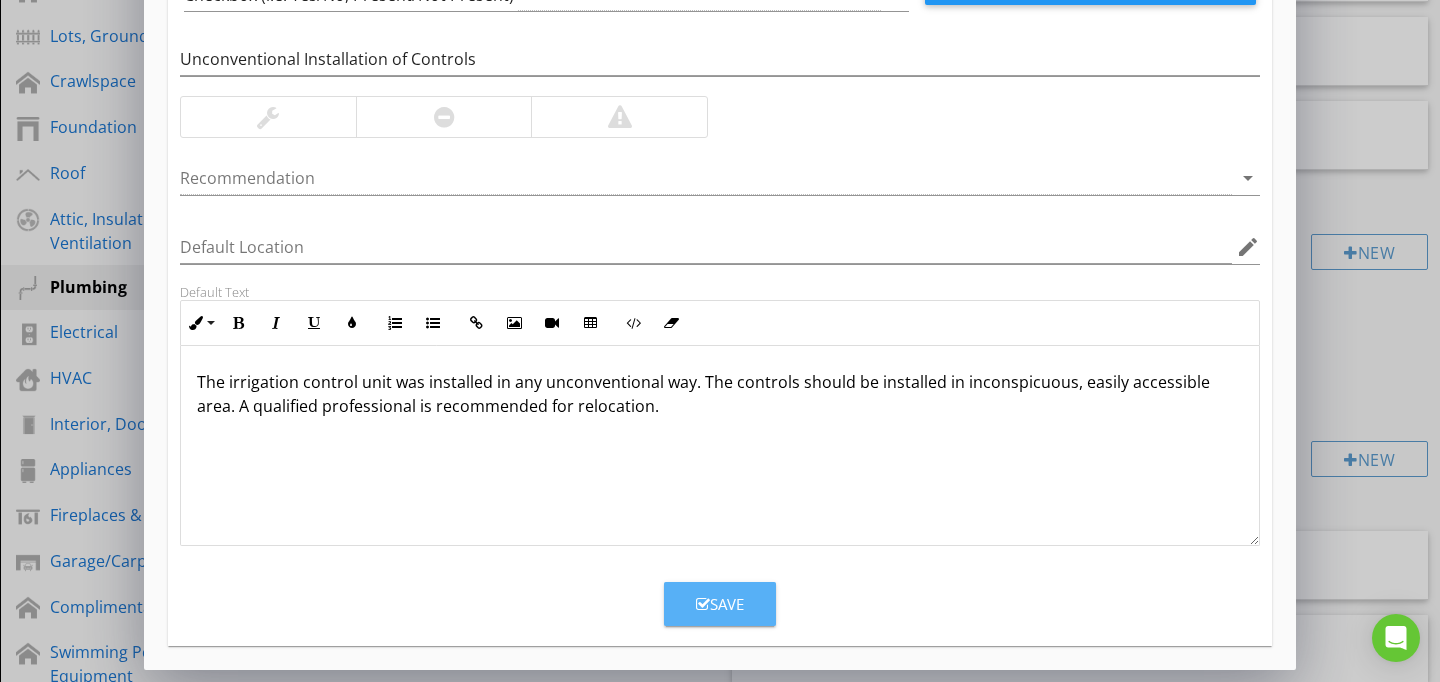 click on "Save" at bounding box center [720, 604] 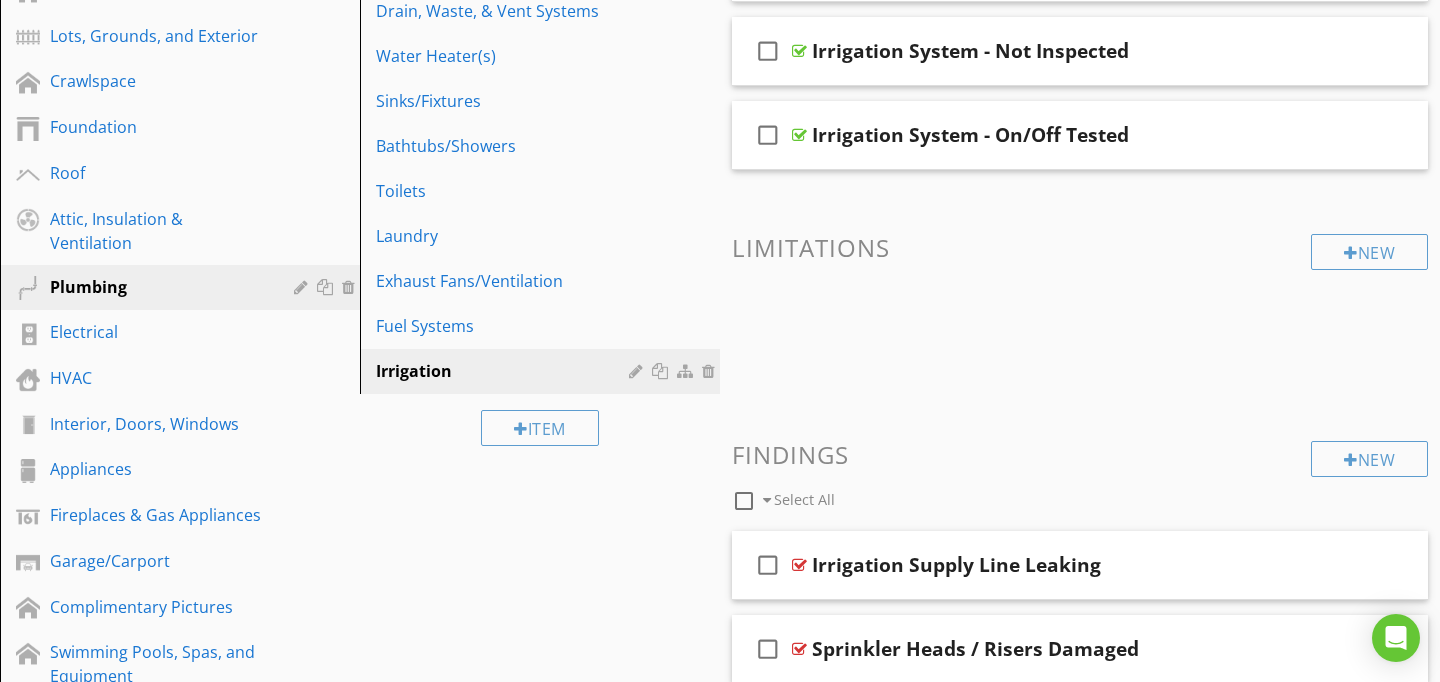 scroll, scrollTop: 89, scrollLeft: 0, axis: vertical 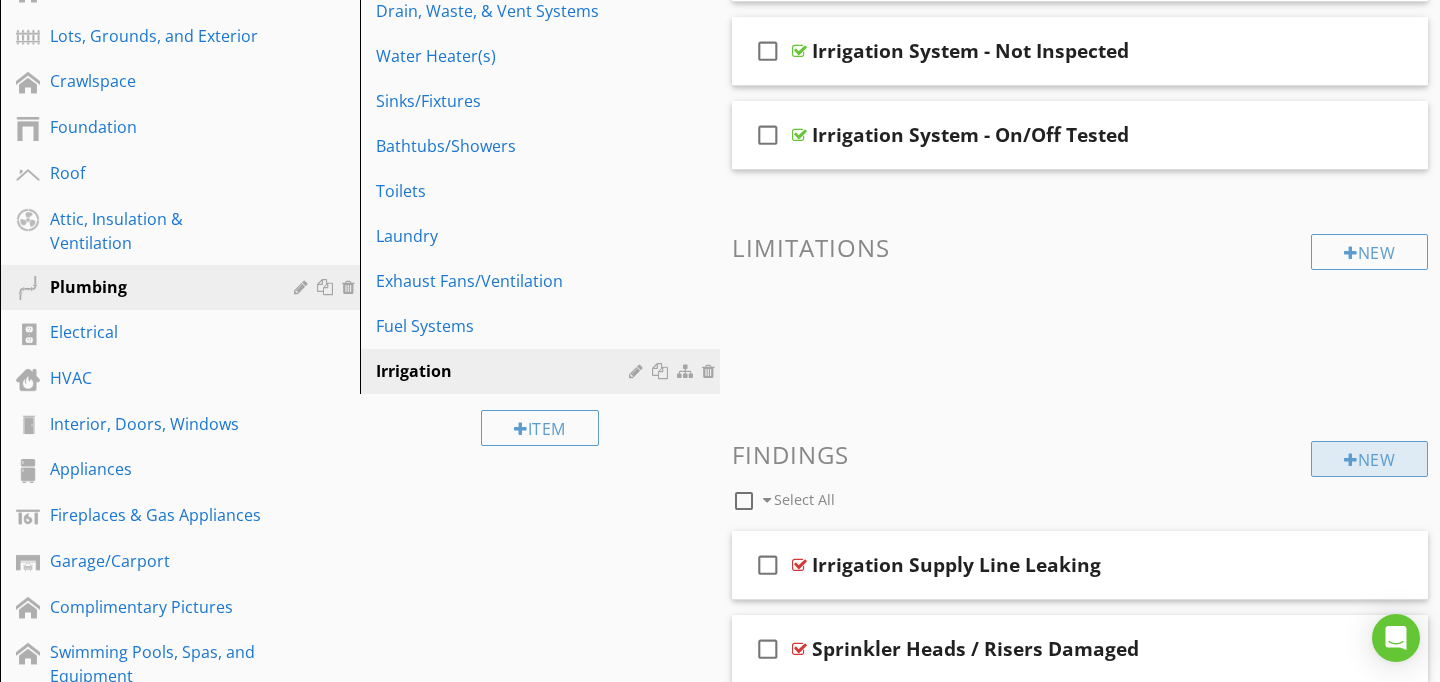 click at bounding box center [1351, 460] 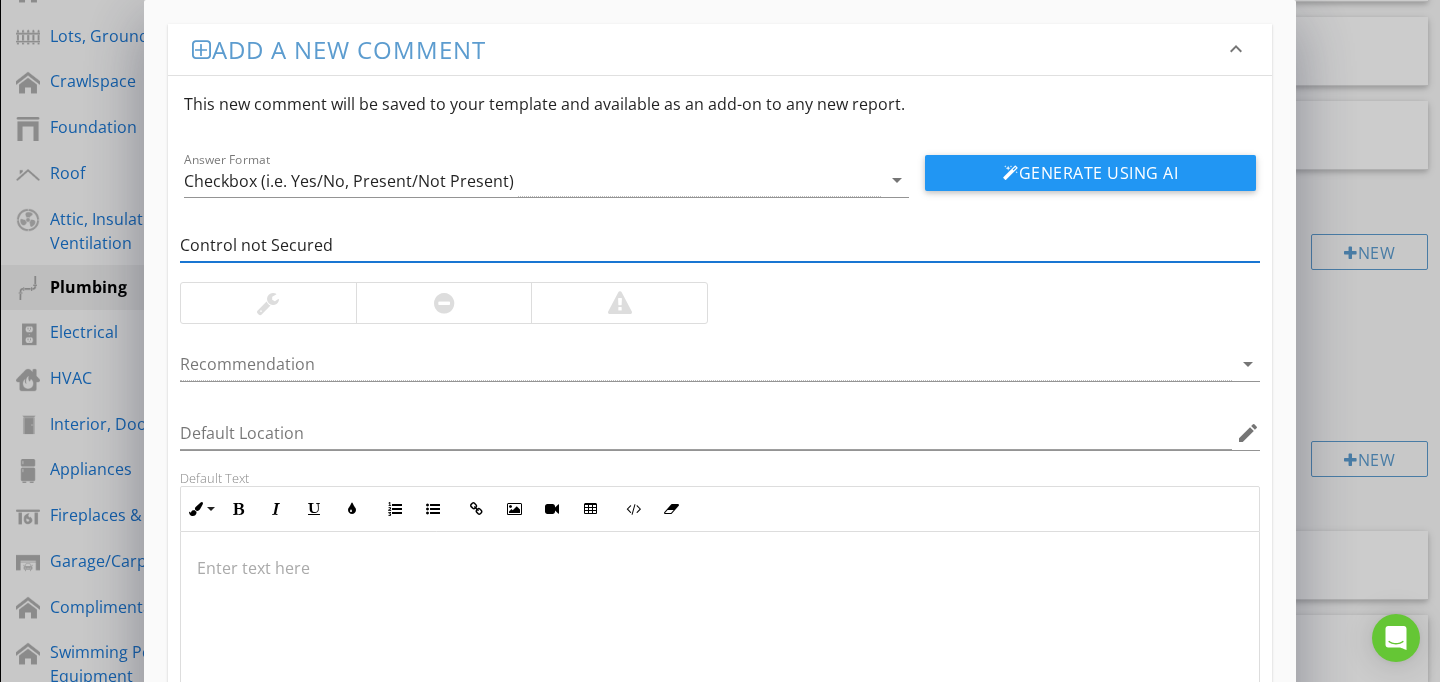 type on "Control not Secured" 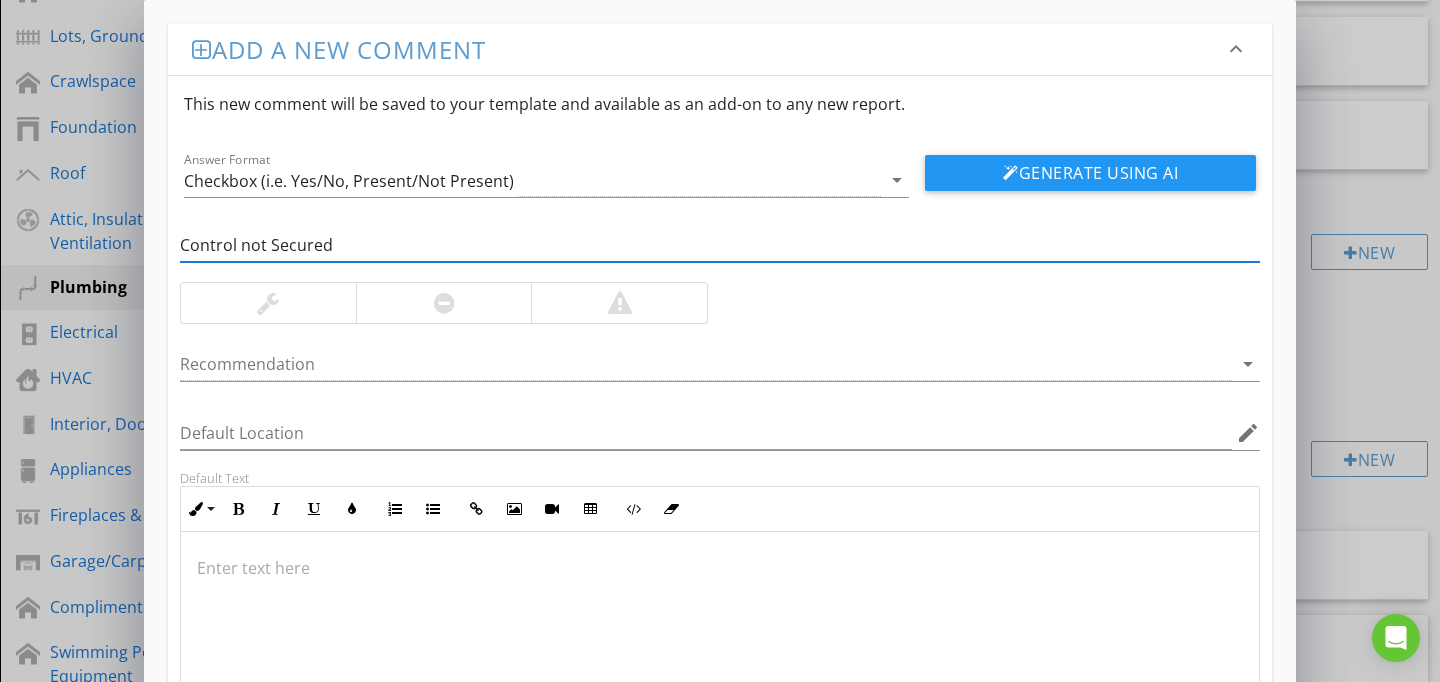 click at bounding box center [720, 568] 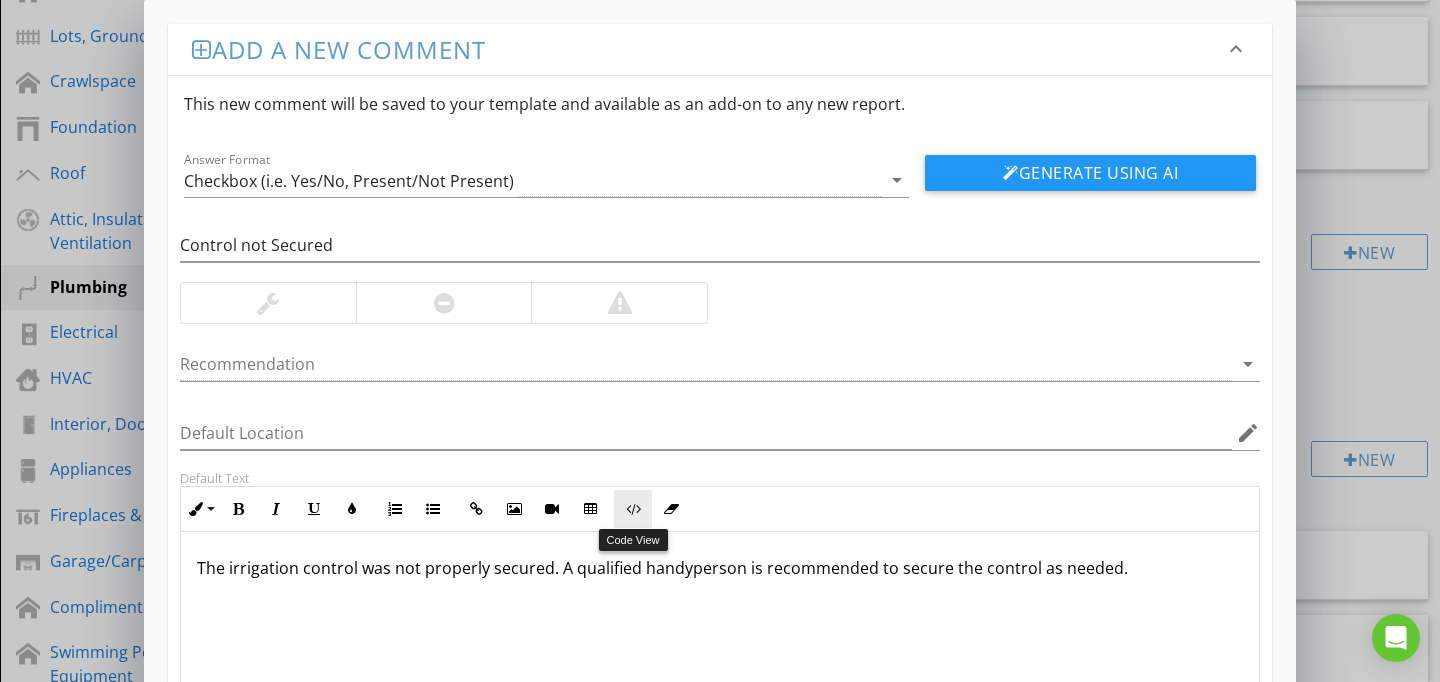 scroll, scrollTop: 186, scrollLeft: 0, axis: vertical 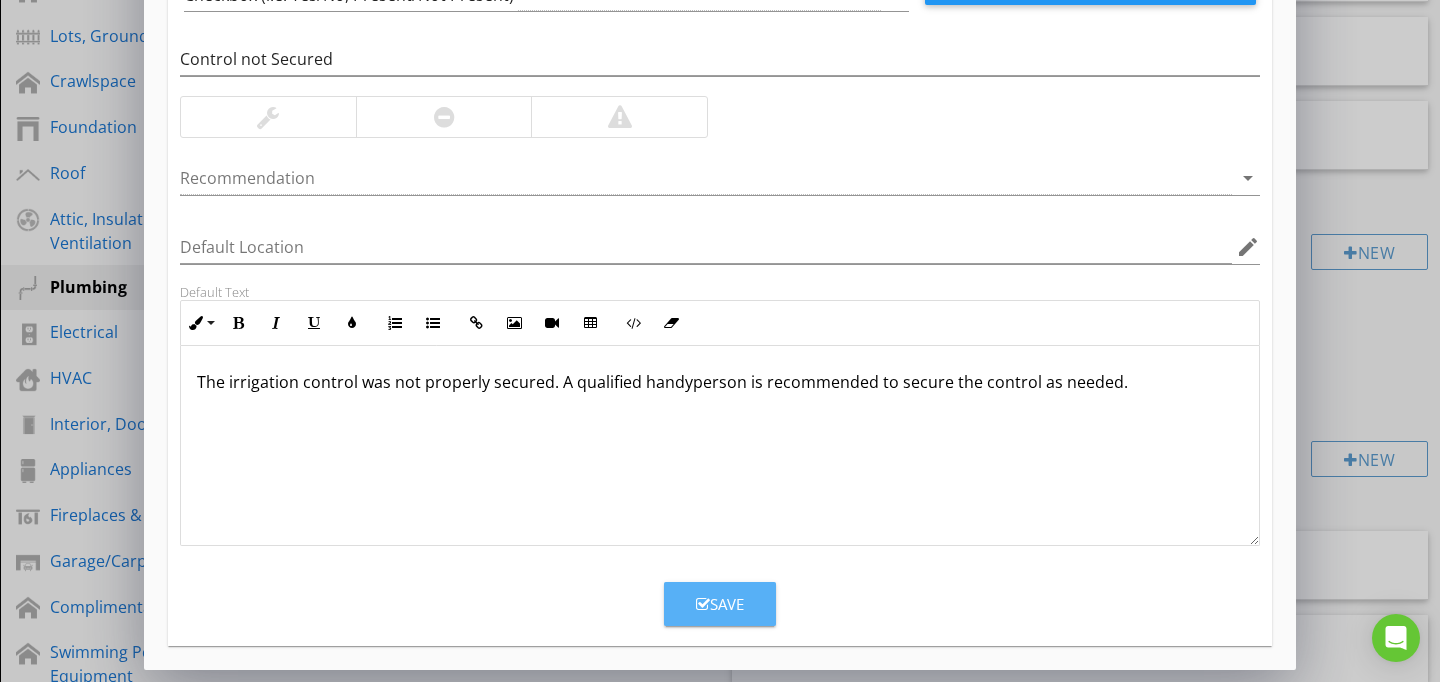 click on "Save" at bounding box center (720, 604) 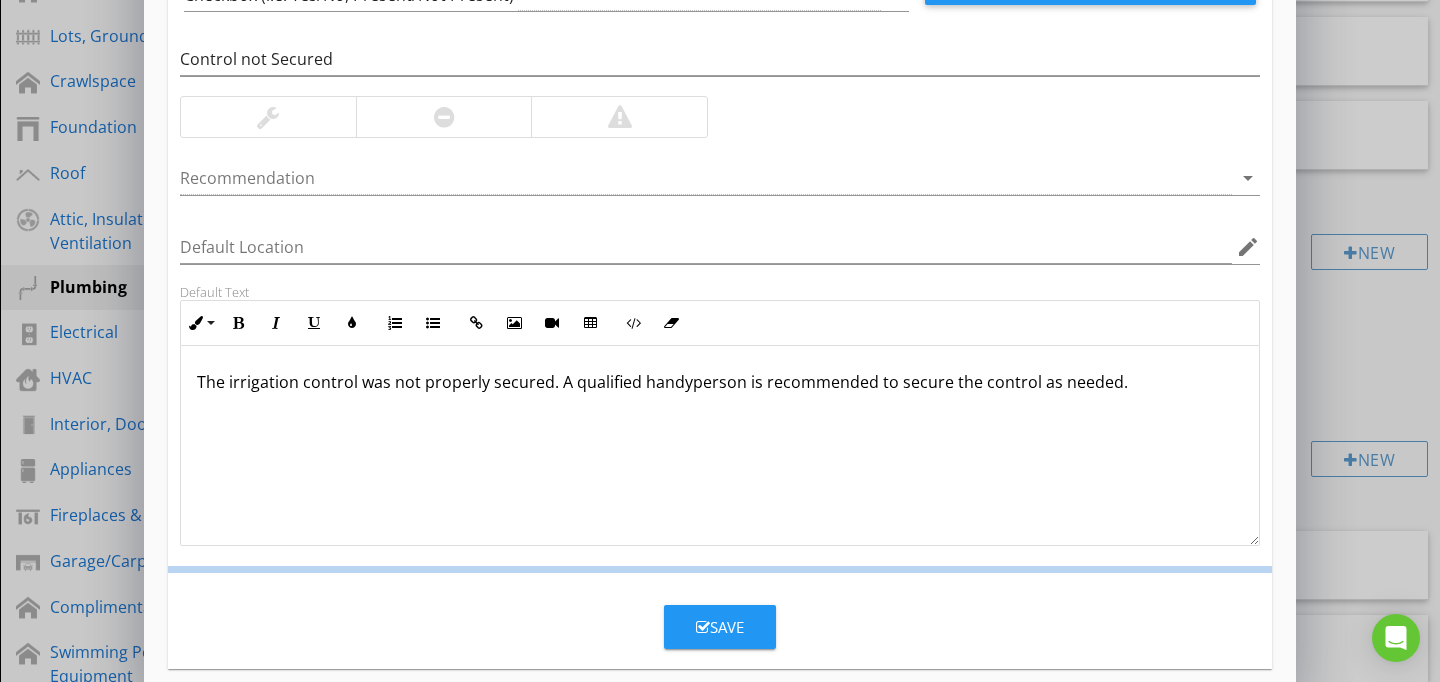 scroll, scrollTop: 89, scrollLeft: 0, axis: vertical 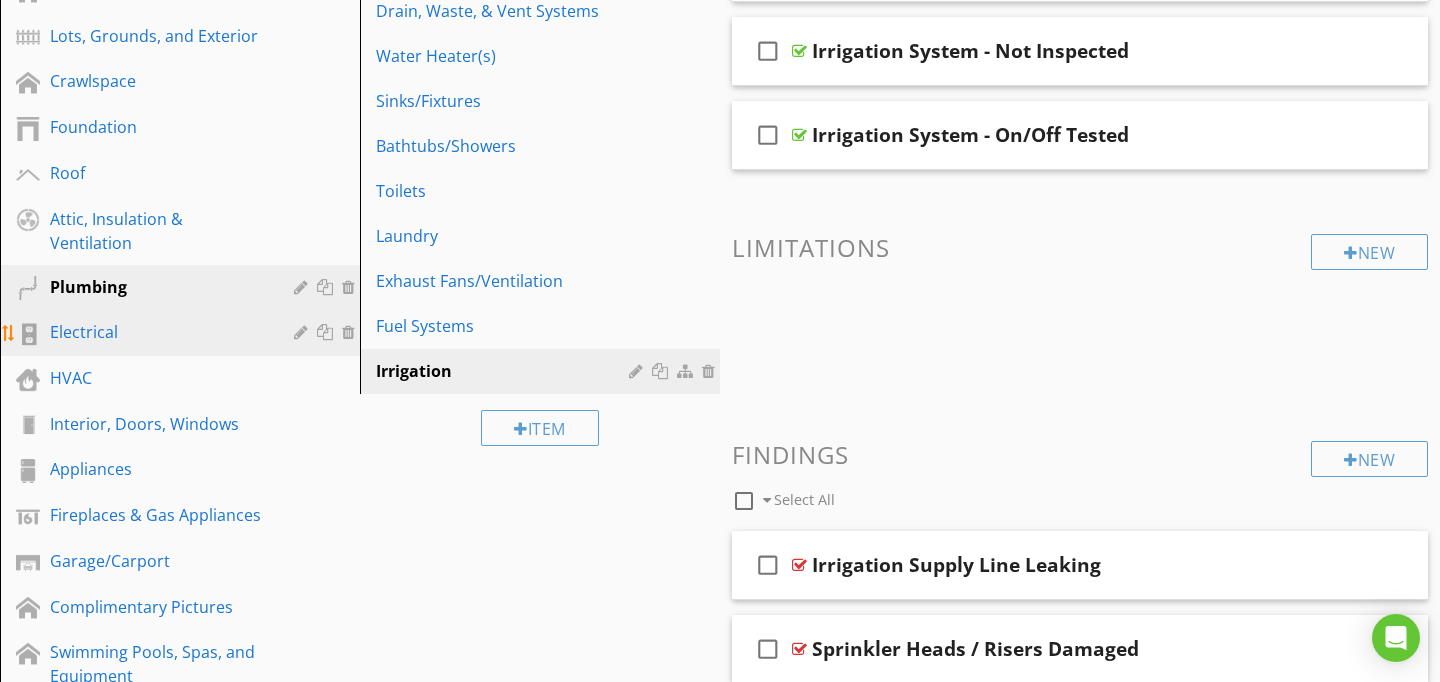click on "Electrical" at bounding box center (157, 332) 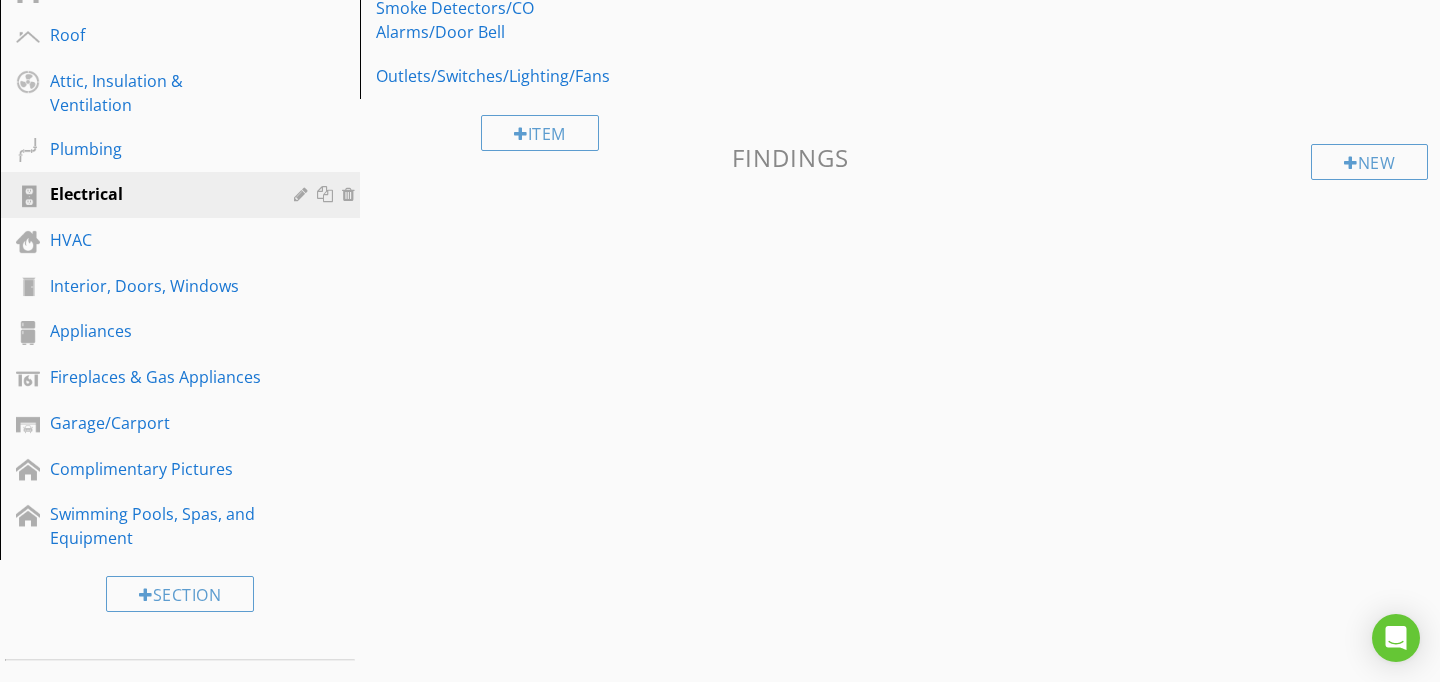 scroll, scrollTop: 546, scrollLeft: 0, axis: vertical 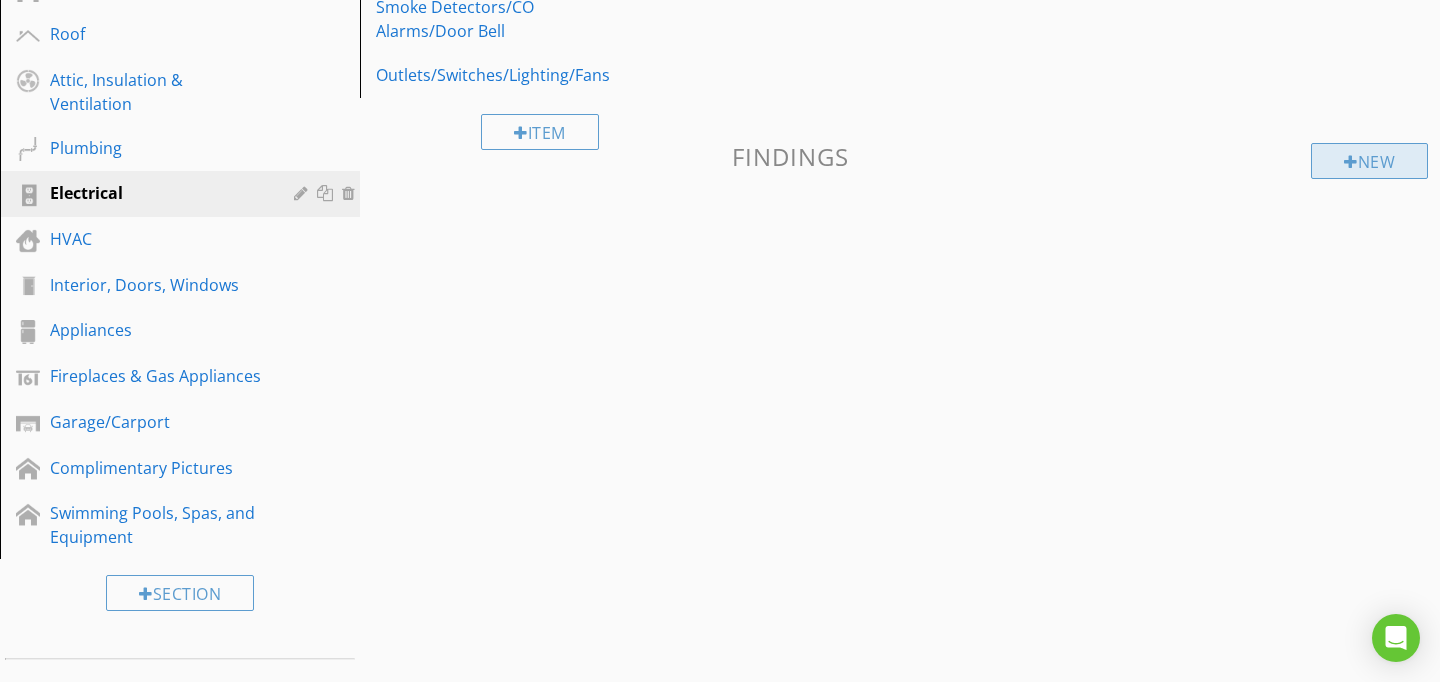 click on "New" at bounding box center (1369, 161) 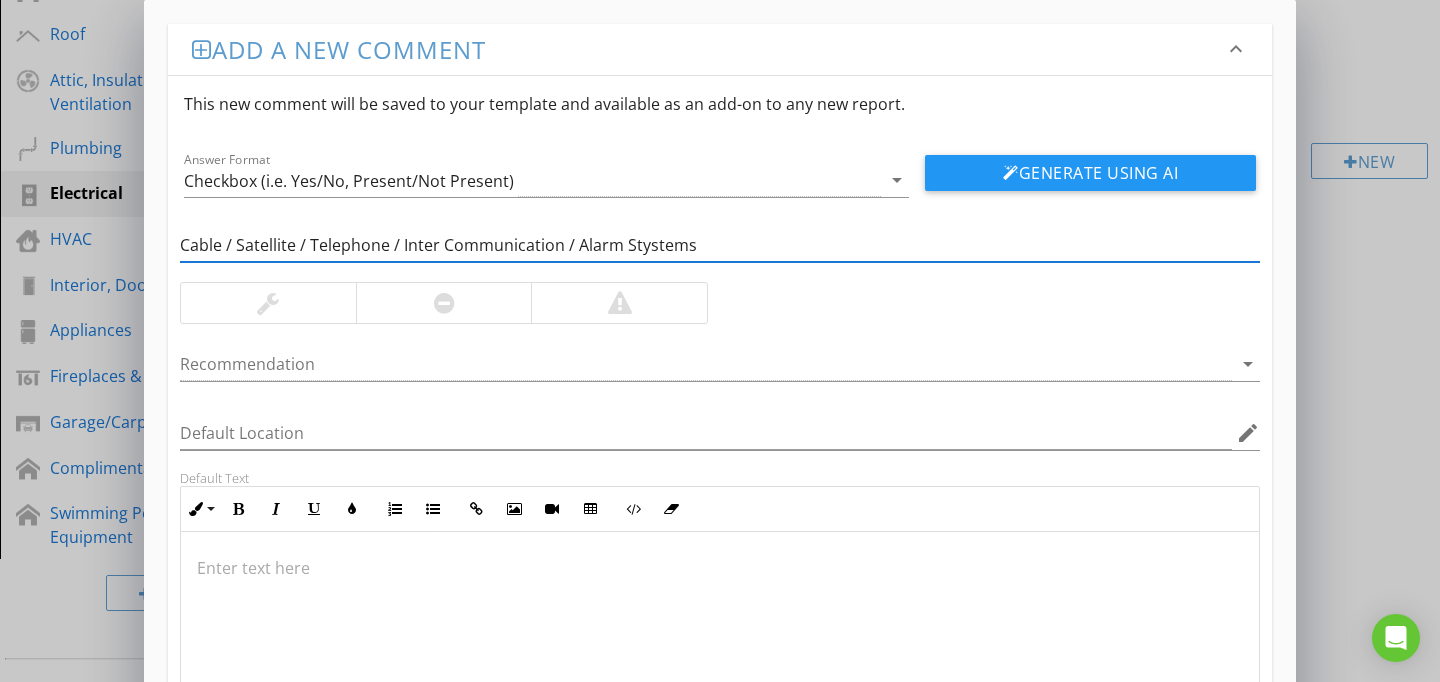 type on "Cable / Satellite / Telephone / Inter Communication / Alarm Stystems" 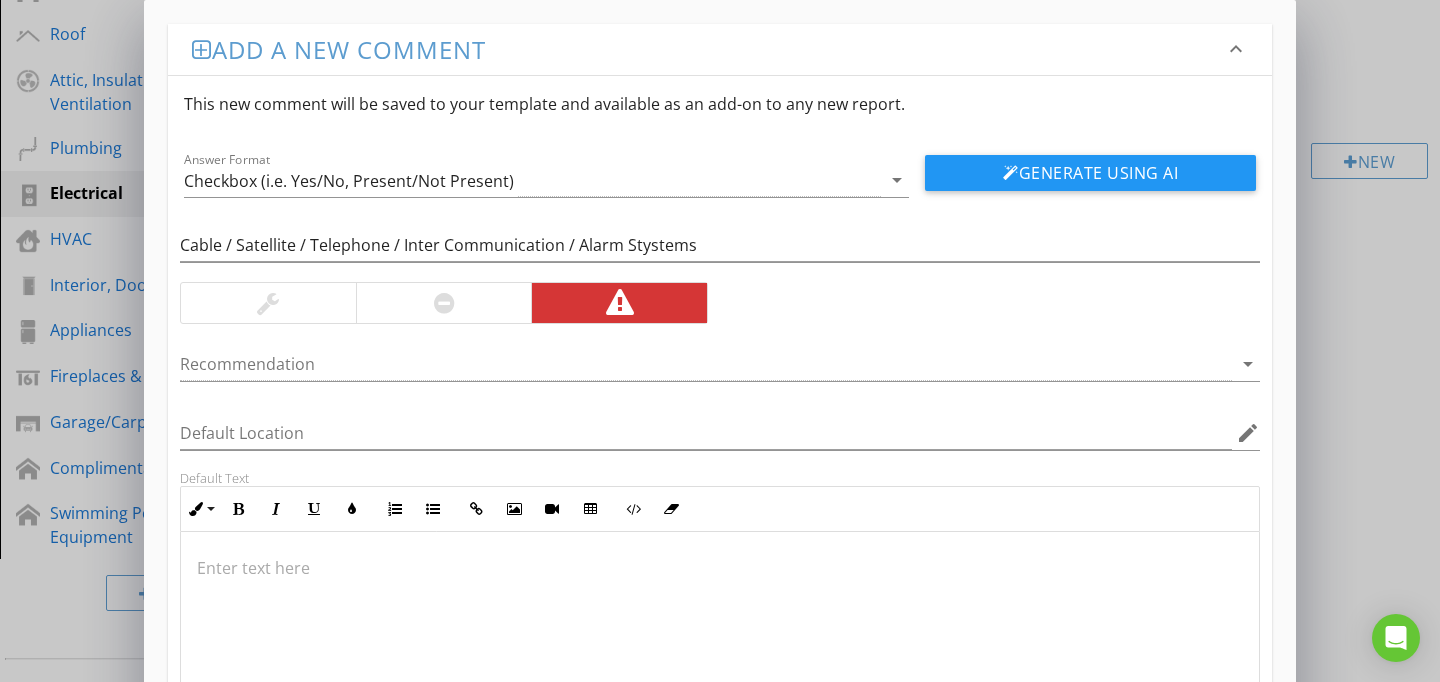 click on "Cable / Satellite / Telephone / Inter Communication / Alarm Stystems               Recommendation arrow_drop_down   Default Location edit       Default Text   Inline Style XLarge Large Normal Small Light Small/Light Bold Italic Underline Colors Ordered List Unordered List Insert Link Insert Image Insert Video Insert Table Code View Clear Formatting Enter text here" at bounding box center (720, 464) 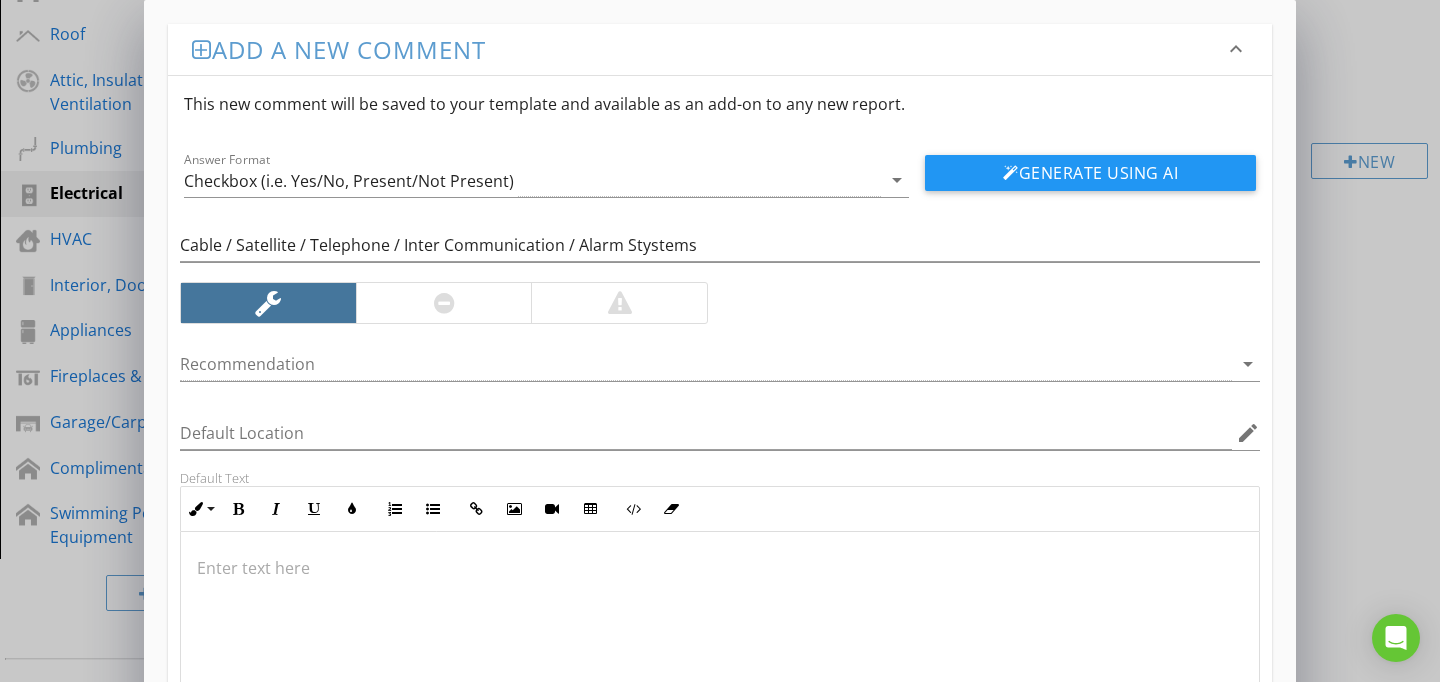 click at bounding box center [720, 632] 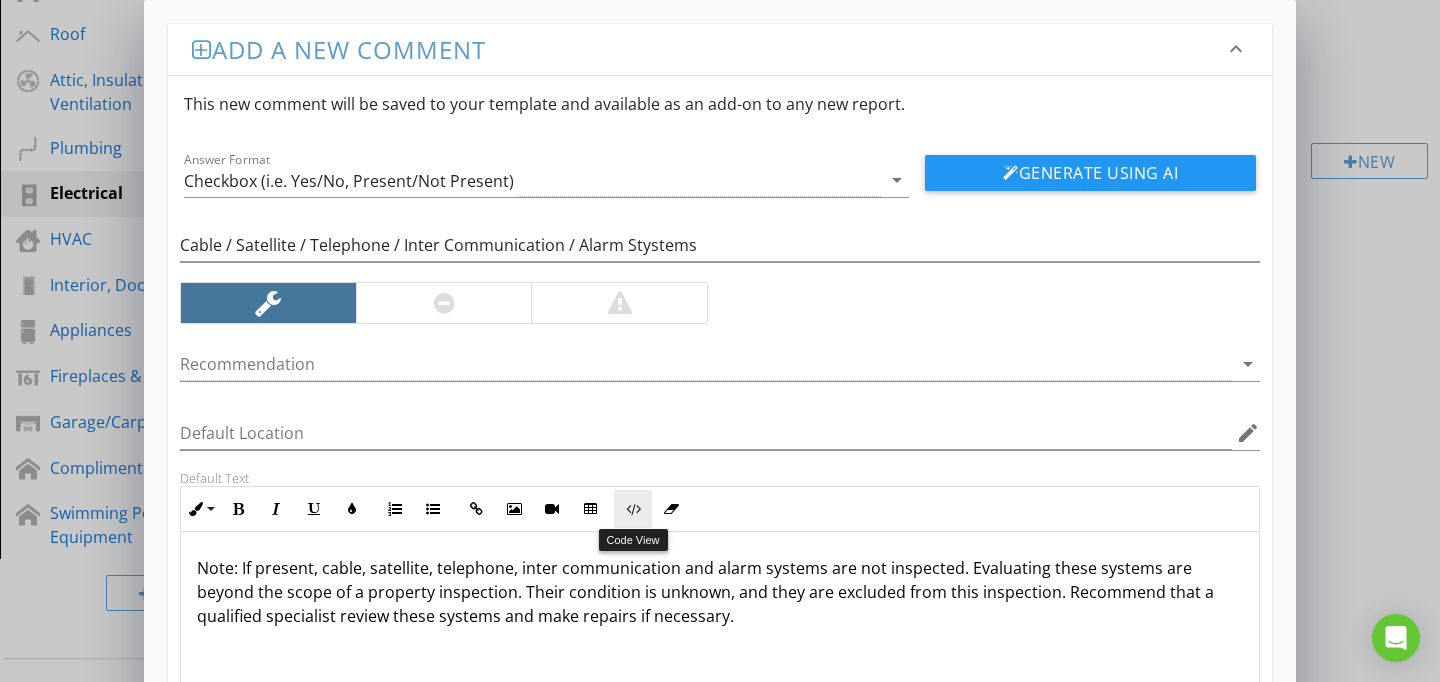 scroll, scrollTop: 186, scrollLeft: 0, axis: vertical 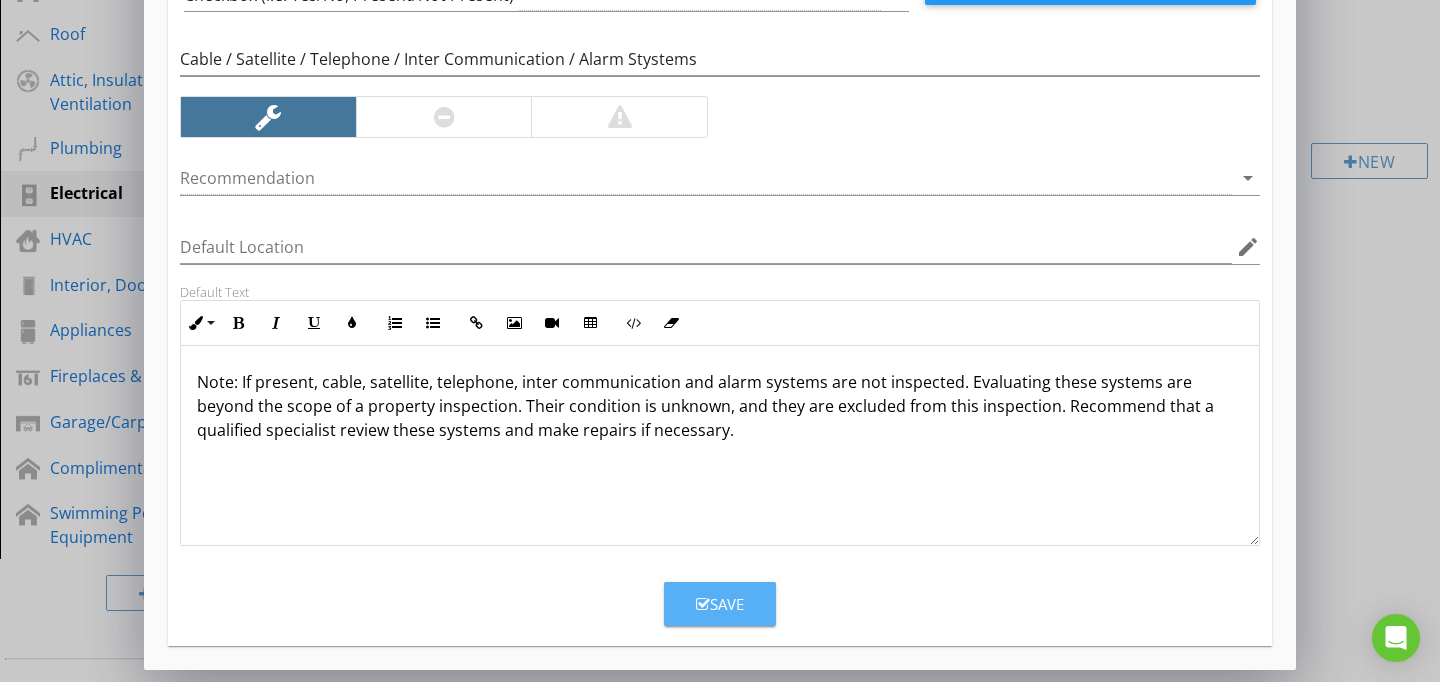 click on "Save" at bounding box center (720, 604) 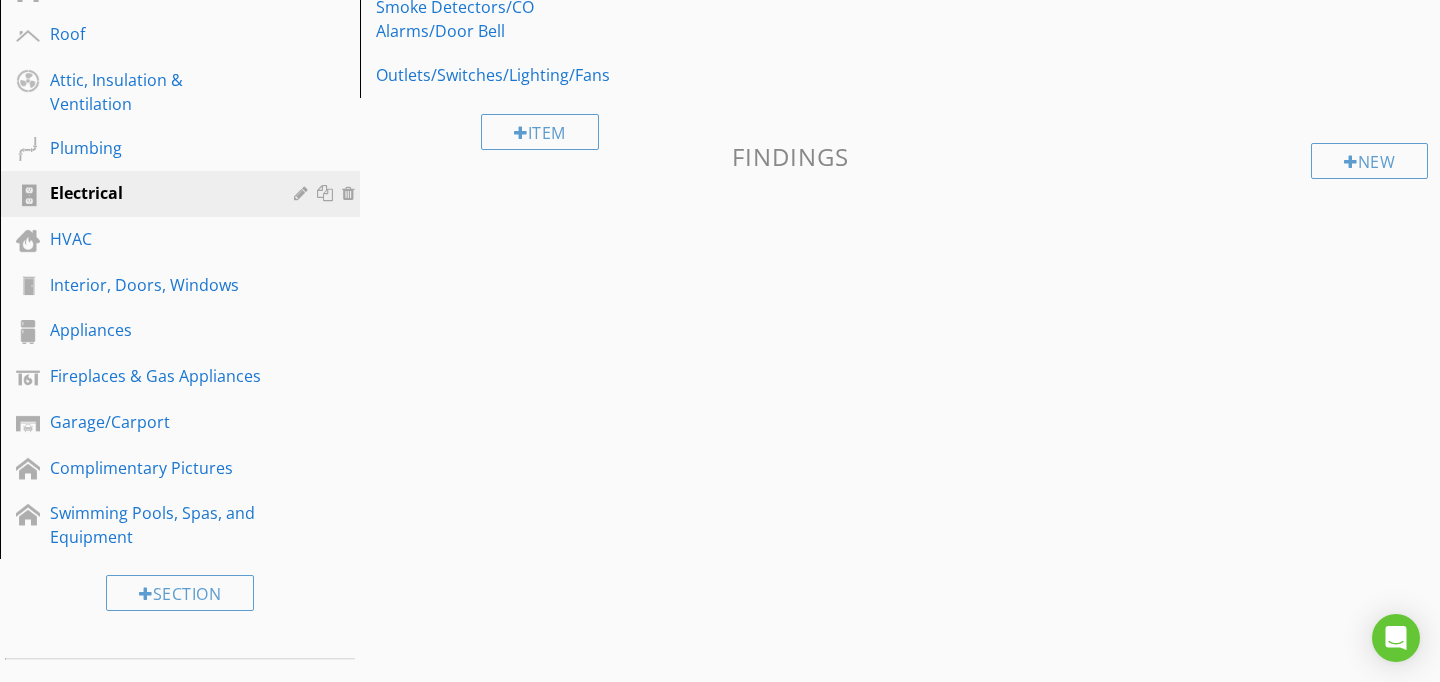 scroll, scrollTop: 89, scrollLeft: 0, axis: vertical 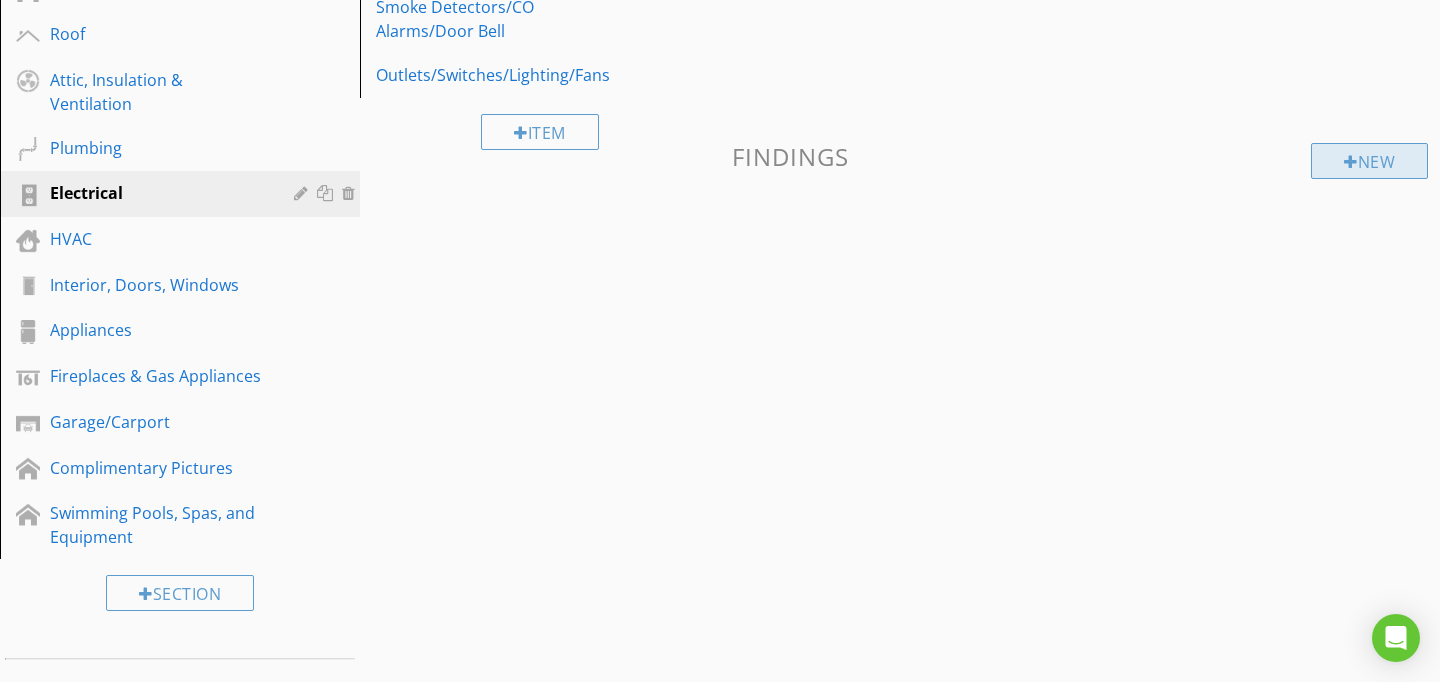 click on "New" at bounding box center (1369, 161) 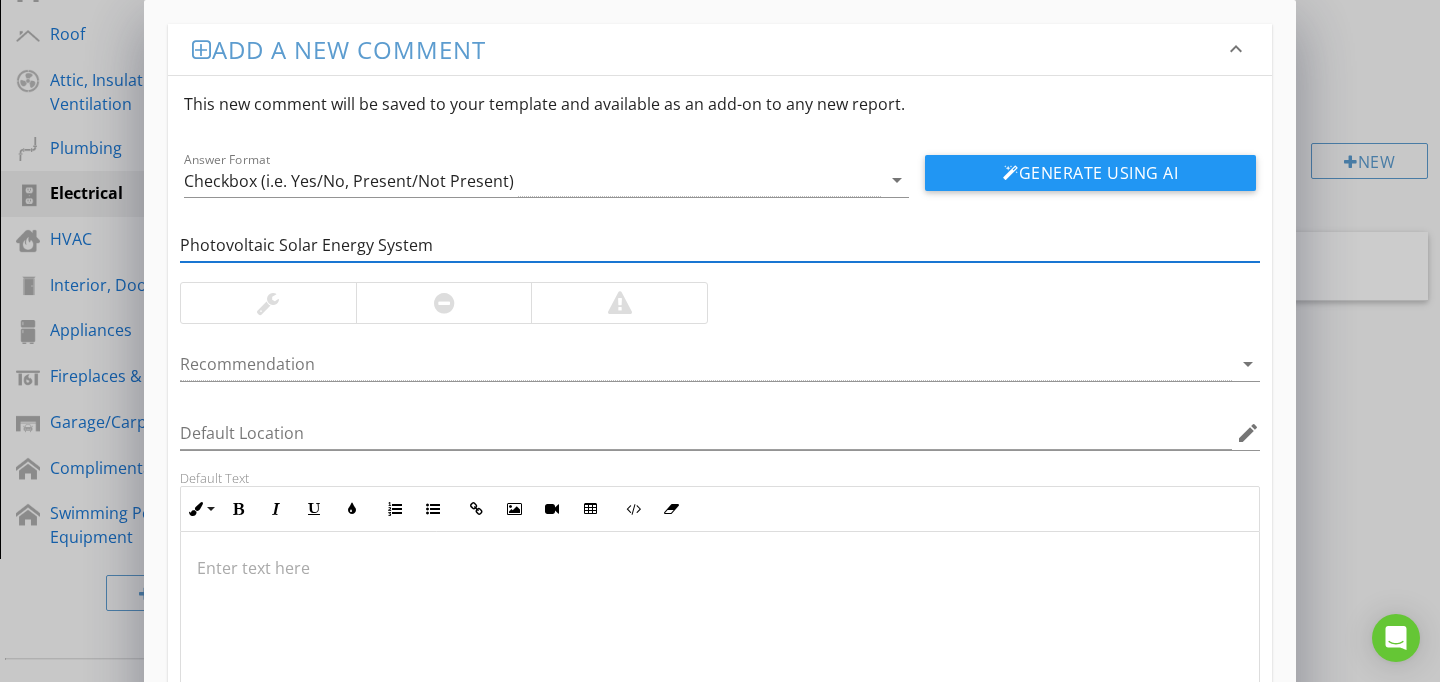 type on "Photovoltaic Solar Energy System" 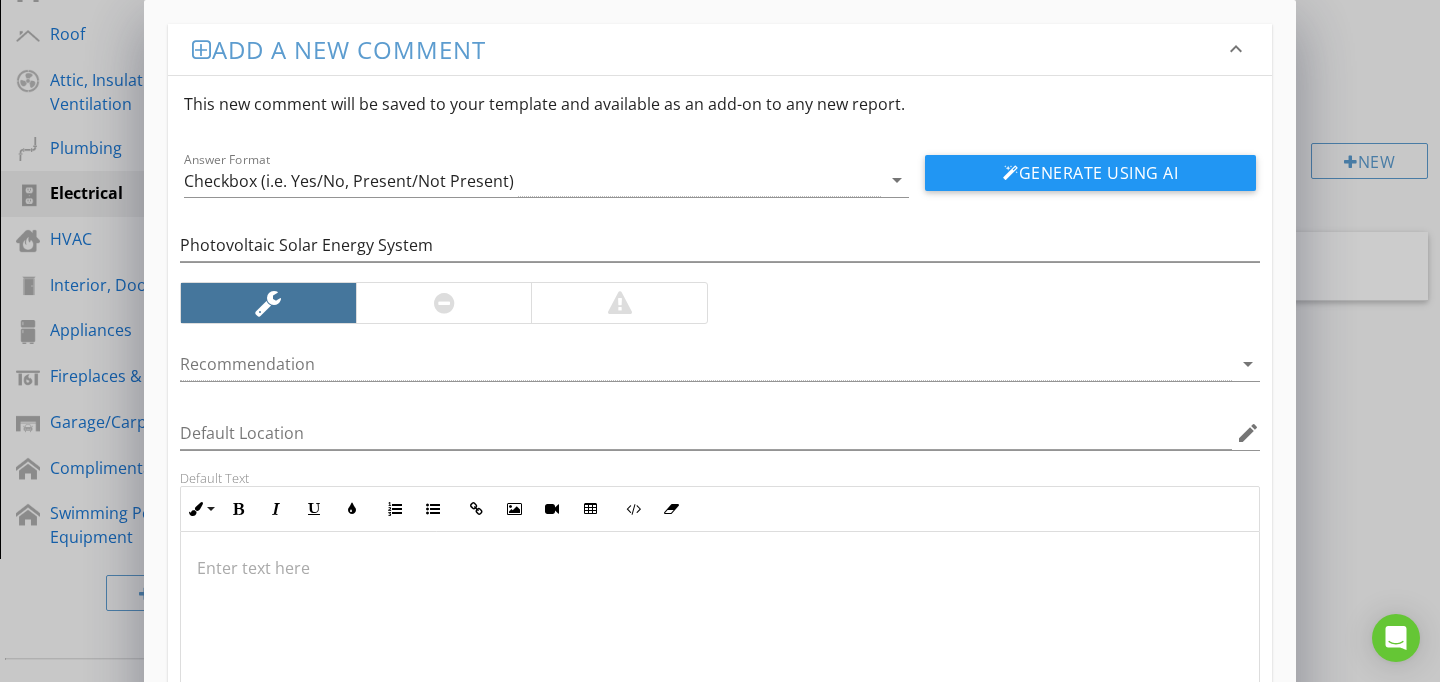 click at bounding box center (720, 632) 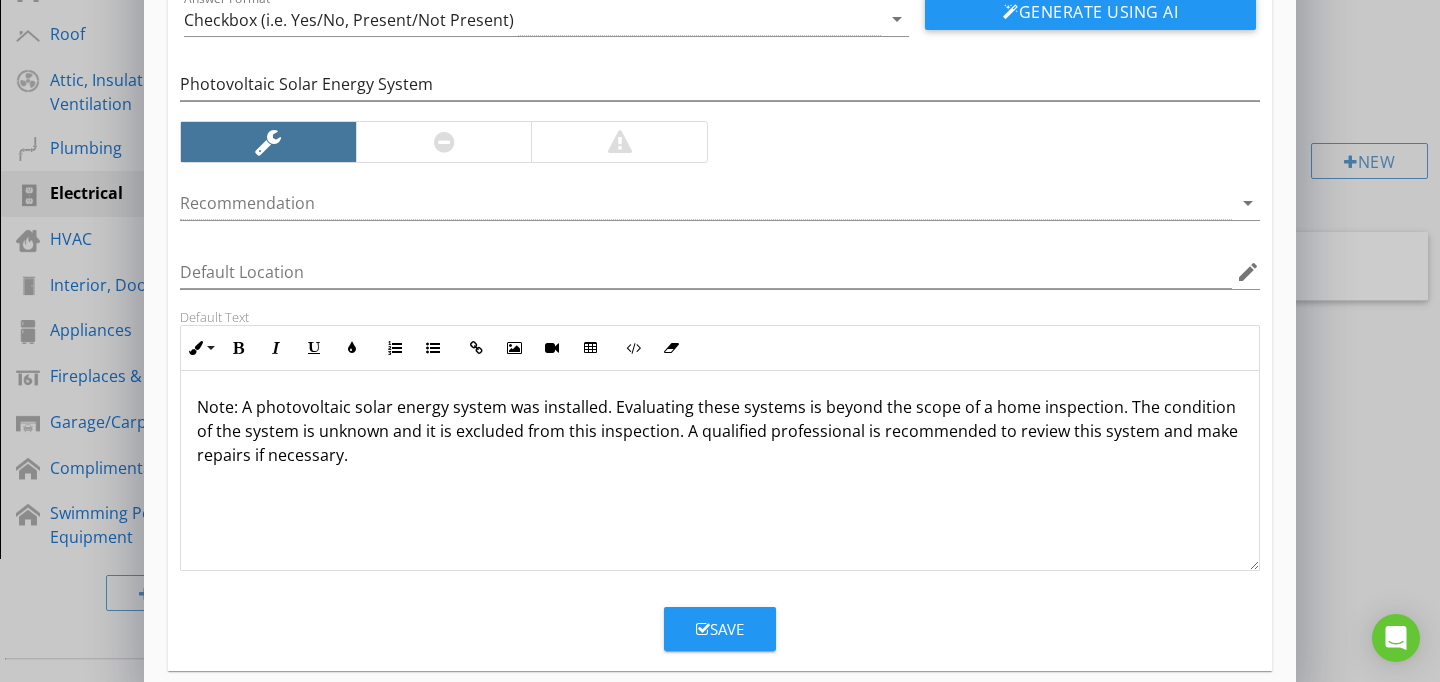 scroll, scrollTop: 186, scrollLeft: 0, axis: vertical 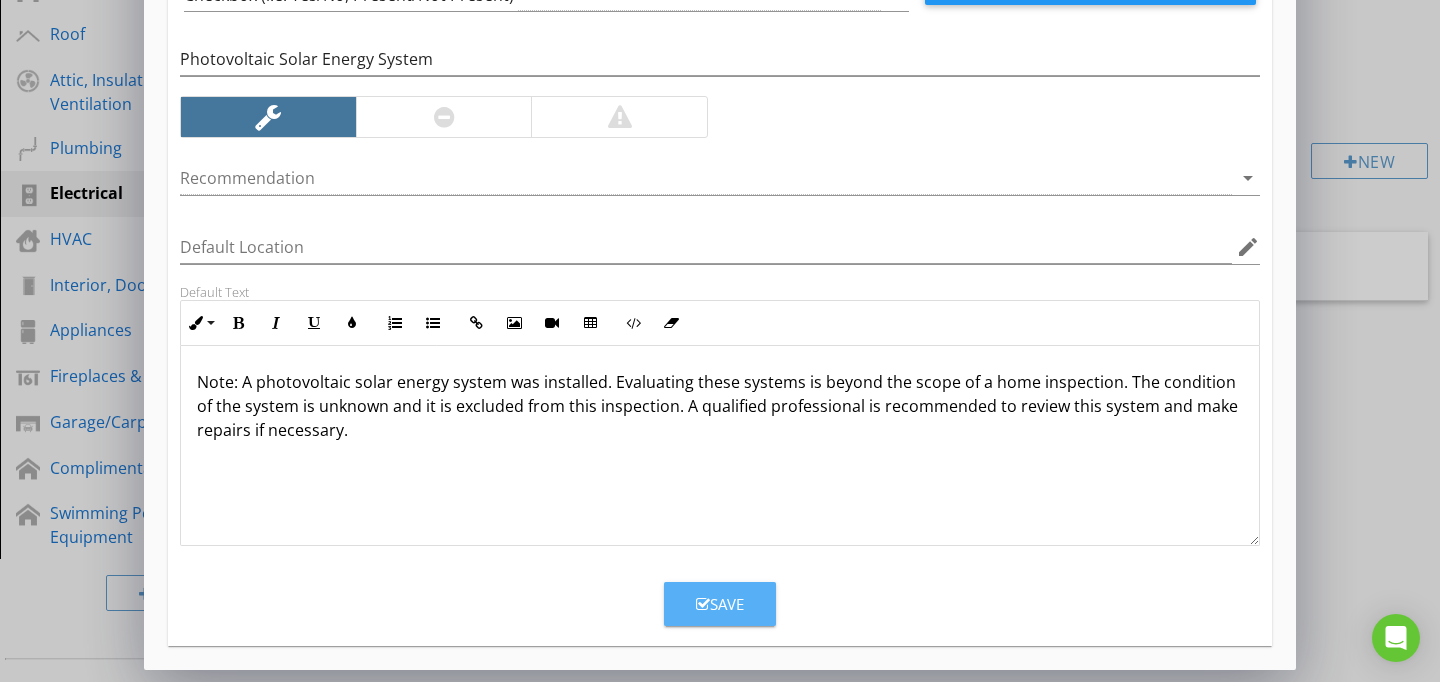 click at bounding box center (703, 604) 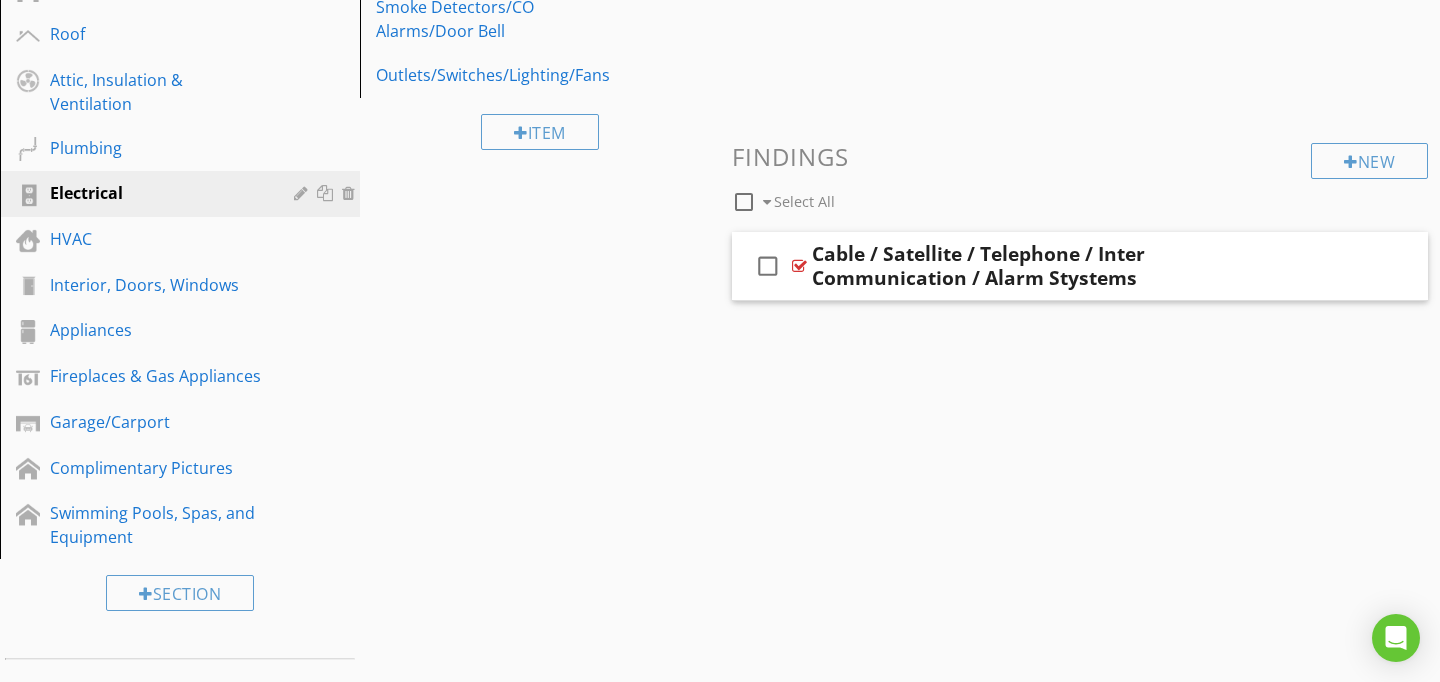 scroll, scrollTop: 89, scrollLeft: 0, axis: vertical 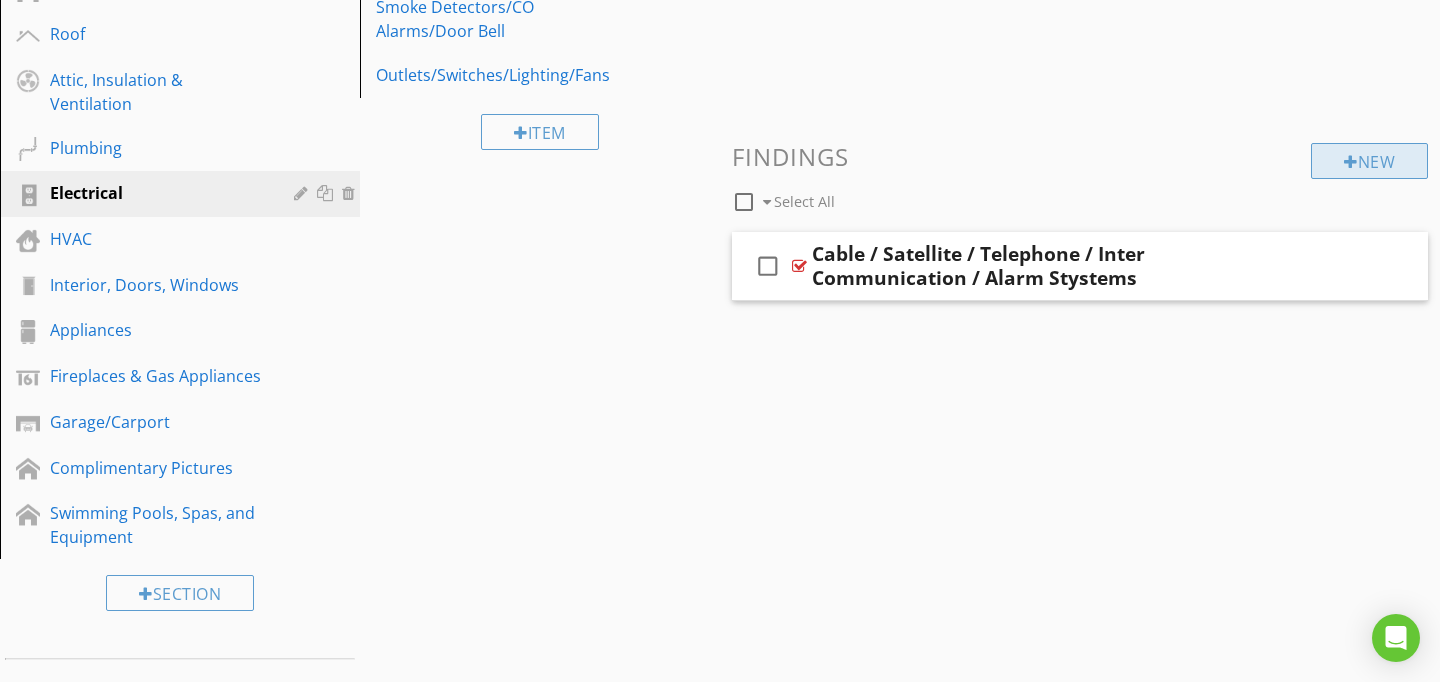 click on "New" at bounding box center [1369, 161] 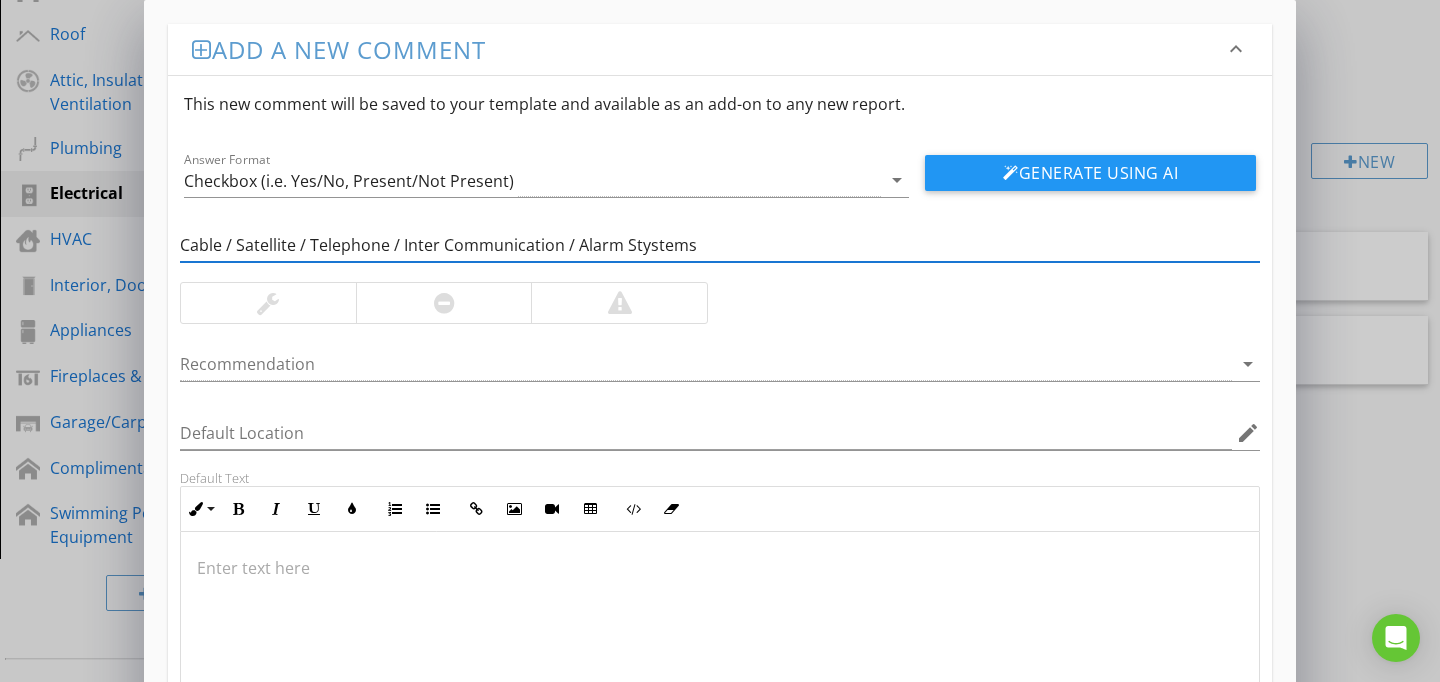 type on "Cable / Satellite / Telephone / Inter Communication / Alarm Stystems" 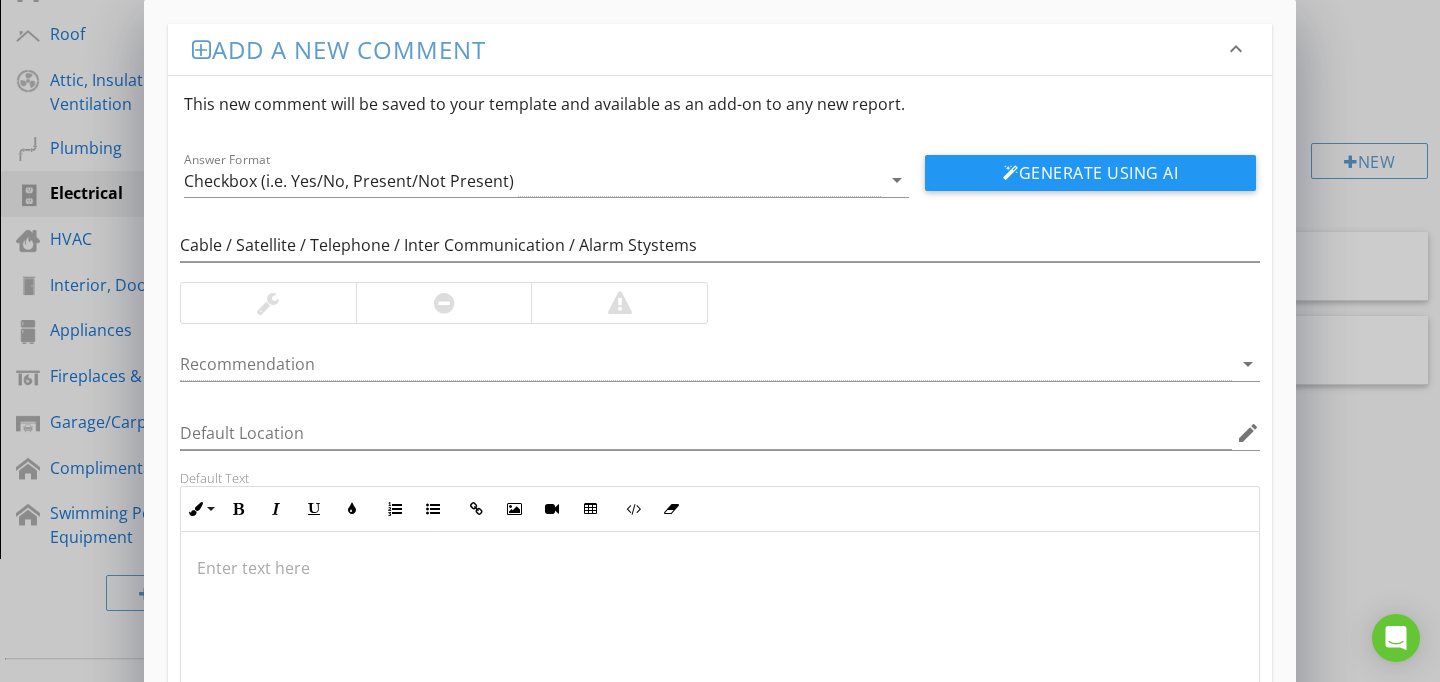 click at bounding box center [720, 568] 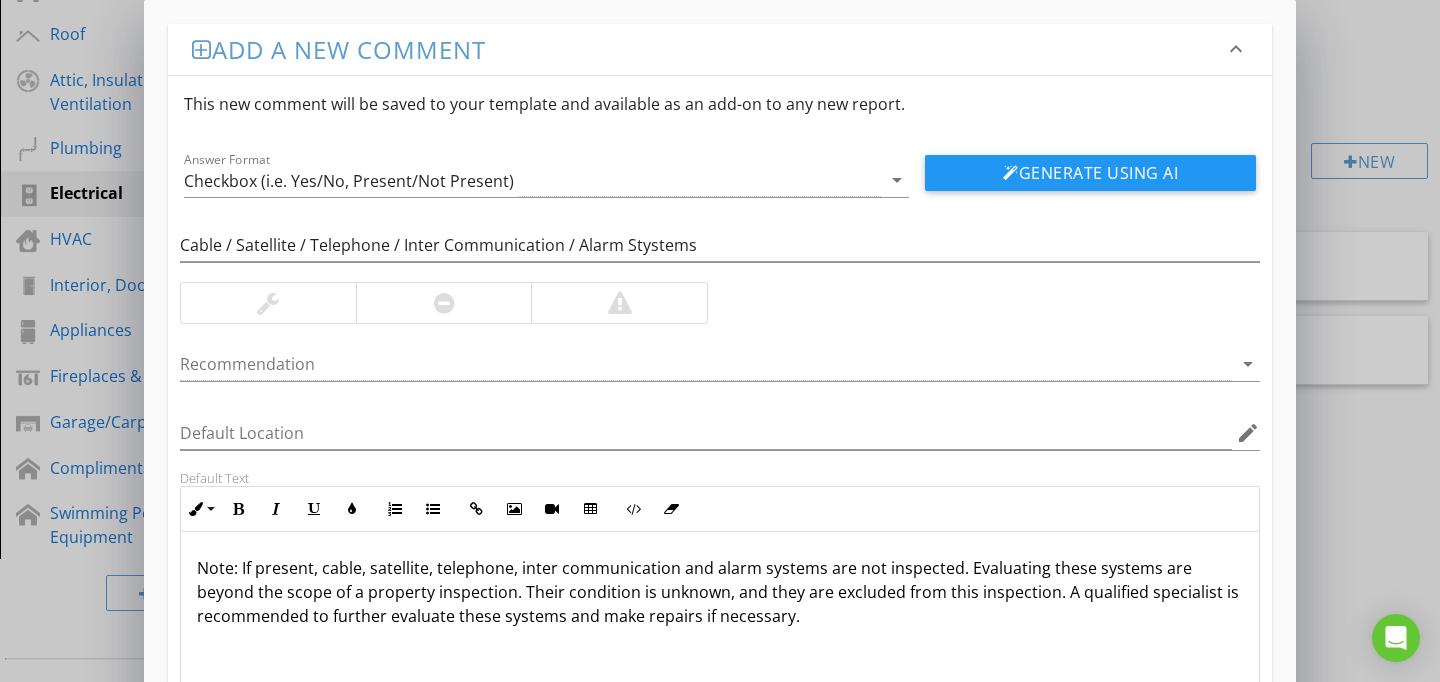 click at bounding box center (268, 303) 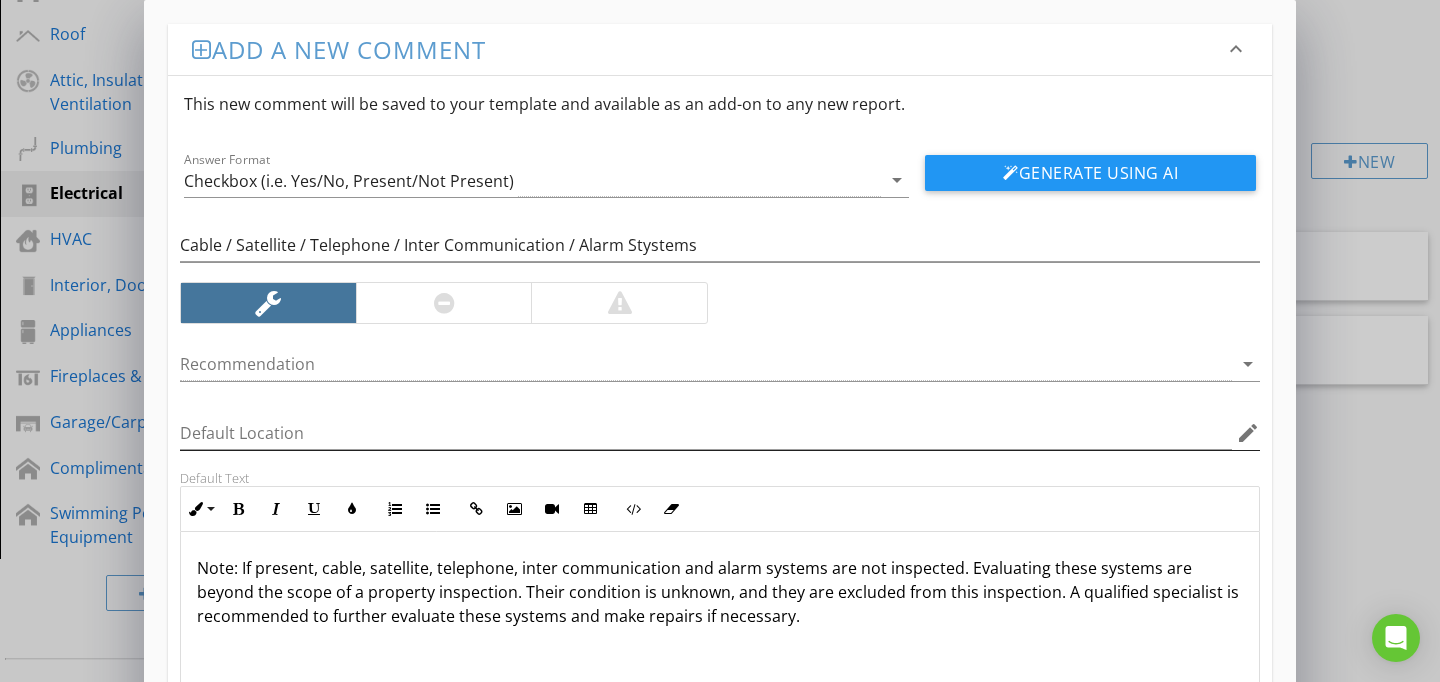 scroll, scrollTop: 186, scrollLeft: 0, axis: vertical 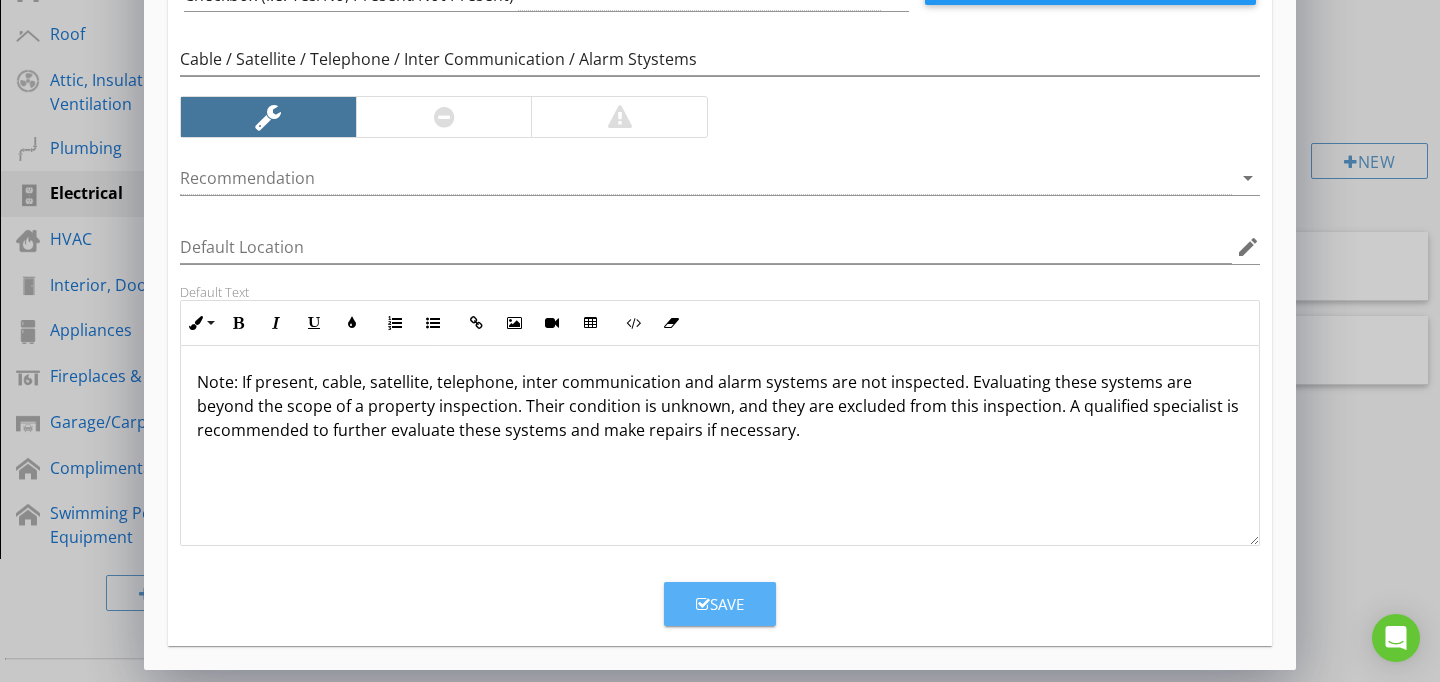 click on "Save" at bounding box center [720, 604] 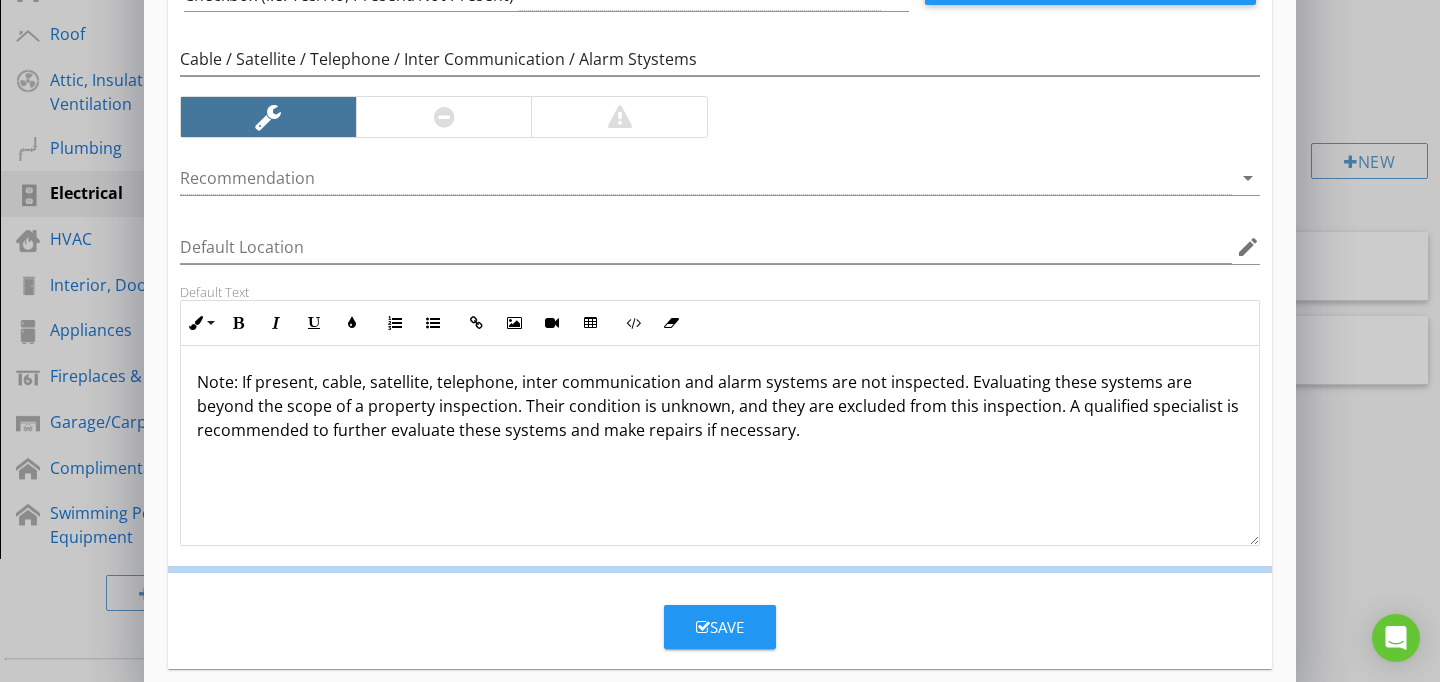 scroll, scrollTop: 89, scrollLeft: 0, axis: vertical 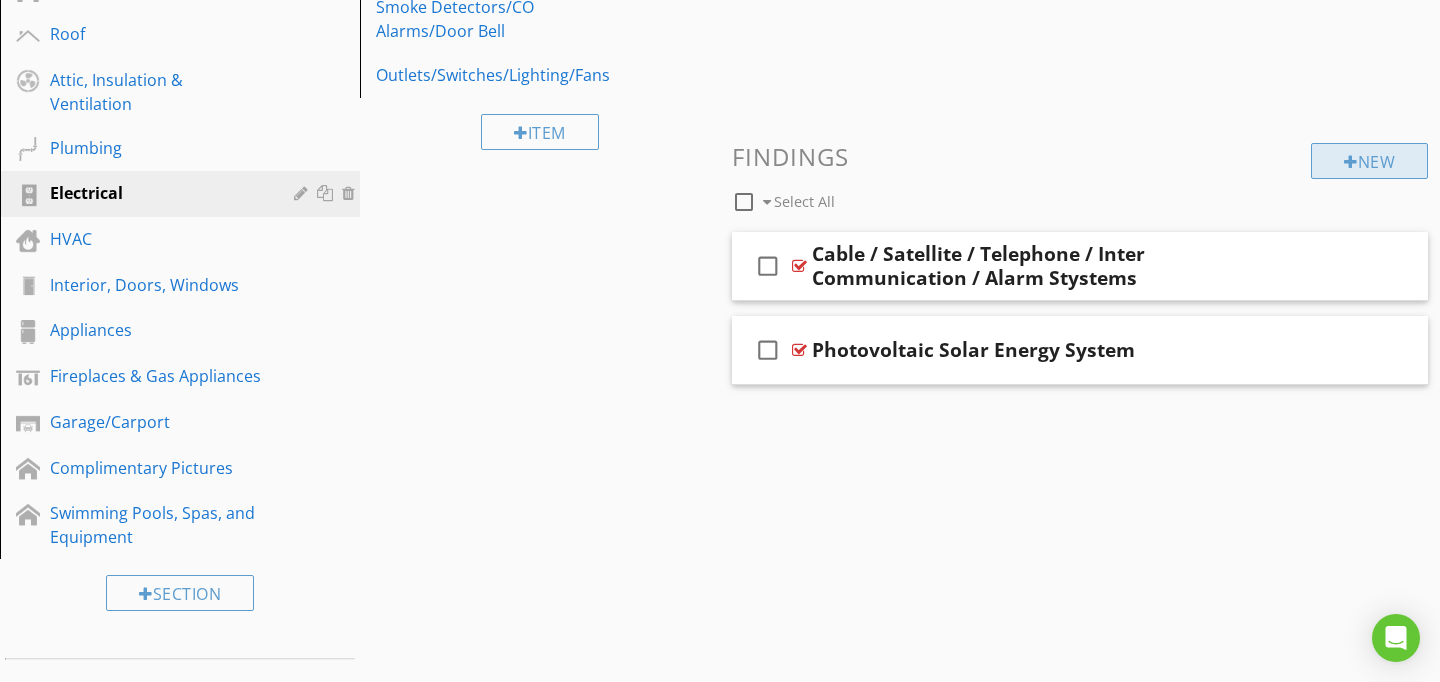 click at bounding box center [1351, 162] 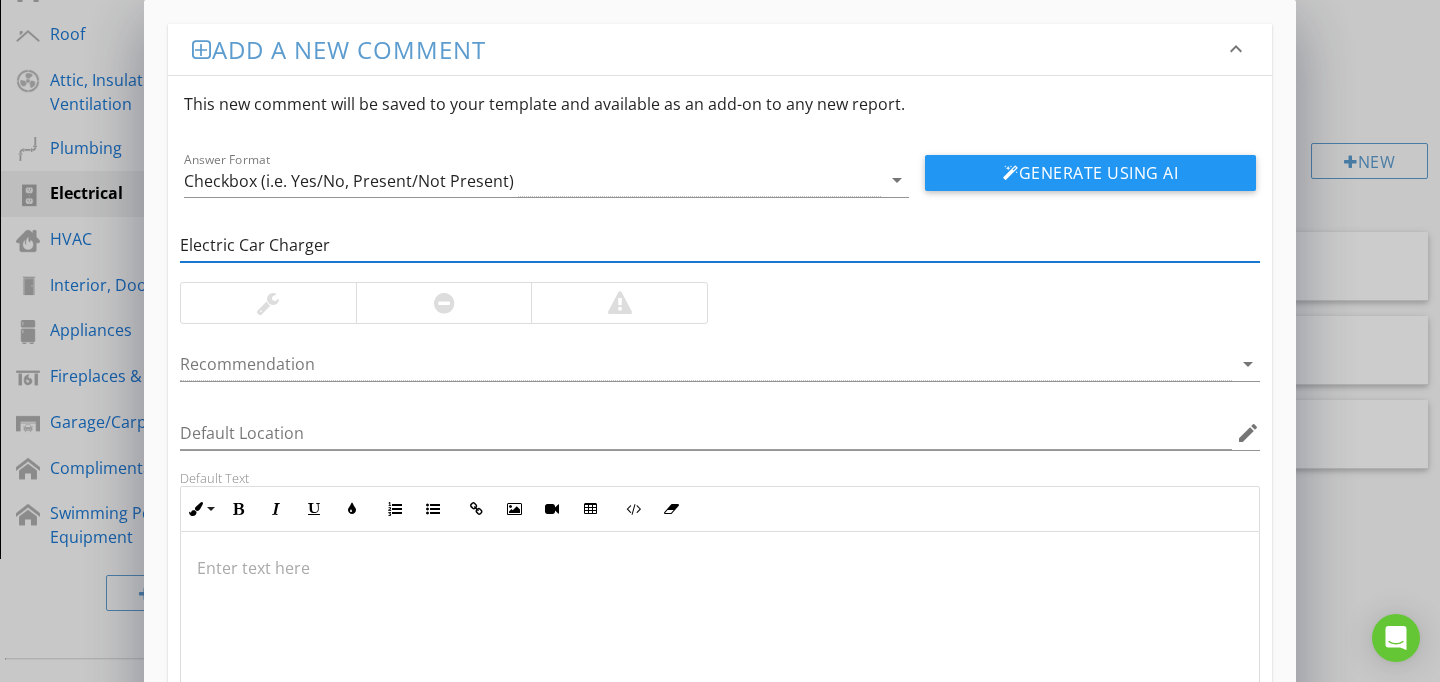 type on "Electric Car Charger" 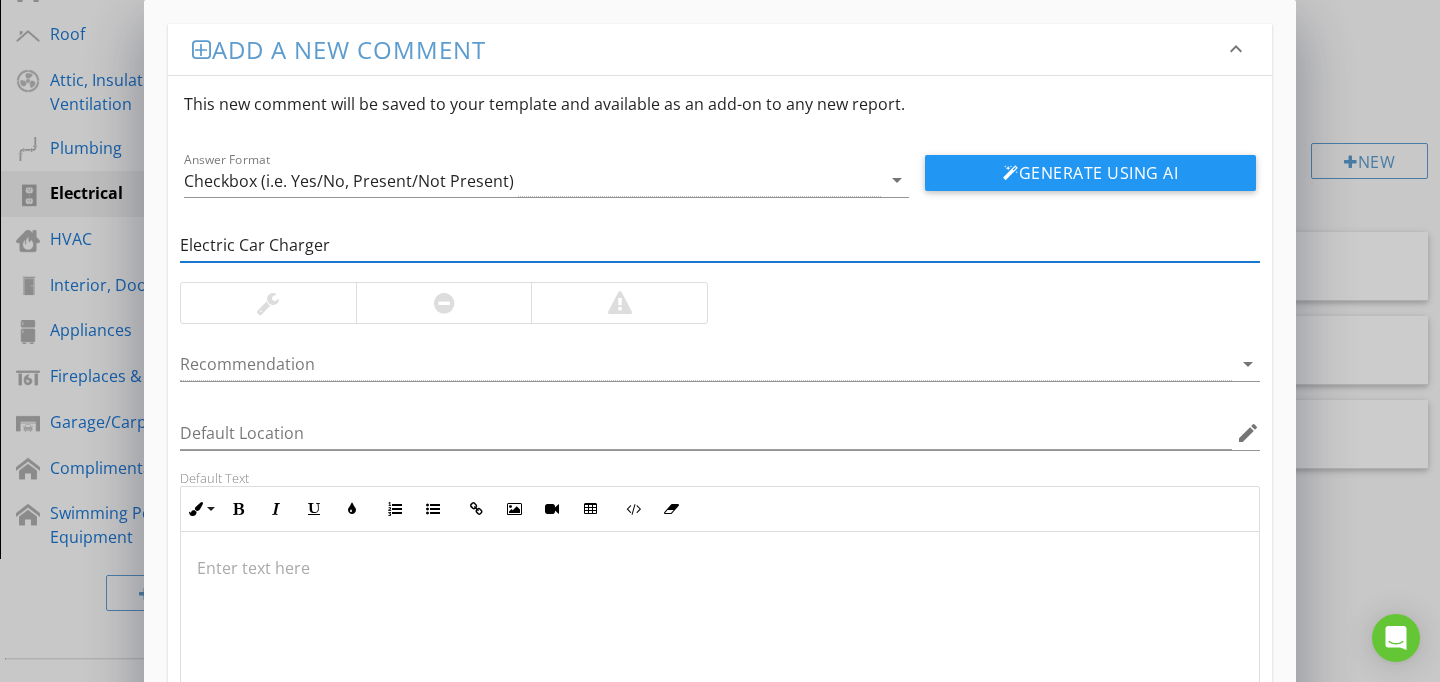 click at bounding box center (720, 568) 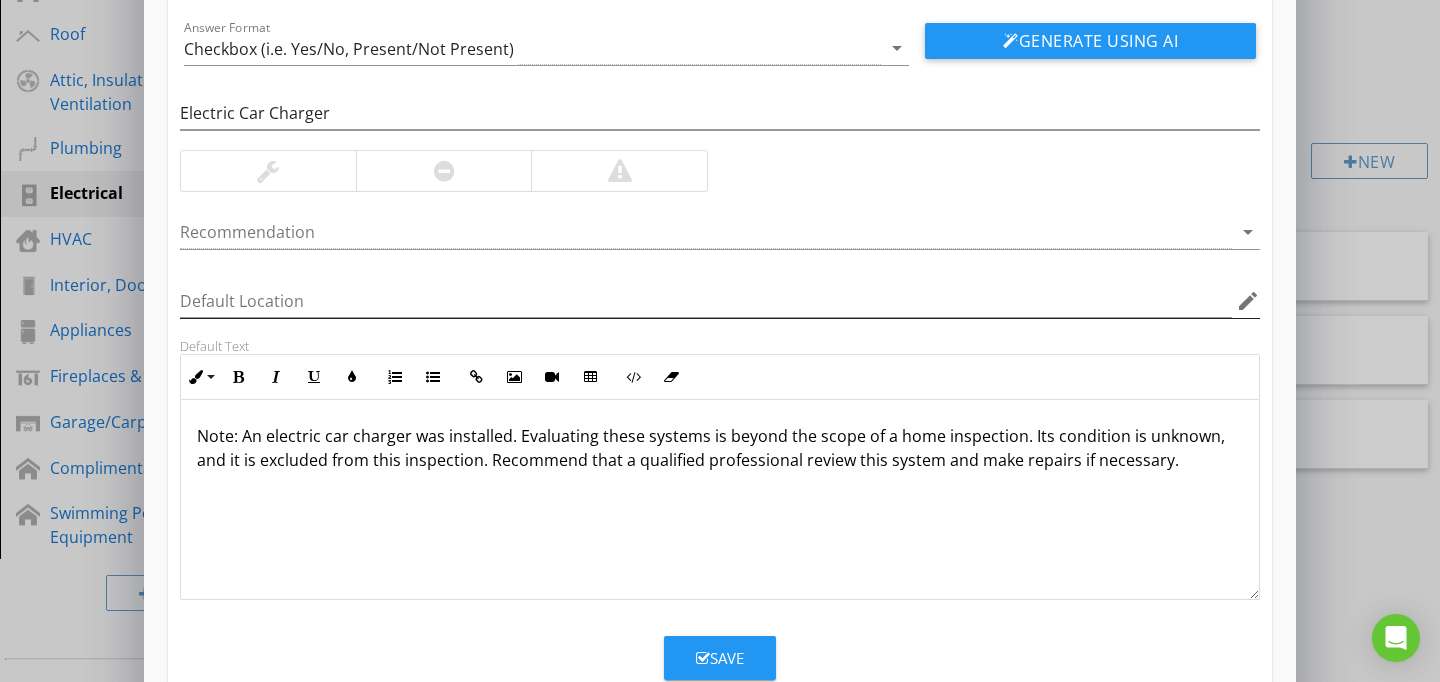 scroll, scrollTop: 186, scrollLeft: 0, axis: vertical 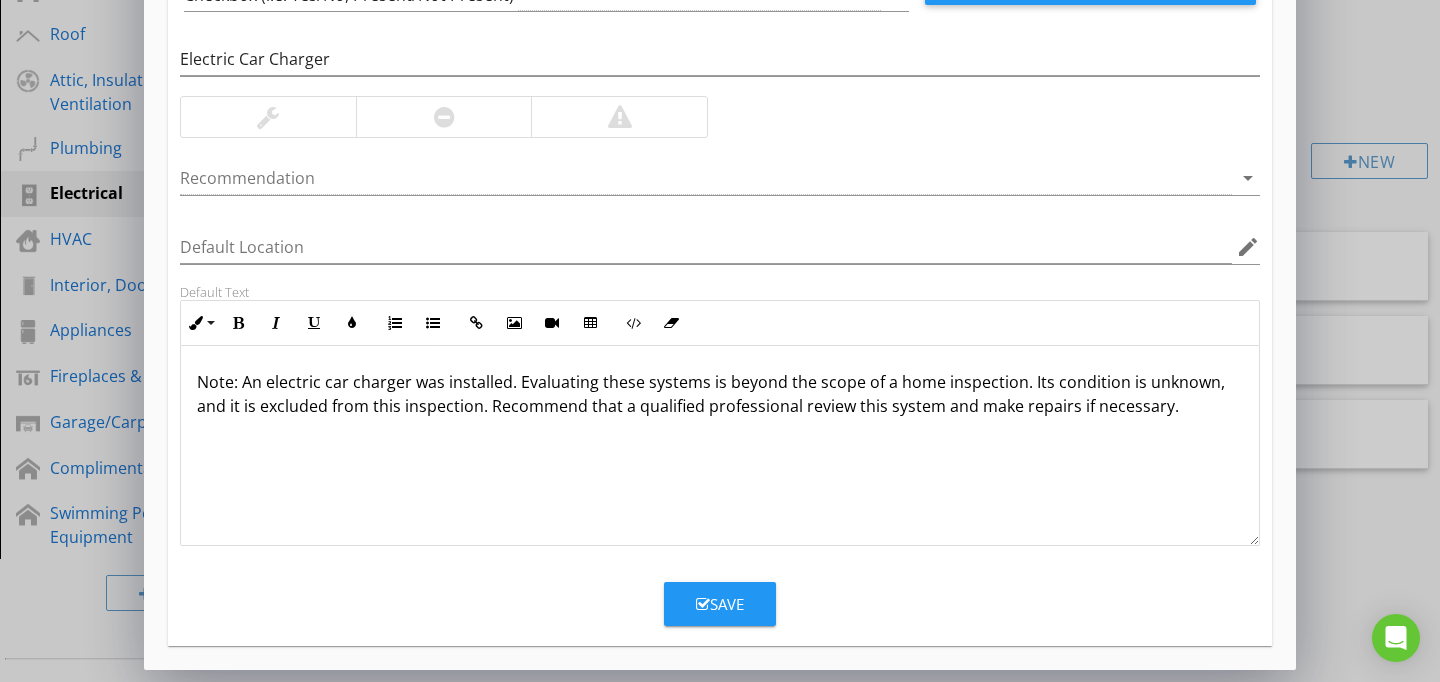 click on "Save" at bounding box center (720, 604) 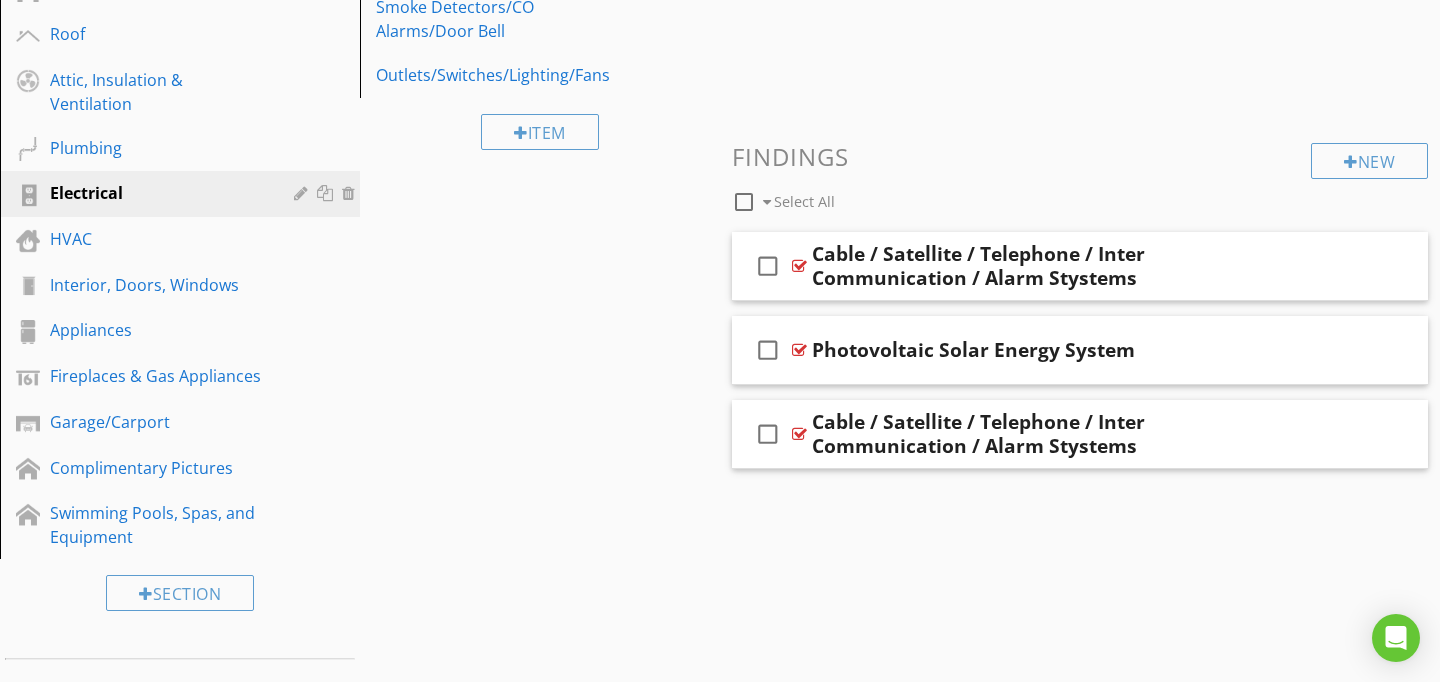 scroll, scrollTop: 89, scrollLeft: 0, axis: vertical 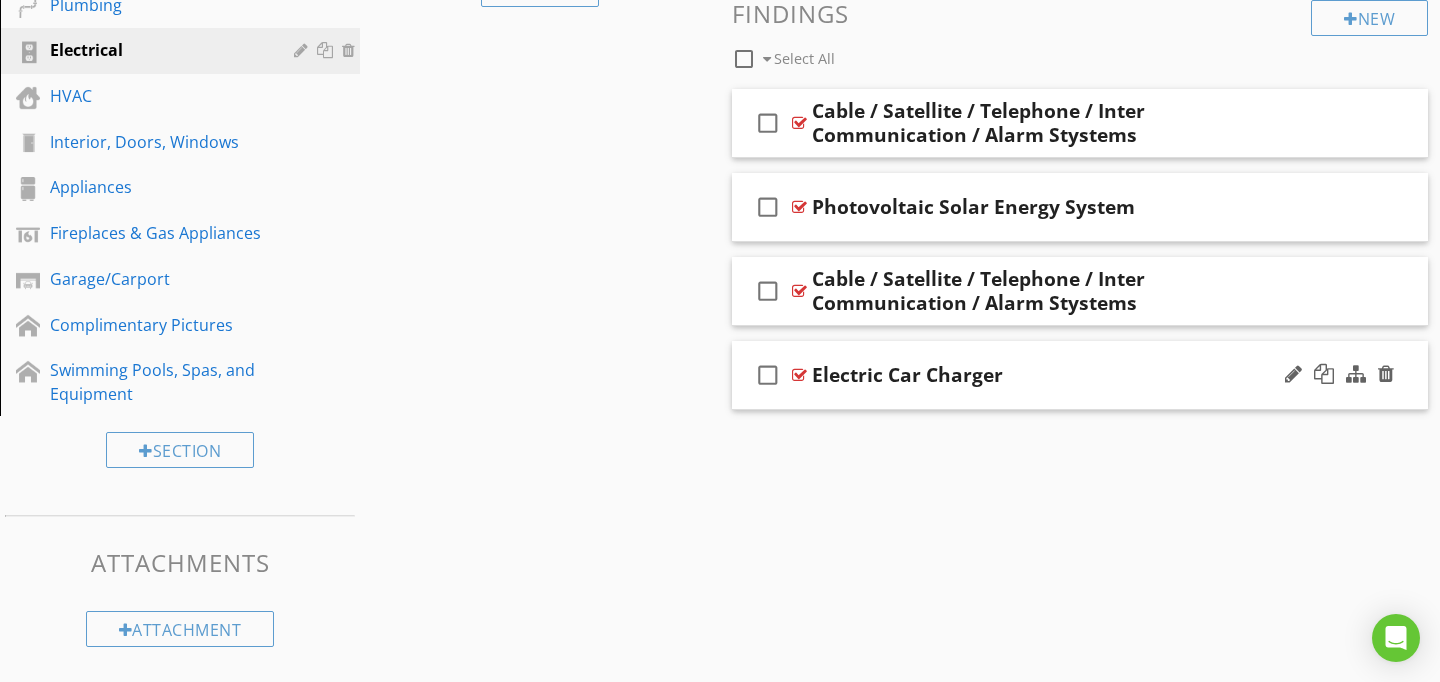 click at bounding box center [799, 375] 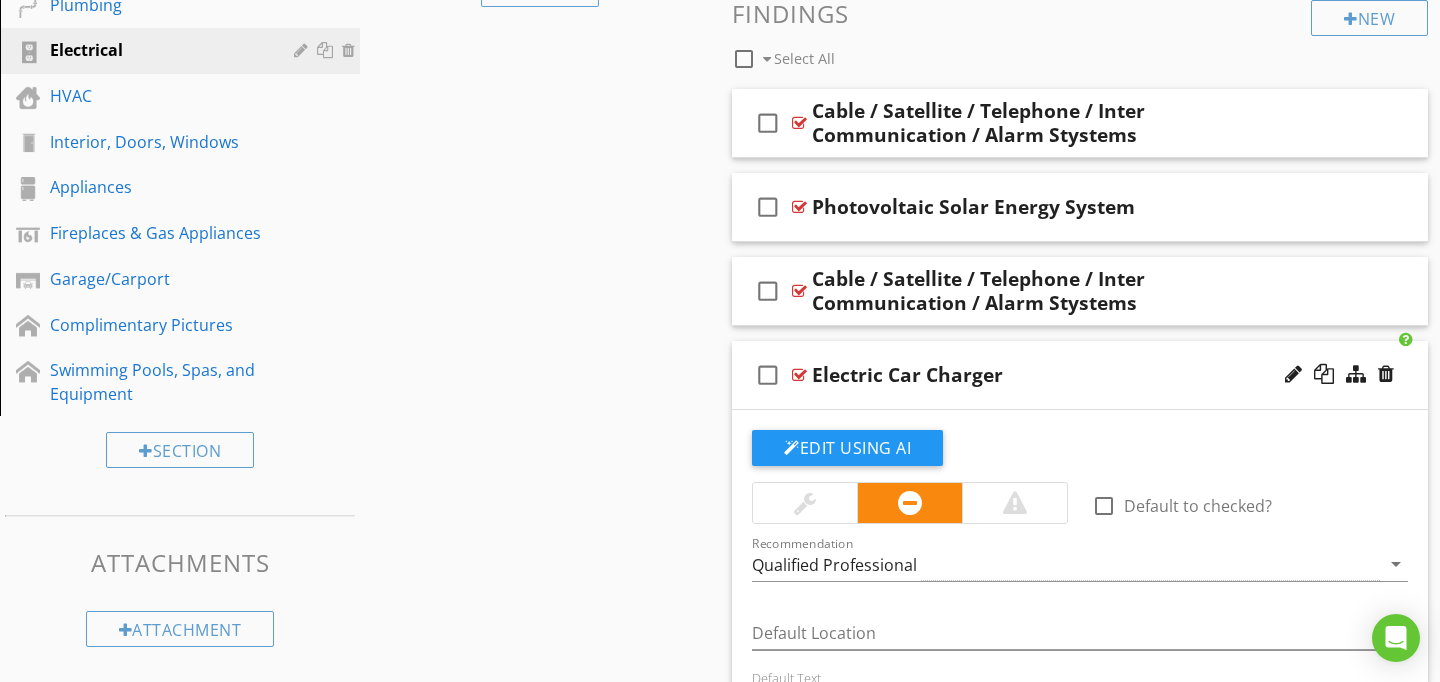 click at bounding box center (805, 503) 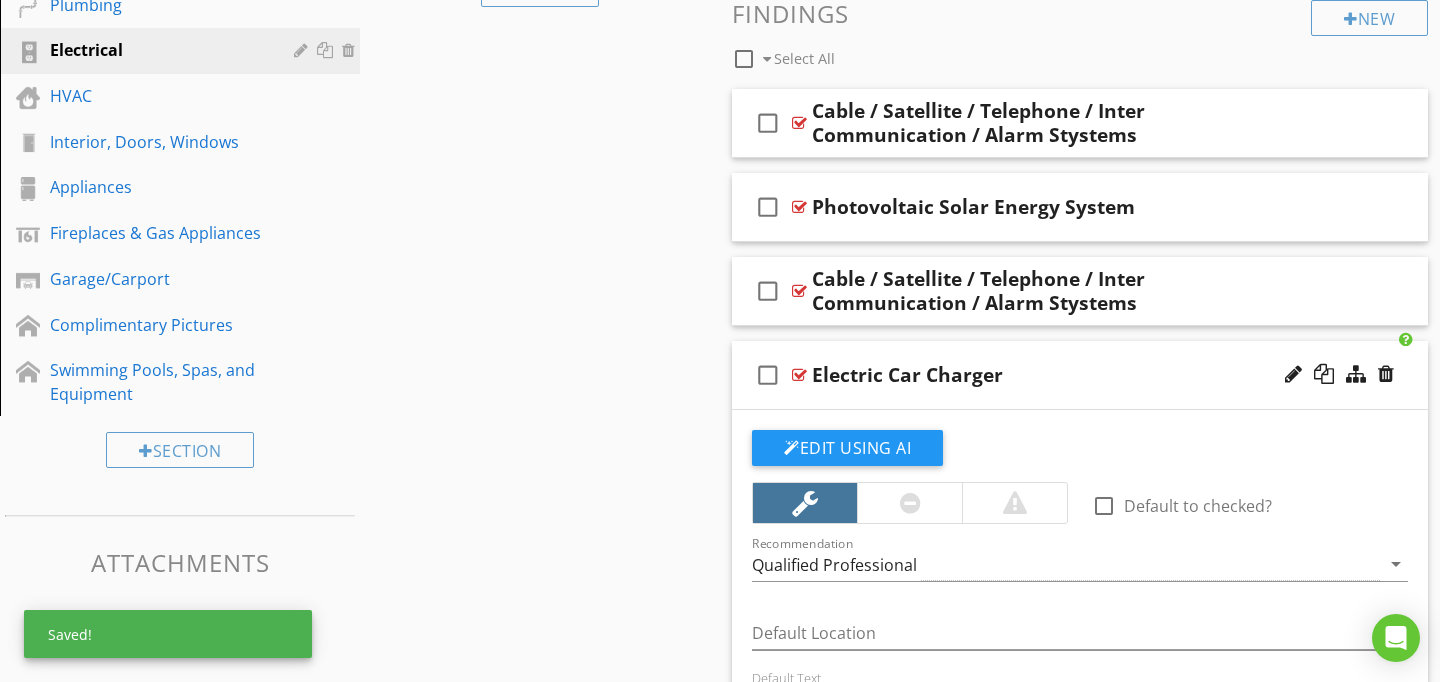 click on "check_box_outline_blank
Electric Car Charger" at bounding box center (1080, 375) 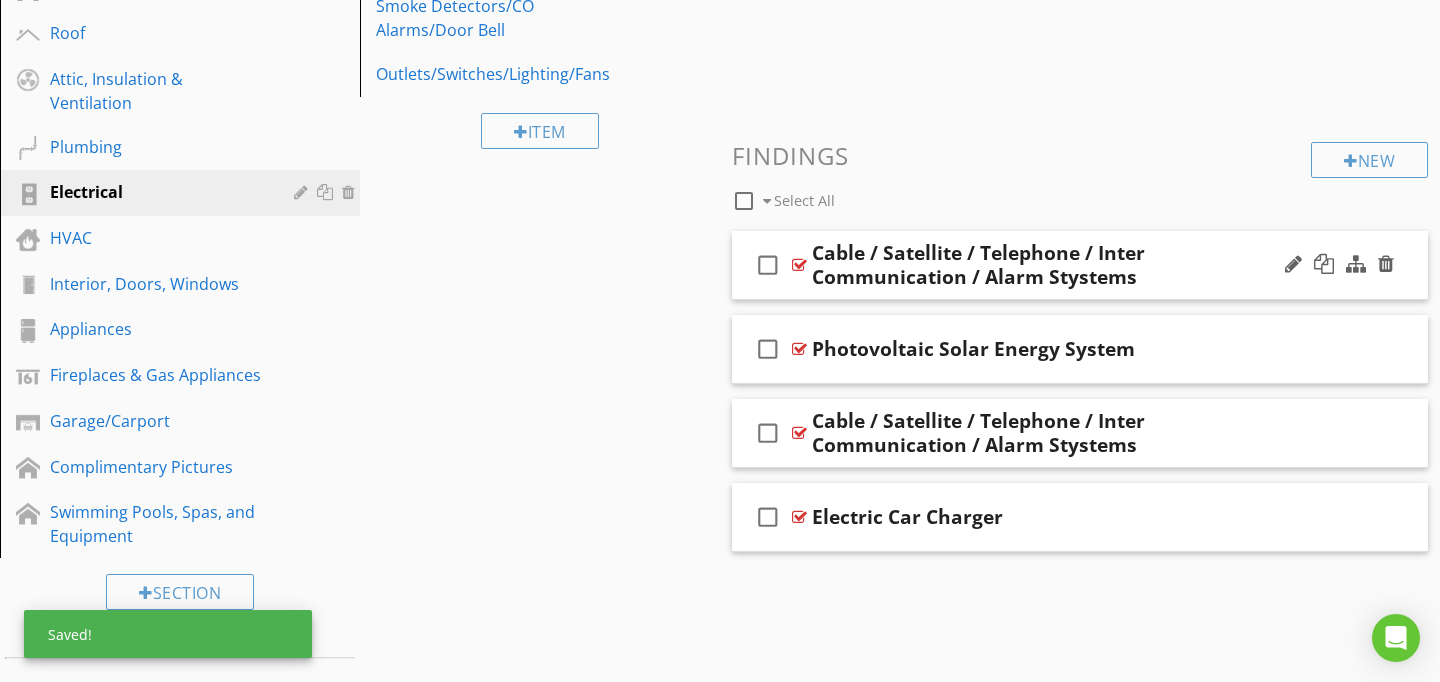 scroll, scrollTop: 482, scrollLeft: 0, axis: vertical 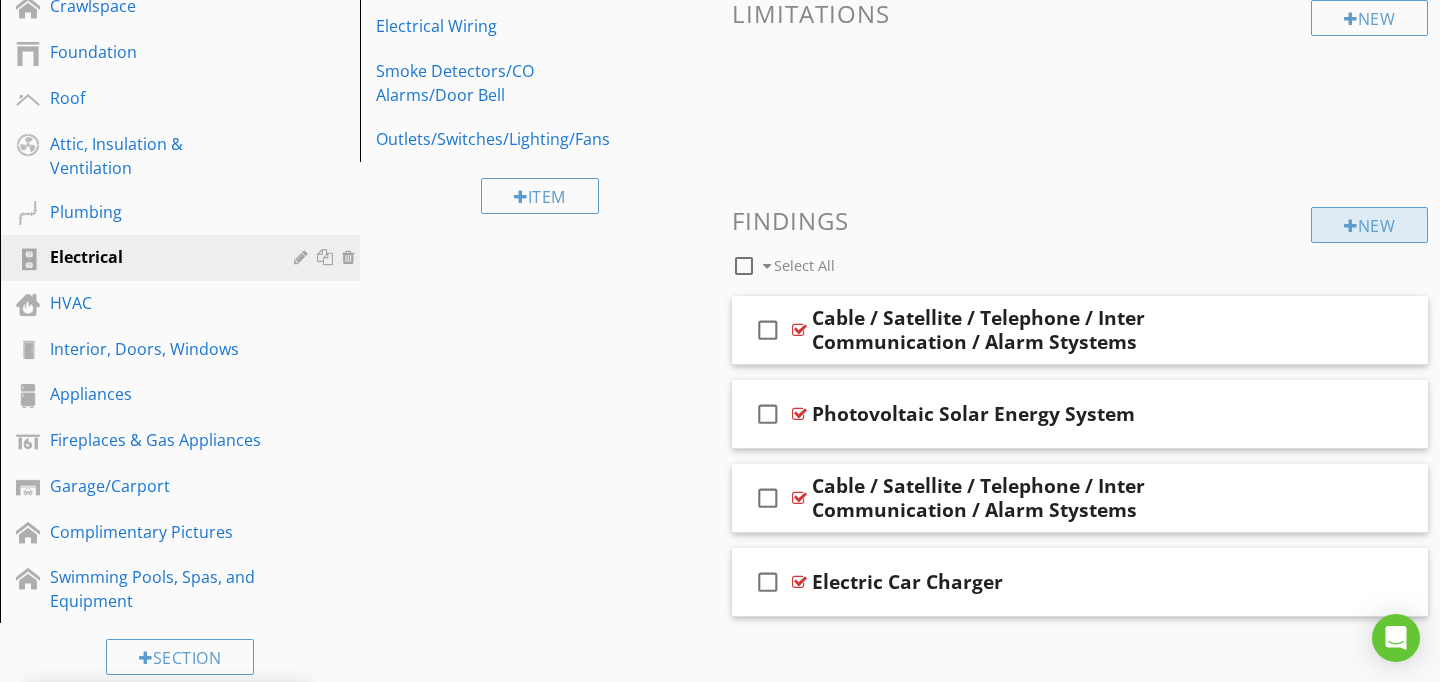 click on "New" at bounding box center [1369, 225] 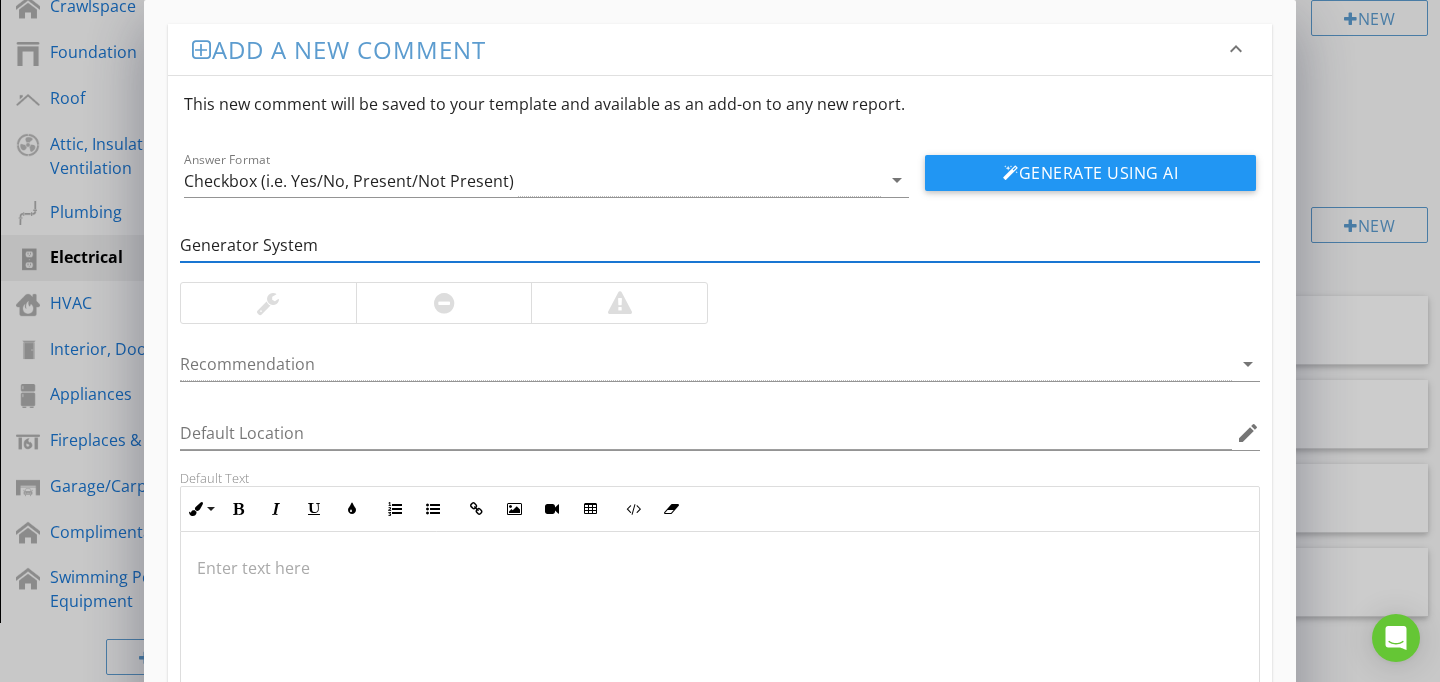 type on "Generator System" 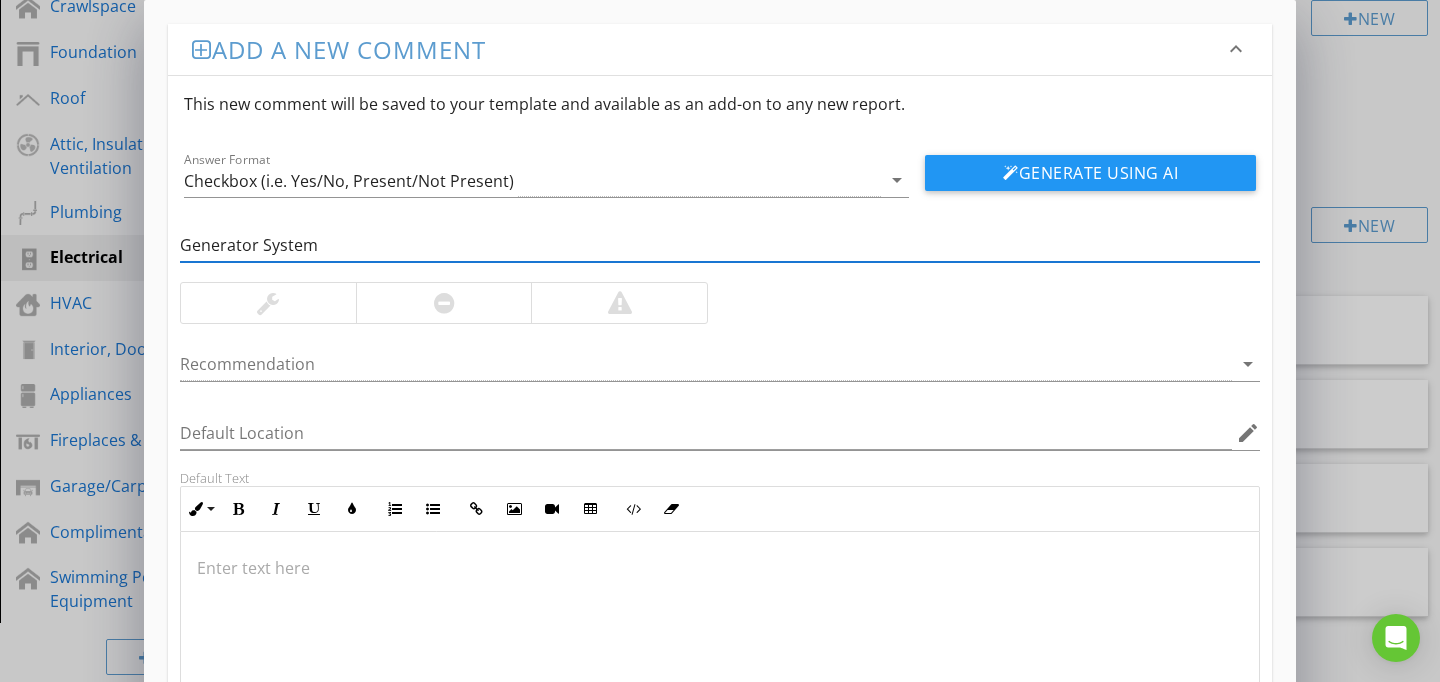 click at bounding box center (720, 632) 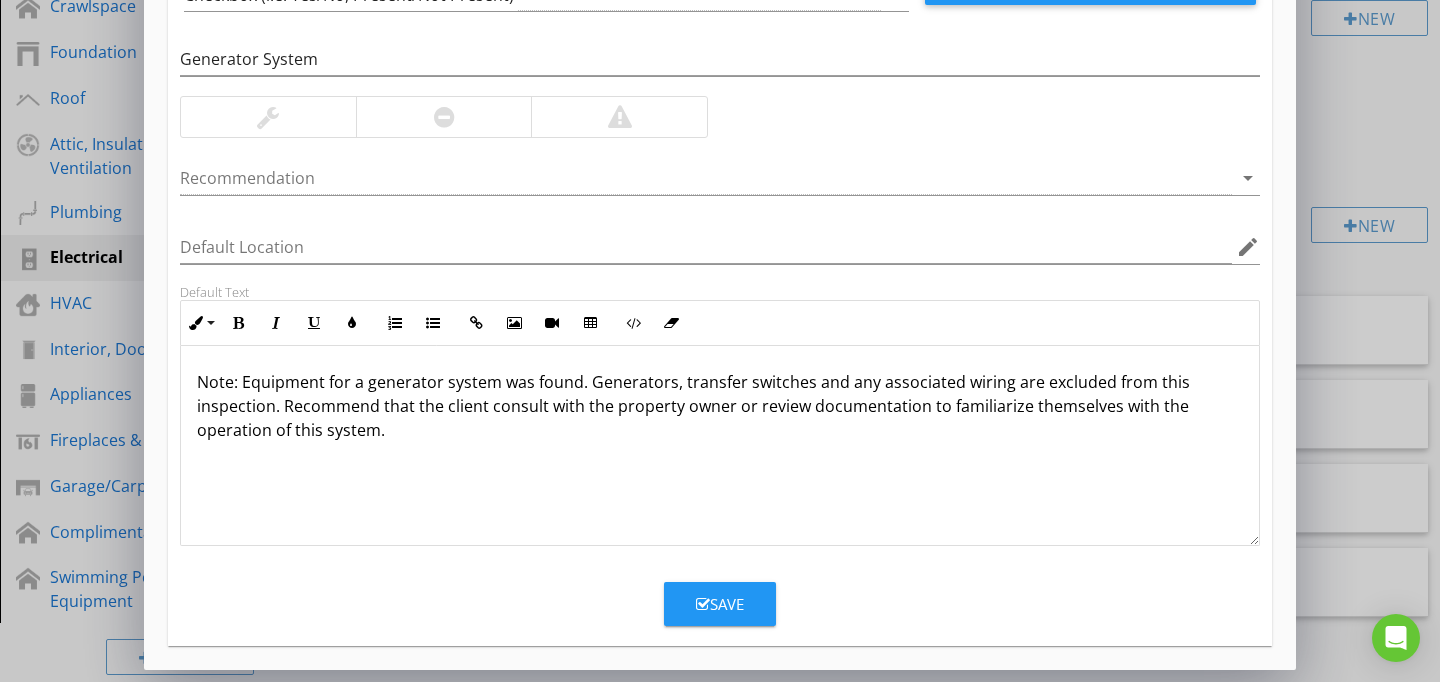 click on "Save" at bounding box center (720, 604) 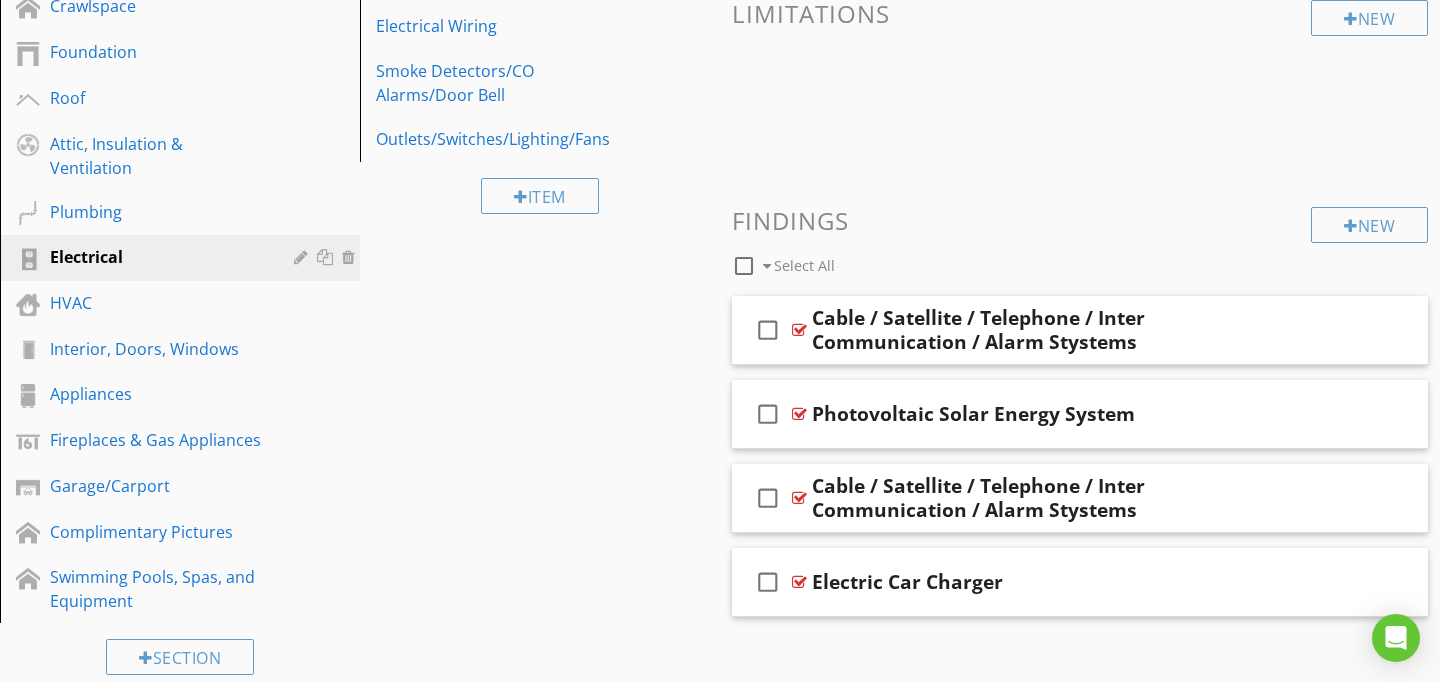 scroll, scrollTop: 89, scrollLeft: 0, axis: vertical 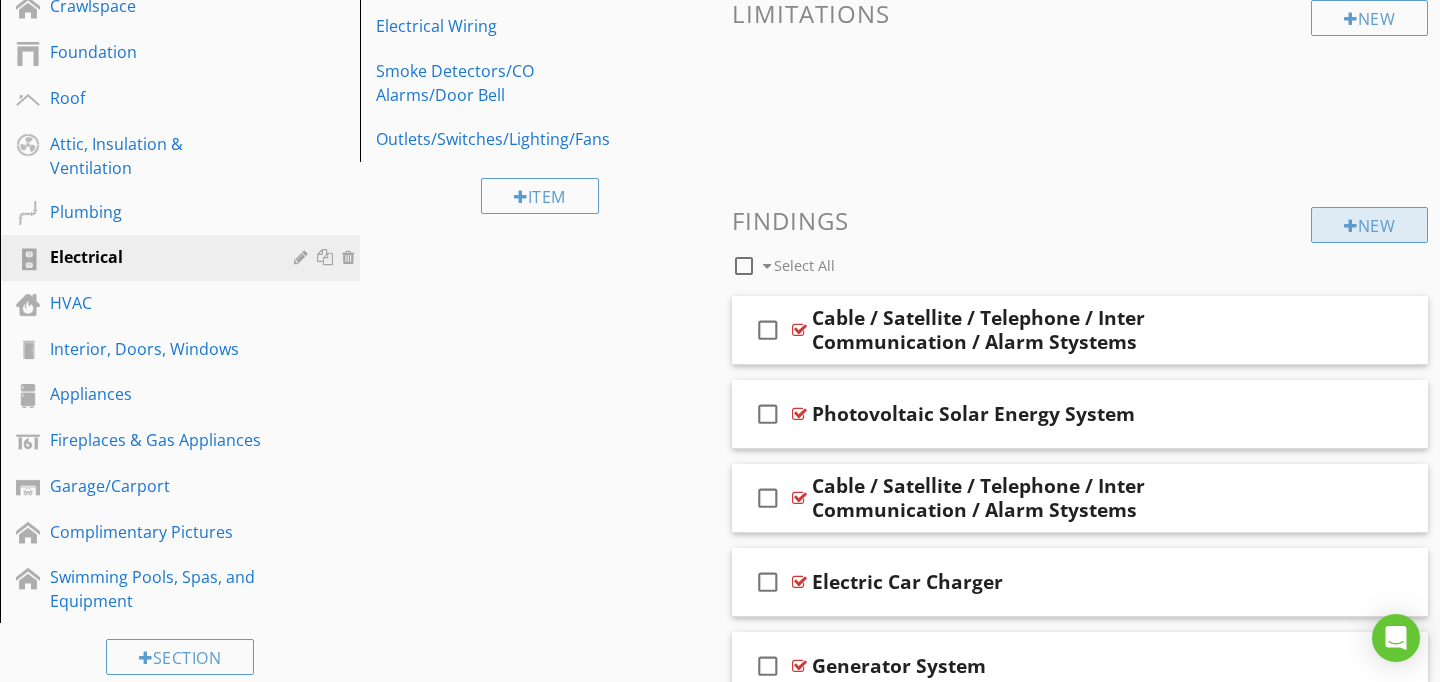 click on "New" at bounding box center [1369, 225] 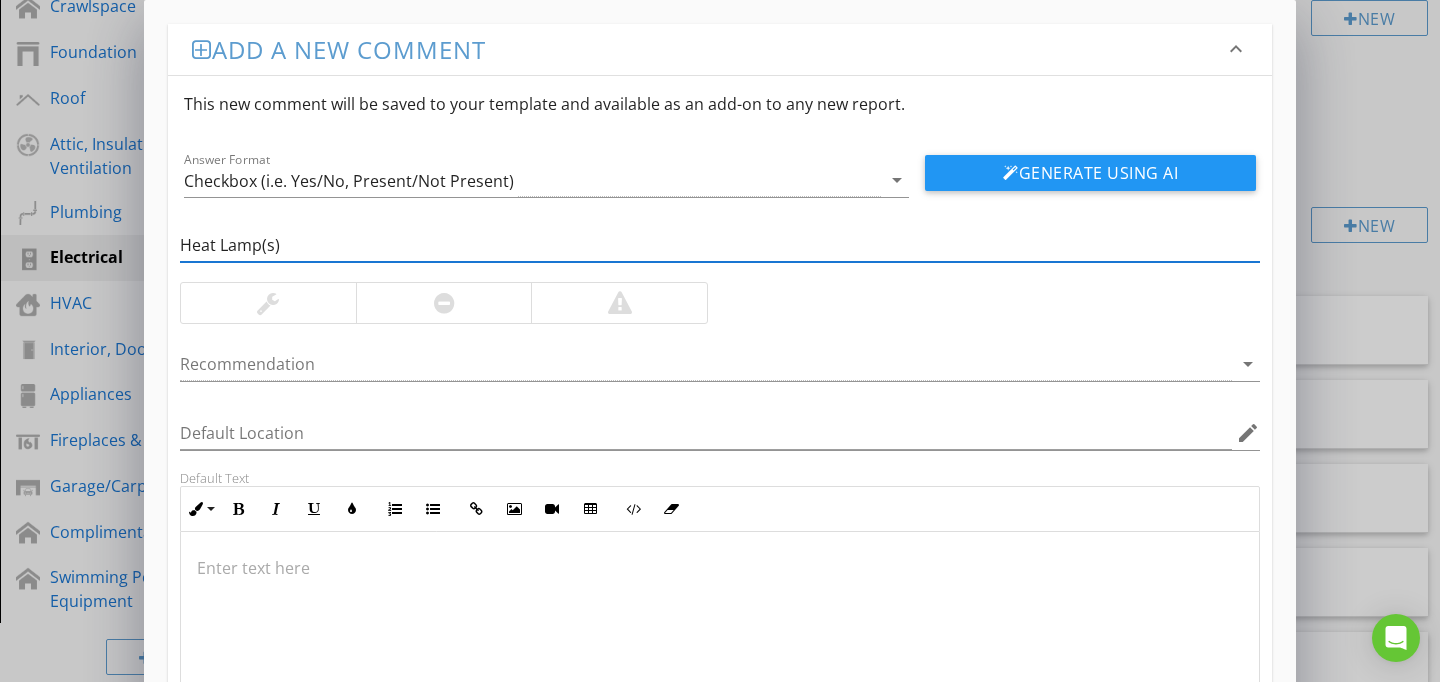 type on "Heat Lamp(s)" 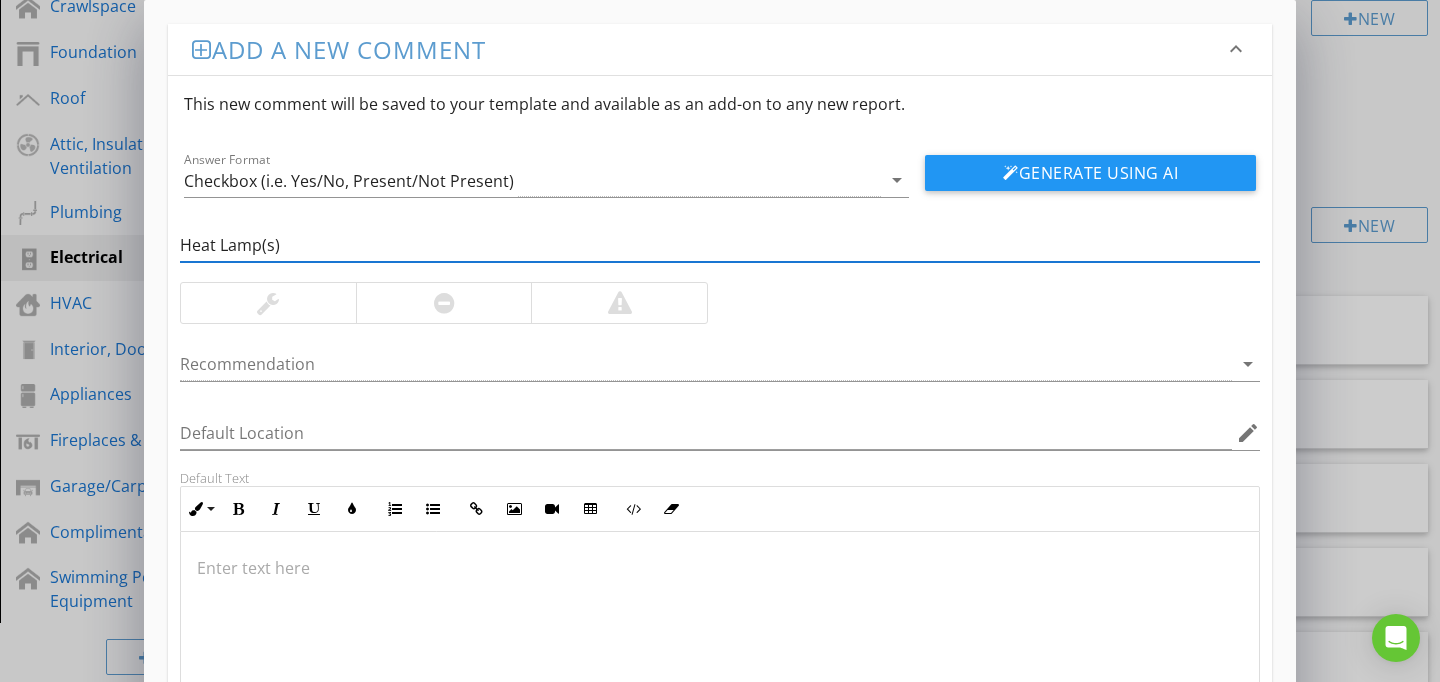 click at bounding box center (720, 632) 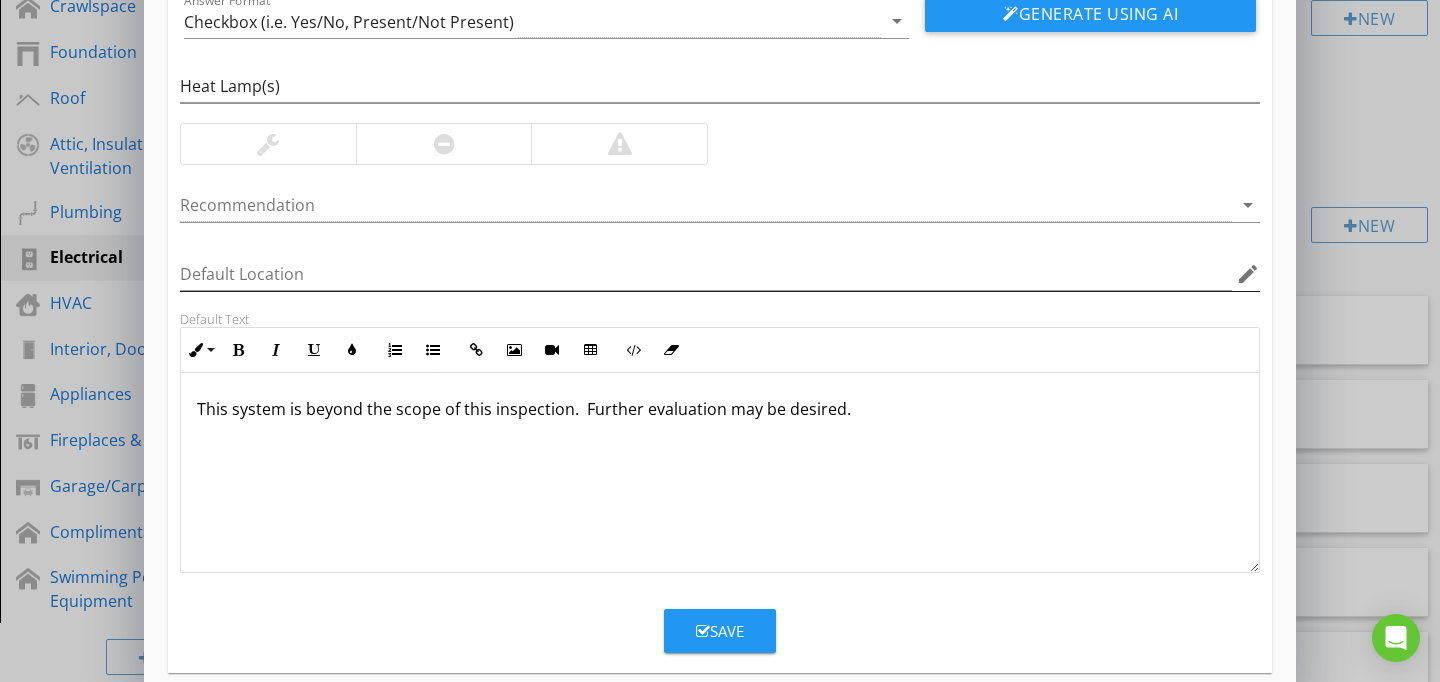 scroll, scrollTop: 186, scrollLeft: 0, axis: vertical 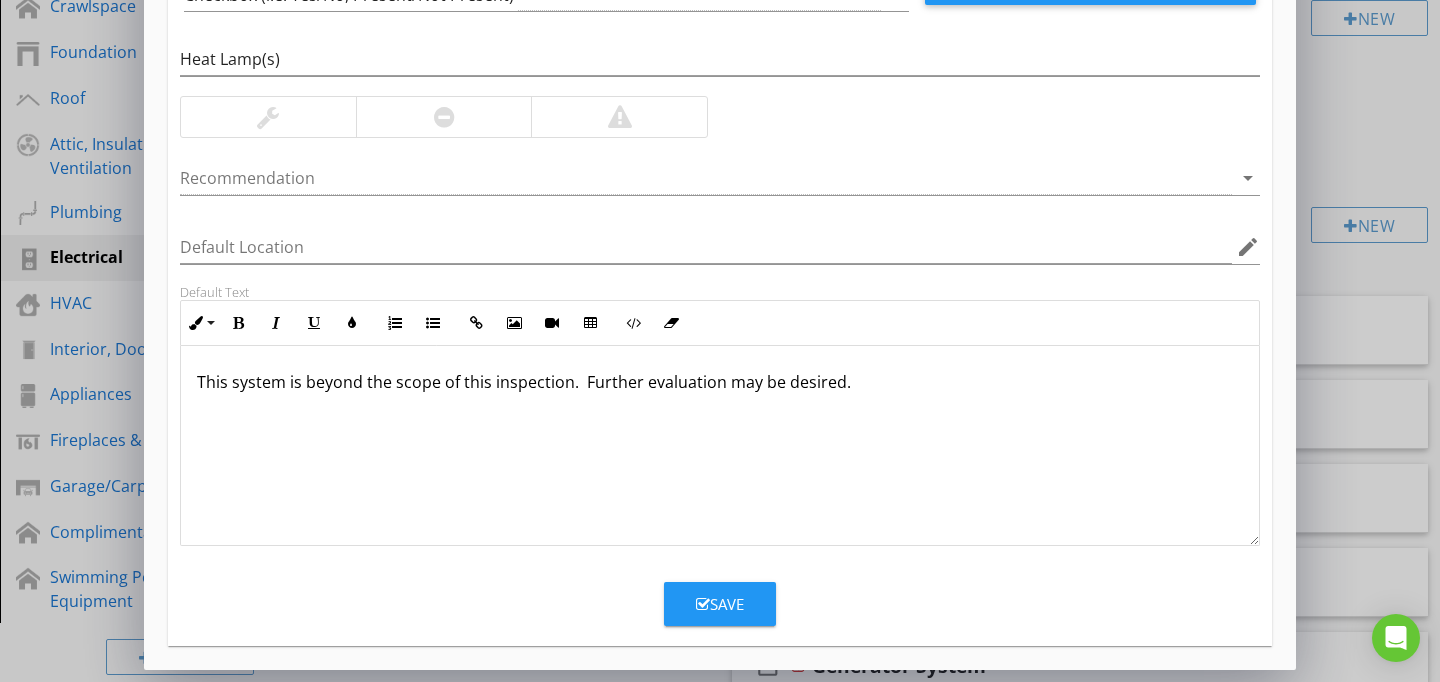 click at bounding box center (703, 604) 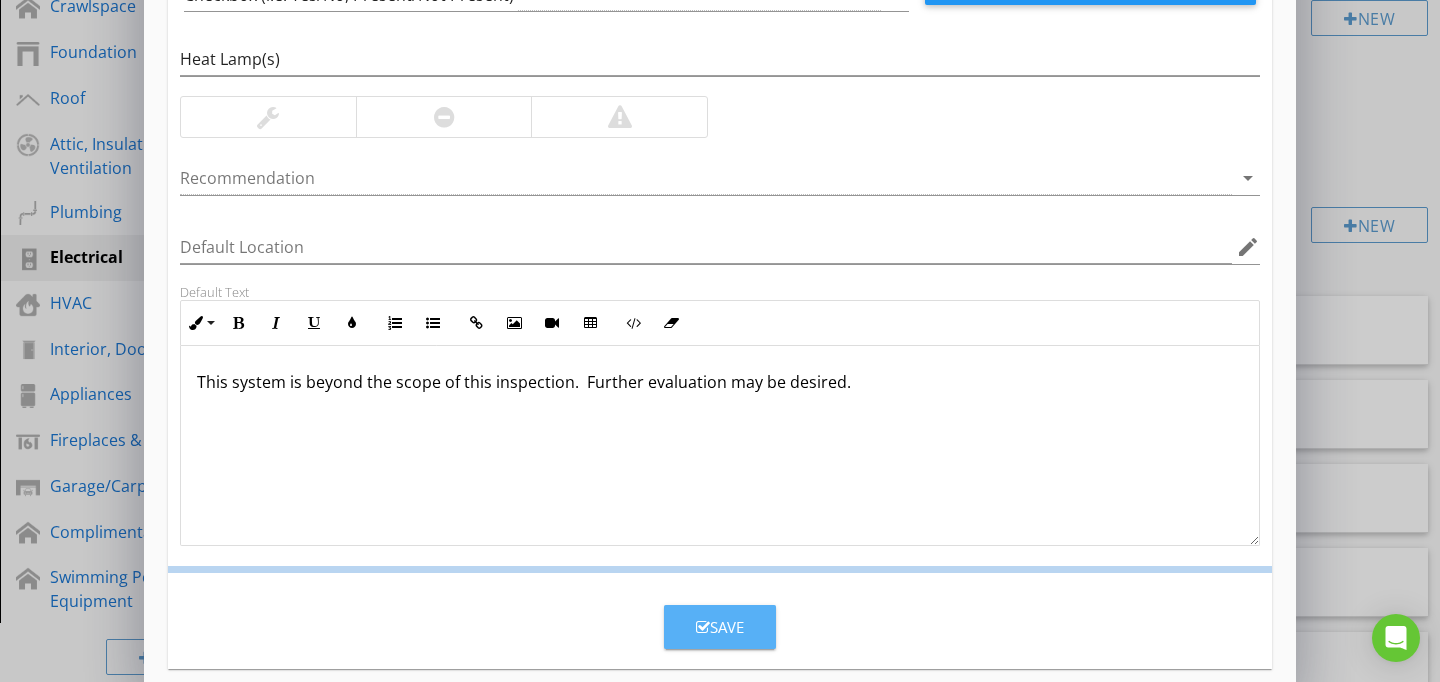 scroll, scrollTop: 89, scrollLeft: 0, axis: vertical 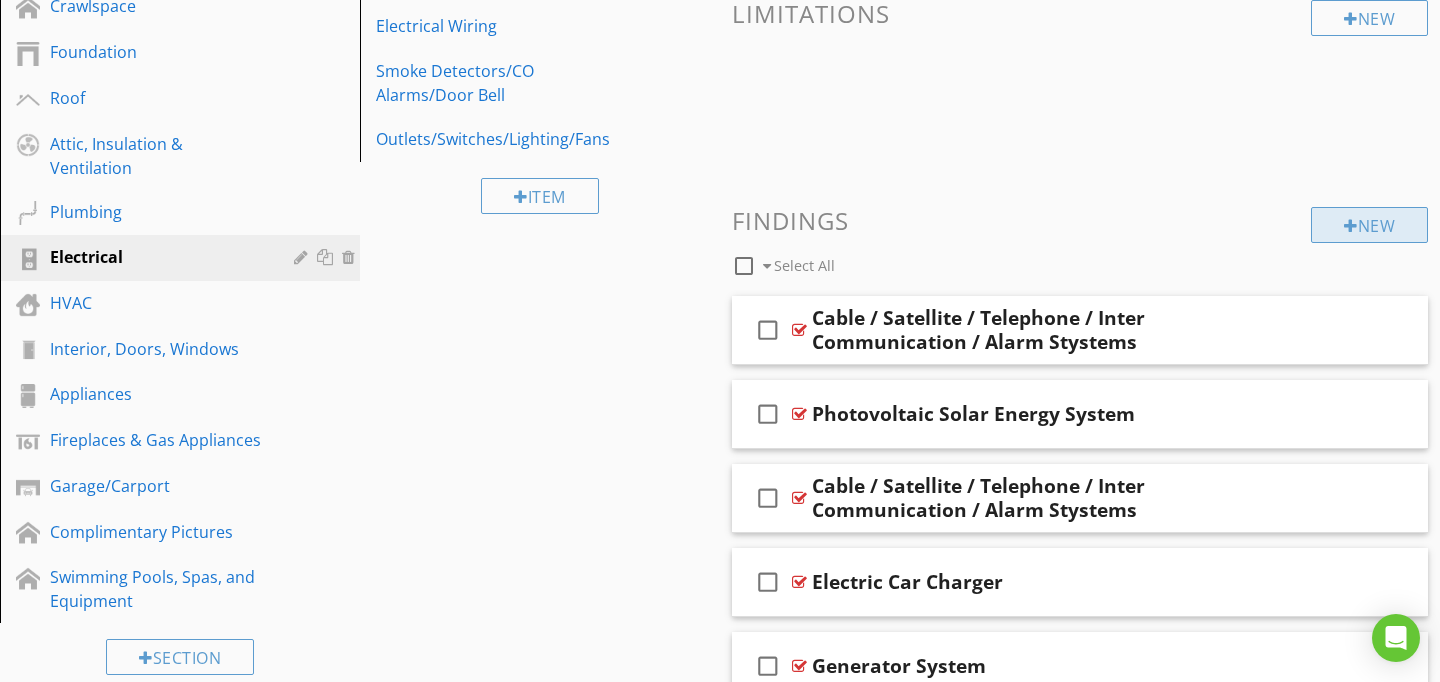 click at bounding box center [1351, 226] 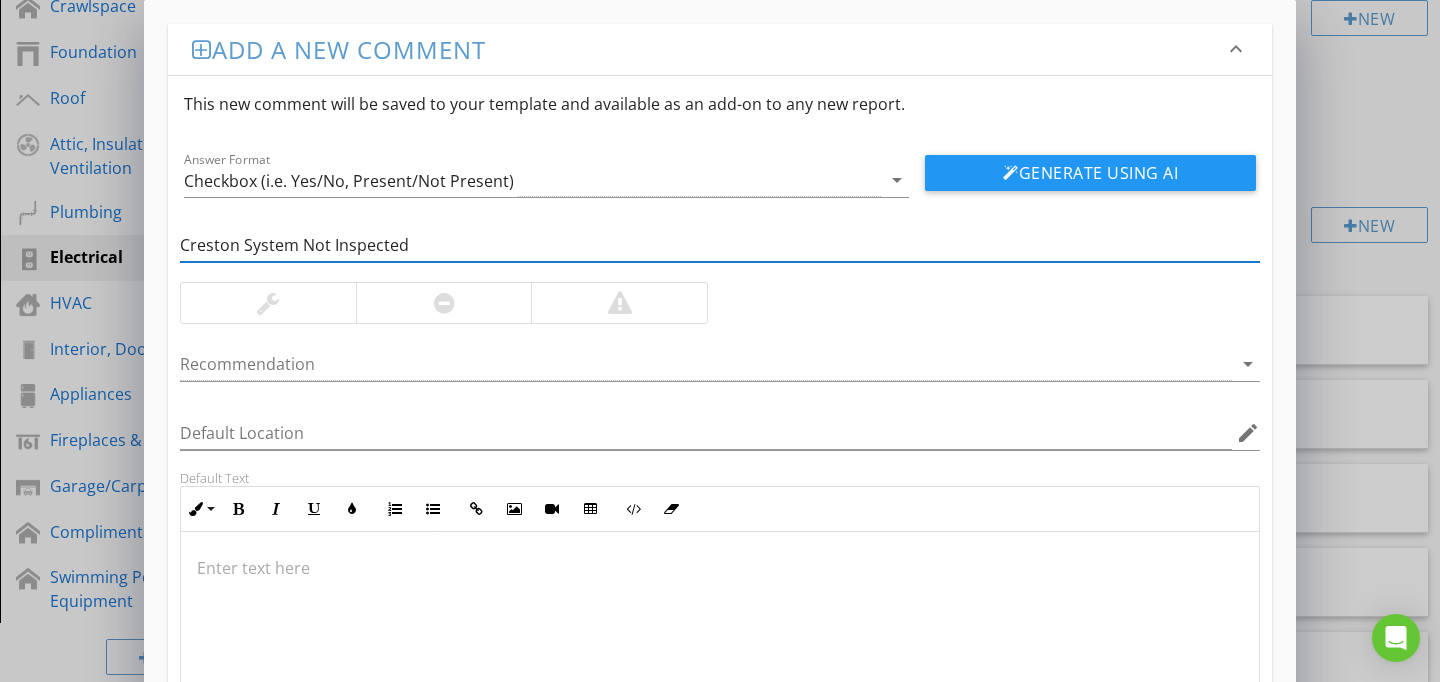 type on "Creston System Not Inspected" 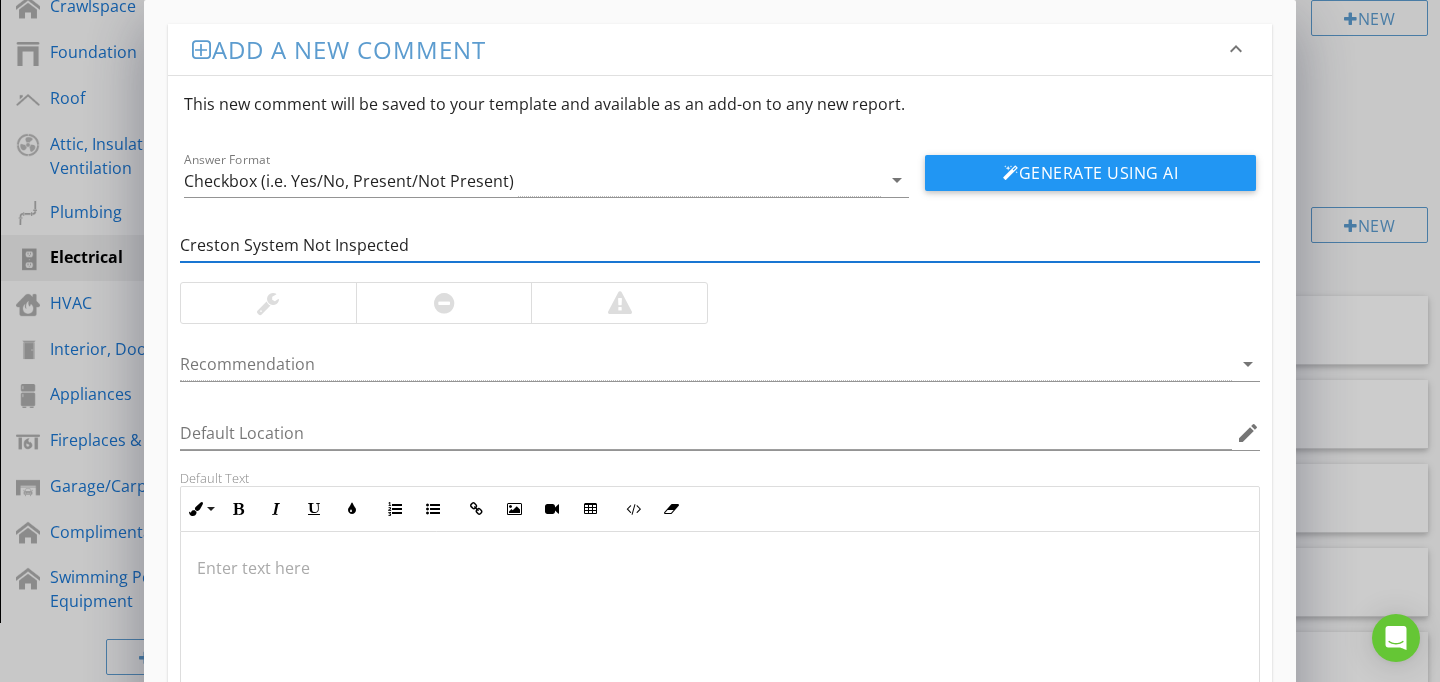 click at bounding box center (268, 303) 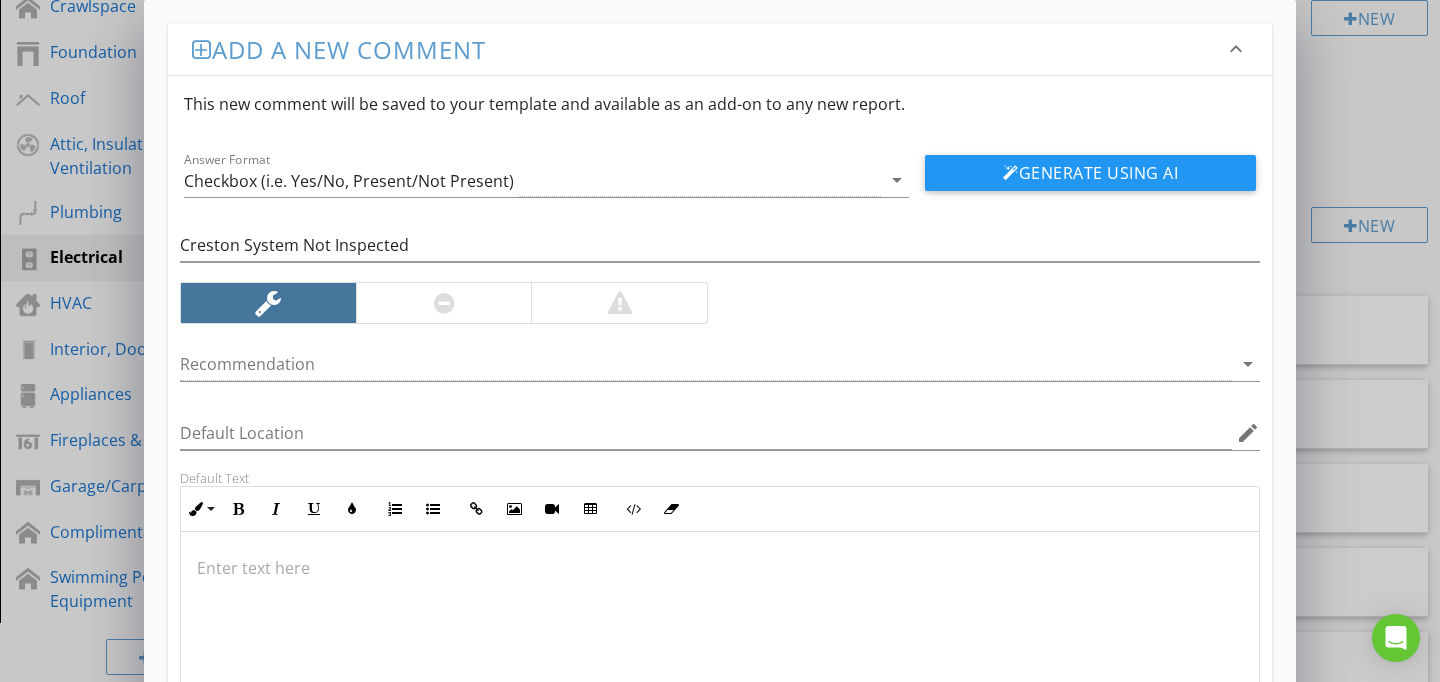 click at bounding box center (720, 632) 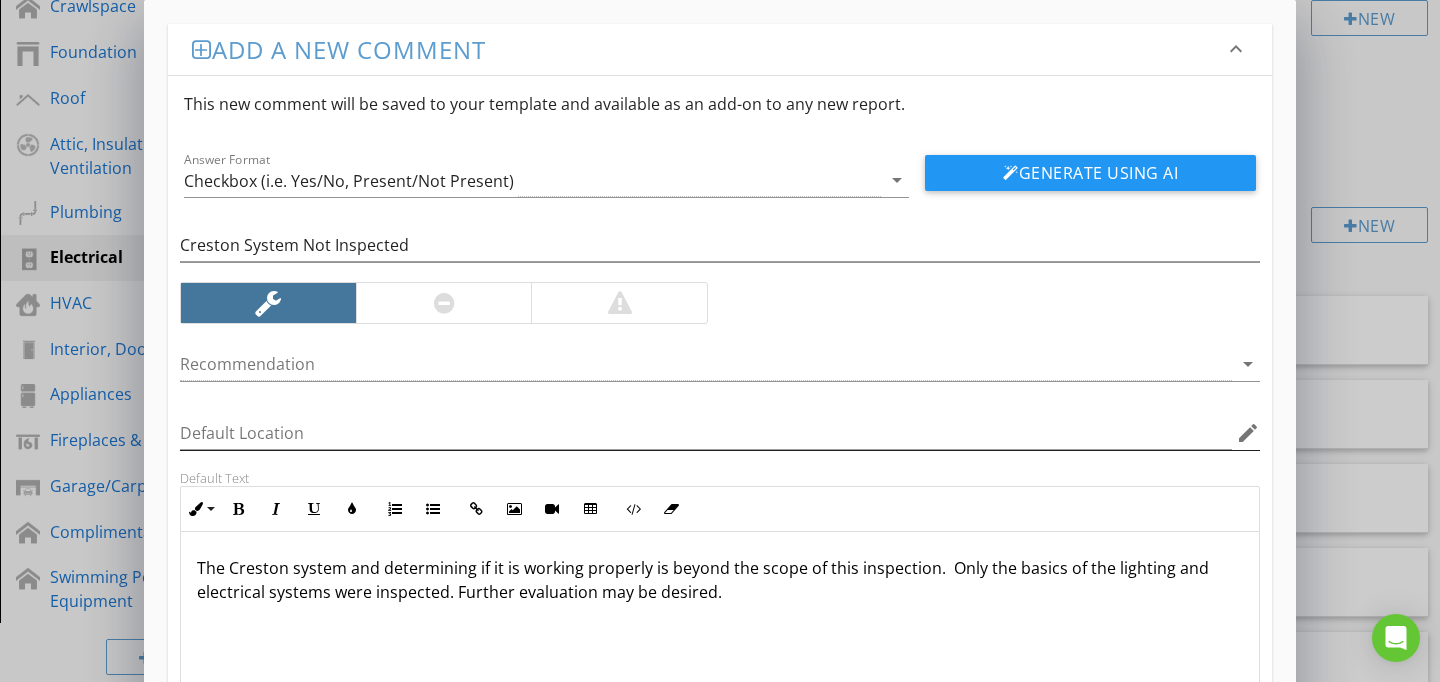 scroll, scrollTop: 186, scrollLeft: 0, axis: vertical 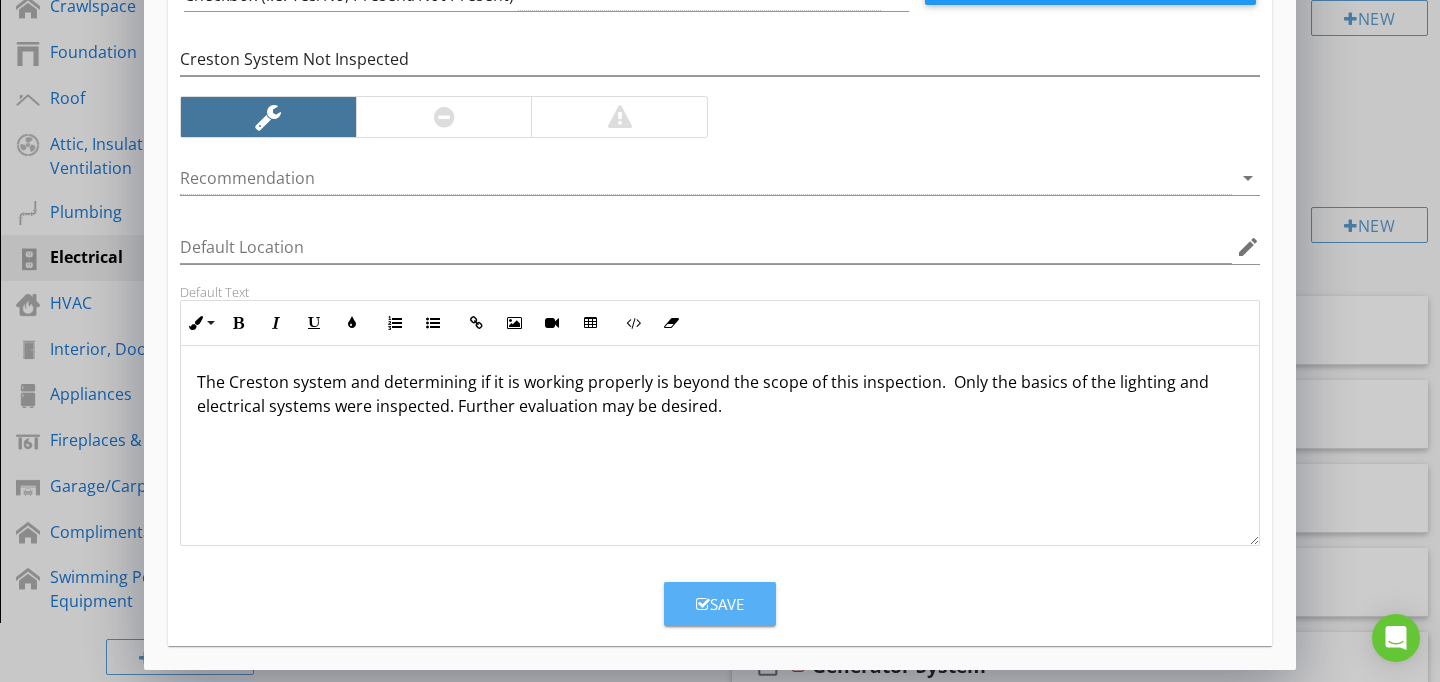 click on "Save" at bounding box center (720, 604) 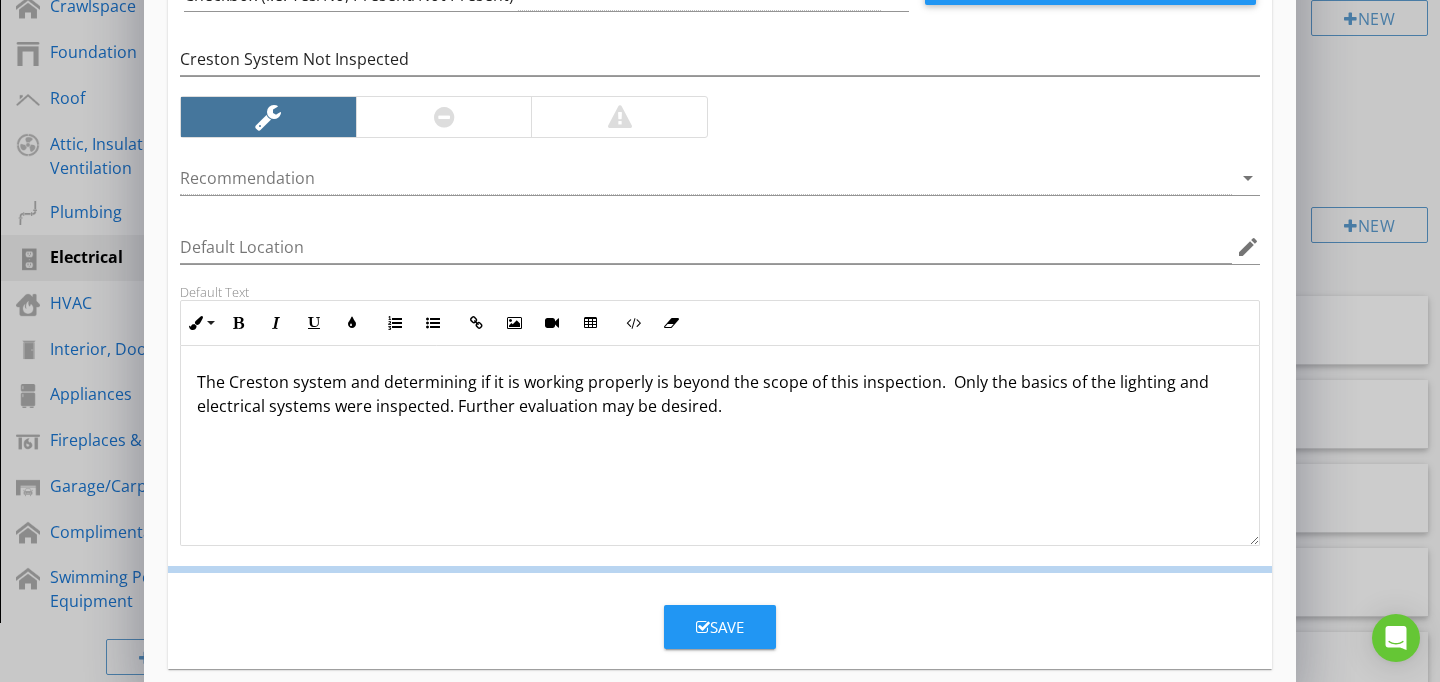 scroll, scrollTop: 89, scrollLeft: 0, axis: vertical 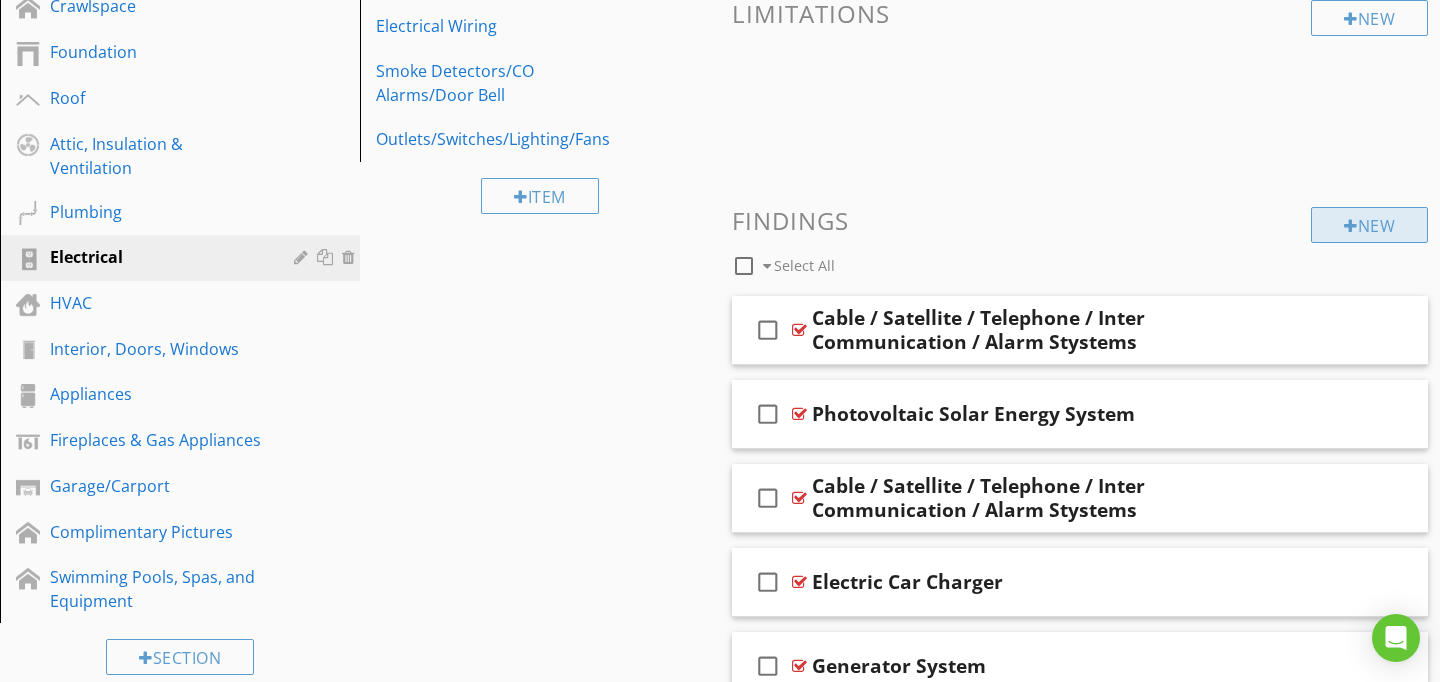 click on "New" at bounding box center (1369, 225) 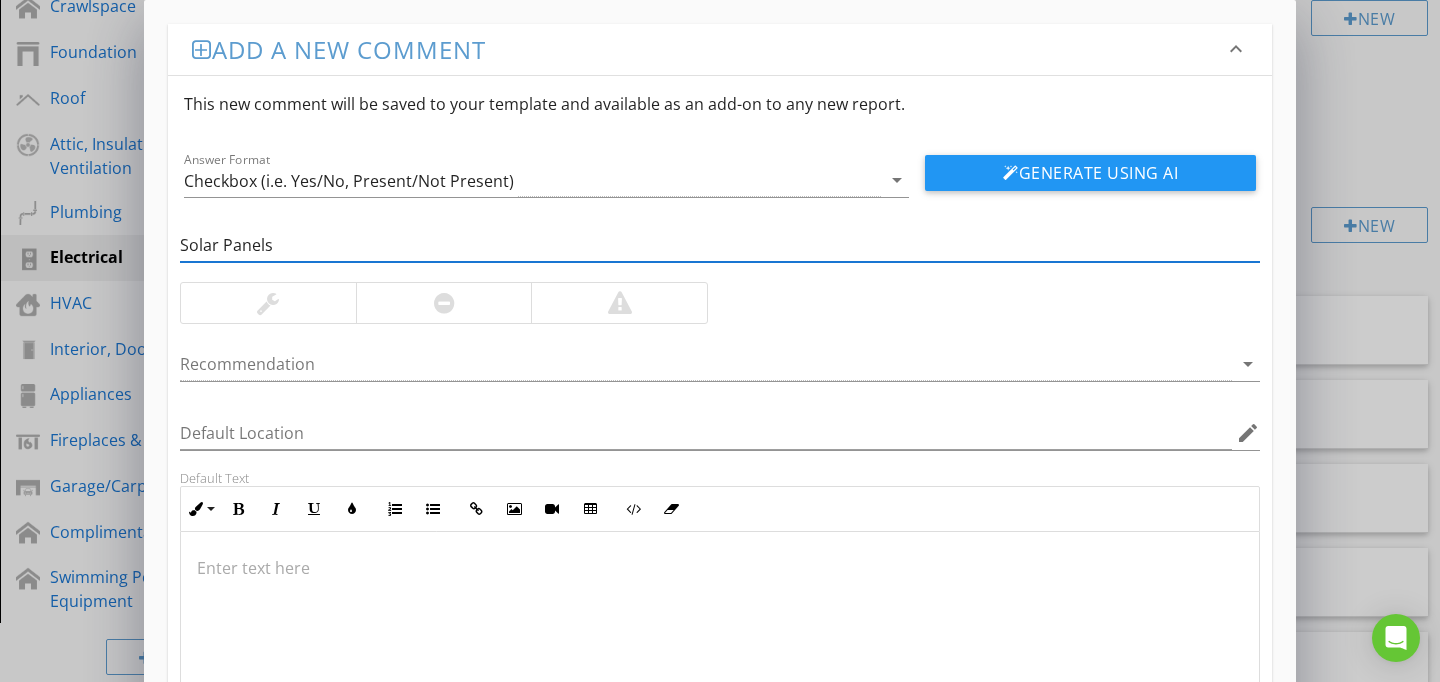 type on "Solar Panels" 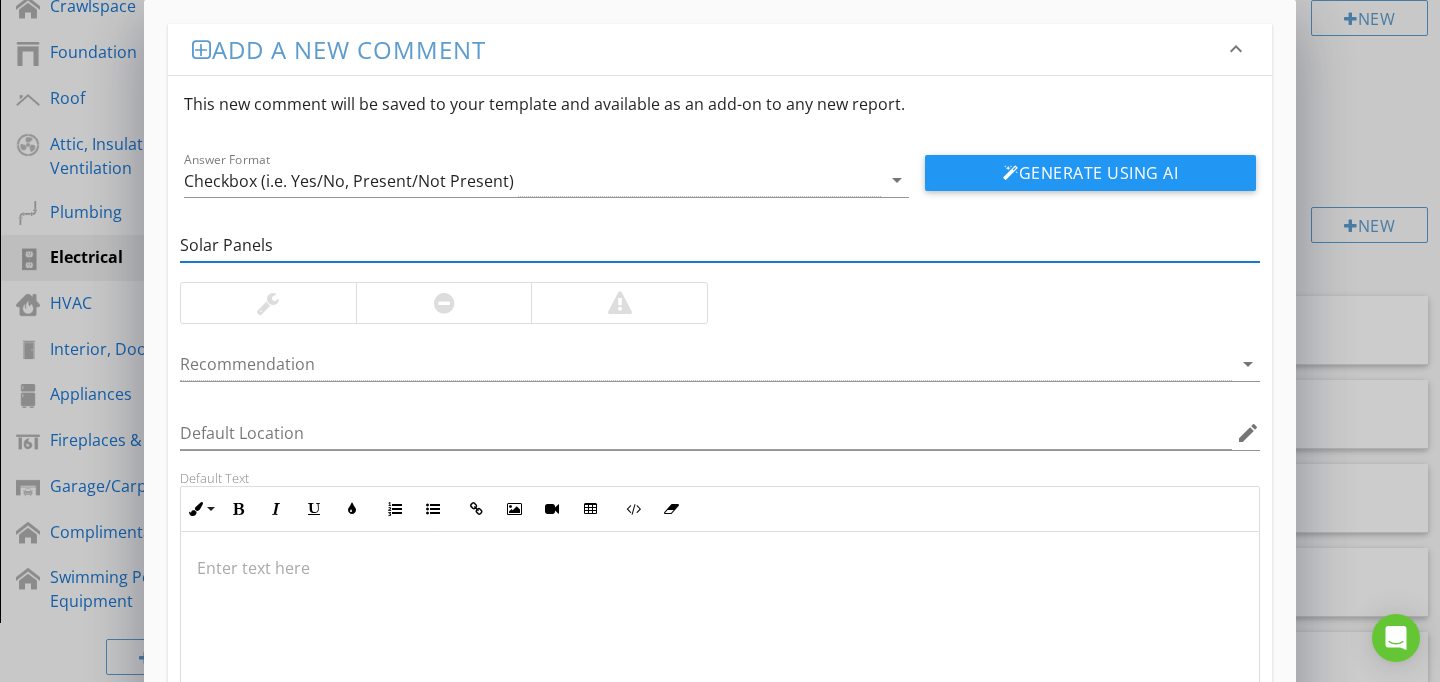 click at bounding box center (268, 303) 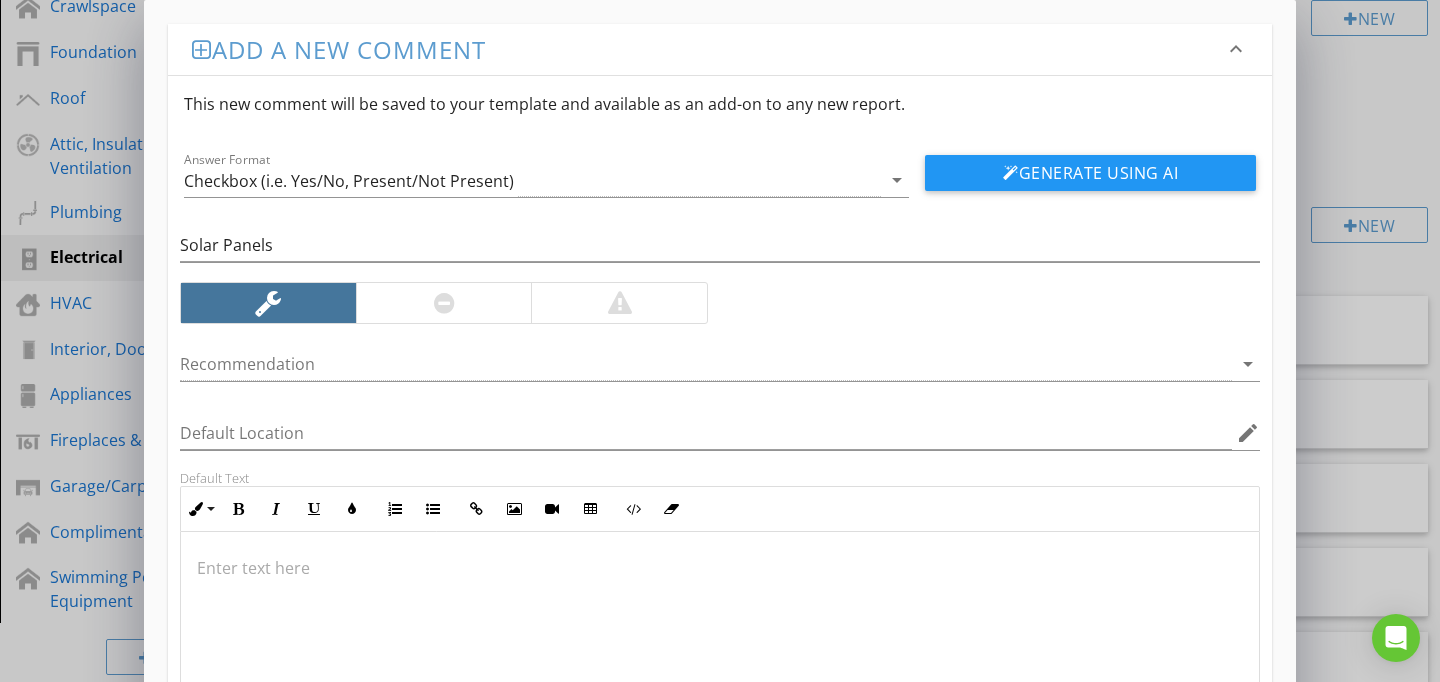 click at bounding box center [720, 632] 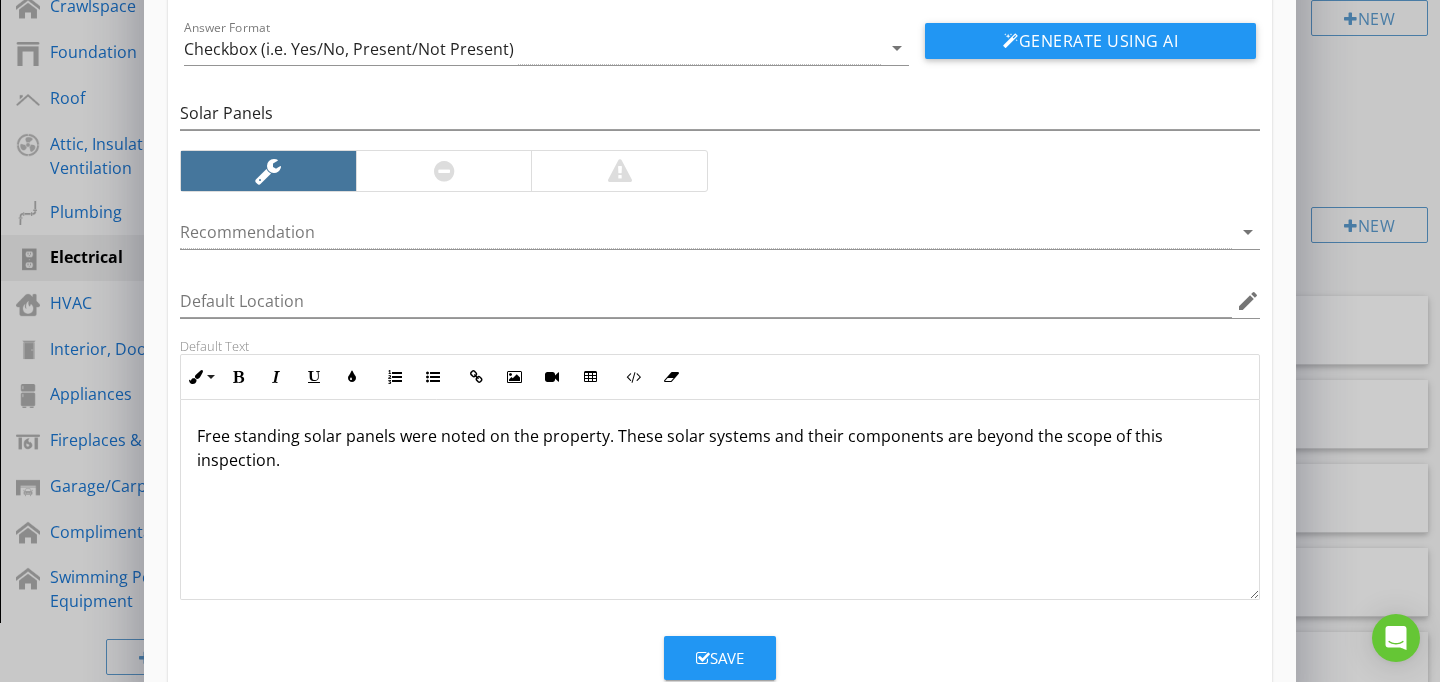 scroll, scrollTop: 186, scrollLeft: 0, axis: vertical 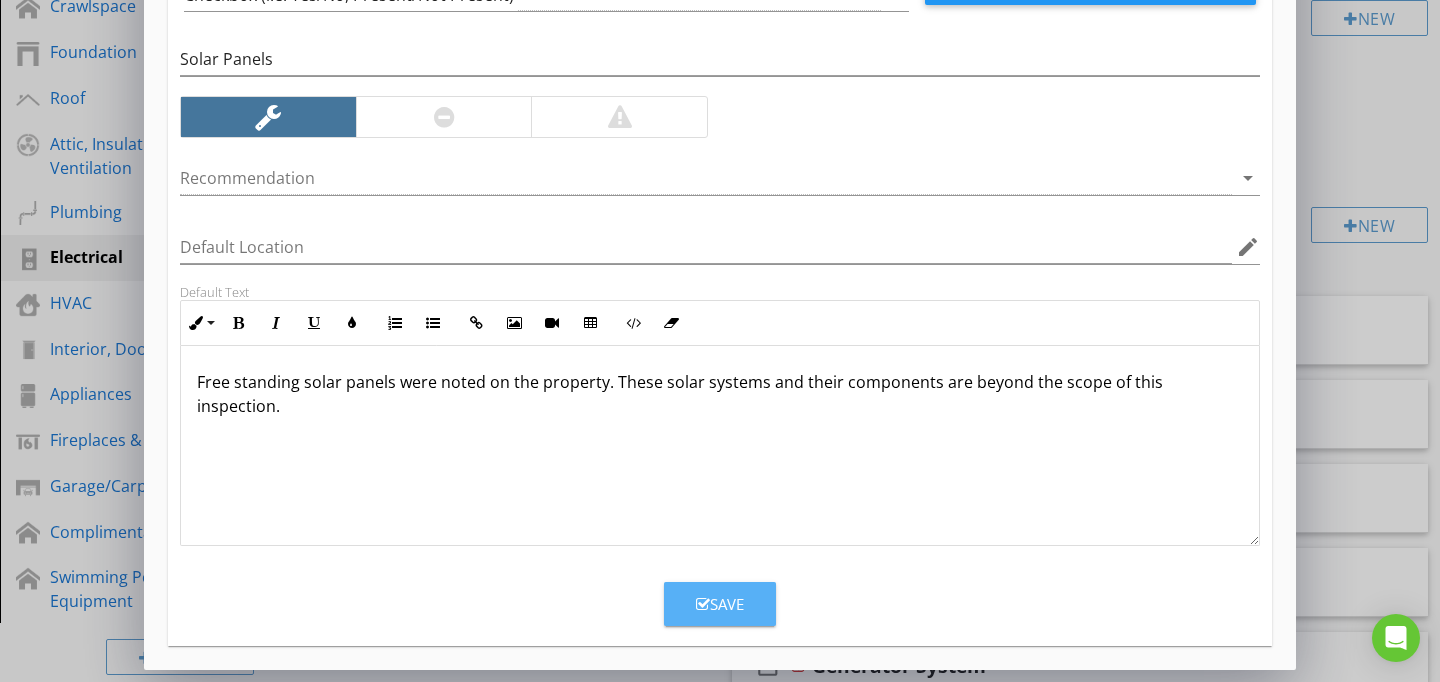 click on "Save" at bounding box center (720, 604) 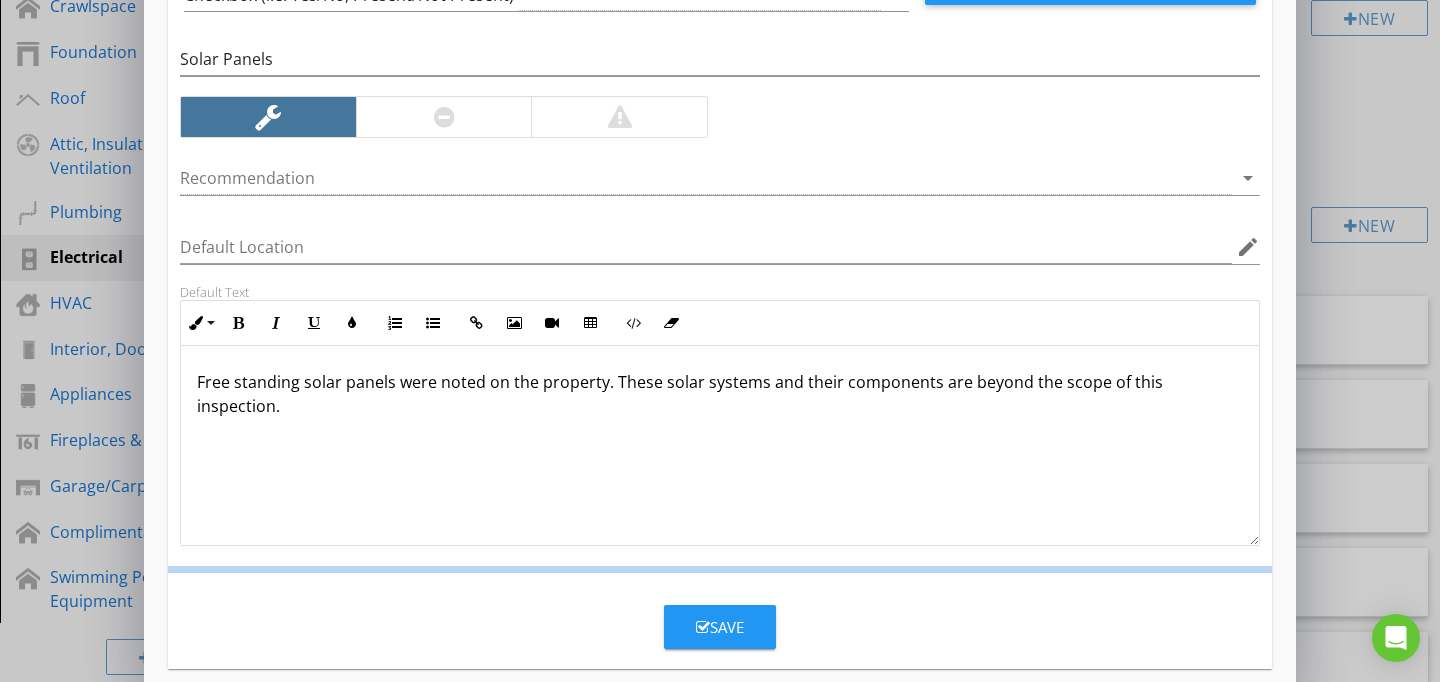 scroll, scrollTop: 89, scrollLeft: 0, axis: vertical 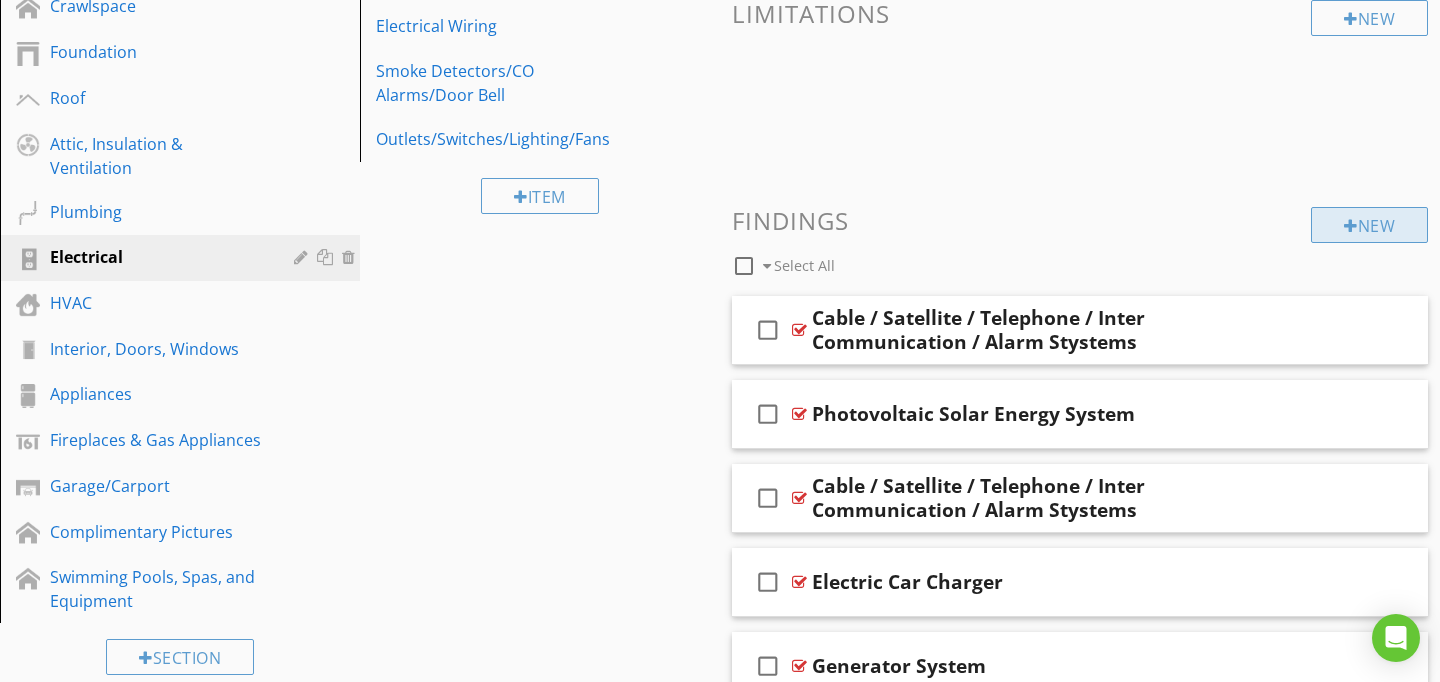 click on "New" at bounding box center [1369, 225] 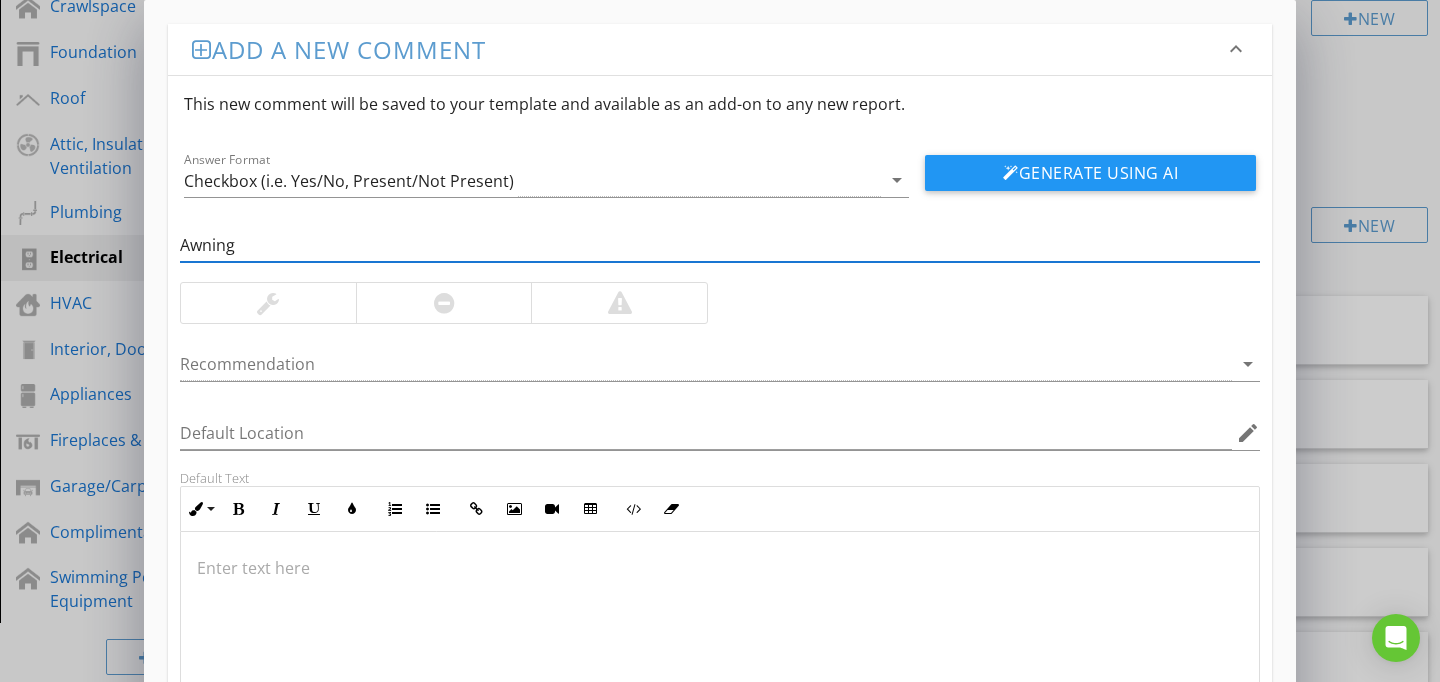 type on "Awning" 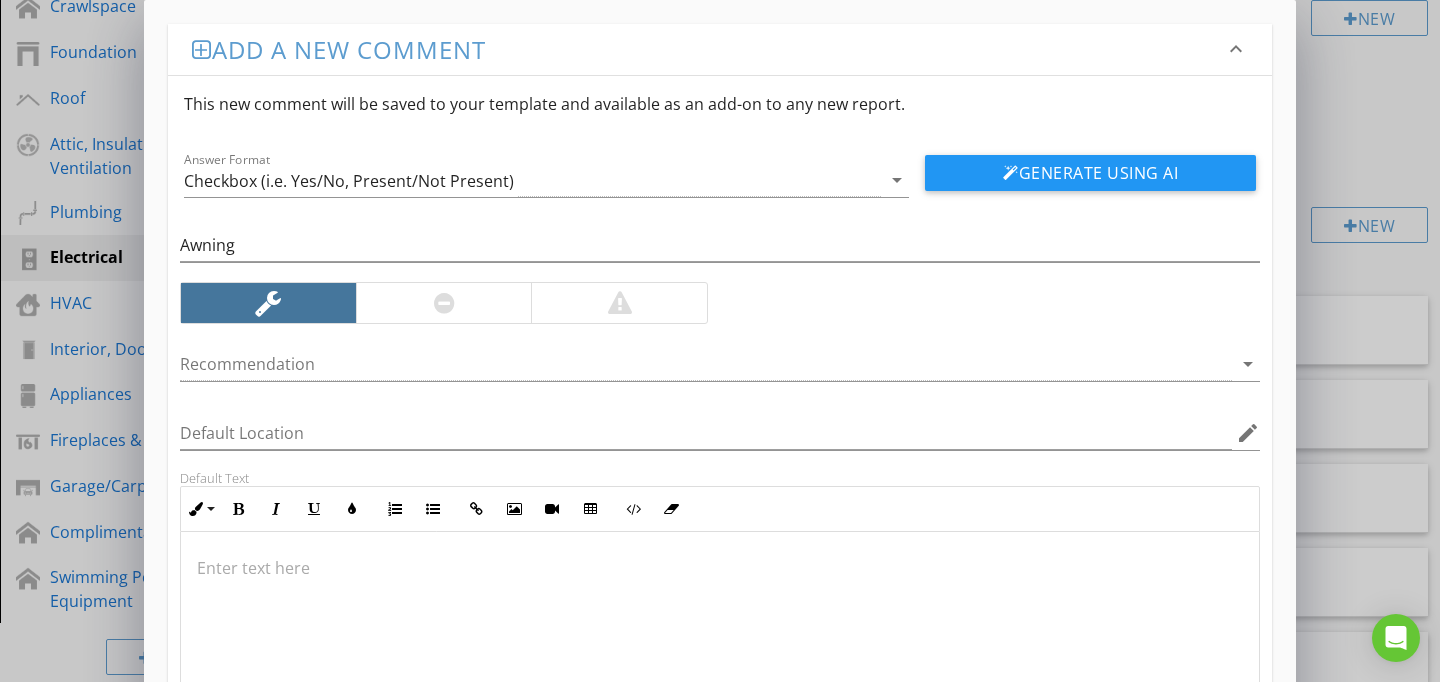 click at bounding box center [720, 632] 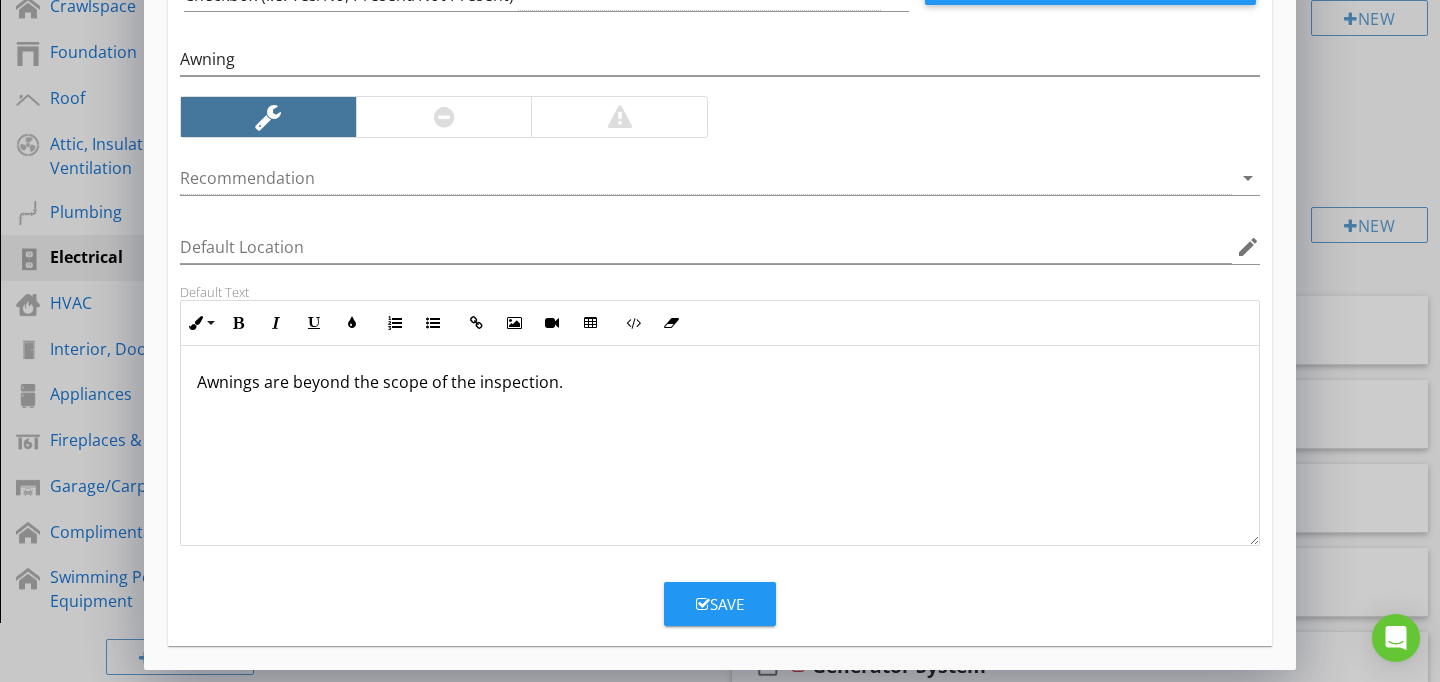 click on "Save" at bounding box center [720, 604] 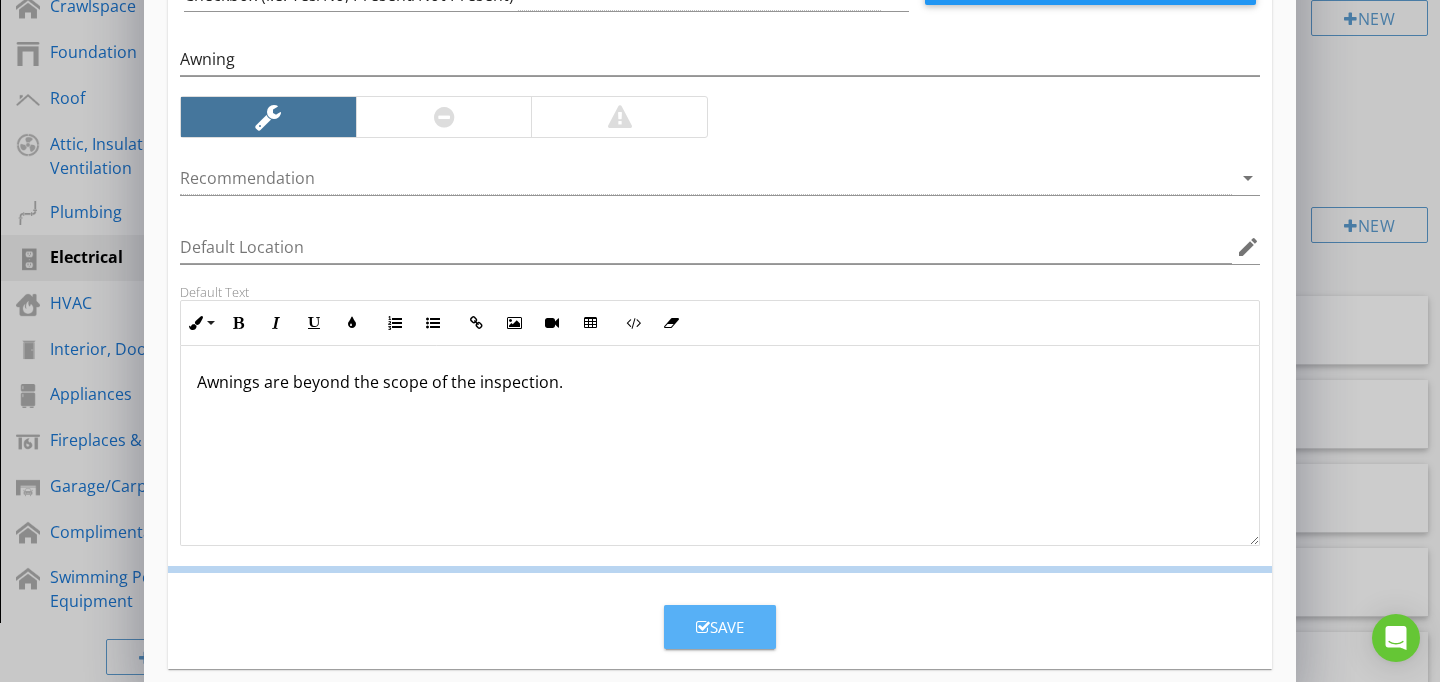 scroll, scrollTop: 89, scrollLeft: 0, axis: vertical 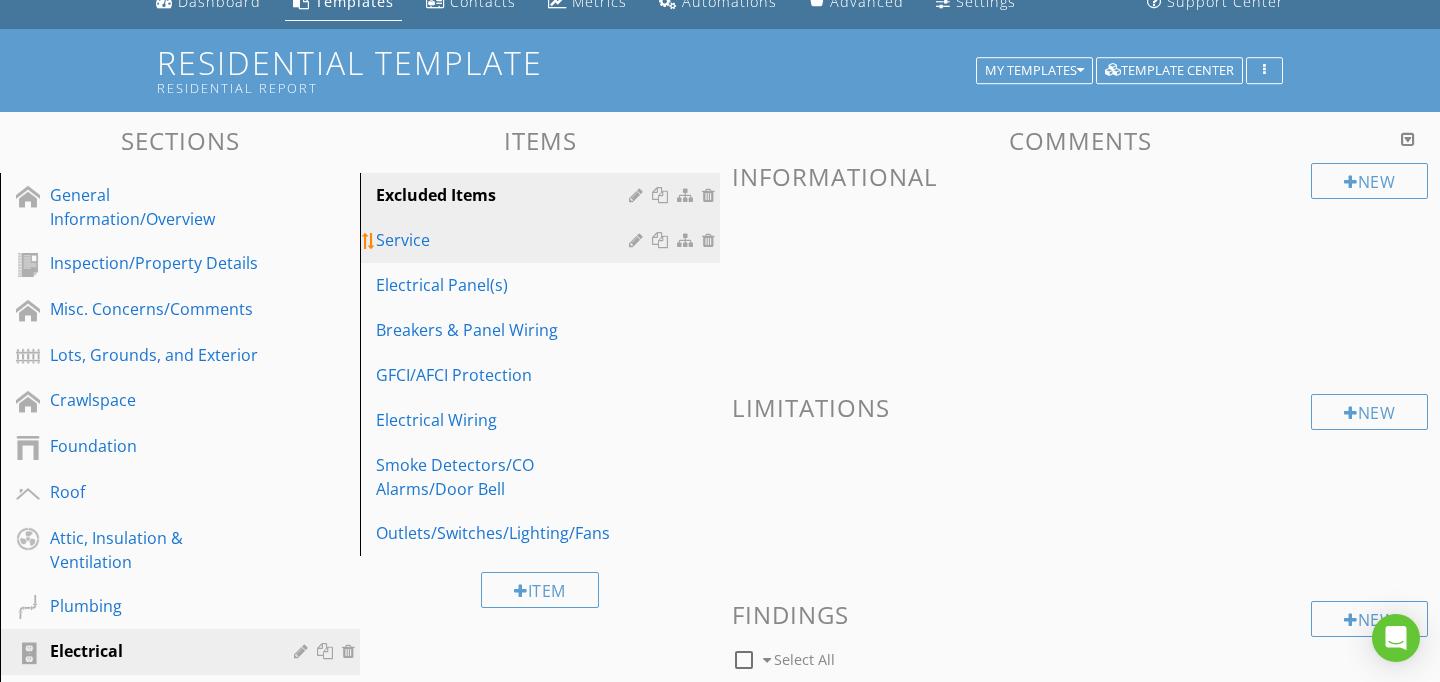 click on "Service" at bounding box center [505, 240] 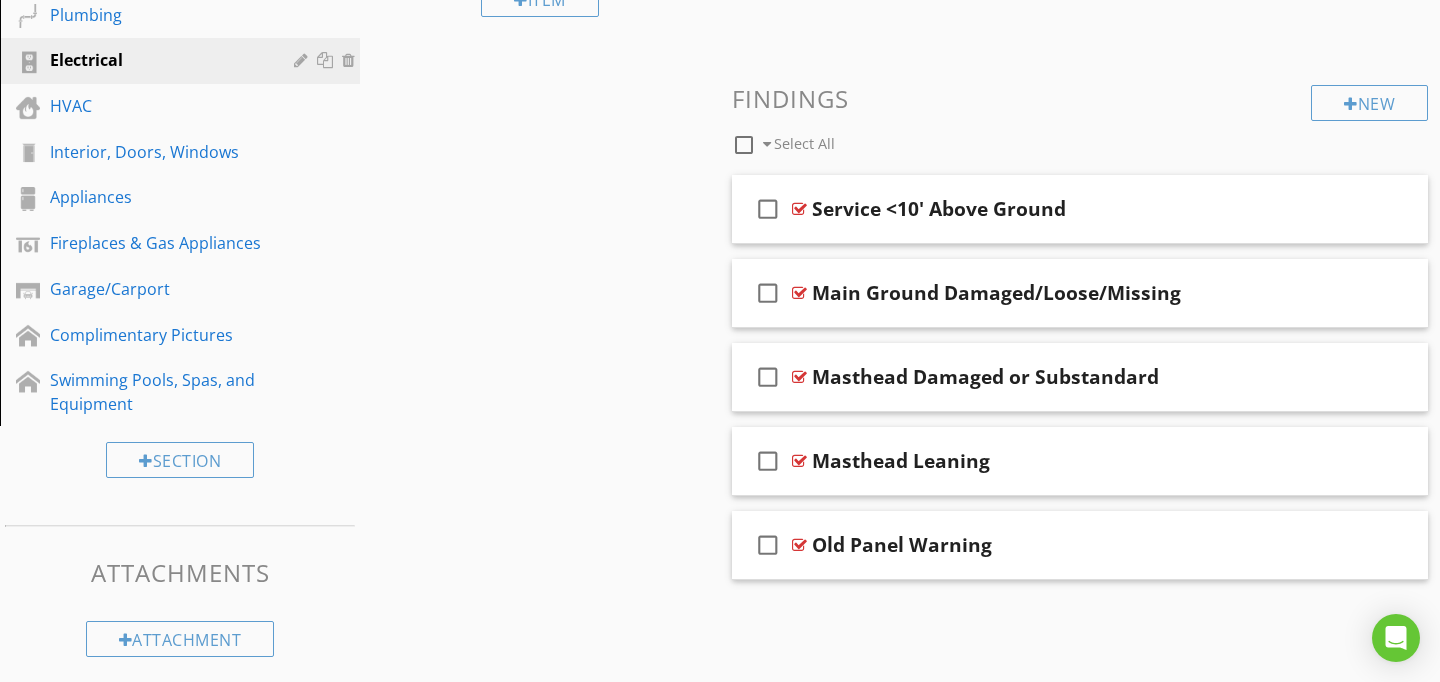 scroll, scrollTop: 689, scrollLeft: 0, axis: vertical 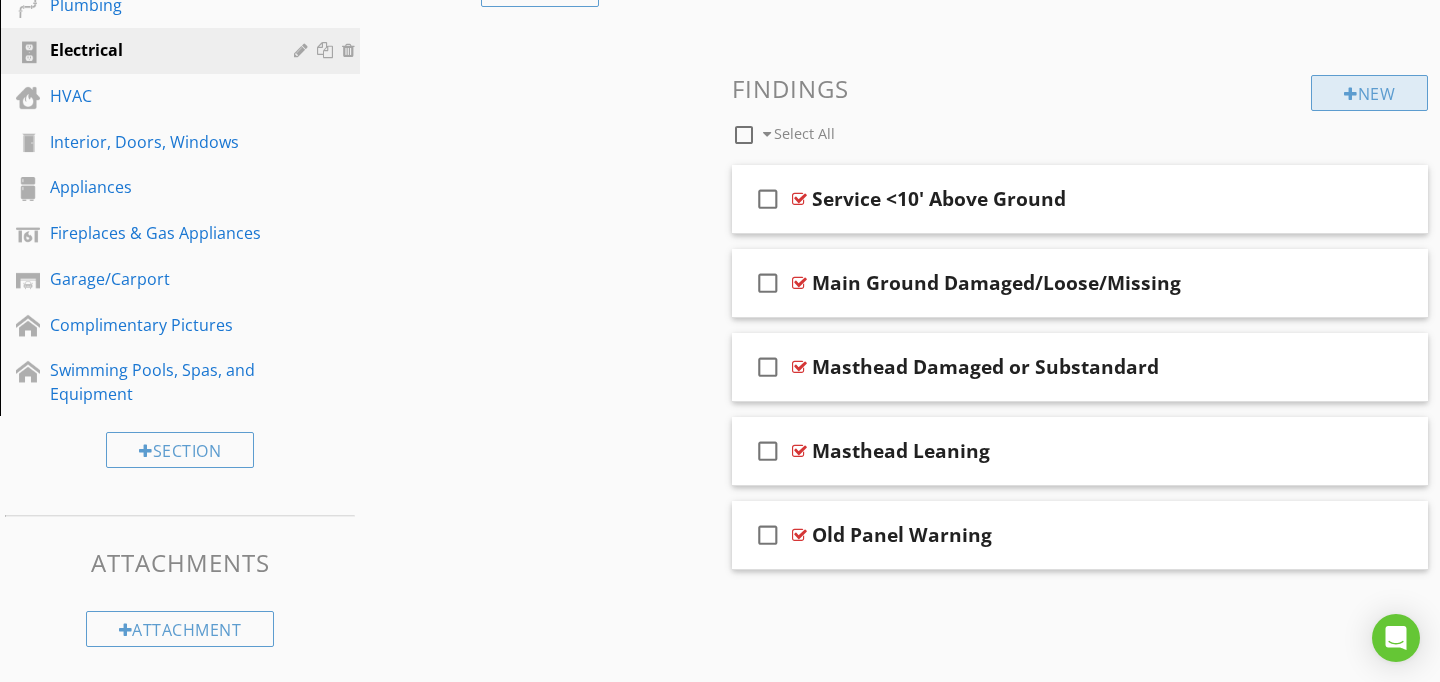 click on "New" at bounding box center [1369, 93] 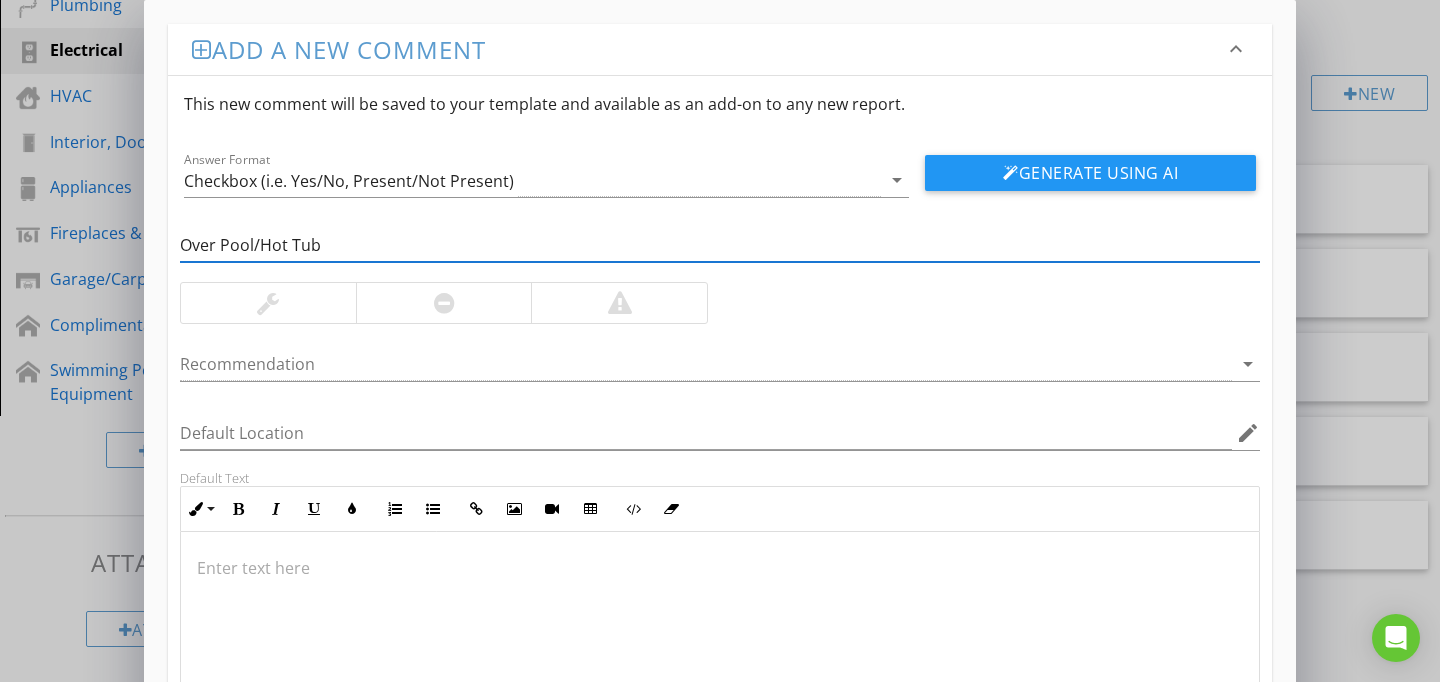 type on "Over Pool/Hot Tub" 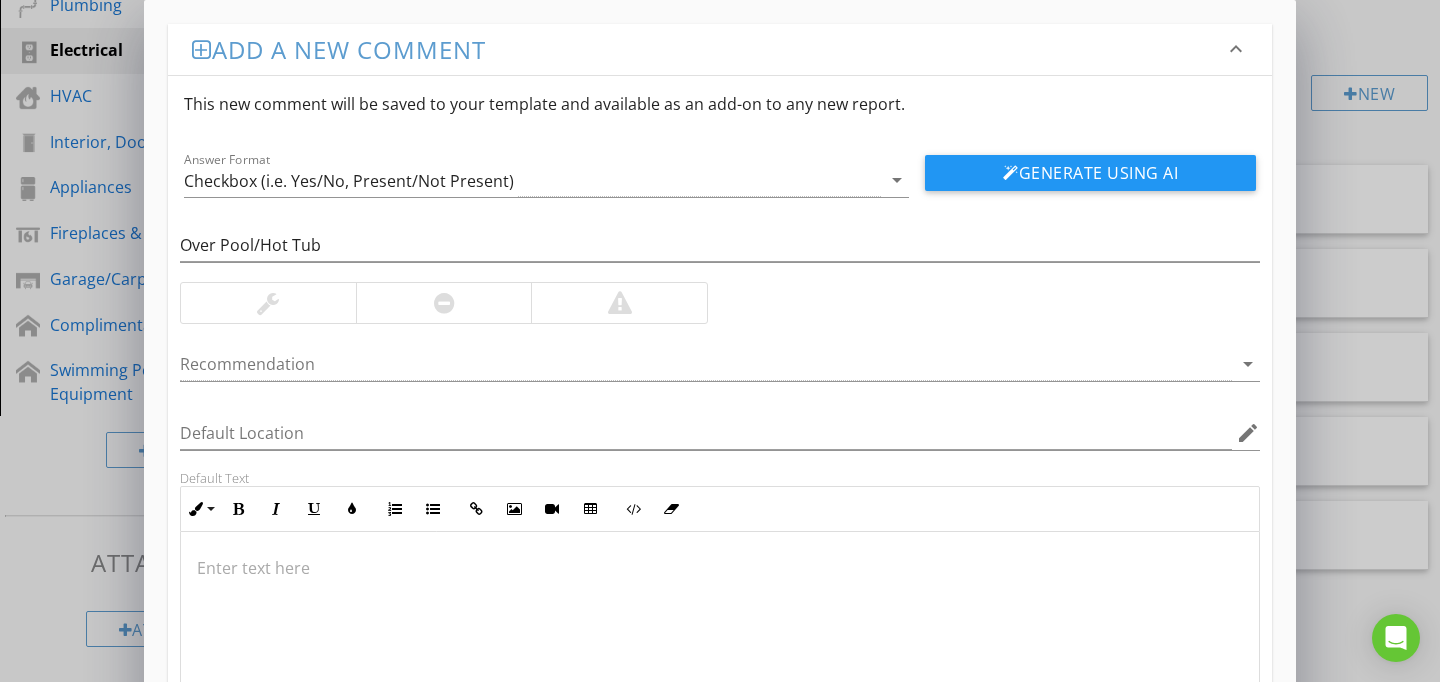 click at bounding box center (620, 303) 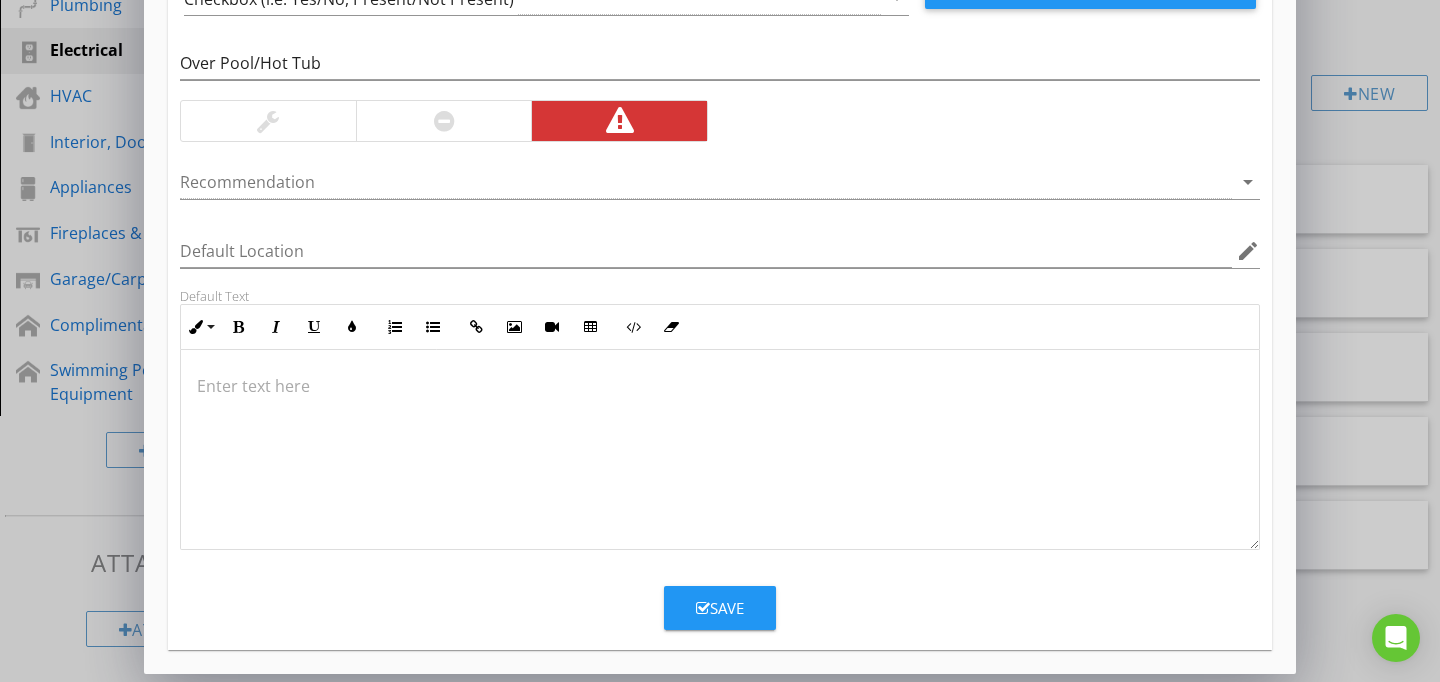 scroll, scrollTop: 186, scrollLeft: 0, axis: vertical 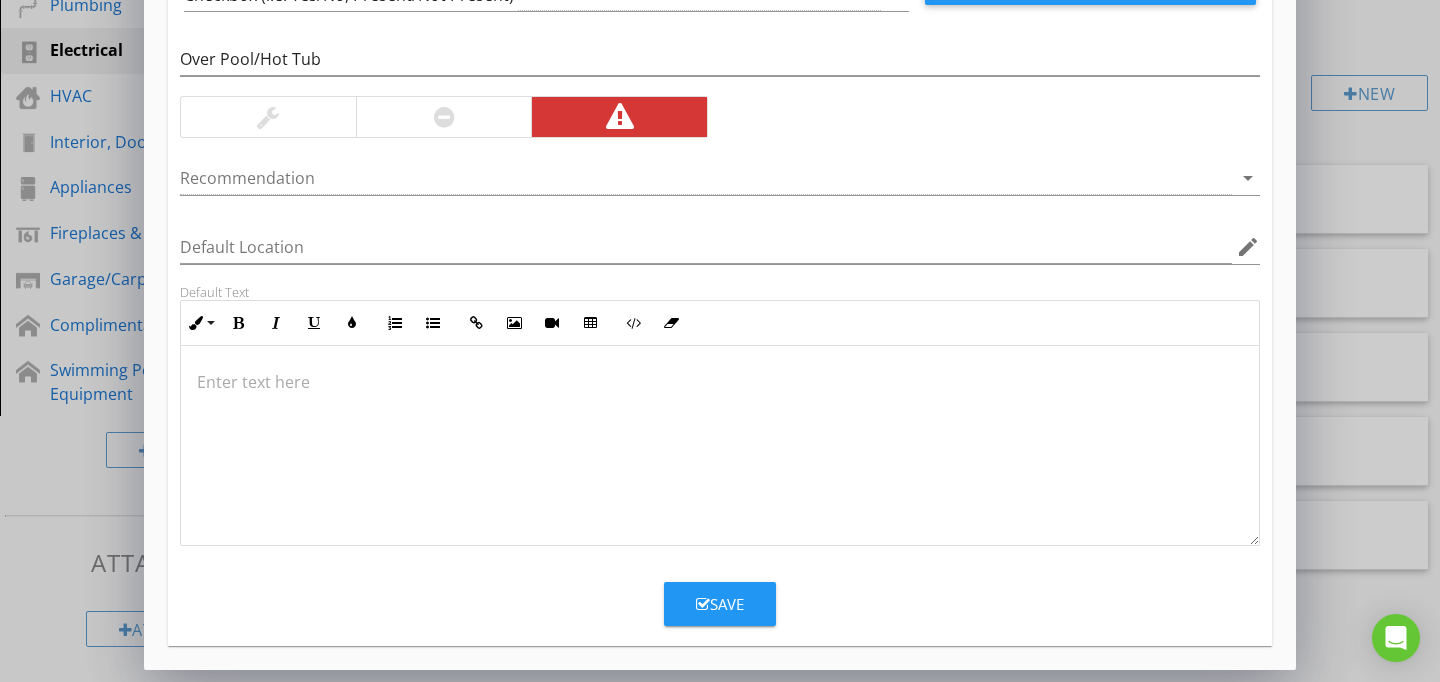click at bounding box center (720, 446) 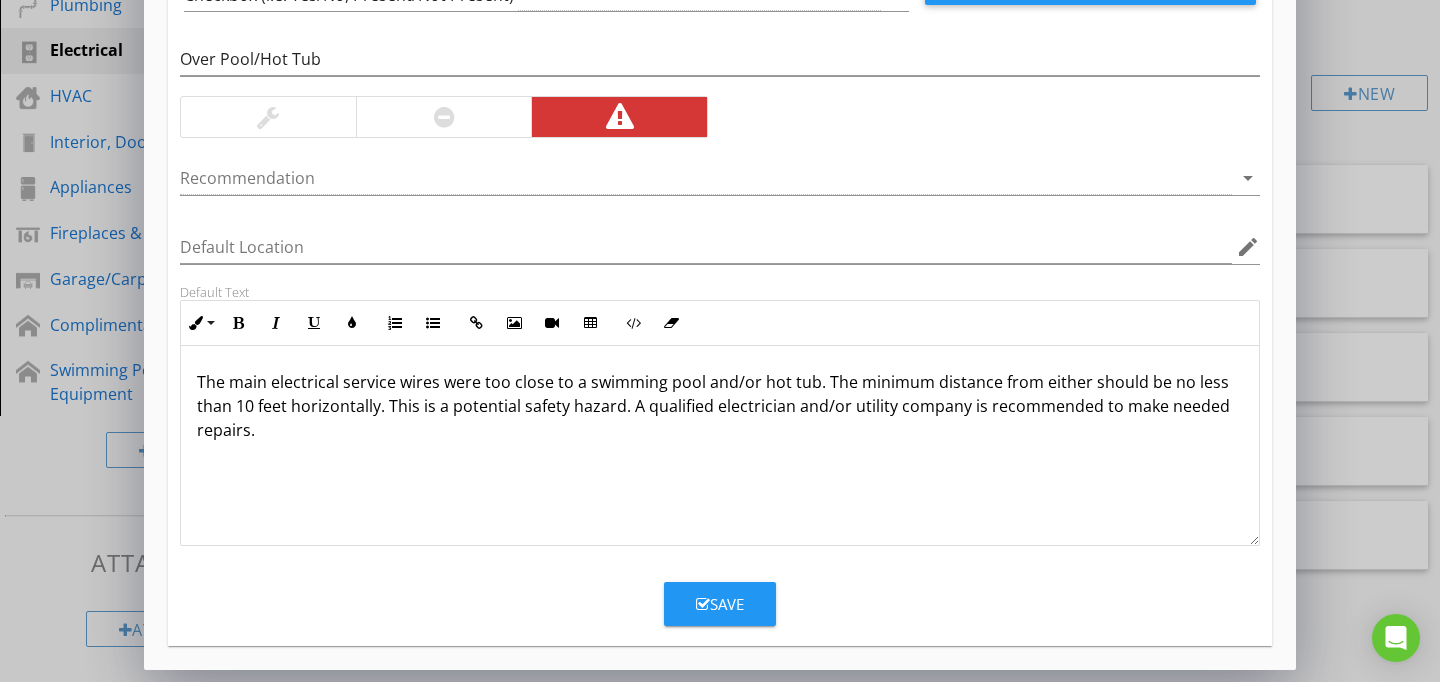 click on "Save" at bounding box center (720, 604) 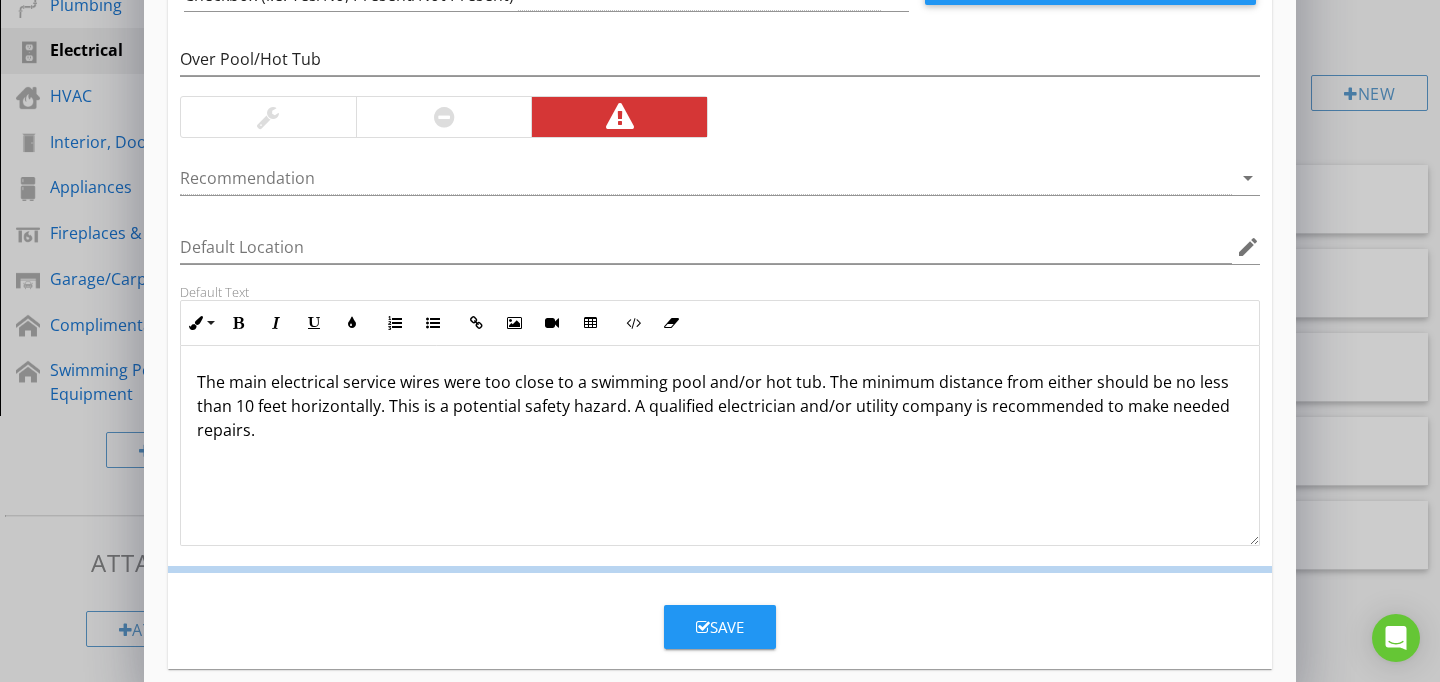 scroll, scrollTop: 89, scrollLeft: 0, axis: vertical 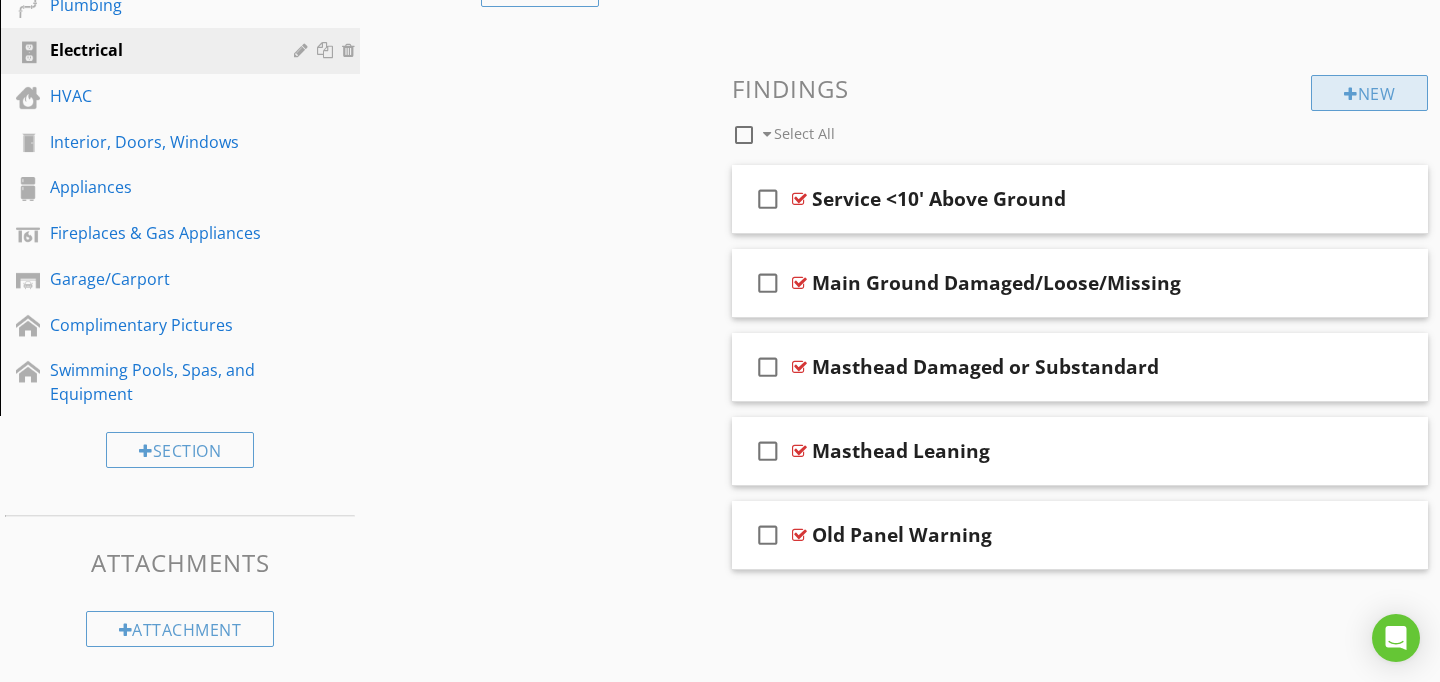 click on "New" at bounding box center (1369, 93) 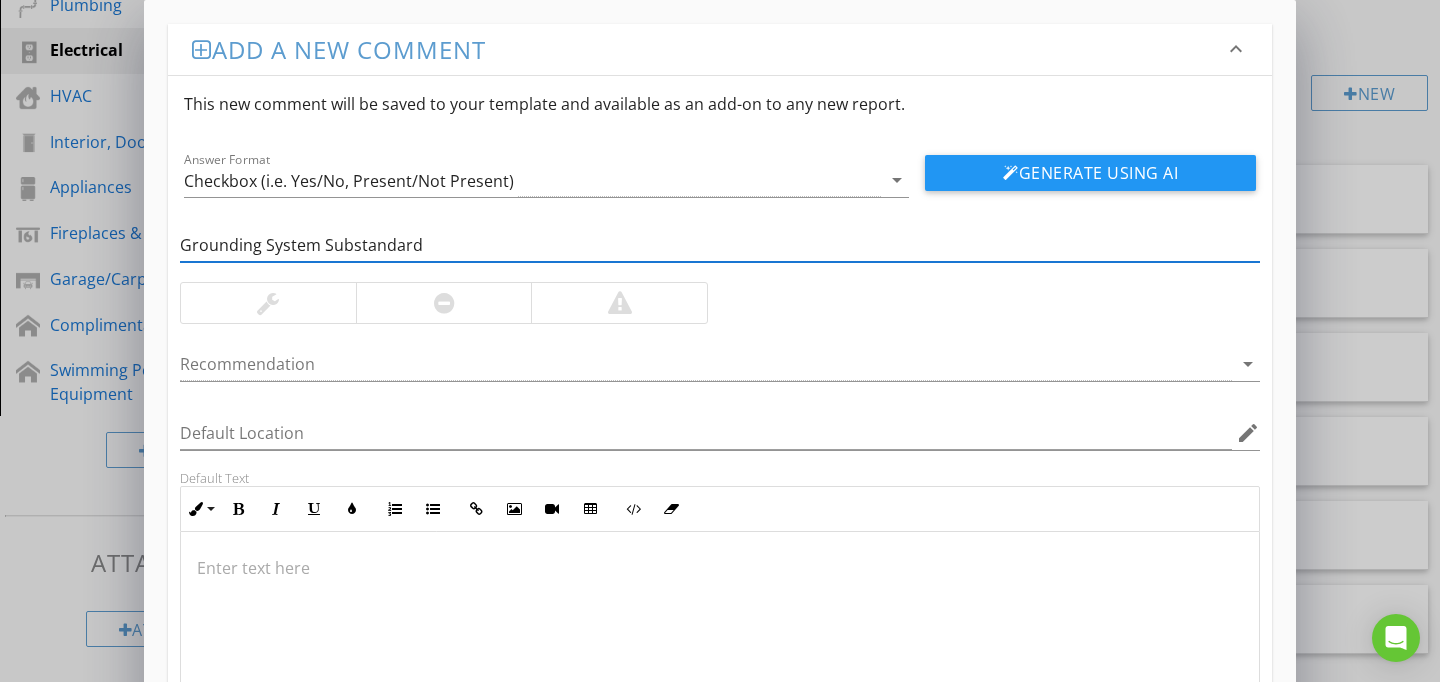 type on "Grounding System Substandard" 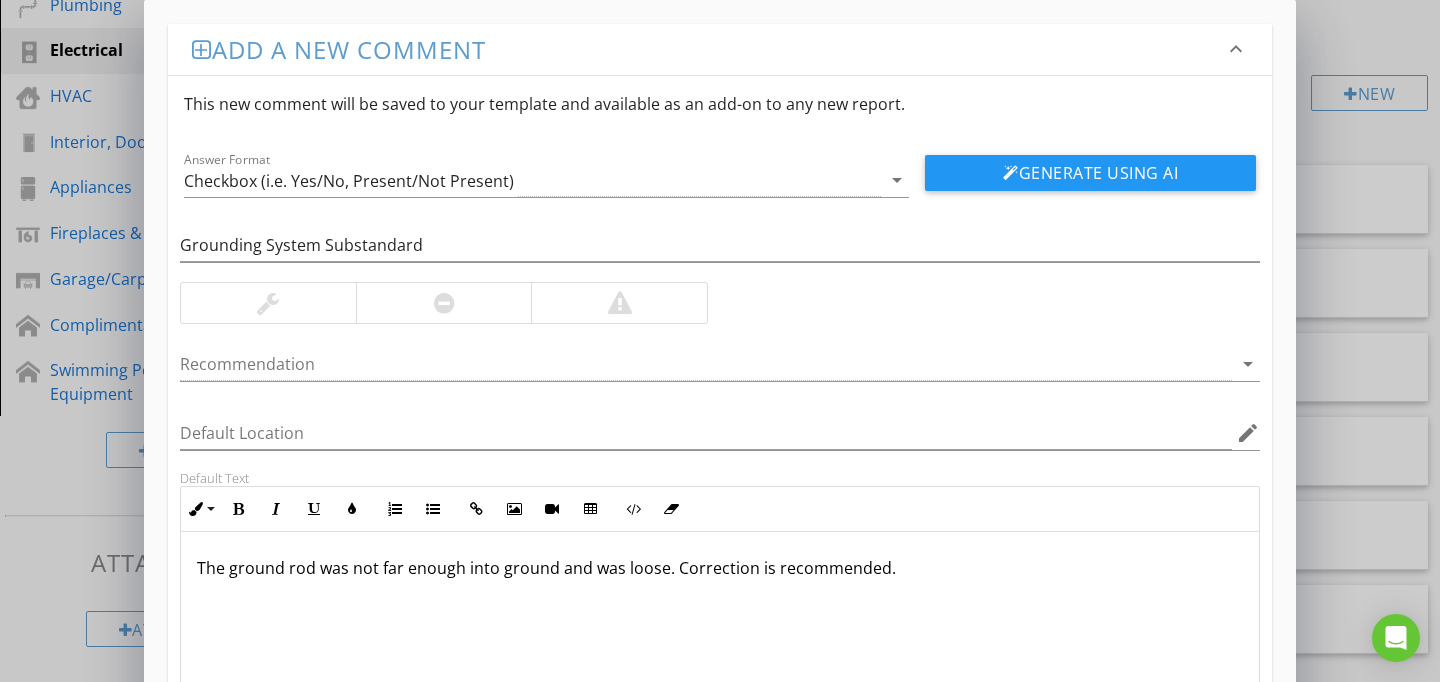 scroll, scrollTop: 186, scrollLeft: 0, axis: vertical 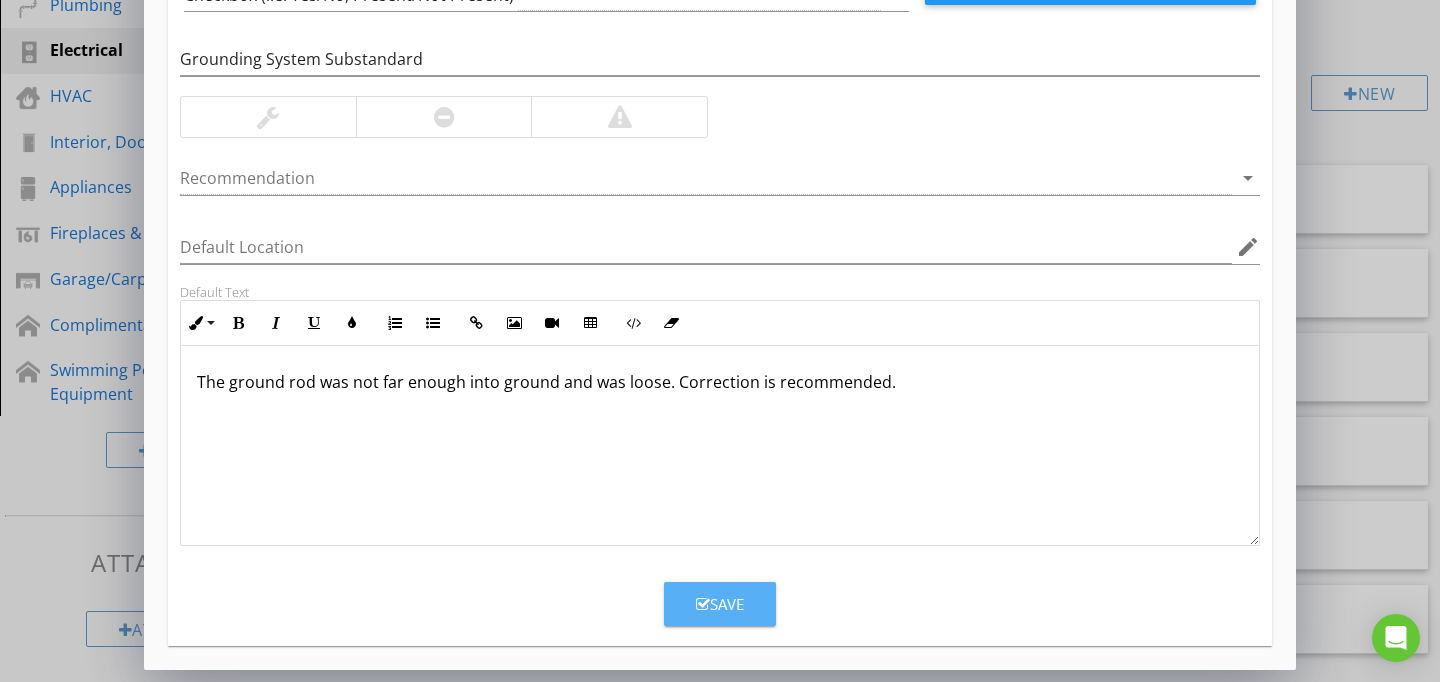 click on "Save" at bounding box center [720, 604] 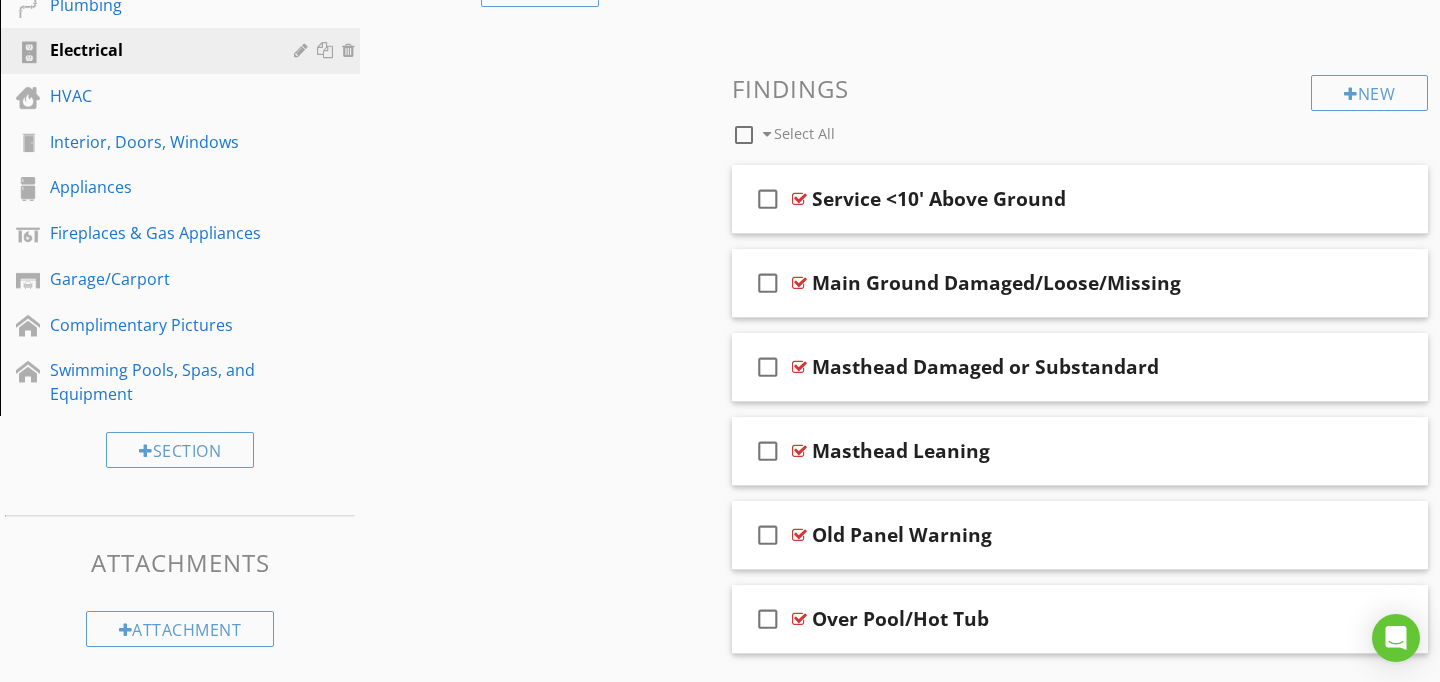 scroll, scrollTop: 89, scrollLeft: 0, axis: vertical 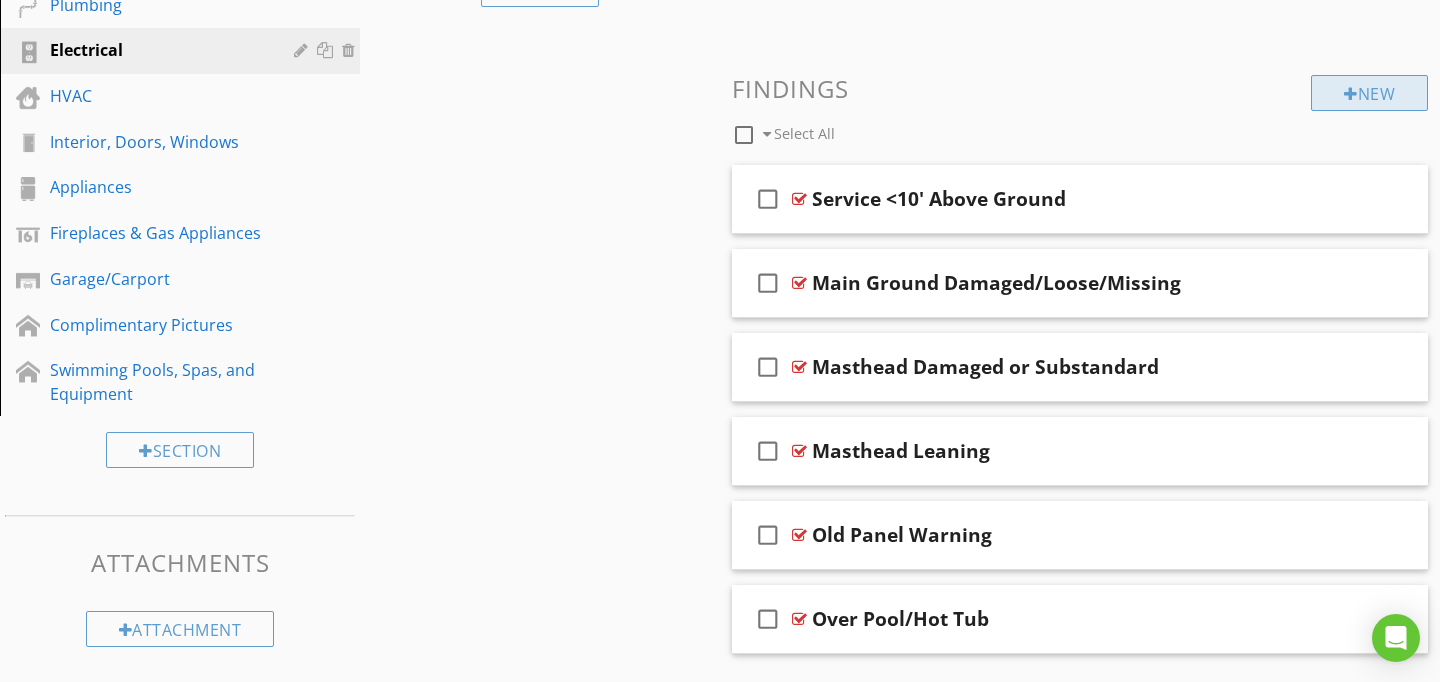click at bounding box center [1351, 94] 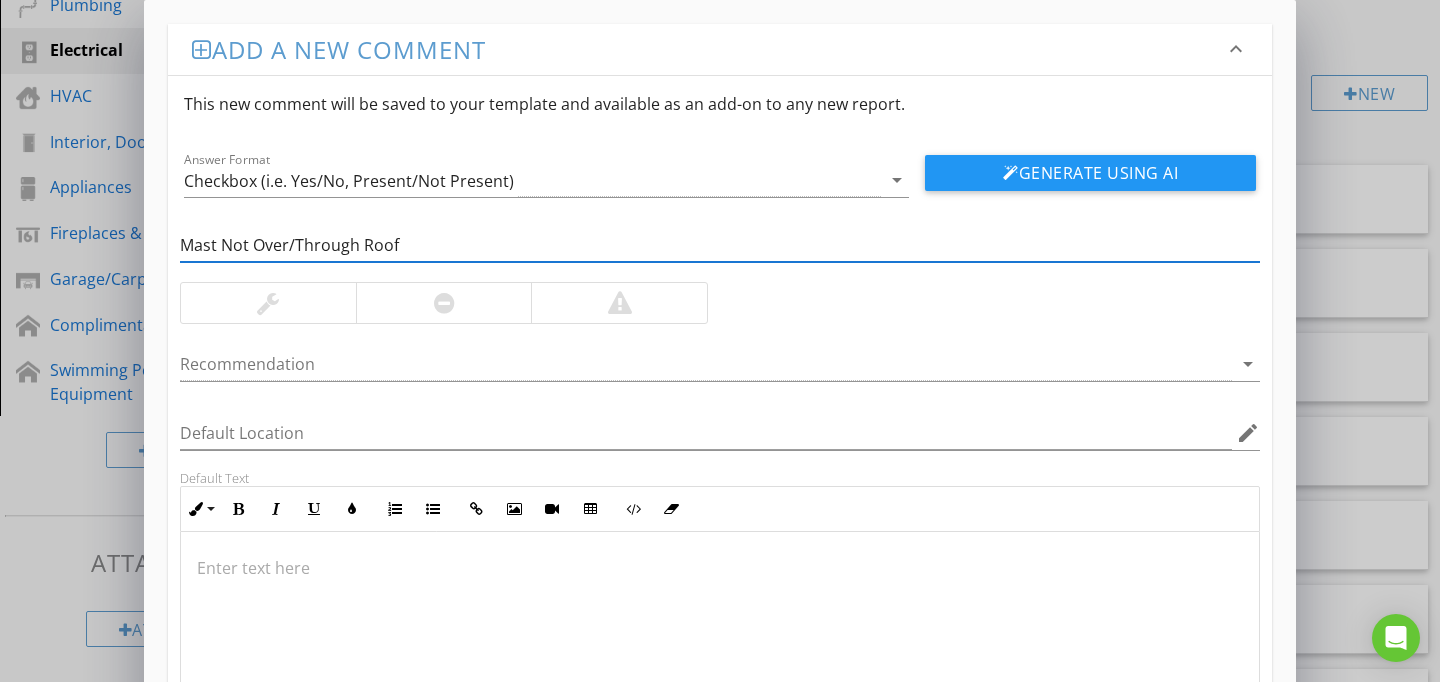 type on "Mast Not Over/Through Roof" 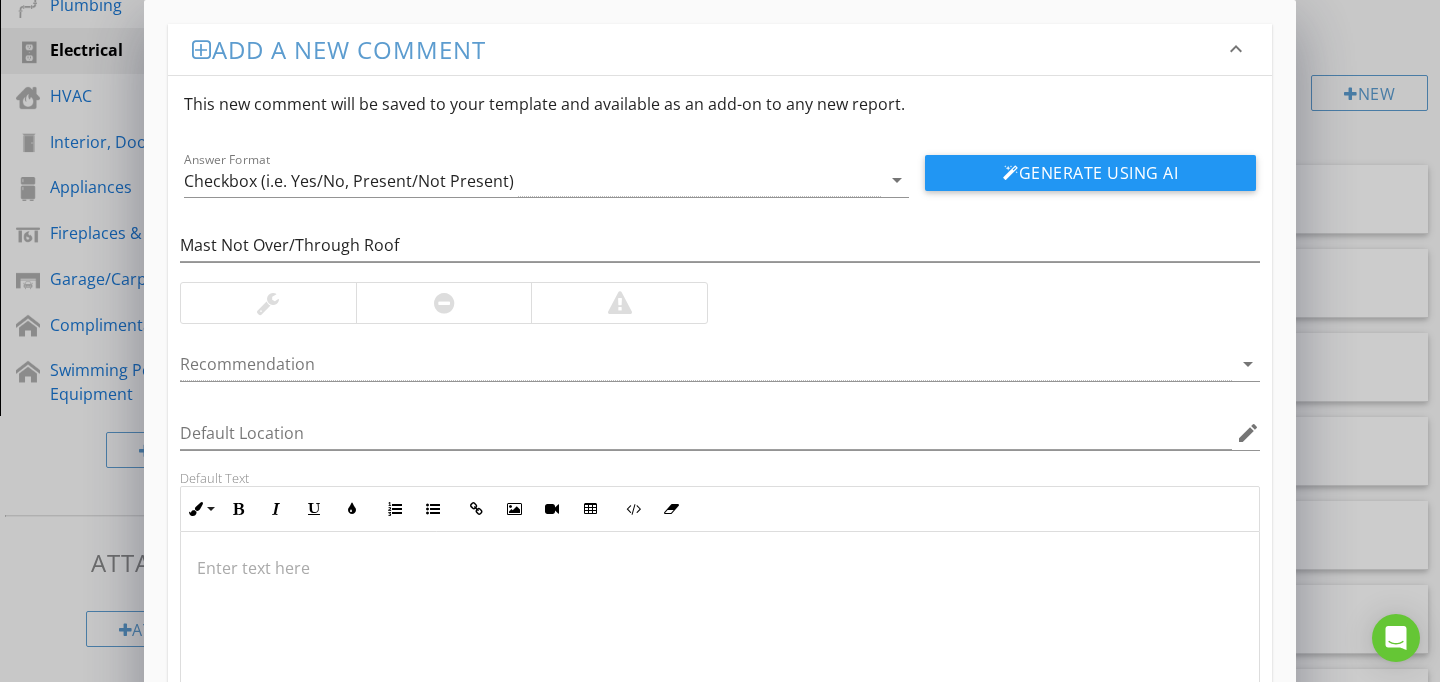 click at bounding box center (720, 632) 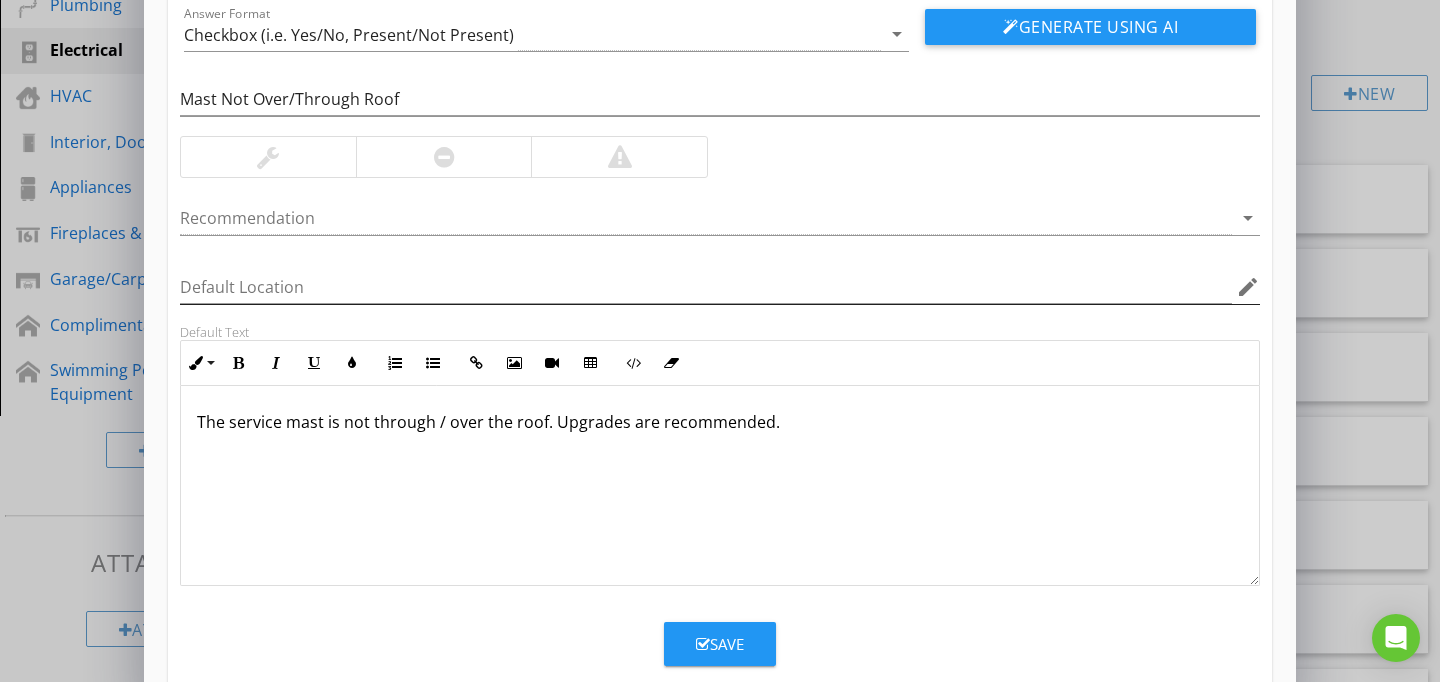 scroll, scrollTop: 186, scrollLeft: 0, axis: vertical 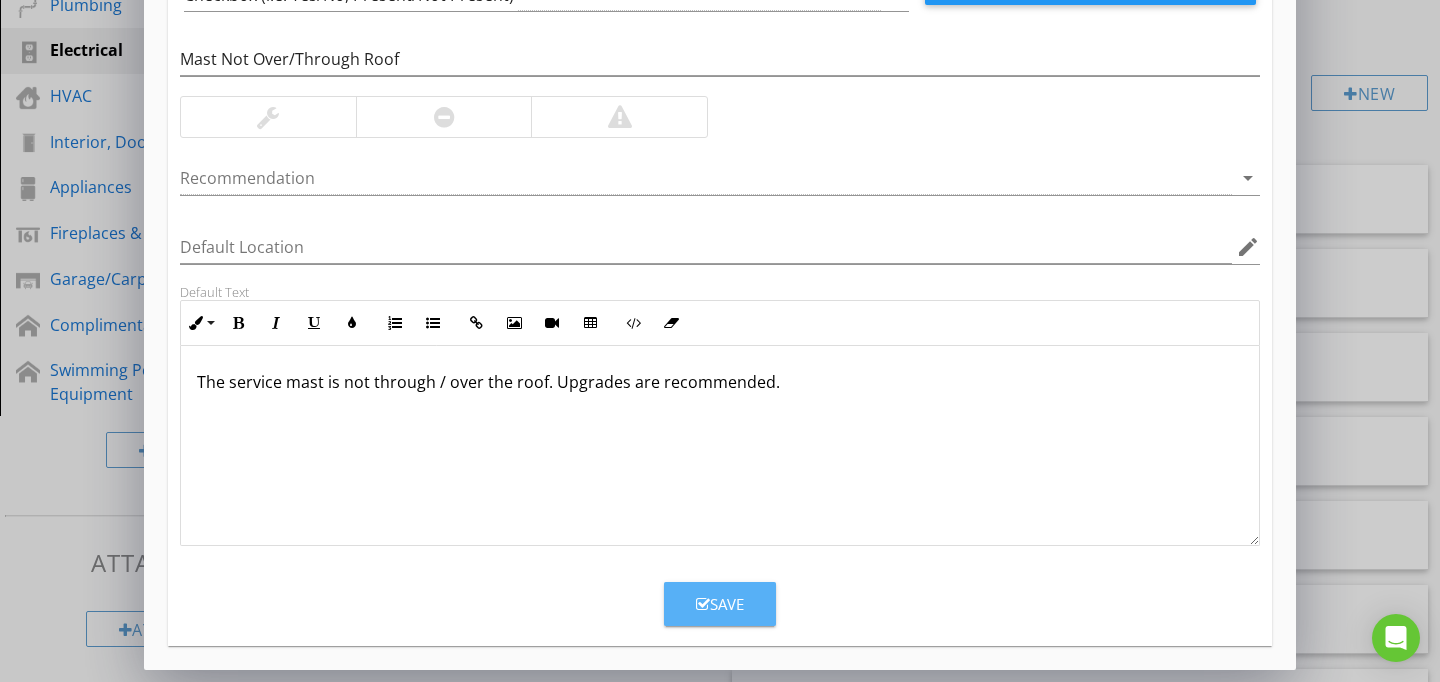 click on "Save" at bounding box center [720, 604] 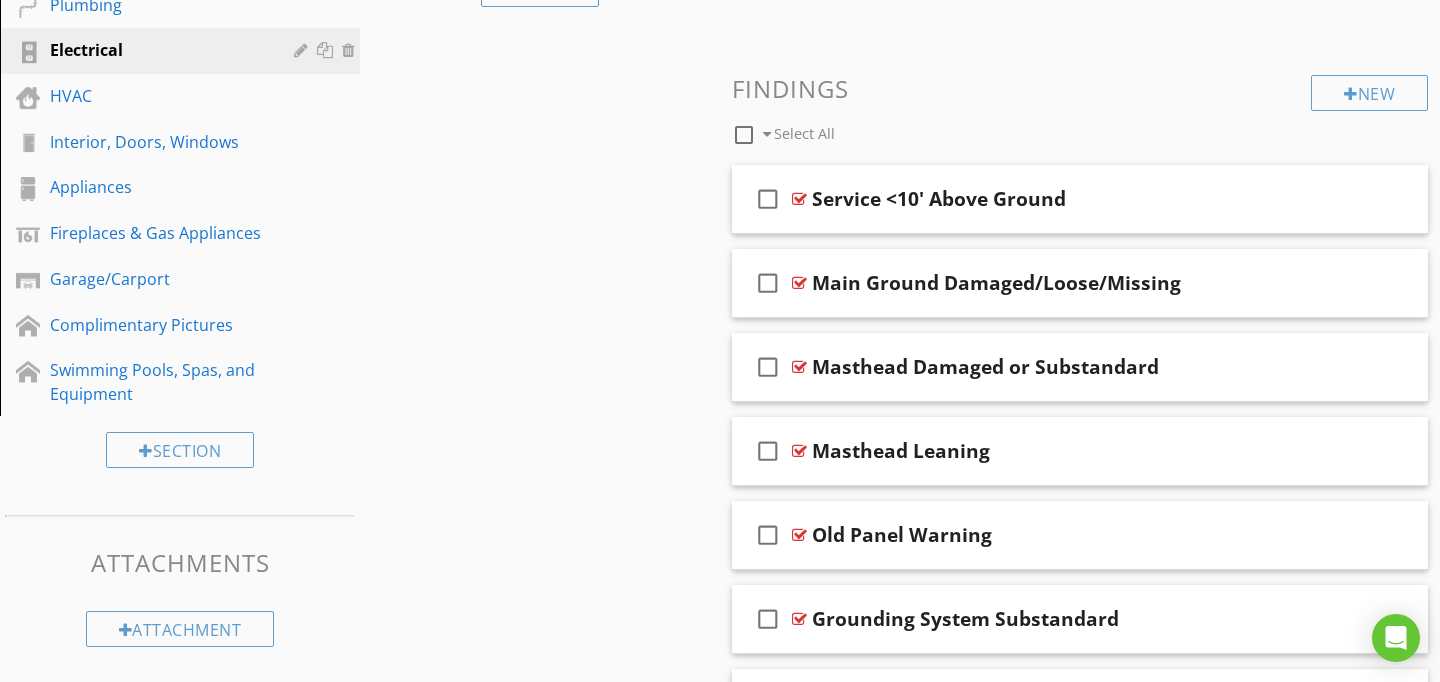 scroll, scrollTop: 89, scrollLeft: 0, axis: vertical 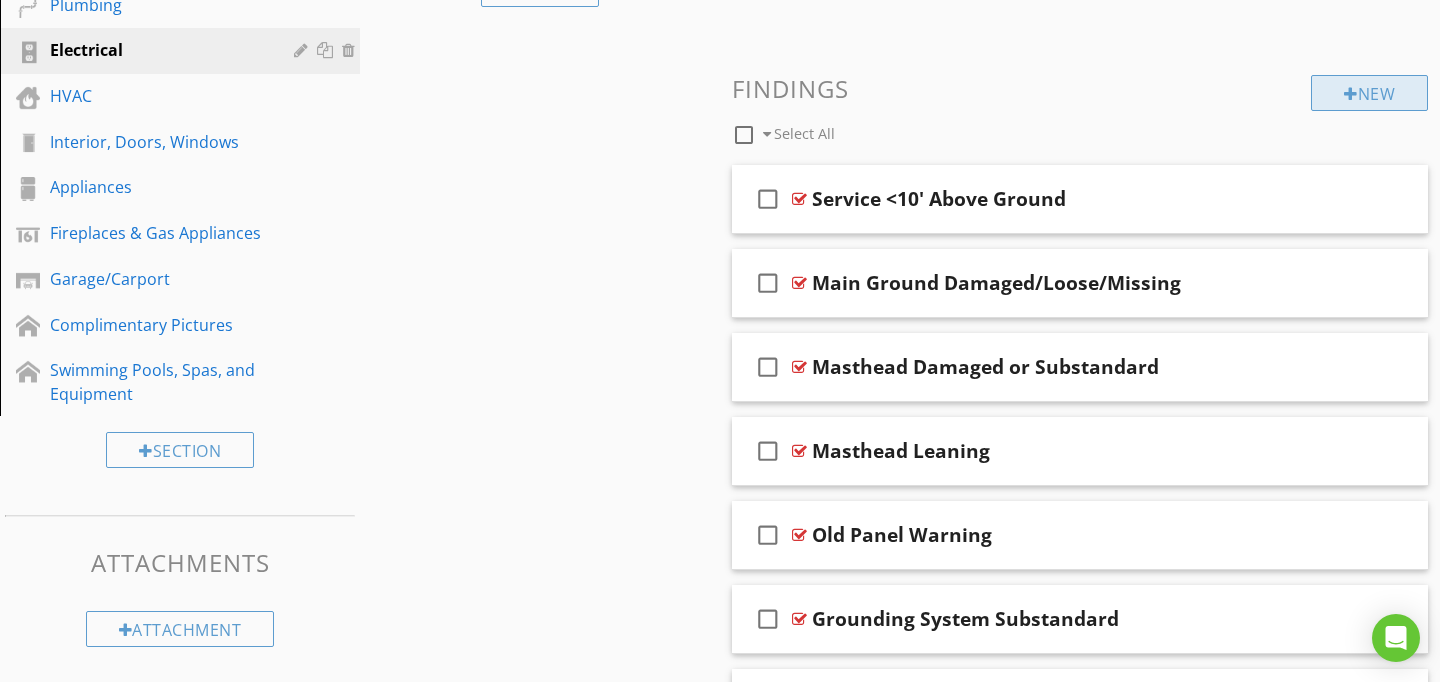 click on "New" at bounding box center [1369, 93] 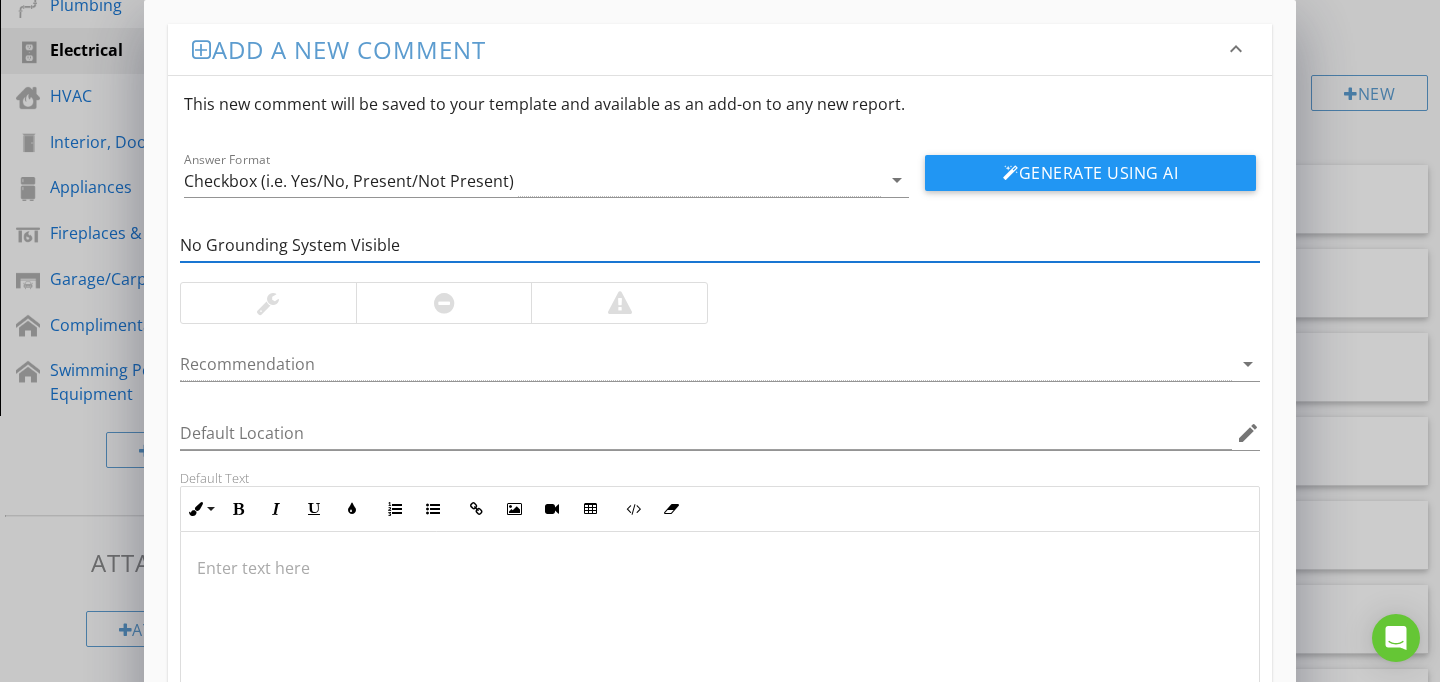 type on "No Grounding System Visible" 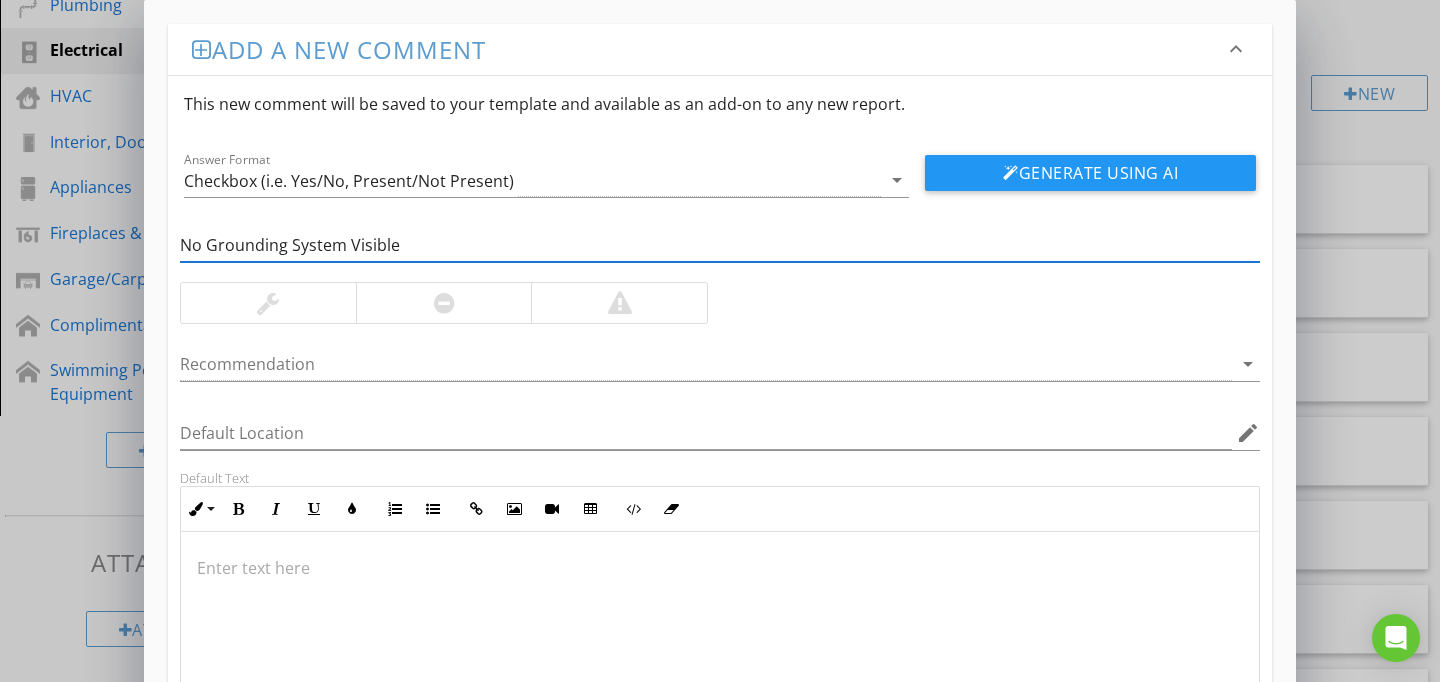 click at bounding box center [720, 568] 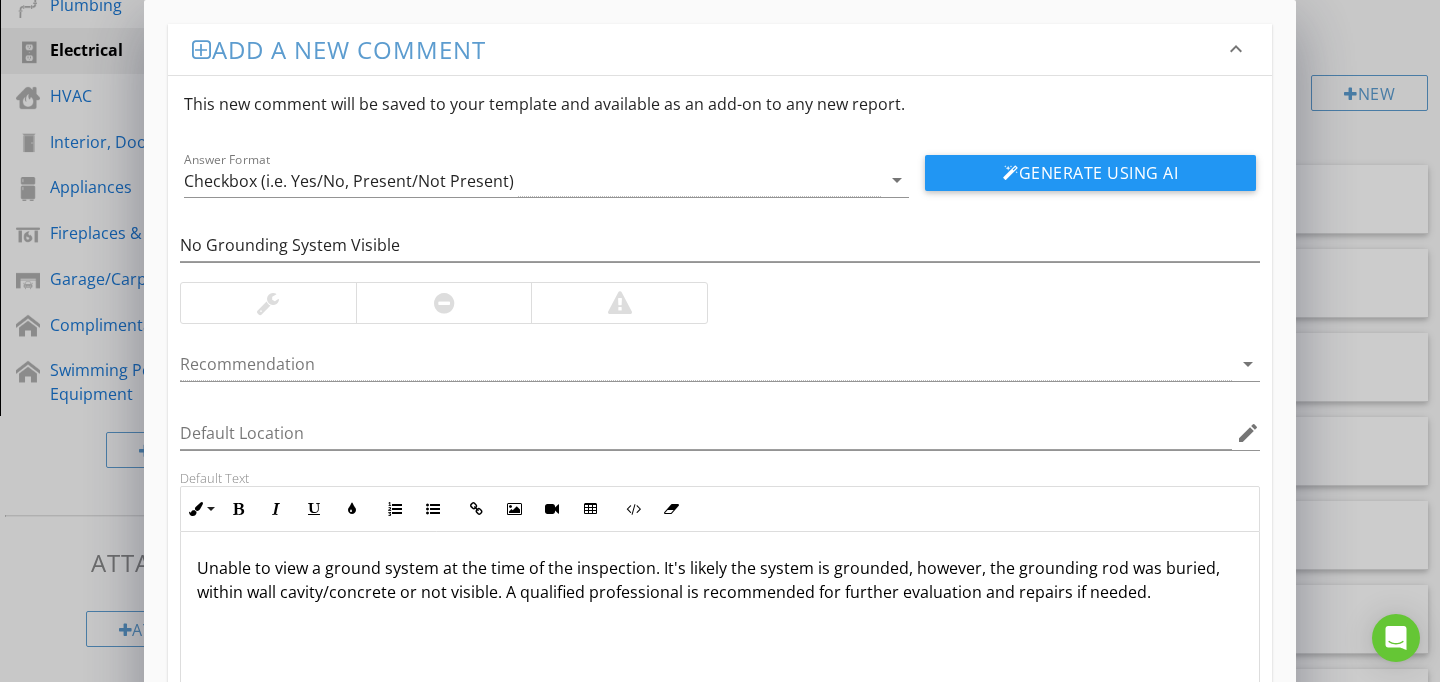 scroll, scrollTop: 186, scrollLeft: 0, axis: vertical 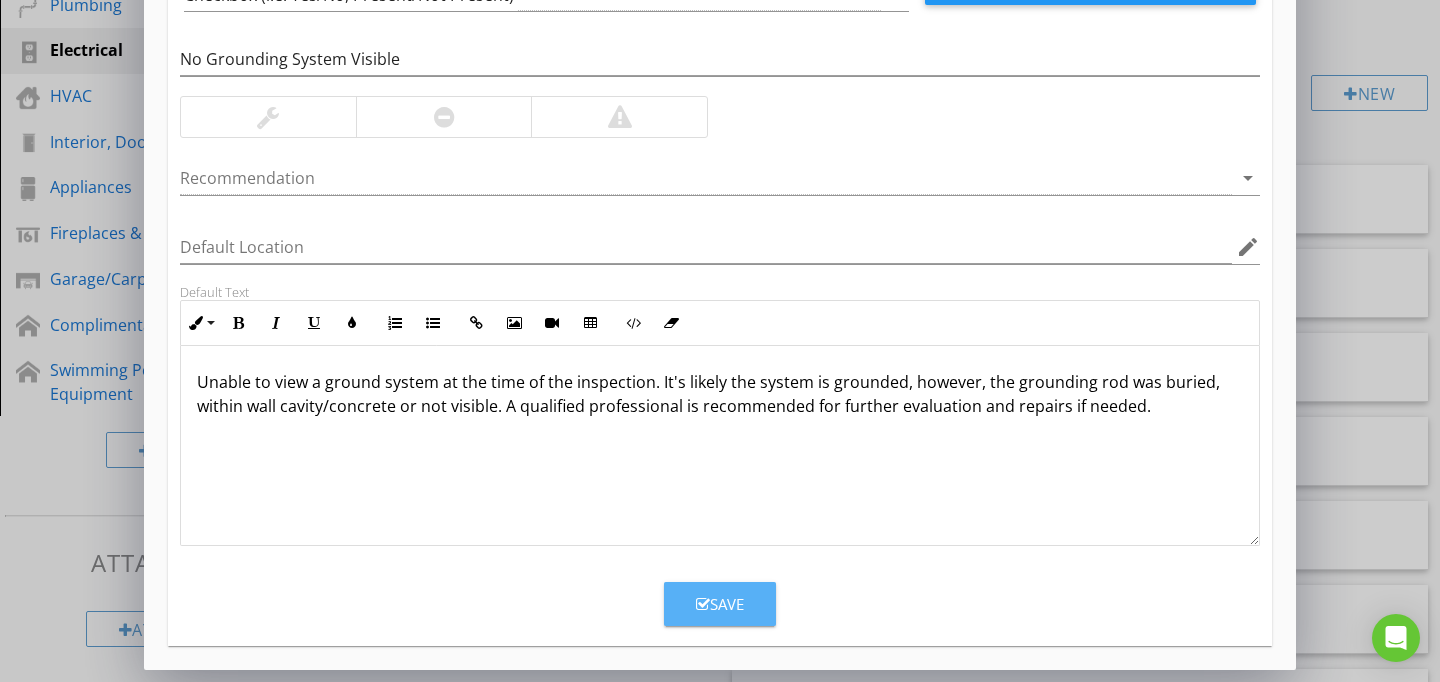 click on "Save" at bounding box center [720, 604] 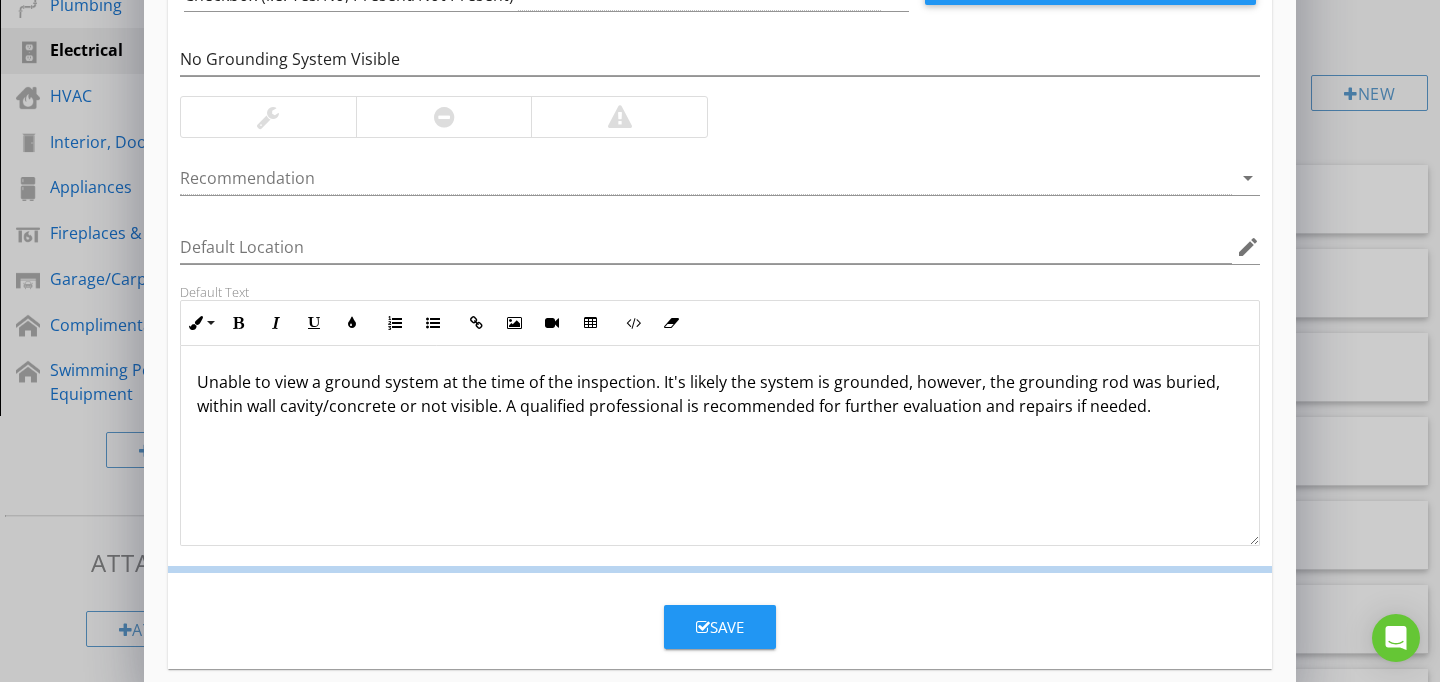 scroll, scrollTop: 89, scrollLeft: 0, axis: vertical 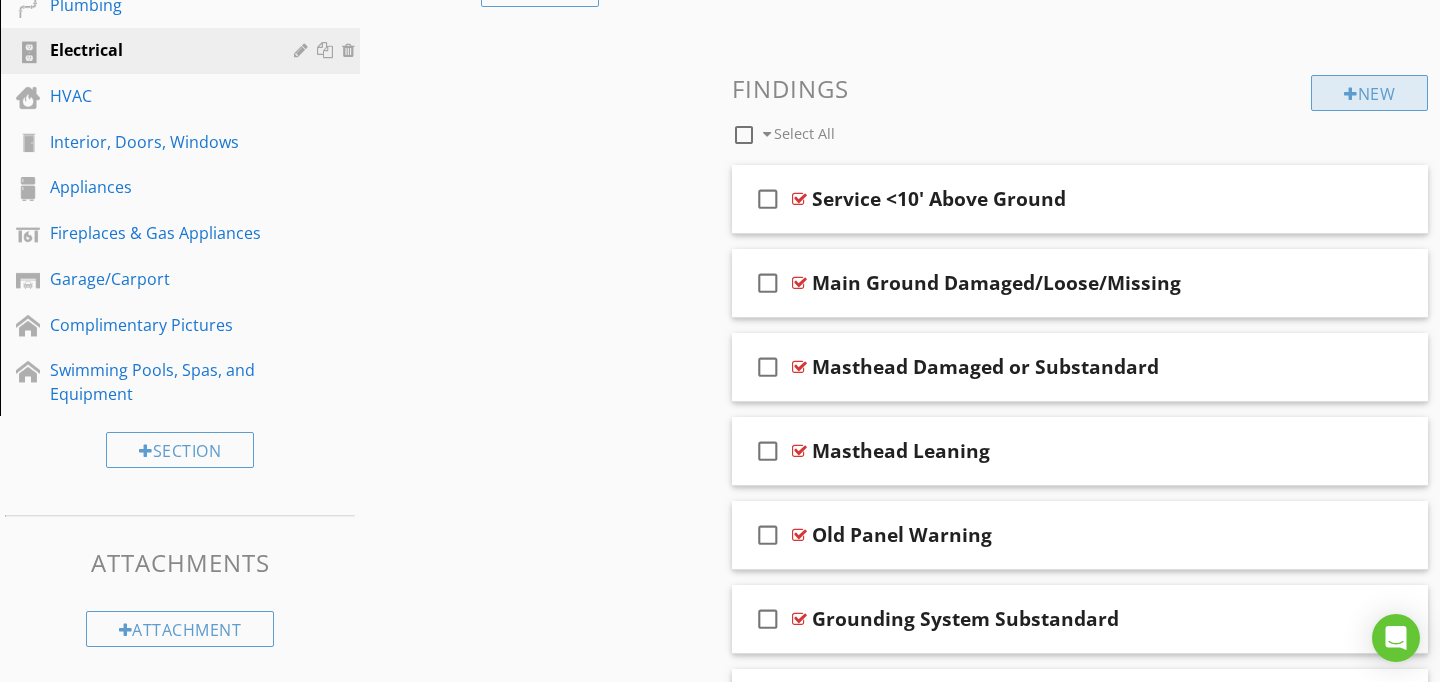 click on "New" at bounding box center [1369, 93] 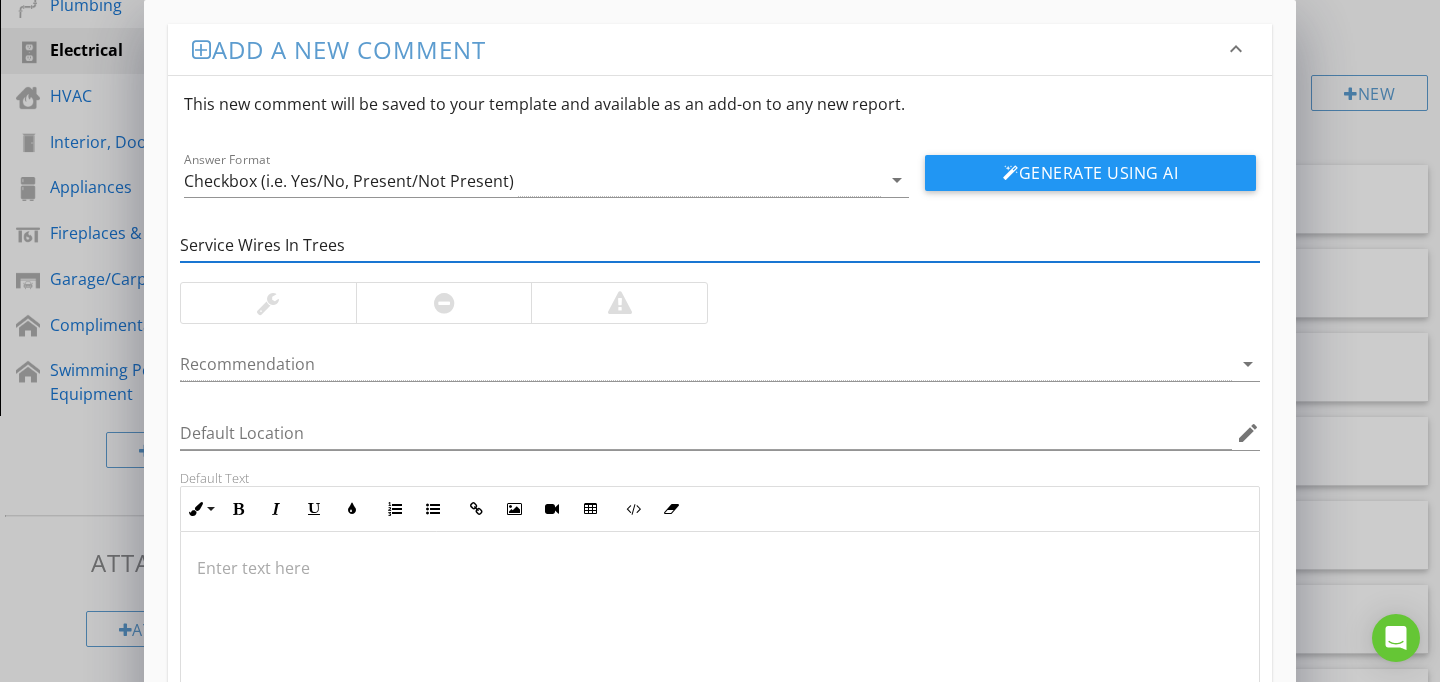 type on "Service Wires In Trees" 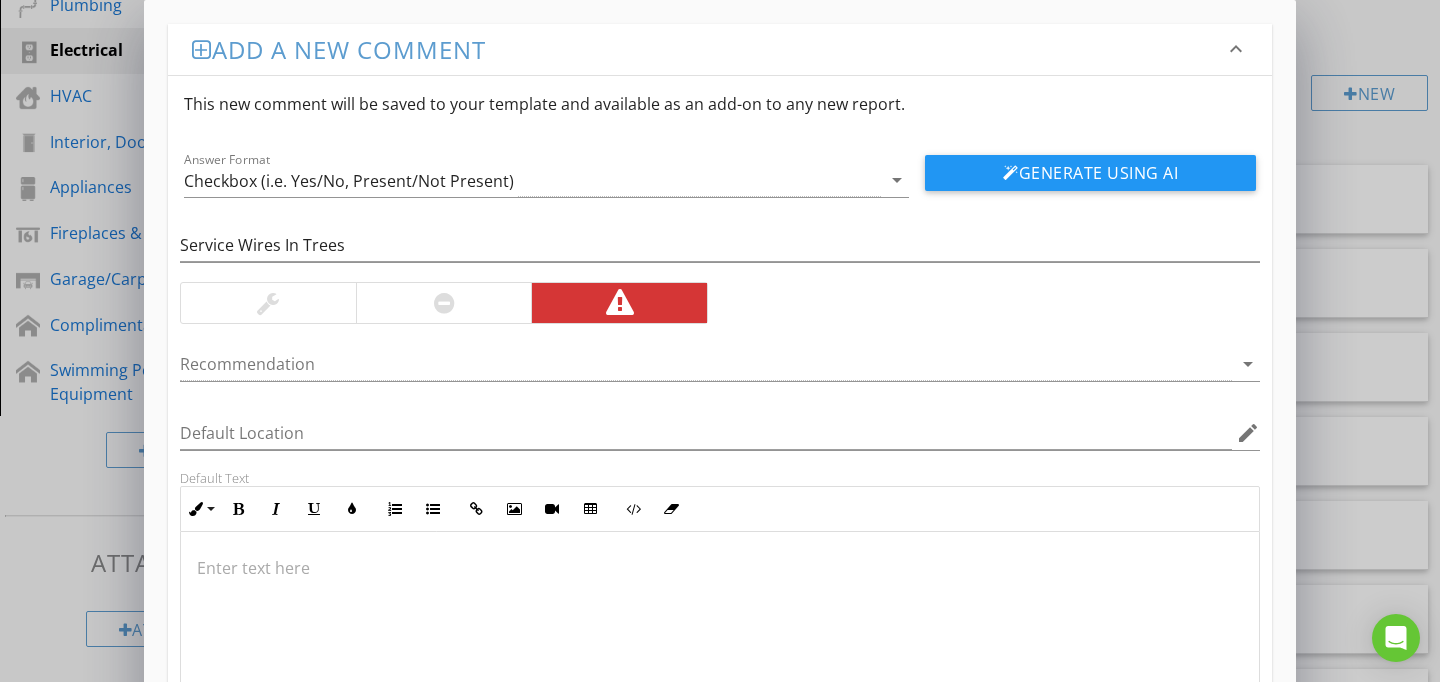 click at bounding box center [720, 632] 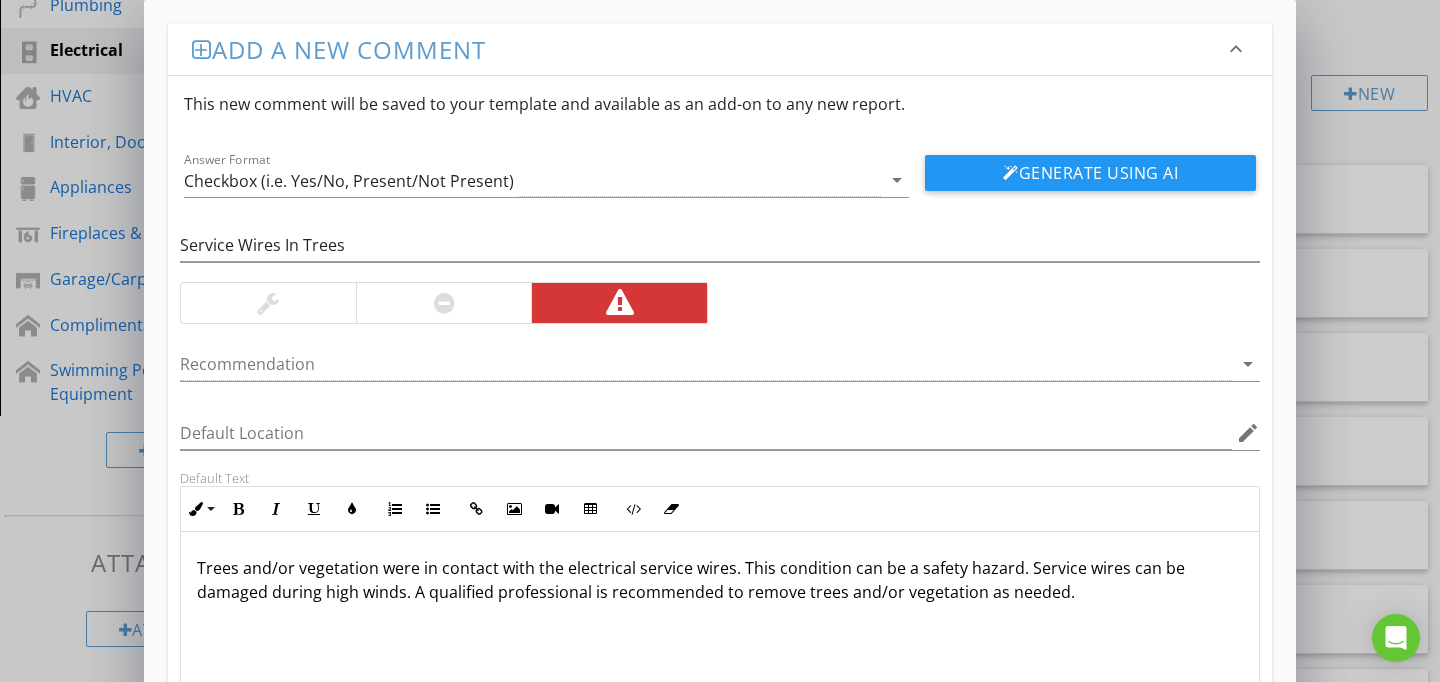 scroll, scrollTop: 186, scrollLeft: 0, axis: vertical 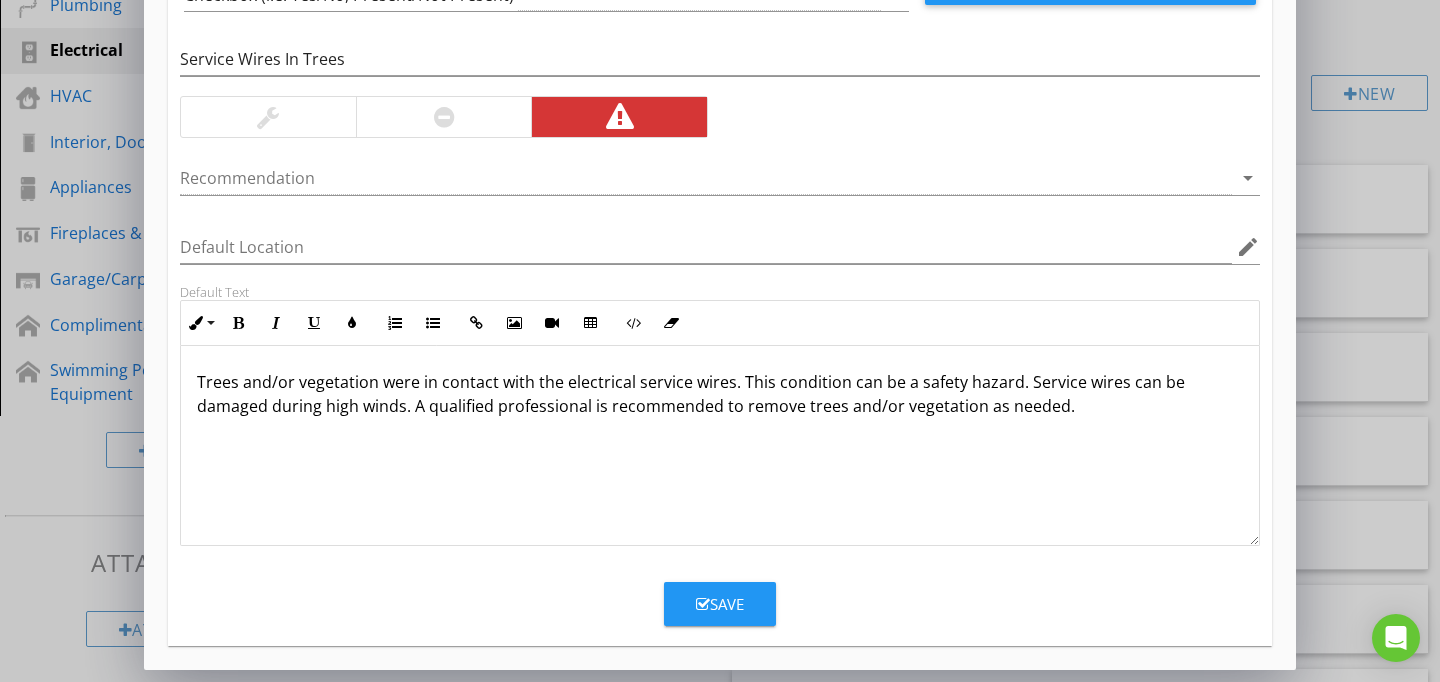 click on "Save" at bounding box center (720, 604) 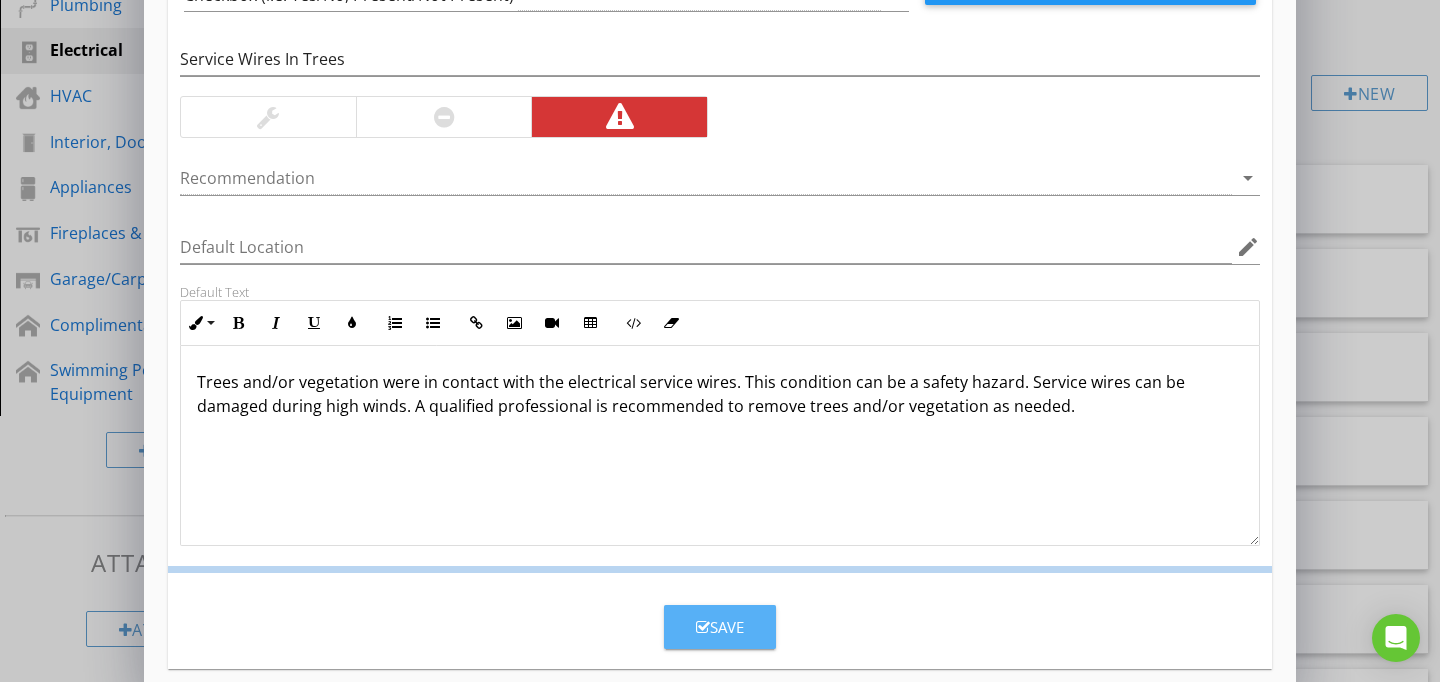 scroll, scrollTop: 89, scrollLeft: 0, axis: vertical 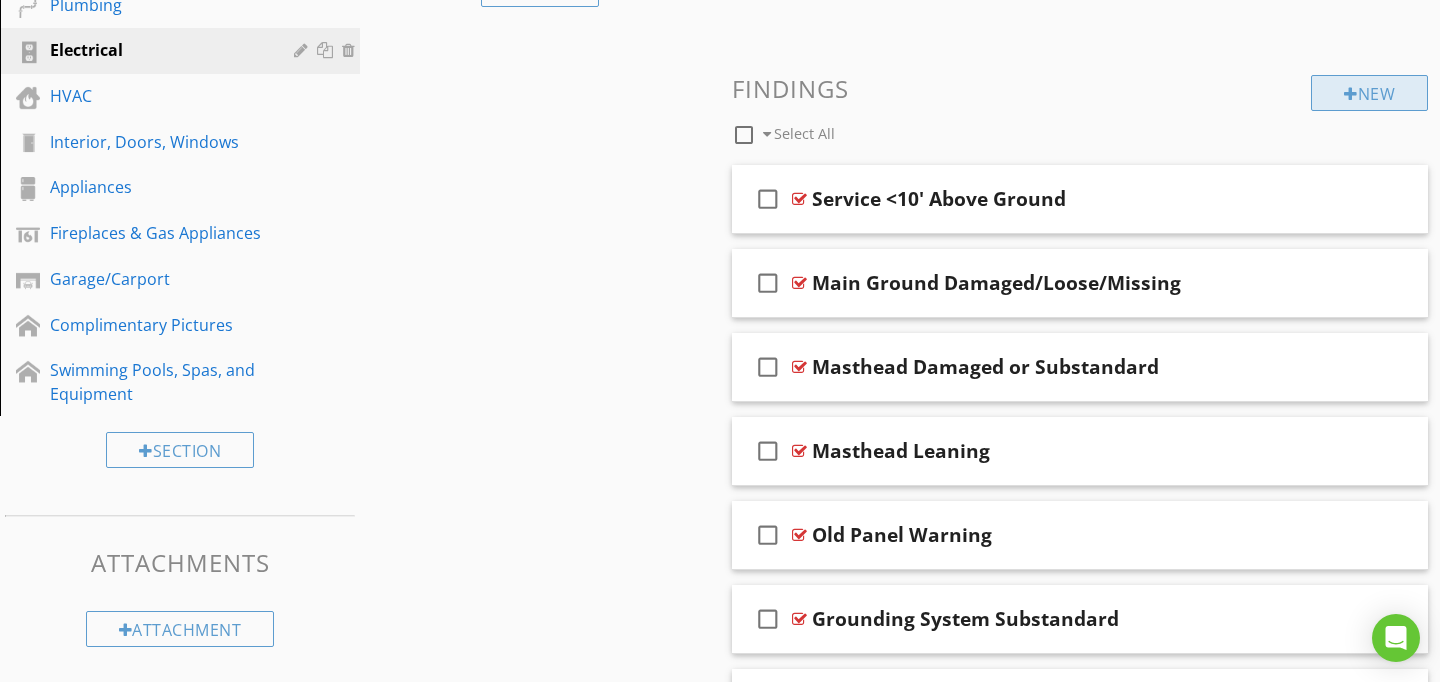 click on "New" at bounding box center [1369, 93] 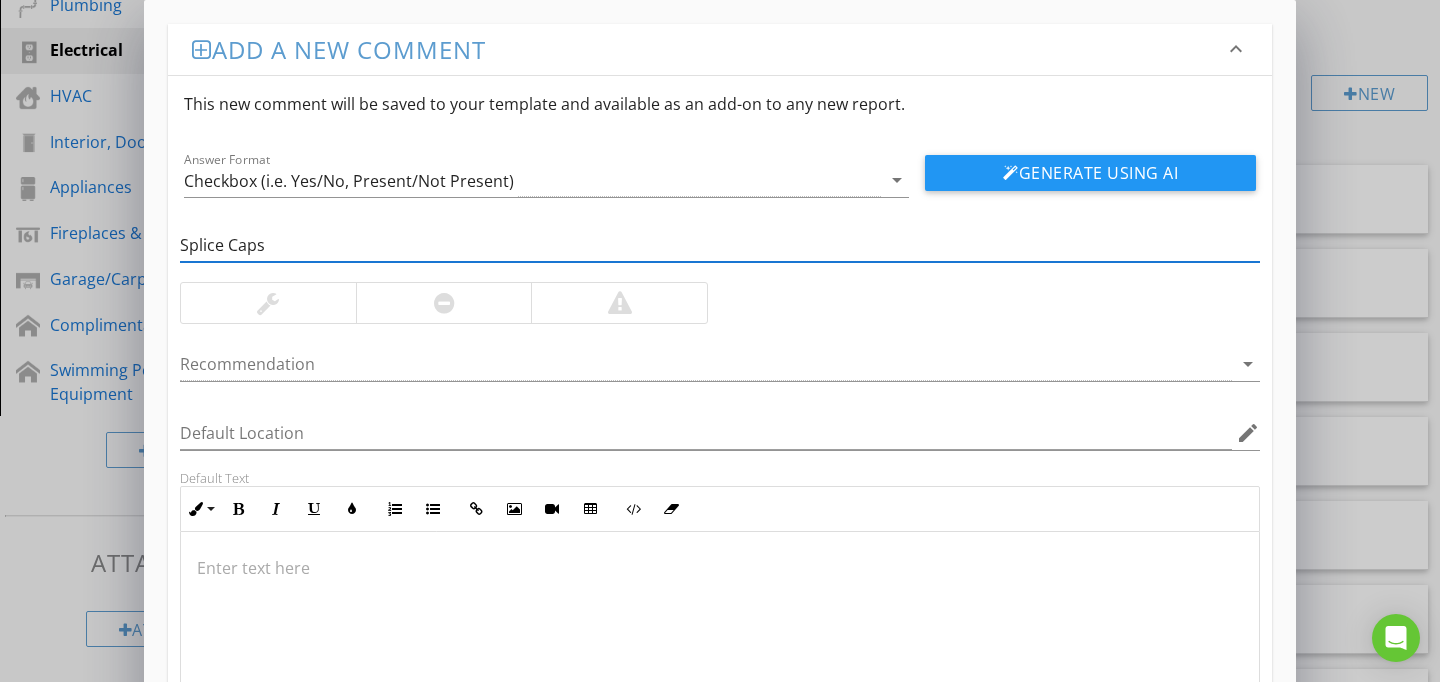 type on "Splice Caps" 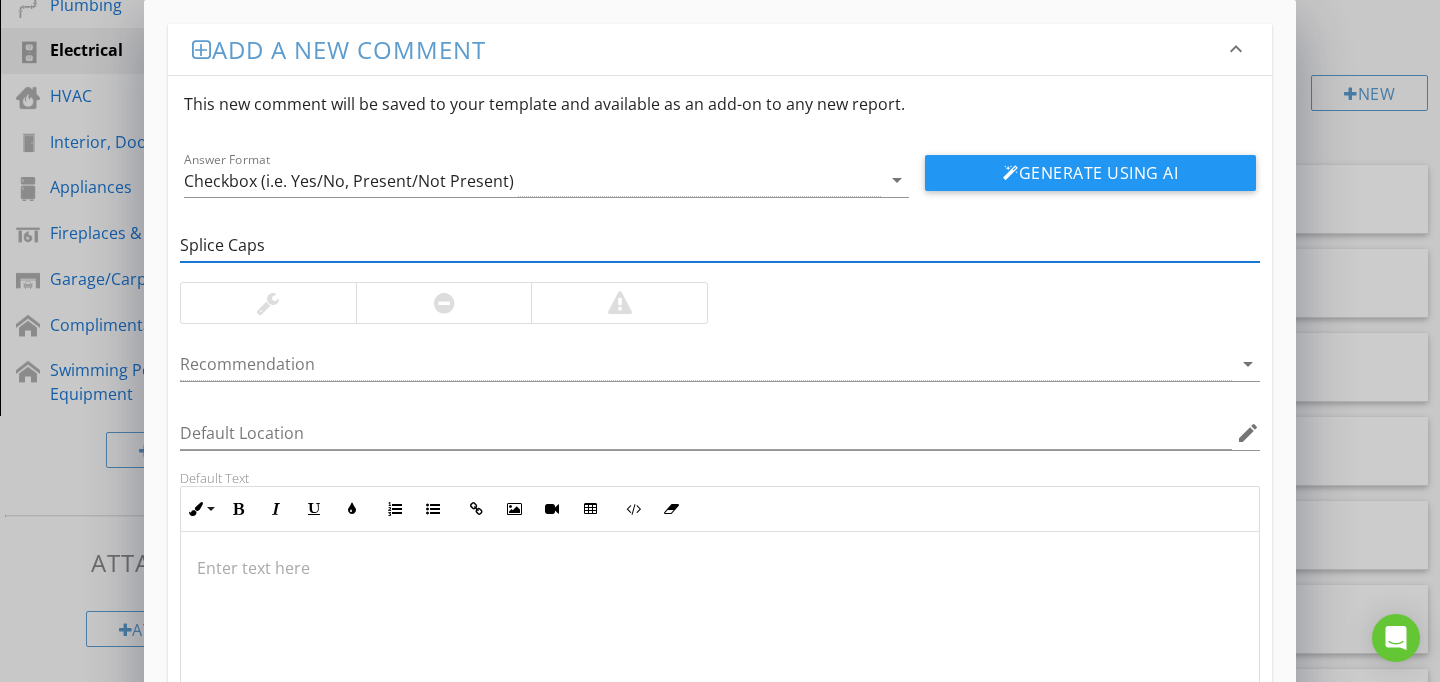 click at bounding box center (720, 632) 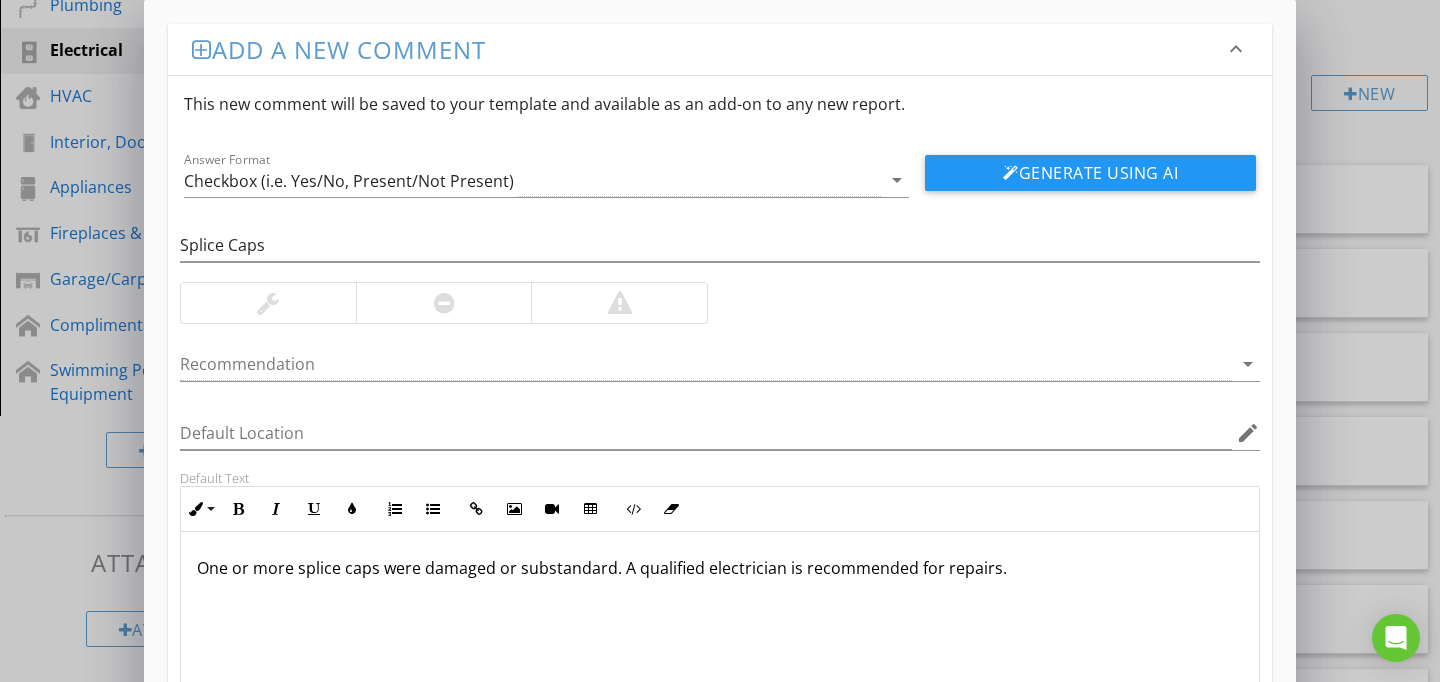 scroll, scrollTop: 1, scrollLeft: 0, axis: vertical 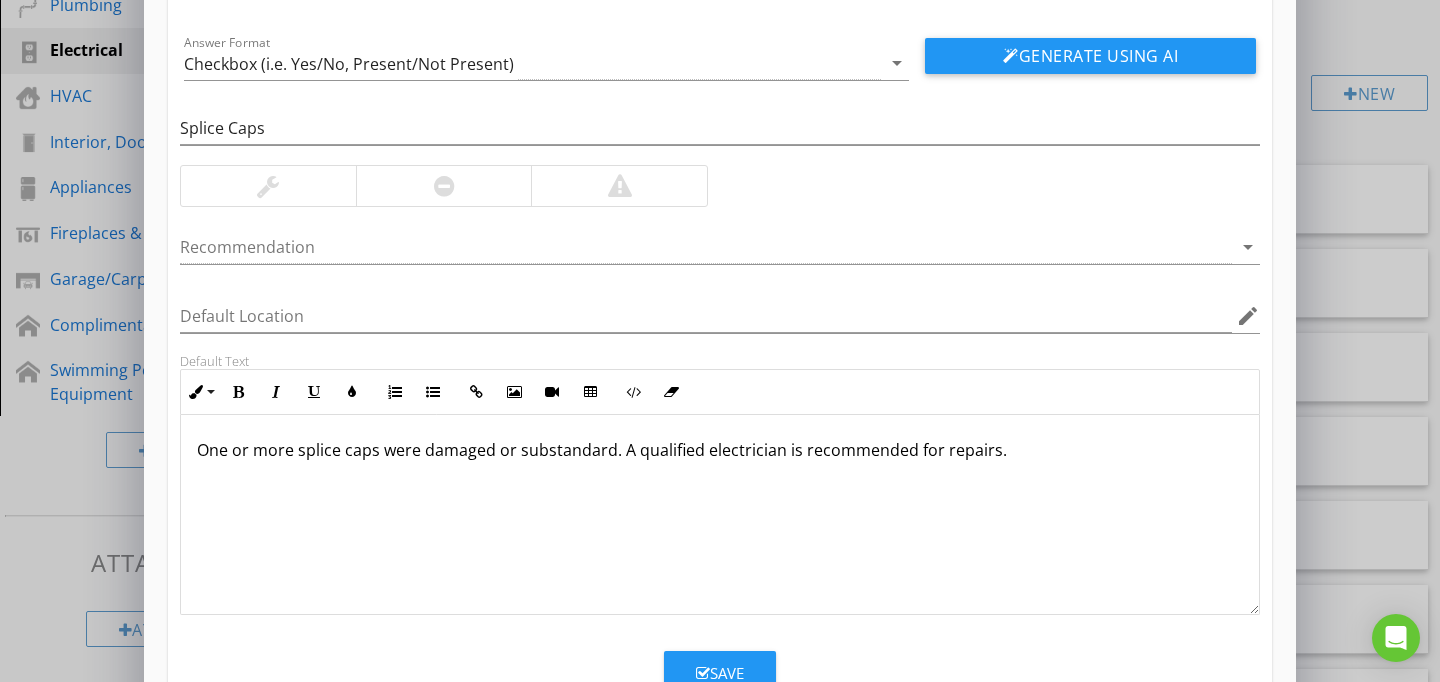 click on "Save" at bounding box center [720, 673] 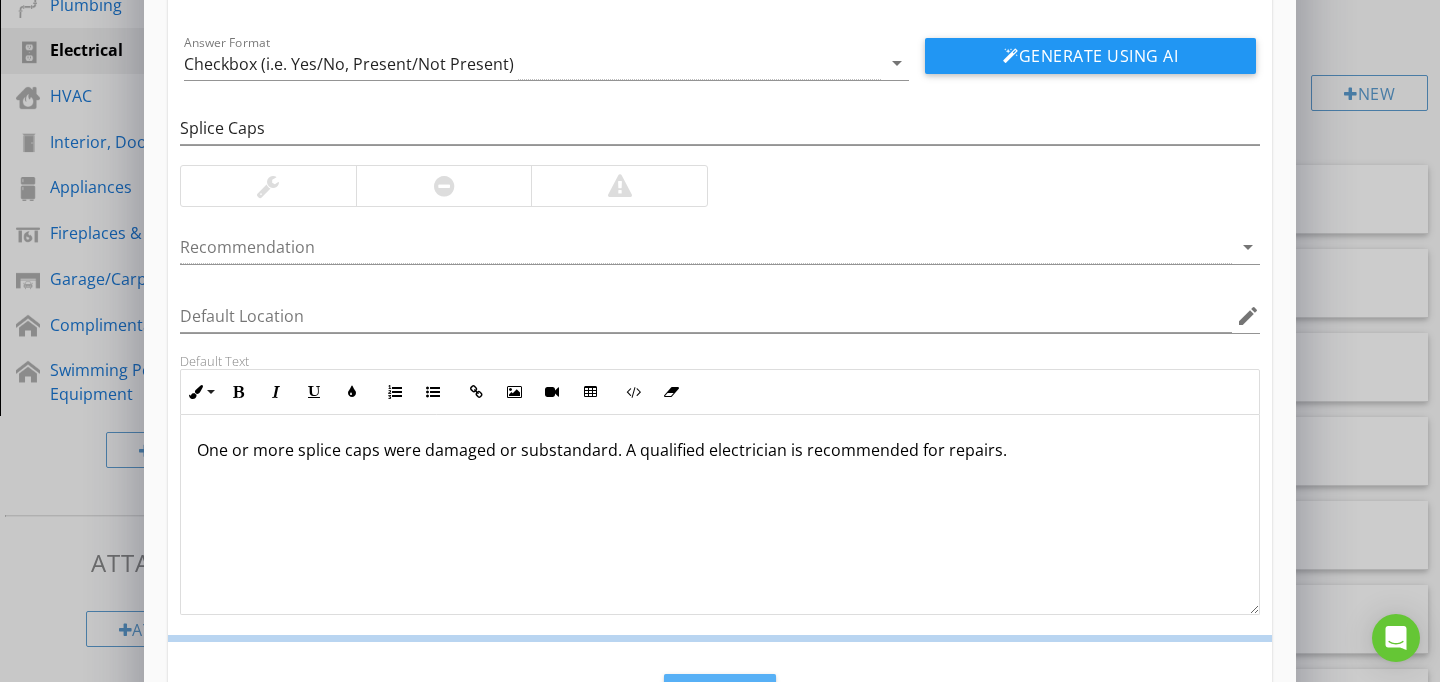 scroll, scrollTop: 89, scrollLeft: 0, axis: vertical 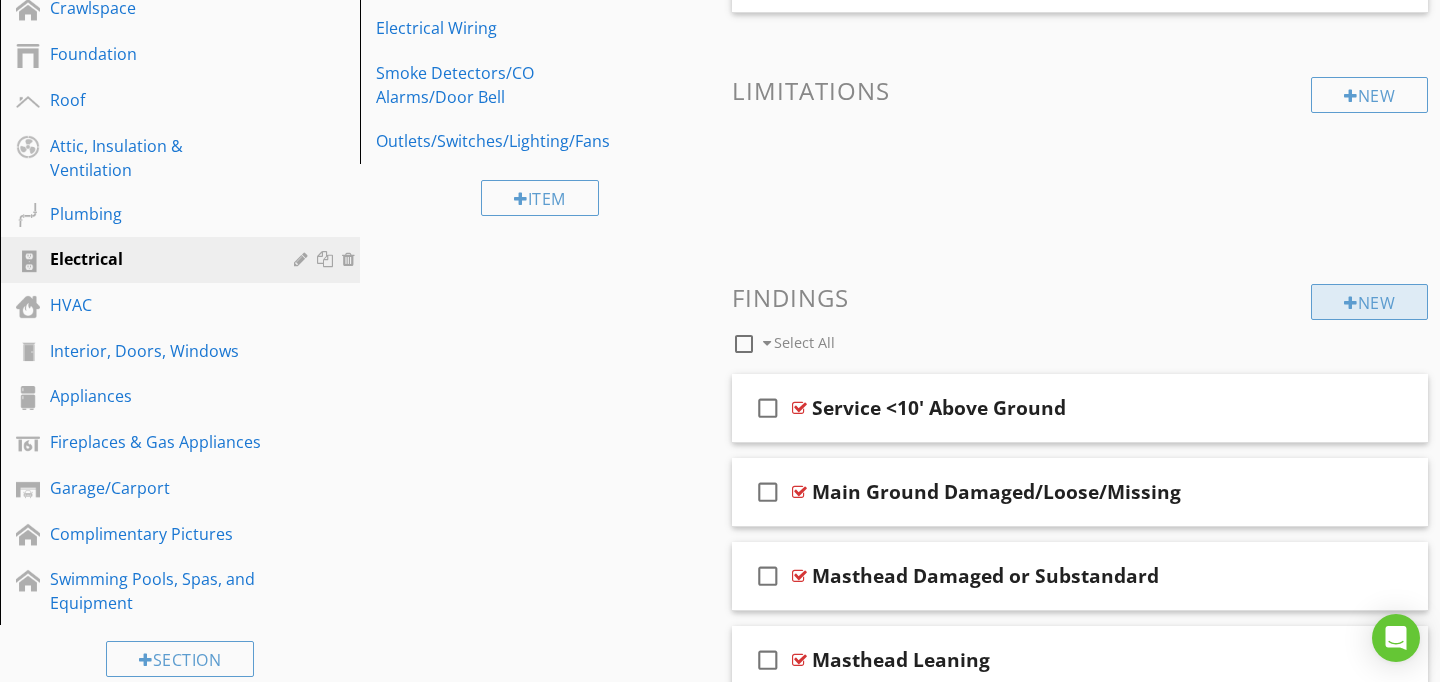 click on "New" at bounding box center (1369, 302) 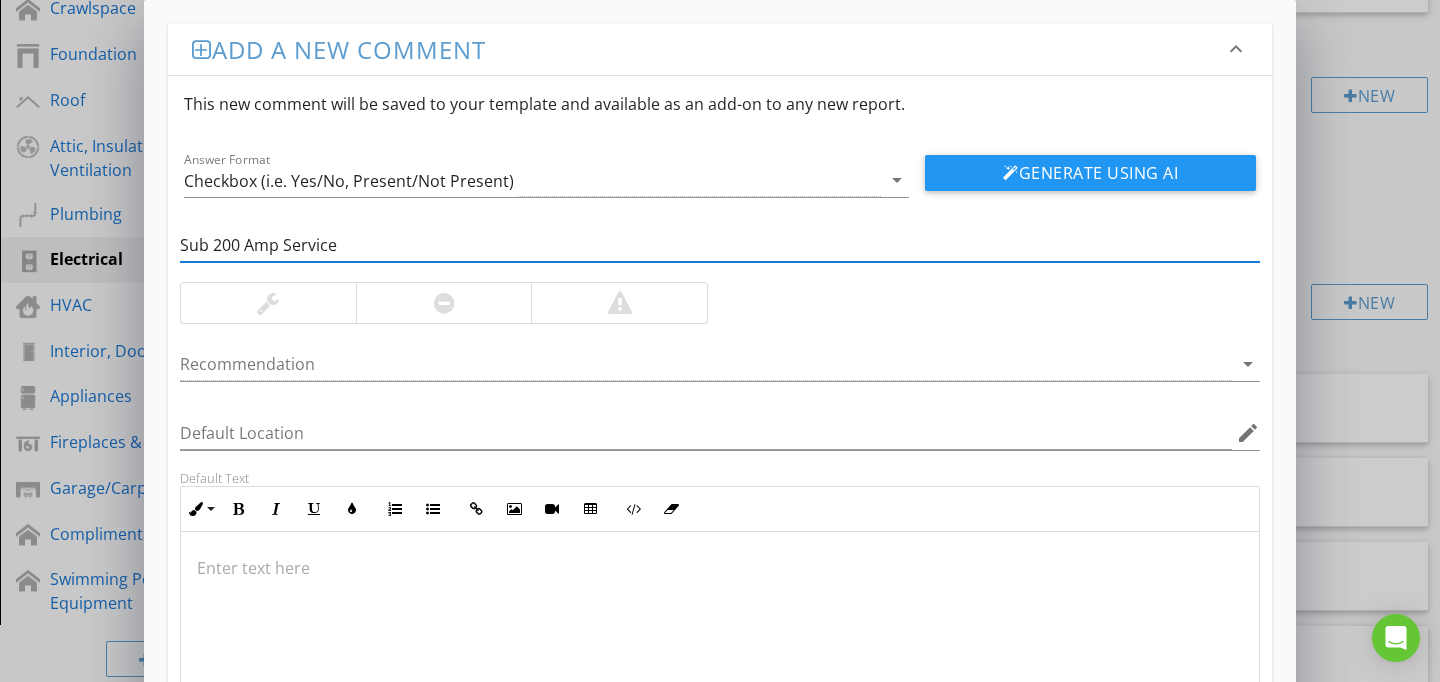 type on "Sub 200 Amp Service" 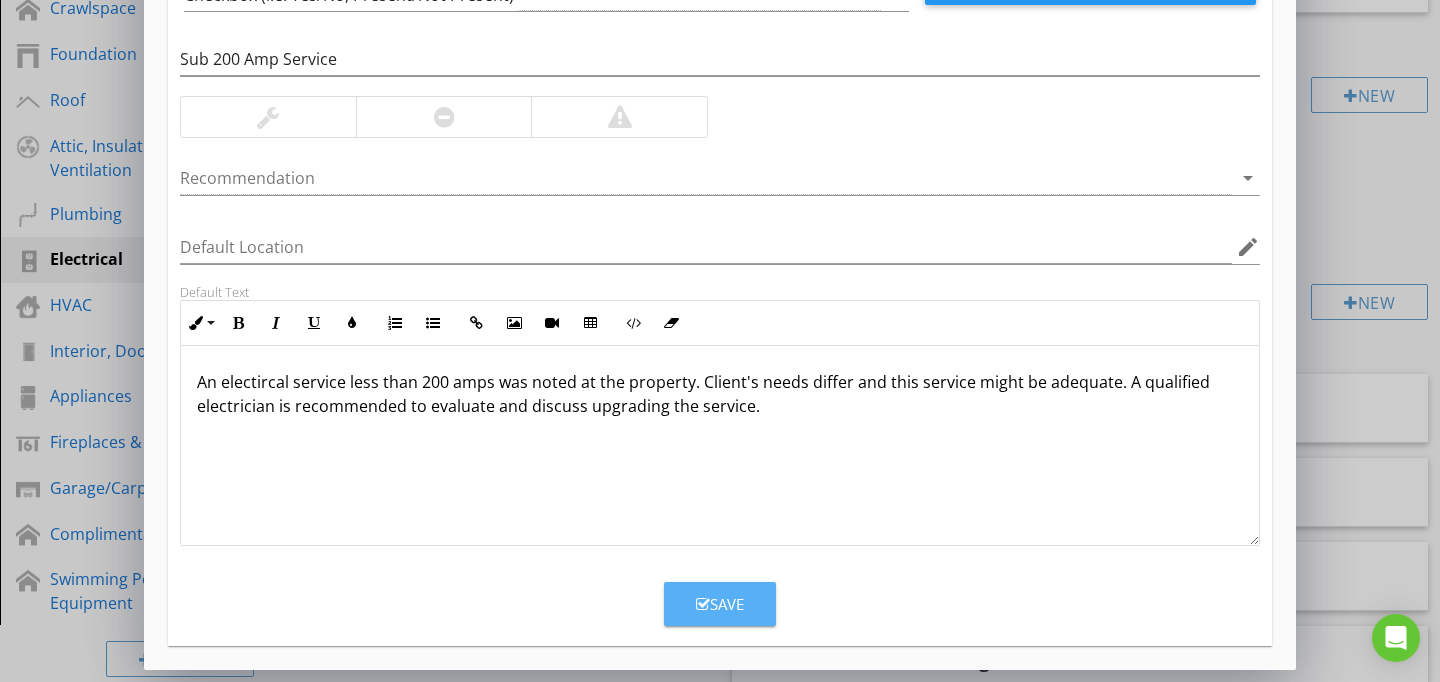 click on "Save" at bounding box center [720, 604] 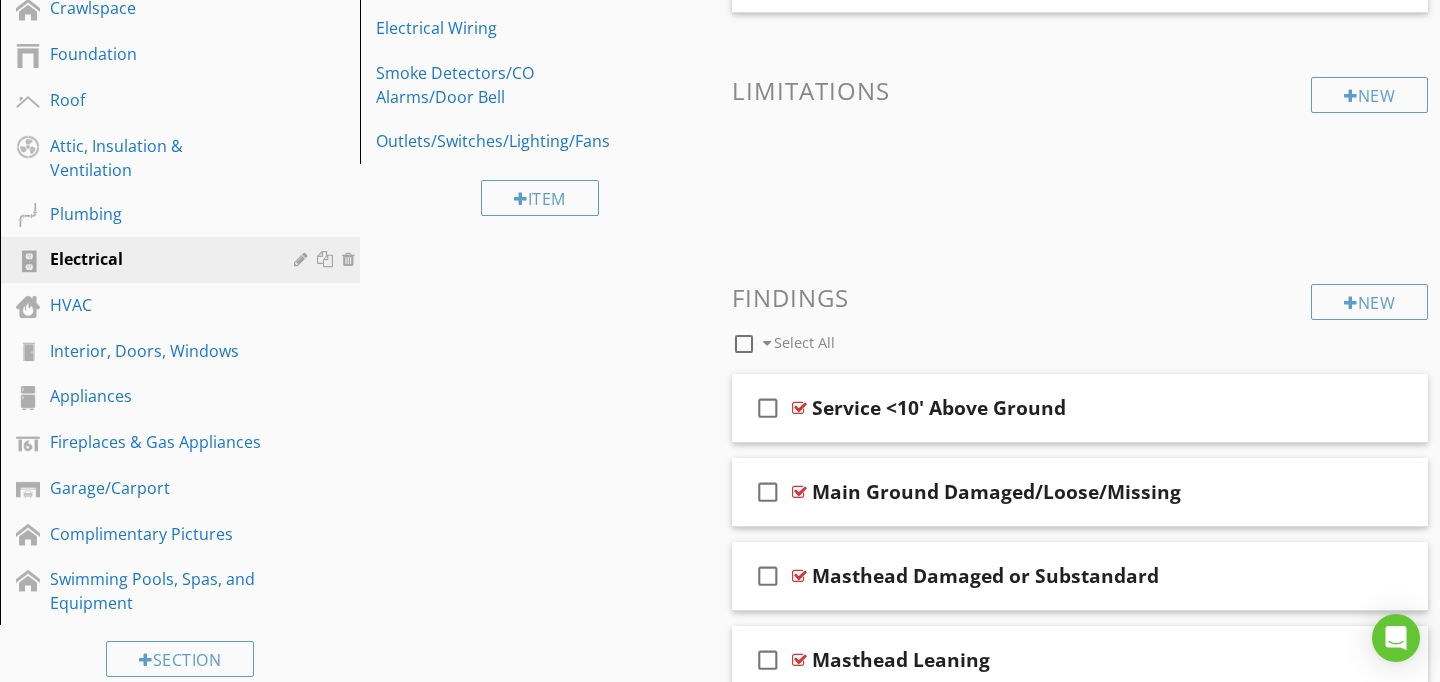 scroll, scrollTop: 89, scrollLeft: 0, axis: vertical 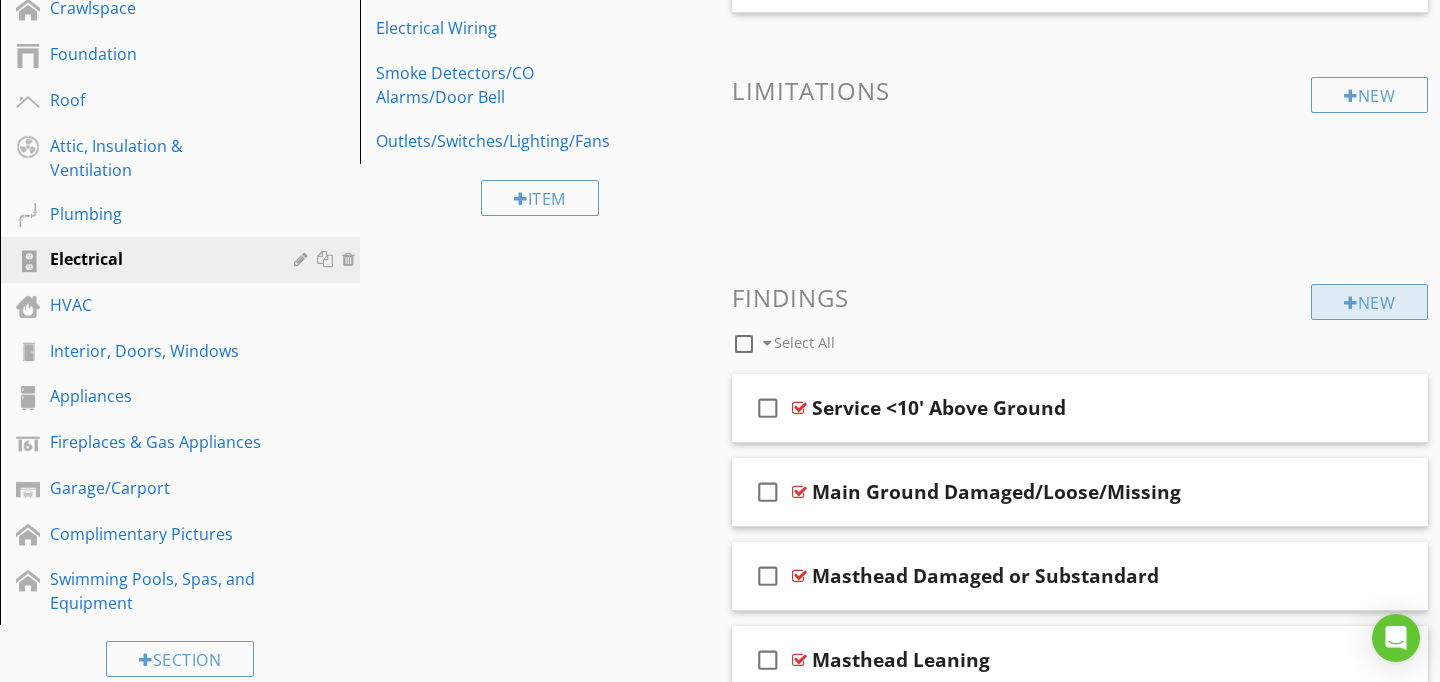 click on "New" at bounding box center (1369, 302) 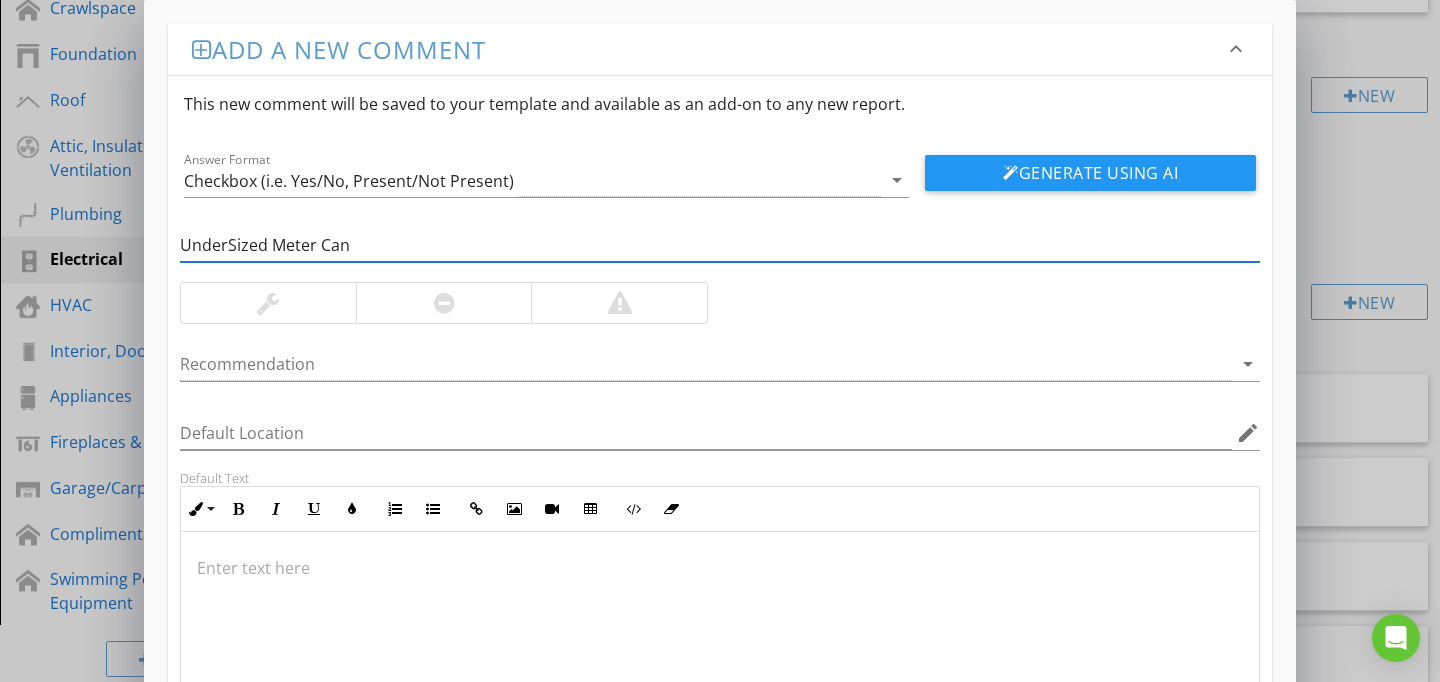 type on "UnderSized Meter Can" 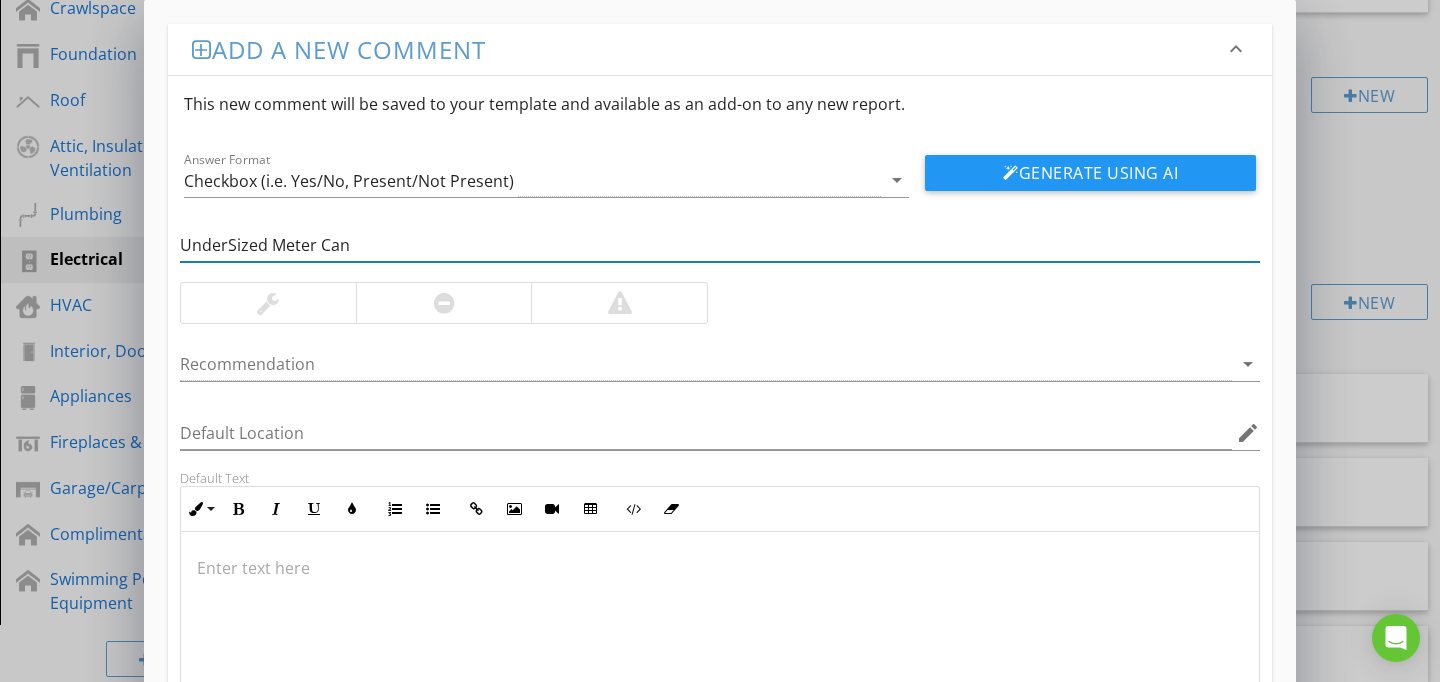 click at bounding box center (720, 632) 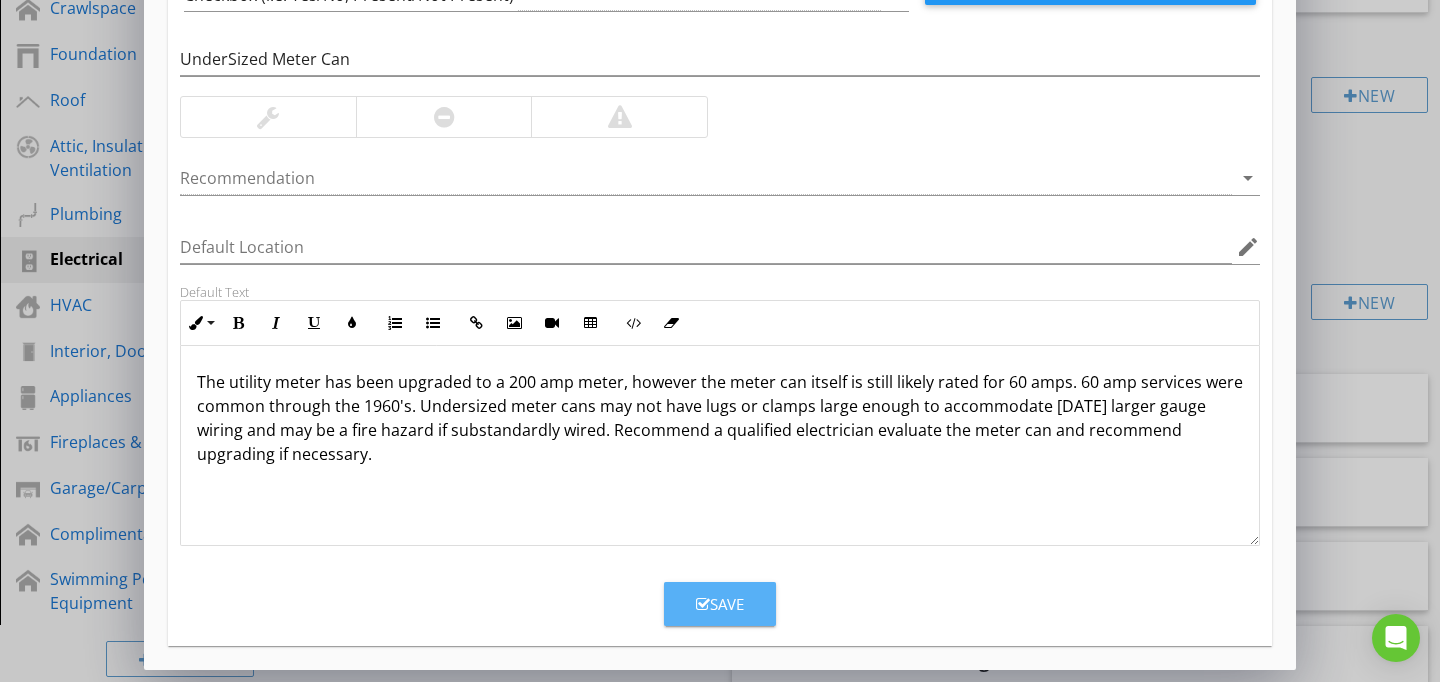 click on "Save" at bounding box center [720, 604] 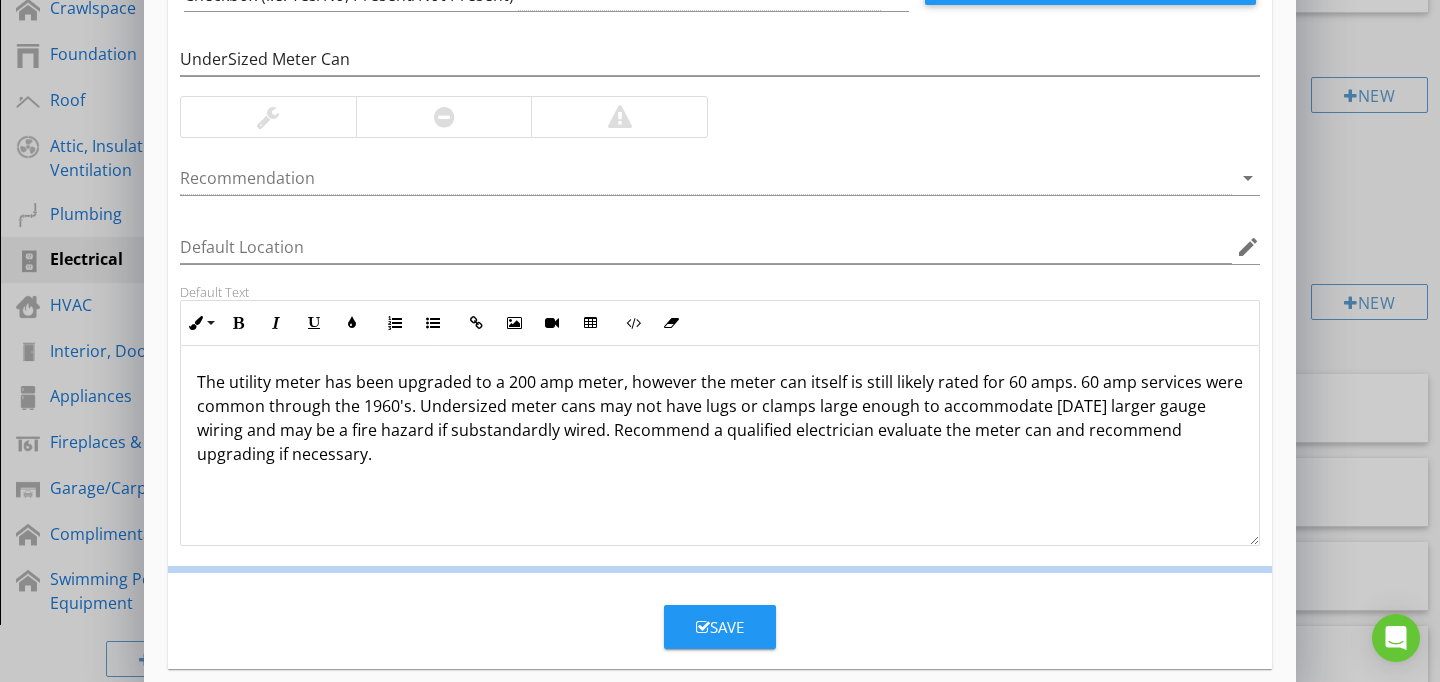scroll, scrollTop: 89, scrollLeft: 0, axis: vertical 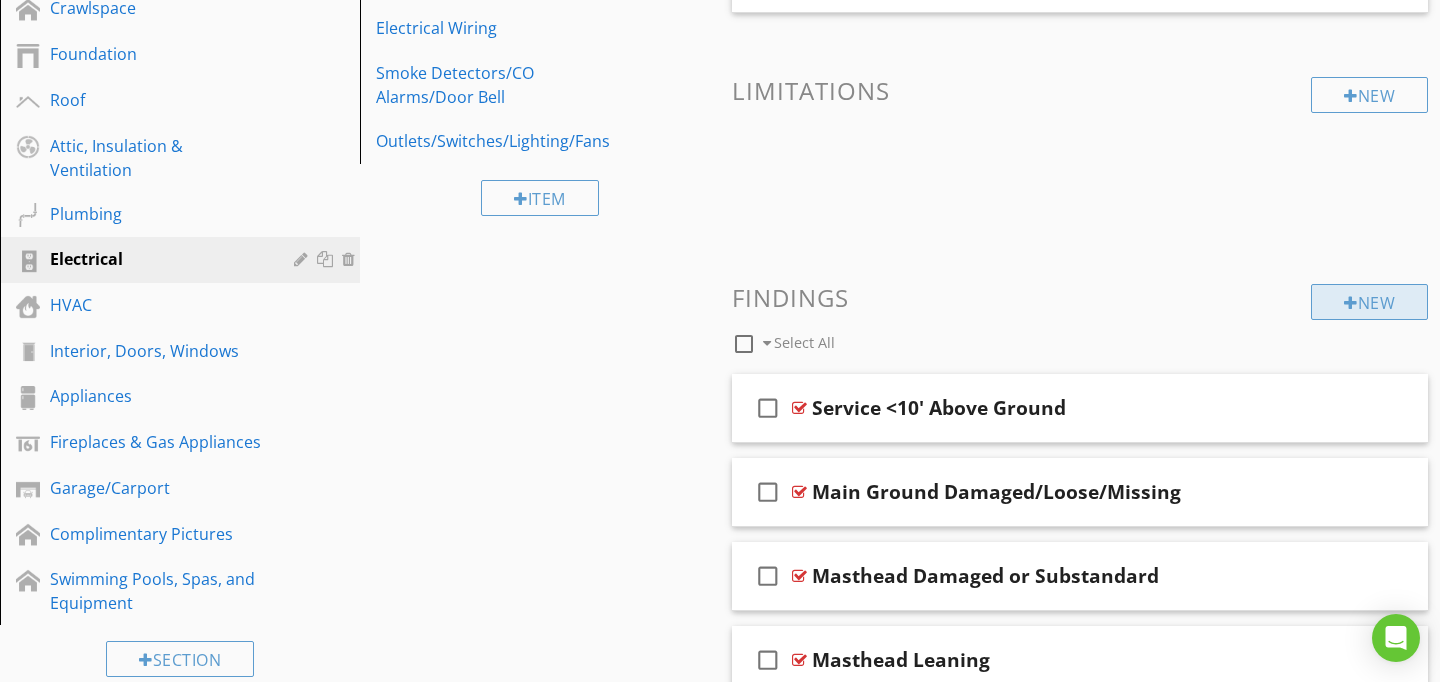 click on "New" at bounding box center (1369, 302) 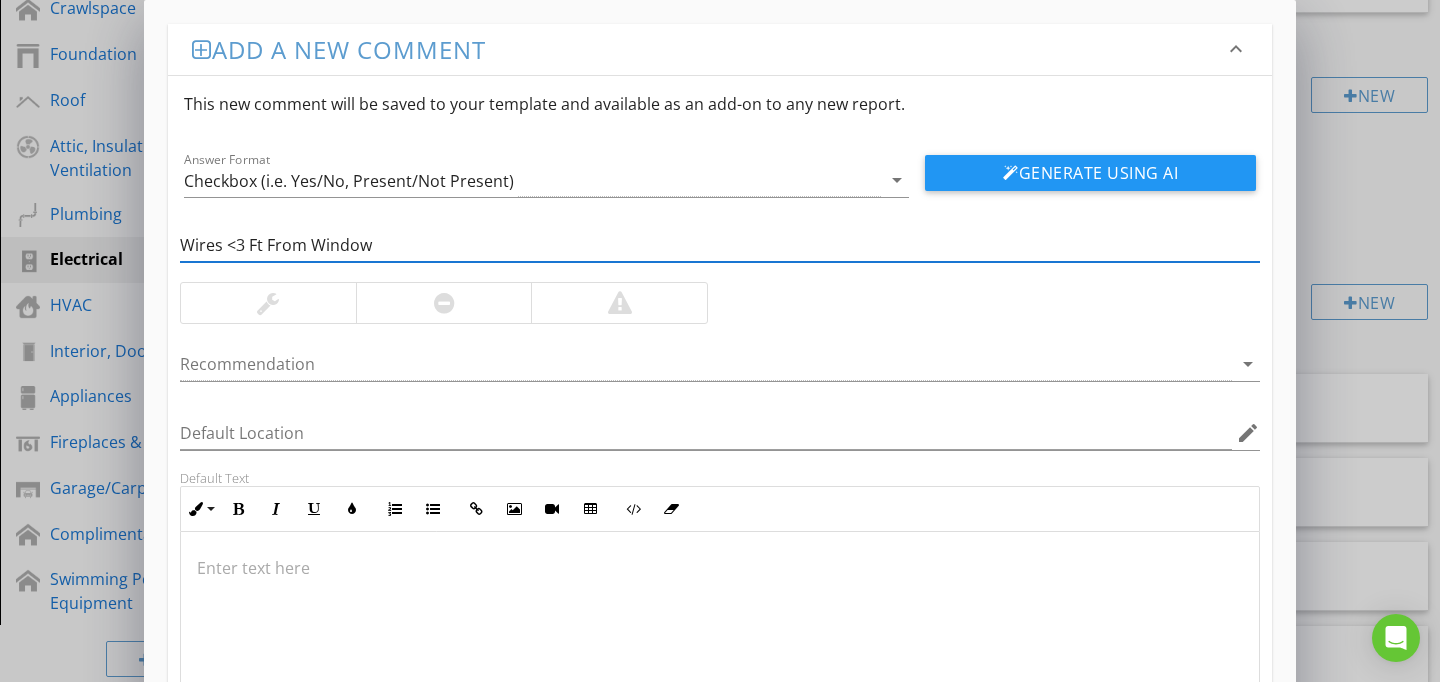 type on "Wires <3 Ft From Window" 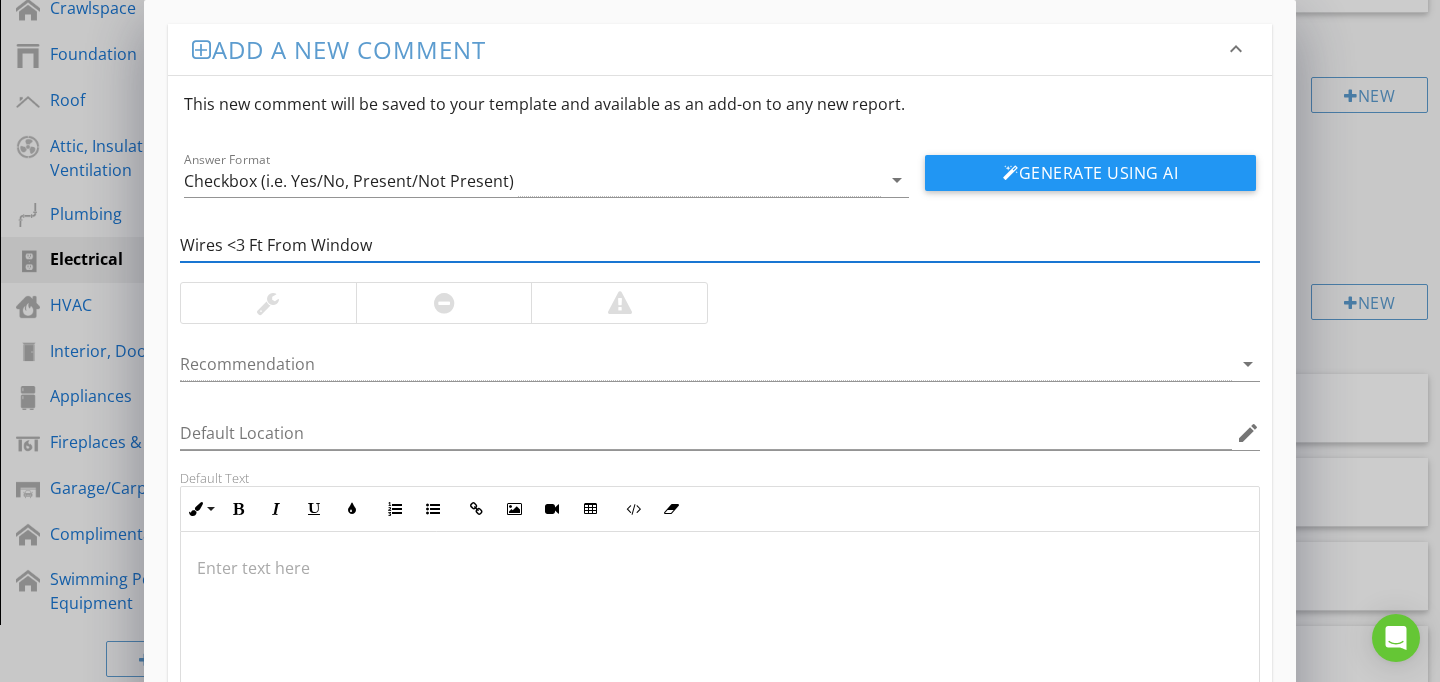 click at bounding box center (720, 632) 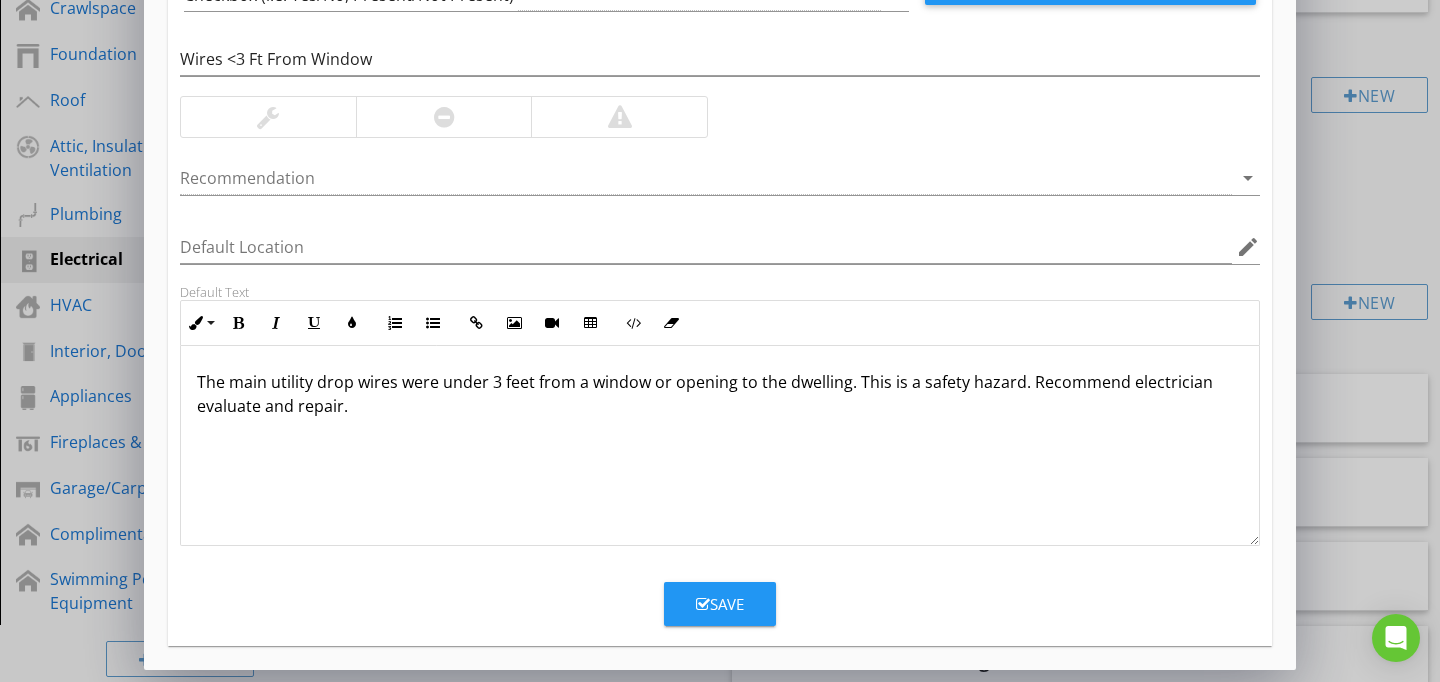 click on "Save" at bounding box center [720, 604] 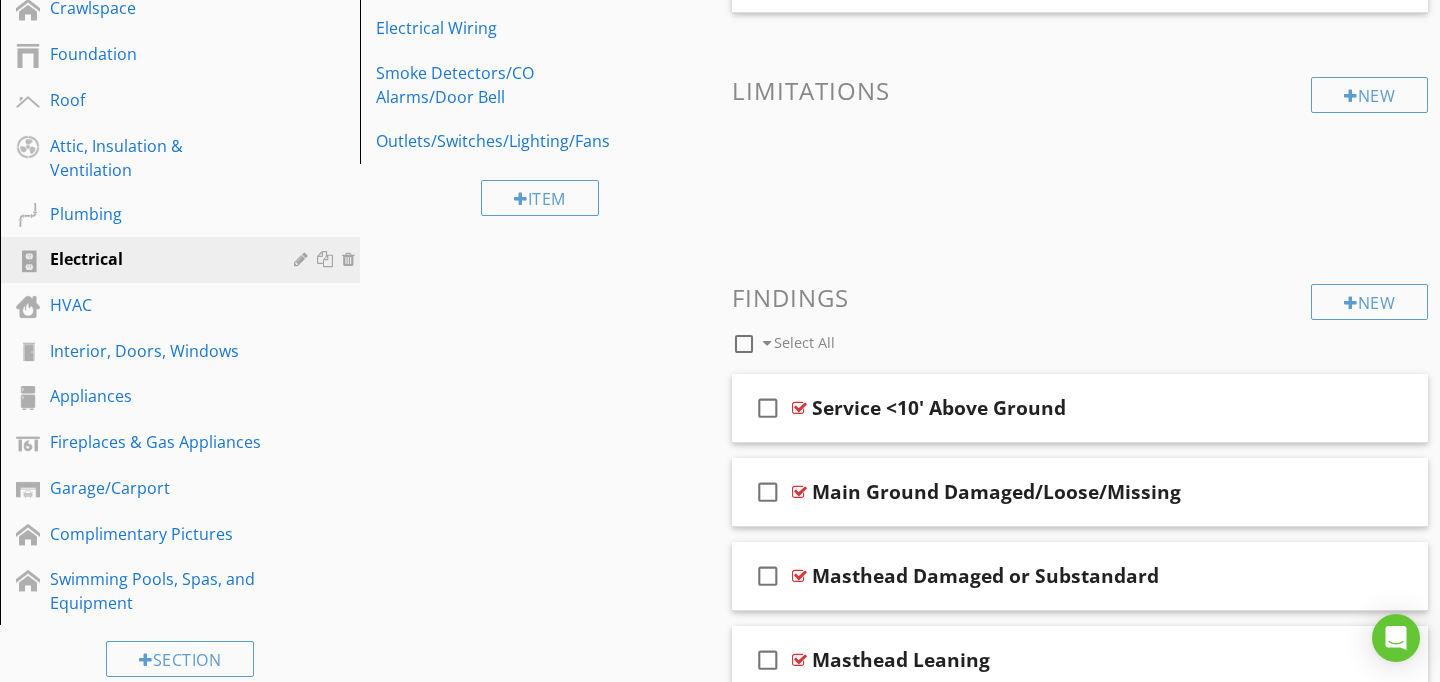 scroll, scrollTop: 89, scrollLeft: 0, axis: vertical 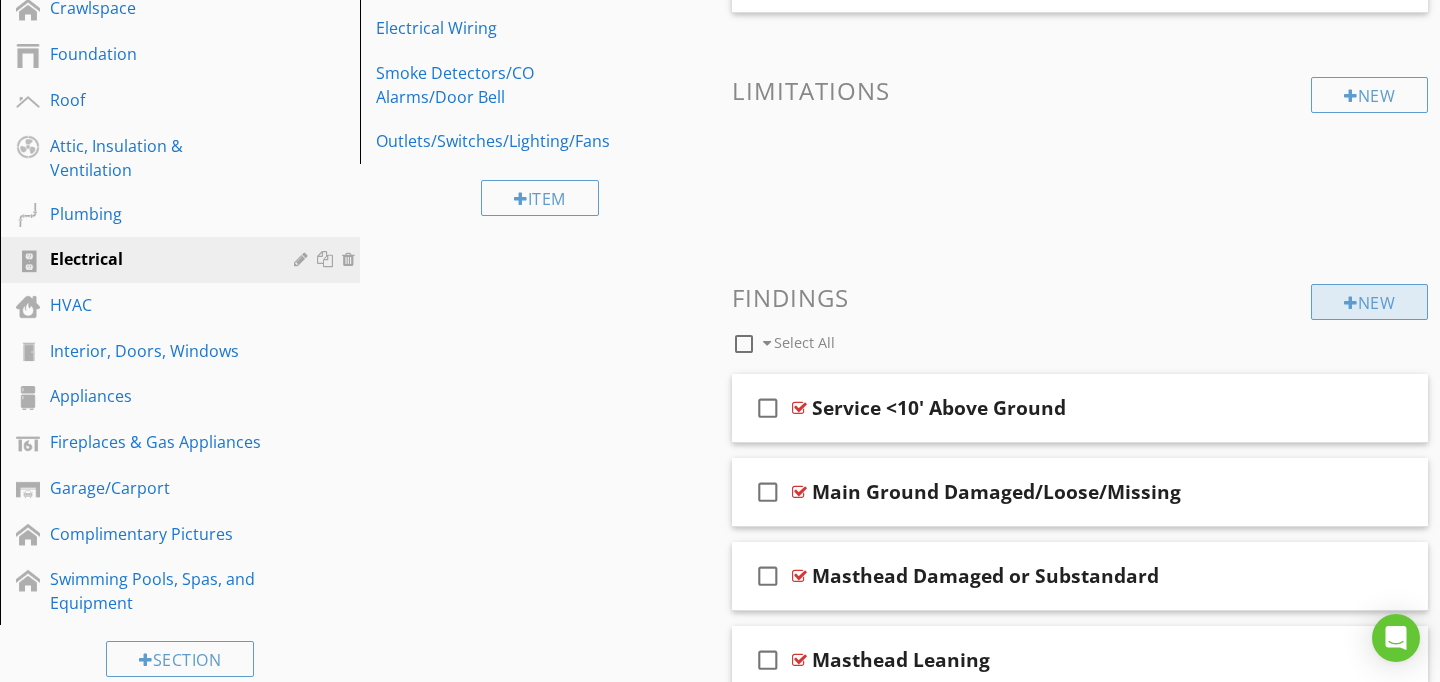 click on "New" at bounding box center (1369, 302) 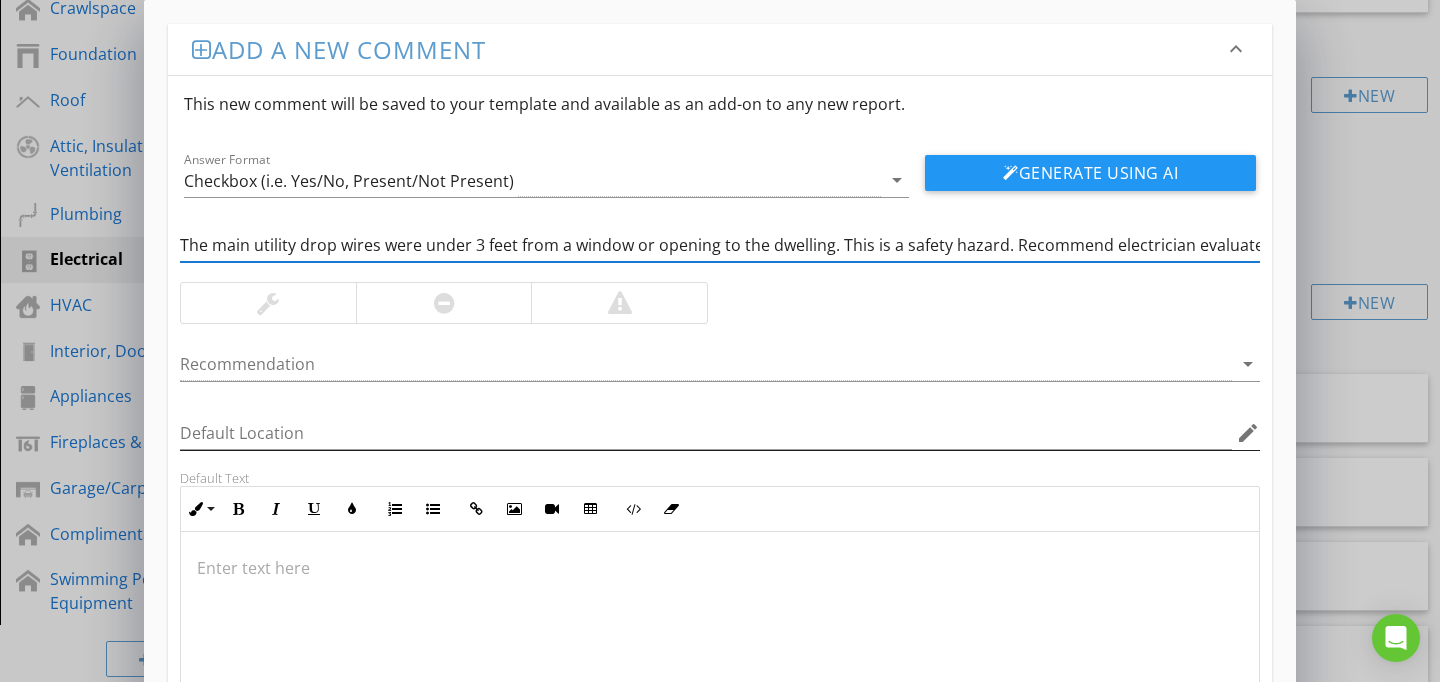 scroll, scrollTop: 0, scrollLeft: 78, axis: horizontal 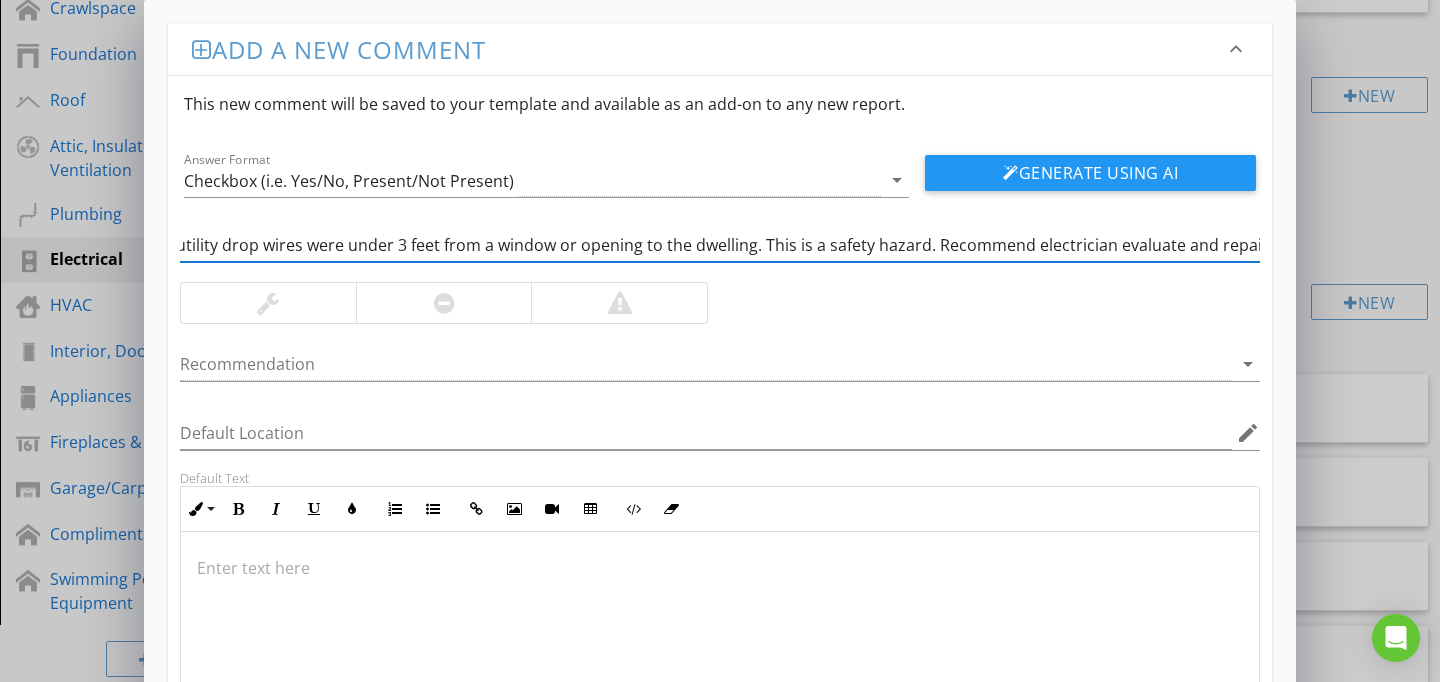 type on "The main utility drop wires were under 3 feet from a window or opening to the dwelling. This is a safety hazard. Recommend electrician evaluate and repair." 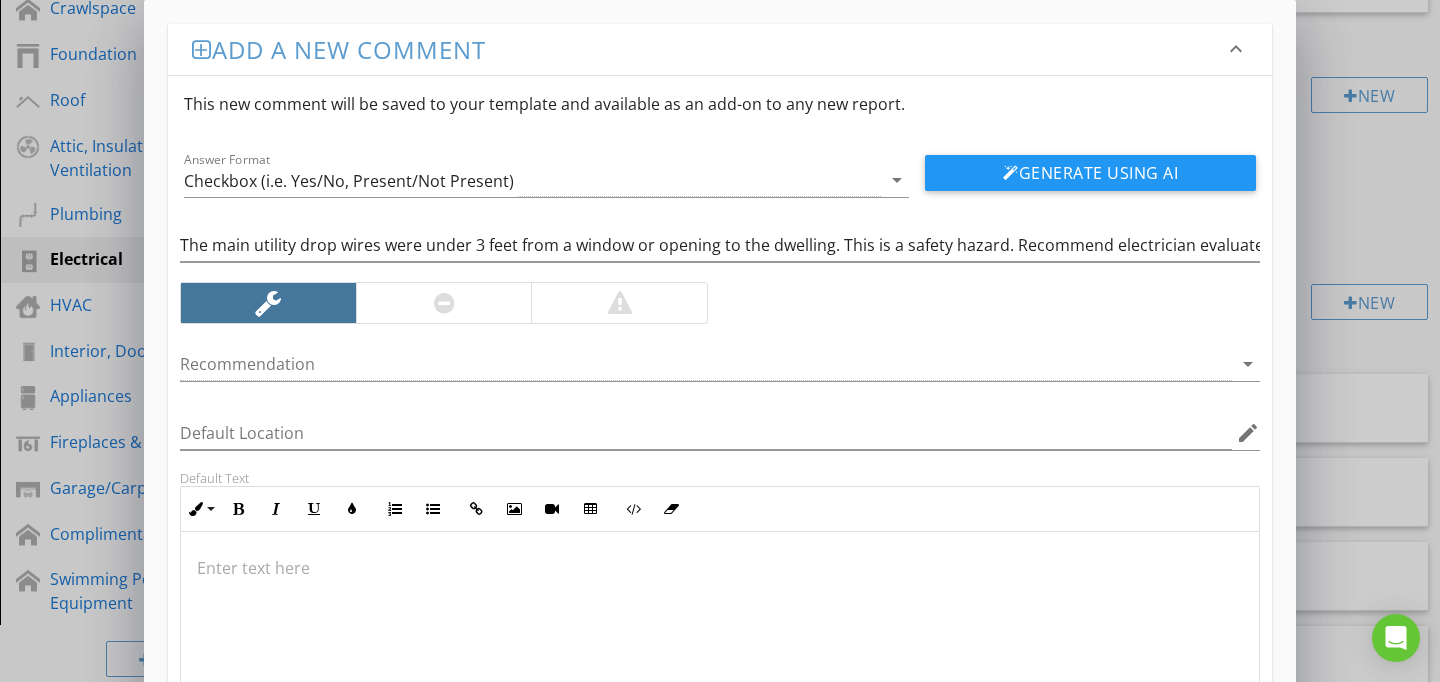 type 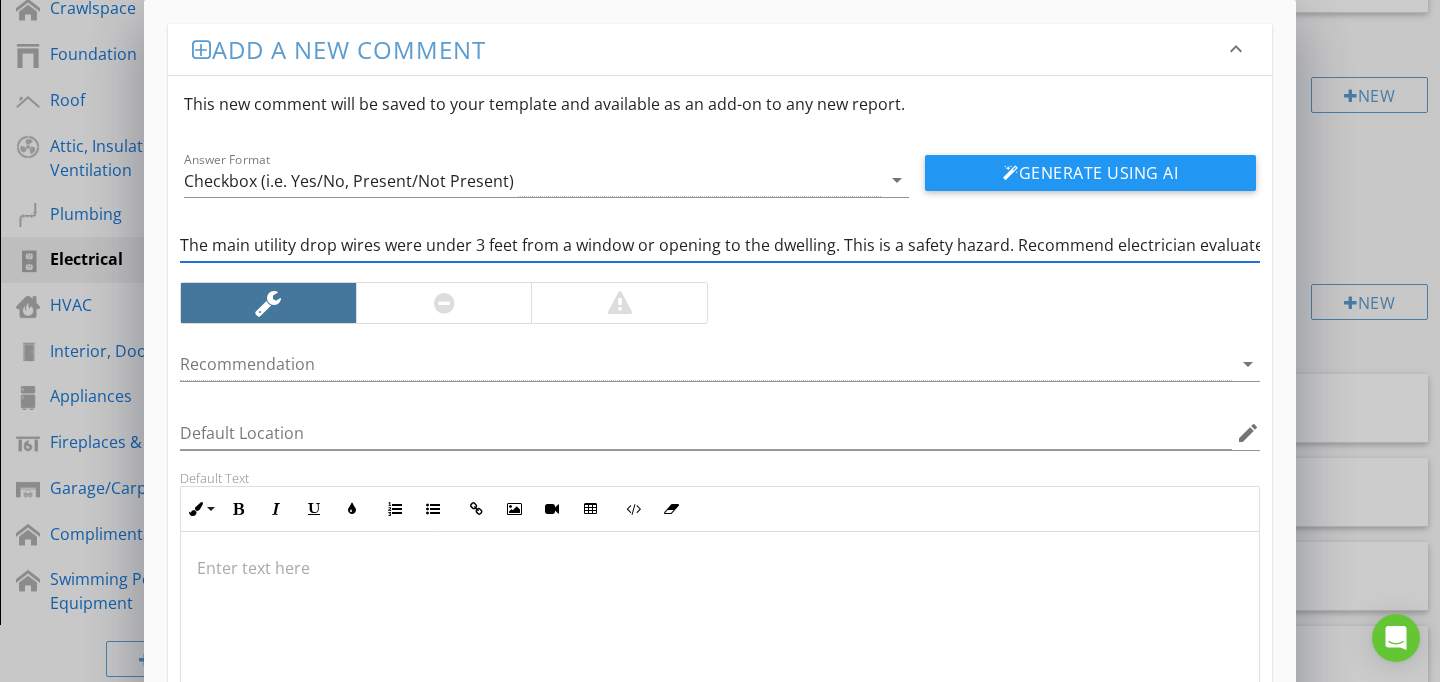 click on "The main utility drop wires were under 3 feet from a window or opening to the dwelling. This is a safety hazard. Recommend electrician evaluate and repair." at bounding box center [720, 245] 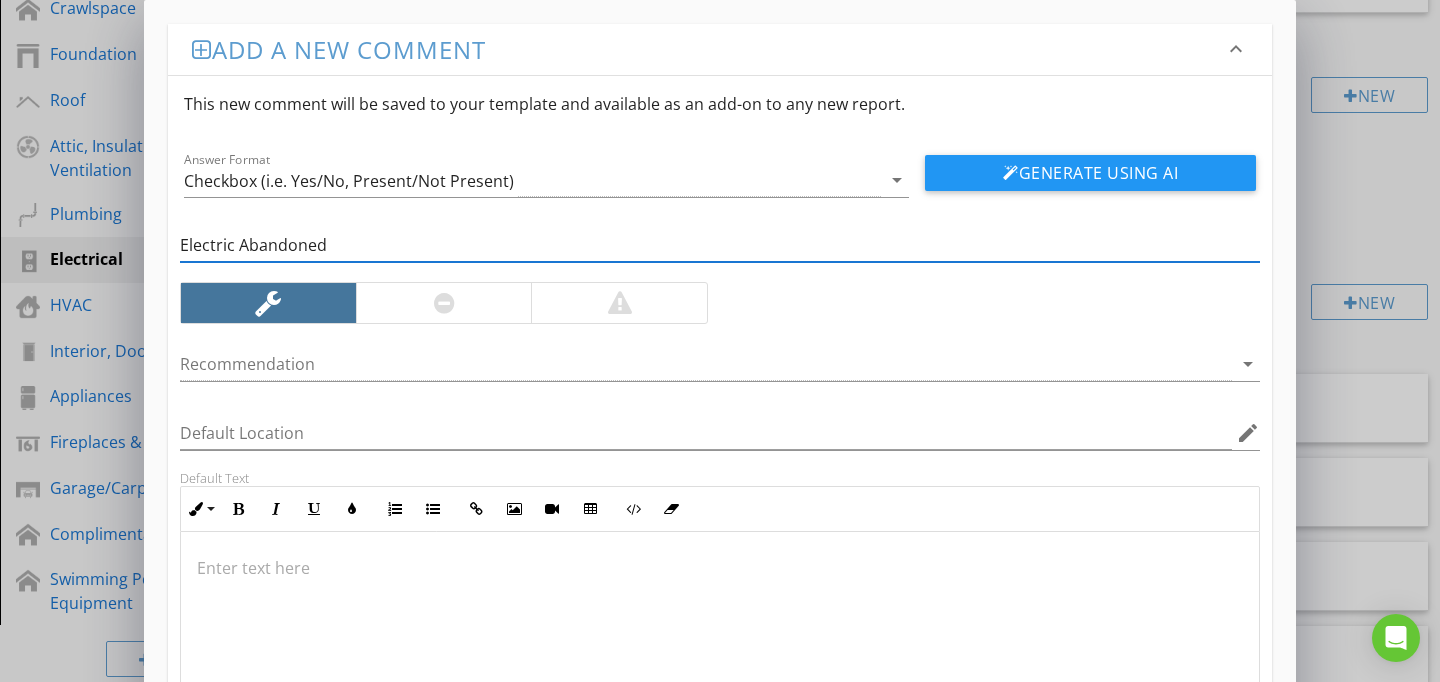 type on "Electric Abandoned" 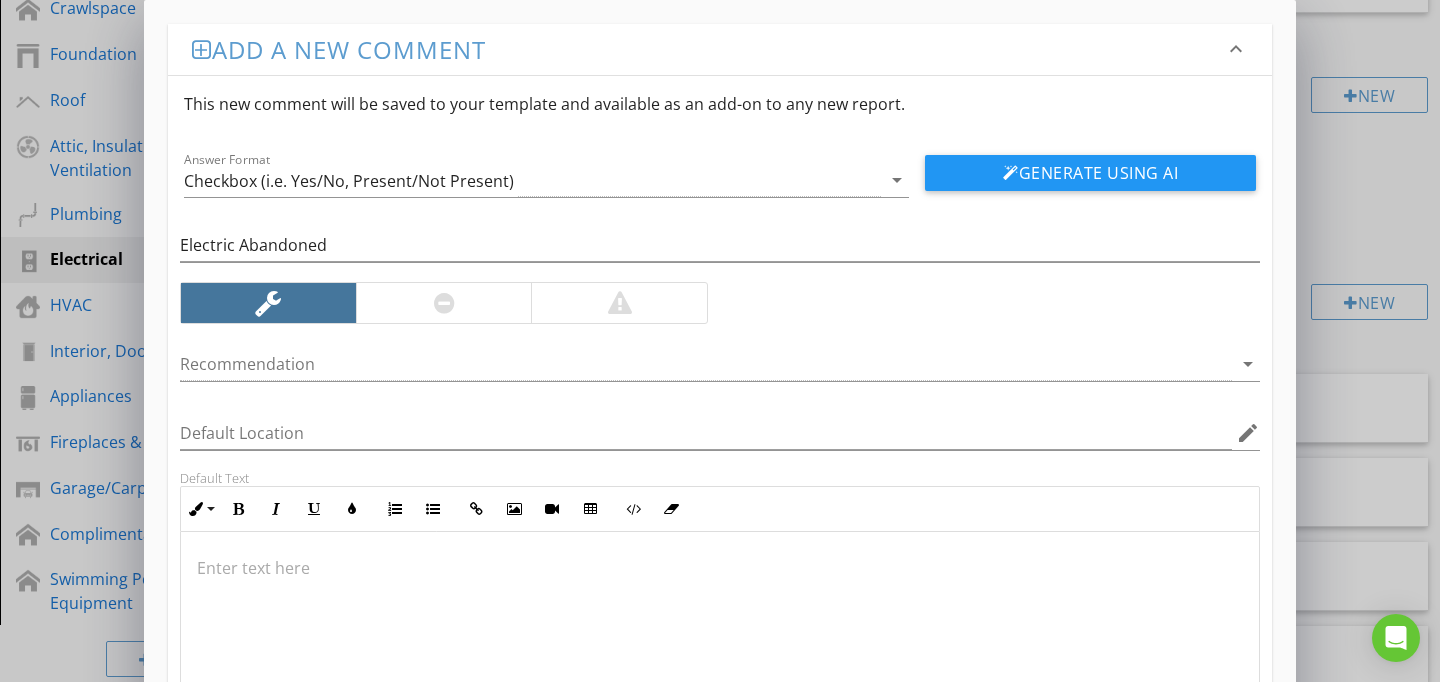 click at bounding box center (720, 632) 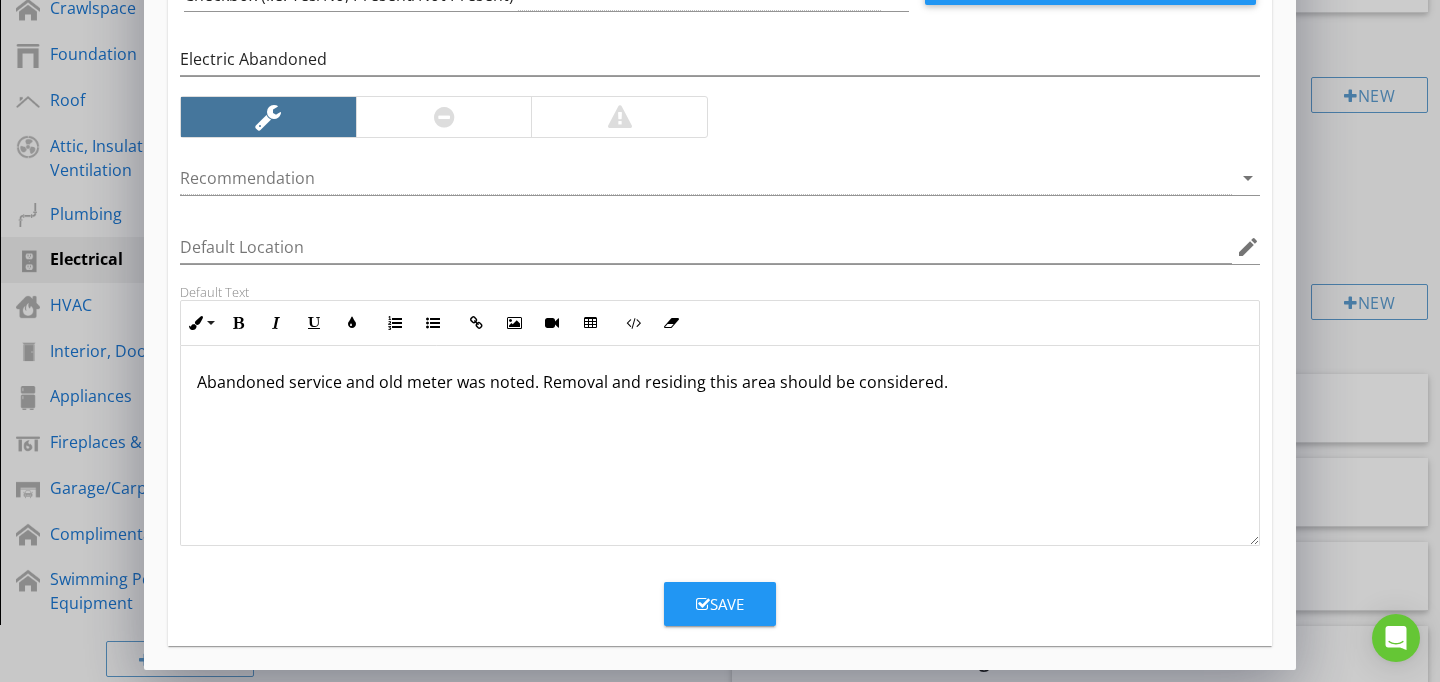 click on "Save" at bounding box center (720, 604) 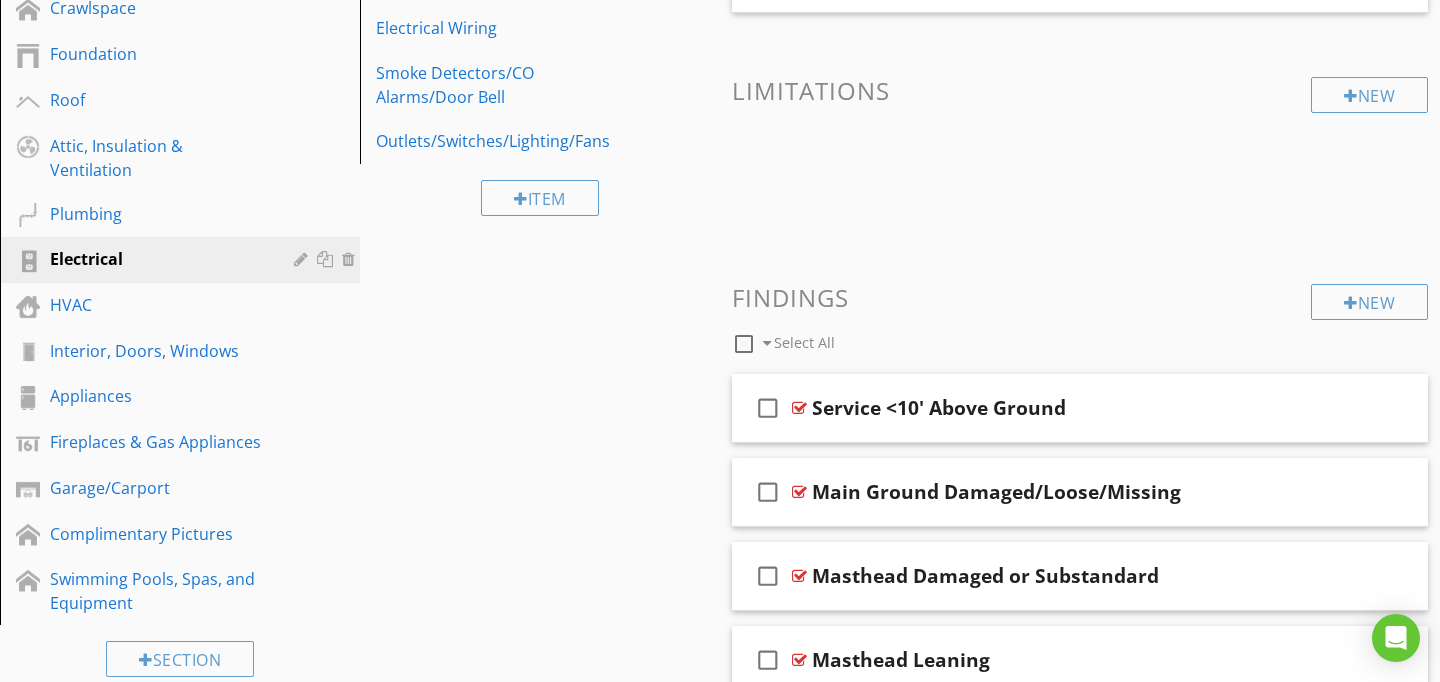scroll, scrollTop: 89, scrollLeft: 0, axis: vertical 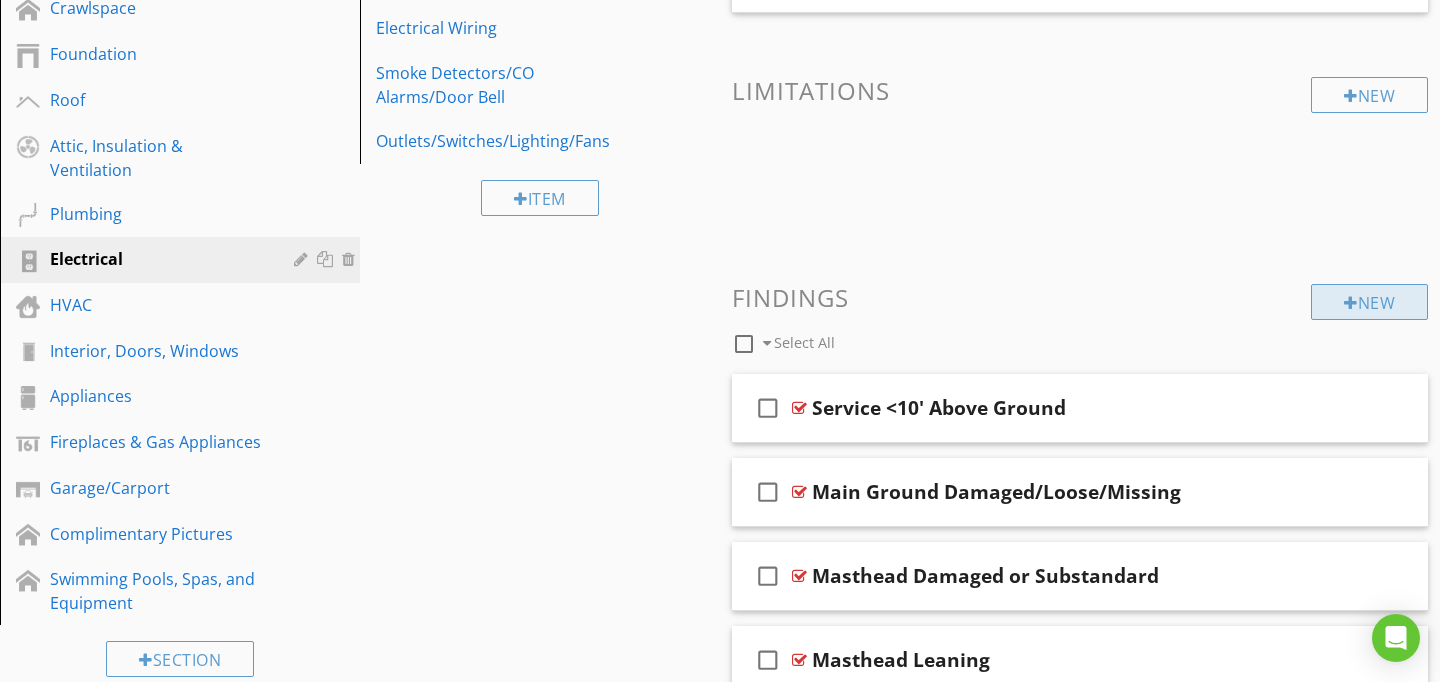 click on "New" at bounding box center (1369, 302) 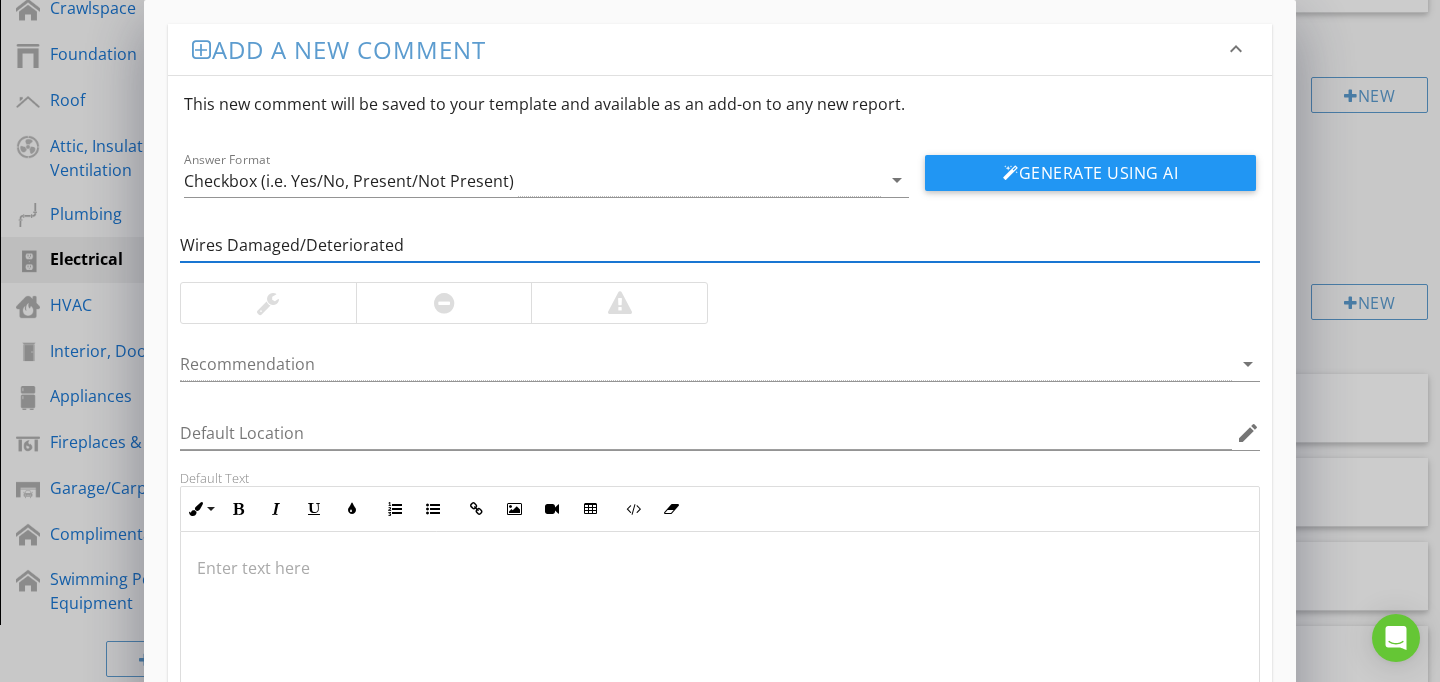type on "Wires Damaged/Deteriorated" 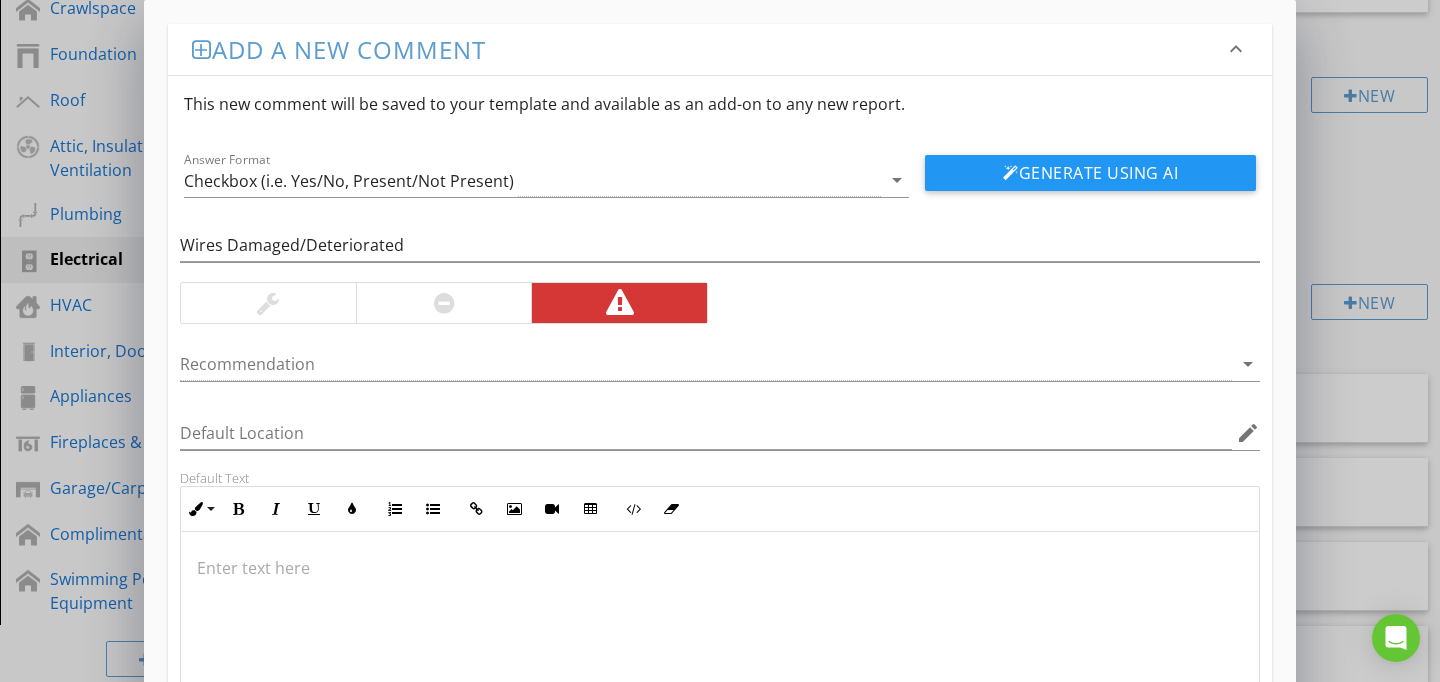 click at bounding box center (720, 632) 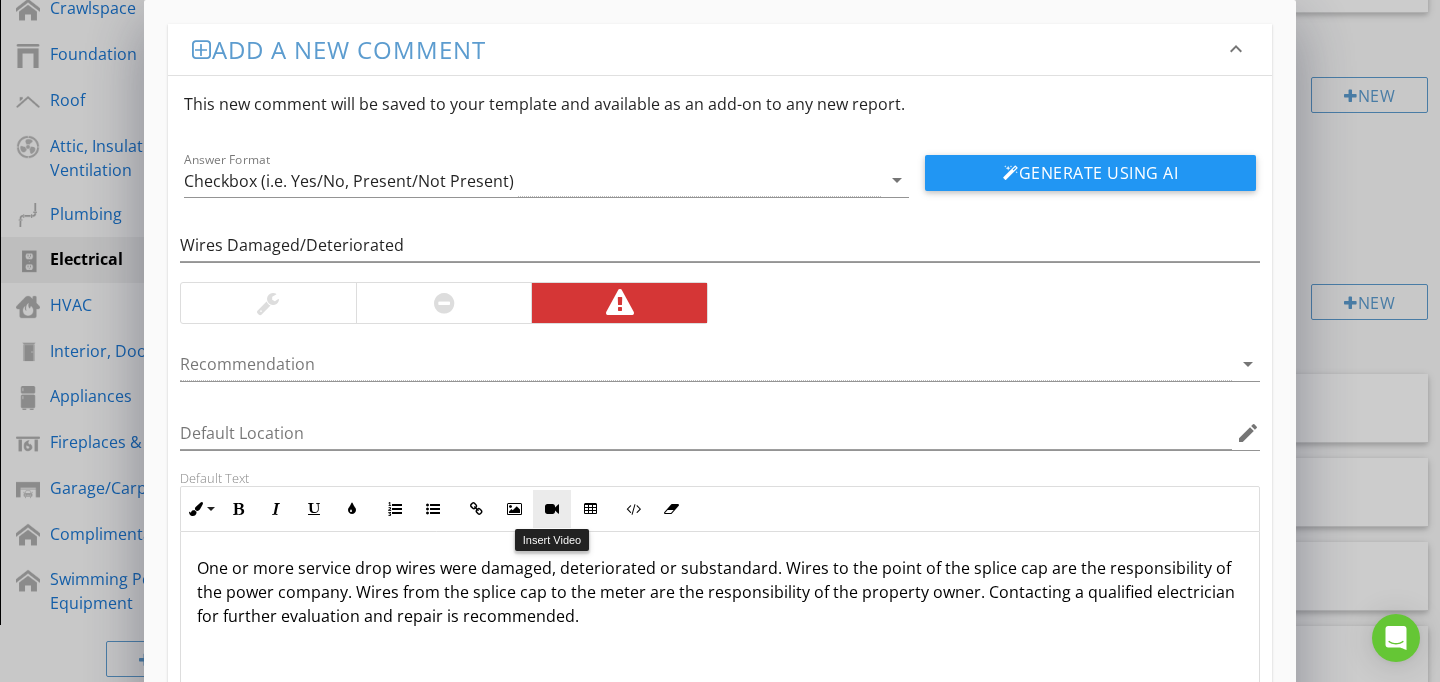 scroll, scrollTop: 186, scrollLeft: 0, axis: vertical 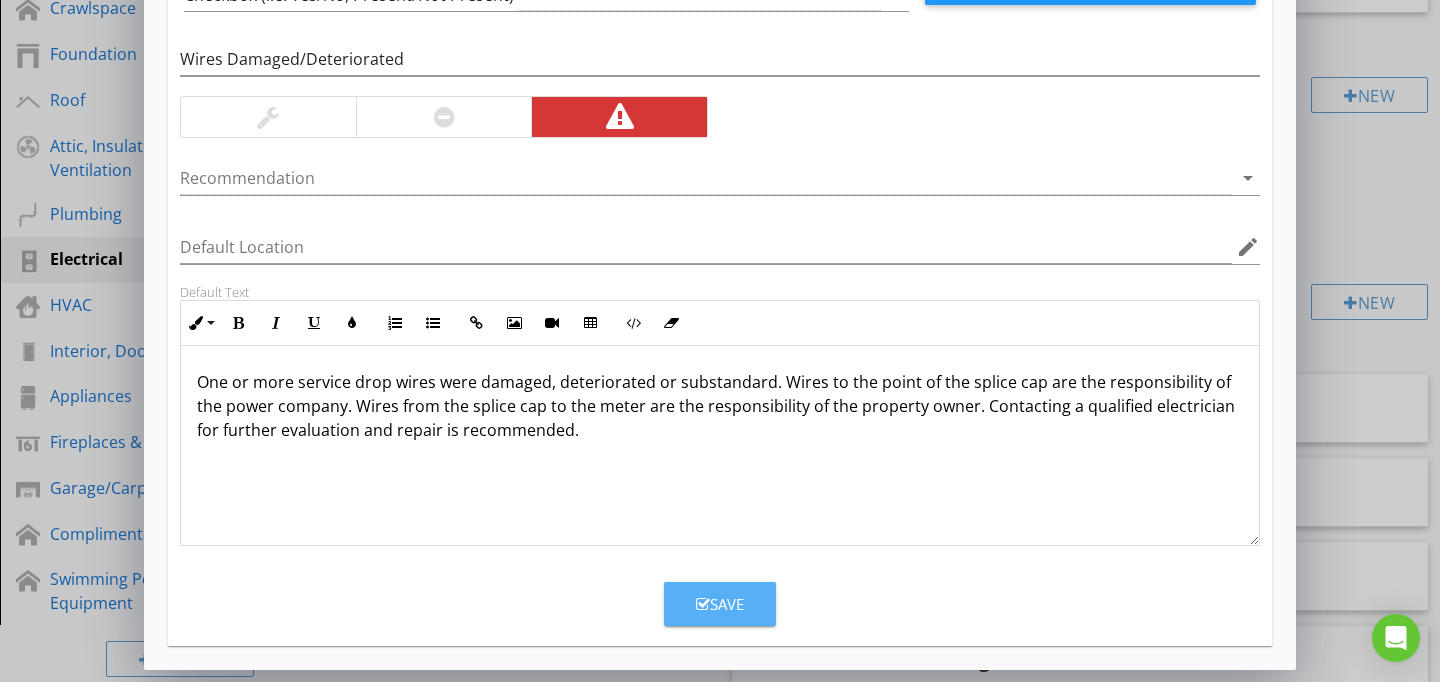 click on "Save" at bounding box center [720, 604] 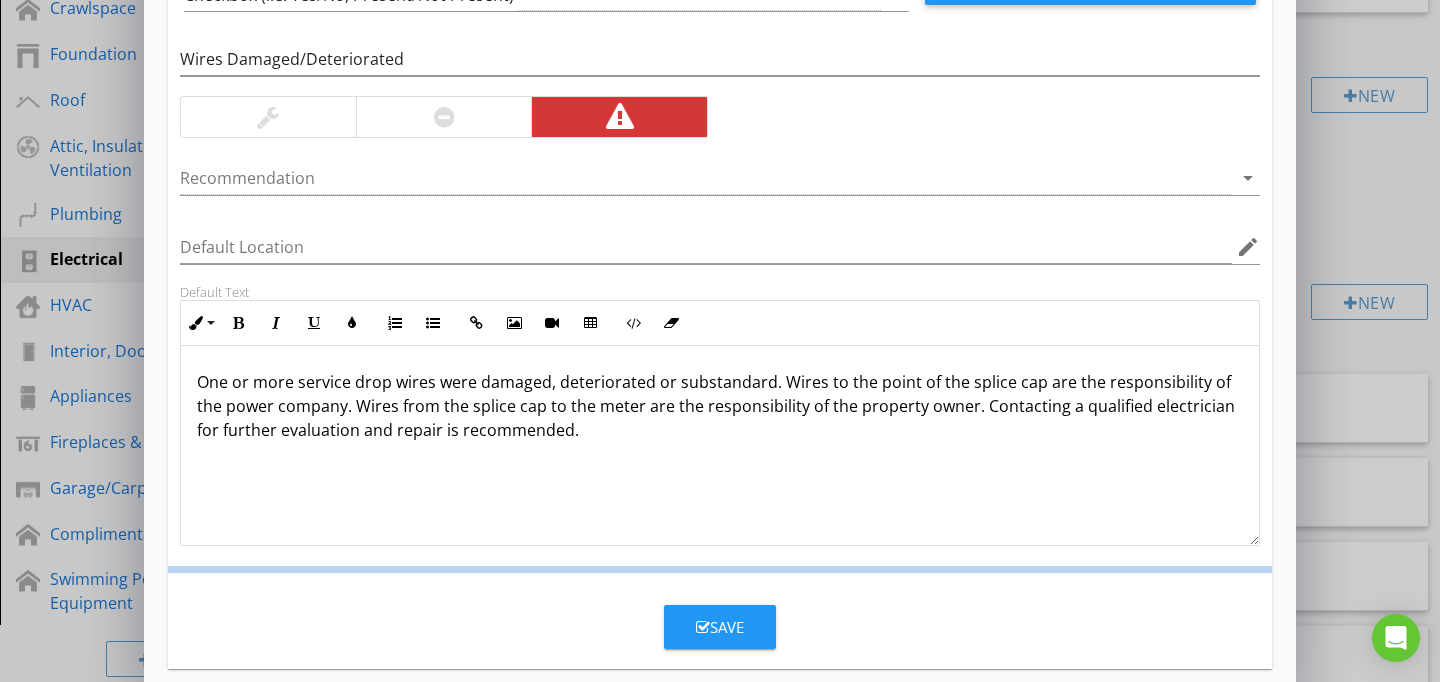 scroll, scrollTop: 89, scrollLeft: 0, axis: vertical 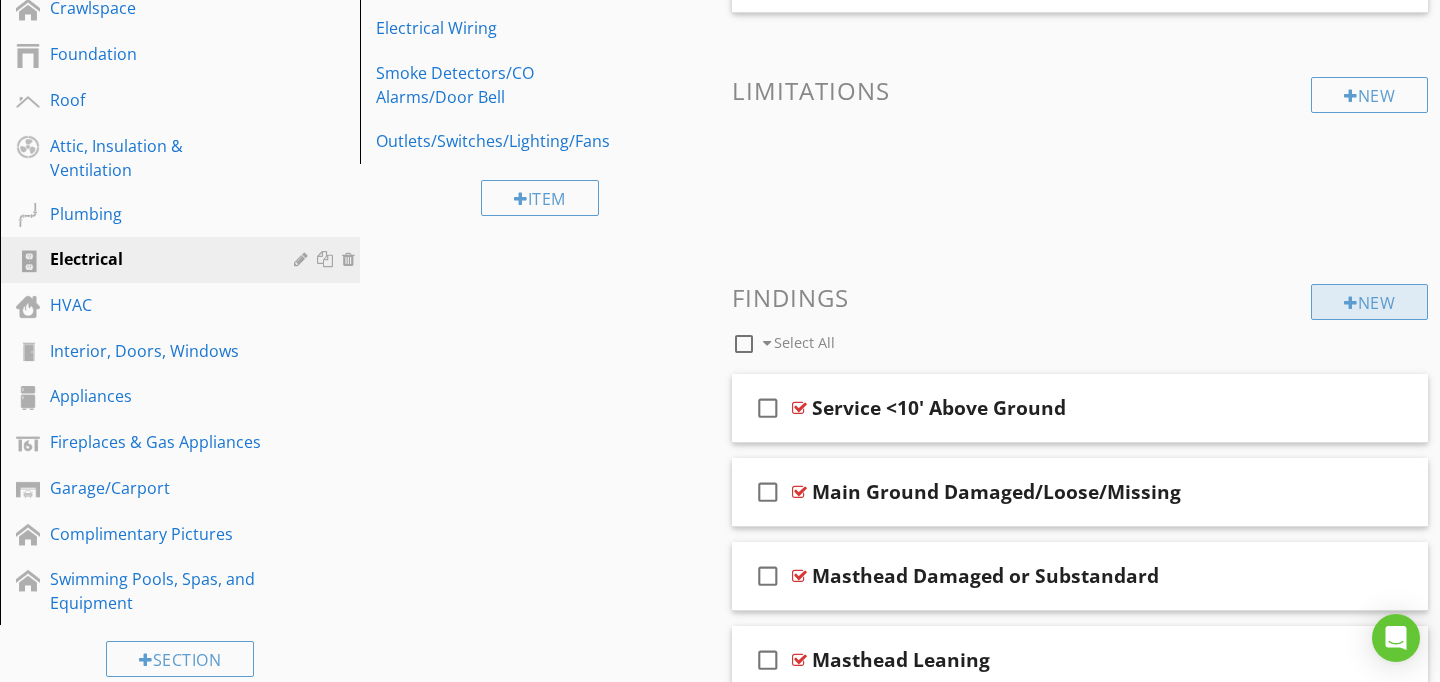 click on "New" at bounding box center [1369, 302] 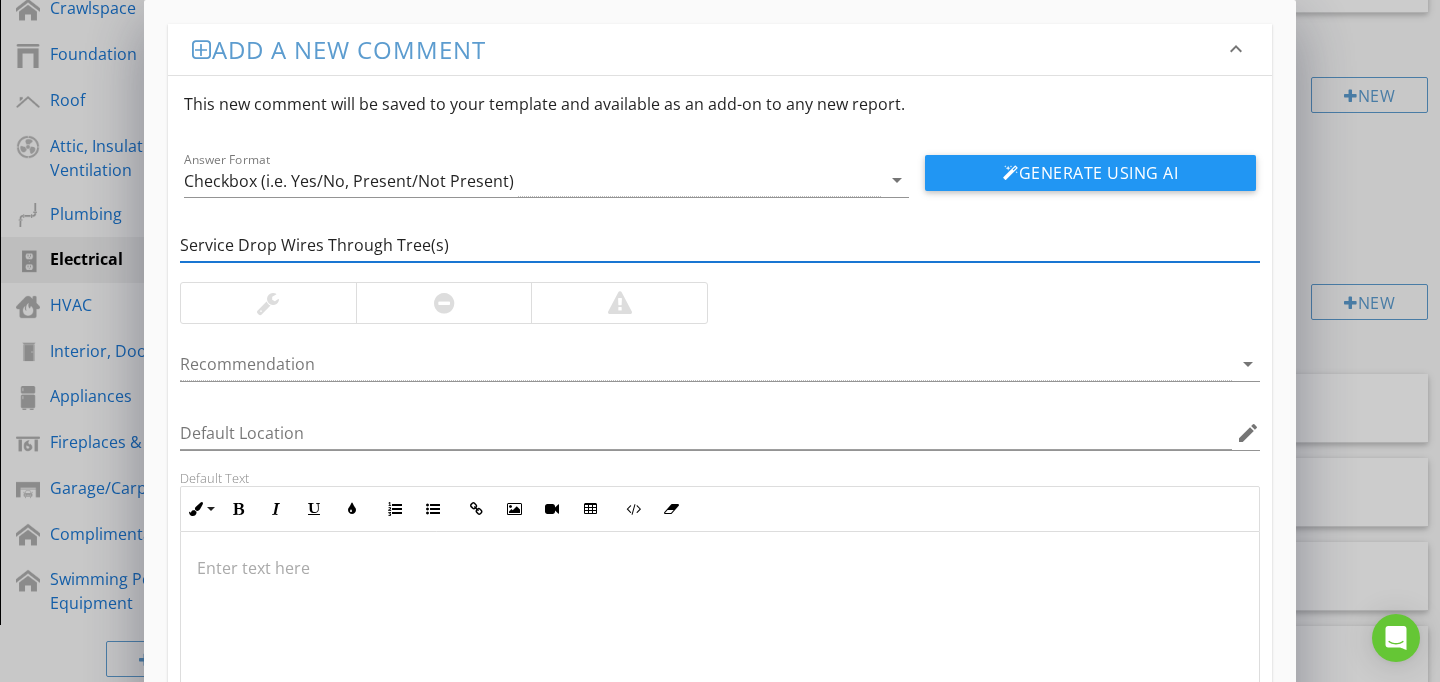 type on "Service Drop Wires Through Tree(s)" 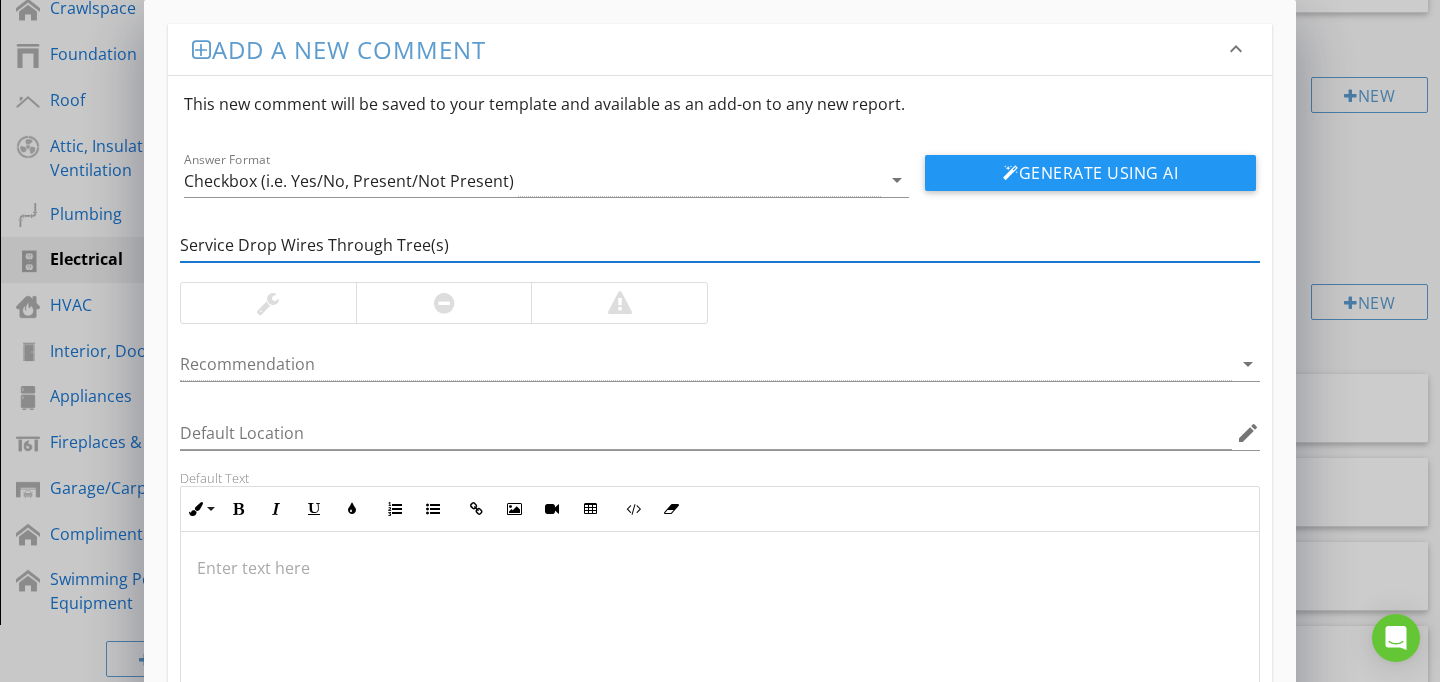 click at bounding box center (720, 632) 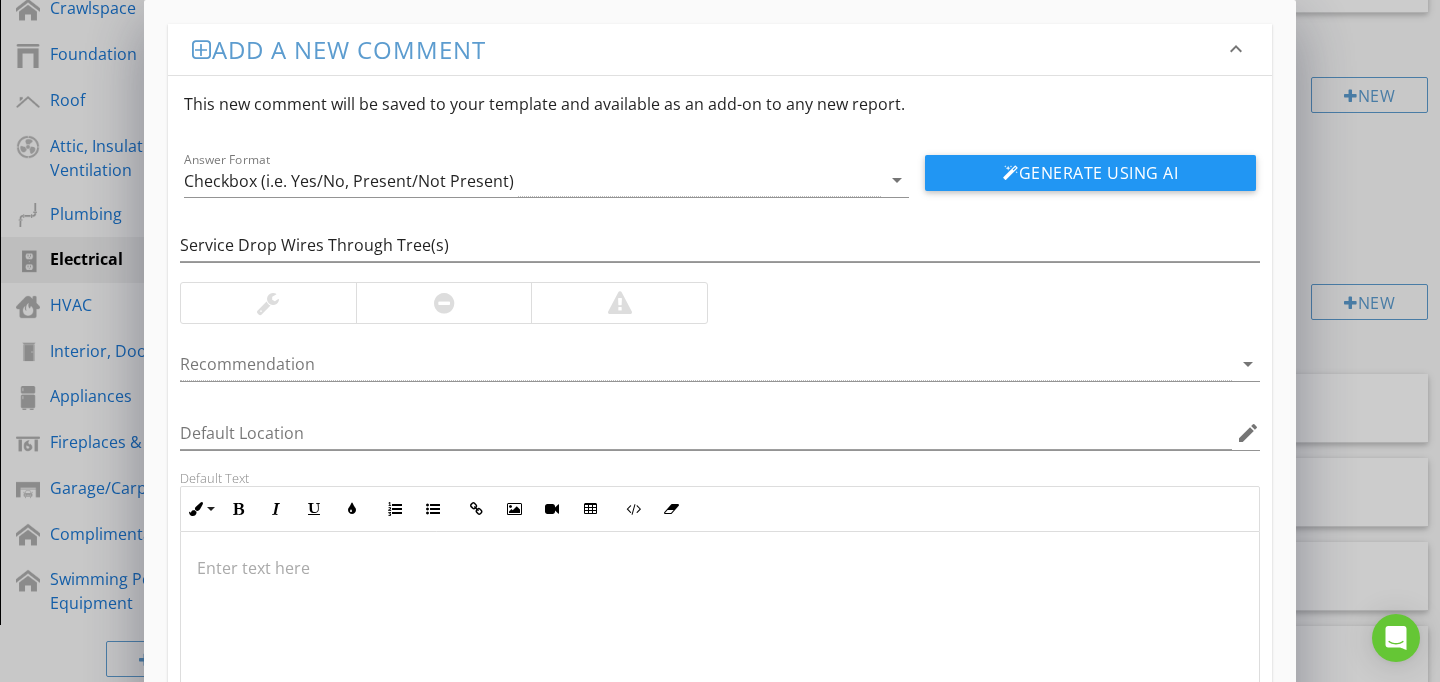click at bounding box center (720, 632) 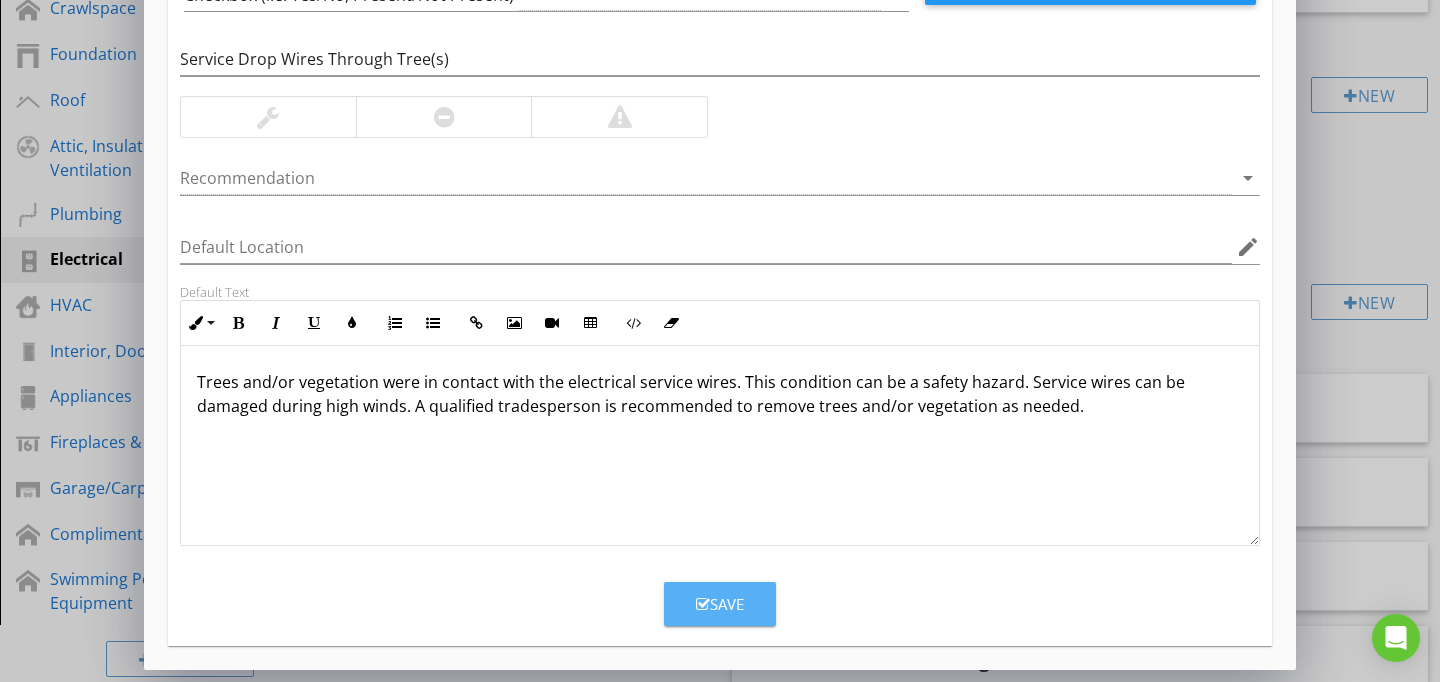 click on "Save" at bounding box center (720, 604) 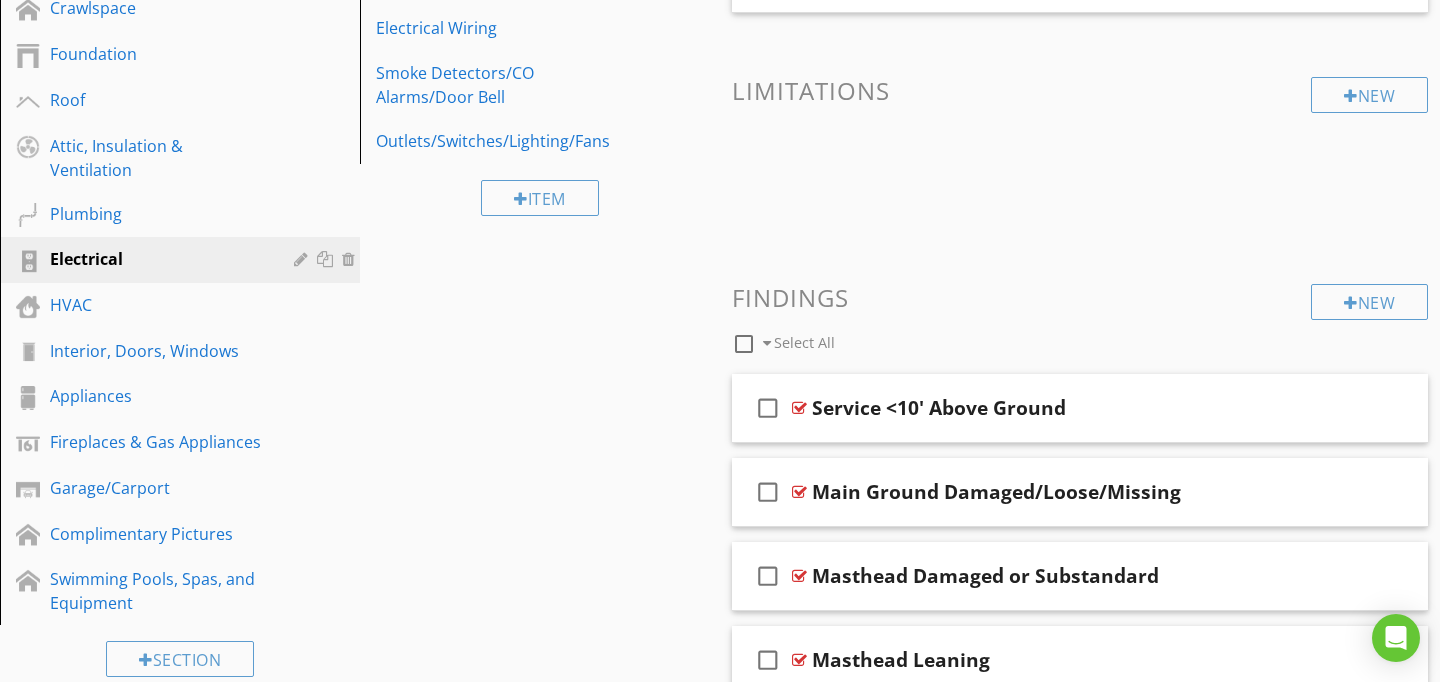 scroll, scrollTop: 89, scrollLeft: 0, axis: vertical 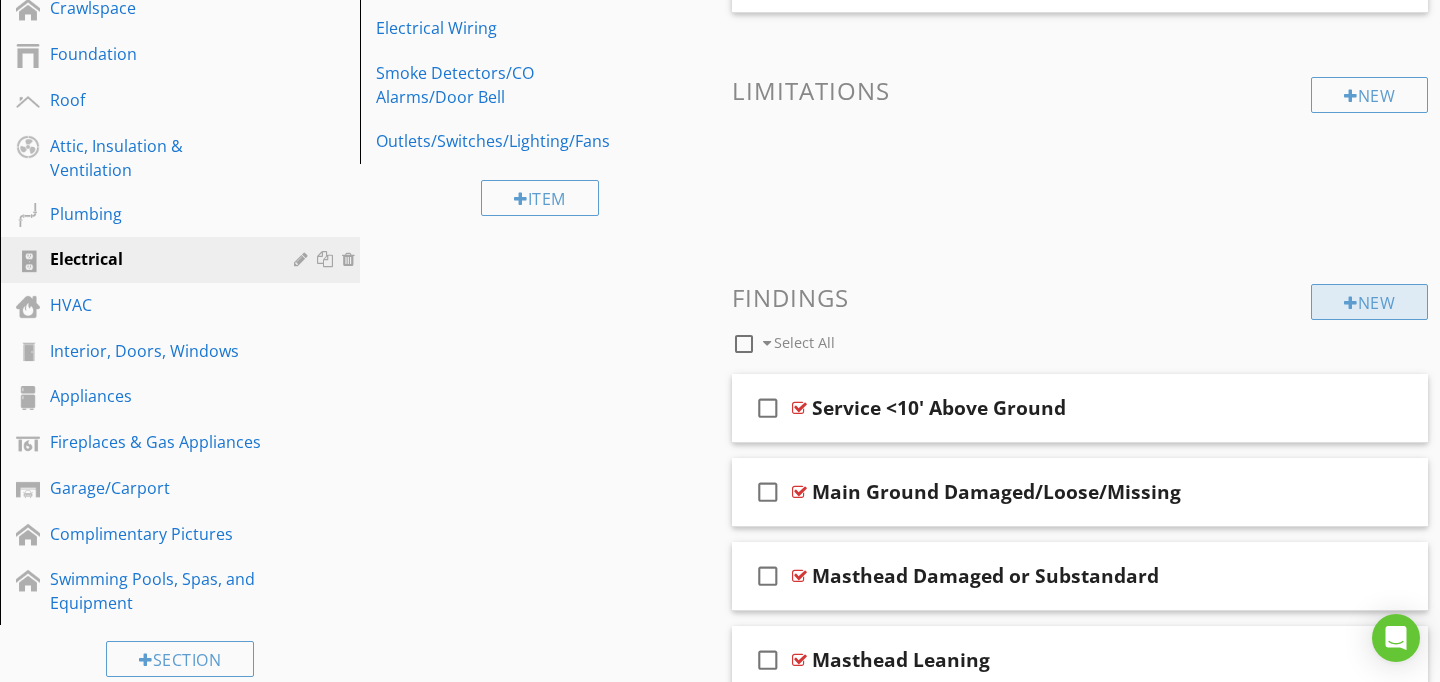 click on "New" at bounding box center (1369, 302) 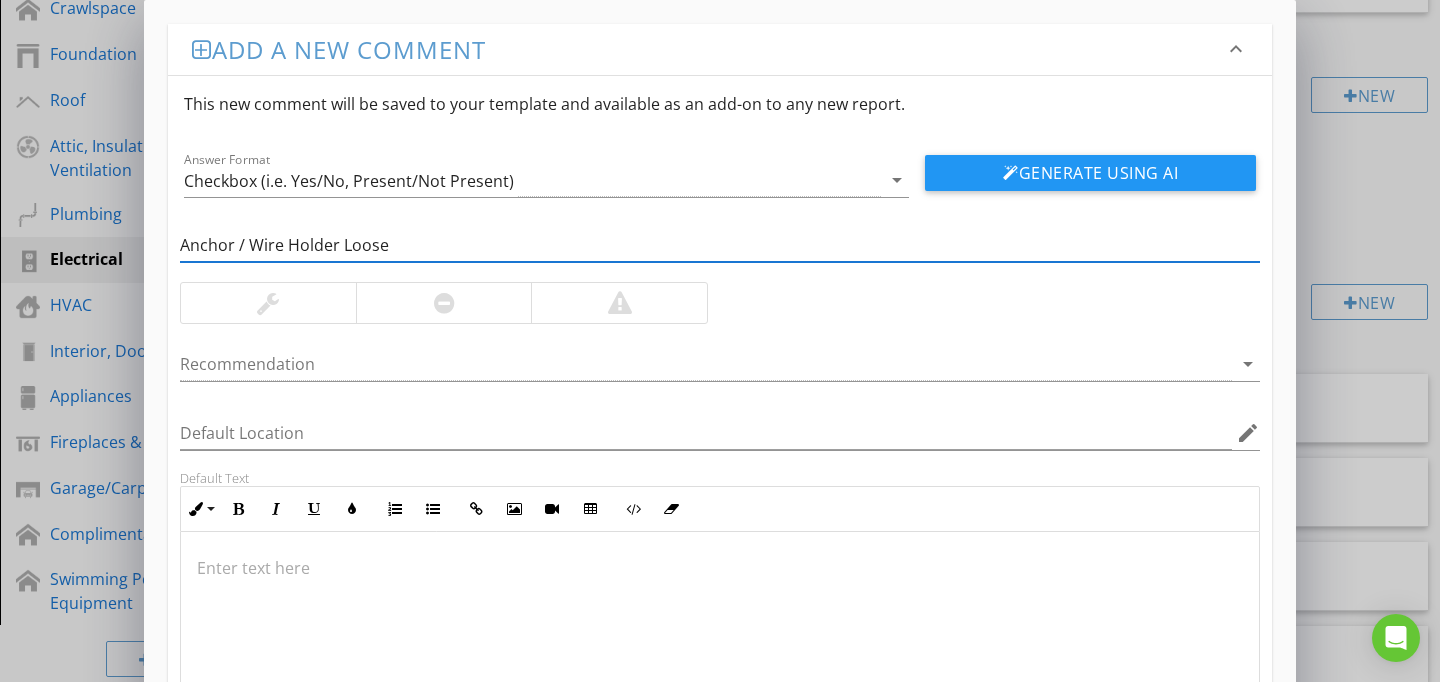 type on "Anchor / Wire Holder Loose" 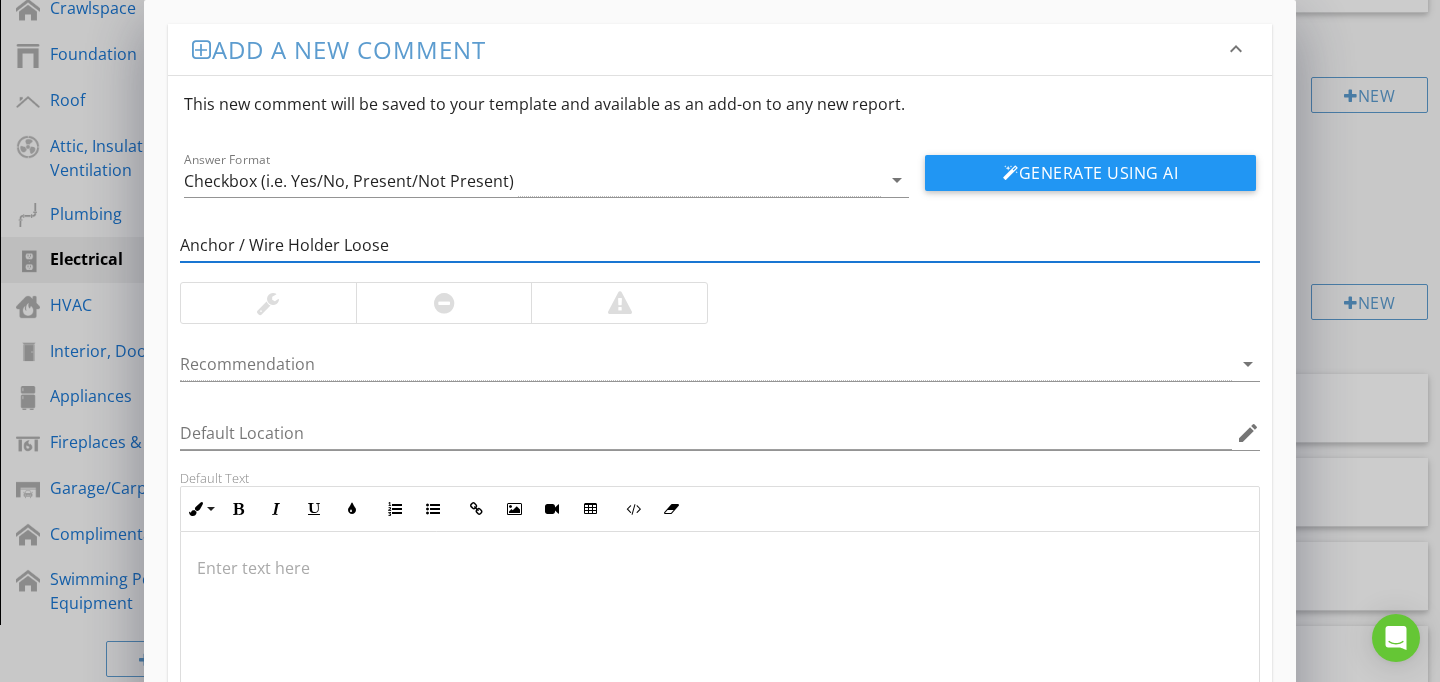 click at bounding box center (619, 303) 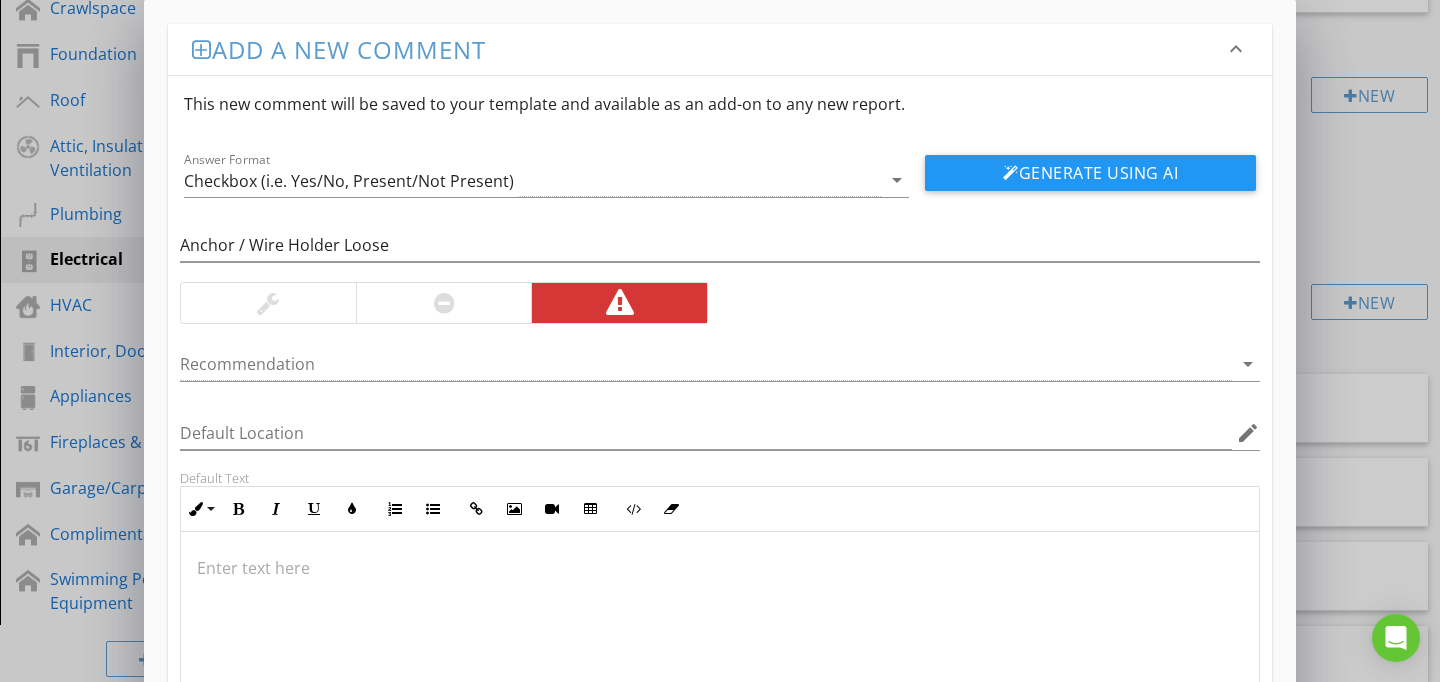 click at bounding box center [720, 632] 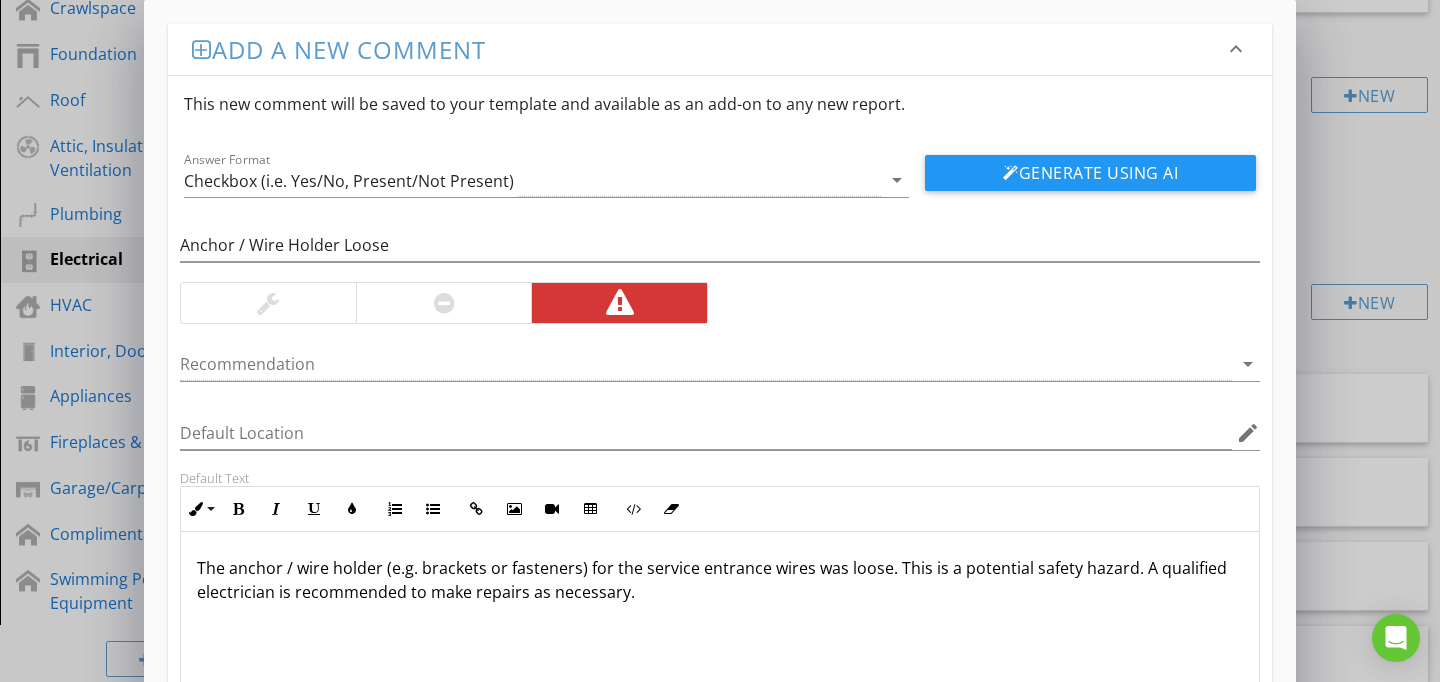 scroll, scrollTop: 1, scrollLeft: 0, axis: vertical 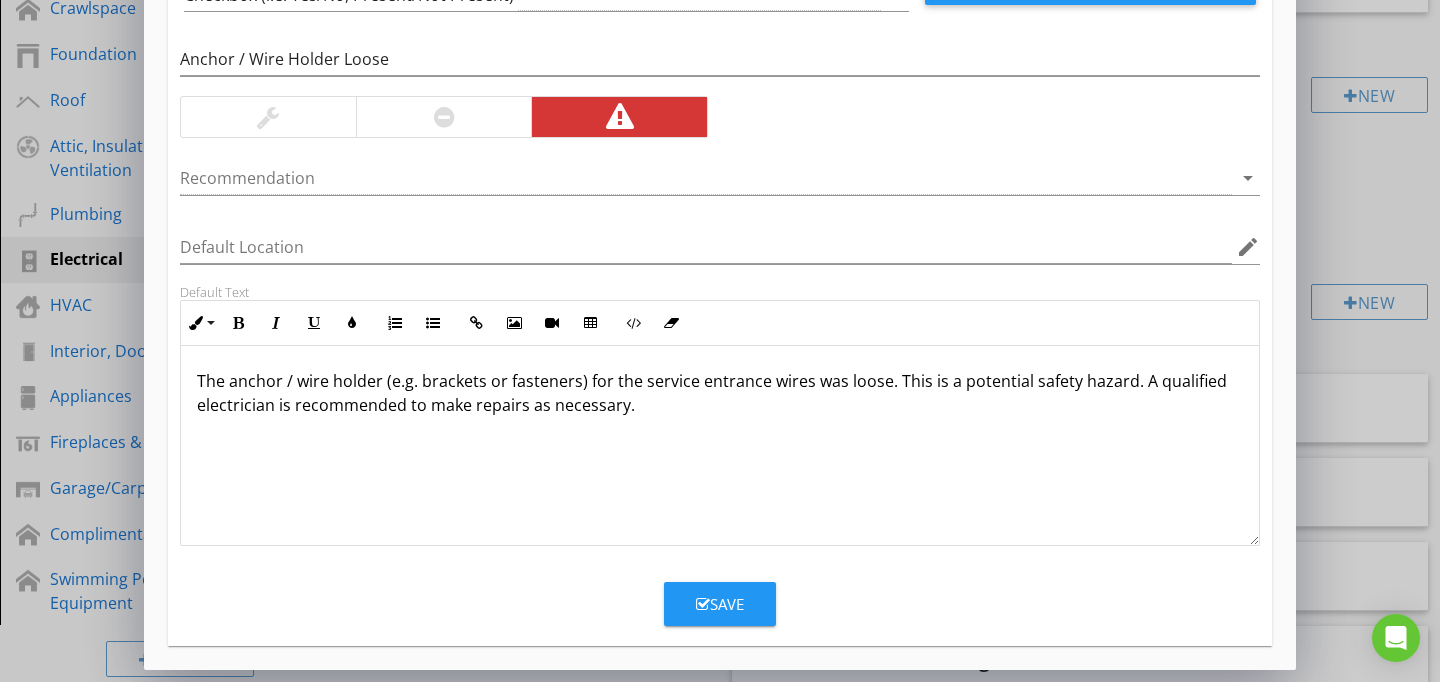 click on "Save" at bounding box center (720, 604) 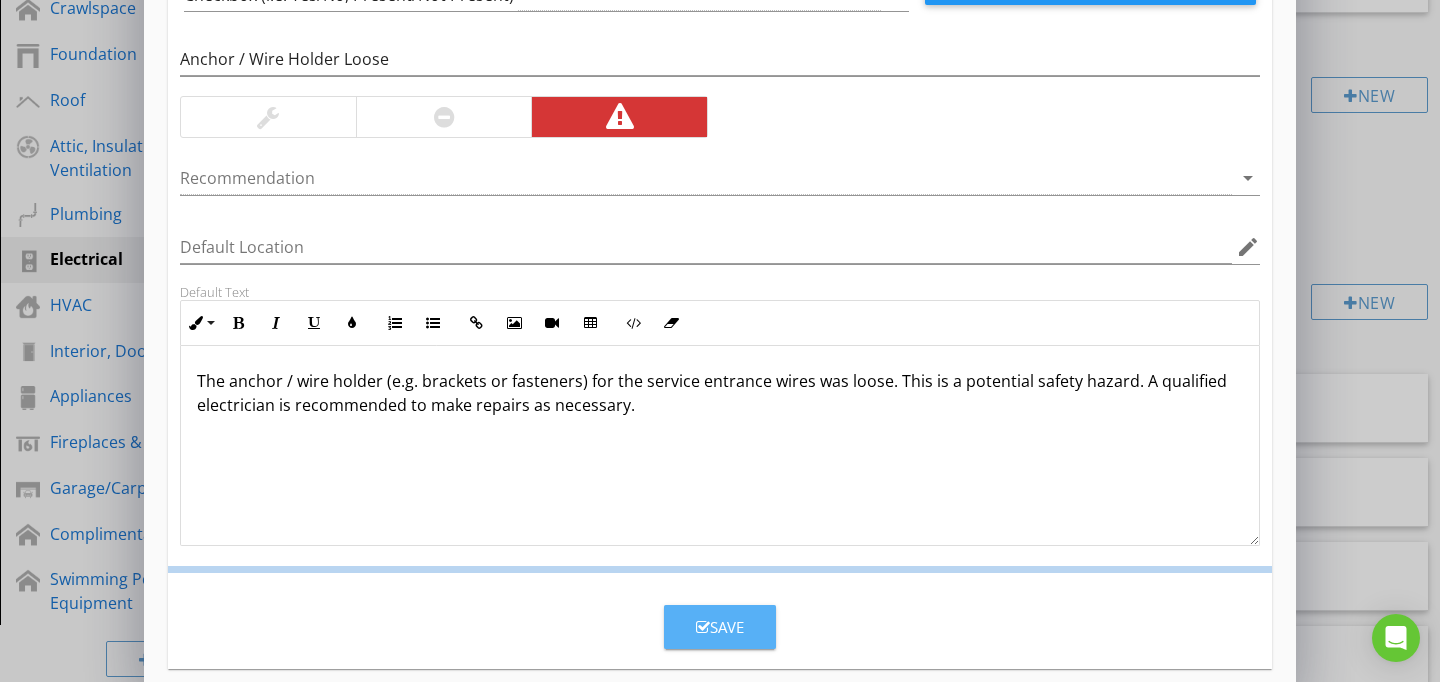 scroll, scrollTop: 89, scrollLeft: 0, axis: vertical 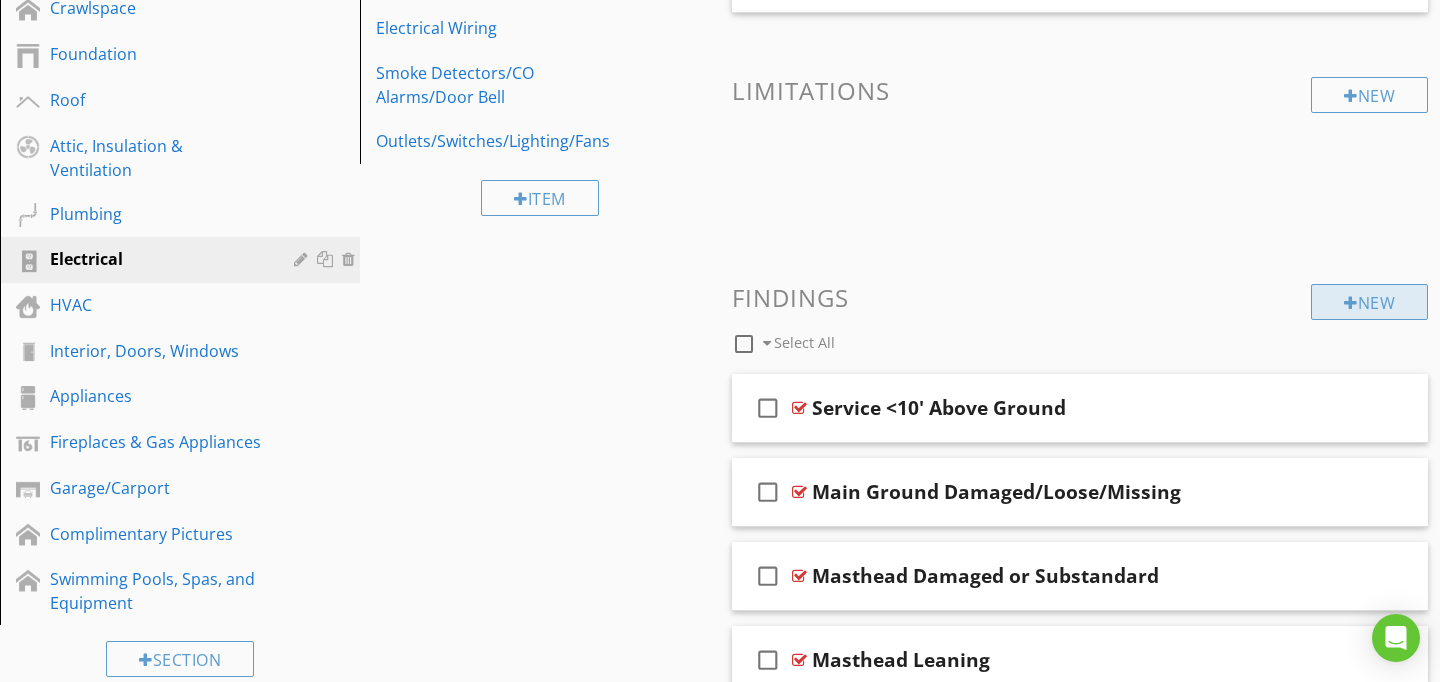 click on "New" at bounding box center [1369, 302] 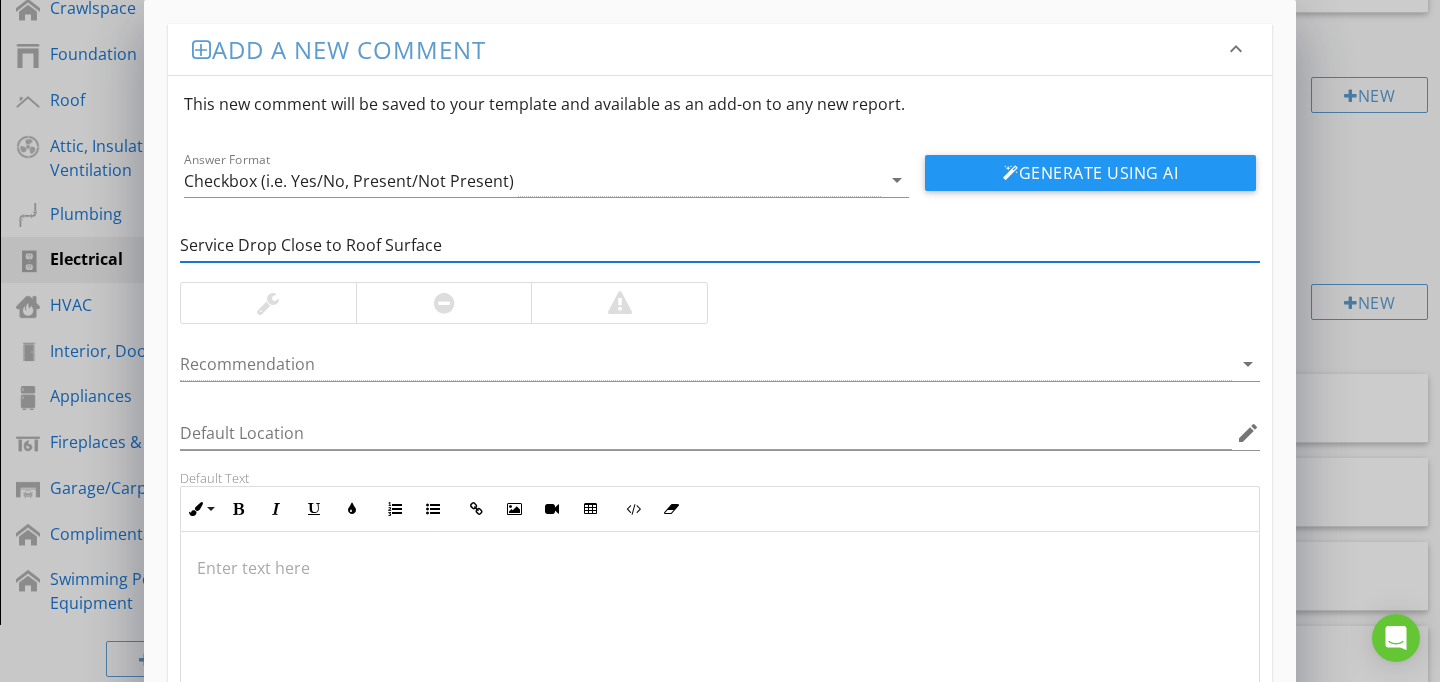type on "Service Drop Close to Roof Surface" 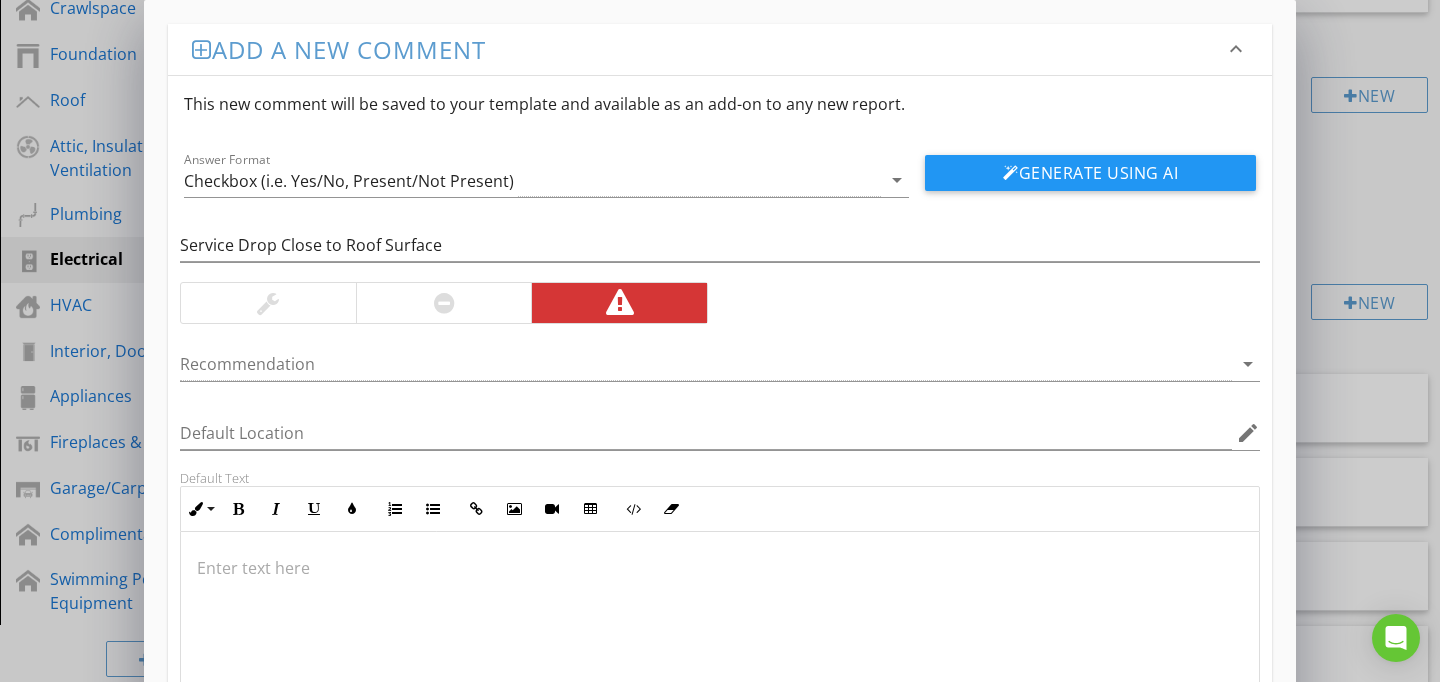 click at bounding box center (720, 632) 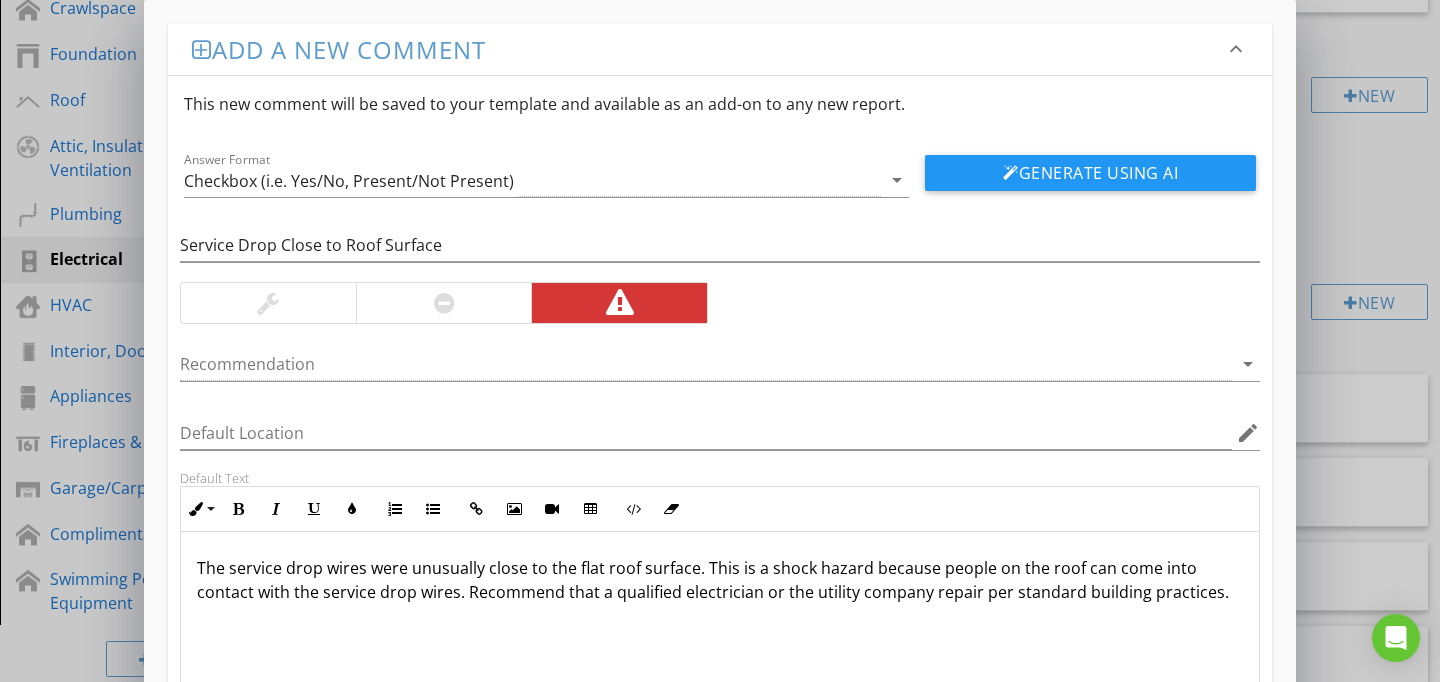 scroll, scrollTop: 186, scrollLeft: 0, axis: vertical 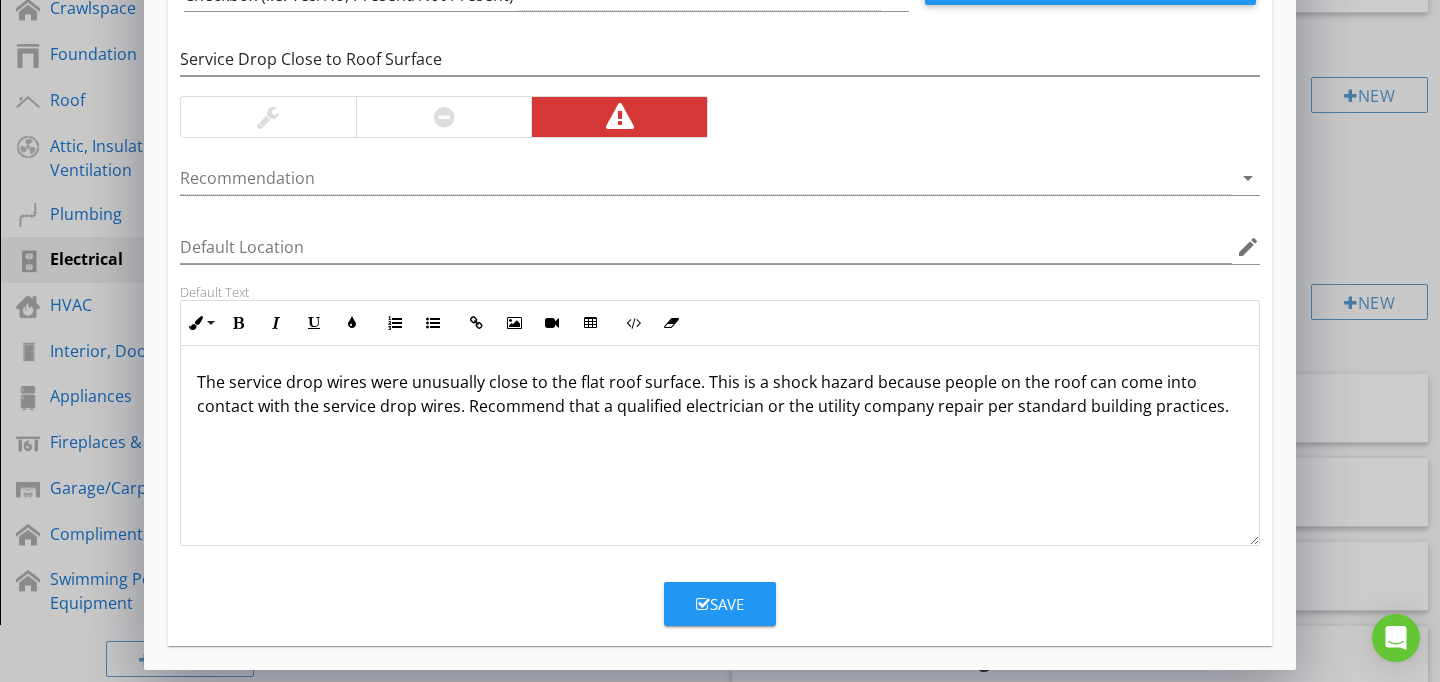 click on "Save" at bounding box center [720, 604] 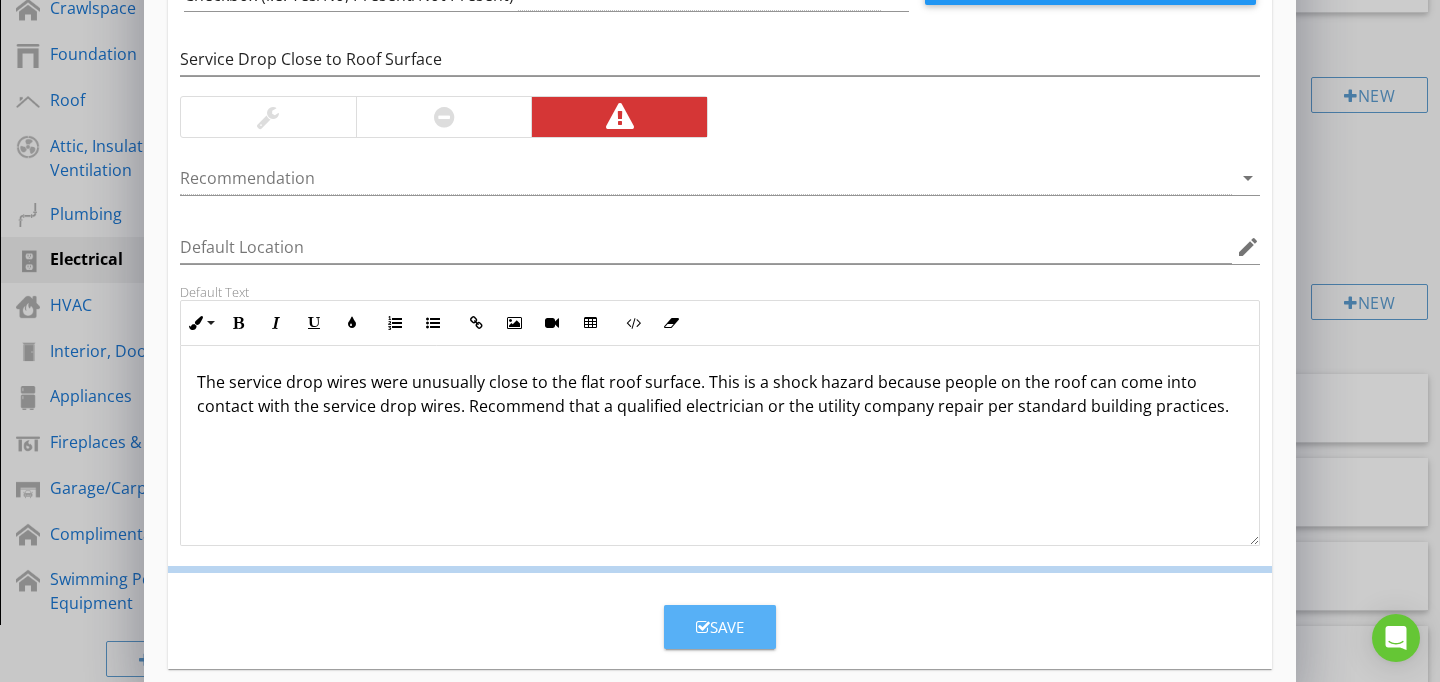 scroll, scrollTop: 89, scrollLeft: 0, axis: vertical 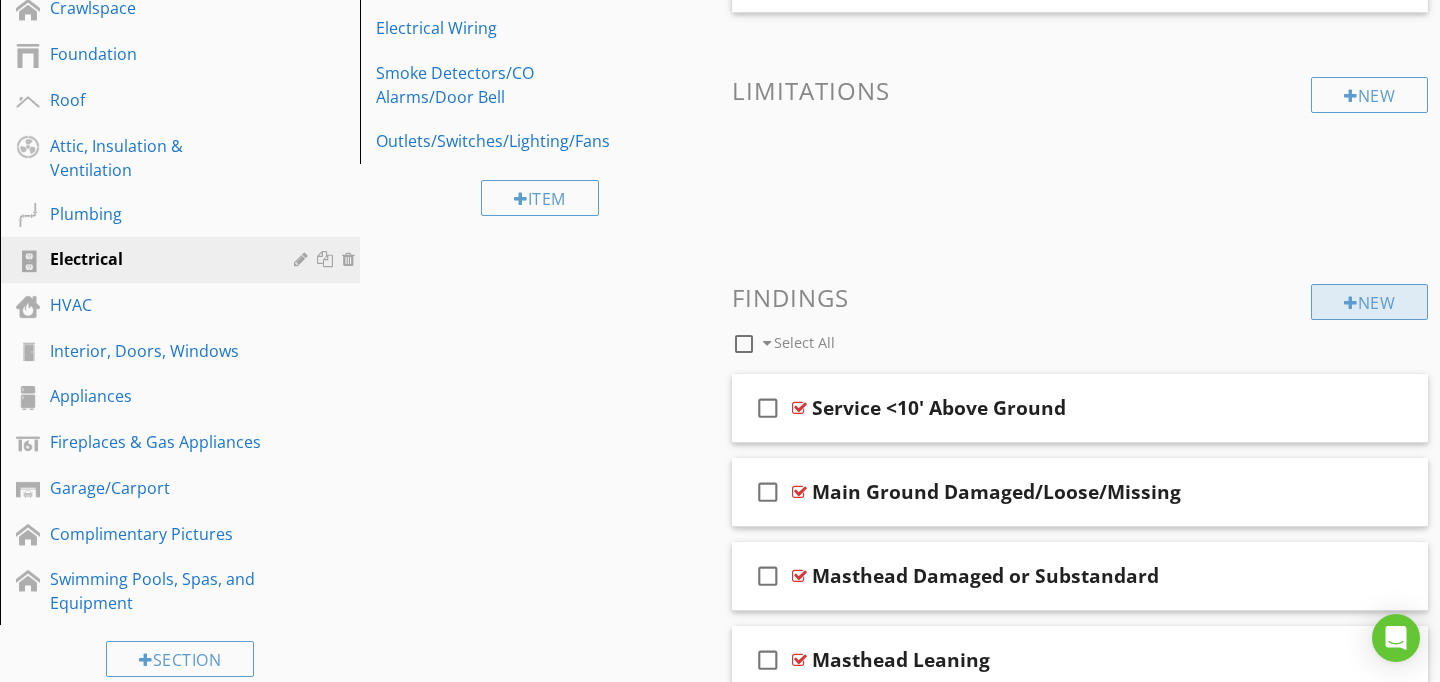 click on "New" at bounding box center [1369, 302] 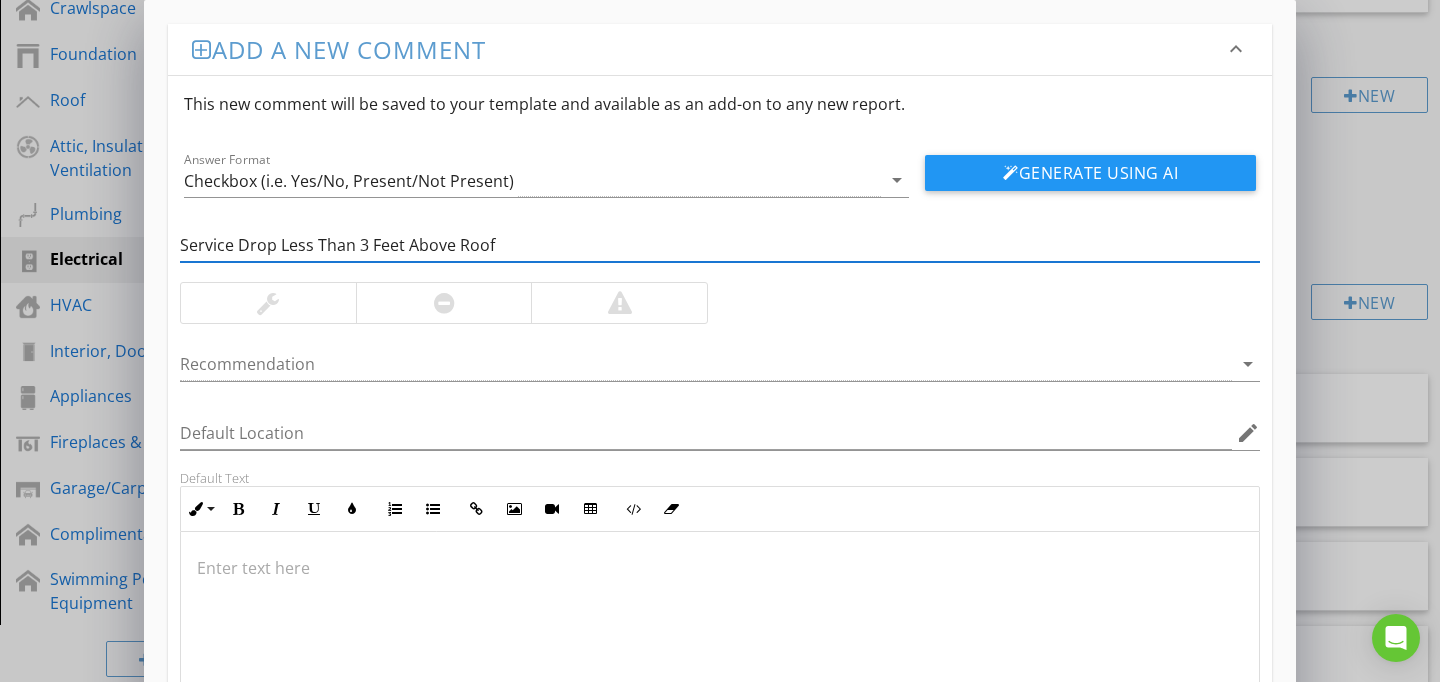 type on "Service Drop Less Than 3 Feet Above Roof" 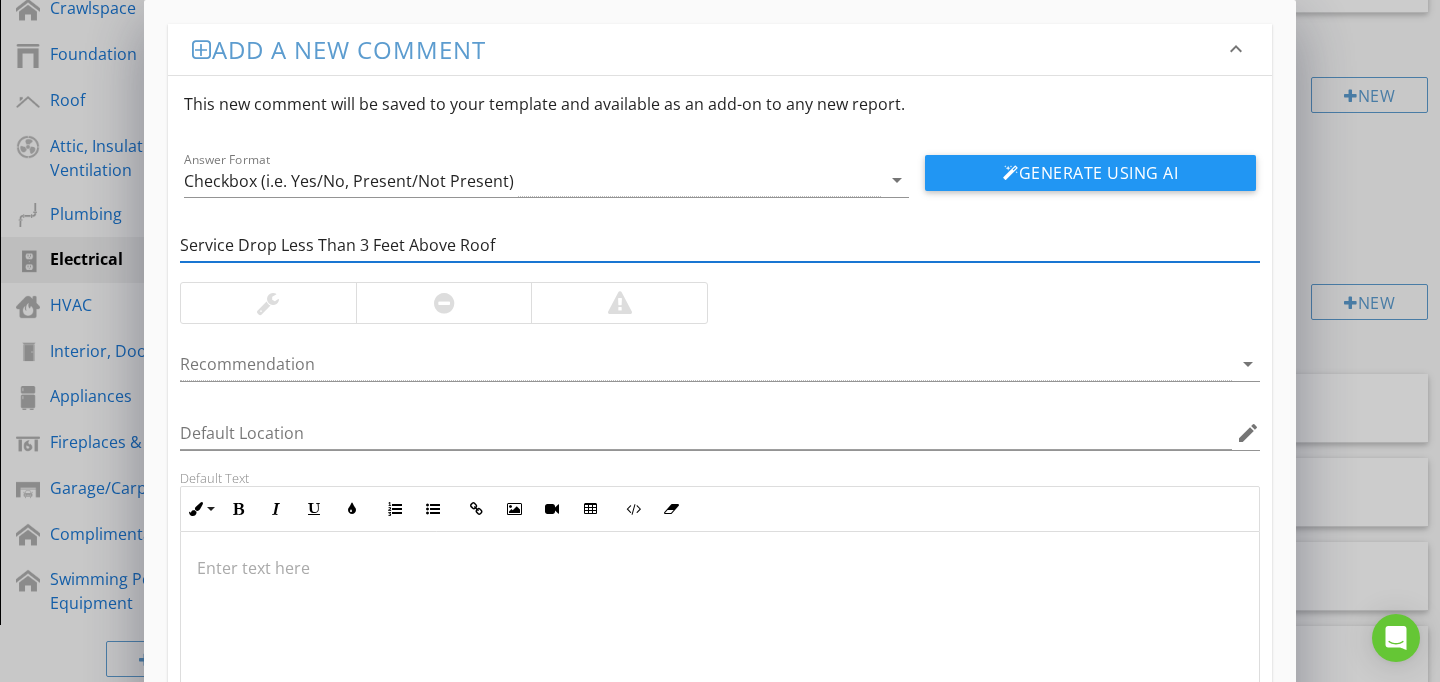 click at bounding box center (720, 632) 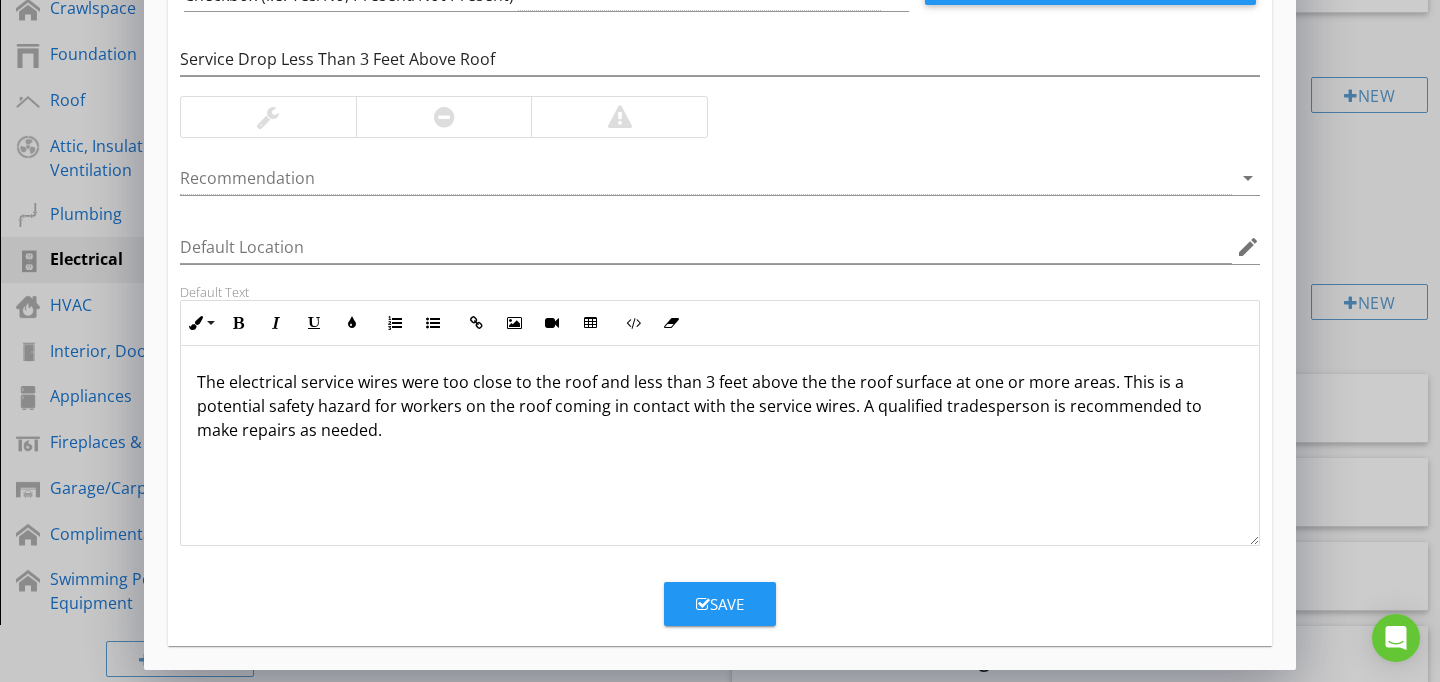 click on "Save" at bounding box center [720, 604] 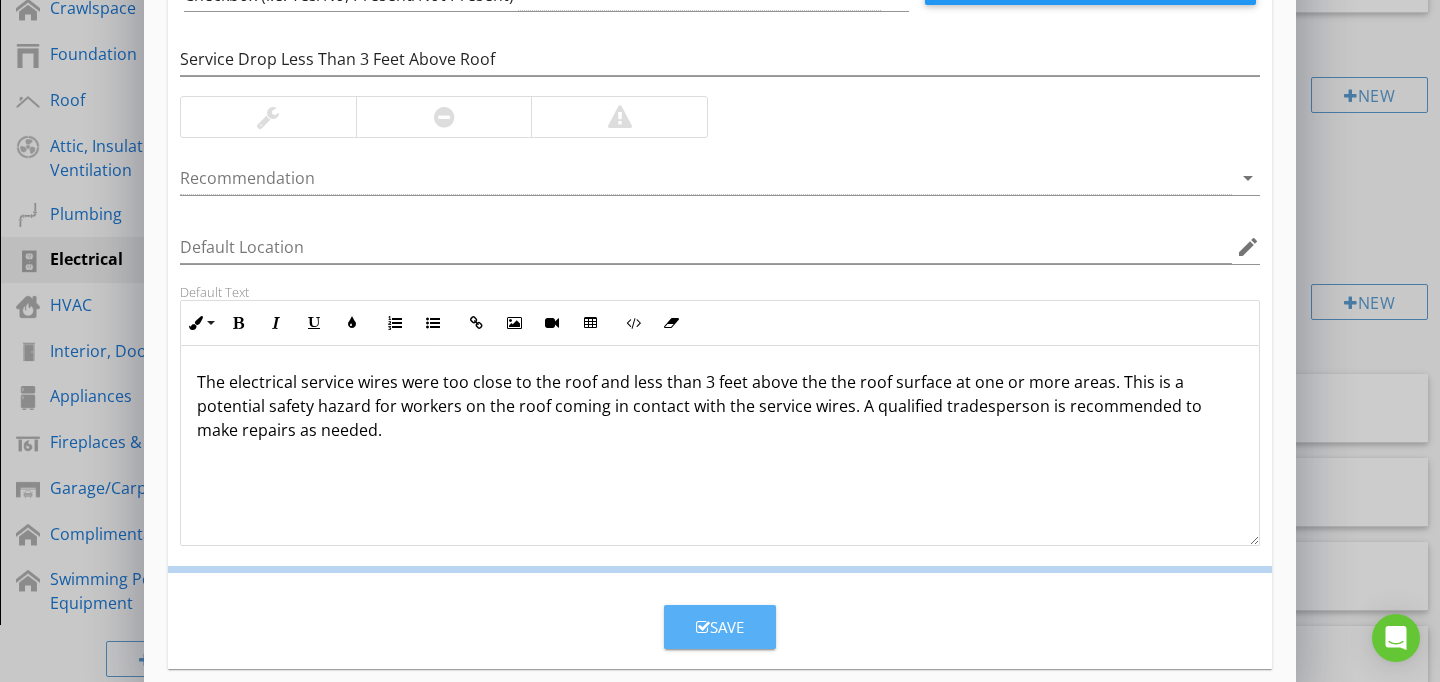 scroll, scrollTop: 89, scrollLeft: 0, axis: vertical 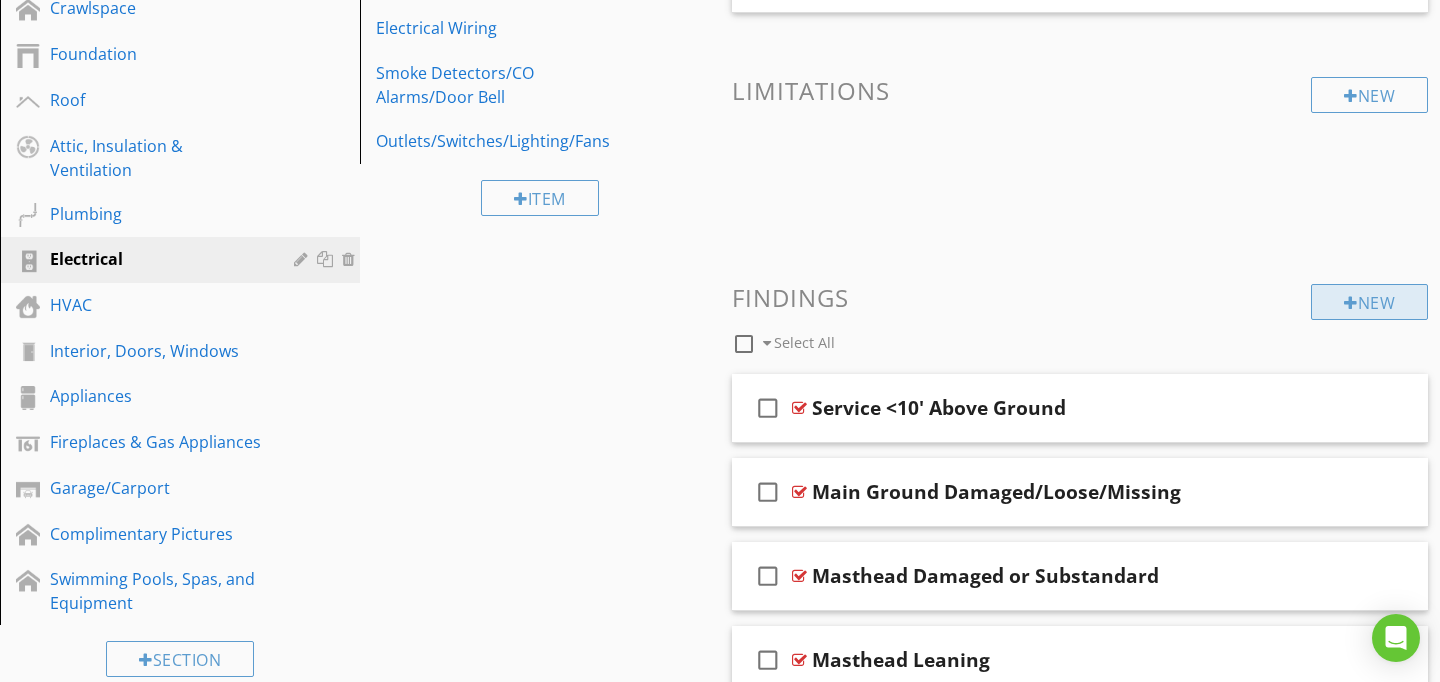 click on "New" at bounding box center [1369, 302] 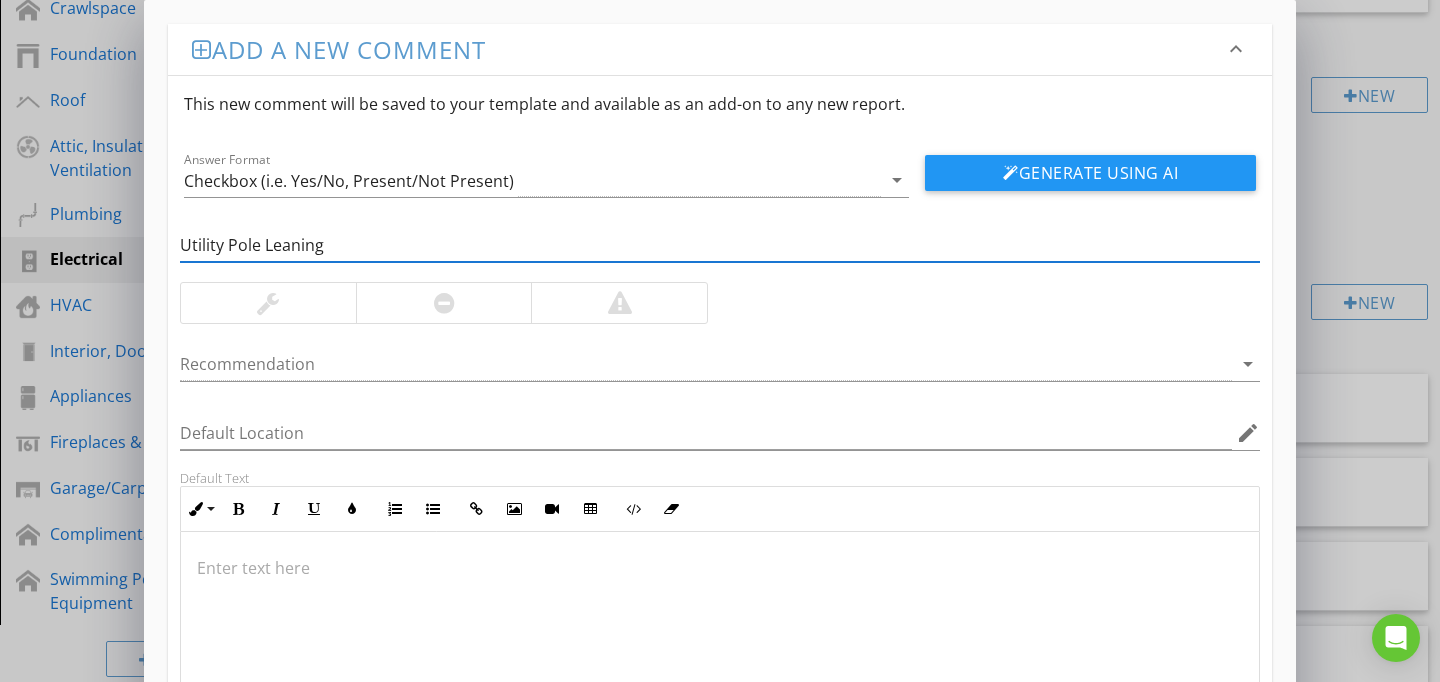 type on "Utility Pole Leaning" 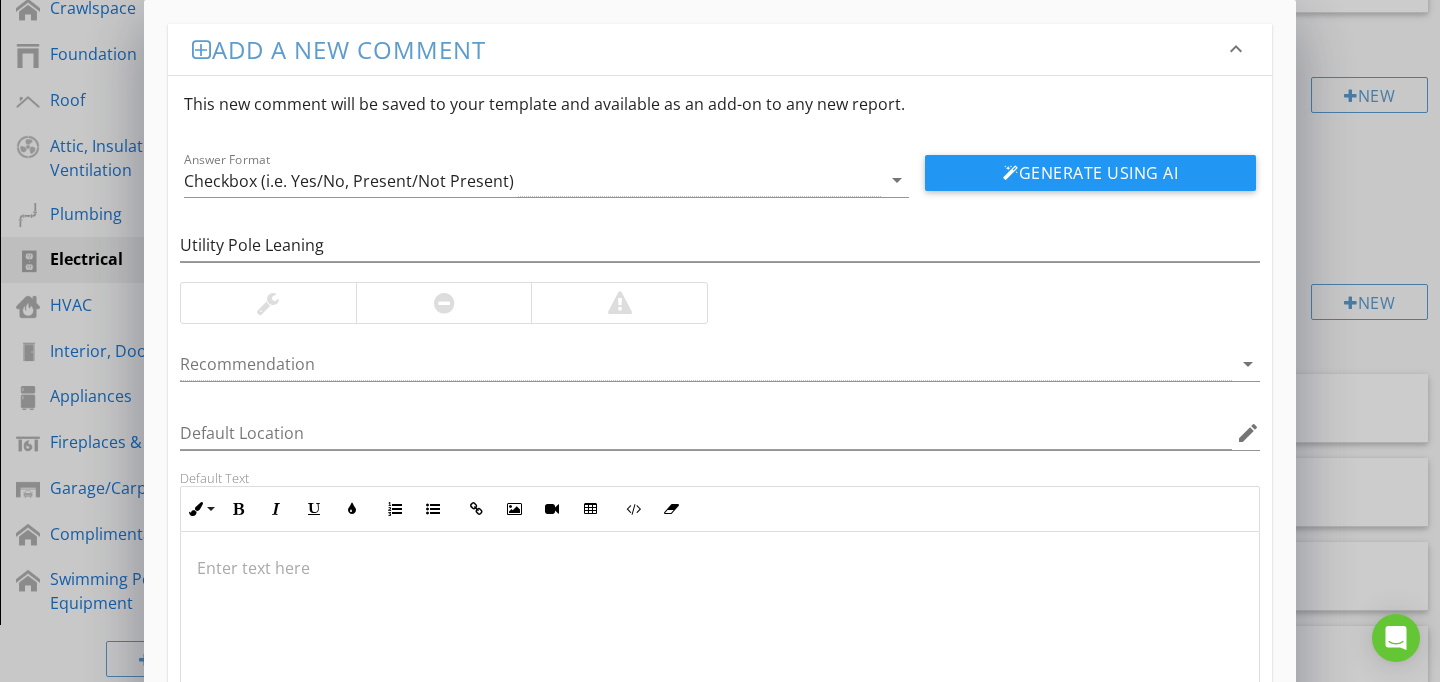 click at bounding box center [720, 632] 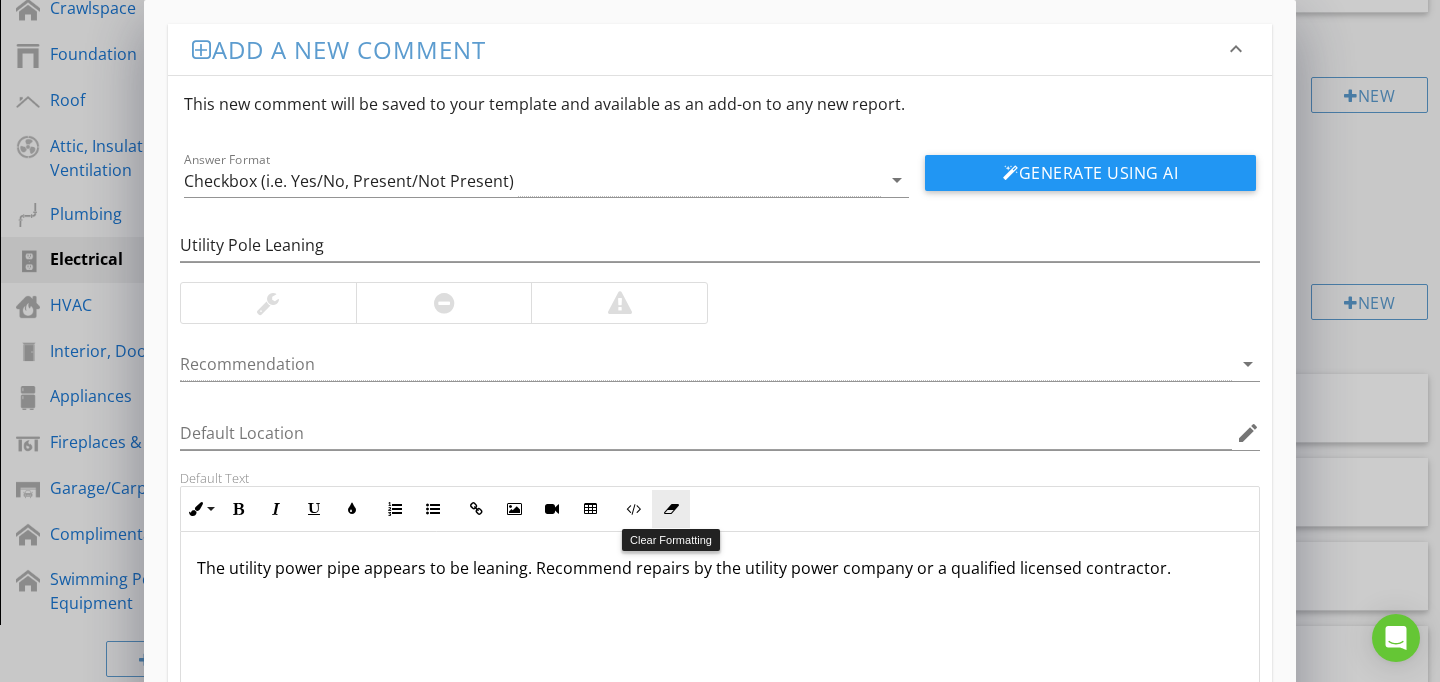 scroll, scrollTop: 186, scrollLeft: 0, axis: vertical 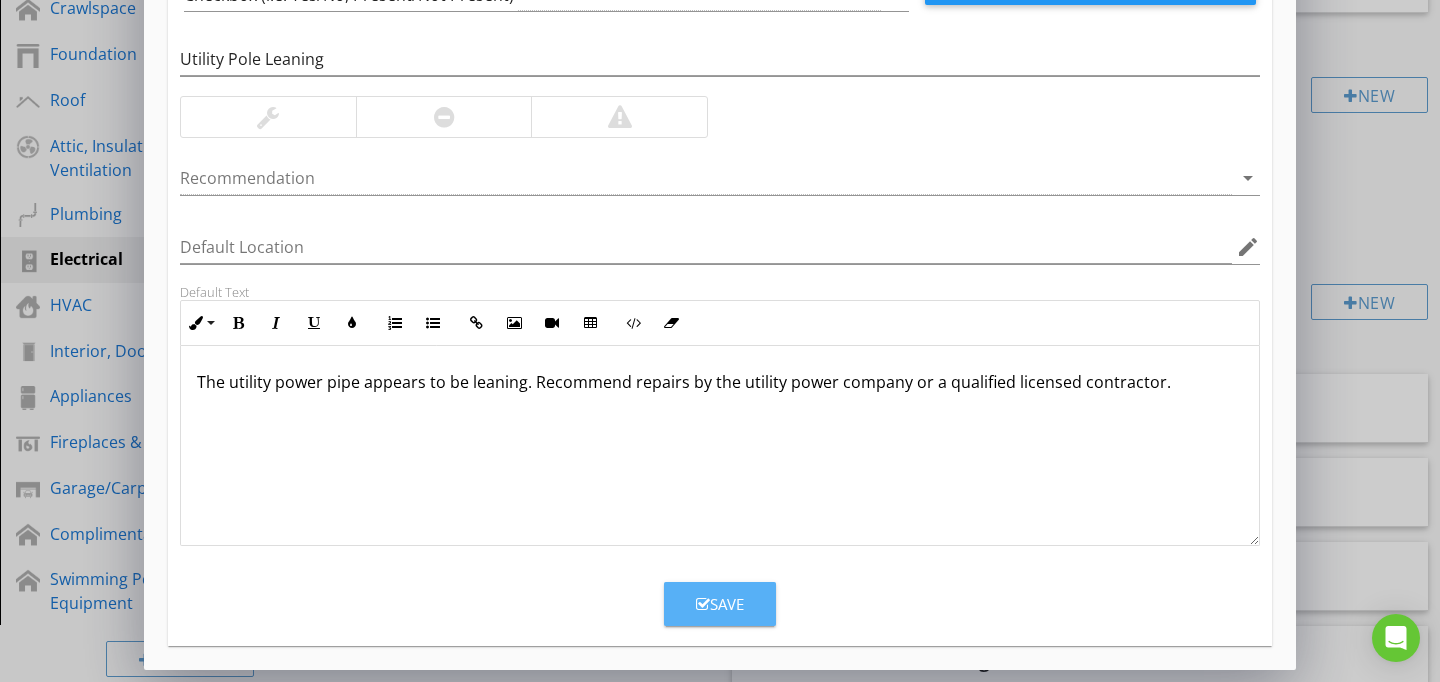 click on "Save" at bounding box center (720, 604) 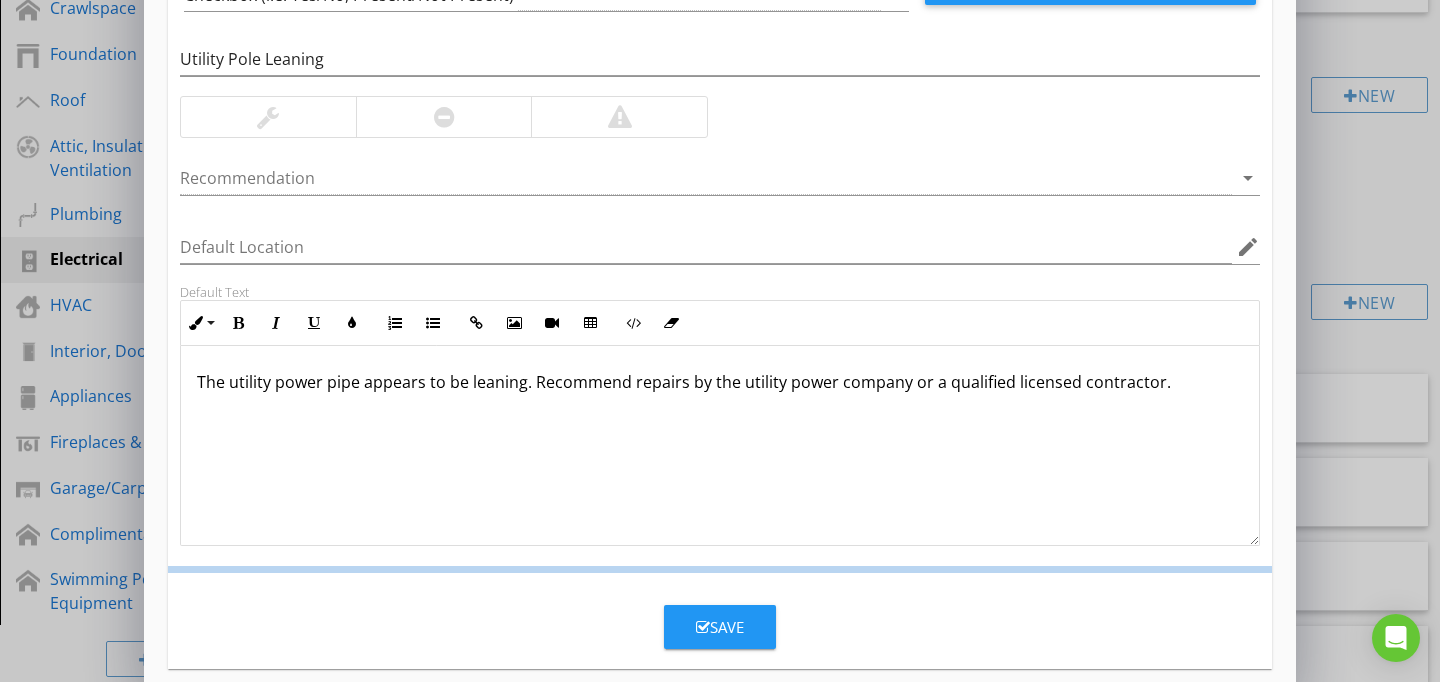 scroll, scrollTop: 89, scrollLeft: 0, axis: vertical 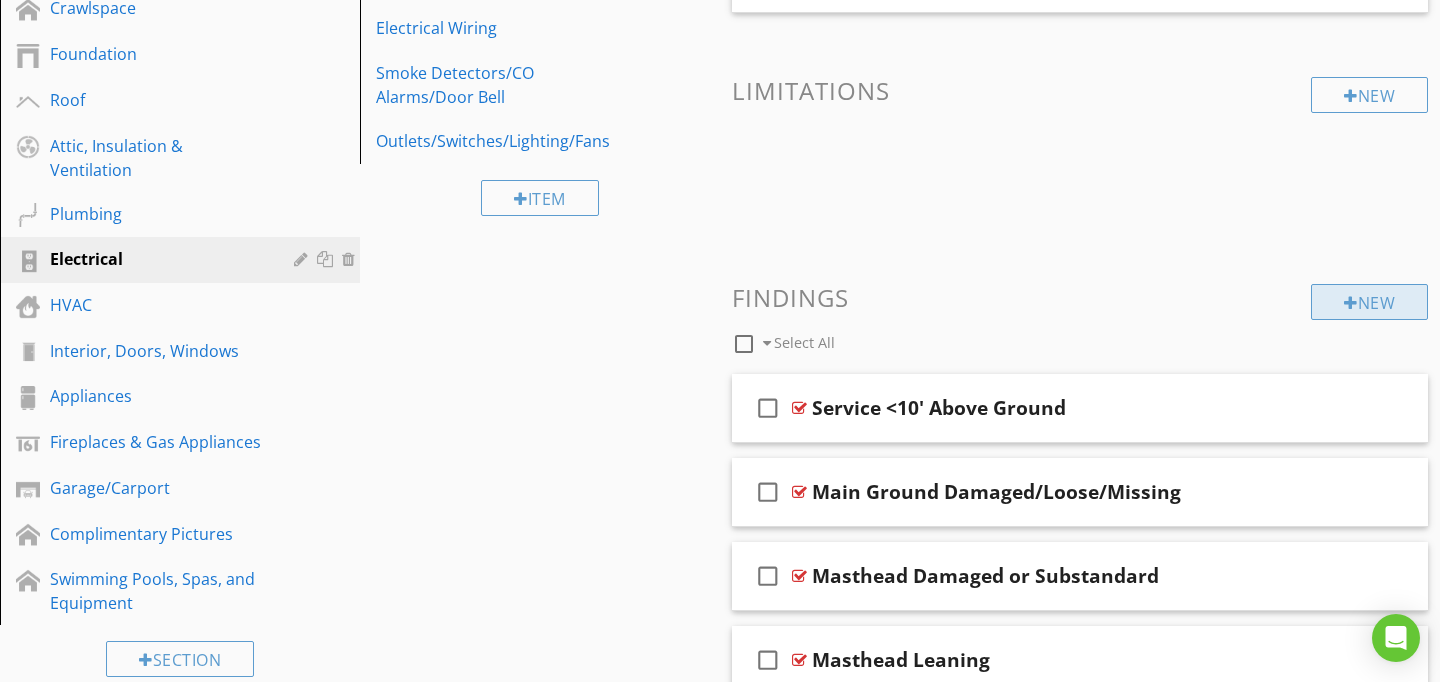 click on "New" at bounding box center (1369, 302) 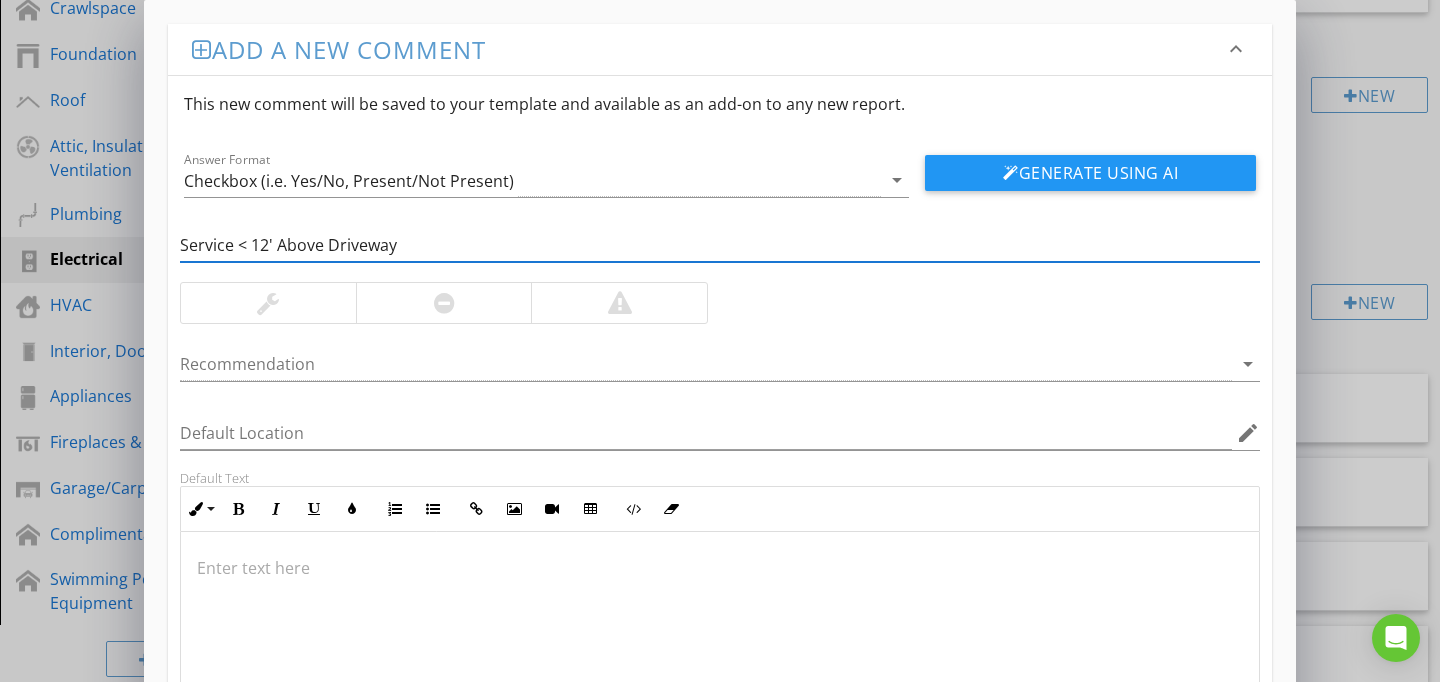 type on "Service < 12' Above Driveway" 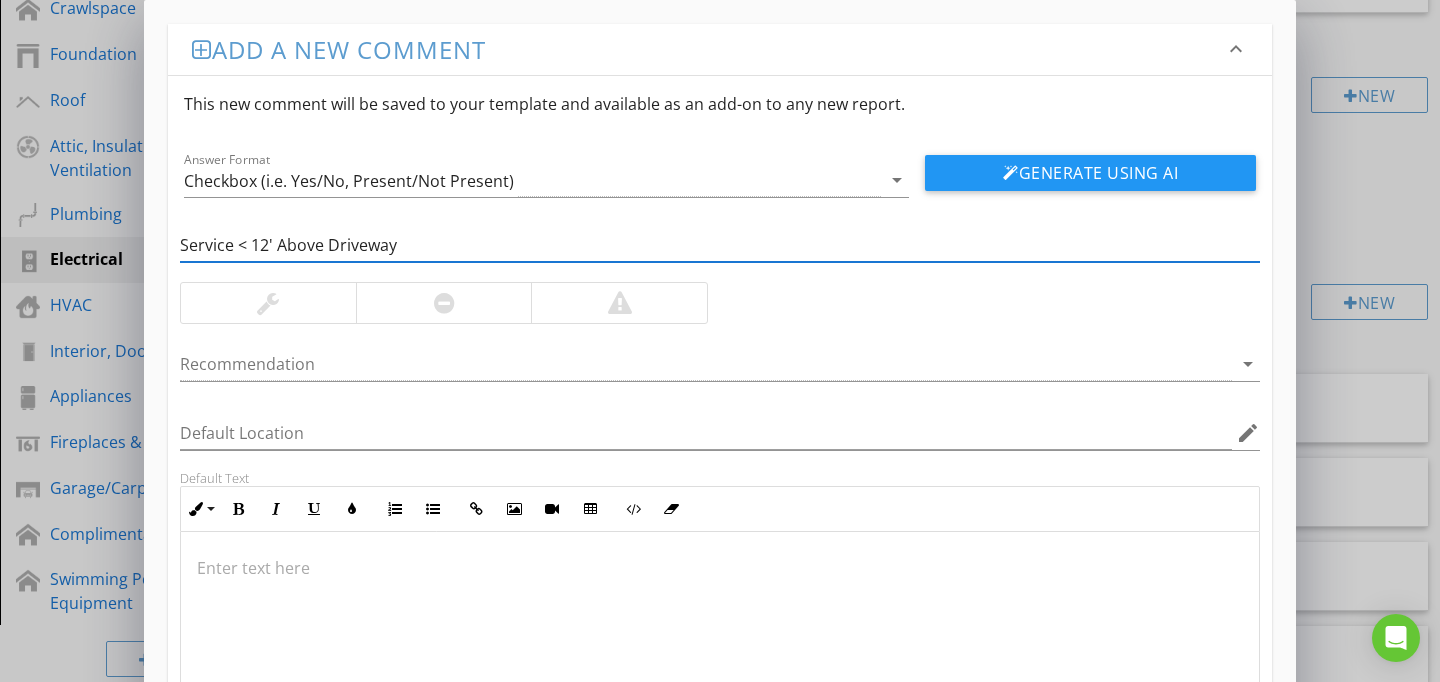 click at bounding box center (720, 632) 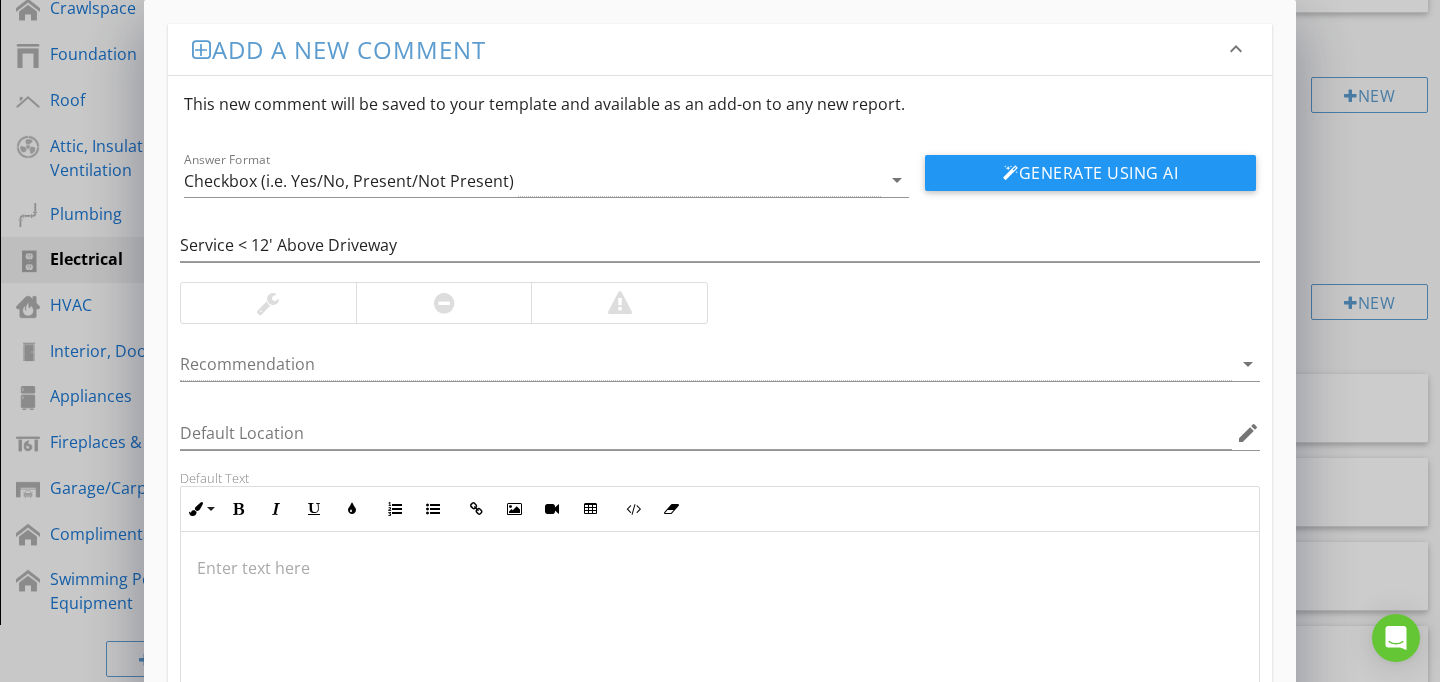type on "<p>Service drop wires are less than 12' above driveway. This is a potential safety concern. A qualified electrician is recommended to evaluate and repair so the wires are at least 12' above the driveway. </p>" 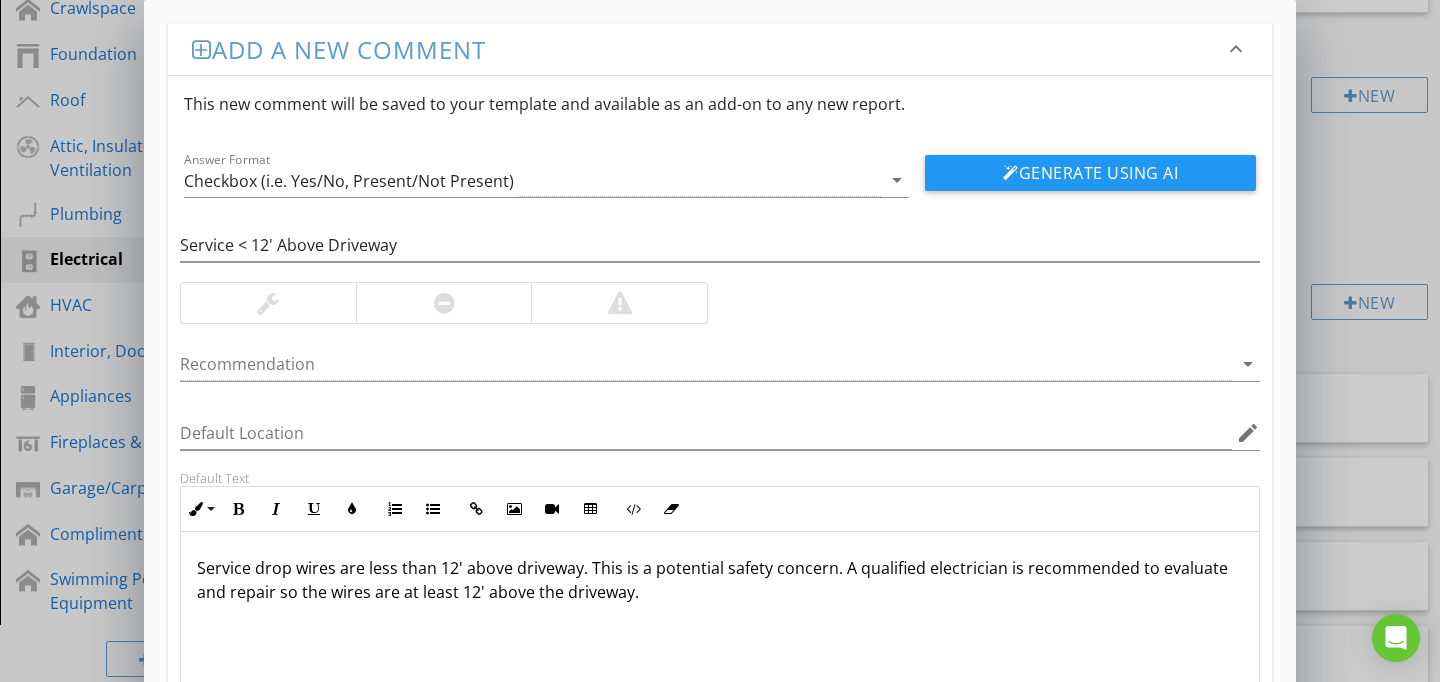scroll, scrollTop: 186, scrollLeft: 0, axis: vertical 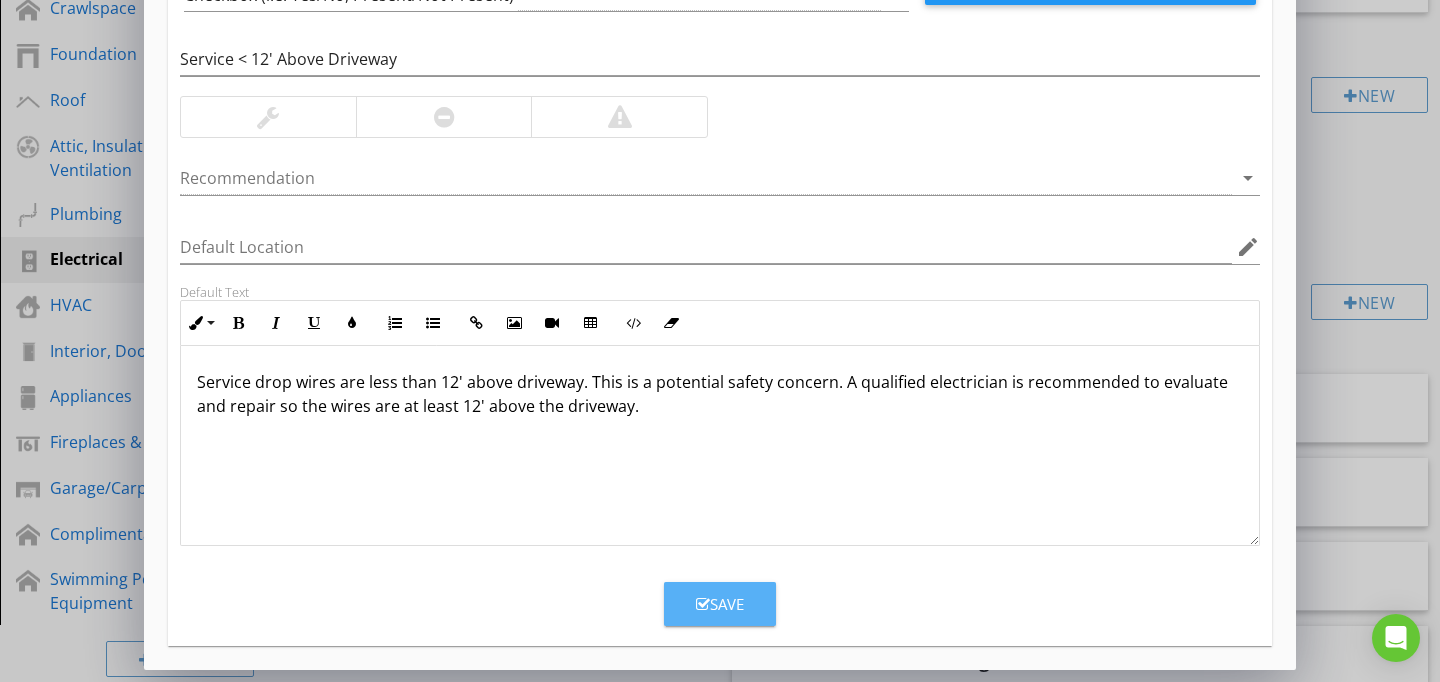 click on "Save" at bounding box center (720, 604) 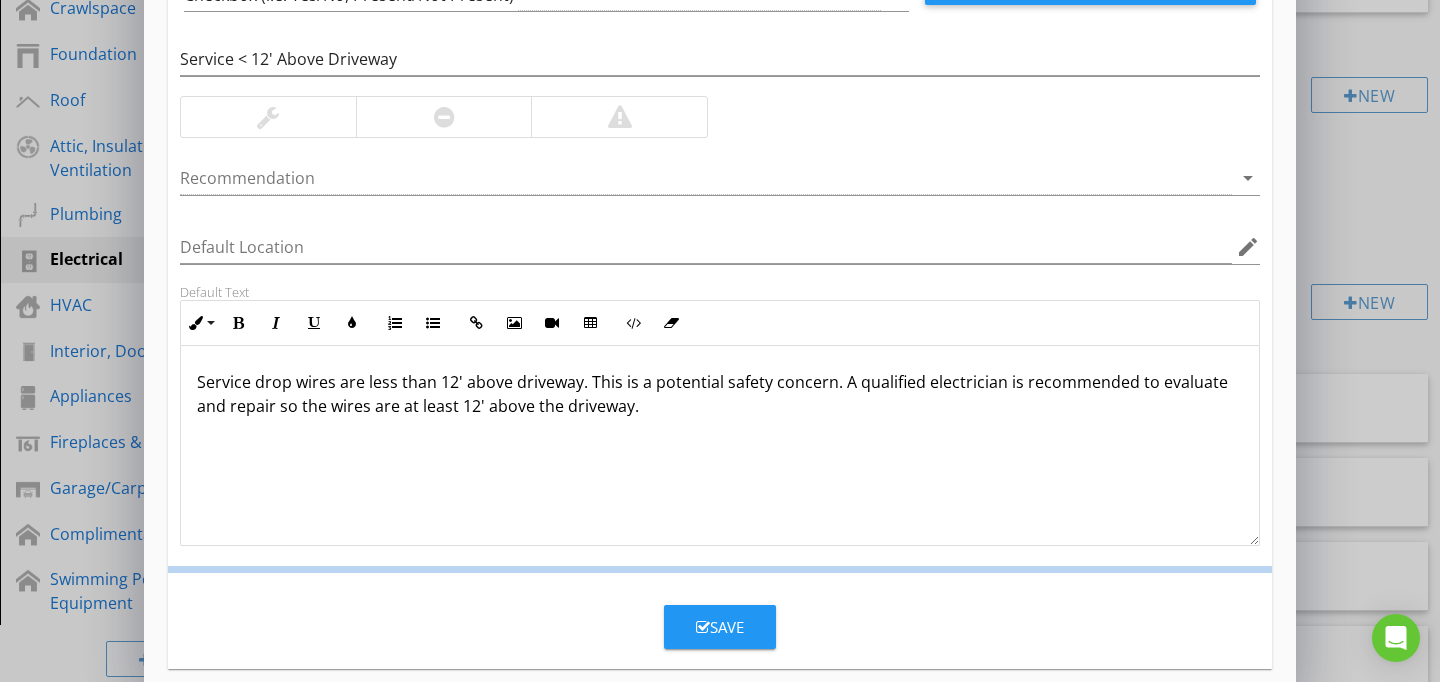 scroll, scrollTop: 89, scrollLeft: 0, axis: vertical 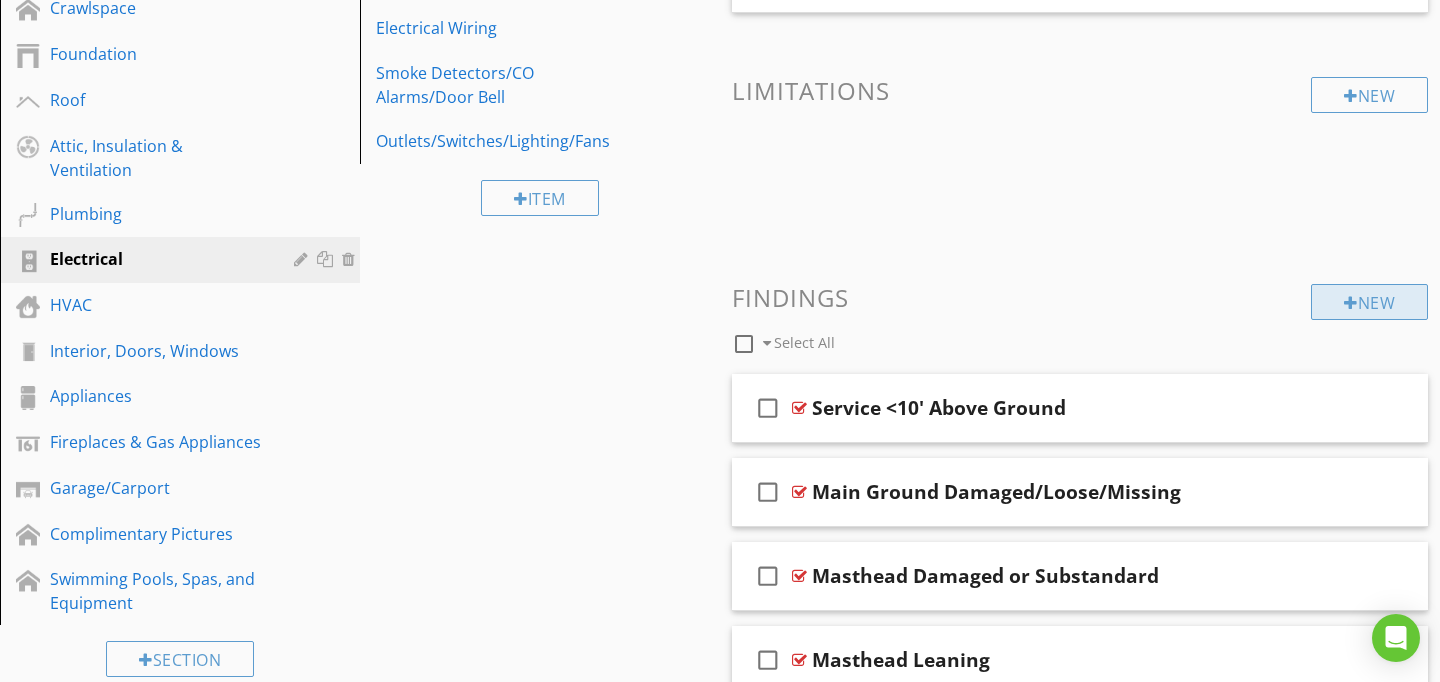 click at bounding box center [1351, 303] 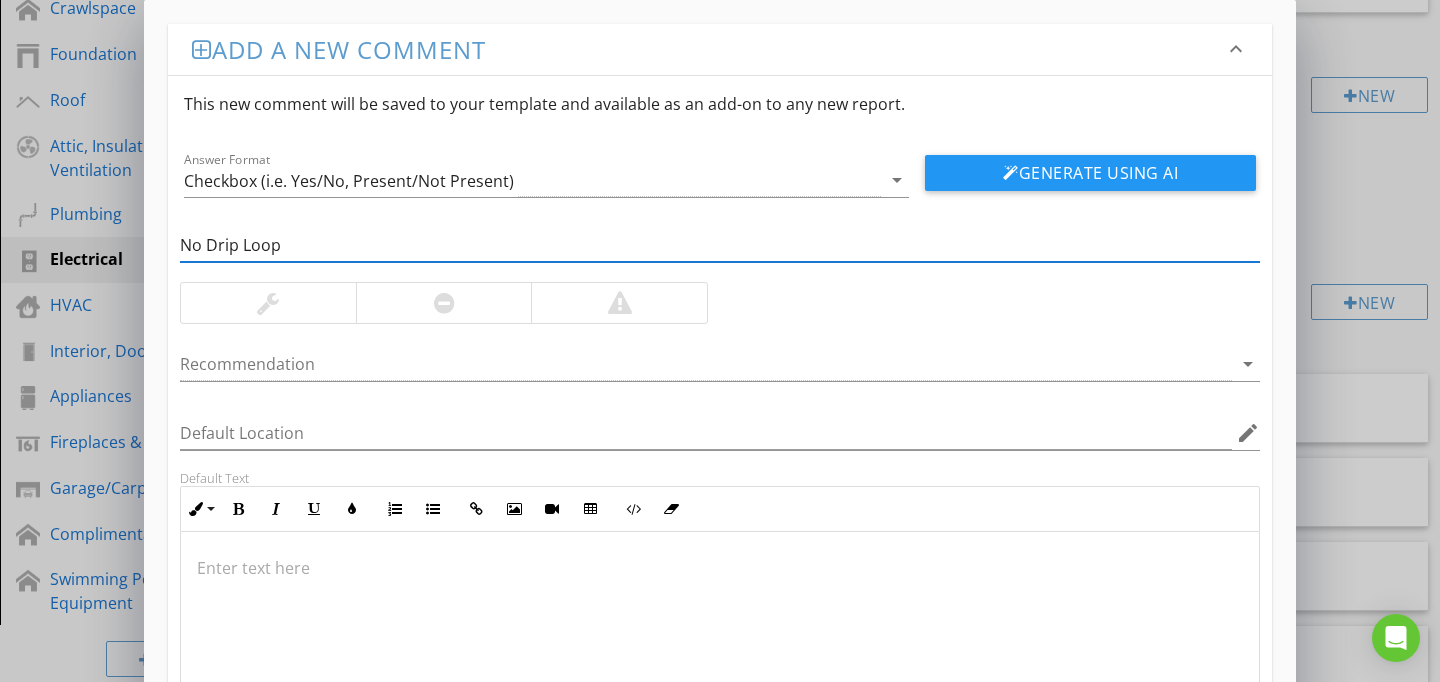 type on "No Drip Loop" 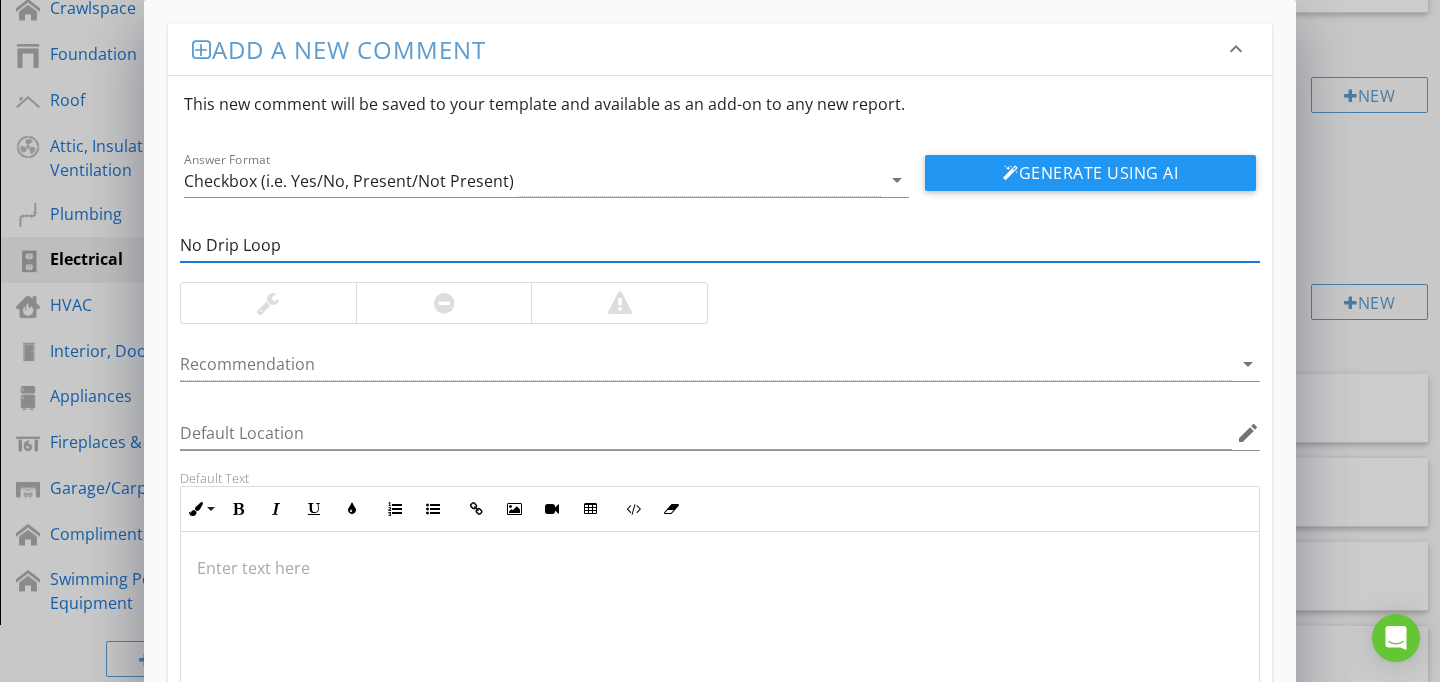 click at bounding box center [720, 632] 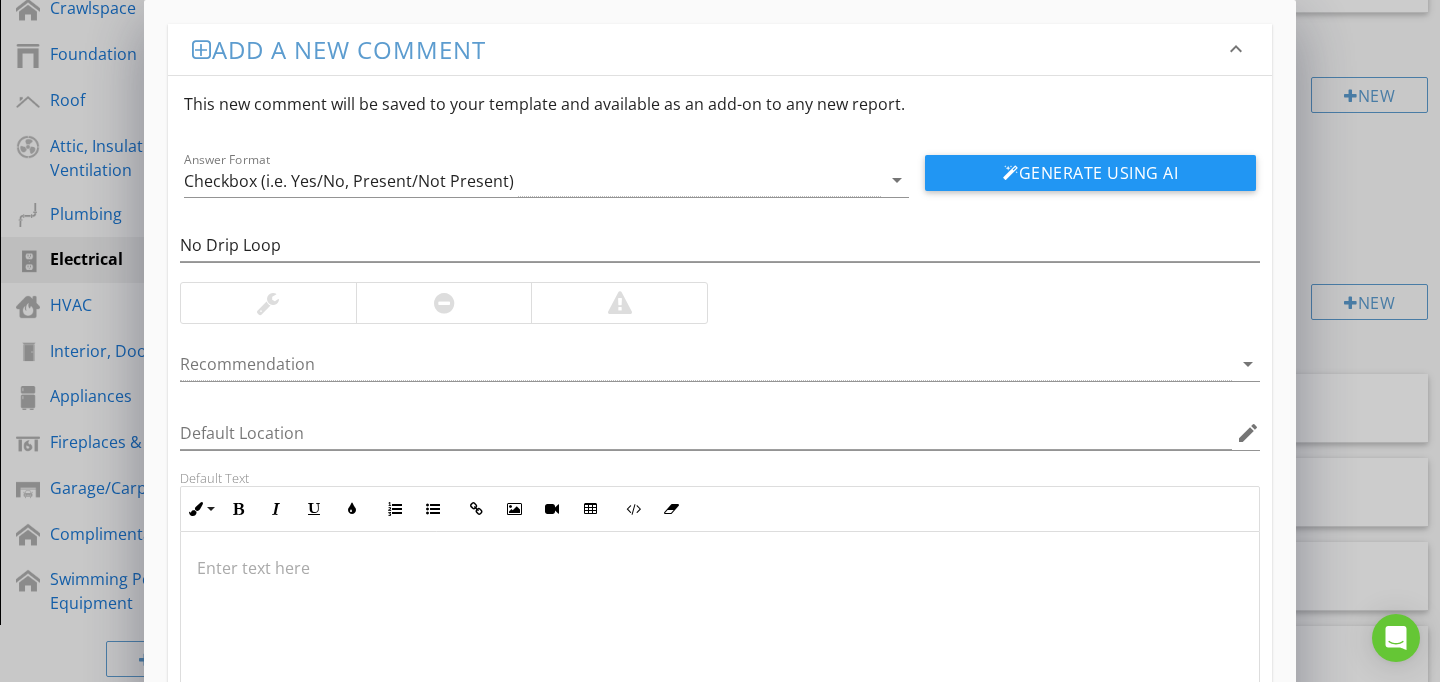 click at bounding box center (720, 632) 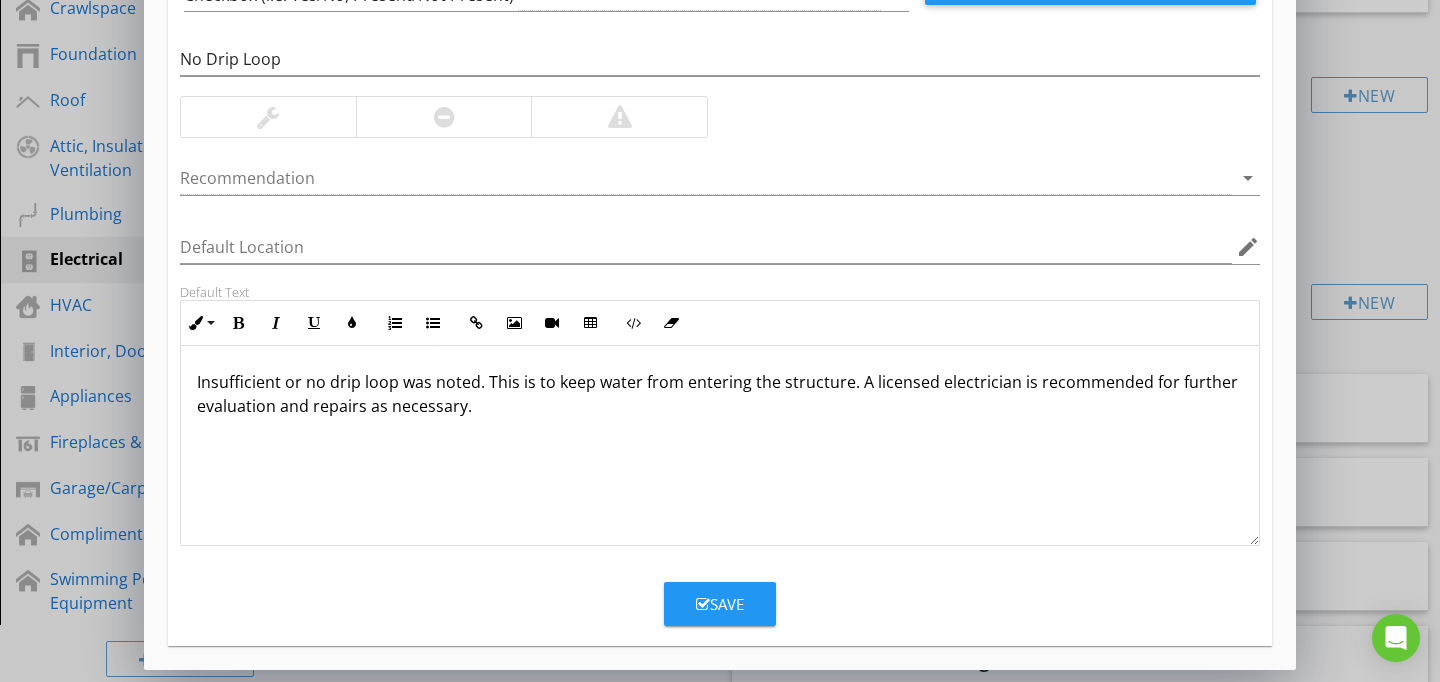 click on "Save" at bounding box center (720, 604) 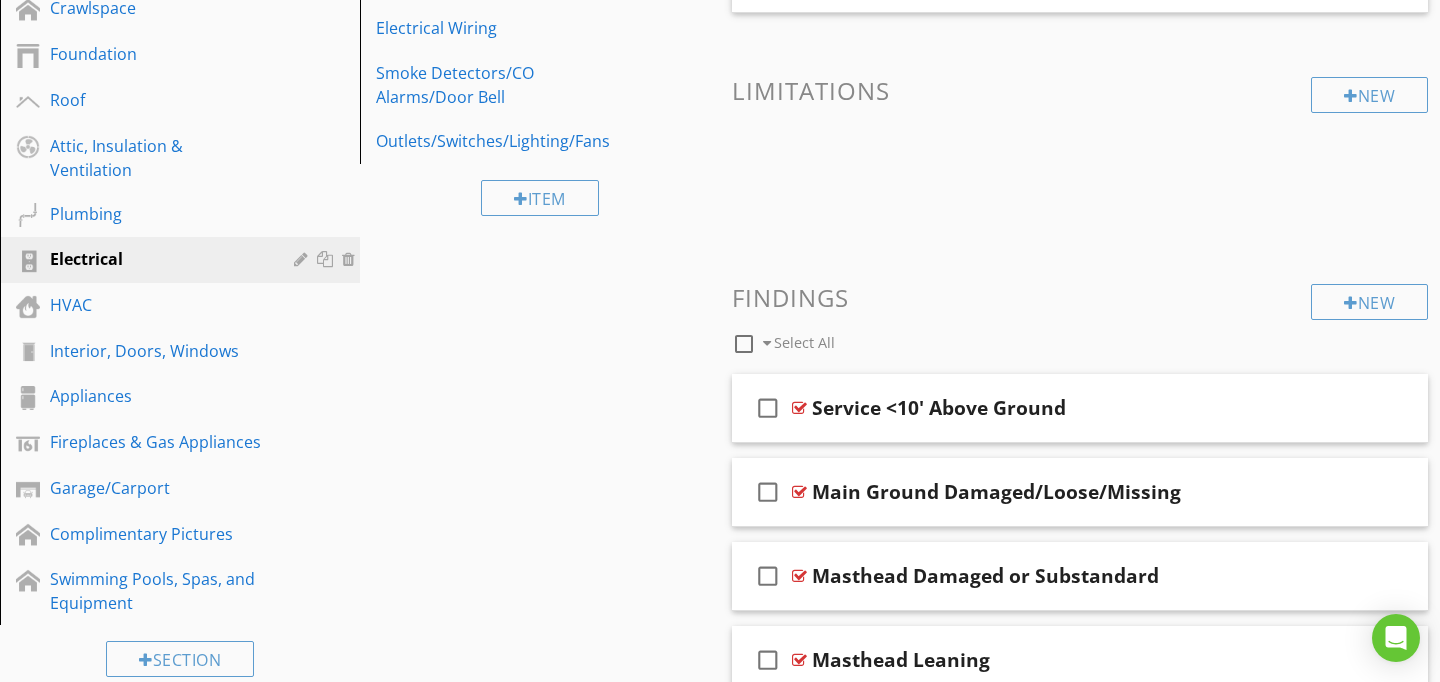 scroll, scrollTop: 89, scrollLeft: 0, axis: vertical 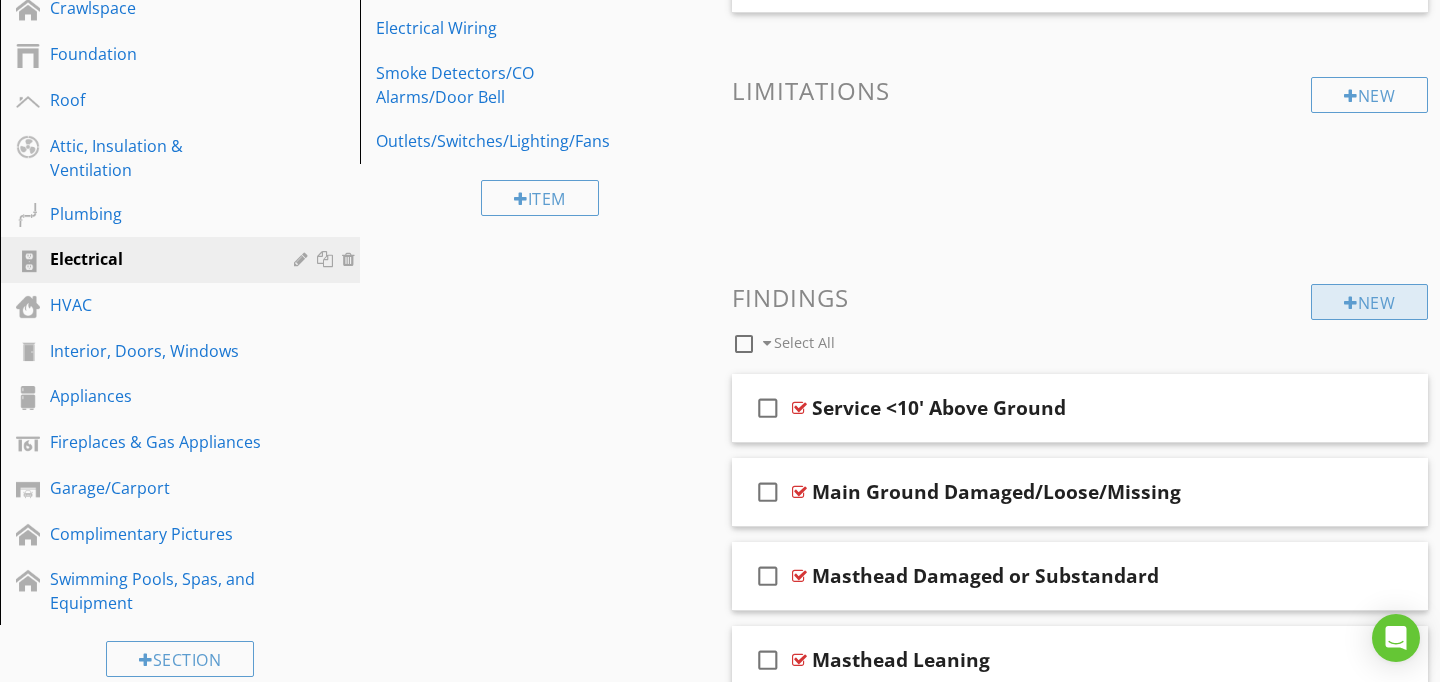 click on "New" at bounding box center [1369, 302] 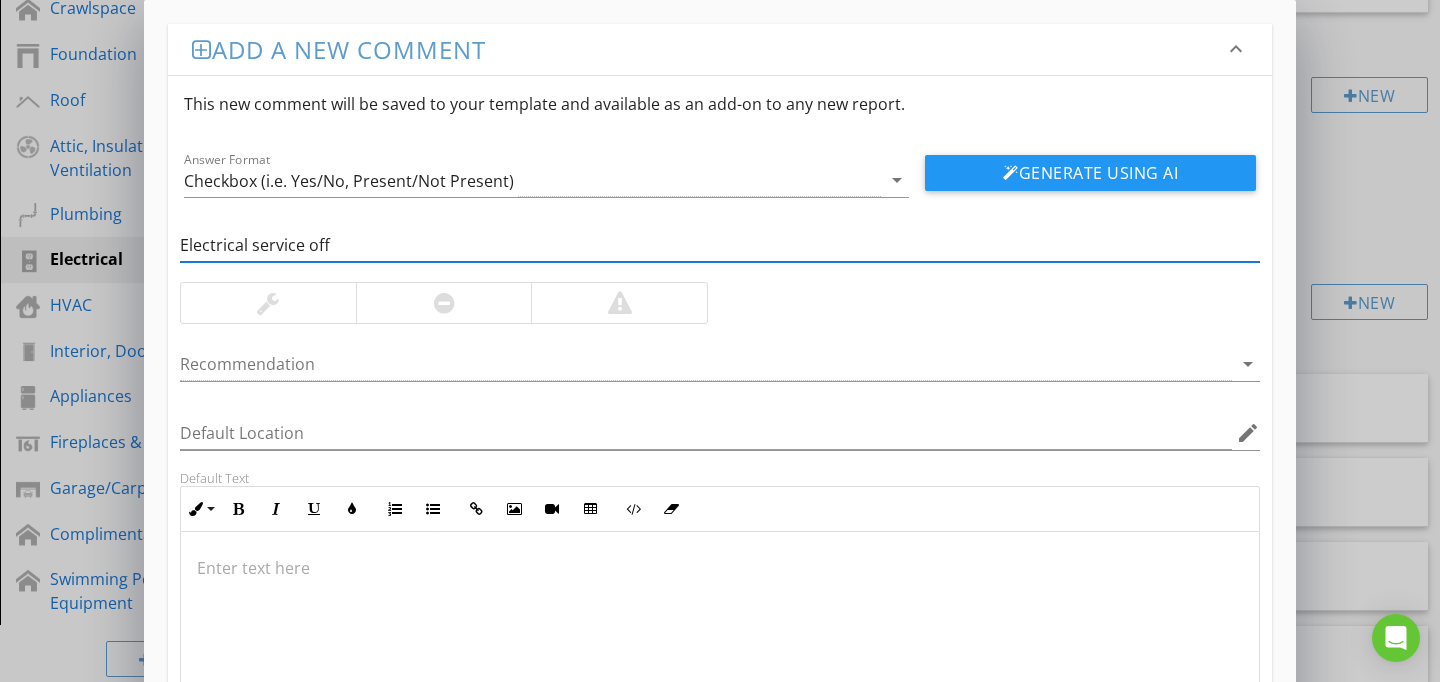 type on "Electrical service off" 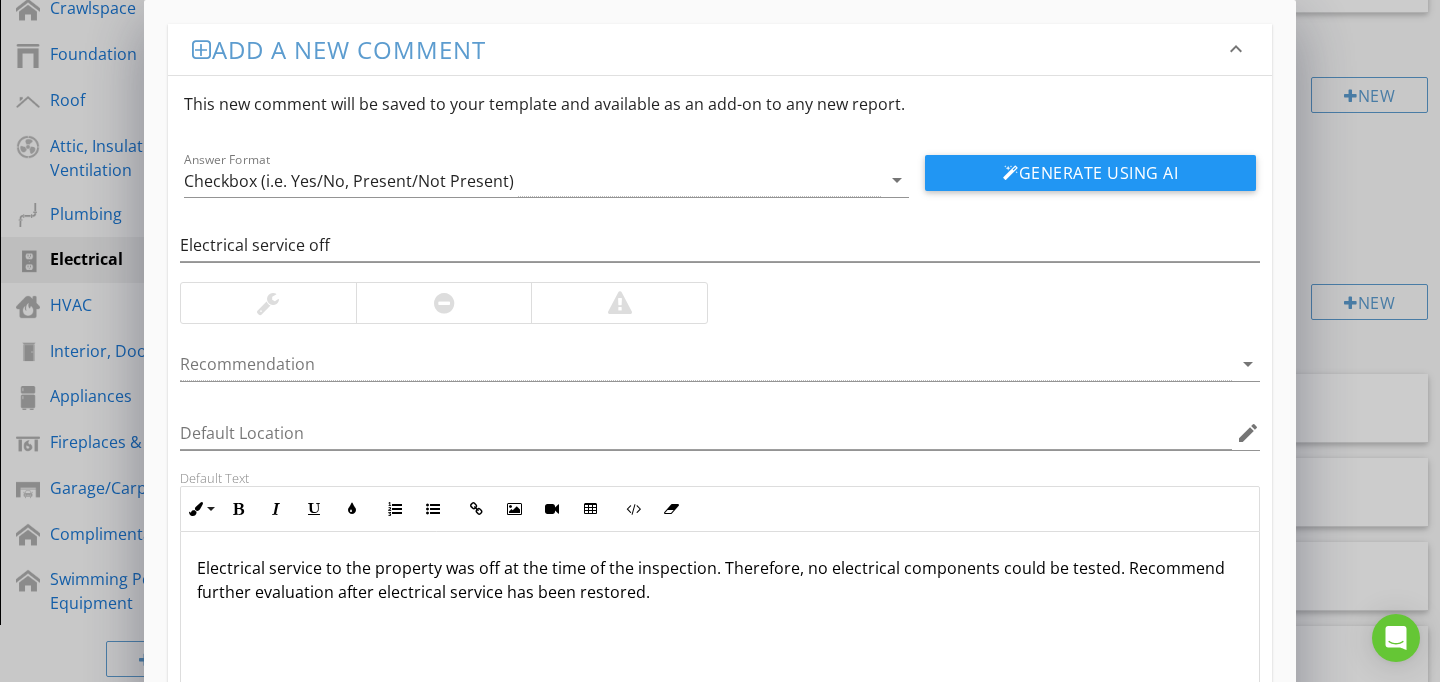 click at bounding box center (619, 303) 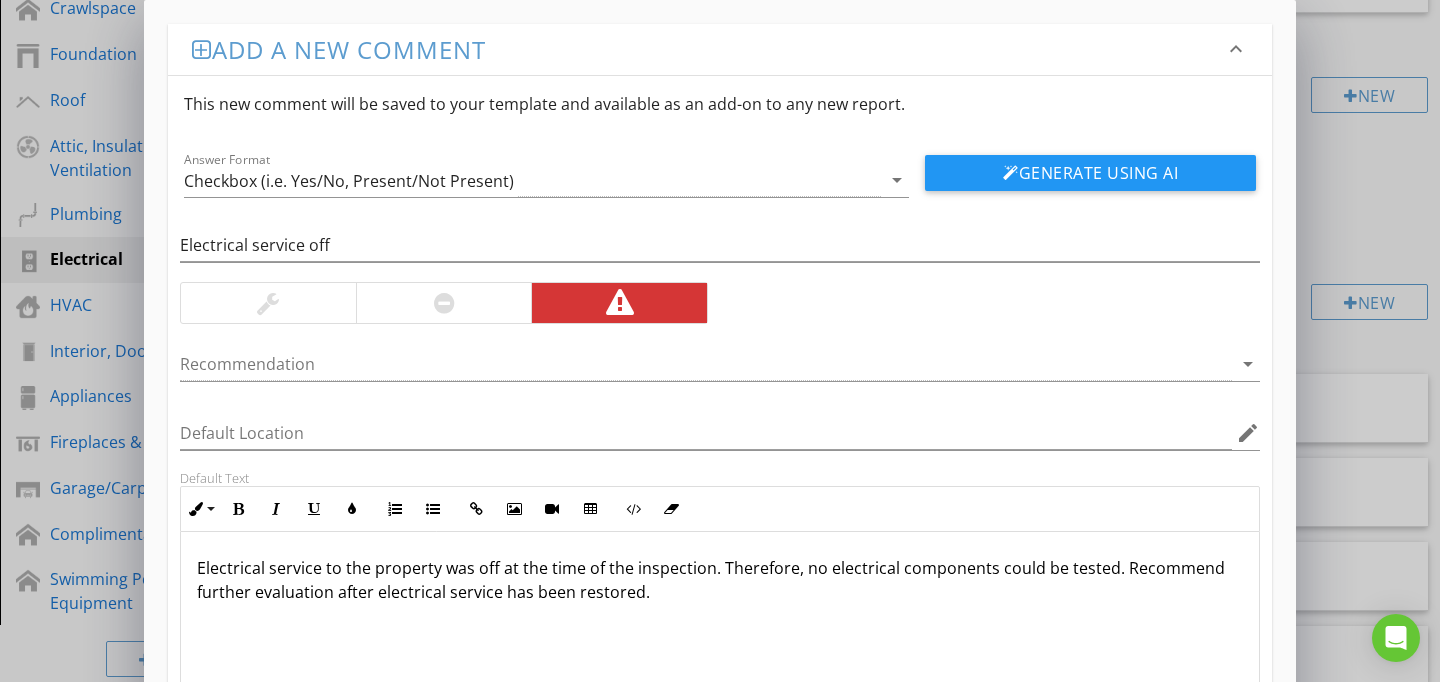 scroll, scrollTop: 186, scrollLeft: 0, axis: vertical 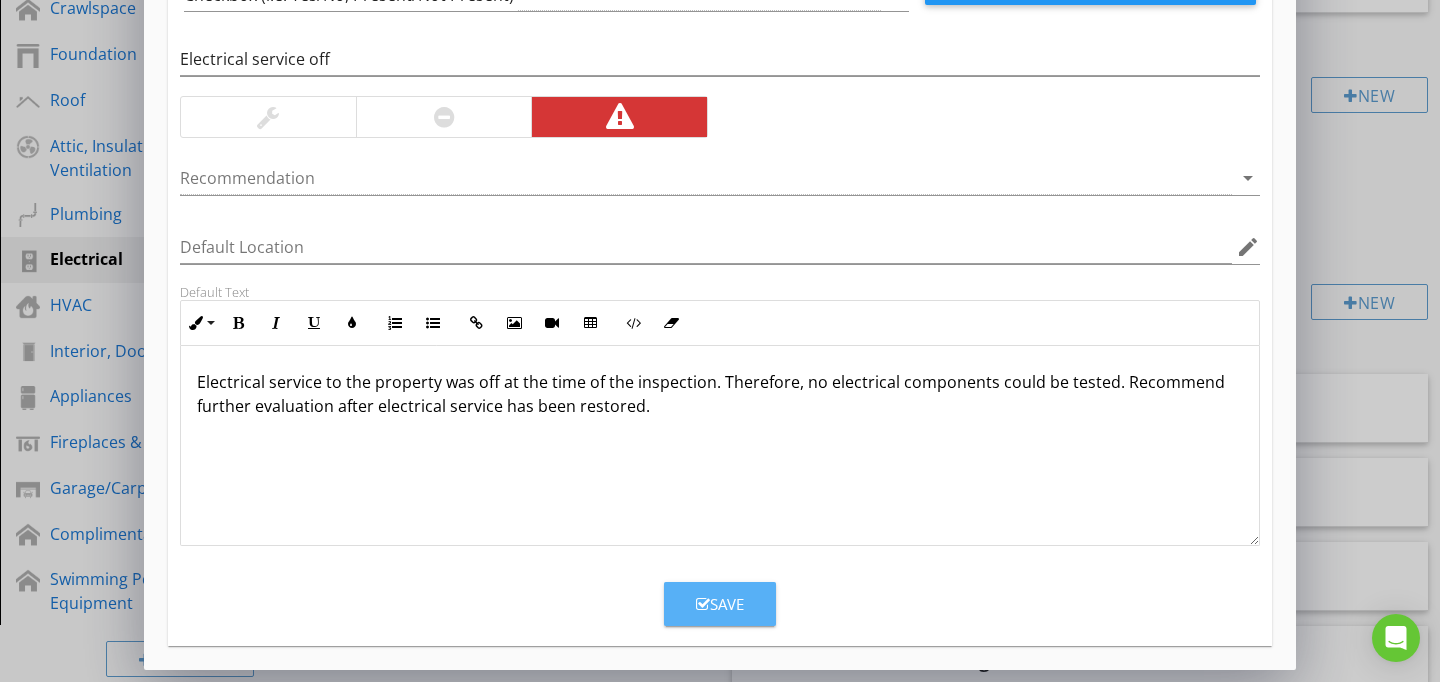 click on "Save" at bounding box center (720, 604) 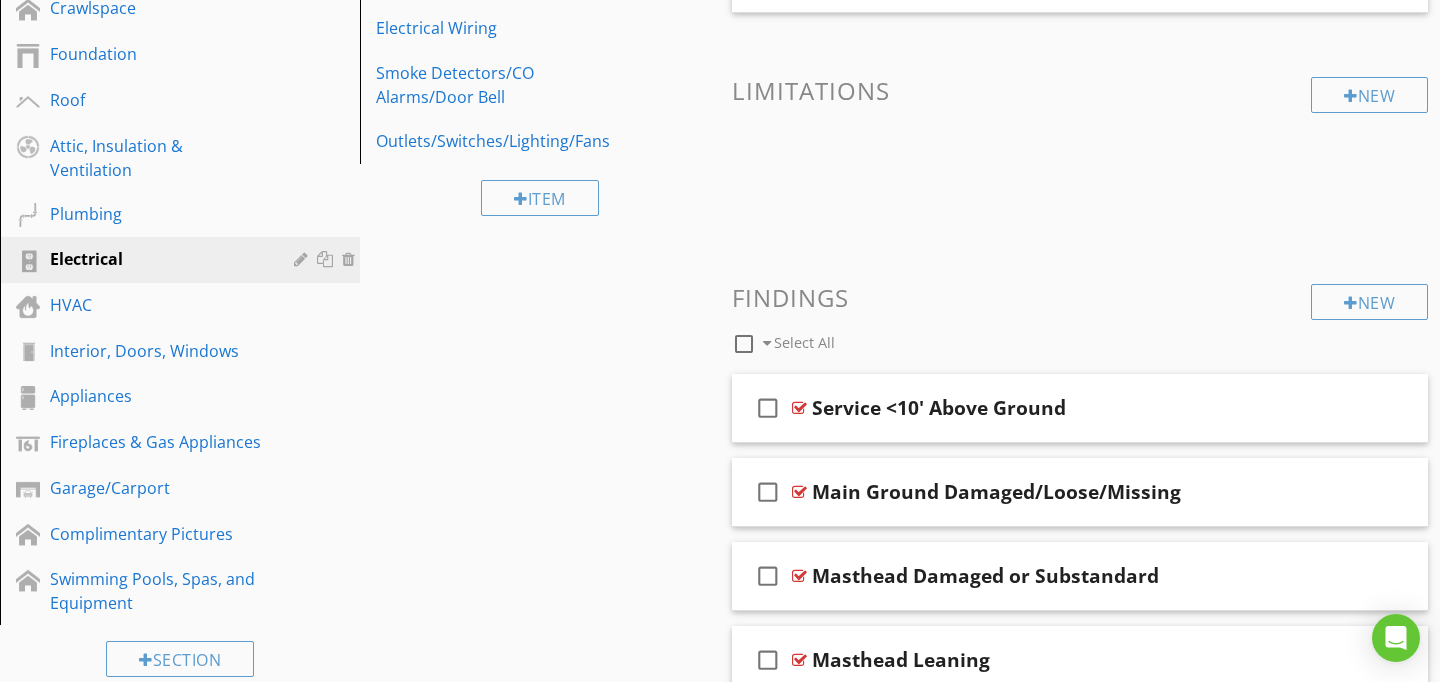 scroll, scrollTop: 0, scrollLeft: 0, axis: both 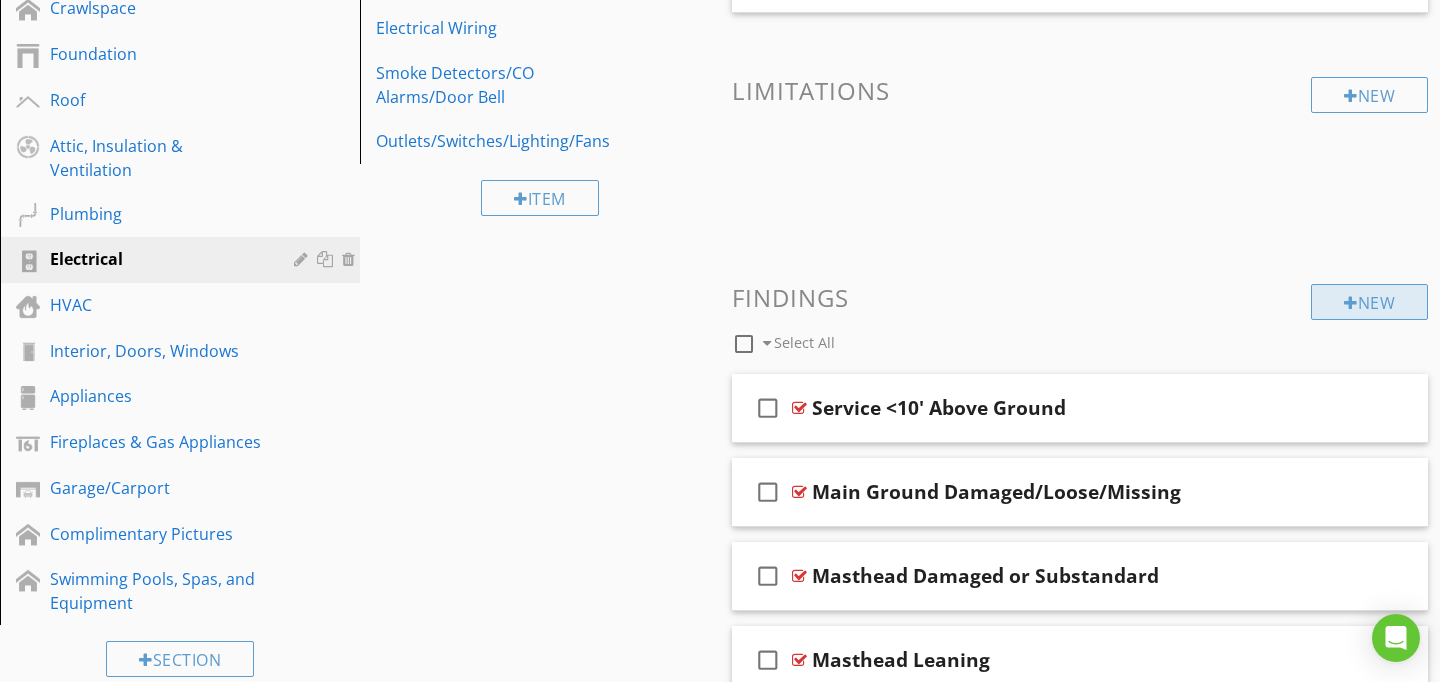 click on "New" at bounding box center (1369, 302) 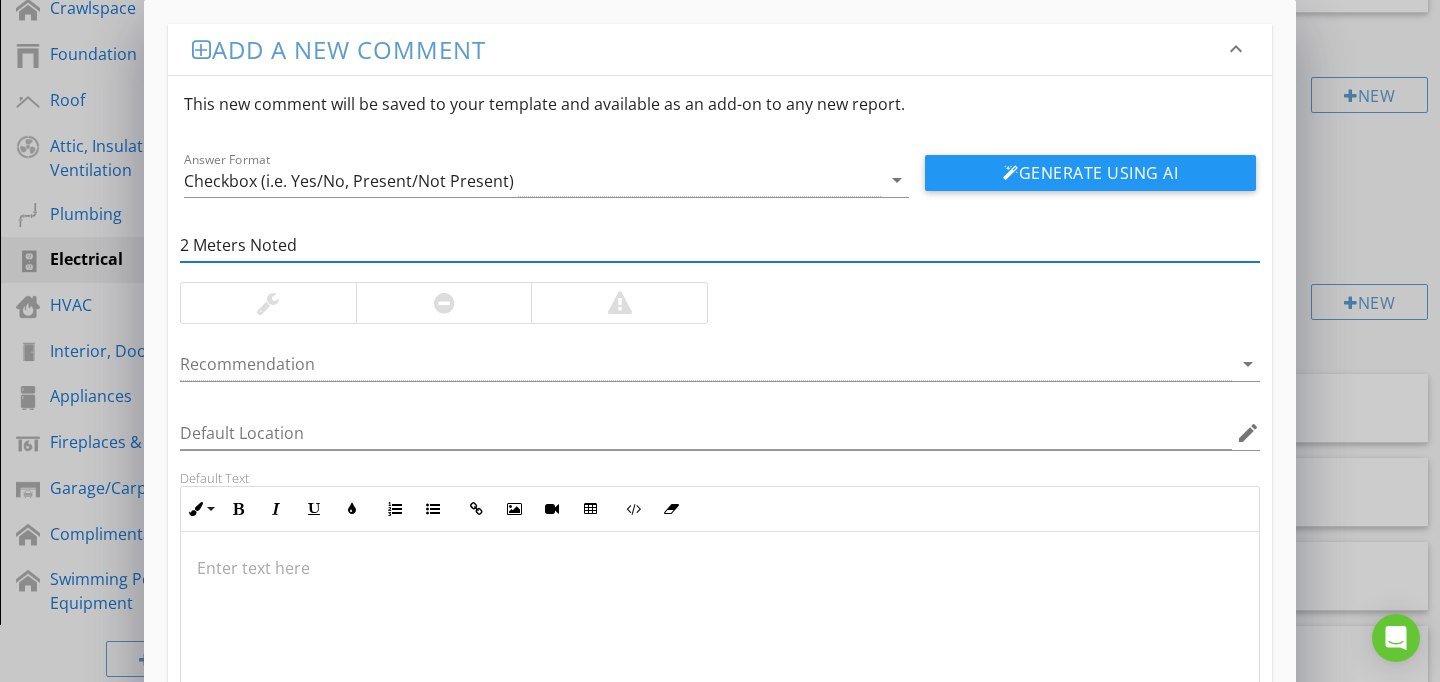 type on "2 Meters Noted" 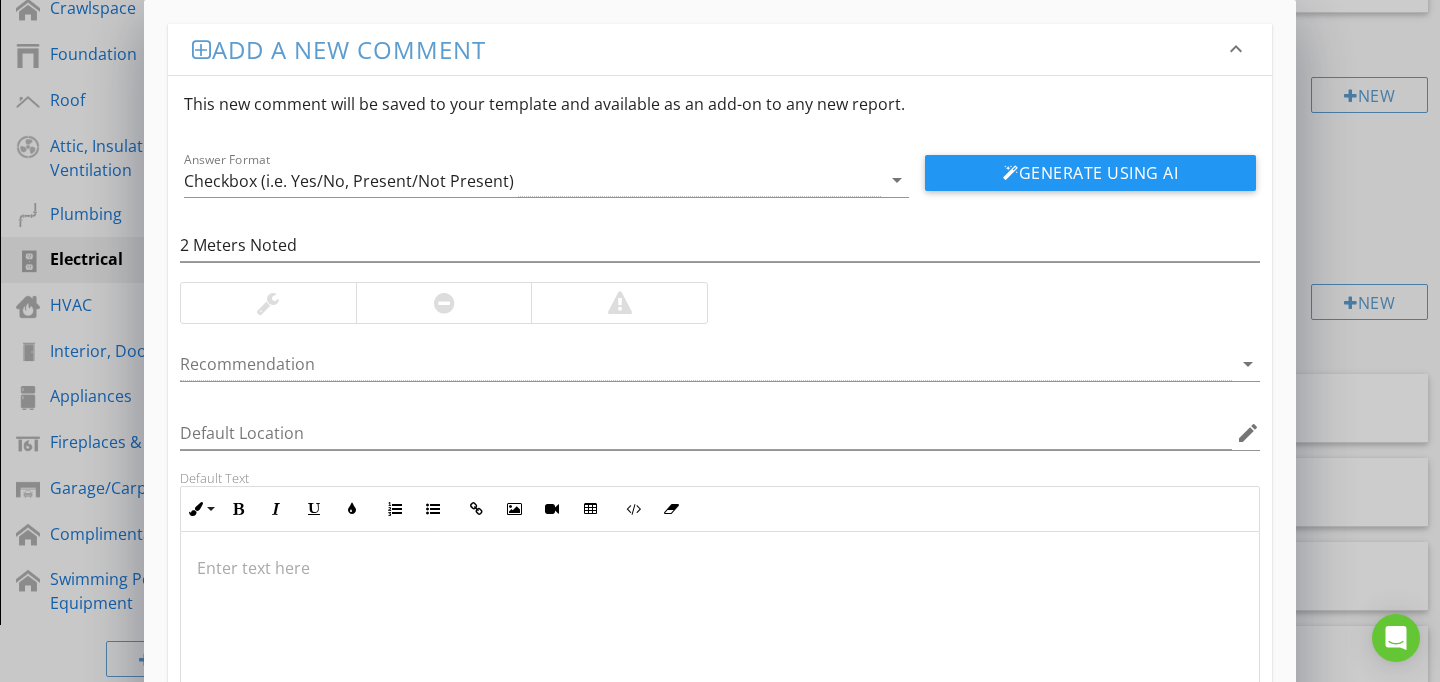 click at bounding box center (720, 632) 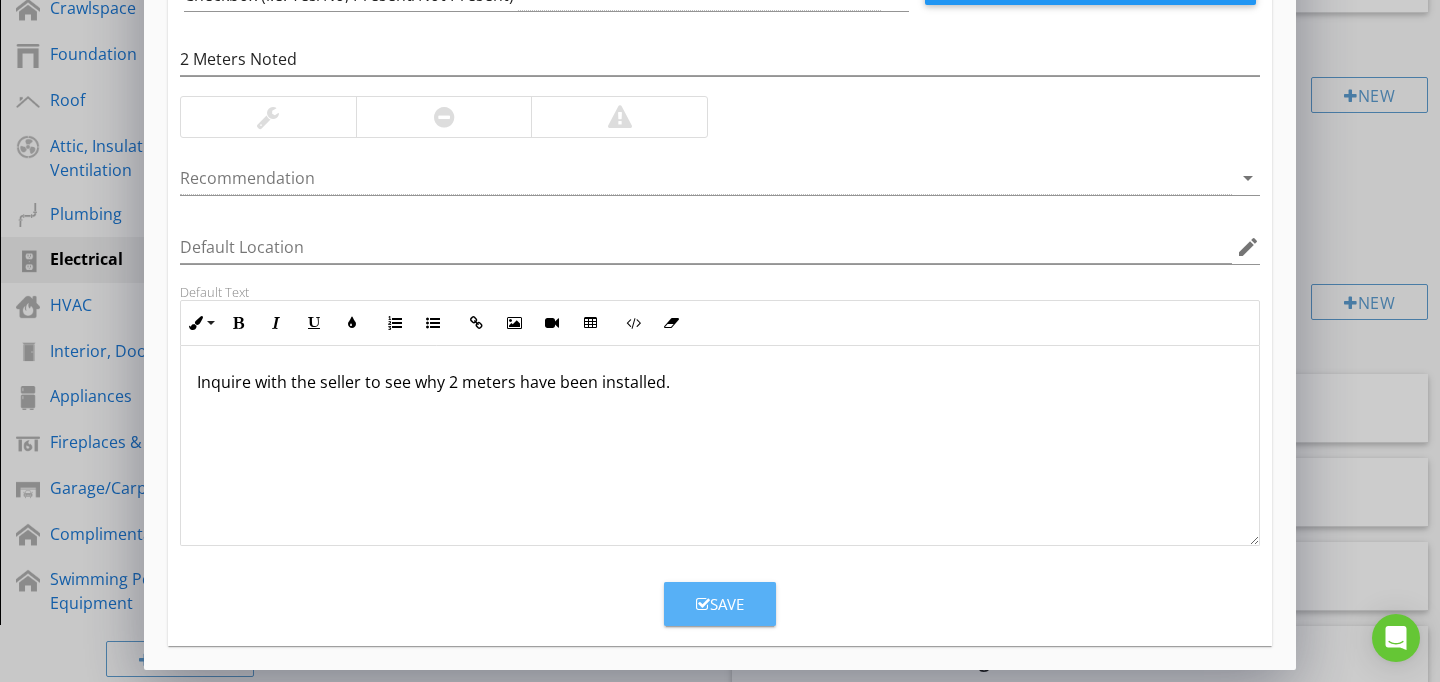 click on "Save" at bounding box center [720, 604] 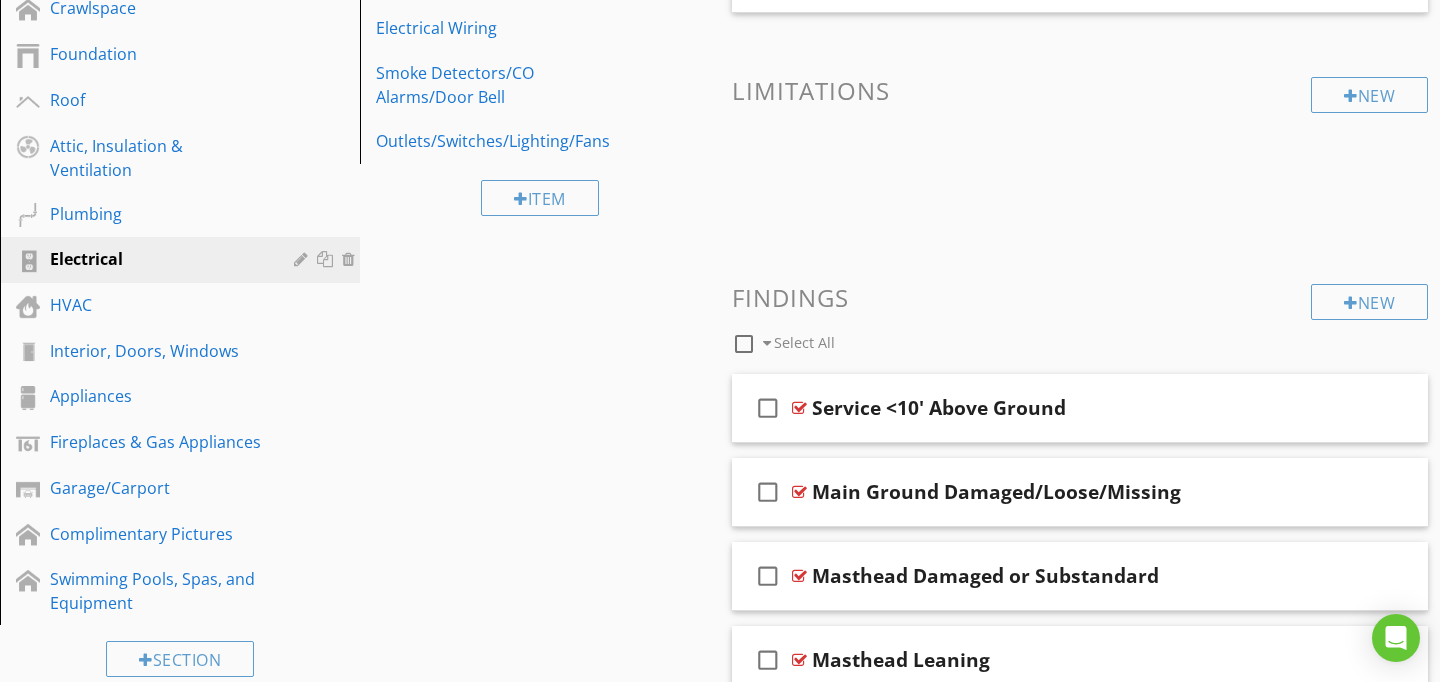 scroll, scrollTop: 89, scrollLeft: 0, axis: vertical 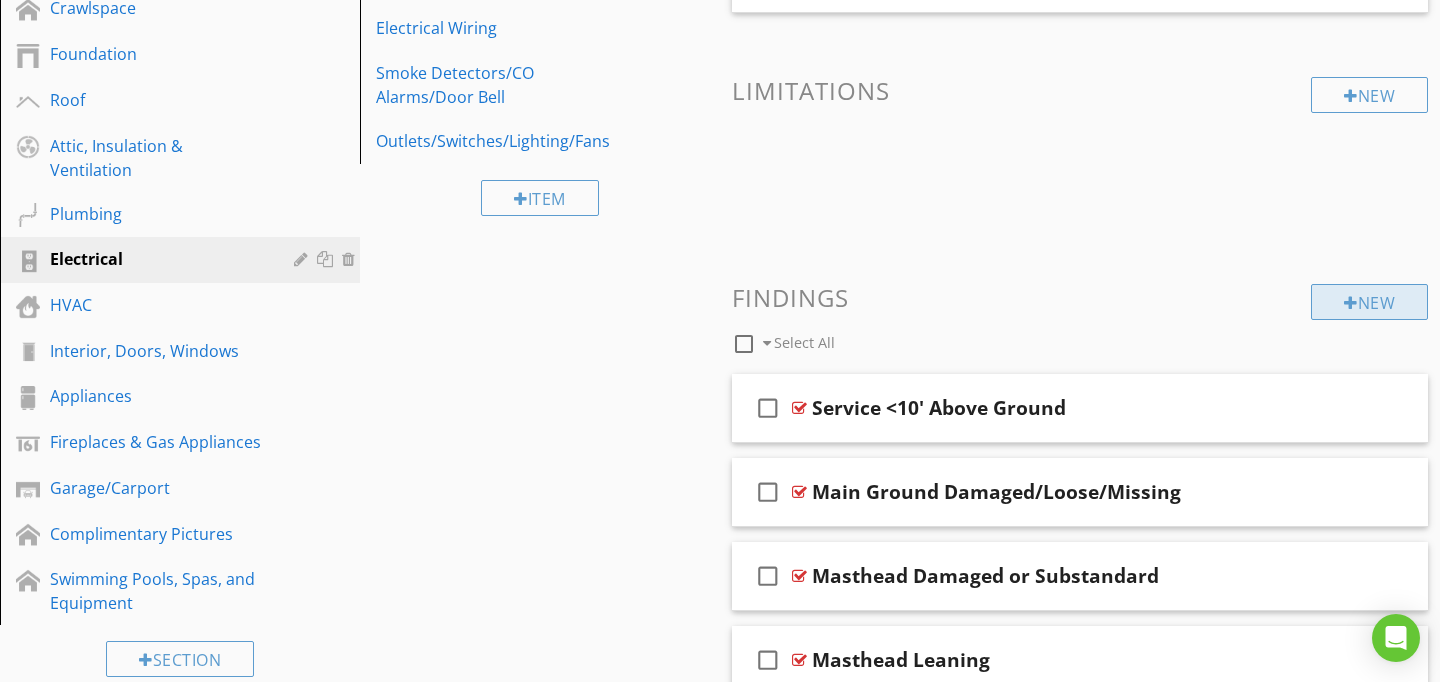 click at bounding box center (1351, 303) 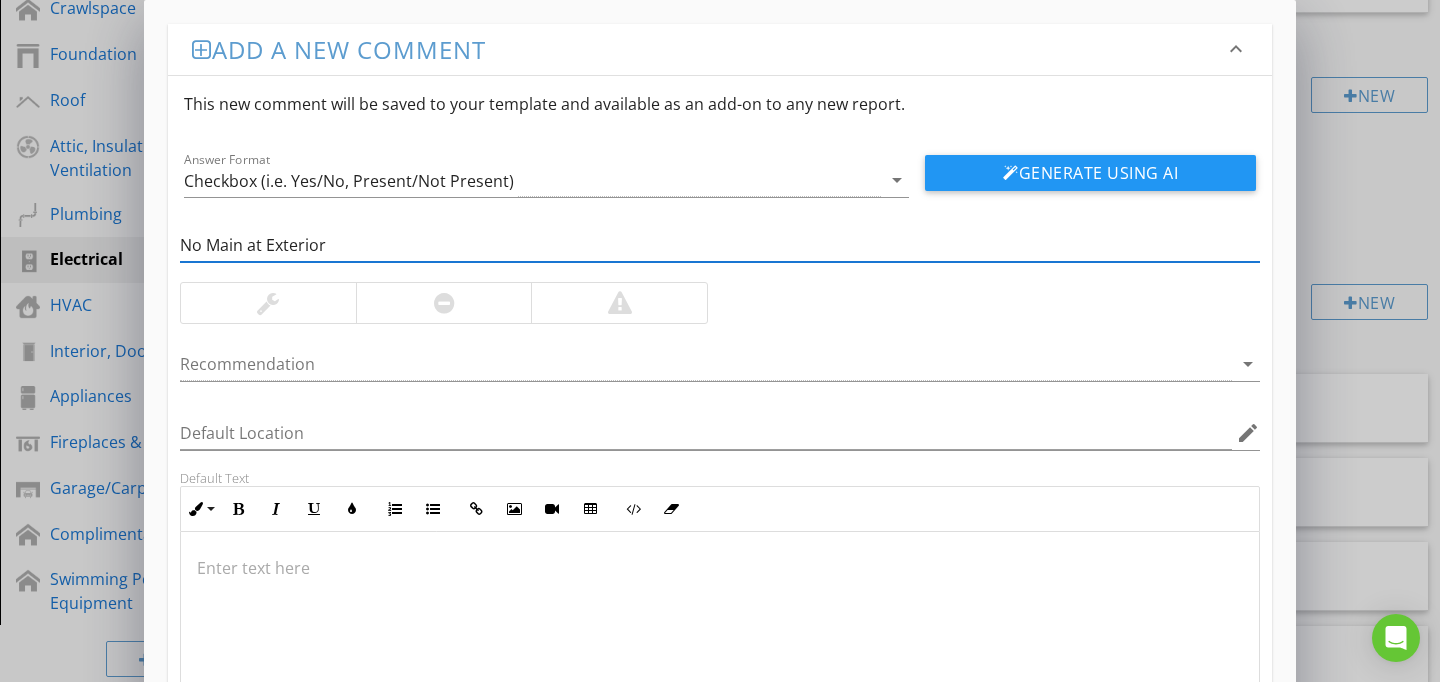 type on "No Main at Exterior" 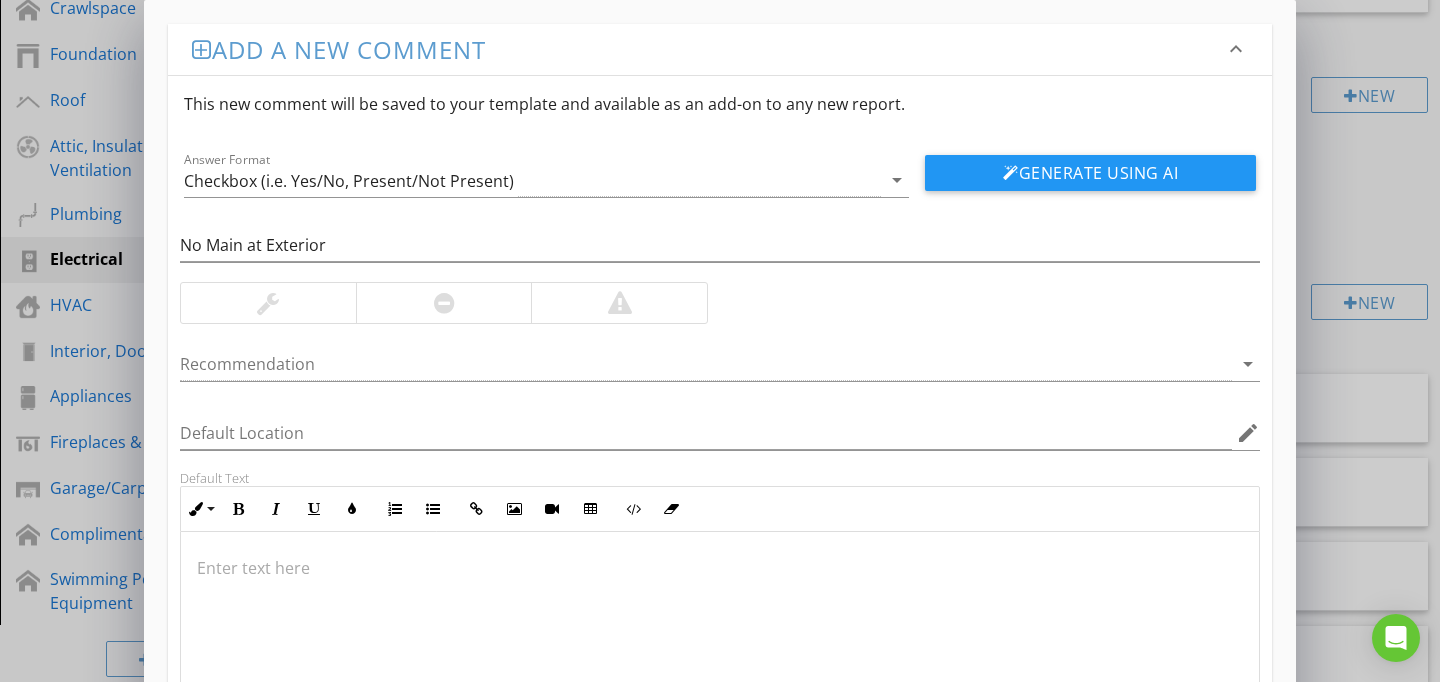 click at bounding box center [619, 303] 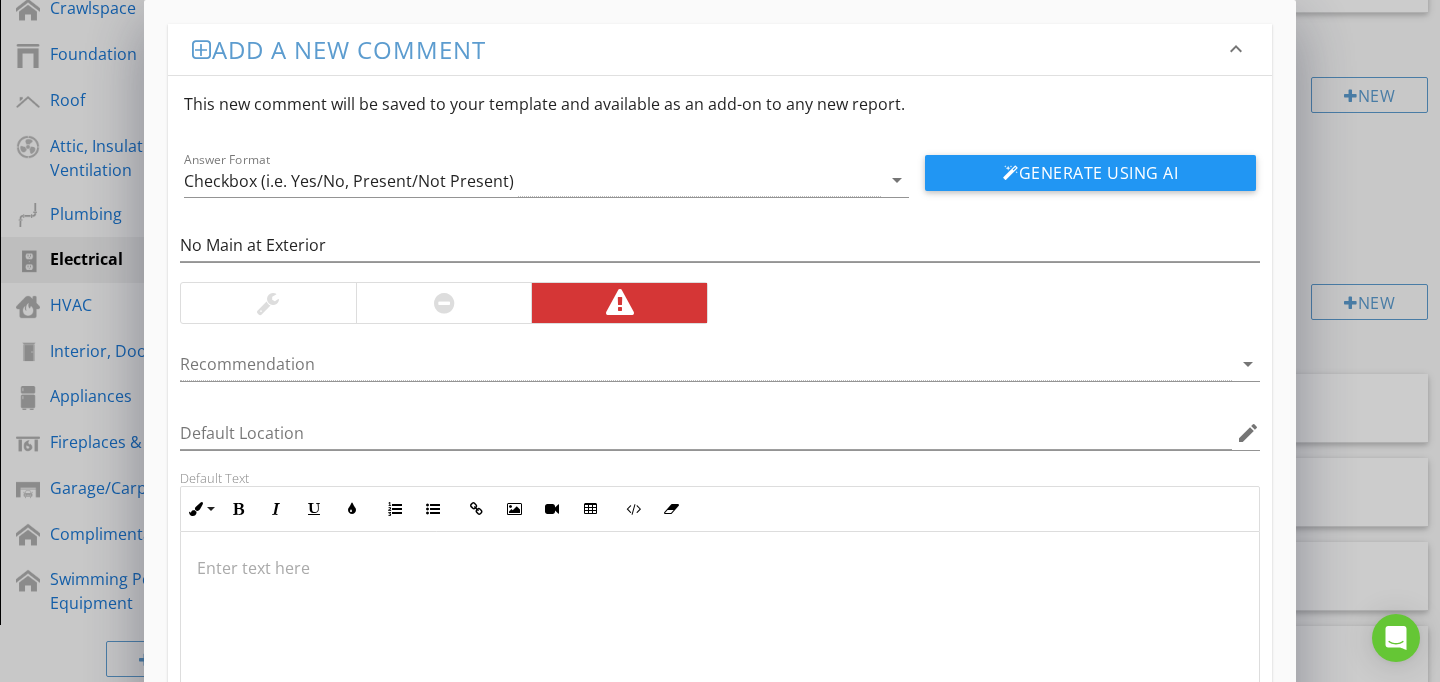 click at bounding box center [720, 632] 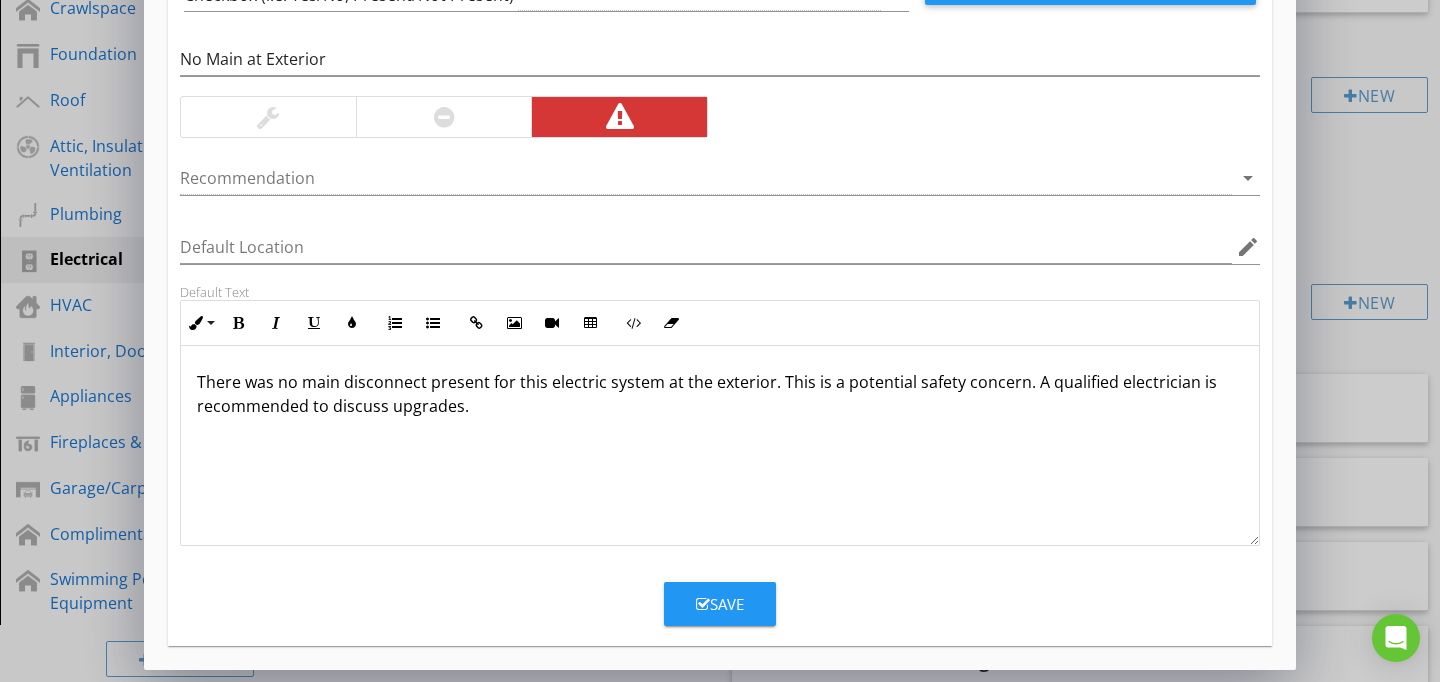 click on "Save" at bounding box center (720, 604) 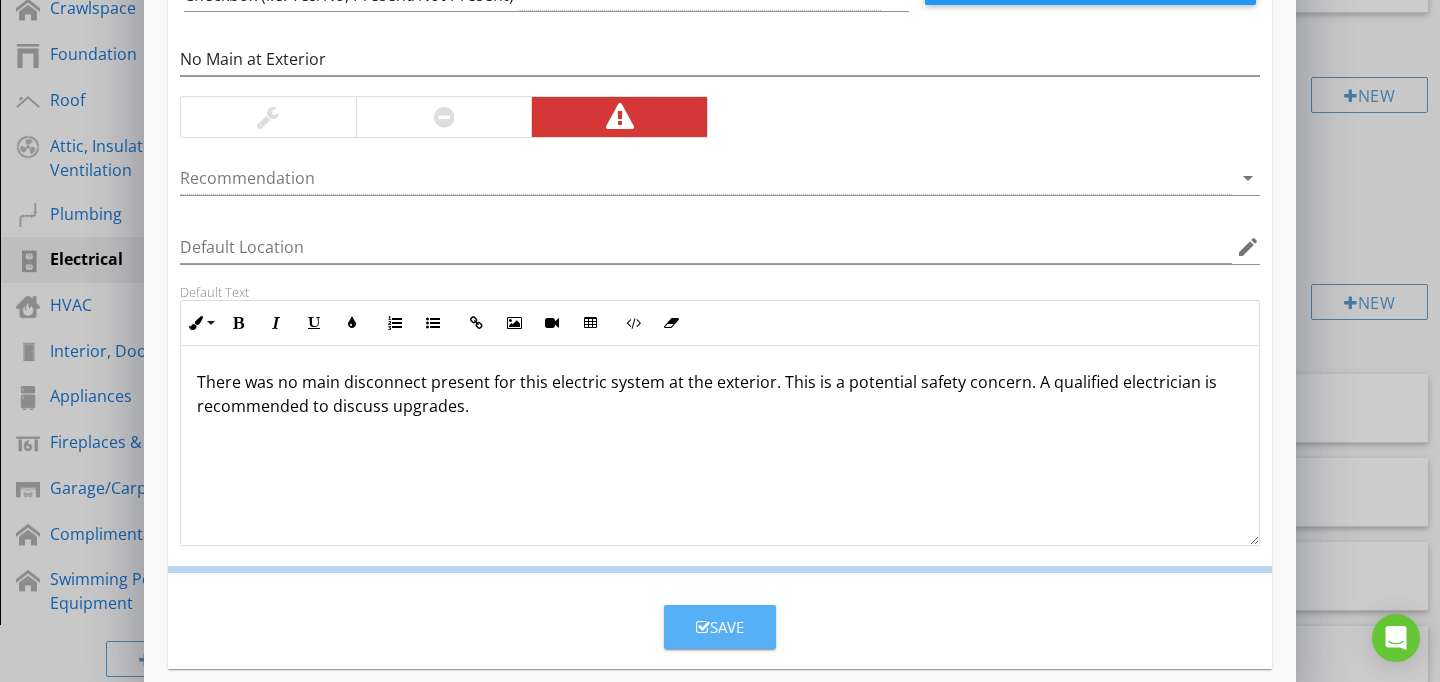 scroll, scrollTop: 89, scrollLeft: 0, axis: vertical 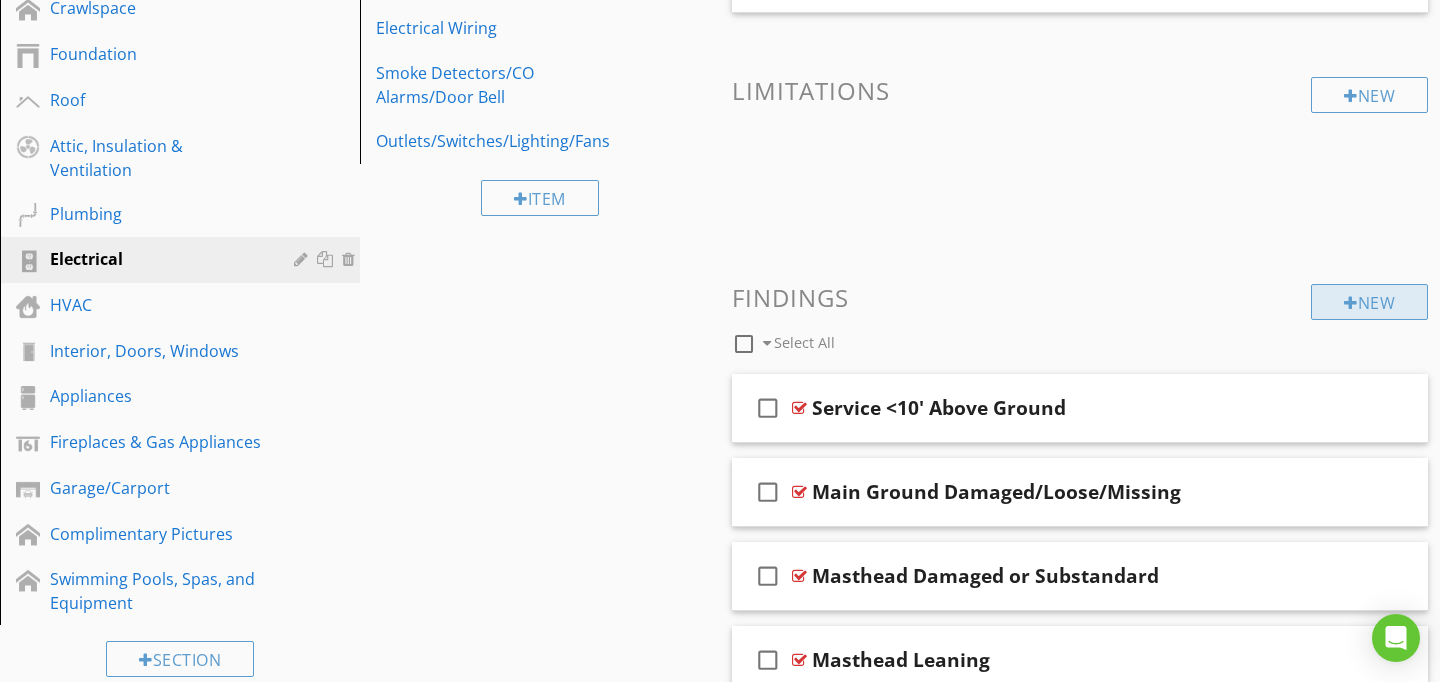 click on "New" at bounding box center (1369, 302) 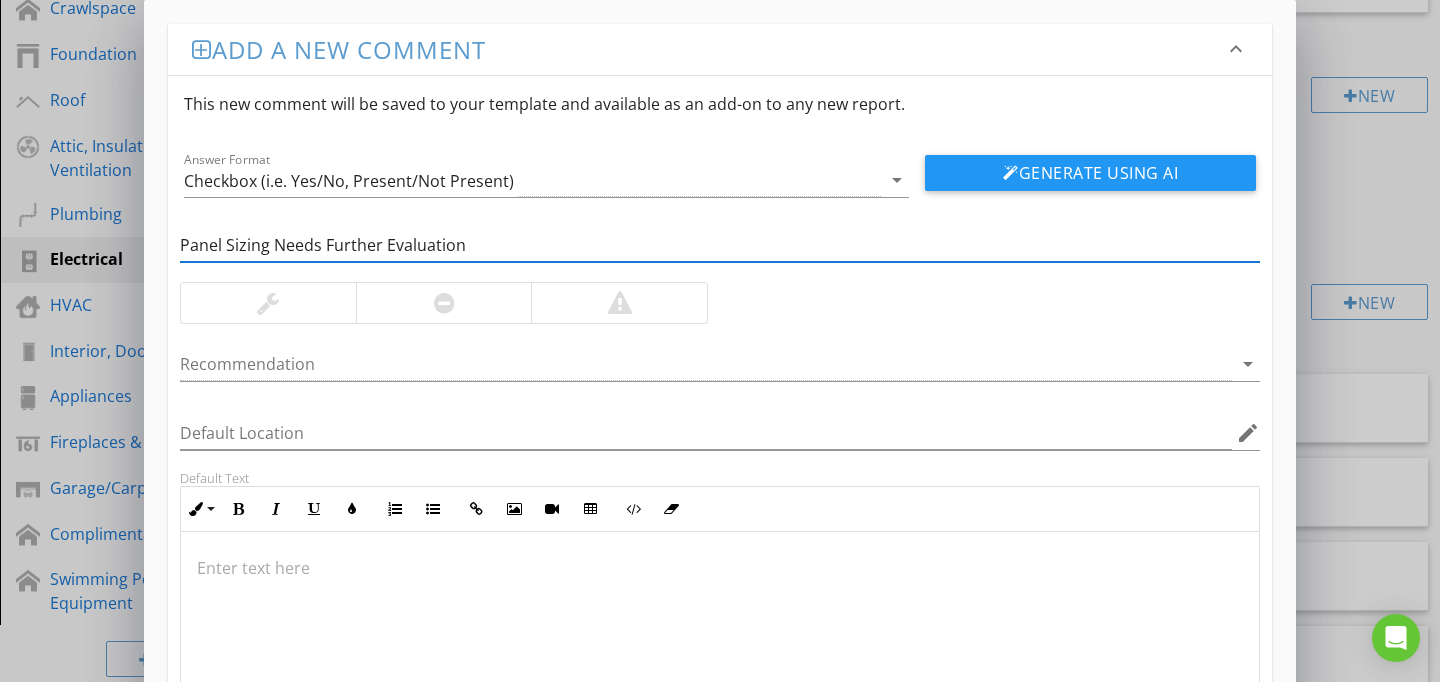 type on "Panel Sizing Needs Further Evaluation" 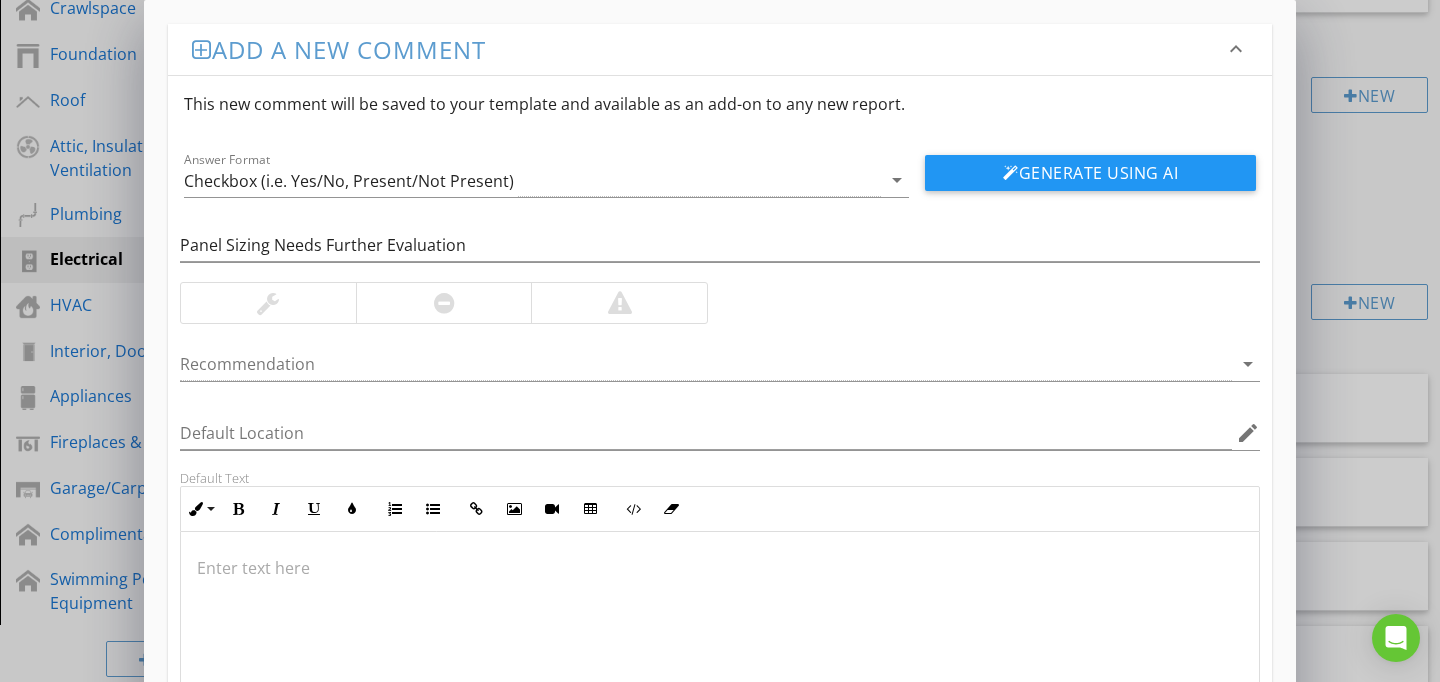 click at bounding box center (720, 632) 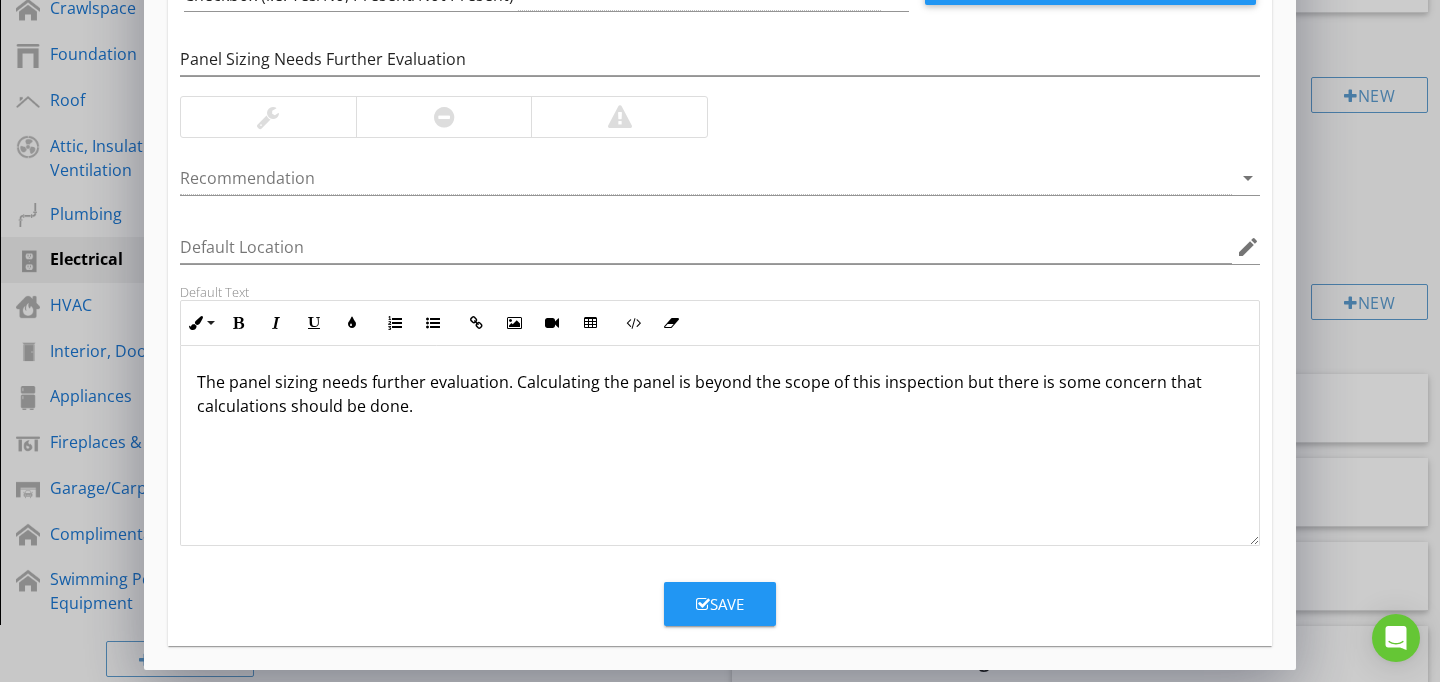 click on "Save" at bounding box center [720, 604] 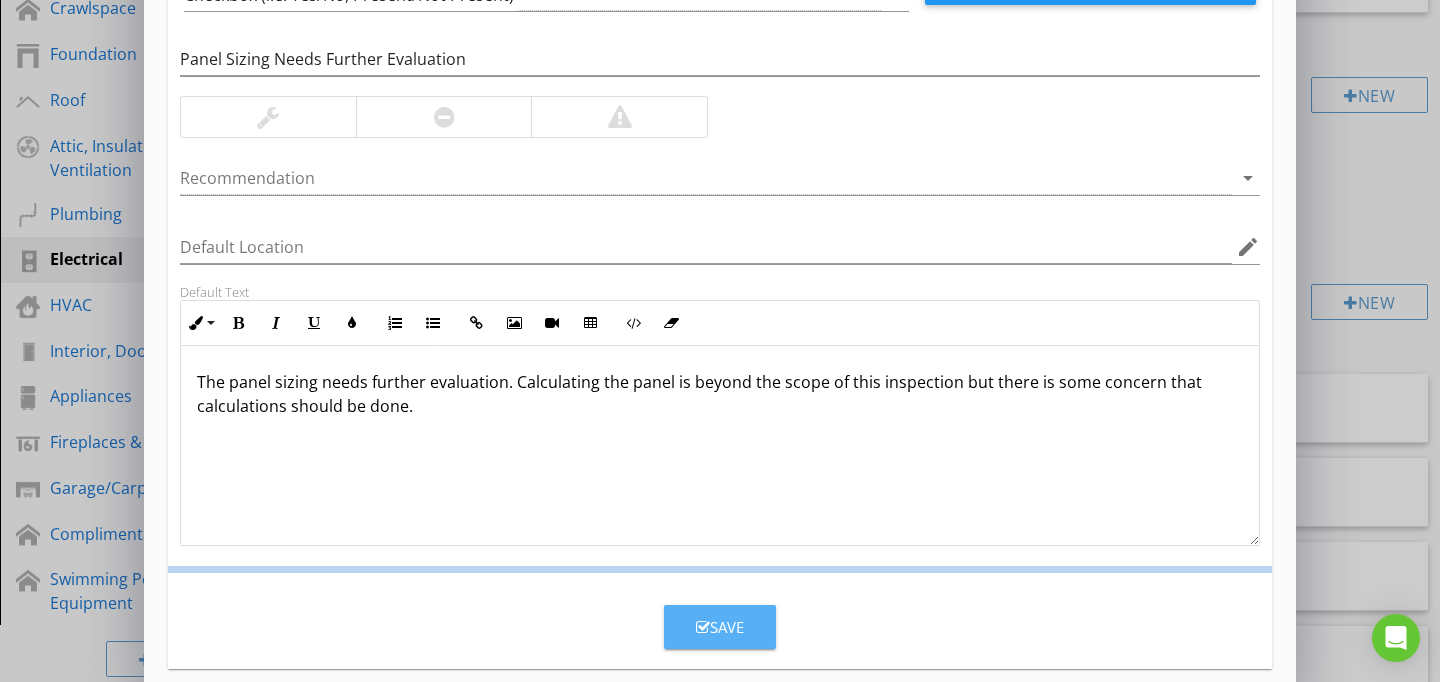 scroll, scrollTop: 89, scrollLeft: 0, axis: vertical 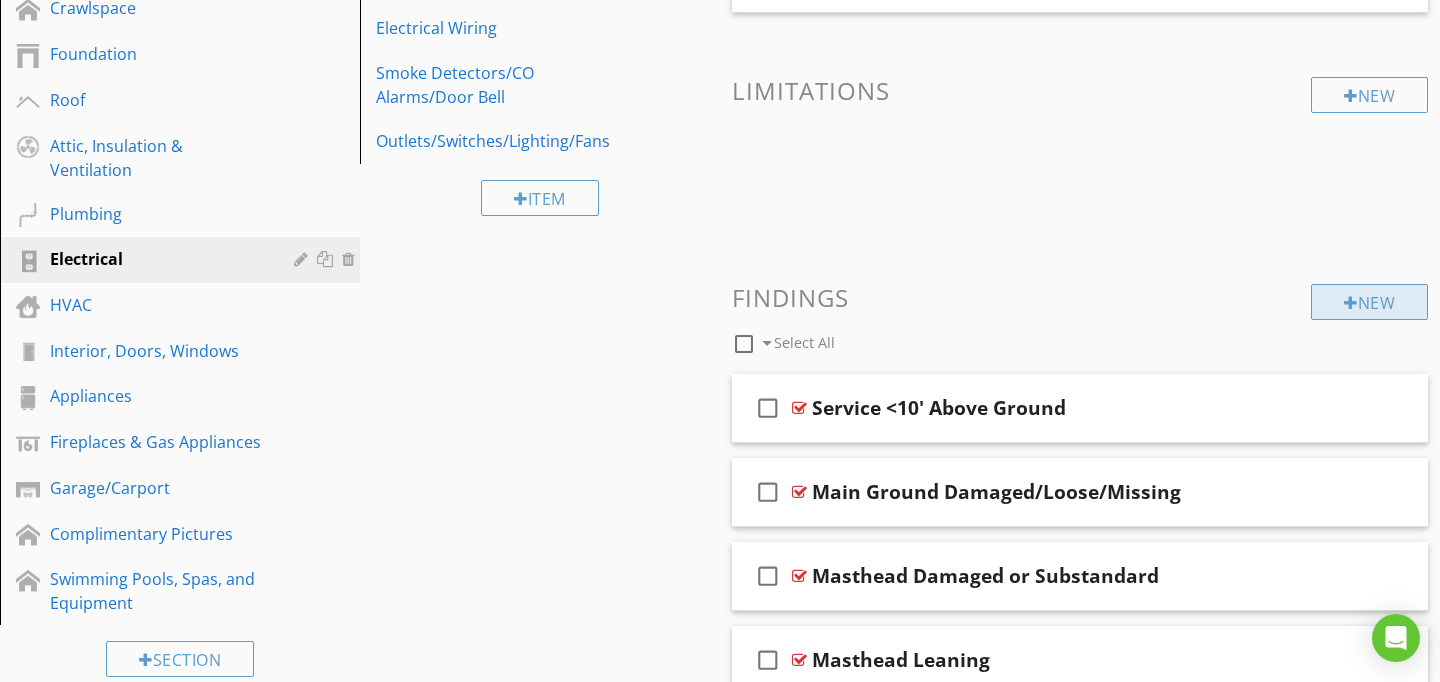 click on "New" at bounding box center [1369, 302] 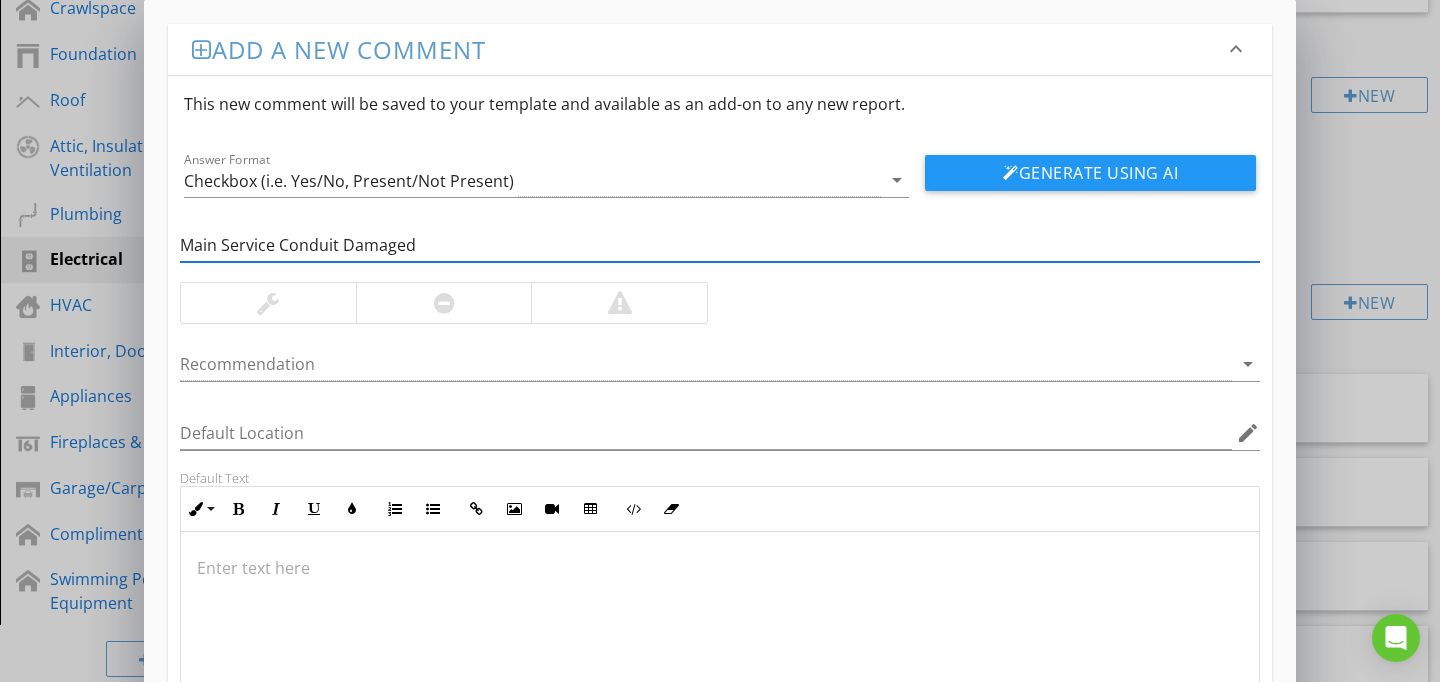 type on "Main Service Conduit Damaged" 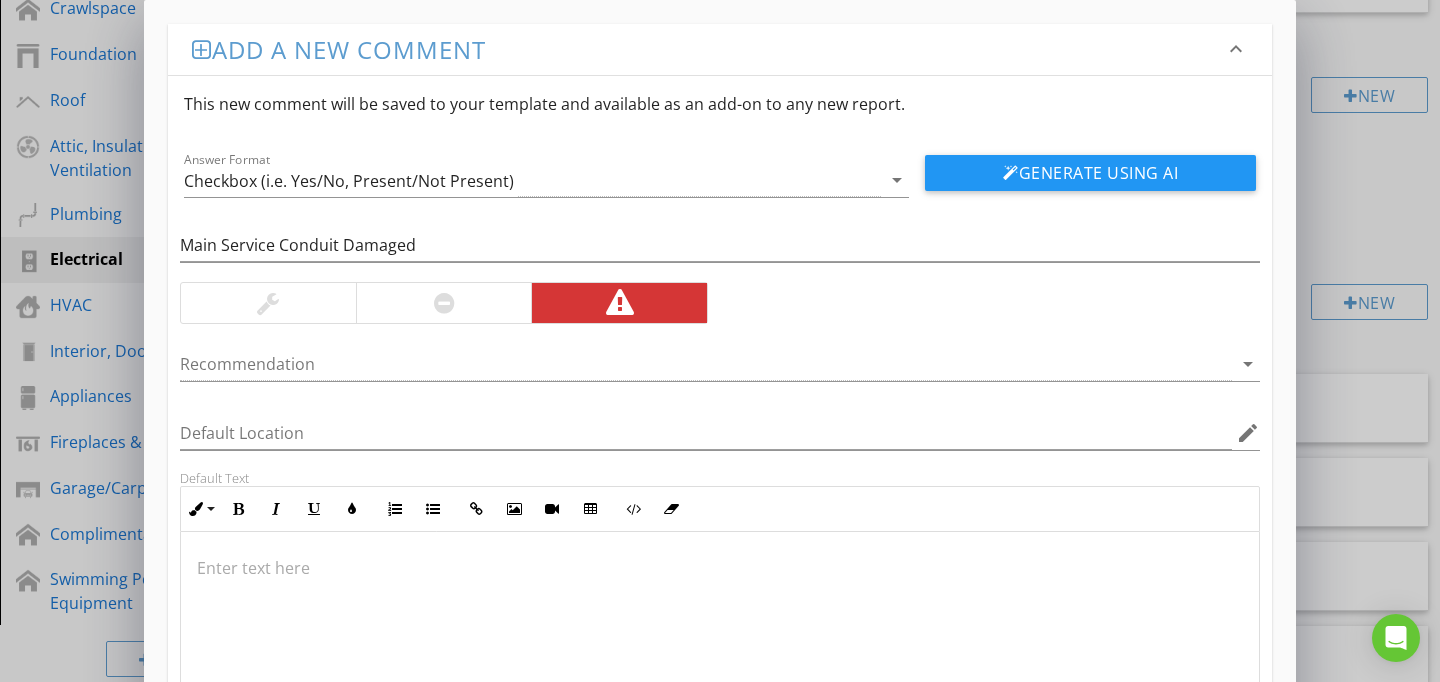 click at bounding box center (720, 632) 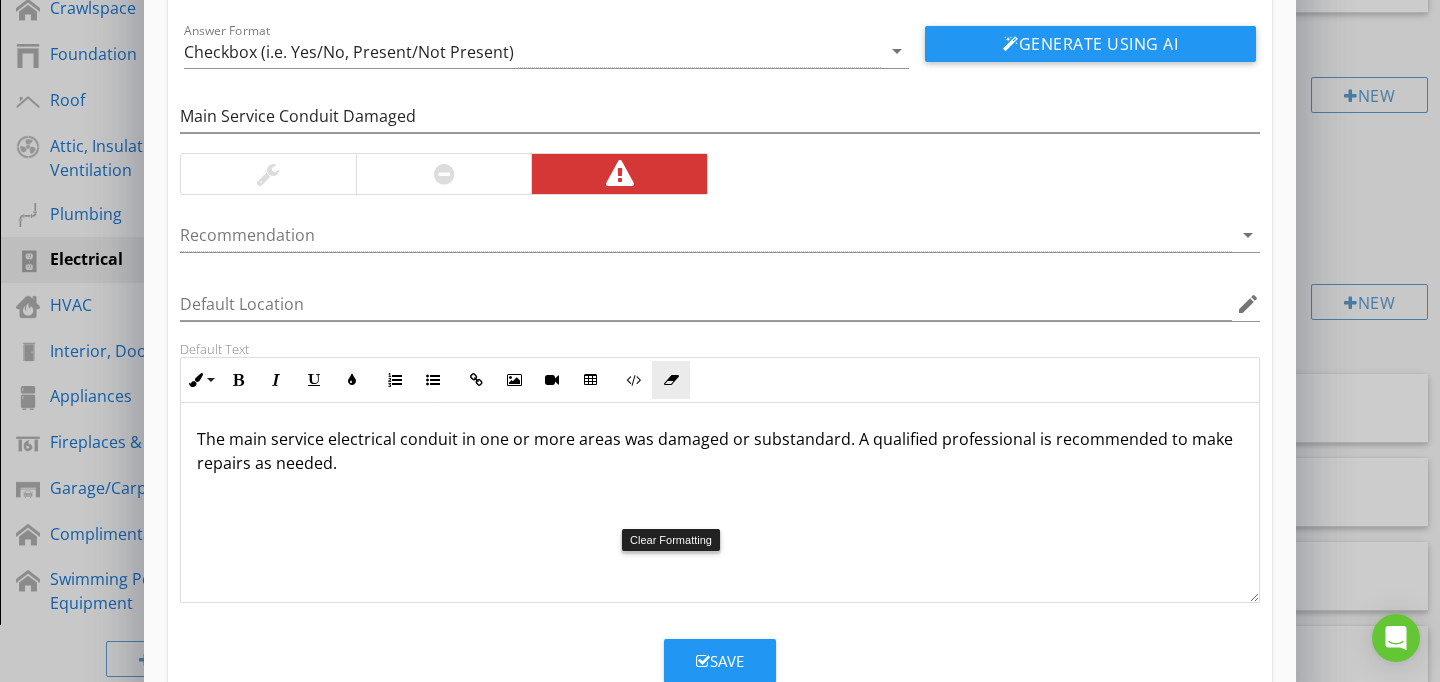 scroll, scrollTop: 186, scrollLeft: 0, axis: vertical 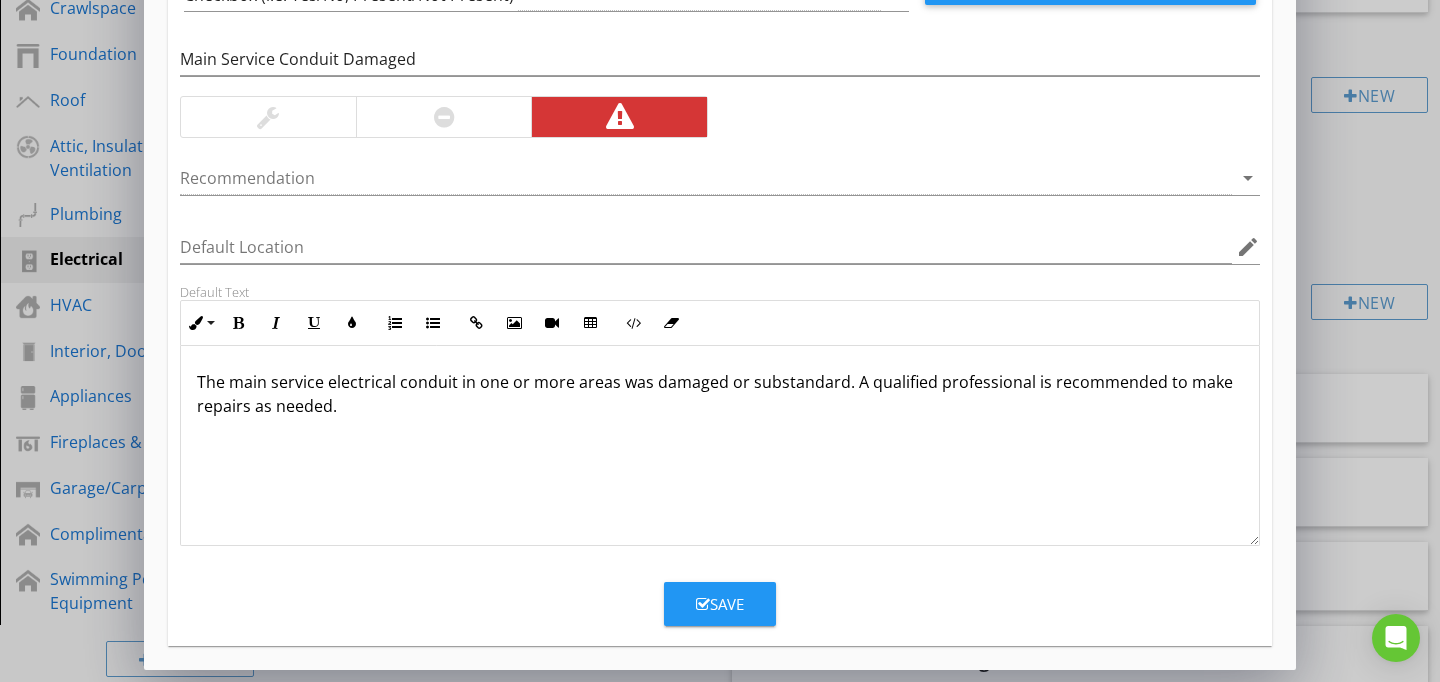 click on "Save" at bounding box center (720, 604) 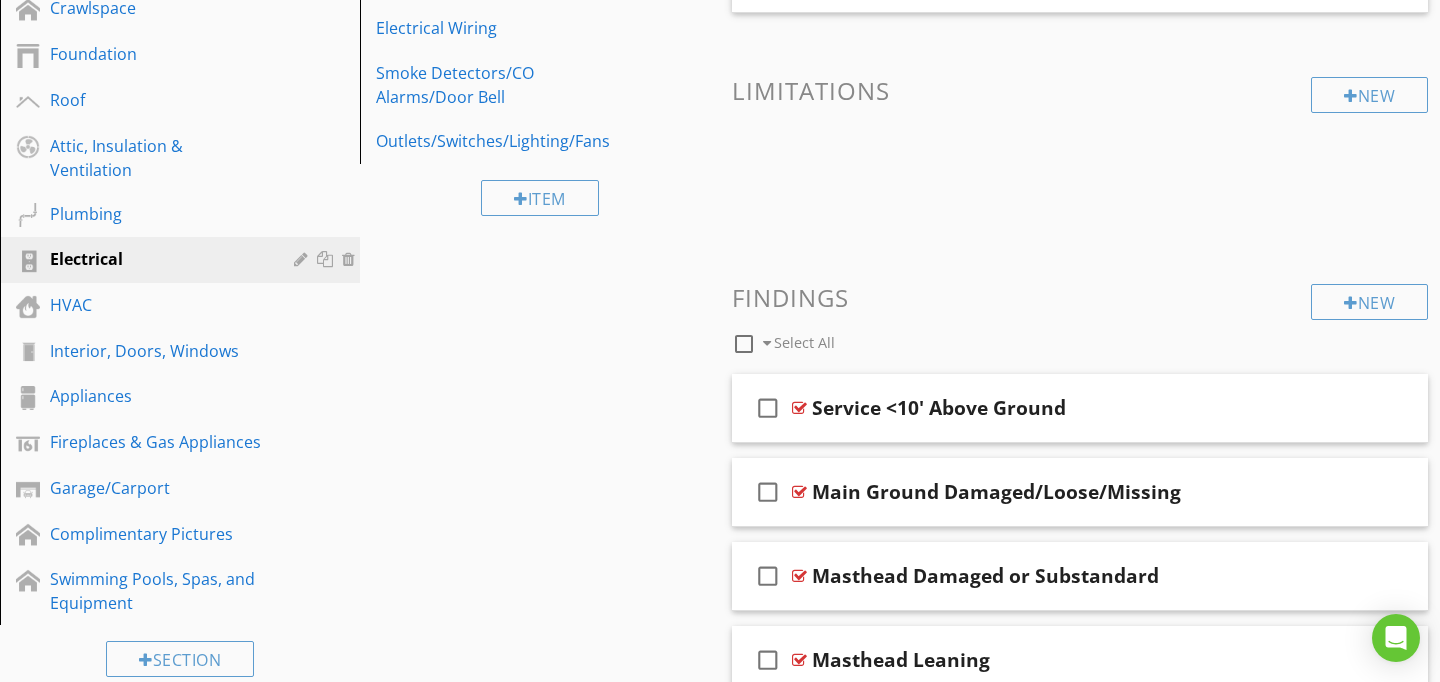 scroll, scrollTop: 89, scrollLeft: 0, axis: vertical 